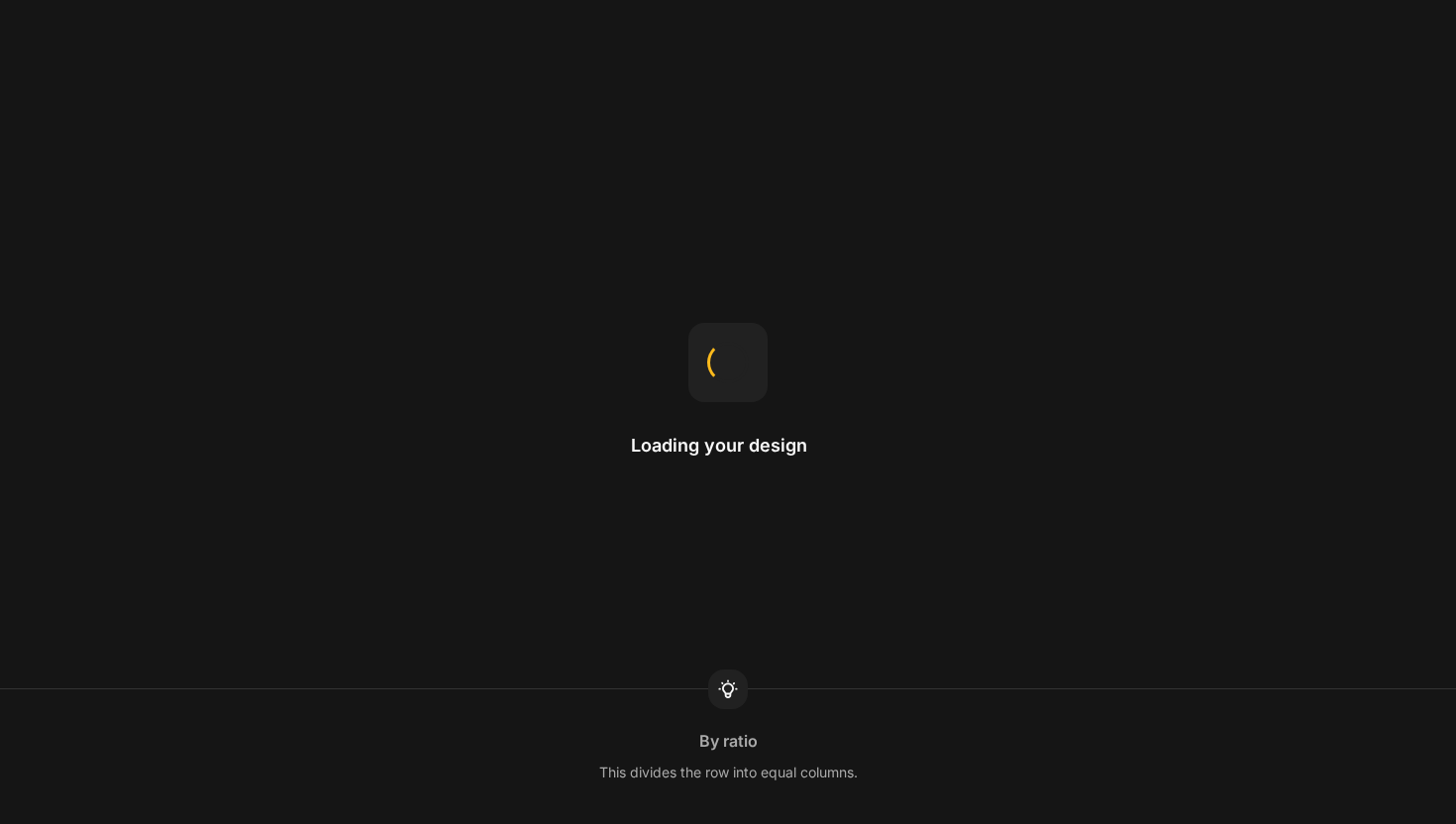 scroll, scrollTop: 0, scrollLeft: 0, axis: both 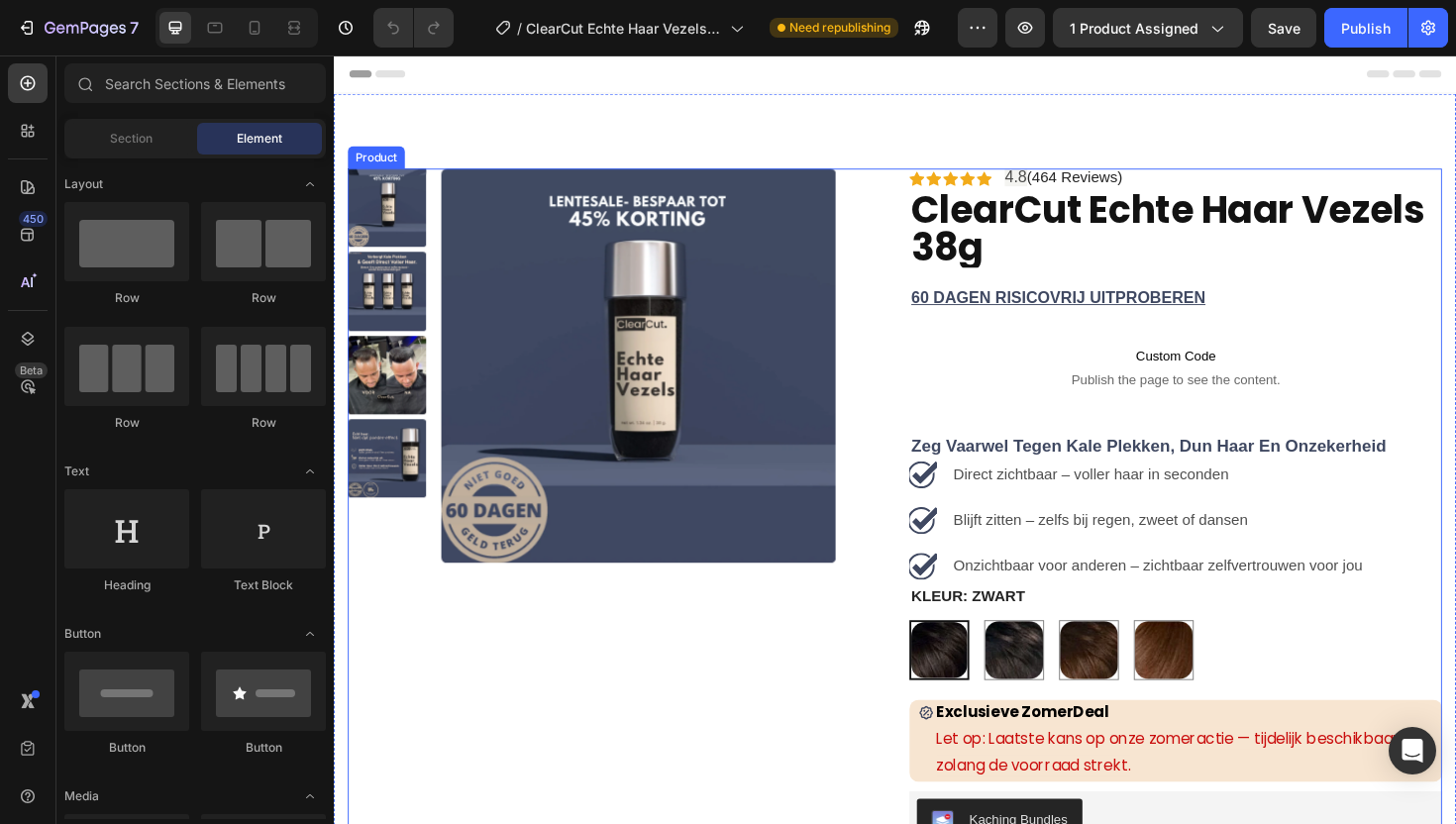 radio on "false" 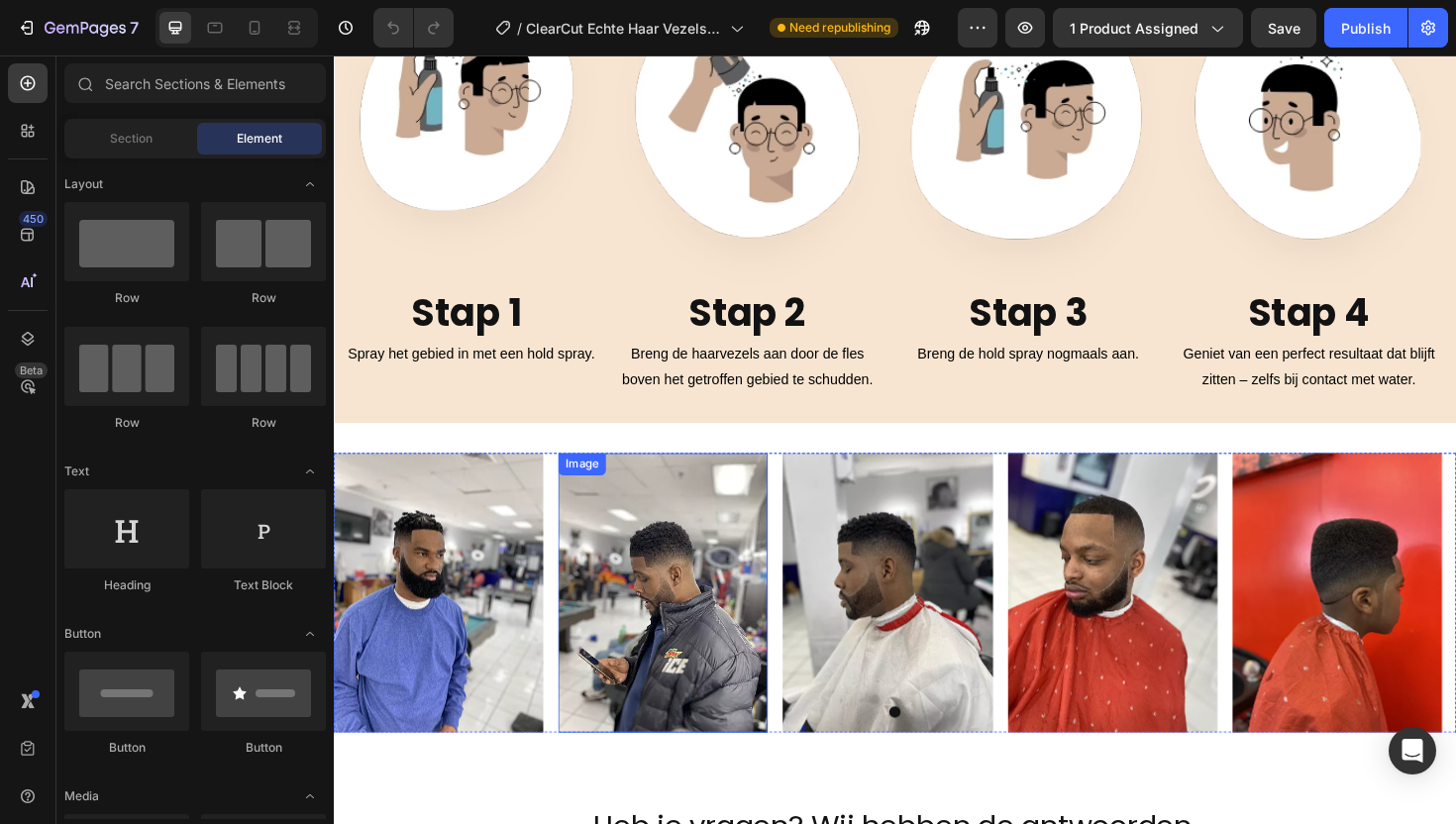 scroll, scrollTop: 1556, scrollLeft: 0, axis: vertical 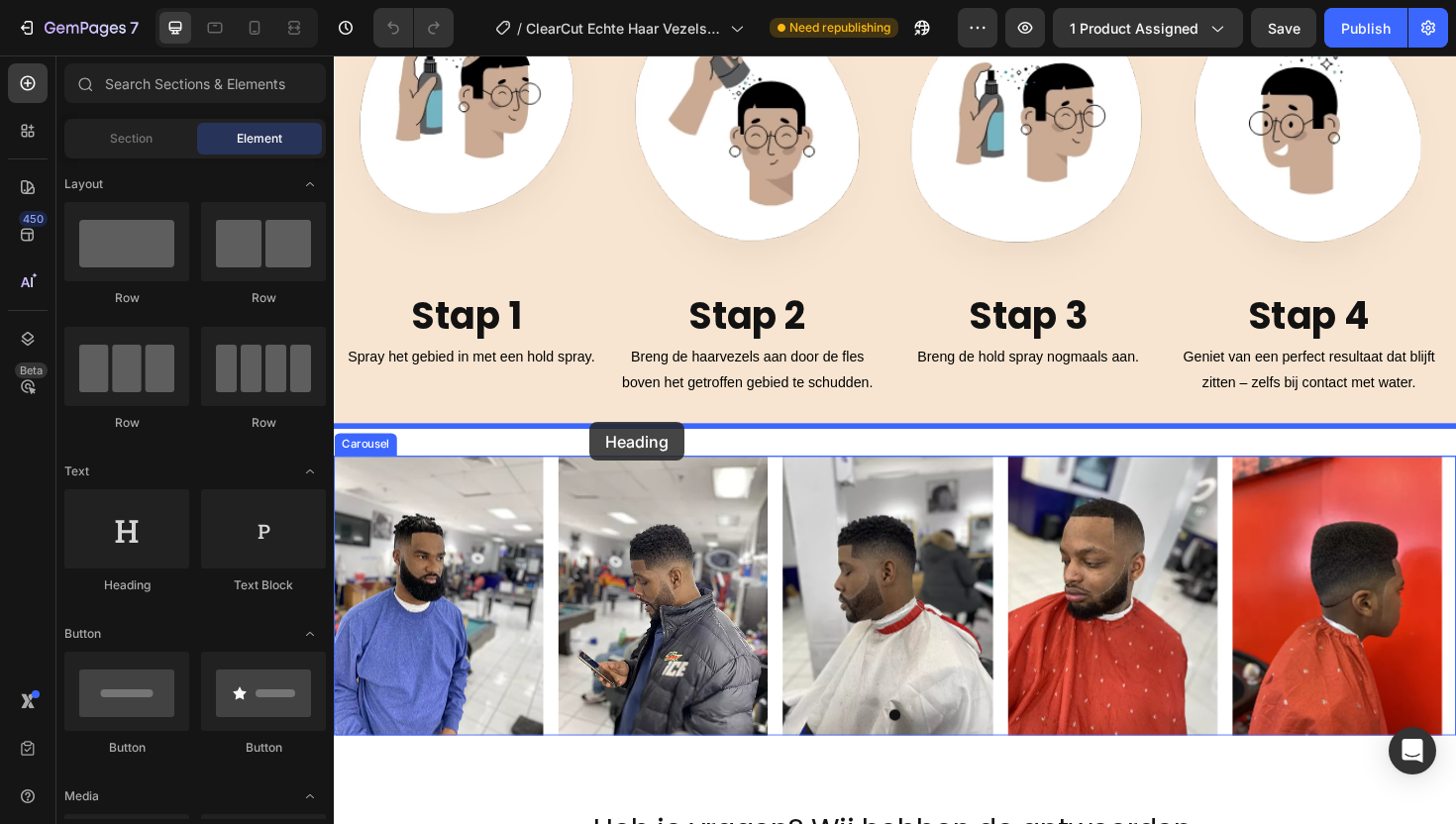 drag, startPoint x: 497, startPoint y: 600, endPoint x: 604, endPoint y: 444, distance: 189.16924 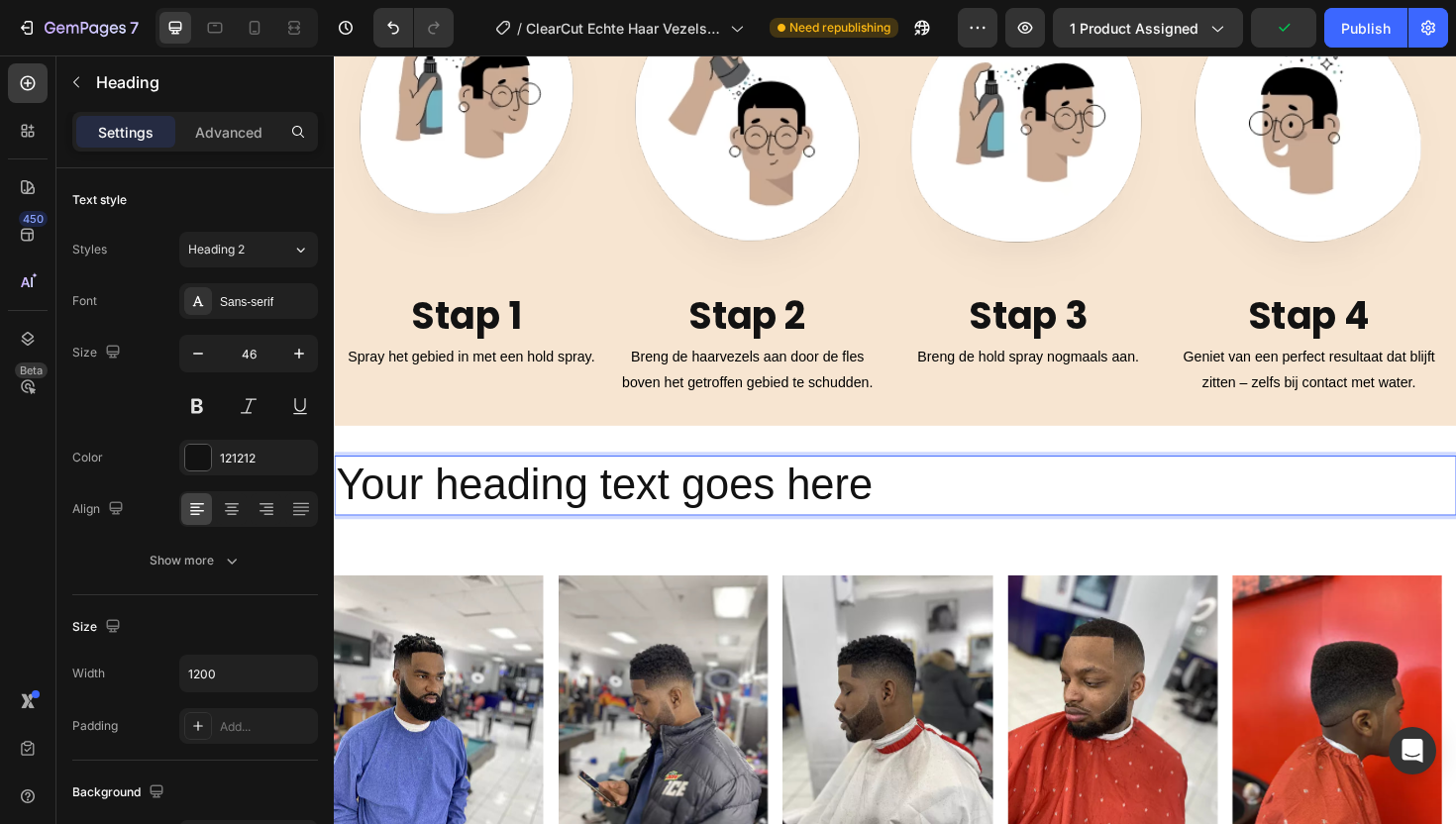 click on "Your heading text goes here" at bounding box center (928, 511) 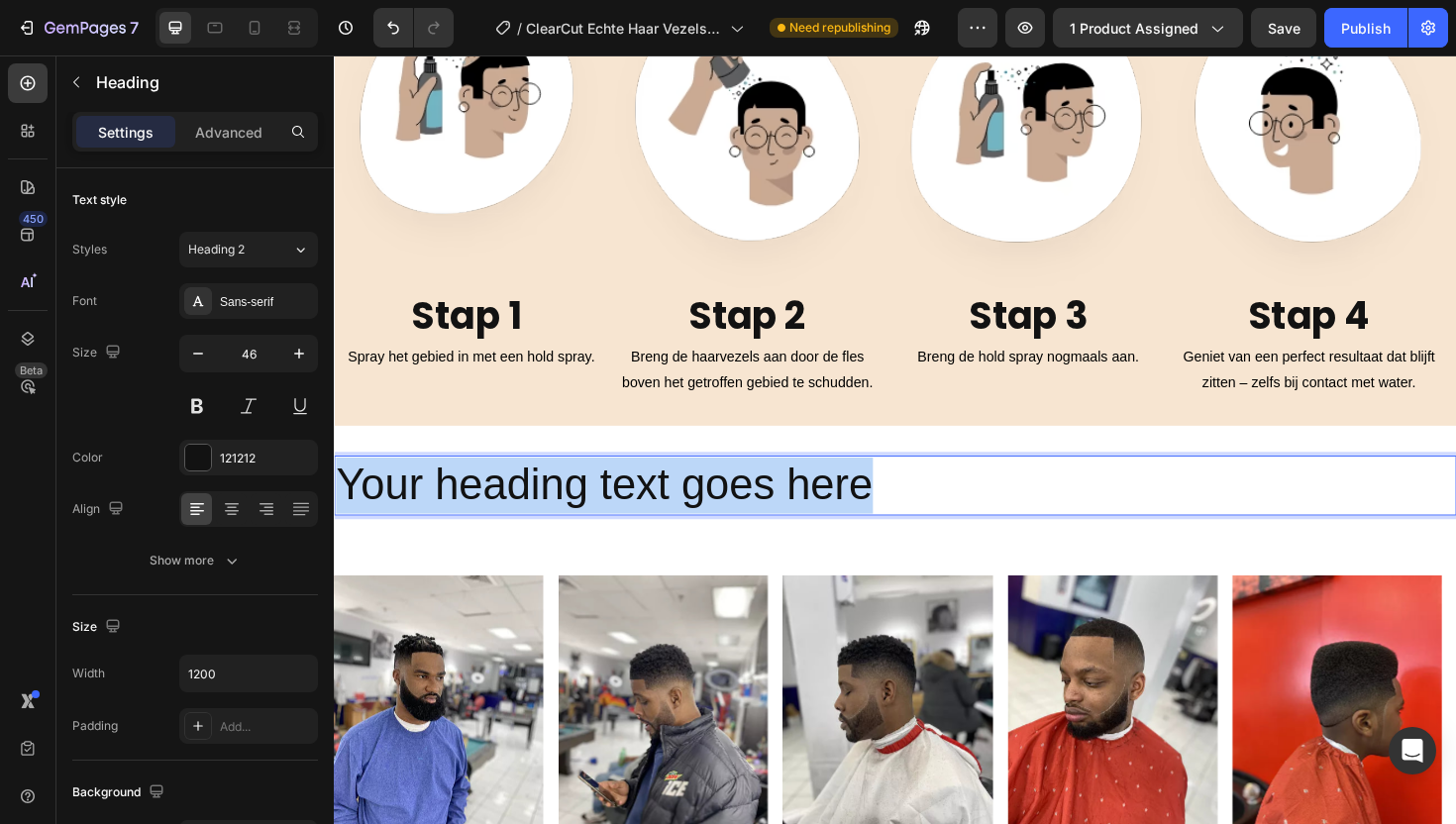 drag, startPoint x: 911, startPoint y: 498, endPoint x: 344, endPoint y: 487, distance: 567.1067 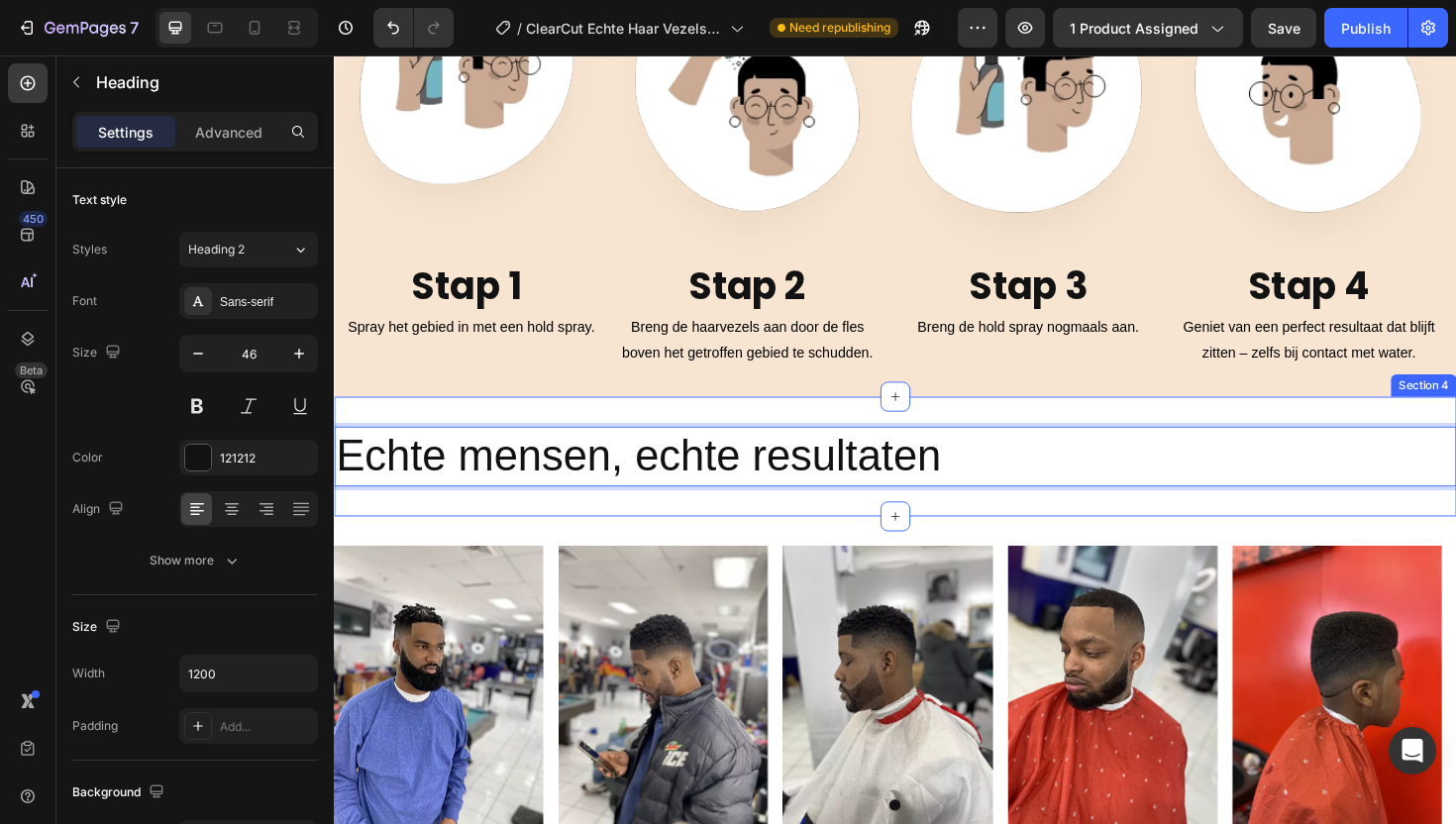 scroll, scrollTop: 1587, scrollLeft: 0, axis: vertical 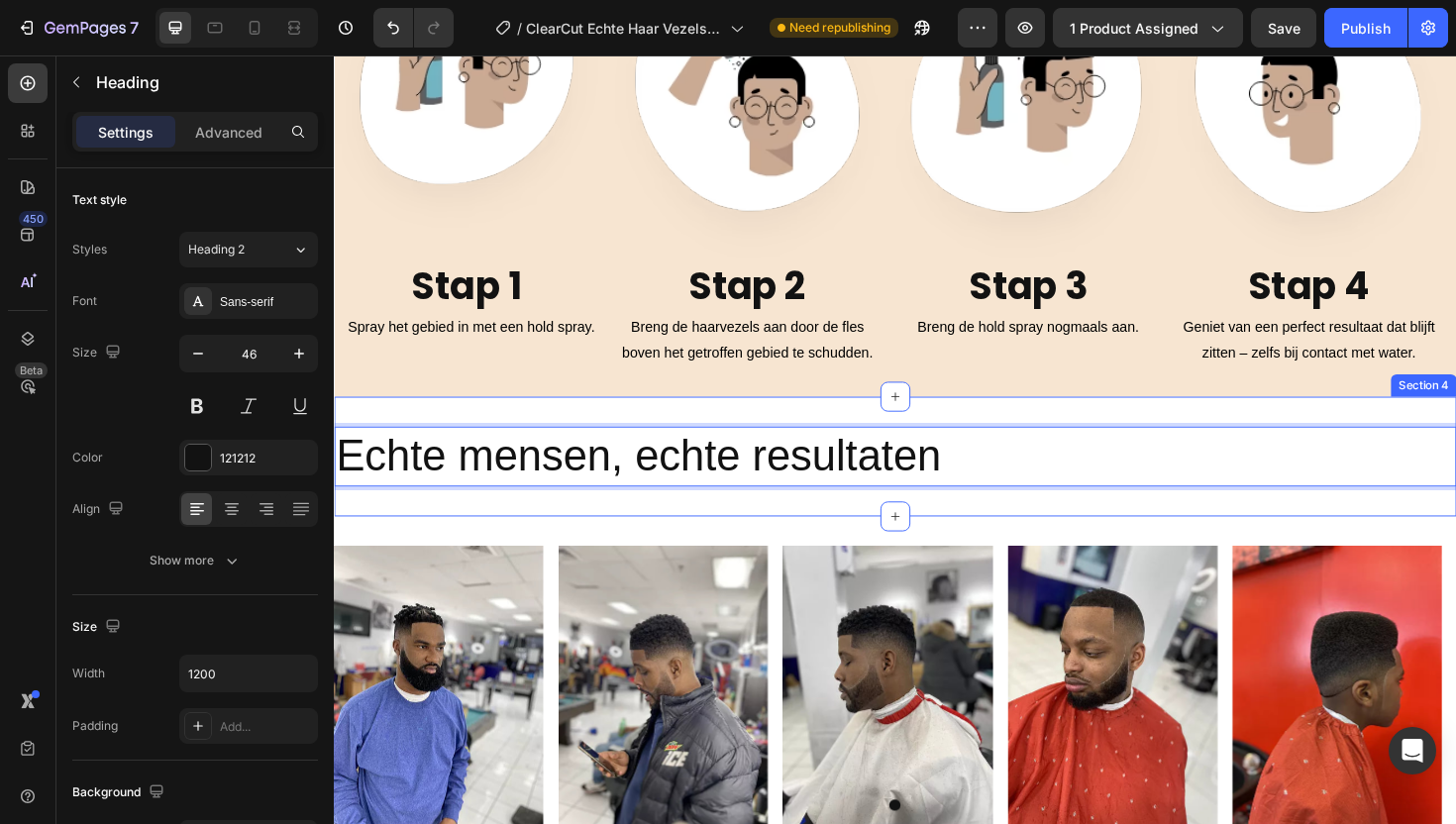 click on "Echte mensen, echte resultaten Heading   0 Section 4" at bounding box center (928, 480) 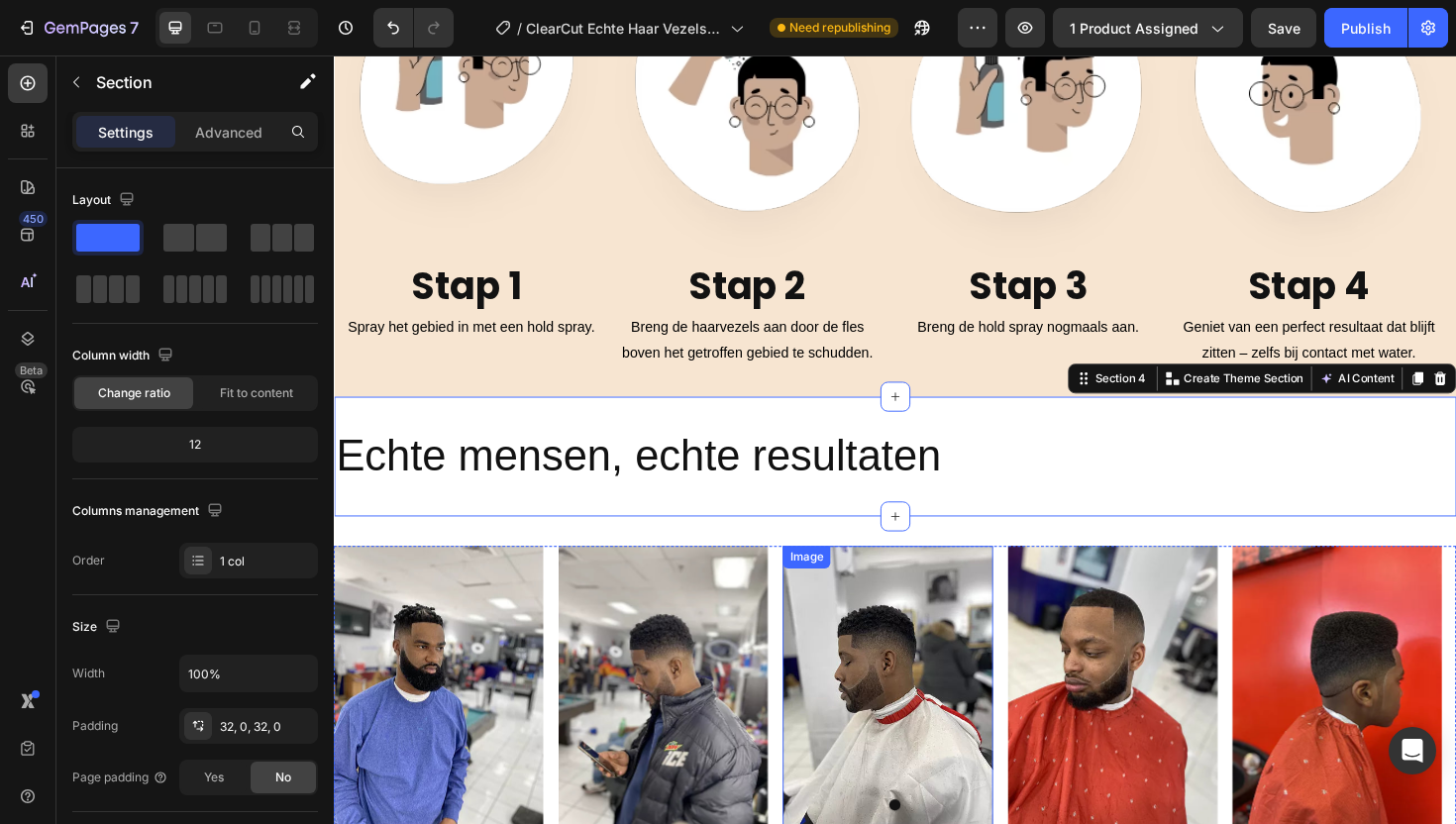 click on "Image" at bounding box center [834, 587] 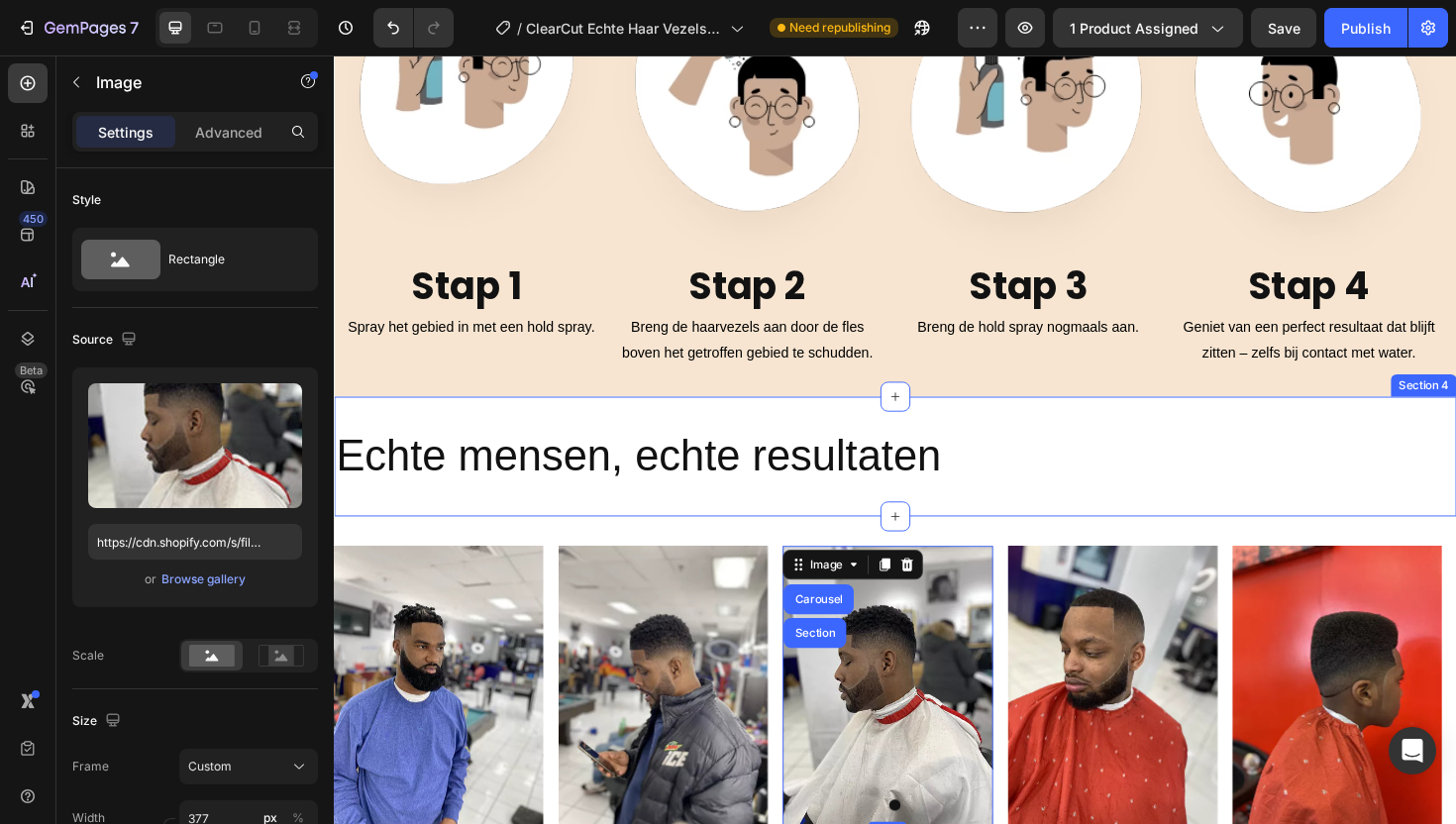 click on "Echte mensen, echte resultaten Heading Section 4" at bounding box center (928, 480) 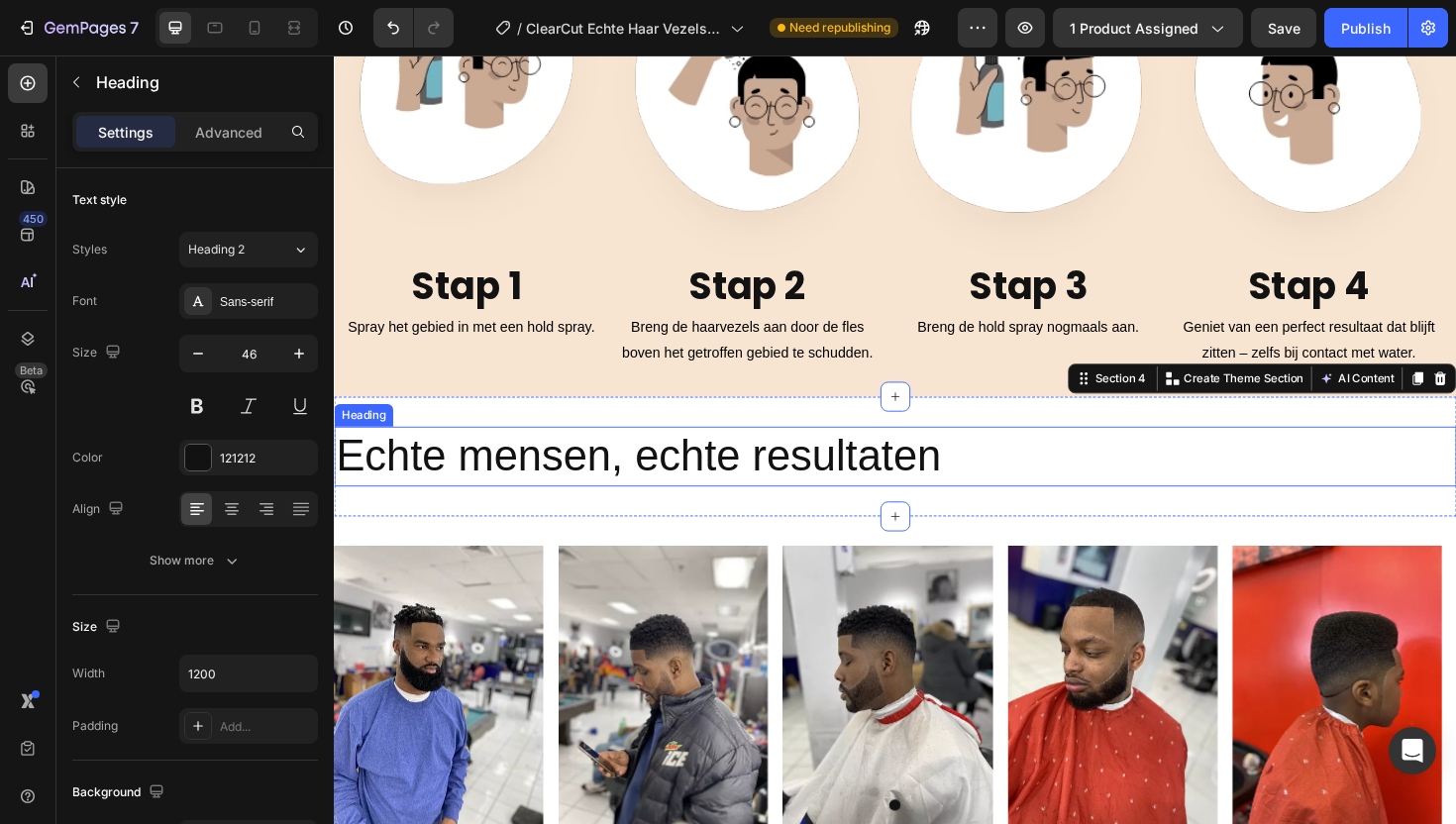 click on "Echte mensen, echte resultaten" at bounding box center [928, 480] 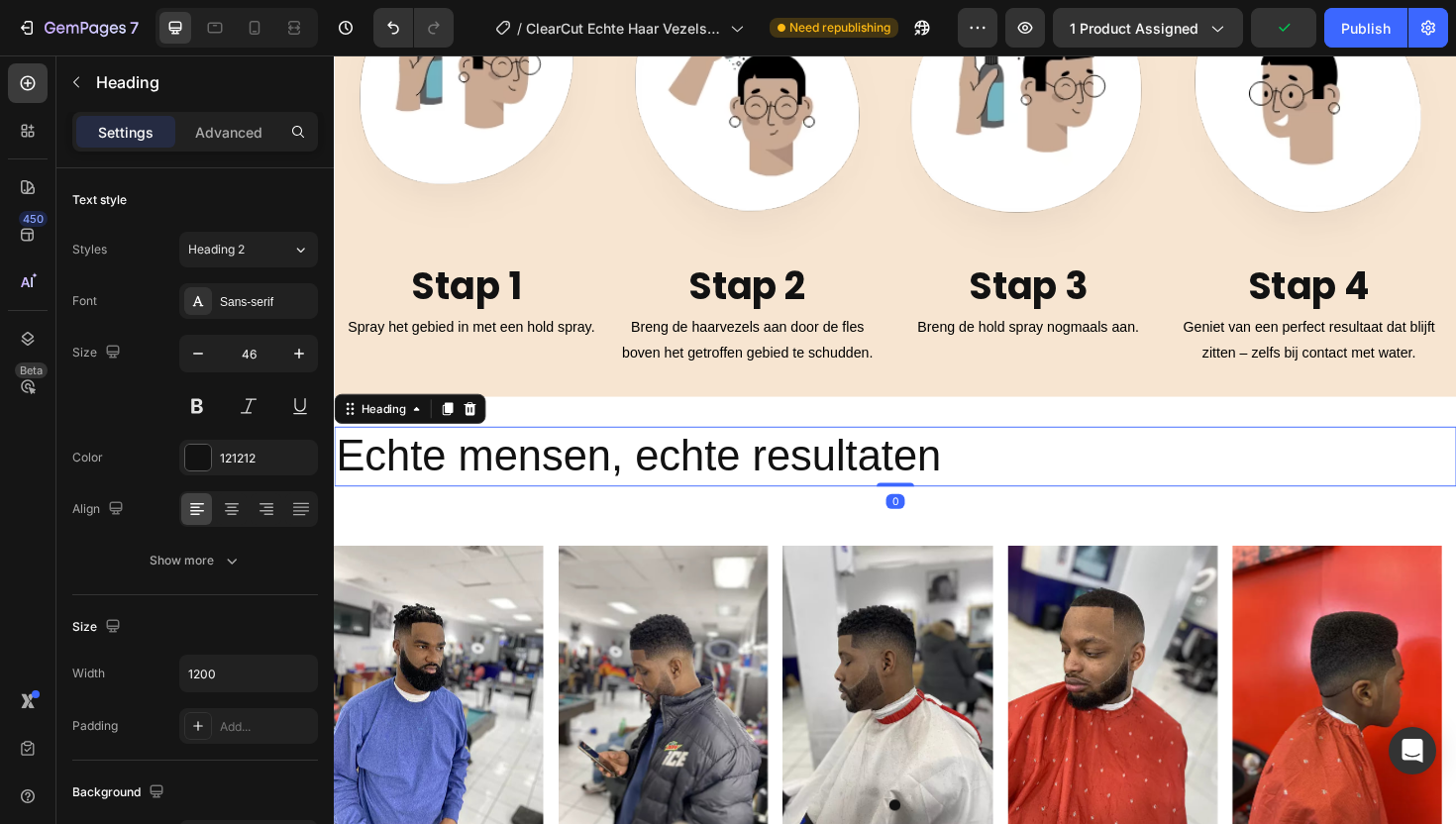 drag, startPoint x: 923, startPoint y: 509, endPoint x: 920, endPoint y: 499, distance: 10.440307 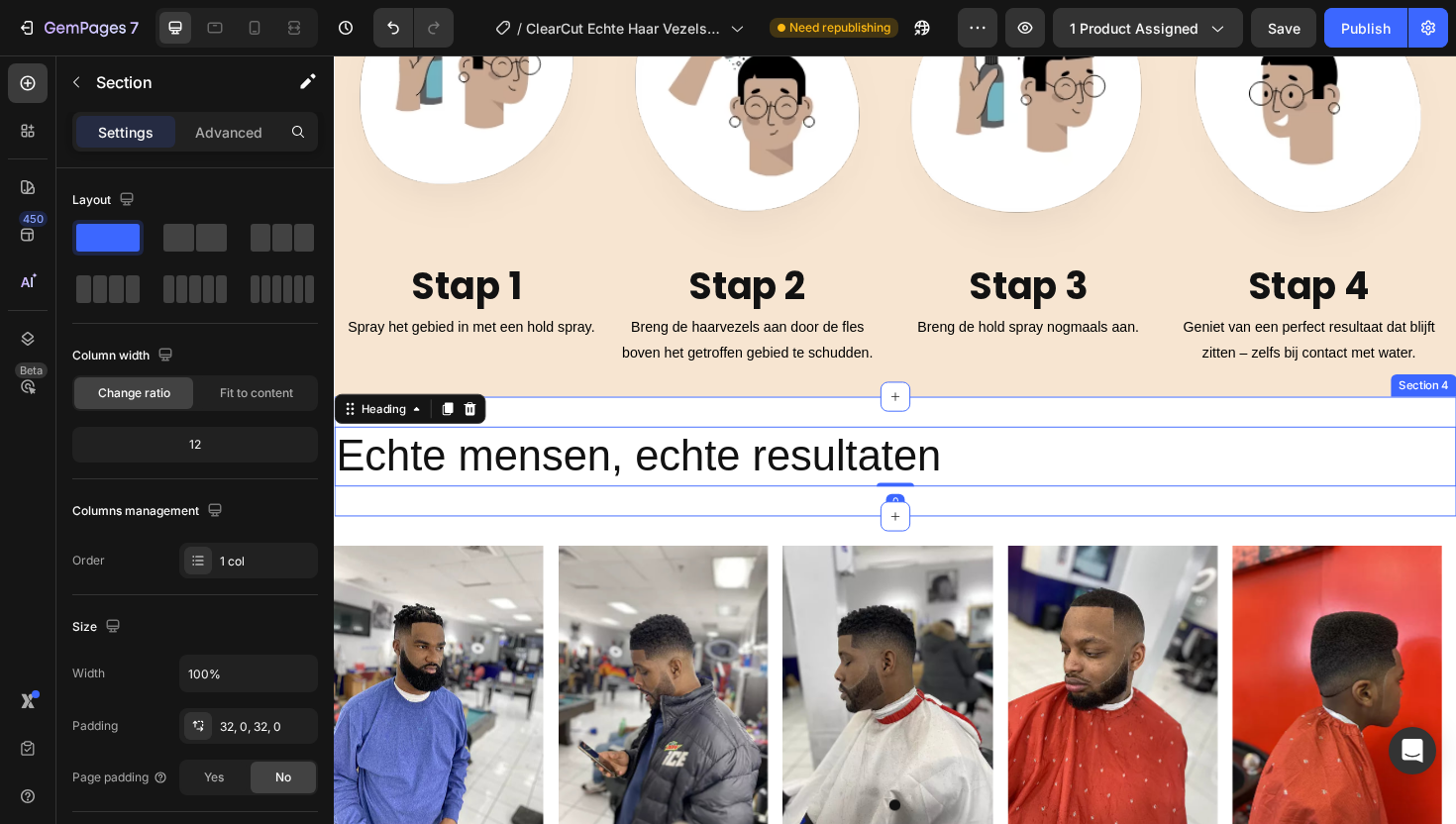 click on "Echte mensen, echte resultaten Heading   0 Section 4" at bounding box center (928, 480) 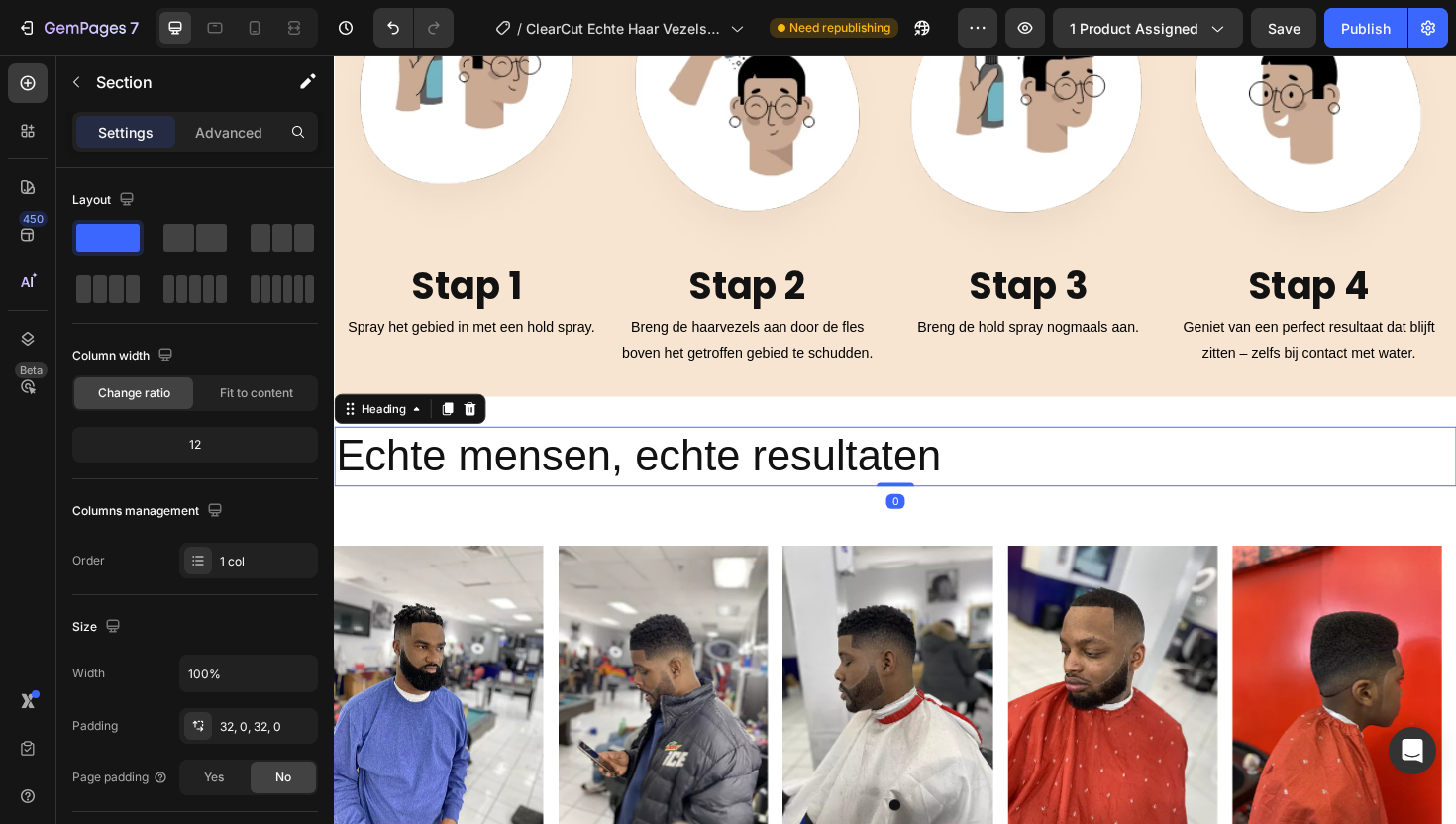 click on "Echte mensen, echte resultaten" at bounding box center (928, 480) 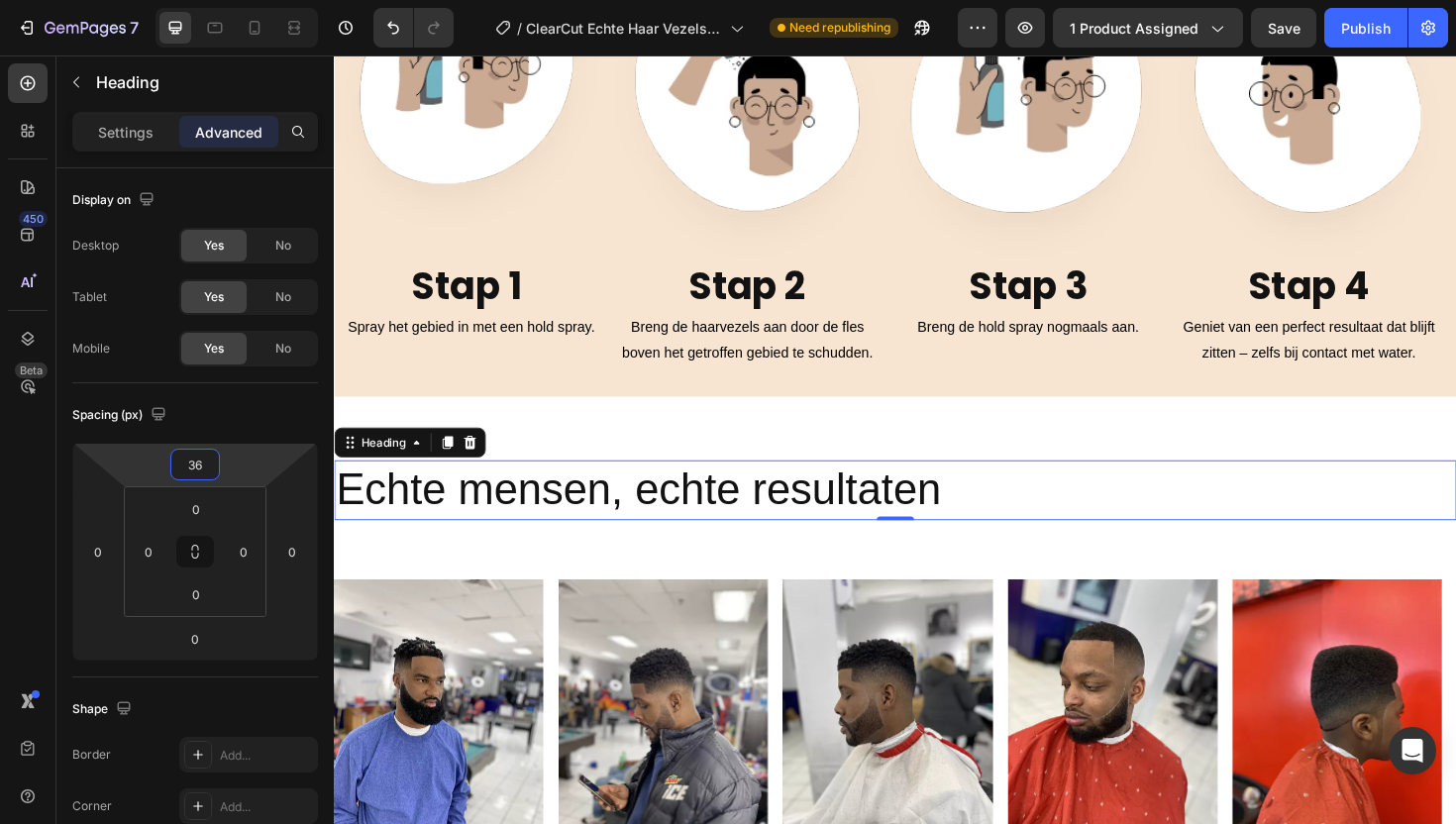 drag, startPoint x: 257, startPoint y: 473, endPoint x: 260, endPoint y: 456, distance: 17.262677 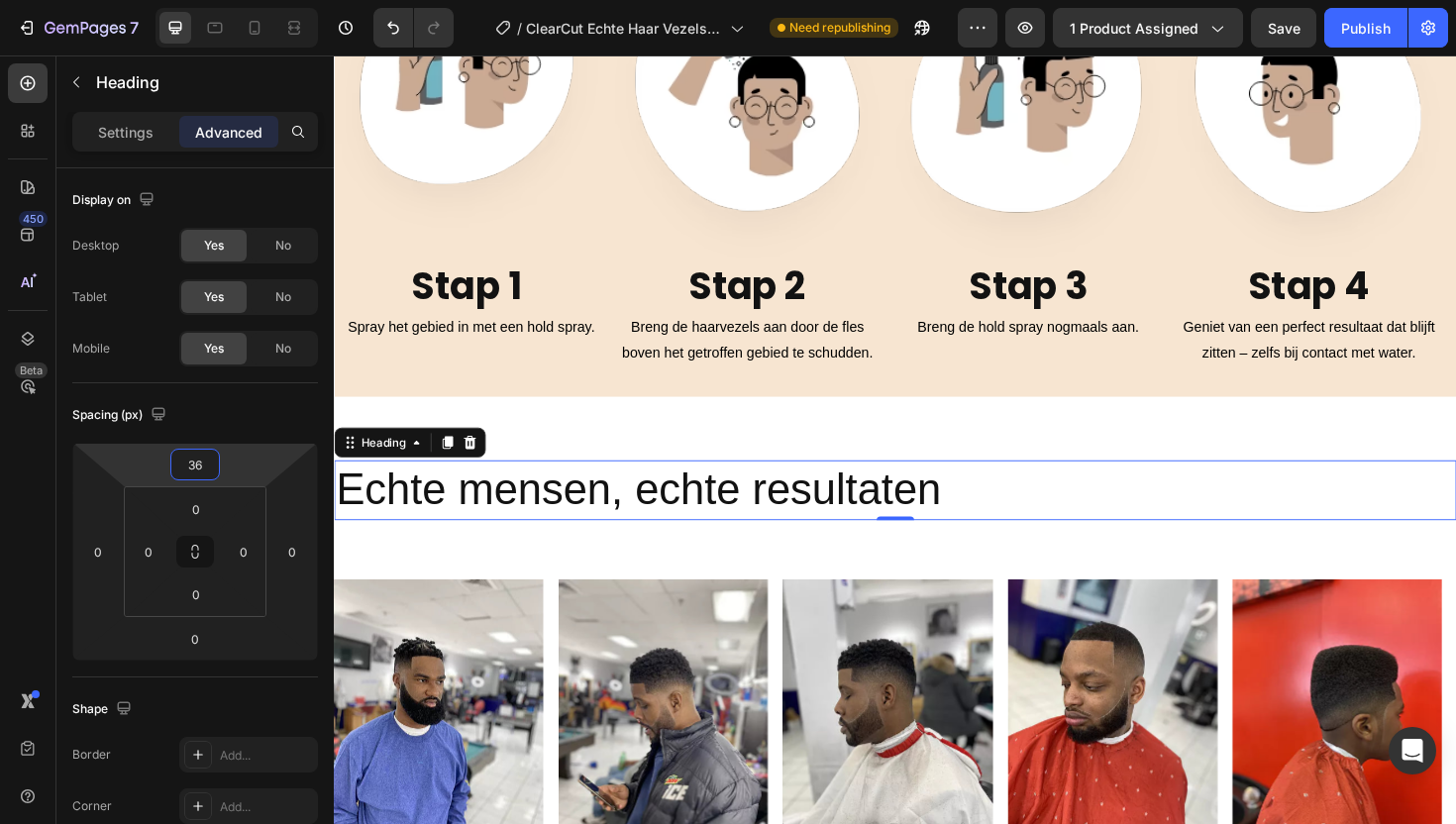 click on "7  Version history  /  ClearCut Echte Haar Vezels 38g Need republishing Preview 1 product assigned  Save   Publish  450 Beta Sections(18) Elements(84) Section Element Hero Section Product Detail Brands Trusted Badges Guarantee Product Breakdown How to use Testimonials Compare Bundle FAQs Social Proof Brand Story Product List Collection Blog List Contact Sticky Add to Cart Custom Footer Browse Library 450 Layout
Row
Row
Row
Row Text
Heading
Text Block Button
Button
Button Media
Image
Image" at bounding box center [728, 0] 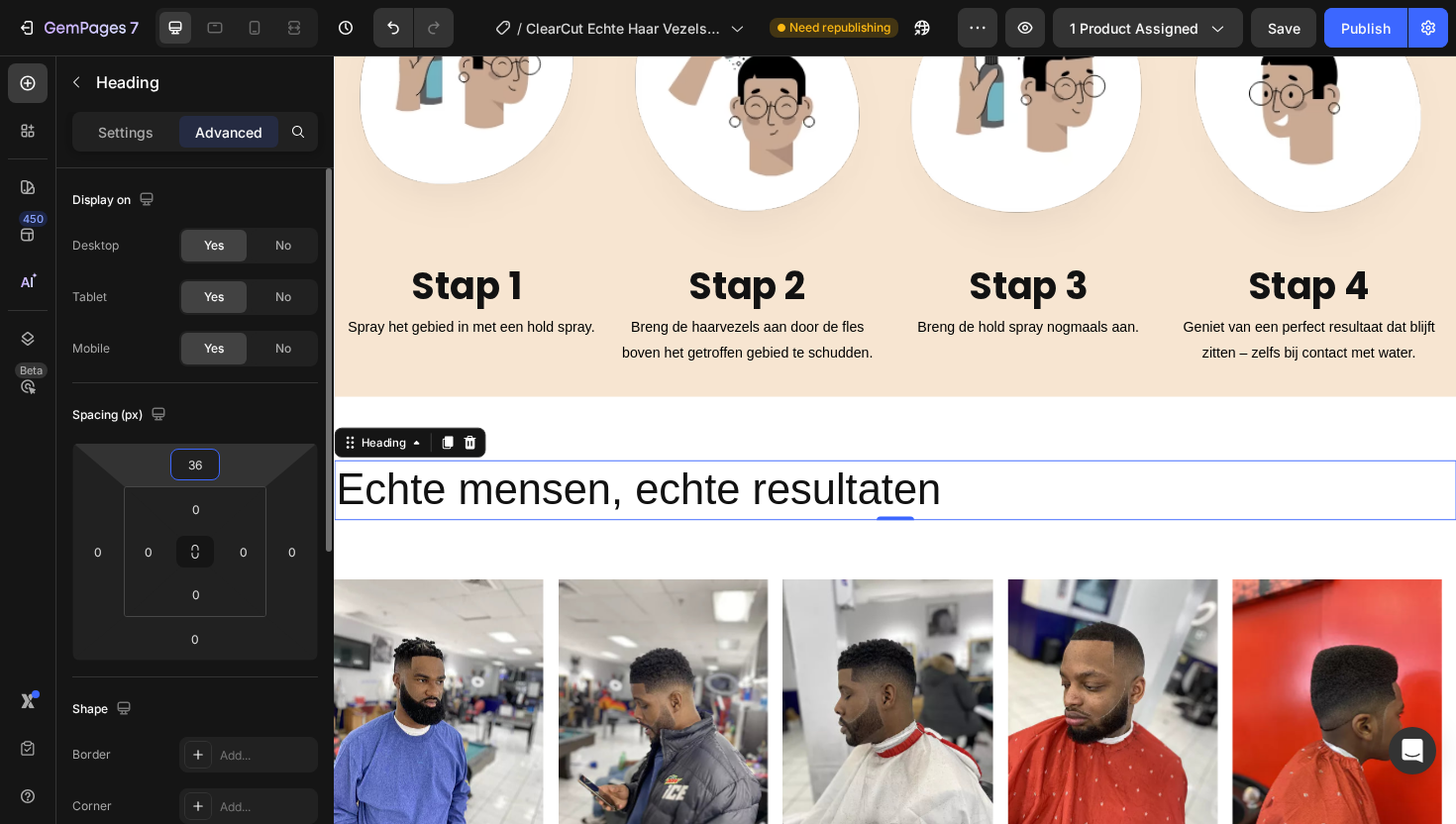 click on "36" at bounding box center [195, 464] 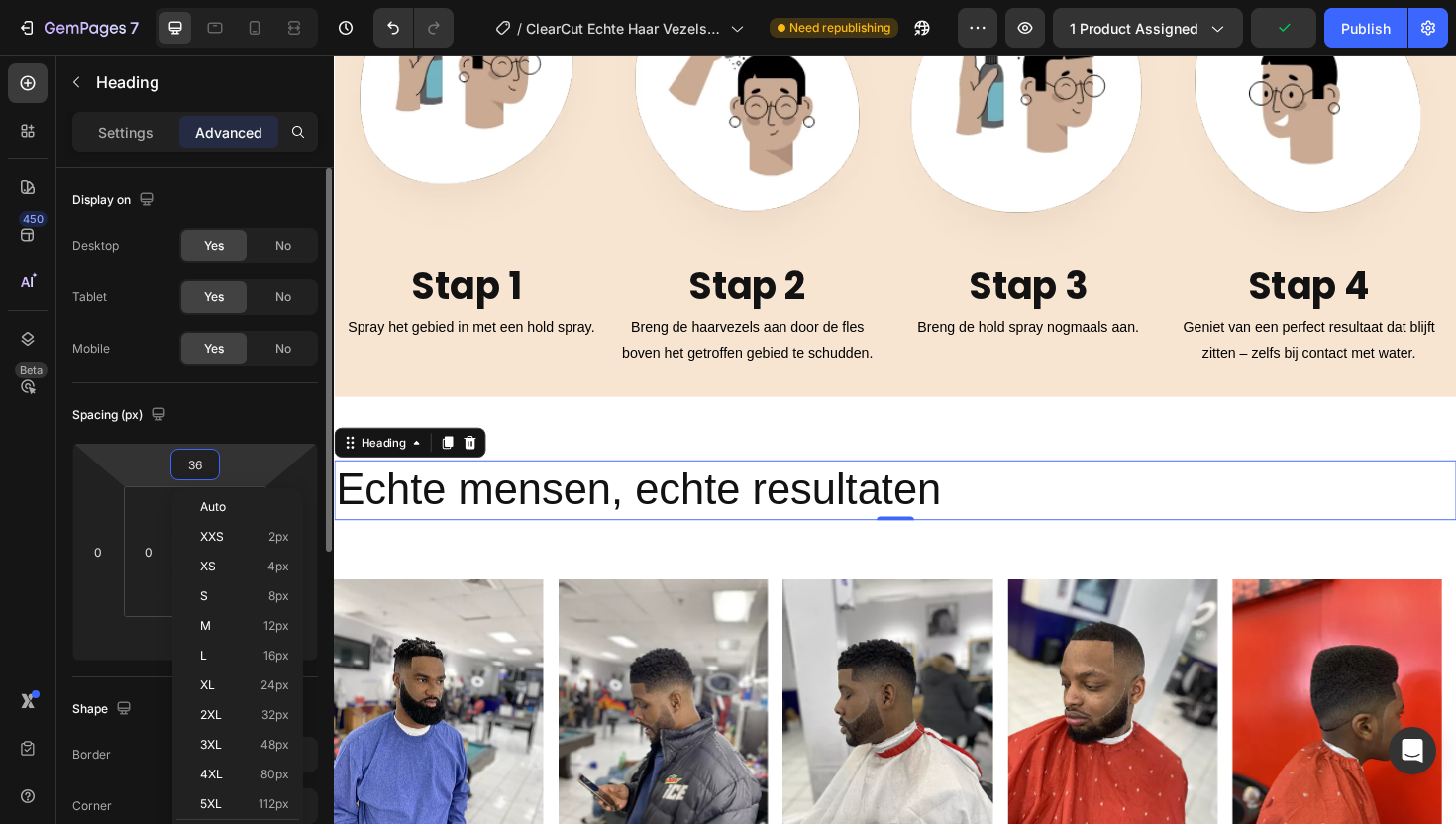 type on "3" 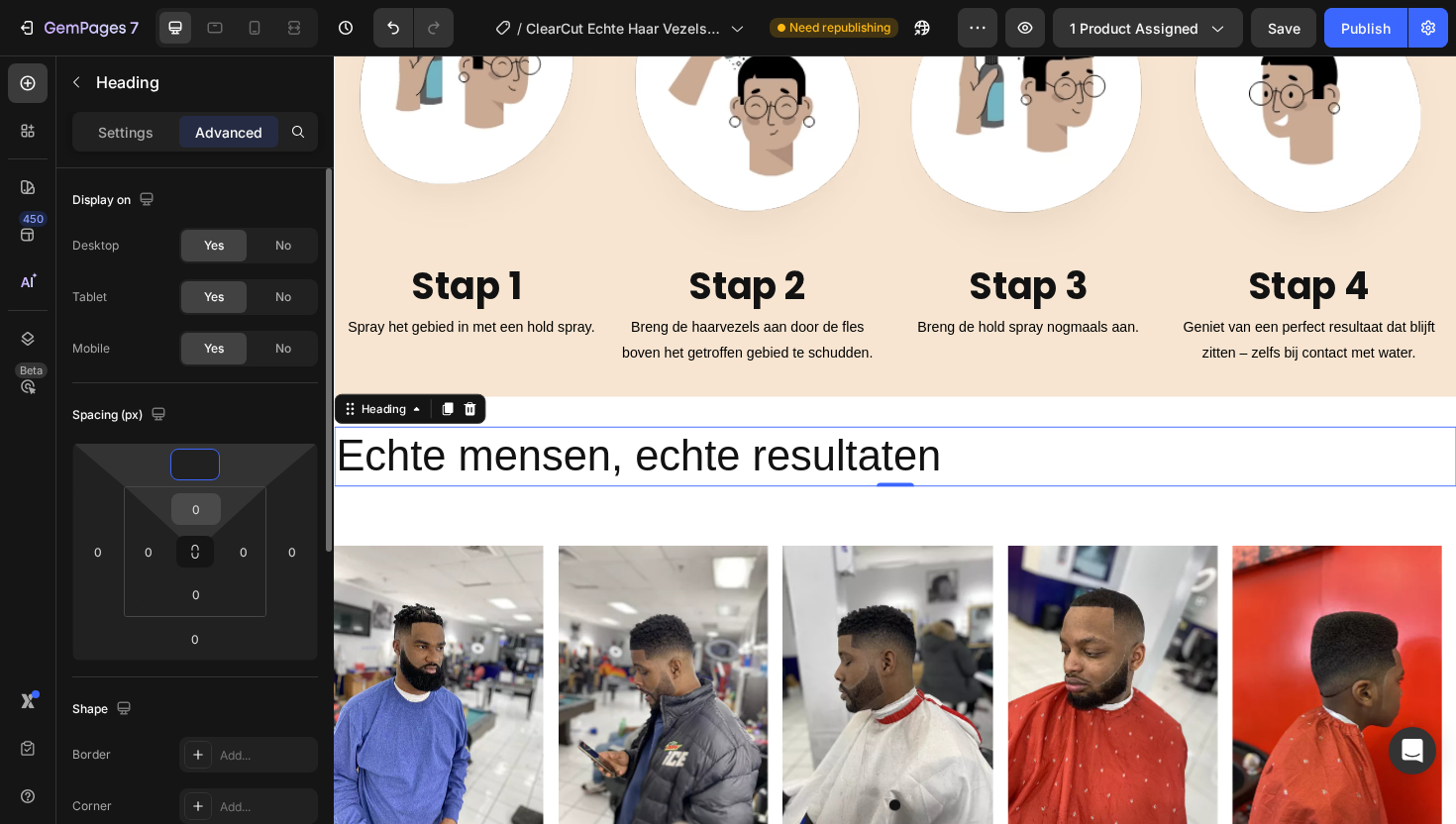 type on "0" 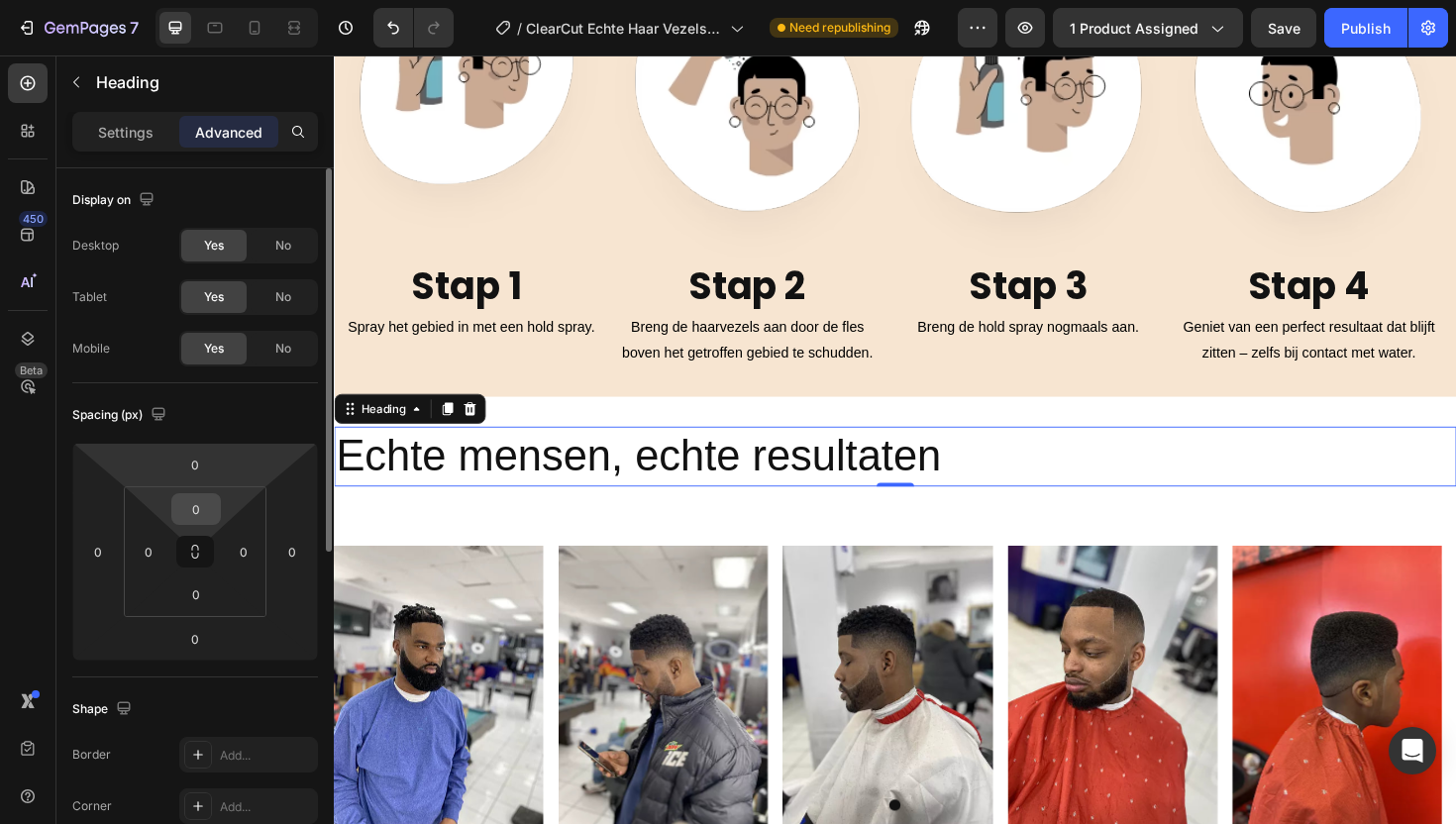 click on "0" at bounding box center [196, 509] 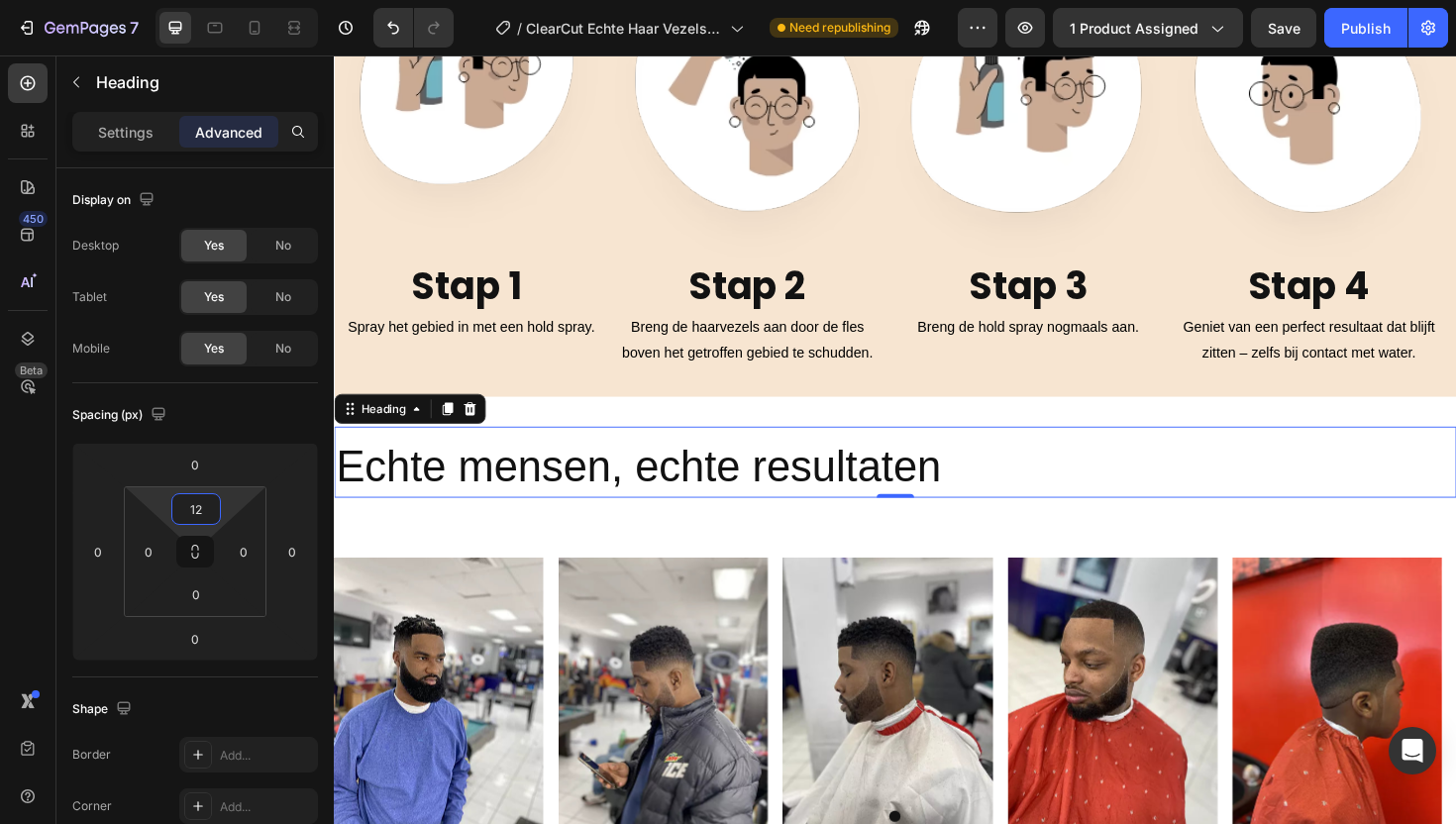 type on "0" 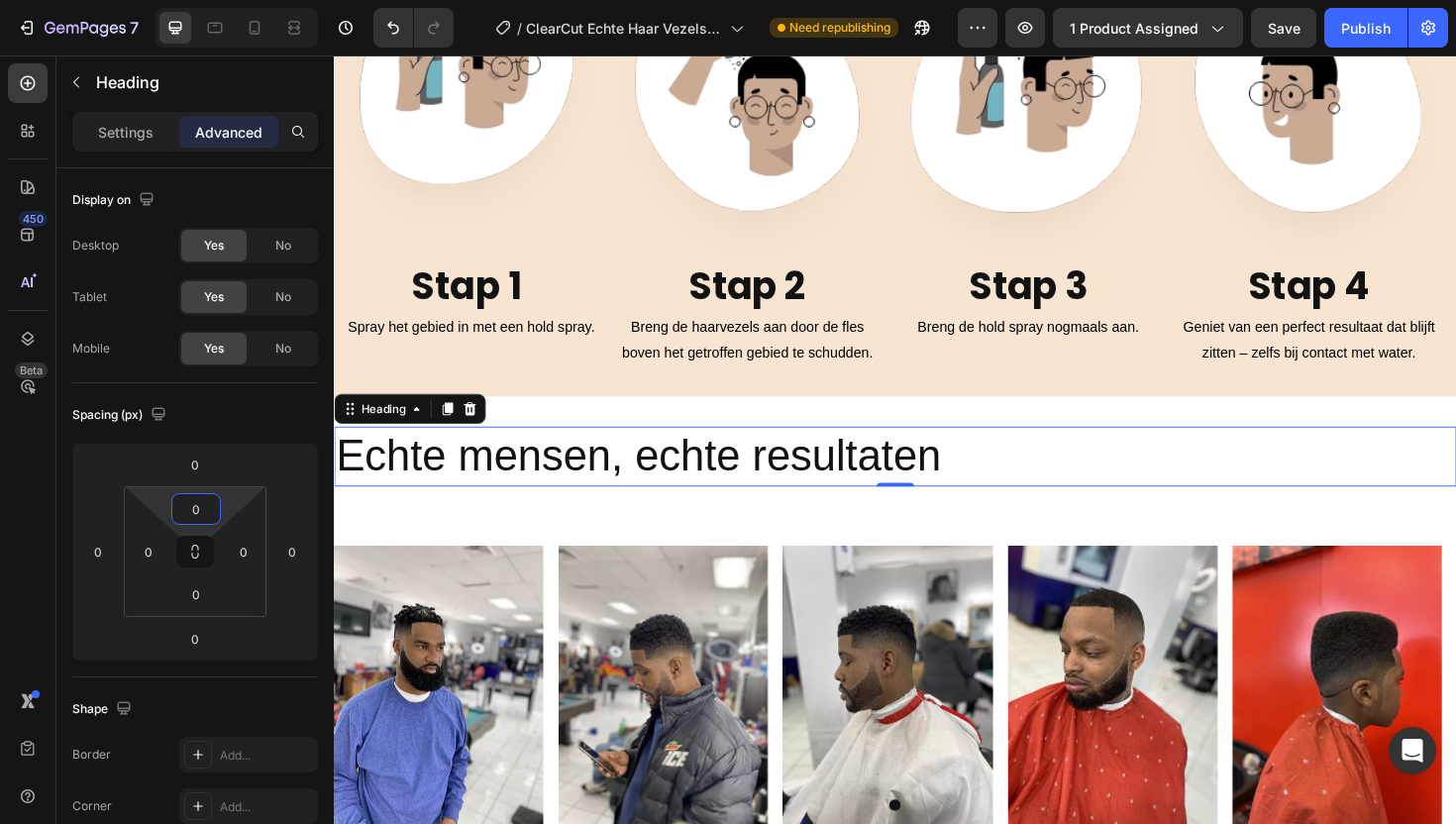 drag, startPoint x: 226, startPoint y: 513, endPoint x: 220, endPoint y: 553, distance: 40.4475 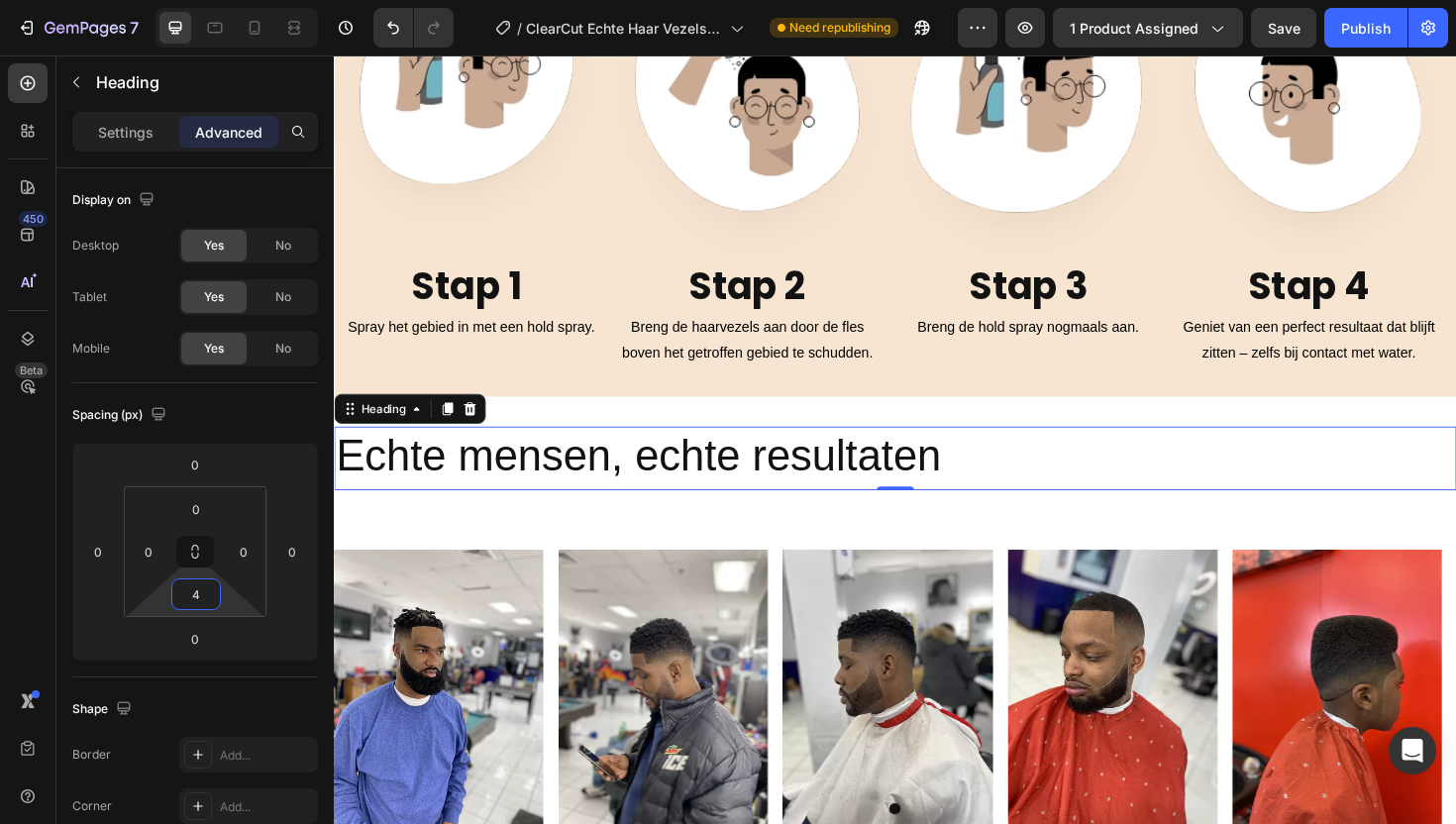 type on "0" 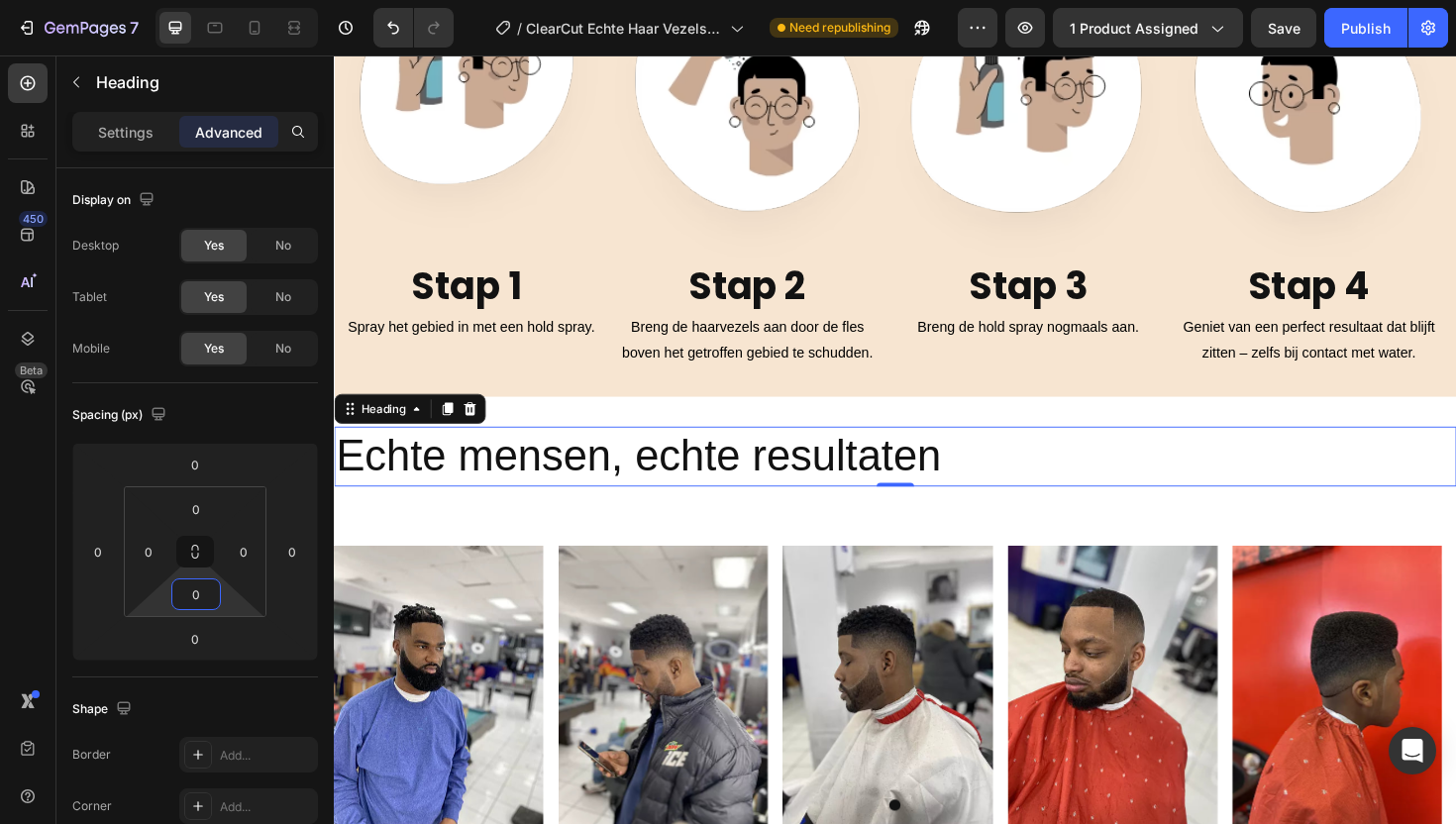 drag, startPoint x: 221, startPoint y: 611, endPoint x: 221, endPoint y: 643, distance: 32 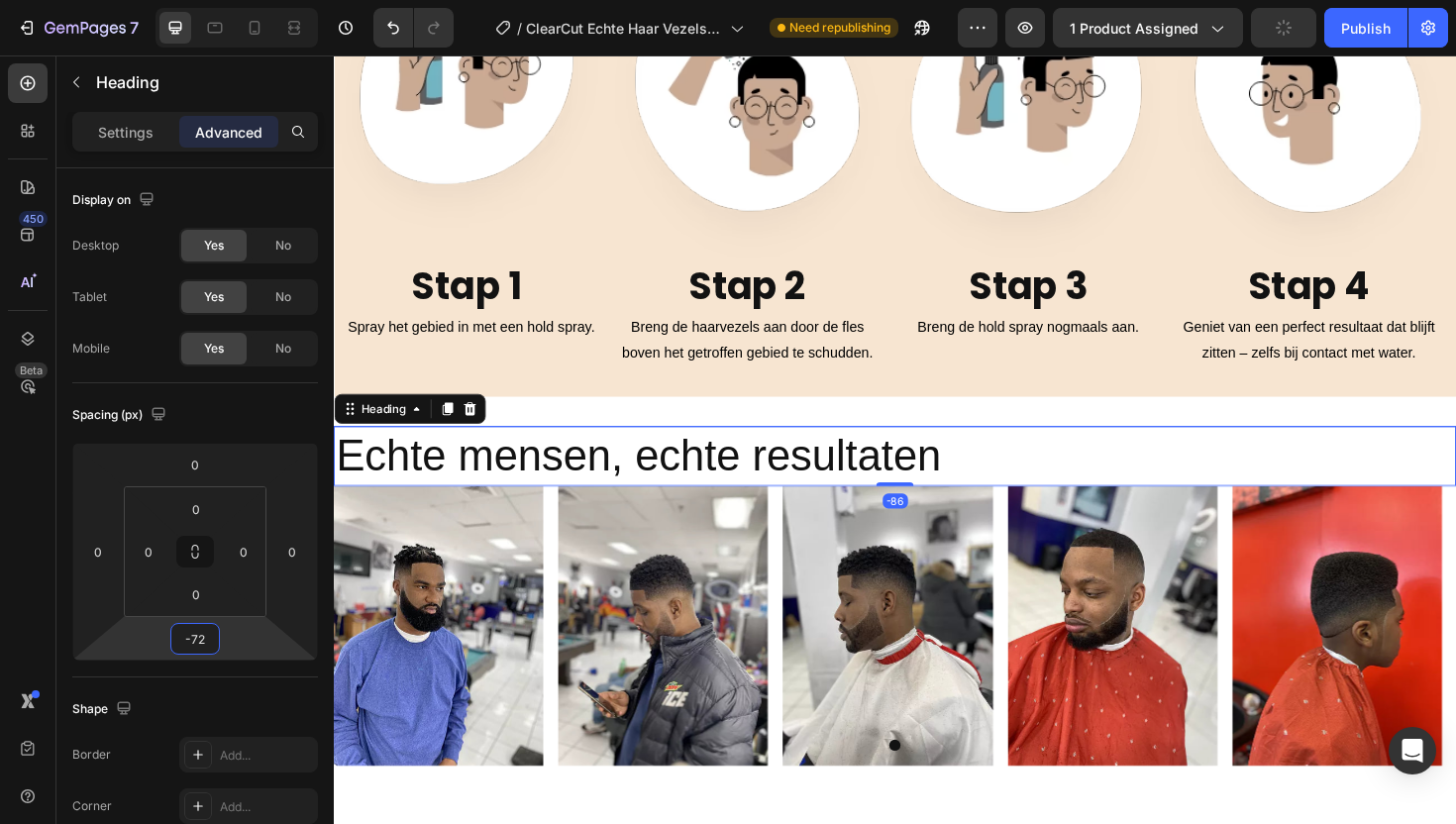 type on "-70" 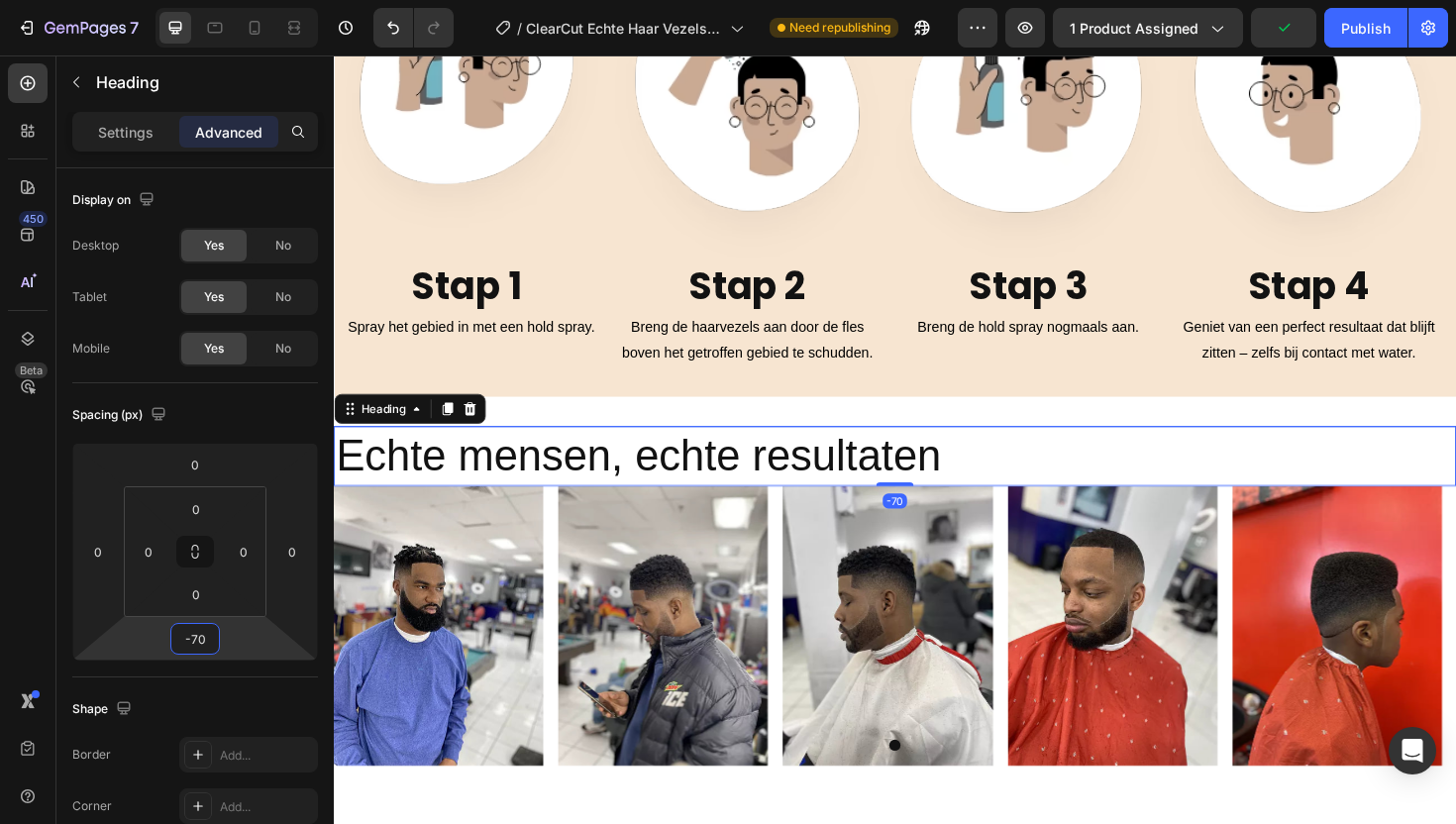 drag, startPoint x: 232, startPoint y: 652, endPoint x: 231, endPoint y: 686, distance: 34.014703 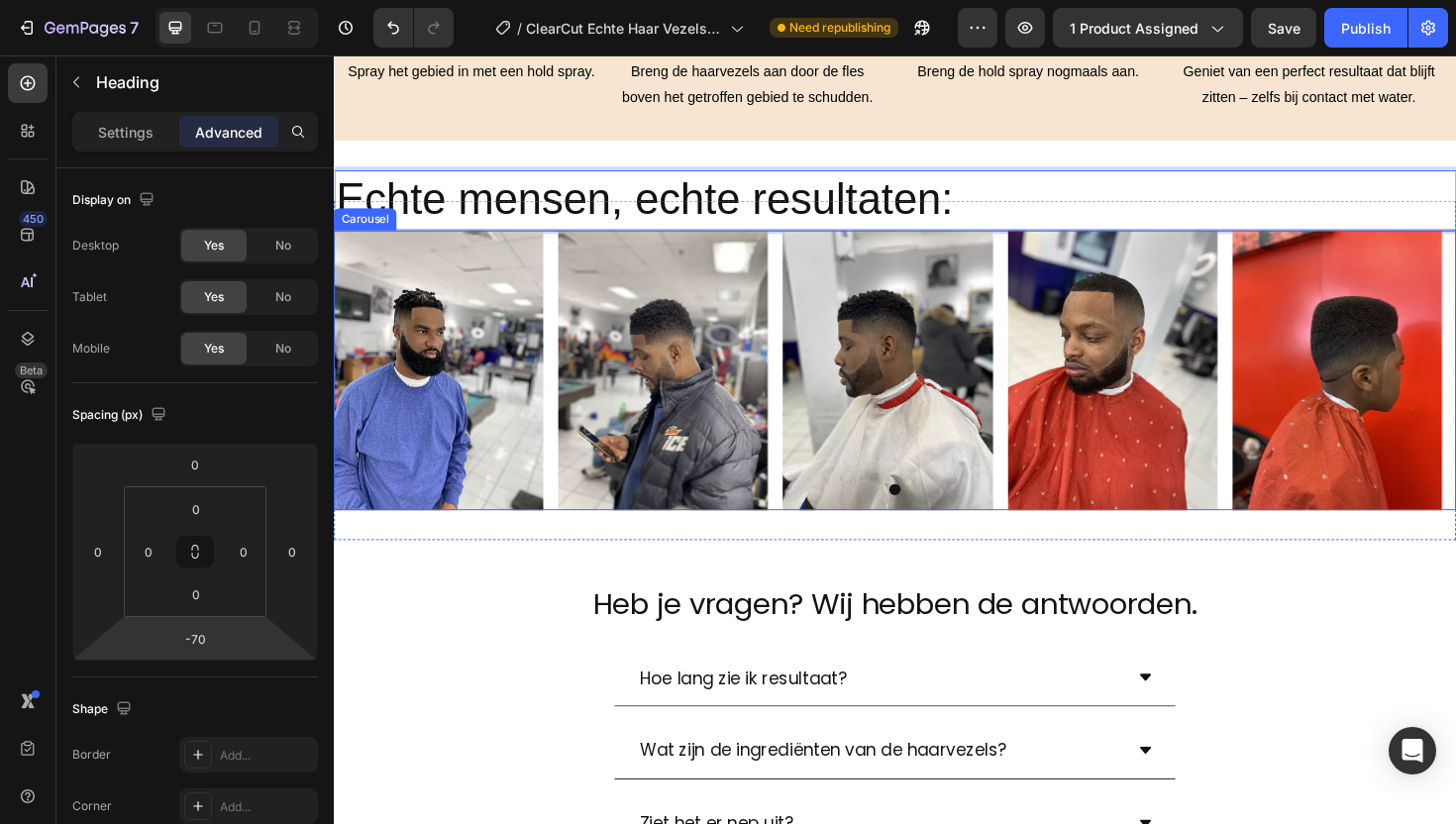 scroll, scrollTop: 1910, scrollLeft: 0, axis: vertical 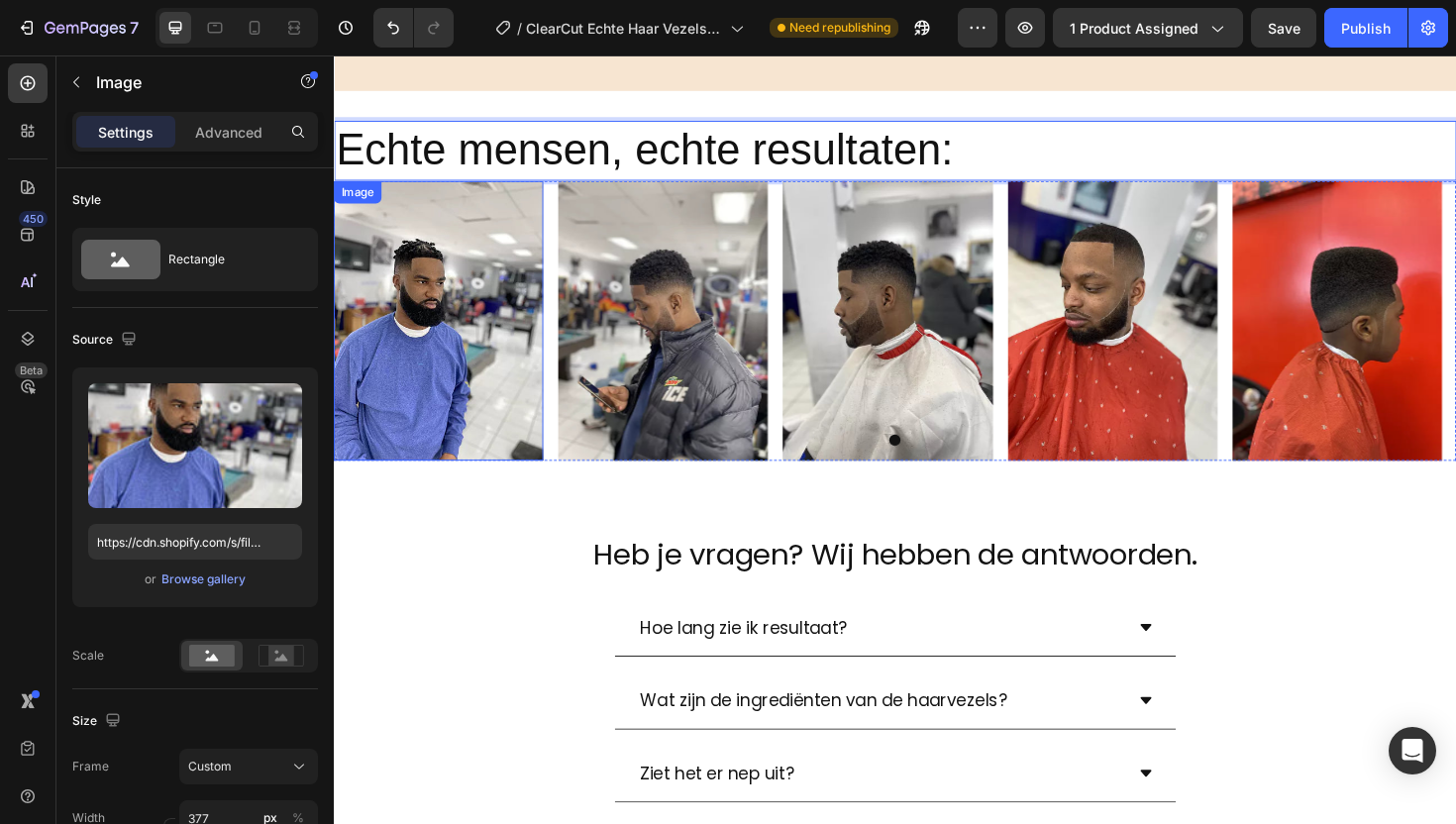 click at bounding box center [445, 336] 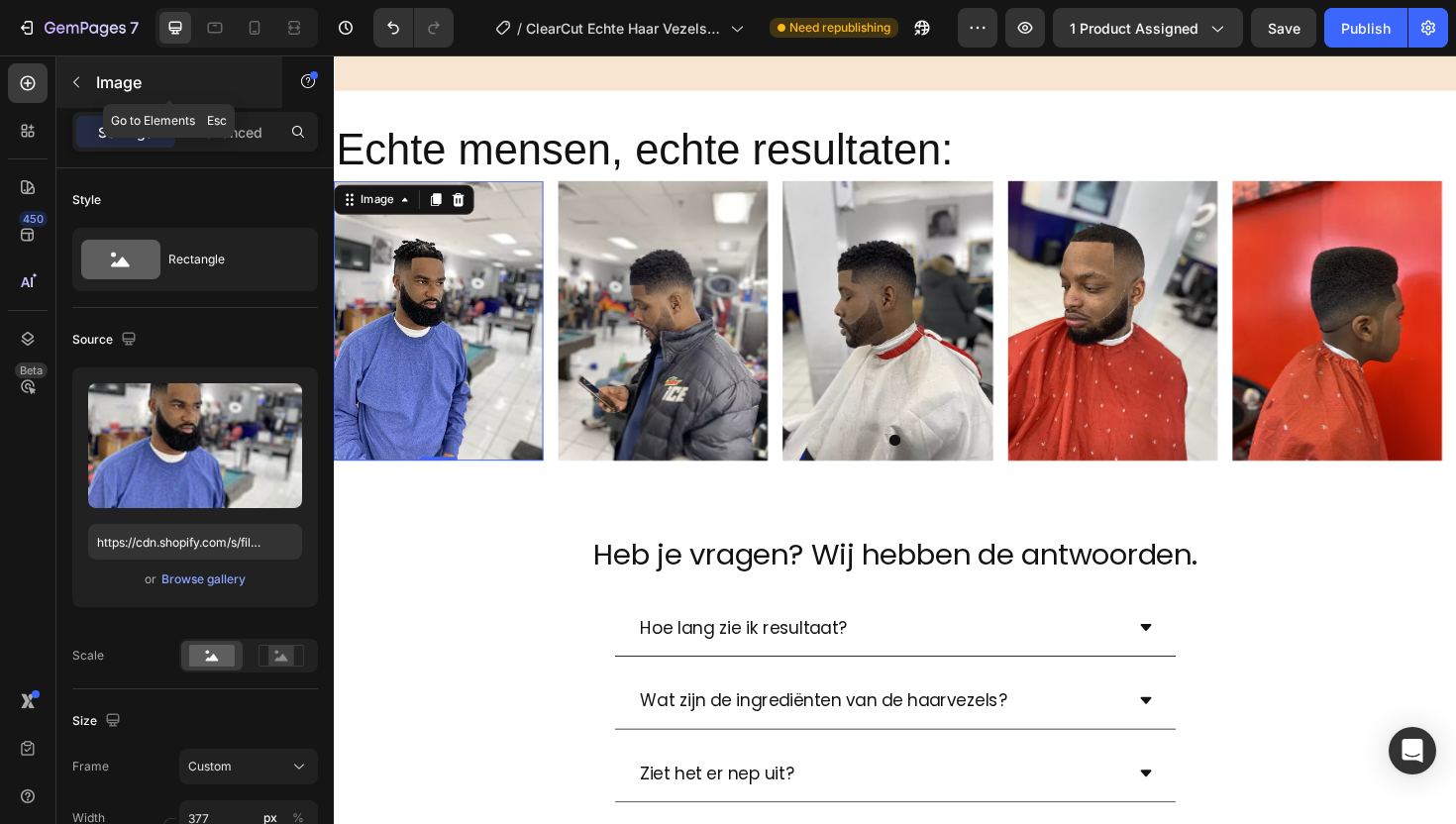click on "Image" at bounding box center [169, 82] 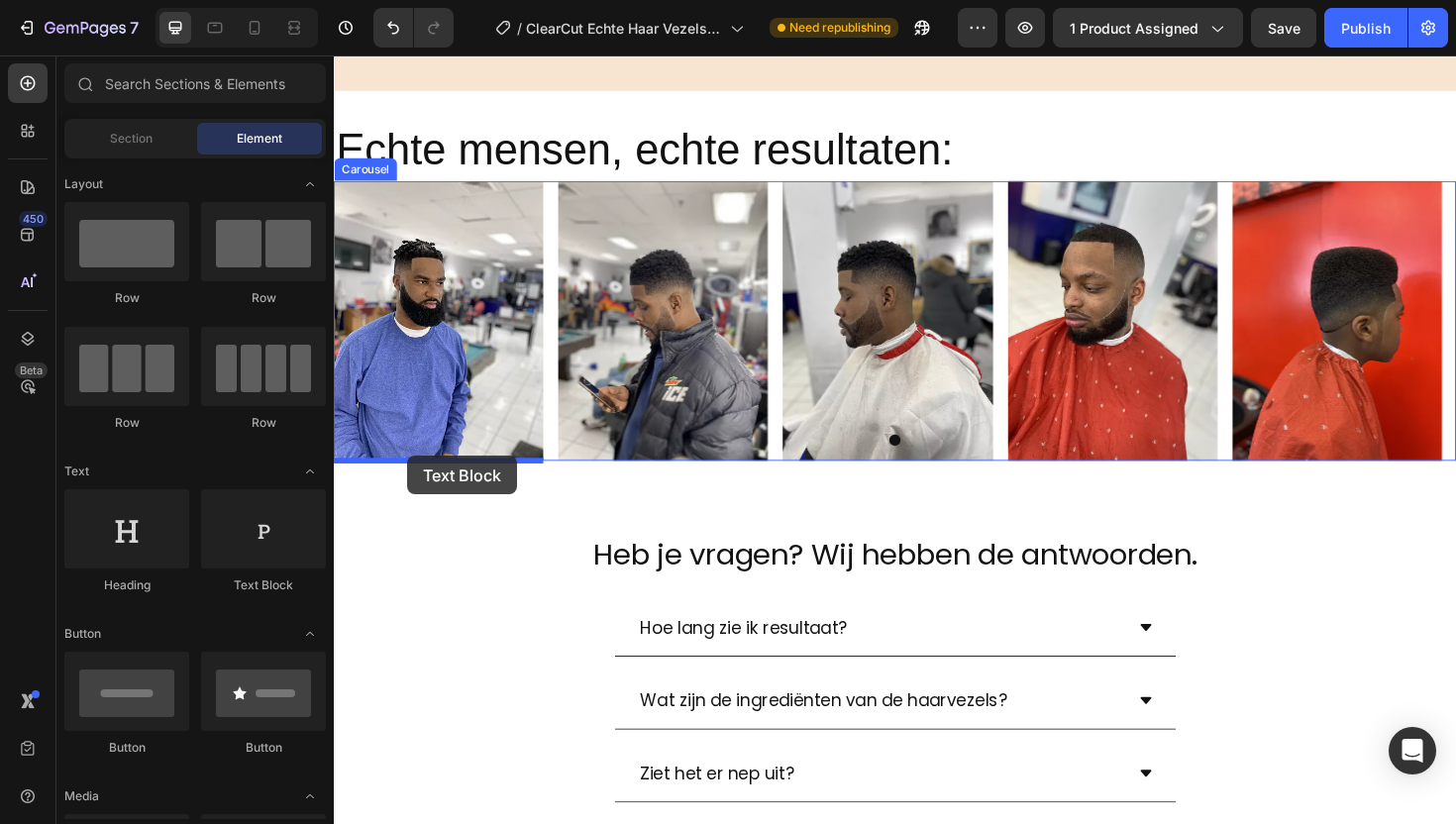 drag, startPoint x: 596, startPoint y: 607, endPoint x: 411, endPoint y: 479, distance: 224.96444 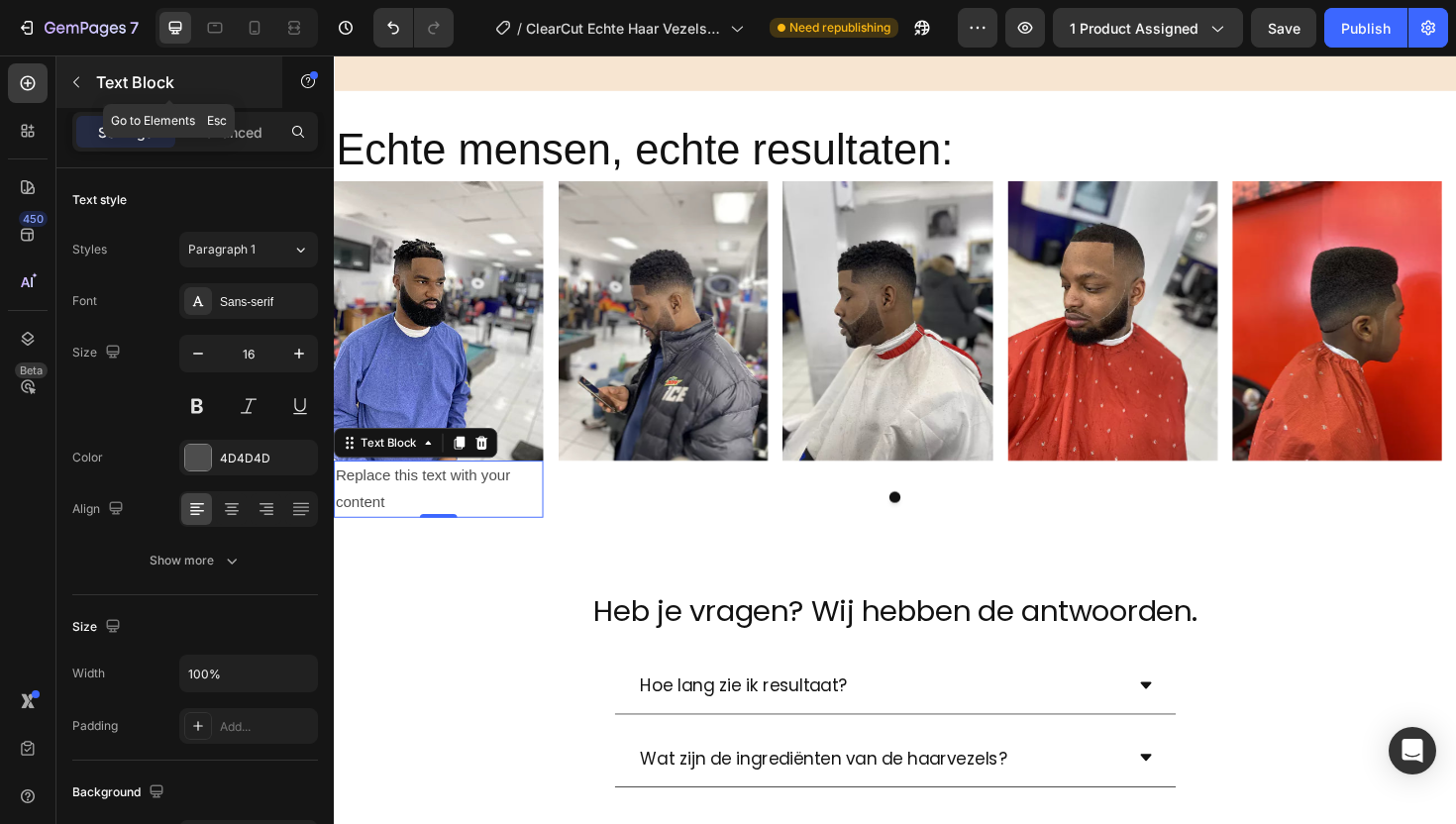 click 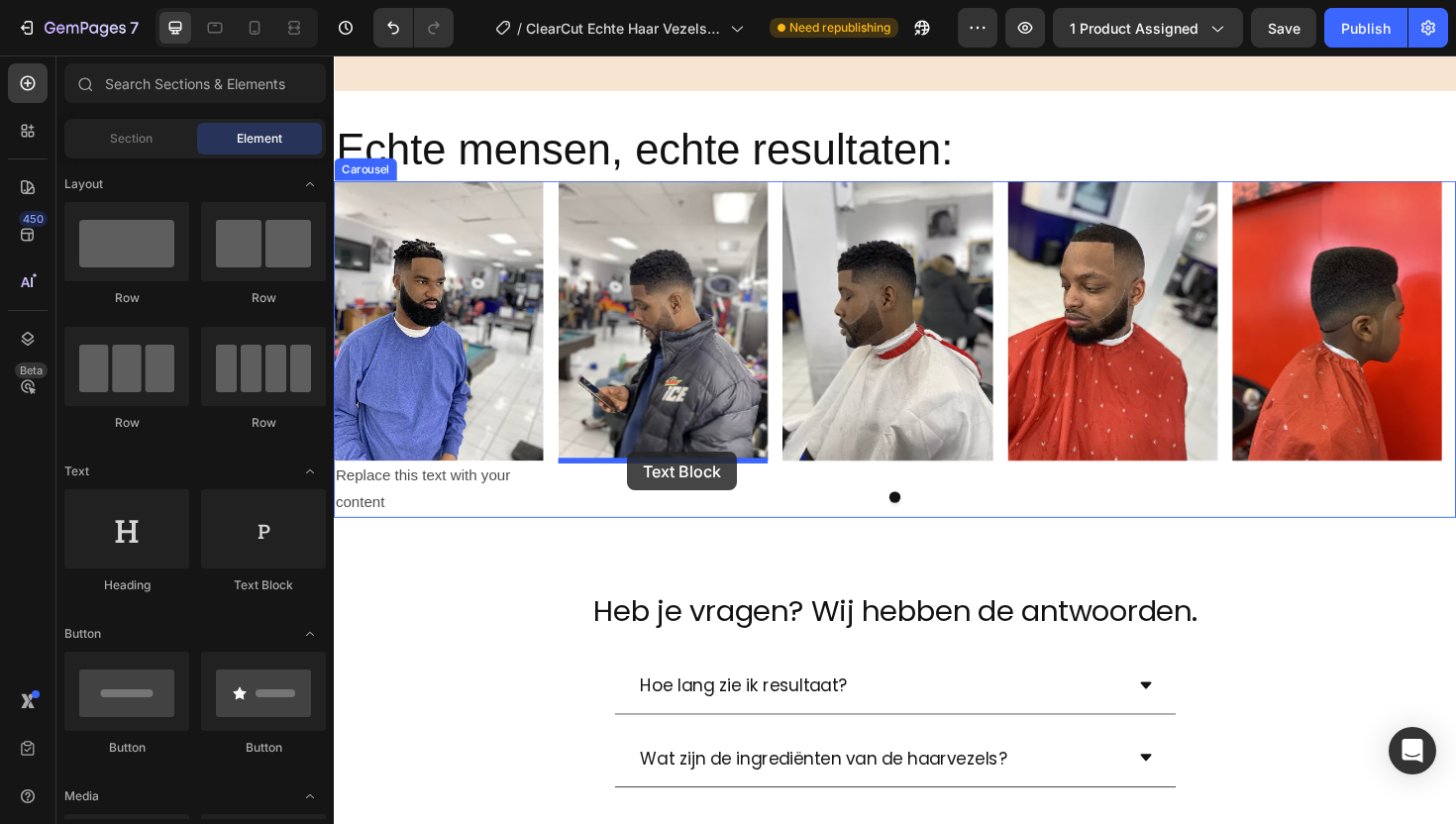 drag, startPoint x: 572, startPoint y: 614, endPoint x: 645, endPoint y: 475, distance: 157.0032 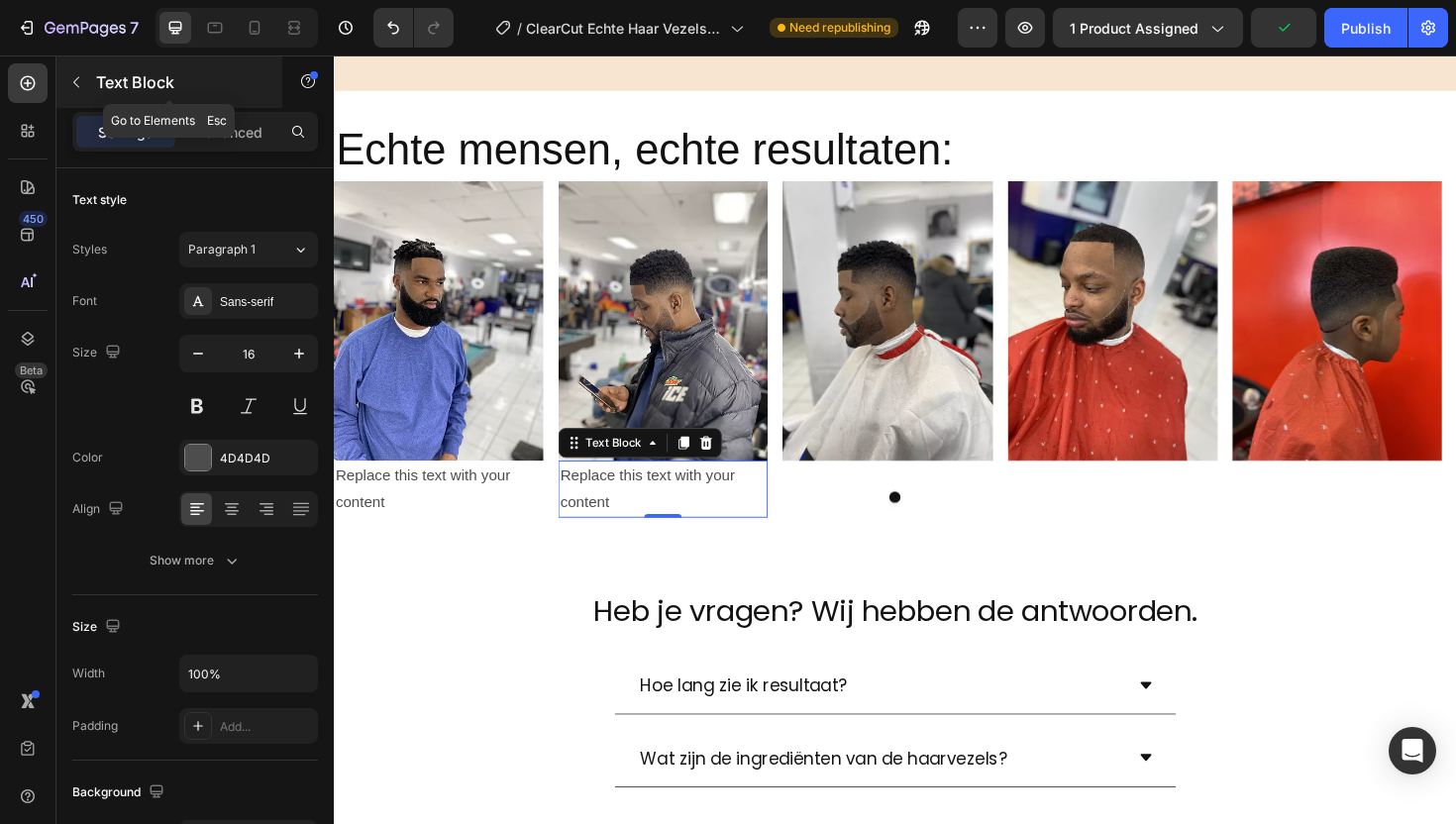 click at bounding box center [76, 82] 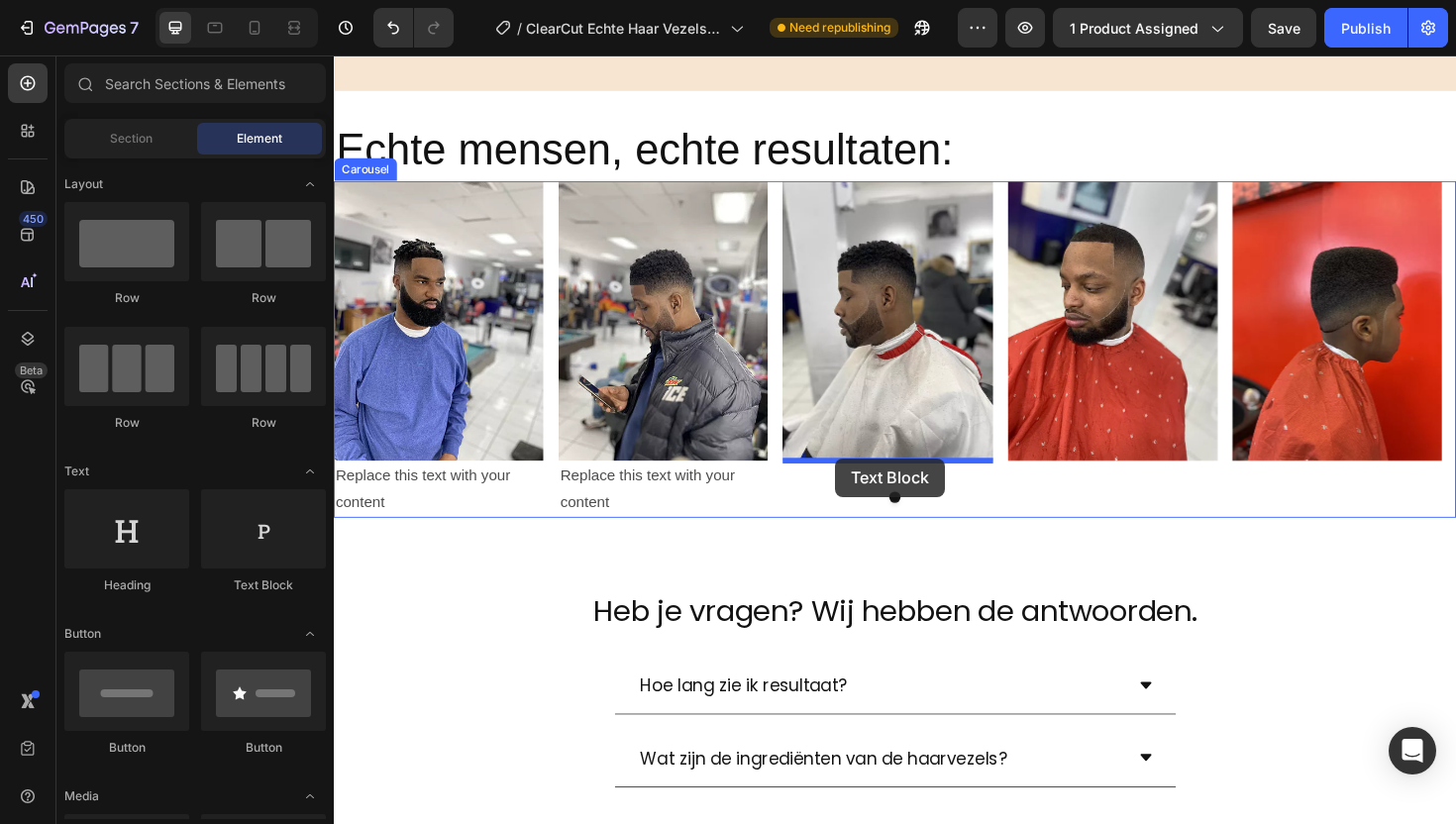 drag, startPoint x: 583, startPoint y: 618, endPoint x: 865, endPoint y: 482, distance: 313.0815 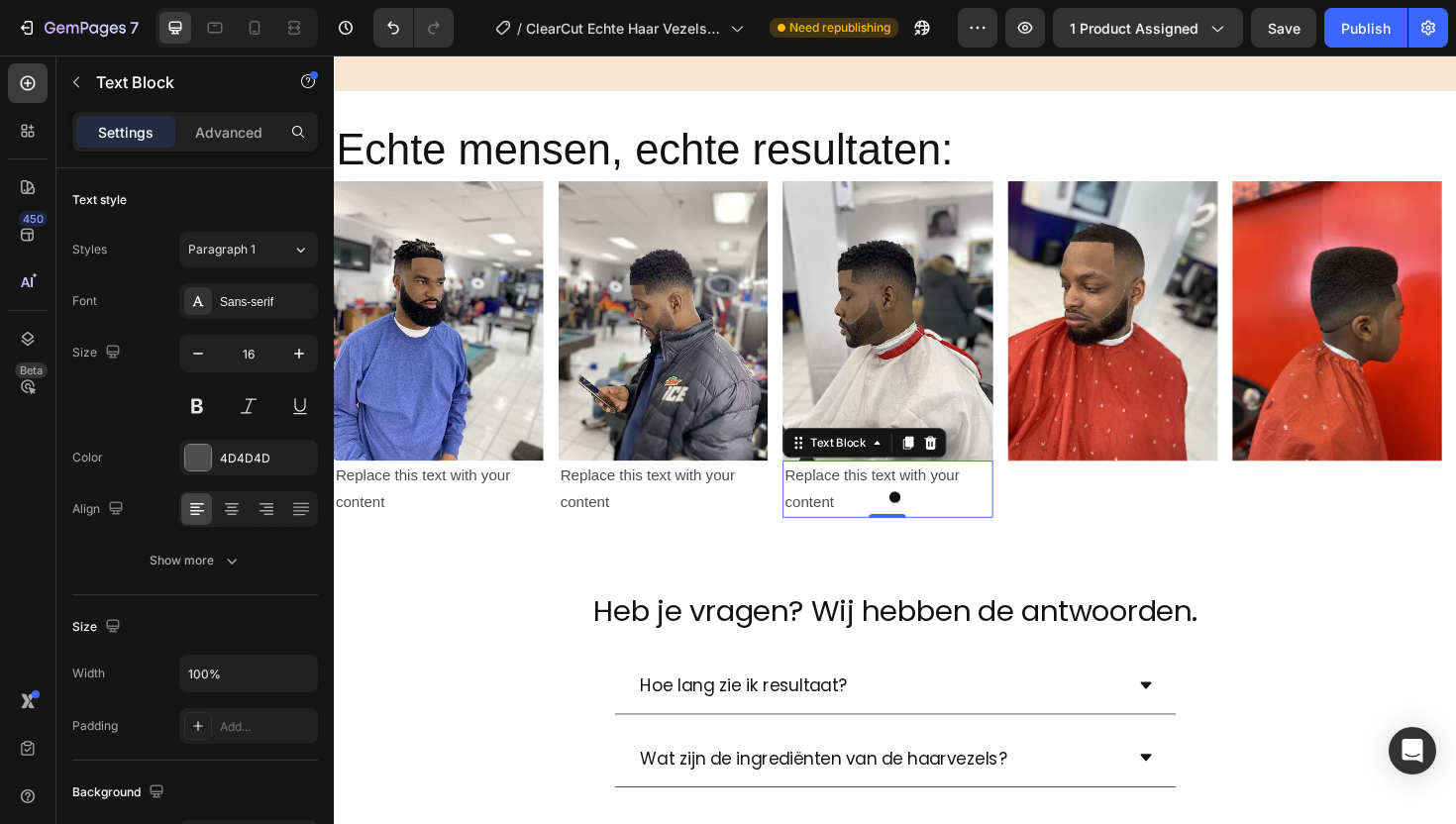 click at bounding box center [942, 465] 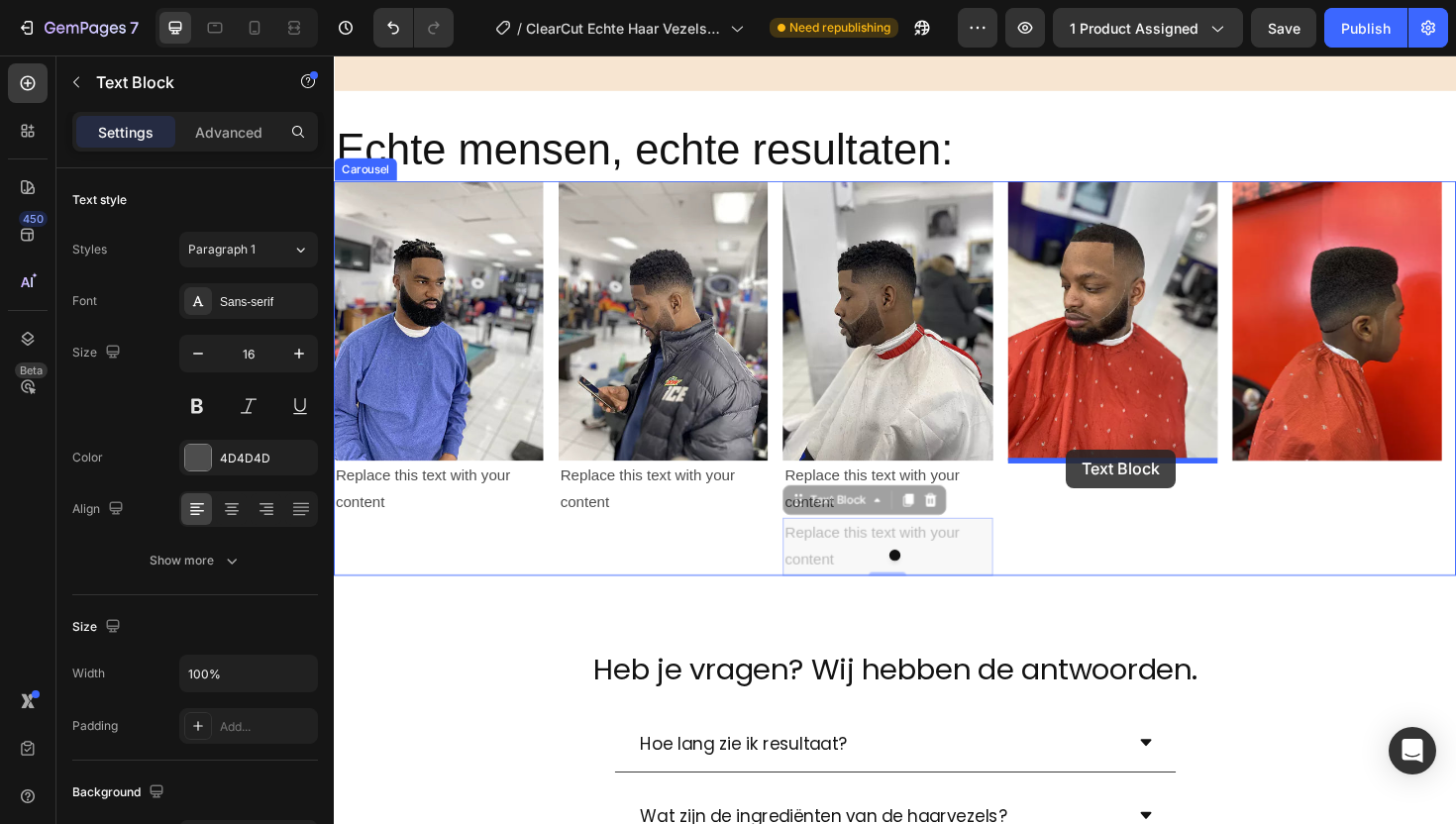 drag, startPoint x: 827, startPoint y: 533, endPoint x: 1109, endPoint y: 472, distance: 288.5221 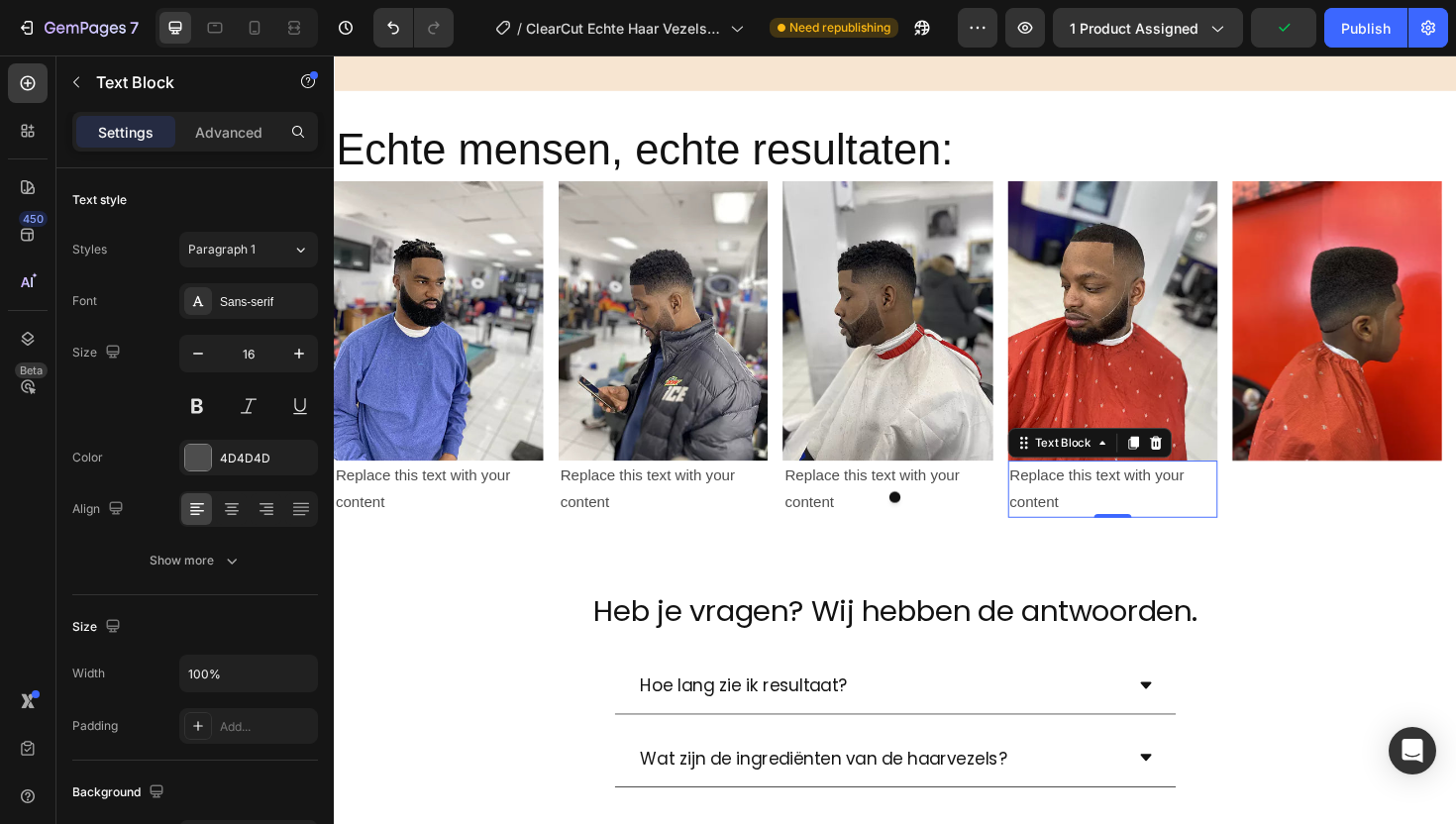 drag, startPoint x: 1179, startPoint y: 471, endPoint x: 1138, endPoint y: 499, distance: 49.648766 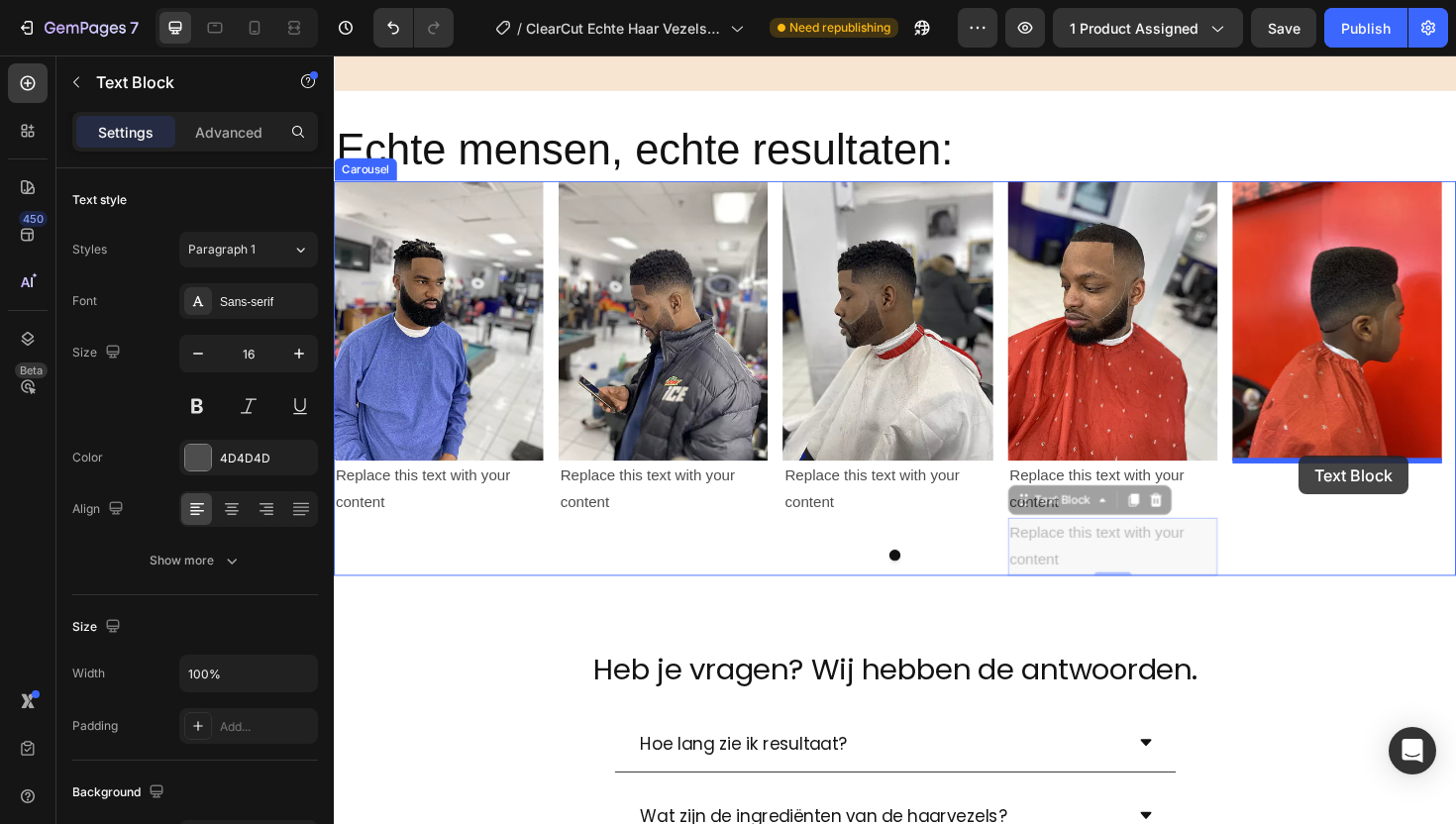 drag, startPoint x: 1063, startPoint y: 536, endPoint x: 1356, endPoint y: 479, distance: 298.49288 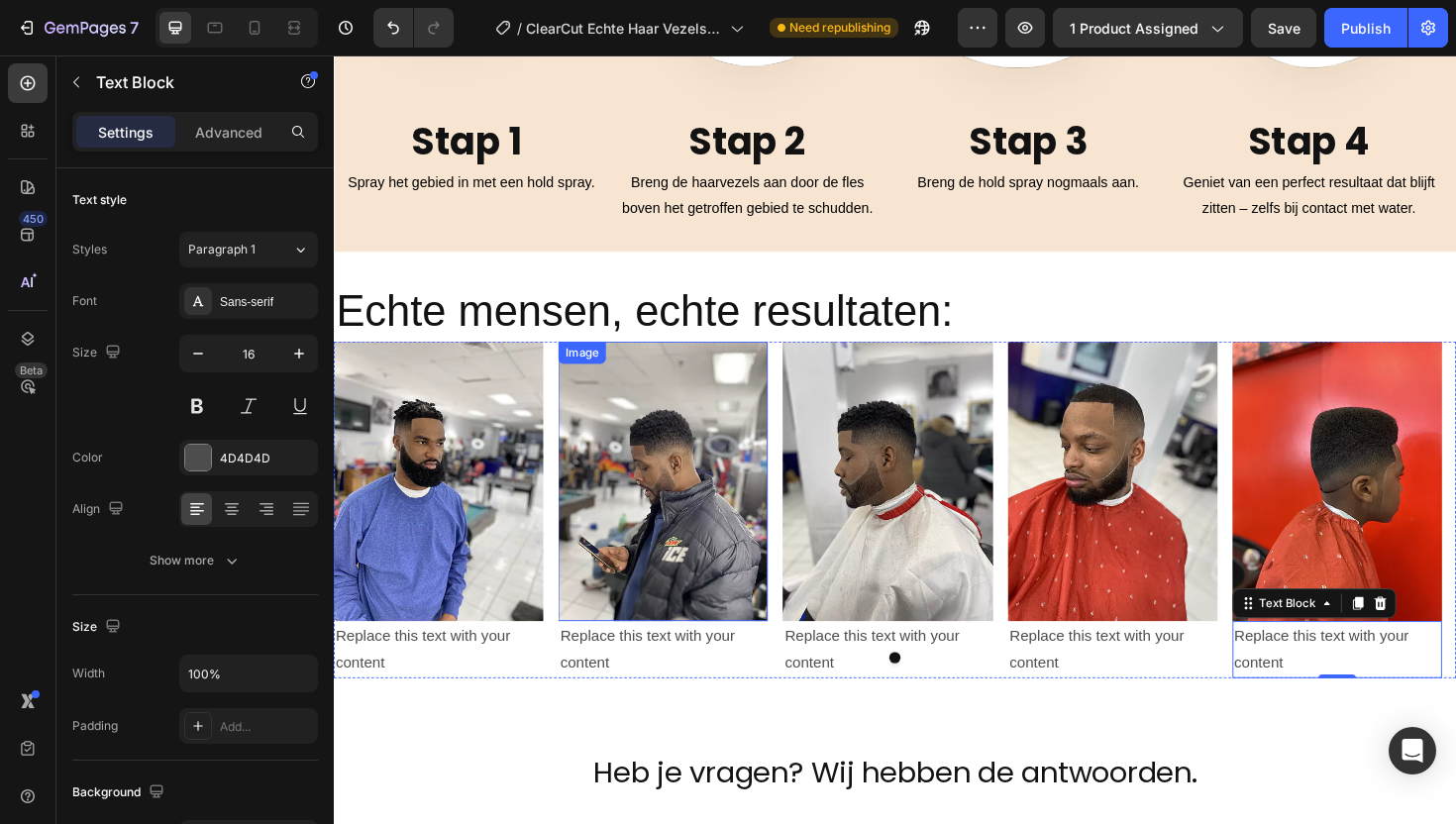 scroll, scrollTop: 1739, scrollLeft: 0, axis: vertical 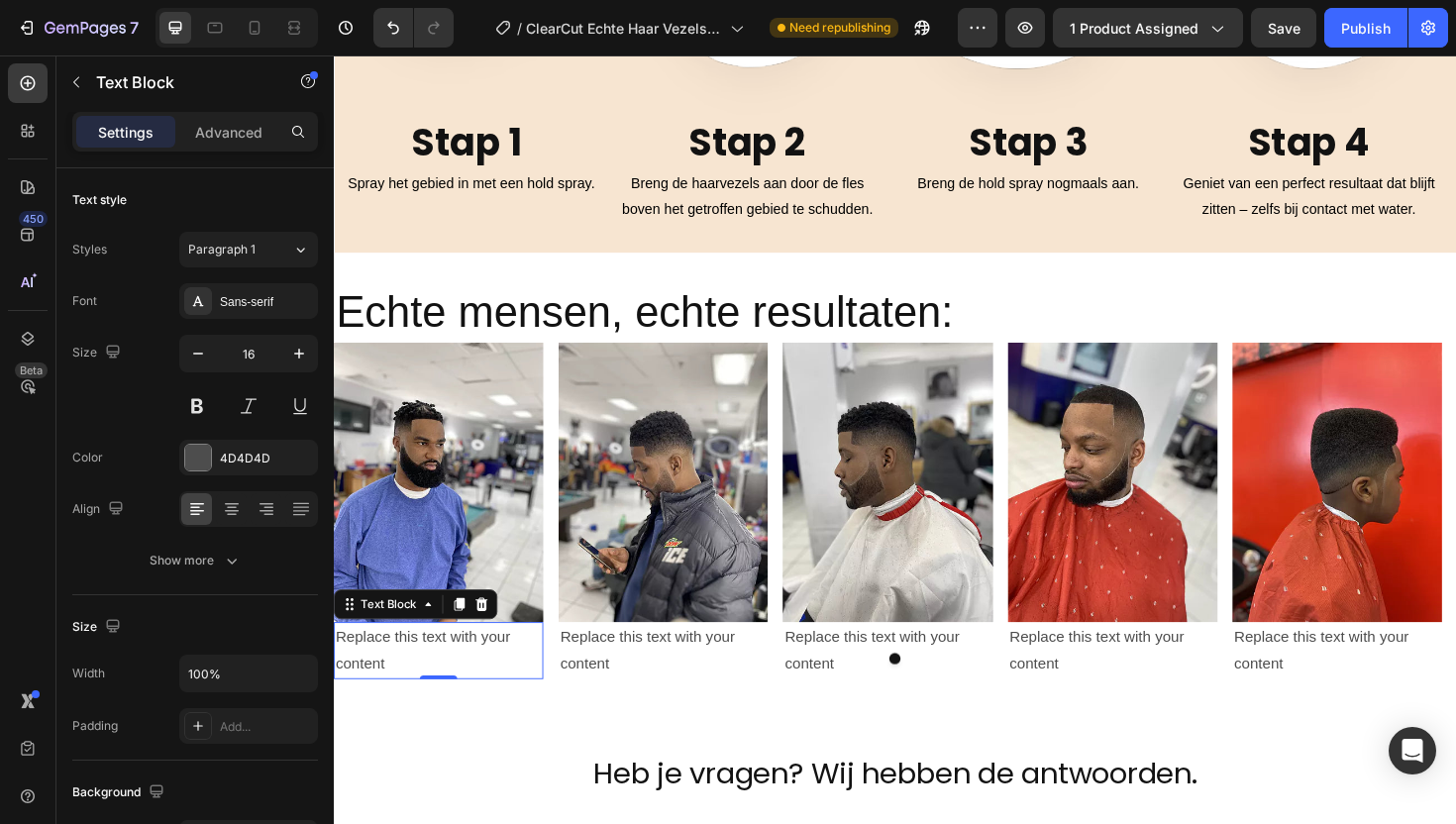 click on "Replace this text with your content" at bounding box center (445, 686) 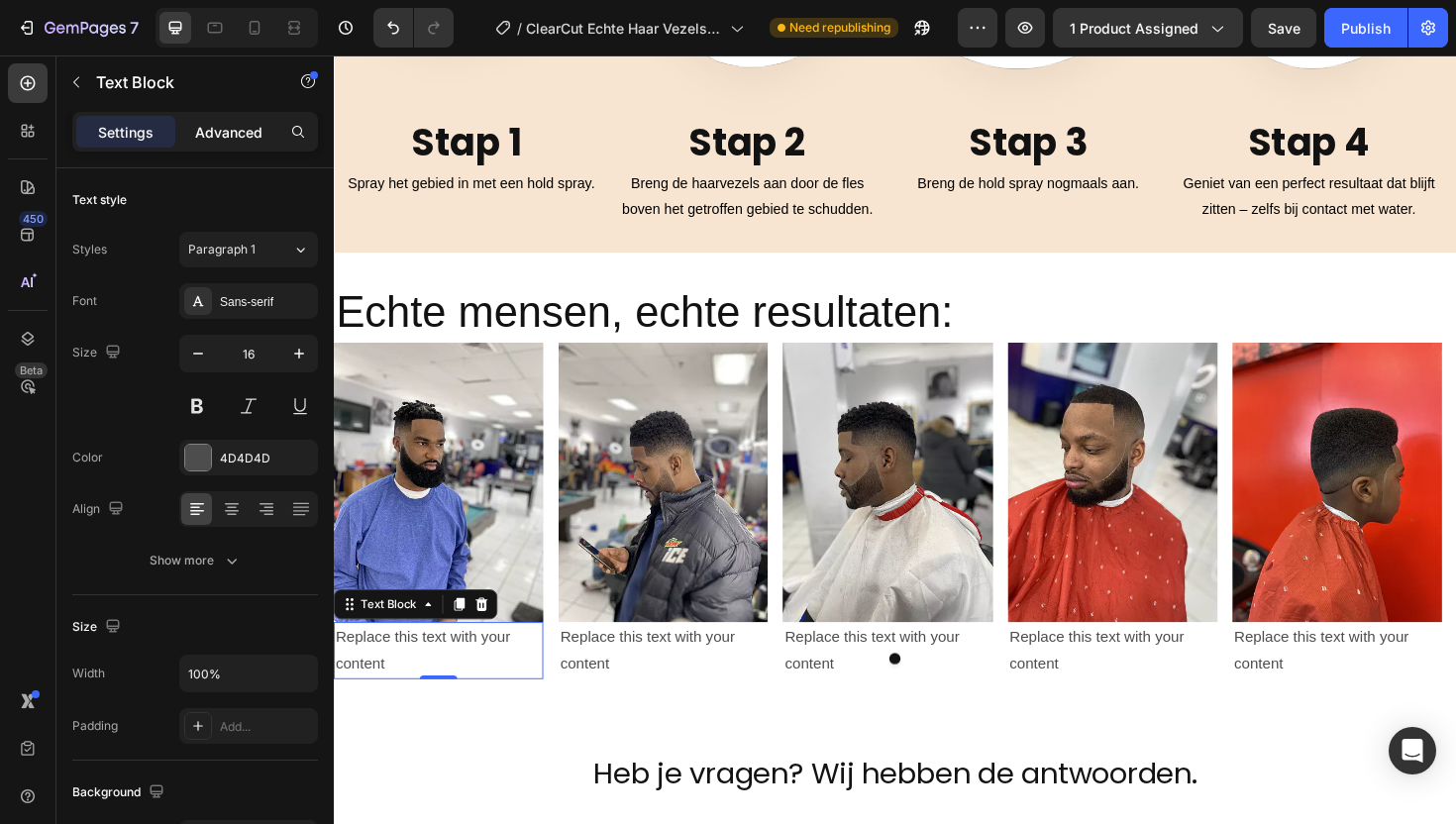 click on "Advanced" at bounding box center (229, 132) 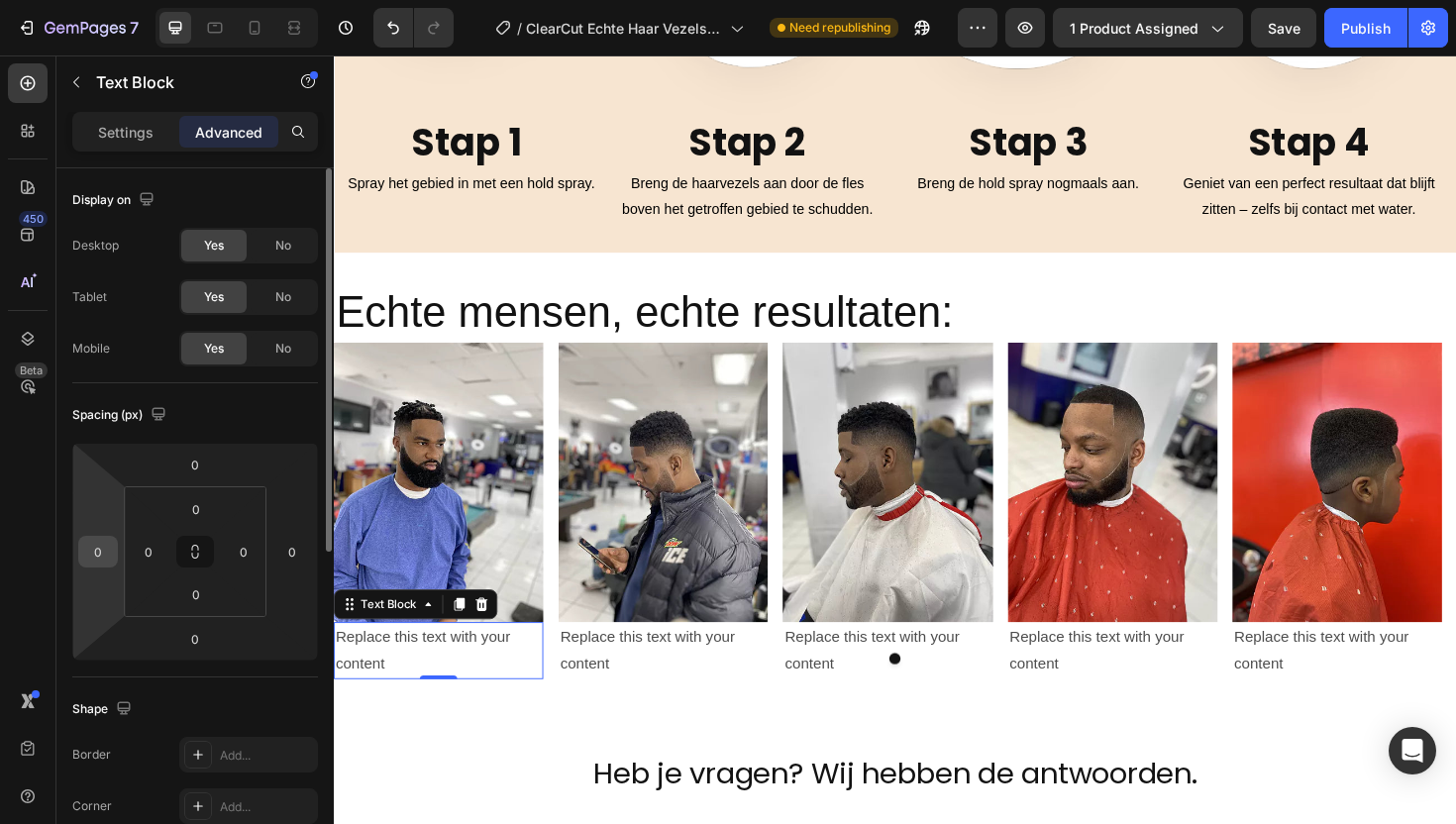 click on "0" at bounding box center (98, 552) 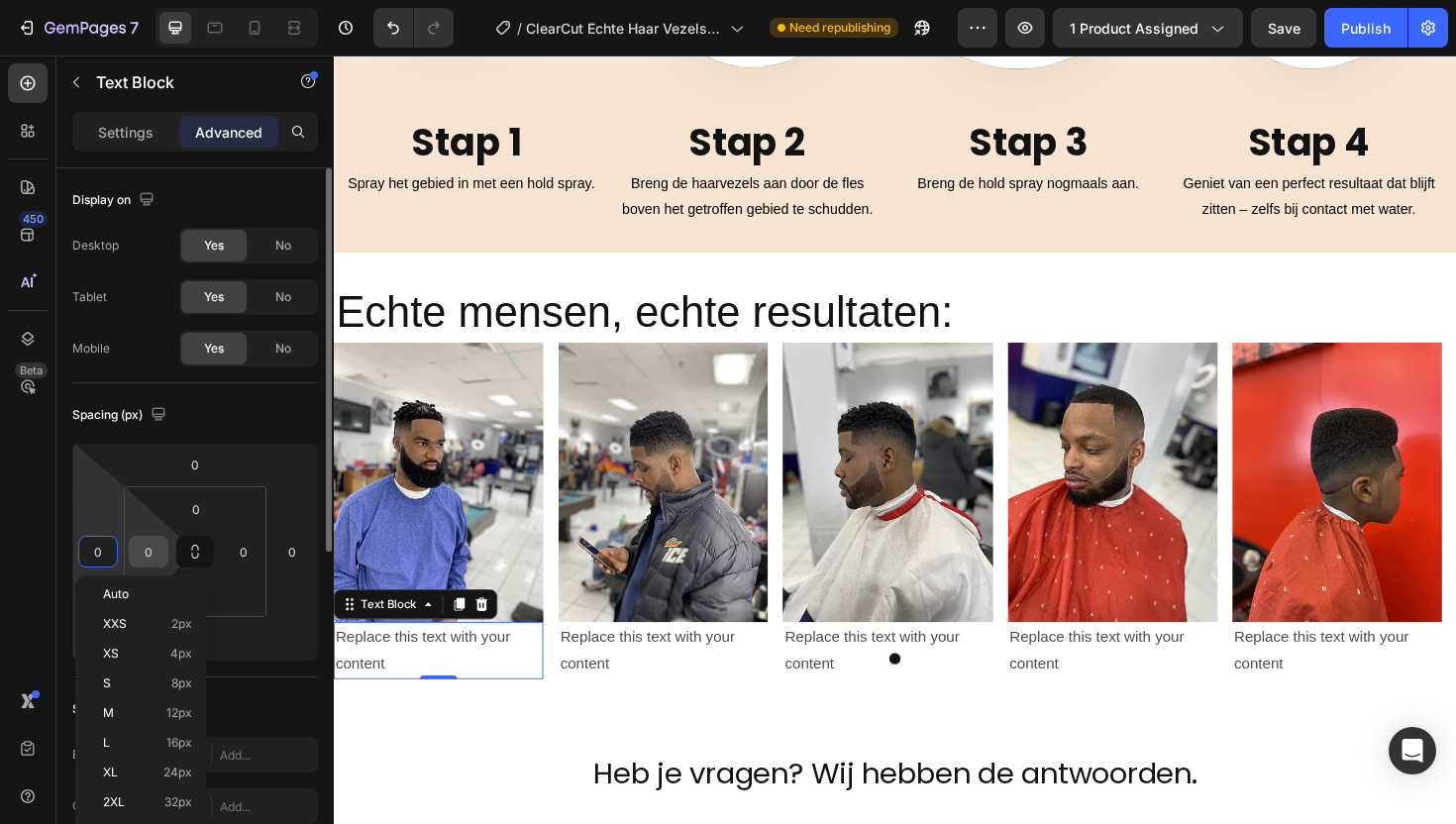 type on "5" 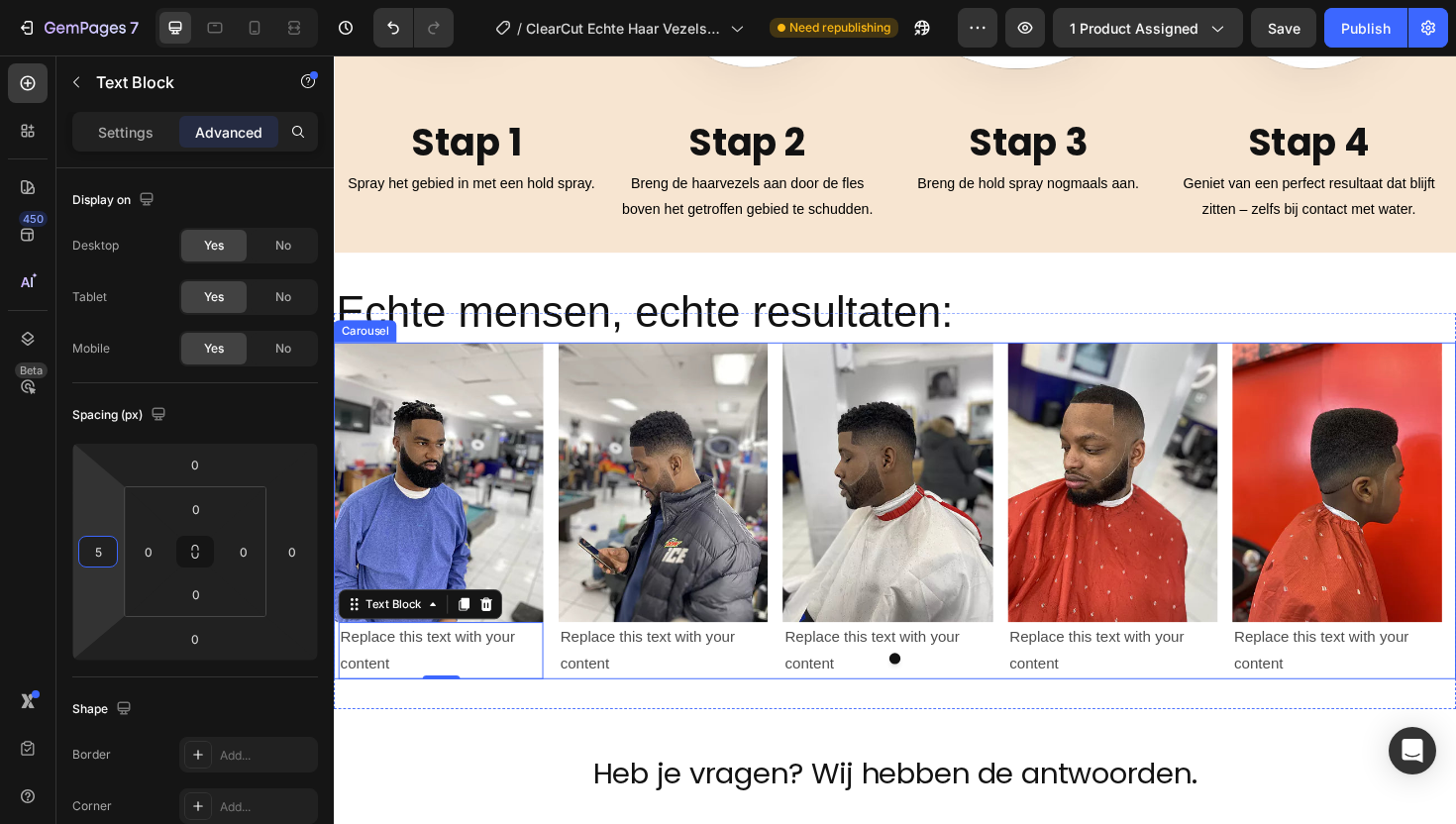 click at bounding box center [928, 694] 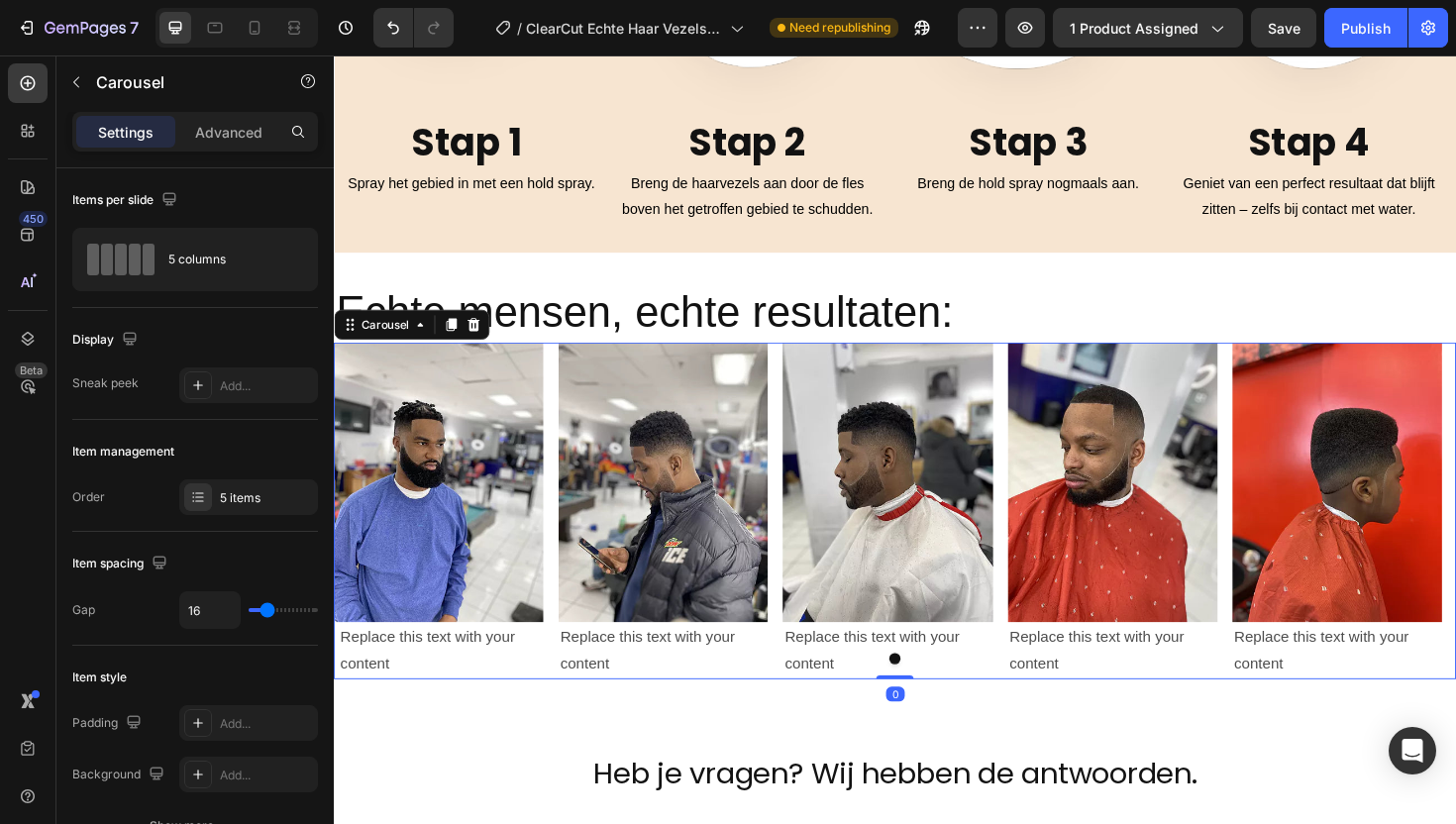 click at bounding box center (928, 694) 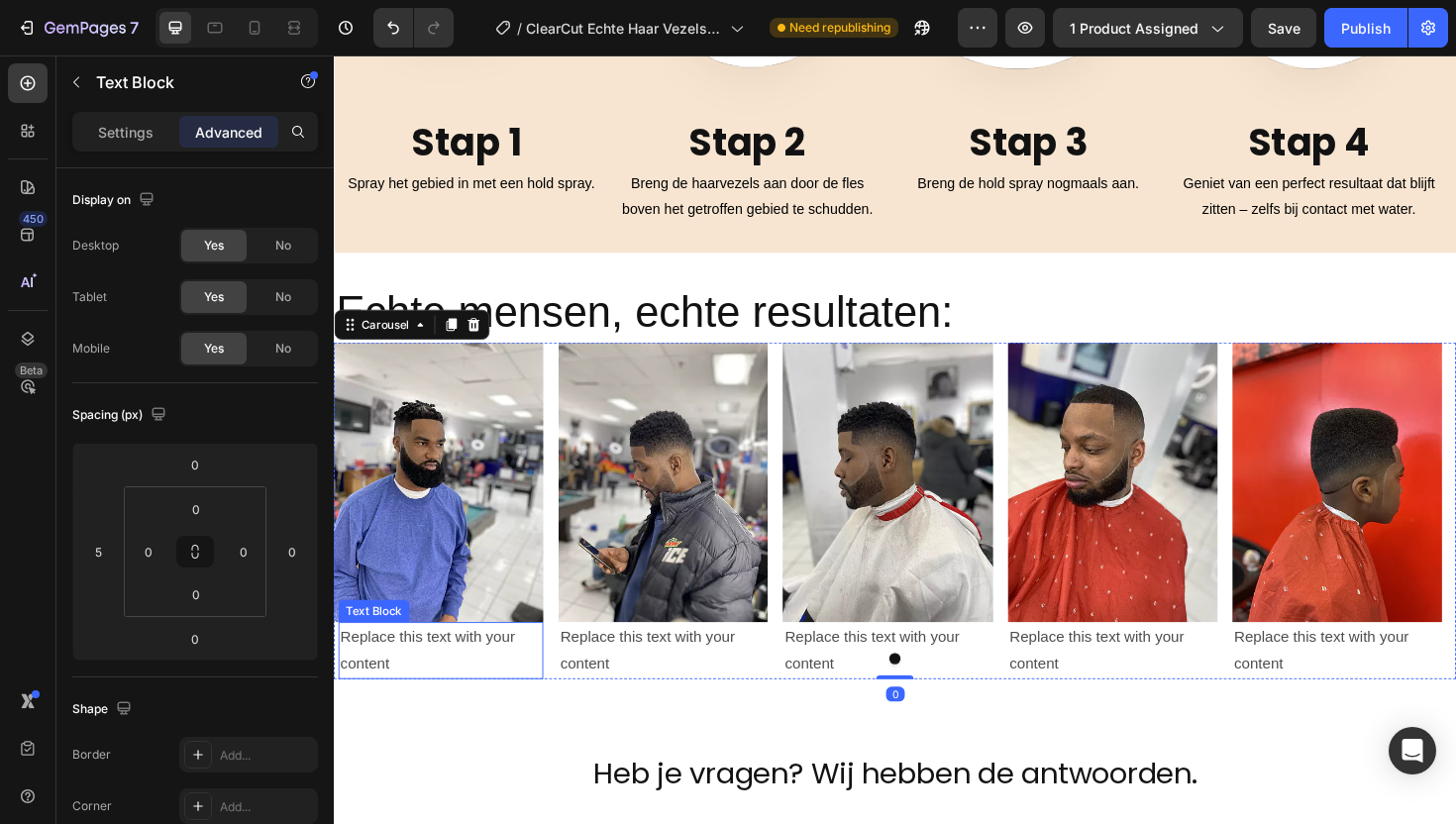 click on "Replace this text with your content" at bounding box center [447, 686] 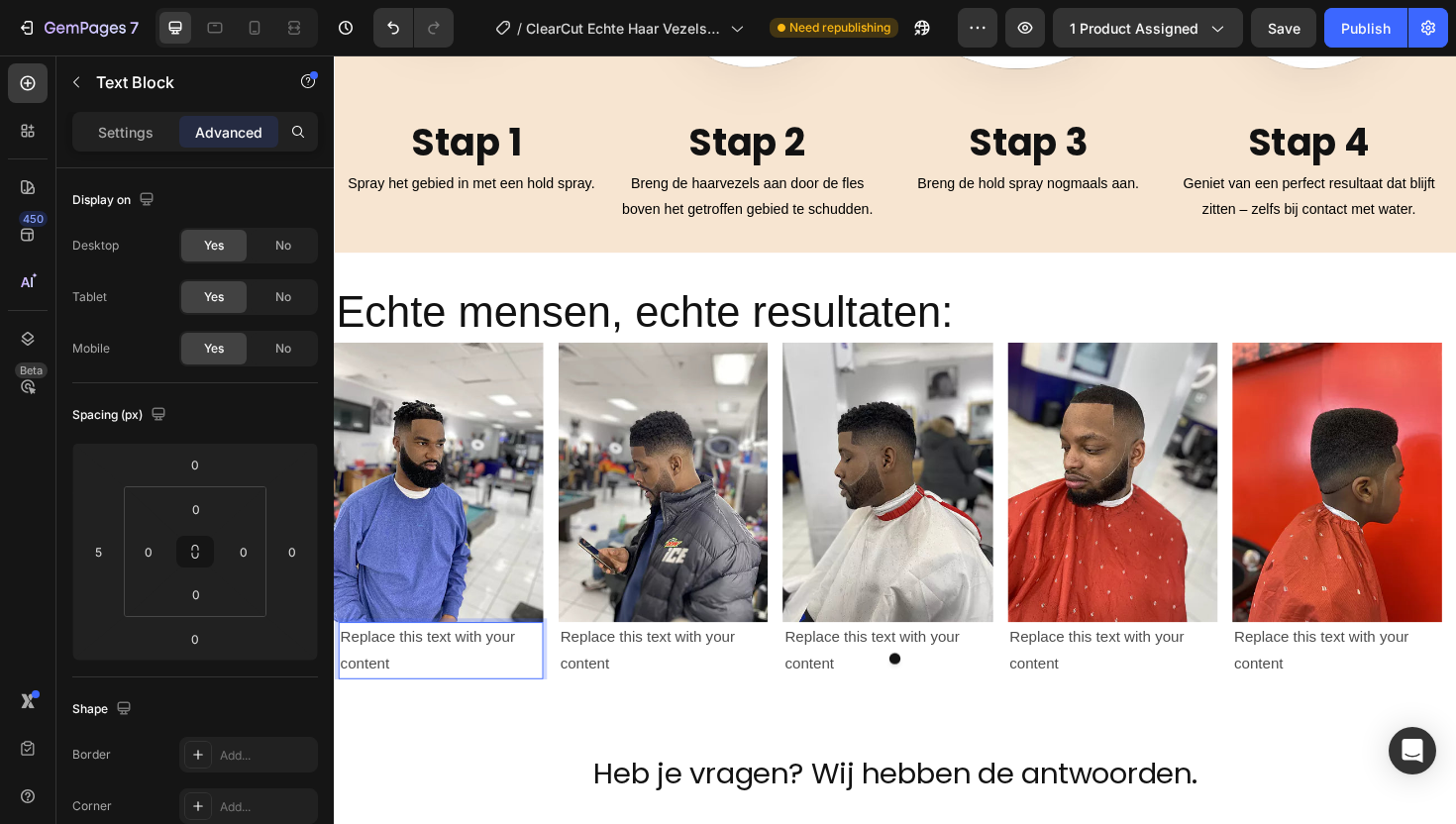 click on "Replace this text with your content" at bounding box center (447, 686) 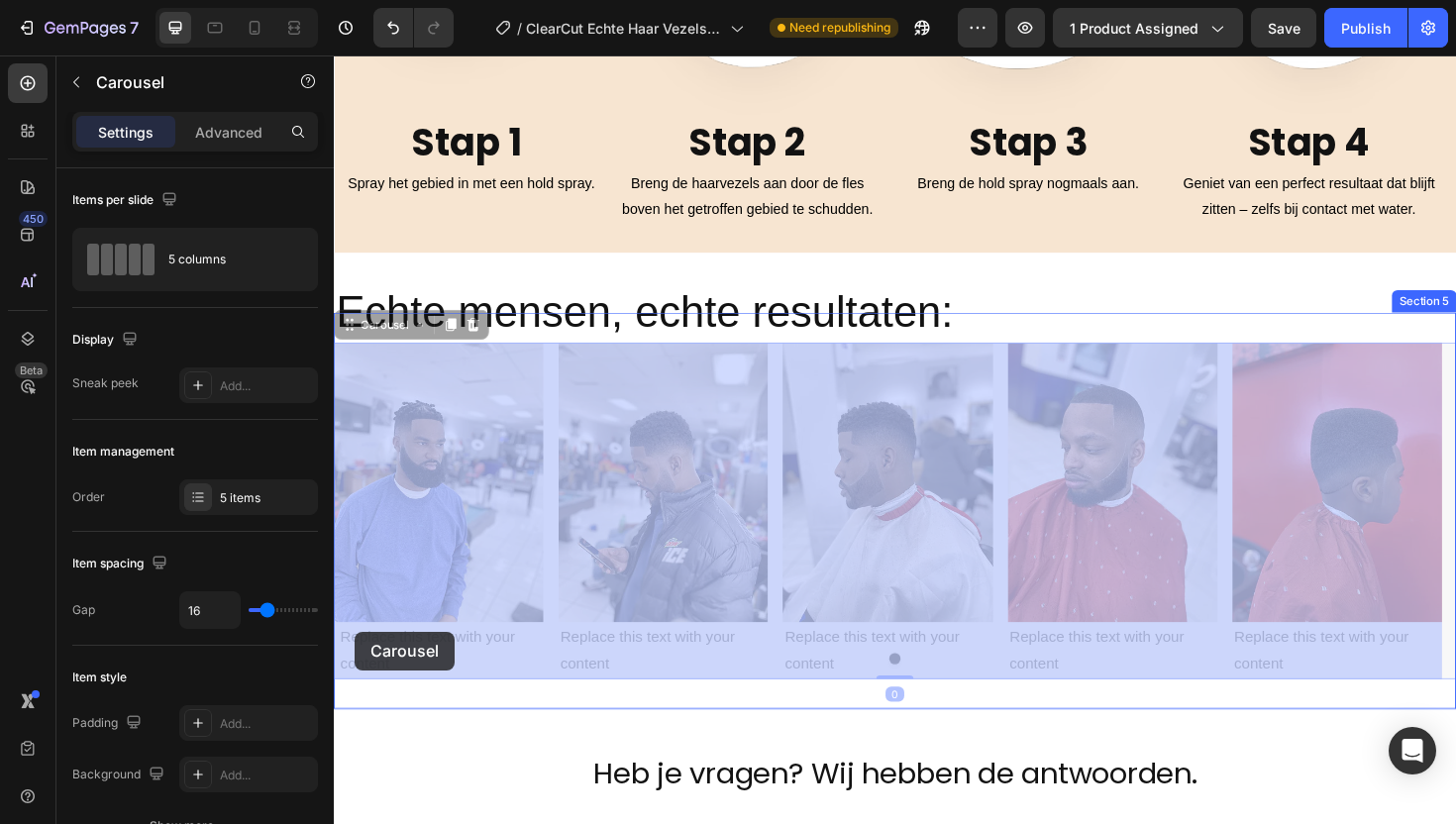 drag, startPoint x: 401, startPoint y: 699, endPoint x: 356, endPoint y: 666, distance: 55.803226 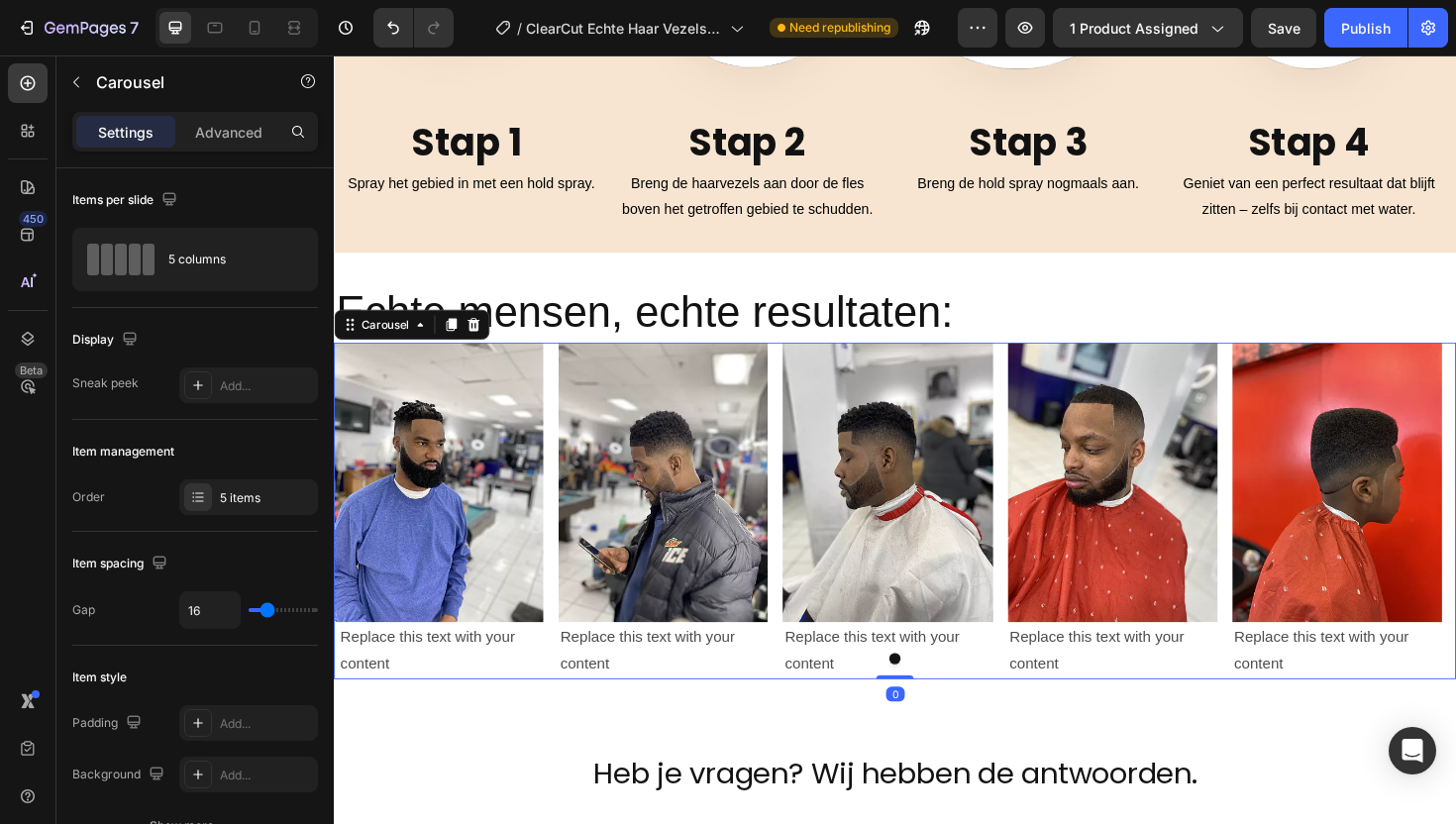 click at bounding box center [928, 694] 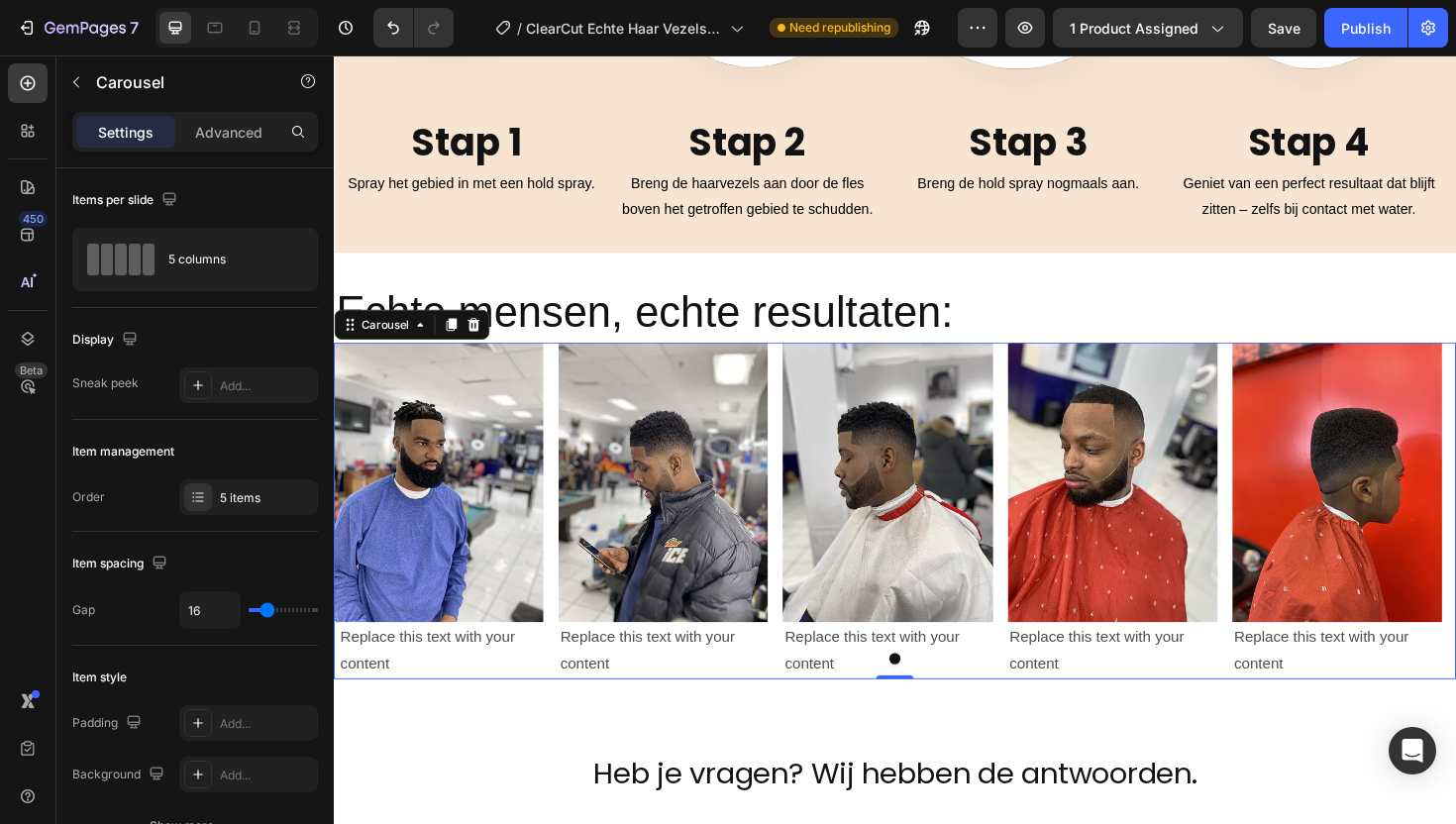 click at bounding box center [928, 694] 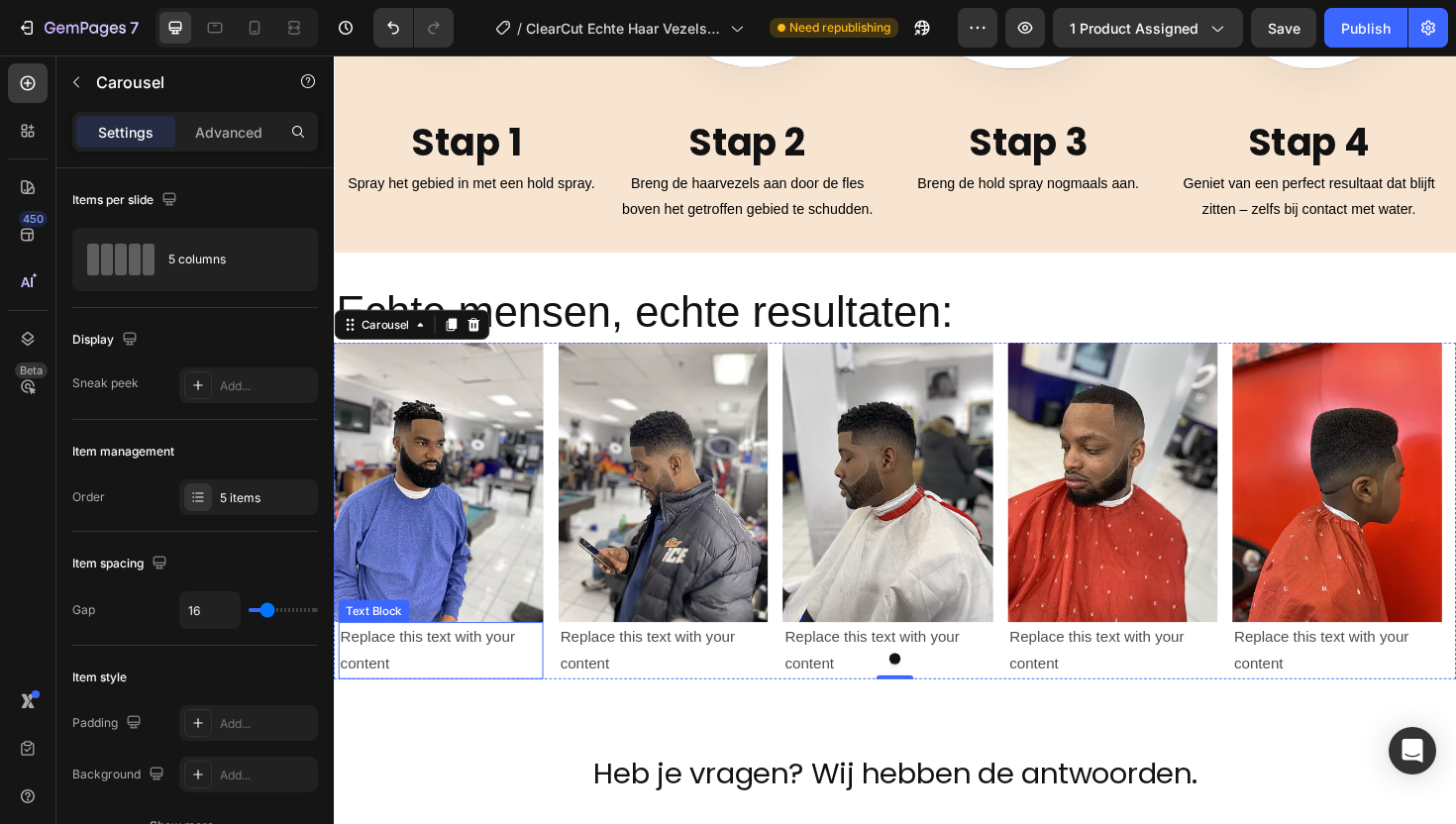 click on "Replace this text with your content" at bounding box center [447, 686] 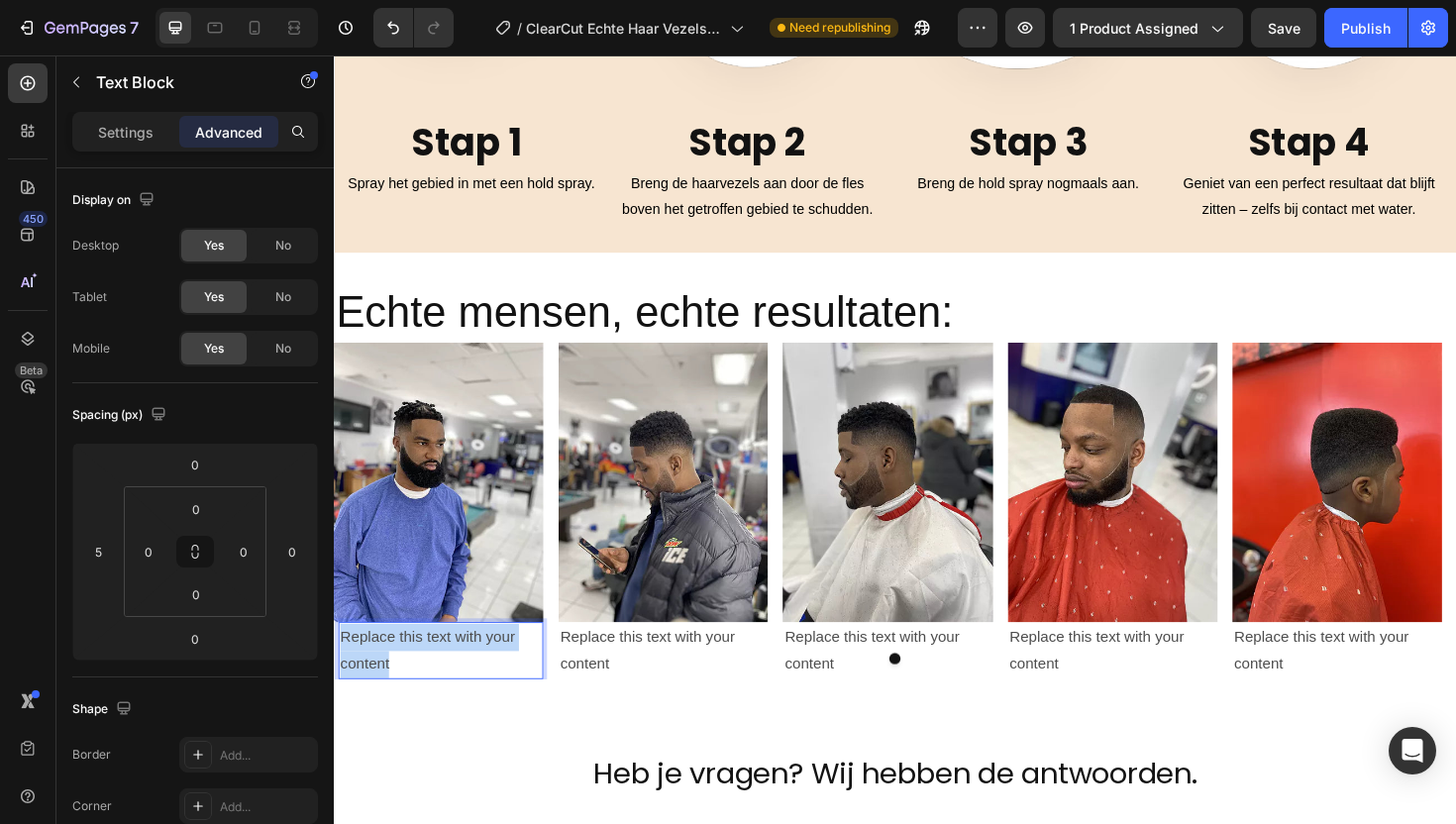 click on "Replace this text with your content" at bounding box center [447, 686] 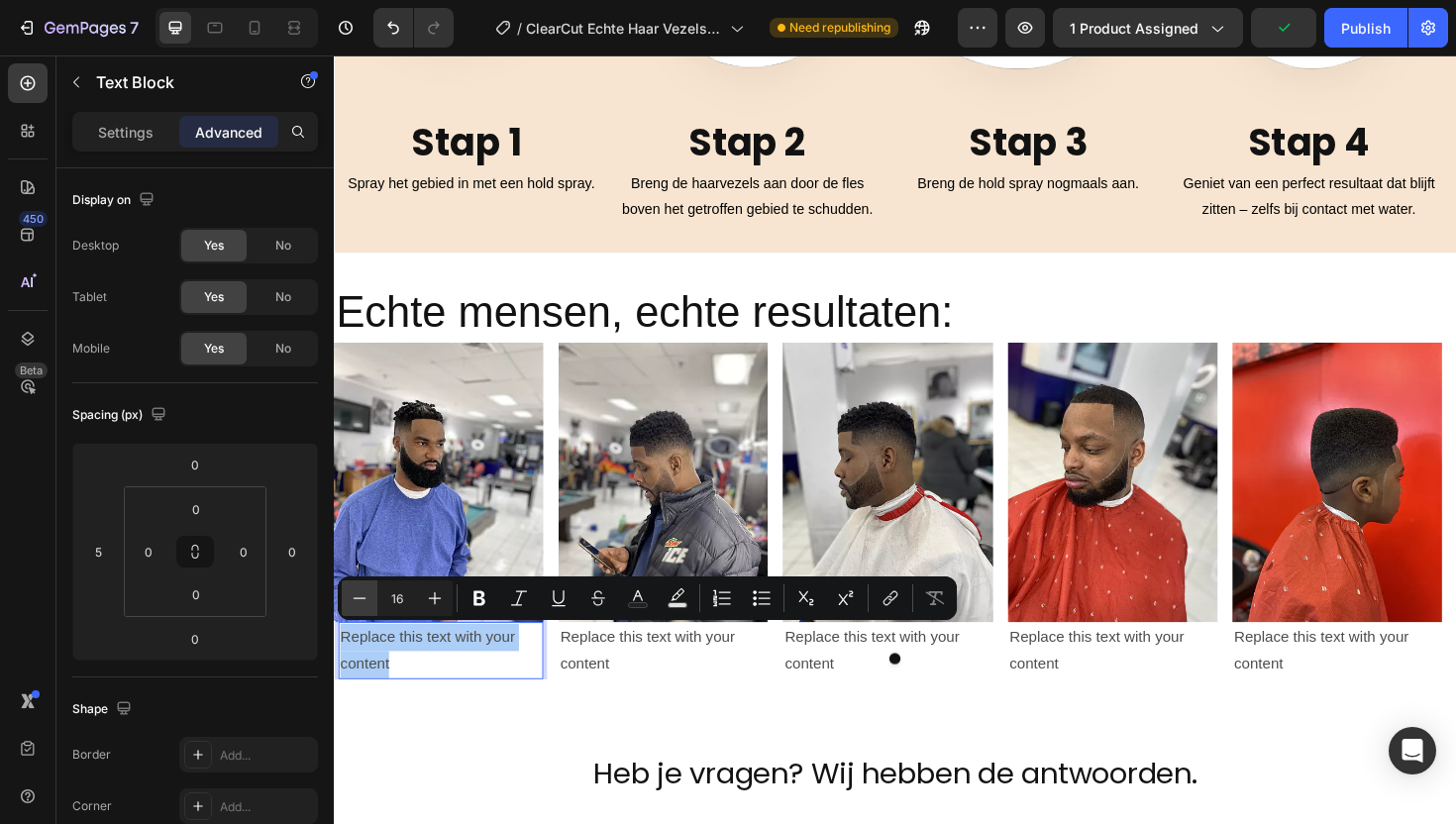 click 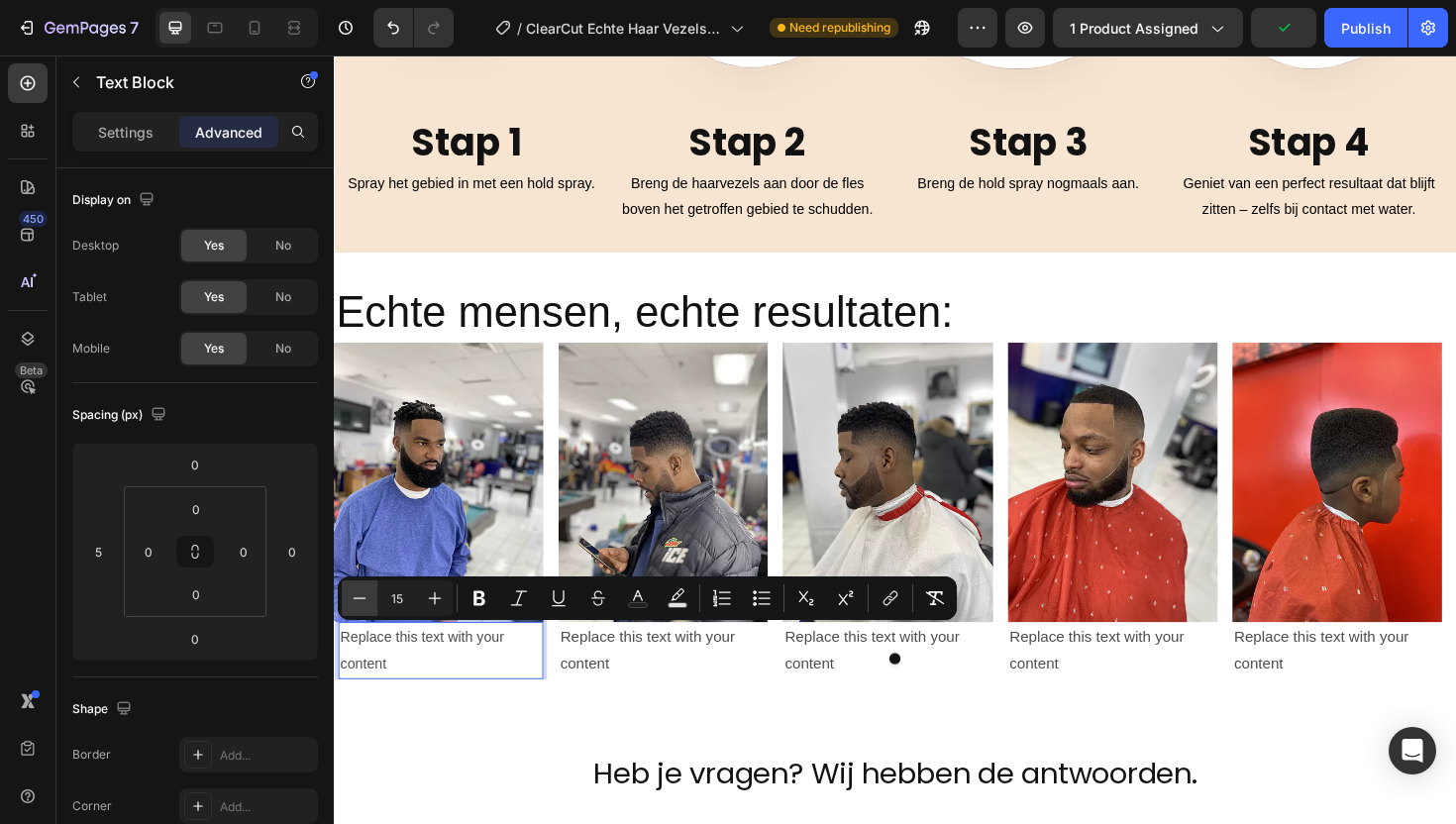click 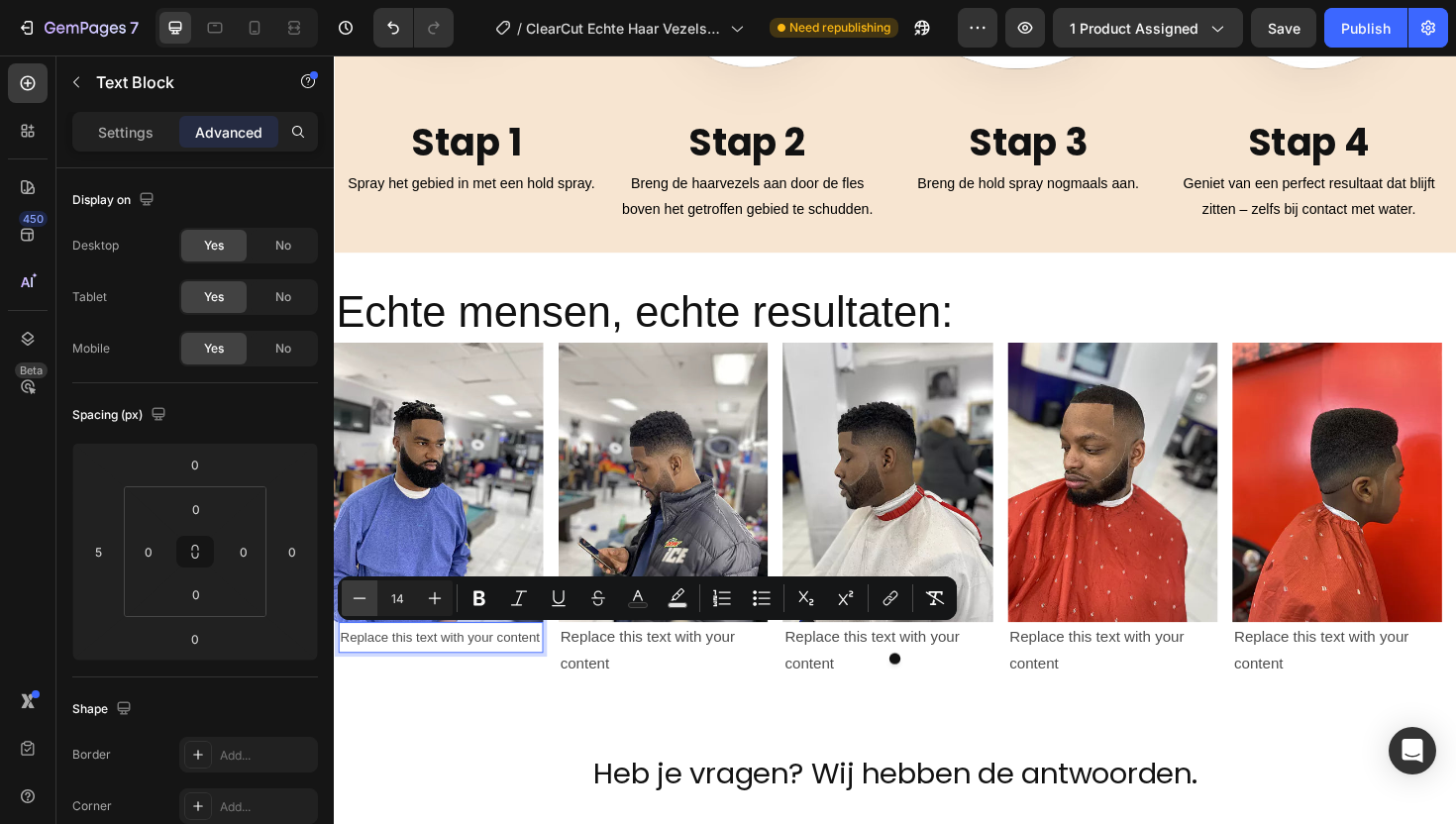 click 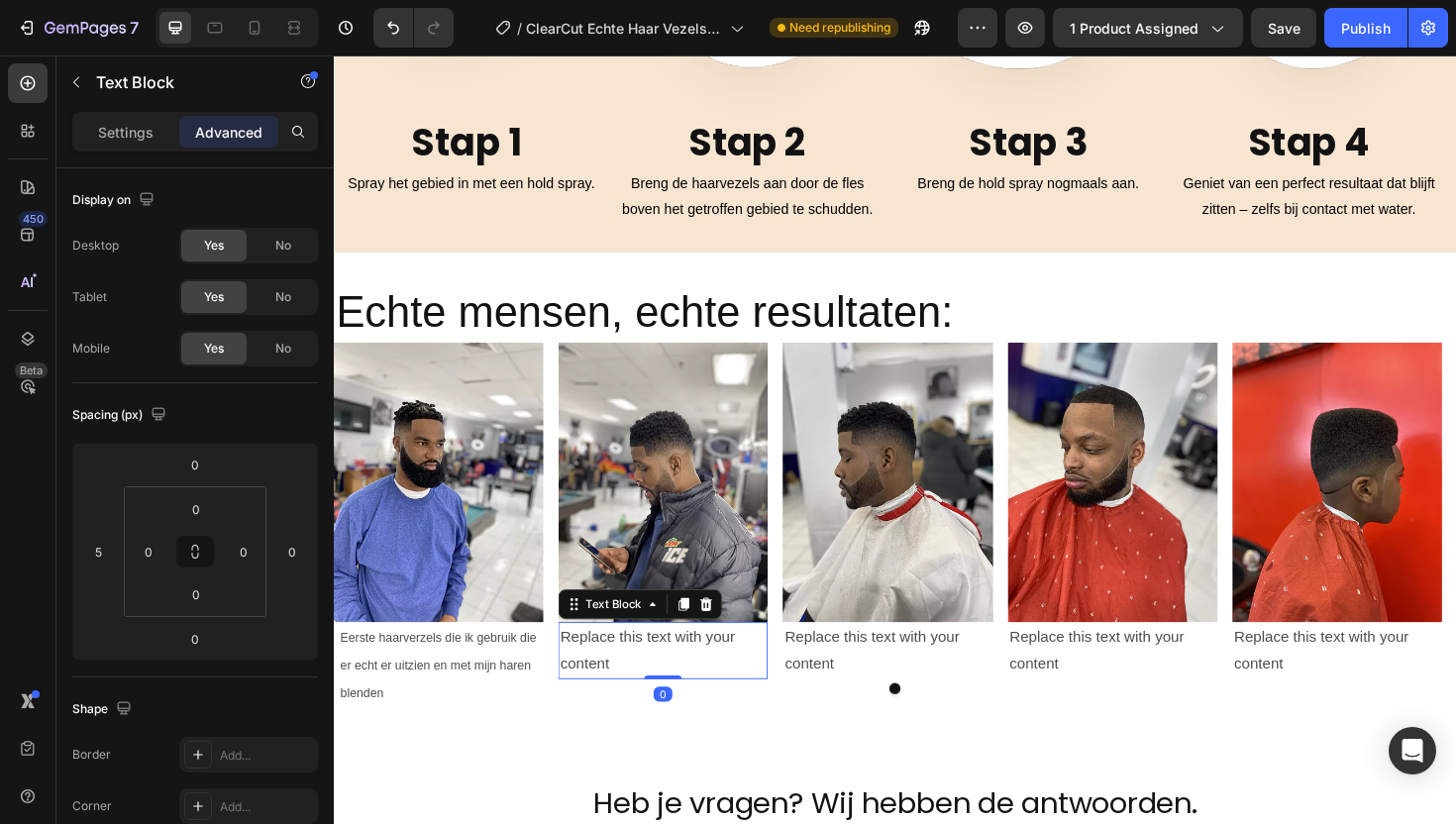 click on "Replace this text with your content" at bounding box center (682, 686) 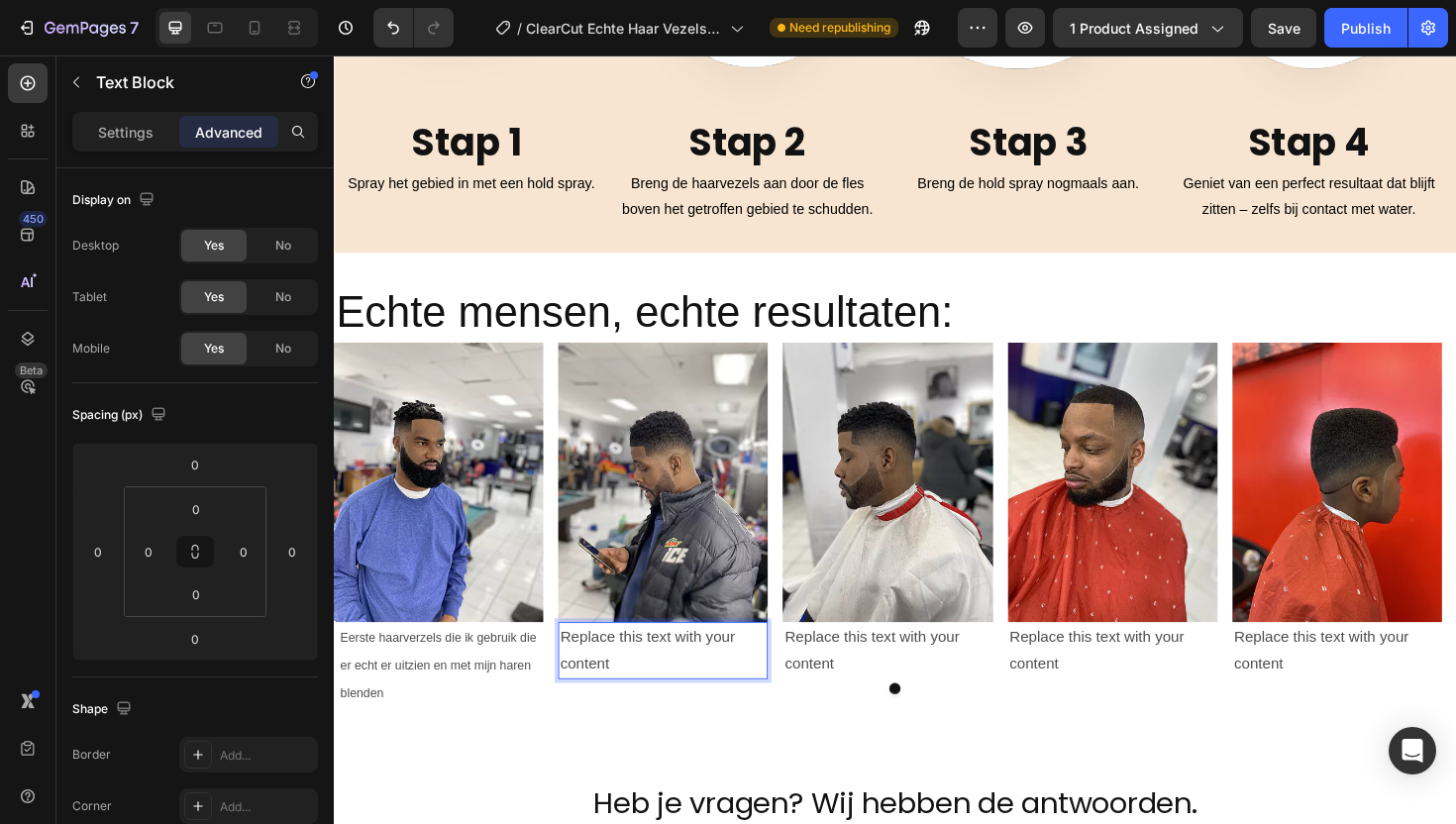 click on "Replace this text with your content" at bounding box center [682, 686] 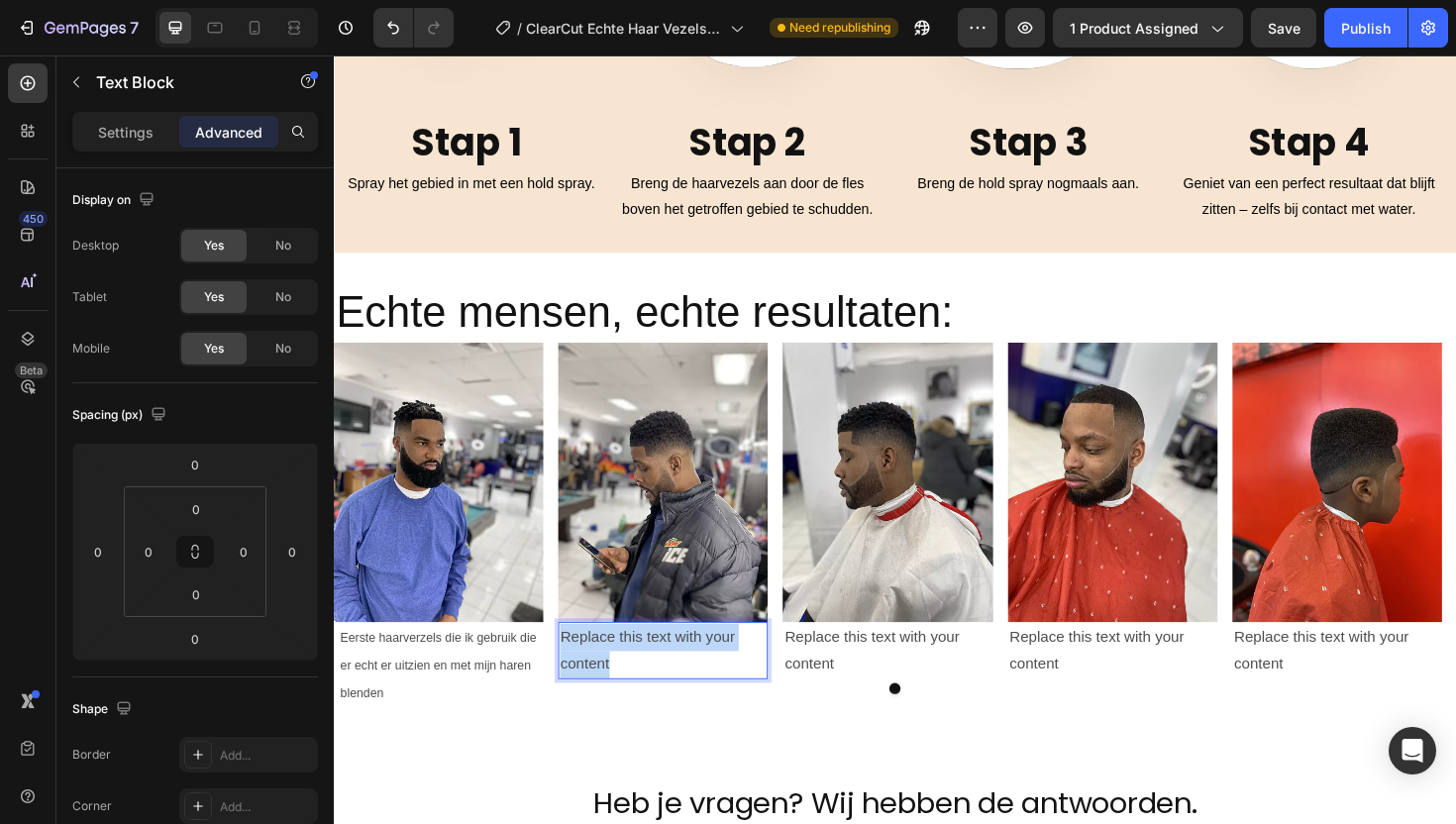 drag, startPoint x: 638, startPoint y: 703, endPoint x: 633, endPoint y: 712, distance: 10.29563 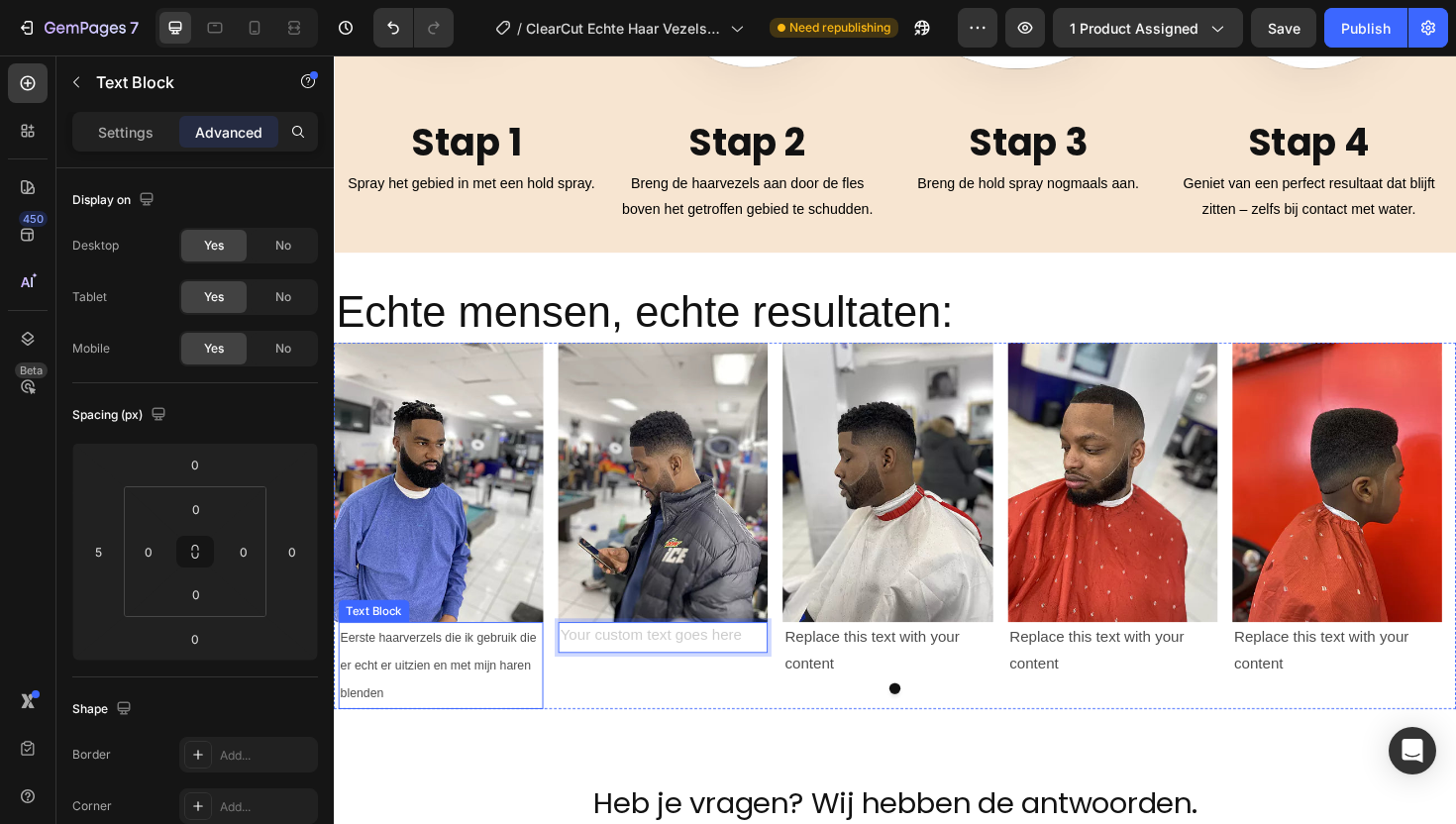 click on "Eerste haarverzels die ik gebruik die er echt er uitzien en met mijn haren blenden" at bounding box center [445, 701] 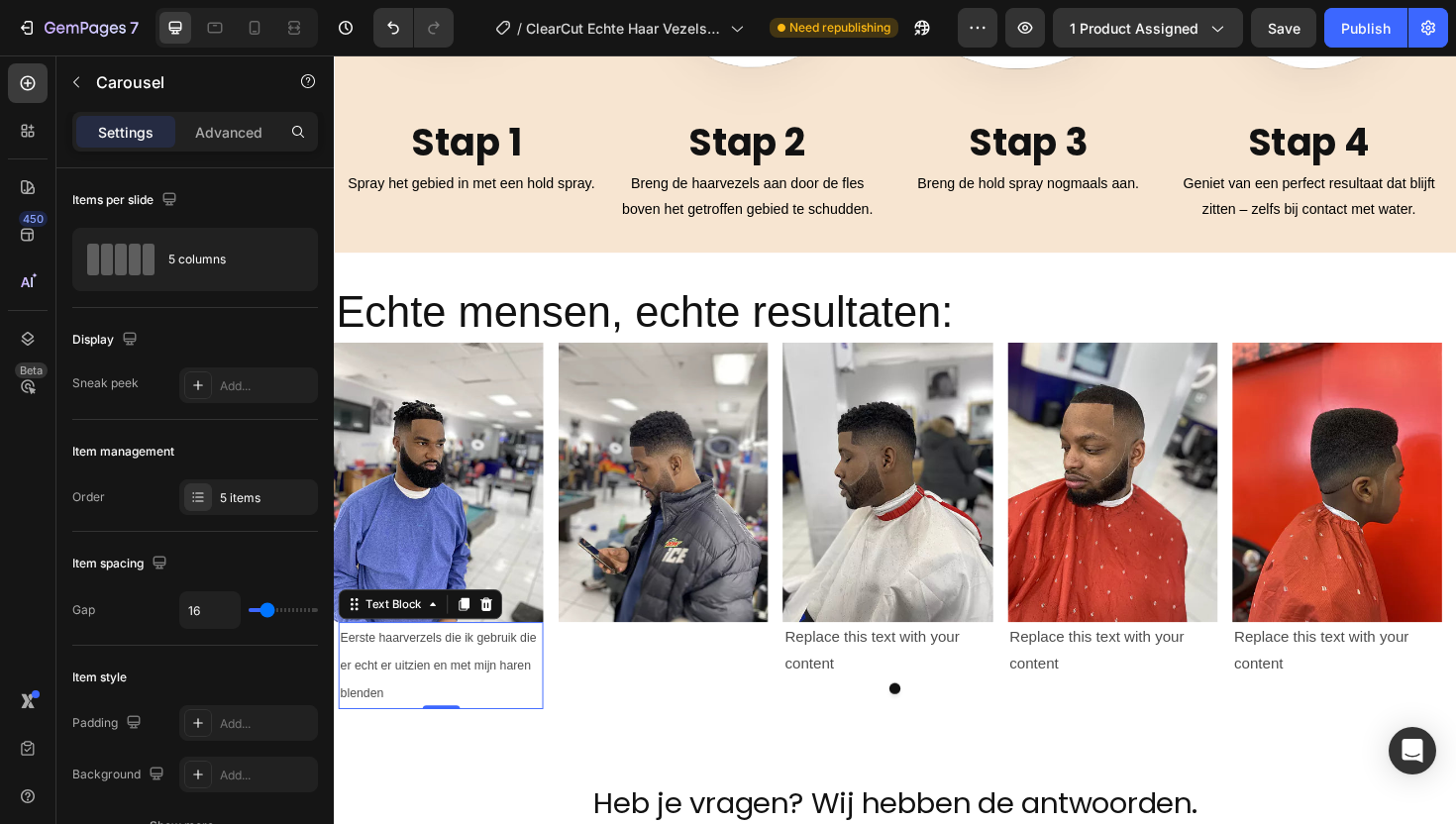 click at bounding box center [928, 726] 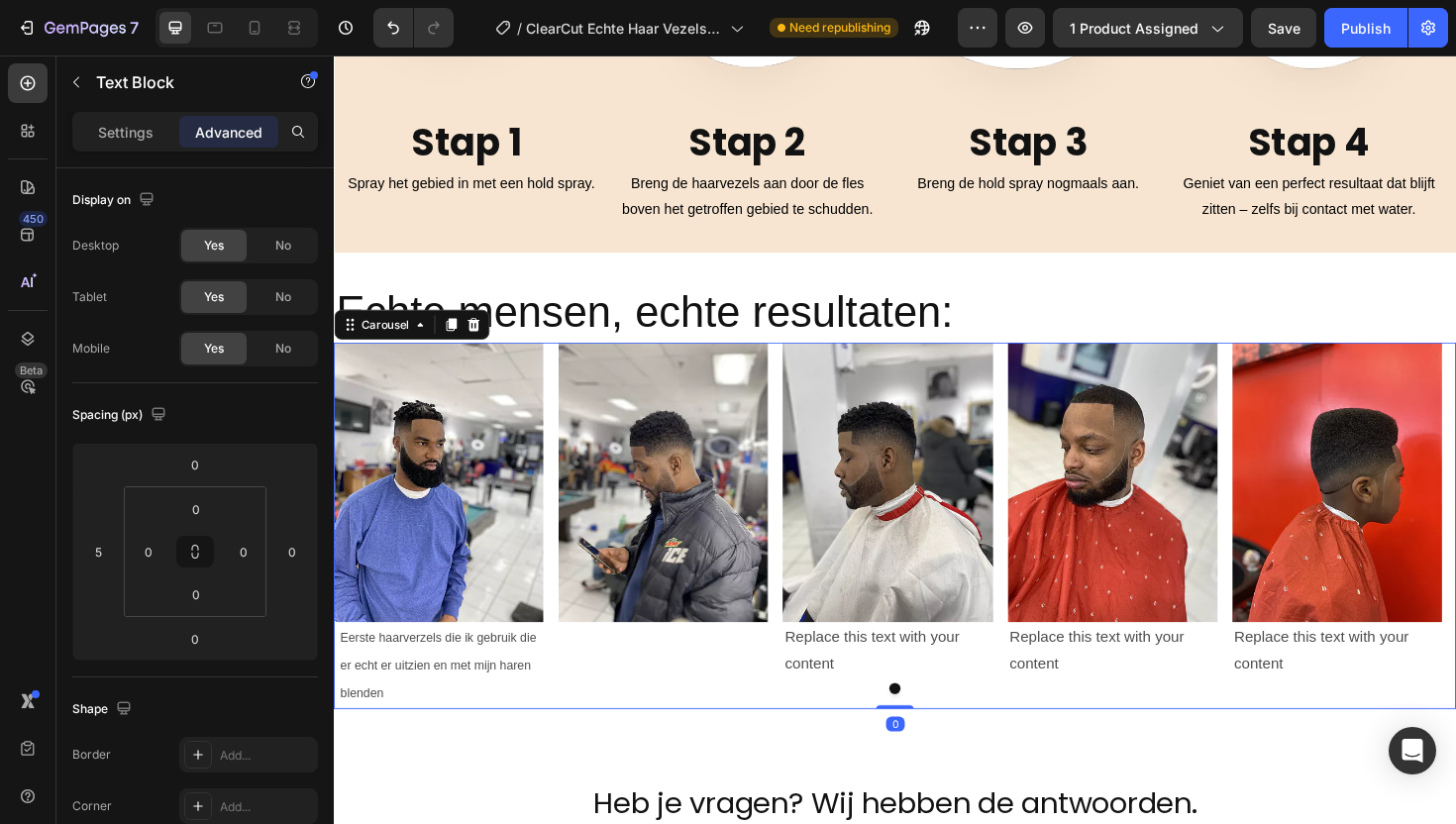 click on "Eerste haarverzels die ik gebruik die er echt er uitzien en met mijn haren blenden" at bounding box center [447, 701] 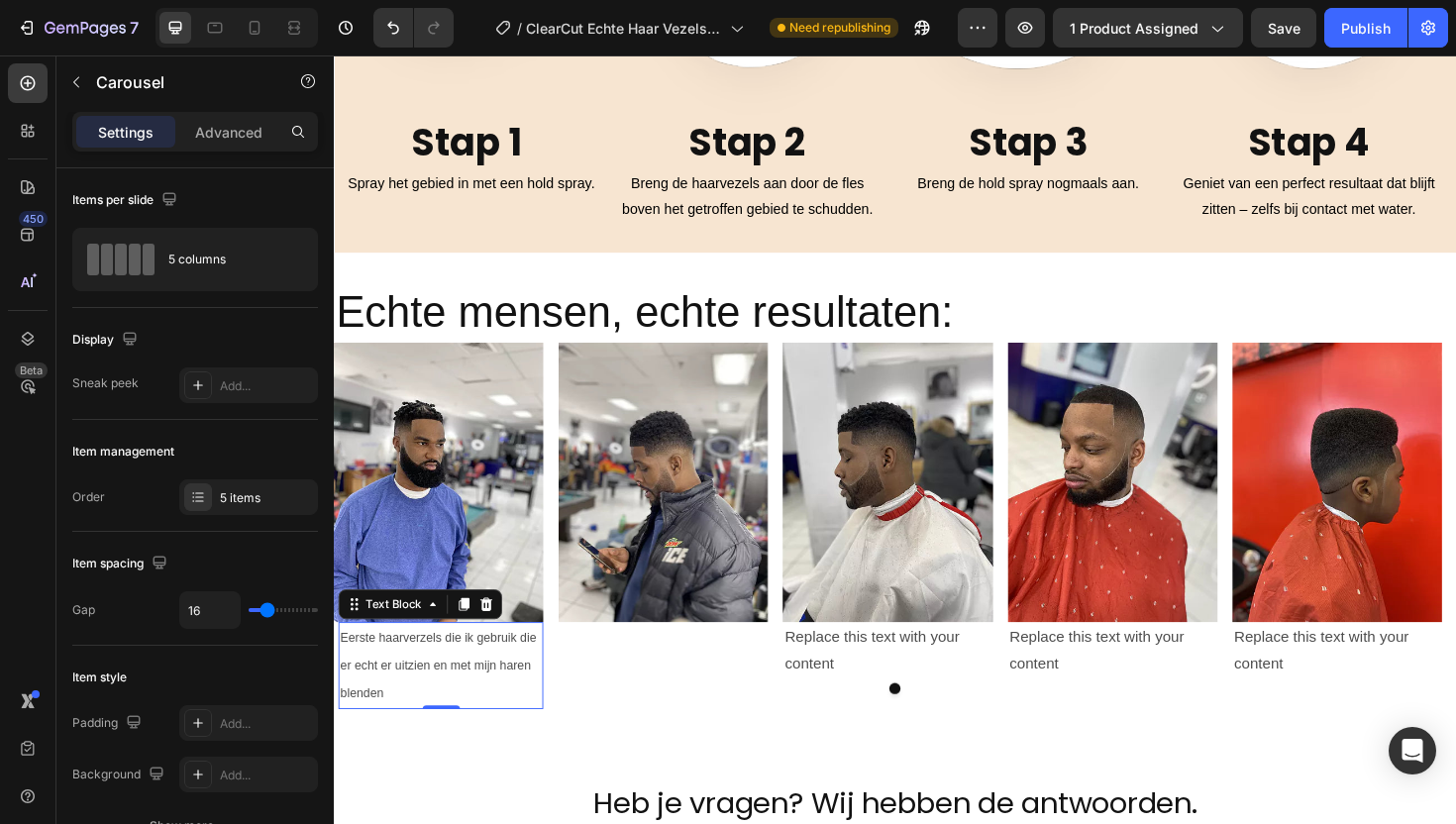click at bounding box center (928, 726) 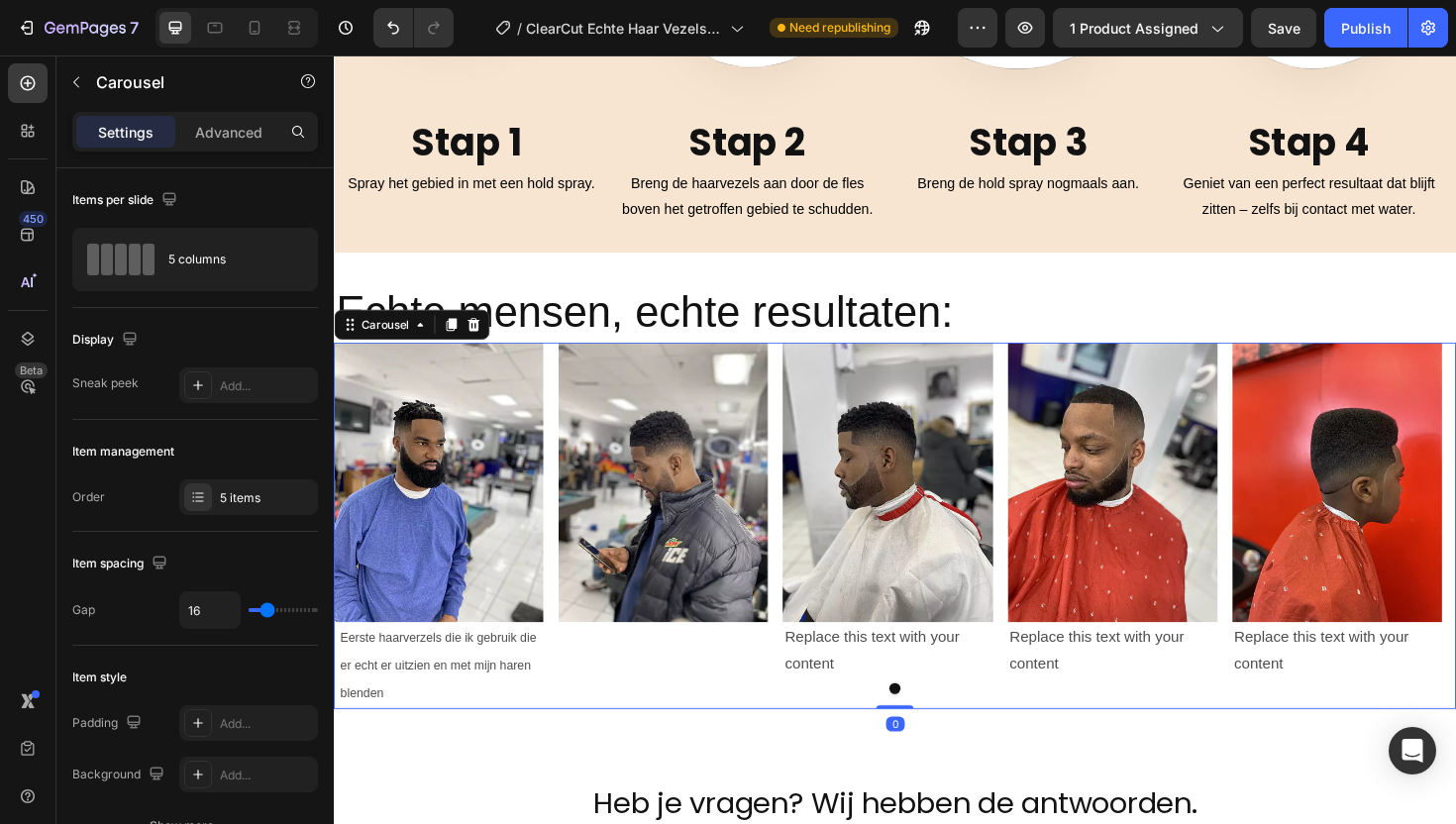 click at bounding box center [928, 726] 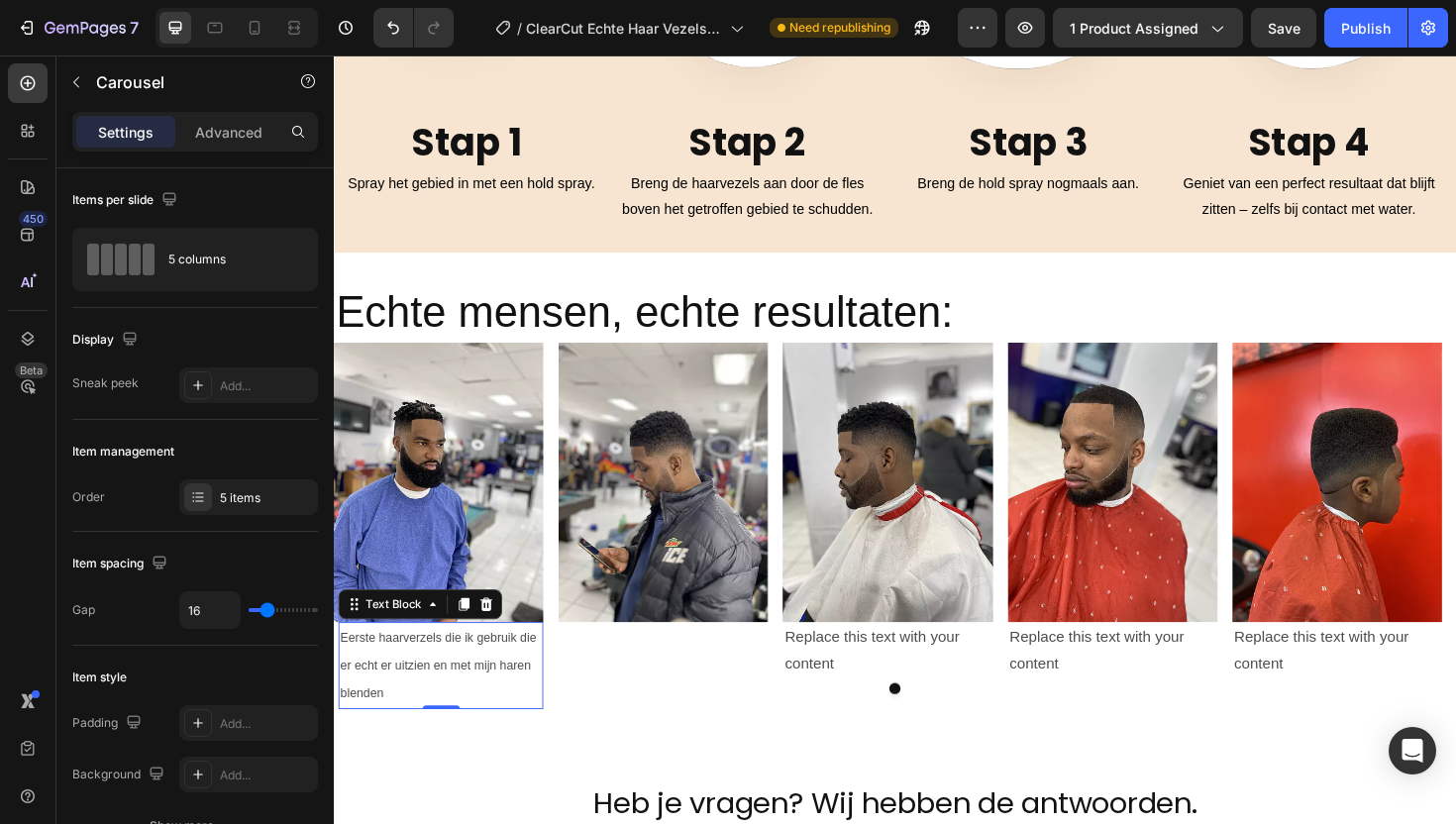 click on "Eerste haarverzels die ik gebruik die er echt er uitzien en met mijn haren blenden" at bounding box center [445, 701] 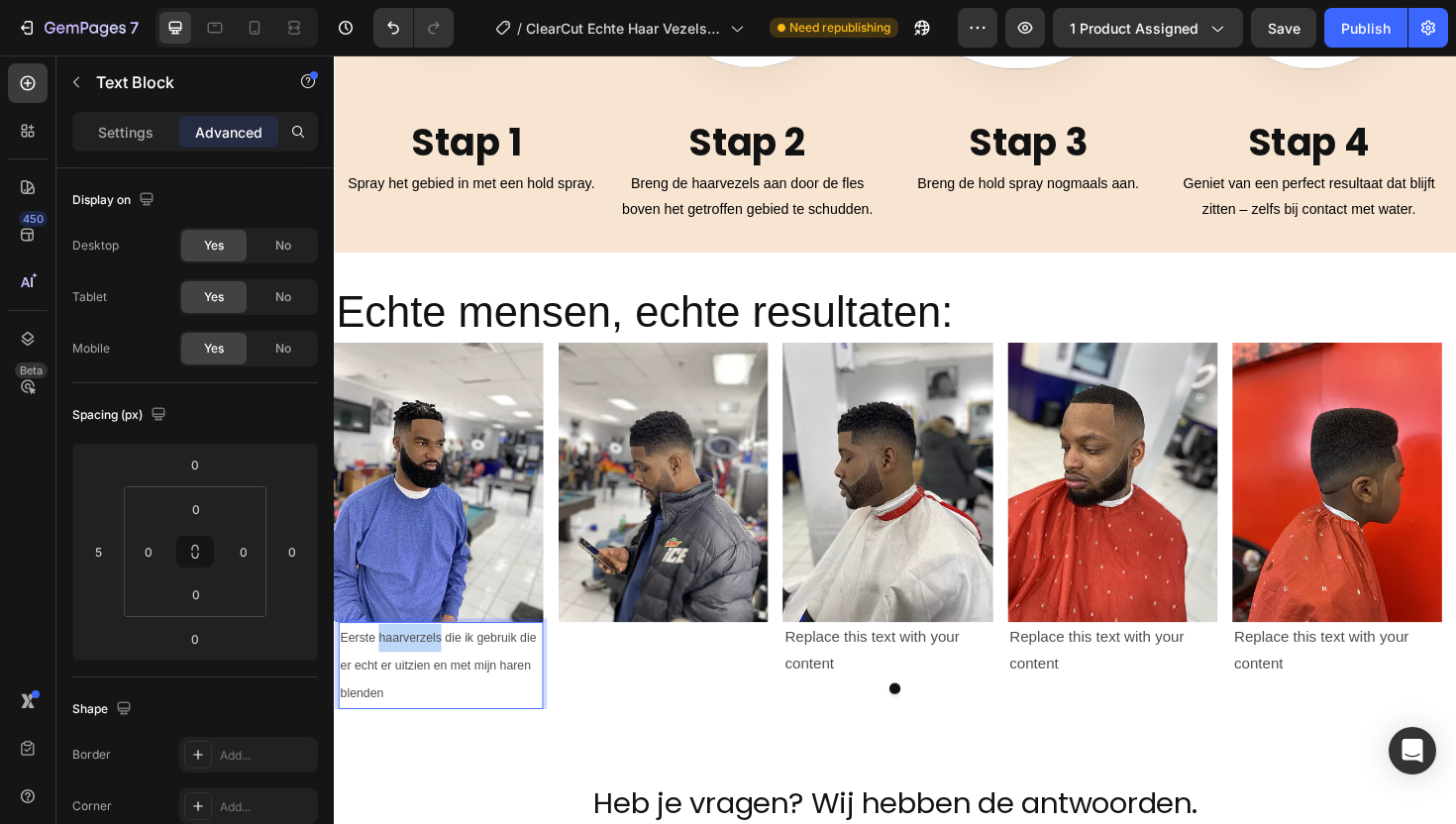 click on "Eerste haarverzels die ik gebruik die er echt er uitzien en met mijn haren blenden" at bounding box center [447, 701] 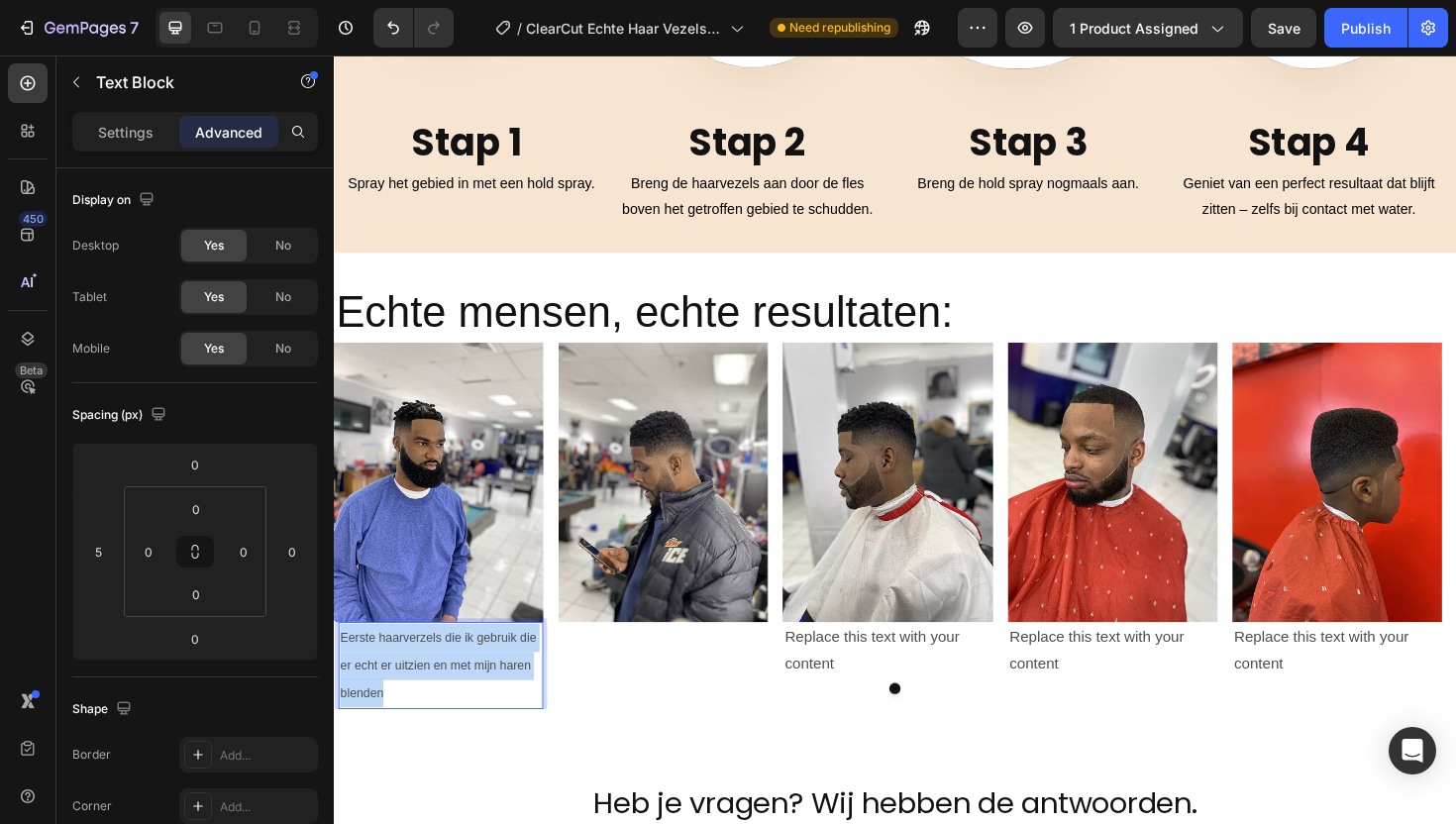 click on "Eerste haarverzels die ik gebruik die er echt er uitzien en met mijn haren blenden" at bounding box center (447, 701) 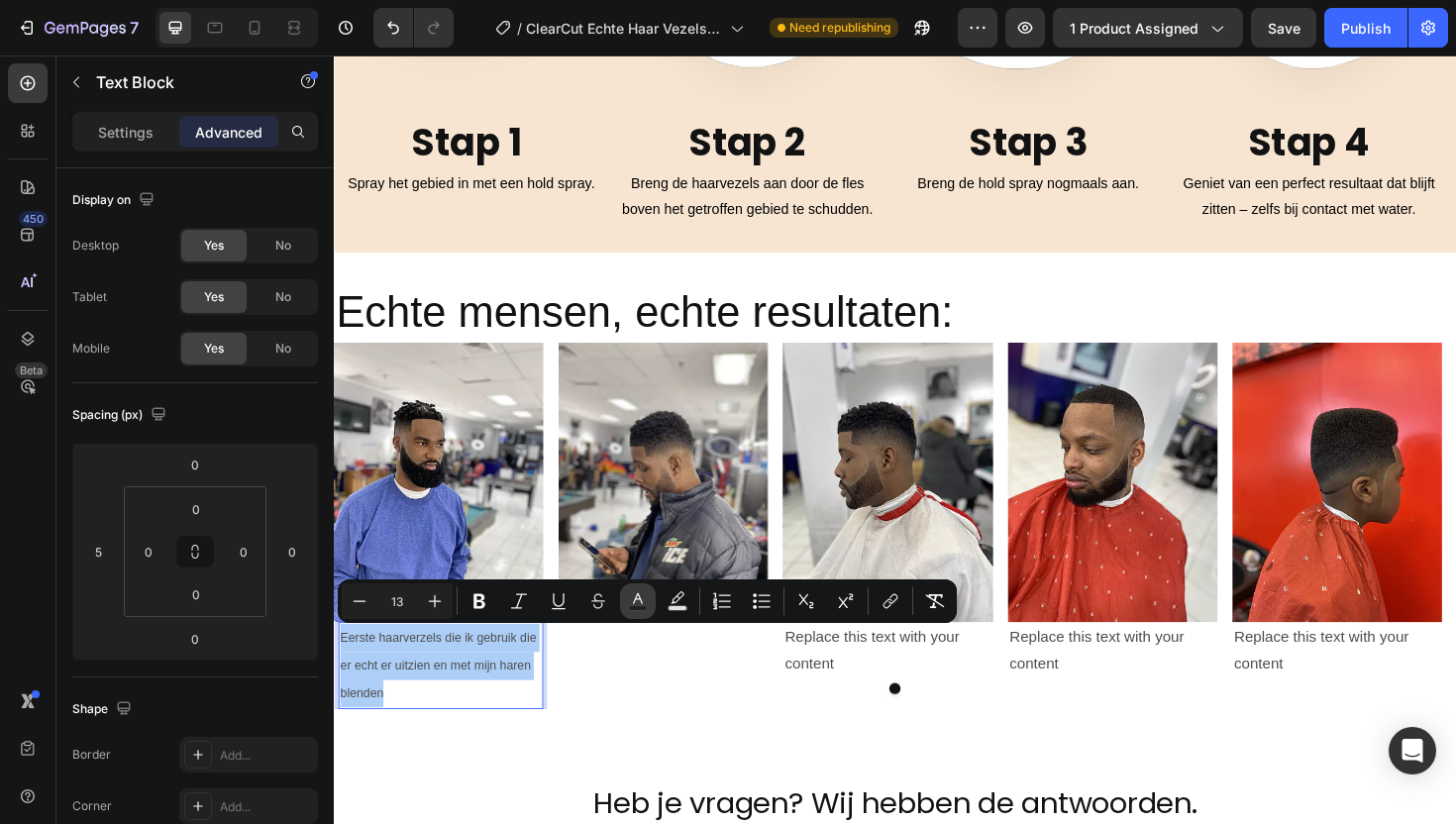 click 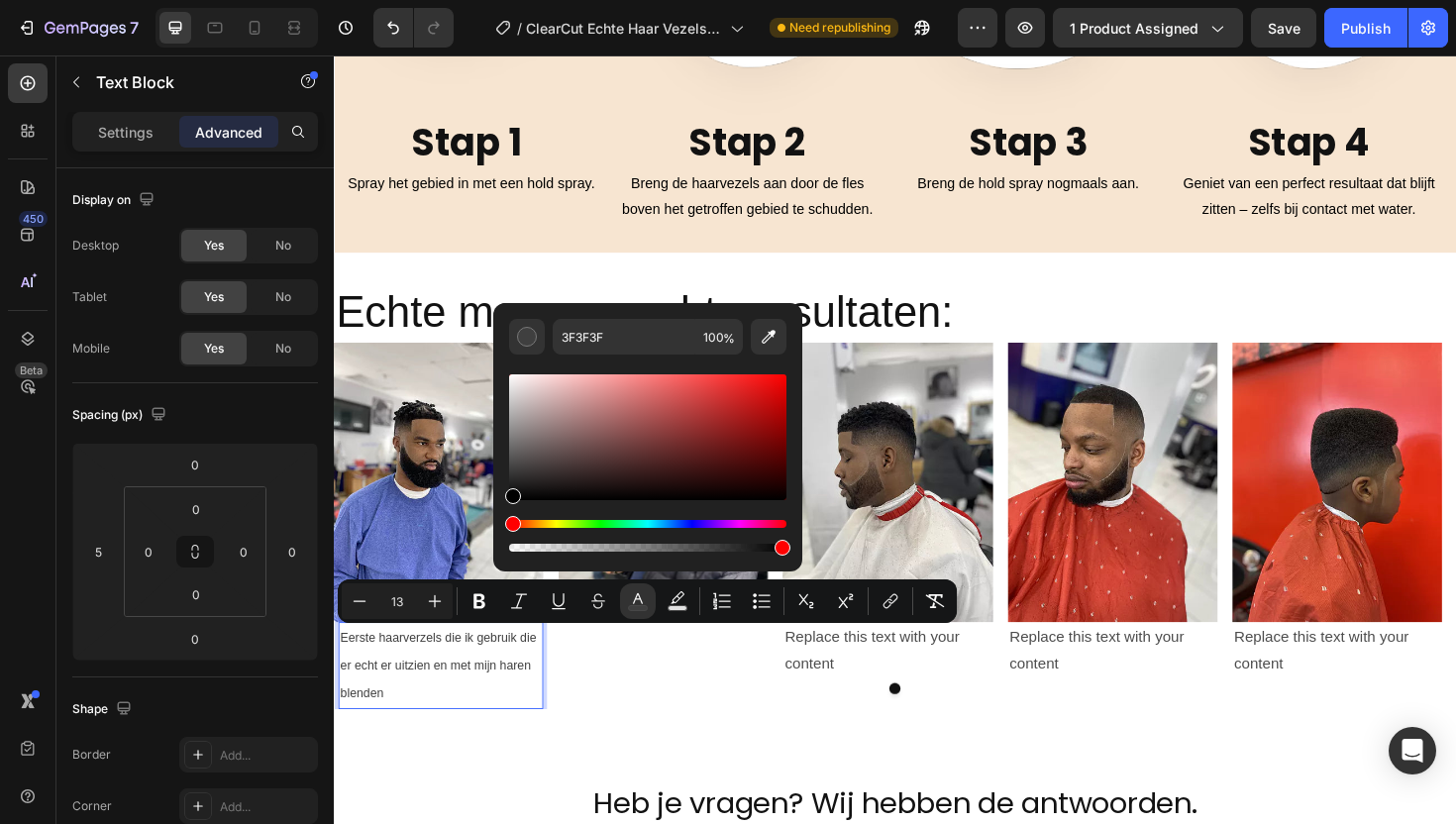 type on "000000" 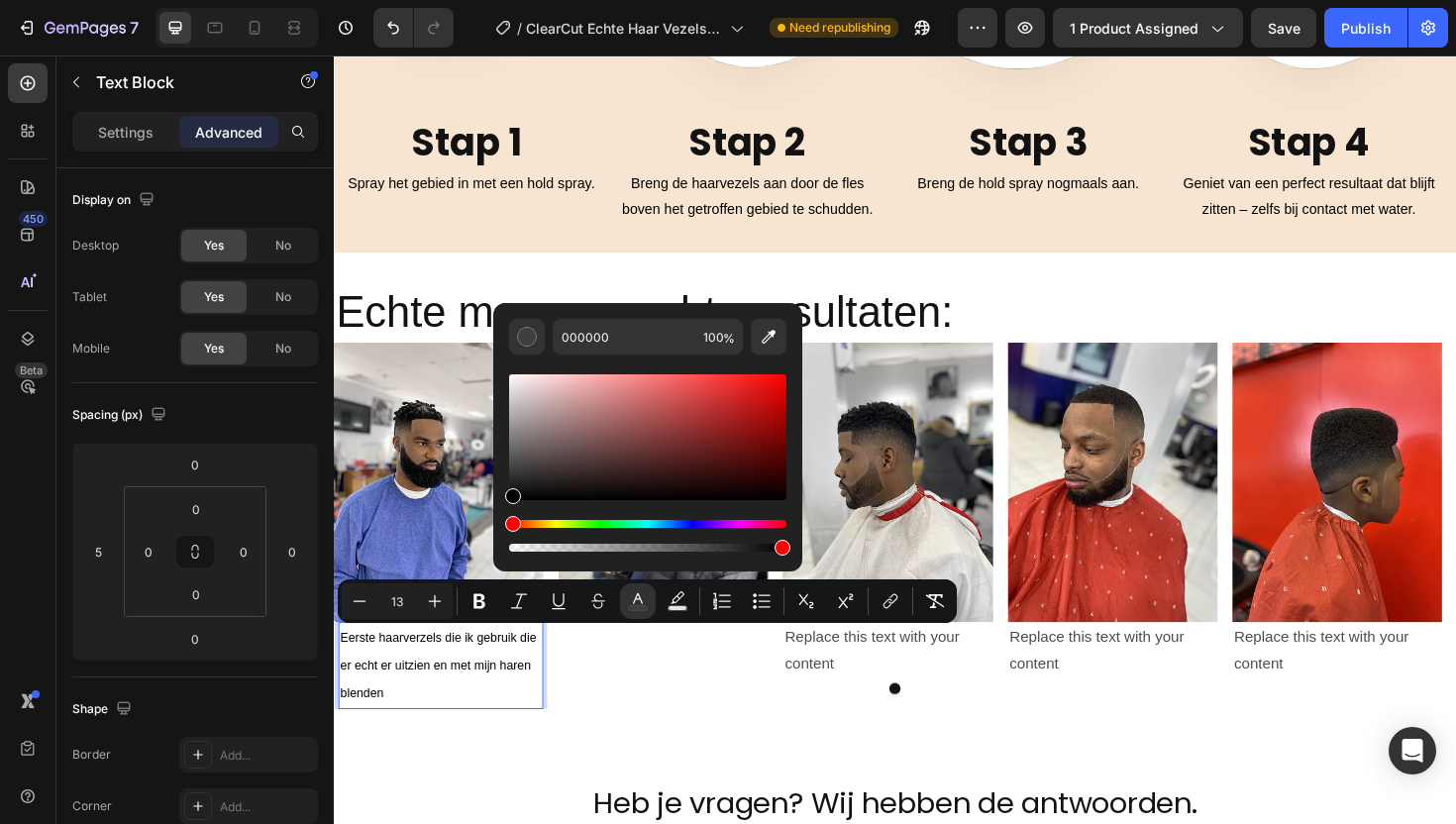 drag, startPoint x: 513, startPoint y: 467, endPoint x: 508, endPoint y: 514, distance: 47.26521 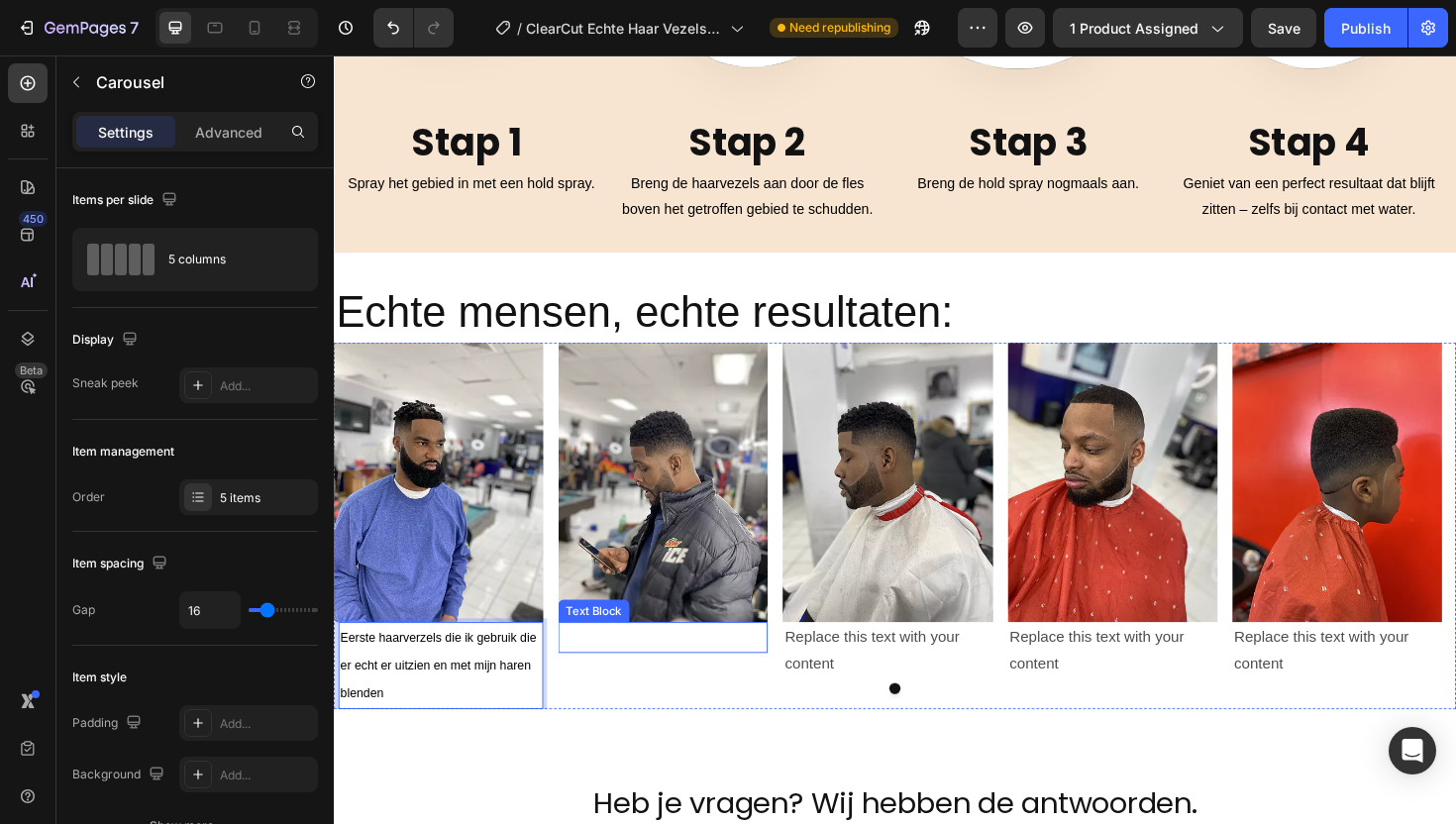 click on "Image Text Block" at bounding box center [682, 554] 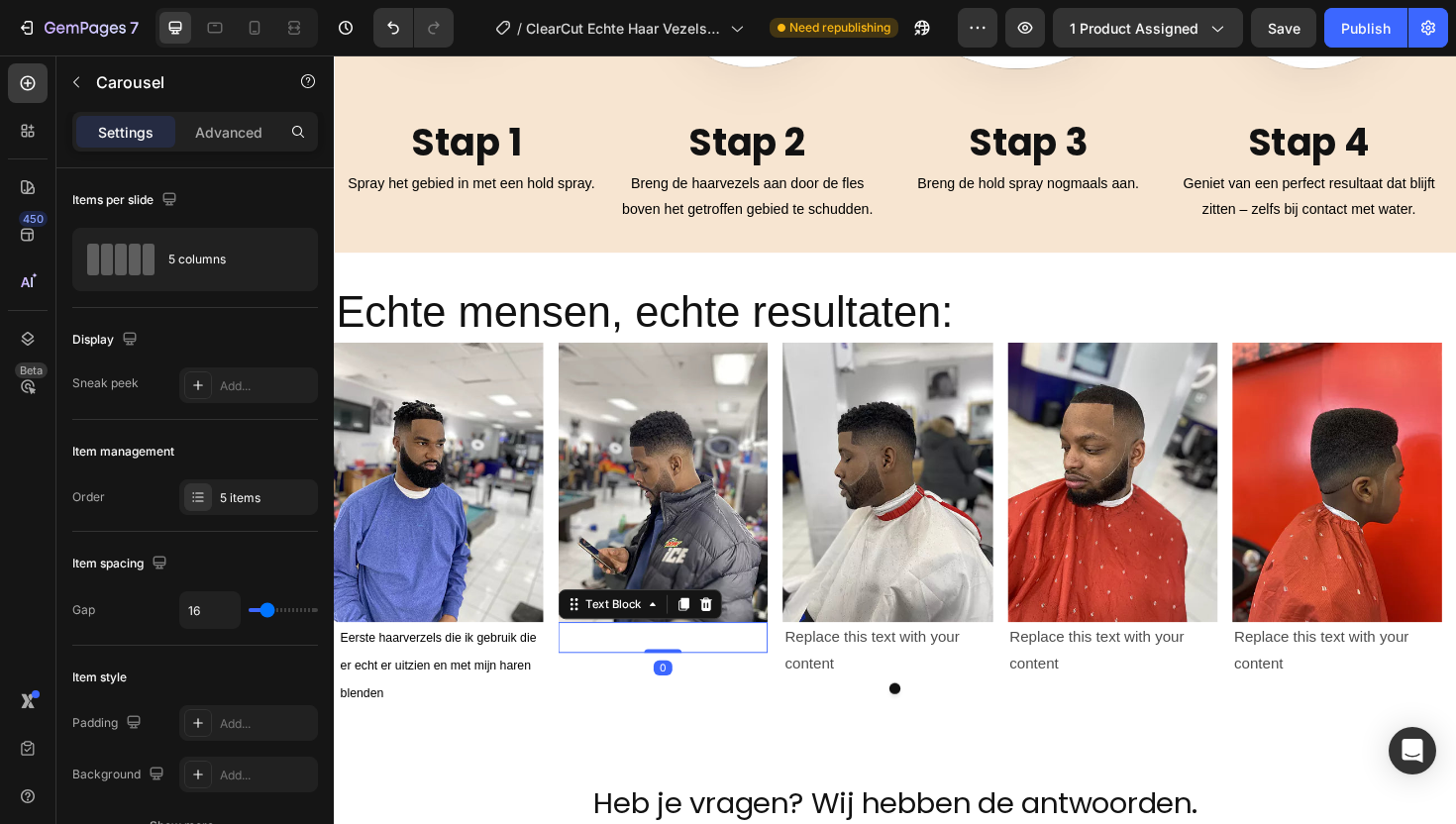click at bounding box center (682, 671) 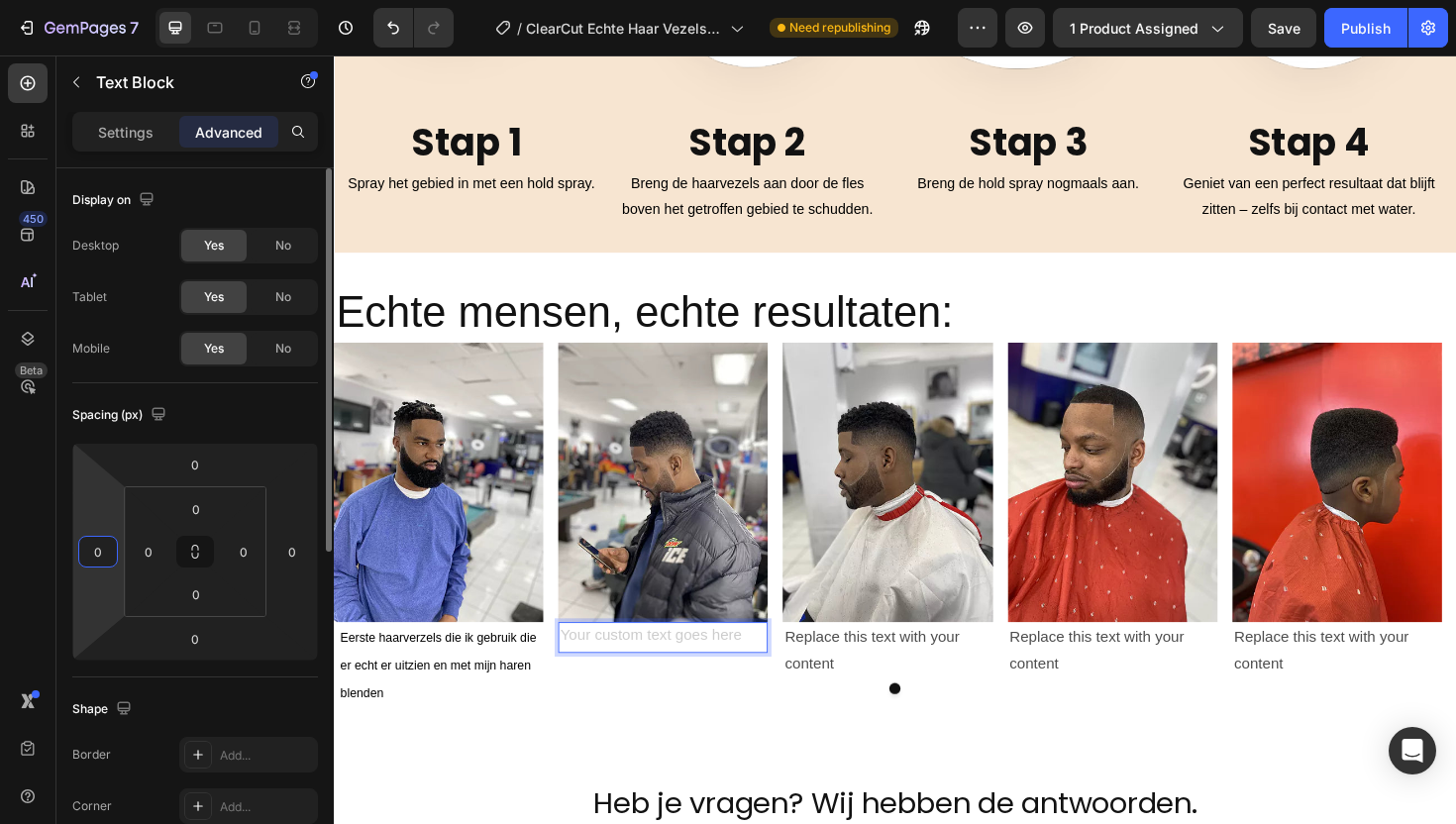 click on "0" at bounding box center (98, 552) 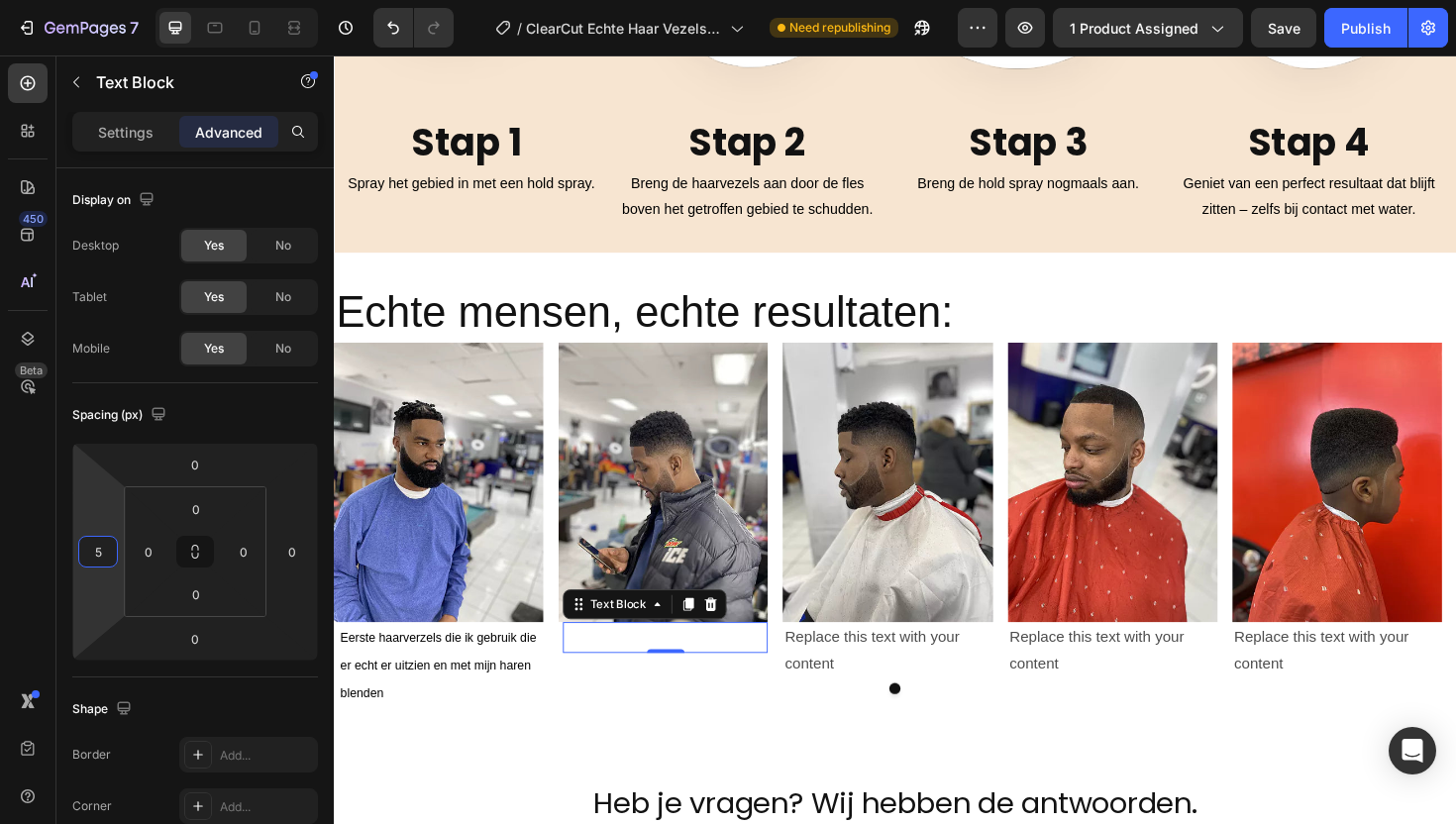 type on "5" 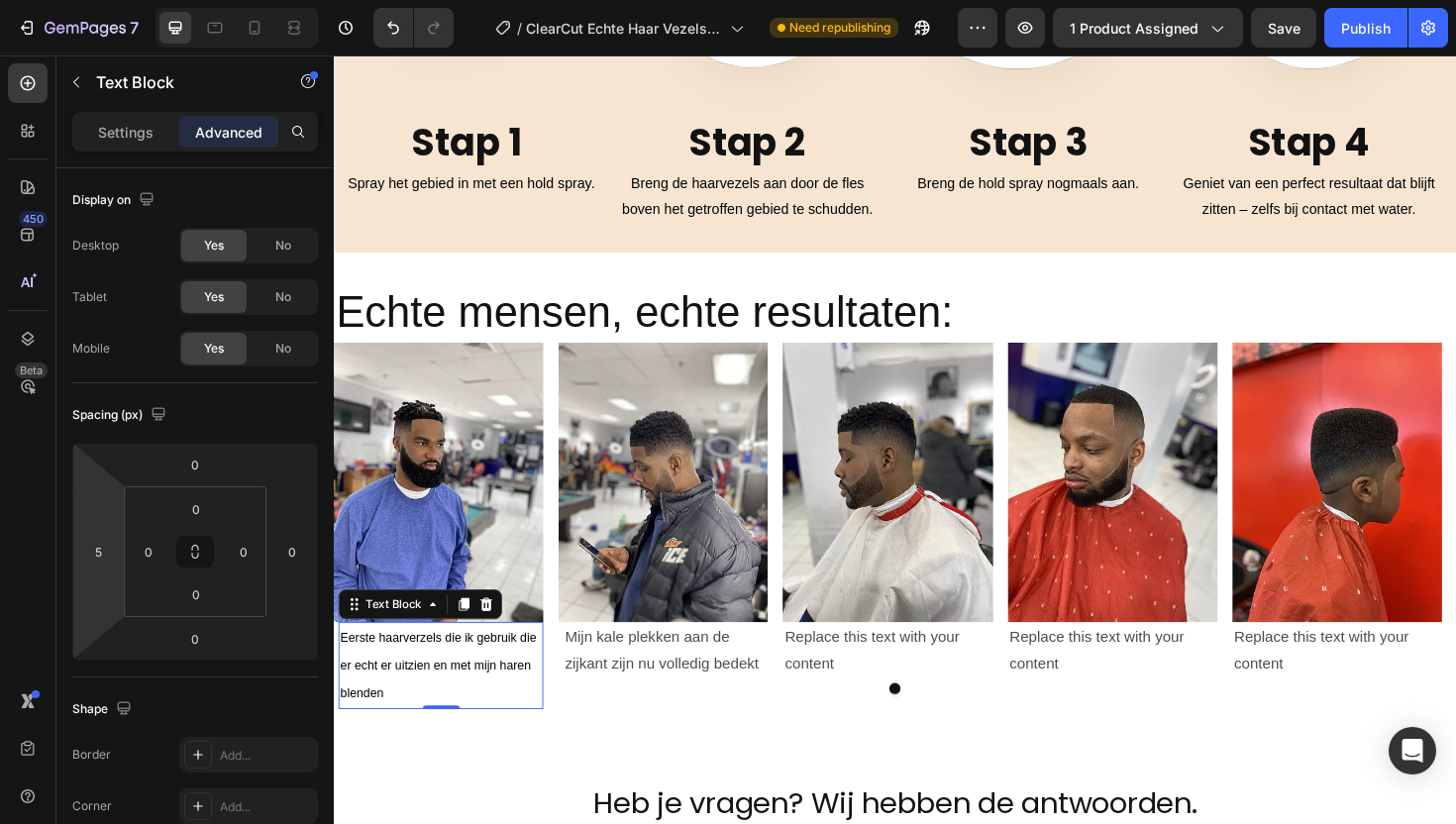 click on "Eerste haarverzels die ik gebruik die er echt er uitzien en met mijn haren blenden" at bounding box center (447, 701) 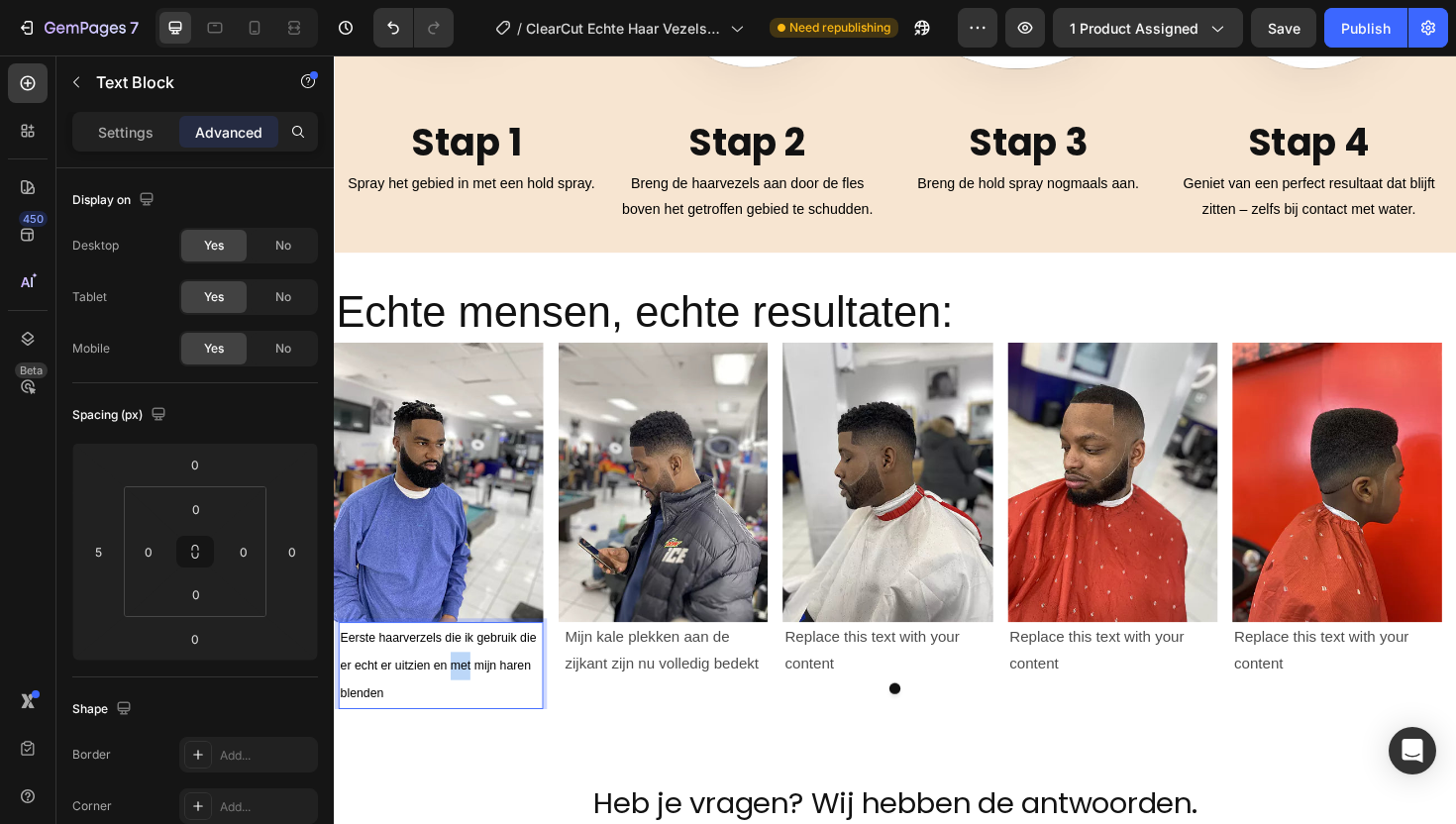 click on "Eerste haarverzels die ik gebruik die er echt er uitzien en met mijn haren blenden" at bounding box center [447, 701] 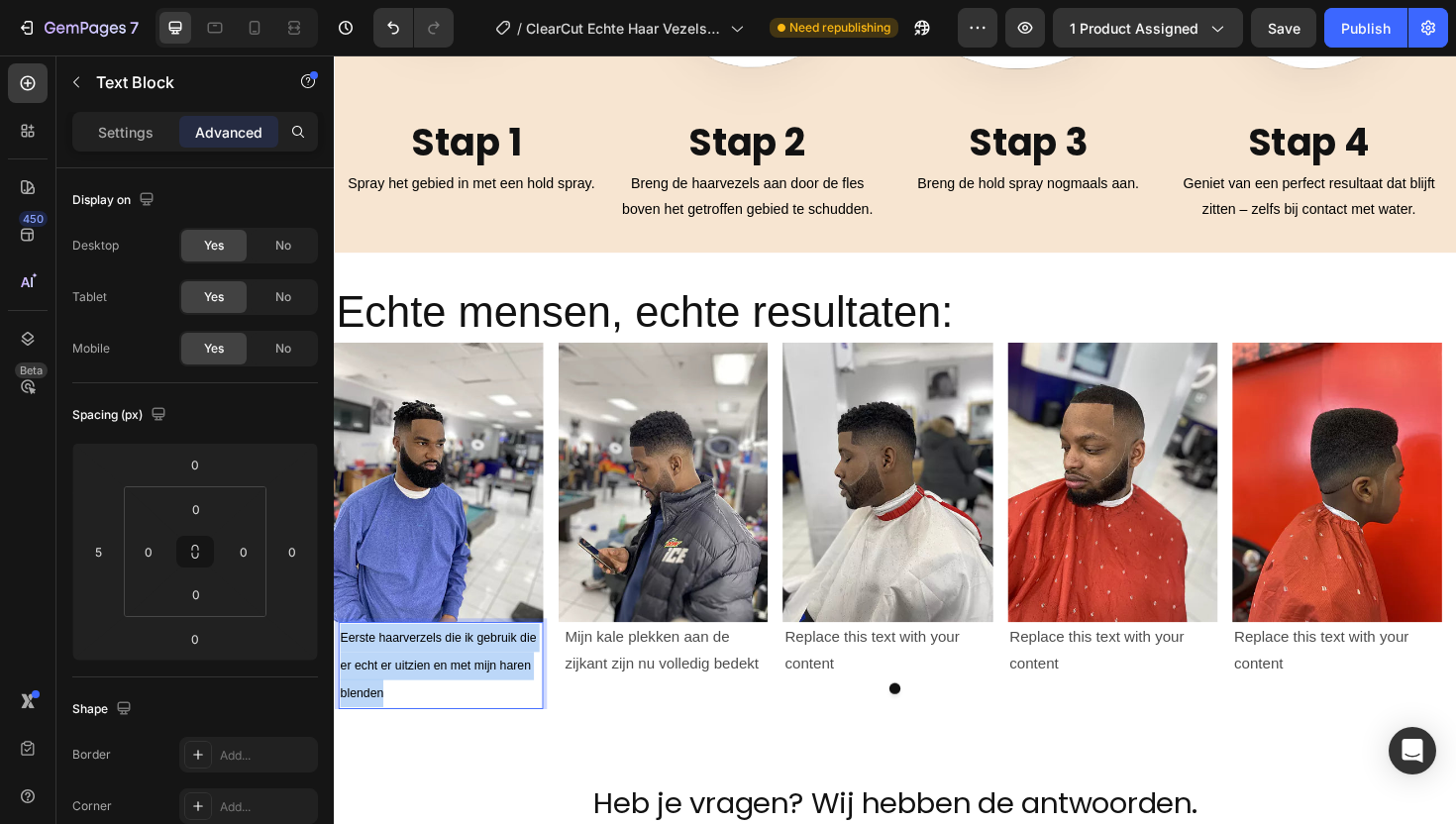 click on "Eerste haarverzels die ik gebruik die er echt er uitzien en met mijn haren blenden" at bounding box center [447, 701] 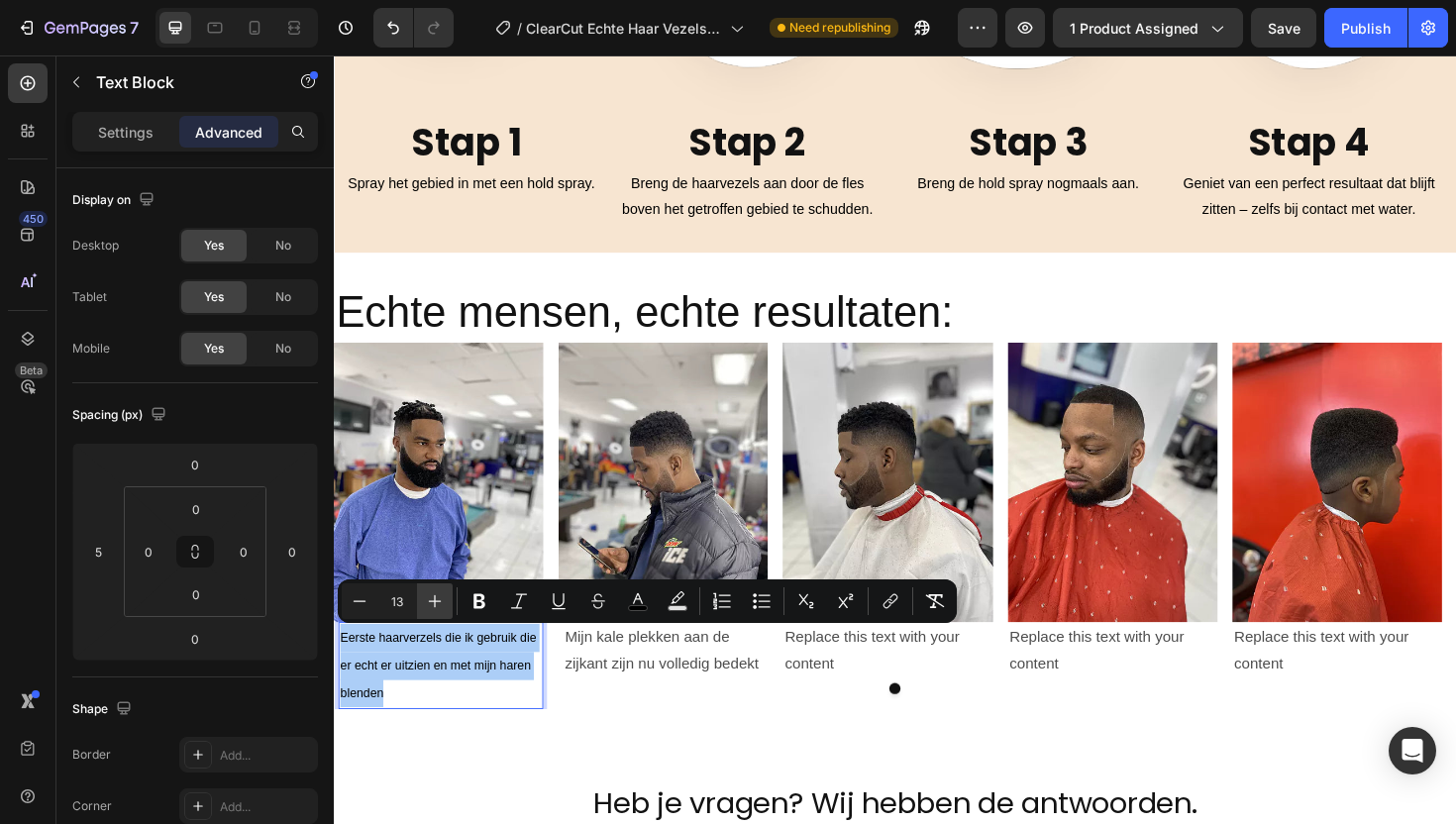 click 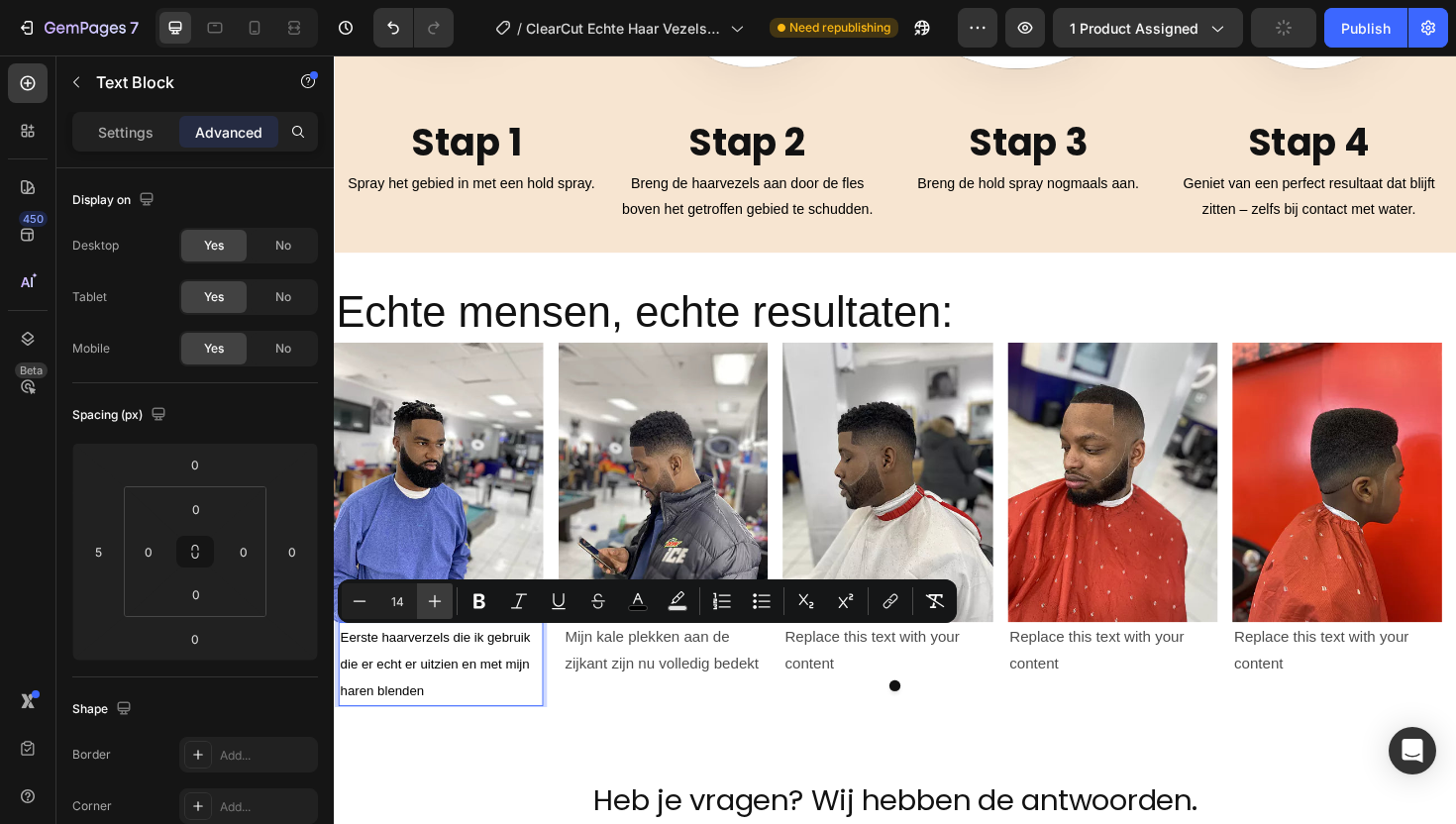 click 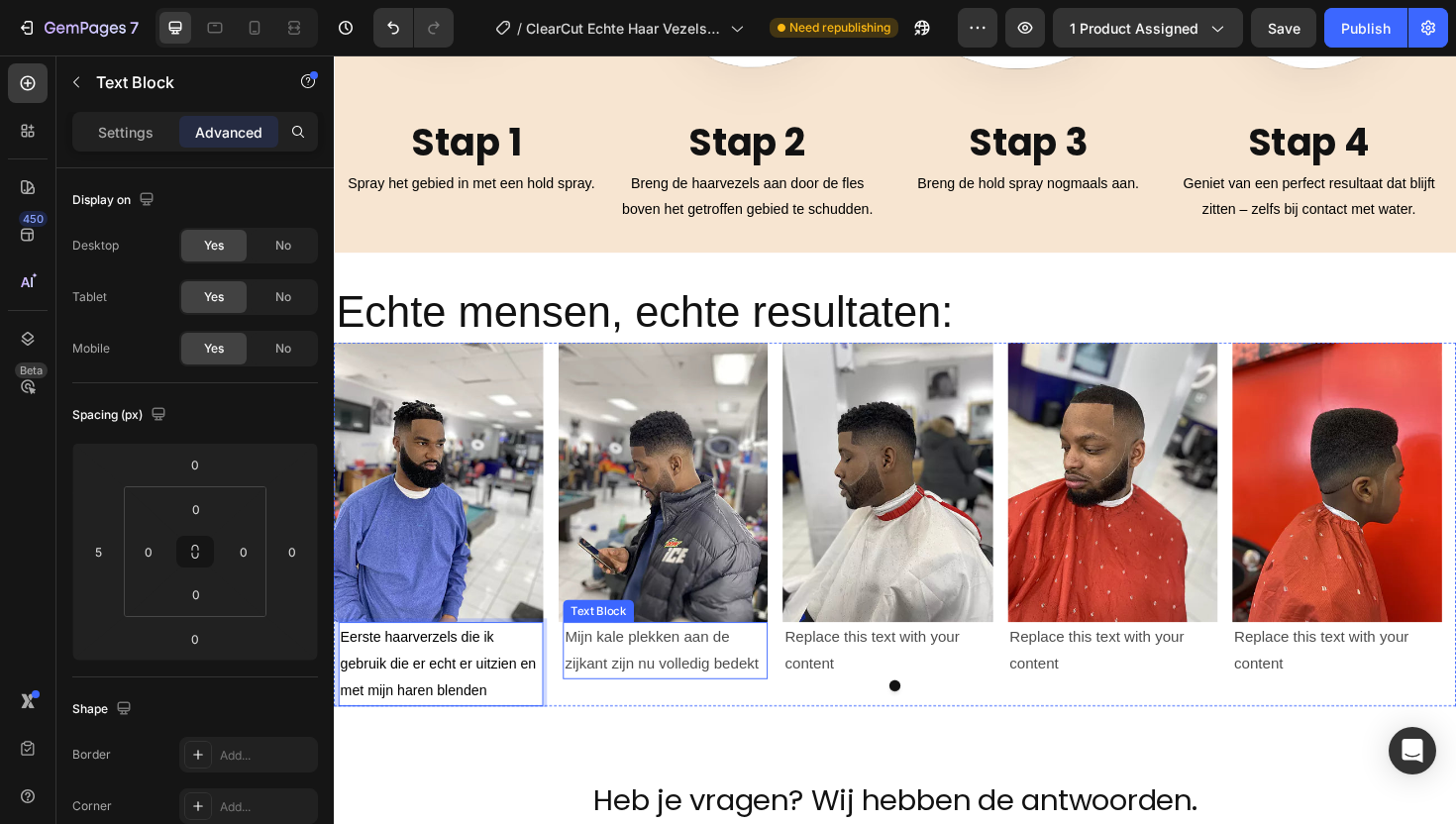 click on "Mijn kale plekken aan de zijkant zijn nu volledig bedekt" at bounding box center [684, 686] 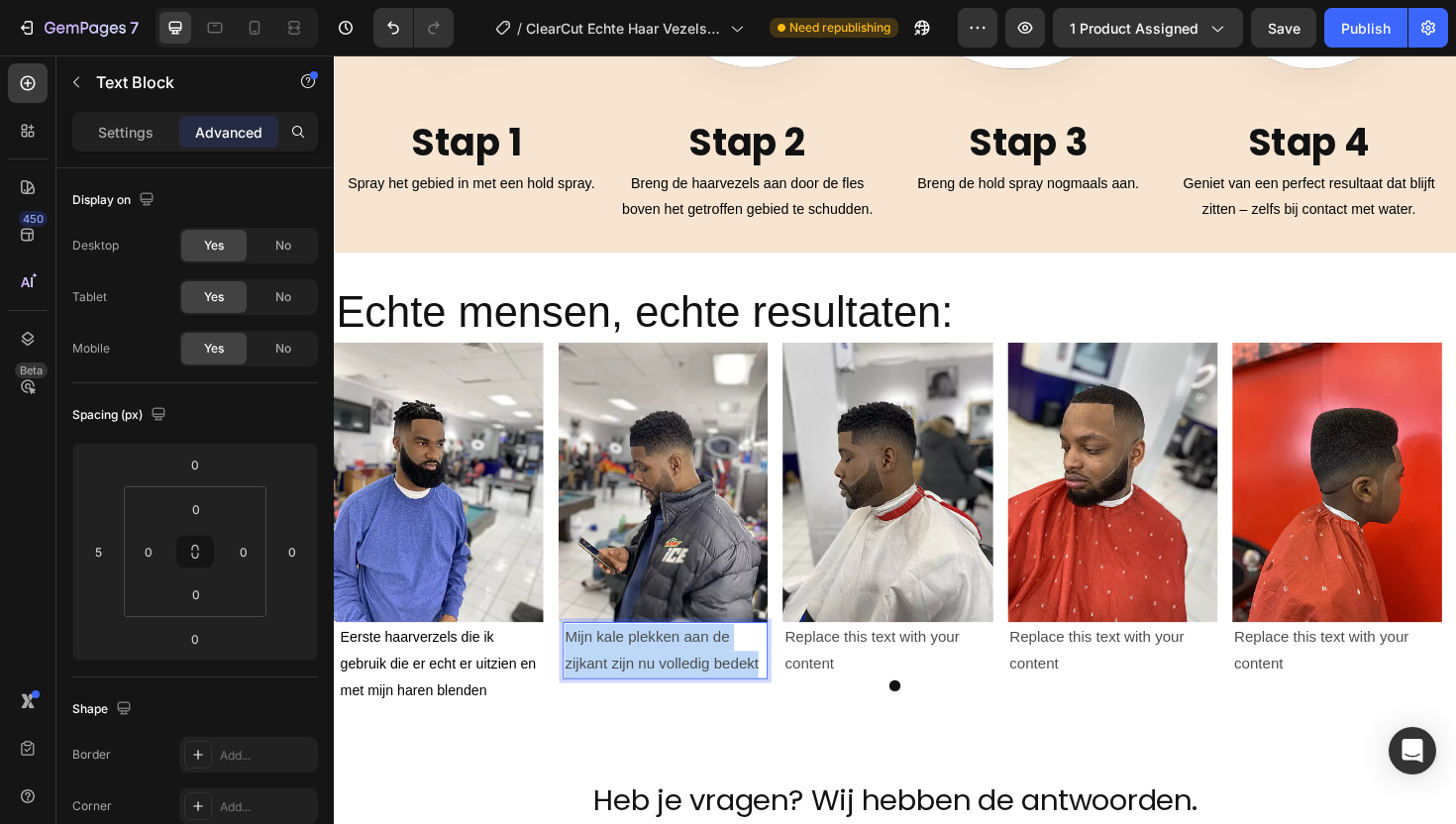 click on "Mijn kale plekken aan de zijkant zijn nu volledig bedekt" at bounding box center (684, 686) 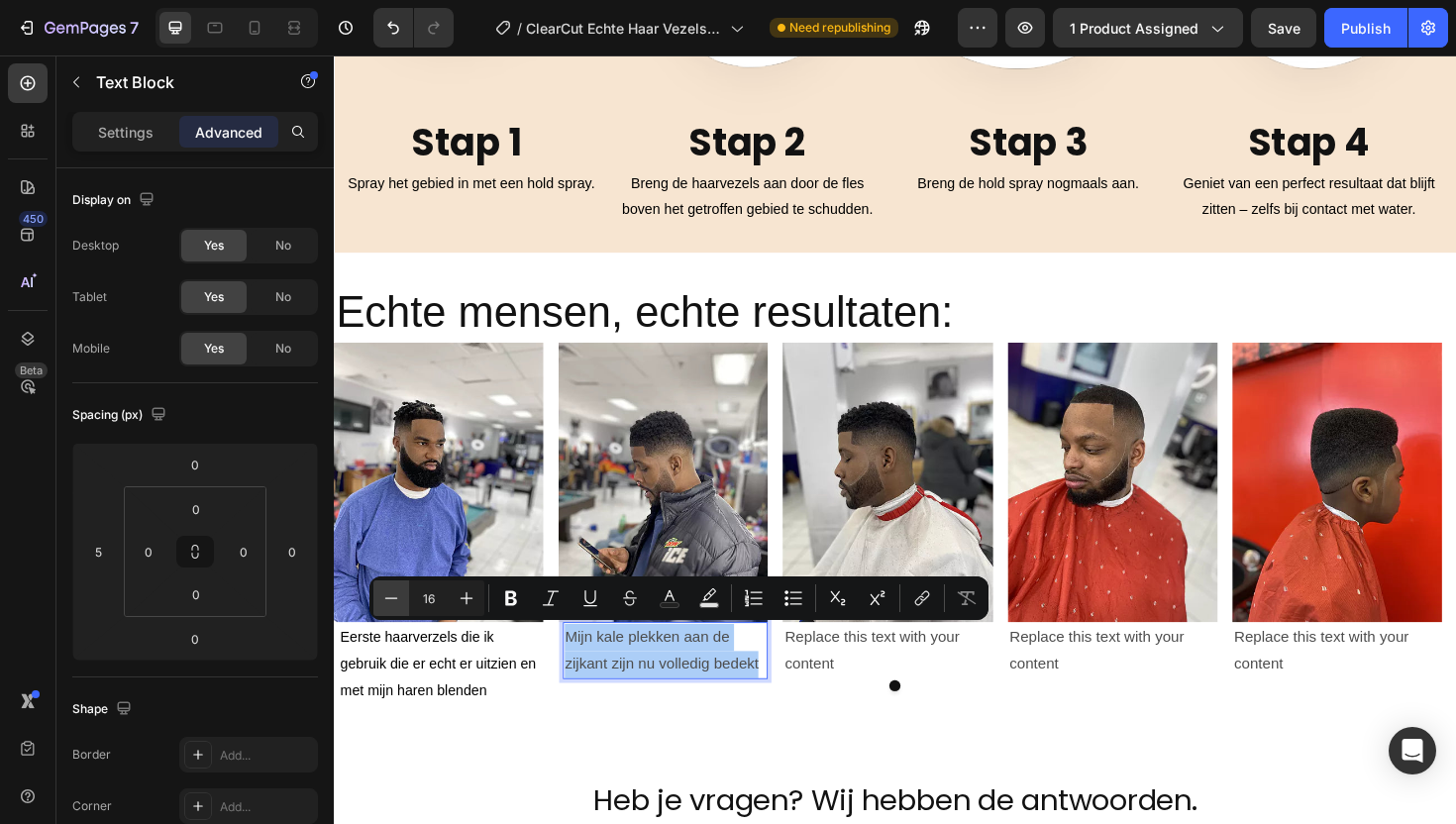 click 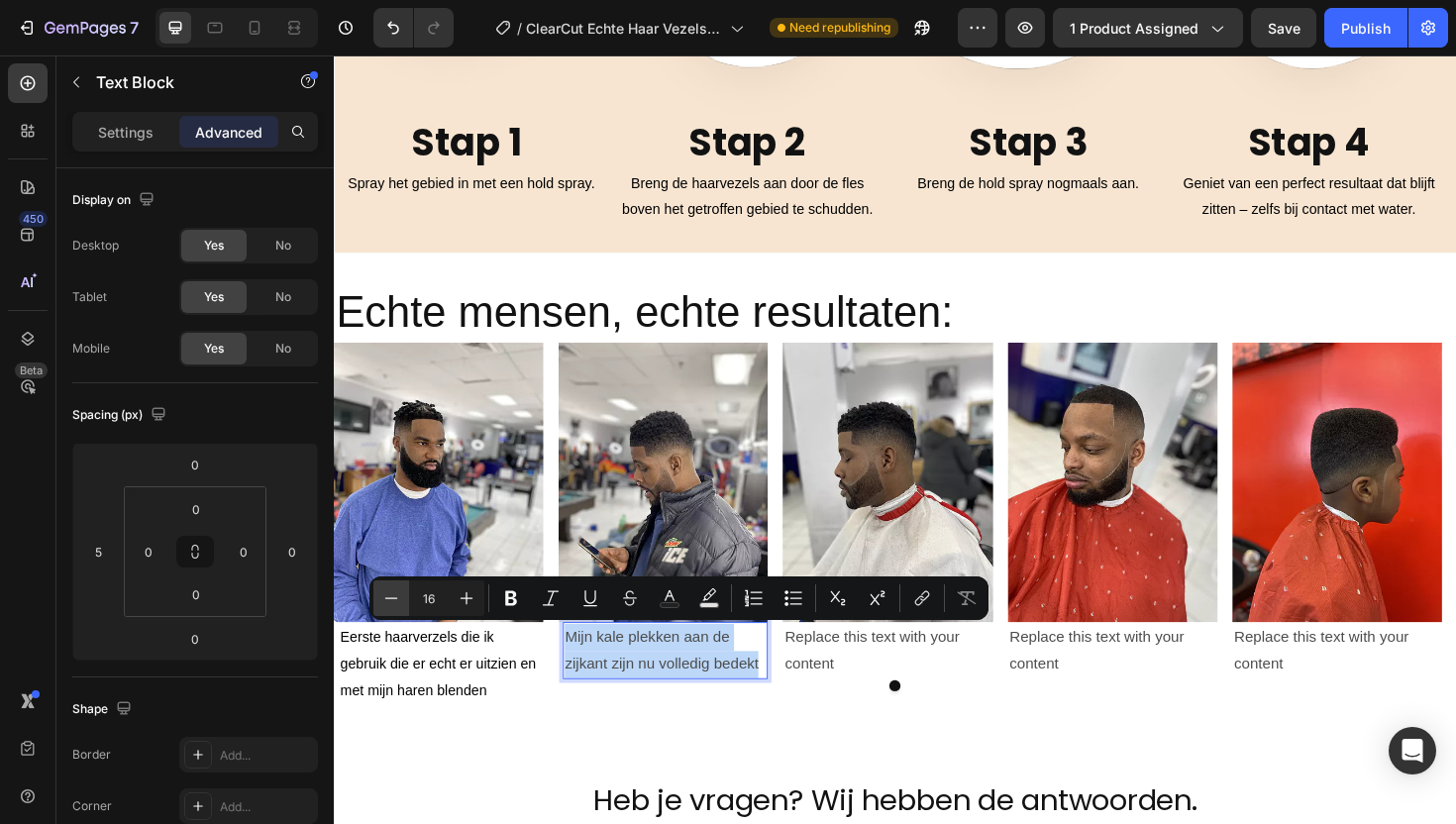 type on "15" 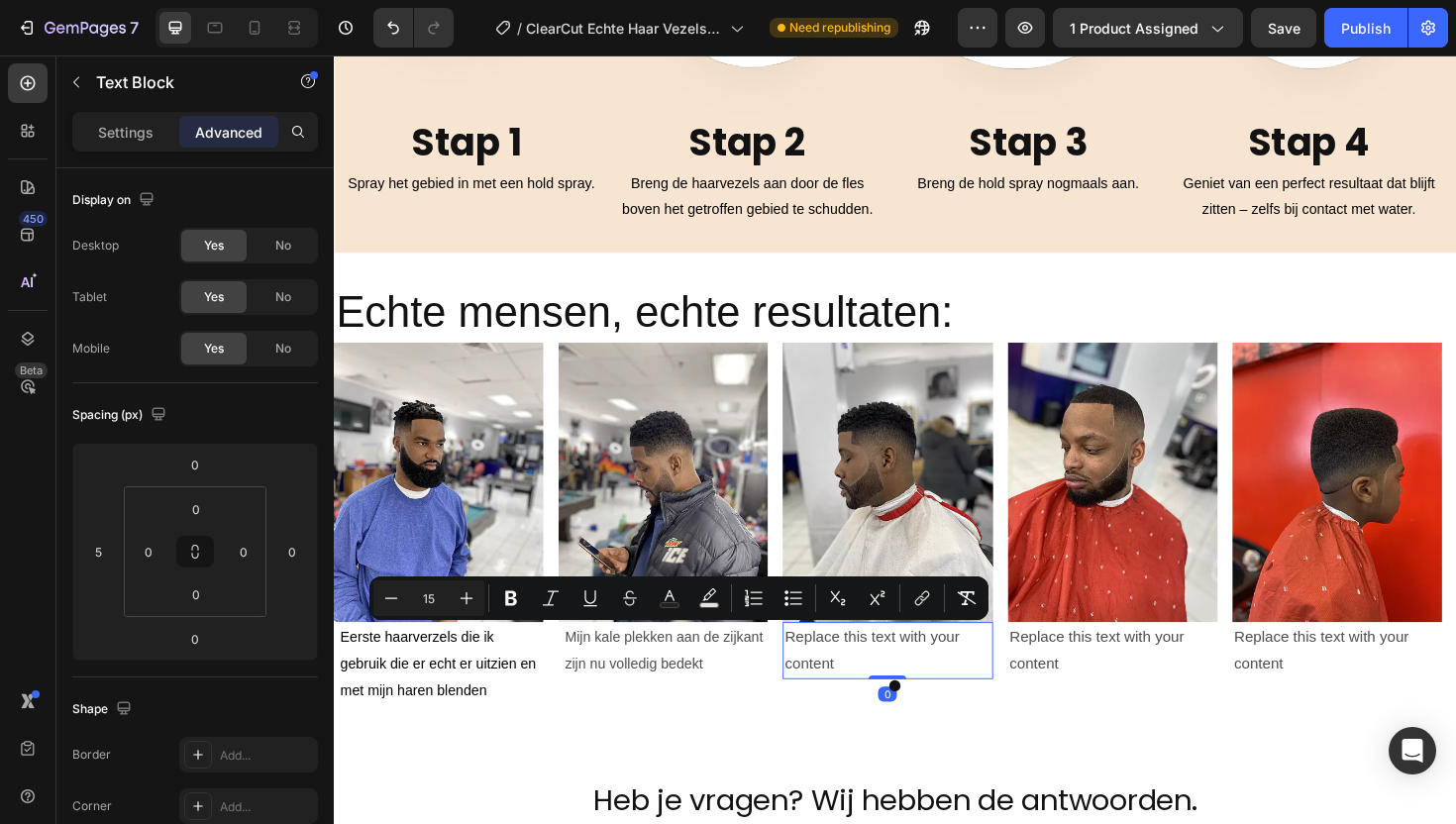 click on "Replace this text with your content" at bounding box center (920, 686) 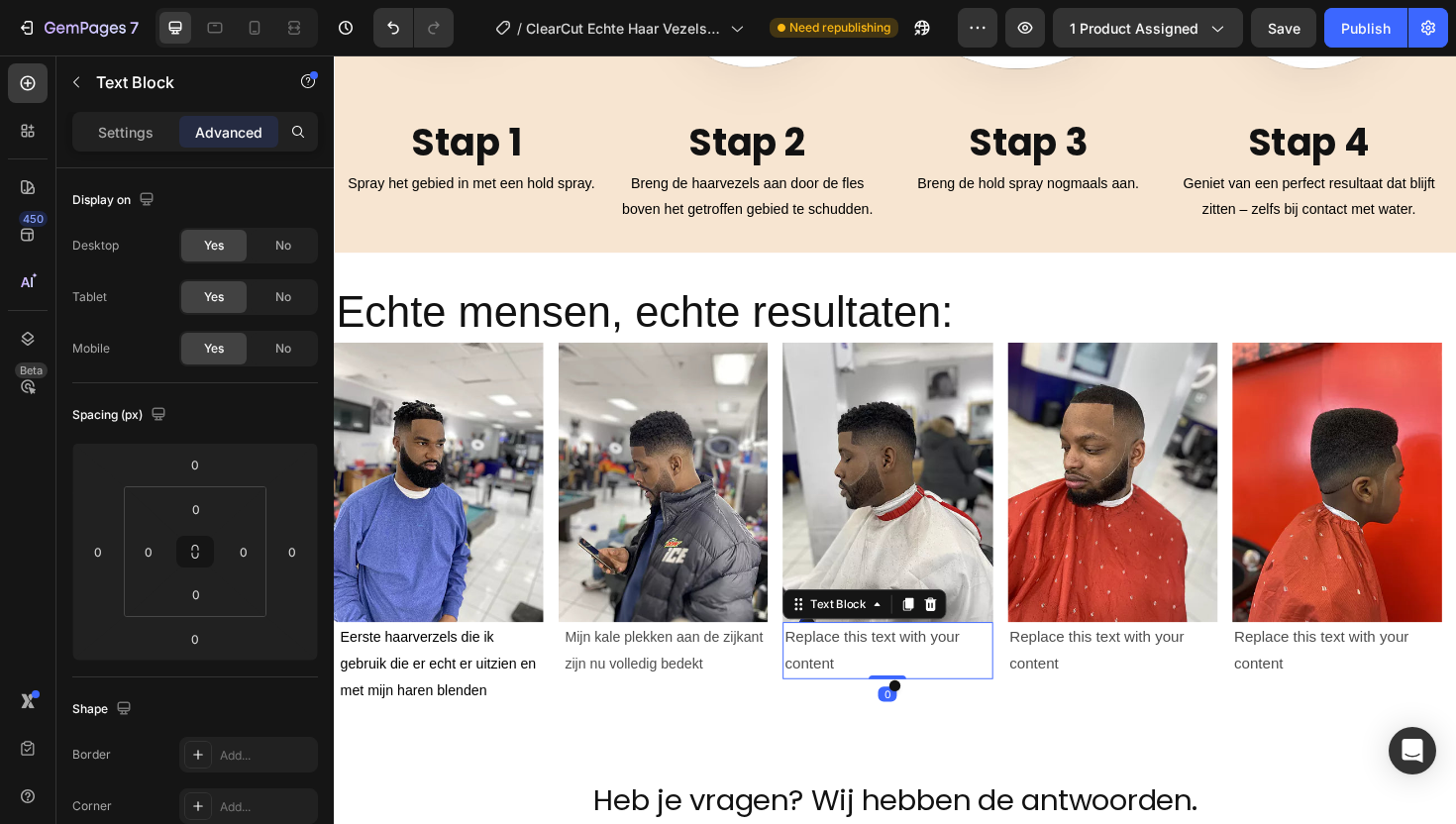 click on "Replace this text with your content" at bounding box center (920, 686) 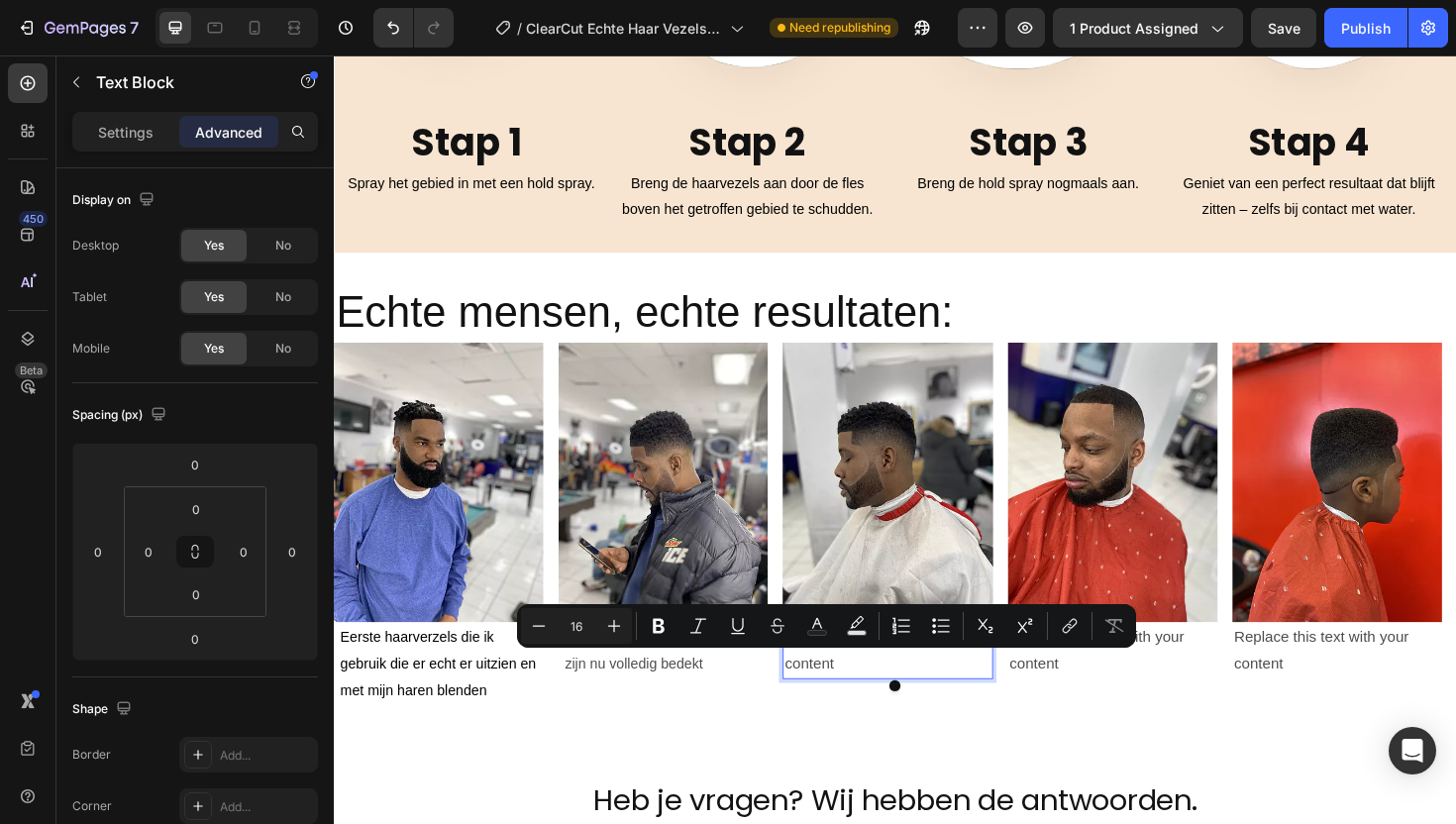 click on "Replace this text with your content" at bounding box center [920, 686] 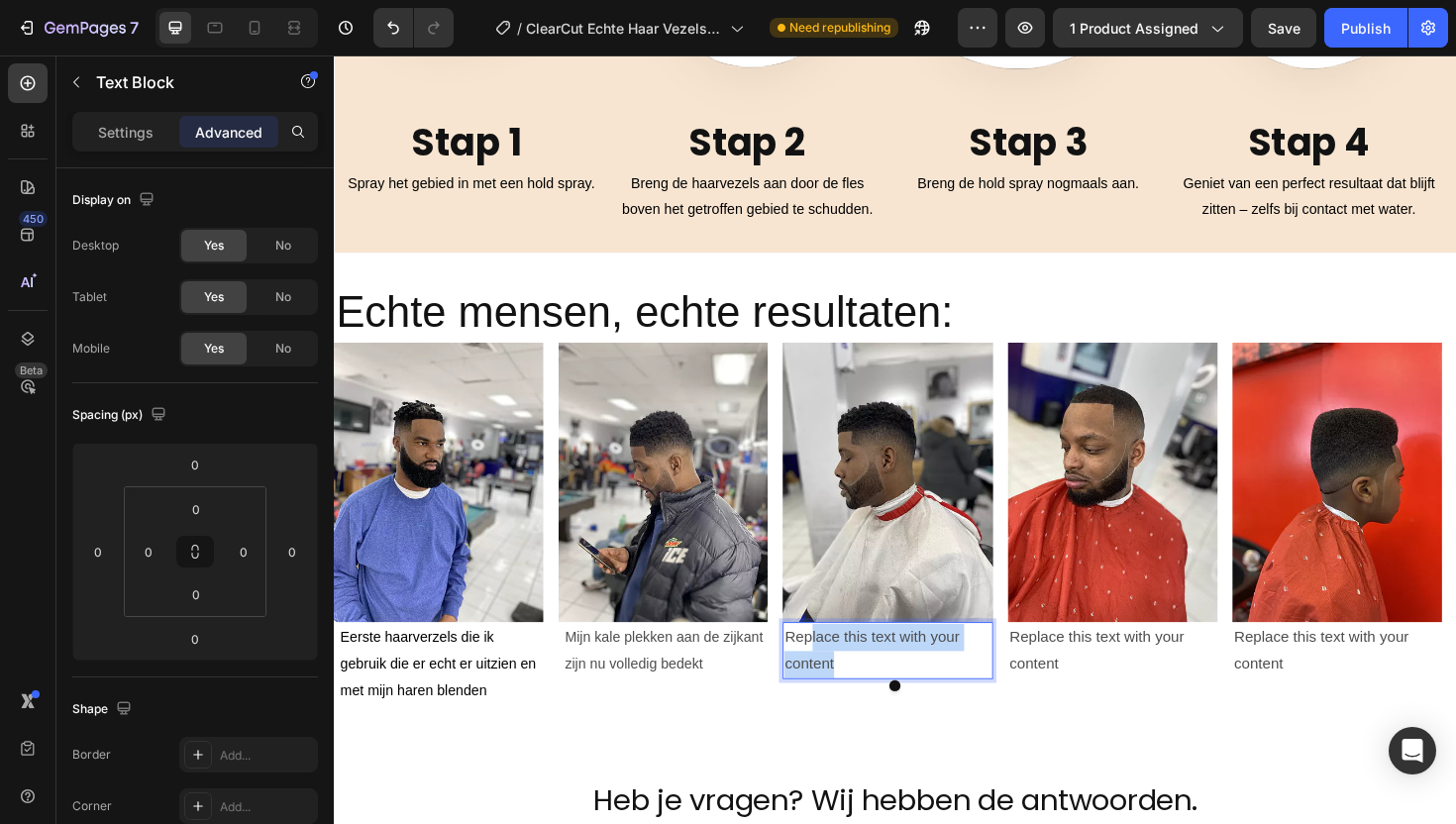 drag, startPoint x: 867, startPoint y: 698, endPoint x: 808, endPoint y: 660, distance: 70.178344 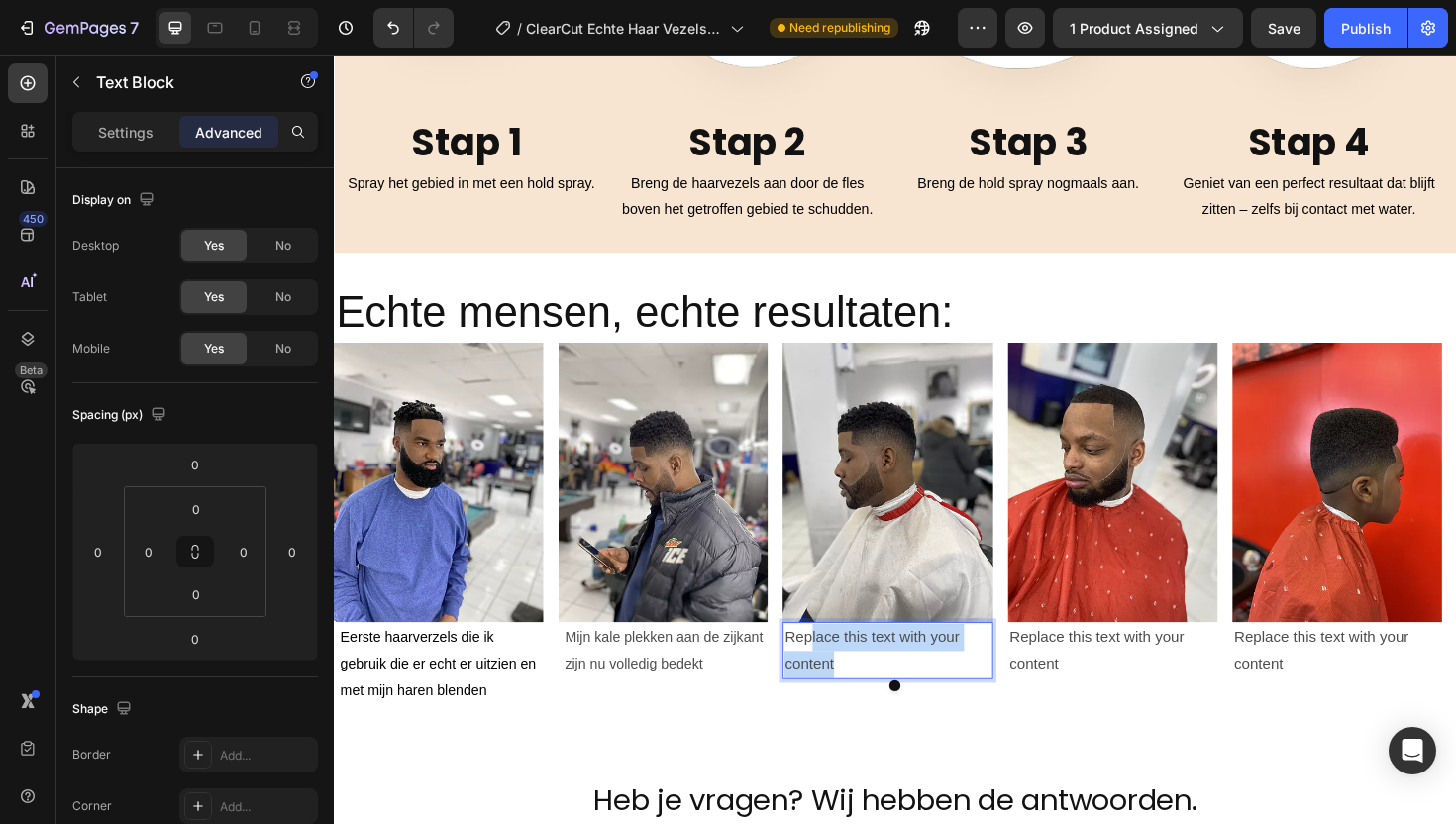 click on "Image Eerste haarverzels die ik gebruik die er echt er uitzien en met mijn haren blenden Text Block Image Mijn kale plekken aan de zijkant zijn nu volledig bedekt Text Block Image Replace this text with your content Text Block   0 Image Replace this text with your content Text Block Image Replace this text with your content Text Block" at bounding box center (928, 552) 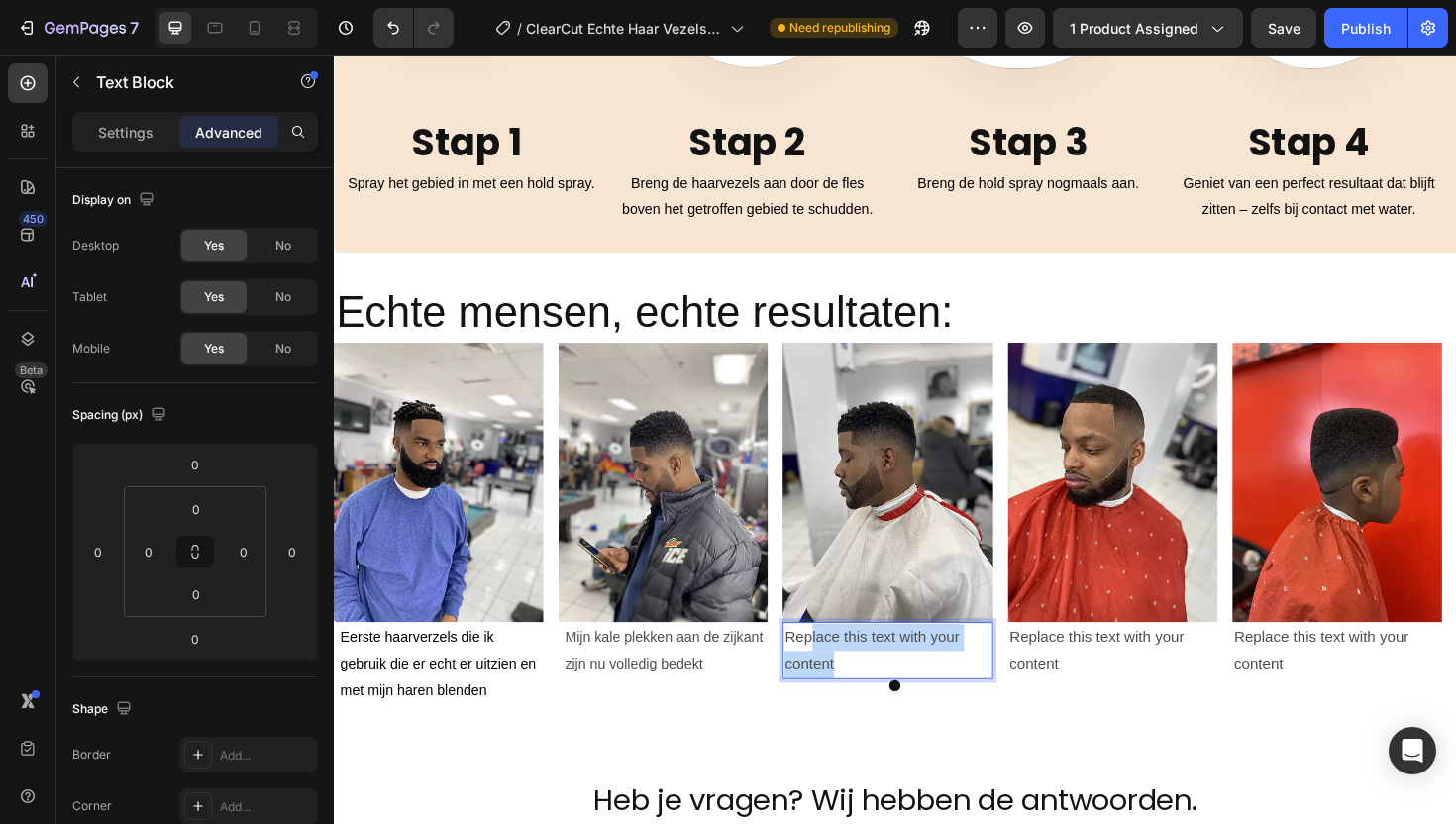click on "Replace this text with your content" at bounding box center [920, 686] 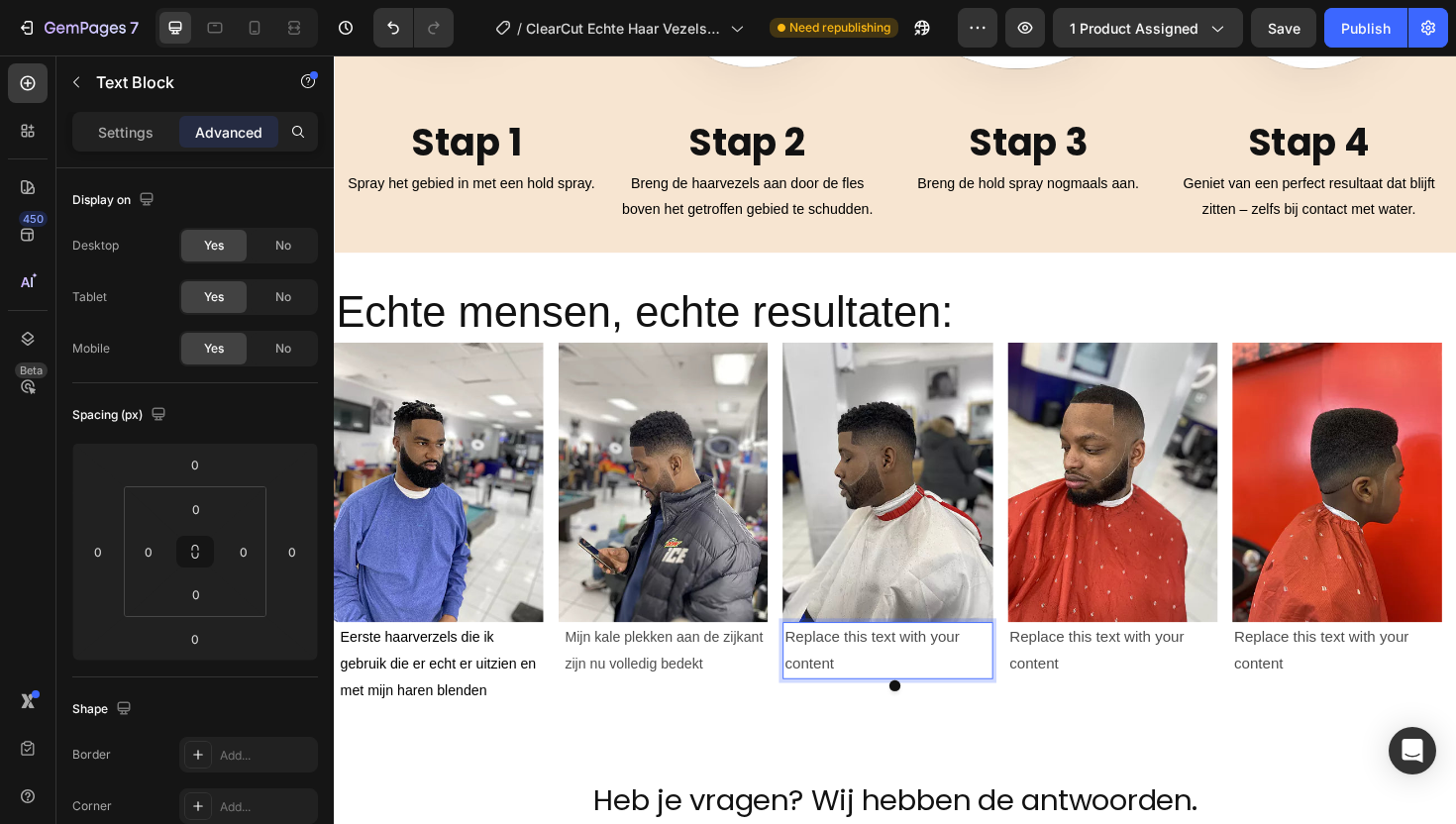 click on "Replace this text with your content" at bounding box center (920, 686) 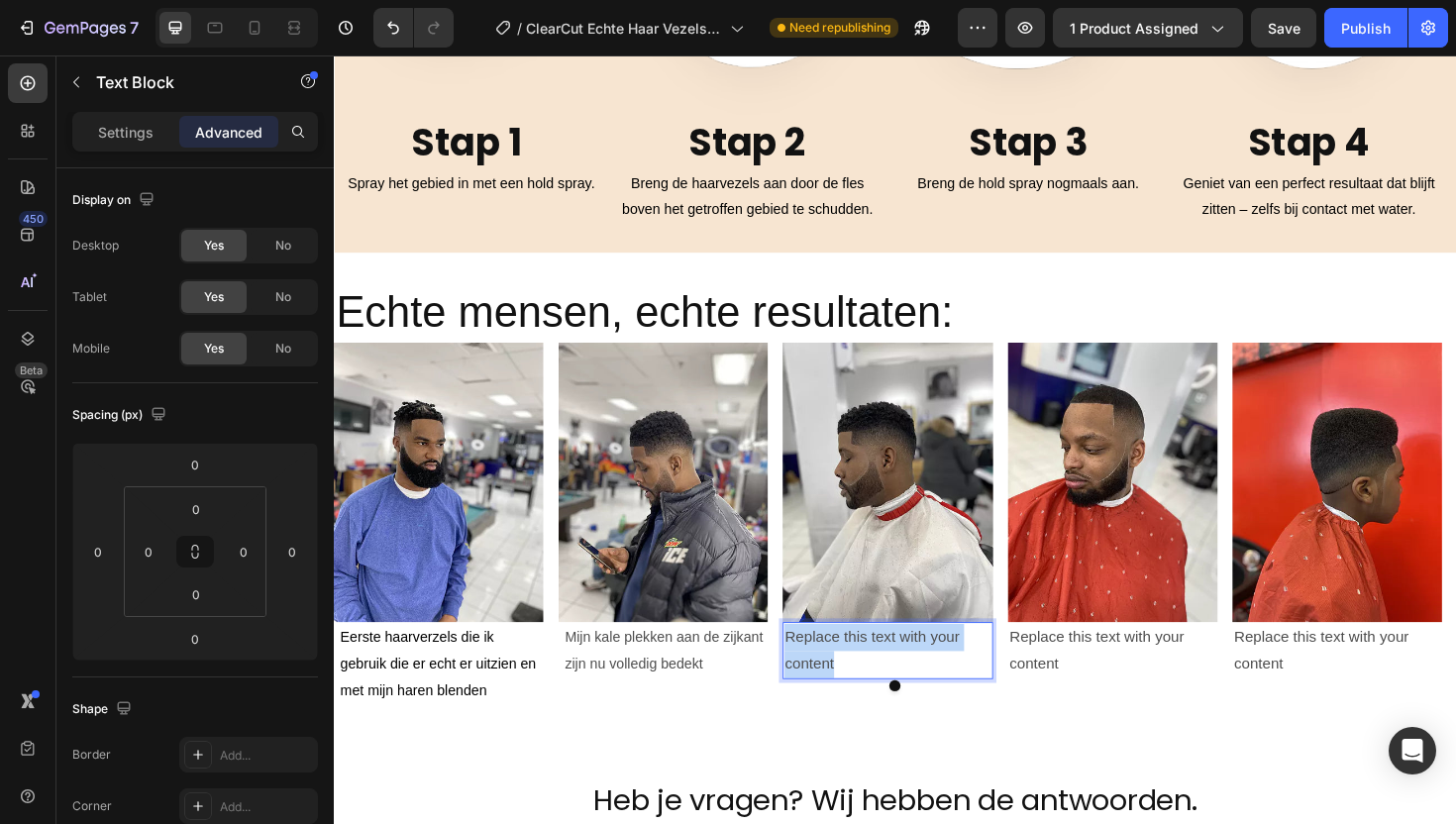 click on "Replace this text with your content" at bounding box center [920, 686] 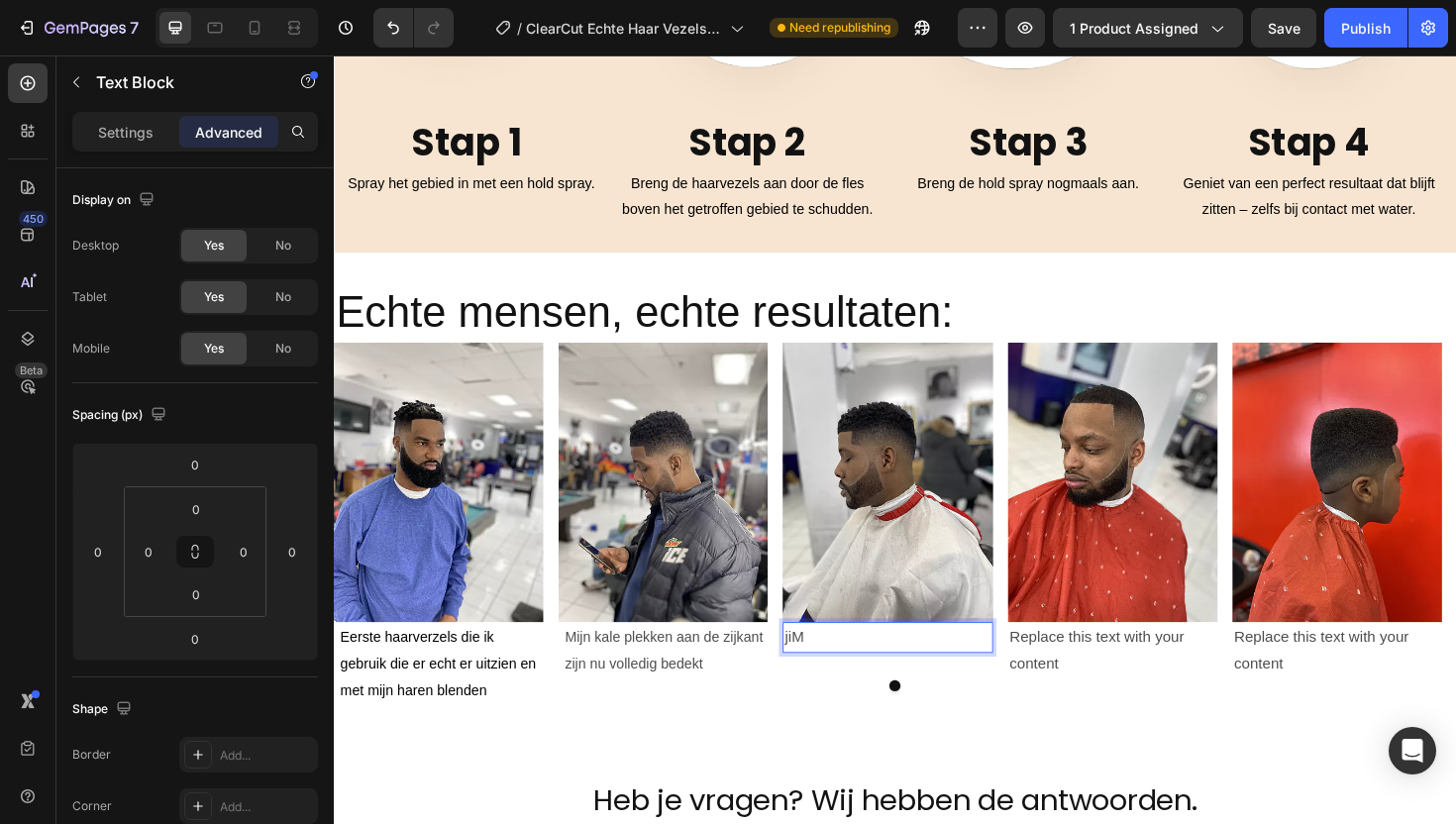 click on "jiM" at bounding box center [920, 671] 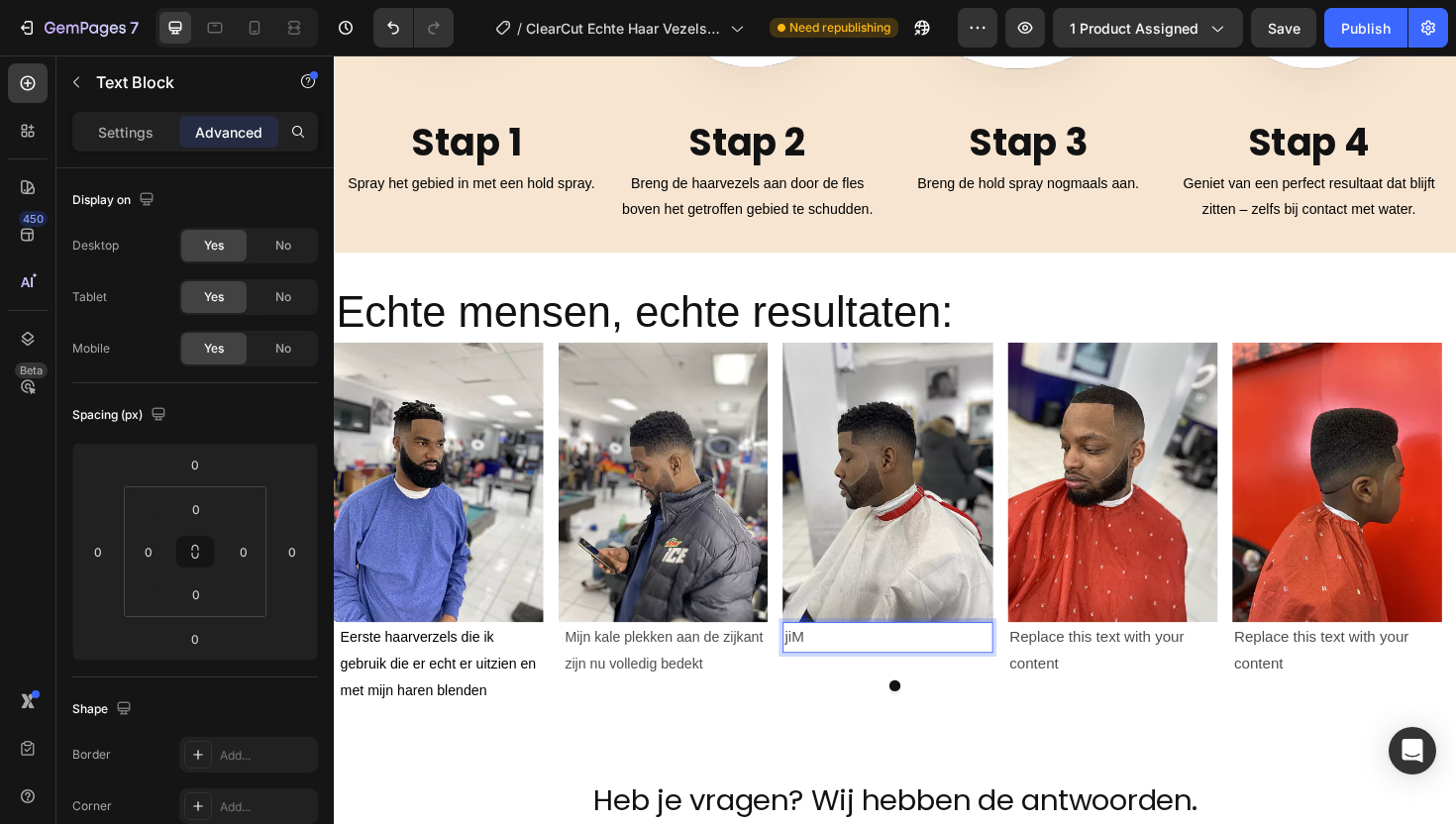 drag, startPoint x: 860, startPoint y: 668, endPoint x: 807, endPoint y: 666, distance: 53.037722 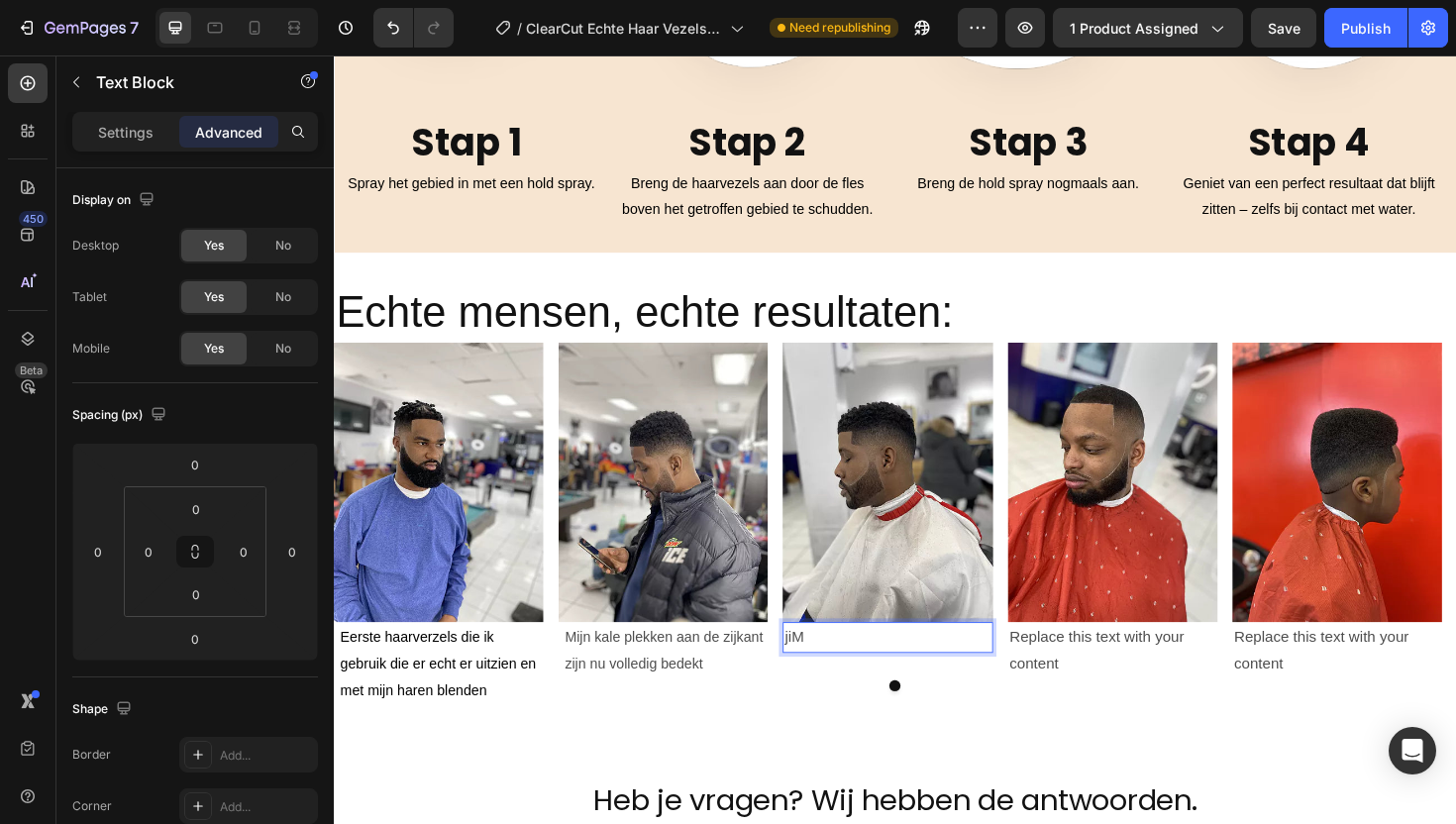 click on "jiM" at bounding box center [920, 671] 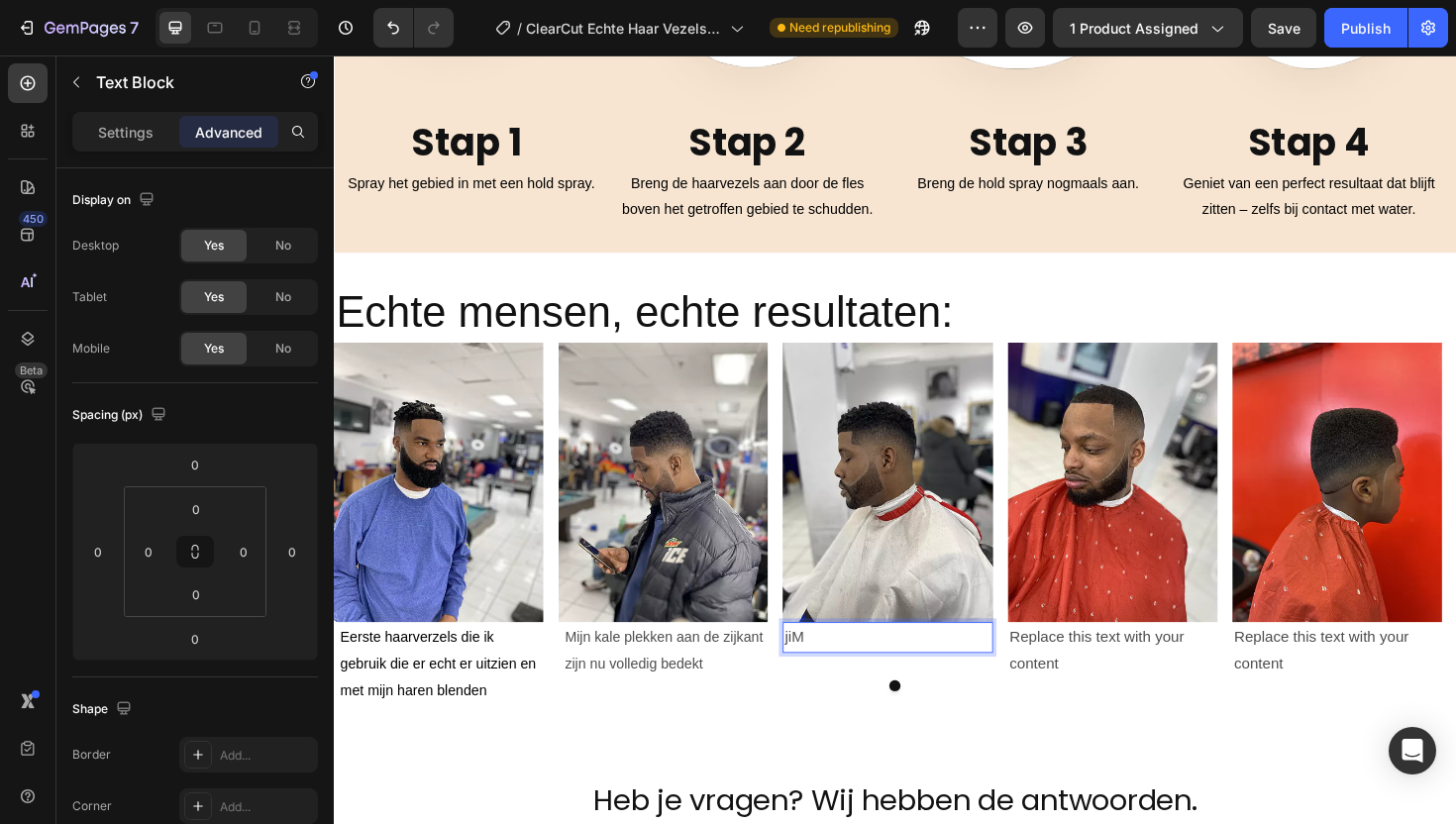 click on "jiM" at bounding box center [920, 671] 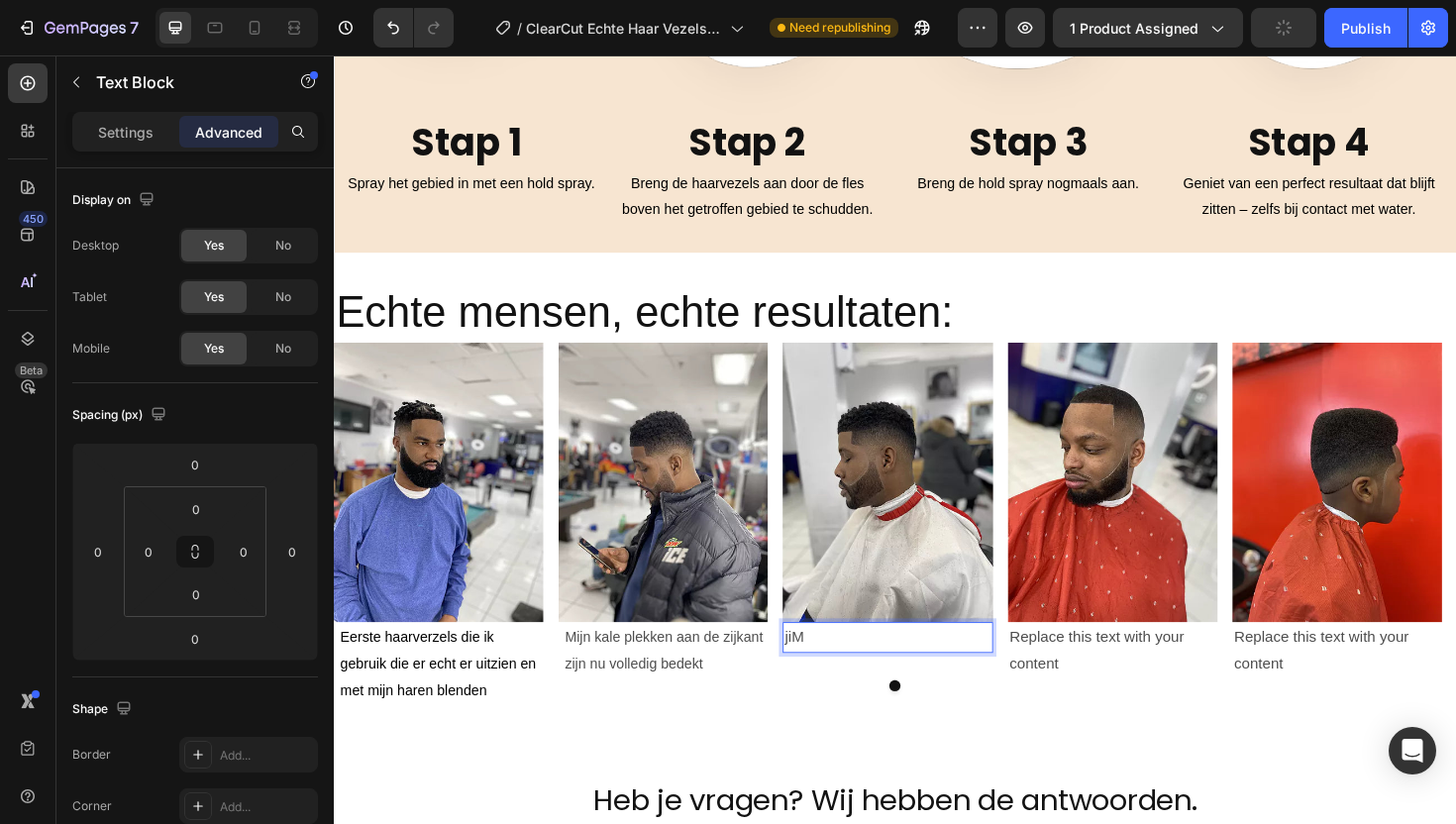 click on "jiM" at bounding box center [920, 671] 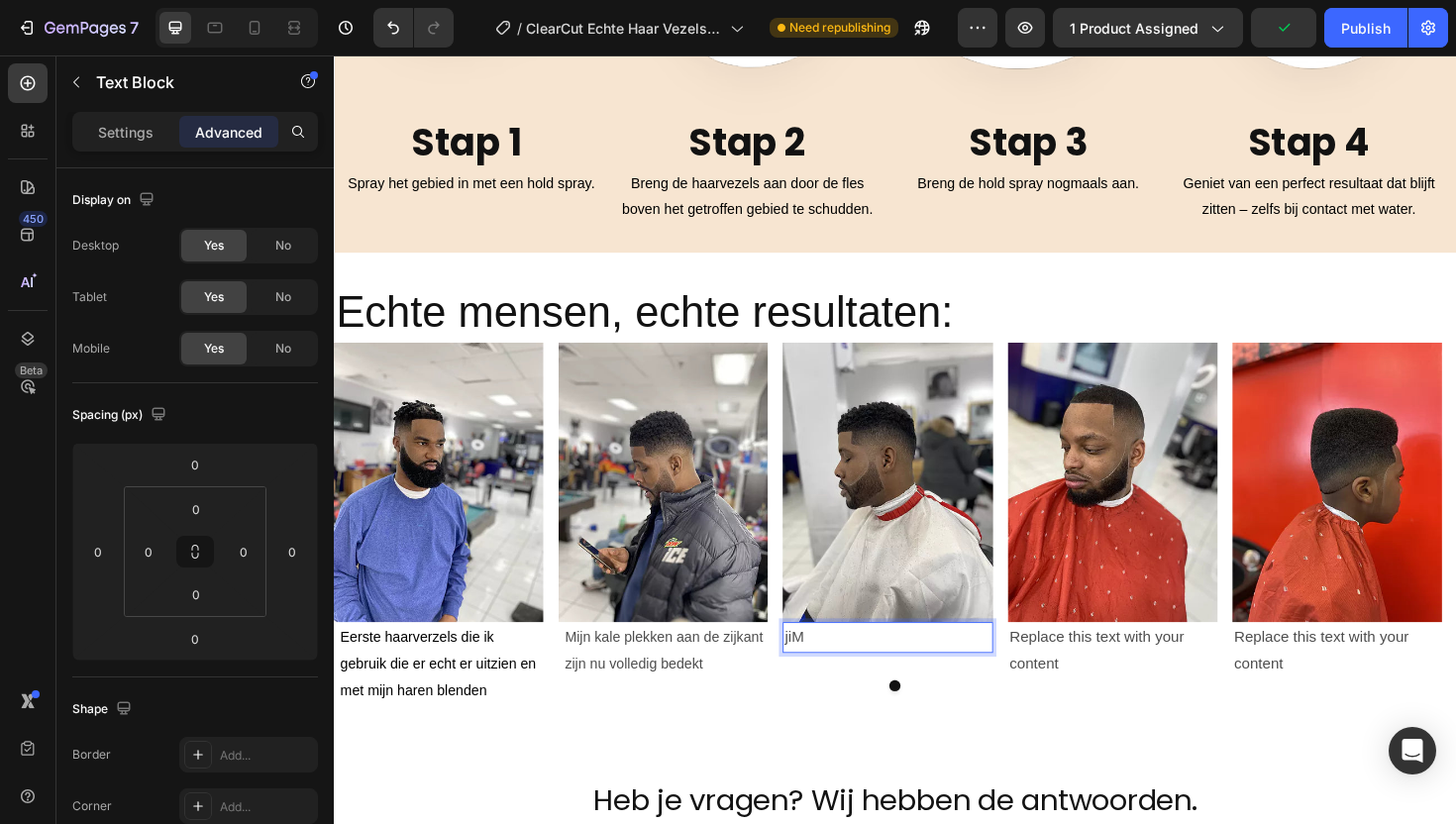 drag, startPoint x: 840, startPoint y: 674, endPoint x: 804, endPoint y: 669, distance: 36.345564 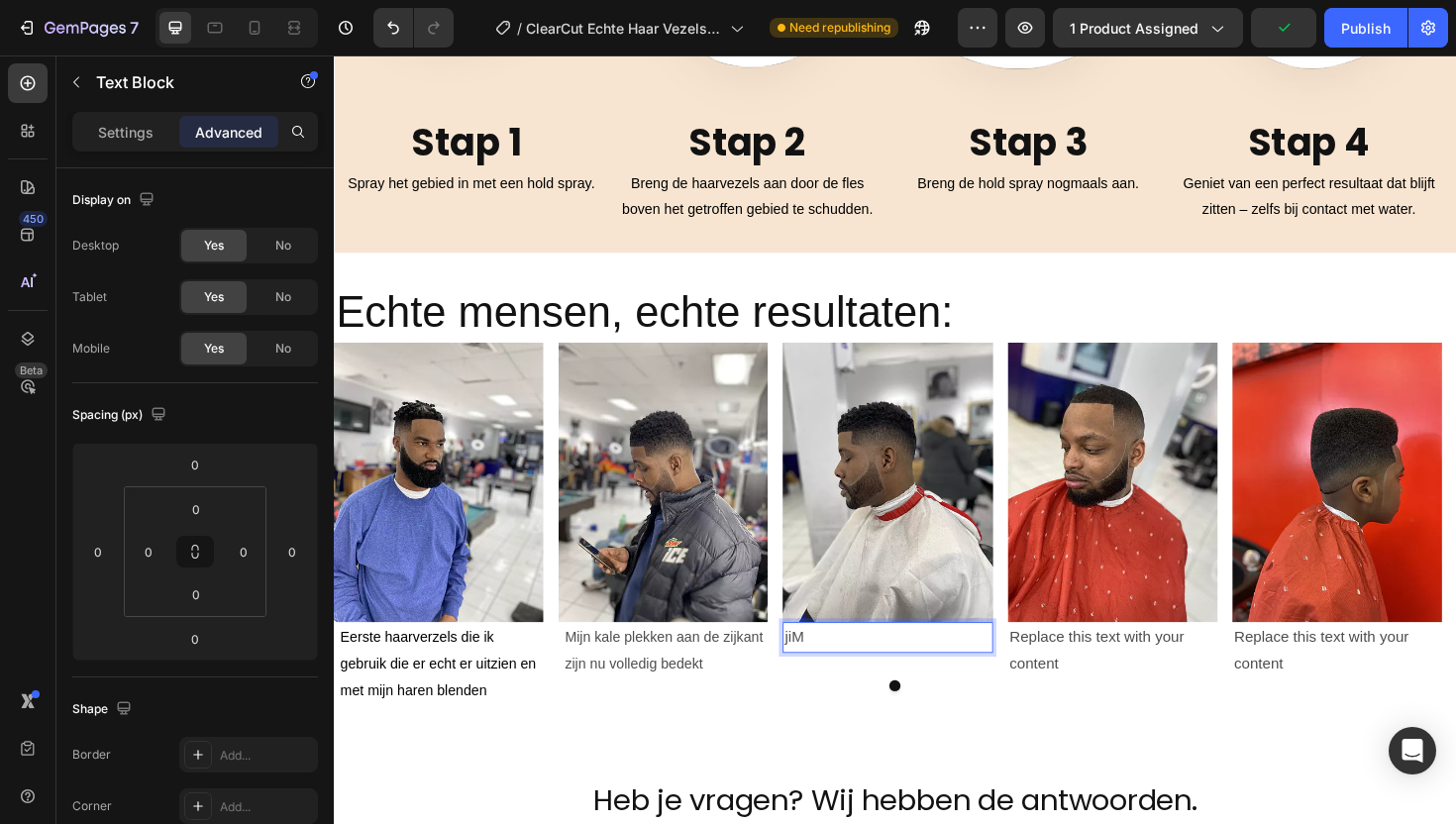 click on "Image Eerste haarverzels die ik gebruik die er echt er uitzien en met mijn haren blenden Text Block Image Mijn kale plekken aan de zijkant zijn nu volledig bedekt Text Block Image jiM Text Block   0 Image Replace this text with your content Text Block Image Replace this text with your content Text Block" at bounding box center [928, 552] 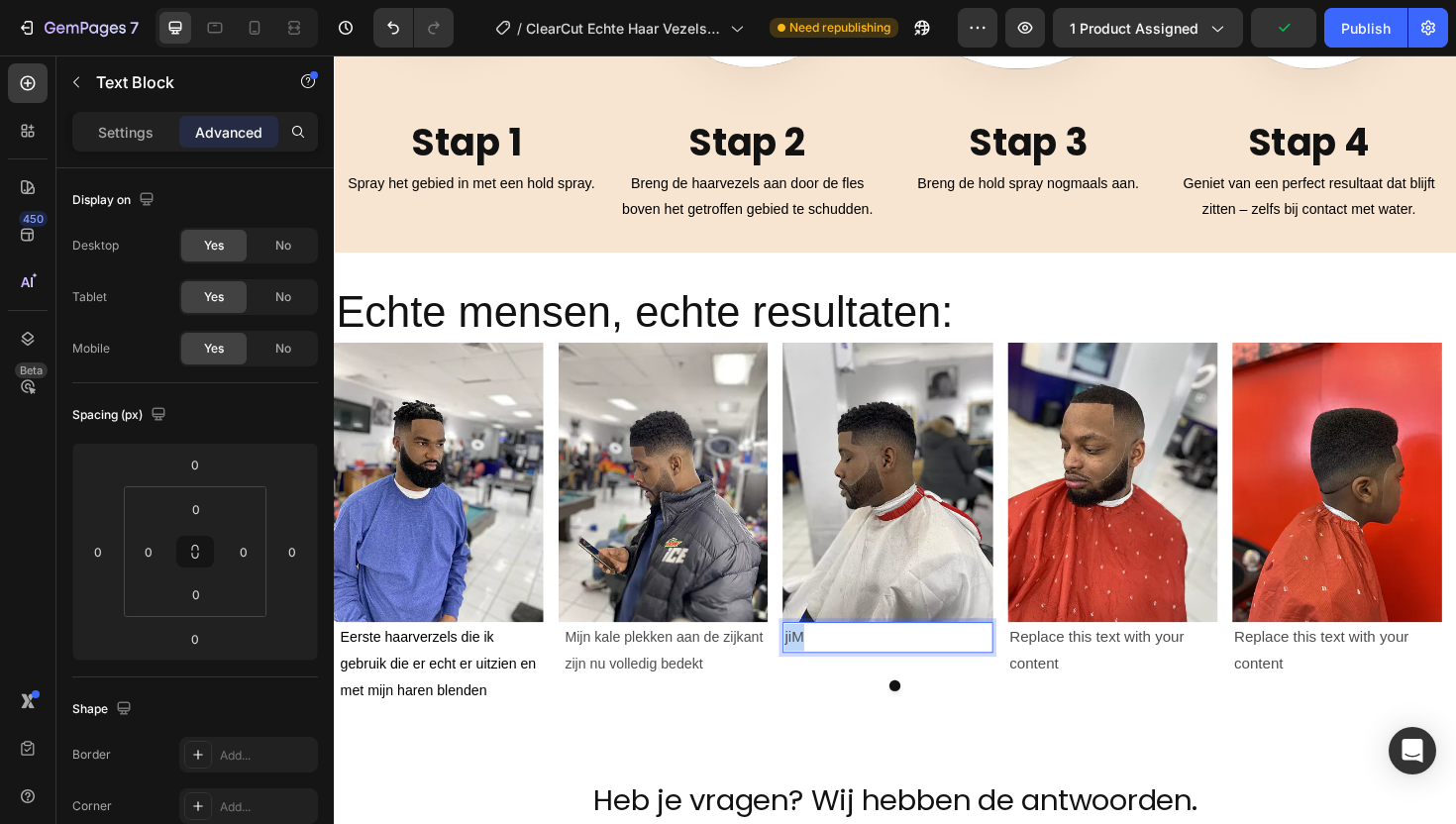 click on "jiM" at bounding box center (920, 671) 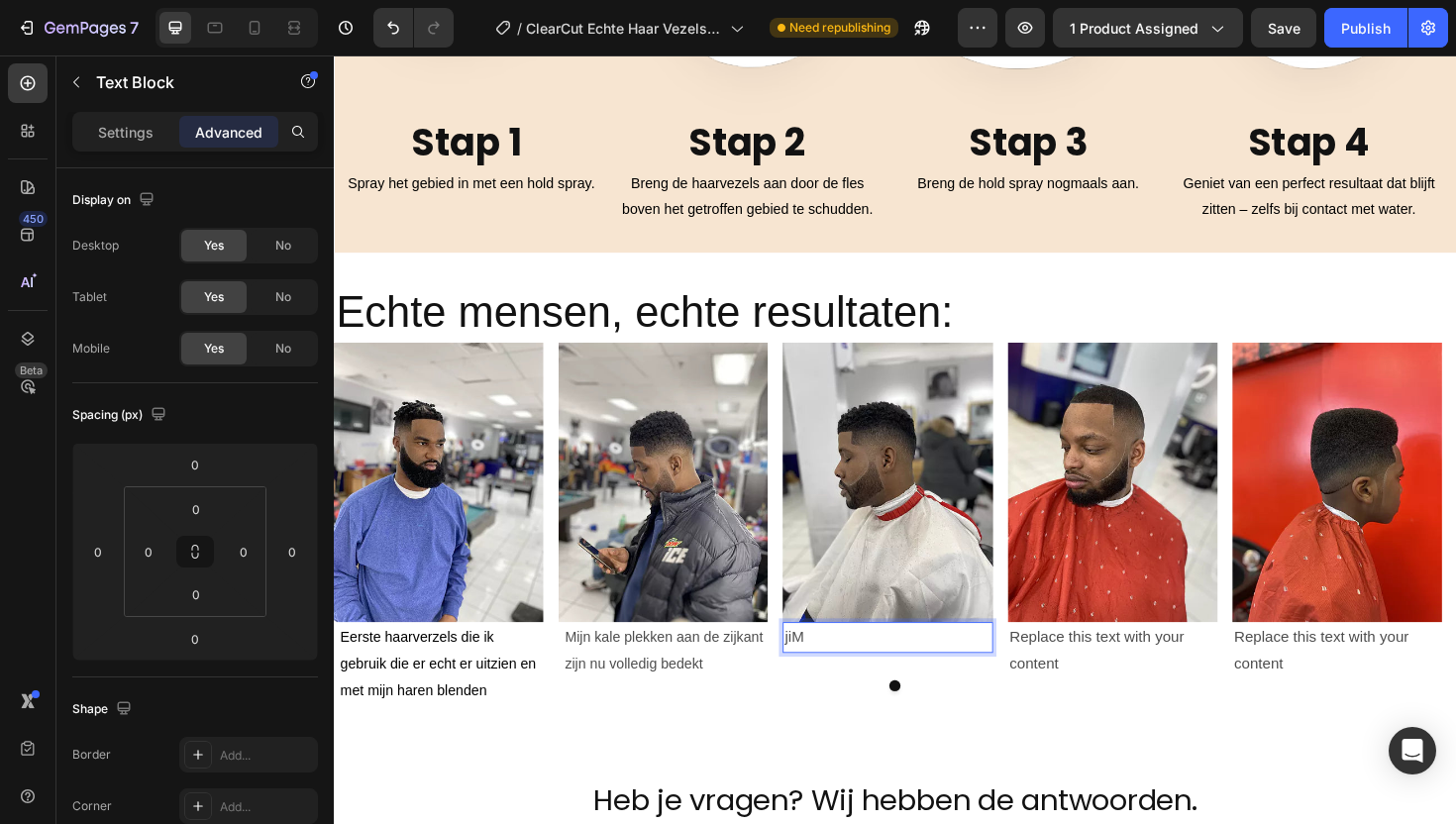 click on "jiM" at bounding box center (920, 671) 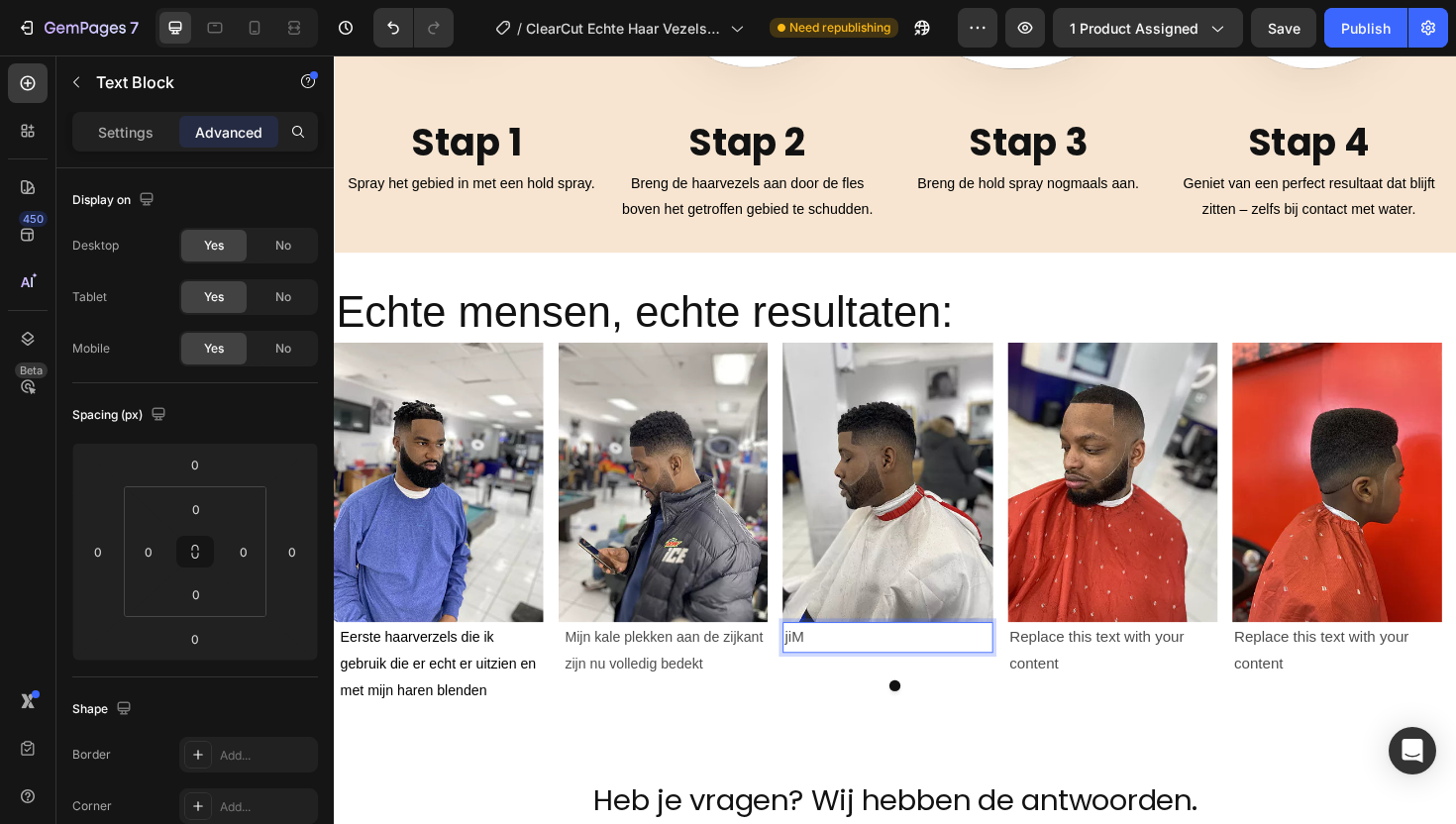 click on "jiM" at bounding box center [920, 671] 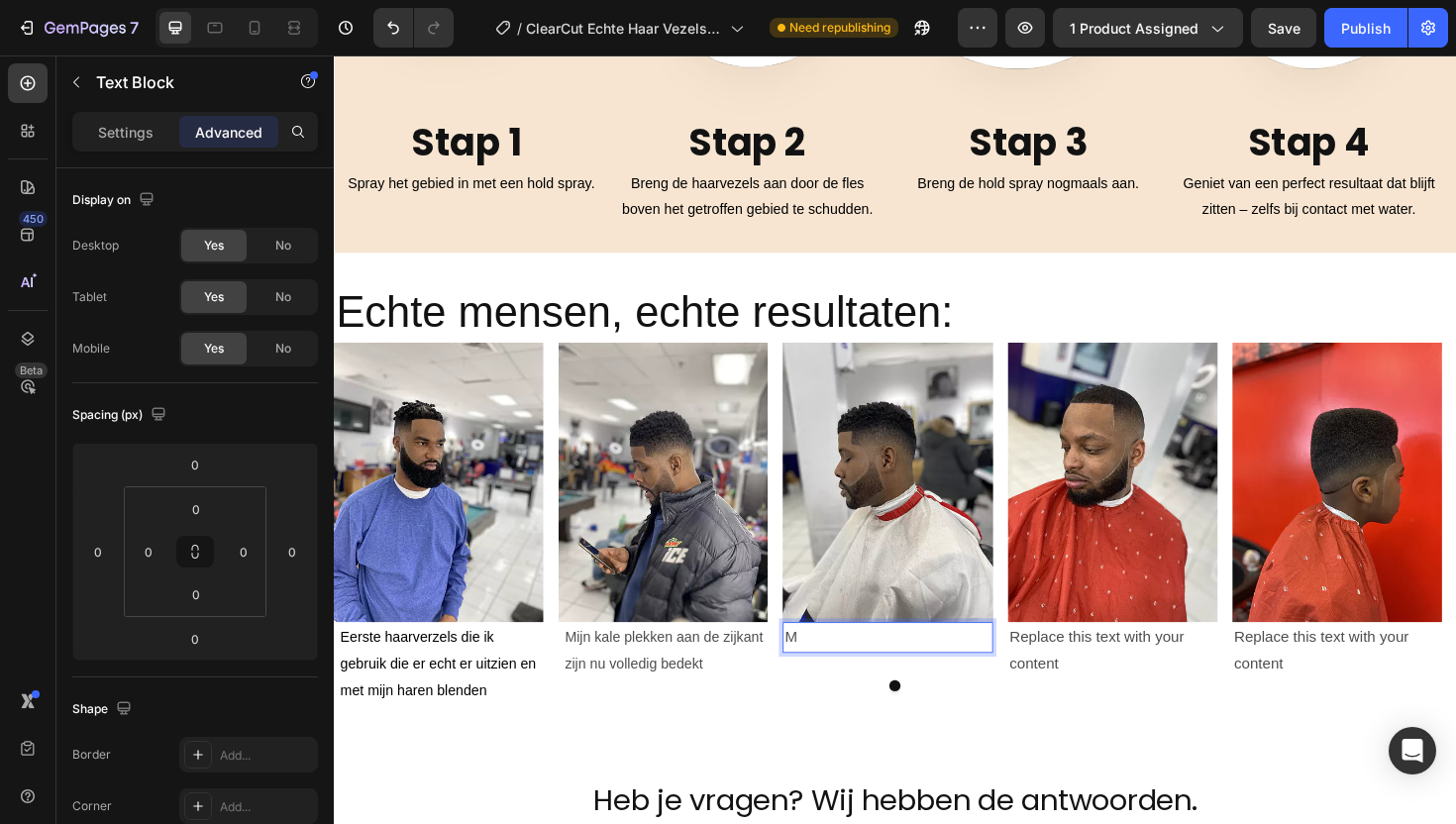 click on "M" at bounding box center [920, 671] 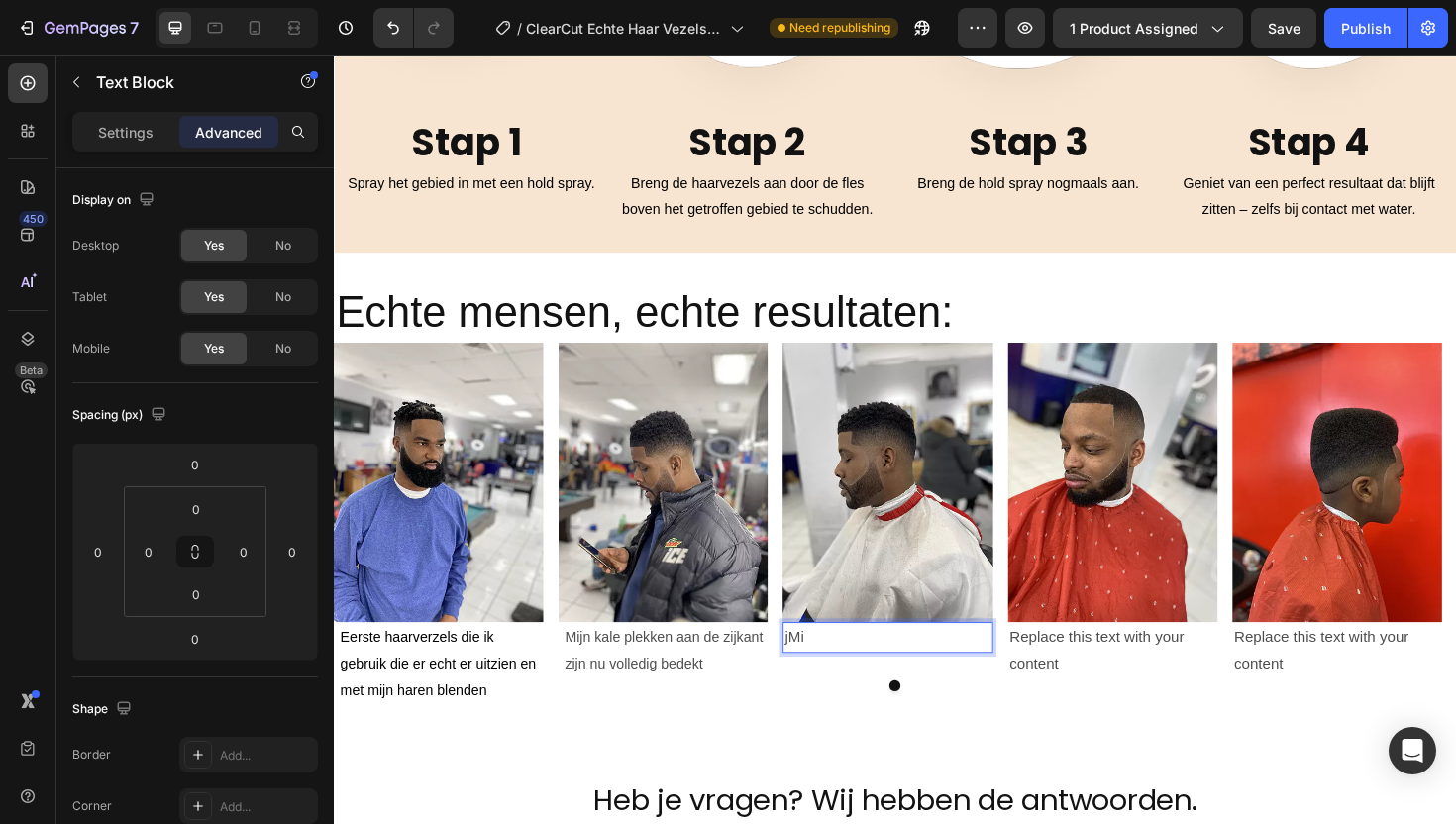 click on "jMi" at bounding box center (920, 671) 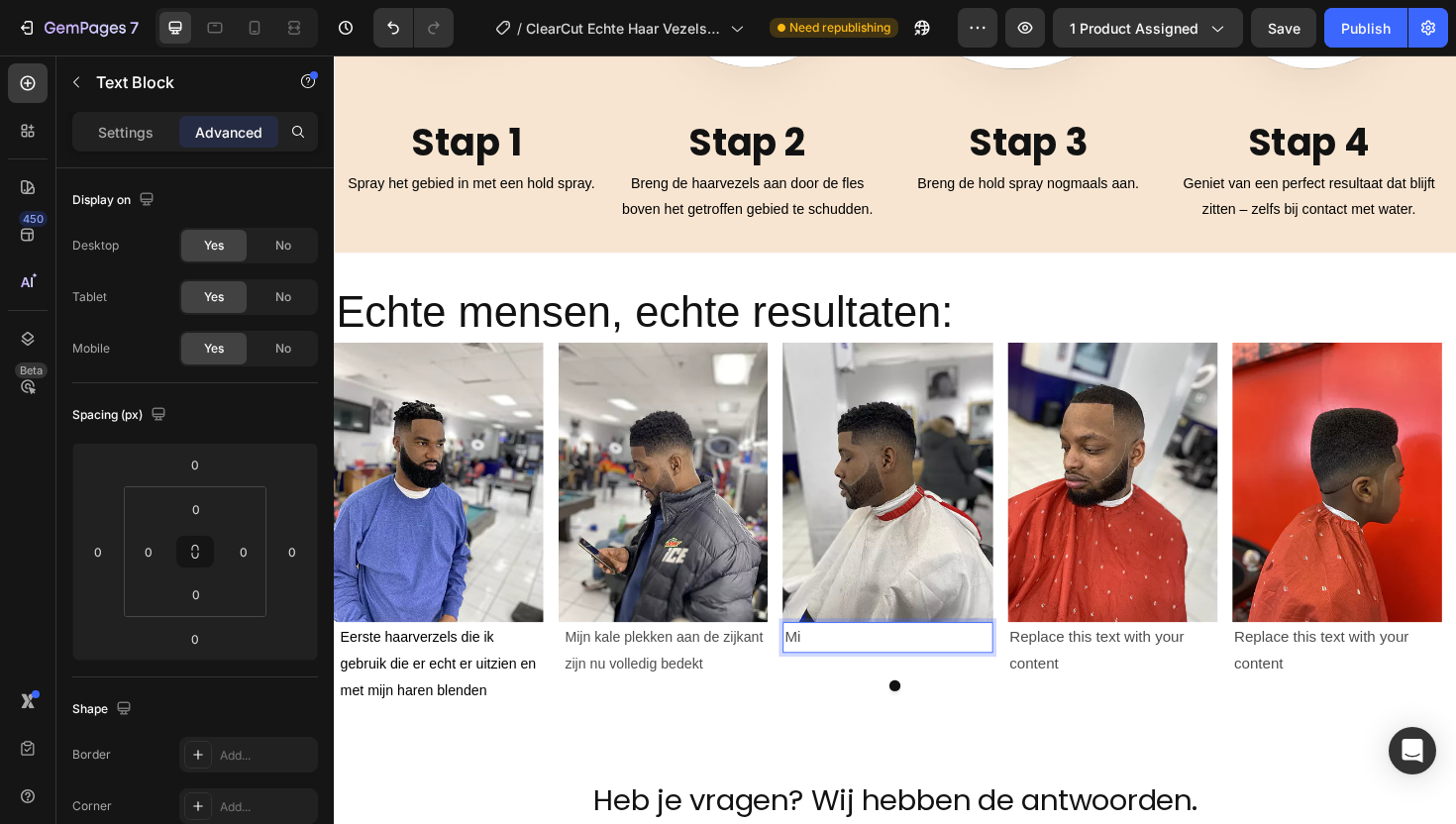 click on "Mi" at bounding box center [920, 671] 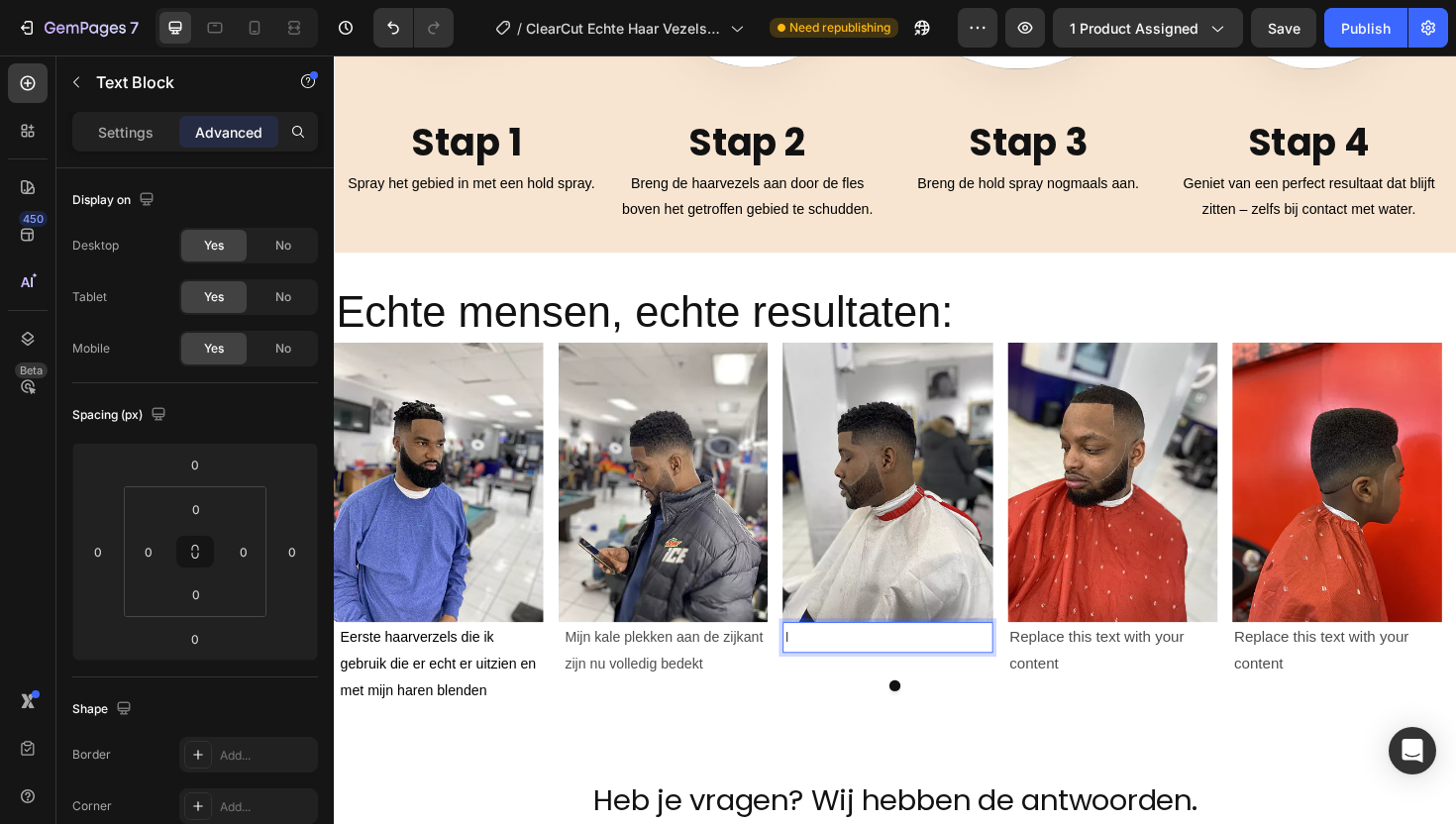 click on "I" at bounding box center [920, 671] 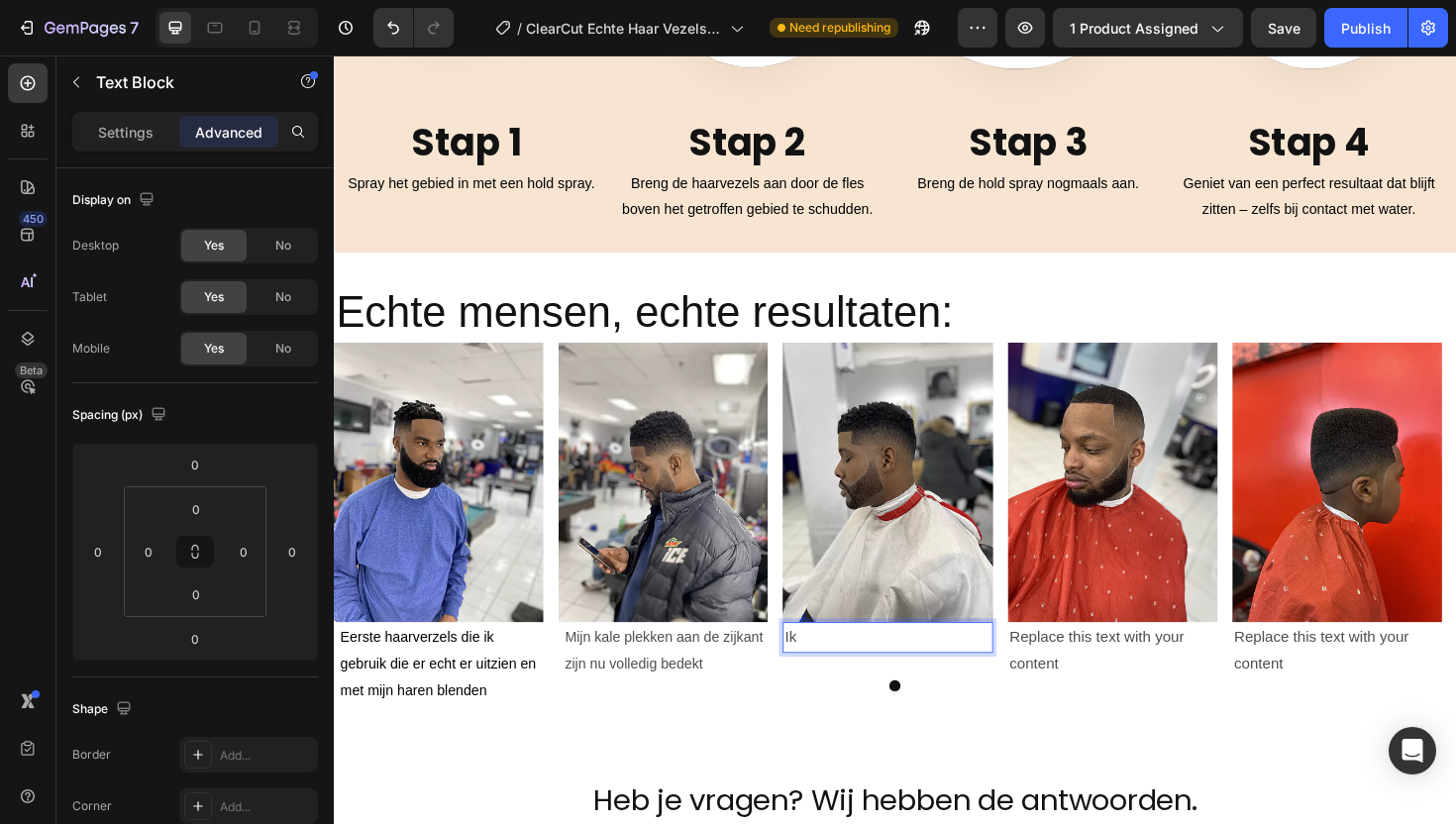 click on "Ik" at bounding box center (920, 671) 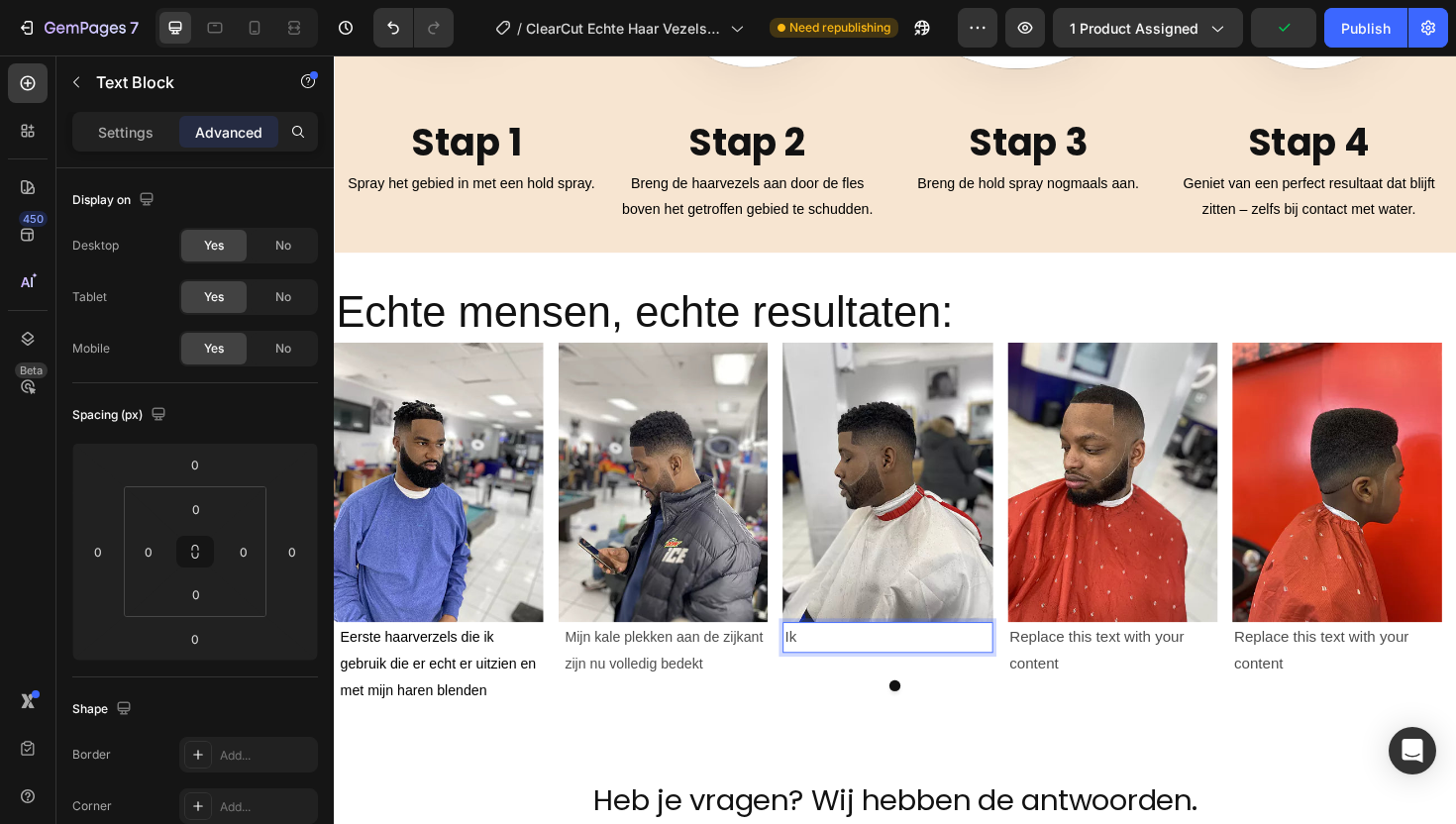 click on "Ik" at bounding box center [920, 671] 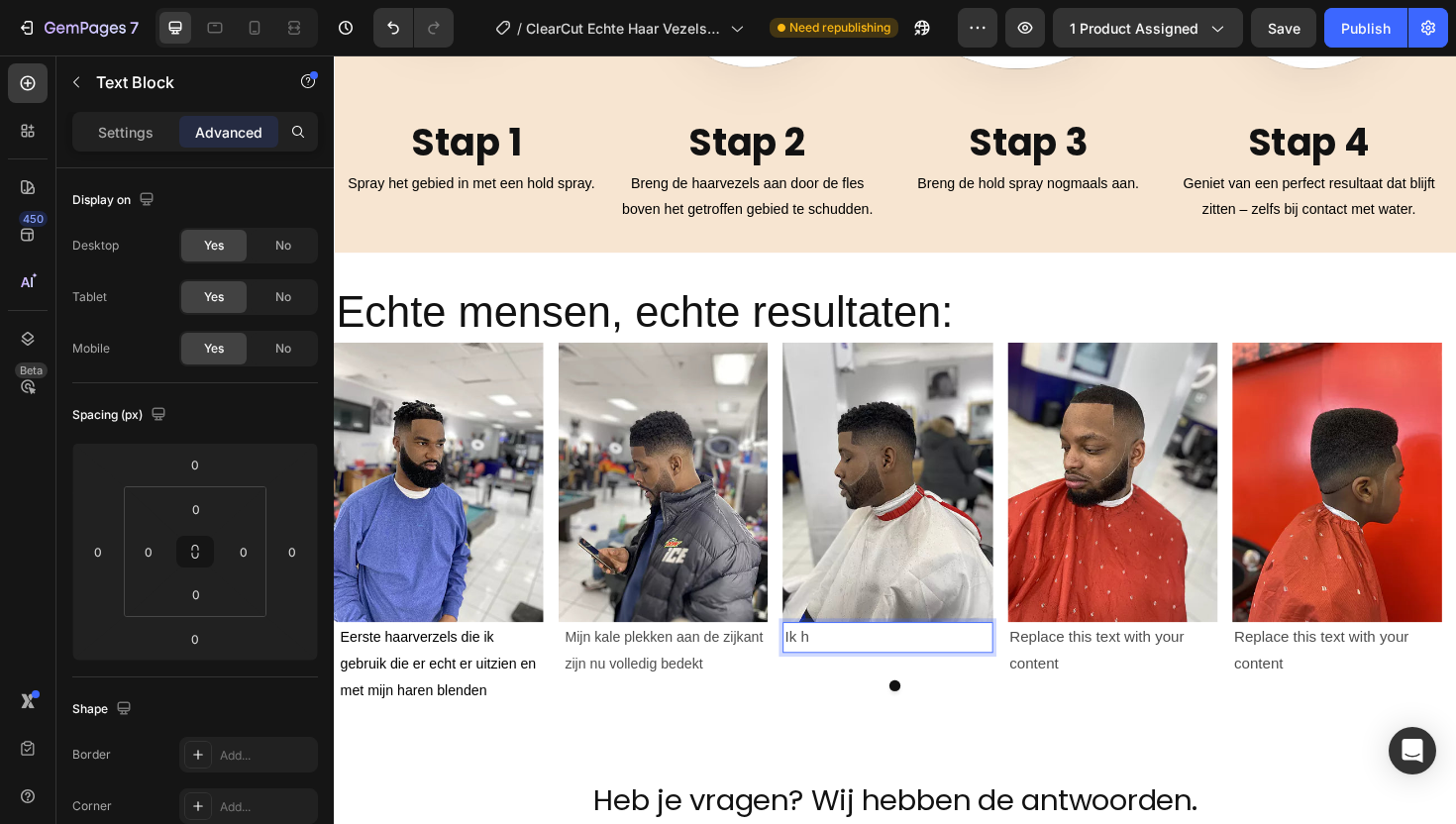 click on "Ik h" at bounding box center (920, 671) 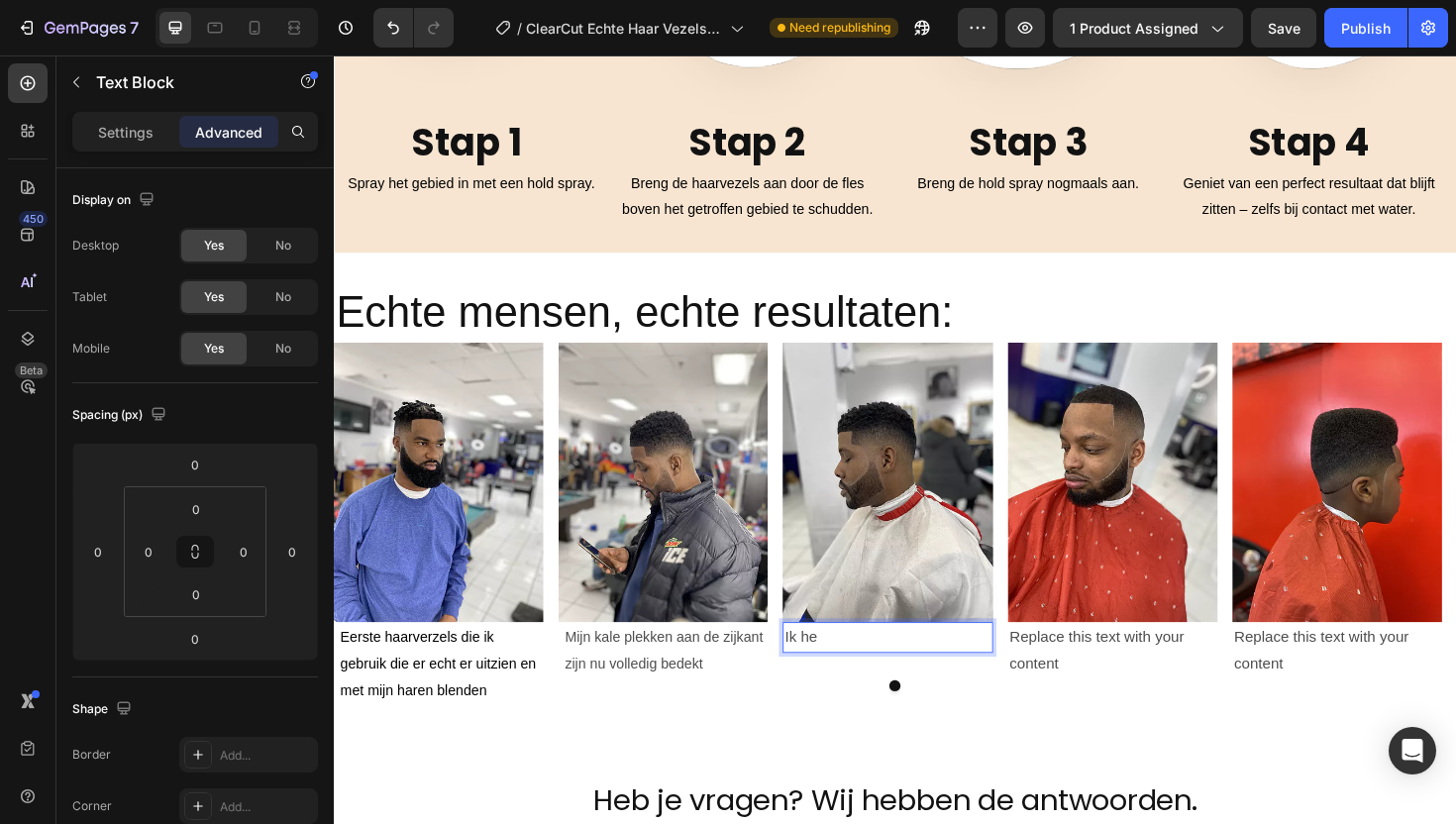 click on "Ik he" at bounding box center [920, 671] 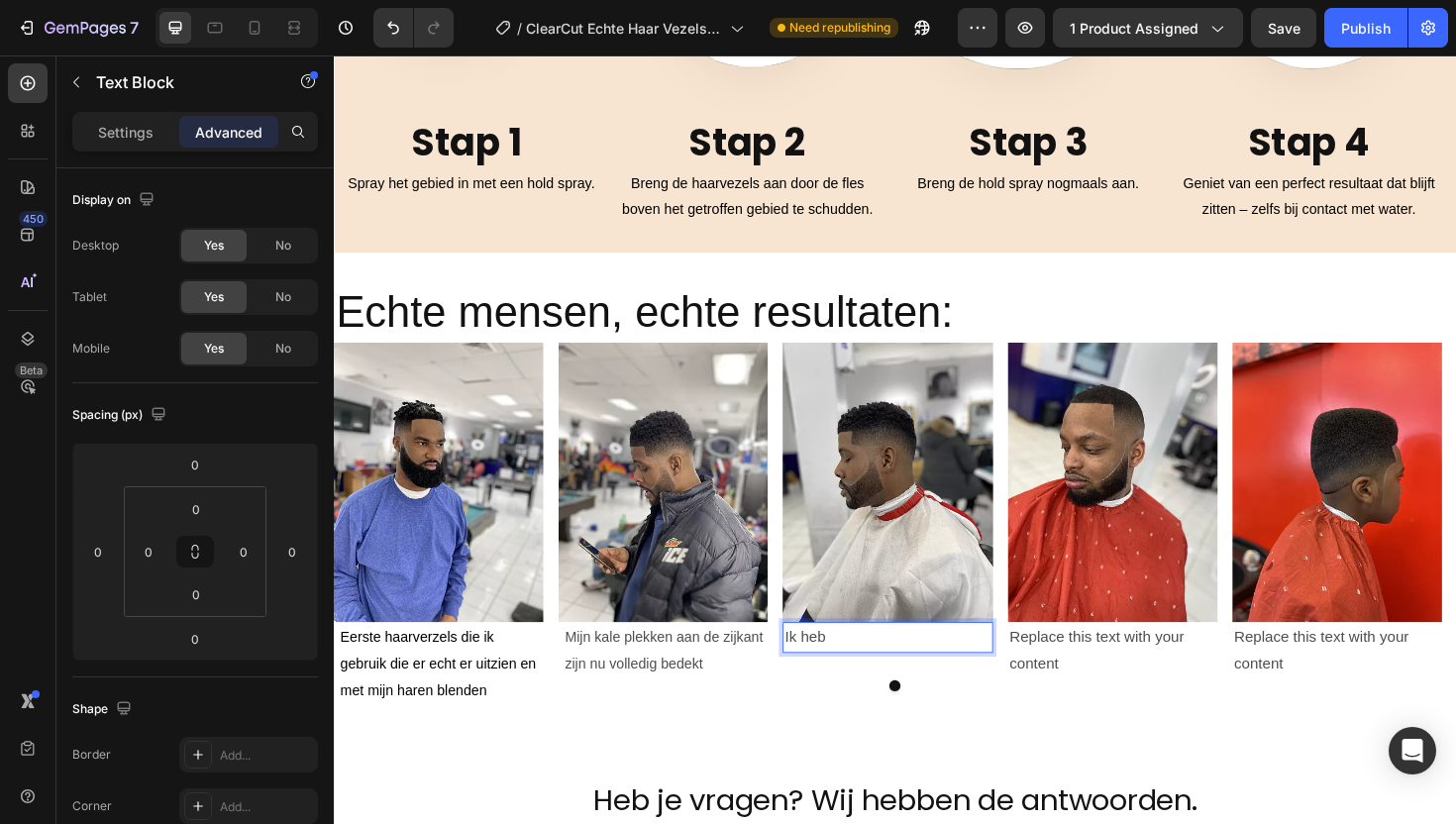 click on "Ik heb" at bounding box center (920, 671) 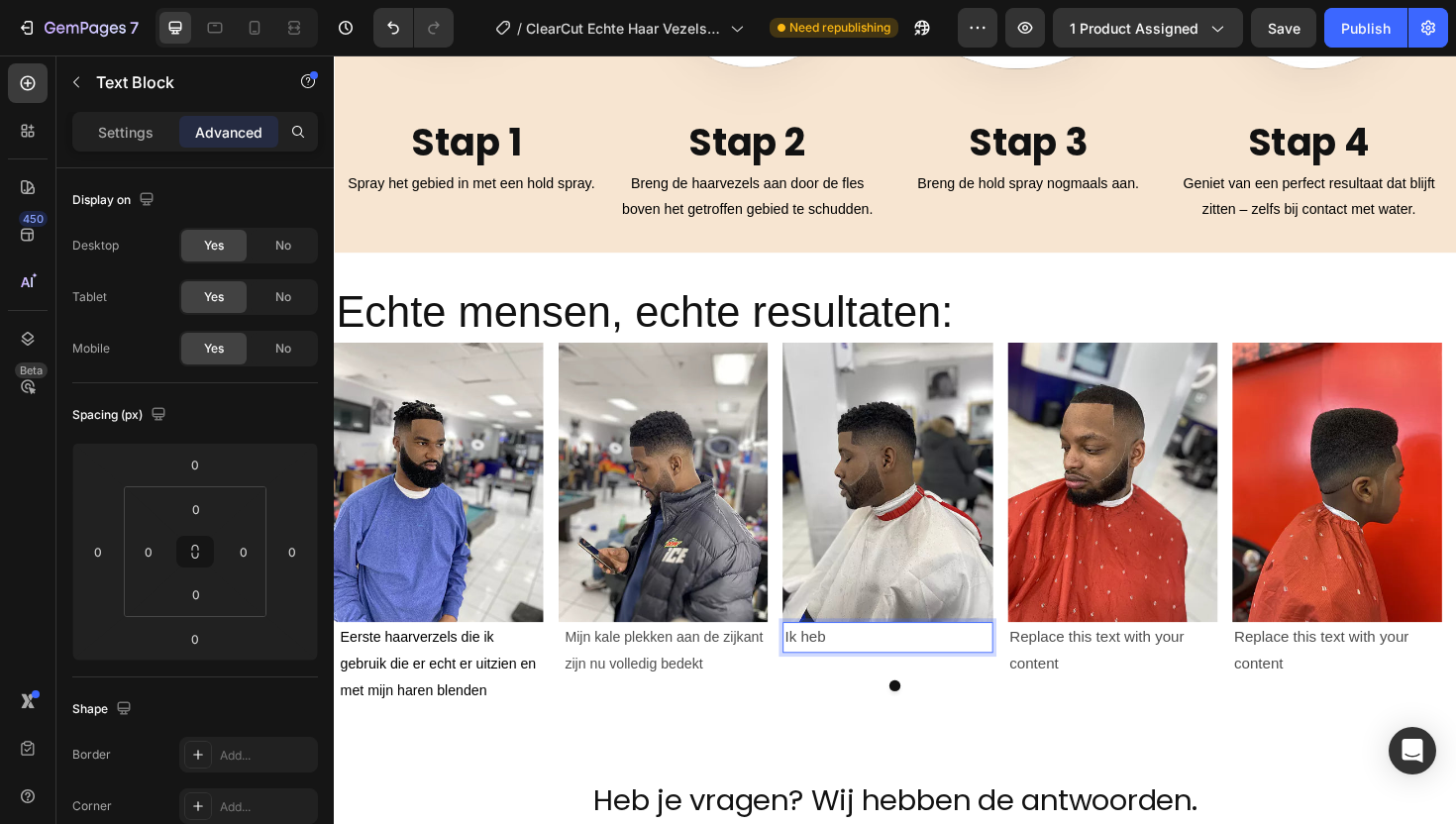 click on "Ik heb" at bounding box center [920, 671] 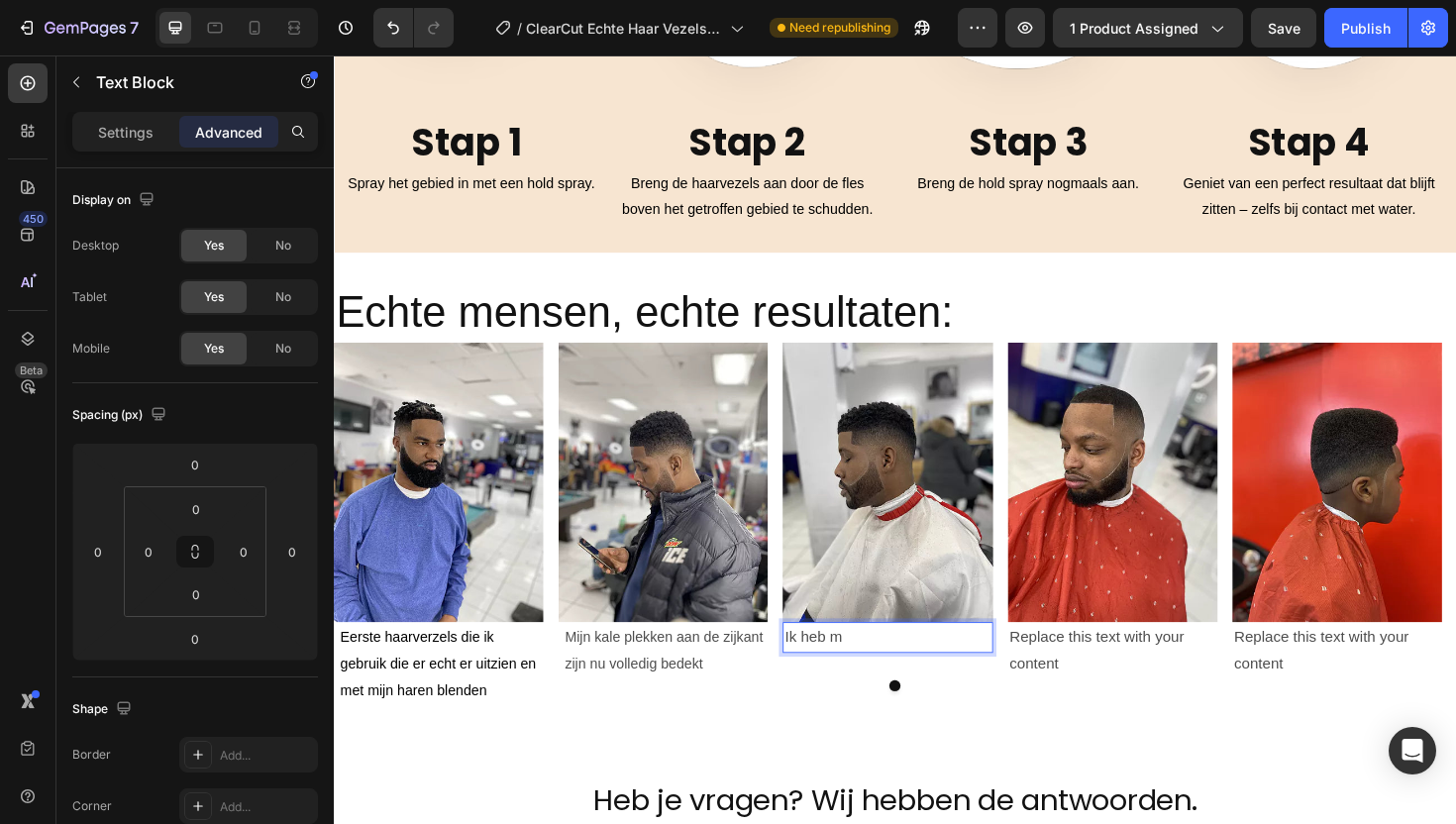 click on "Ik heb m" at bounding box center [920, 671] 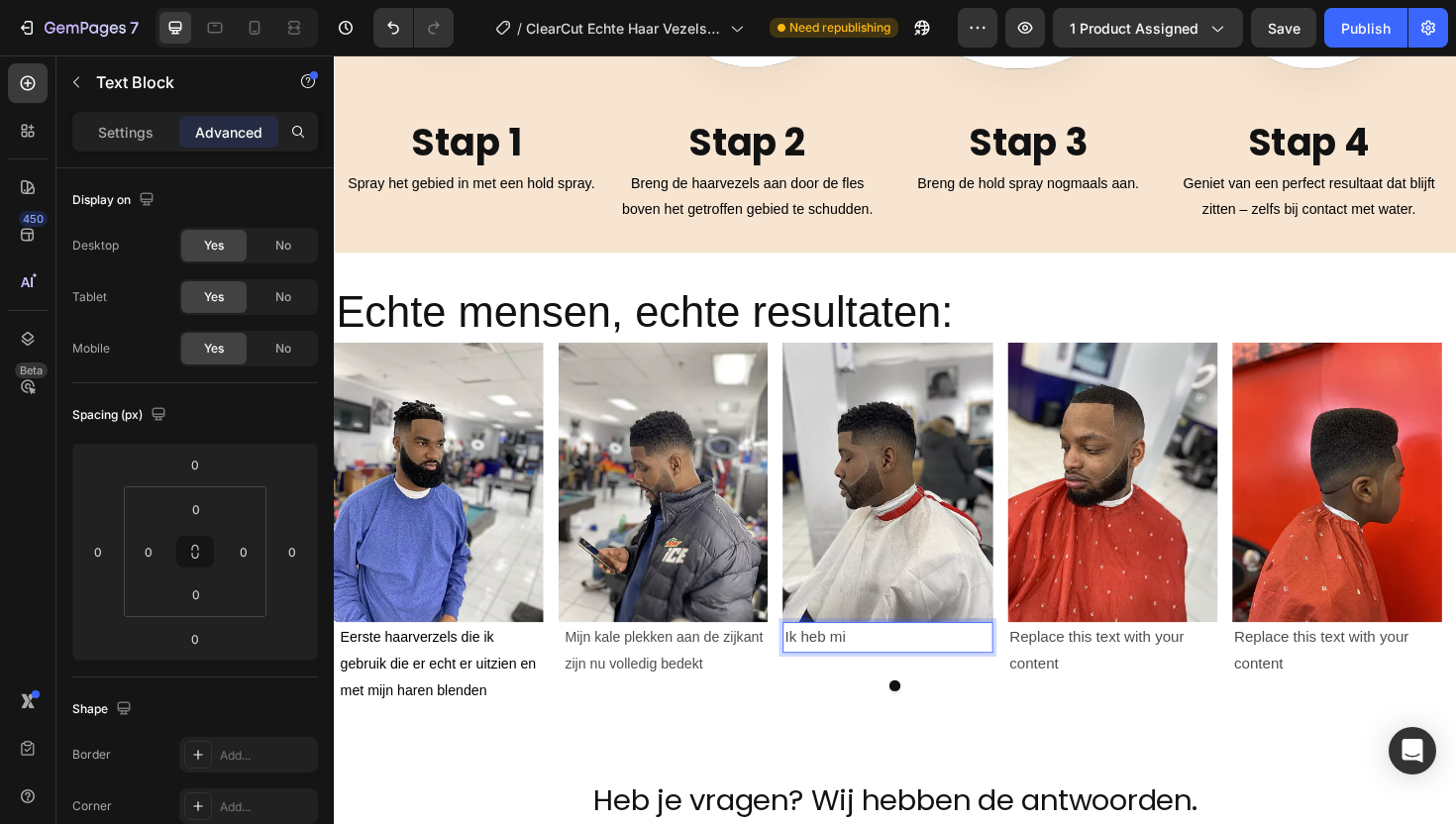 click on "Ik heb mi" at bounding box center (920, 671) 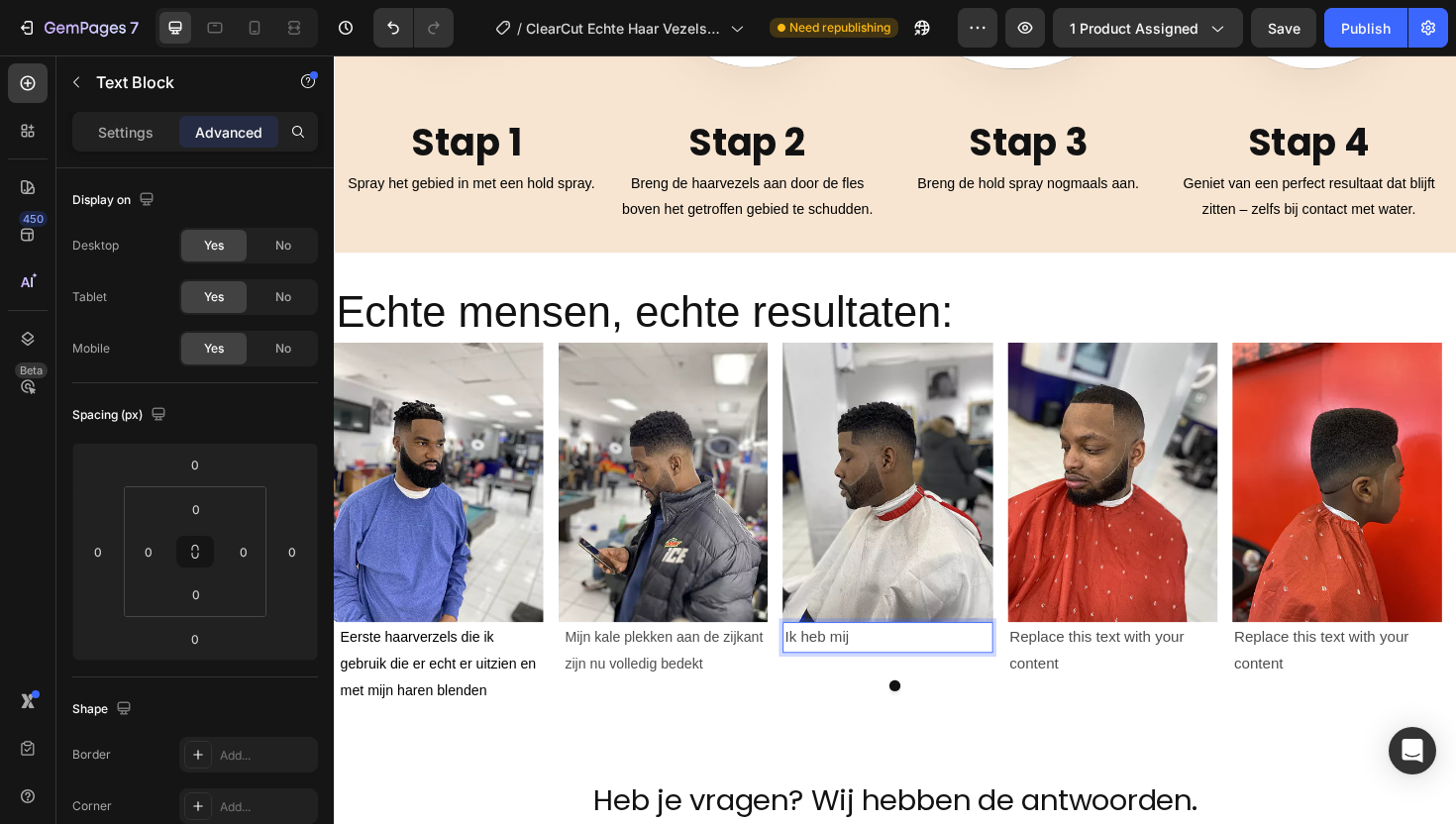 click on "Ik heb mij" at bounding box center [920, 671] 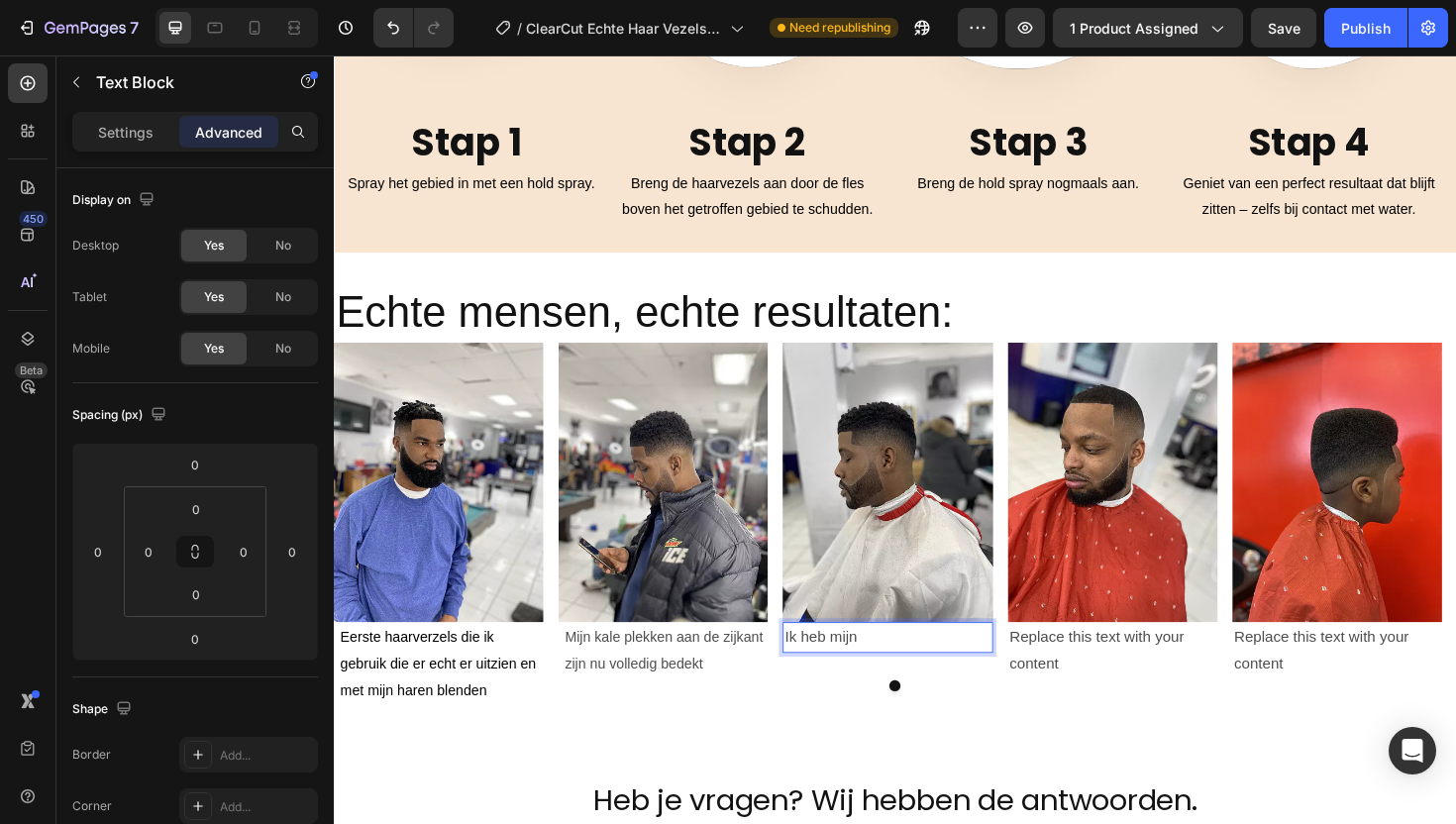 click on "Ik heb mijn" at bounding box center (920, 671) 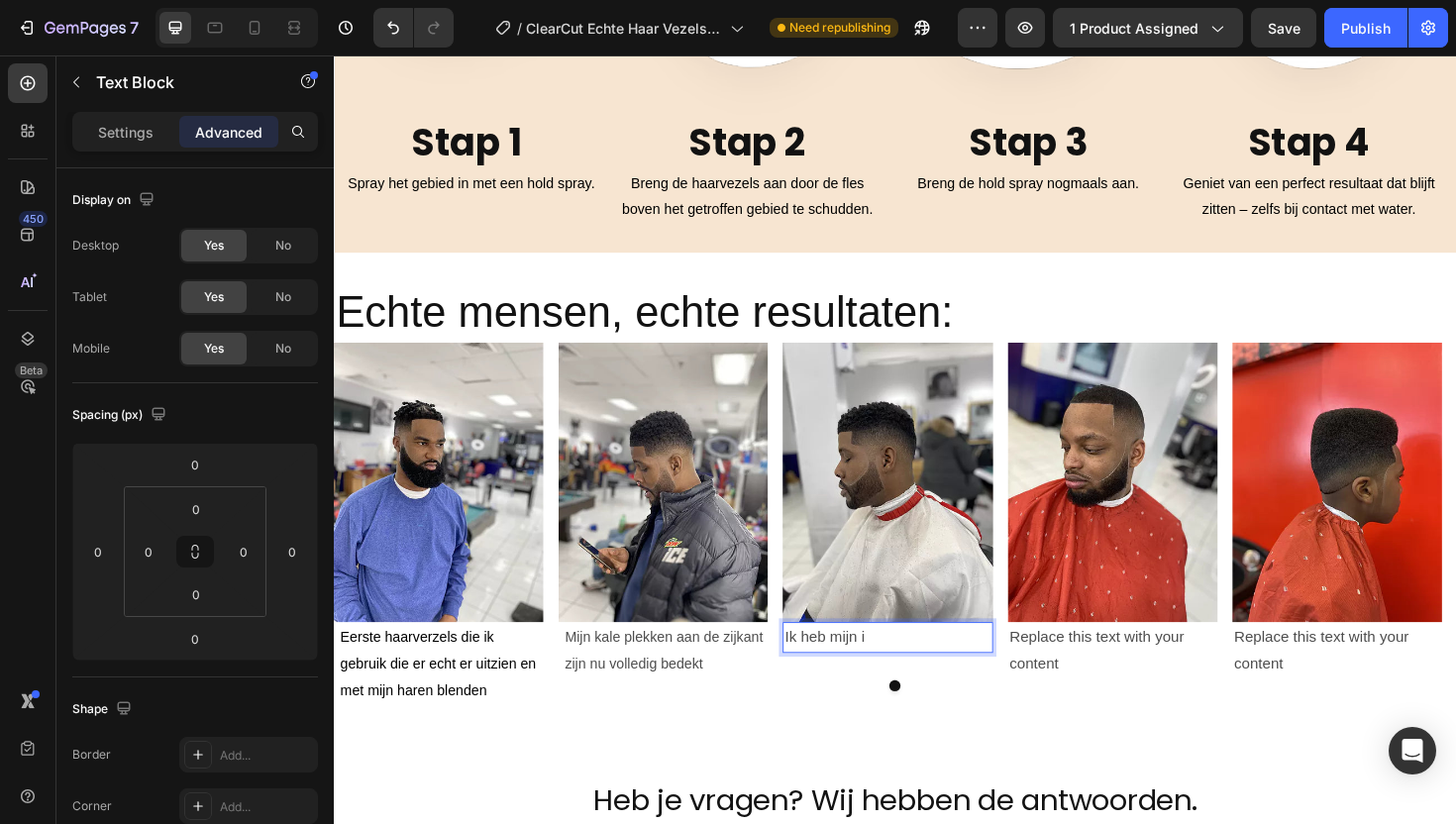 click on "Ik heb mijn i" at bounding box center (920, 671) 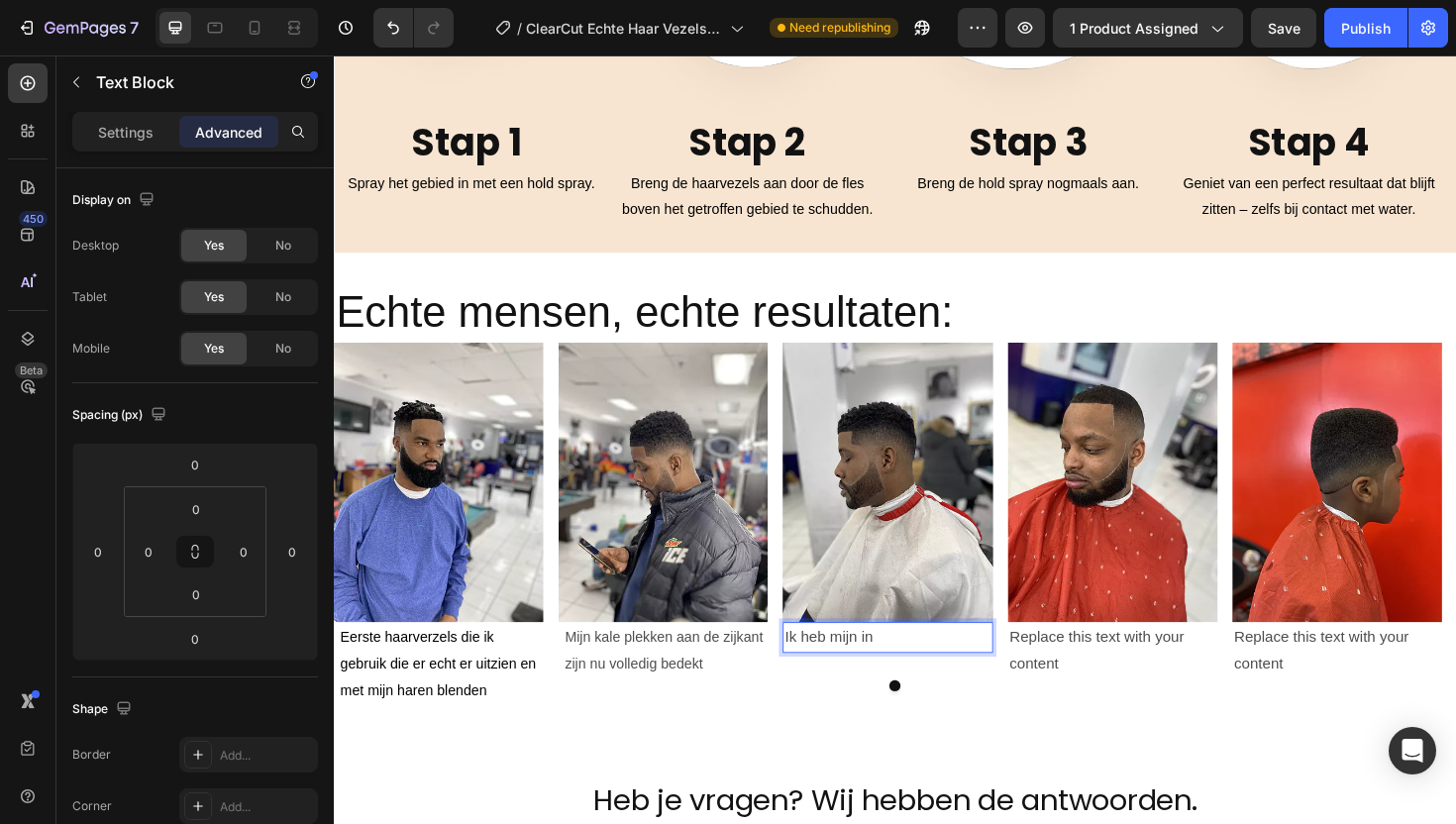 click on "Ik heb mijn in" at bounding box center [920, 671] 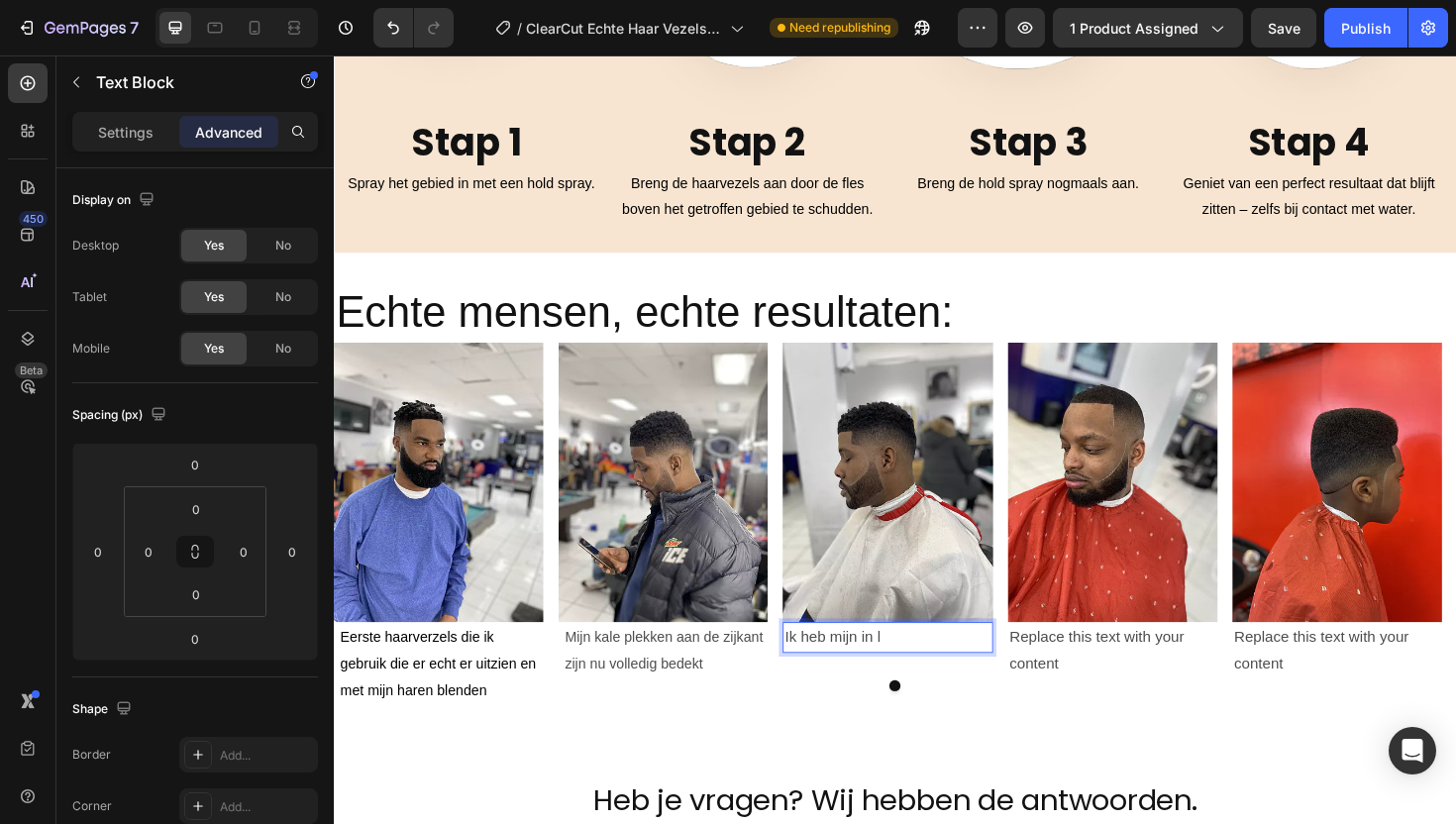 click on "Ik heb mijn in l" at bounding box center (920, 671) 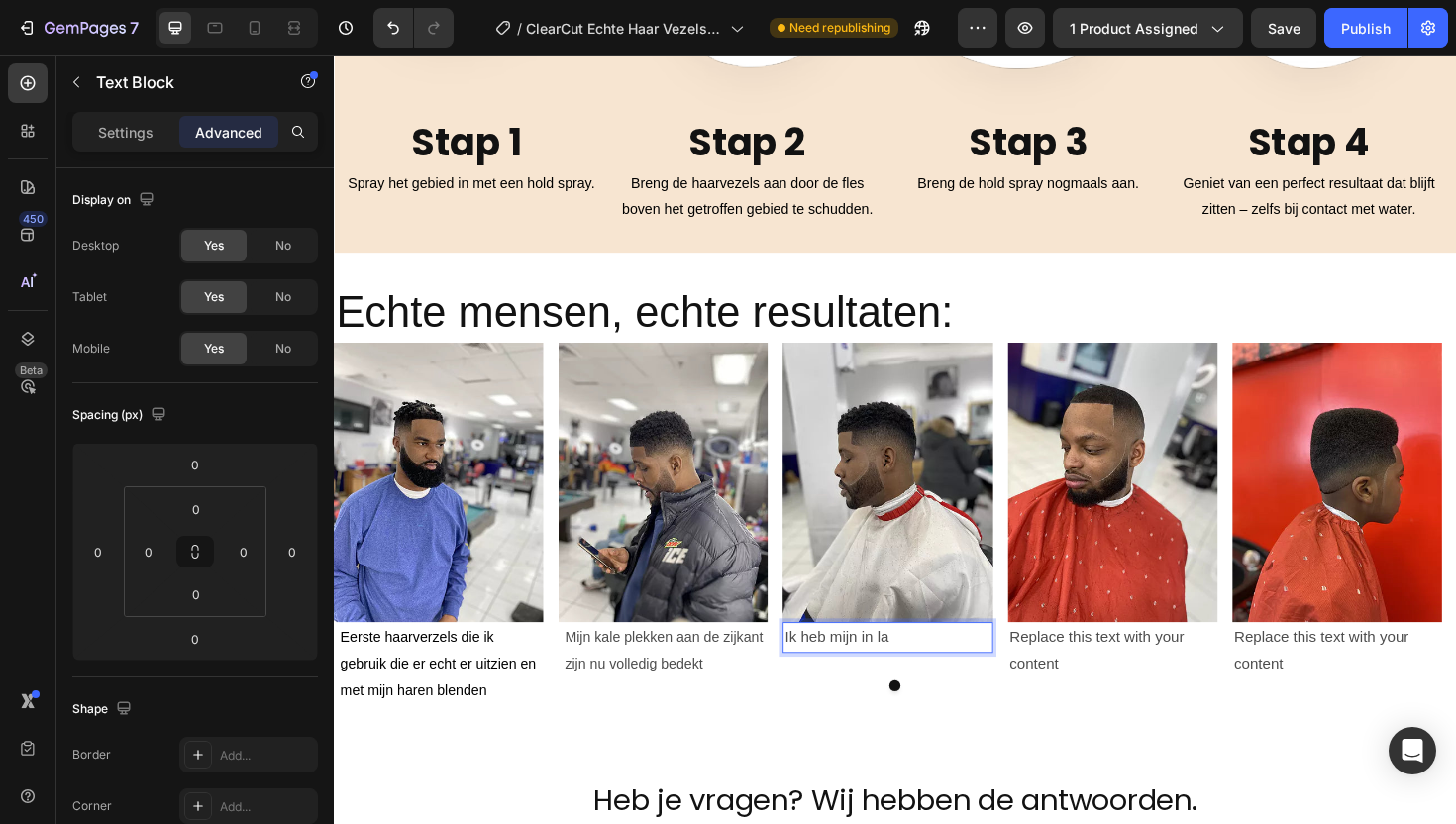 click on "Ik heb mijn in la" at bounding box center [920, 671] 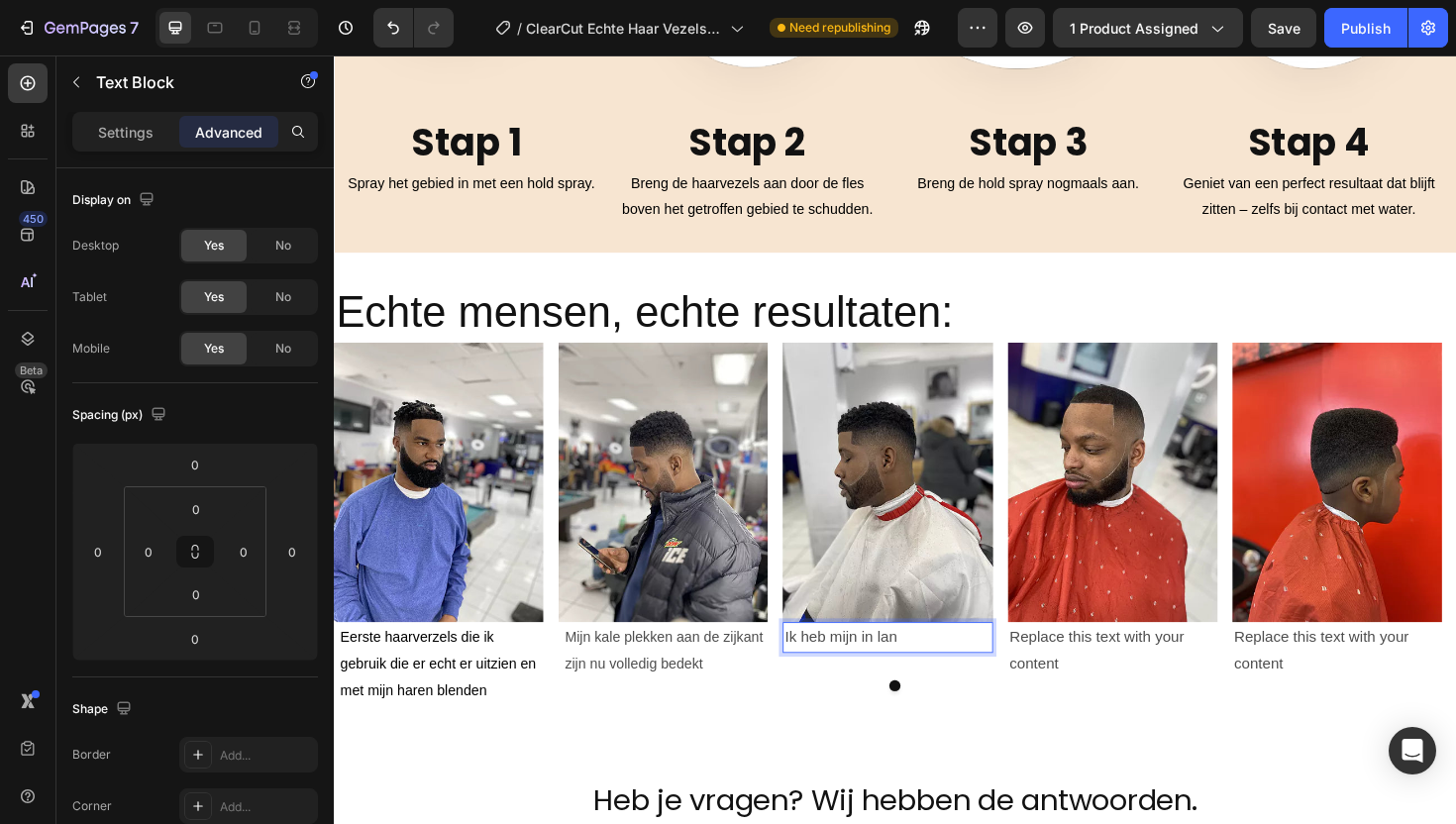 click on "Ik heb mijn in lan" at bounding box center (920, 671) 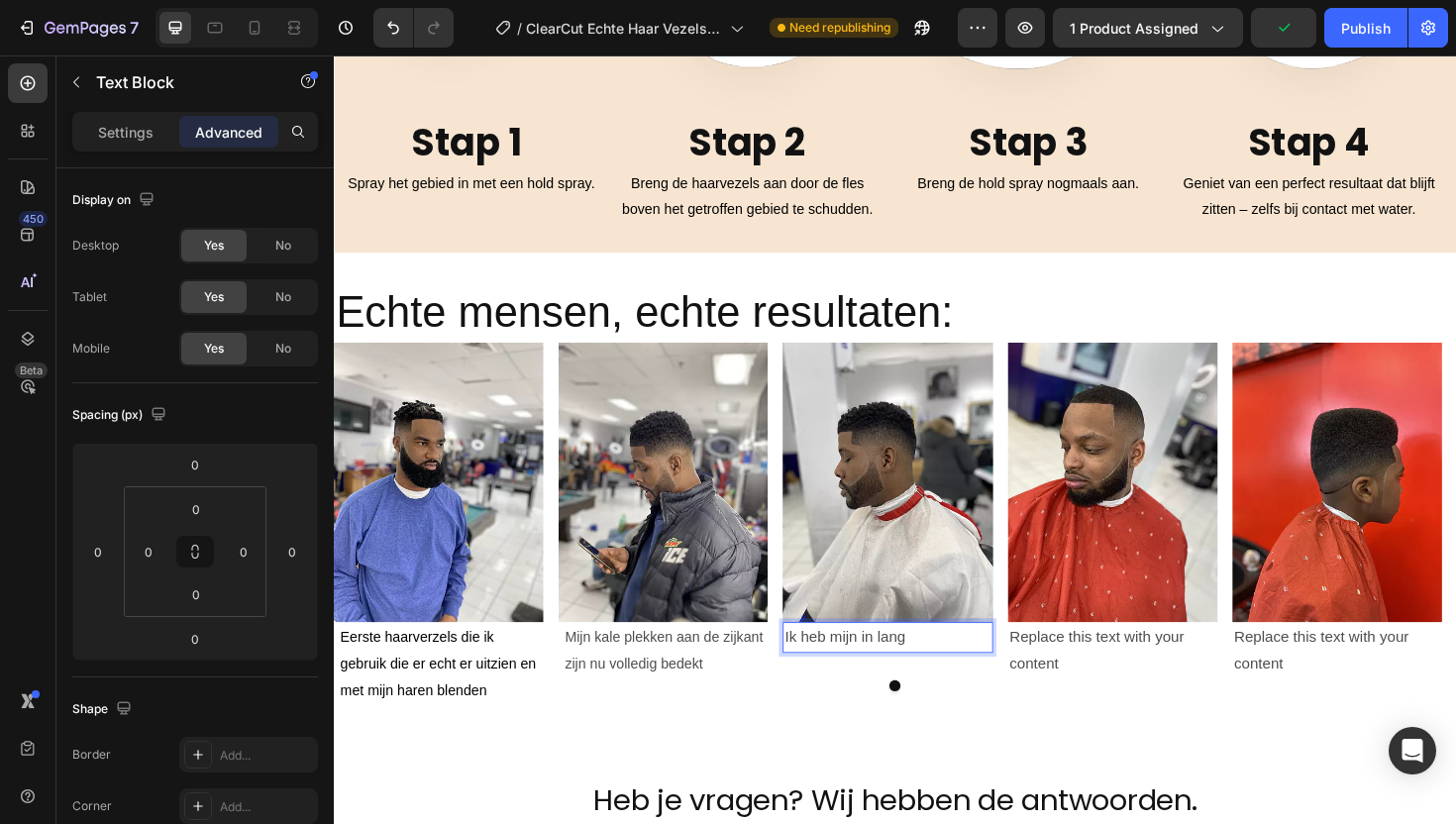 click on "Ik heb mijn in lang" at bounding box center [920, 671] 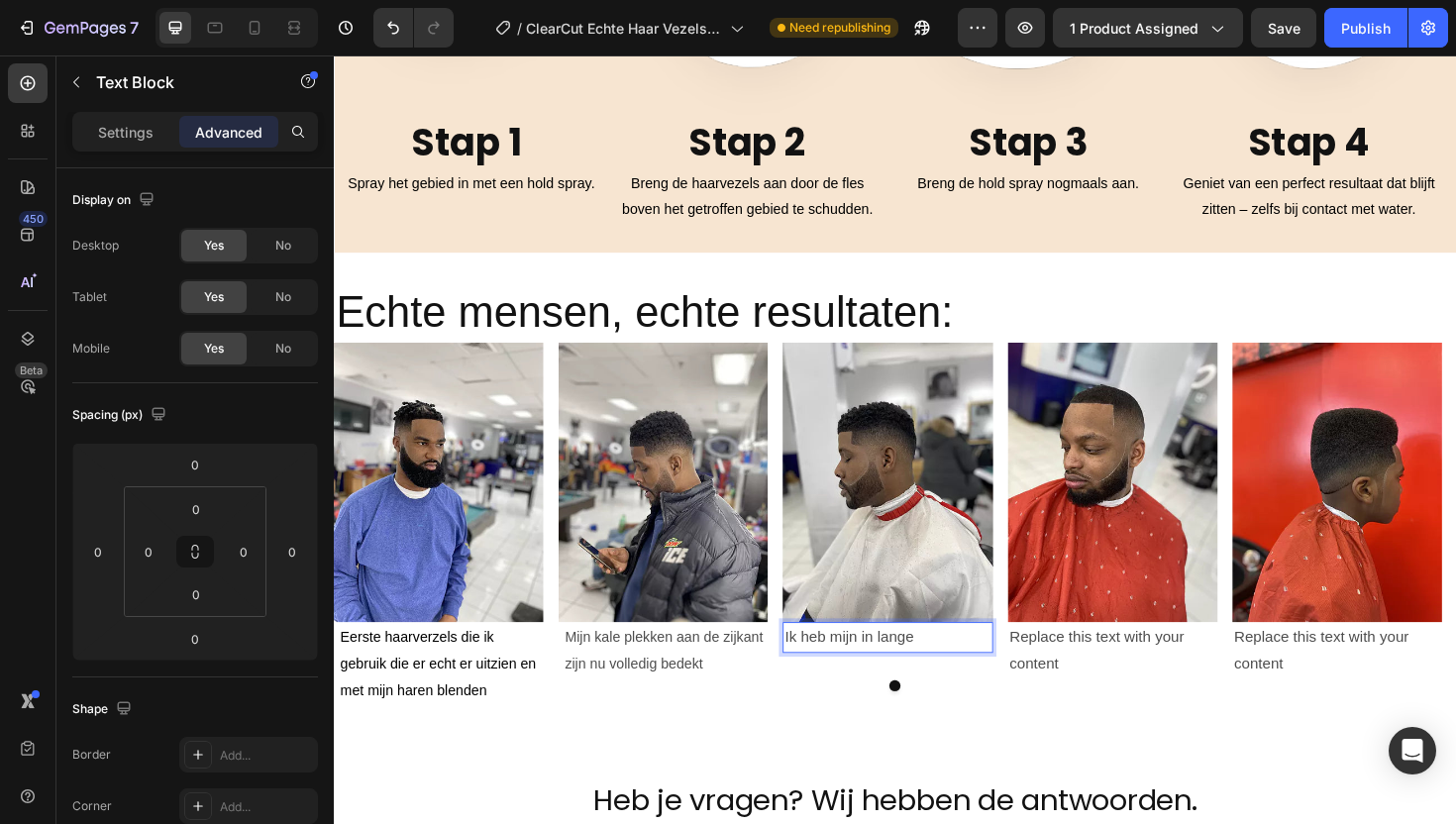click on "Ik heb mijn in lange" at bounding box center [920, 671] 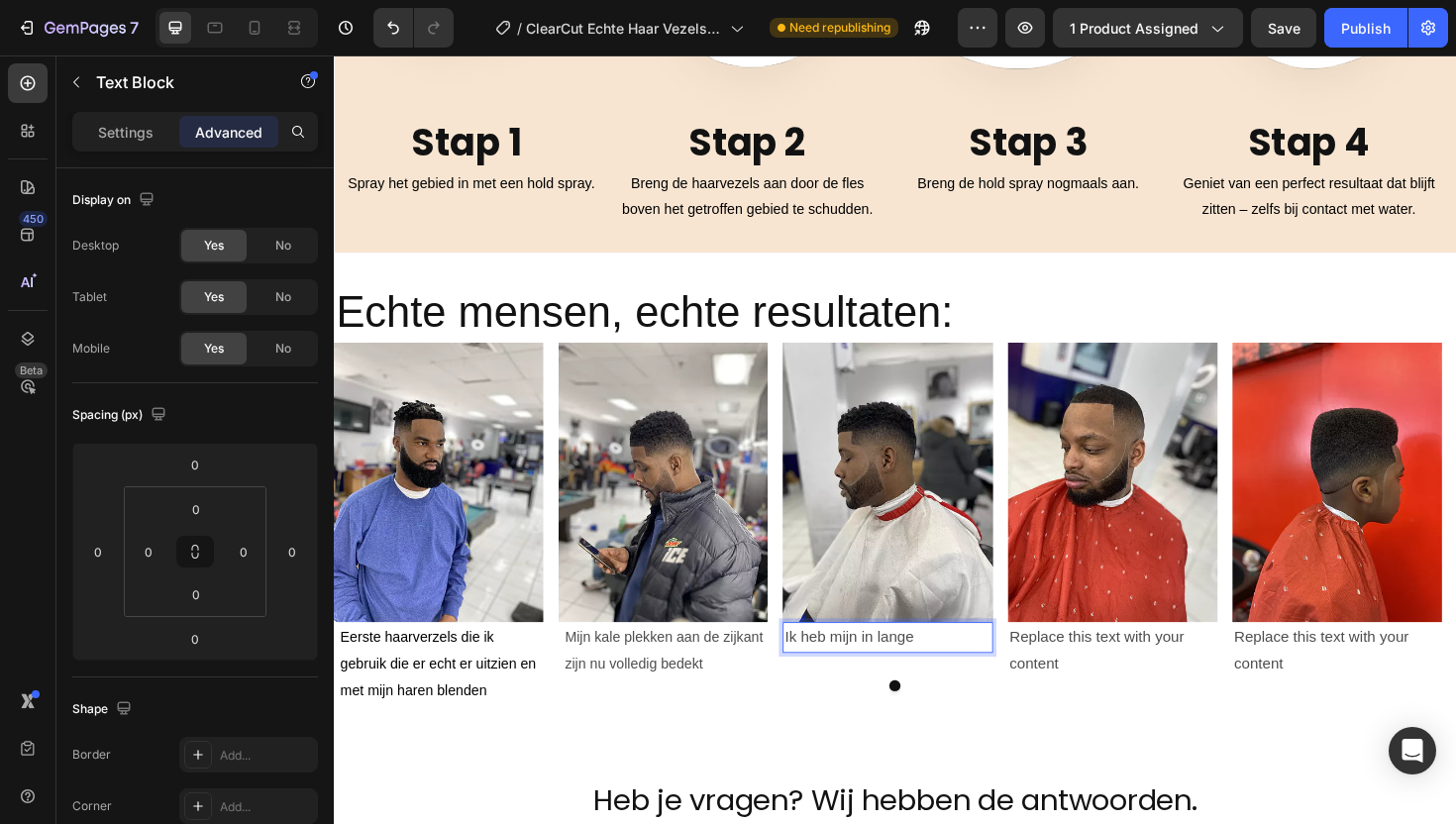 click on "Ik heb mijn in lange" at bounding box center (920, 671) 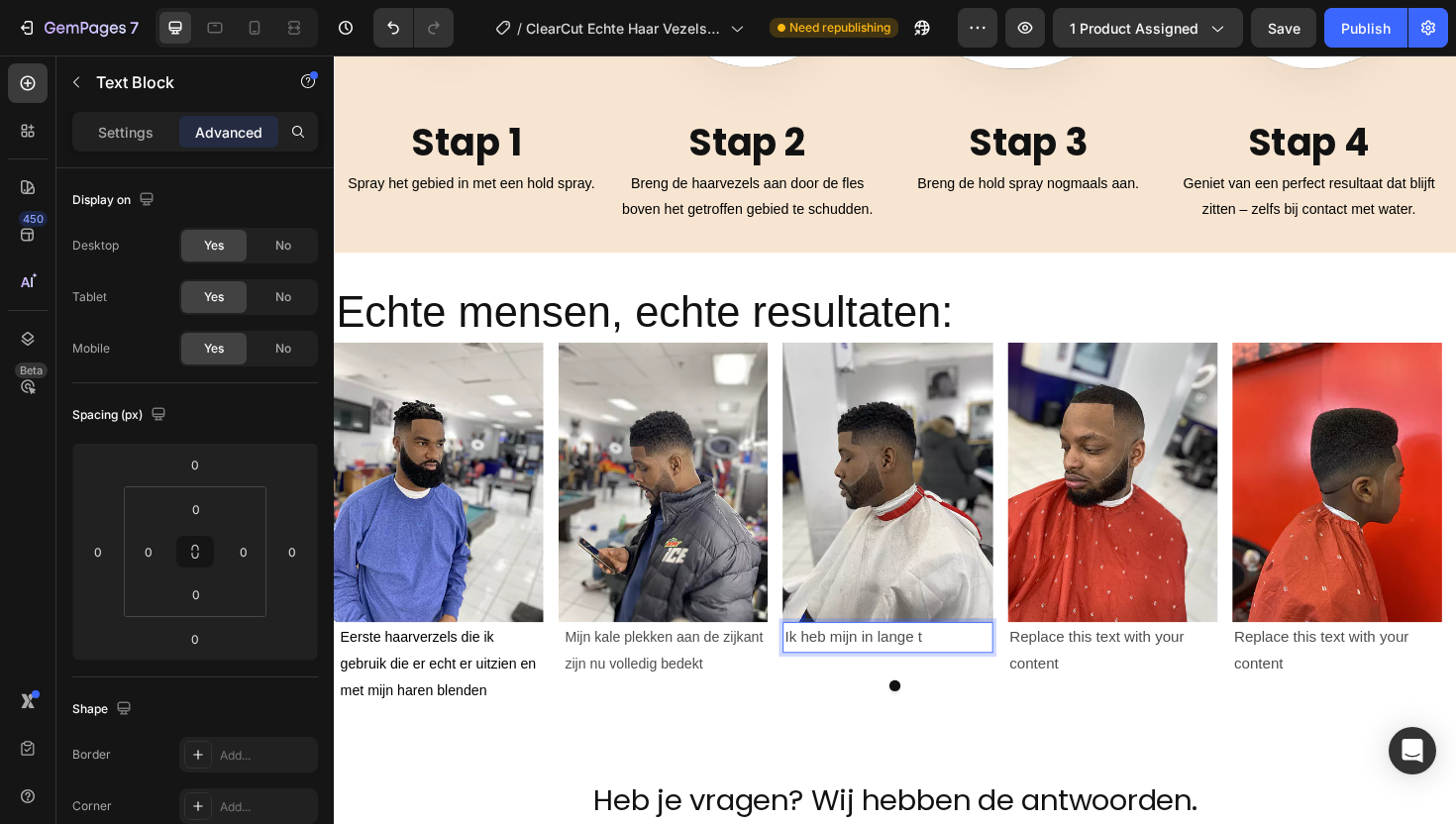 click on "Ik heb mijn in lange t" at bounding box center (920, 671) 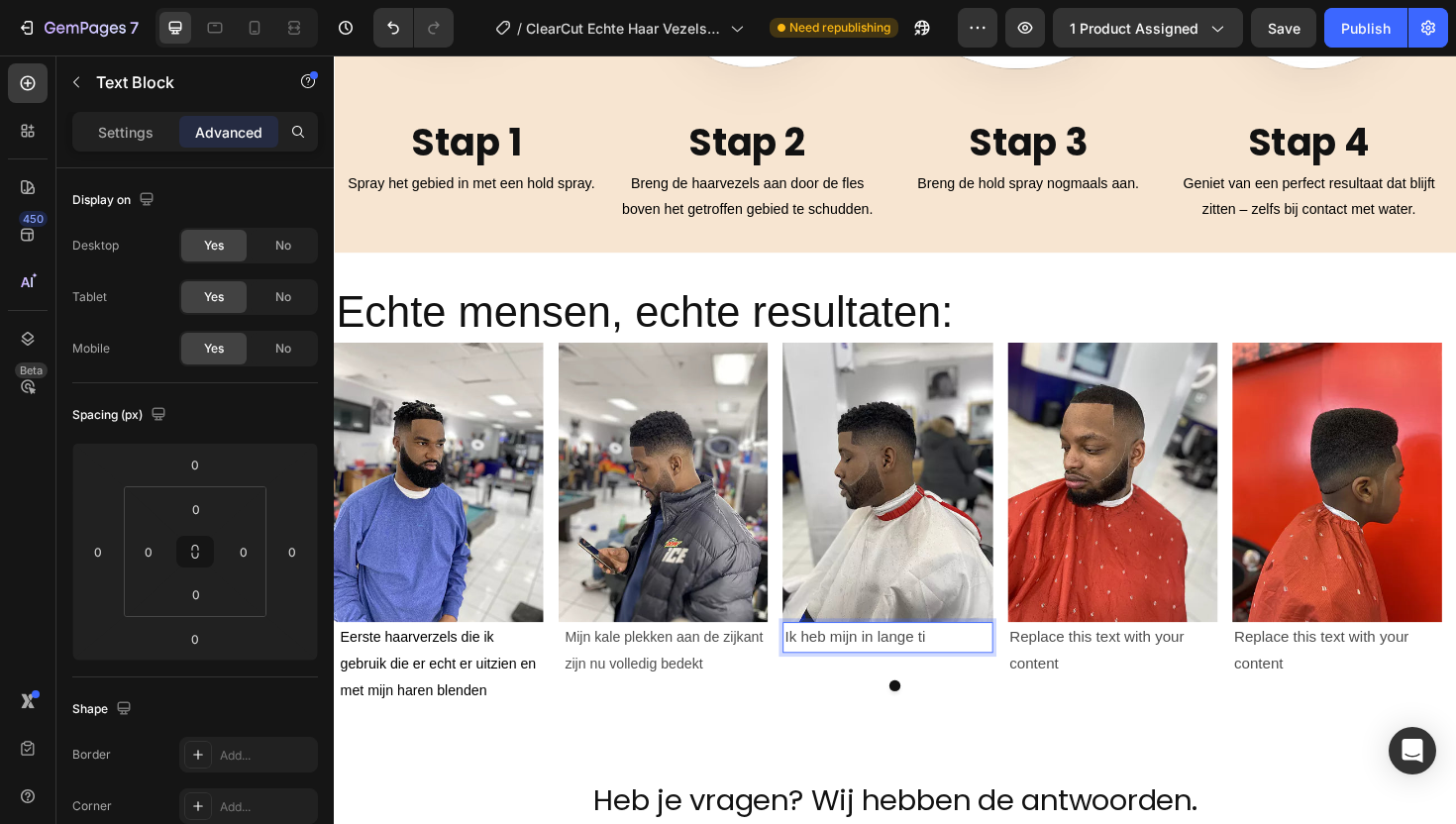 click on "Ik heb mijn in lange ti" at bounding box center [920, 671] 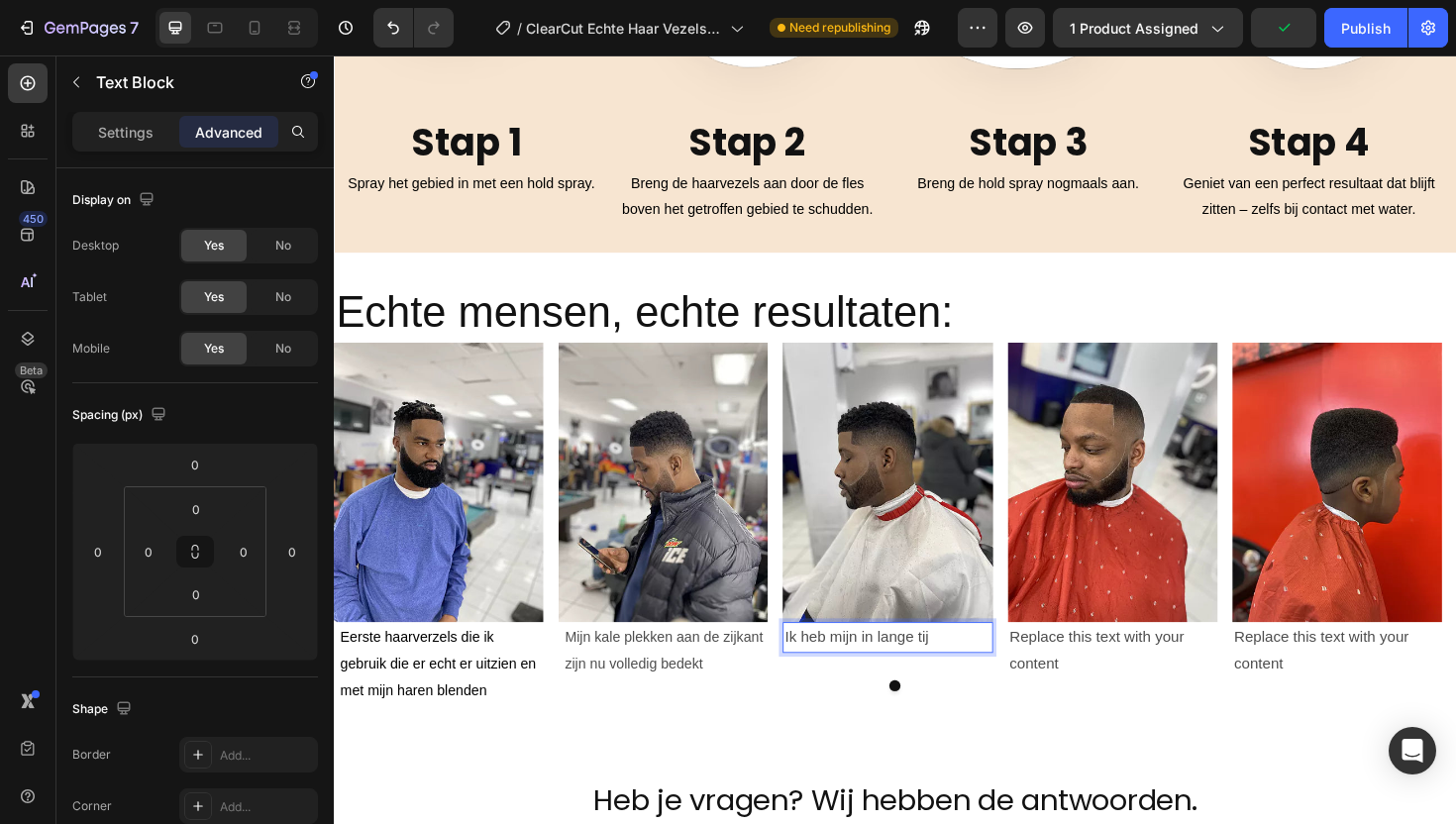 click on "Ik heb mijn in lange tij" at bounding box center (920, 671) 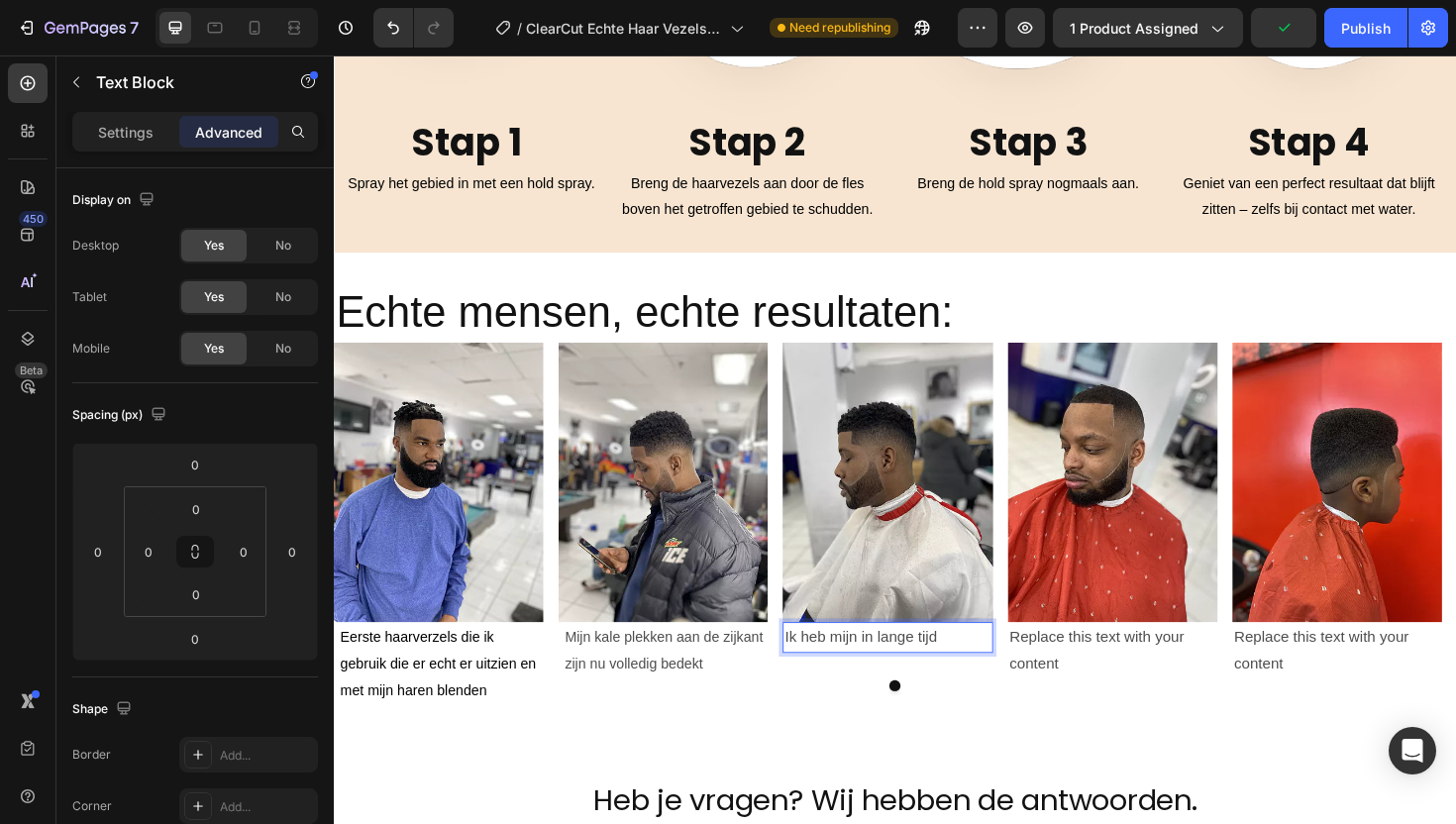 click on "Ik heb mijn in lange tijd" at bounding box center (920, 671) 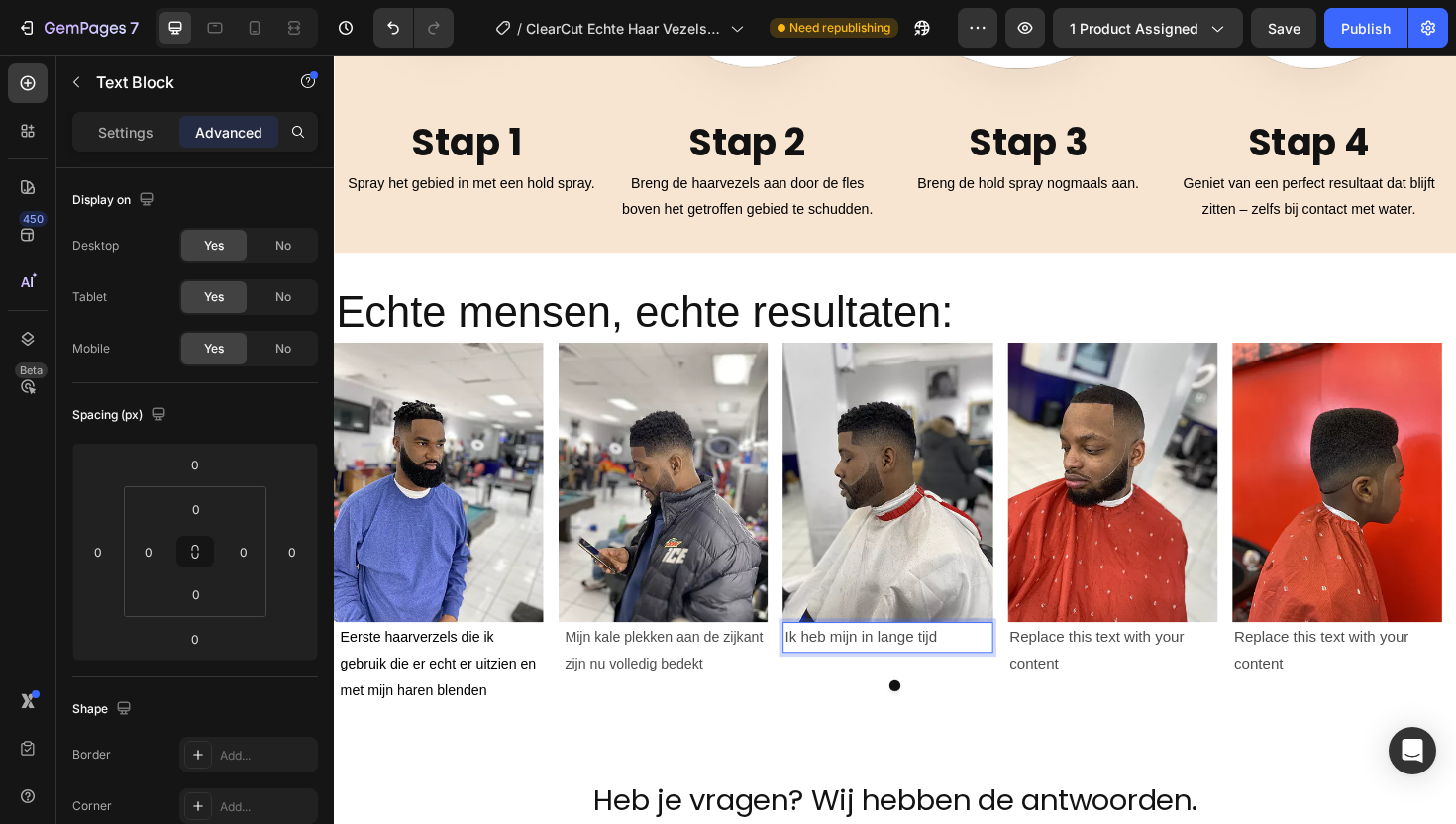 click on "Ik heb mijn in lange tijd" at bounding box center (920, 671) 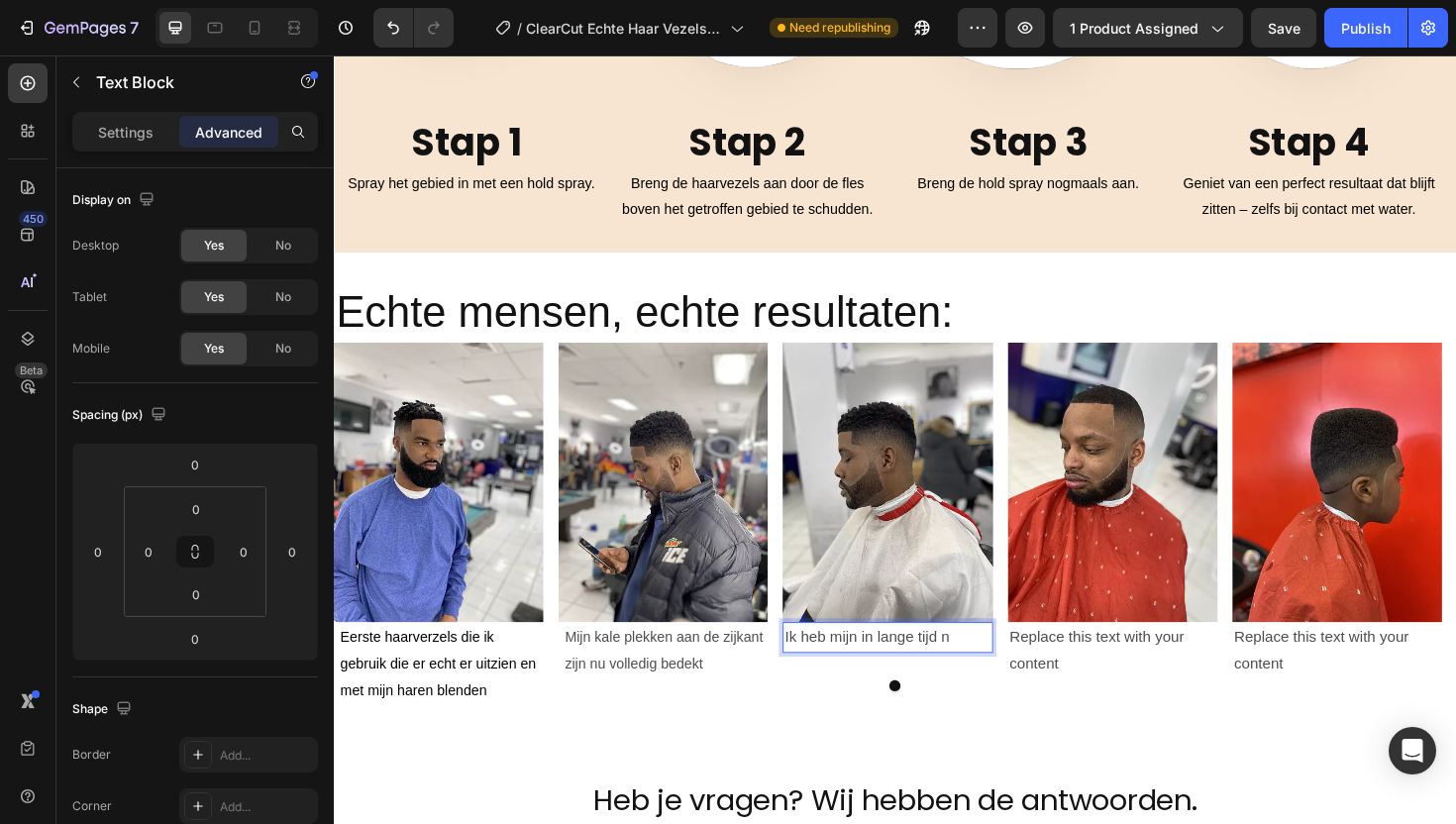 click on "Ik heb mijn in lange tijd n" at bounding box center [920, 671] 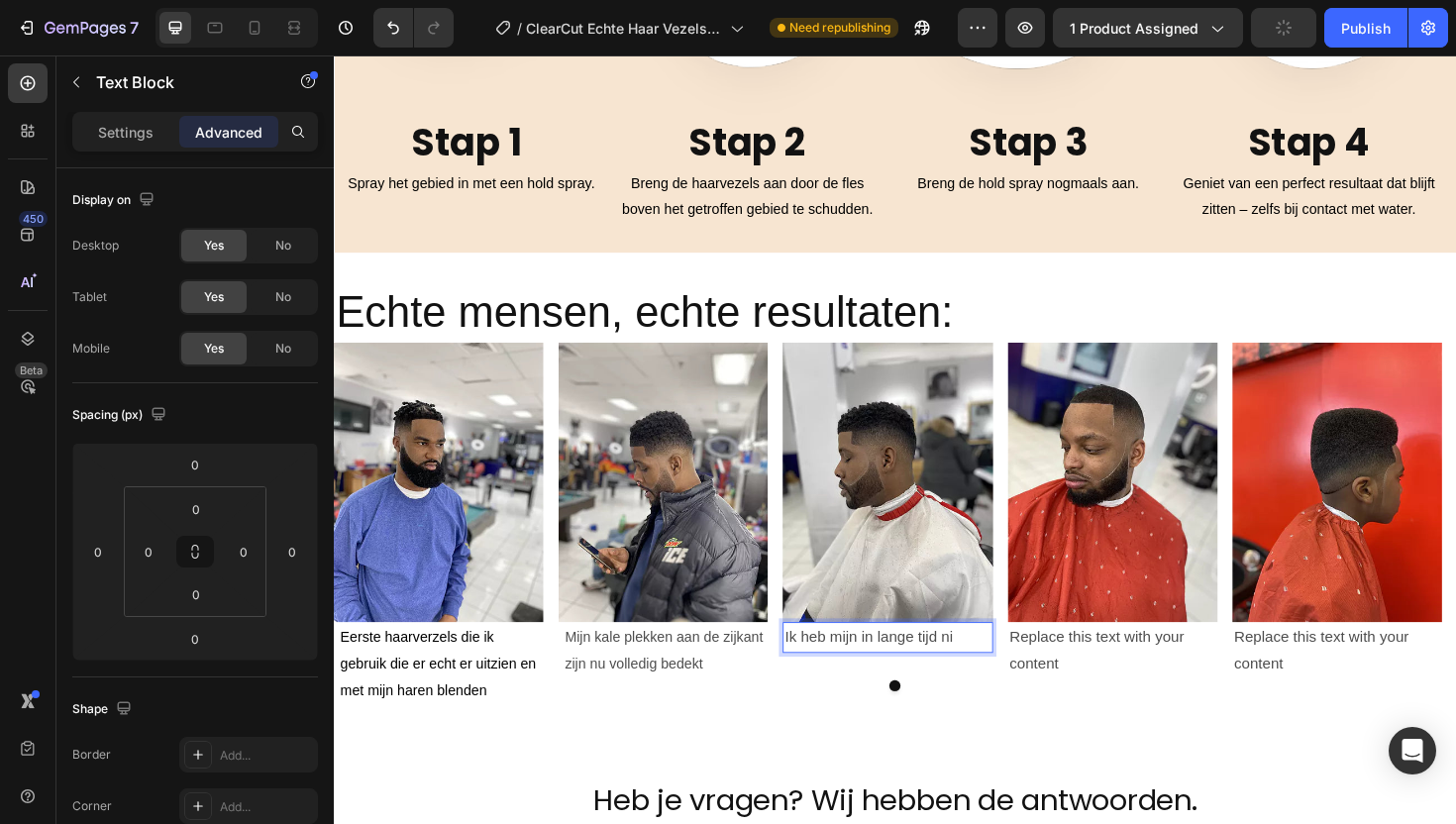 click on "Ik heb mijn in lange tijd ni" at bounding box center [920, 671] 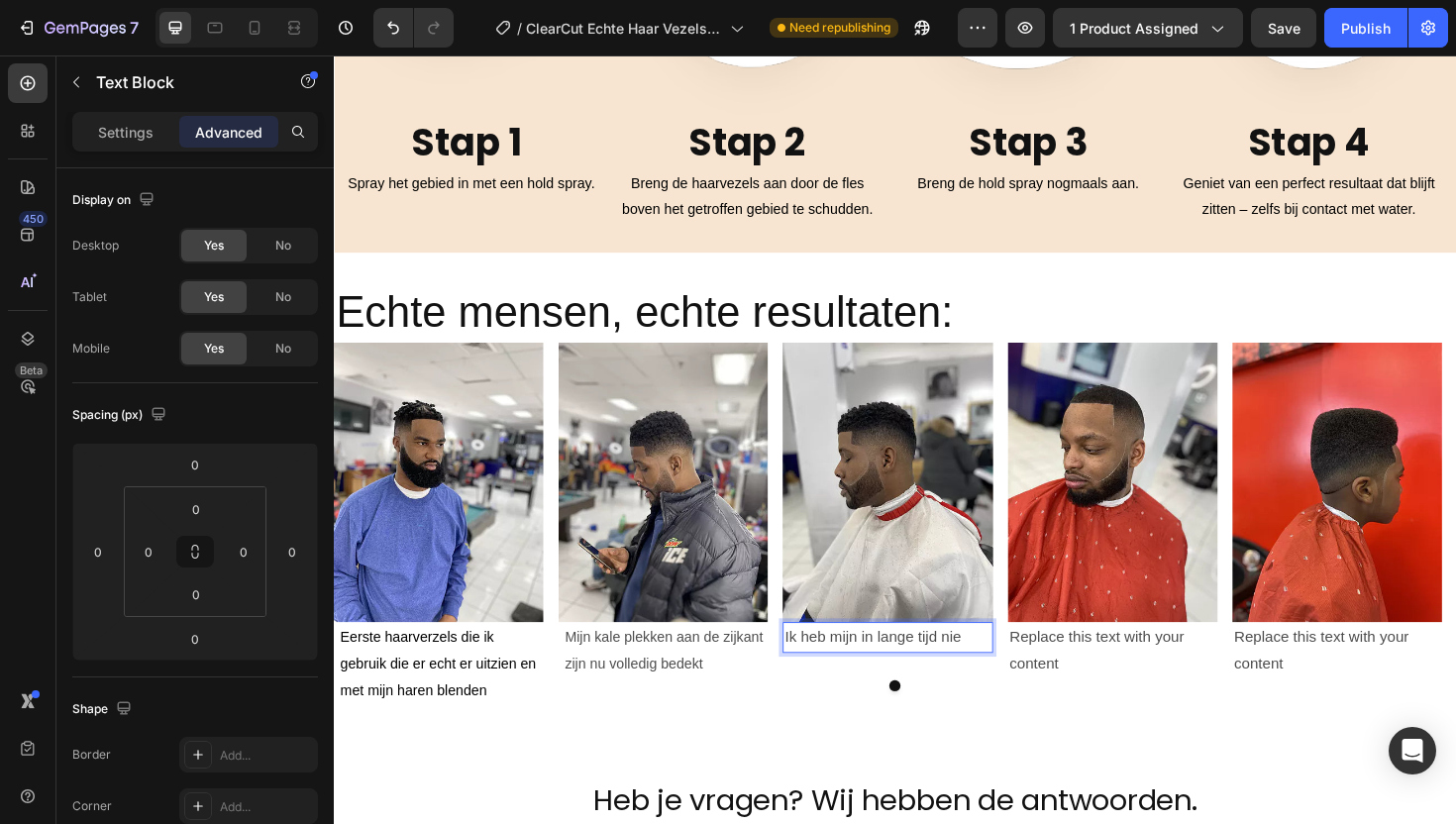 click on "Ik heb mijn in lange tijd nie" at bounding box center [920, 671] 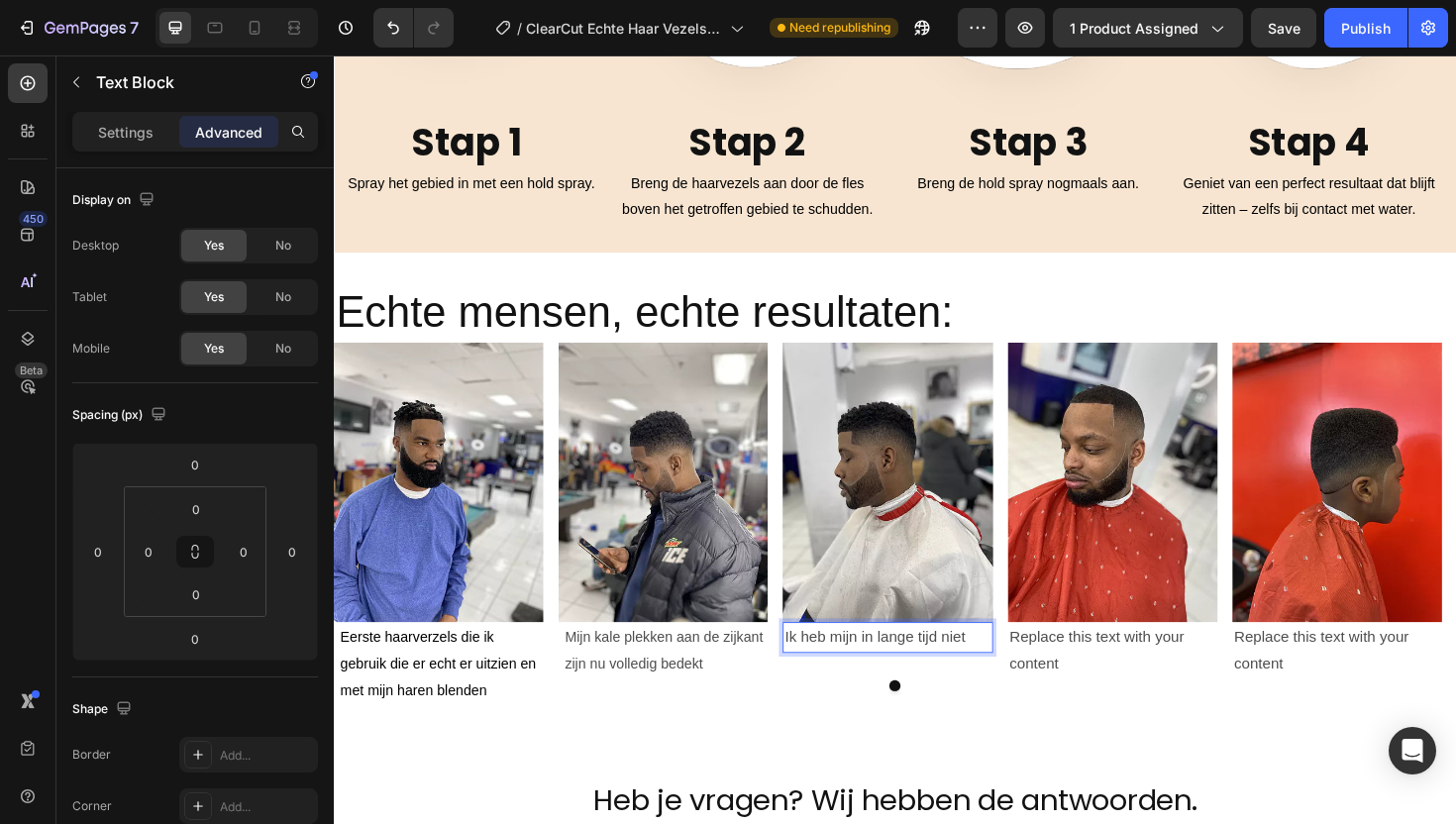 click on "Ik heb mijn in lange tijd niet" at bounding box center [920, 671] 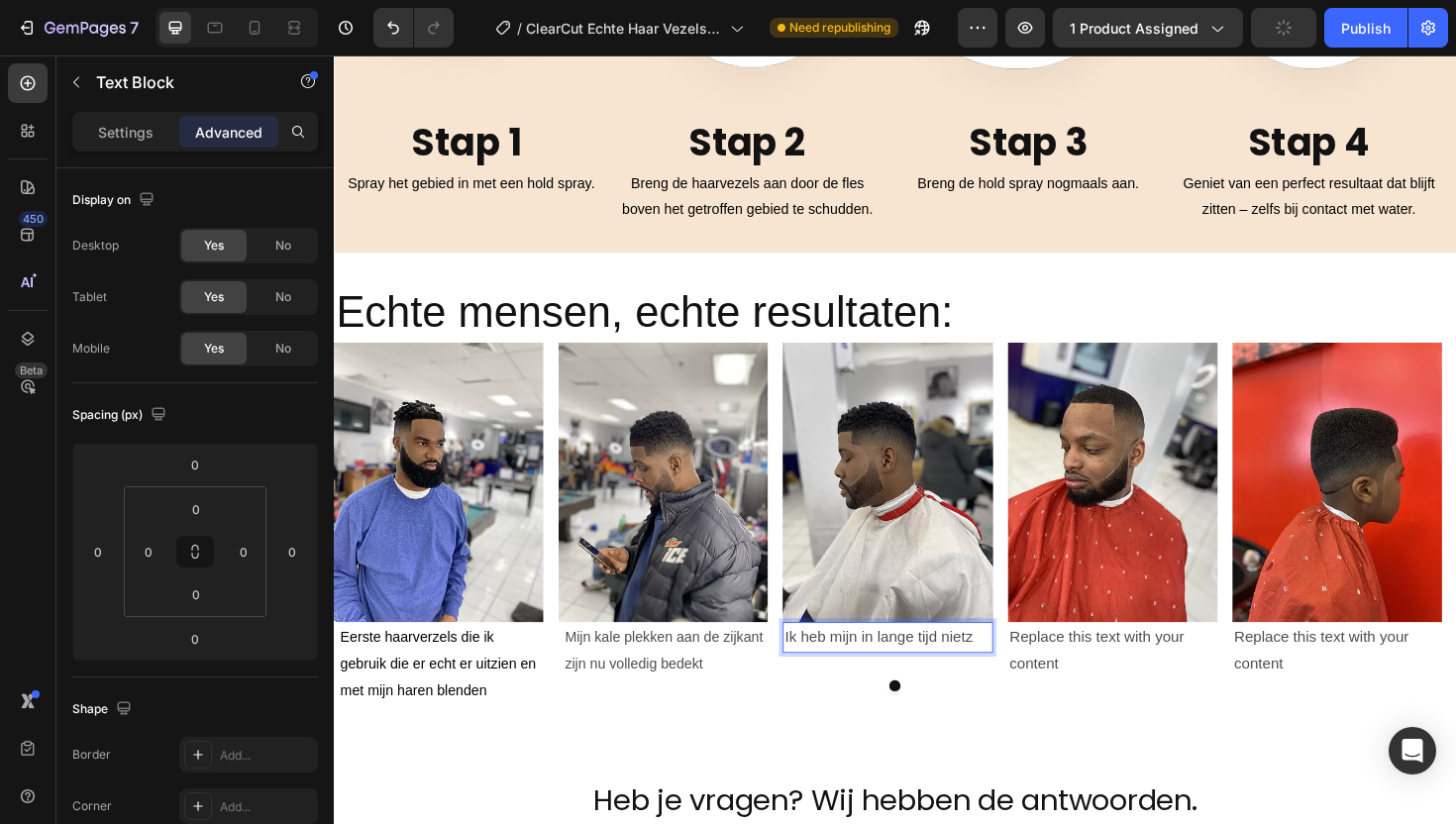 click on "Ik heb mijn in lange tijd nietz" at bounding box center [920, 671] 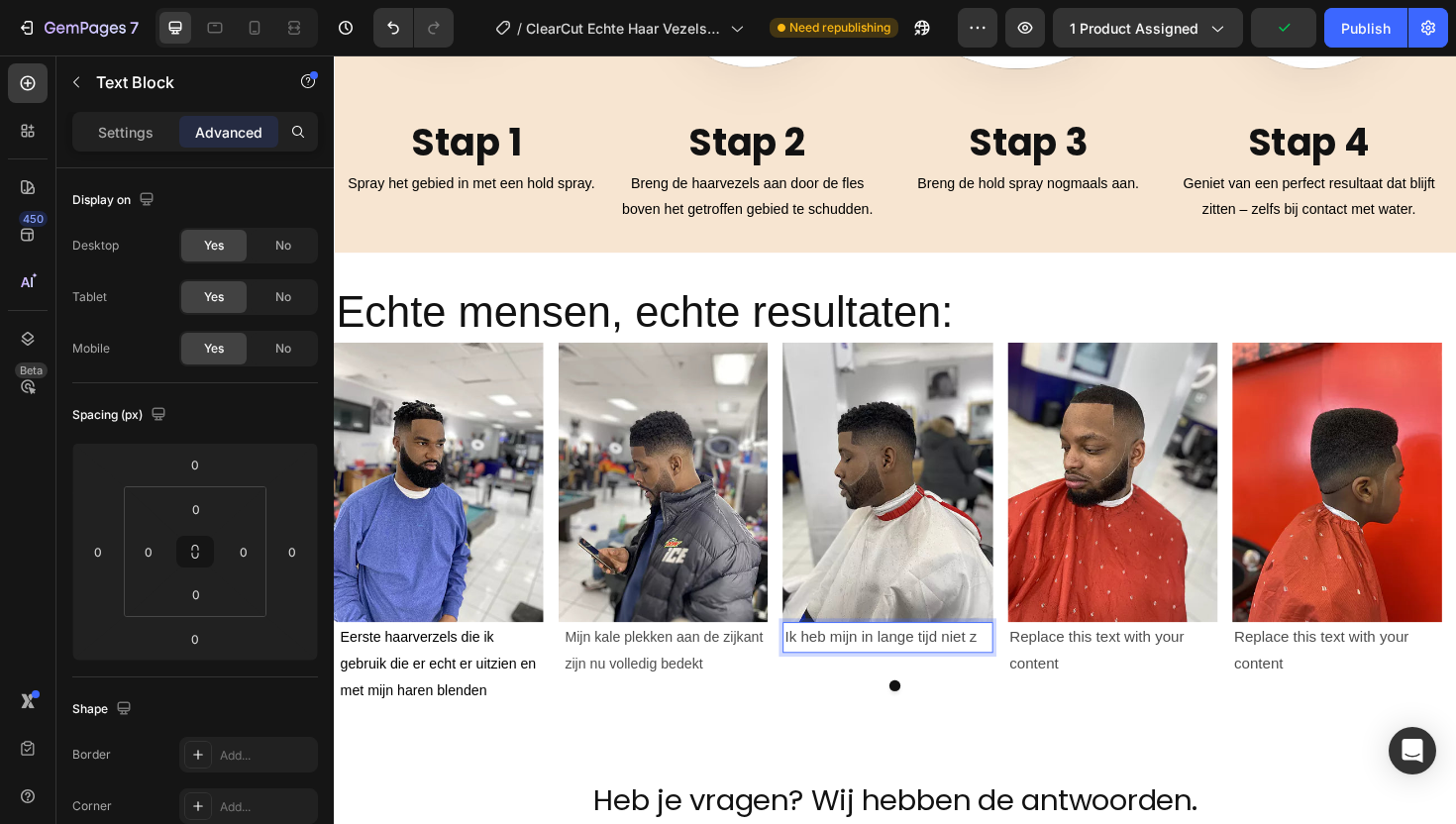 click on "Ik heb mijn in lange tijd niet z" at bounding box center (920, 671) 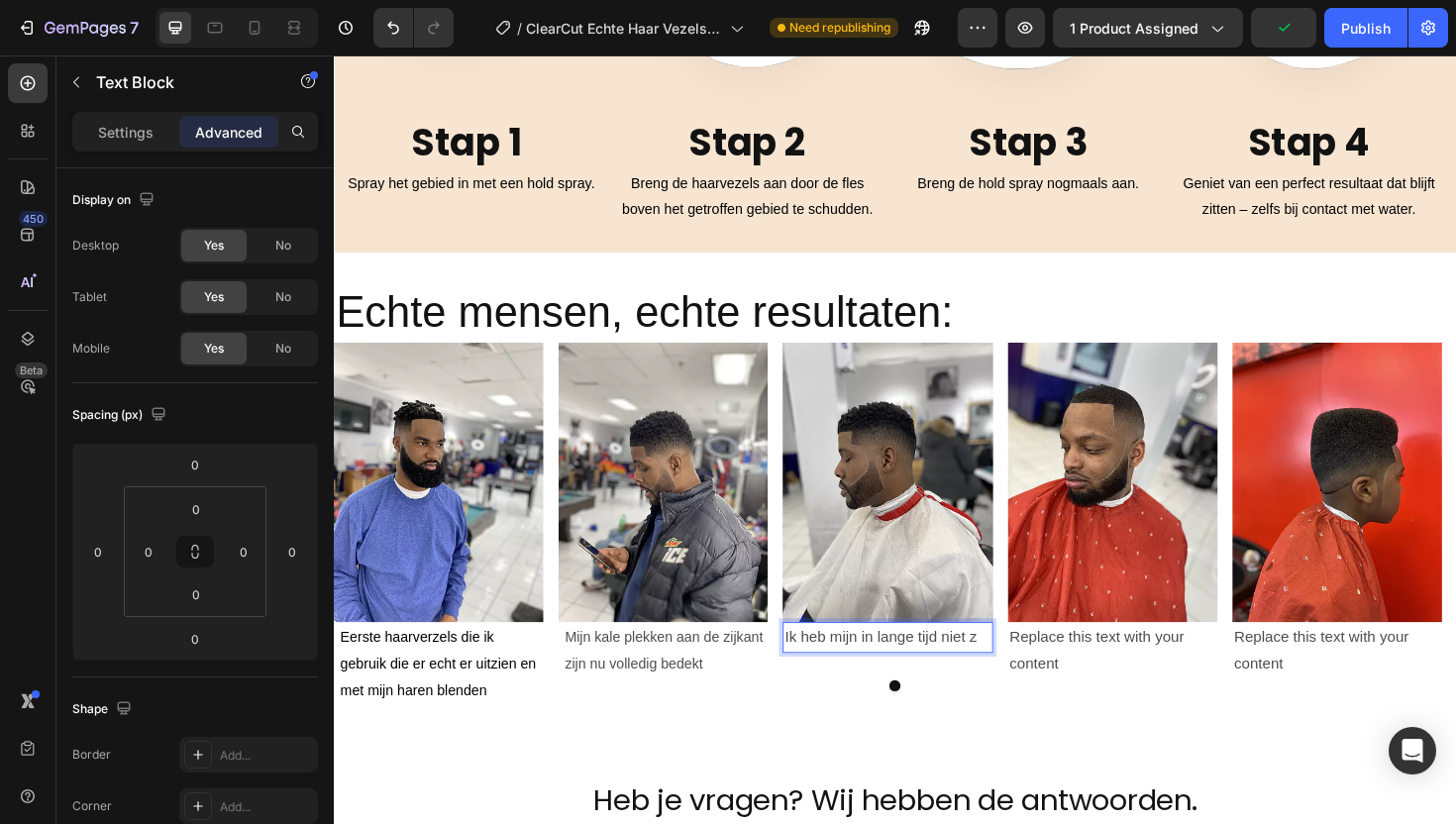 click on "Ik heb mijn in lange tijd niet z" at bounding box center [920, 671] 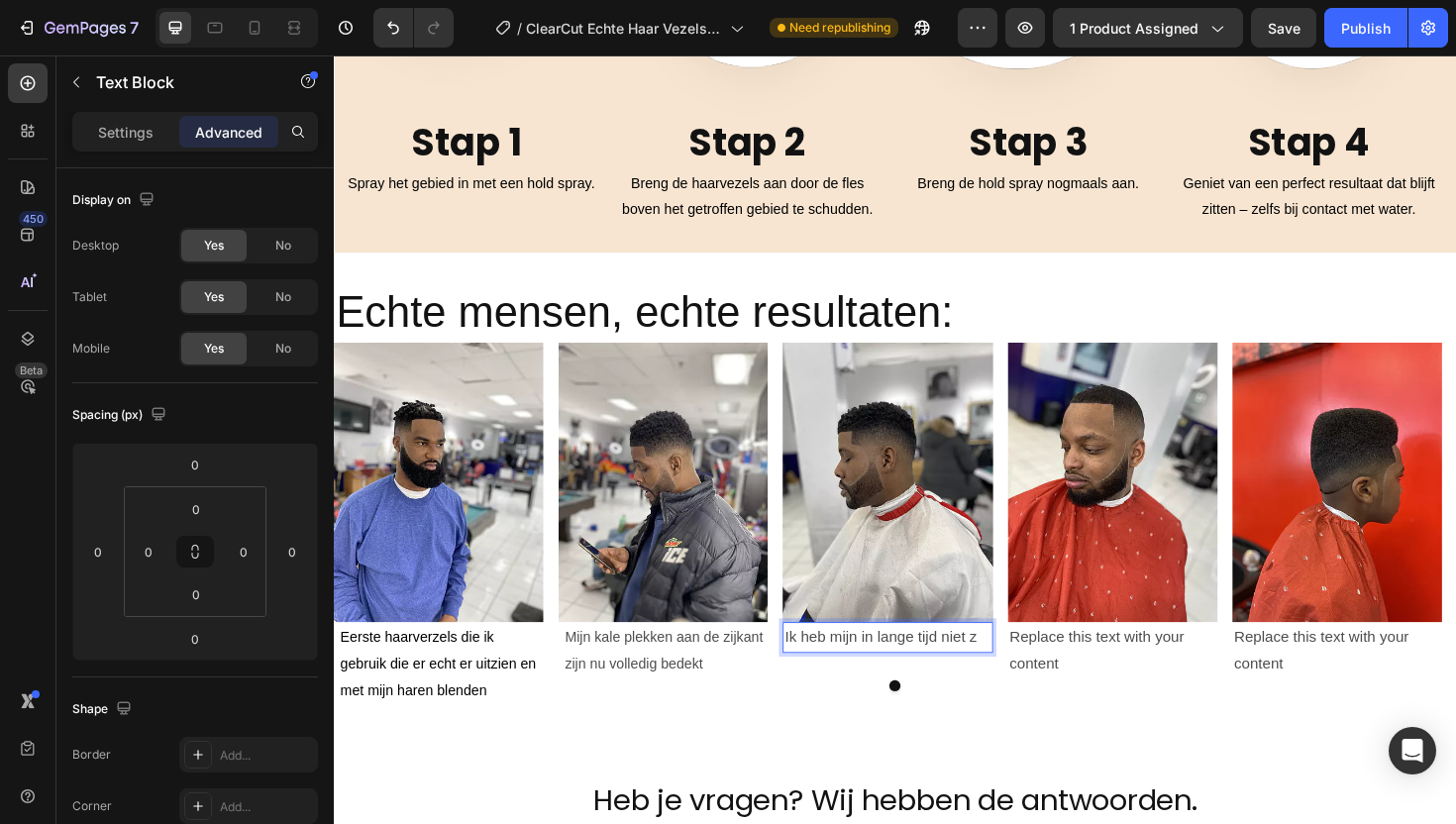 click on "Ik heb mijn in lange tijd niet z" at bounding box center (920, 671) 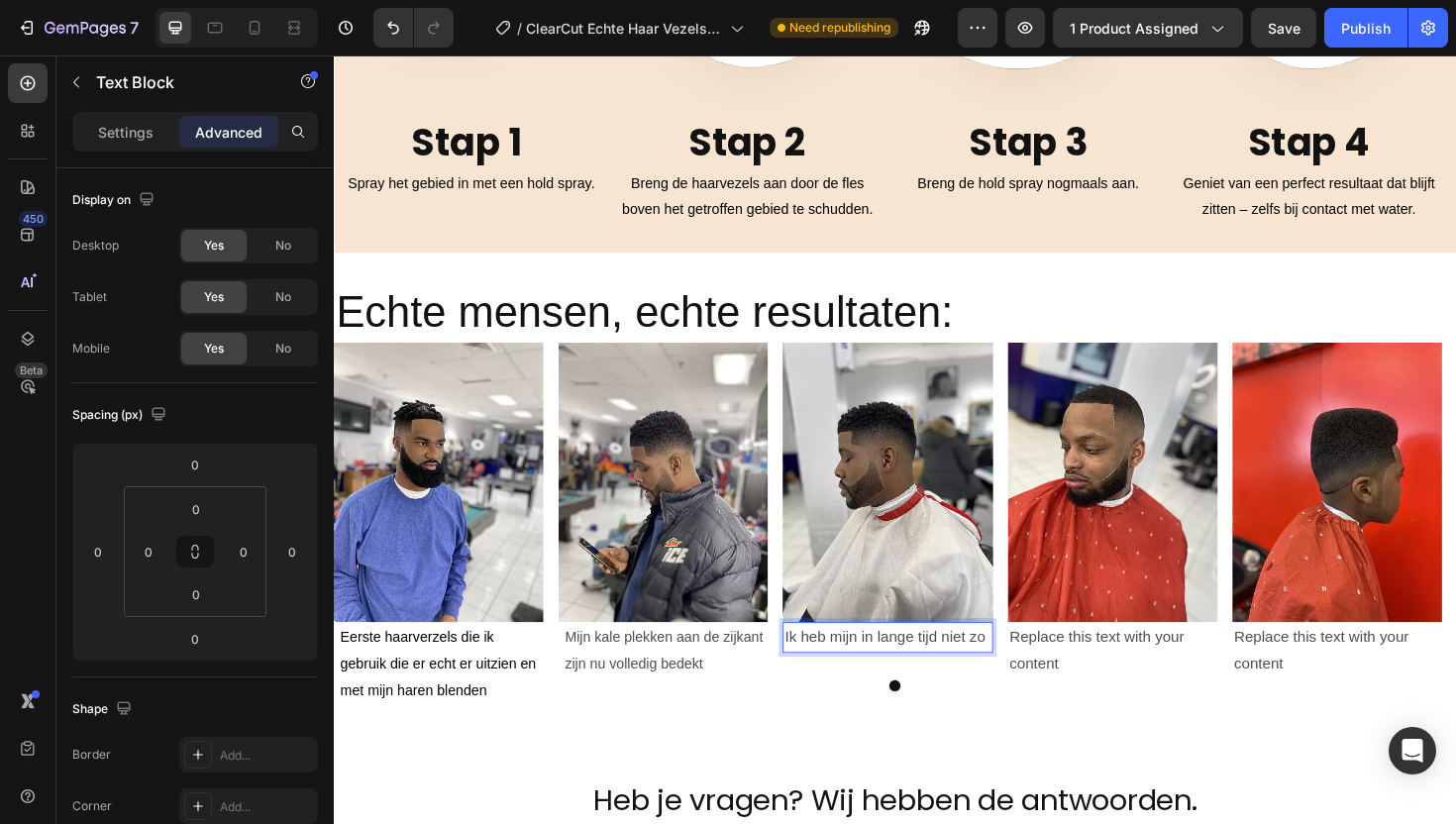 click on "Ik heb mijn in lange tijd niet zo" at bounding box center (920, 671) 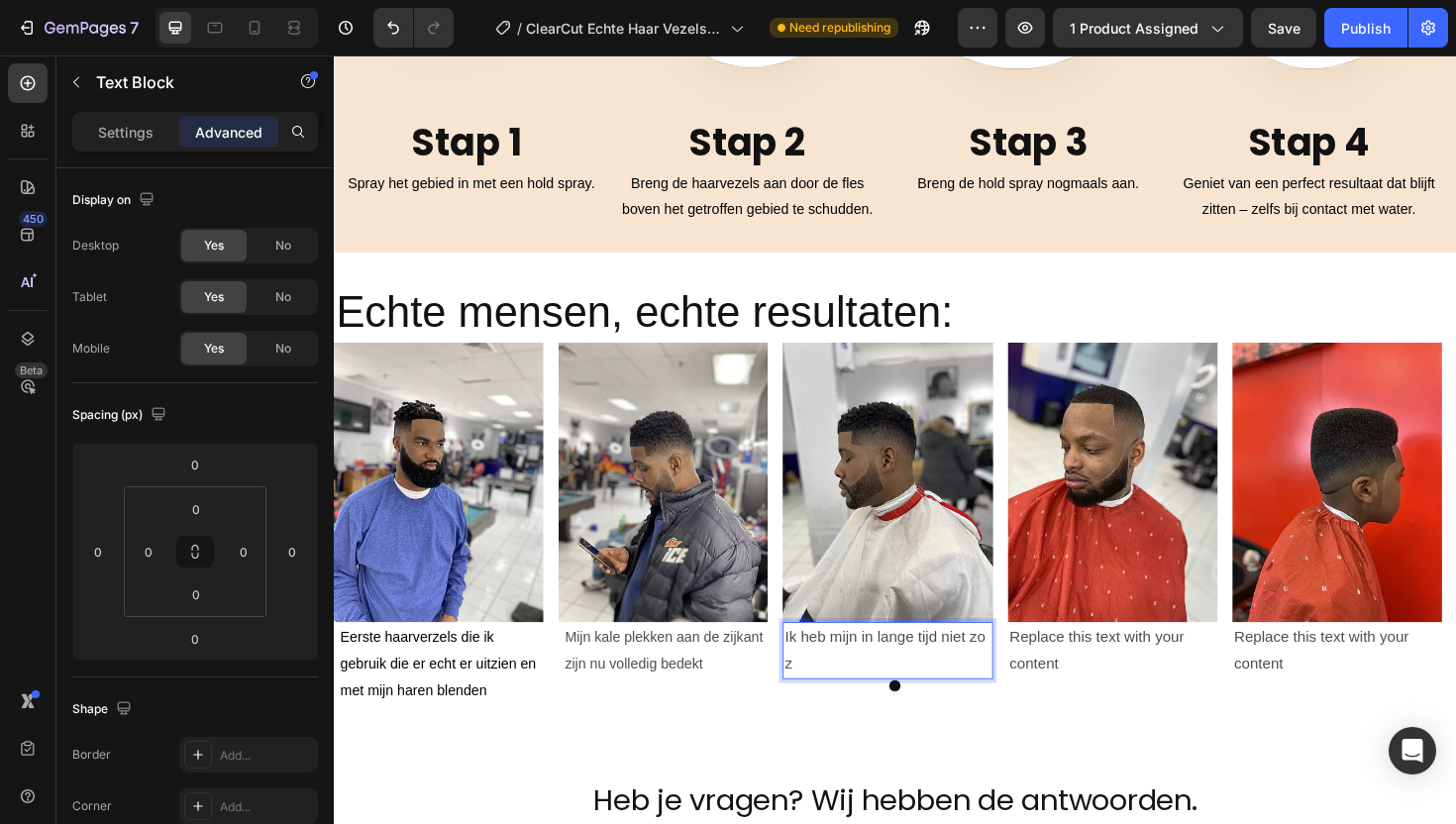 click on "Ik heb mijn in lange tijd niet zo z" at bounding box center [920, 686] 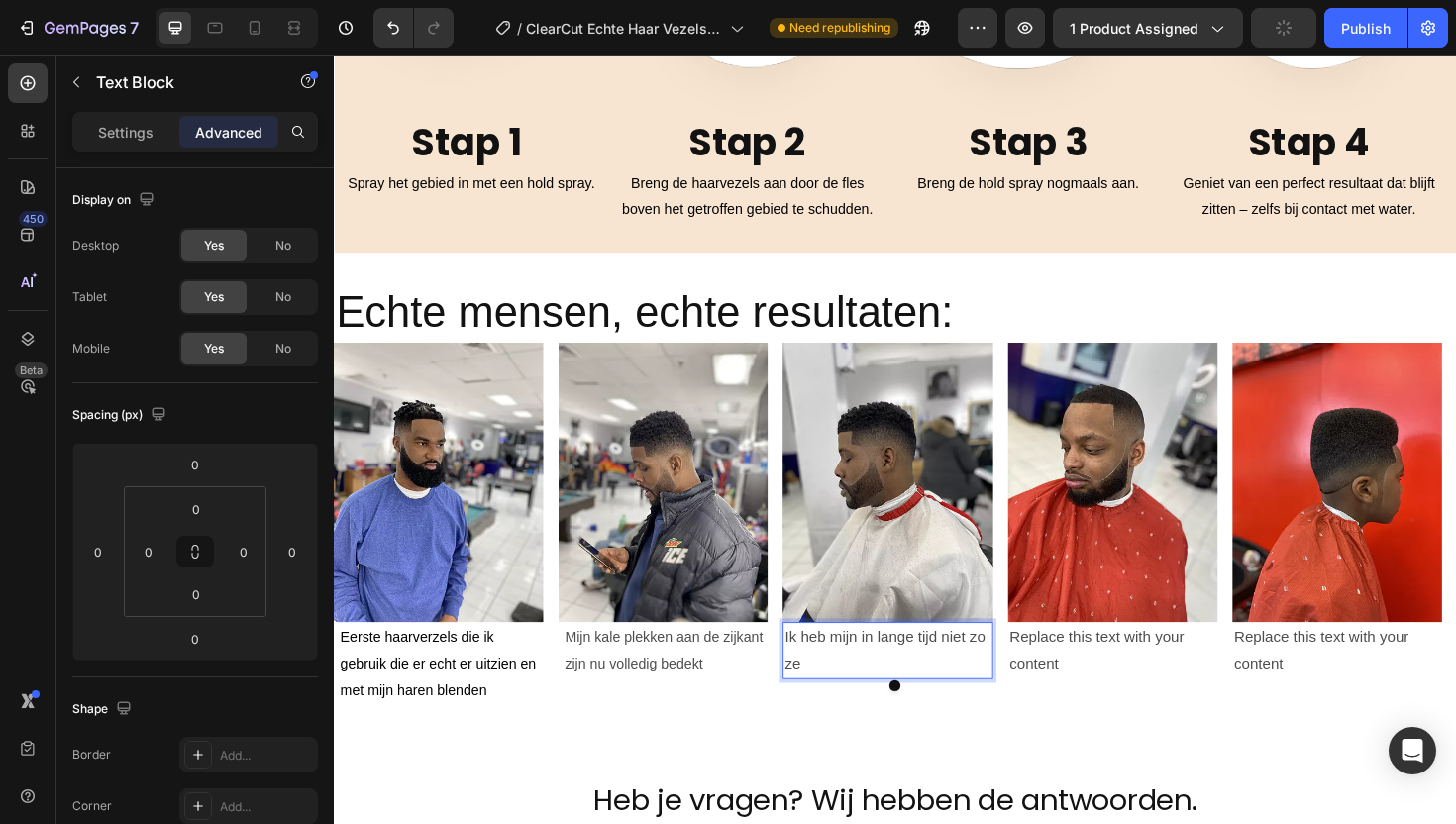 click on "Ik heb mijn in lange tijd niet zo ze" at bounding box center [920, 686] 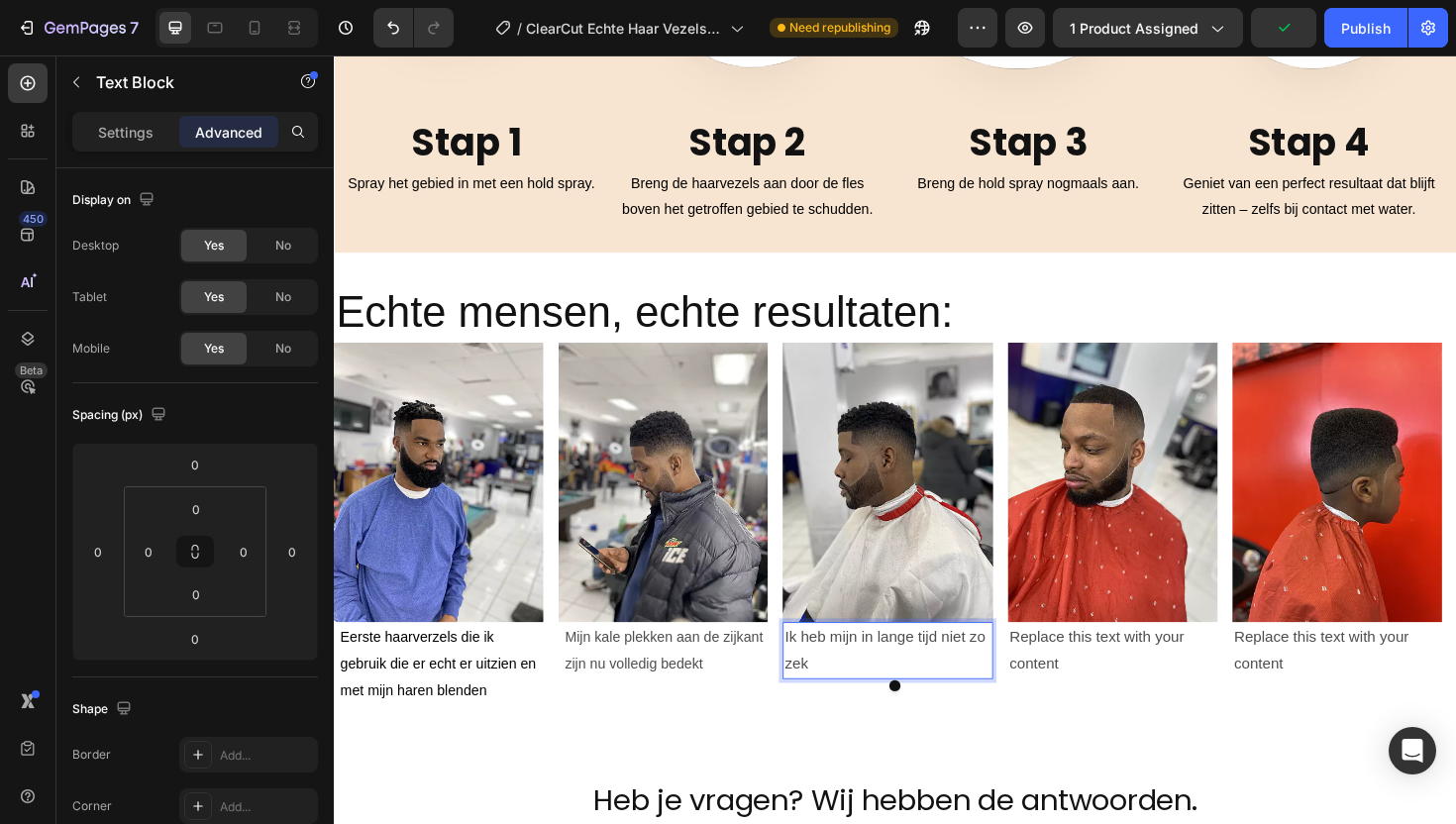 click on "Ik heb mijn in lange tijd niet zo zek" at bounding box center (920, 686) 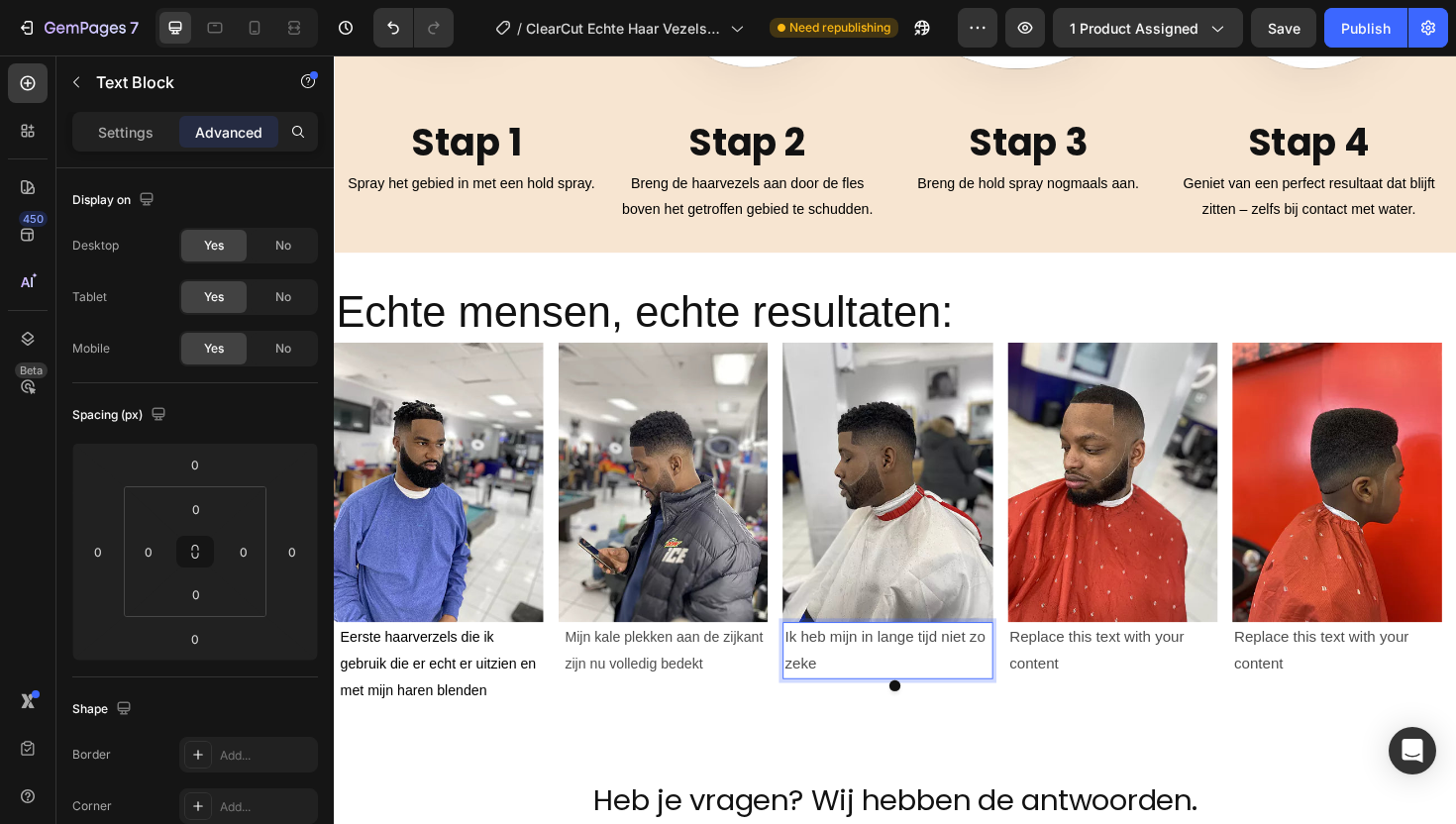 click on "Ik heb mijn in lange tijd niet zo zeke" at bounding box center [920, 686] 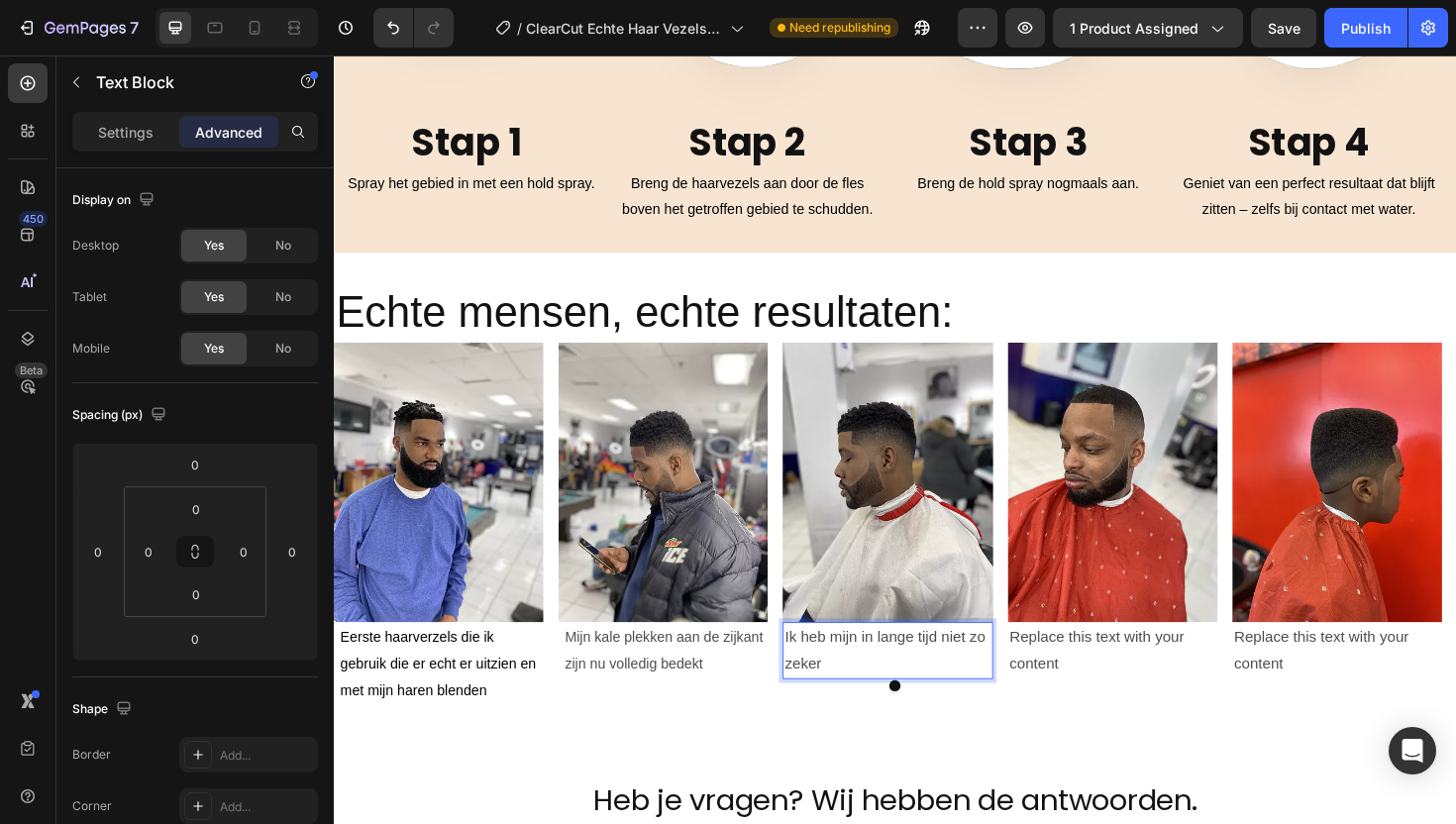 click on "Ik heb mijn in lange tijd niet zo zeker" at bounding box center [920, 686] 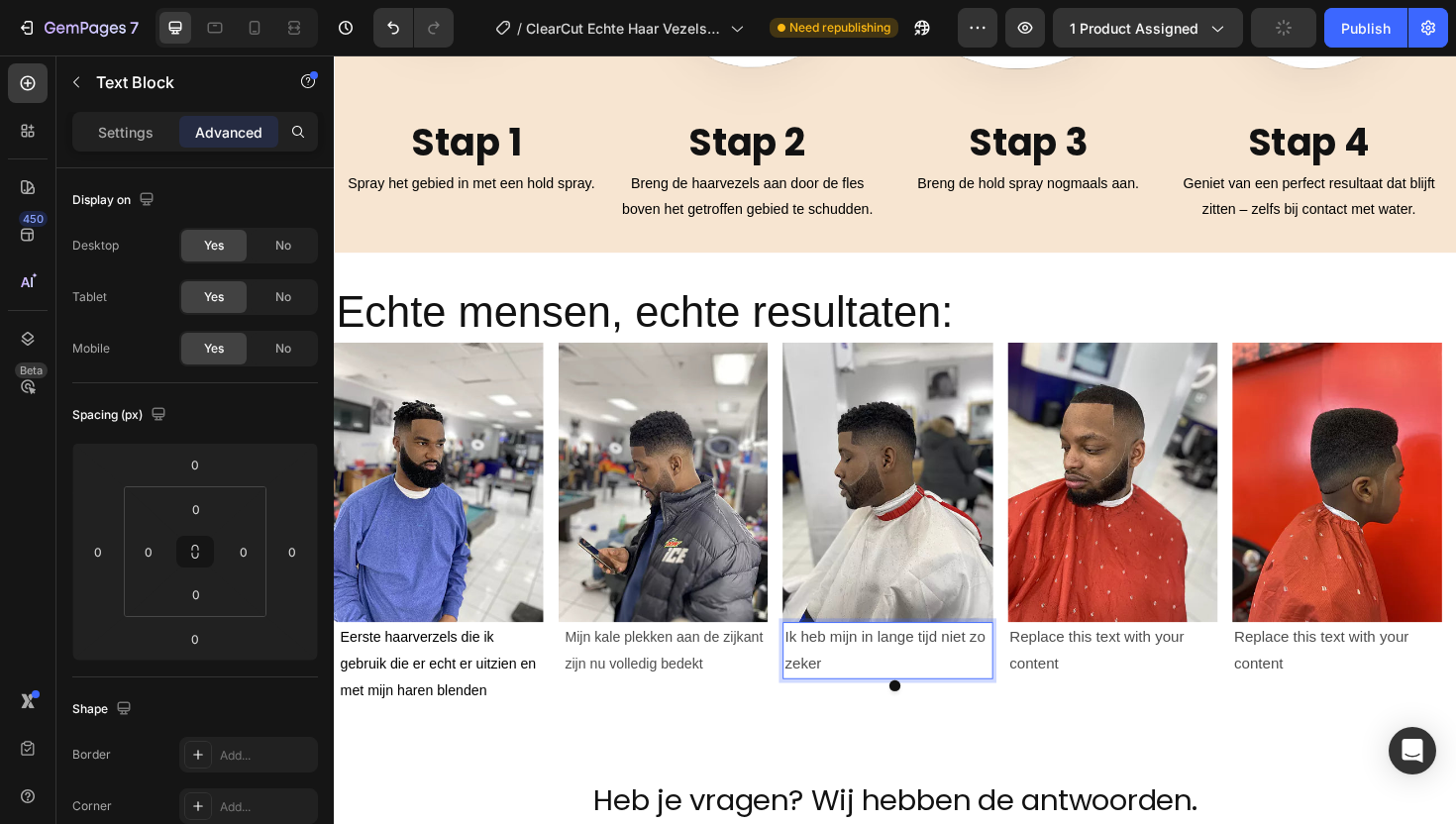 click on "Ik heb mijn in lange tijd niet zo zeker" at bounding box center (920, 686) 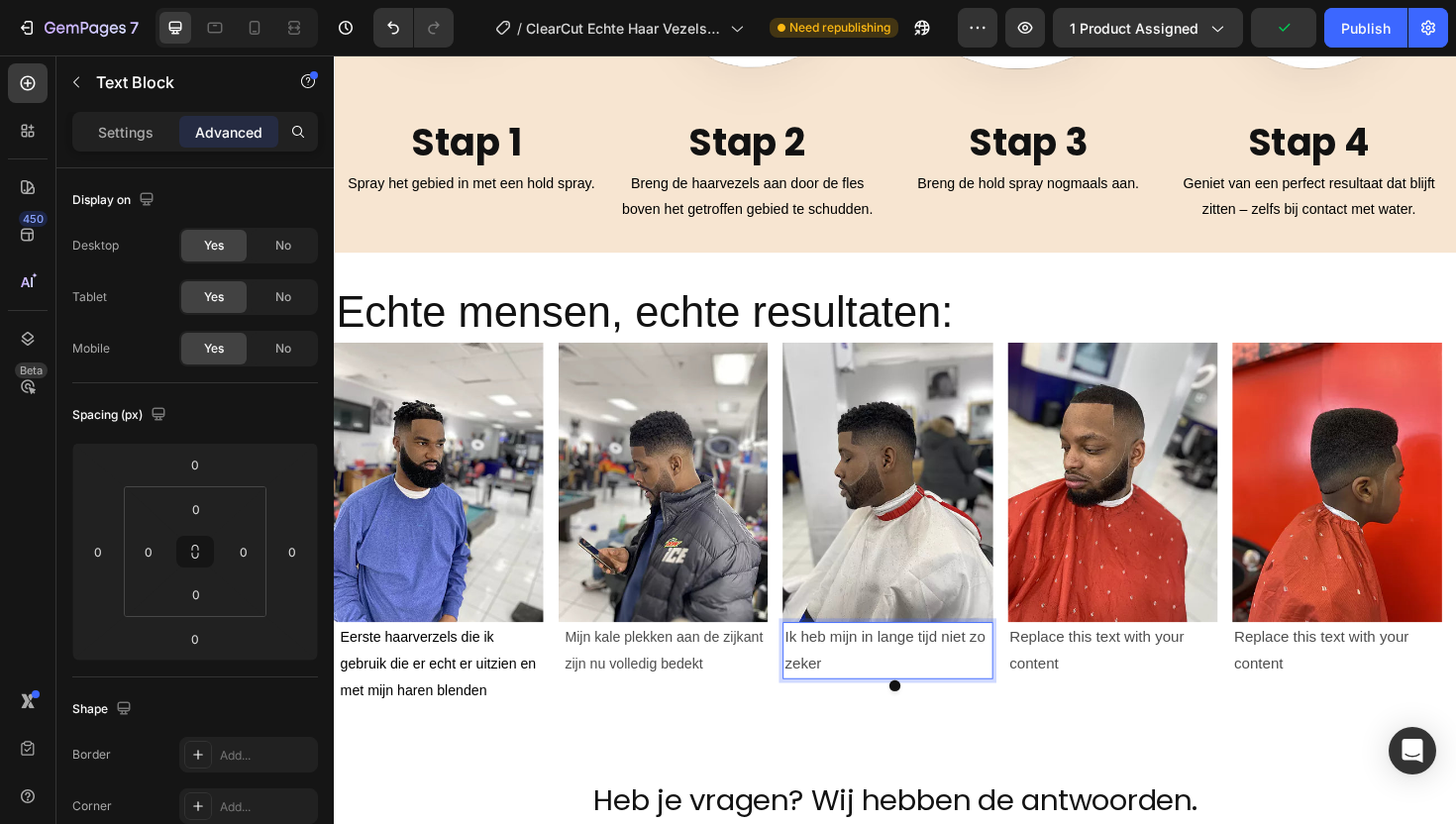 click on "Ik heb mijn in lange tijd niet zo zeker" at bounding box center (920, 686) 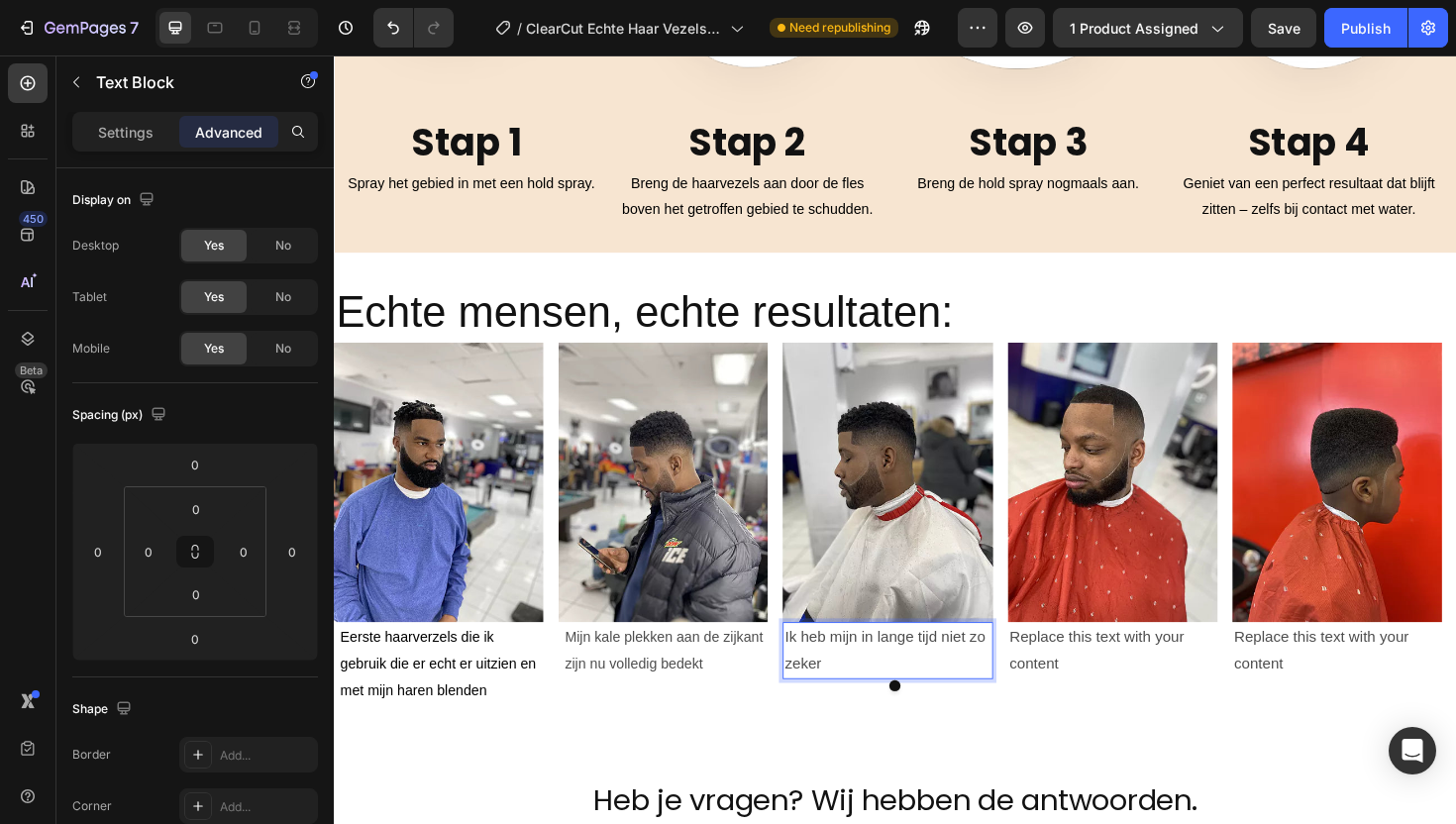 click on "Ik heb mijn in lange tijd niet zo zeker" at bounding box center [920, 686] 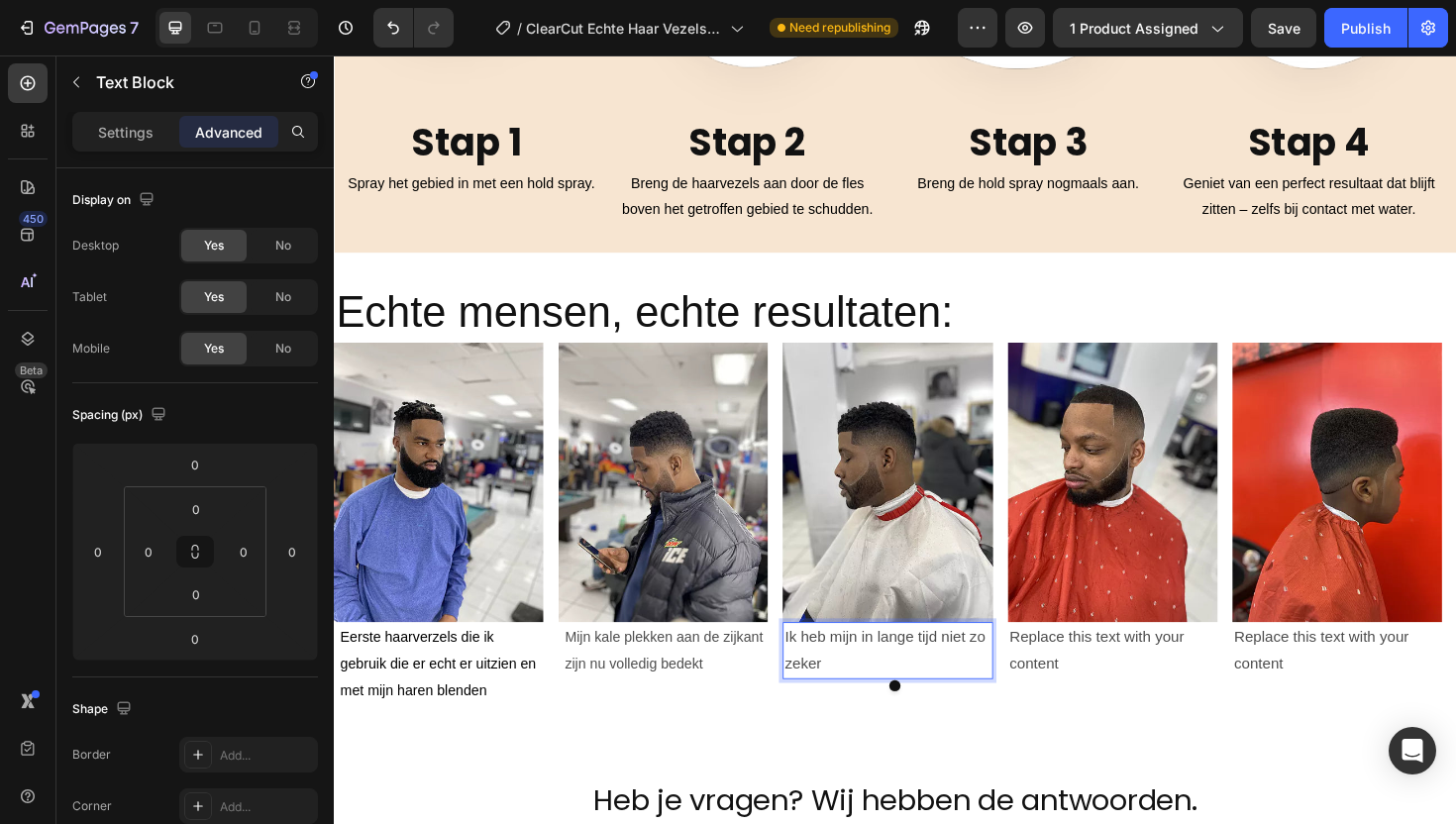 click on "Ik heb mijn in lange tijd niet zo zeker" at bounding box center (920, 686) 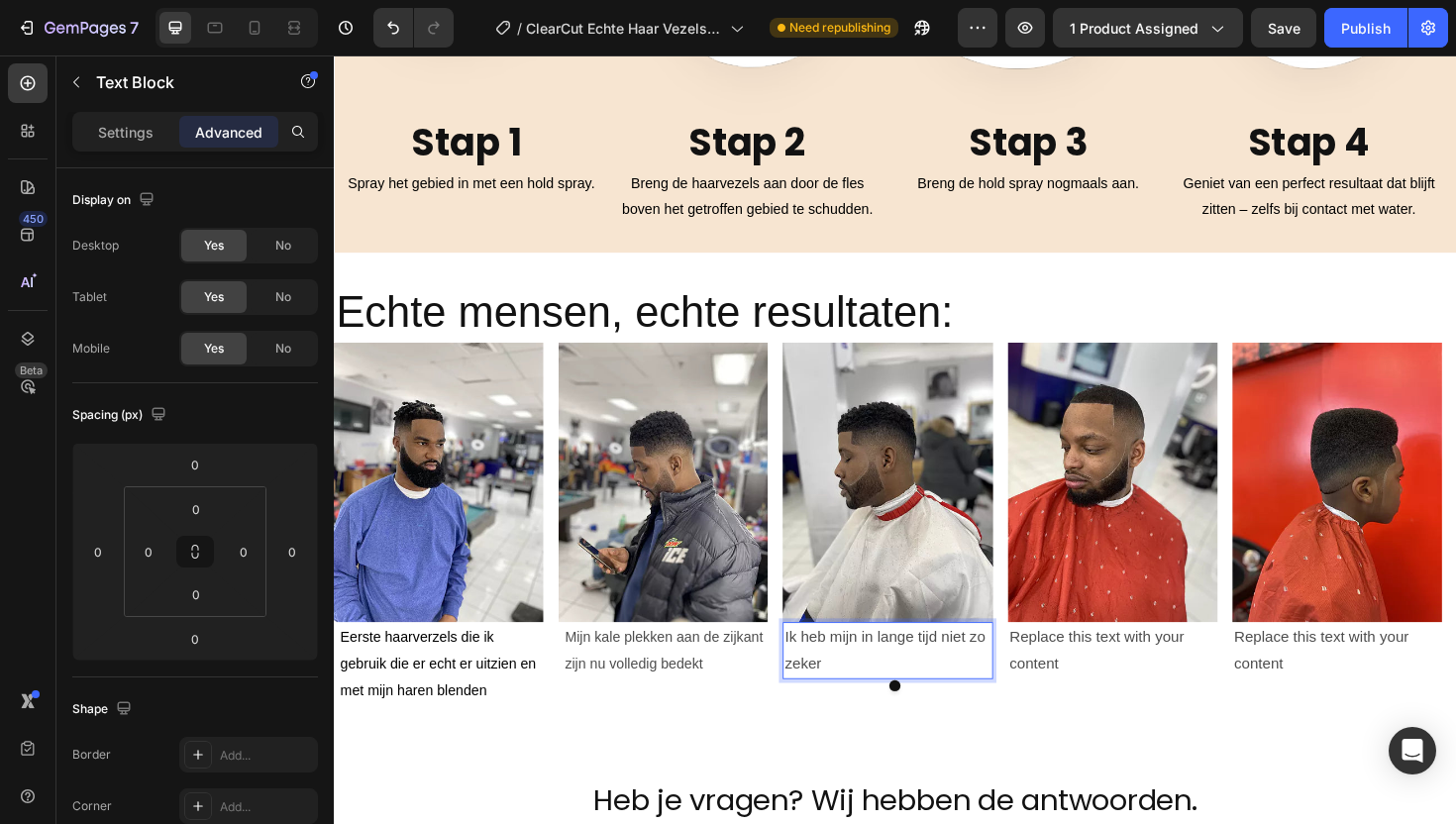 click on "Ik heb mijn in lange tijd niet zo zeker" at bounding box center (920, 686) 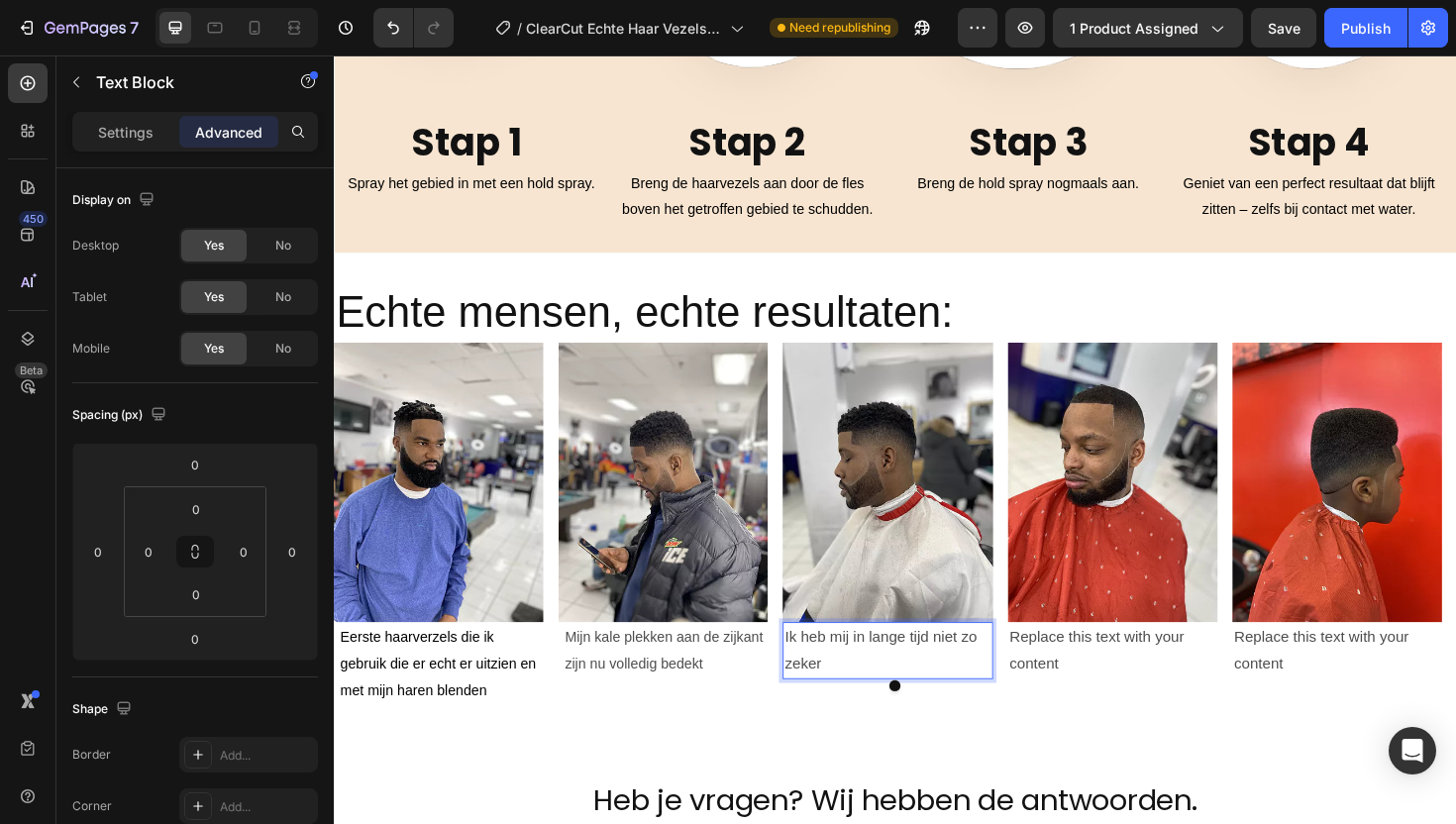 click on "Ik heb mij in lange tijd niet zo zeker" at bounding box center [920, 686] 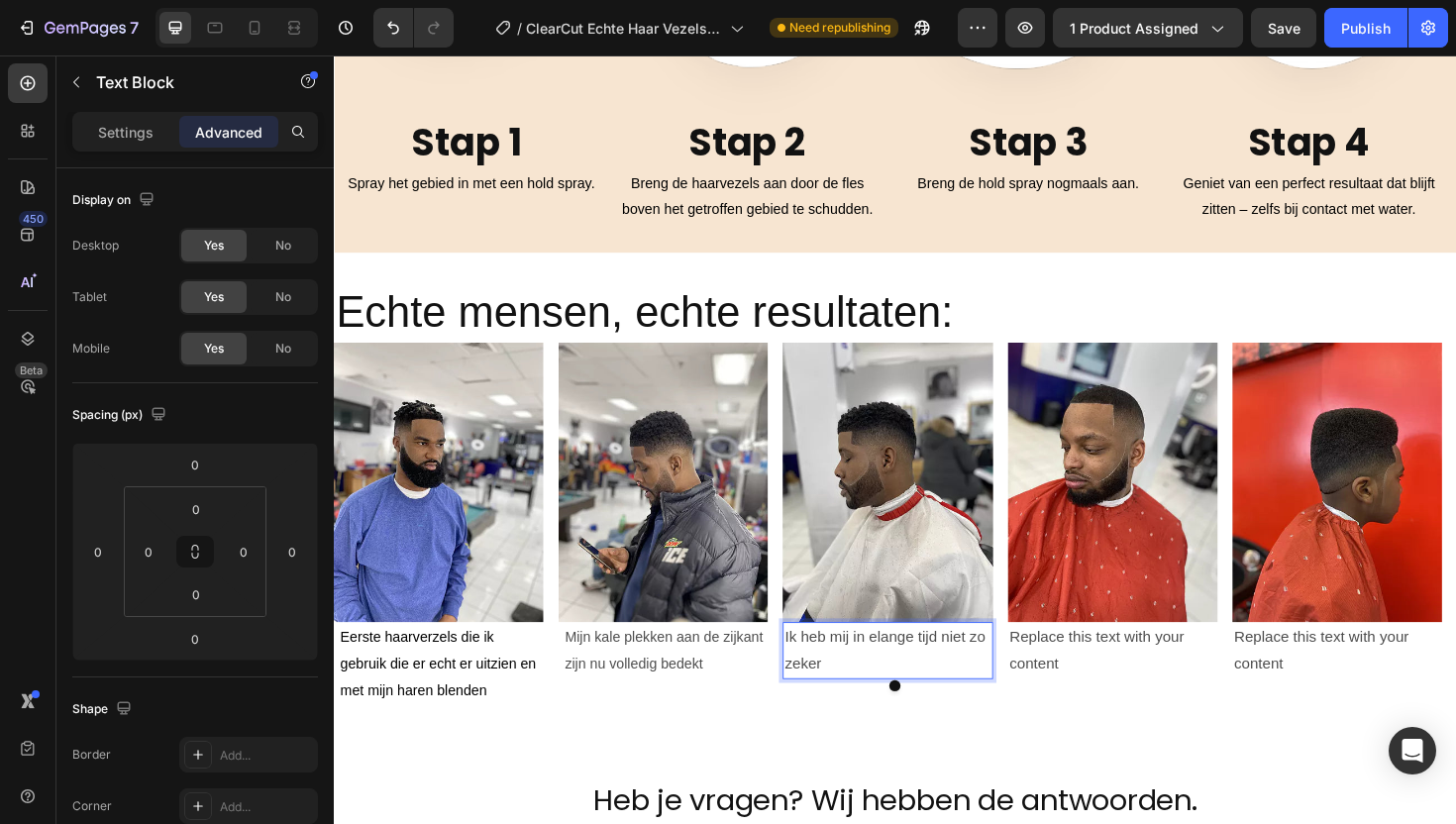 click on "Ik heb mij in elange tijd niet zo zeker" at bounding box center [920, 686] 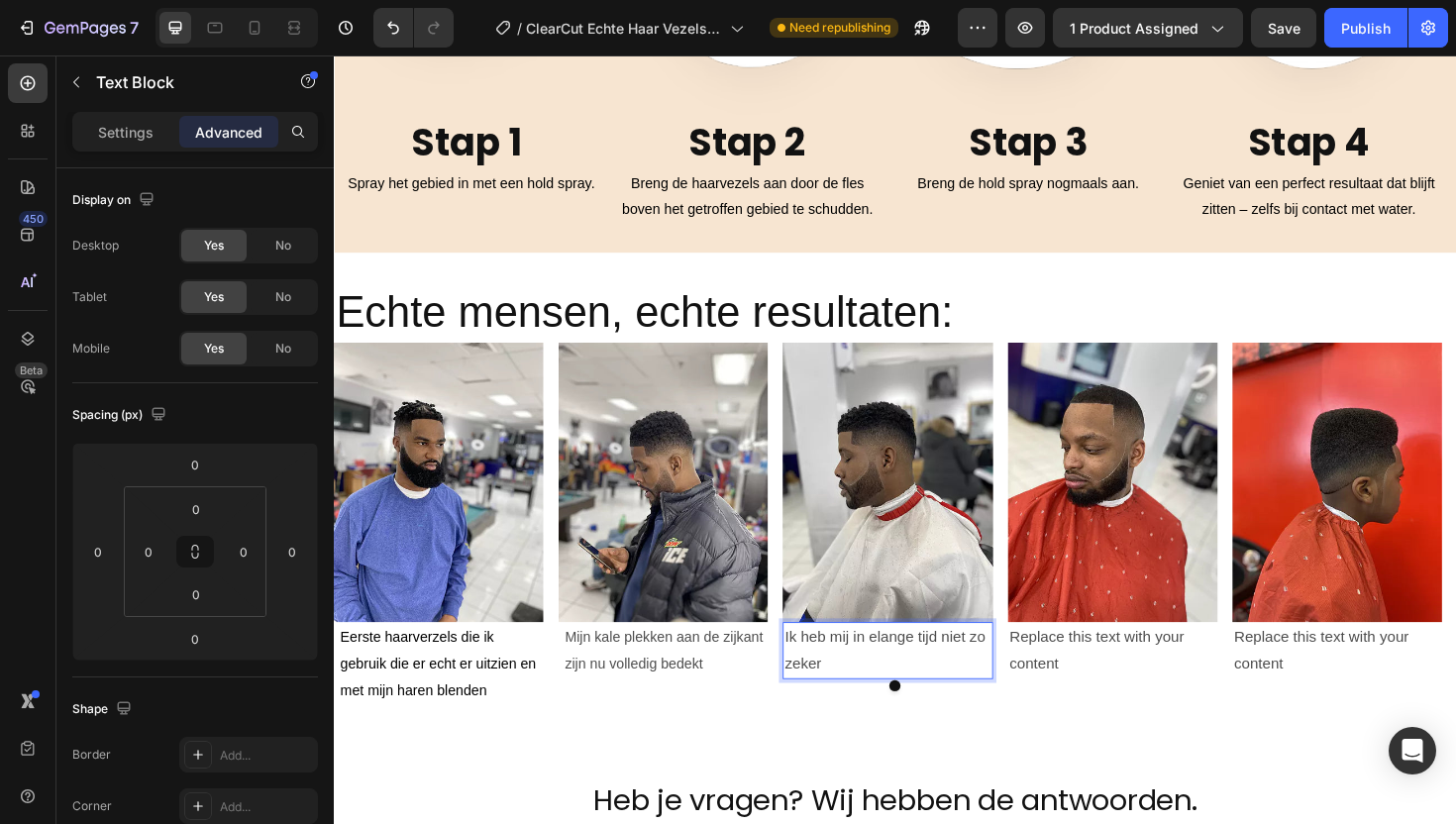 click on "Ik heb mij in elange tijd niet zo zeker" at bounding box center [920, 686] 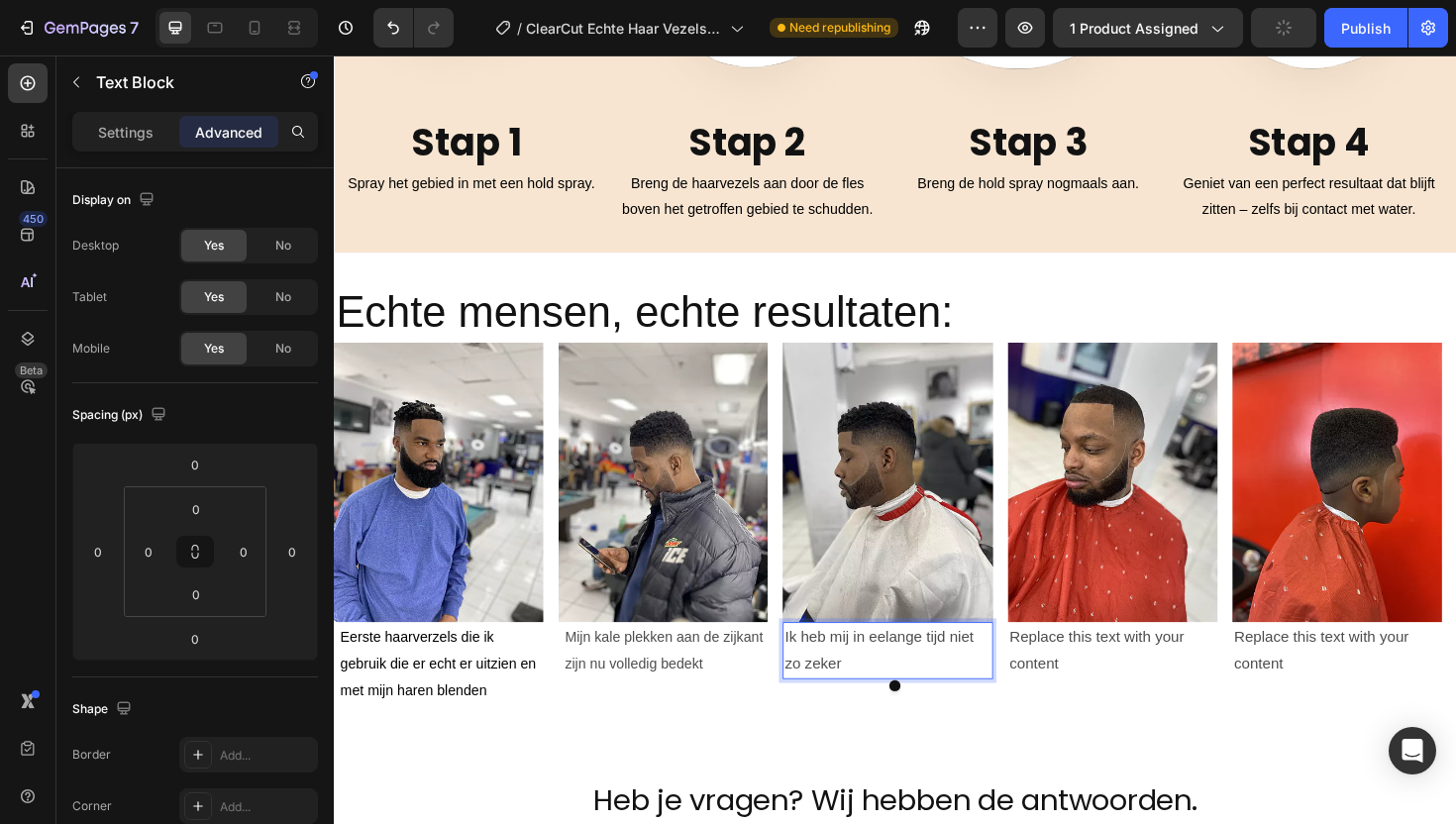click on "Ik heb mij in eelange tijd niet zo zeker" at bounding box center (920, 686) 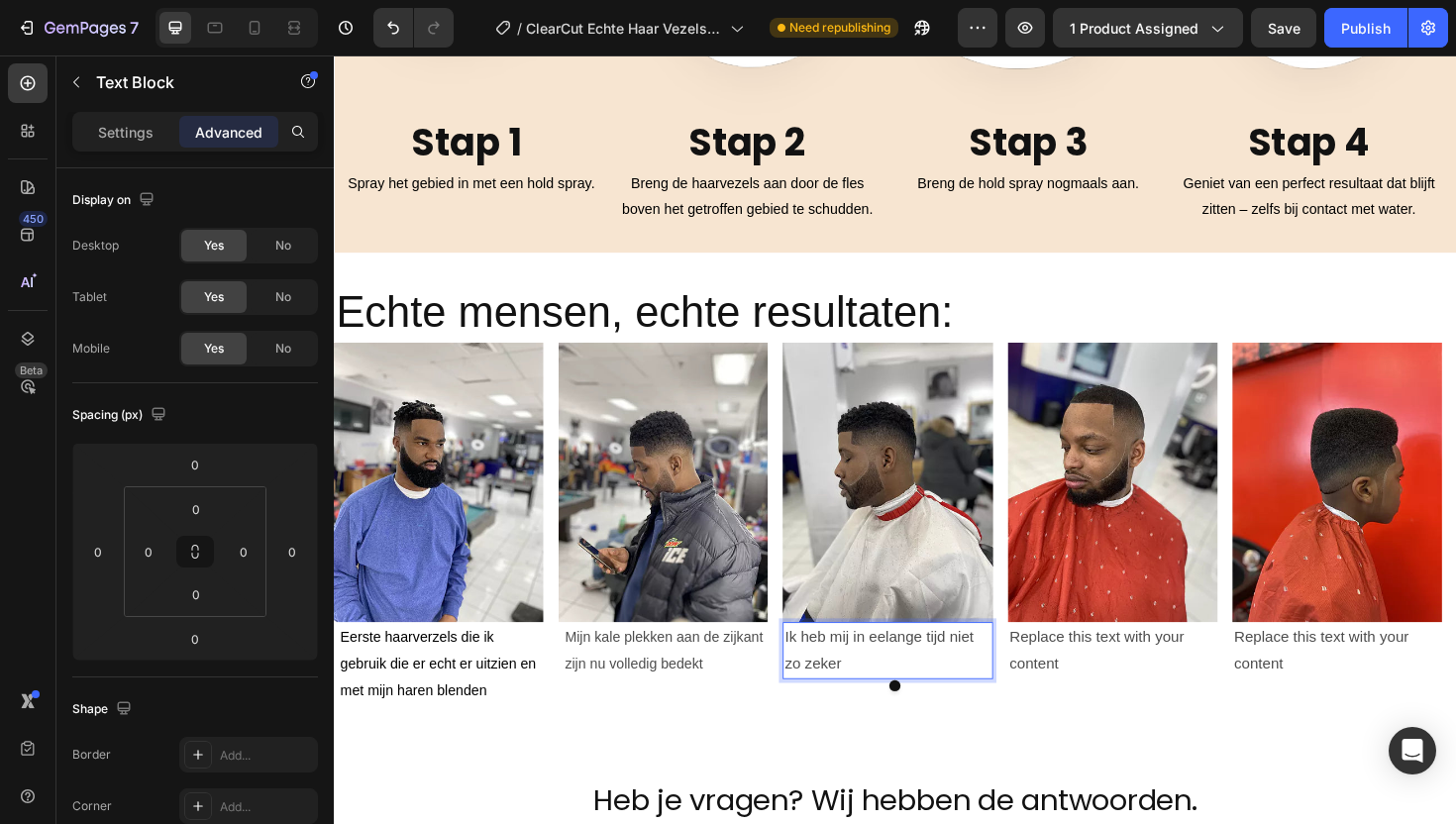 click on "Ik heb mij in eelange tijd niet zo zeker" at bounding box center (920, 686) 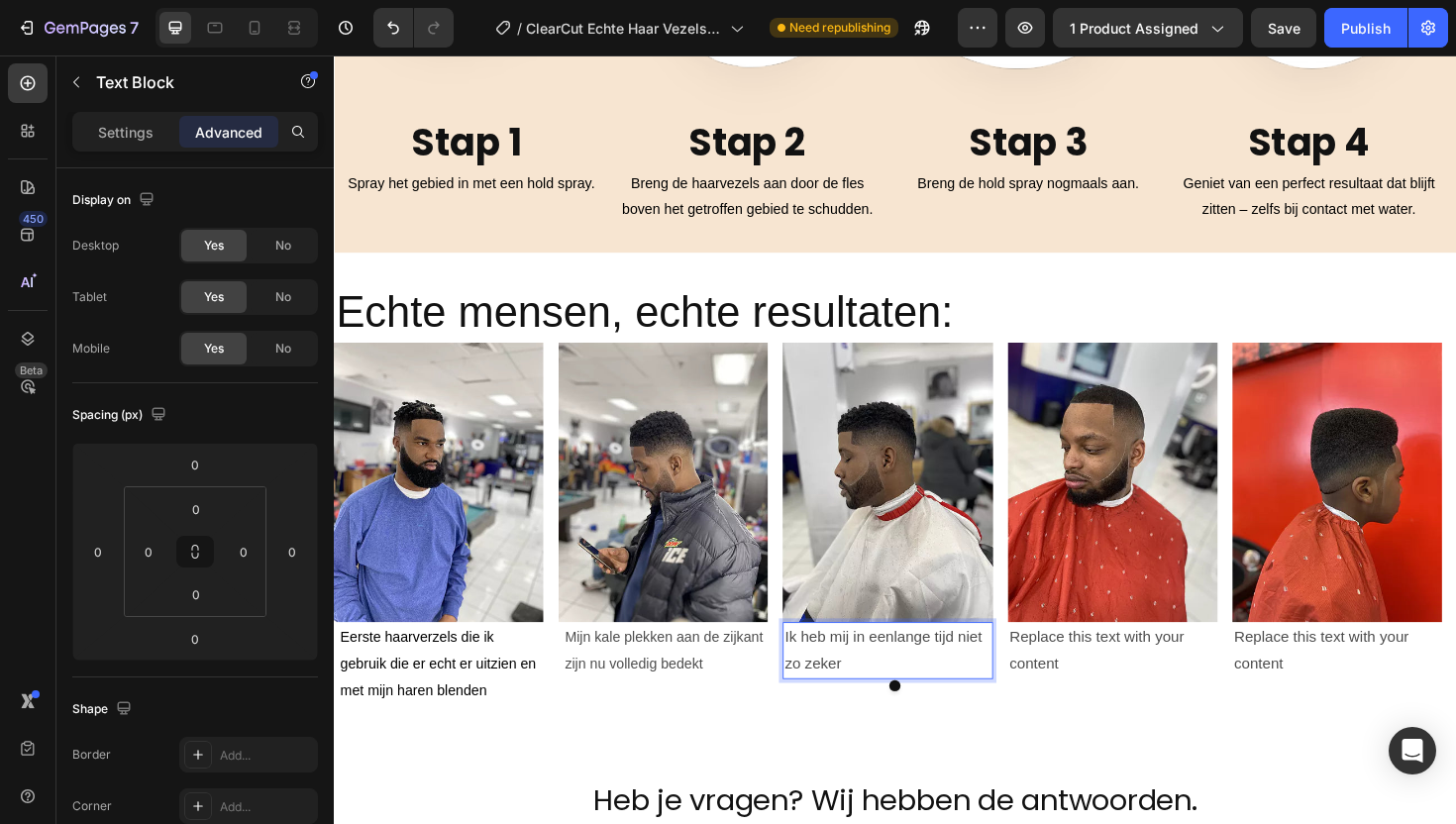 click on "Ik heb mij in eenlange tijd niet zo zeker" at bounding box center (920, 686) 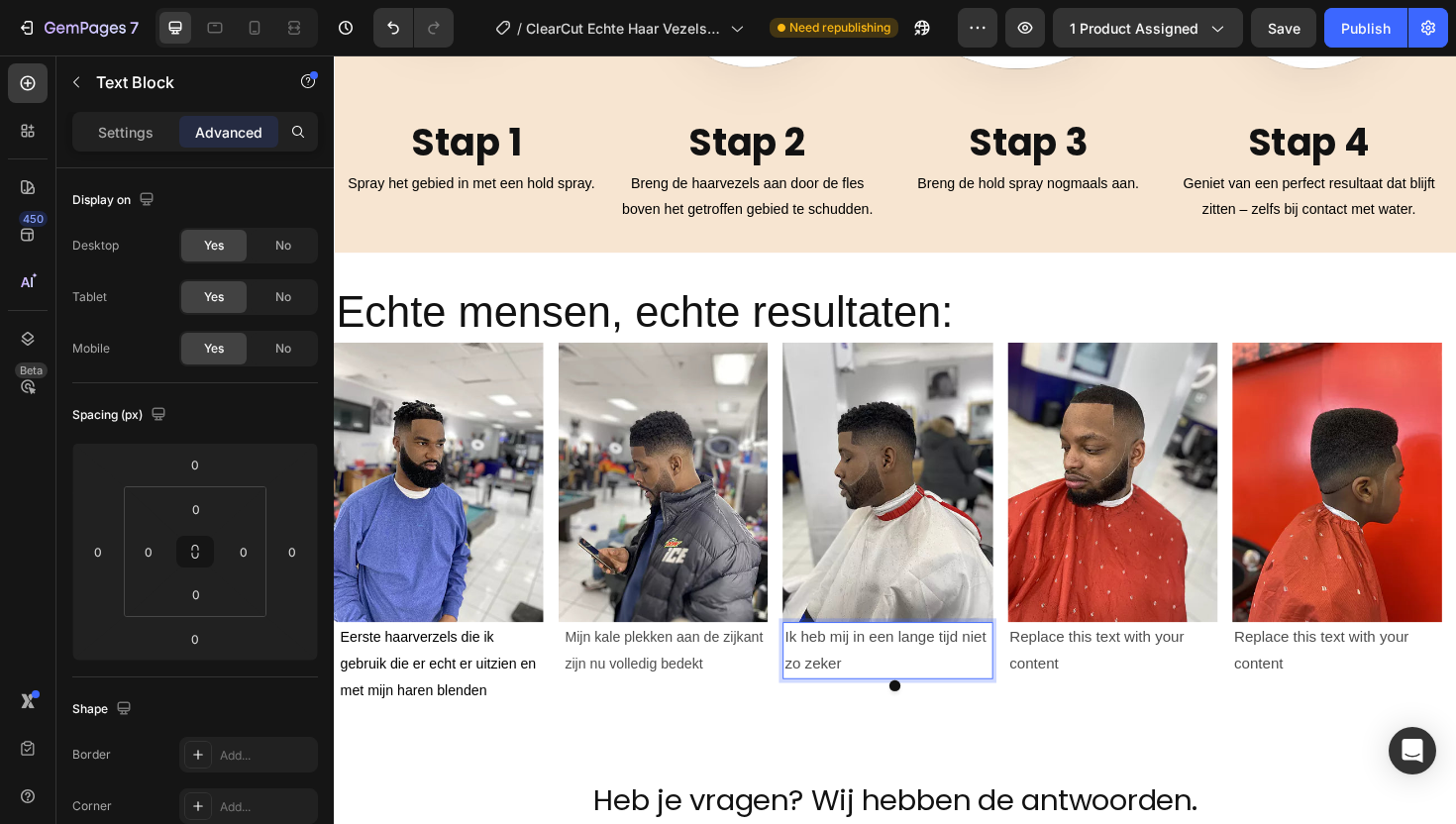 click on "Ik heb mij in een lange tijd niet zo zeker" at bounding box center [920, 686] 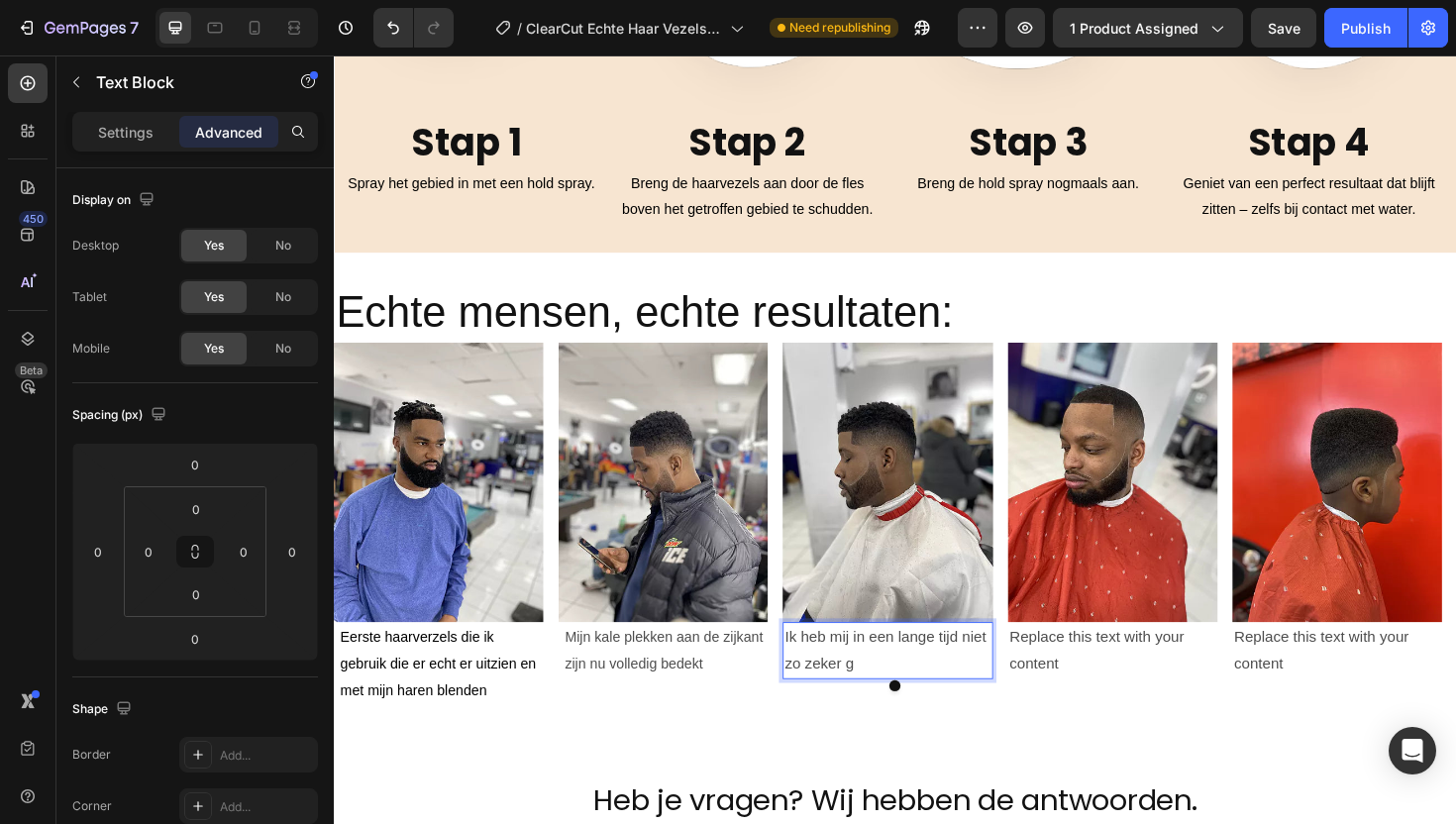 click on "Ik heb mij in een lange tijd niet zo zeker g" at bounding box center [920, 686] 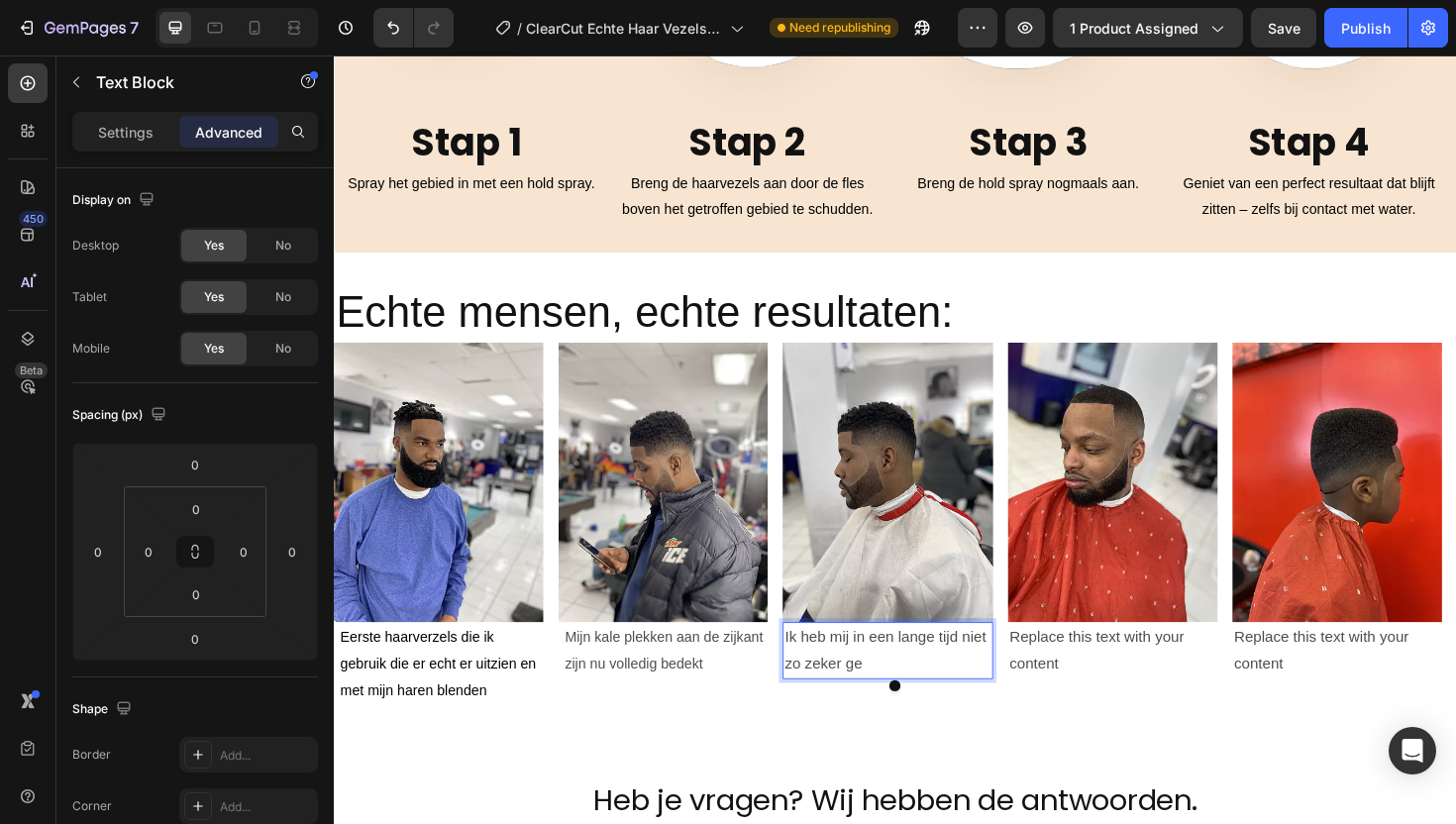 click on "Ik heb mij in een lange tijd niet zo zeker ge" at bounding box center (920, 686) 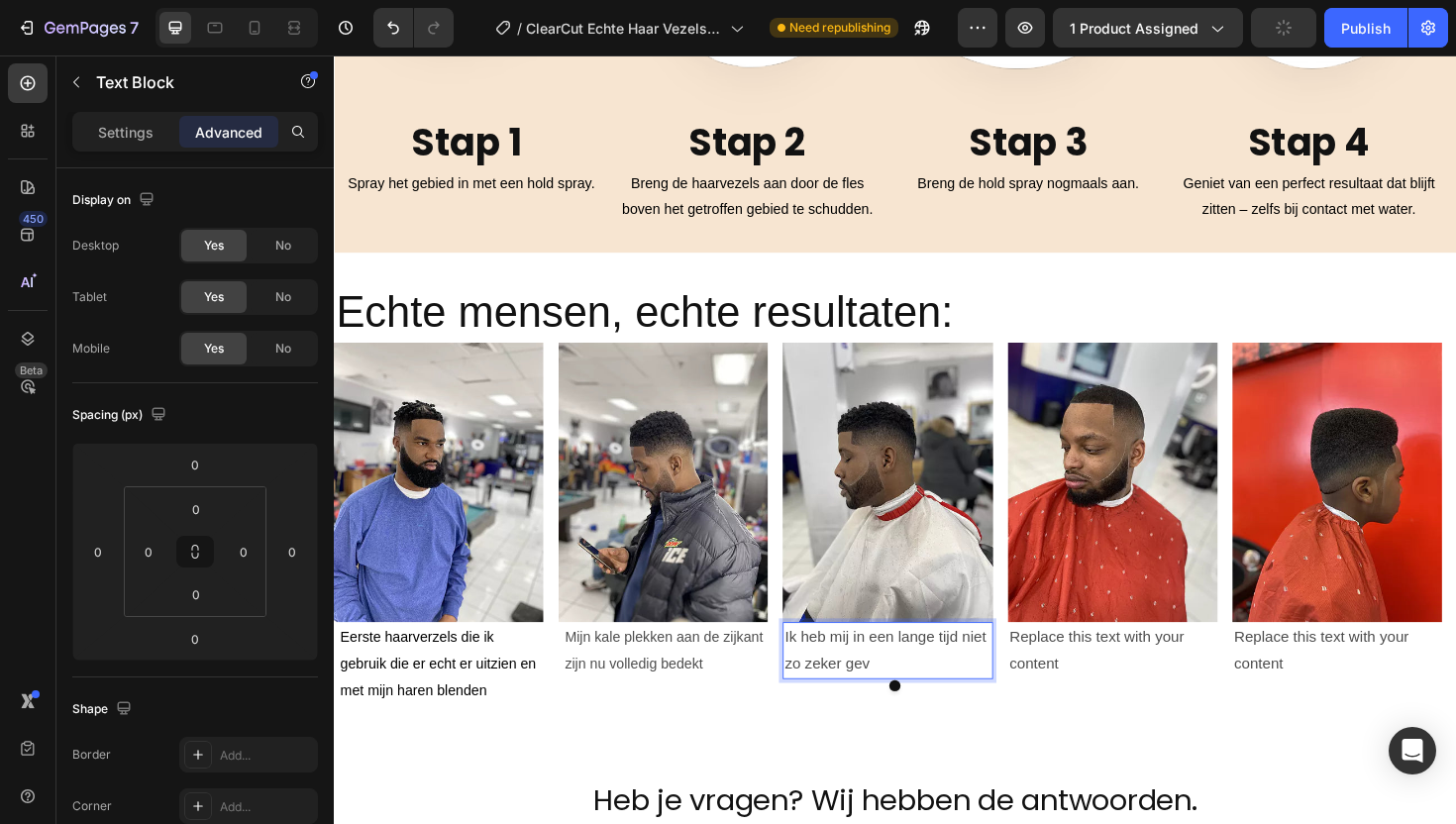 click on "Ik heb mij in een lange tijd niet zo zeker gev" at bounding box center [920, 686] 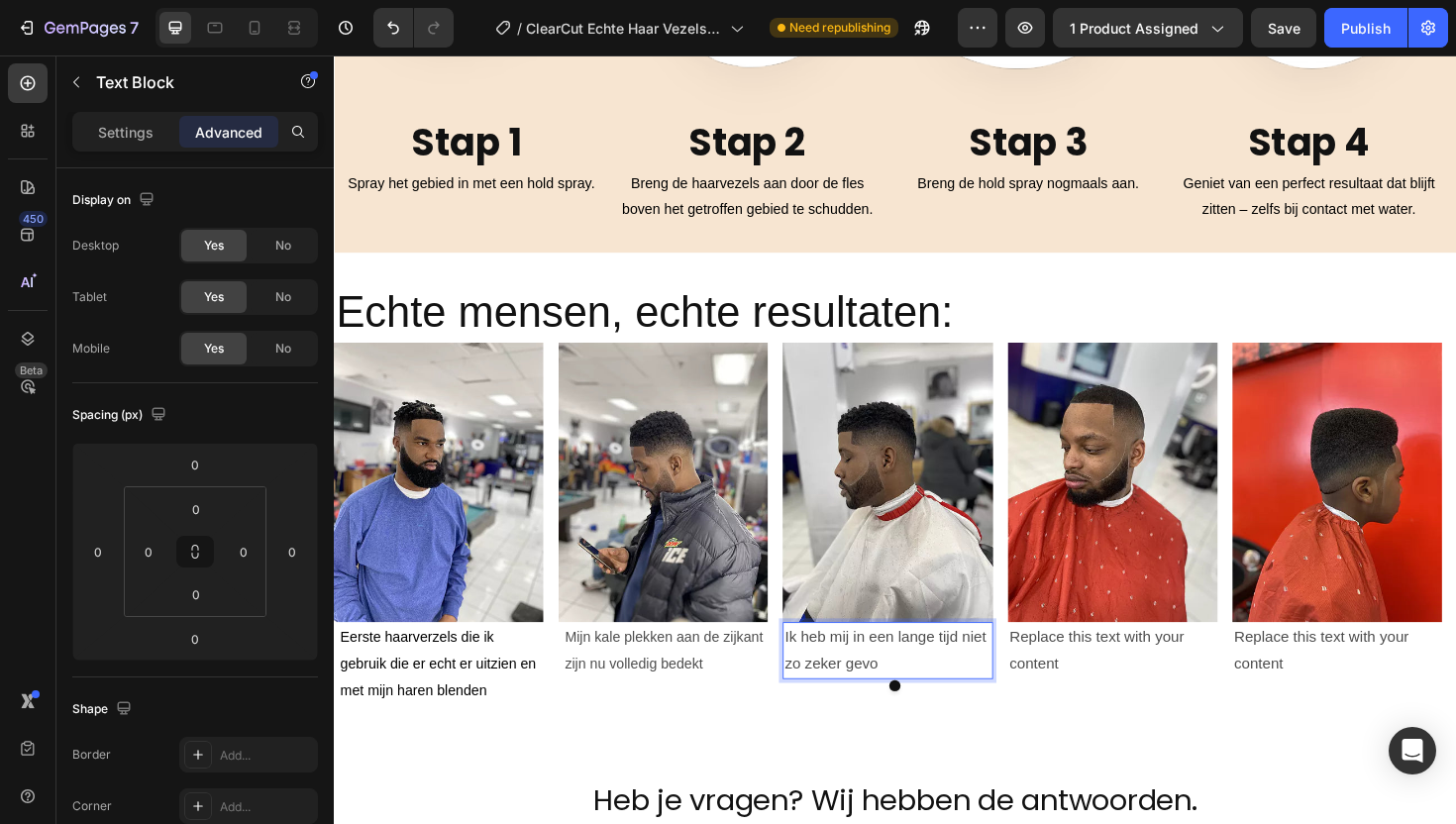 click on "Ik heb mij in een lange tijd niet zo zeker gevo" at bounding box center (920, 686) 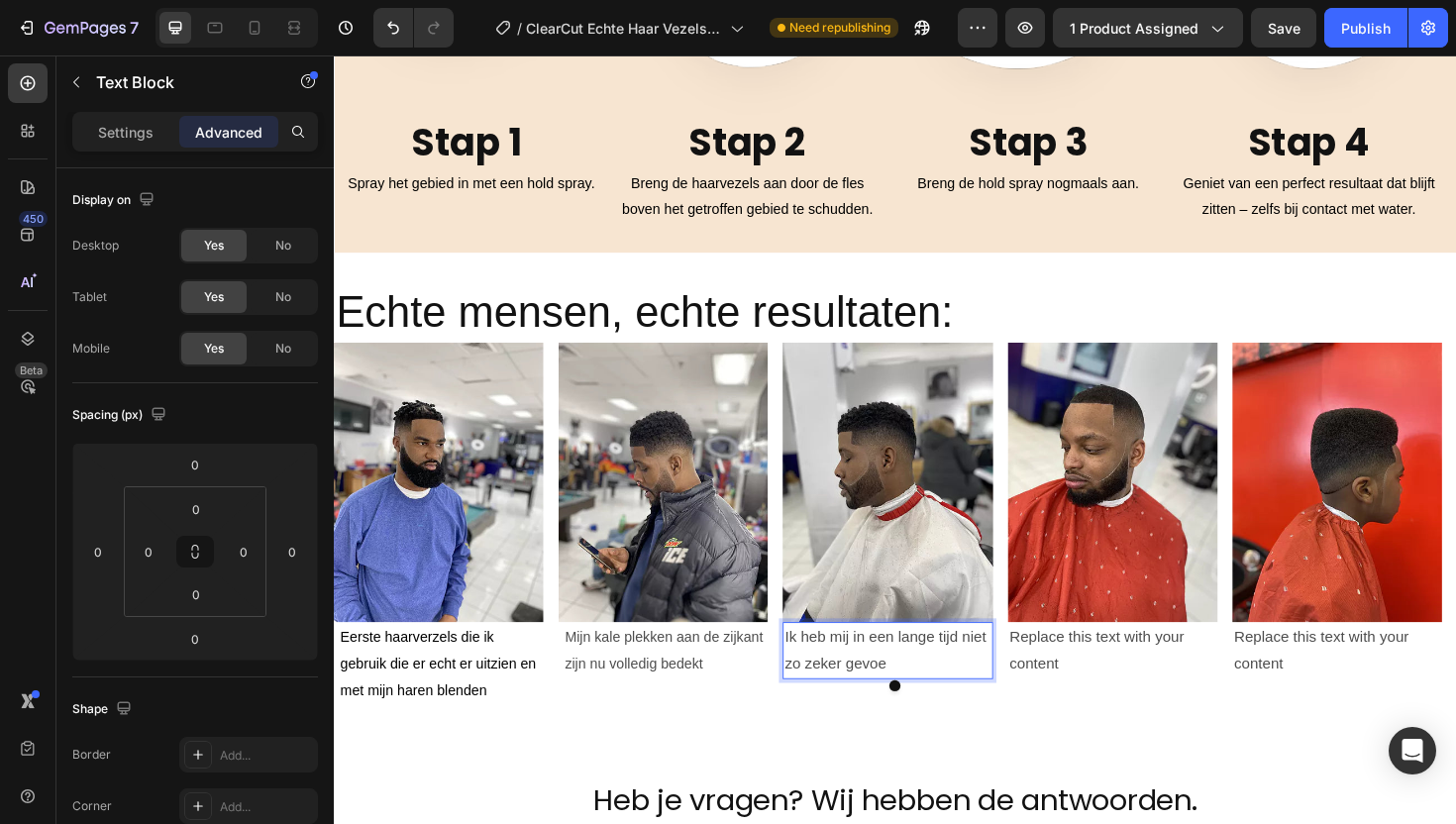 click on "Ik heb mij in een lange tijd niet zo zeker gevoe" at bounding box center [920, 686] 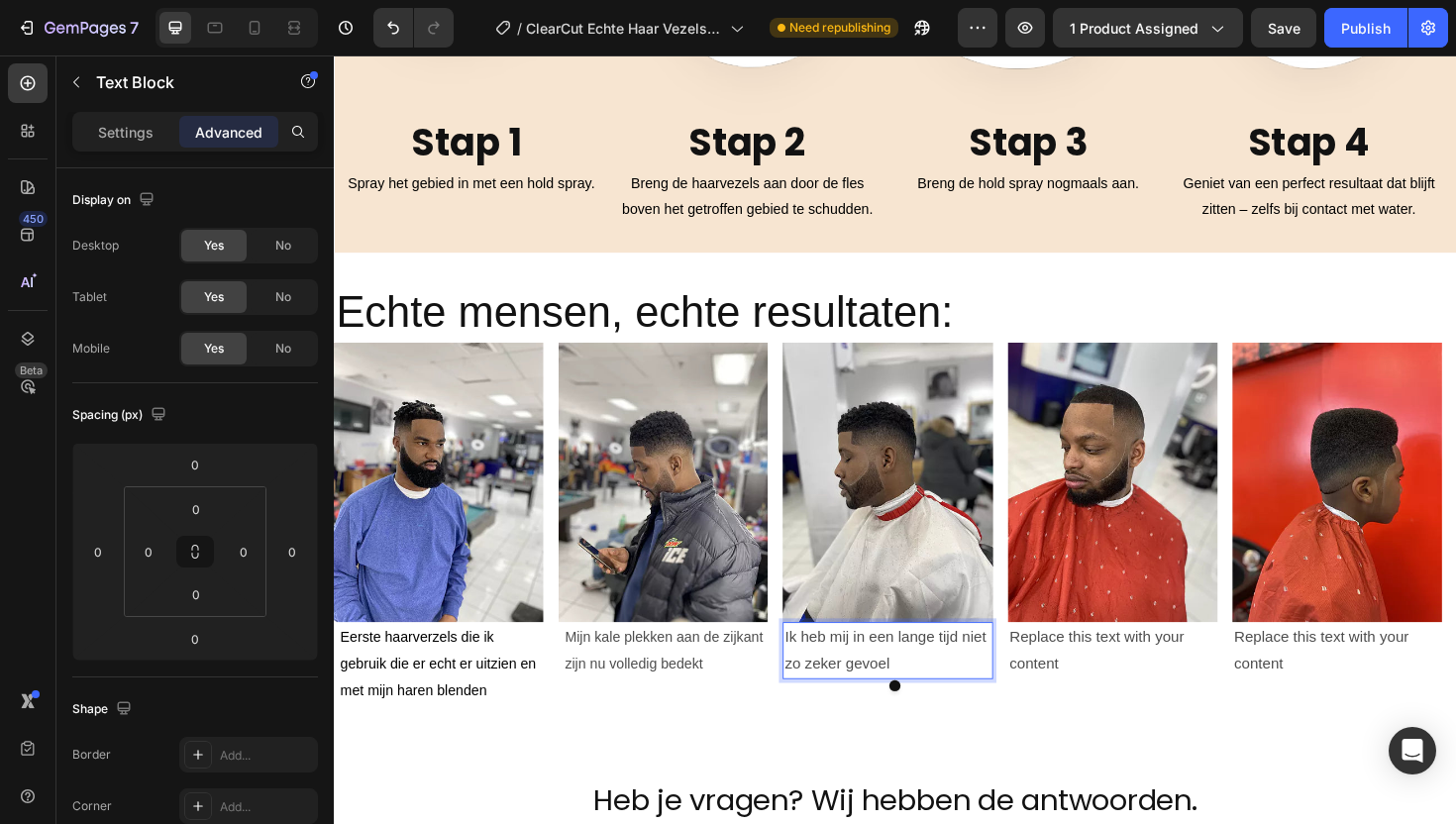 click on "Ik heb mij in een lange tijd niet zo zeker gevoel" at bounding box center [920, 686] 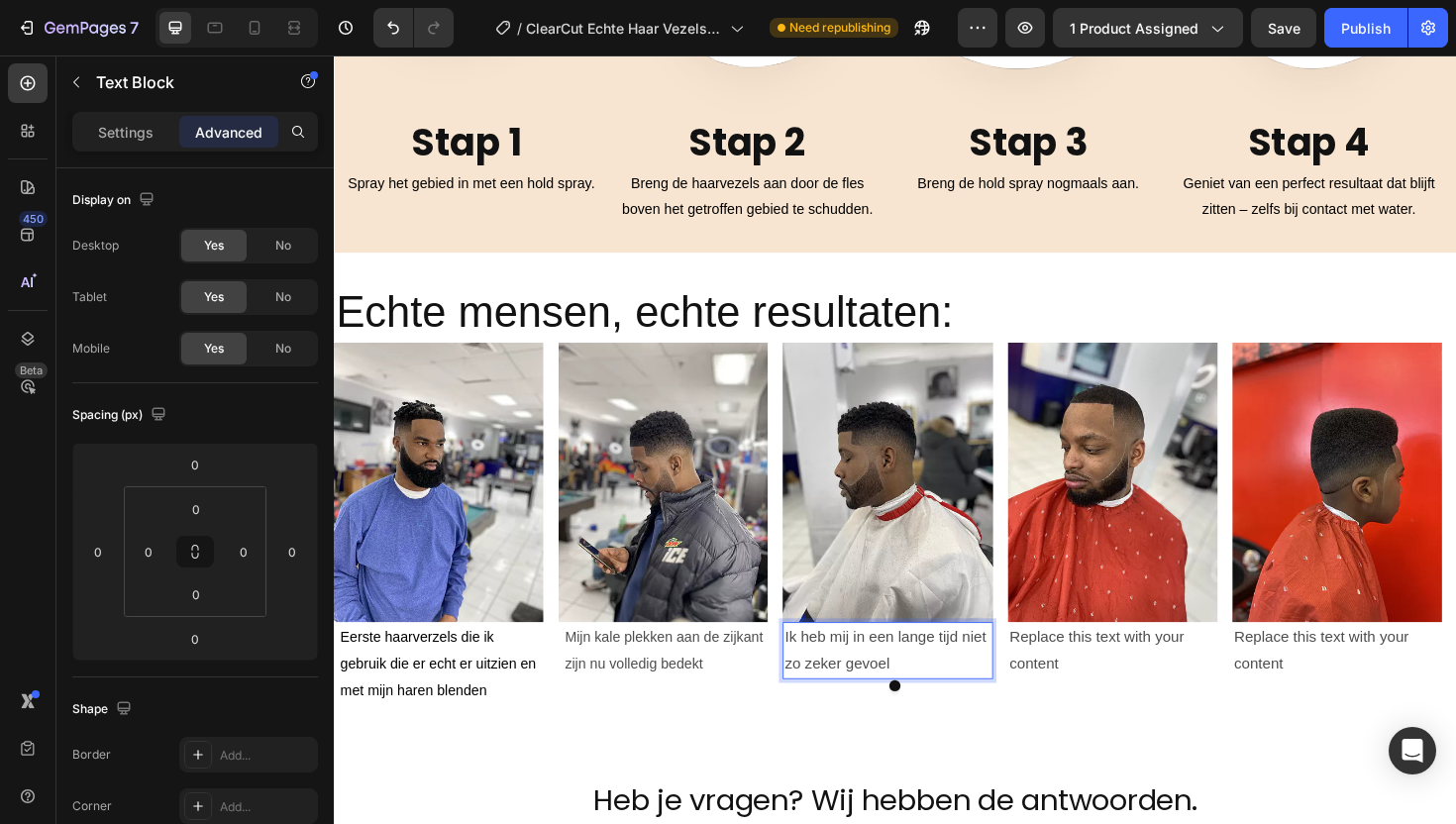 click on "Ik heb mij in een lange tijd niet zo zeker gevoel" at bounding box center (920, 686) 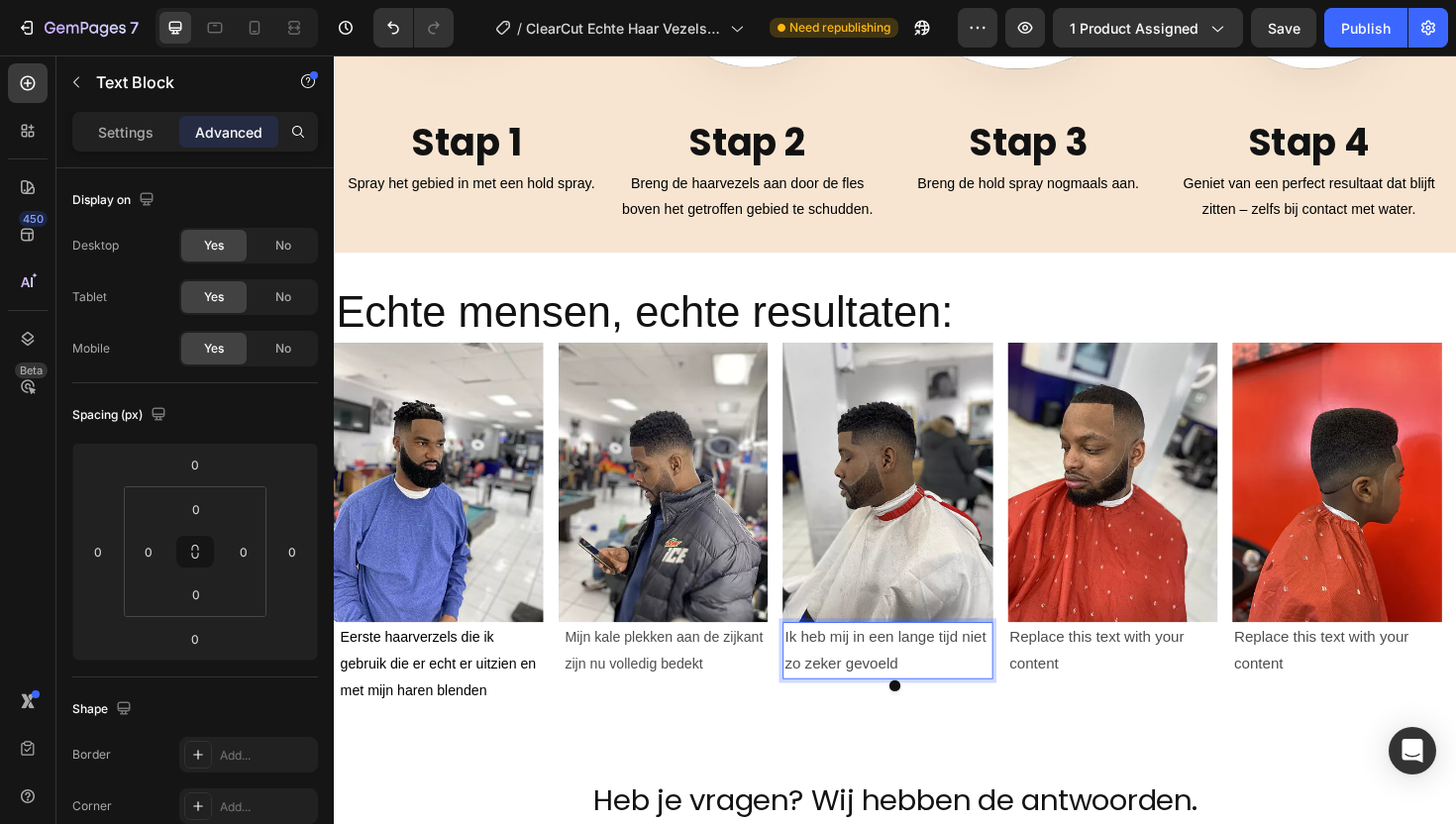 click on "Ik heb mij in een lange tijd niet zo zeker gevoeld" at bounding box center [920, 686] 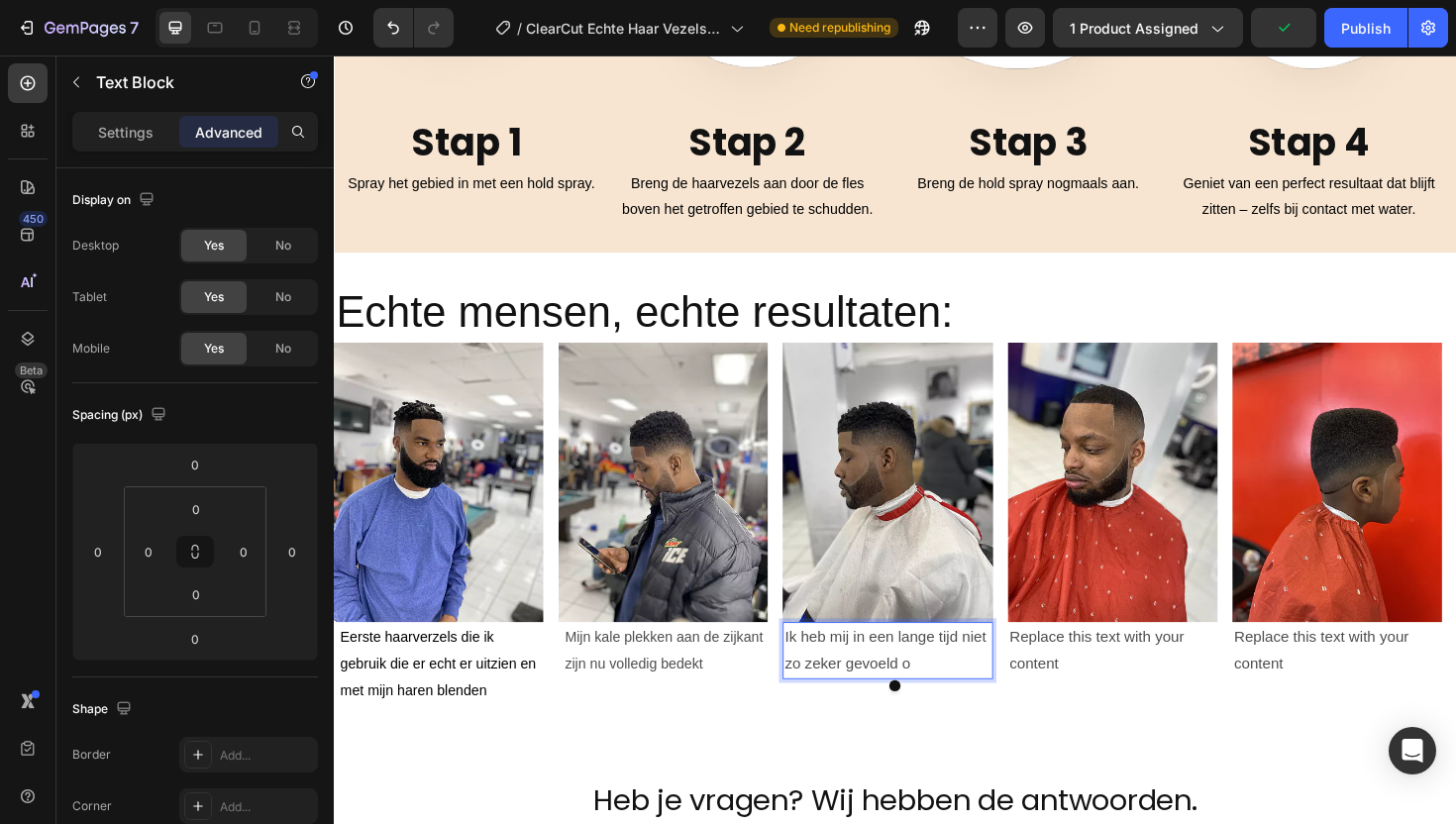 click on "Ik heb mij in een lange tijd niet zo zeker gevoeld o" at bounding box center [920, 686] 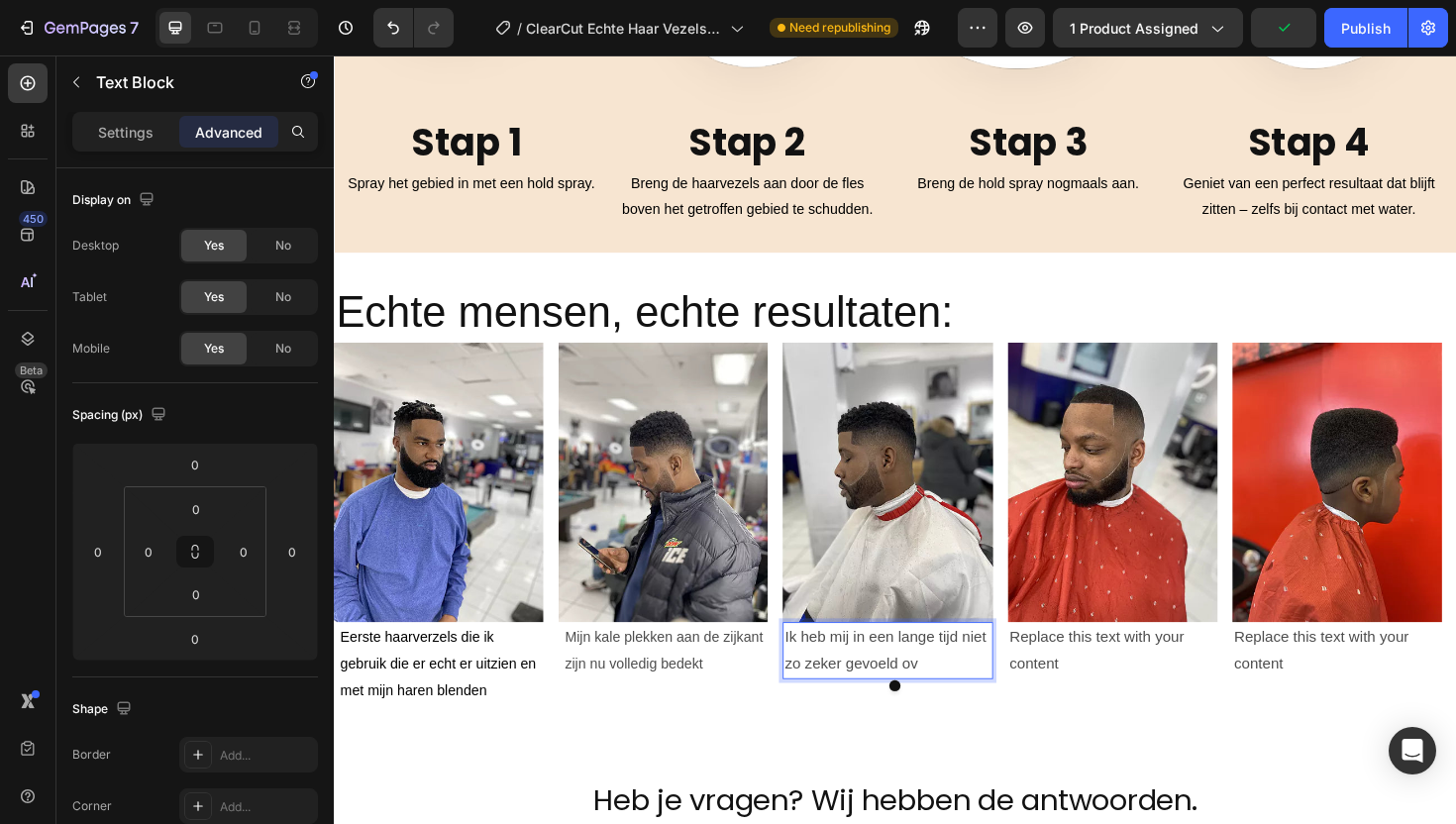 click on "Ik heb mij in een lange tijd niet zo zeker gevoeld ov" at bounding box center [920, 686] 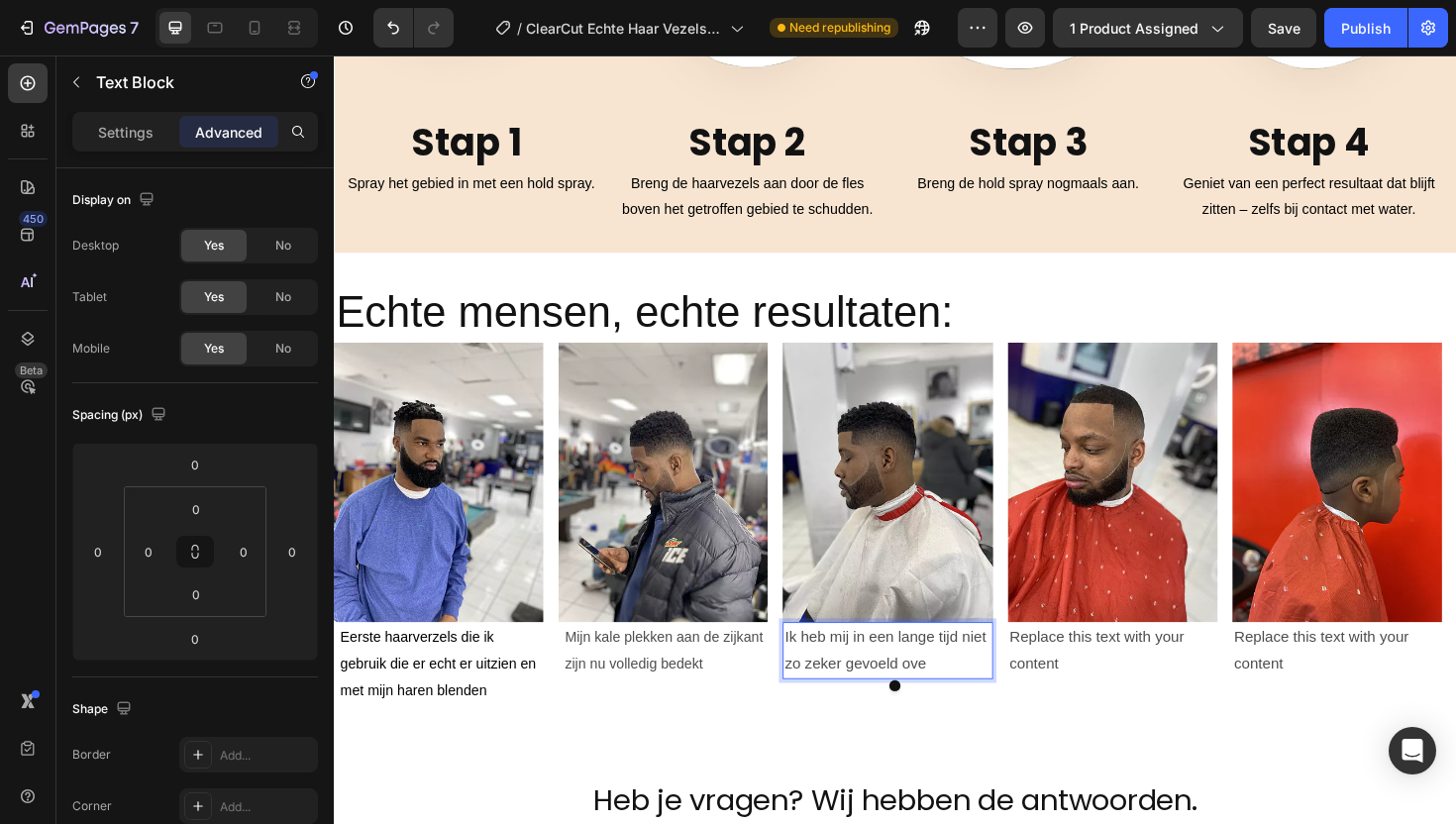 click on "Ik heb mij in een lange tijd niet zo zeker gevoeld ove" at bounding box center (920, 686) 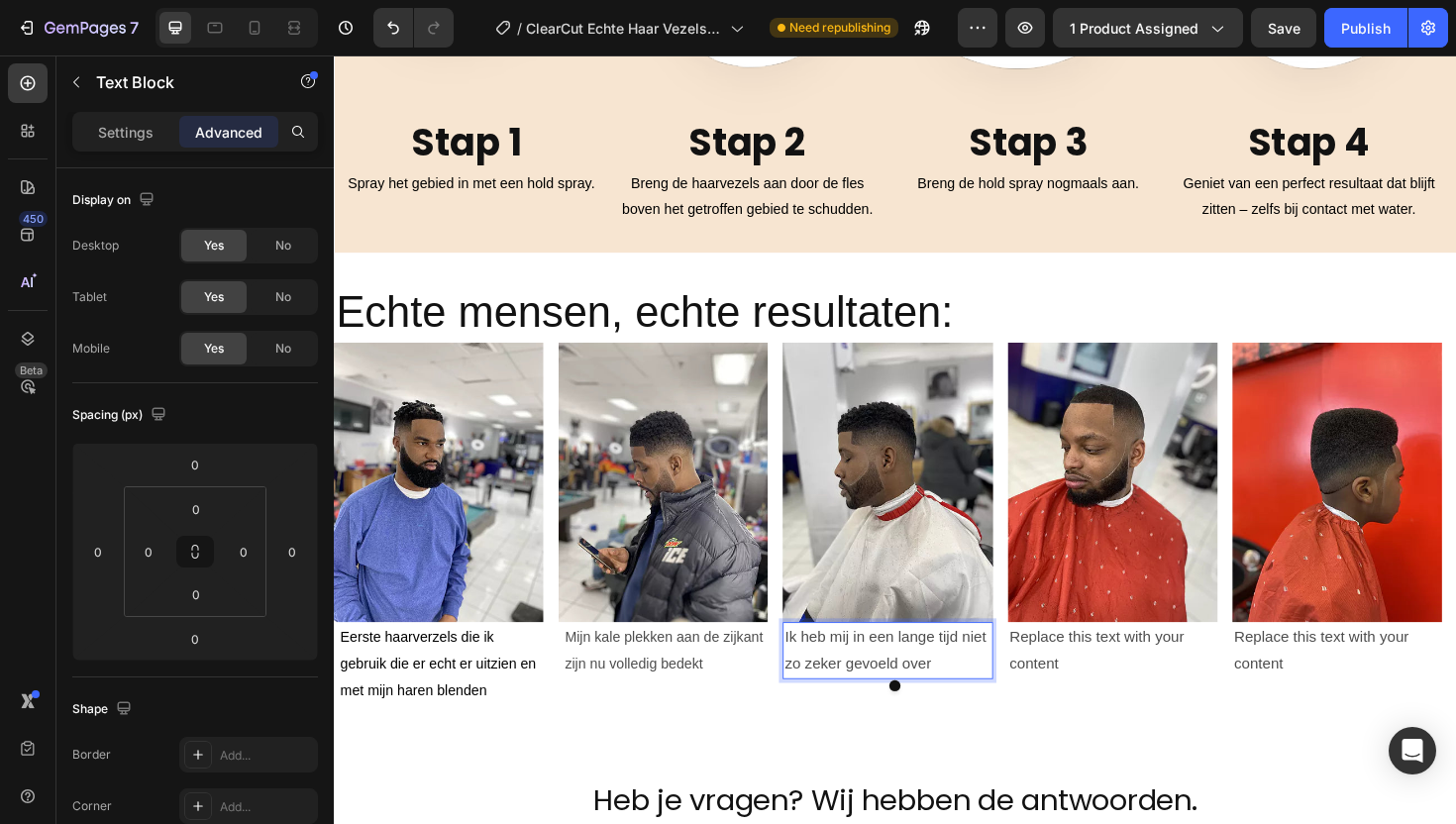 click on "Ik heb mij in een lange tijd niet zo zeker gevoeld over" at bounding box center [920, 686] 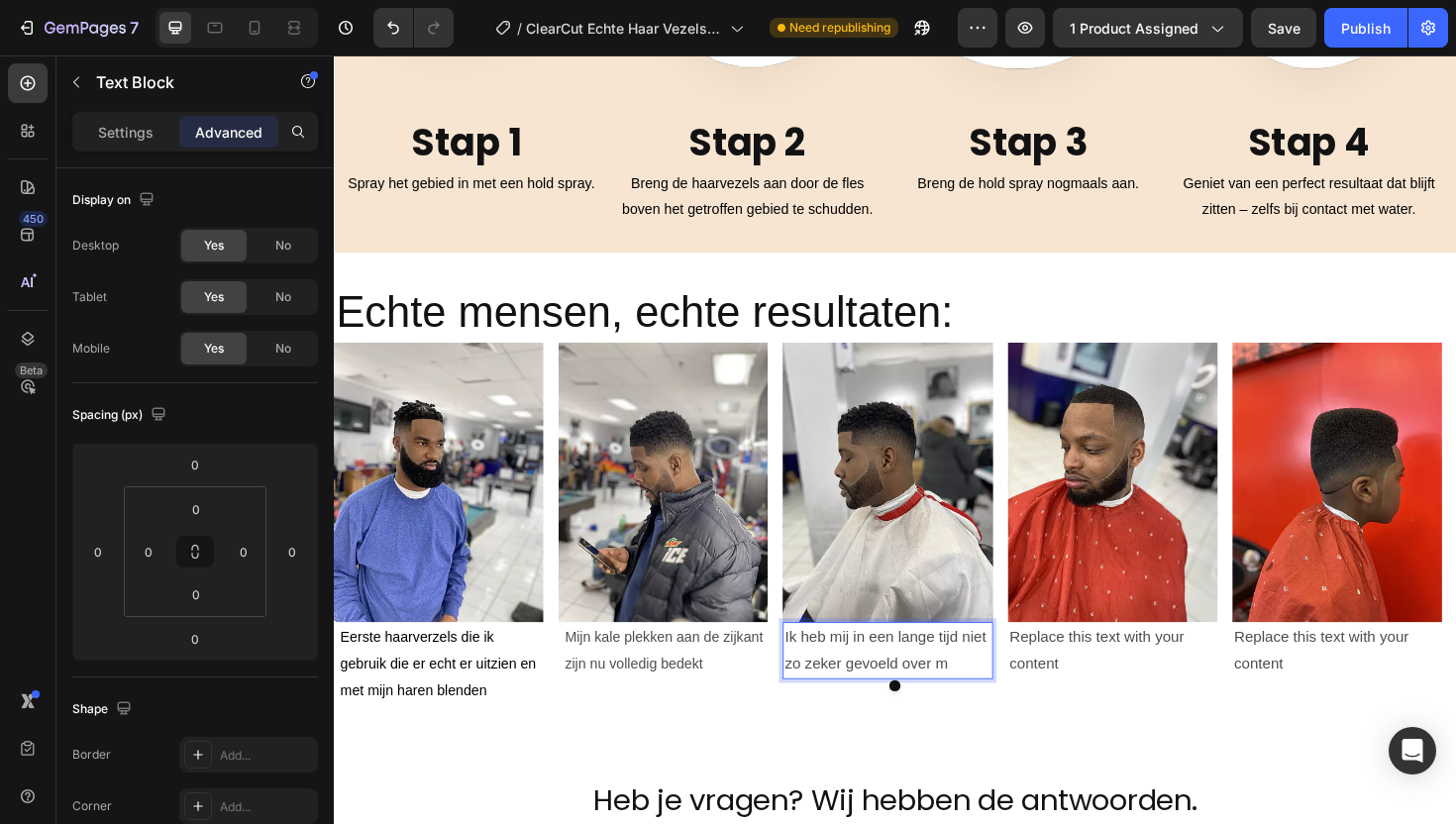 click on "Ik heb mij in een lange tijd niet zo zeker gevoeld over m" at bounding box center [920, 686] 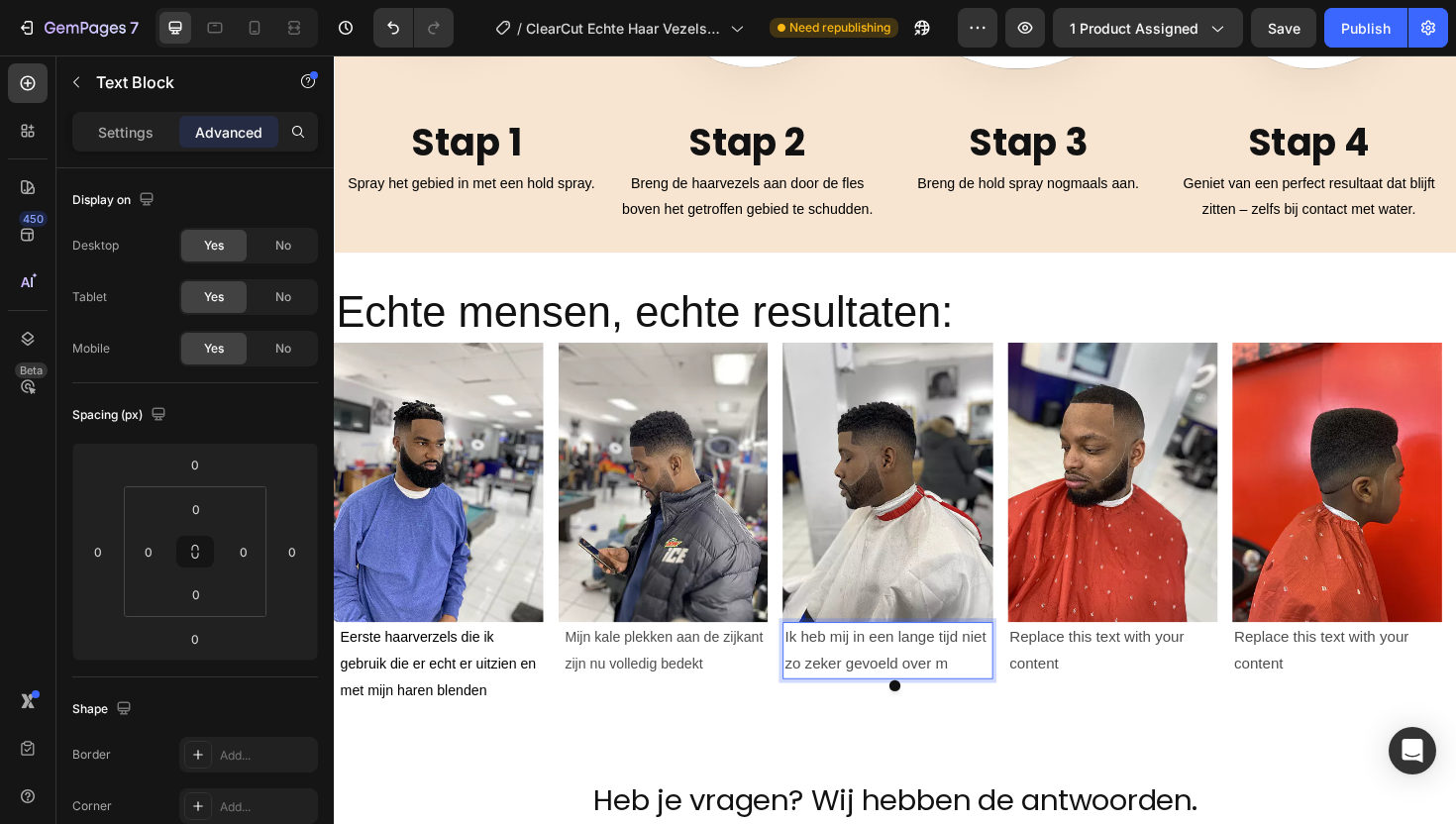 click on "Ik heb mij in een lange tijd niet zo zeker gevoeld over m" at bounding box center [920, 686] 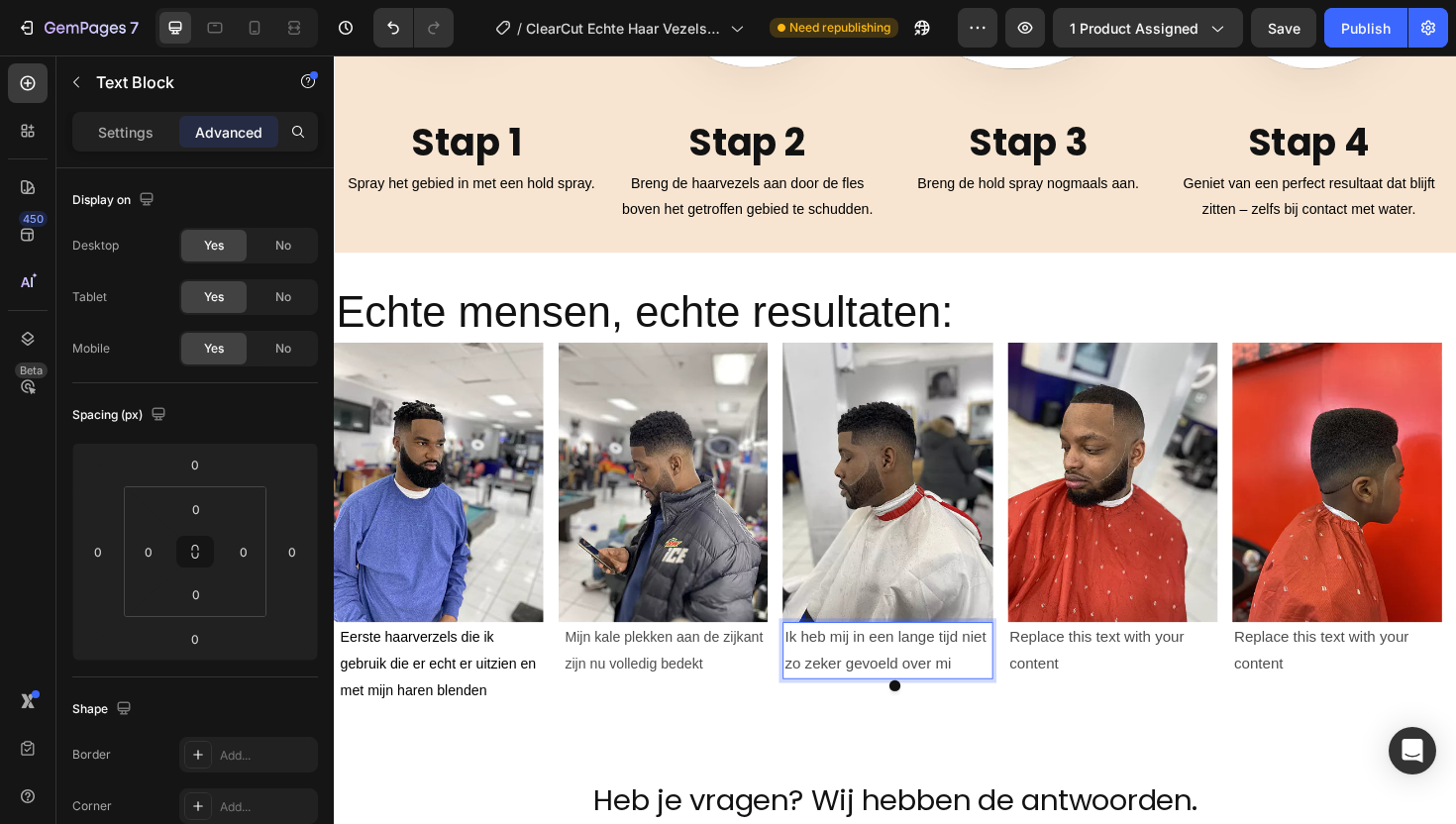 click on "Ik heb mij in een lange tijd niet zo zeker gevoeld over mi" at bounding box center (920, 686) 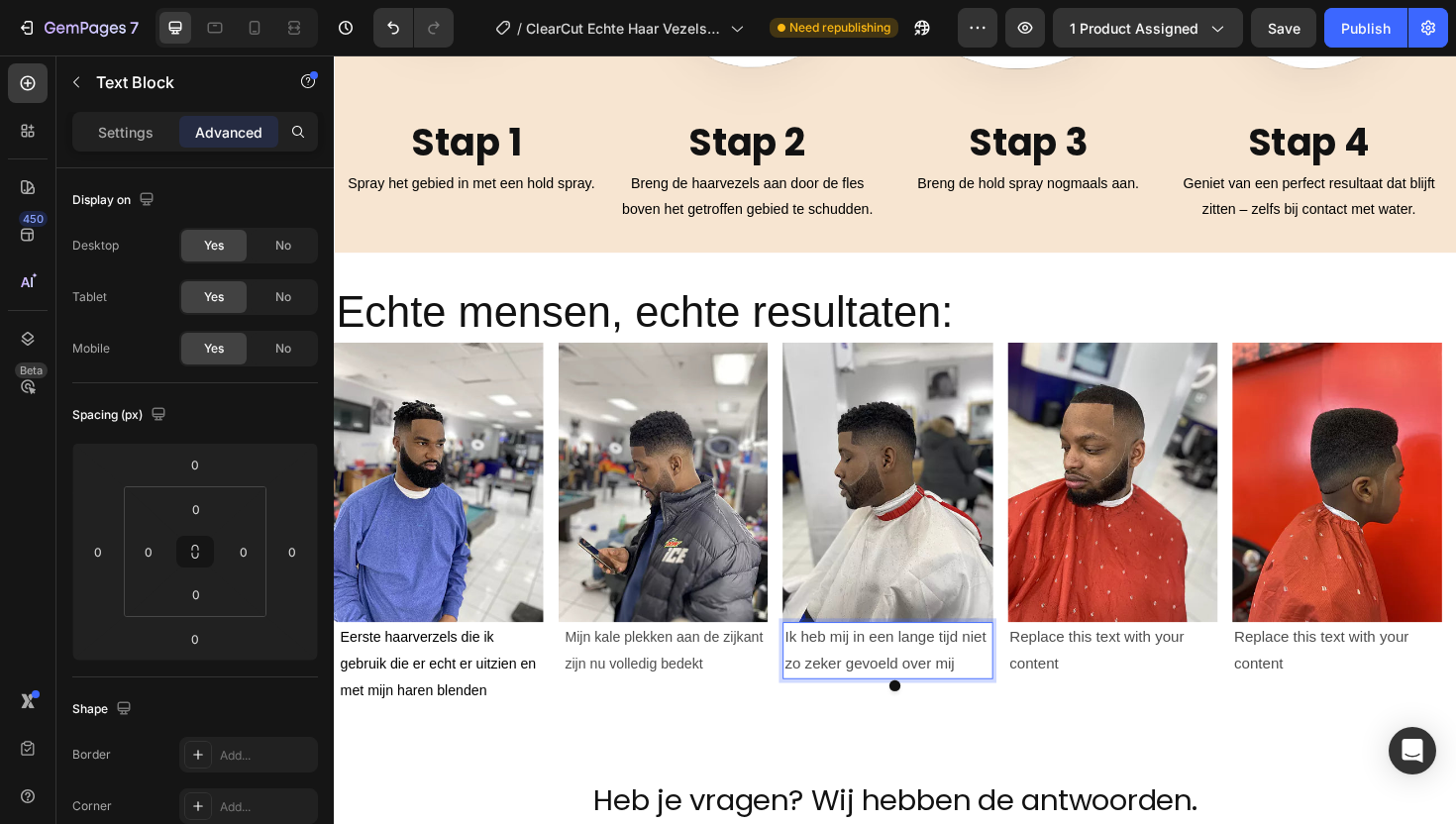 click on "Ik heb mij in een lange tijd niet zo zeker gevoeld over mij" at bounding box center [920, 686] 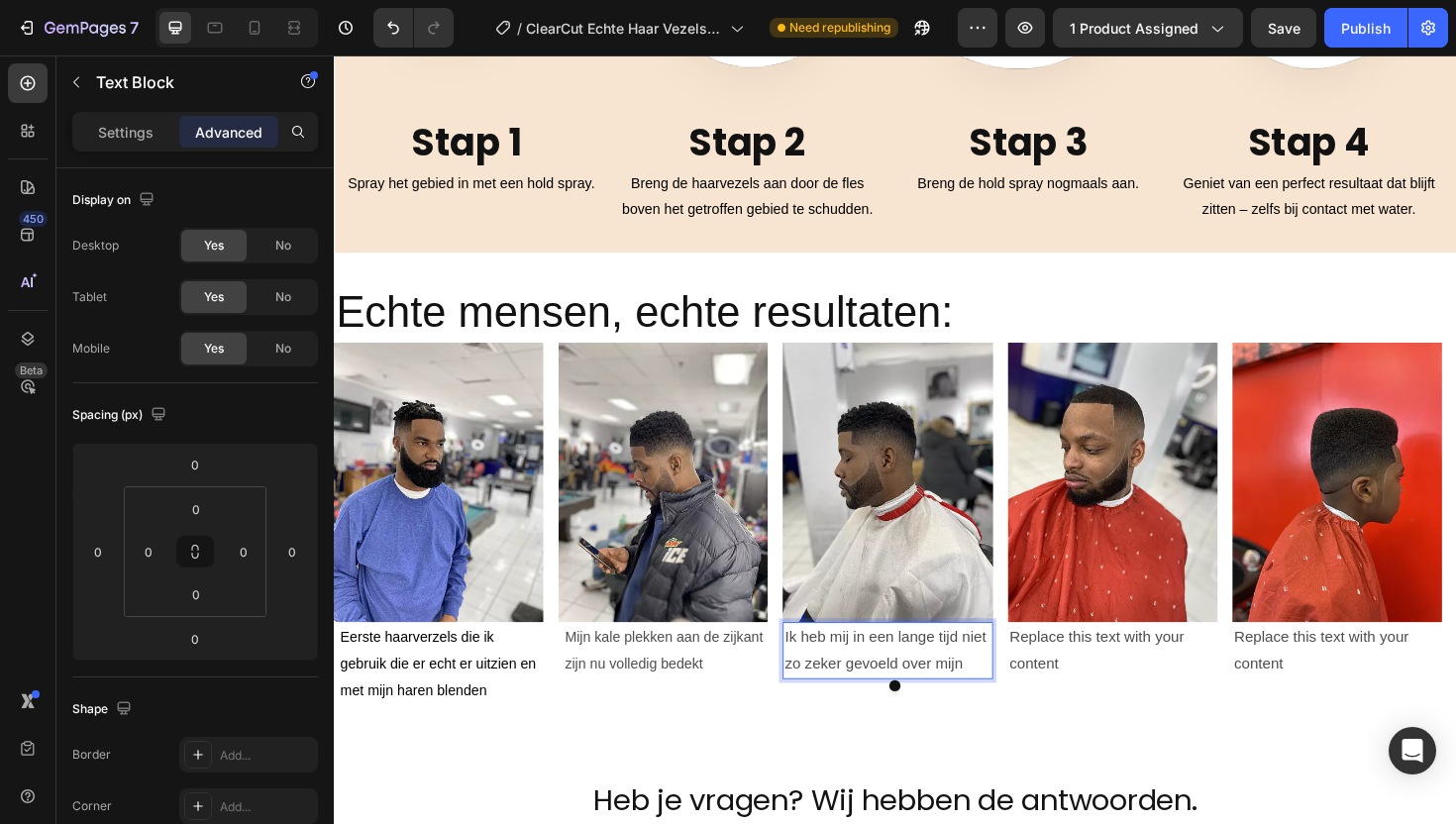 click on "Ik heb mij in een lange tijd niet zo zeker gevoeld over mijn" at bounding box center [920, 686] 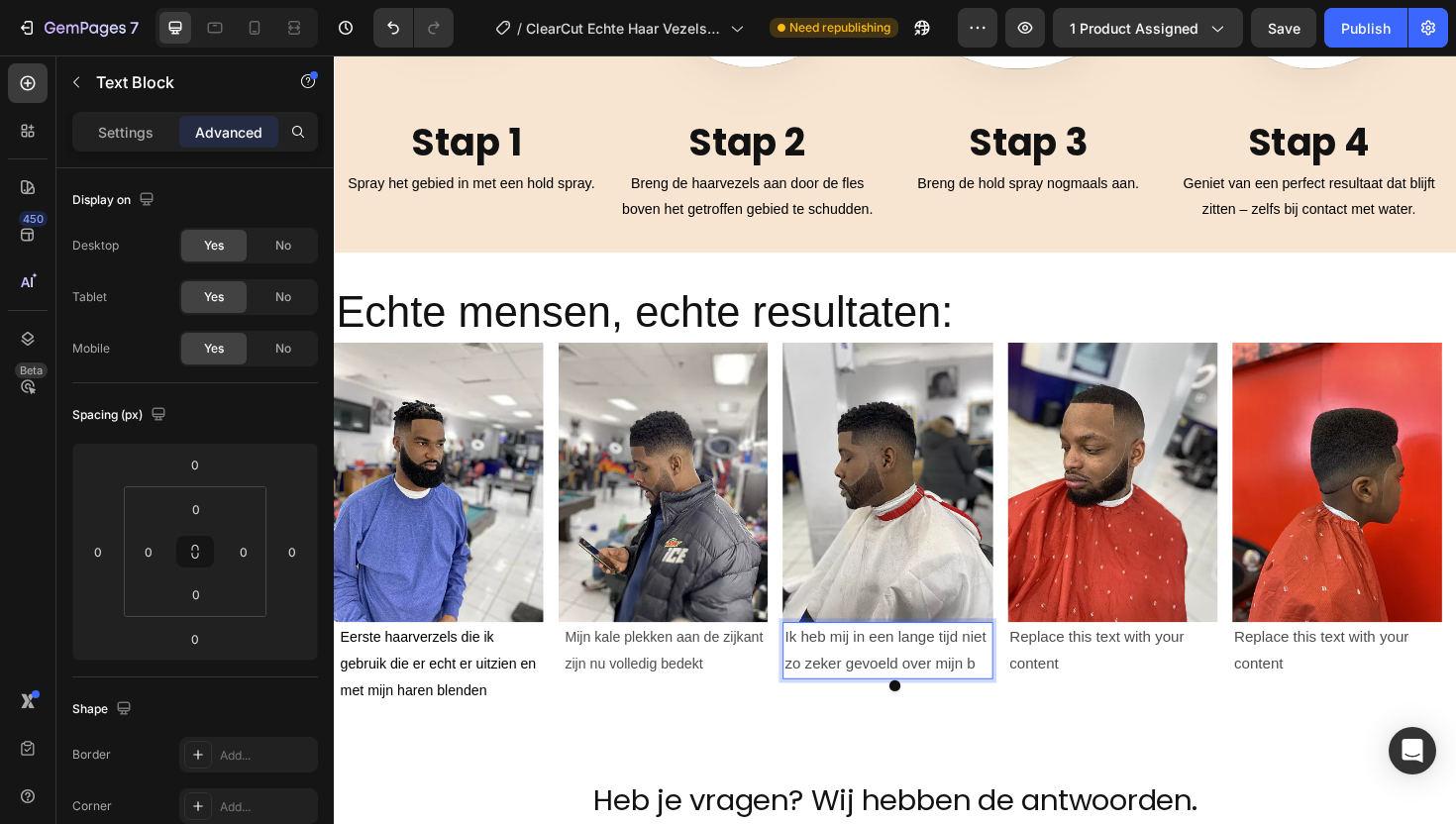 click on "Ik heb mij in een lange tijd niet zo zeker gevoeld over mijn b" at bounding box center [920, 686] 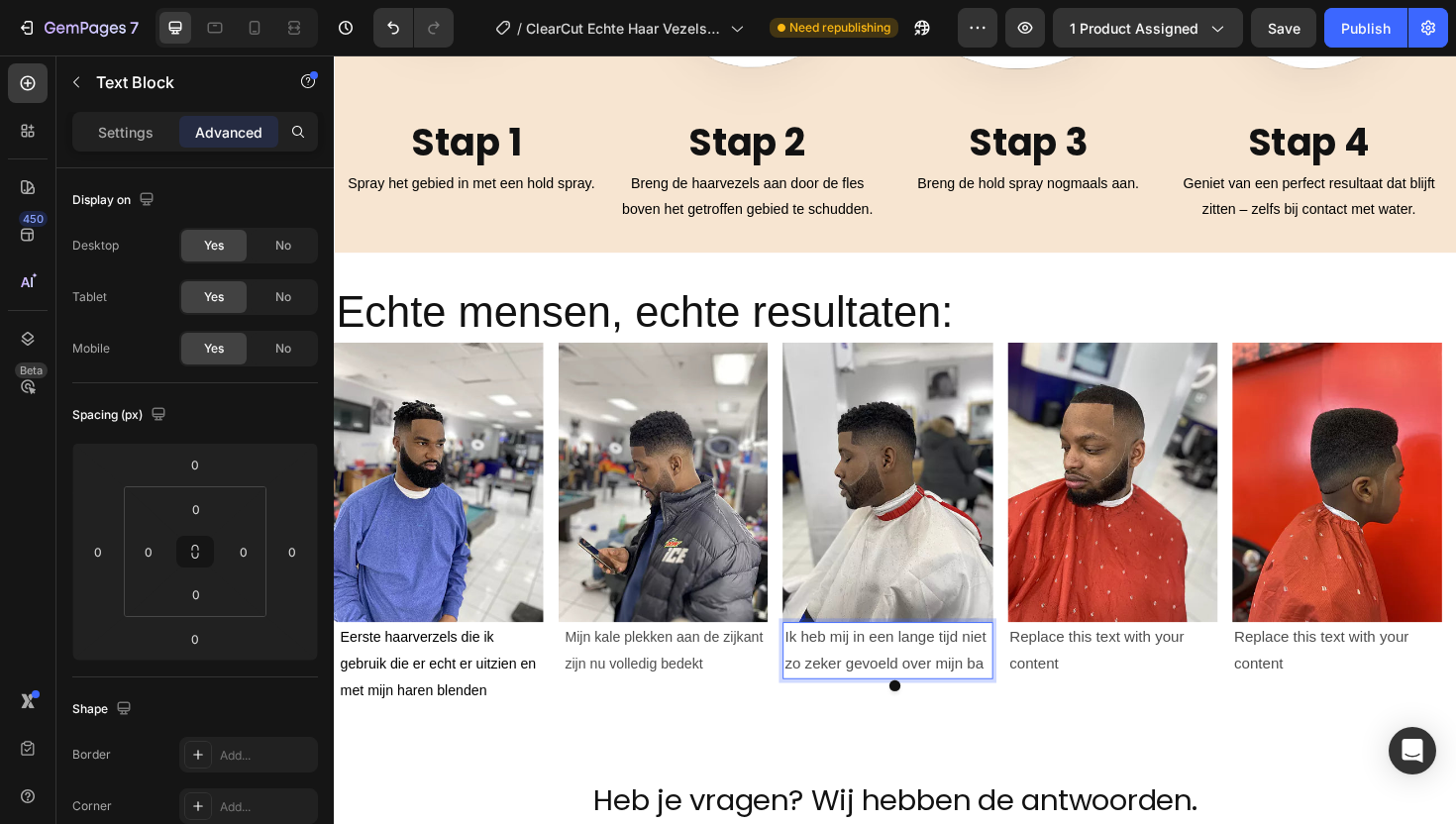 click on "Ik heb mij in een lange tijd niet zo zeker gevoeld over mijn ba" at bounding box center [920, 686] 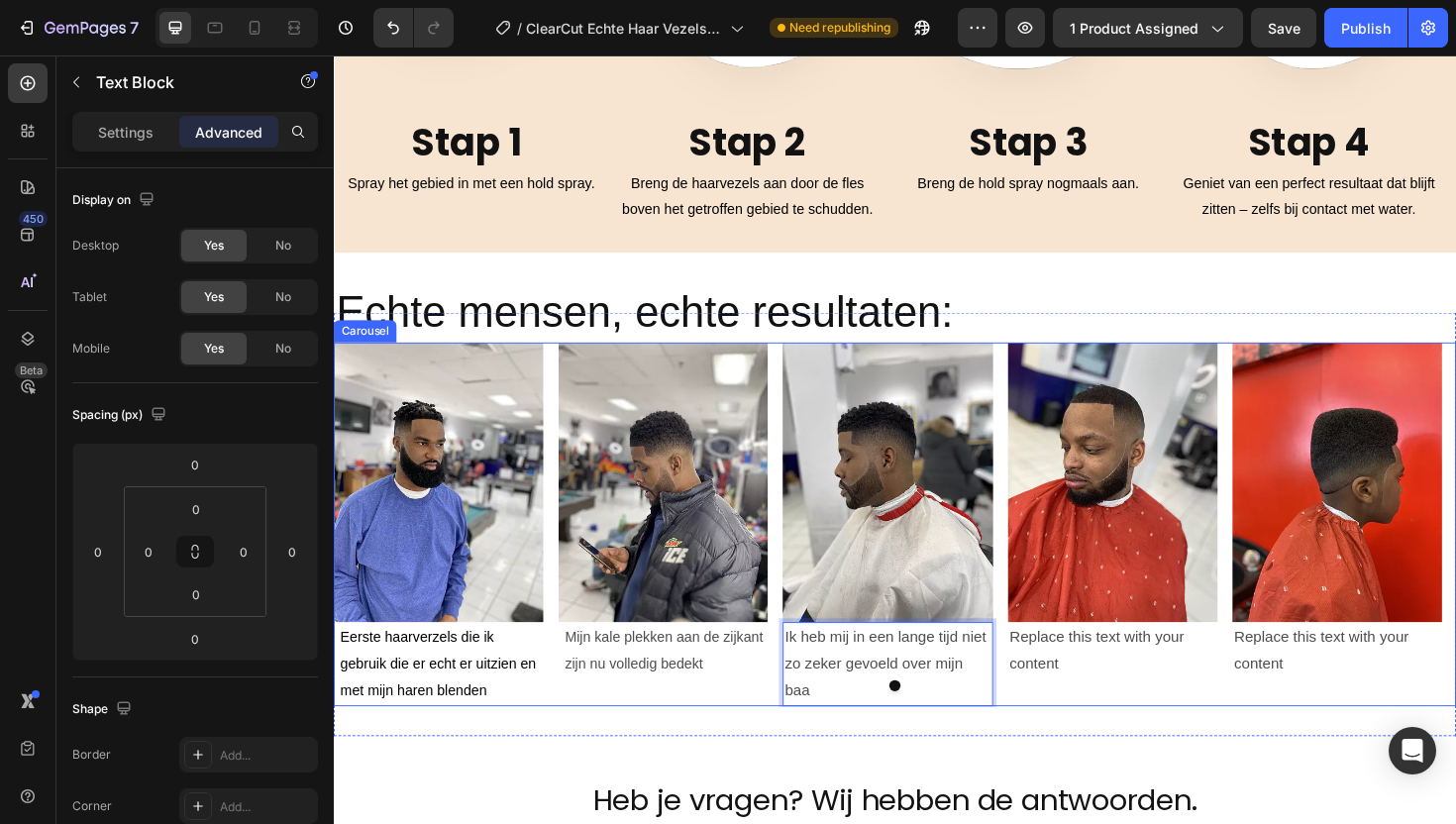 click at bounding box center (928, 723) 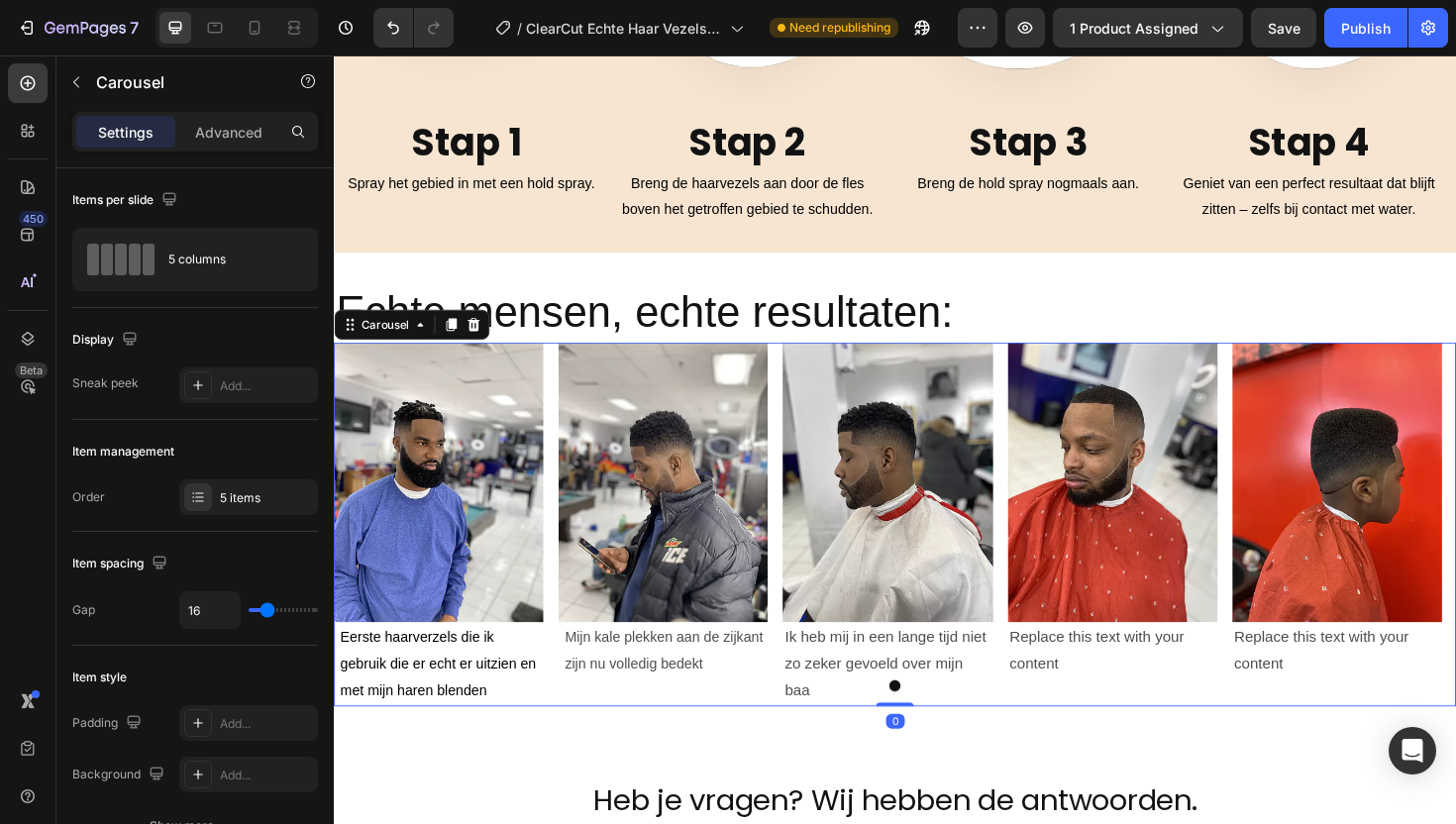 click at bounding box center [928, 723] 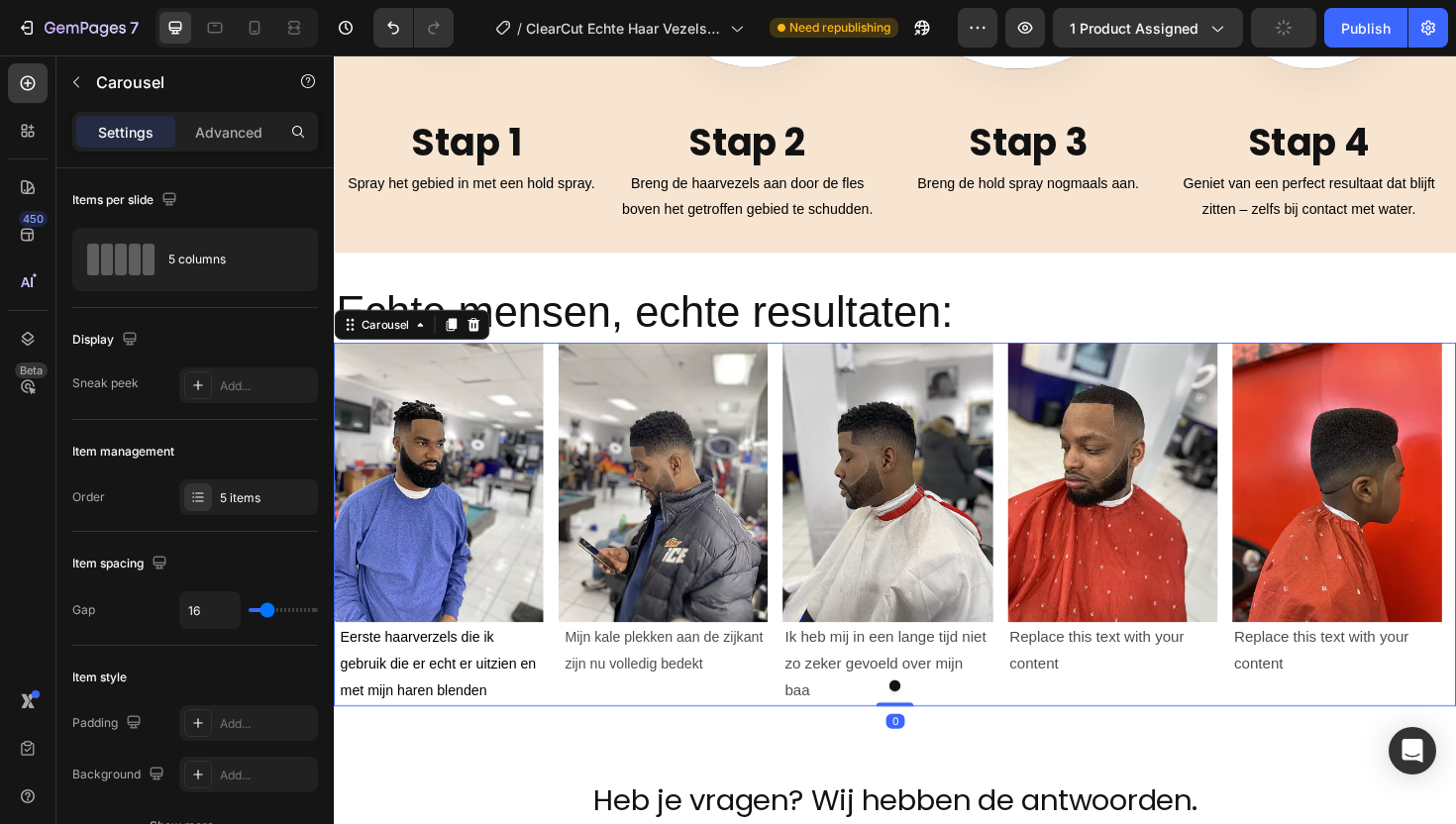 click at bounding box center (928, 723) 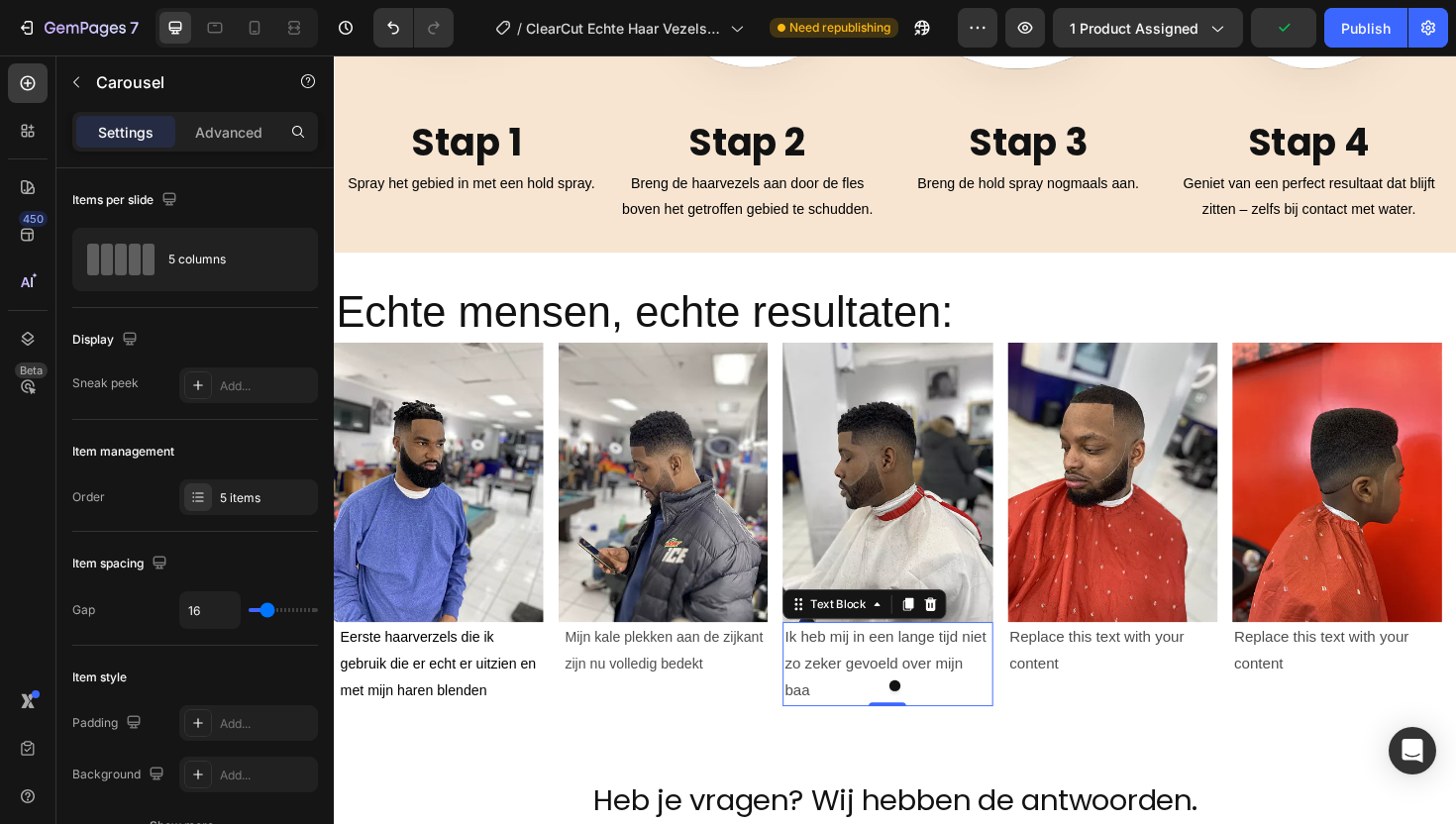 click on "Ik heb mij in een lange tijd niet zo zeker gevoeld over mijn baa" at bounding box center [920, 700] 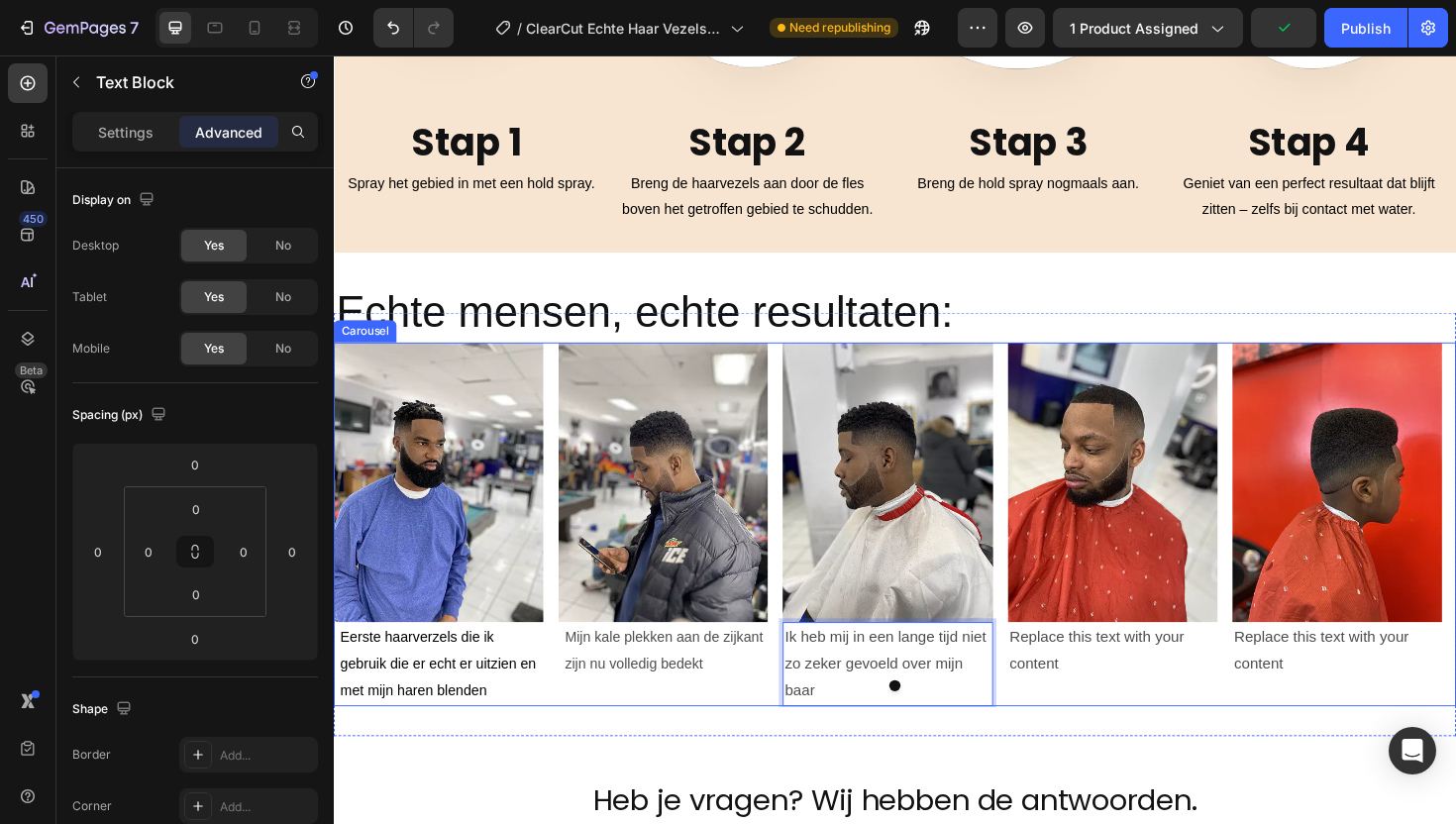 click at bounding box center [928, 723] 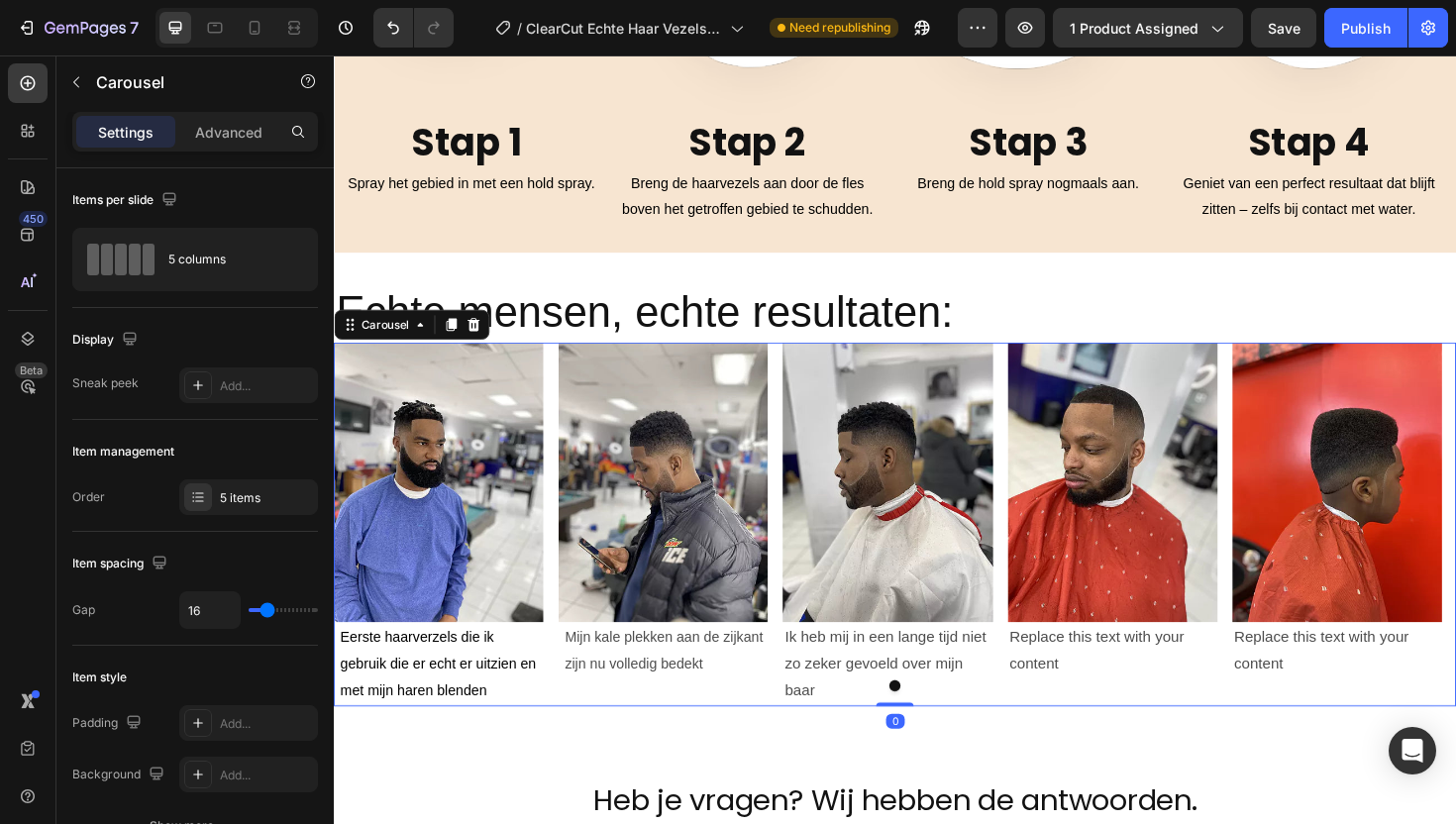 click at bounding box center (928, 723) 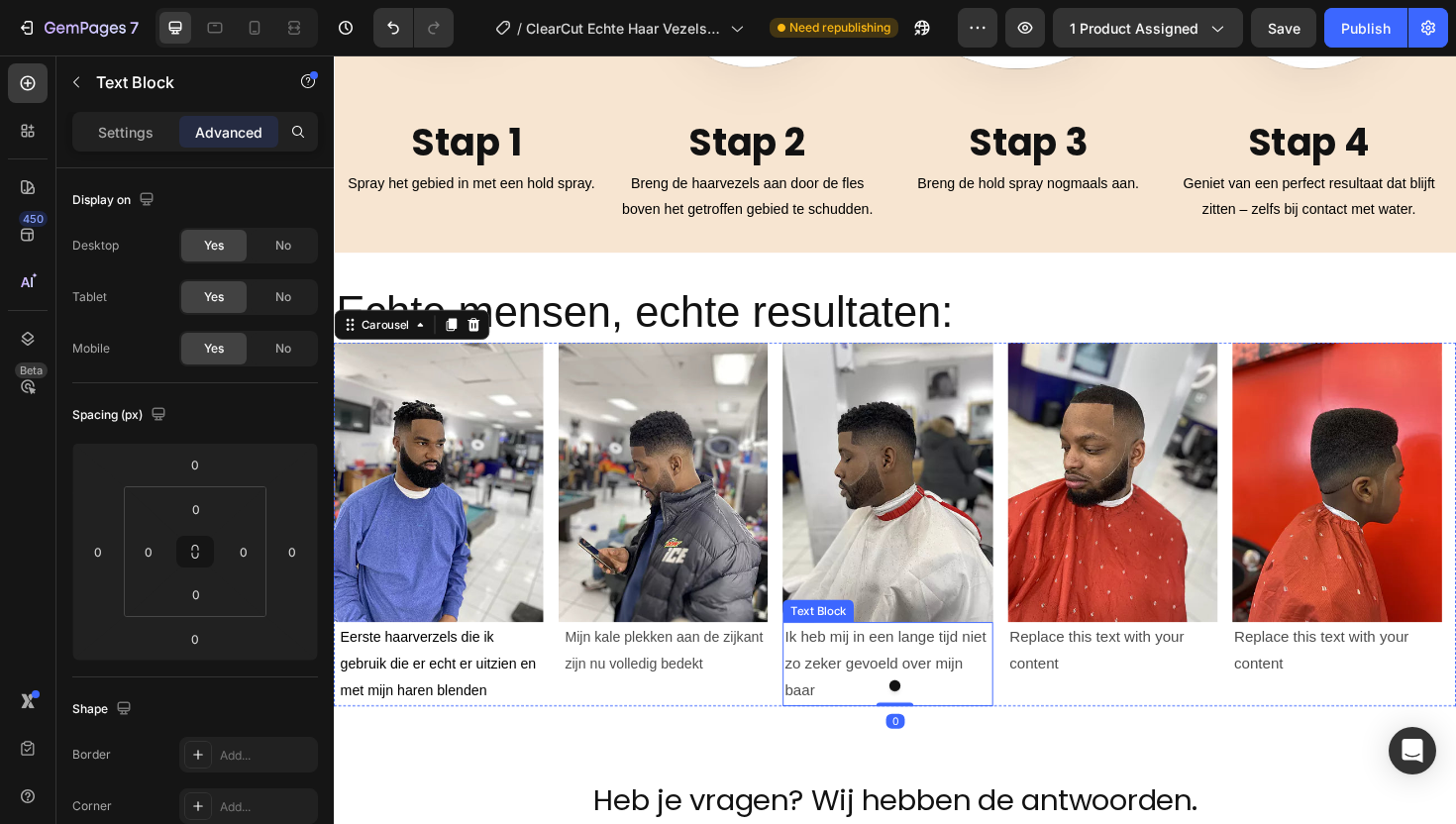 click on "Ik heb mij in een lange tijd niet zo zeker gevoeld over mijn baar" at bounding box center (920, 700) 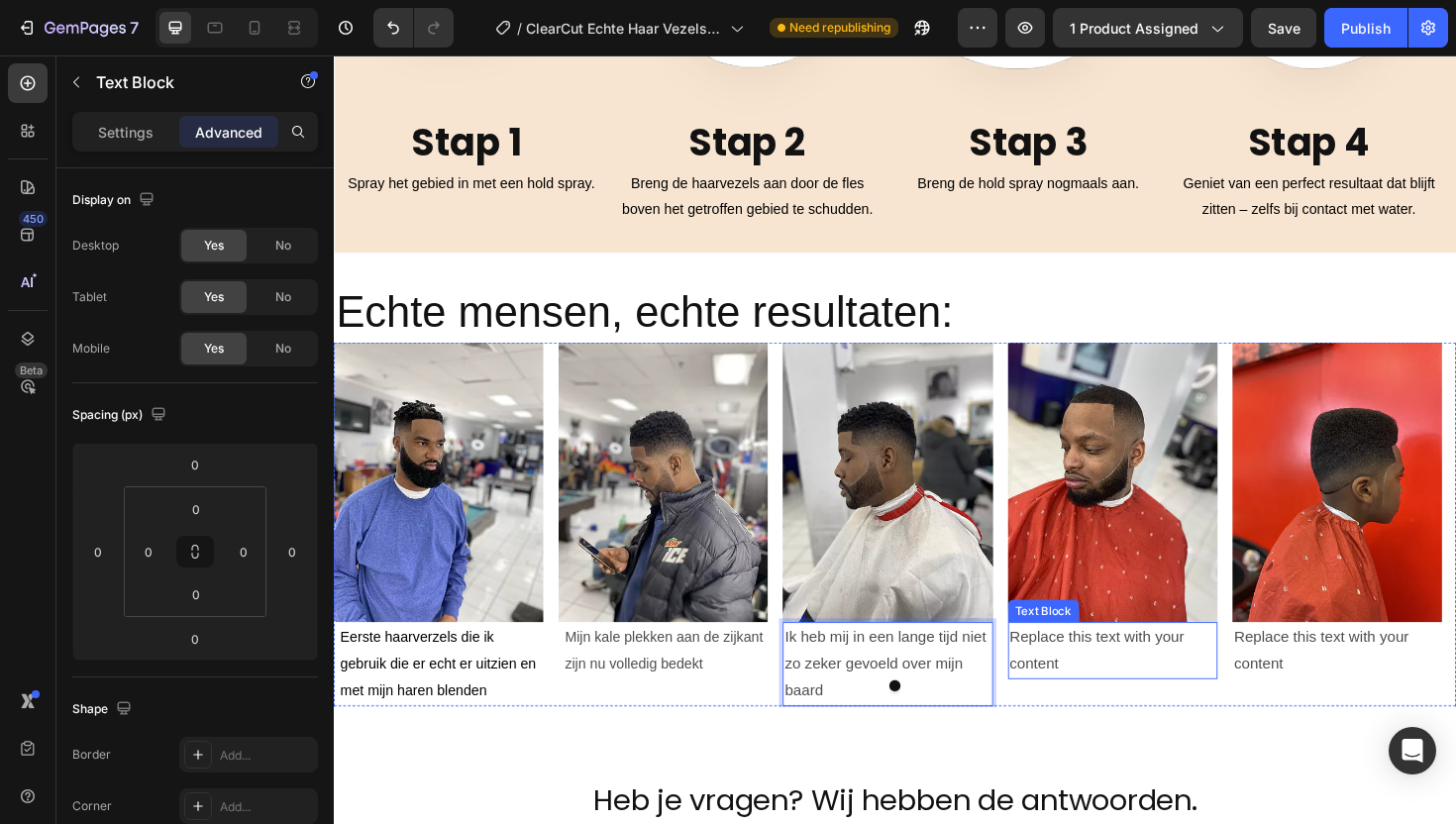 click on "Replace this text with your content" at bounding box center (1159, 686) 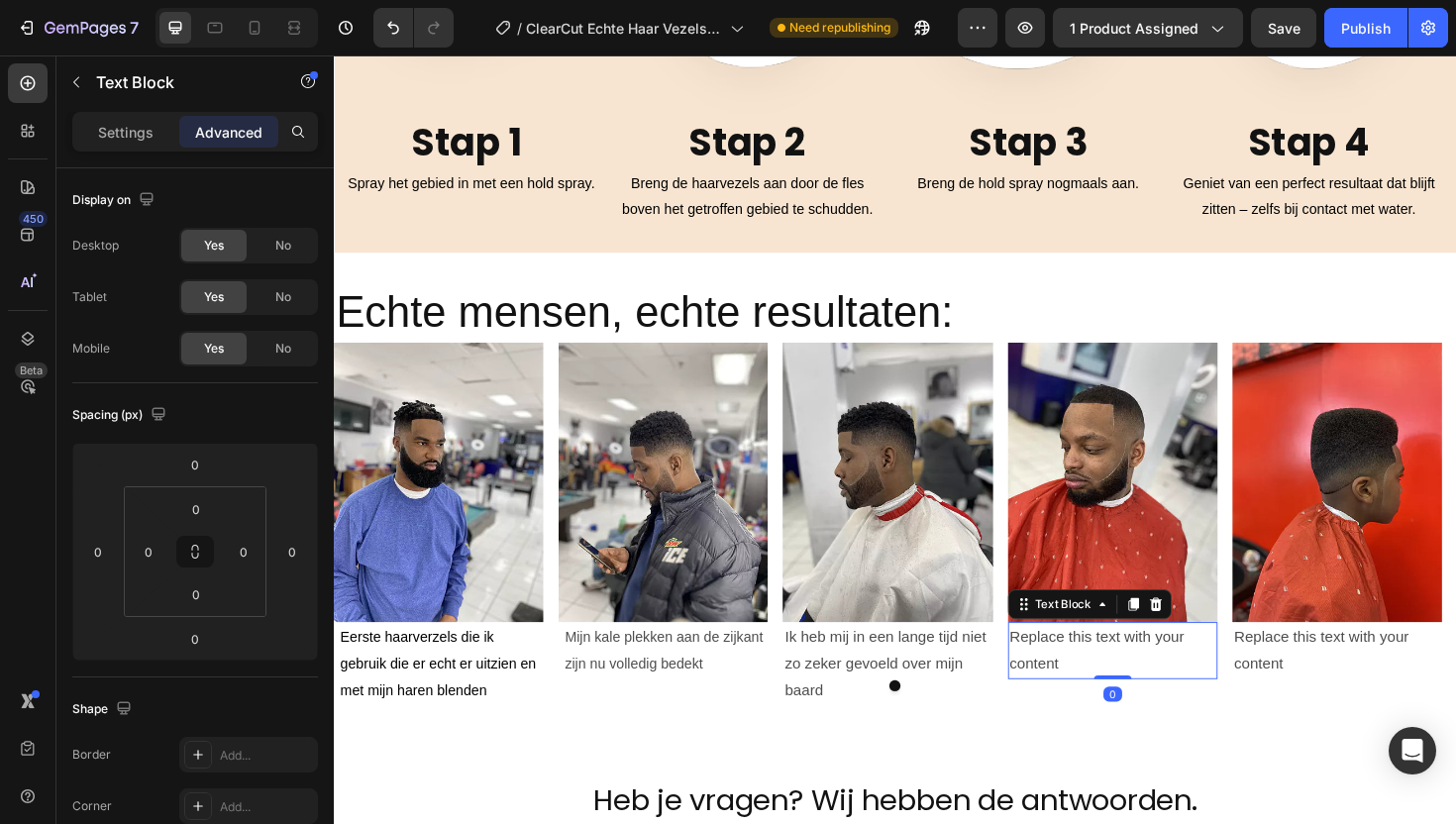 click on "Replace this text with your content" at bounding box center [1159, 686] 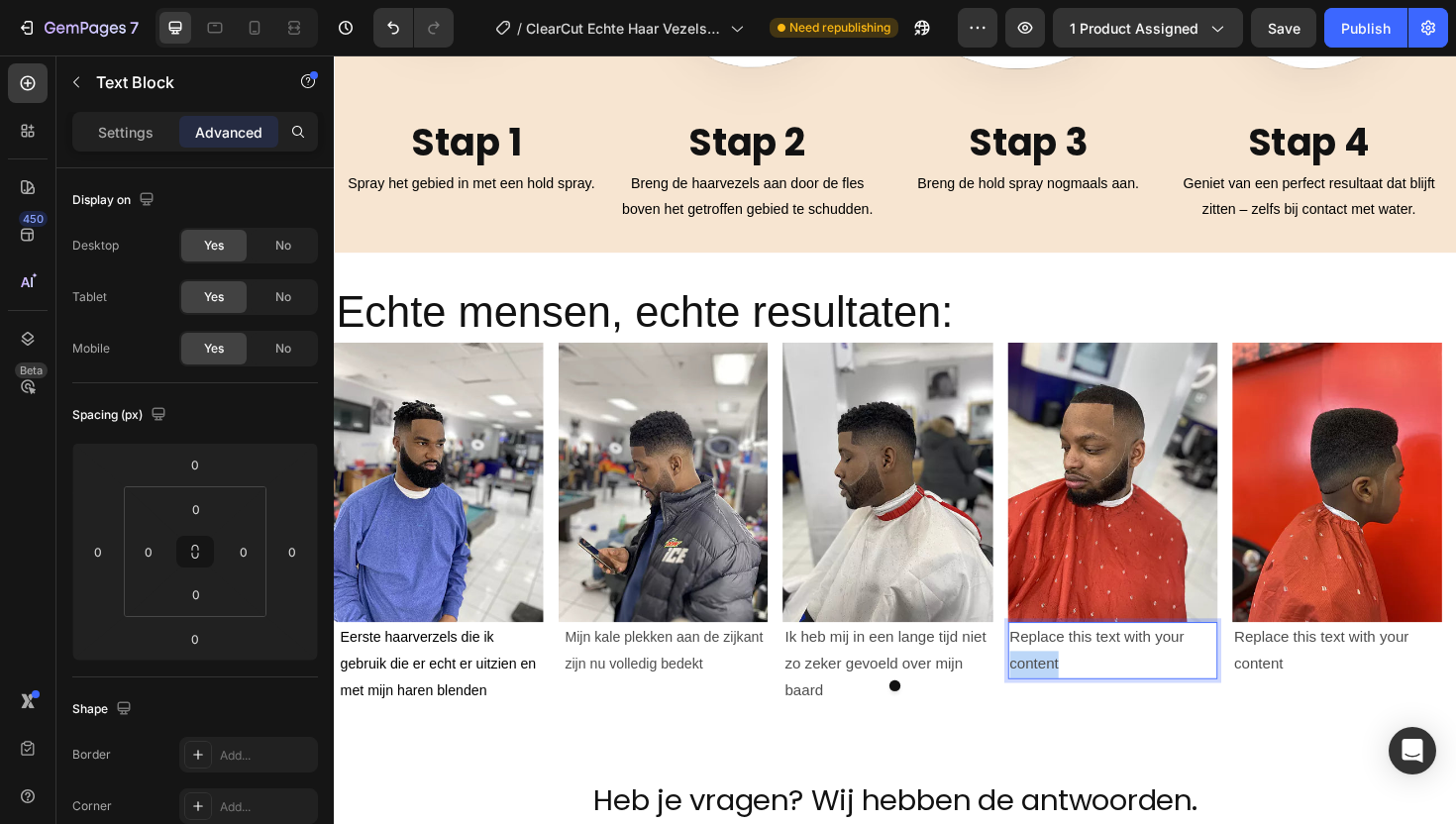 click on "Replace this text with your content" at bounding box center [1159, 686] 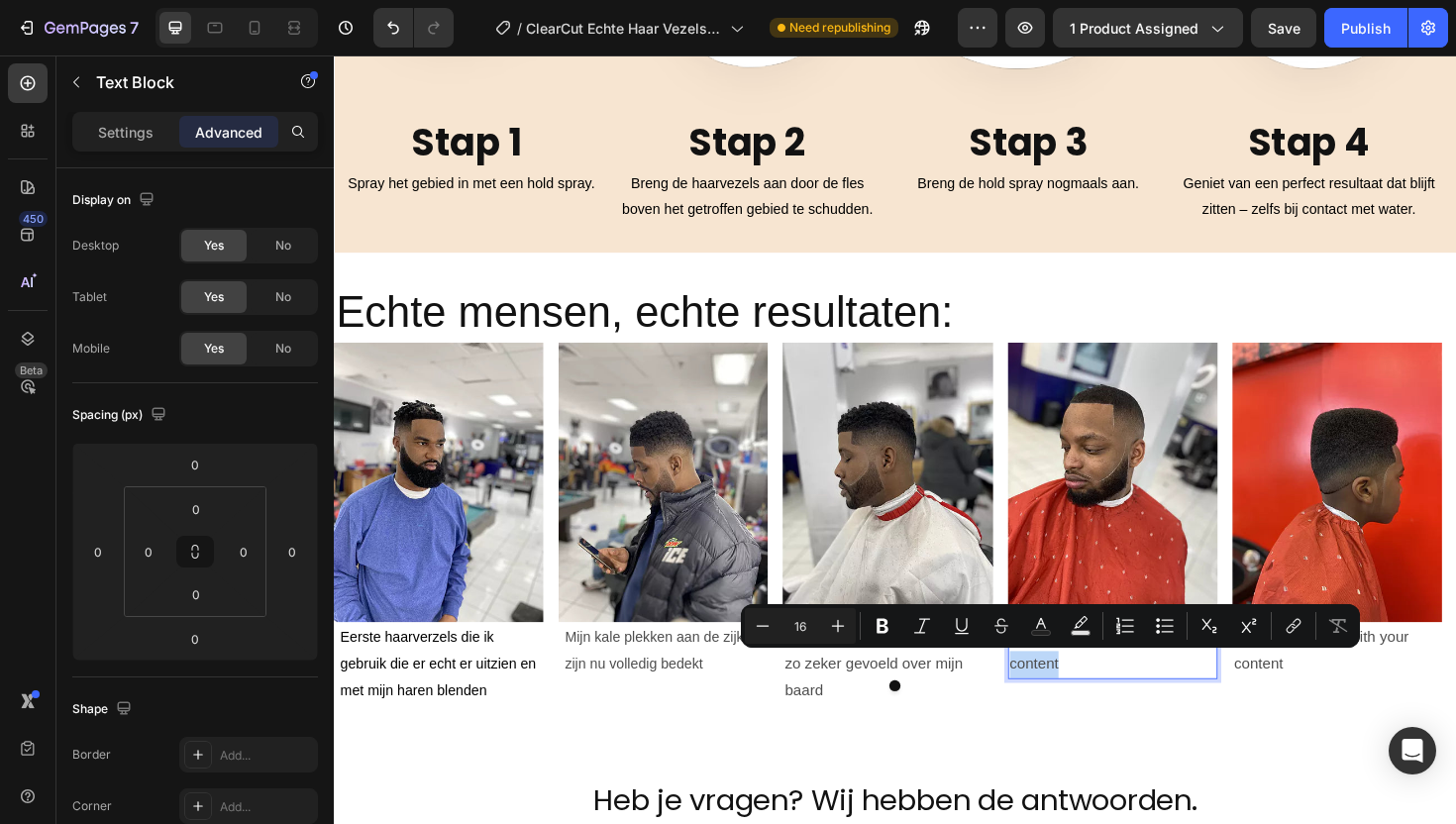click on "Replace this text with your content" at bounding box center (1159, 686) 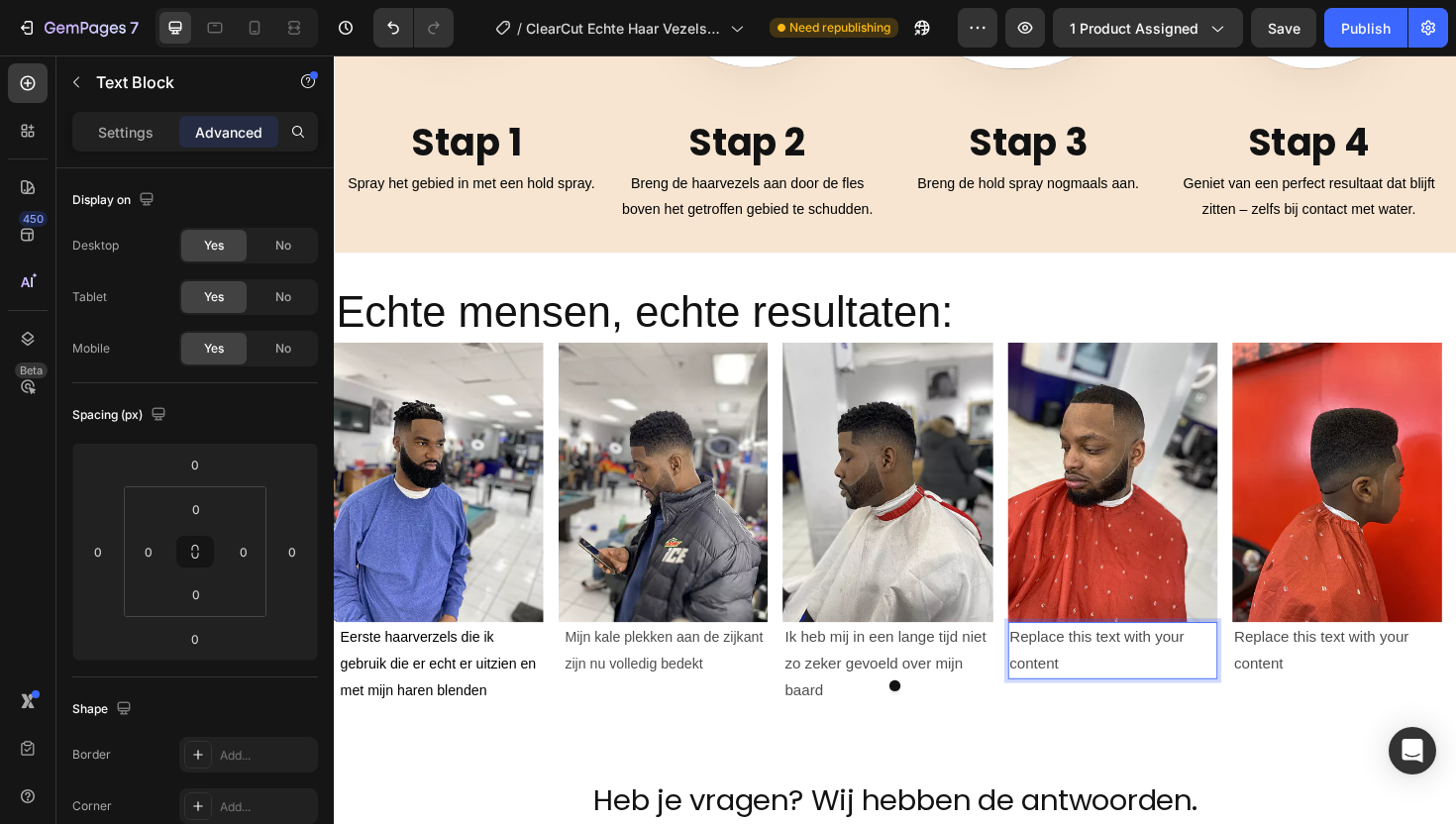click on "Replace this text with your content" at bounding box center [1159, 686] 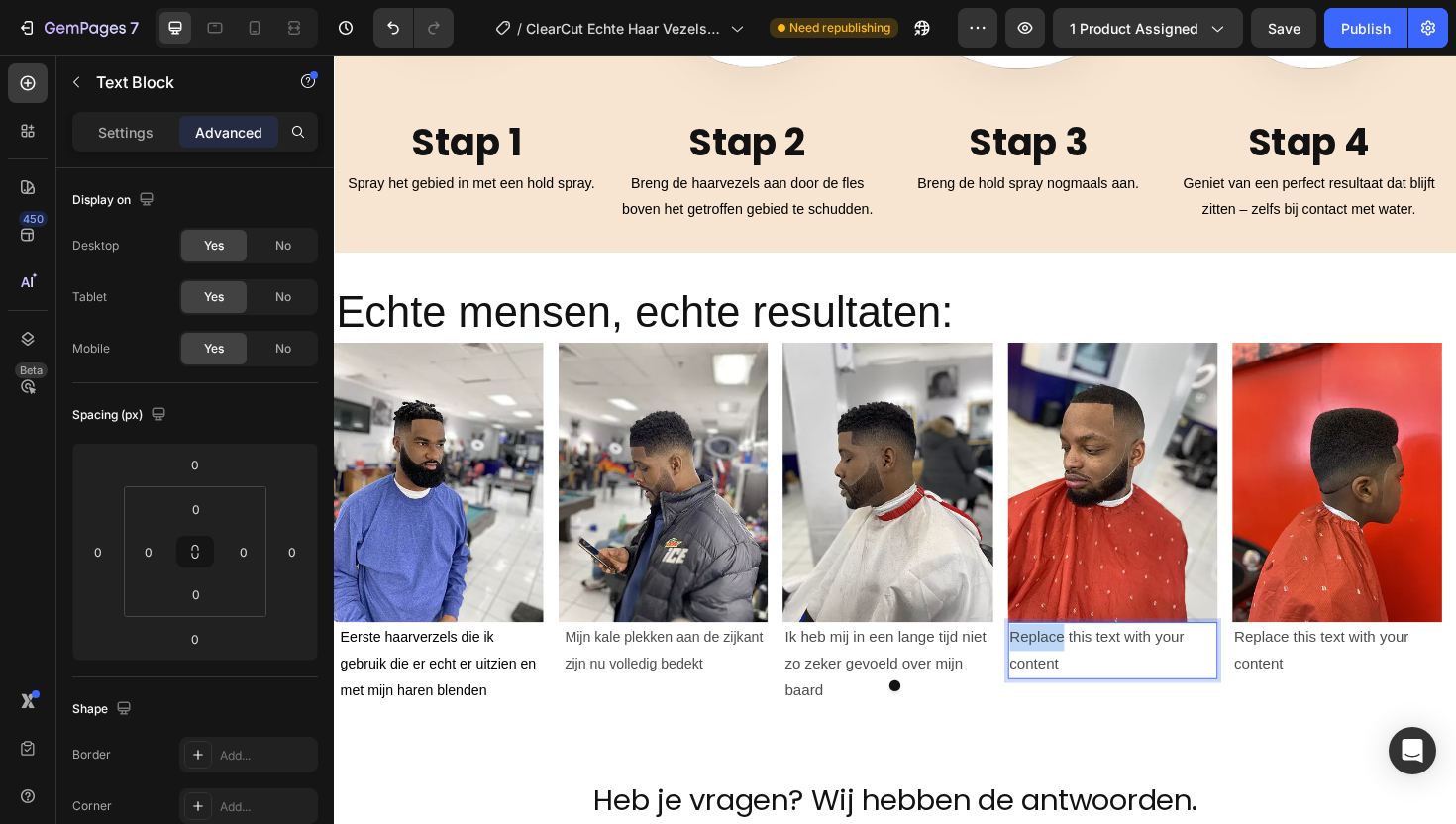 click on "Replace this text with your content" at bounding box center (1159, 686) 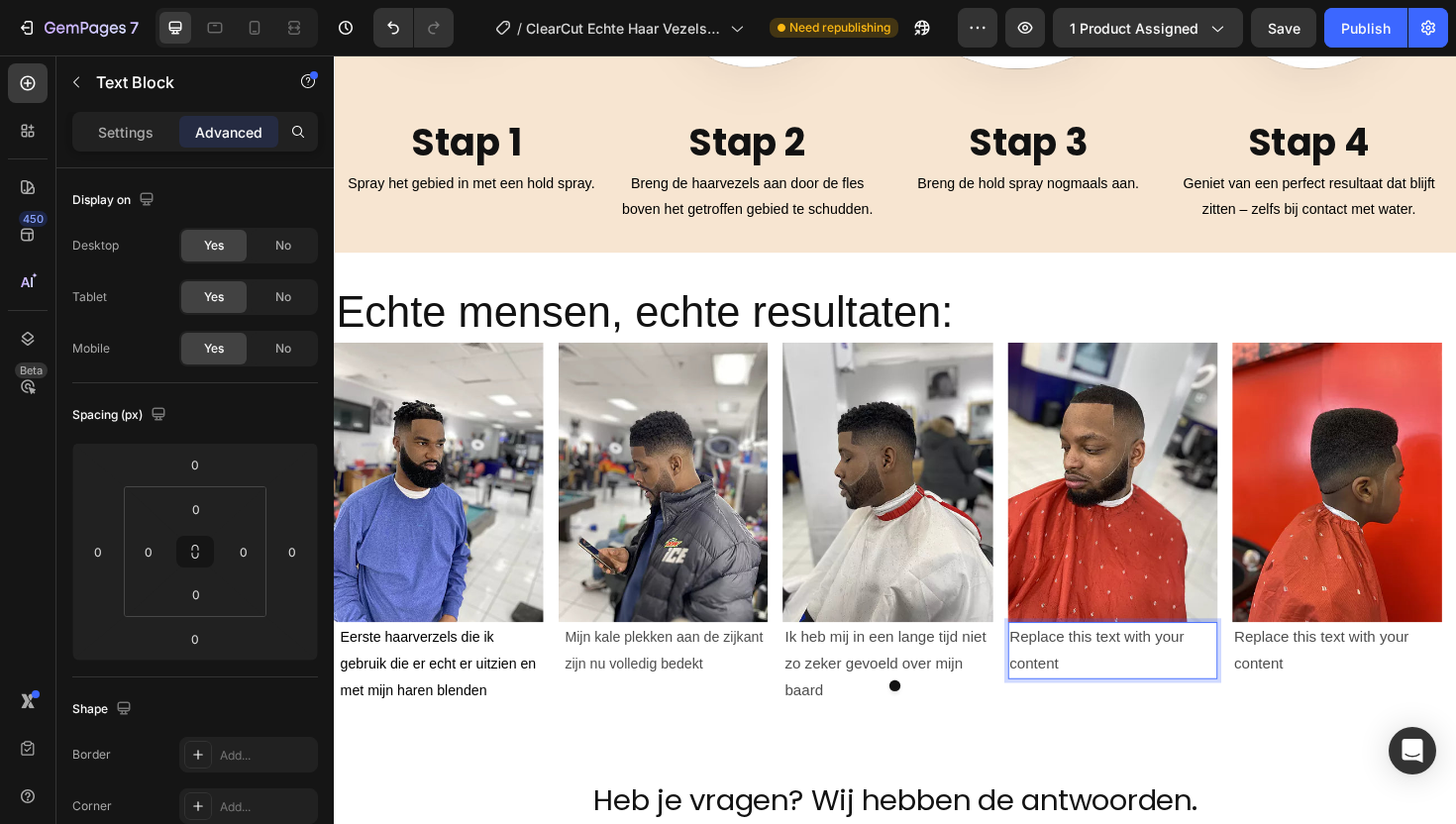 click on "Replace this text with your content" at bounding box center [1159, 686] 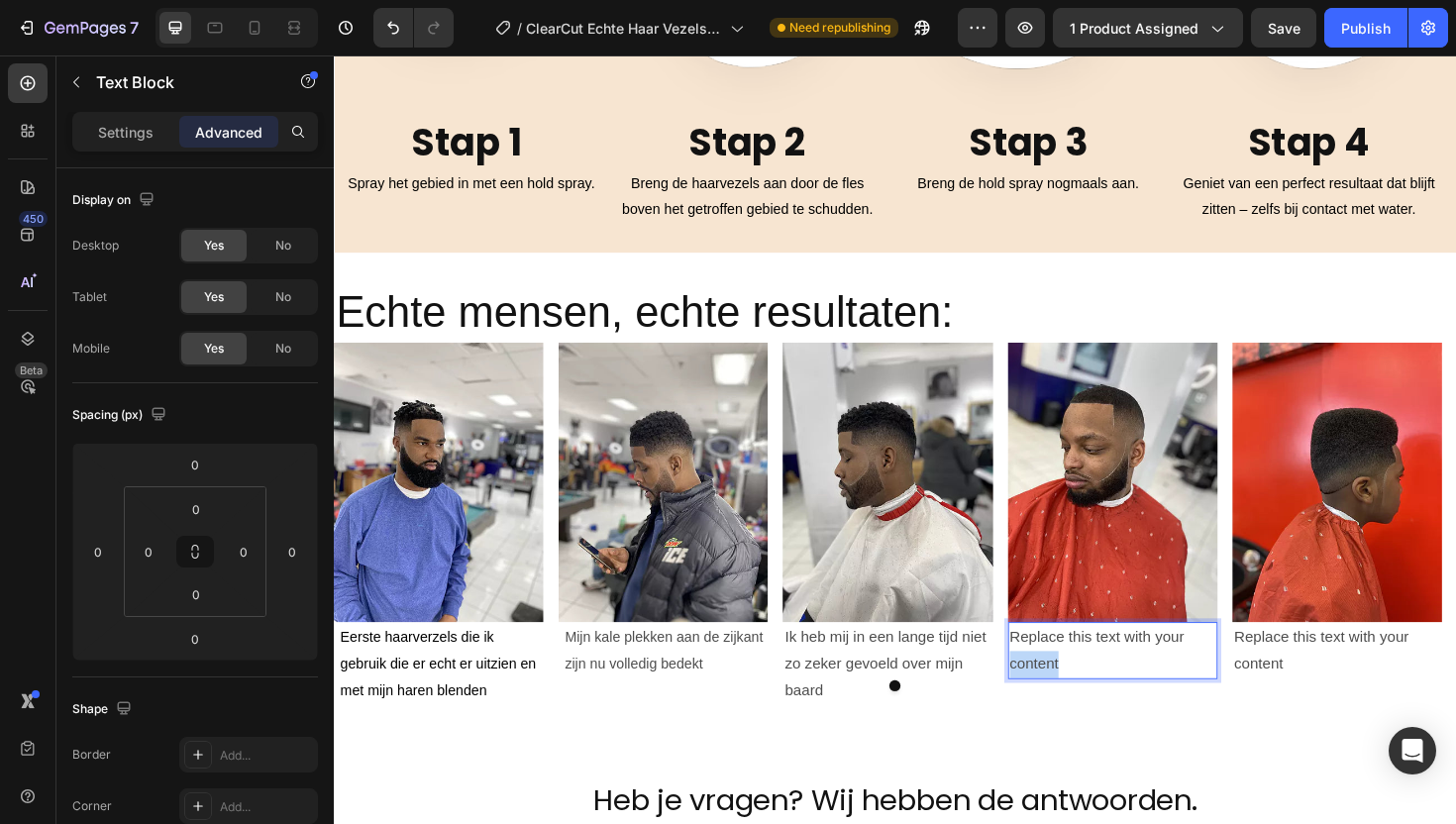 click on "Replace this text with your content" at bounding box center (1159, 686) 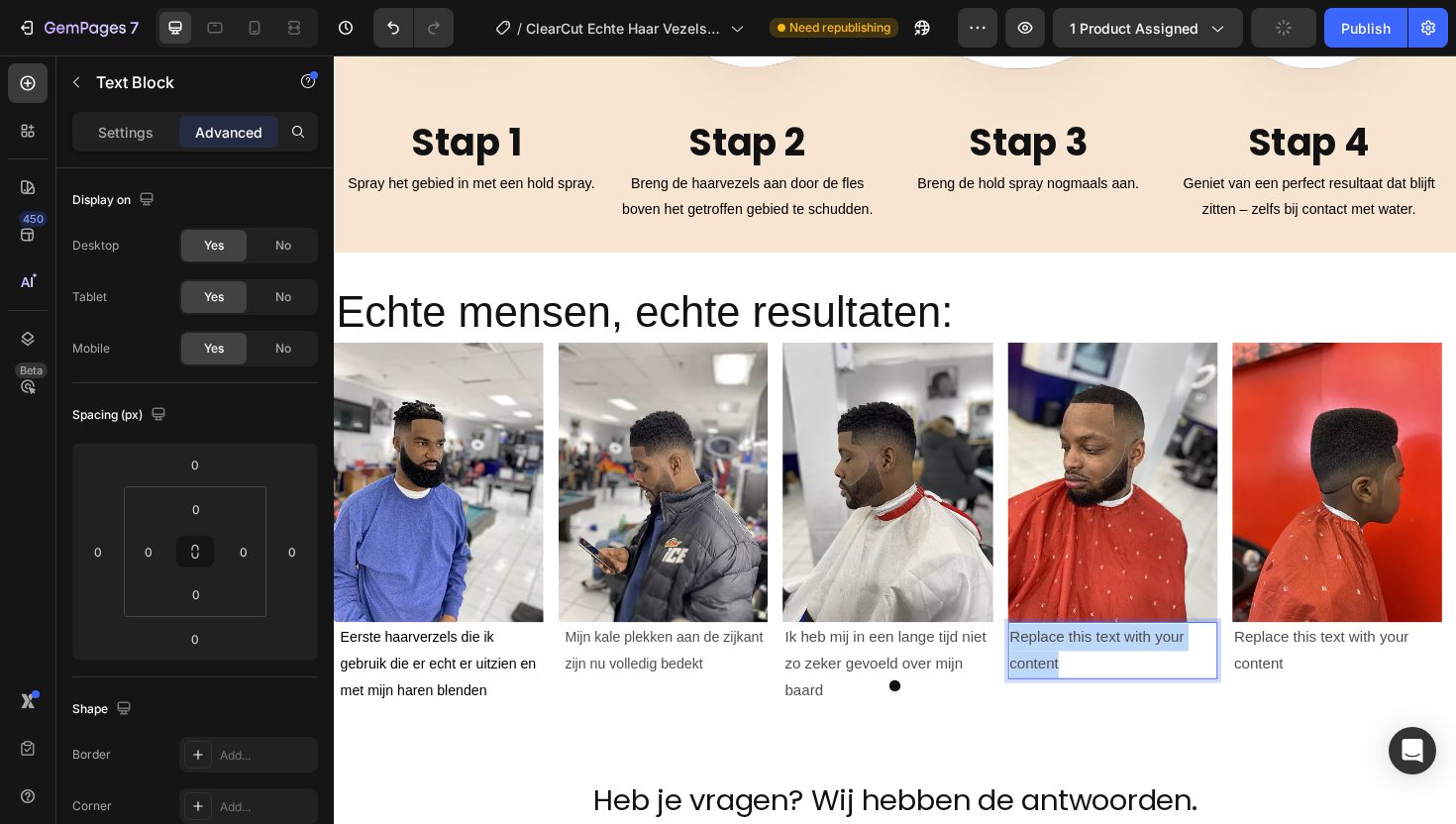 click on "Replace this text with your content" at bounding box center (1159, 686) 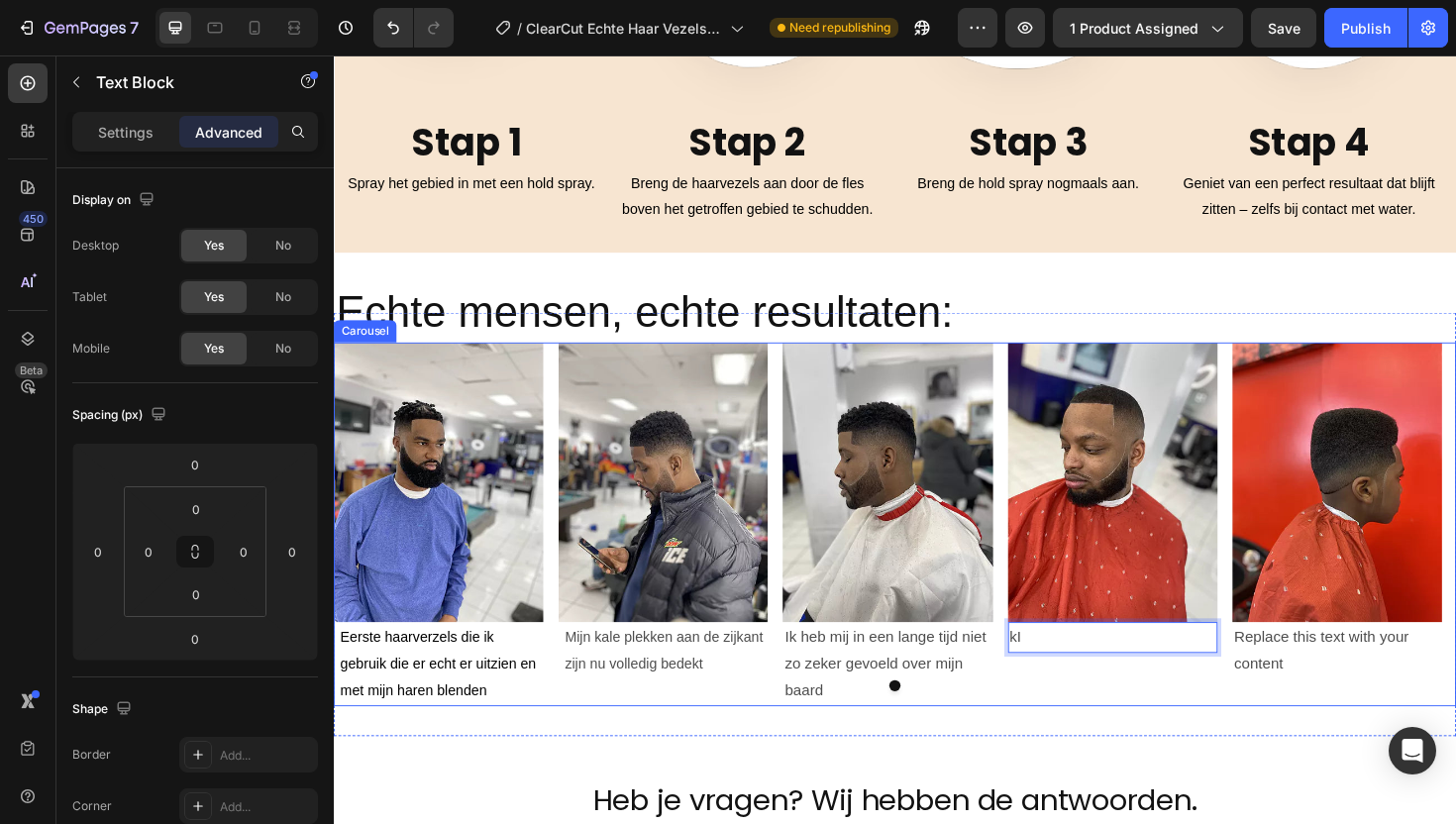 click on "Image kI Text Block   0" at bounding box center (1159, 552) 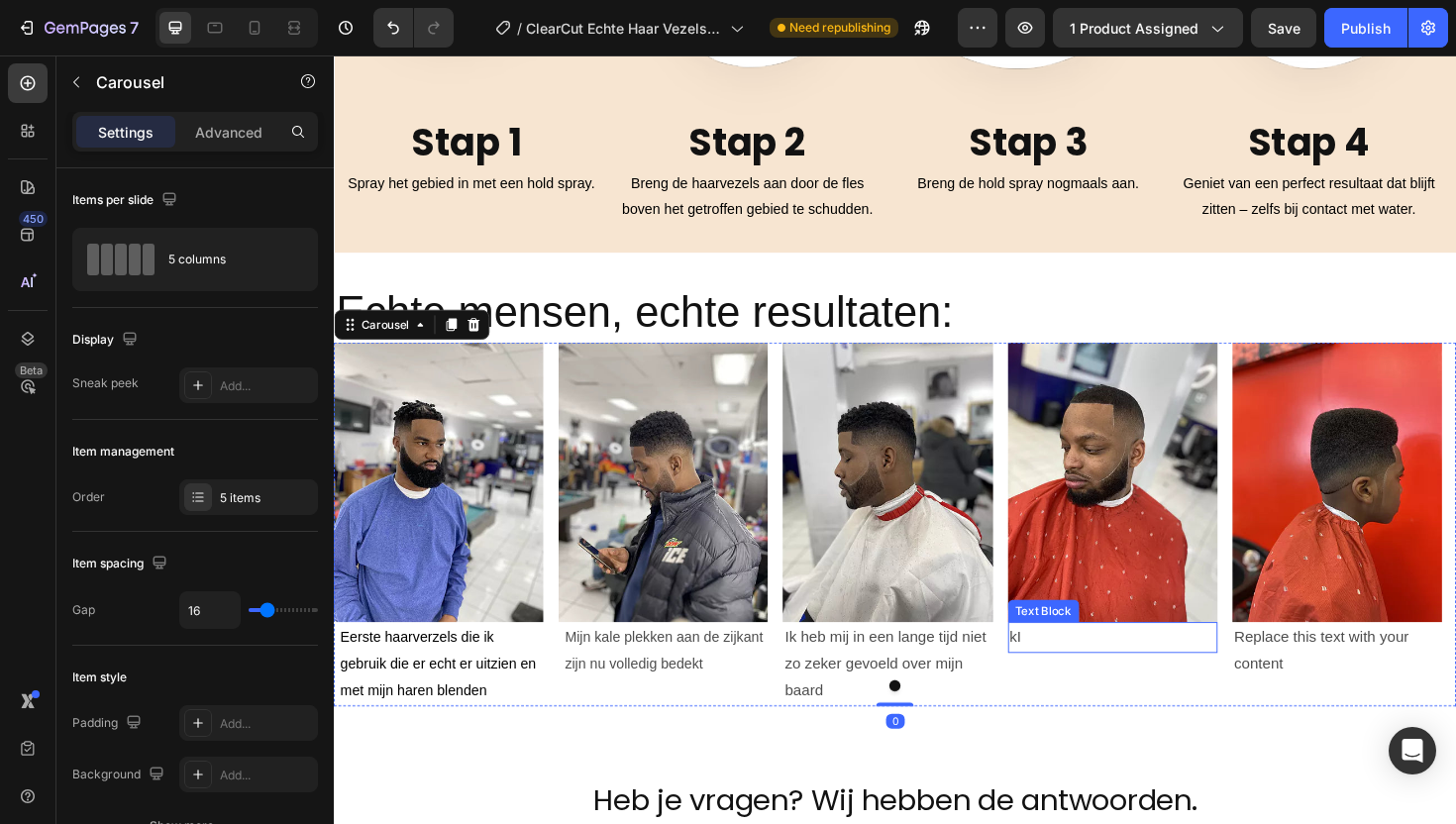 click on "kI" at bounding box center [1159, 671] 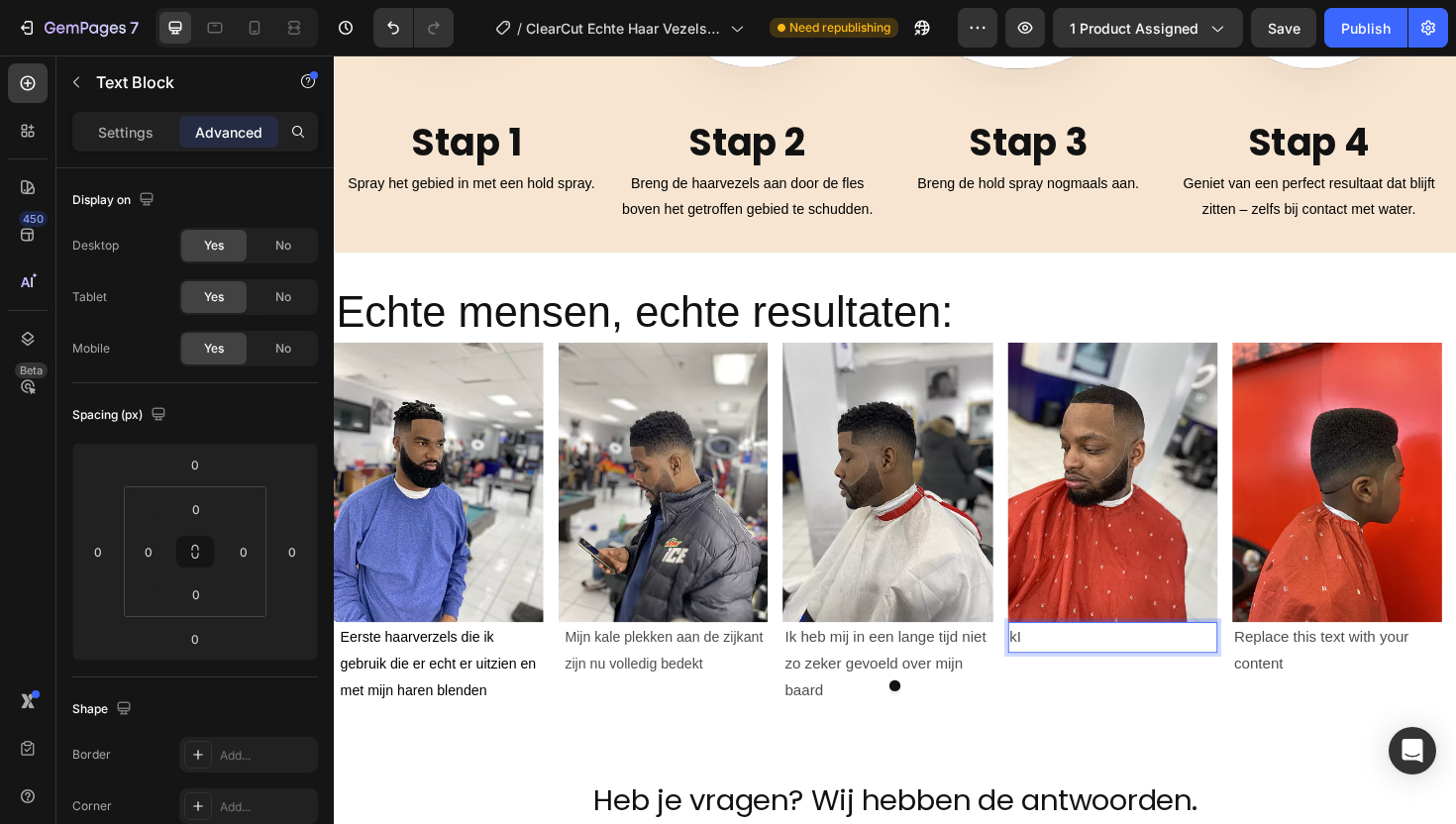 click on "kI" at bounding box center (1159, 671) 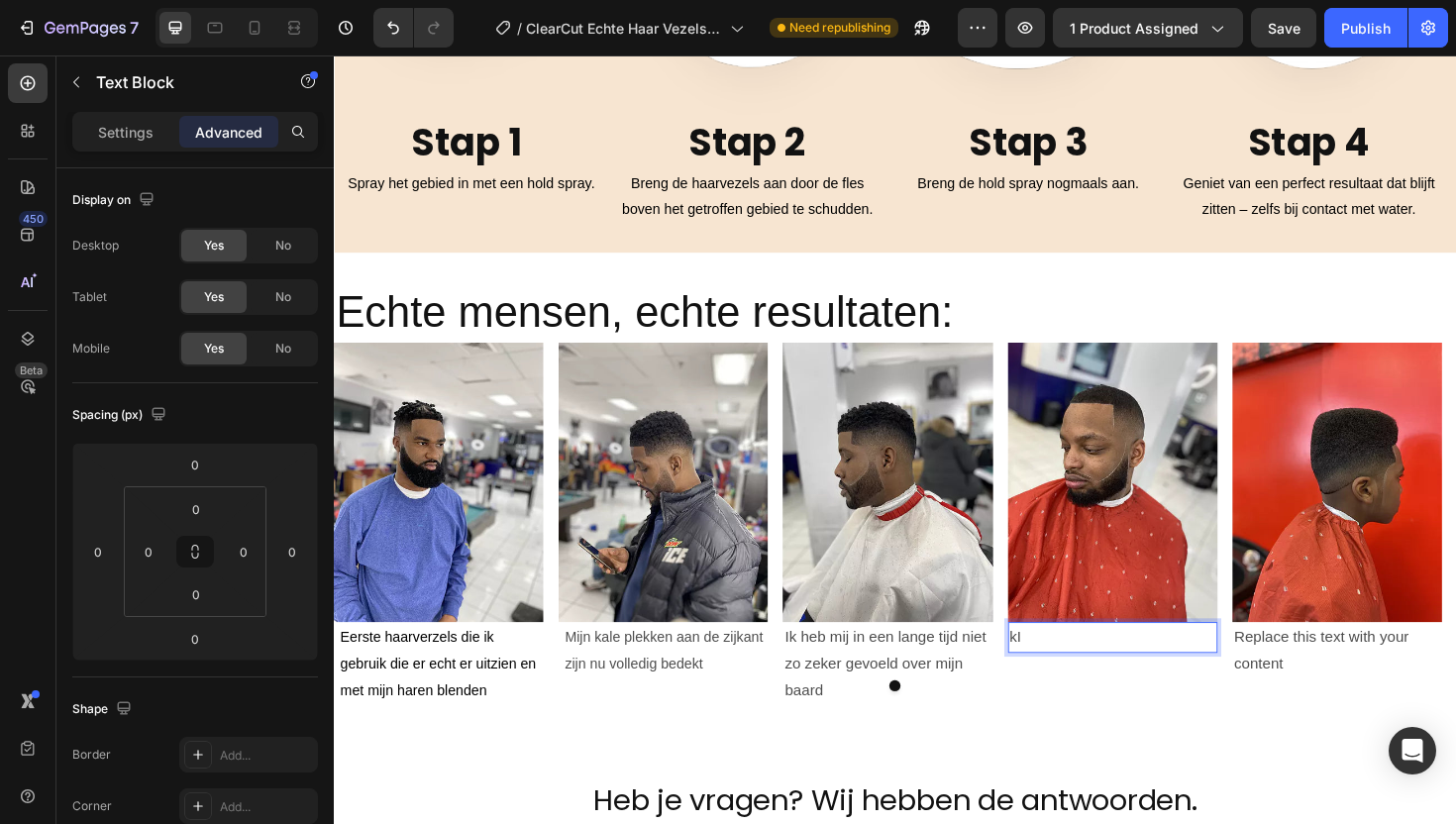 click on "kI" at bounding box center [1159, 671] 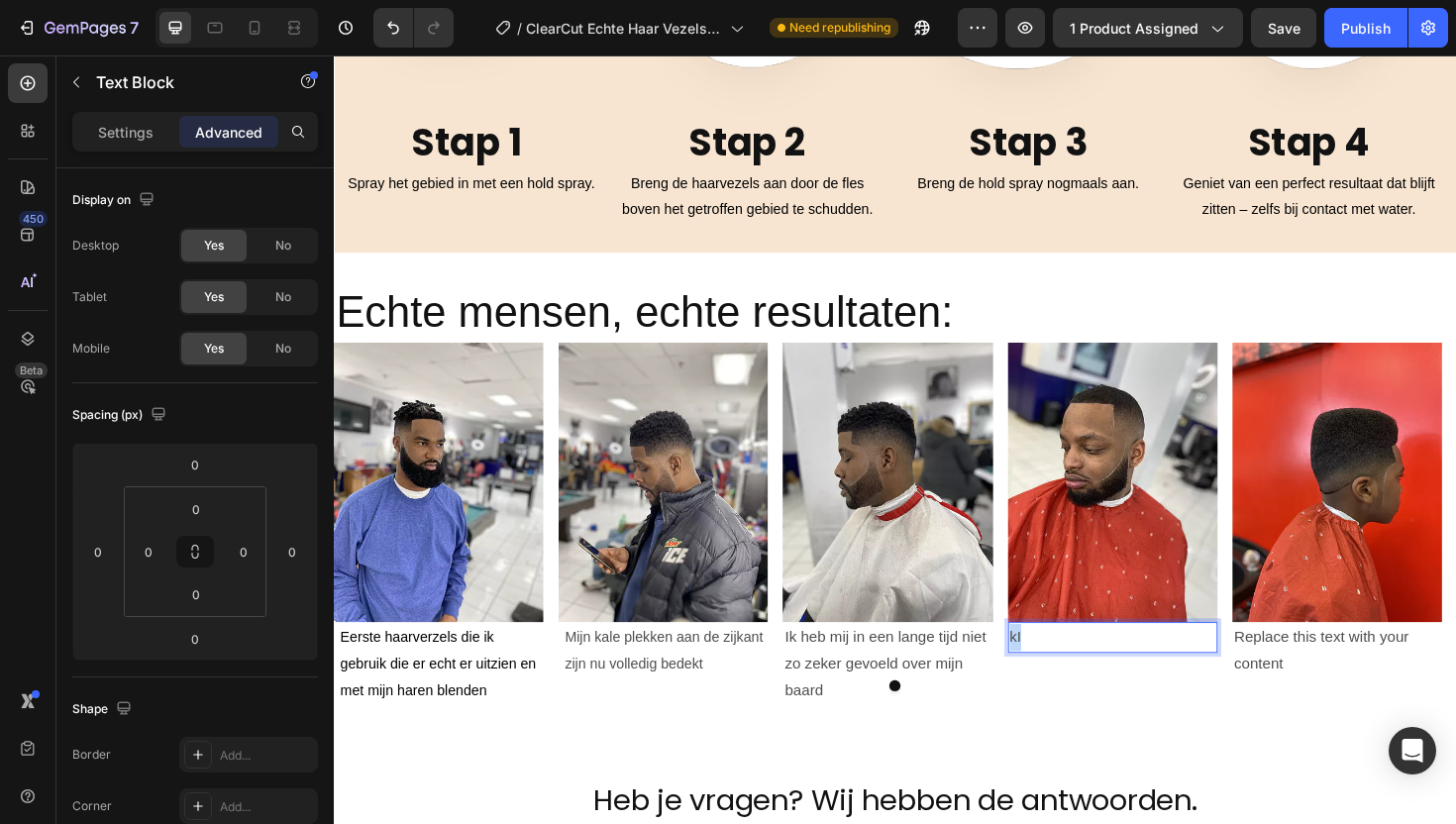 click on "kI" at bounding box center [1159, 671] 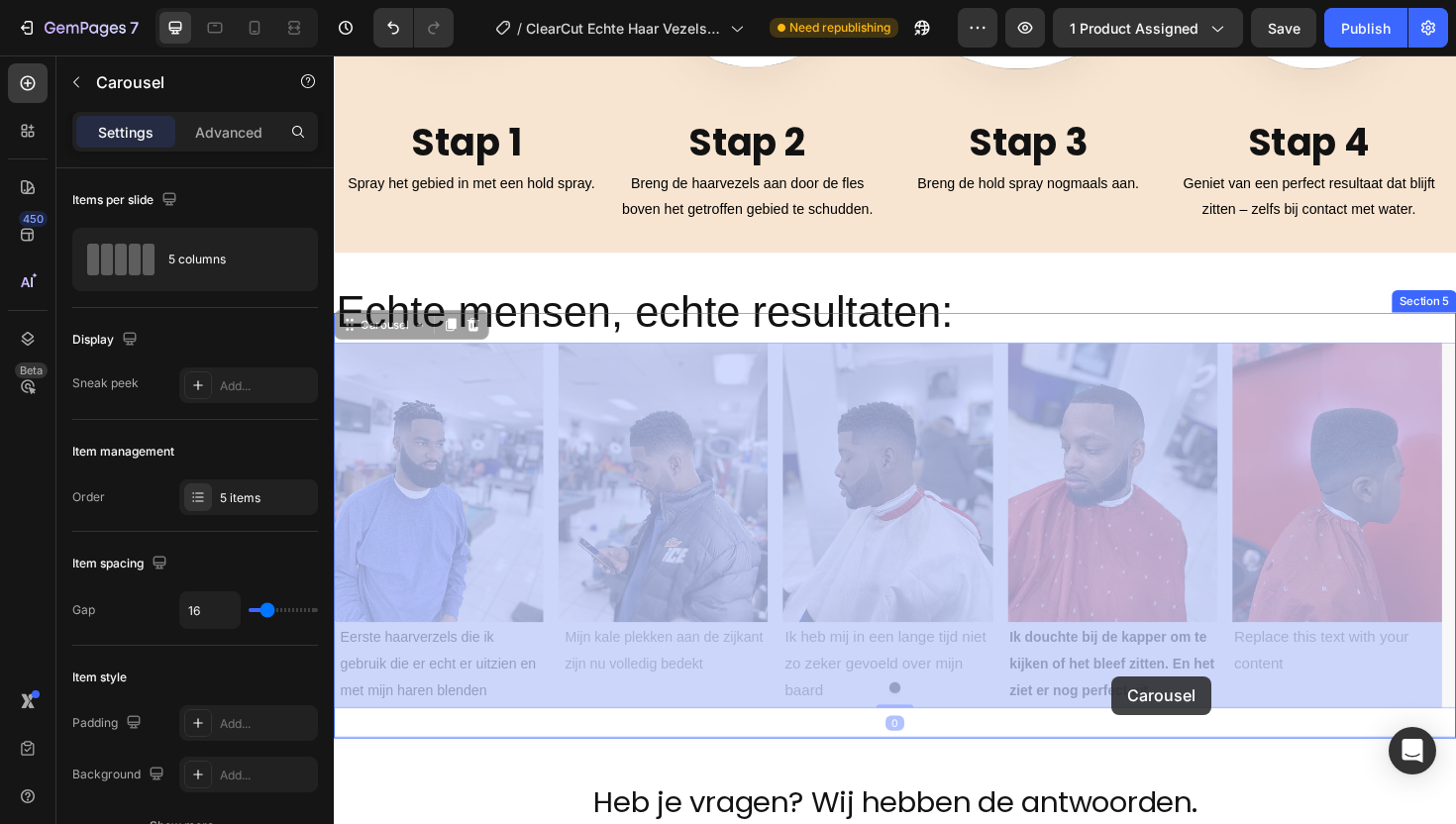 drag, startPoint x: 1213, startPoint y: 728, endPoint x: 1137, endPoint y: 711, distance: 77.87811 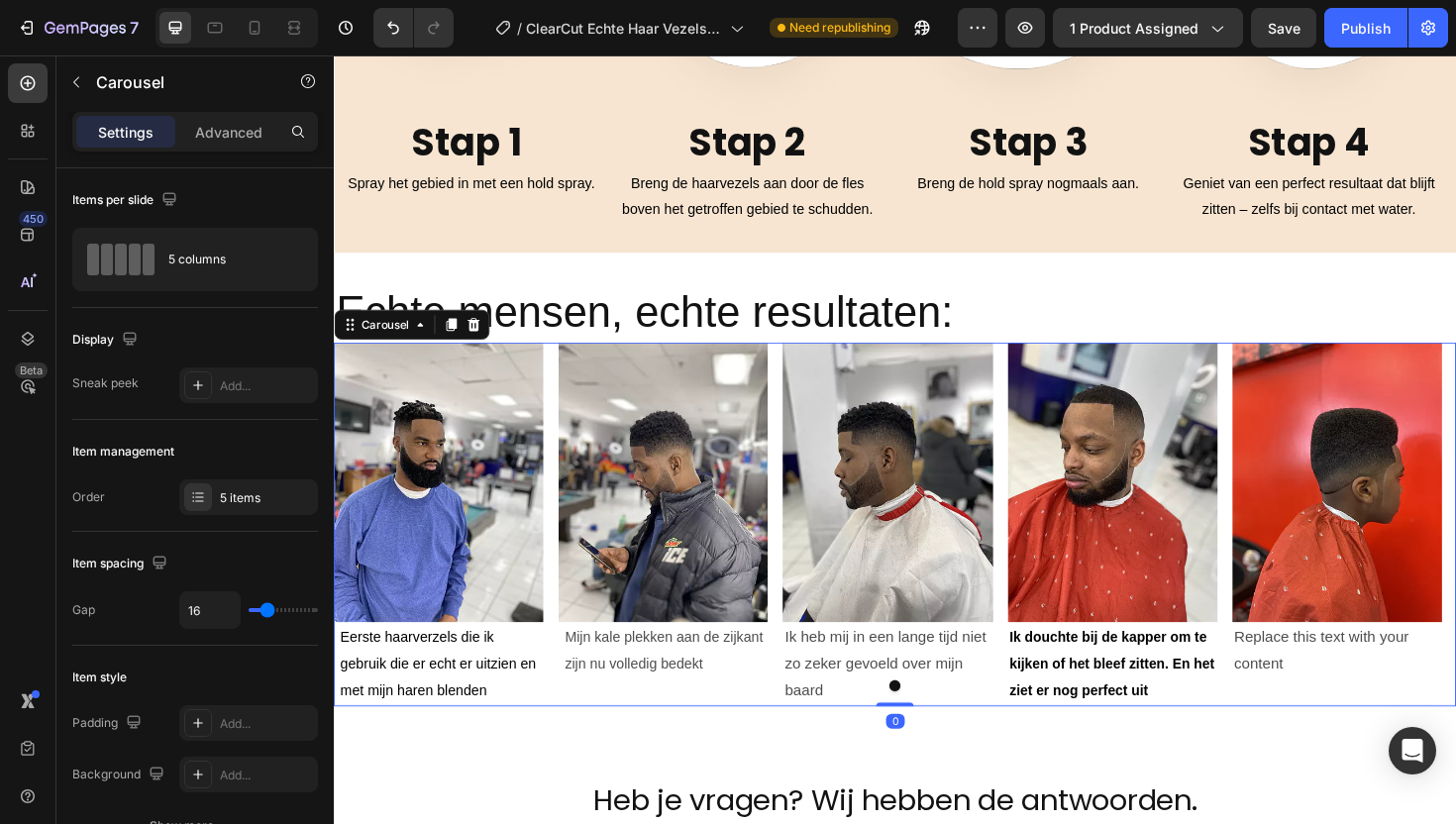 click on "Ik douchte bij de kapper om te kijken of het bleef zitten. En het ziet er nog perfect uit" at bounding box center (1159, 700) 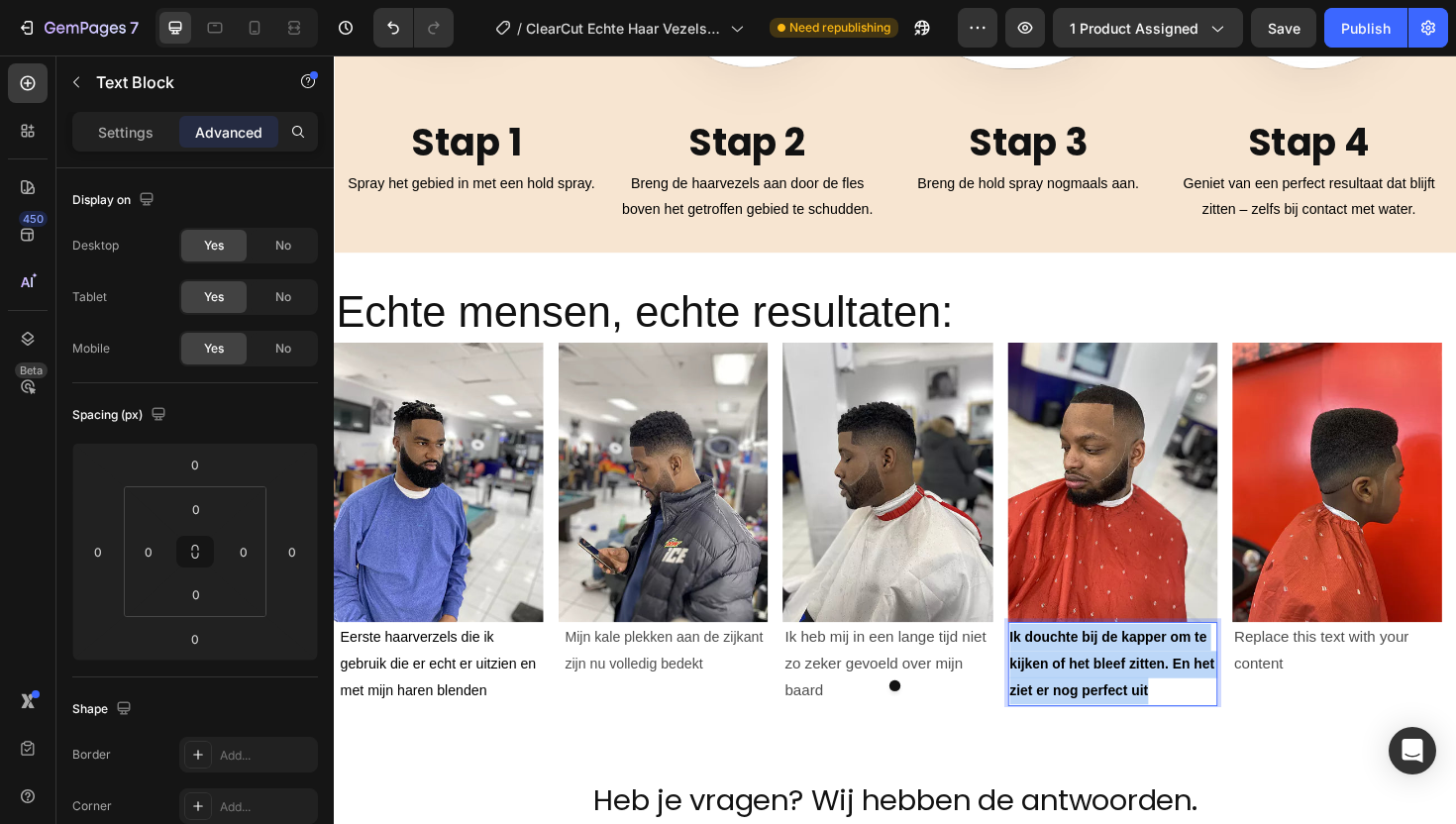 click on "Ik douchte bij de kapper om te kijken of het bleef zitten. En het ziet er nog perfect uit" at bounding box center (1159, 700) 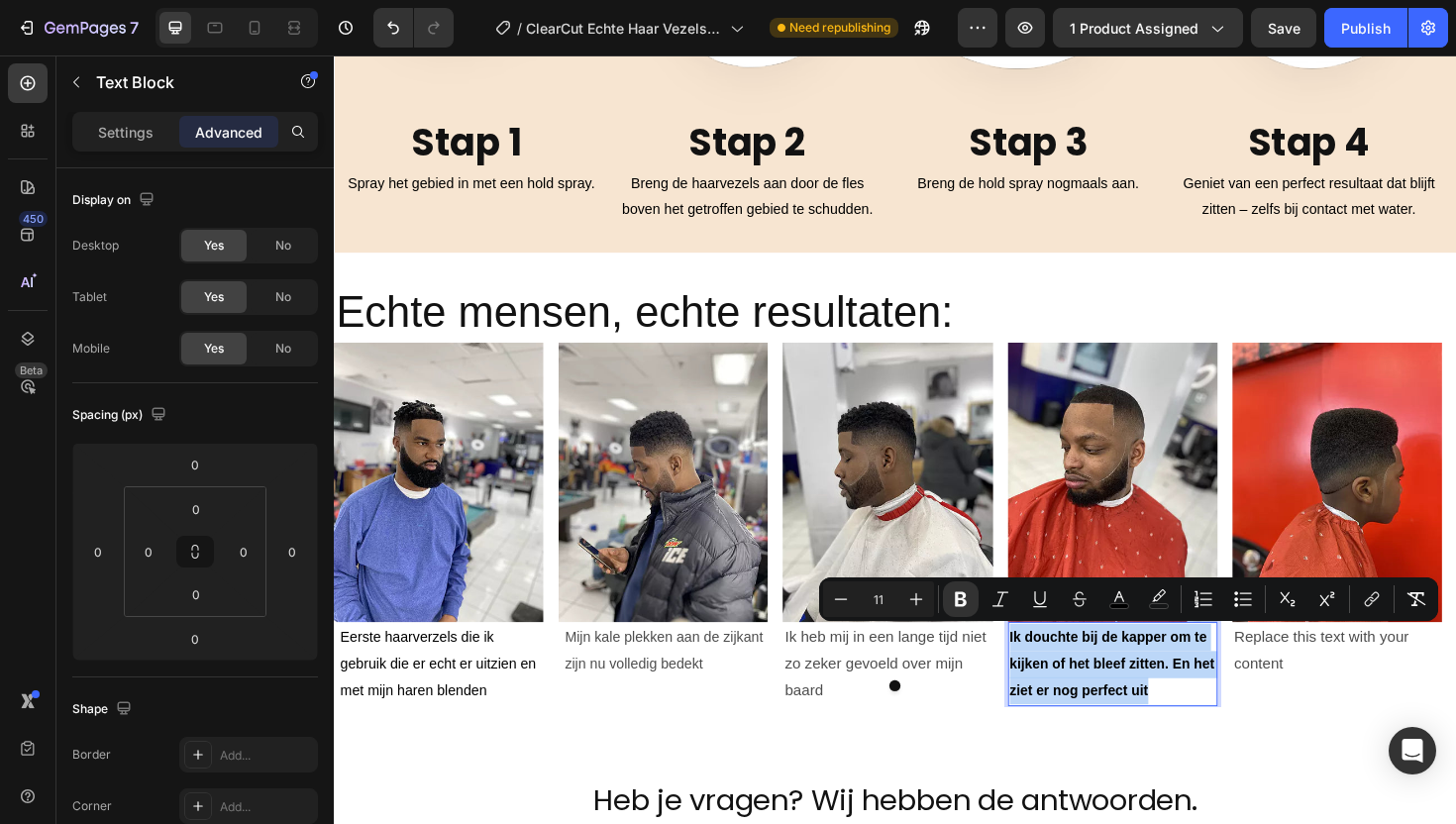 click on "Ik douchte bij de kapper om te kijken of het bleef zitten. En het ziet er nog perfect uit" at bounding box center [1159, 700] 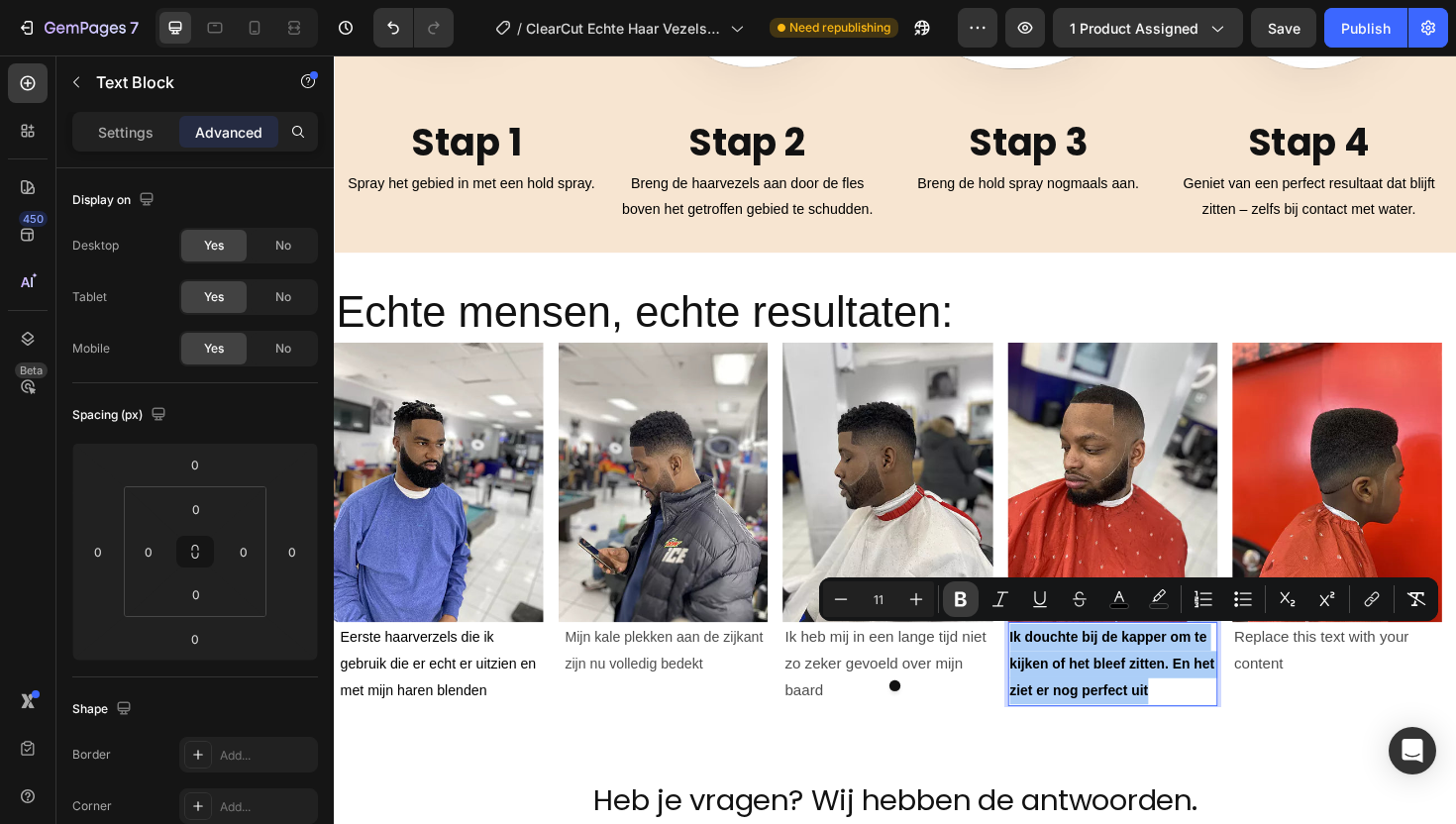 click 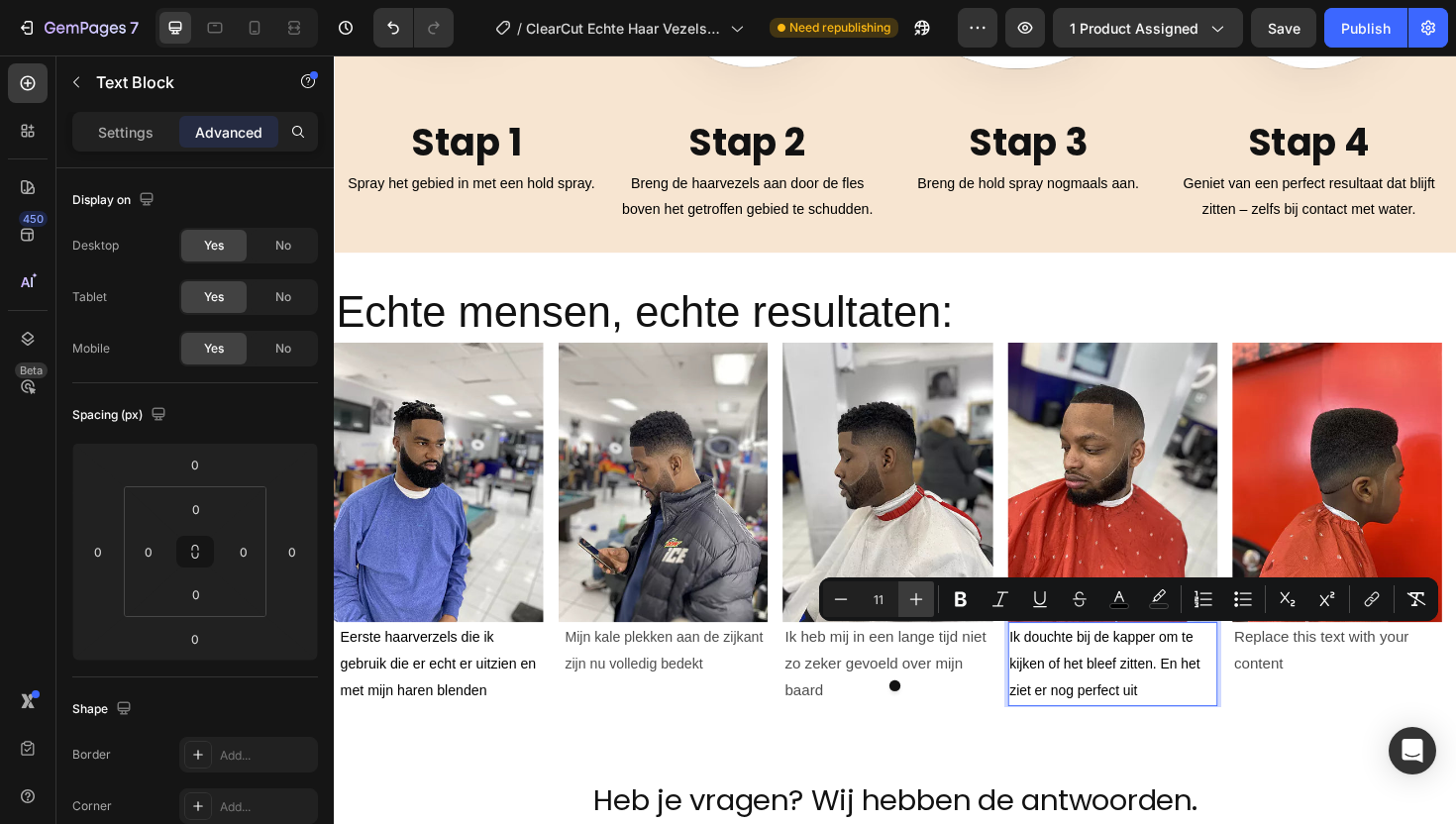 click 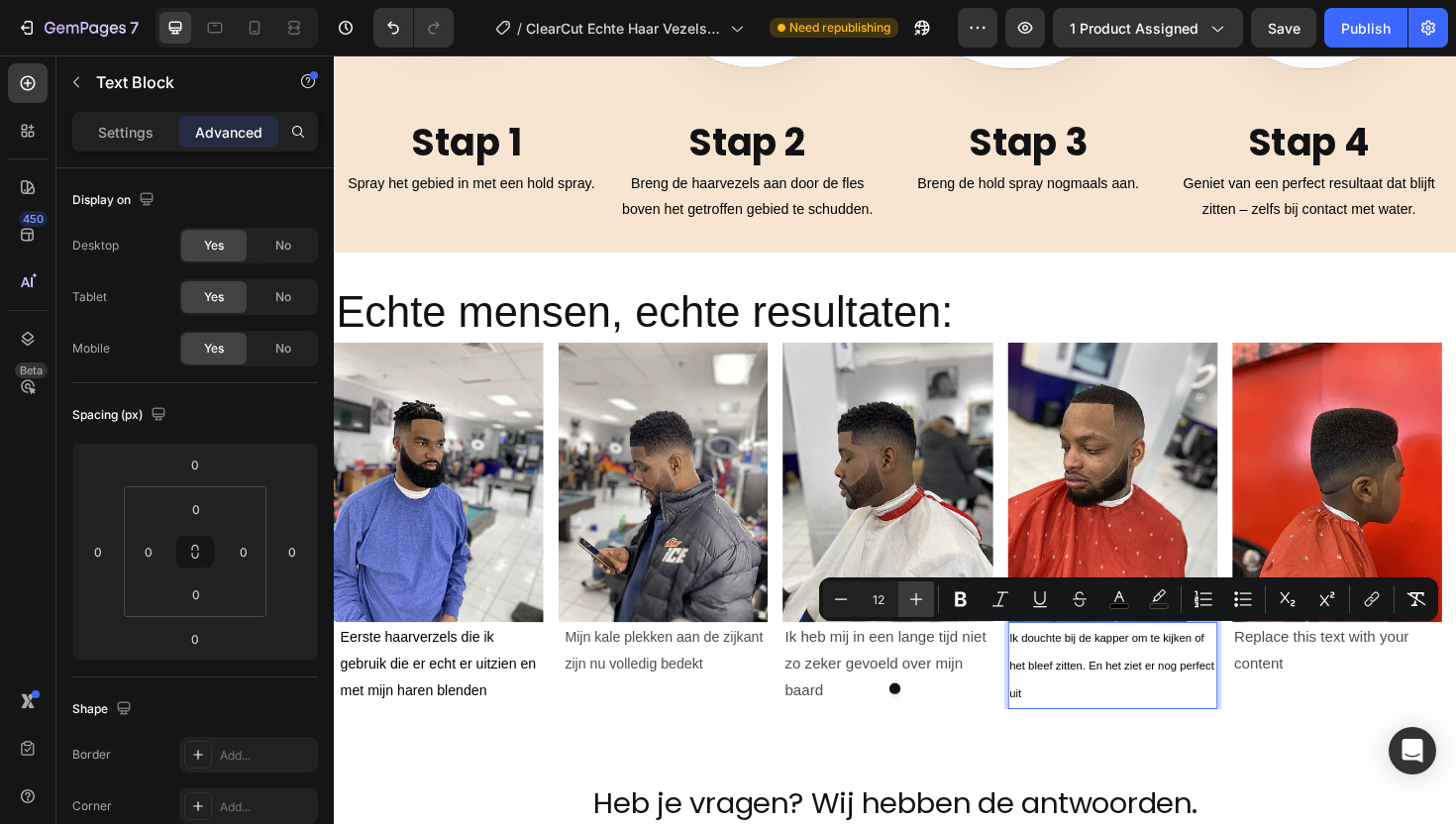 click 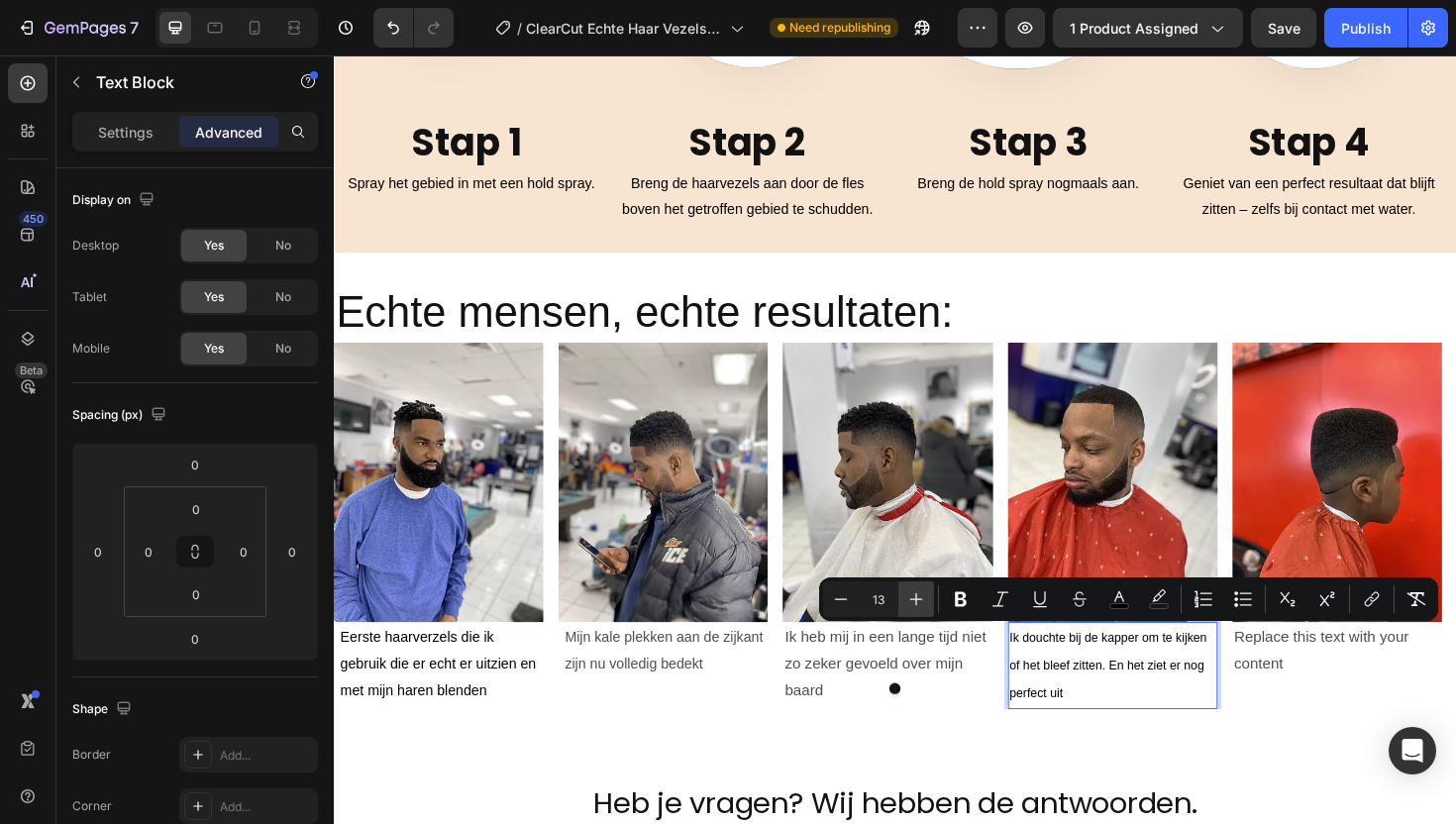 click 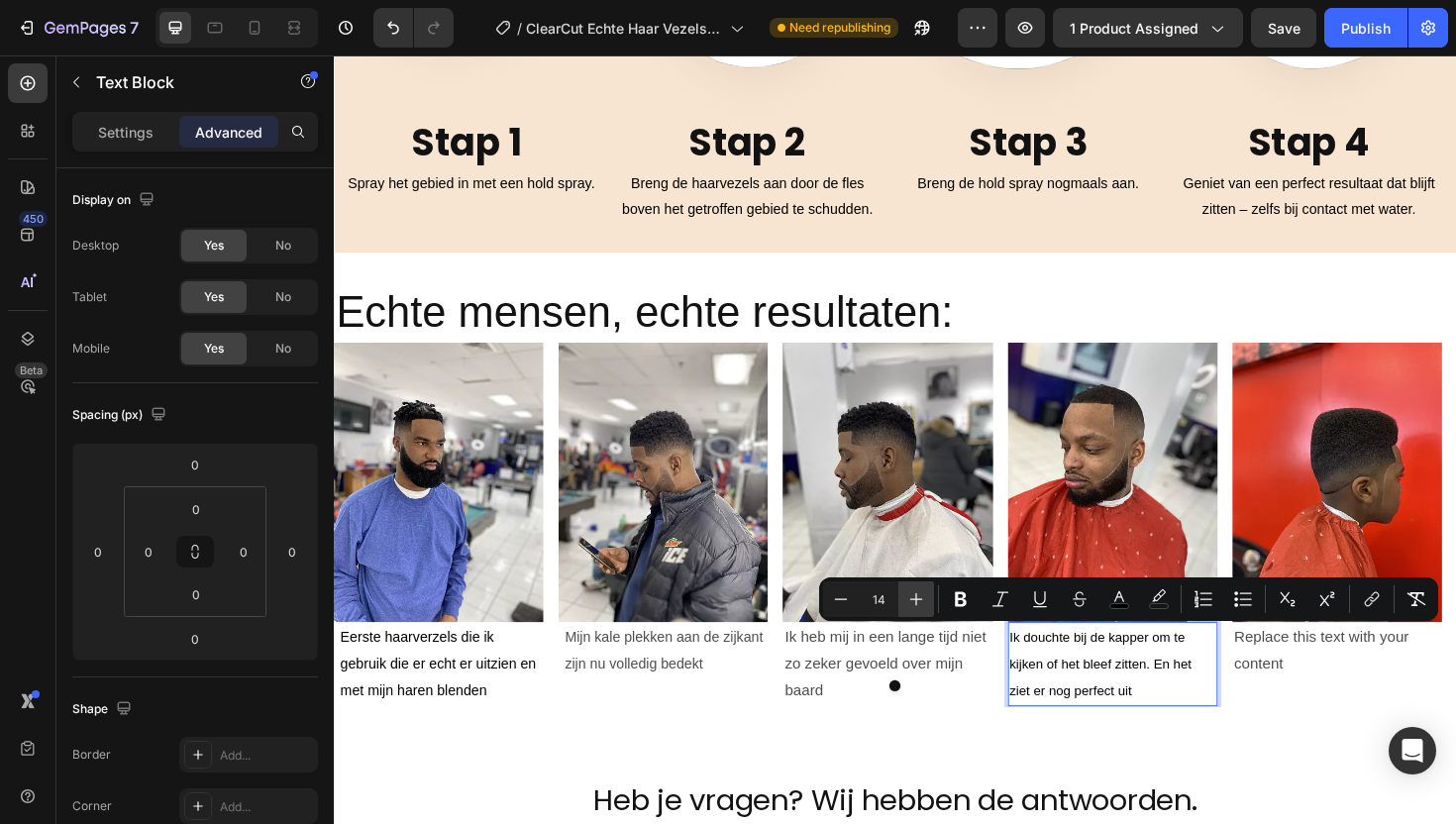 click 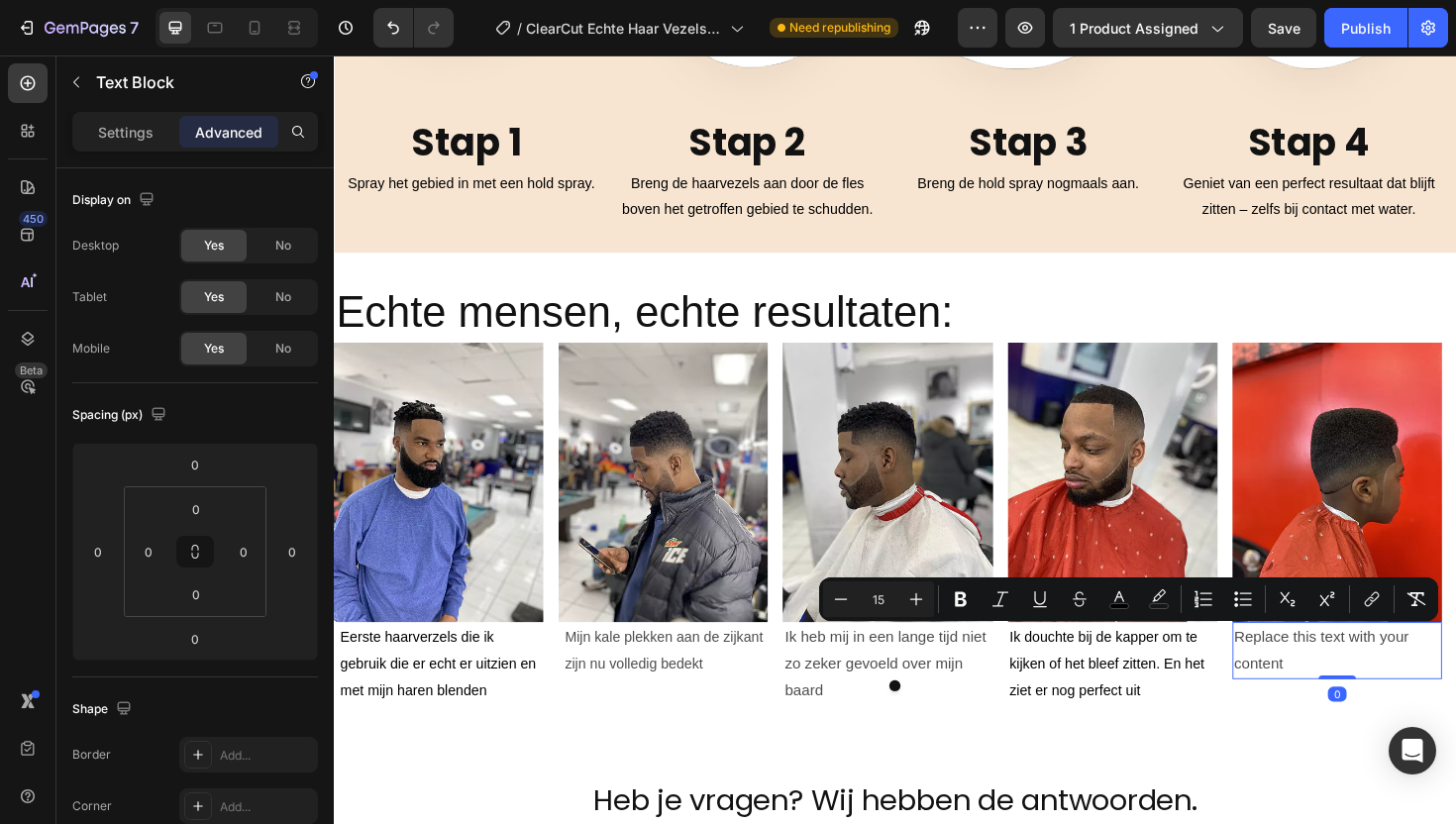 click on "Replace this text with your content" at bounding box center [1397, 686] 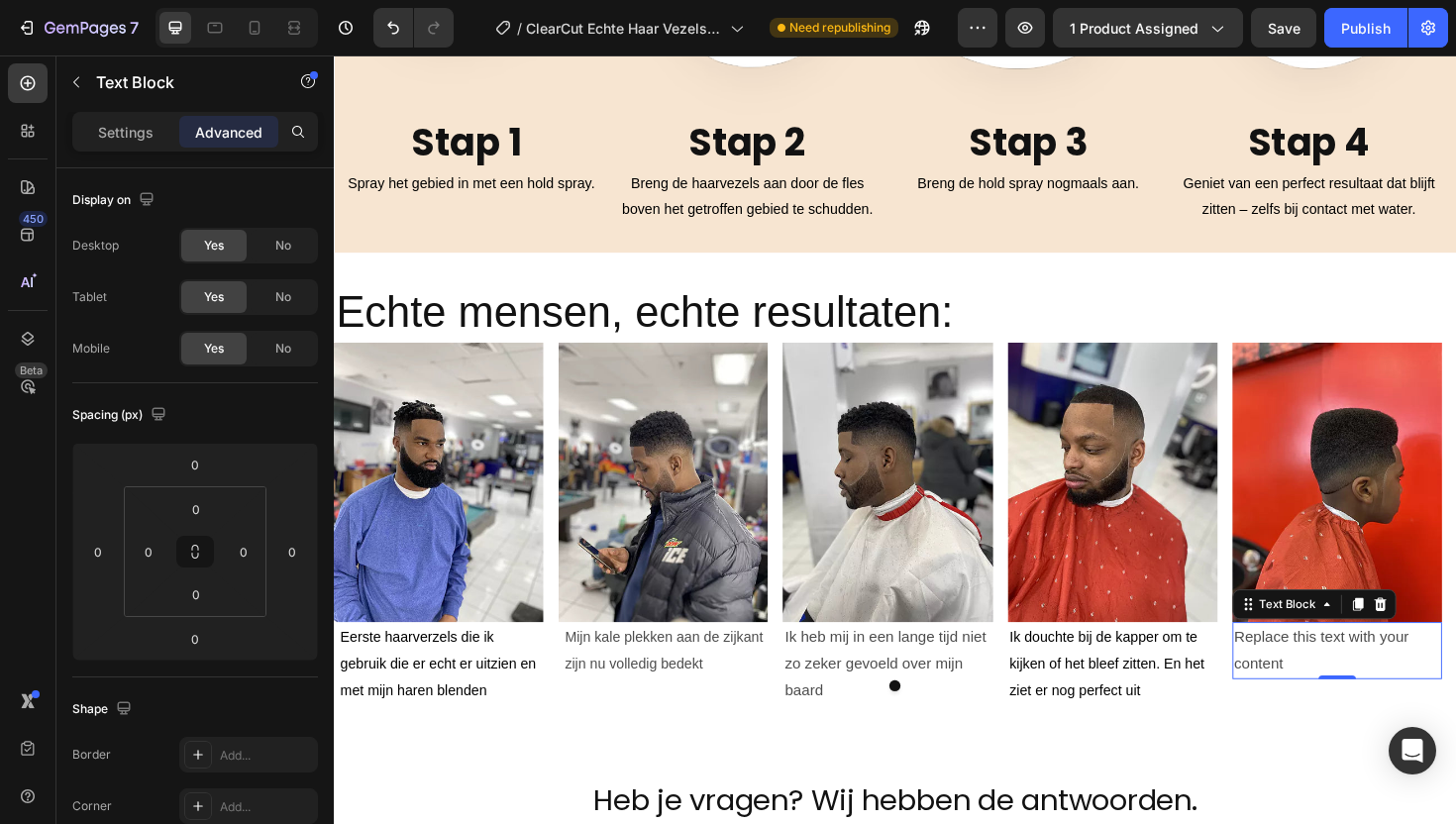 click on "Replace this text with your content" at bounding box center [1397, 686] 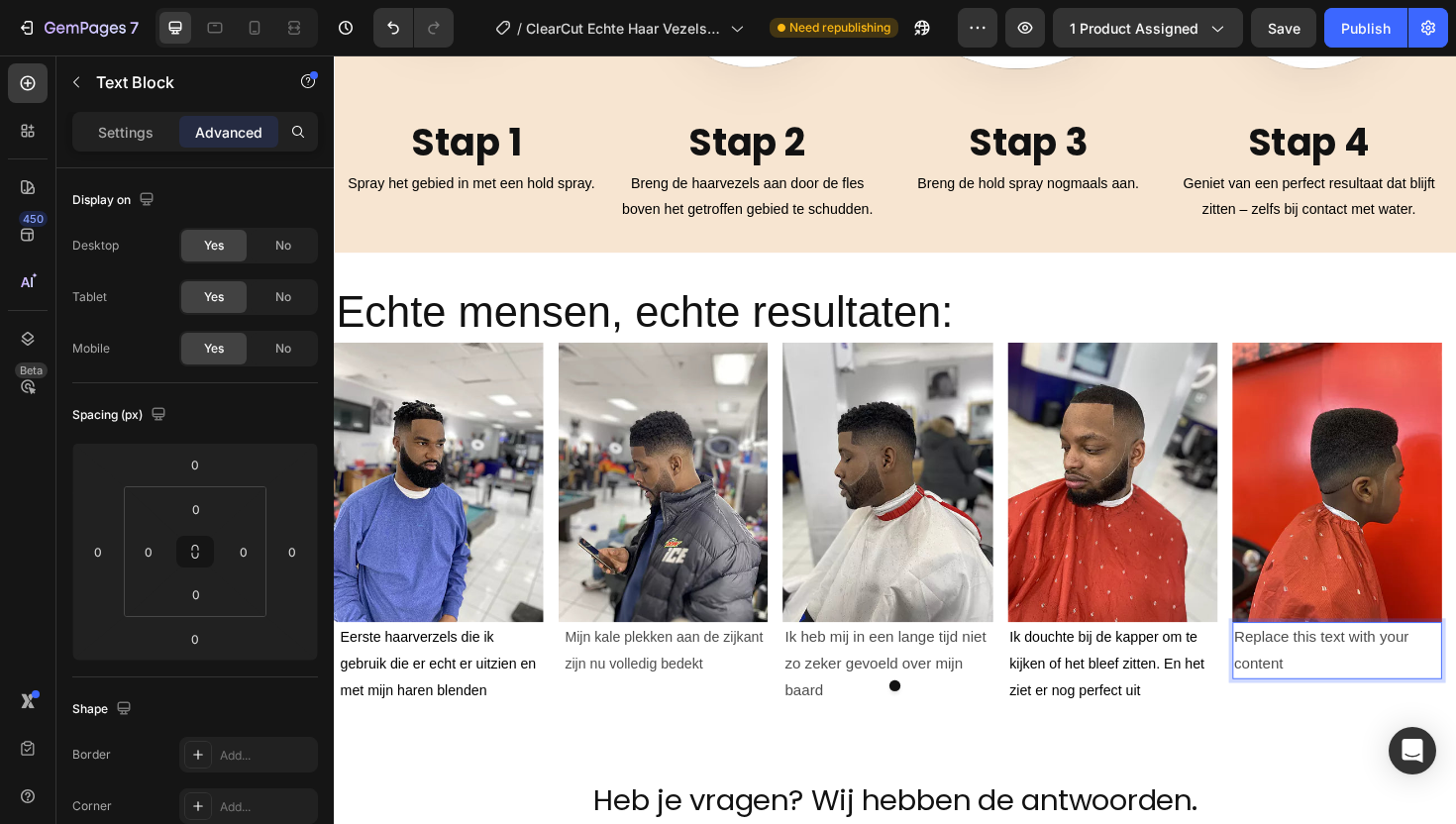 click on "Replace this text with your content" at bounding box center (1397, 686) 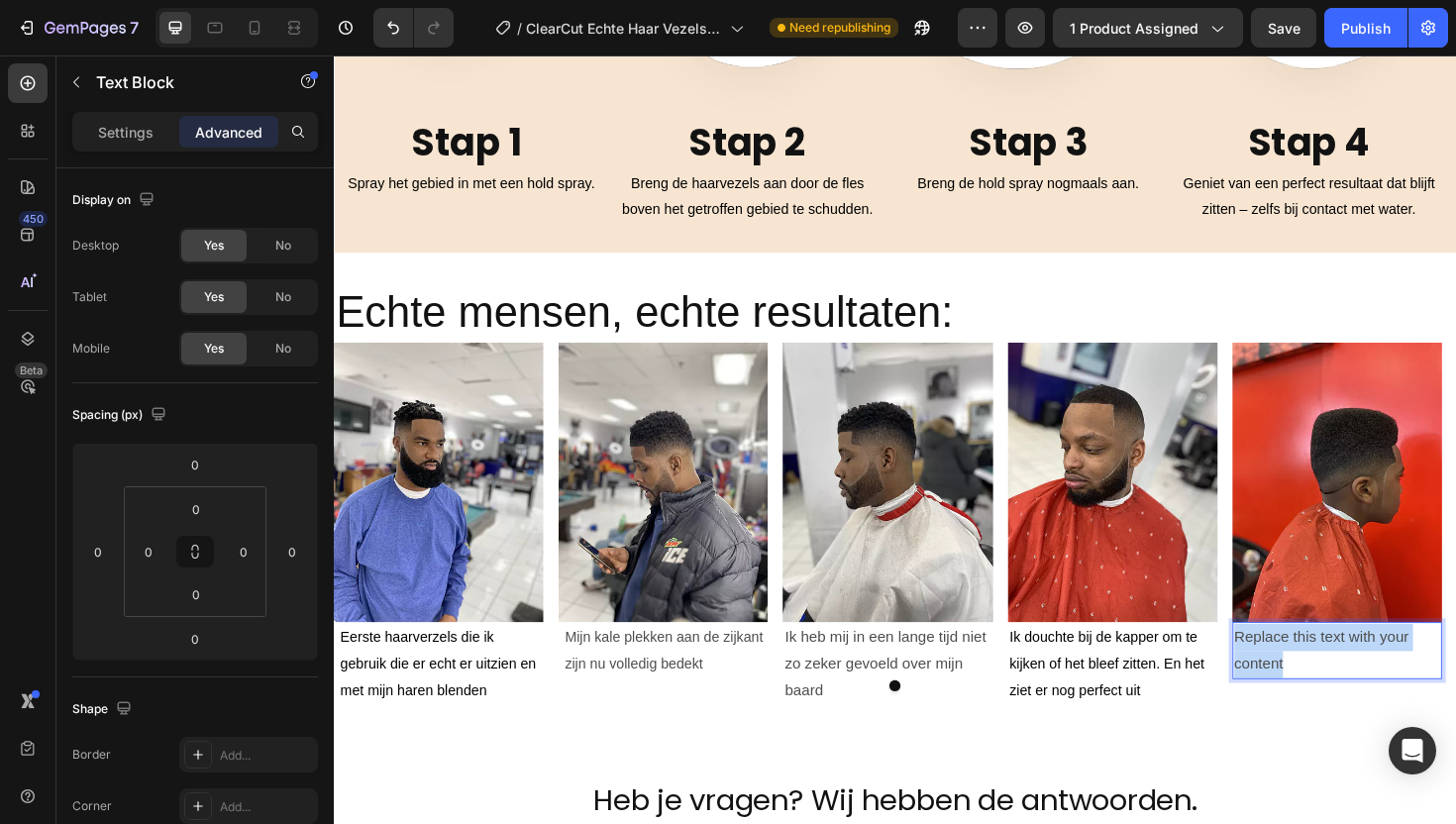 drag, startPoint x: 1344, startPoint y: 699, endPoint x: 1291, endPoint y: 668, distance: 61.40033 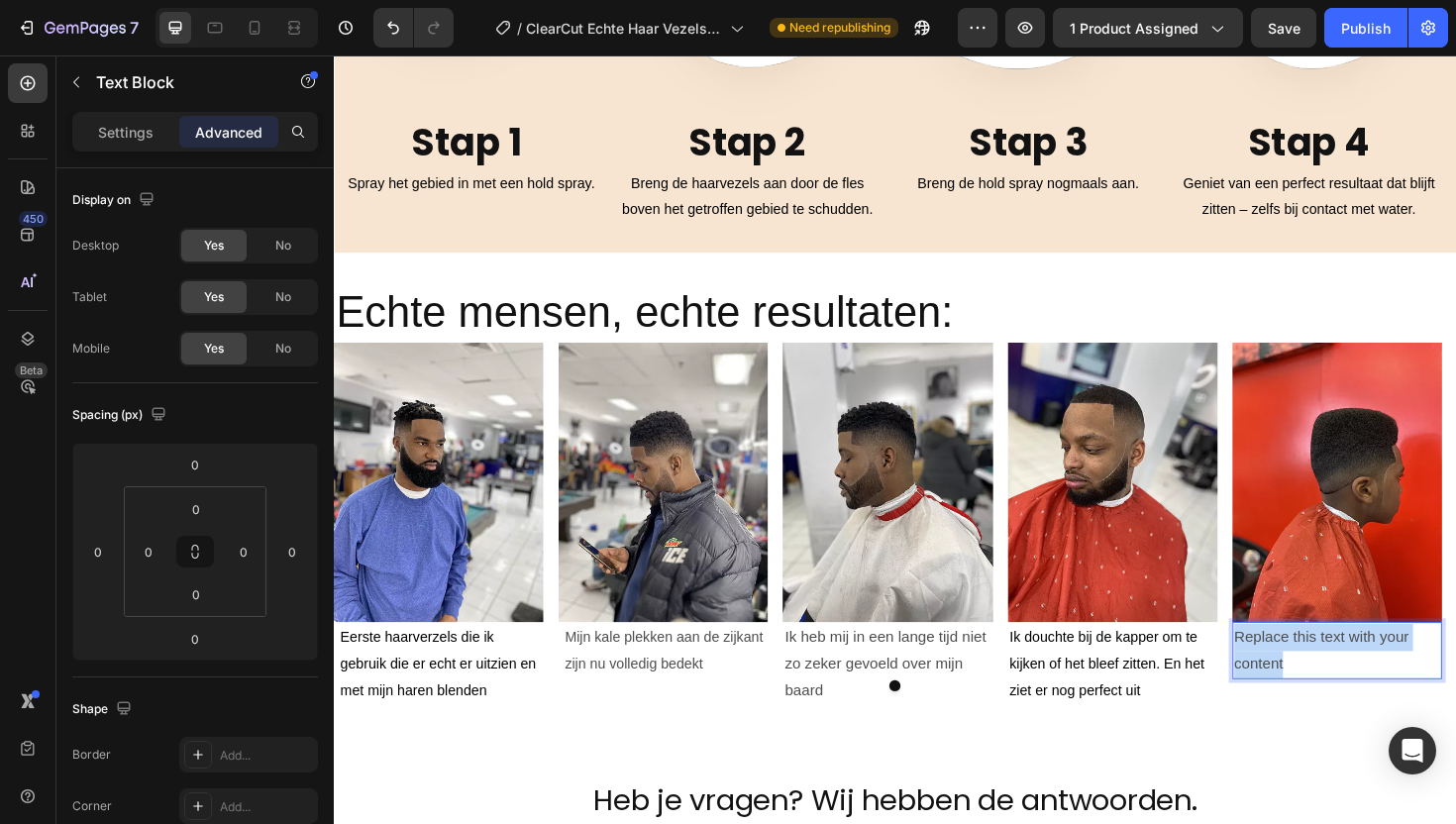 click on "Replace this text with your content" at bounding box center [1397, 686] 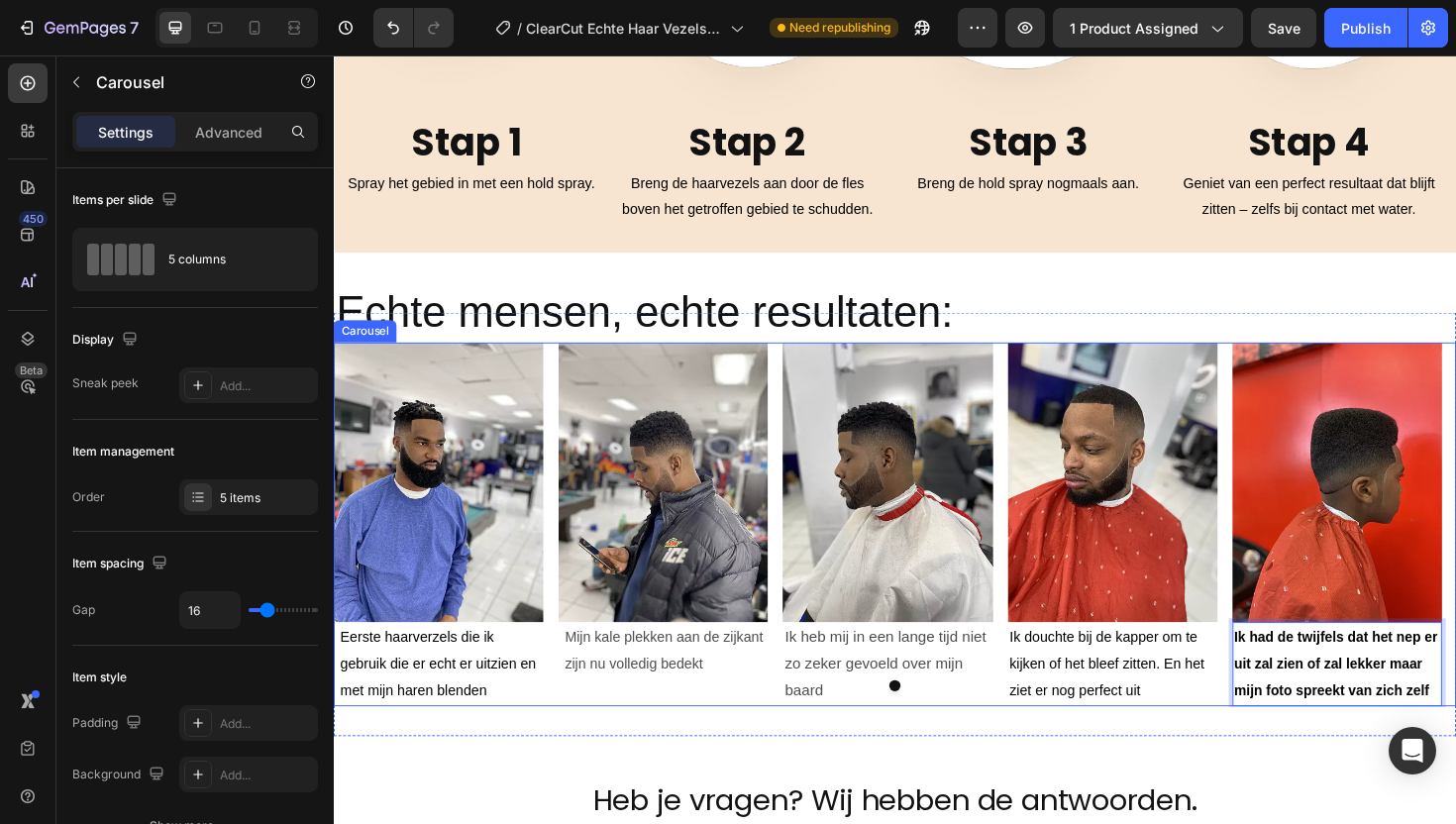click at bounding box center (928, 723) 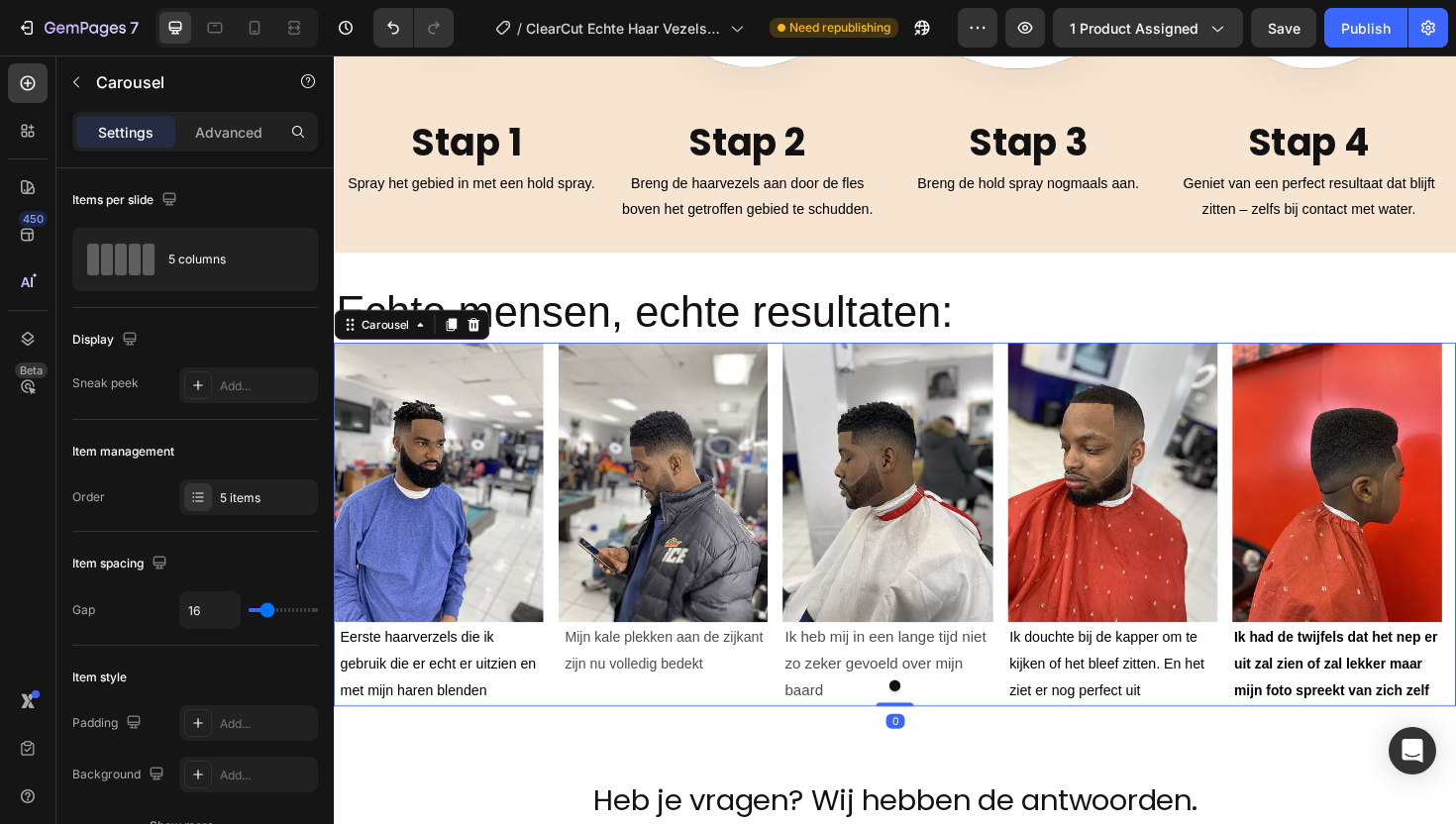 click at bounding box center [928, 723] 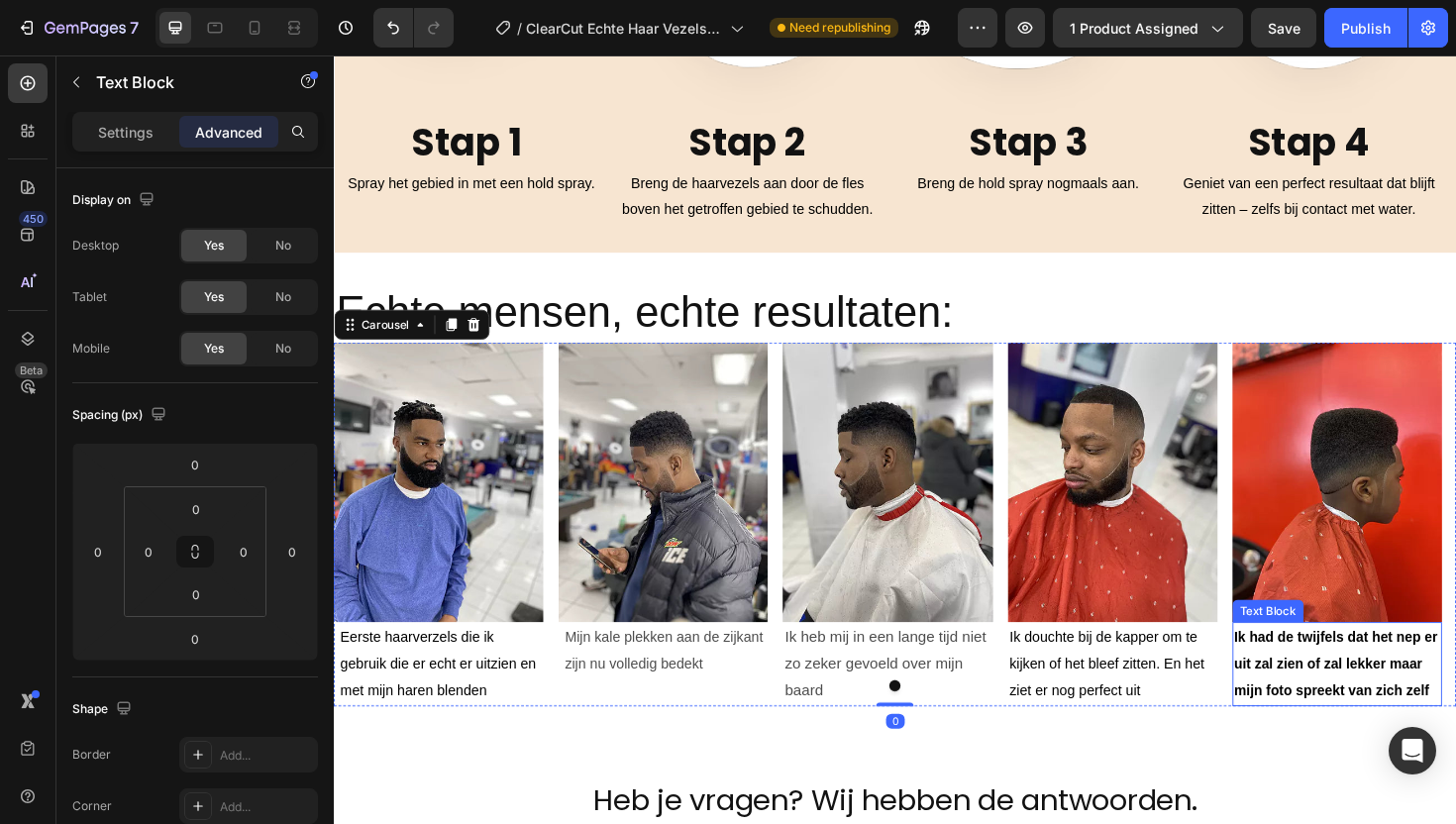 click on "Ik had de twijfels dat het nep er uit zal zien of zal lekker maar mijn foto spreekt van zich zelf" at bounding box center [1395, 700] 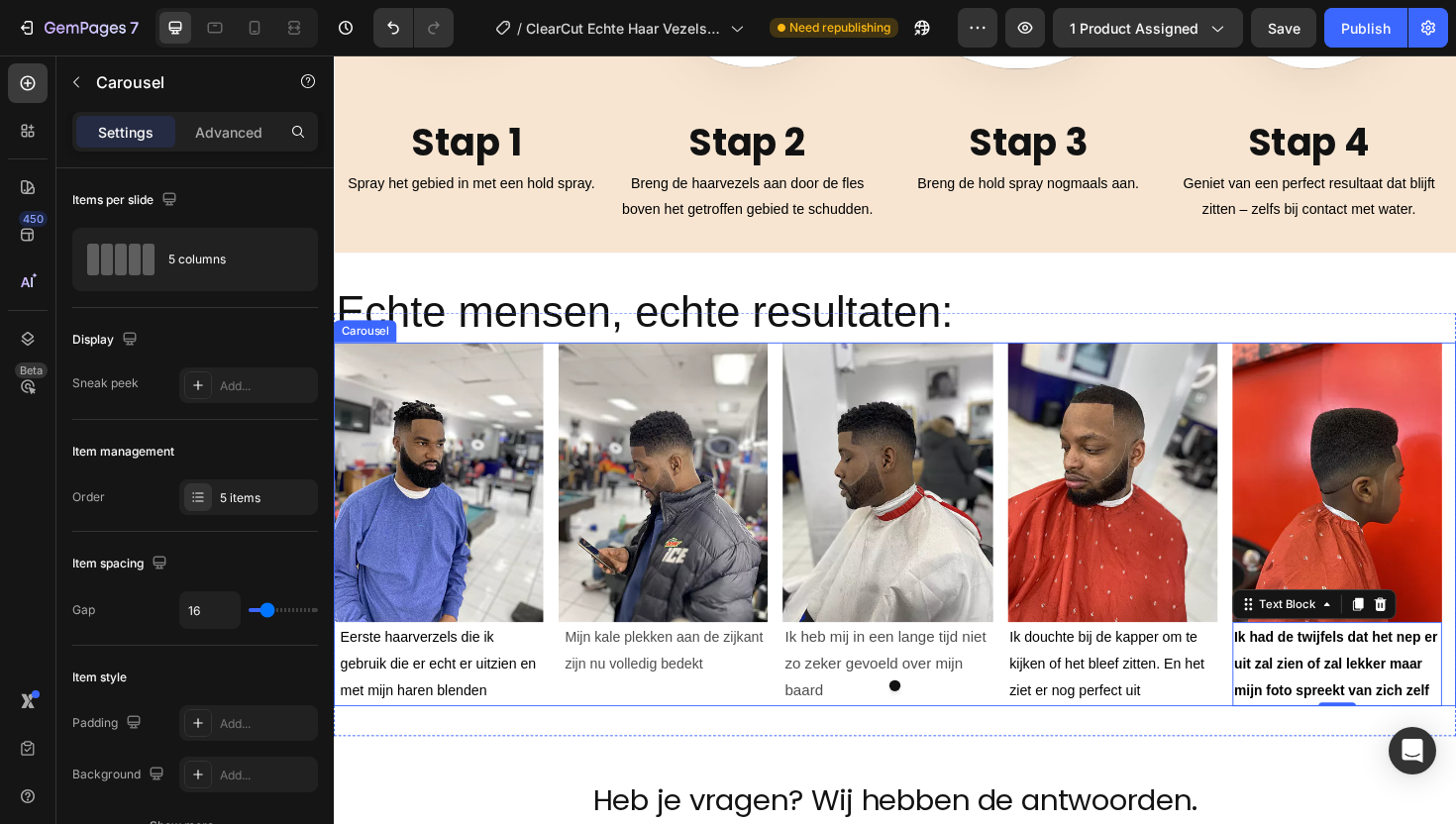click at bounding box center (928, 723) 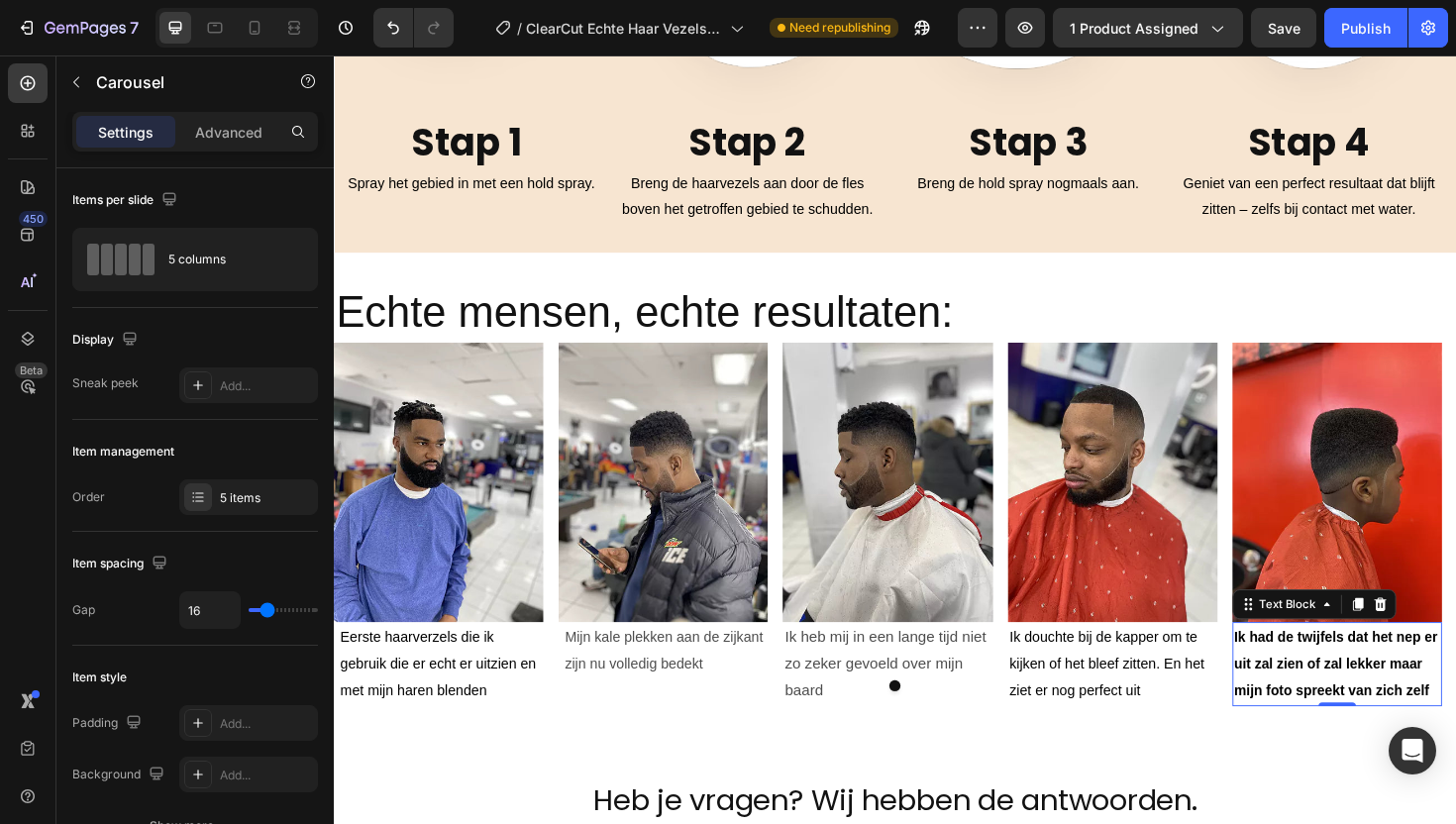 click on "Ik had de twijfels dat het nep er uit zal zien of zal lekker maar mijn foto spreekt van zich zelf" at bounding box center (1397, 700) 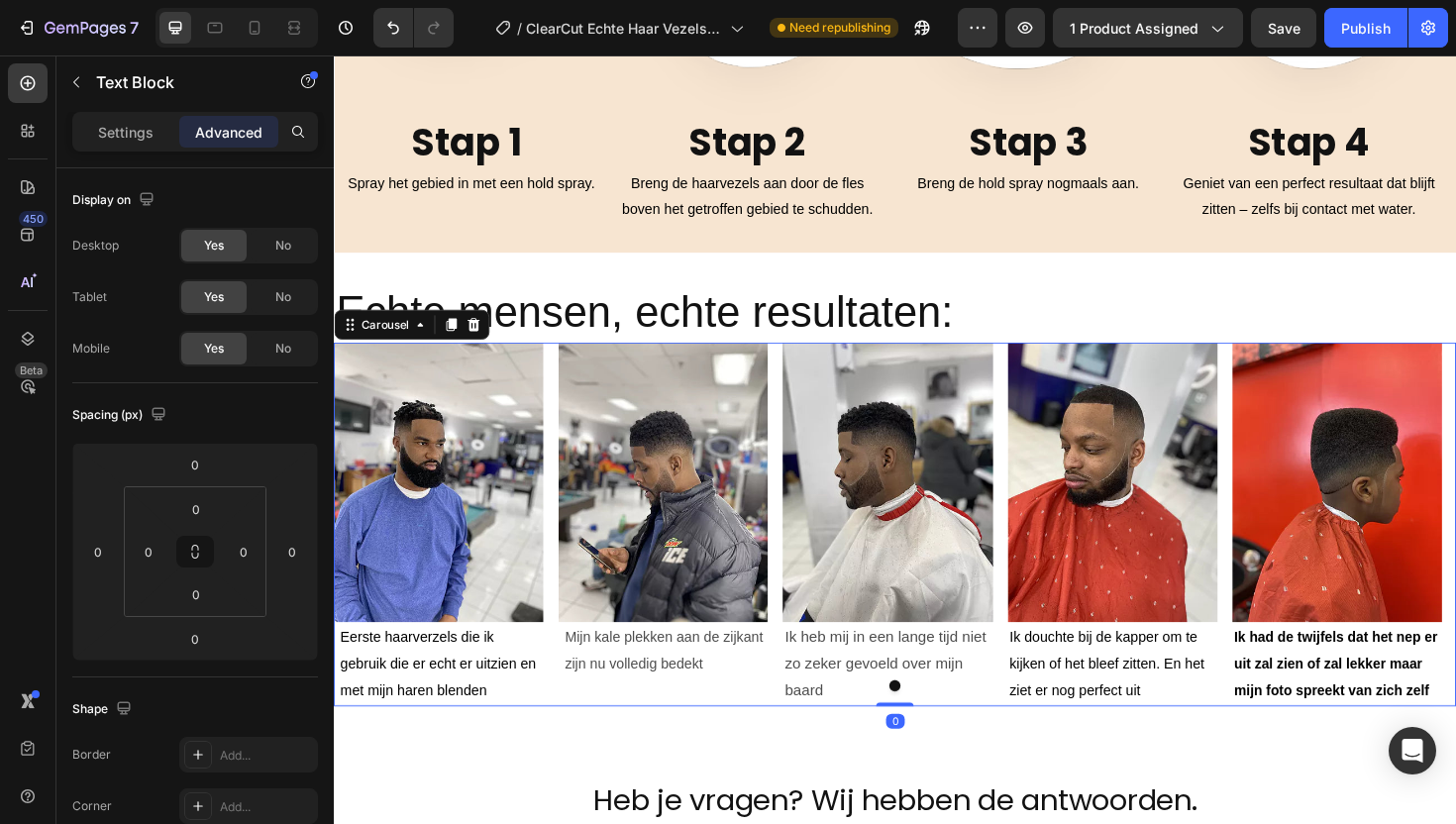click at bounding box center (928, 723) 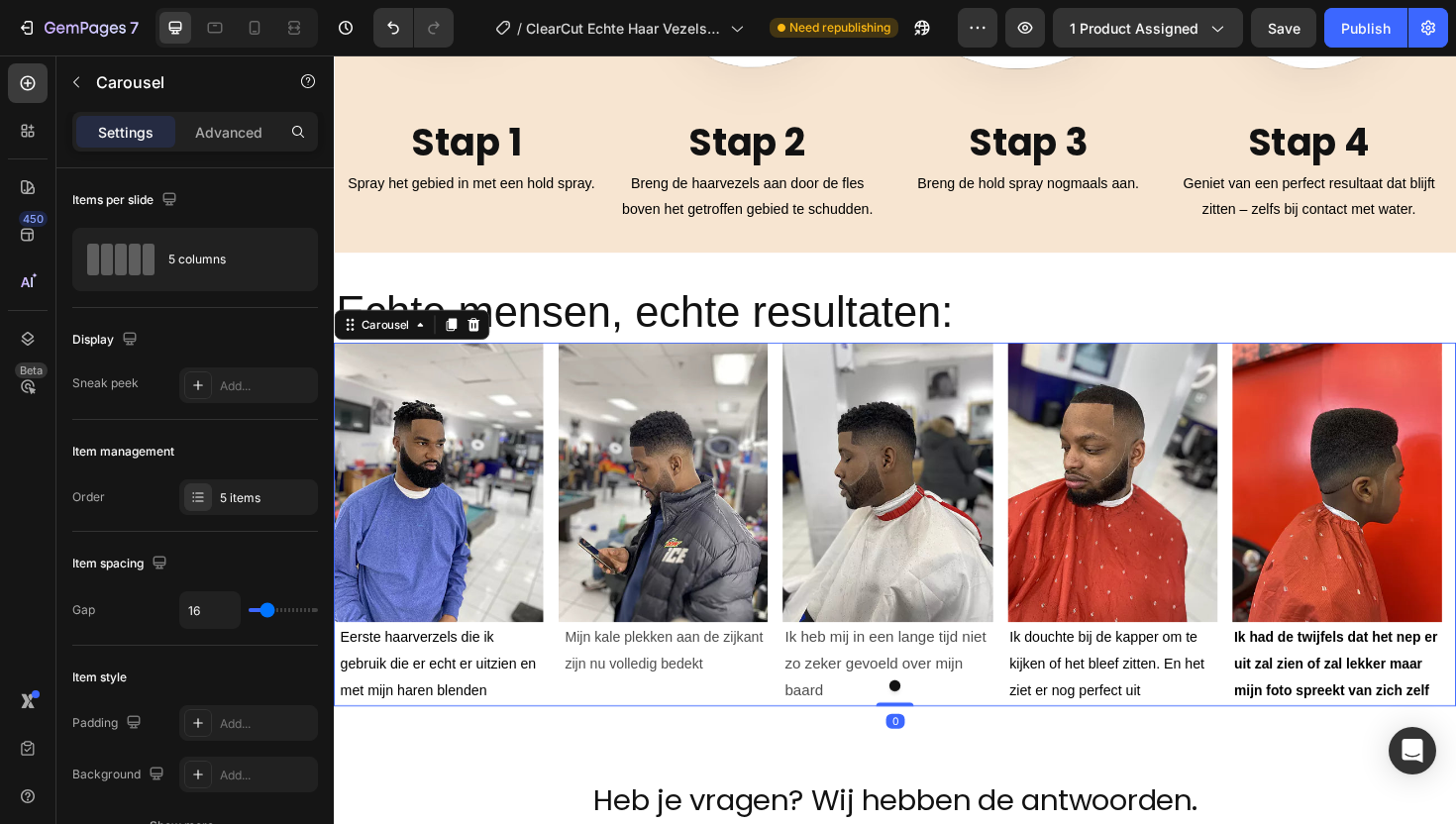 click at bounding box center (928, 723) 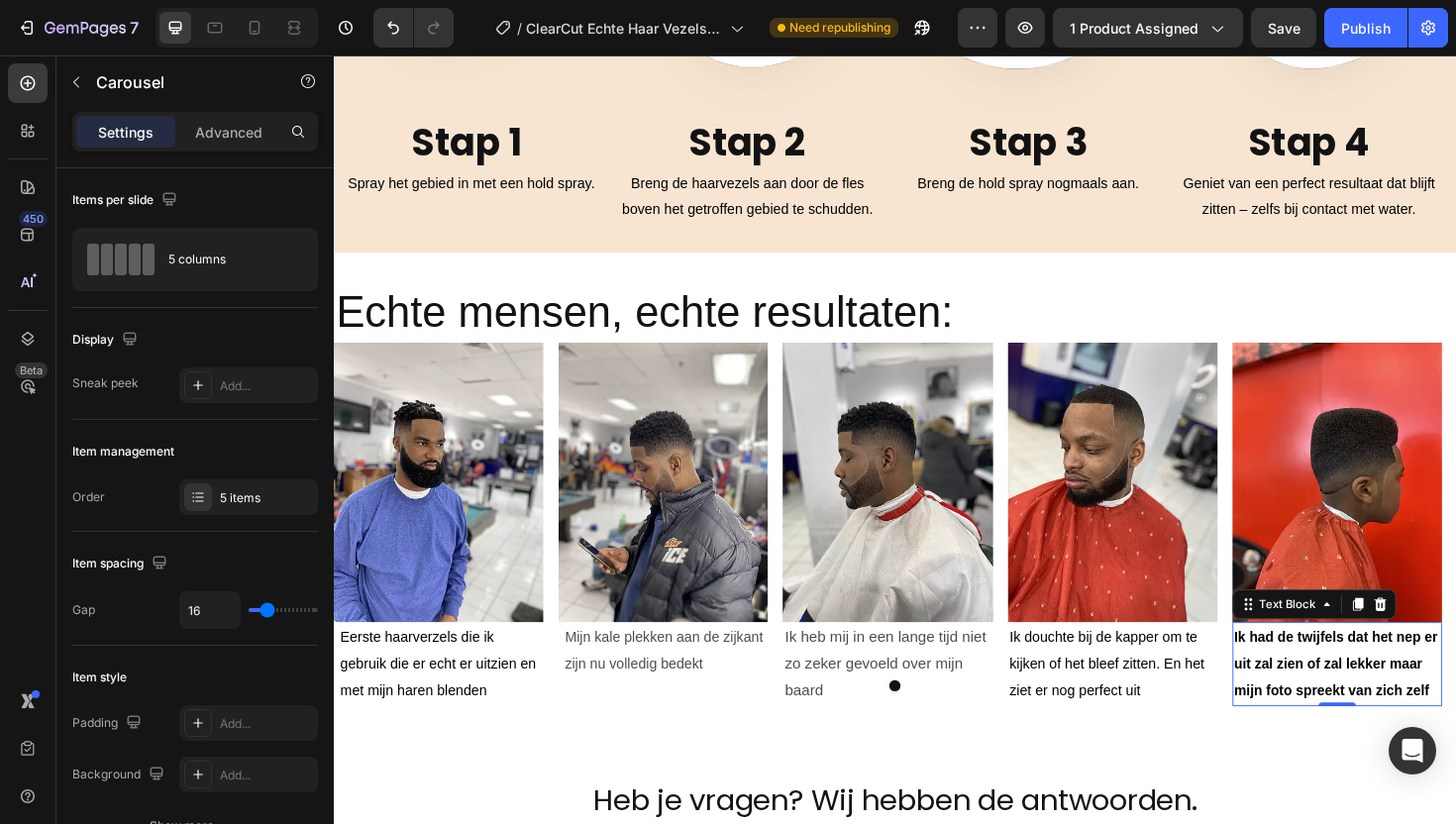 click on "Ik had de twijfels dat het nep er uit zal zien of zal lekker maar mijn foto spreekt van zich zelf" at bounding box center (1397, 700) 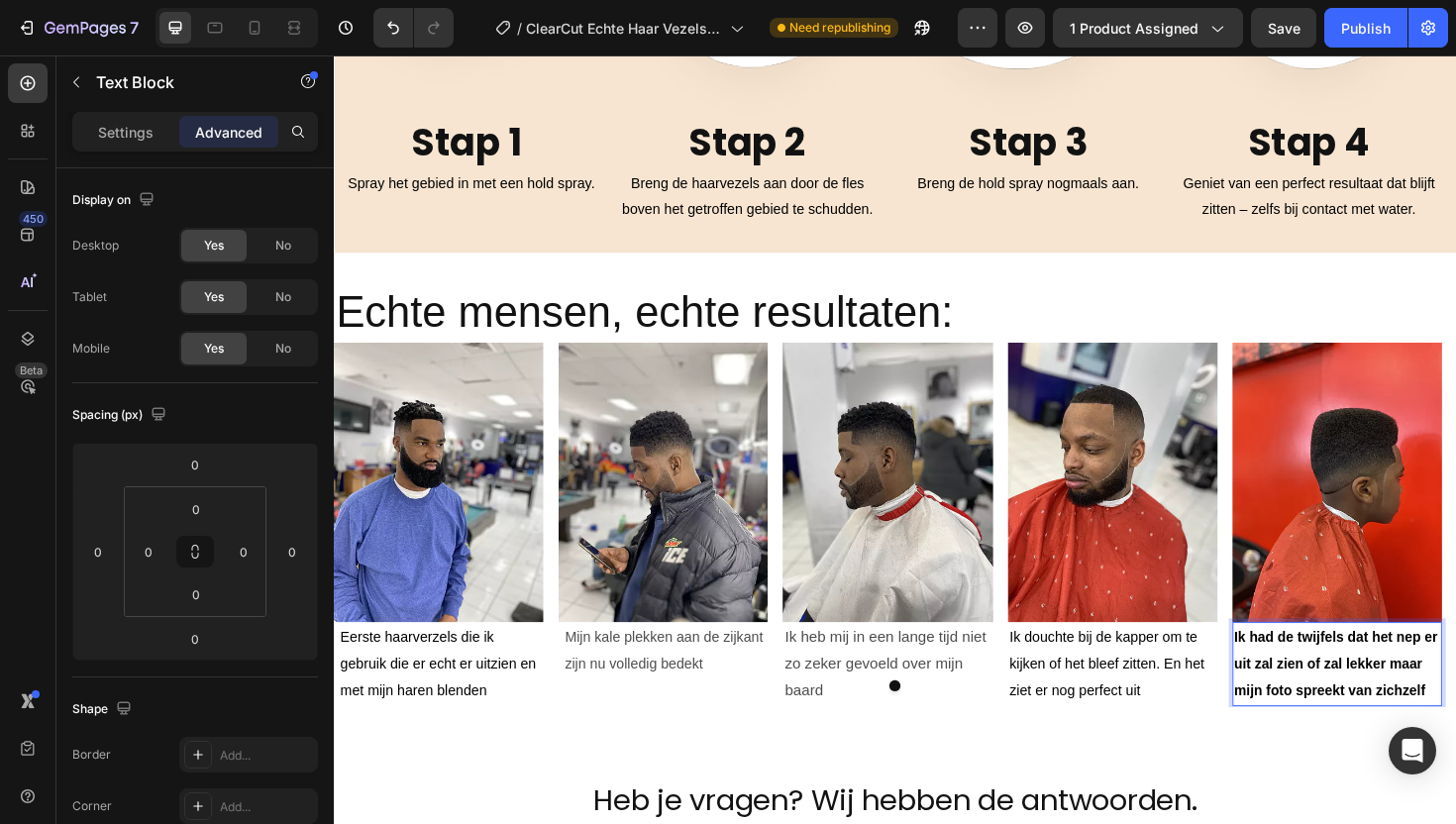 click on "Ik had de twijfels dat het nep er uit zal zien of zal lekker maar mijn foto spreekt van zichzelf" at bounding box center [1397, 700] 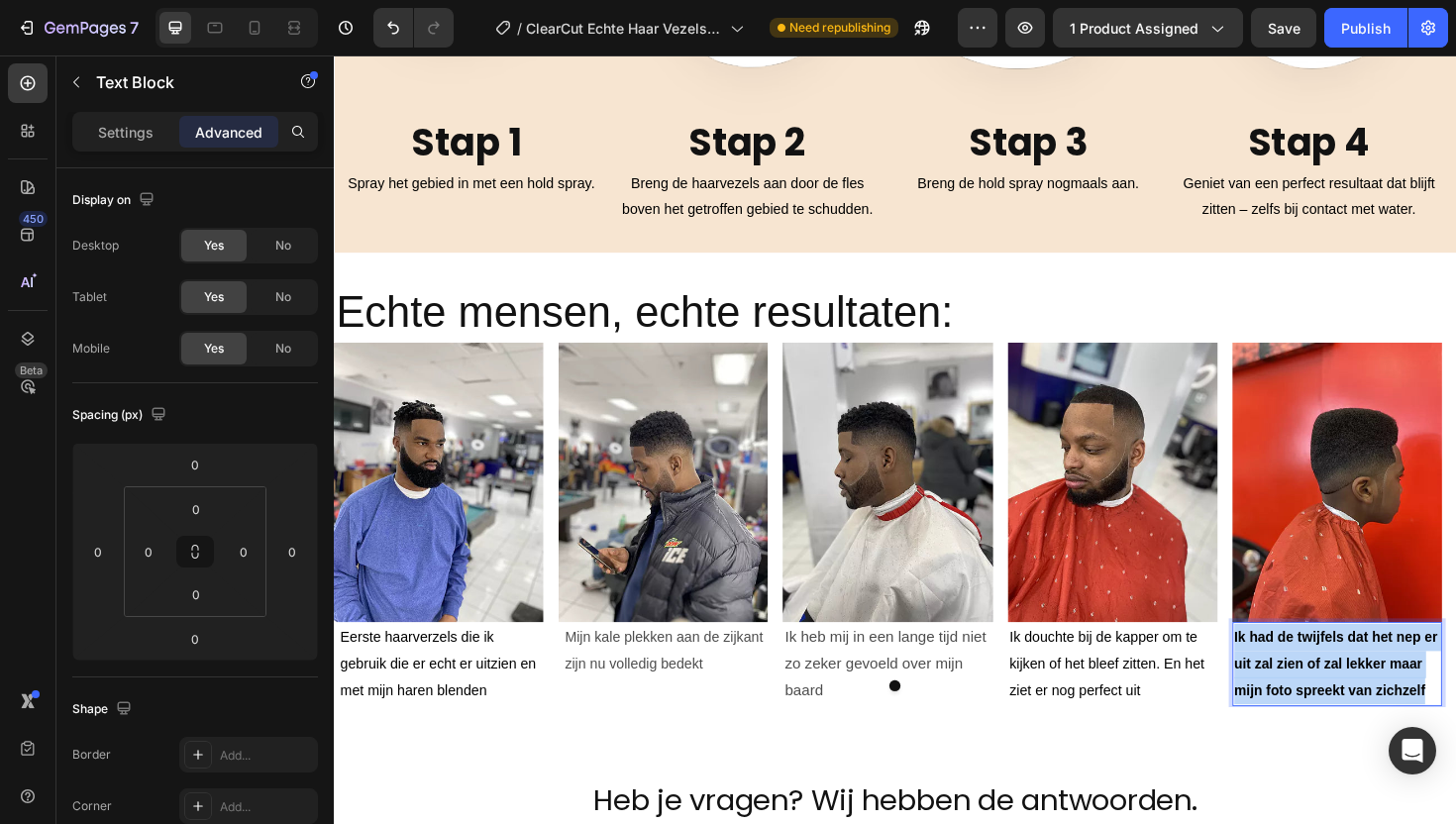 click on "Ik had de twijfels dat het nep er uit zal zien of zal lekker maar mijn foto spreekt van zichzelf" at bounding box center [1397, 700] 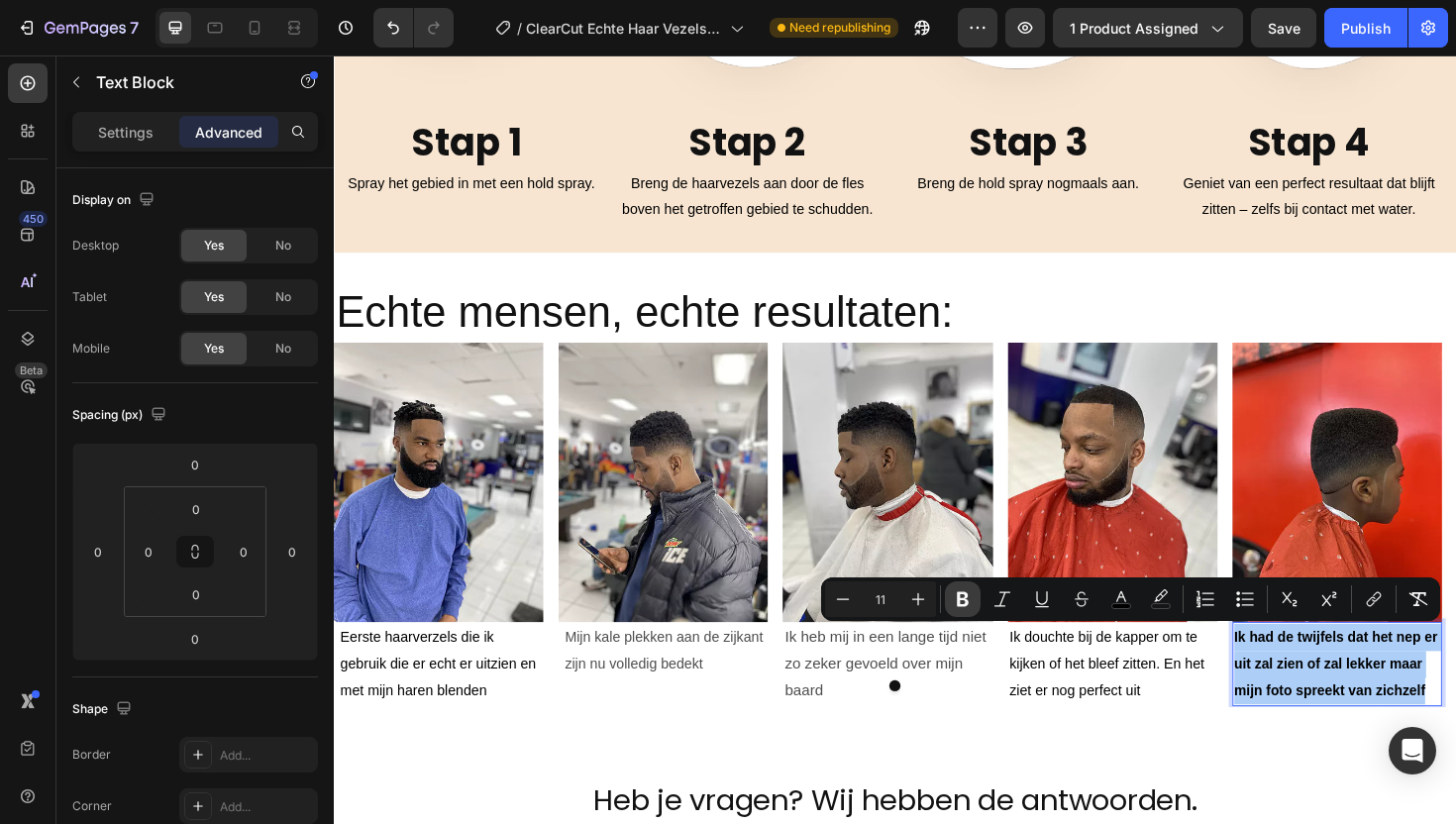 click 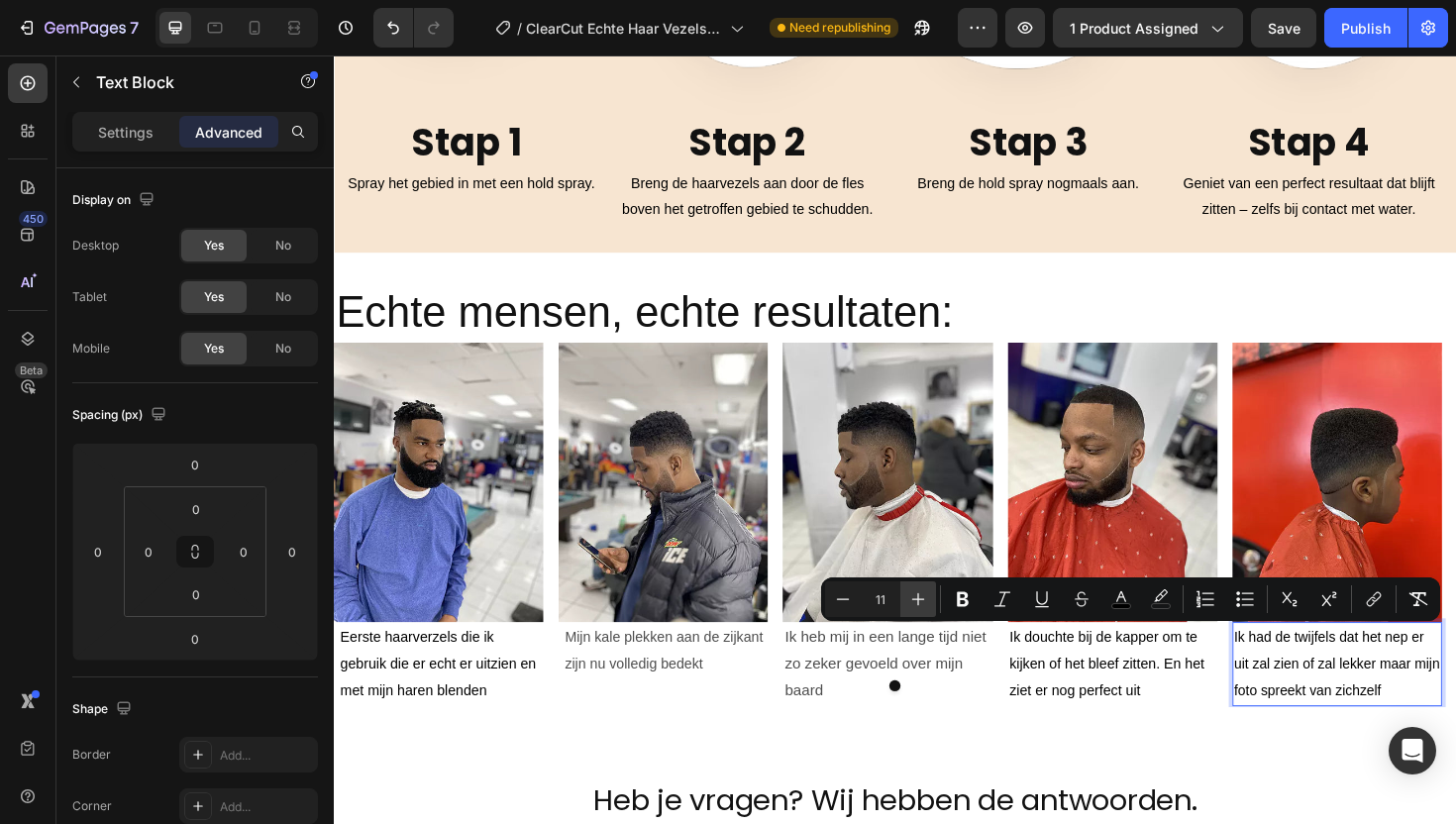 click 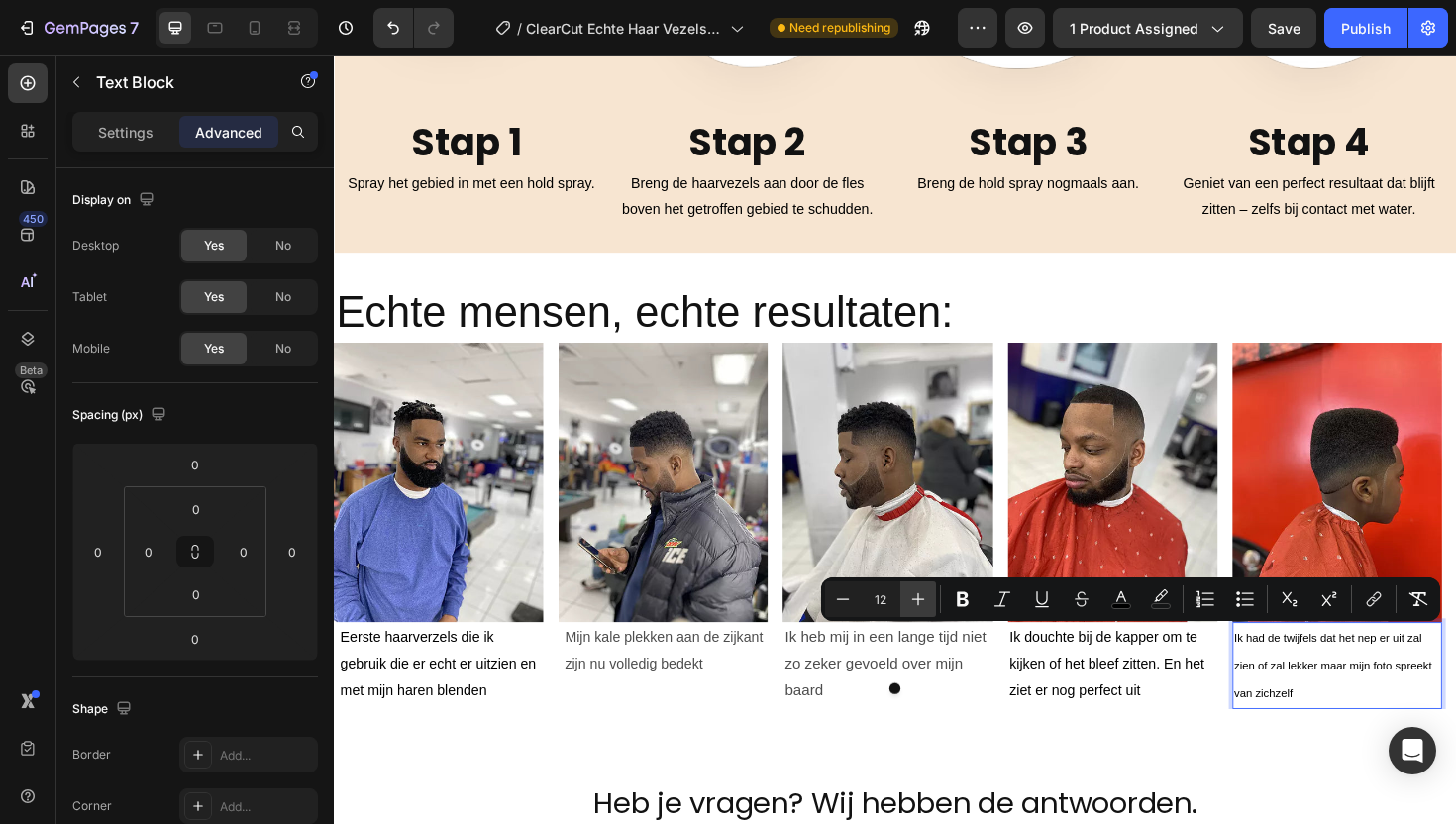 click 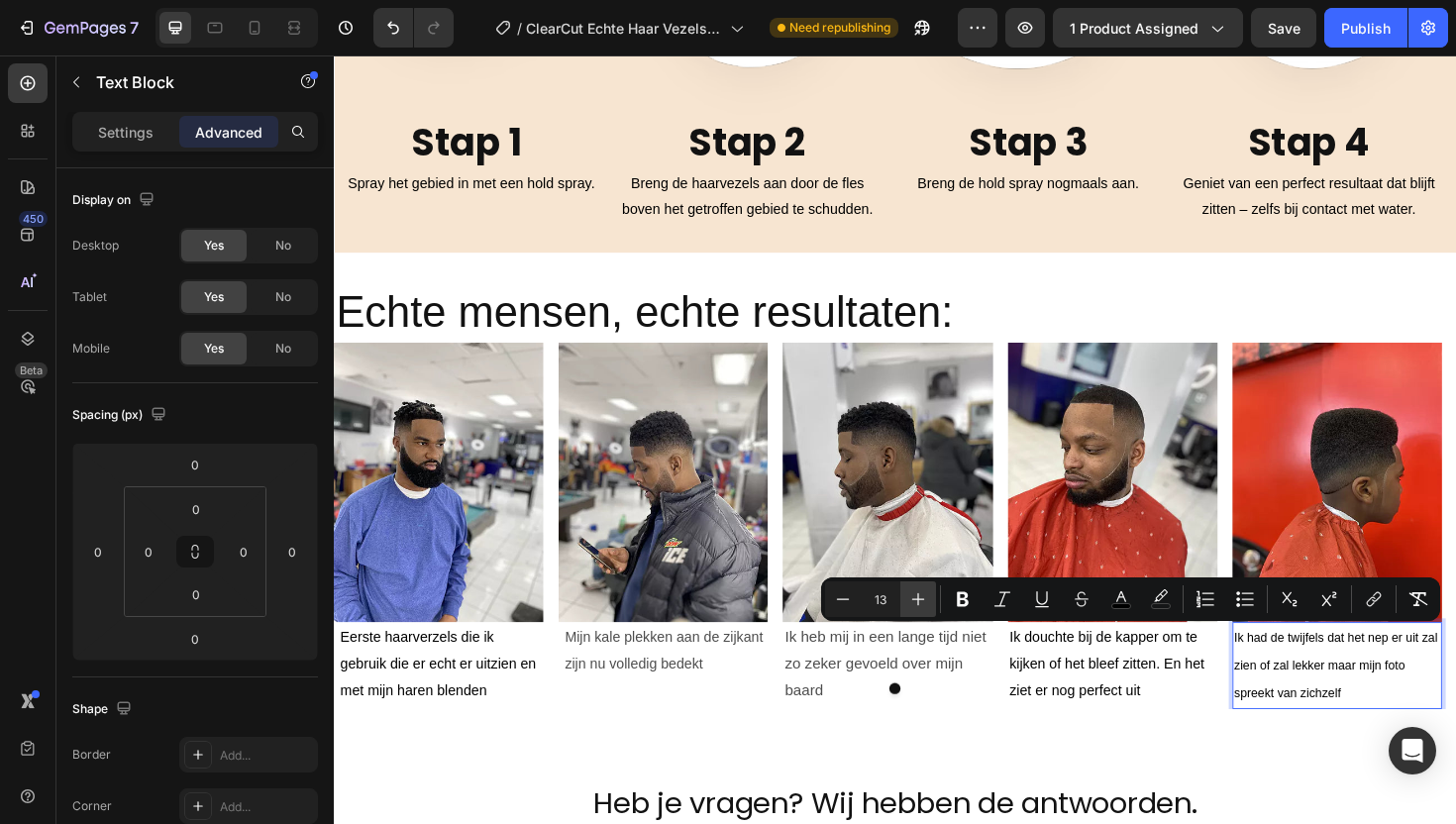 click 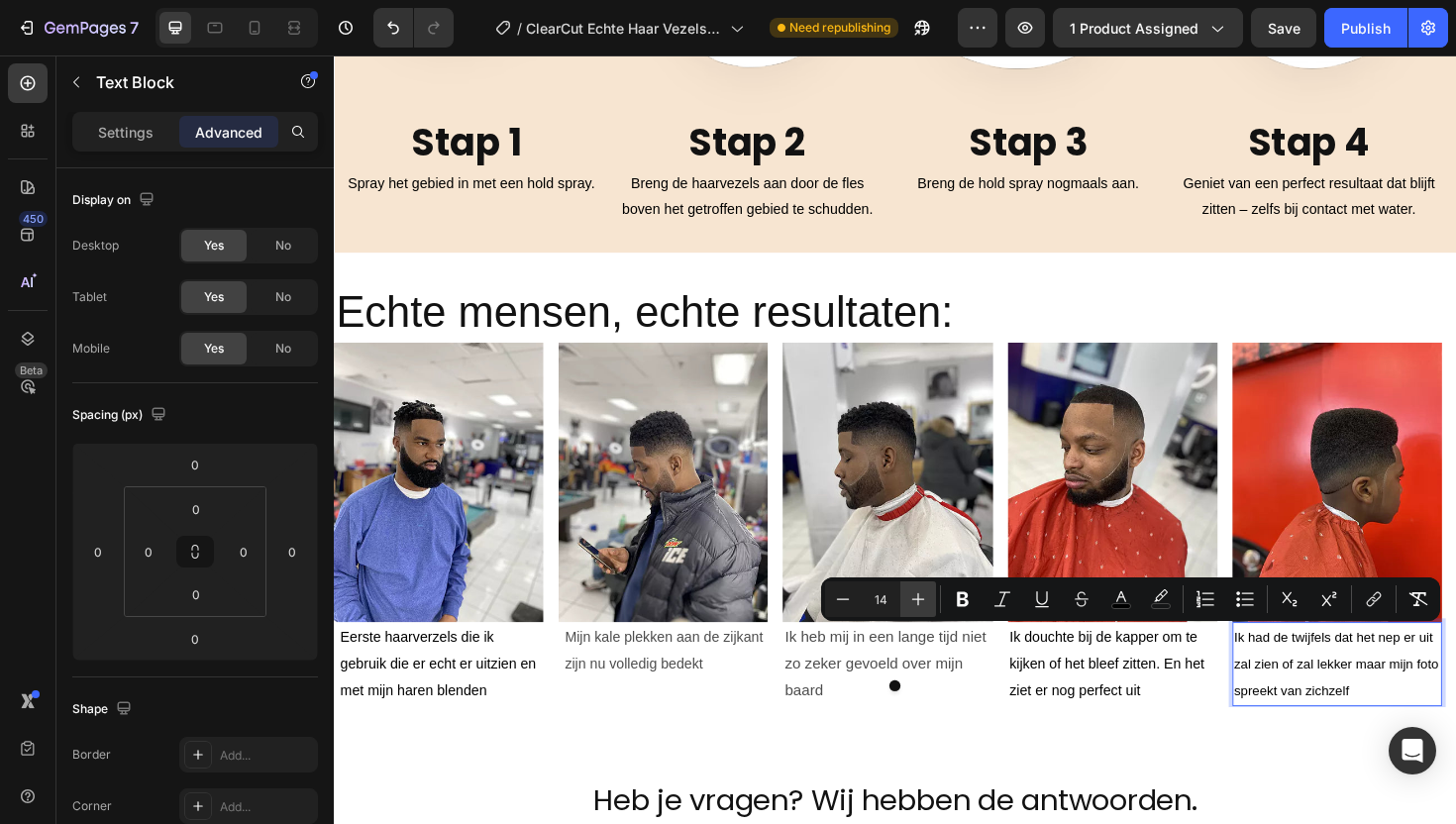 click 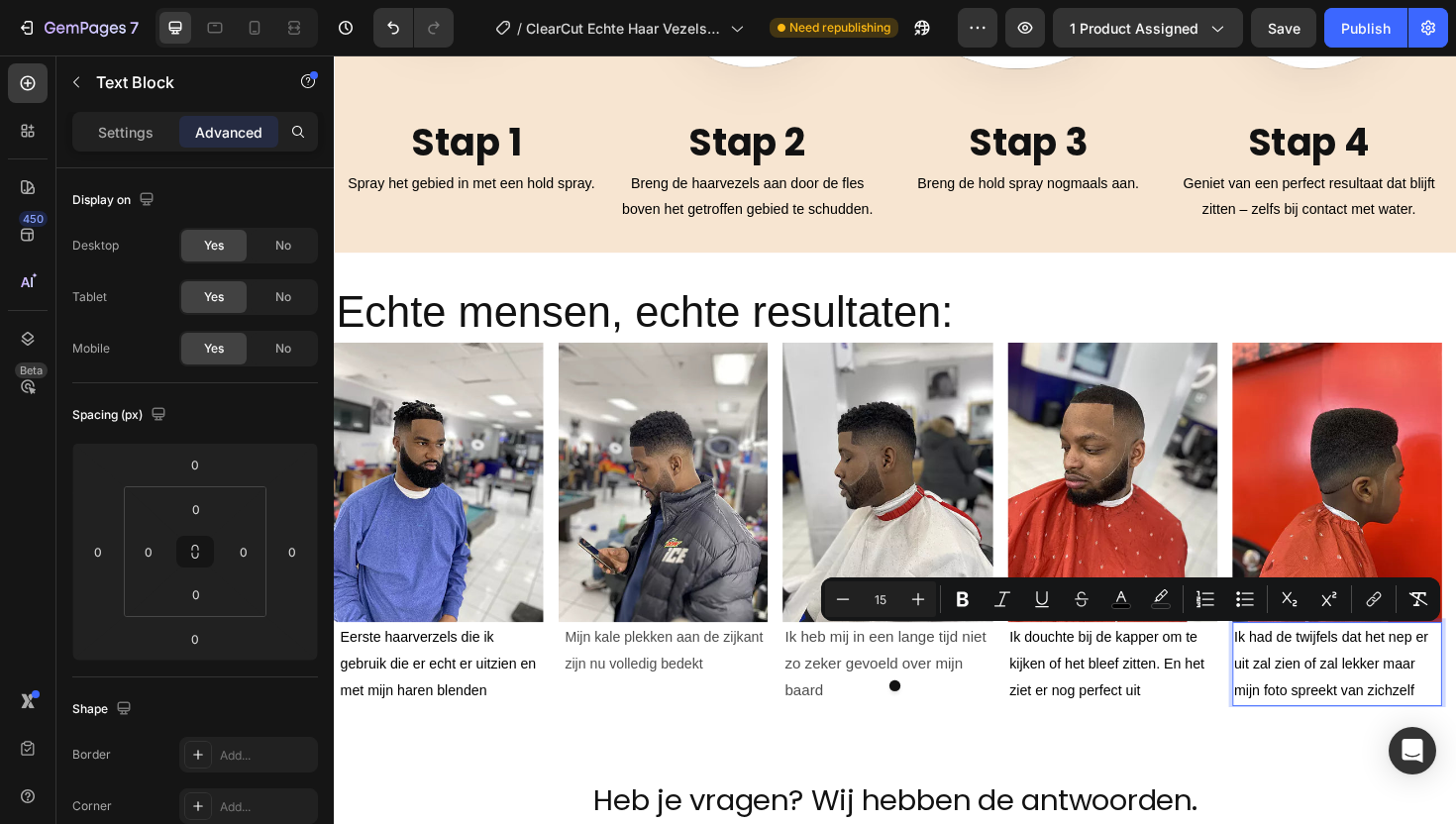 click on "Ik had de twijfels dat het nep er uit zal zien of zal lekker maar mijn foto spreekt van zichzelf" at bounding box center [1397, 700] 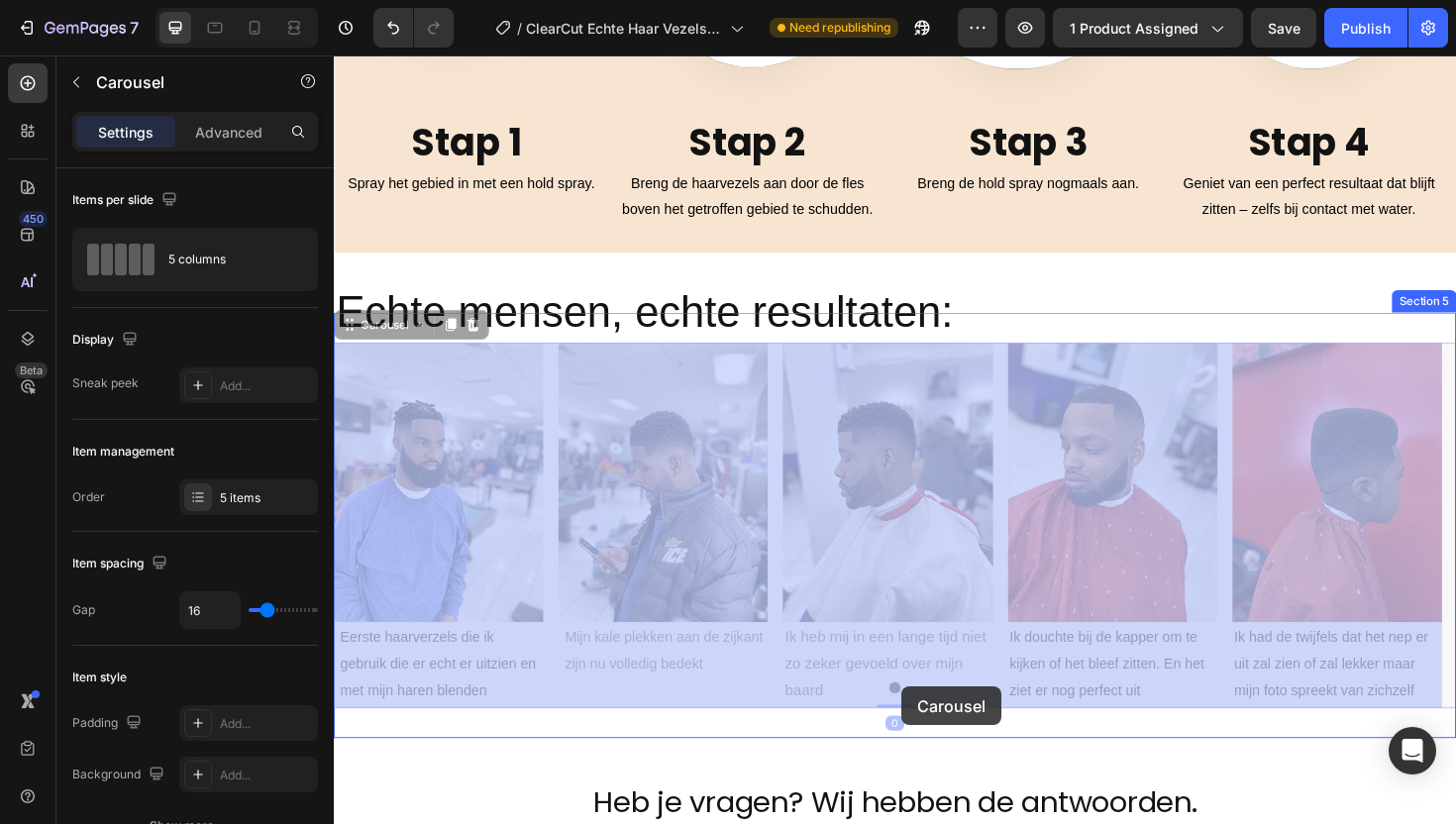 drag, startPoint x: 923, startPoint y: 724, endPoint x: 934, endPoint y: 723, distance: 11.045361 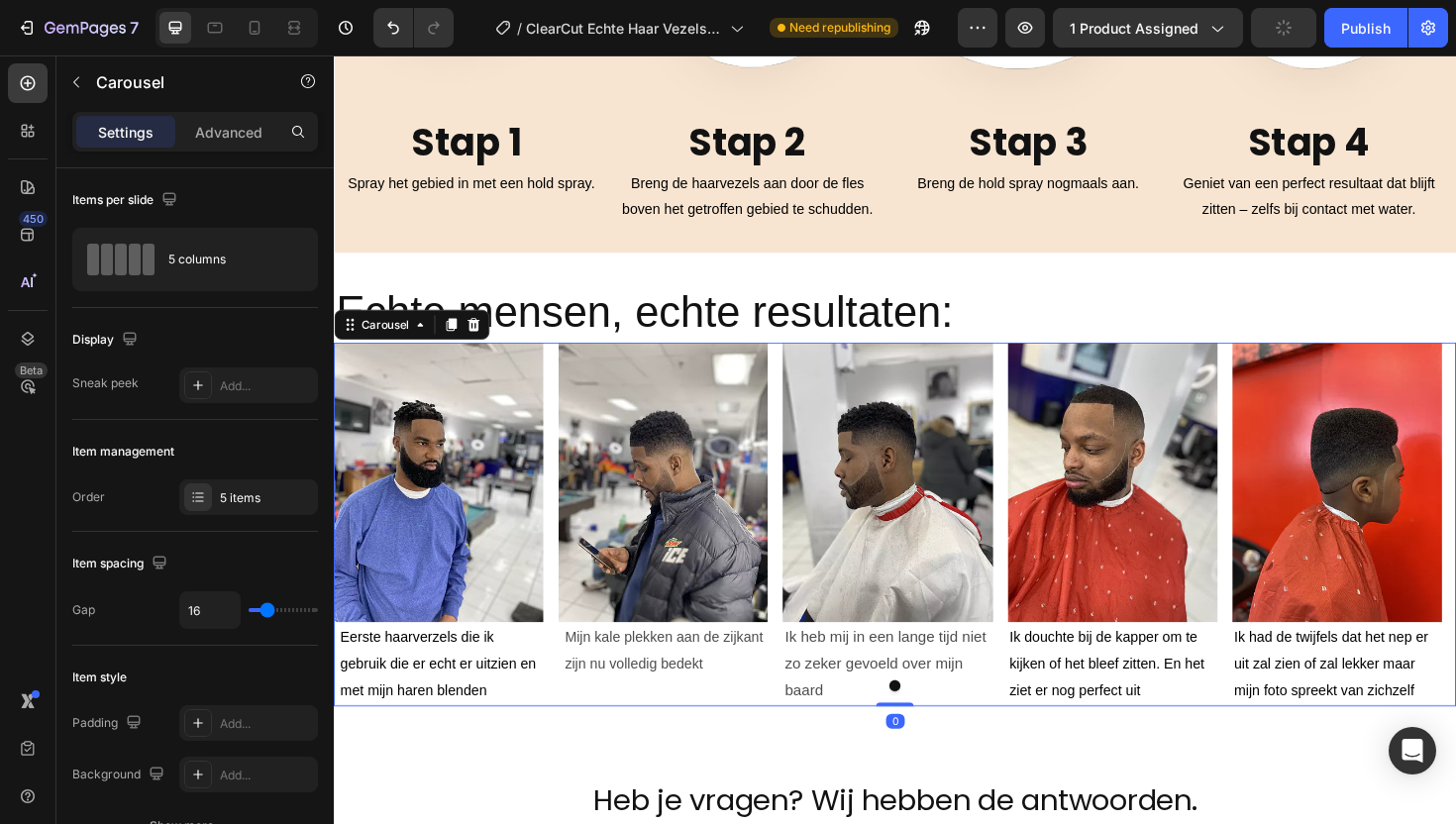 click at bounding box center [928, 723] 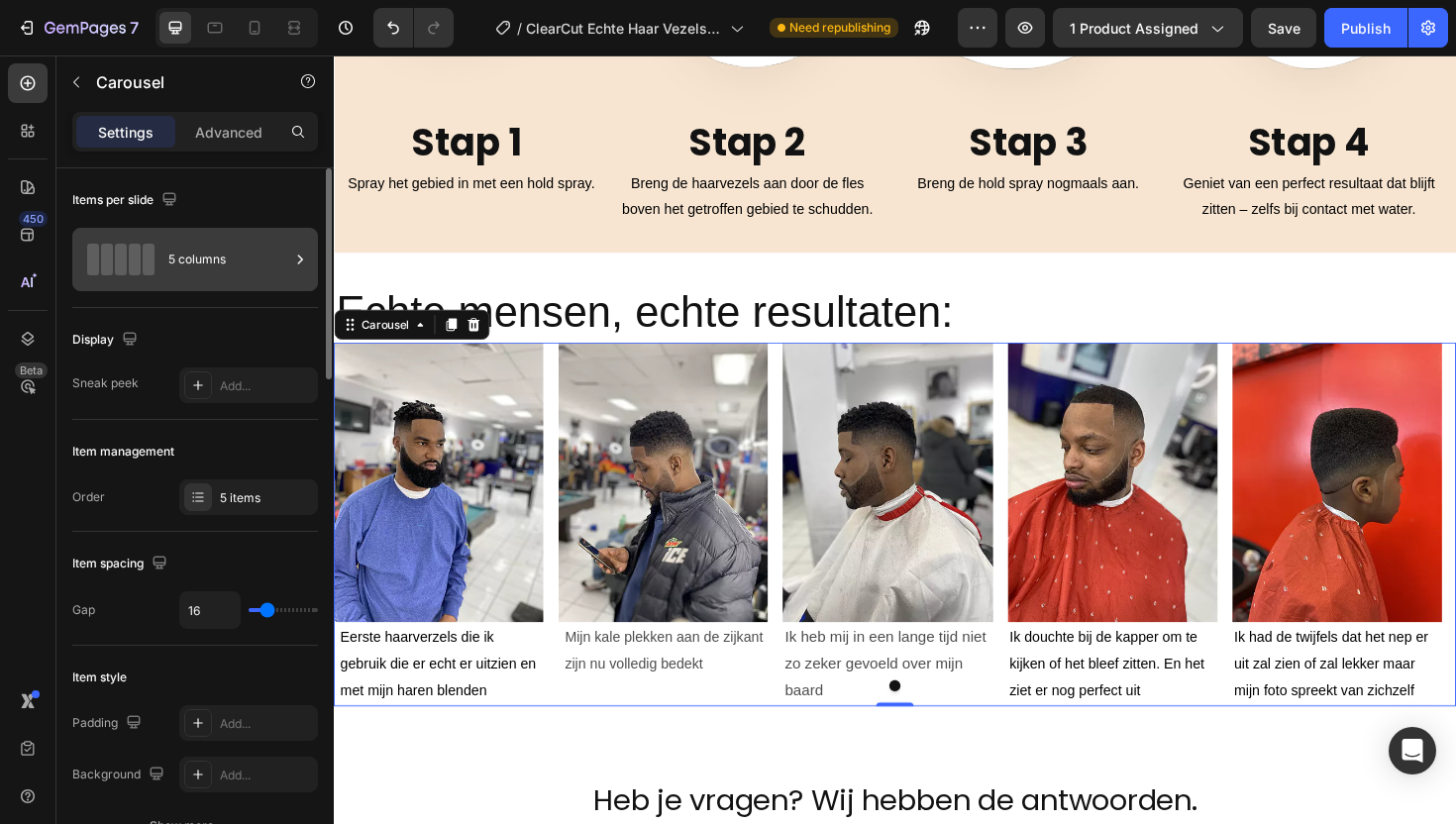 click on "5 columns" at bounding box center (229, 259) 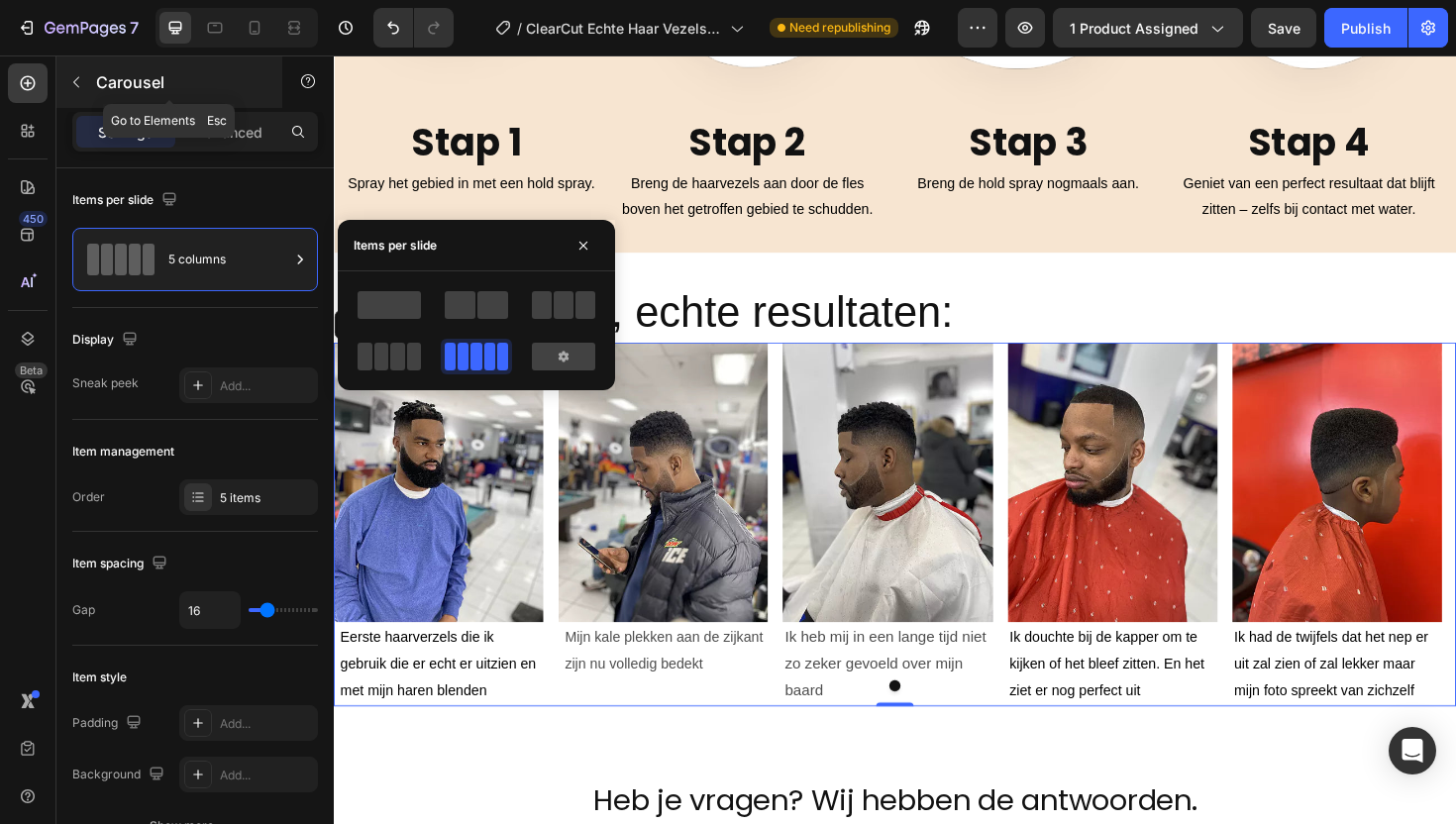 click 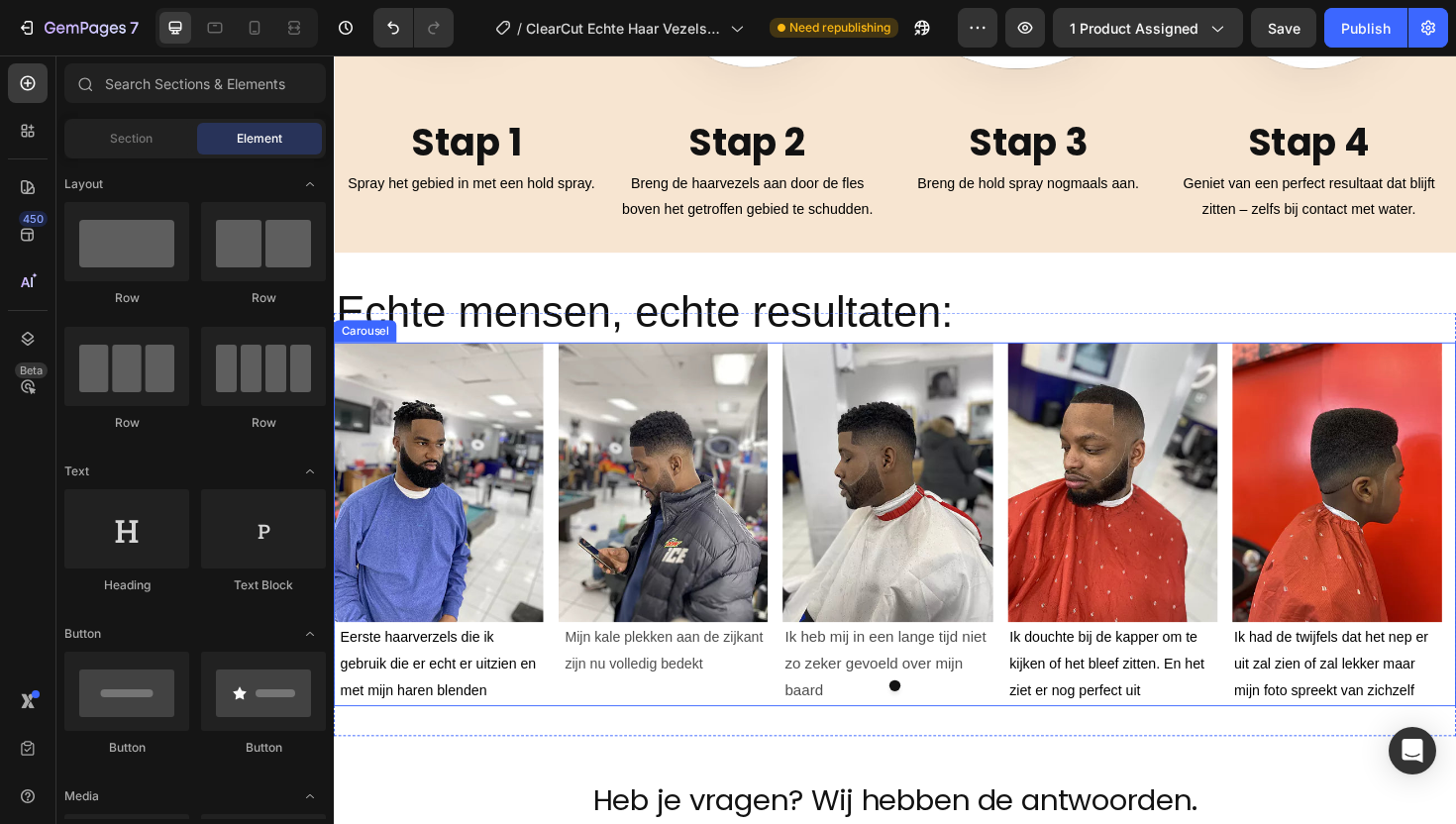 click on "Image Eerste haarverzels die ik gebruik die er echt er uitzien en met mijn haren blenden Text Block Image Mijn kale plekken aan de zijkant zijn nu volledig bedekt Text Block Image Ik heb mij in een lange tijd niet zo zeker gevoeld over mijn baard Text Block Image Ik douchte bij de kapper om te kijken of het bleef zitten. En het ziet er nog perfect uit Text Block Image Ik had de twijfels dat het nep er uit zal zien of zal lekker maar mijn foto spreekt van zichzelf Text Block" at bounding box center [928, 552] 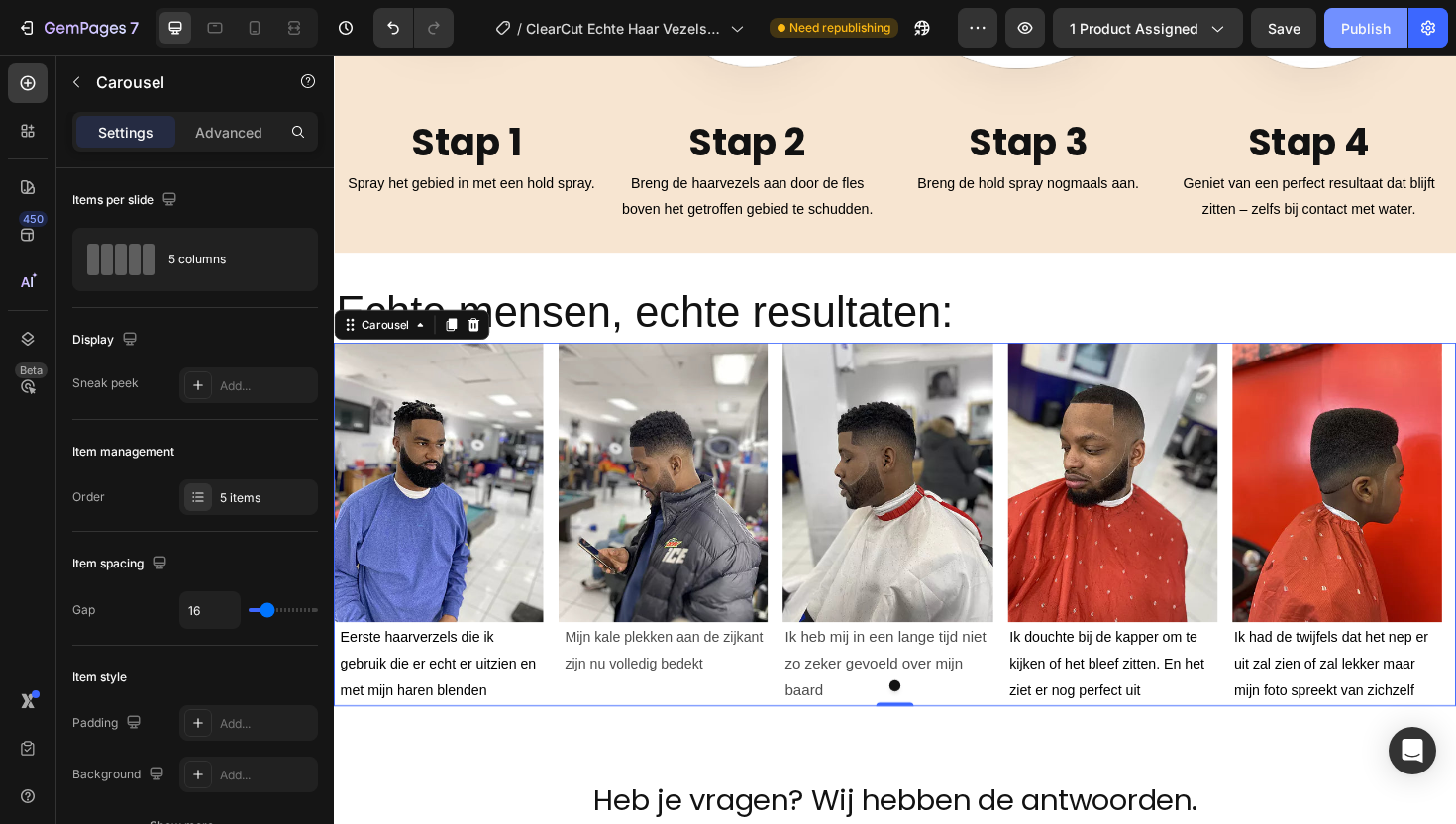 click on "Publish" at bounding box center [1366, 28] 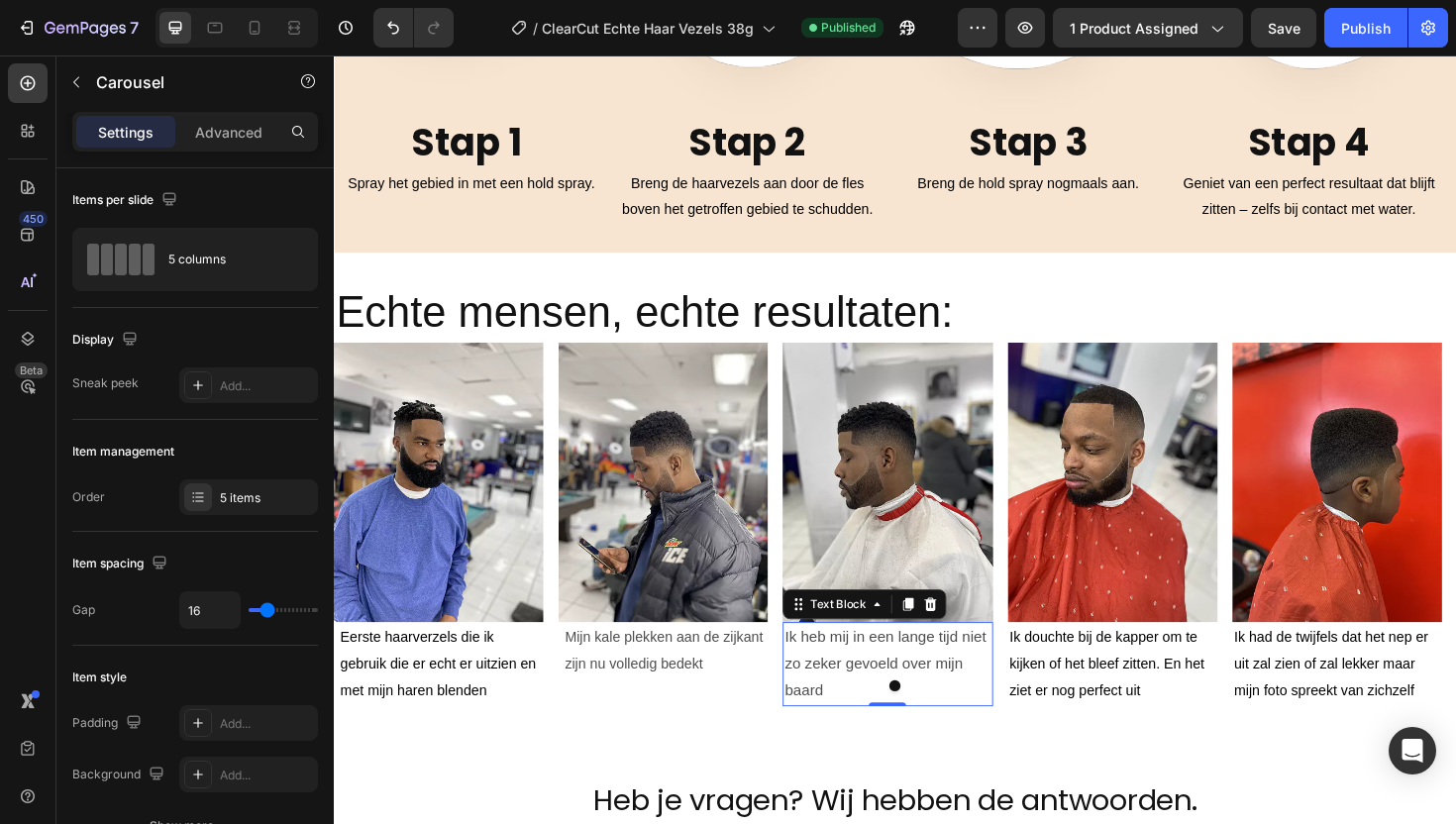 click on "Ik heb mij in een lange tijd niet zo zeker gevoeld over mijn baard" at bounding box center [920, 700] 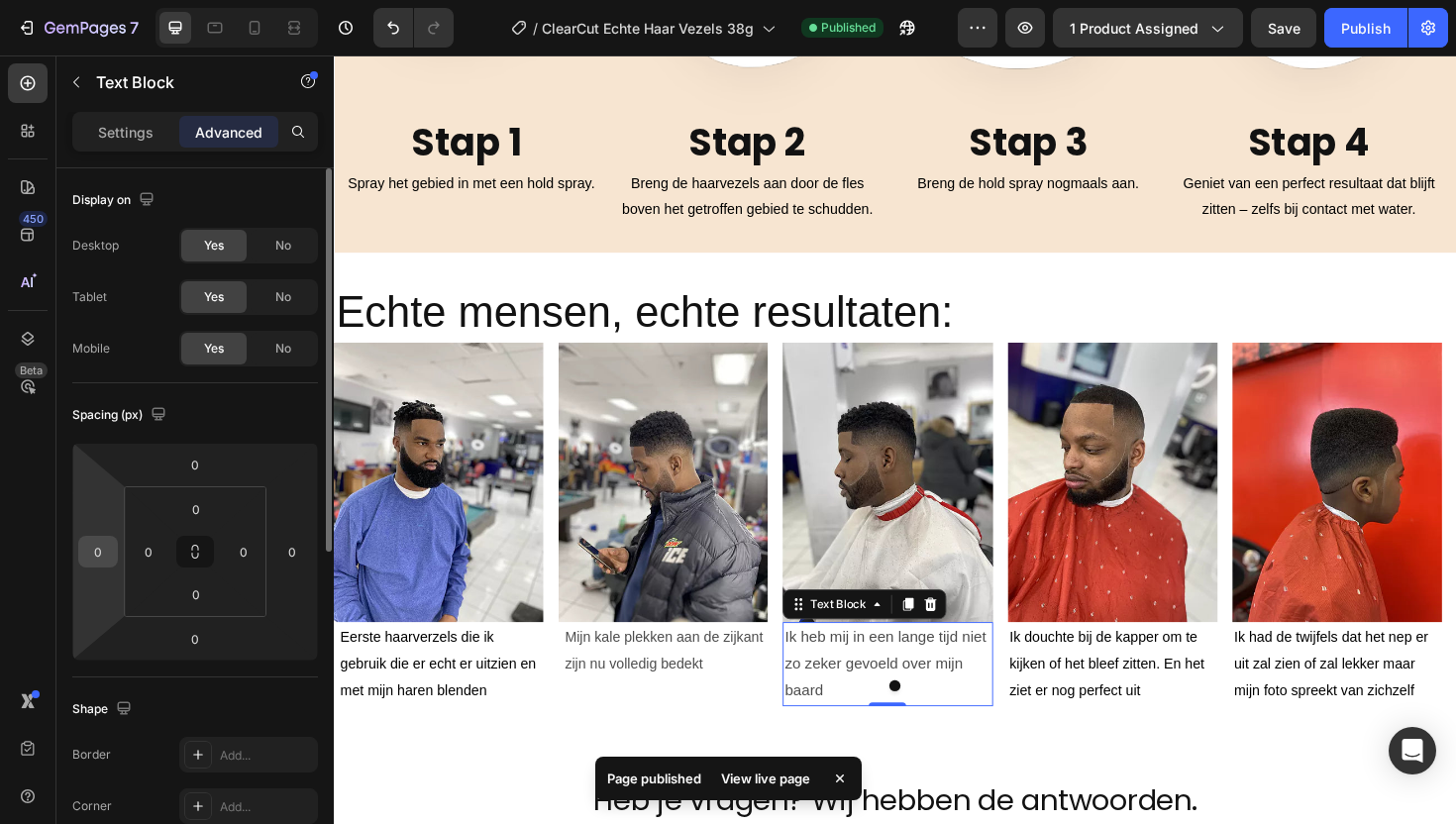click on "0" at bounding box center (98, 552) 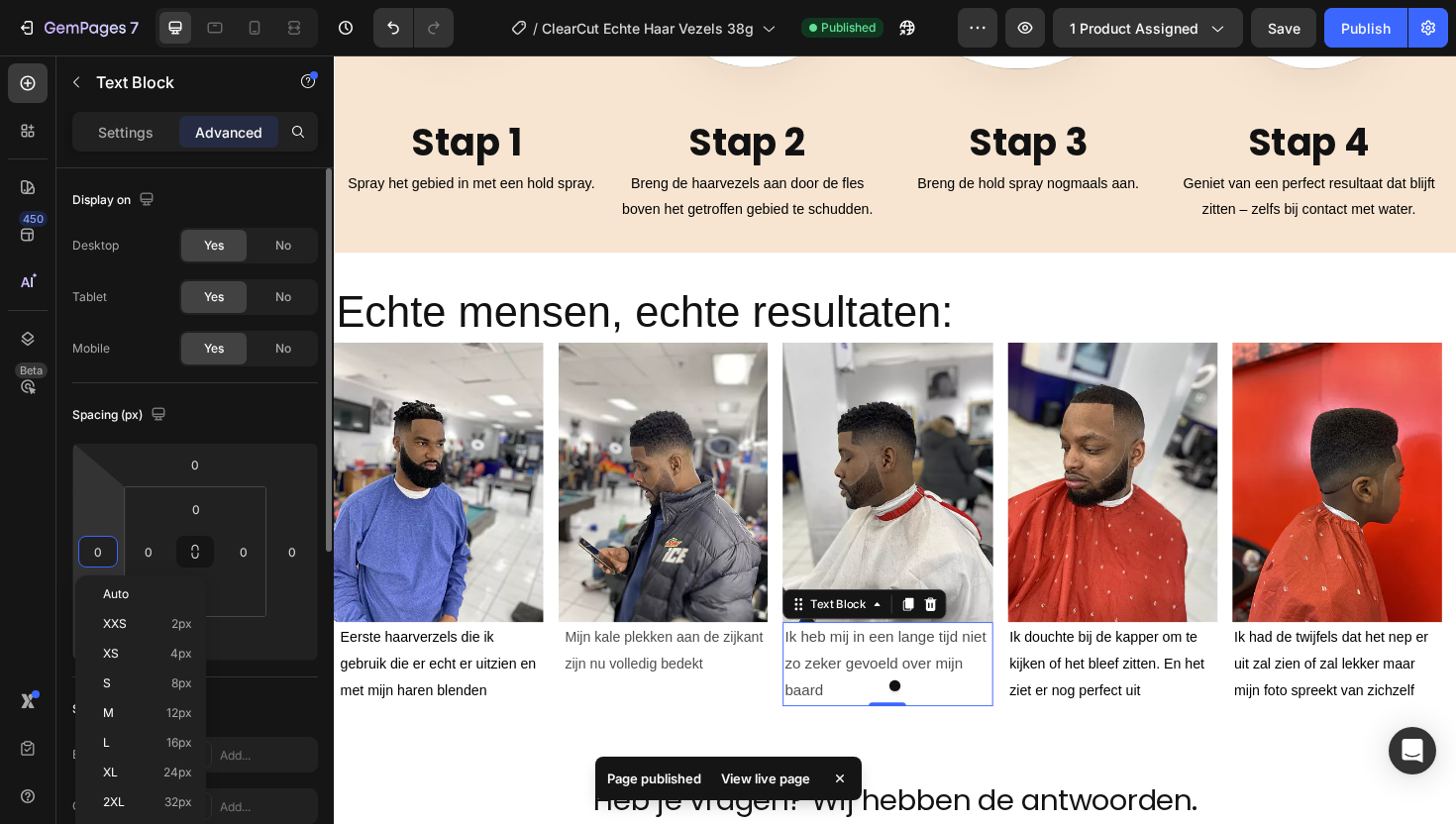type on "5" 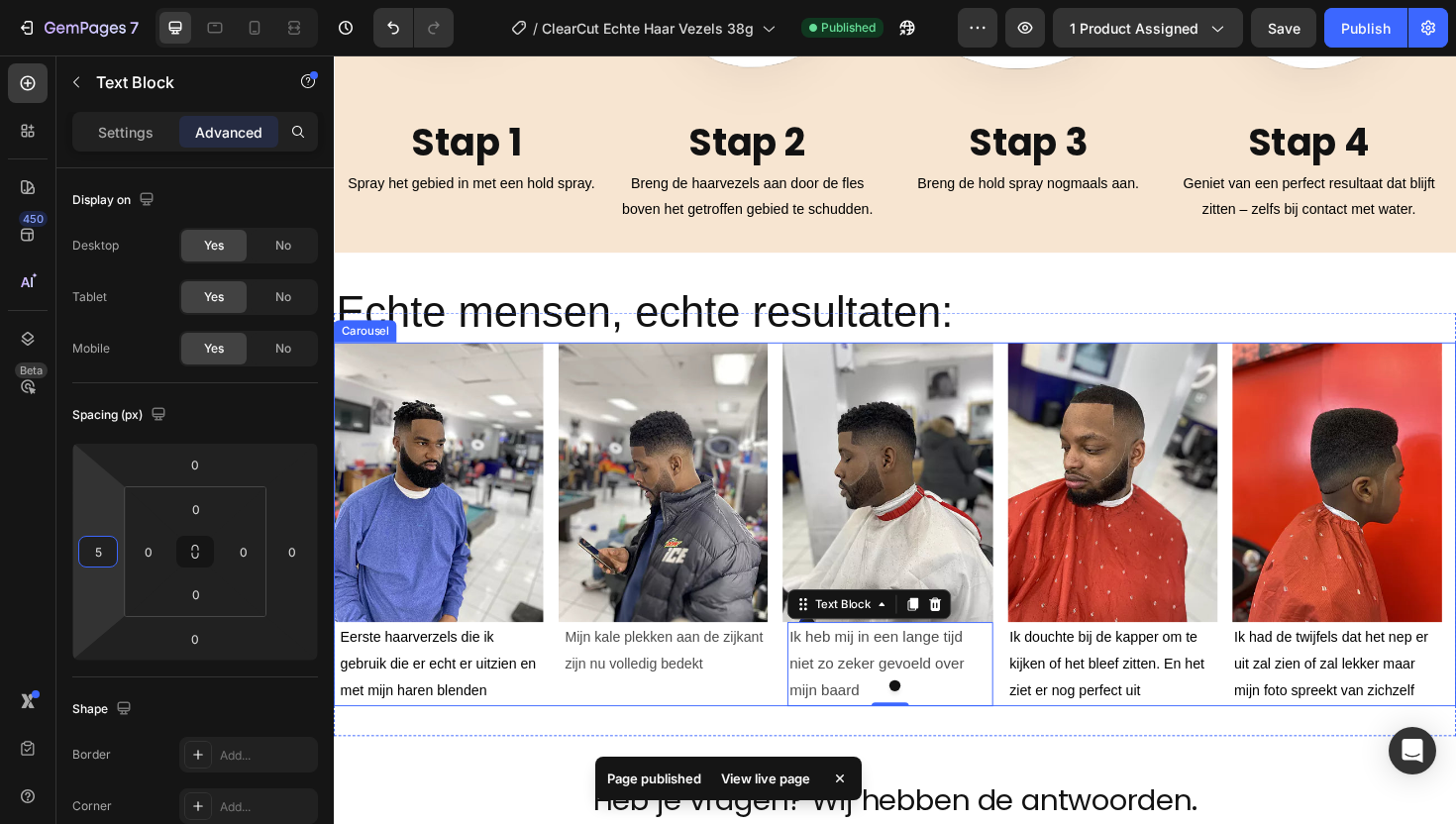 click on "Ik douchte bij de kapper om te kijken of het bleef zitten. En het ziet er nog perfect uit" at bounding box center [1153, 699] 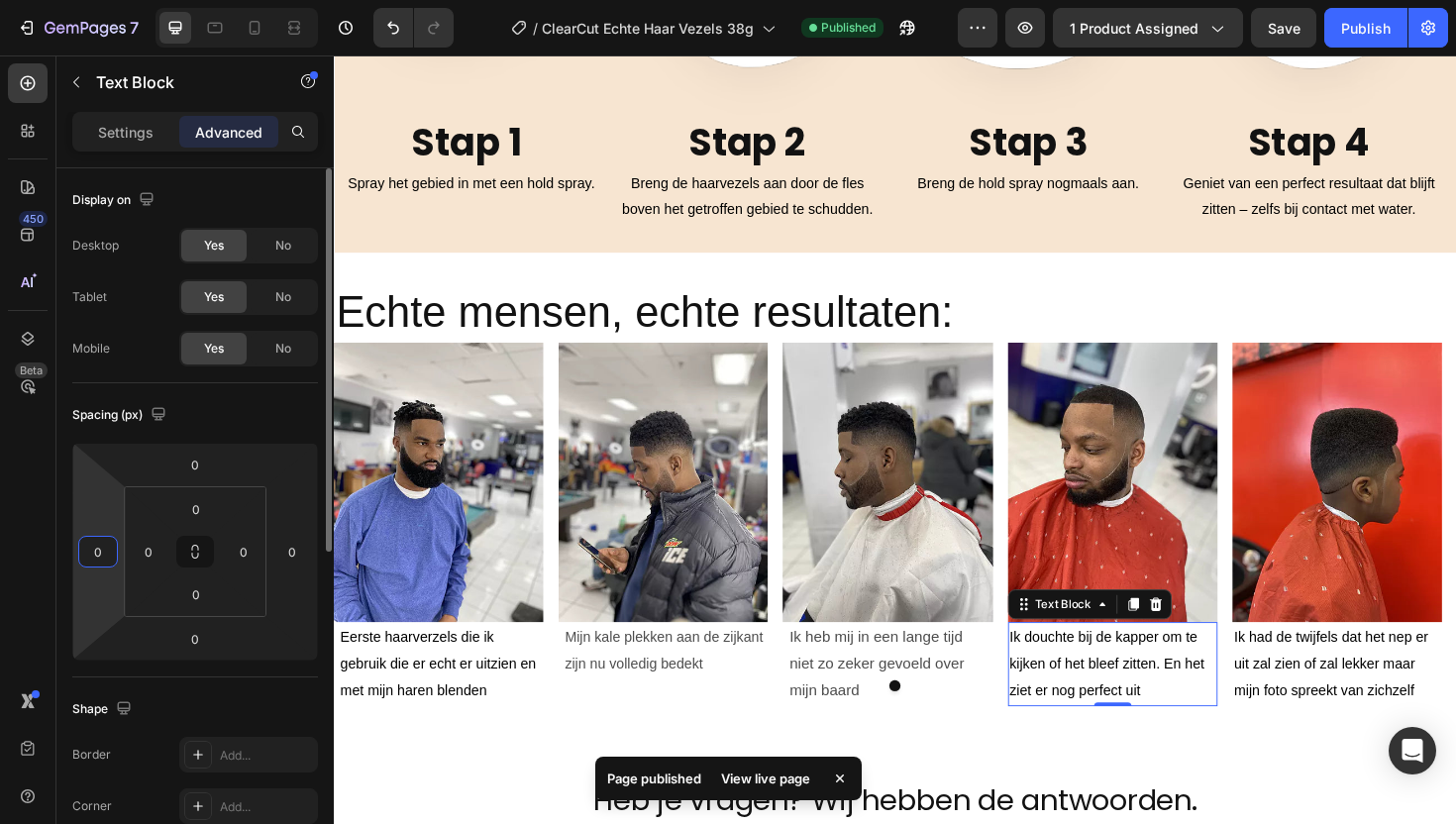click on "0" at bounding box center (98, 552) 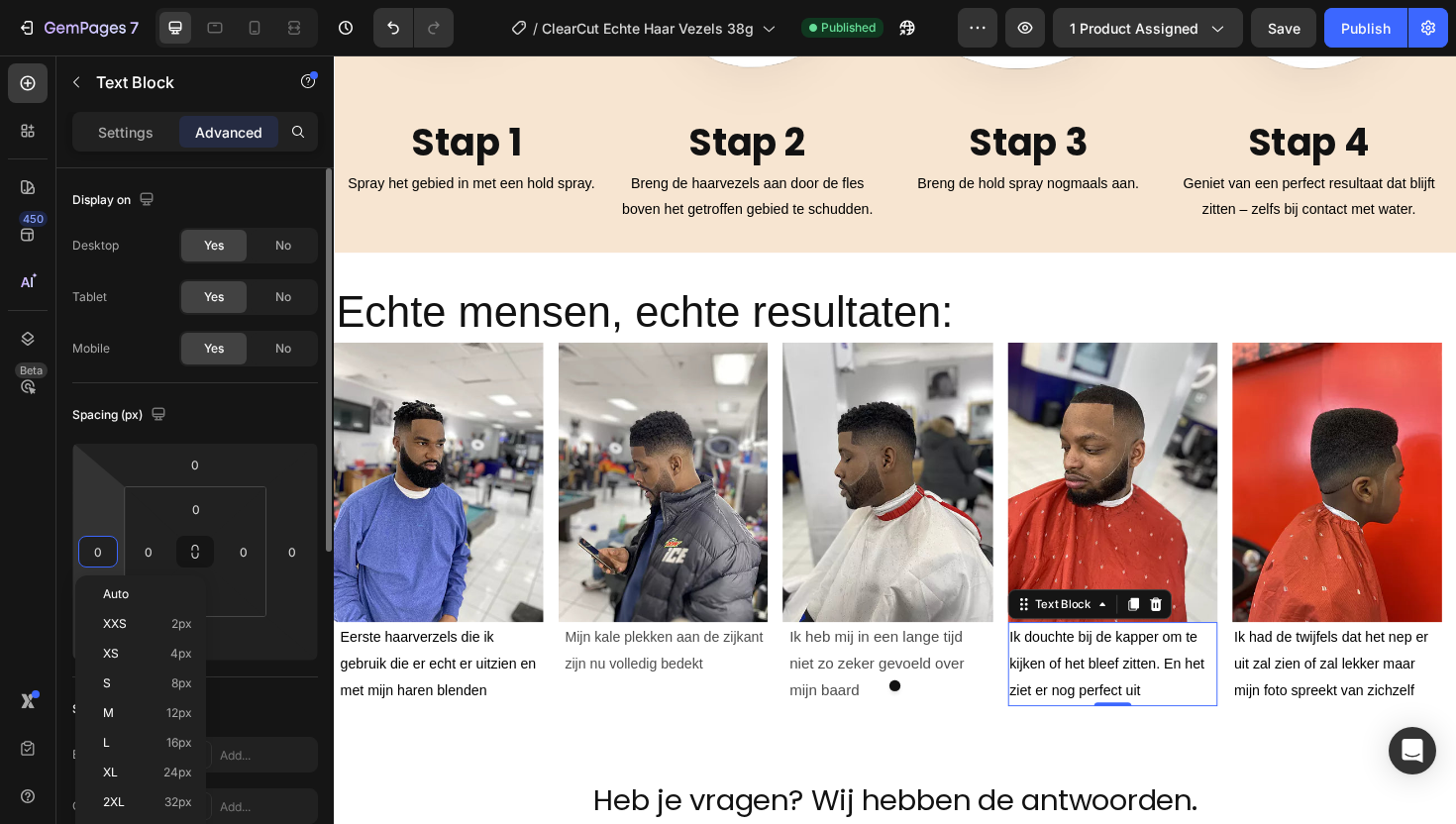 type on "5" 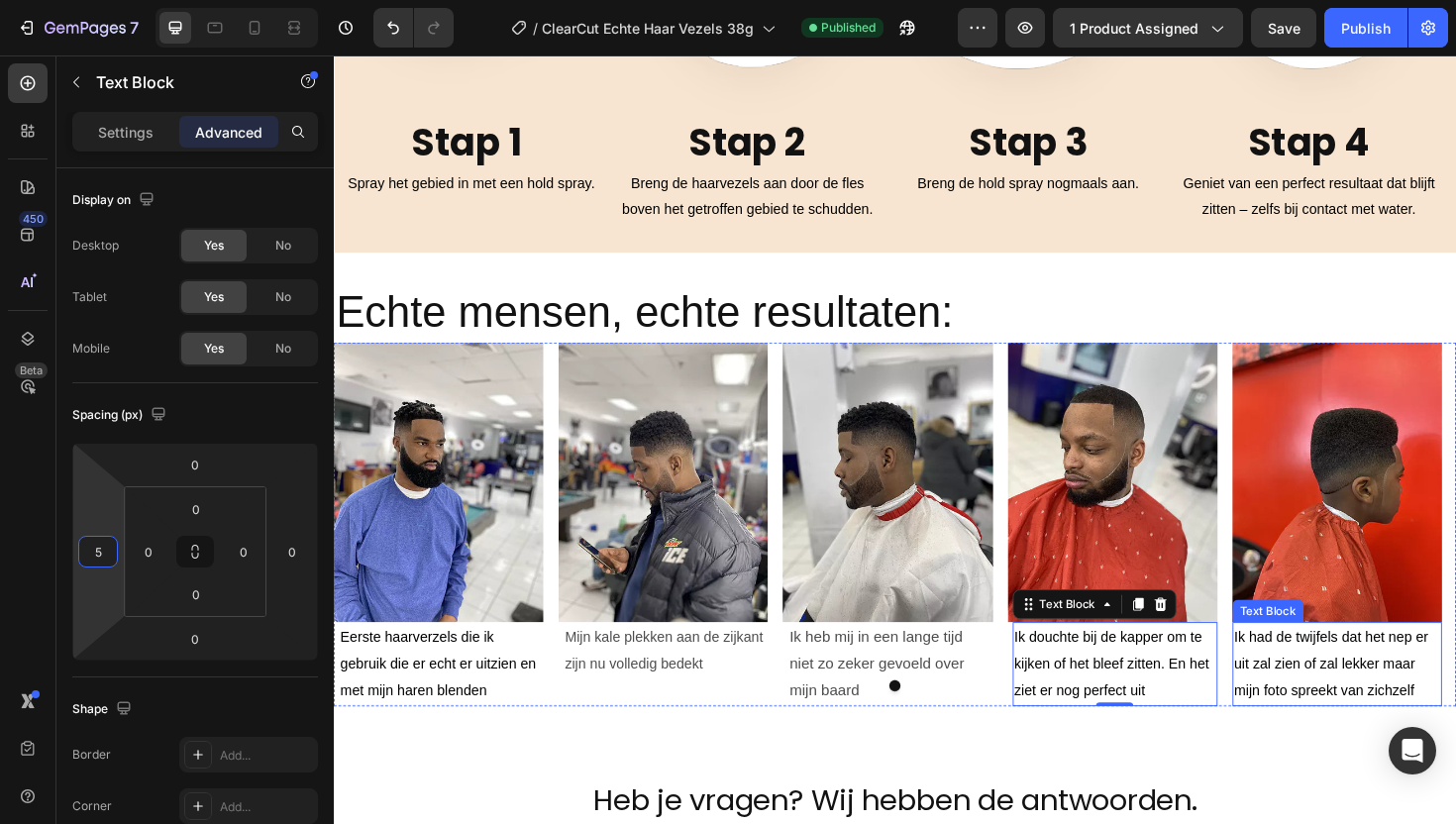 click on "Ik had de twijfels dat het nep er uit zal zien of zal lekker maar mijn foto spreekt van zichzelf" at bounding box center (1397, 700) 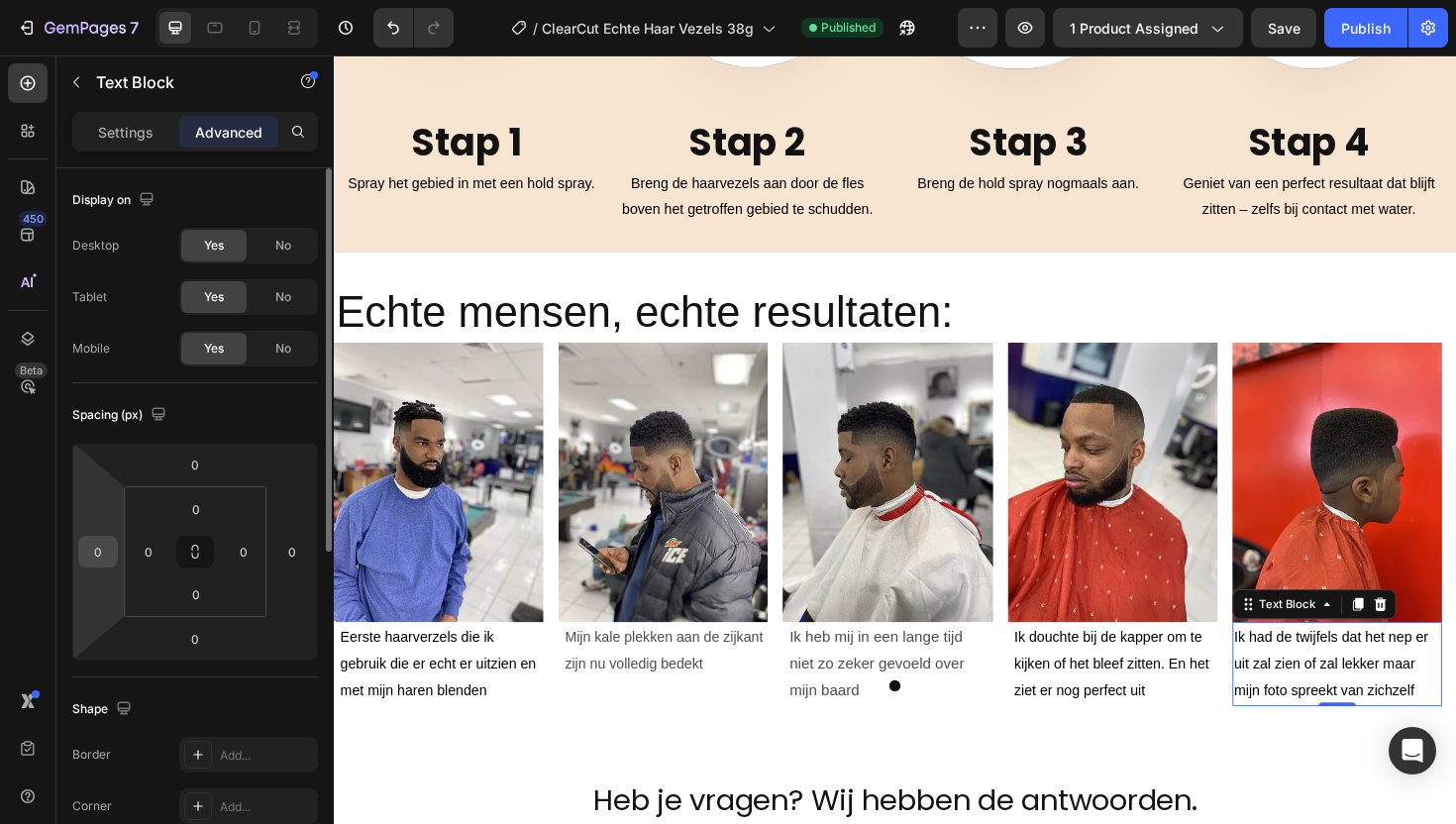 click on "0" at bounding box center (98, 552) 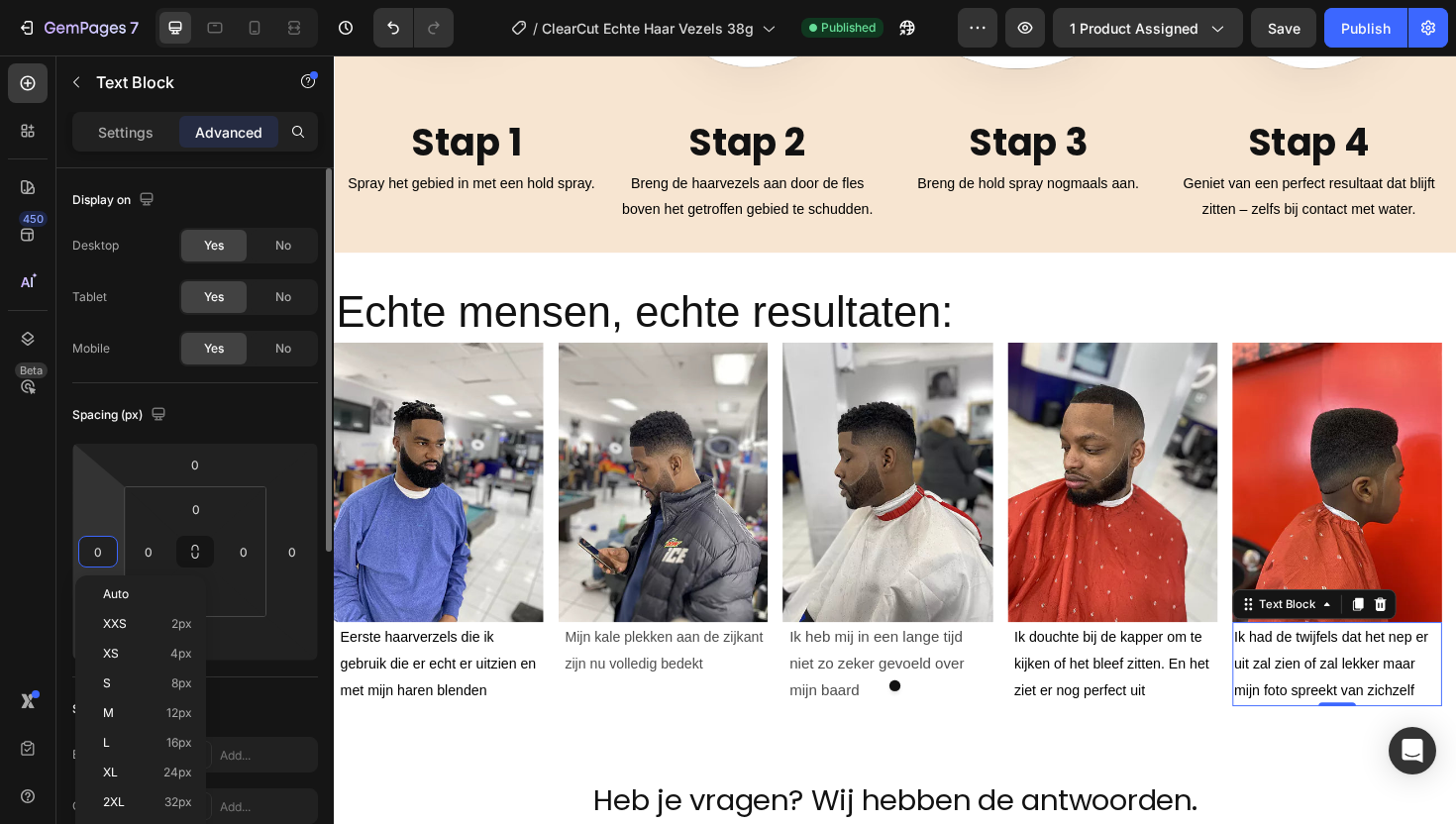 type on "5" 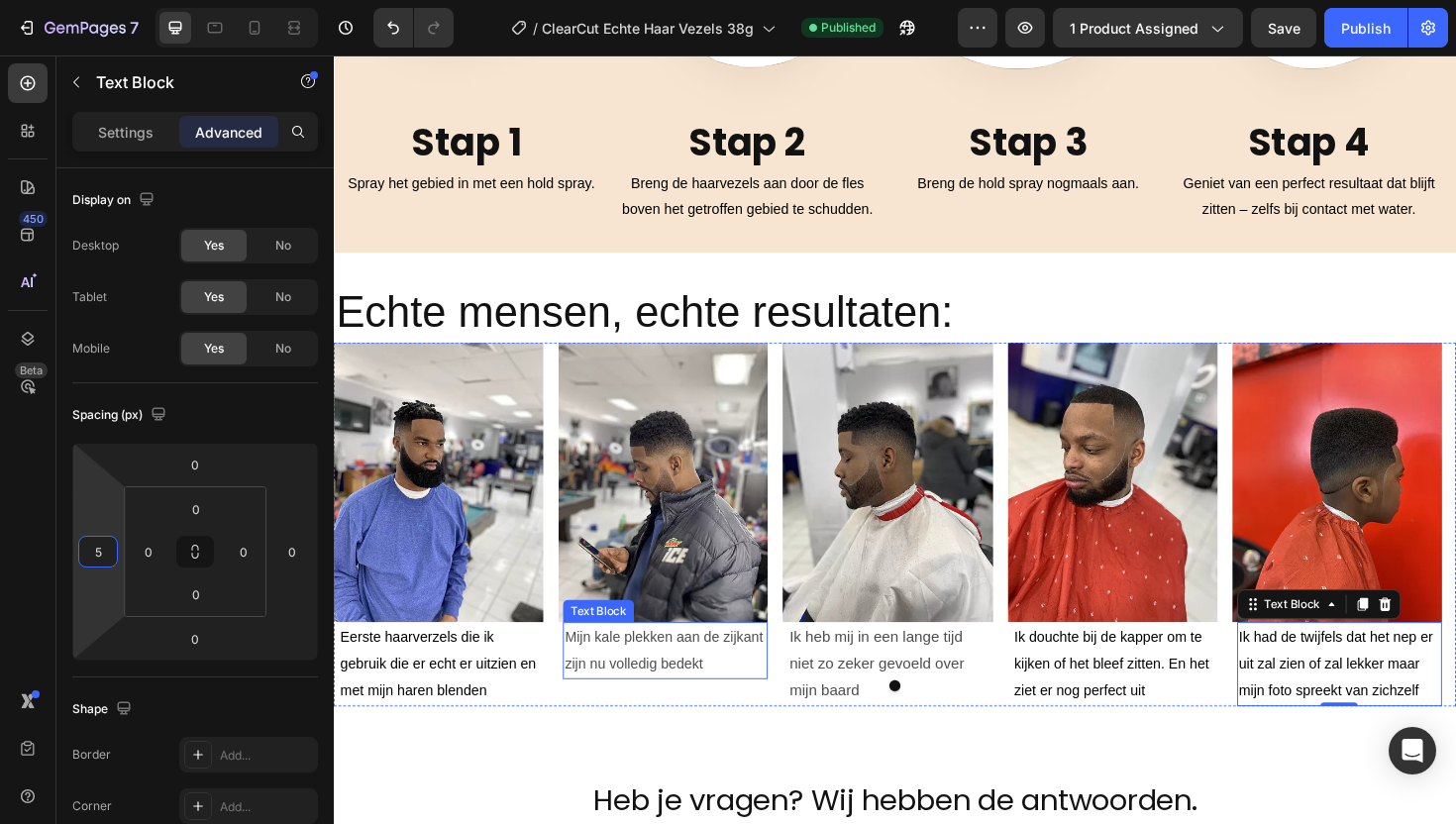 click on "Mijn kale plekken aan de zijkant zijn nu volledig bedekt" at bounding box center (684, 686) 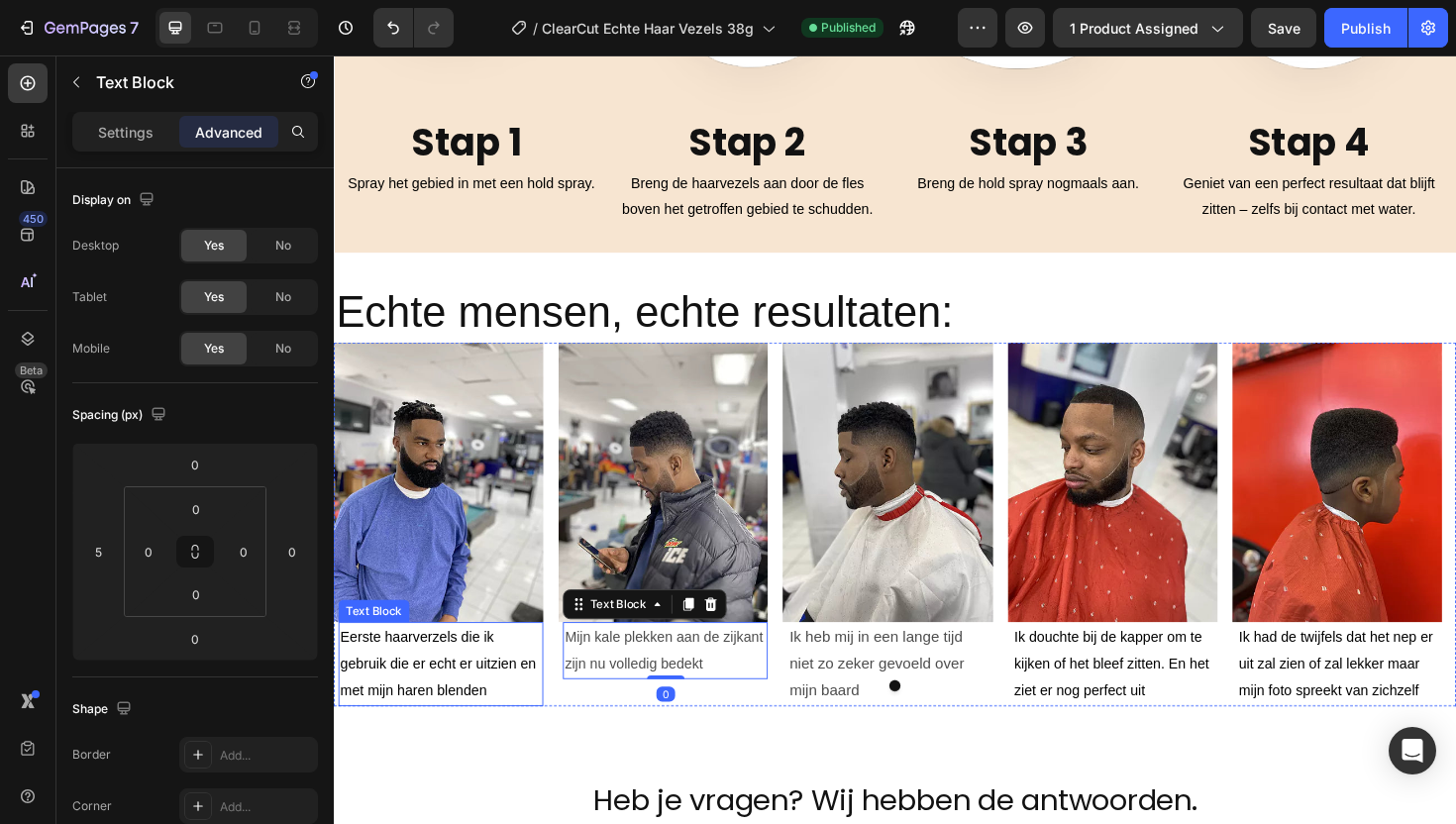 click on "Eerste haarverzels die ik gebruik die er echt er uitzien en met mijn haren blenden" at bounding box center [447, 700] 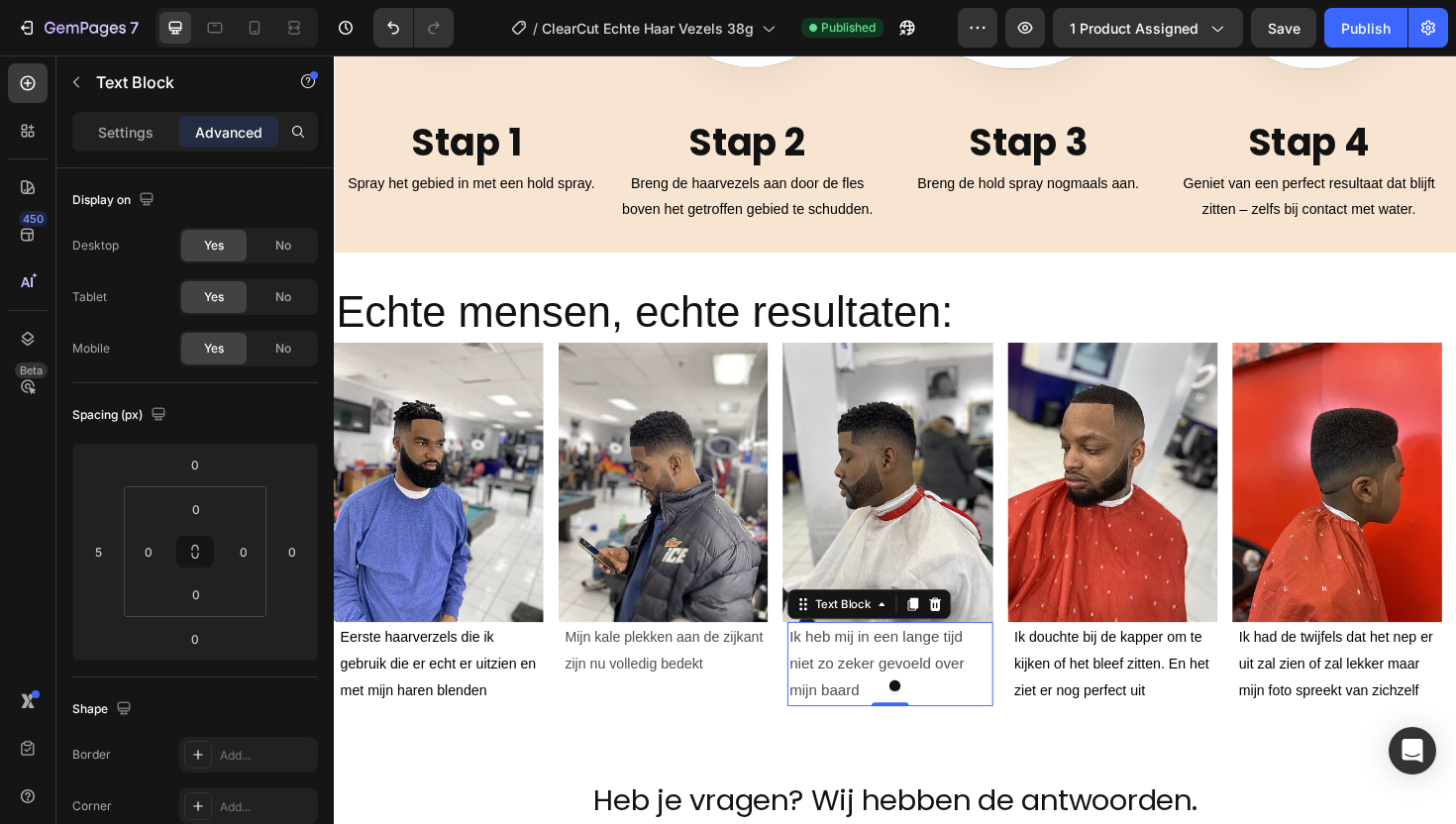 click on "Ik heb mij in een lange tijd niet zo zeker gevoeld over mijn baard" at bounding box center (922, 700) 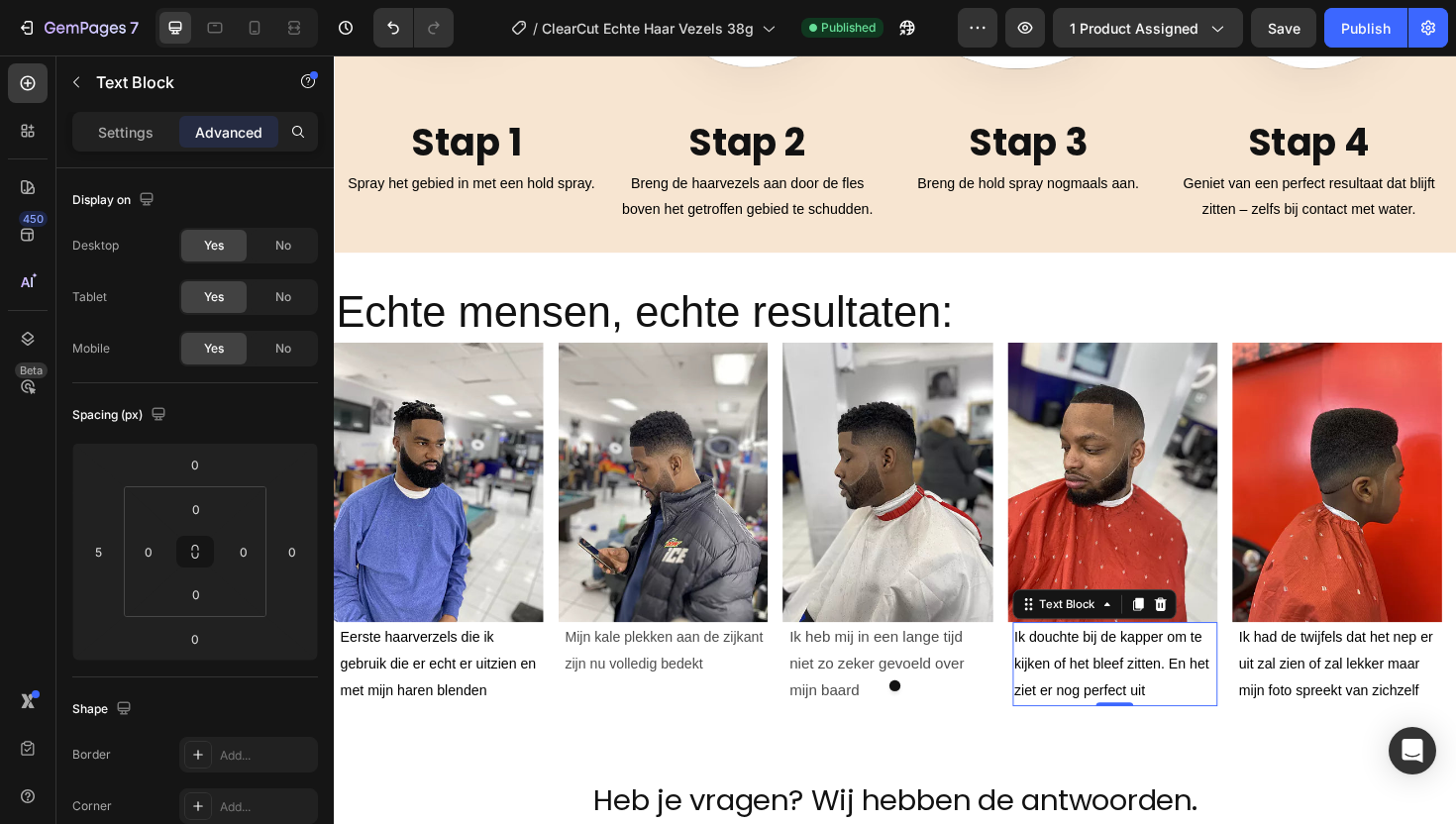 click on "Ik douchte bij de kapper om te kijken of het bleef zitten. En het ziet er nog perfect uit" at bounding box center (1161, 700) 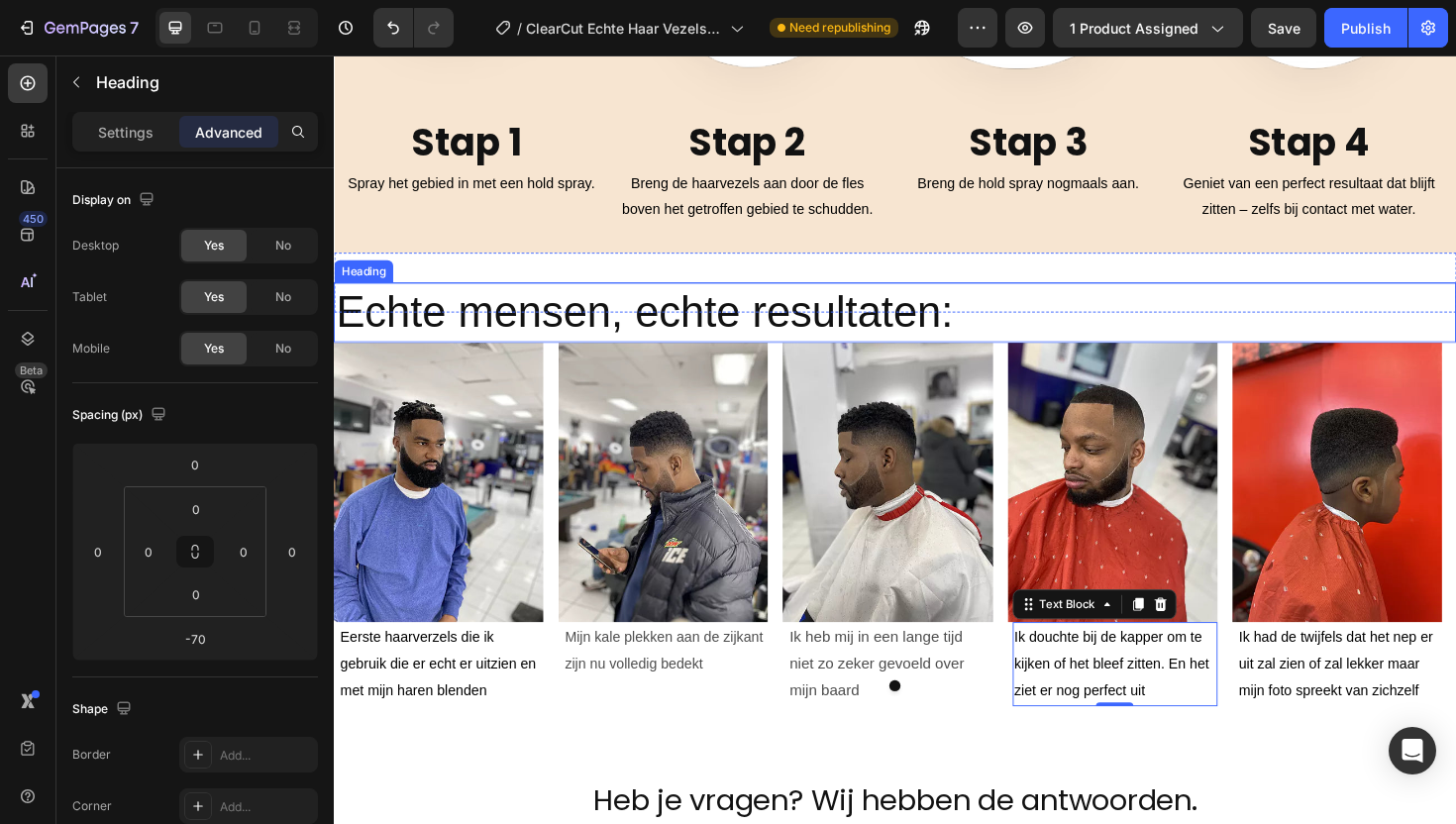 click on "Echte mensen, echte resultaten:" at bounding box center [928, 328] 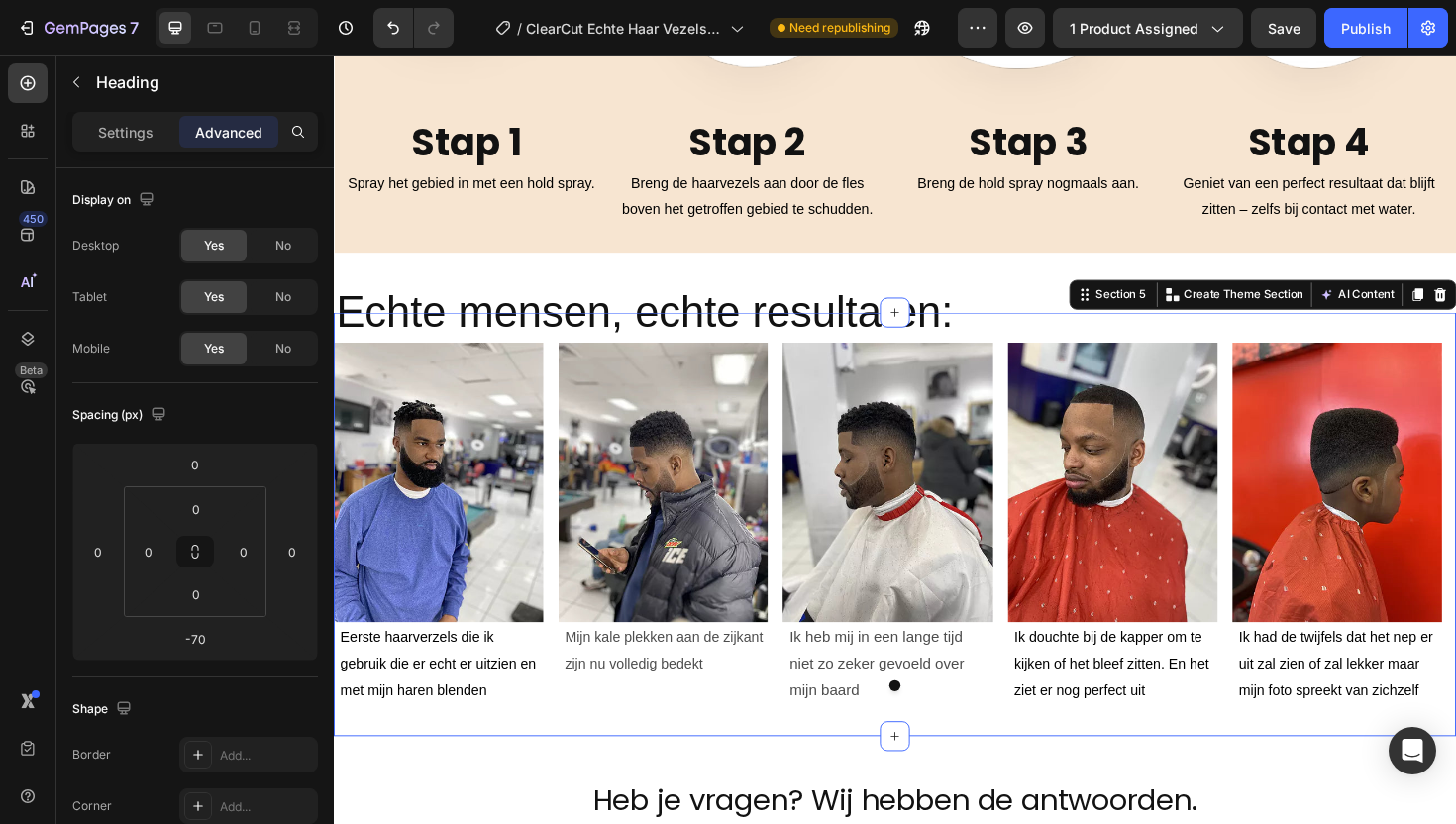 click on "Image Eerste haarverzels die ik gebruik die er echt er uitzien en met mijn haren blenden Text Block Image Mijn kale plekken aan de zijkant zijn nu volledig bedekt Text Block Image Ik heb mij in een lange tijd niet zo zeker gevoeld over mijn baard Text Block Image Ik douchte bij de kapper om te kijken of het bleef zitten. En het ziet er nog perfect uit Text Block Image Ik had de twijfels dat het nep er uit zal zien of zal lekker maar mijn foto spreekt van zichzelf Text Block
Carousel Section 5   You can create reusable sections Create Theme Section AI Content Write with GemAI What would you like to describe here? Tone and Voice Persuasive Product ClearCut Echte Haar Vezels 38g Show more Generate" at bounding box center [928, 552] 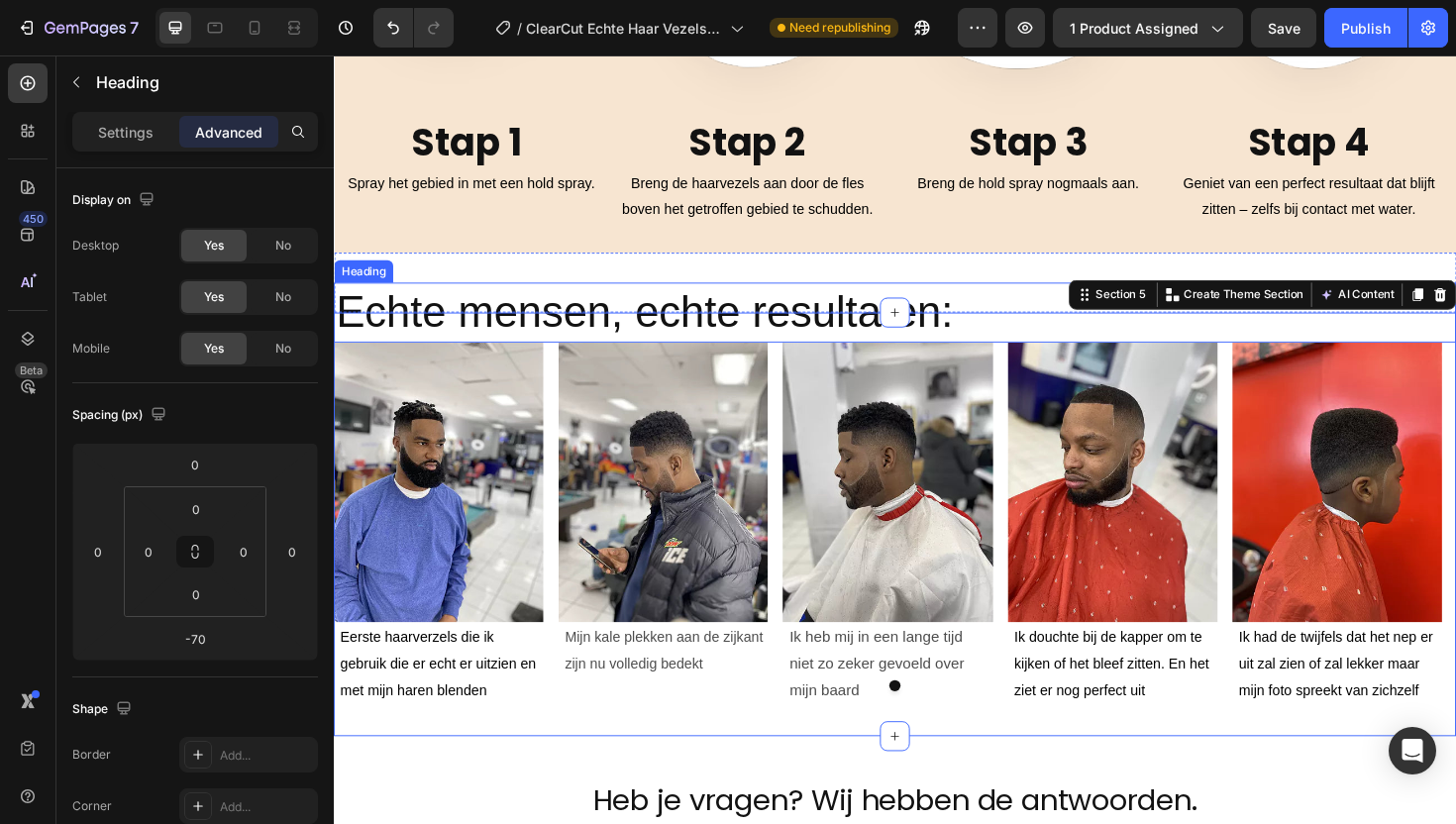 click on "Echte mensen, echte resultaten:" at bounding box center (928, 328) 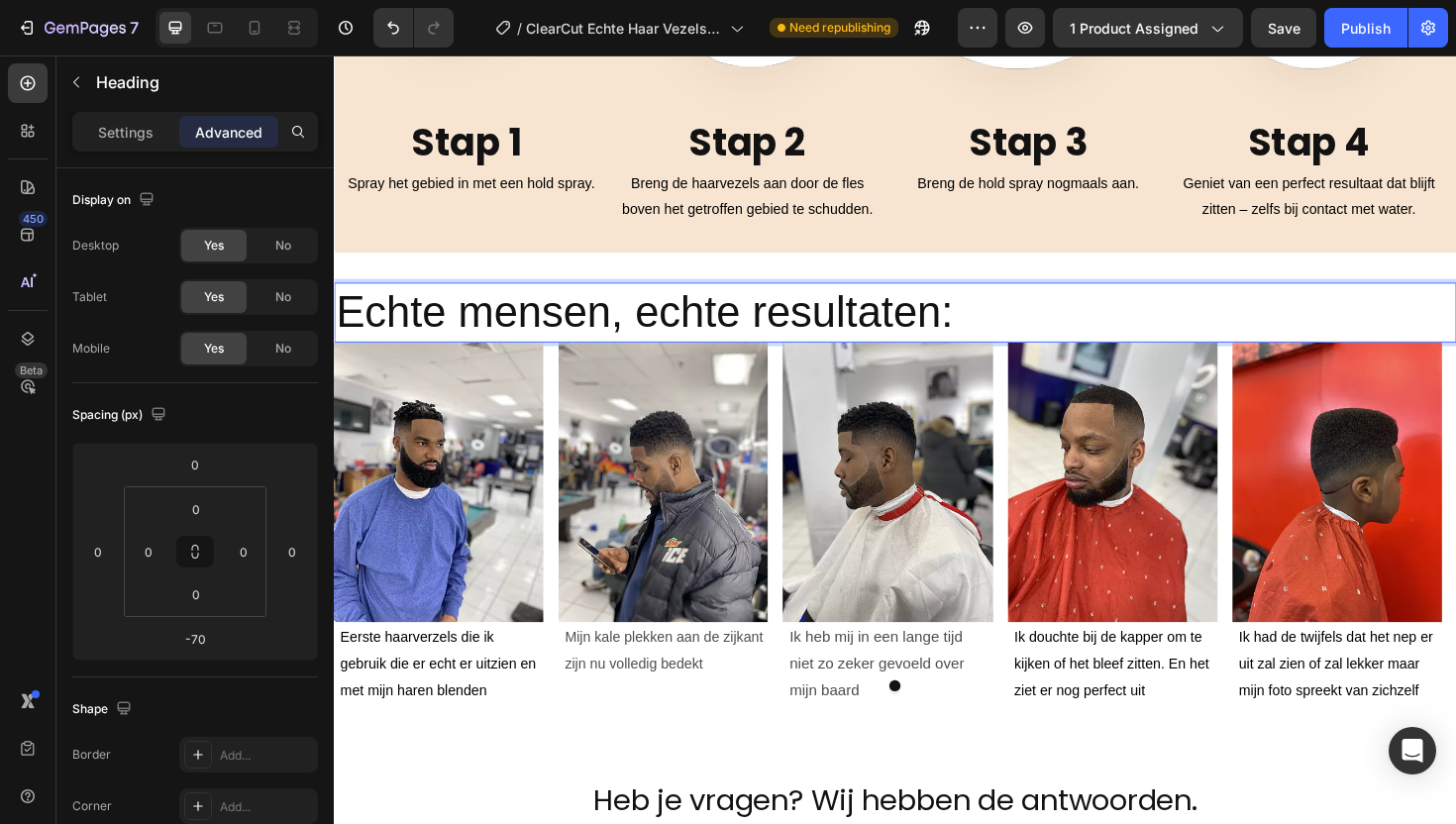 click on "Echte mensen, echte resultaten:" at bounding box center (928, 328) 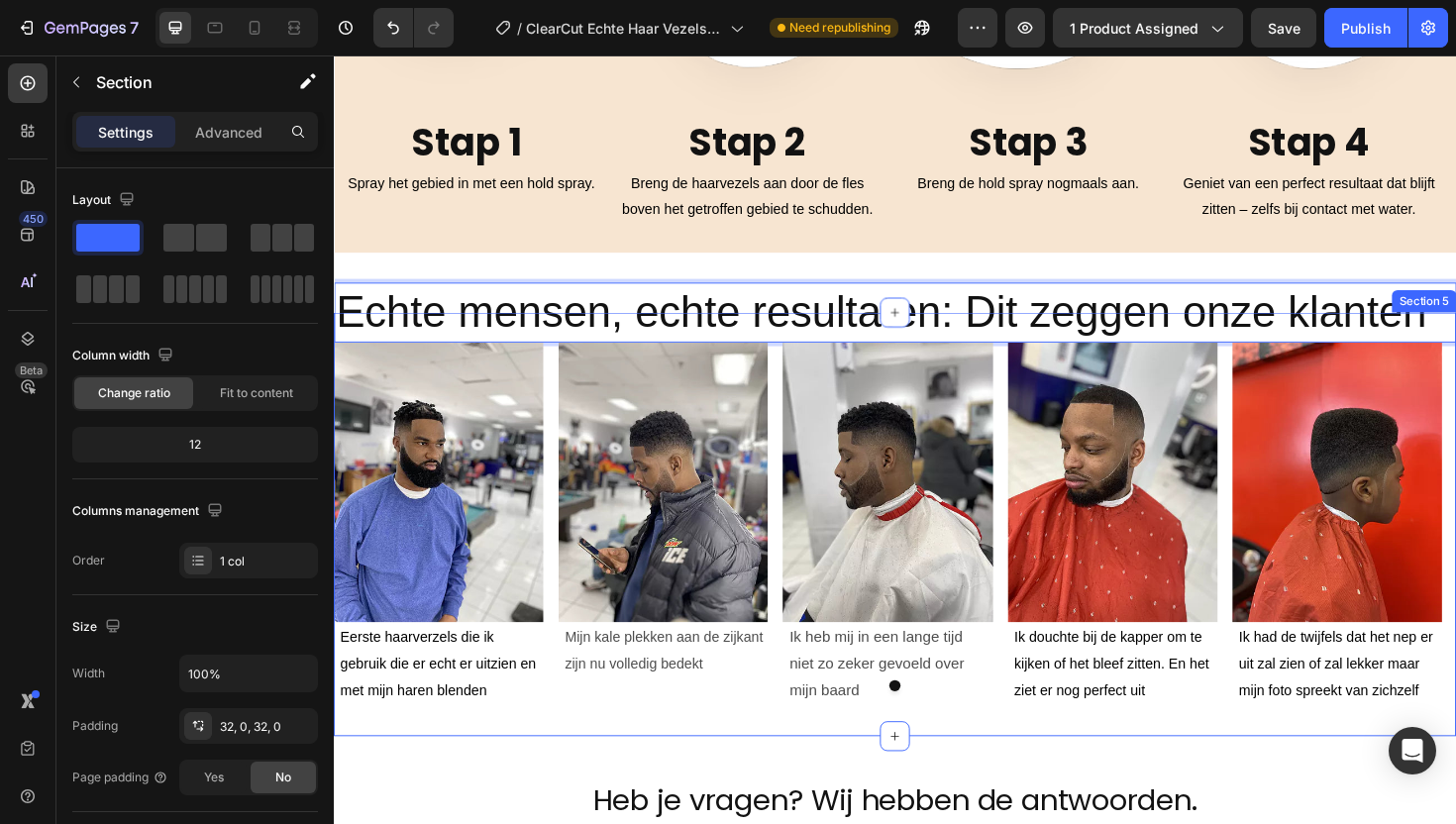 click on "Image Eerste haarverzels die ik gebruik die er echt er uitzien en met mijn haren blenden Text Block Image Mijn kale plekken aan de zijkant zijn nu volledig bedekt Text Block Image Ik heb mij in een lange tijd niet zo zeker gevoeld over mijn baard Text Block Image Ik douchte bij de kapper om te kijken of het bleef zitten. En het ziet er nog perfect uit Text Block Image Ik had de twijfels dat het nep er uit zal zien of zal lekker maar mijn foto spreekt van zichzelf Text Block
Carousel Section 5" at bounding box center [928, 552] 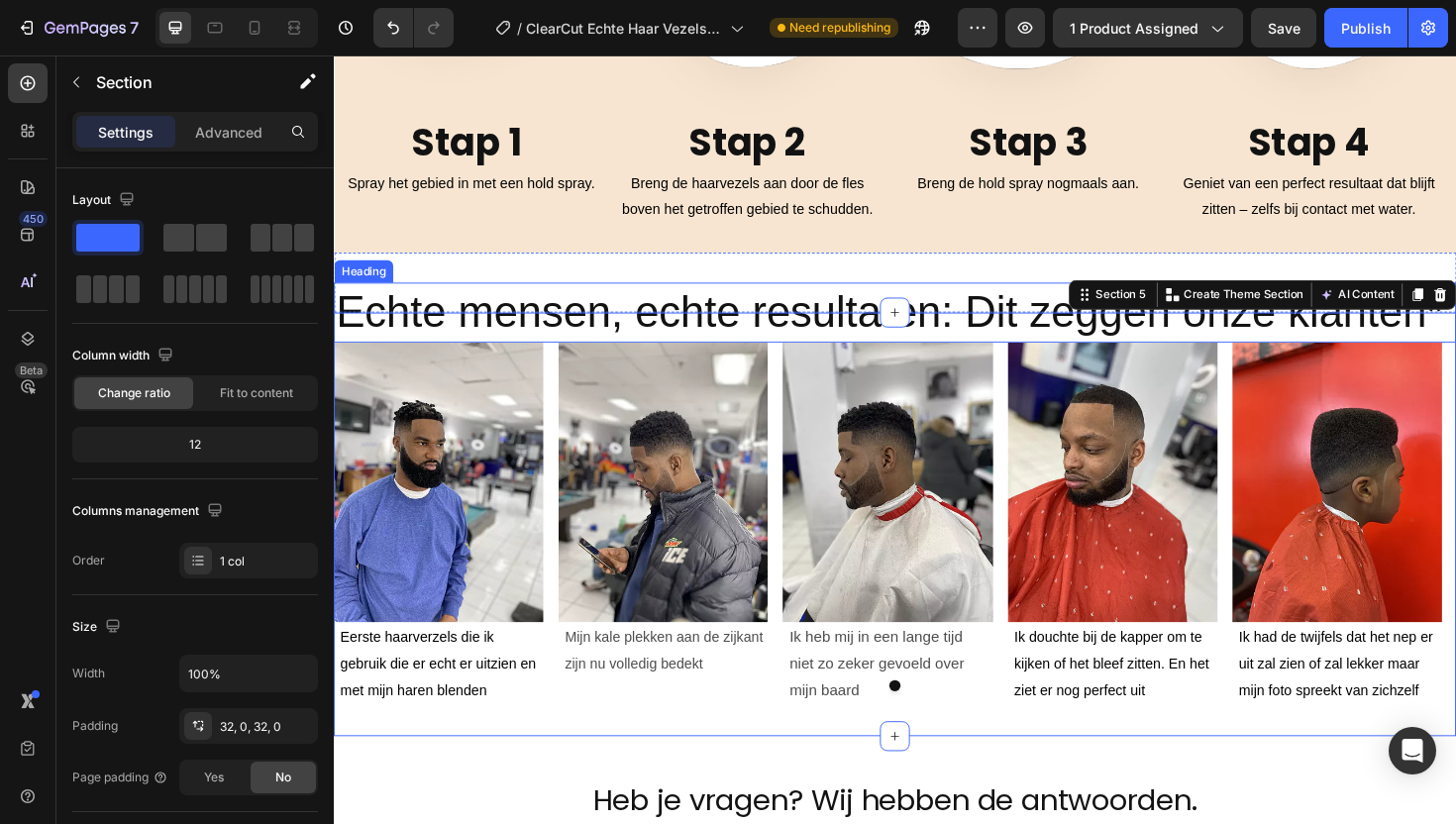 click on "Echte mensen, echte resultaten: Dit zeggen onze klanten*" at bounding box center (928, 328) 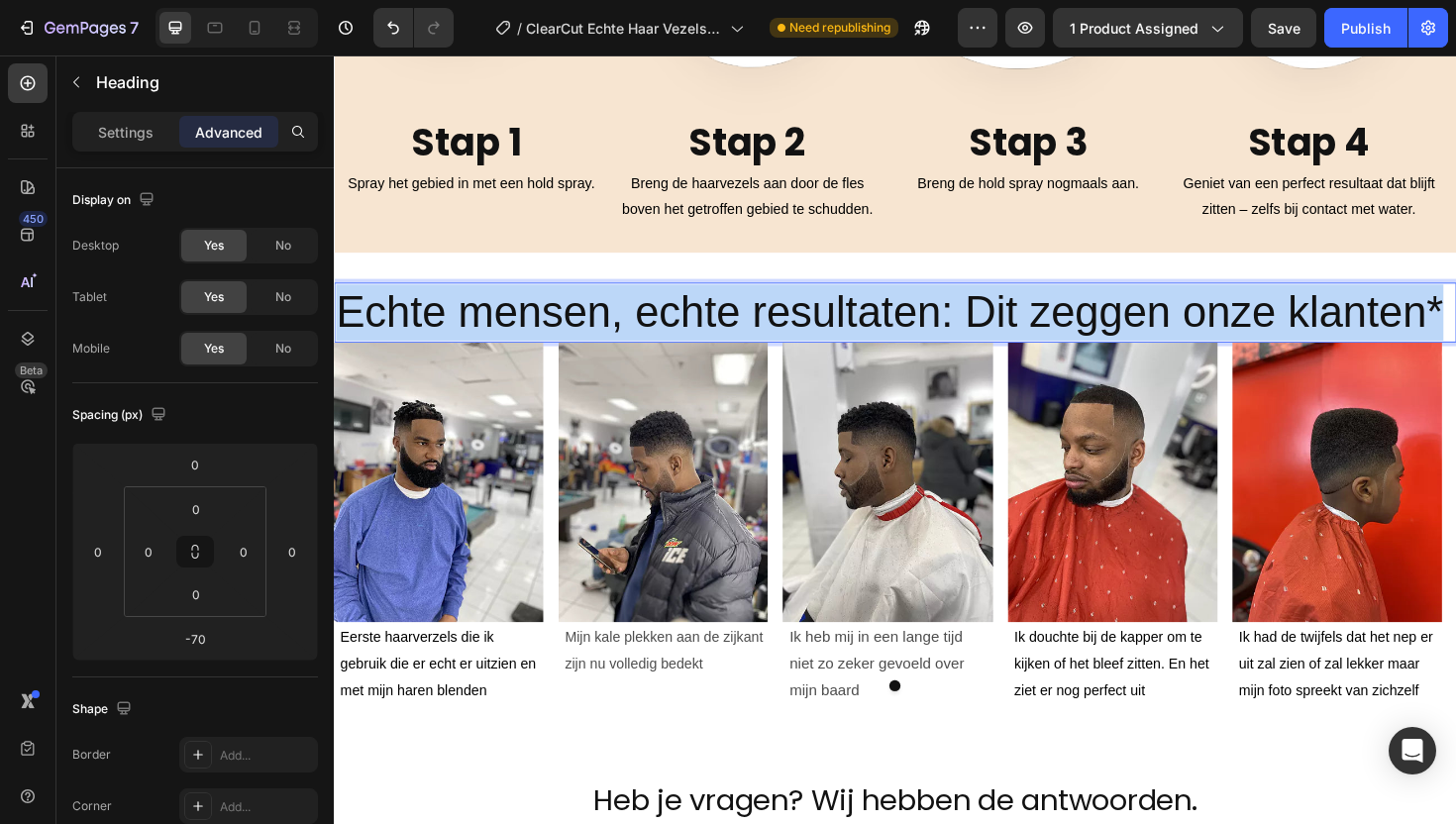 click on "Echte mensen, echte resultaten: Dit zeggen onze klanten*" at bounding box center (928, 328) 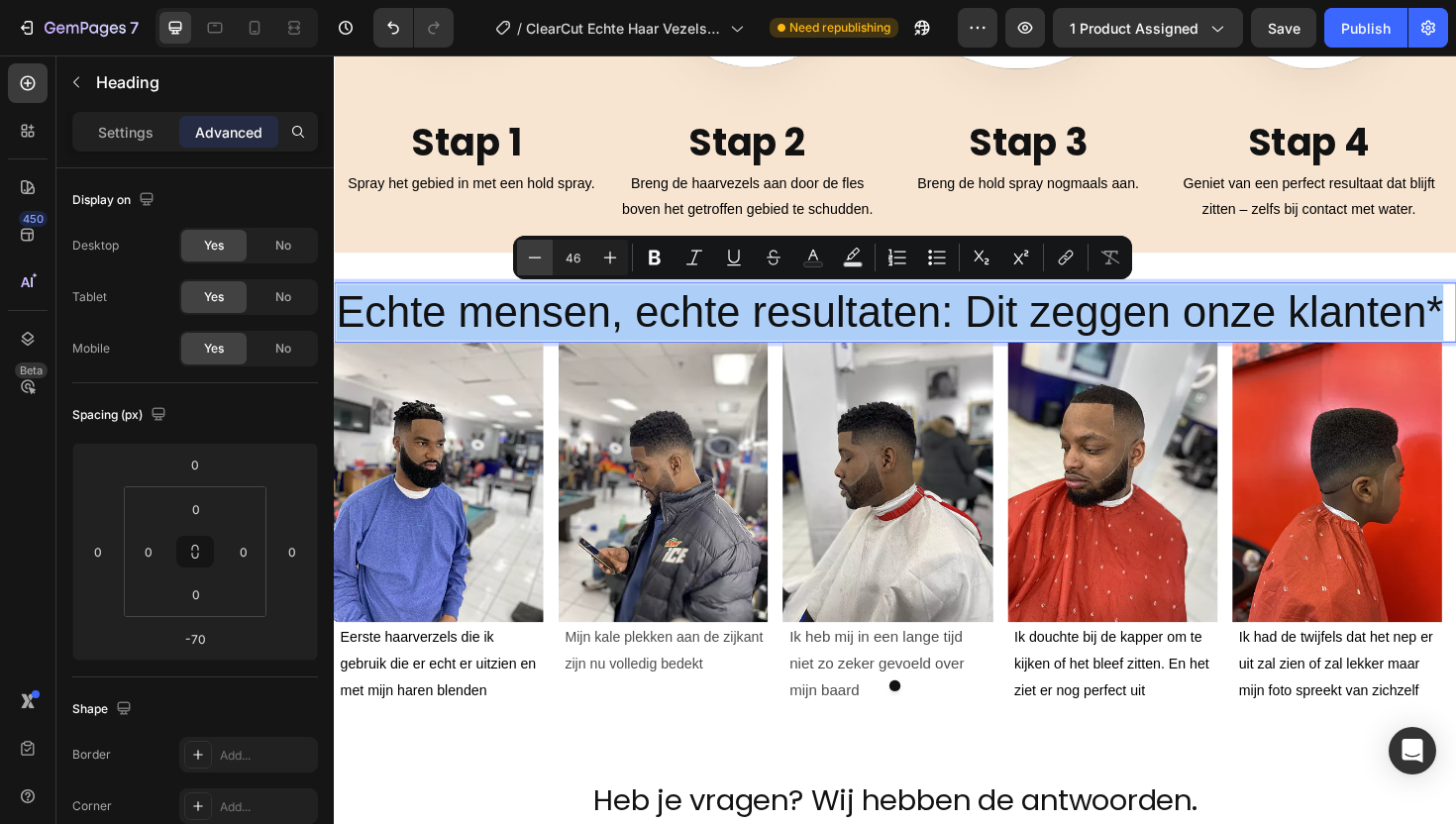 click on "Minus" at bounding box center (535, 258) 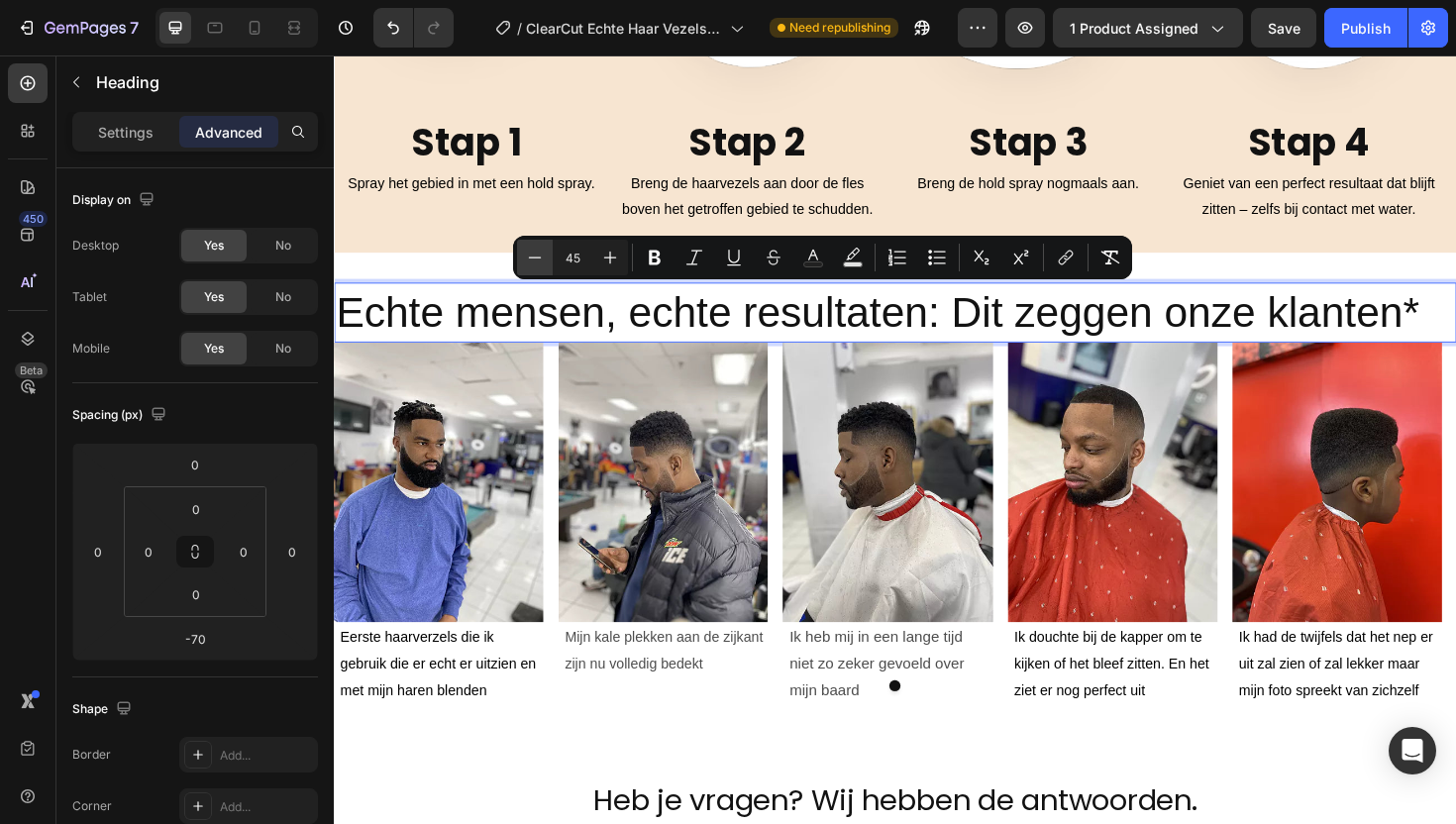 click on "Minus" at bounding box center (535, 258) 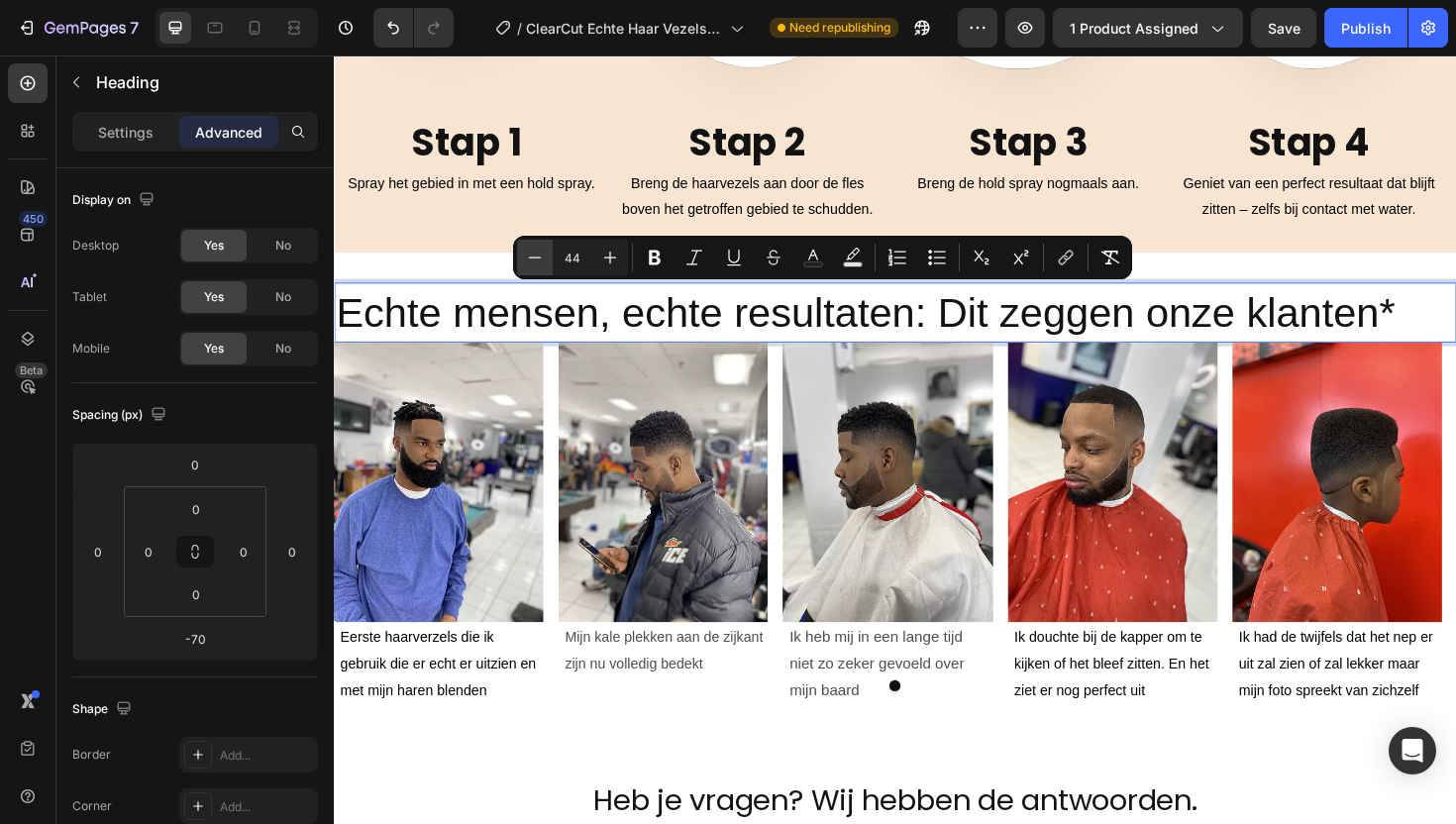 click on "Minus" at bounding box center [535, 258] 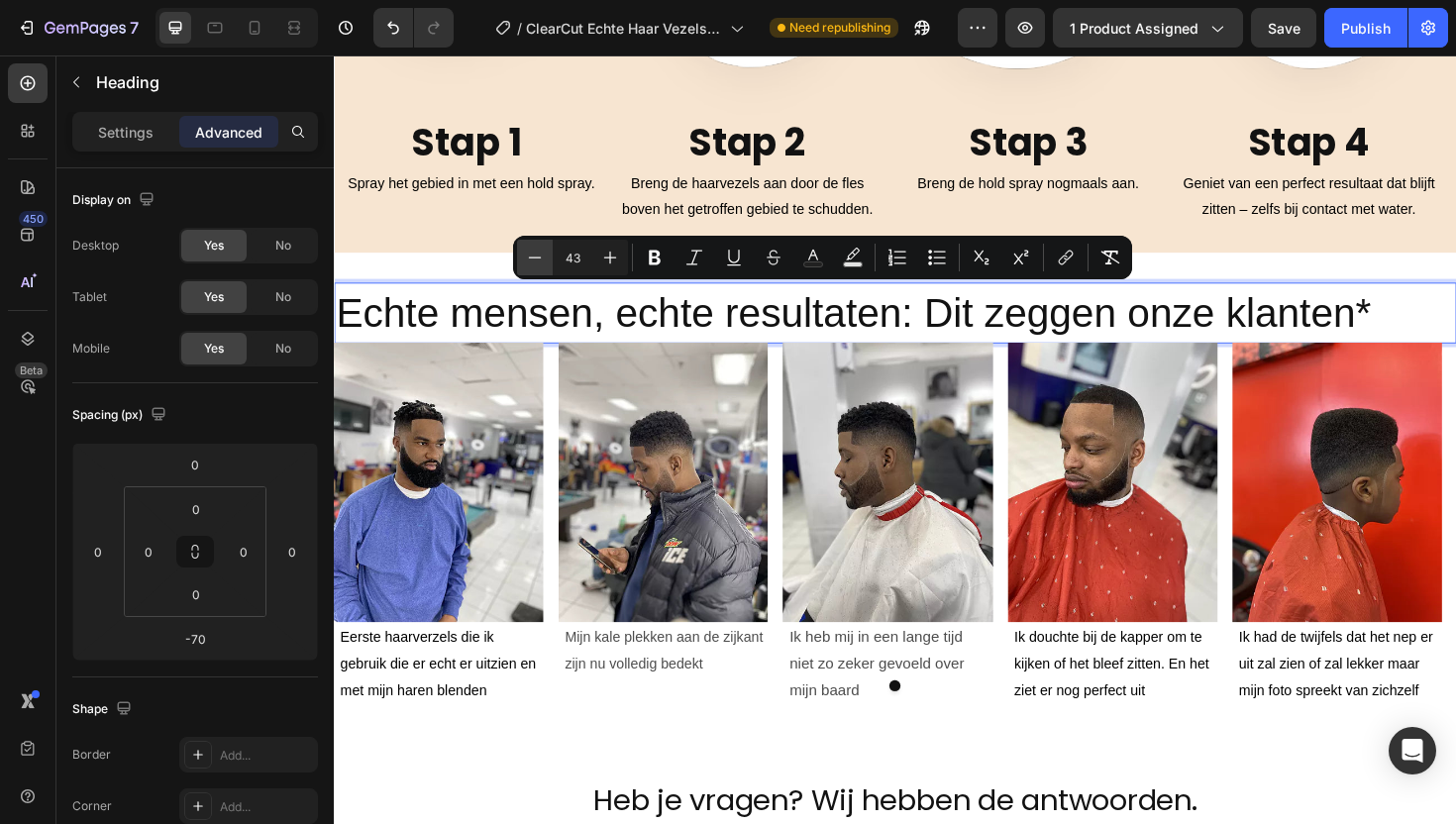 click on "Minus" at bounding box center [535, 258] 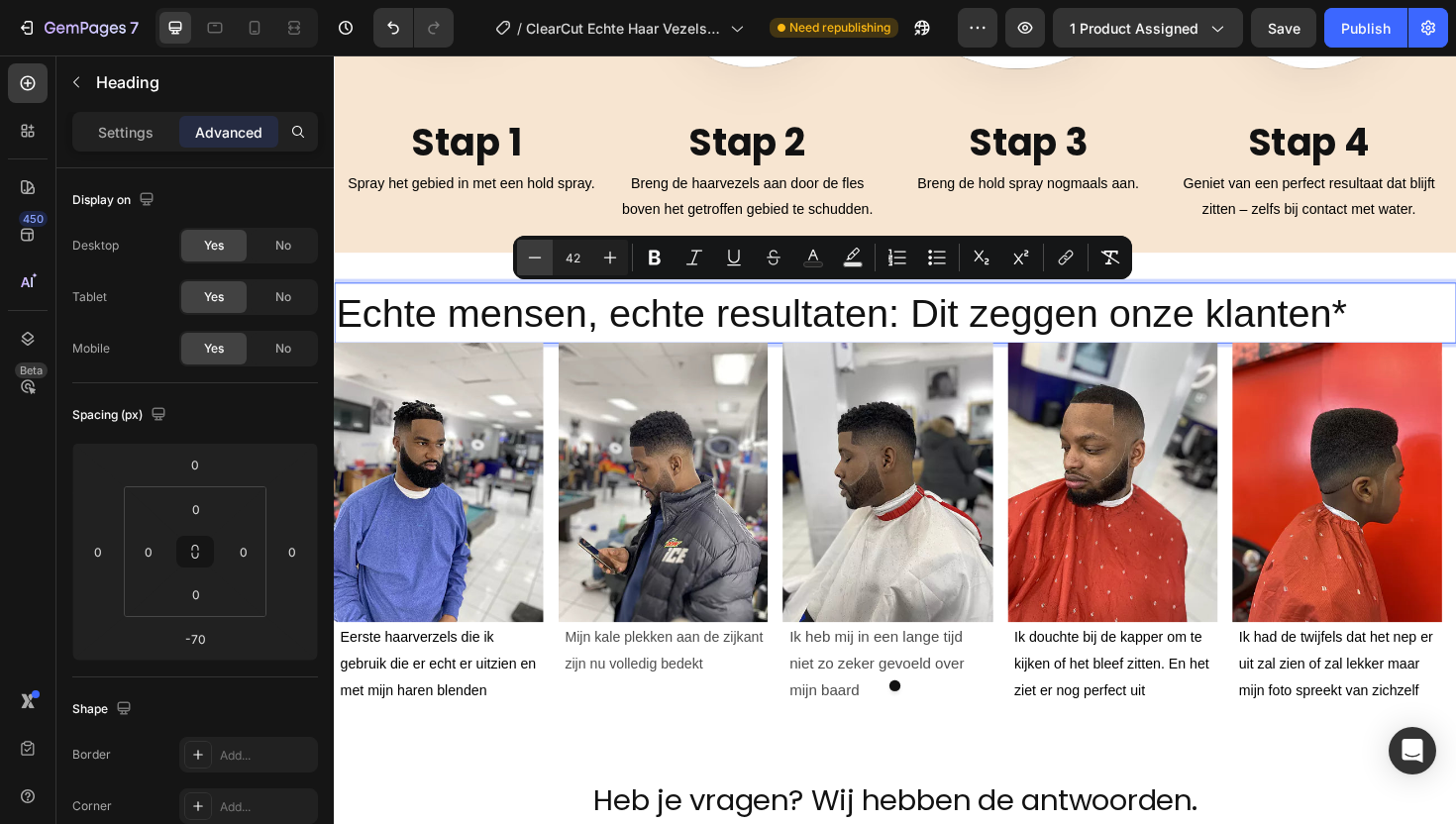 click on "Minus" at bounding box center (535, 258) 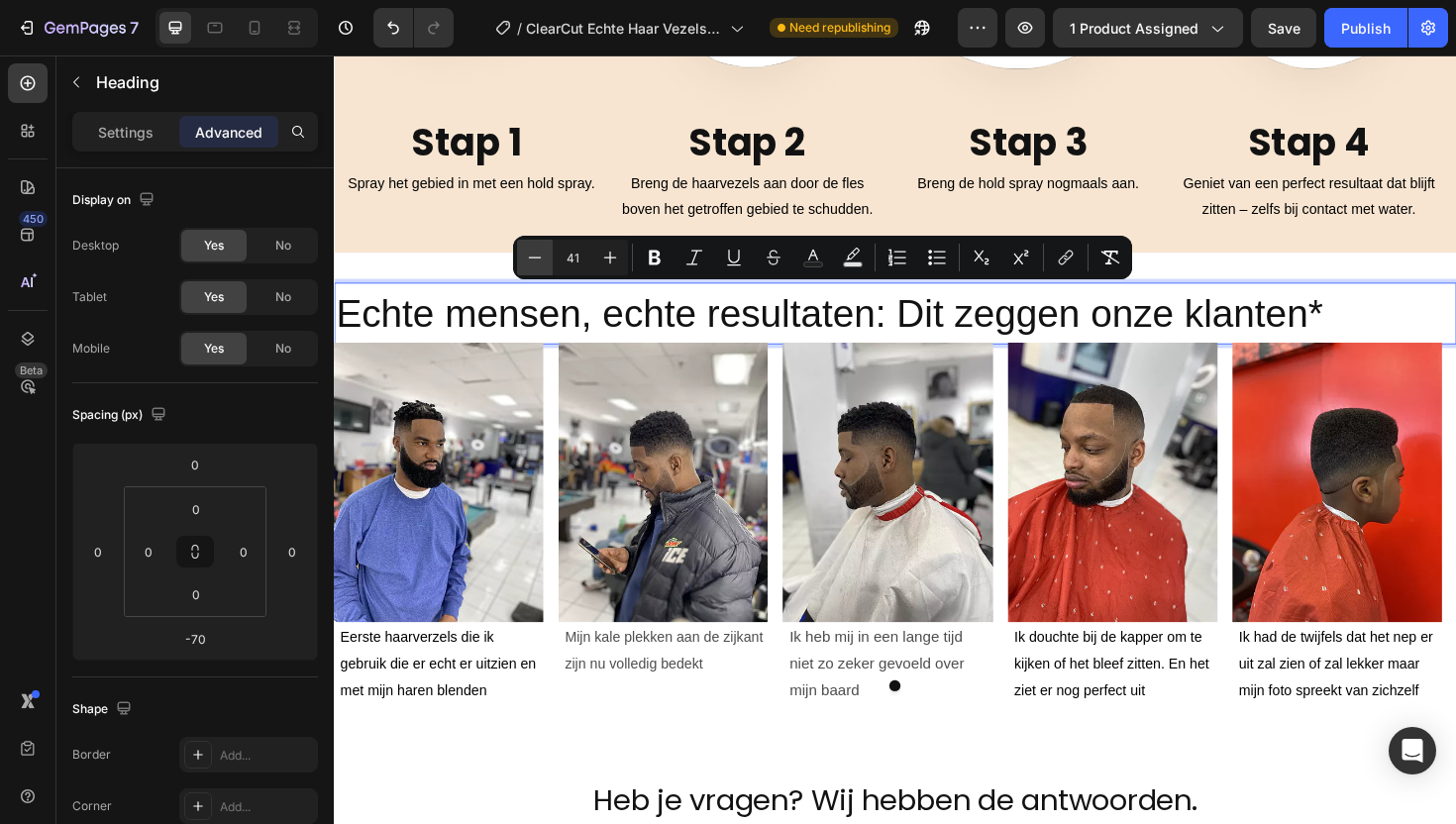 click on "Minus" at bounding box center [535, 258] 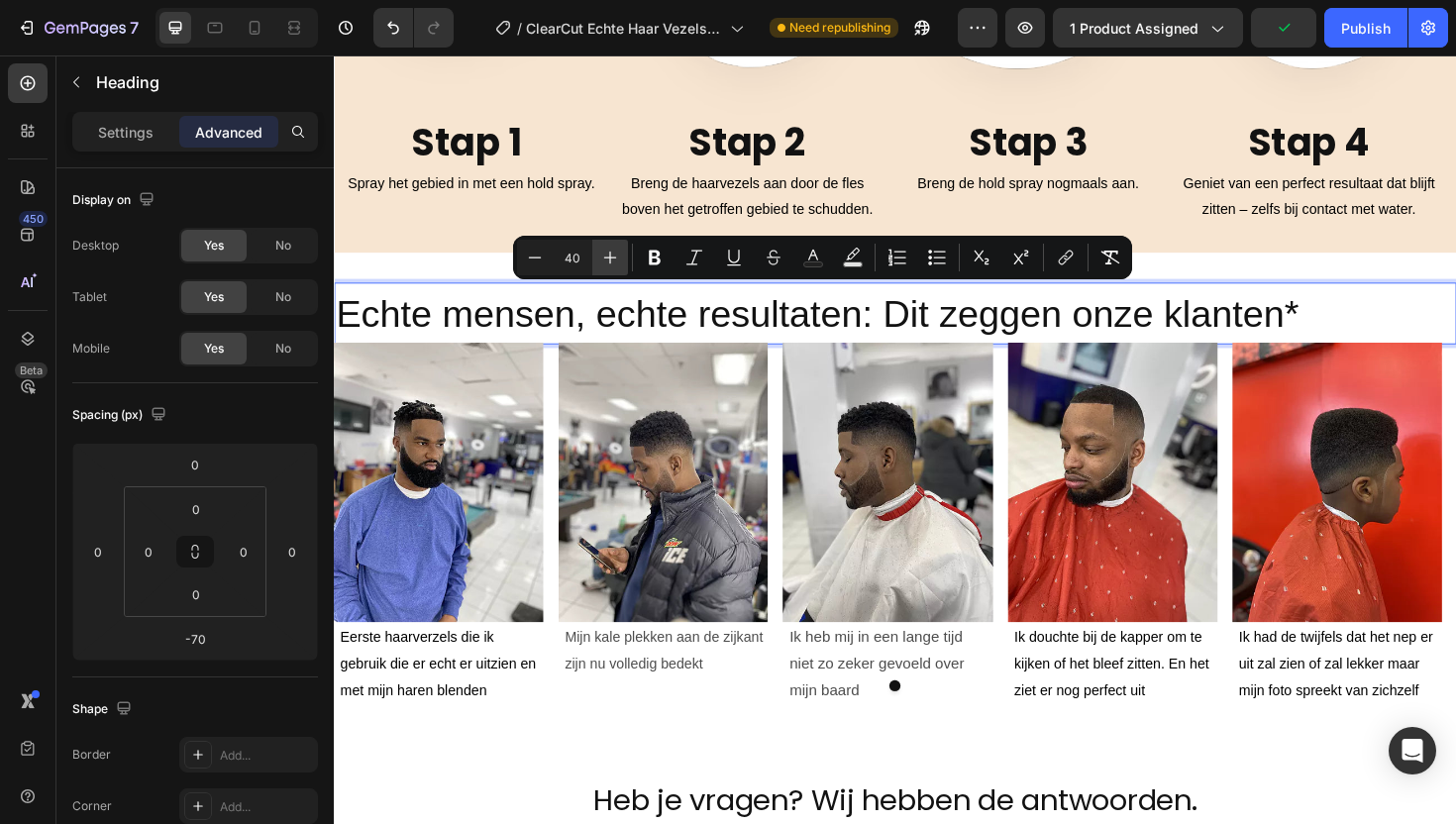 click on "Plus" at bounding box center [610, 258] 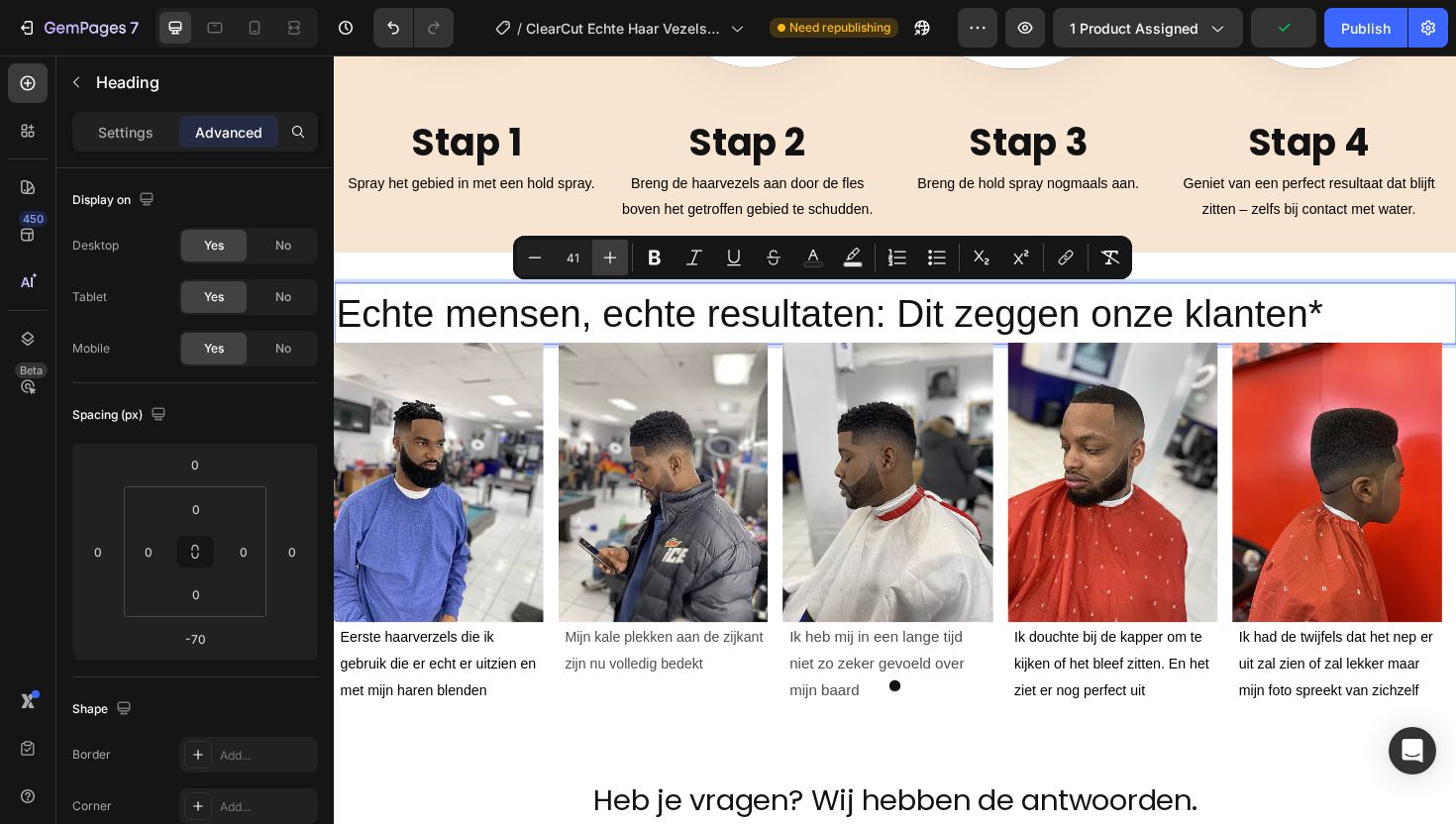 click on "Plus" at bounding box center (610, 258) 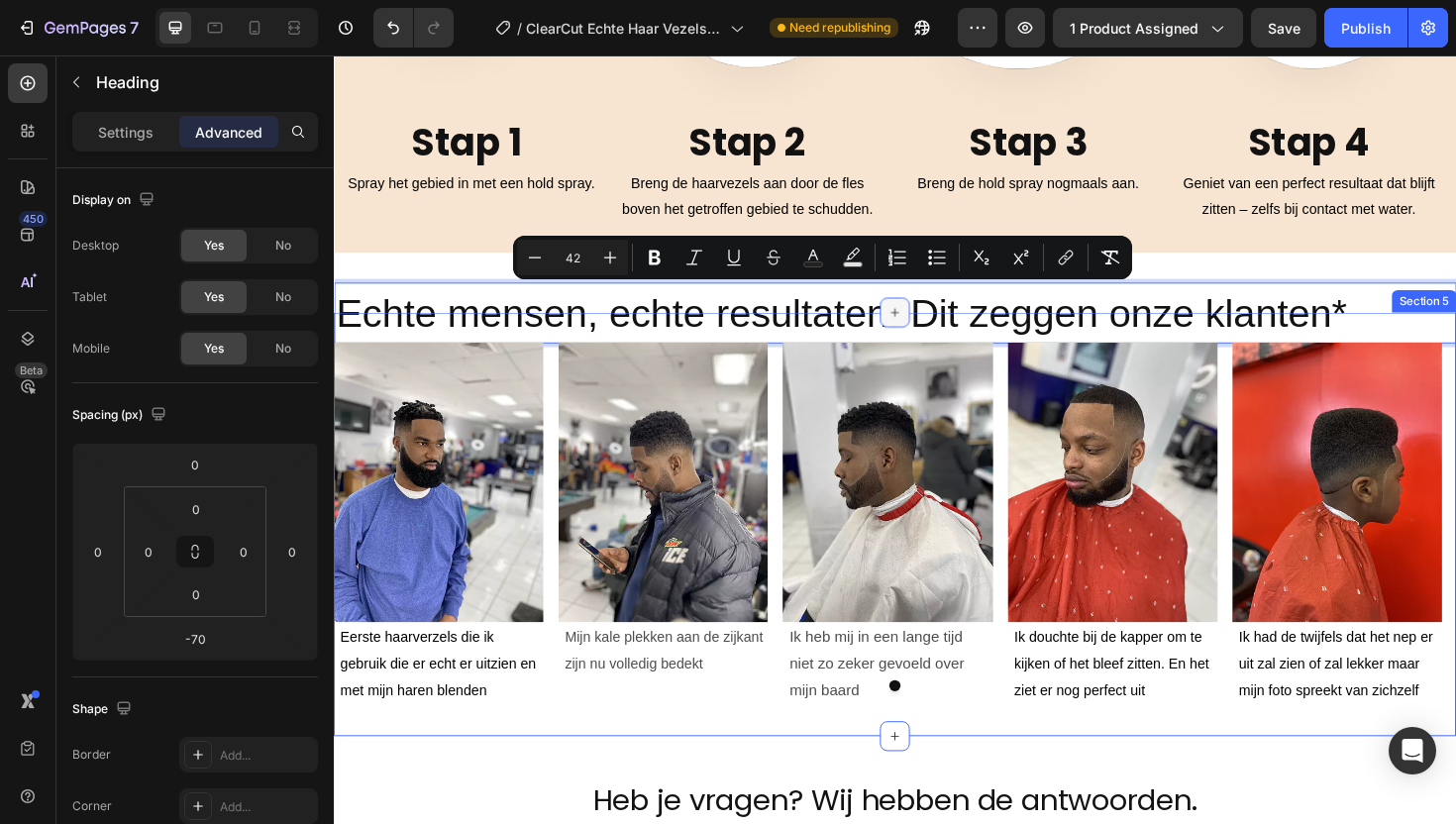 click at bounding box center (928, 328) 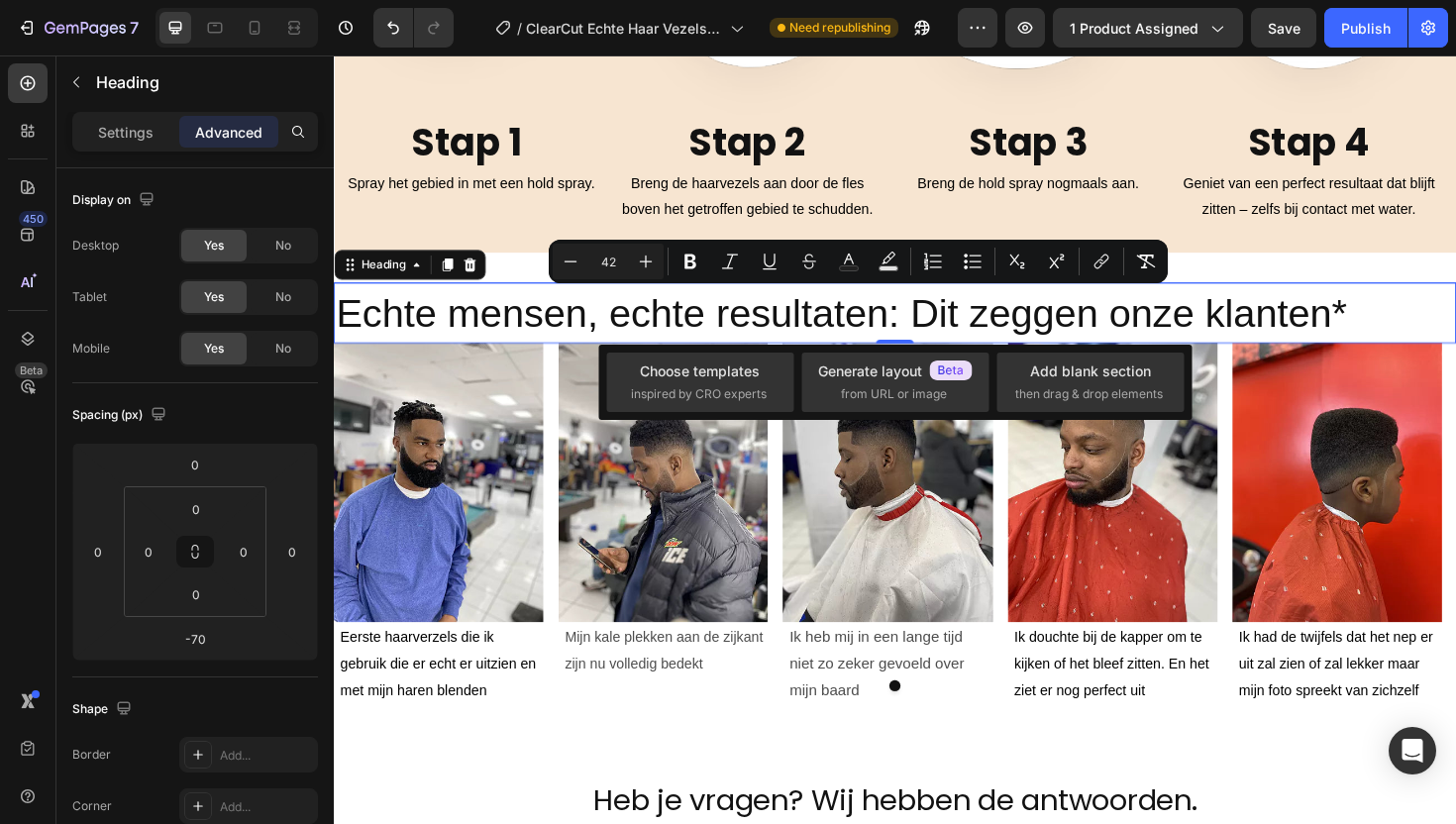 click on "Echte mensen, echte resultaten: Dit zeggen onze klanten*" at bounding box center [871, 328] 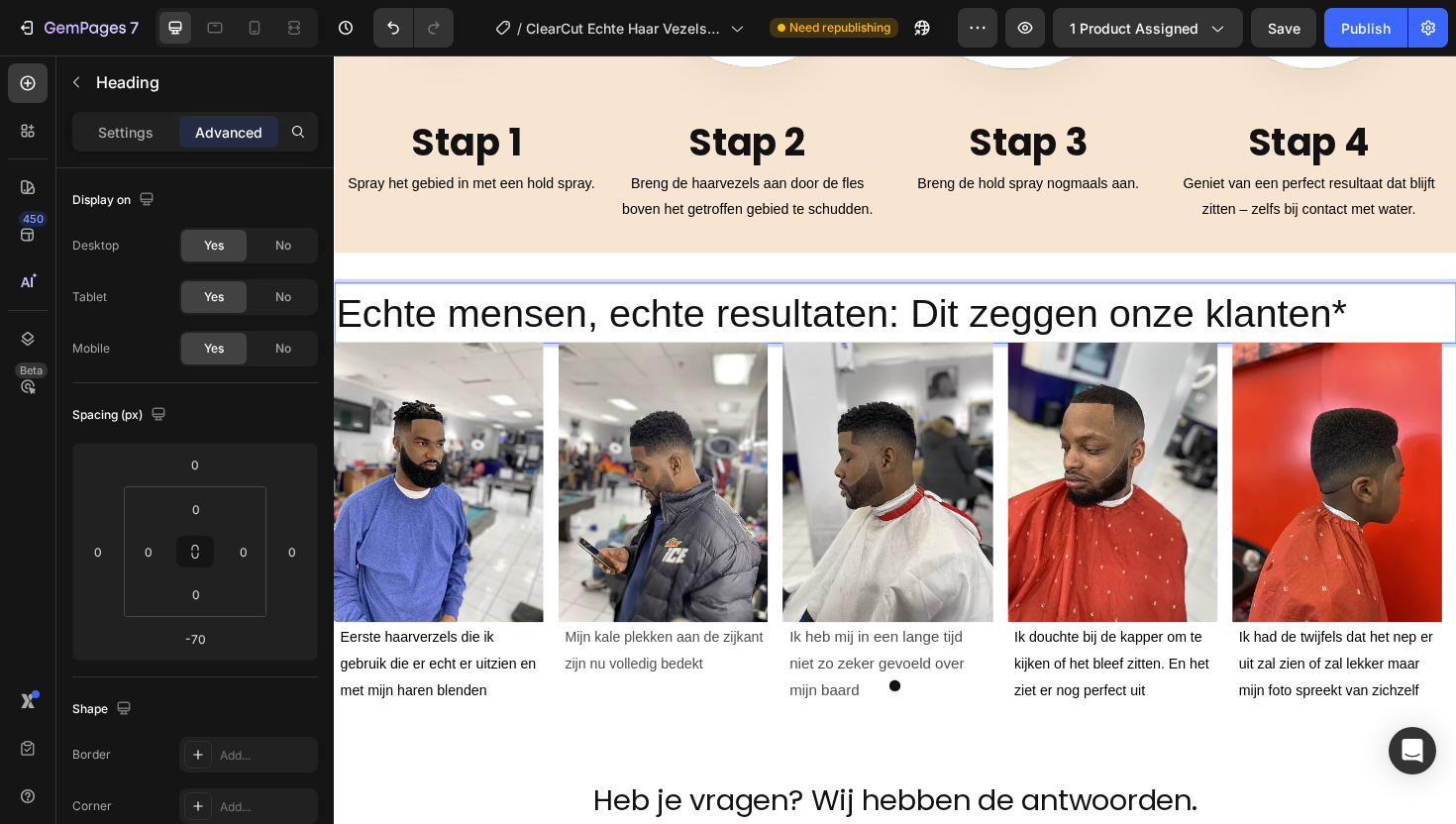 click on "Echte mensen, echte resultaten: Dit zeggen onze klanten*" at bounding box center (871, 328) 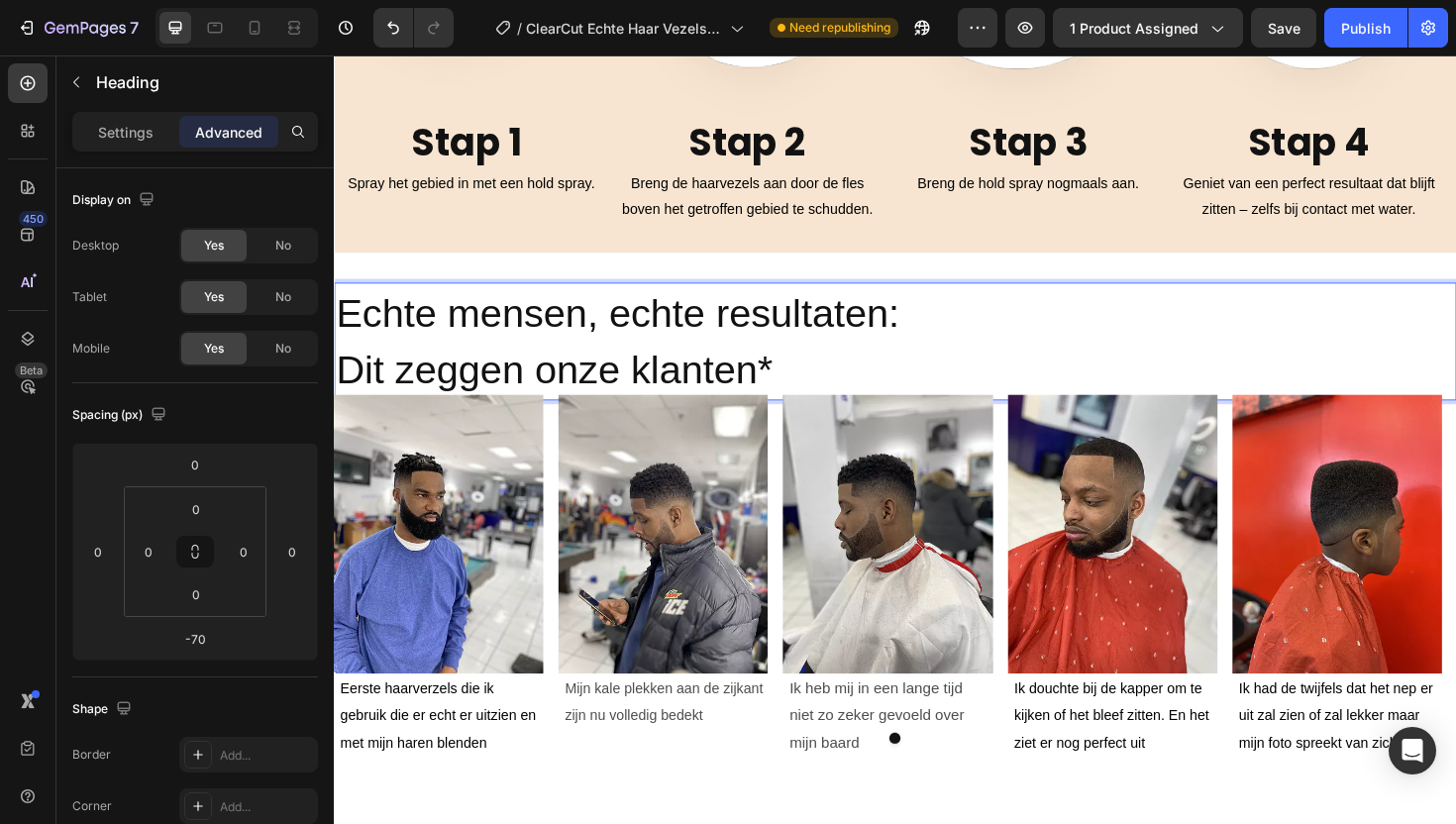 click on "Echte mensen, echte resultaten:" at bounding box center (634, 328) 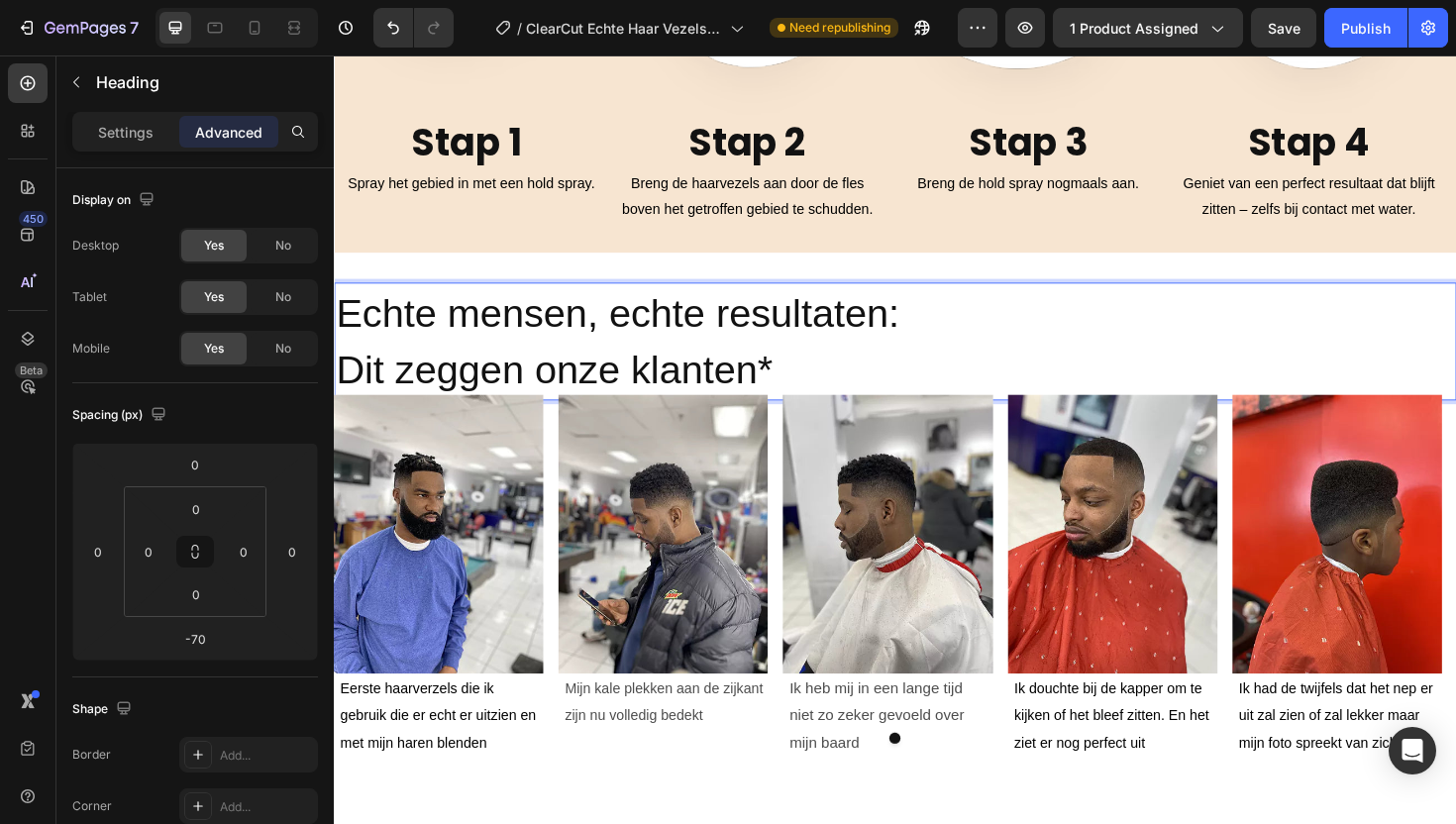 click on "Echte mensen, echte resultaten:  Dit zeggen onze klanten*" at bounding box center [928, 359] 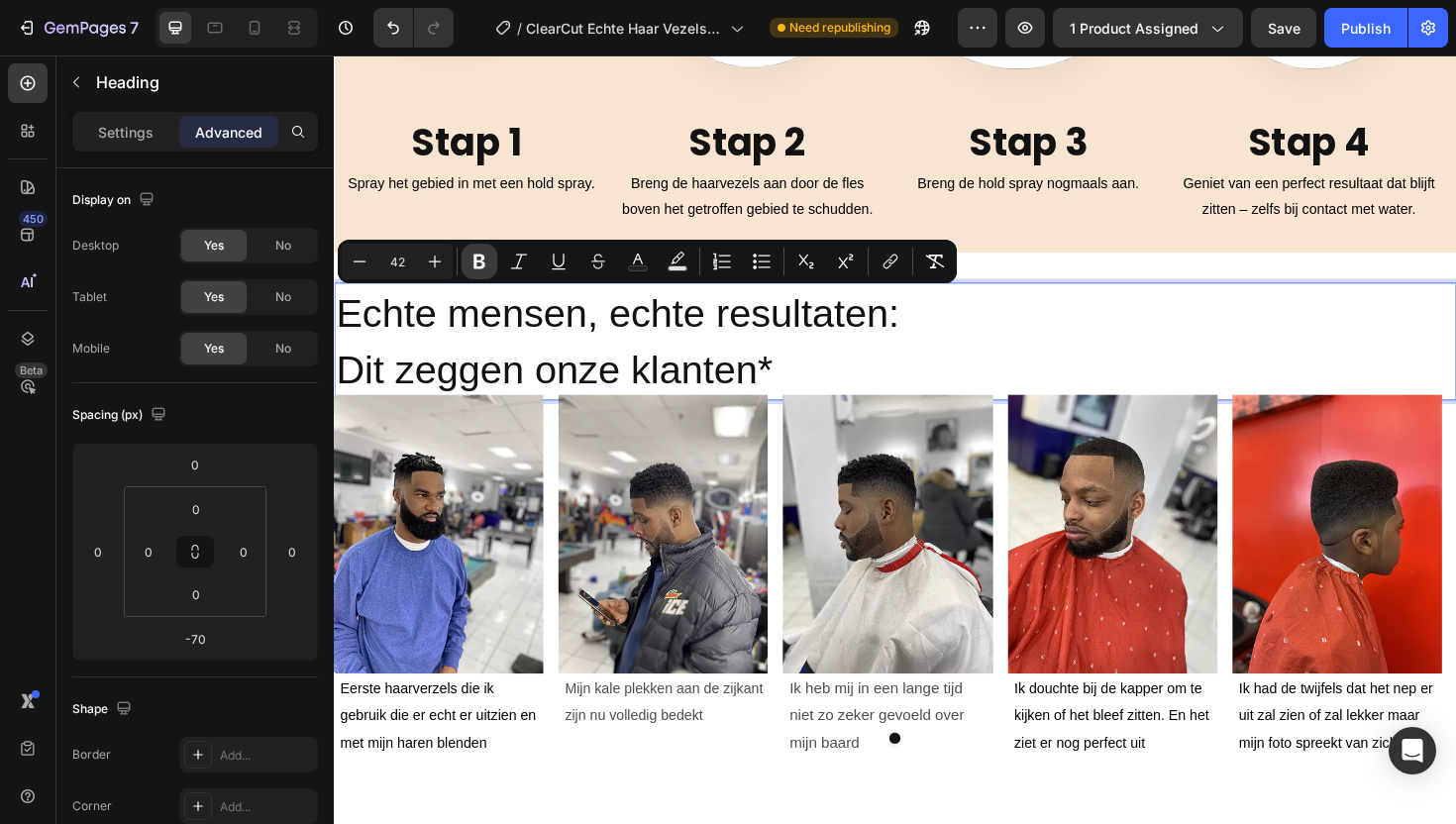 click 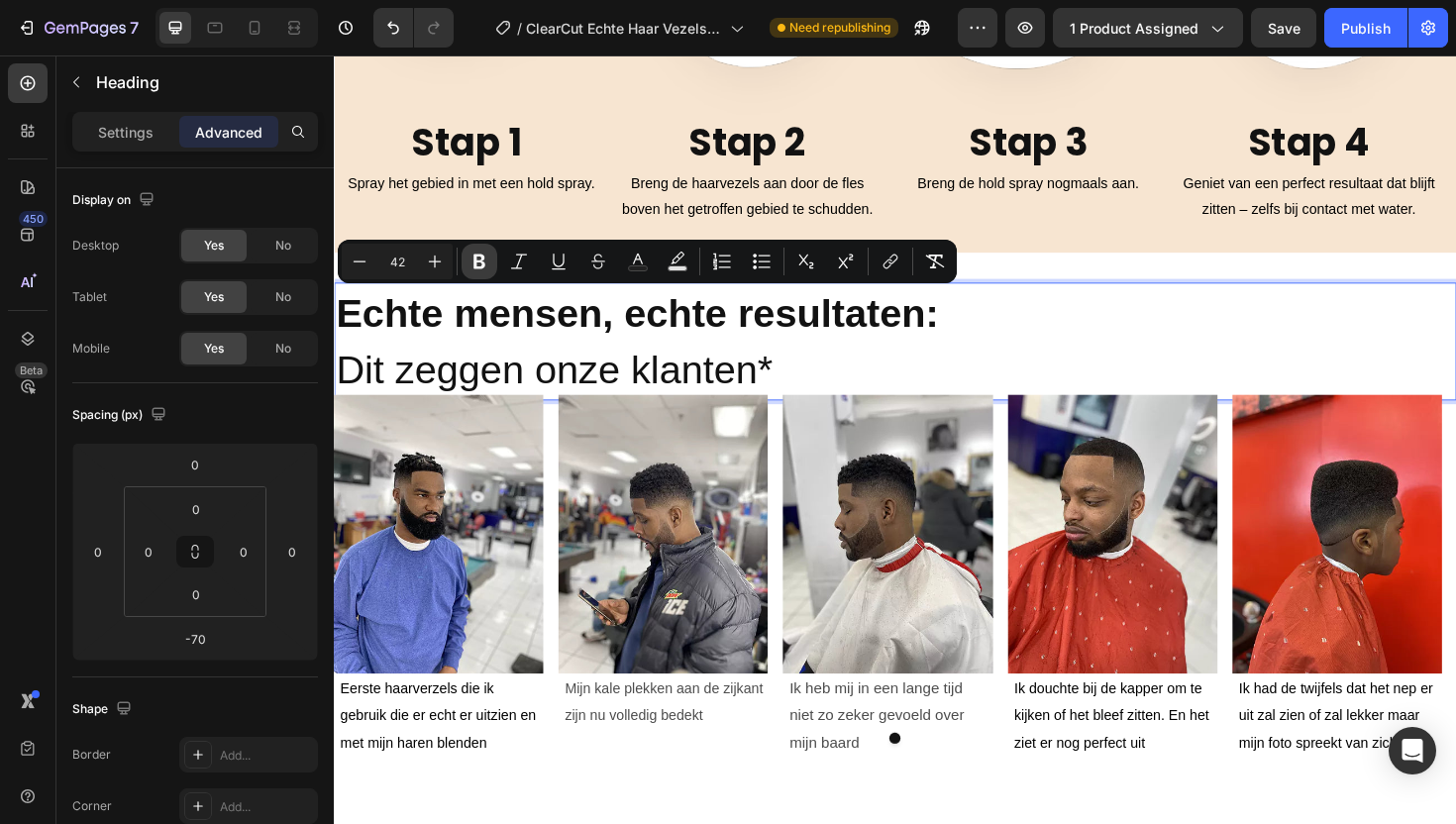 click 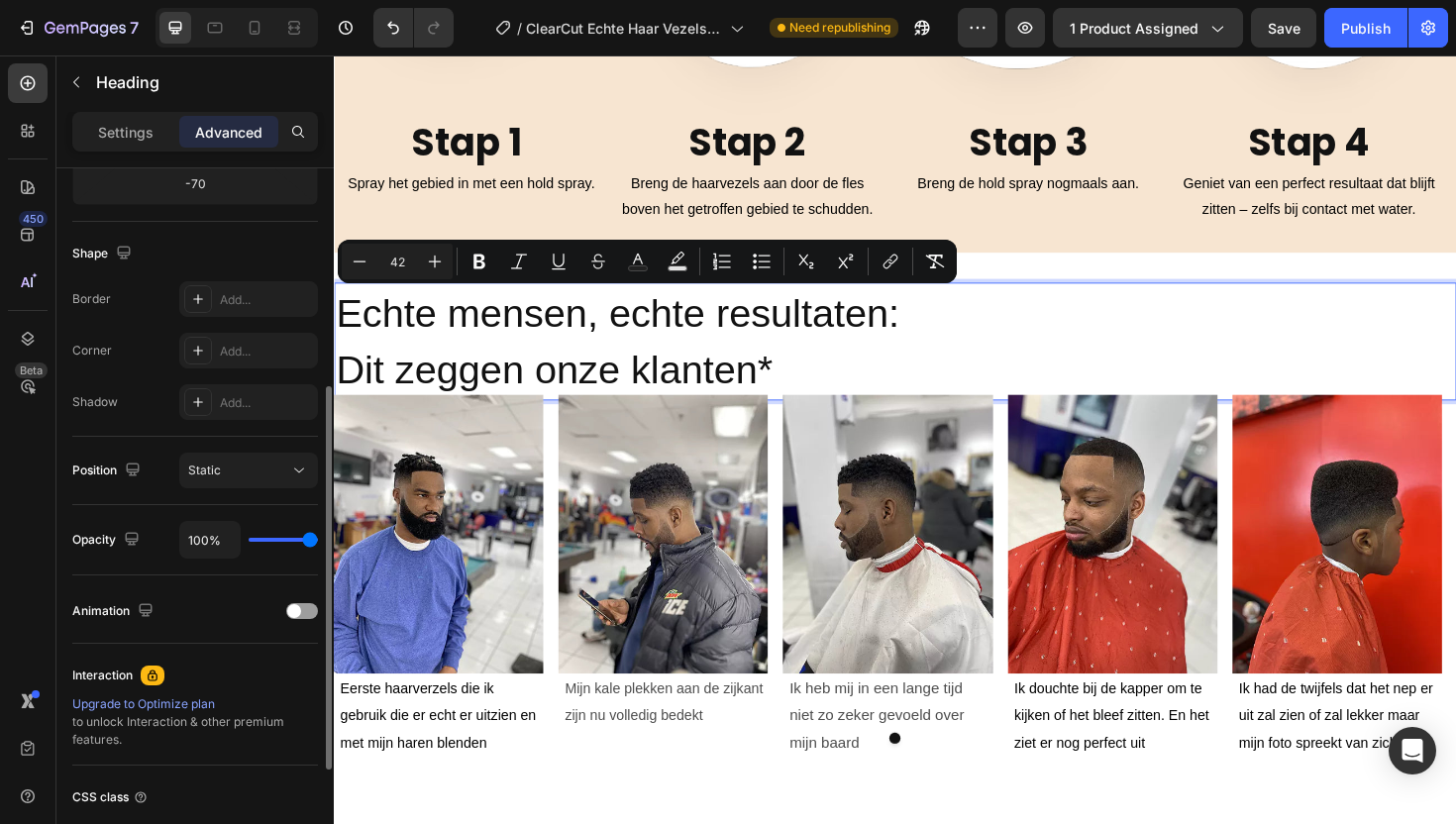 scroll, scrollTop: 128, scrollLeft: 0, axis: vertical 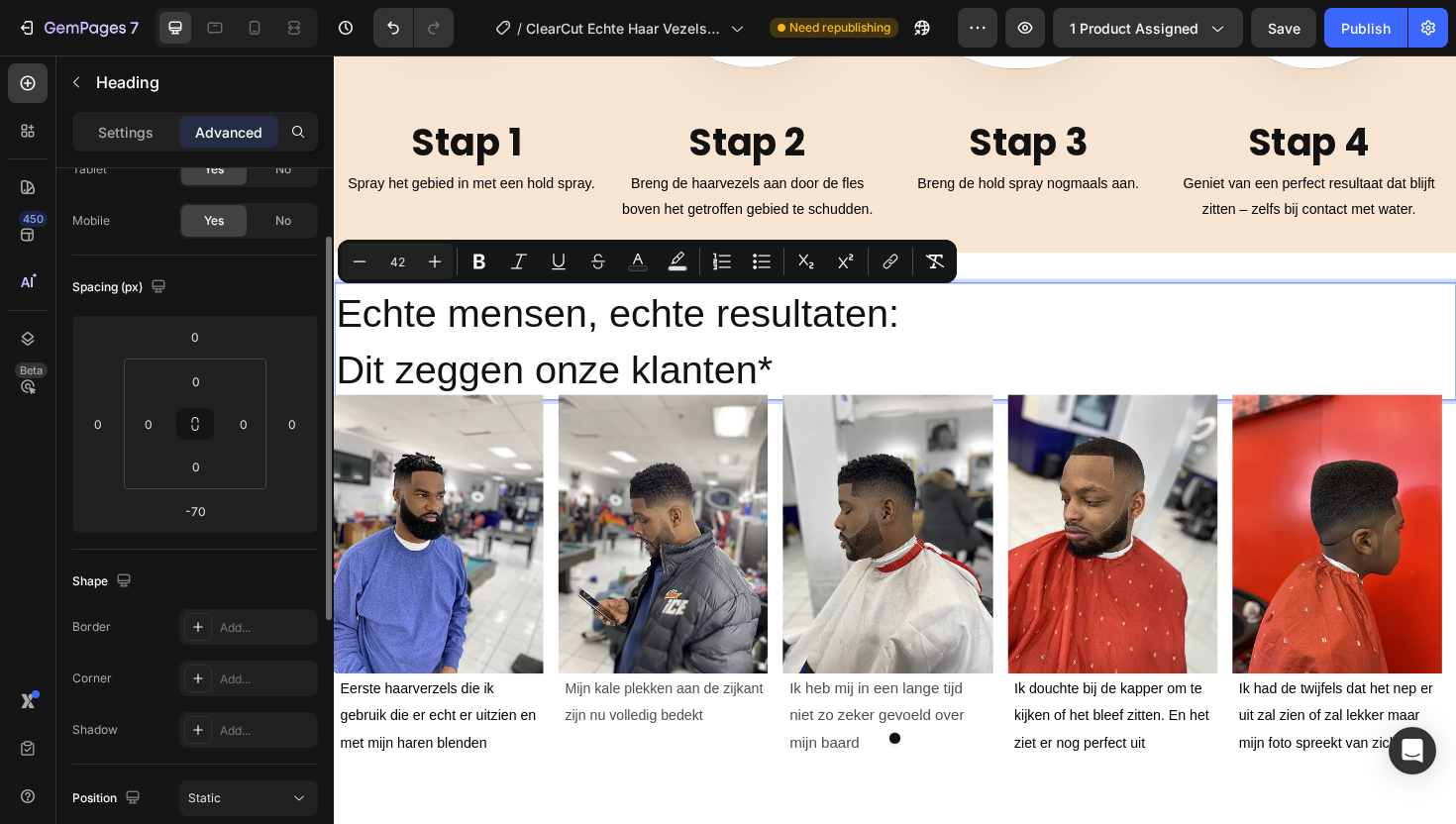 click on "Settings Advanced" at bounding box center (195, 132) 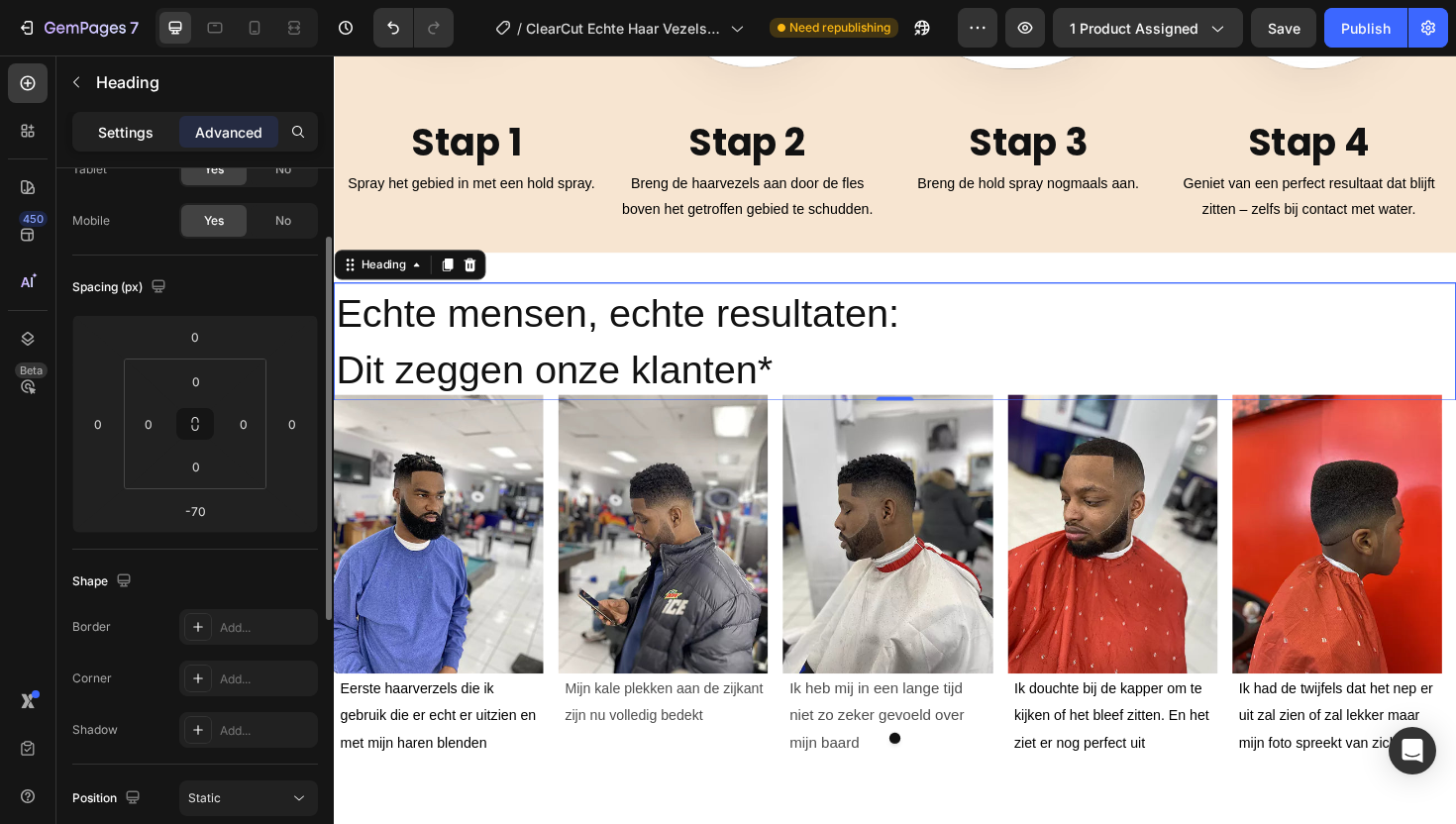 click on "Settings" at bounding box center [126, 132] 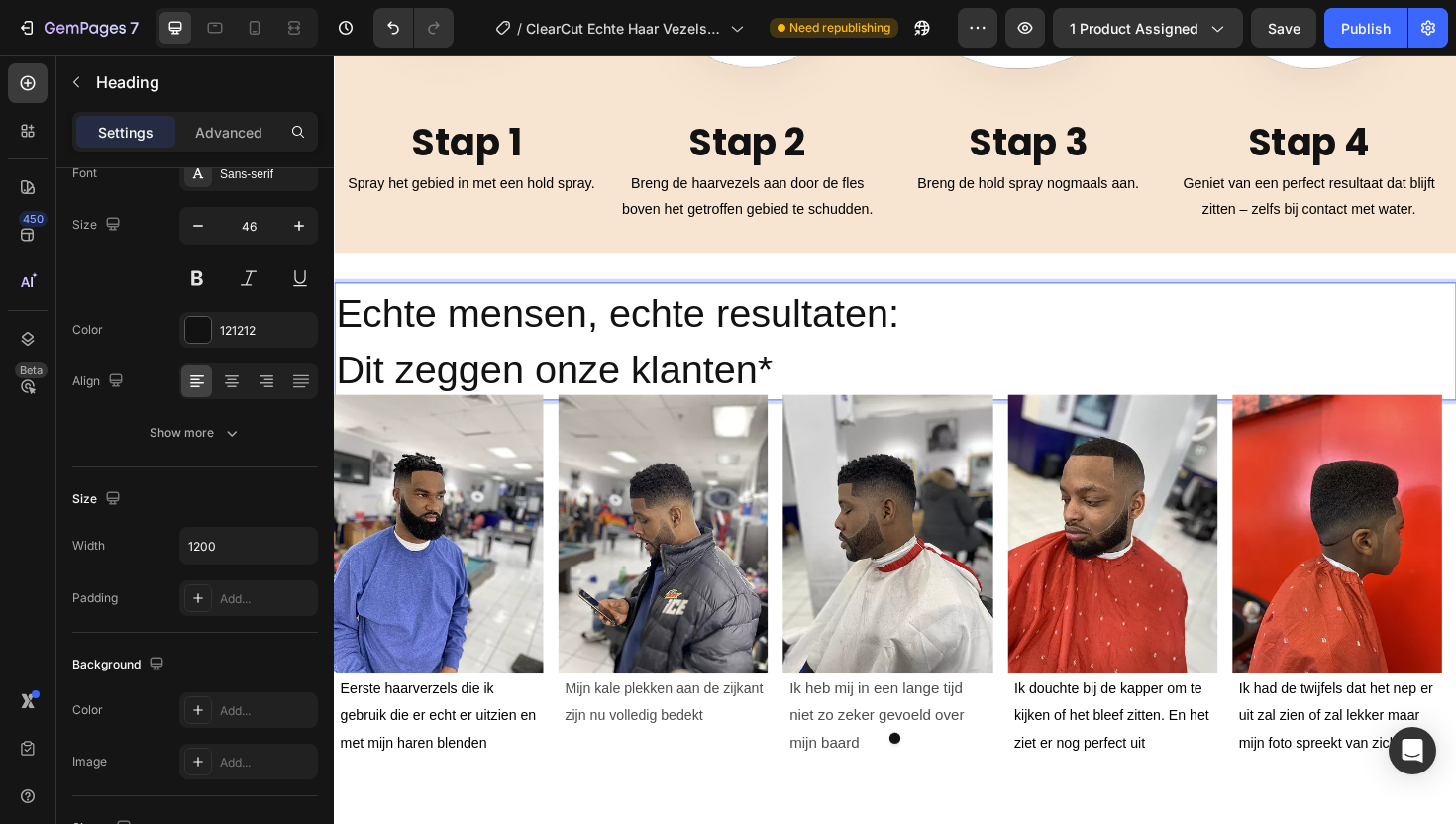 click on "Echte mensen, echte resultaten:" at bounding box center (634, 328) 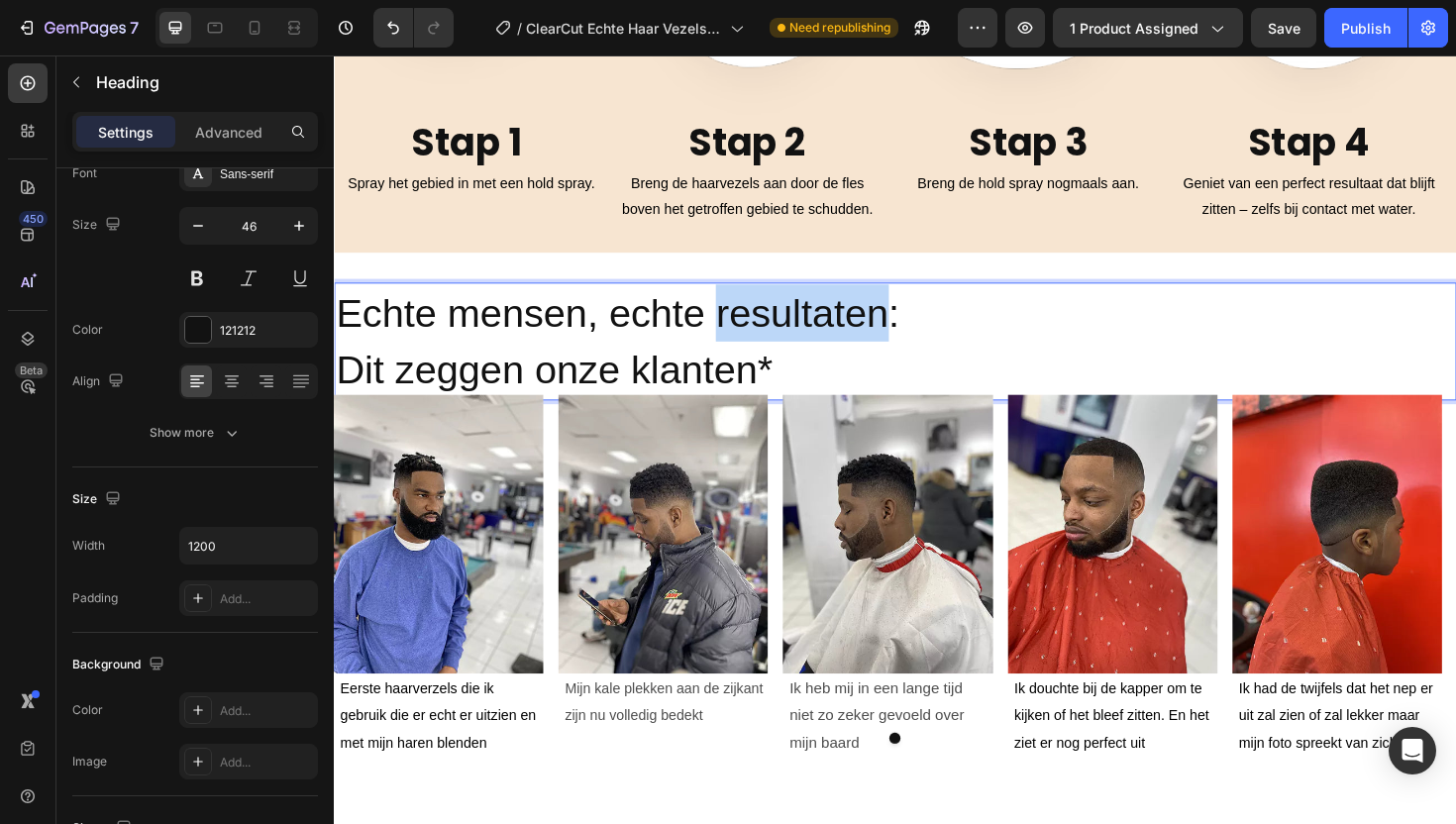 click on "Echte mensen, echte resultaten:" at bounding box center [634, 328] 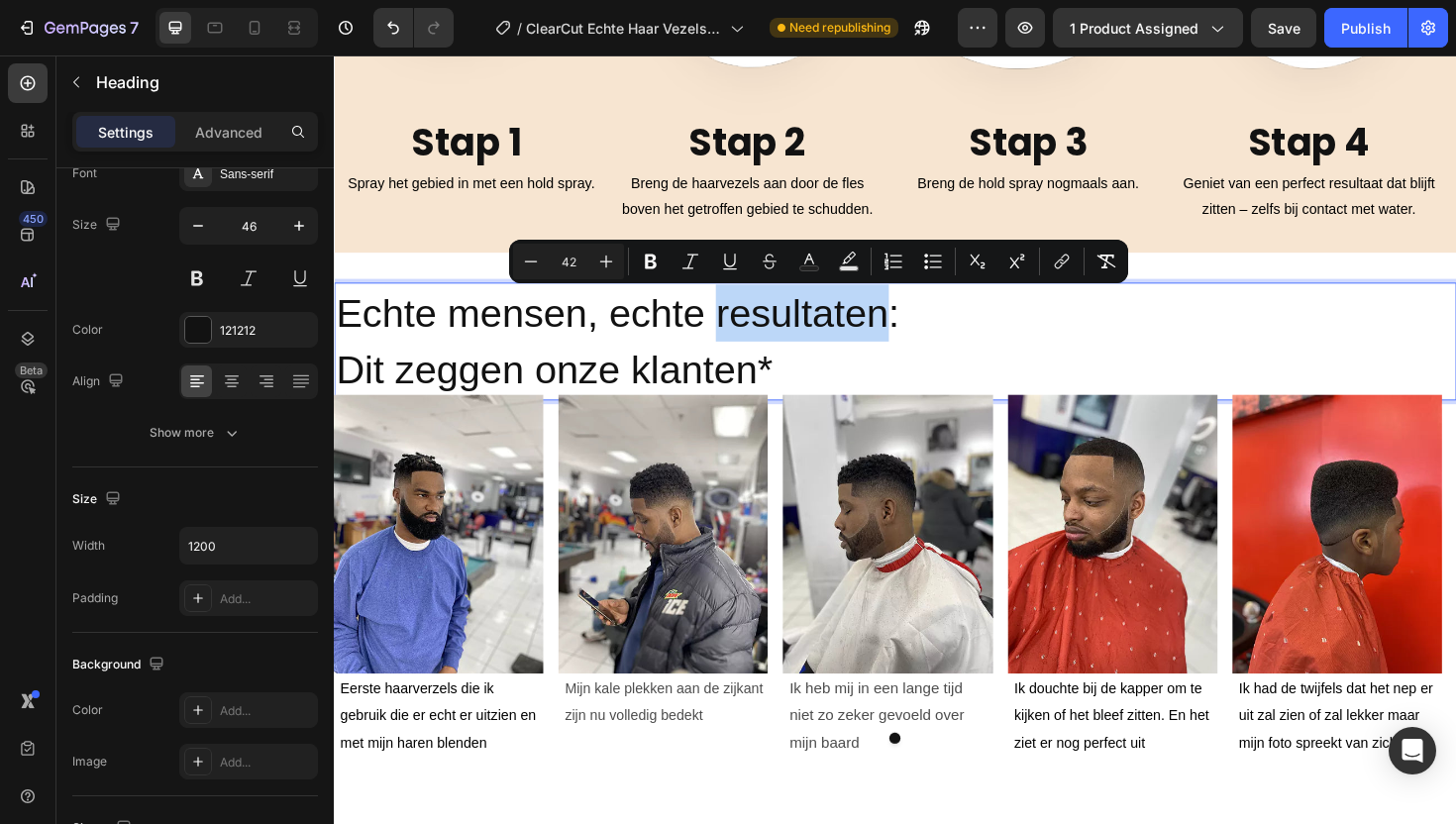 click on "Echte mensen, echte resultaten:" at bounding box center (634, 328) 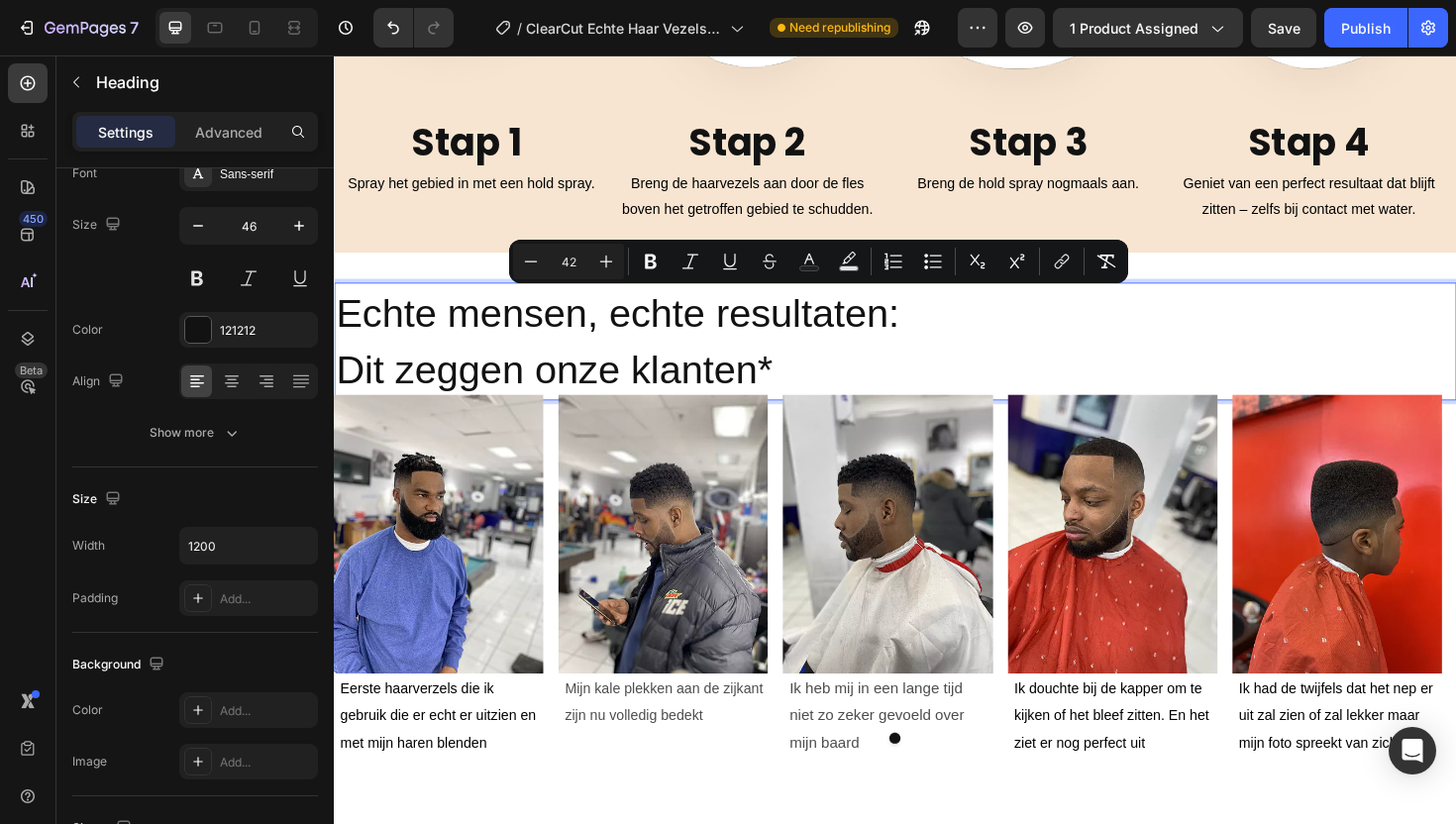 click on "Echte mensen, echte resultaten:  Dit zeggen onze klanten*" at bounding box center [928, 359] 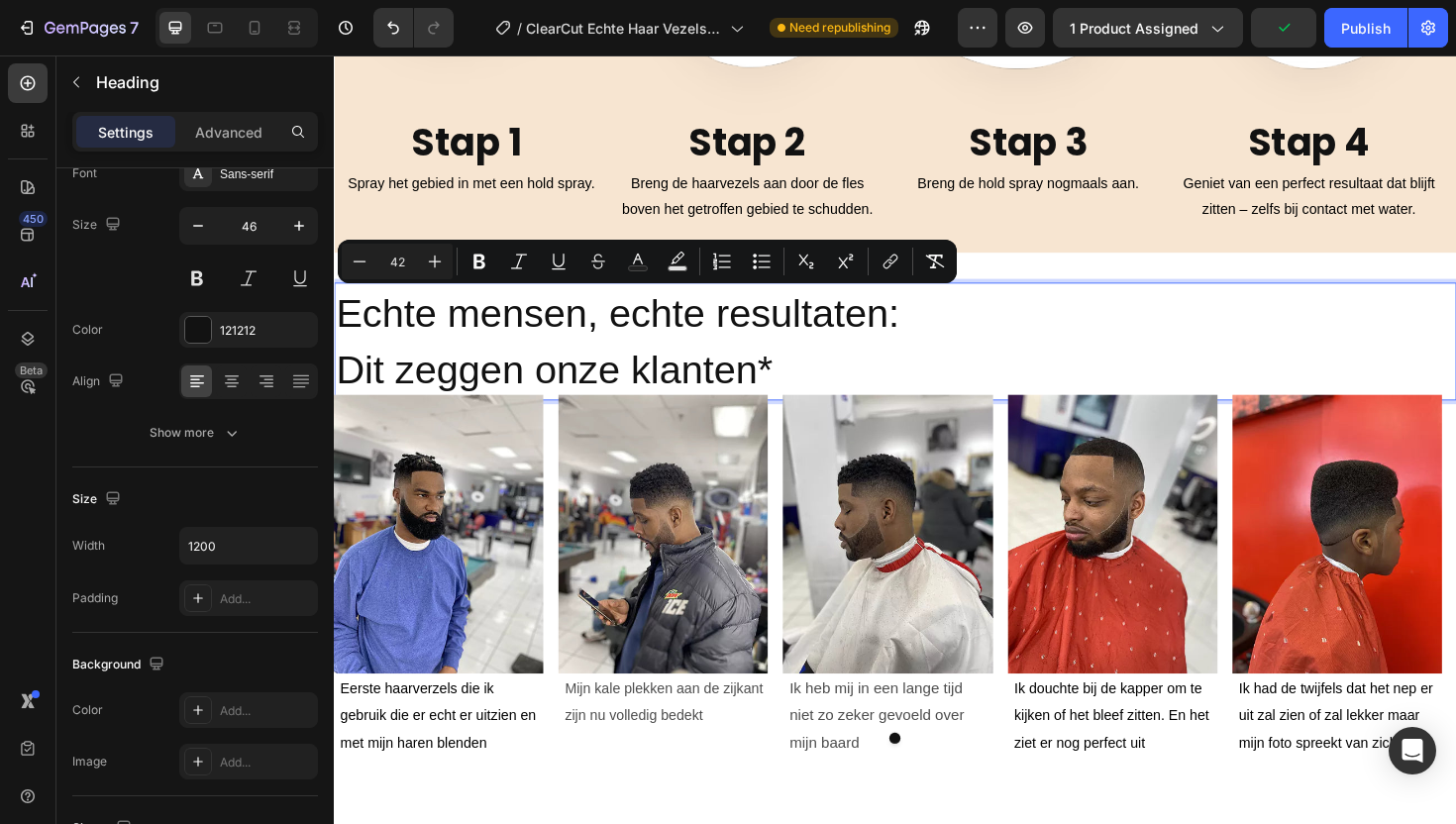 drag, startPoint x: 971, startPoint y: 338, endPoint x: 340, endPoint y: 322, distance: 631.2028 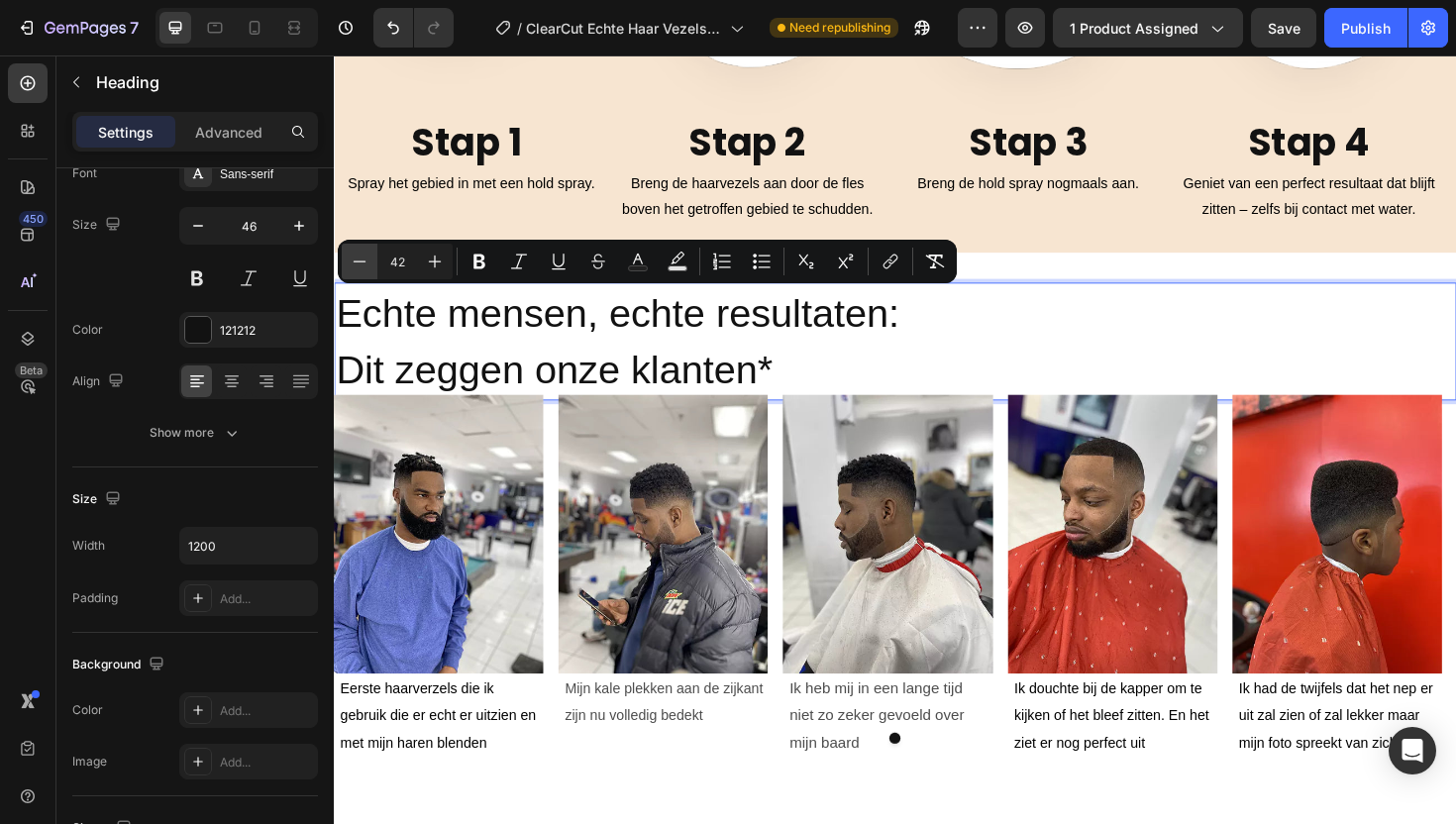 click 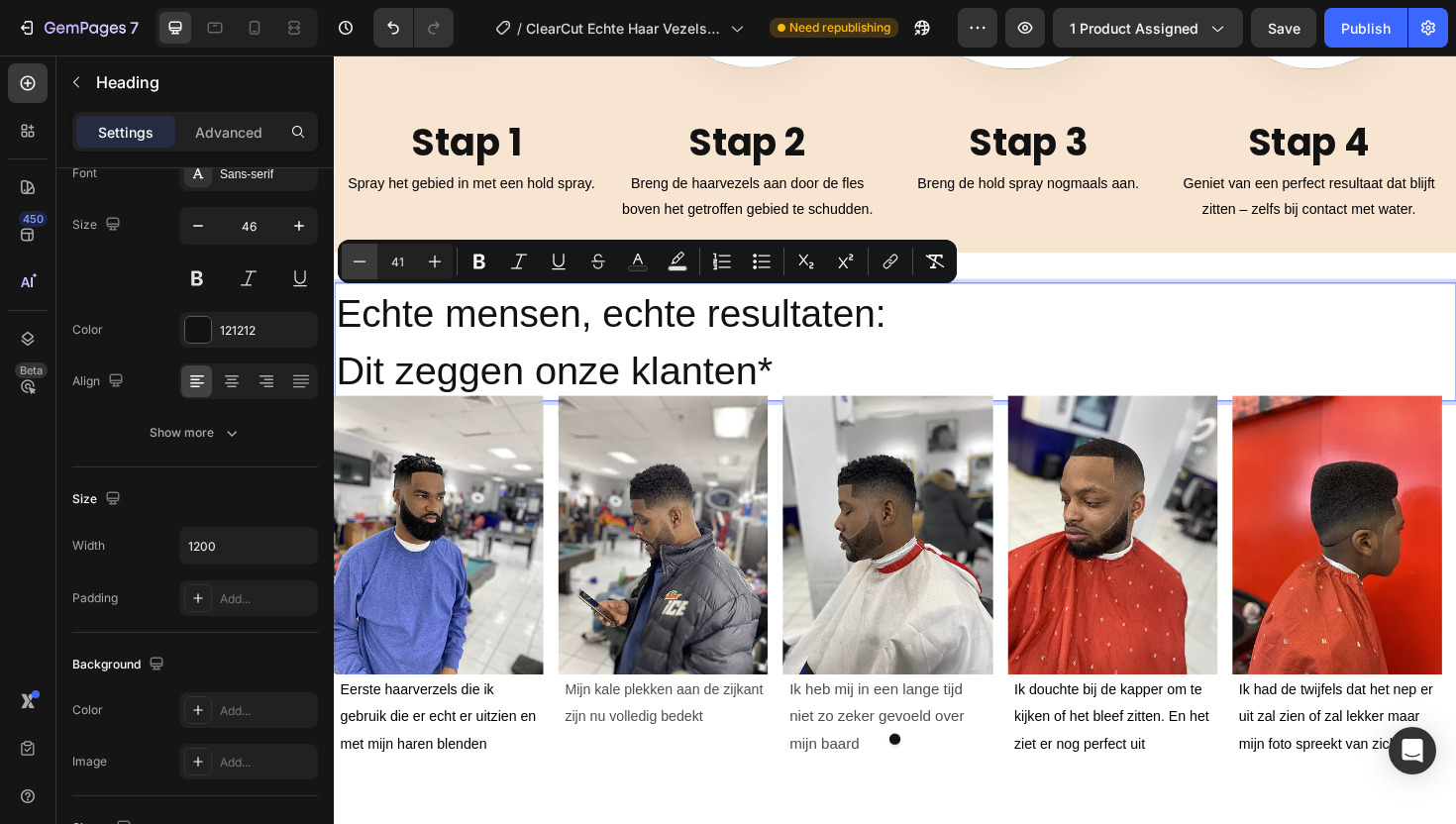 click 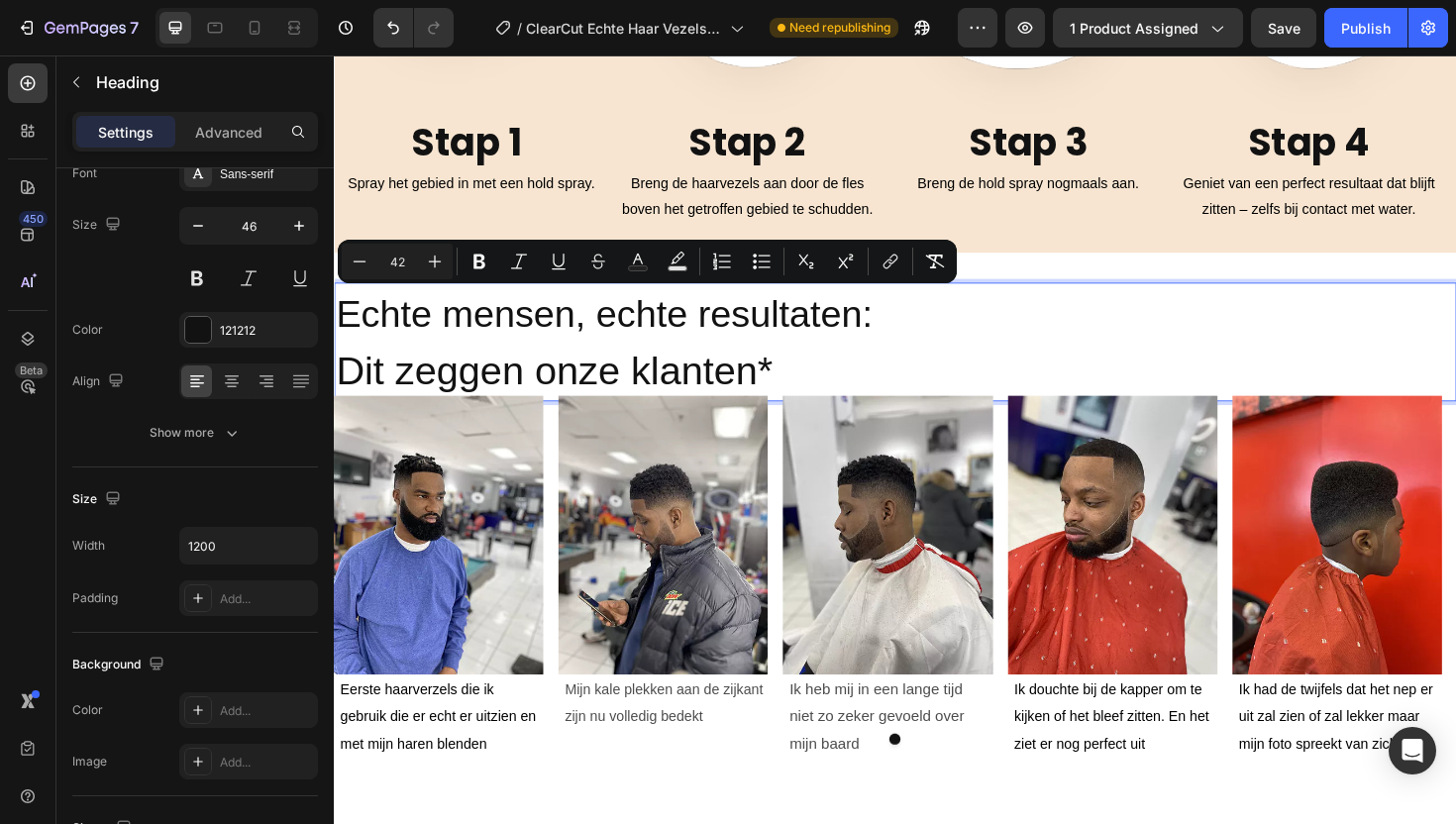 click on "Dit zeggen onze klanten*" at bounding box center [567, 389] 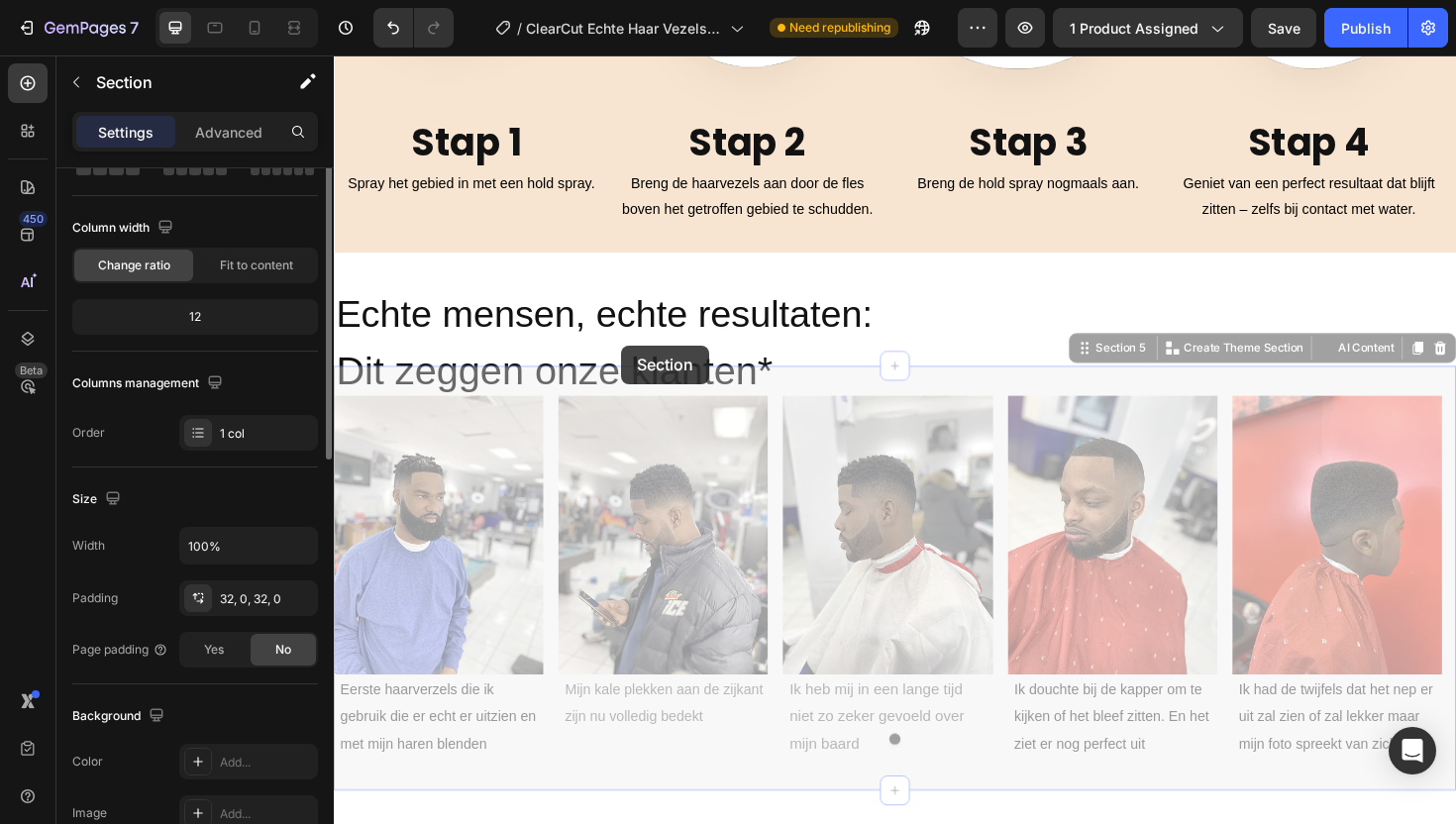 scroll, scrollTop: 0, scrollLeft: 0, axis: both 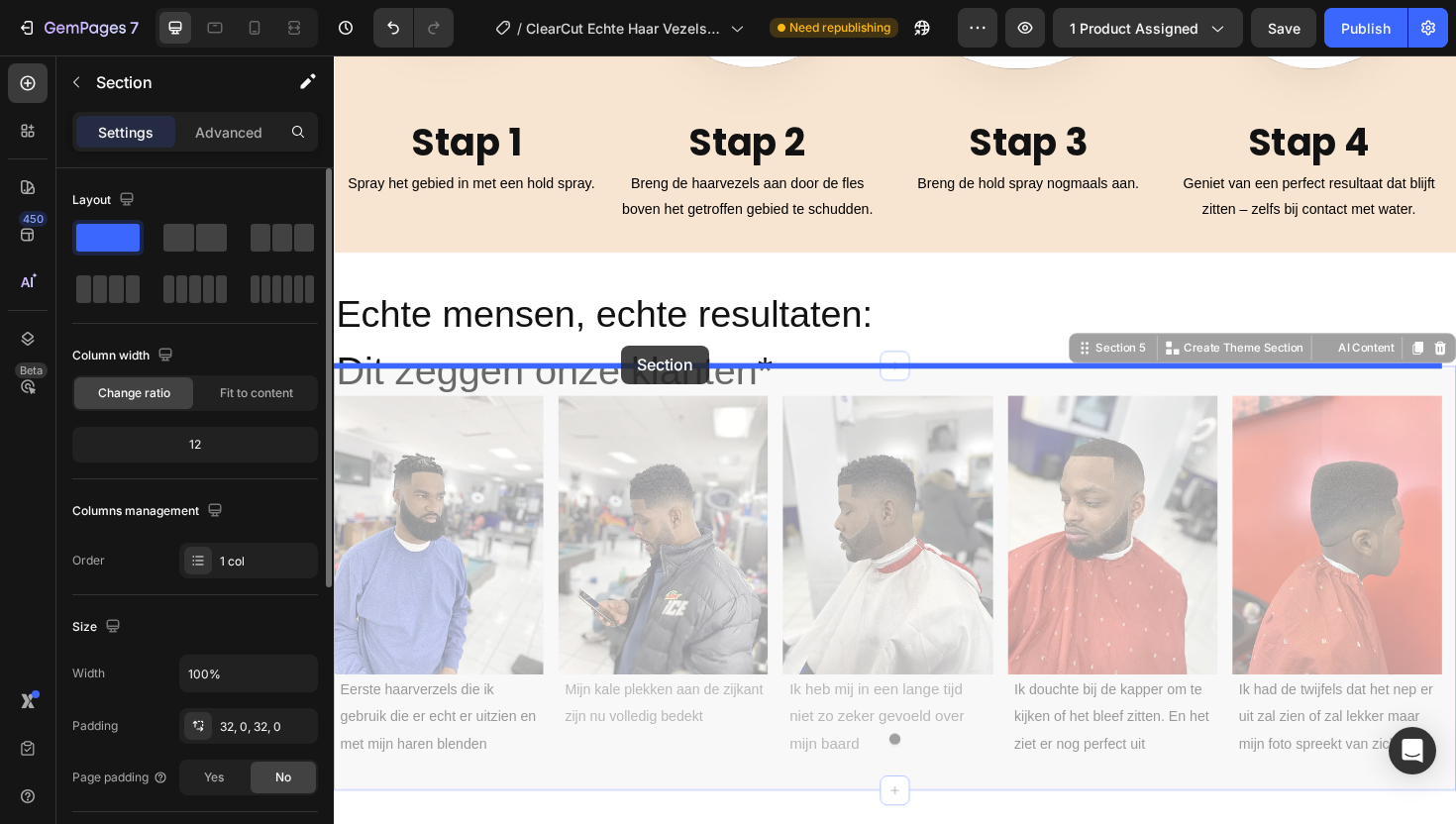 drag, startPoint x: 790, startPoint y: 388, endPoint x: 636, endPoint y: 357, distance: 157.08915 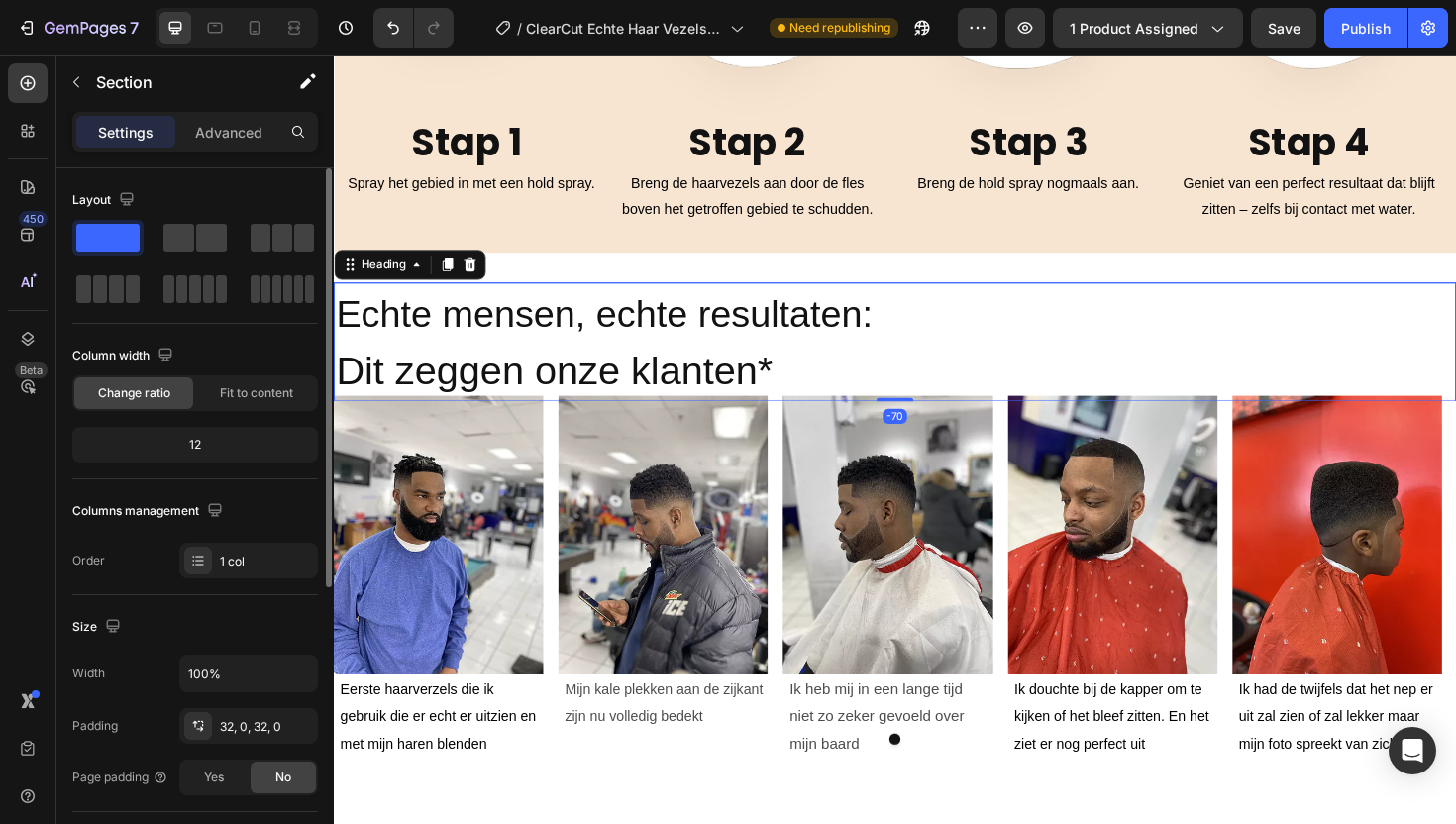 click on "Dit zeggen onze klanten*" at bounding box center (567, 389) 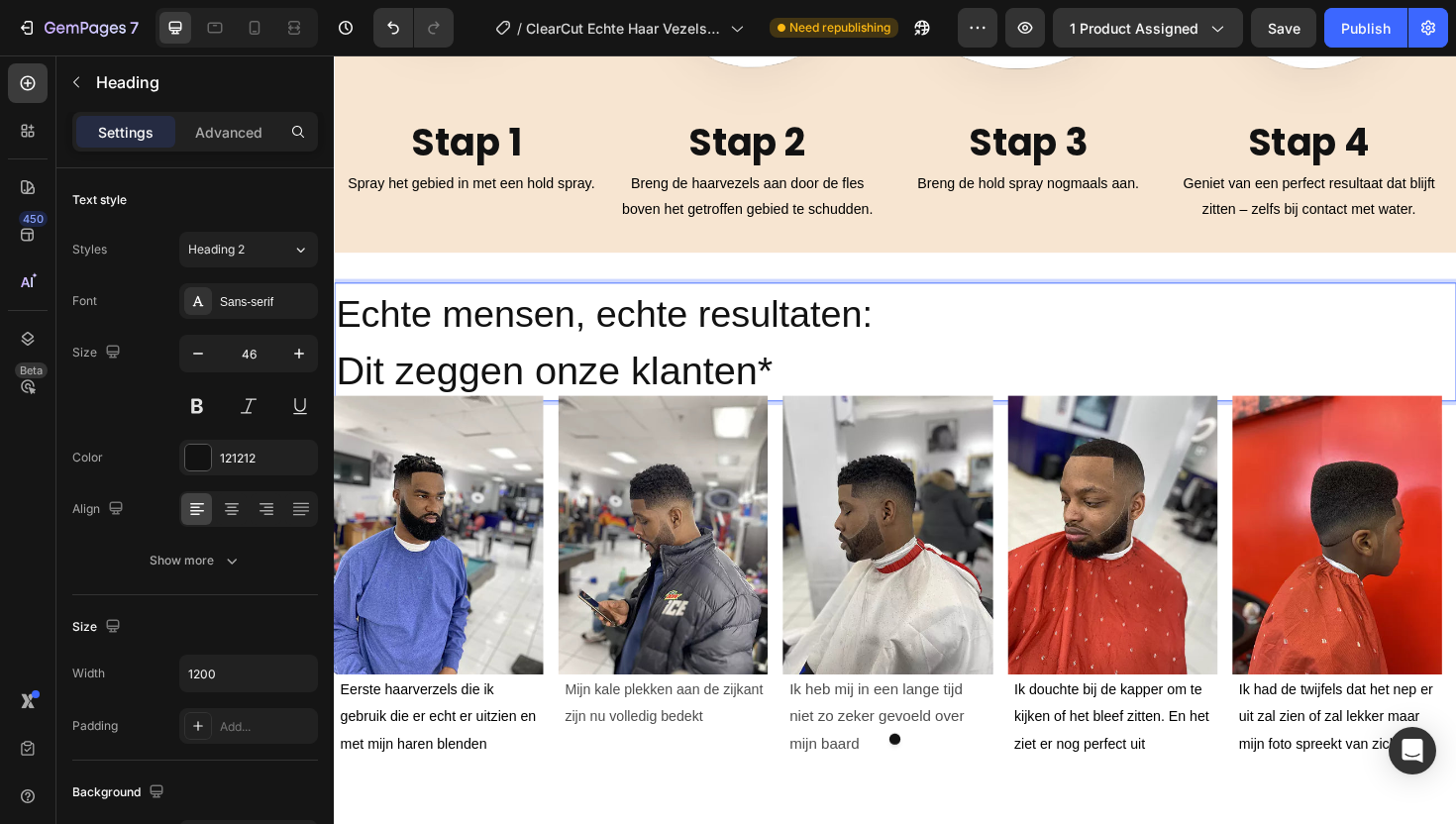 click on "Echte mensen, echte resultaten:  Dit zeggen onze klanten*" at bounding box center [928, 359] 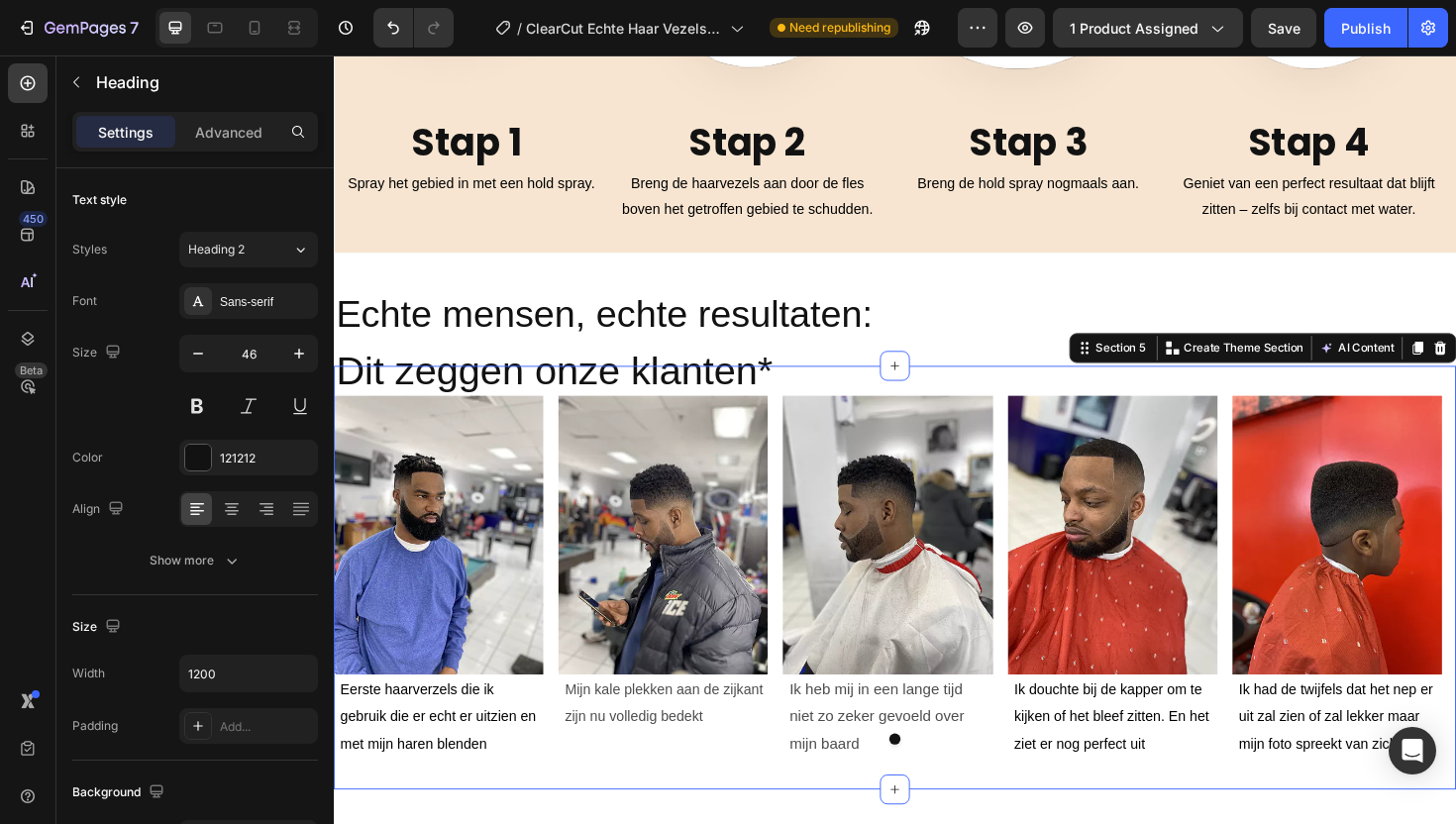 click on "Image Eerste haarverzels die ik gebruik die er echt er uitzien en met mijn haren blenden Text Block Image Mijn kale plekken aan de zijkant zijn nu volledig bedekt Text Block Image Ik heb mij in een lange tijd niet zo zeker gevoeld over mijn baard Text Block Image Ik douchte bij de kapper om te kijken of het bleef zitten. En het ziet er nog perfect uit Text Block Image Ik had de twijfels dat het nep er uit zal zien of zal lekker maar mijn foto spreekt van zichzelf Text Block
Carousel Section 5   You can create reusable sections Create Theme Section AI Content Write with GemAI What would you like to describe here? Tone and Voice Persuasive Product ClearCut Echte Haar Vezels 38g Show more Generate" at bounding box center (928, 608) 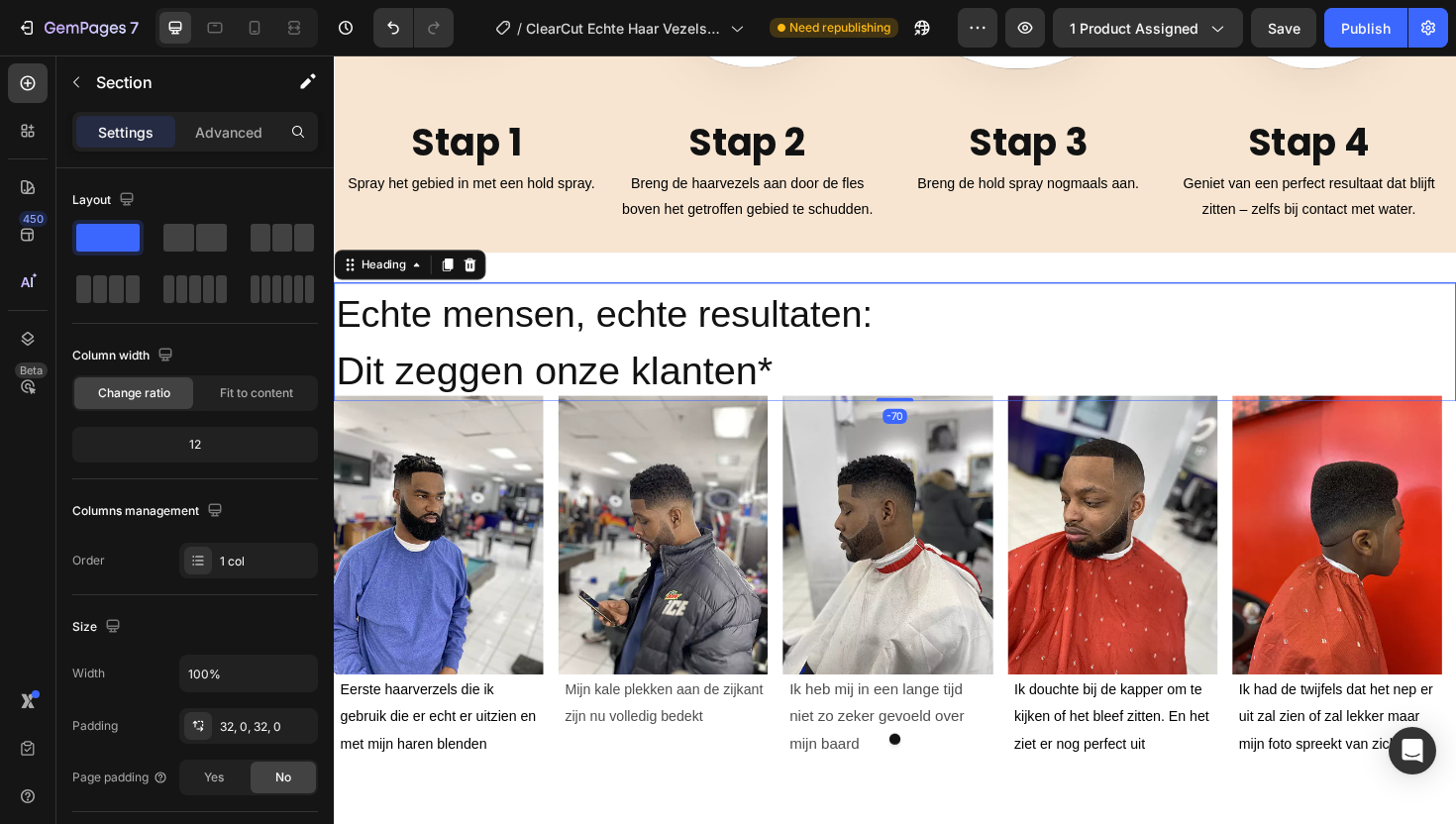 click on "Dit zeggen onze klanten*" at bounding box center (567, 389) 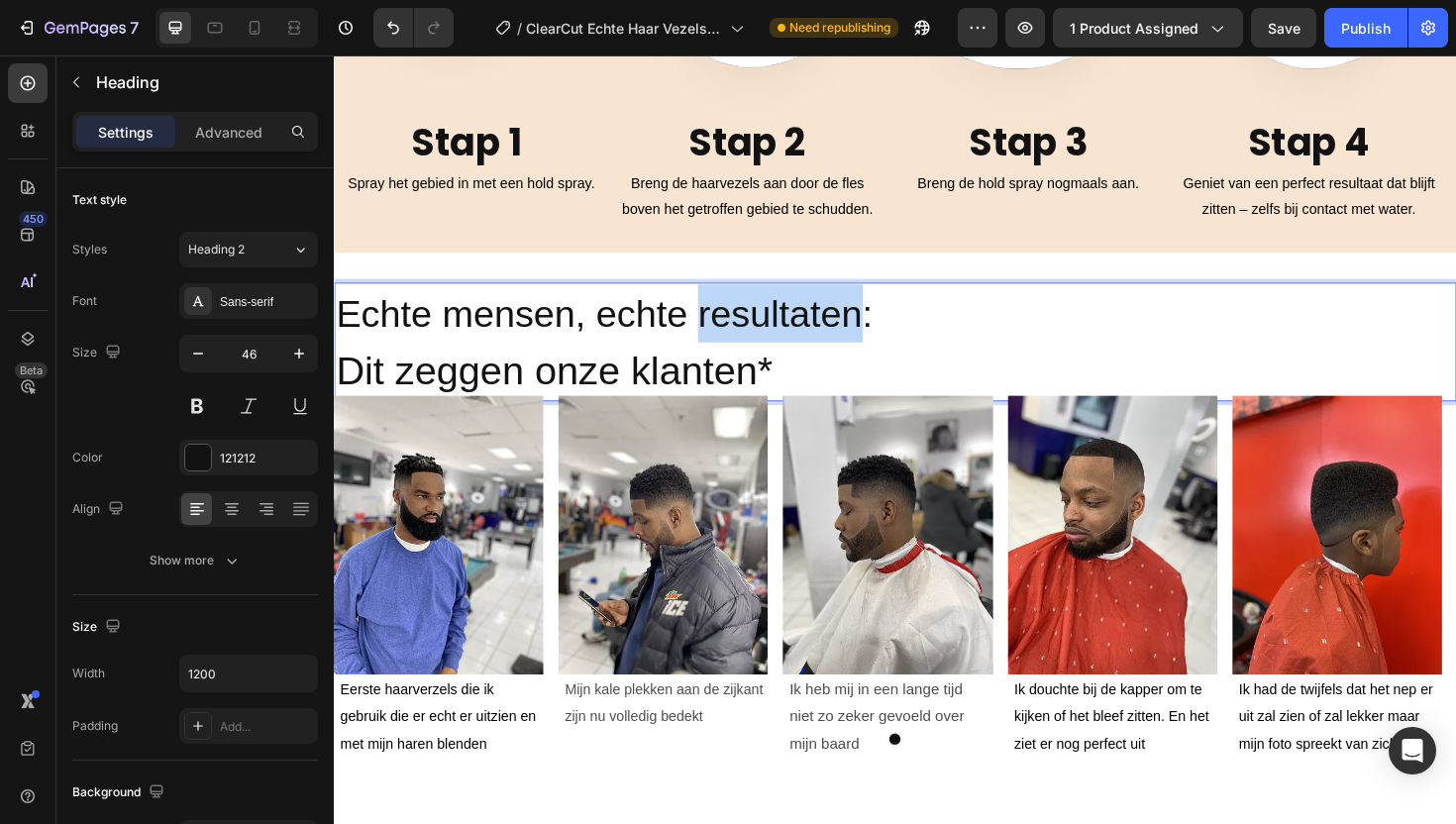 click on "Echte mensen, echte resultaten:  Dit zeggen onze klanten*" at bounding box center [928, 359] 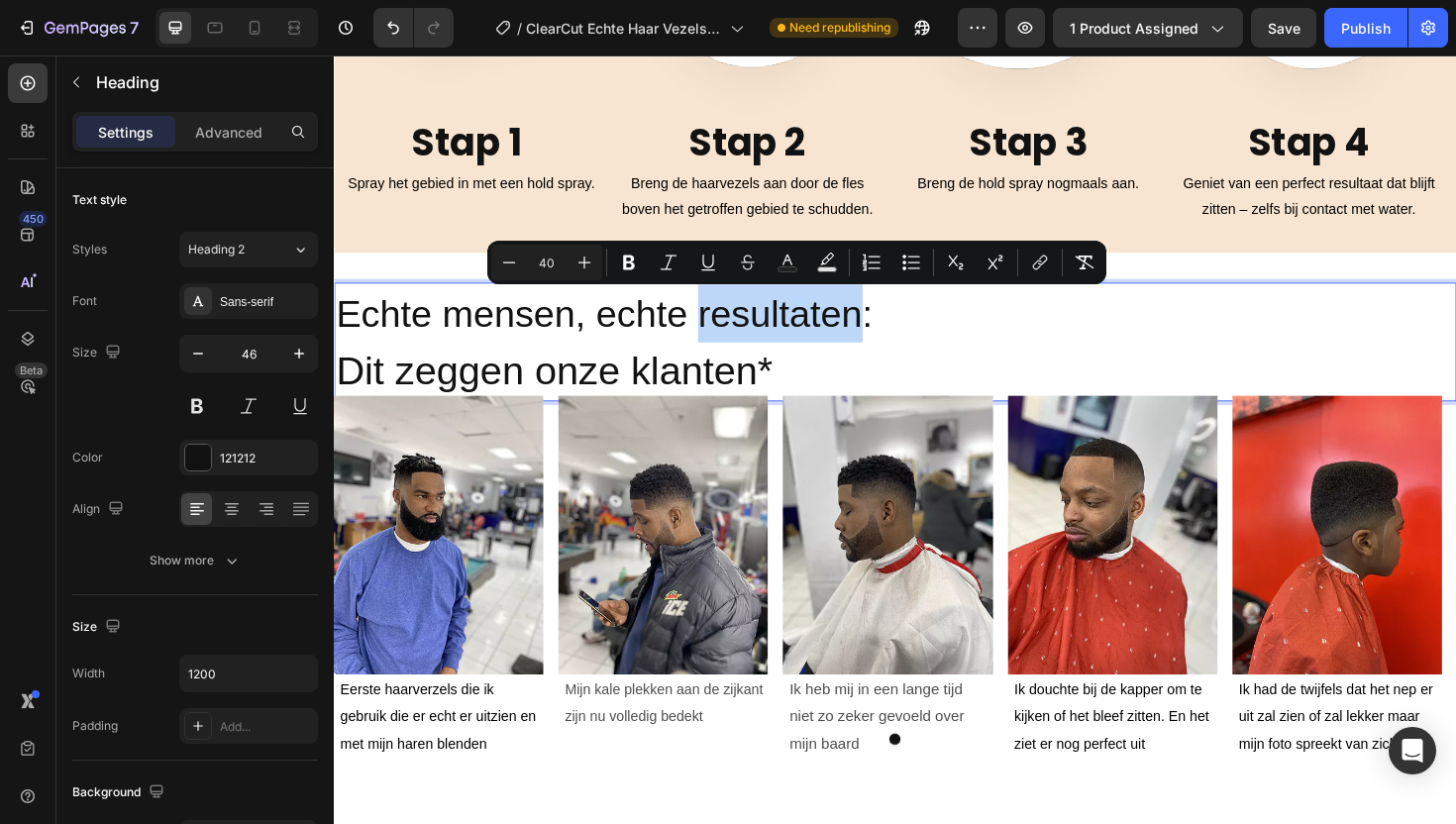 click on "Echte mensen, echte resultaten:  Dit zeggen onze klanten*" at bounding box center [928, 359] 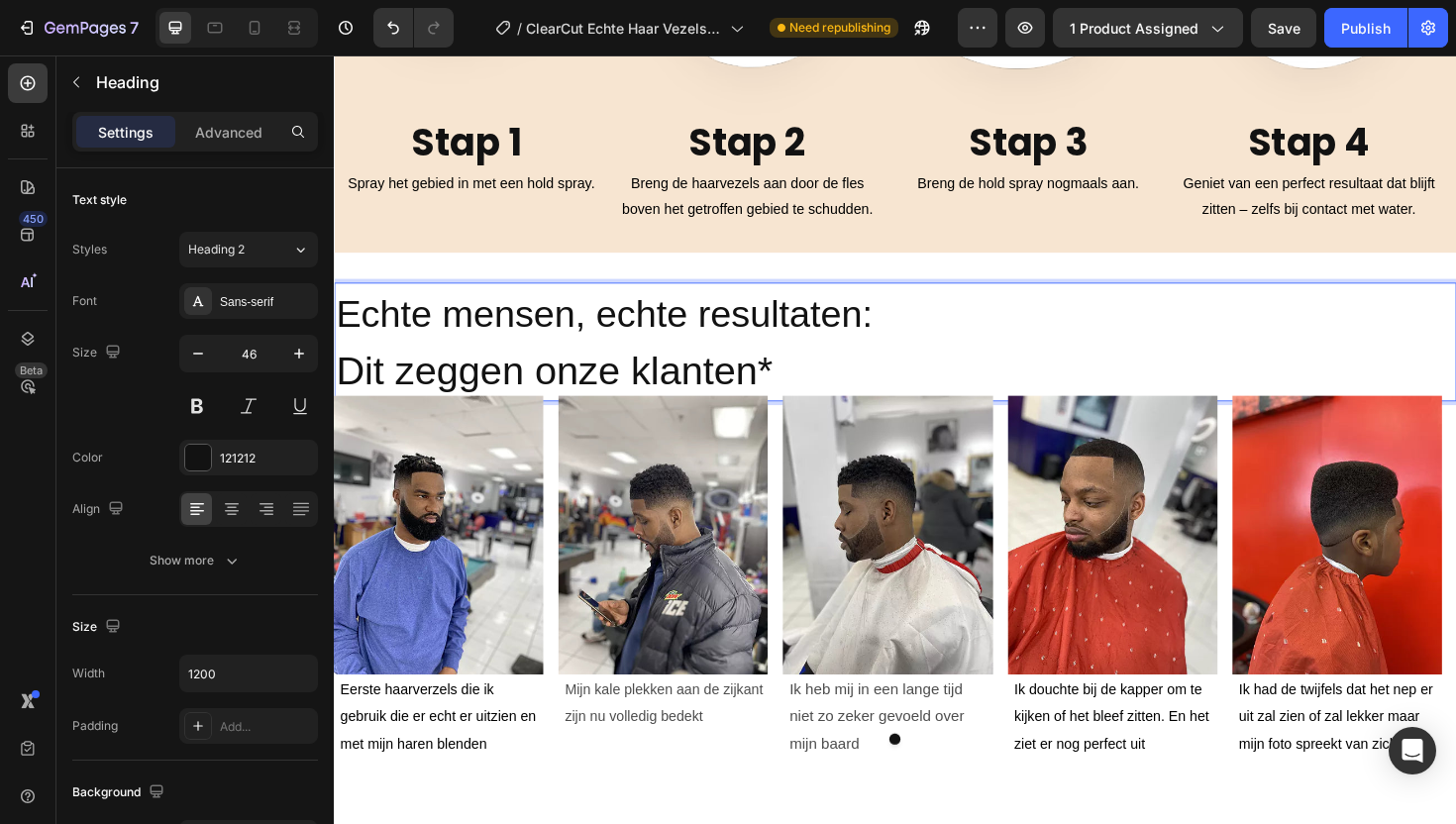 click on "Echte mensen, echte resultaten:  Dit zeggen onze klanten*" at bounding box center [928, 359] 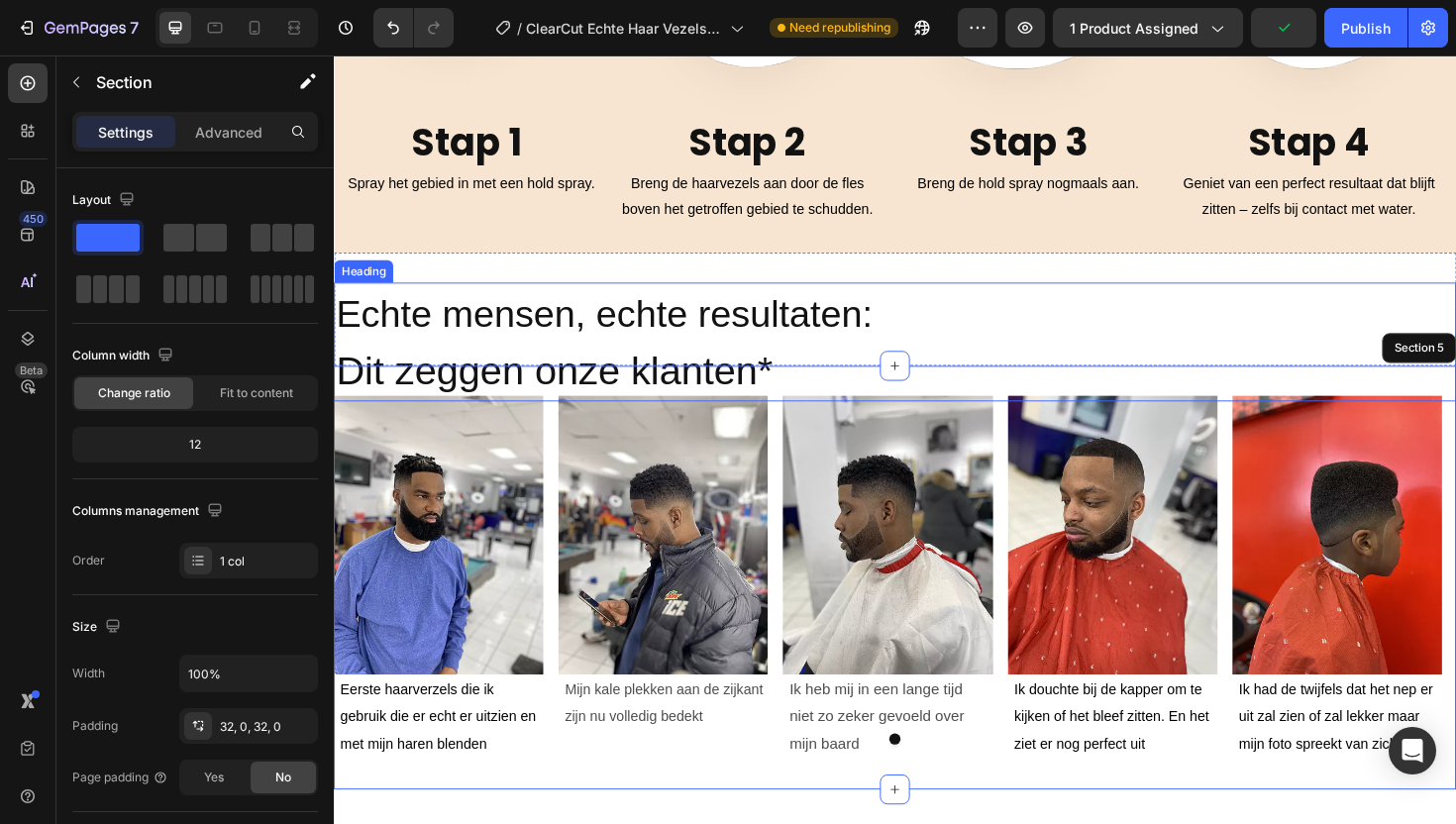 click on "Dit zeggen onze klanten*" at bounding box center (567, 389) 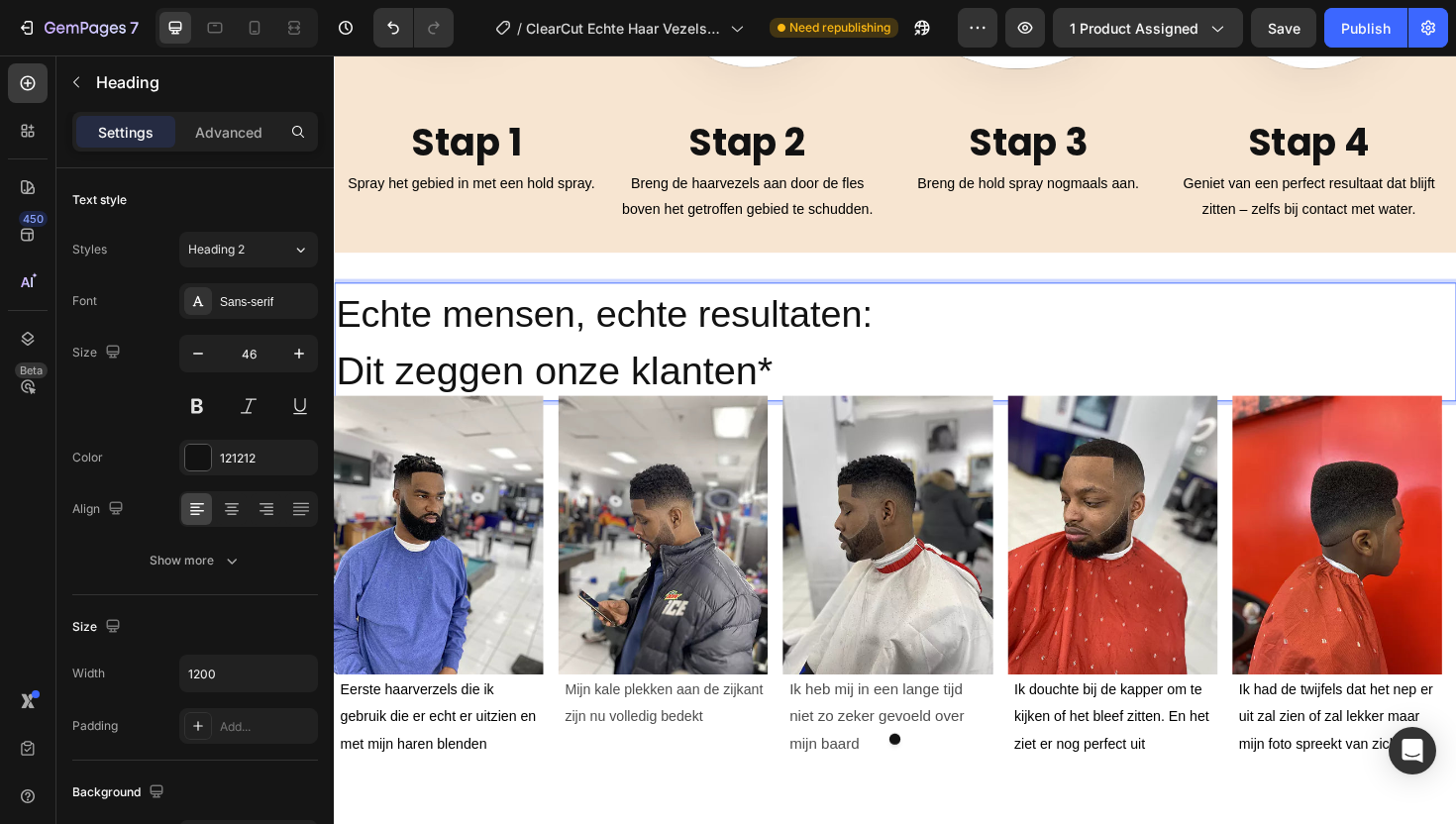 click on "Echte mensen, echte resultaten:" at bounding box center [620, 329] 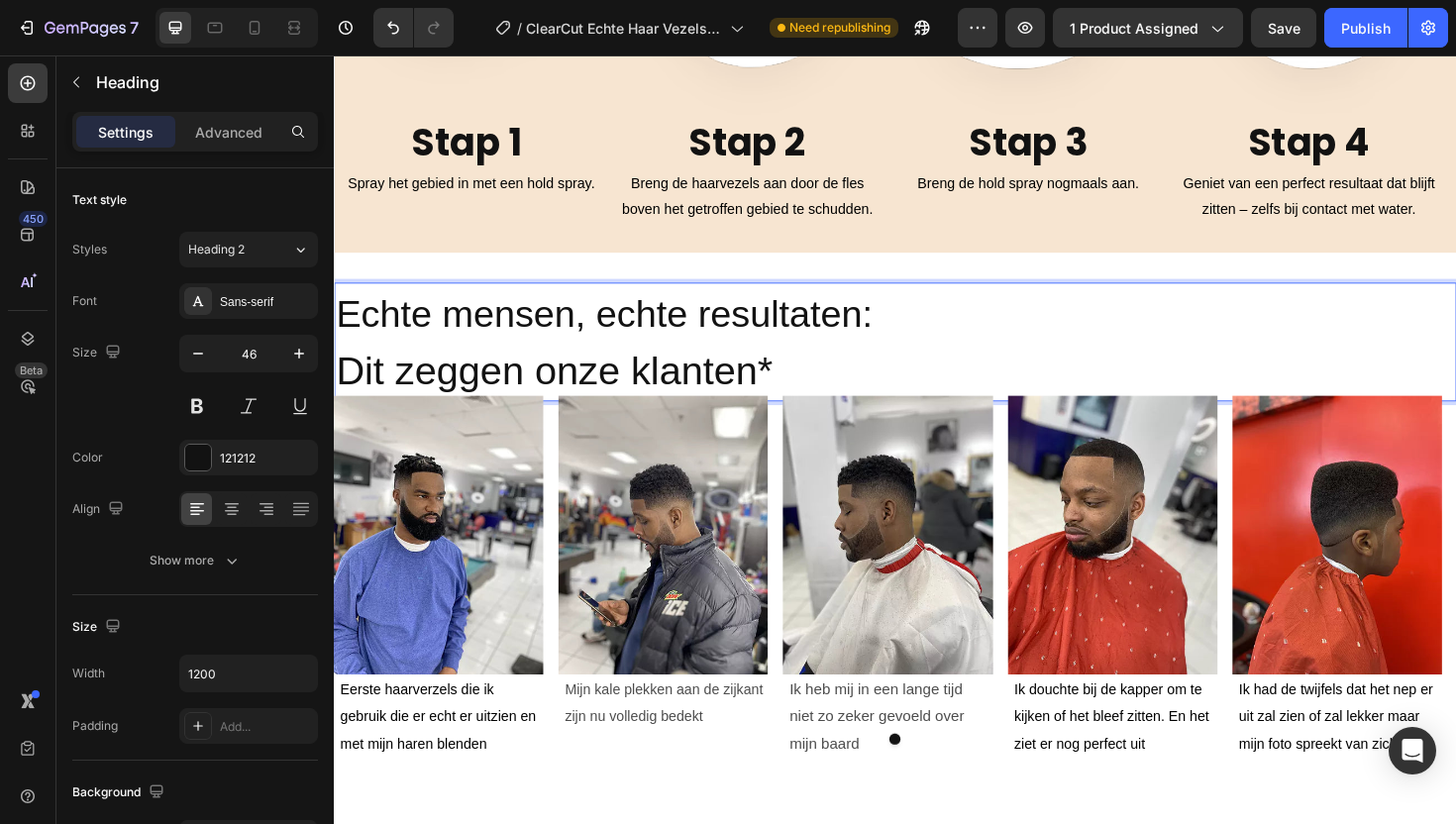 click at bounding box center [326, 1097] 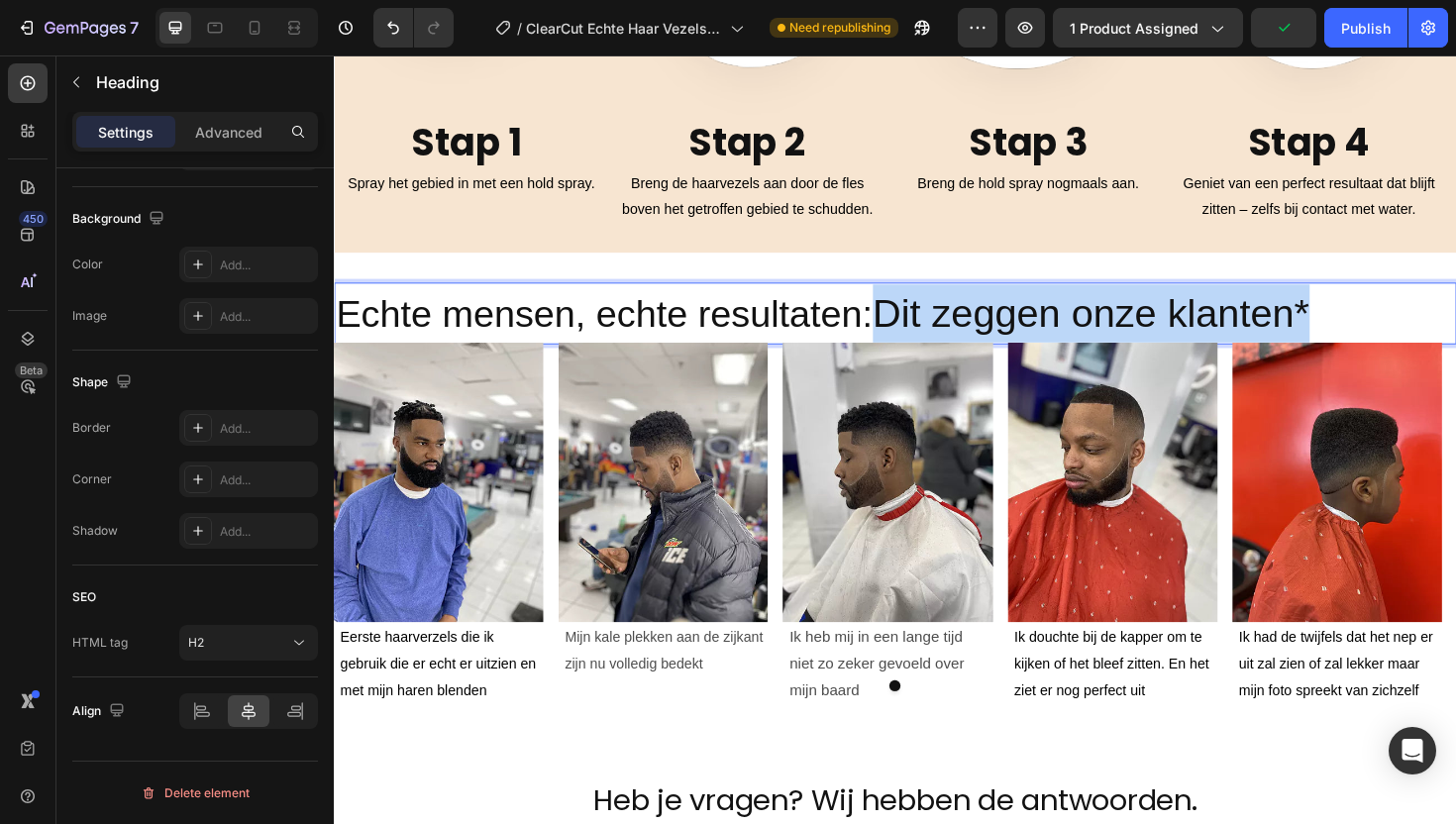 drag, startPoint x: 1372, startPoint y: 318, endPoint x: 910, endPoint y: 315, distance: 462.00974 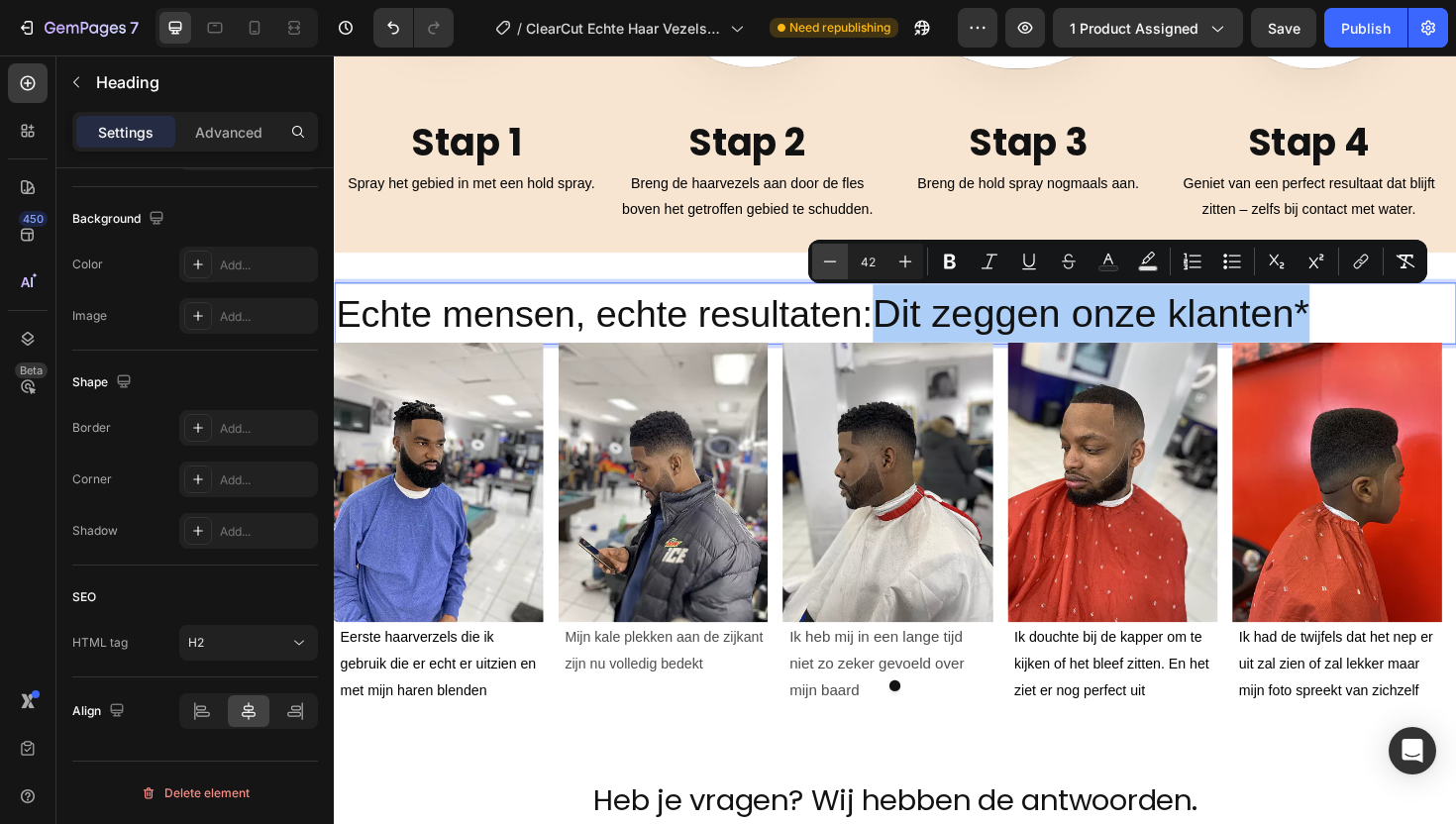 click 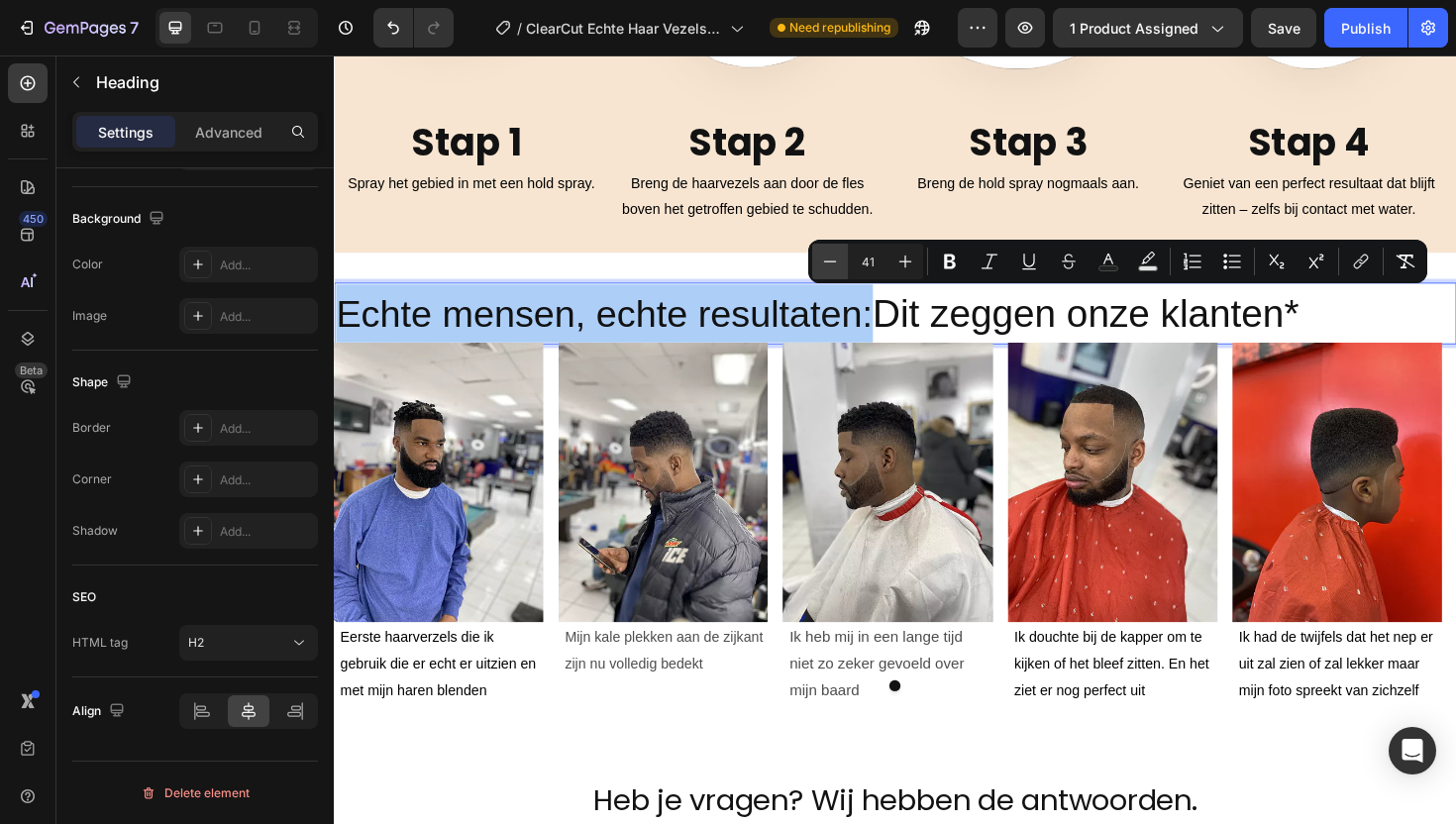 click 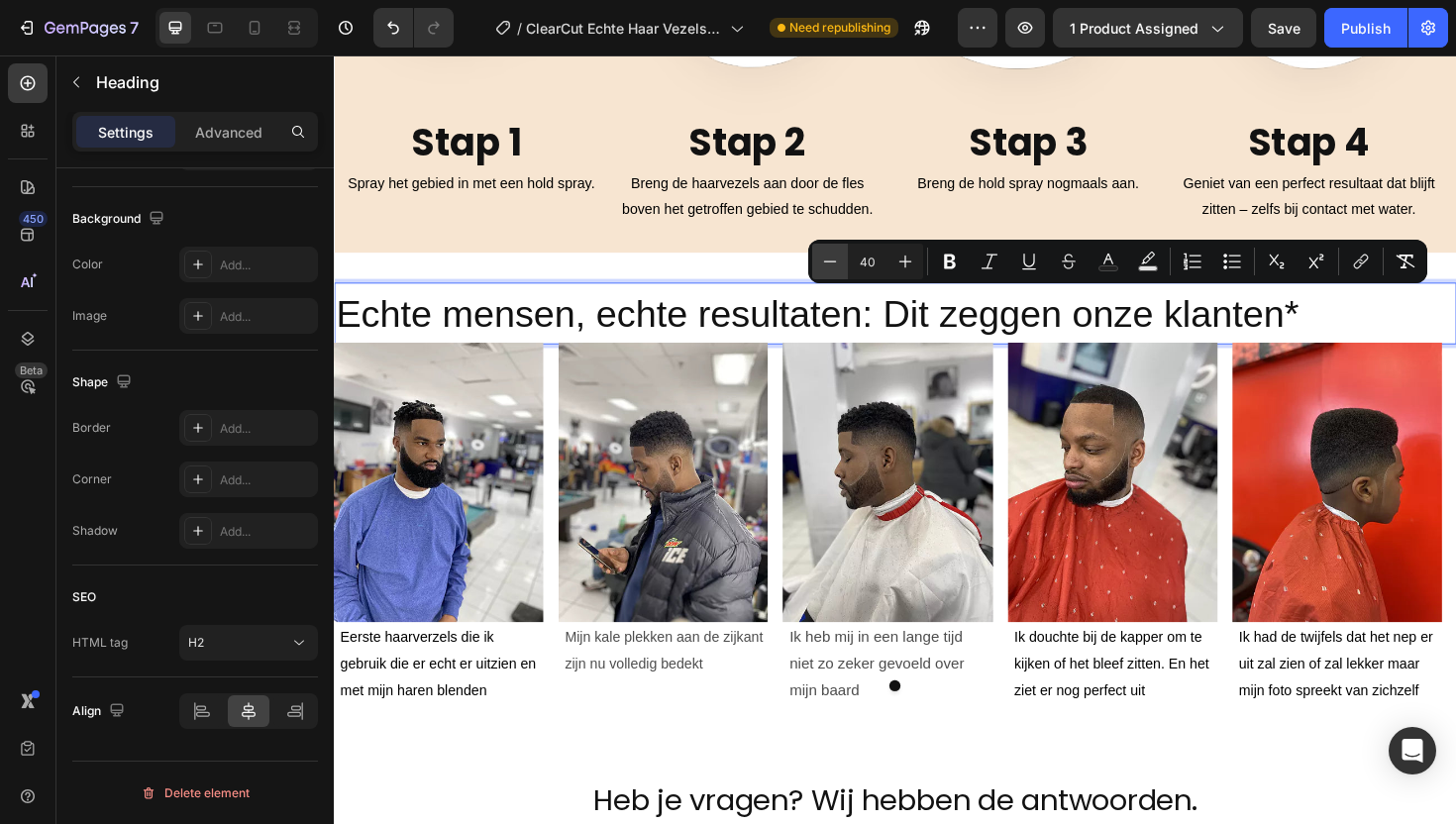click 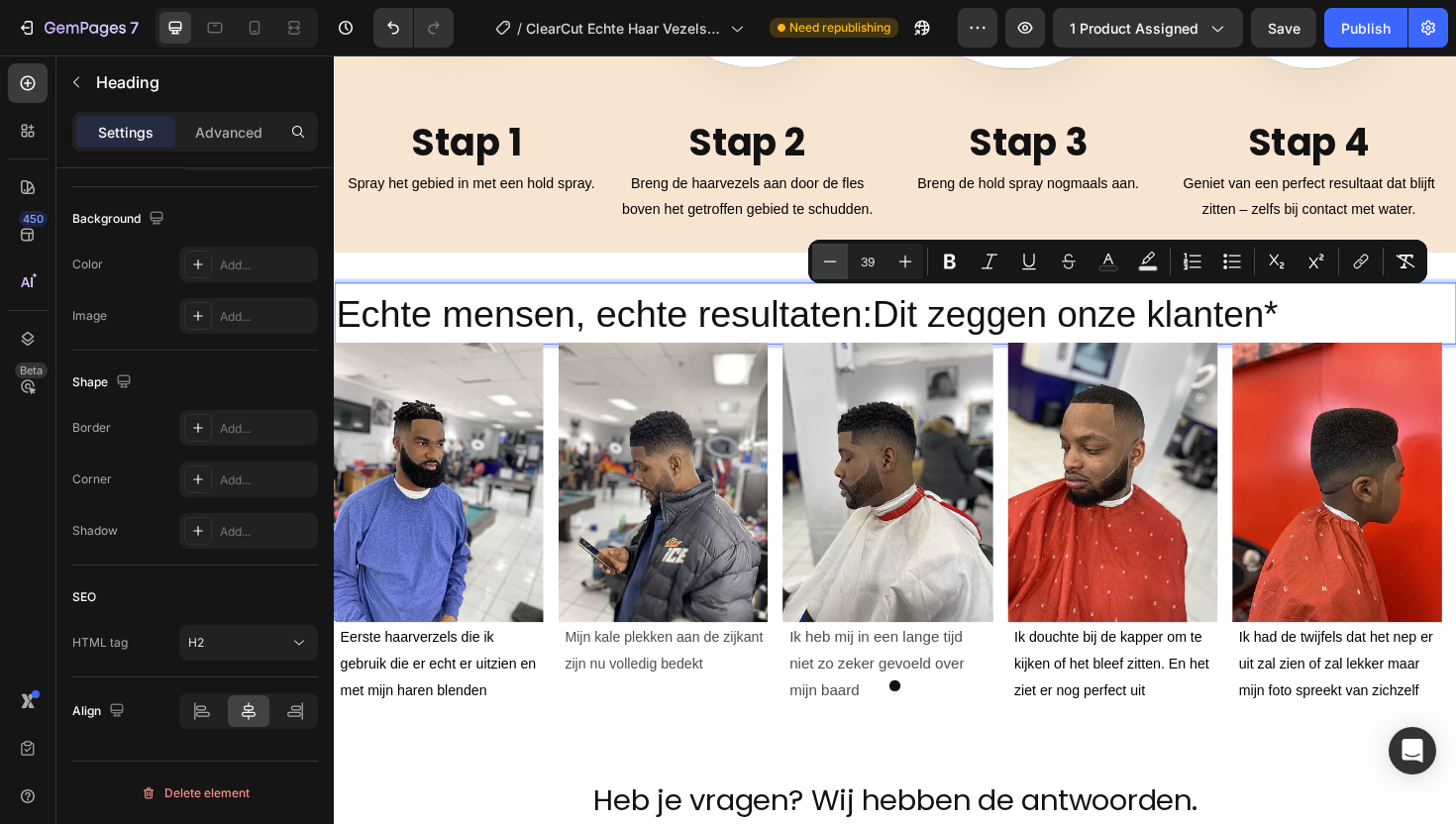 click 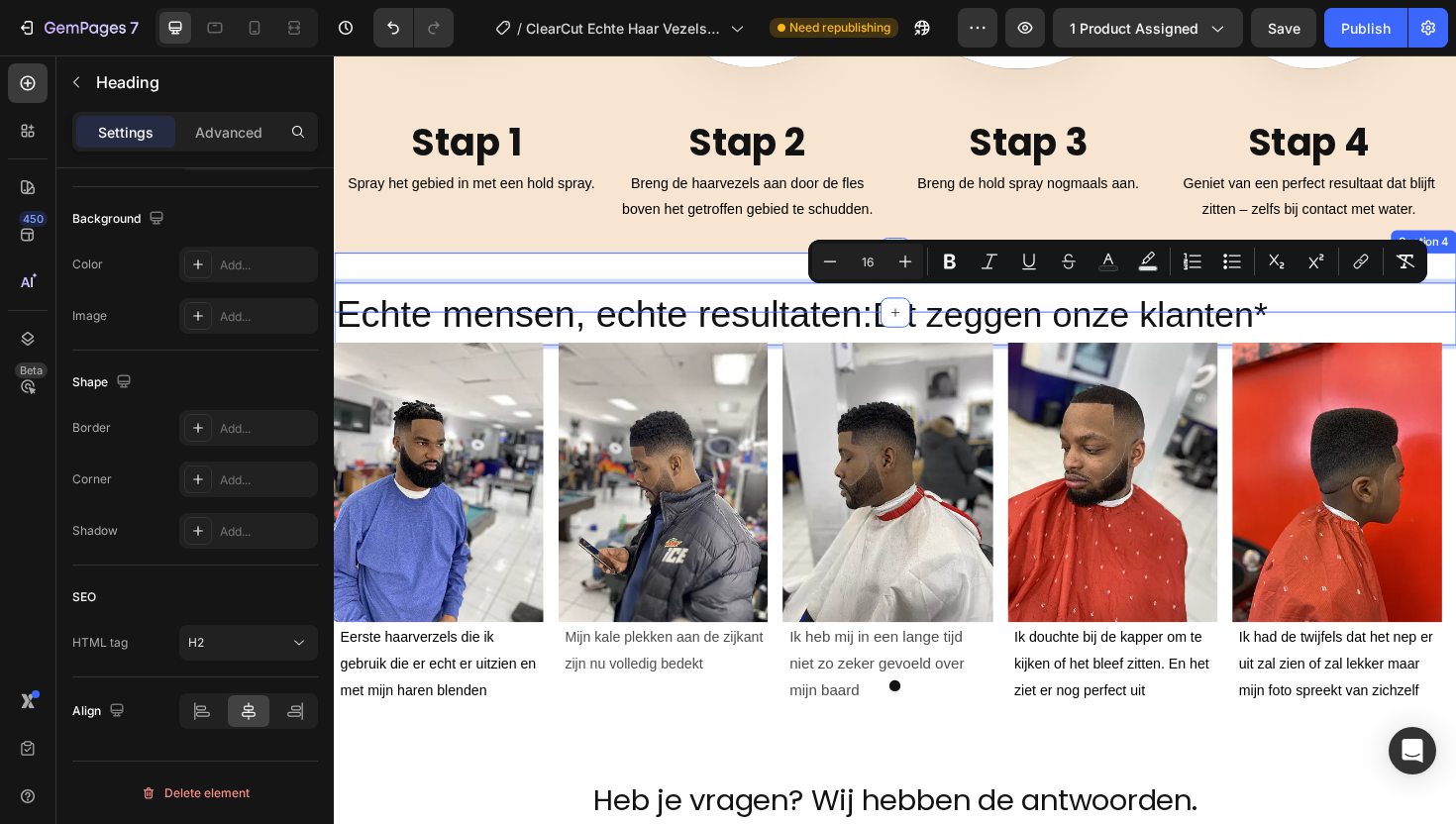 click on "Echte mensen, echte resultaten:  Dit zeggen onze klanten* Heading   -70 Section 4" at bounding box center [928, 296] 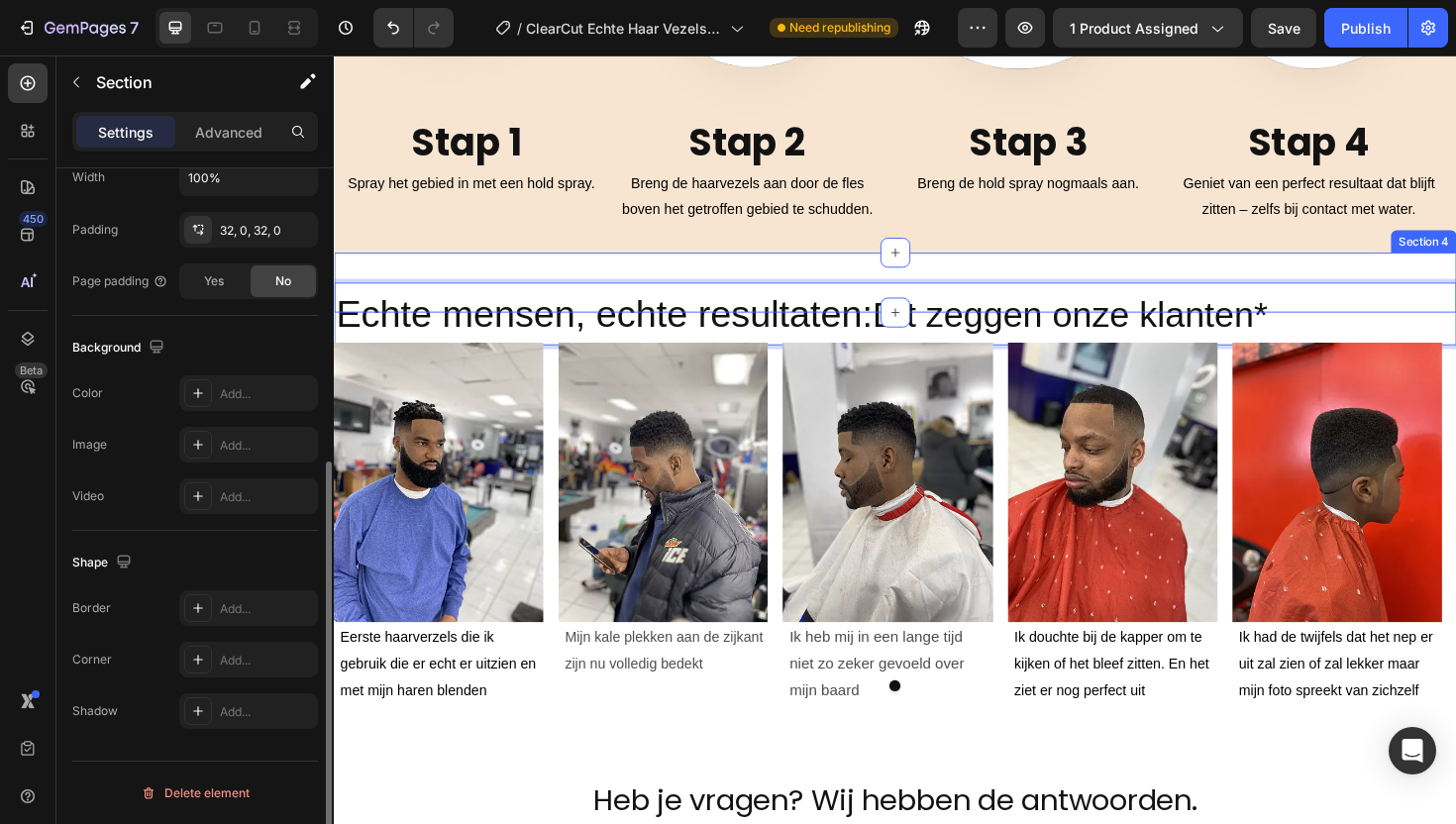 scroll, scrollTop: 0, scrollLeft: 0, axis: both 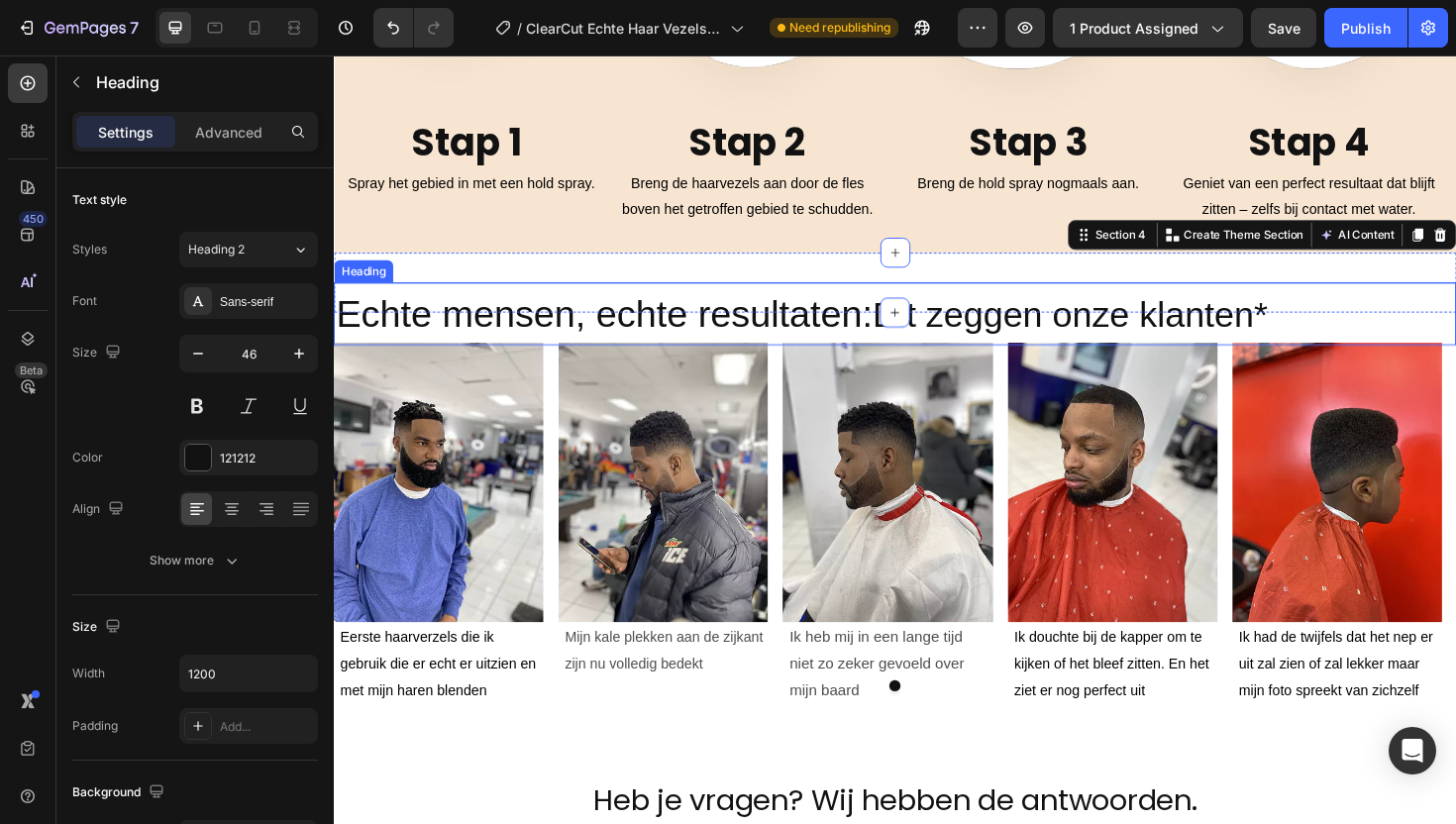 click on "Echte mensen, echte resultaten:" at bounding box center [620, 329] 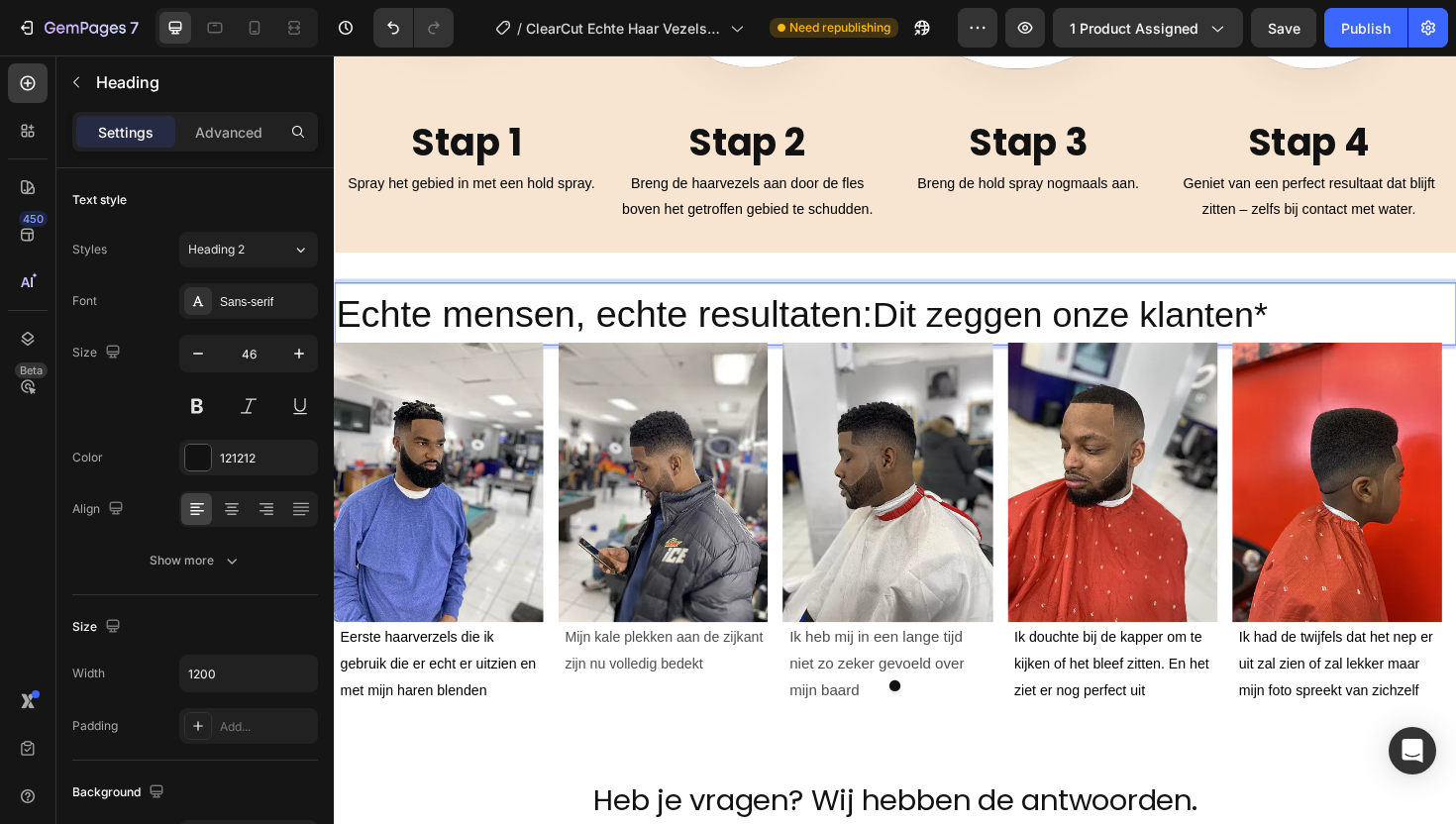 click on "Echte mensen, echte resultaten:" at bounding box center (620, 329) 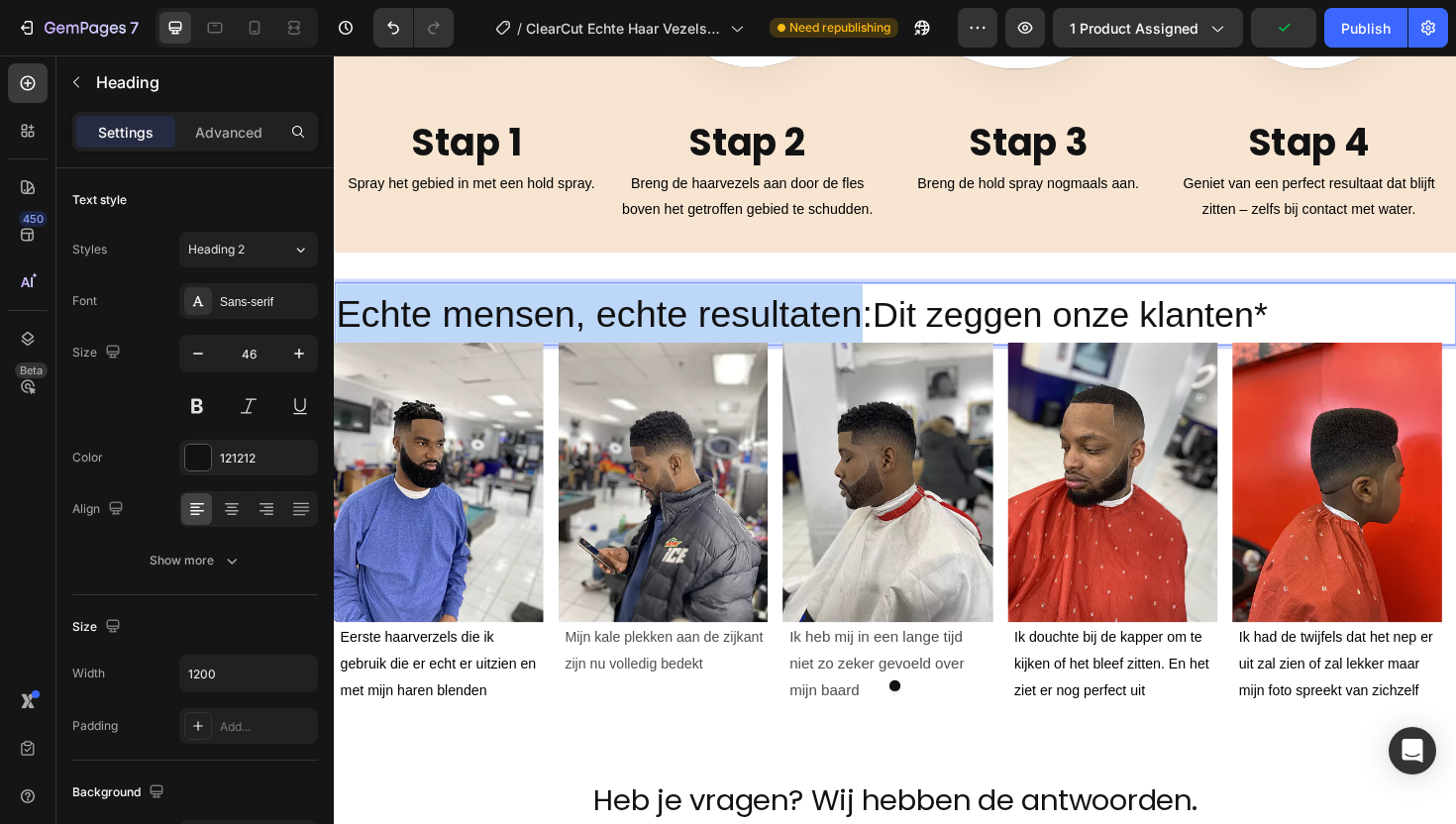 drag, startPoint x: 898, startPoint y: 318, endPoint x: 341, endPoint y: 309, distance: 557.07271 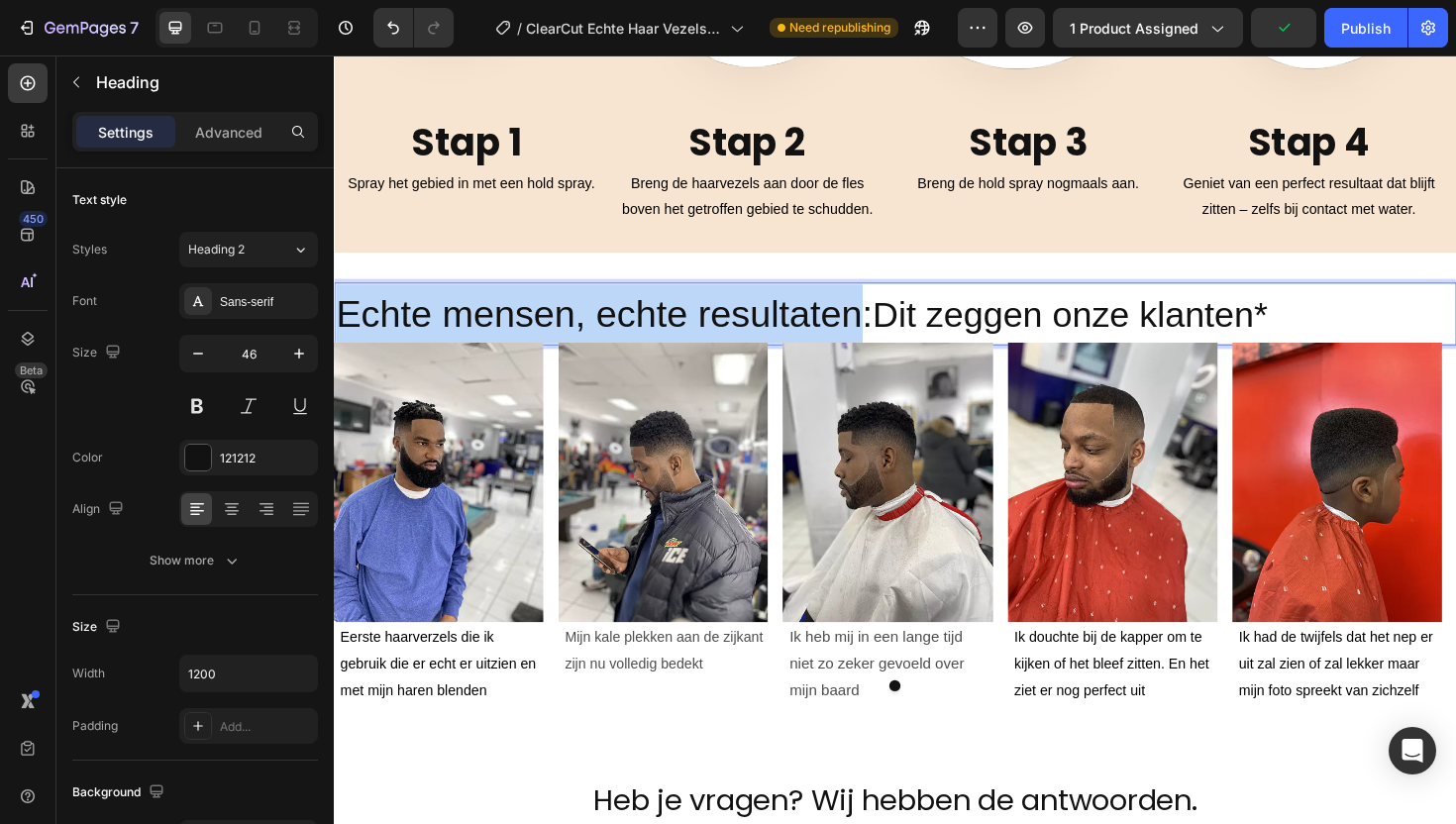 click on "Echte mensen, echte resultaten:" at bounding box center (620, 329) 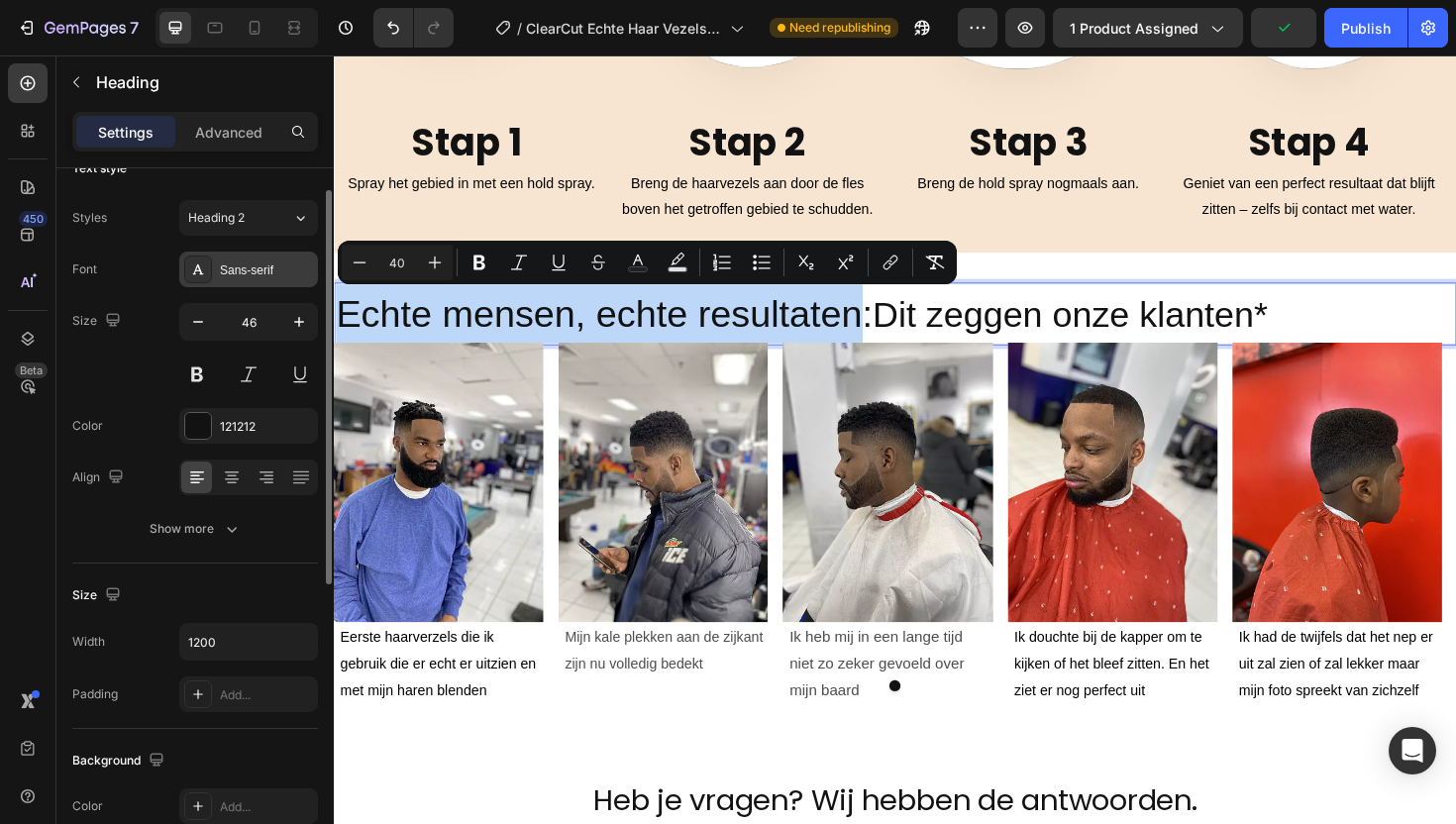 scroll, scrollTop: 35, scrollLeft: 0, axis: vertical 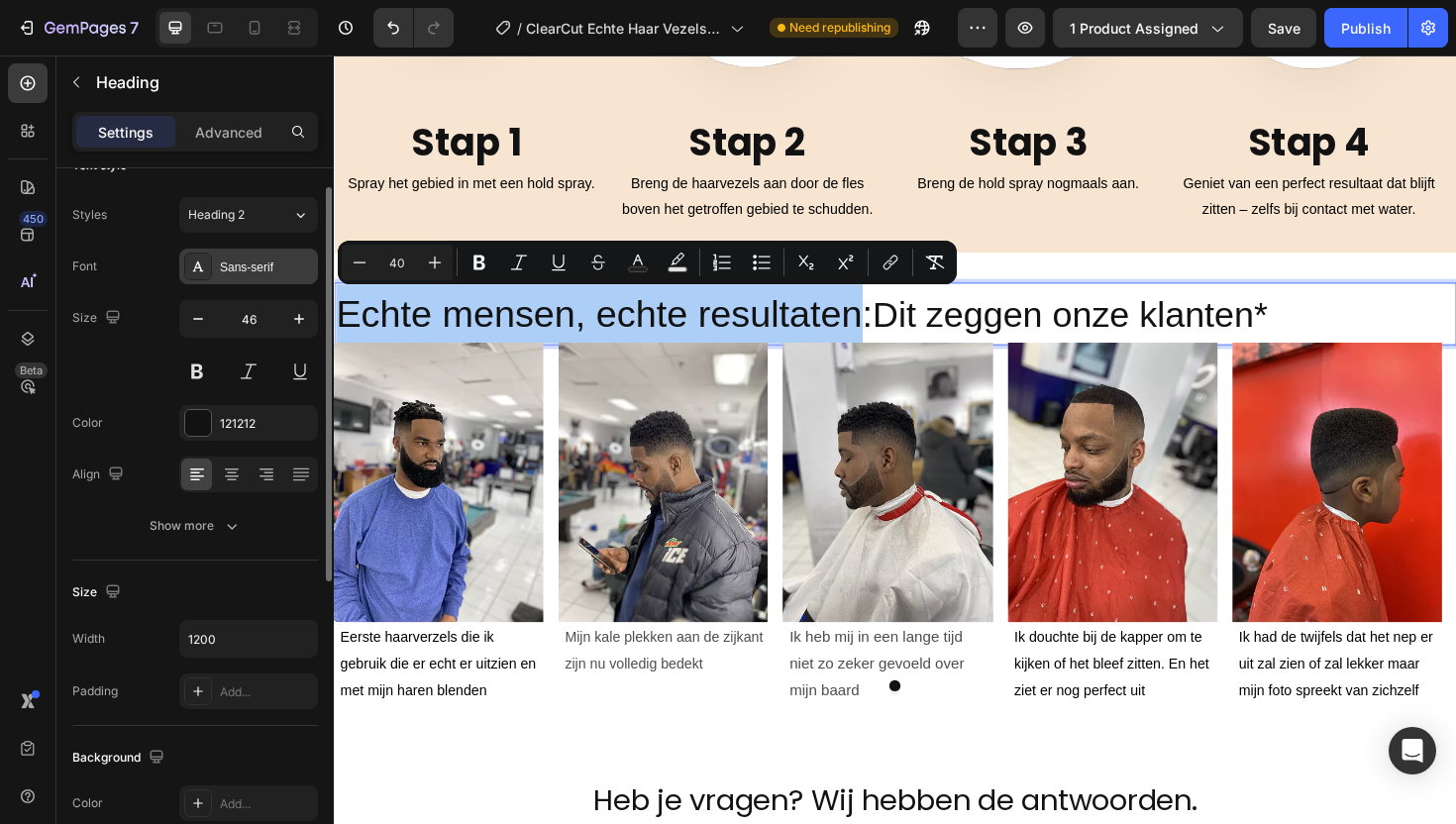 click on "Sans-serif" at bounding box center (266, 267) 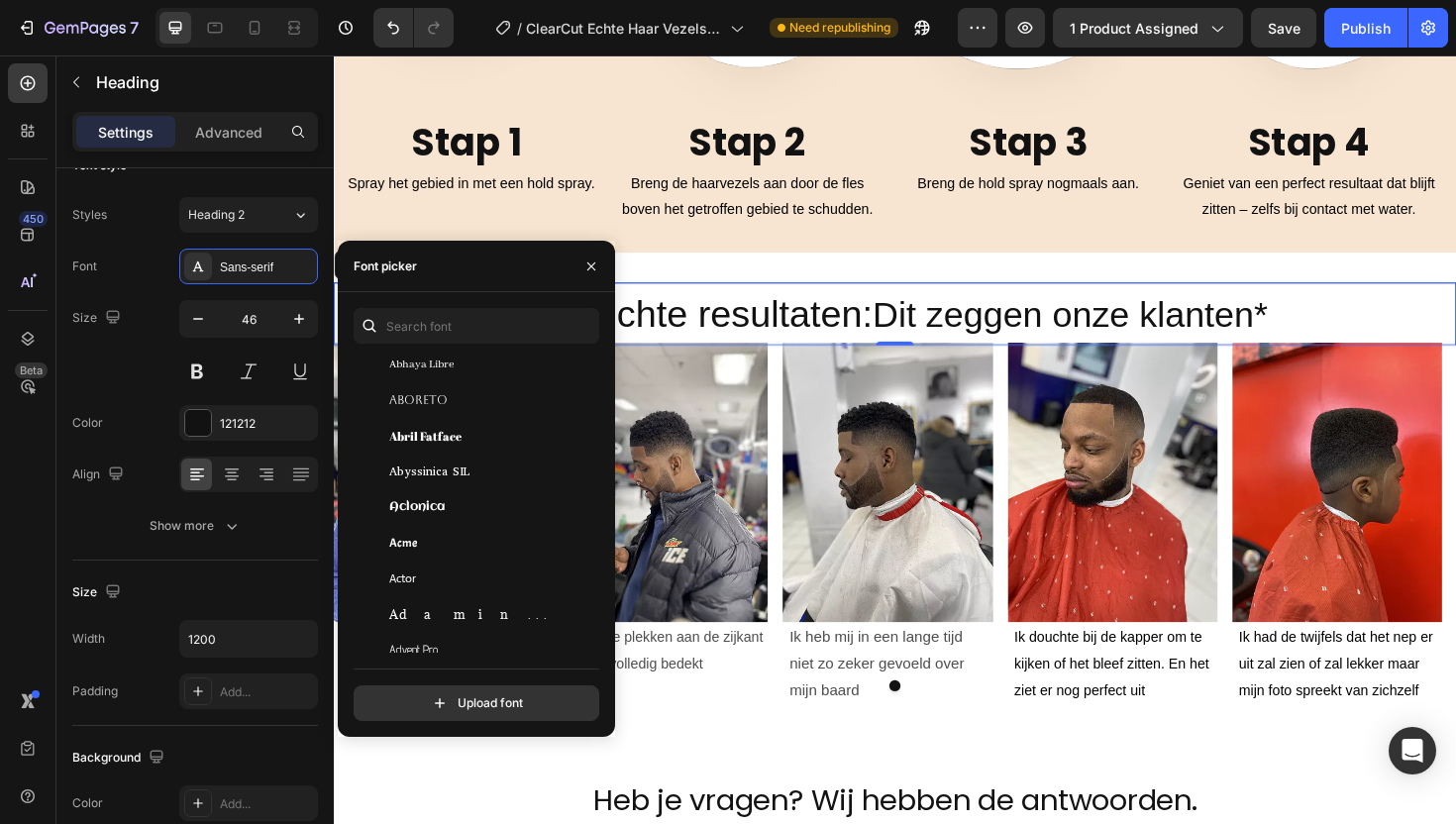 scroll, scrollTop: 344, scrollLeft: 0, axis: vertical 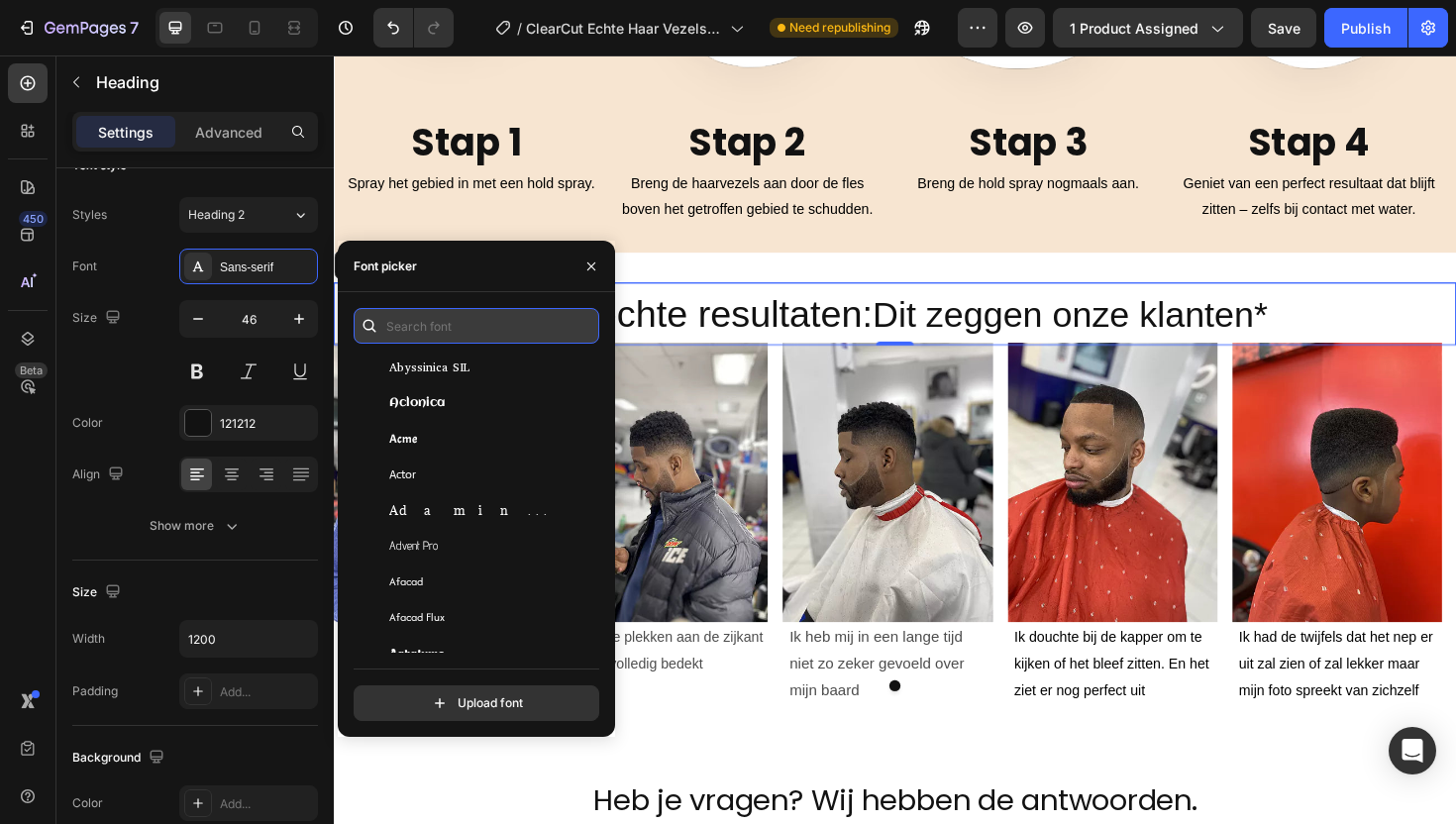 click at bounding box center (476, 326) 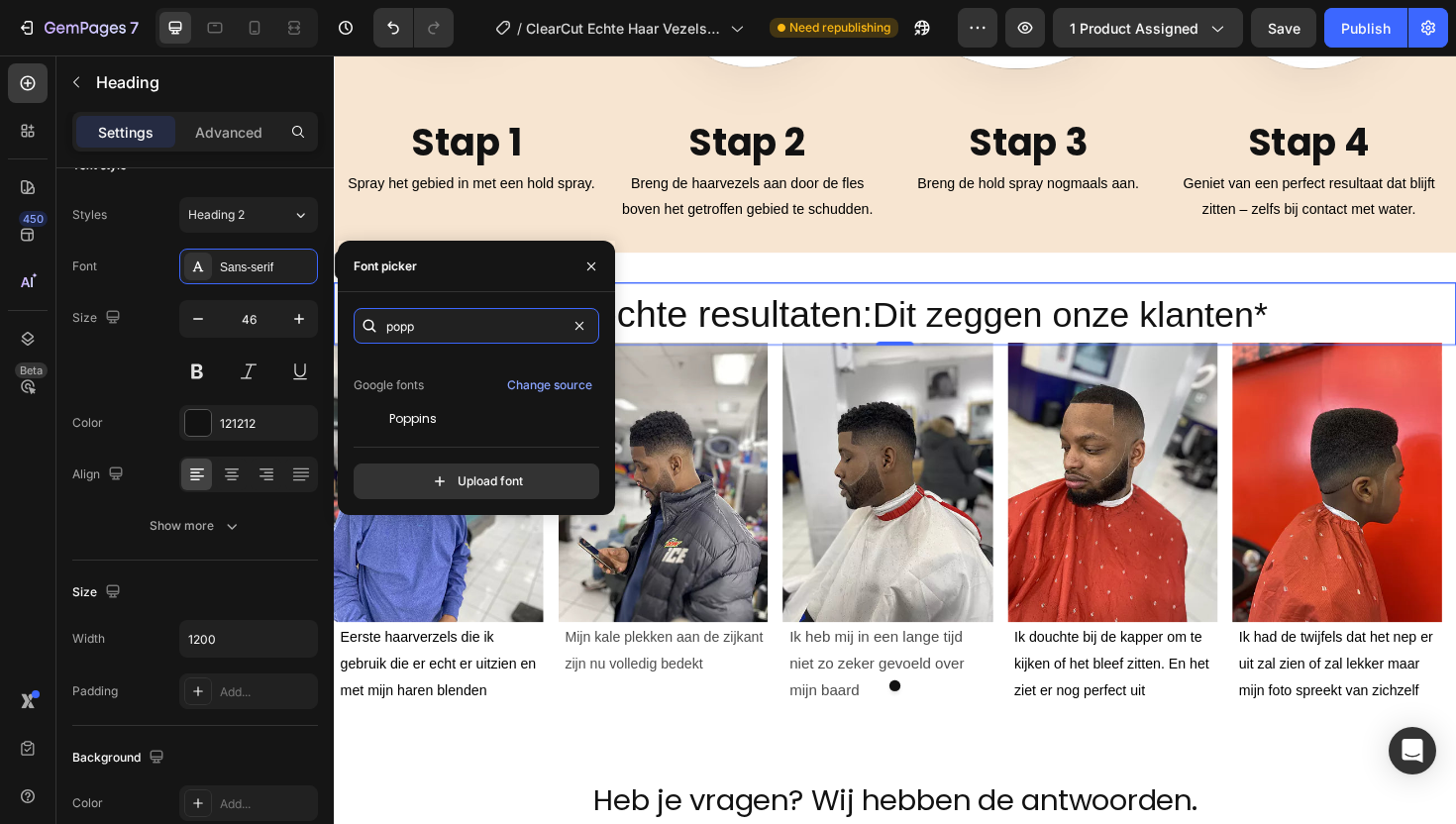 scroll, scrollTop: 49, scrollLeft: 0, axis: vertical 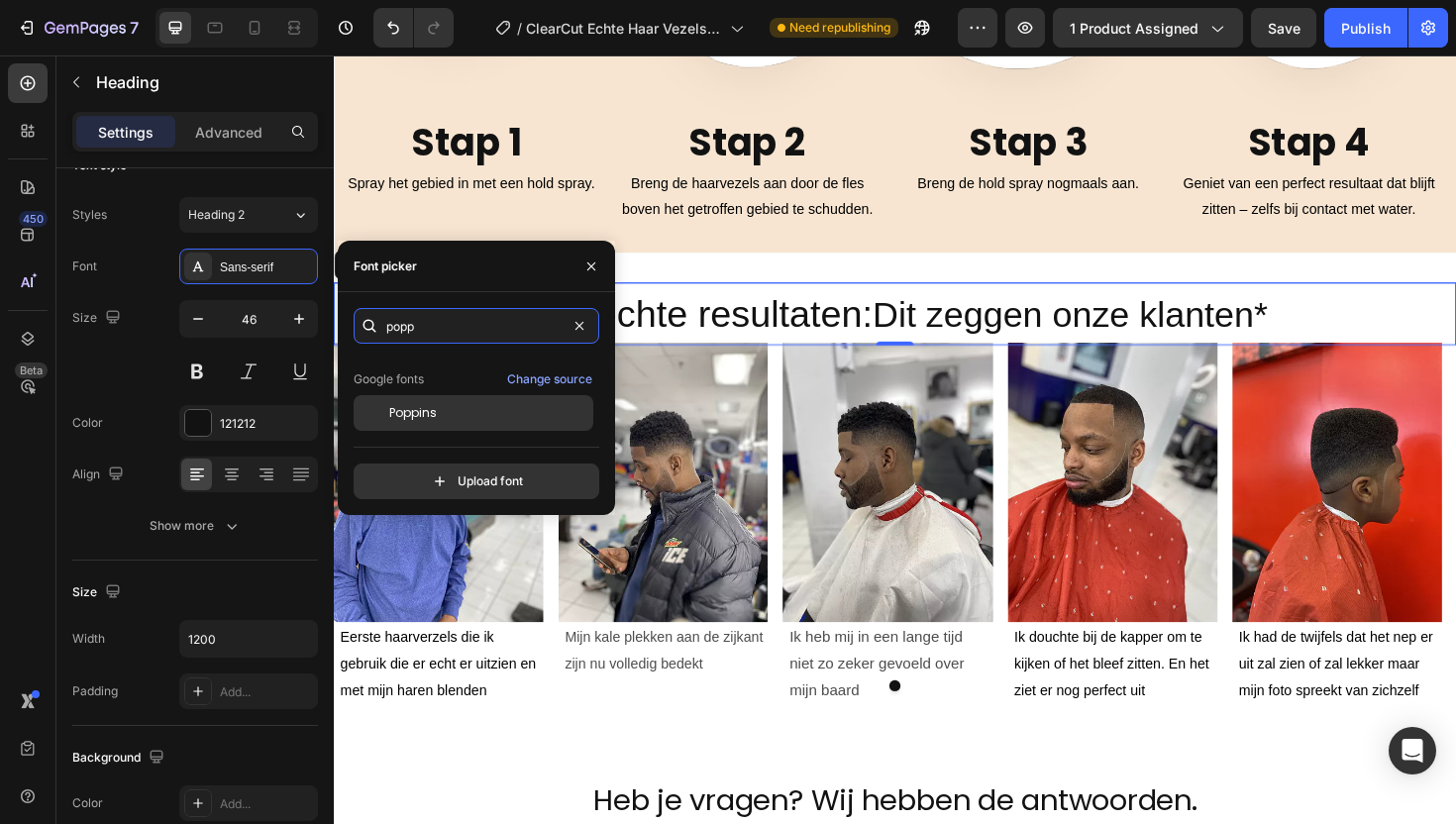 type on "popp" 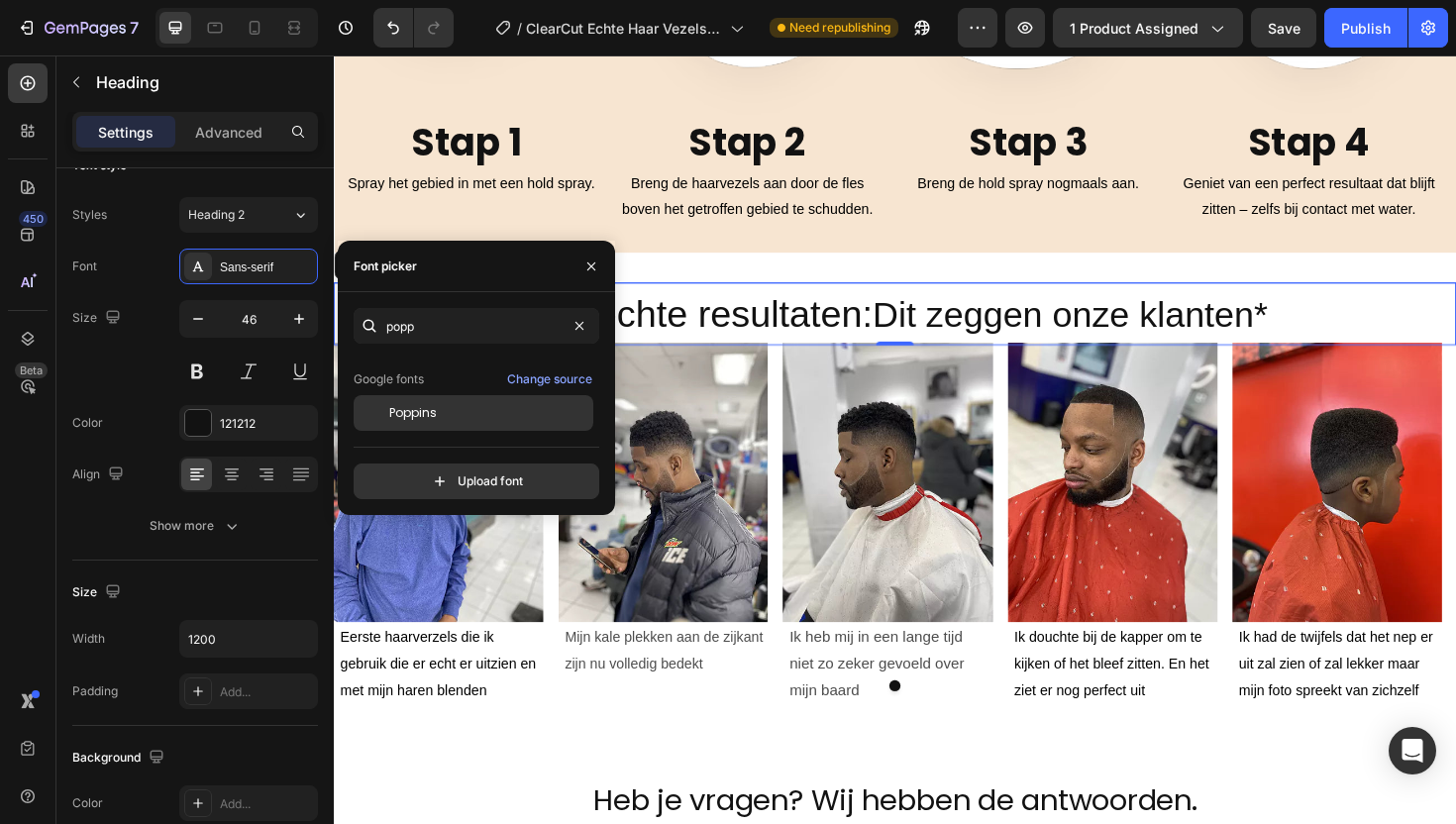 click on "Poppins" at bounding box center [489, 413] 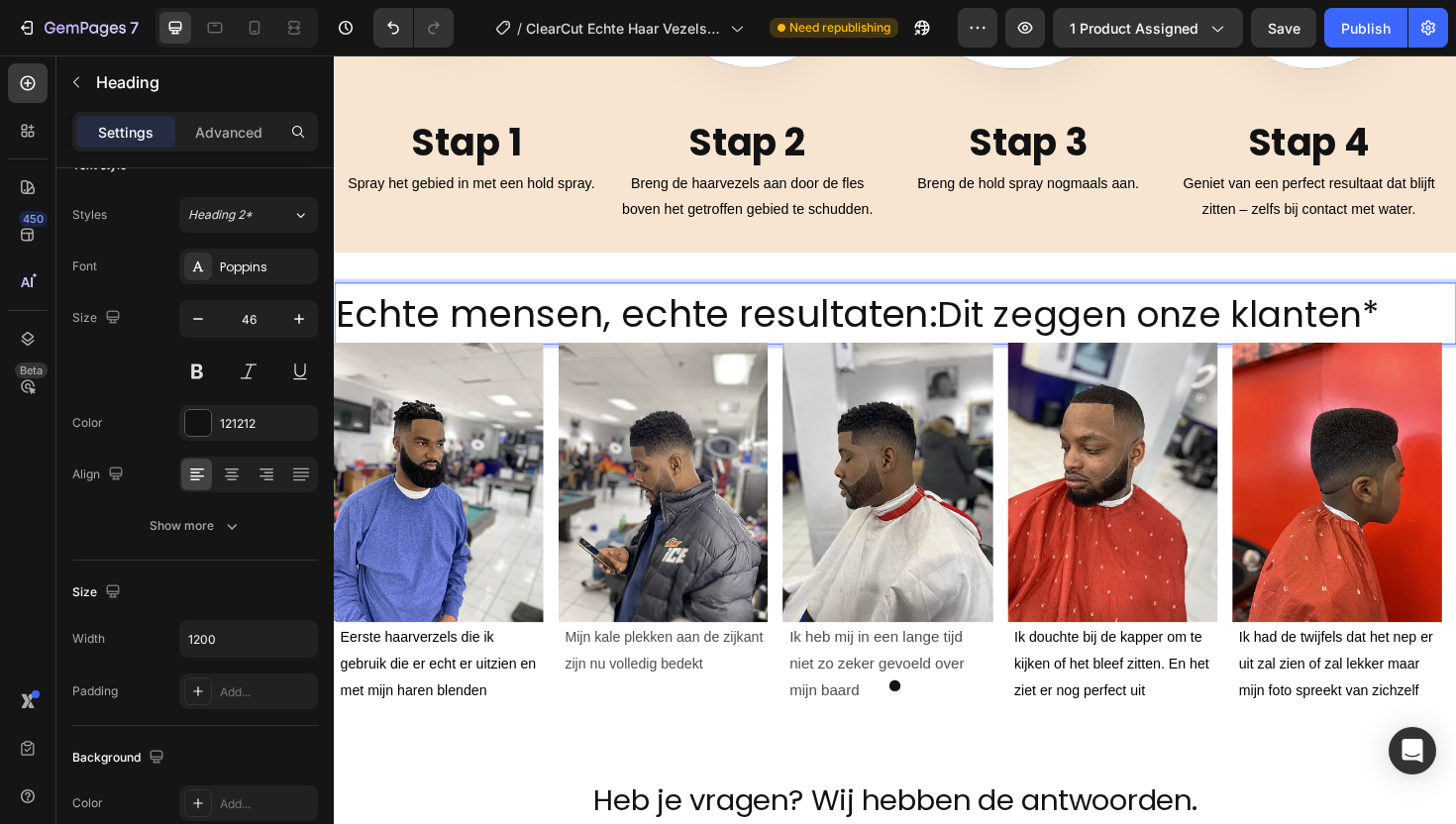 click on "Echte mensen, echte resultaten:" at bounding box center (654, 329) 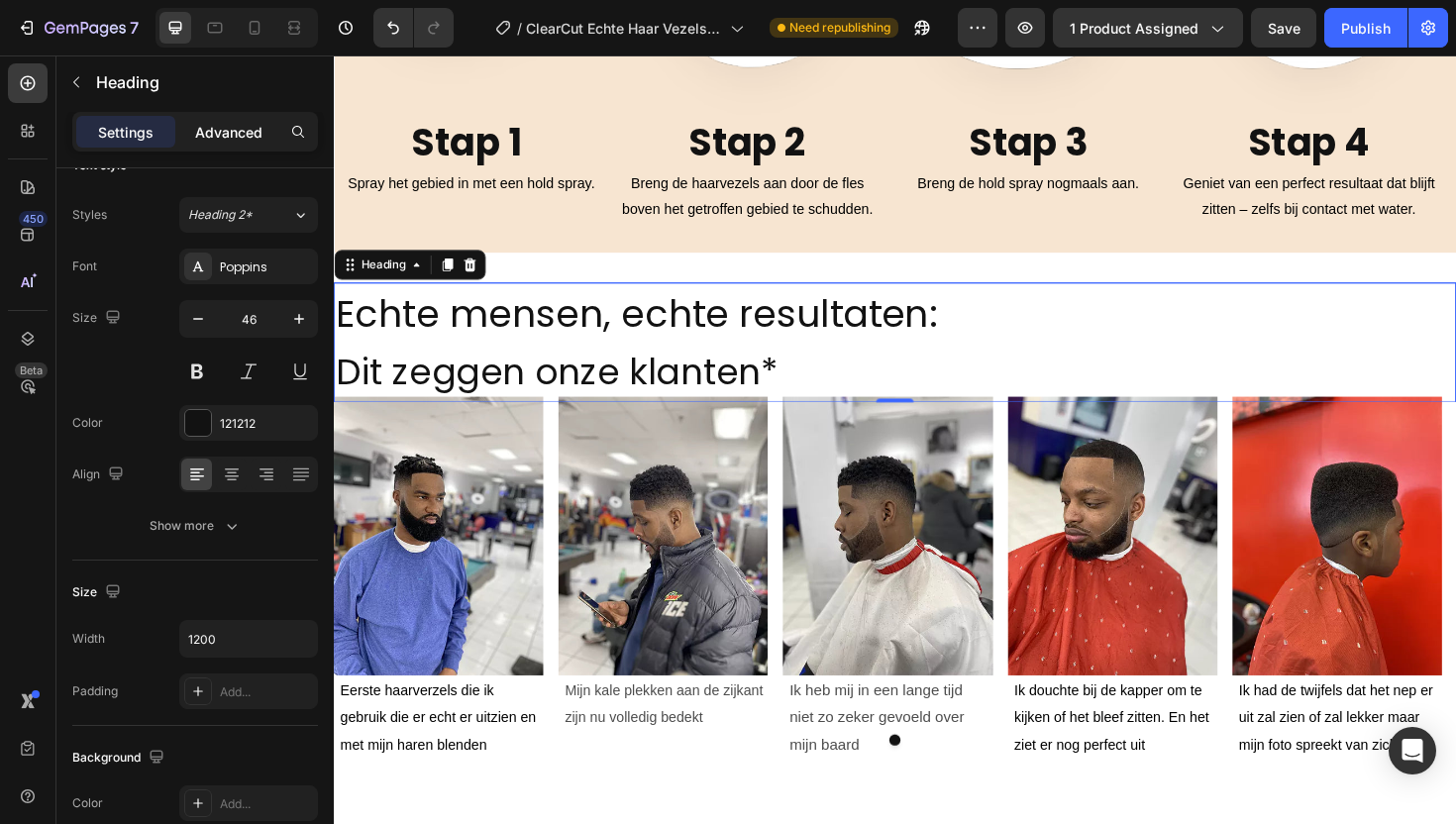 click on "Advanced" at bounding box center [229, 132] 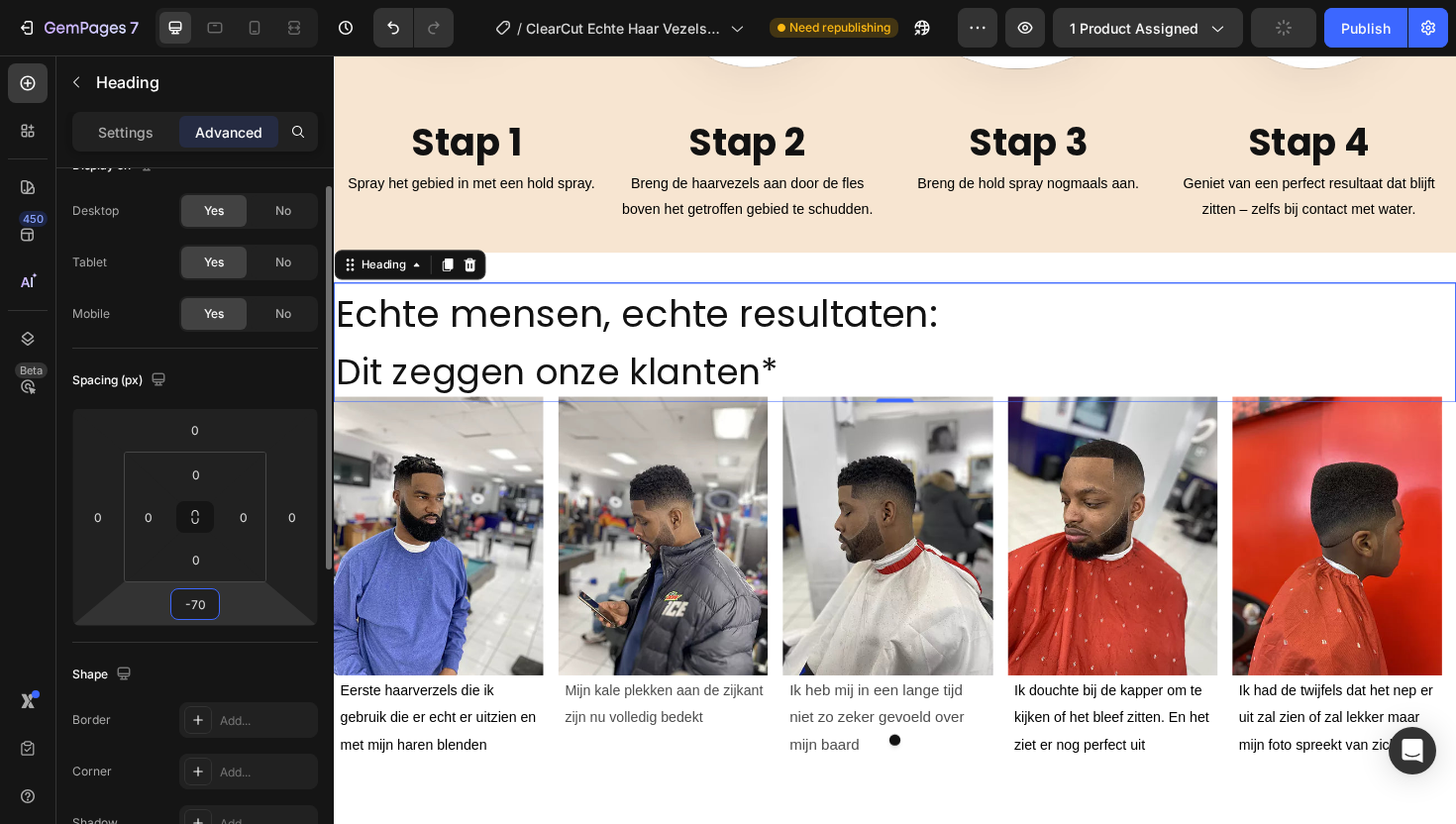 click on "-70" at bounding box center [195, 604] 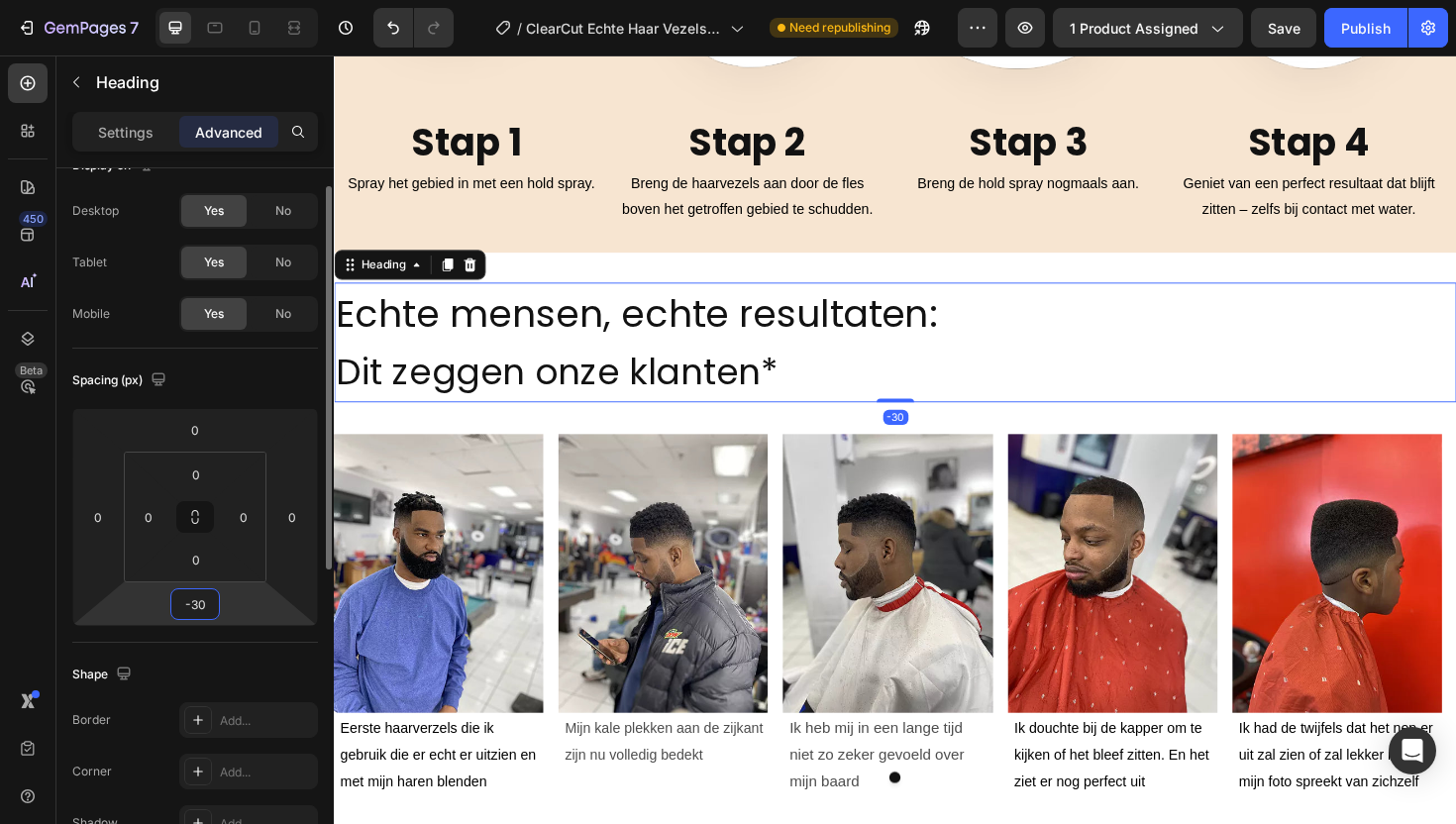 type on "-3" 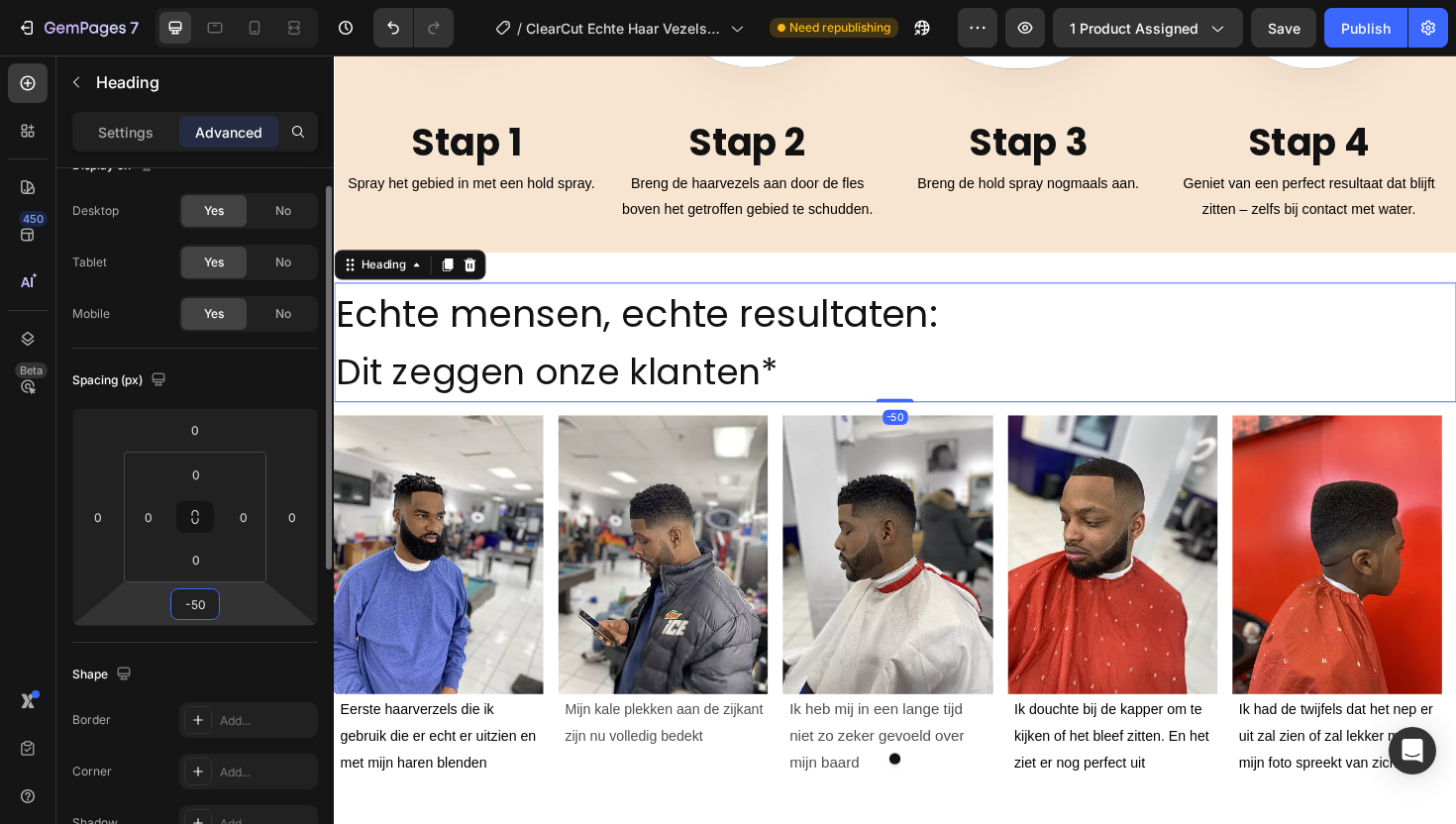 type on "-5" 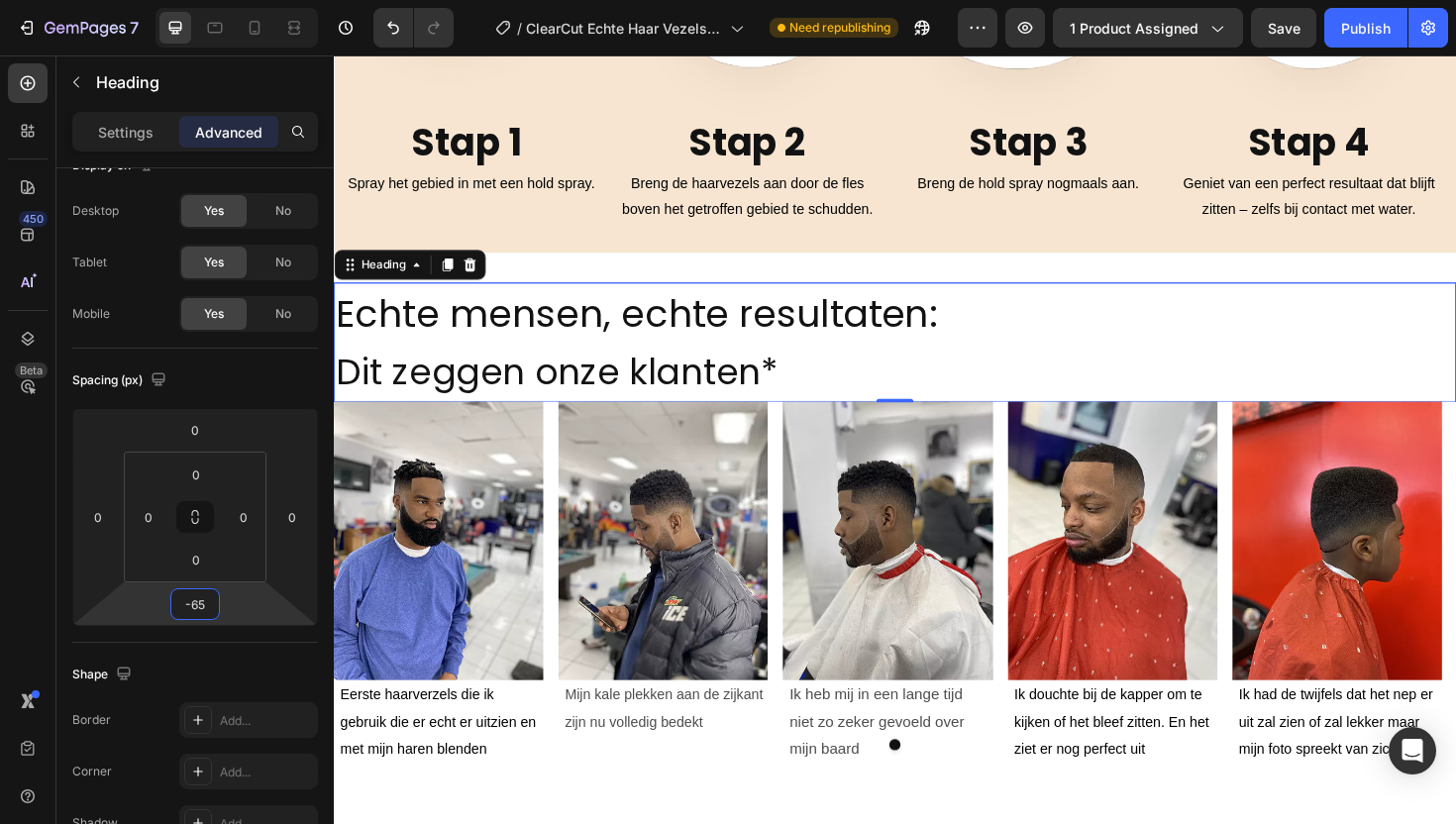 type on "-65" 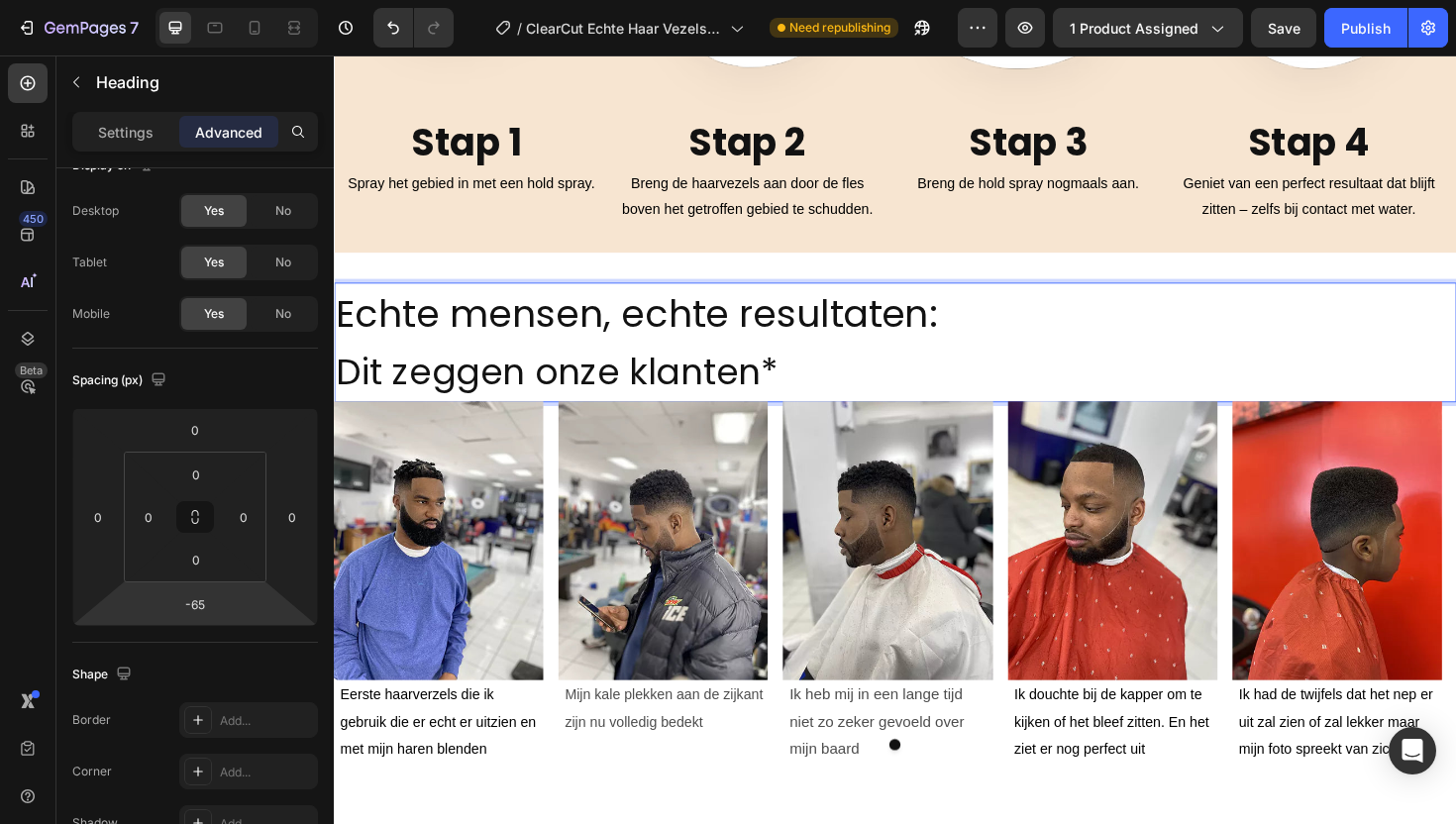 click on "Echte mensen, echte resultaten:  Dit zeggen onze klanten*" at bounding box center [928, 360] 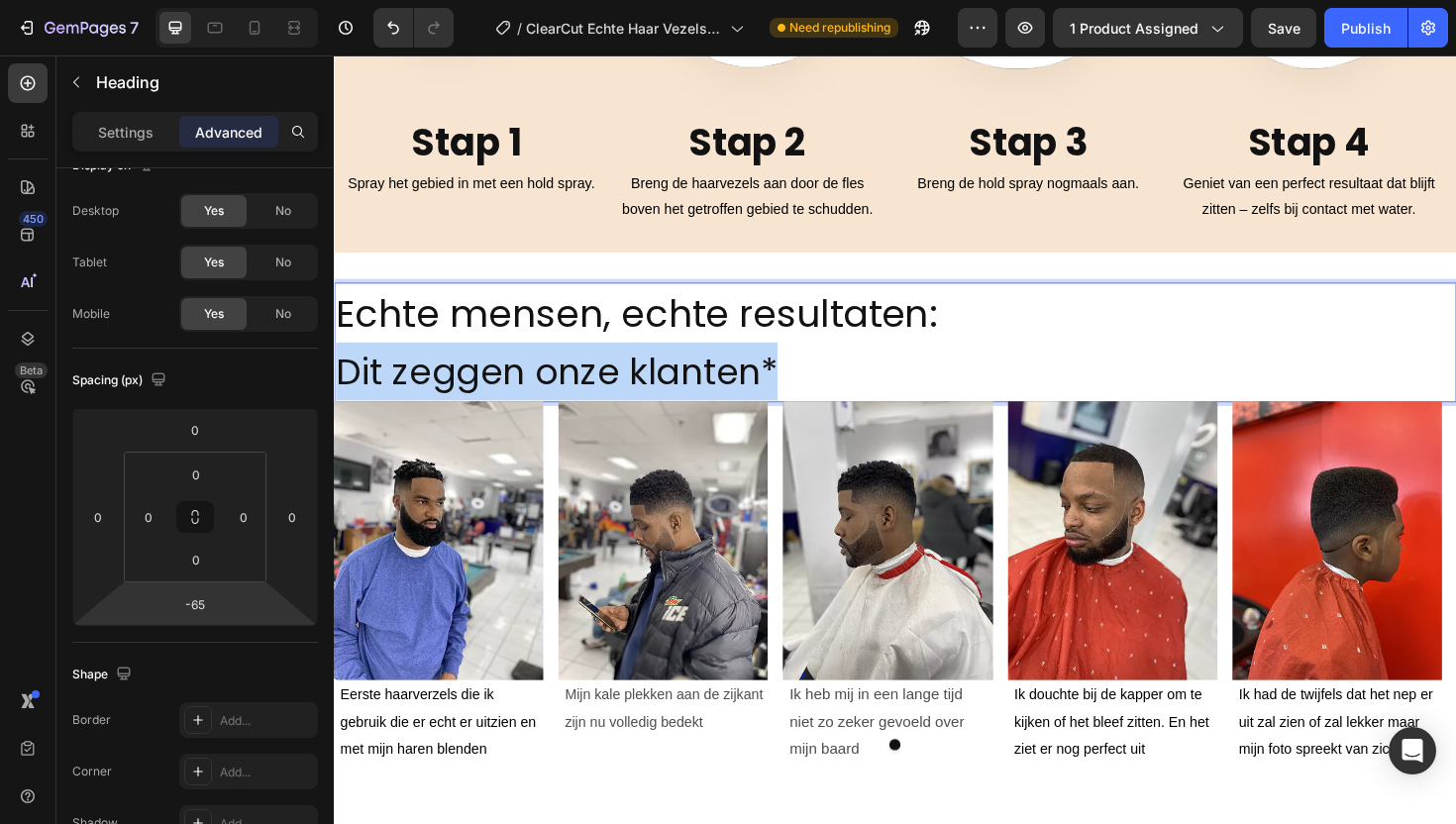 drag, startPoint x: 806, startPoint y: 376, endPoint x: 346, endPoint y: 371, distance: 460.0272 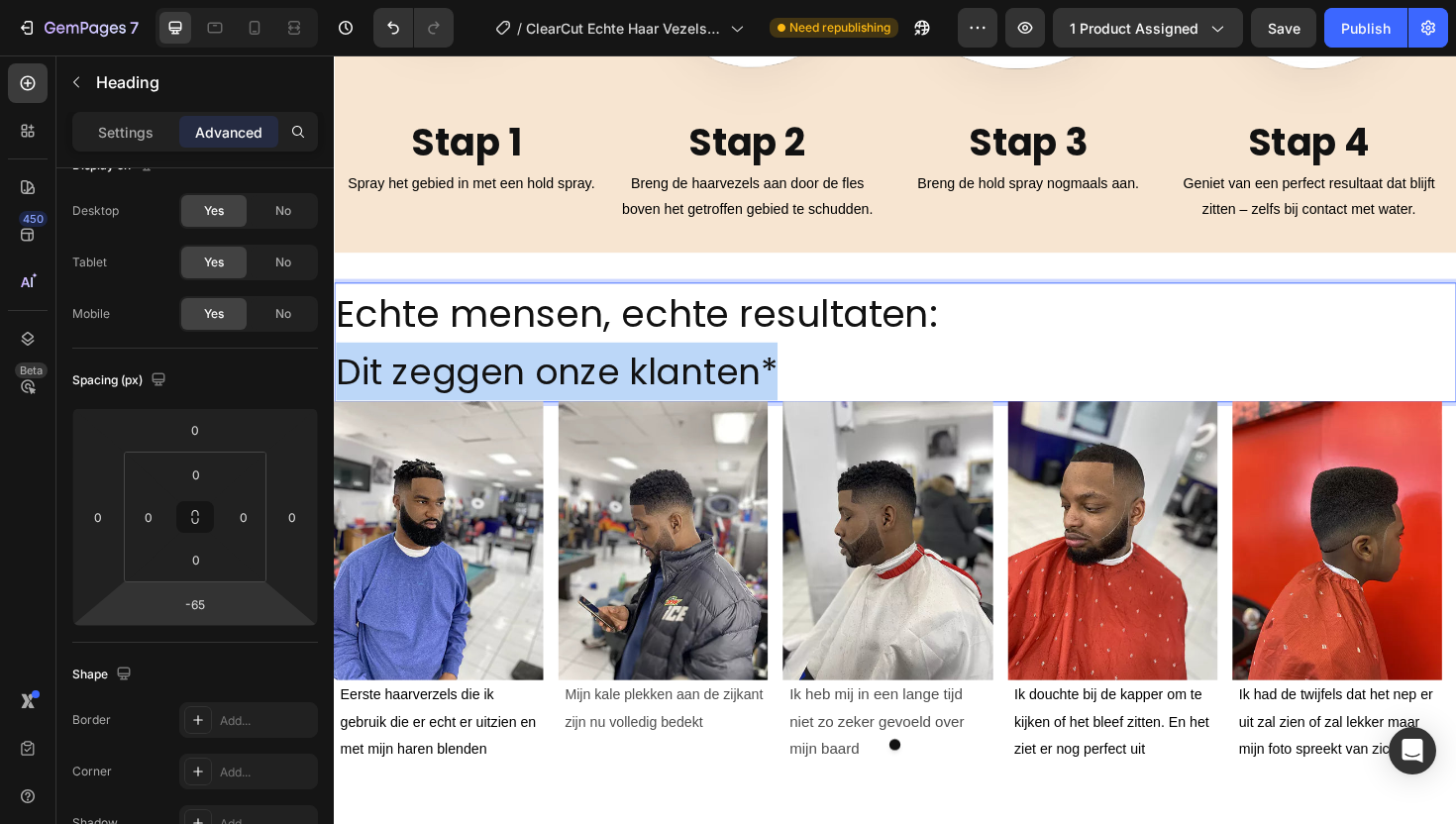 click on "Echte mensen, echte resultaten:  Dit zeggen onze klanten*" at bounding box center (928, 360) 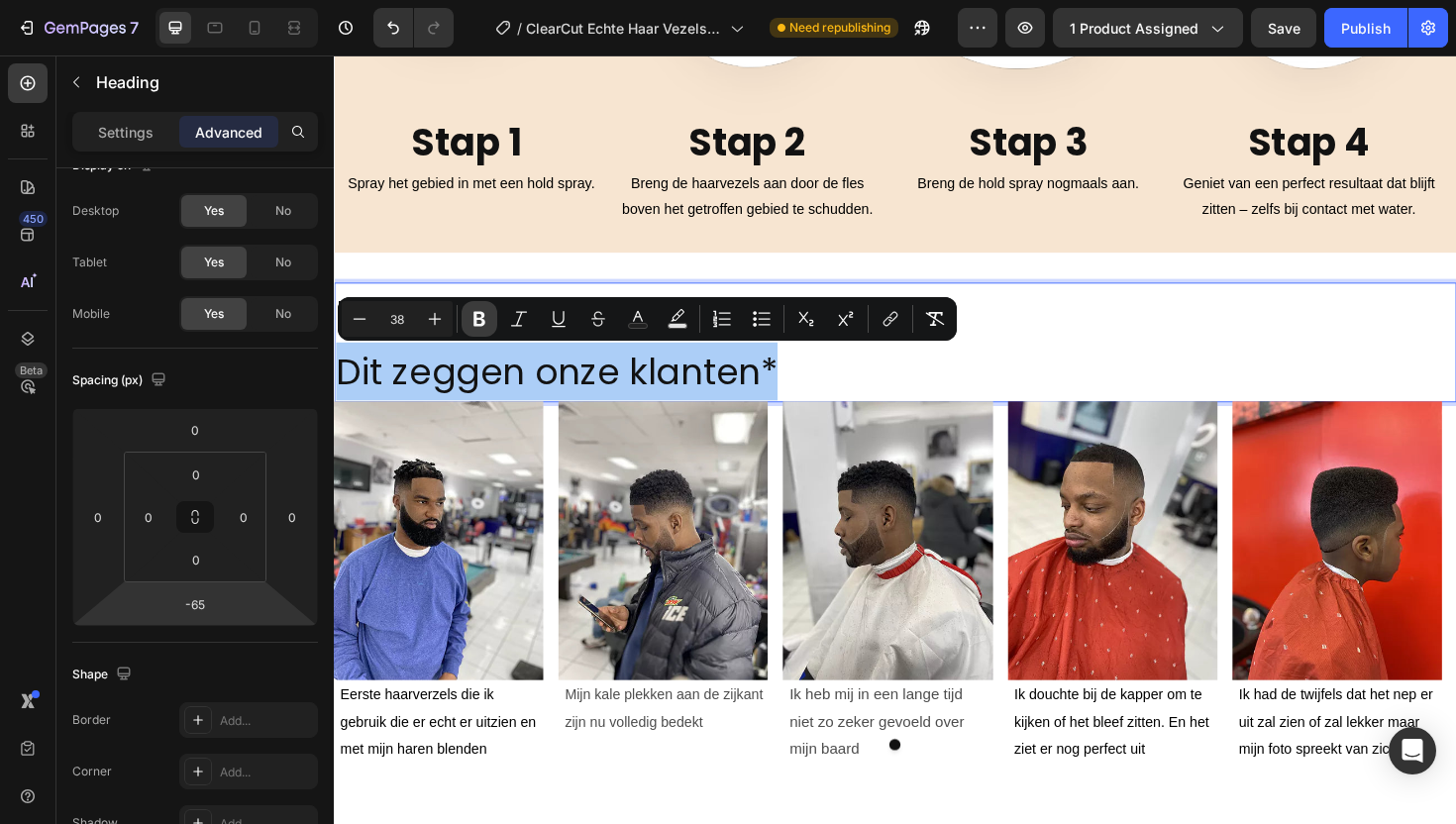 click 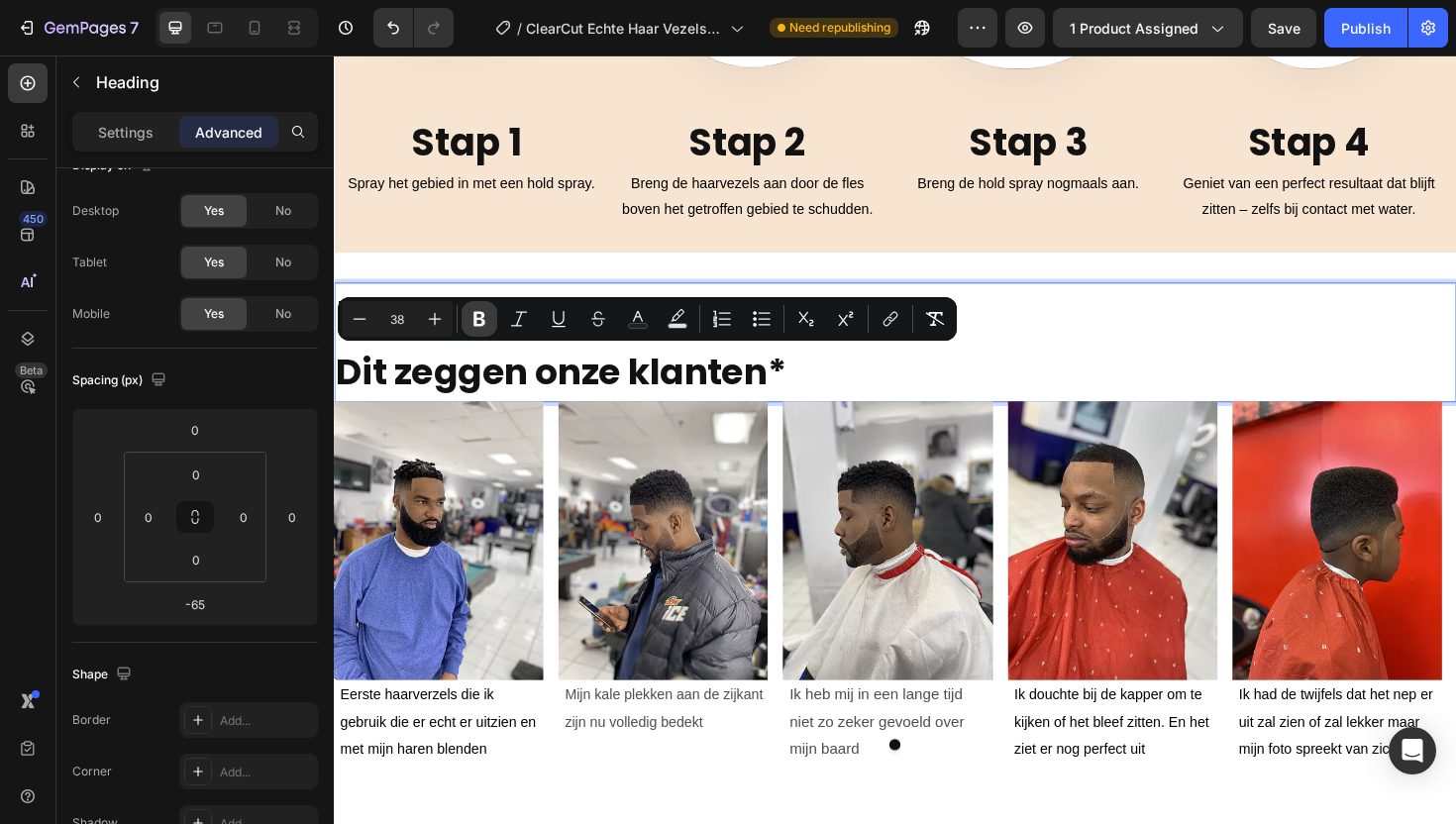 click 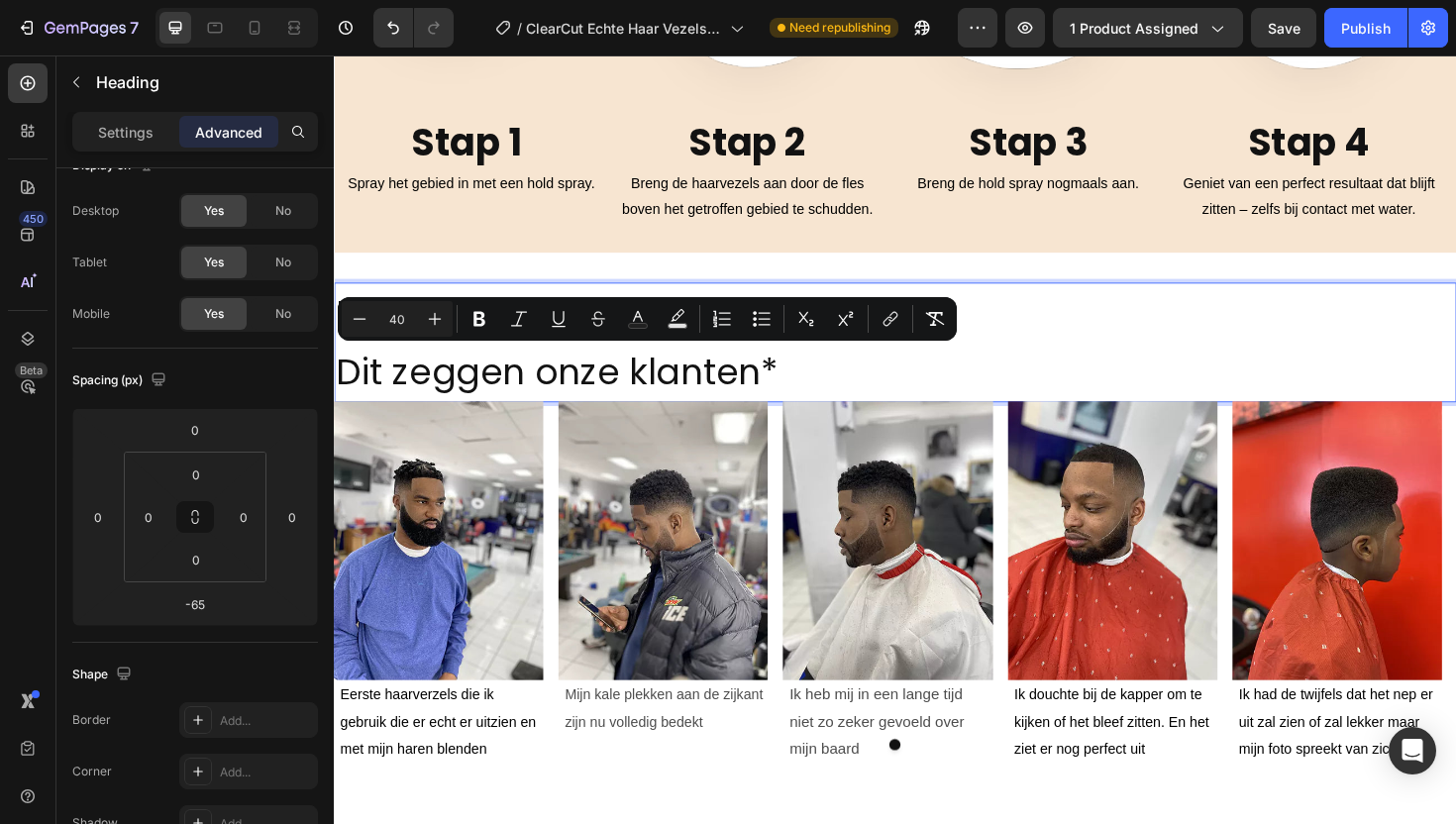 click on "Echte mensen, echte resultaten:  Dit zeggen onze klanten*" at bounding box center (928, 360) 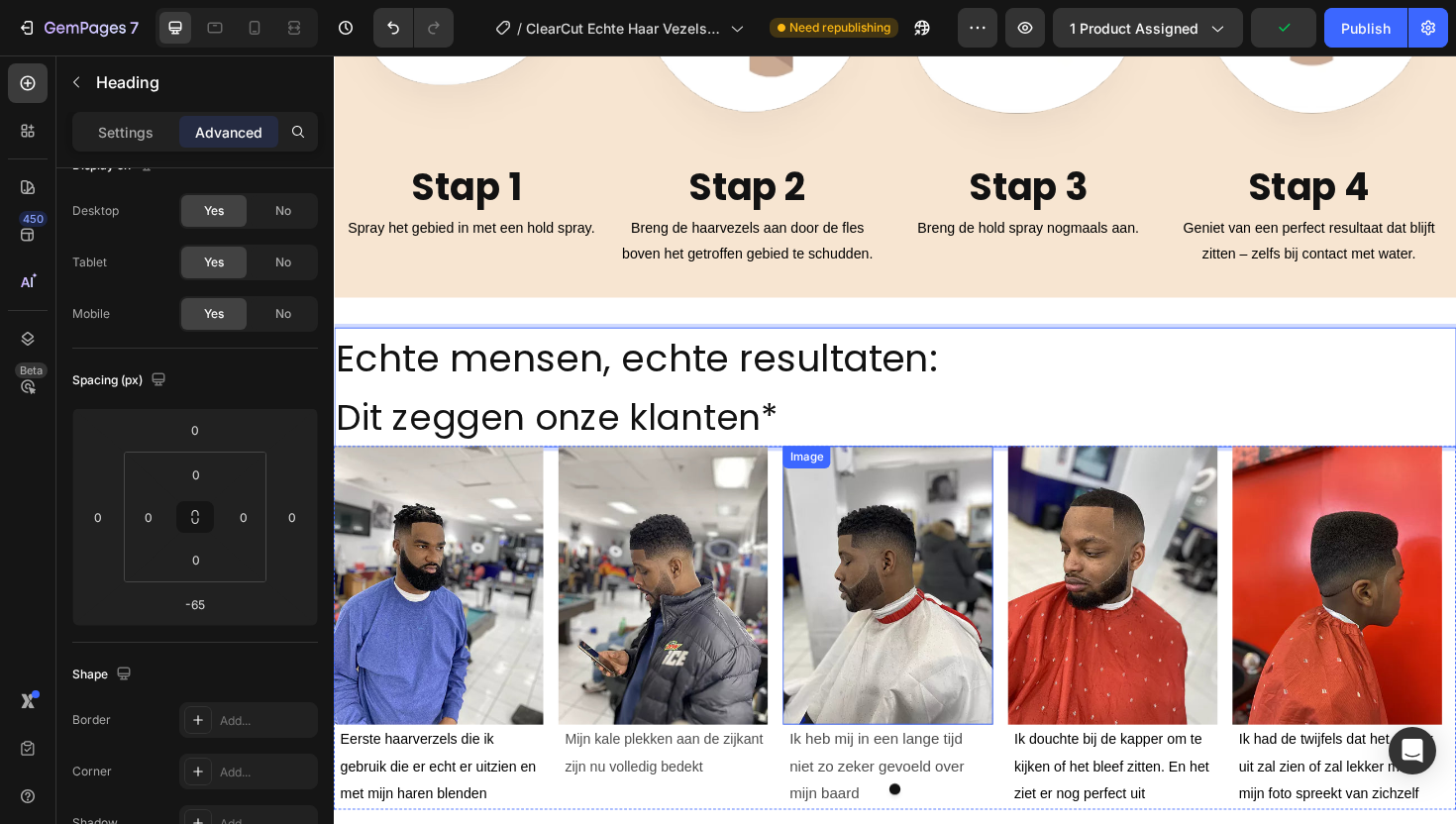 scroll, scrollTop: 1670, scrollLeft: 0, axis: vertical 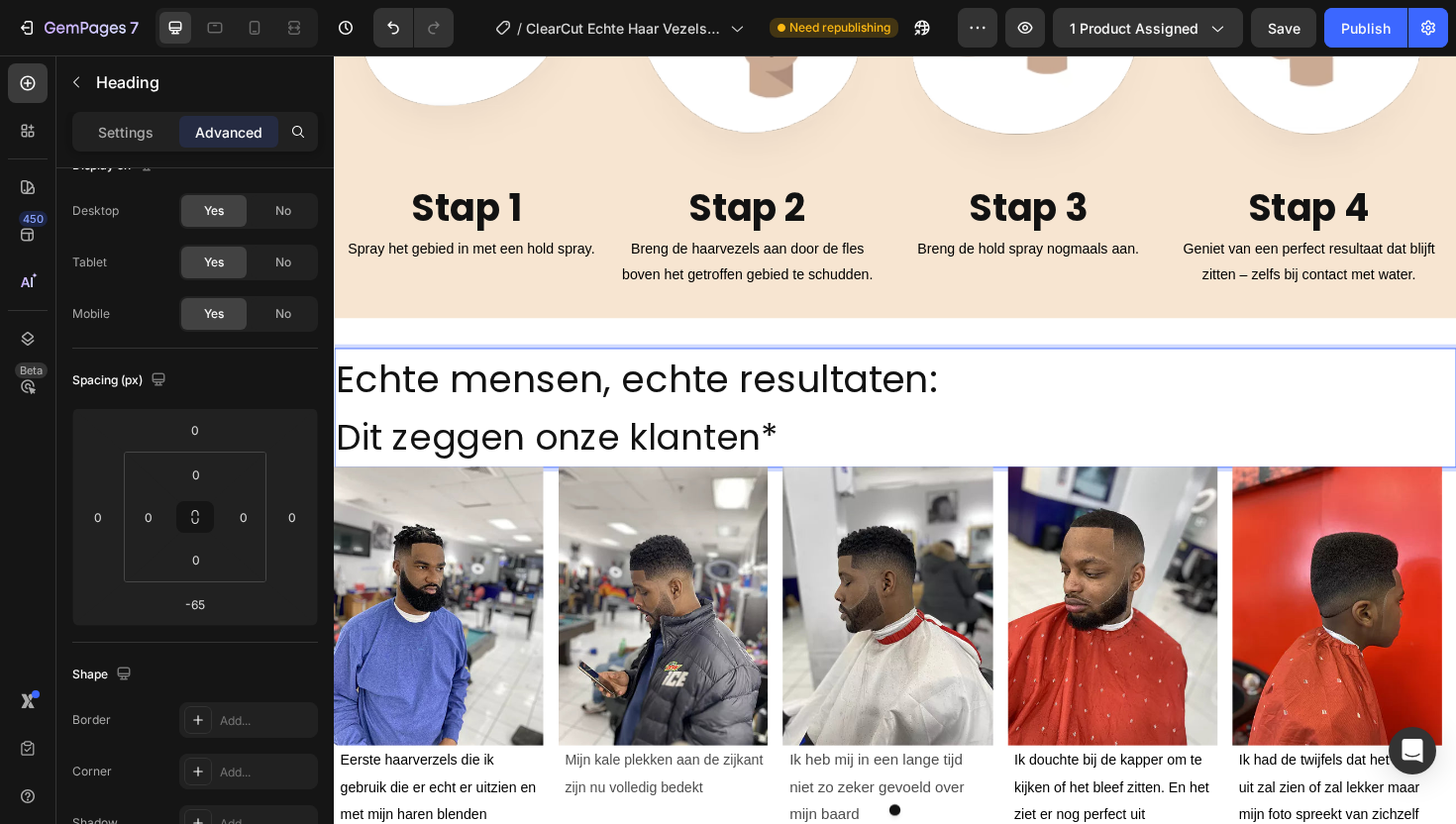 click on "Echte mensen, echte resultaten:" at bounding box center [654, 398] 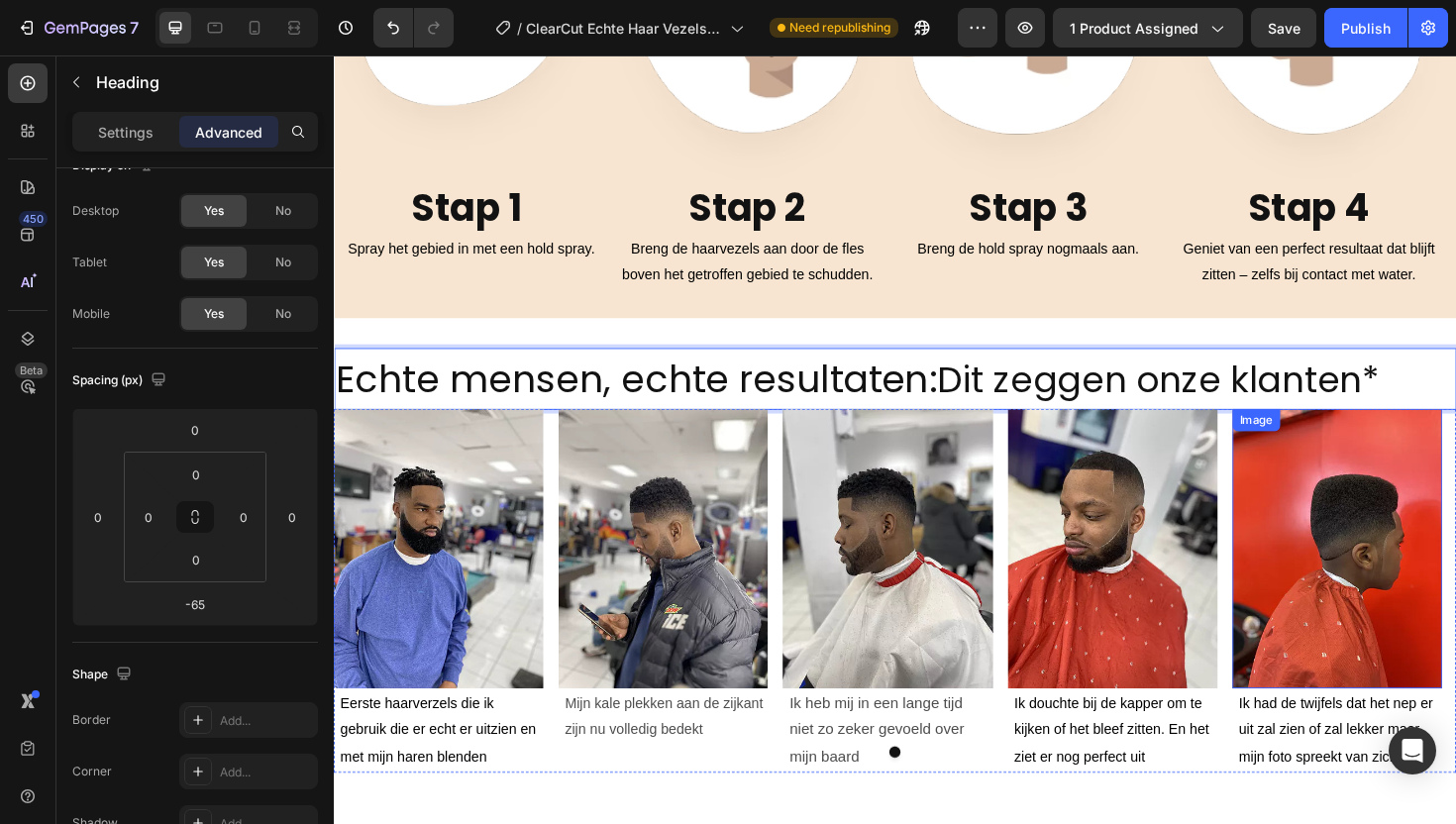 click at bounding box center [1397, 577] 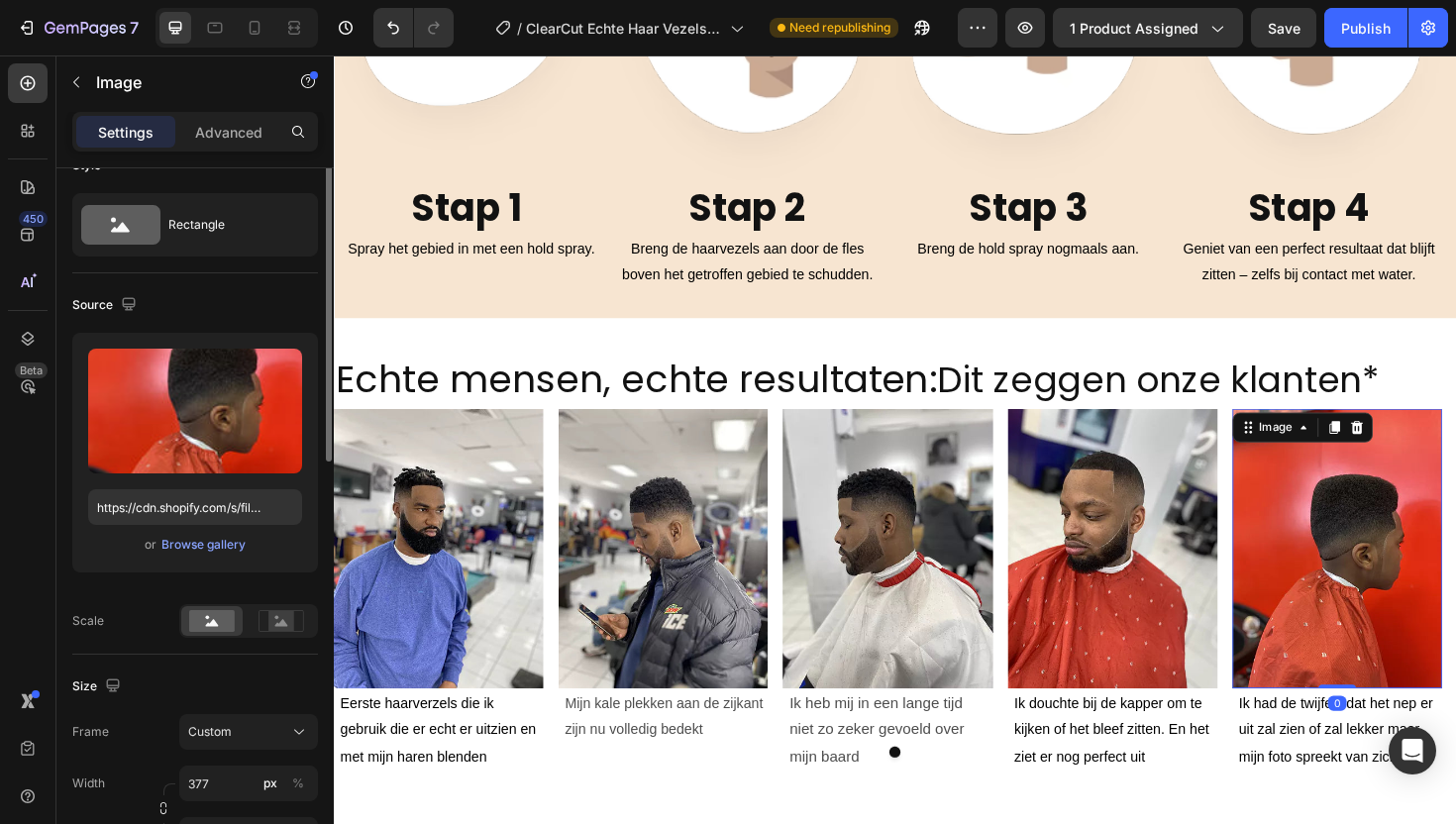 scroll, scrollTop: 0, scrollLeft: 0, axis: both 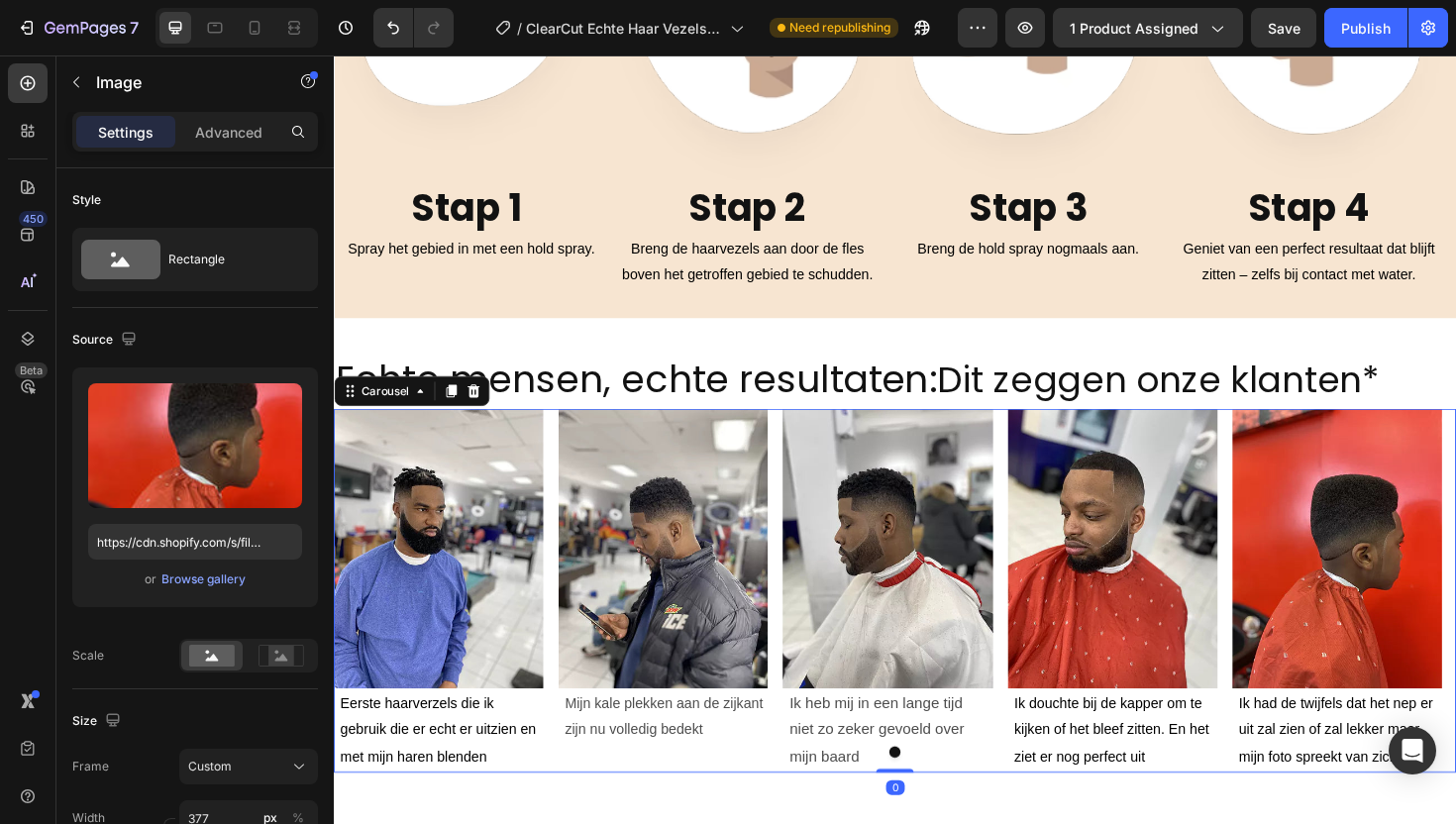 click at bounding box center (928, 793) 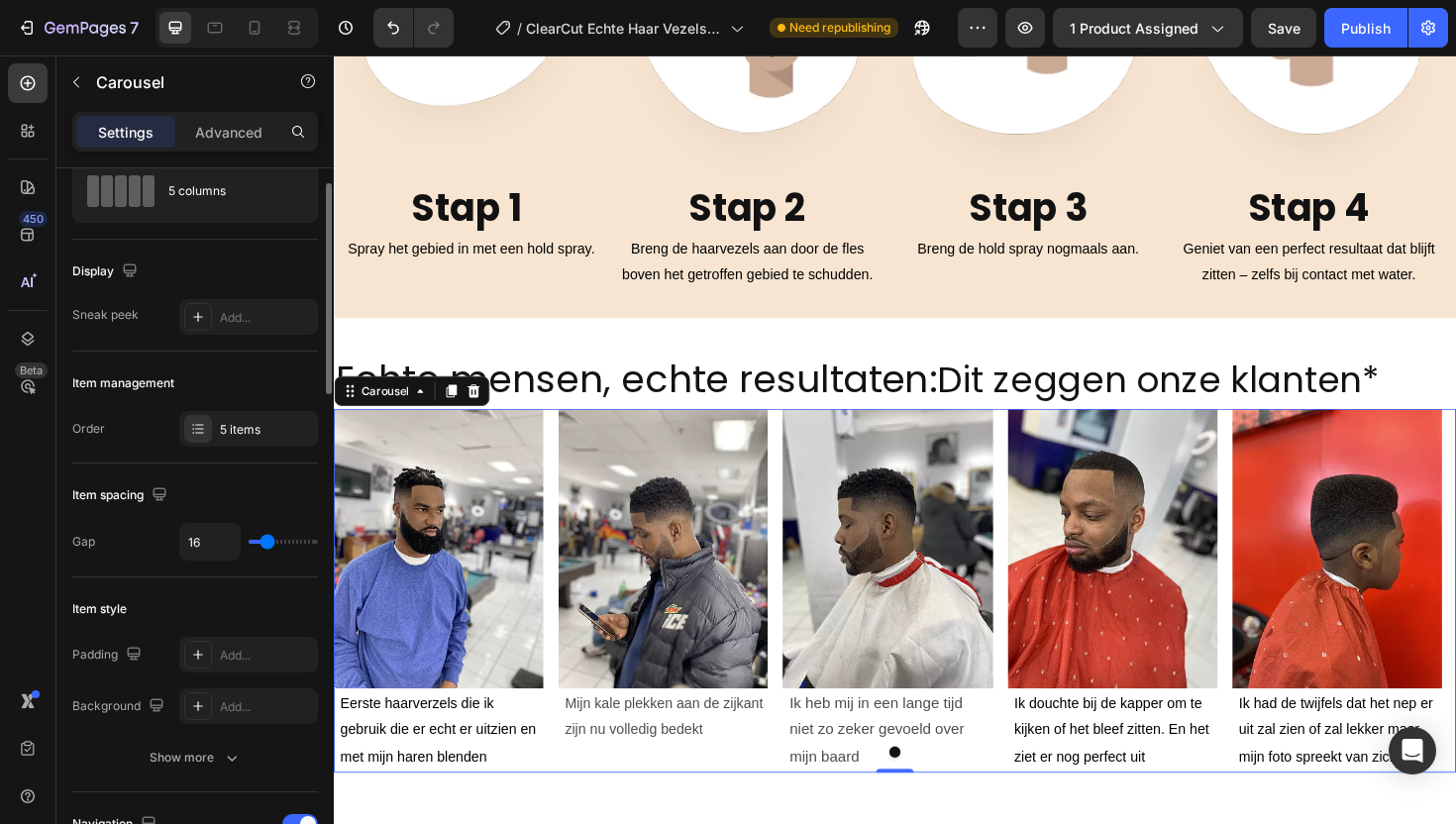 scroll, scrollTop: 0, scrollLeft: 0, axis: both 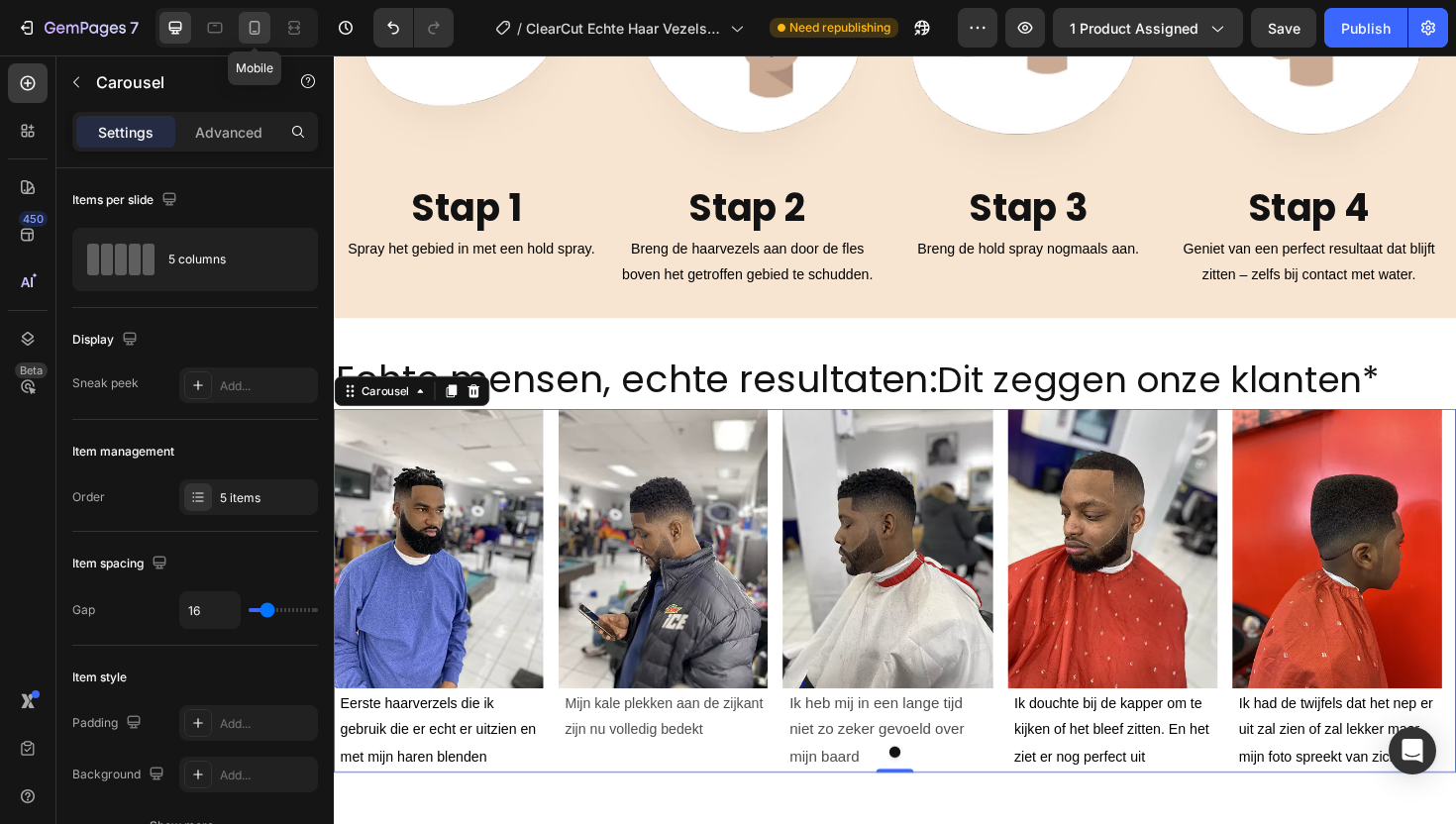 click 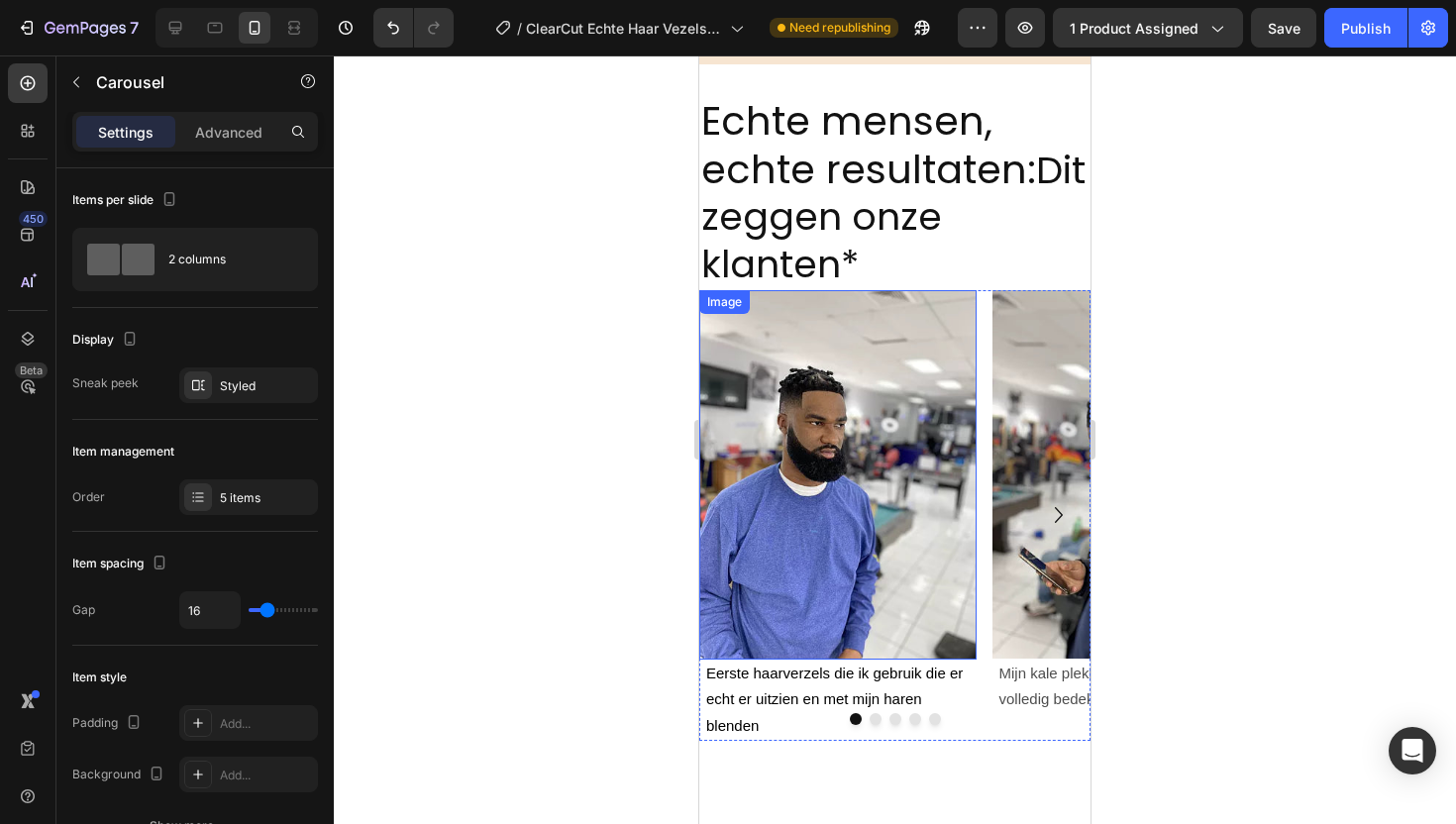 scroll, scrollTop: 1925, scrollLeft: 0, axis: vertical 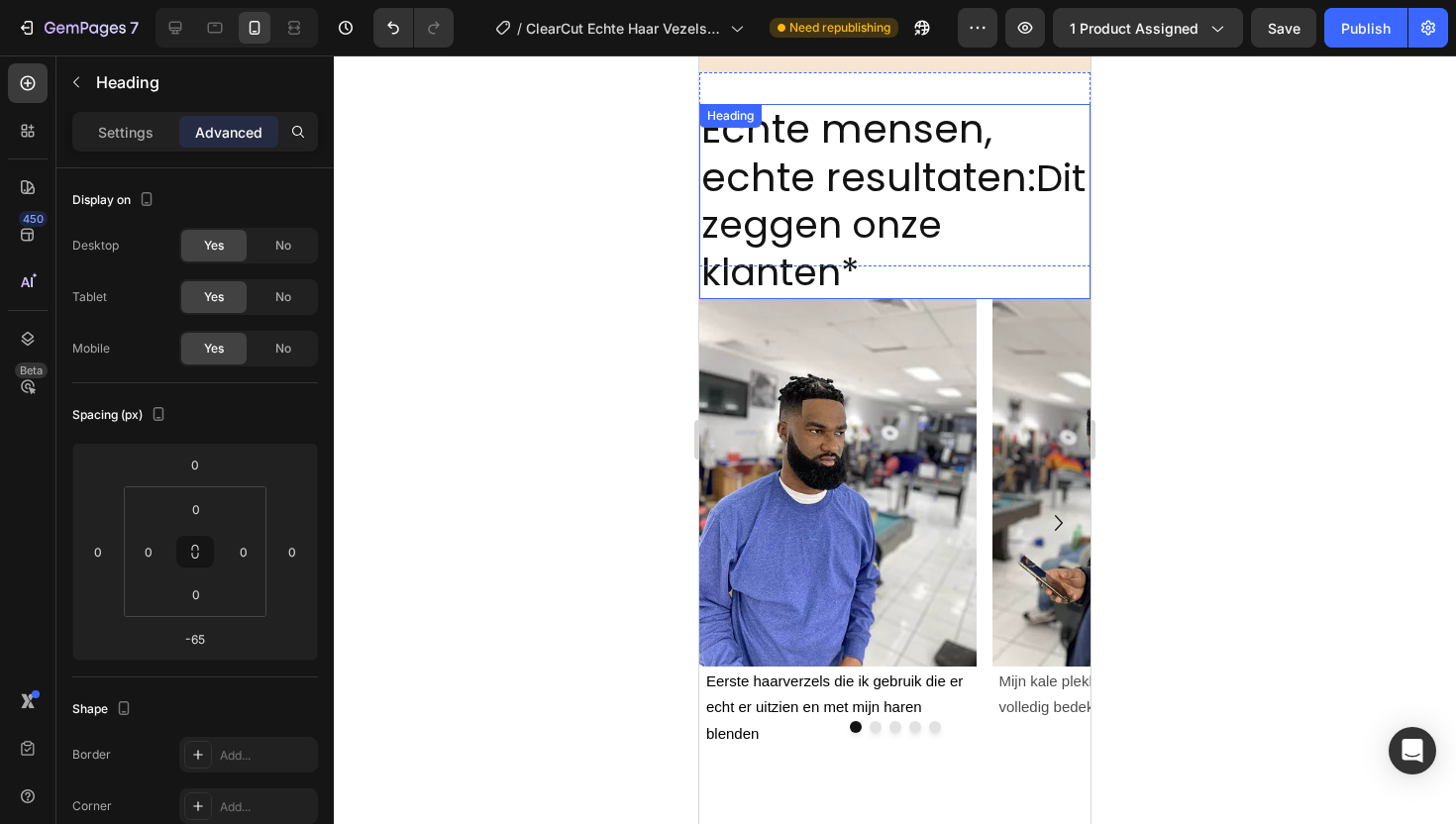 click on "Dit zeggen onze klanten*" at bounding box center (893, 225) 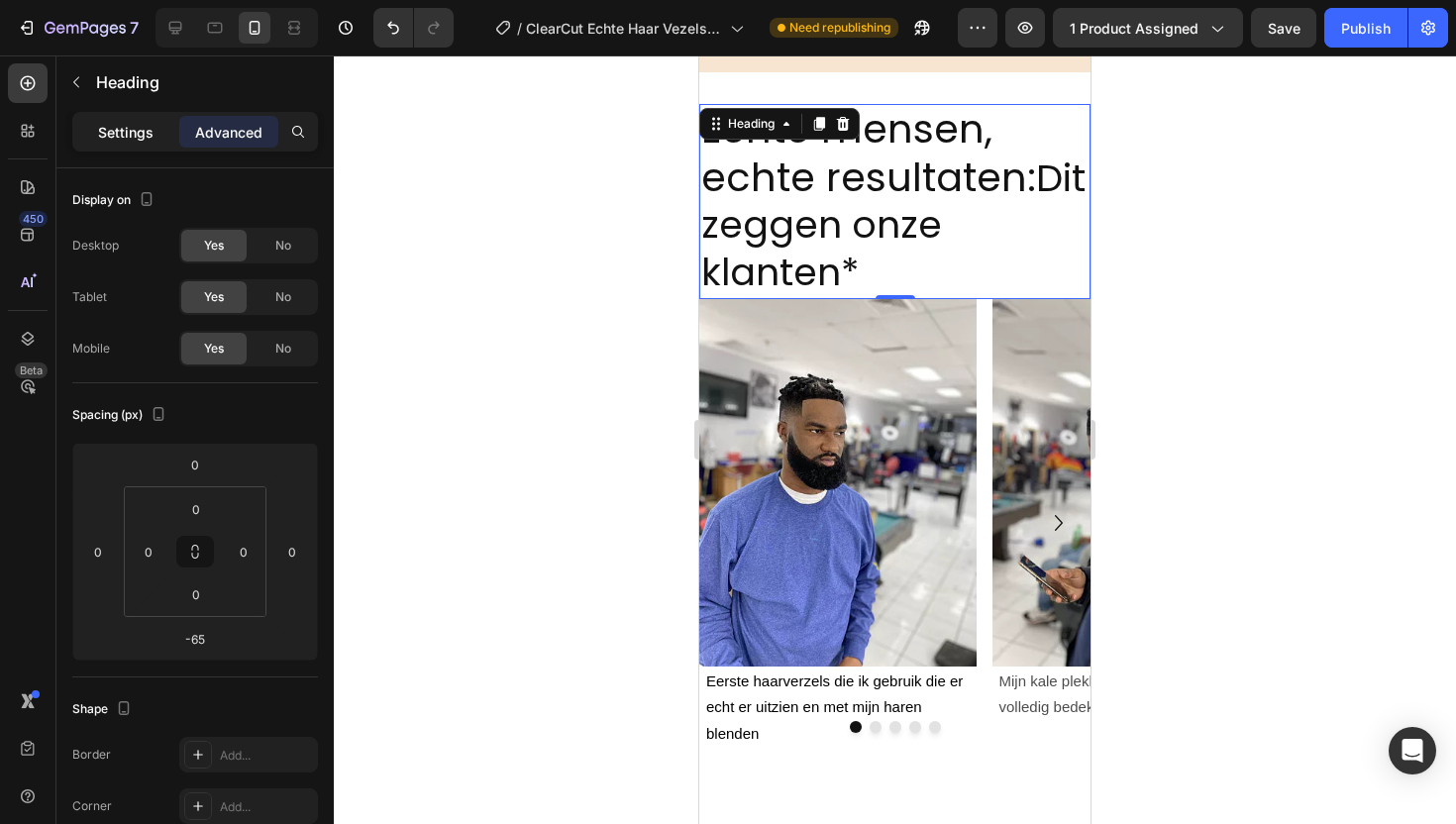click on "Settings" at bounding box center (126, 132) 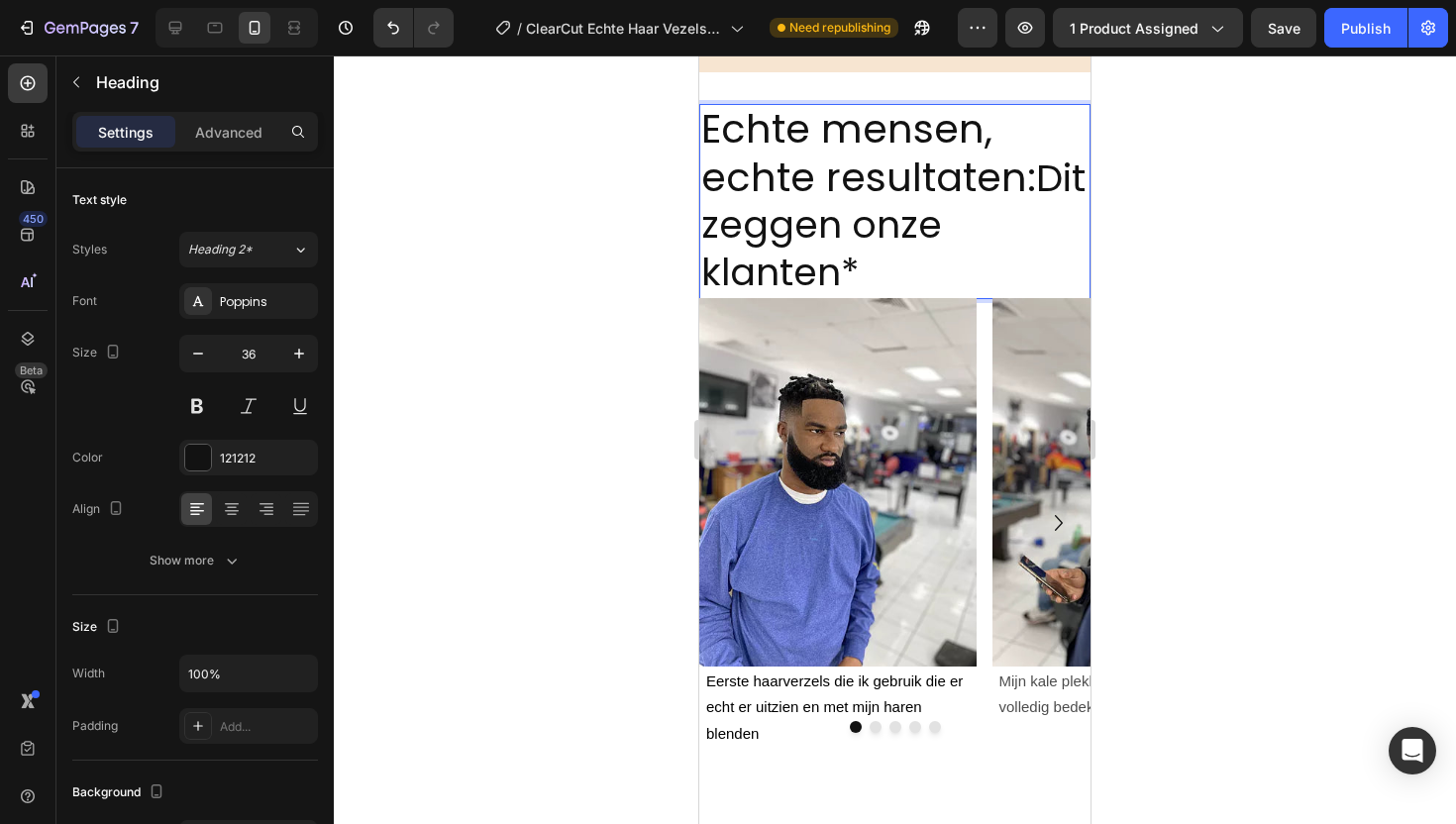click on "Dit zeggen onze klanten*" at bounding box center (893, 225) 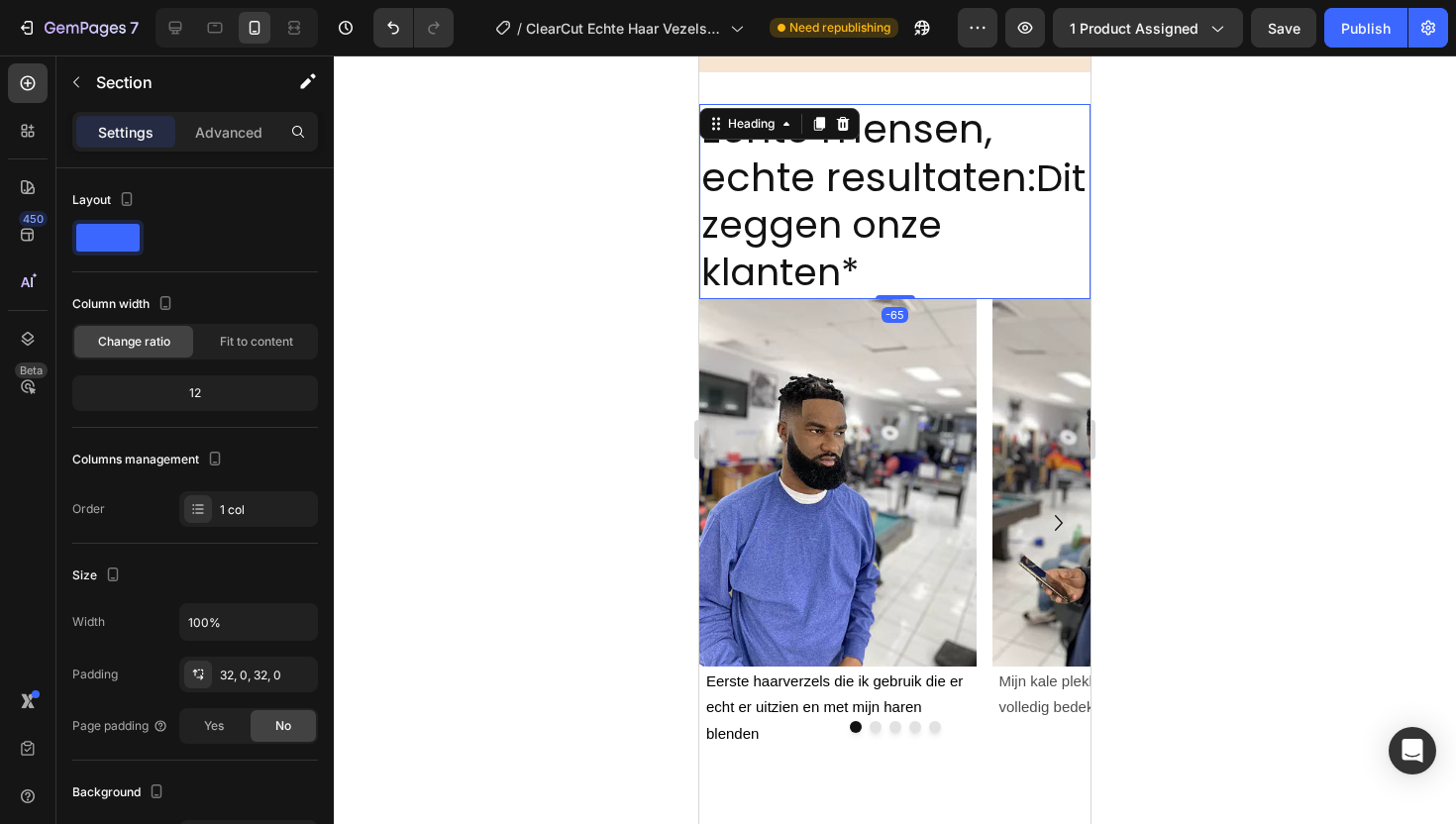 click on "Echte mensen, echte resultaten:" at bounding box center [869, 153] 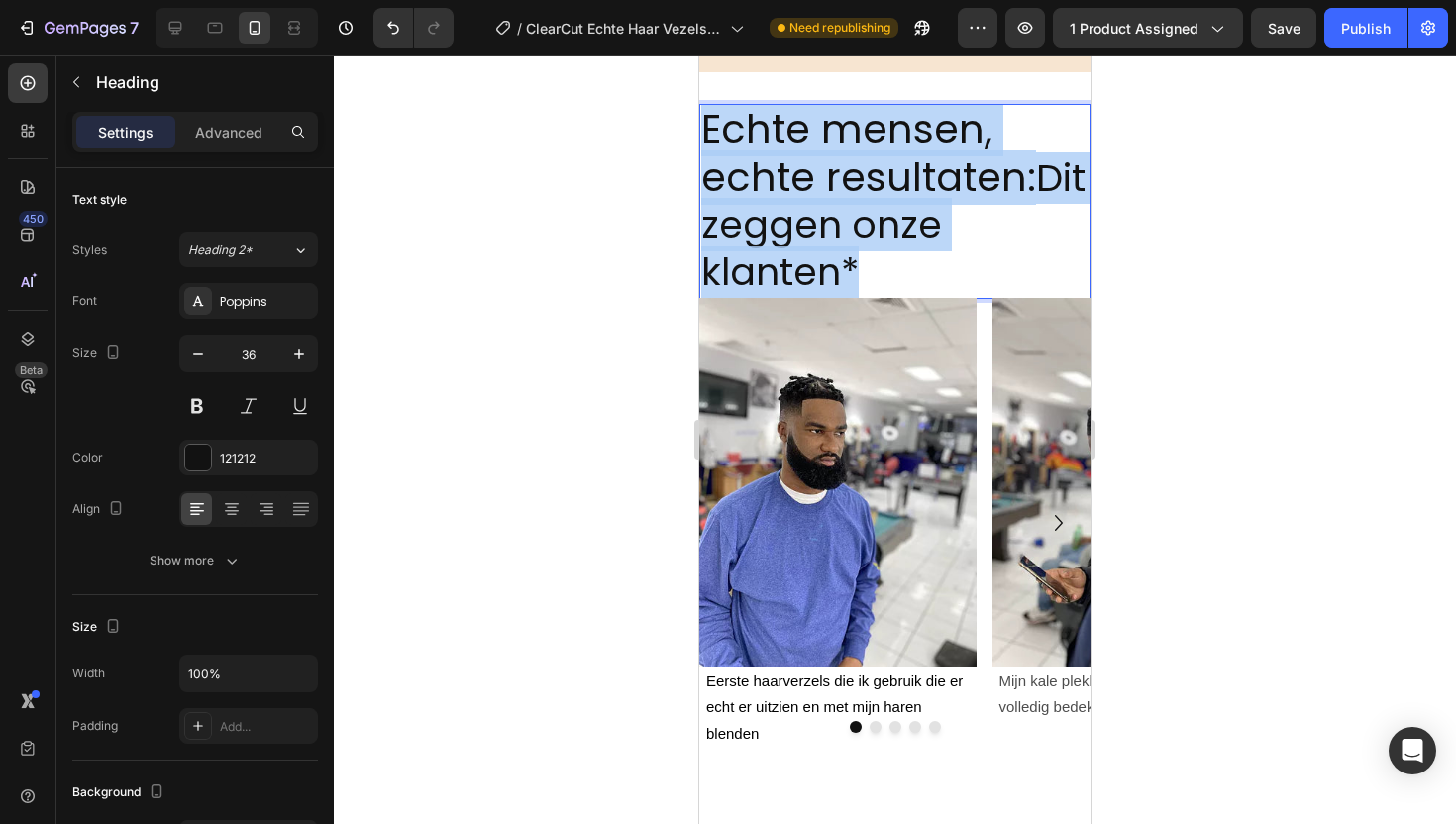 click on "Echte mensen, echte resultaten:" at bounding box center (869, 153) 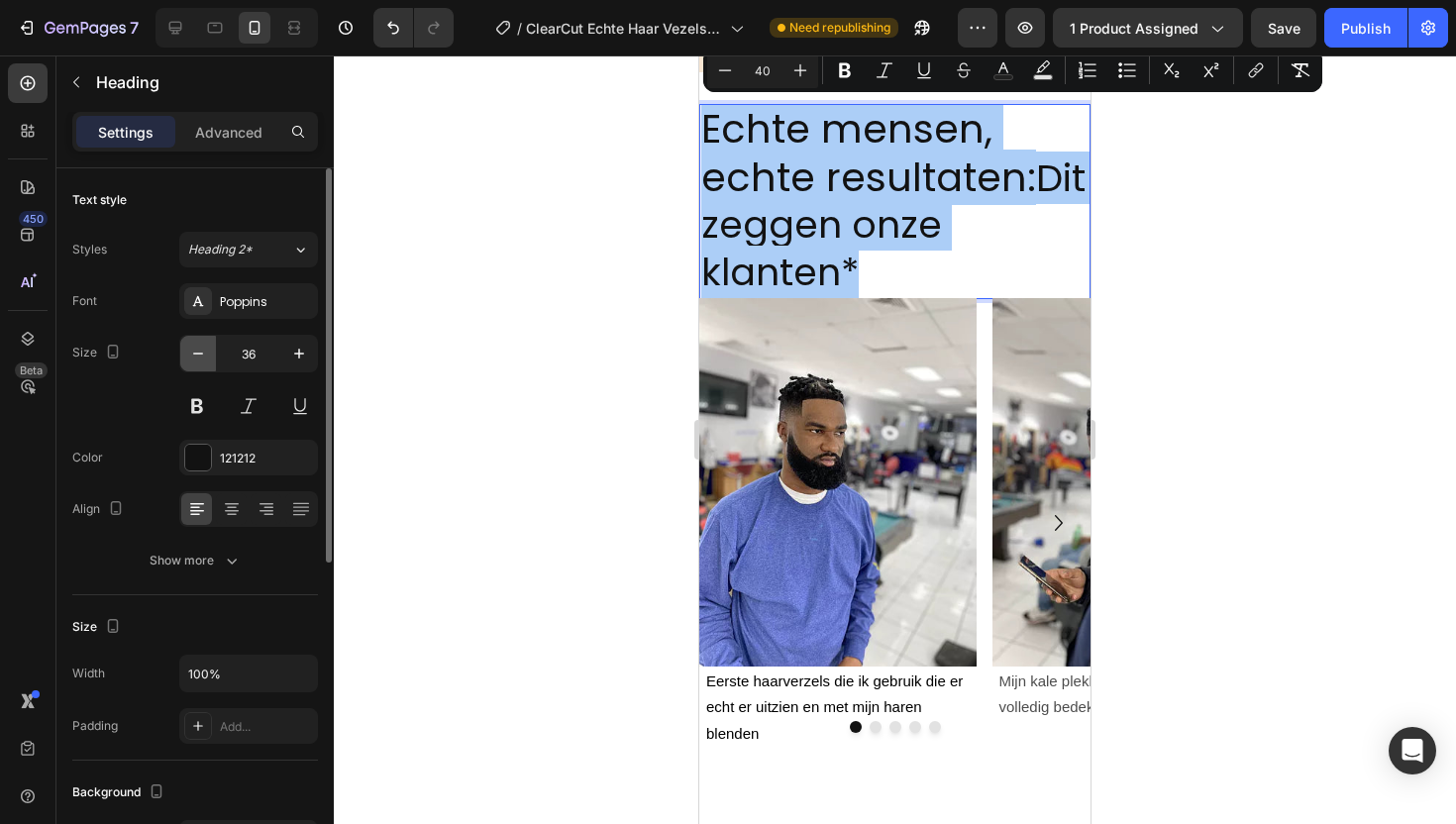 click 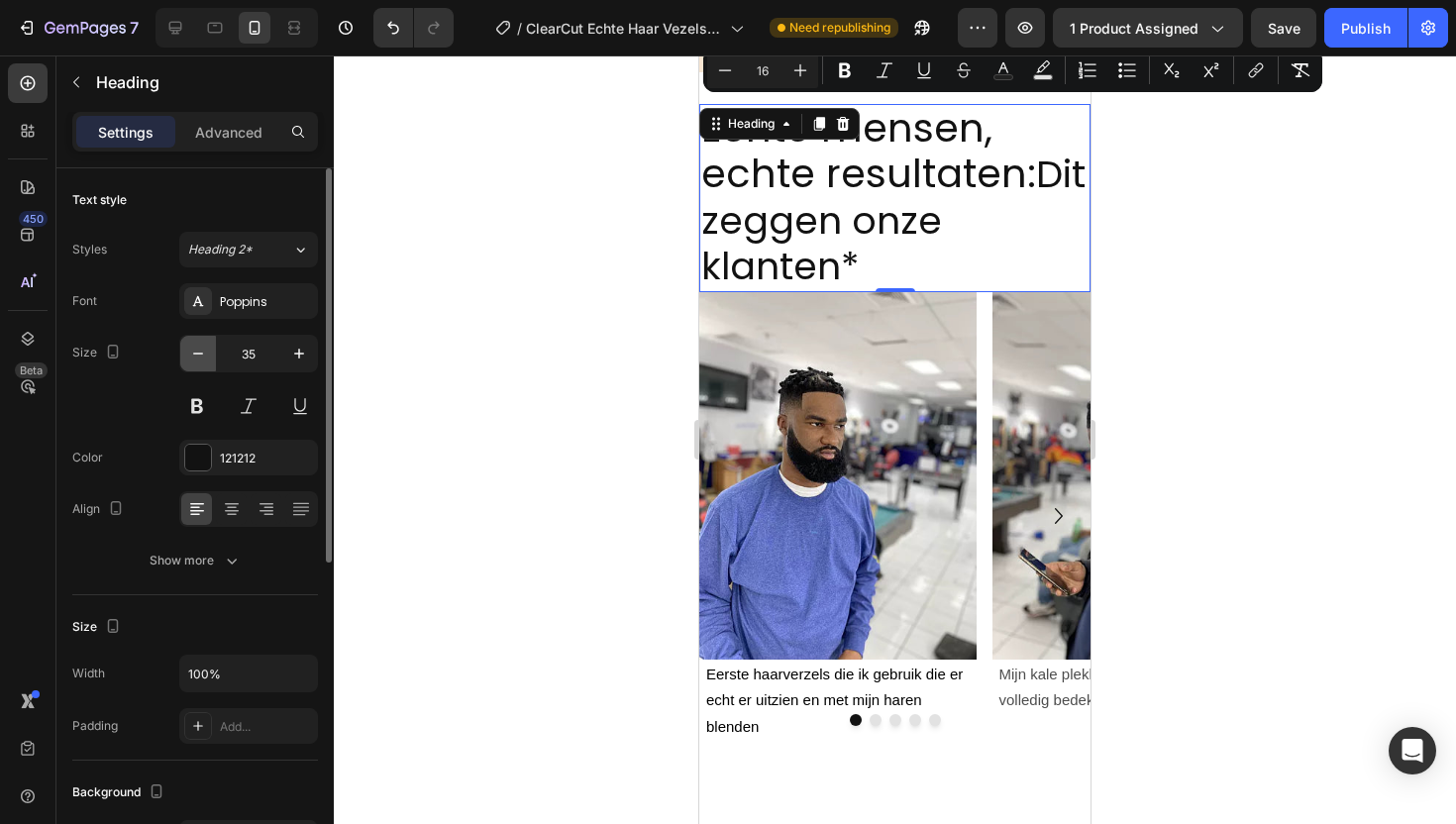 click 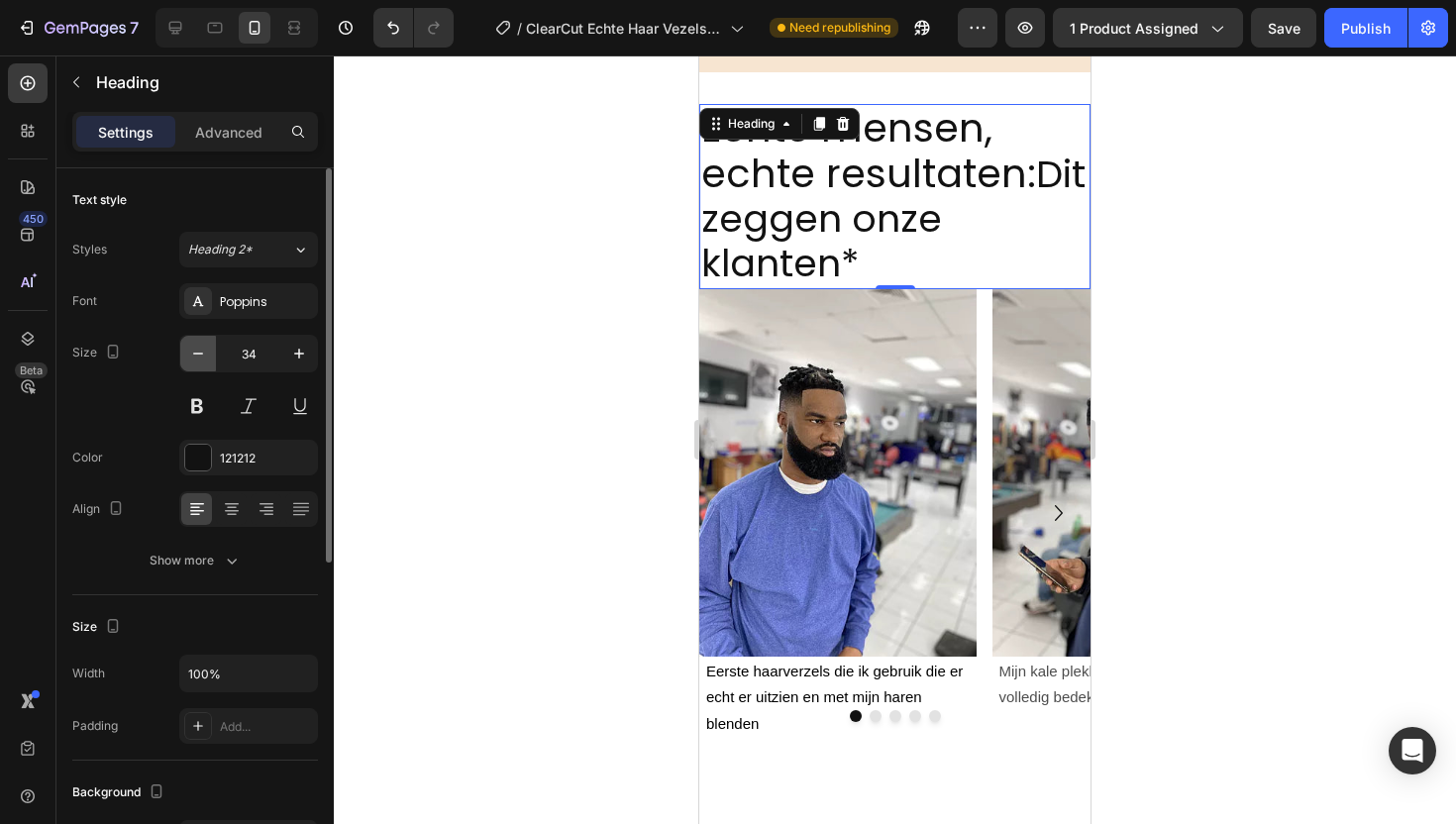 click 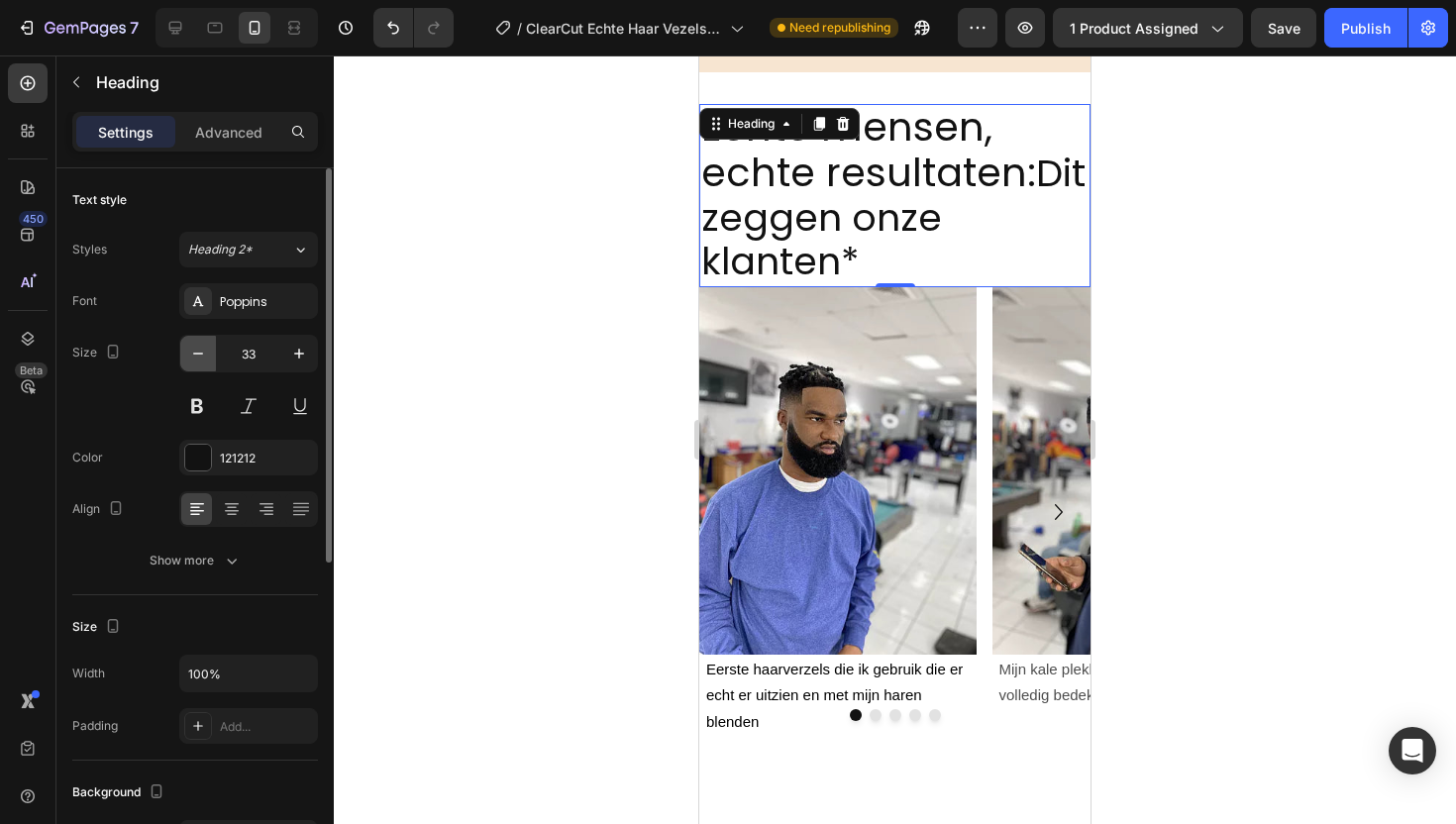 click 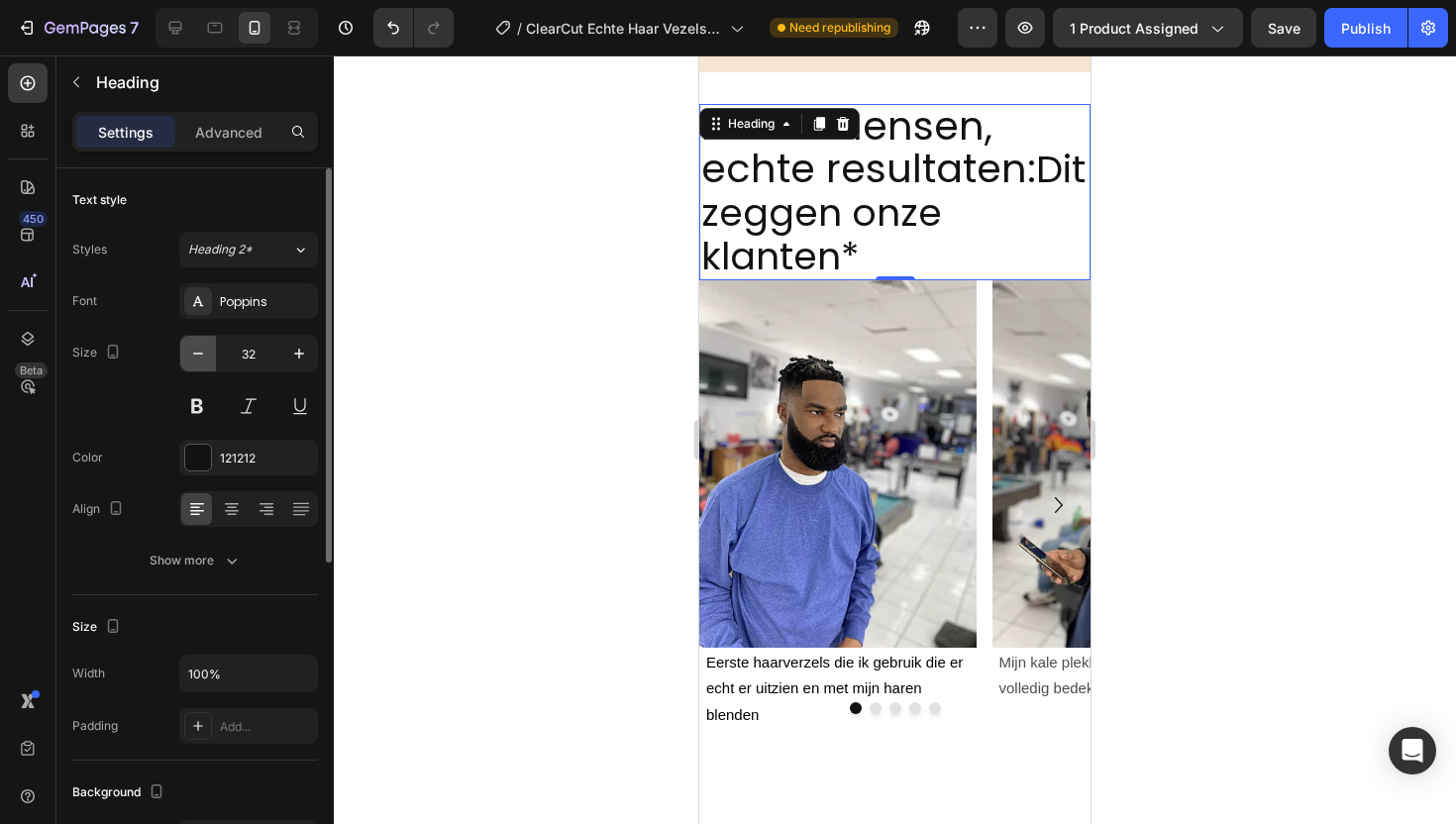 click 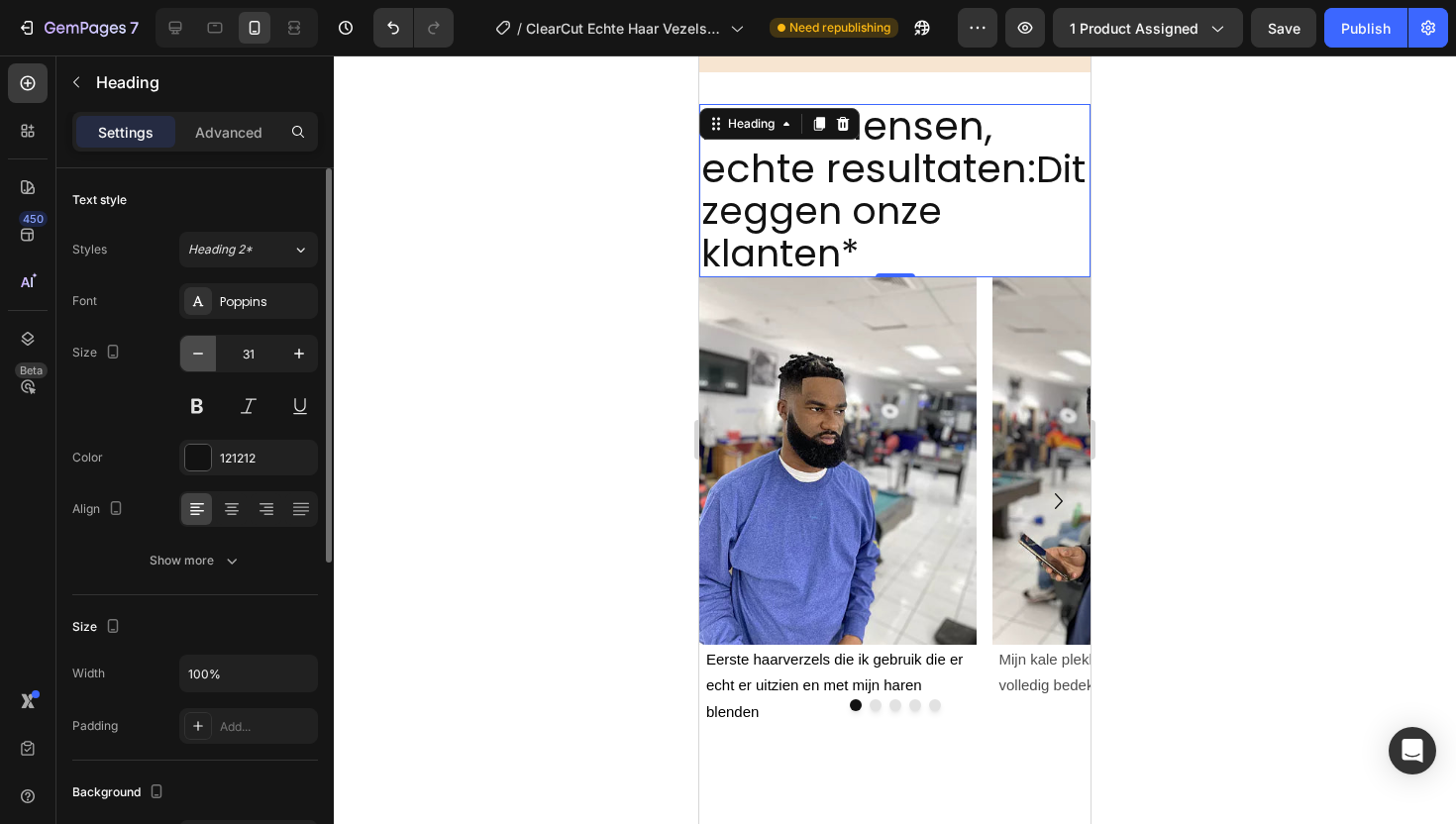click 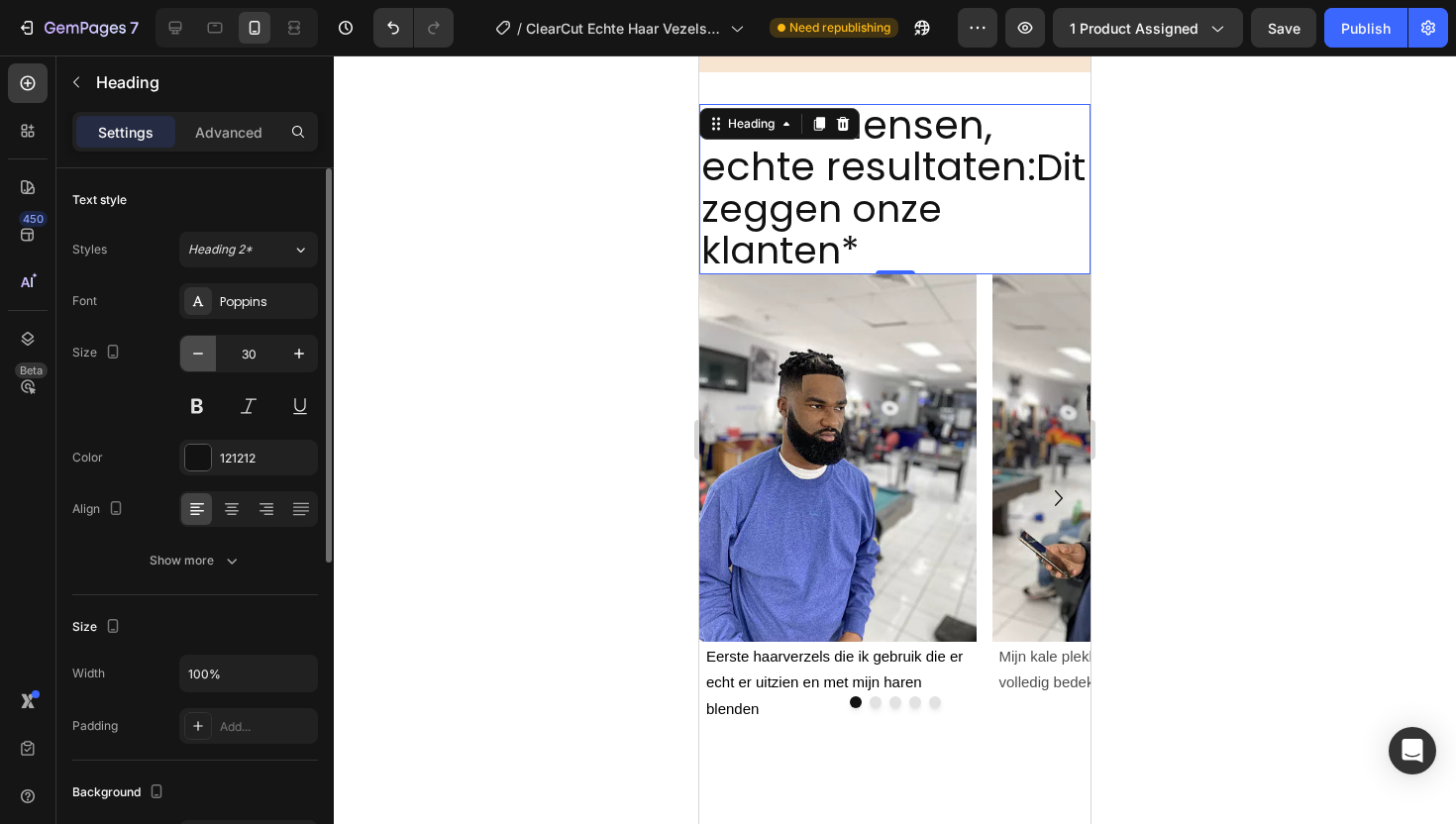 click 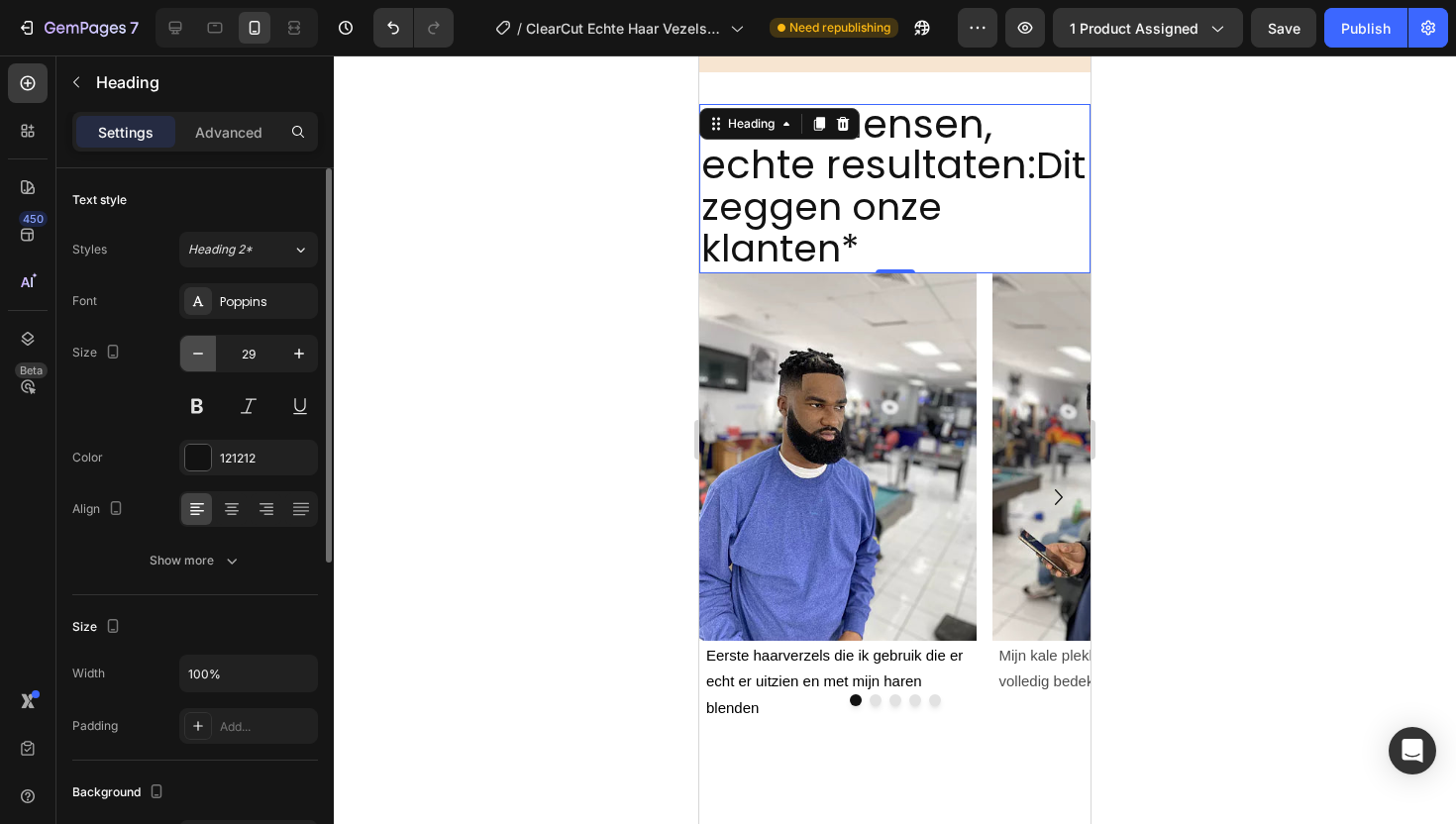 click 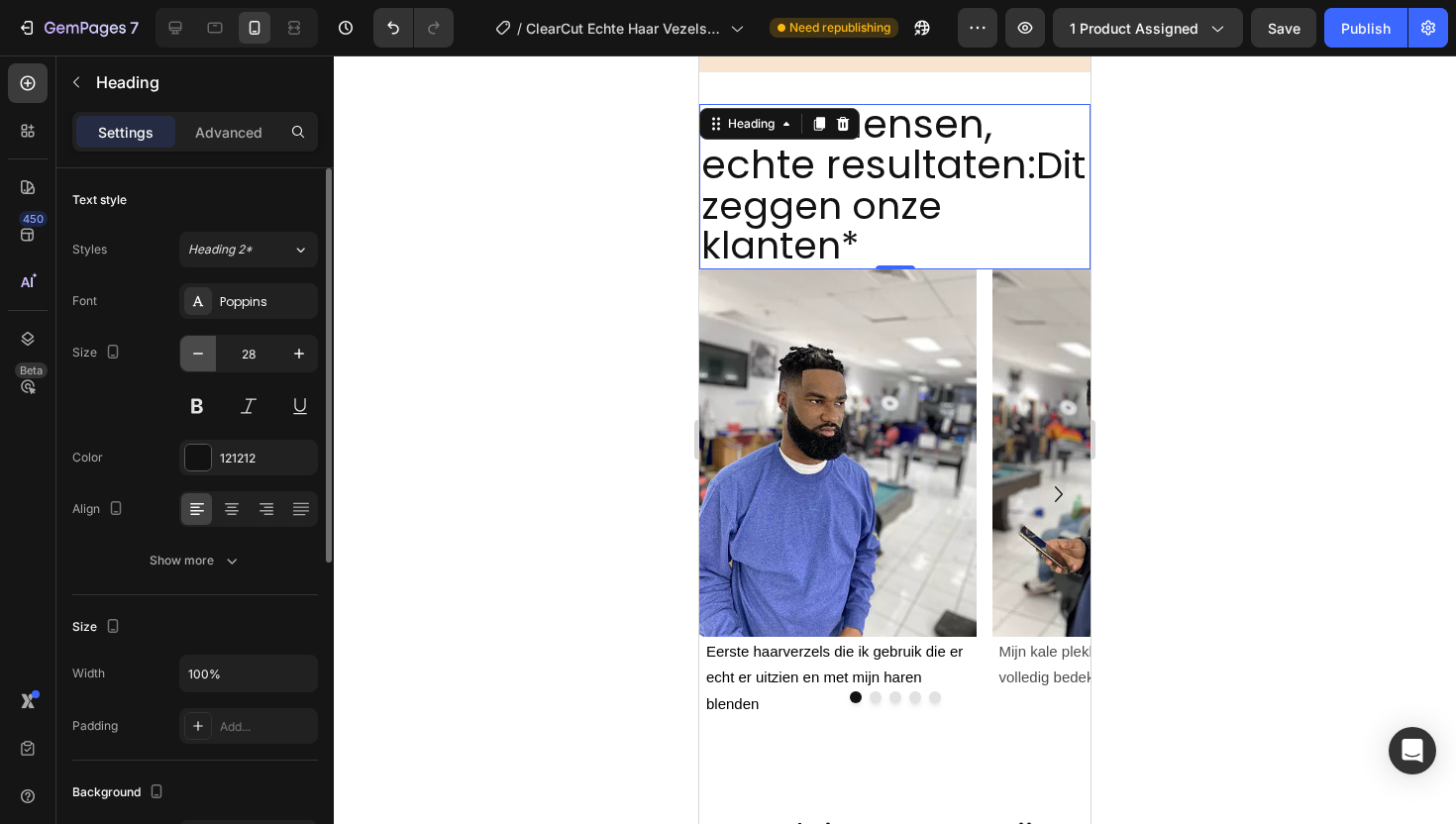 click 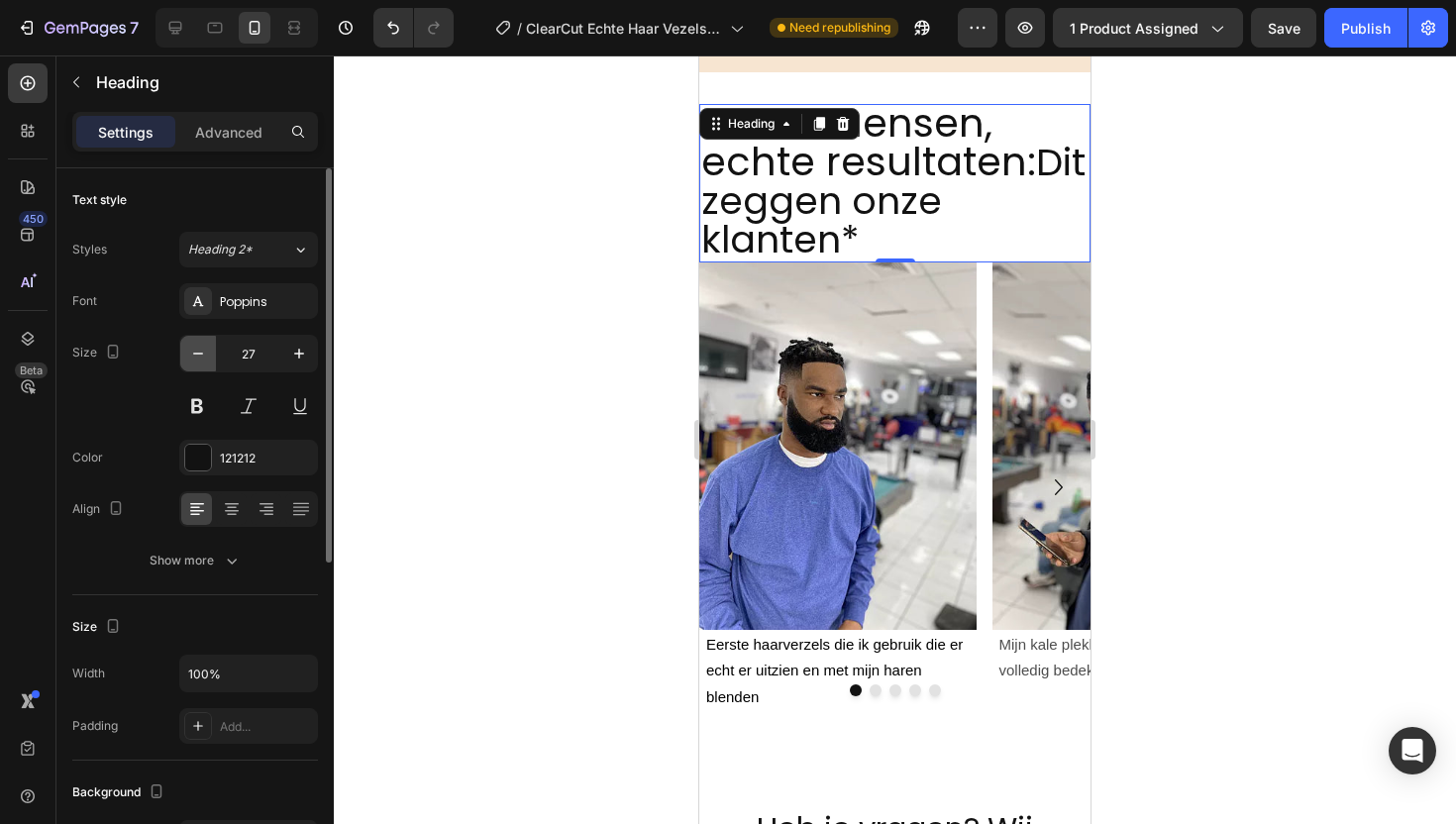 click 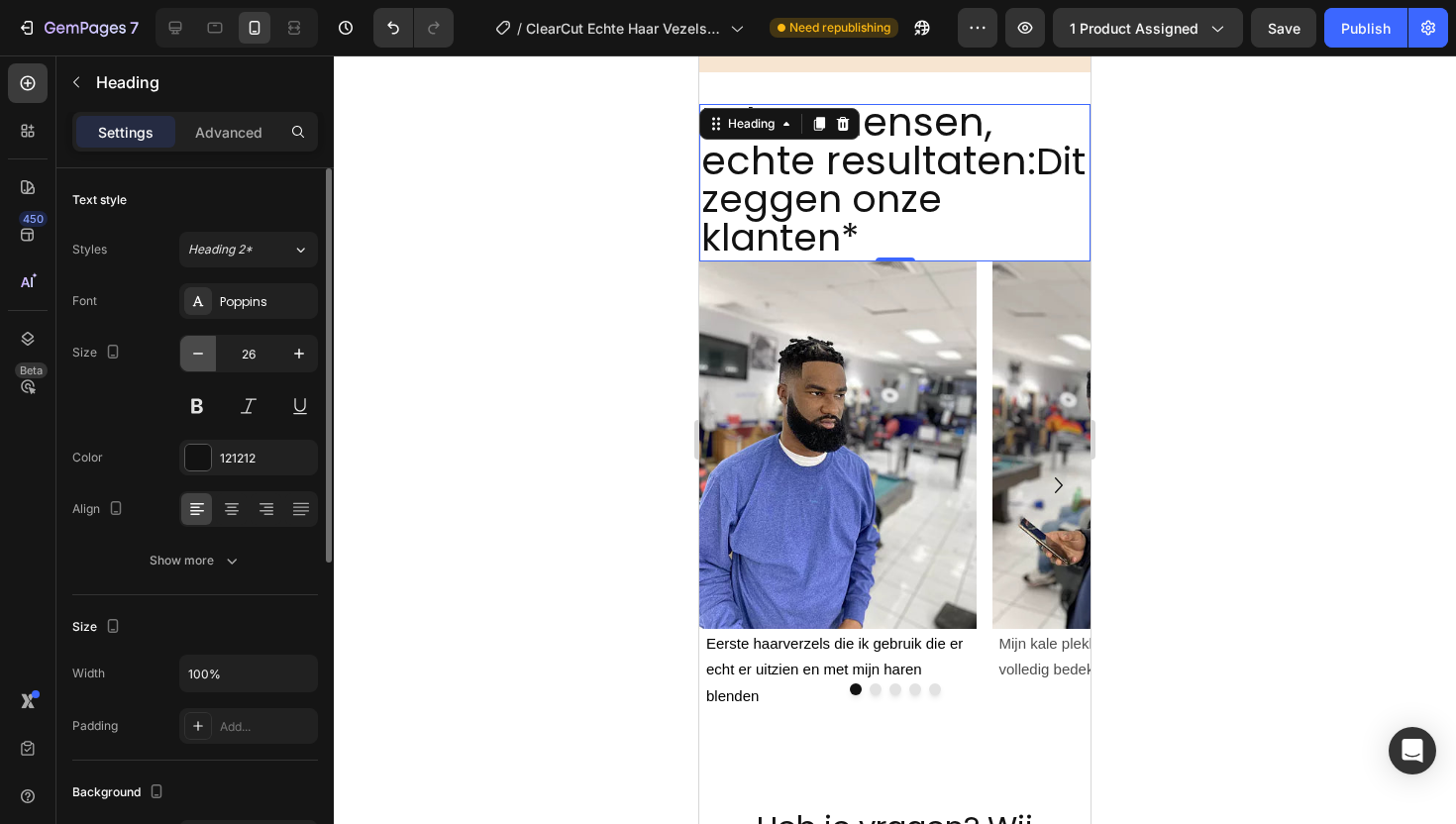 click 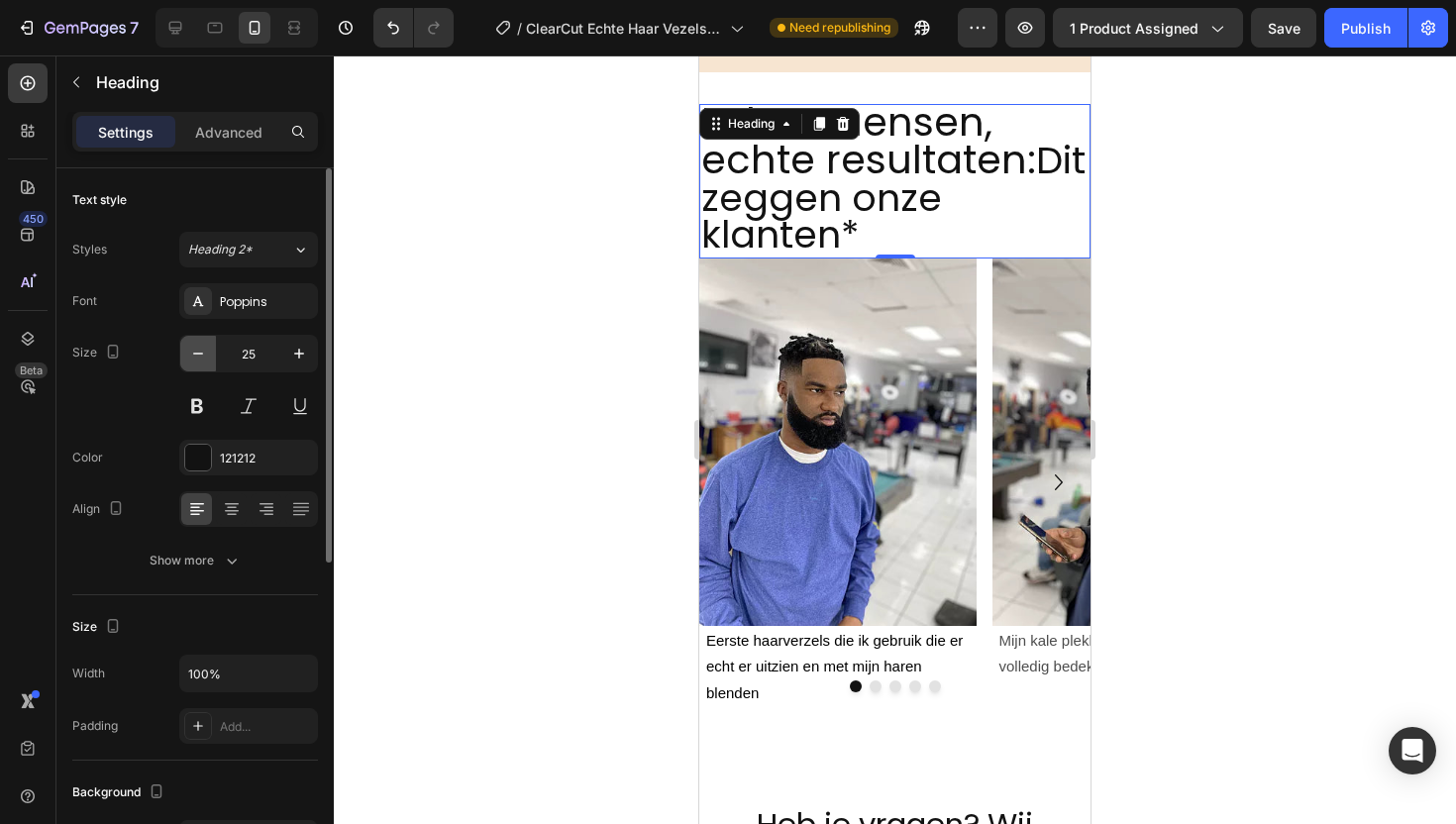 click 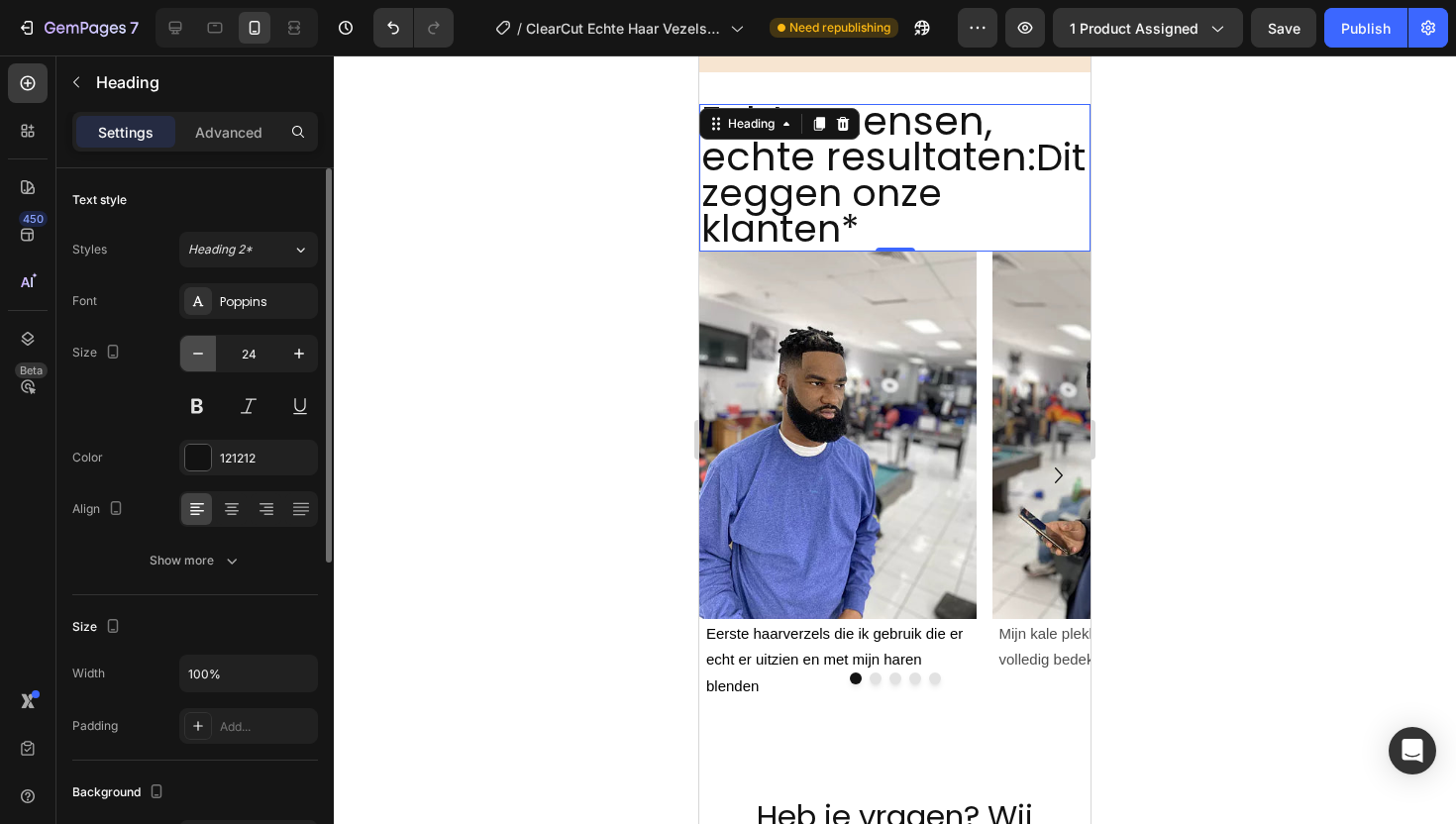 click 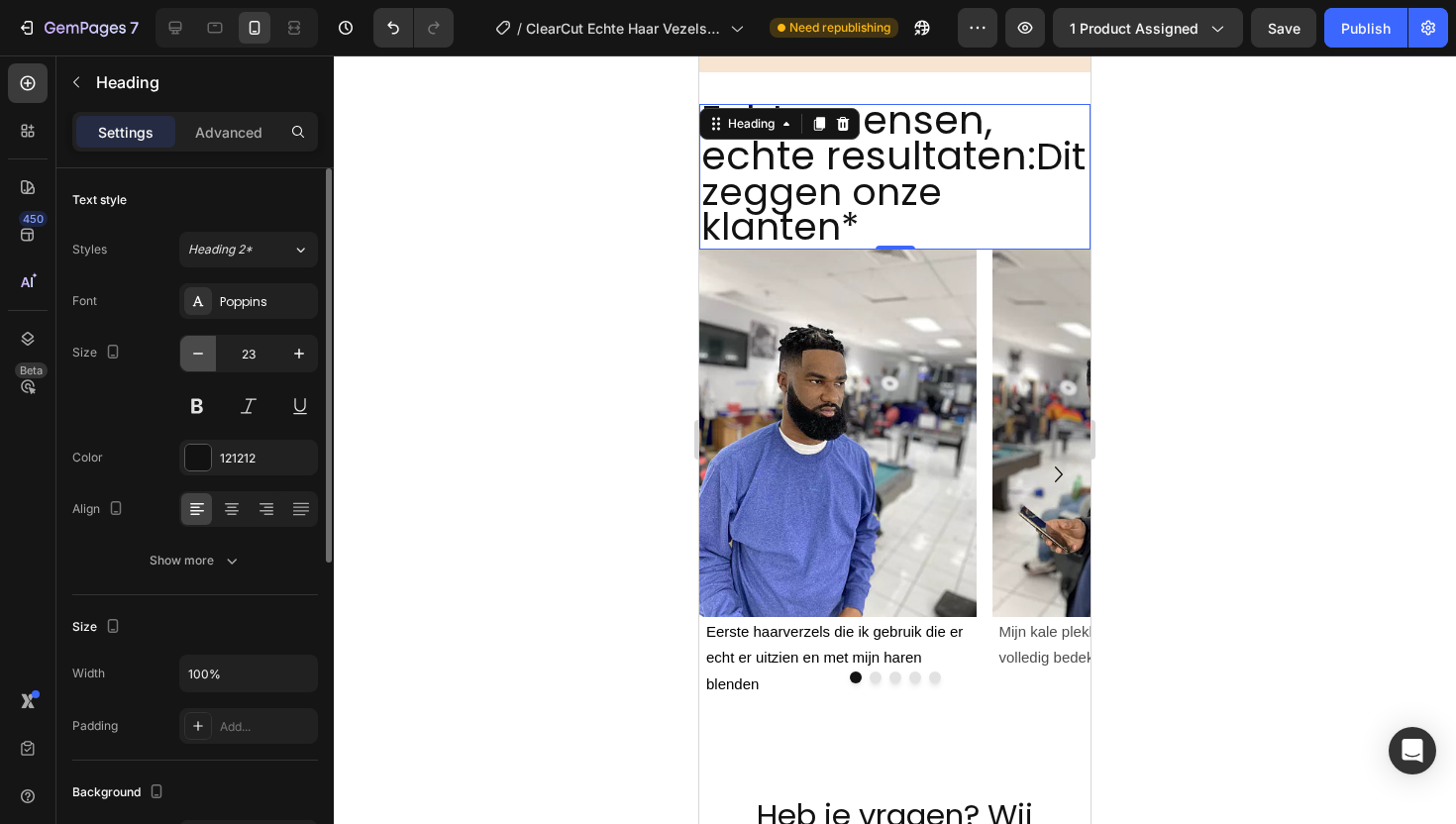 click 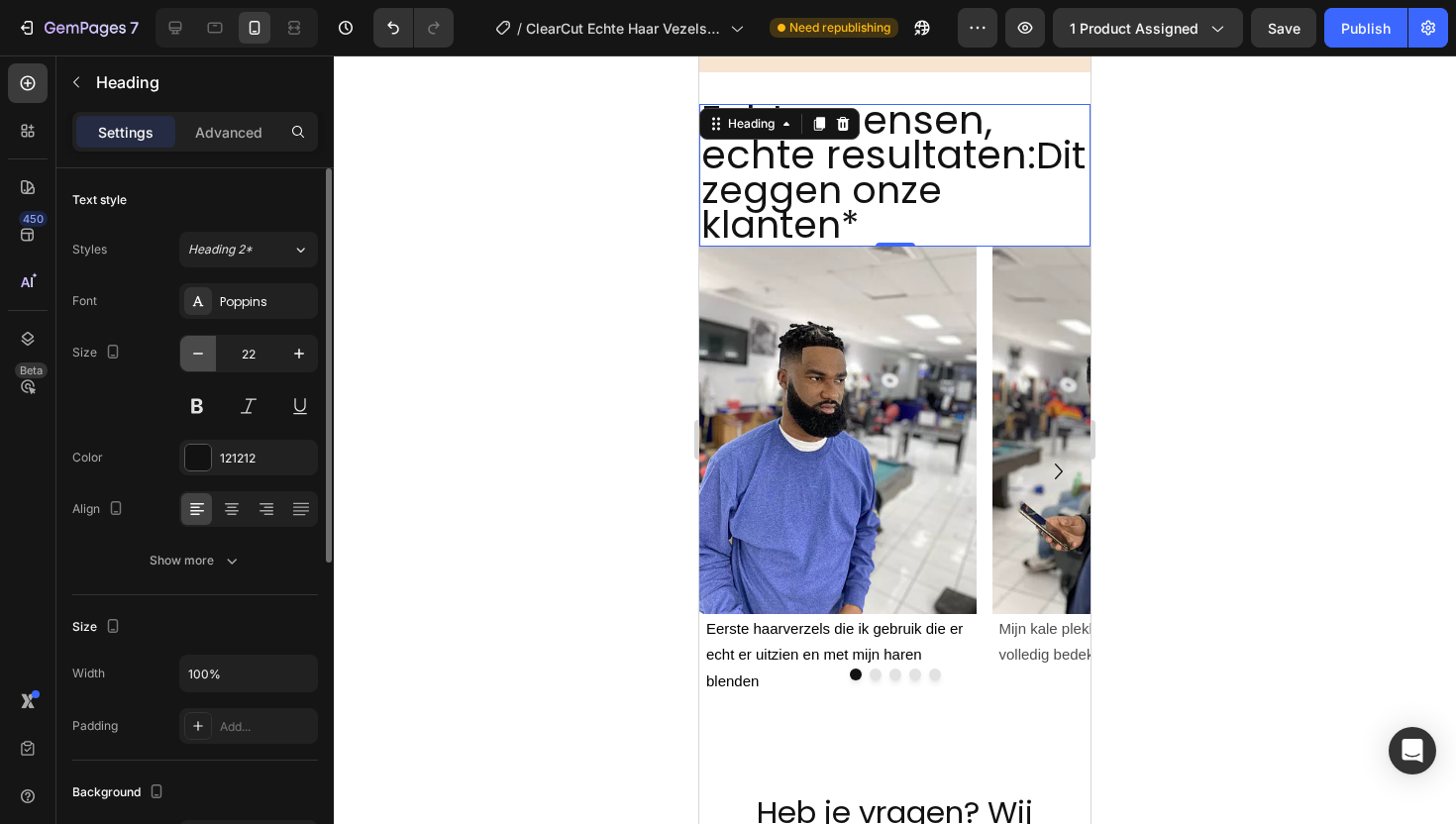 click 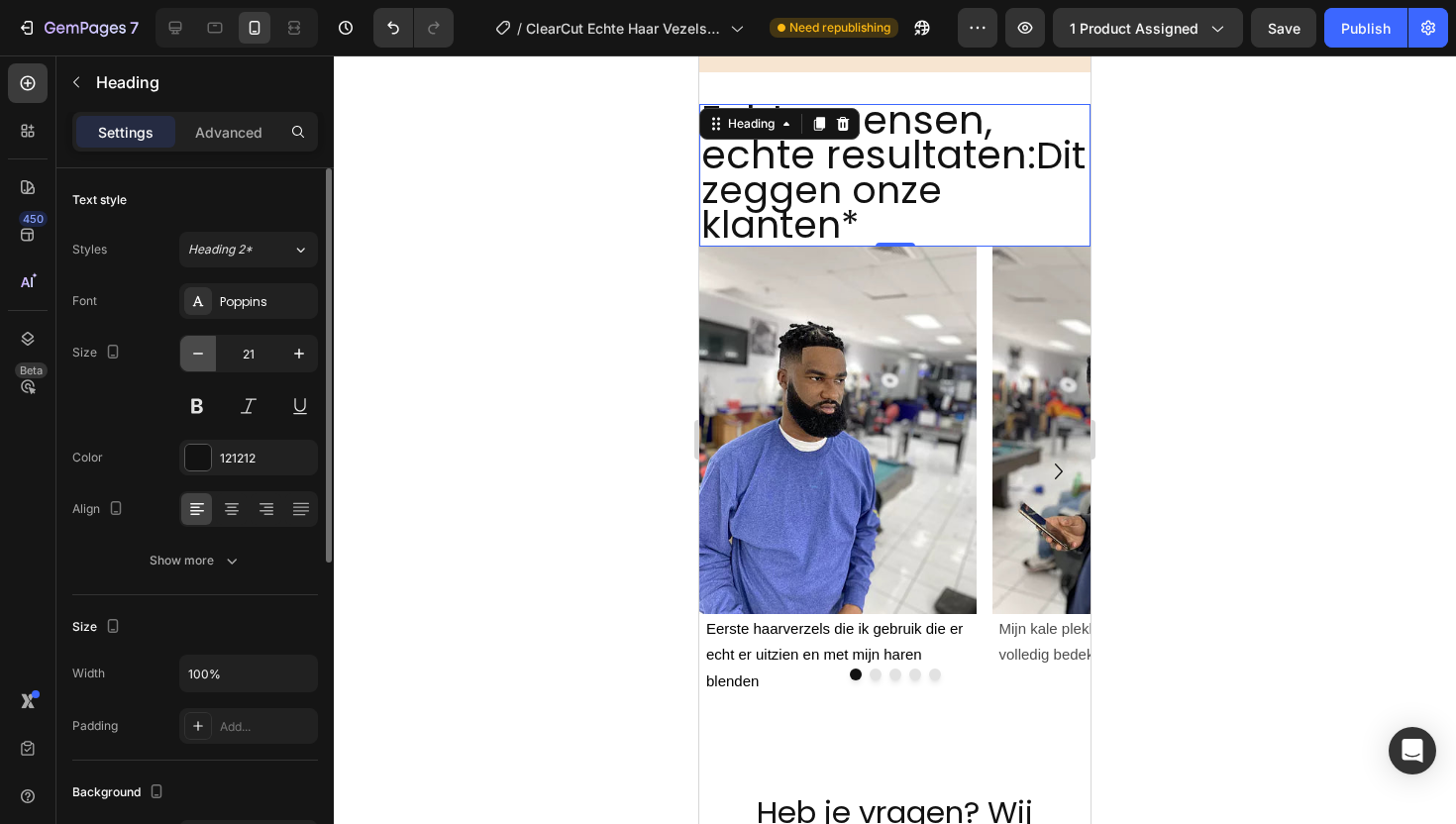 click 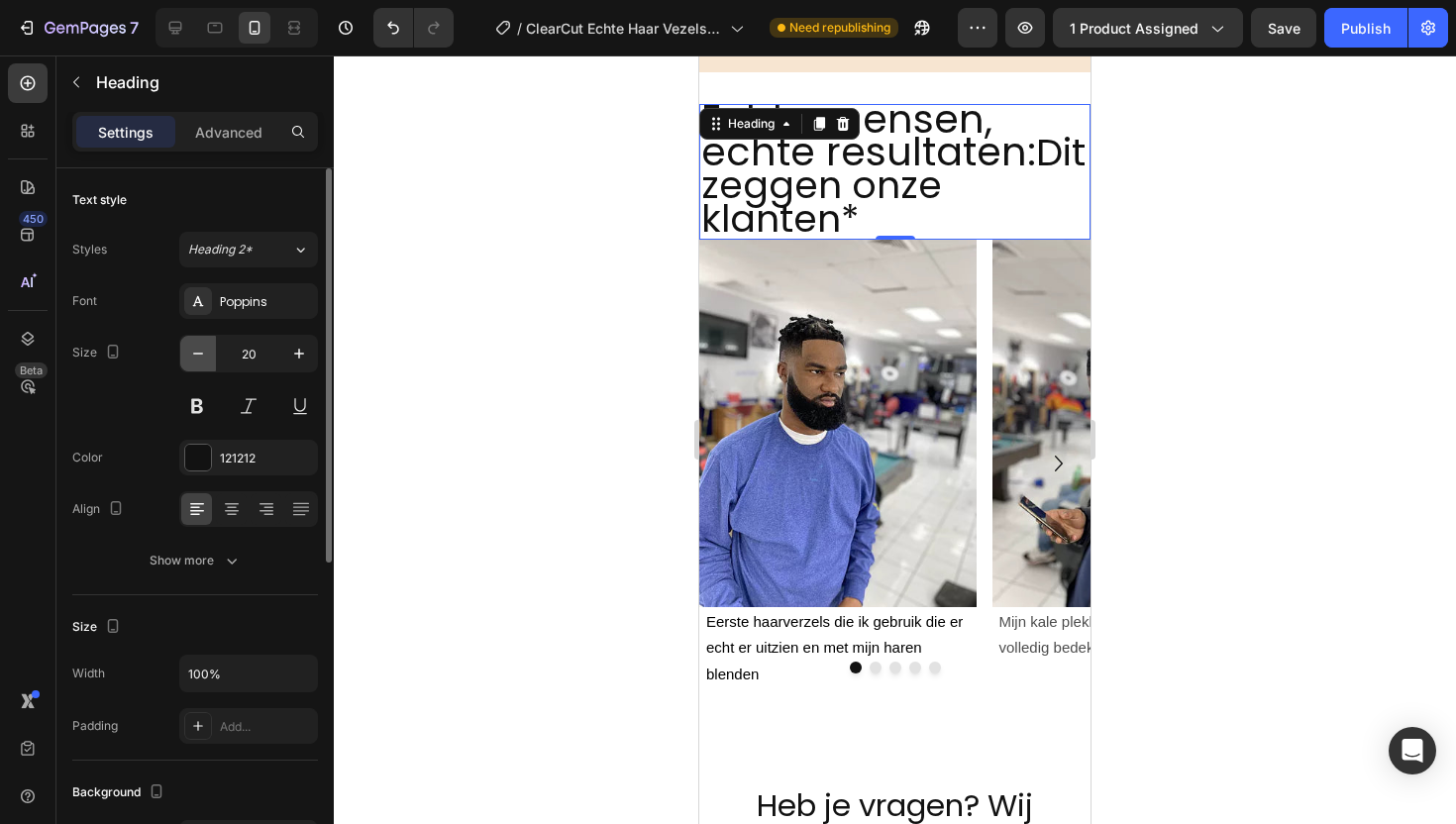 click 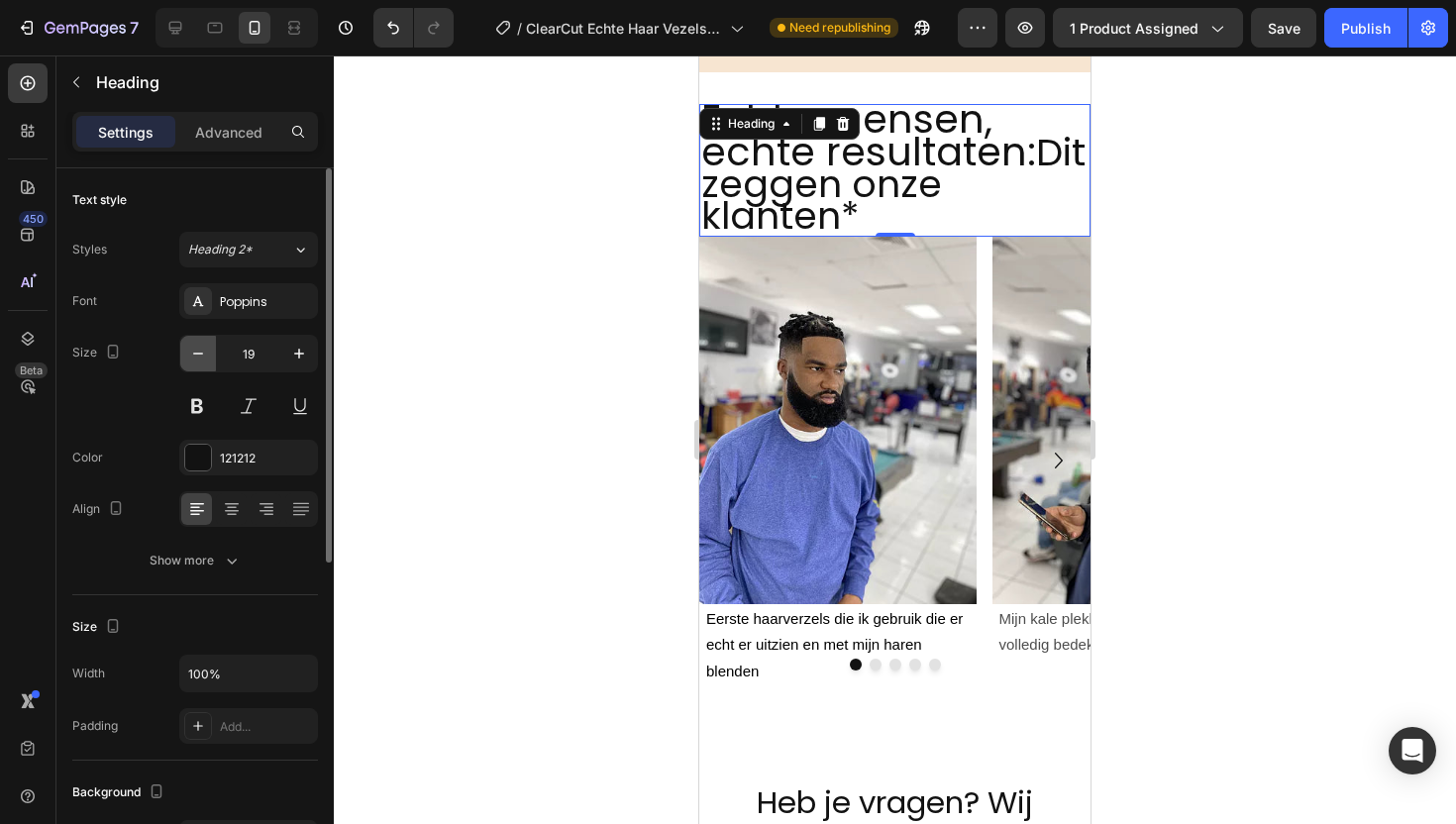 click 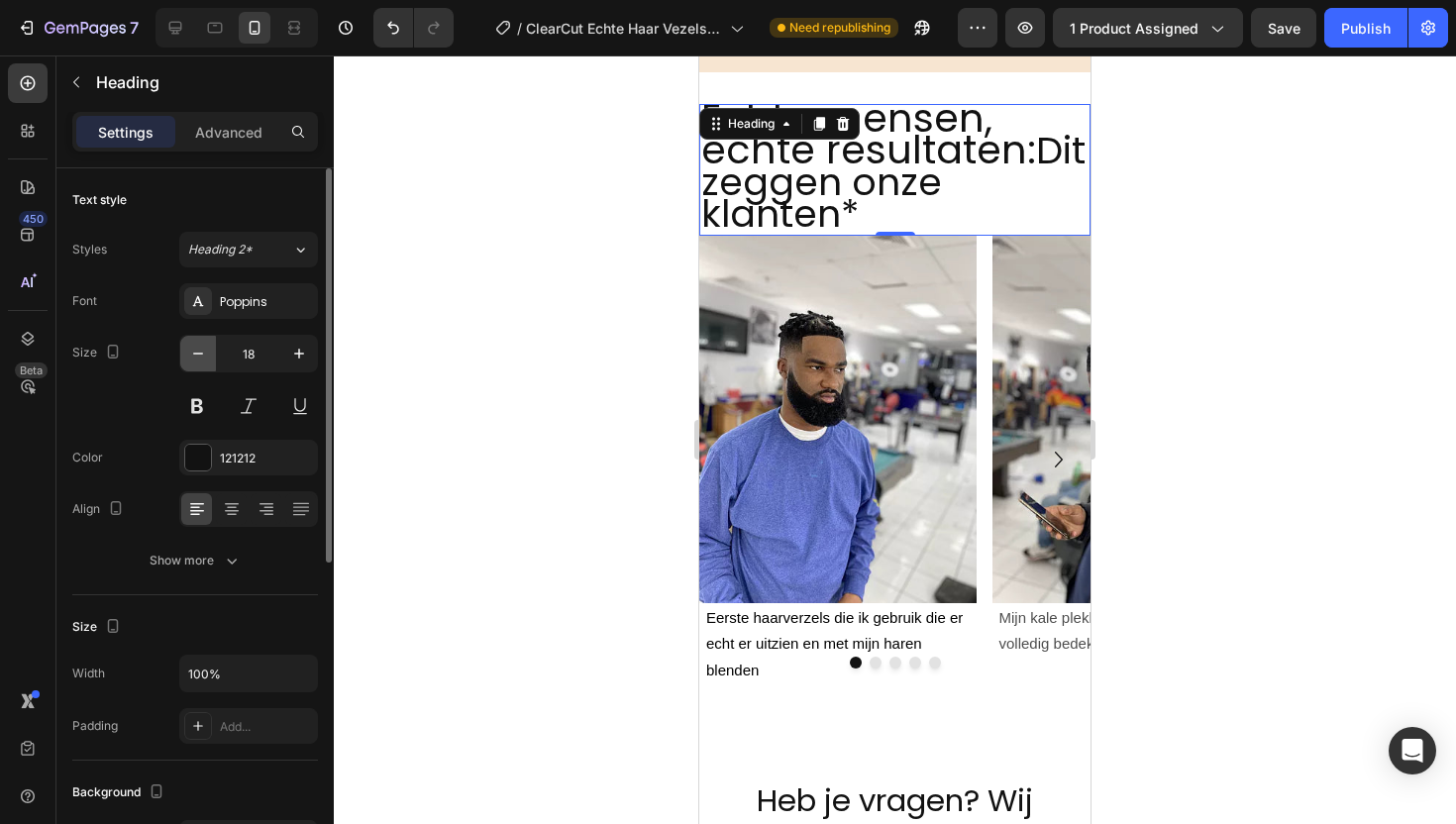 click 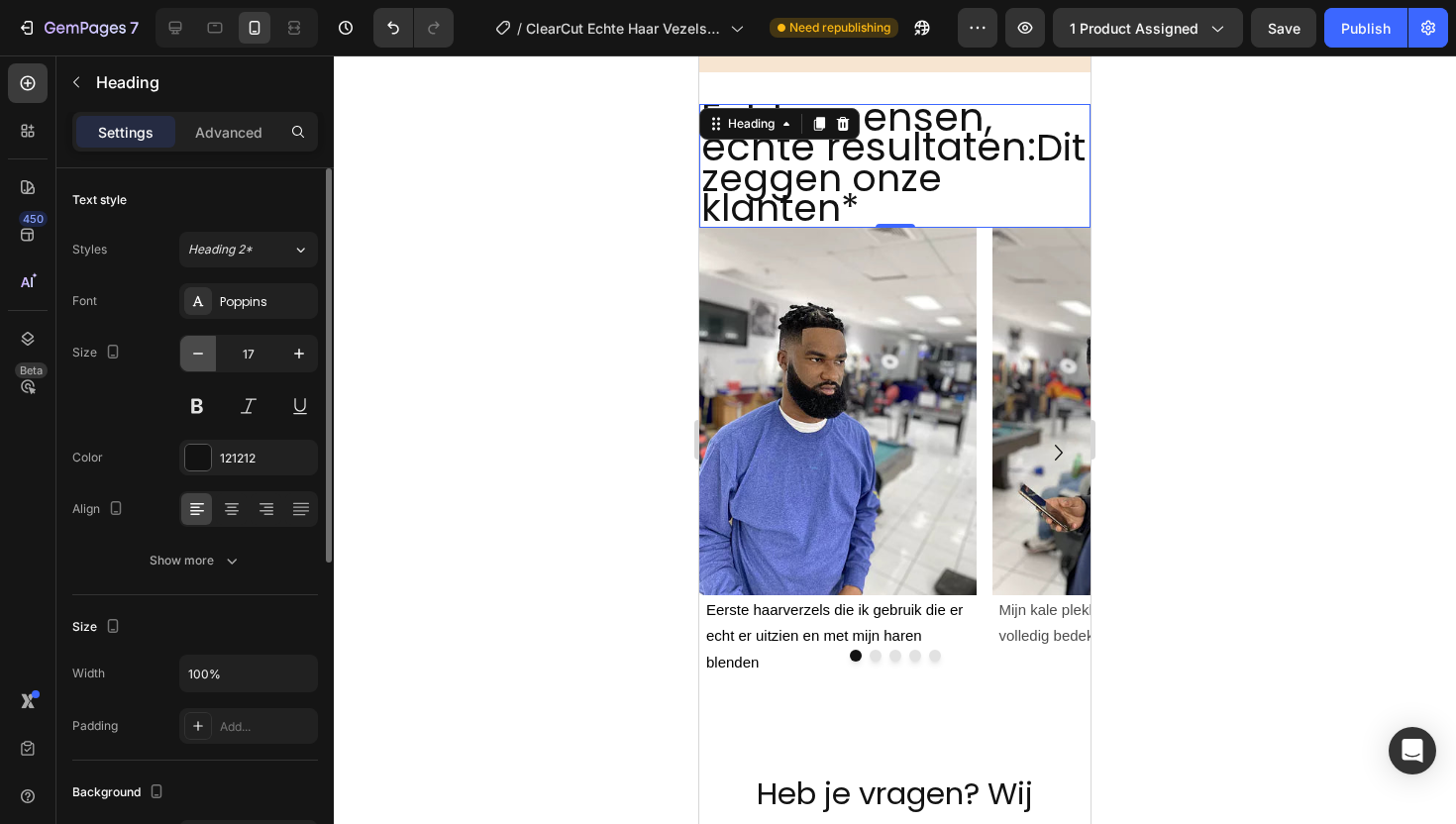 click 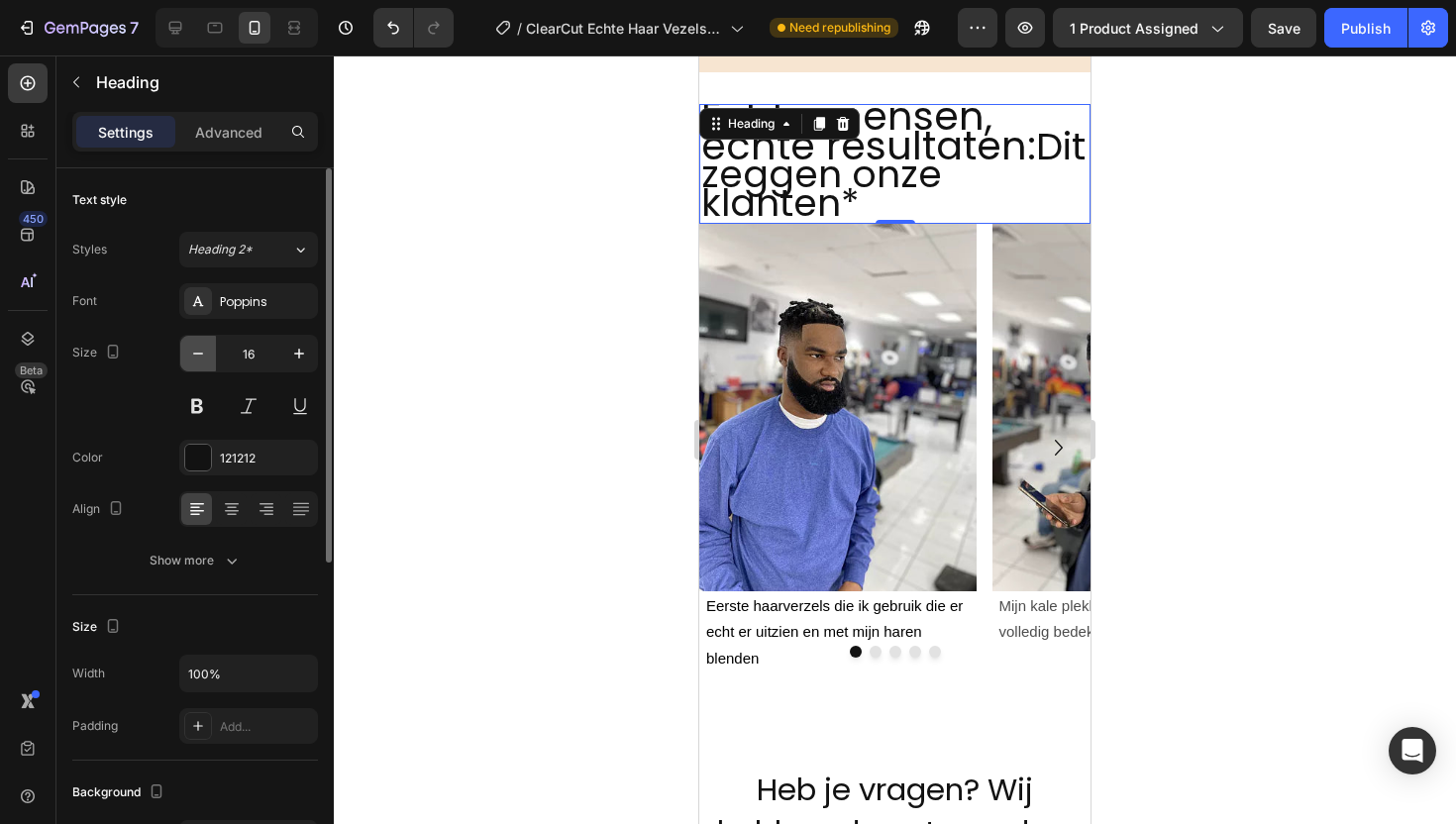 click 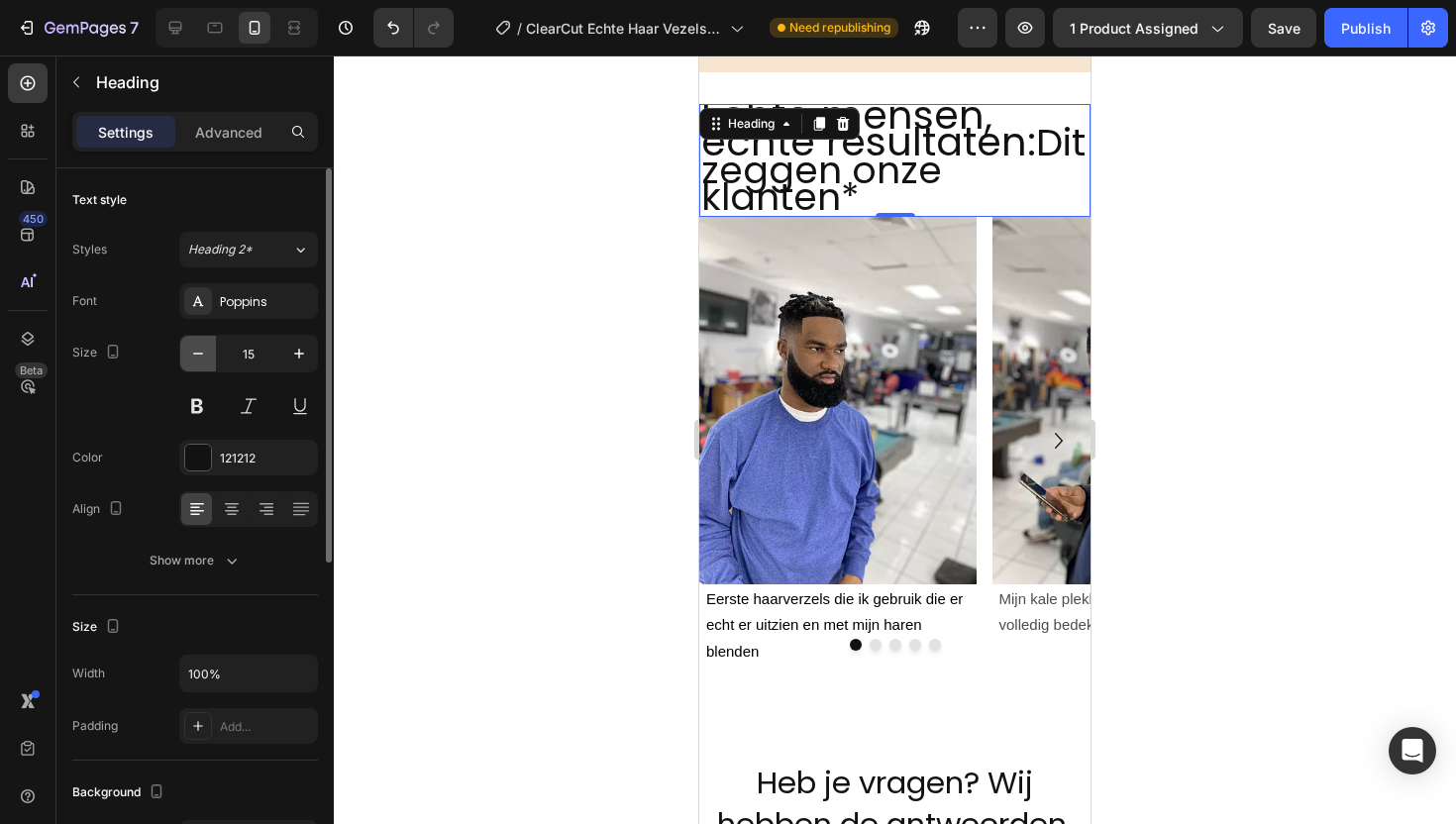 click 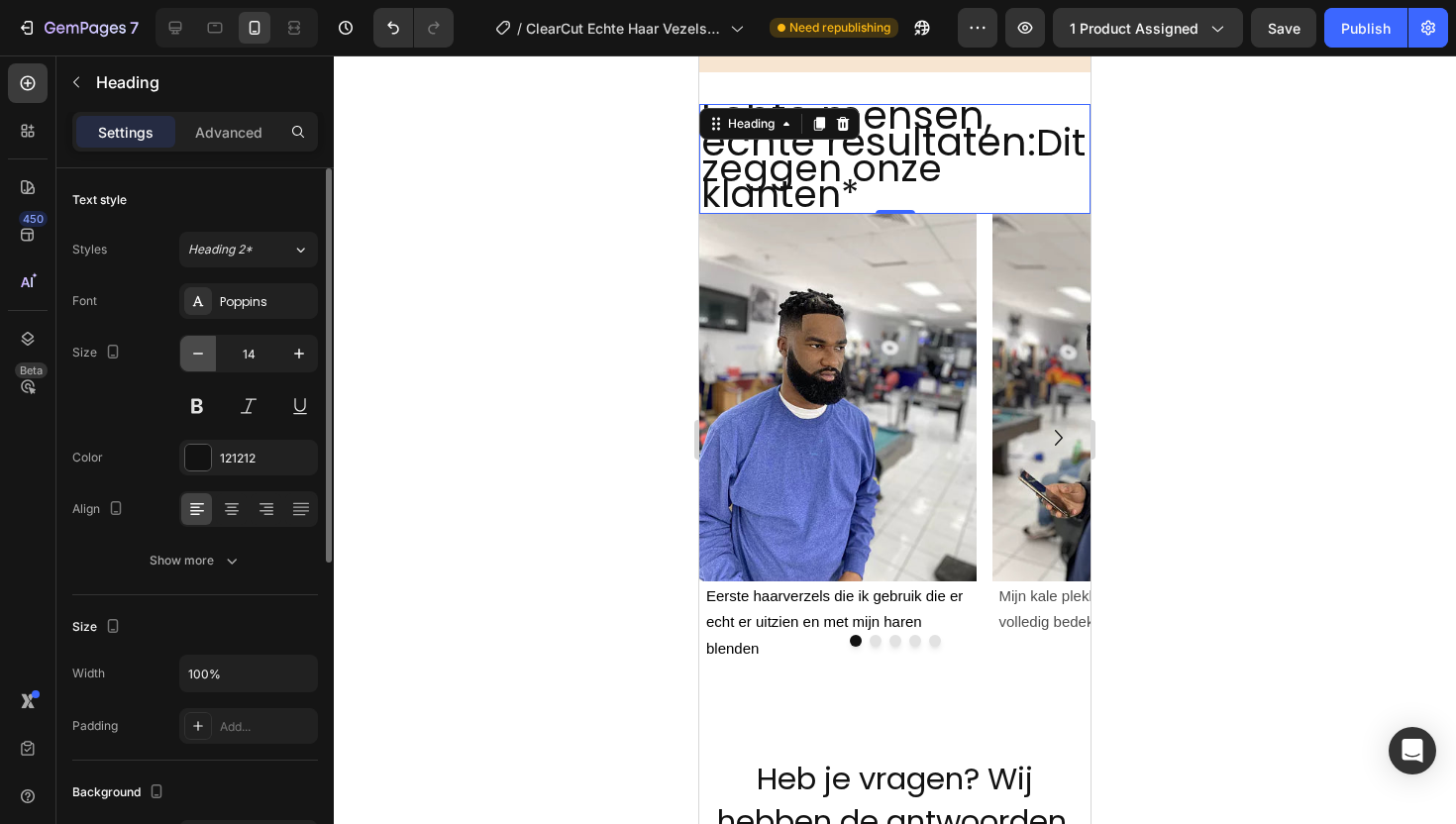 click 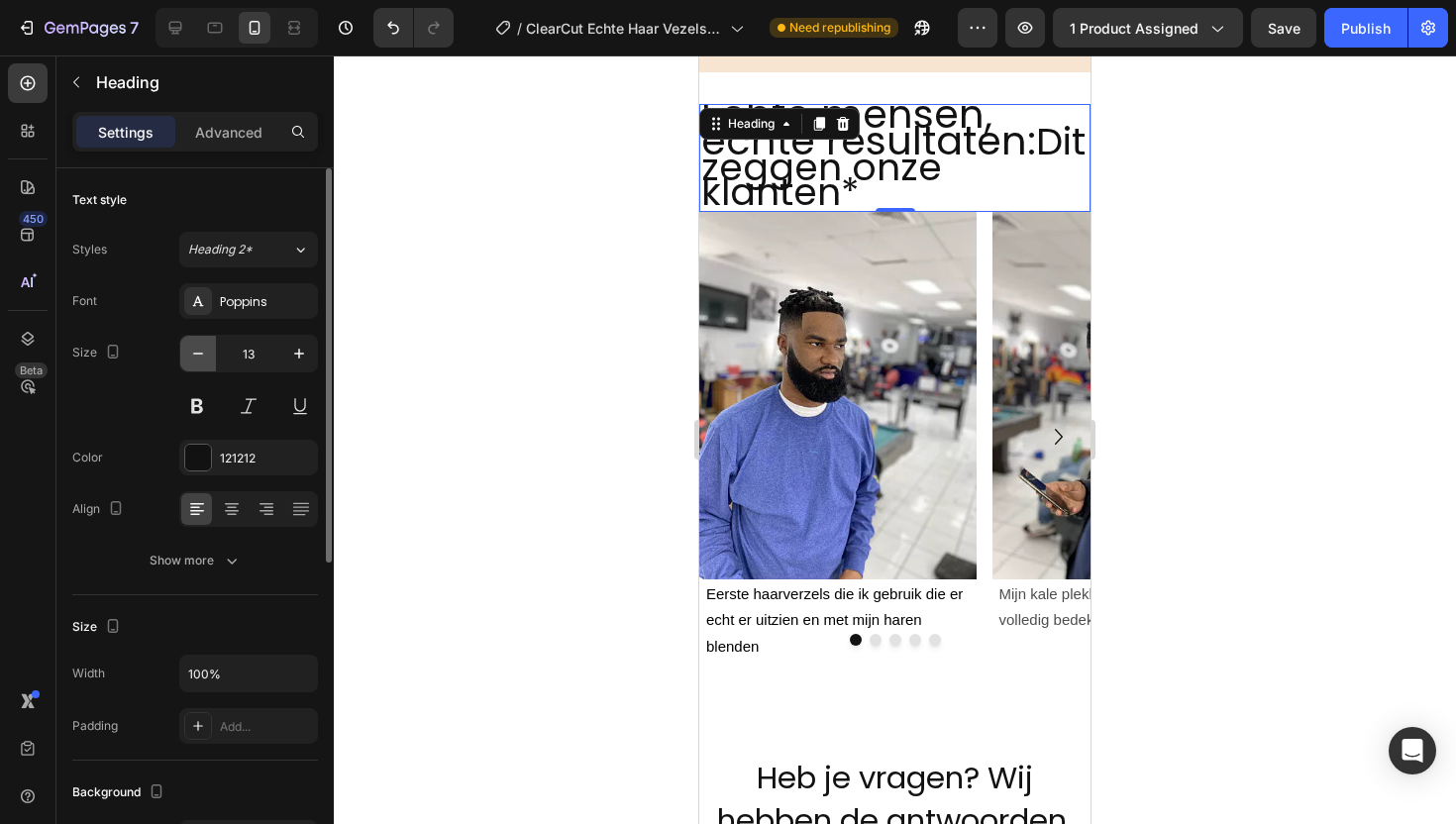 click 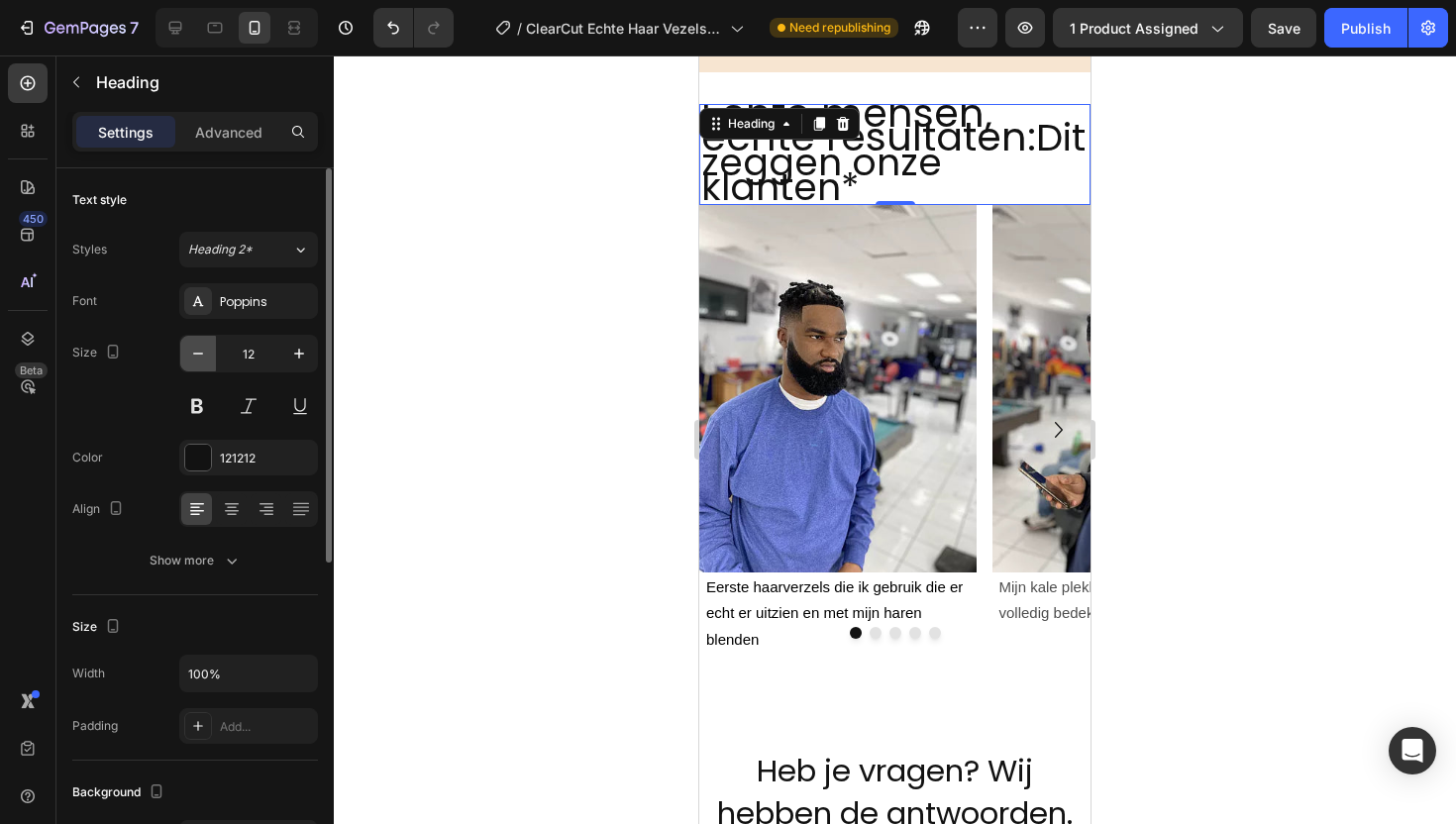 click 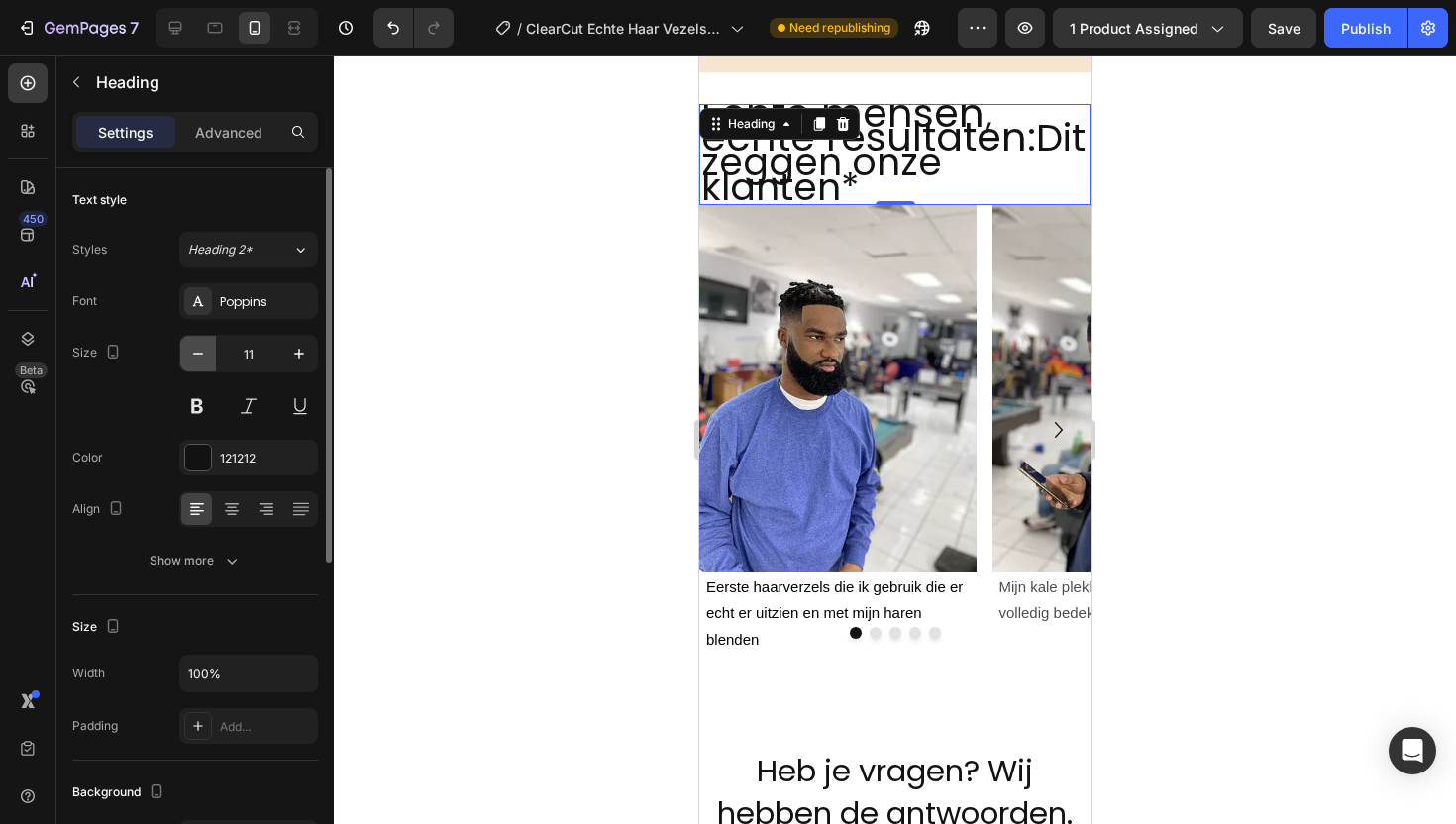 click 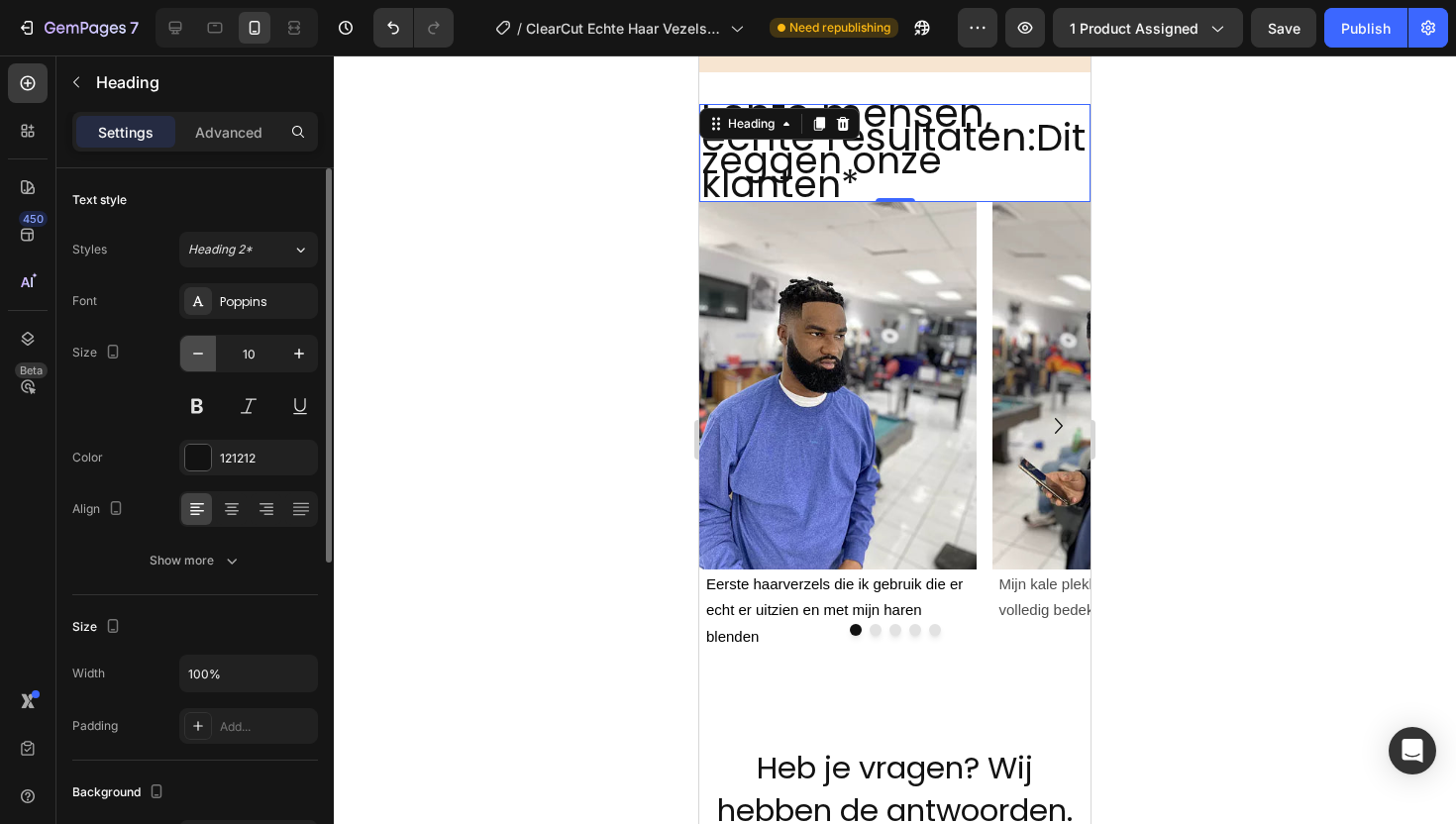 click 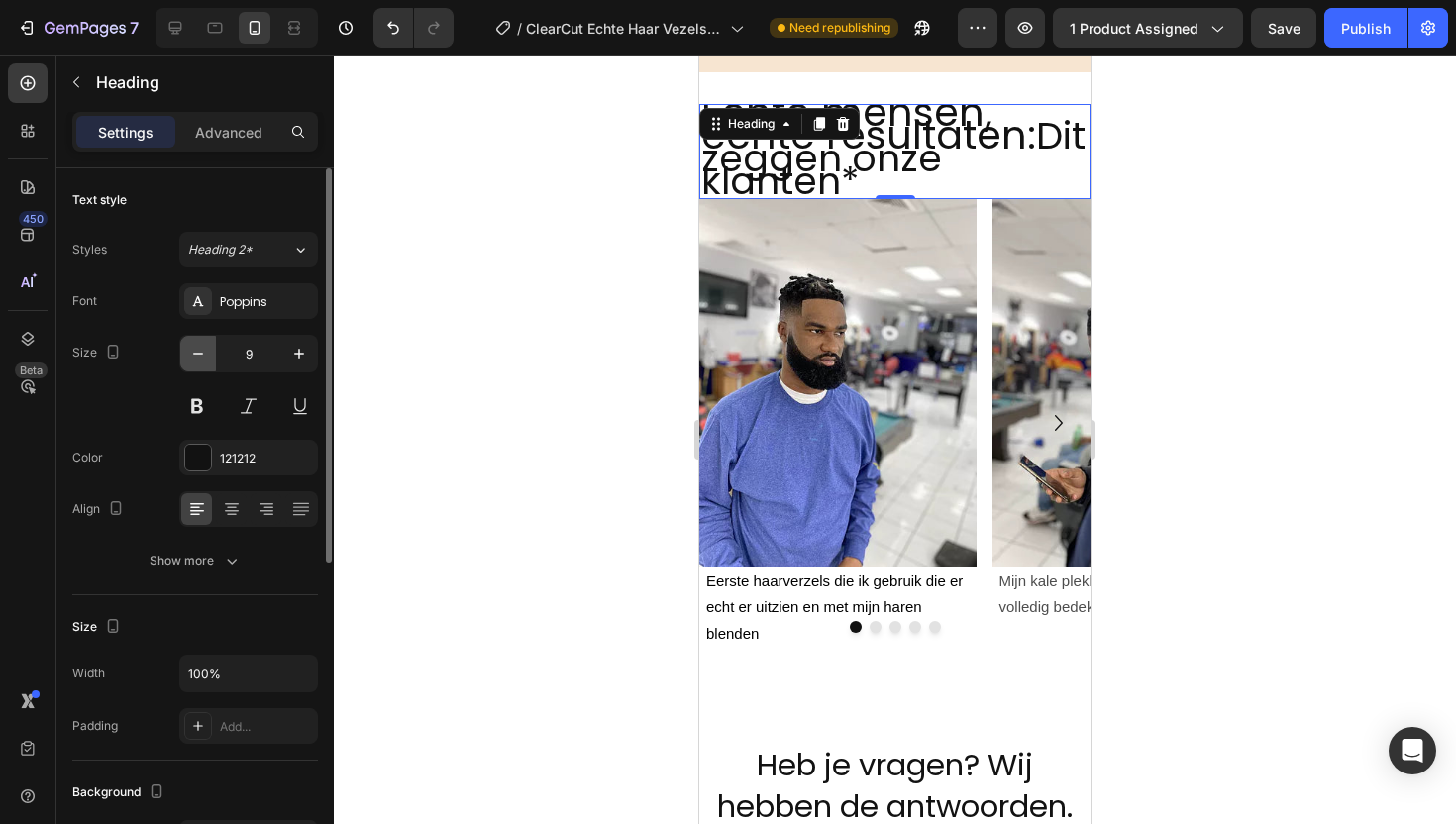click 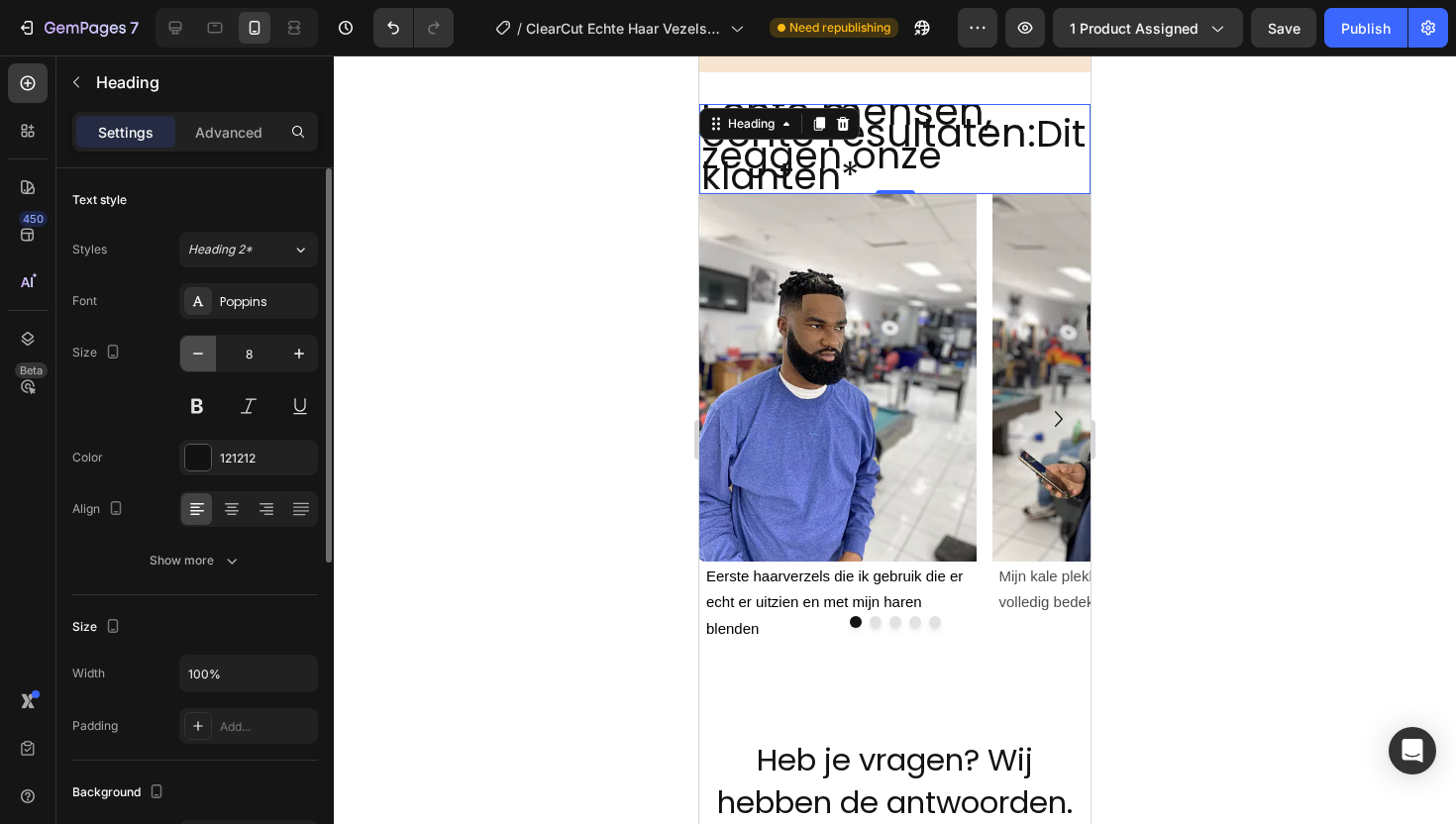 click 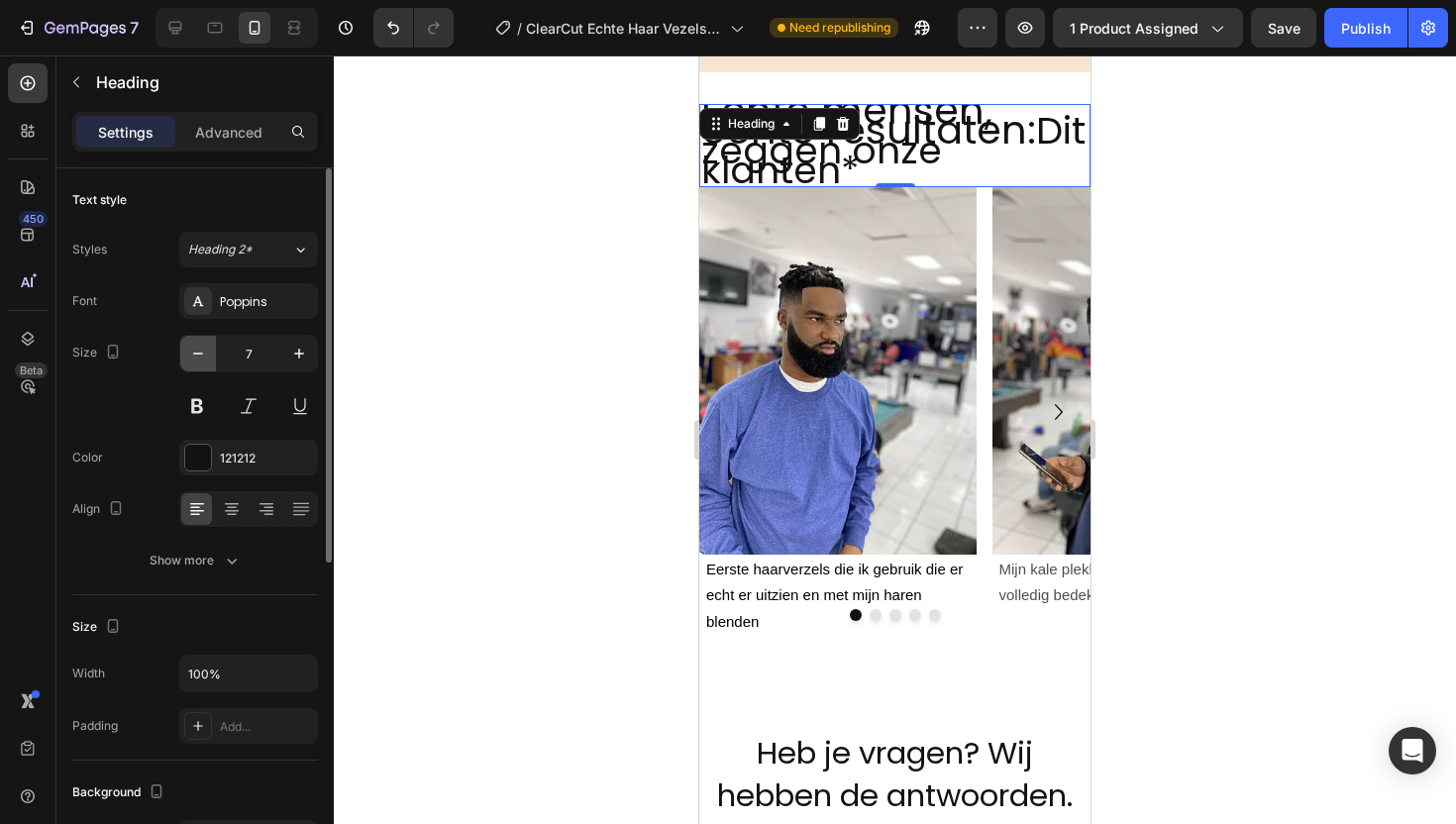 click 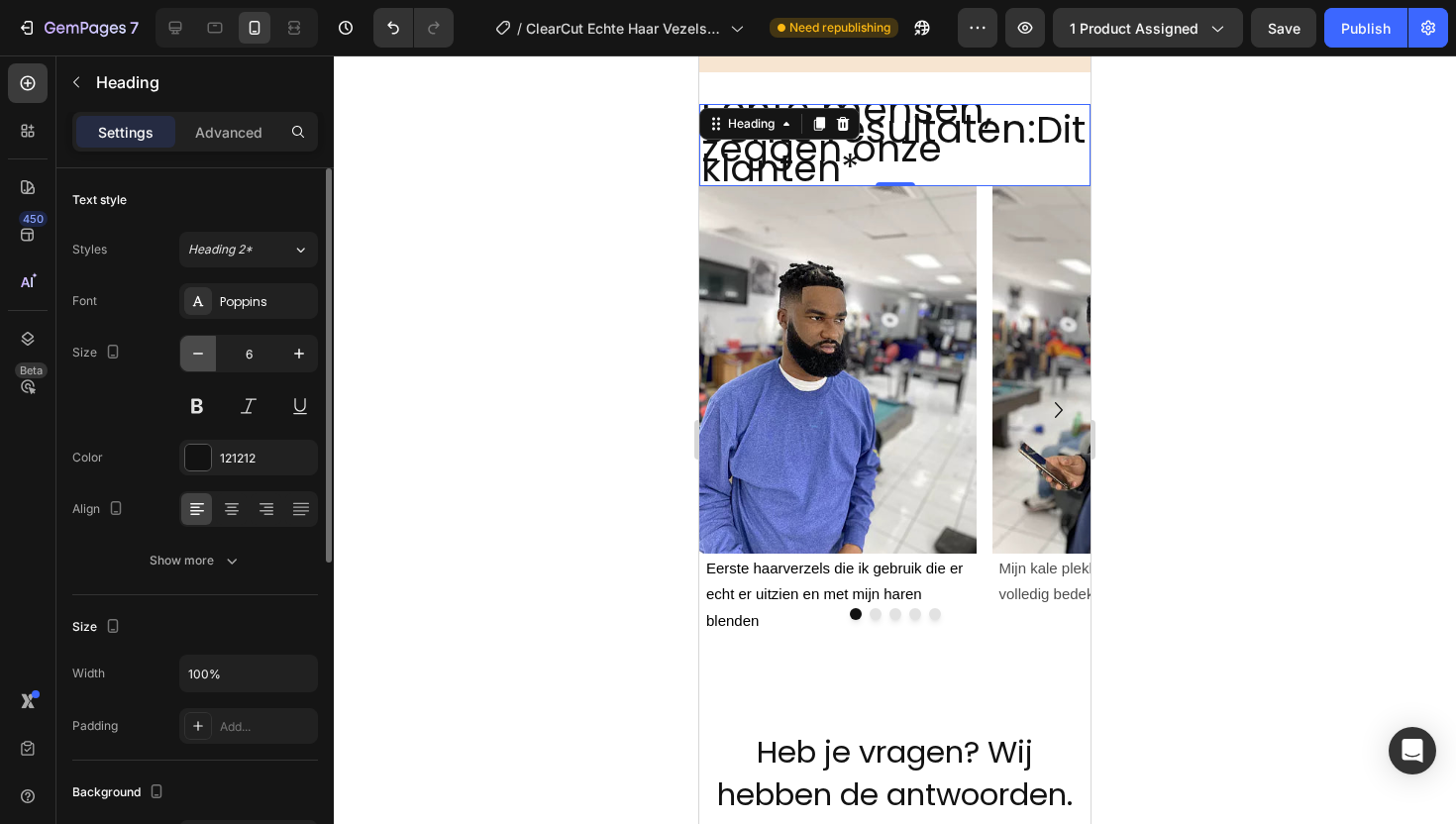 click 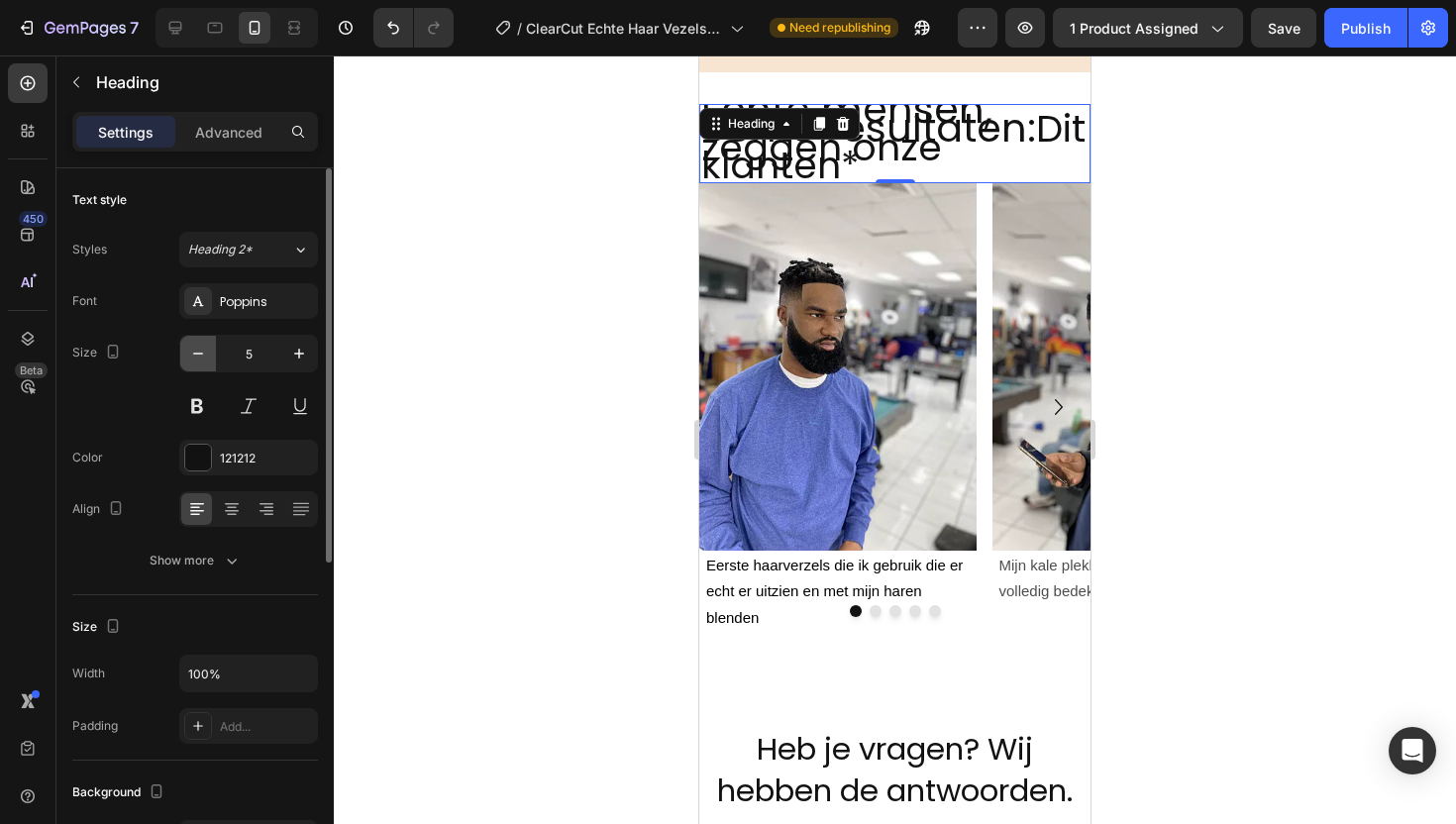 click 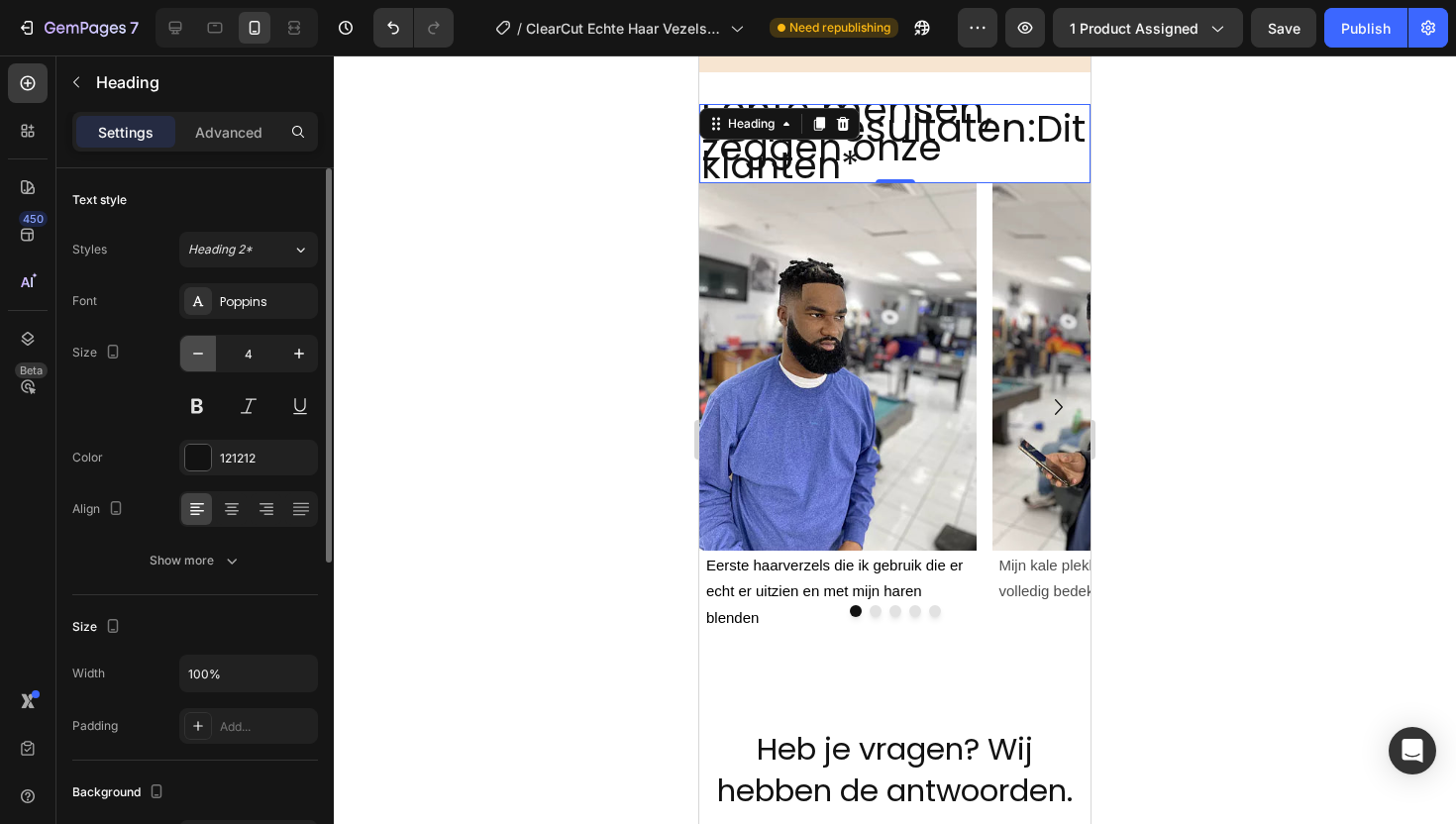 click 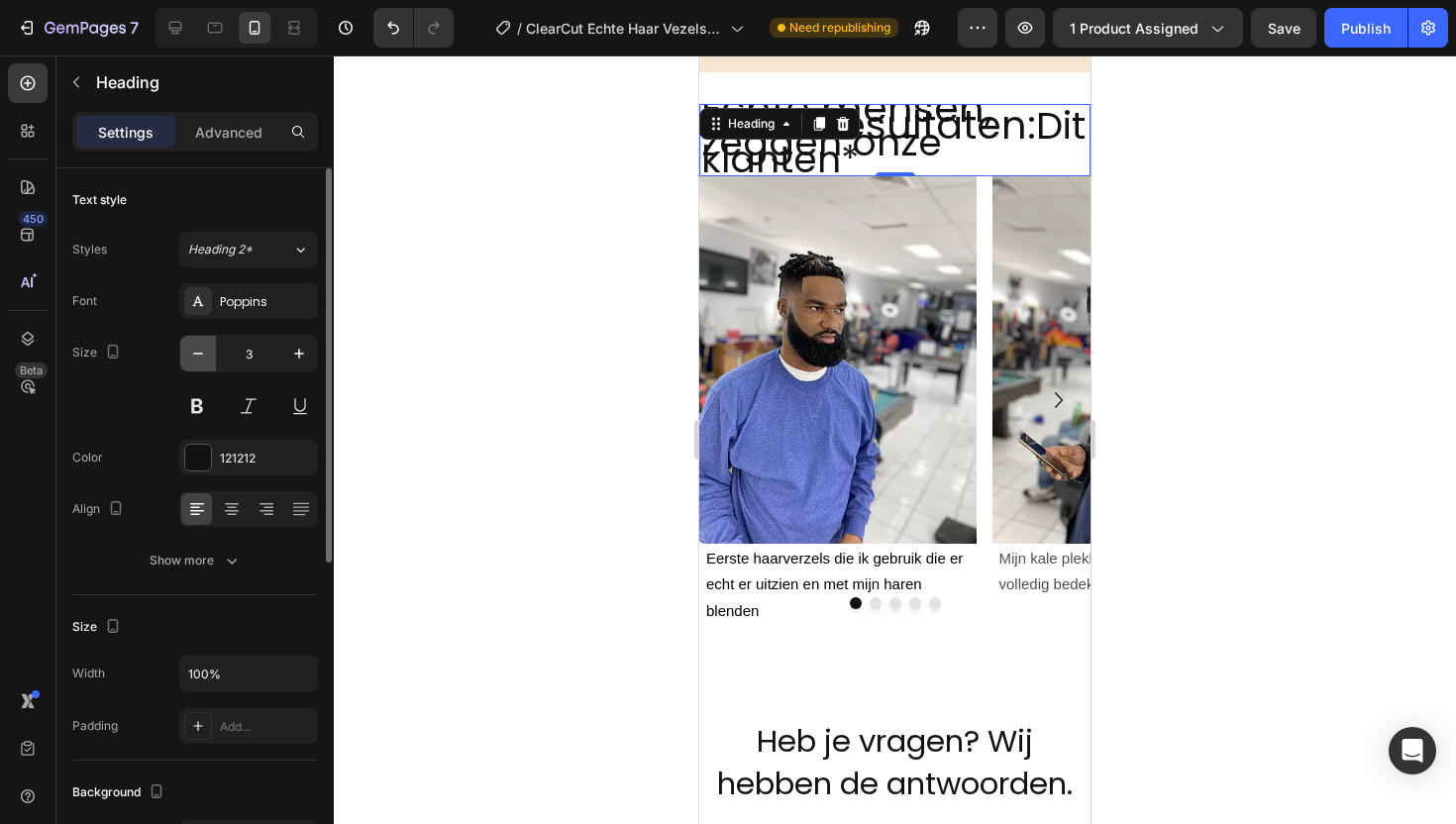 click 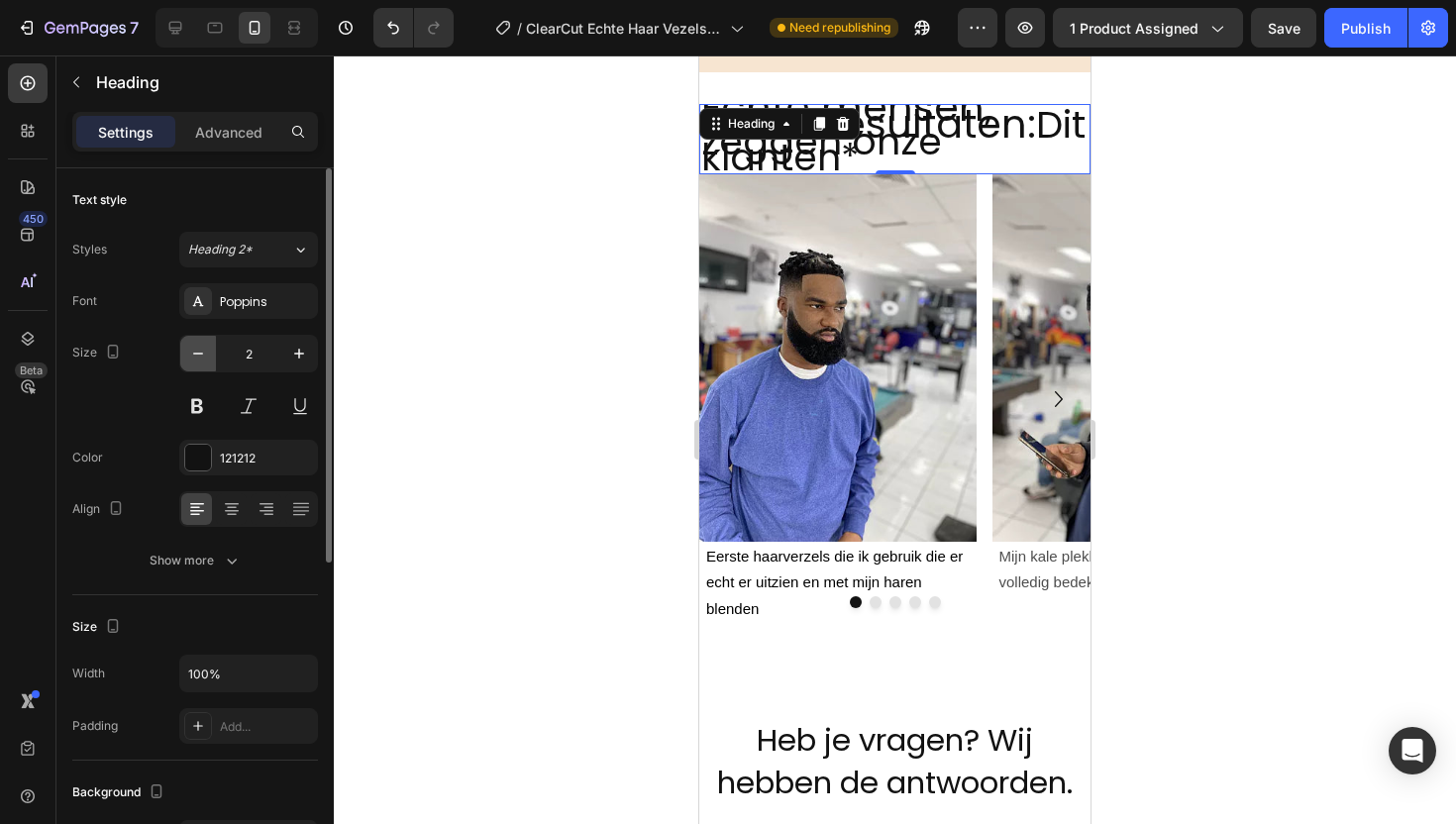 click 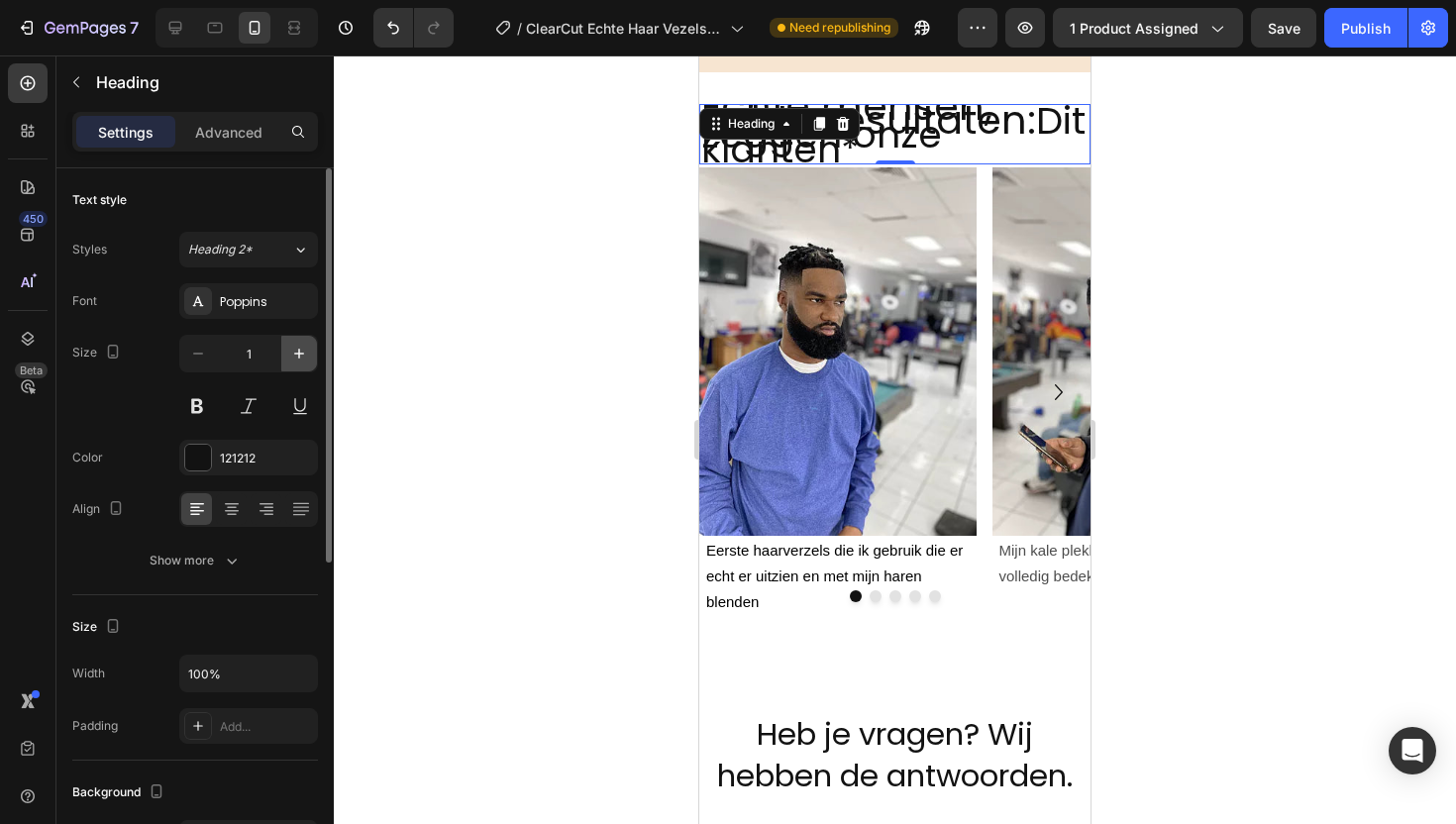 click 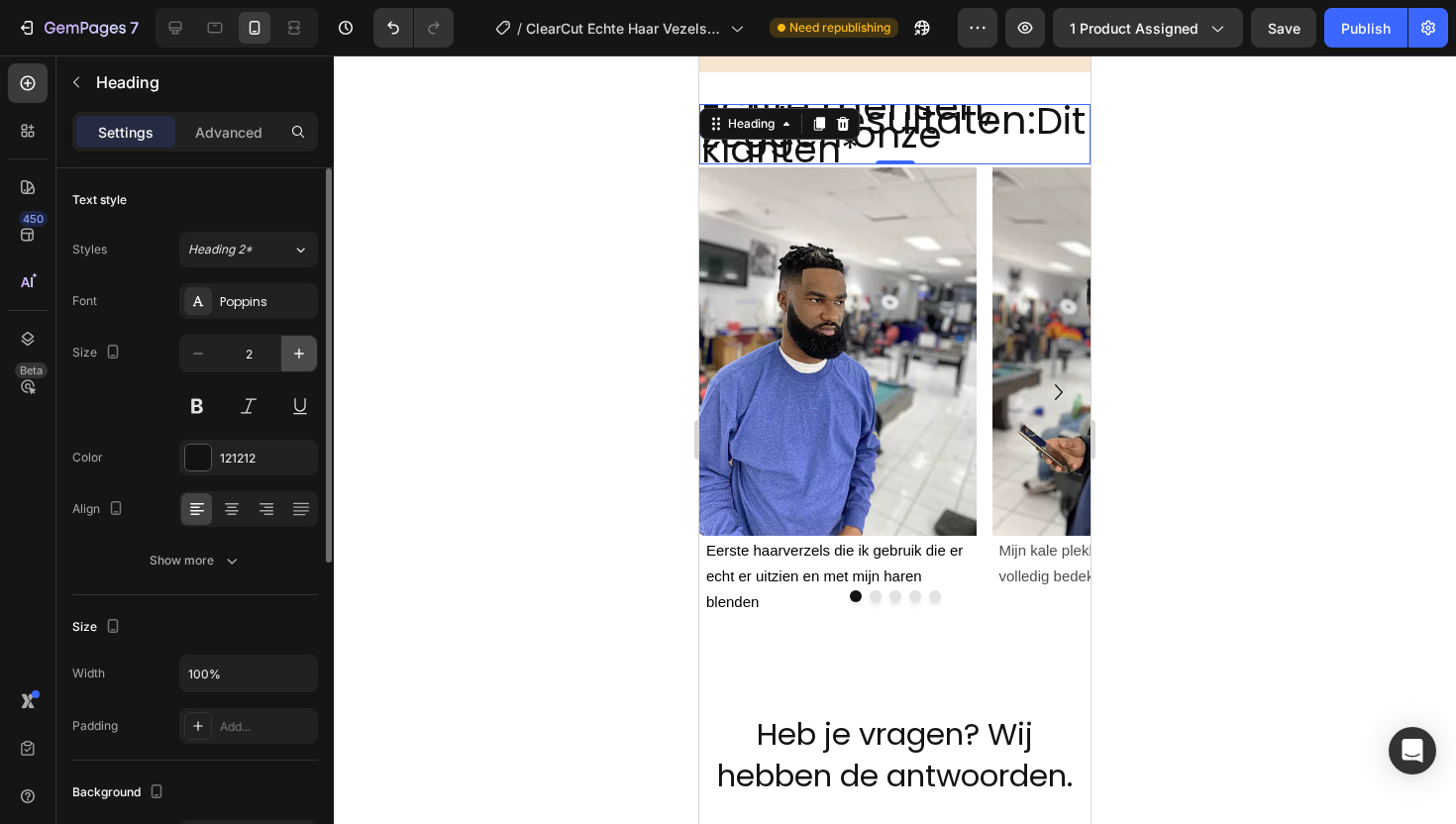click 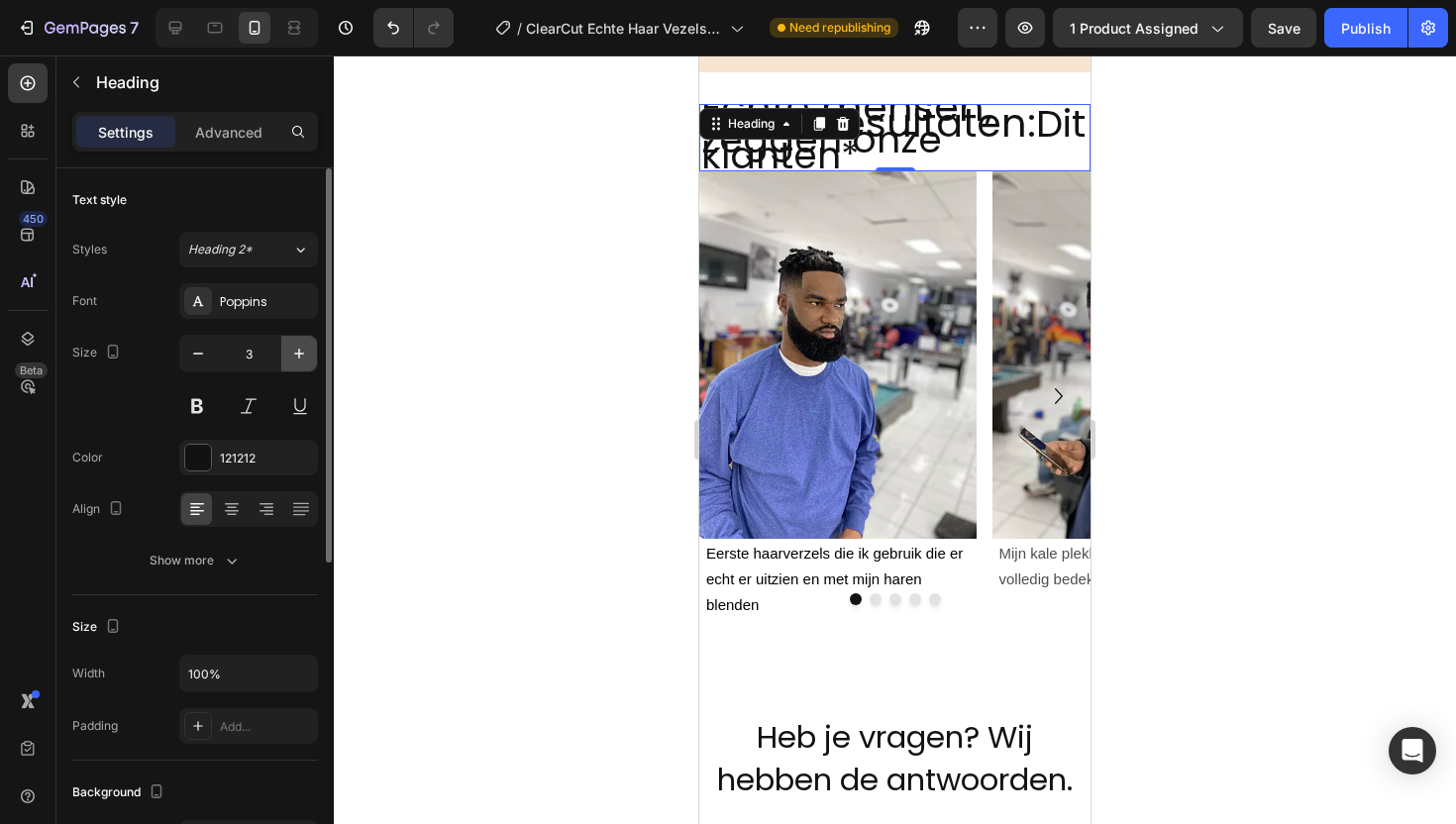click 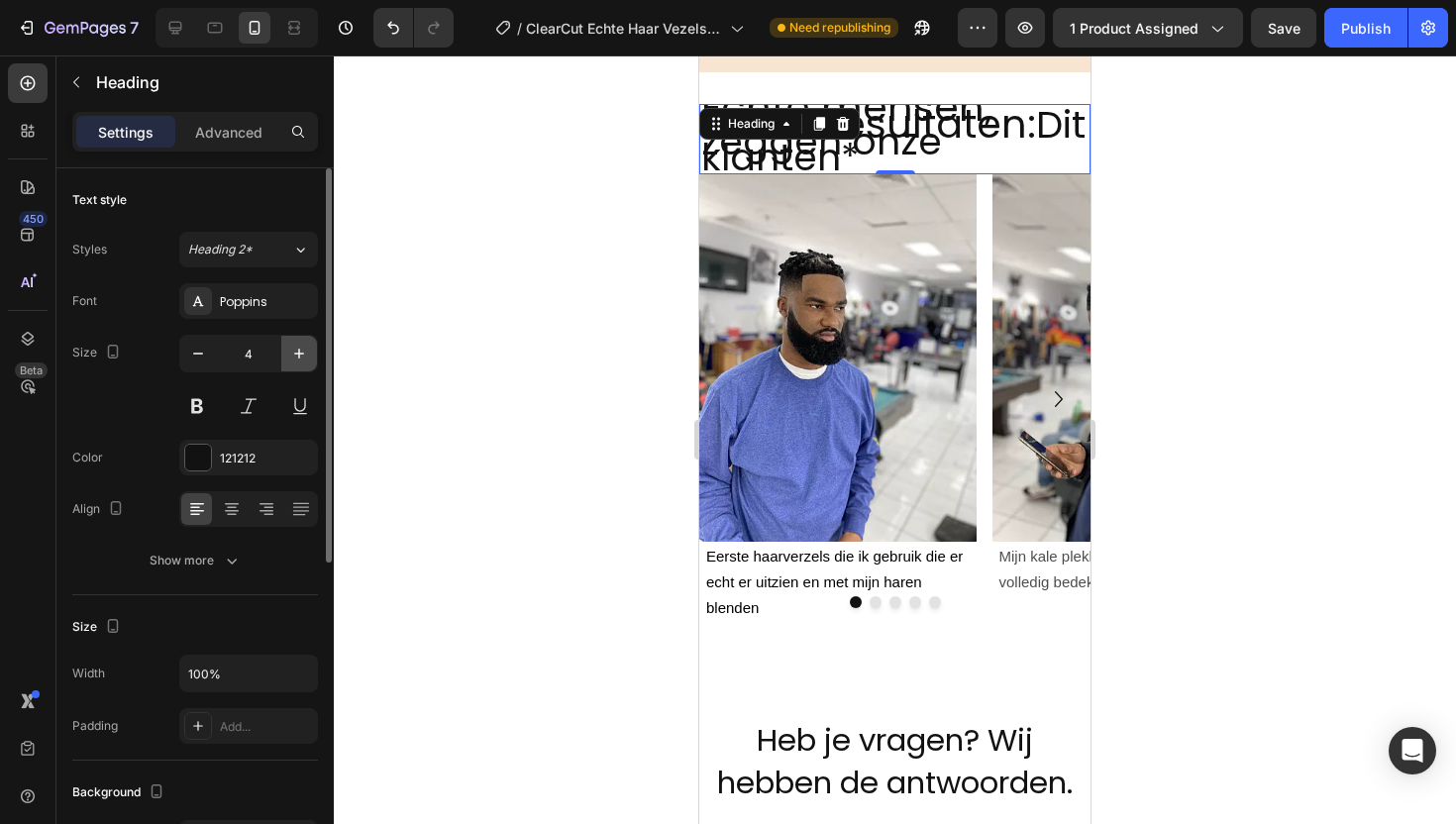 click 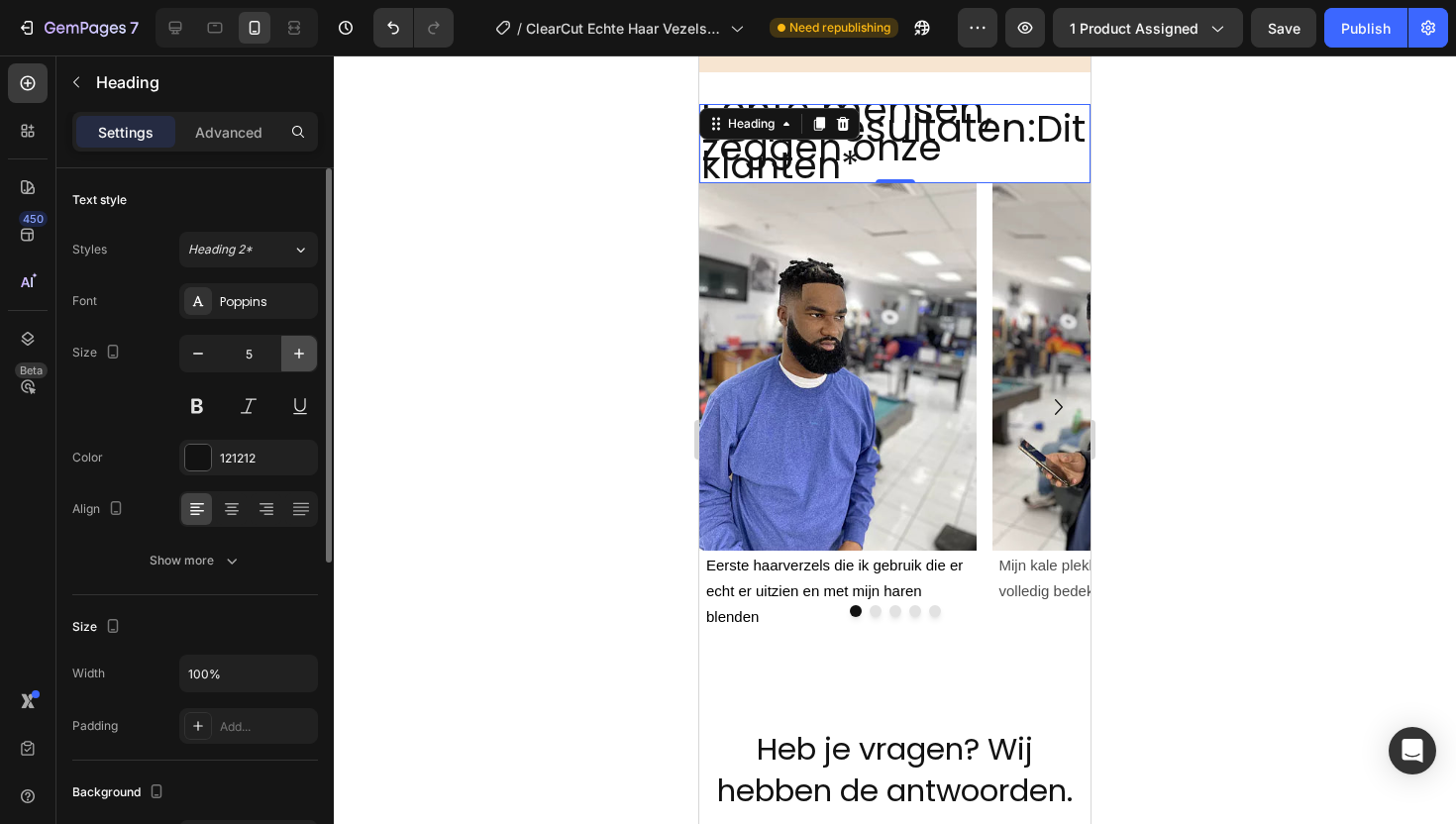 click 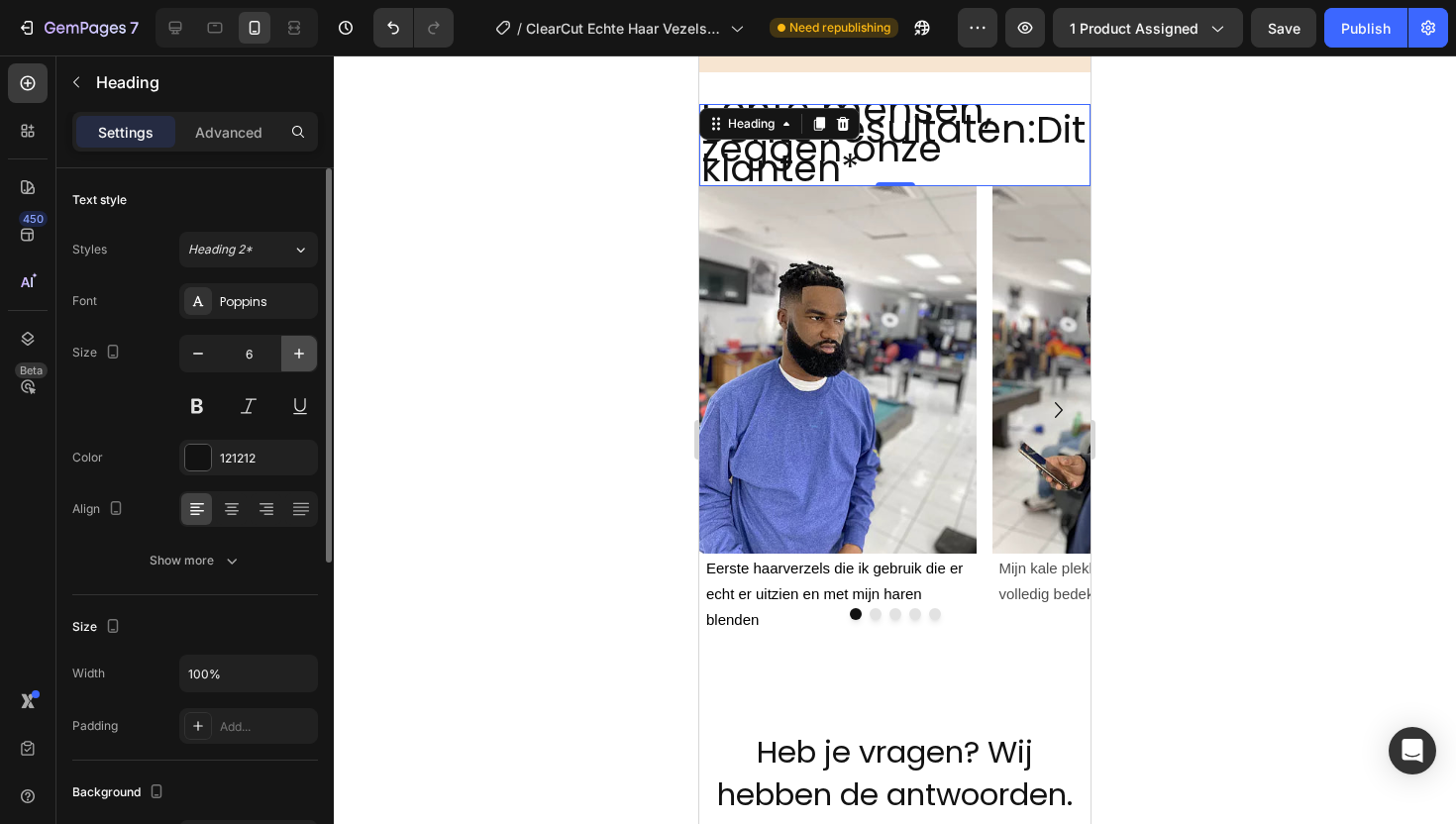 click 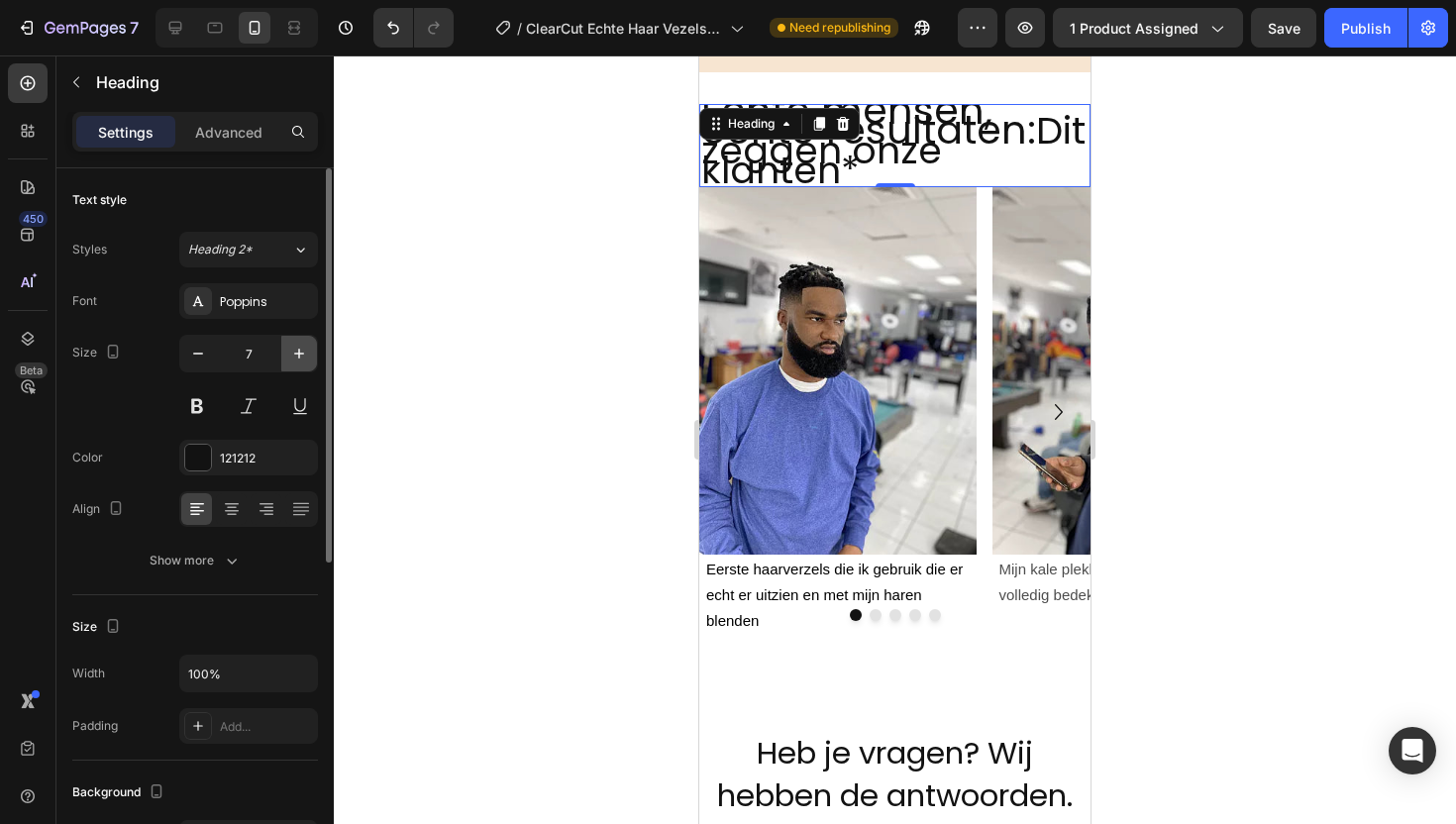 click 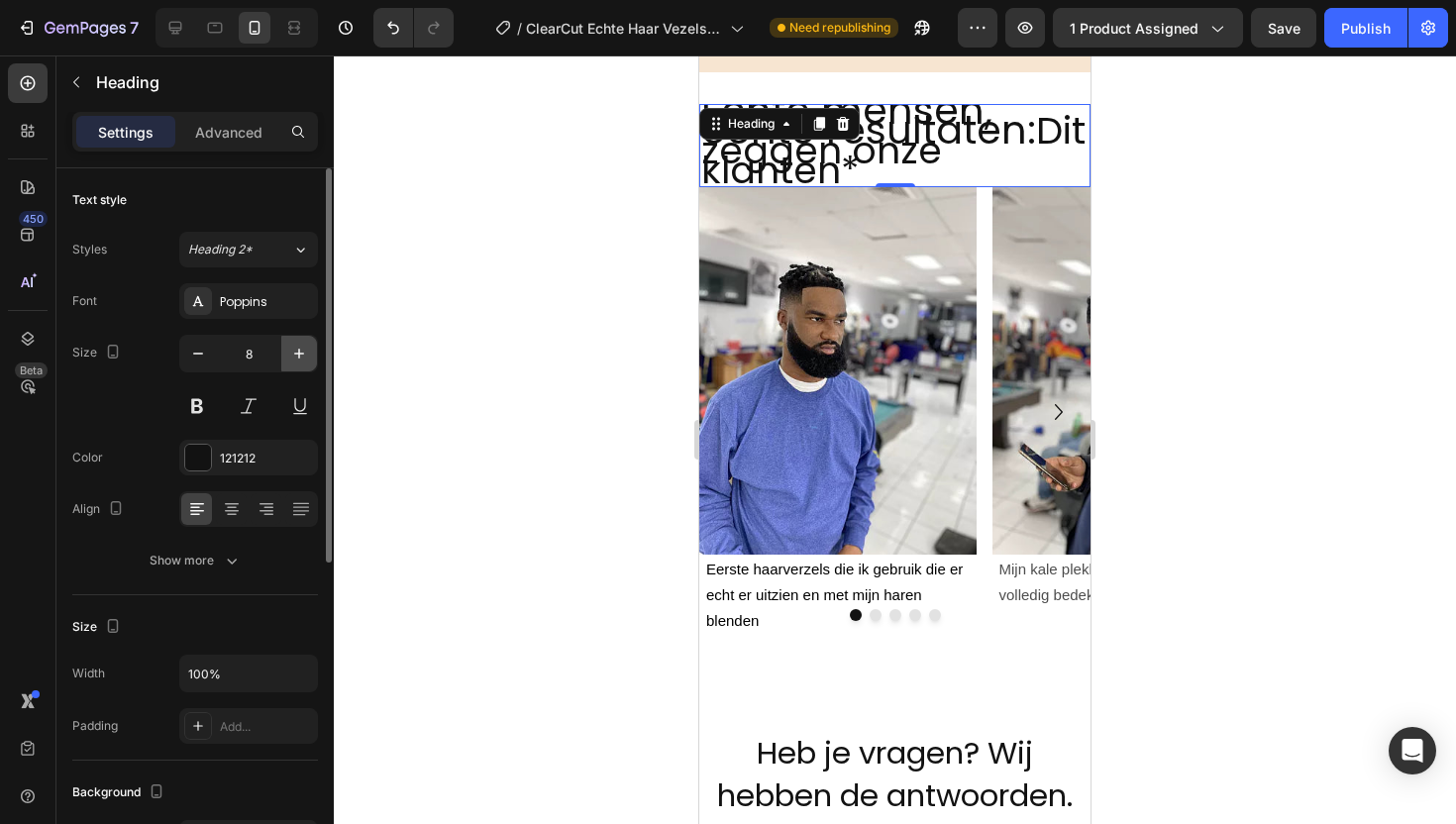 click 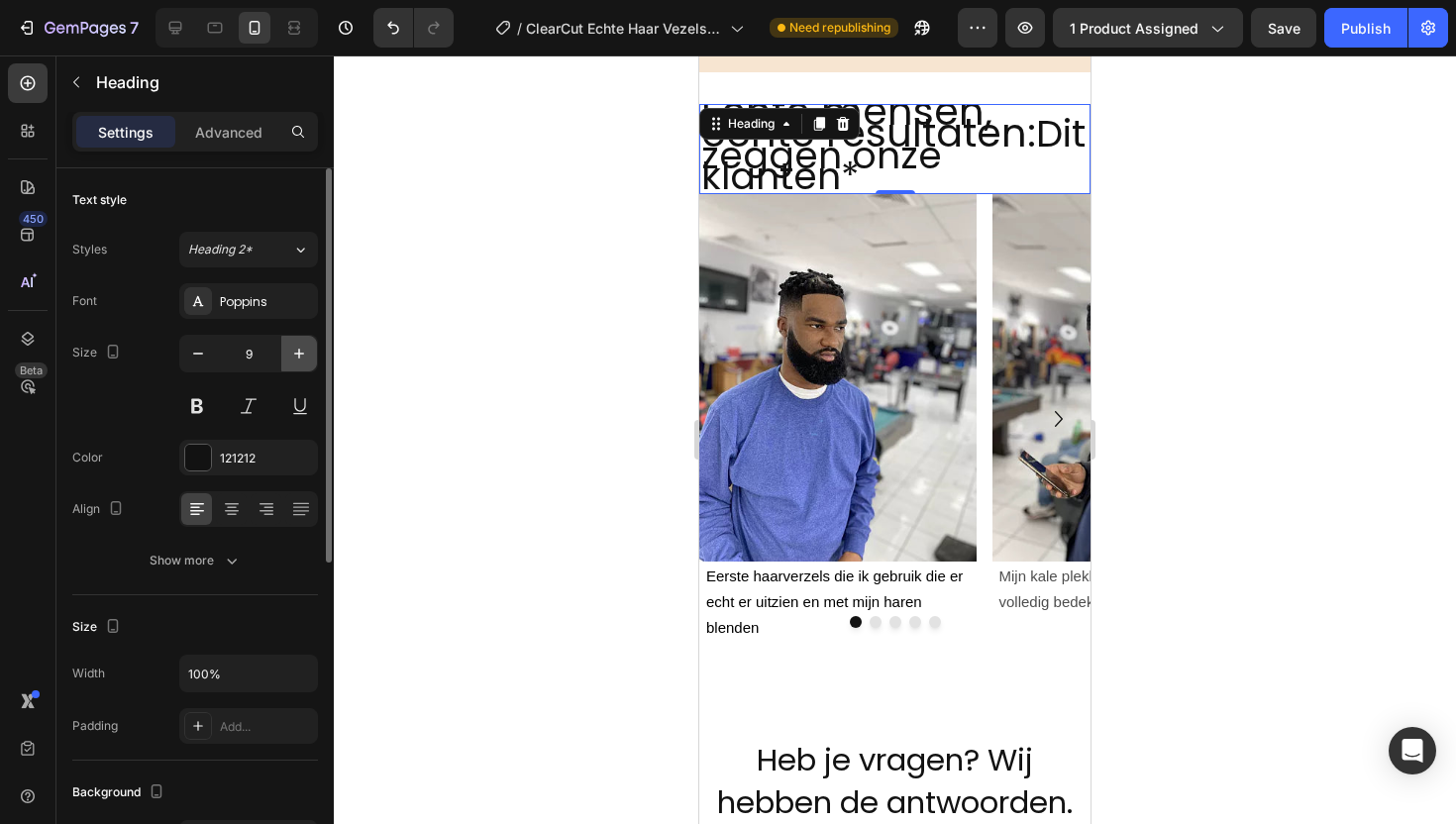 click 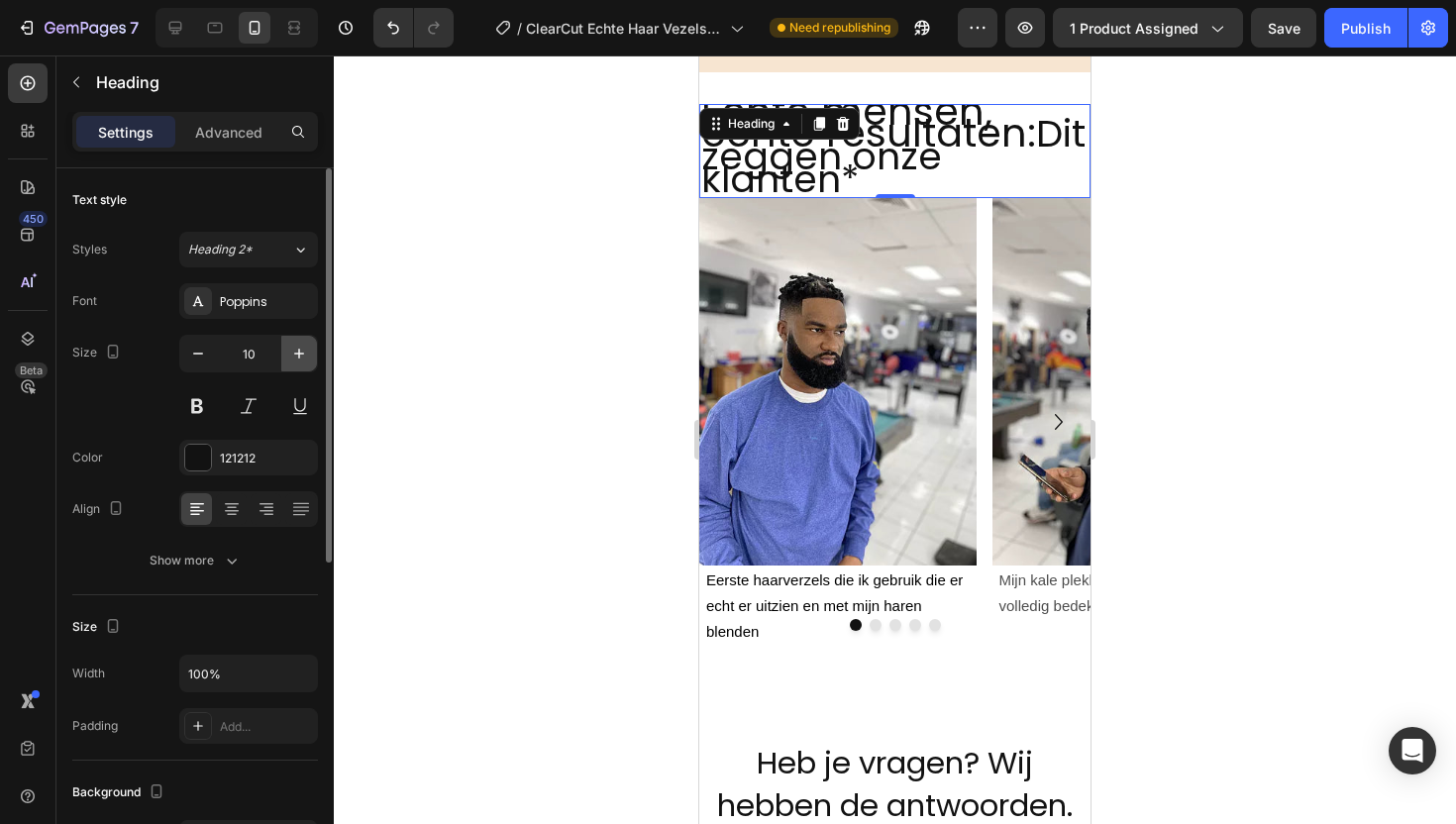 click 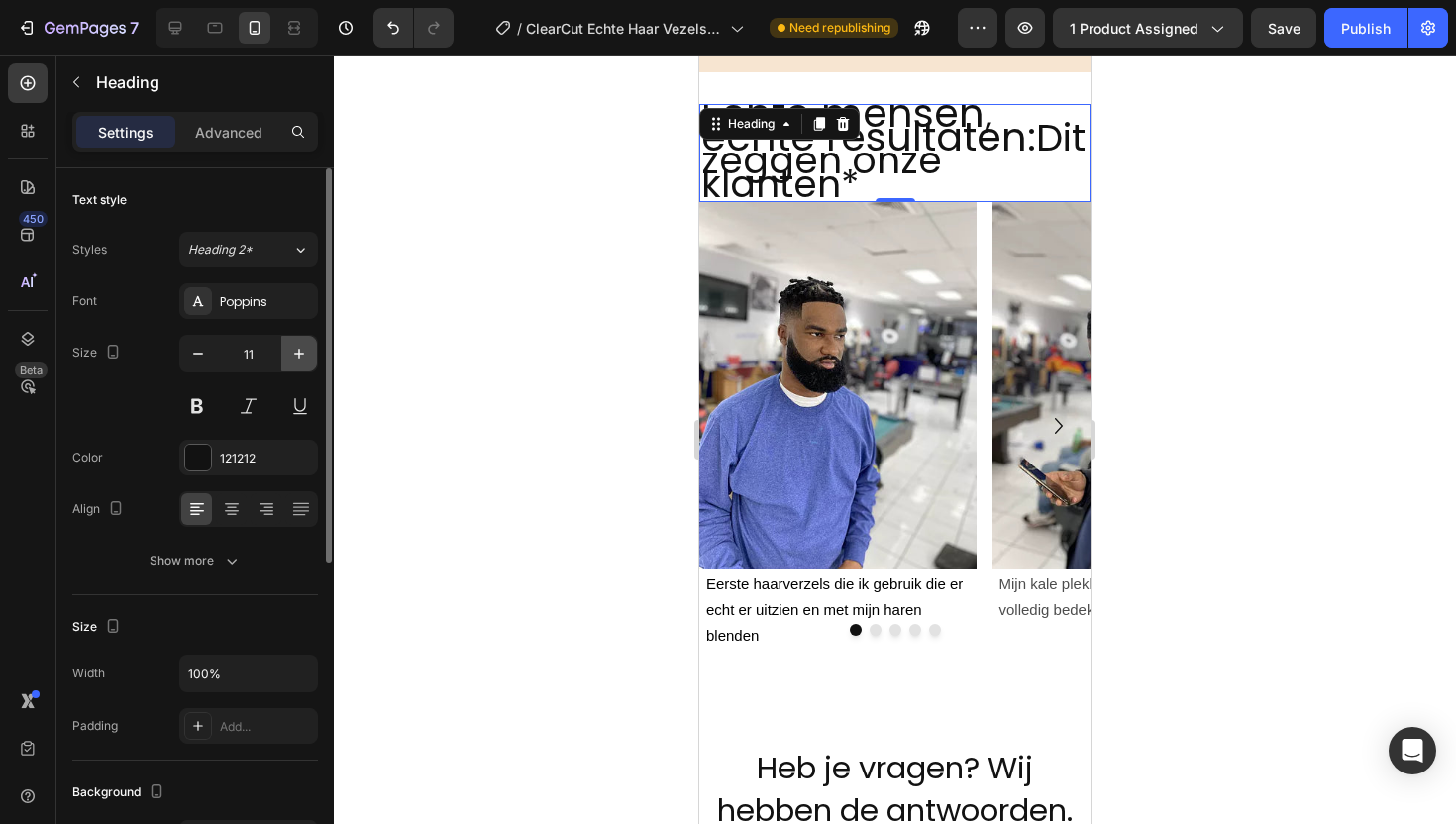 click 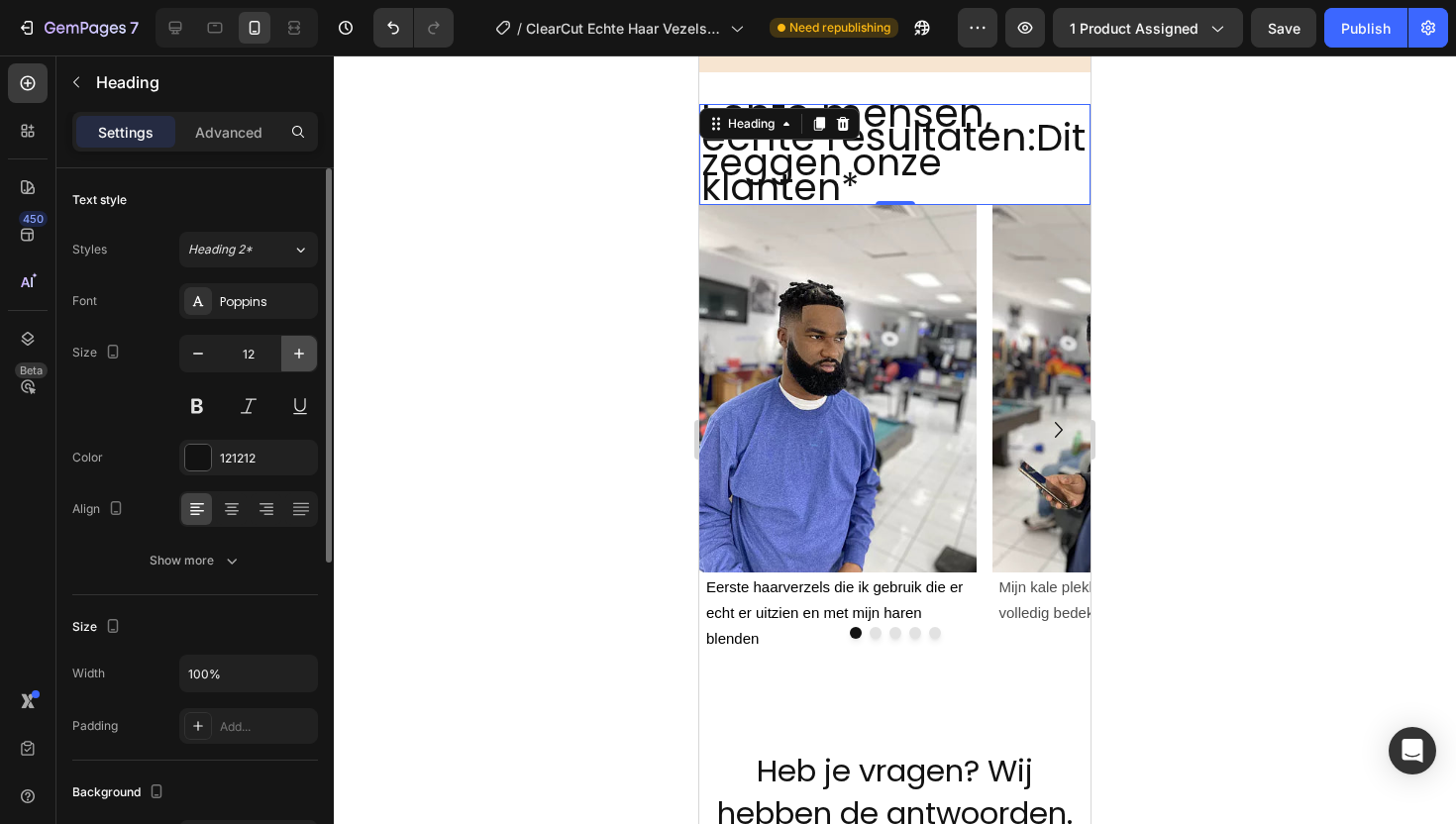 click 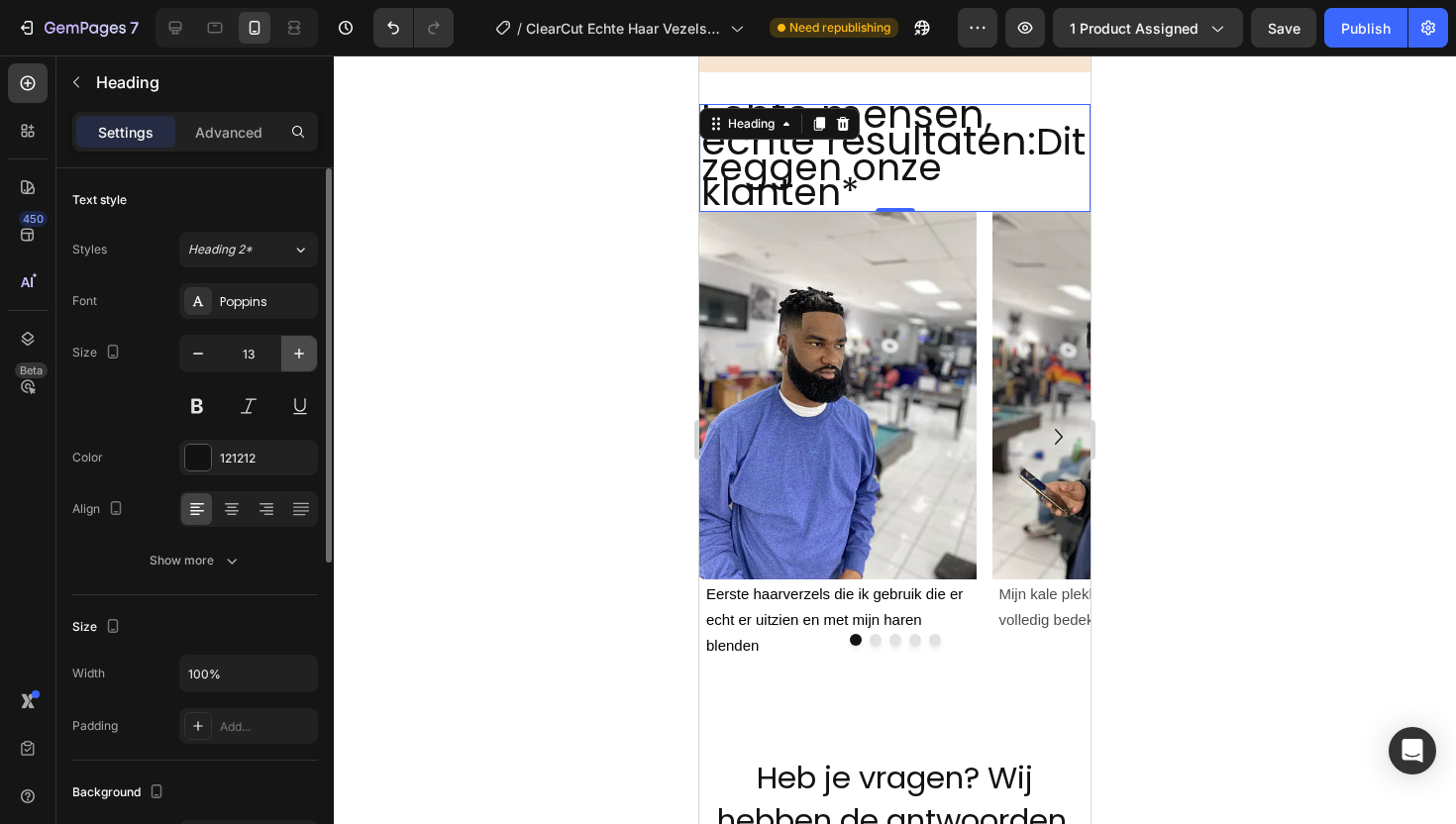 click 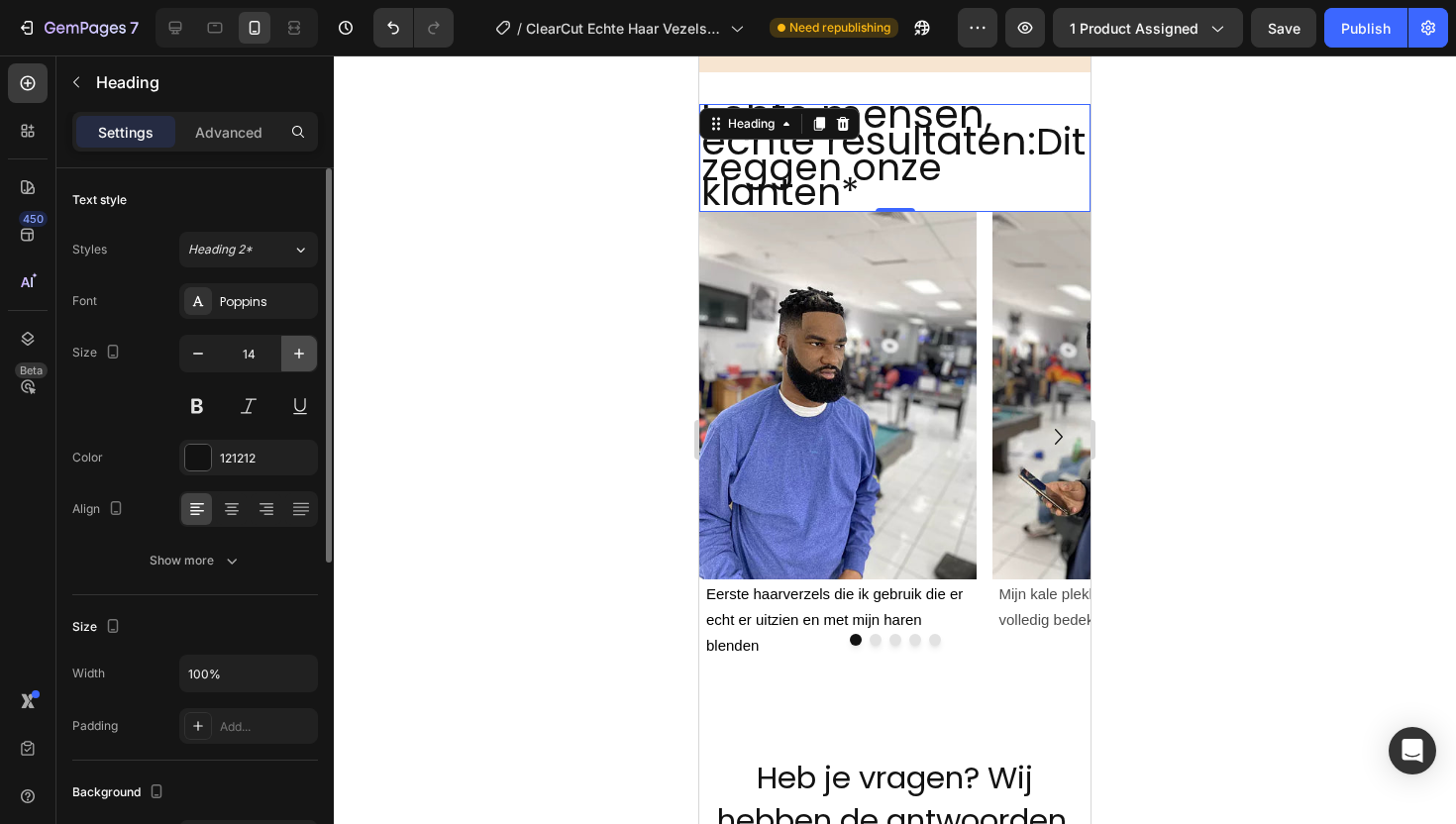 click 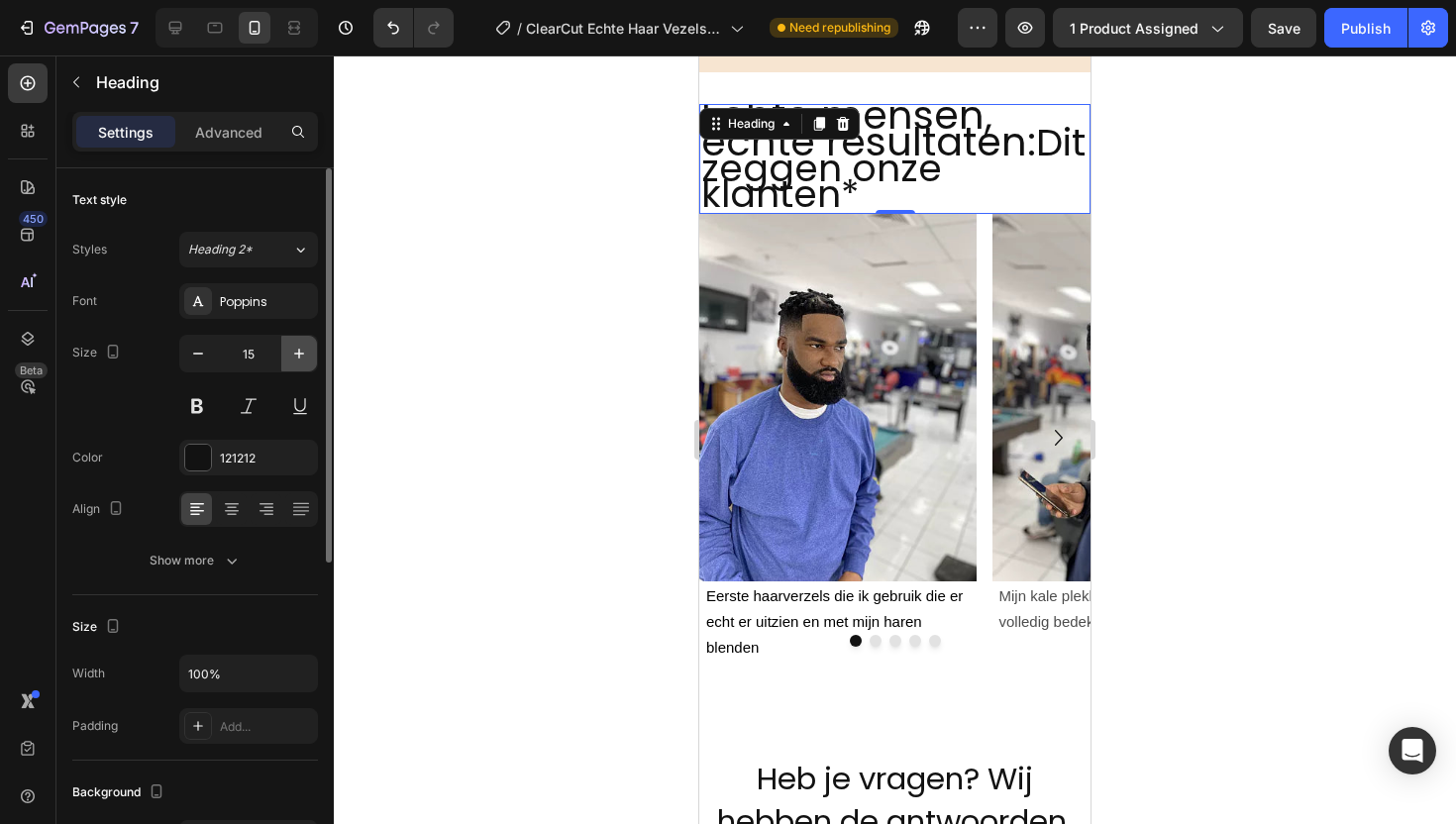 click 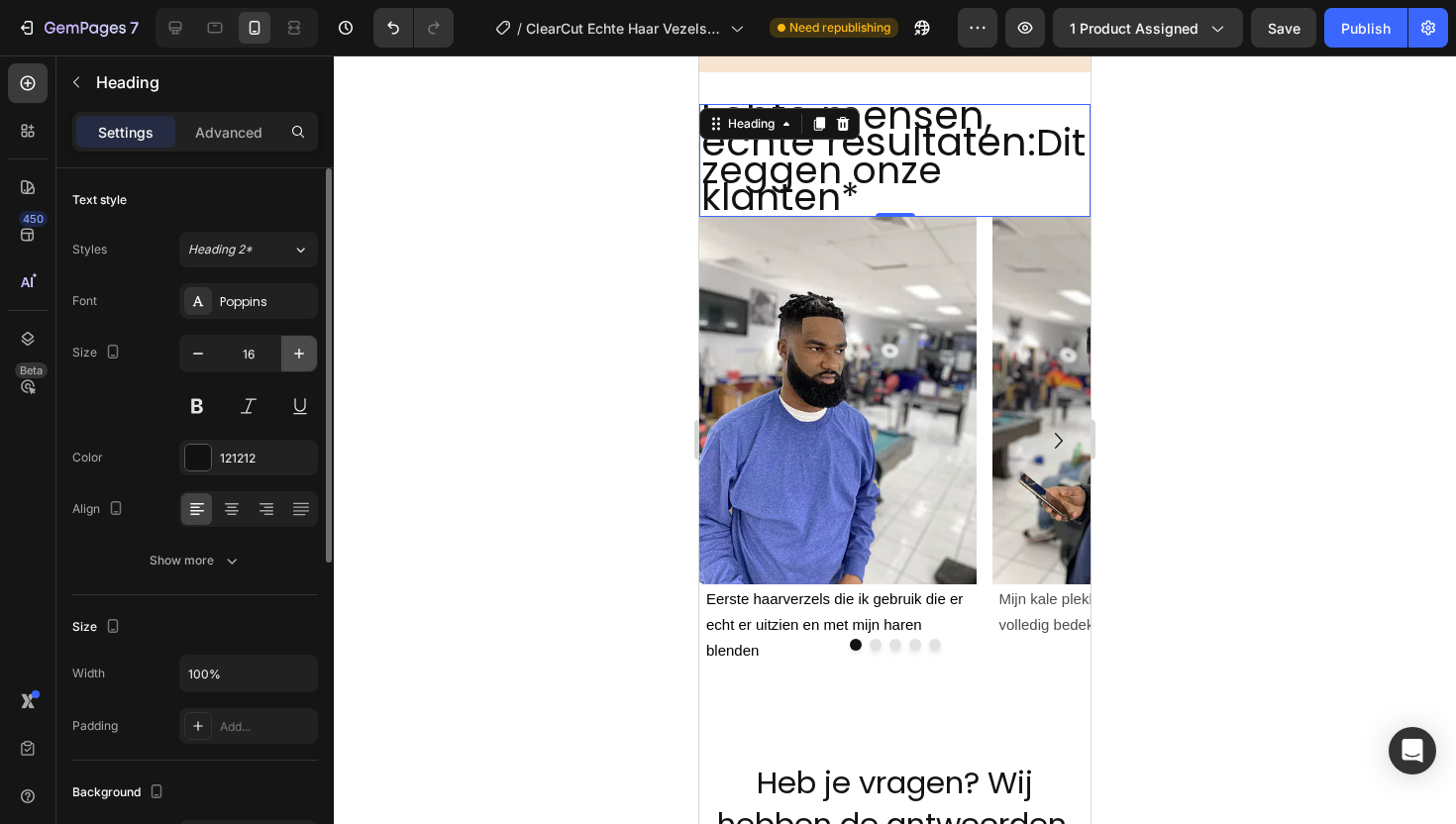 click 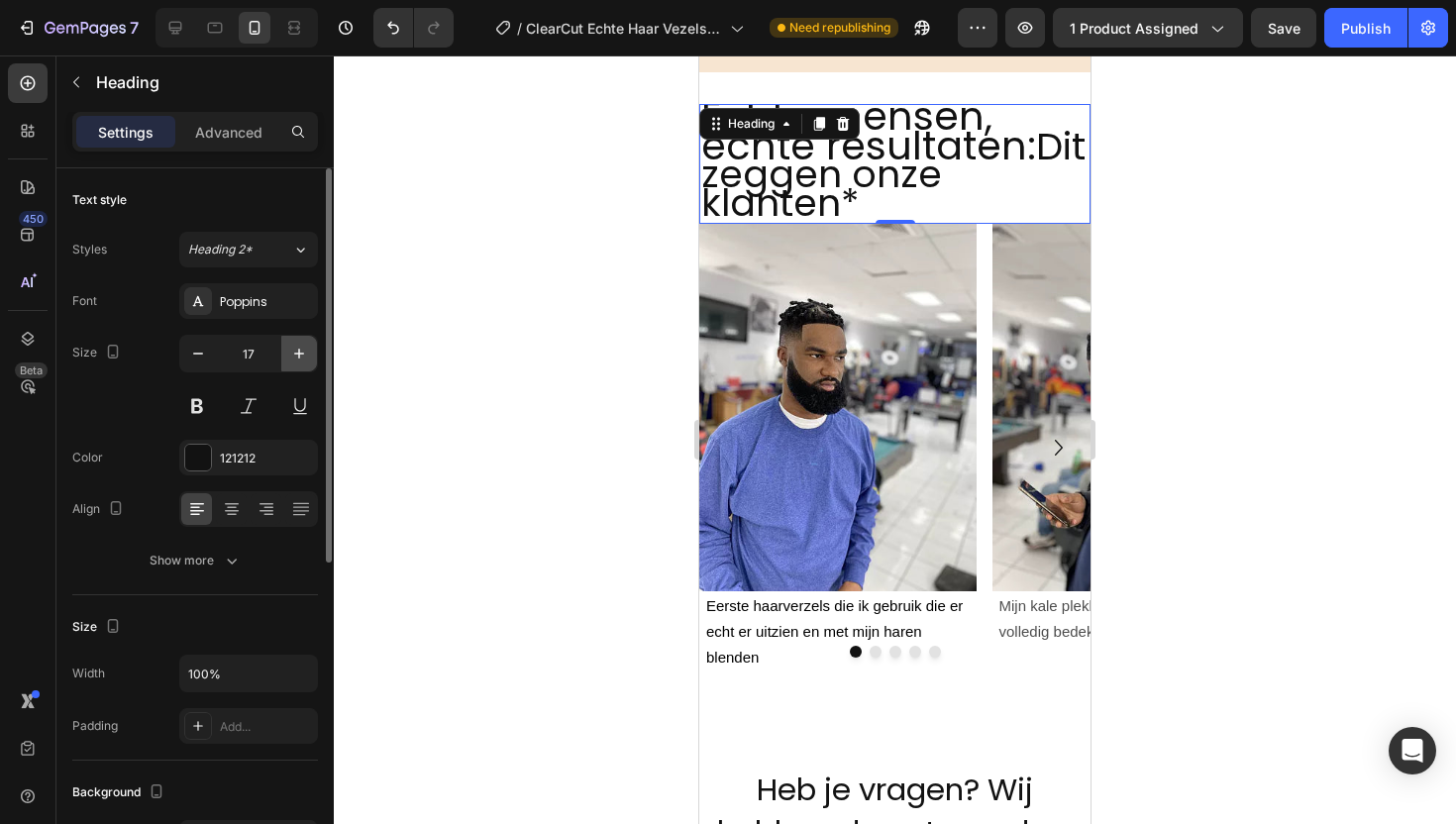 click 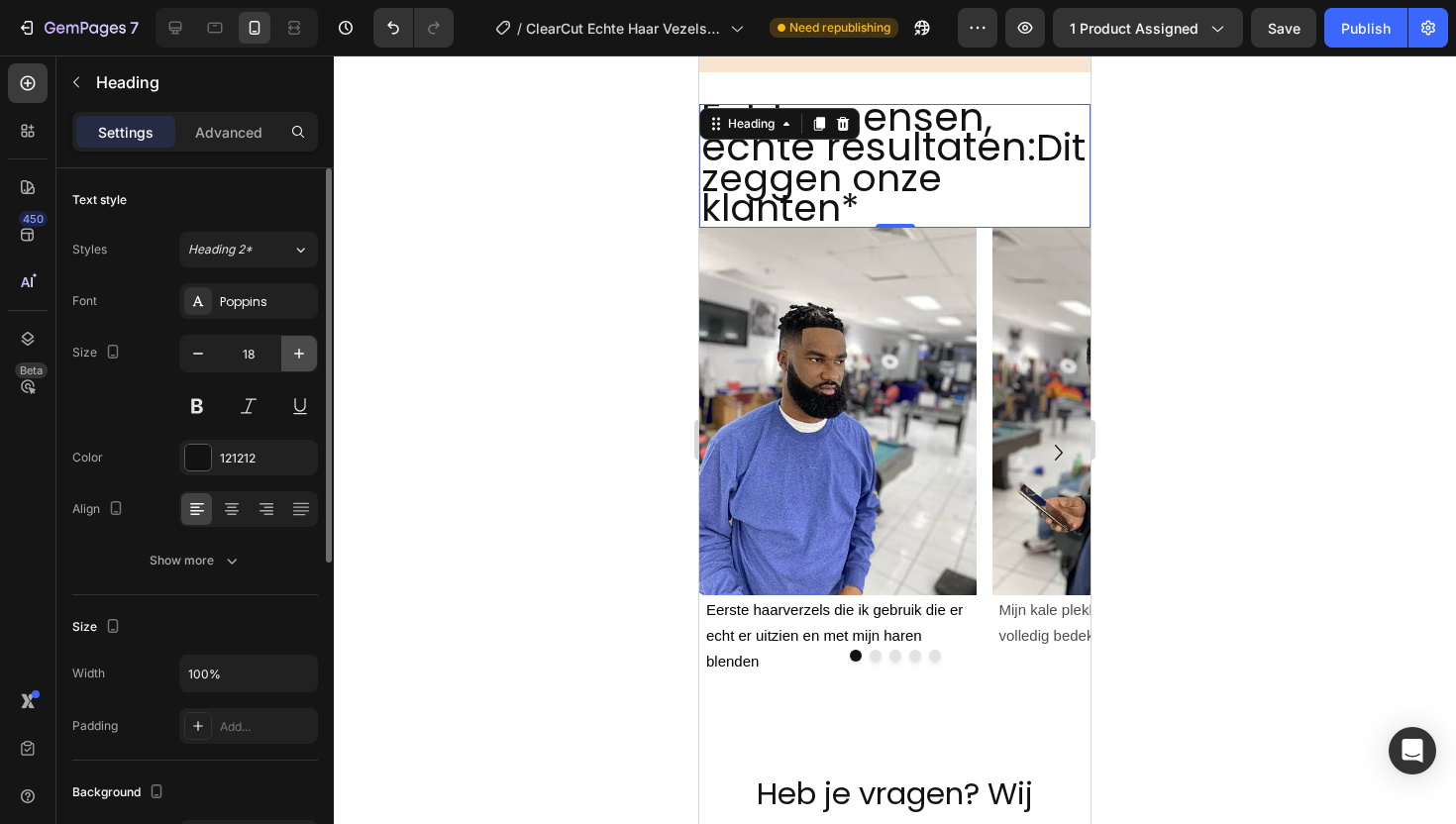 click 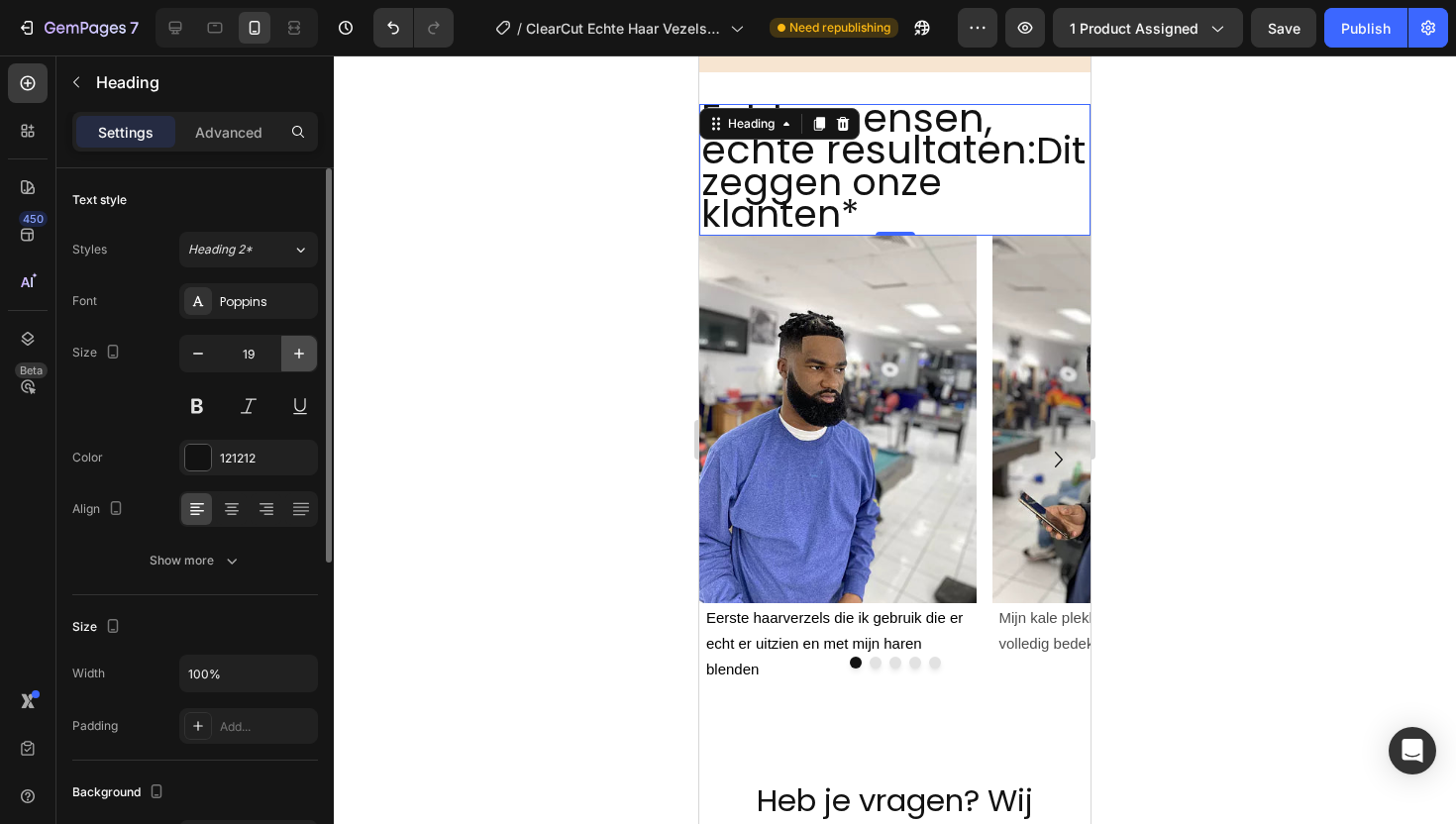 click 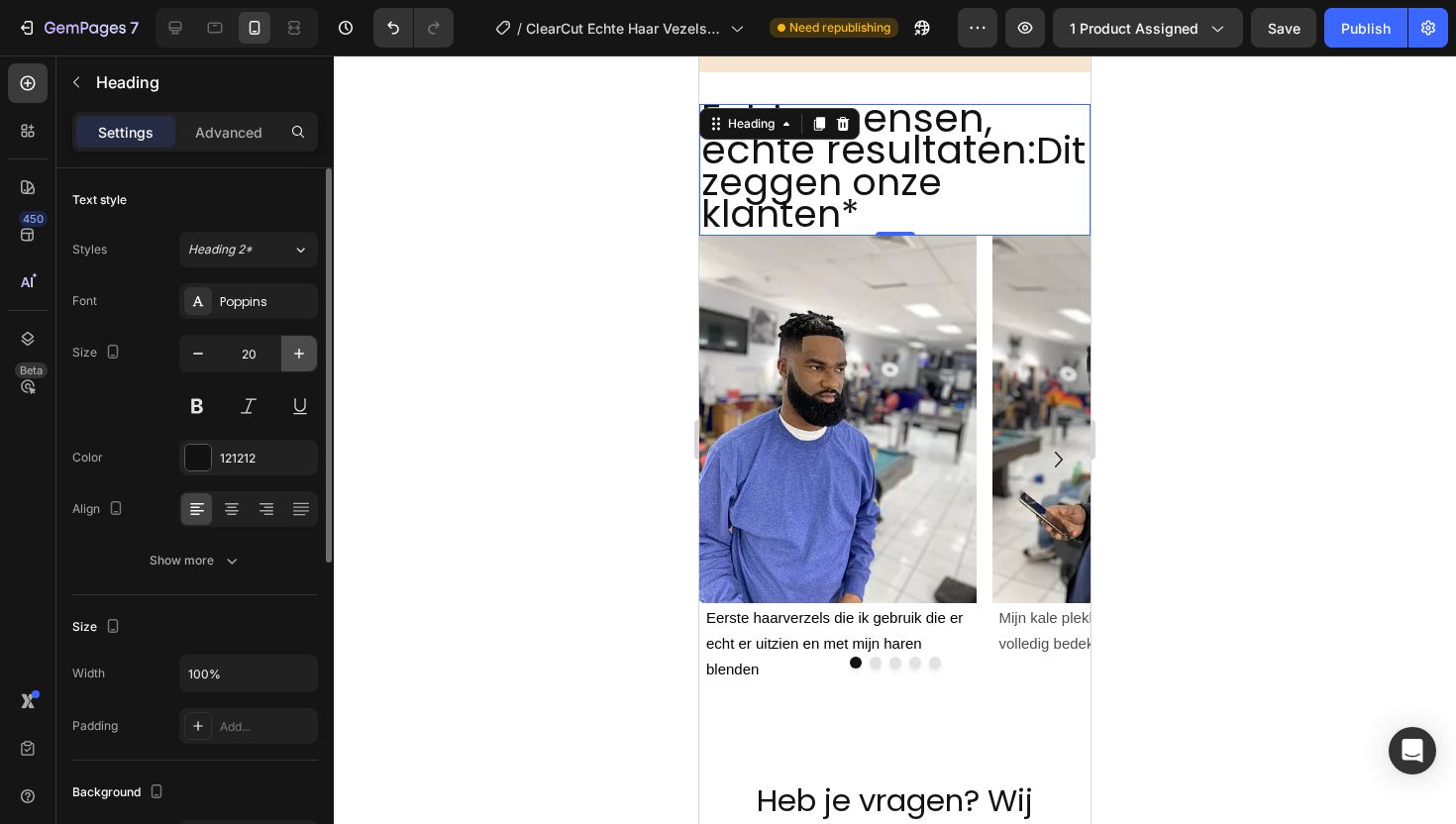 click 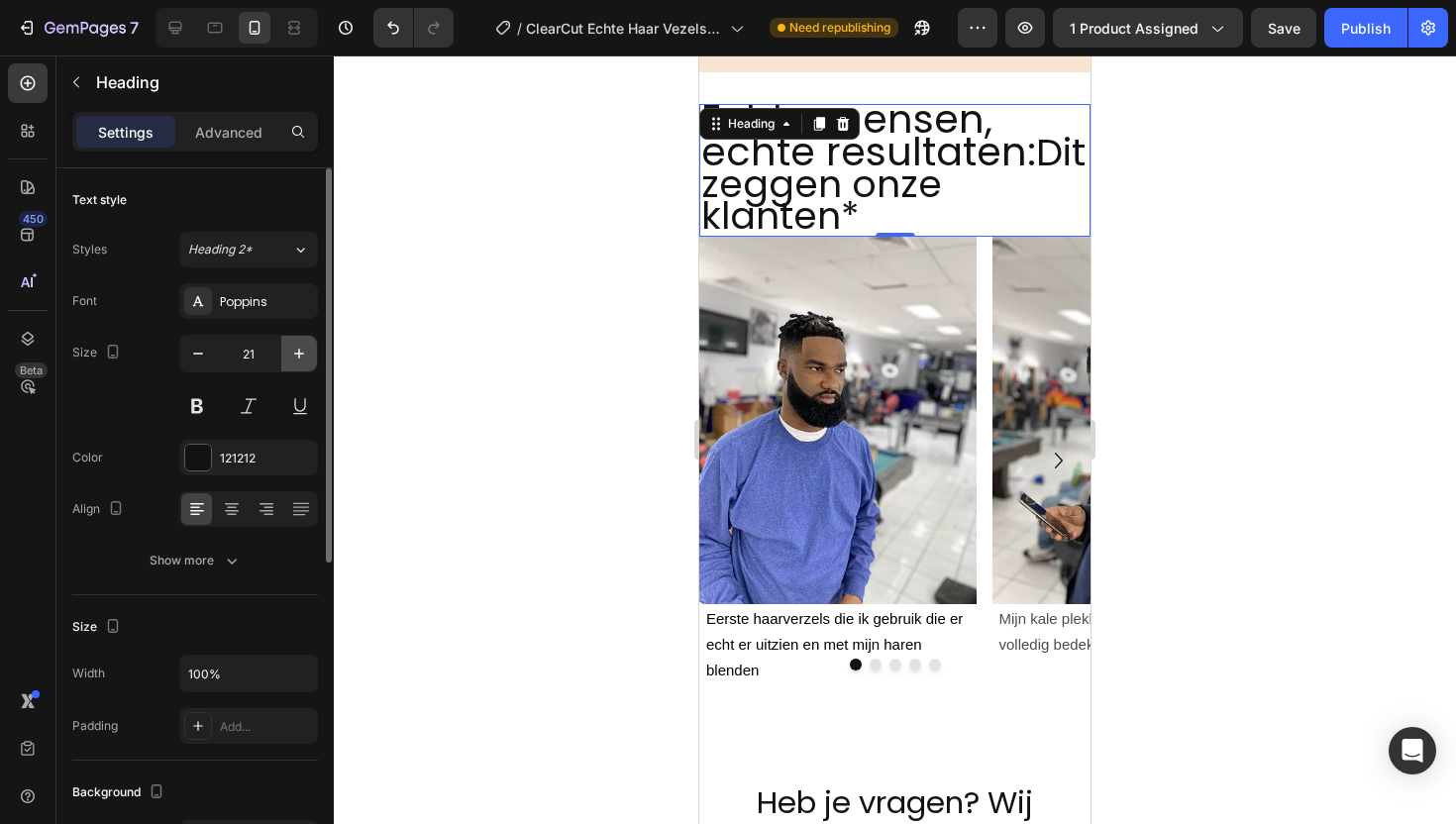 click 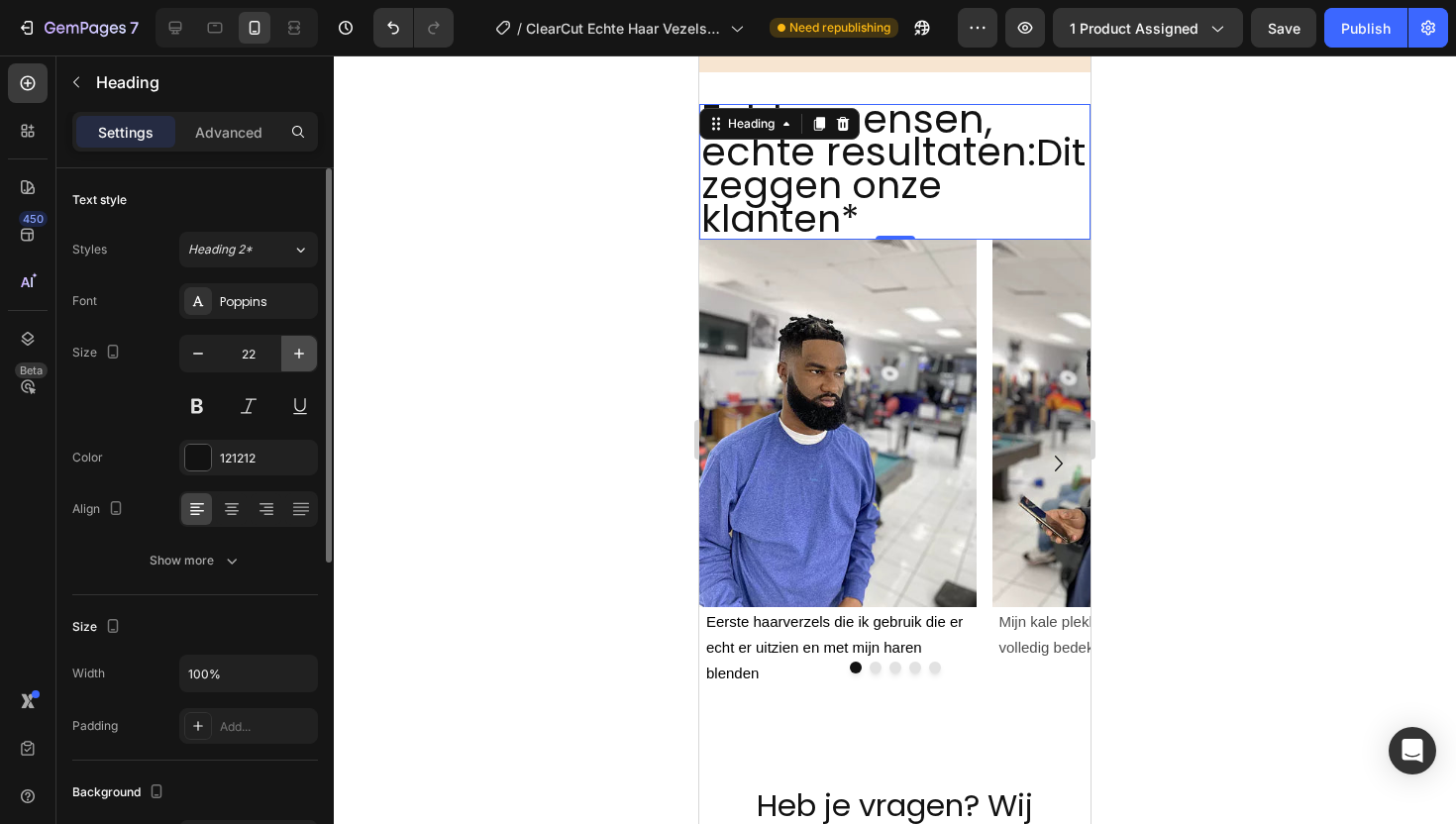 click 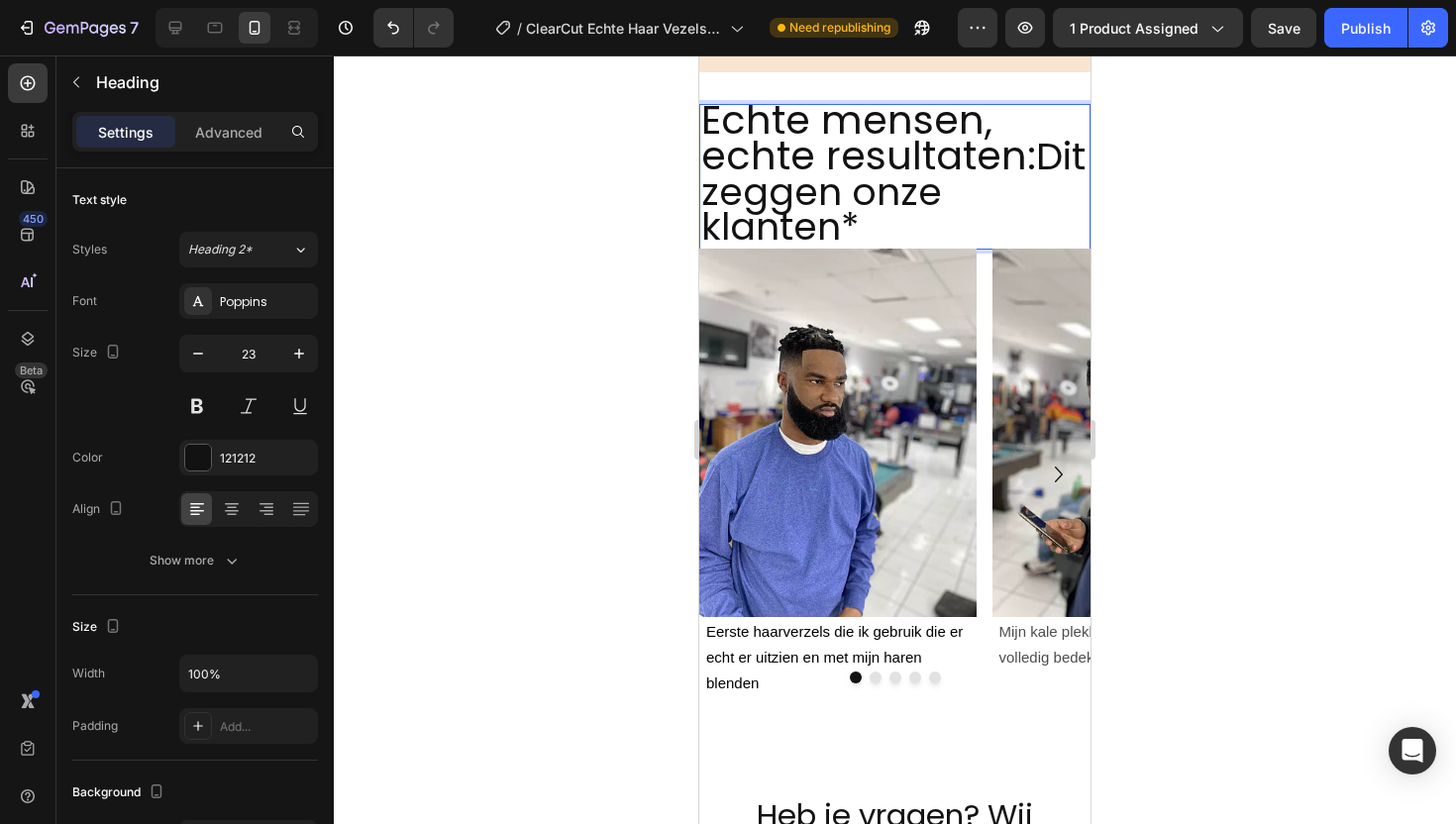 click on "Dit zeggen onze klanten*" at bounding box center (893, 191) 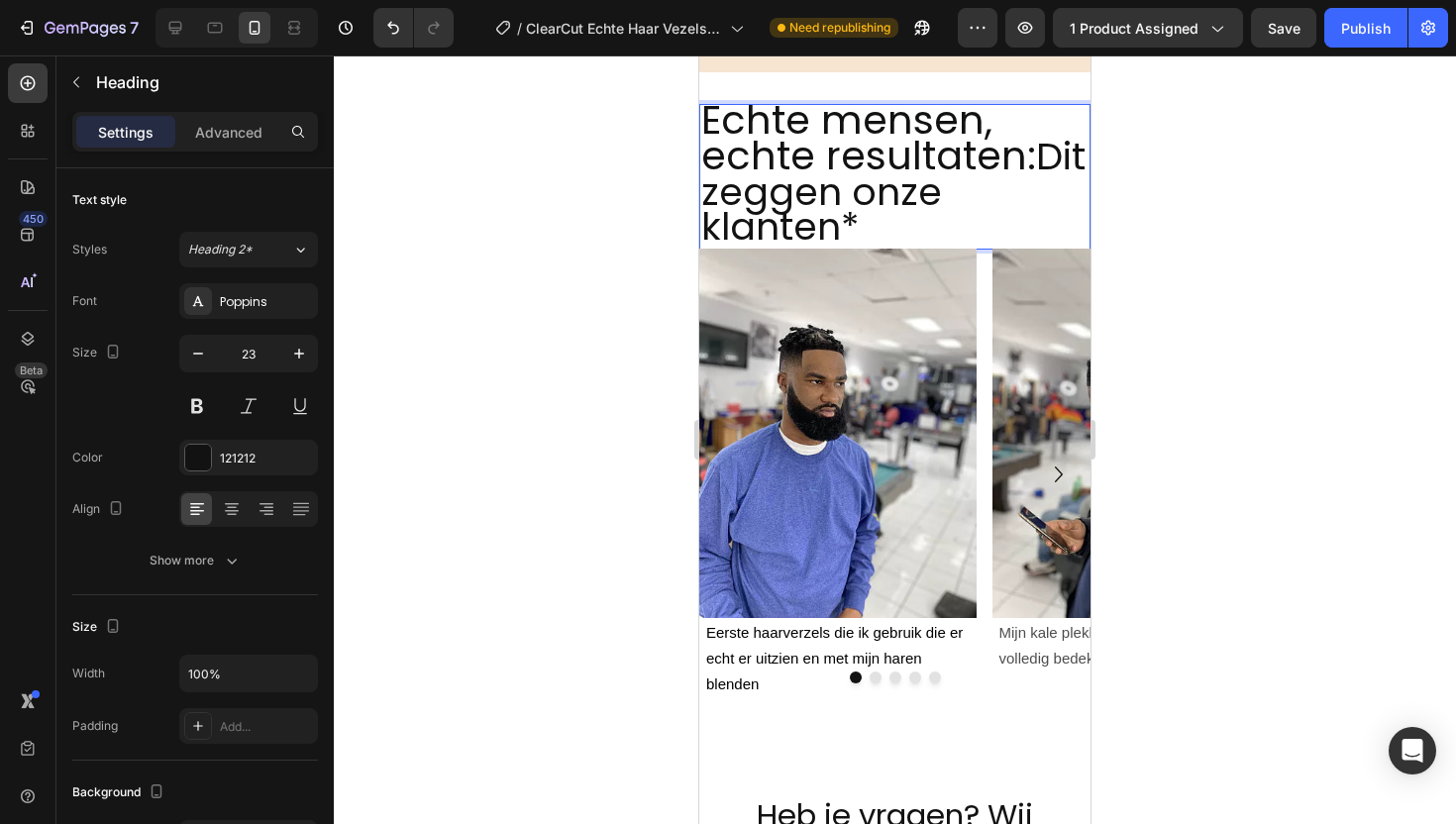 click on "Echte mensen, echte resultaten:" at bounding box center (869, 138) 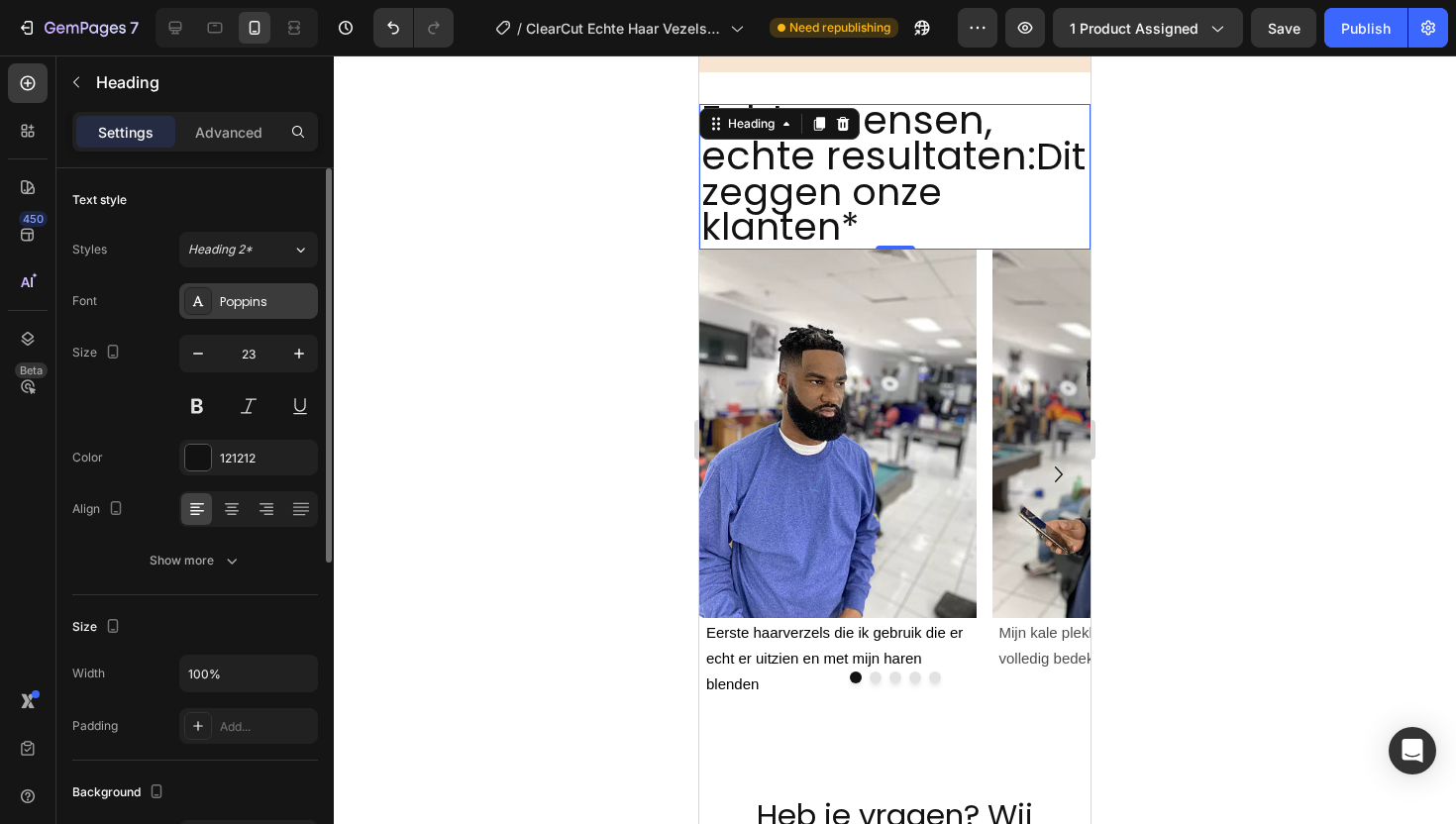 click on "Poppins" at bounding box center (266, 302) 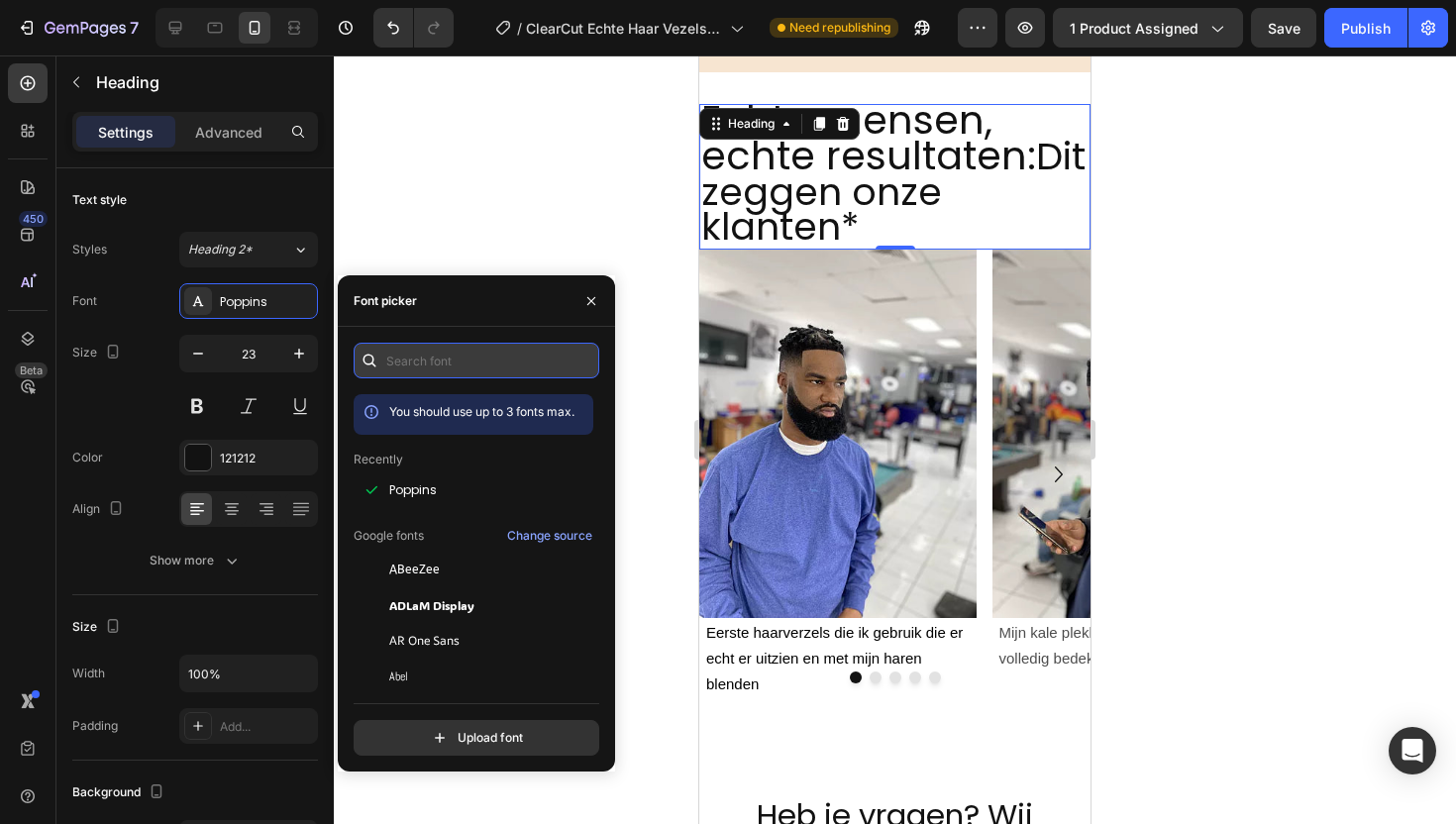 click at bounding box center [476, 360] 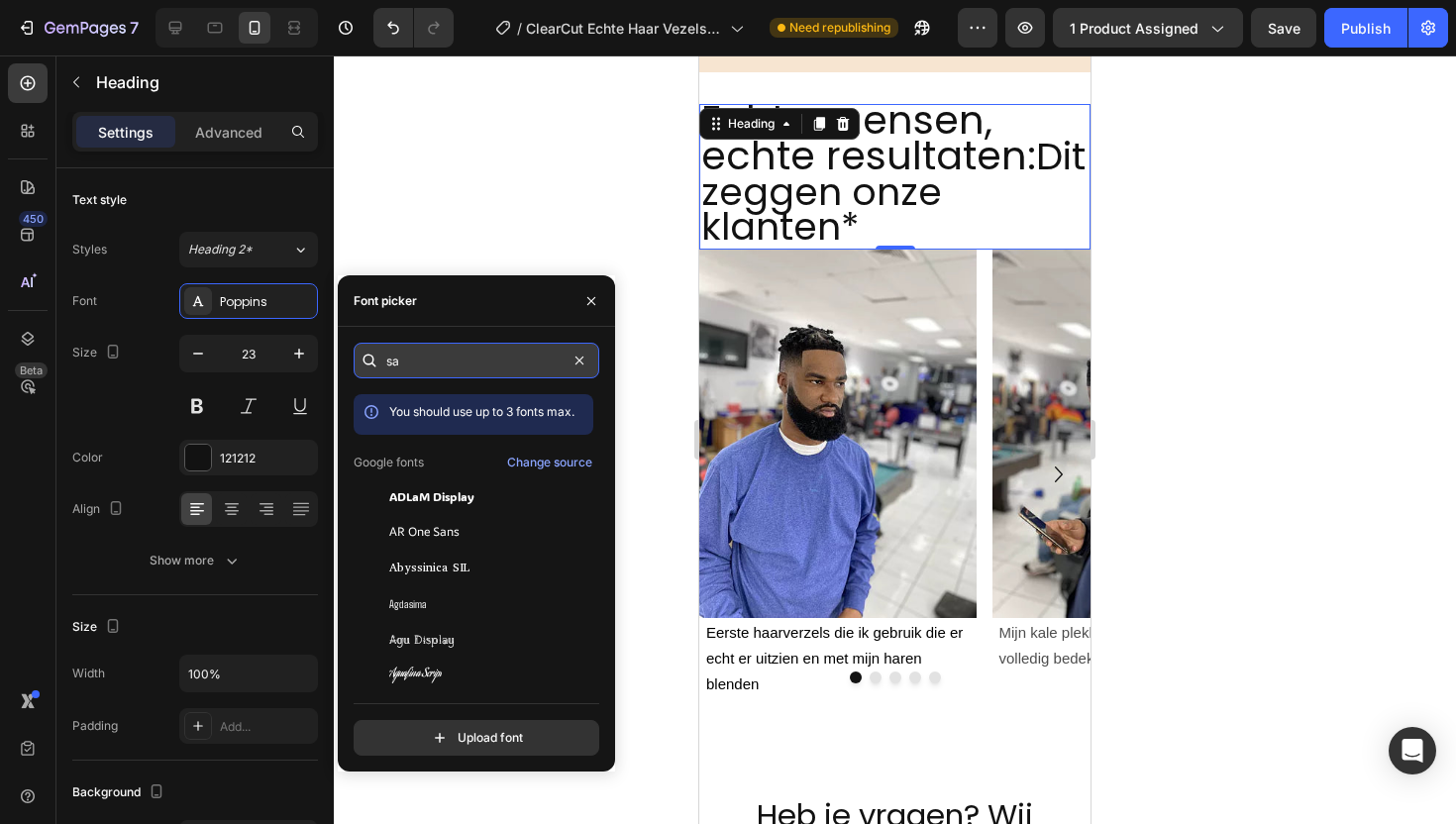 type on "san" 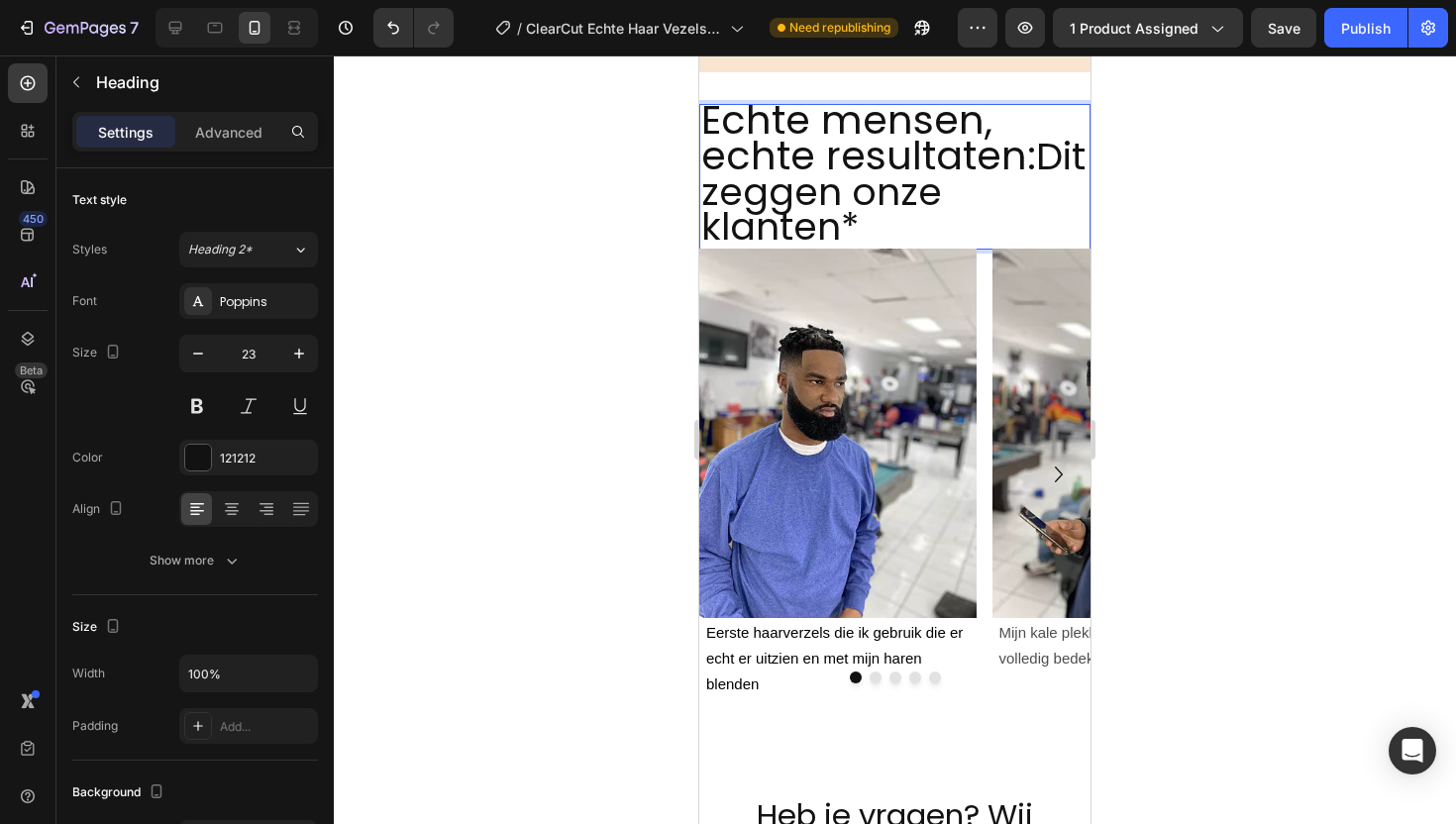 click on "Dit zeggen onze klanten*" at bounding box center [893, 191] 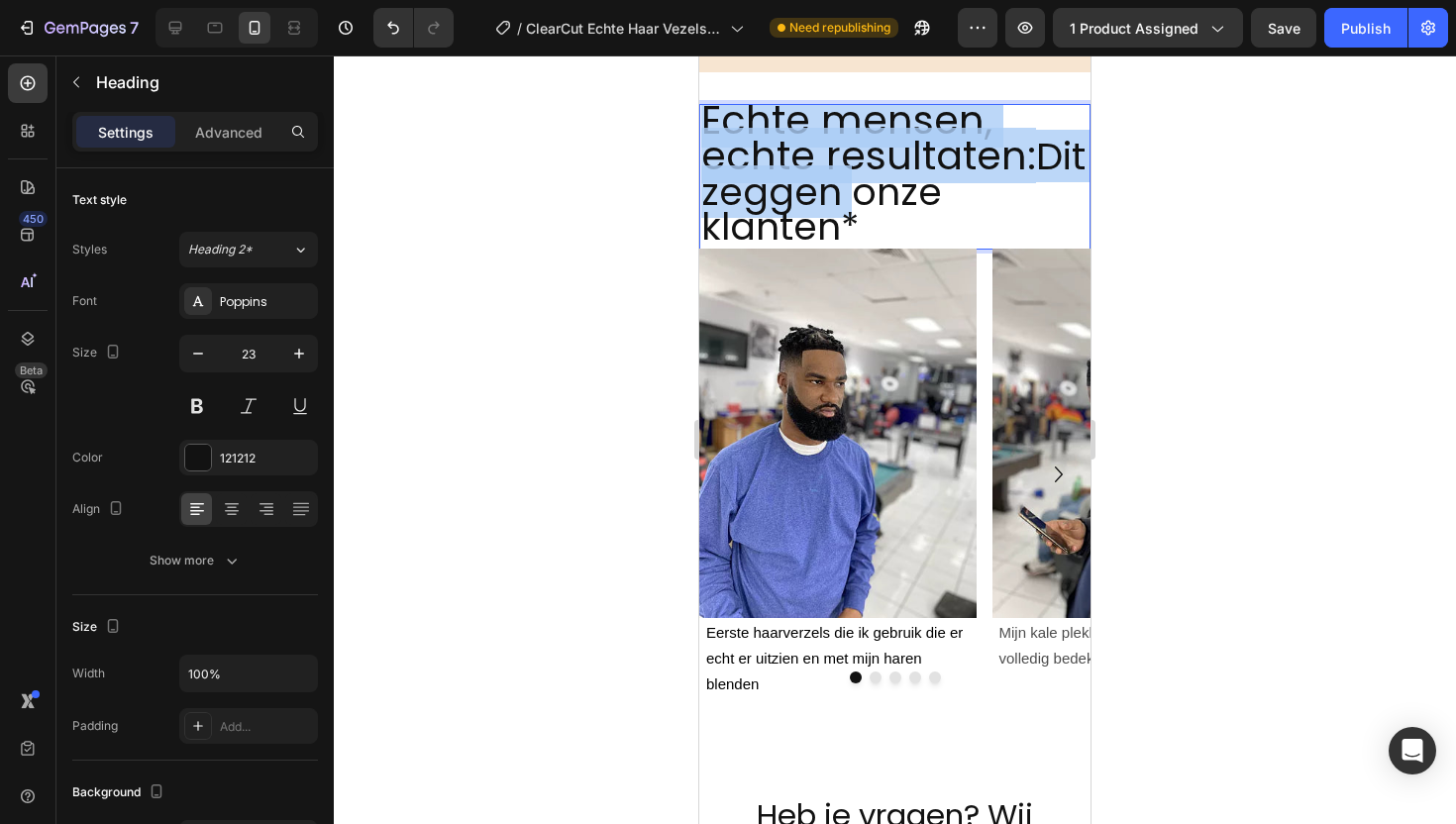 drag, startPoint x: 705, startPoint y: 116, endPoint x: 860, endPoint y: 251, distance: 205.54805 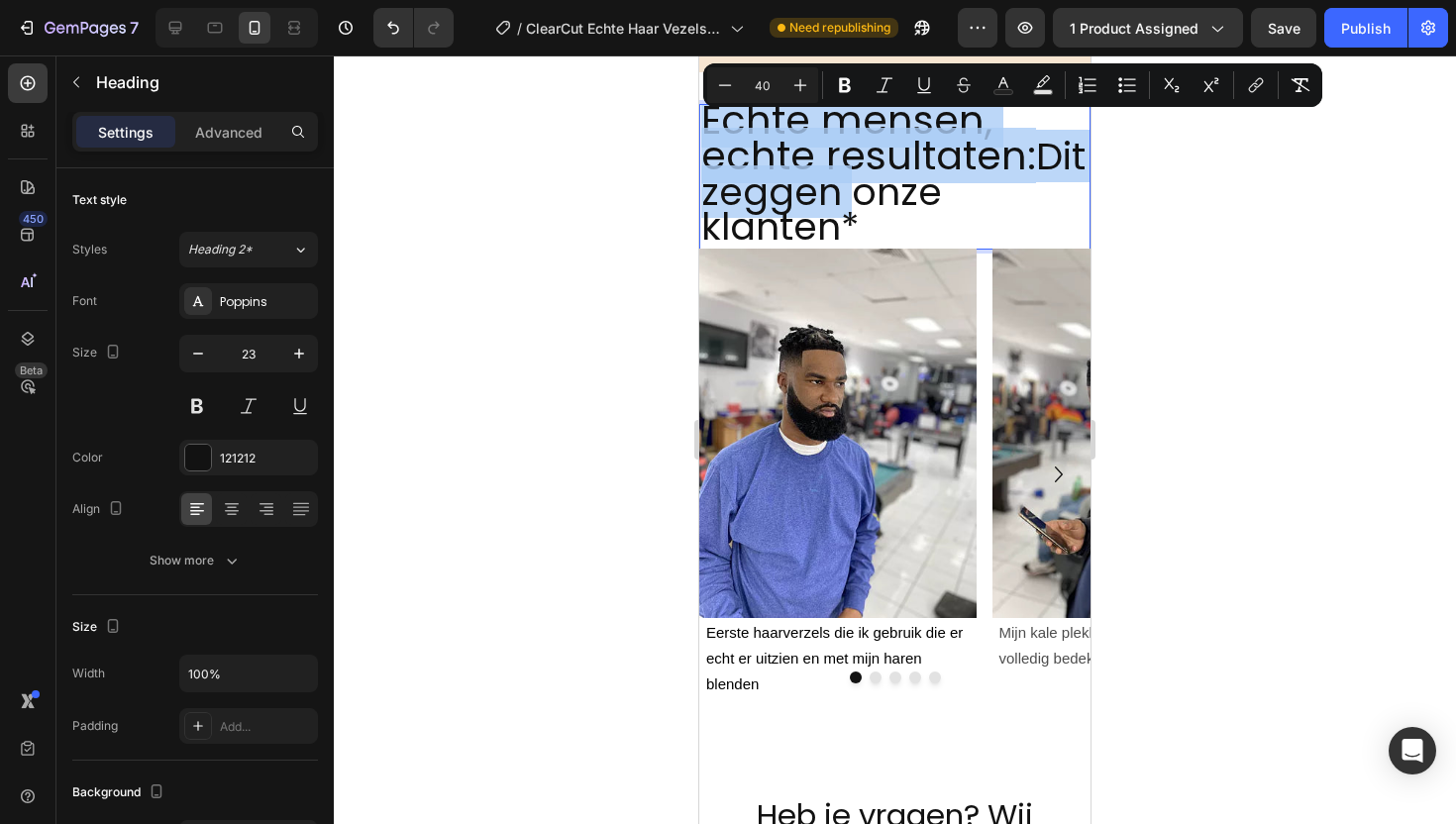 click on "Echte mensen, echte resultaten:" at bounding box center [869, 138] 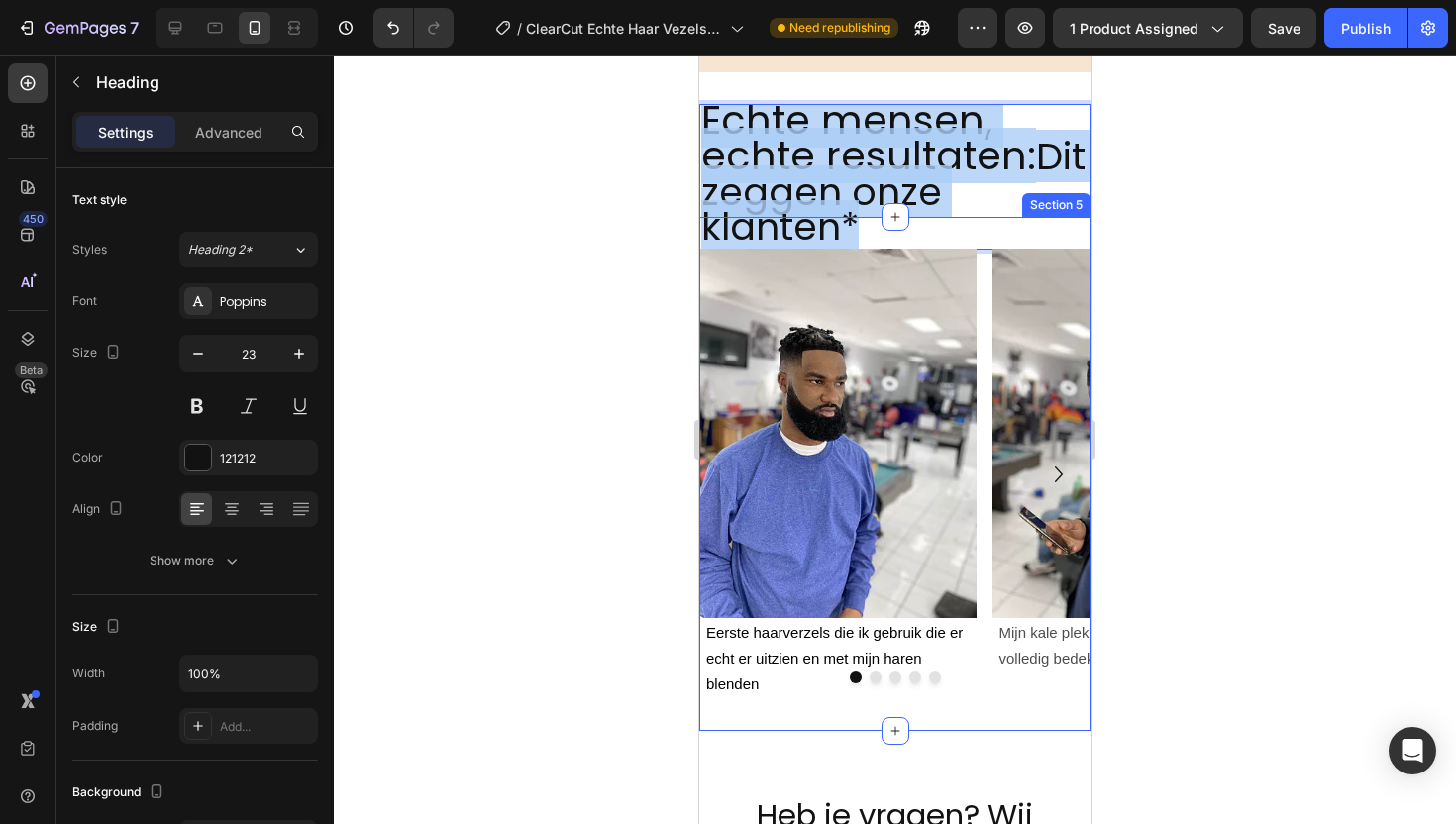 drag, startPoint x: 704, startPoint y: 117, endPoint x: 854, endPoint y: 258, distance: 205.86646 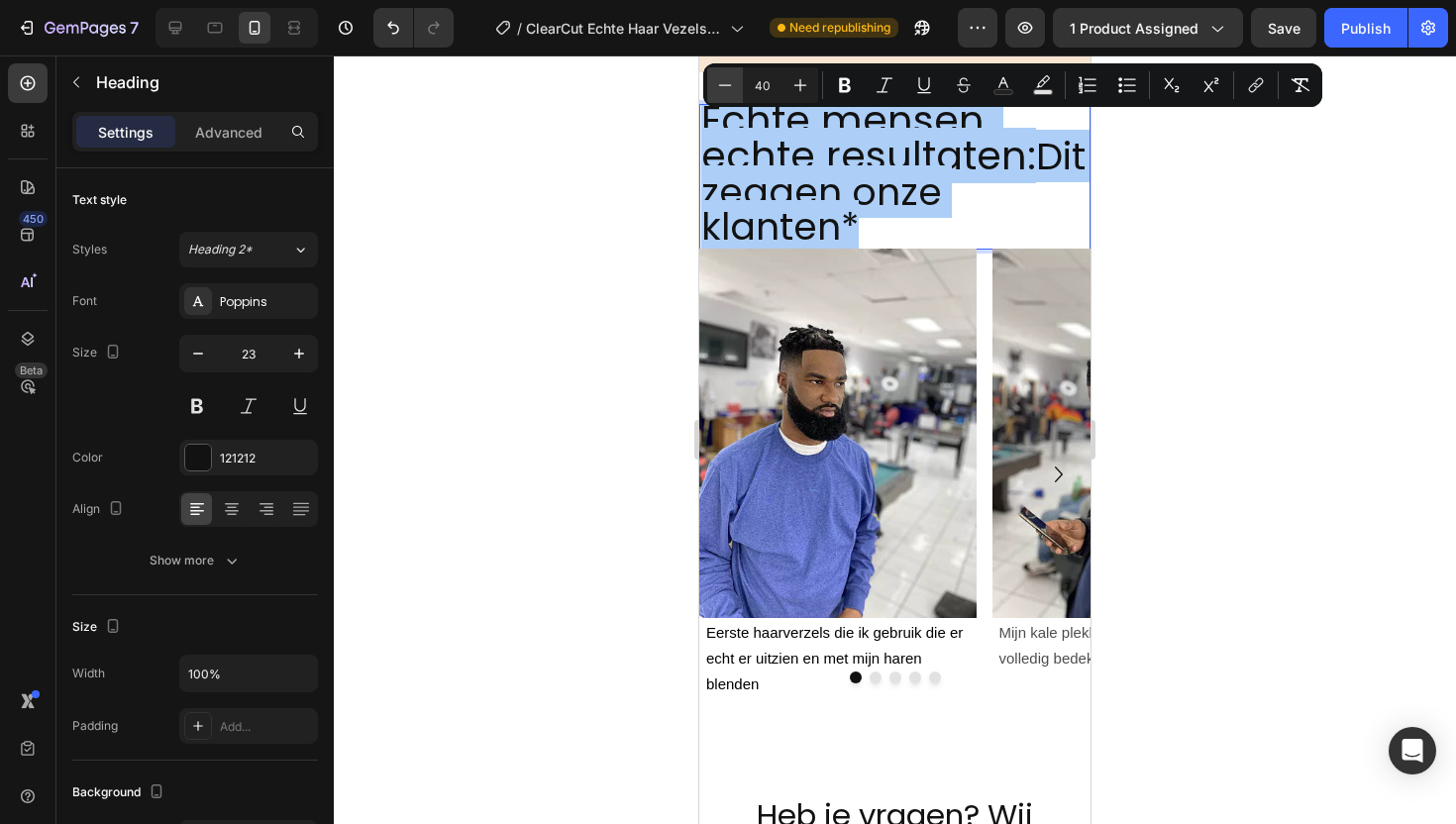 click 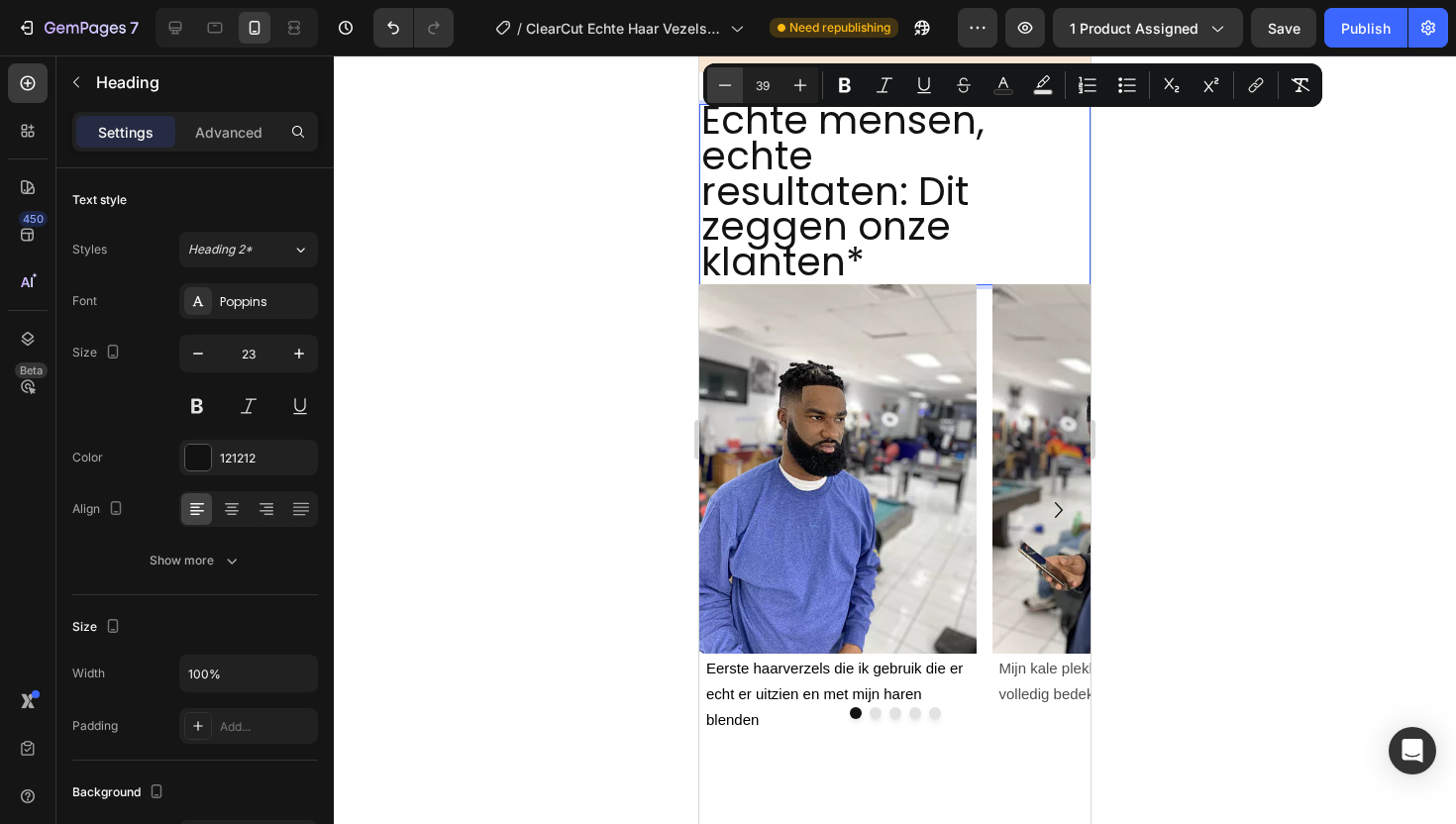 click 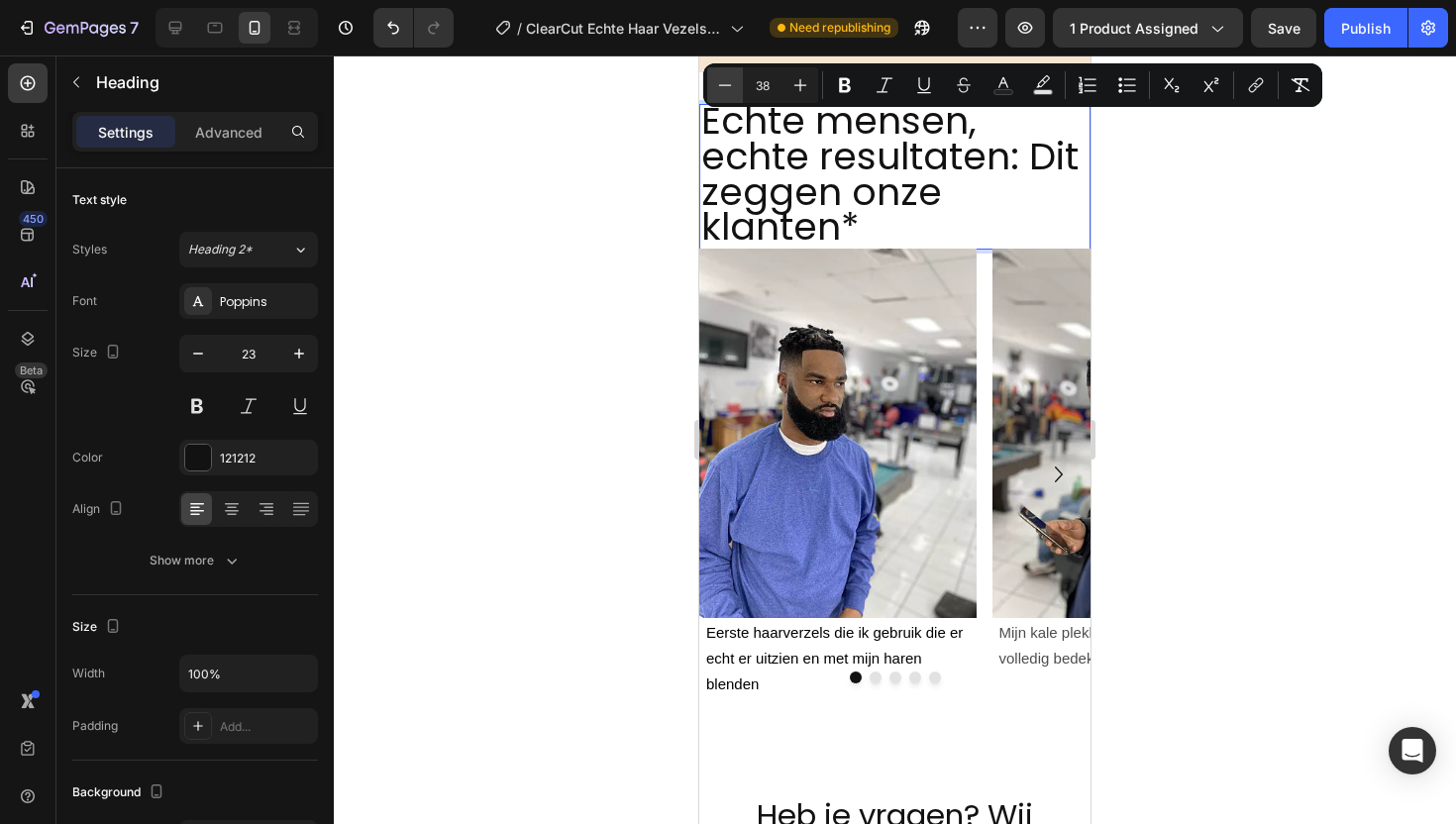 click 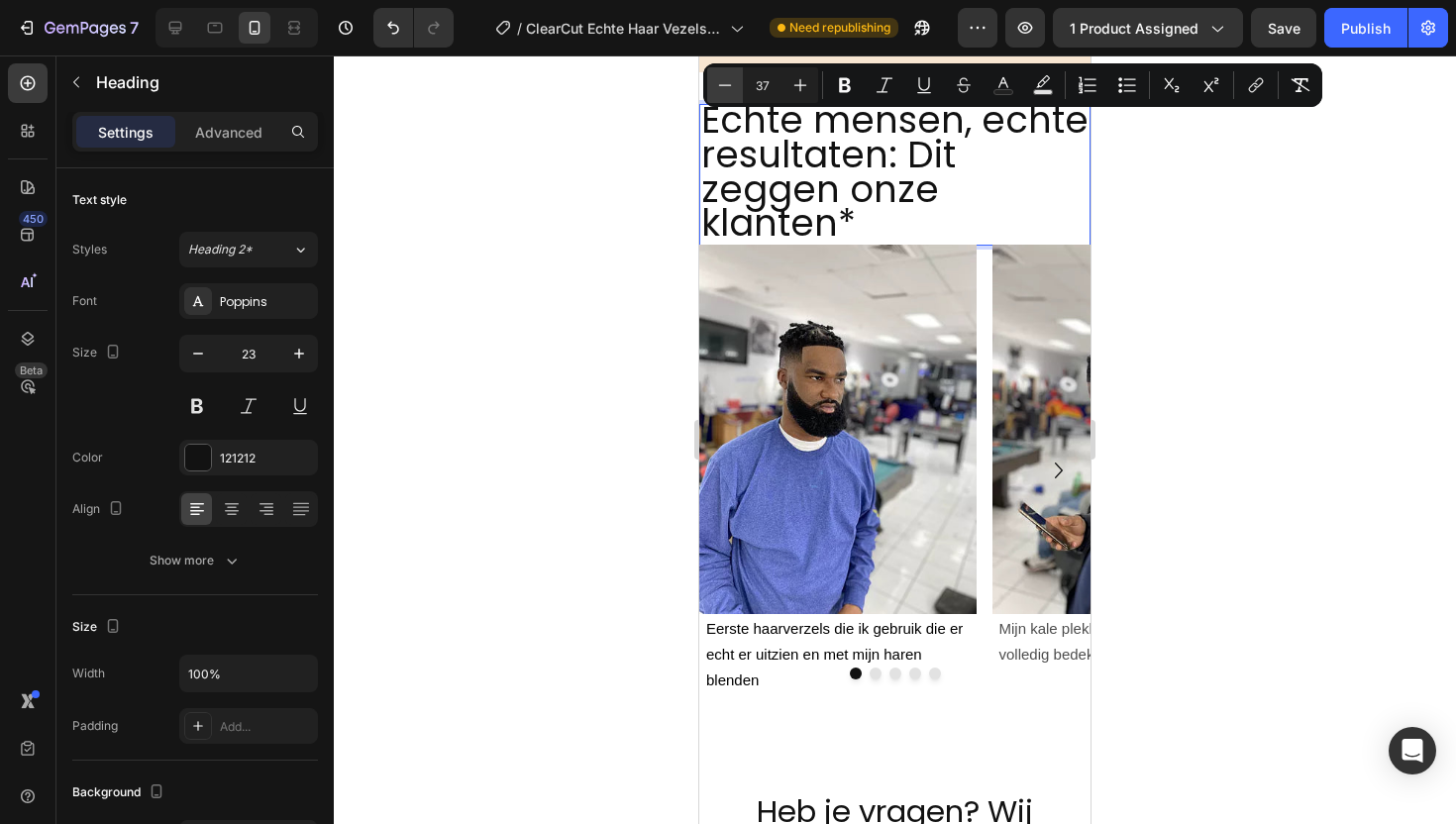click 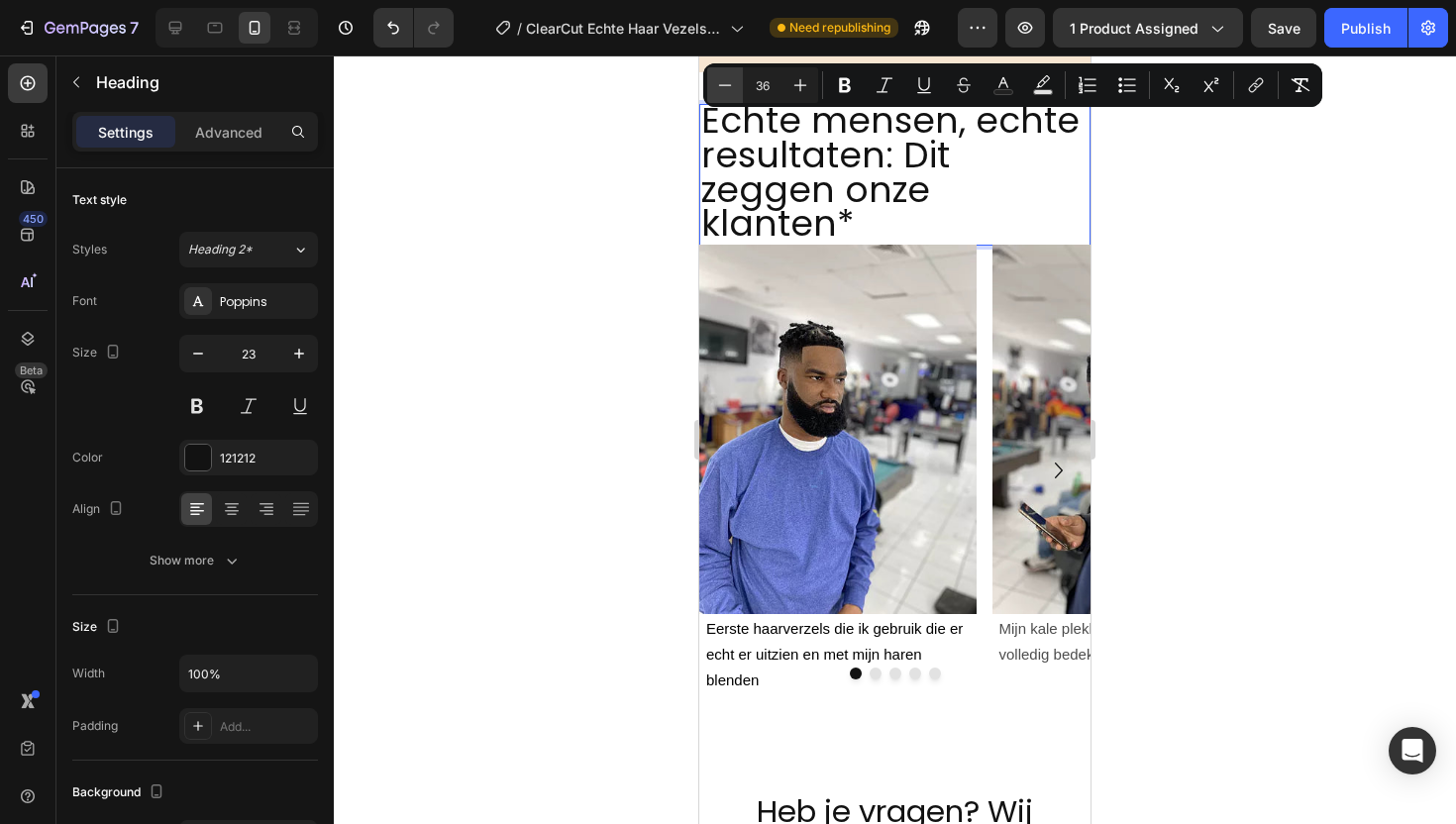 click 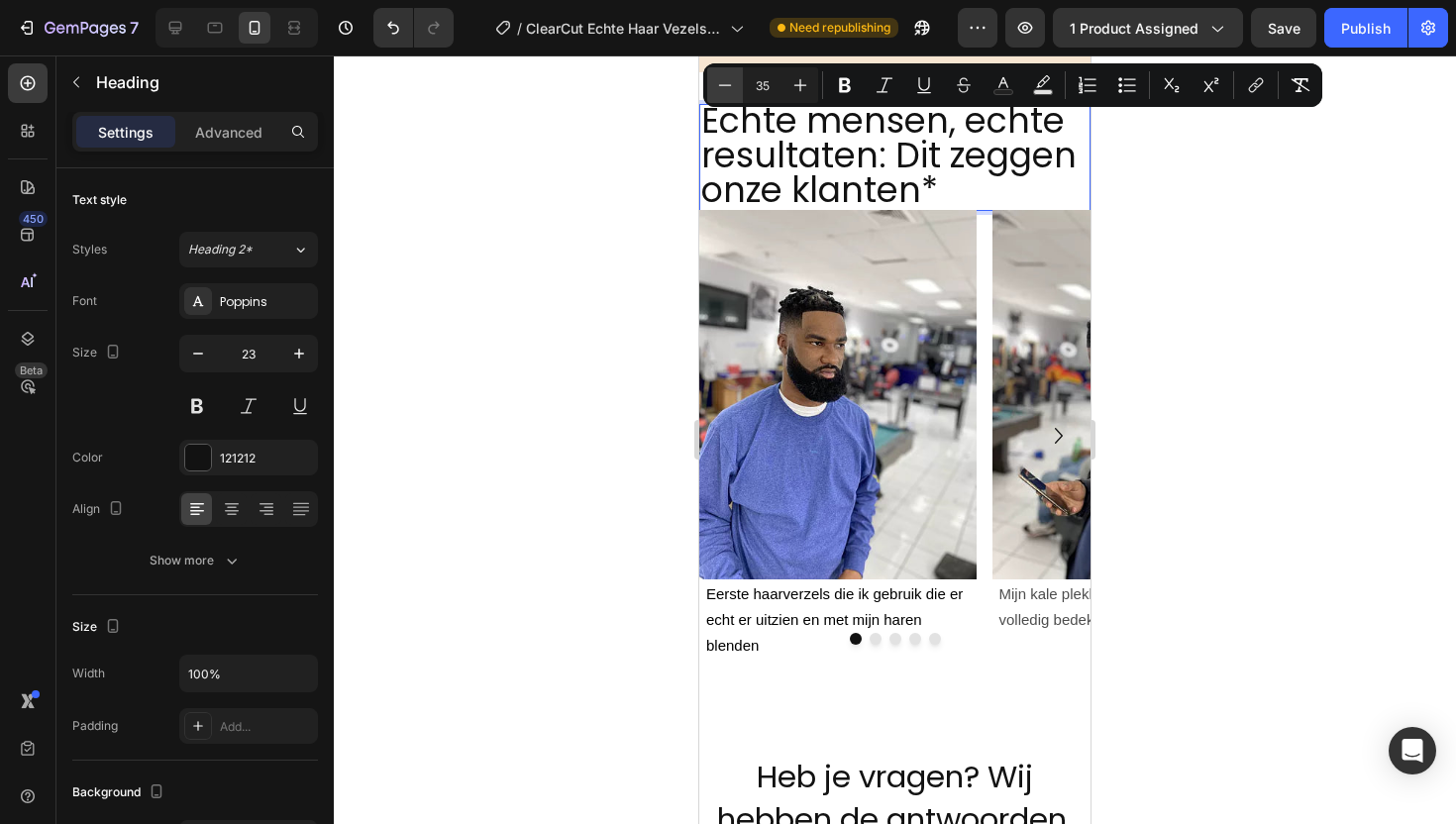 click 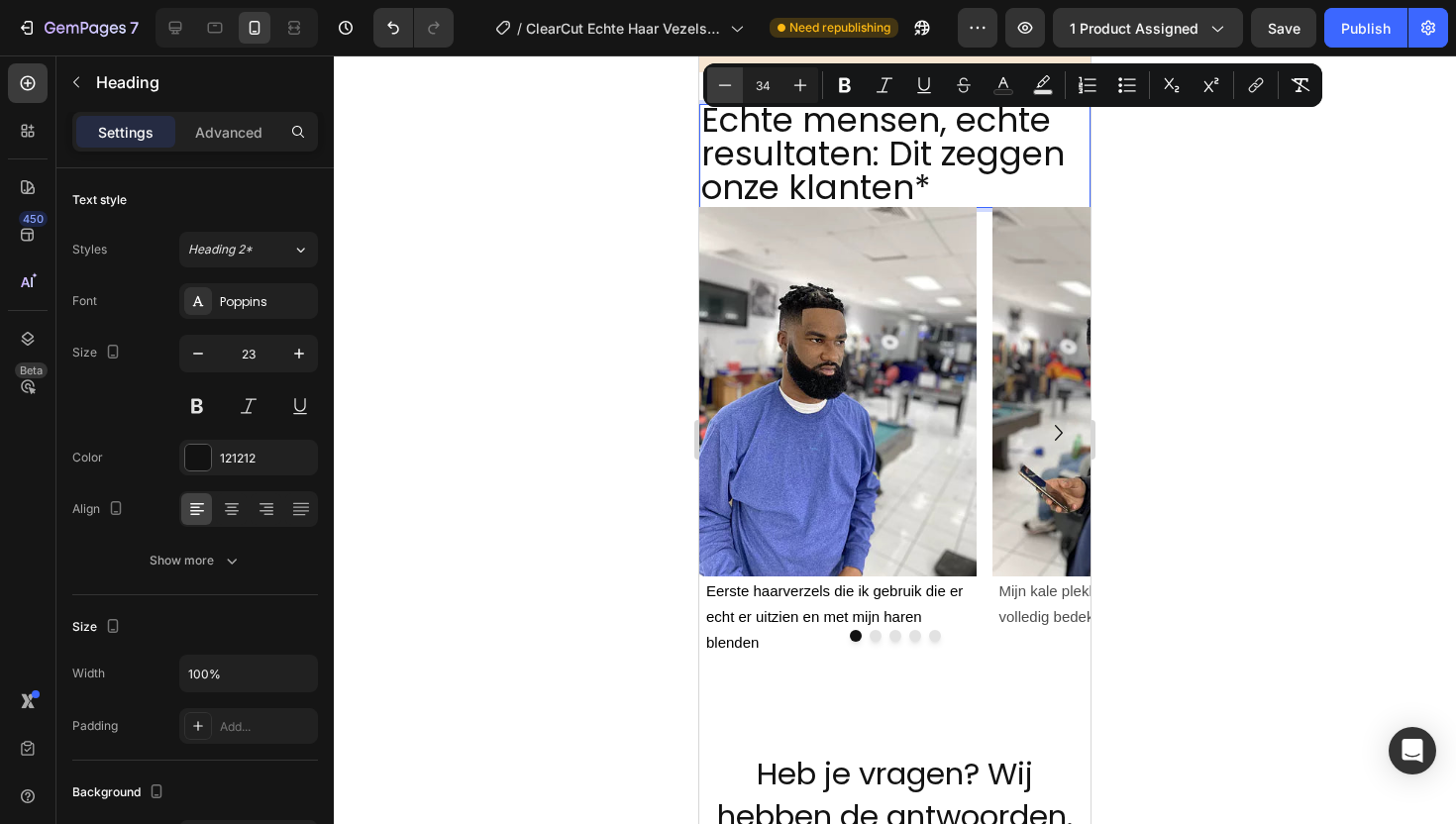 click 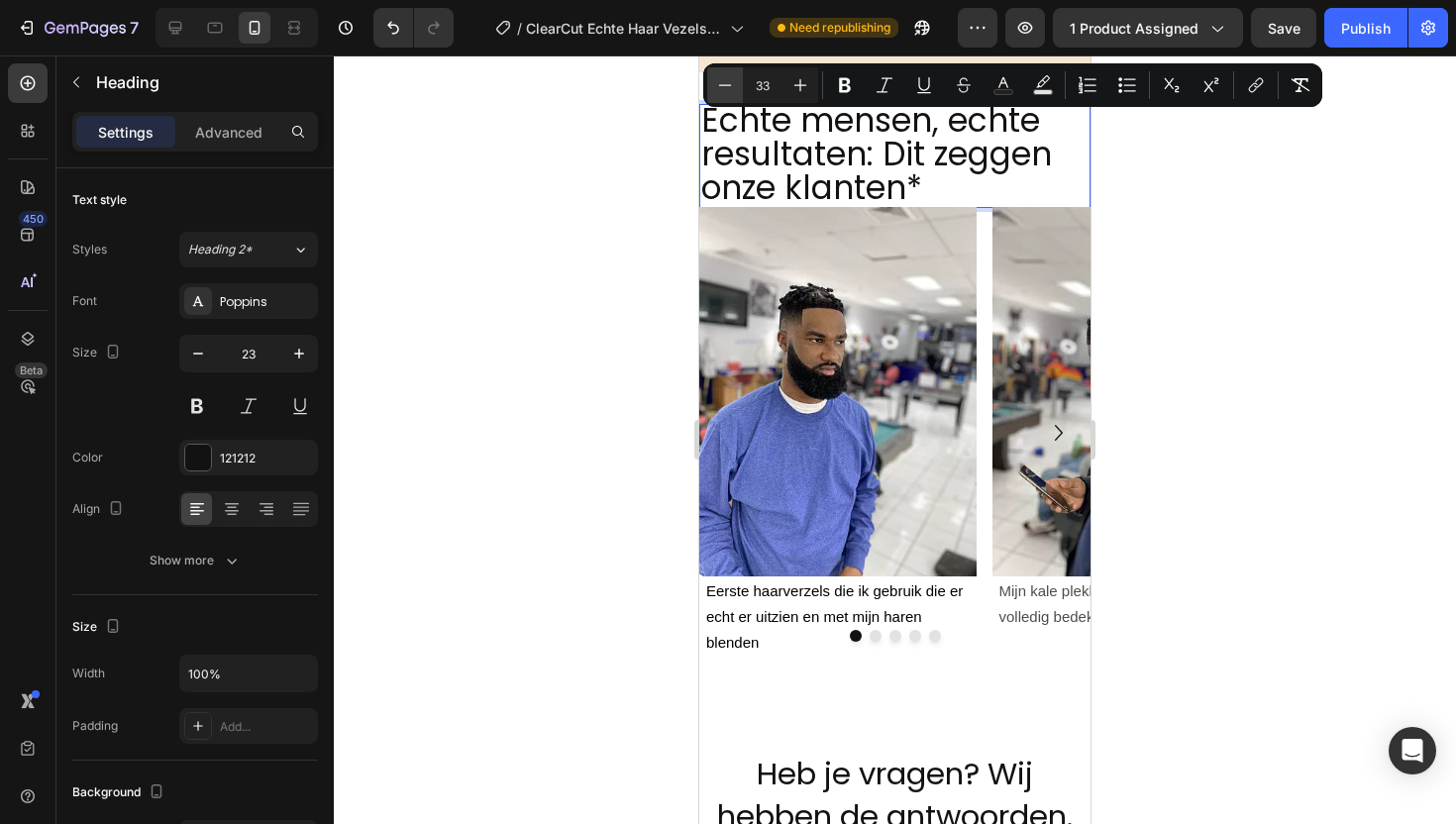 click 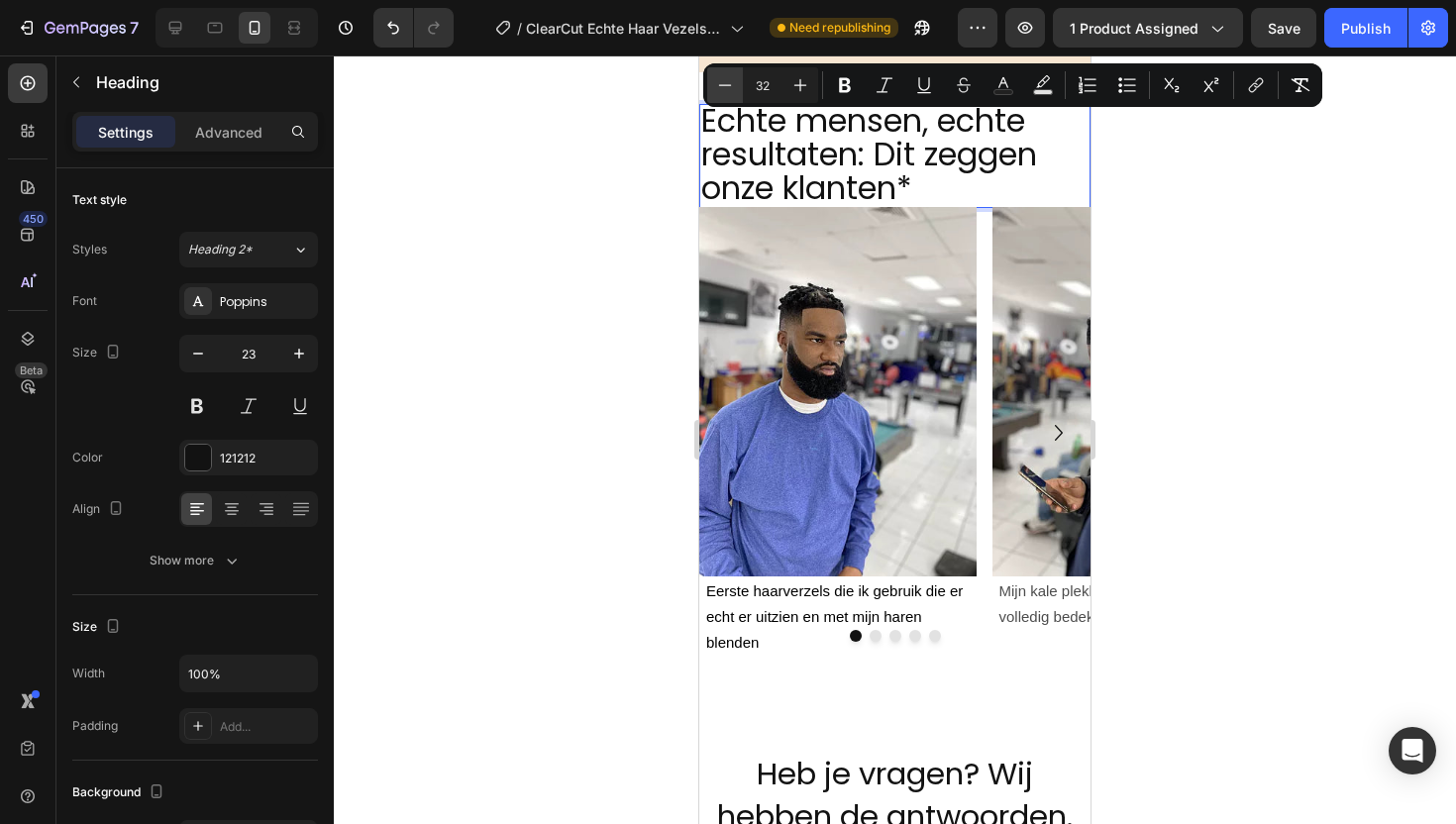 click 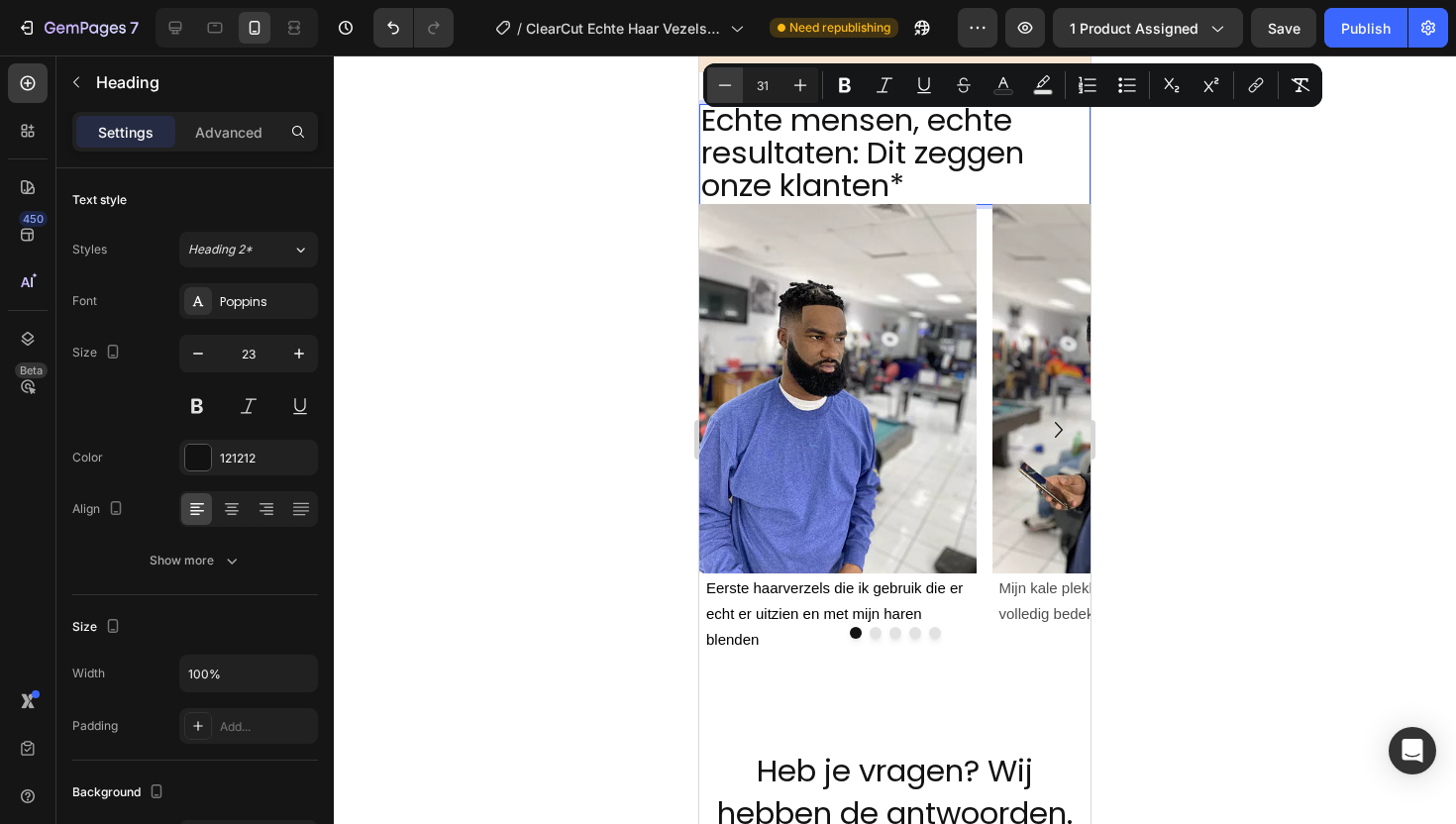 click 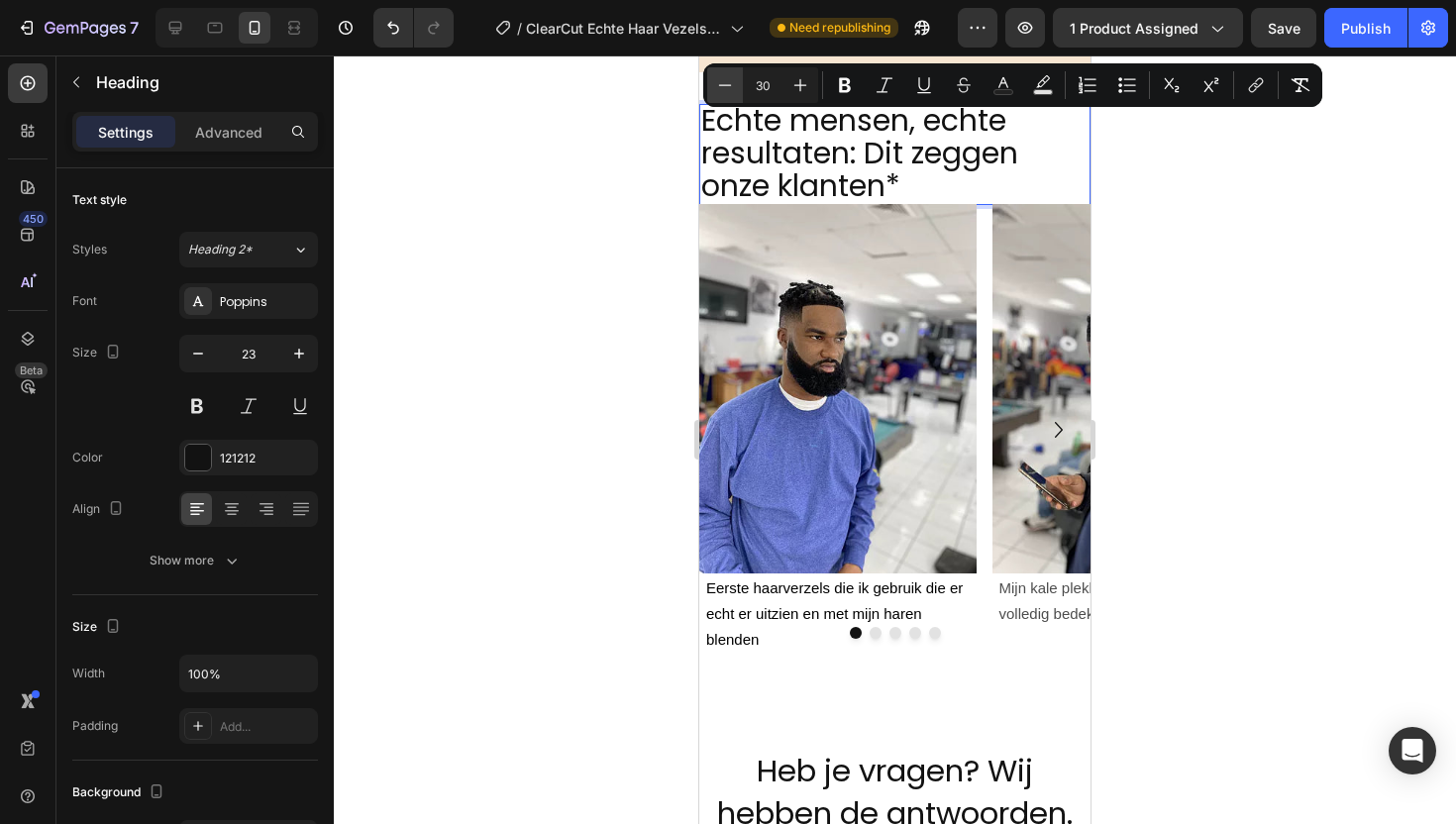 click 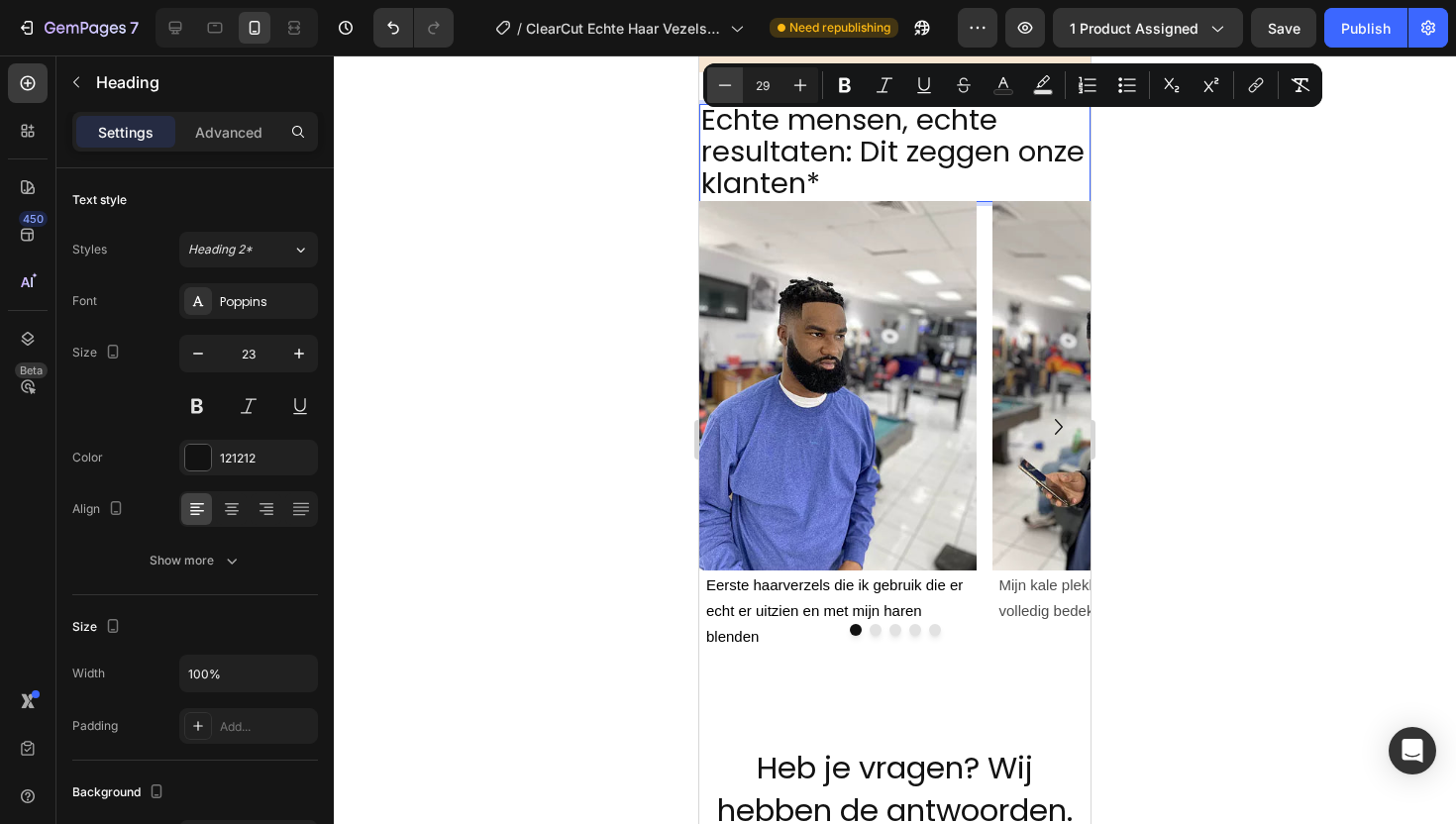 click 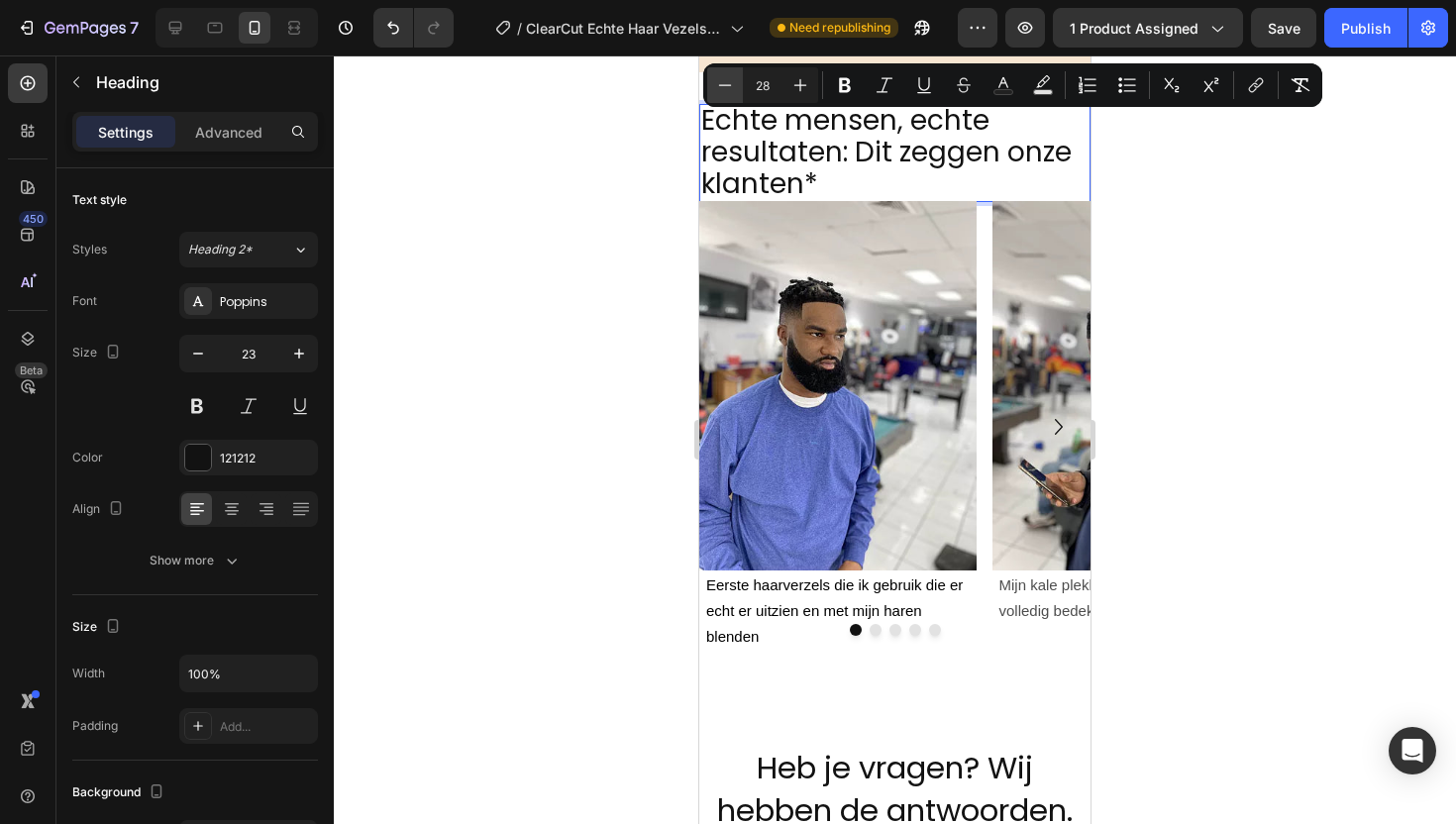 click 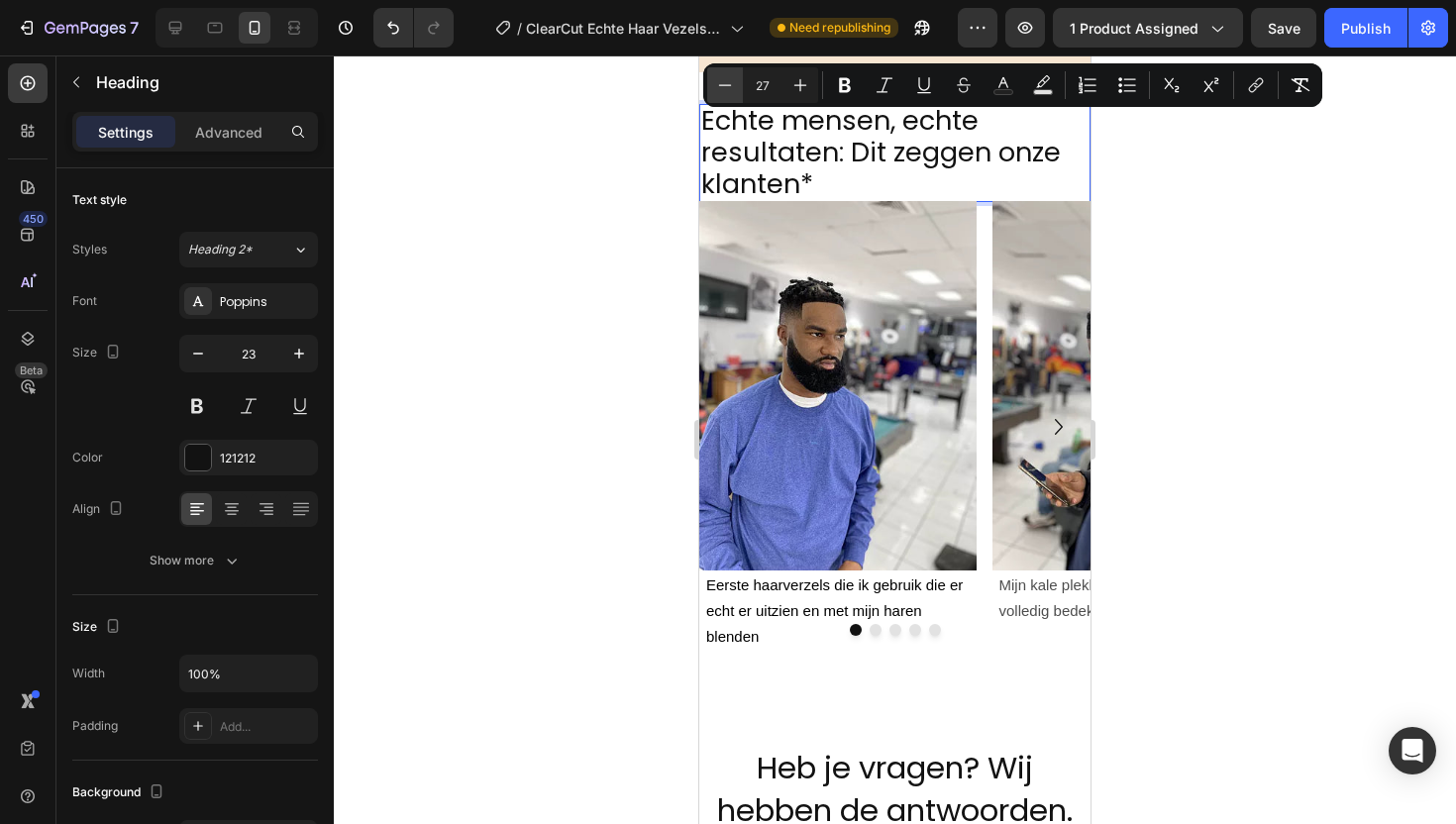 click 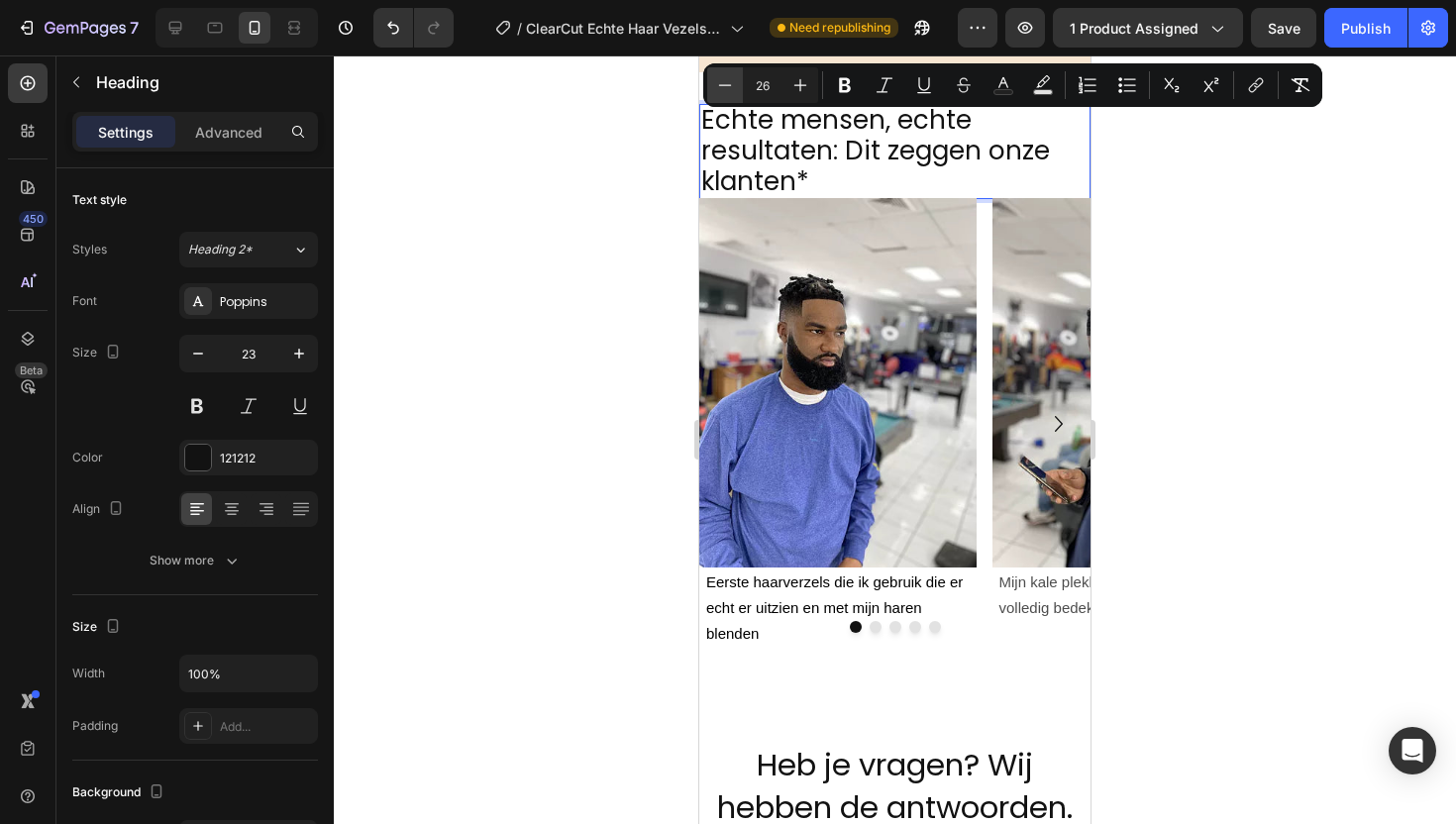 click 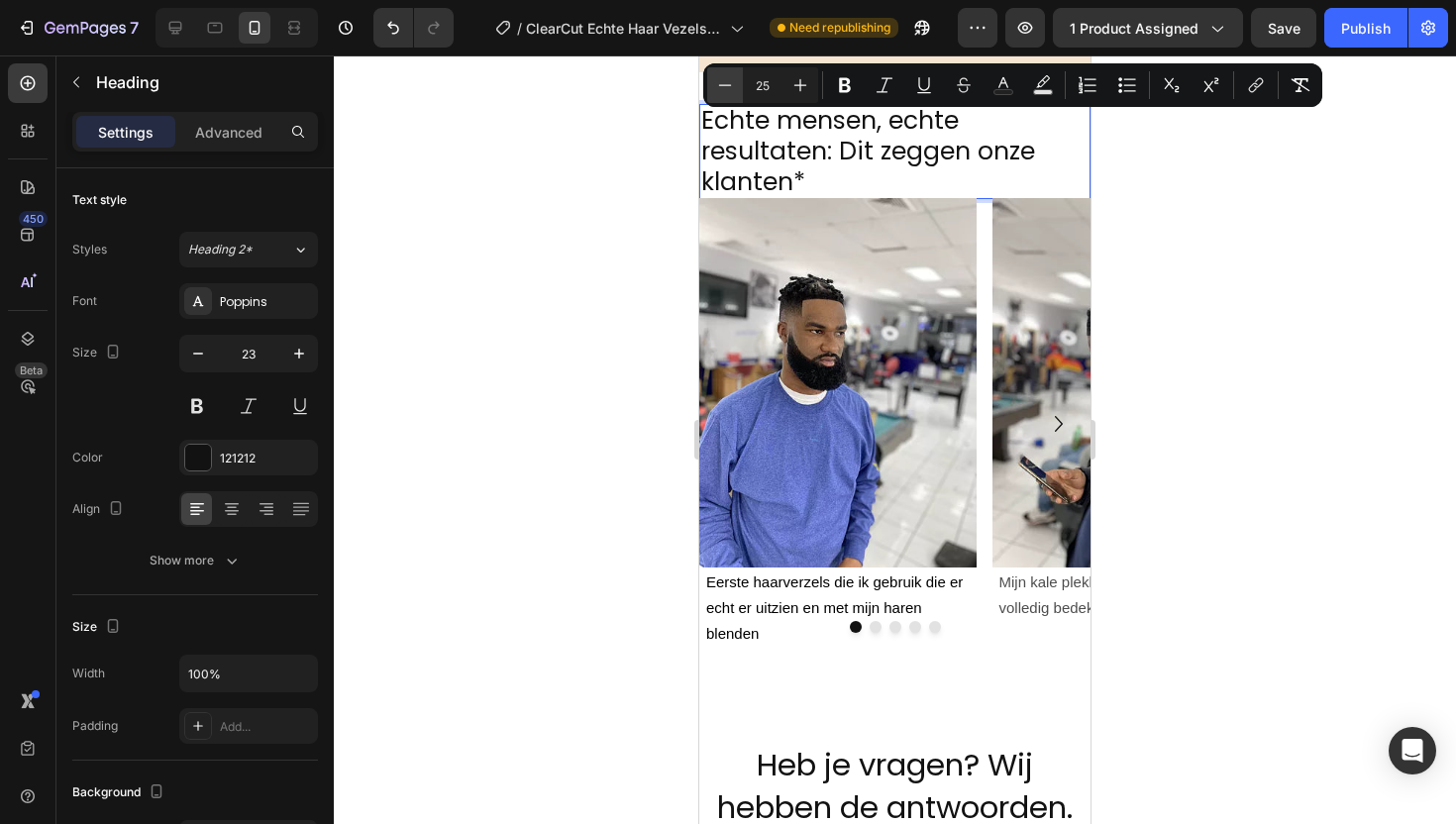 click 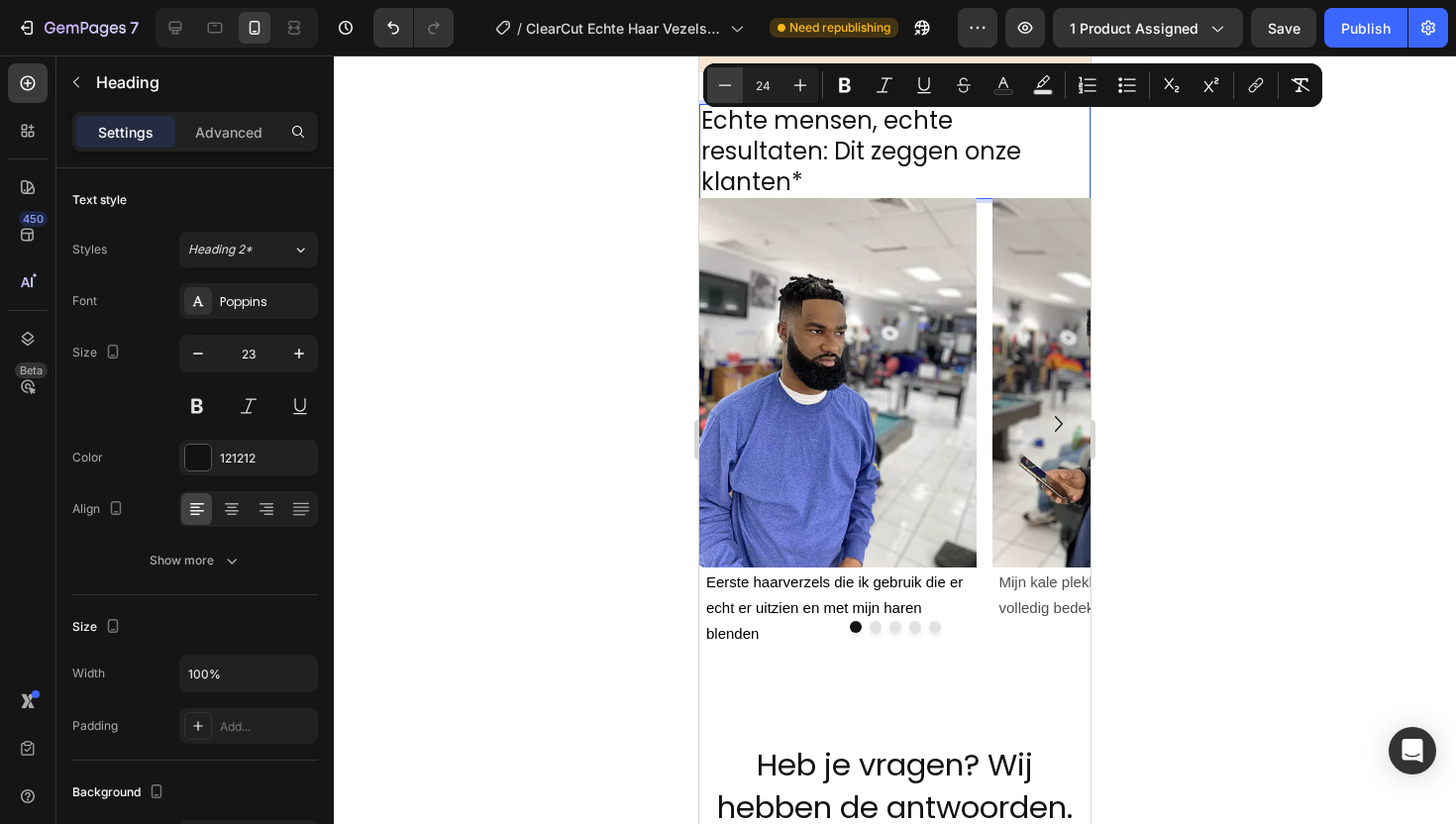 click 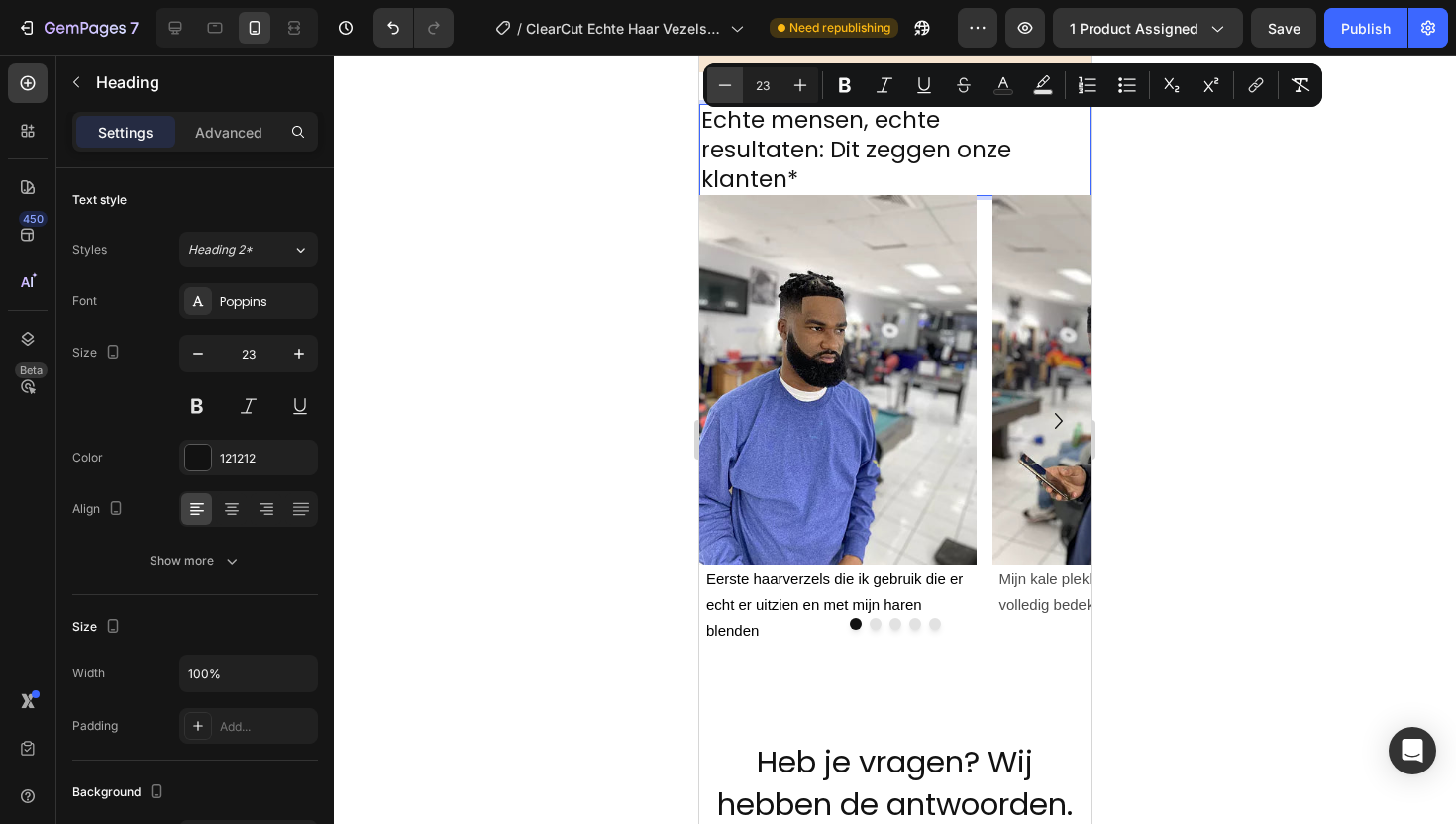 click 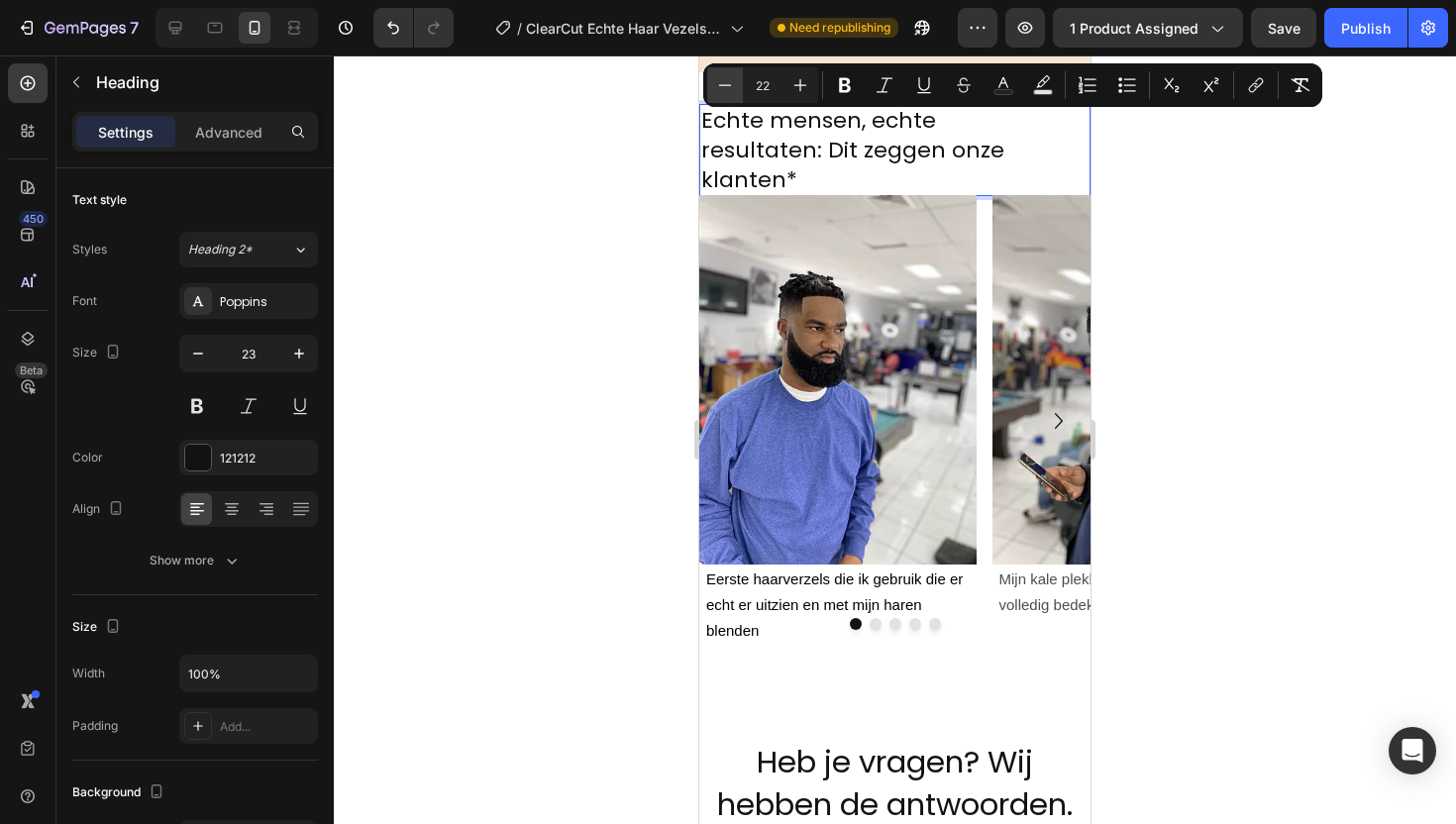 click 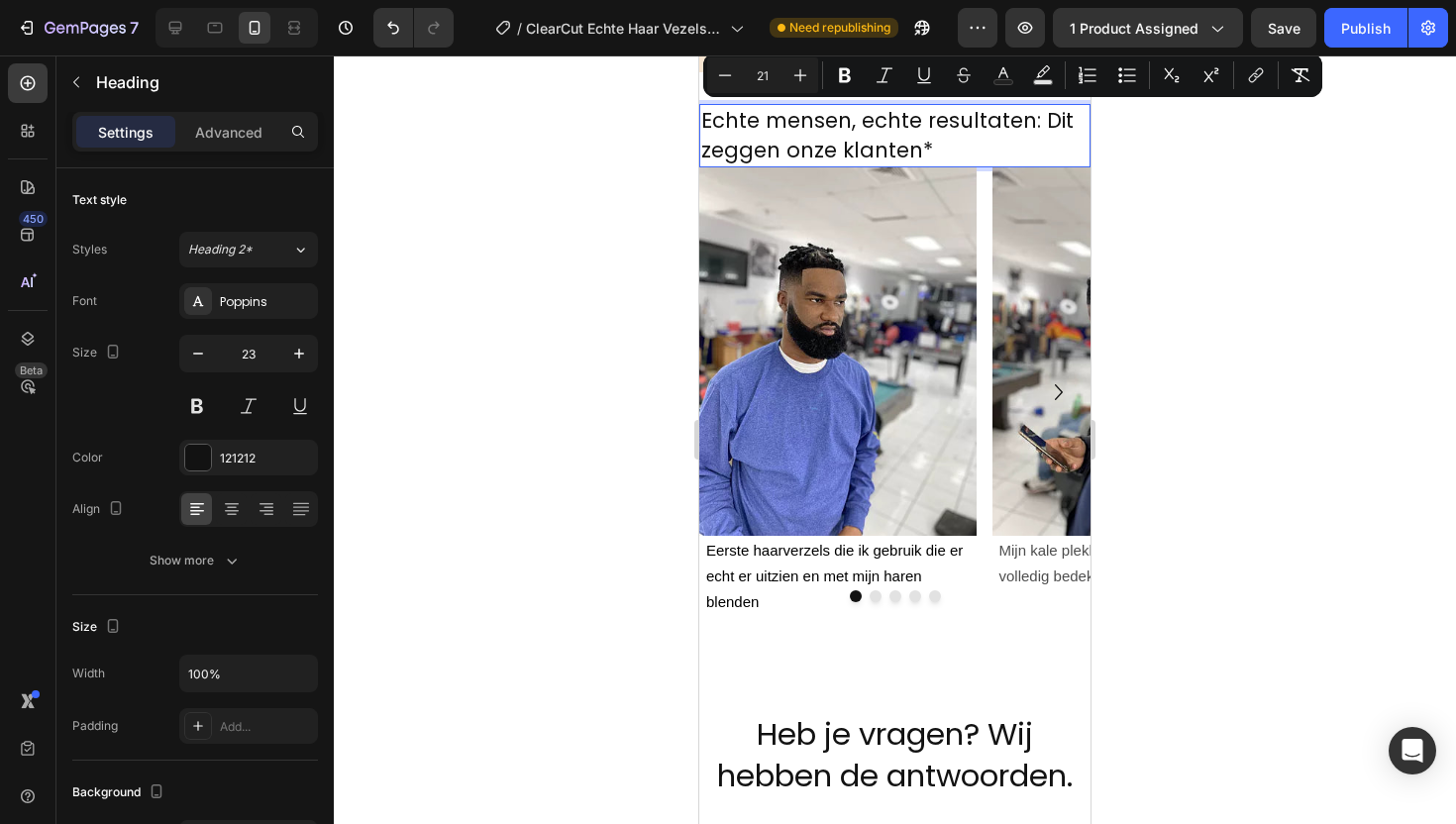 click 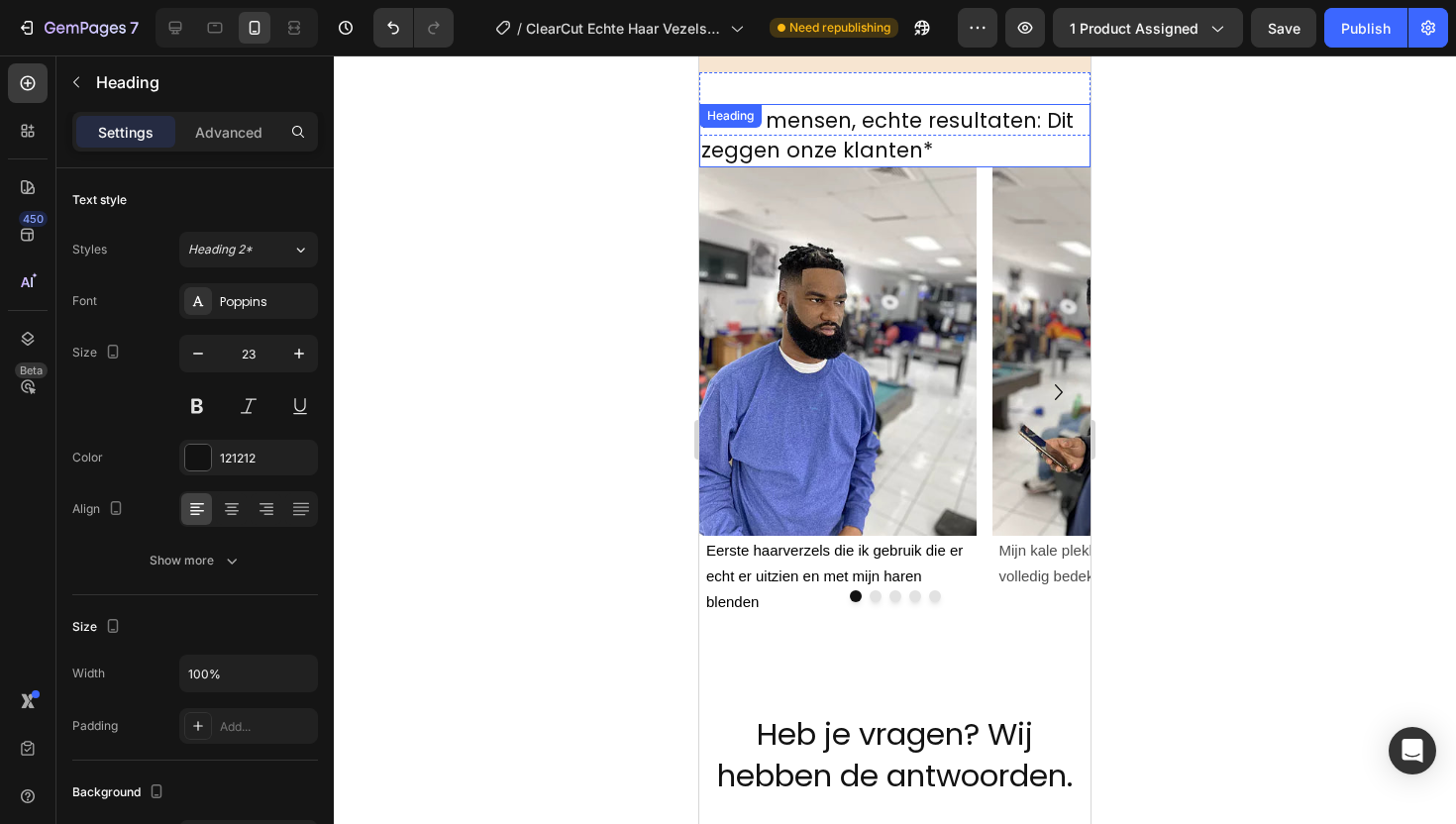 click on "Echte mensen, echte resultaten: Dit zeggen onze klanten*" at bounding box center (887, 135) 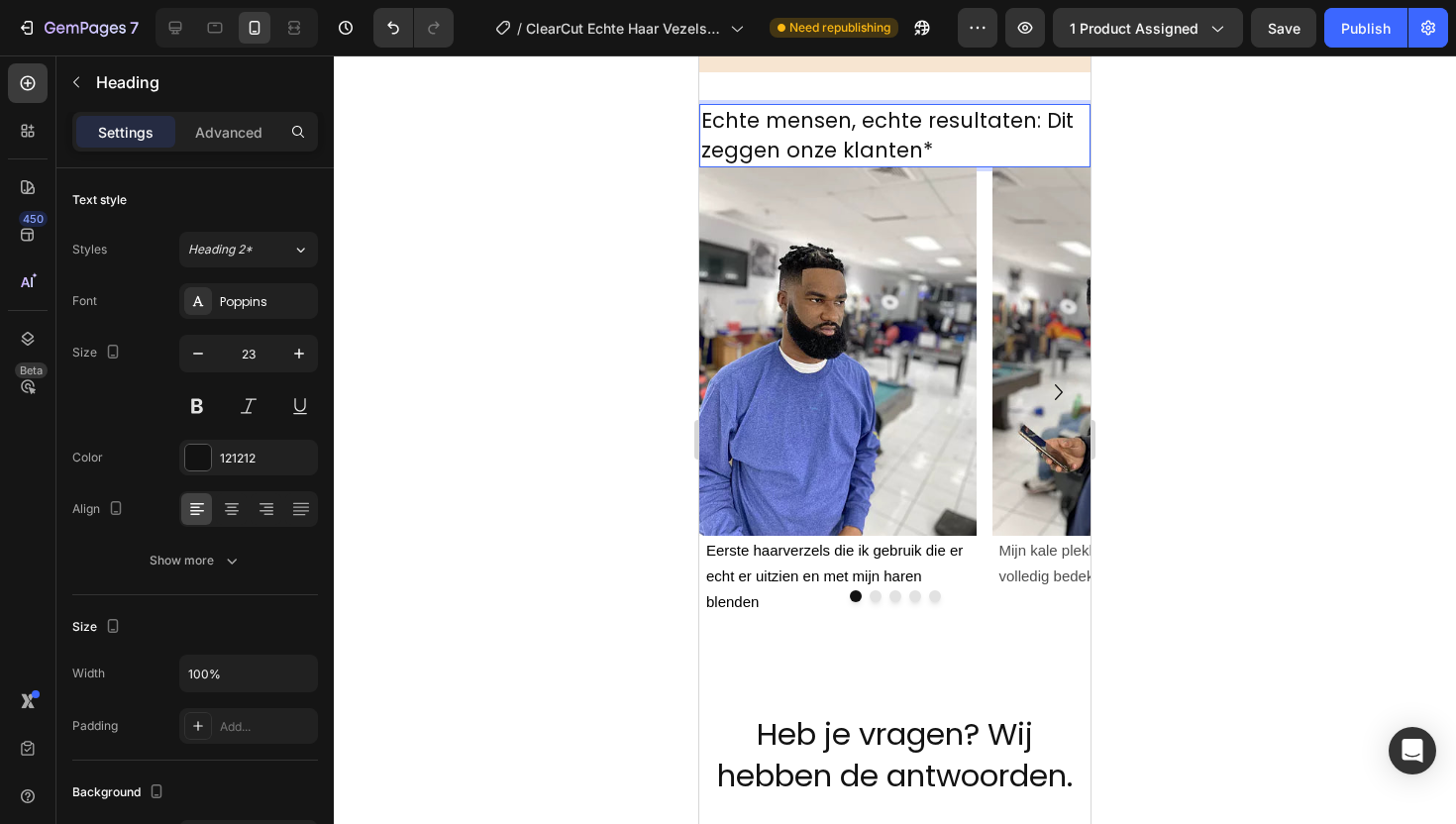 click on "Echte mensen, echte resultaten: Dit zeggen onze klanten*" at bounding box center (887, 135) 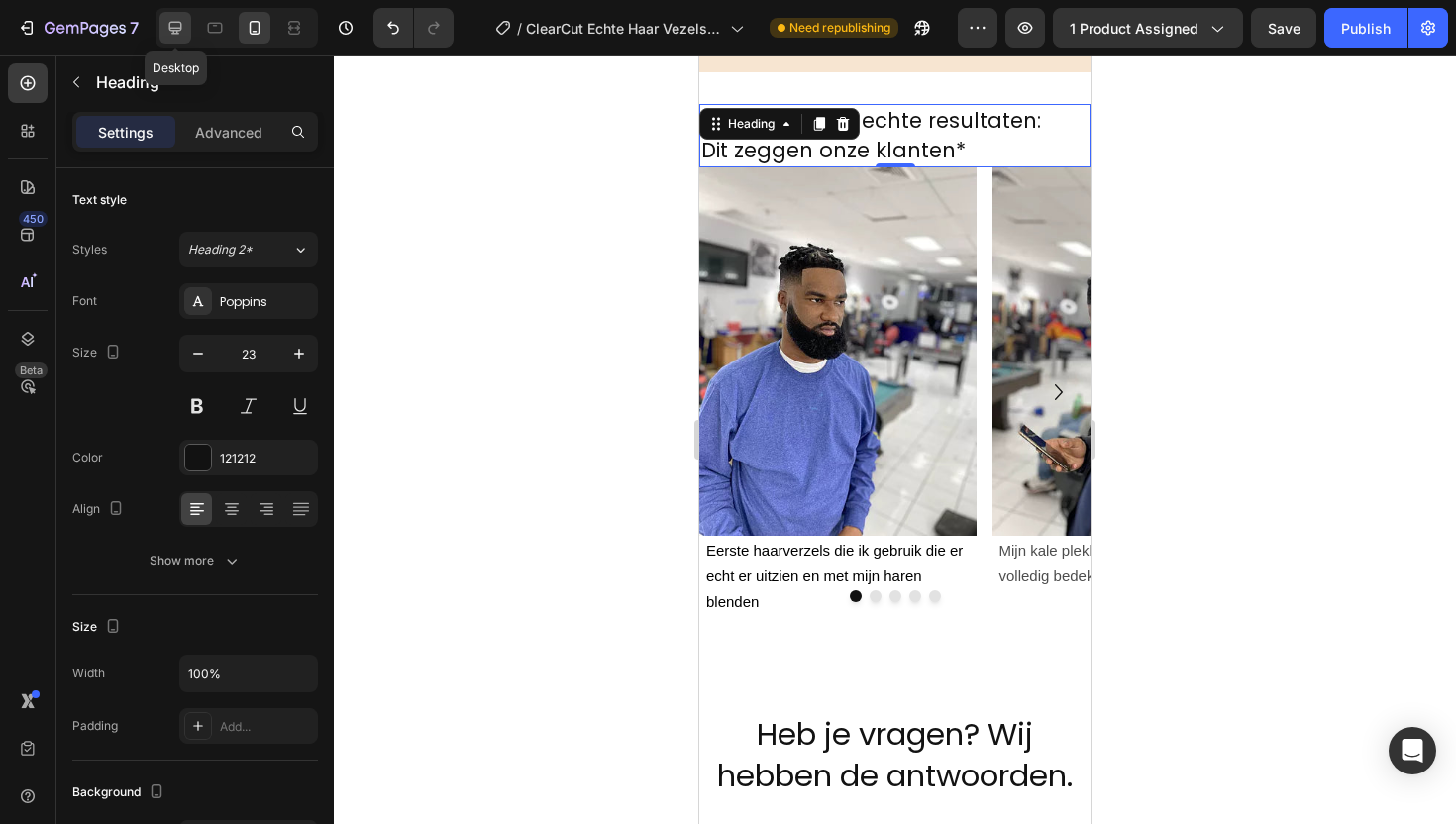 click 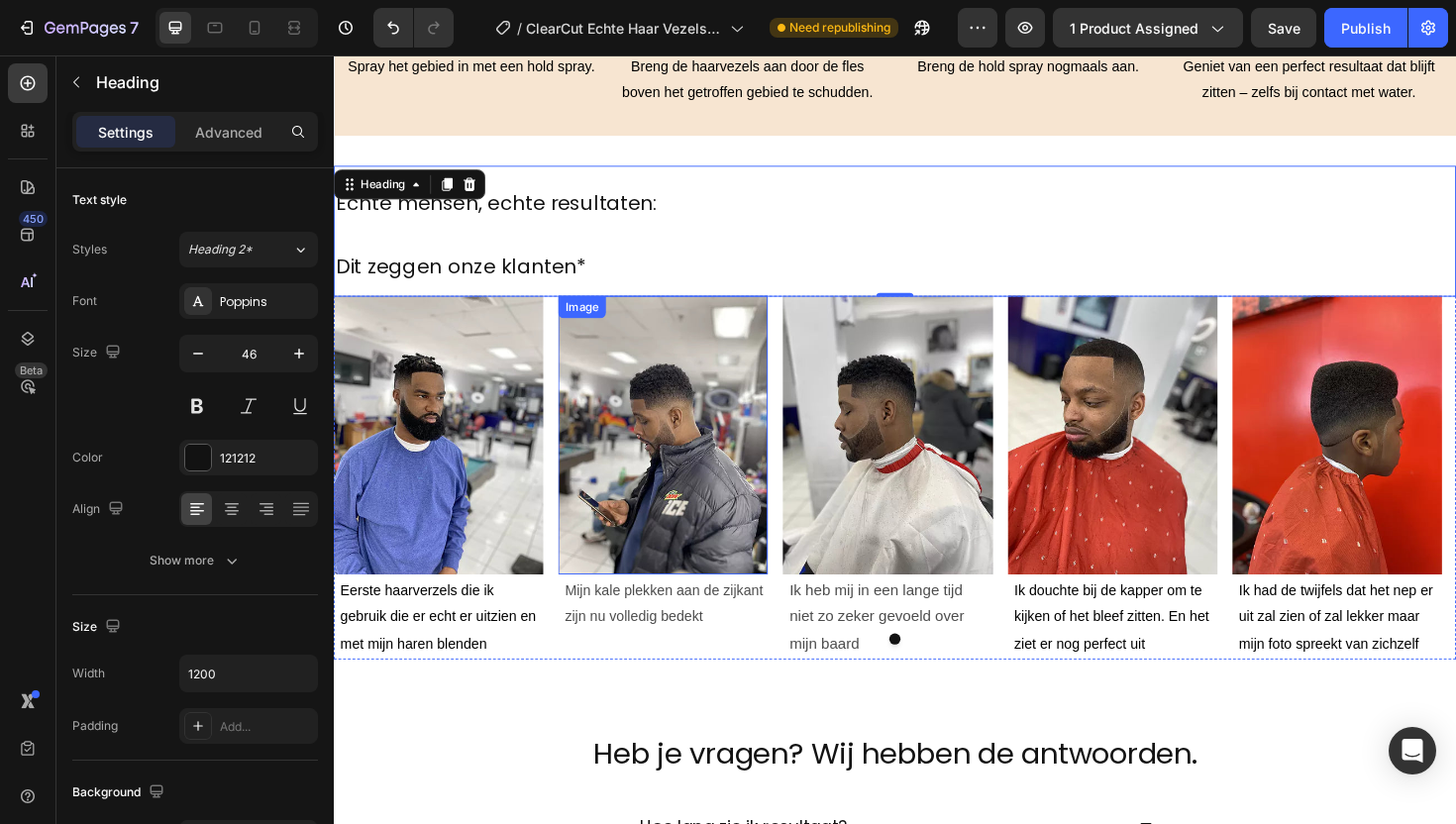 scroll, scrollTop: 1859, scrollLeft: 0, axis: vertical 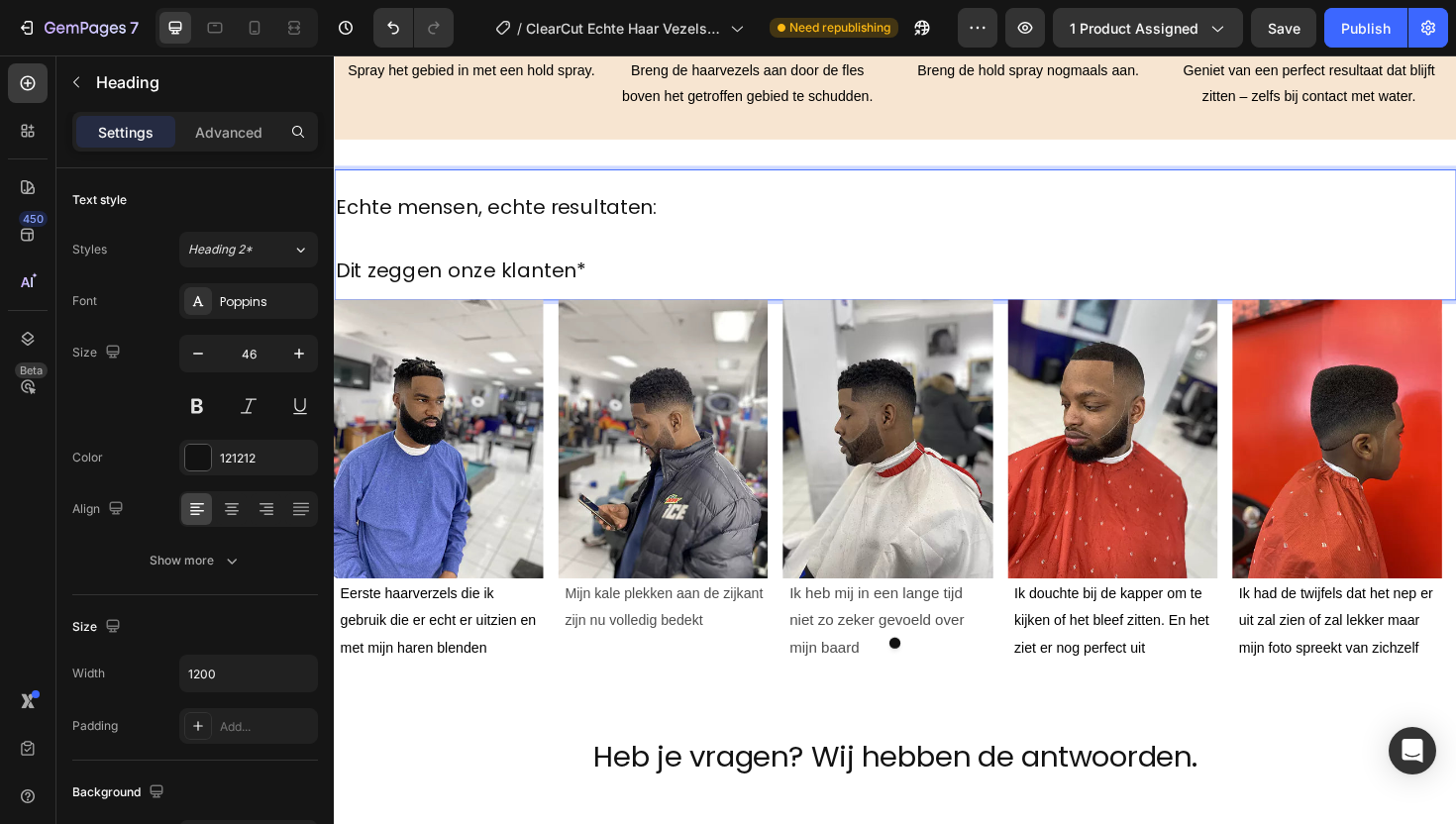 click on "Echte mensen, echte resultaten:  Dit zeggen onze klanten*" at bounding box center [928, 246] 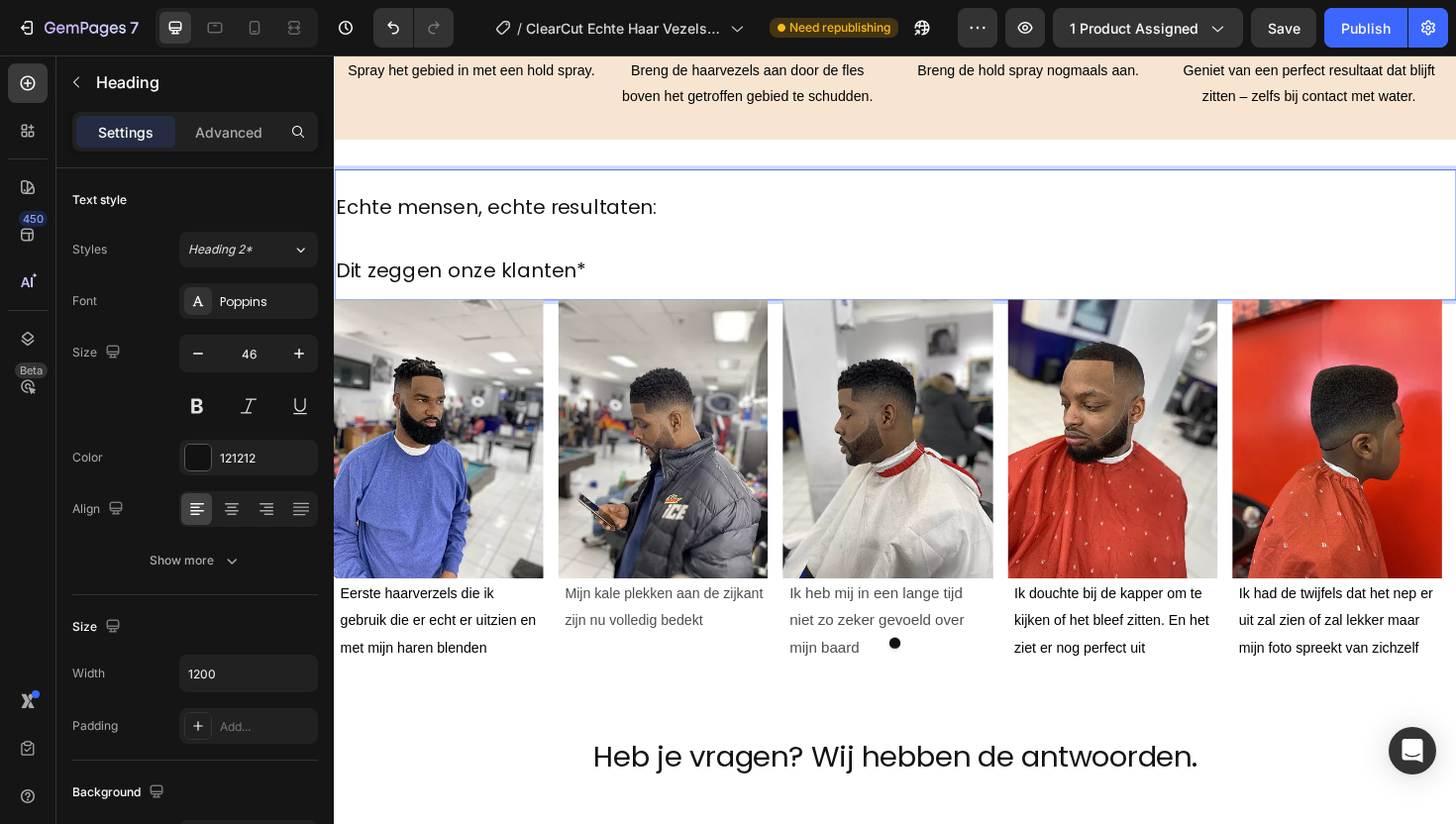click on "Echte mensen, echte resultaten:" at bounding box center (505, 215) 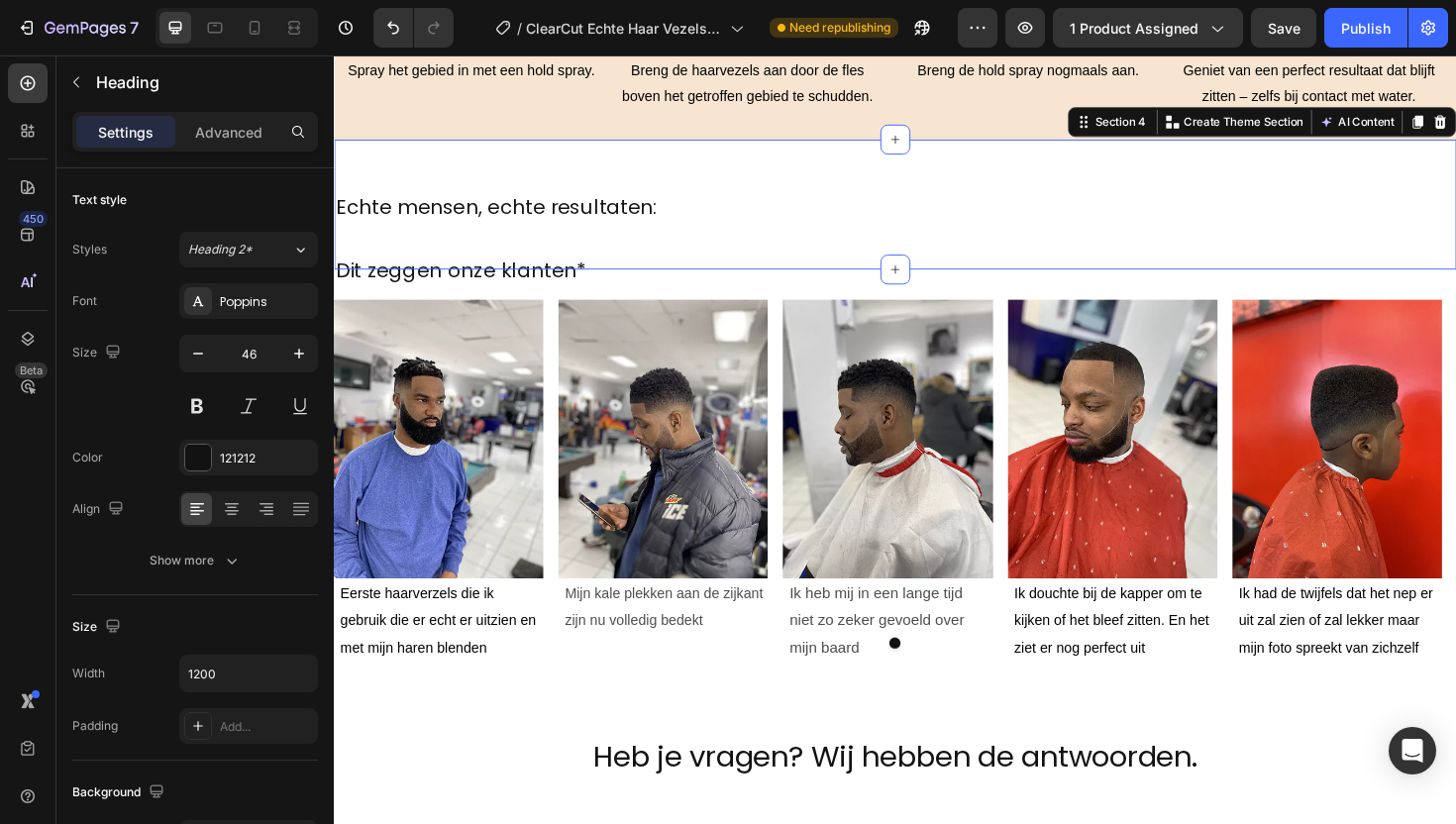 click on "⁠⁠⁠⁠⁠⁠⁠ Echte mensen, echte resultaten:  Dit zeggen onze klanten* Heading Section 4   You can create reusable sections Create Theme Section AI Content Write with GemAI What would you like to describe here? Tone and Voice Persuasive Product Show more Generate" at bounding box center [928, 213] 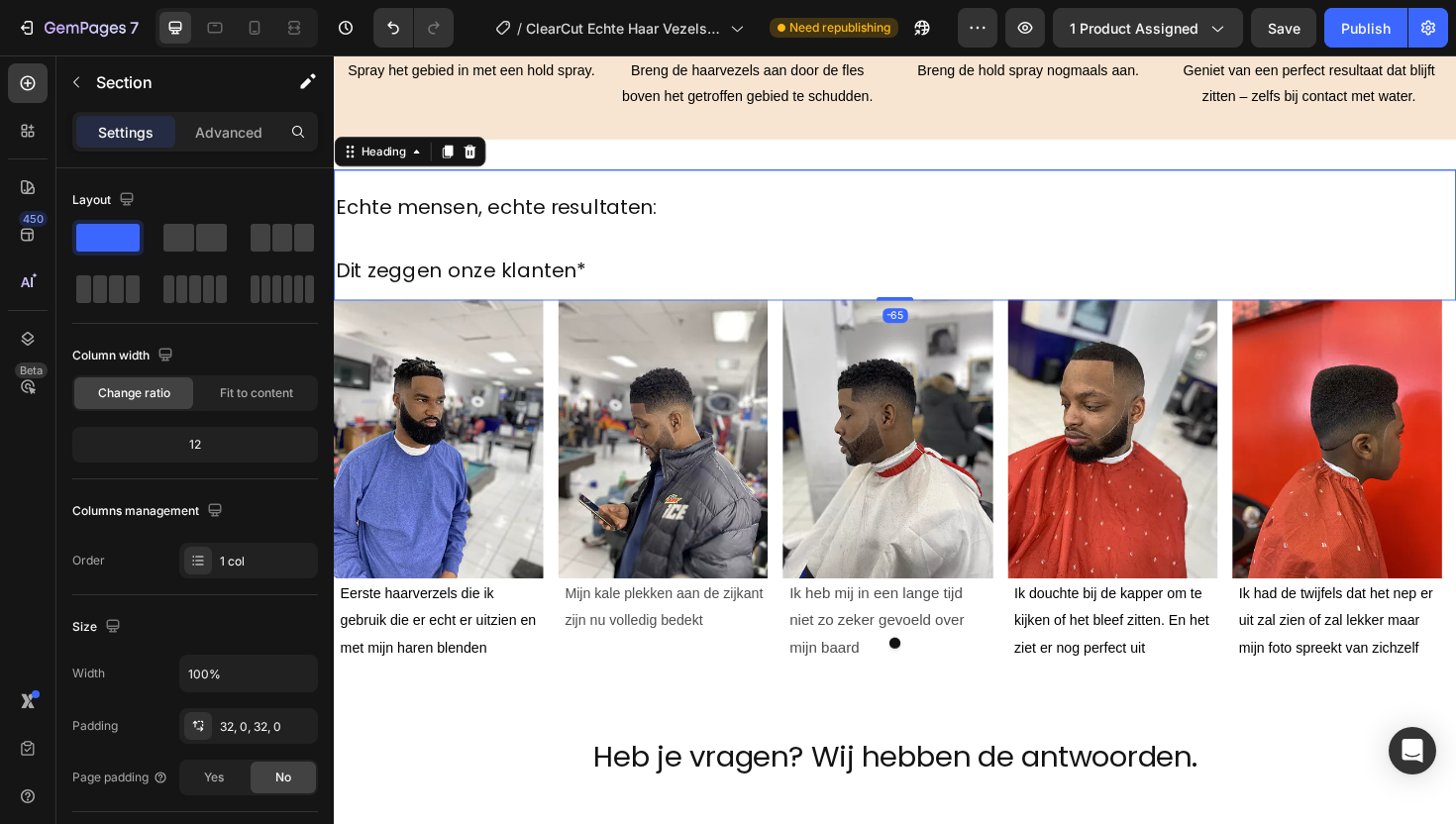 click on "Echte mensen, echte resultaten:" at bounding box center [505, 215] 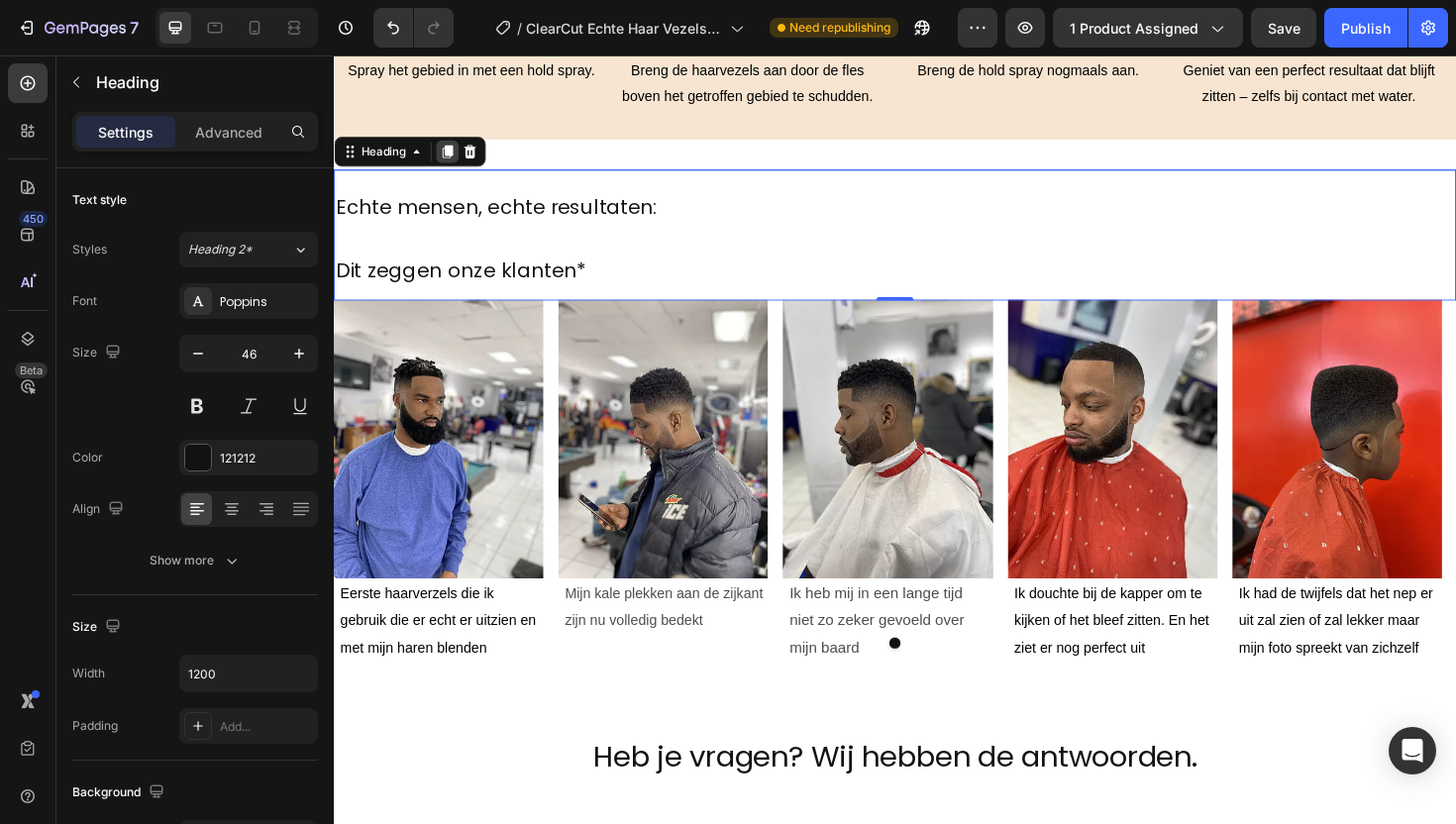 click 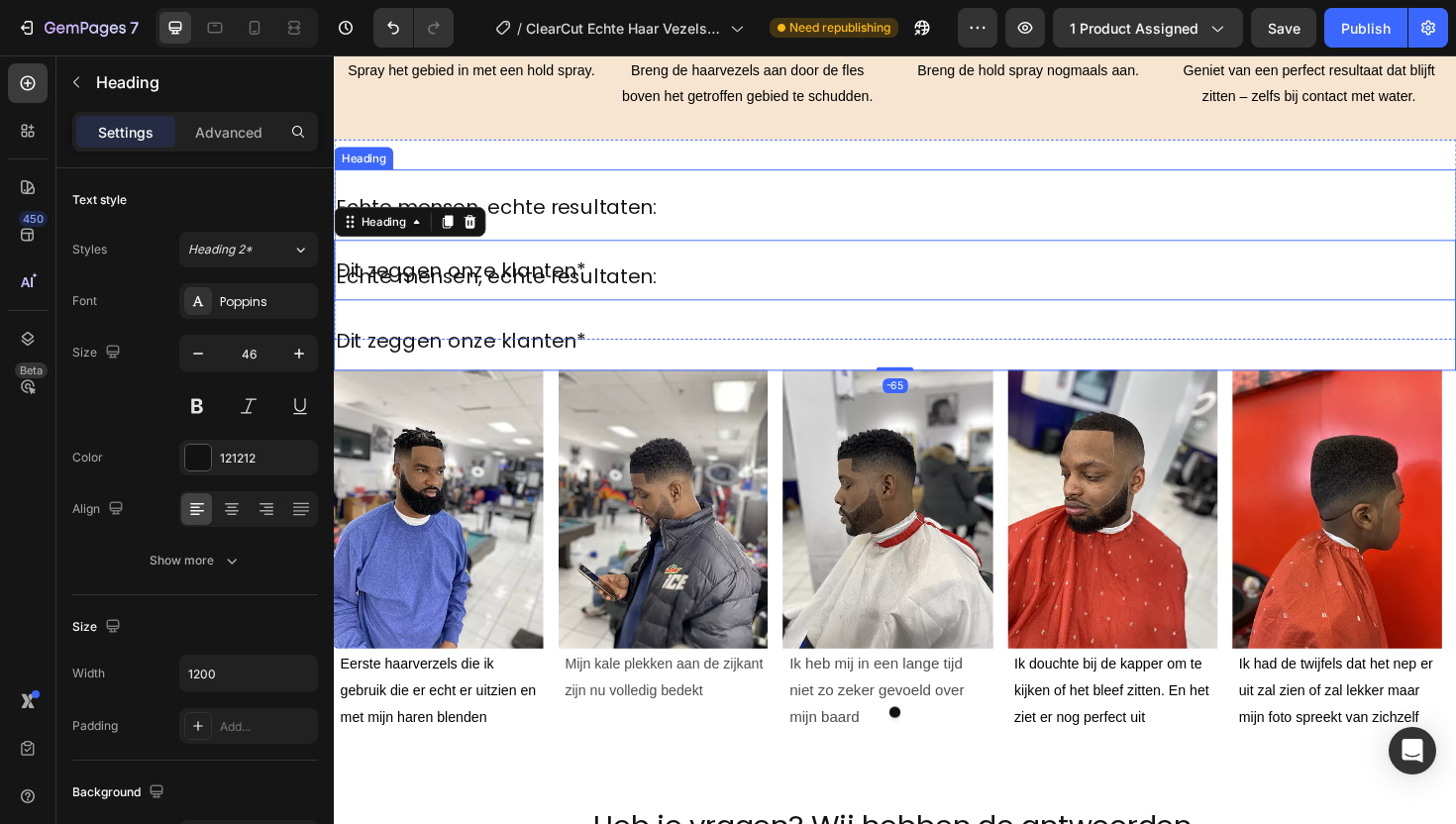 click on "Echte mensen, echte resultaten:" at bounding box center [505, 215] 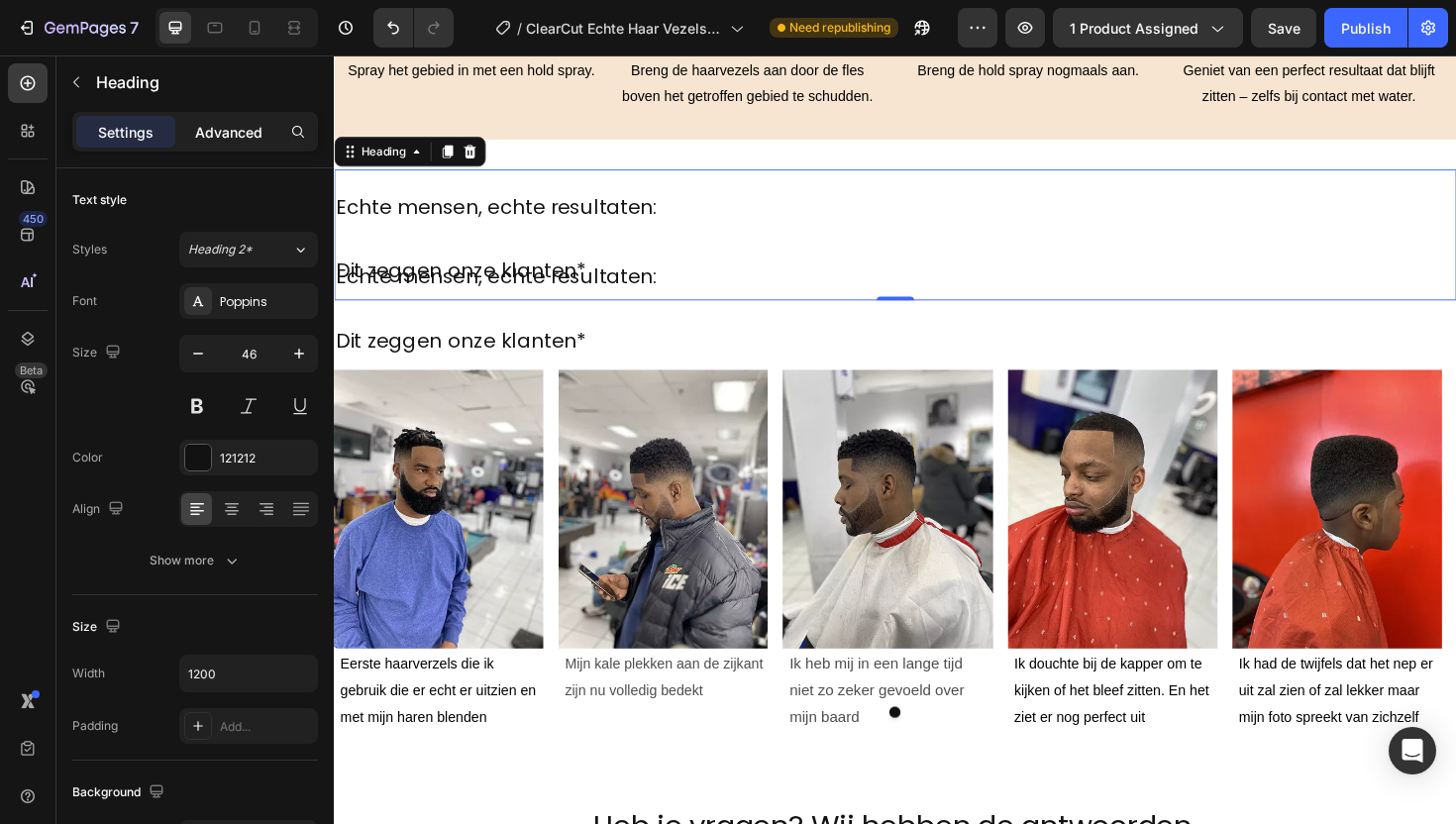 click on "Advanced" at bounding box center [229, 132] 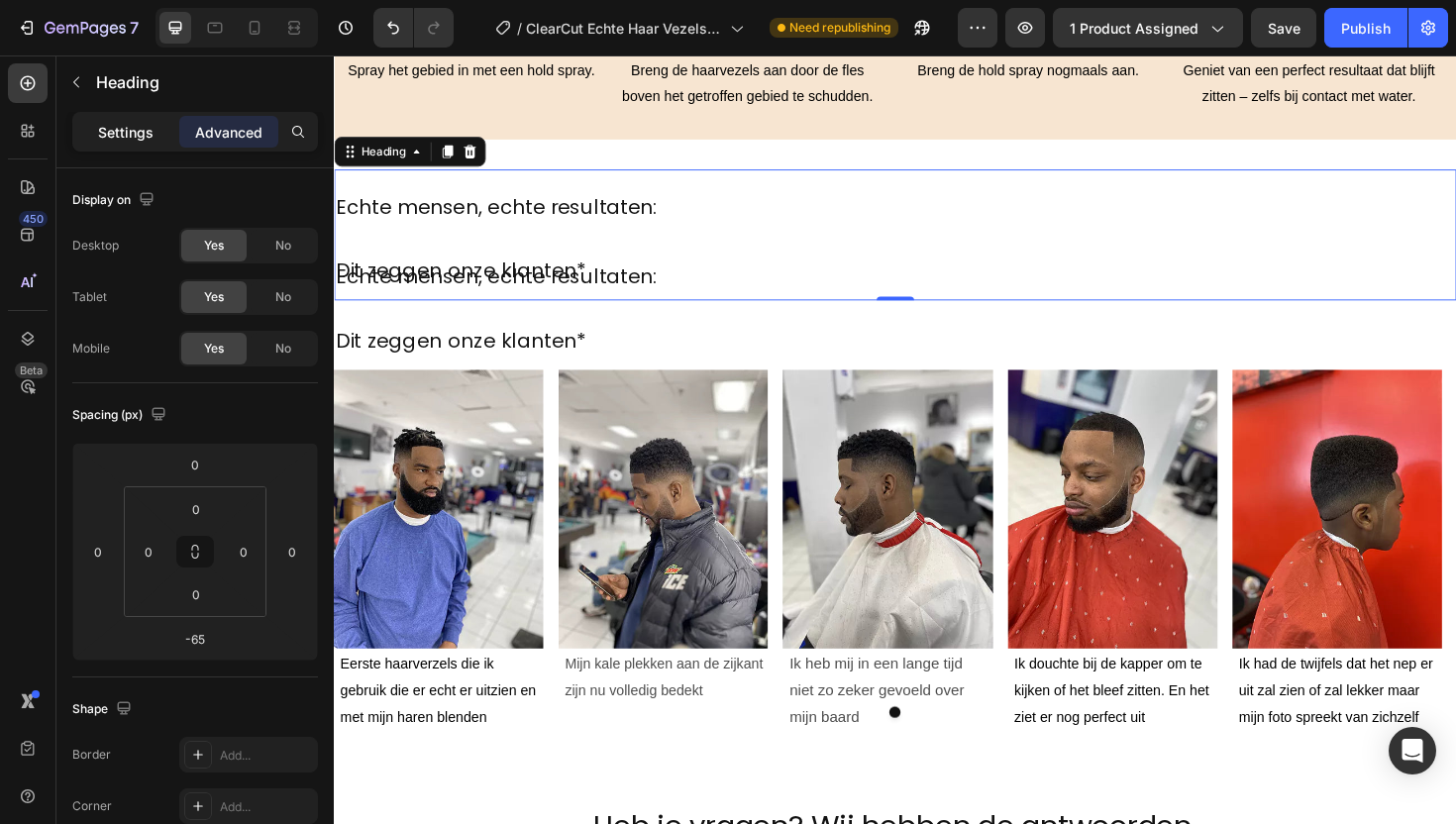 click on "Settings" at bounding box center [126, 132] 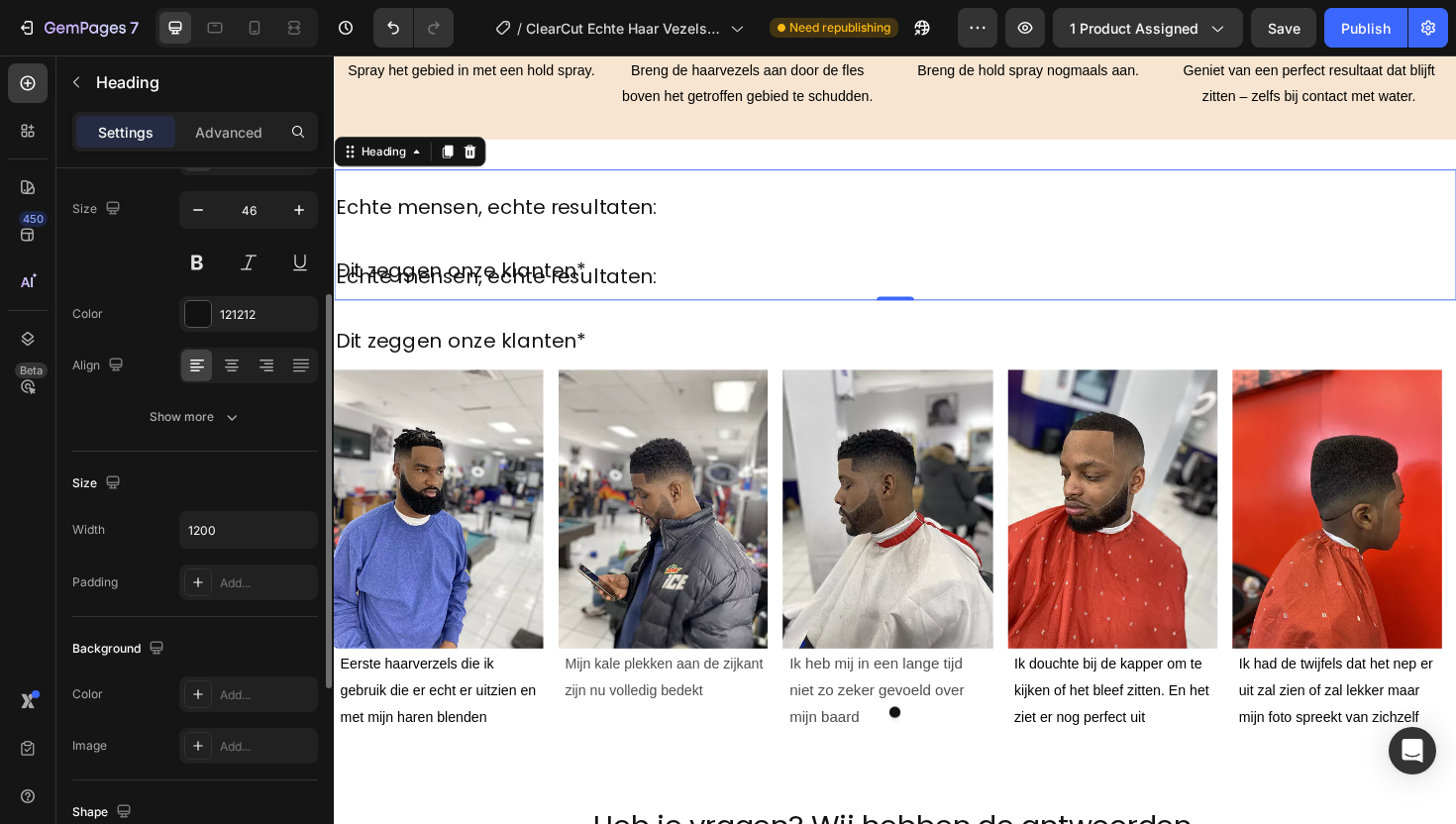 scroll, scrollTop: 293, scrollLeft: 0, axis: vertical 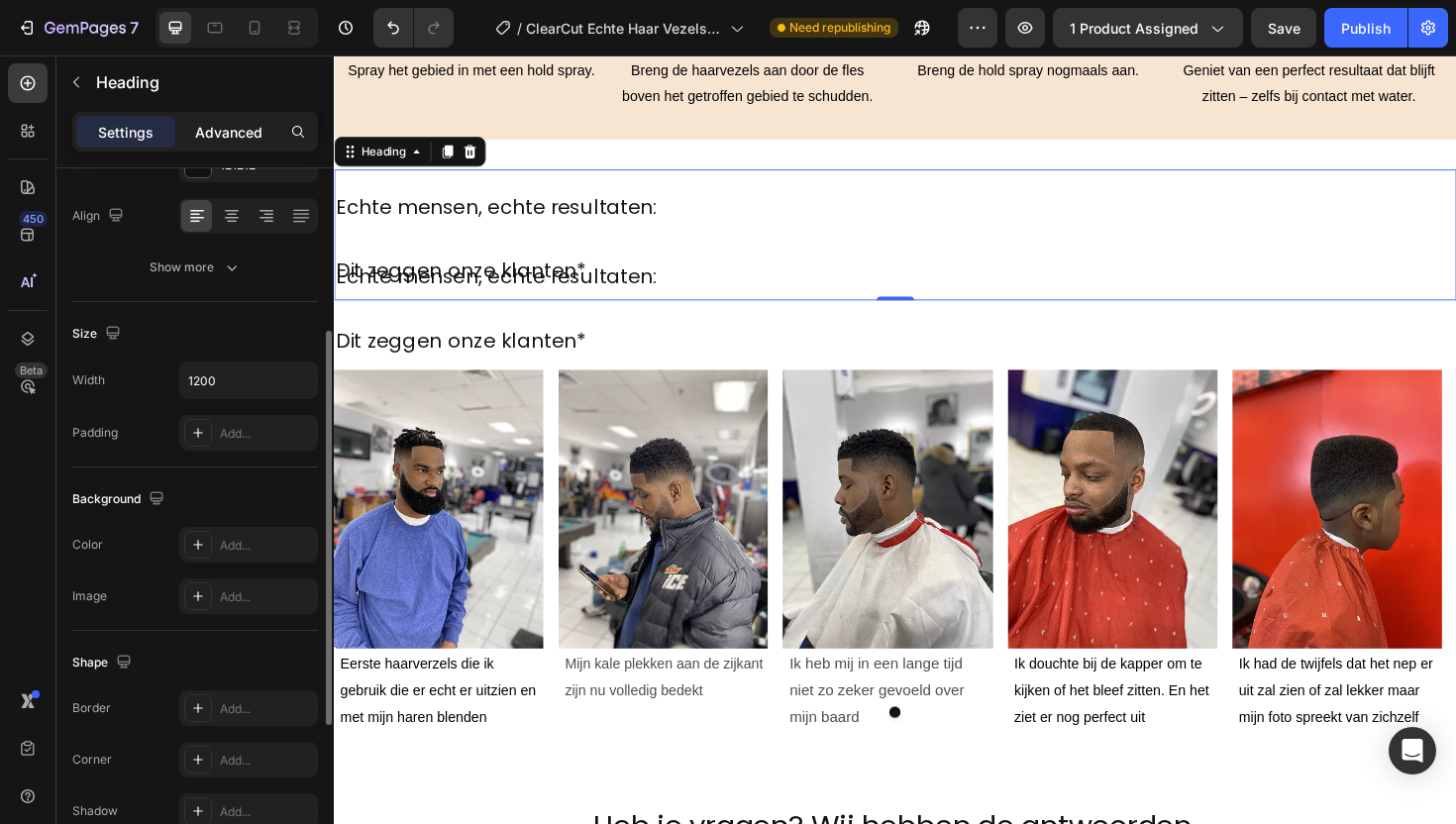 click on "Advanced" at bounding box center (229, 132) 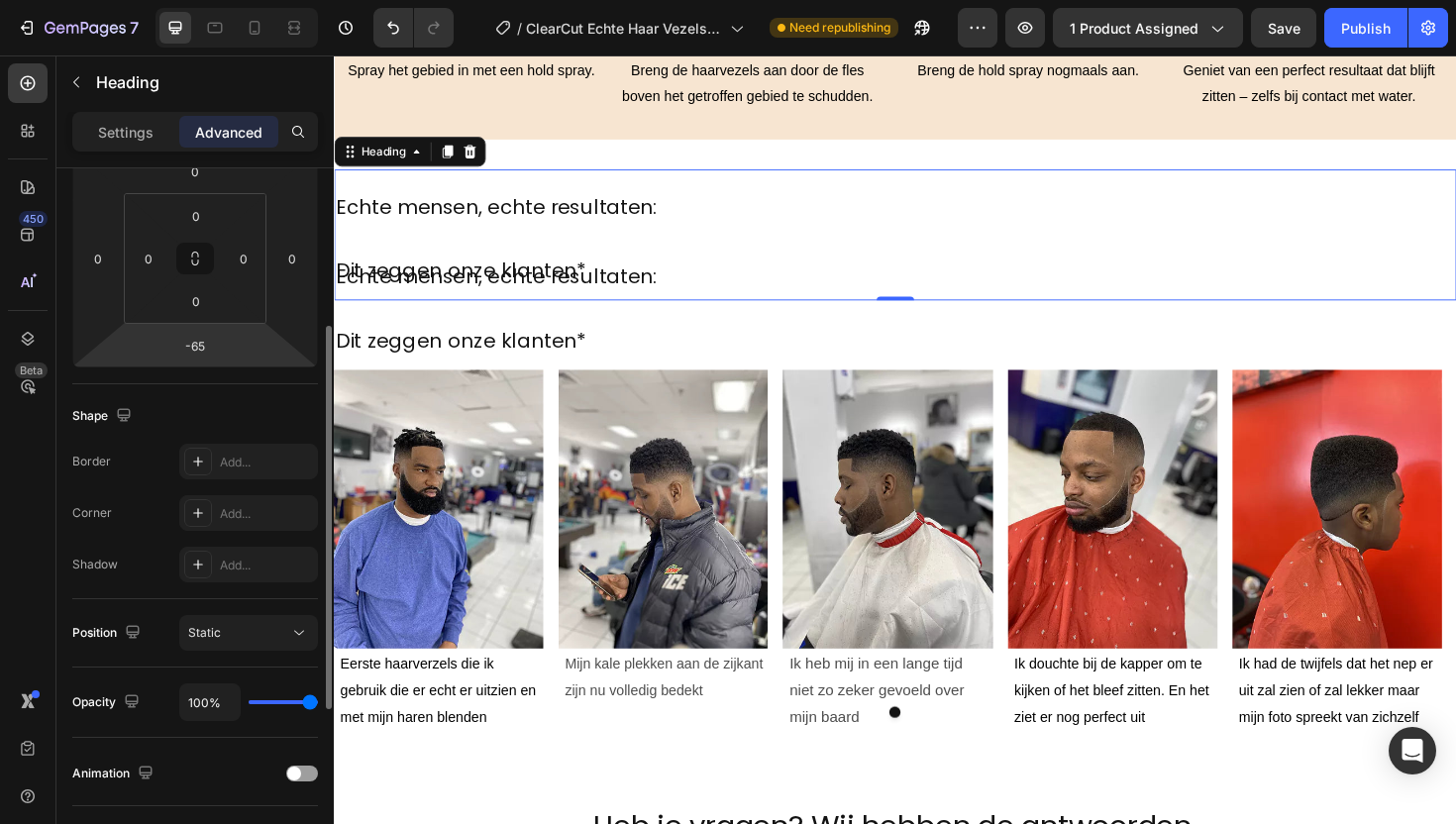 scroll, scrollTop: 134, scrollLeft: 0, axis: vertical 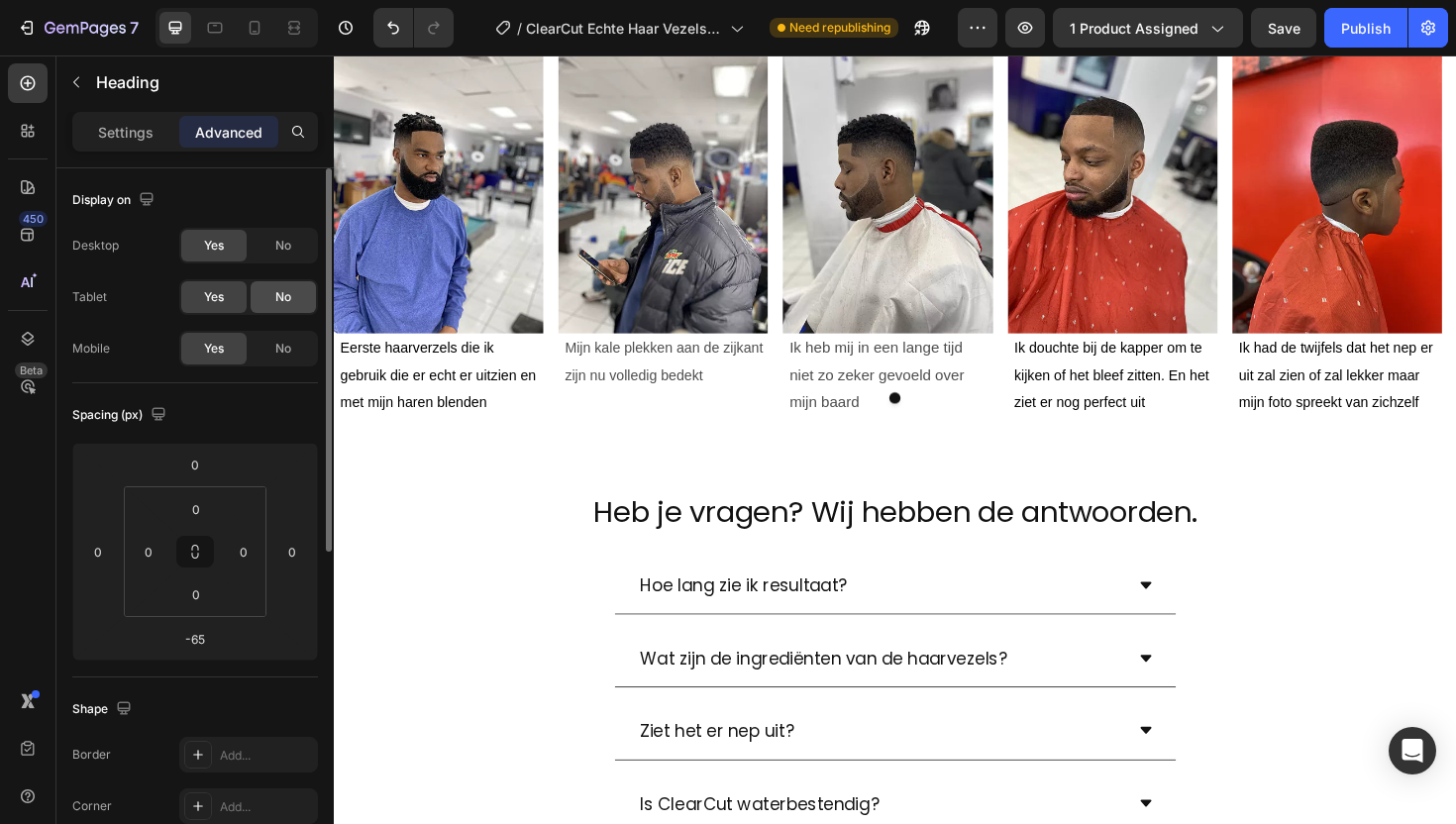 click on "No" 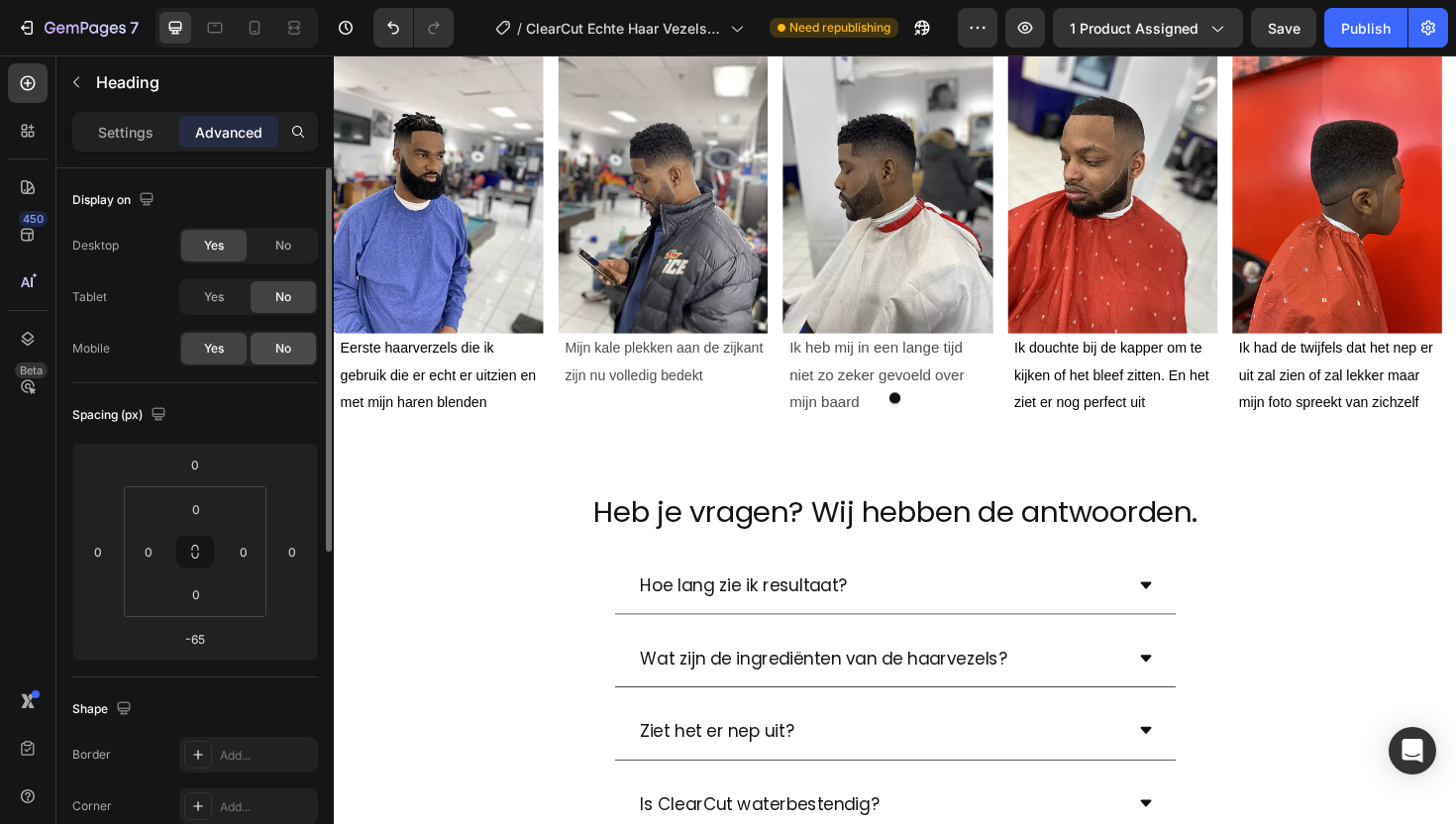 click on "No" 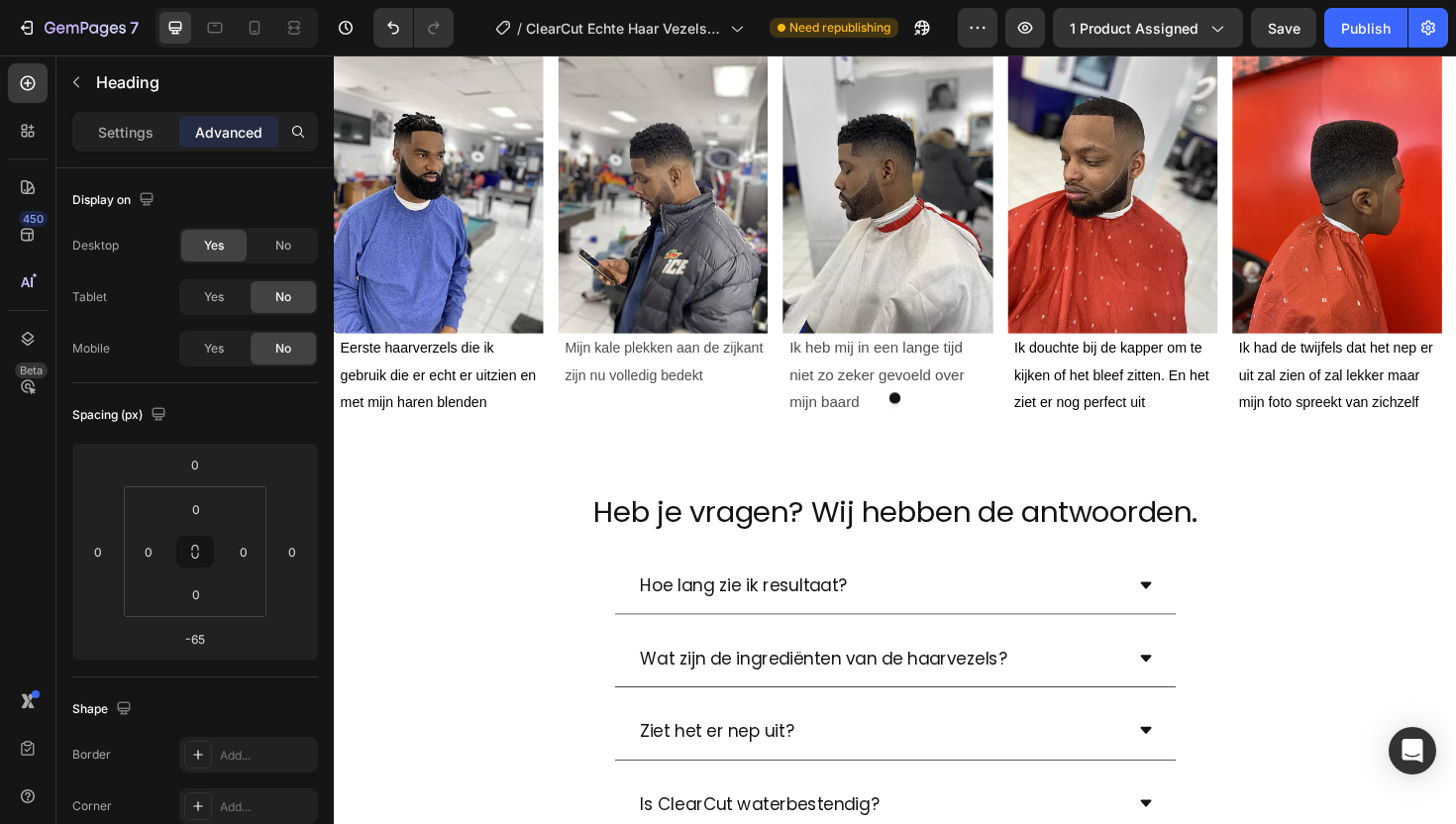 click on "Echte mensen, echte resultaten:  Dit zeggen onze klanten*" at bounding box center (928, -14) 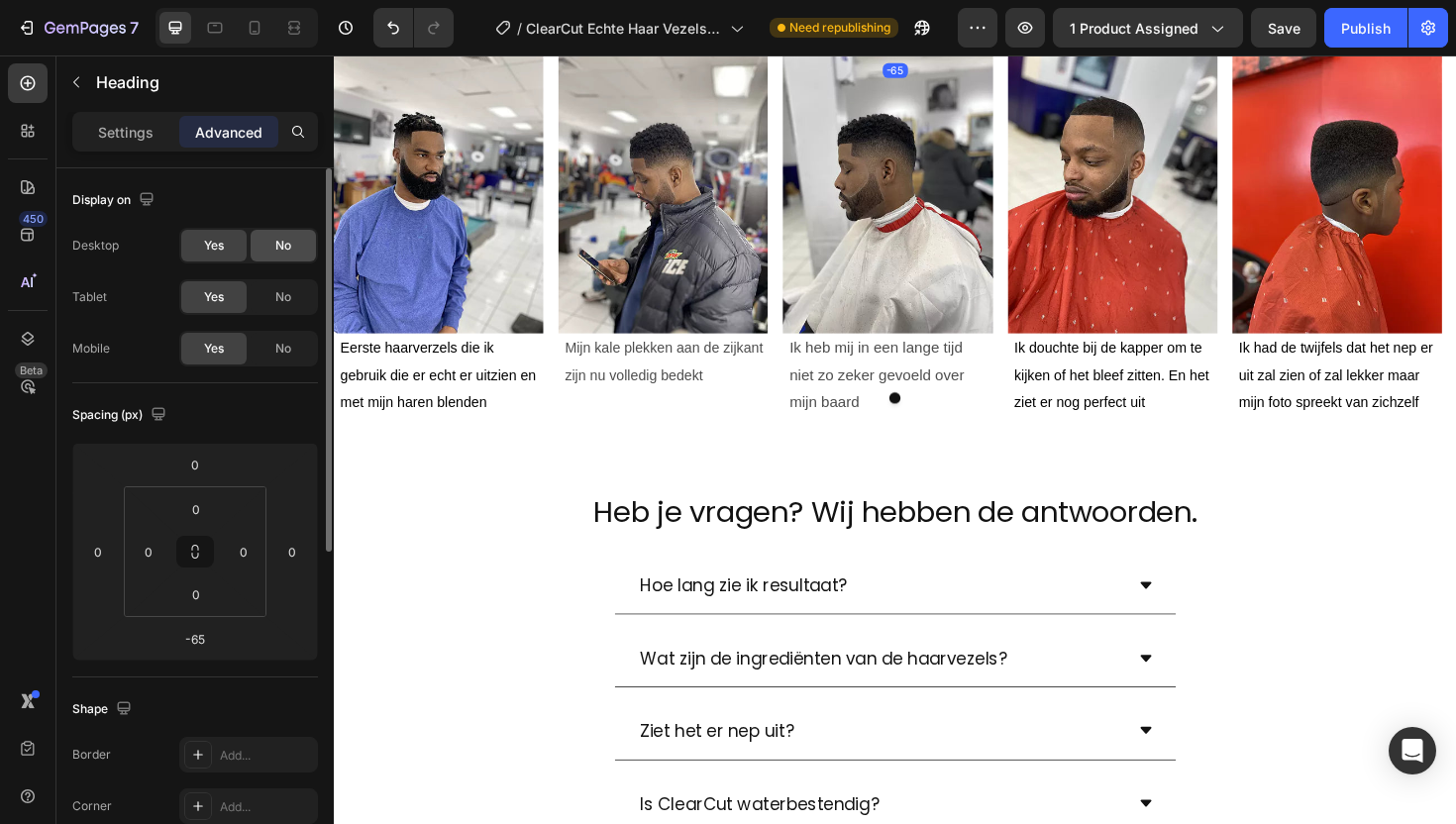click on "No" 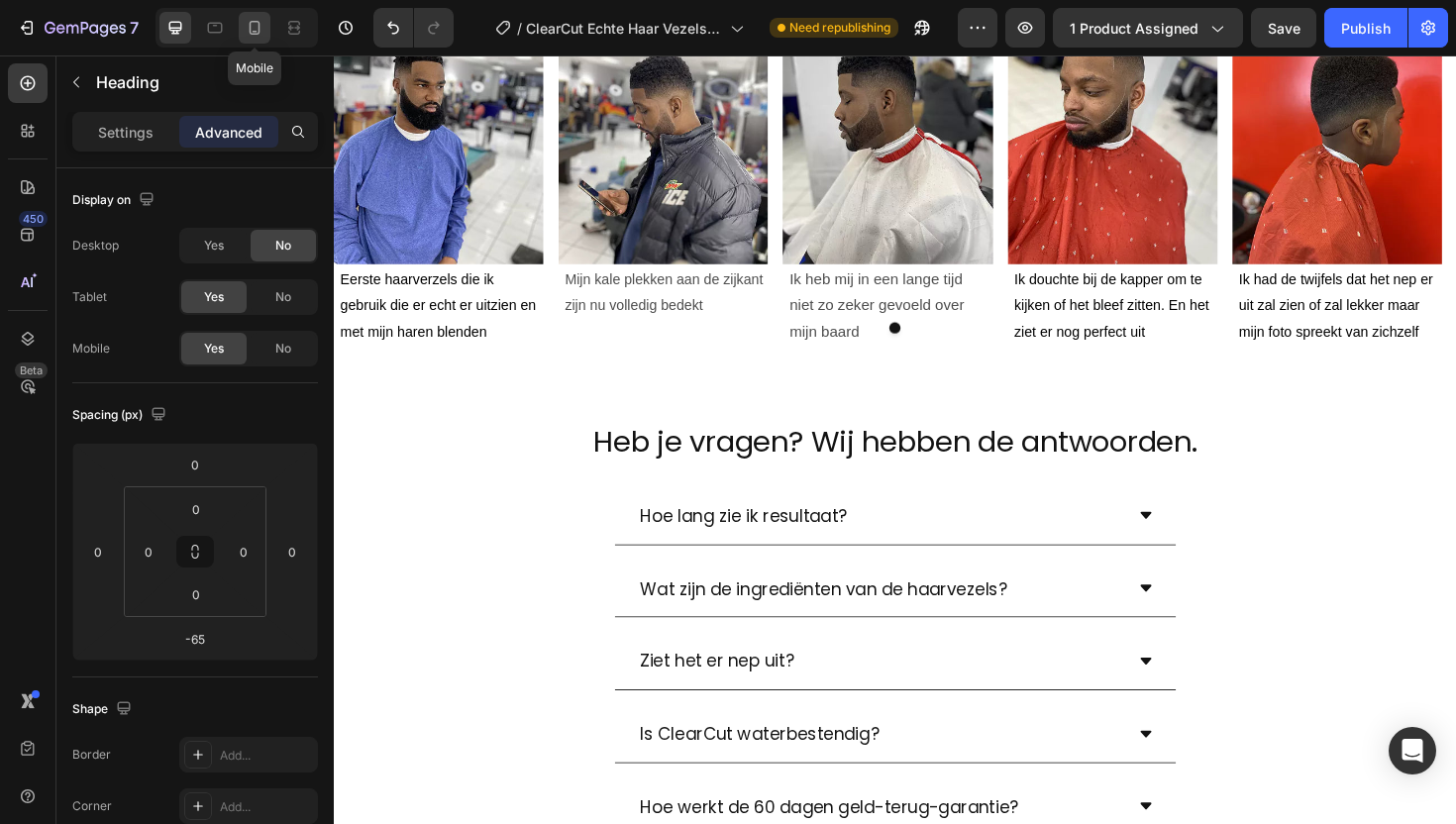 click 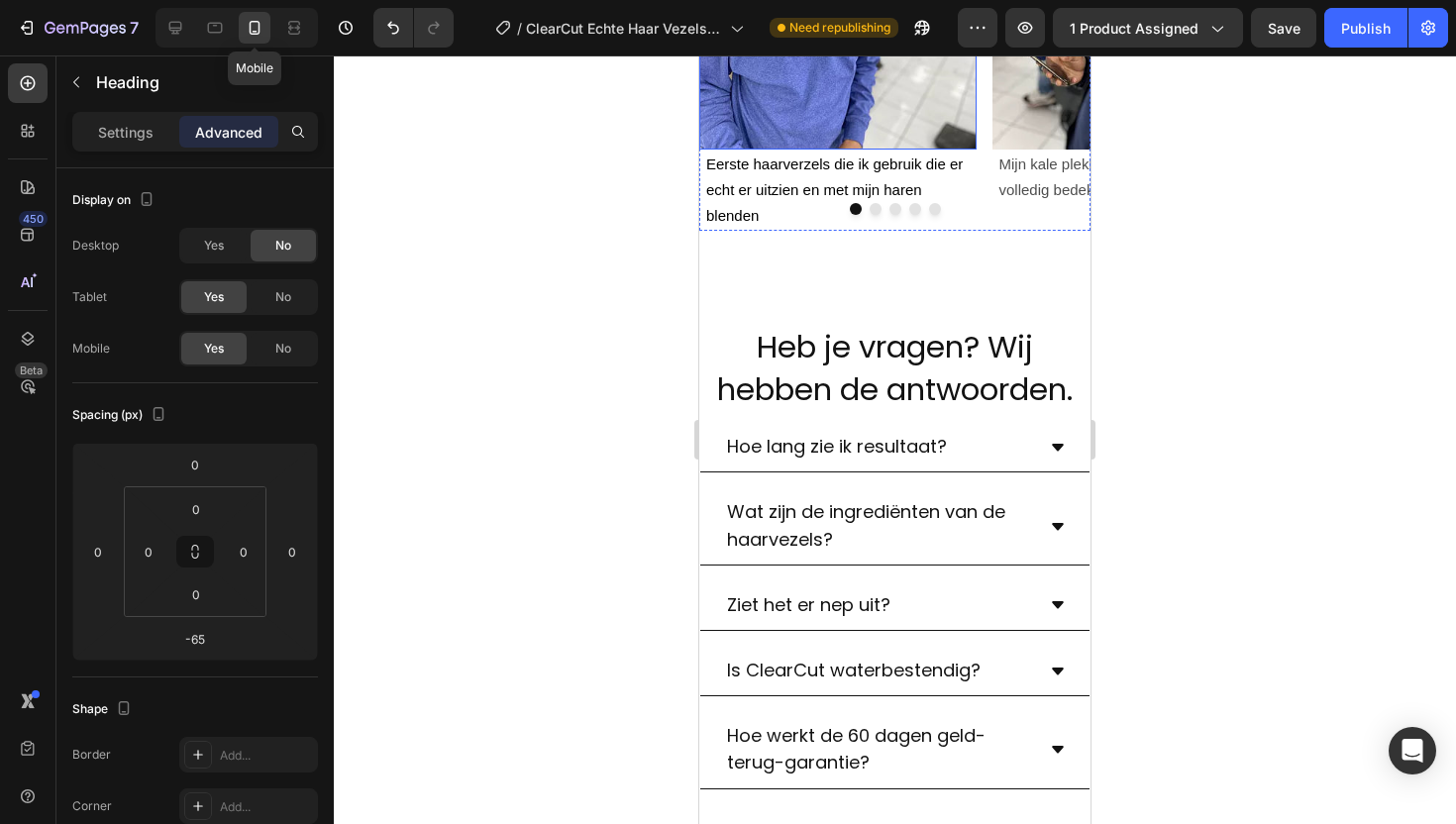 scroll, scrollTop: 1905, scrollLeft: 0, axis: vertical 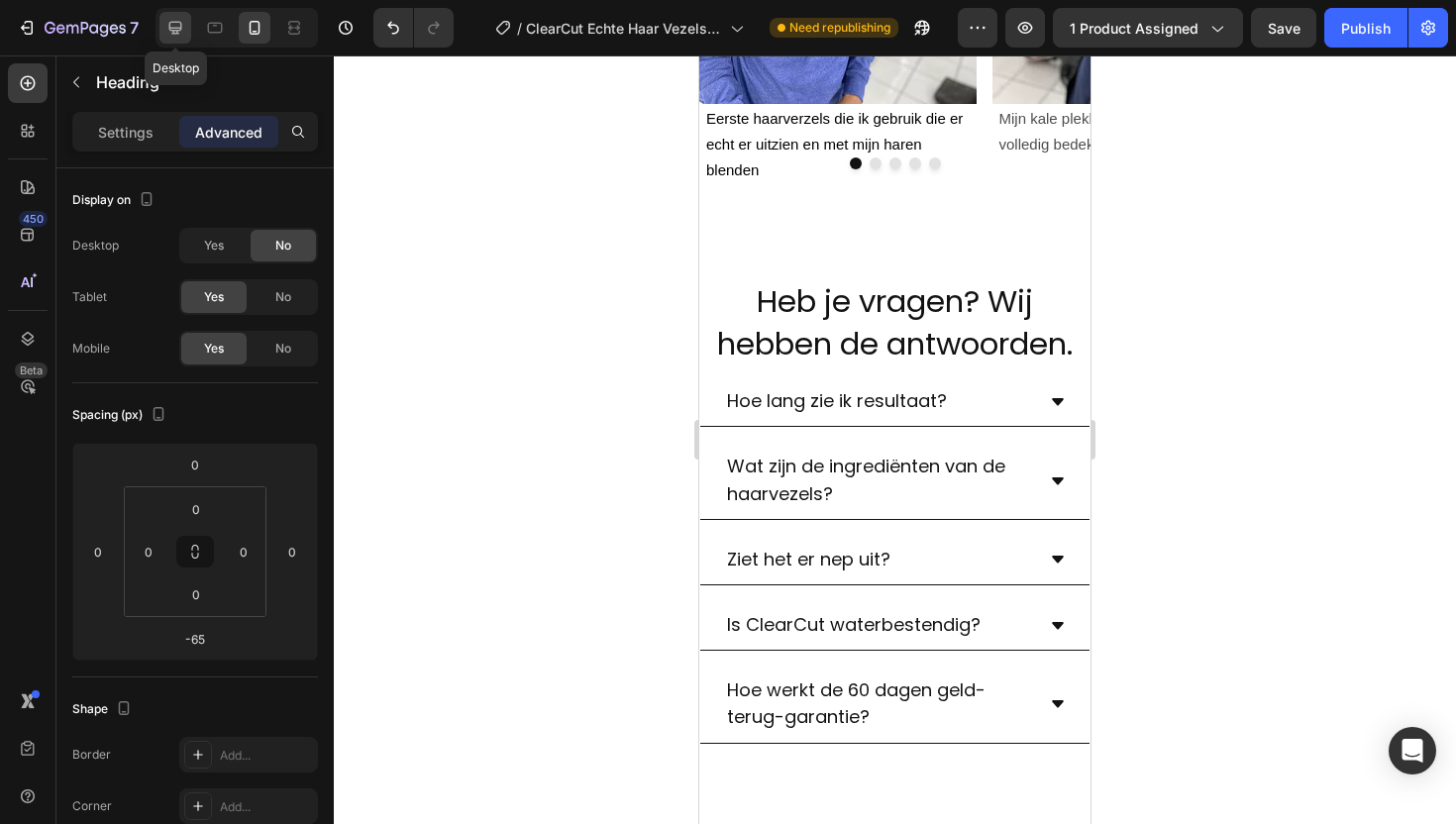 click 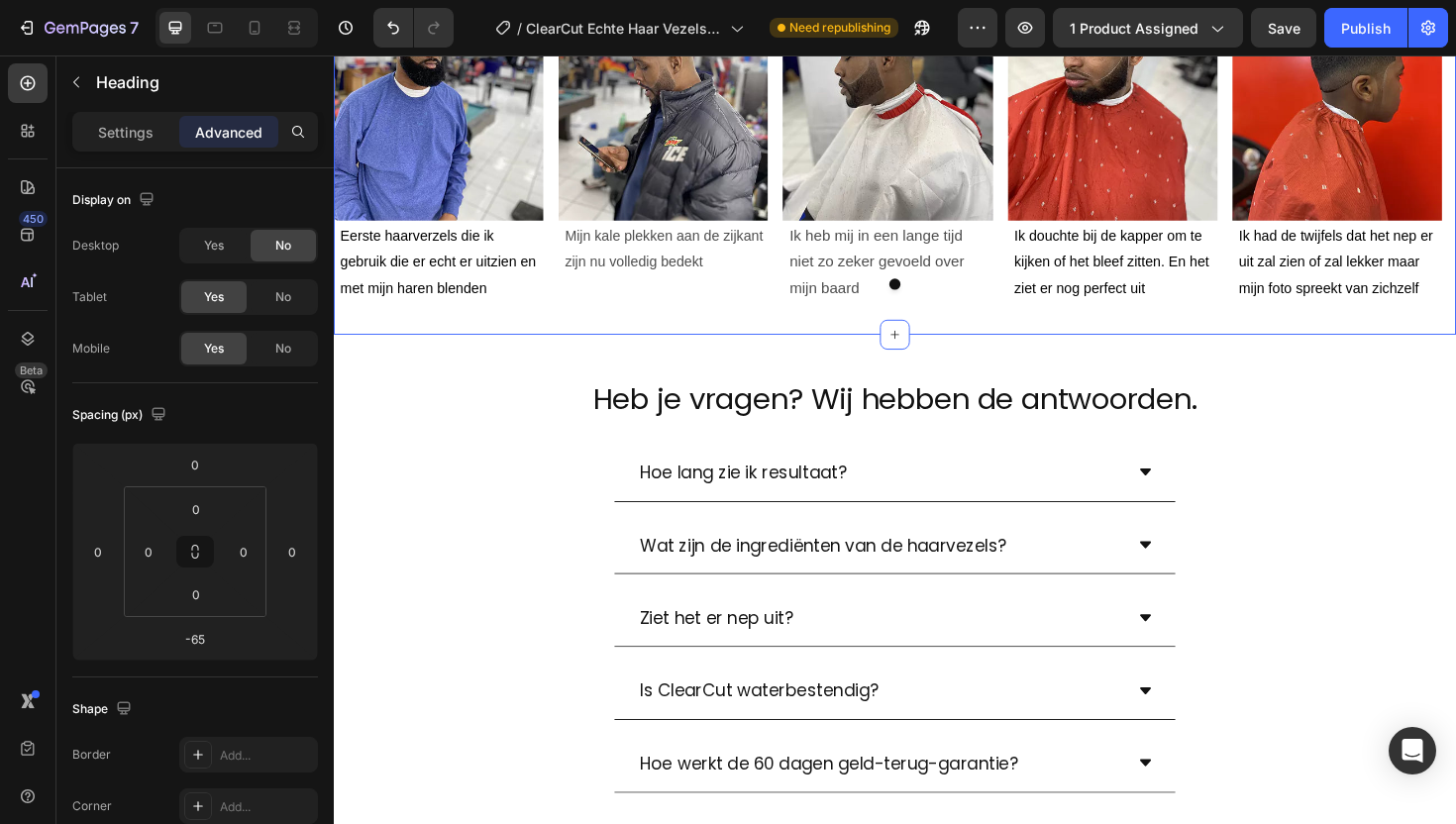 scroll, scrollTop: 1835, scrollLeft: 0, axis: vertical 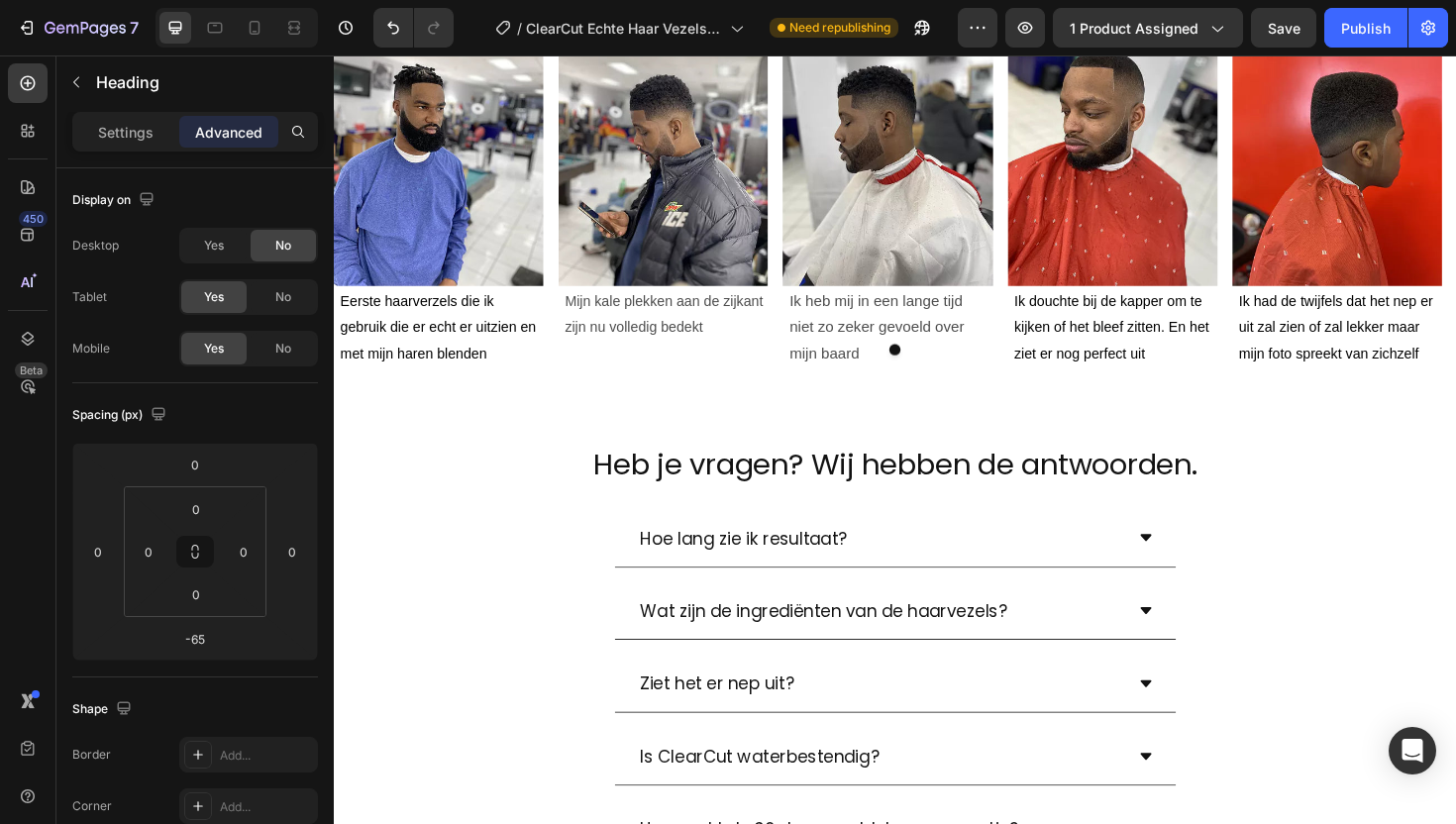 click on "⁠⁠⁠⁠⁠⁠⁠ Echte mensen, echte resultaten:  Dit zeggen onze klanten*" at bounding box center (928, -64) 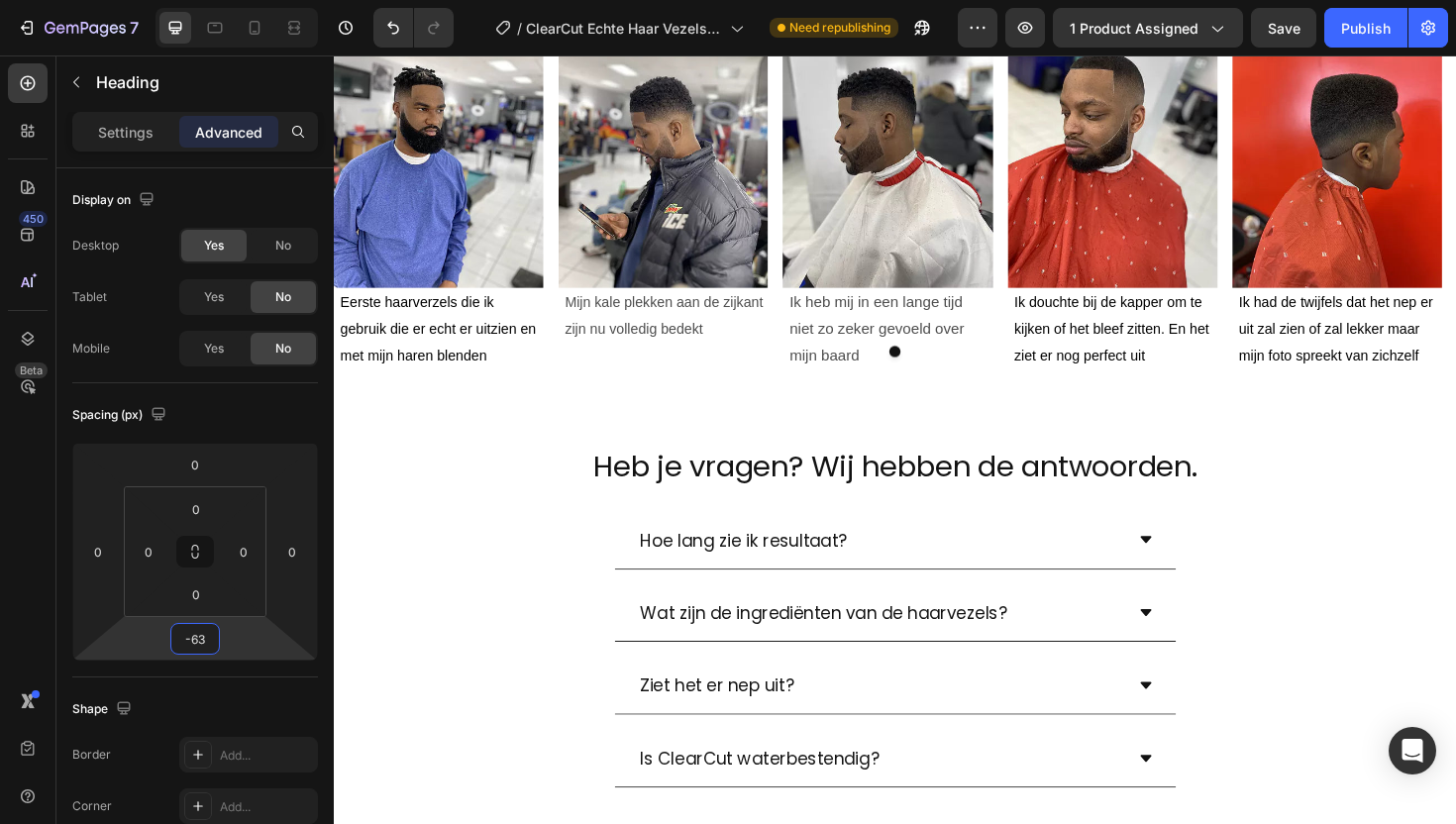 type on "-65" 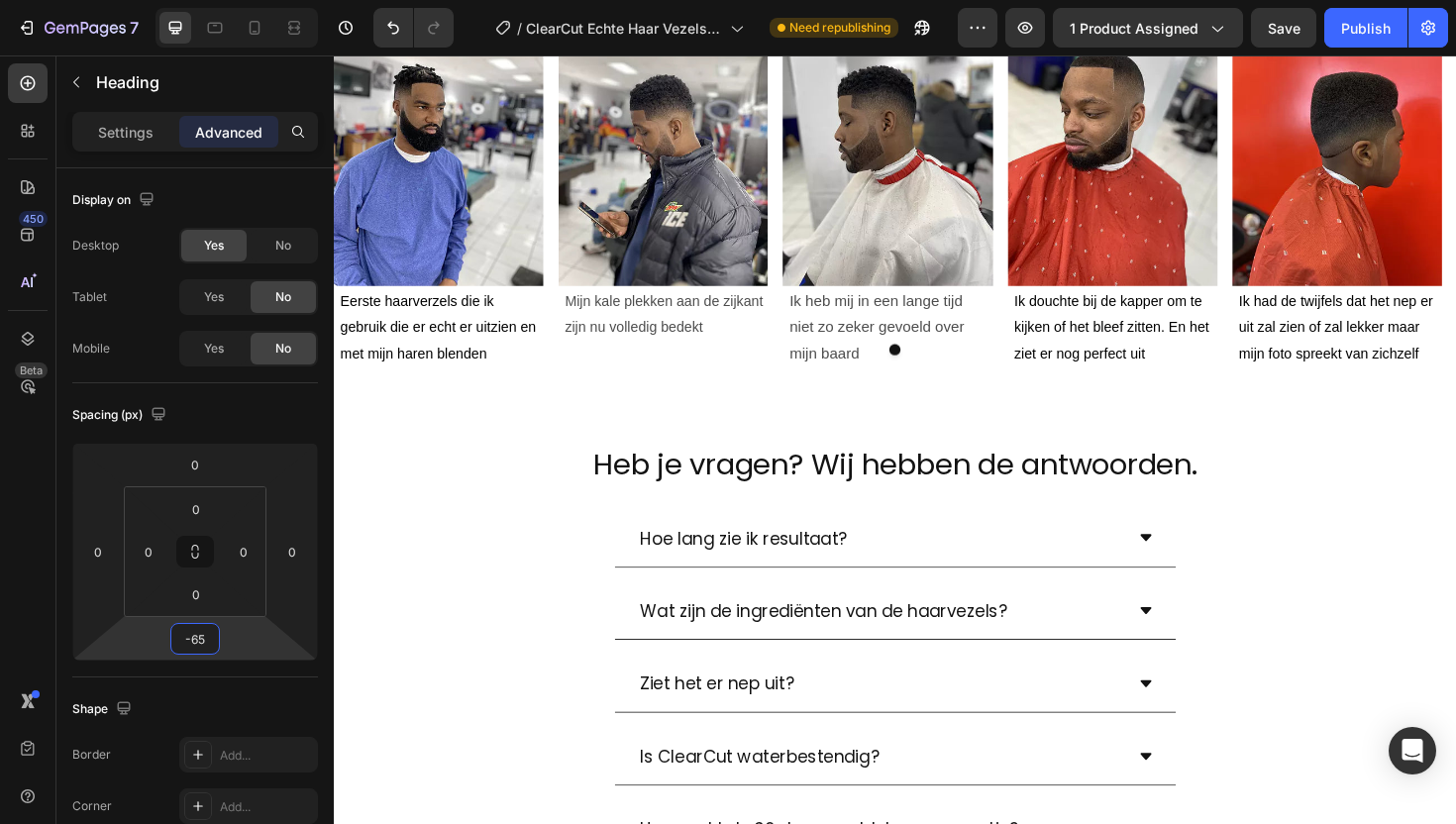click on "7  Version history  /  ClearCut Echte Haar Vezels 38g Need republishing Preview 1 product assigned  Save   Publish  450 Beta Sections(18) Elements(84) Section Element Hero Section Product Detail Brands Trusted Badges Guarantee Product Breakdown How to use Testimonials Compare Bundle FAQs Social Proof Brand Story Product List Collection Blog List Contact Sticky Add to Cart Custom Footer Browse Library 450 Layout
Row
Row
Row
Row Text
Heading
Text Block Button
Button
Button Media
Image
Image" at bounding box center (728, 0) 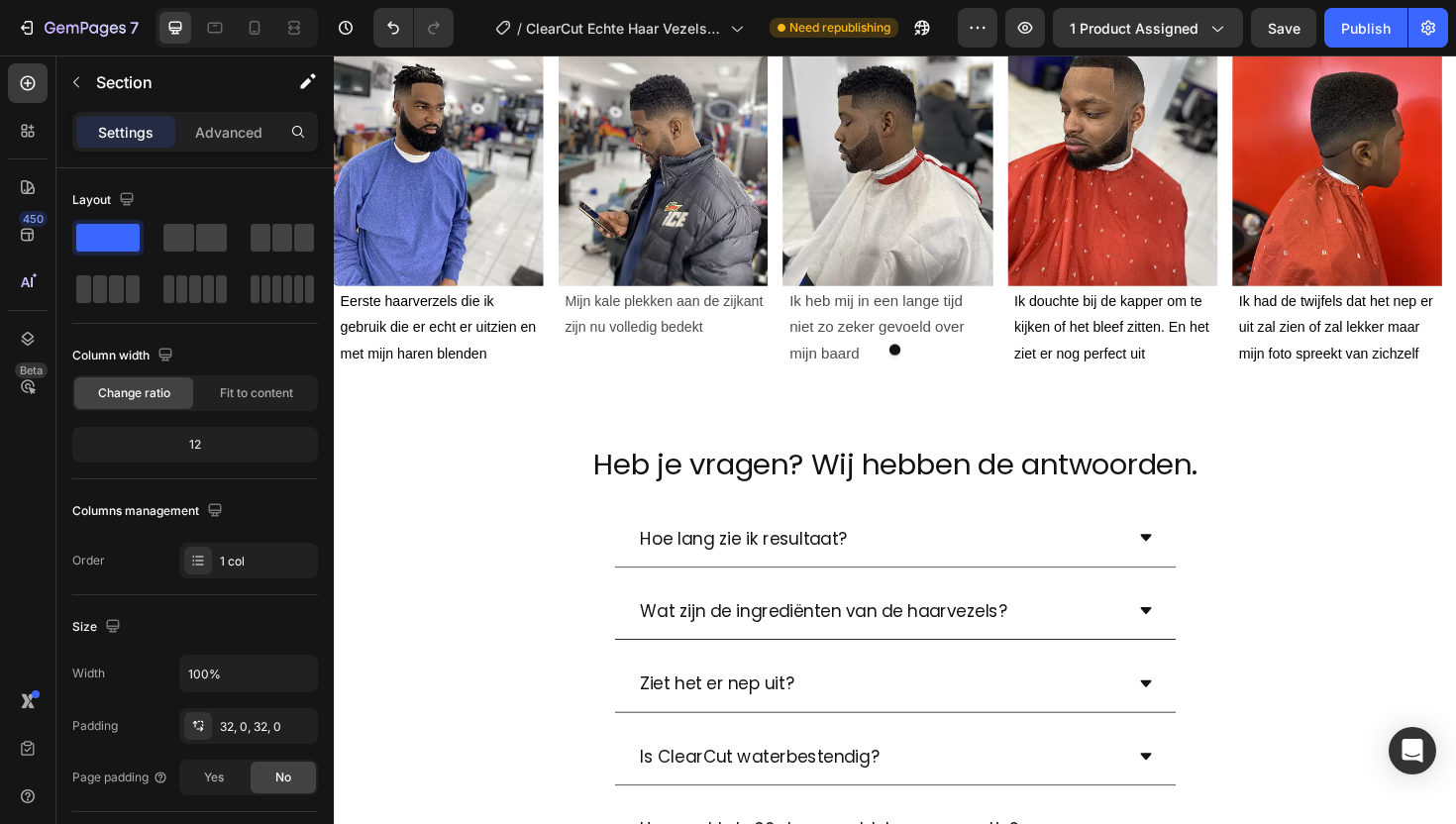 click on "Echte mensen, echte resultaten:" at bounding box center (505, -95) 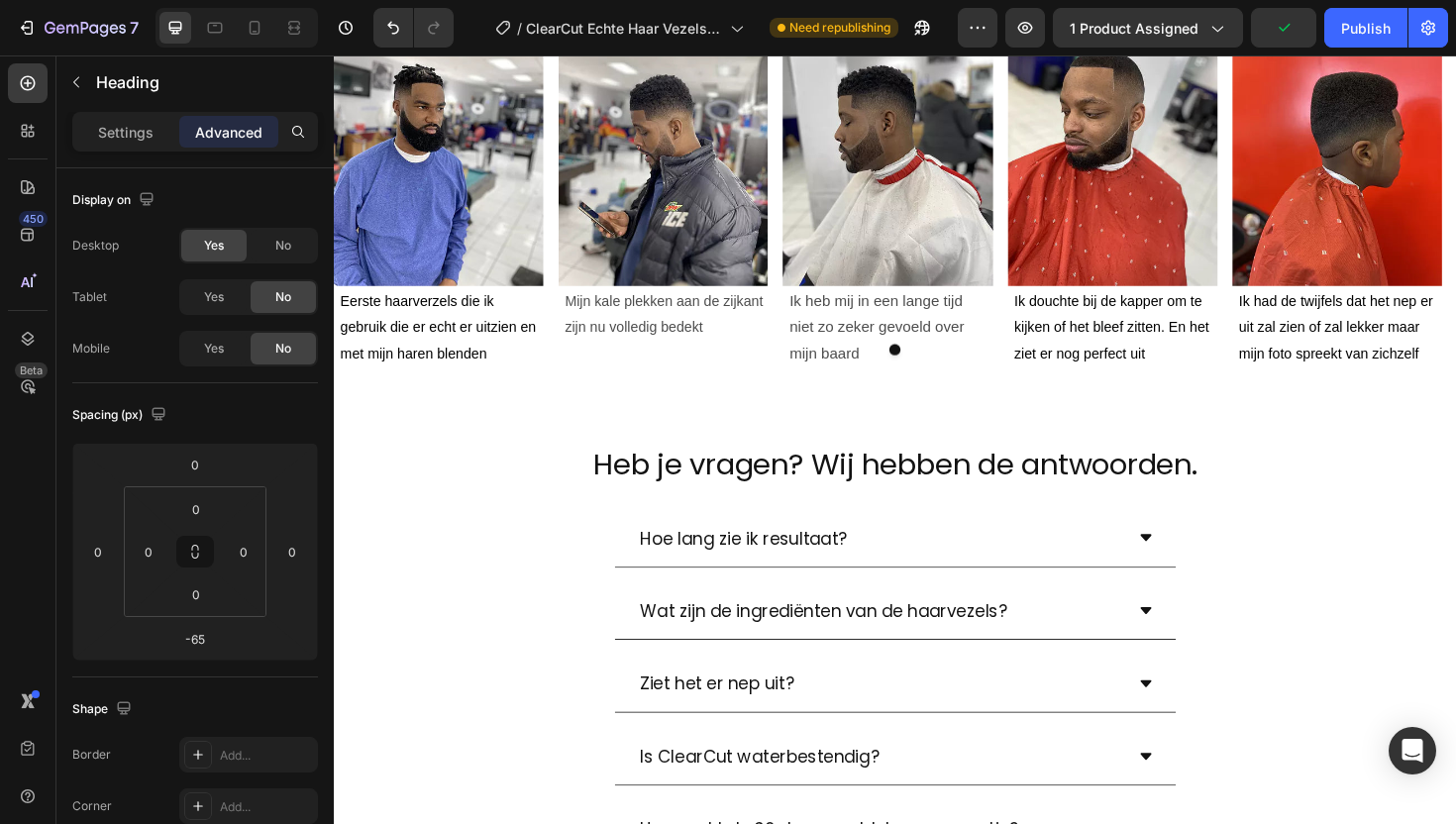 click on "Echte mensen, echte resultaten:" at bounding box center (505, -95) 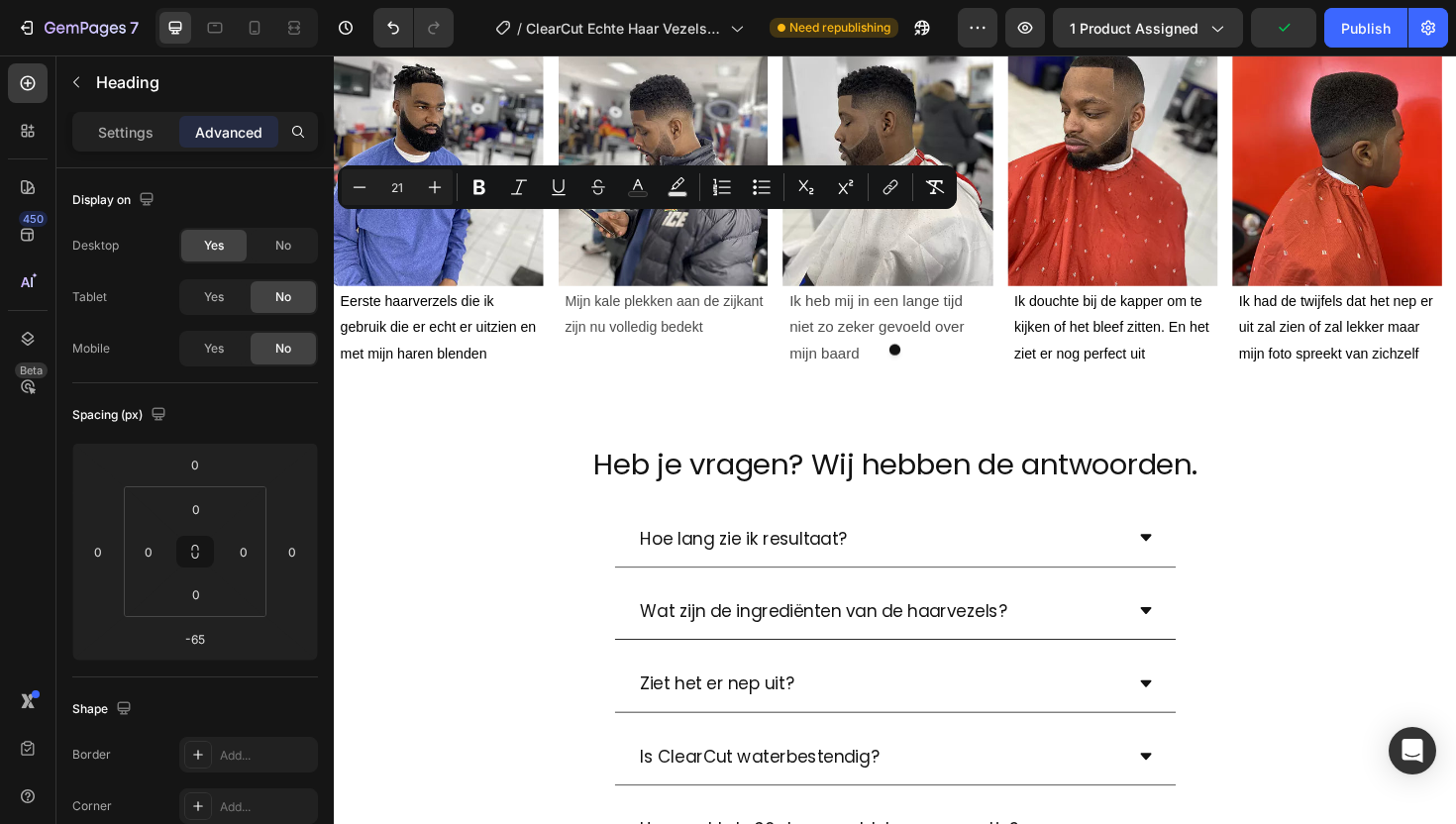 click on "Echte mensen, echte resultaten:" at bounding box center (505, -95) 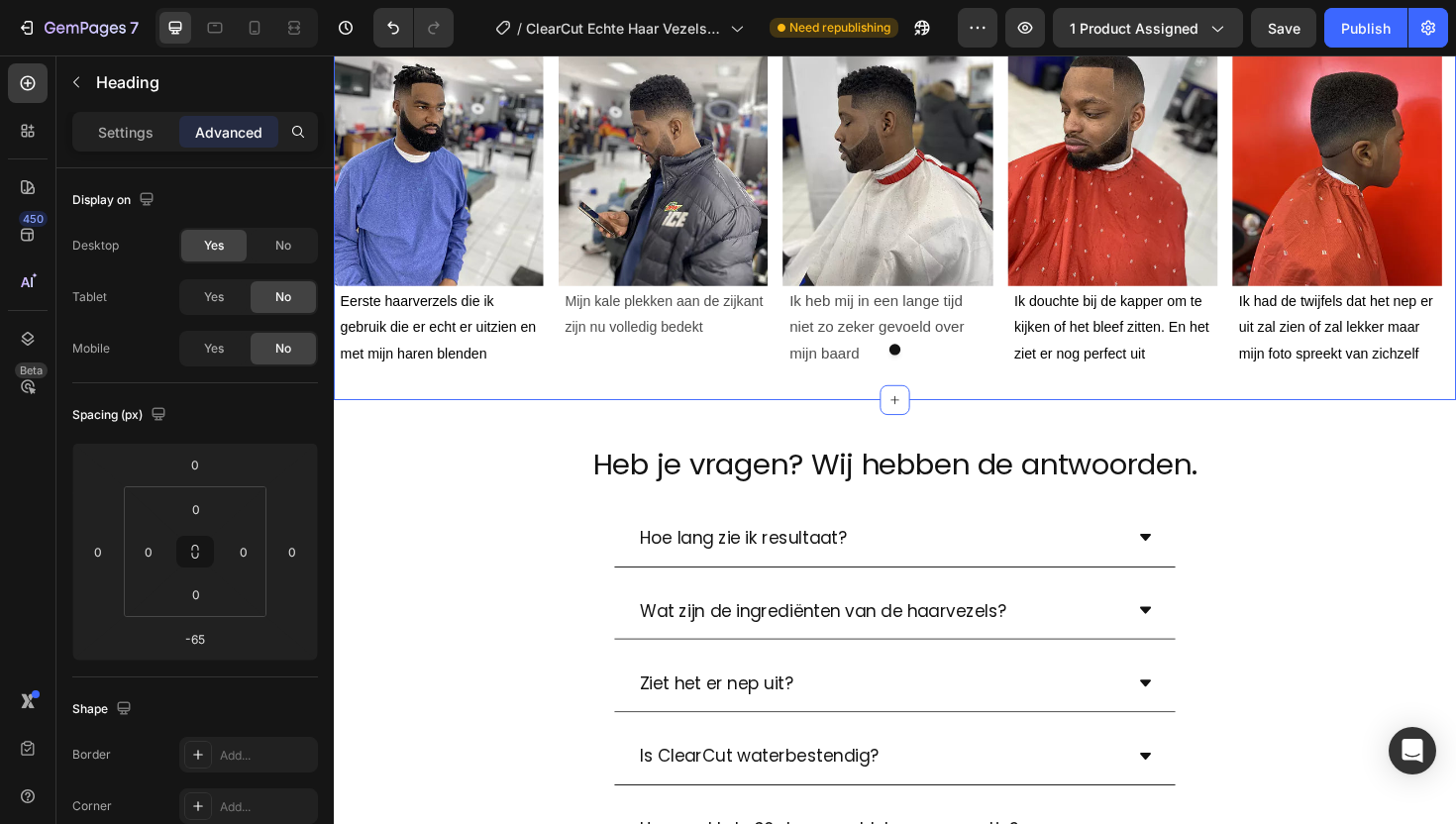 drag, startPoint x: 338, startPoint y: 228, endPoint x: 606, endPoint y: 317, distance: 282.39157 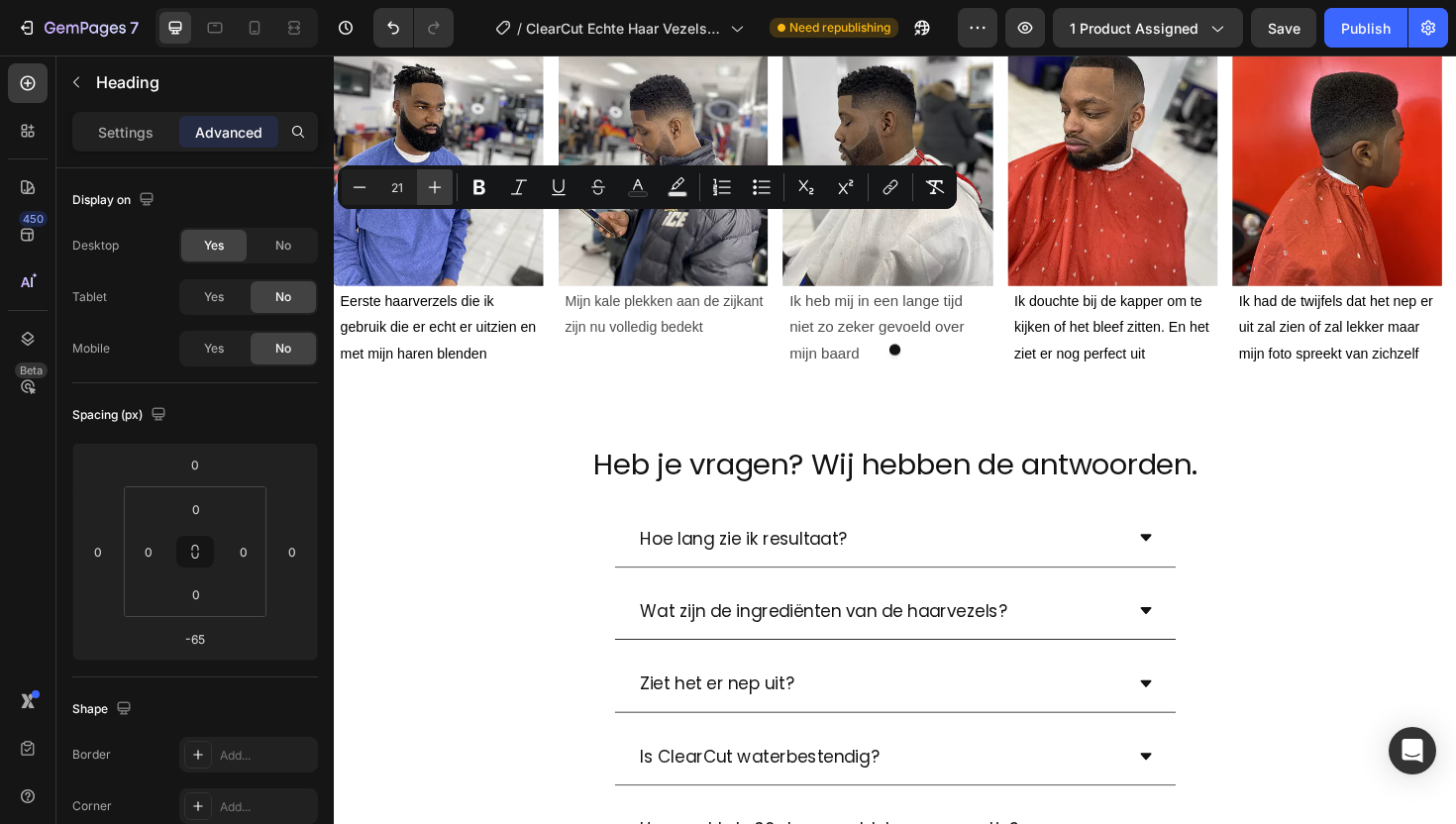 click on "Plus" at bounding box center (435, 187) 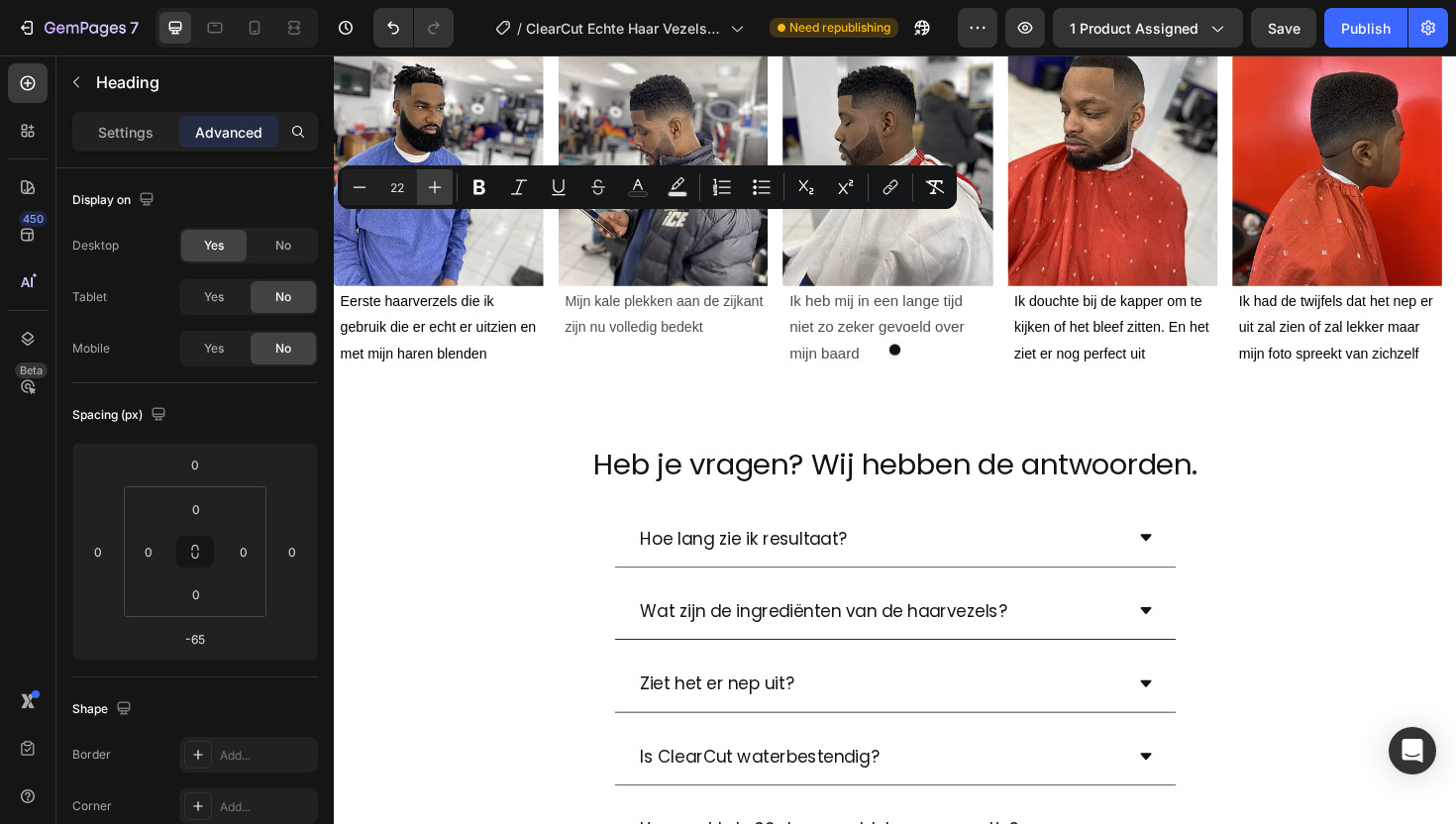click on "Plus" at bounding box center [435, 187] 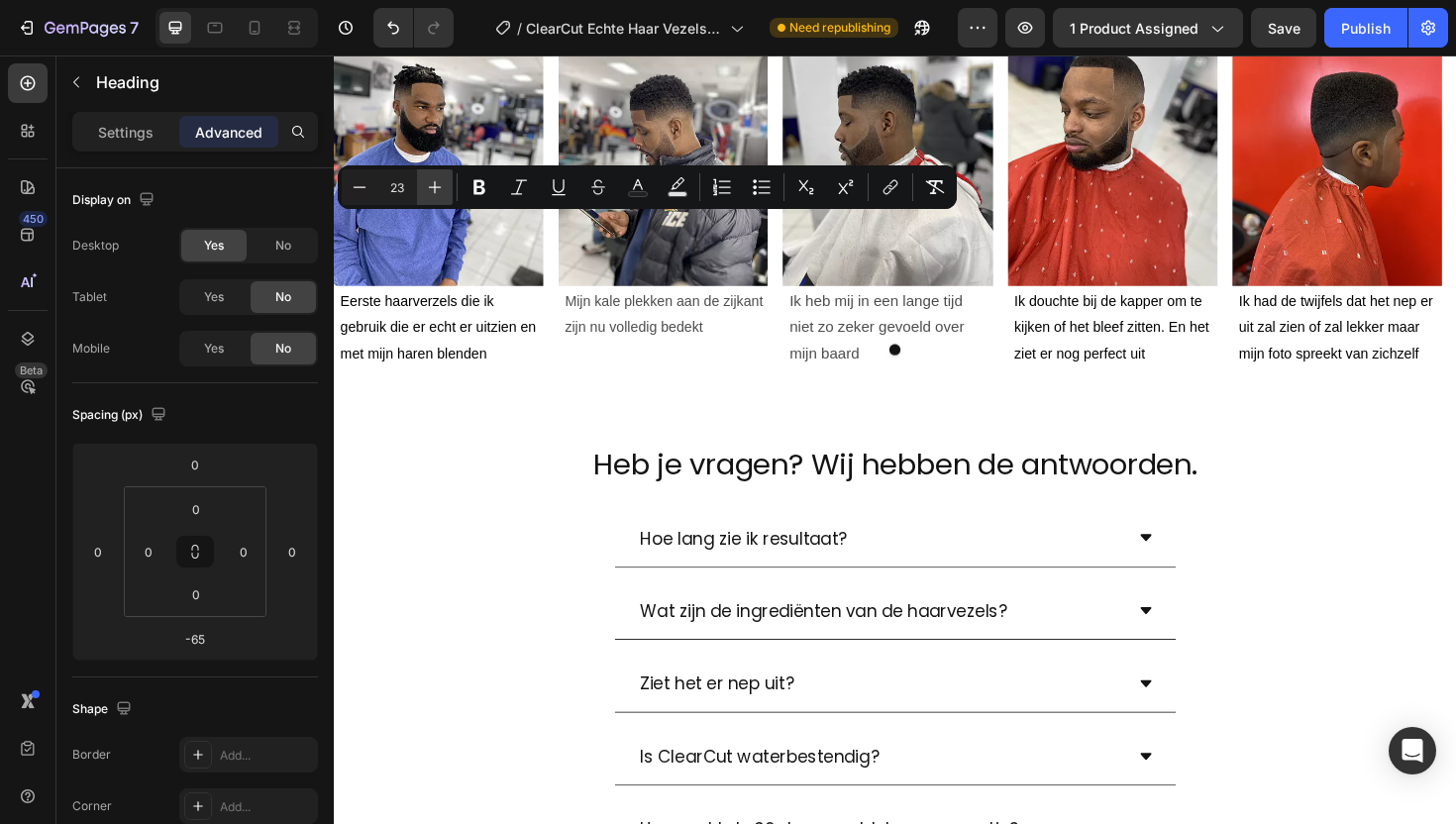 click on "Plus" at bounding box center (435, 187) 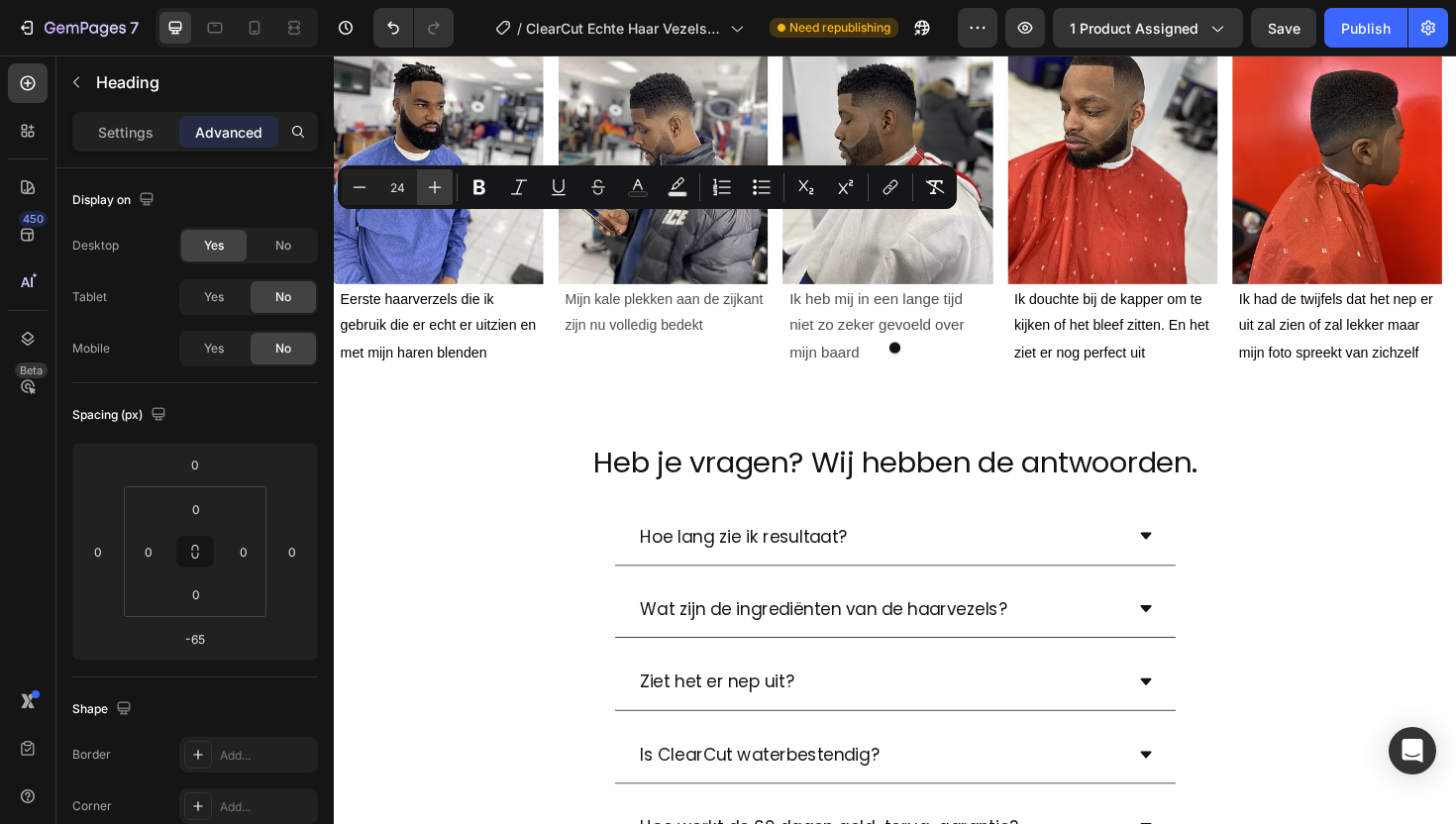 click on "Plus" at bounding box center [435, 187] 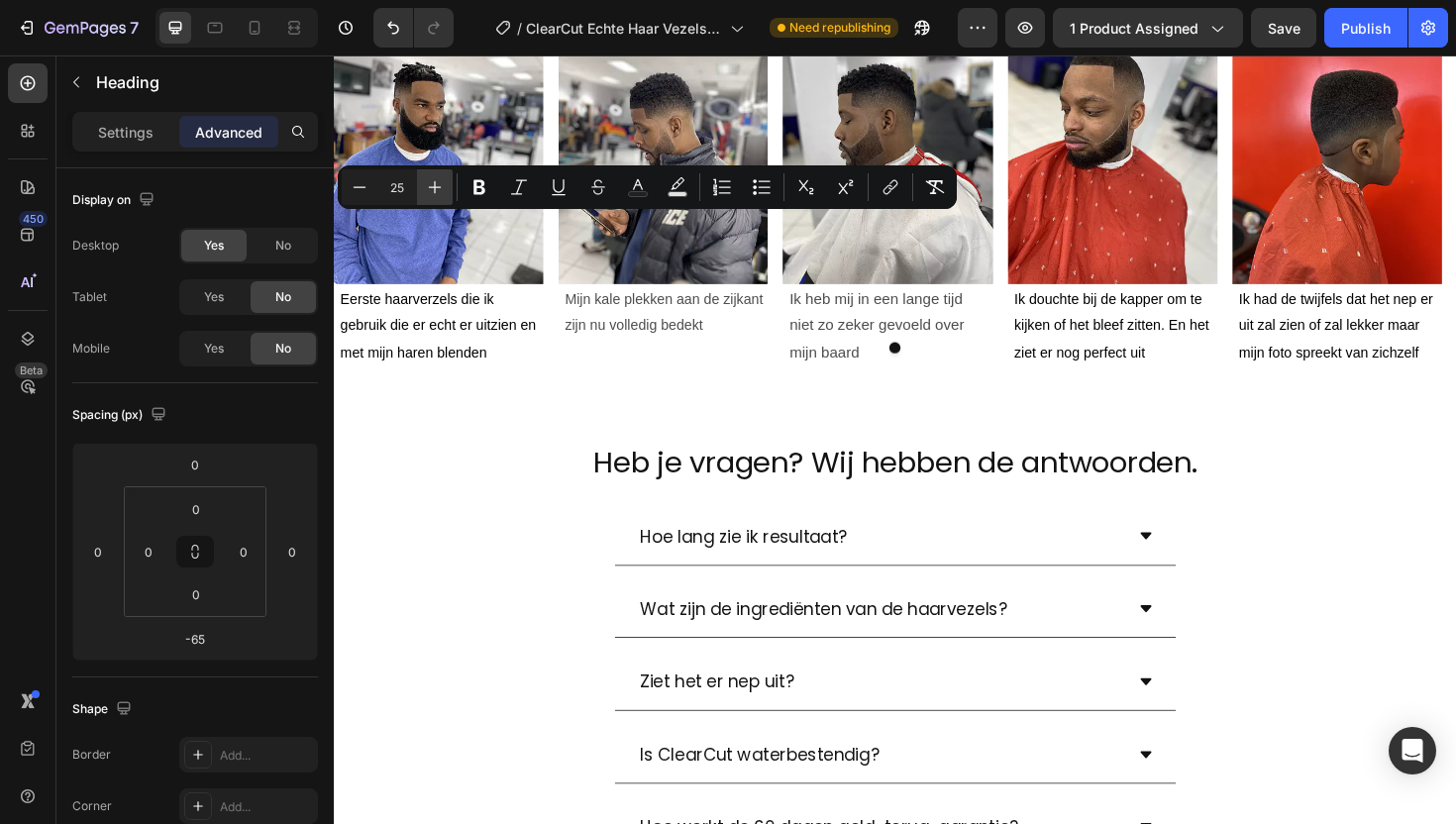 click on "Plus" at bounding box center [435, 187] 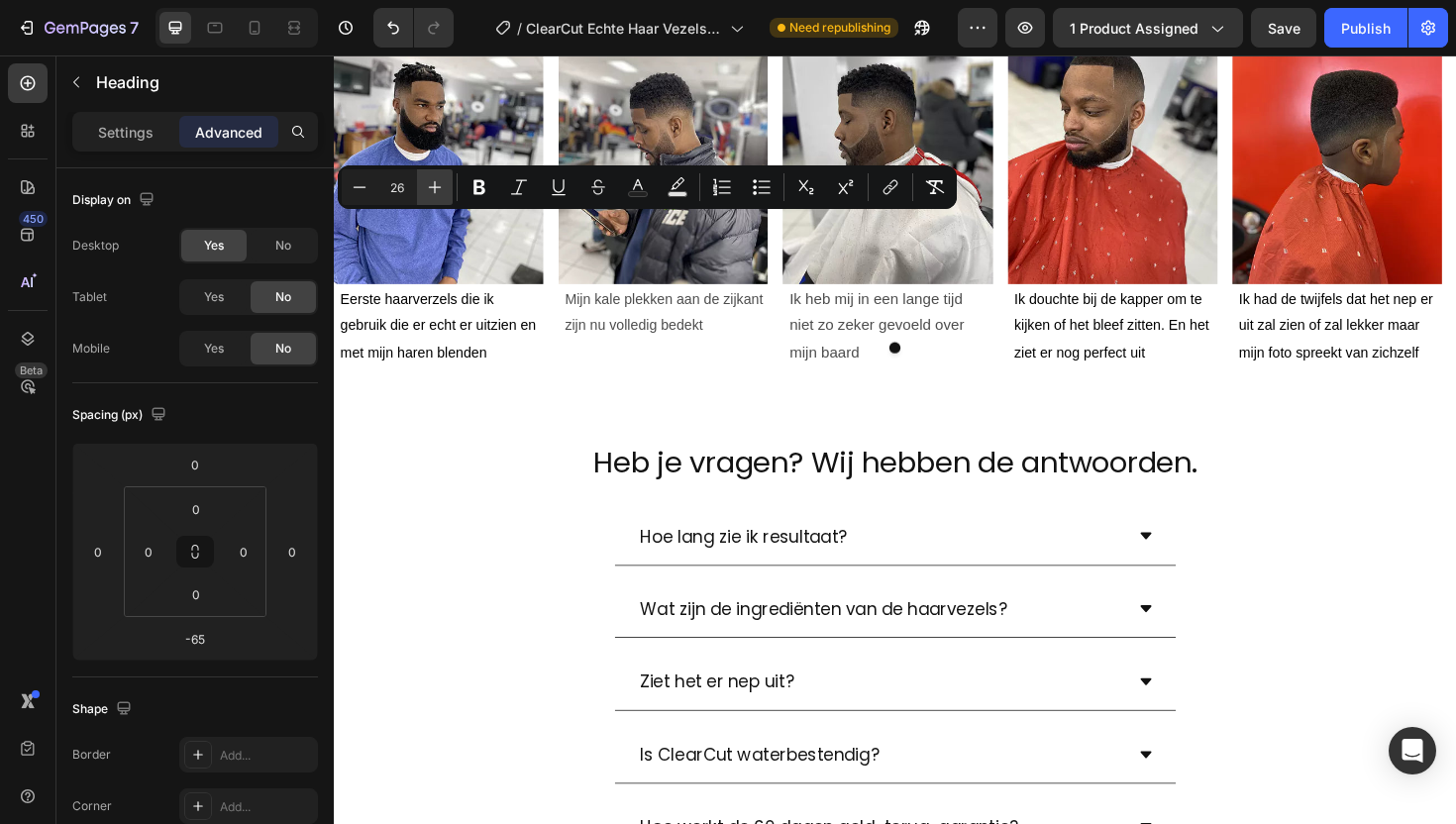click on "Plus" at bounding box center (435, 187) 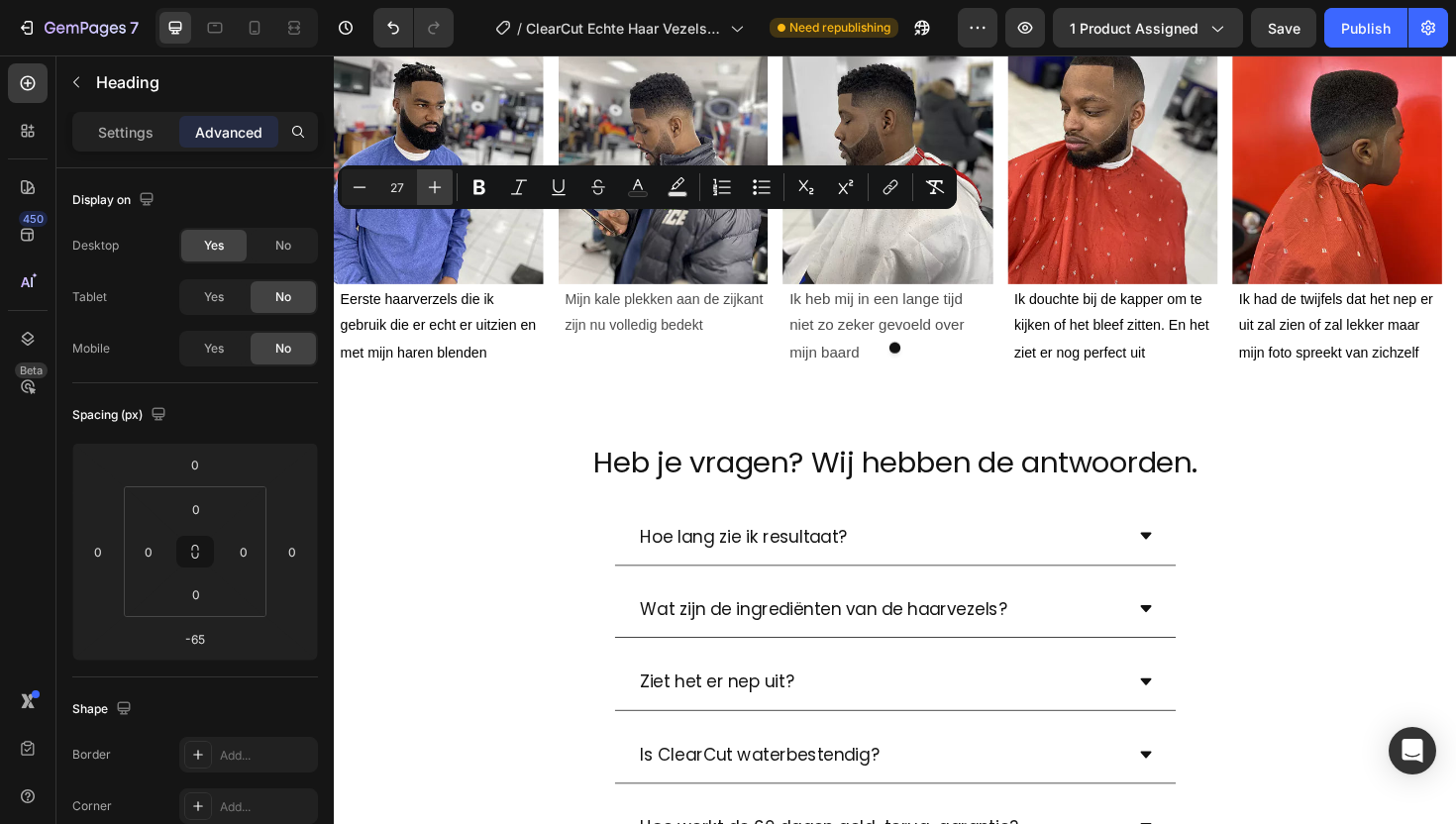 click on "Plus" at bounding box center [435, 187] 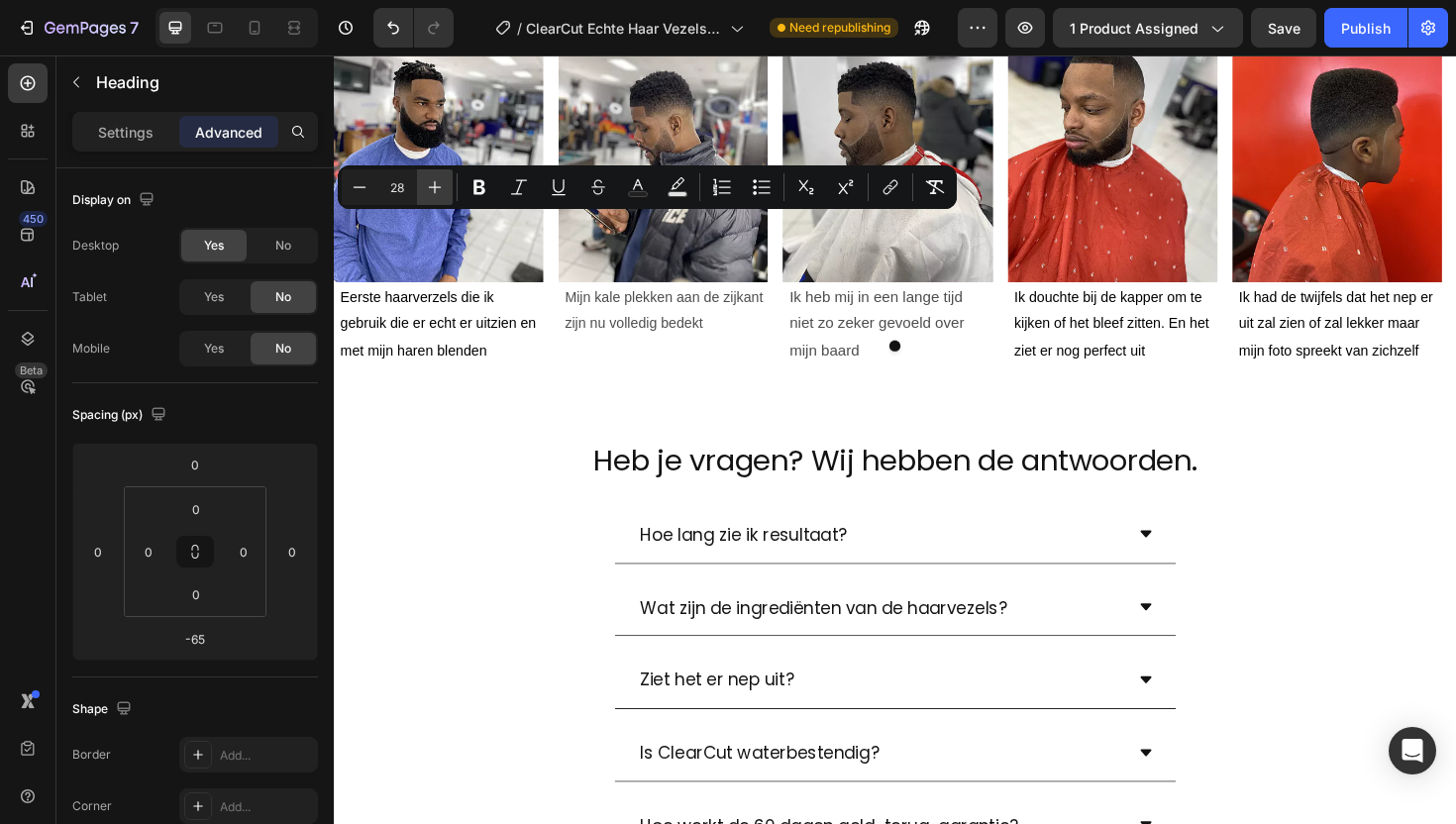 click on "Plus" at bounding box center [435, 187] 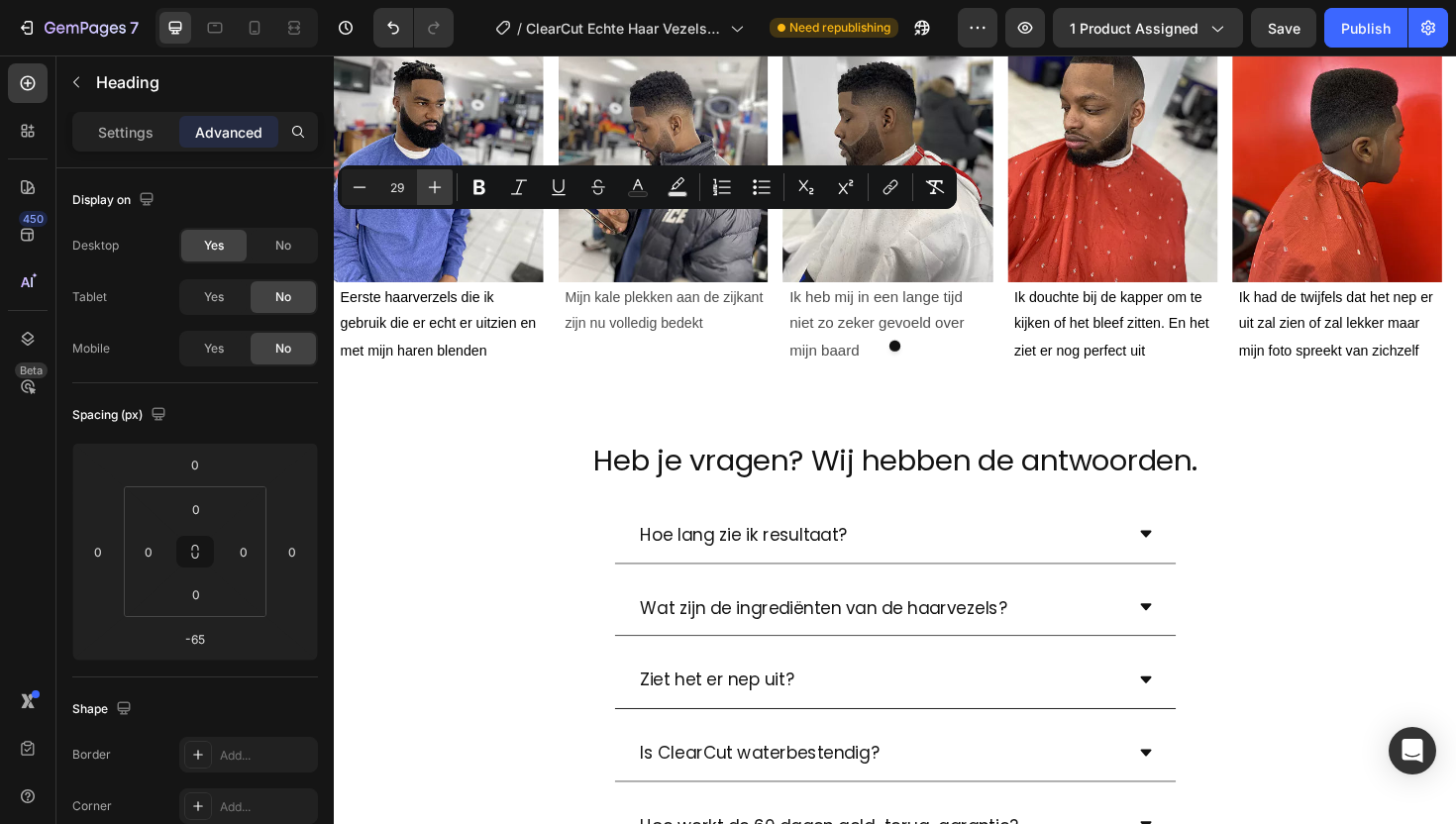 click on "Plus" at bounding box center (435, 187) 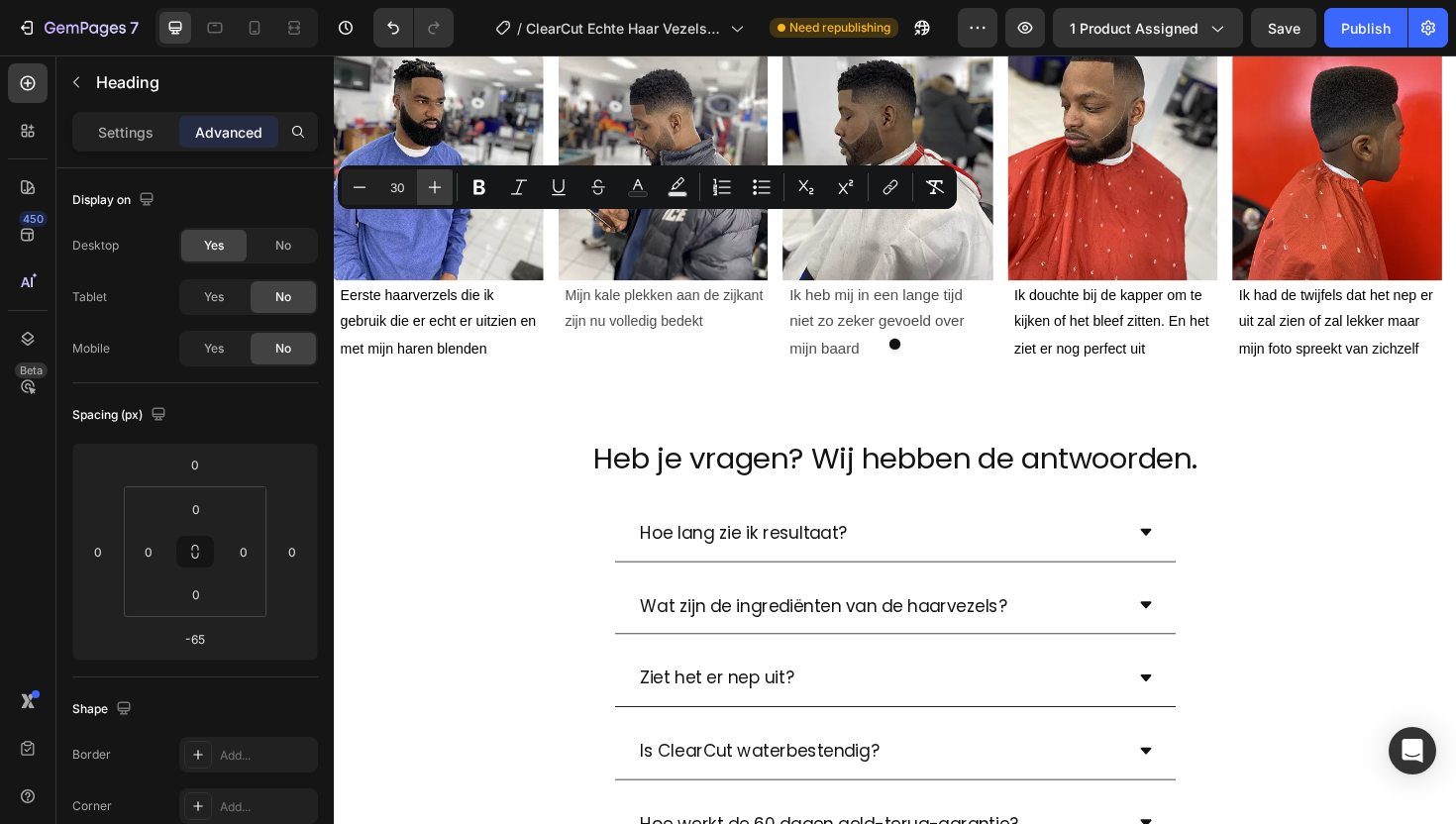 click on "Plus" at bounding box center [435, 187] 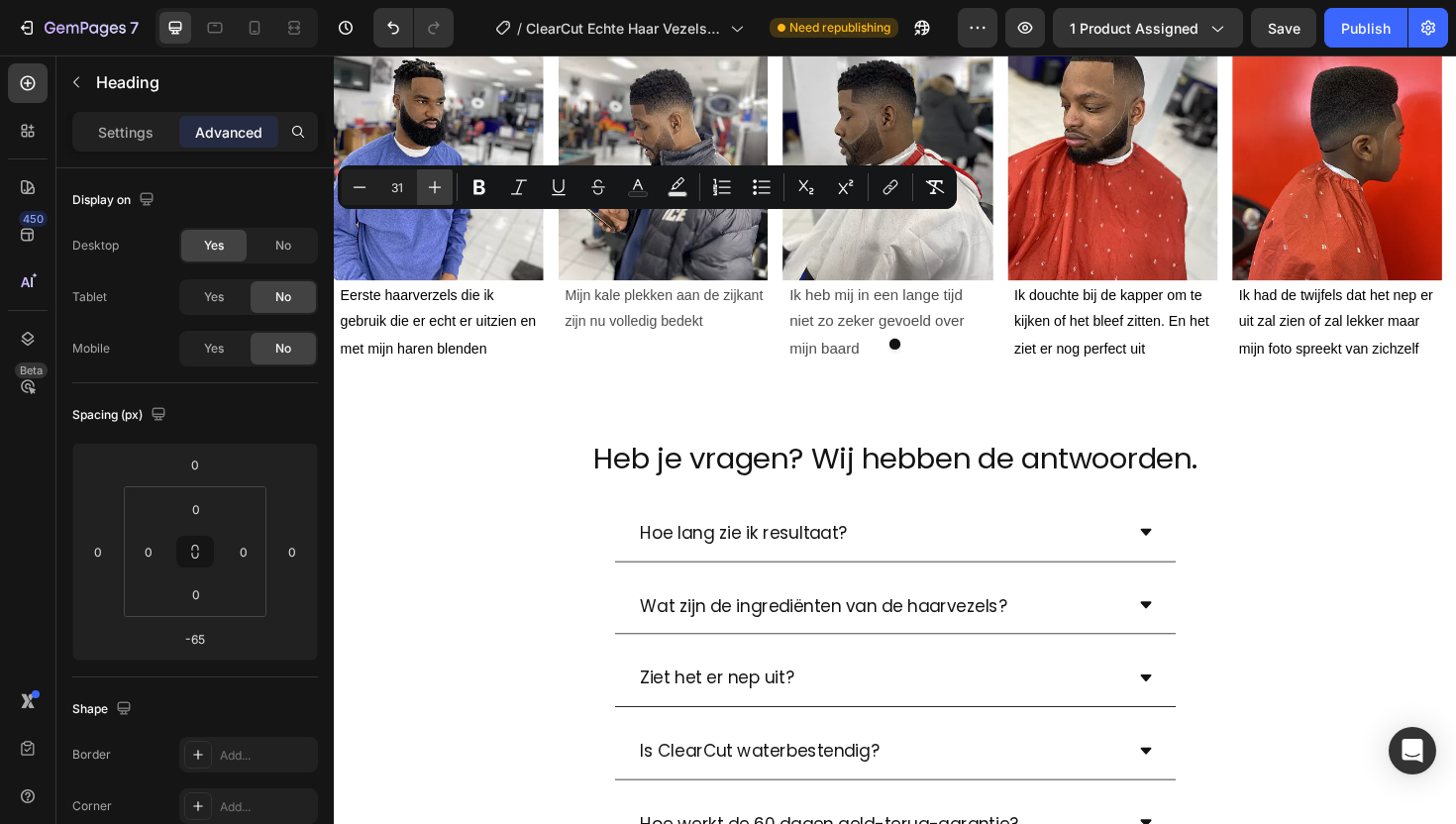 click on "Plus" at bounding box center [435, 187] 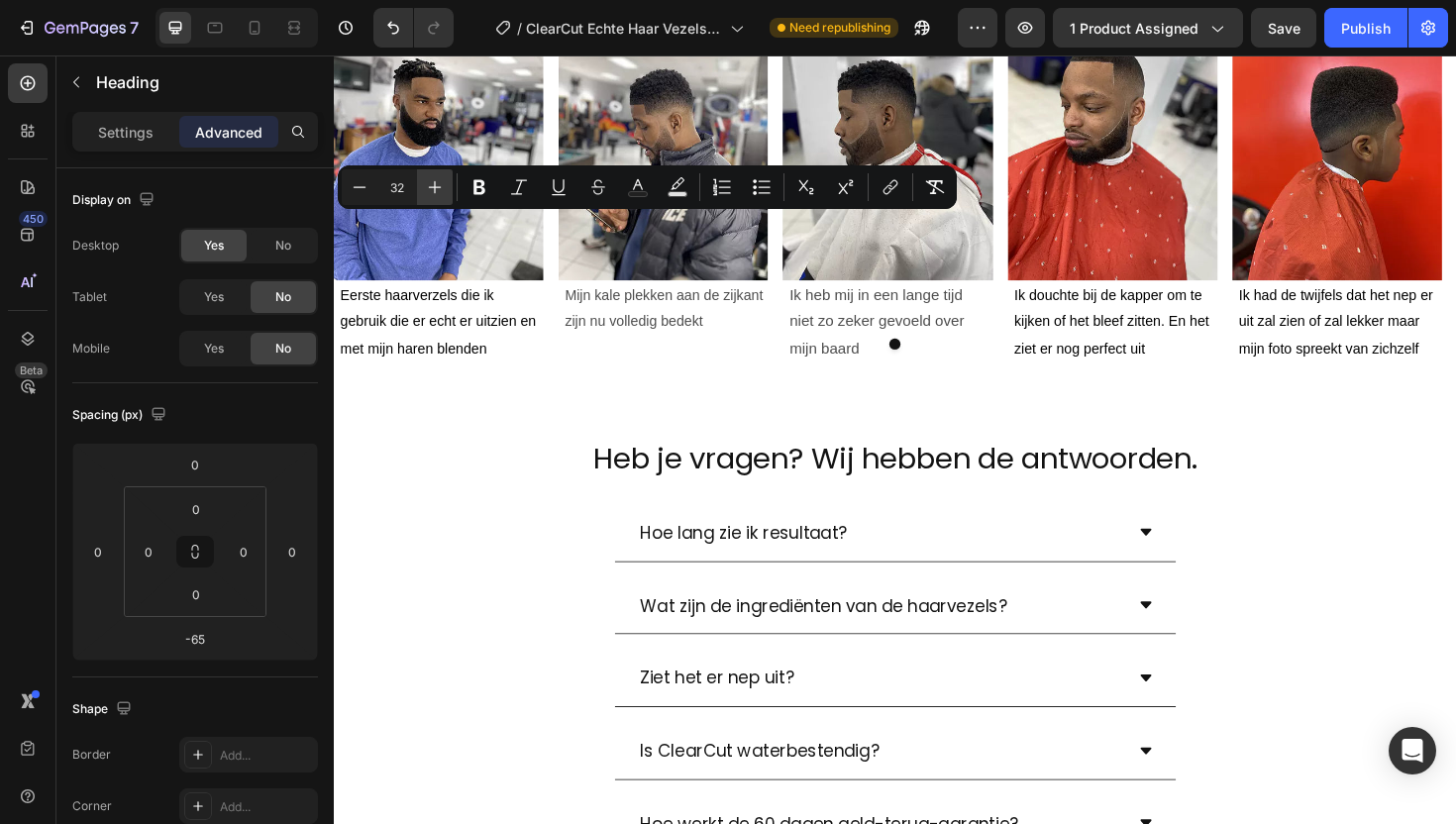 click on "Plus" at bounding box center (435, 187) 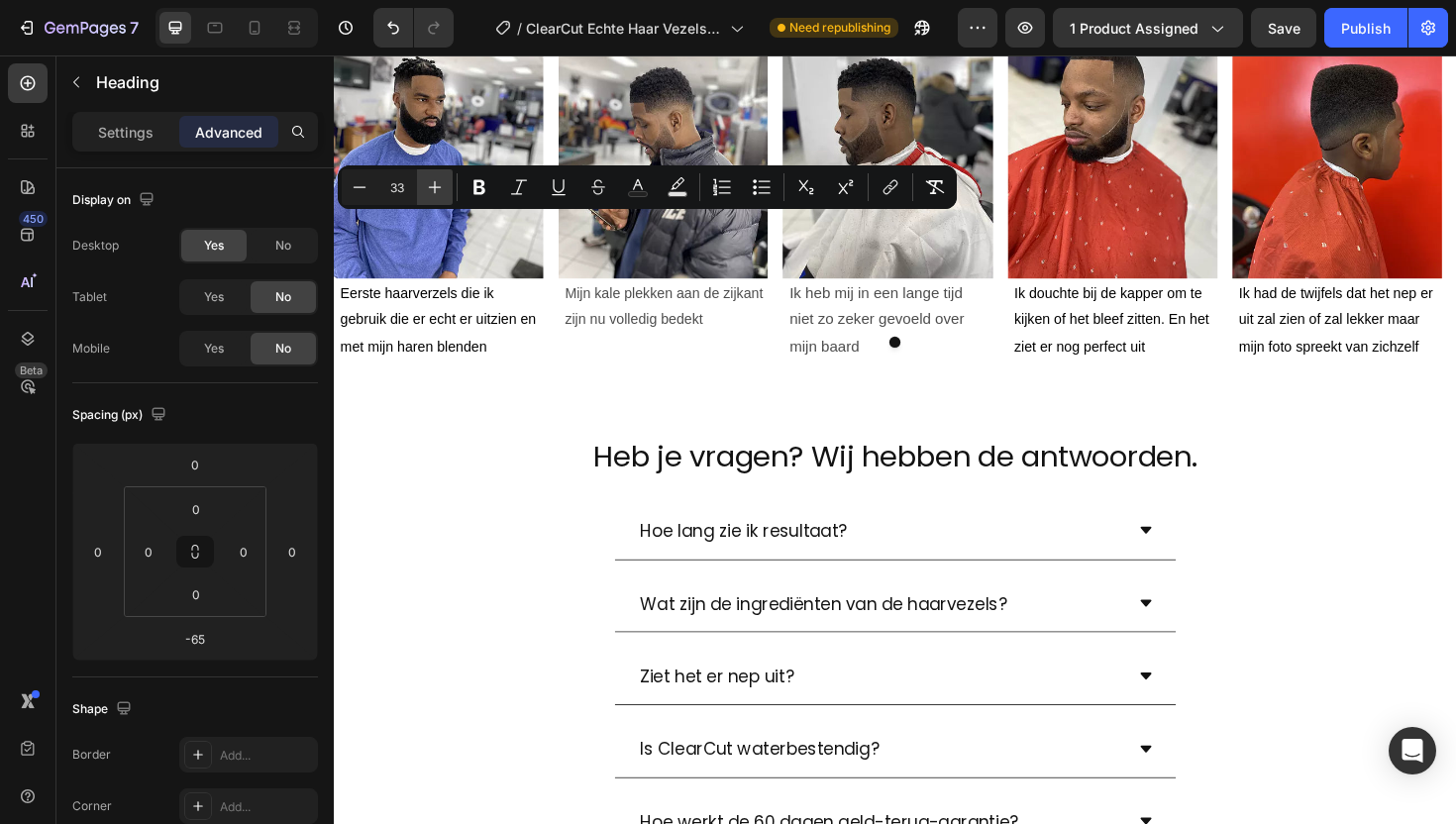 click on "Plus" at bounding box center (435, 187) 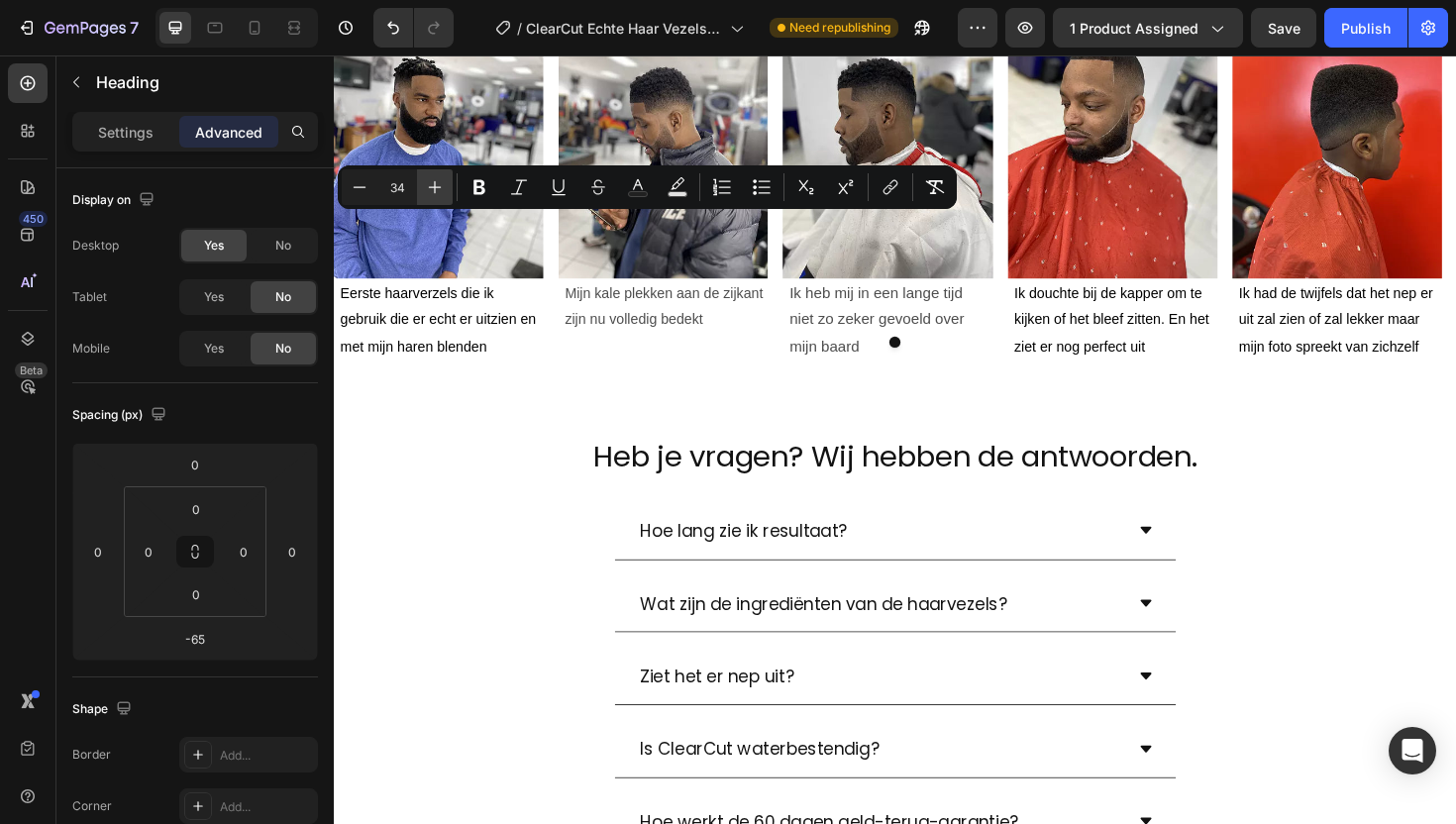 click on "Plus" at bounding box center (435, 187) 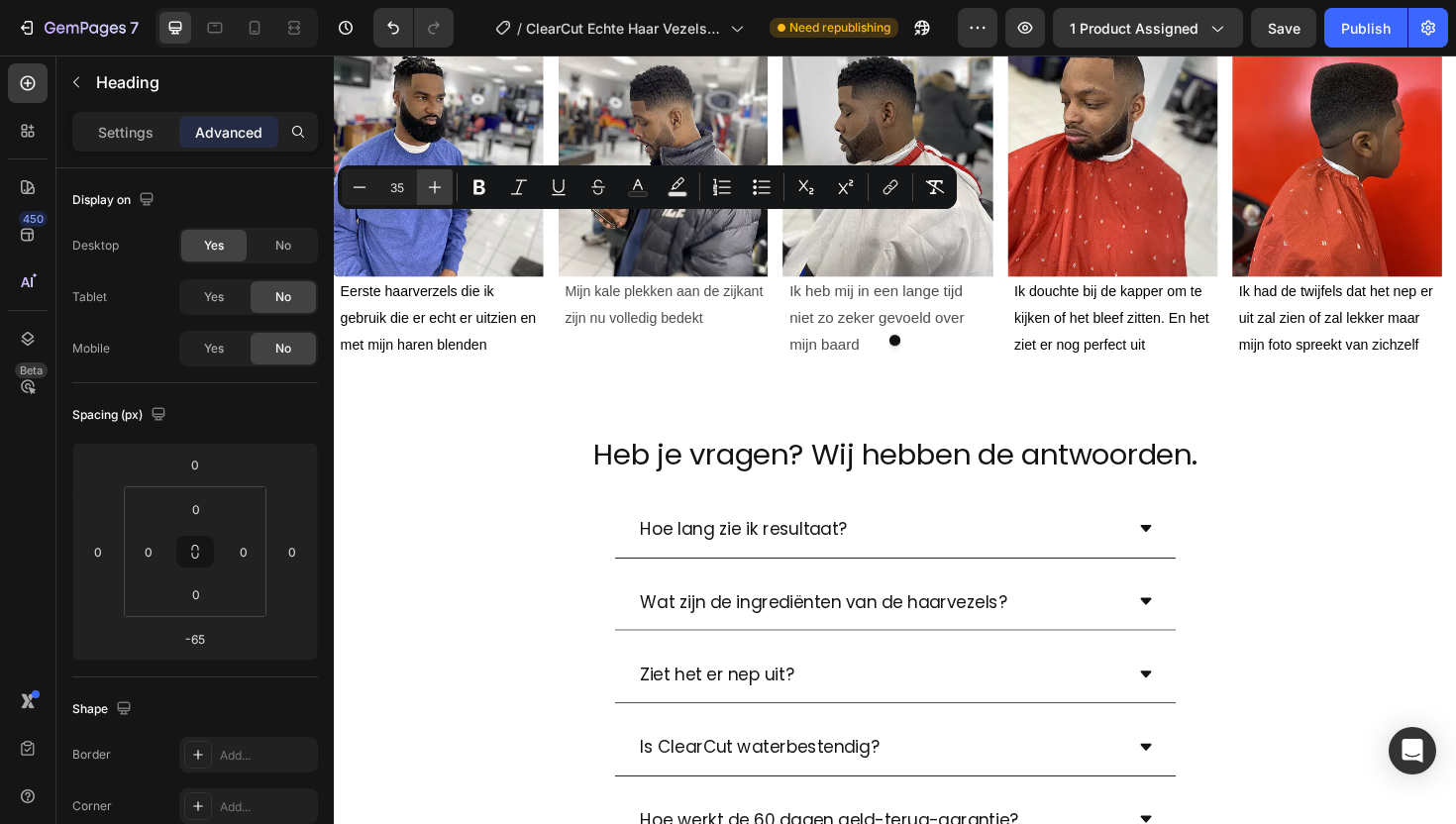 click on "Plus" at bounding box center (435, 187) 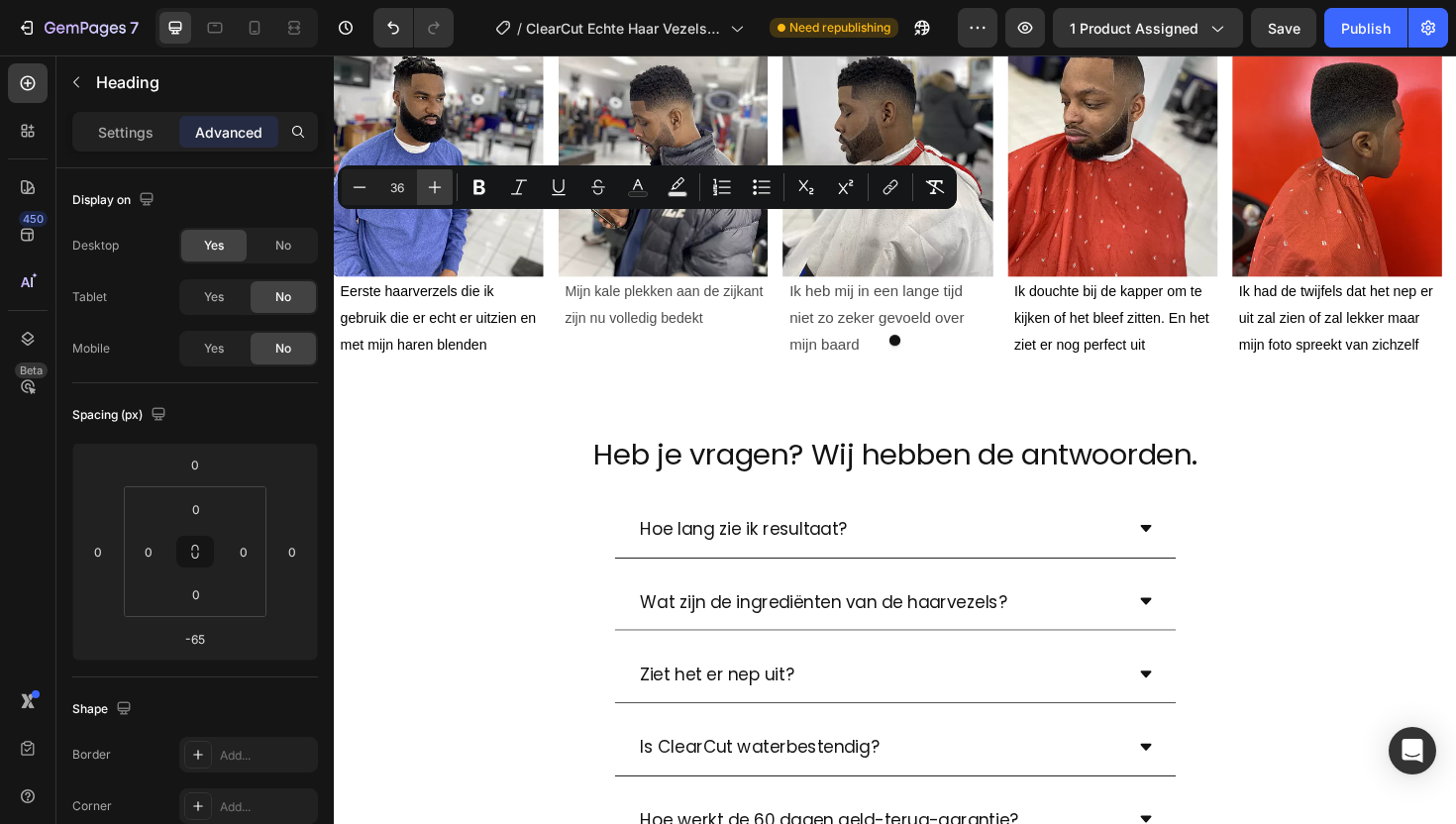 click on "Plus" at bounding box center (435, 187) 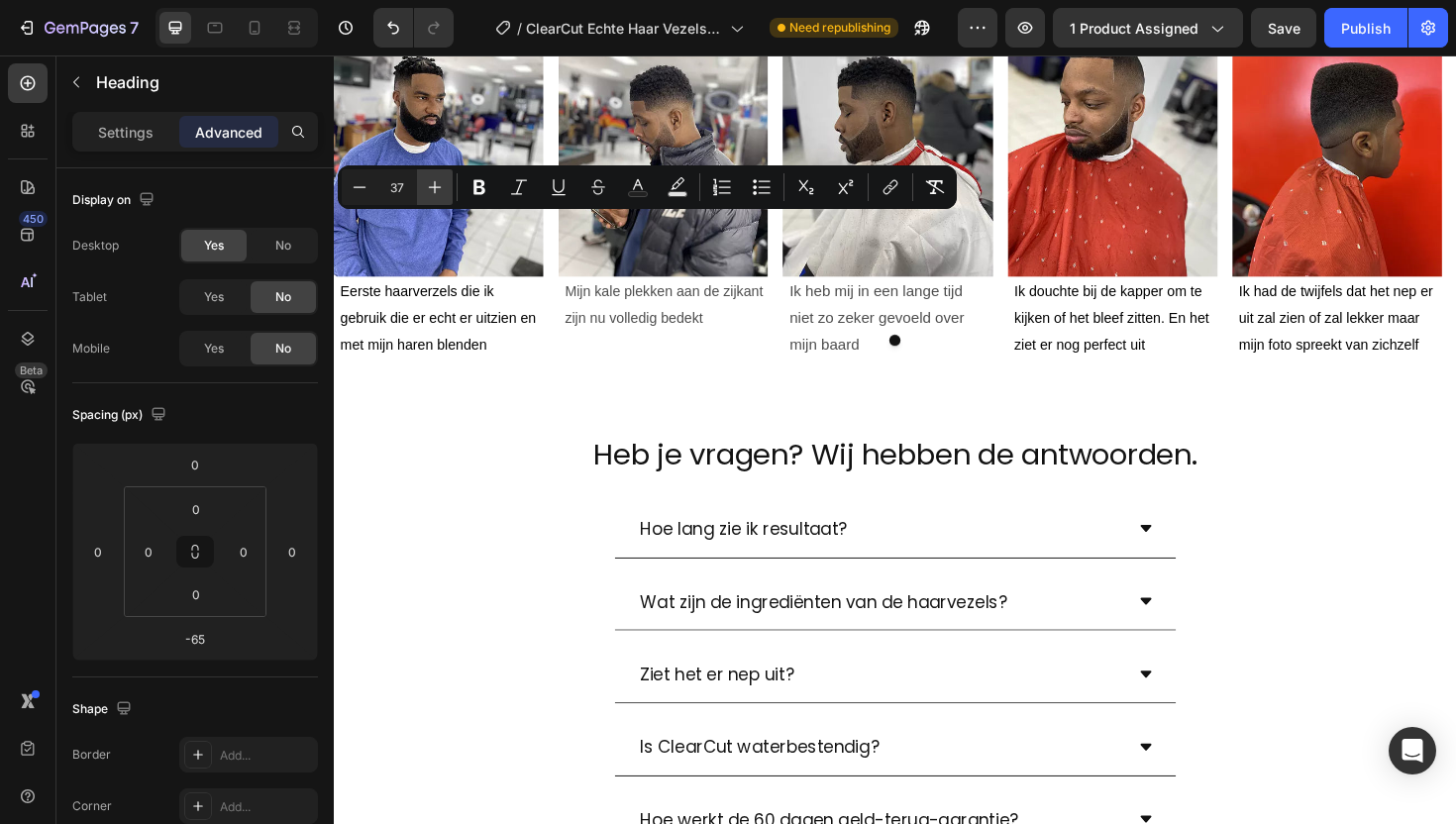click on "Plus" at bounding box center (435, 187) 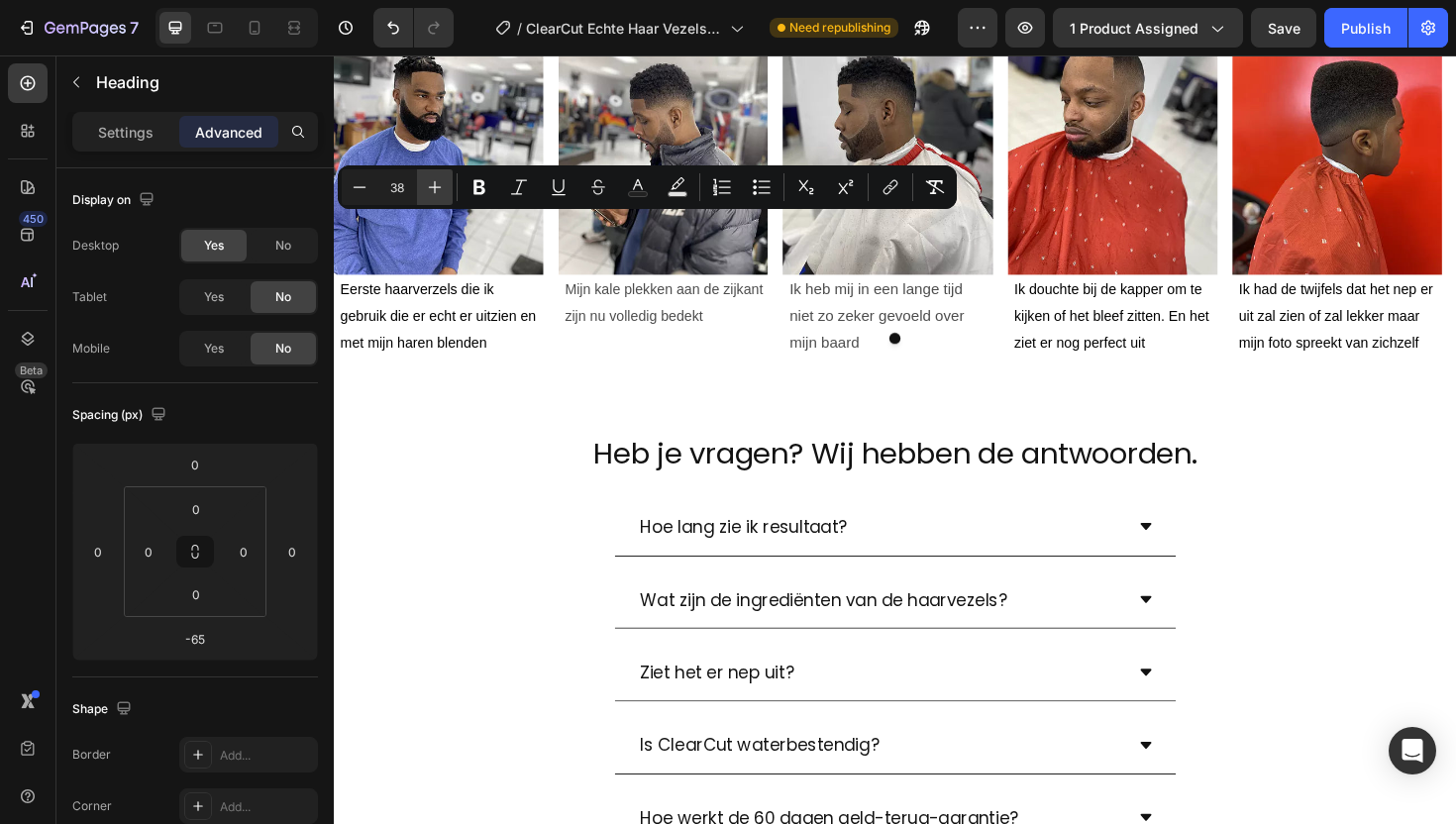 click on "Plus" at bounding box center (435, 187) 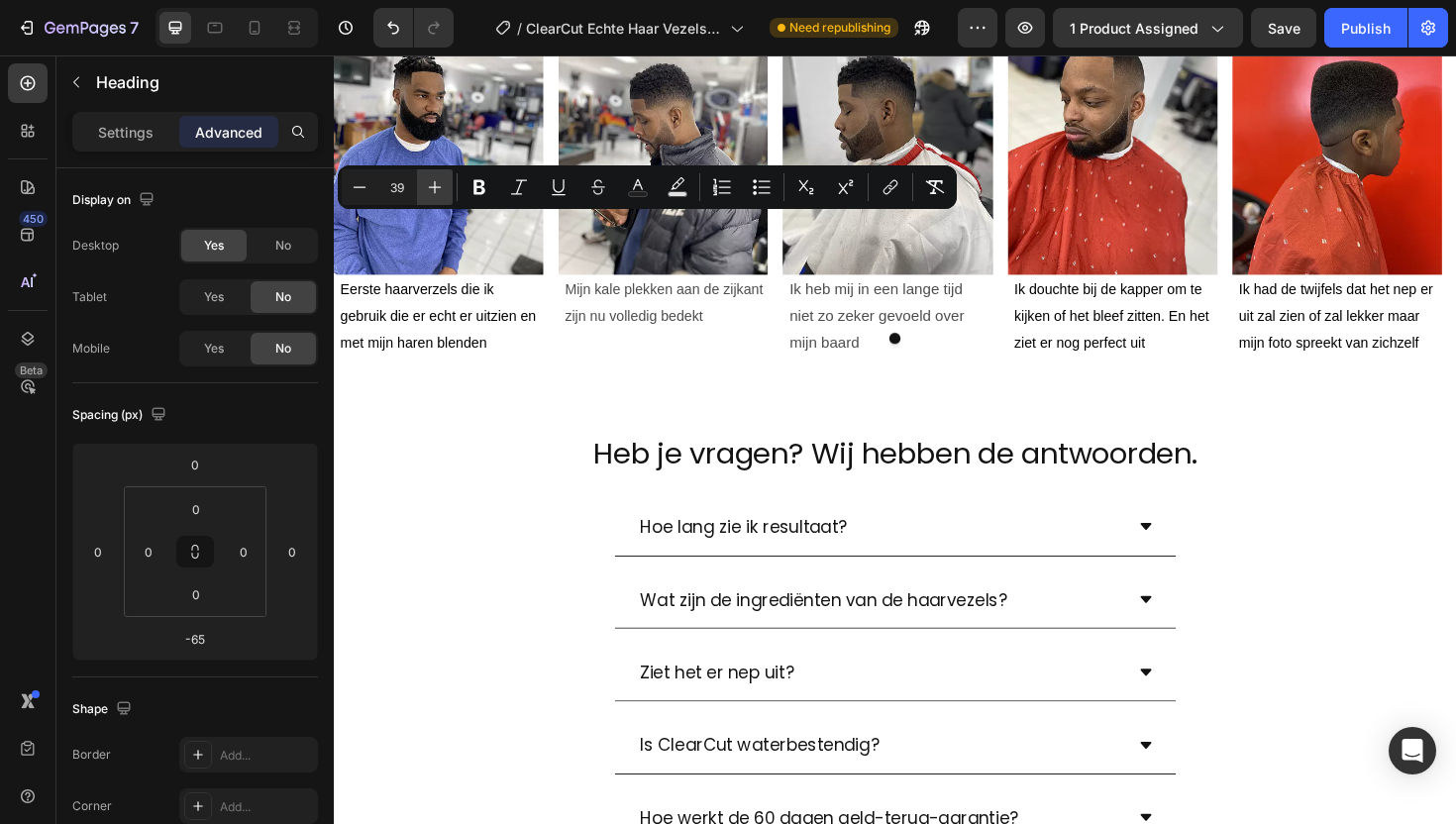 click on "Plus" at bounding box center [435, 187] 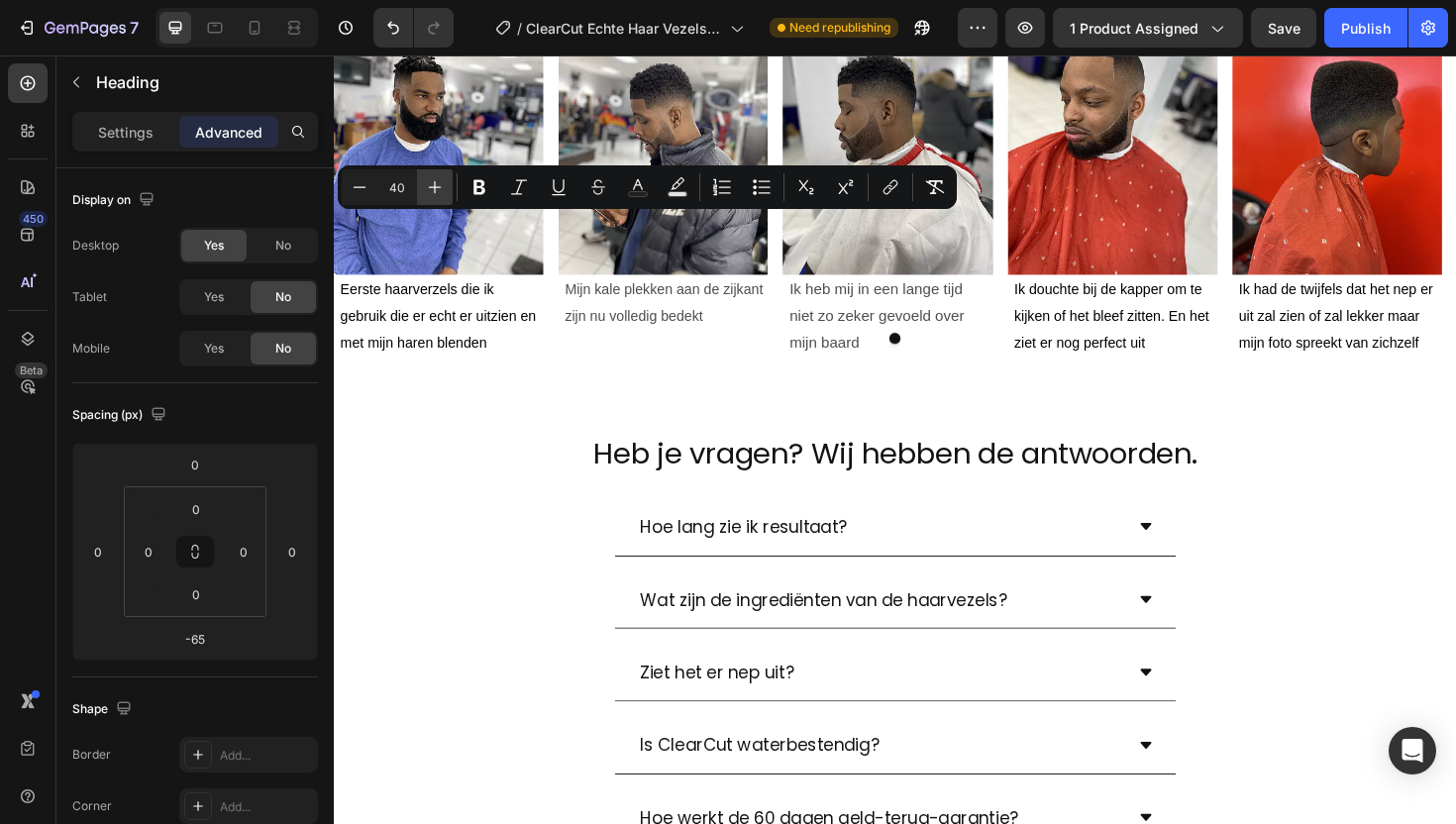 click on "Plus" at bounding box center (435, 187) 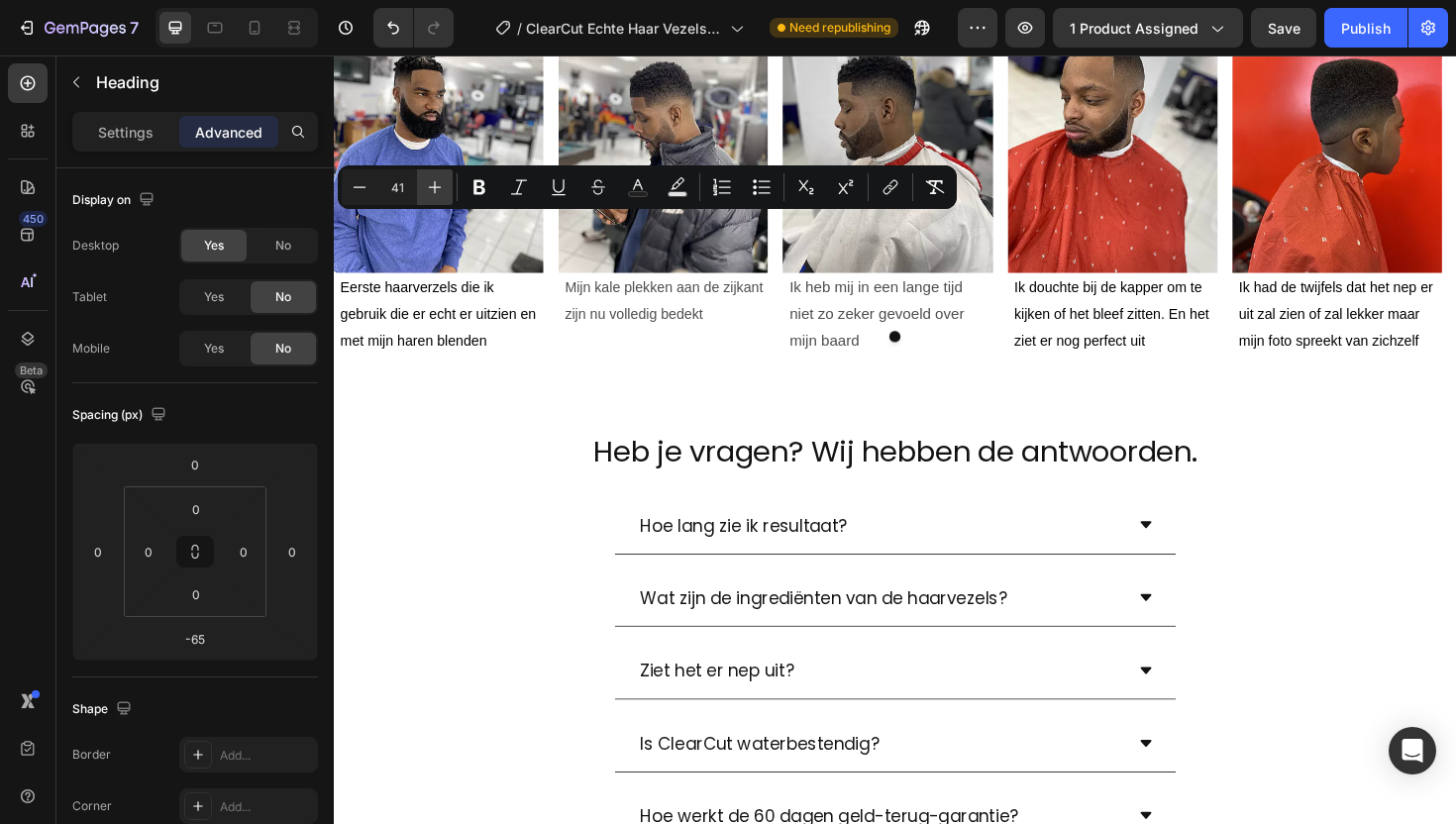 click on "Plus" at bounding box center (435, 187) 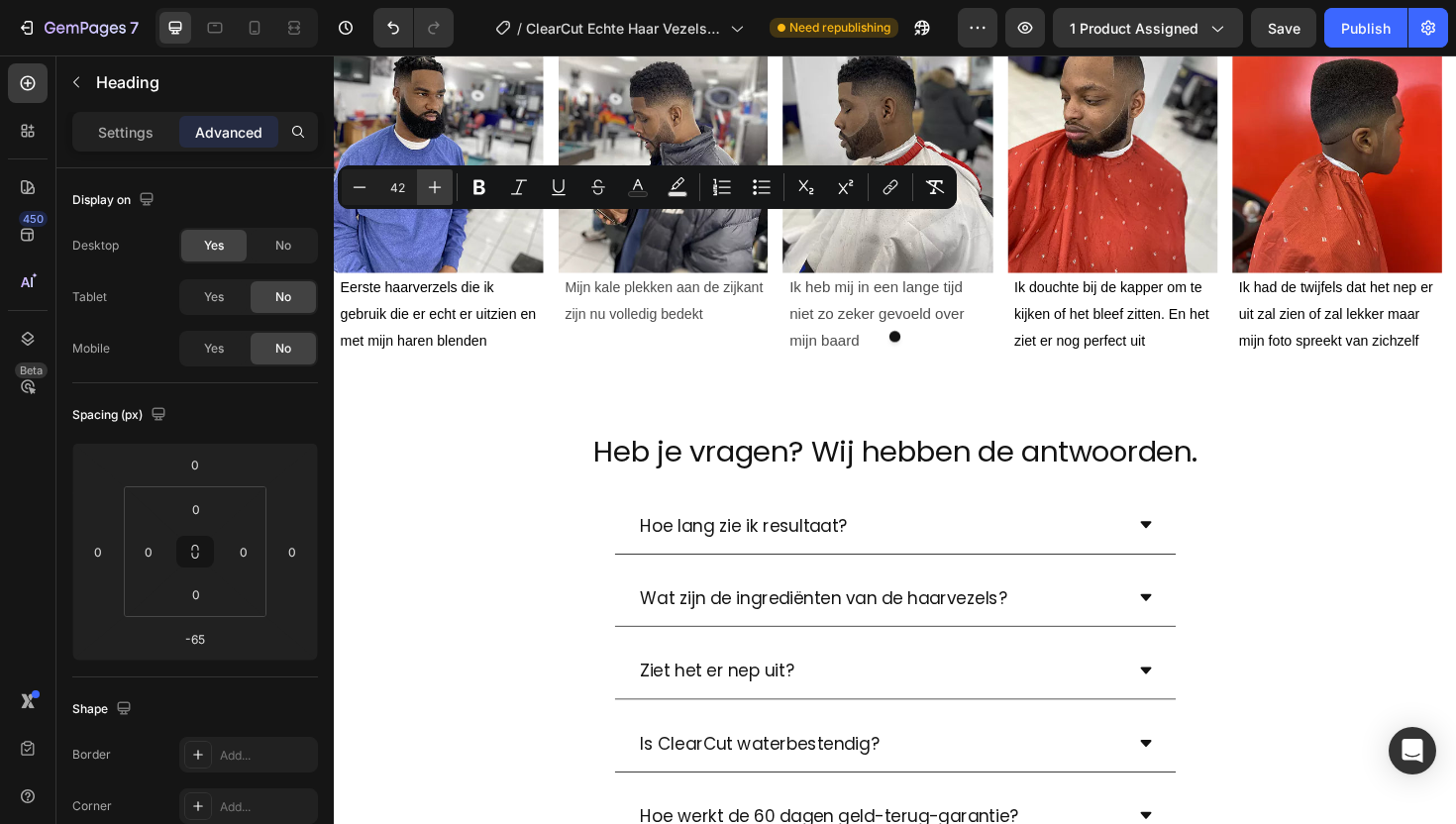 click on "Plus" at bounding box center [435, 187] 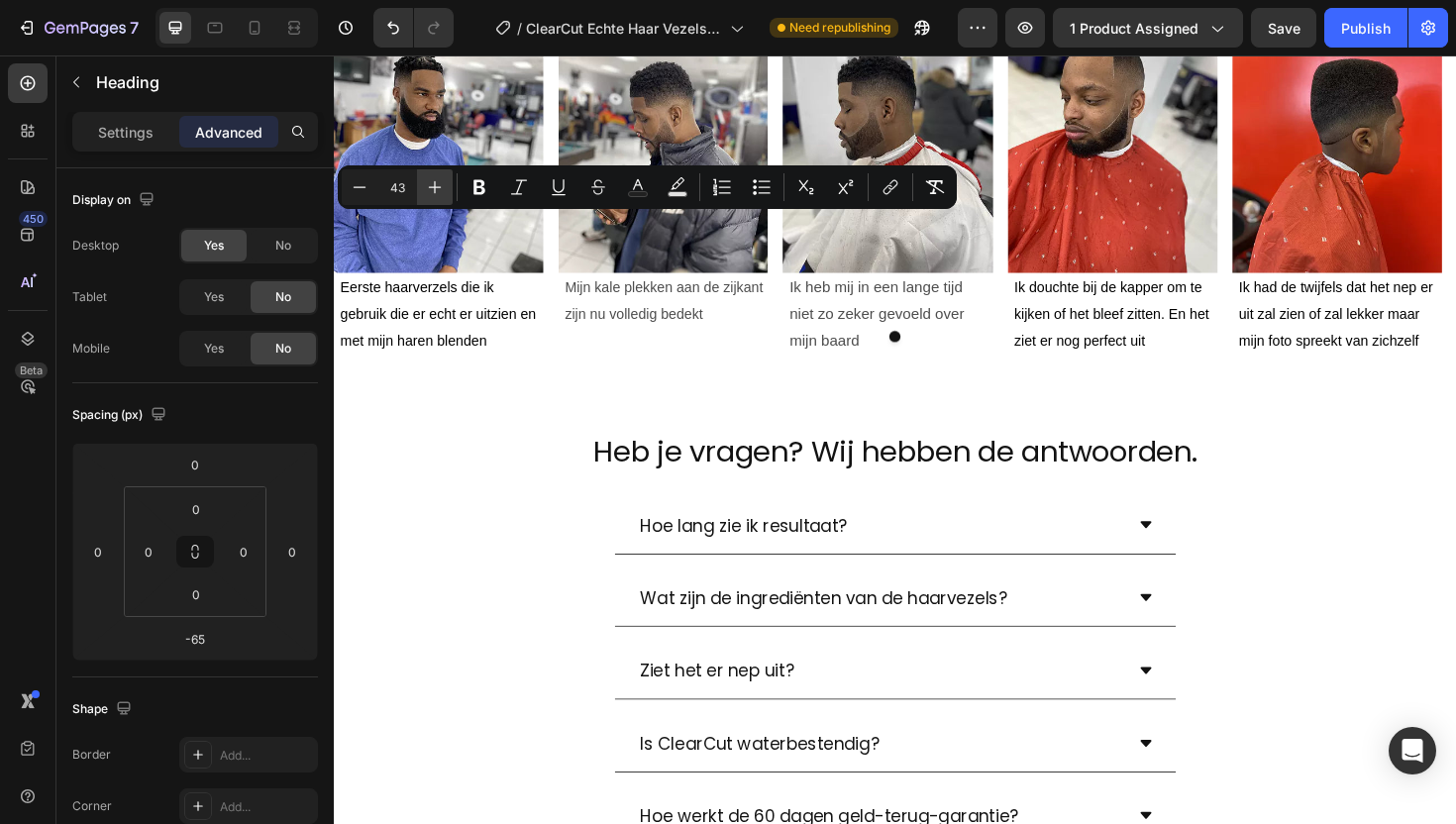 click on "Plus" at bounding box center (435, 187) 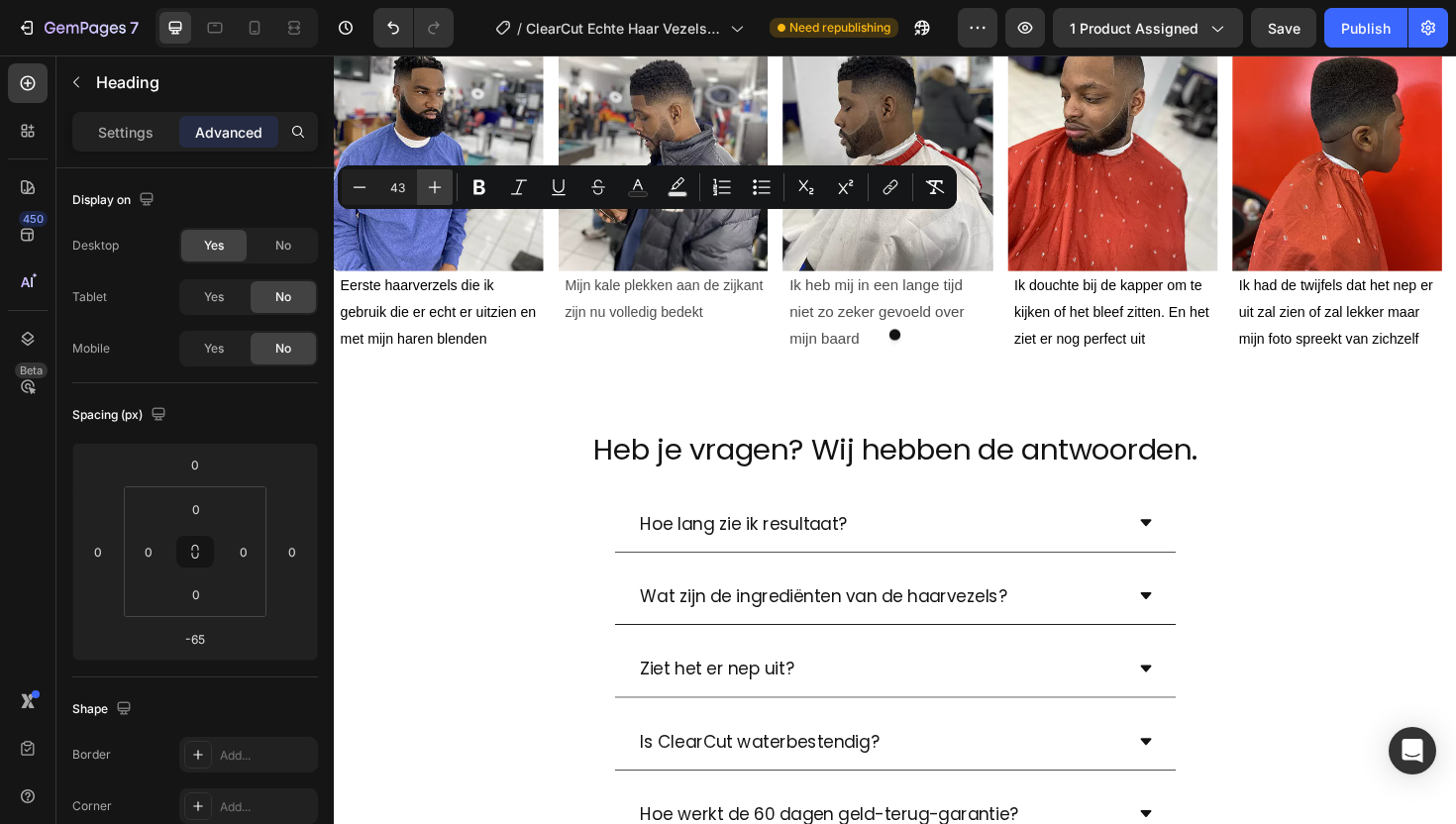 type on "44" 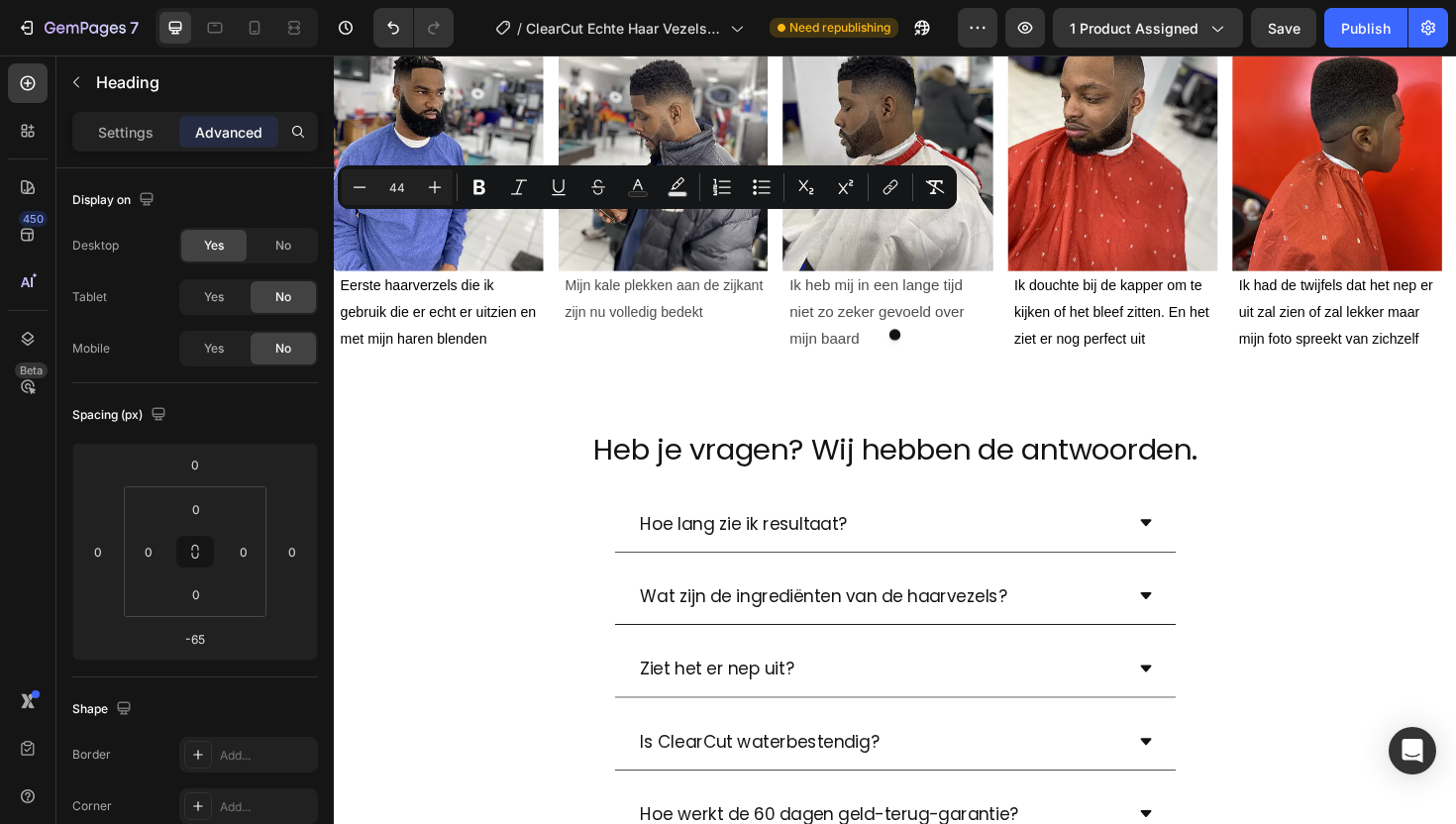 click on "Dit zeggen onze klanten*" at bounding box center (601, -44) 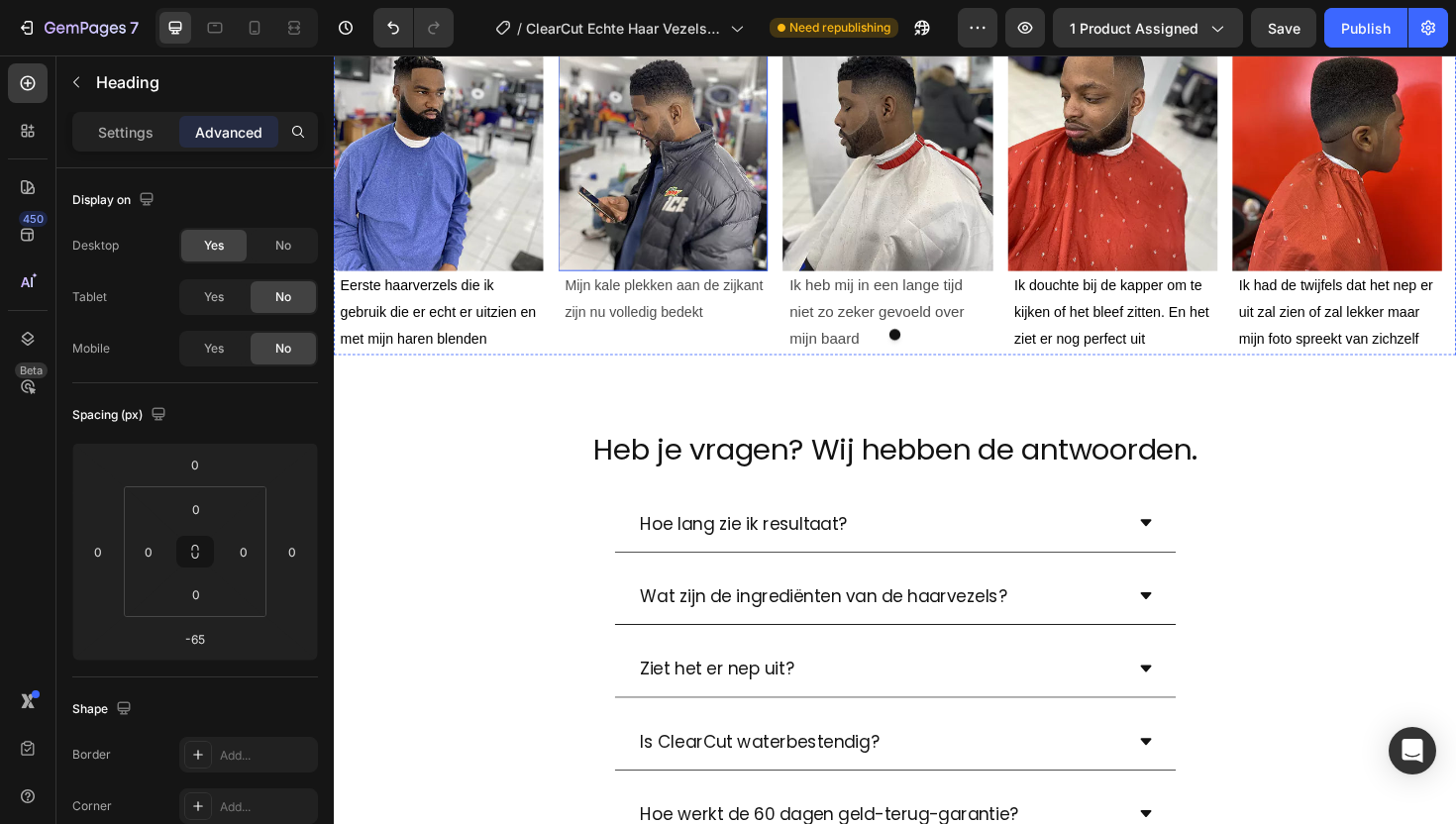scroll, scrollTop: 1792, scrollLeft: 0, axis: vertical 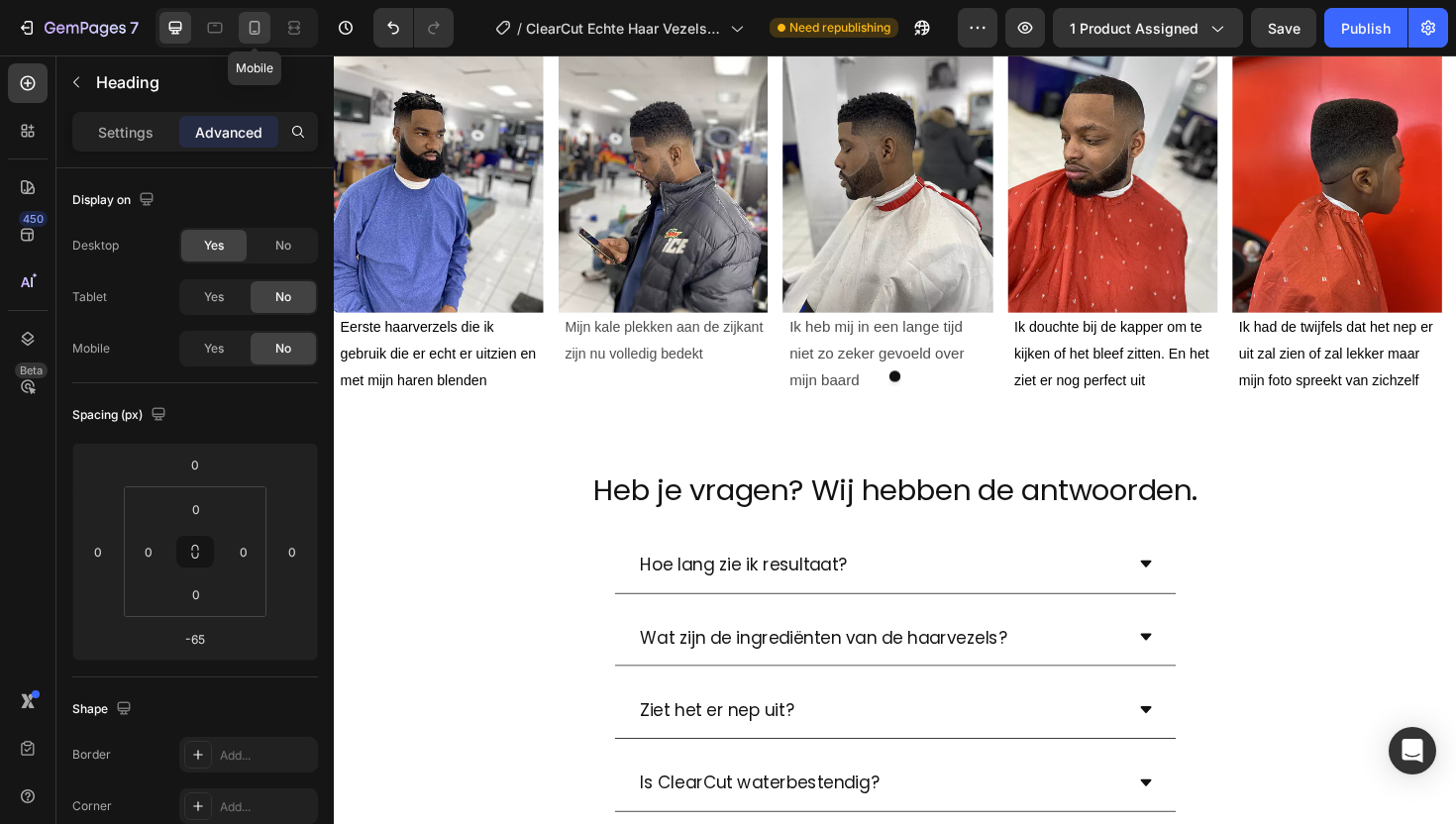 click 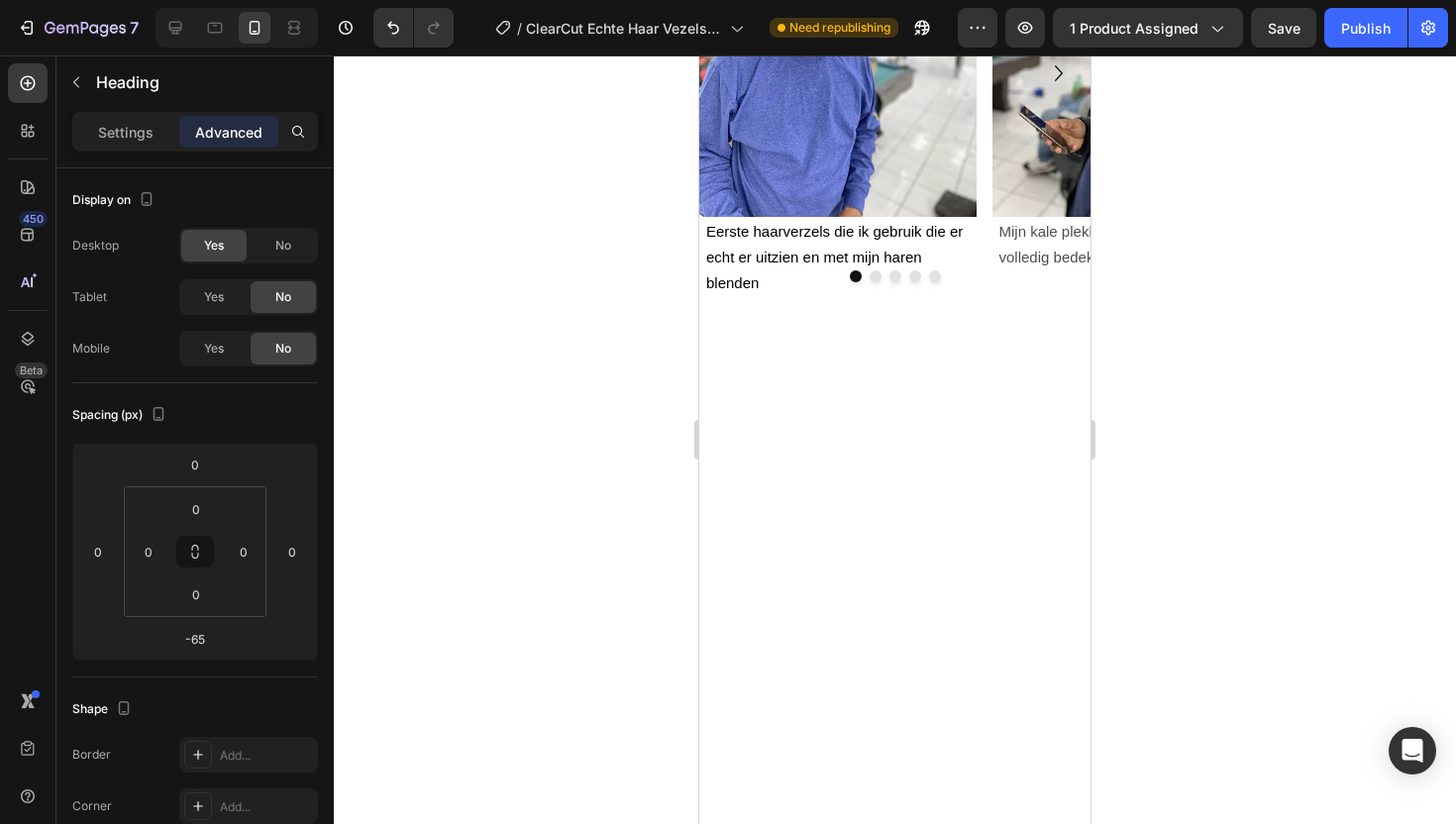 scroll, scrollTop: 1722, scrollLeft: 0, axis: vertical 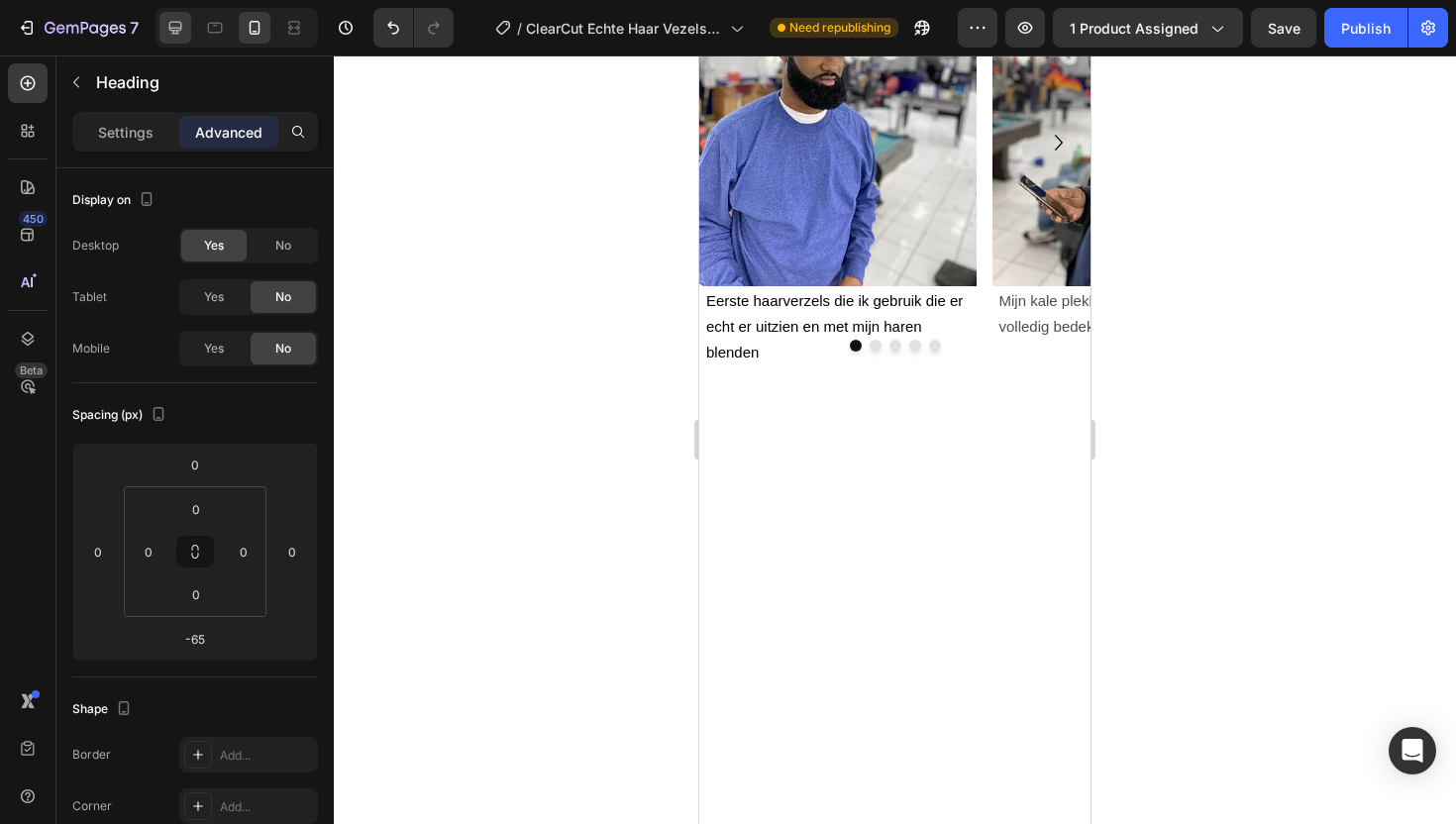 click 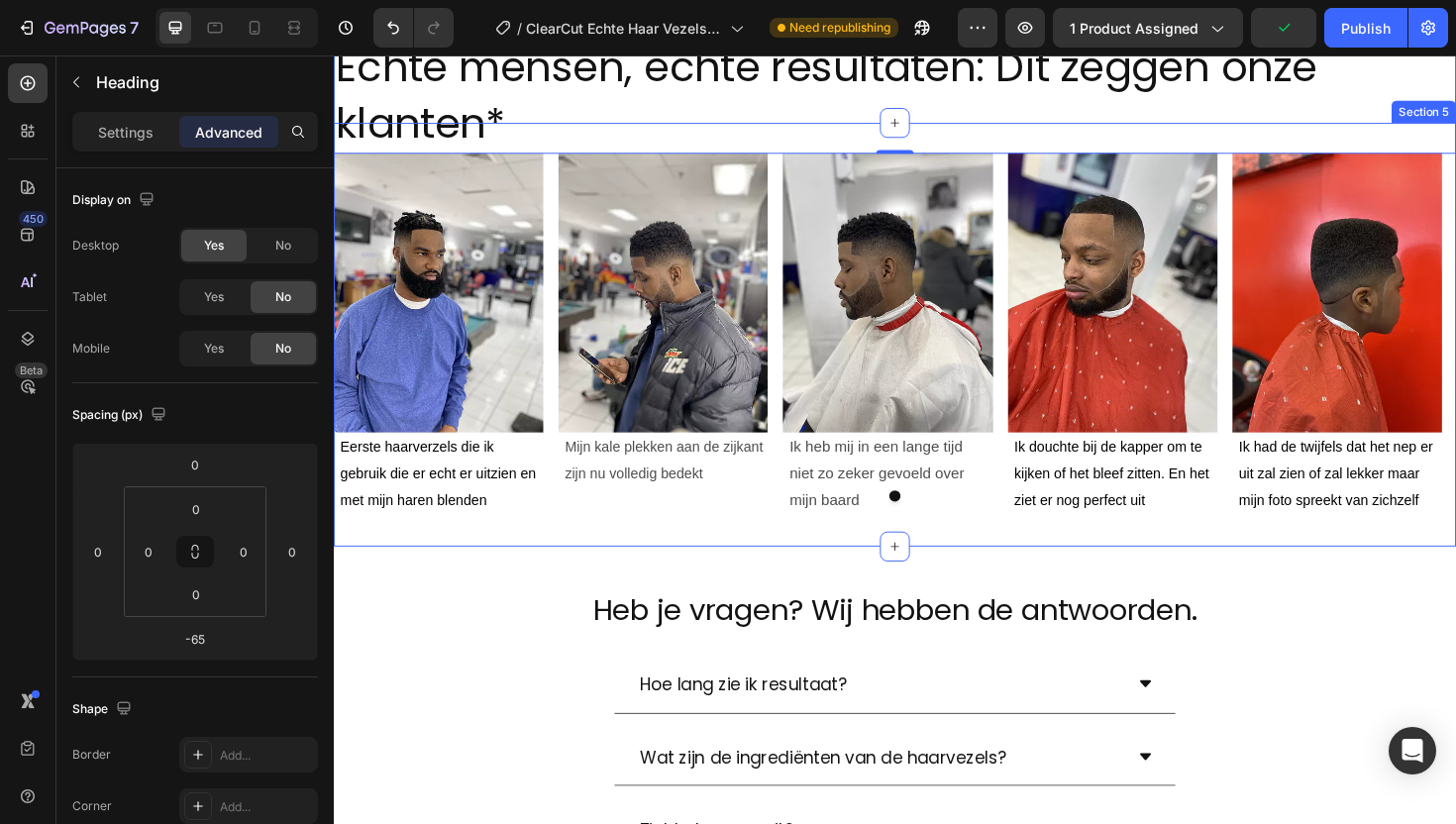 scroll, scrollTop: 1910, scrollLeft: 0, axis: vertical 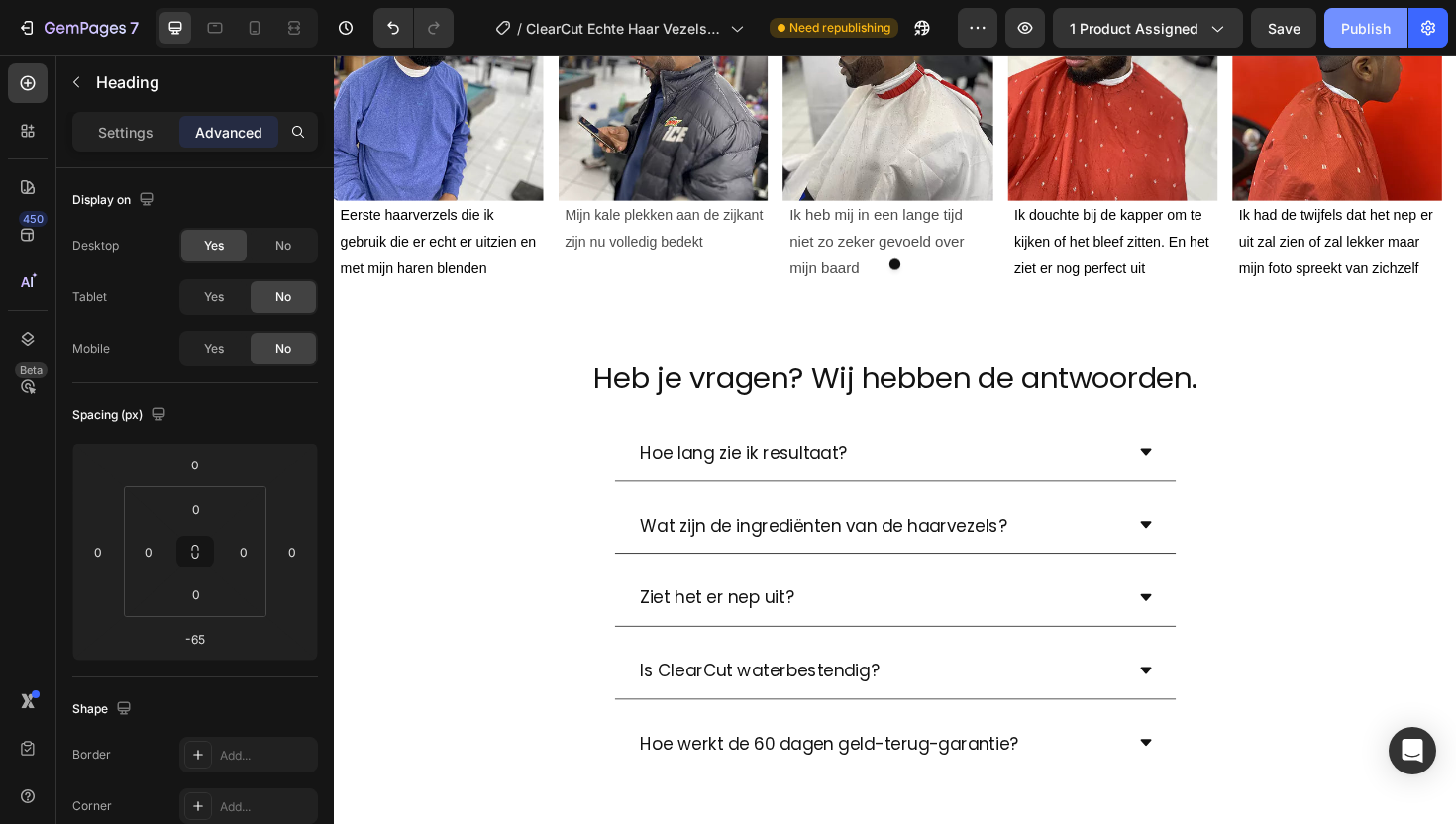 click on "Publish" at bounding box center [1366, 28] 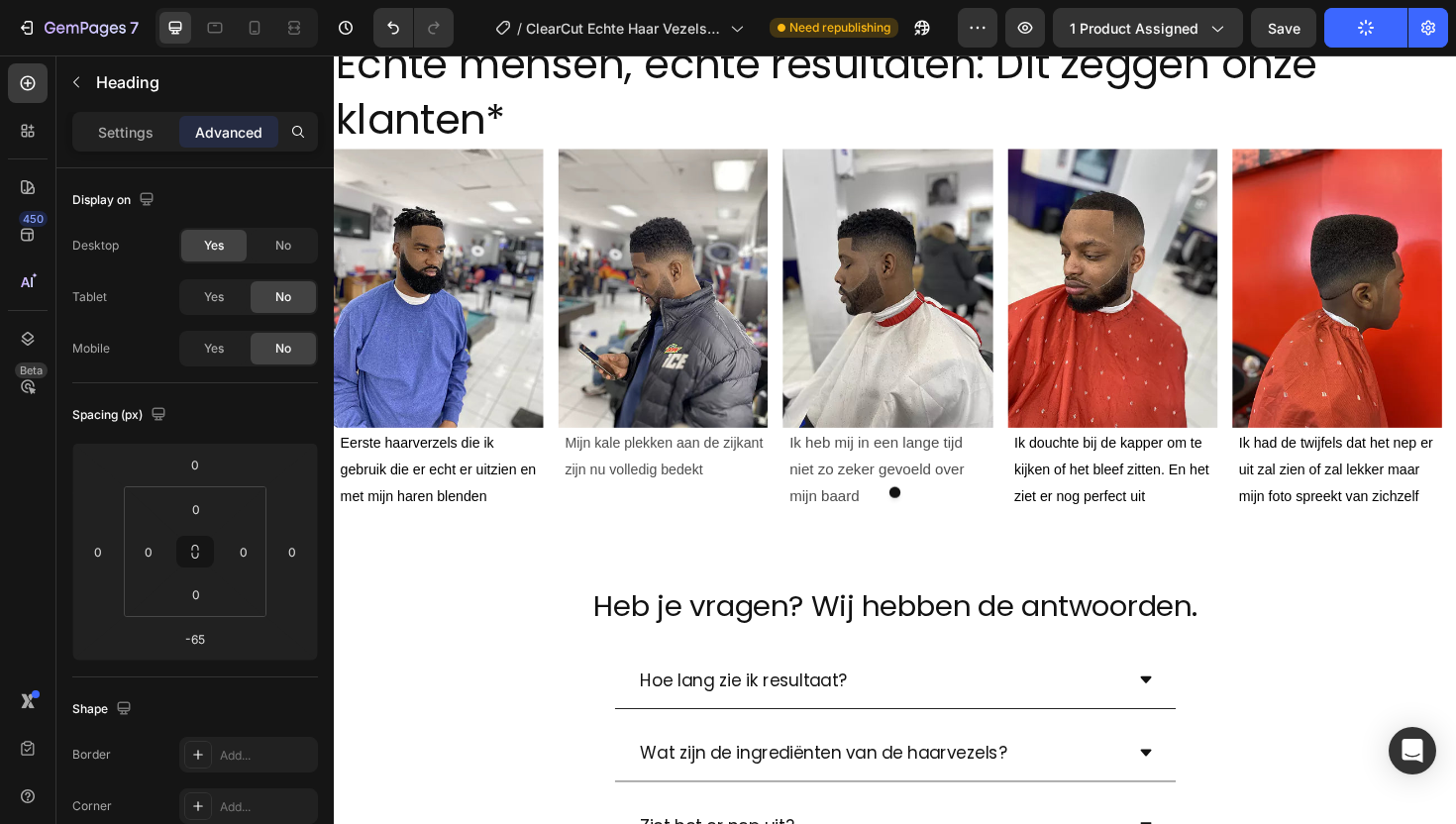 scroll, scrollTop: 2002, scrollLeft: 0, axis: vertical 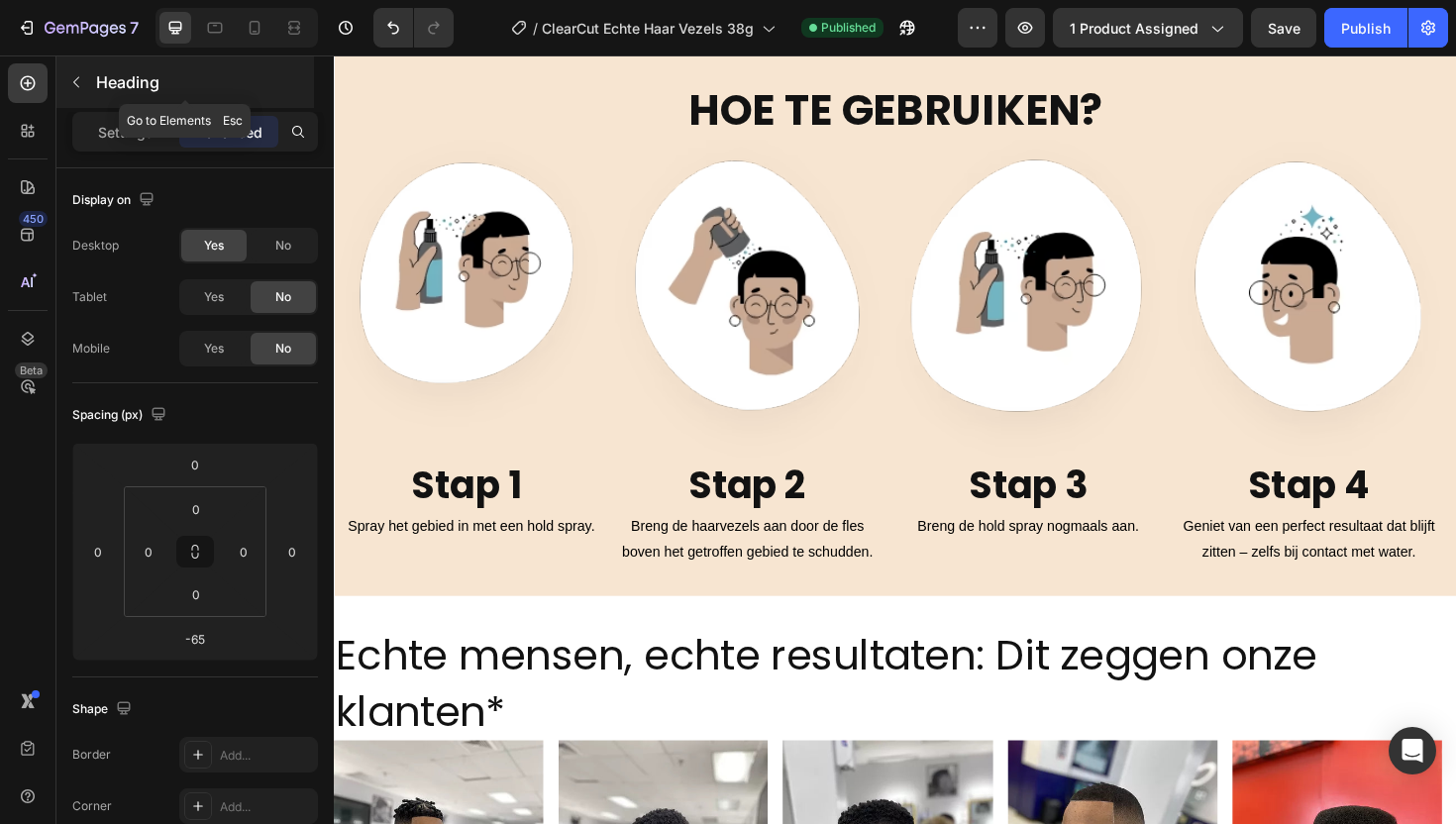 click at bounding box center (76, 82) 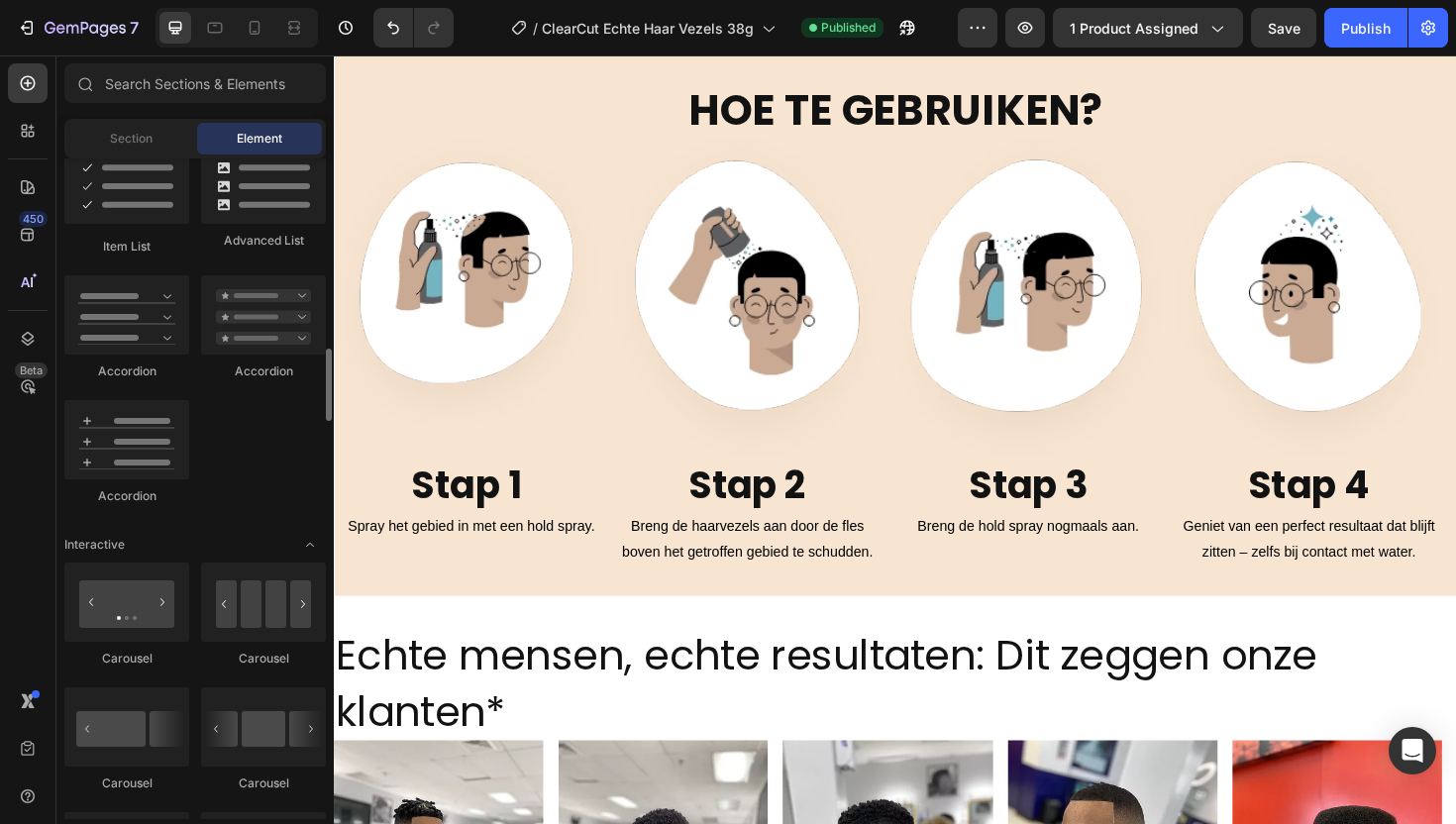 scroll, scrollTop: 1680, scrollLeft: 0, axis: vertical 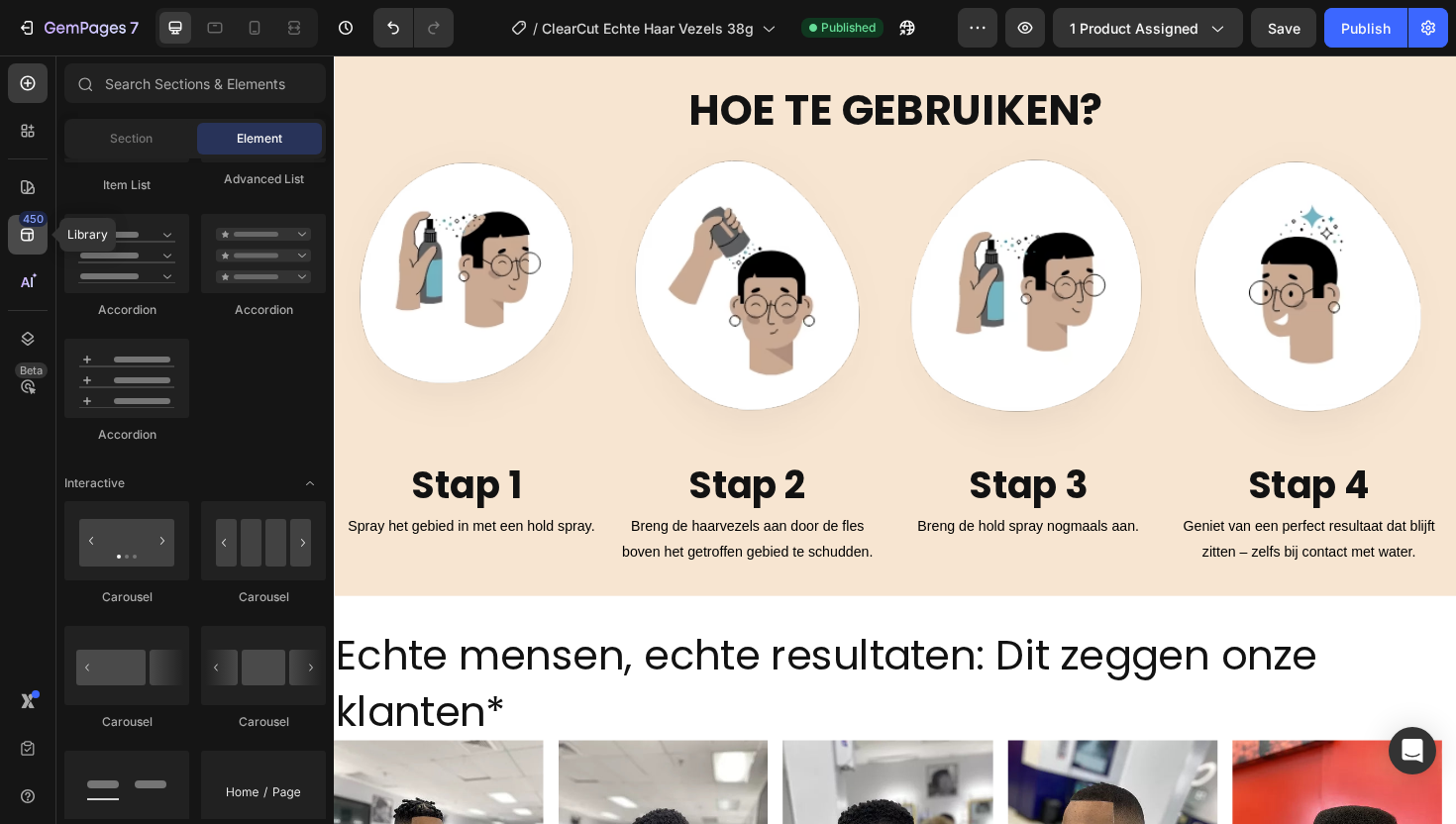 click 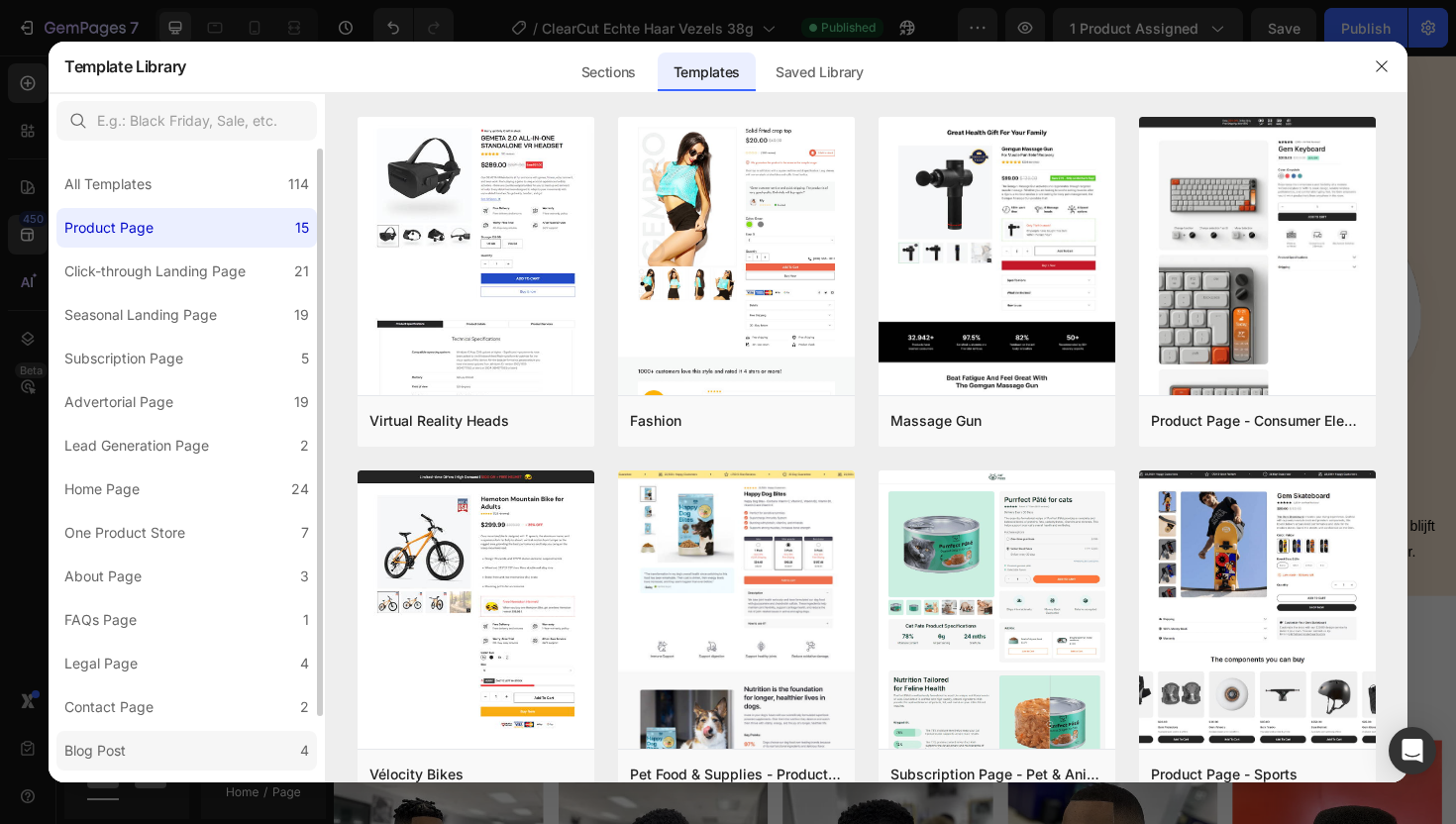 click on "Blog Post" at bounding box center [95, 751] 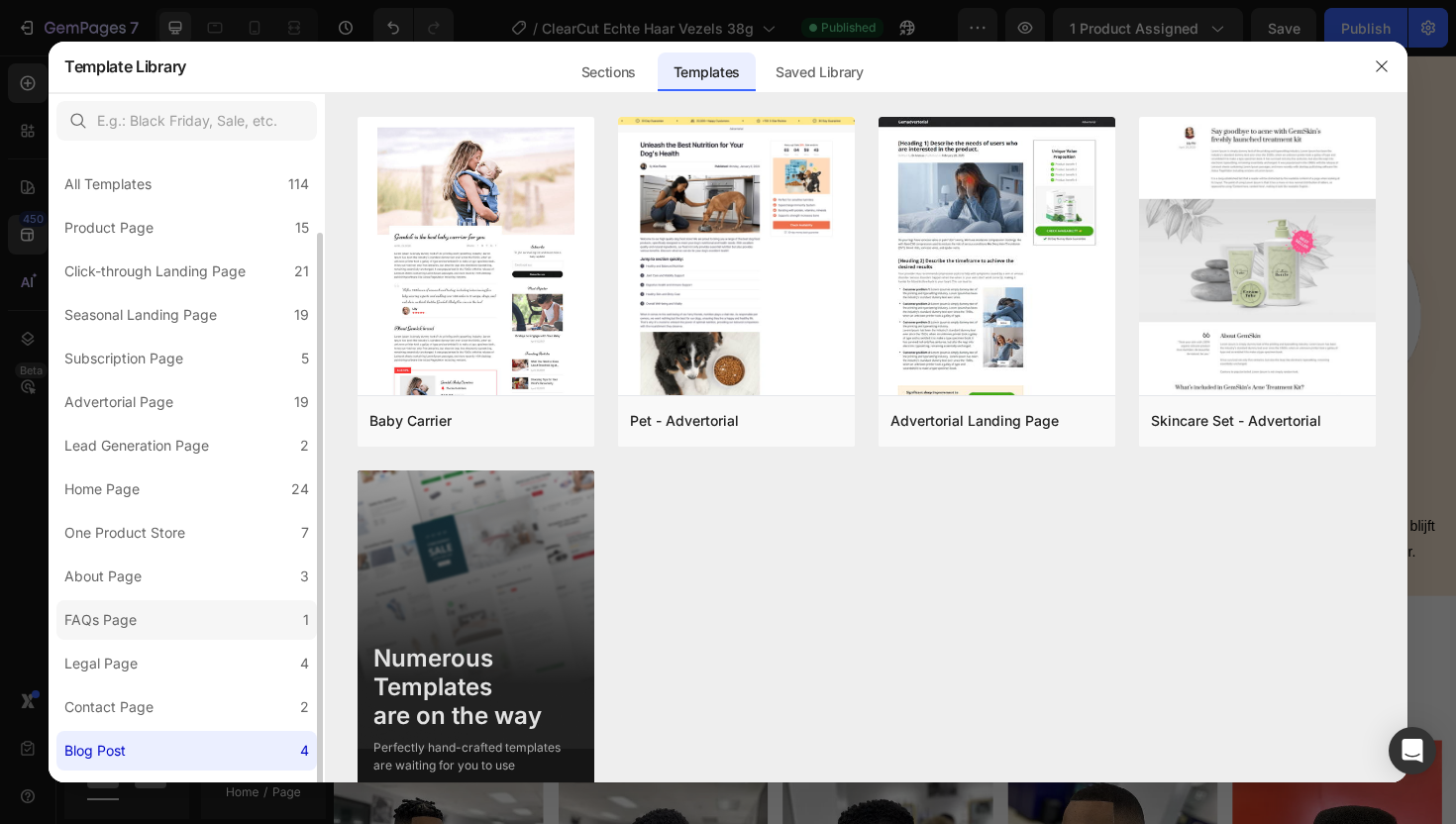 scroll, scrollTop: 74, scrollLeft: 0, axis: vertical 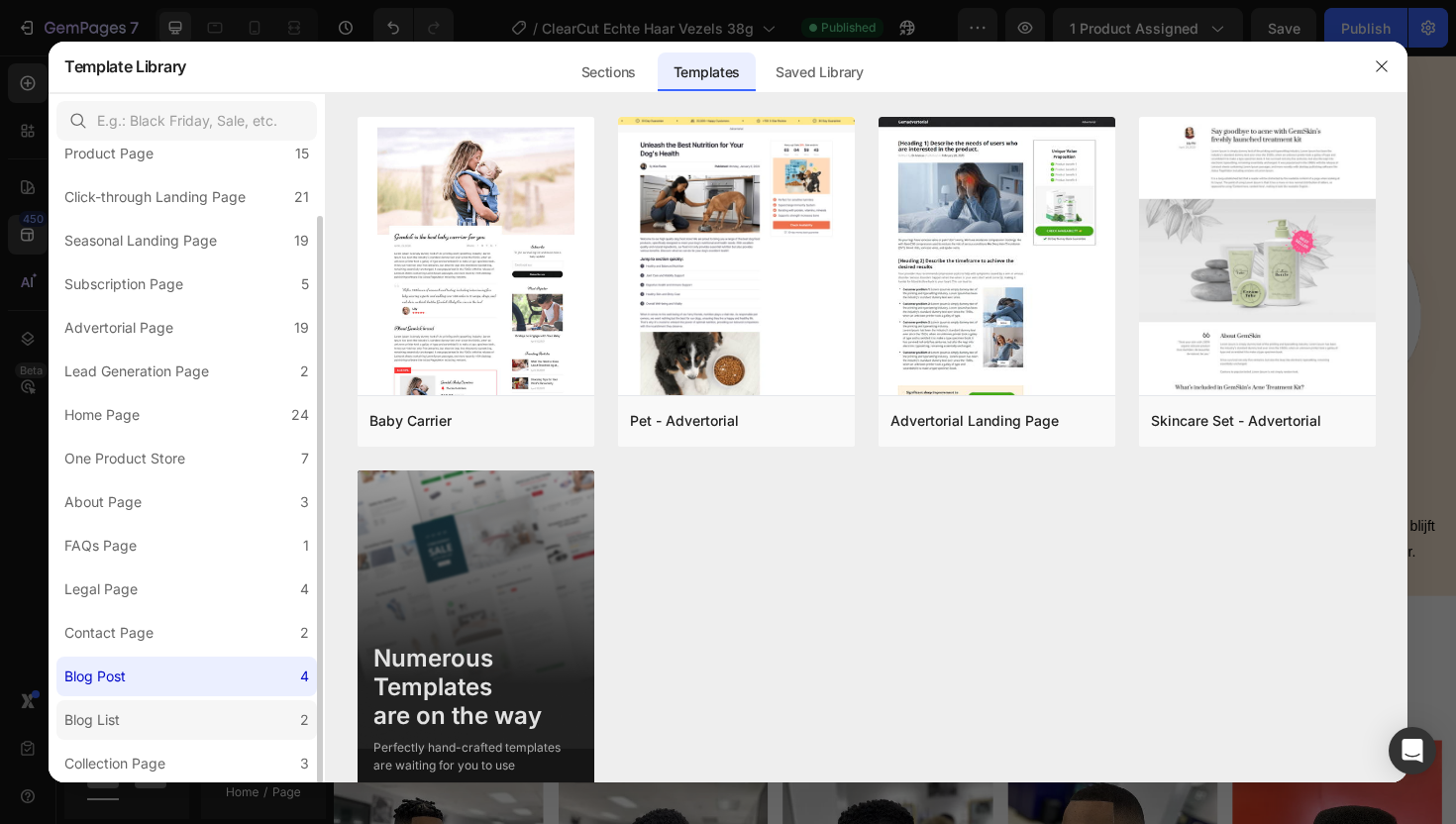click on "Blog List 2" 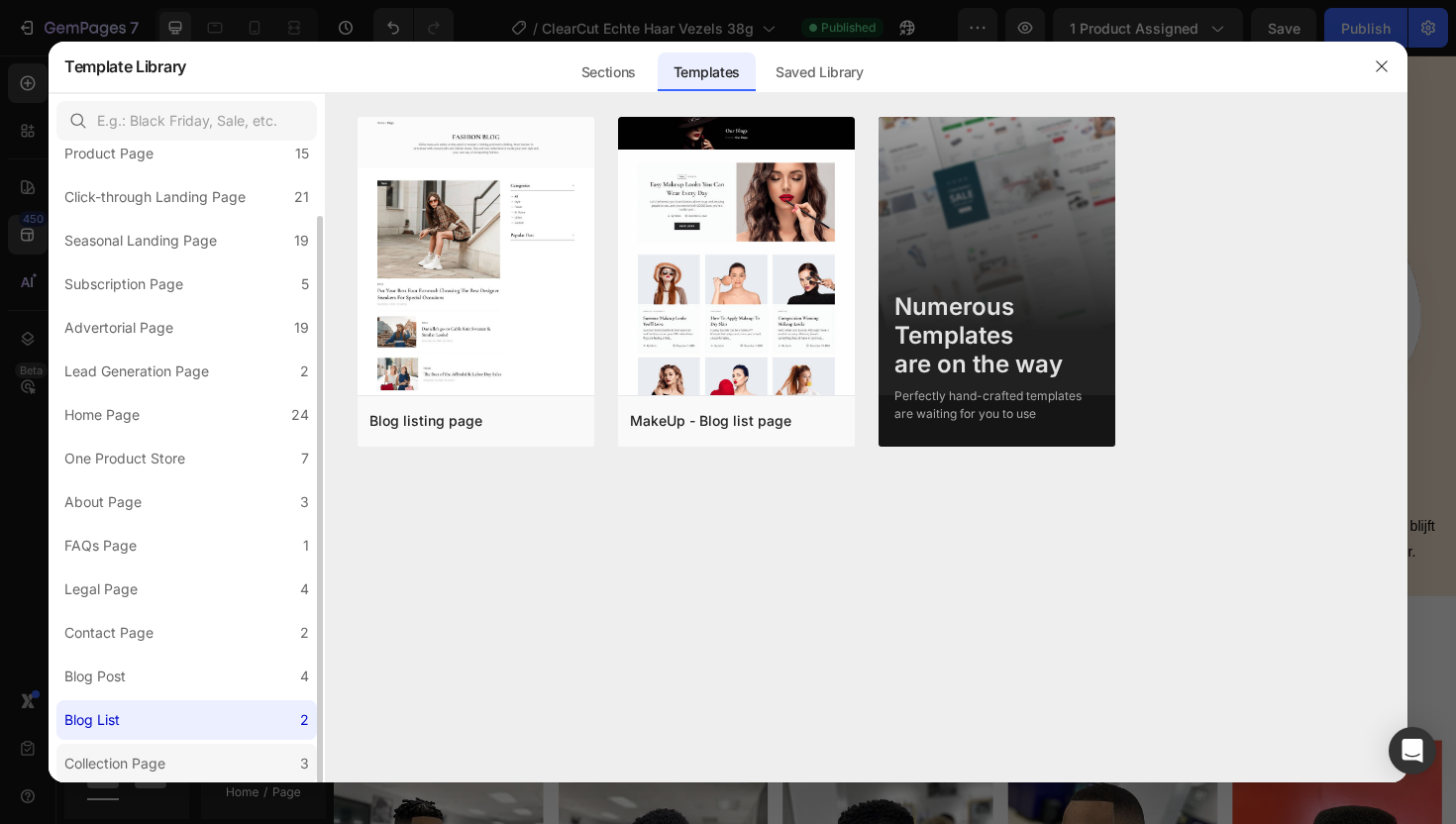 click on "Collection Page" at bounding box center [115, 764] 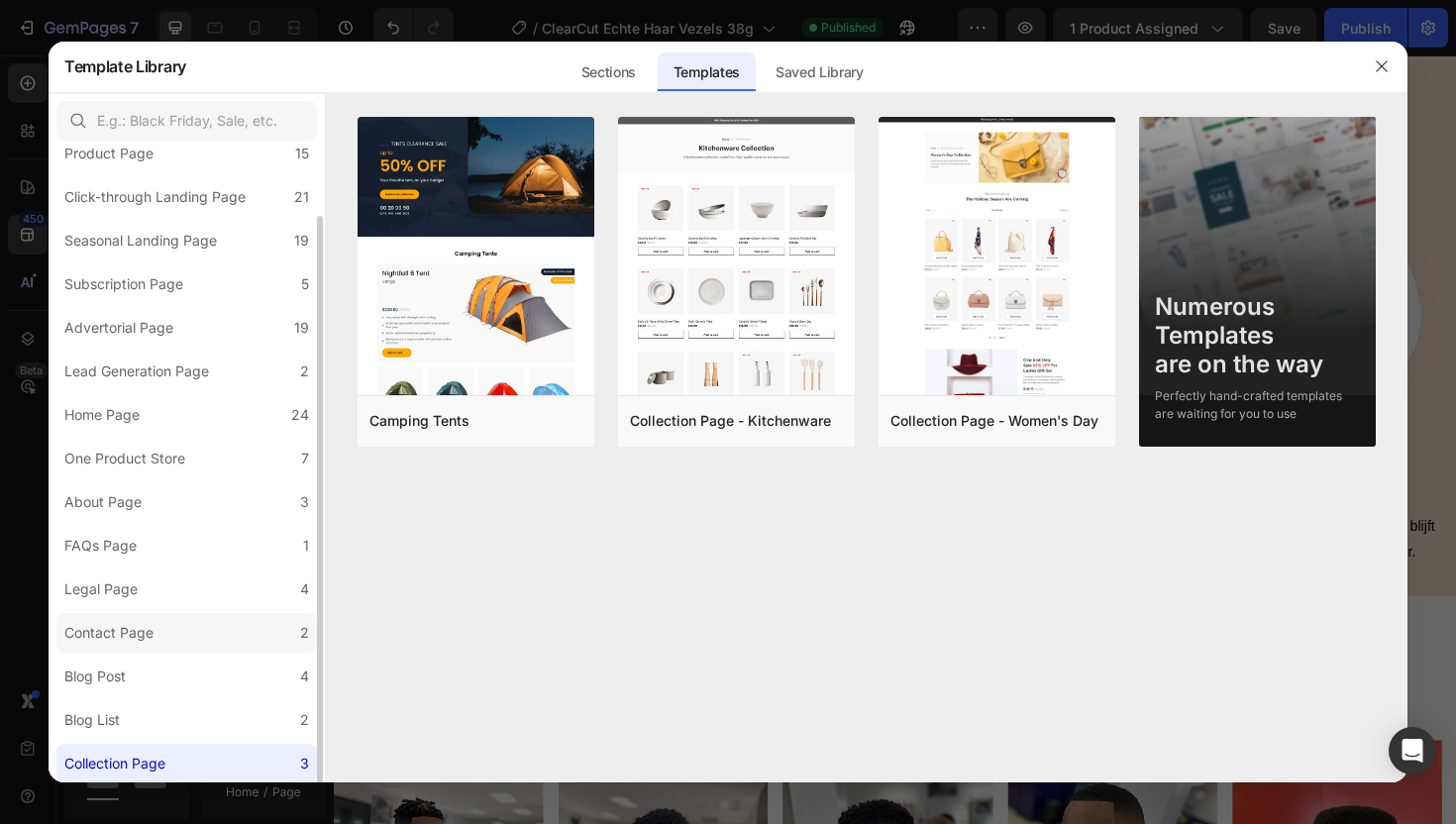 click on "Contact Page" at bounding box center [109, 633] 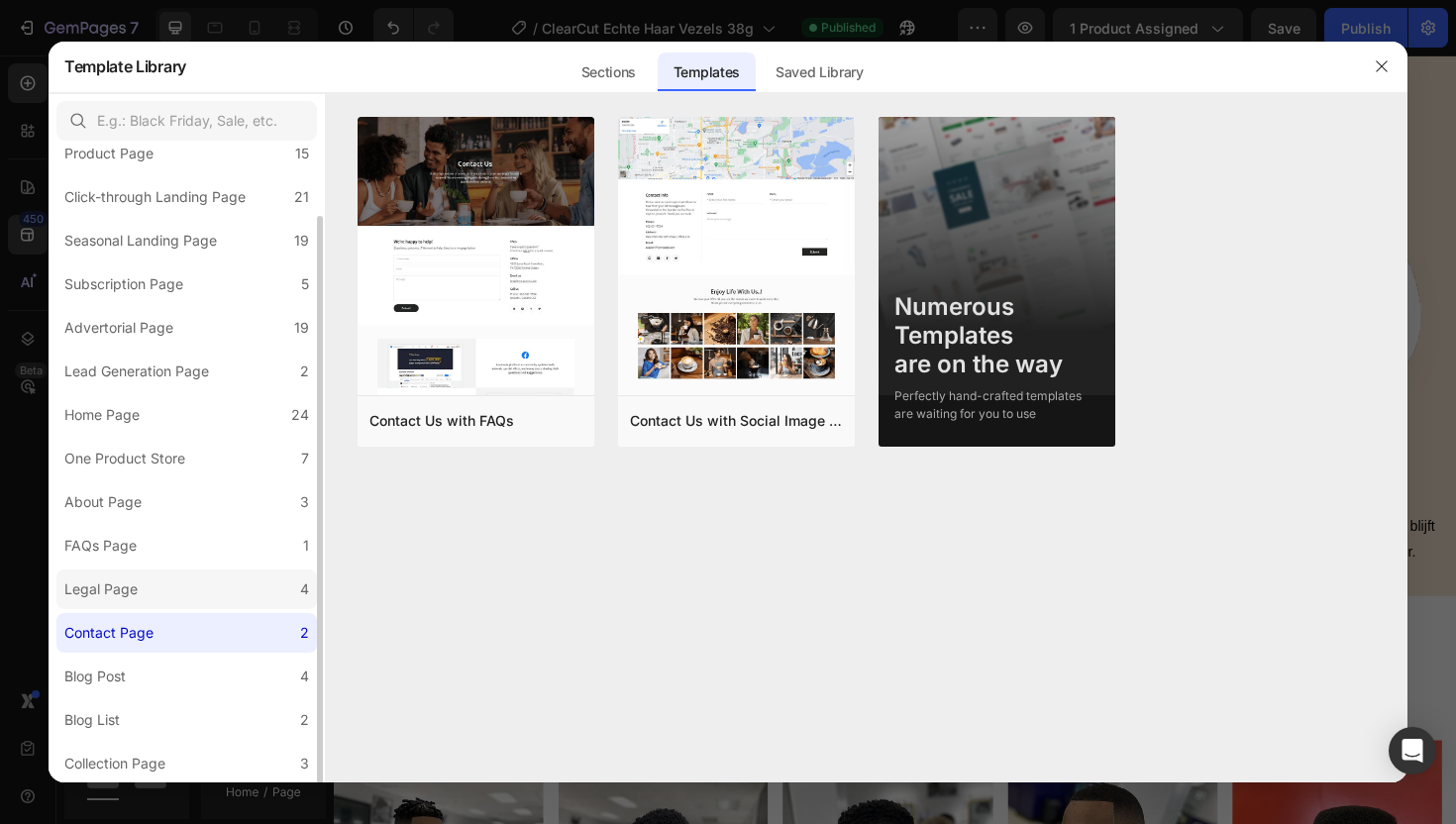 click on "Legal Page 4" 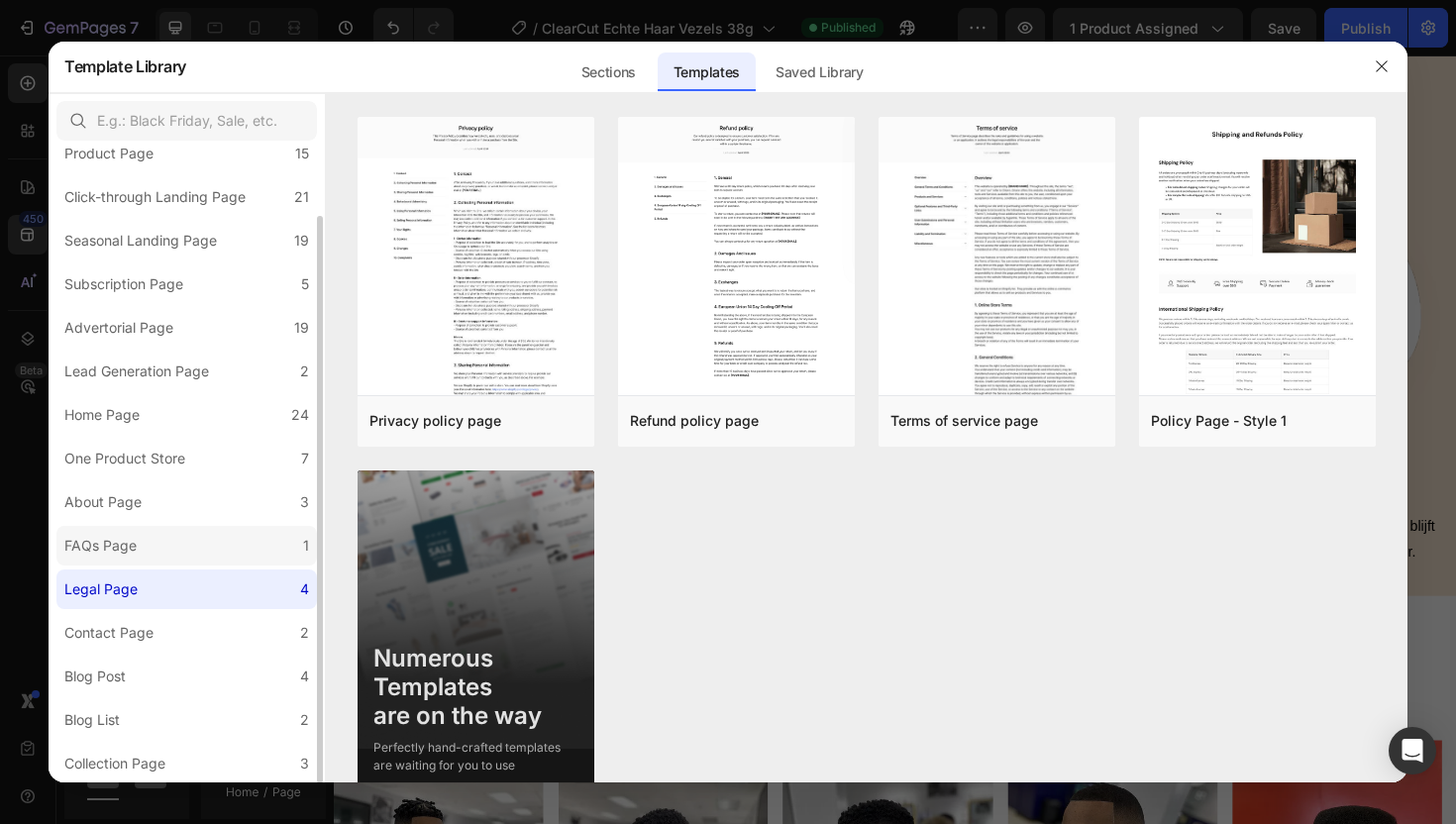 click on "FAQs Page 1" 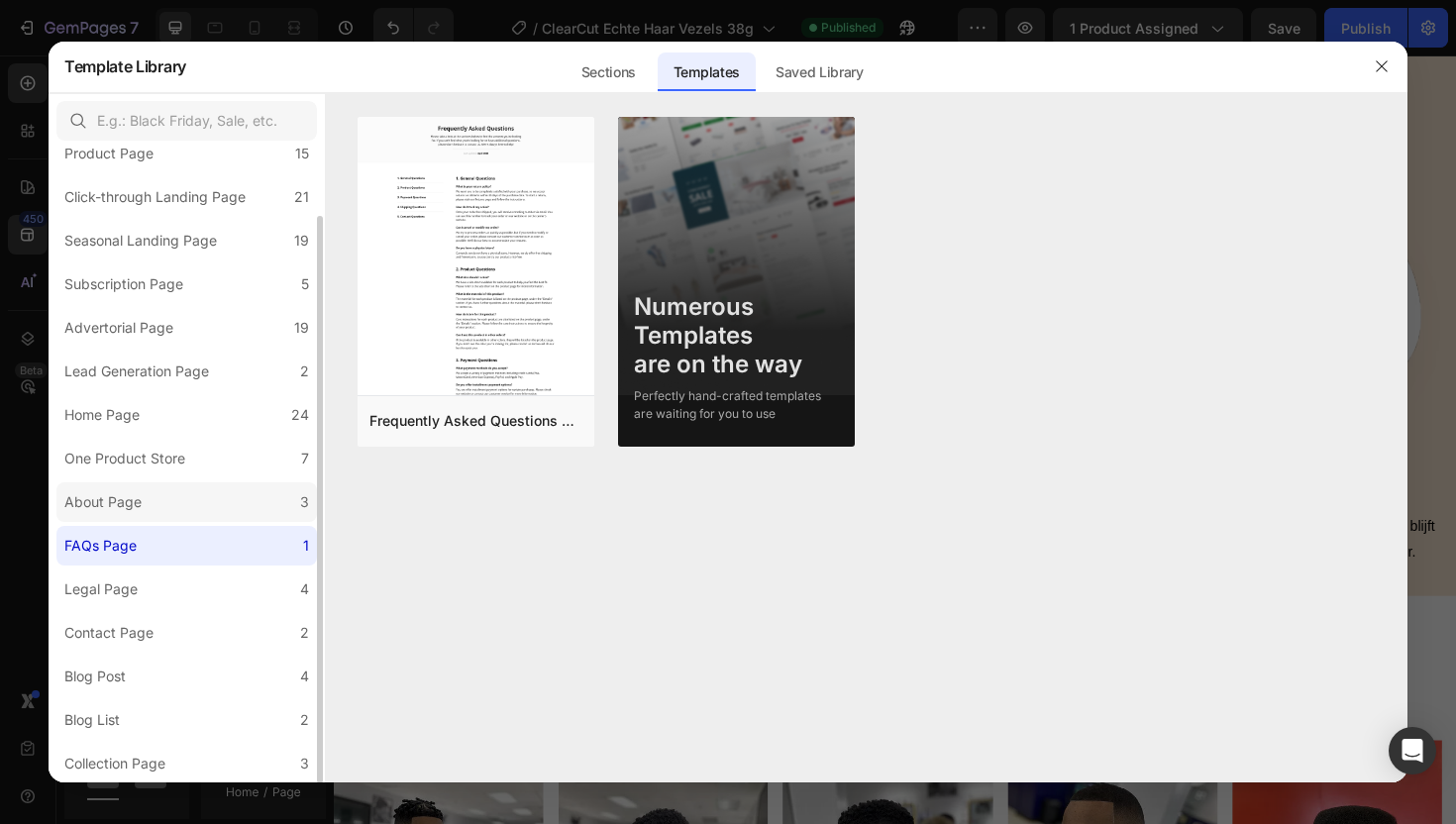 click on "About Page 3" 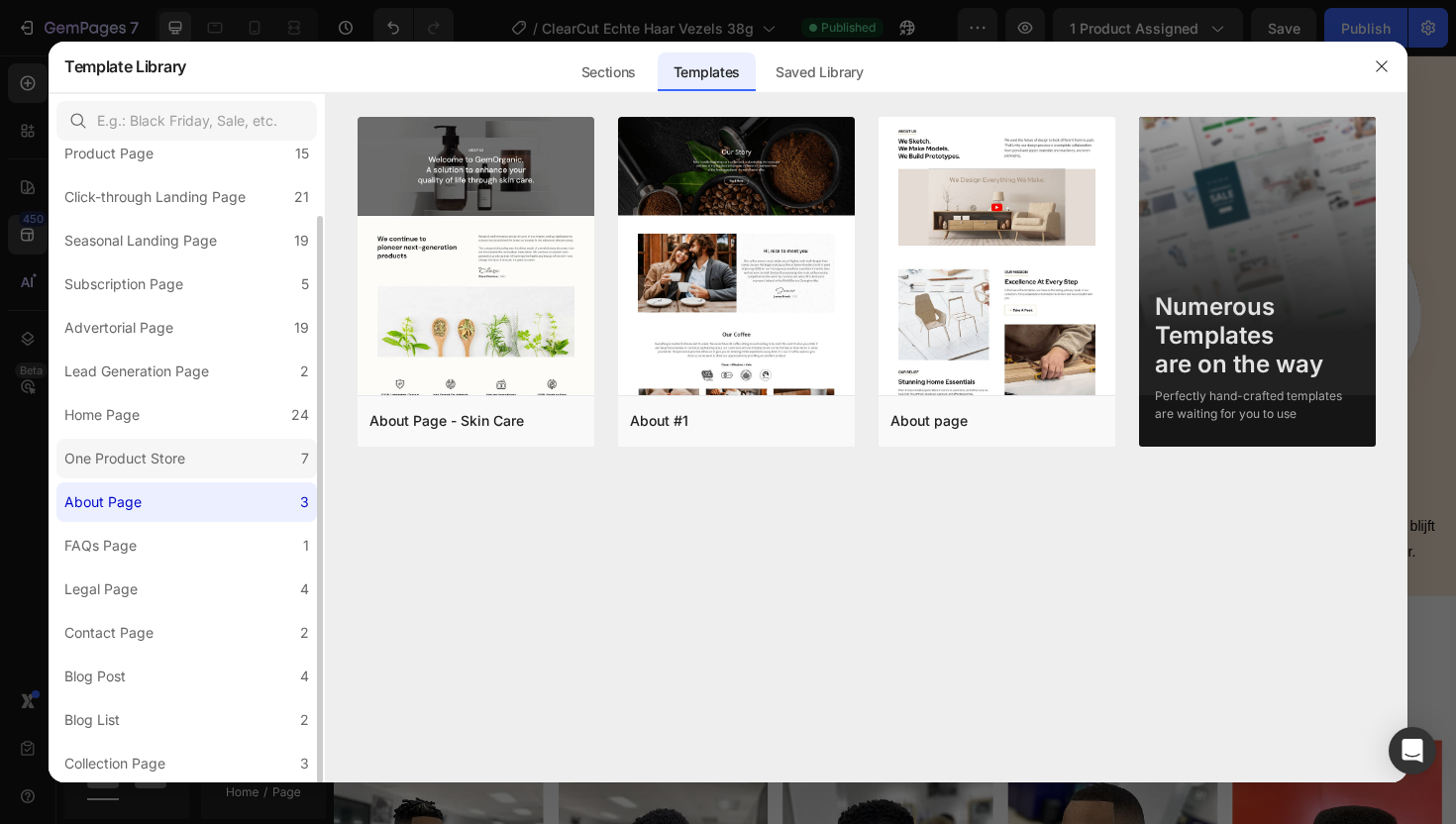click on "One Product Store 7" 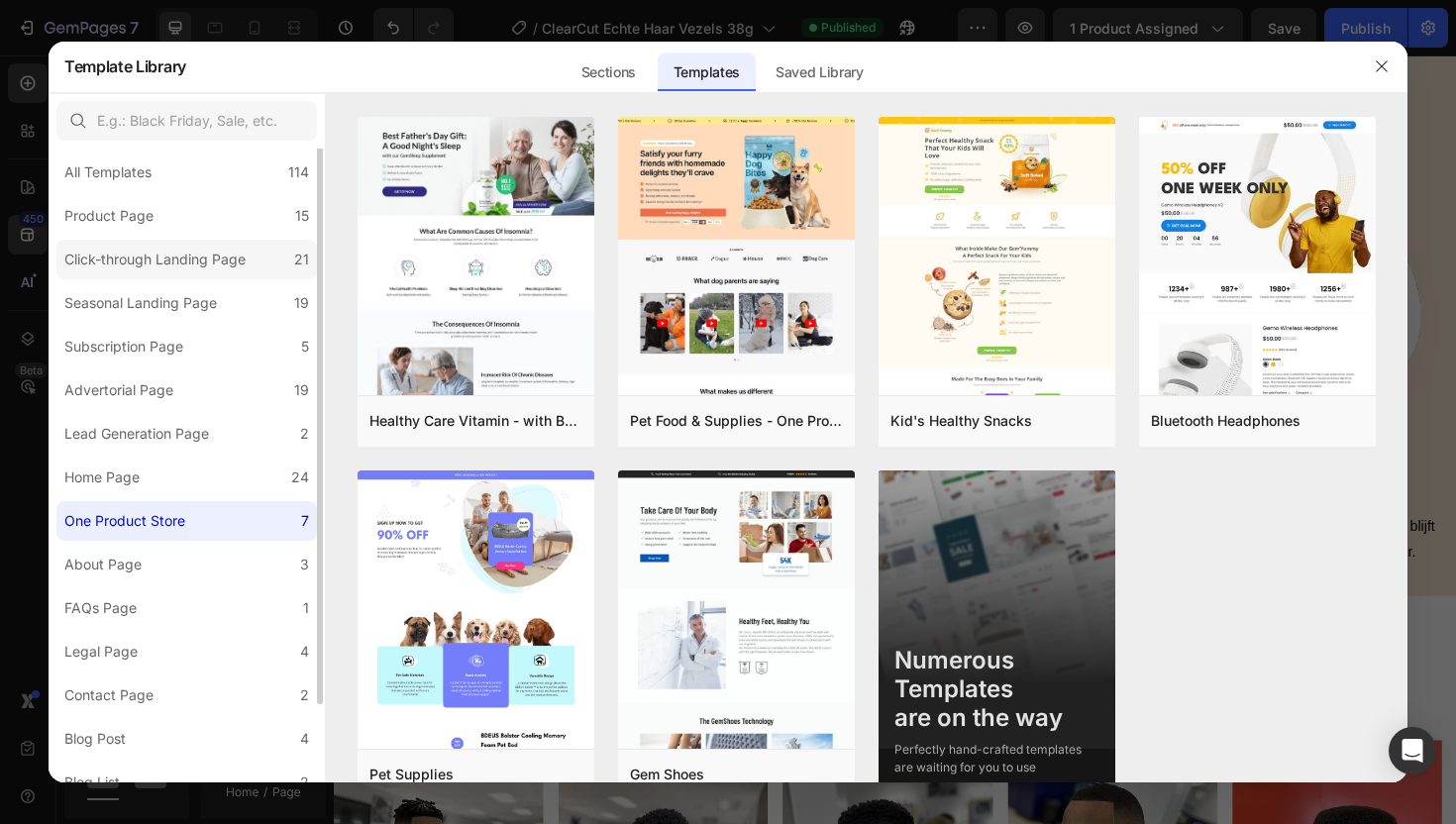 scroll, scrollTop: 0, scrollLeft: 0, axis: both 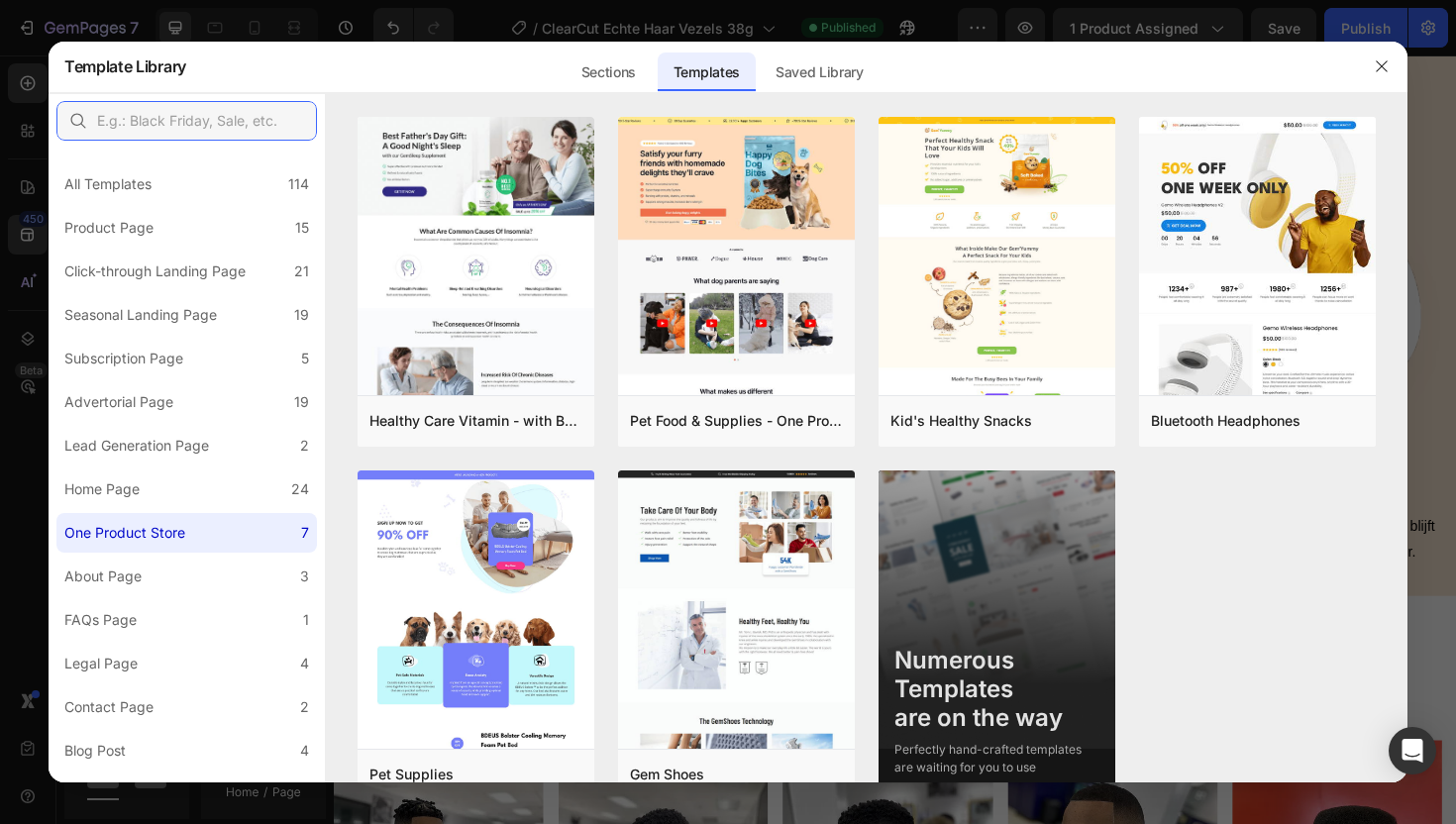 click at bounding box center [186, 121] 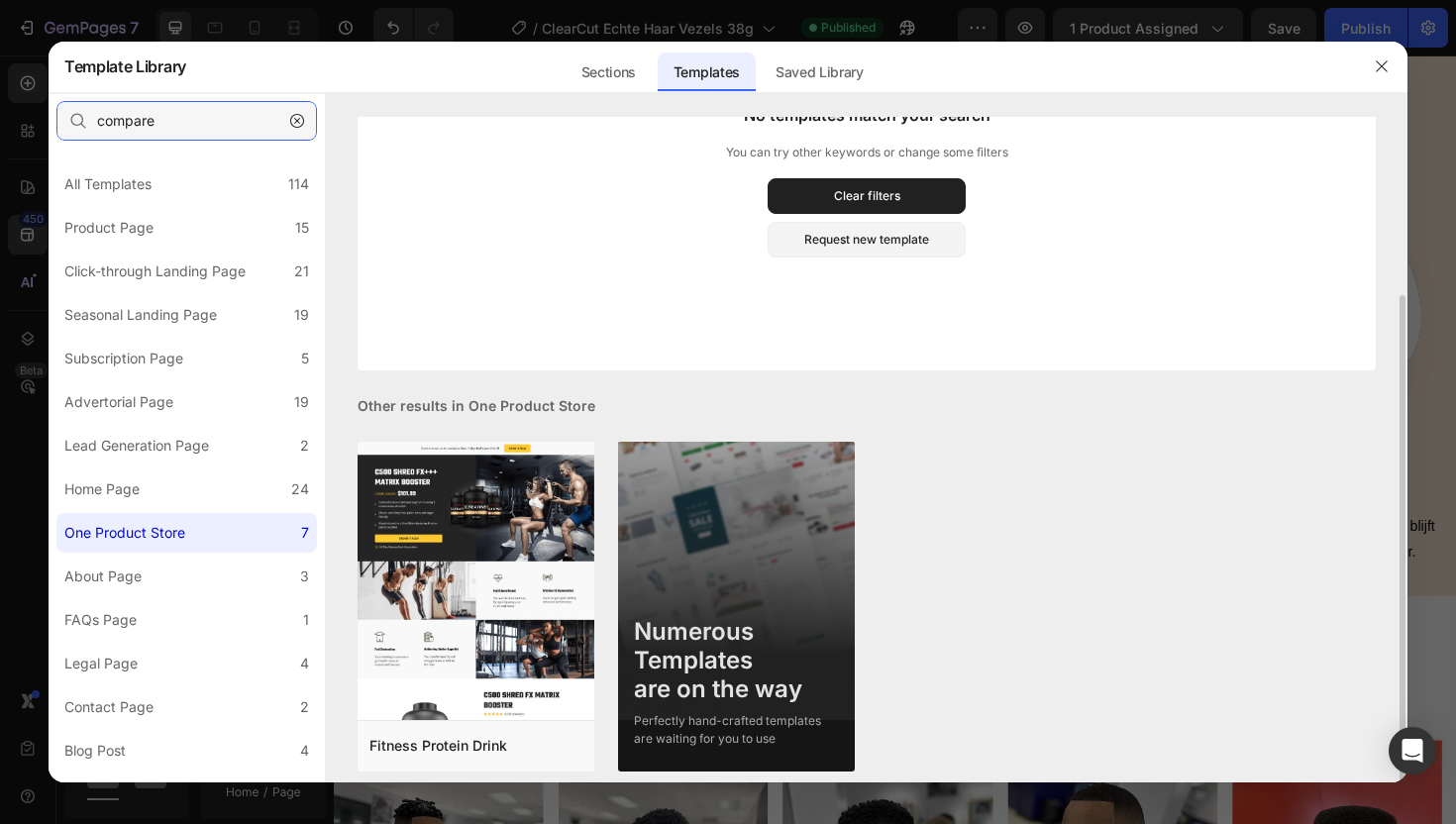 scroll, scrollTop: 234, scrollLeft: 0, axis: vertical 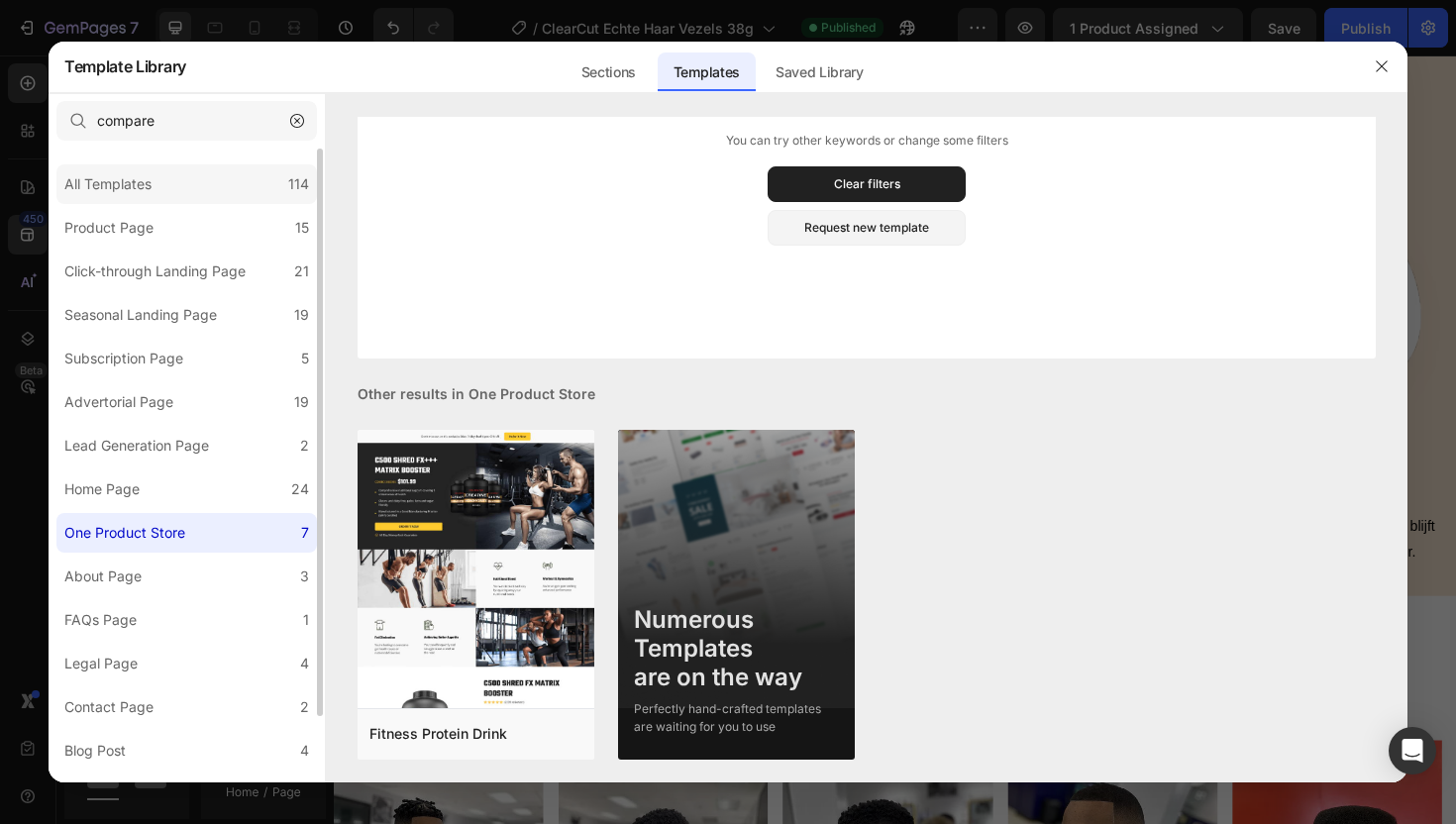 click on "All Templates 114" 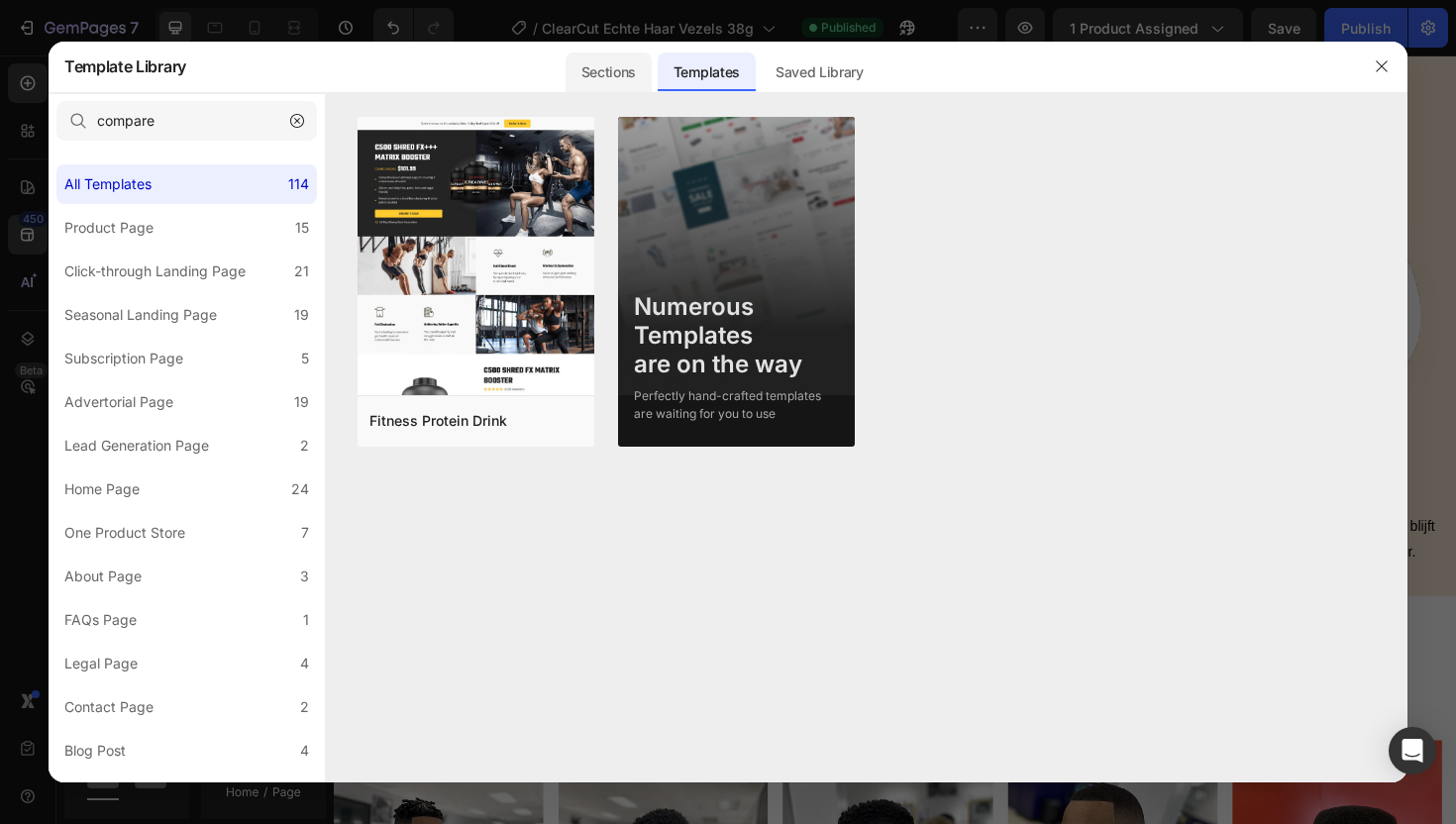 click on "Sections" 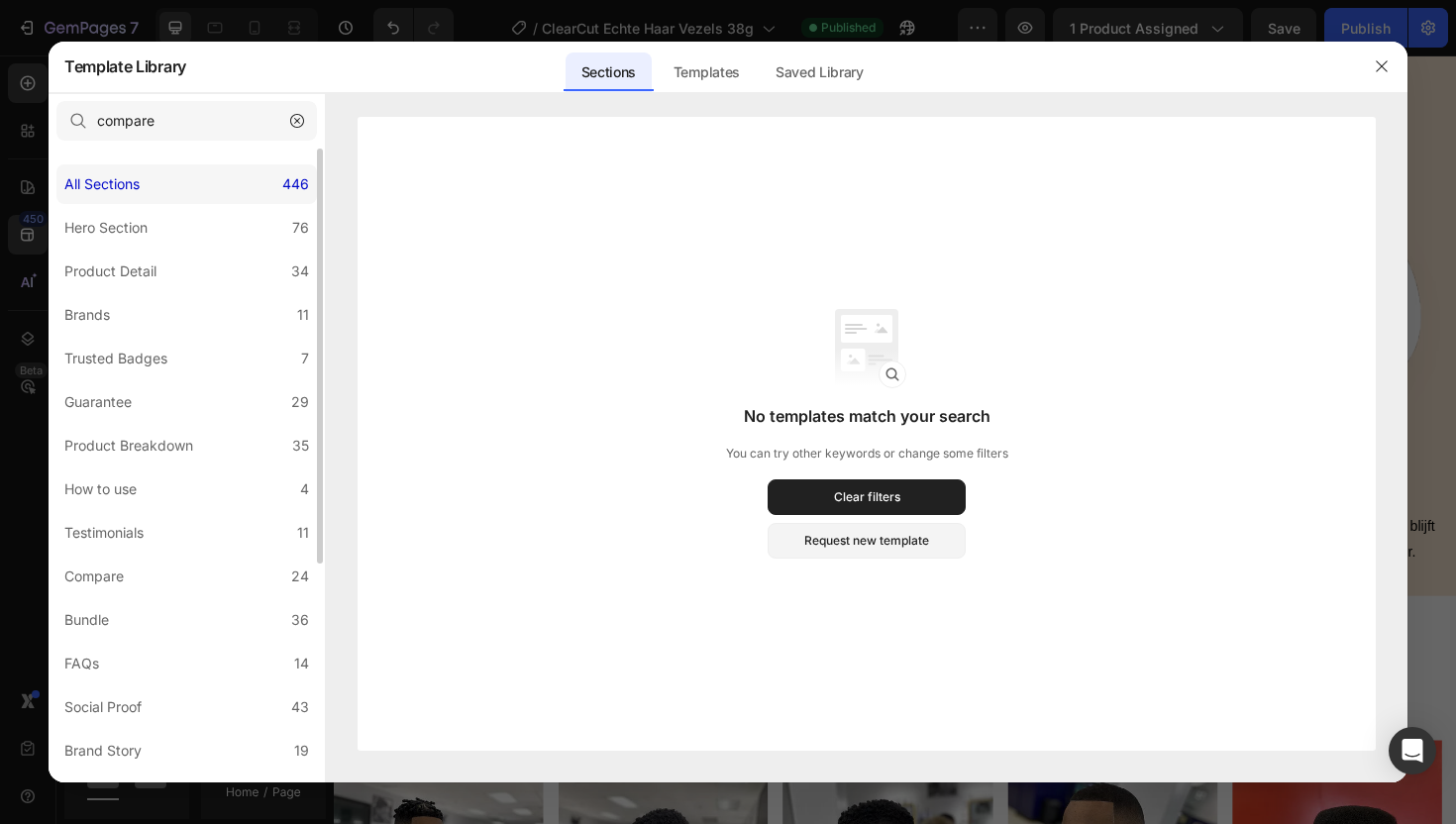 click on "All Sections 446" 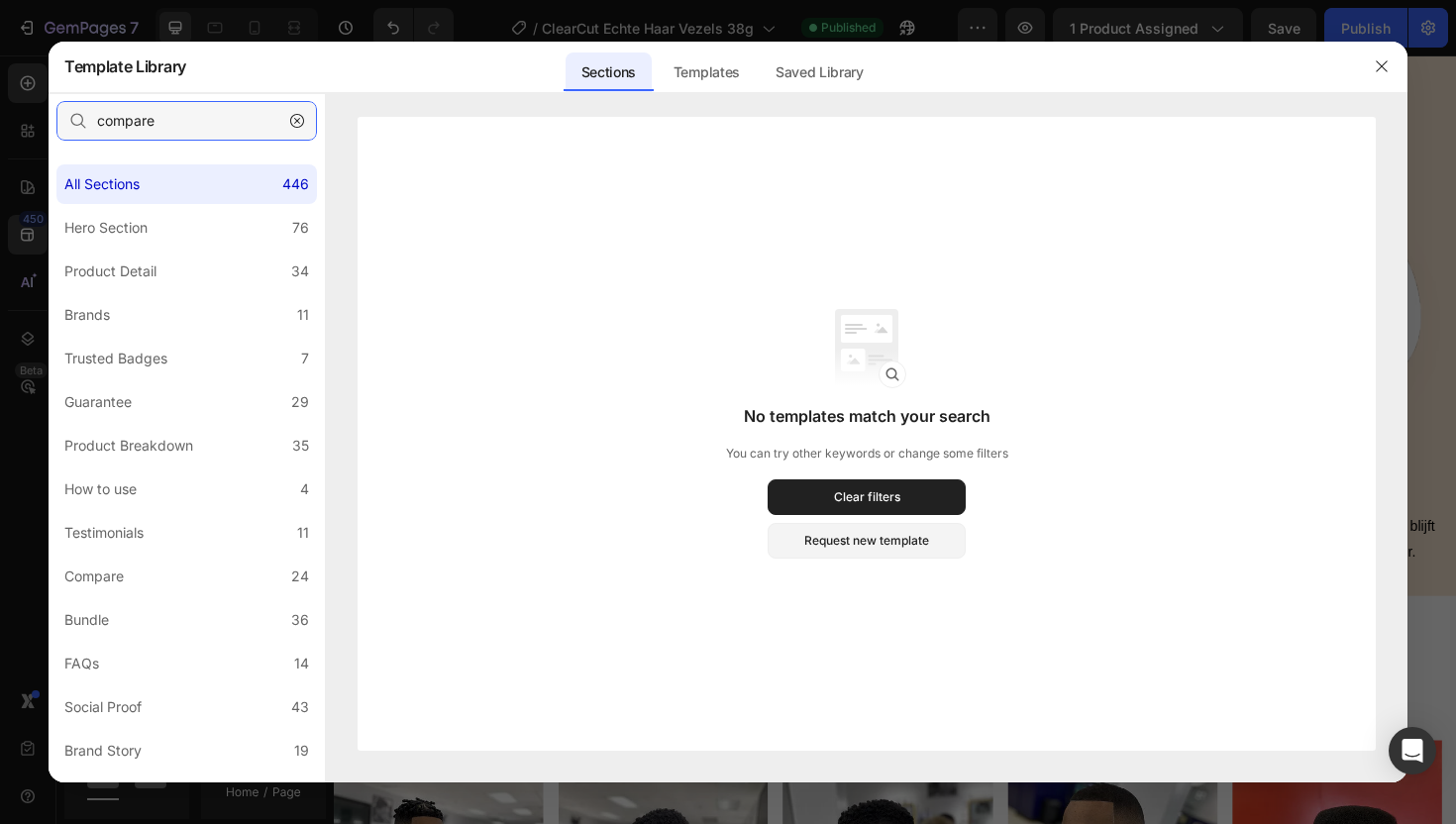 click on "compare" at bounding box center (186, 121) 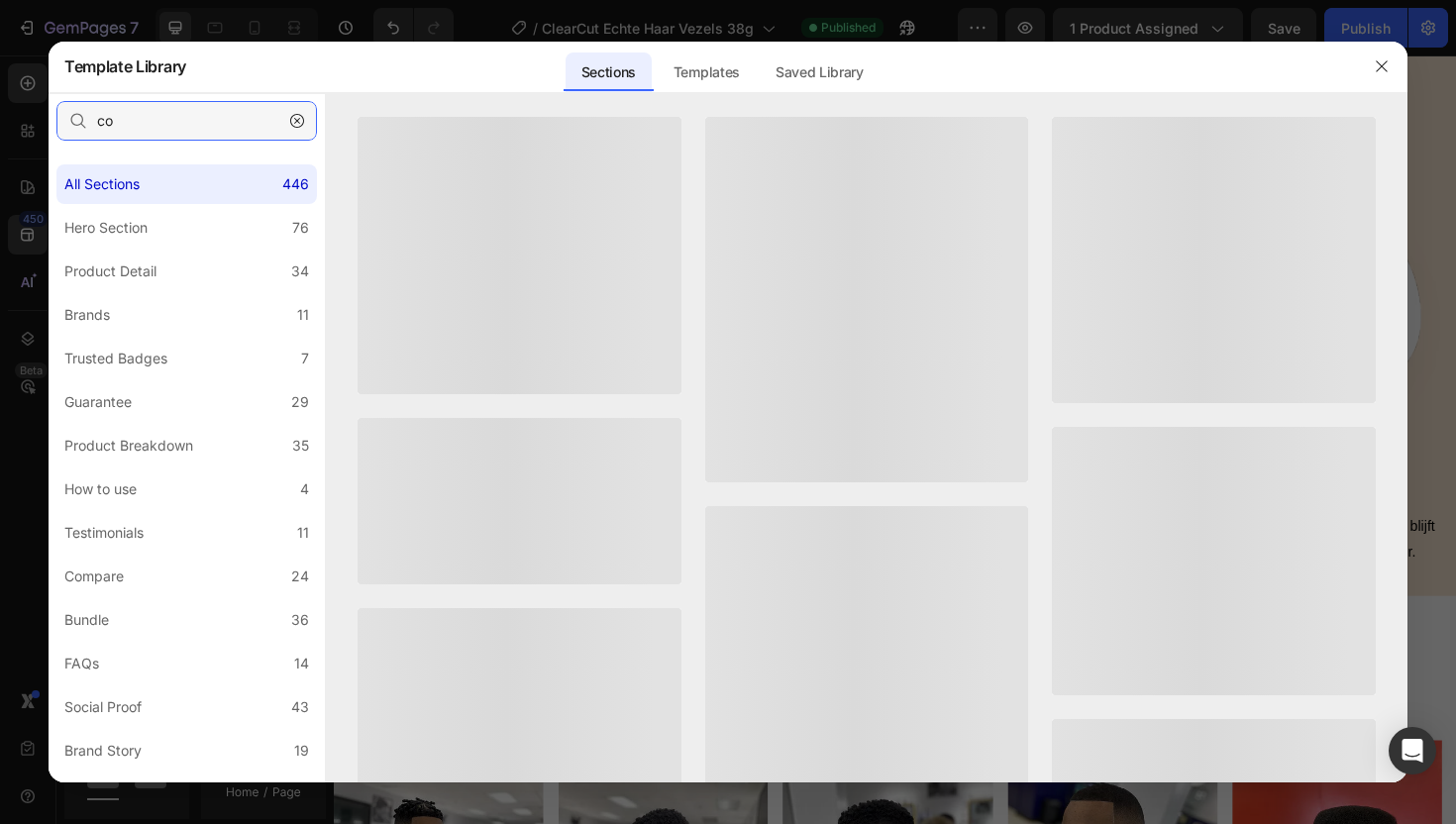type on "c" 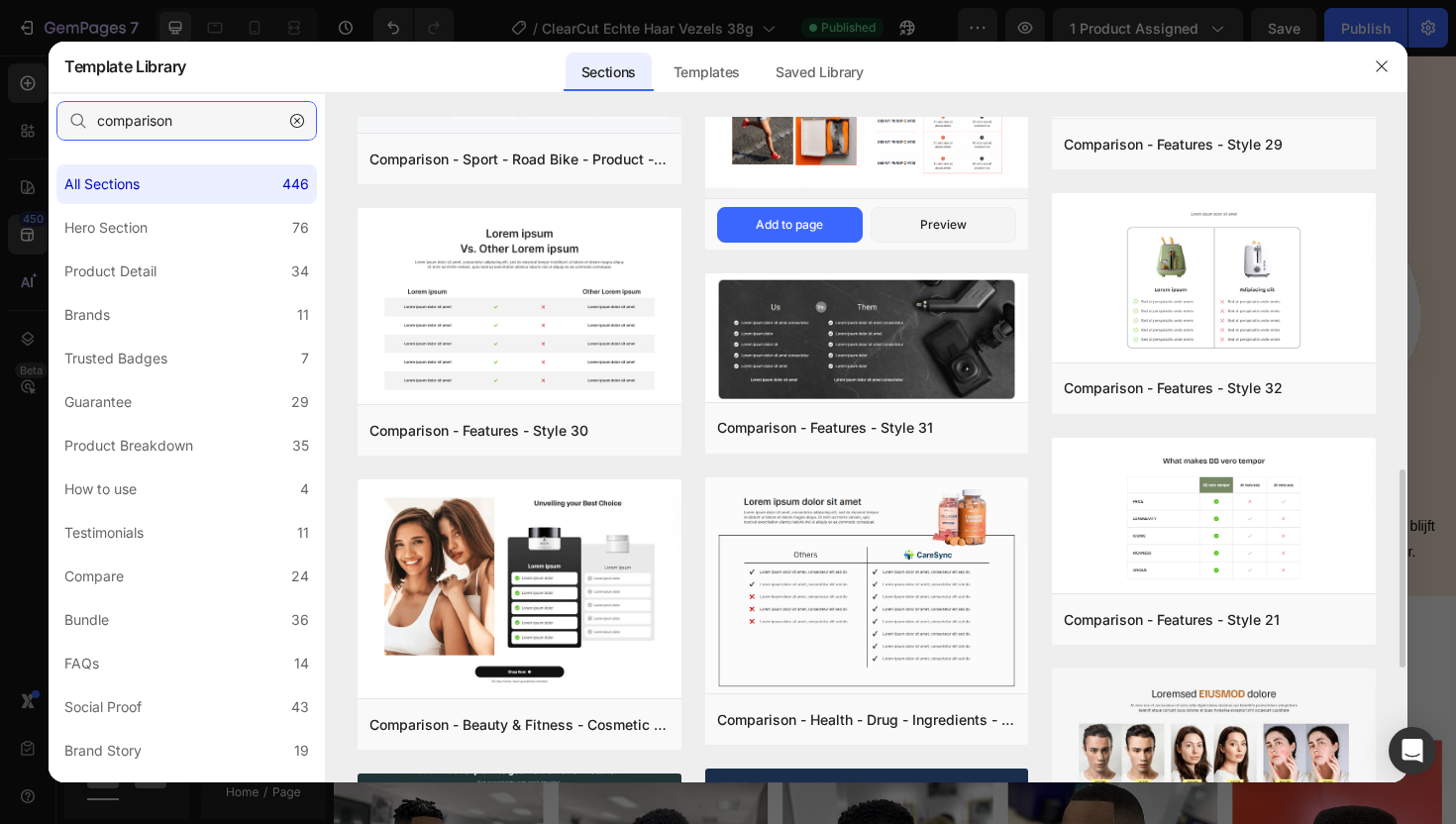 scroll, scrollTop: 1104, scrollLeft: 0, axis: vertical 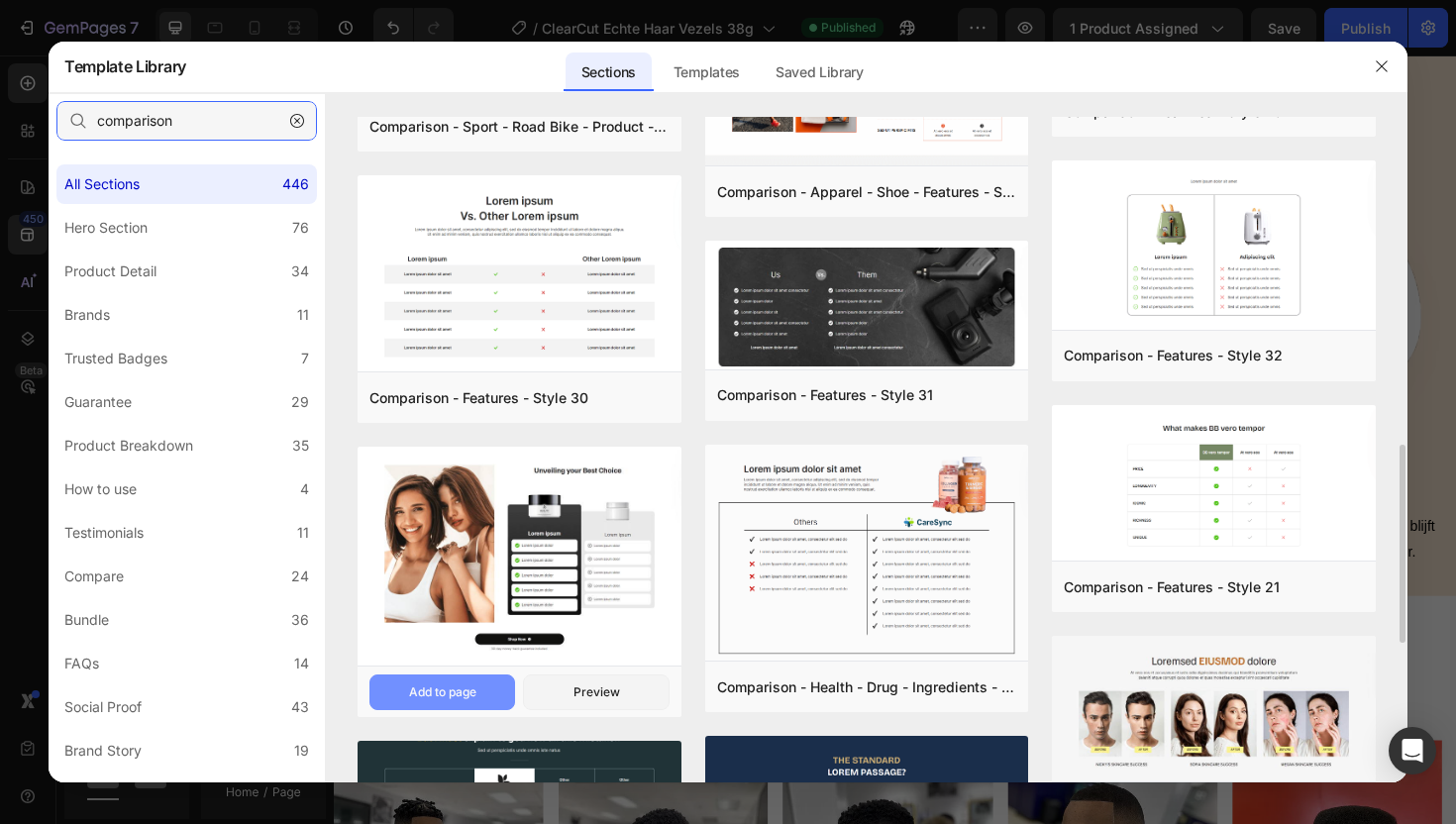 type on "comparison" 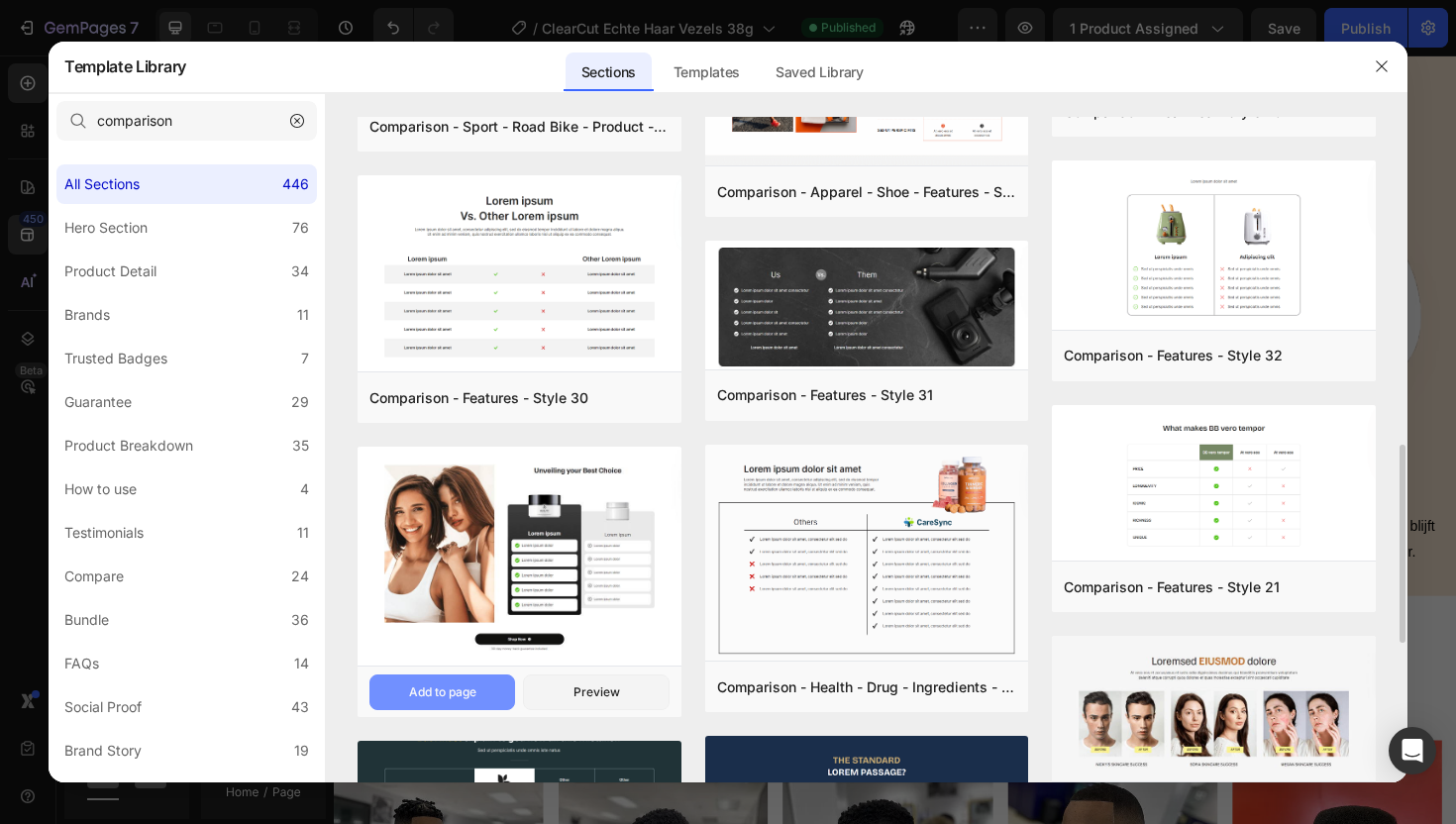 click on "Add to page" at bounding box center (0, 0) 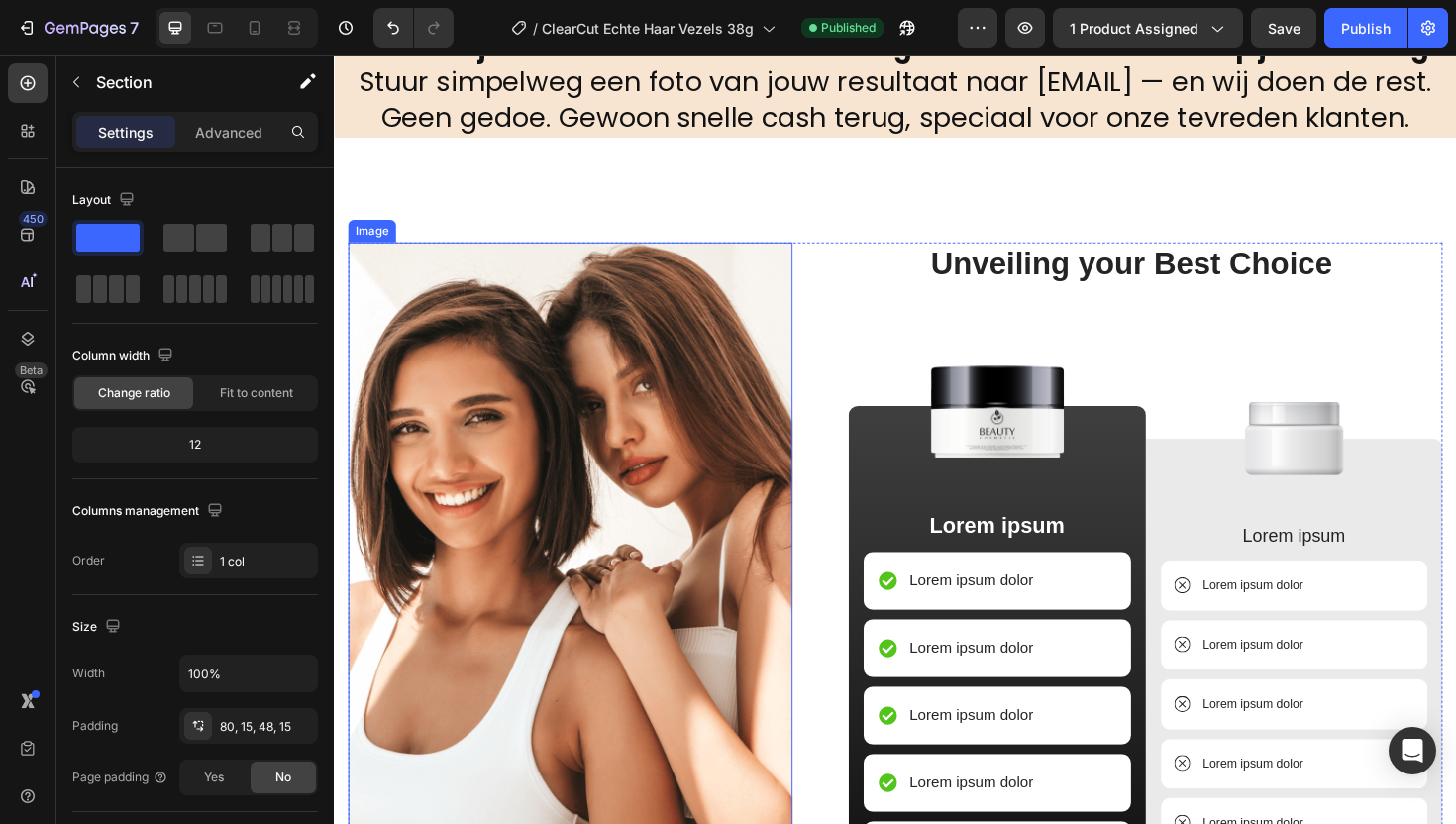 scroll, scrollTop: 3098, scrollLeft: 0, axis: vertical 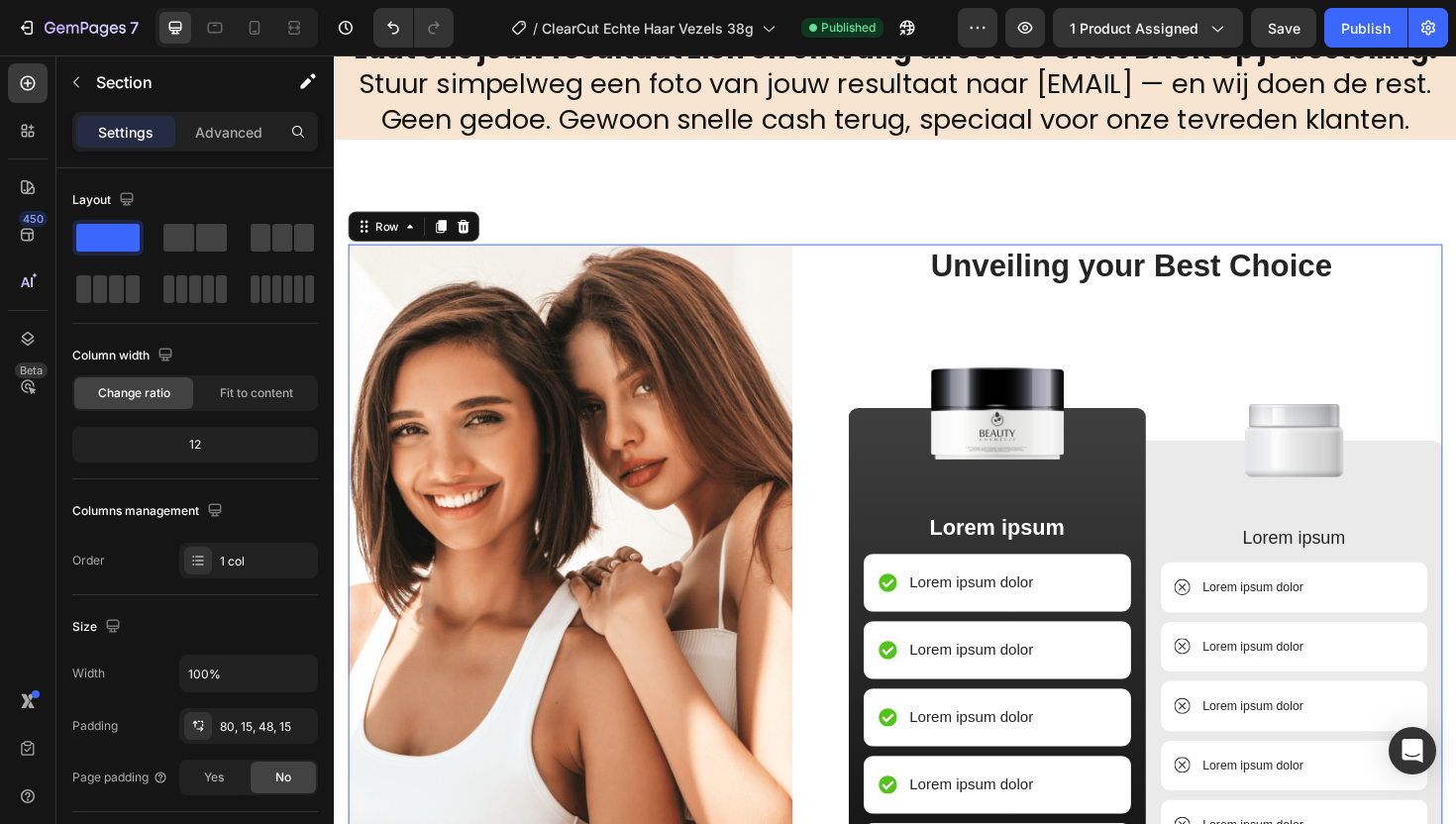 click on "Unveiling your Best Choice Heading Image Lorem ipsum Text Block Lorem ipsum dolor Item List Lorem ipsum dolor Item List Lorem ipsum dolor Item List Lorem ipsum dolor Item List Lorem ipsum dolor Item List Row Image Lorem ipsum Text Block
Lorem ipsum dolor Item List
Lorem ipsum dolor Item List
Lorem ipsum dolor Item List
Lorem ipsum dolor Item List
Lorem ipsum dolor Item List Row Row" at bounding box center [1178, 608] 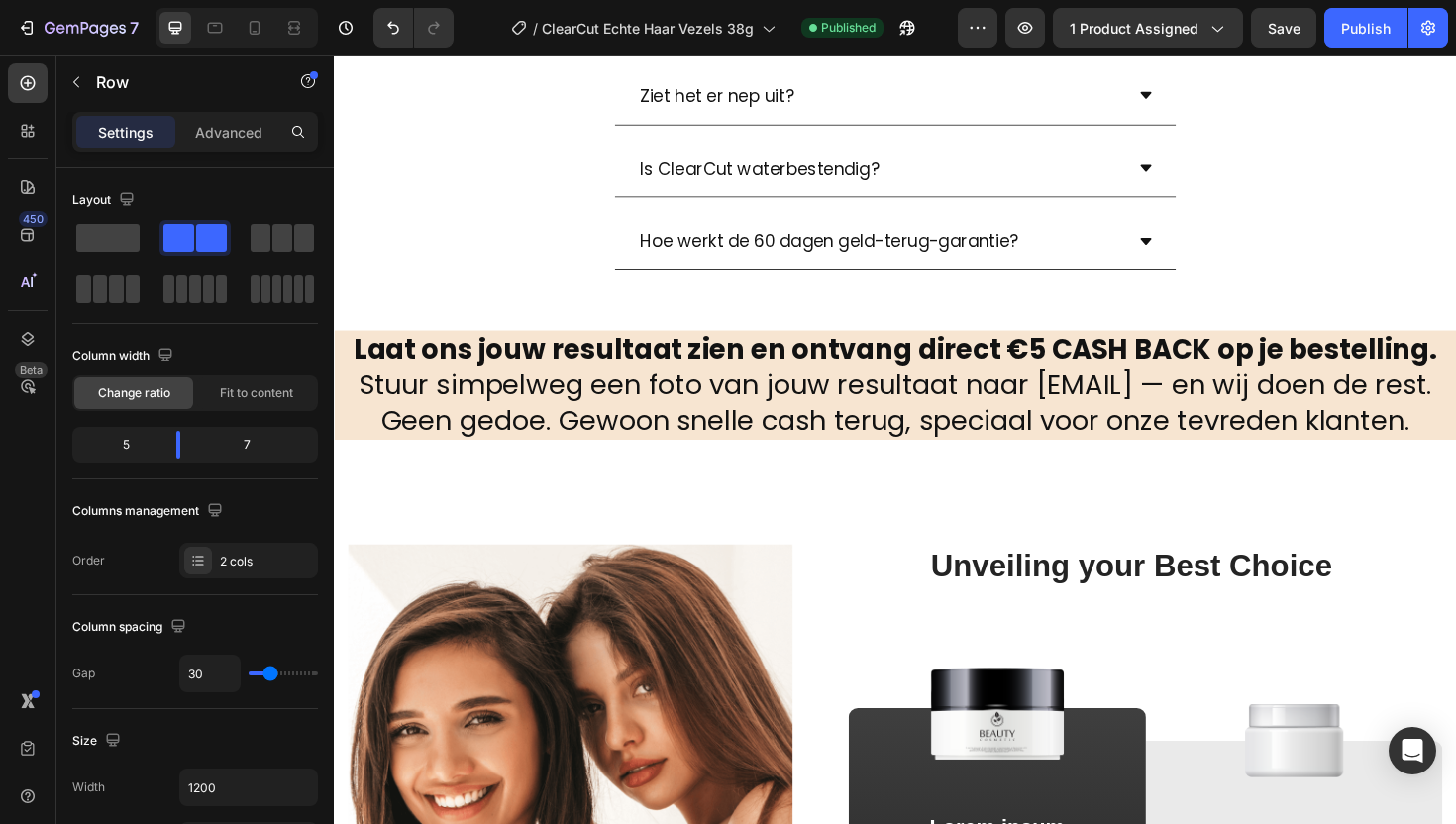 scroll, scrollTop: 2806, scrollLeft: 0, axis: vertical 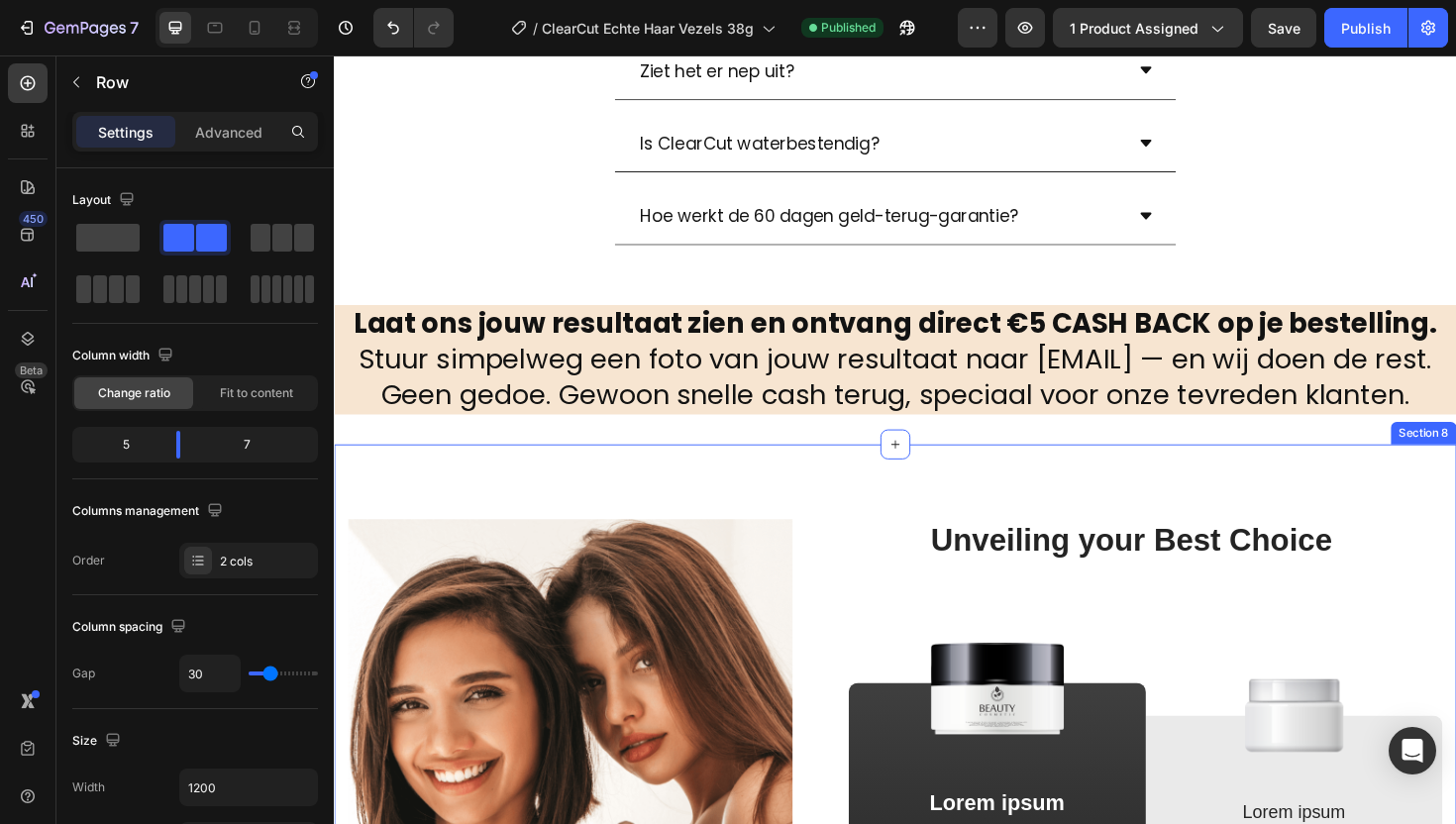 click on "Image Unveiling your Best Choice Heading Image Lorem ipsum Text Block Lorem ipsum dolor Item List Lorem ipsum dolor Item List Lorem ipsum dolor Item List Lorem ipsum dolor Item List Lorem ipsum dolor Item List Row Image Lorem ipsum Text Block
Lorem ipsum dolor Item List
Lorem ipsum dolor Item List
Lorem ipsum dolor Item List
Lorem ipsum dolor Item List
Lorem ipsum dolor Item List Row Row Row
Shop Now Button 30-day money-back guarantee included  Text Block Row Section 8" at bounding box center (928, 955) 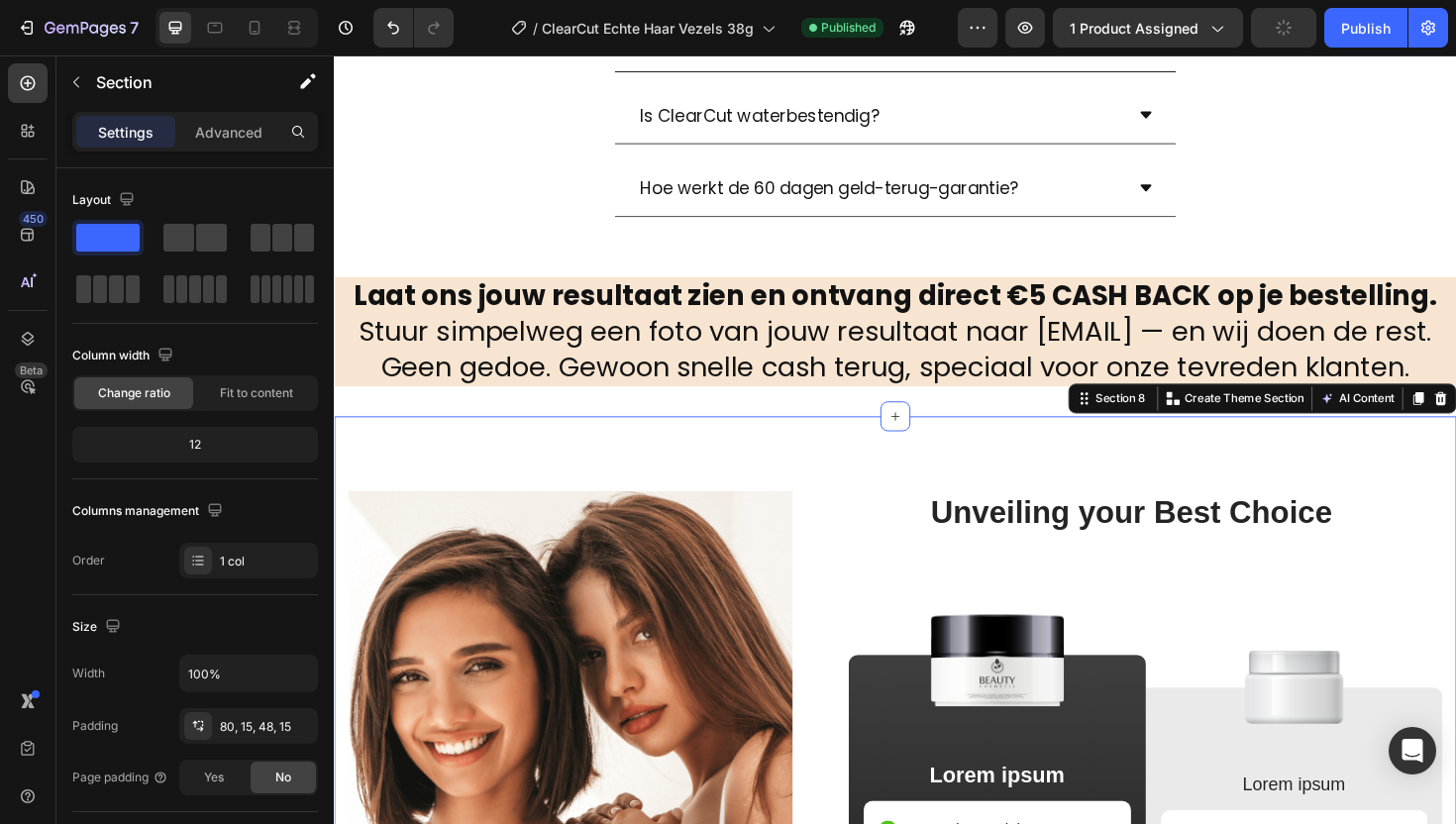 scroll, scrollTop: 2839, scrollLeft: 0, axis: vertical 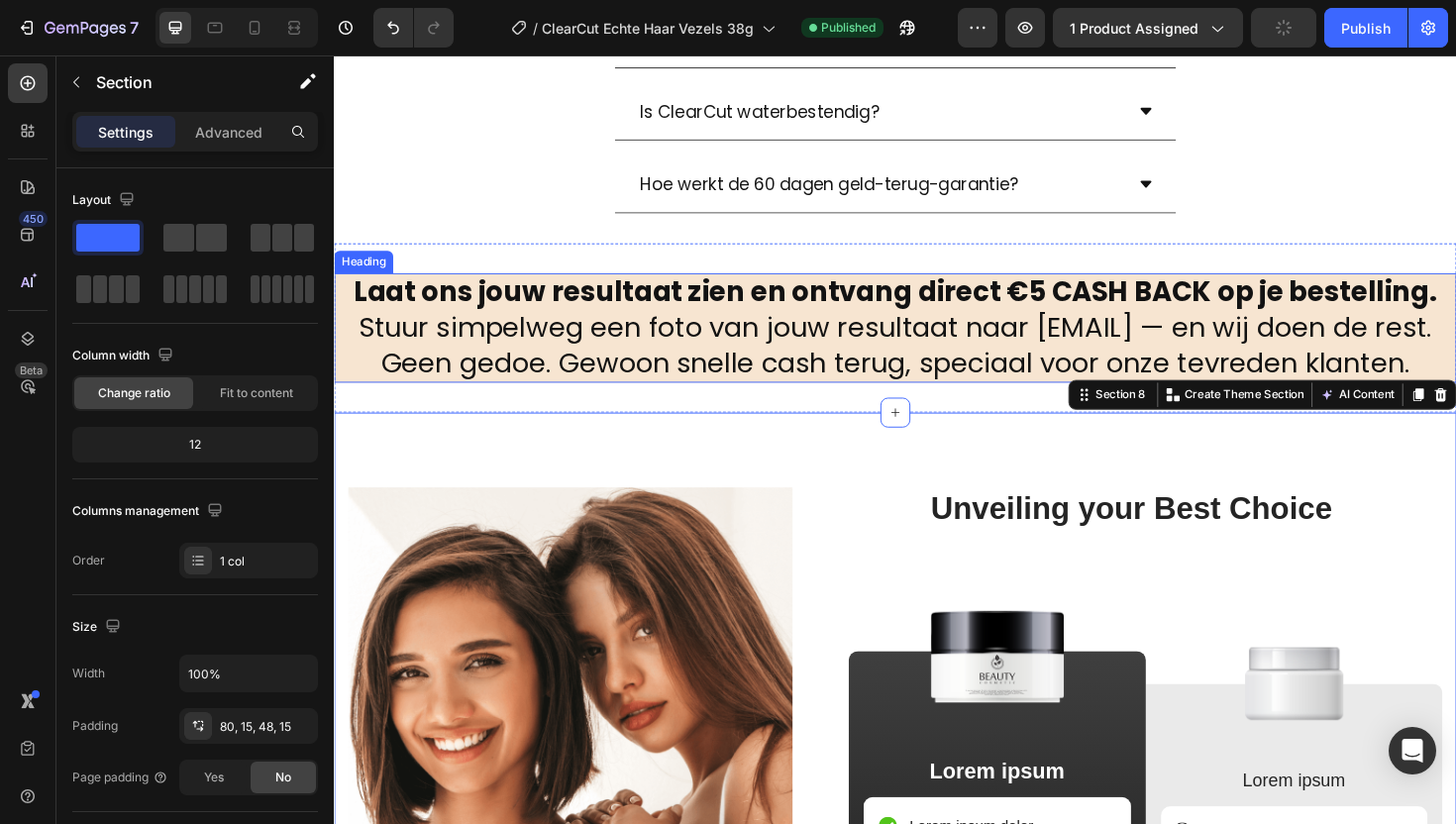 click on "Laat ons jouw resultaat zien en ontvang direct €5 CASH BACK op je bestelling. Stuur simpelweg een foto van jouw resultaat naar Support@ClearCutshop.com — en wij doen de rest. Geen gedoe. Gewoon snelle cash terug, speciaal voor onze tevreden klanten." at bounding box center (928, 344) 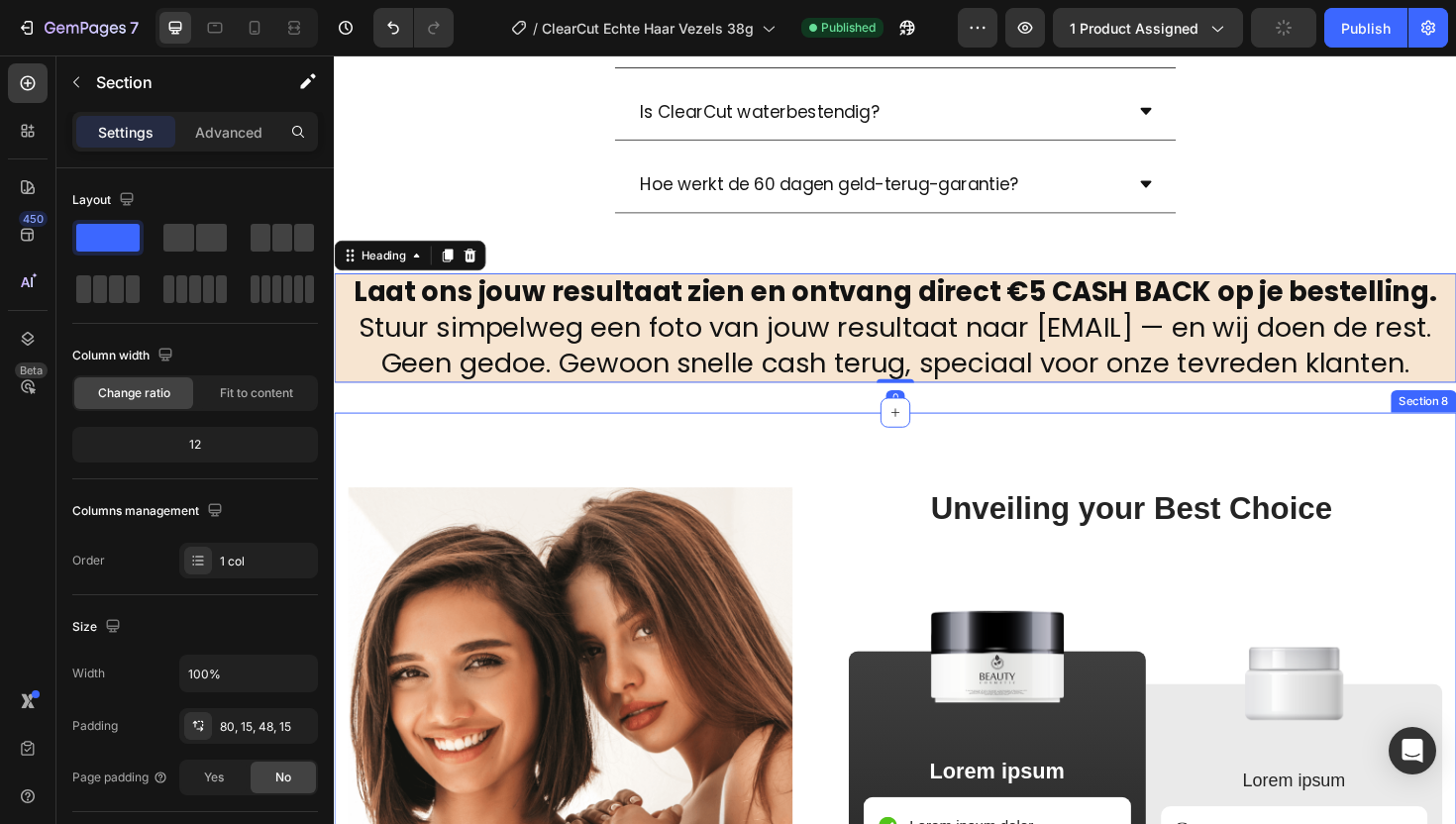 click on "Image Unveiling your Best Choice Heading Image Lorem ipsum Text Block Lorem ipsum dolor Item List Lorem ipsum dolor Item List Lorem ipsum dolor Item List Lorem ipsum dolor Item List Lorem ipsum dolor Item List Row Image Lorem ipsum Text Block
Lorem ipsum dolor Item List
Lorem ipsum dolor Item List
Lorem ipsum dolor Item List
Lorem ipsum dolor Item List
Lorem ipsum dolor Item List Row Row Row
Shop Now Button 30-day money-back guarantee included  Text Block Row Section 8" at bounding box center (928, 921) 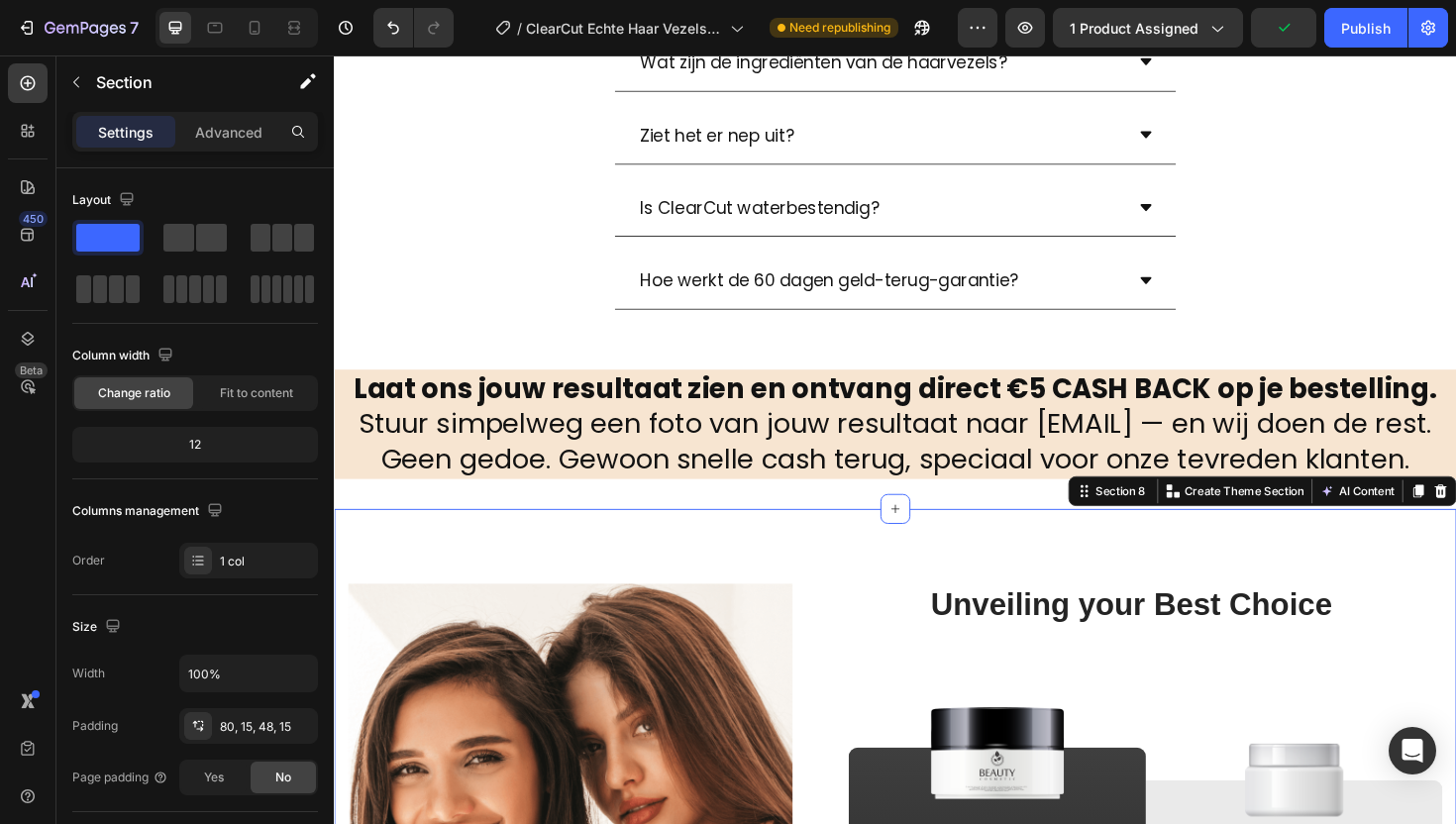 scroll, scrollTop: 2720, scrollLeft: 0, axis: vertical 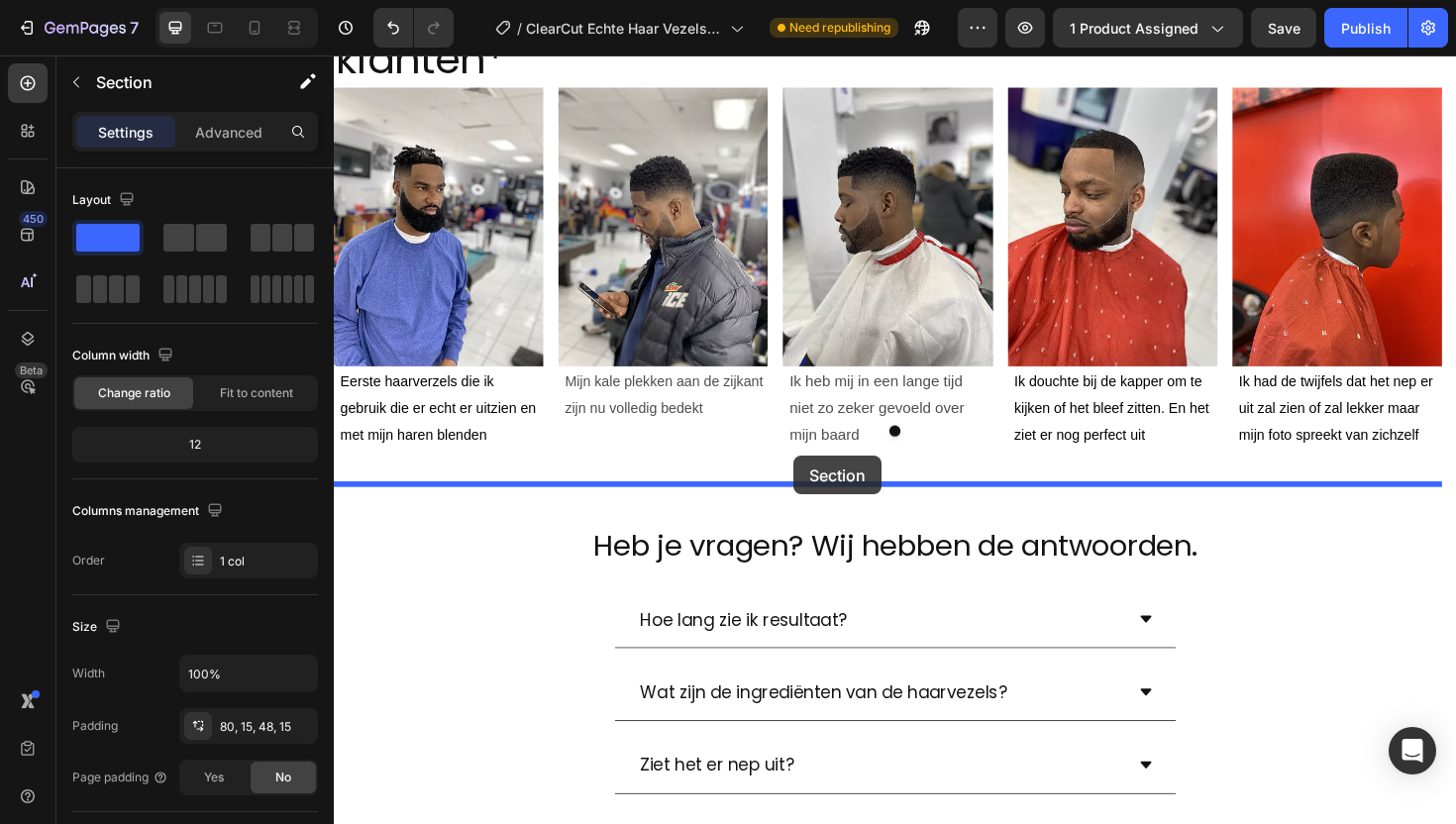 drag, startPoint x: 1110, startPoint y: 580, endPoint x: 819, endPoint y: 479, distance: 308.02922 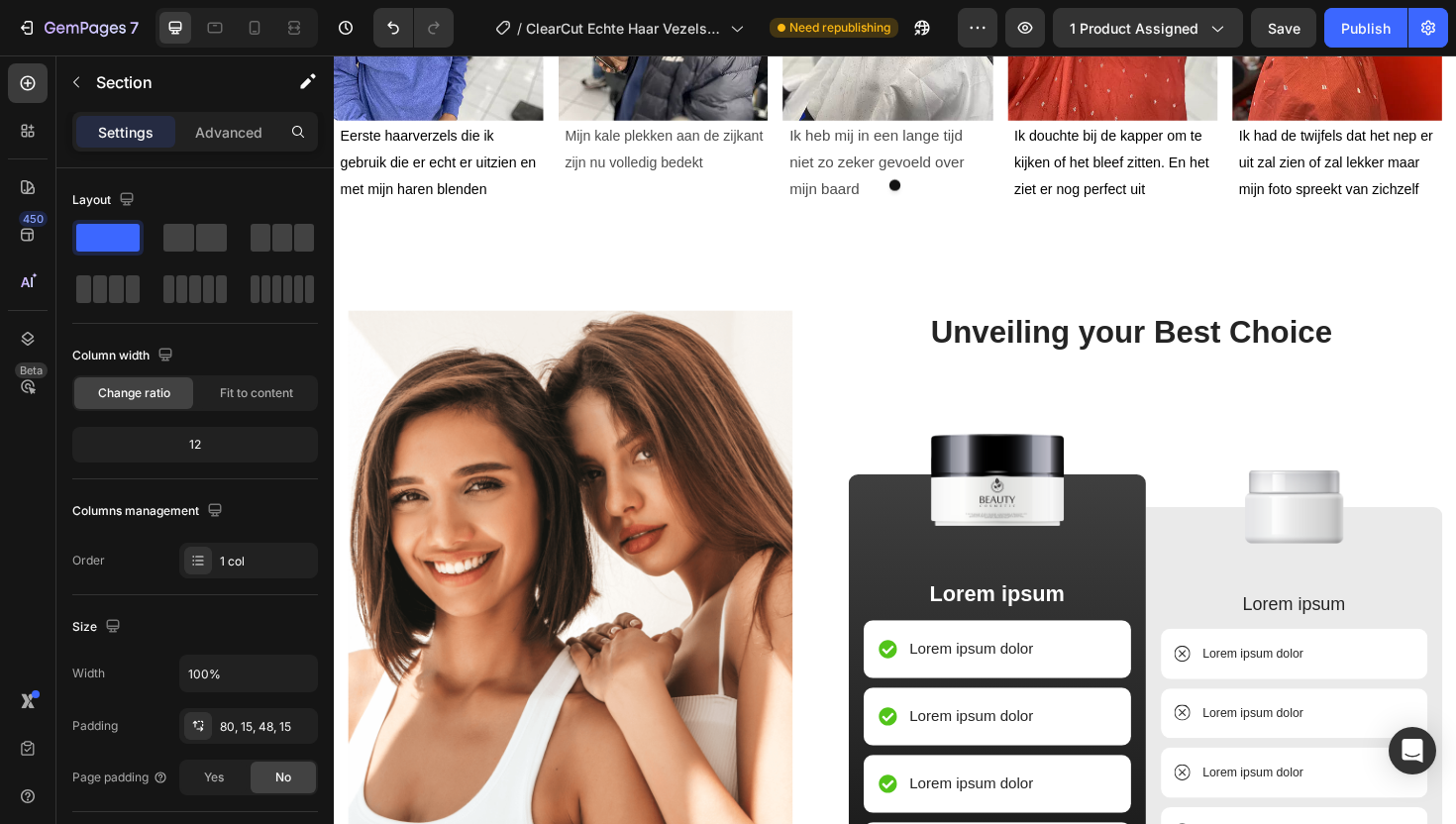 scroll, scrollTop: 2339, scrollLeft: 0, axis: vertical 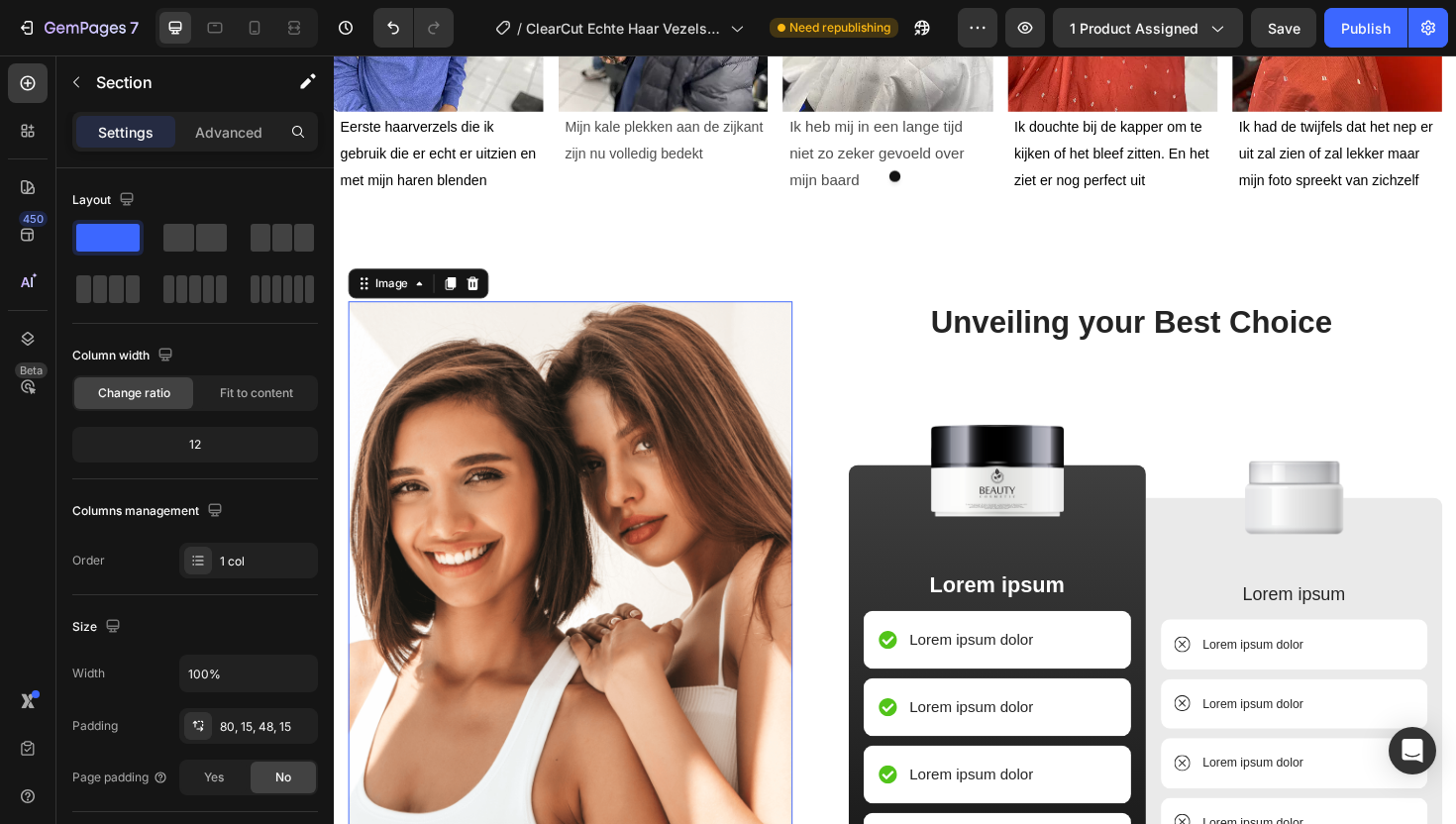 click at bounding box center [583, 646] 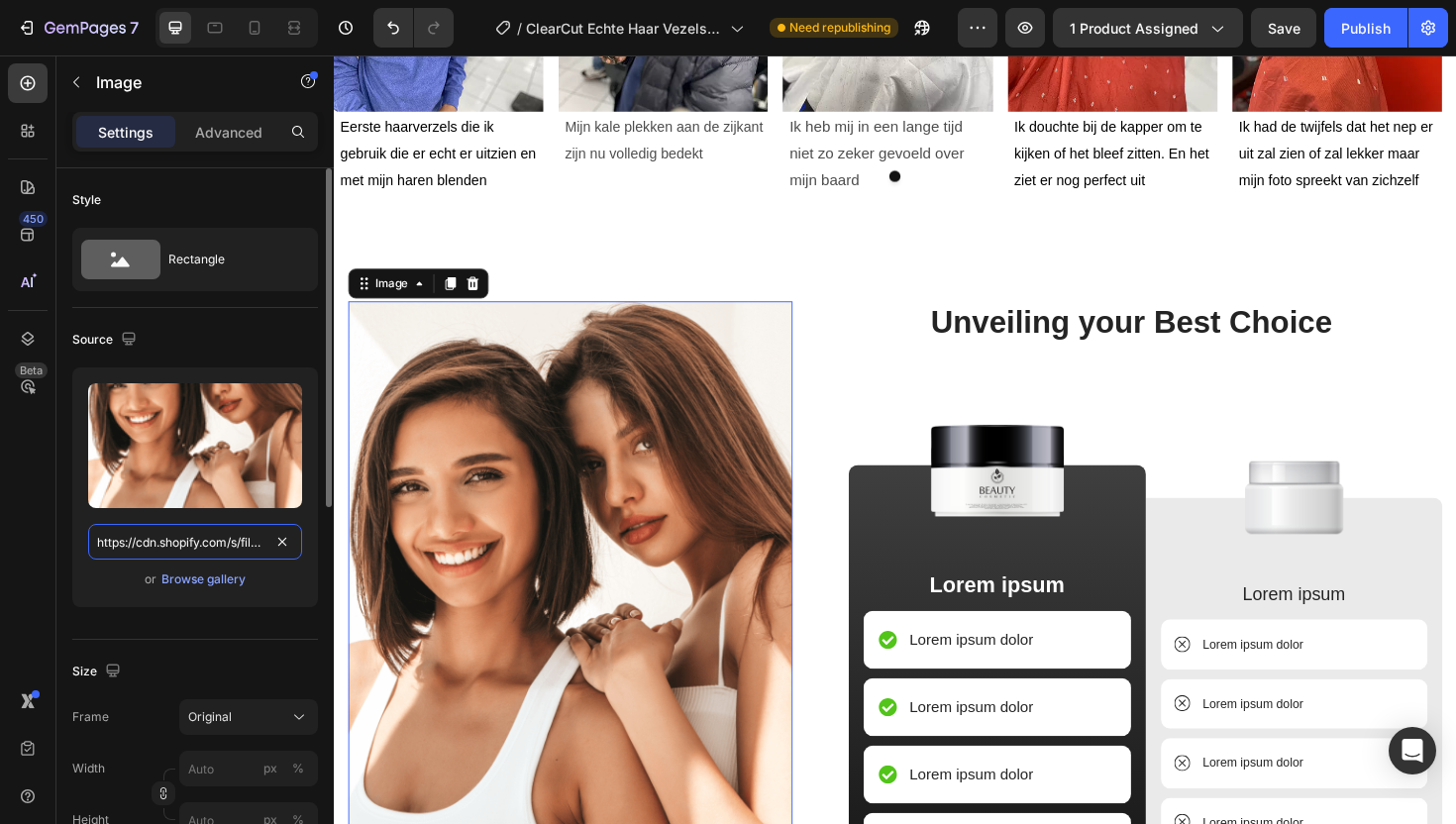 click on "https://cdn.shopify.com/s/files/1/0914/3137/1076/files/gempages_550896721702421354-f00f0bd7-fd0b-4c3d-95cd-2ea5df316da7.png" at bounding box center (195, 542) 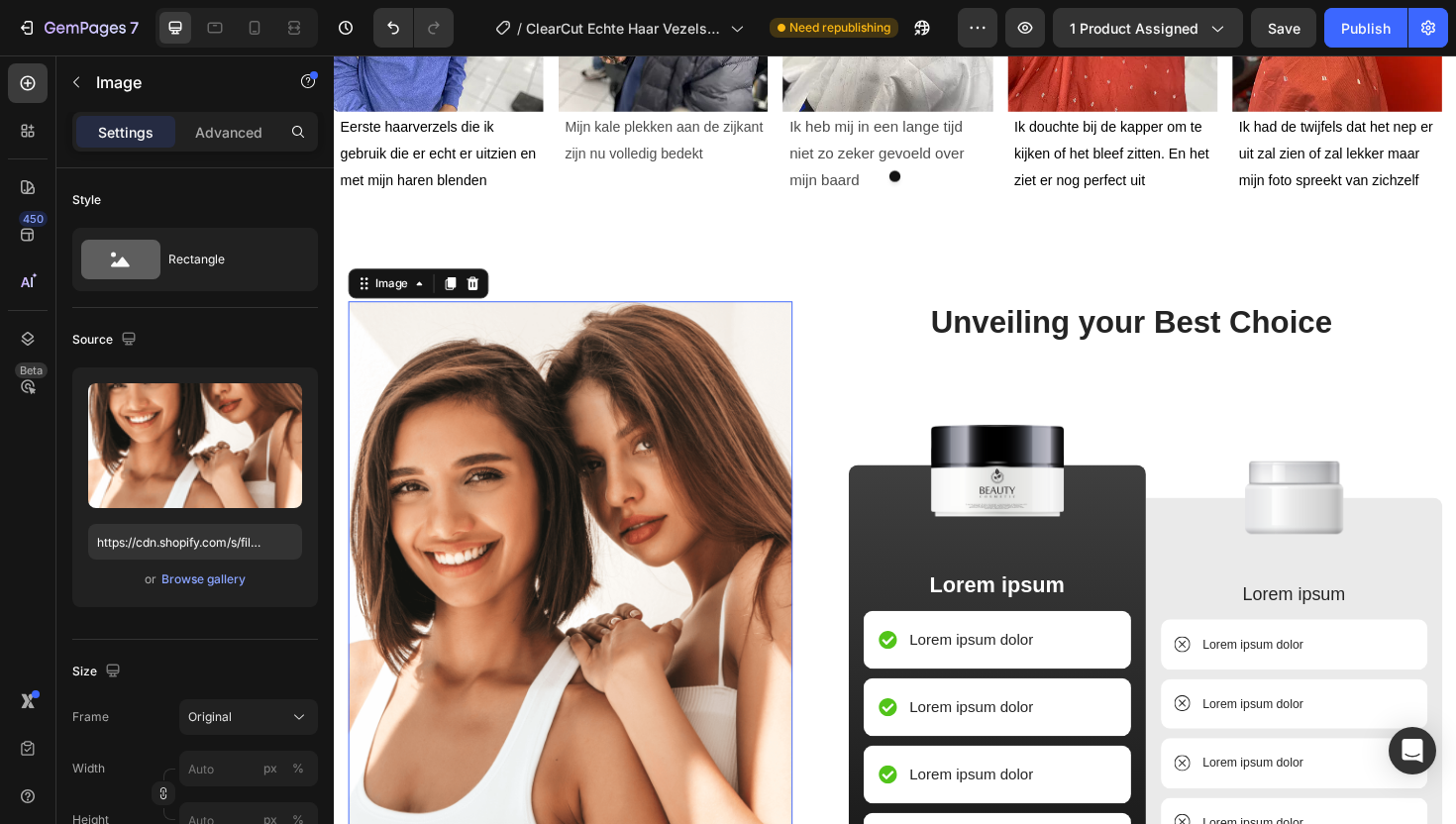click at bounding box center [583, 646] 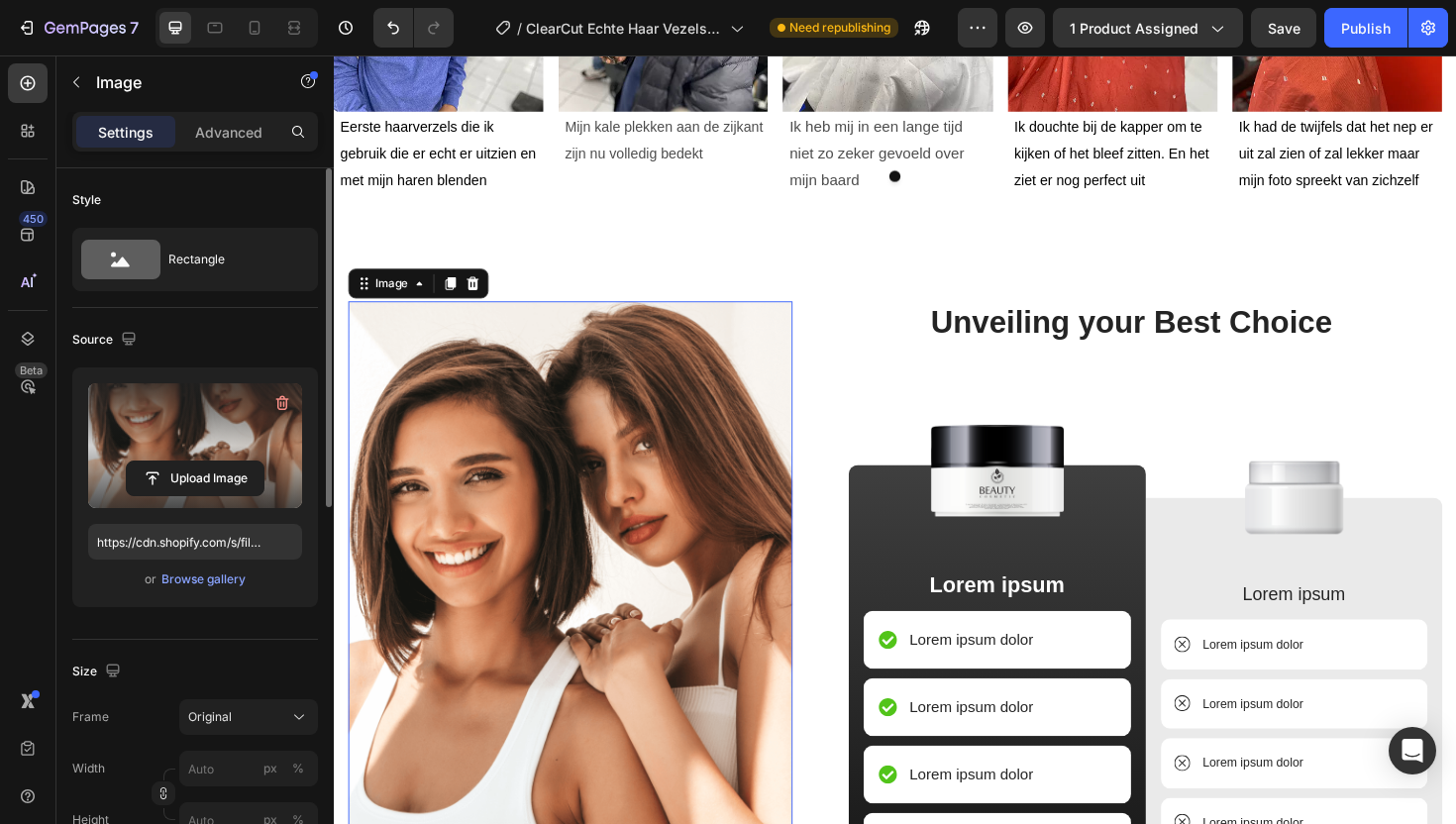 click at bounding box center [195, 446] 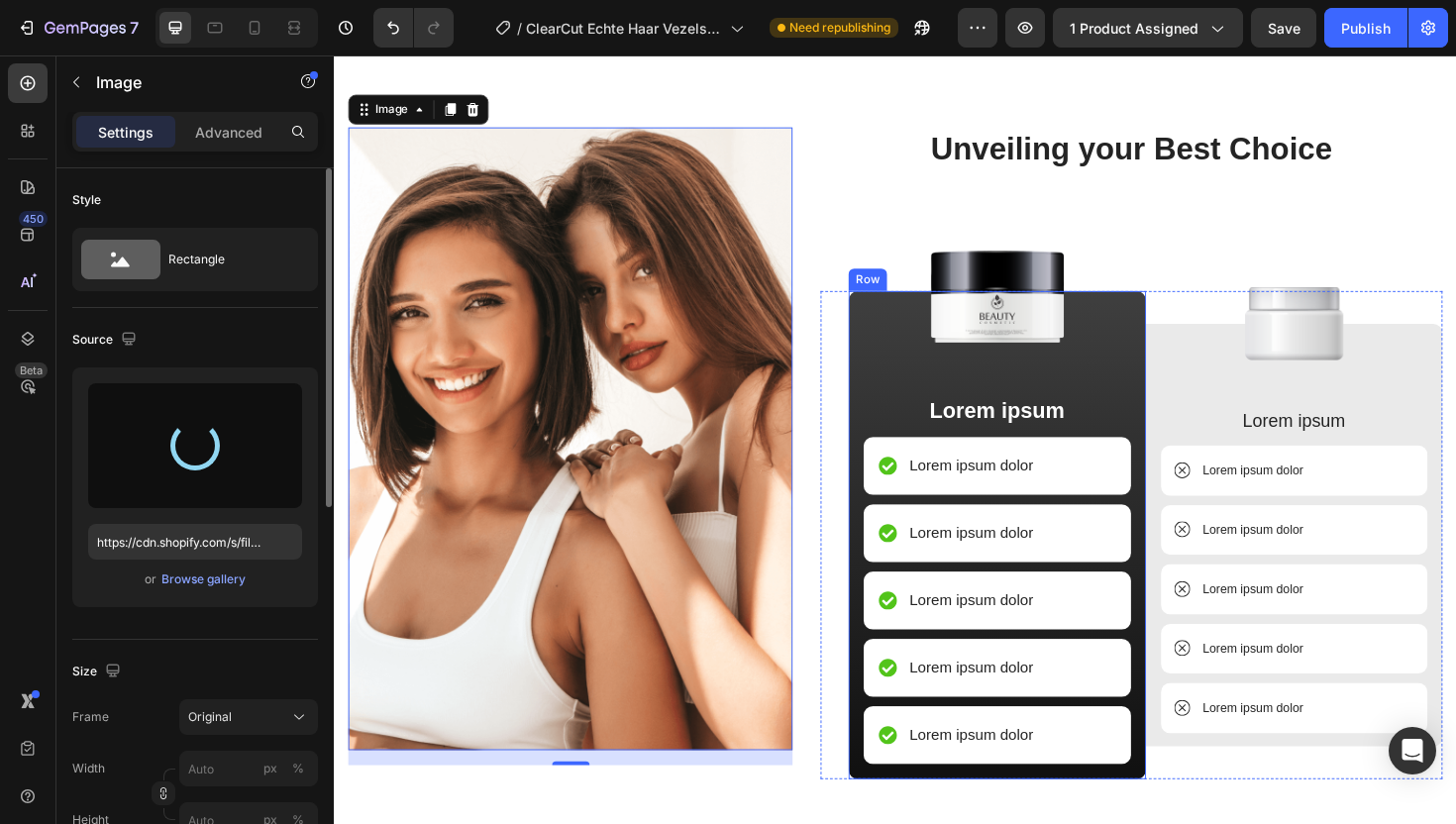 type on "https://cdn.shopify.com/s/files/1/0914/3137/1076/files/gempages_550896721702421354-a204b1a4-7472-424e-8700-b190e21d864a.svg" 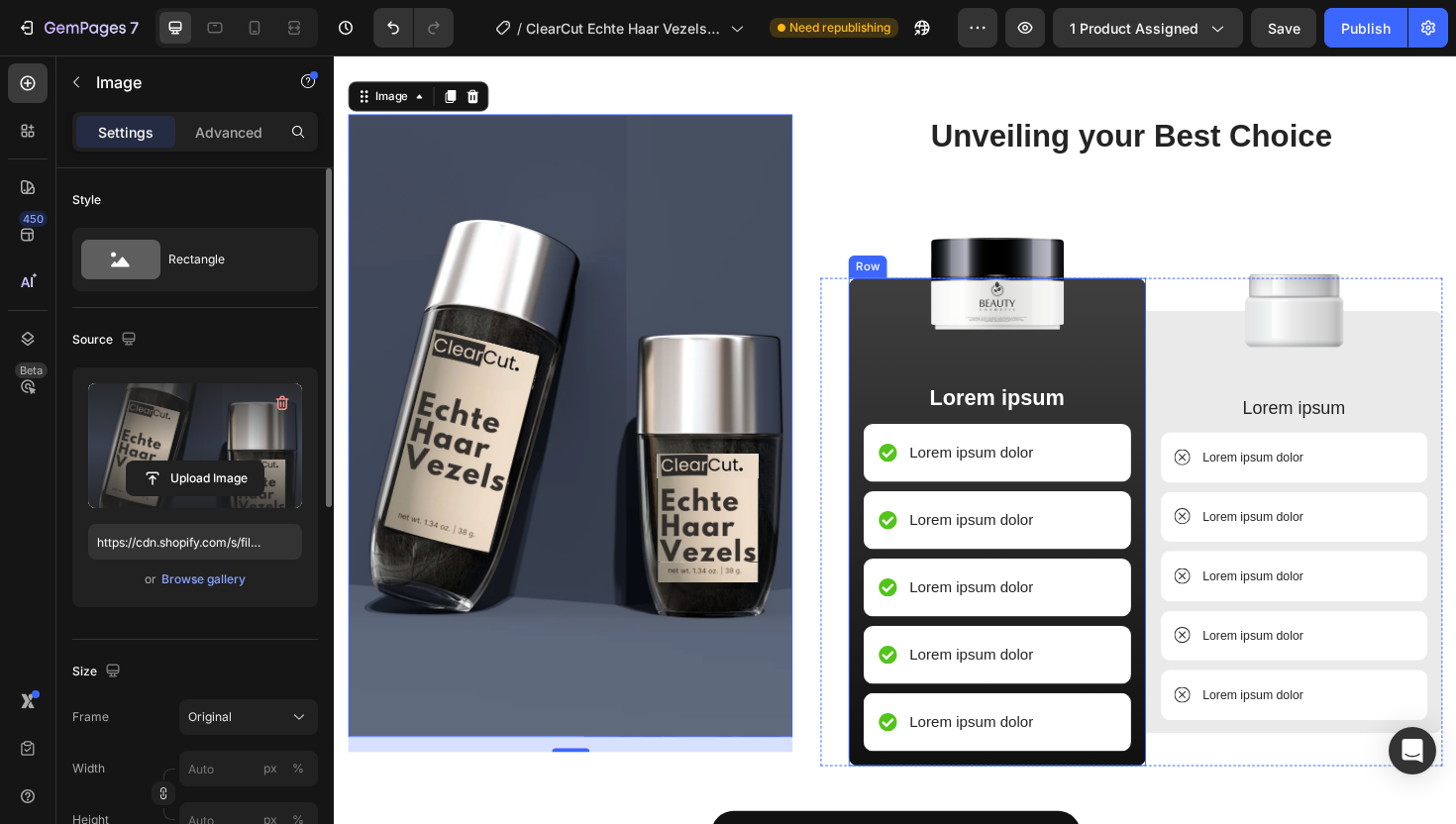 scroll, scrollTop: 2393, scrollLeft: 0, axis: vertical 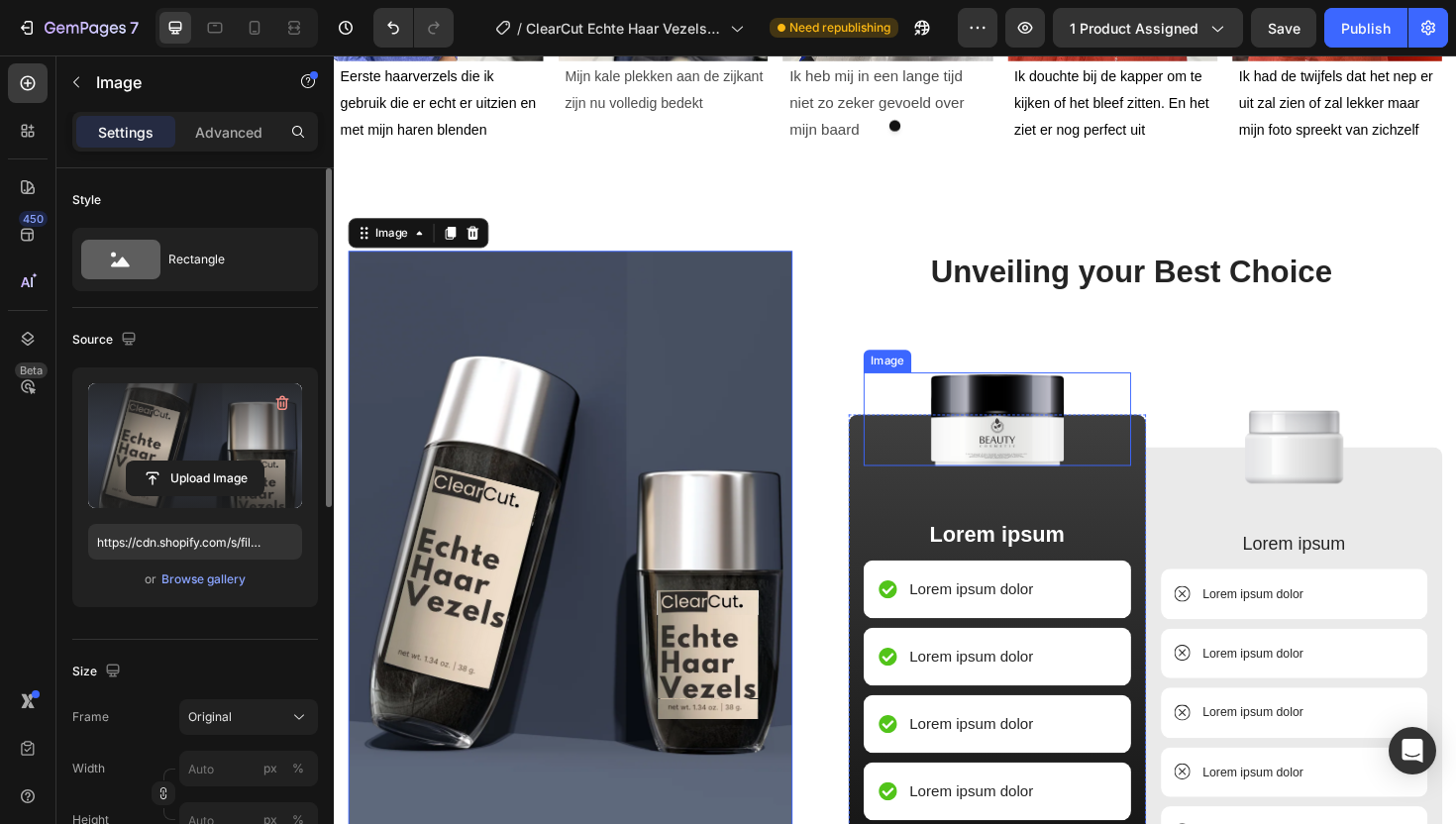 click at bounding box center [1036, 441] 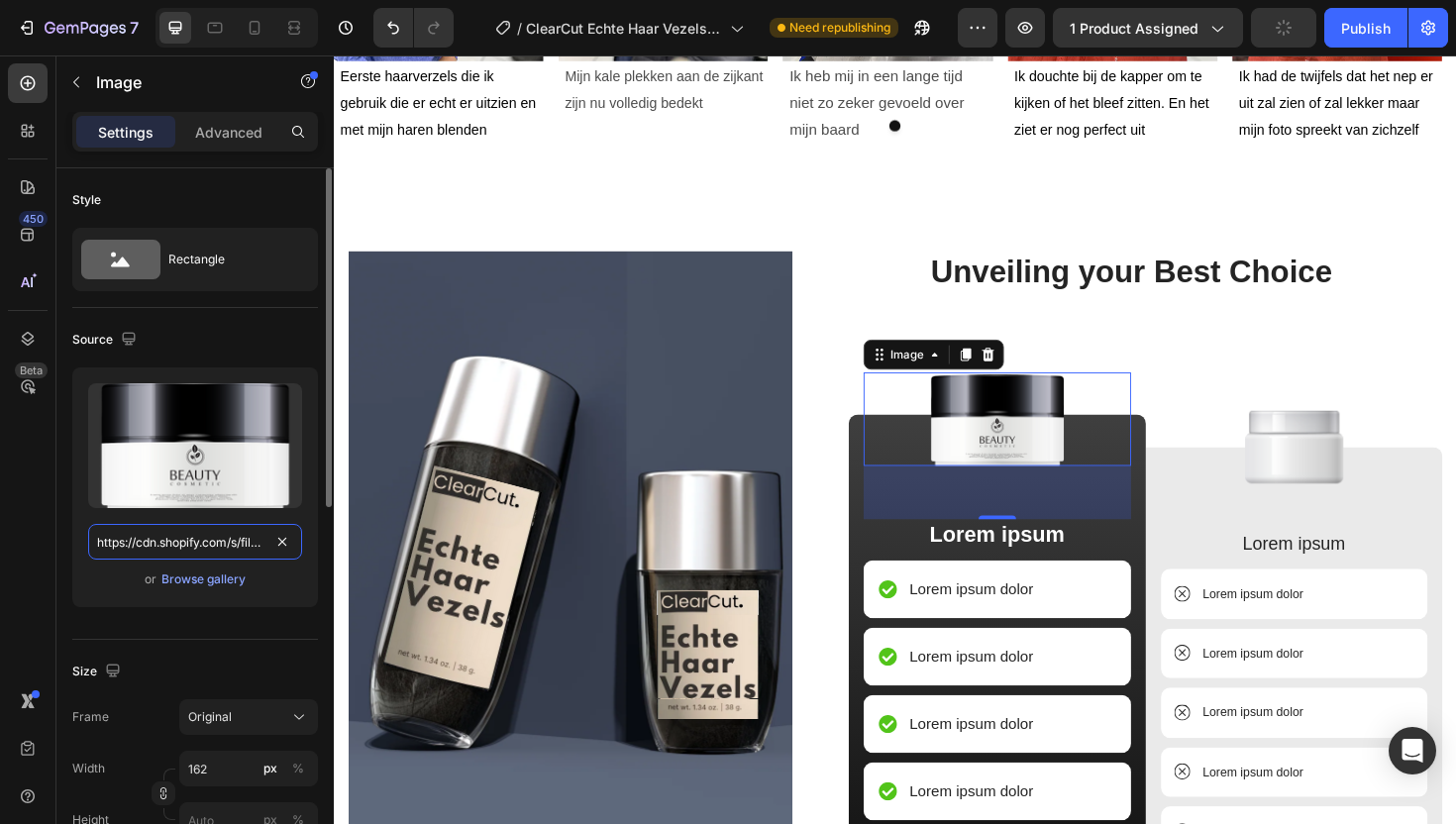 click on "https://cdn.shopify.com/s/files/1/0914/3137/1076/files/gempages_550896721702421354-eeb38789-d671-4c1a-9c33-12fbe6d45f0c.png" at bounding box center [195, 542] 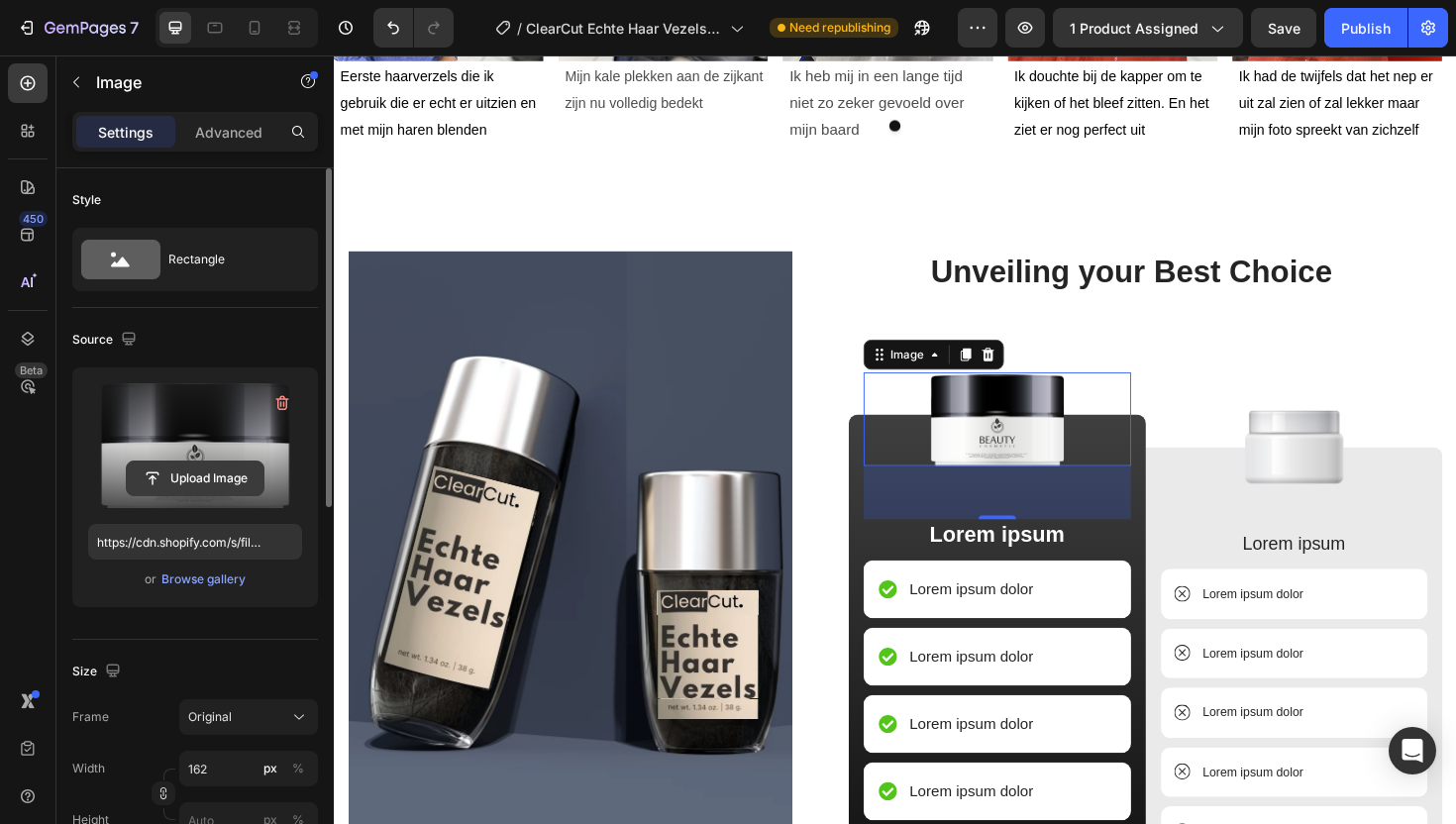 click 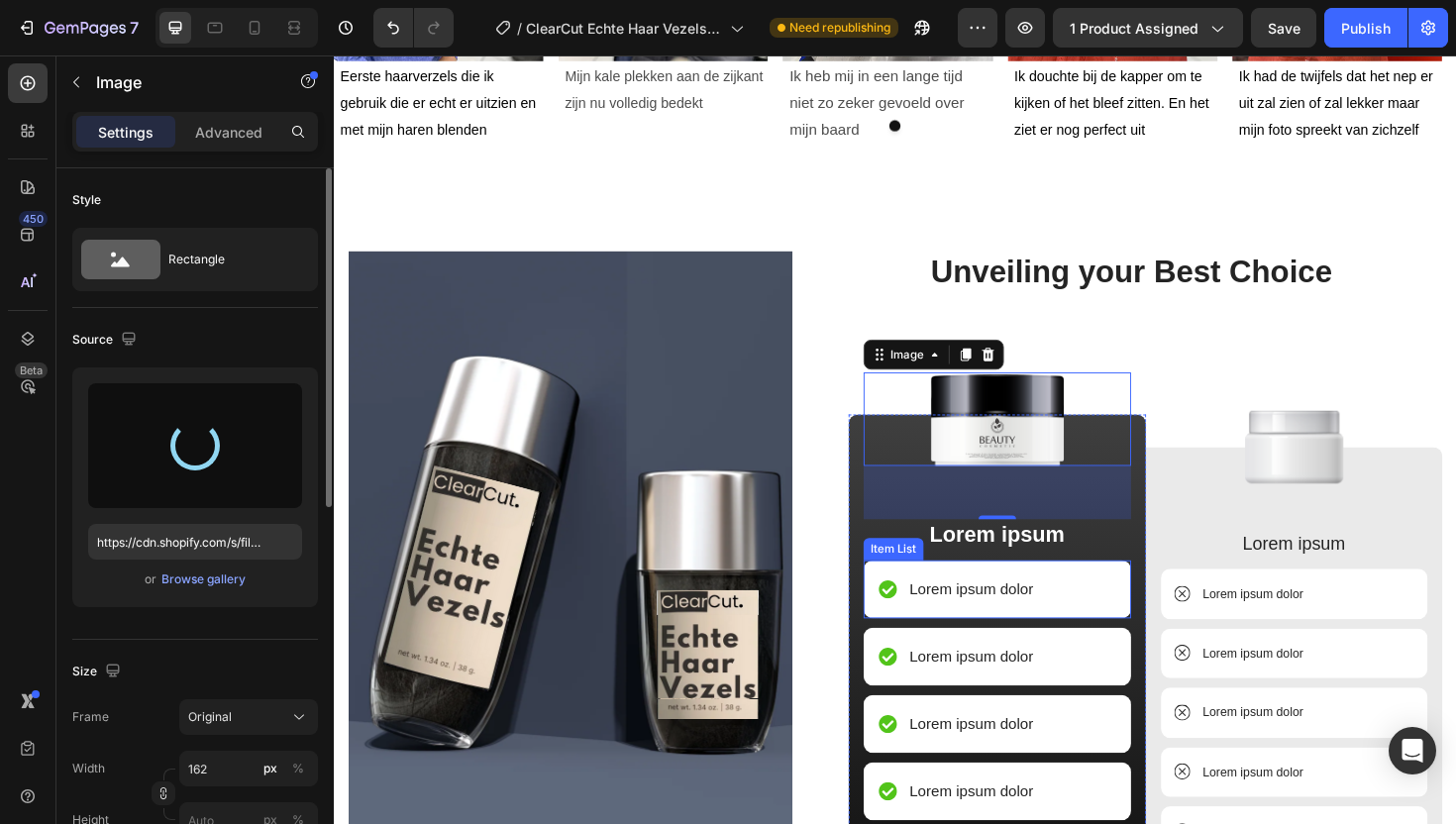type on "https://cdn.shopify.com/s/files/1/0914/3137/1076/files/gempages_550896721702421354-1abf50c5-92f3-4b7c-8992-5b375d7632f0.svg" 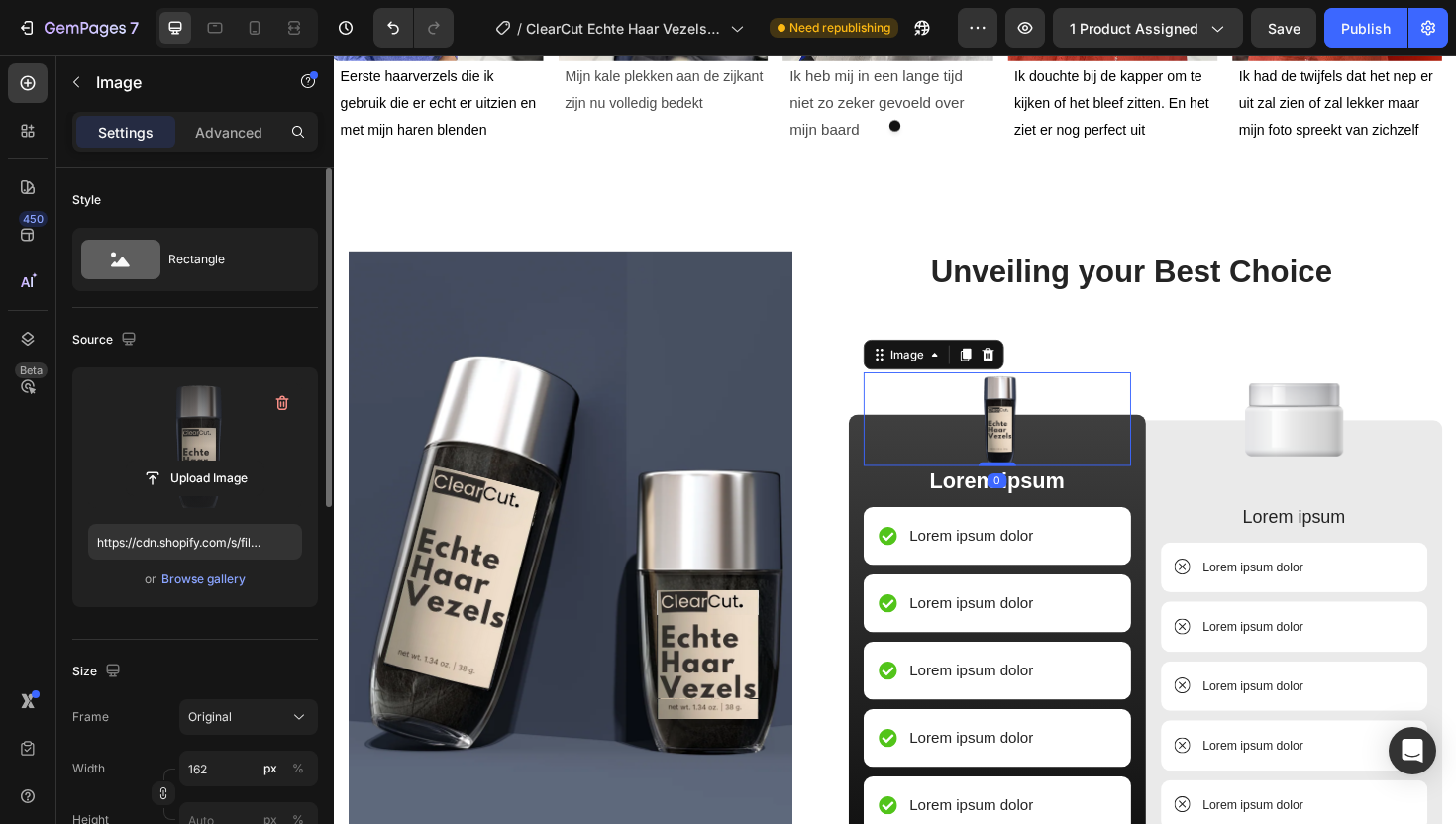 drag, startPoint x: 1024, startPoint y: 547, endPoint x: 1042, endPoint y: 481, distance: 68.41053 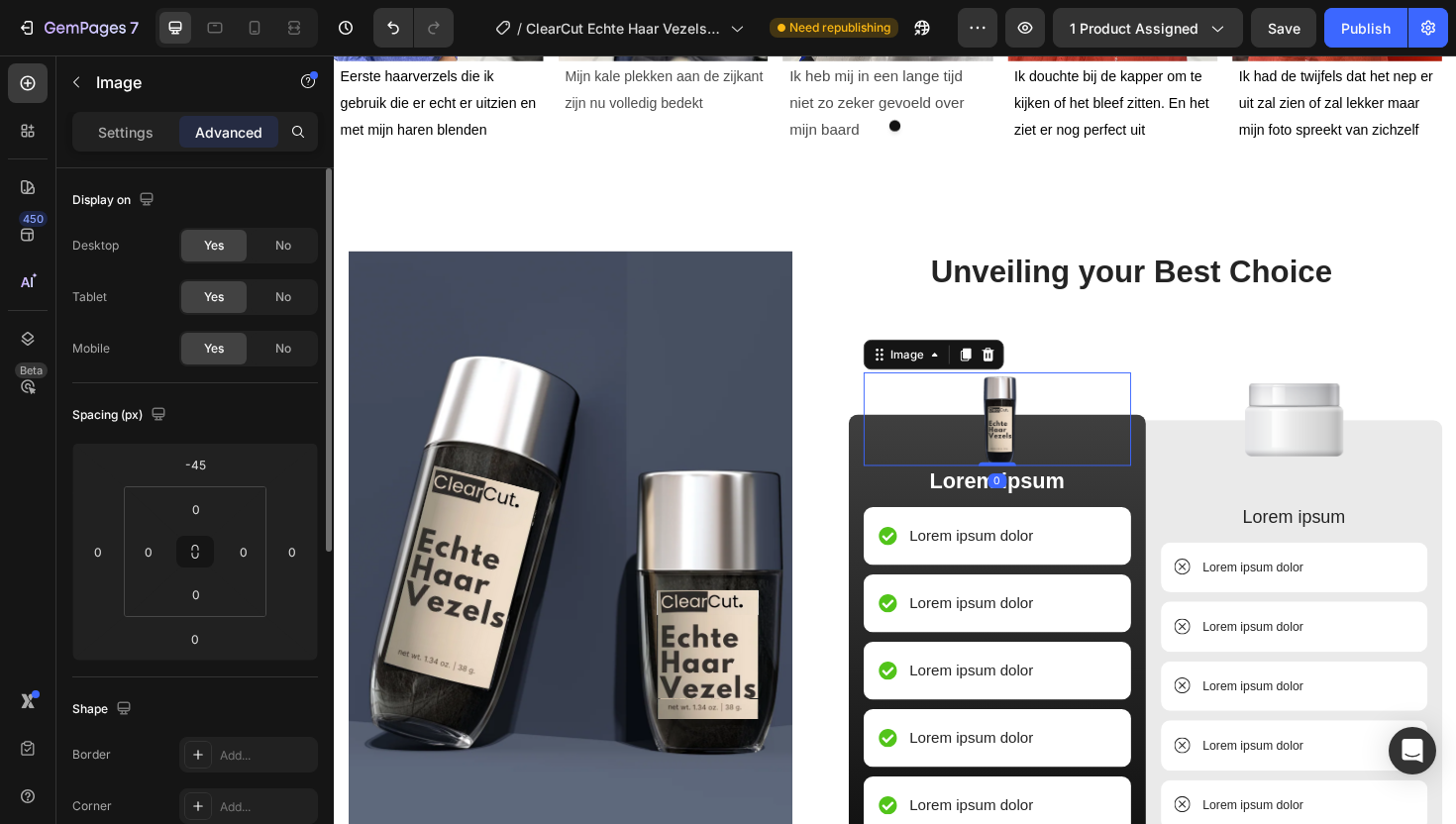 click at bounding box center (1036, 441) 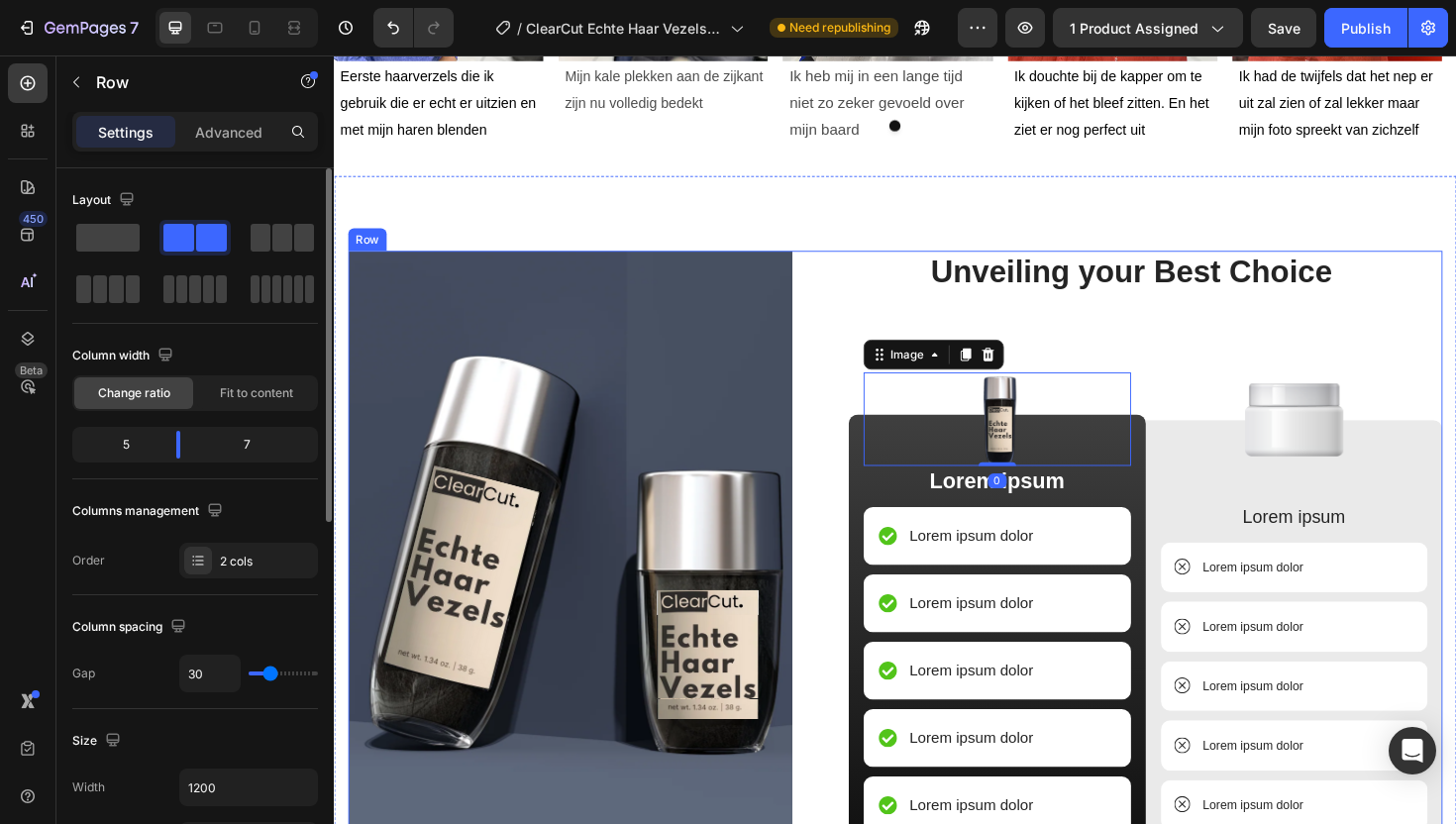 click on "Unveiling your Best Choice Heading Image   0 Lorem ipsum Text Block Lorem ipsum dolor Item List Lorem ipsum dolor Item List Lorem ipsum dolor Item List Lorem ipsum dolor Item List Lorem ipsum dolor Item List Row Image Lorem ipsum Text Block
Lorem ipsum dolor Item List
Lorem ipsum dolor Item List
Lorem ipsum dolor Item List
Lorem ipsum dolor Item List
Lorem ipsum dolor Item List Row Row" at bounding box center (1178, 600) 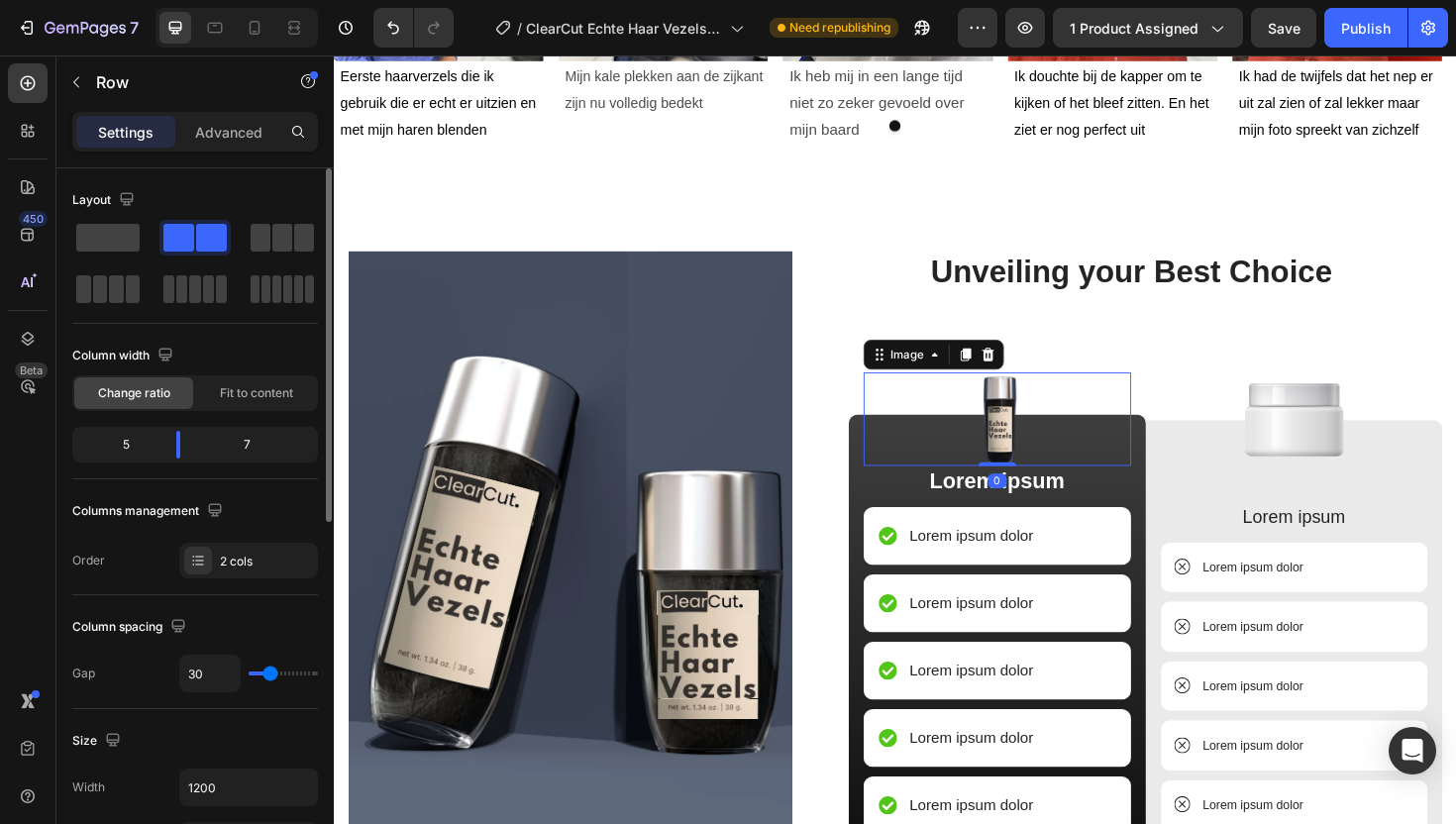 click at bounding box center [1036, 441] 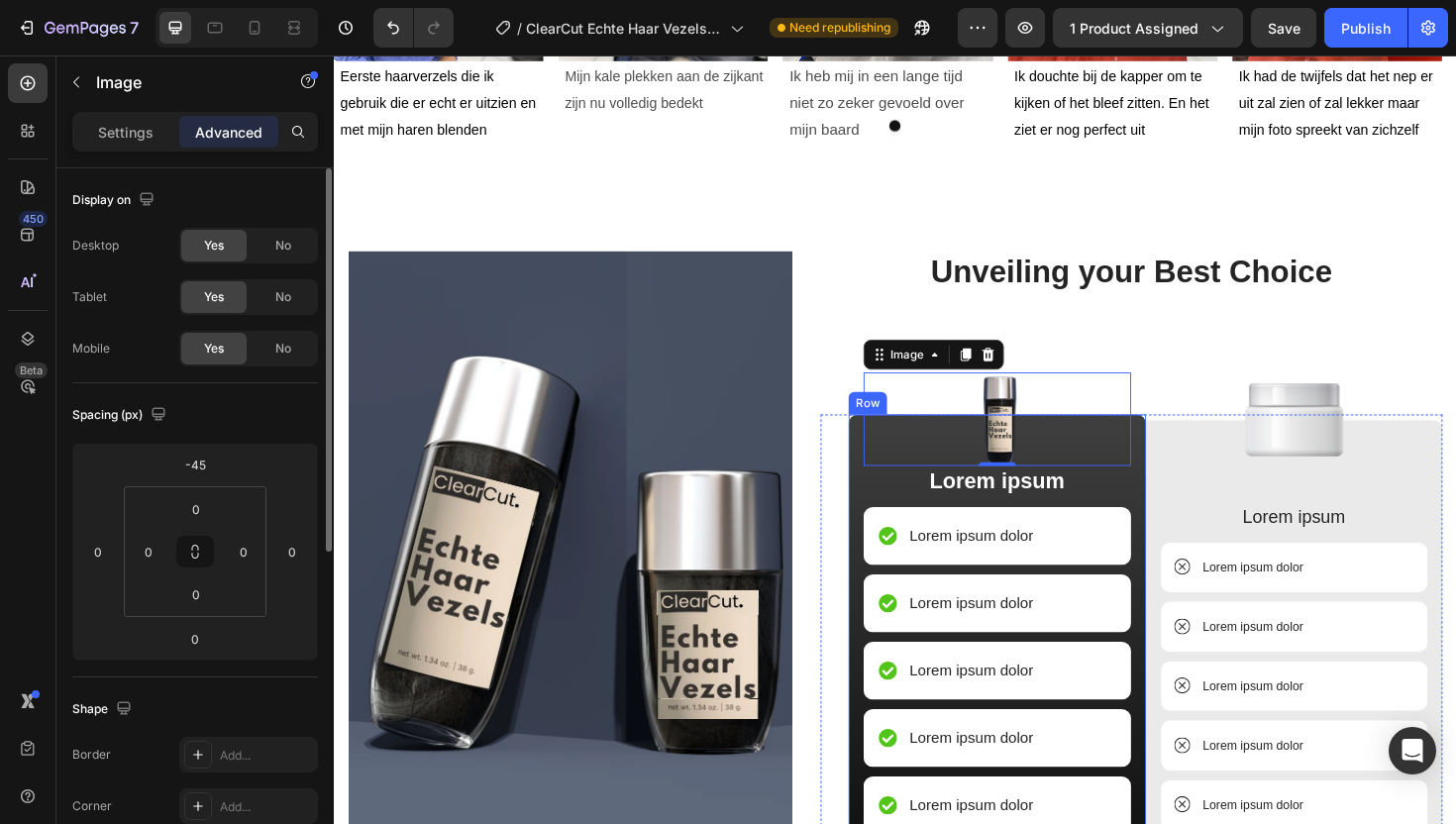 click at bounding box center [1036, 441] 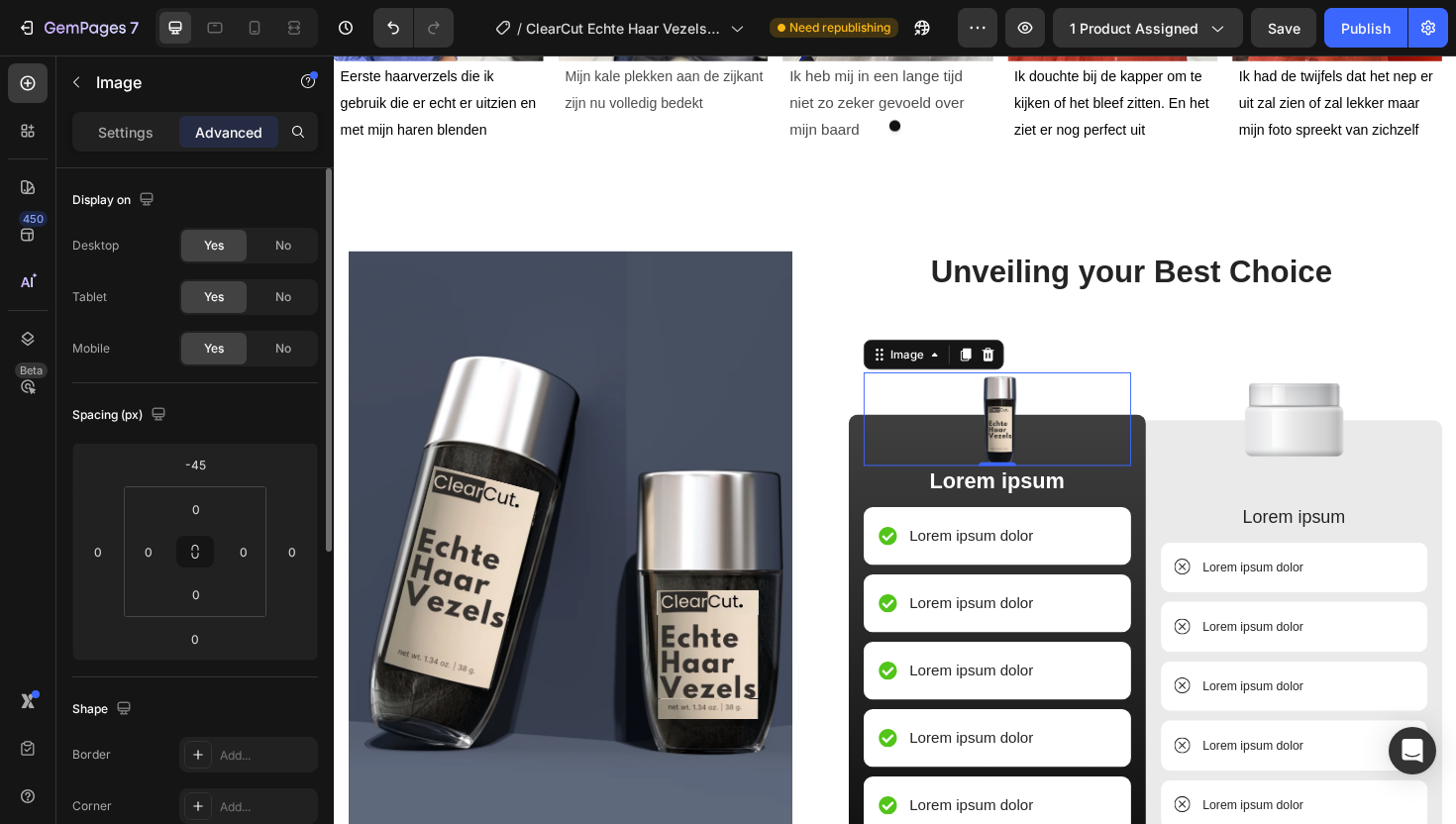 click at bounding box center [1036, 441] 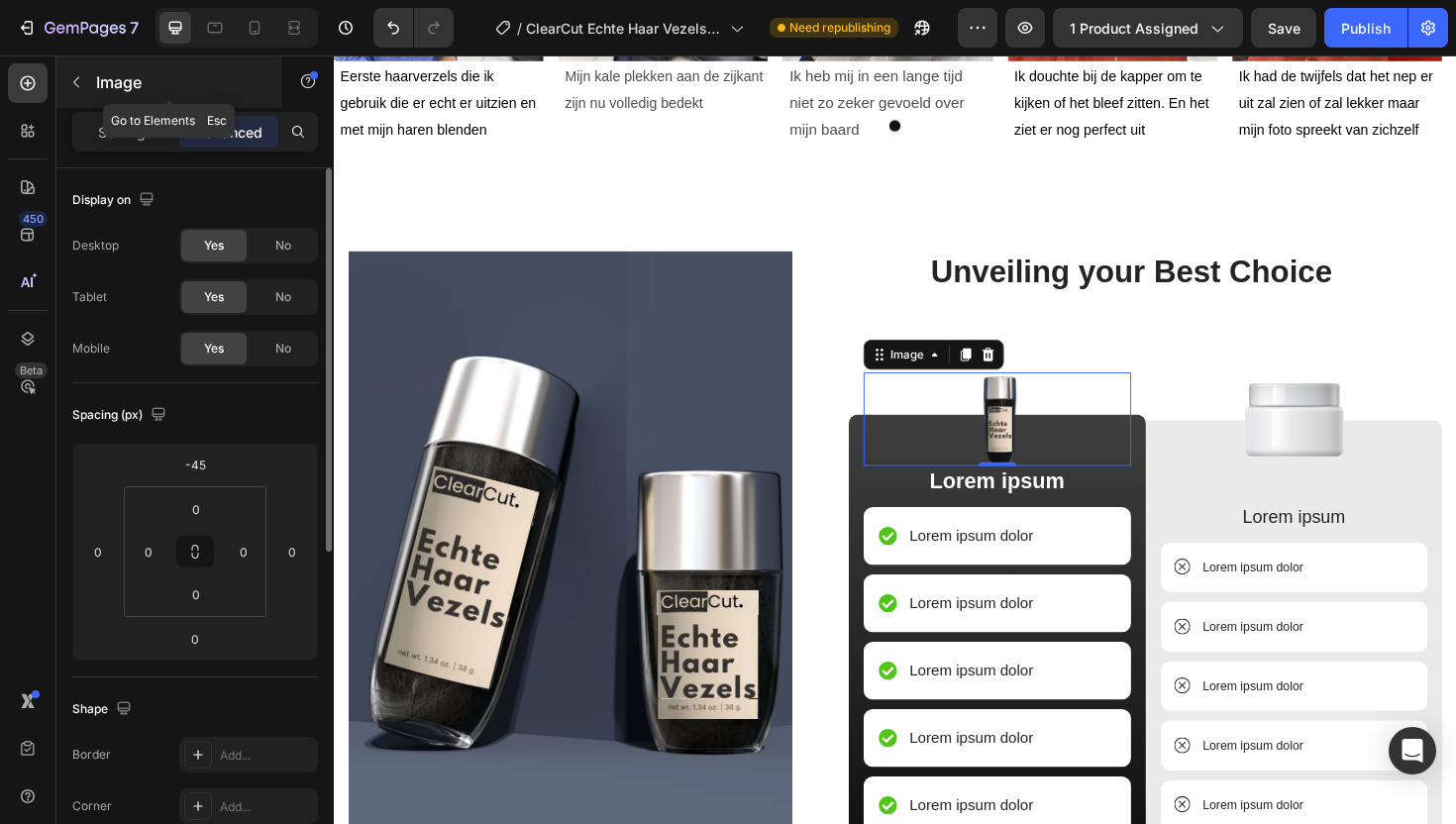 click 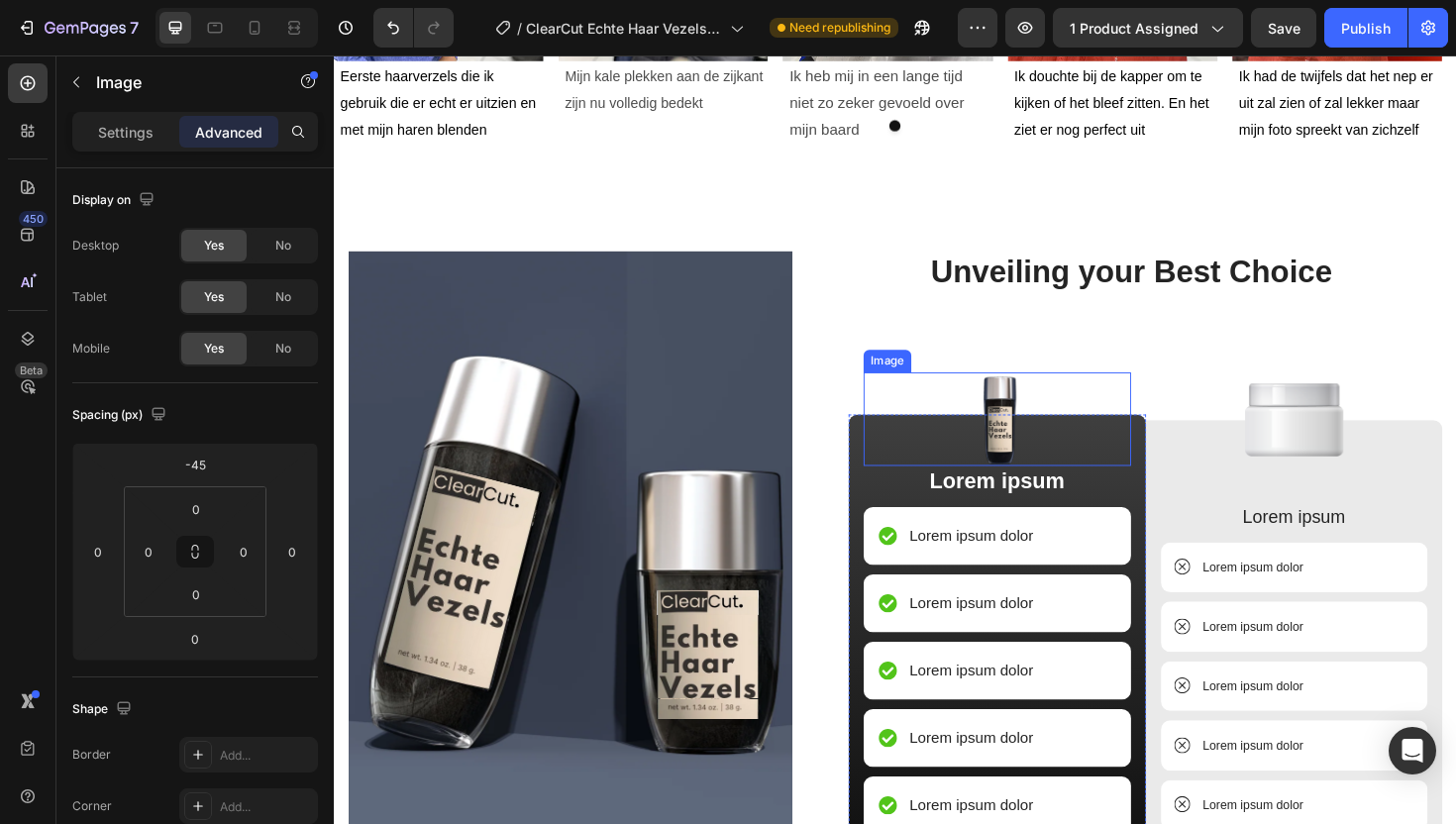 click at bounding box center (1036, 441) 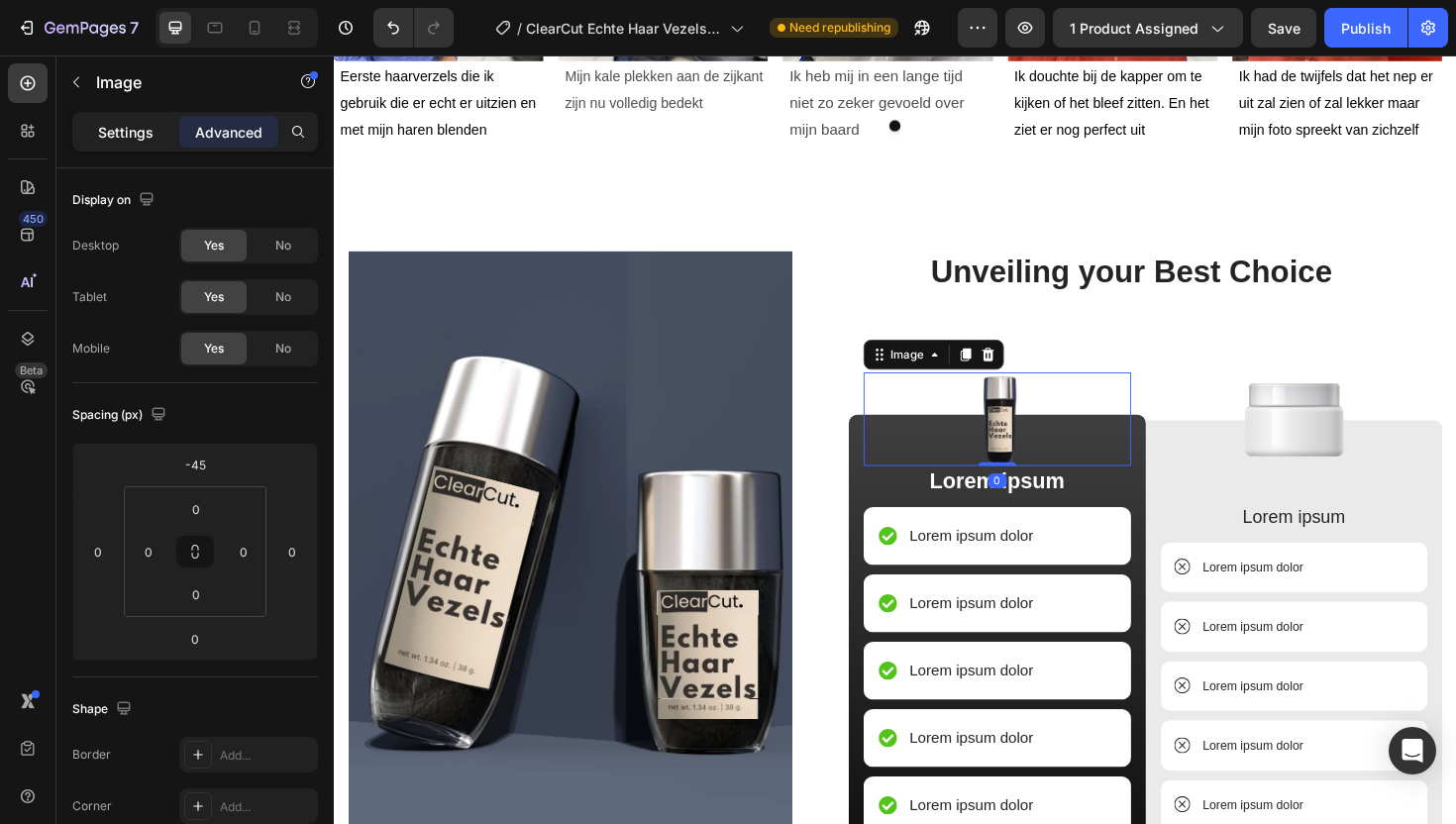 click on "Settings" 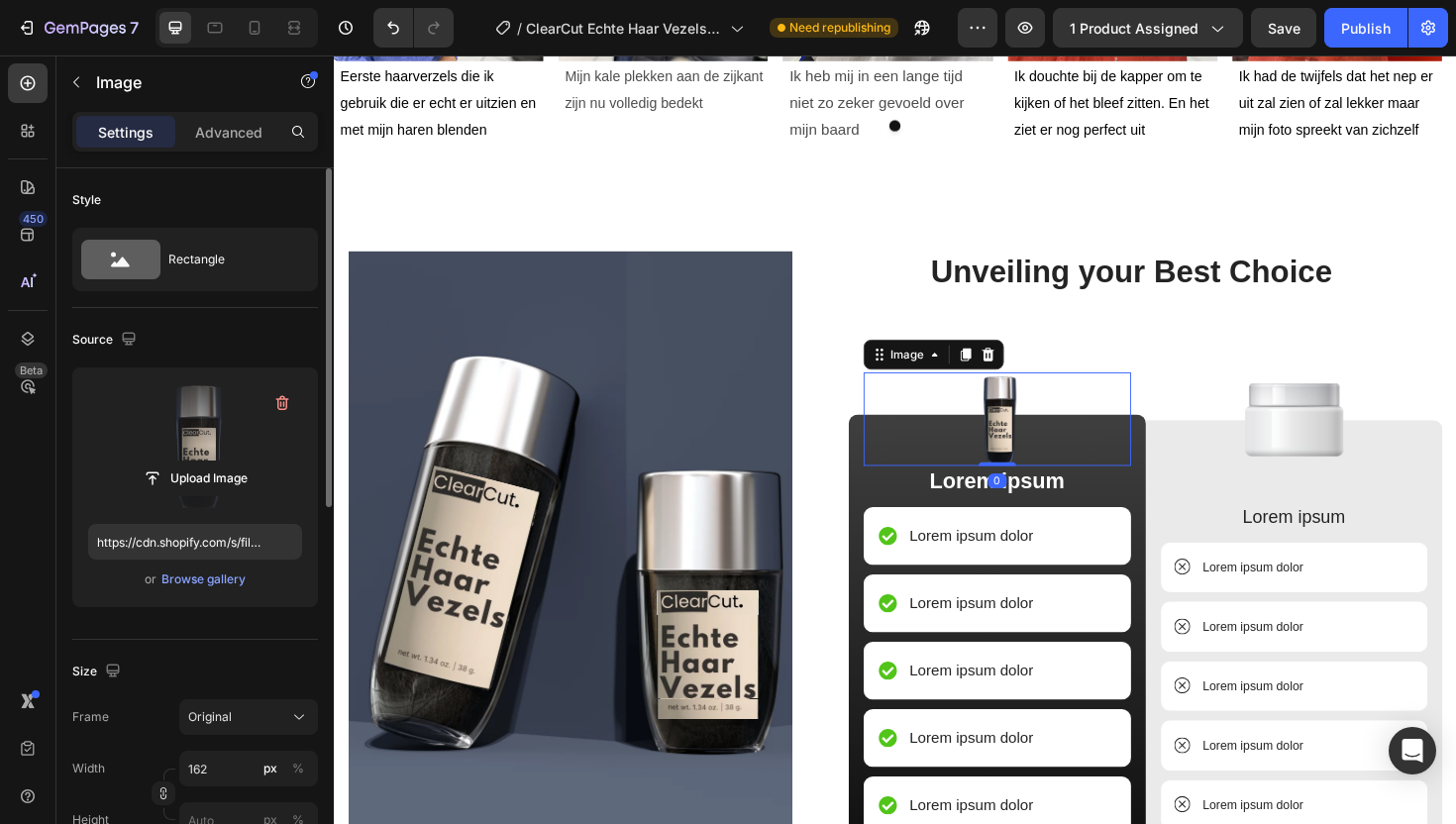 click at bounding box center (195, 446) 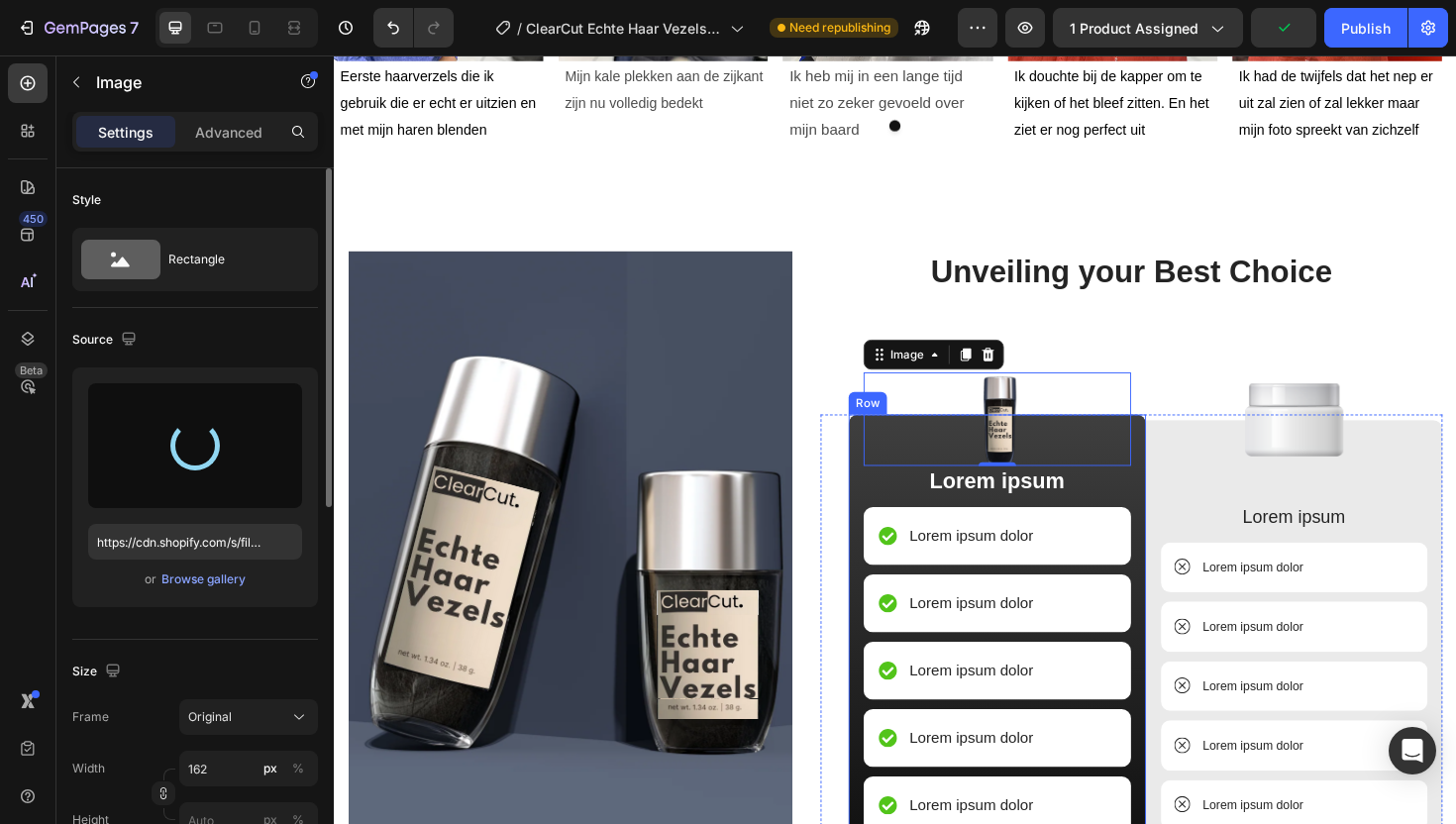 type on "https://cdn.shopify.com/s/files/1/0914/3137/1076/files/gempages_550896721702421354-63bce48b-c551-4a81-b110-aac01f3a31af.svg" 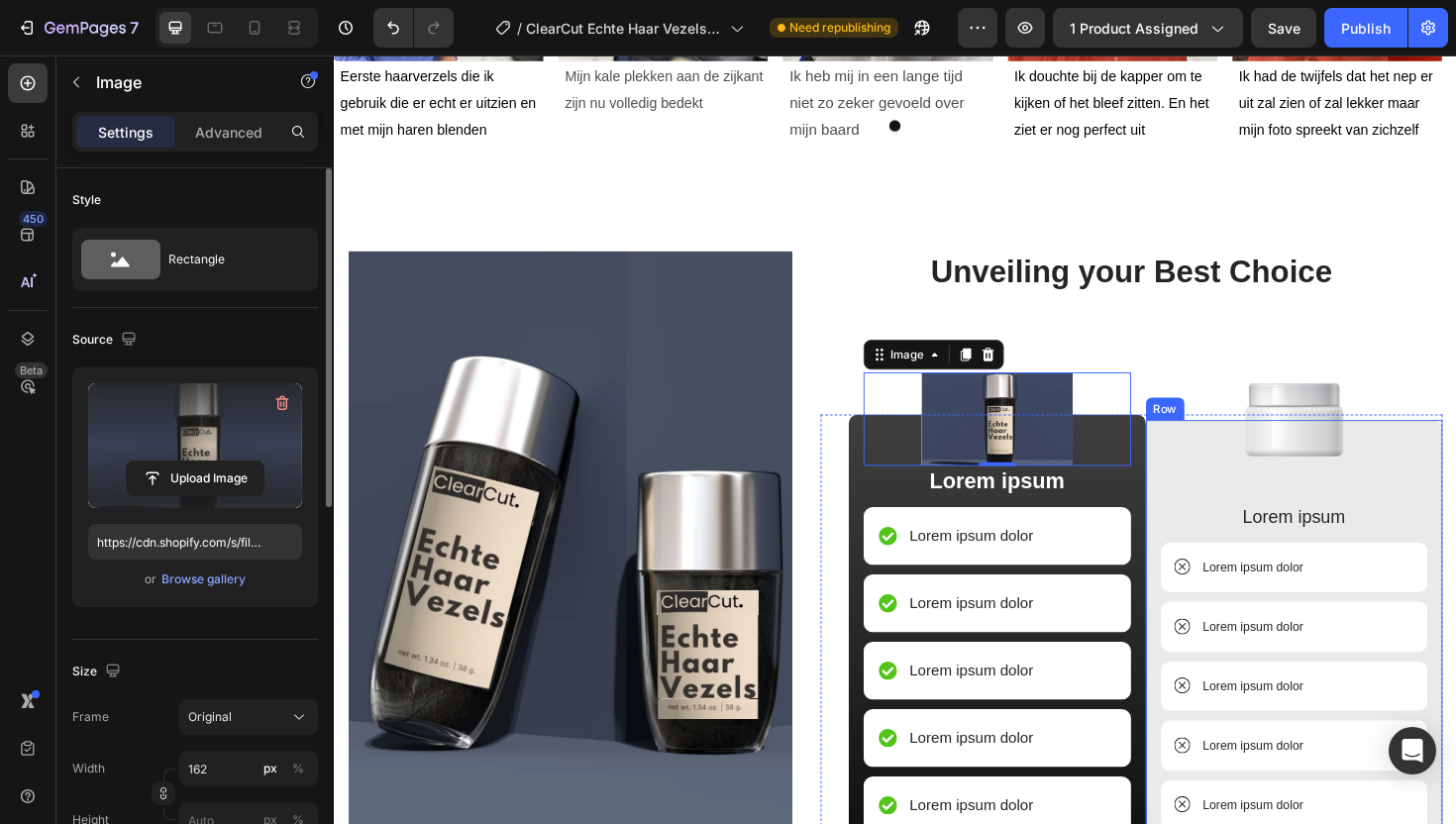 click on "Image Lorem ipsum Text Block
Lorem ipsum dolor Item List
Lorem ipsum dolor Item List
Lorem ipsum dolor Item List
Lorem ipsum dolor Item List
Lorem ipsum dolor Item List Row" at bounding box center (1351, 666) 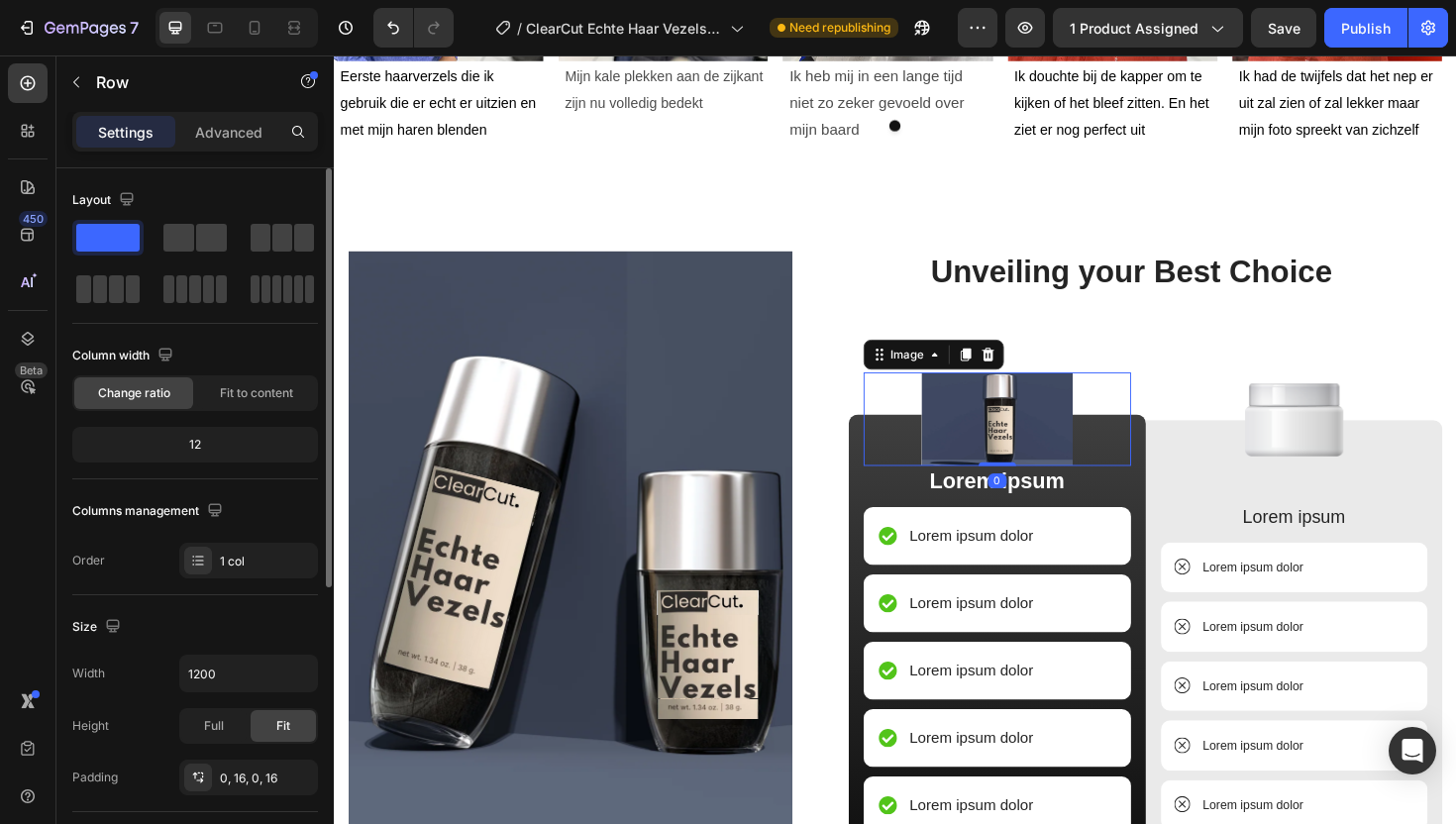 click at bounding box center [1036, 441] 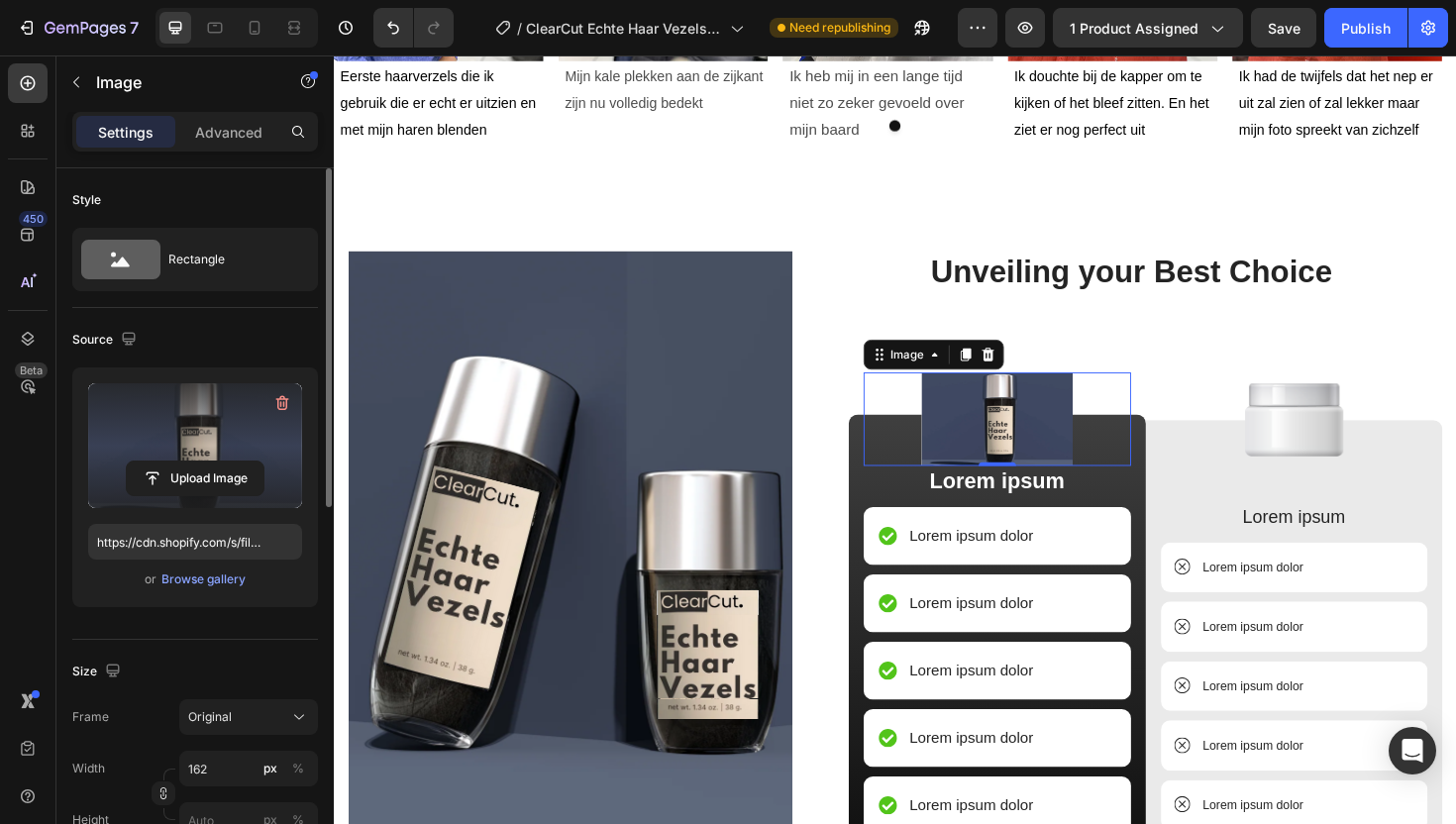 click at bounding box center [195, 446] 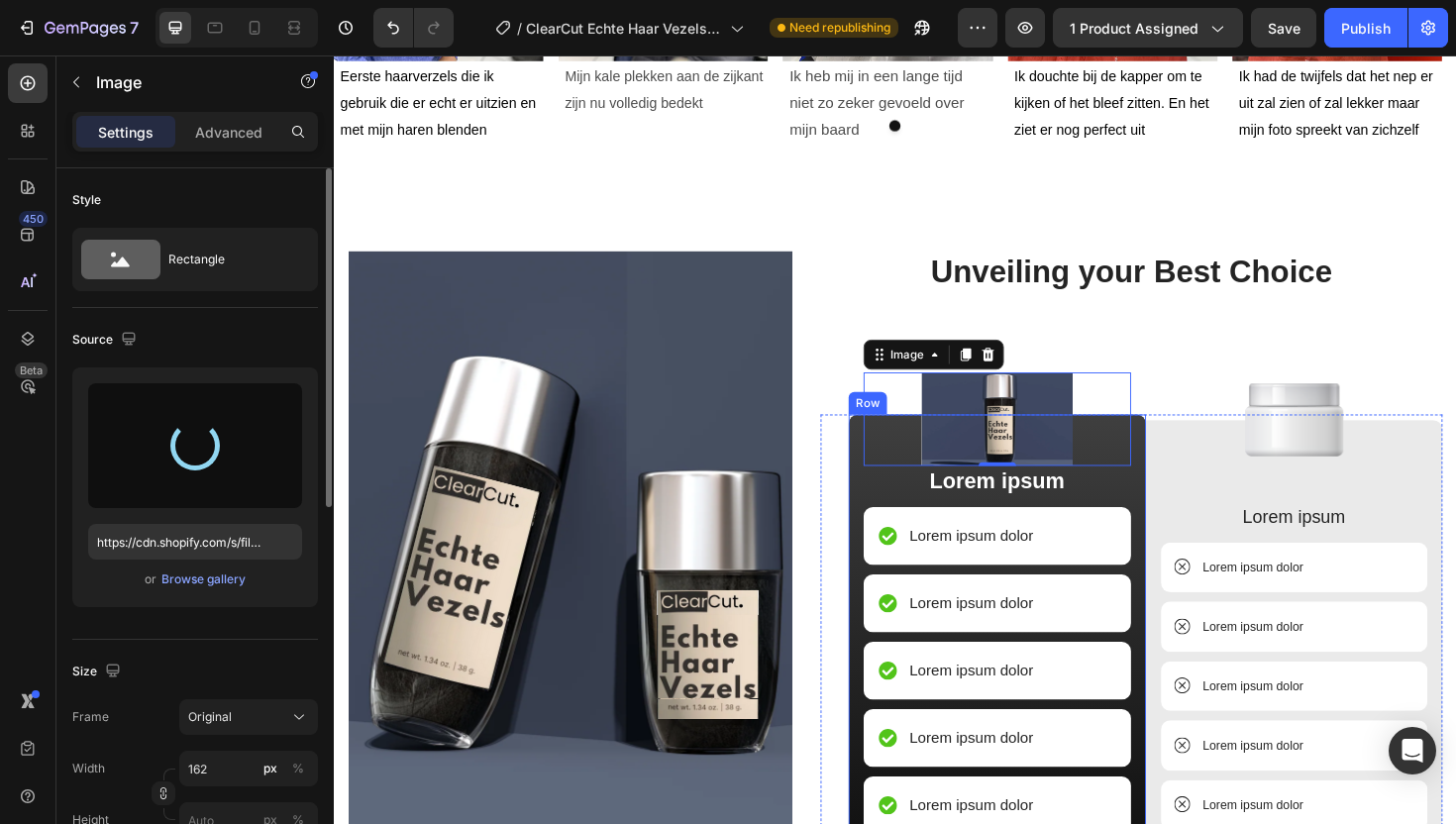 type on "https://cdn.shopify.com/s/files/1/0914/3137/1076/files/gempages_550896721702421354-2e38e8e0-c984-4b47-b11e-e2a112252222.svg" 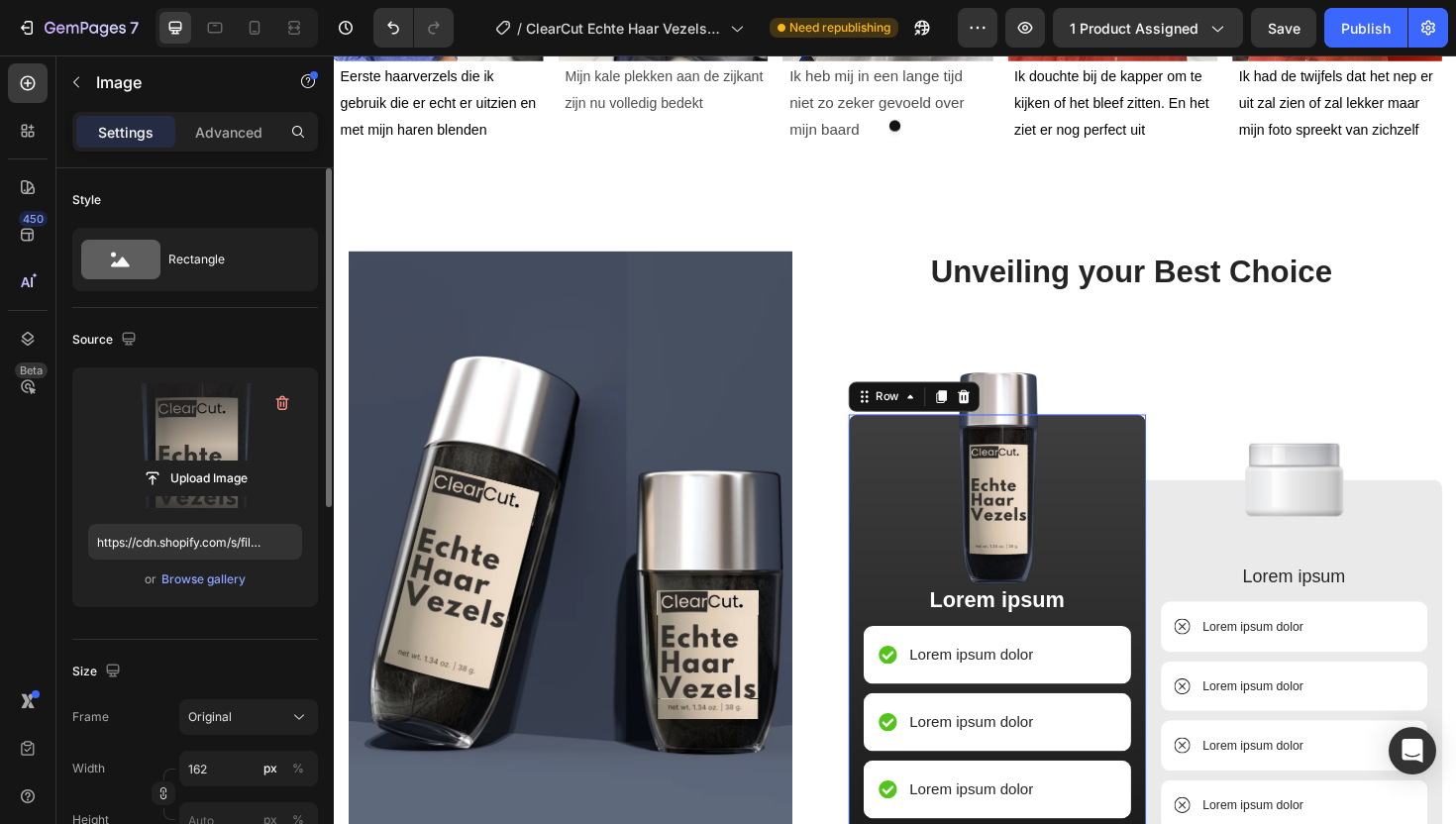click on "Image Lorem ipsum Text Block Lorem ipsum dolor Item List Lorem ipsum dolor Item List Lorem ipsum dolor Item List Lorem ipsum dolor Item List Lorem ipsum dolor Item List Row   0" at bounding box center [1036, 729] 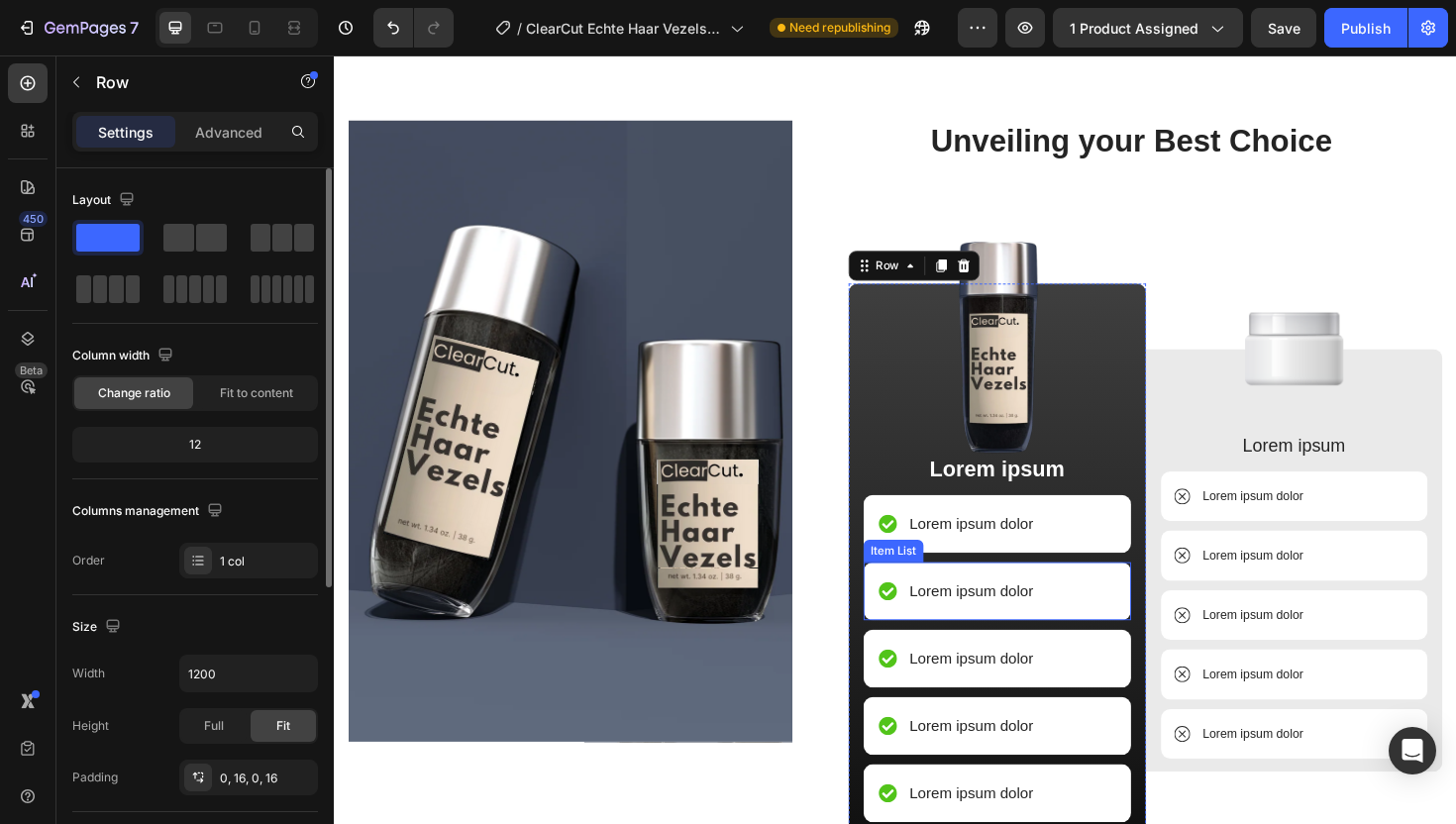 scroll, scrollTop: 2495, scrollLeft: 0, axis: vertical 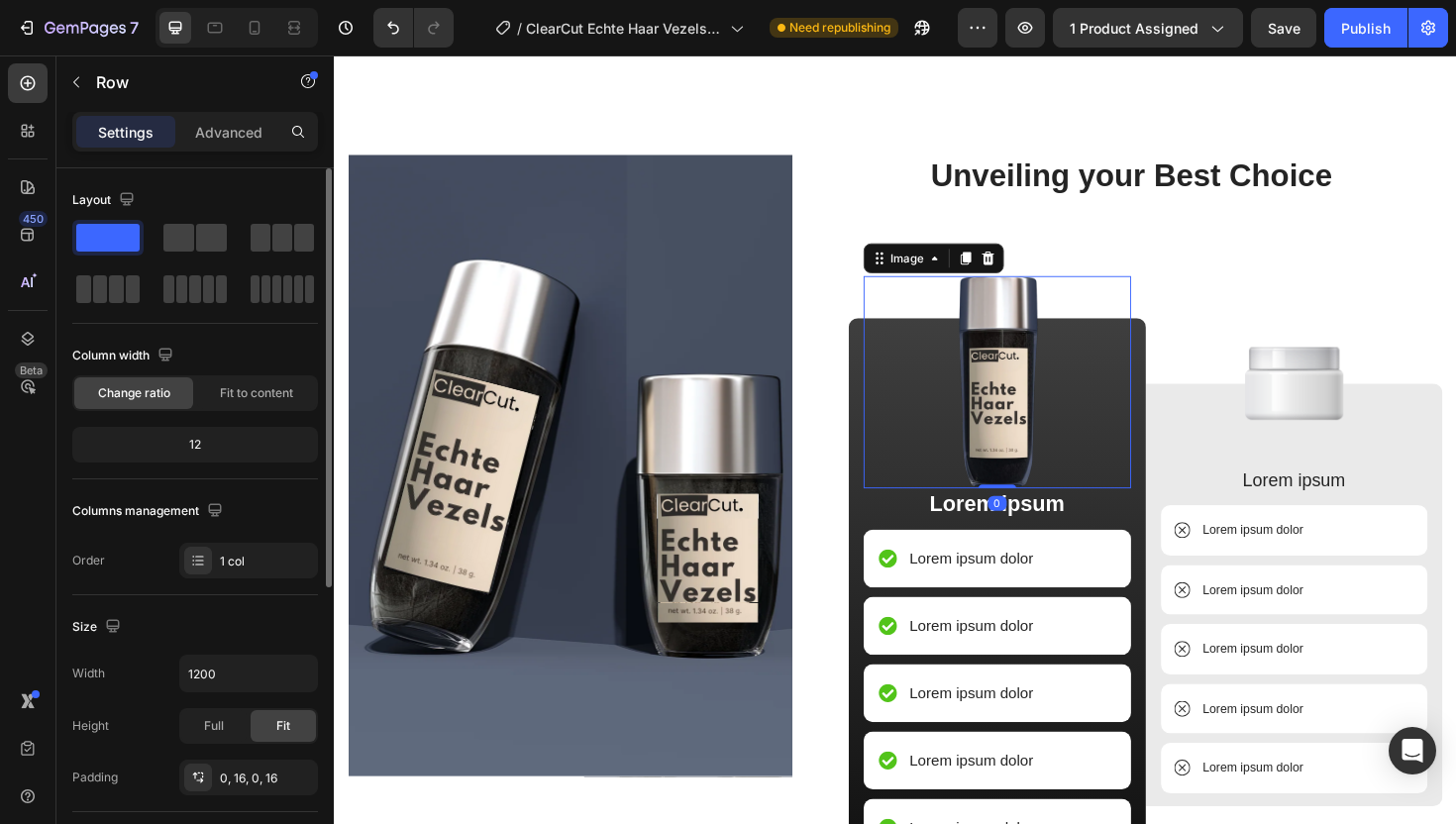 click at bounding box center (1036, 401) 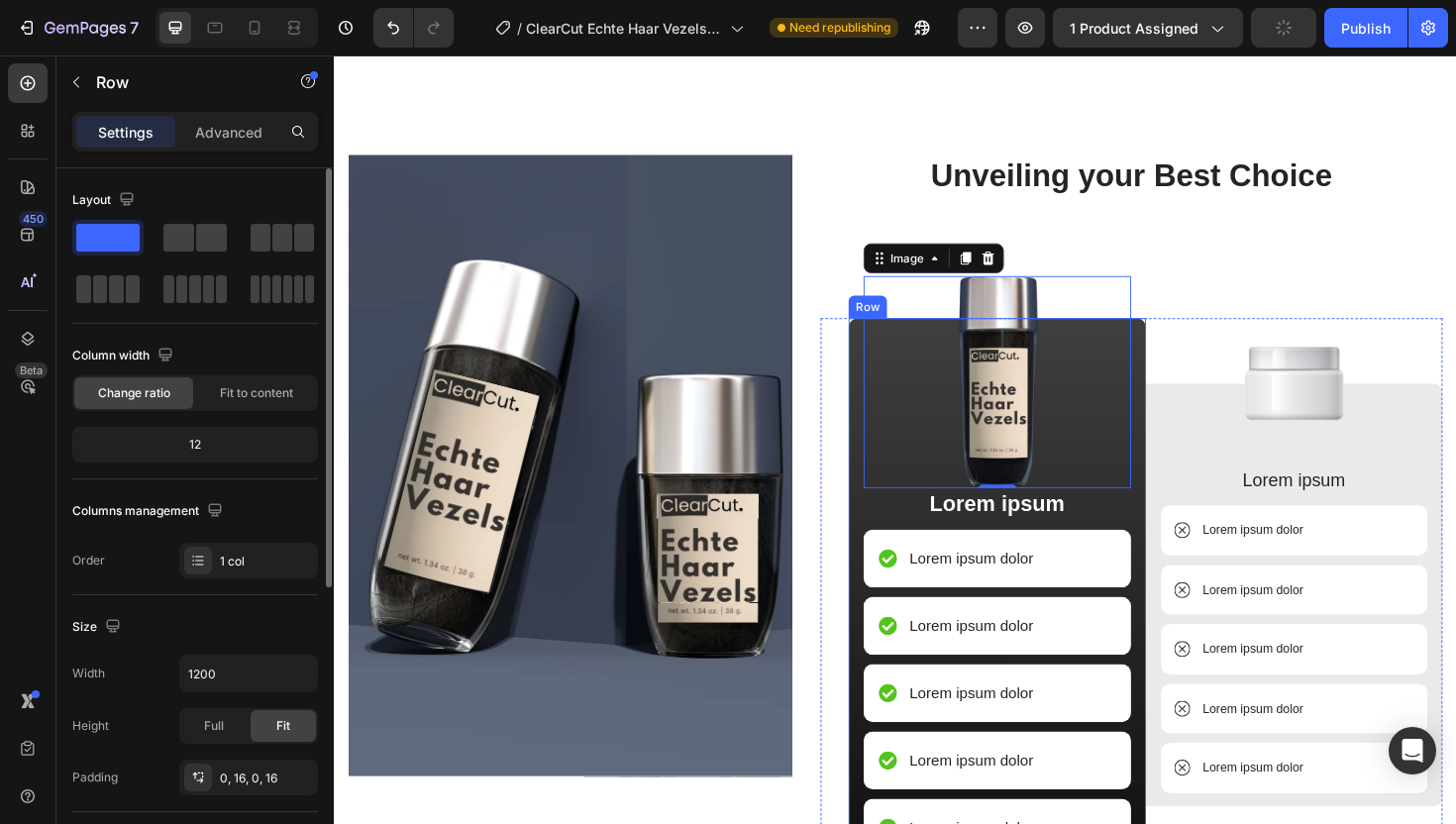 click on "Image   0 Lorem ipsum Text Block Lorem ipsum dolor Item List Lorem ipsum dolor Item List Lorem ipsum dolor Item List Lorem ipsum dolor Item List Lorem ipsum dolor Item List Row" at bounding box center [1036, 627] 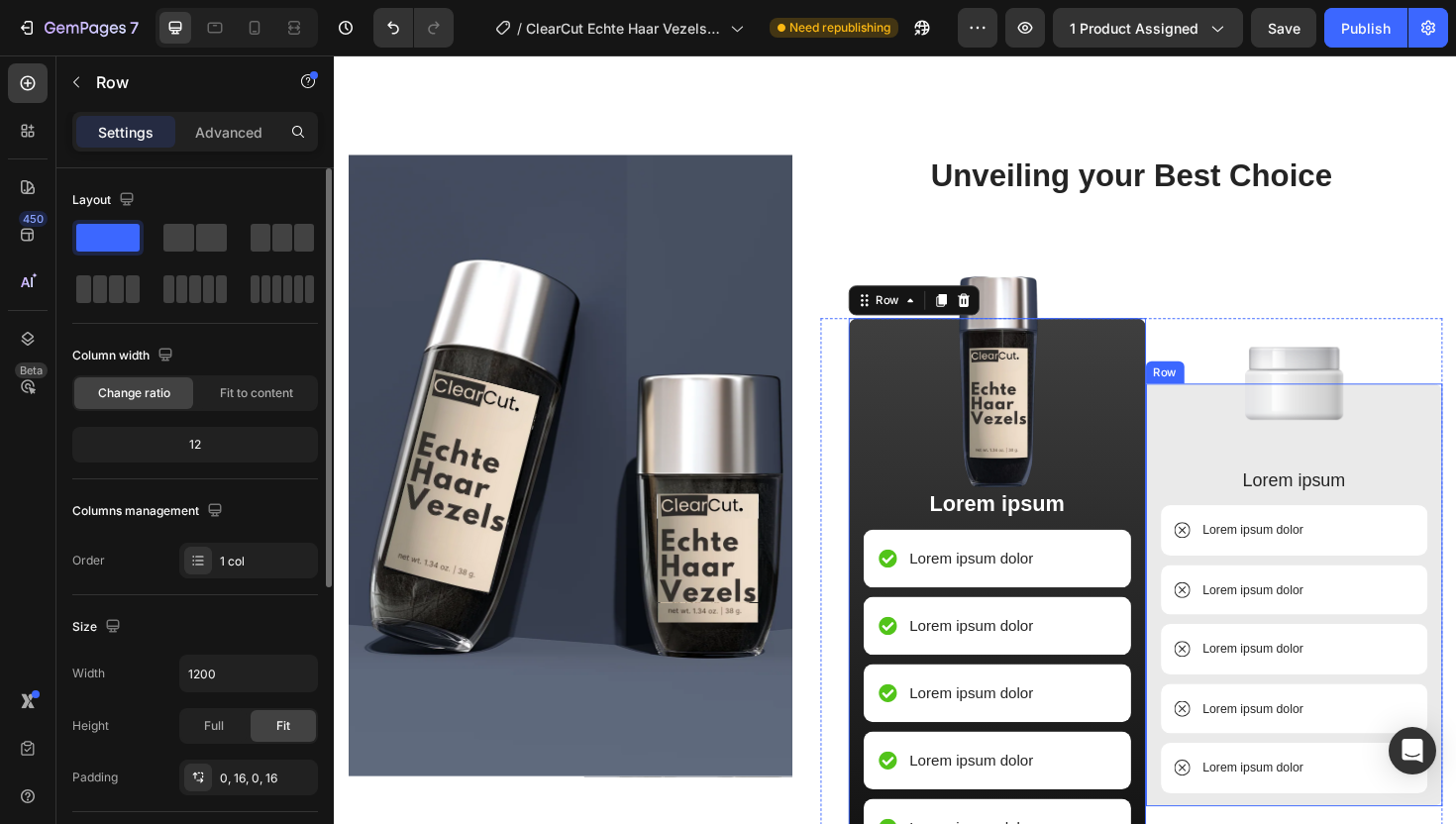click on "Image Lorem ipsum Text Block
Lorem ipsum dolor Item List
Lorem ipsum dolor Item List
Lorem ipsum dolor Item List
Lorem ipsum dolor Item List
Lorem ipsum dolor Item List" at bounding box center (1351, 627) 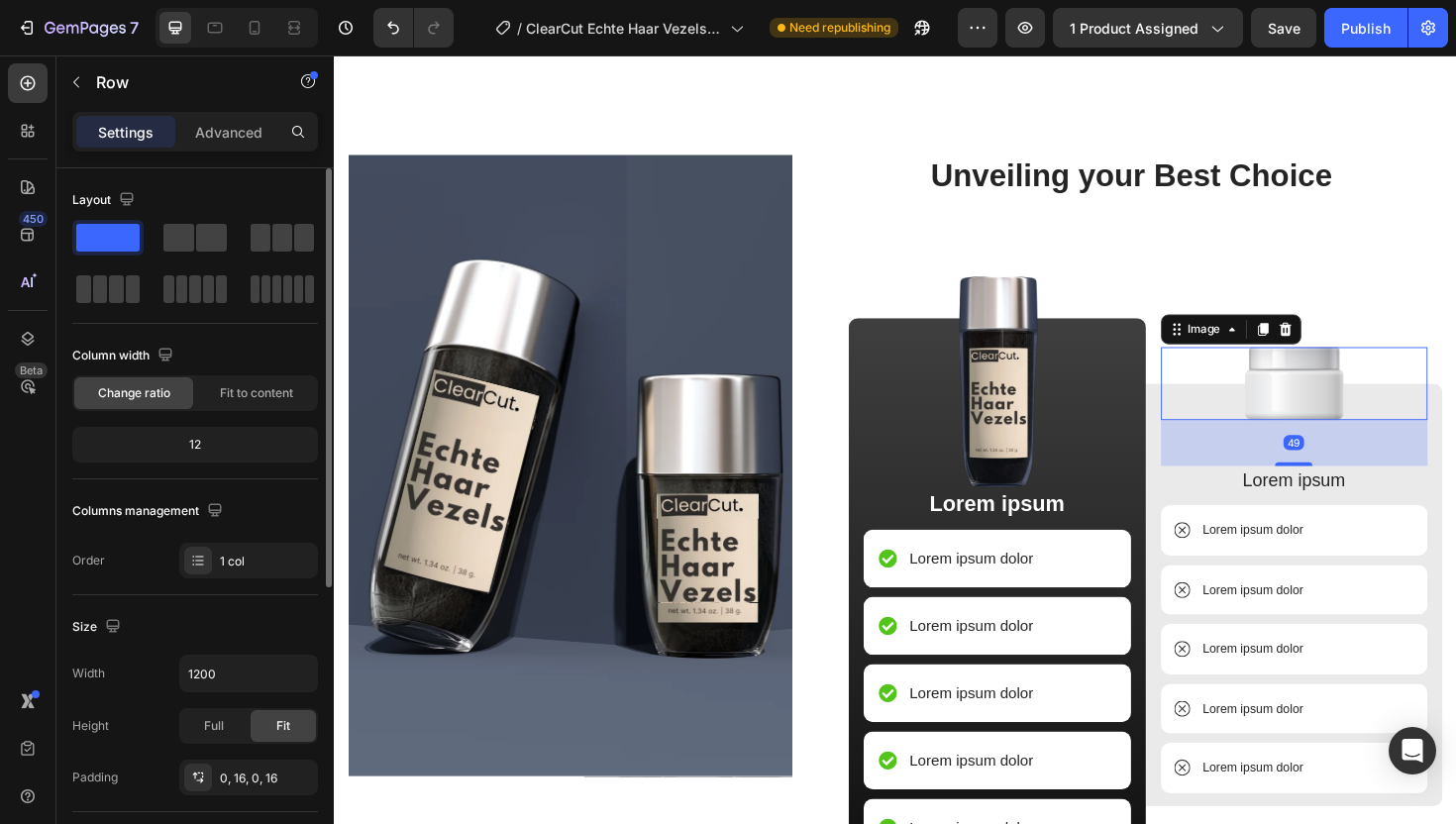 click at bounding box center [1350, 403] 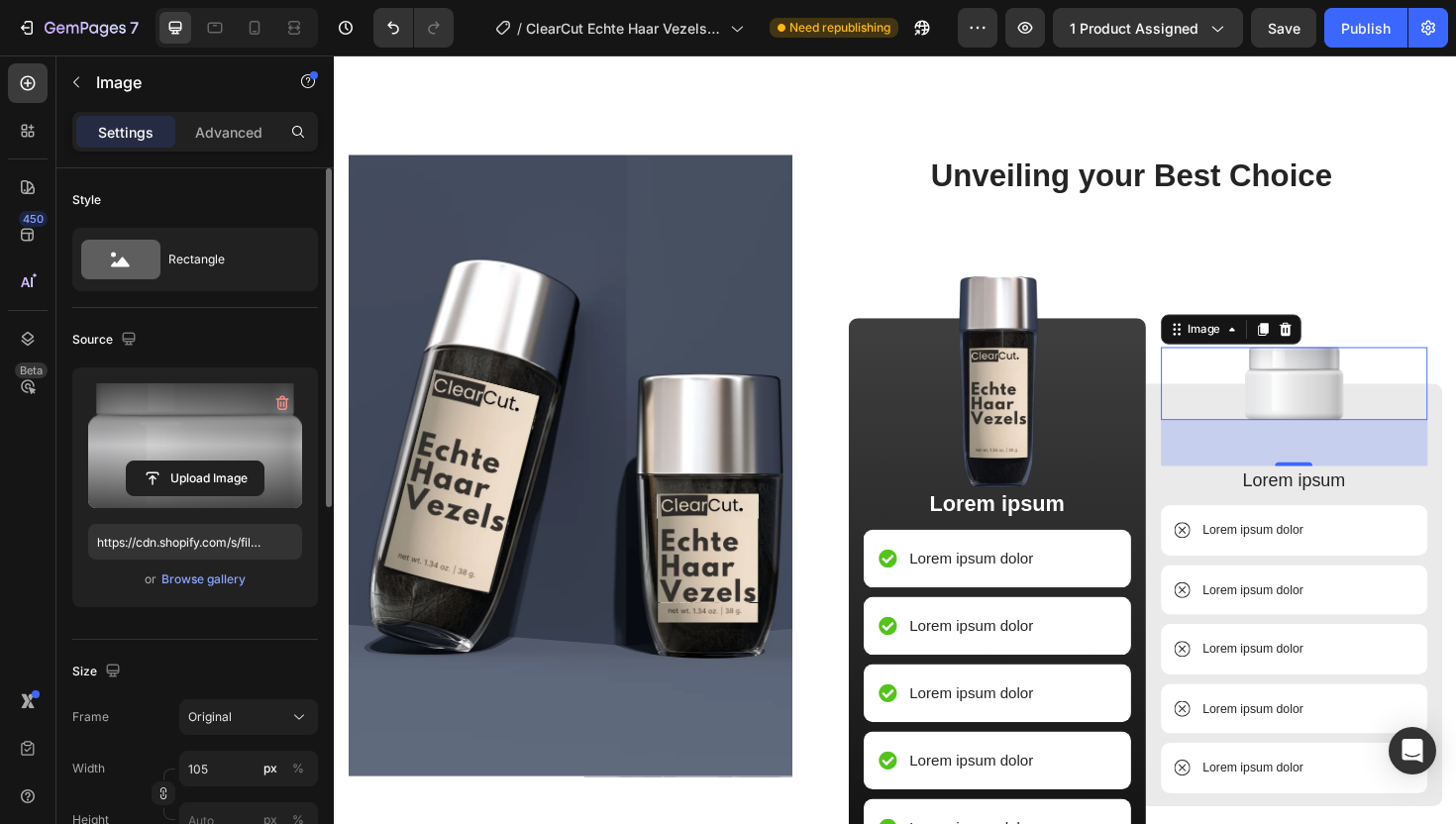 click at bounding box center (195, 446) 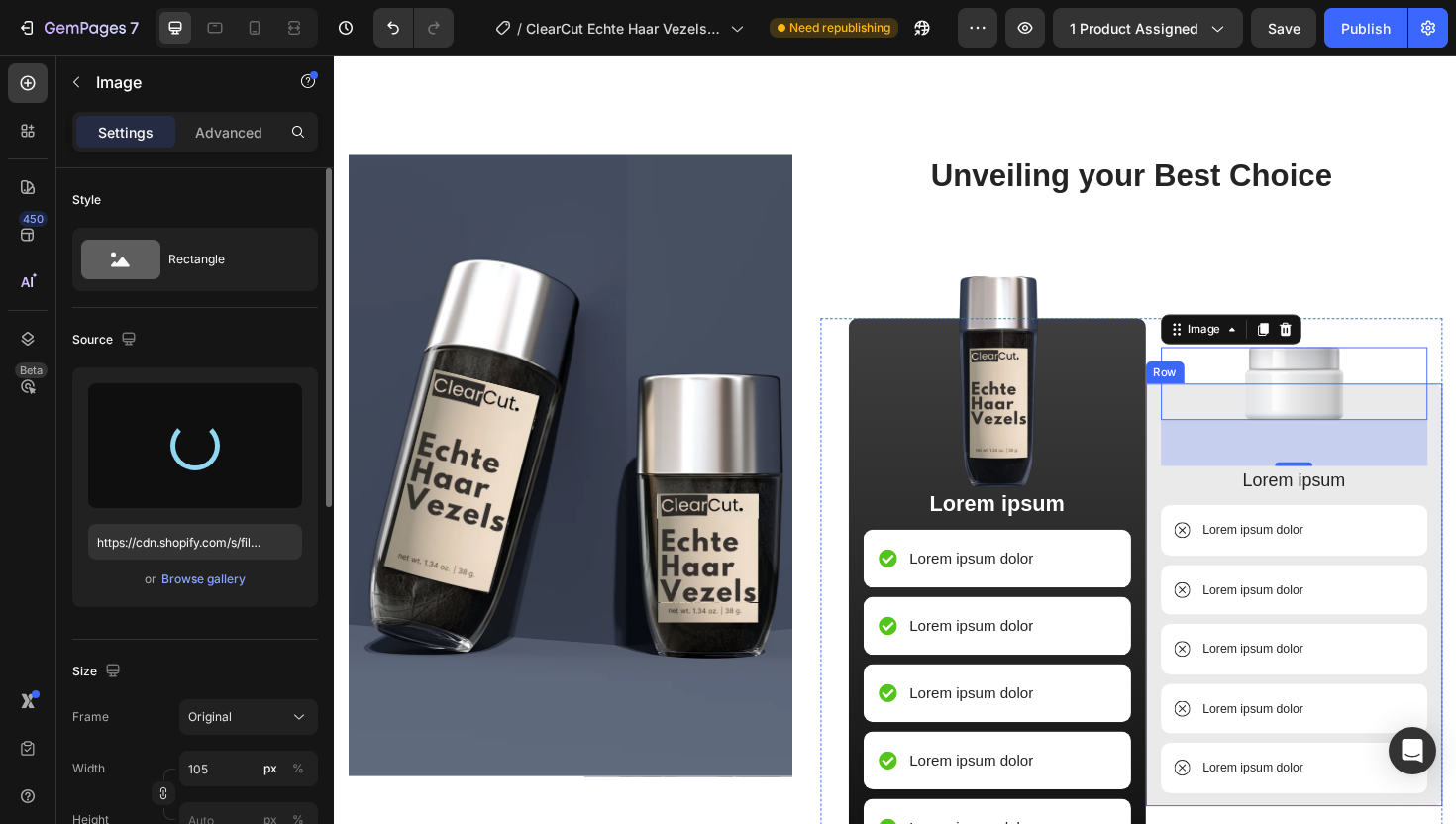 type on "https://cdn.shopify.com/s/files/1/0914/3137/1076/files/gempages_550896721702421354-f30d3426-31ca-4c57-bcf7-7e8e99fa7fe6.svg" 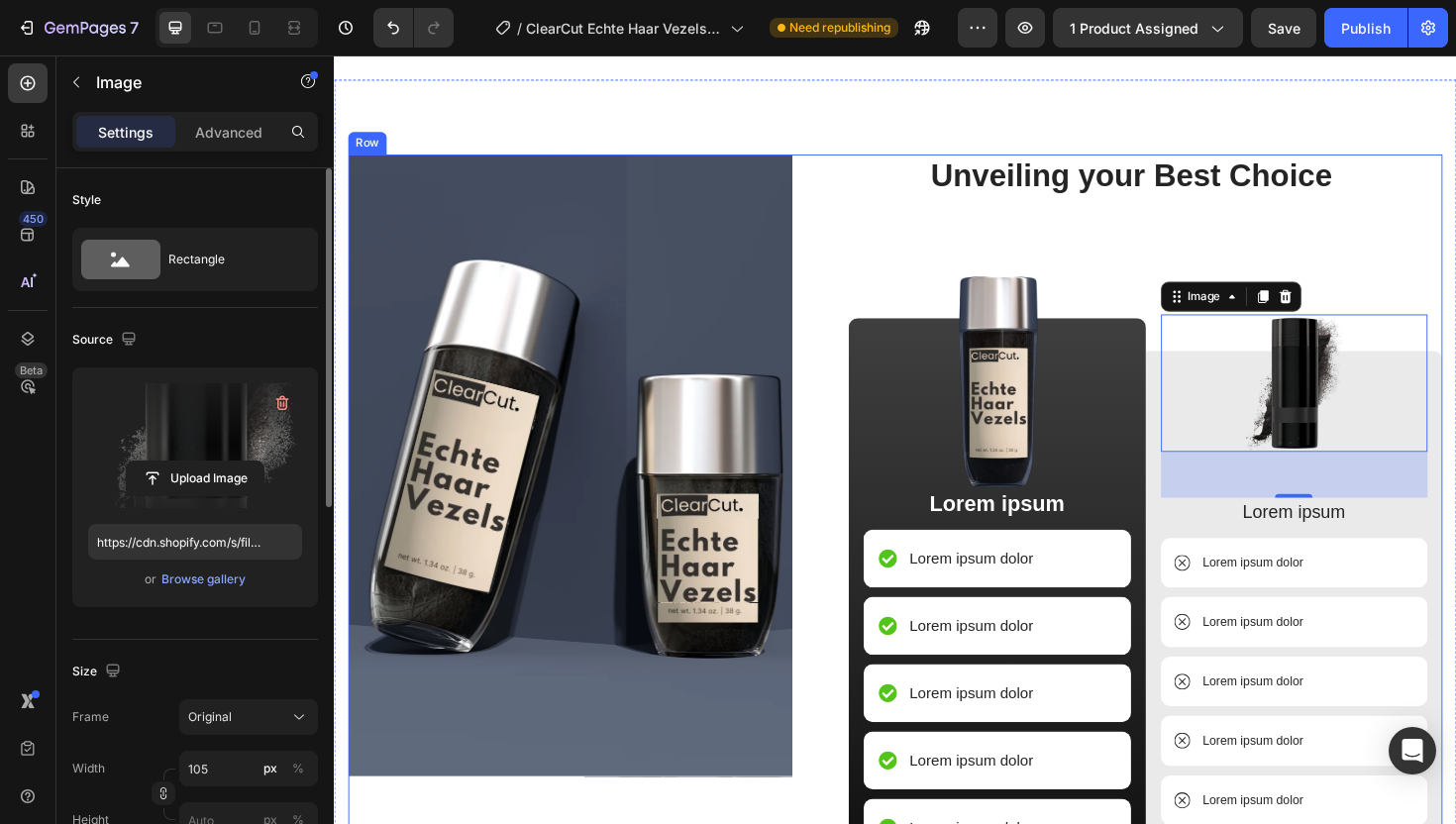 click on "Unveiling your Best Choice Heading Image Lorem ipsum Text Block Lorem ipsum dolor Item List Lorem ipsum dolor Item List Lorem ipsum dolor Item List Lorem ipsum dolor Item List Lorem ipsum dolor Item List Row Image   49 Lorem ipsum Text Block
Lorem ipsum dolor Item List
Lorem ipsum dolor Item List
Lorem ipsum dolor Item List
Lorem ipsum dolor Item List
Lorem ipsum dolor Item List Row Row" at bounding box center (1178, 548) 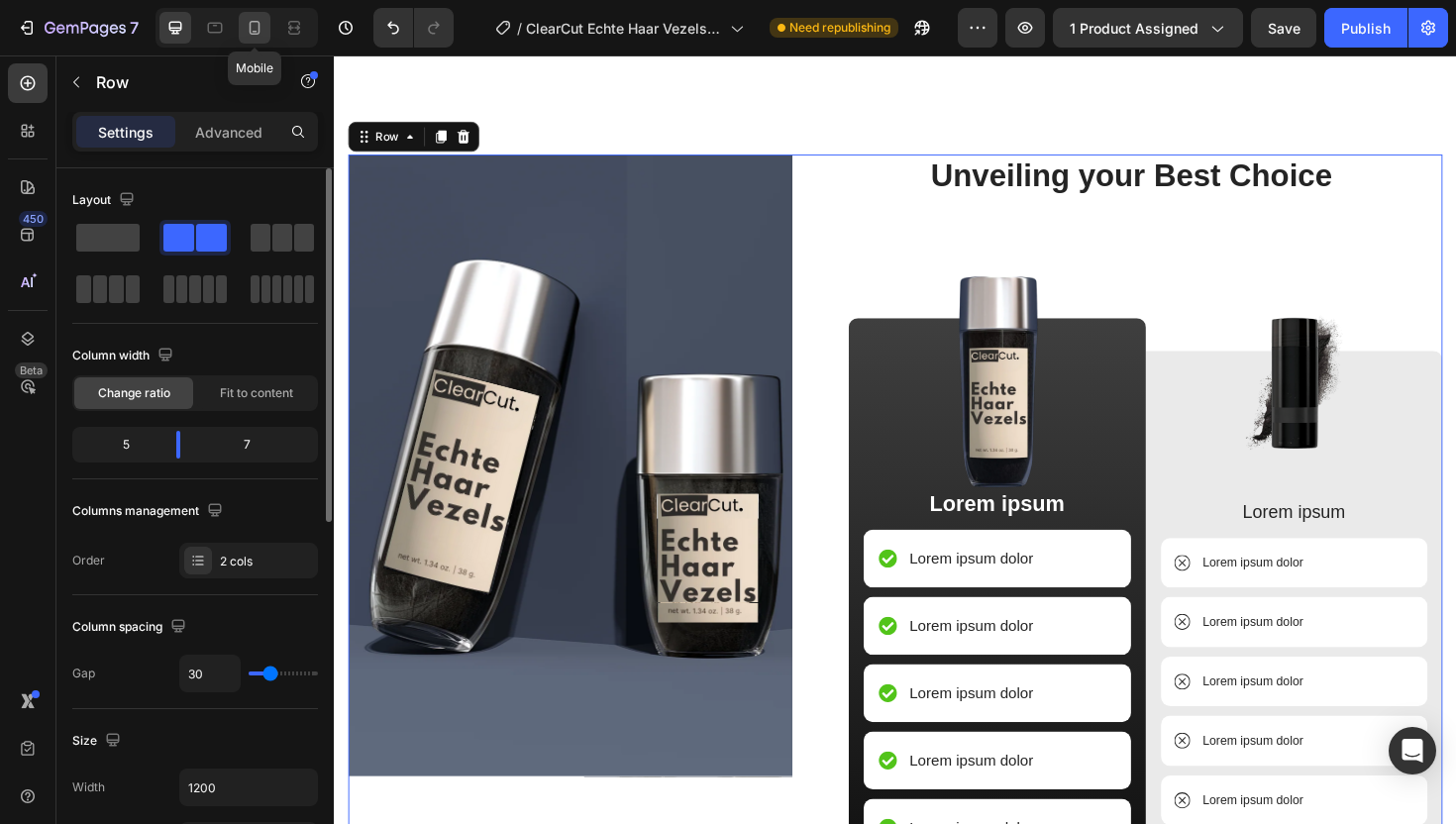 click 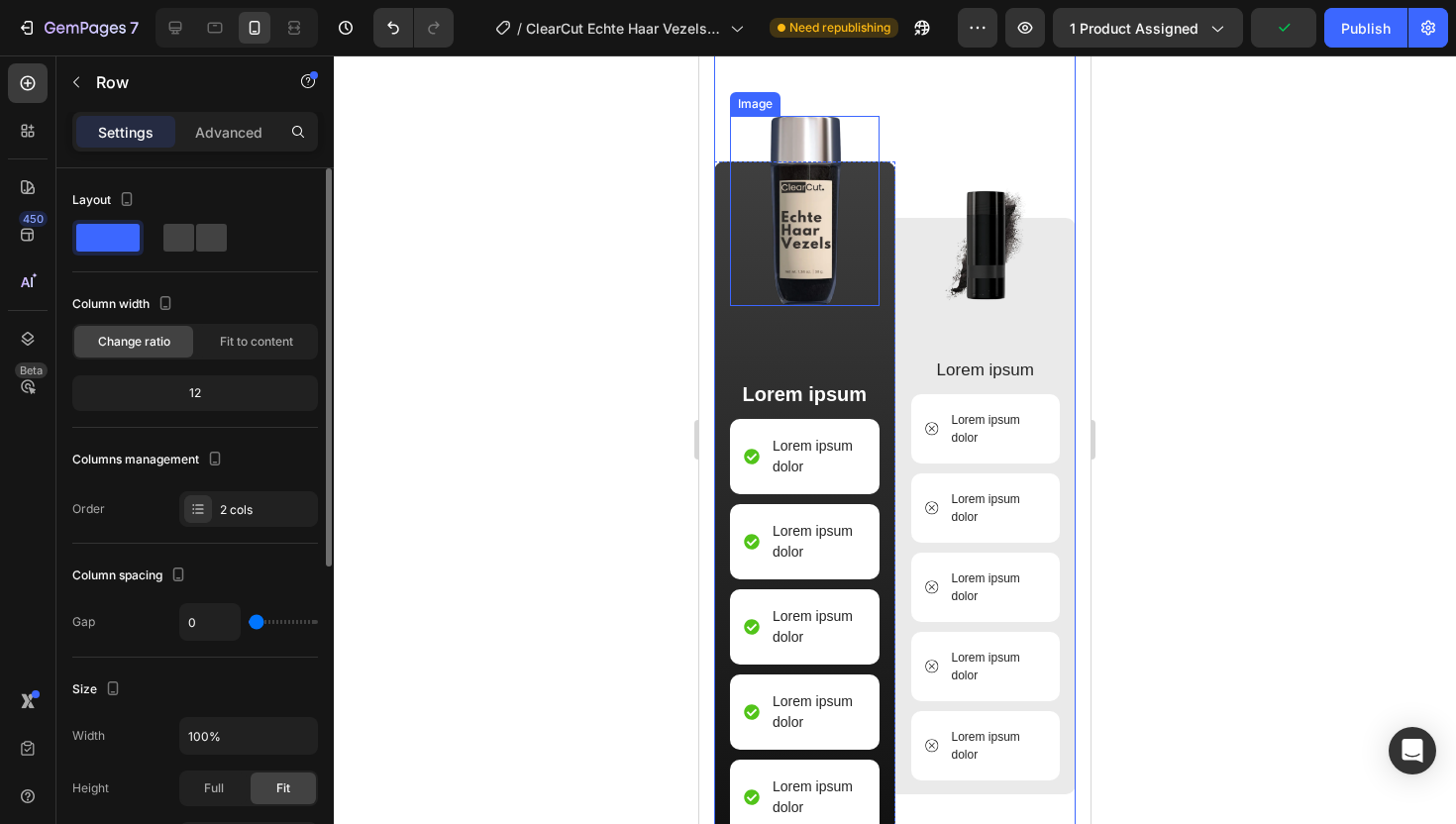 scroll, scrollTop: 2553, scrollLeft: 0, axis: vertical 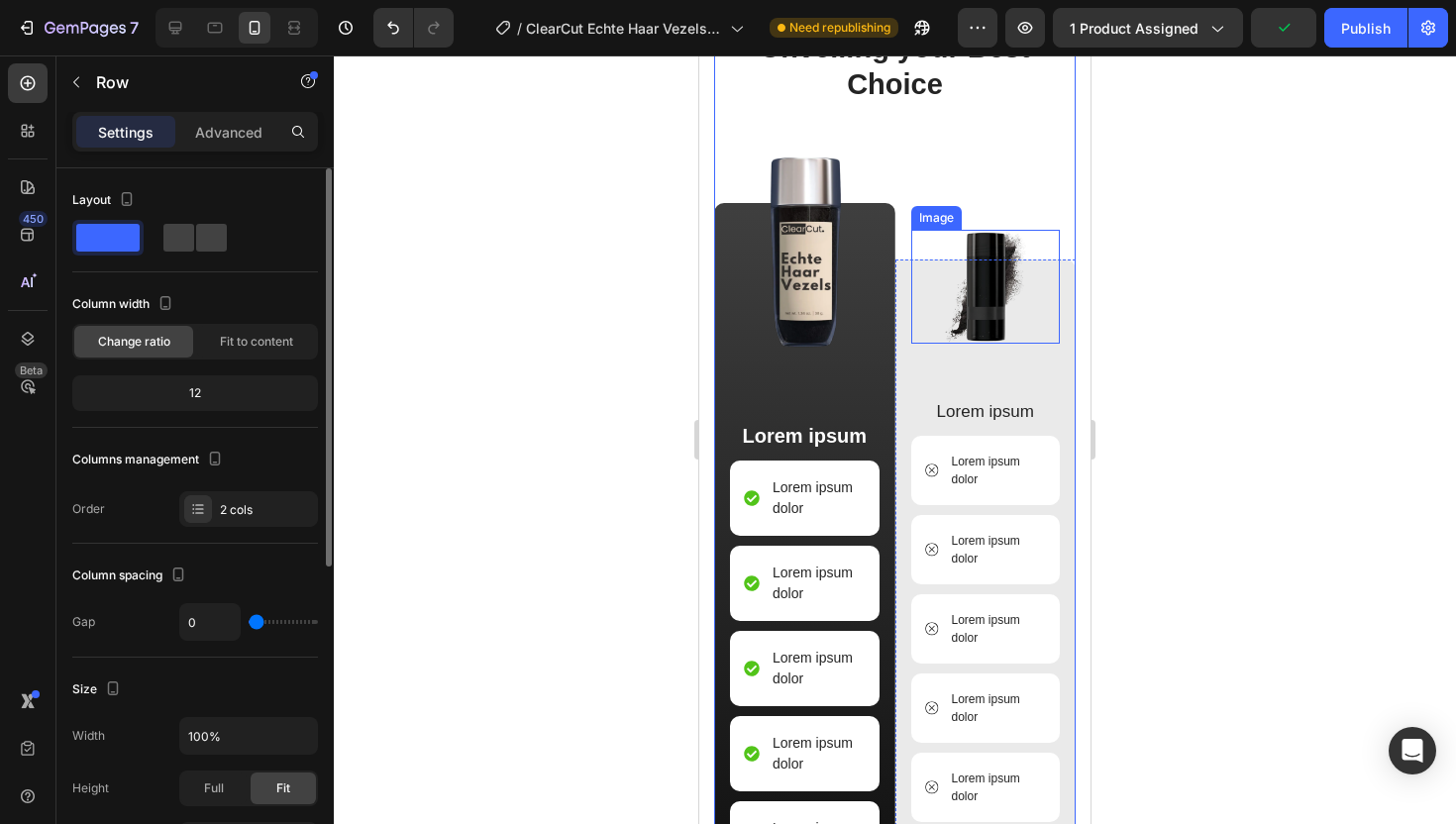 click at bounding box center [986, 286] 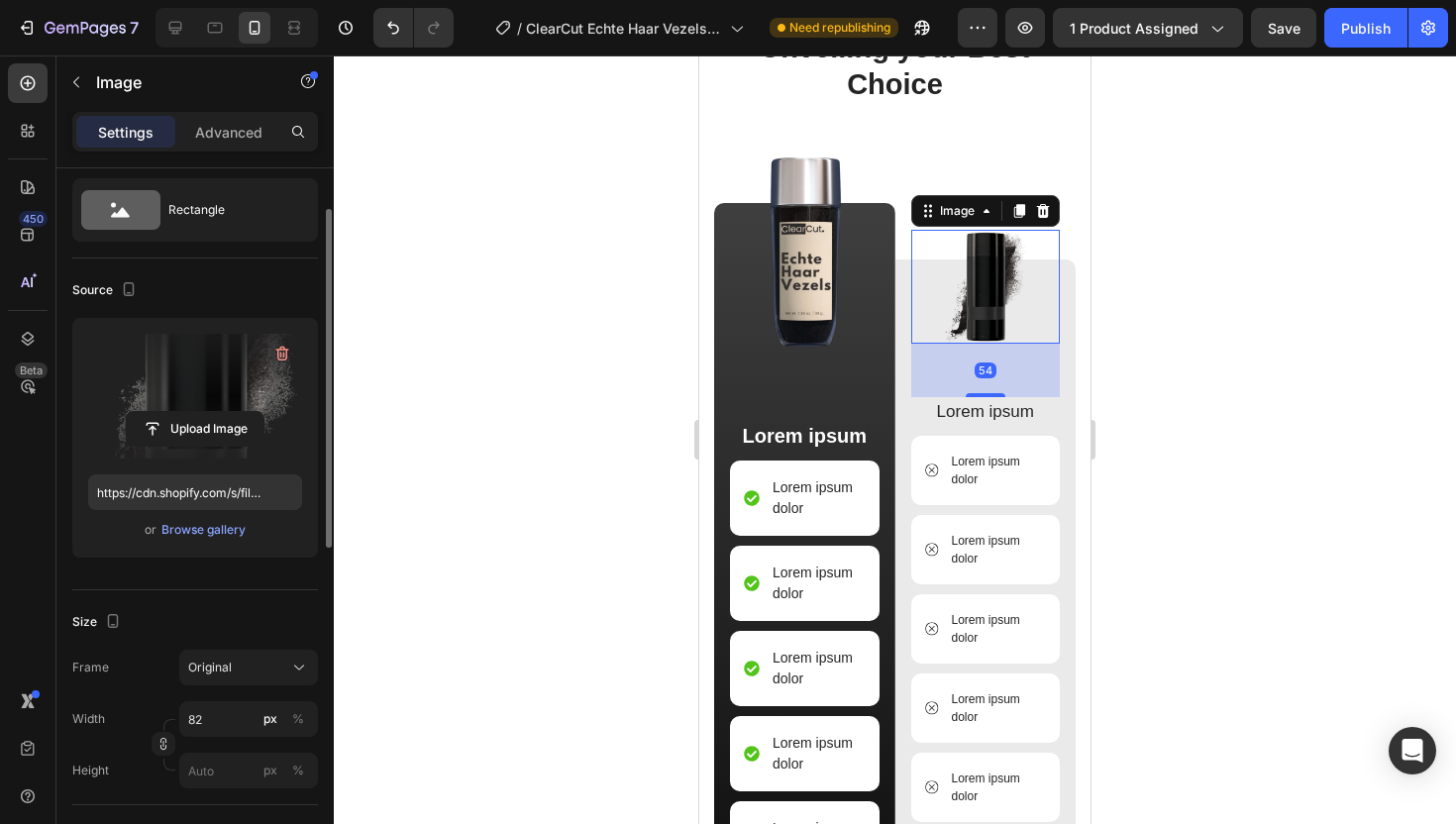 scroll, scrollTop: 61, scrollLeft: 0, axis: vertical 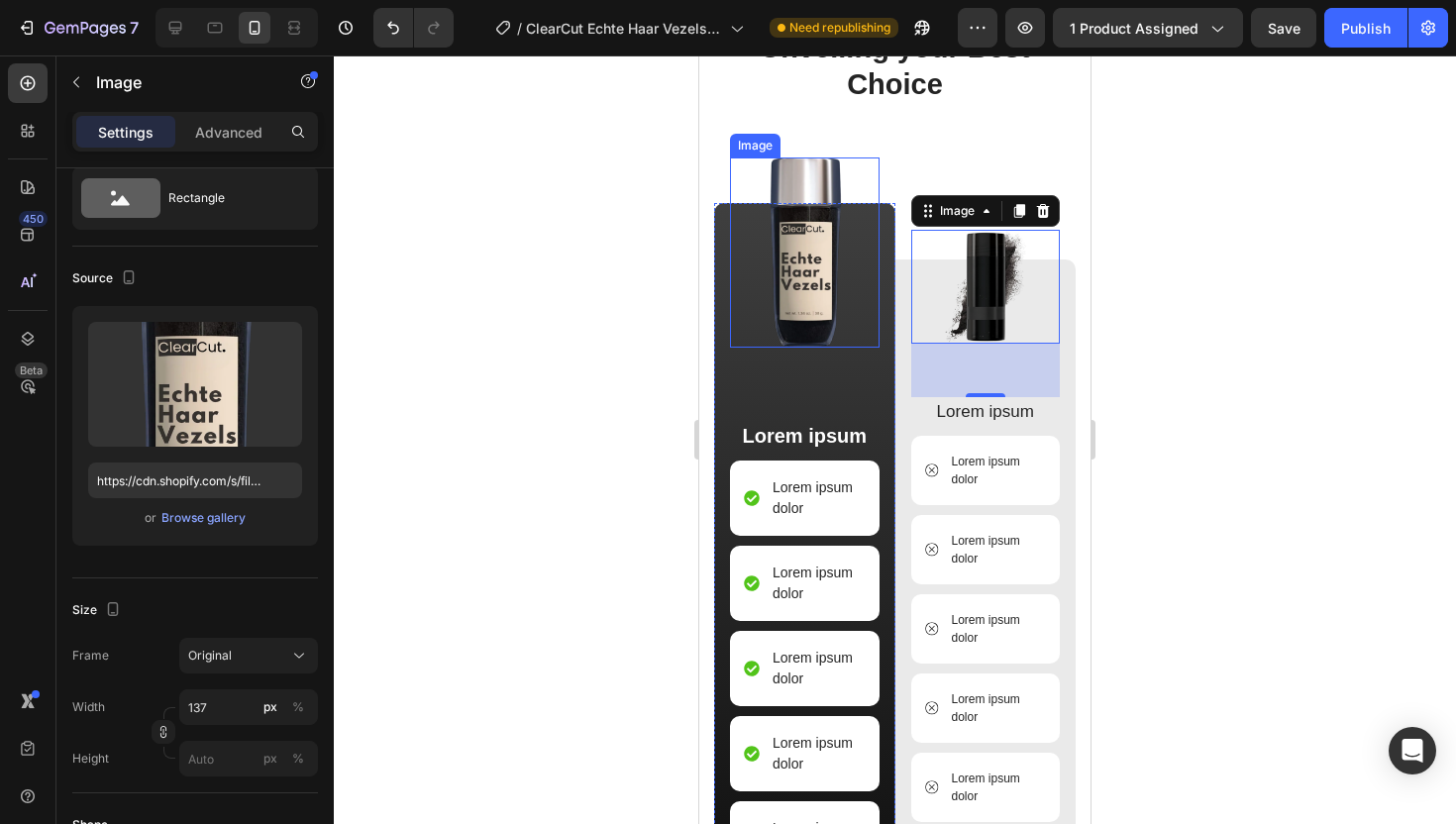 click at bounding box center [804, 253] 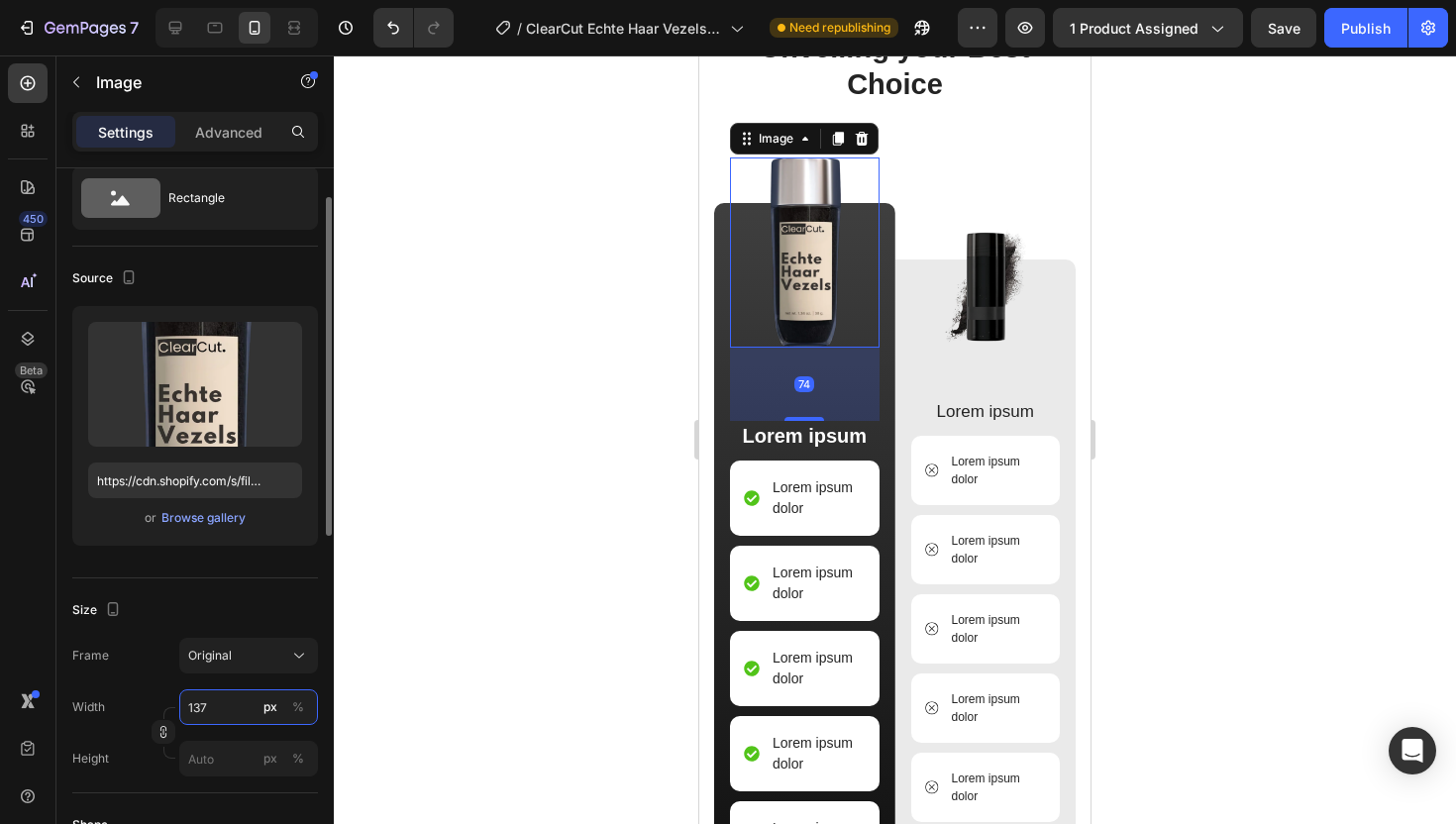 click on "137" at bounding box center (249, 707) 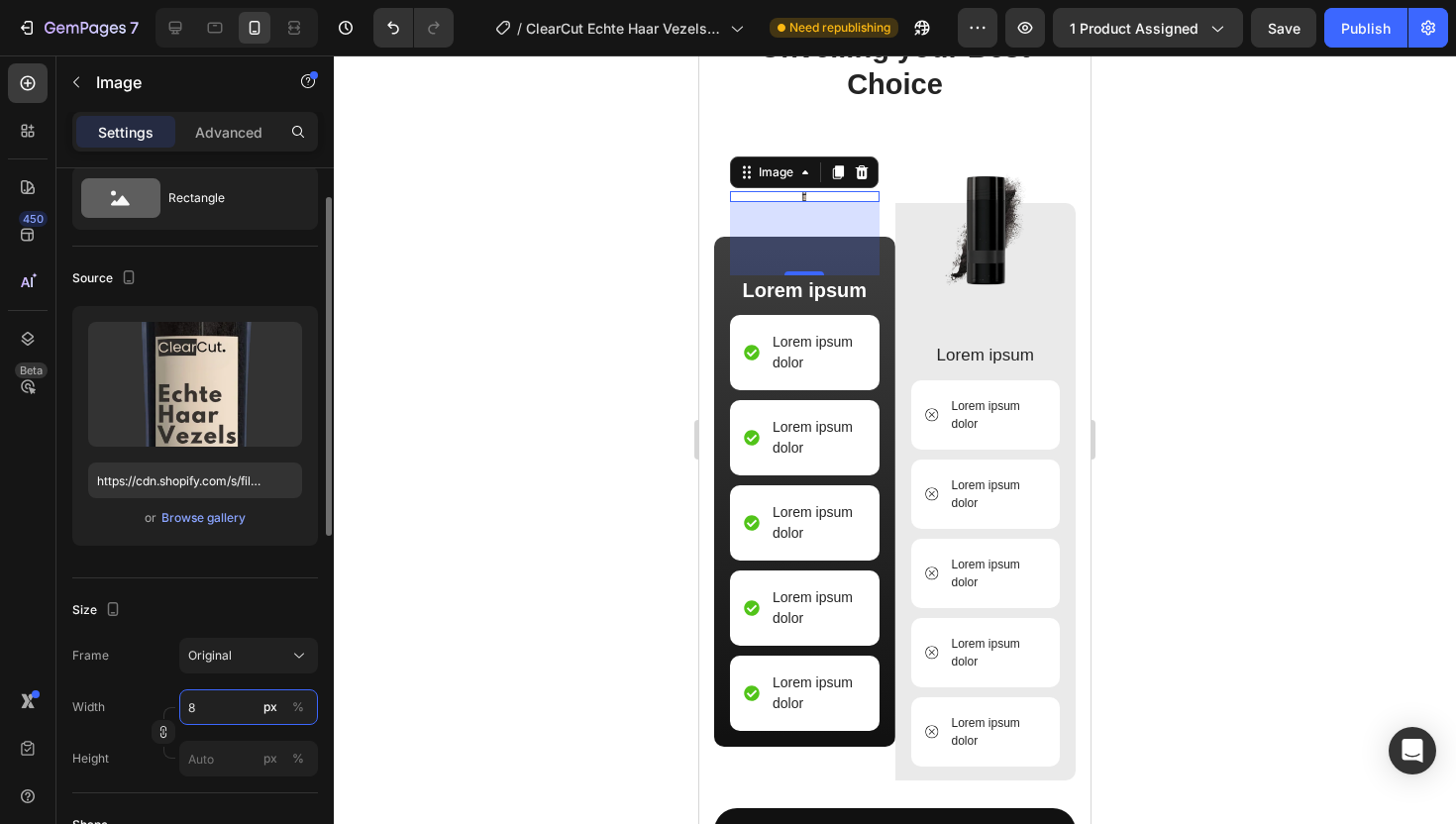 type on "82" 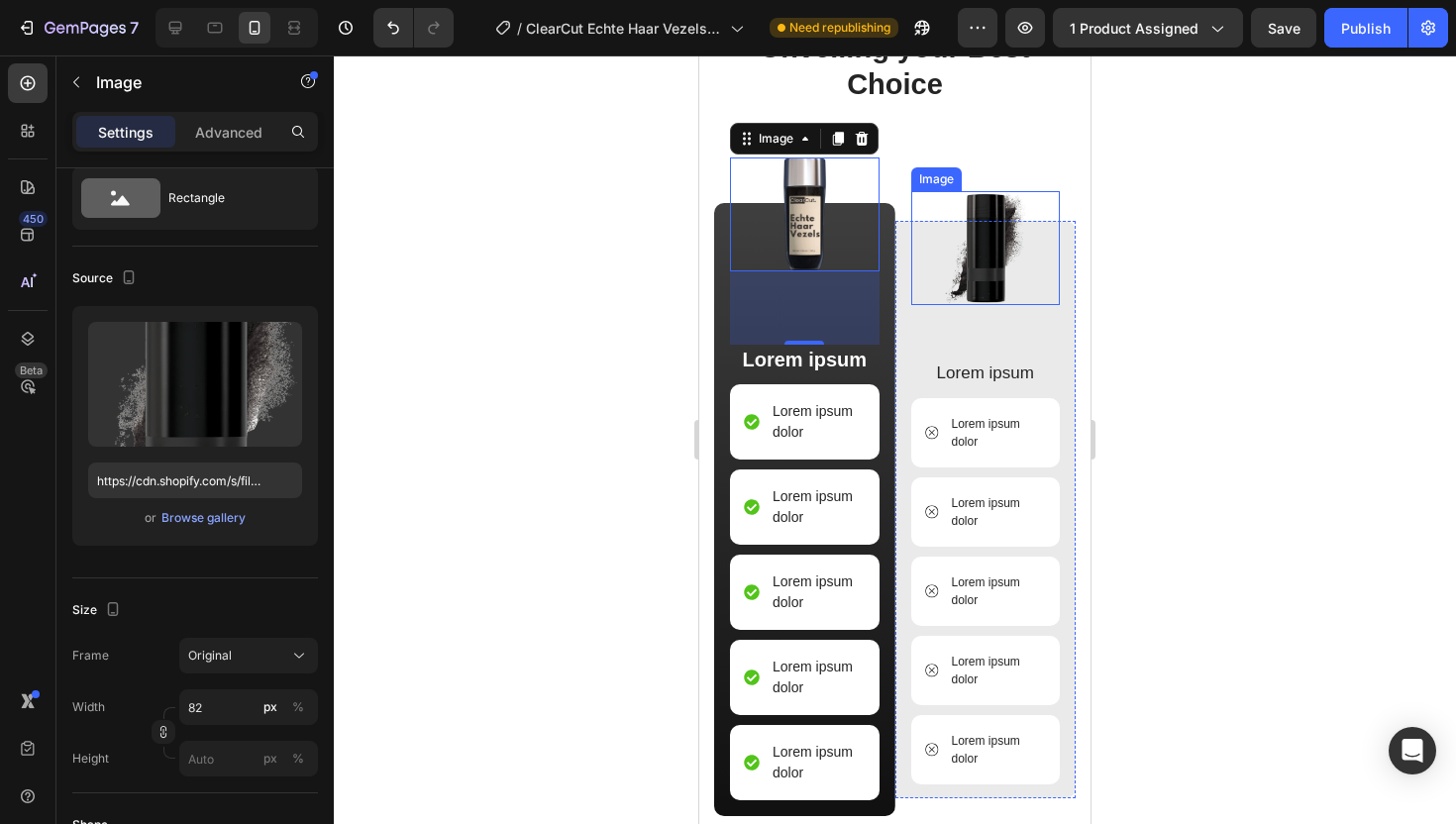 click at bounding box center (986, 248) 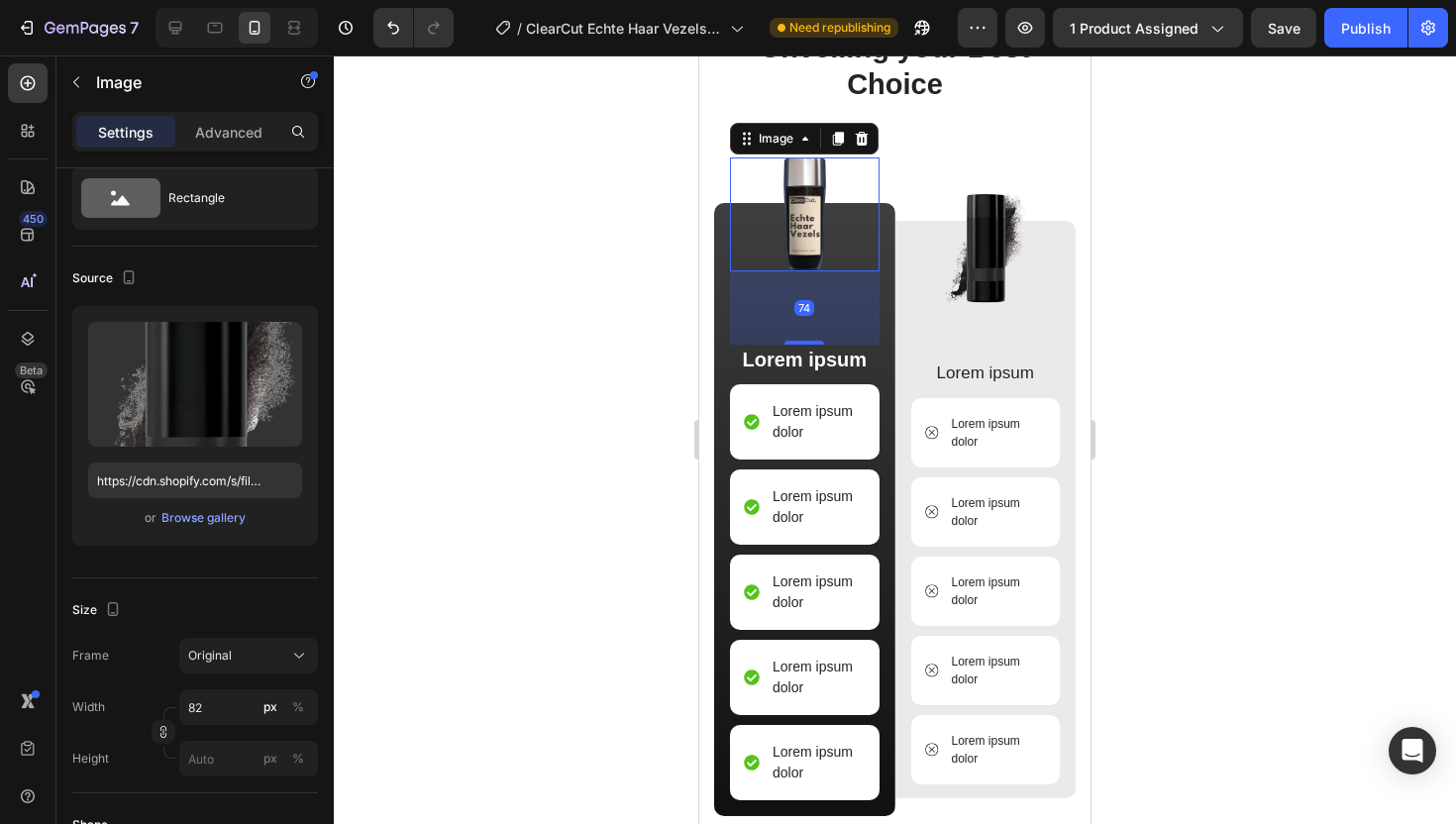 click at bounding box center (804, 214) 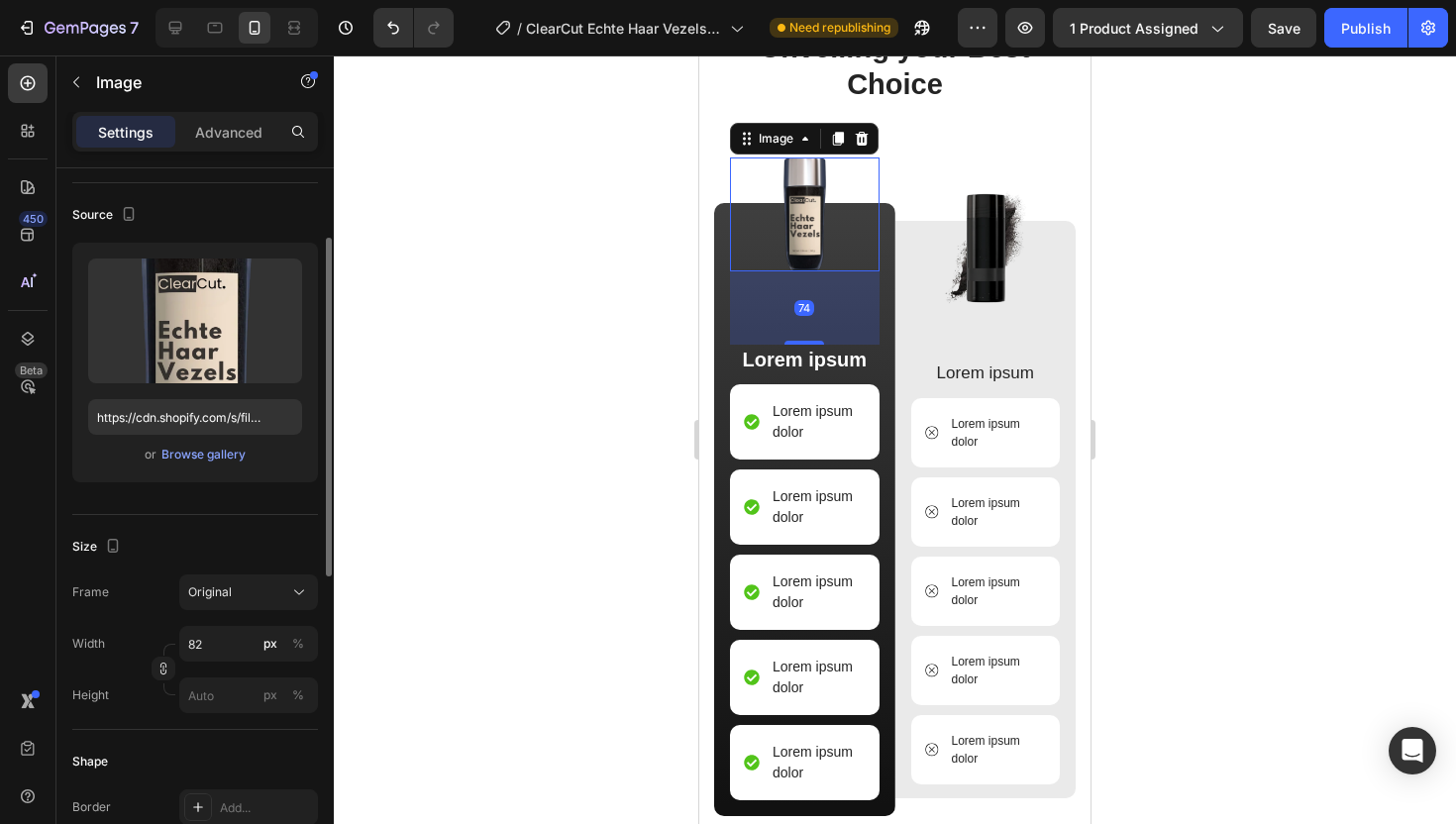 scroll, scrollTop: 146, scrollLeft: 0, axis: vertical 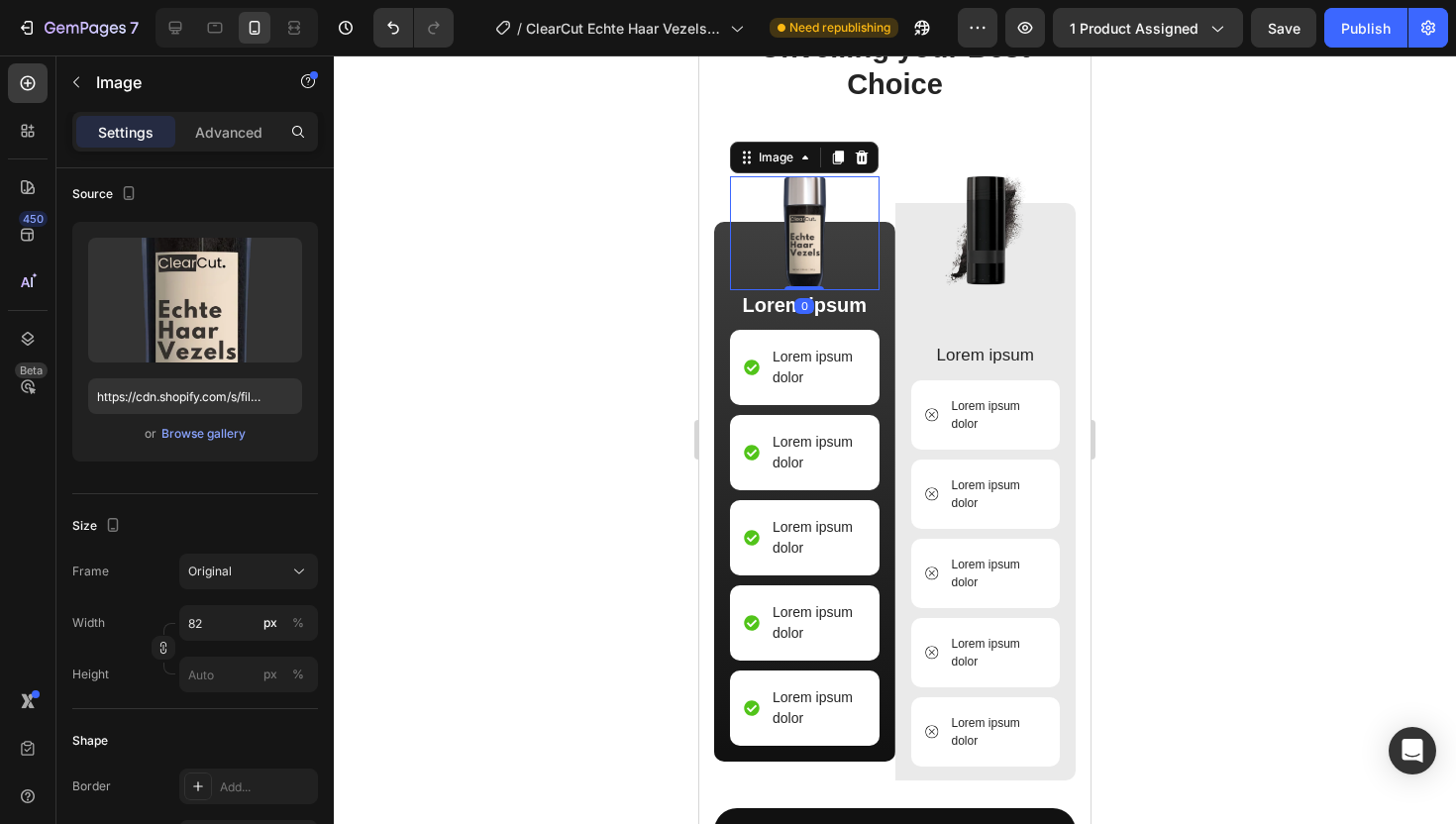 drag, startPoint x: 803, startPoint y: 341, endPoint x: 834, endPoint y: 261, distance: 85.79627 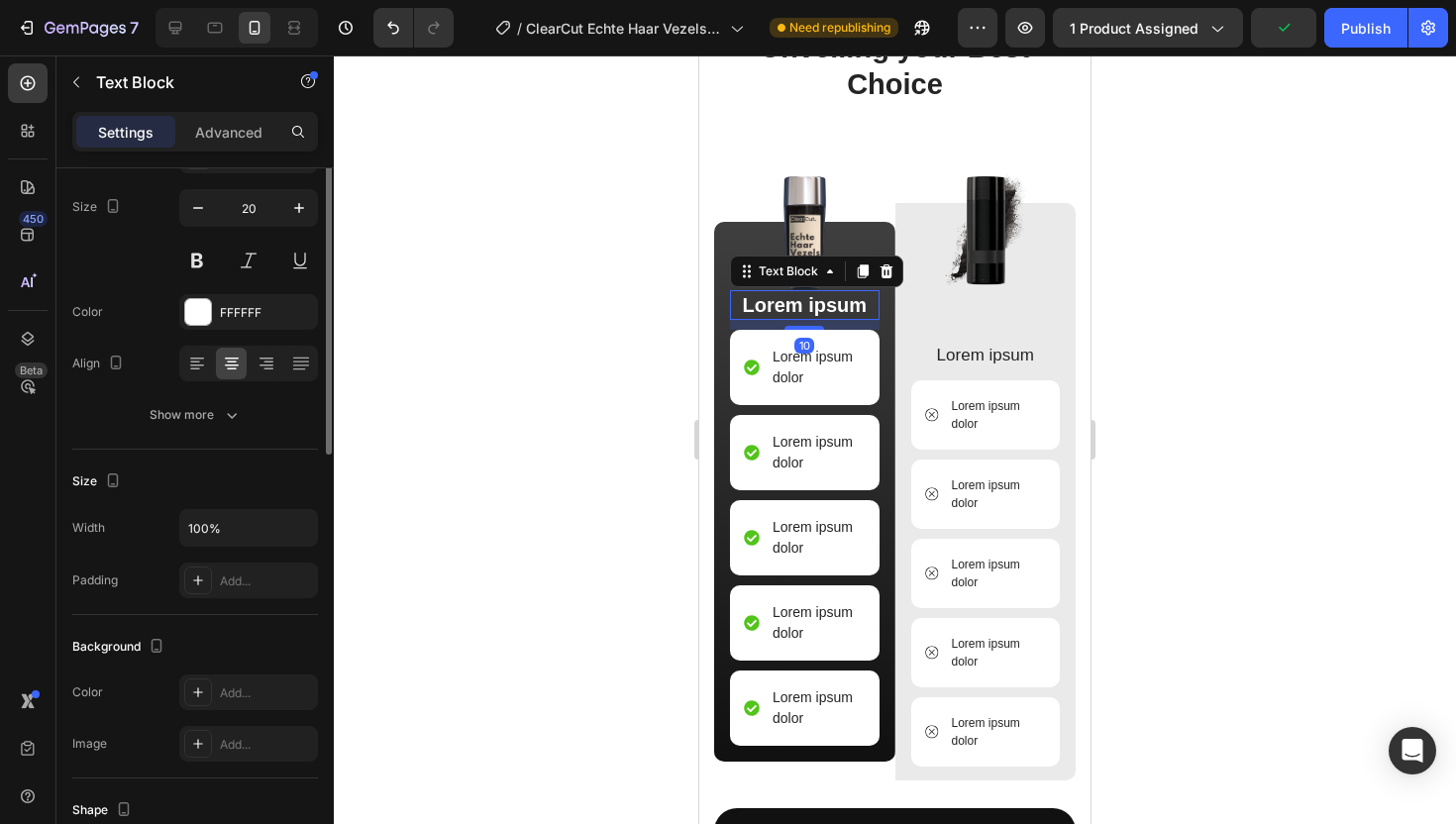 scroll, scrollTop: 0, scrollLeft: 0, axis: both 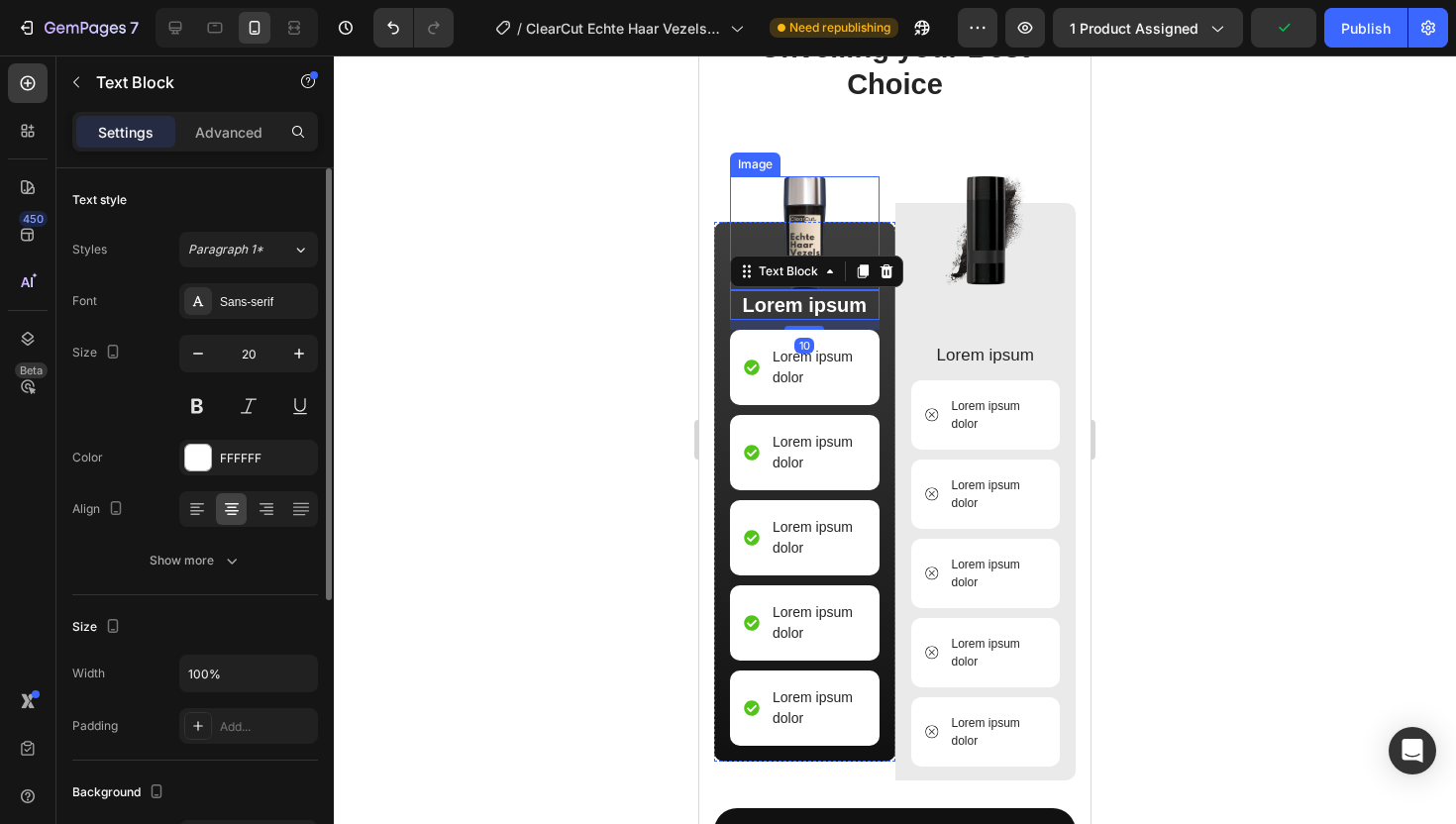 click at bounding box center (804, 233) 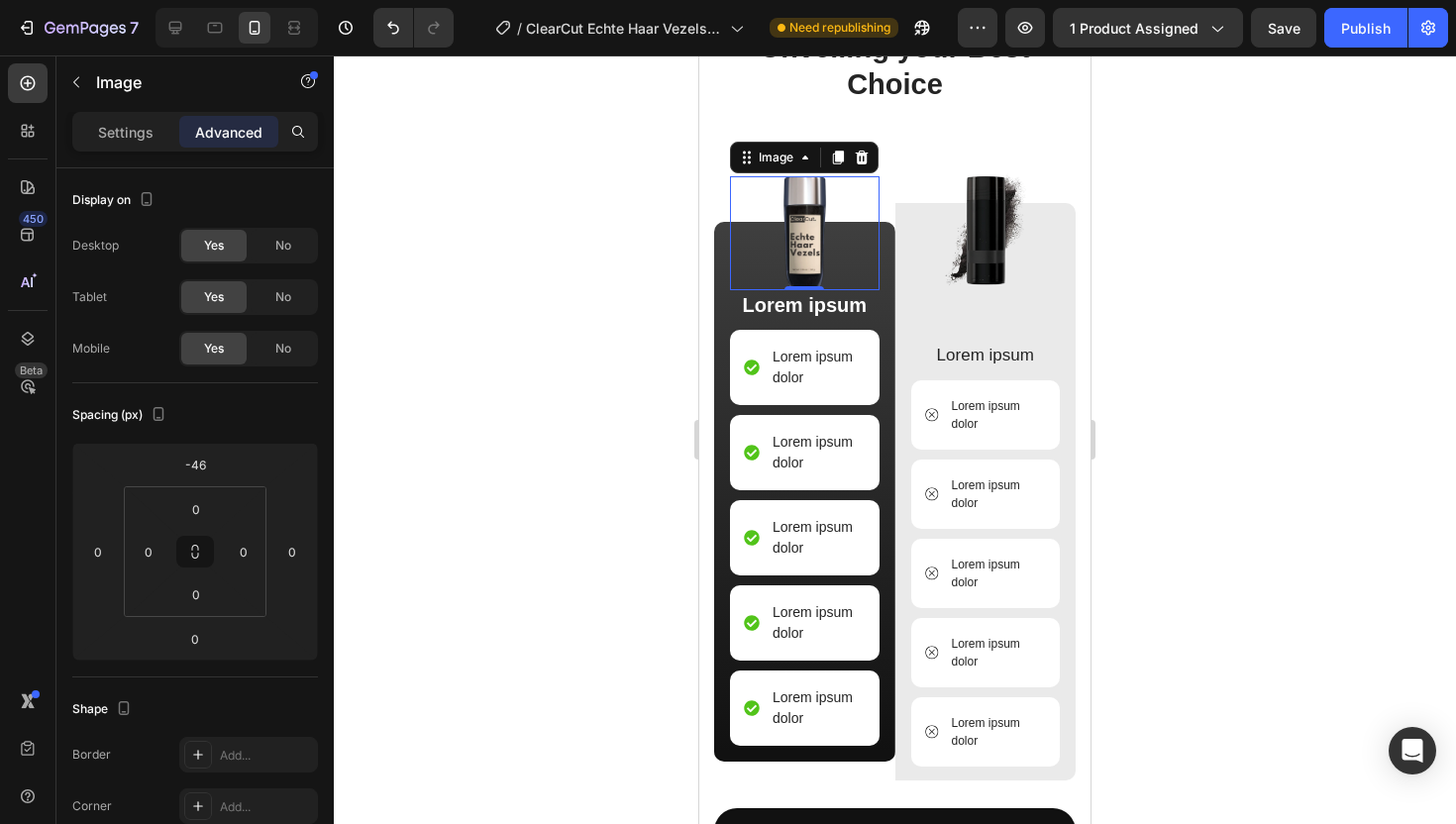 click at bounding box center [804, 233] 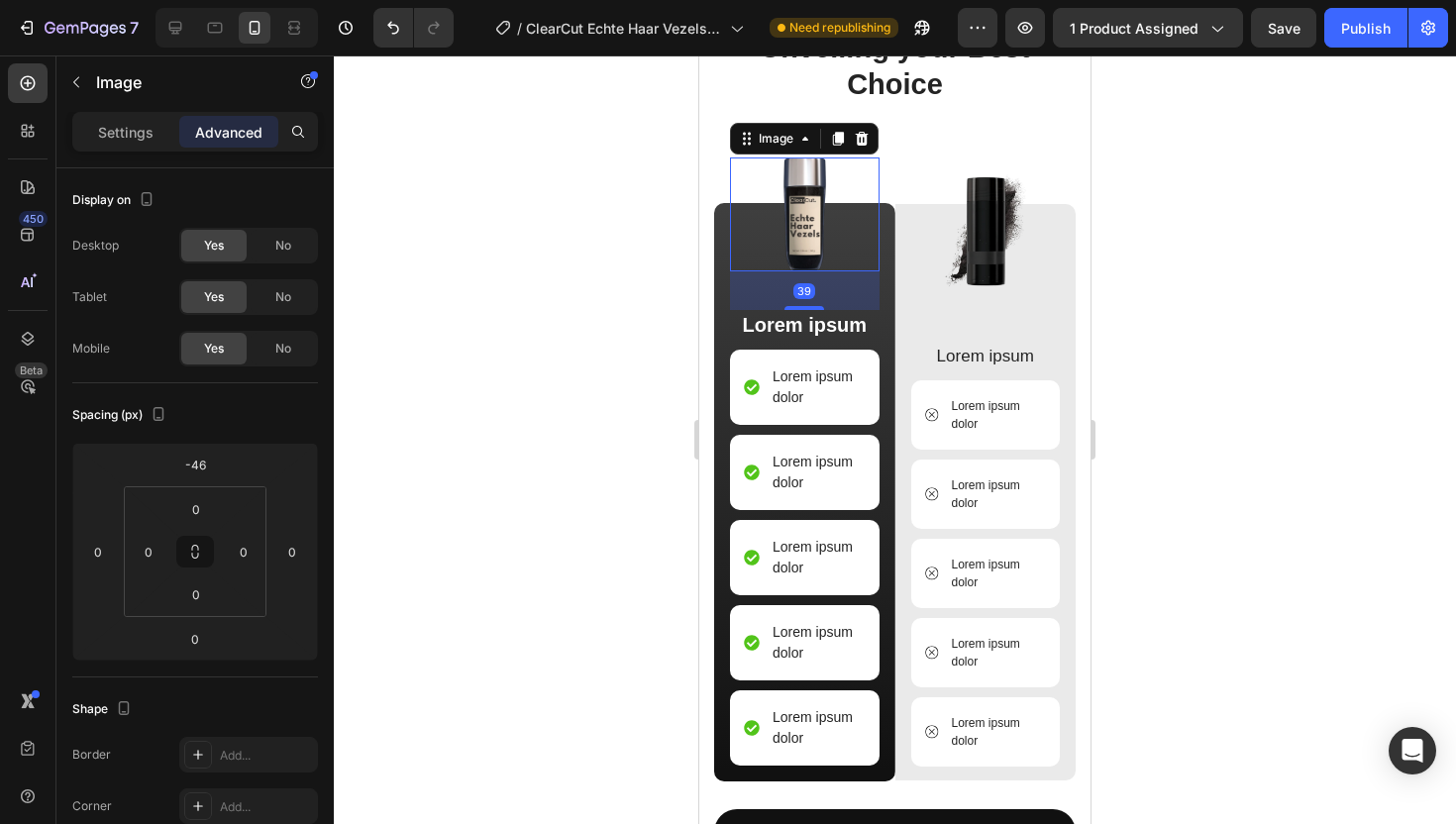 drag, startPoint x: 796, startPoint y: 286, endPoint x: 793, endPoint y: 325, distance: 39.115214 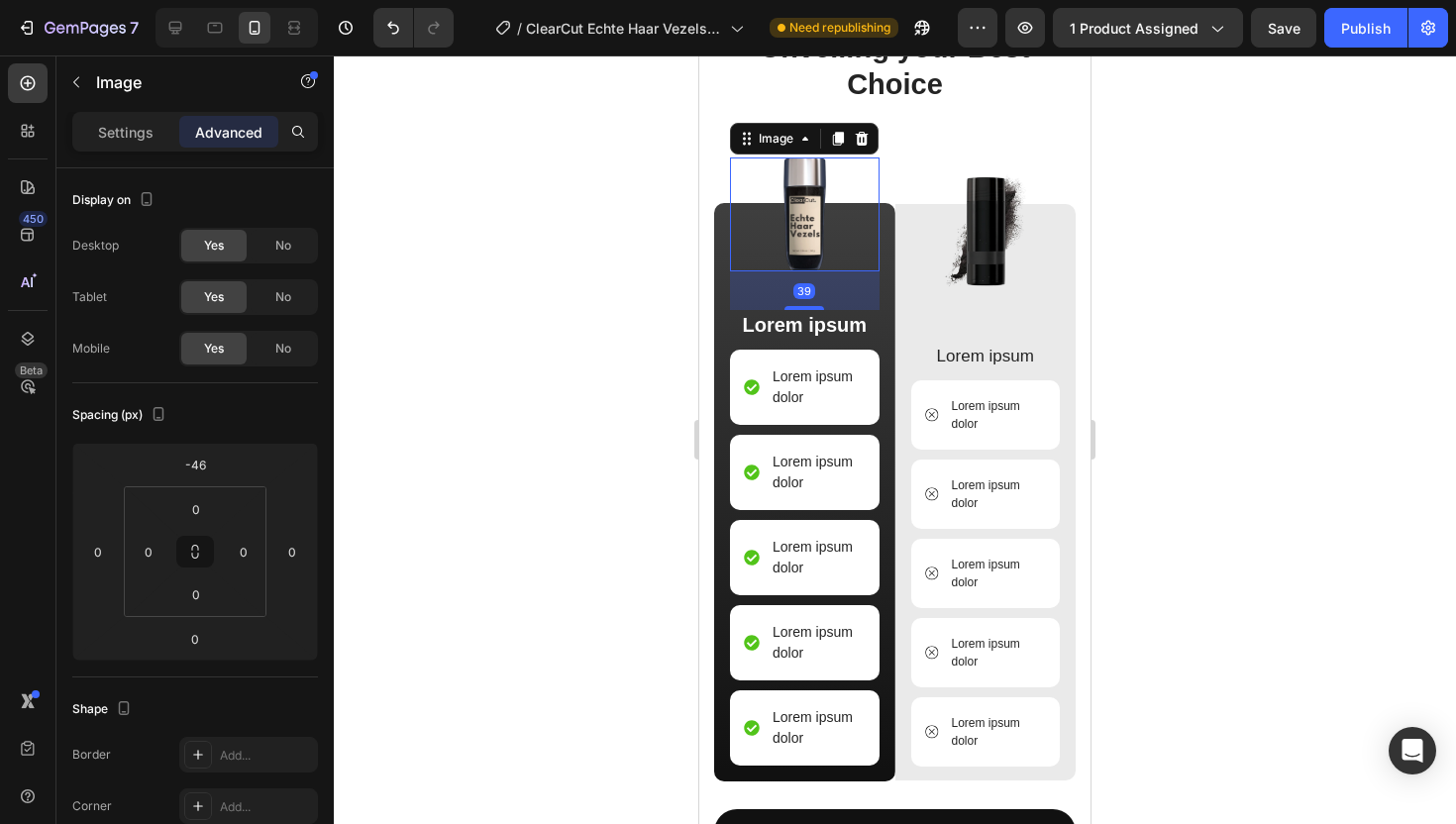 click on "Image   39 Lorem ipsum Text Block Lorem ipsum dolor Item List Lorem ipsum dolor Item List Lorem ipsum dolor Item List Lorem ipsum dolor Item List Lorem ipsum dolor Item List" at bounding box center [804, 492] 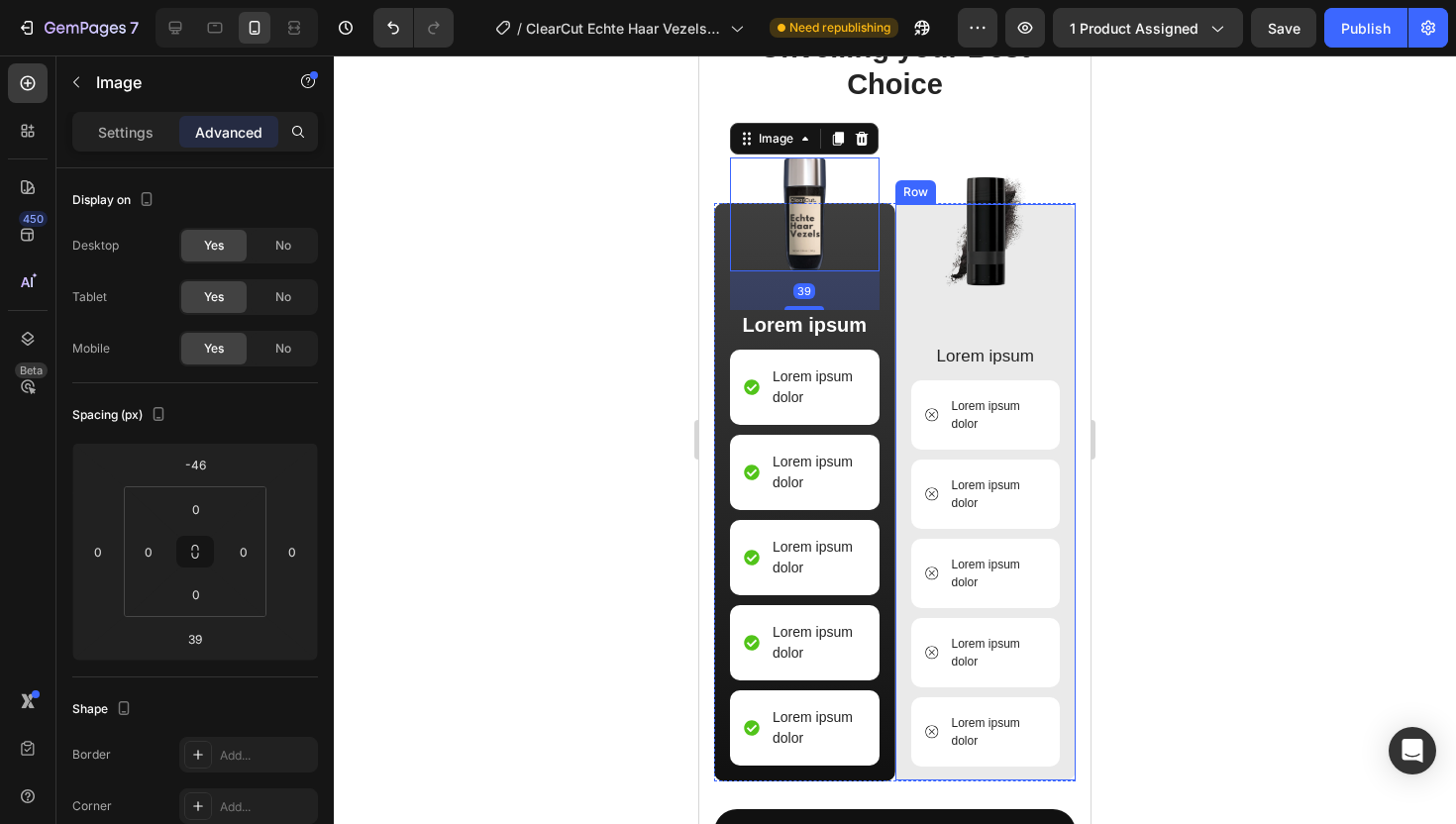 click 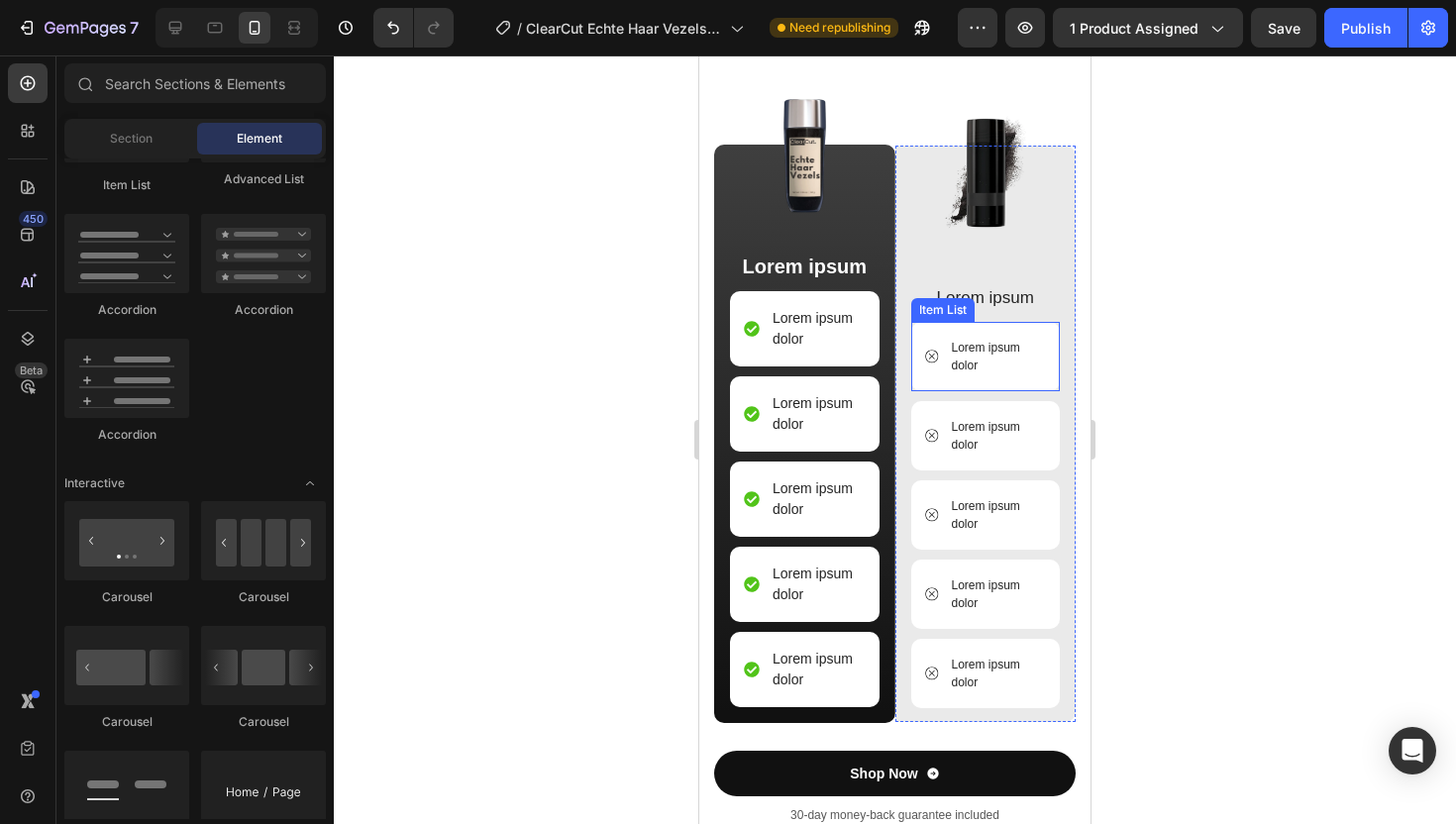 scroll, scrollTop: 2644, scrollLeft: 0, axis: vertical 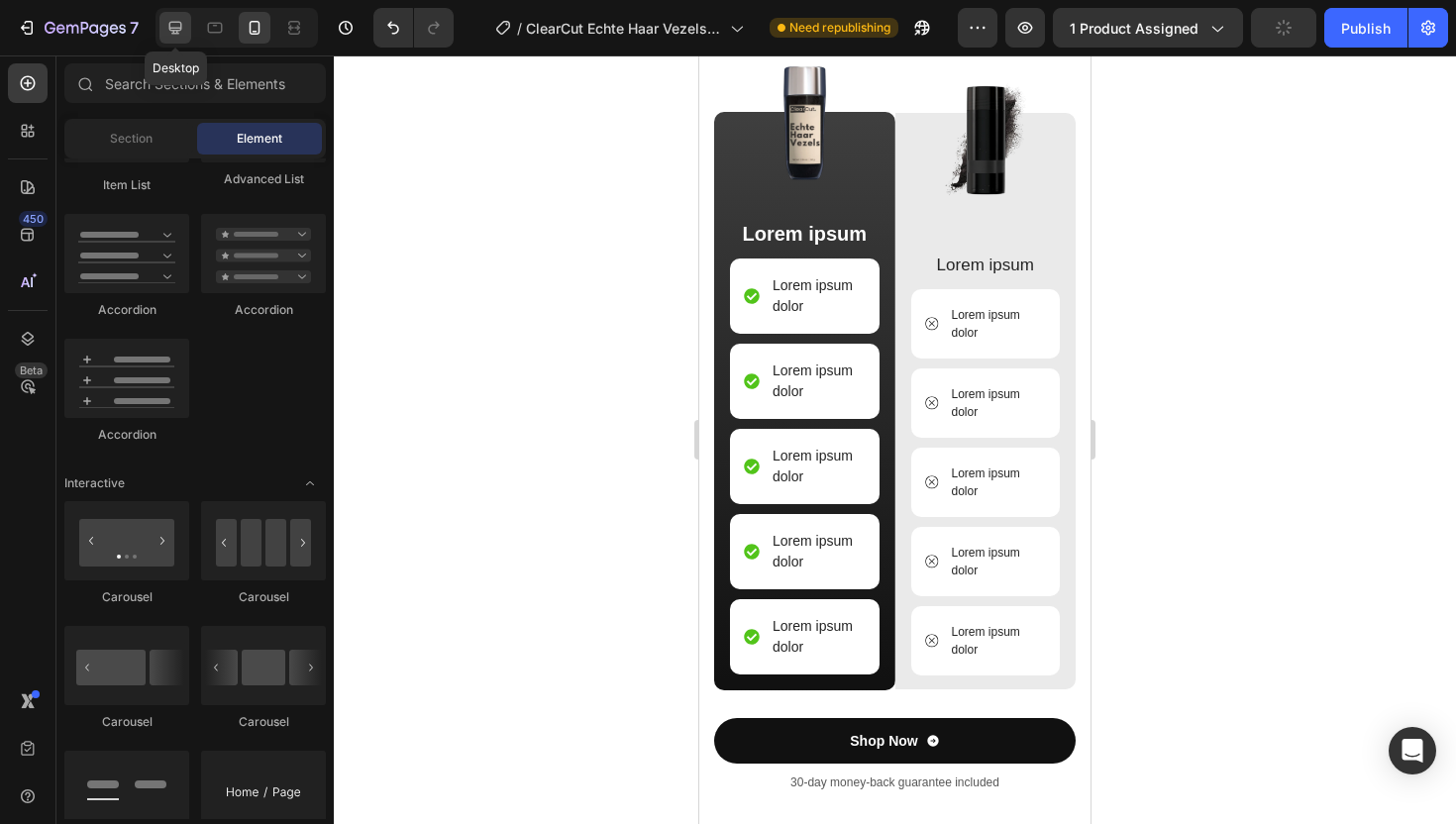click 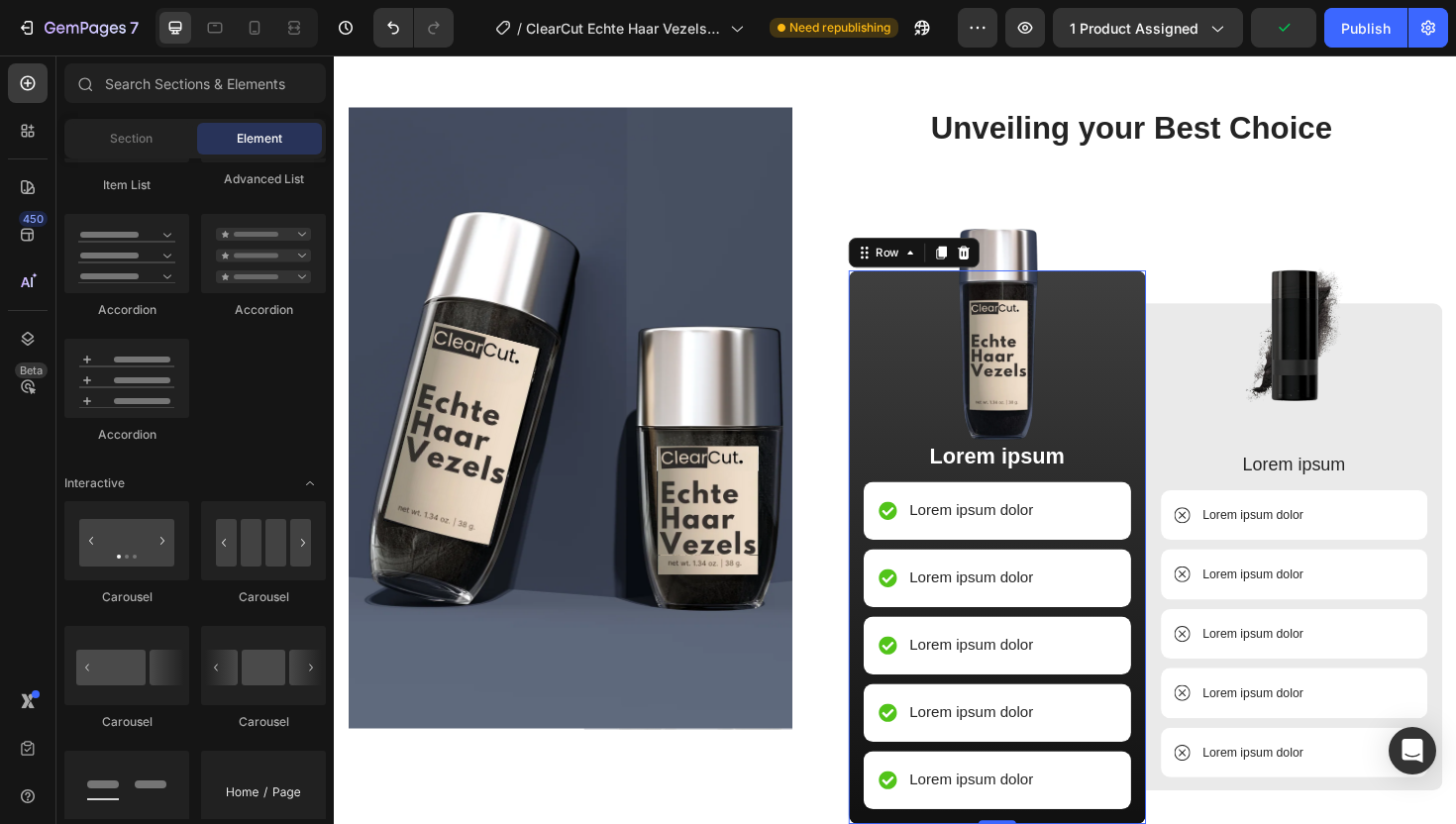 click on "Image Lorem ipsum Text Block Lorem ipsum dolor Item List Lorem ipsum dolor Item List Lorem ipsum dolor Item List Lorem ipsum dolor Item List Lorem ipsum dolor Item List Row   0" at bounding box center [1036, 576] 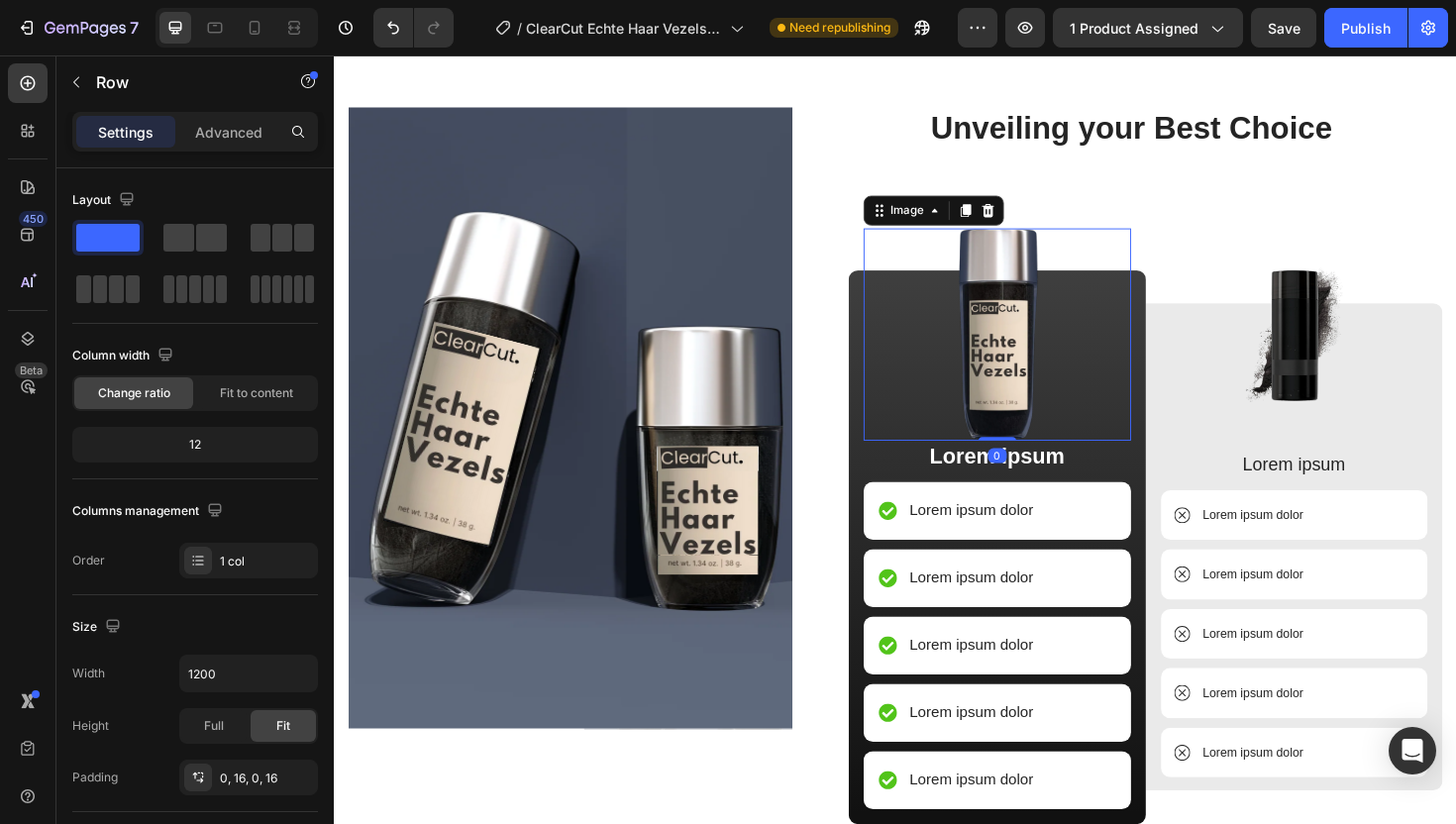 click at bounding box center [1036, 351] 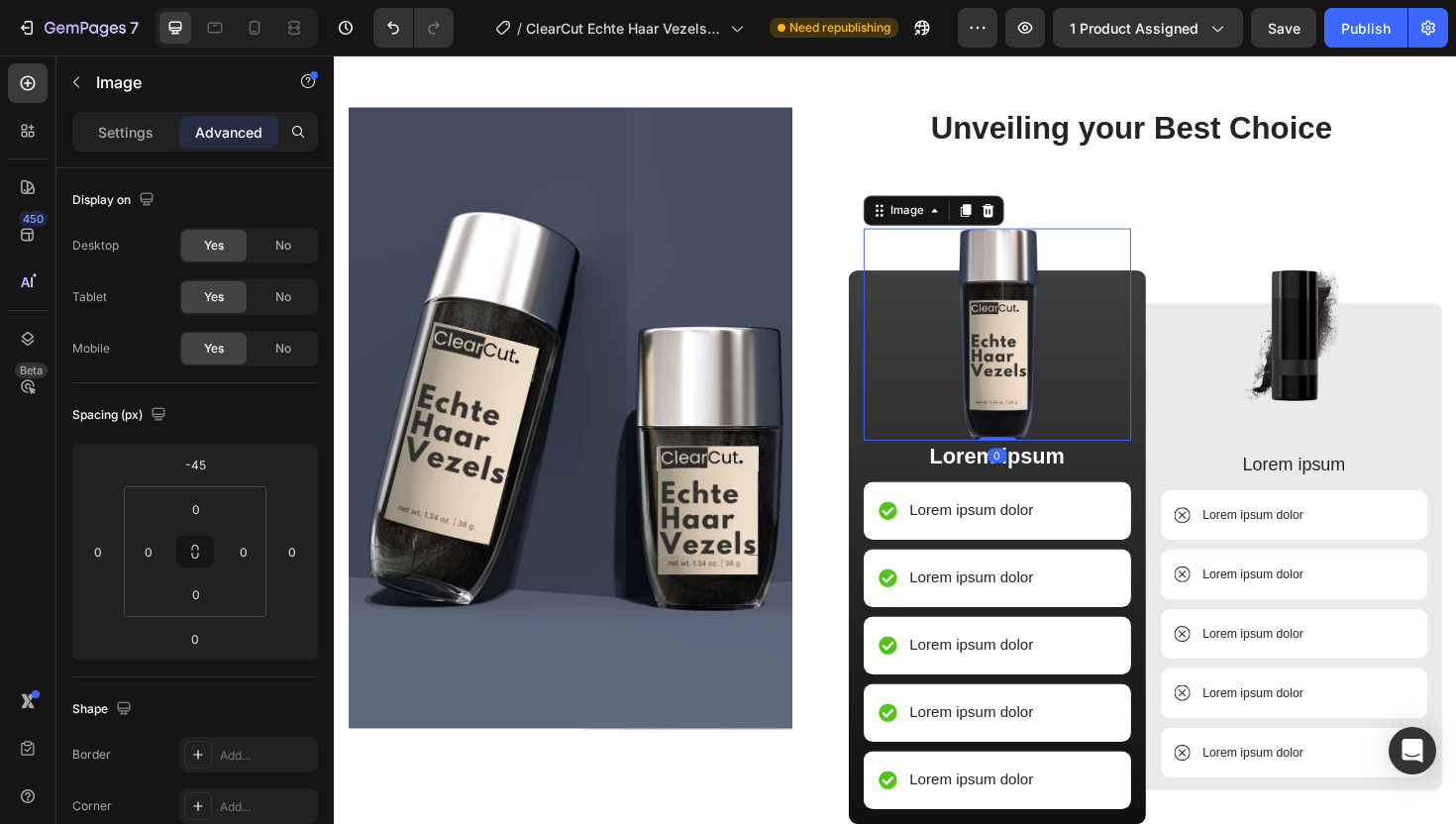 drag, startPoint x: 1025, startPoint y: 462, endPoint x: 1032, endPoint y: 442, distance: 21.18962 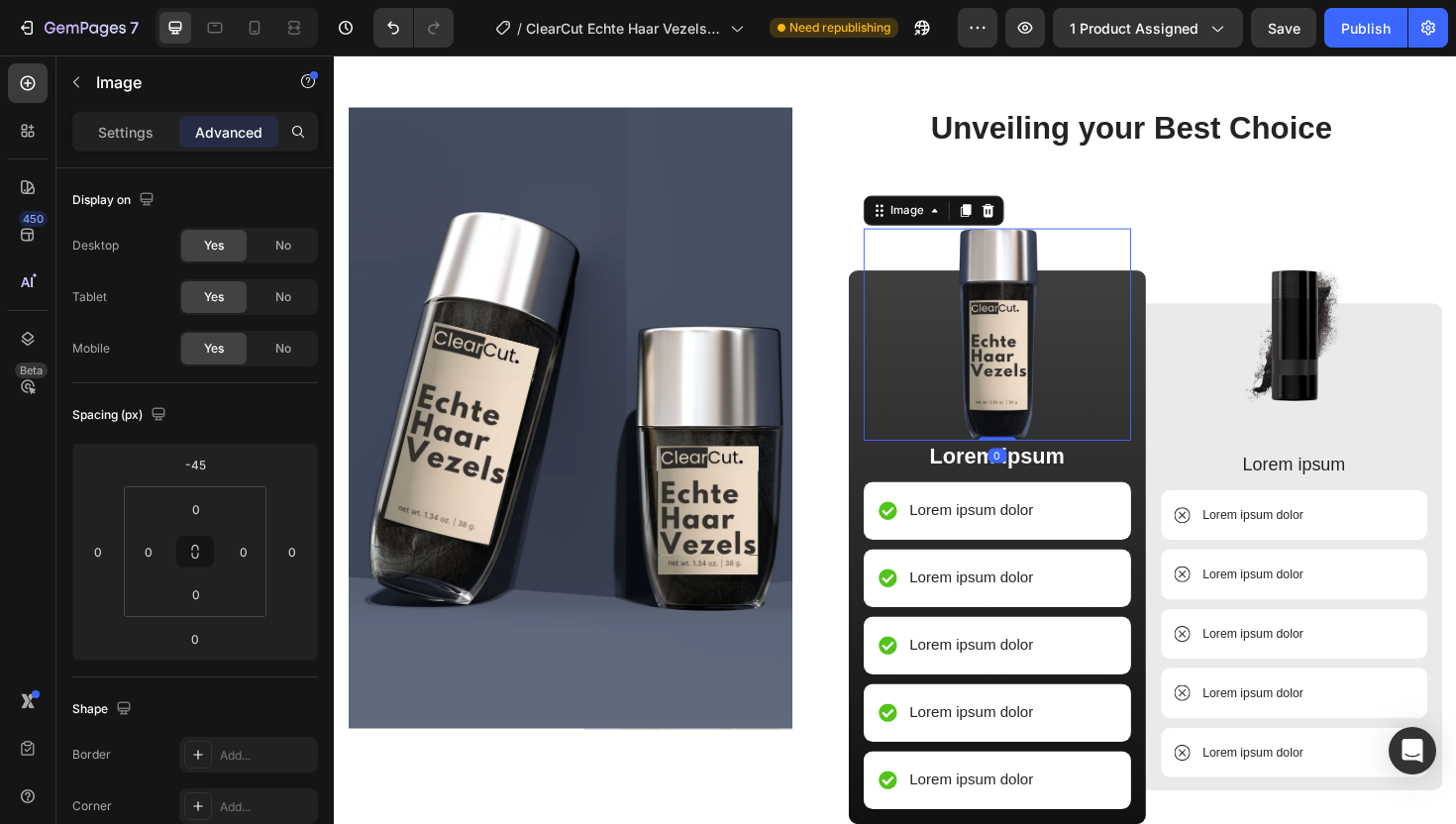 click on "Image   0" at bounding box center [1036, 351] 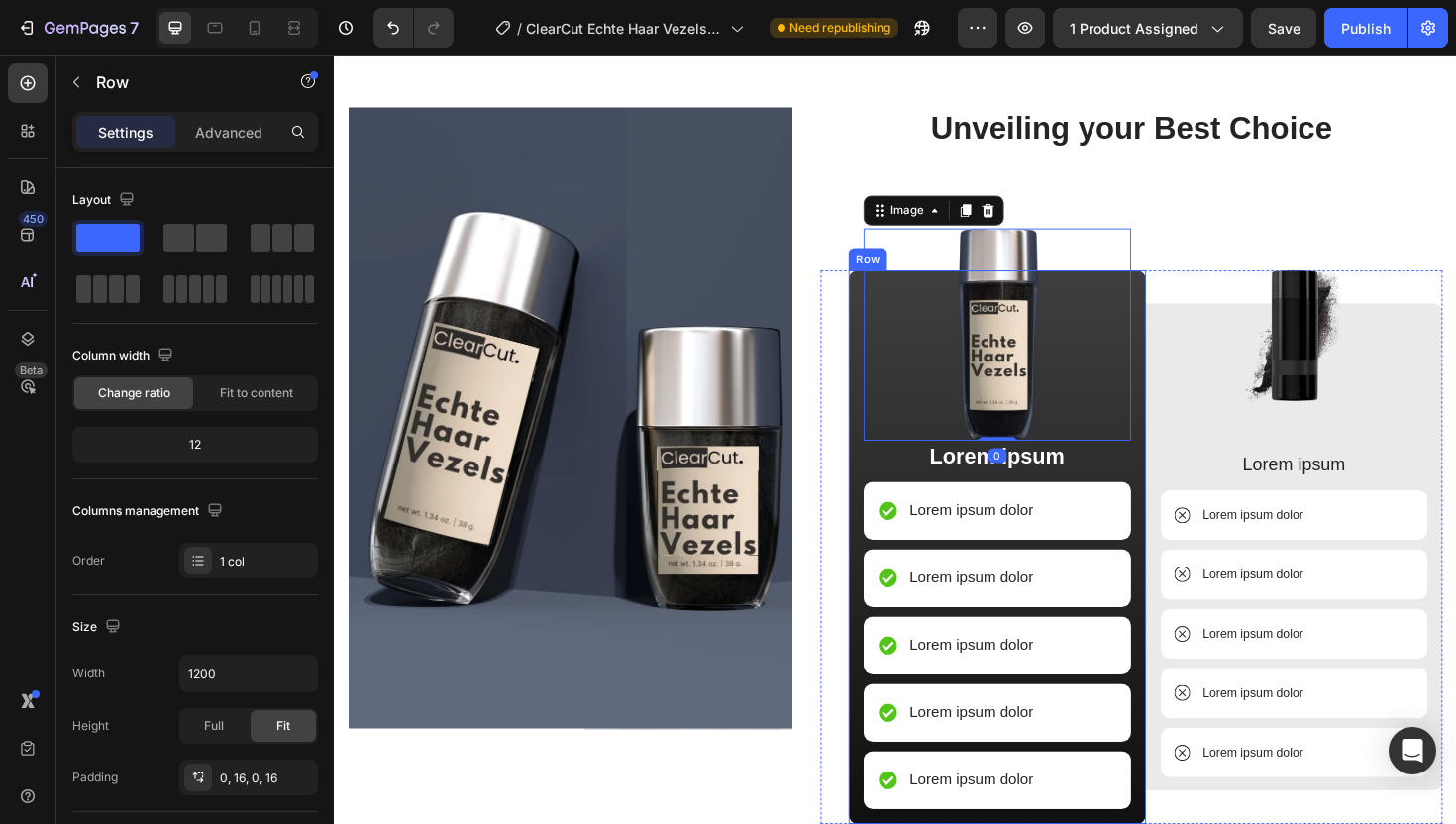 click on "Image   0 Lorem ipsum Text Block Lorem ipsum dolor Item List Lorem ipsum dolor Item List Lorem ipsum dolor Item List Lorem ipsum dolor Item List Lorem ipsum dolor Item List Row" at bounding box center [1036, 576] 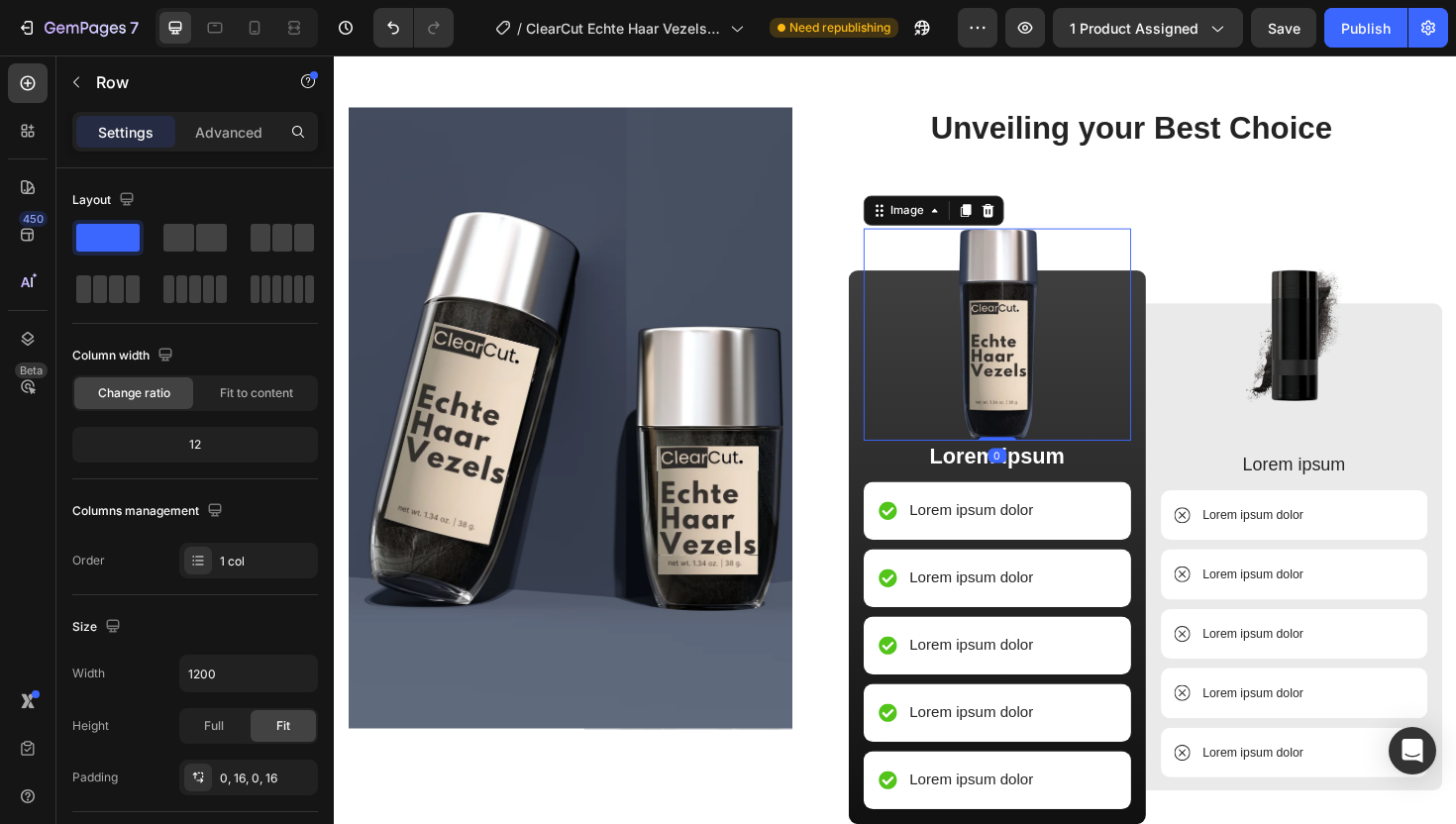 click at bounding box center [1036, 351] 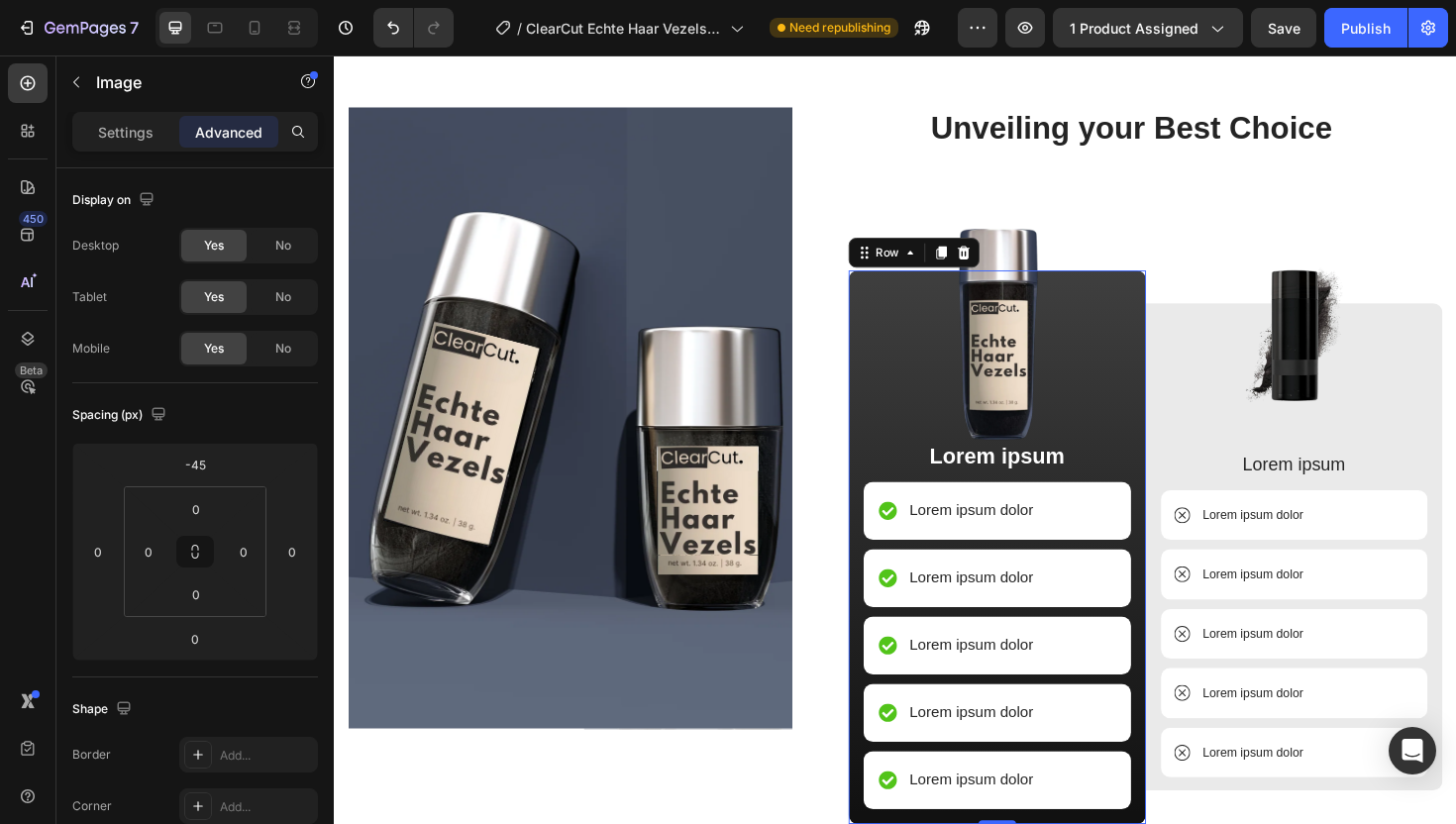 click on "Image Lorem ipsum Text Block Lorem ipsum dolor Item List Lorem ipsum dolor Item List Lorem ipsum dolor Item List Lorem ipsum dolor Item List Lorem ipsum dolor Item List Row   0" at bounding box center (1036, 576) 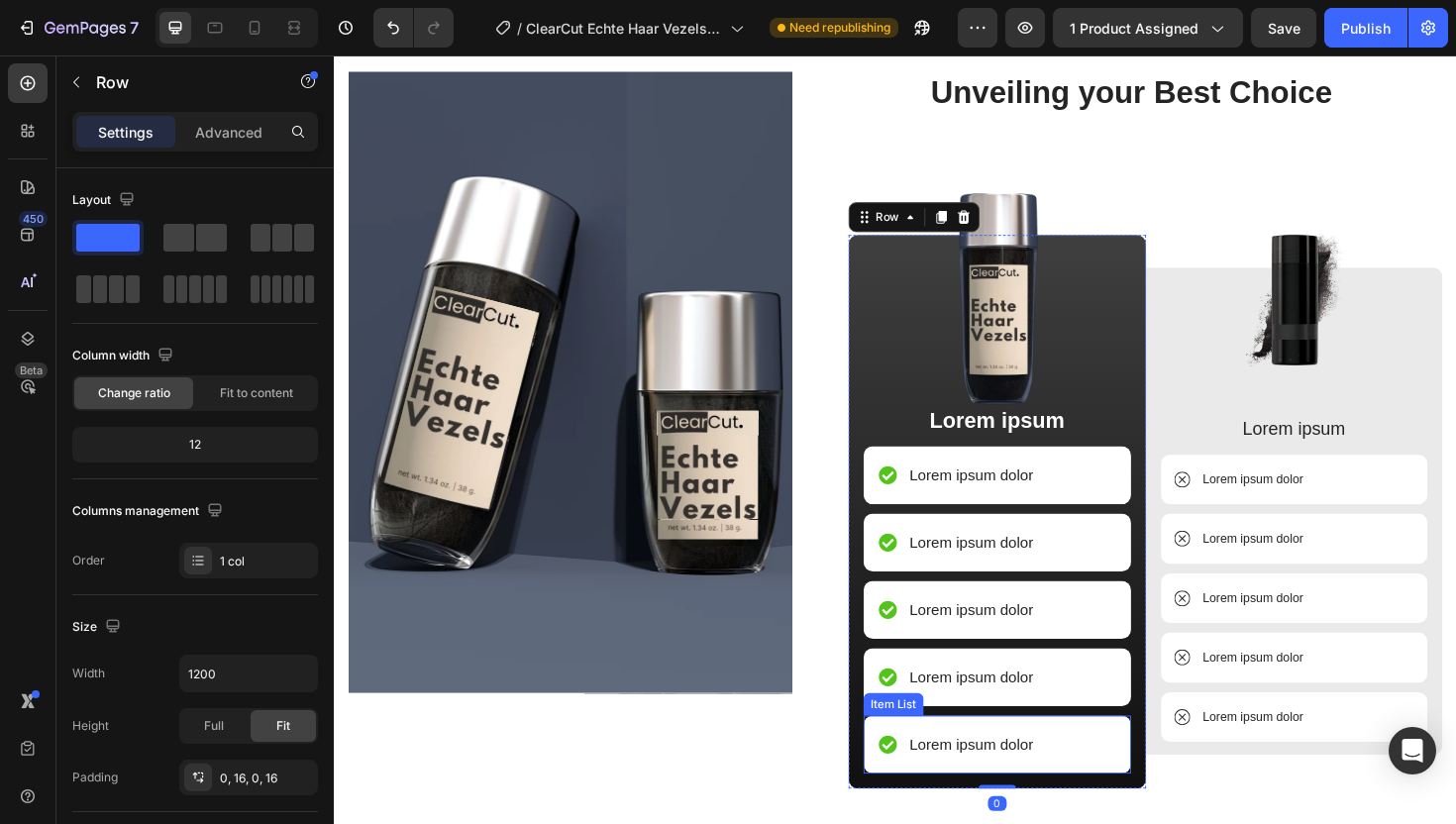 scroll, scrollTop: 2660, scrollLeft: 0, axis: vertical 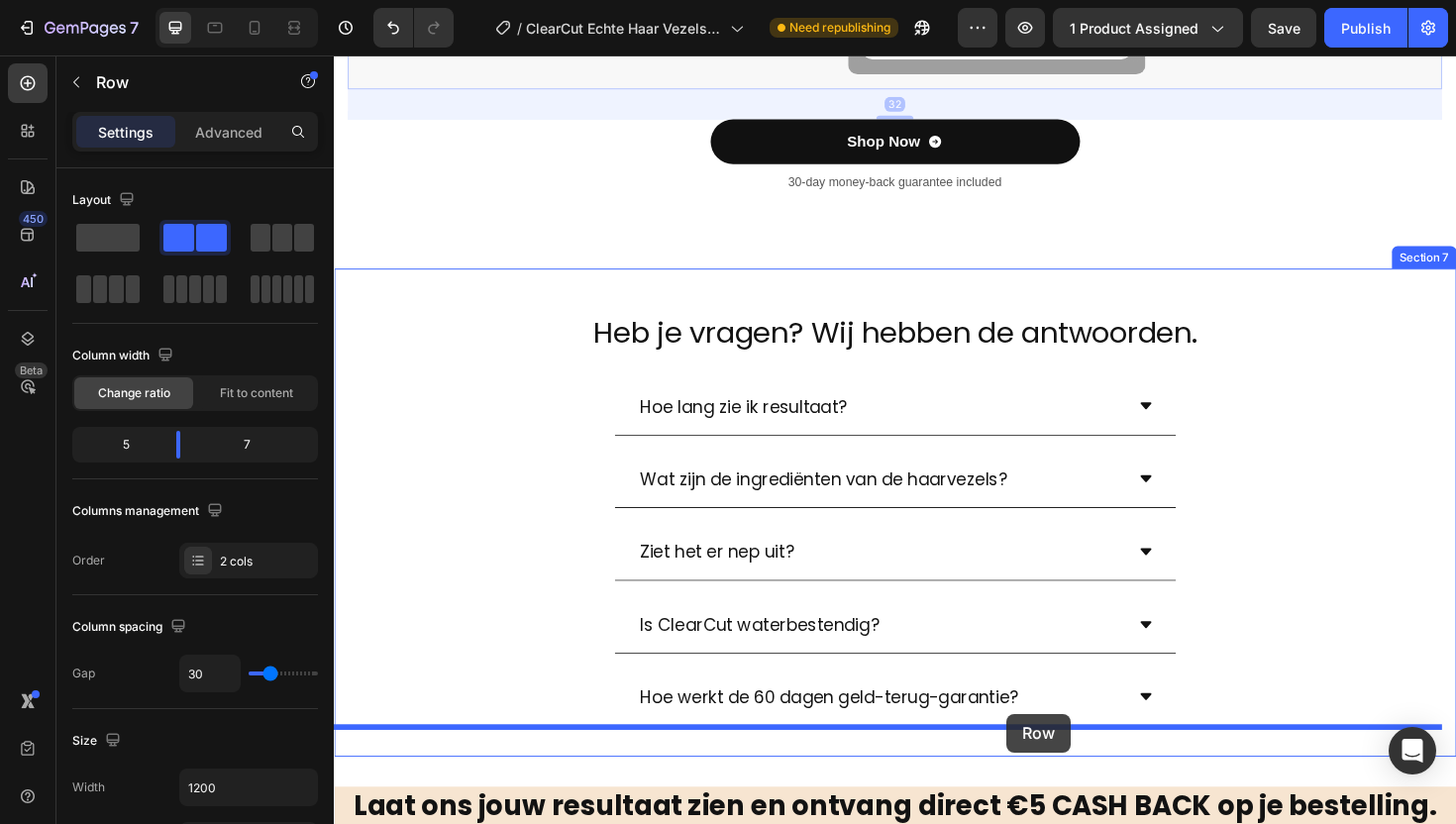 drag, startPoint x: 1033, startPoint y: 817, endPoint x: 1046, endPoint y: 754, distance: 64.32729 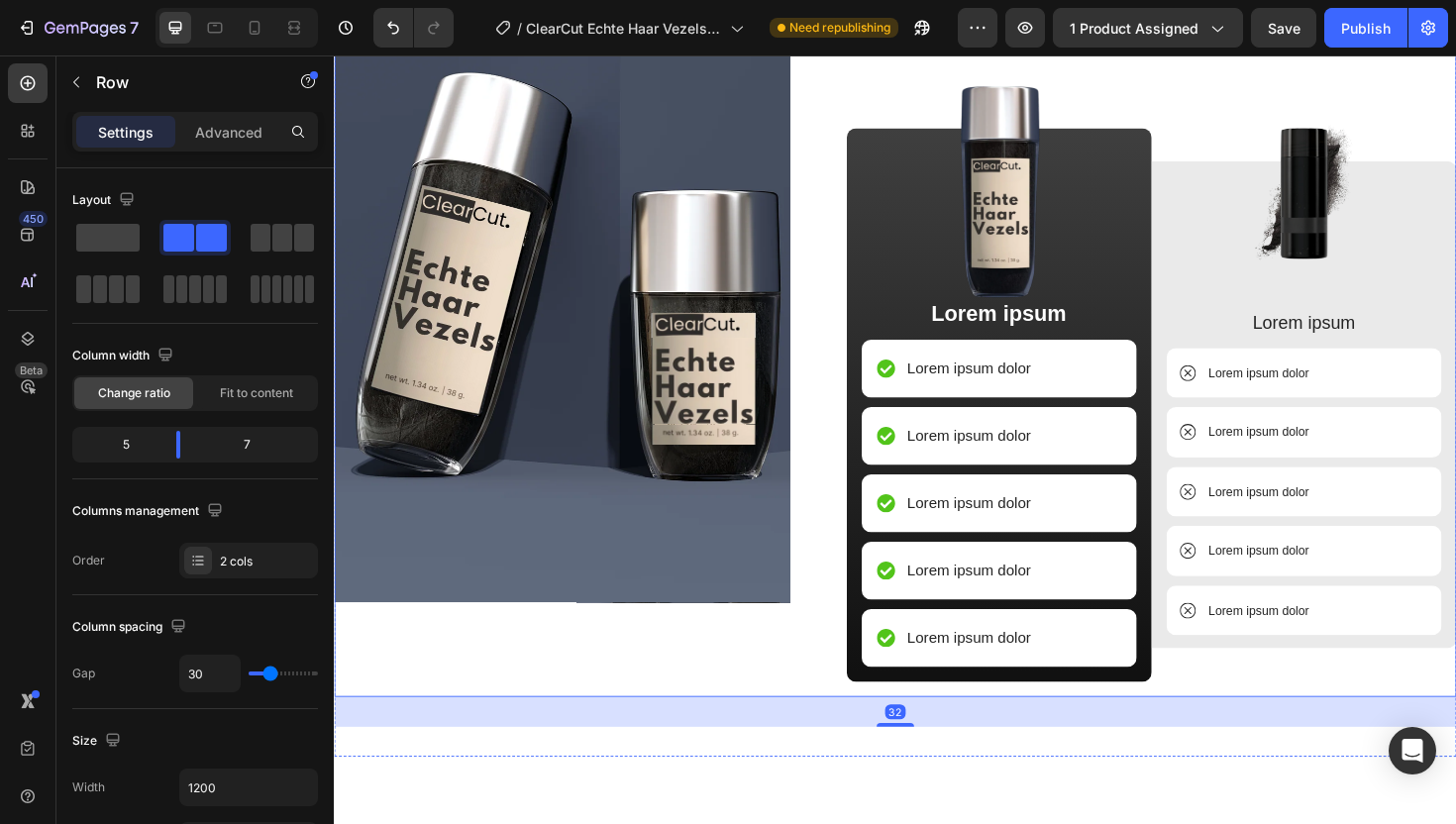 scroll, scrollTop: 2603, scrollLeft: 0, axis: vertical 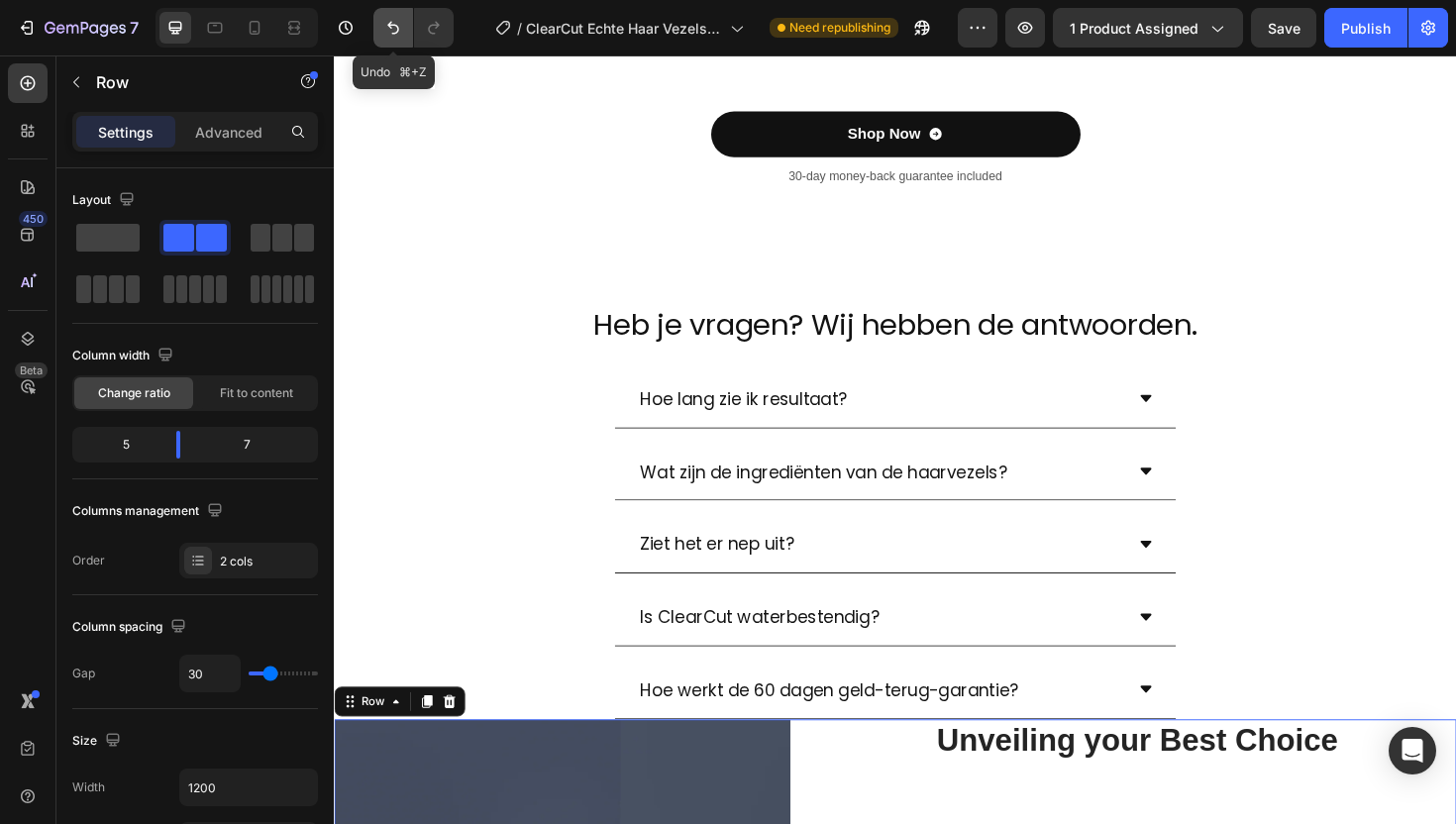 click 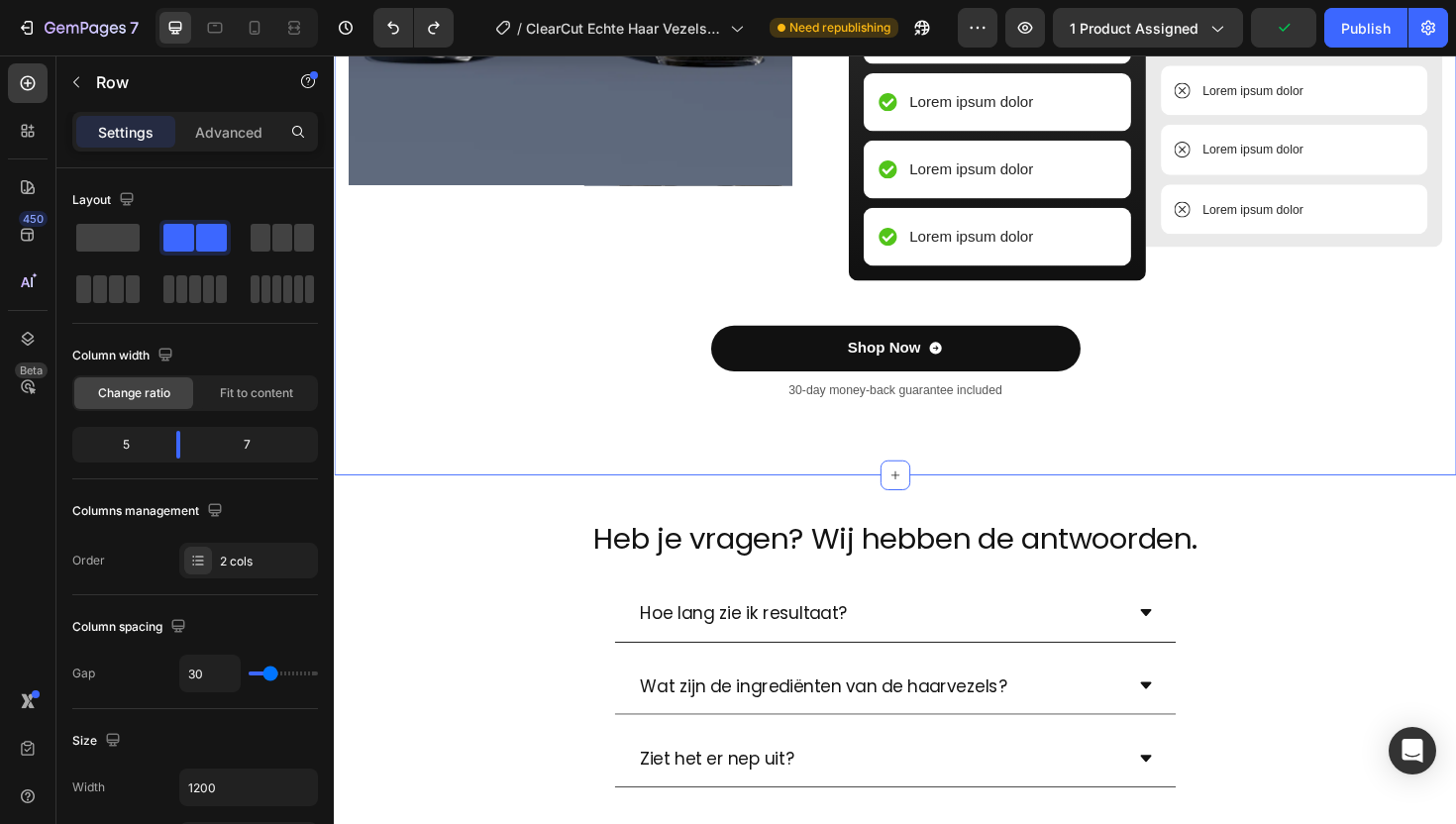 scroll, scrollTop: 3027, scrollLeft: 0, axis: vertical 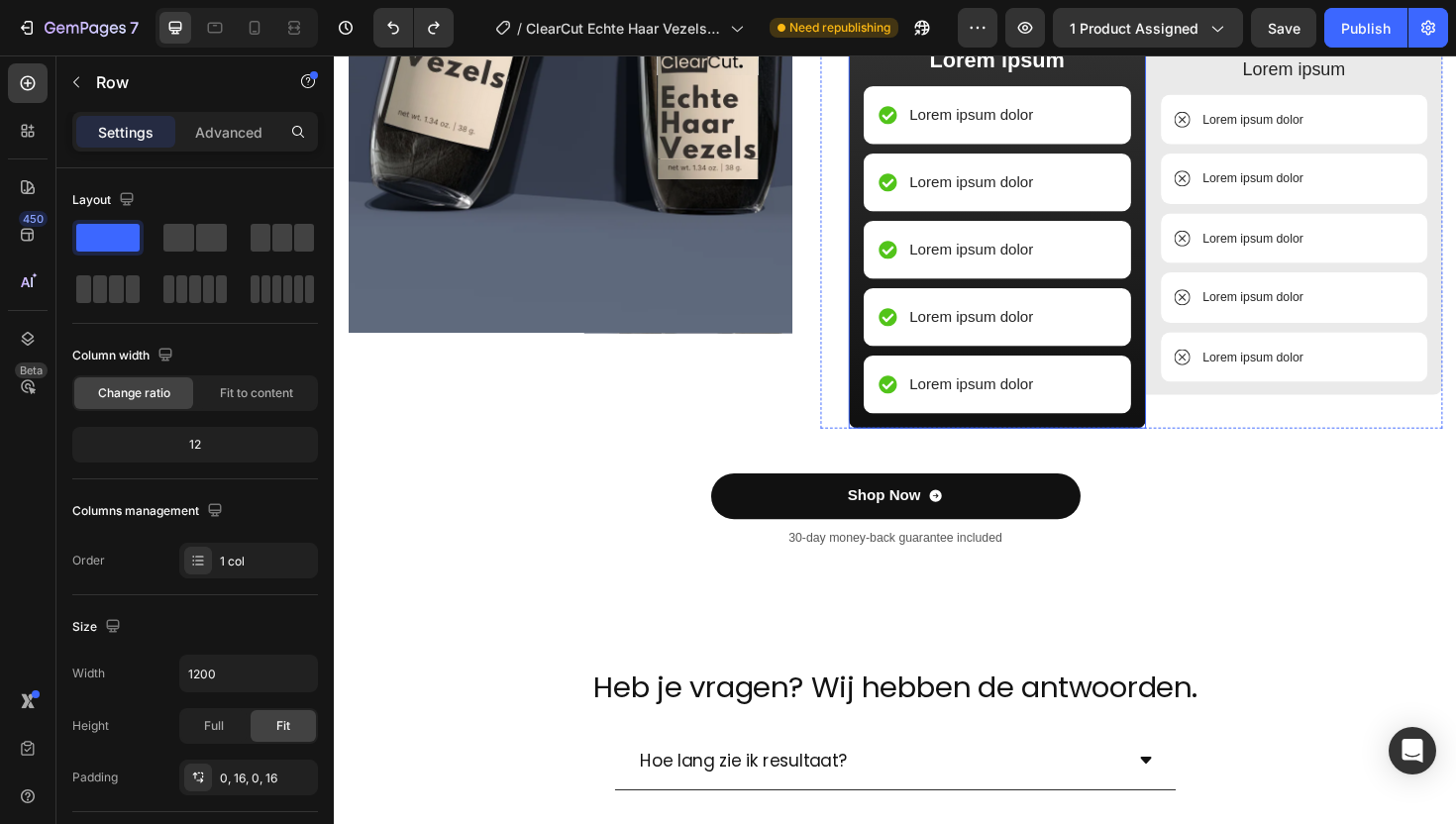 click on "Image Lorem ipsum Text Block Lorem ipsum dolor Item List Lorem ipsum dolor Item List Lorem ipsum dolor Item List Lorem ipsum dolor Item List Lorem ipsum dolor Item List Row" at bounding box center (1036, 157) 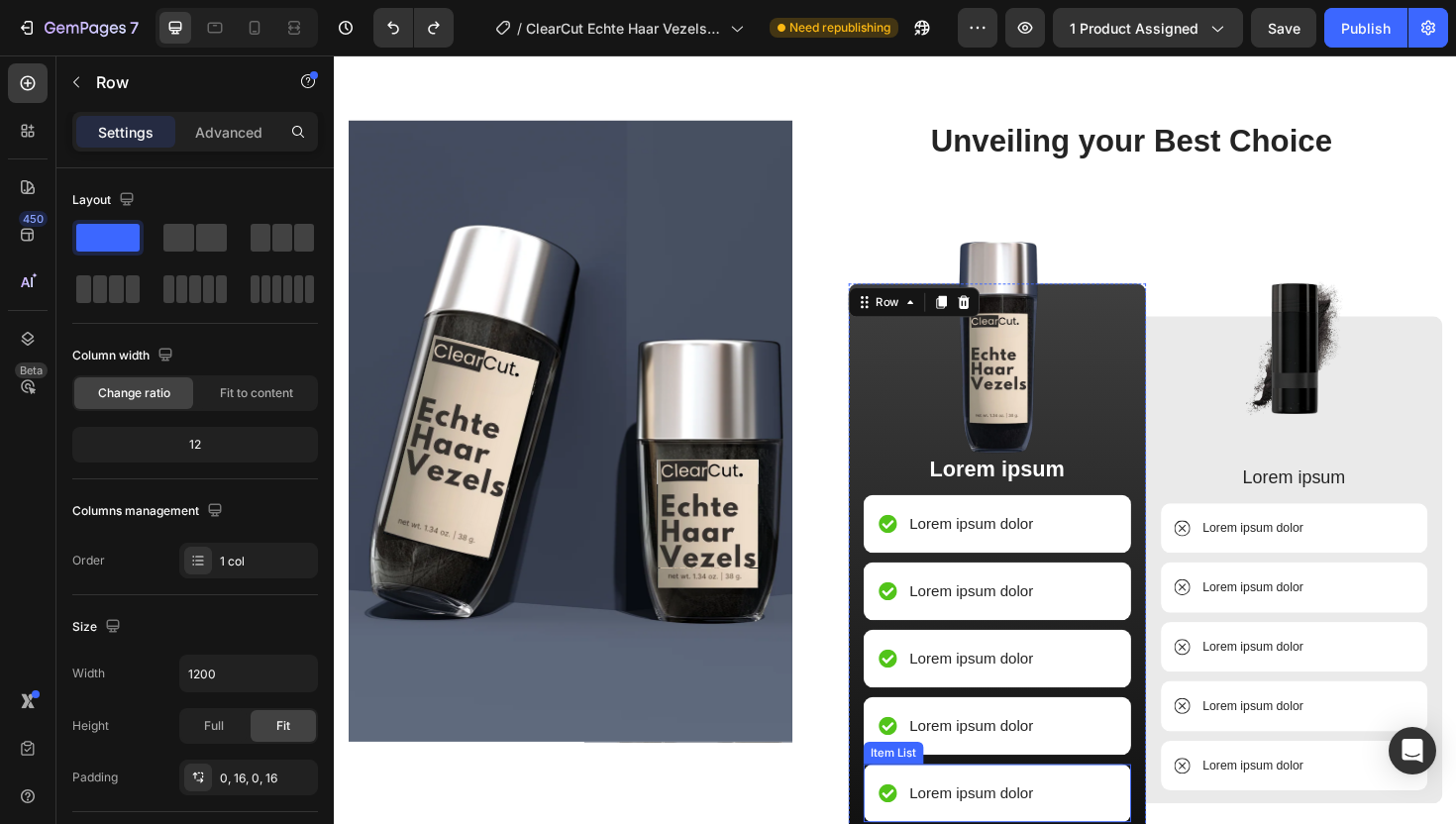 scroll, scrollTop: 2593, scrollLeft: 0, axis: vertical 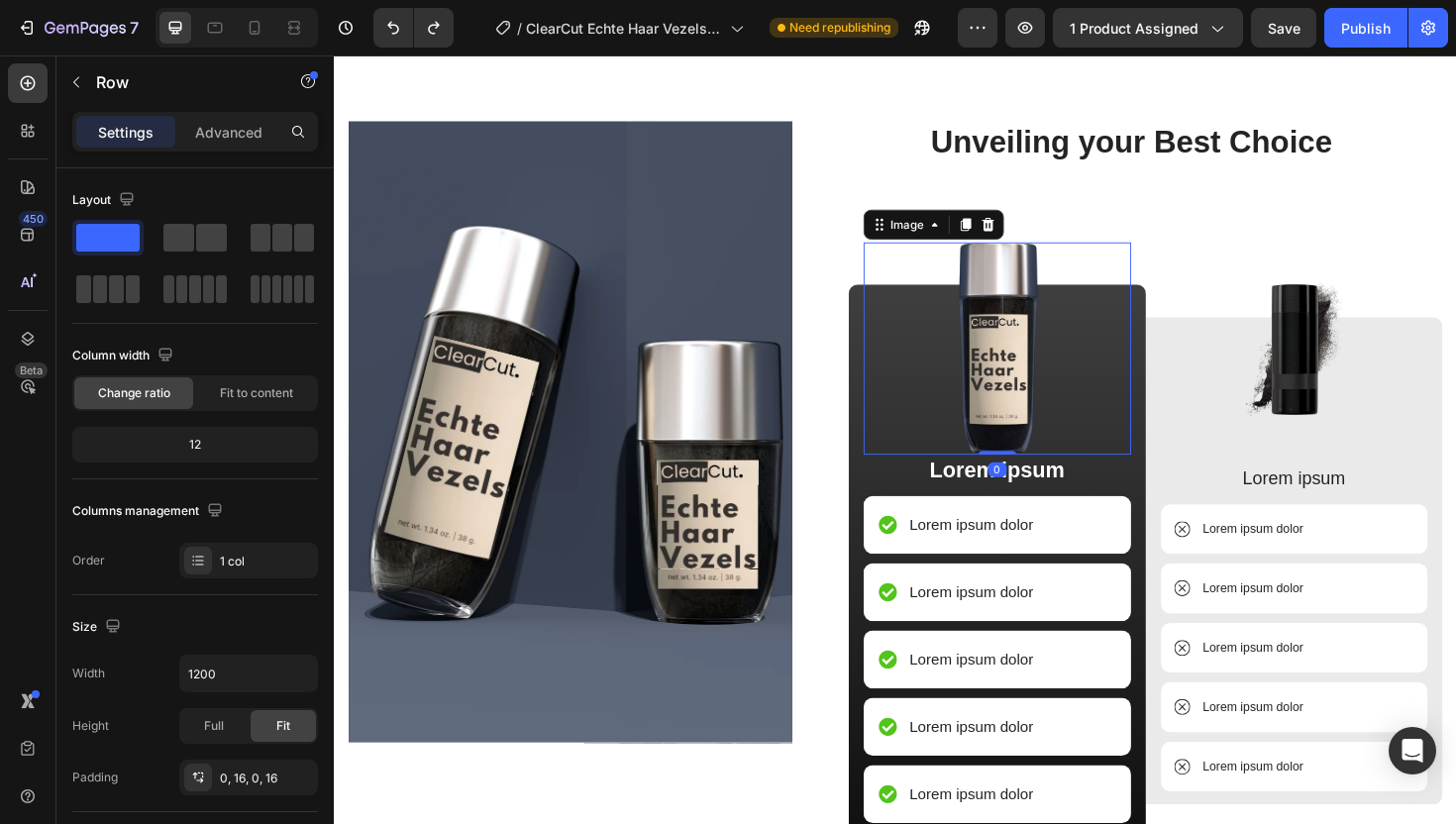 click at bounding box center [1036, 365] 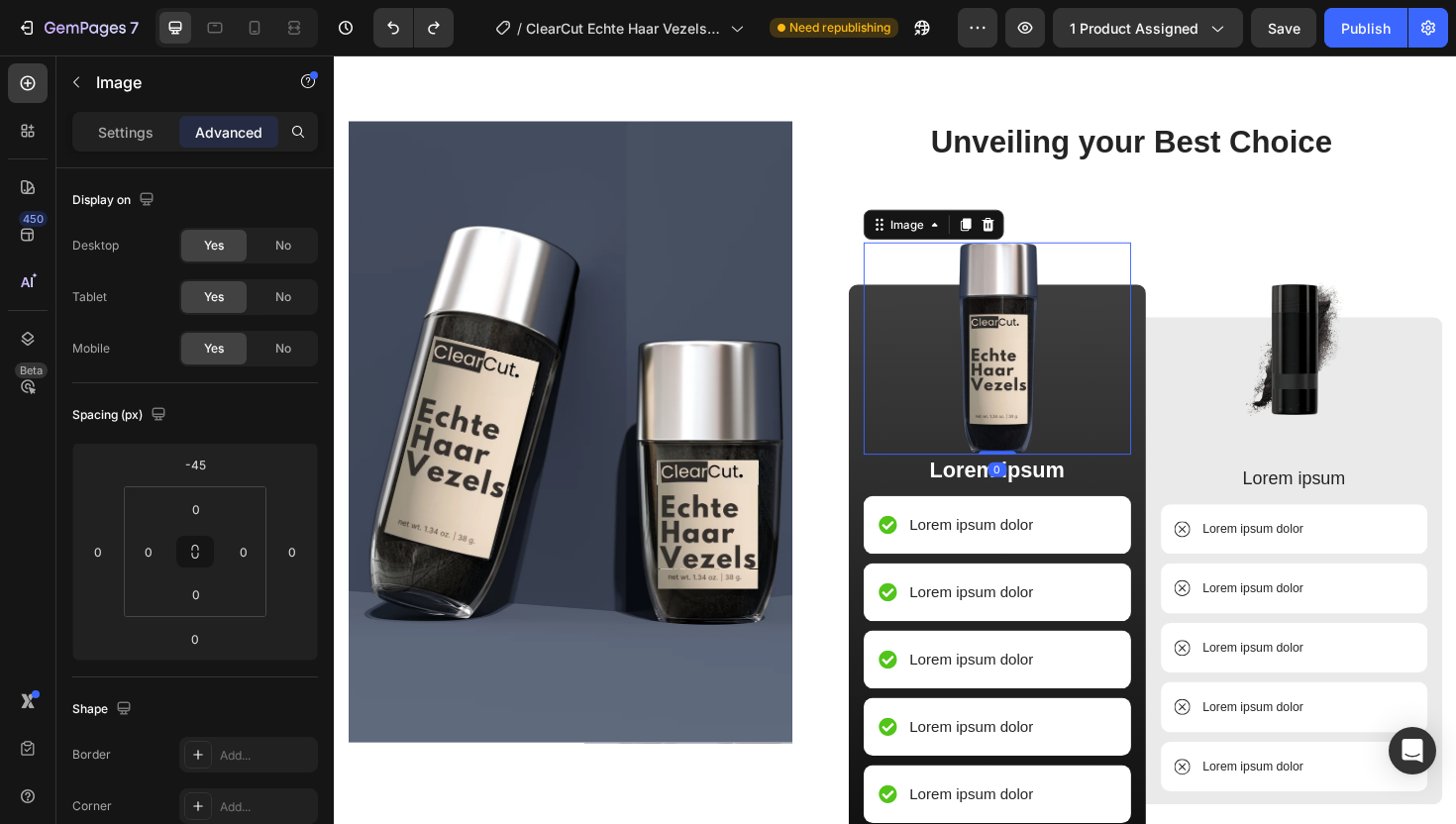 drag, startPoint x: 1027, startPoint y: 474, endPoint x: 1036, endPoint y: 452, distance: 23.769729 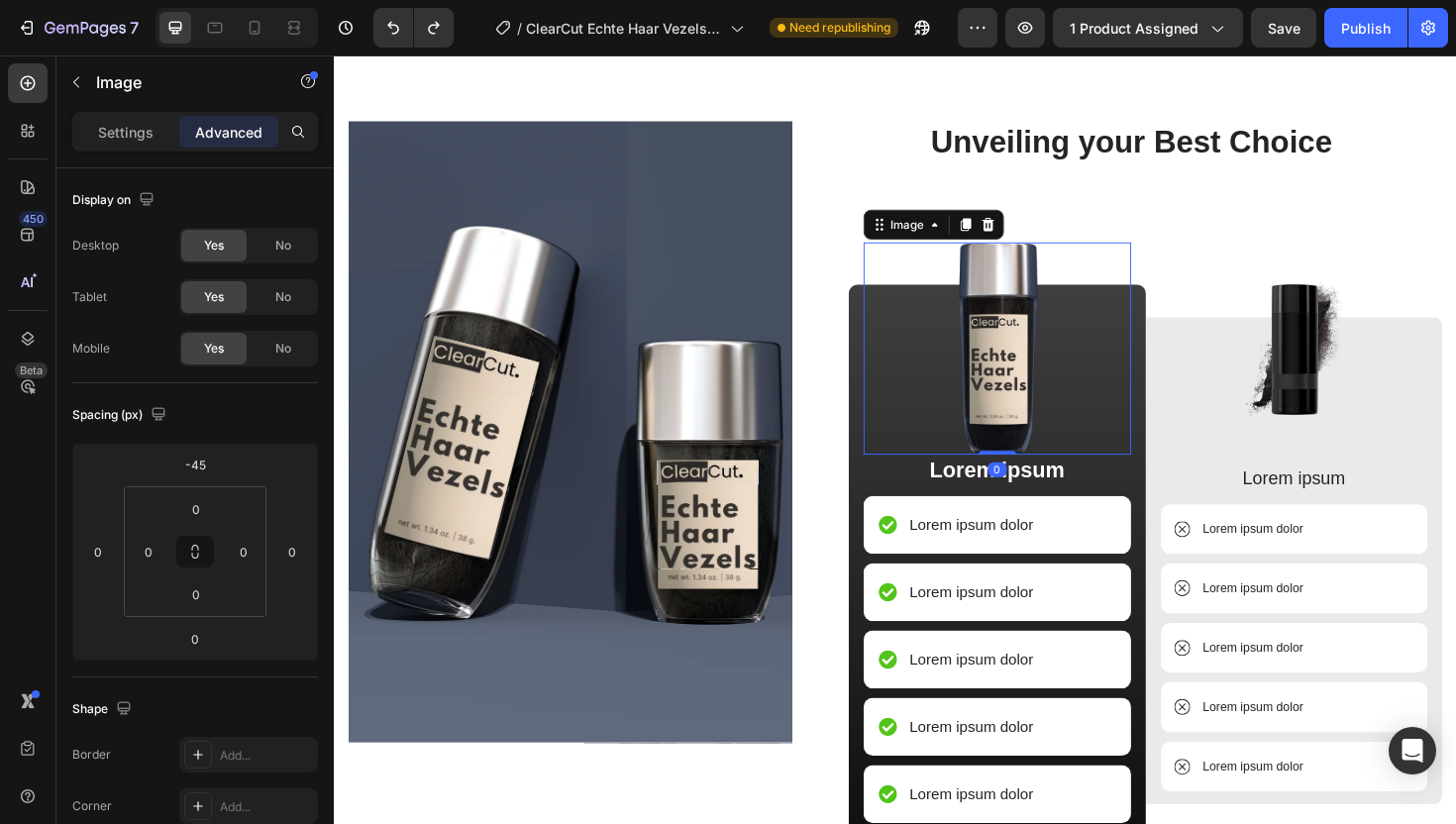 click on "Image   0" at bounding box center [1036, 365] 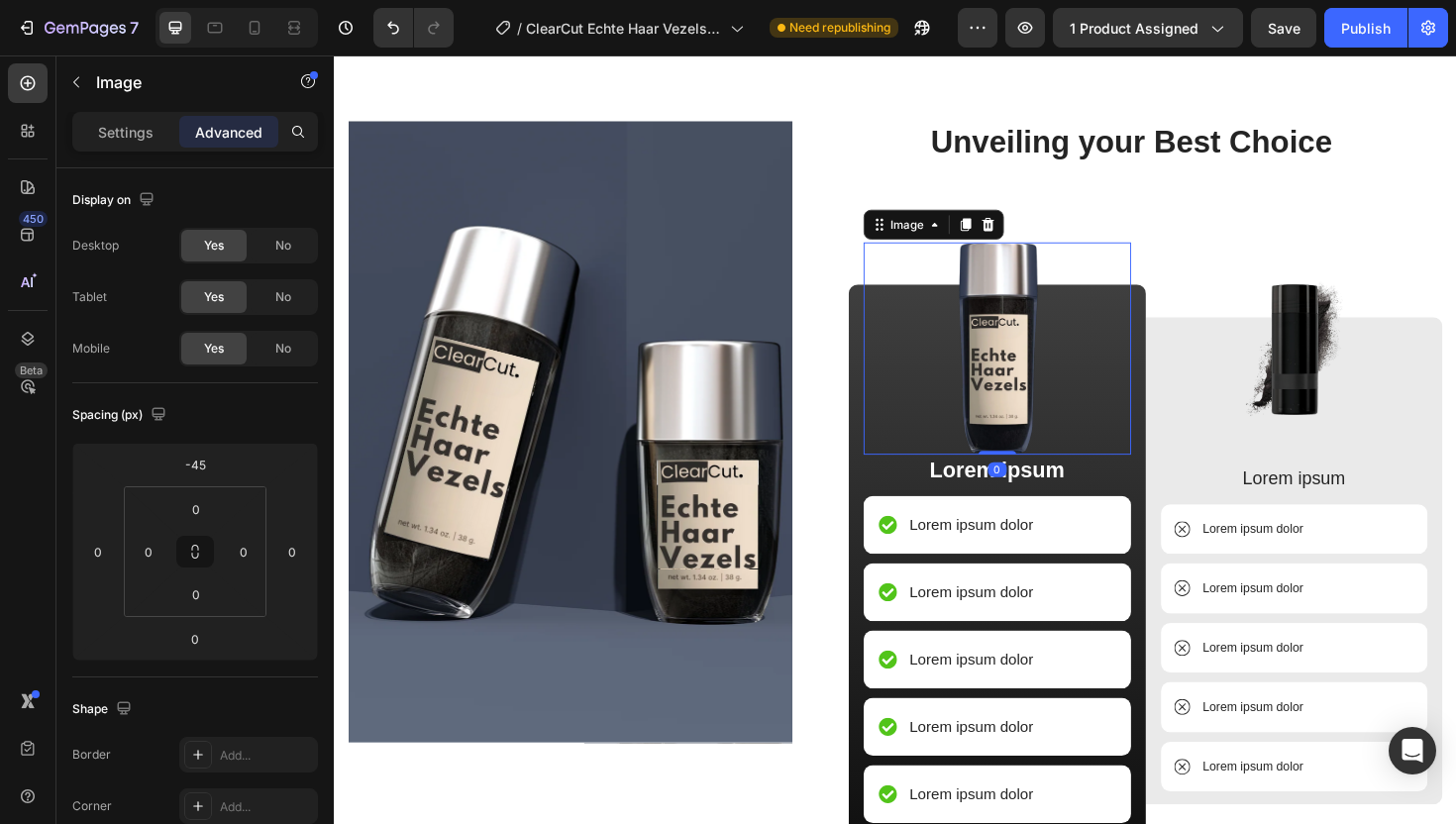 drag, startPoint x: 1025, startPoint y: 476, endPoint x: 1025, endPoint y: 442, distance: 34 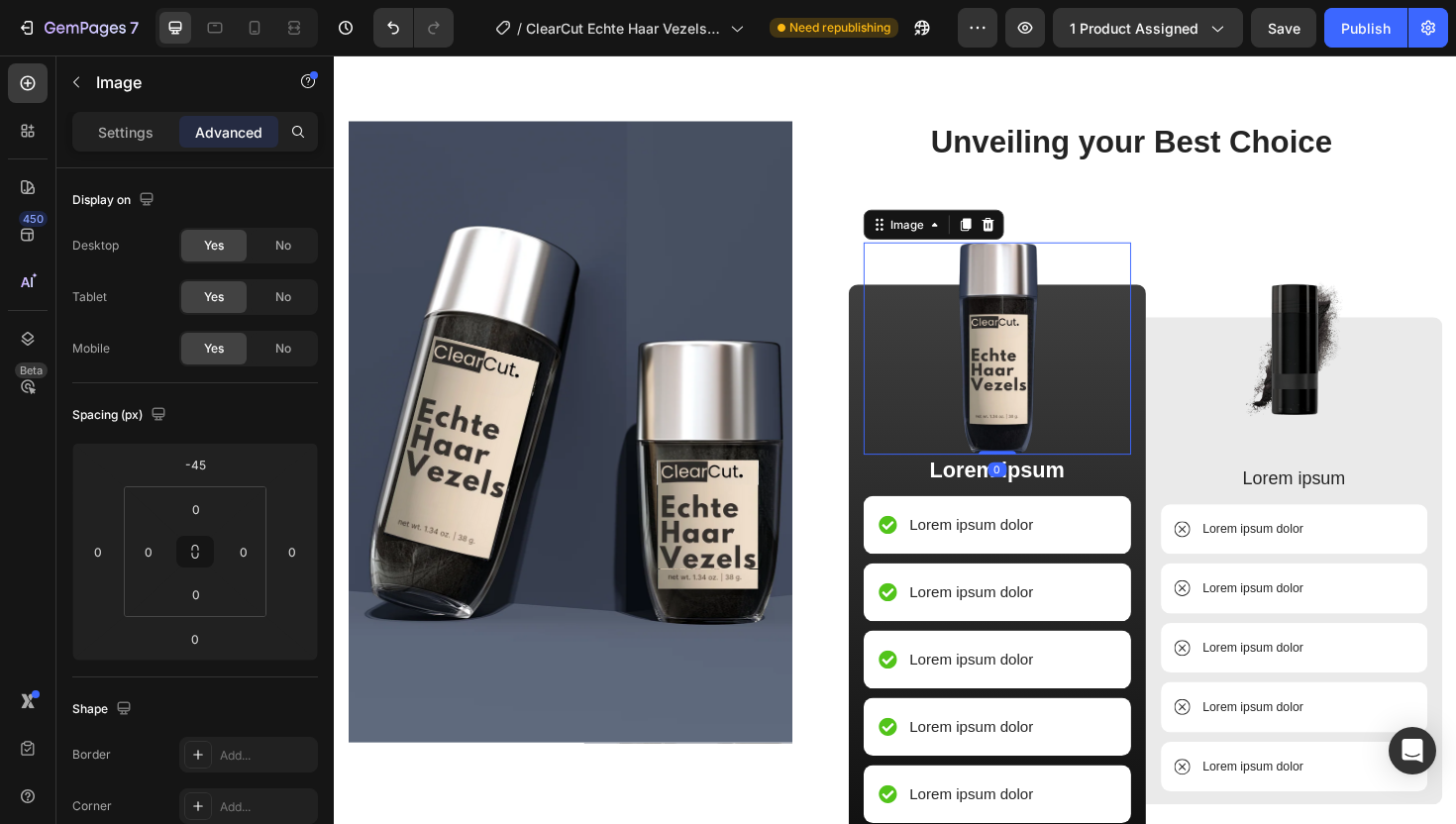 click on "Image   0" at bounding box center (1036, 365) 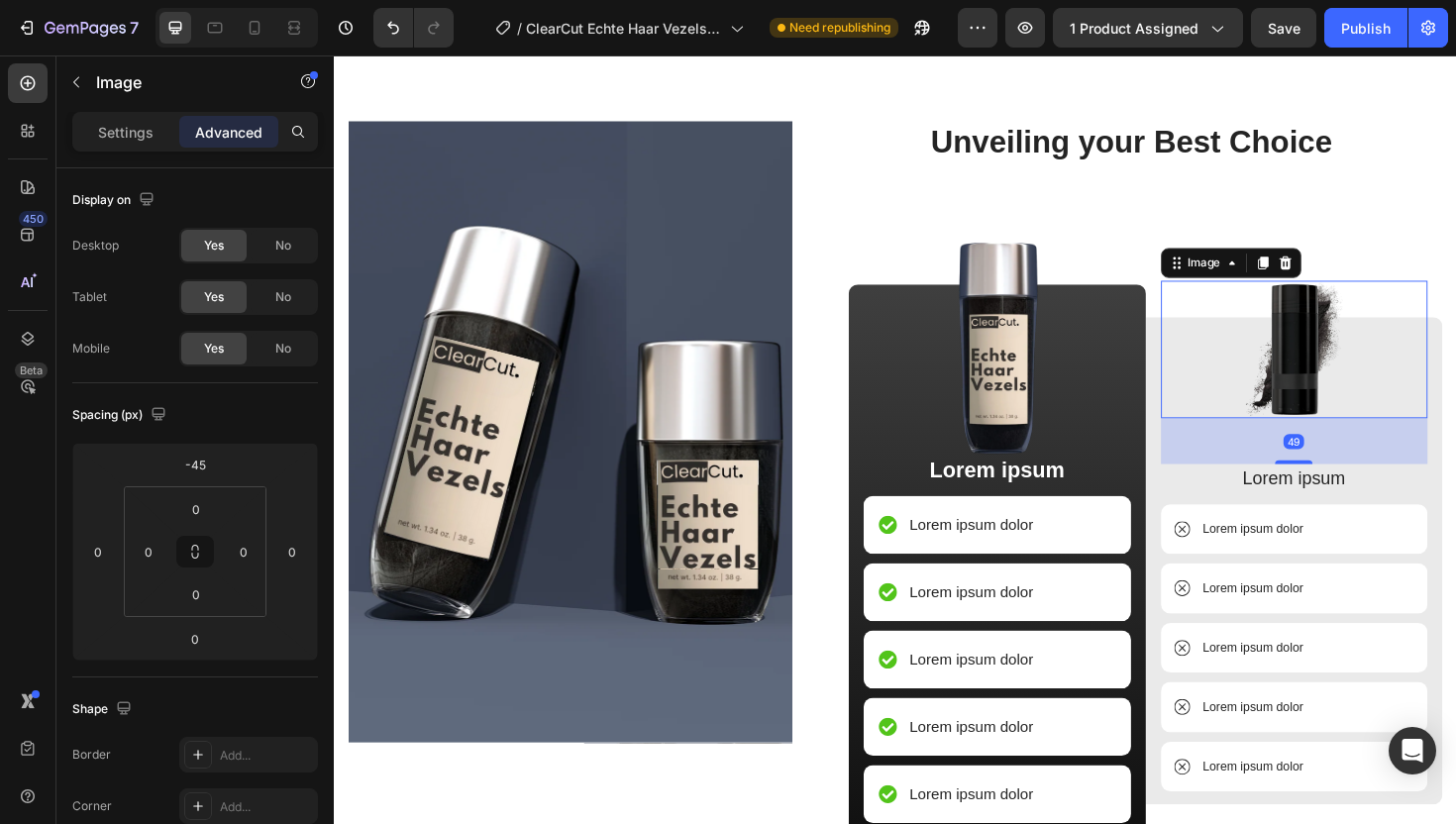 click at bounding box center [1350, 366] 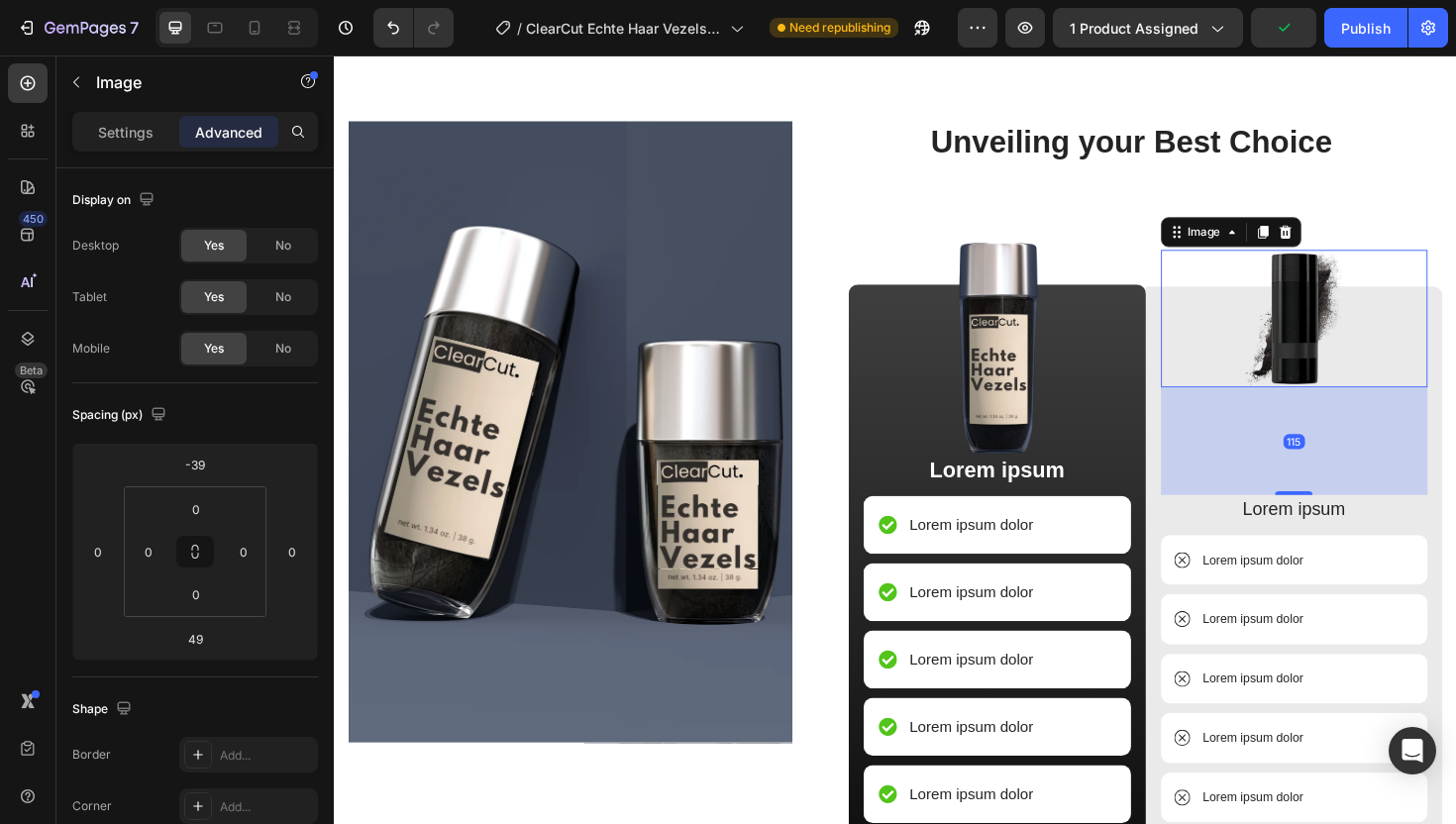 drag, startPoint x: 1334, startPoint y: 486, endPoint x: 1320, endPoint y: 552, distance: 67.46851 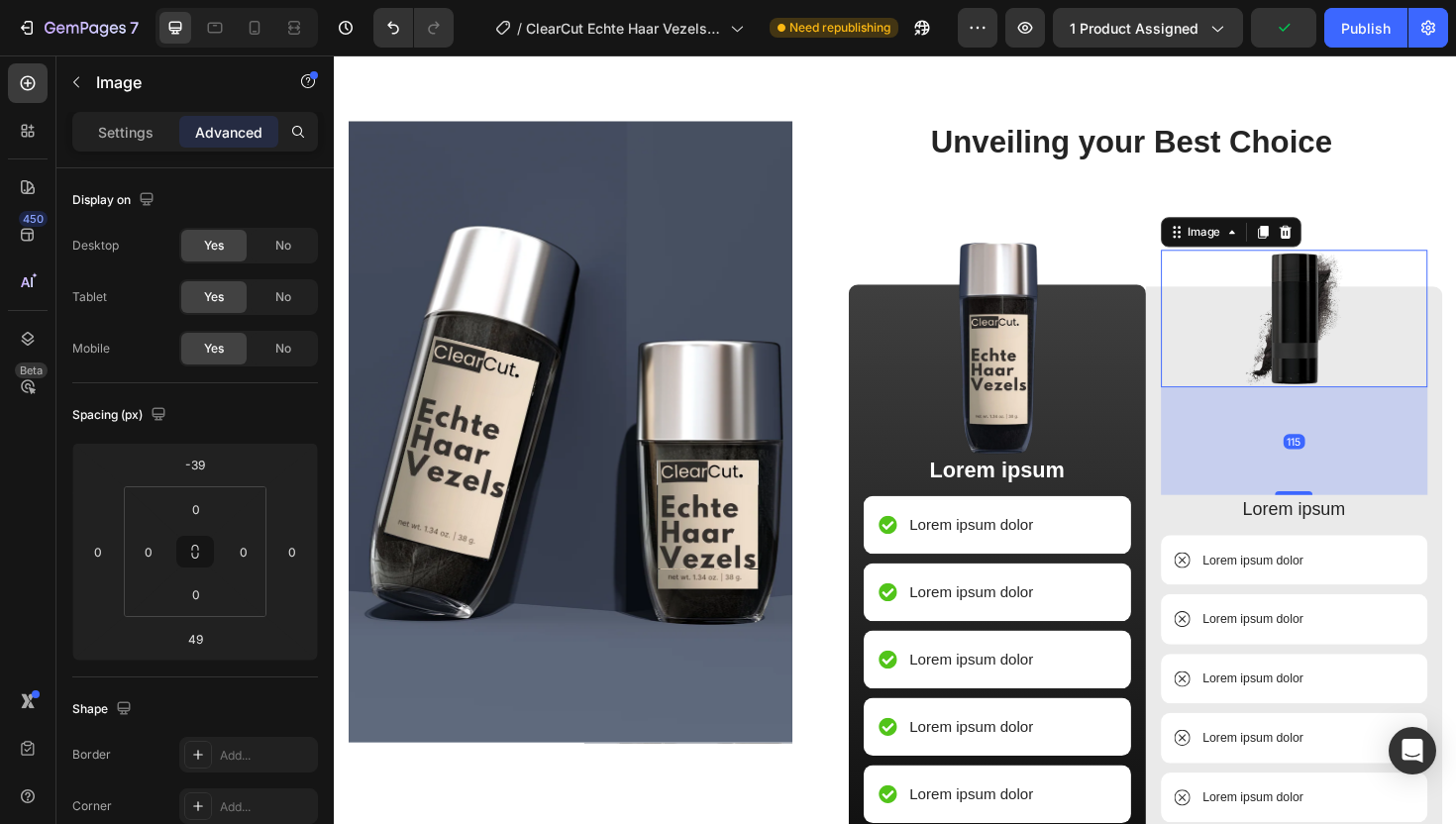 click on "Image   115 Lorem ipsum Text Block
Lorem ipsum dolor Item List
Lorem ipsum dolor Item List
Lorem ipsum dolor Item List
Lorem ipsum dolor Item List
Lorem ipsum dolor Item List" at bounding box center (1351, 590) 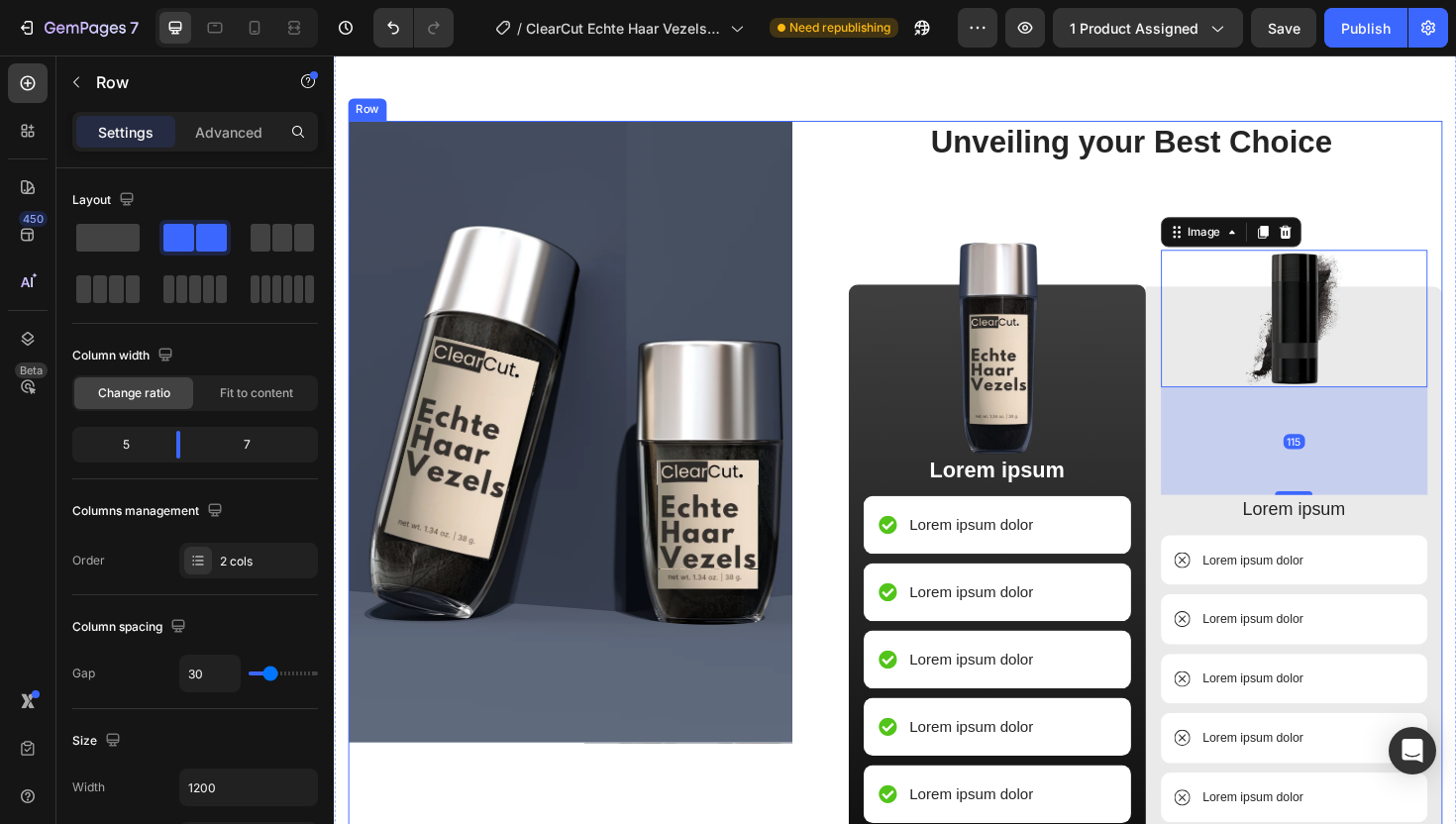 click on "Unveiling your Best Choice Heading Image Lorem ipsum Text Block Lorem ipsum dolor Item List Lorem ipsum dolor Item List Lorem ipsum dolor Item List Lorem ipsum dolor Item List Lorem ipsum dolor Item List Row Image   115 Lorem ipsum Text Block
Lorem ipsum dolor Item List
Lorem ipsum dolor Item List
Lorem ipsum dolor Item List
Lorem ipsum dolor Item List
Lorem ipsum dolor Item List Row Row" at bounding box center (1178, 512) 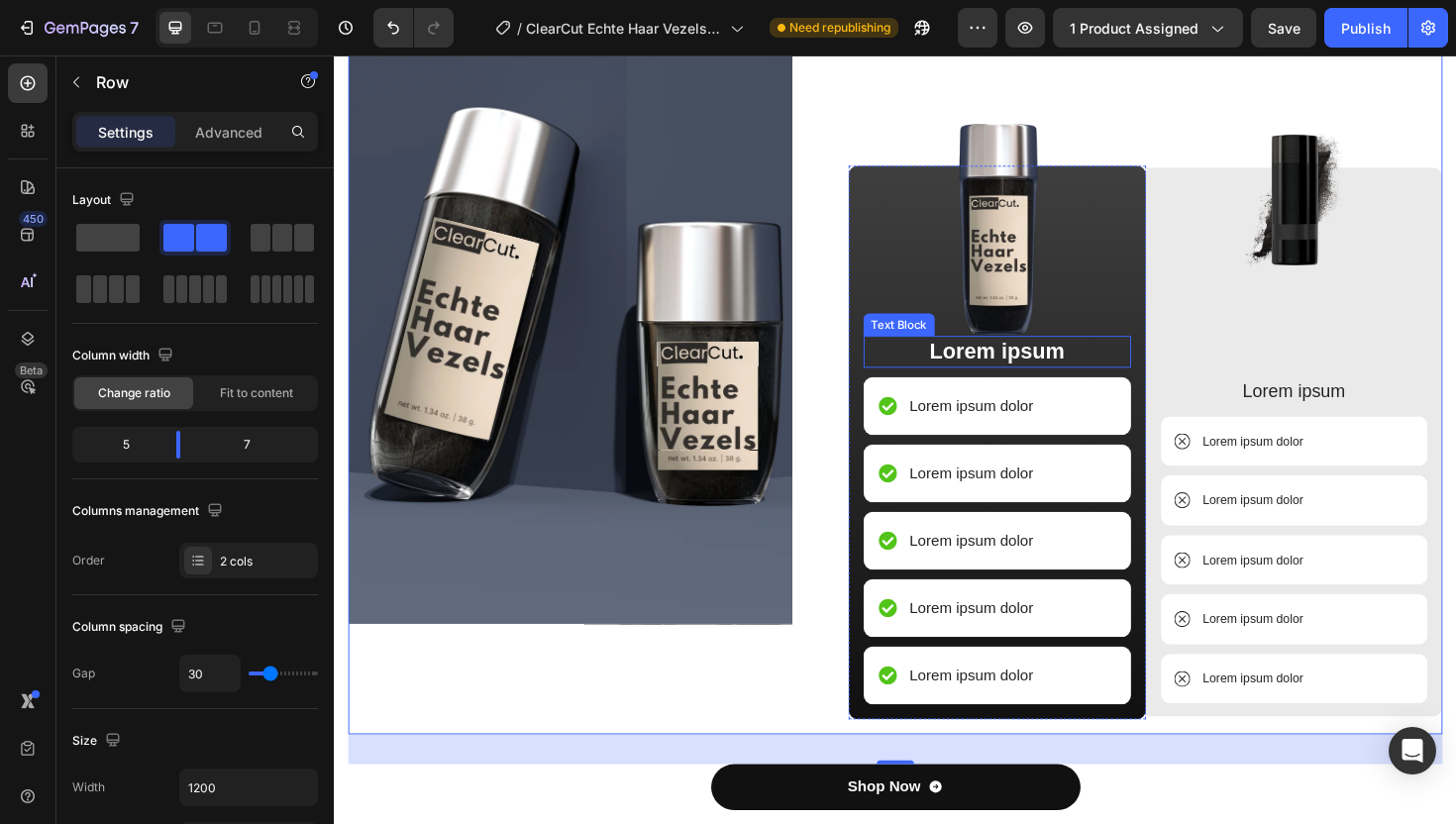 scroll, scrollTop: 2688, scrollLeft: 0, axis: vertical 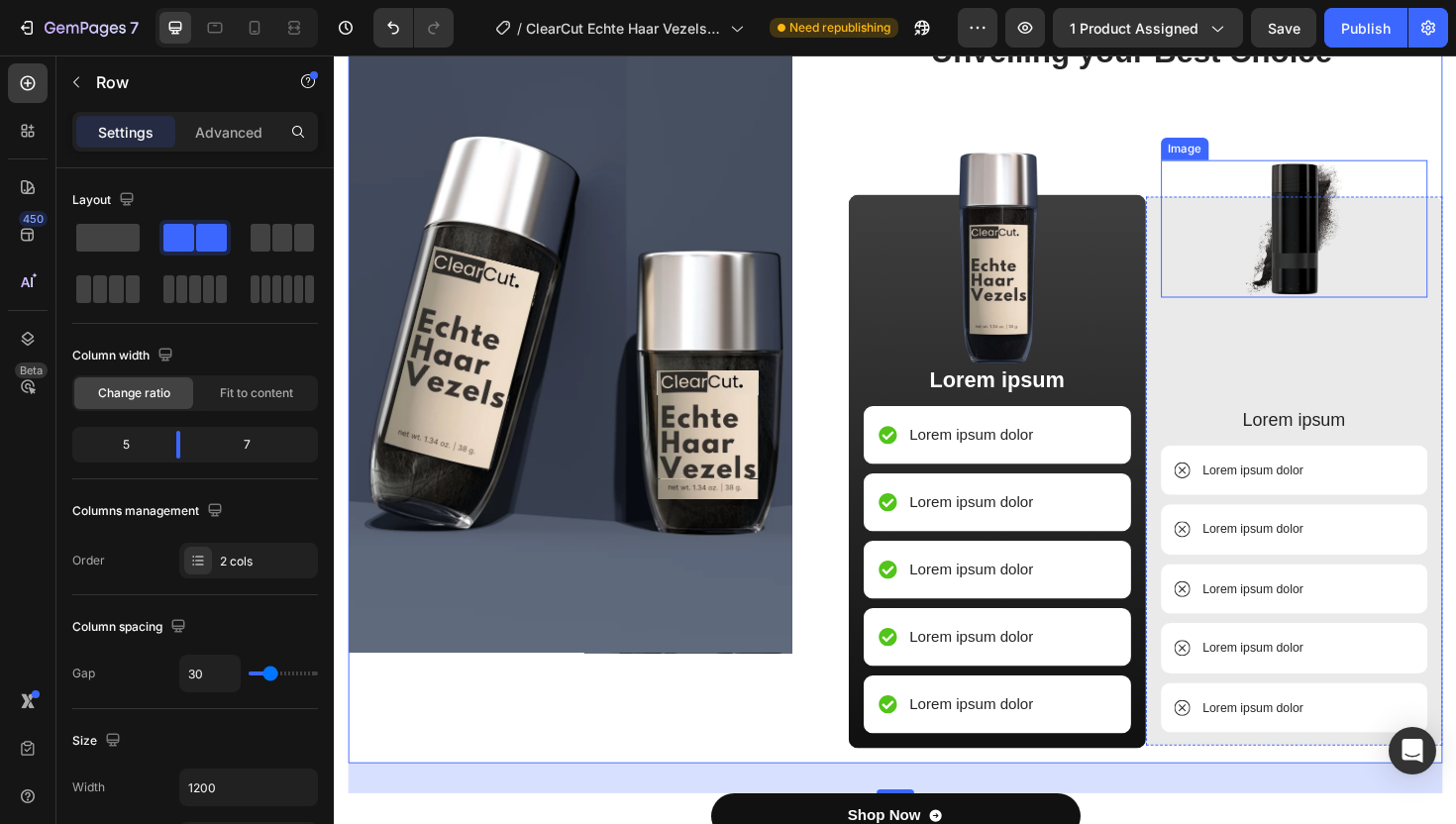 click at bounding box center (1350, 239) 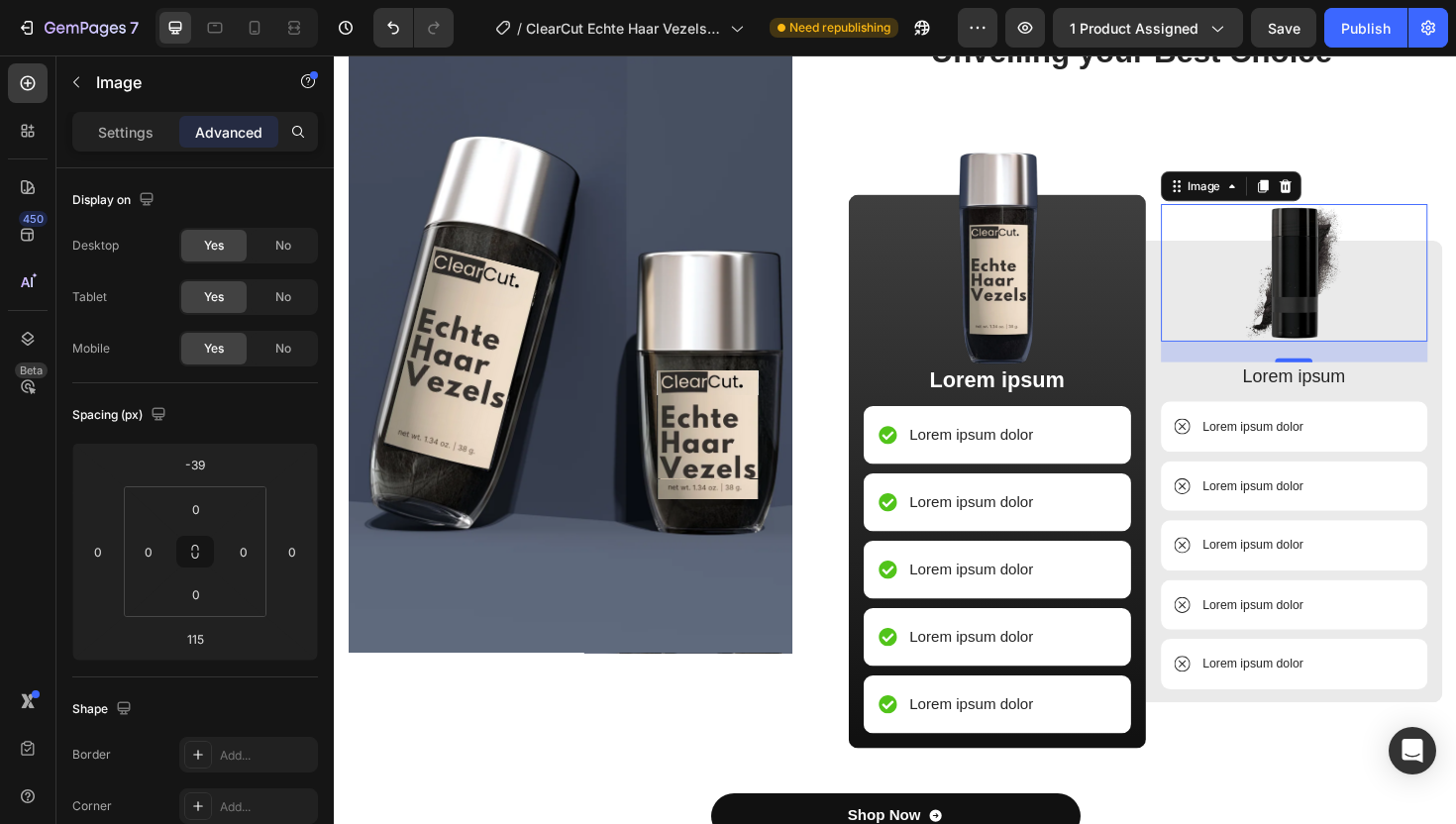 drag, startPoint x: 1329, startPoint y: 422, endPoint x: 1320, endPoint y: 328, distance: 94.42987 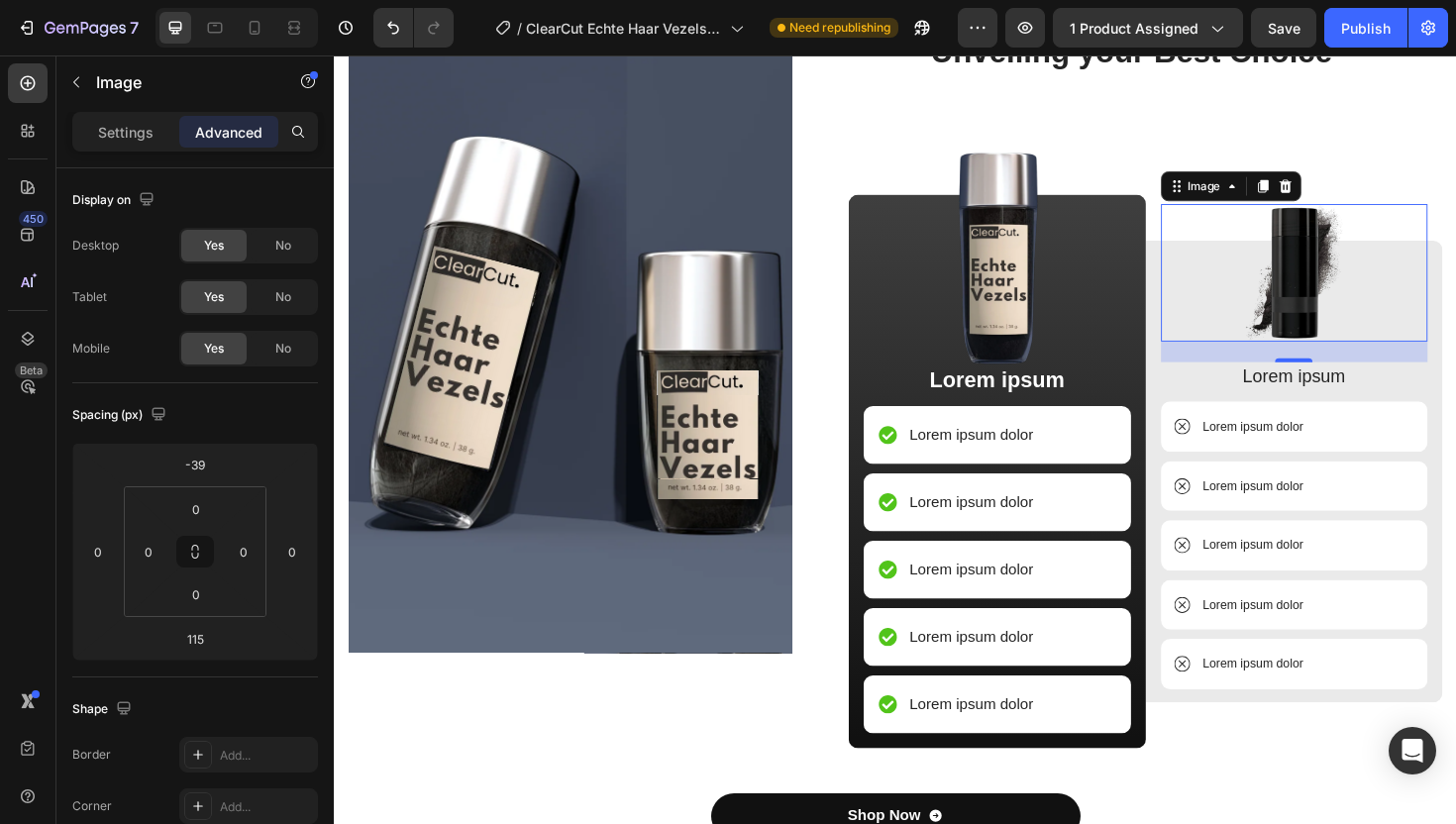 click on "Image   22" at bounding box center (1351, 285) 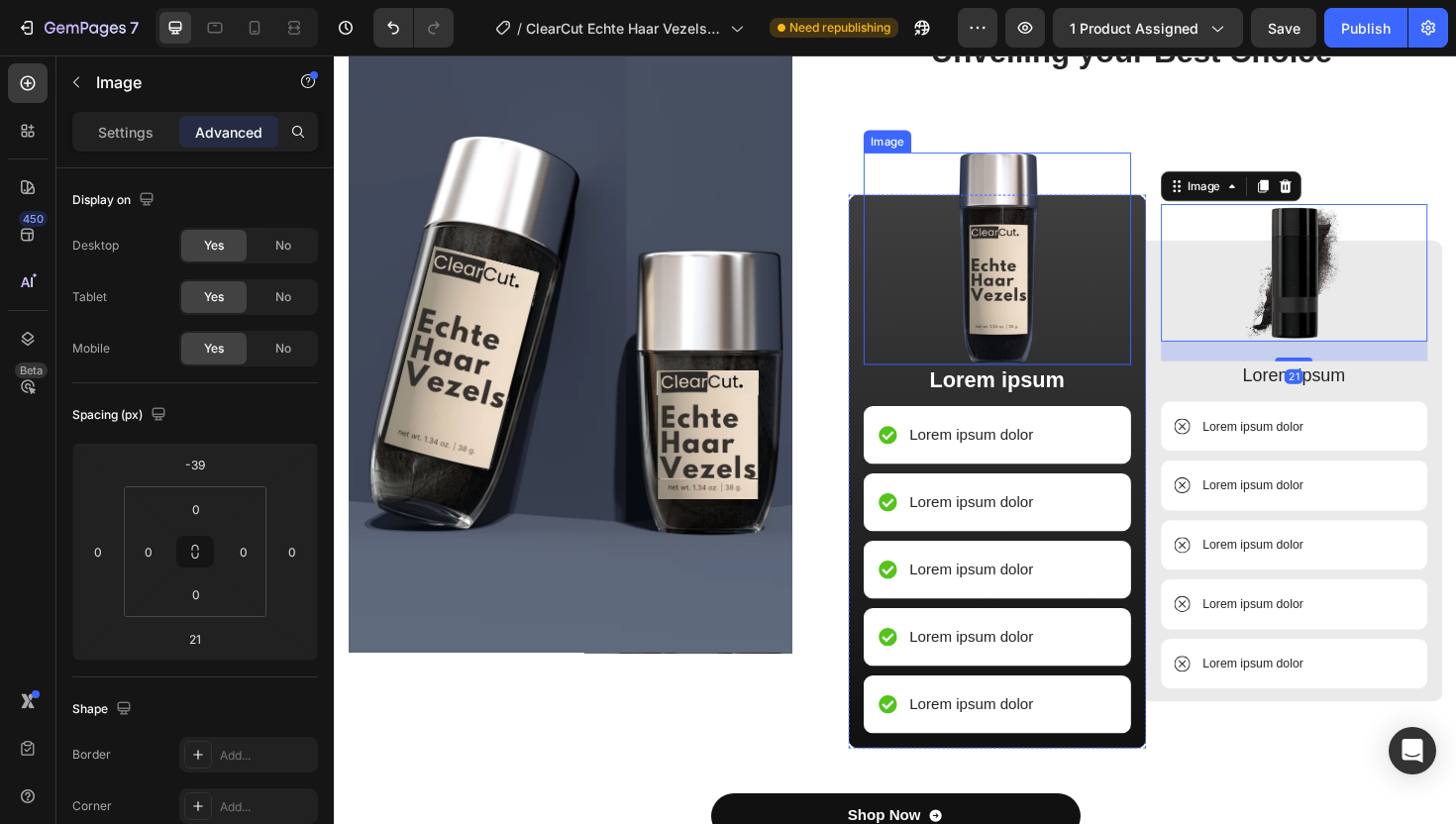 click at bounding box center [1036, 270] 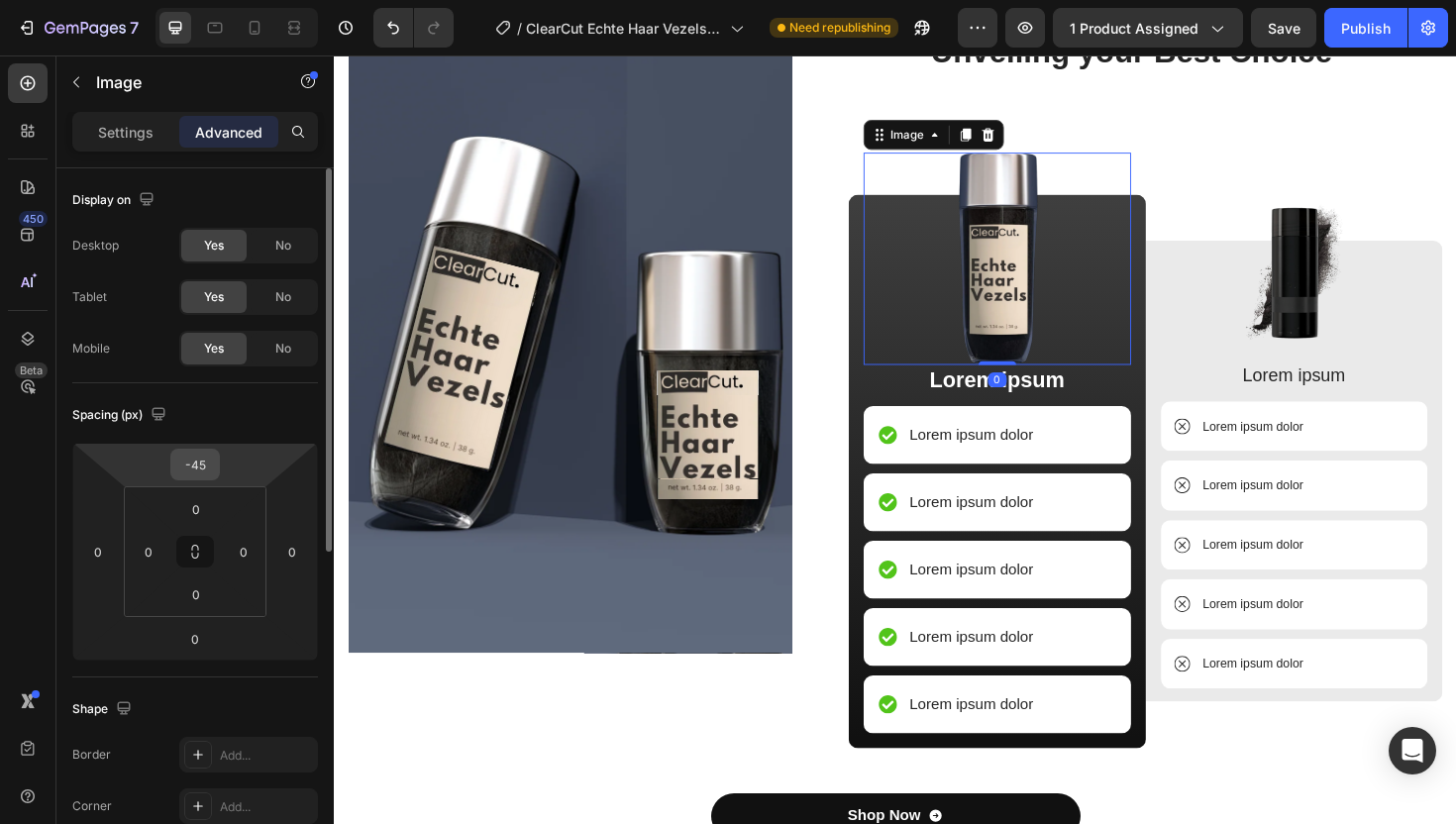 click on "-45" at bounding box center (195, 464) 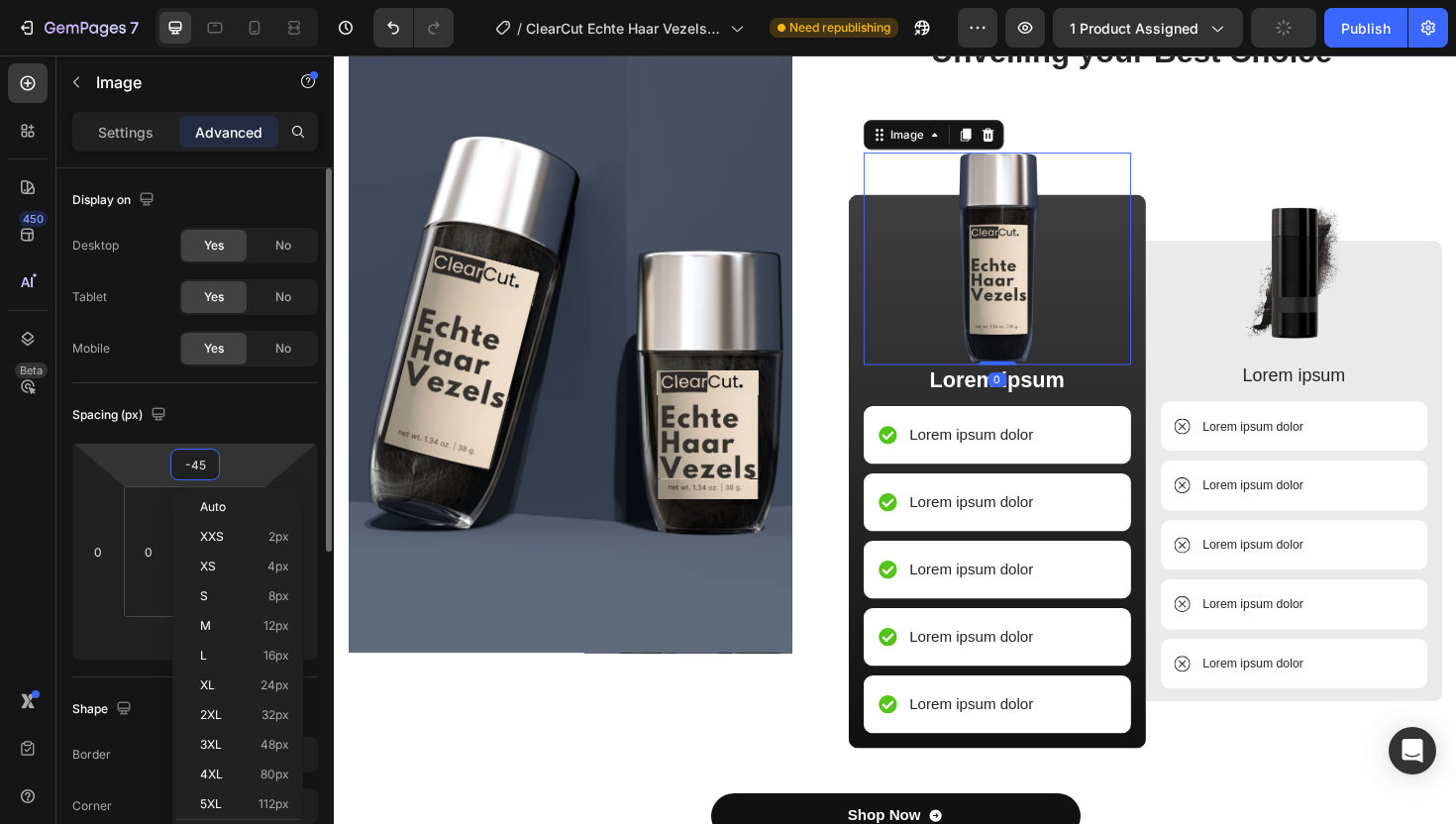 type 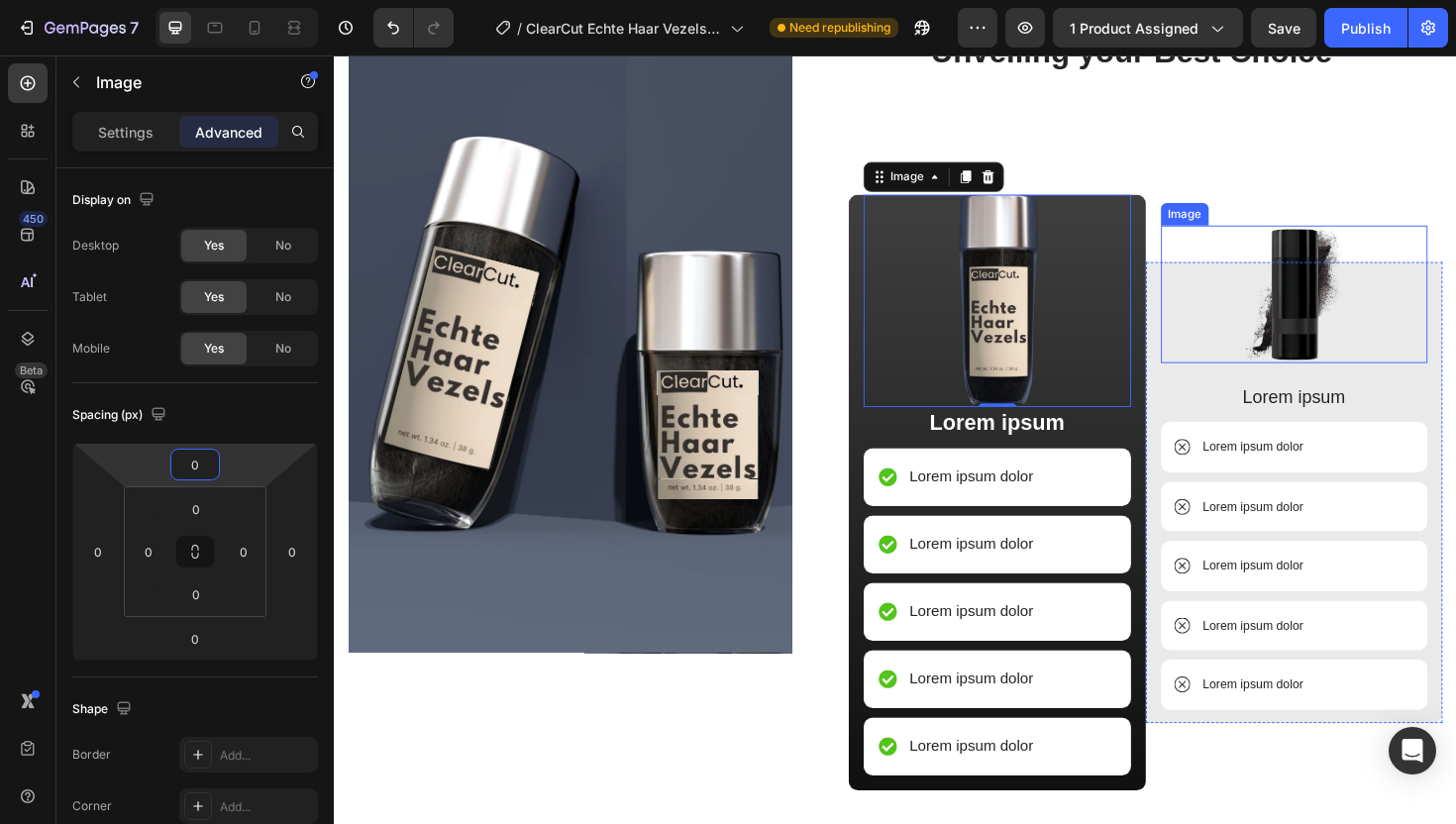 click at bounding box center (1351, 308) 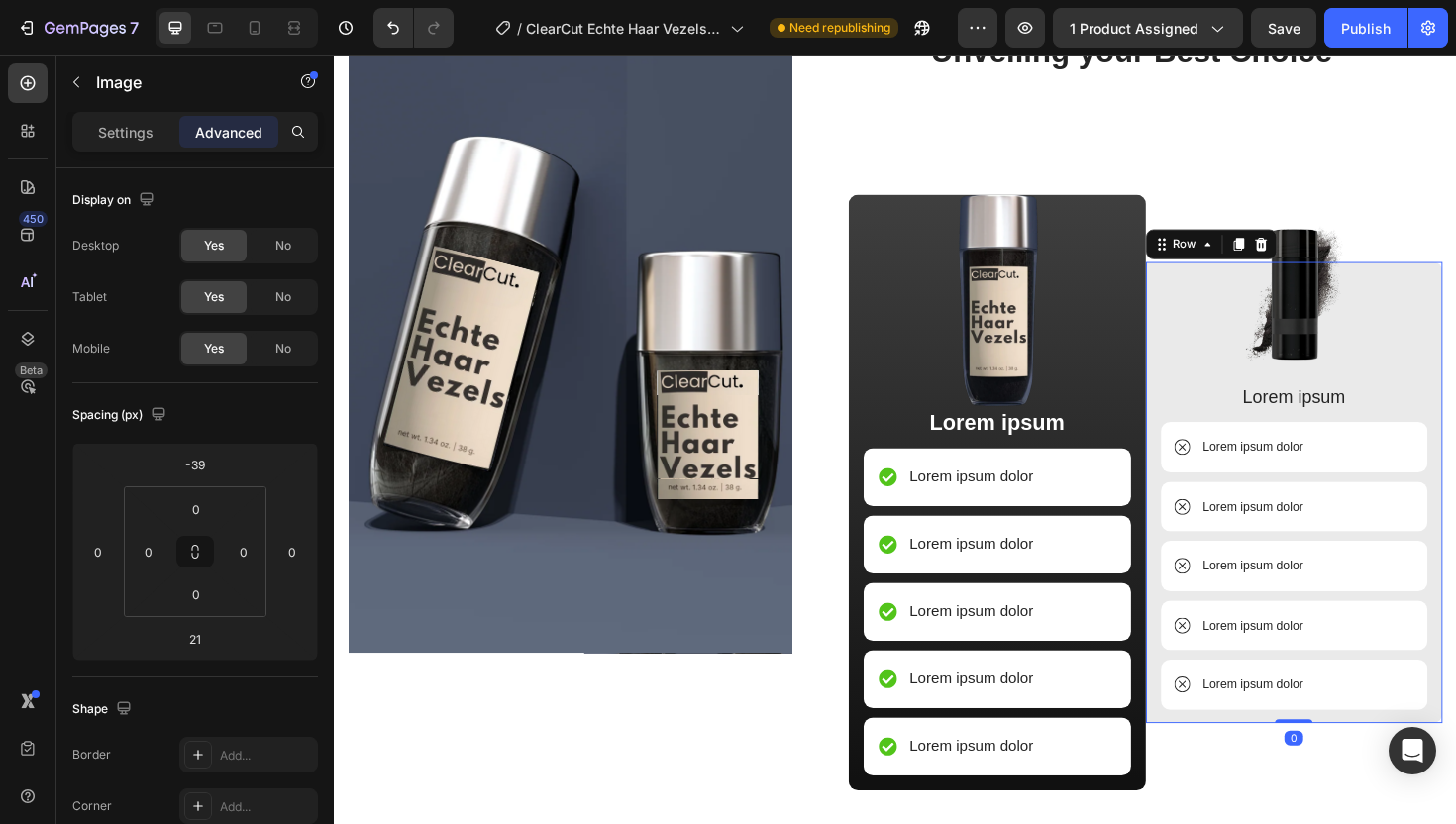 click on "Image Lorem ipsum Text Block
Lorem ipsum dolor Item List
Lorem ipsum dolor Item List
Lorem ipsum dolor Item List
Lorem ipsum dolor Item List
Lorem ipsum dolor Item List Row   0" at bounding box center [1351, 518] 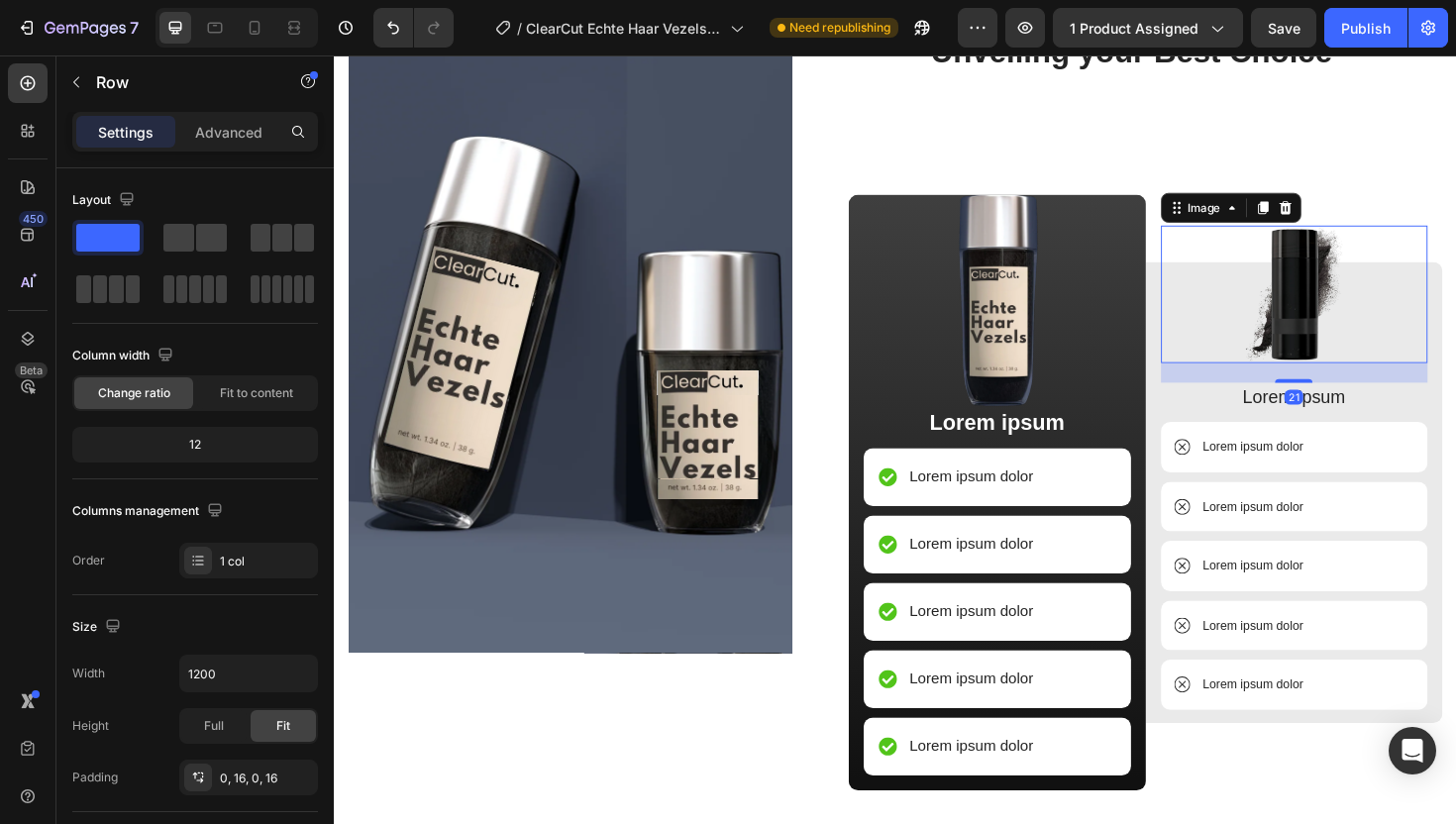 click at bounding box center (1351, 308) 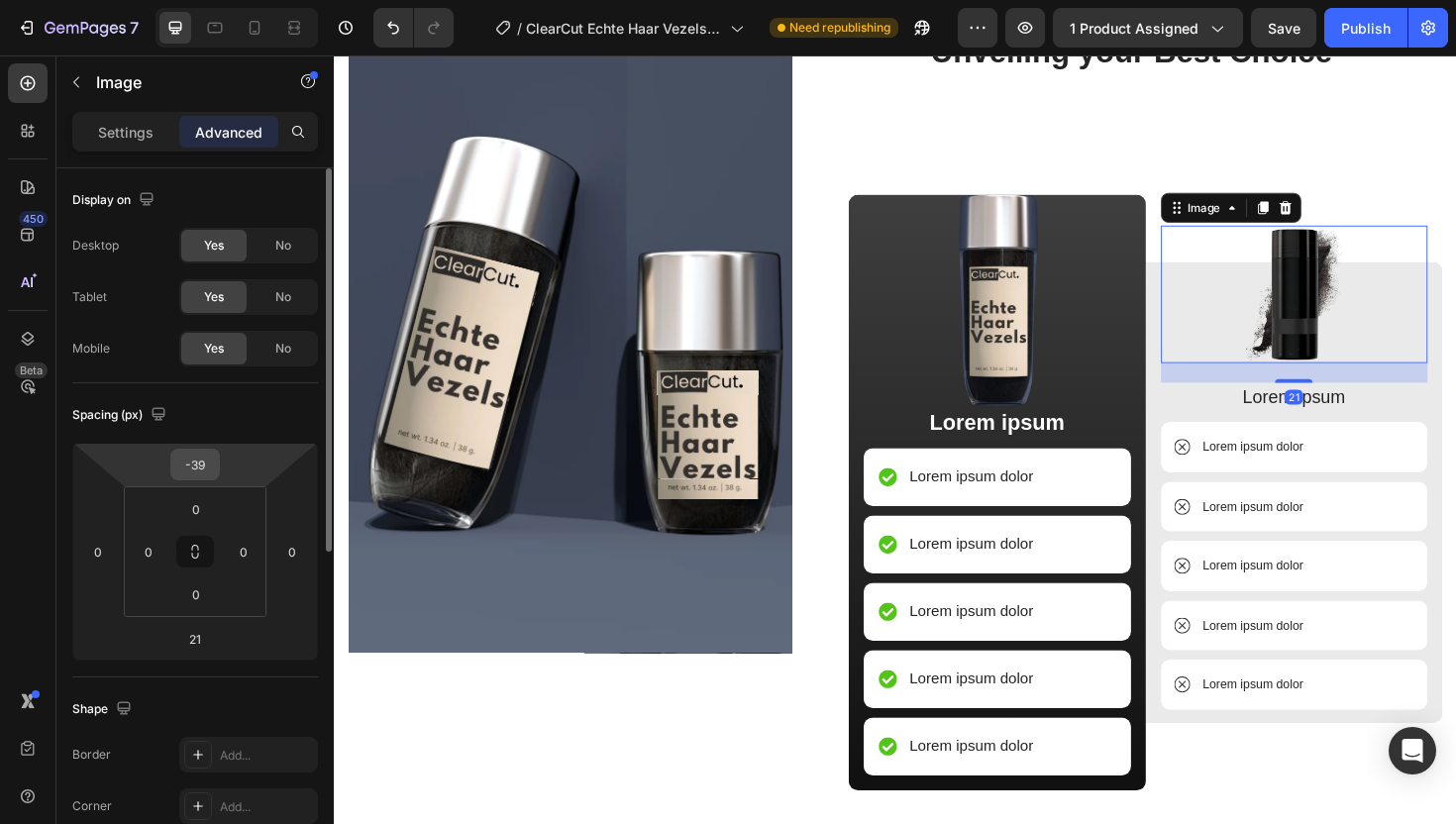 click on "-39" at bounding box center (195, 464) 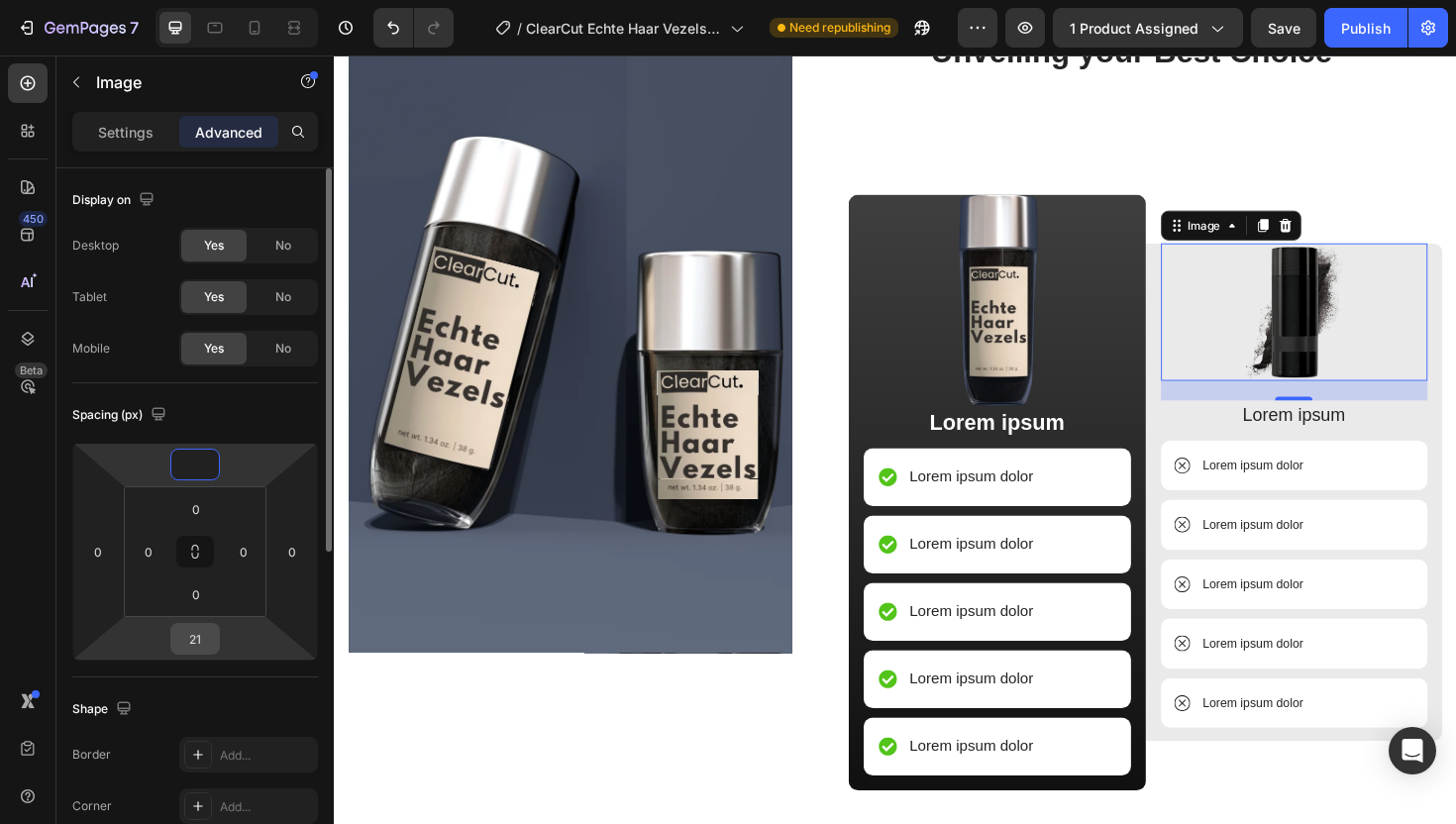 type on "0" 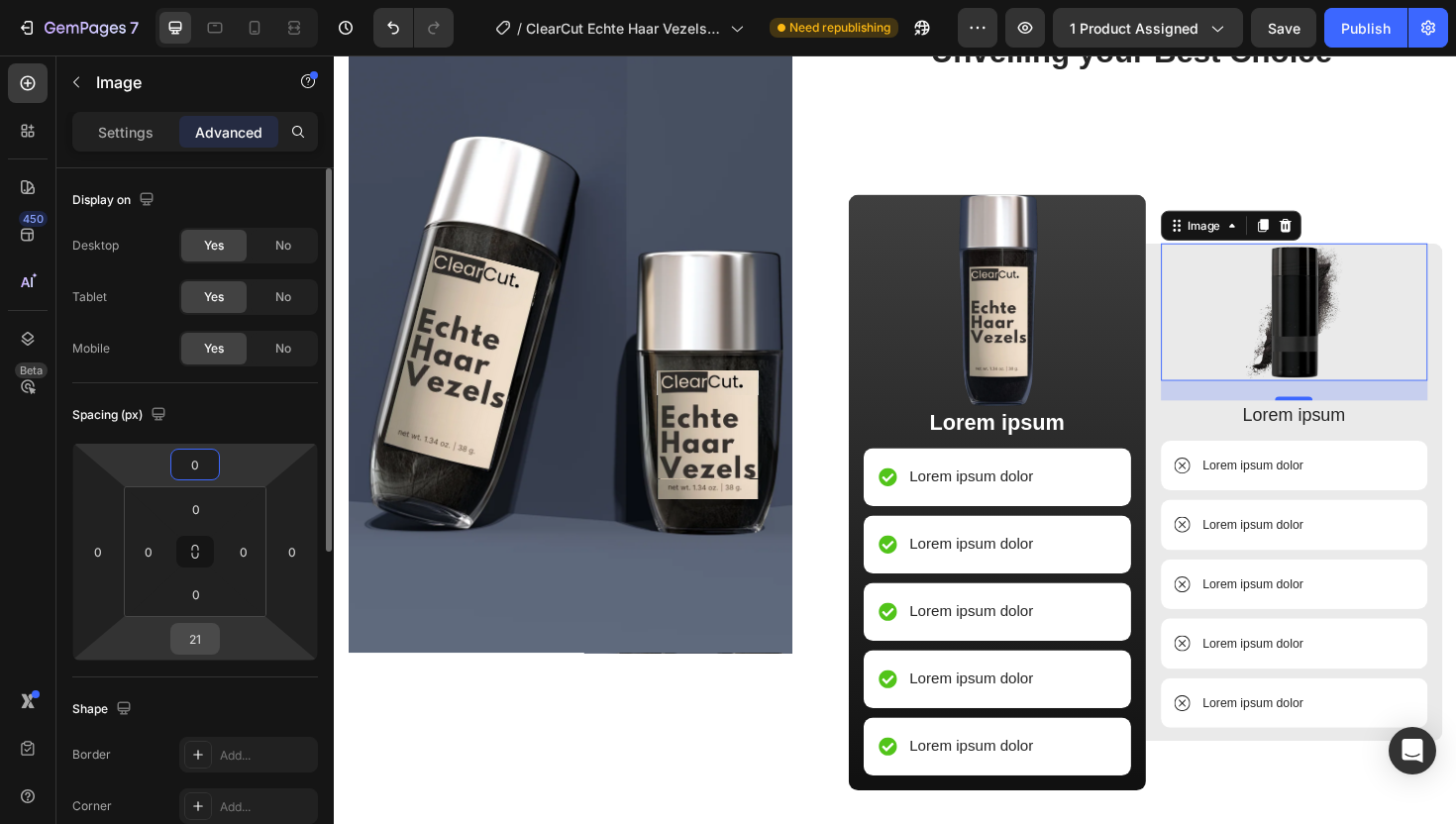 click on "21" at bounding box center (195, 639) 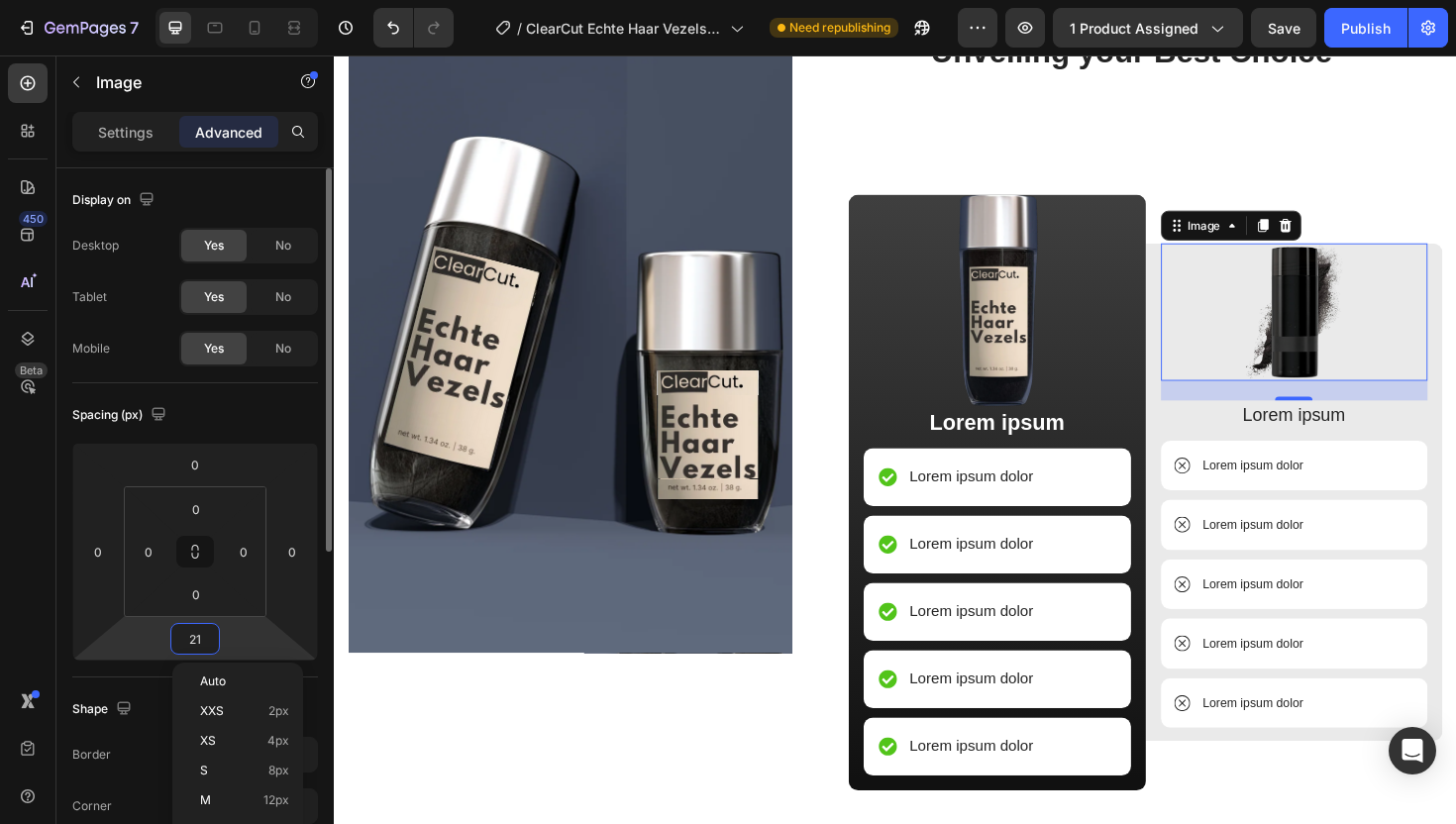 type 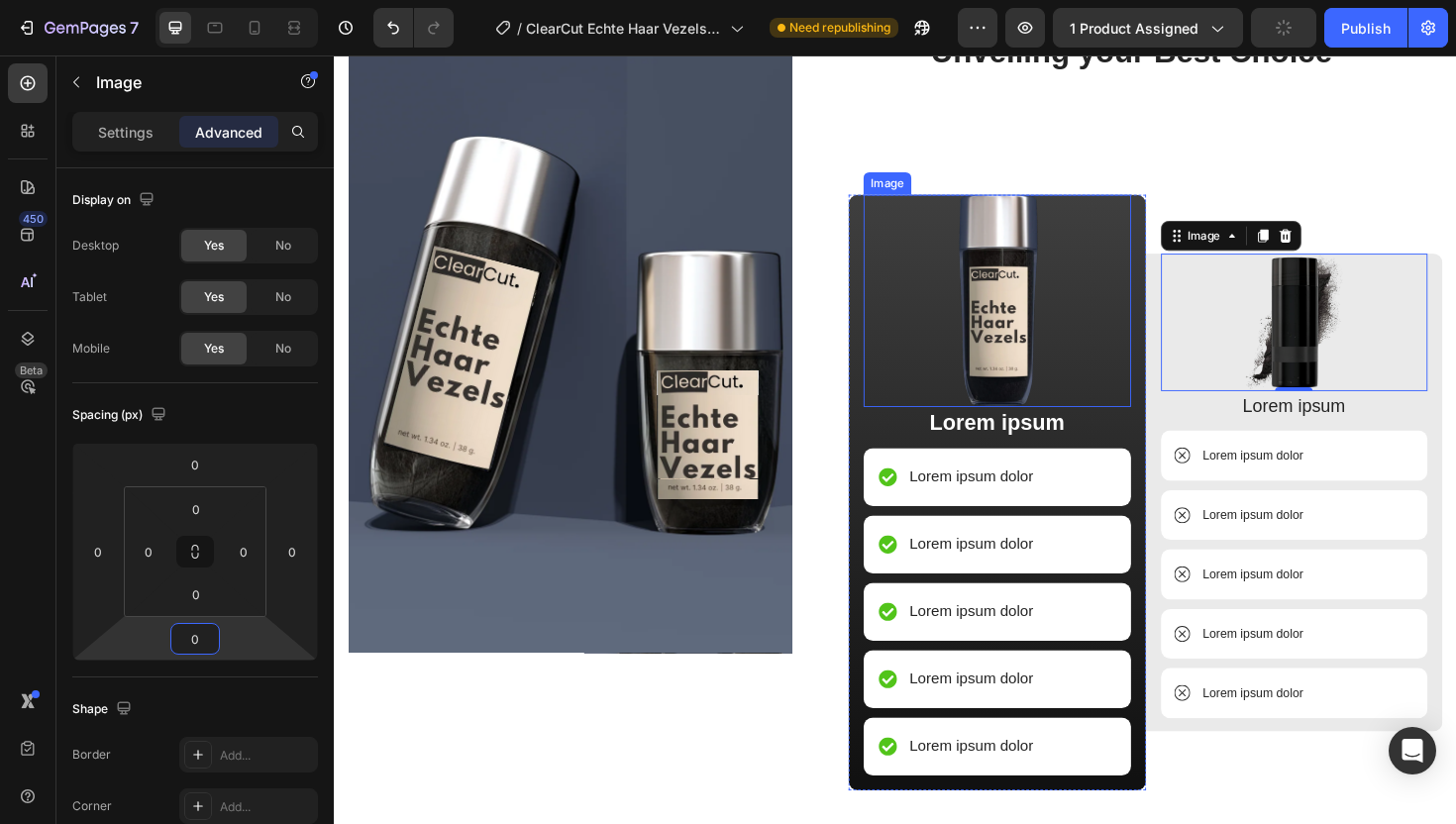 click at bounding box center [1036, 315] 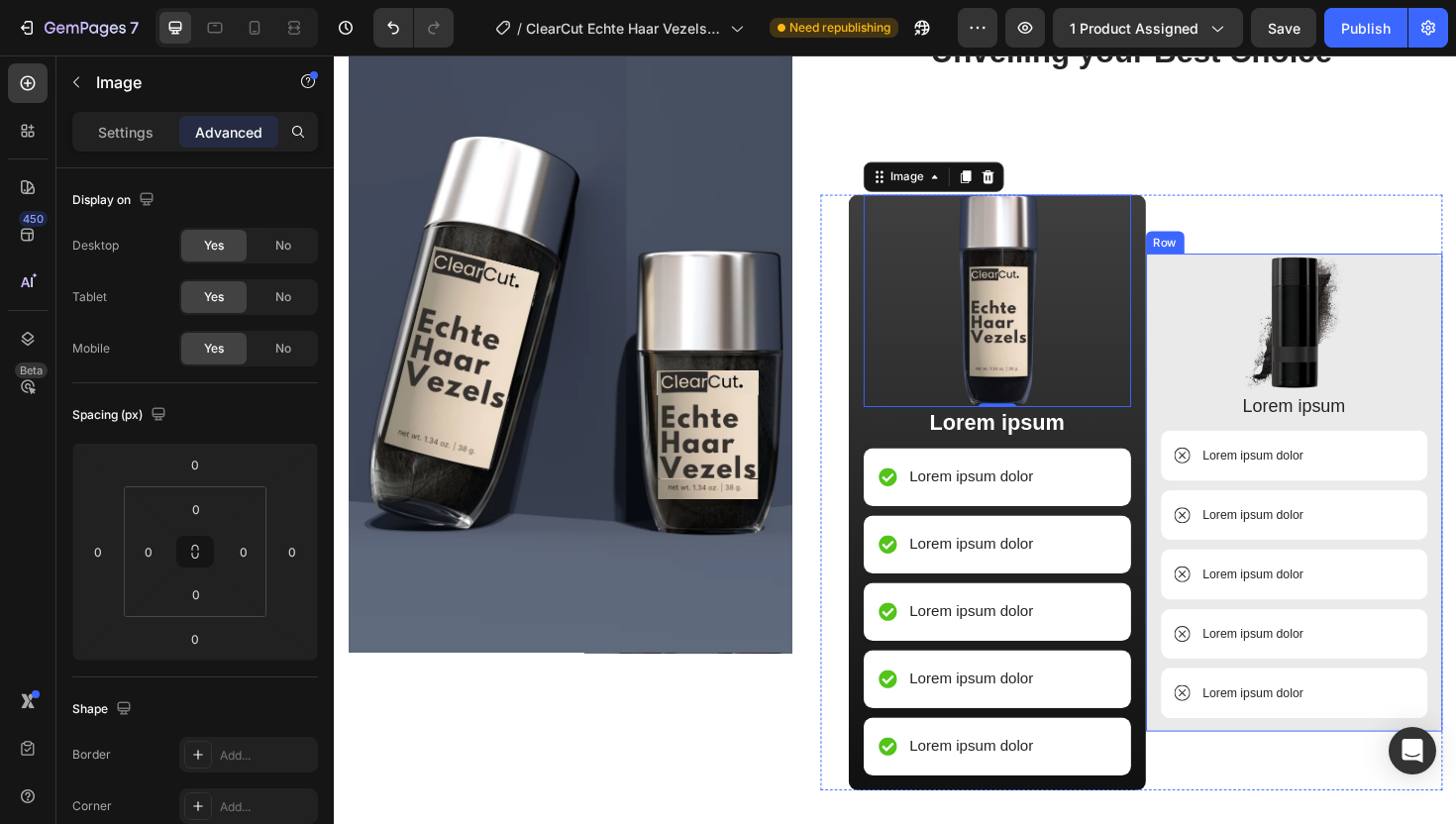 click on "Image Lorem ipsum Text Block
Lorem ipsum dolor Item List
Lorem ipsum dolor Item List
Lorem ipsum dolor Item List
Lorem ipsum dolor Item List
Lorem ipsum dolor Item List Row" at bounding box center (1351, 518) 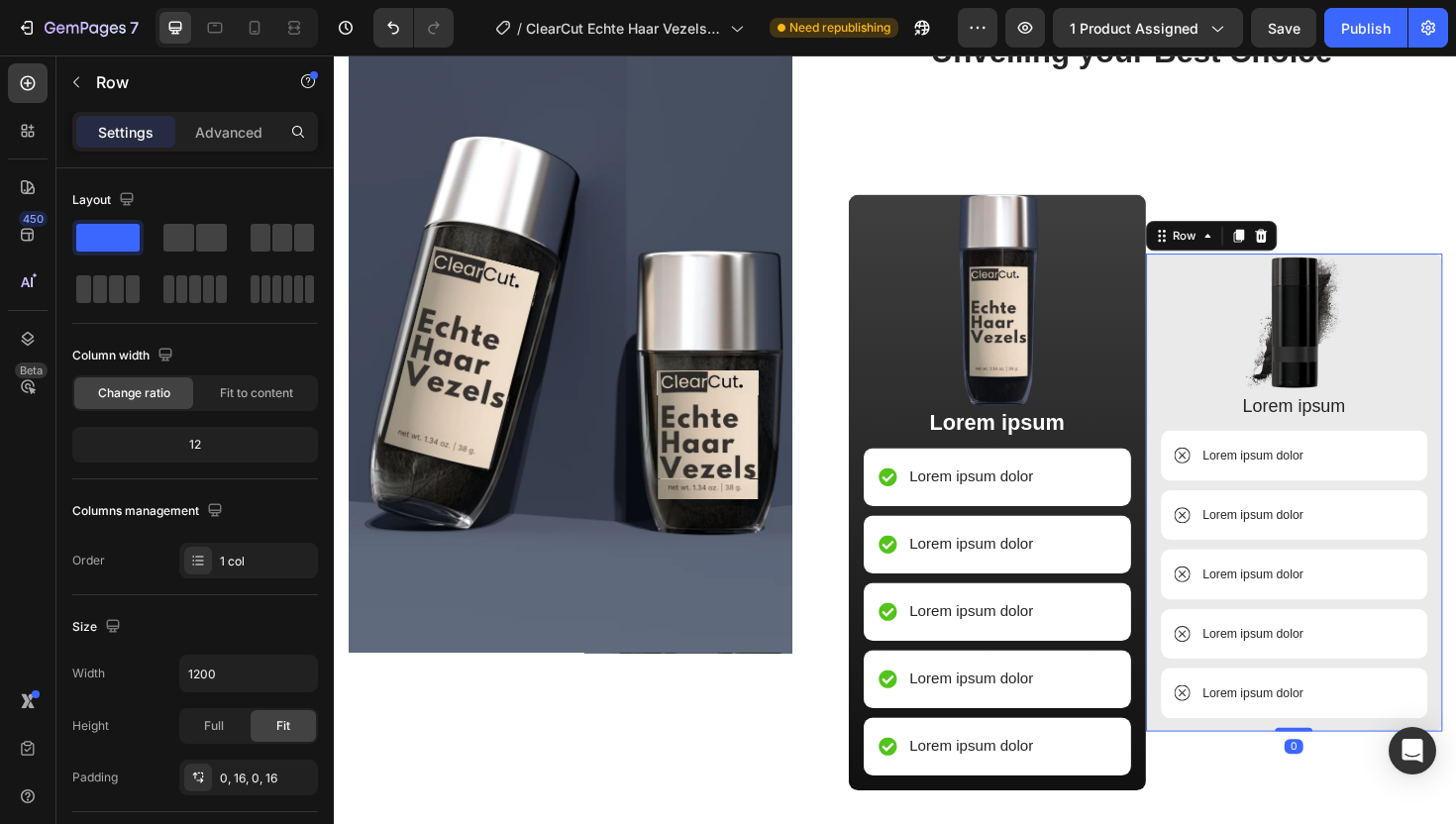 click on "Settings Advanced" at bounding box center (195, 132) 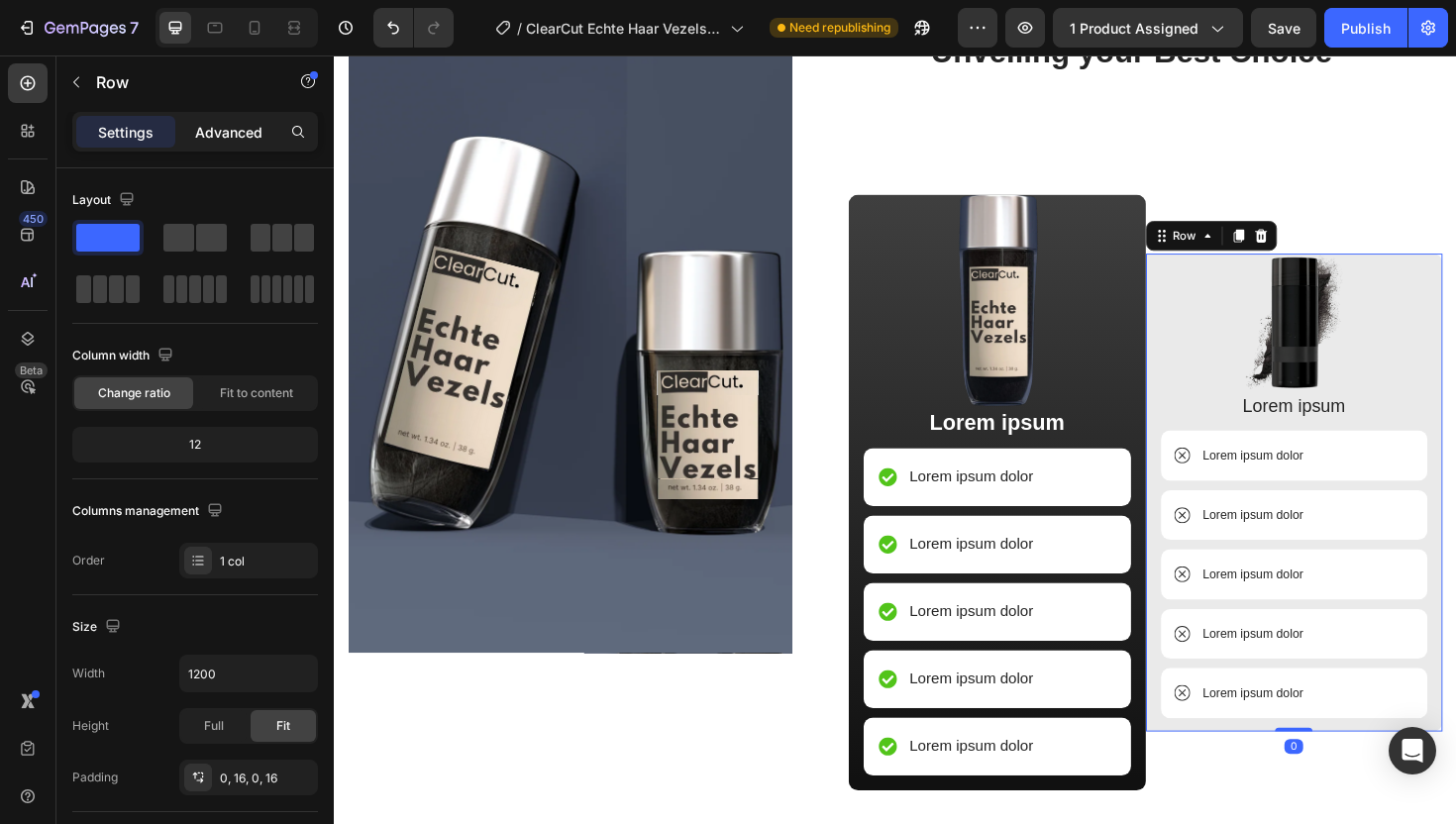 click on "Advanced" at bounding box center (229, 132) 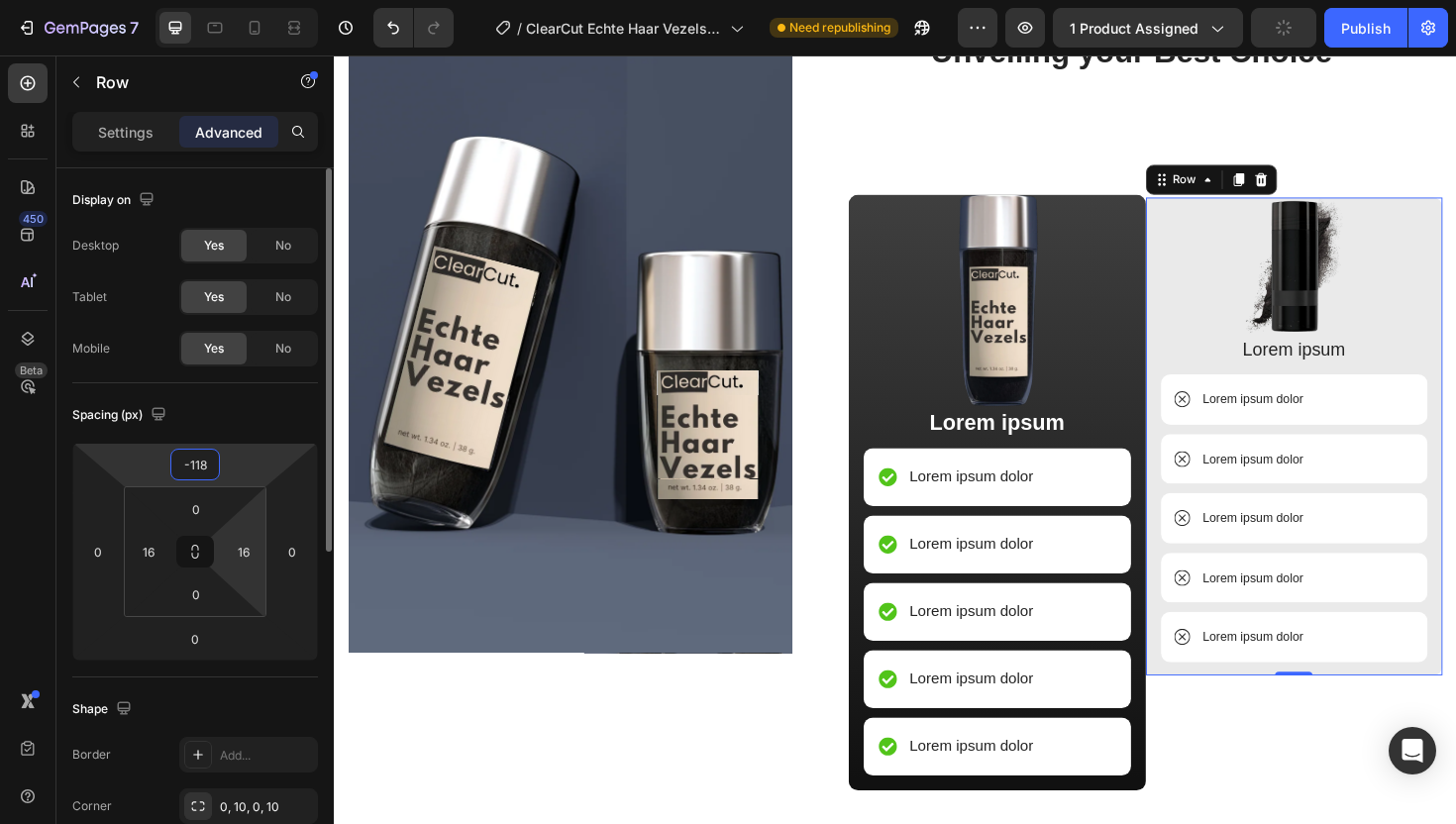 drag, startPoint x: 242, startPoint y: 472, endPoint x: 238, endPoint y: 529, distance: 57.14018 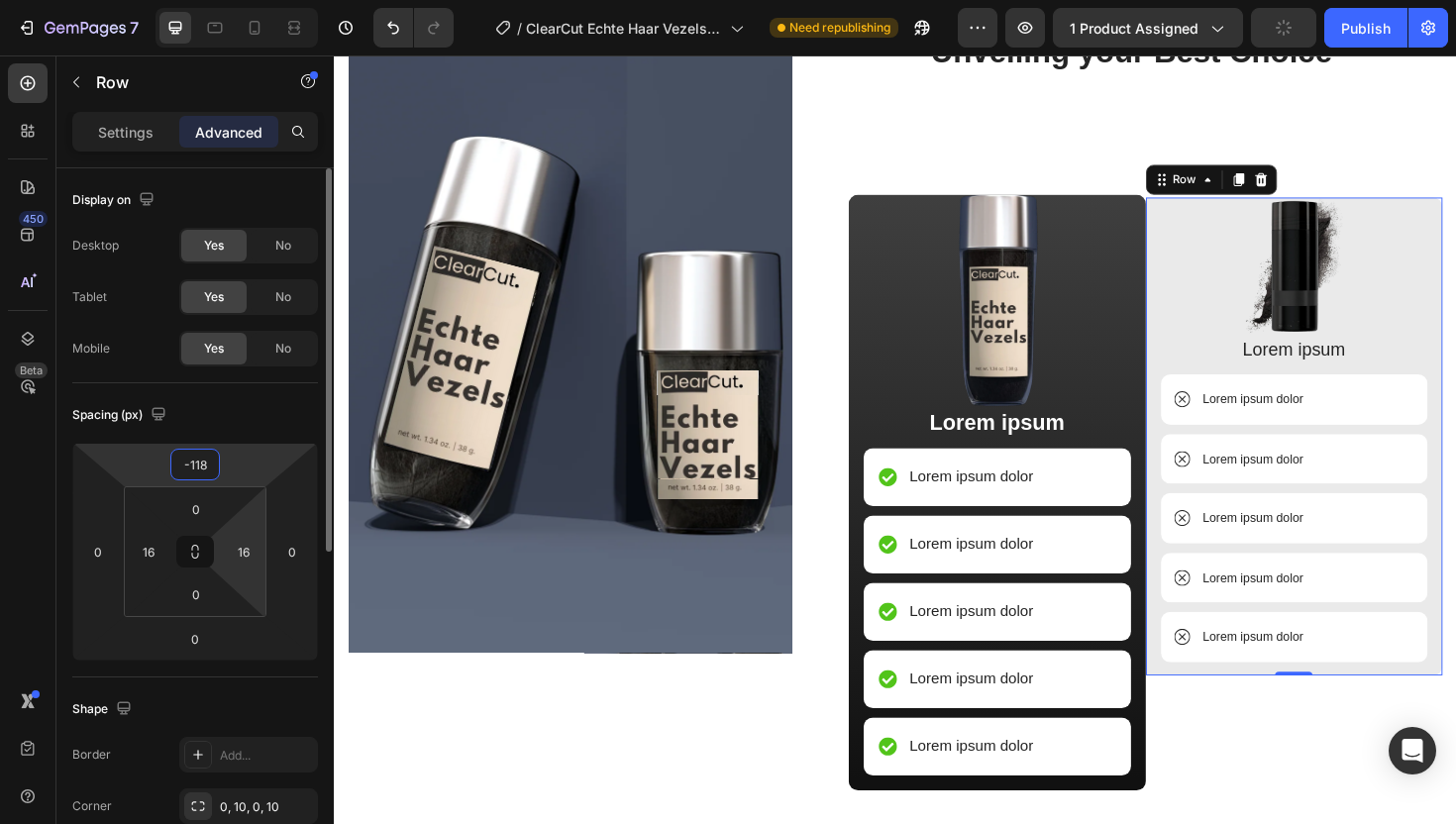click on "7  Version history  /  ClearCut Echte Haar Vezels 38g Need republishing Preview 1 product assigned  Publish  450 Beta Sections(18) Elements(84) Section Element Hero Section Product Detail Brands Trusted Badges Guarantee Product Breakdown How to use Testimonials Compare Bundle FAQs Social Proof Brand Story Product List Collection Blog List Contact Sticky Add to Cart Custom Footer Browse Library 450 Layout
Row
Row
Row
Row Text
Heading
Text Block Button
Button
Button Media
Image
Image" at bounding box center [728, 0] 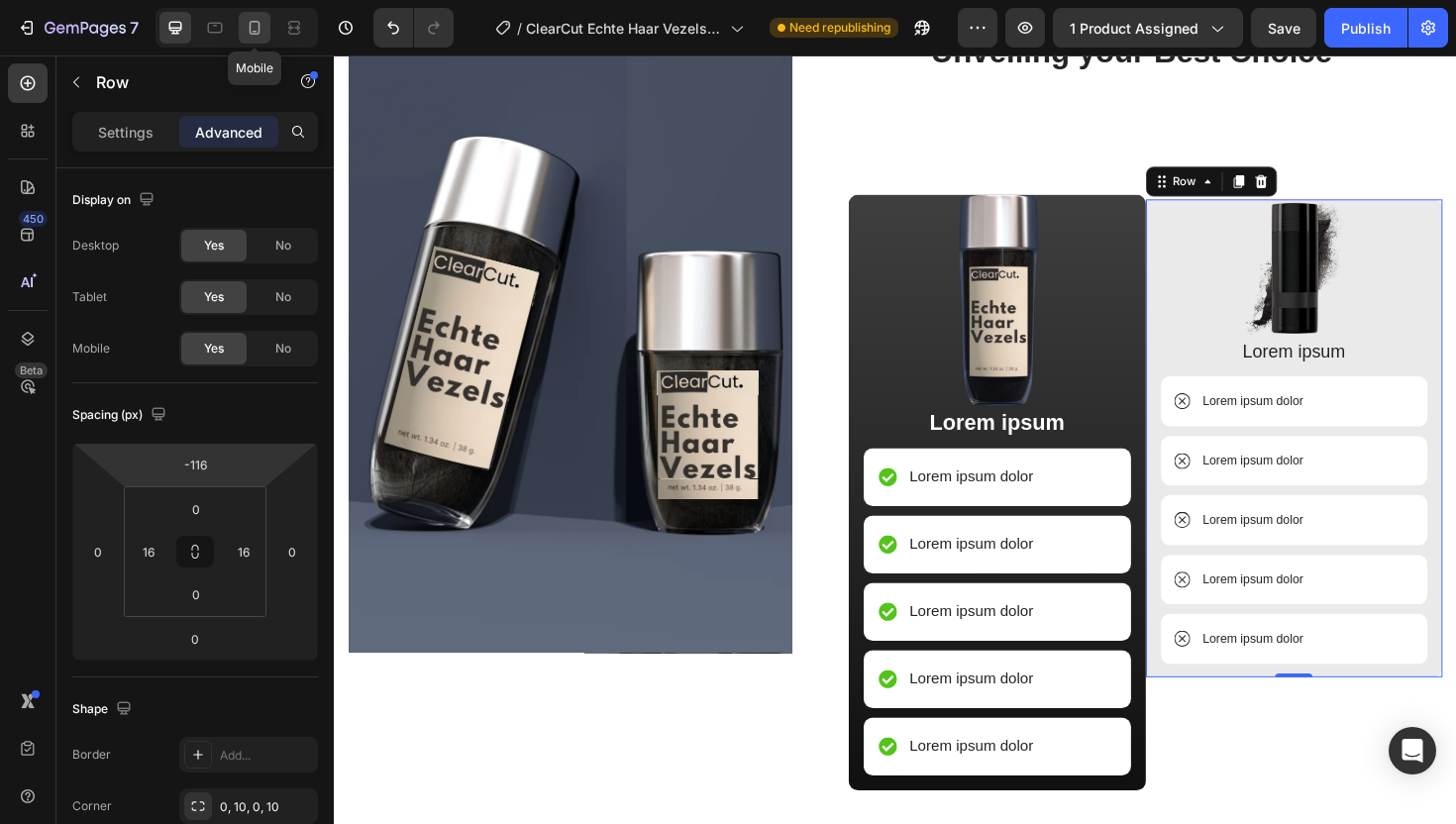 click 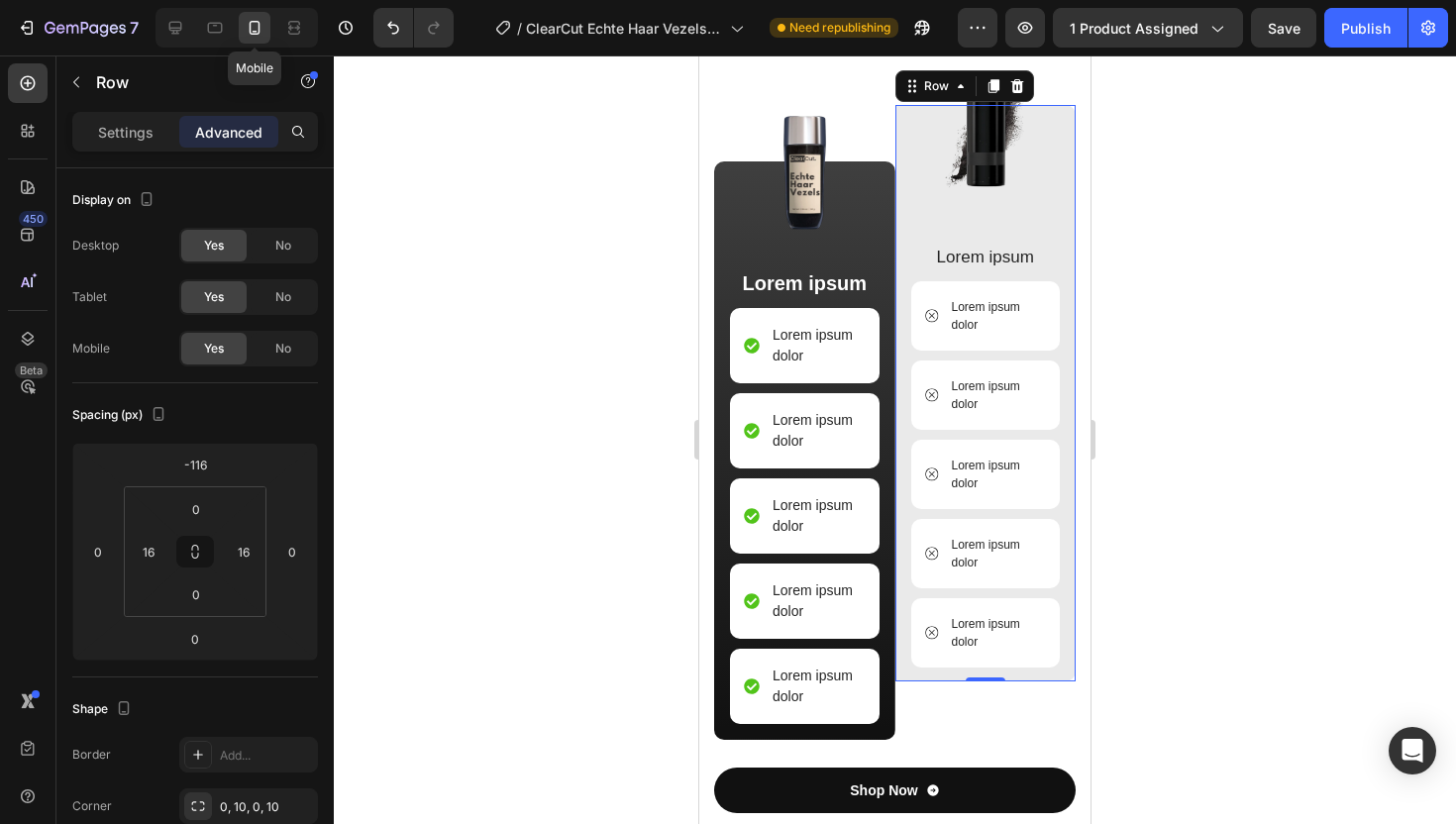 scroll, scrollTop: 2575, scrollLeft: 0, axis: vertical 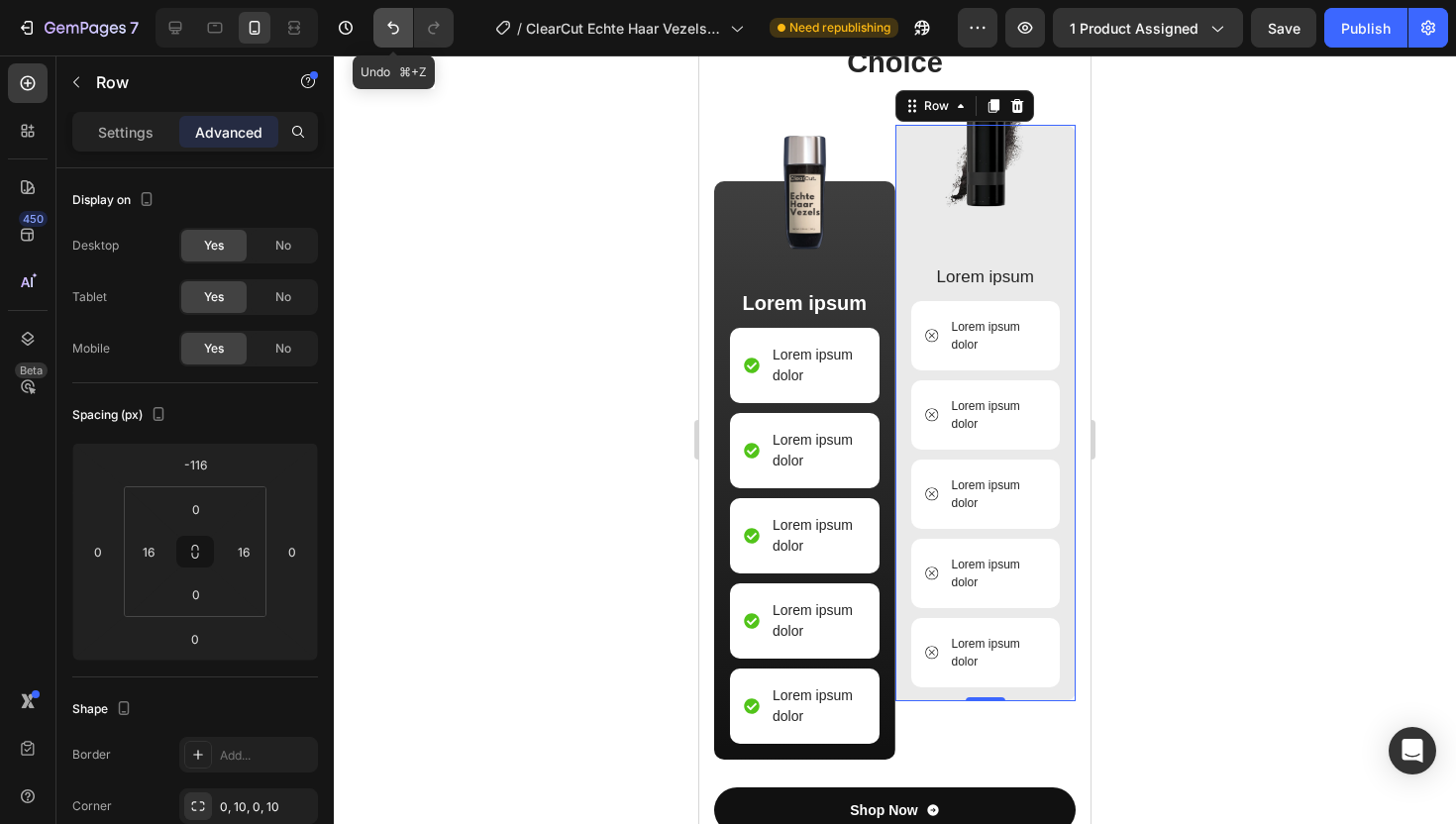 click 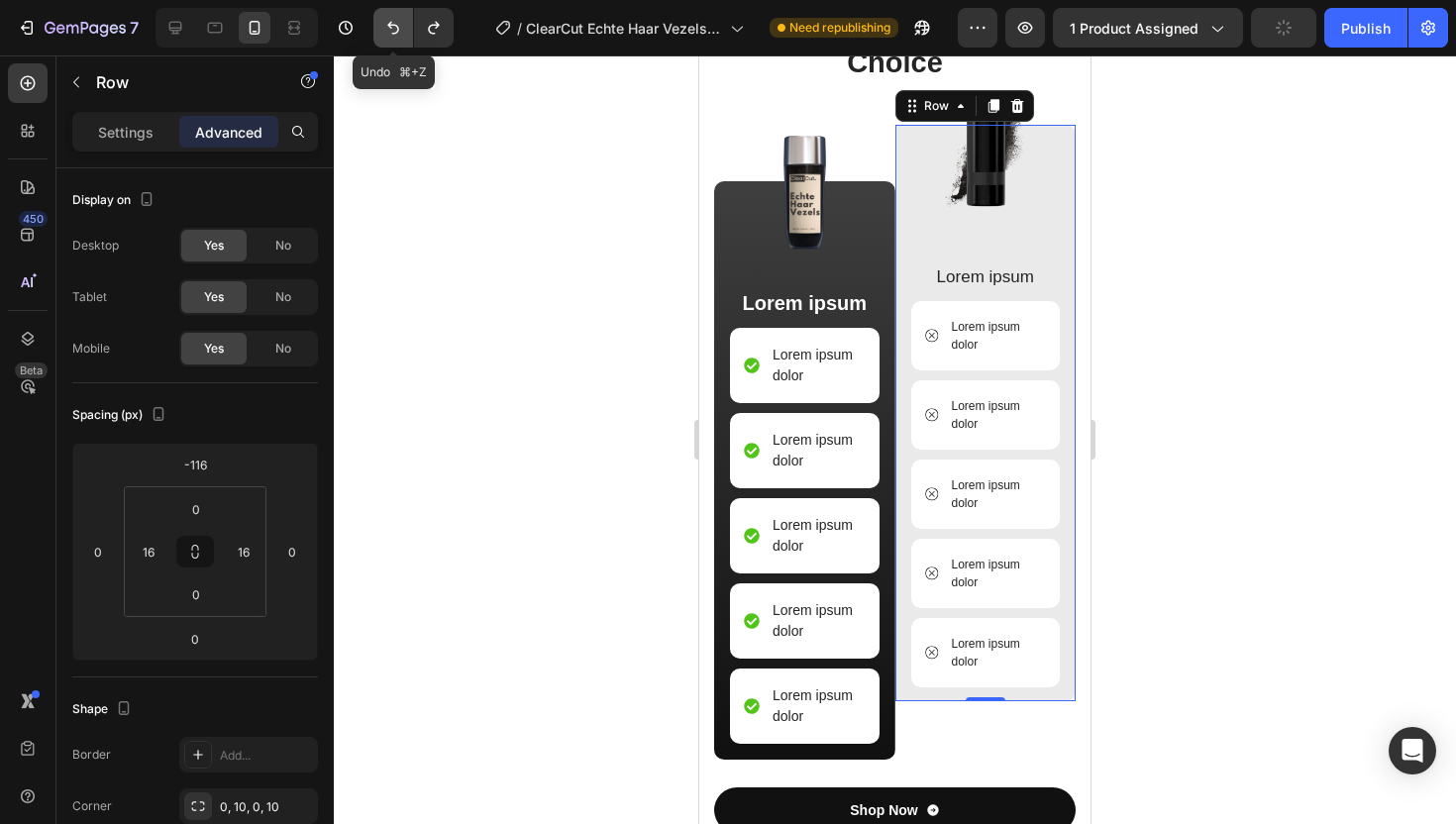 click 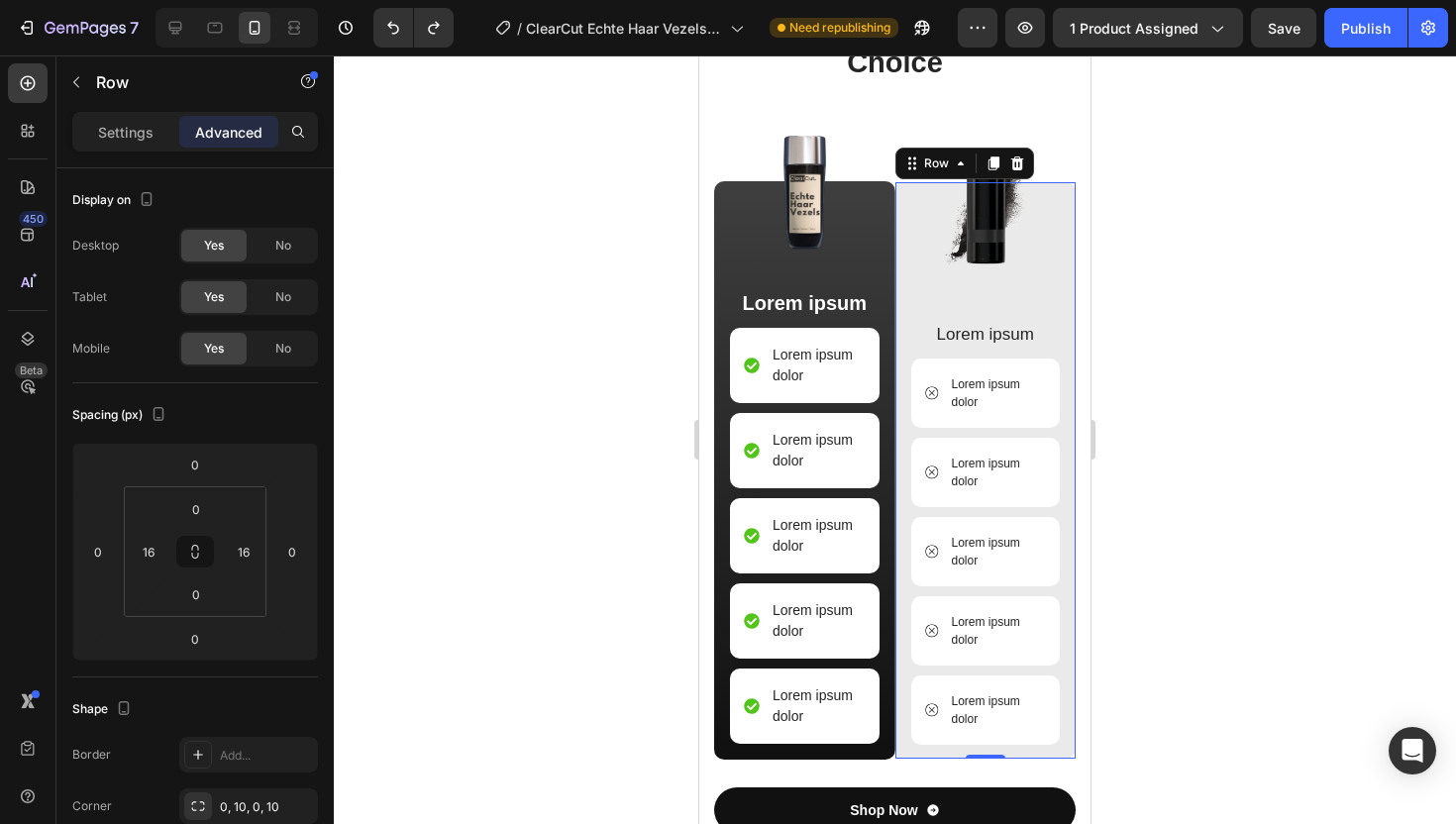 click 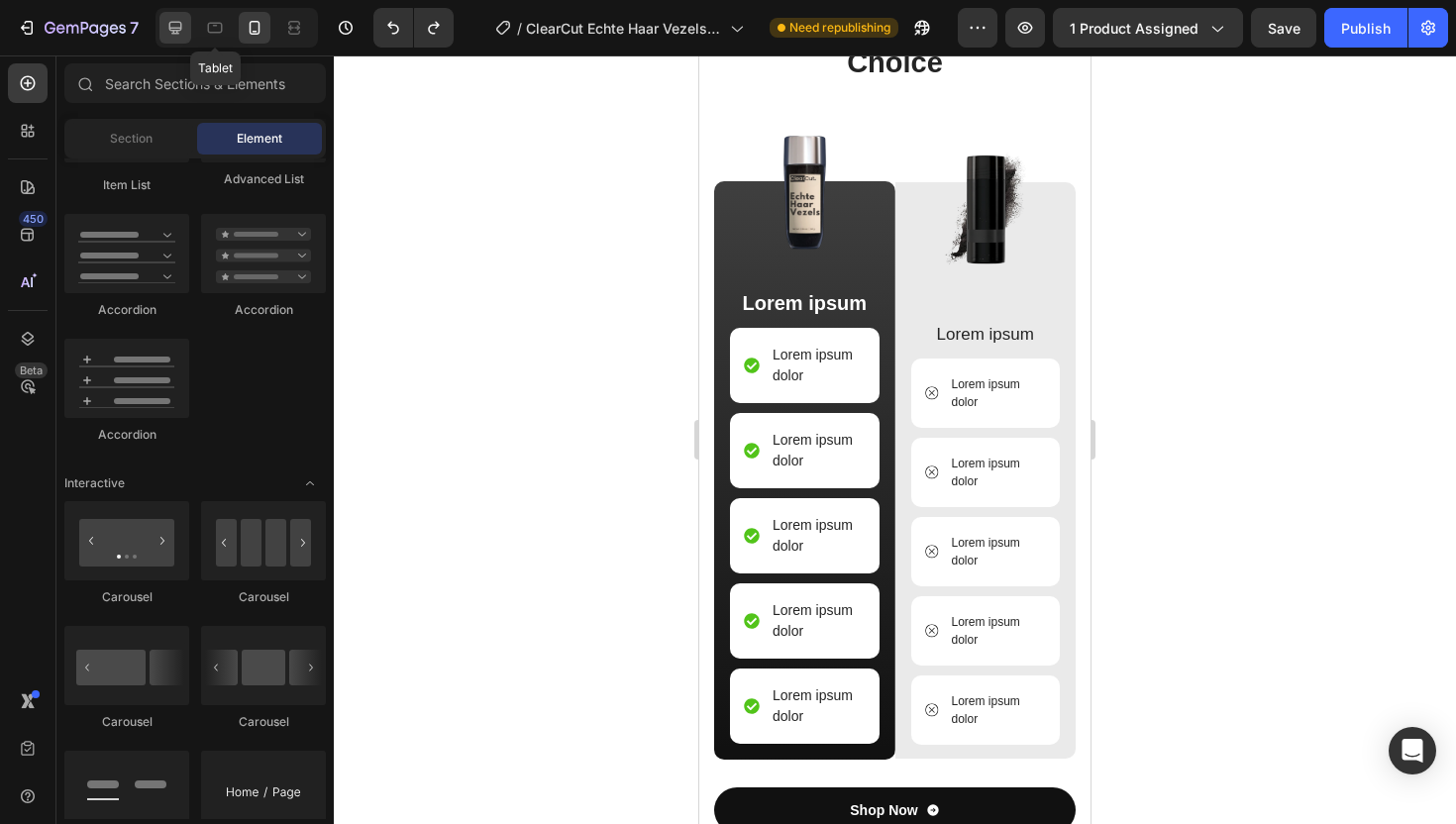 click 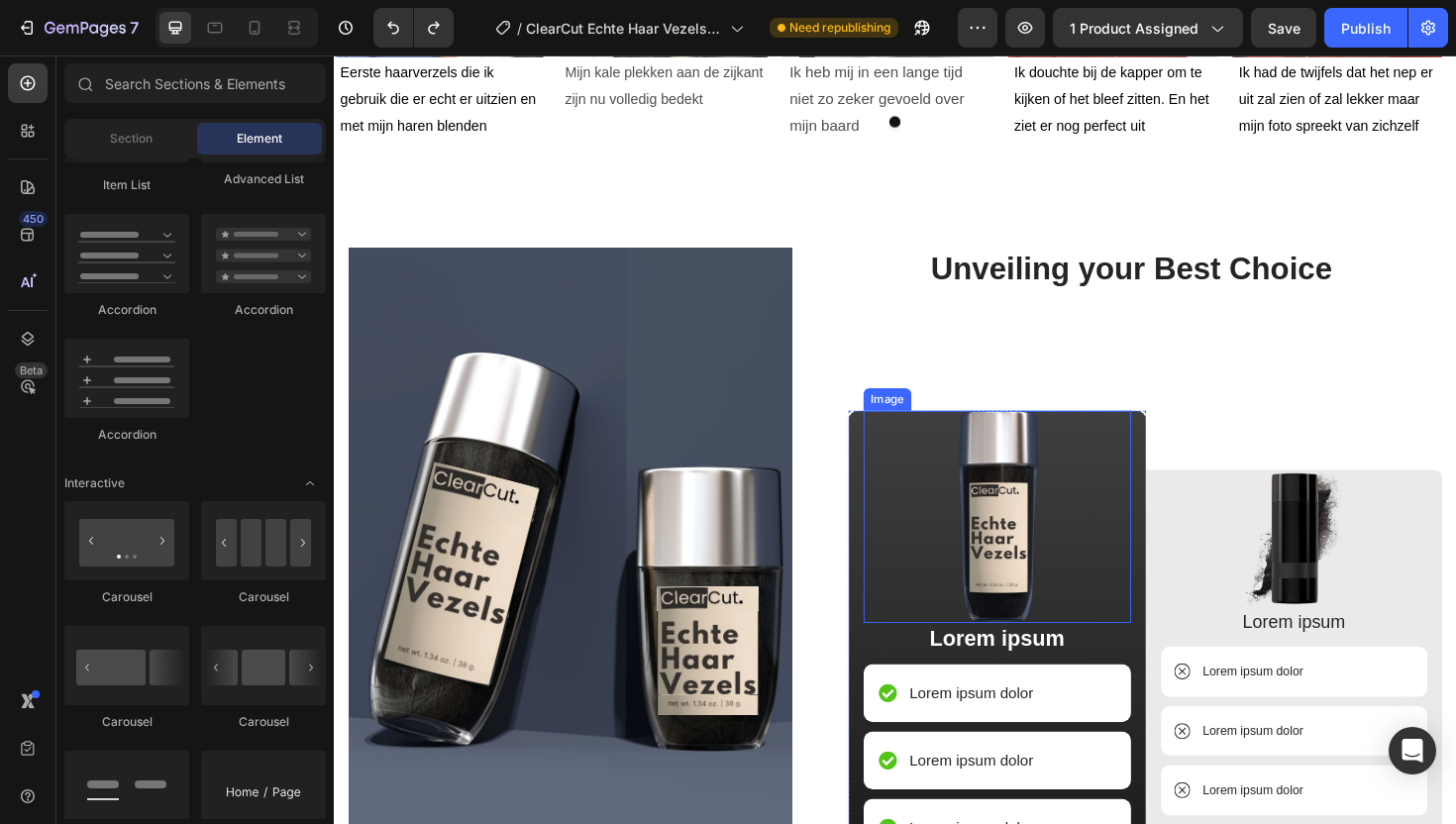 scroll, scrollTop: 2394, scrollLeft: 0, axis: vertical 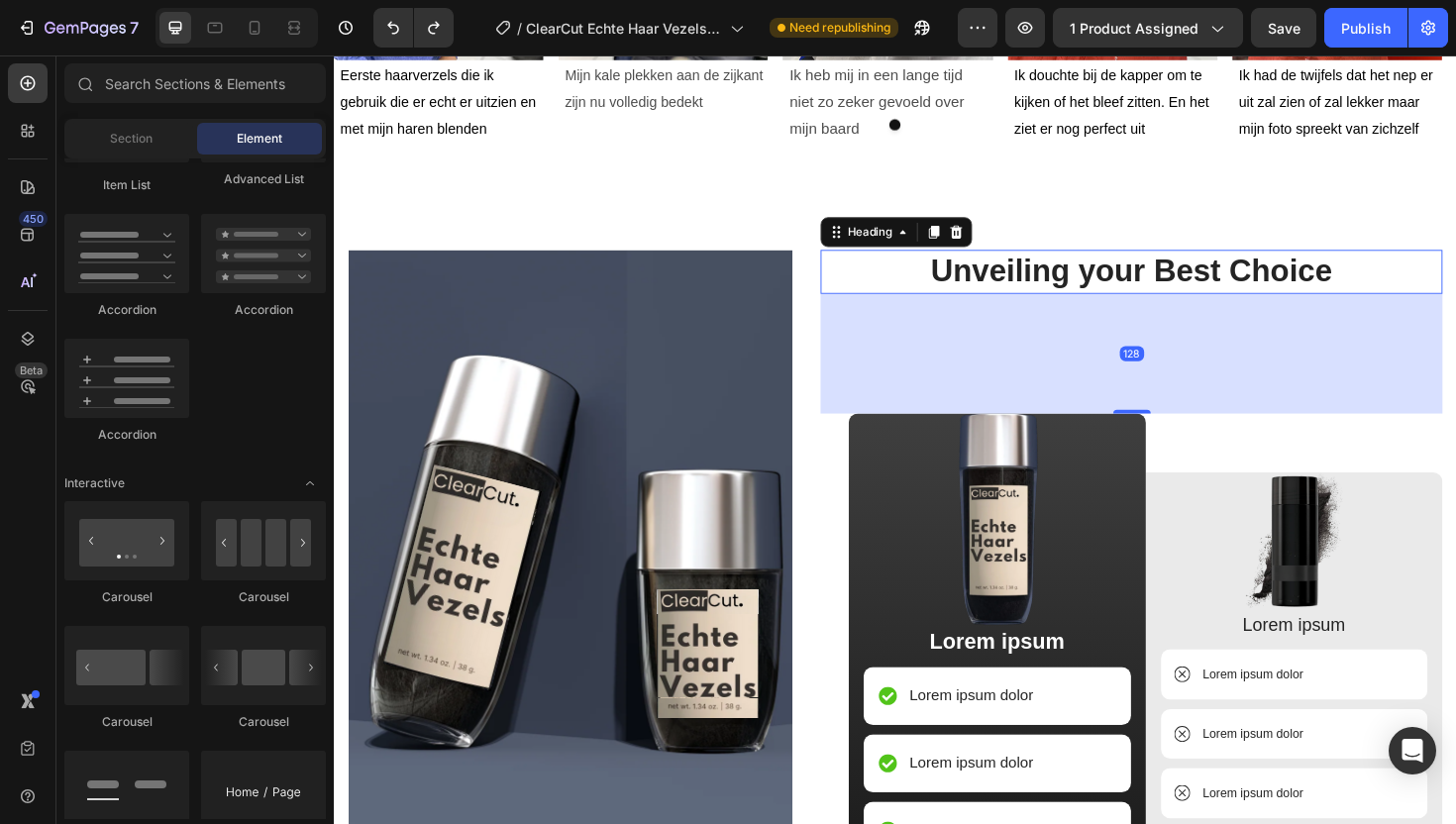 click on "Unveiling your Best Choice" at bounding box center (1178, 284) 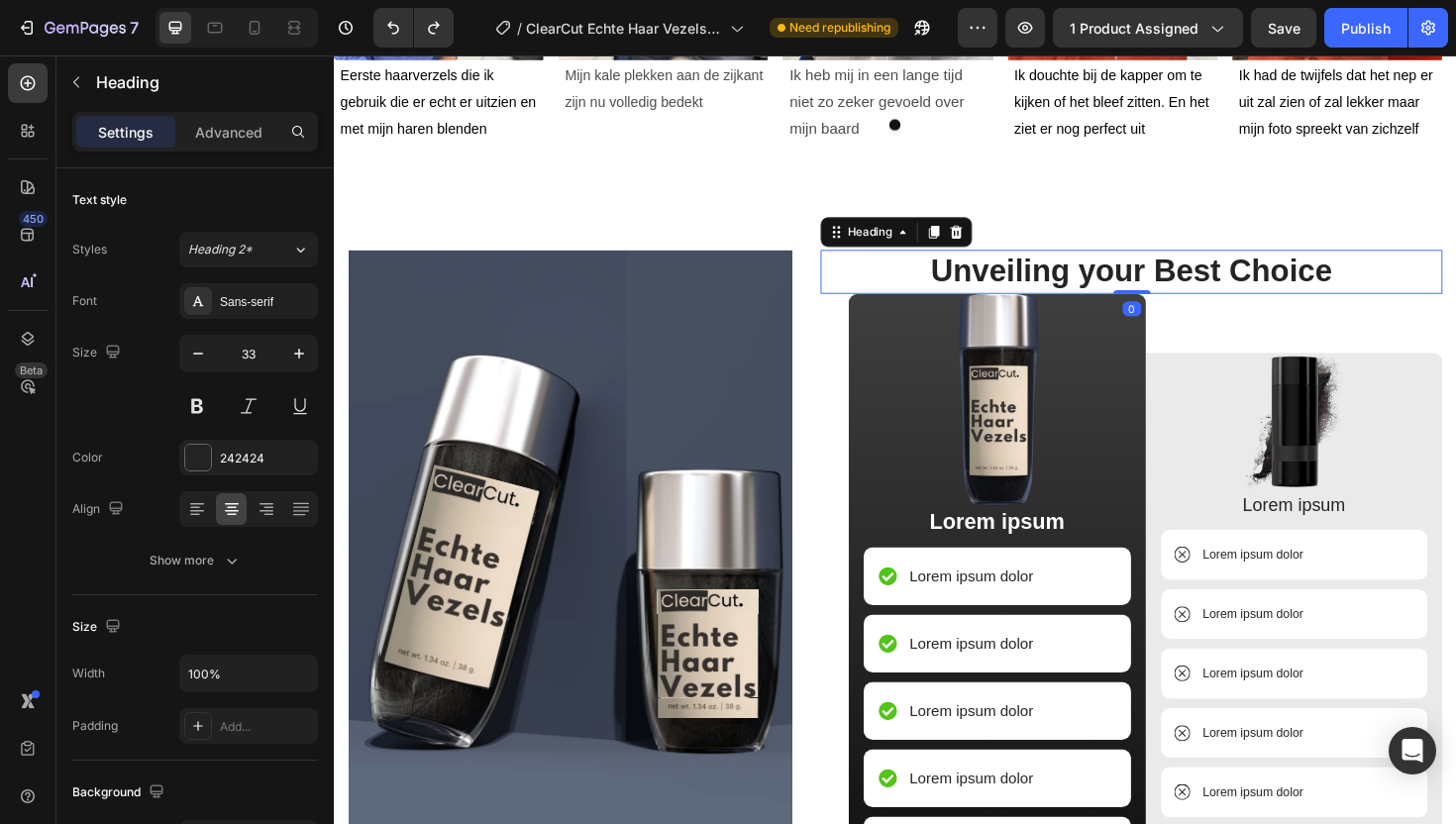 drag, startPoint x: 1163, startPoint y: 432, endPoint x: 1177, endPoint y: 292, distance: 140.69826 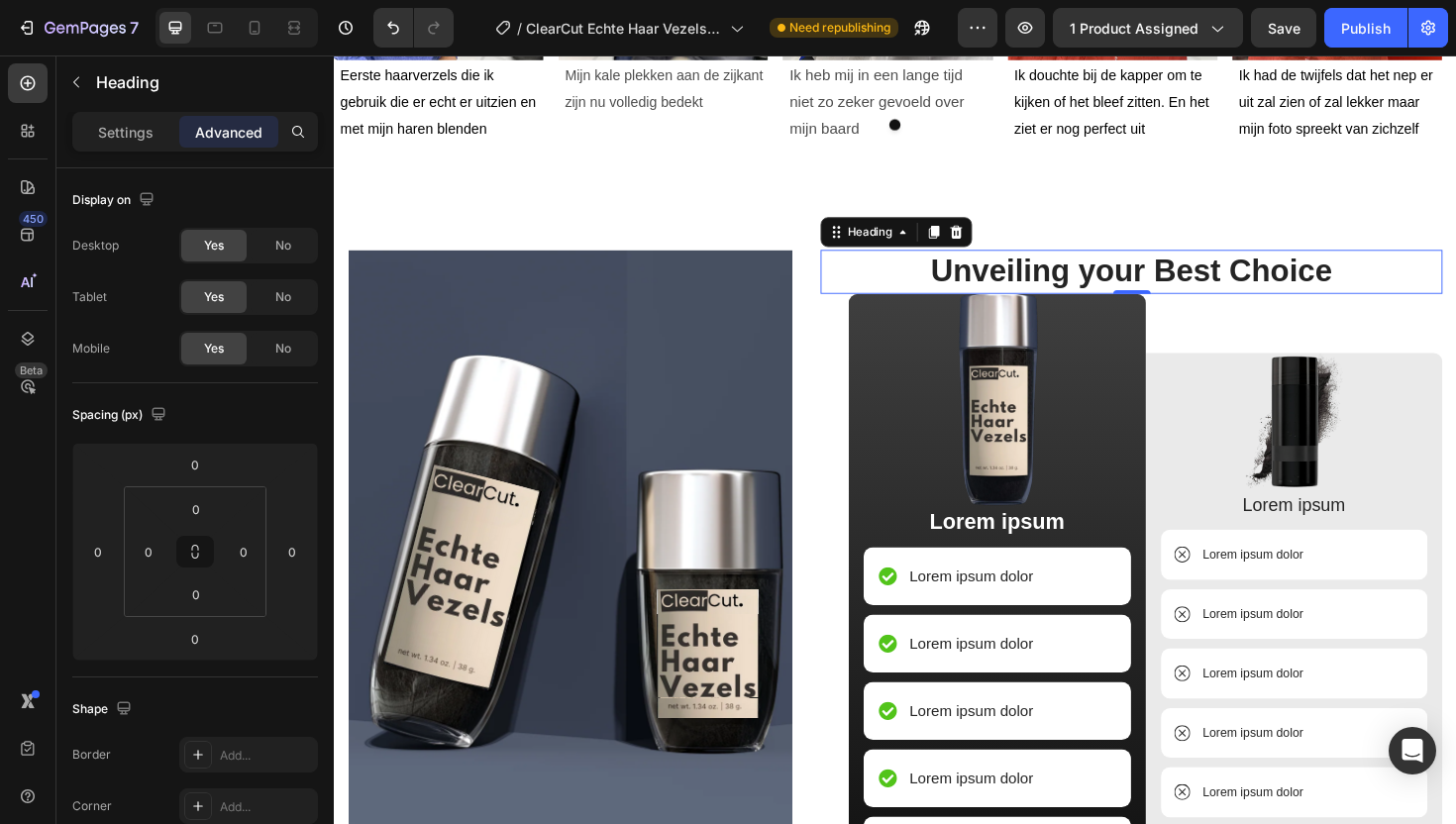 click on "Unveiling your Best Choice" at bounding box center [1178, 284] 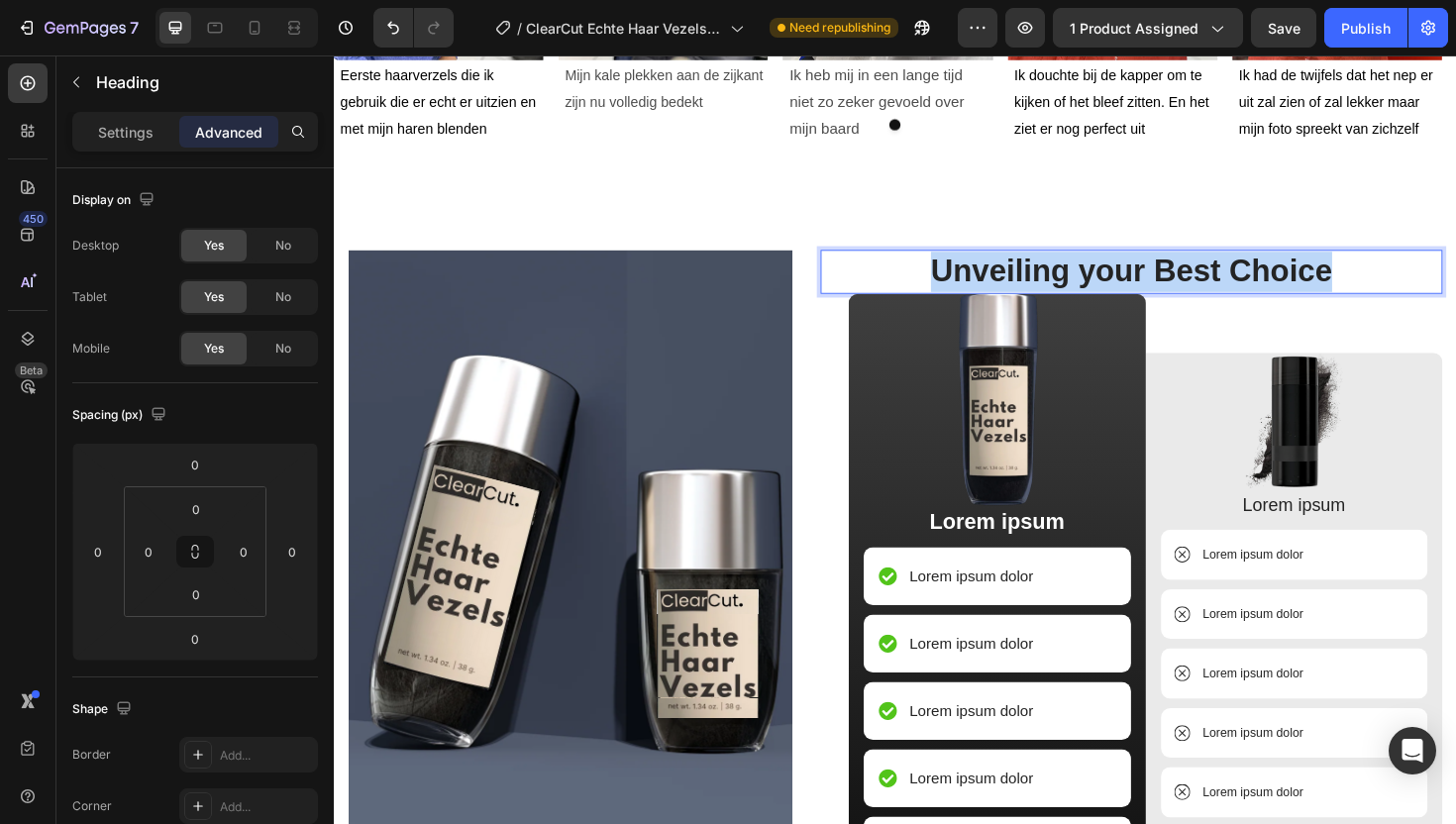 drag, startPoint x: 1395, startPoint y: 288, endPoint x: 957, endPoint y: 285, distance: 438.0103 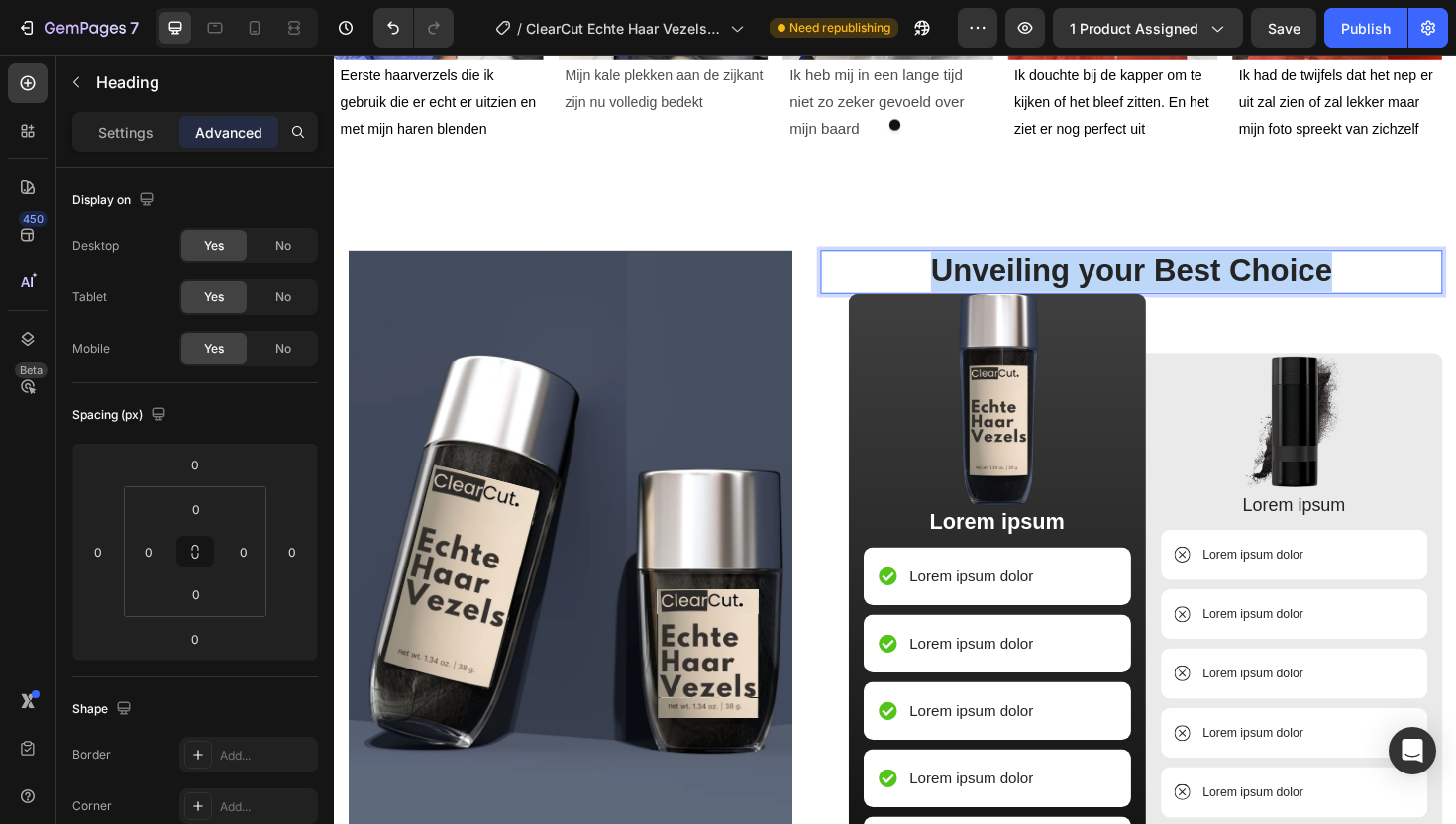 click on "Unveiling your Best Choice" at bounding box center (1178, 284) 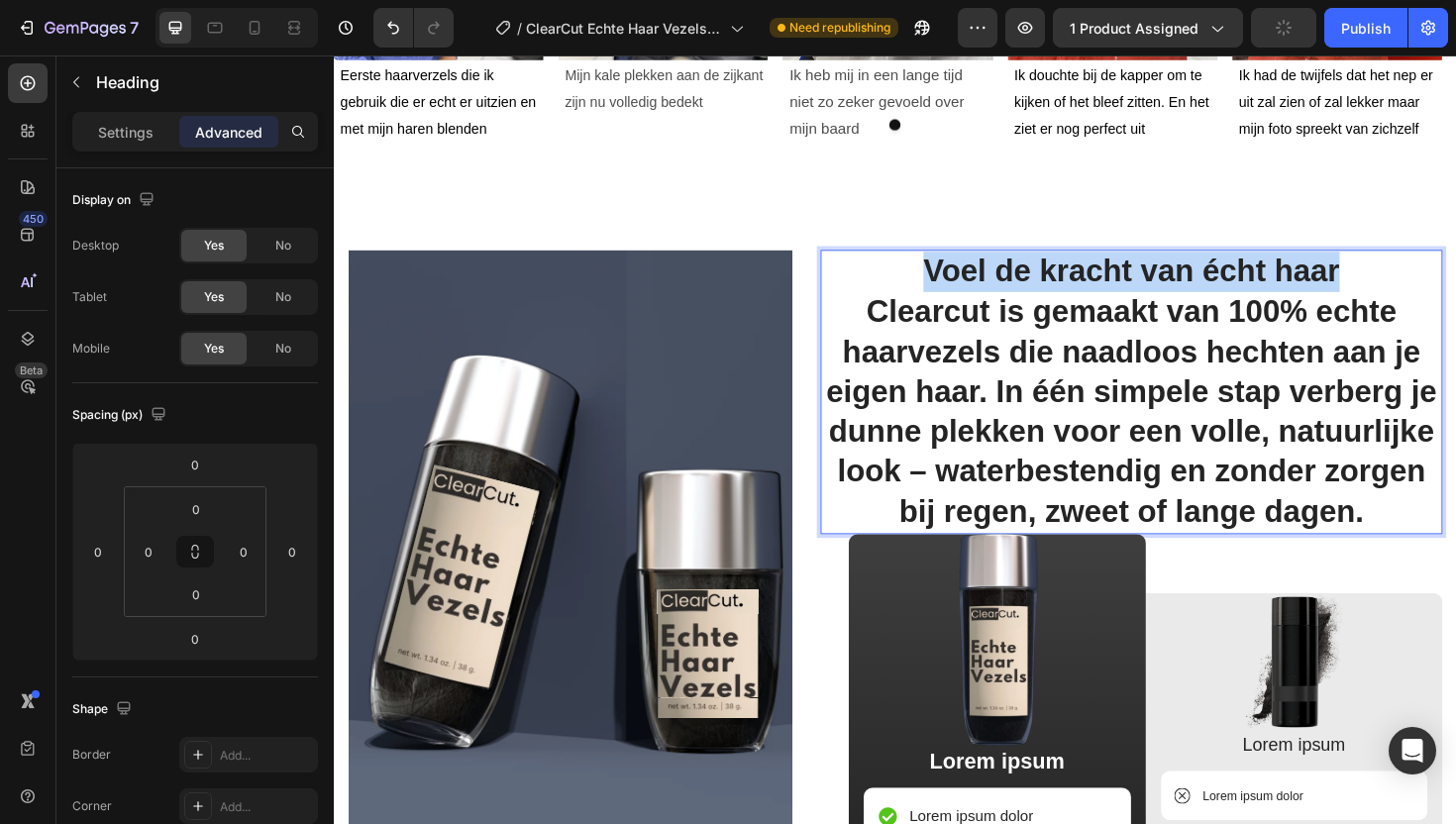 drag, startPoint x: 1395, startPoint y: 290, endPoint x: 955, endPoint y: 287, distance: 440.01023 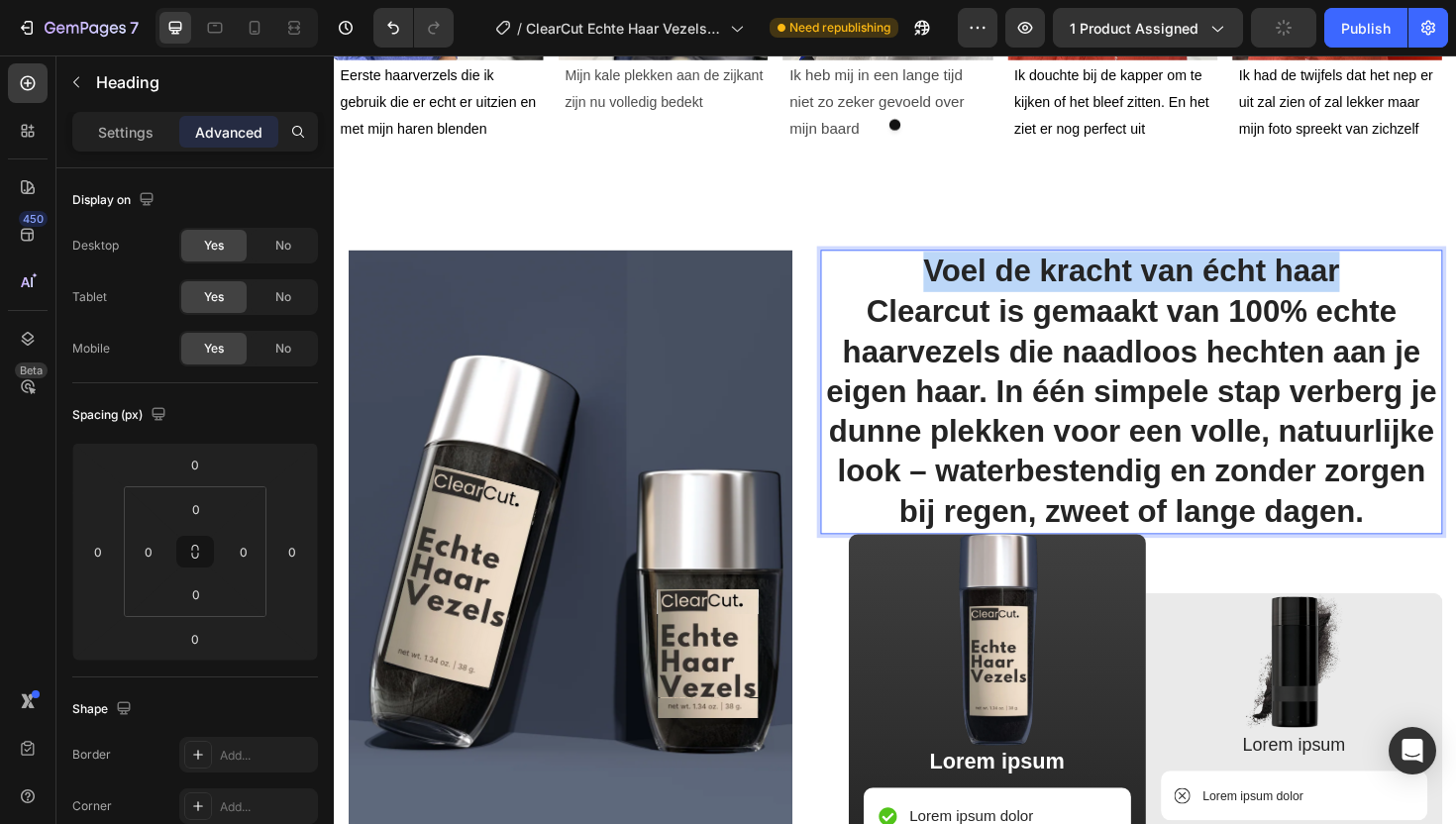 click on "Voel de kracht van écht haar Clearcut is gemaakt van 100% echte haarvezels die naadloos hechten aan je eigen haar. In één simpele stap verberg je dunne plekken voor een volle, natuurlijke look – waterbestendig en zonder zorgen bij regen, zweet of lange dagen." at bounding box center (1178, 412) 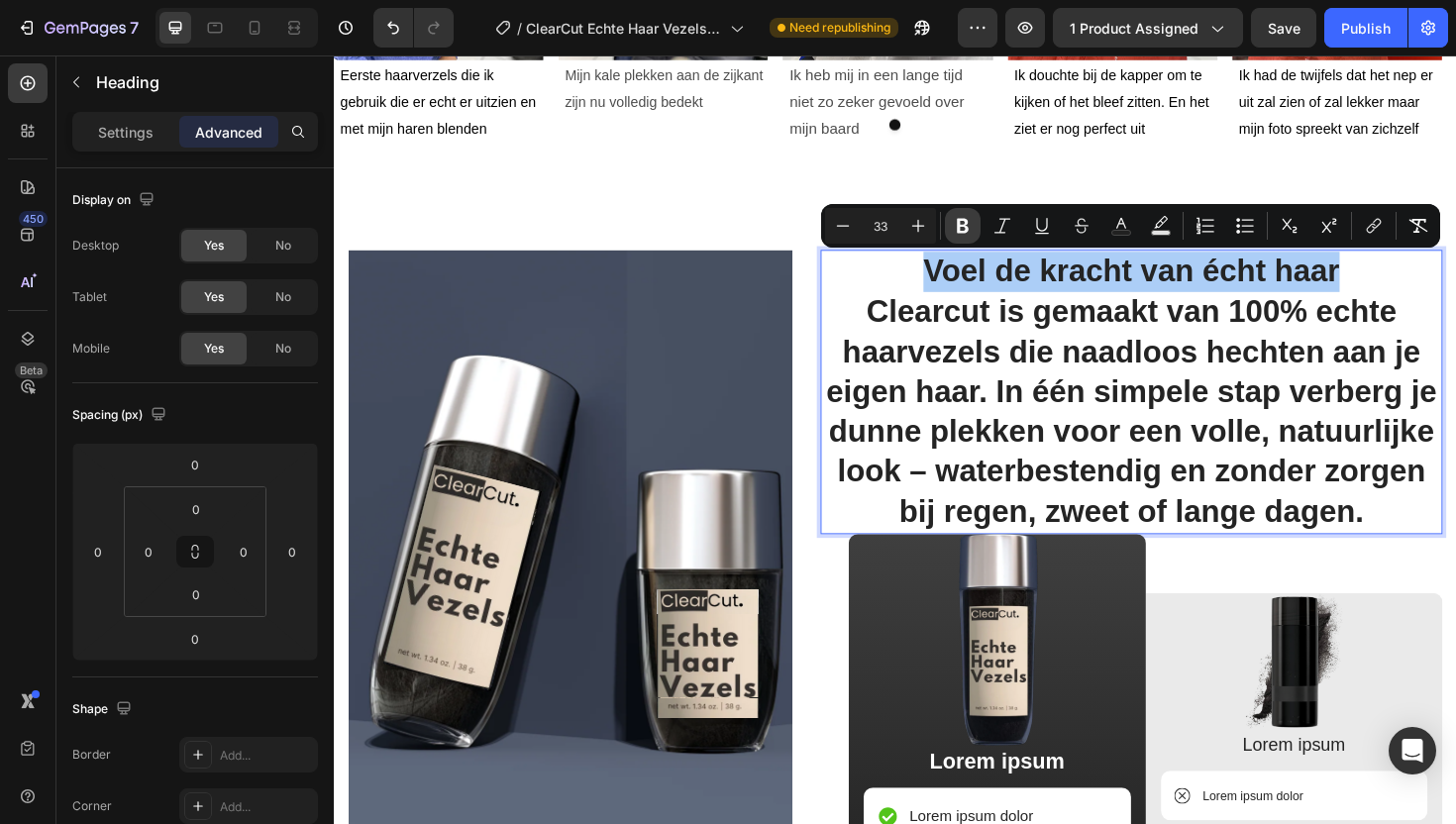 click 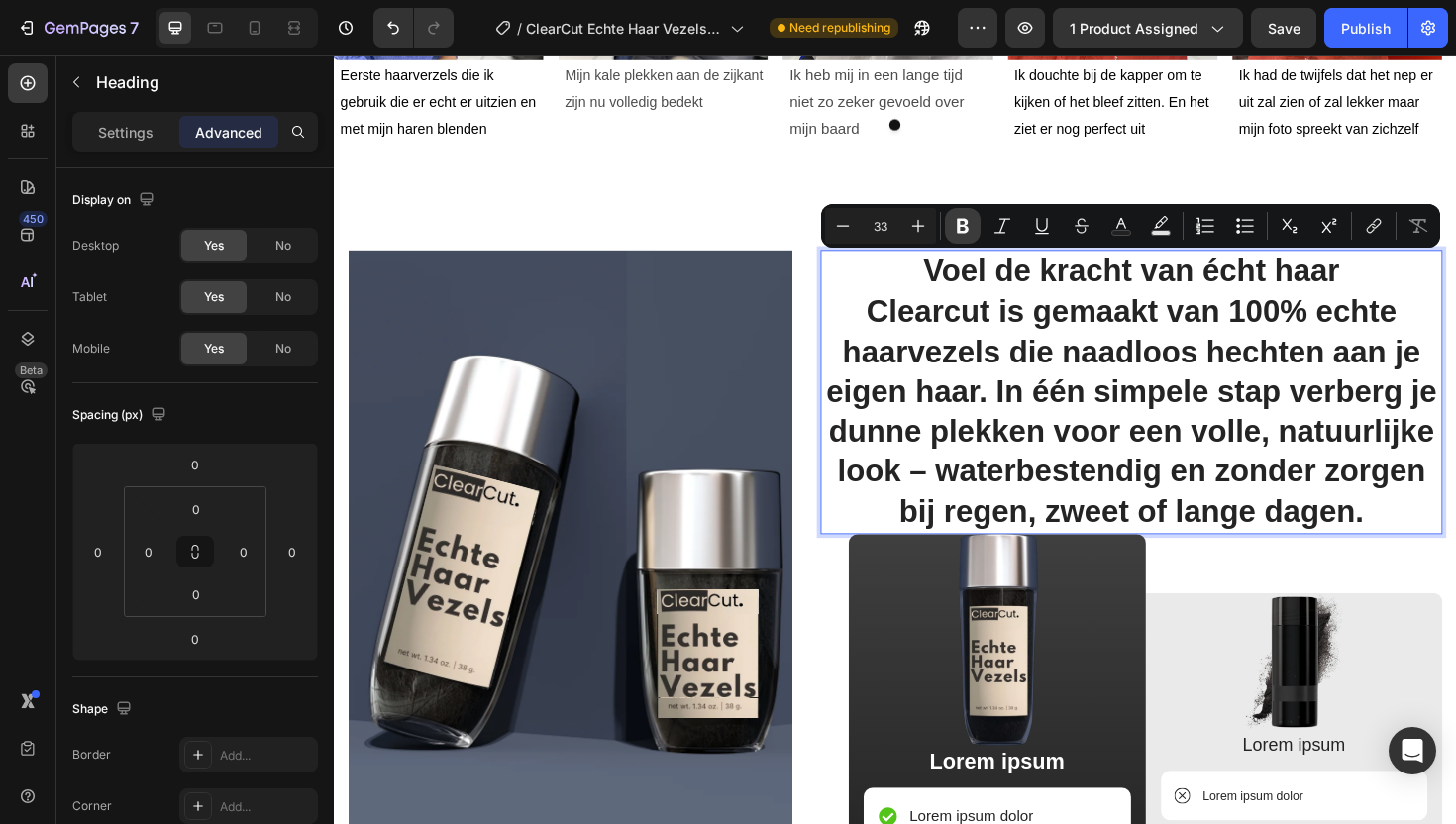click 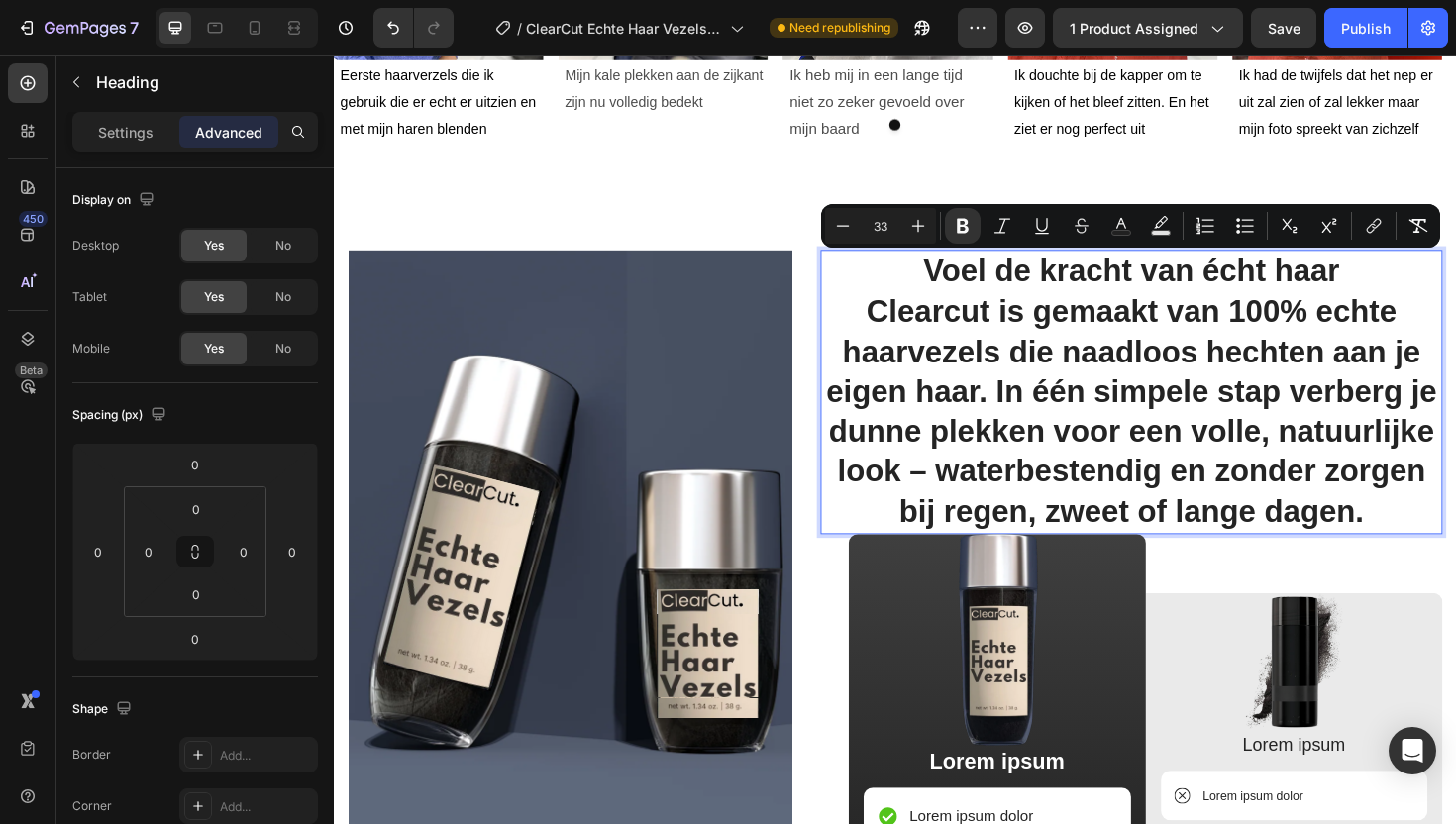 click on "Voel de kracht van écht haar Clearcut is gemaakt van 100% echte haarvezels die naadloos hechten aan je eigen haar. In één simpele stap verberg je dunne plekken voor een volle, natuurlijke look – waterbestendig en zonder zorgen bij regen, zweet of lange dagen." at bounding box center [1178, 412] 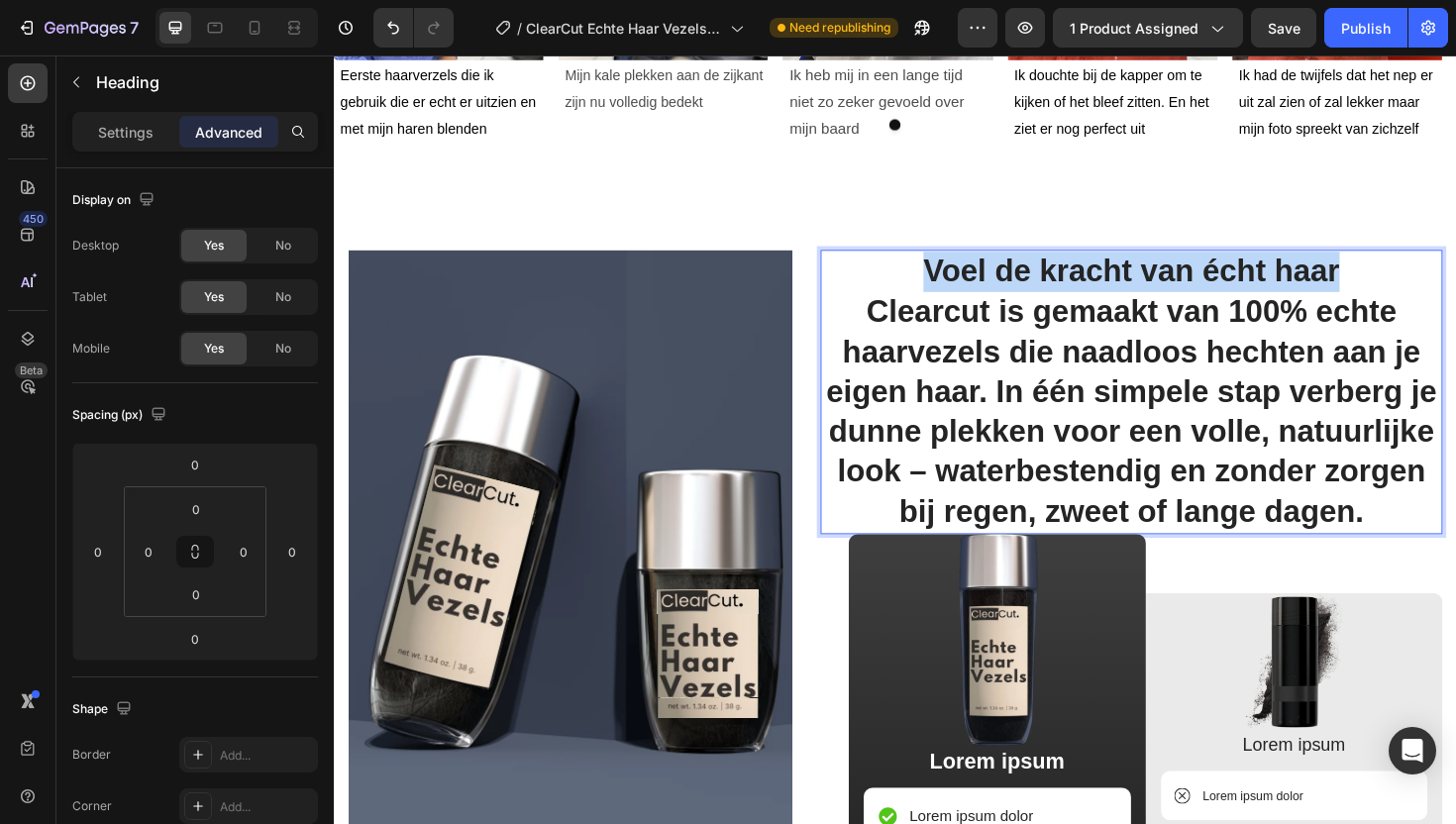 drag, startPoint x: 1399, startPoint y: 277, endPoint x: 940, endPoint y: 281, distance: 459.01743 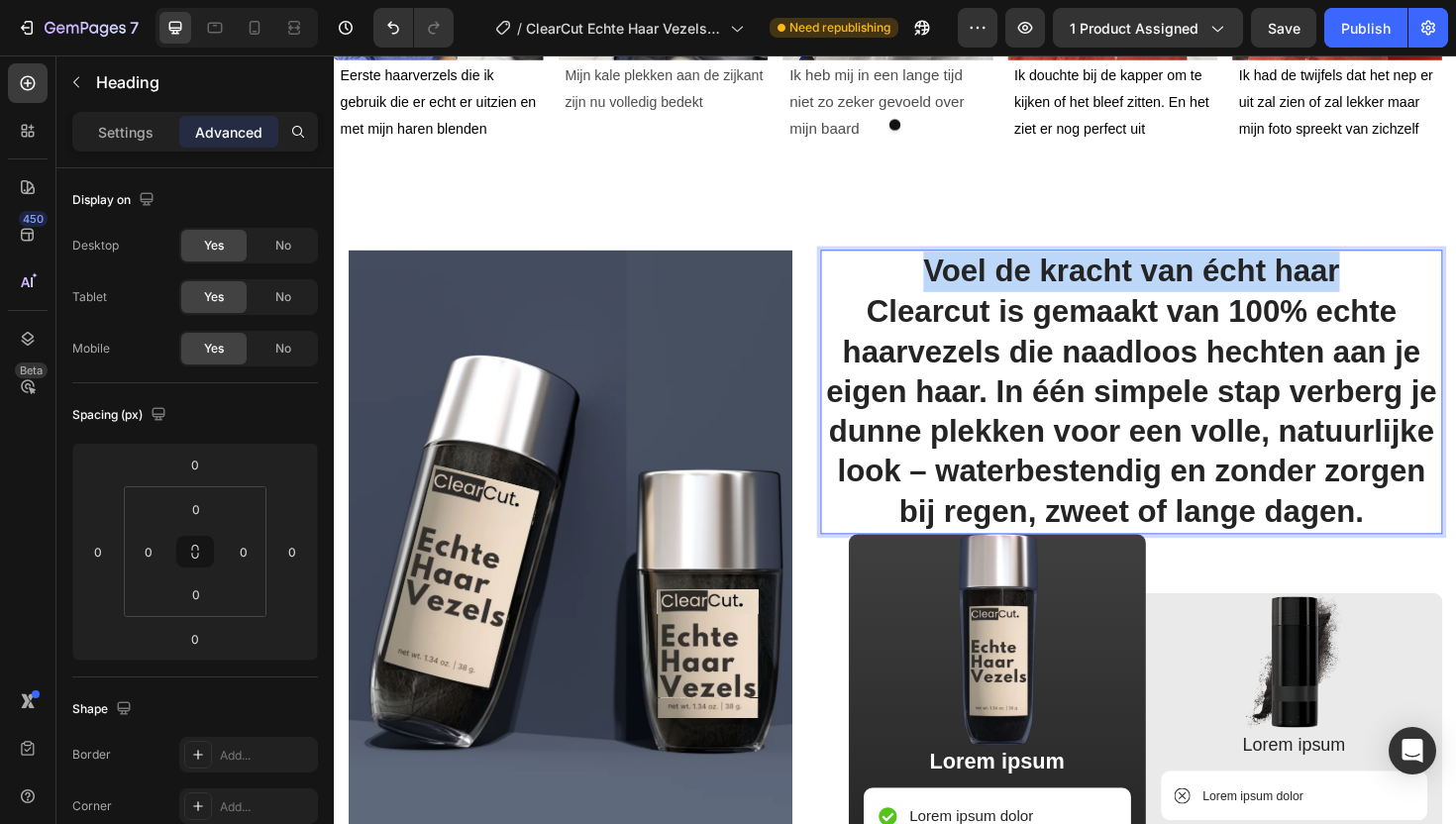 click on "Voel de kracht van écht haar Clearcut is gemaakt van 100% echte haarvezels die naadloos hechten aan je eigen haar. In één simpele stap verberg je dunne plekken voor een volle, natuurlijke look – waterbestendig en zonder zorgen bij regen, zweet of lange dagen." at bounding box center (1178, 412) 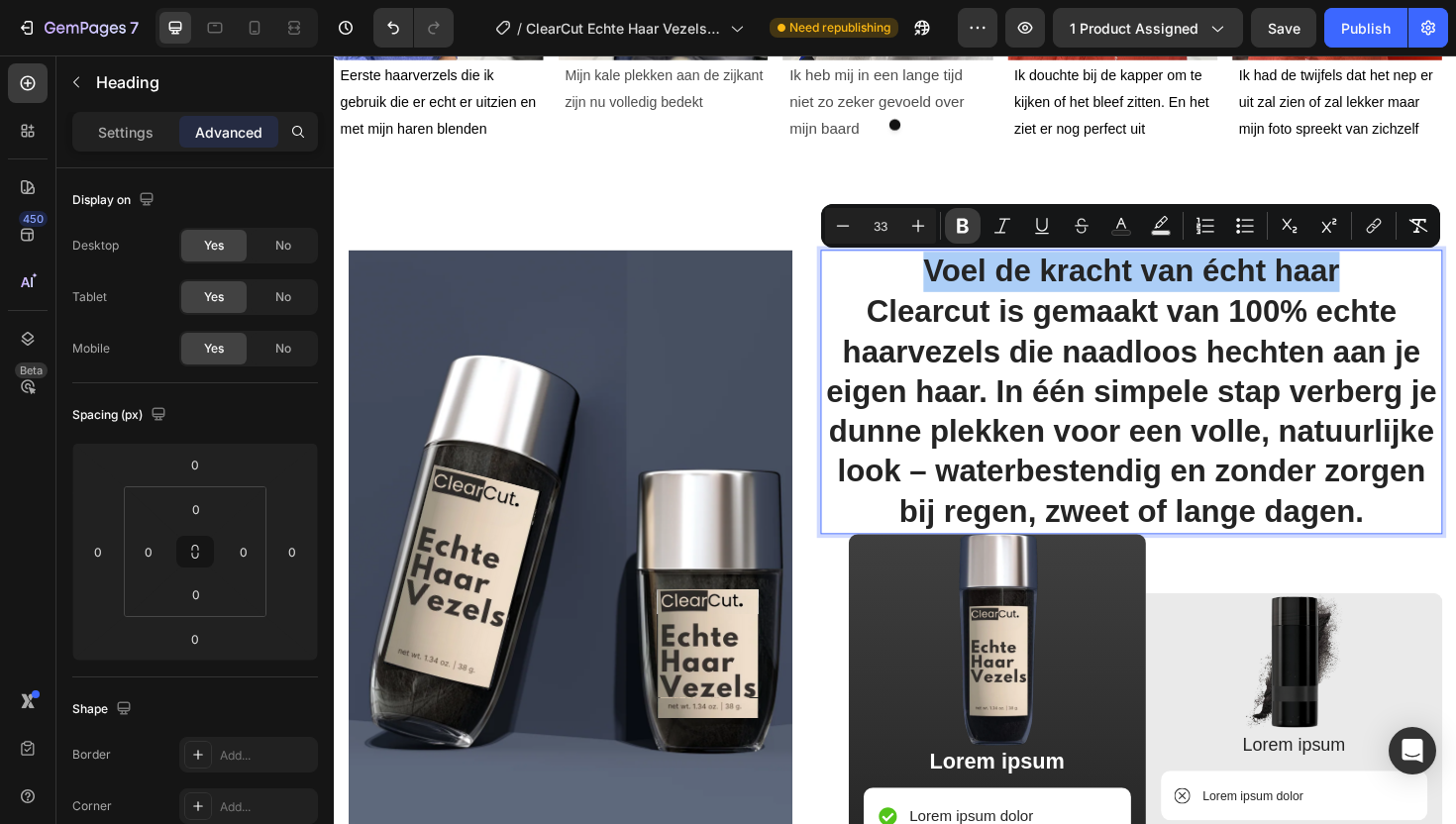 click 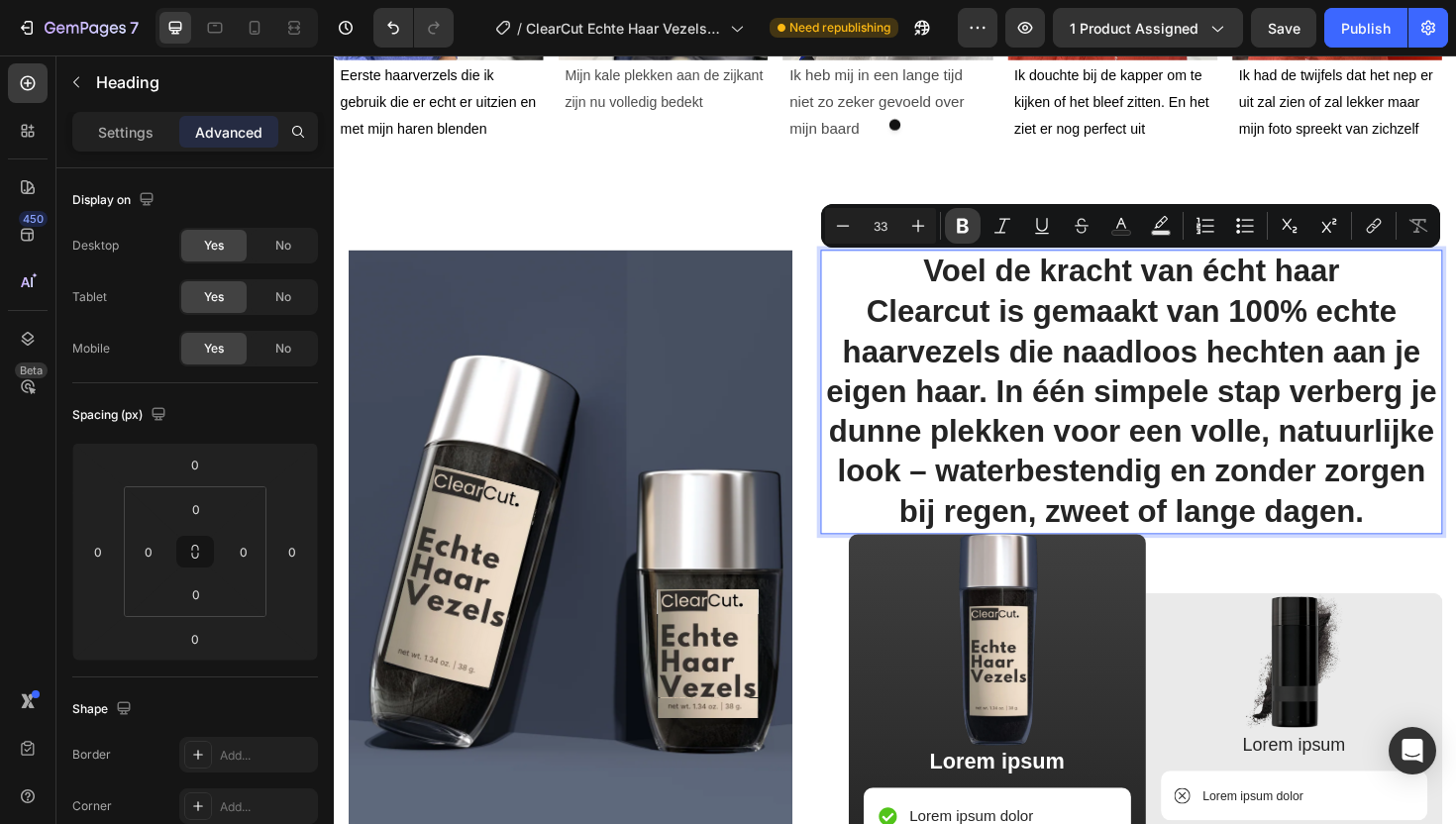 click 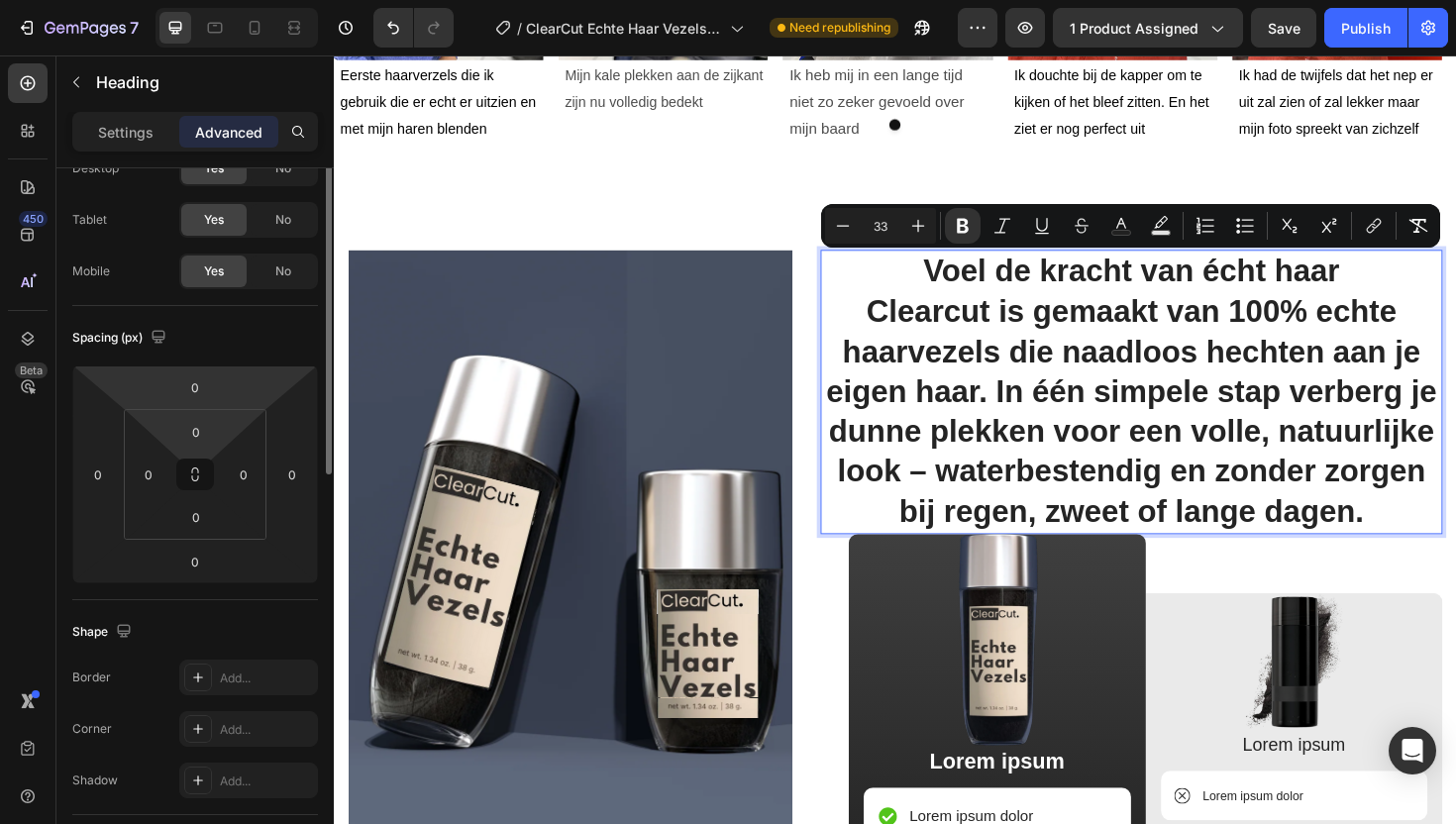 scroll, scrollTop: 0, scrollLeft: 0, axis: both 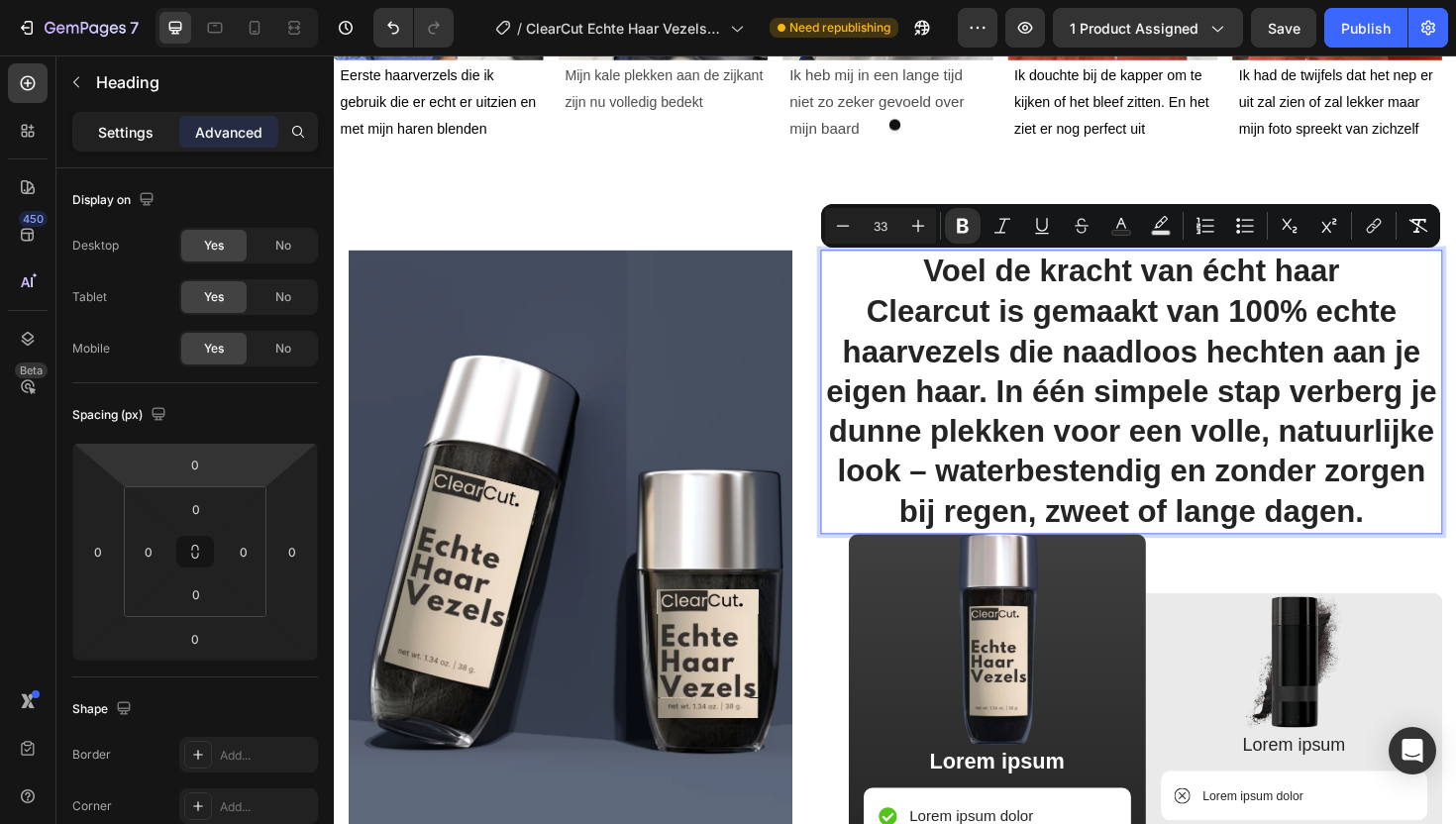 click on "Settings" at bounding box center (126, 132) 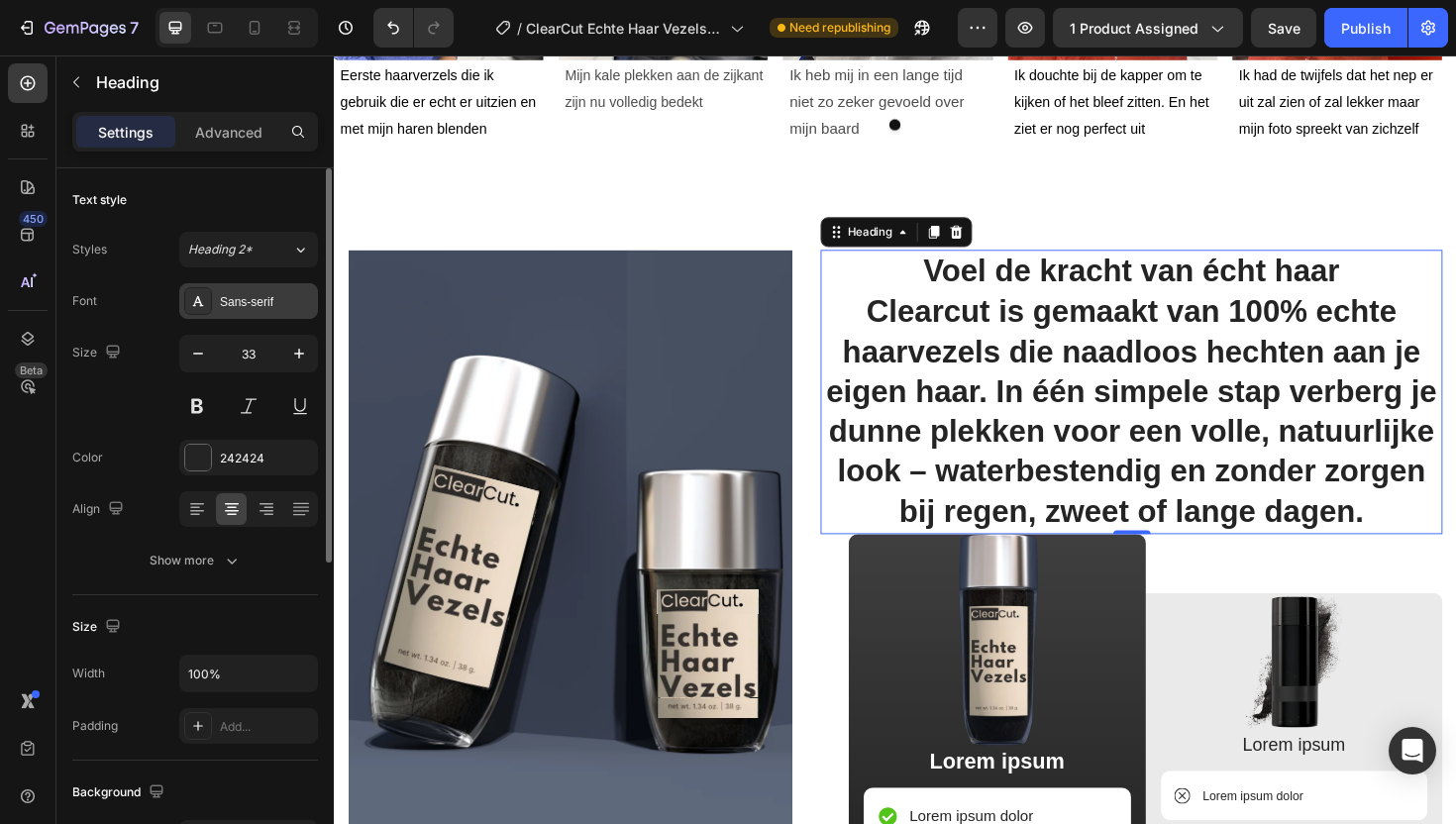 click on "Sans-serif" at bounding box center [266, 302] 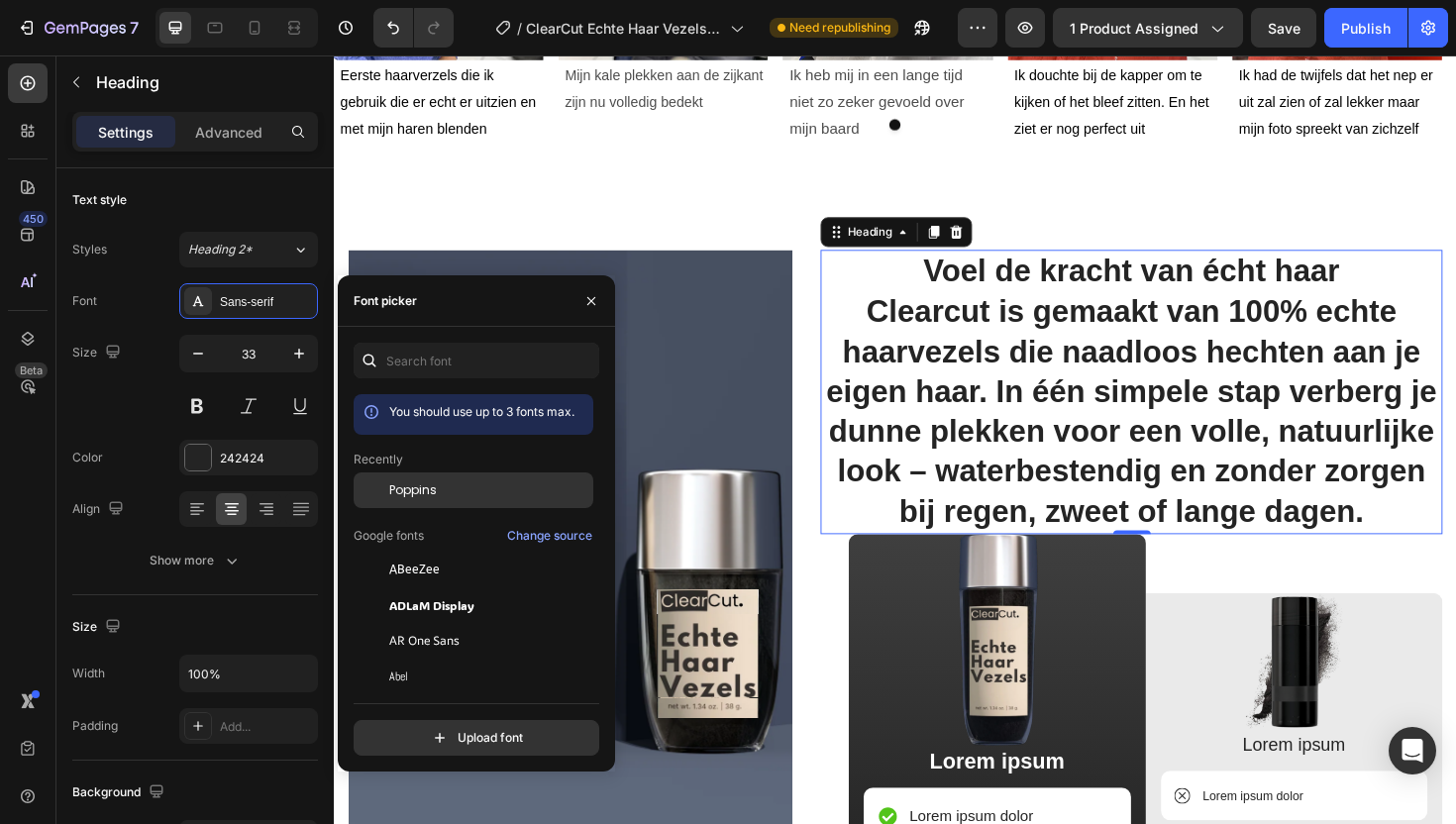 click on "Poppins" at bounding box center (413, 490) 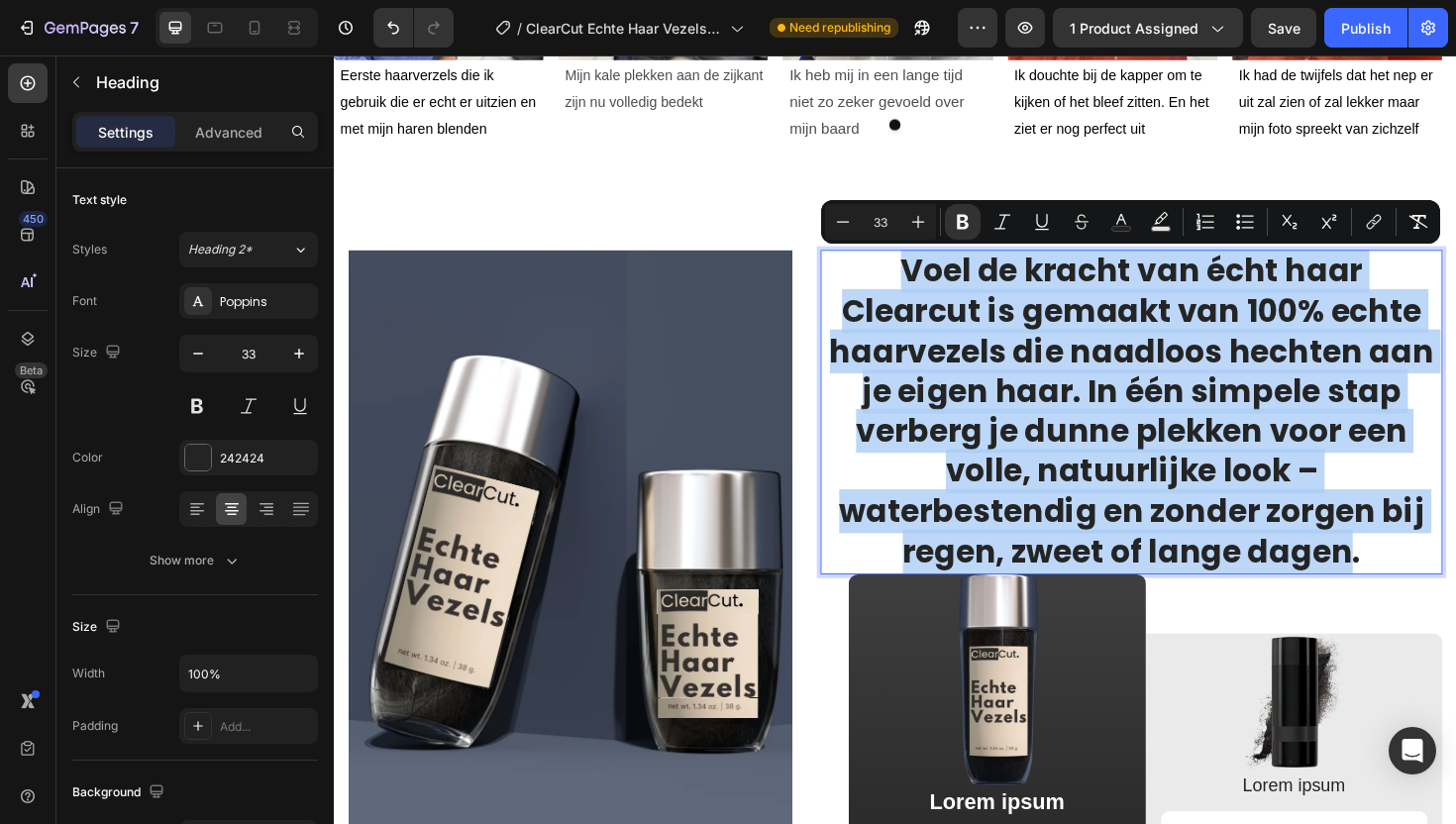 drag, startPoint x: 912, startPoint y: 284, endPoint x: 1402, endPoint y: 578, distance: 571.433 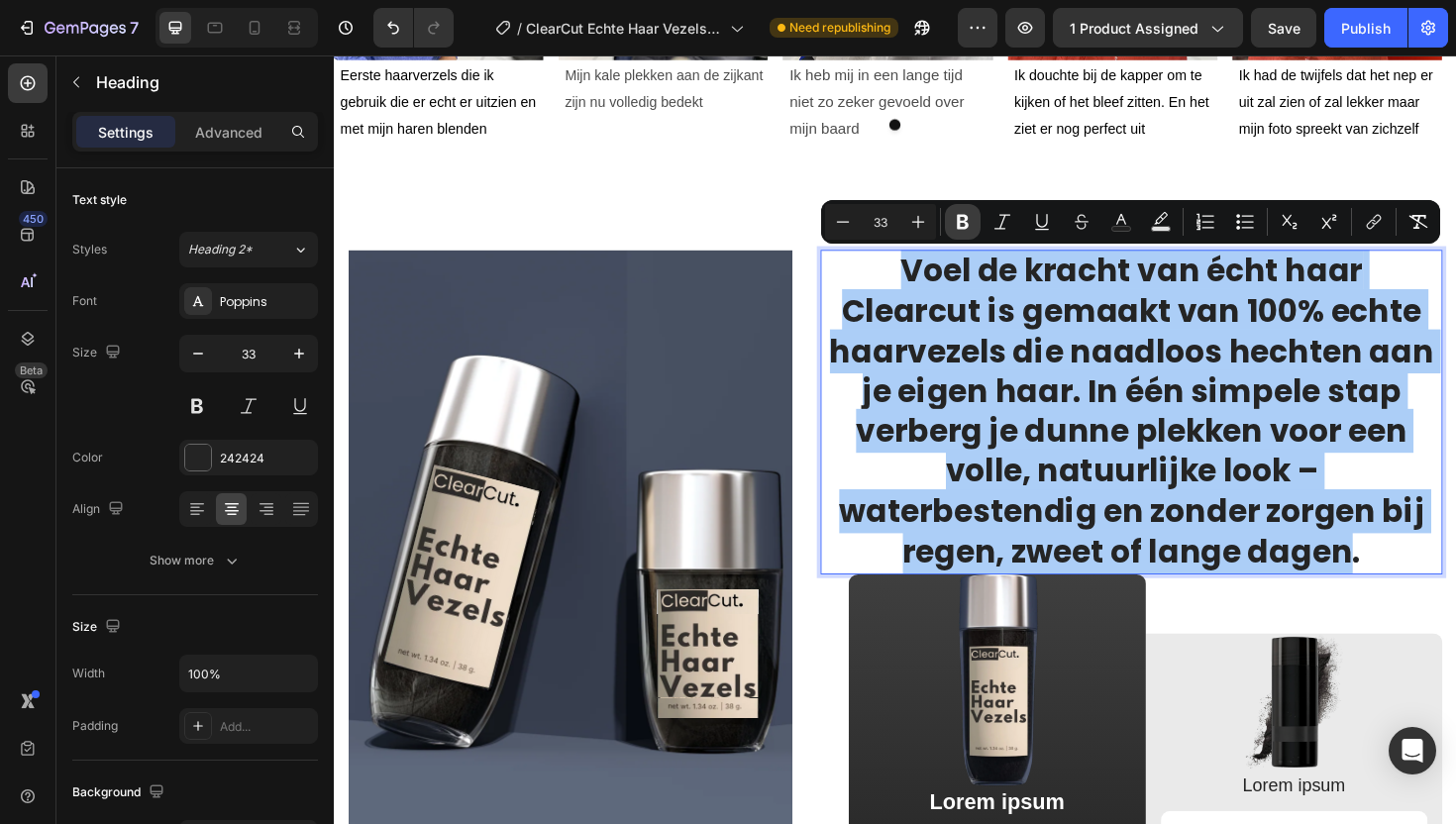 click 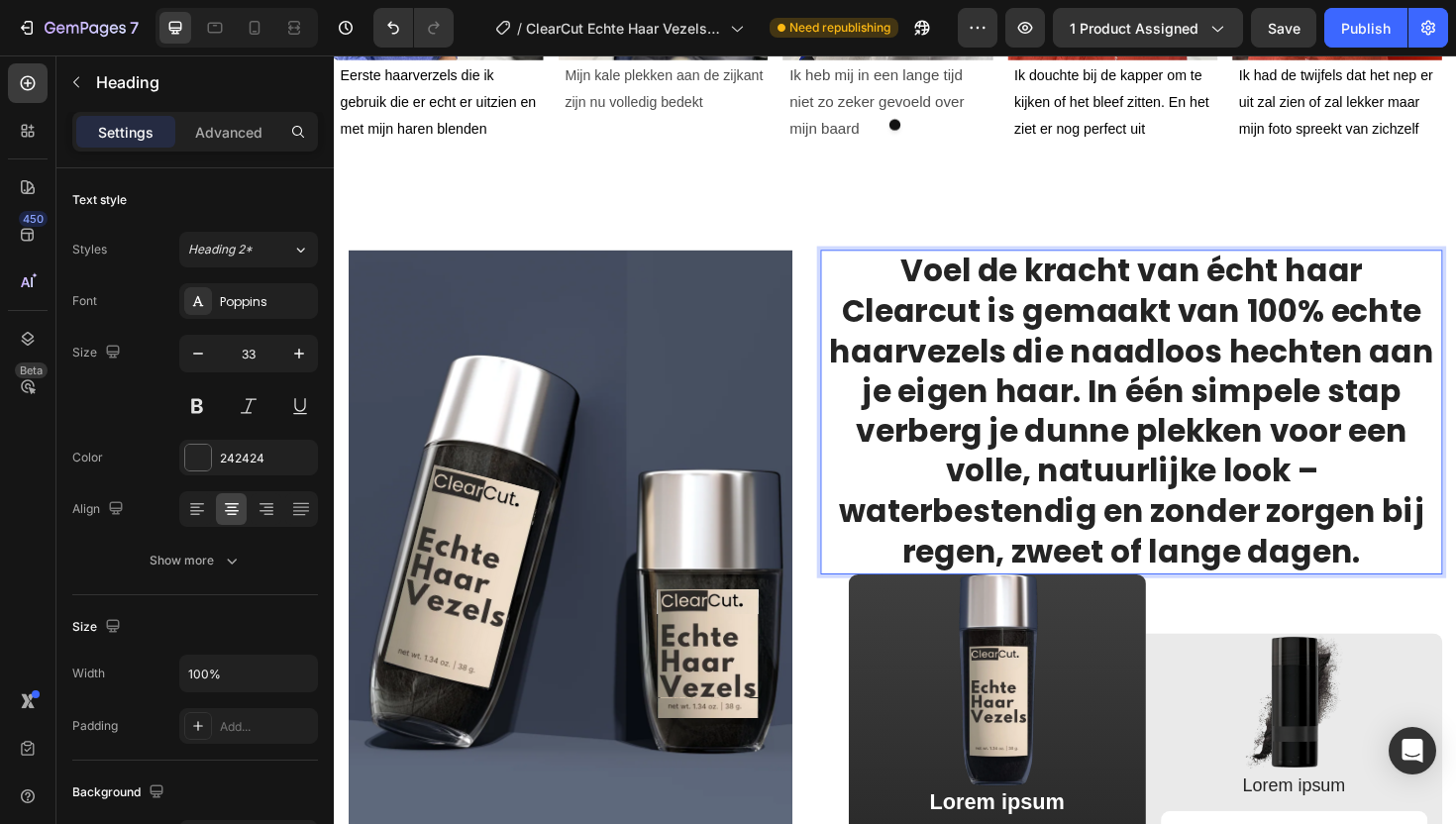 click on "Voel de kracht van écht haar Clearcut is gemaakt van 100% echte haarvezels die naadloos hechten aan je eigen haar. In één simpele stap verberg je dunne plekken voor een volle, natuurlijke look – waterbestendig en zonder zorgen bij regen, zweet of lange dagen." at bounding box center (1178, 433) 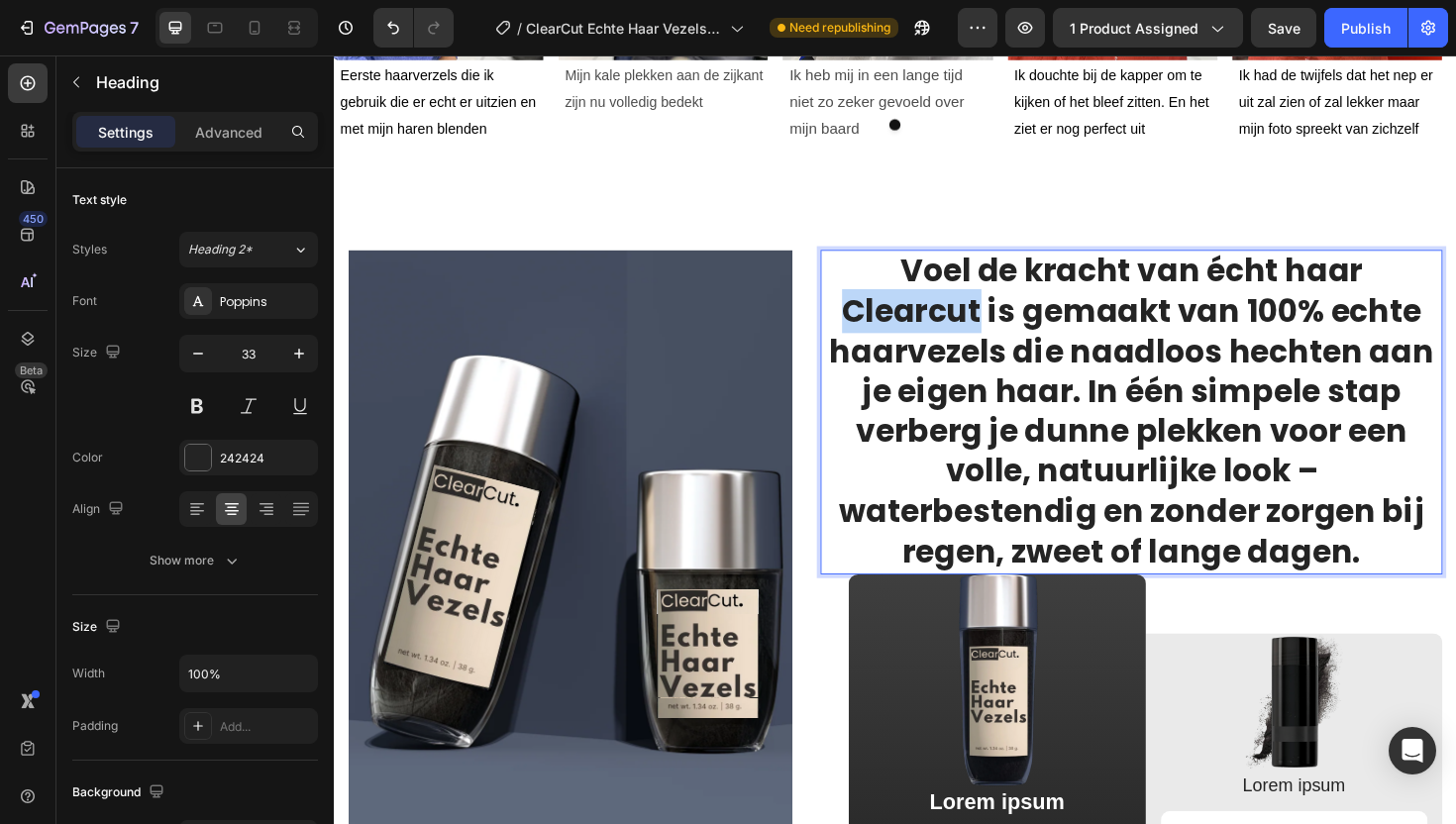click on "Voel de kracht van écht haar Clearcut is gemaakt van 100% echte haarvezels die naadloos hechten aan je eigen haar. In één simpele stap verberg je dunne plekken voor een volle, natuurlijke look – waterbestendig en zonder zorgen bij regen, zweet of lange dagen." at bounding box center [1178, 433] 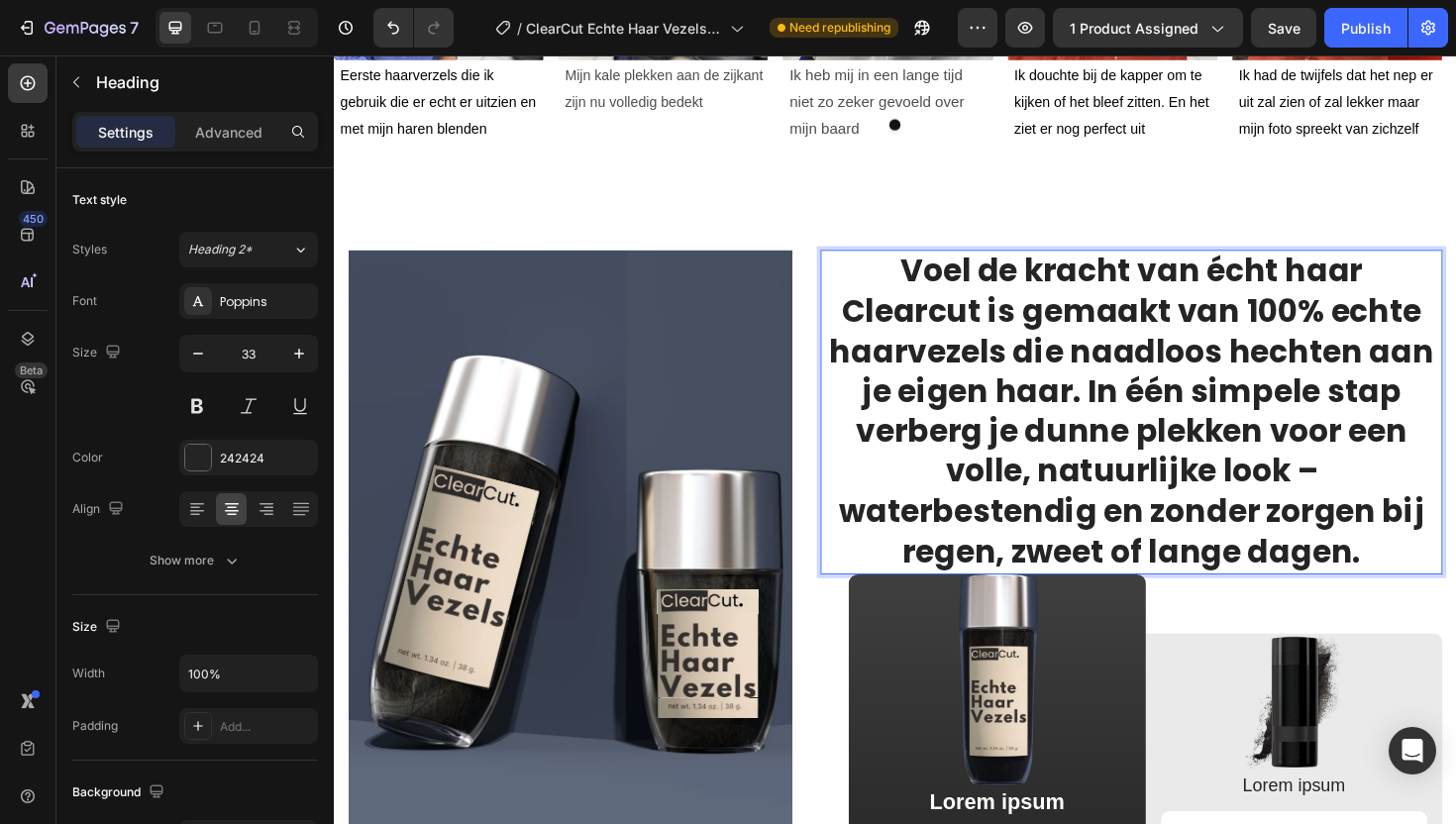 click on "Voel de kracht van écht haar Clearcut is gemaakt van 100% echte haarvezels die naadloos hechten aan je eigen haar. In één simpele stap verberg je dunne plekken voor een volle, natuurlijke look – waterbestendig en zonder zorgen bij regen, zweet of lange dagen." at bounding box center (1178, 433) 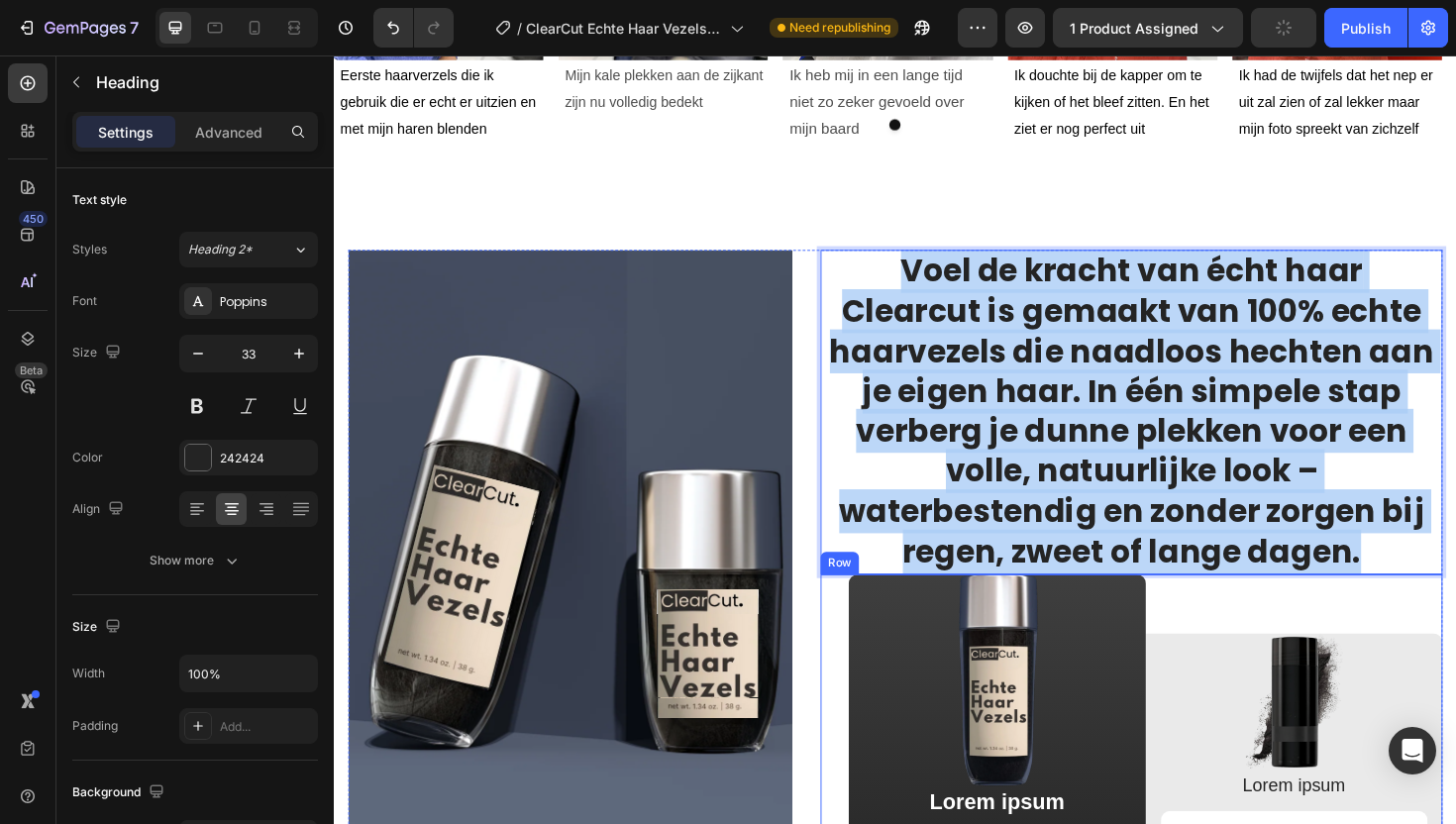 drag, startPoint x: 933, startPoint y: 281, endPoint x: 1461, endPoint y: 614, distance: 624.23794 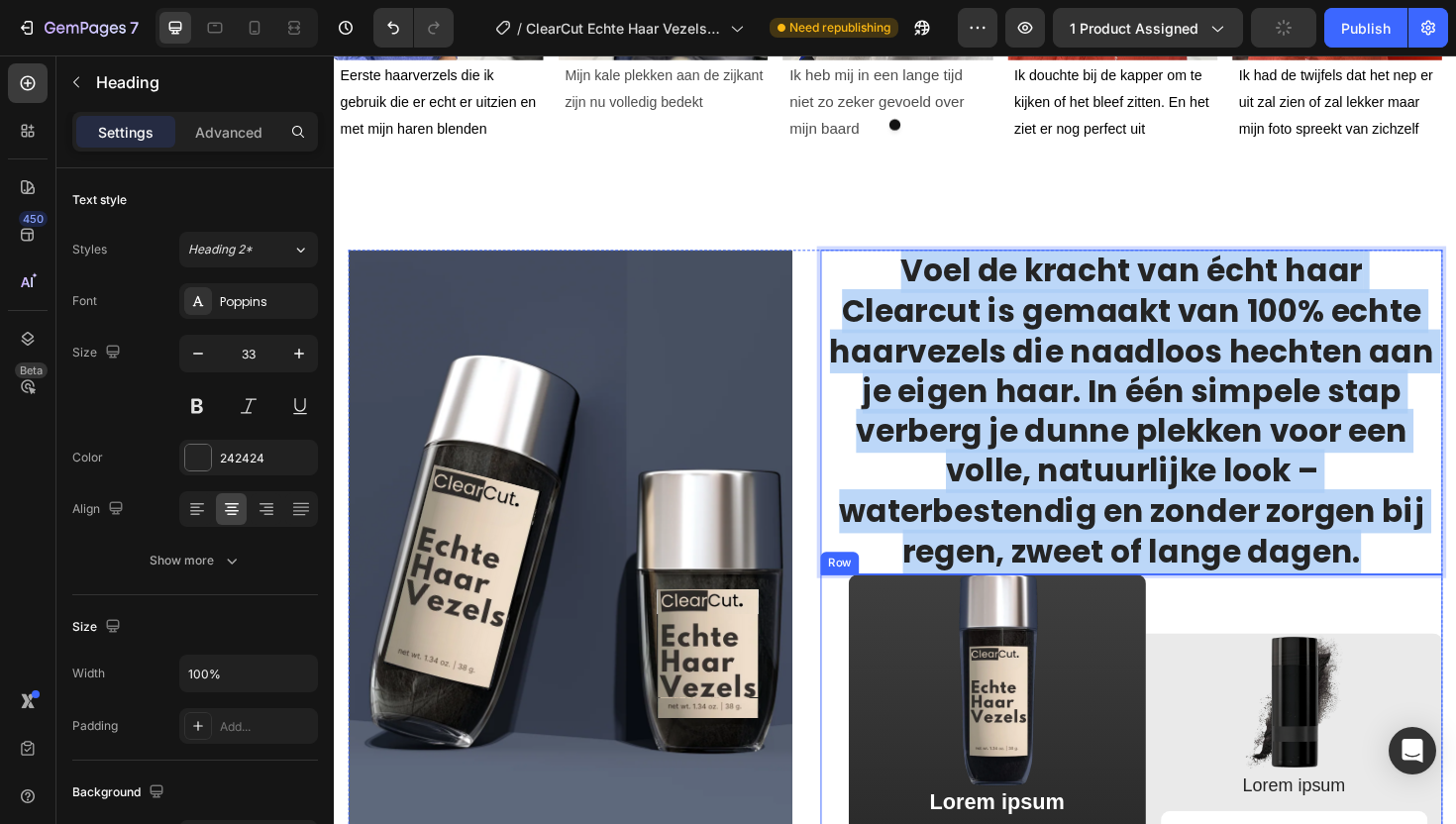 click on "Voel de kracht van écht haar Clearcut is gemaakt van 100% echte haarvezels die naadloos hechten aan je eigen haar. In één simpele stap verberg je dunne plekken voor een volle, natuurlijke look – waterbestendig en zonder zorgen bij regen, zweet of lange dagen. Heading   0 Image Lorem ipsum Text Block Lorem ipsum dolor Item List Lorem ipsum dolor Item List Lorem ipsum dolor Item List Lorem ipsum dolor Item List Lorem ipsum dolor Item List Row Image Lorem ipsum Text Block
Lorem ipsum dolor Item List
Lorem ipsum dolor Item List
Lorem ipsum dolor Item List
Lorem ipsum dolor Item List
Lorem ipsum dolor Item List Row Row" at bounding box center (1178, 757) 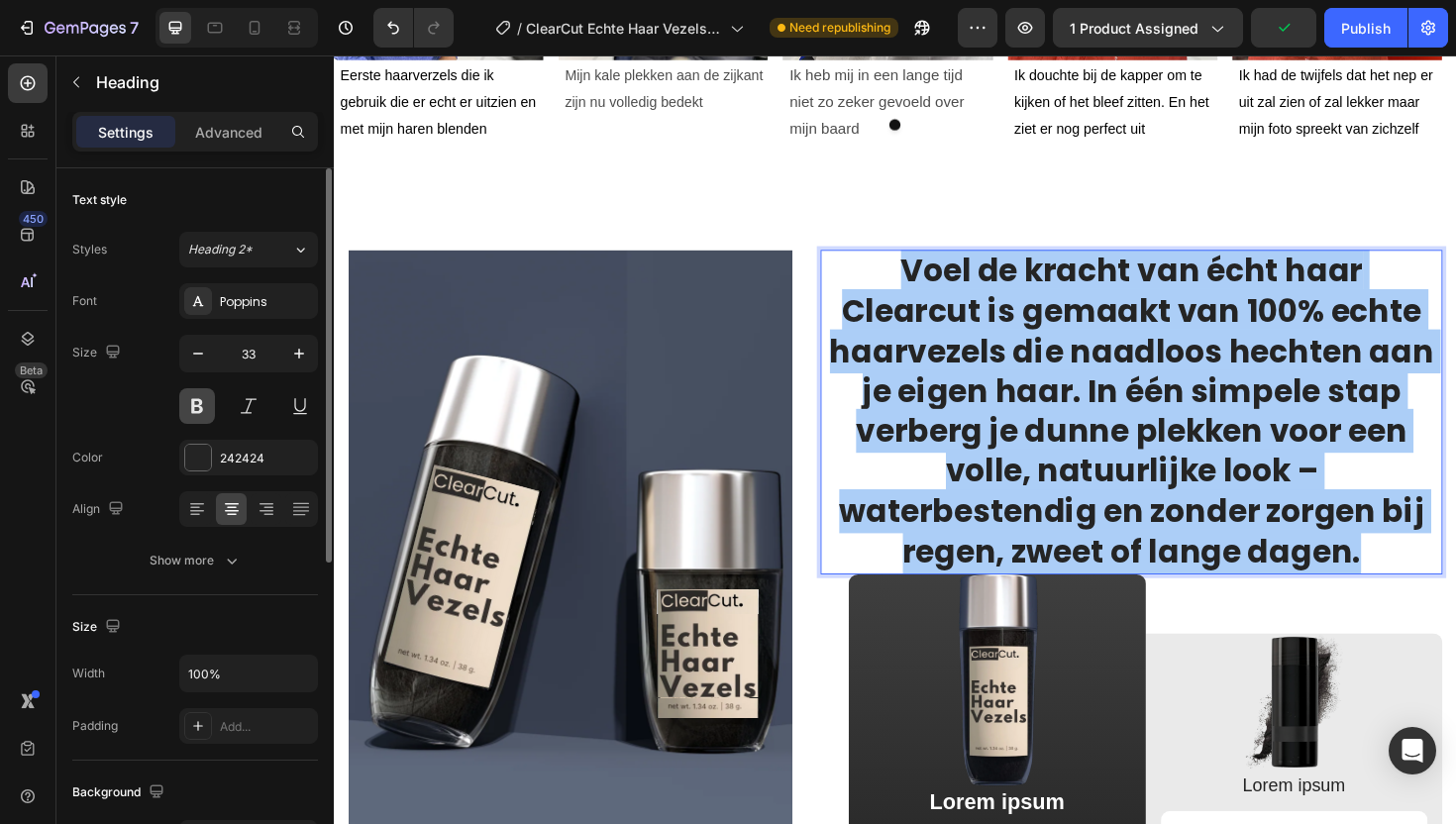 click at bounding box center [197, 406] 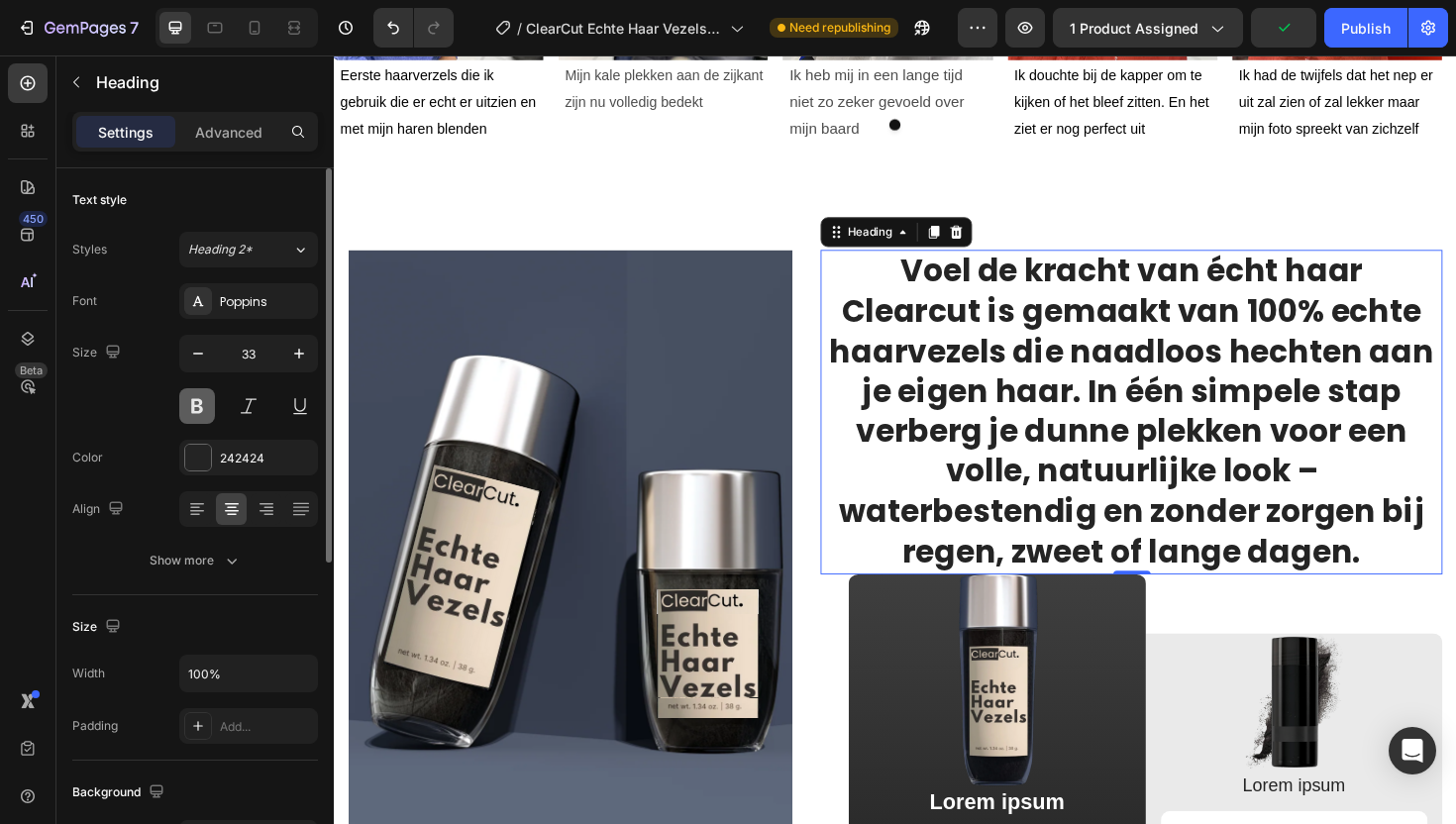 click at bounding box center (197, 406) 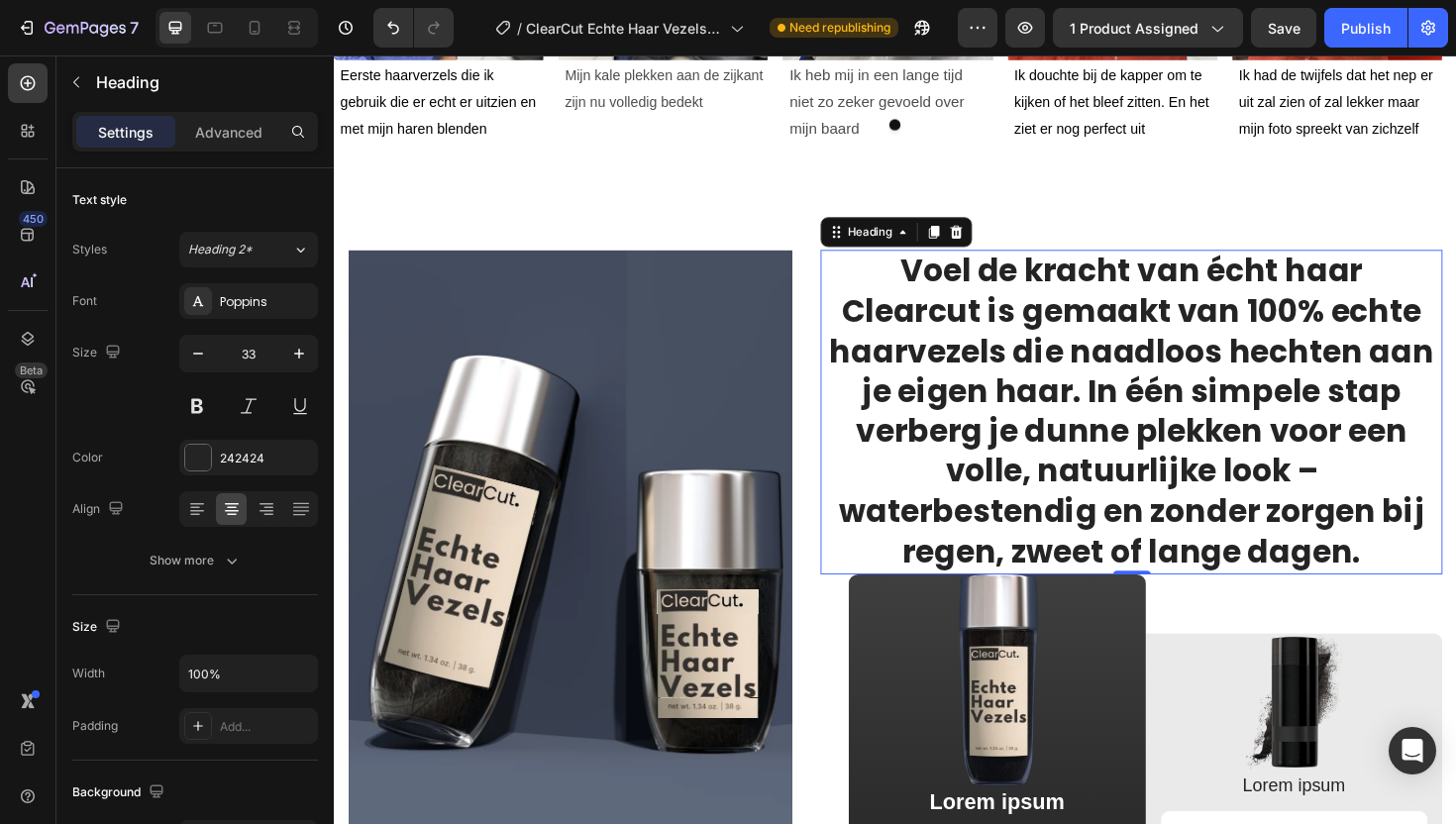 click on "Voel de kracht van écht haar Clearcut is gemaakt van 100% echte haarvezels die naadloos hechten aan je eigen haar. In één simpele stap verberg je dunne plekken voor een volle, natuurlijke look – waterbestendig en zonder zorgen bij regen, zweet of lange dagen." at bounding box center [1178, 433] 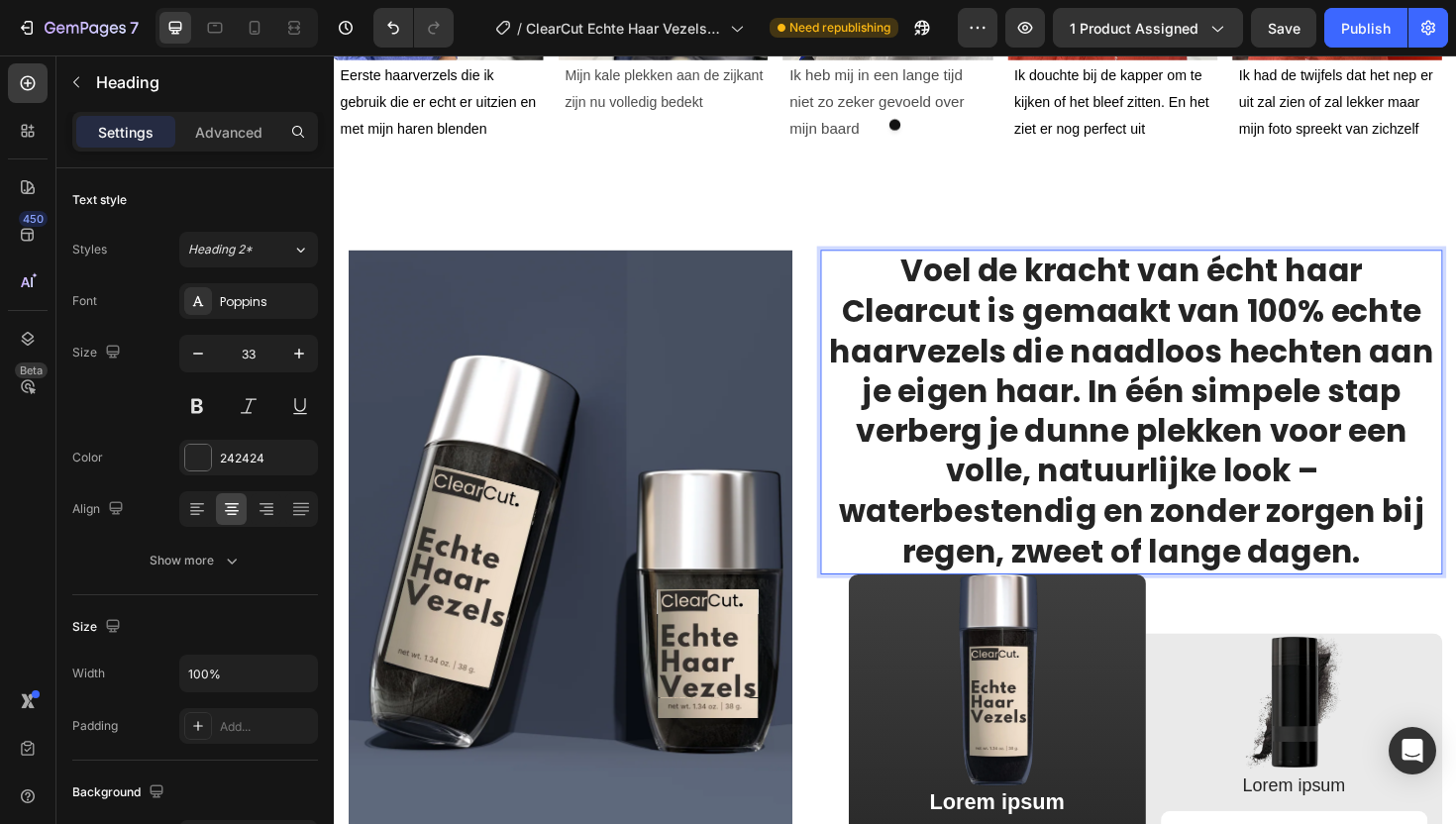 click on "Voel de kracht van écht haar Clearcut is gemaakt van 100% echte haarvezels die naadloos hechten aan je eigen haar. In één simpele stap verberg je dunne plekken voor een volle, natuurlijke look – waterbestendig en zonder zorgen bij regen, zweet of lange dagen." at bounding box center (1178, 433) 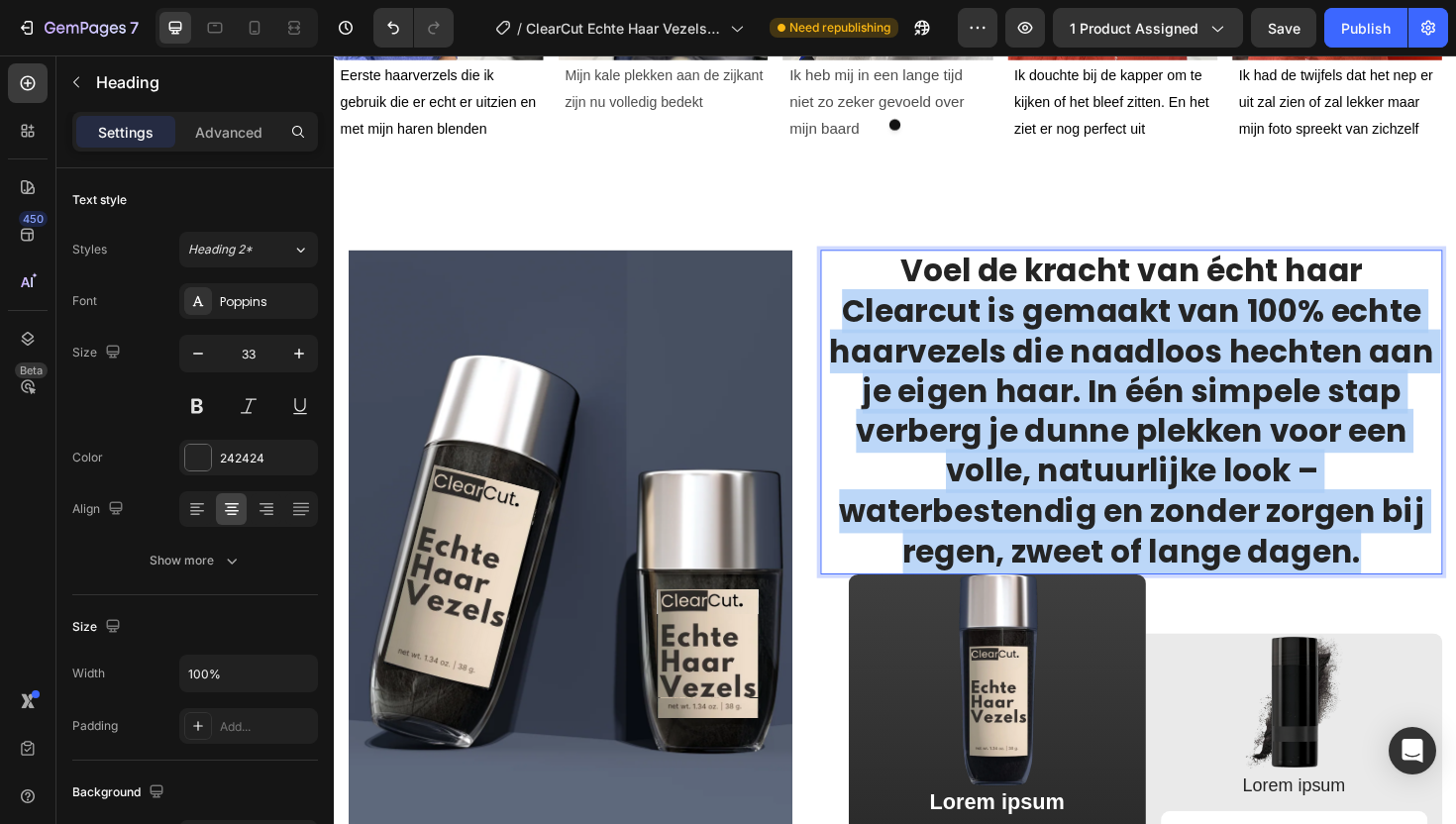 drag, startPoint x: 1412, startPoint y: 577, endPoint x: 865, endPoint y: 340, distance: 596.13589 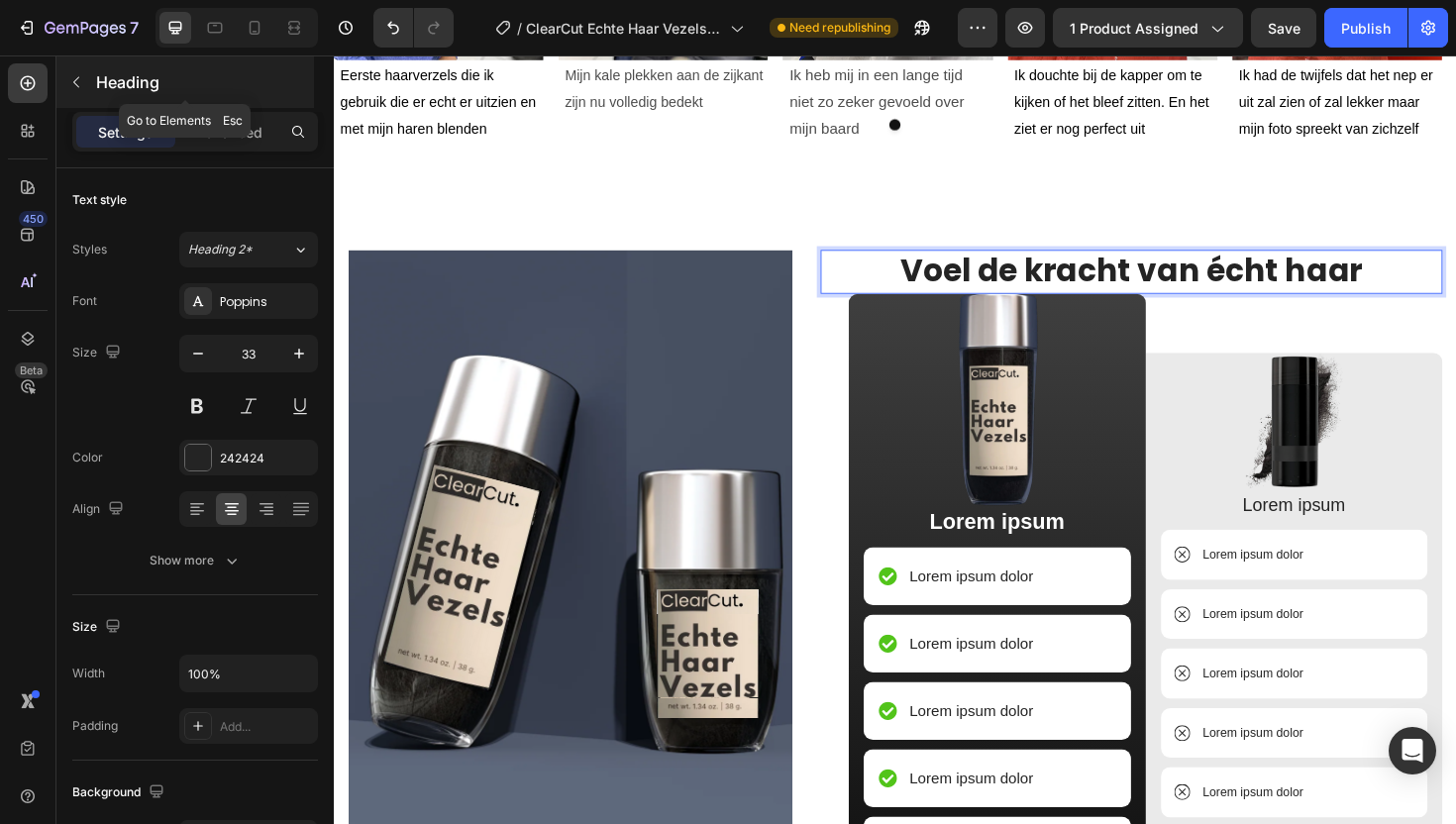 click at bounding box center (76, 82) 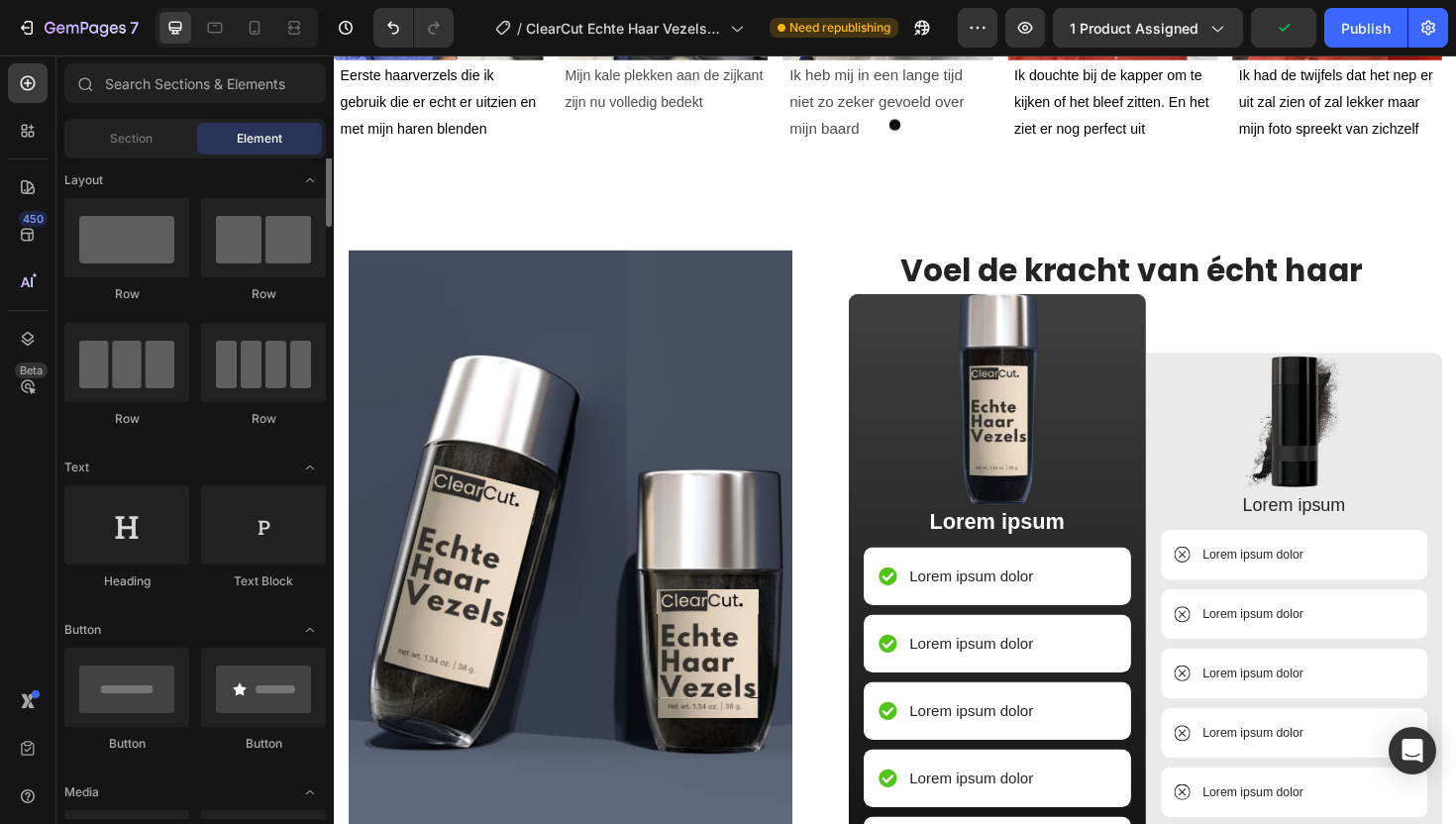 scroll, scrollTop: 0, scrollLeft: 0, axis: both 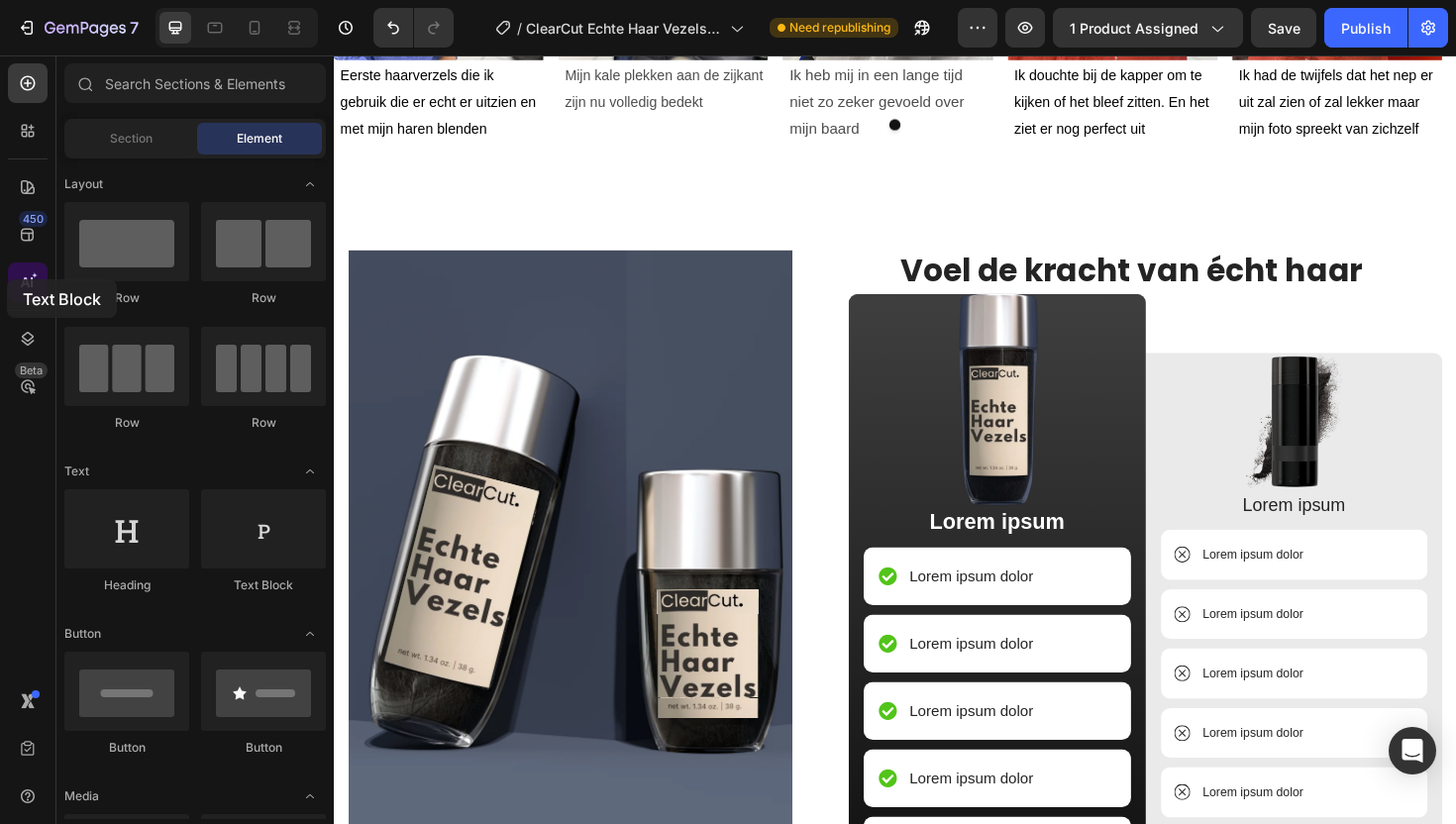 drag, startPoint x: 244, startPoint y: 562, endPoint x: 20, endPoint y: 281, distance: 359.35637 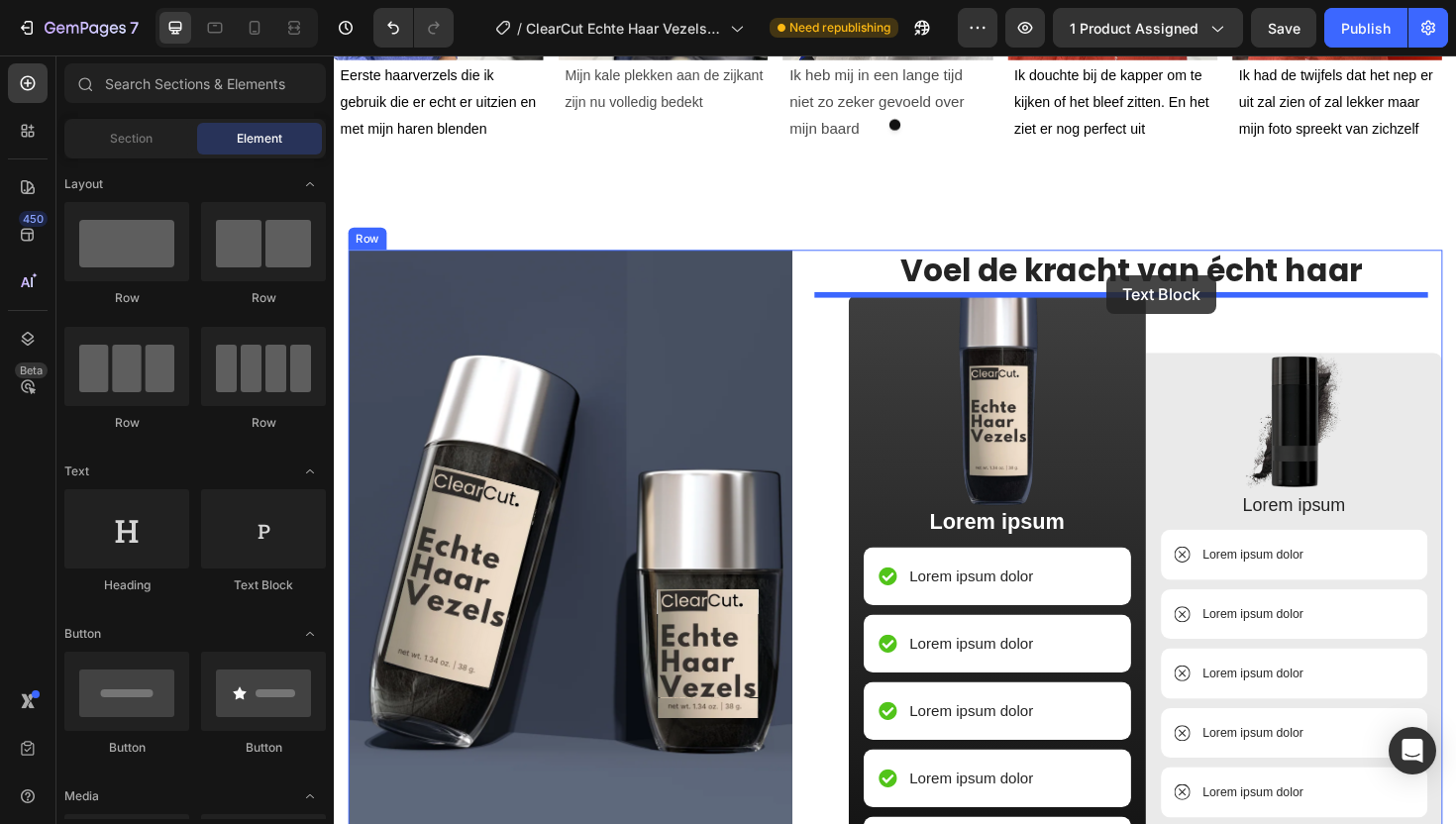 drag, startPoint x: 557, startPoint y: 577, endPoint x: 1152, endPoint y: 288, distance: 661.4726 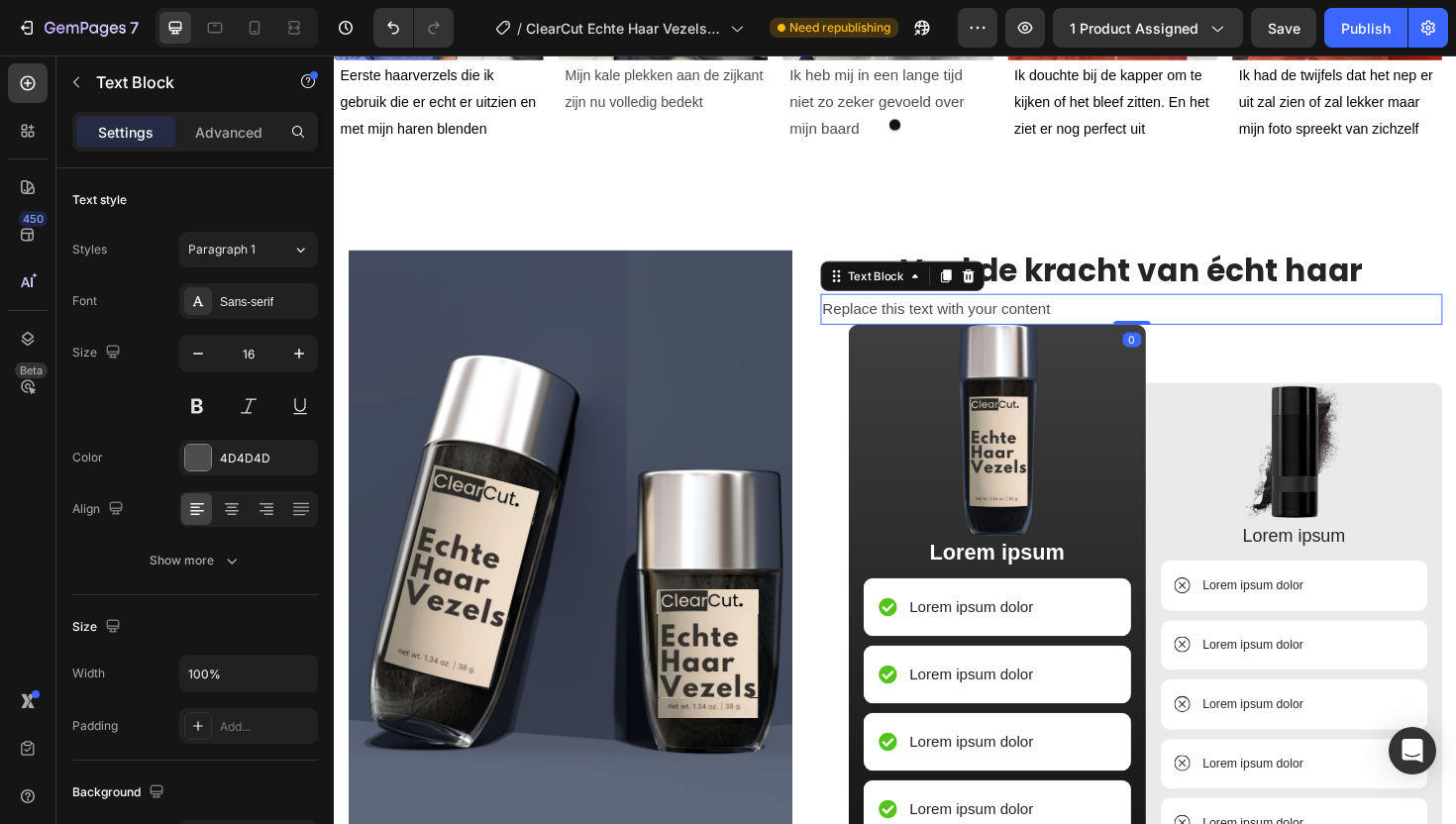 click on "Replace this text with your content" at bounding box center [1178, 324] 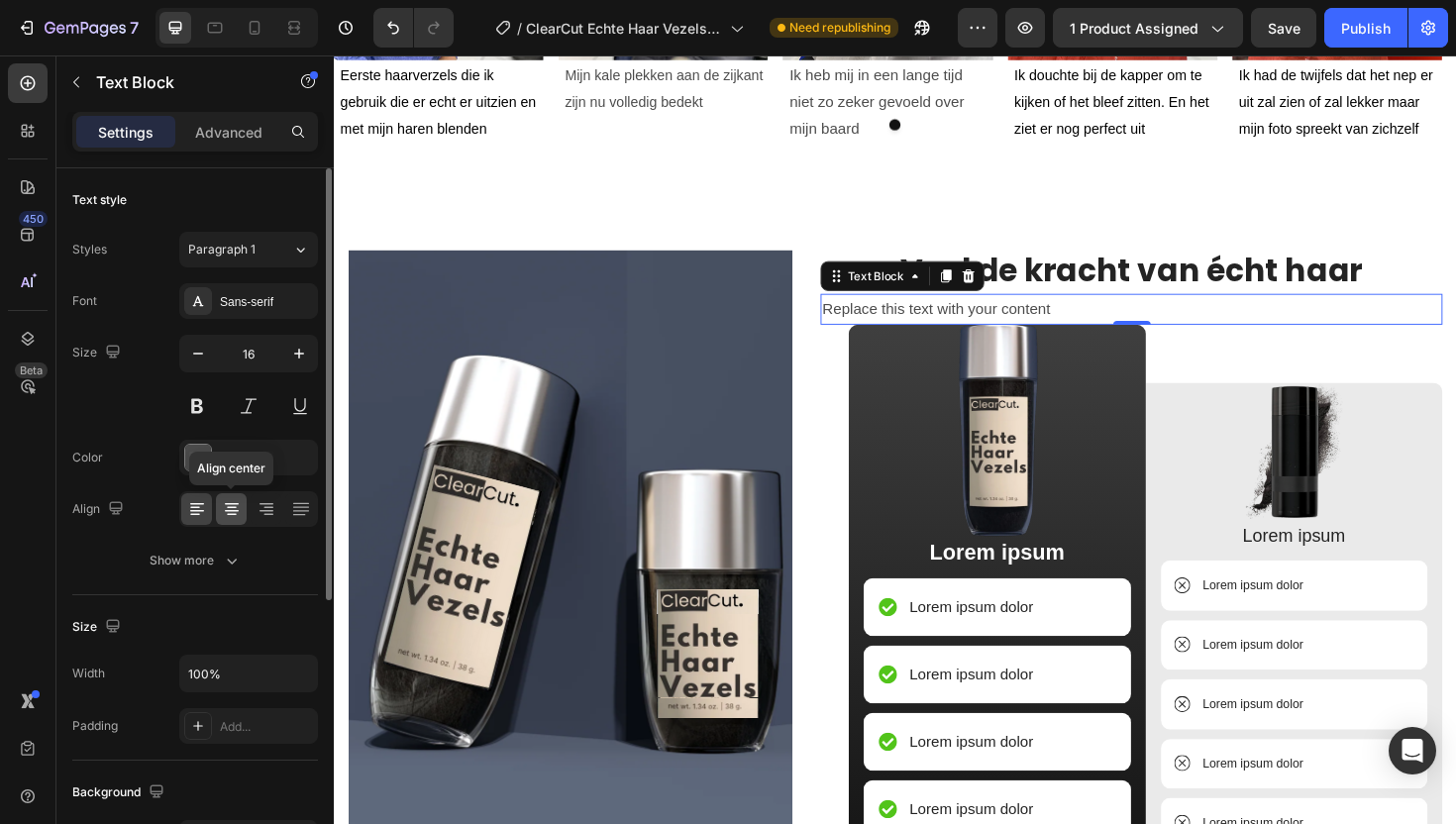 click 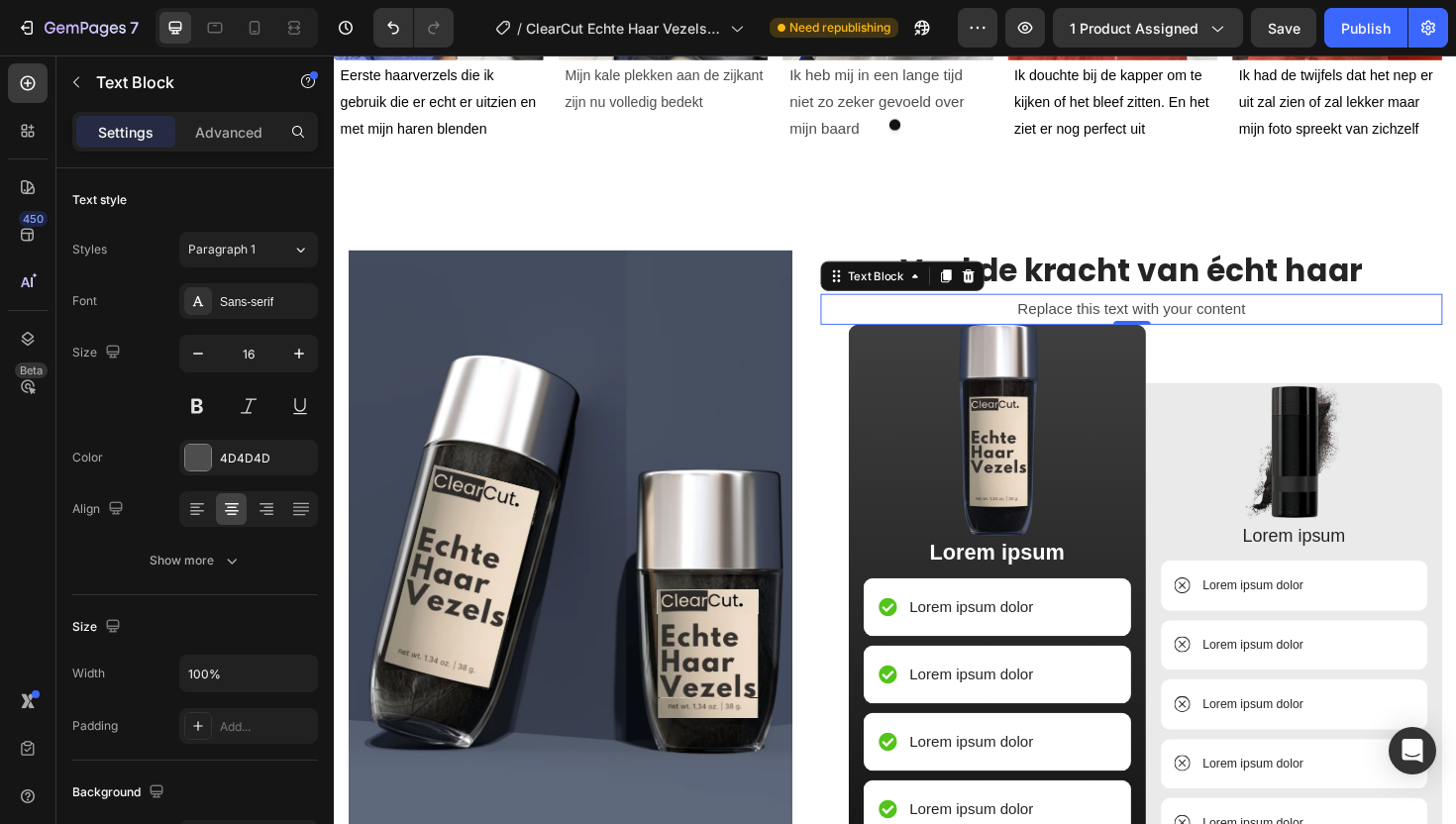 click on "Replace this text with your content" at bounding box center (1178, 324) 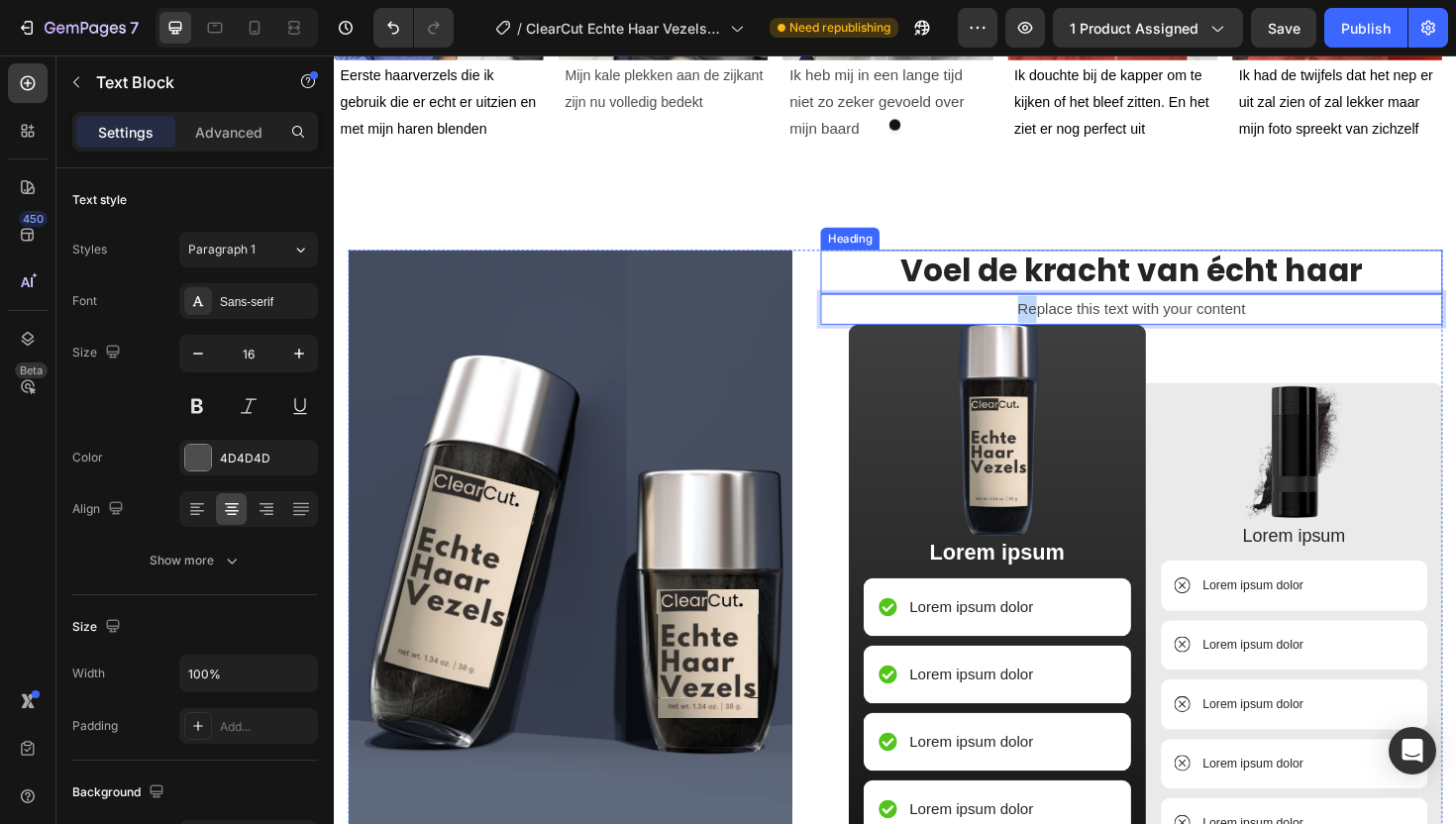 drag, startPoint x: 1294, startPoint y: 324, endPoint x: 1153, endPoint y: 306, distance: 142.14429 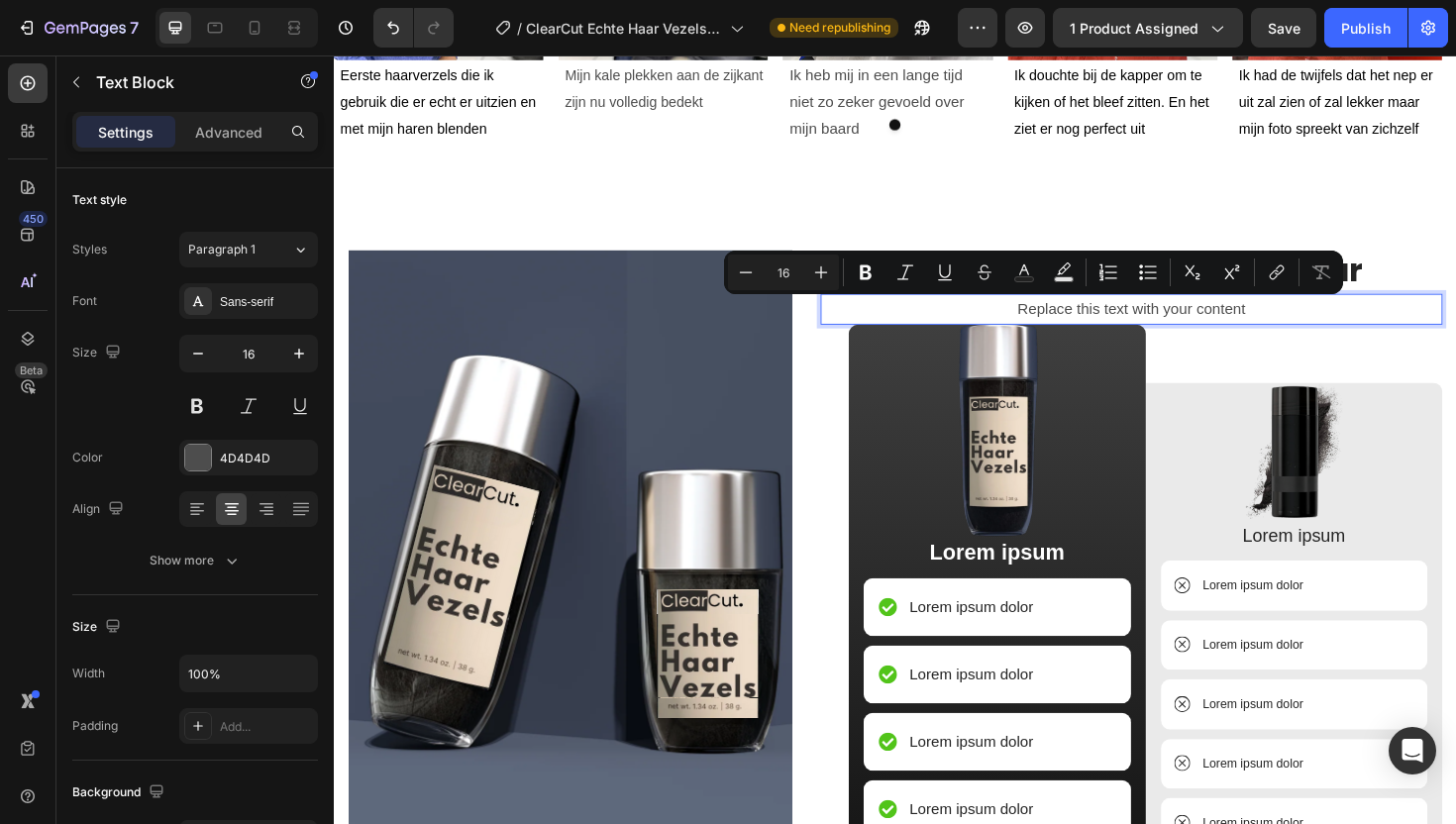 click on "Replace this text with your content" at bounding box center (1178, 324) 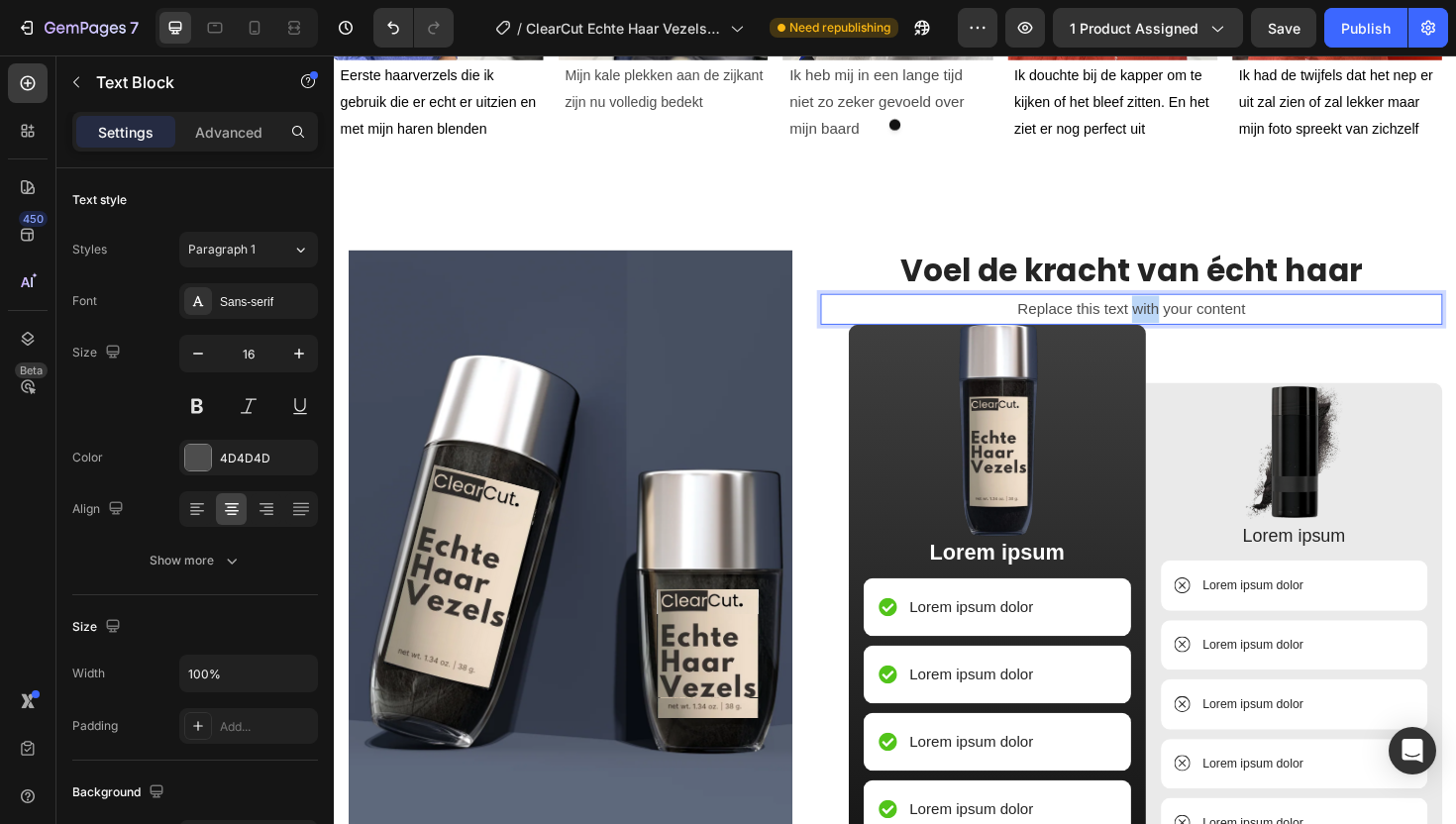 click on "Replace this text with your content" at bounding box center (1178, 324) 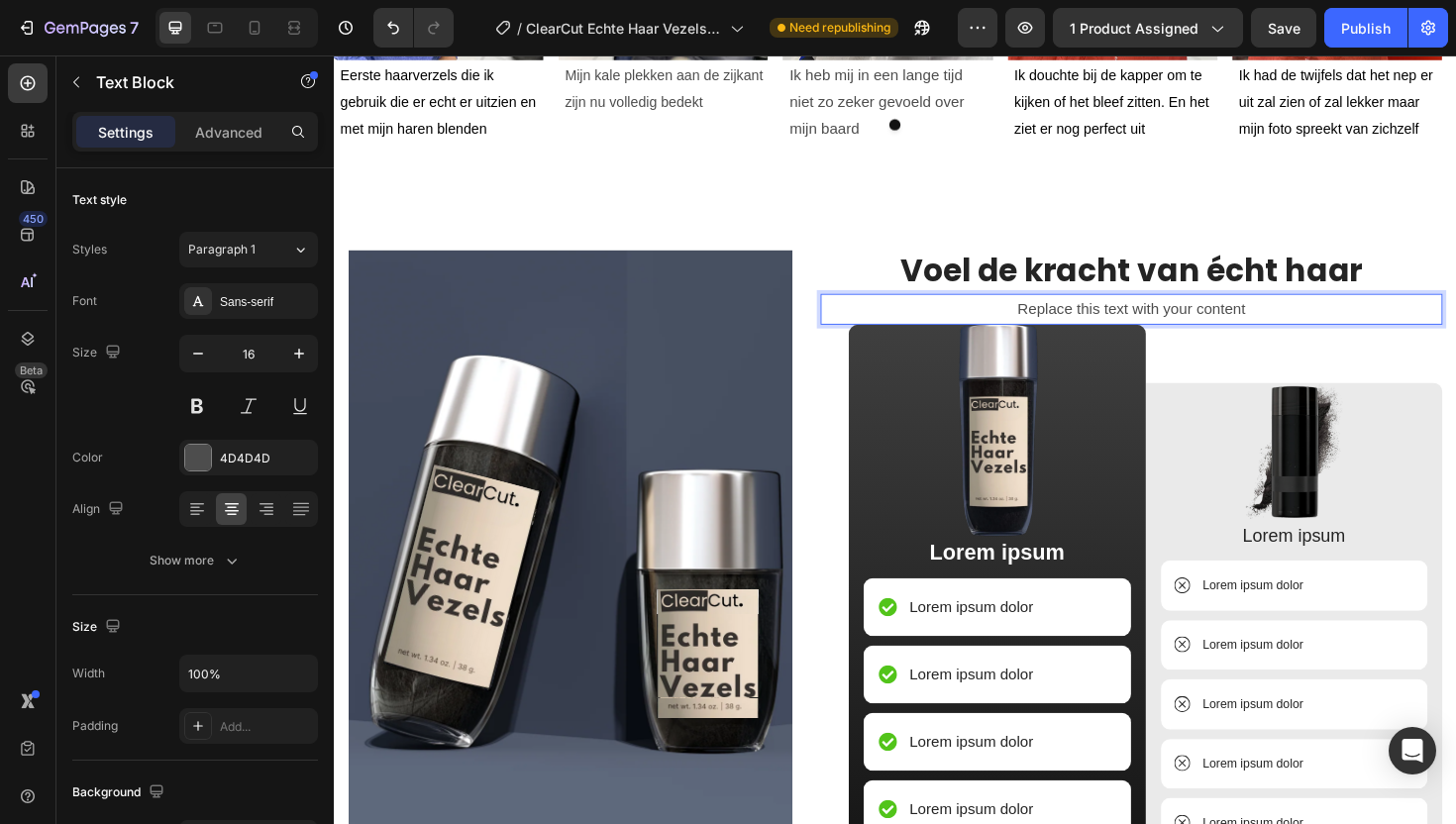 click on "Replace this text with your content" at bounding box center [1178, 324] 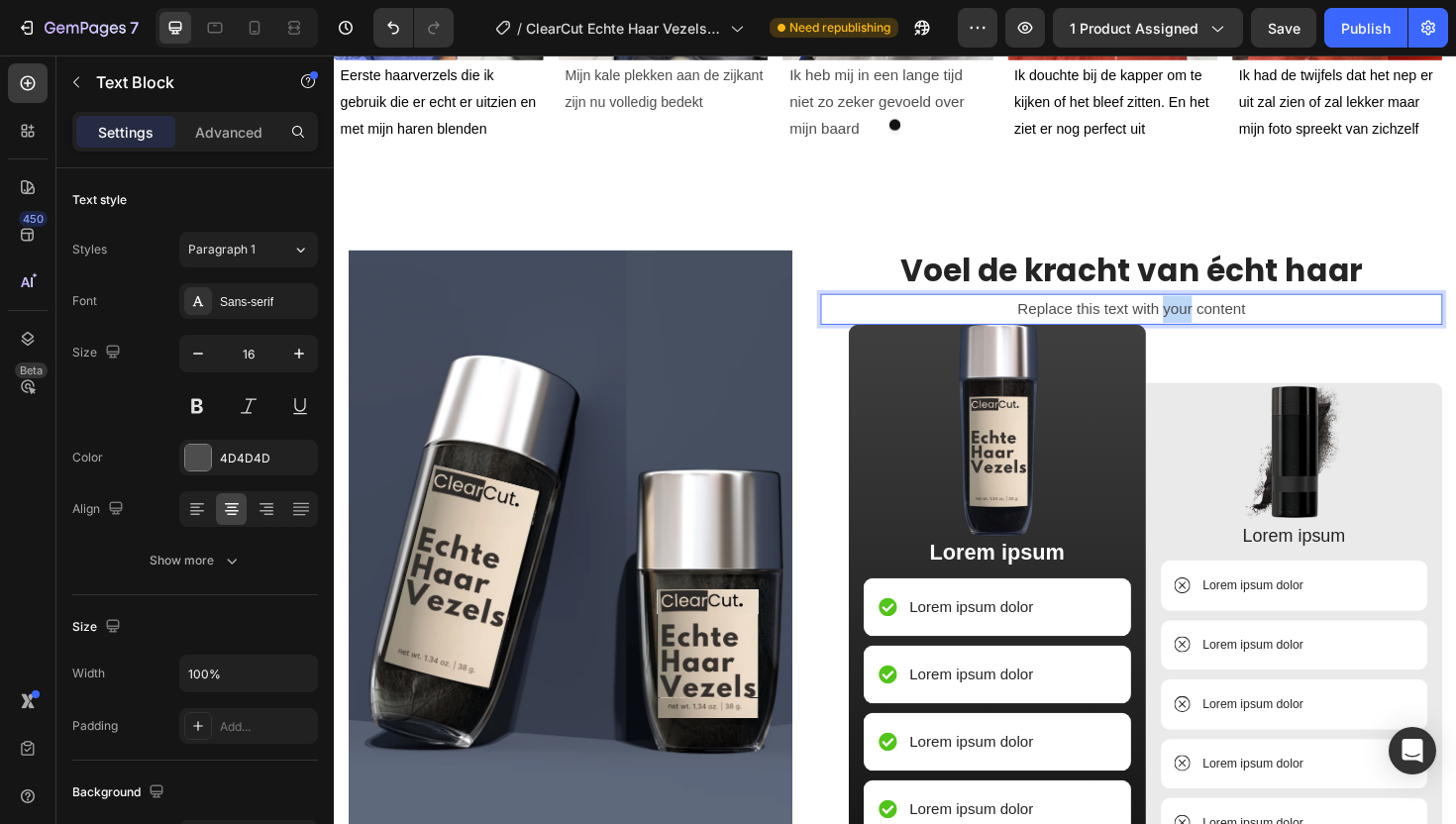 click on "Replace this text with your content" at bounding box center (1178, 324) 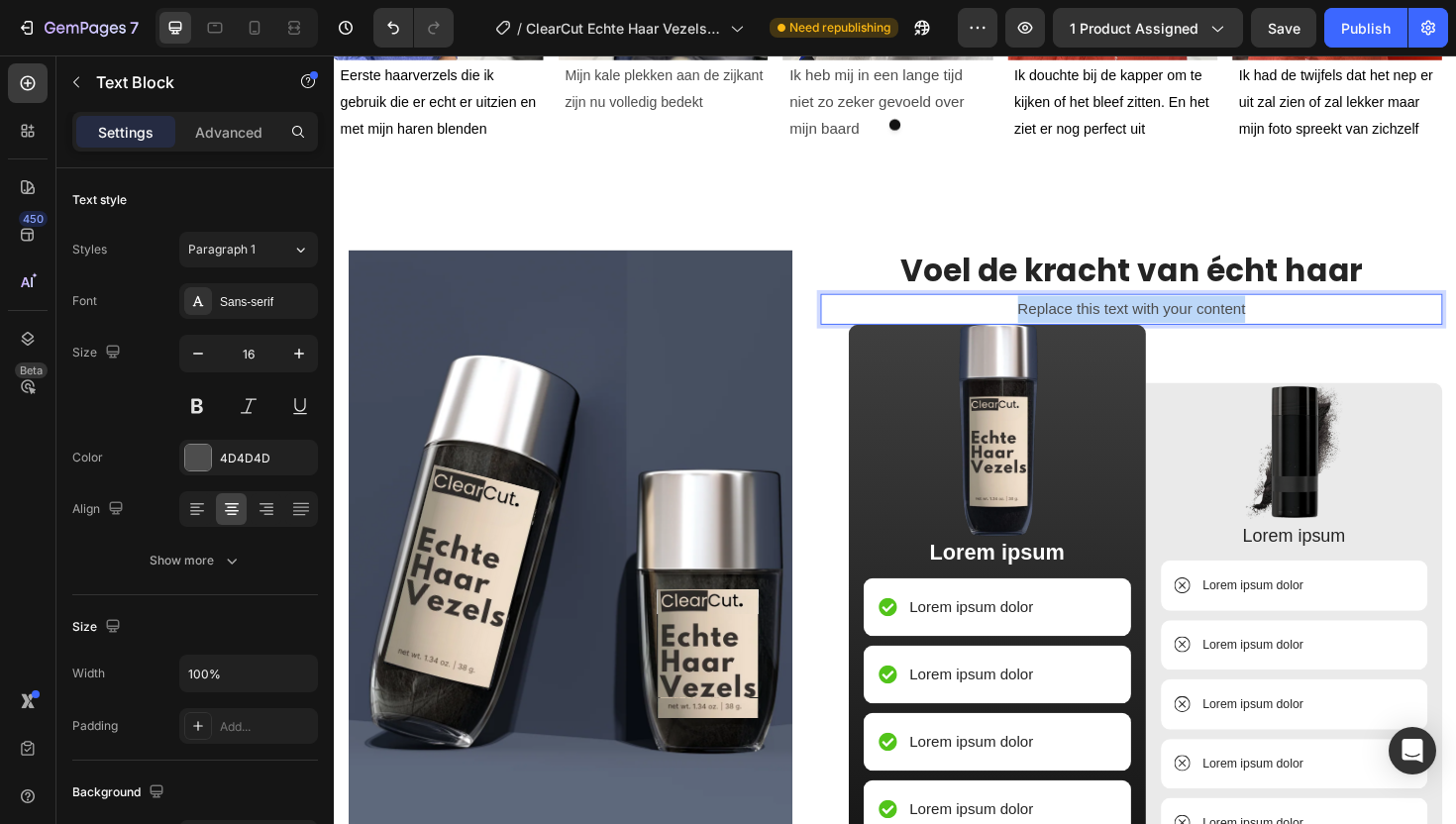 click on "Replace this text with your content" at bounding box center [1178, 324] 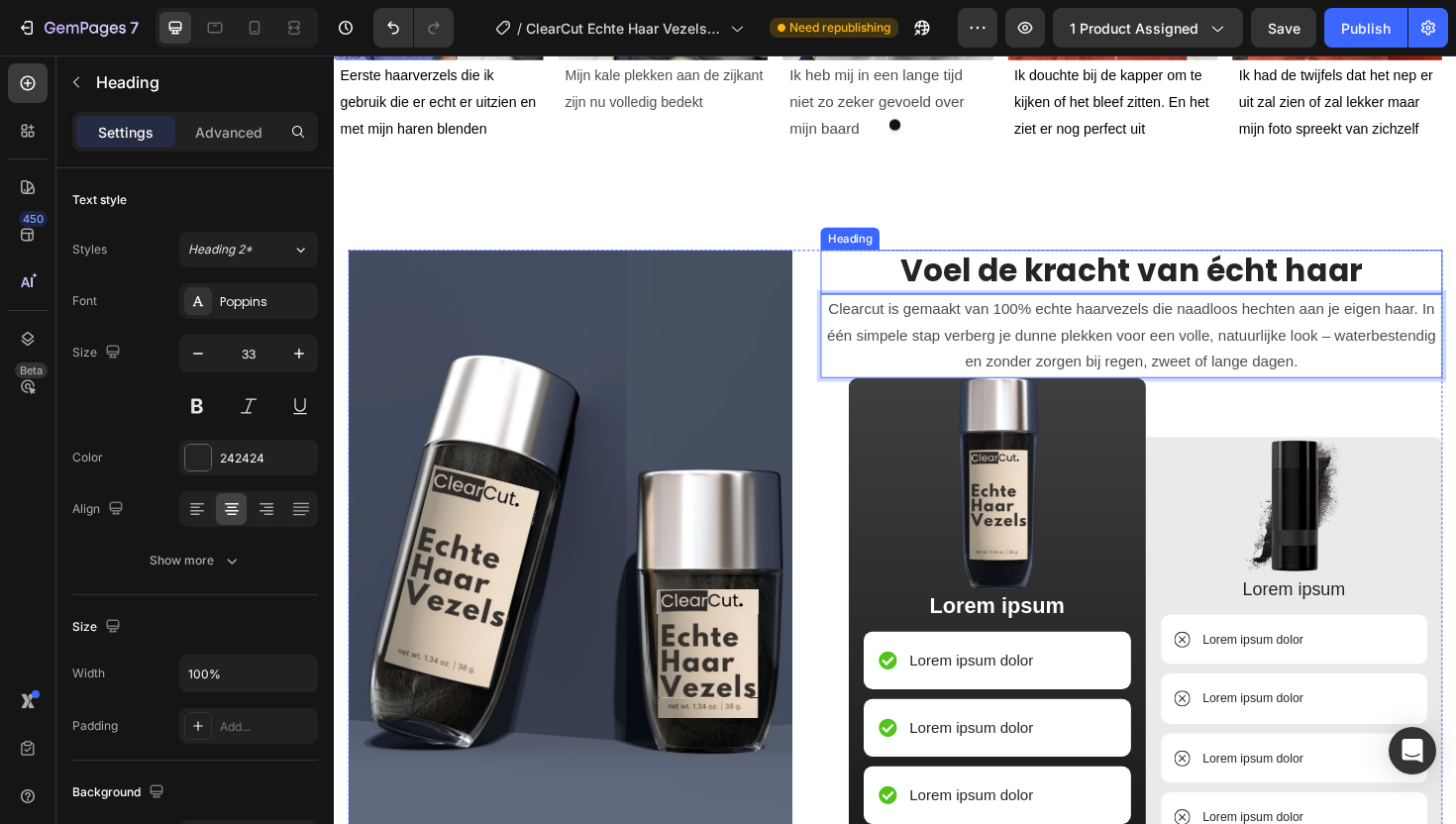click on "Voel de kracht van écht haar" at bounding box center [1178, 284] 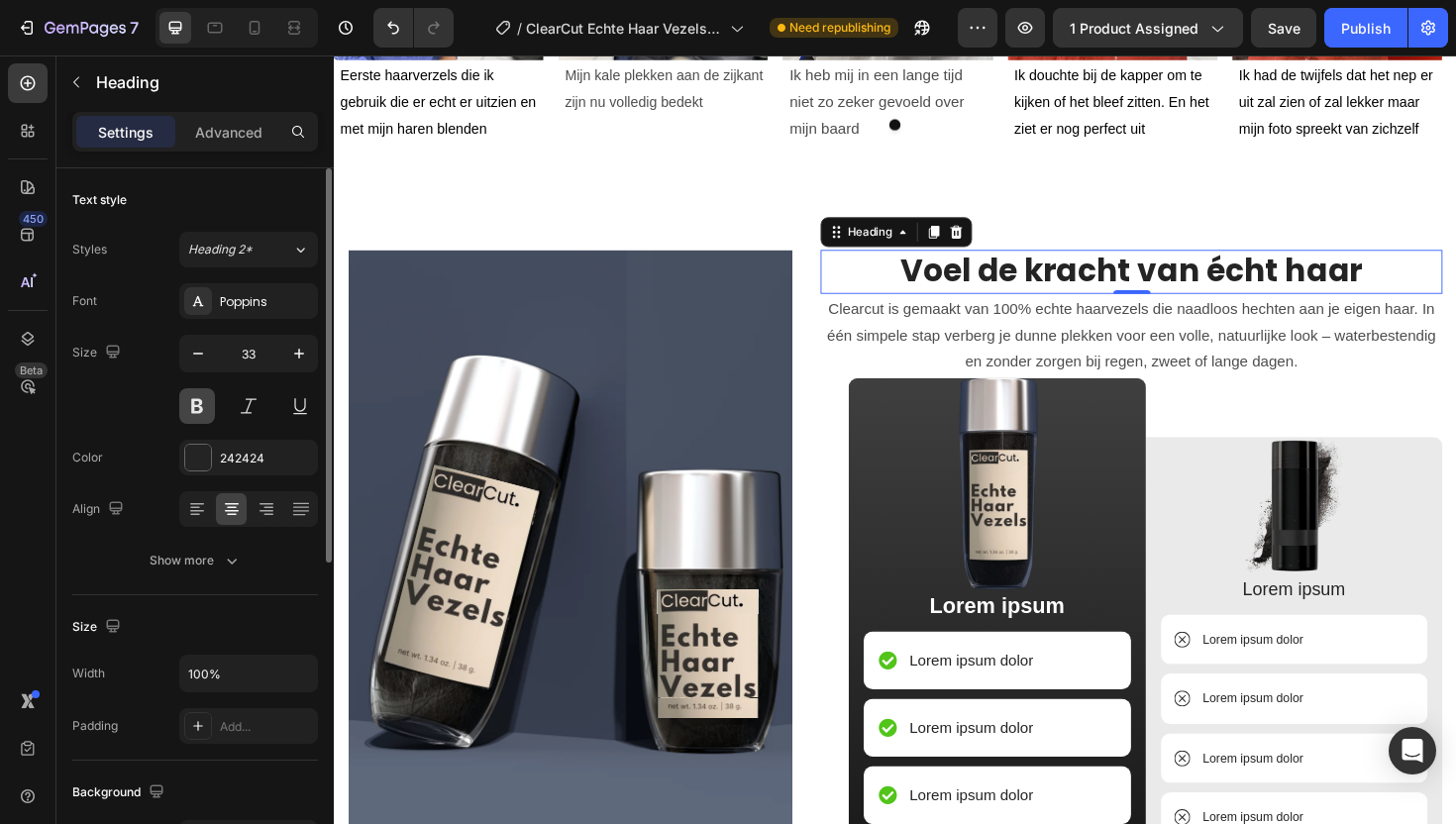 click at bounding box center [197, 406] 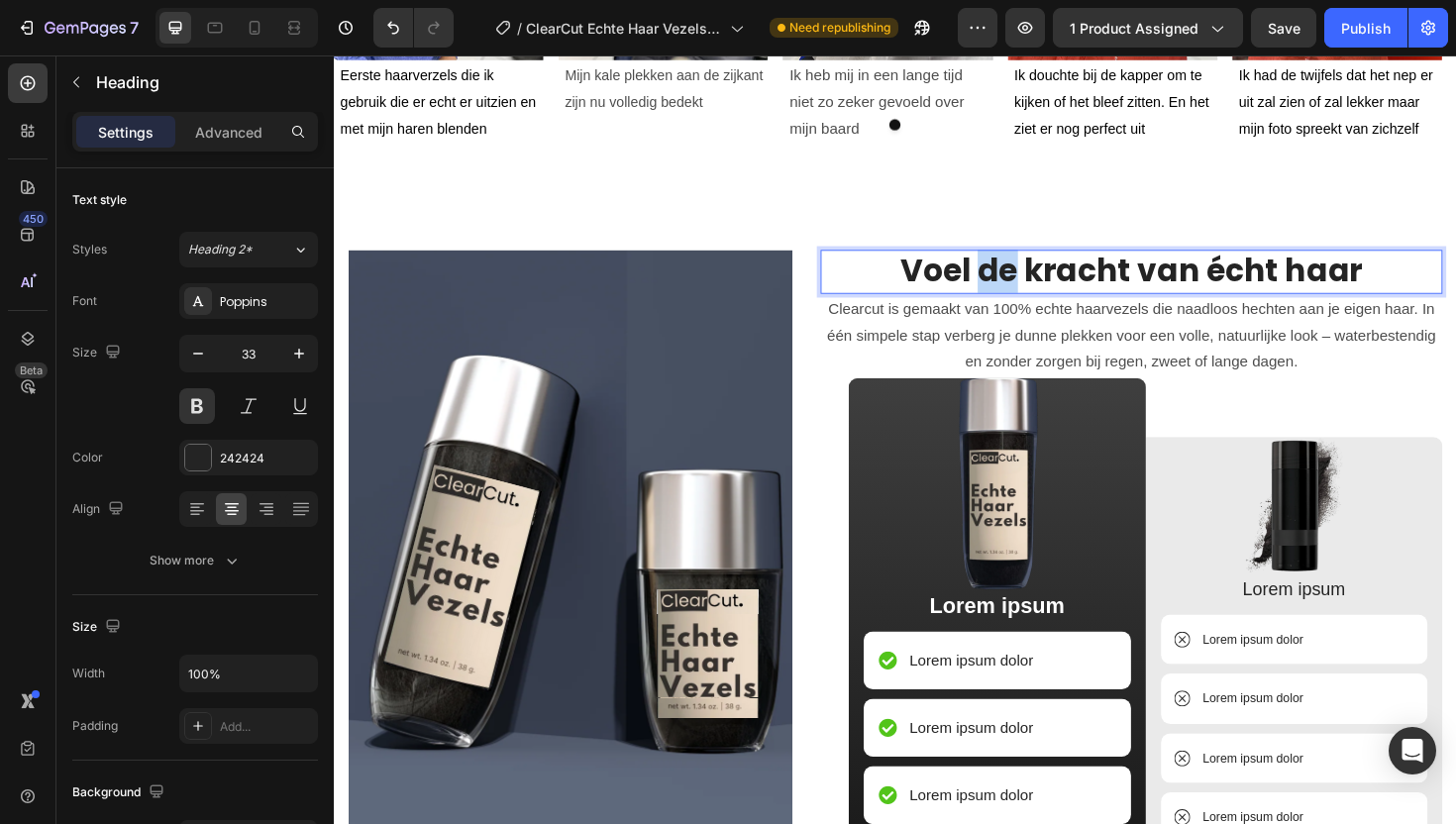 click on "Voel de kracht van écht haar" at bounding box center [1178, 284] 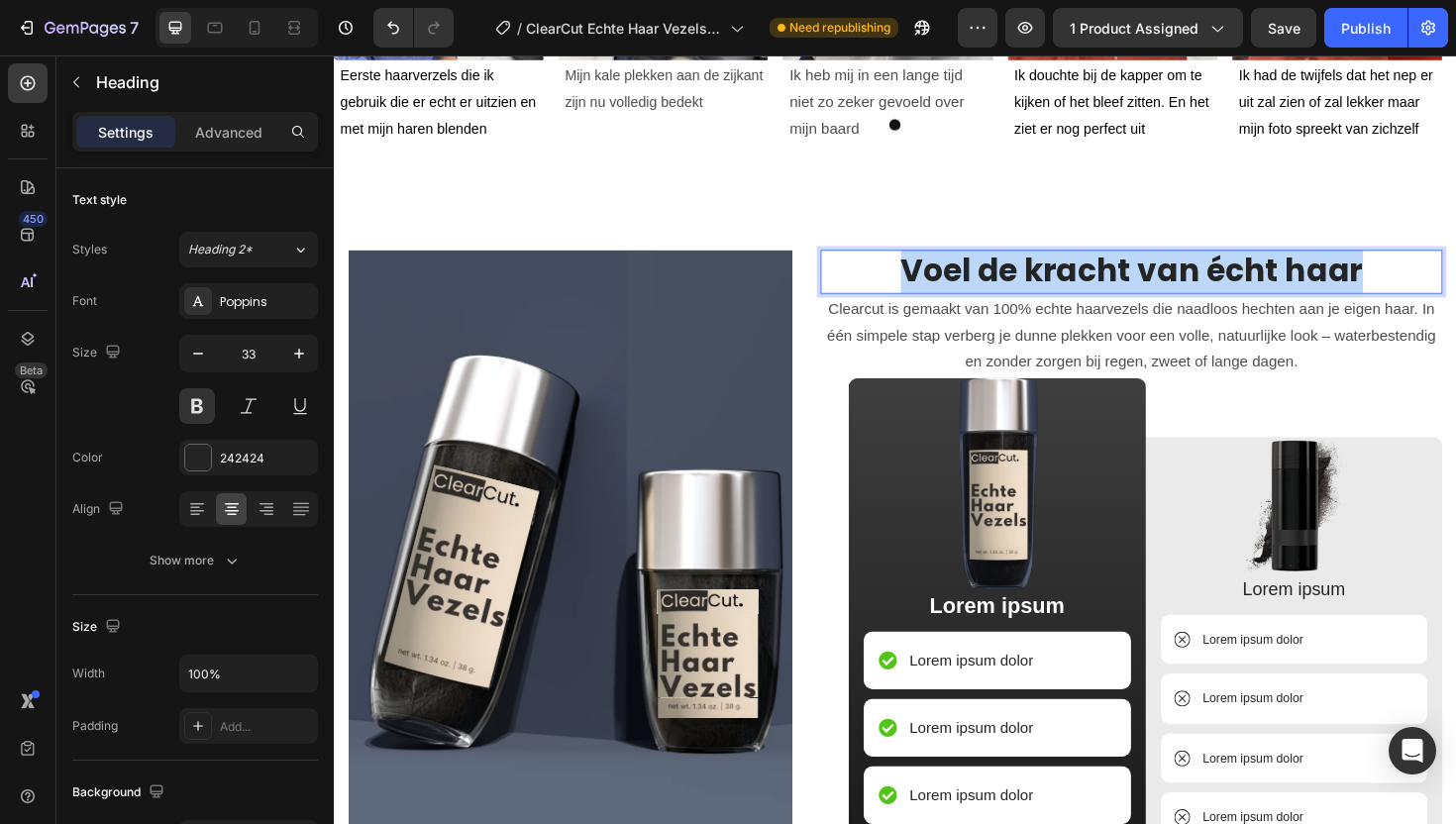click on "Voel de kracht van écht haar" at bounding box center (1178, 284) 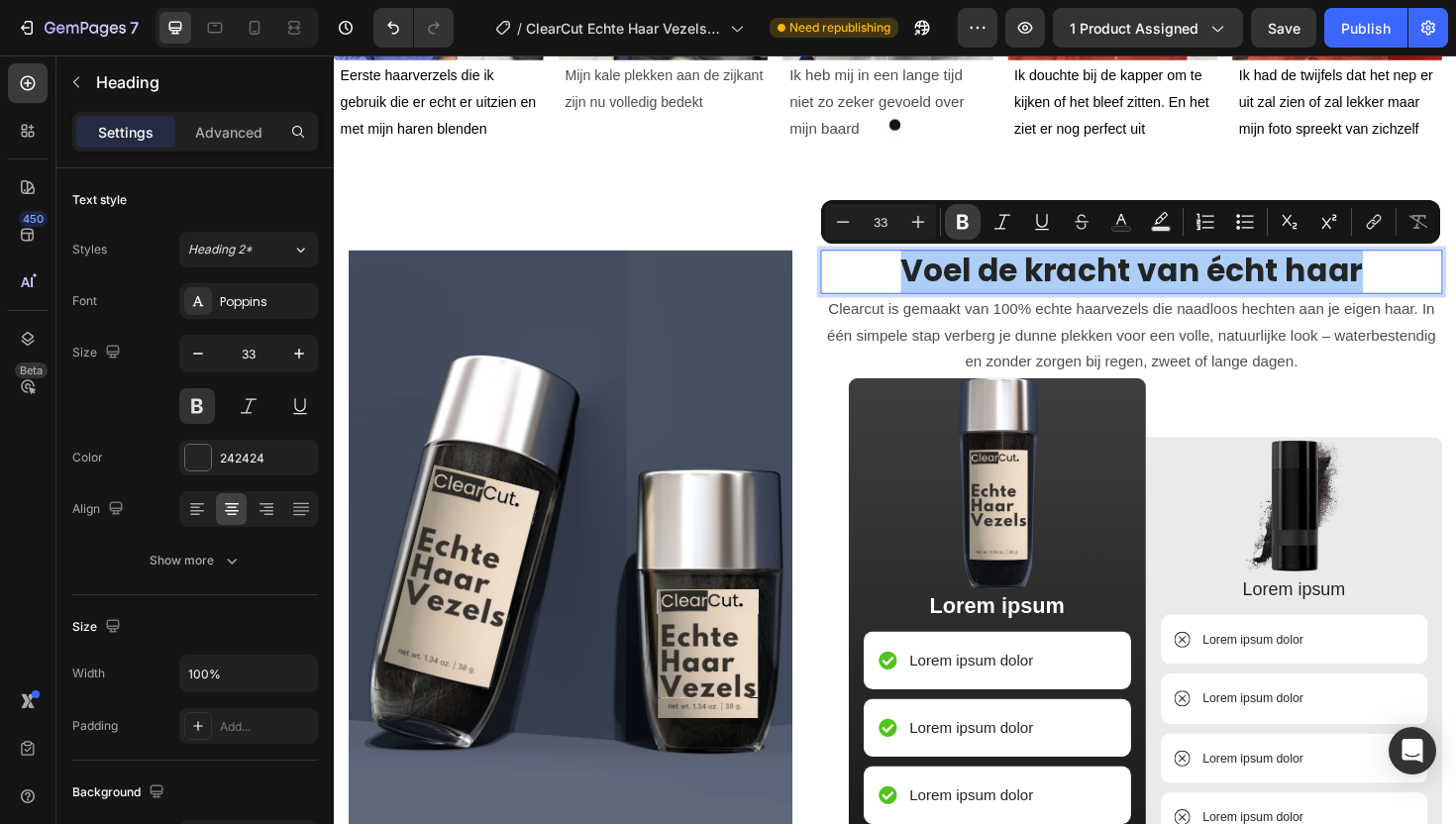 click 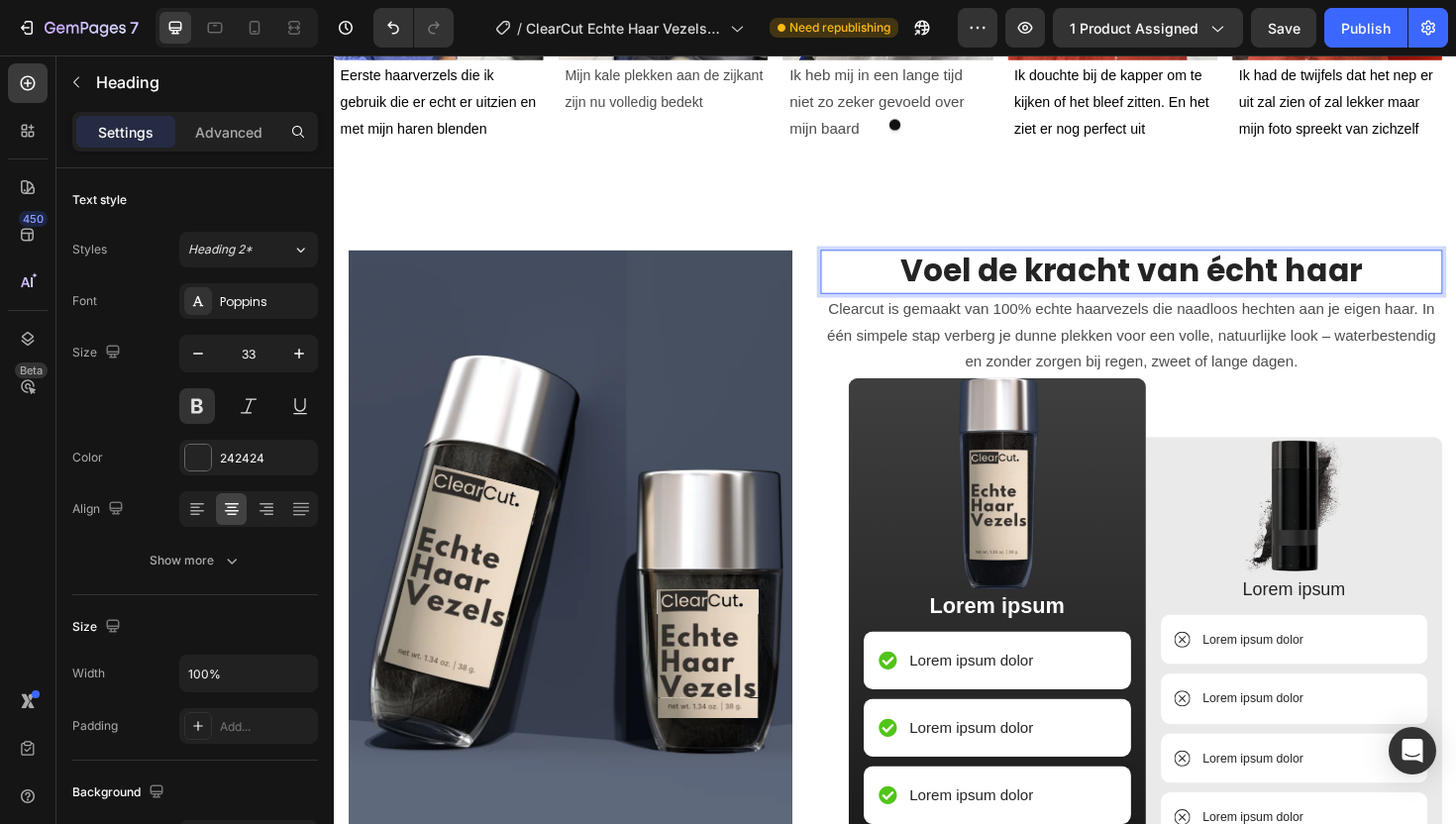 click on "Image Voel de kracht van écht haar Heading   0 Clearcut is gemaakt van 100% echte haarvezels die naadloos hechten aan je eigen haar. In één simpele stap verberg je dunne plekken voor een volle, natuurlijke look – waterbestendig en zonder zorgen bij regen, zweet of lange dagen. Text Block Image Lorem ipsum Text Block Lorem ipsum dolor Item List Lorem ipsum dolor Item List Lorem ipsum dolor Item List Lorem ipsum dolor Item List Lorem ipsum dolor Item List Row Image Lorem ipsum Text Block
Lorem ipsum dolor Item List
Lorem ipsum dolor Item List
Lorem ipsum dolor Item List
Lorem ipsum dolor Item List
Lorem ipsum dolor Item List Row Row Row
Shop Now Button 30-day money-back guarantee included  Text Block Row Section 6" at bounding box center [928, 708] 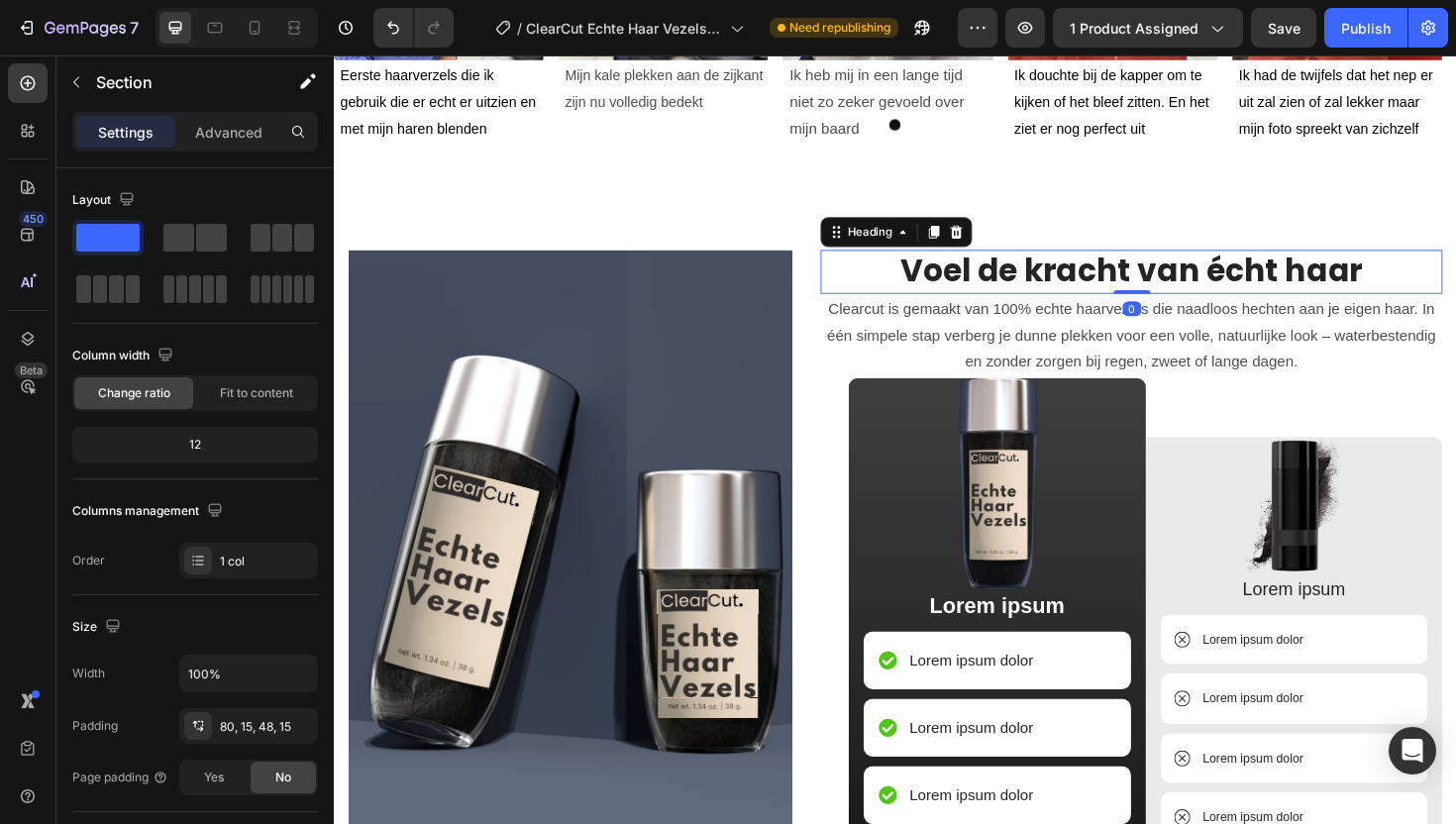 click on "Voel de kracht van écht haar" at bounding box center [1179, 283] 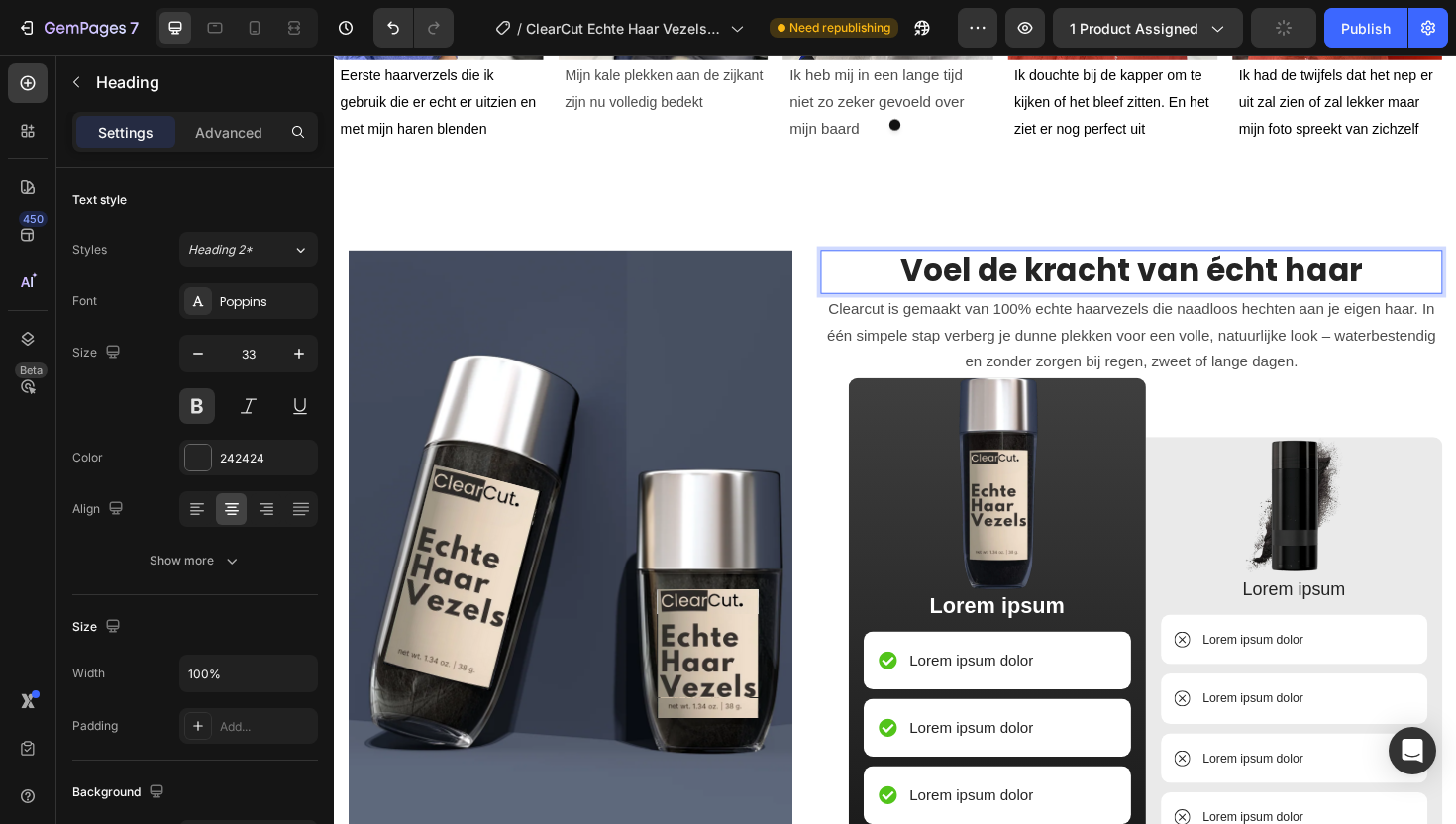 click on "Voel de kracht van écht haar" at bounding box center [1179, 283] 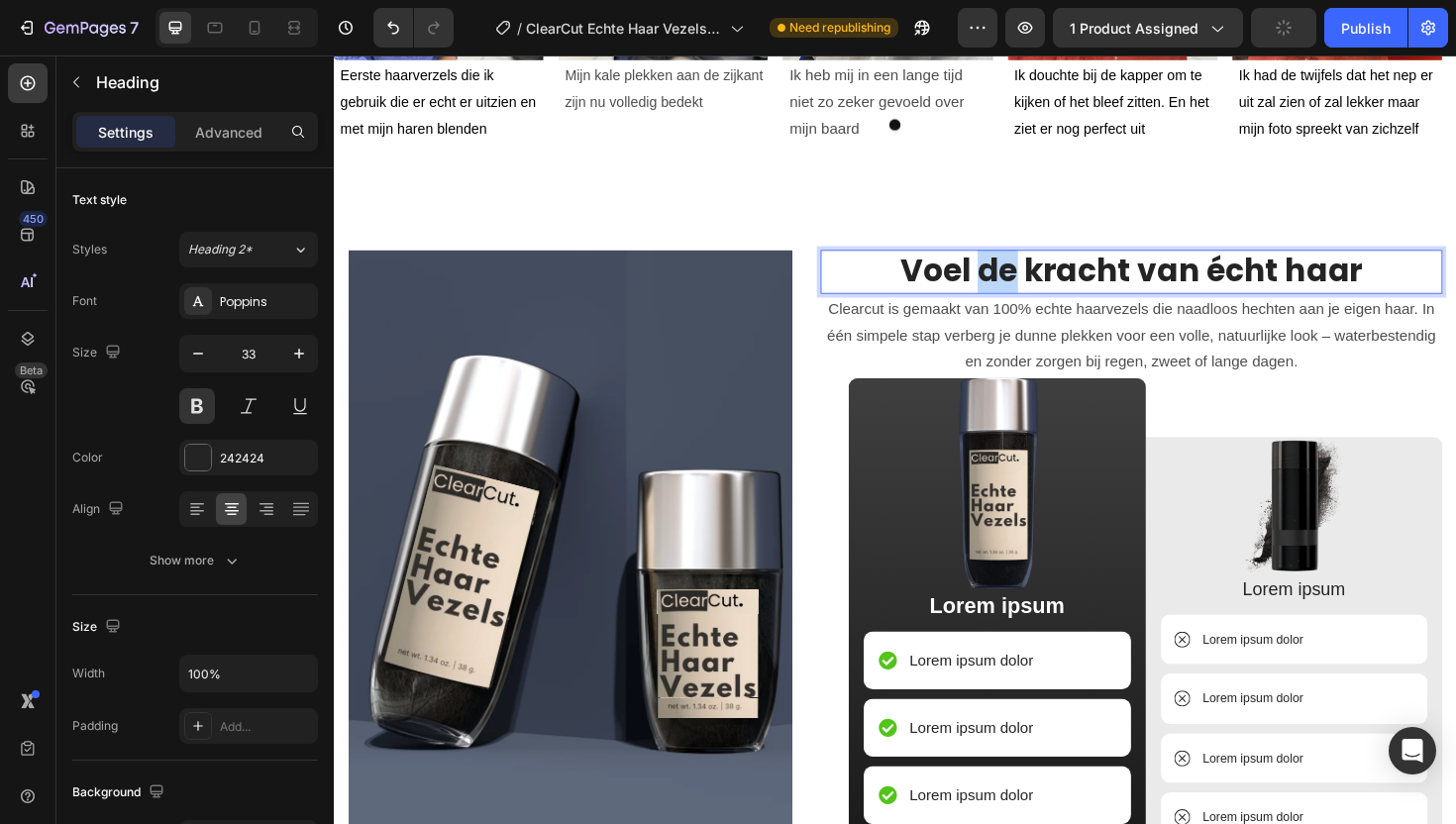 click on "Voel de kracht van écht haar" at bounding box center (1179, 283) 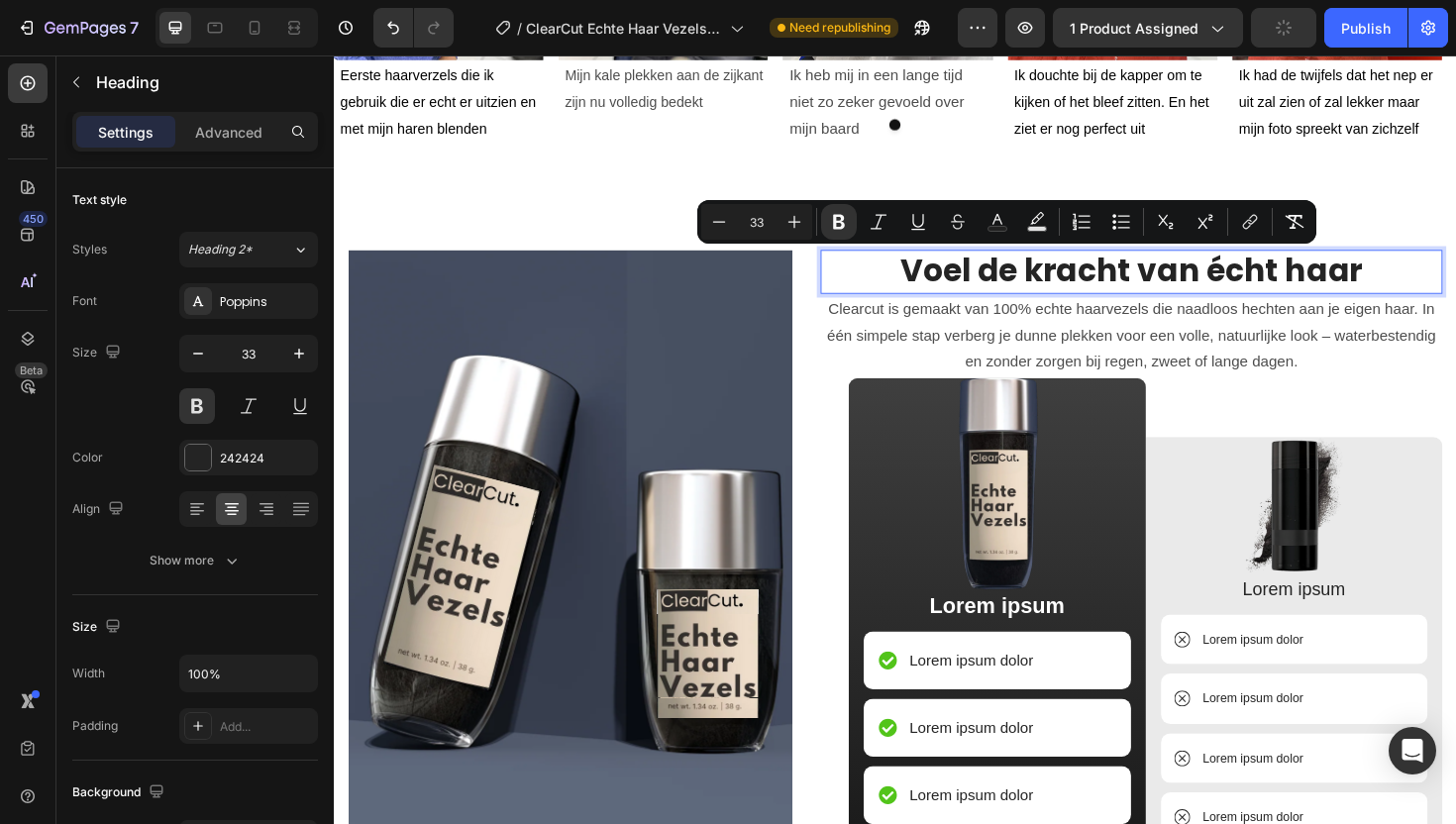 click on "Voel de kracht van écht haar" at bounding box center [1179, 283] 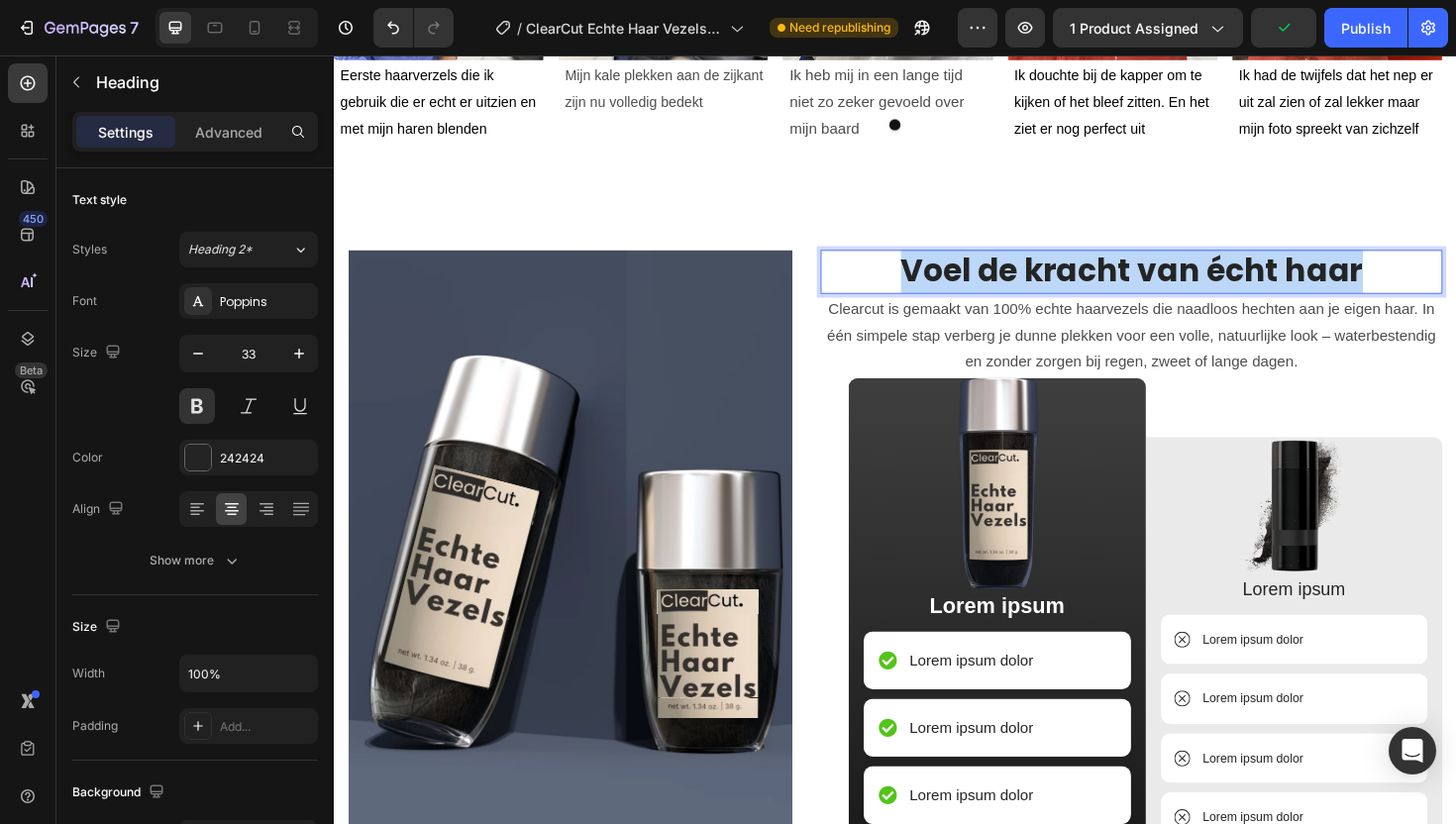 drag, startPoint x: 1420, startPoint y: 285, endPoint x: 924, endPoint y: 265, distance: 496.40306 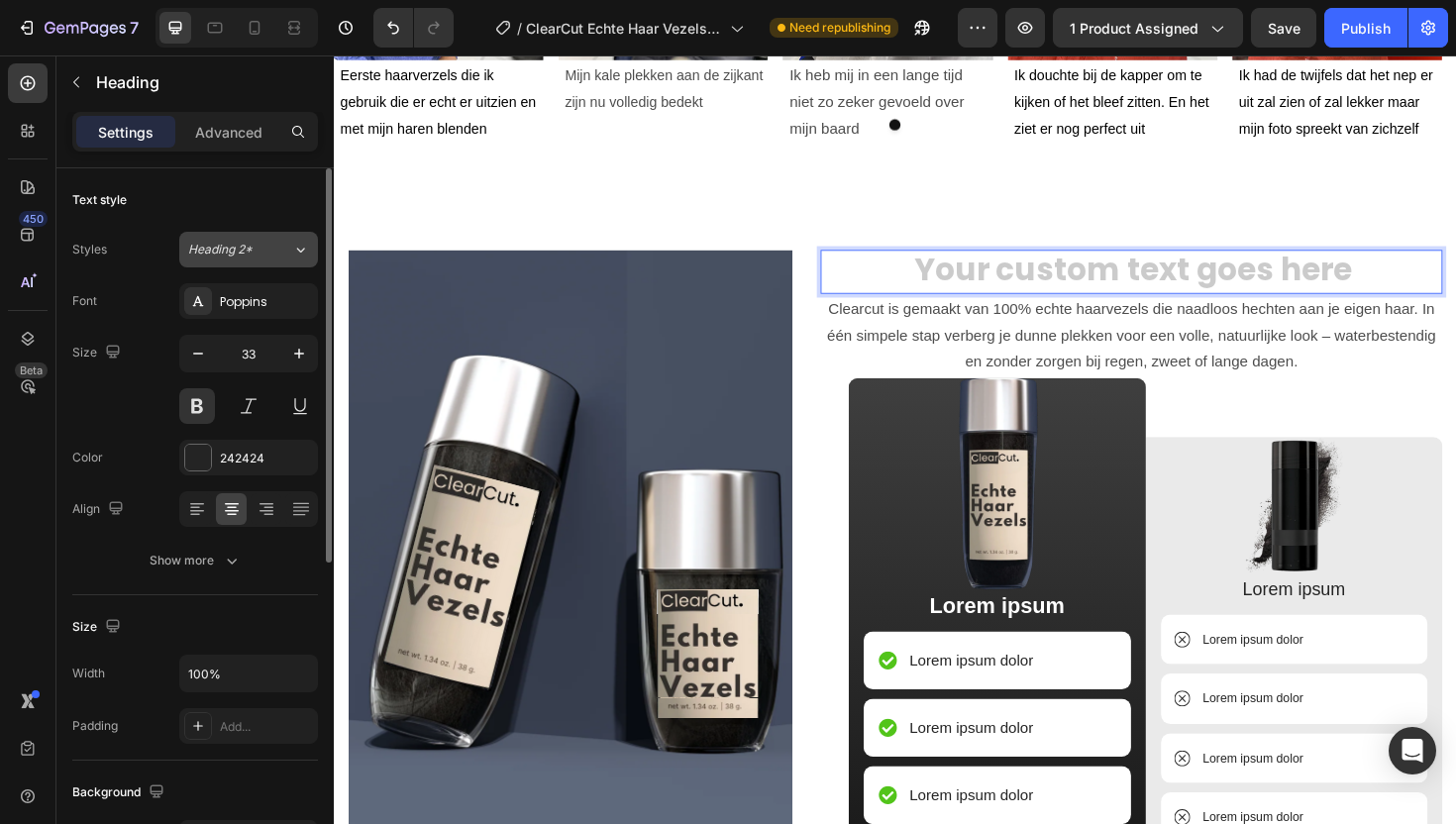 click on "Heading 2*" 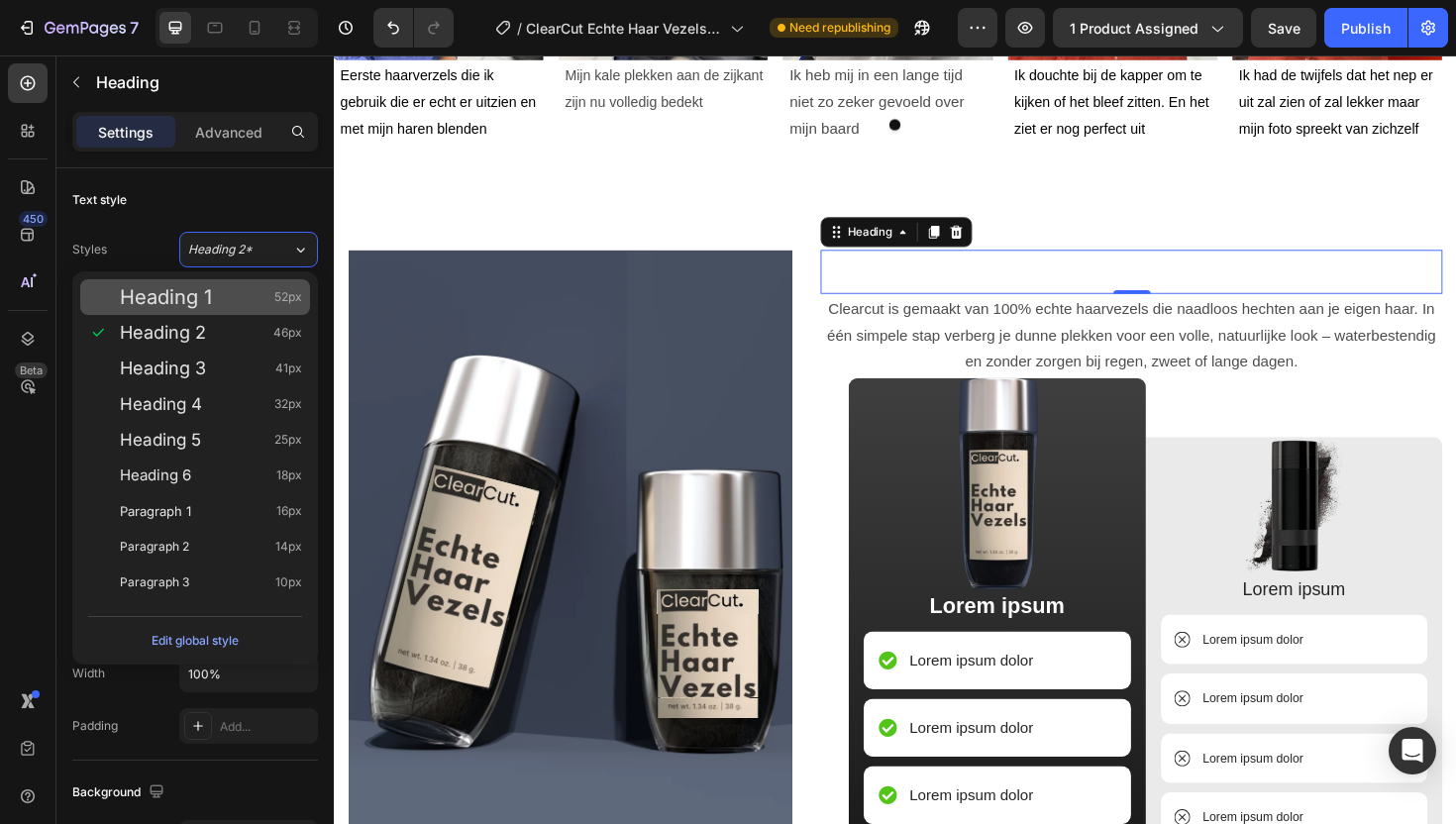 click on "Heading 1 52px" at bounding box center (211, 297) 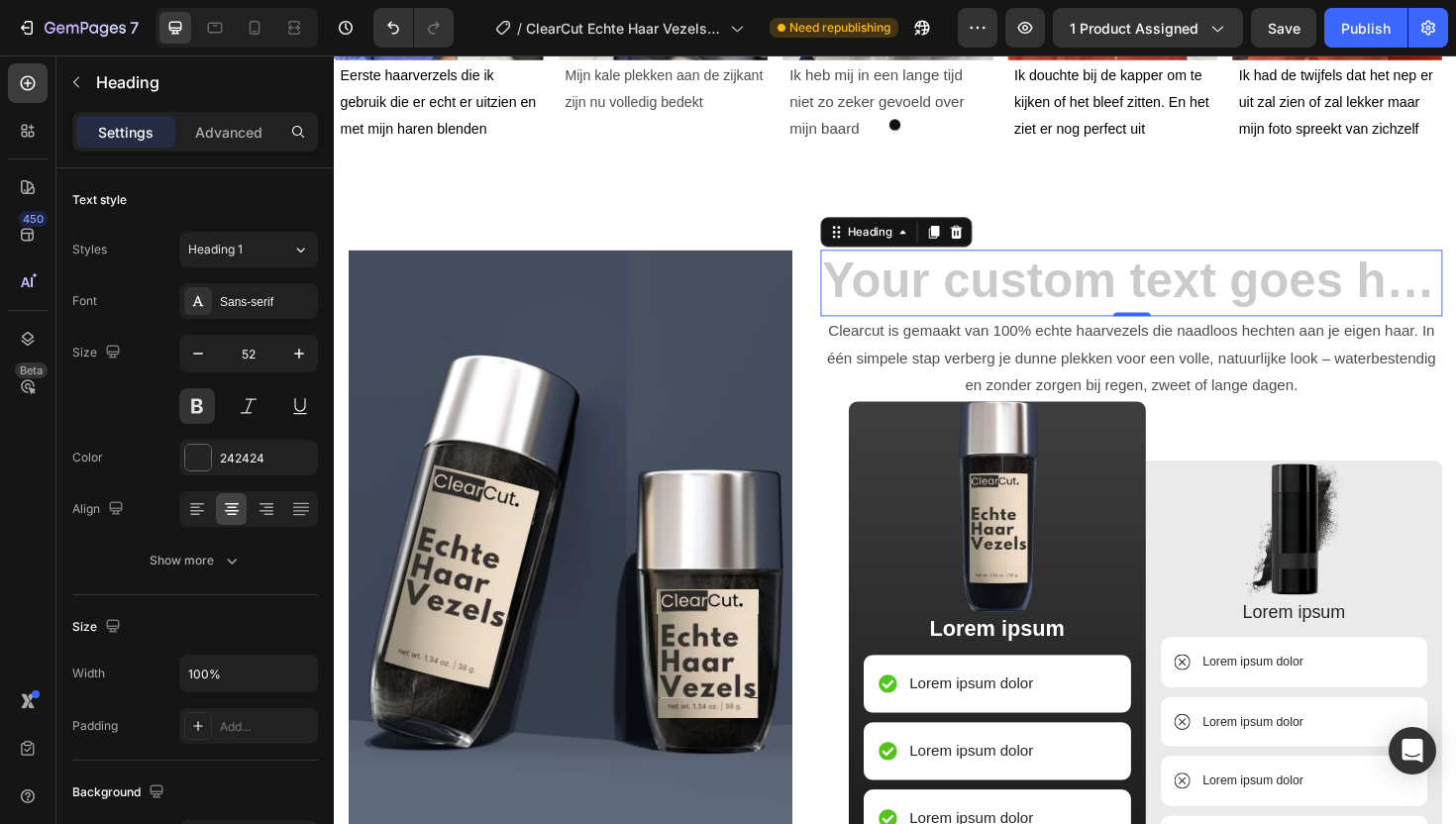click at bounding box center (1178, 297) 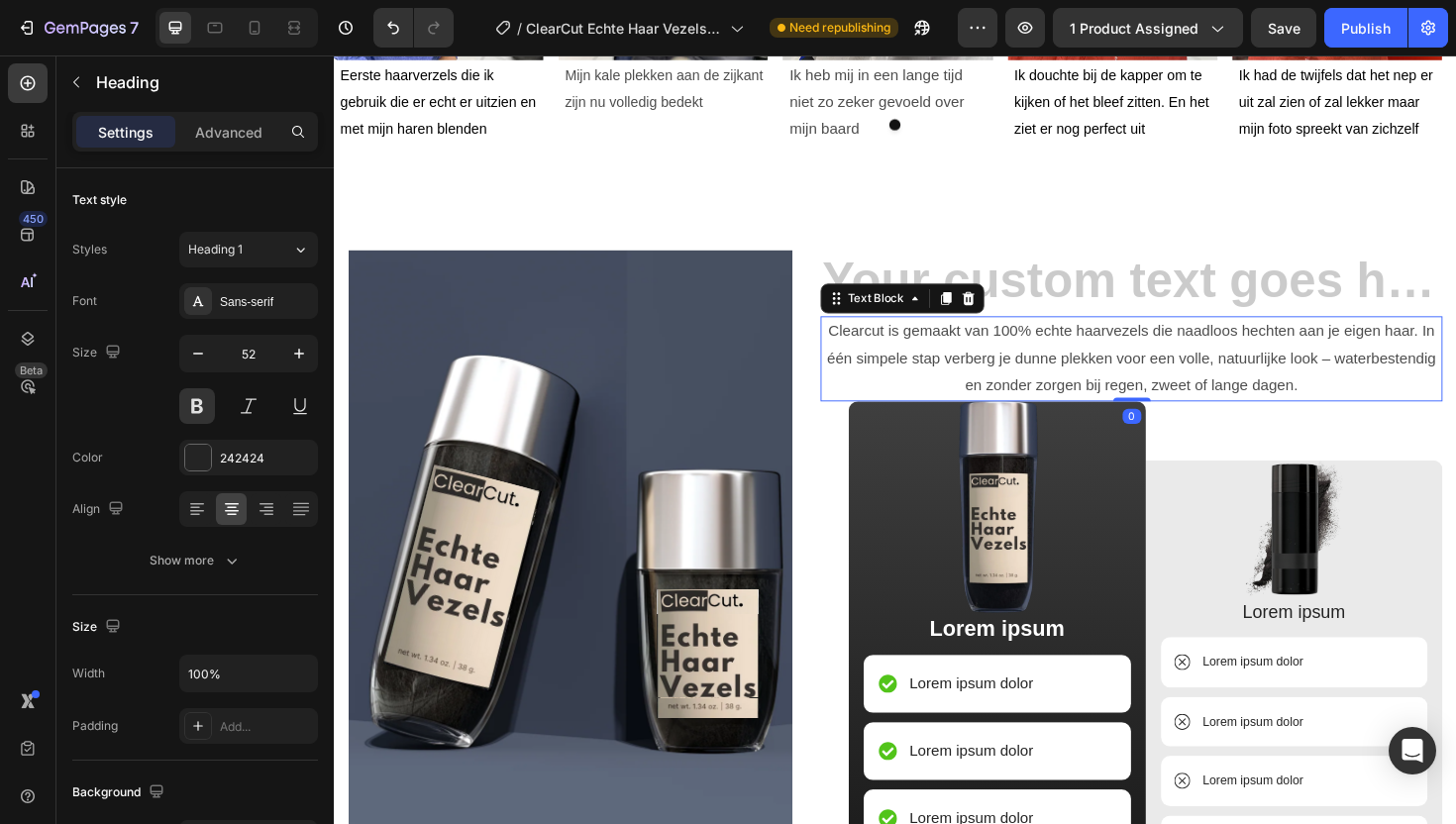 click on "Clearcut is gemaakt van 100% echte haarvezels die naadloos hechten aan je eigen haar. In één simpele stap verberg je dunne plekken voor een volle, natuurlijke look – waterbestendig en zonder zorgen bij regen, zweet of lange dagen." at bounding box center (1178, 376) 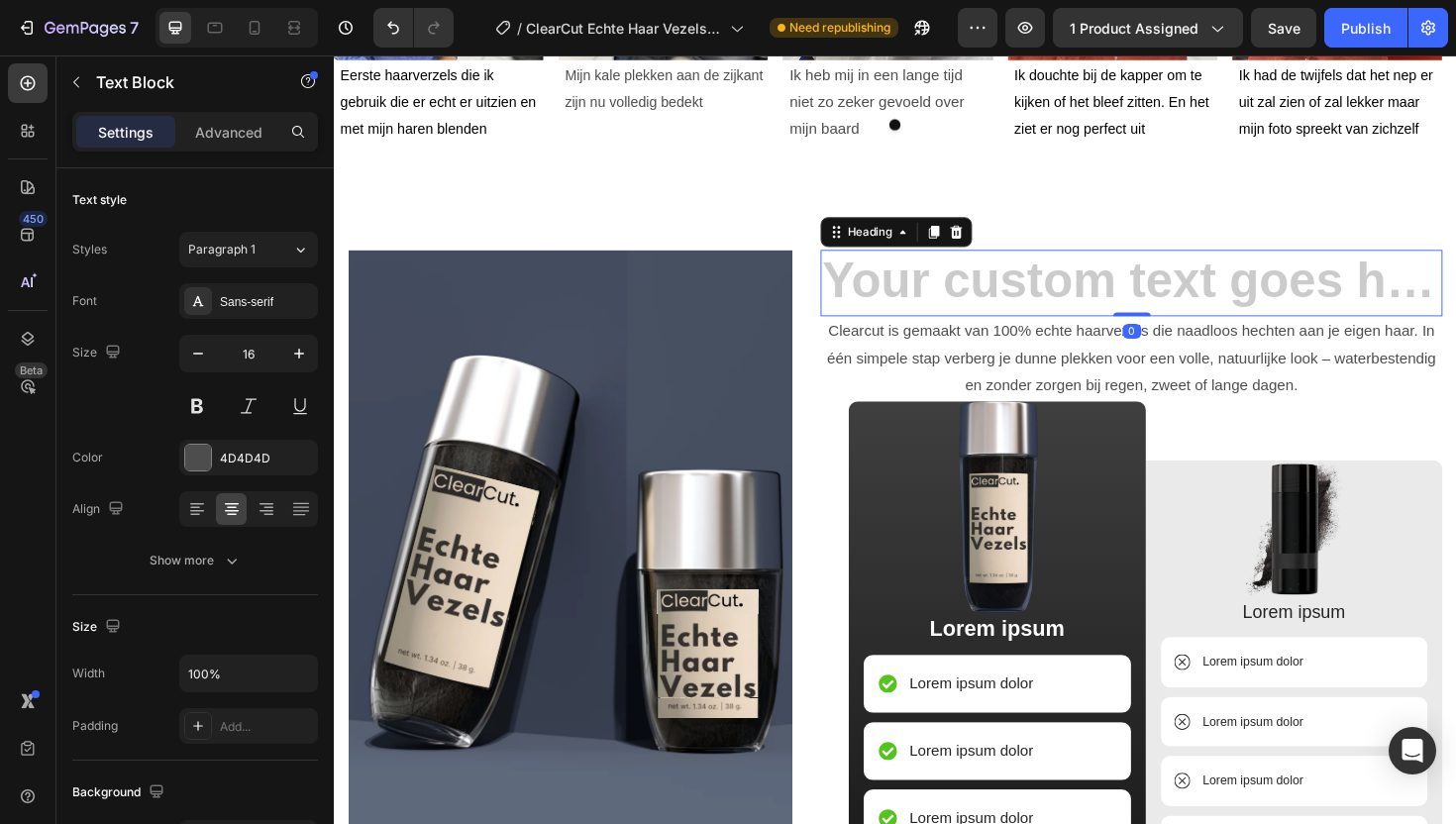 click at bounding box center (1178, 297) 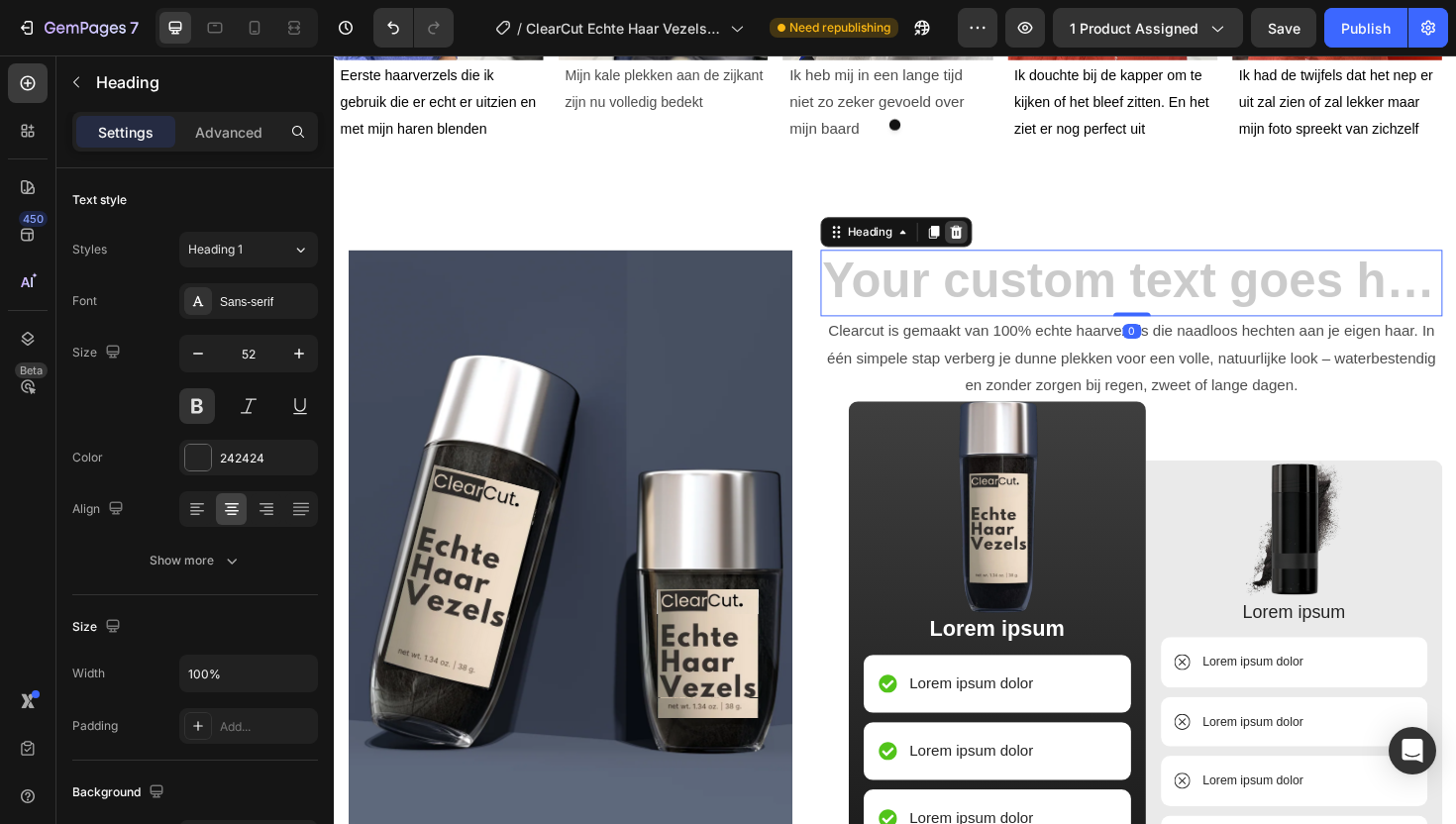 click 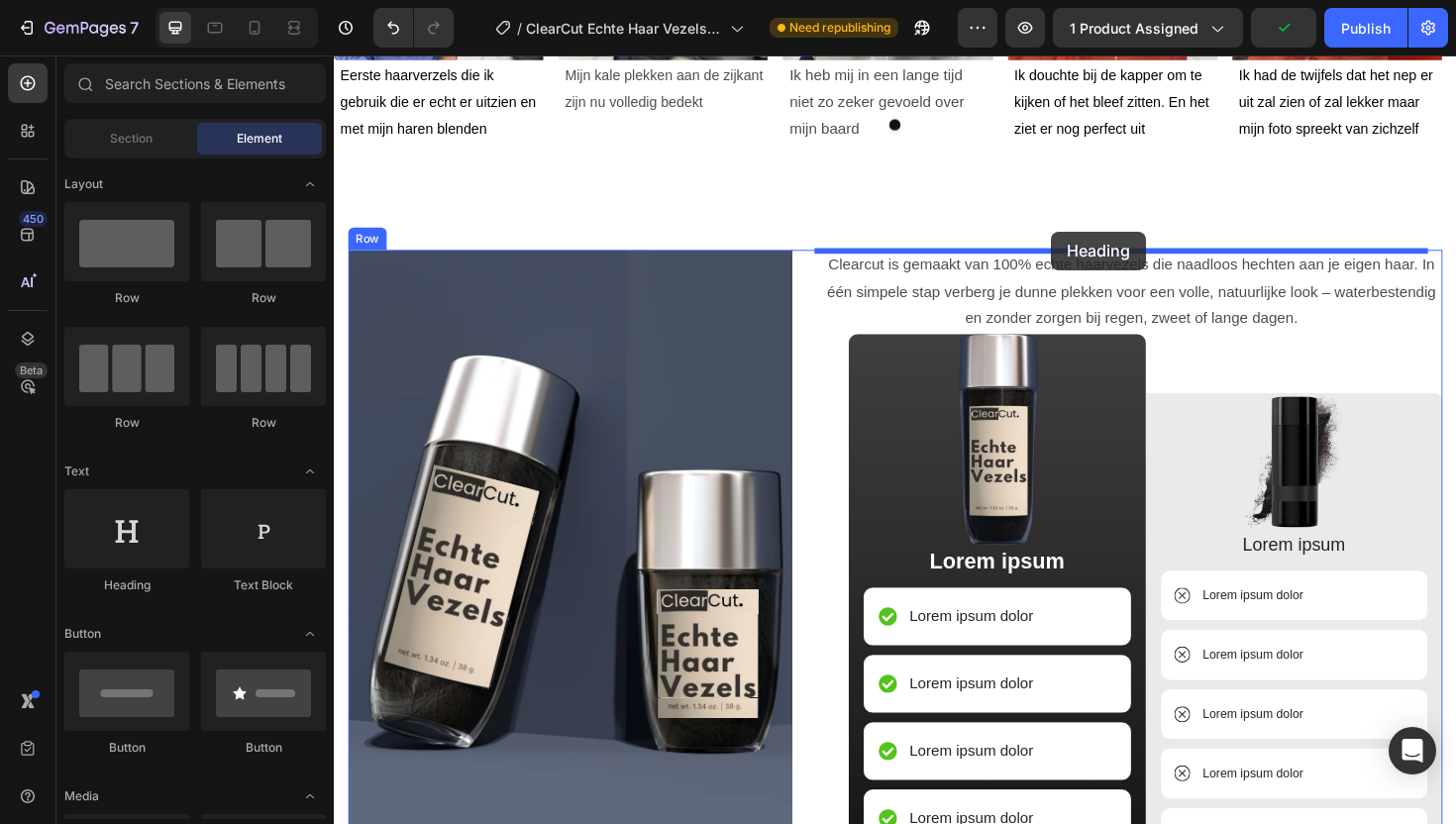 drag, startPoint x: 476, startPoint y: 593, endPoint x: 1093, endPoint y: 242, distance: 709.8521 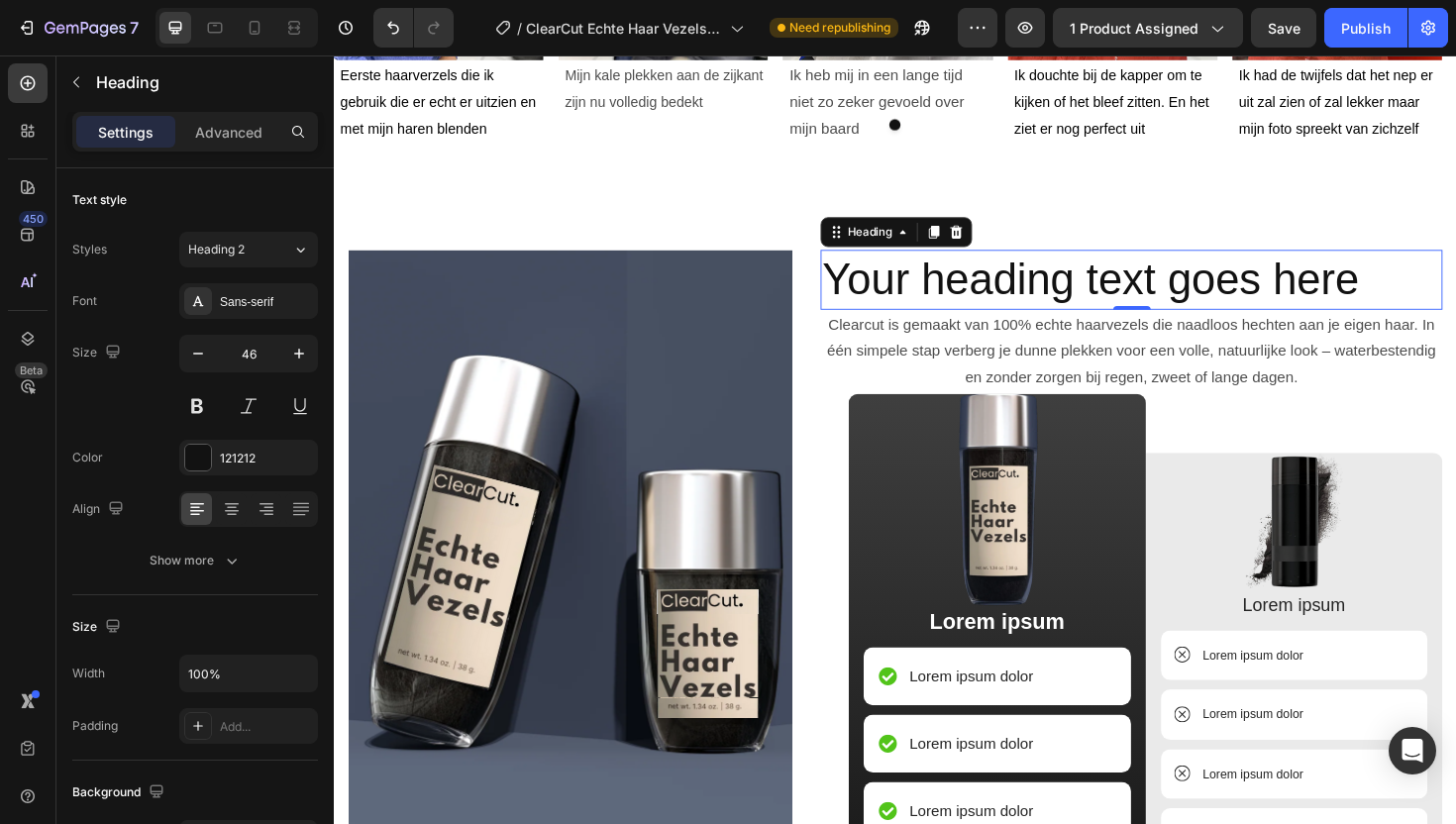 click on "Your heading text goes here" at bounding box center [1178, 293] 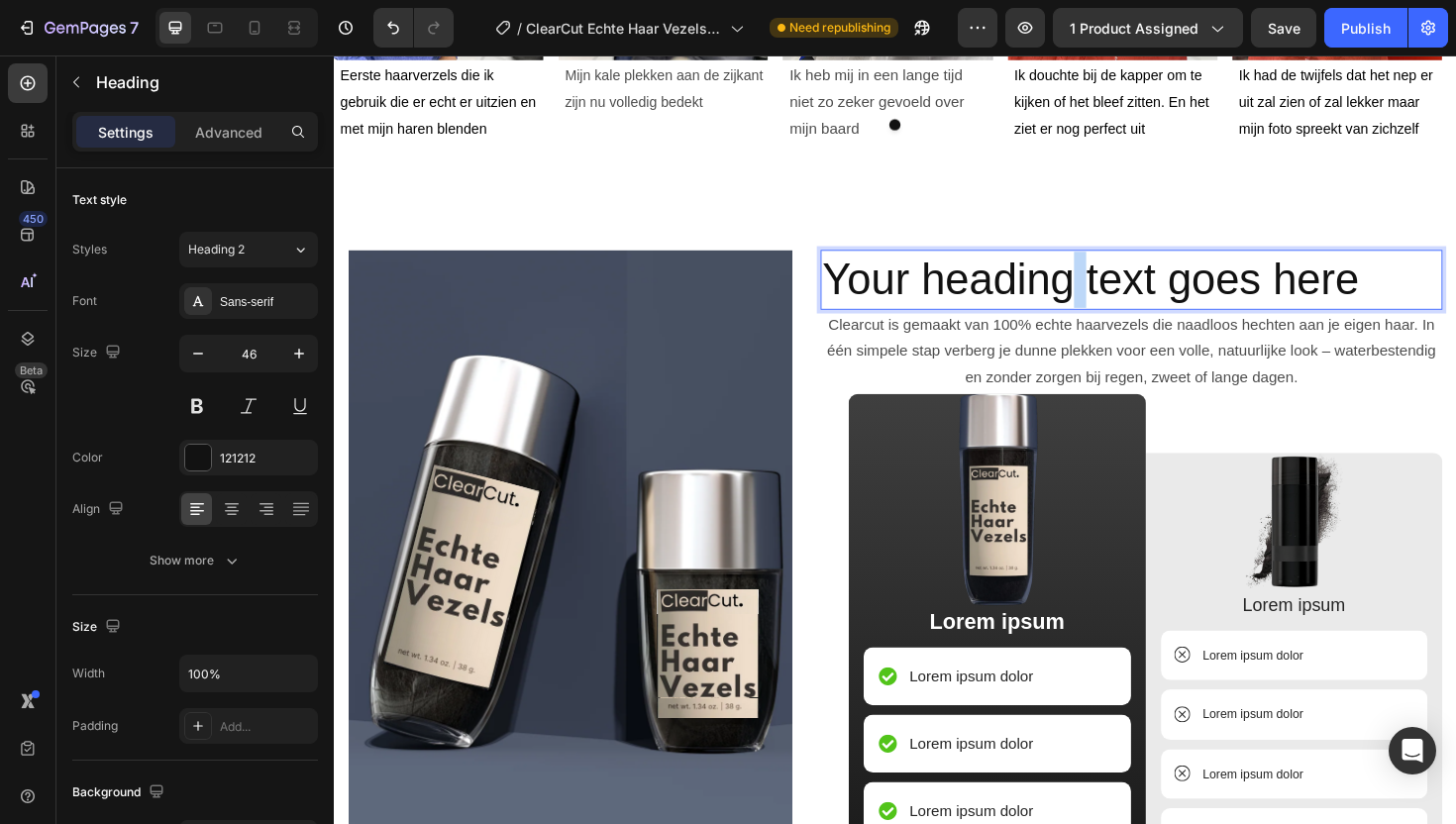 click on "Your heading text goes here" at bounding box center [1178, 293] 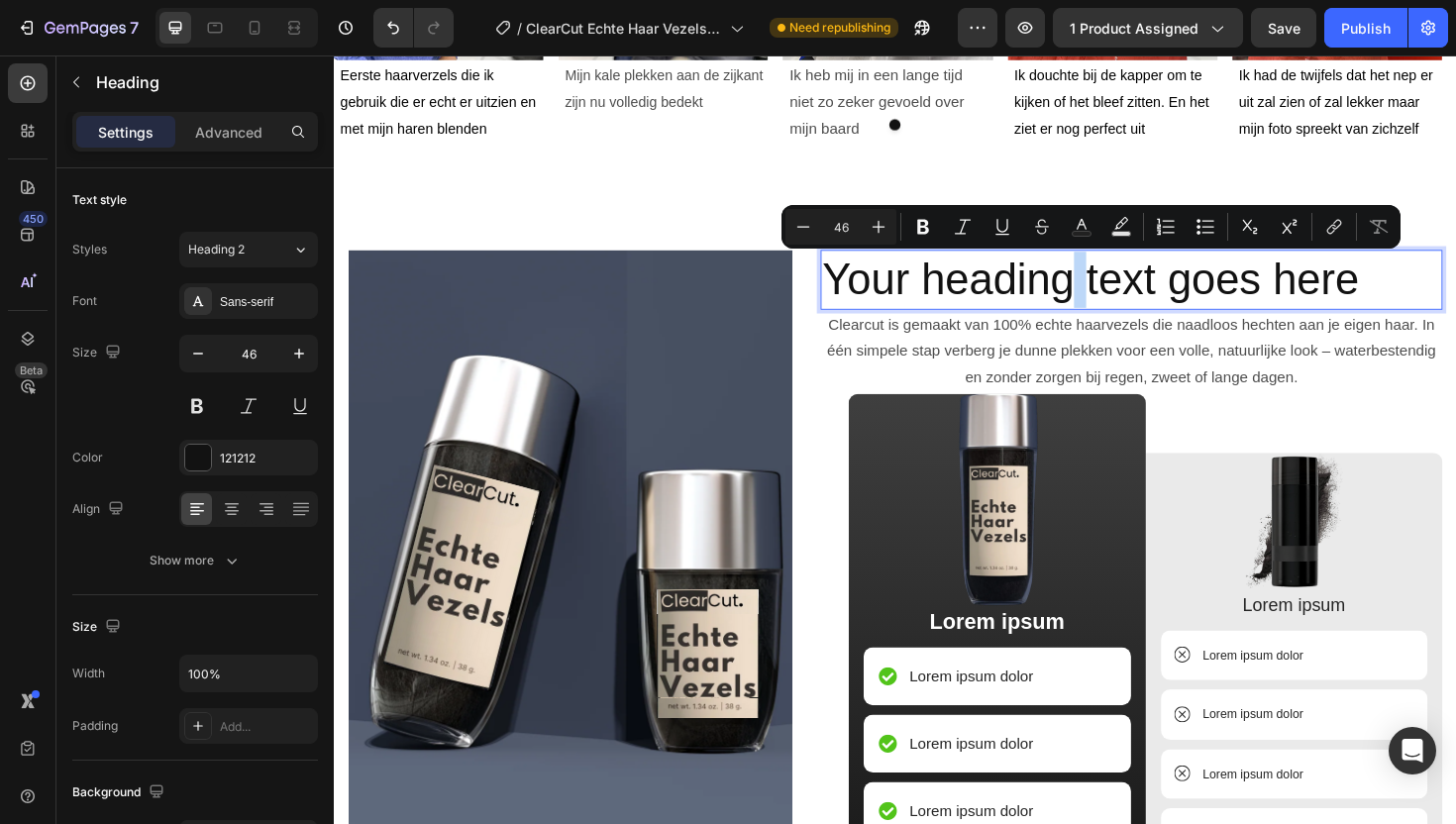 click on "Your heading text goes here" at bounding box center [1178, 293] 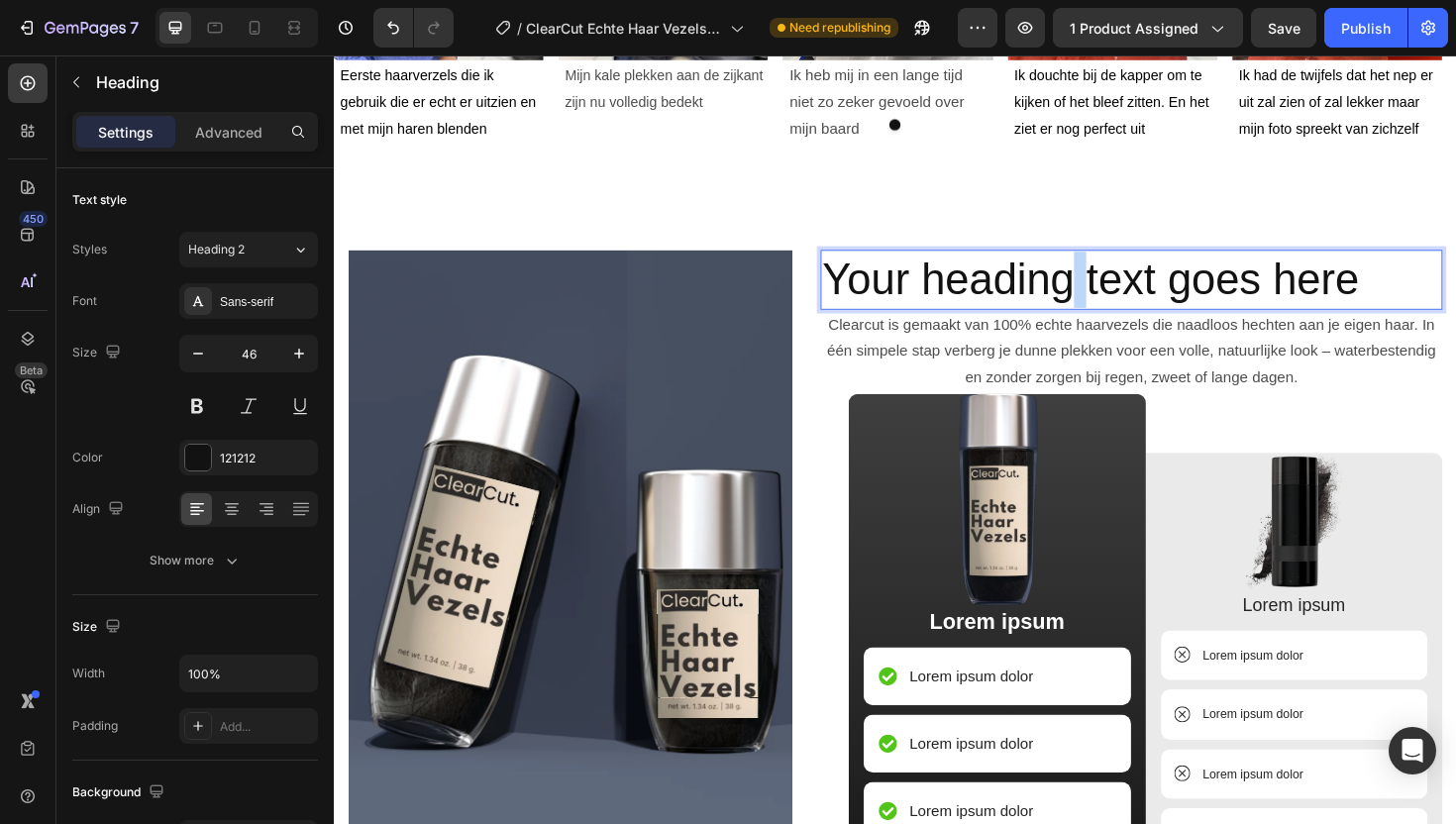 click on "Your heading text goes here" at bounding box center [1178, 293] 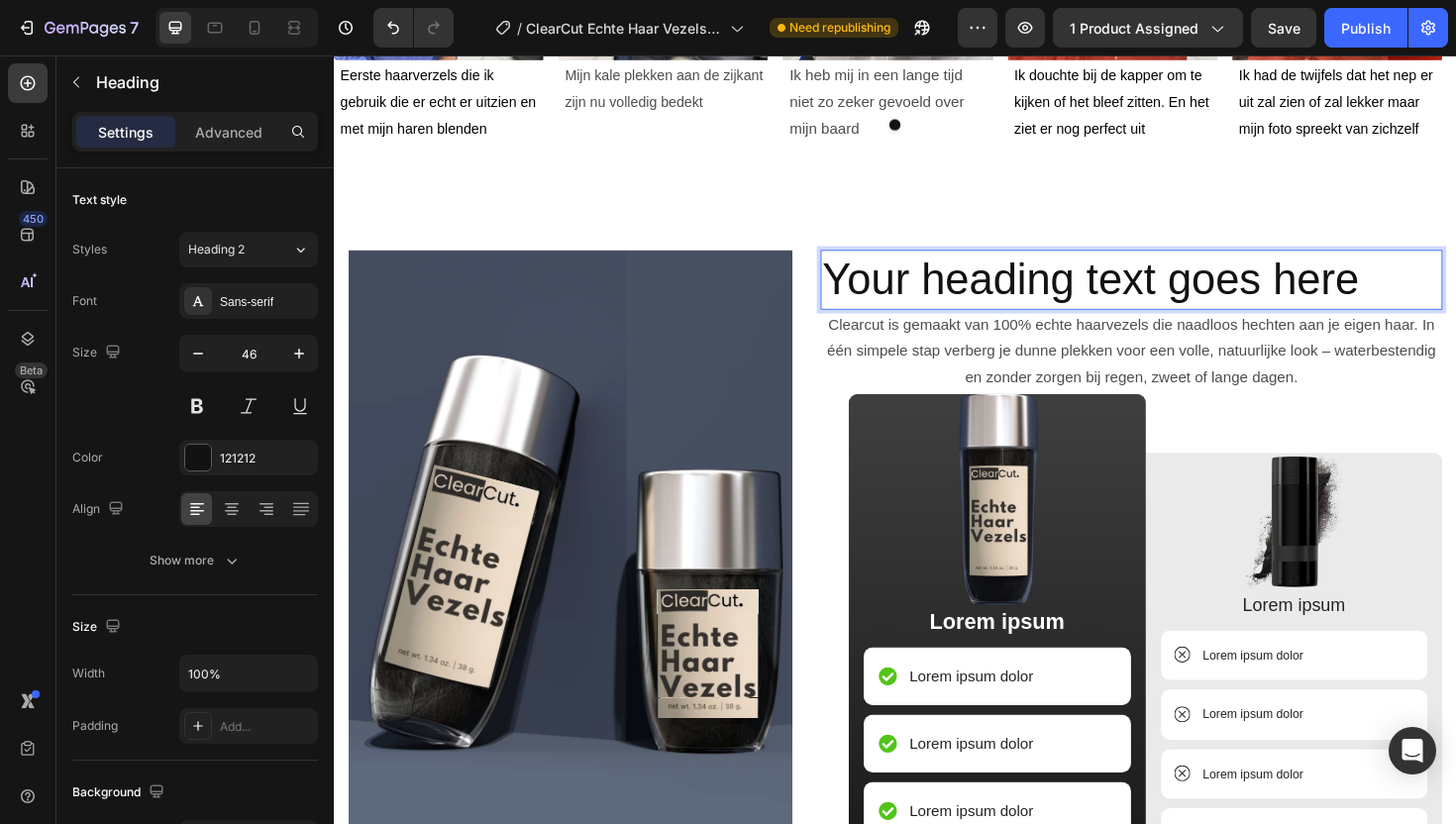 click on "Your heading text goes here" at bounding box center [1178, 293] 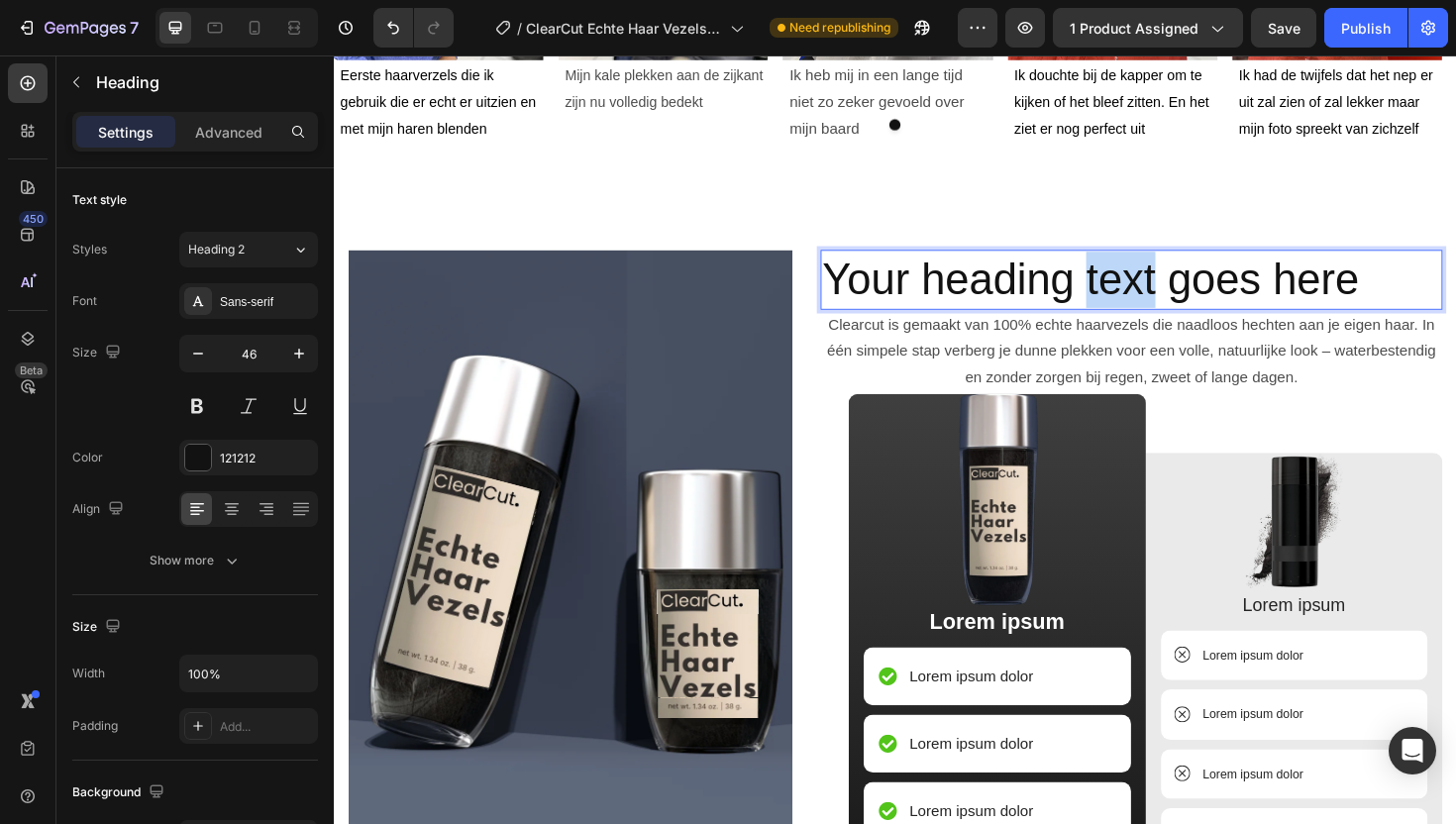 click on "Your heading text goes here" at bounding box center (1178, 293) 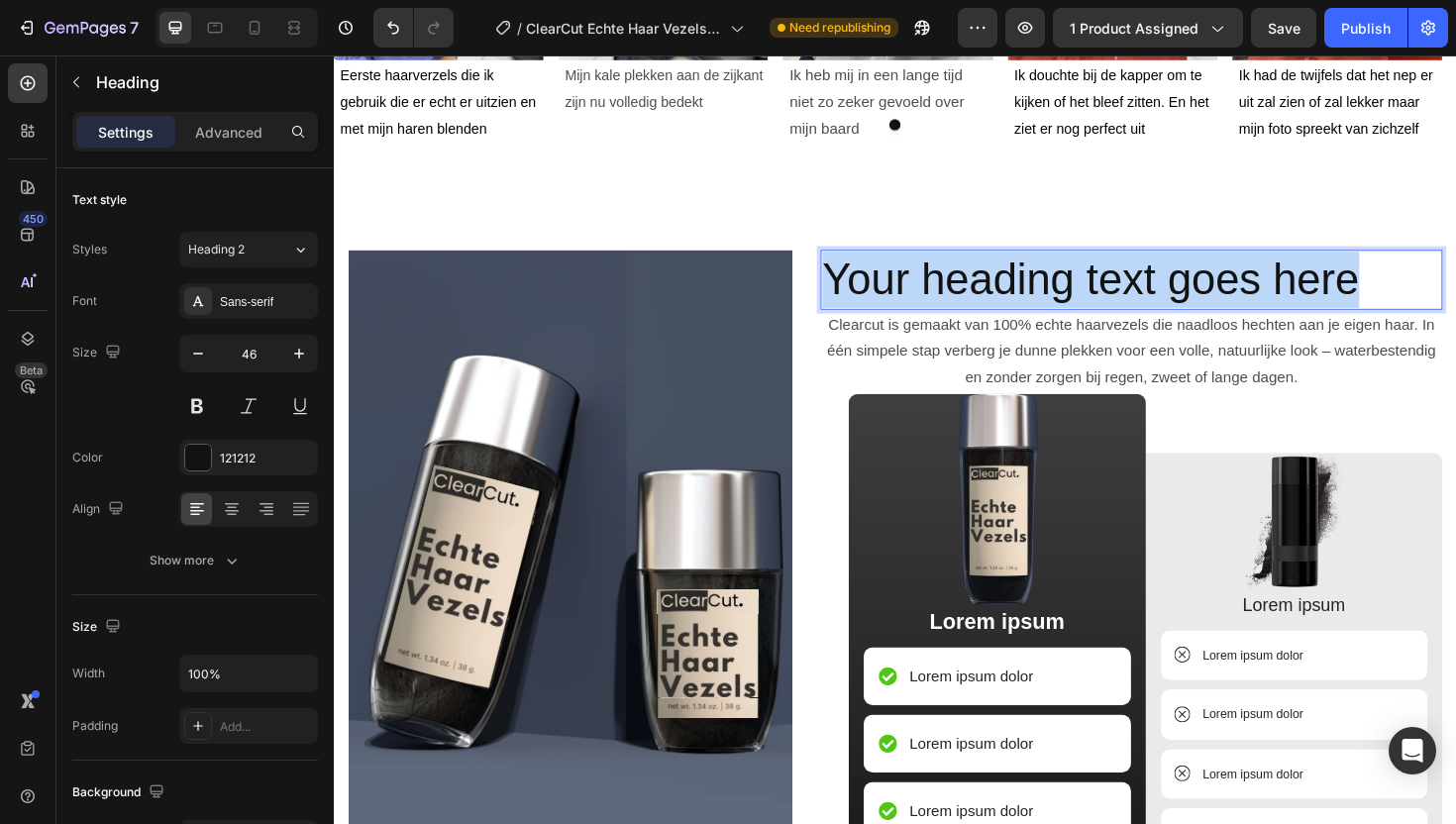 click on "Your heading text goes here" at bounding box center [1178, 293] 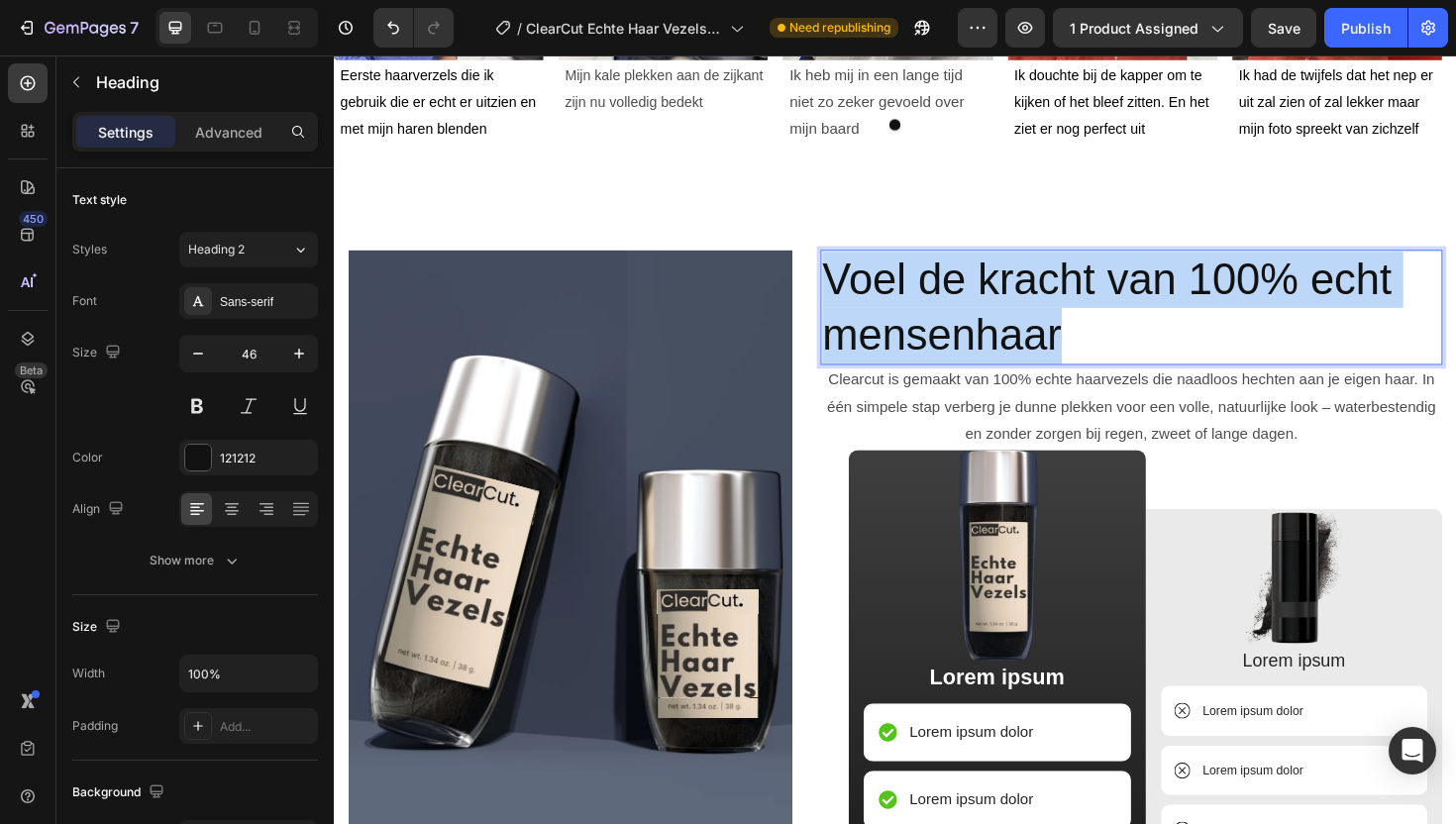 drag, startPoint x: 1121, startPoint y: 339, endPoint x: 846, endPoint y: 281, distance: 281.0498 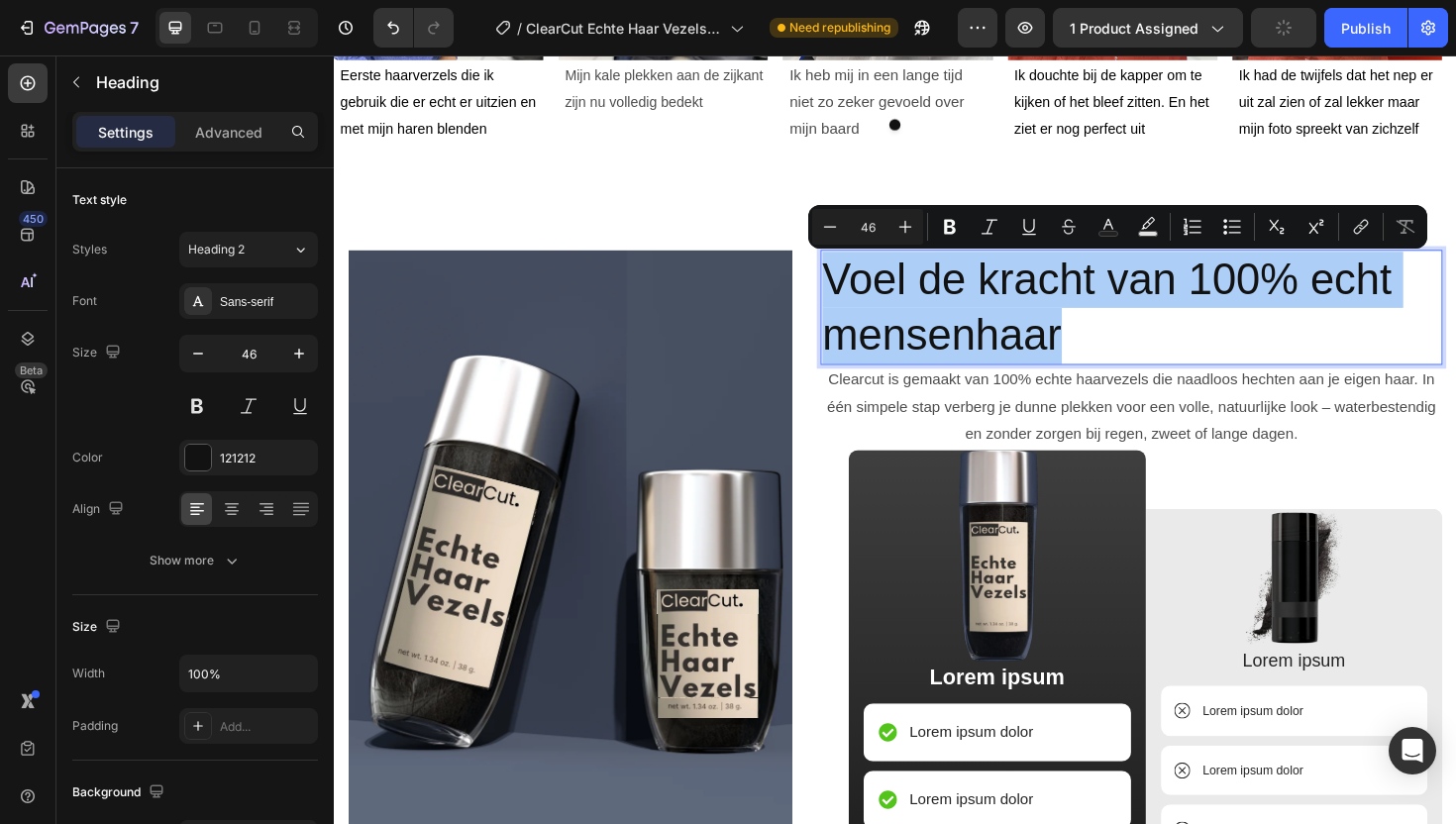 click on "46" at bounding box center [868, 227] 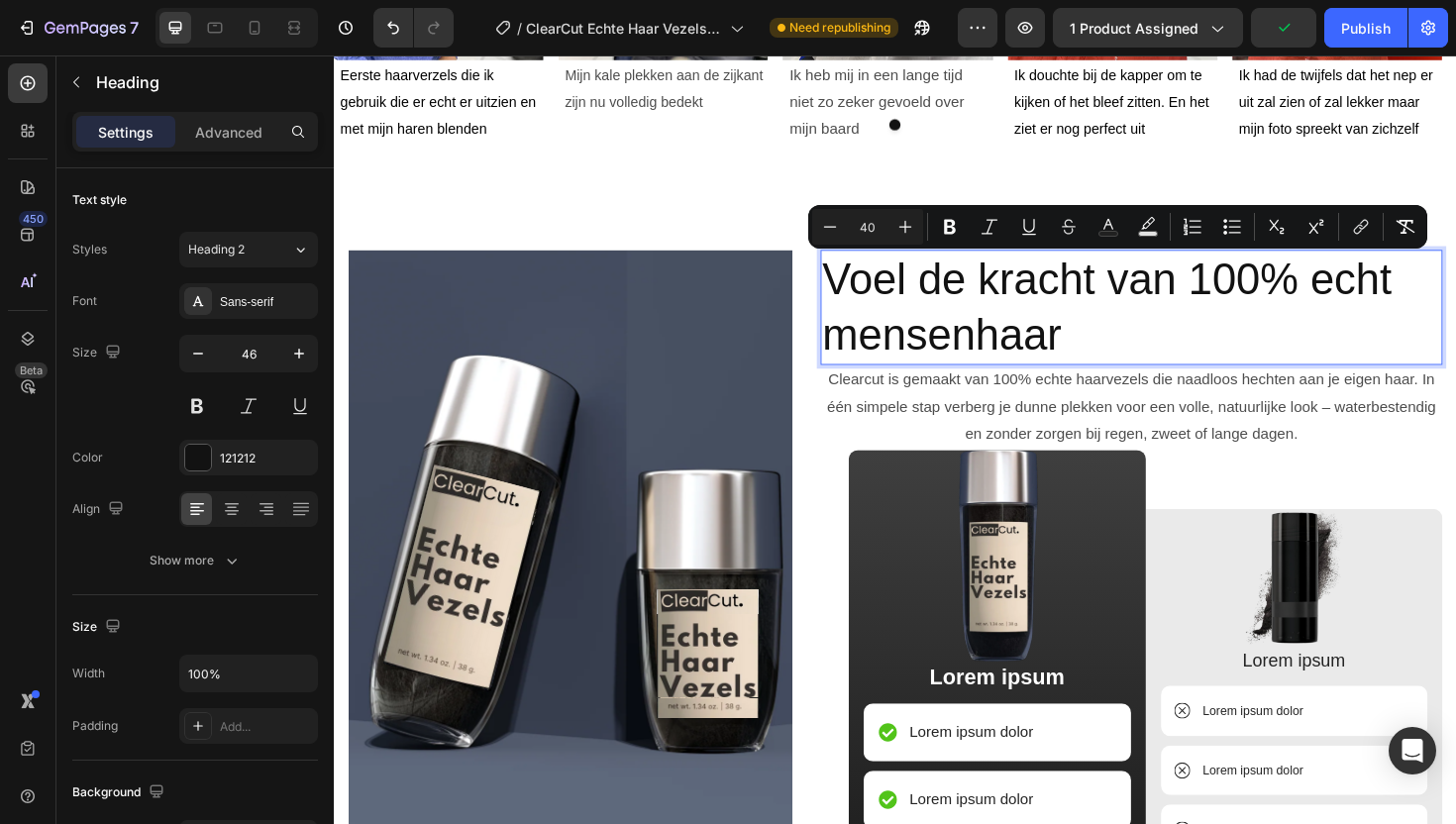 type on "40" 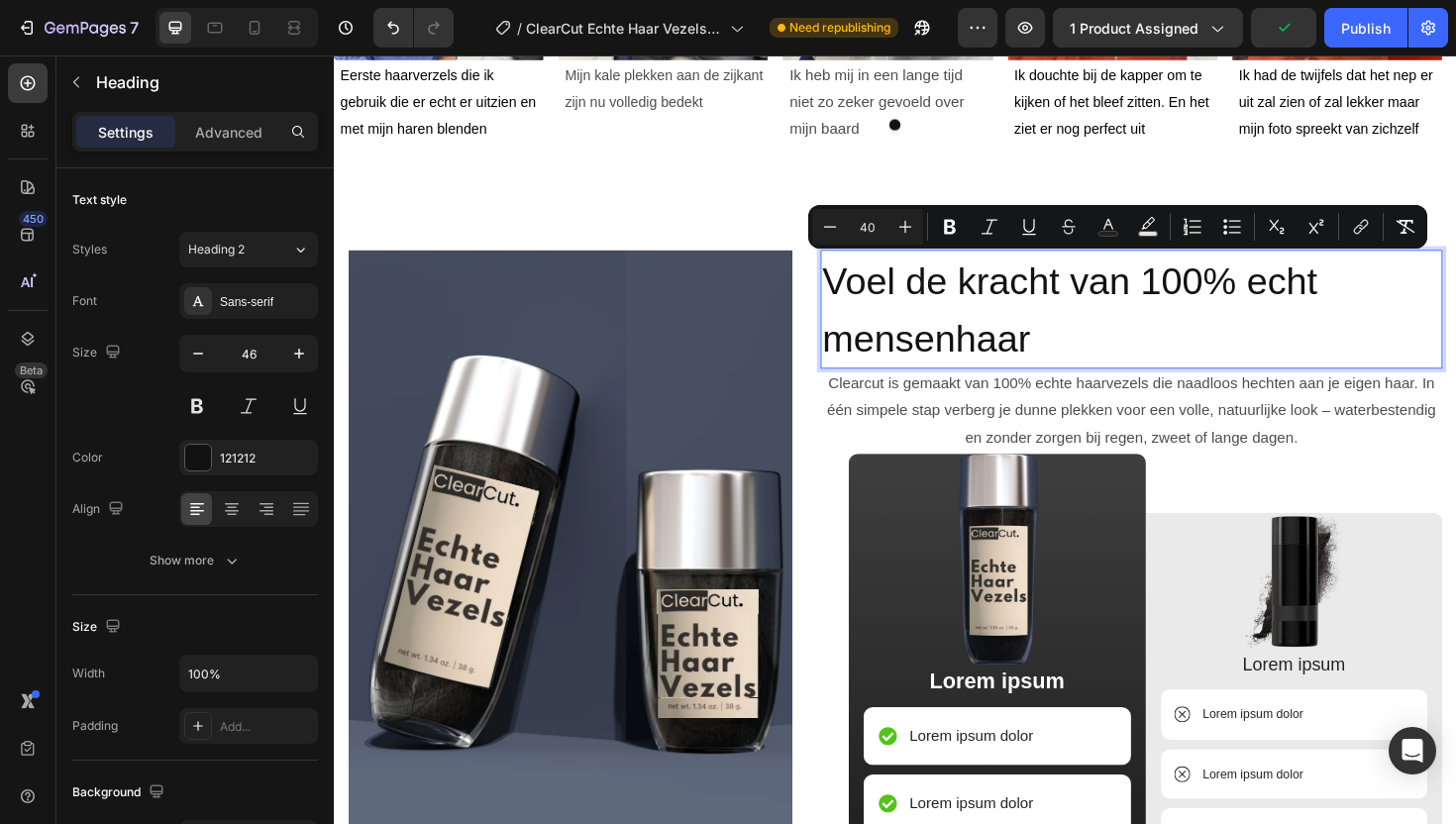 click on "Voel de kracht van 100% echt mensenhaar" at bounding box center [1178, 325] 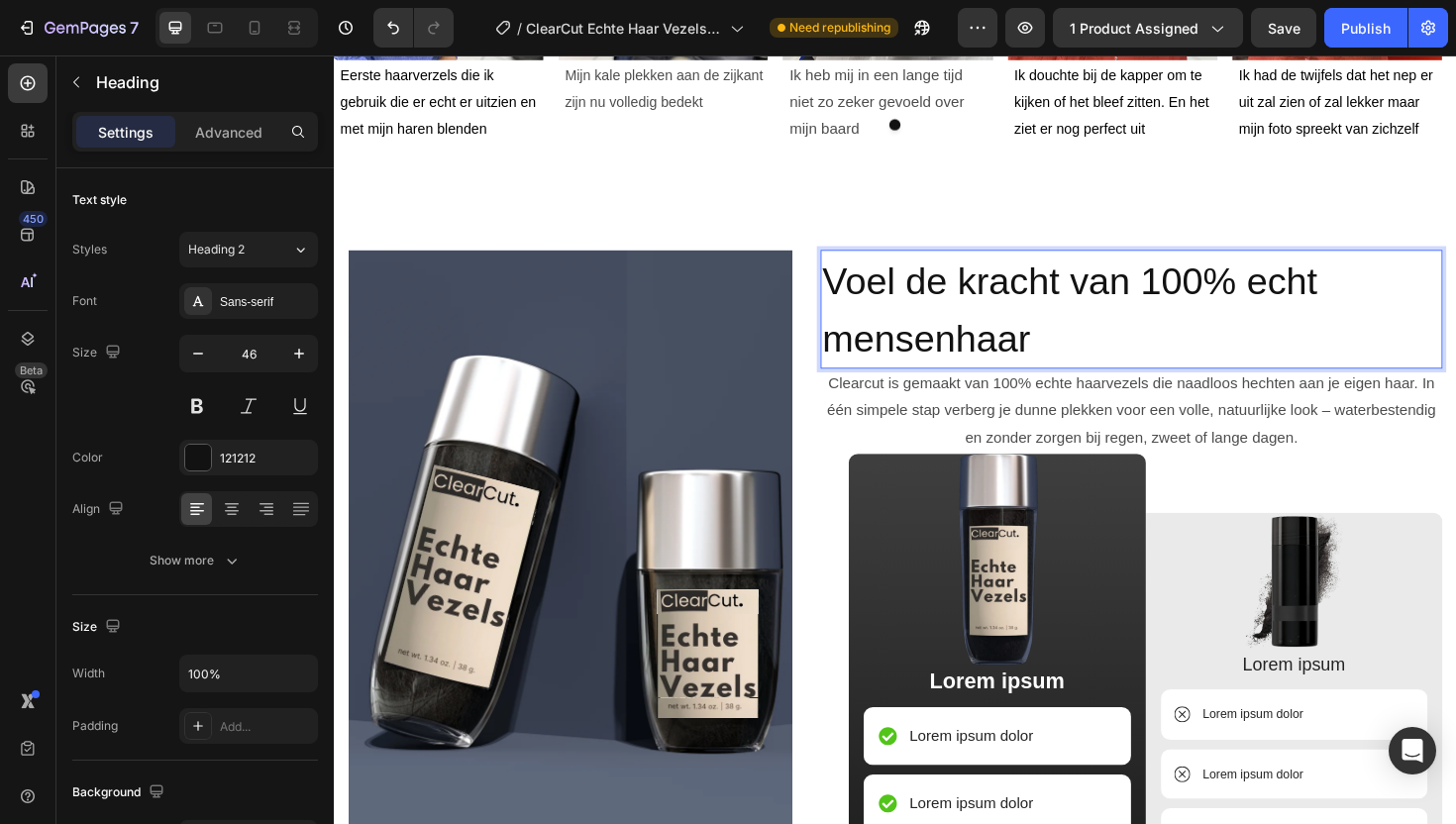 click on "Voel de kracht van 100% echt mensenhaar" at bounding box center [1112, 325] 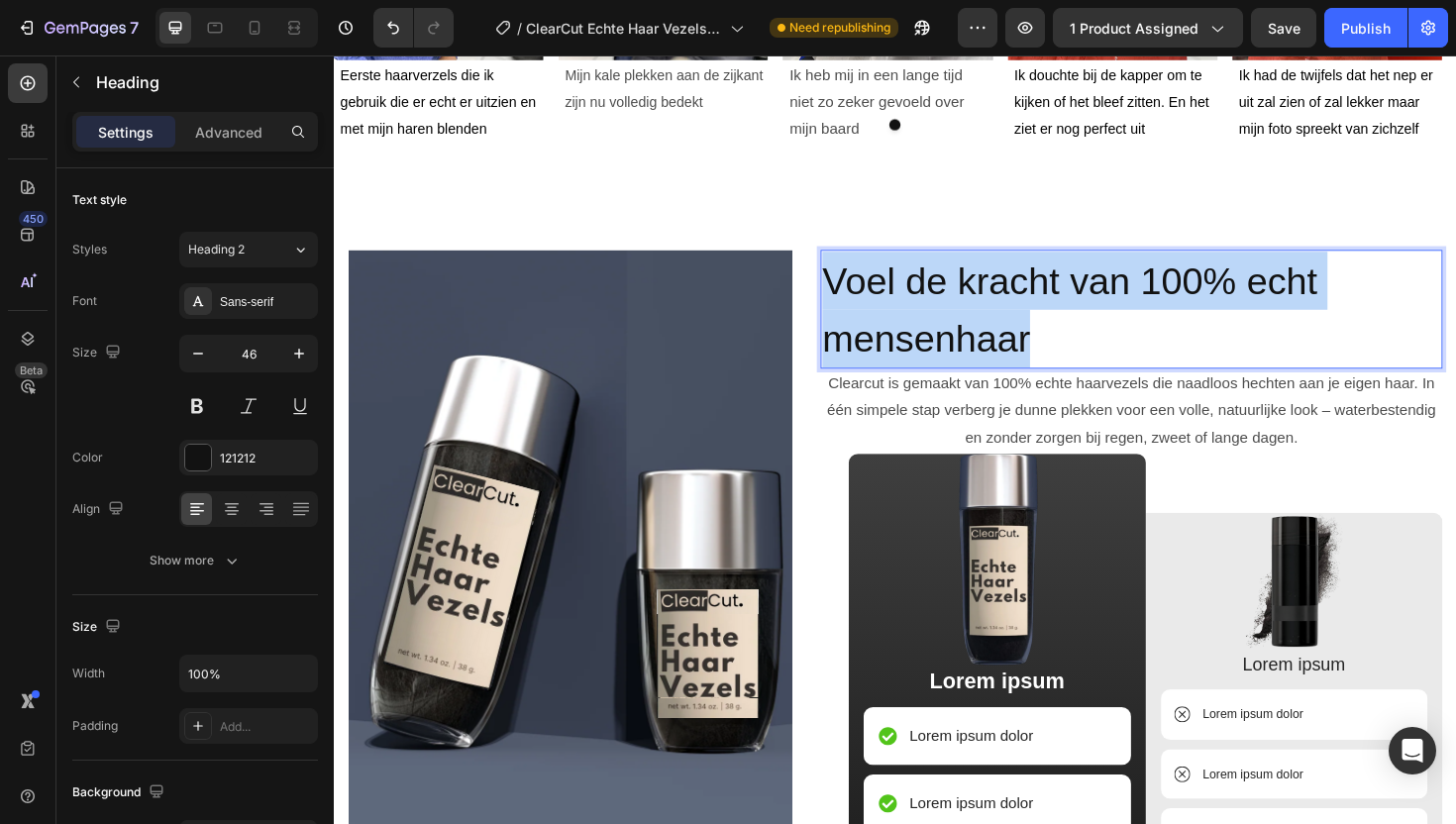 drag, startPoint x: 1070, startPoint y: 360, endPoint x: 852, endPoint y: 287, distance: 229.8978 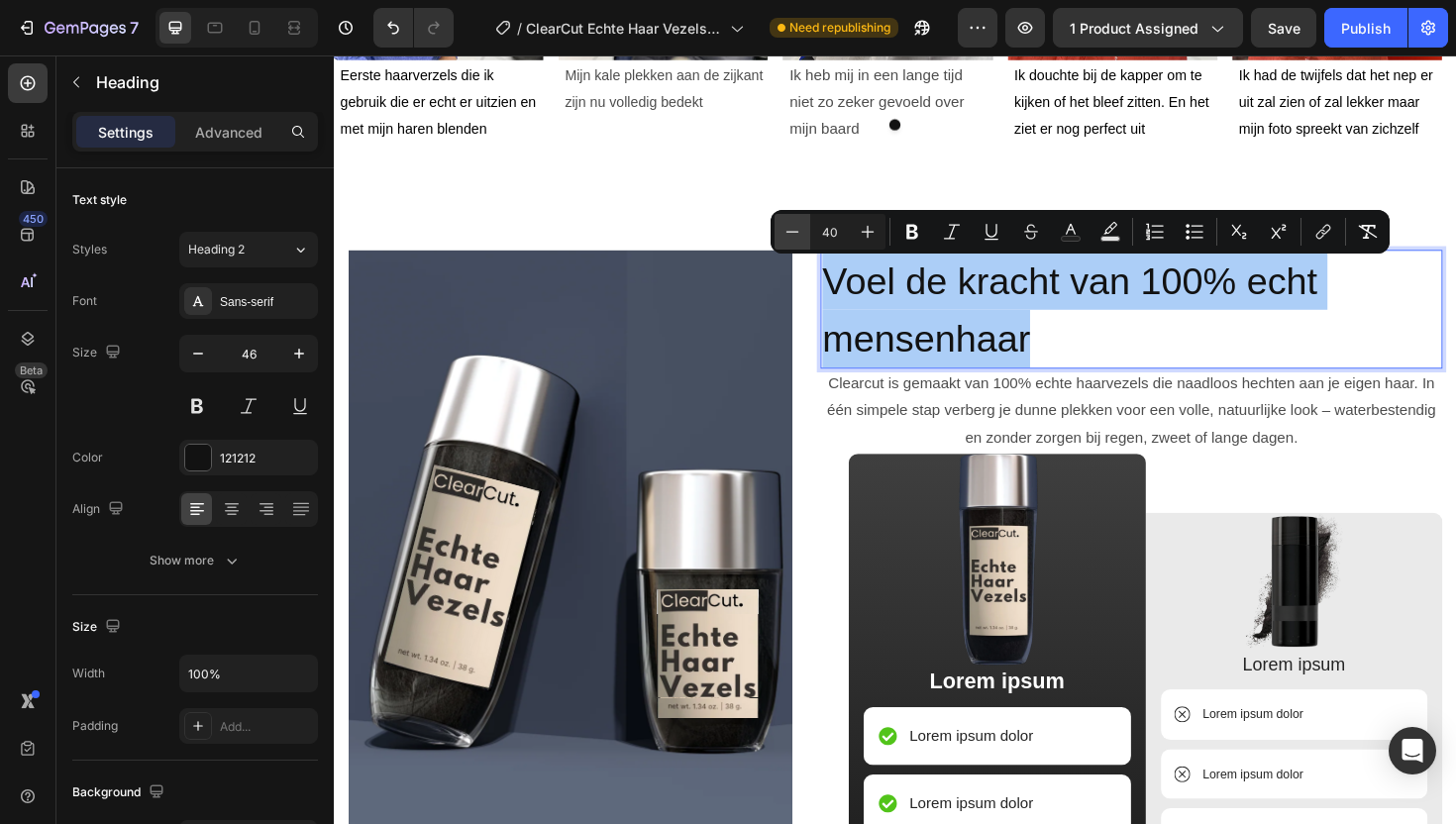 click 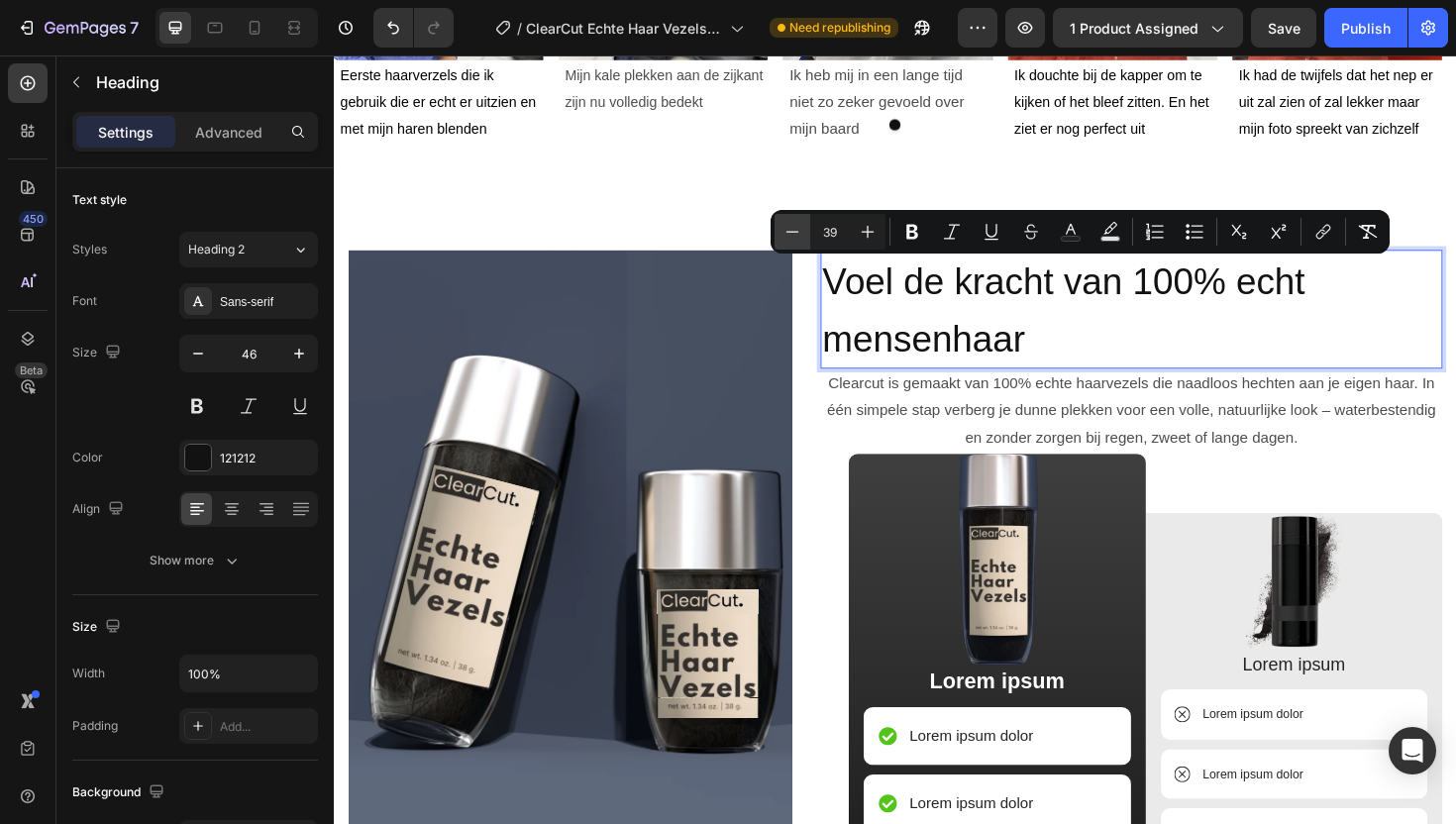 click 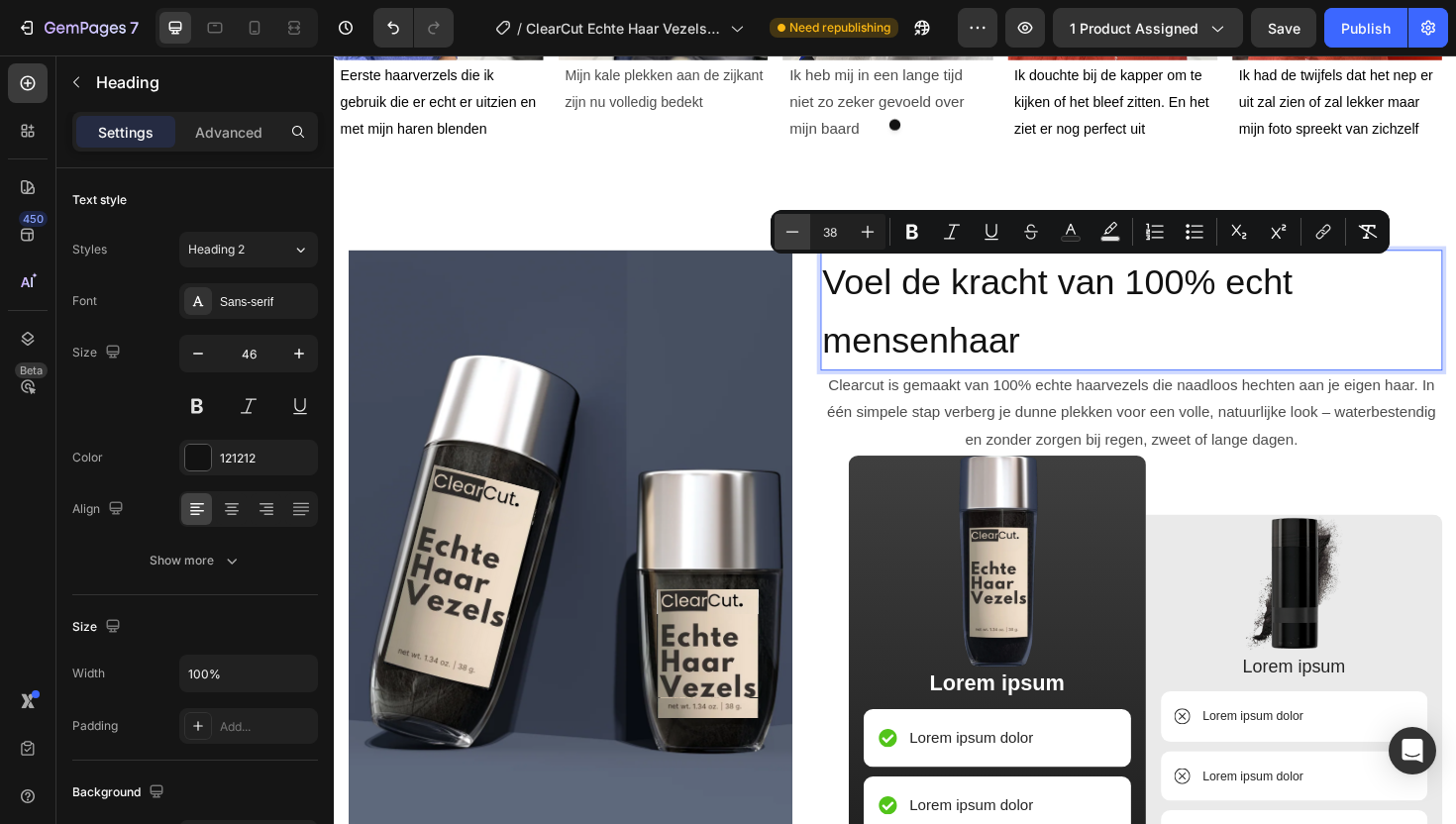 click 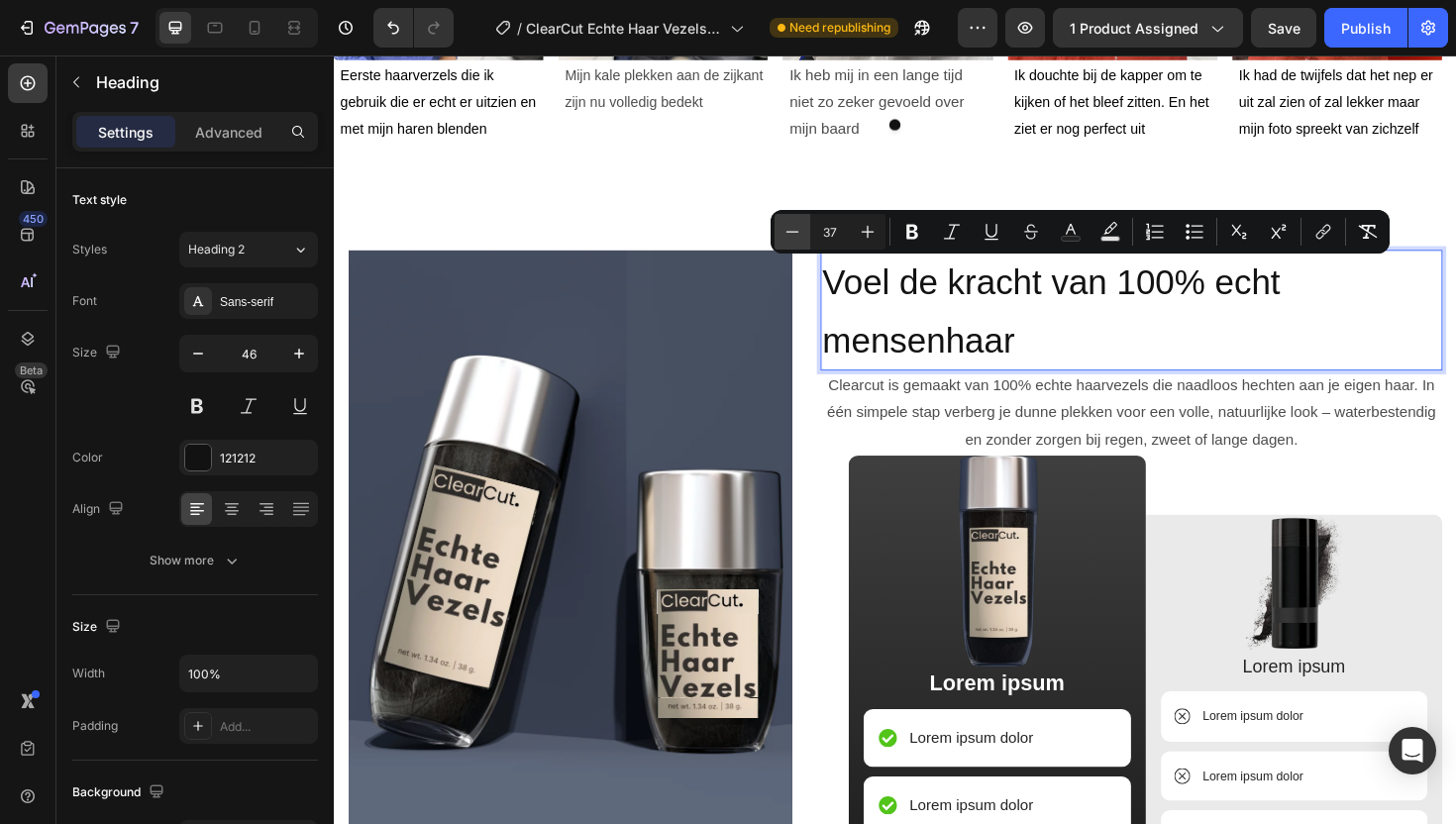 click 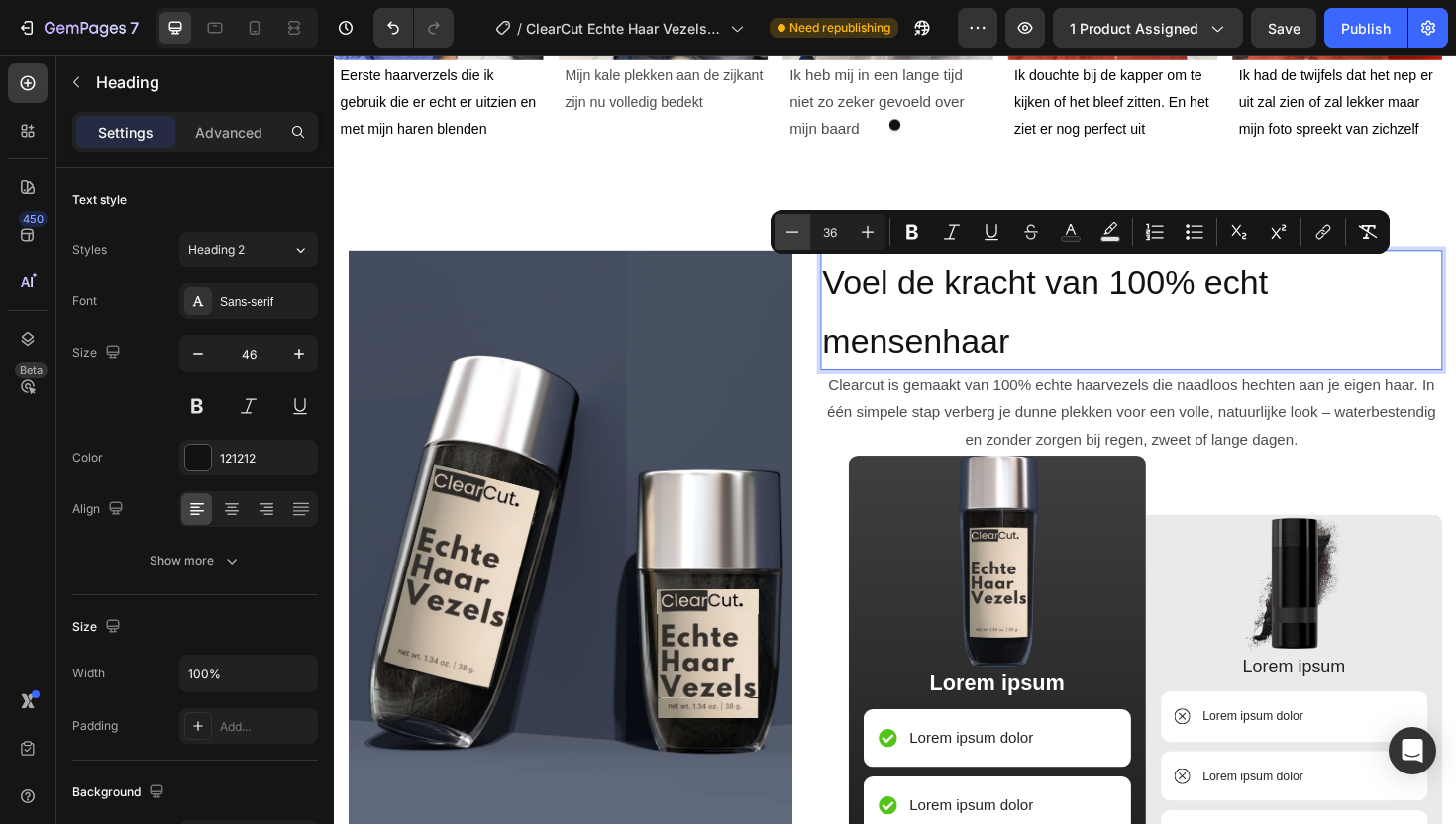 click 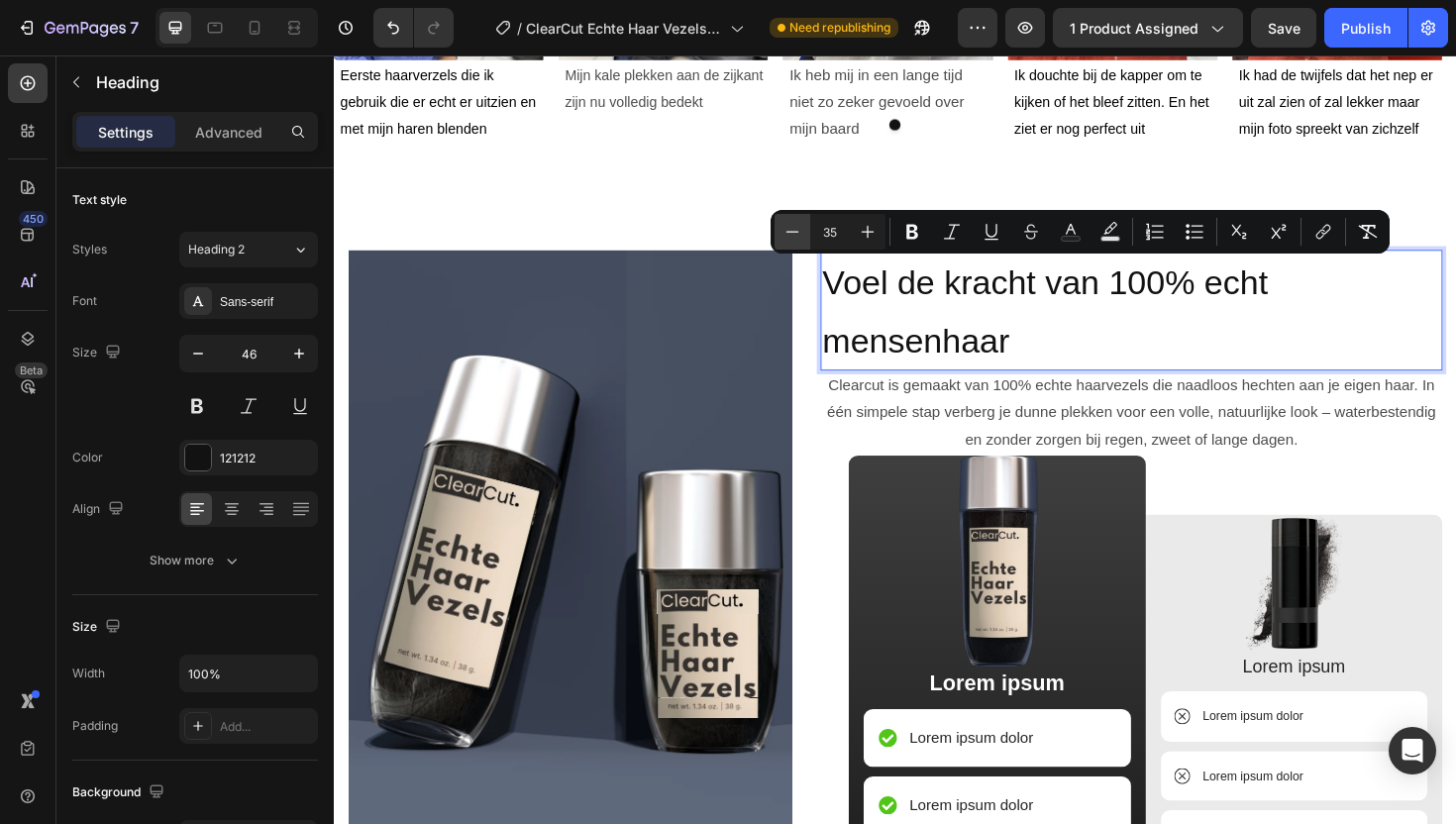 click 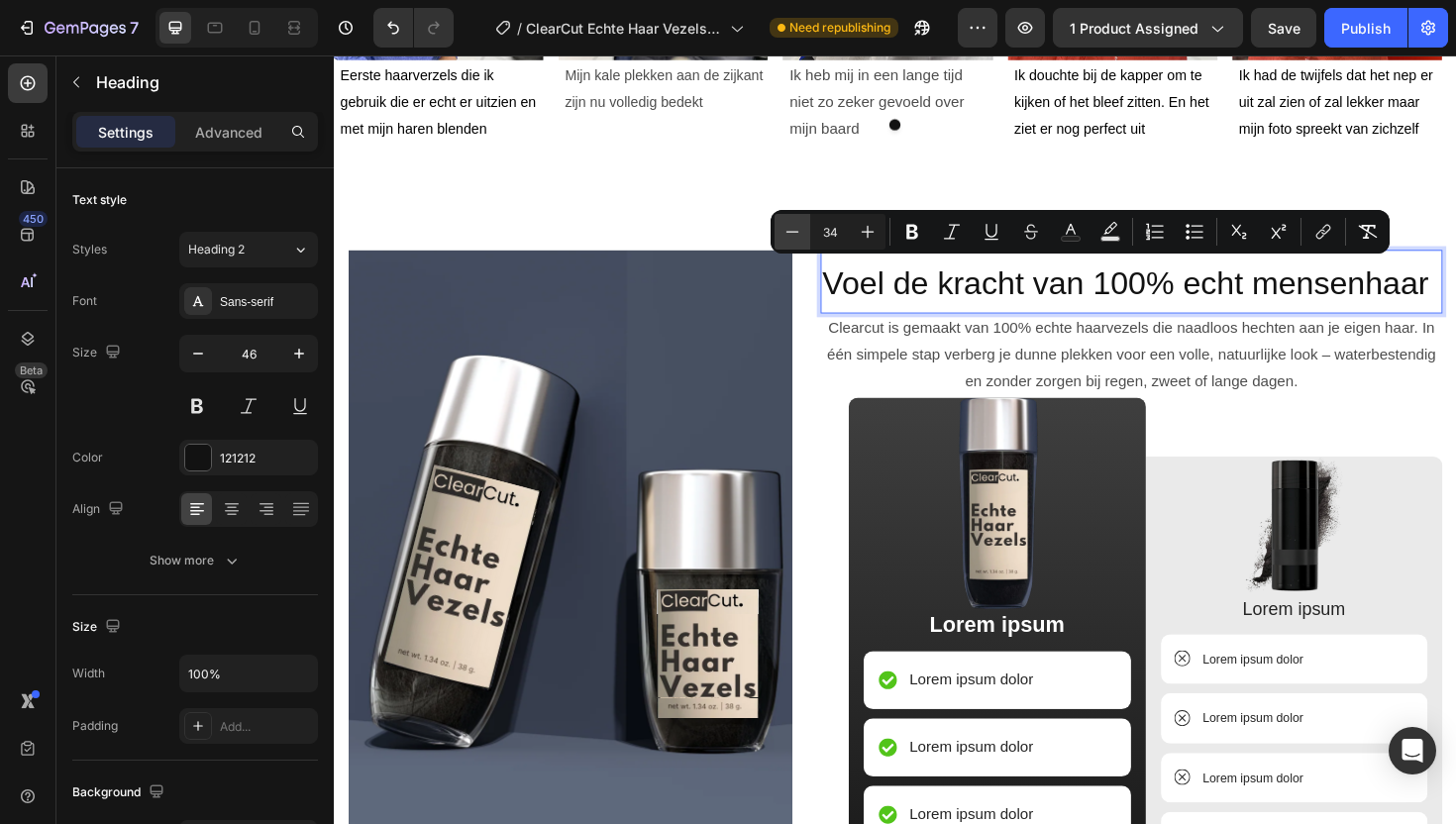 click 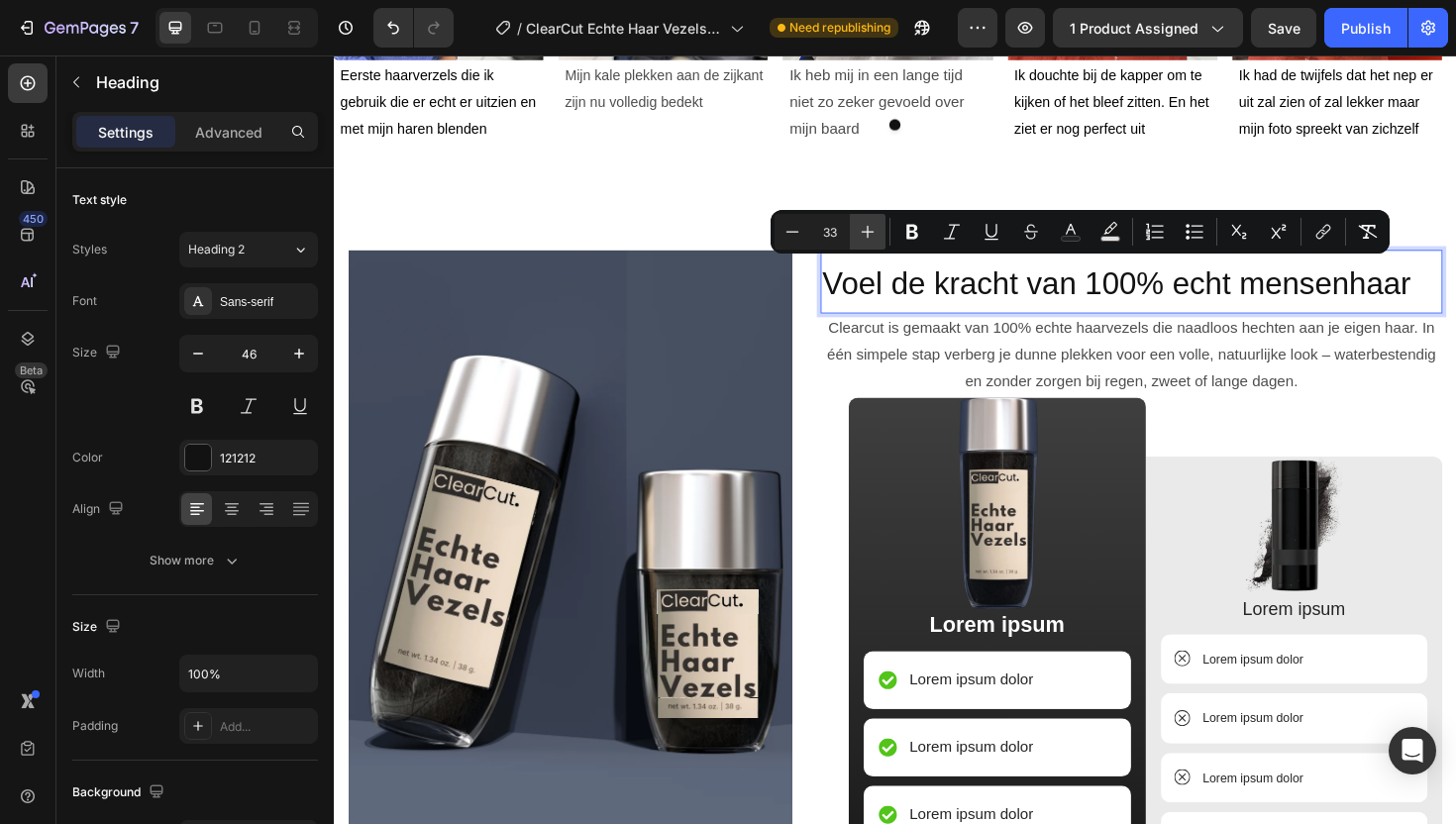 click 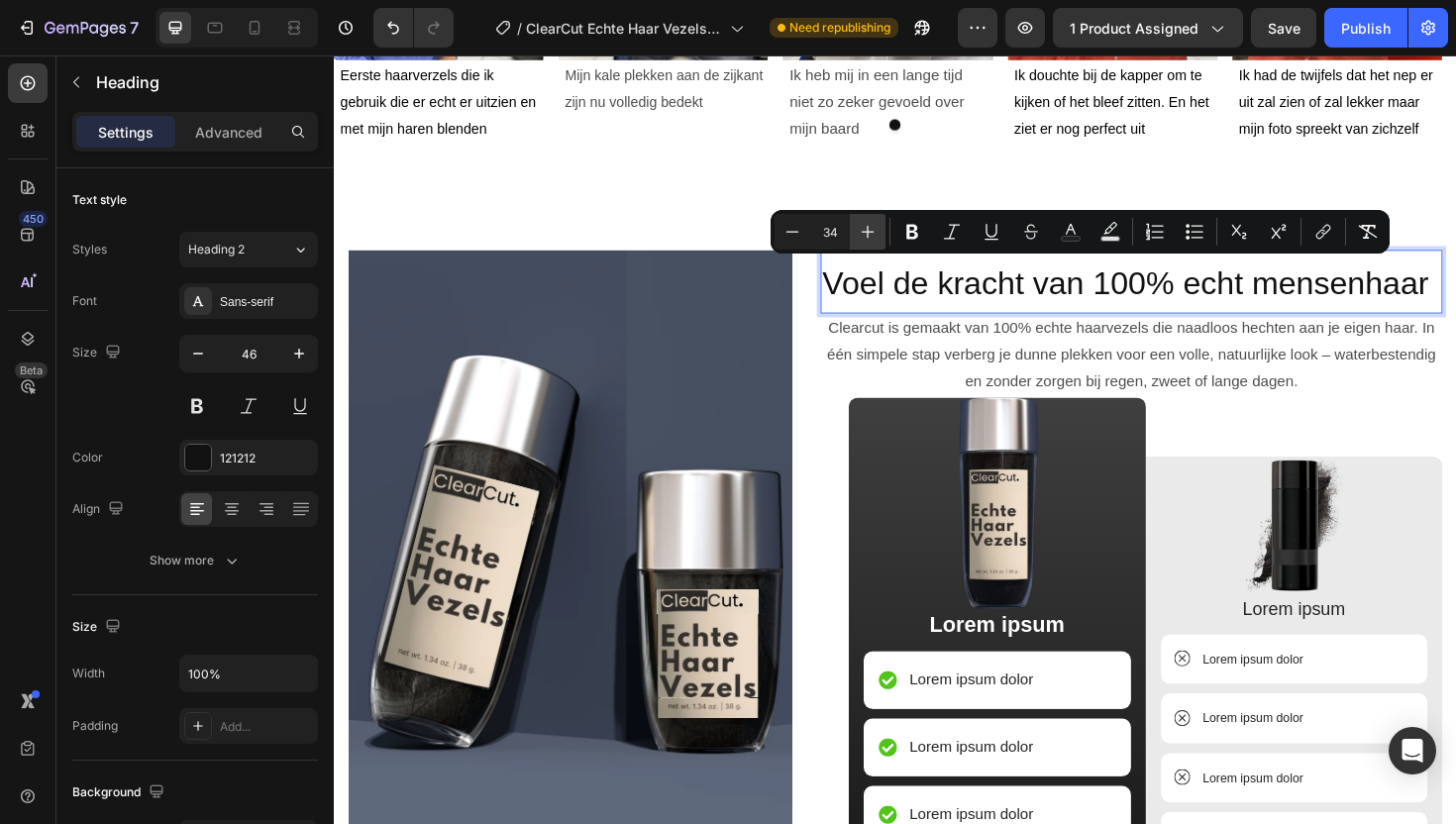 click 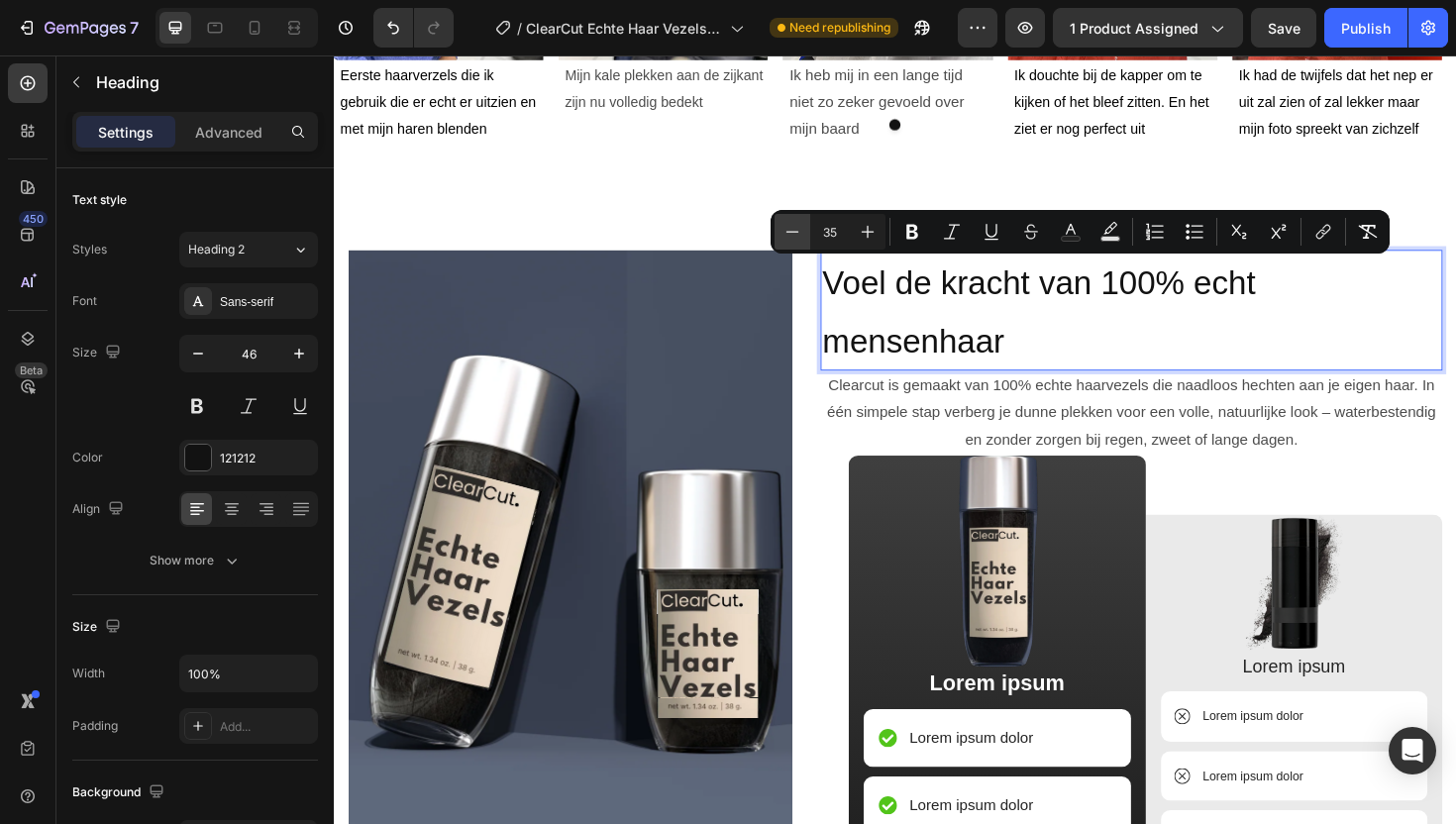 click 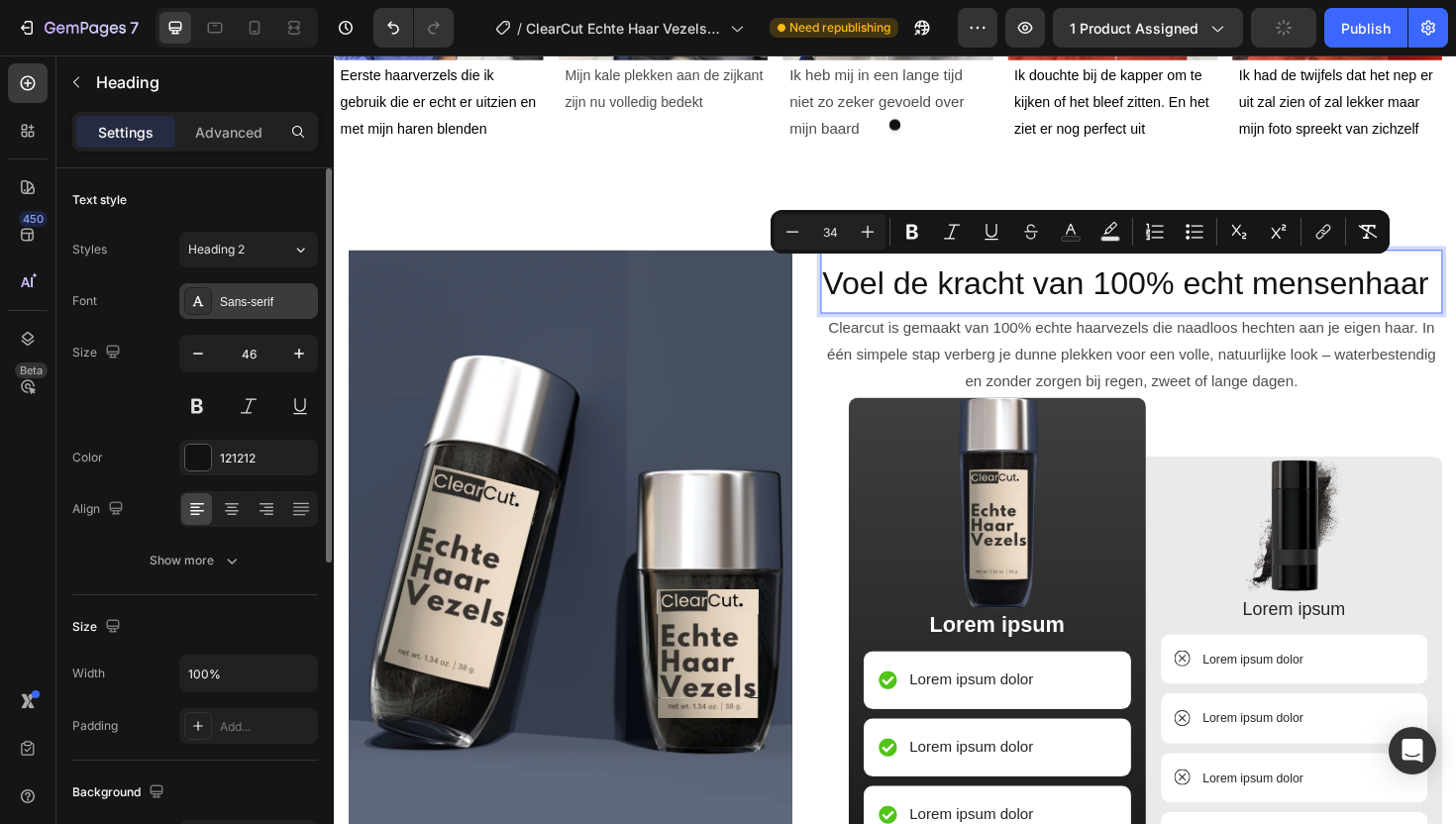 click on "Sans-serif" at bounding box center [249, 301] 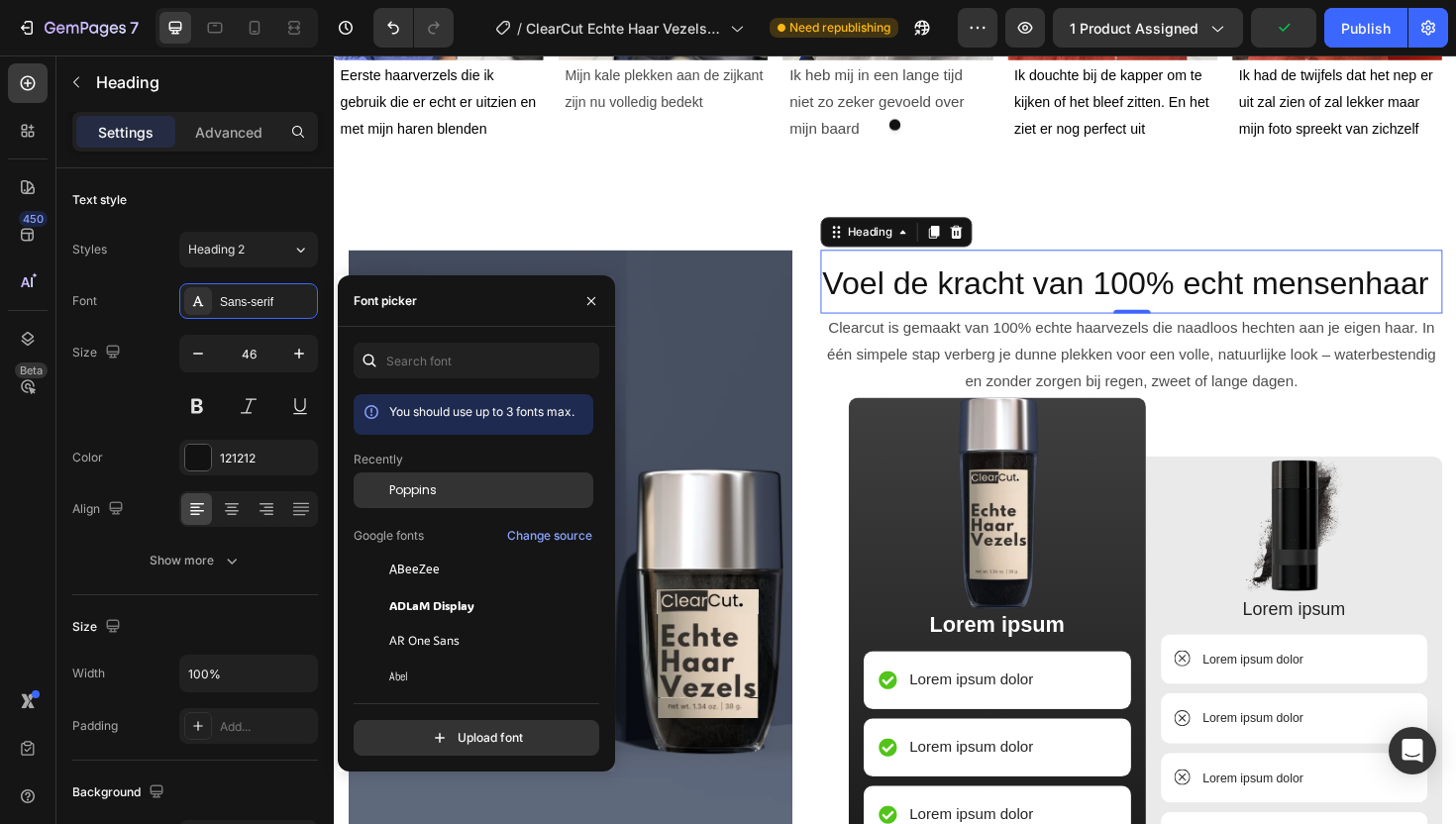 click on "Poppins" at bounding box center (413, 490) 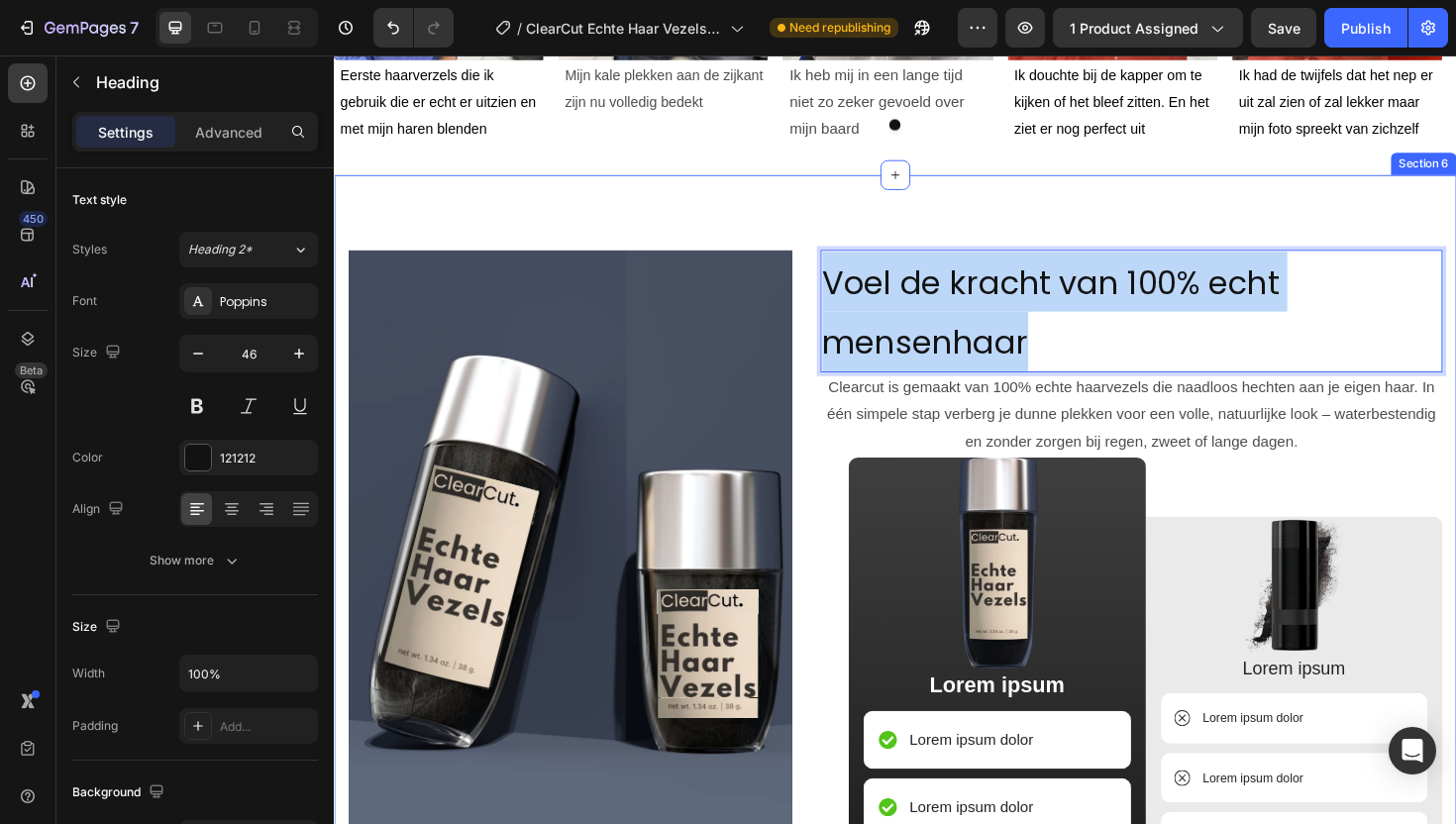 drag, startPoint x: 1069, startPoint y: 352, endPoint x: 802, endPoint y: 254, distance: 284.41695 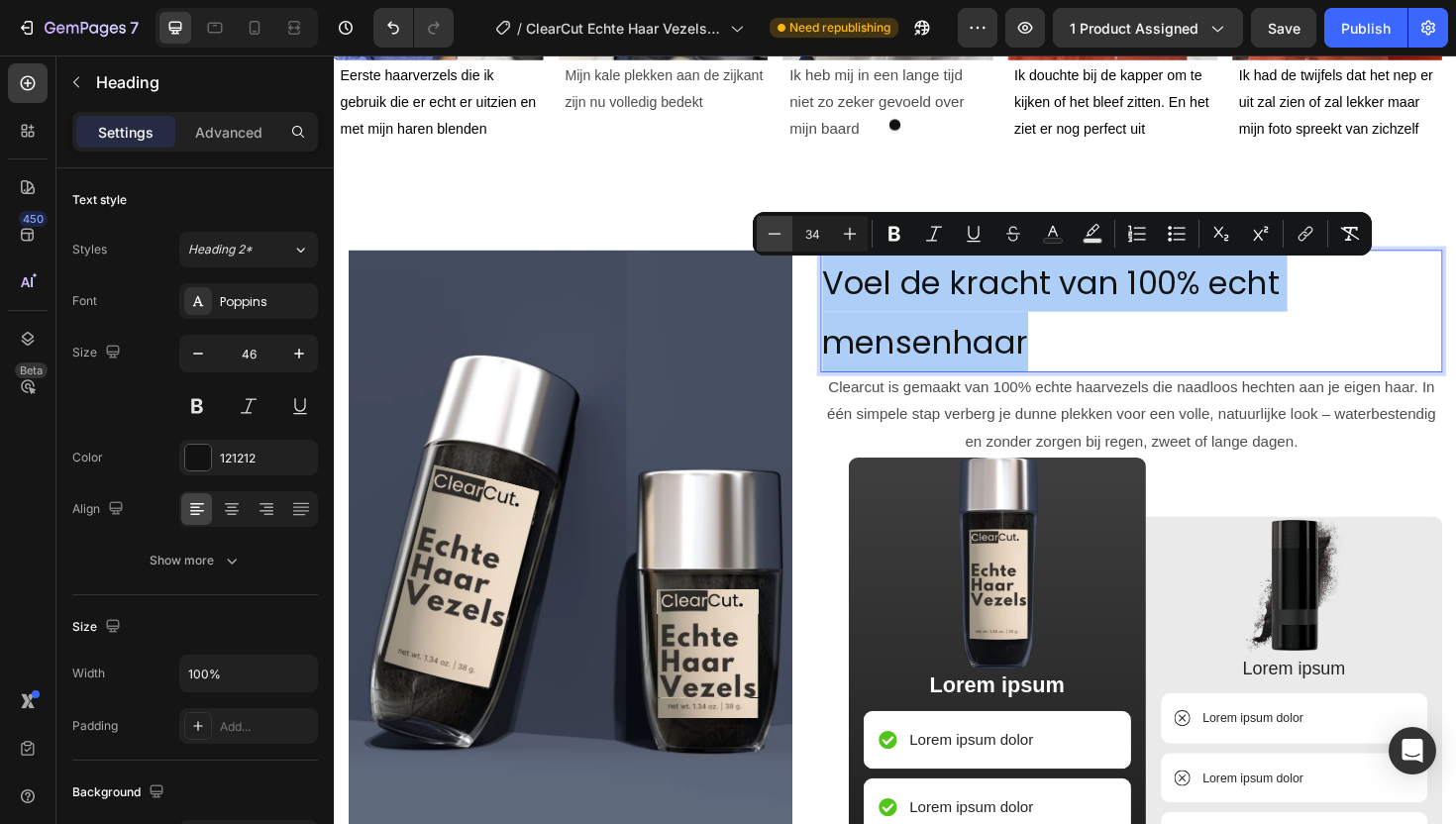click 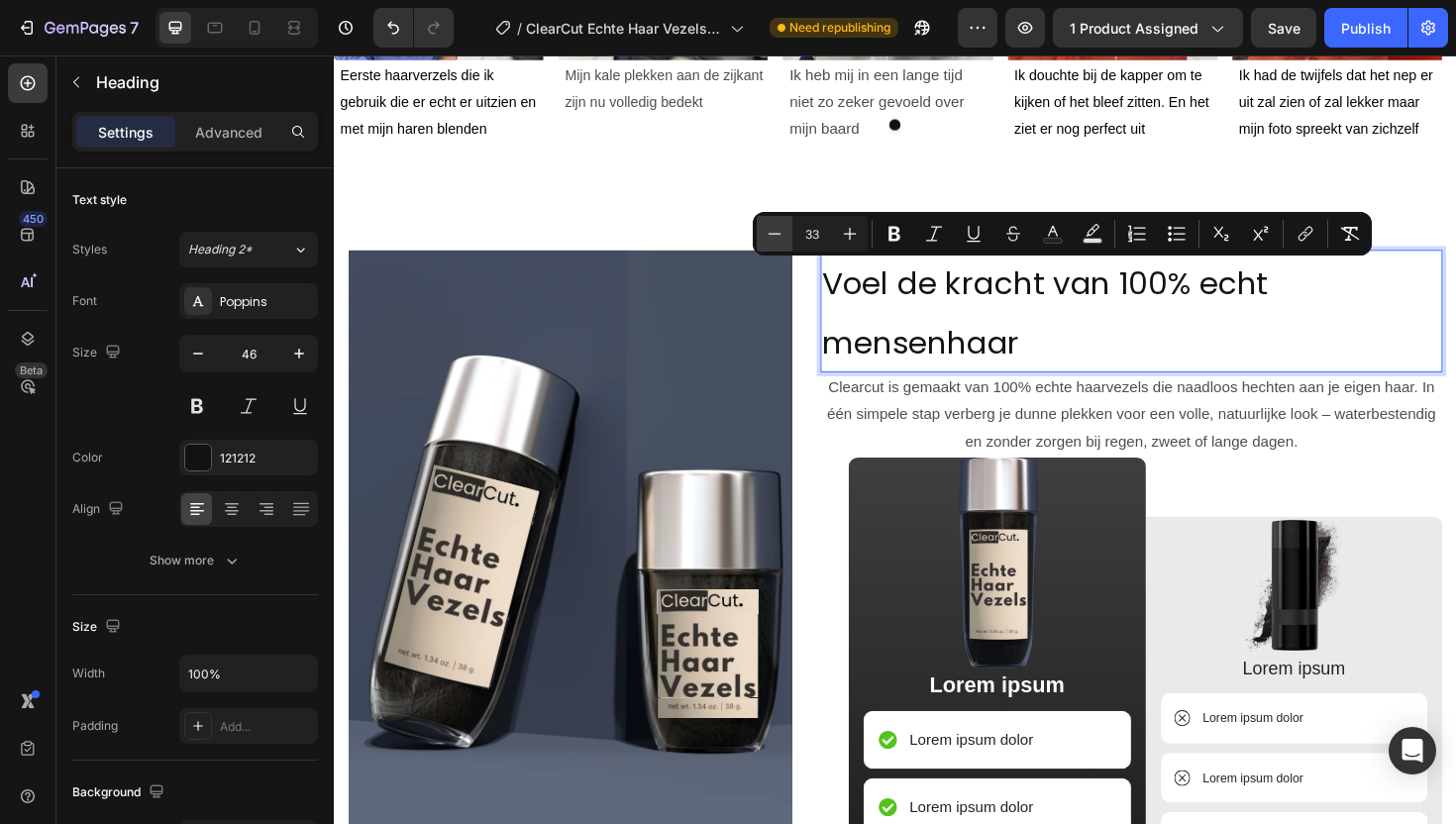 click 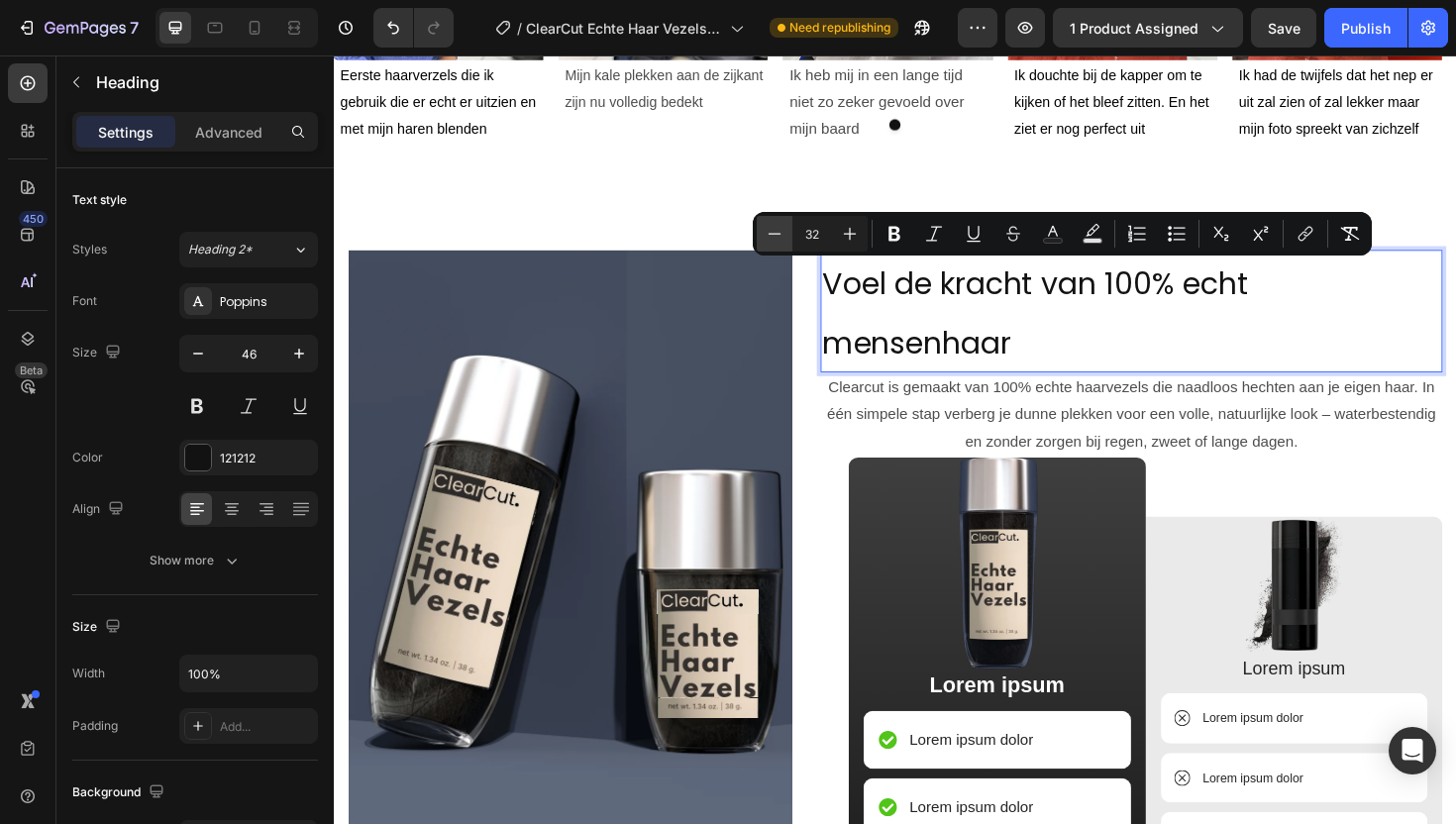 click 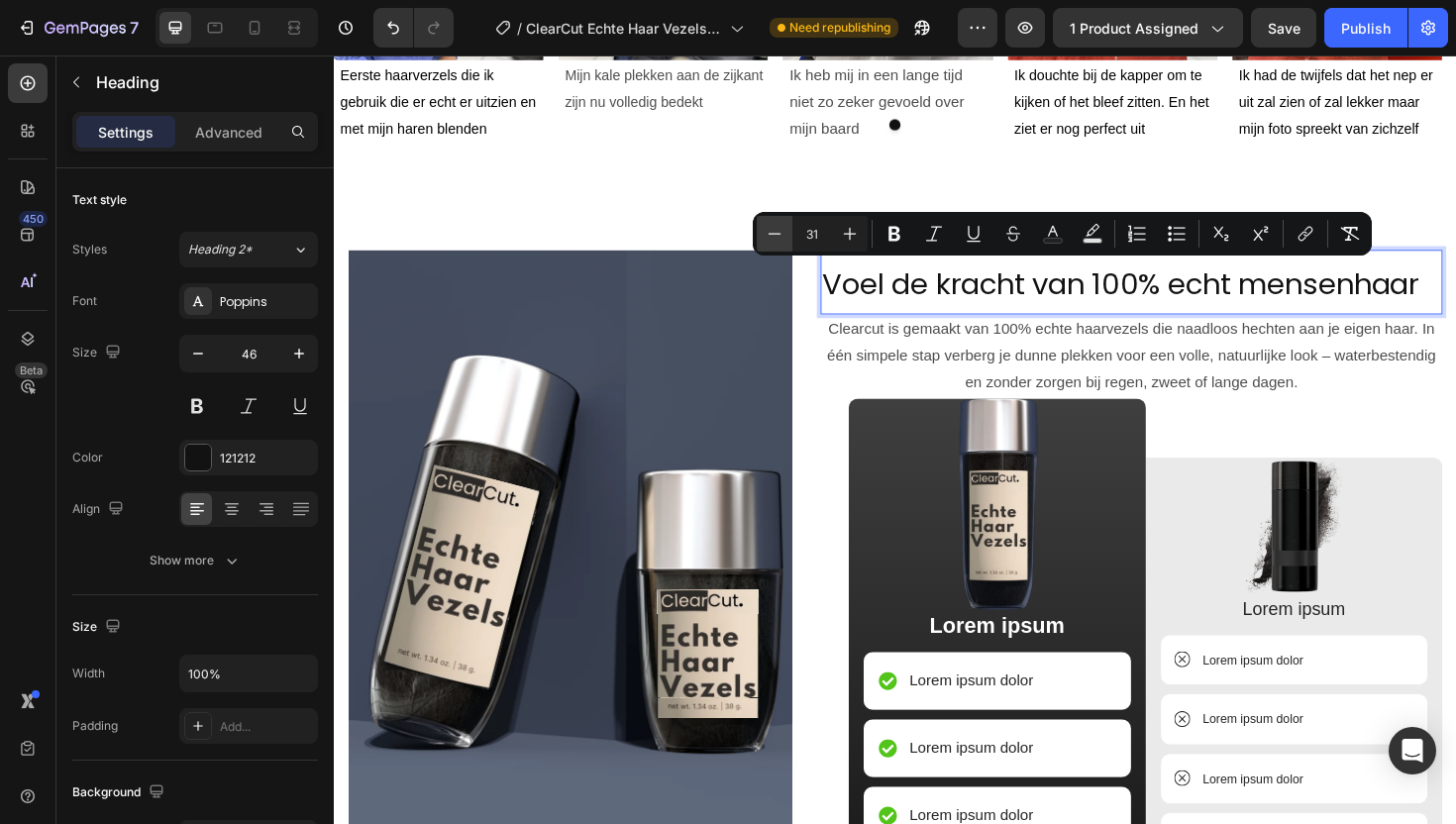 click 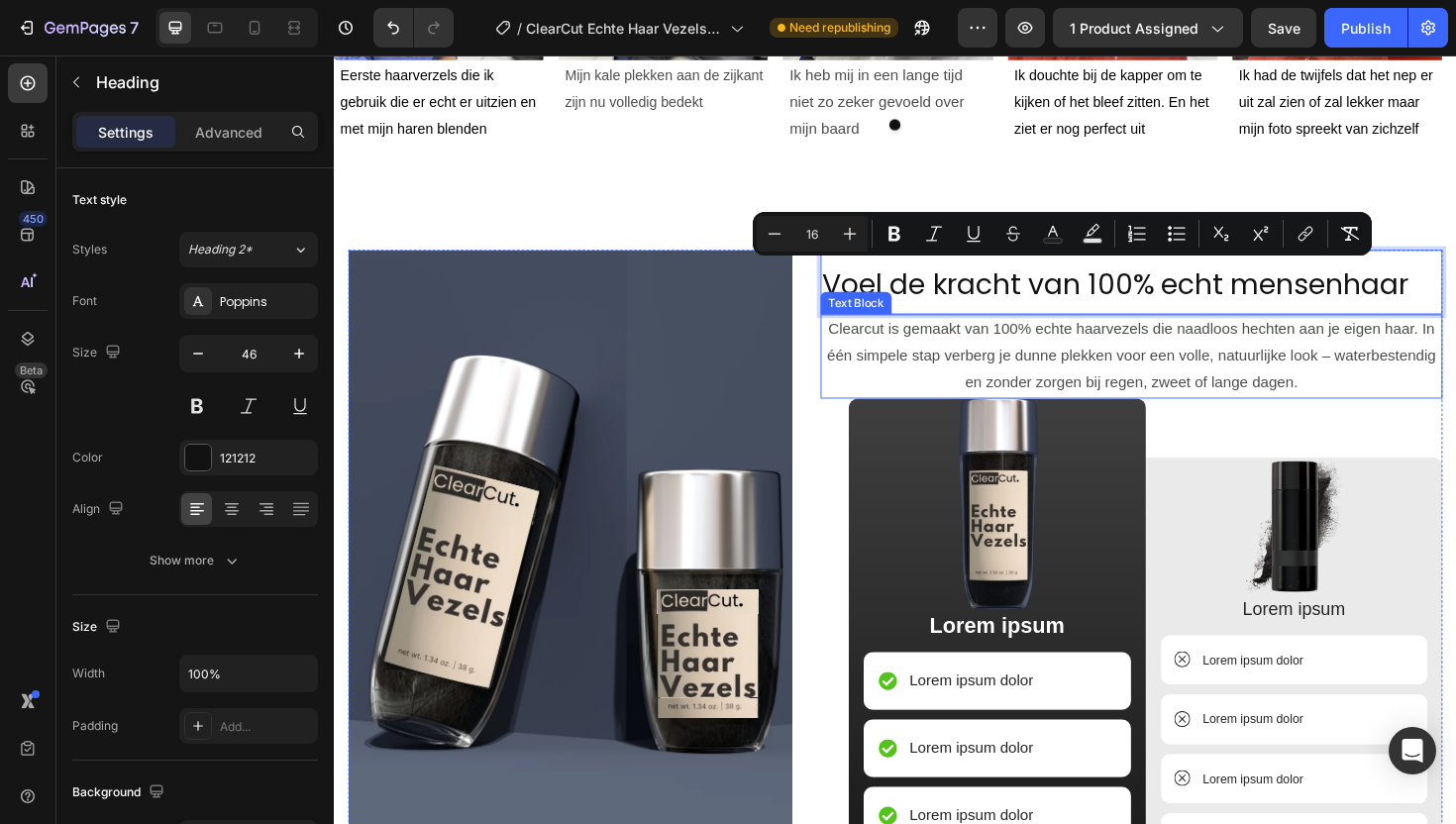 click on "Clearcut is gemaakt van 100% echte haarvezels die naadloos hechten aan je eigen haar. In één simpele stap verberg je dunne plekken voor een volle, natuurlijke look – waterbestendig en zonder zorgen bij regen, zweet of lange dagen." at bounding box center (1178, 374) 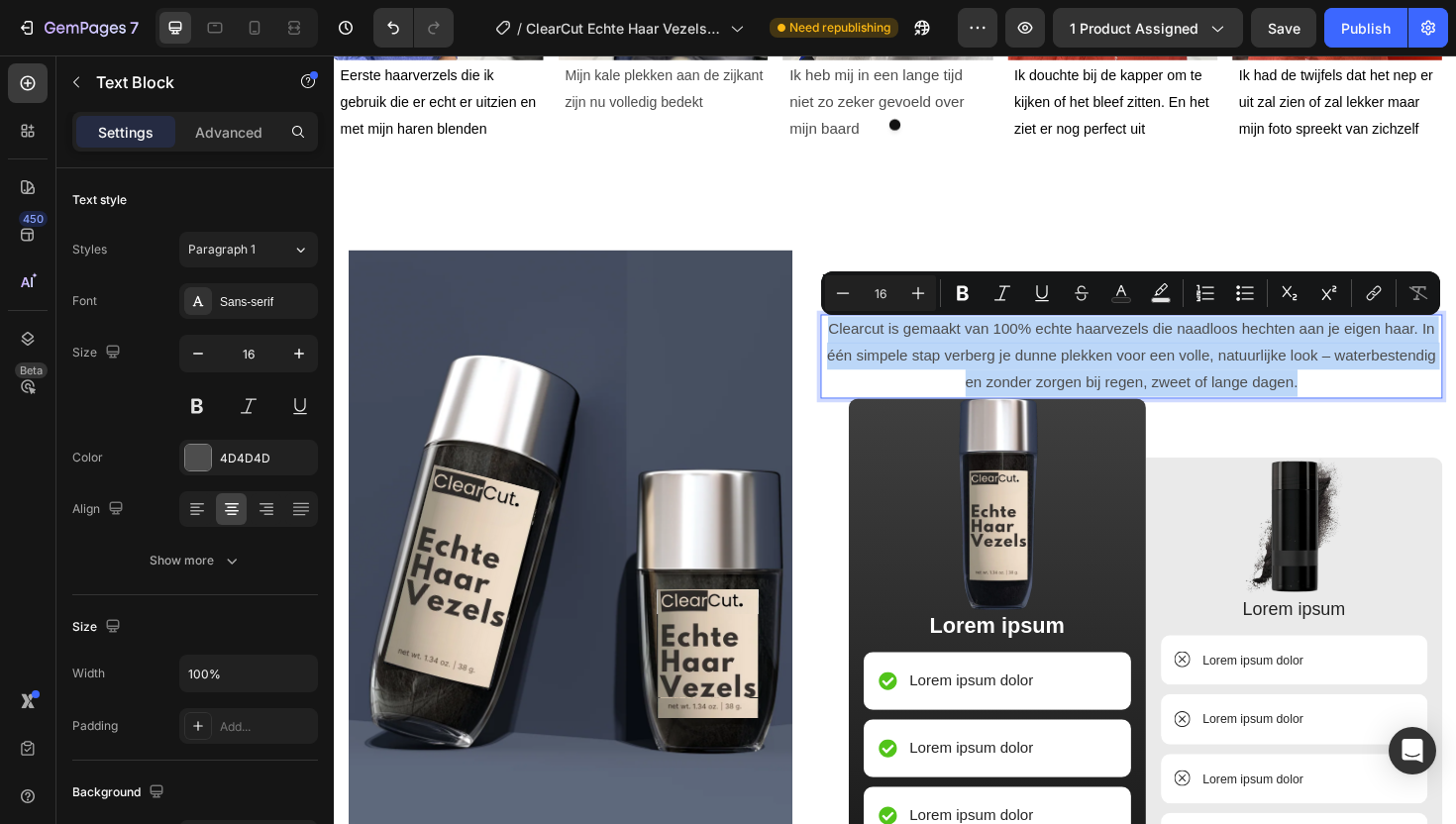 drag, startPoint x: 1356, startPoint y: 407, endPoint x: 850, endPoint y: 337, distance: 510.81895 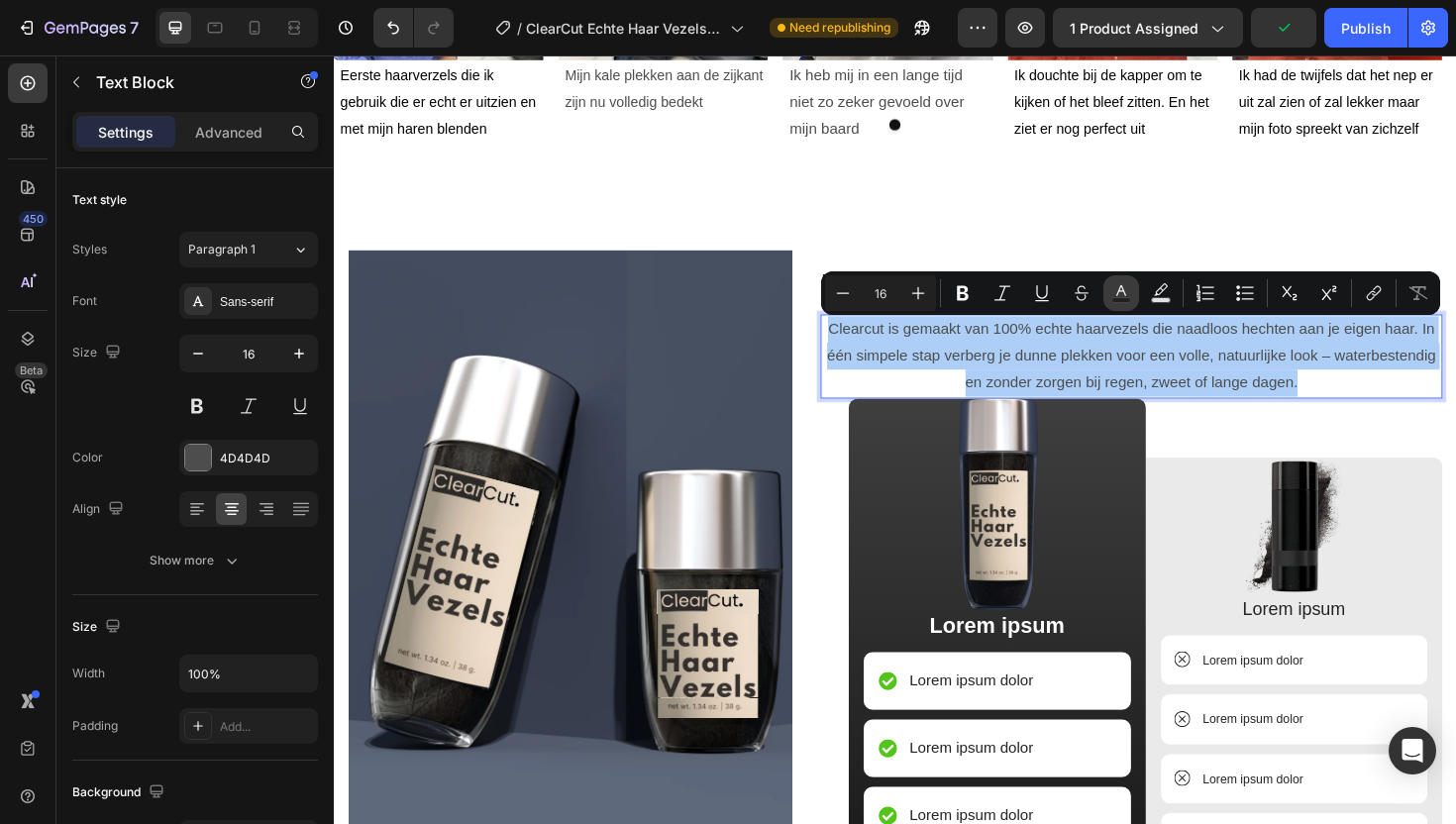 click 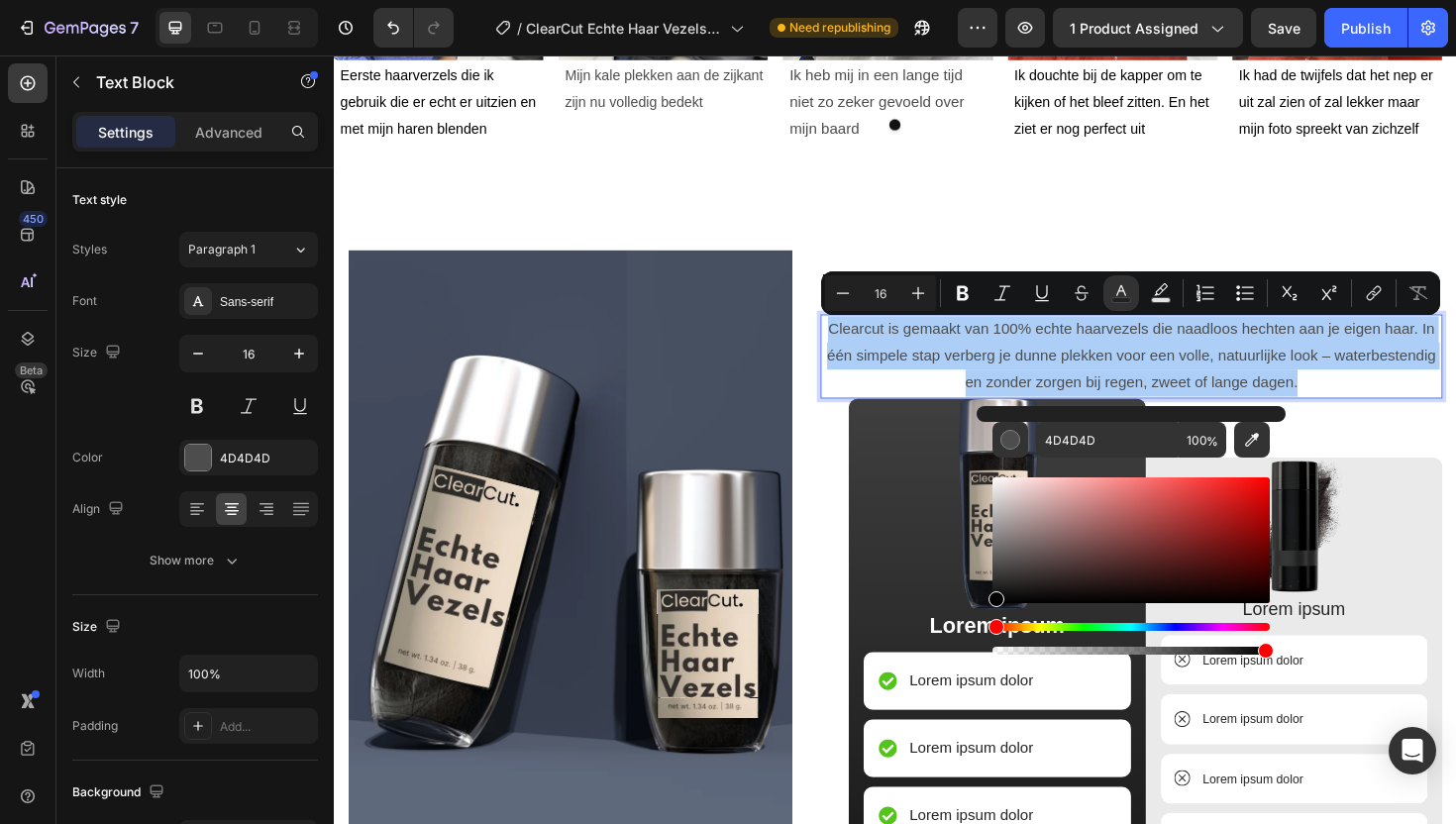 drag, startPoint x: 995, startPoint y: 569, endPoint x: 989, endPoint y: 630, distance: 61.294372 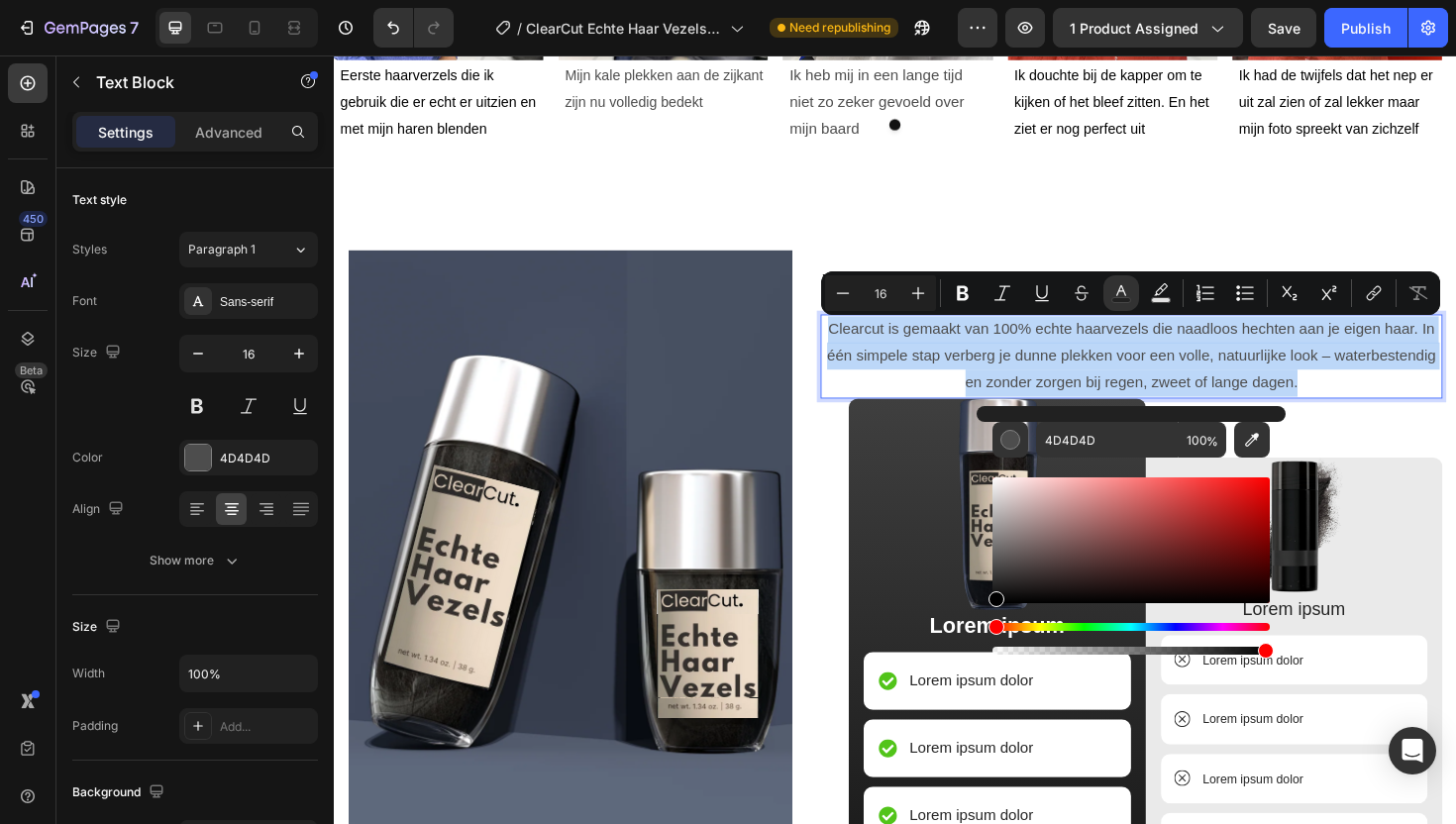 type on "000000" 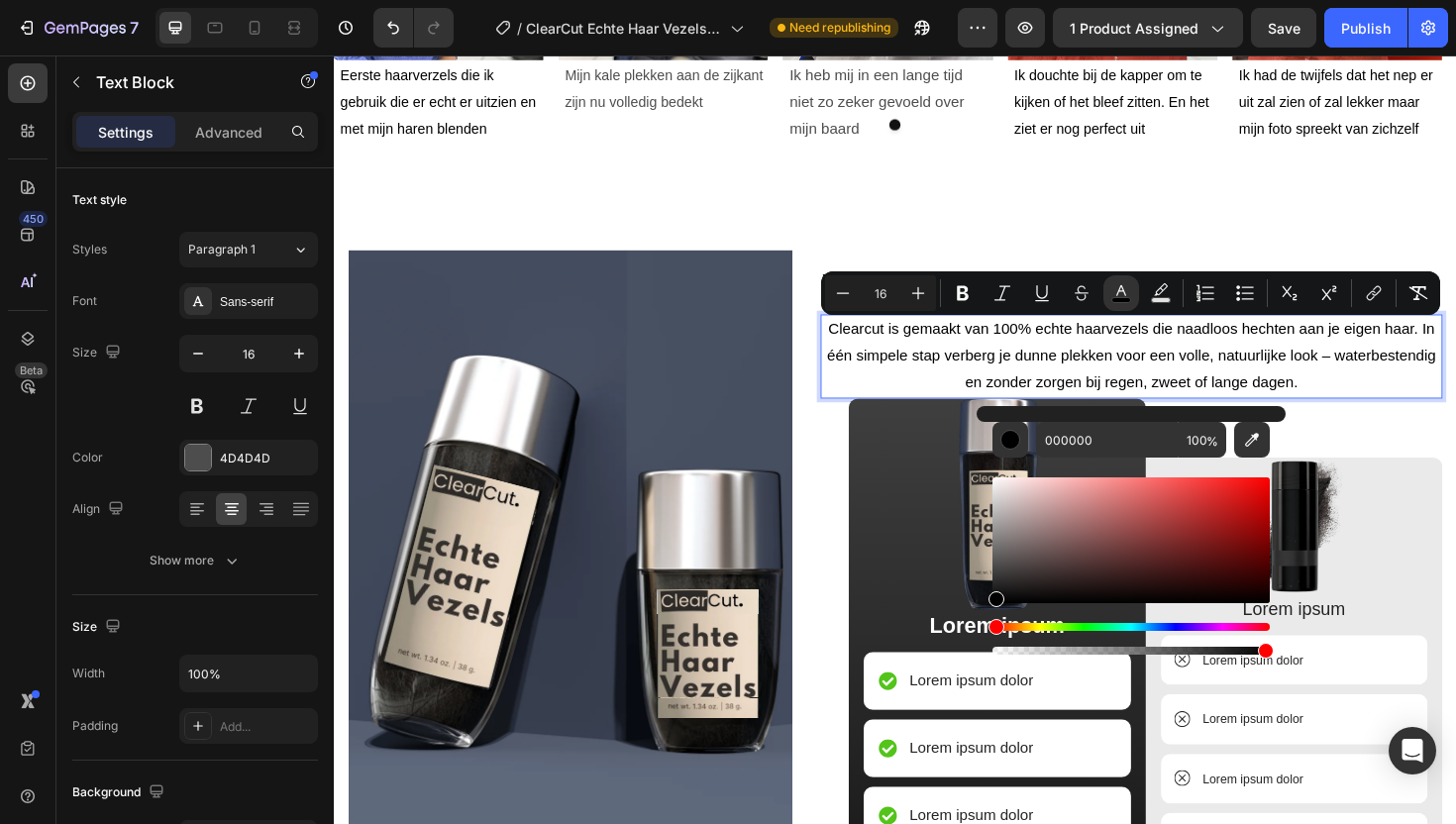 click on "Clearcut is gemaakt van 100% echte haarvezels die naadloos hechten aan je eigen haar. In één simpele stap verberg je dunne plekken voor een volle, natuurlijke look – waterbestendig en zonder zorgen bij regen, zweet of lange dagen." at bounding box center [1178, 373] 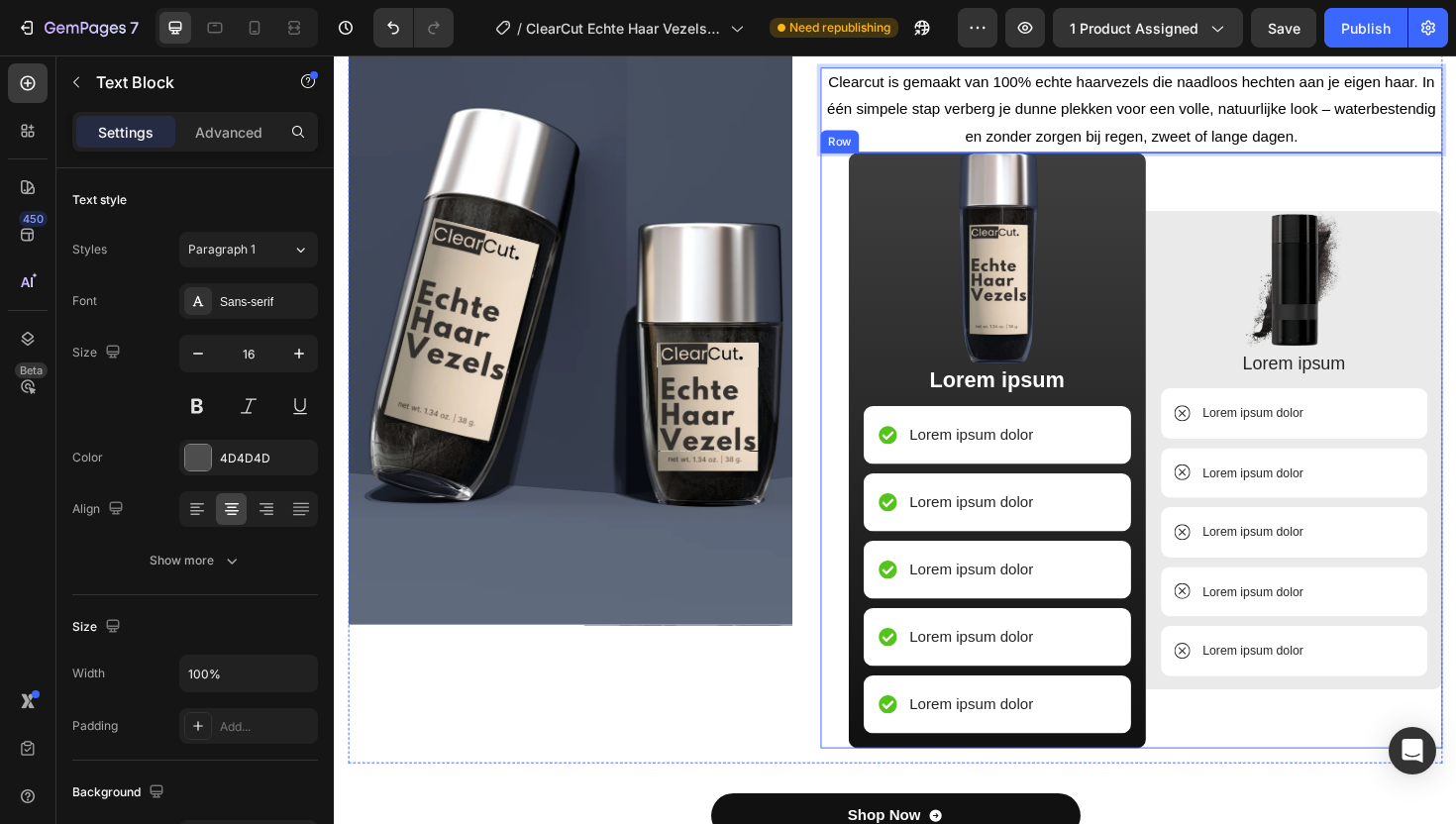 scroll, scrollTop: 2657, scrollLeft: 0, axis: vertical 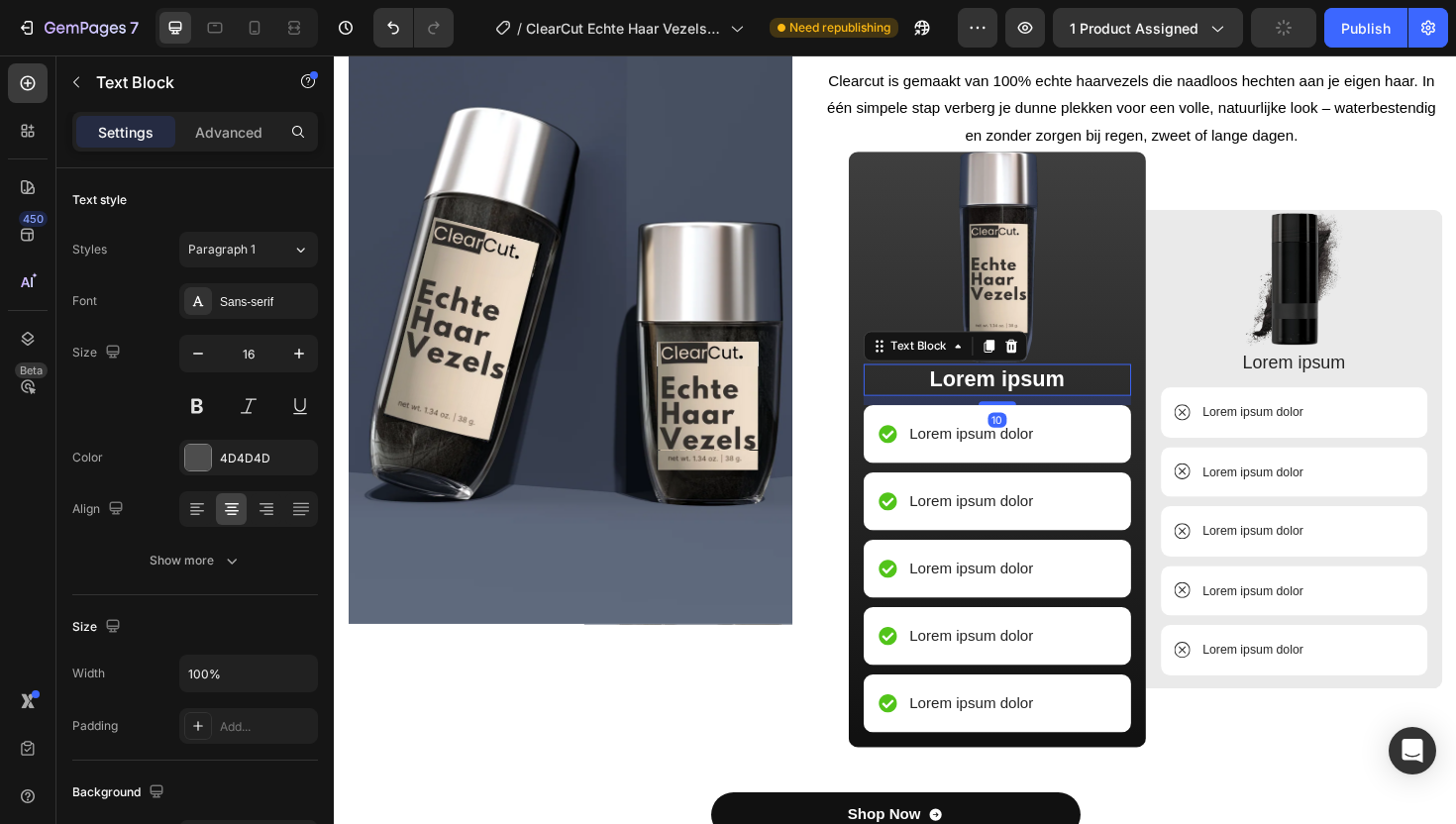 click on "Lorem ipsum" at bounding box center [1036, 399] 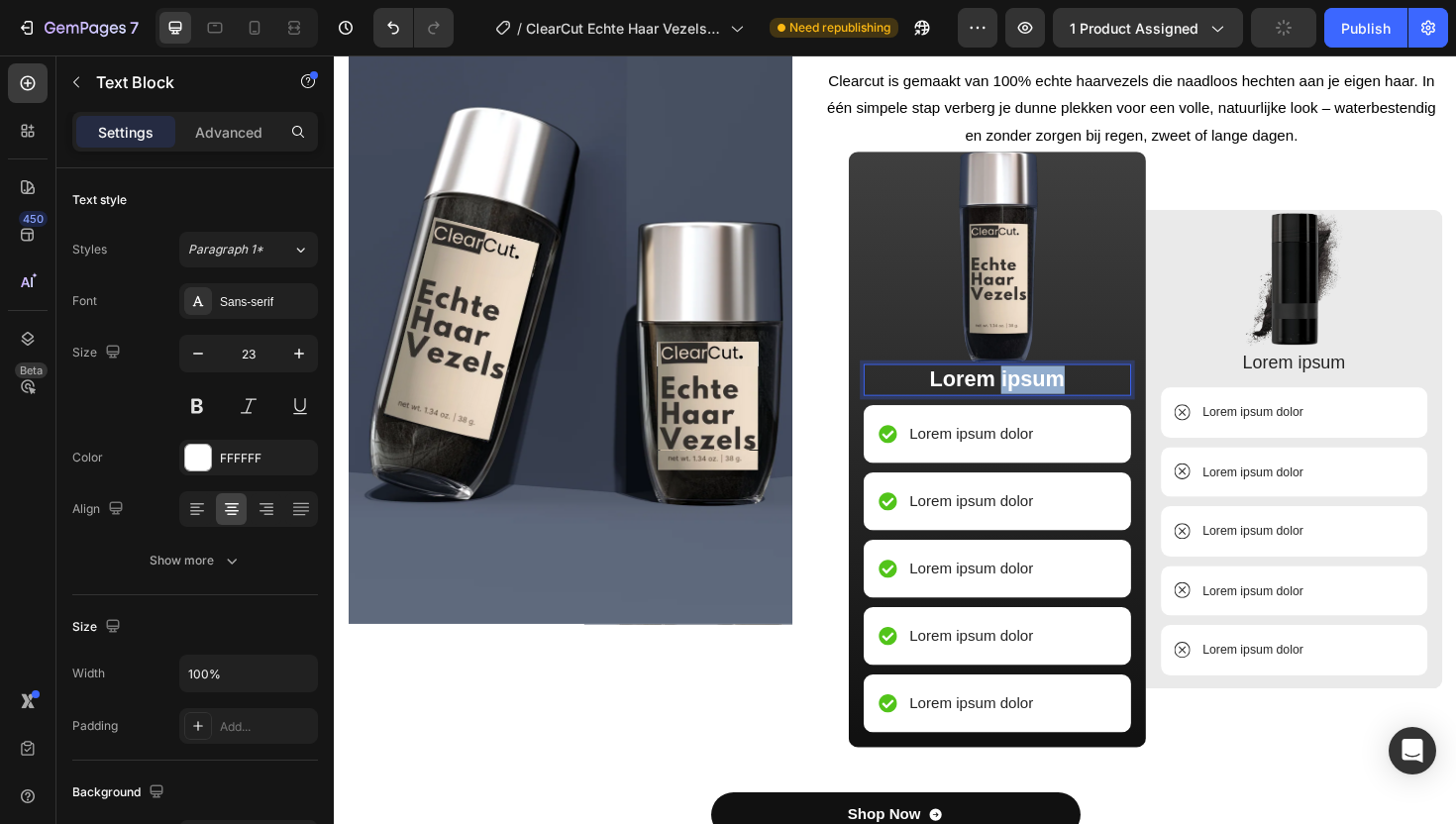 click on "Lorem ipsum" at bounding box center (1036, 399) 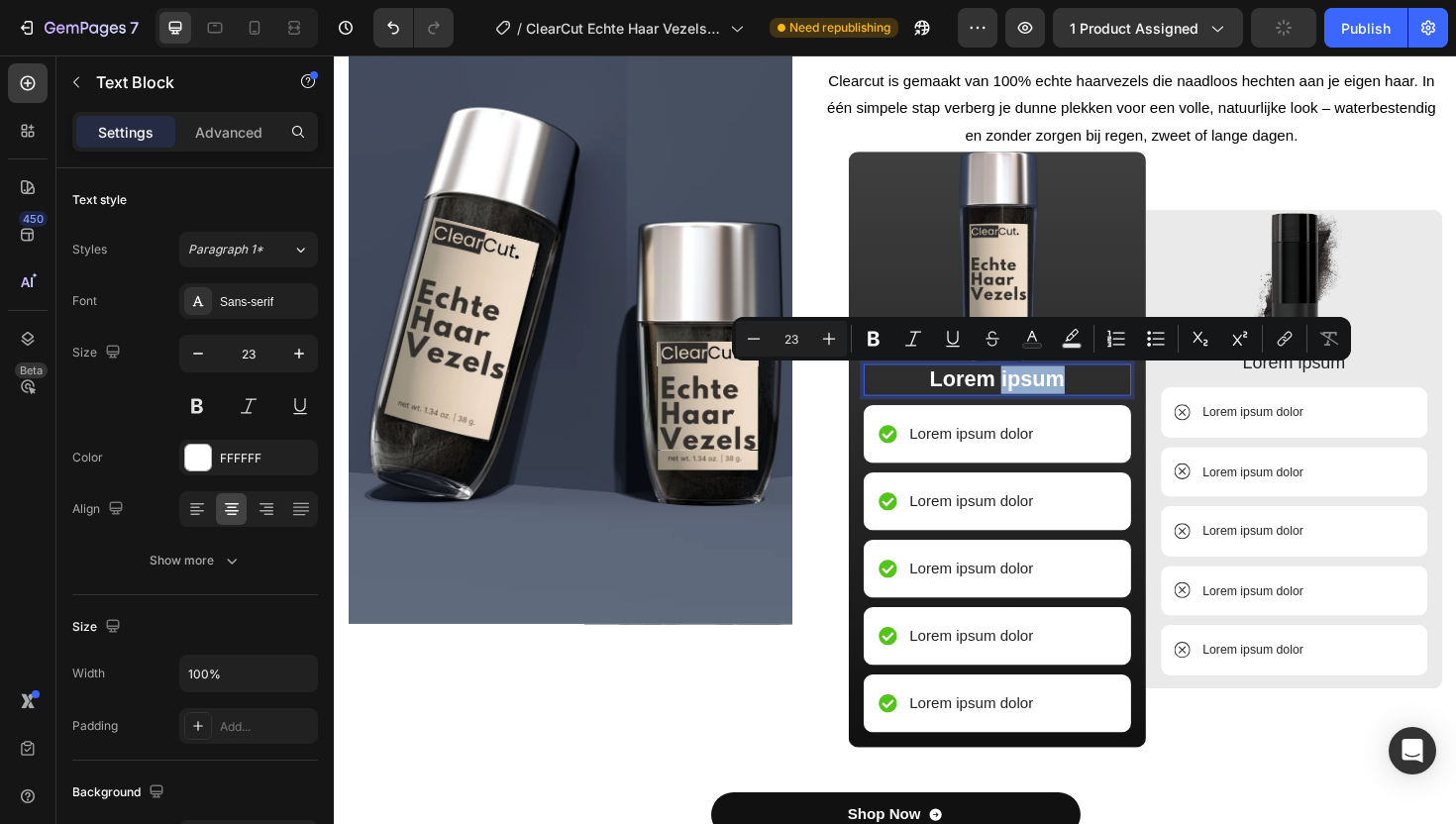 click on "Lorem ipsum" at bounding box center [1036, 399] 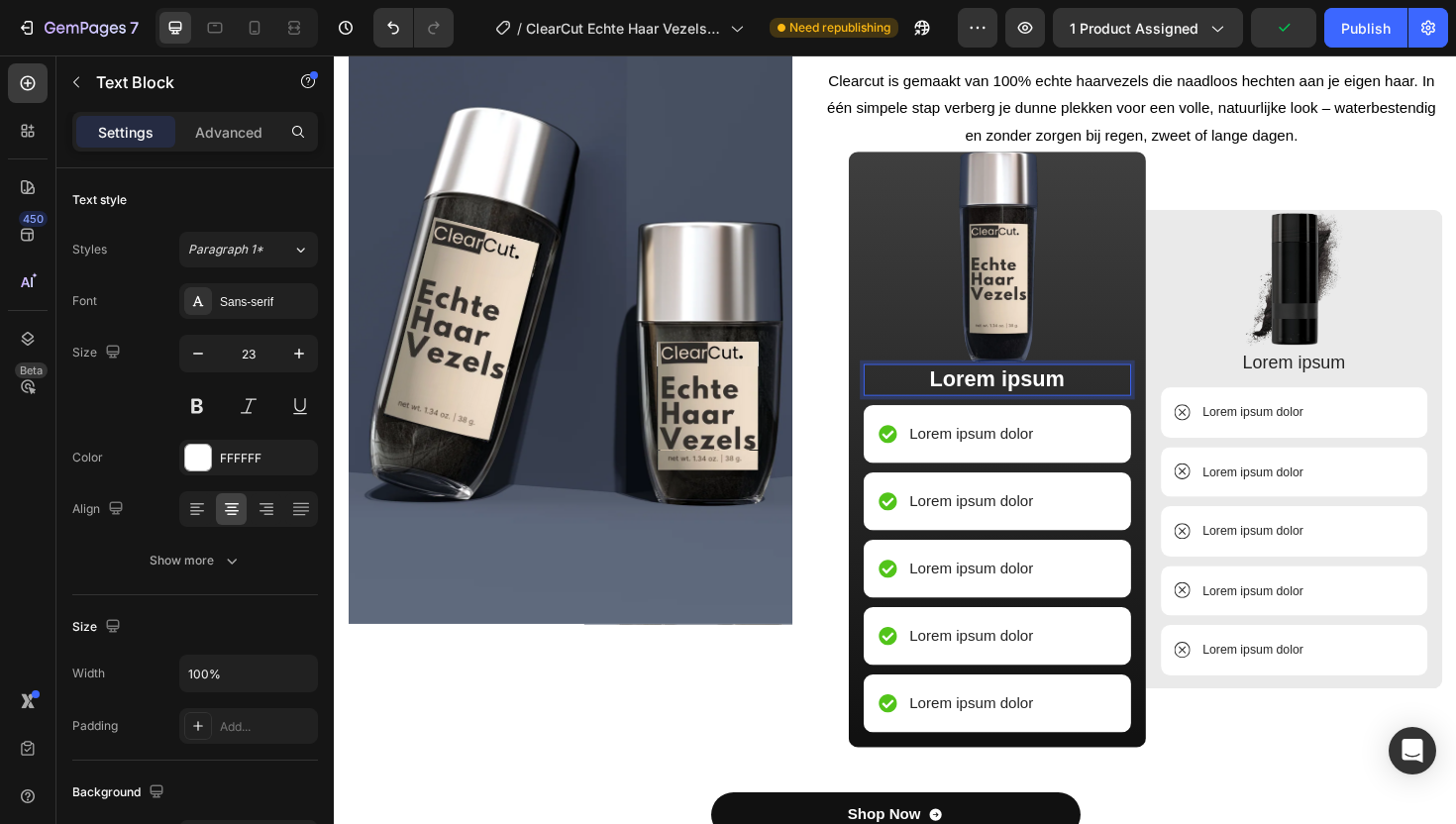 click on "Lorem ipsum" at bounding box center (1036, 399) 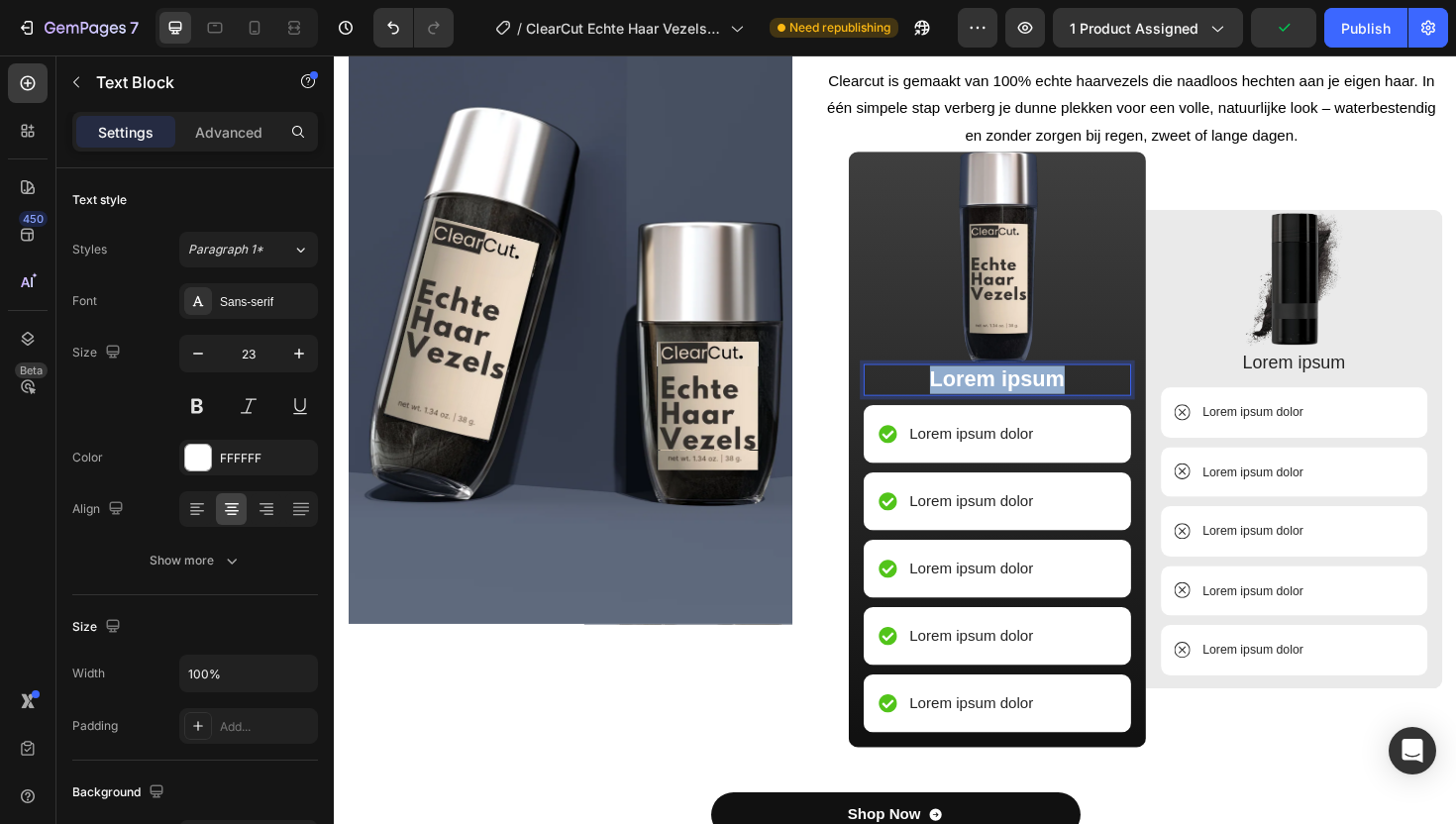 click on "Lorem ipsum" at bounding box center (1036, 399) 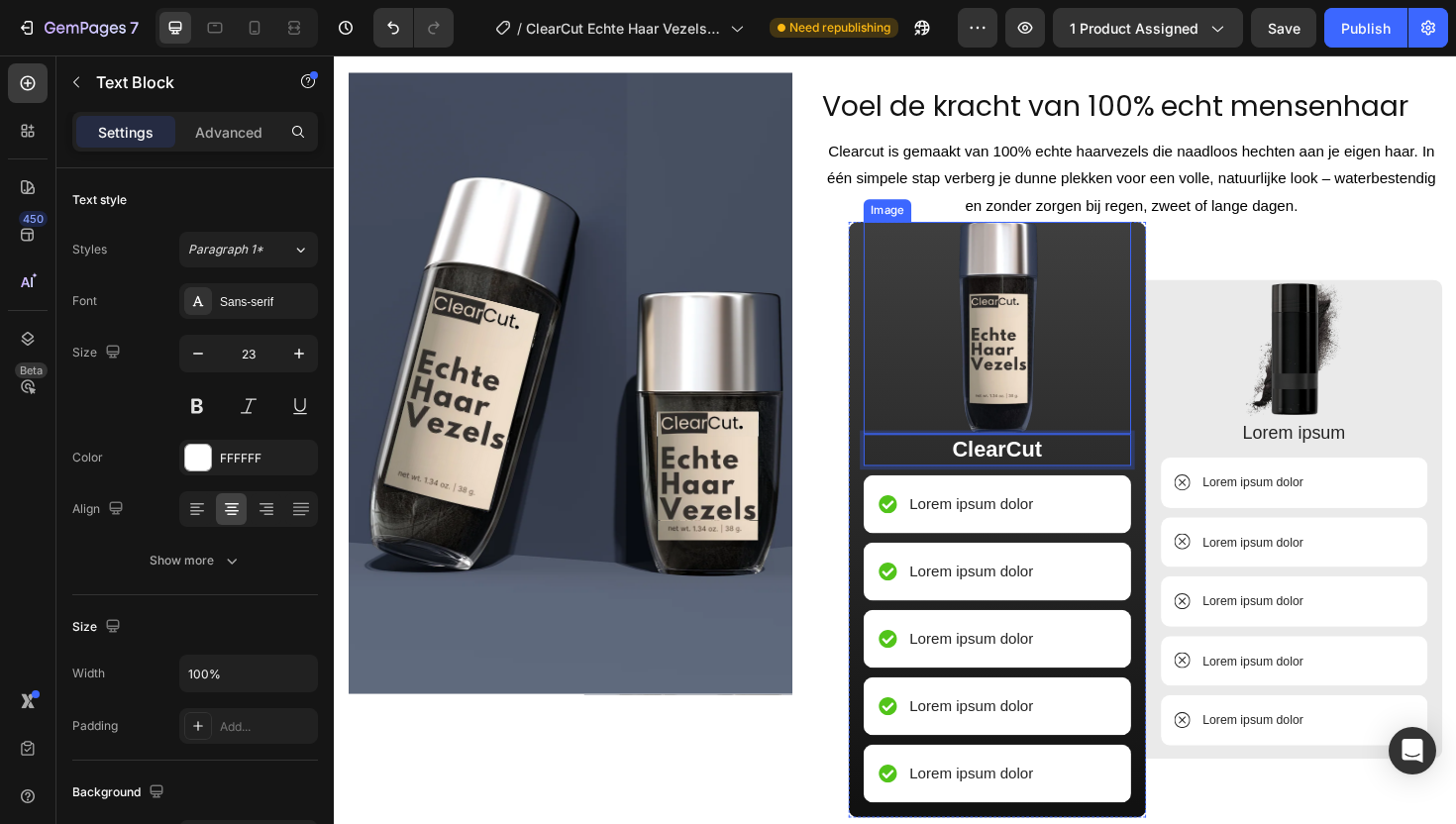 scroll, scrollTop: 2582, scrollLeft: 0, axis: vertical 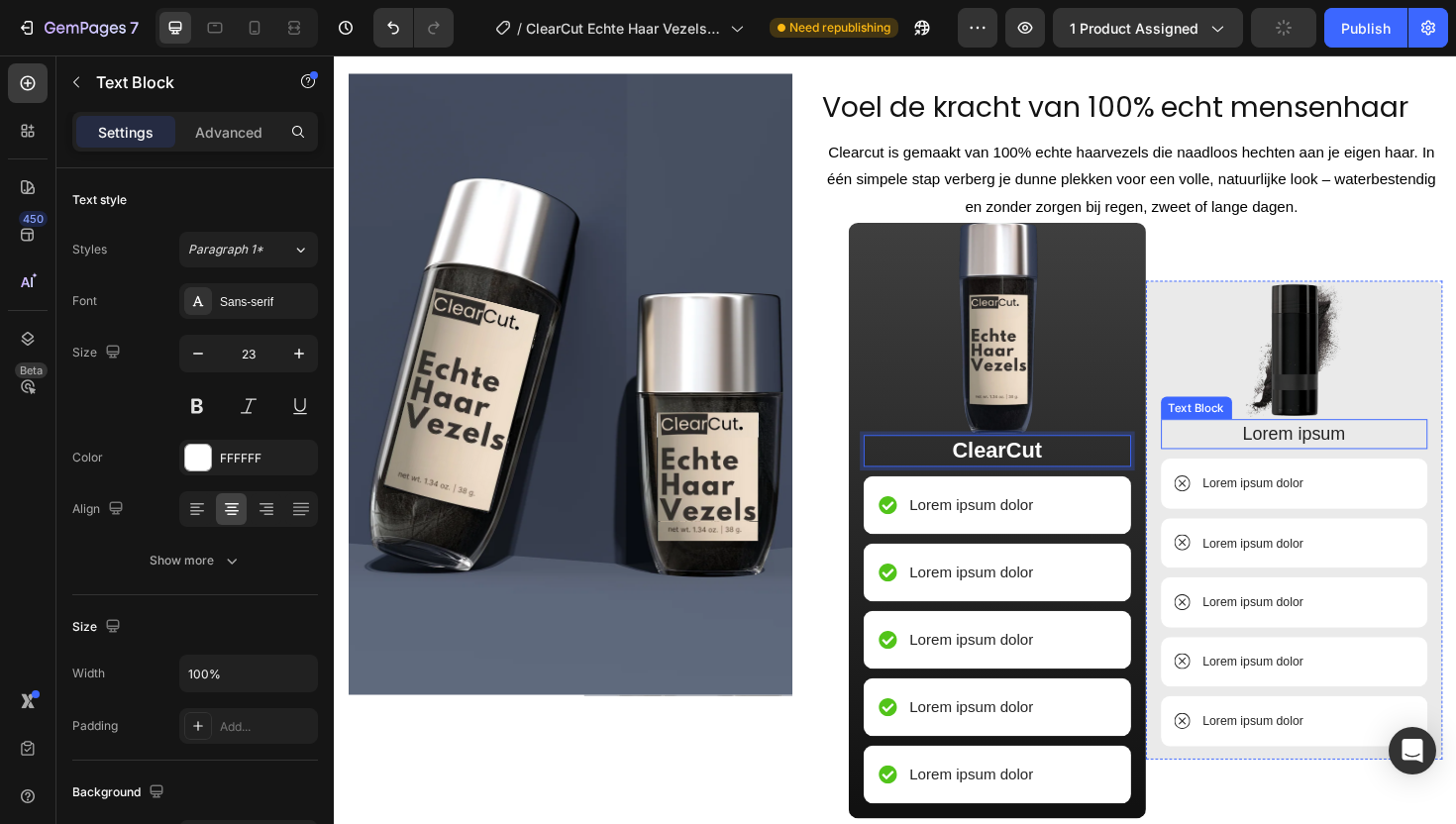 click on "Lorem ipsum" at bounding box center (1351, 457) 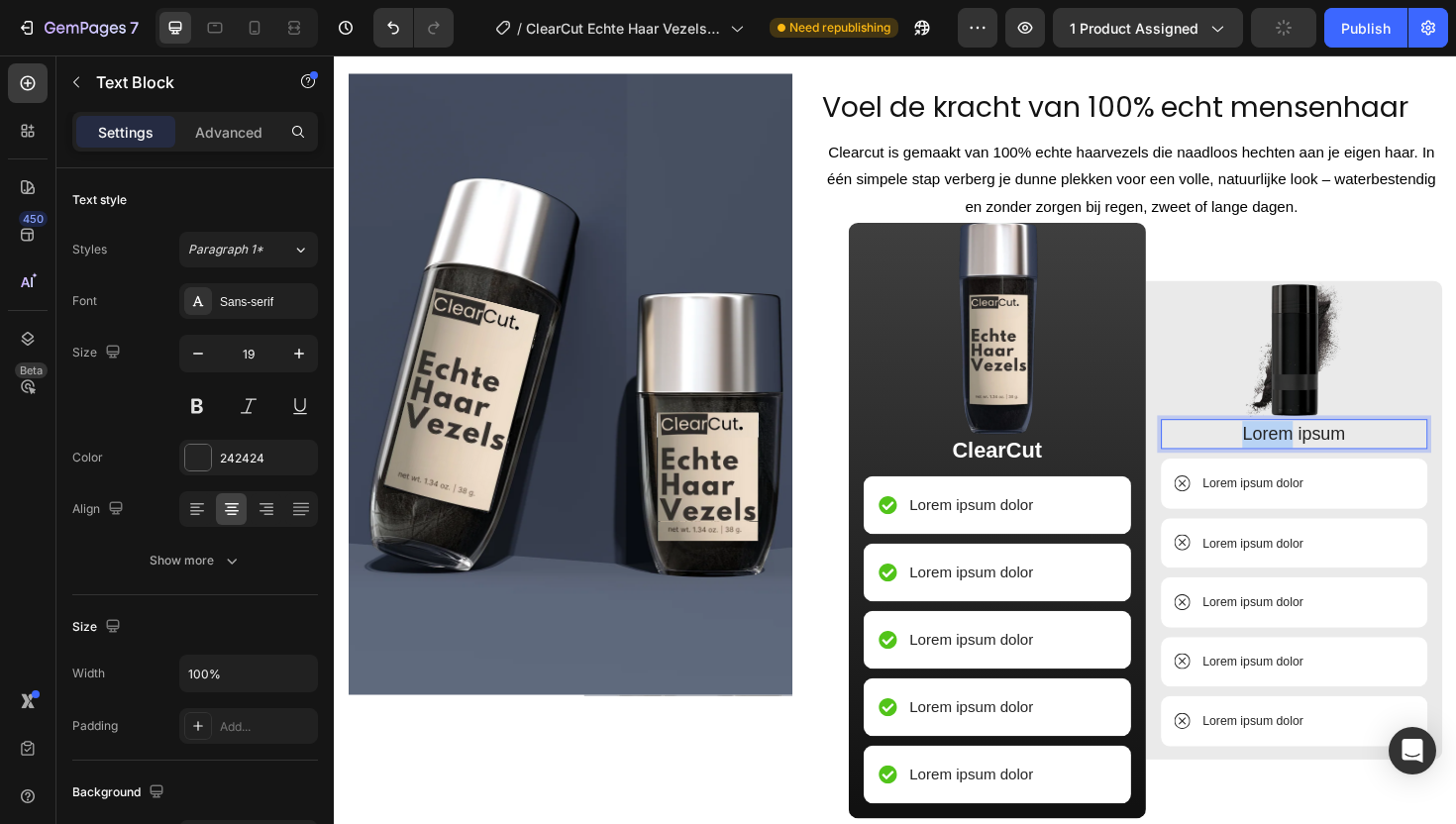 click on "Lorem ipsum" at bounding box center (1351, 457) 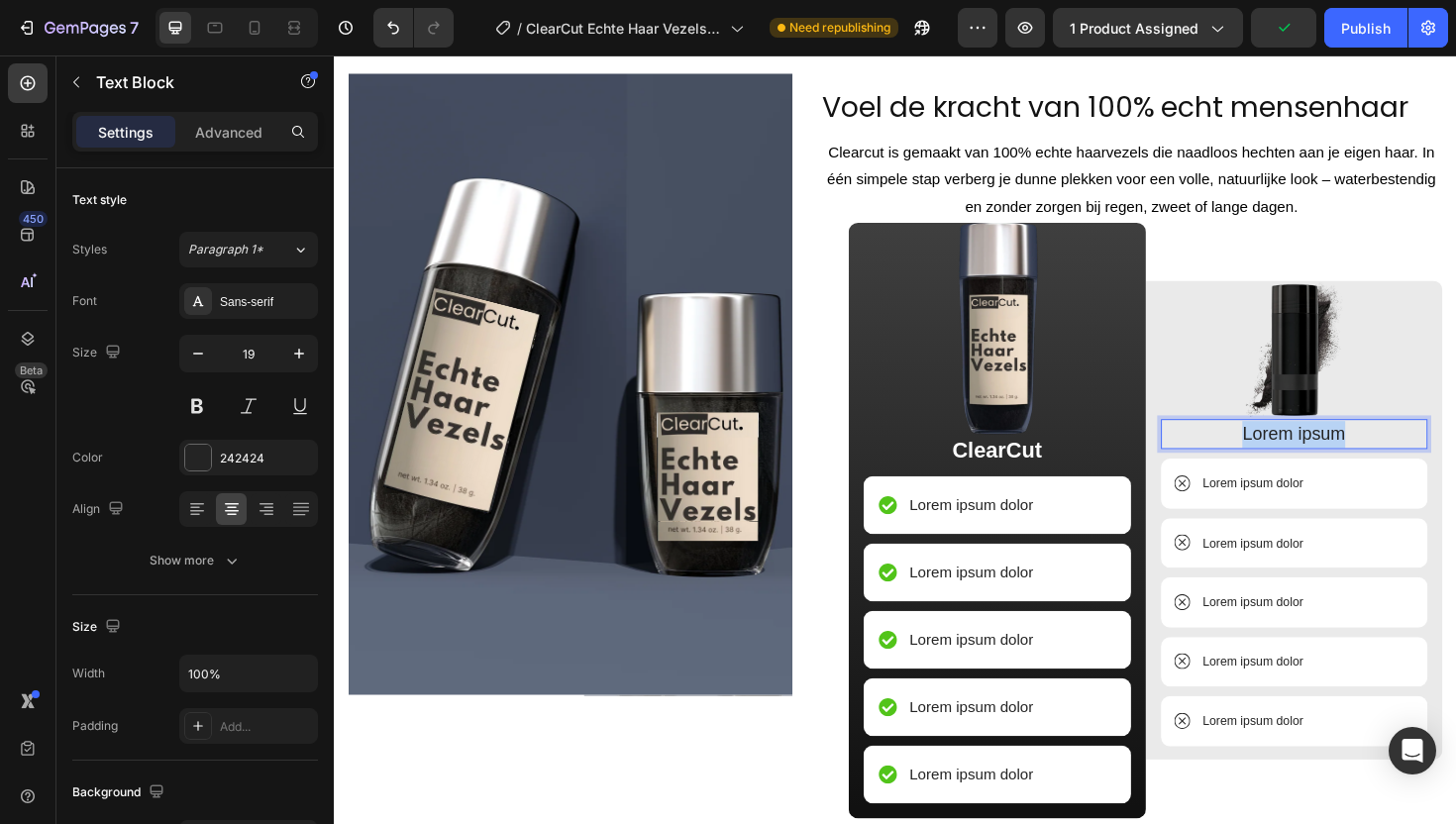 click on "Lorem ipsum" at bounding box center (1351, 457) 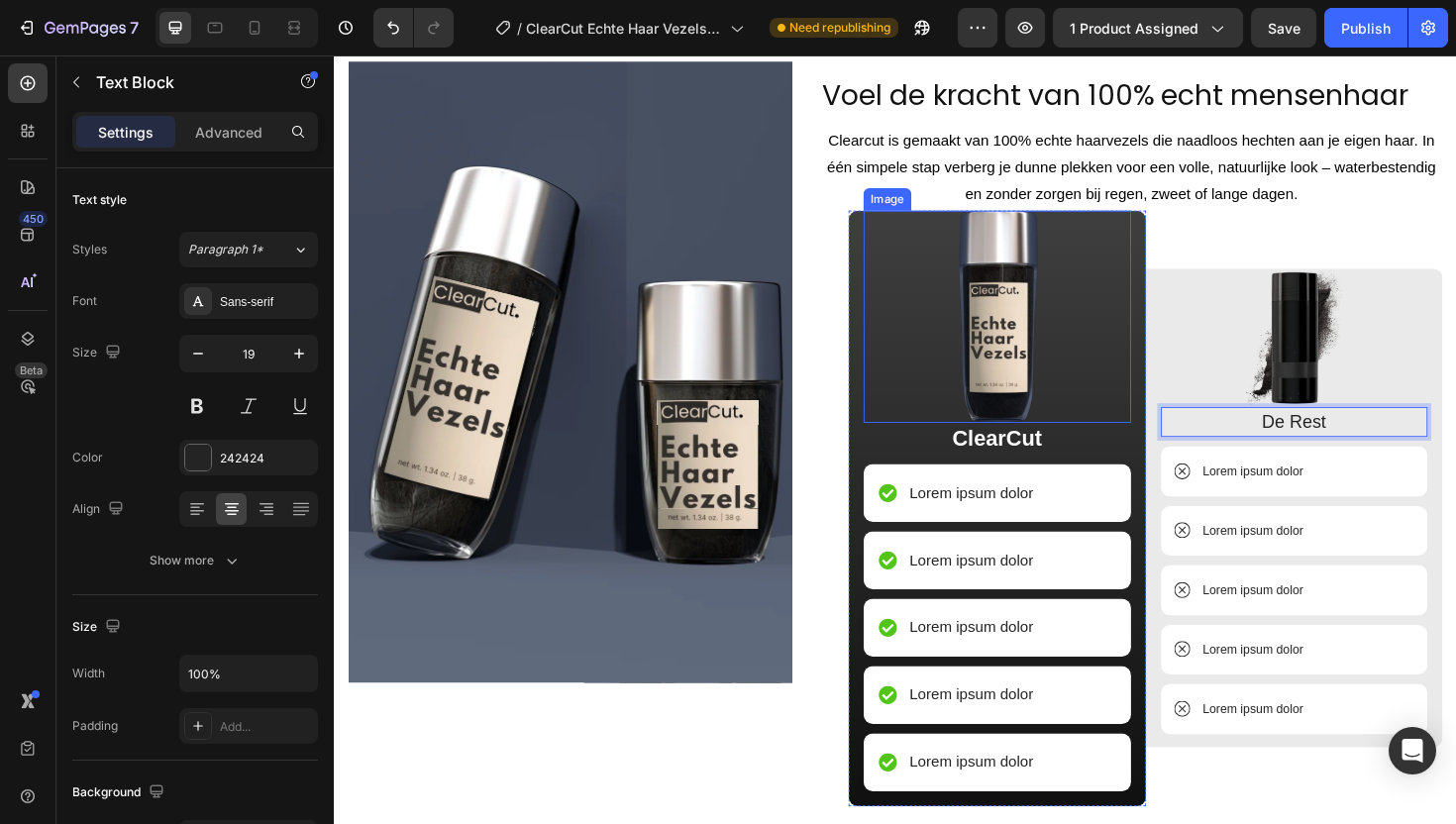 scroll, scrollTop: 2642, scrollLeft: 0, axis: vertical 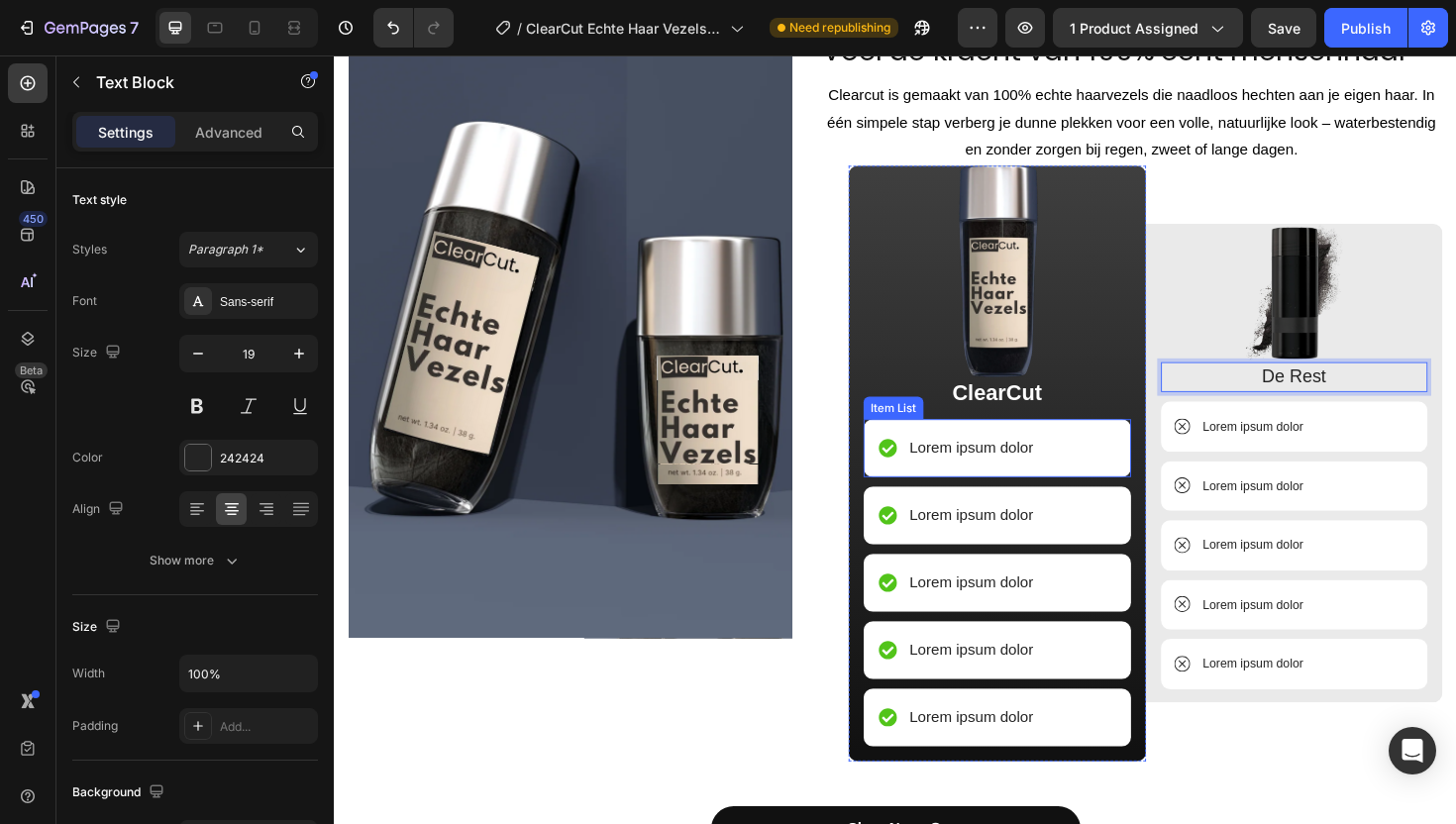 click on "Lorem ipsum dolor" at bounding box center (1008, 471) 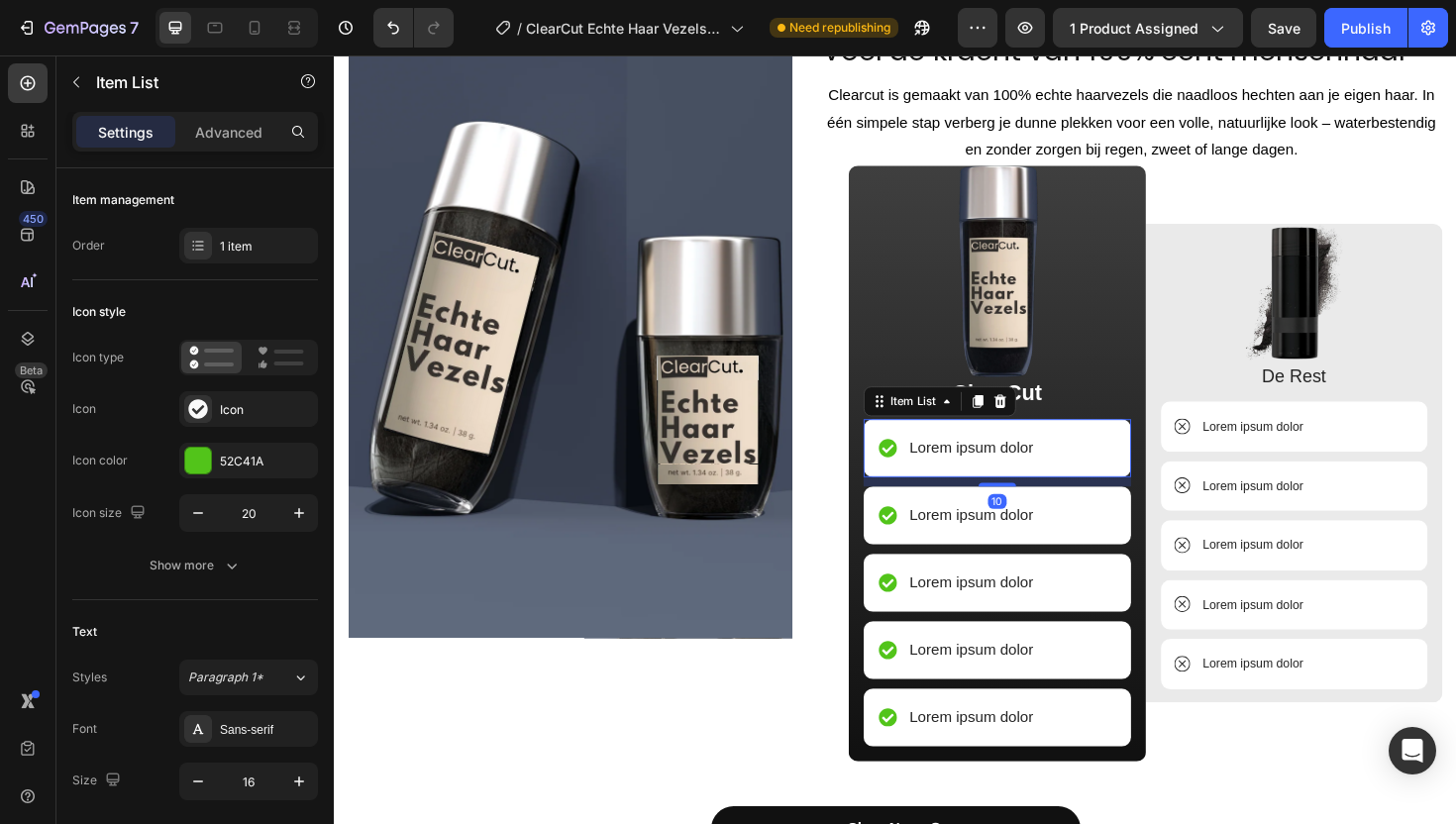 click on "Lorem ipsum dolor" at bounding box center [1008, 471] 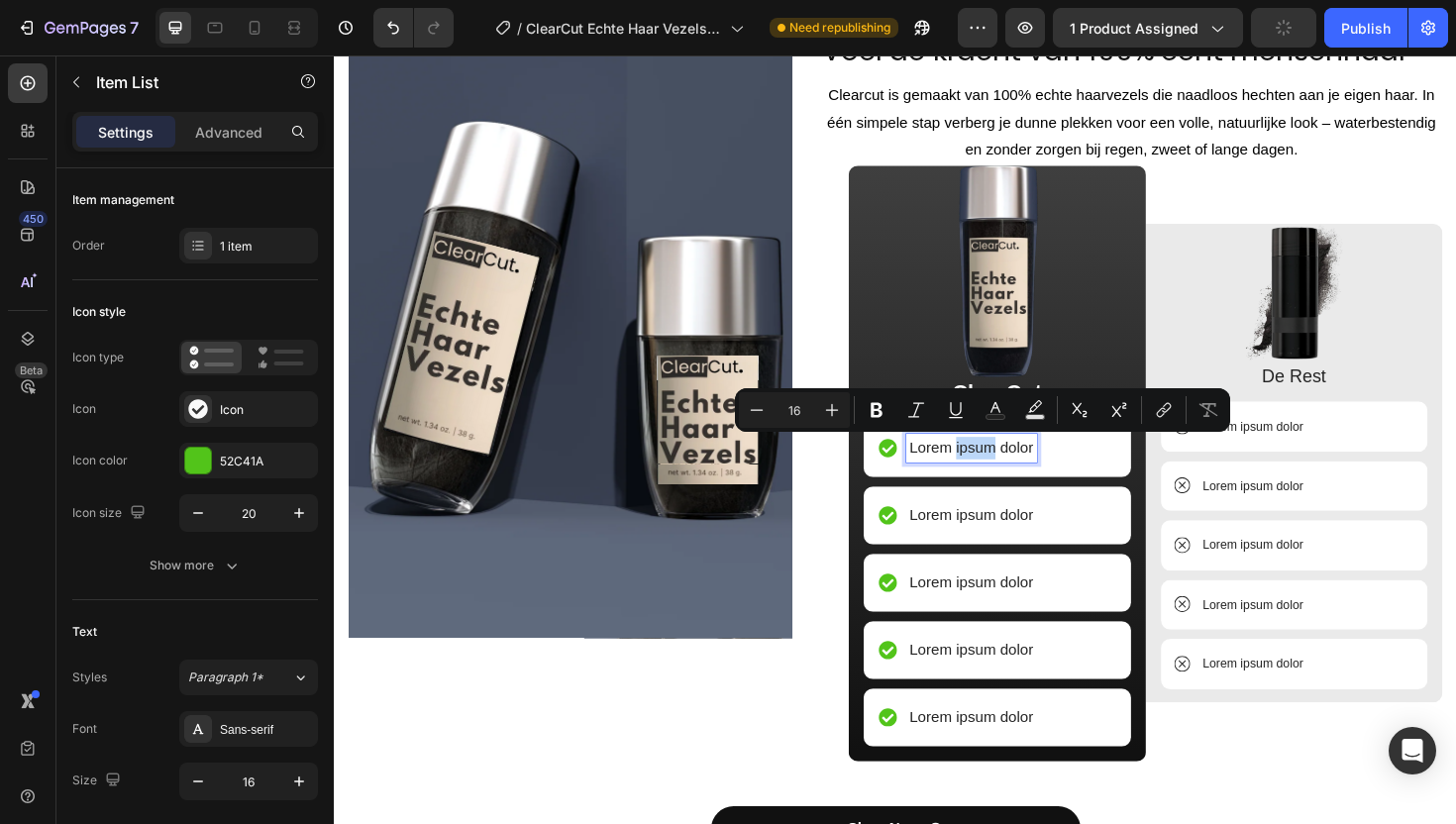 click on "Lorem ipsum dolor" at bounding box center [1008, 471] 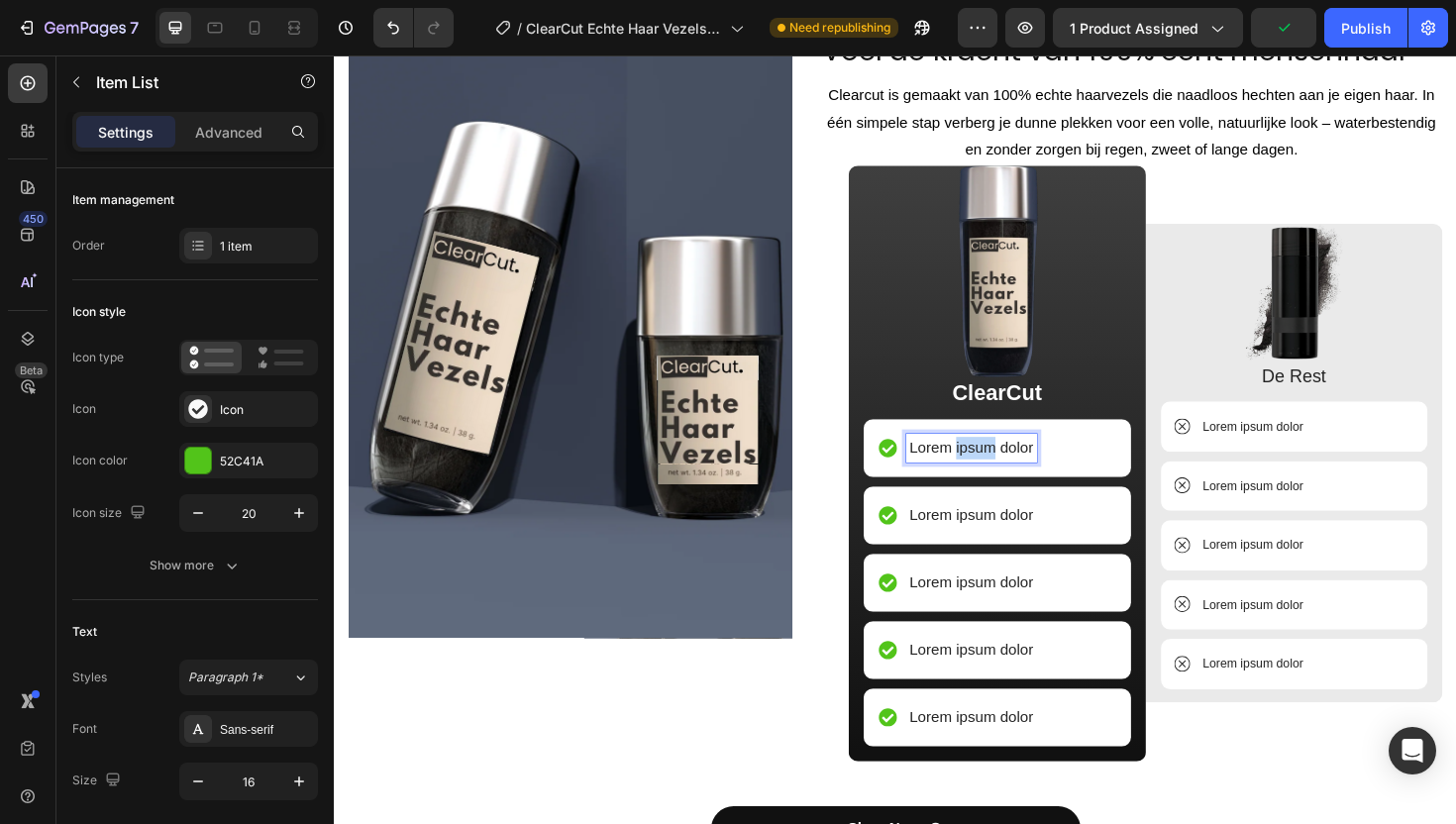 click on "Lorem ipsum dolor" at bounding box center (1008, 471) 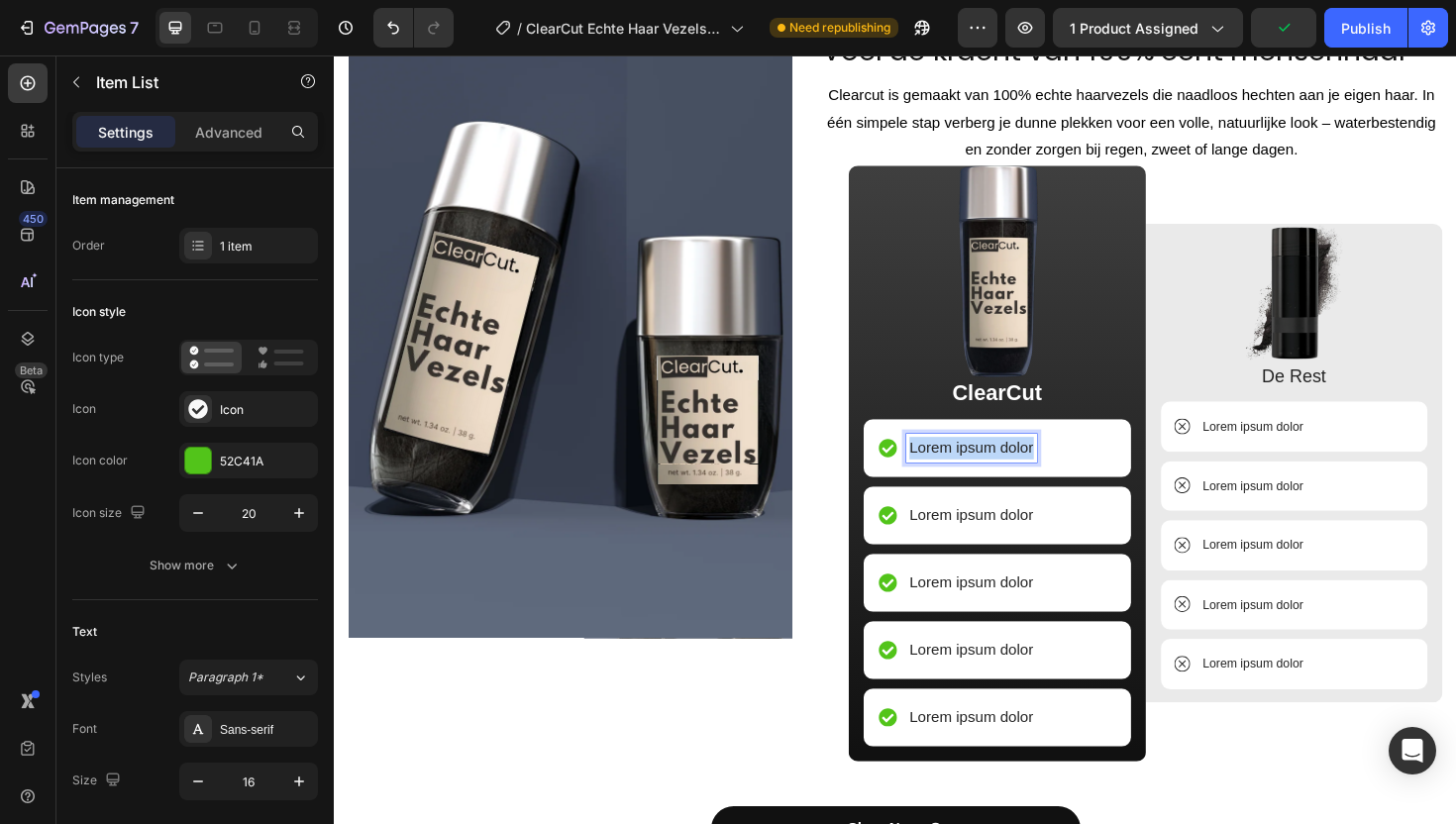 click on "Lorem ipsum dolor" at bounding box center [1008, 471] 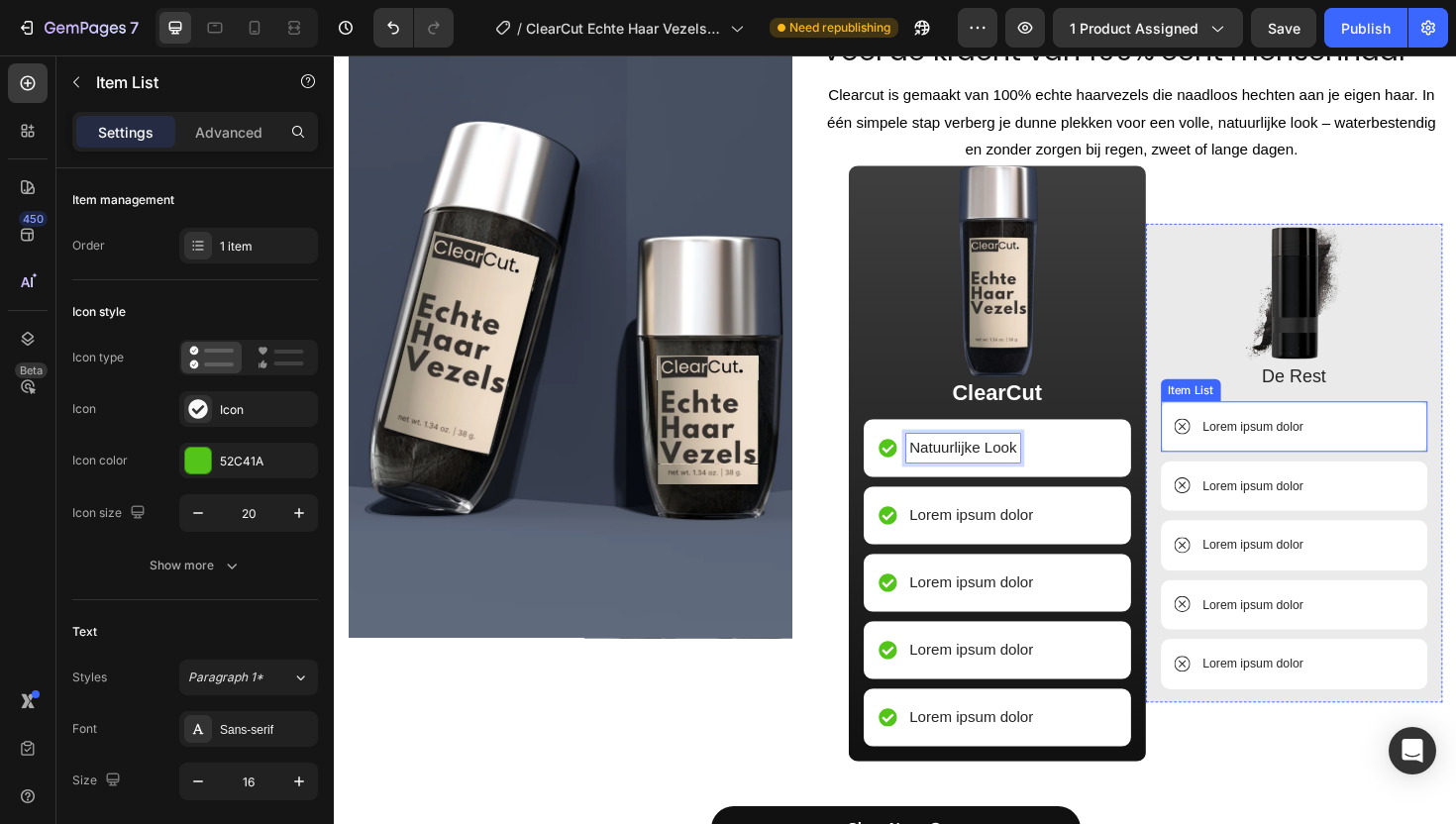 click on "Lorem ipsum dolor" at bounding box center (1307, 449) 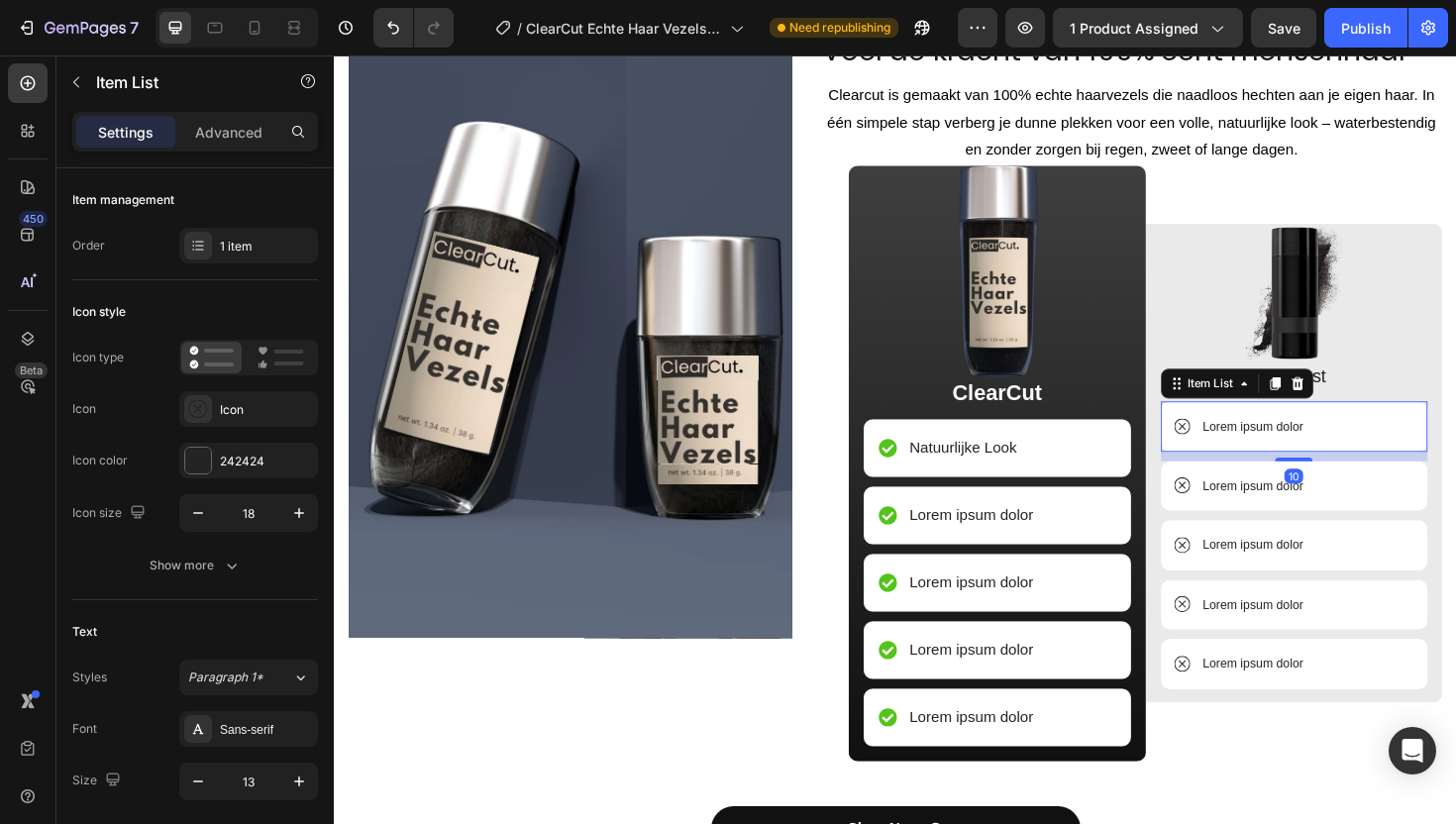 click on "Lorem ipsum dolor" at bounding box center (1307, 449) 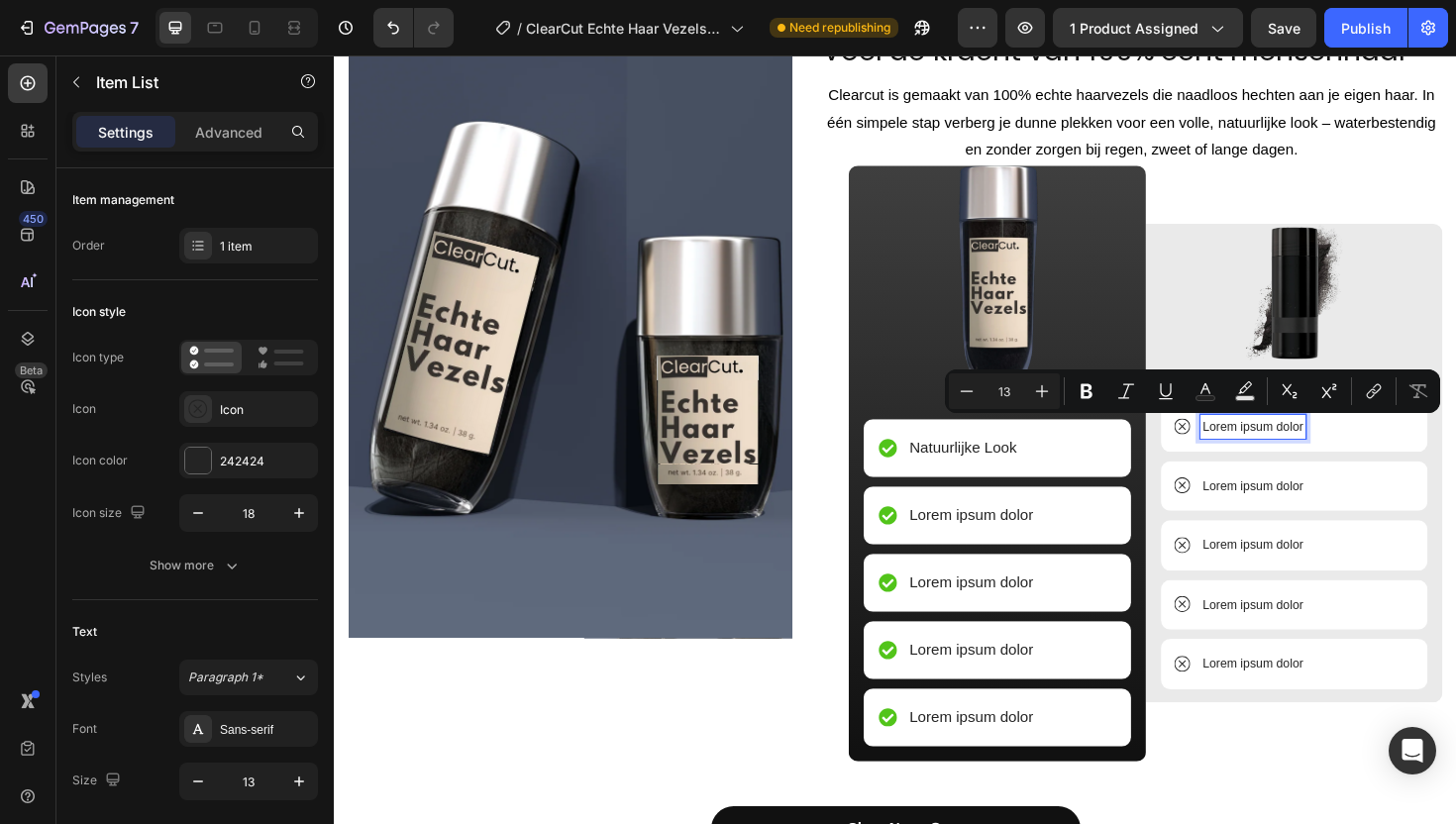 click on "Lorem ipsum dolor" at bounding box center (1307, 449) 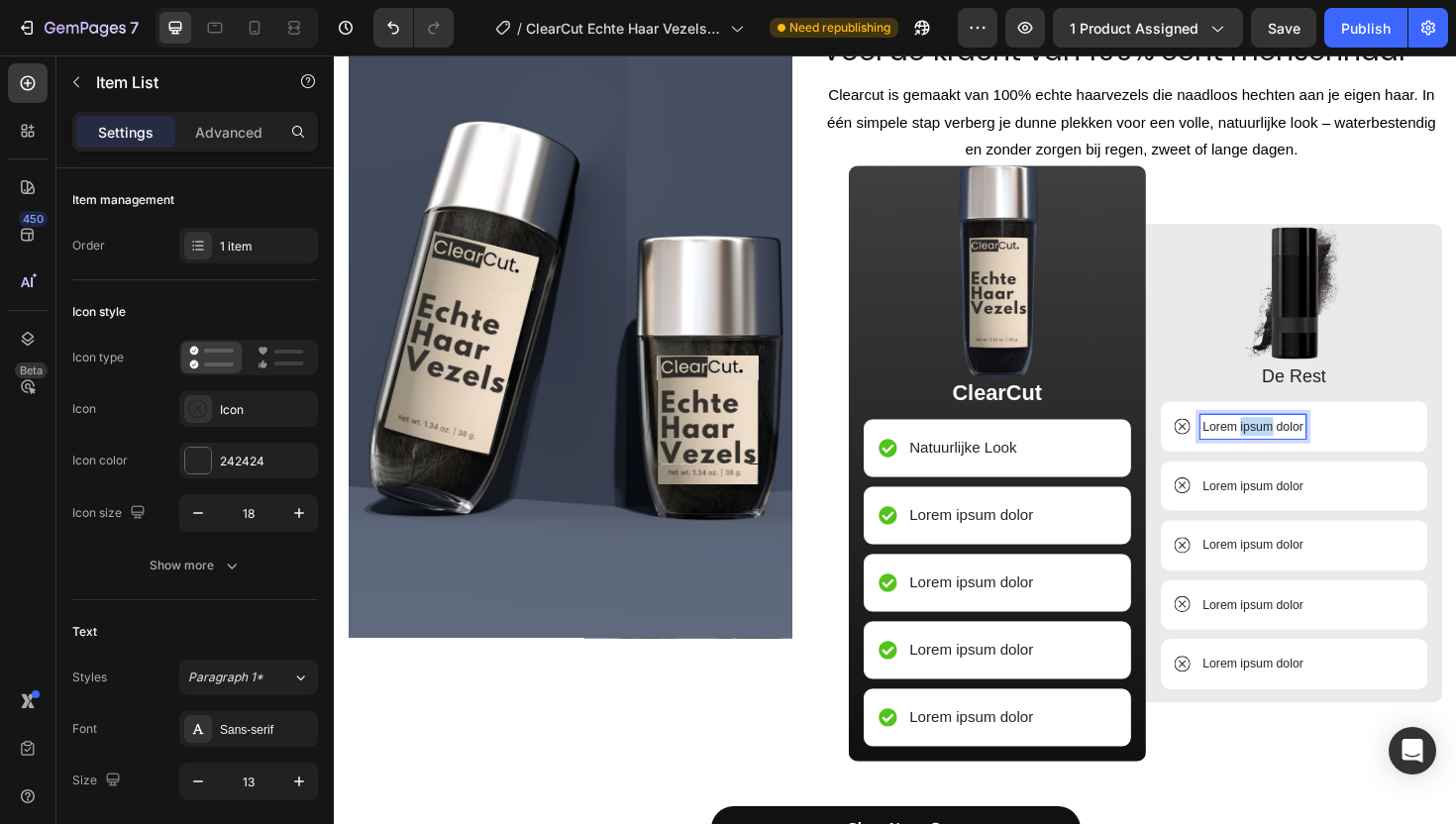 click on "Lorem ipsum dolor" at bounding box center (1307, 449) 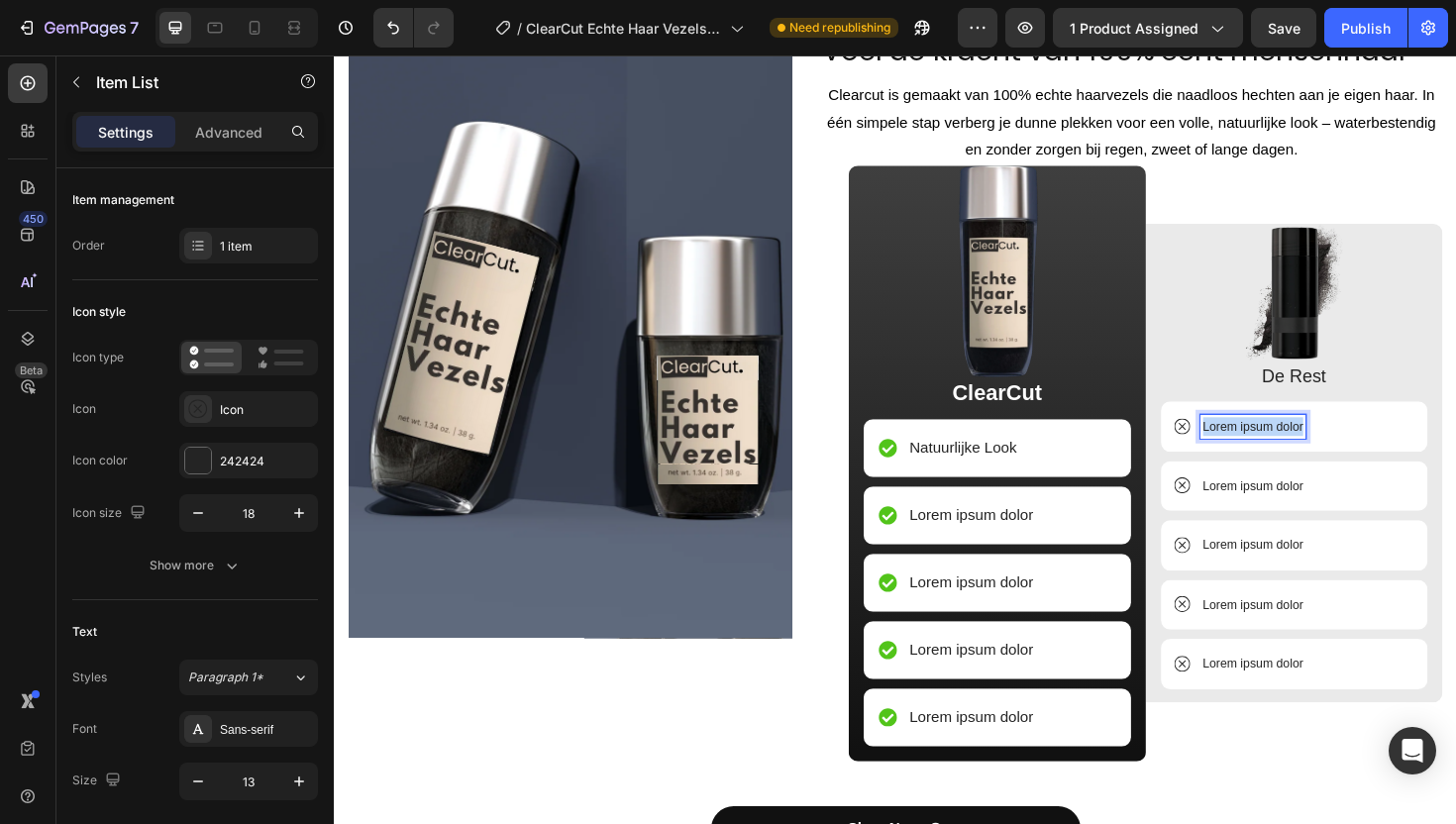 click on "Lorem ipsum dolor" at bounding box center (1307, 449) 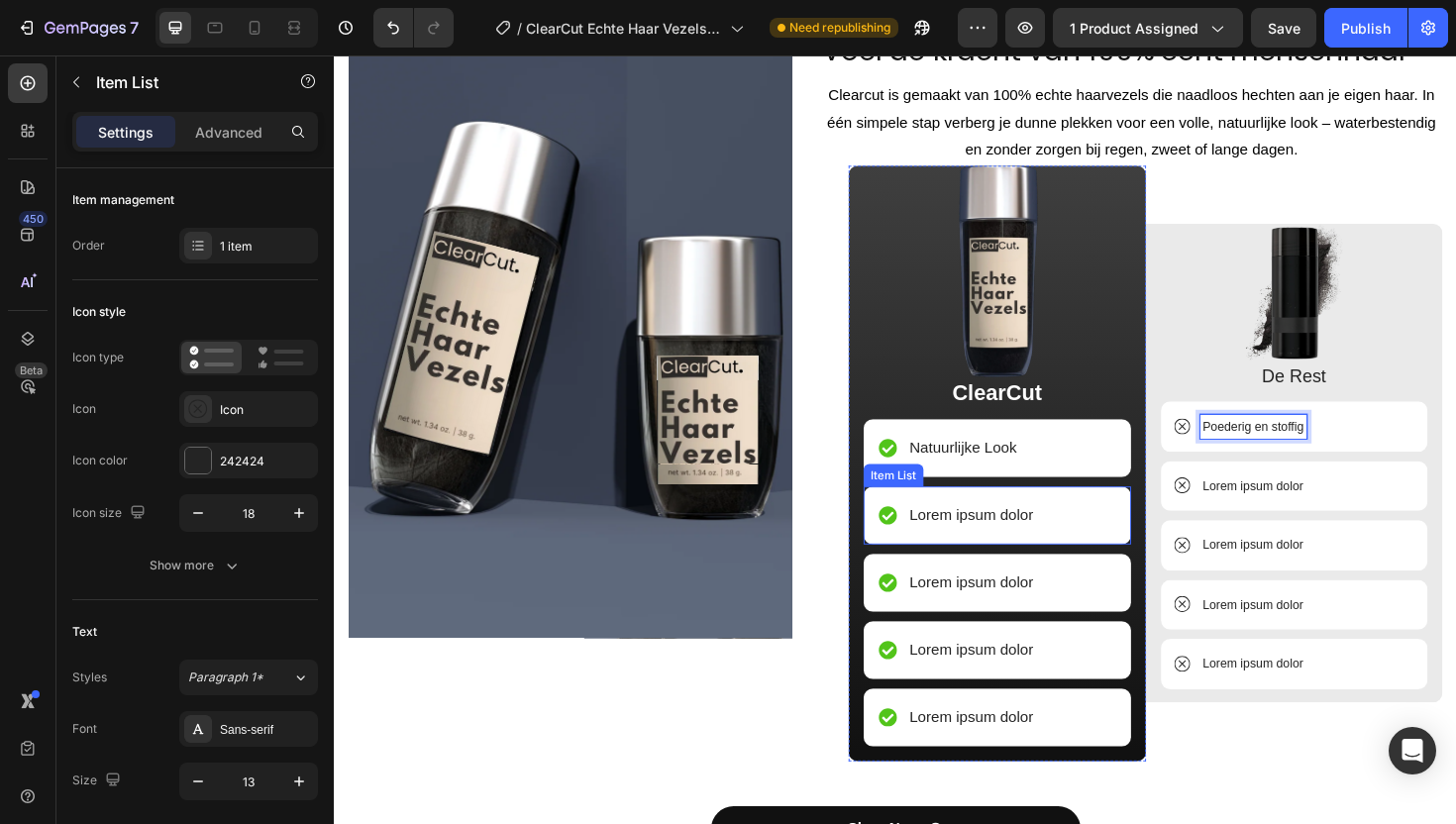 click on "Lorem ipsum dolor" at bounding box center (1008, 543) 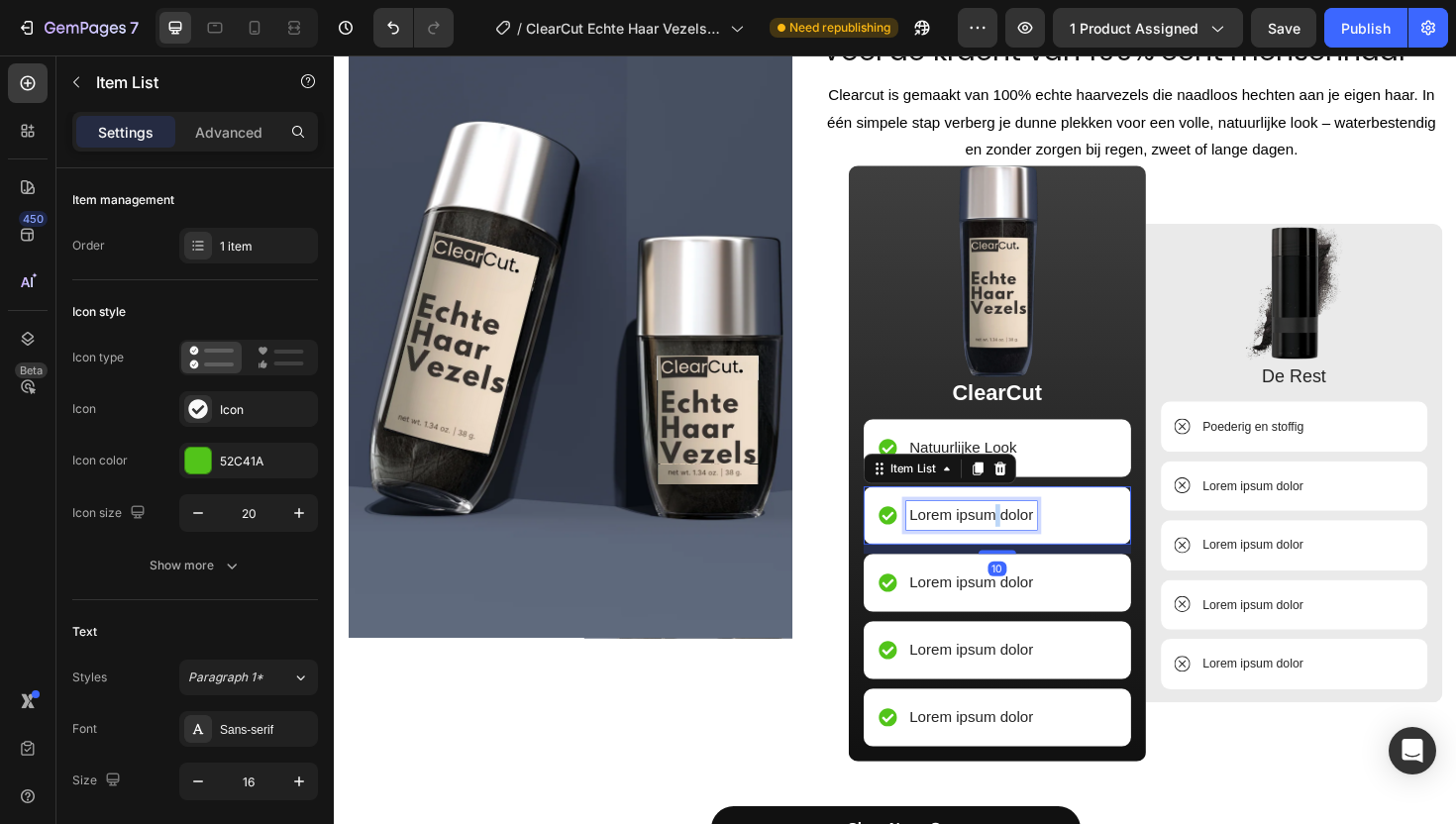 click on "Lorem ipsum dolor" at bounding box center [1008, 543] 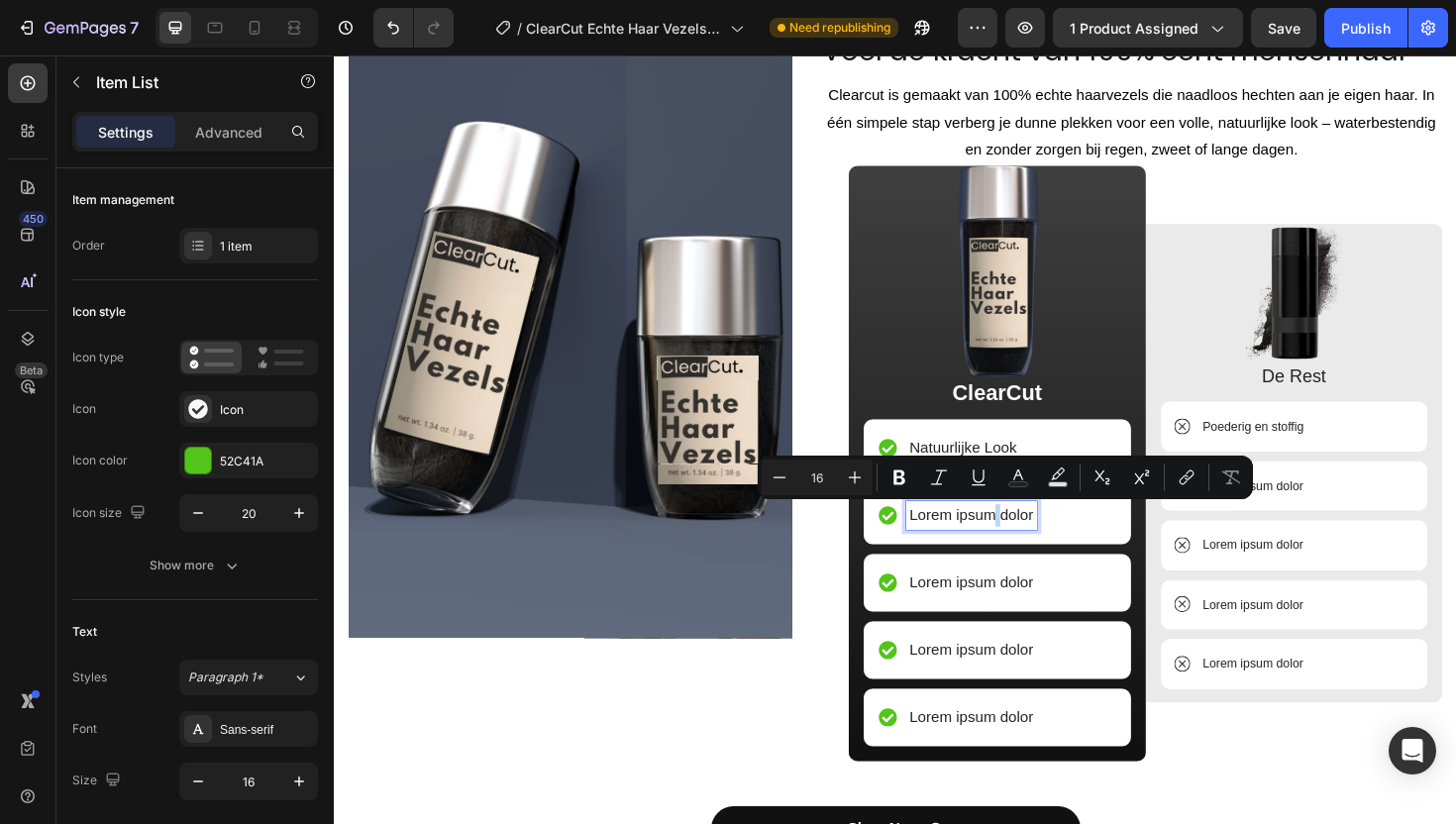 click on "Lorem ipsum dolor" at bounding box center (1008, 543) 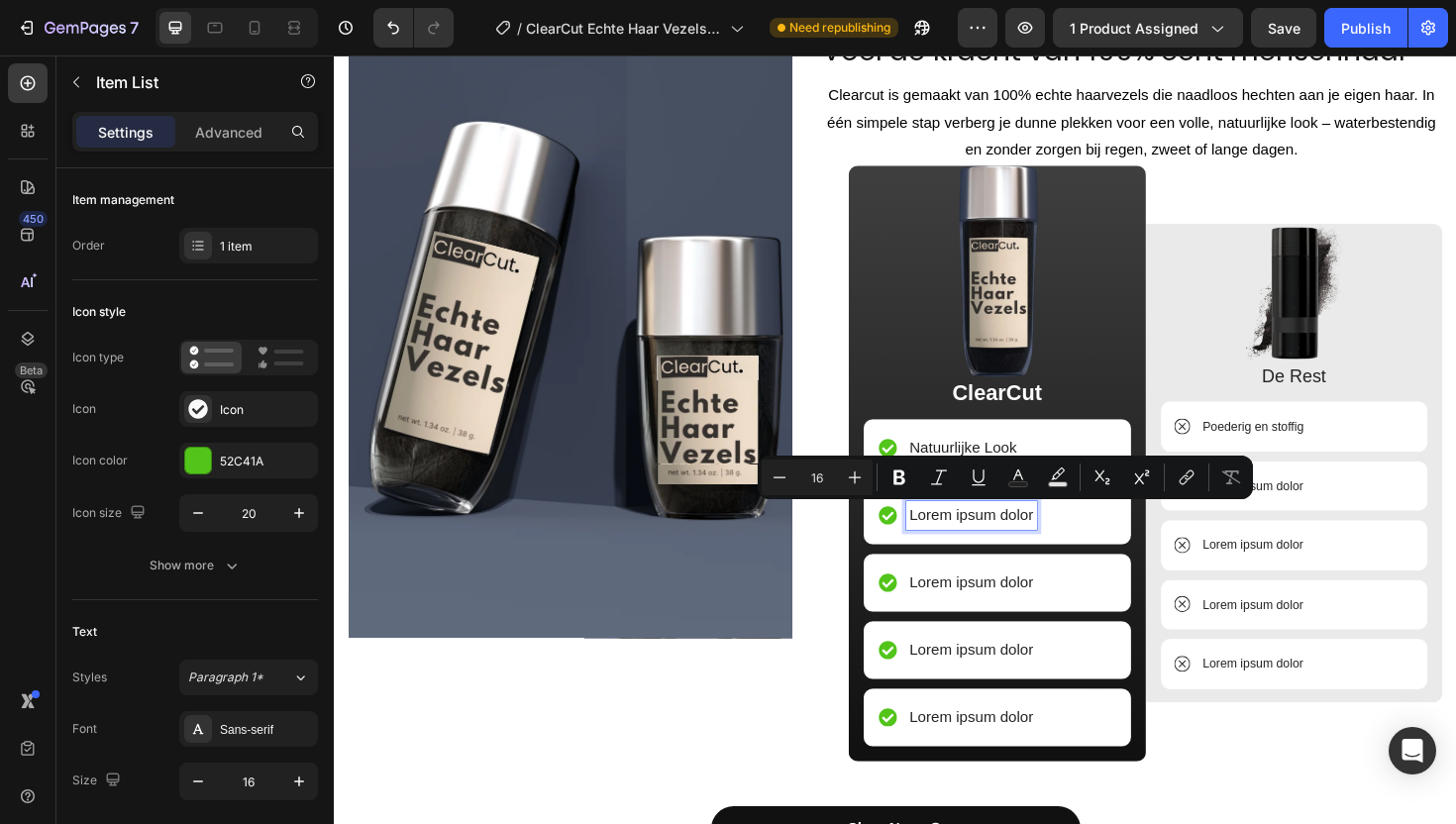 click on "Lorem ipsum dolor" at bounding box center (1008, 543) 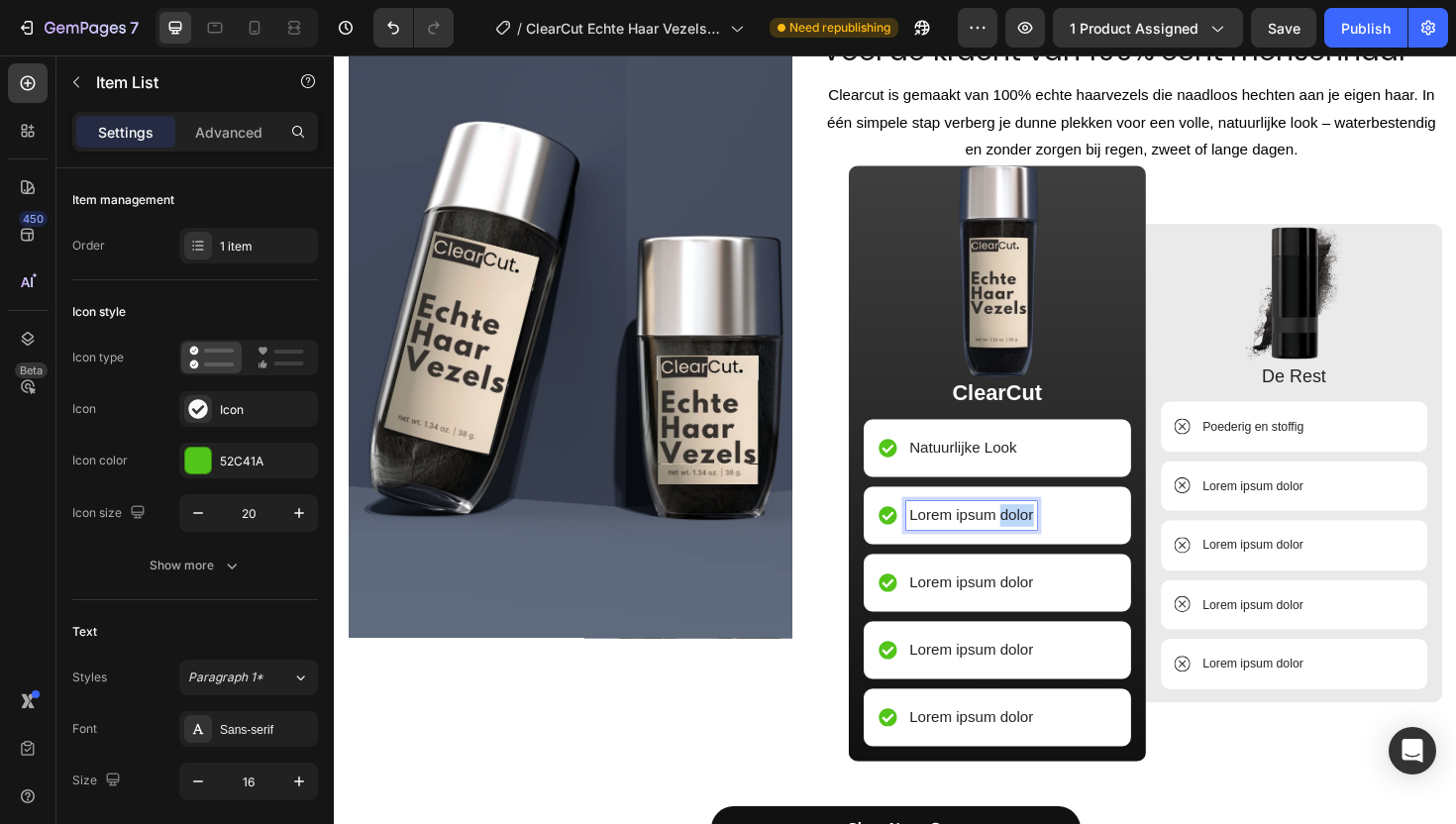 click on "Lorem ipsum dolor" at bounding box center (1008, 543) 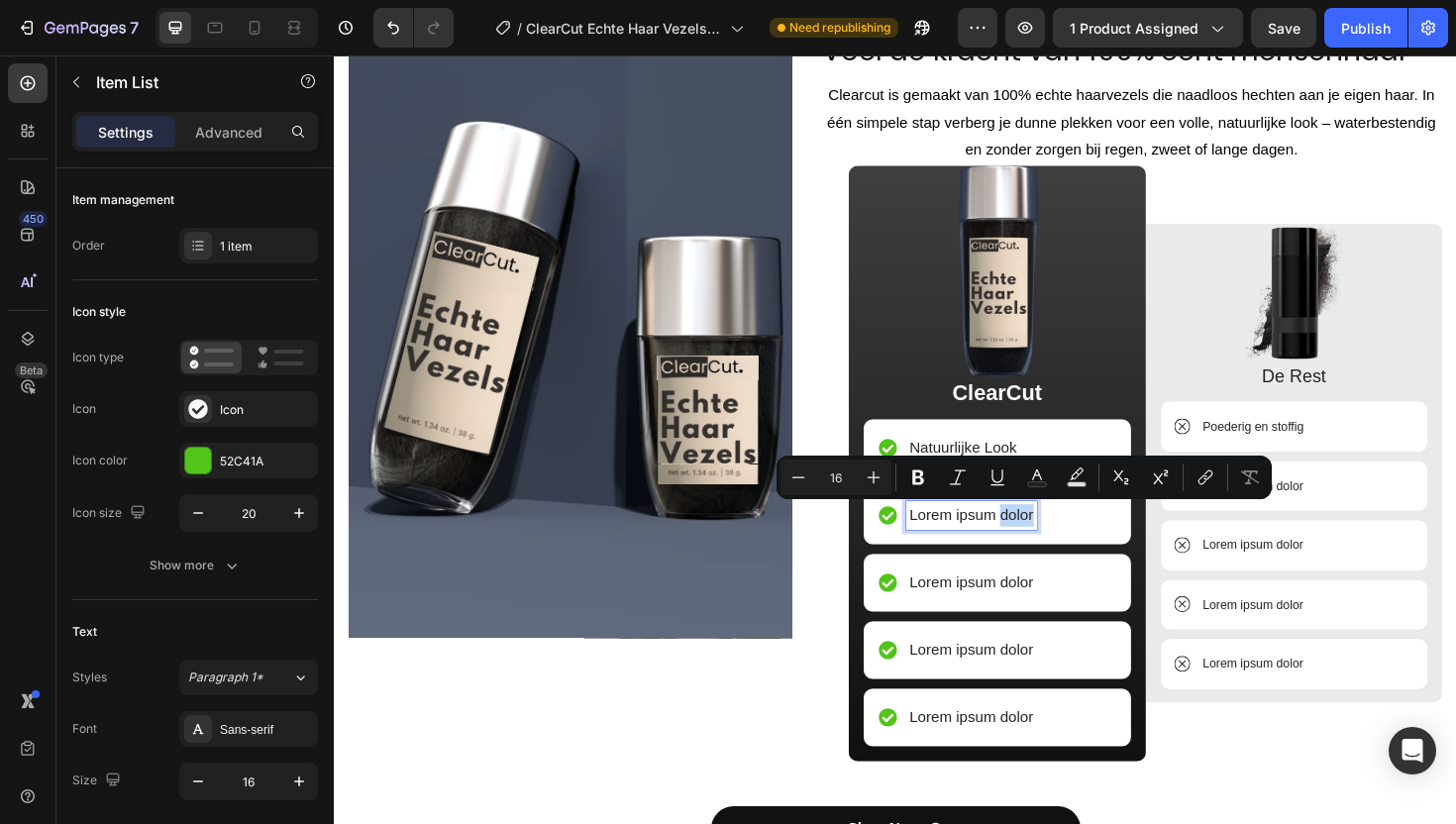 click on "Lorem ipsum dolor" at bounding box center (1008, 543) 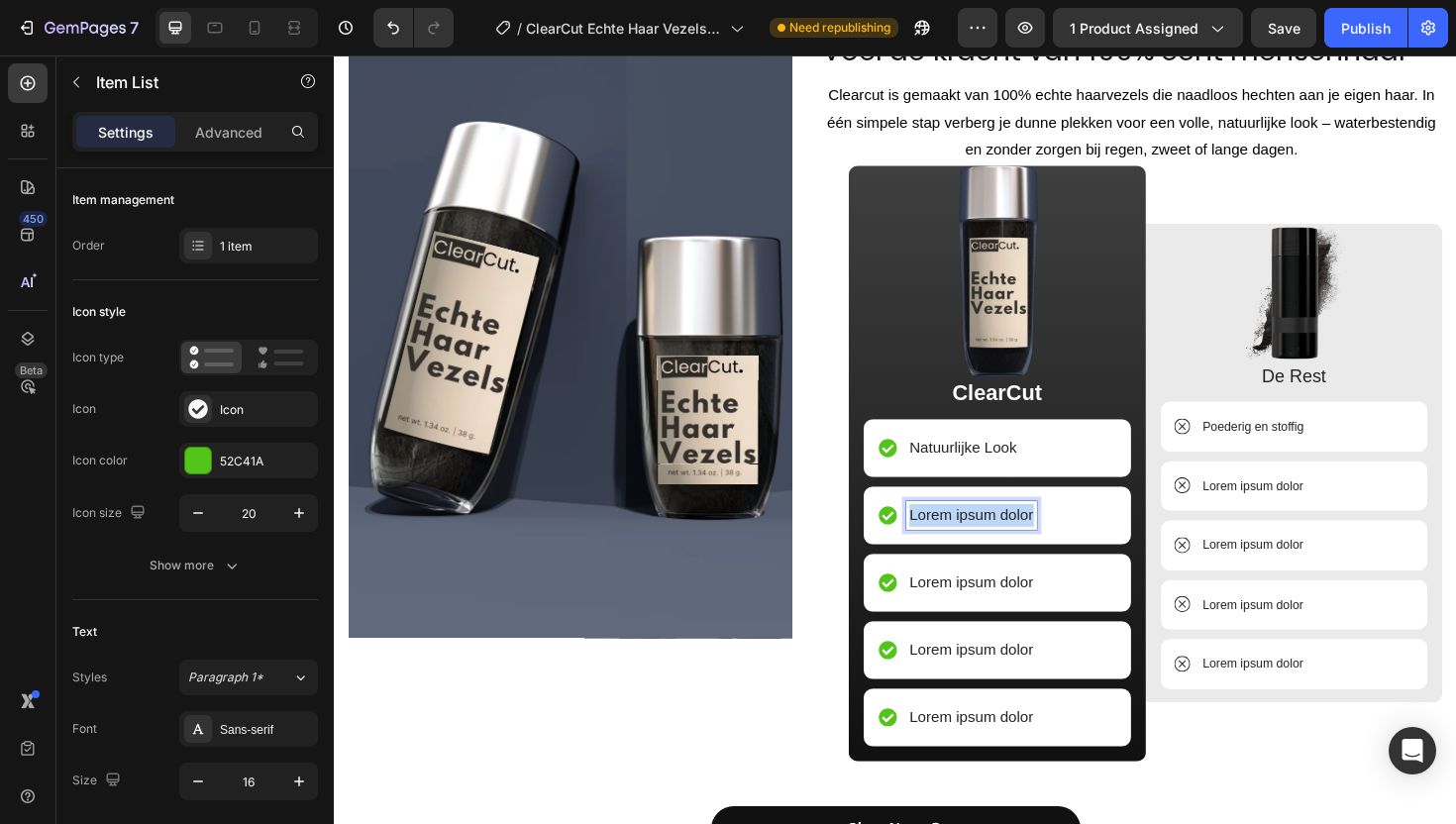 drag, startPoint x: 1070, startPoint y: 540, endPoint x: 896, endPoint y: 538, distance: 174.01149 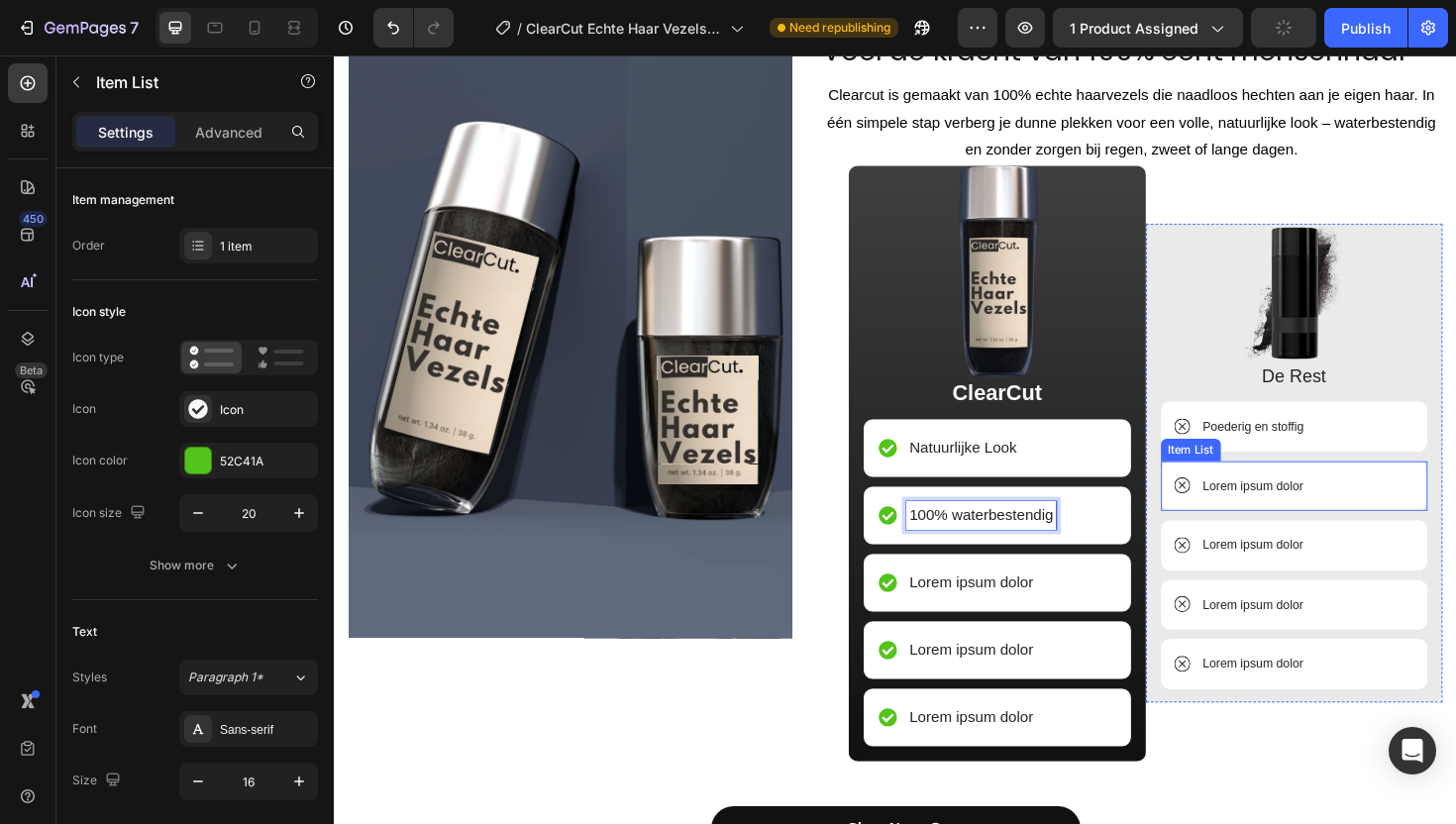 click on "Lorem ipsum dolor" at bounding box center [1307, 512] 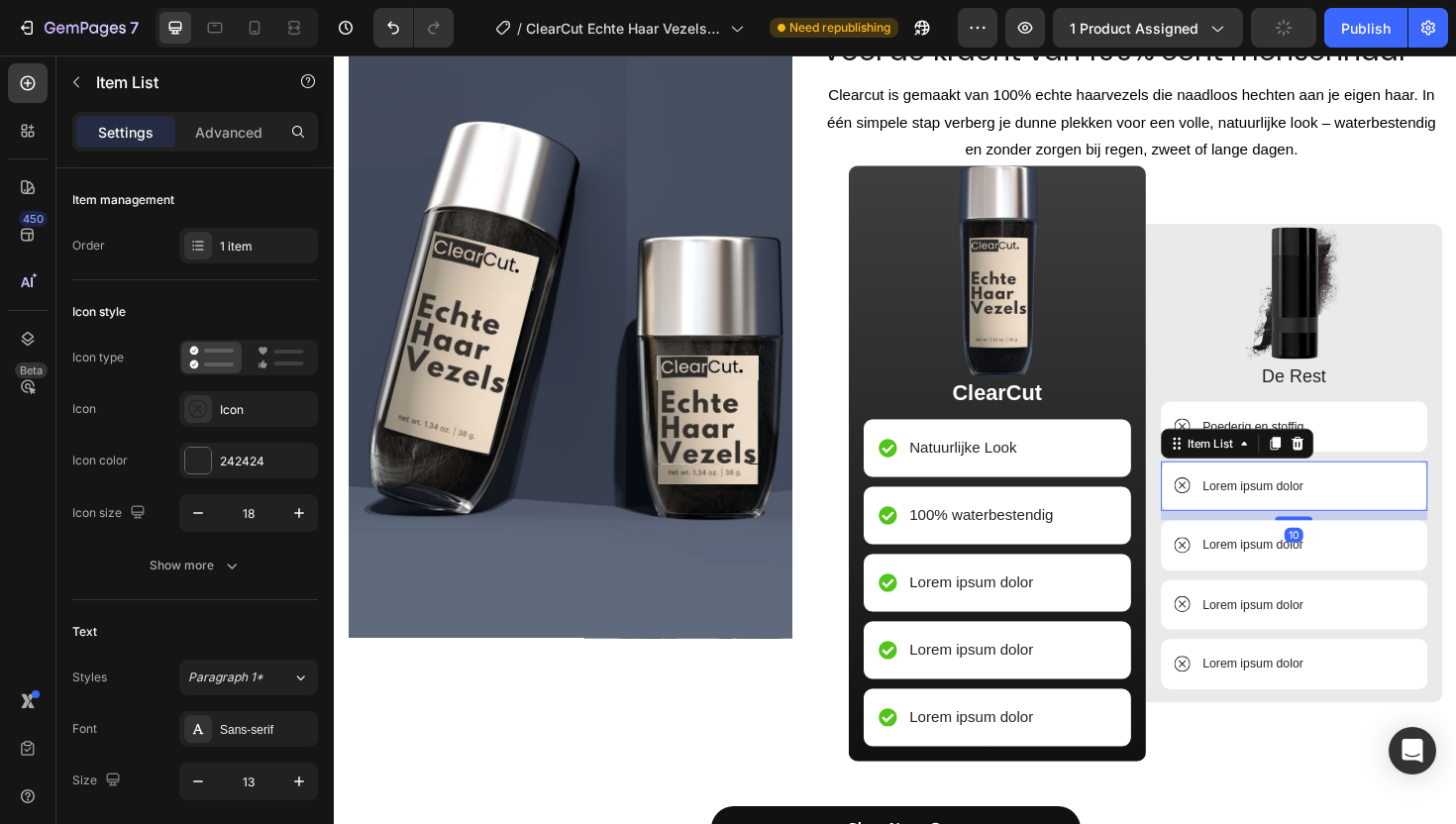 click on "Lorem ipsum dolor" at bounding box center [1307, 512] 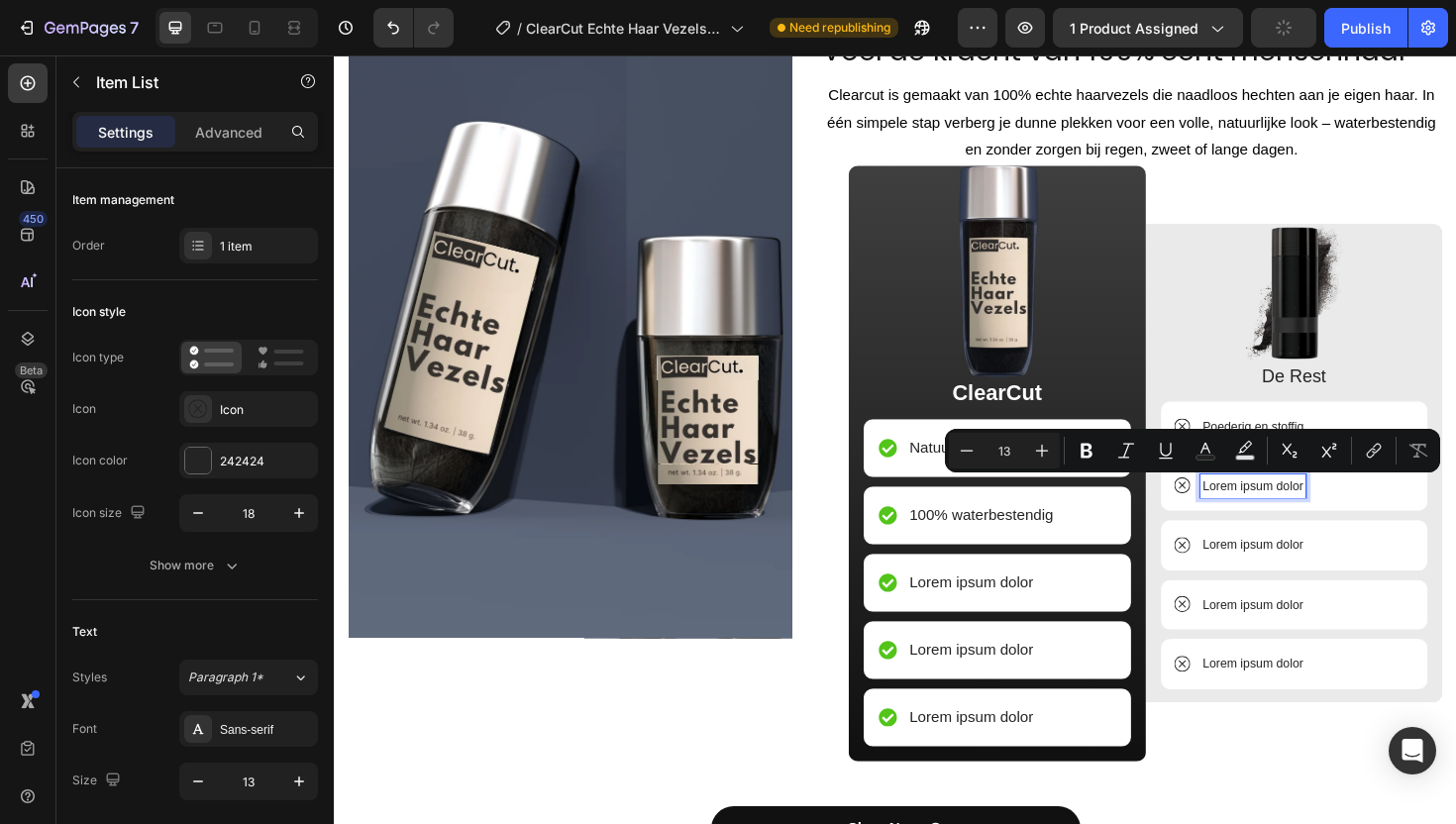 click on "Lorem ipsum dolor" at bounding box center [1307, 512] 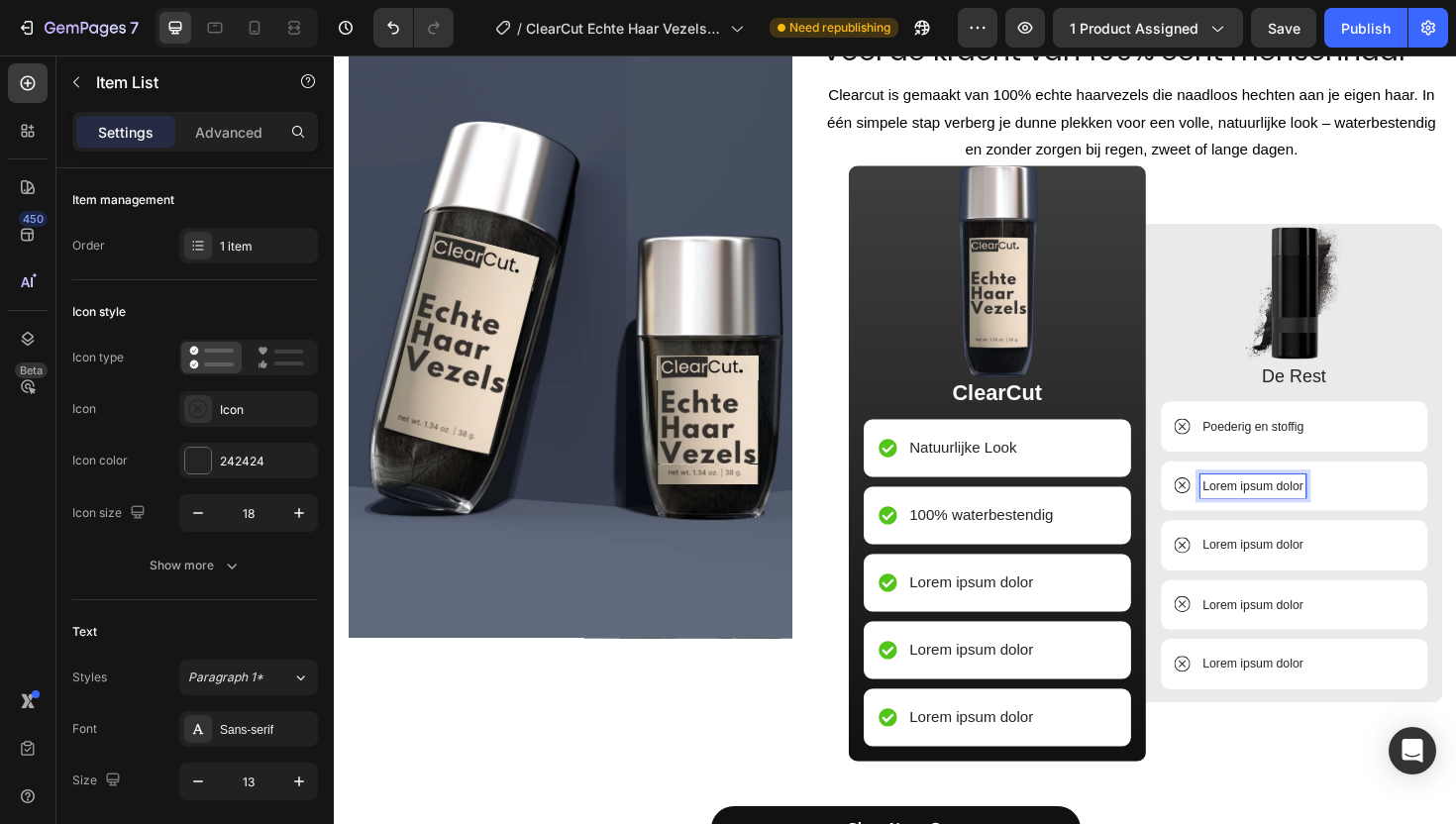 click on "Lorem ipsum dolor" at bounding box center [1307, 512] 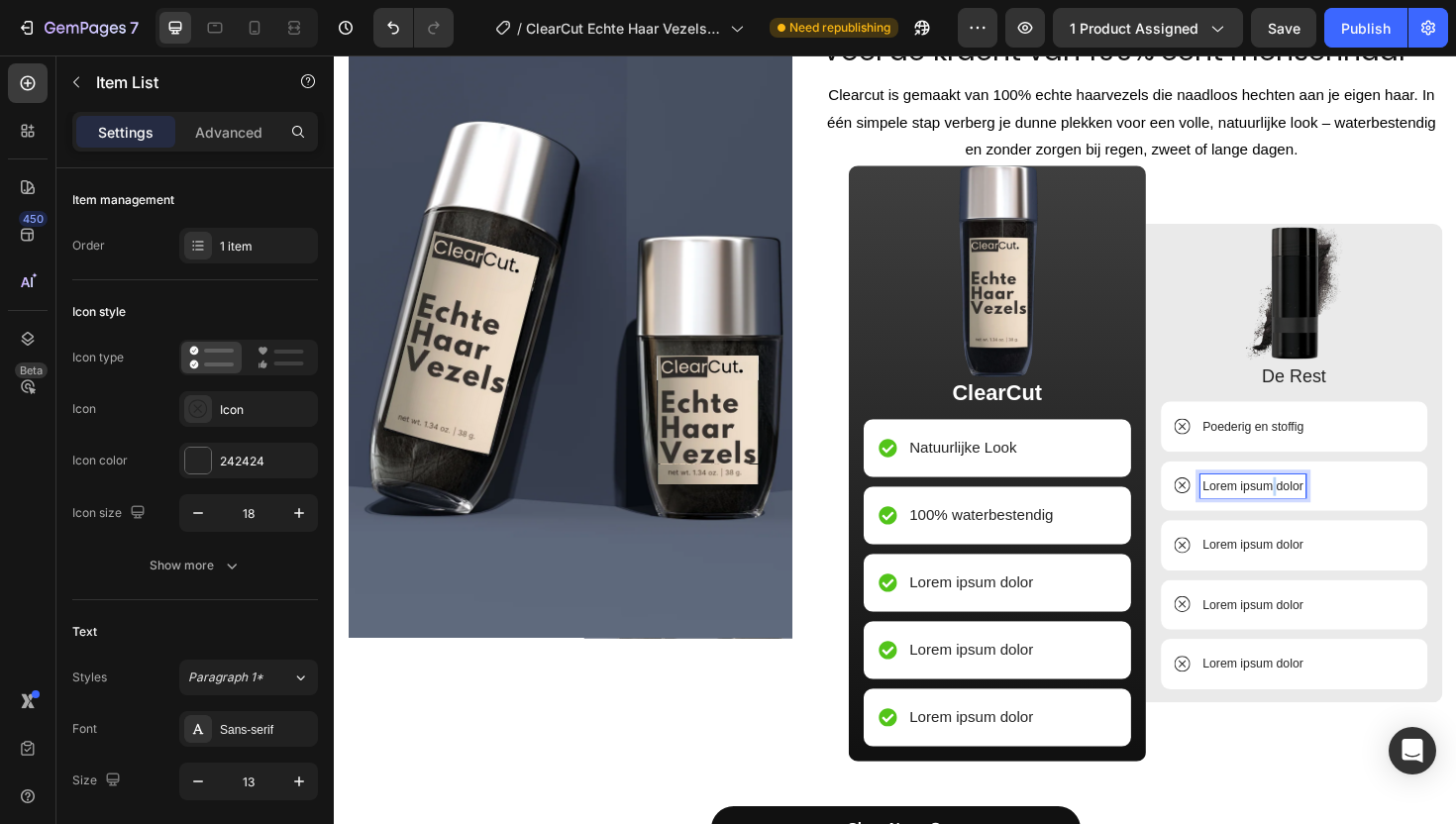 click on "Lorem ipsum dolor" at bounding box center [1307, 512] 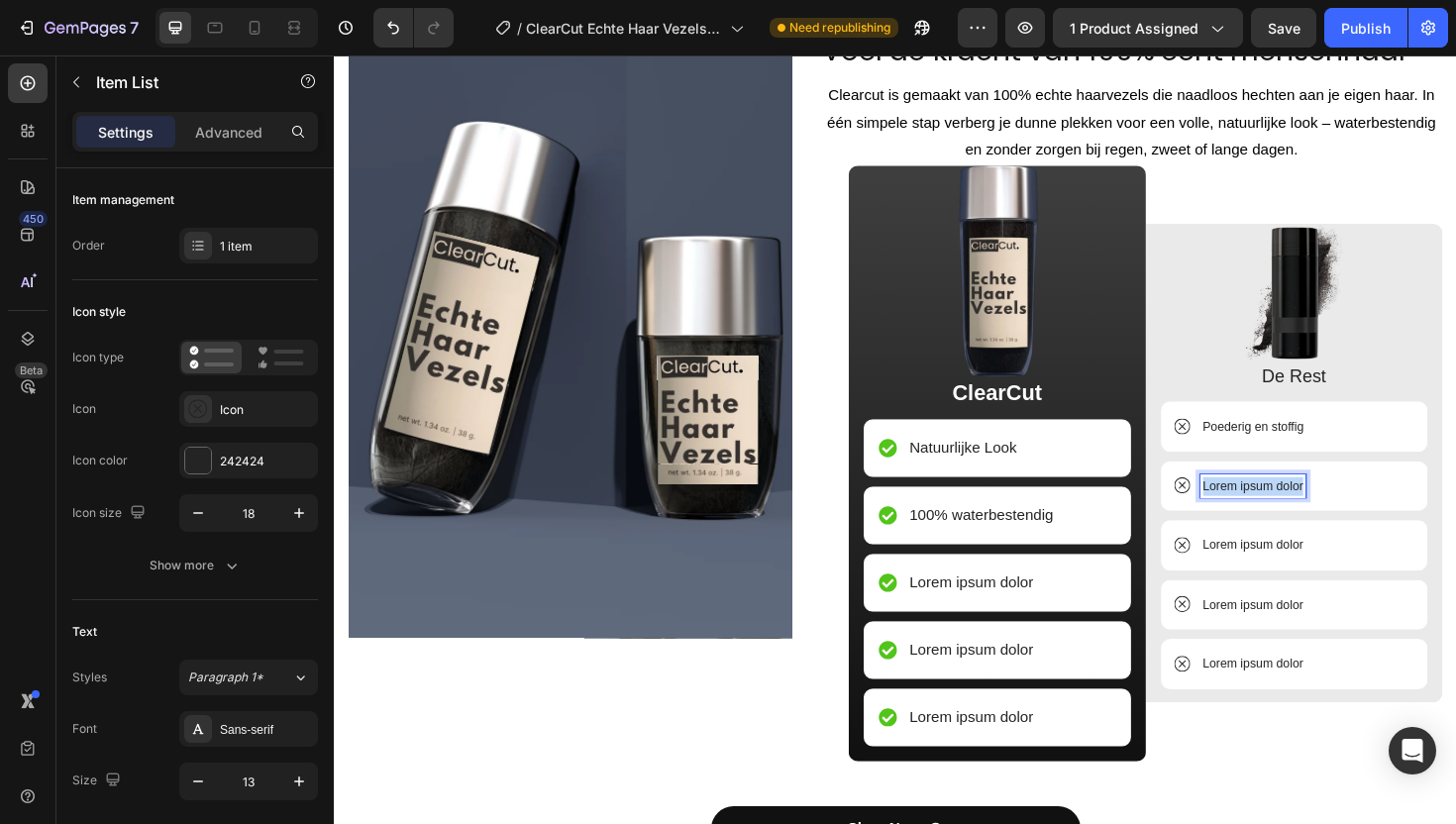 click on "Lorem ipsum dolor" at bounding box center (1307, 512) 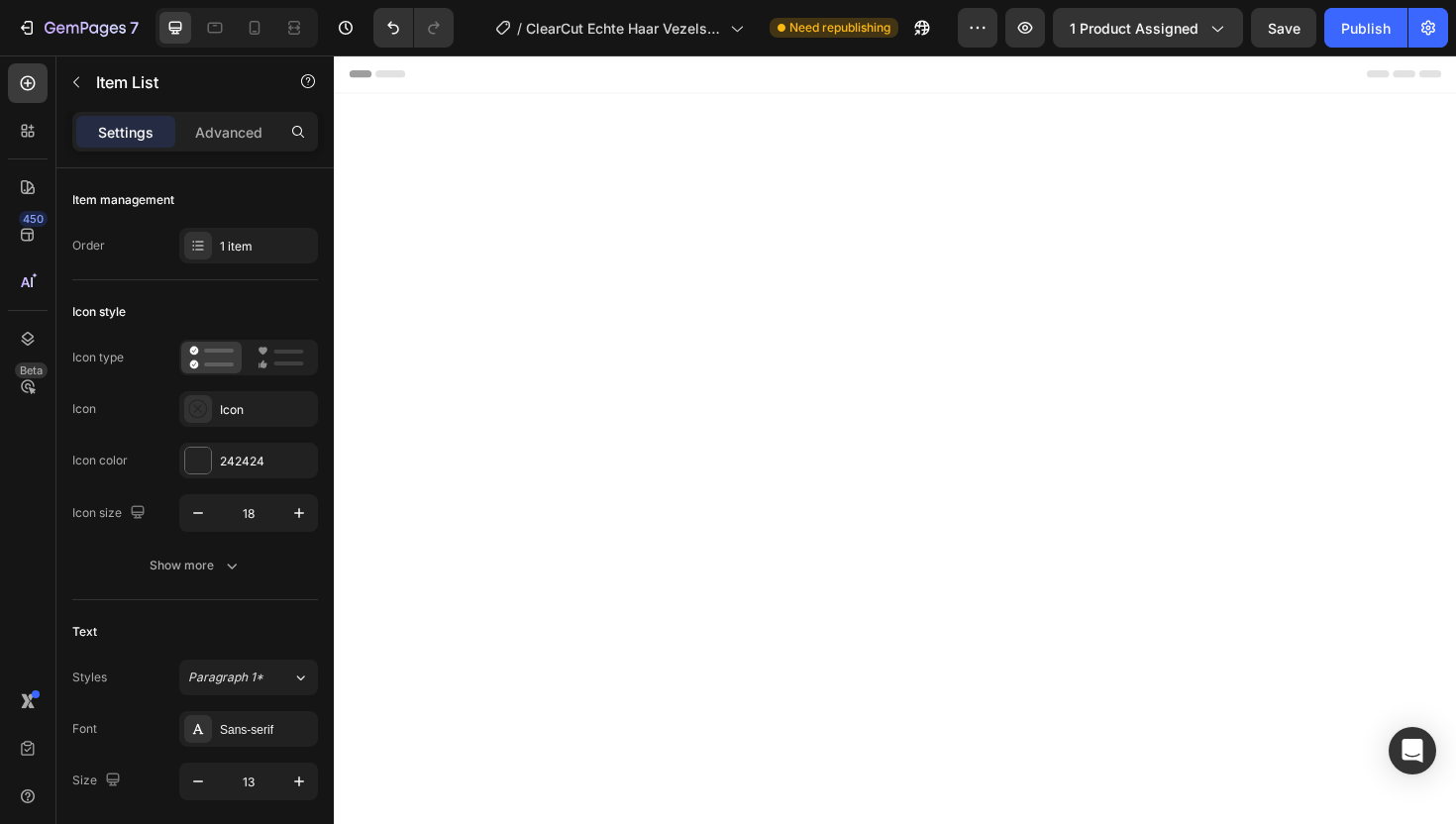scroll, scrollTop: 0, scrollLeft: 0, axis: both 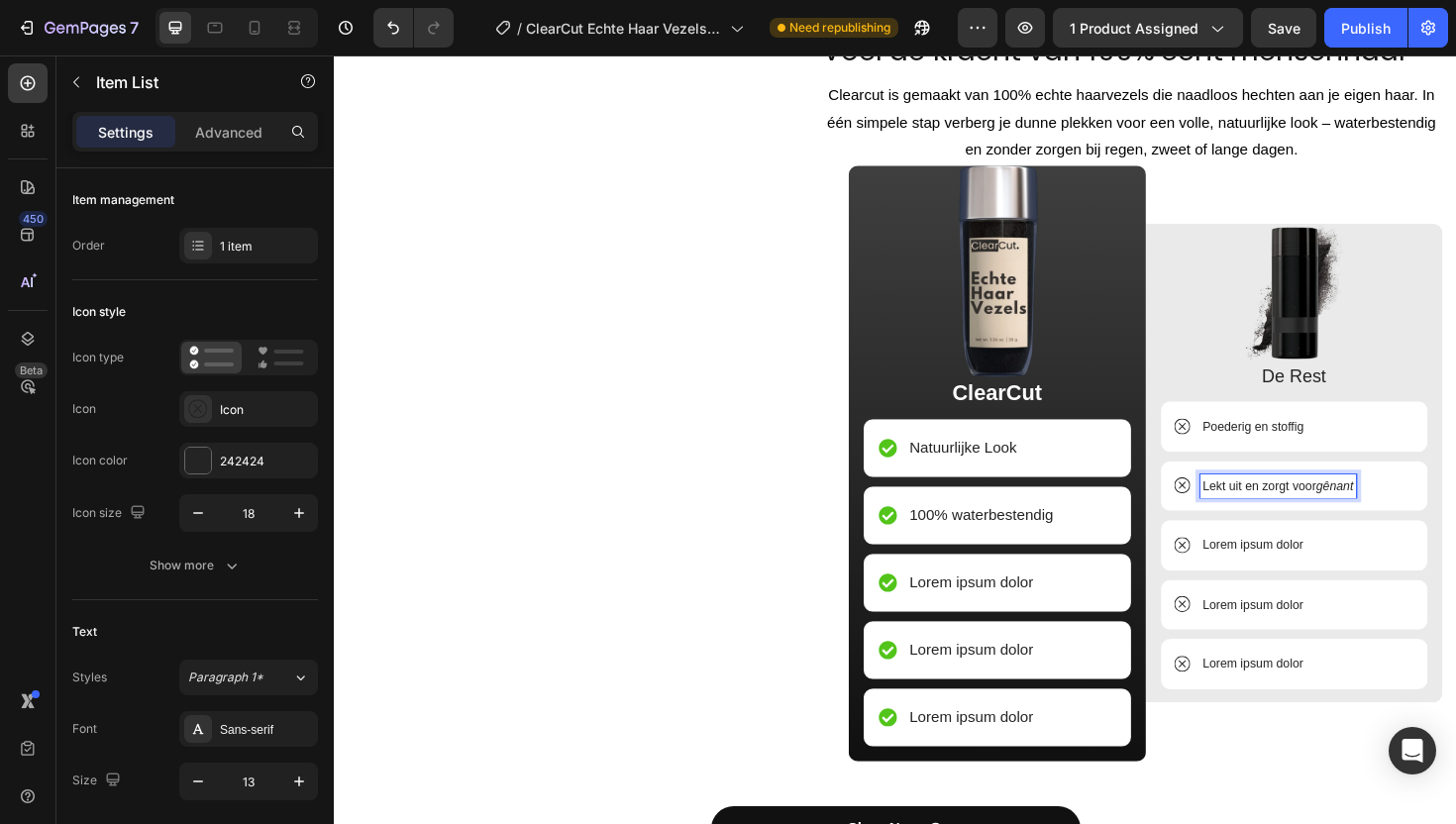 click on "gênant" at bounding box center (1394, 511) 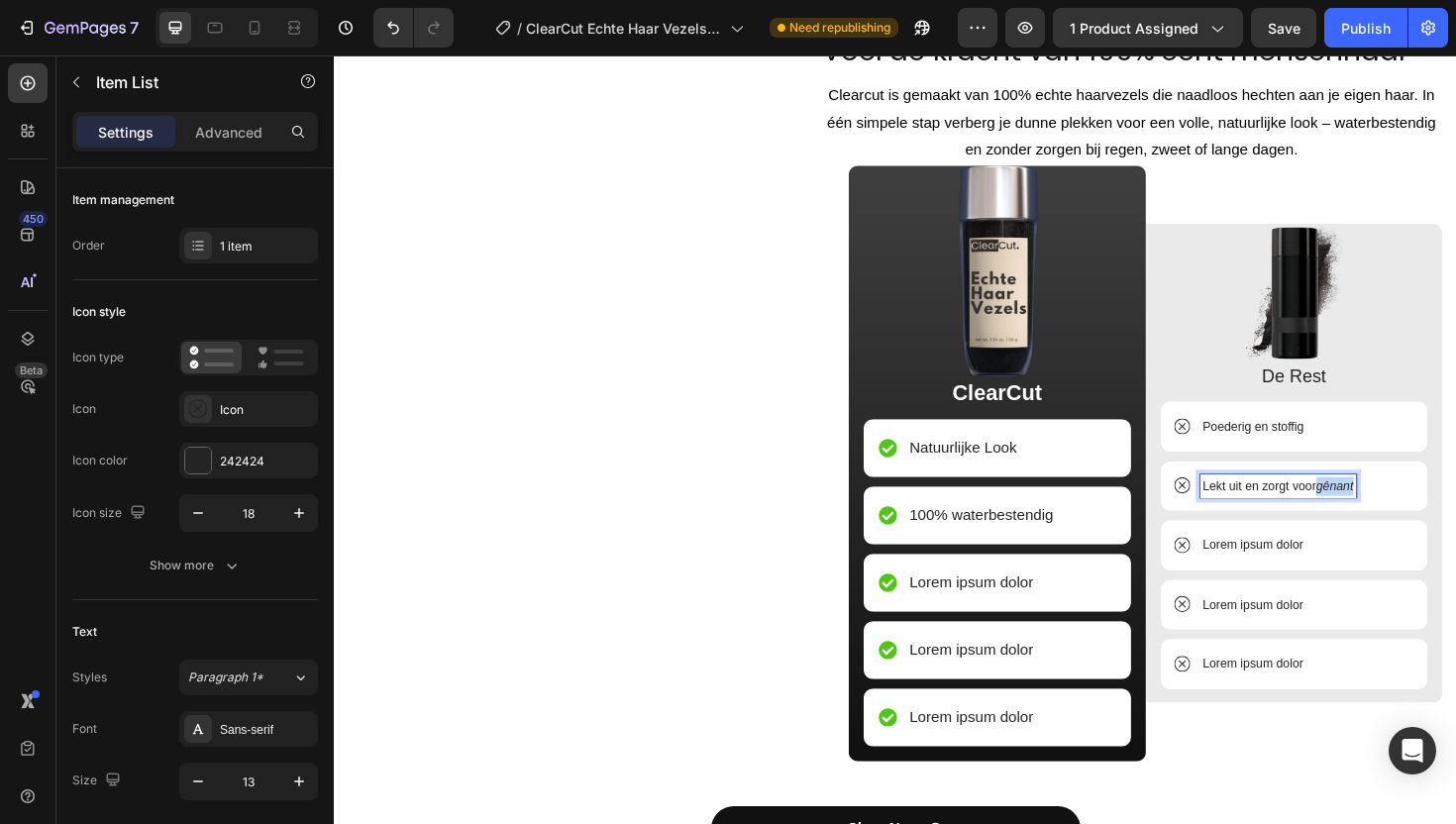 click on "gênant" at bounding box center (1394, 511) 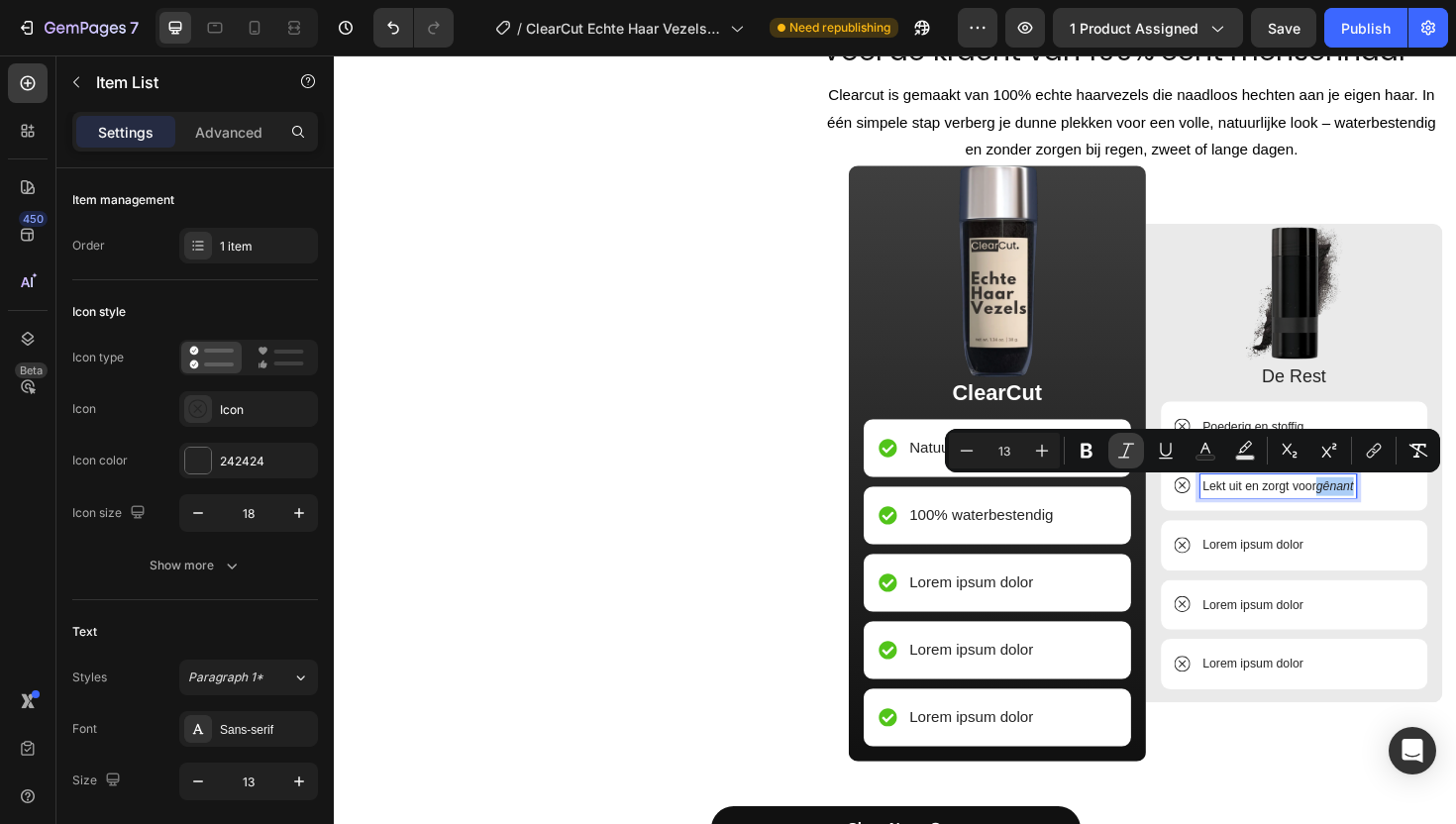 click on "Italic" at bounding box center [1126, 451] 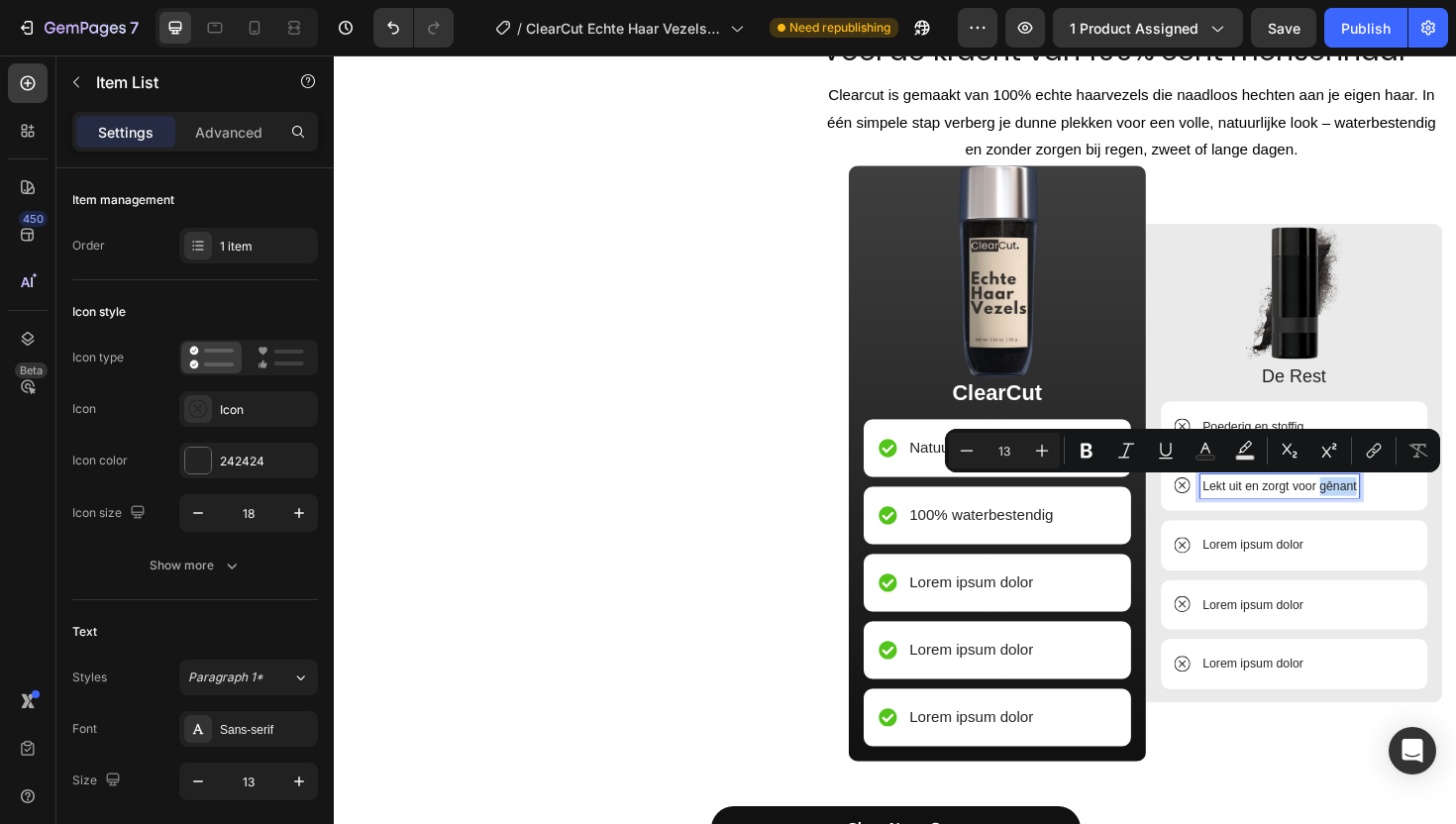 click on "Lekt uit en zorgt voor gênant" at bounding box center (1335, 512) 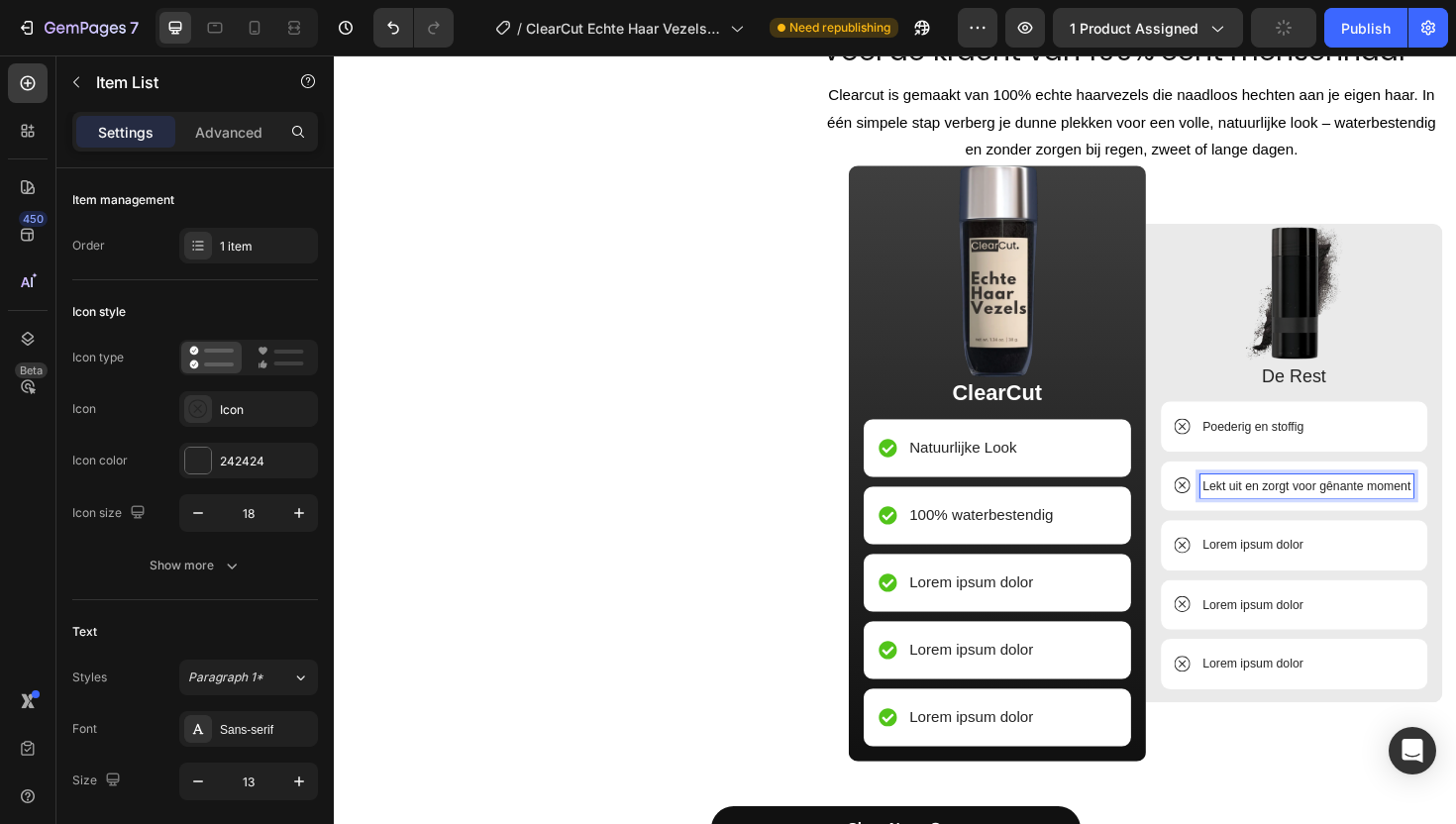 scroll, scrollTop: 2632, scrollLeft: 0, axis: vertical 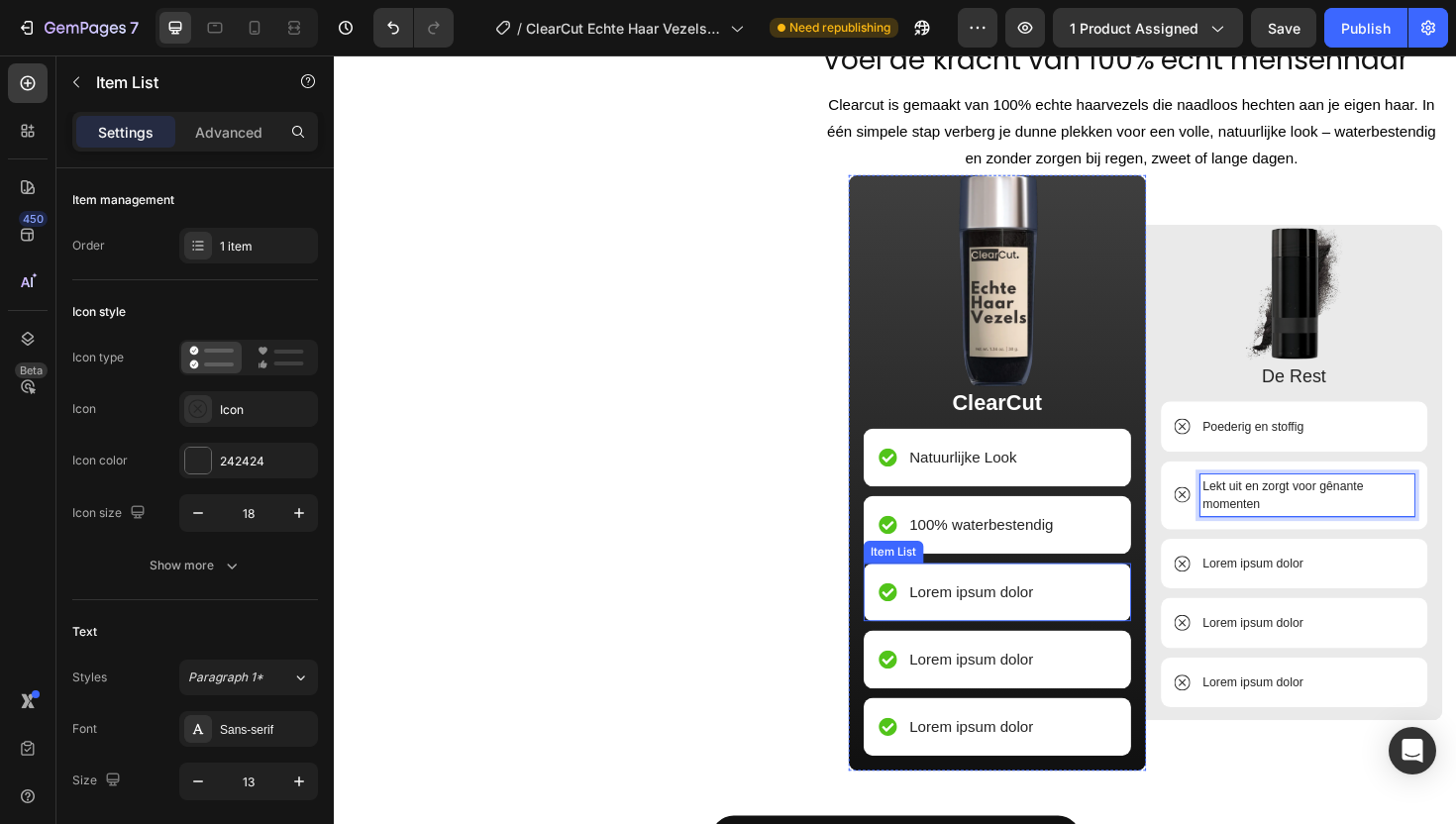 click on "Lorem ipsum dolor" at bounding box center [1008, 624] 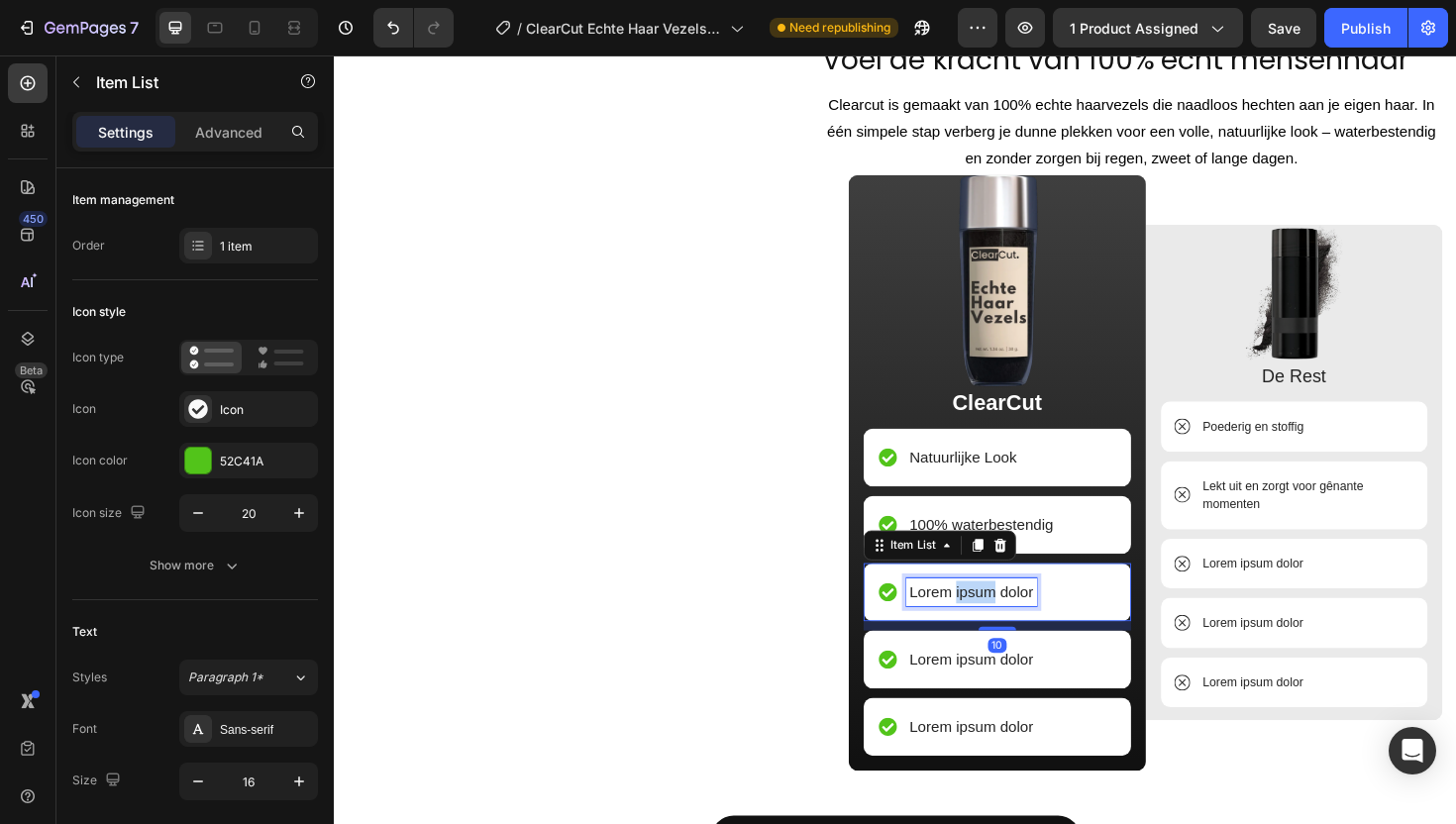 click on "Lorem ipsum dolor" at bounding box center [1008, 624] 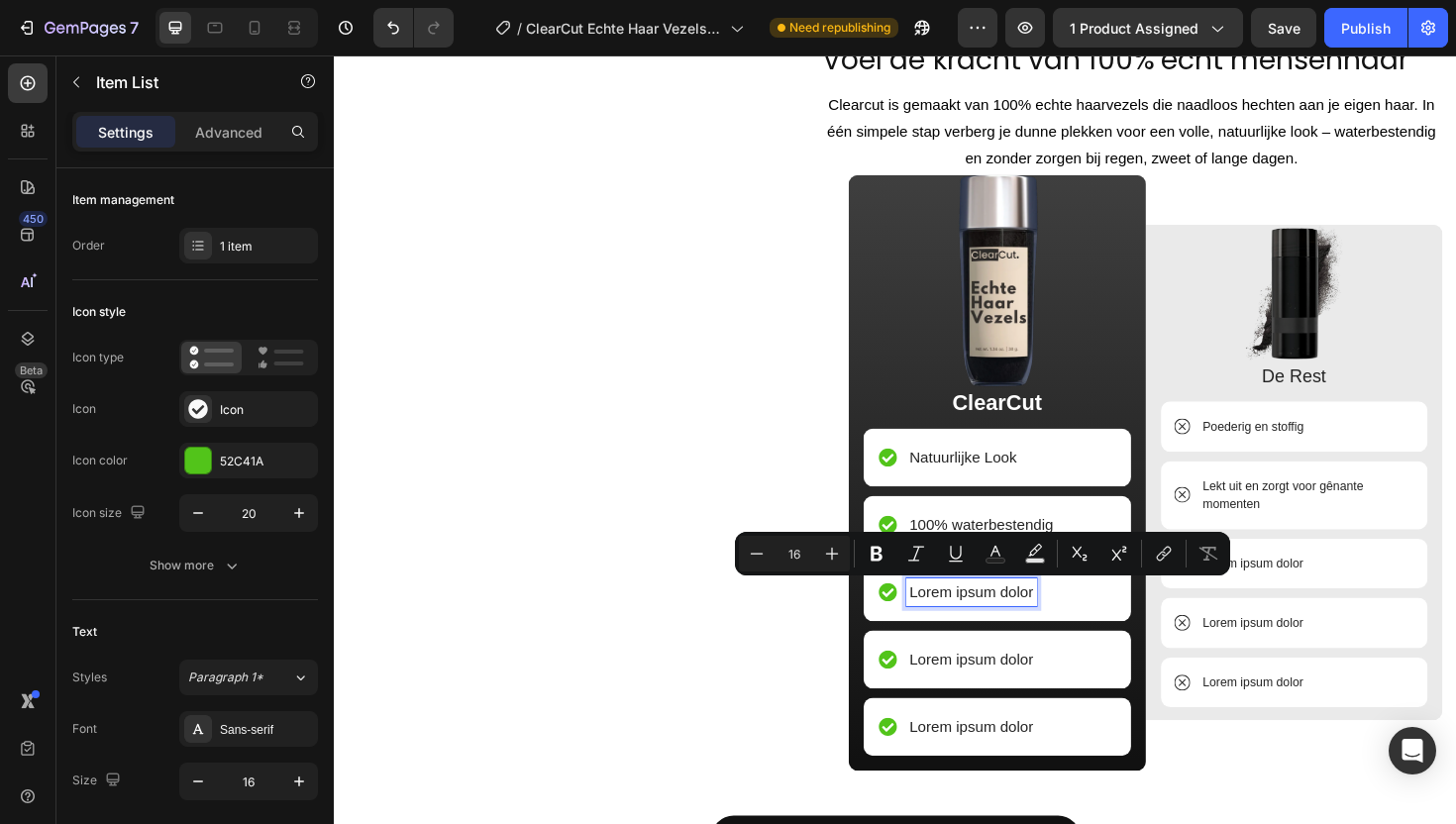 click on "Lorem ipsum dolor" at bounding box center [1008, 624] 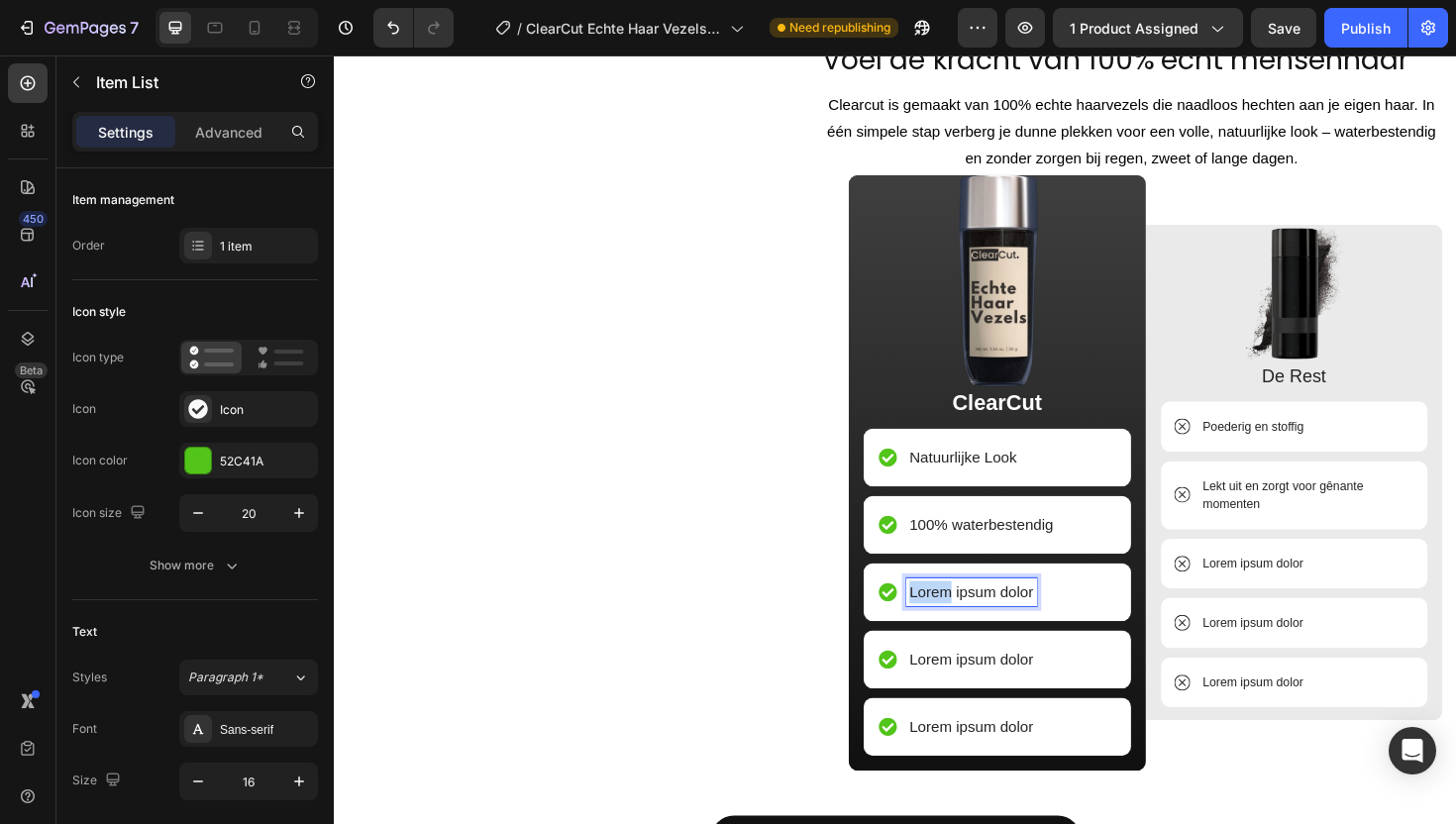 click on "Lorem ipsum dolor" at bounding box center [1008, 624] 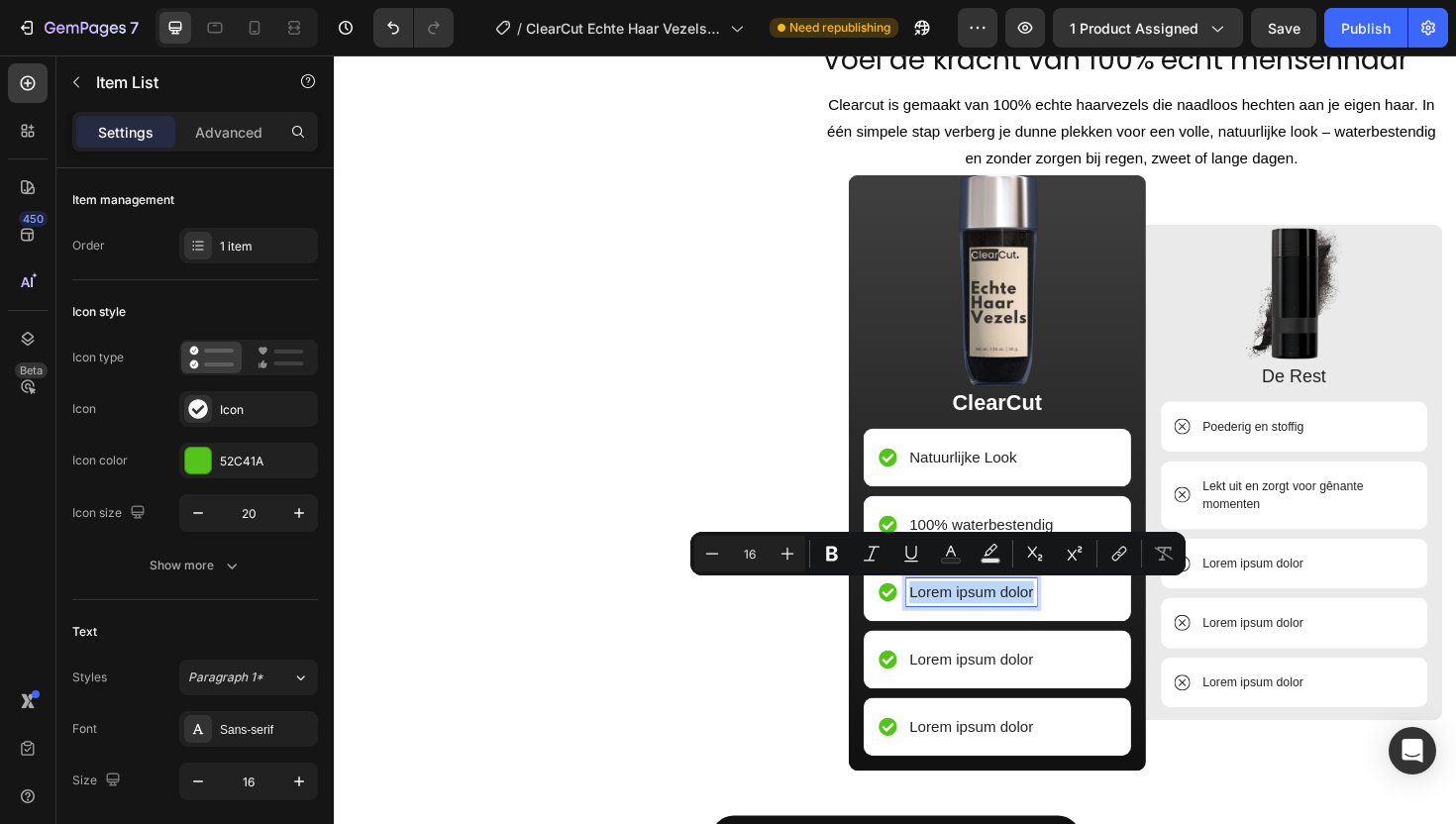 click on "Lorem ipsum dolor" at bounding box center (1008, 624) 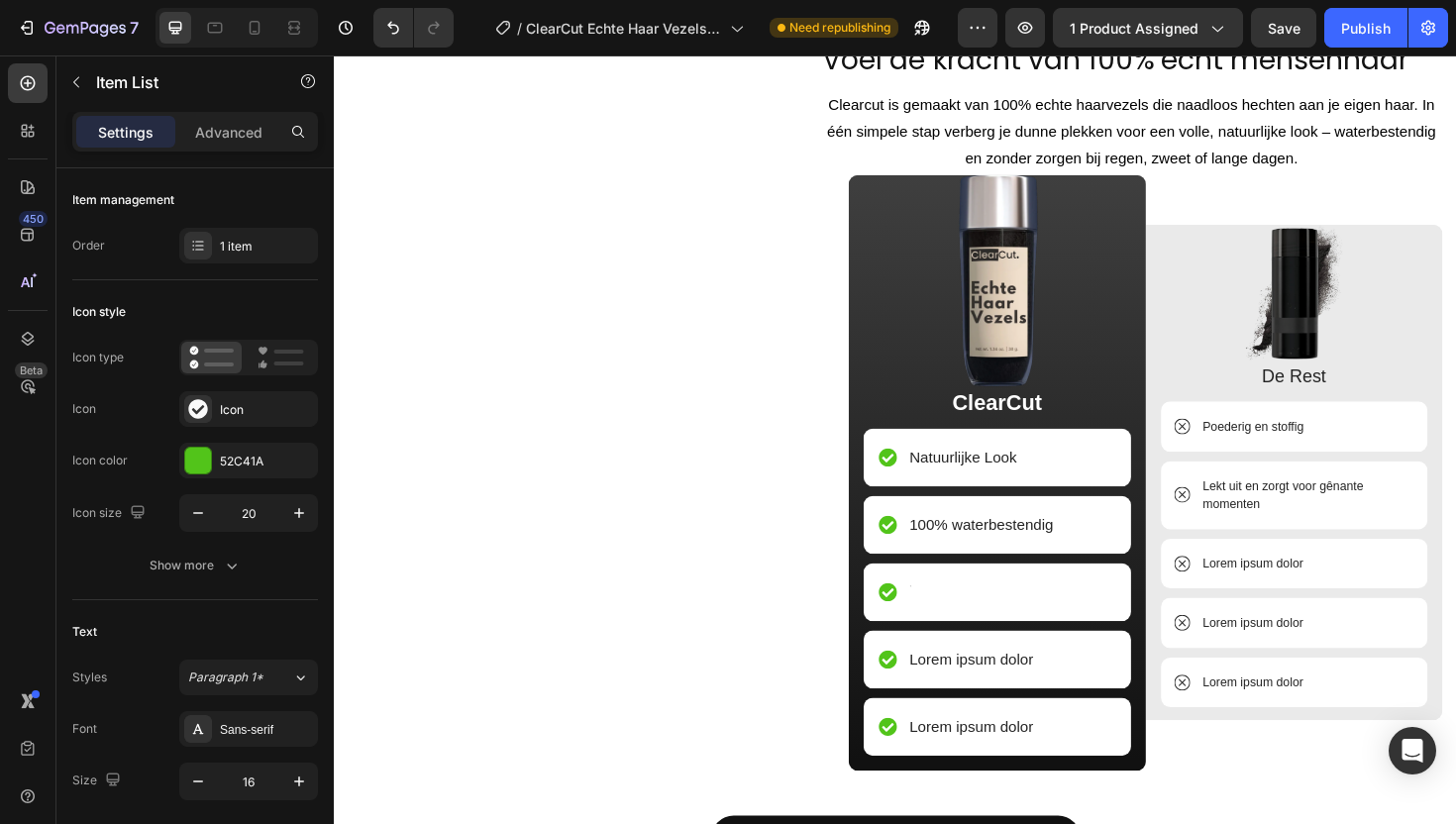 scroll, scrollTop: 2626, scrollLeft: 0, axis: vertical 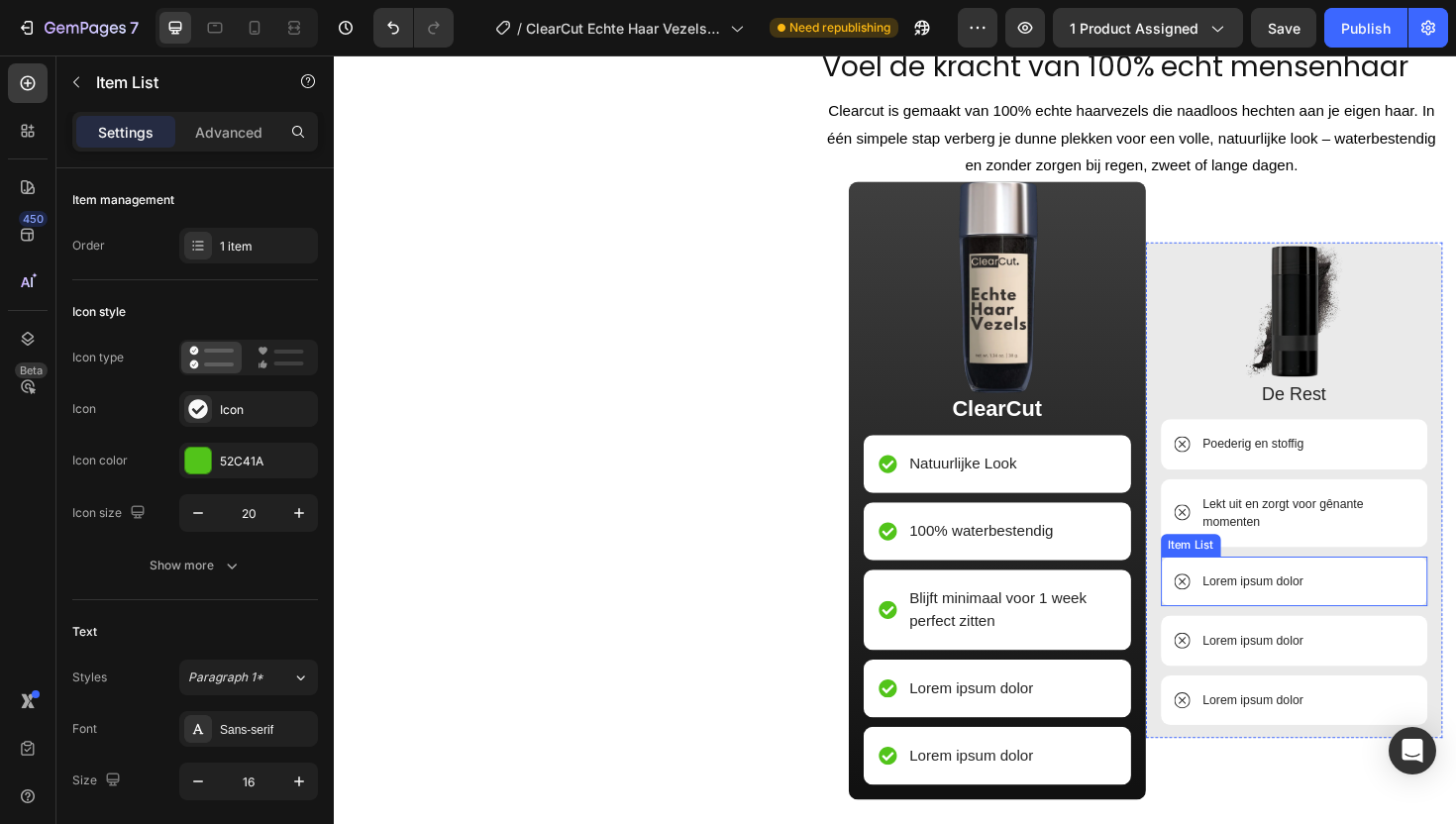 click on "Lorem ipsum dolor" at bounding box center (1307, 613) 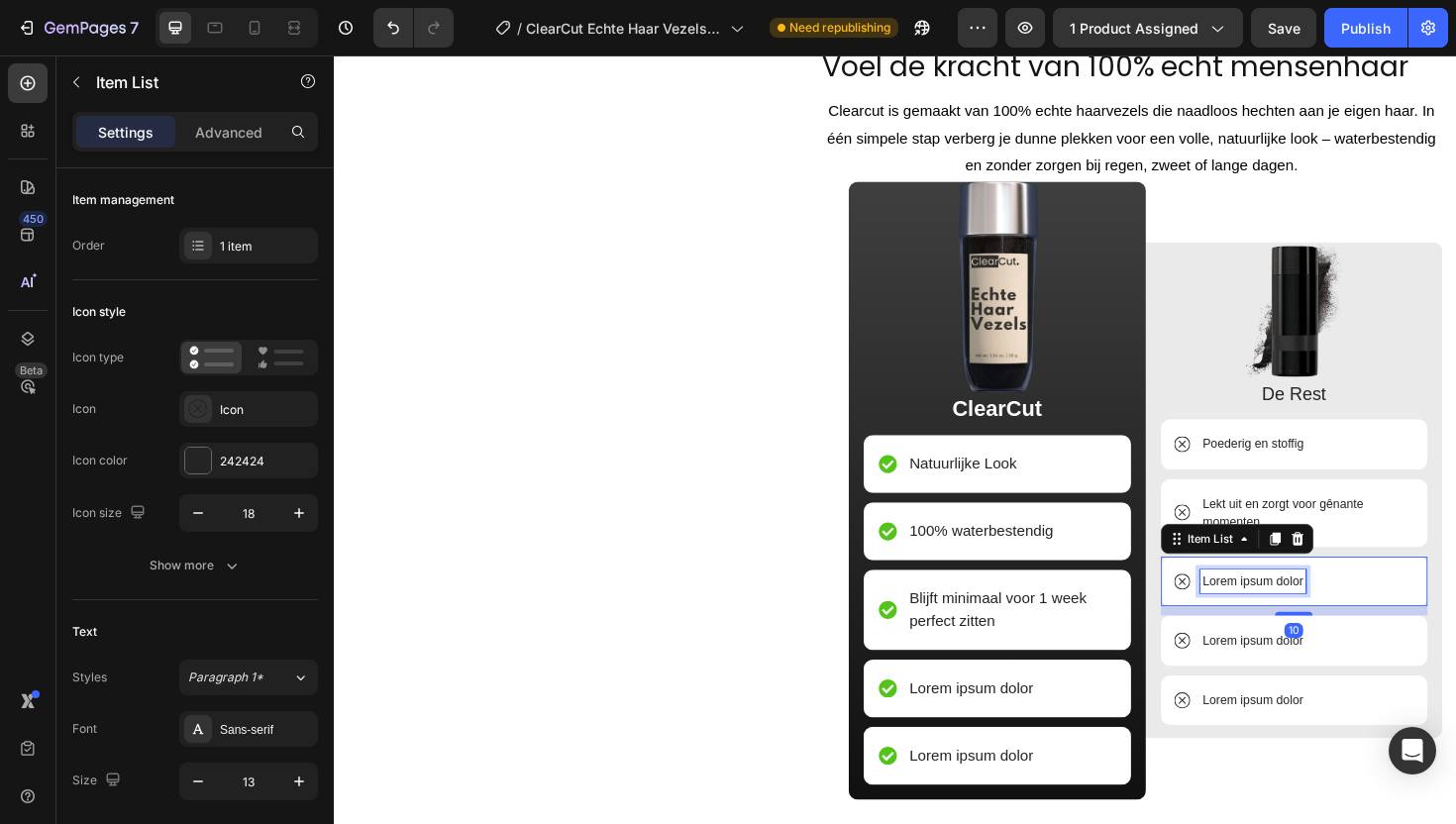 click on "Lorem ipsum dolor" at bounding box center (1307, 613) 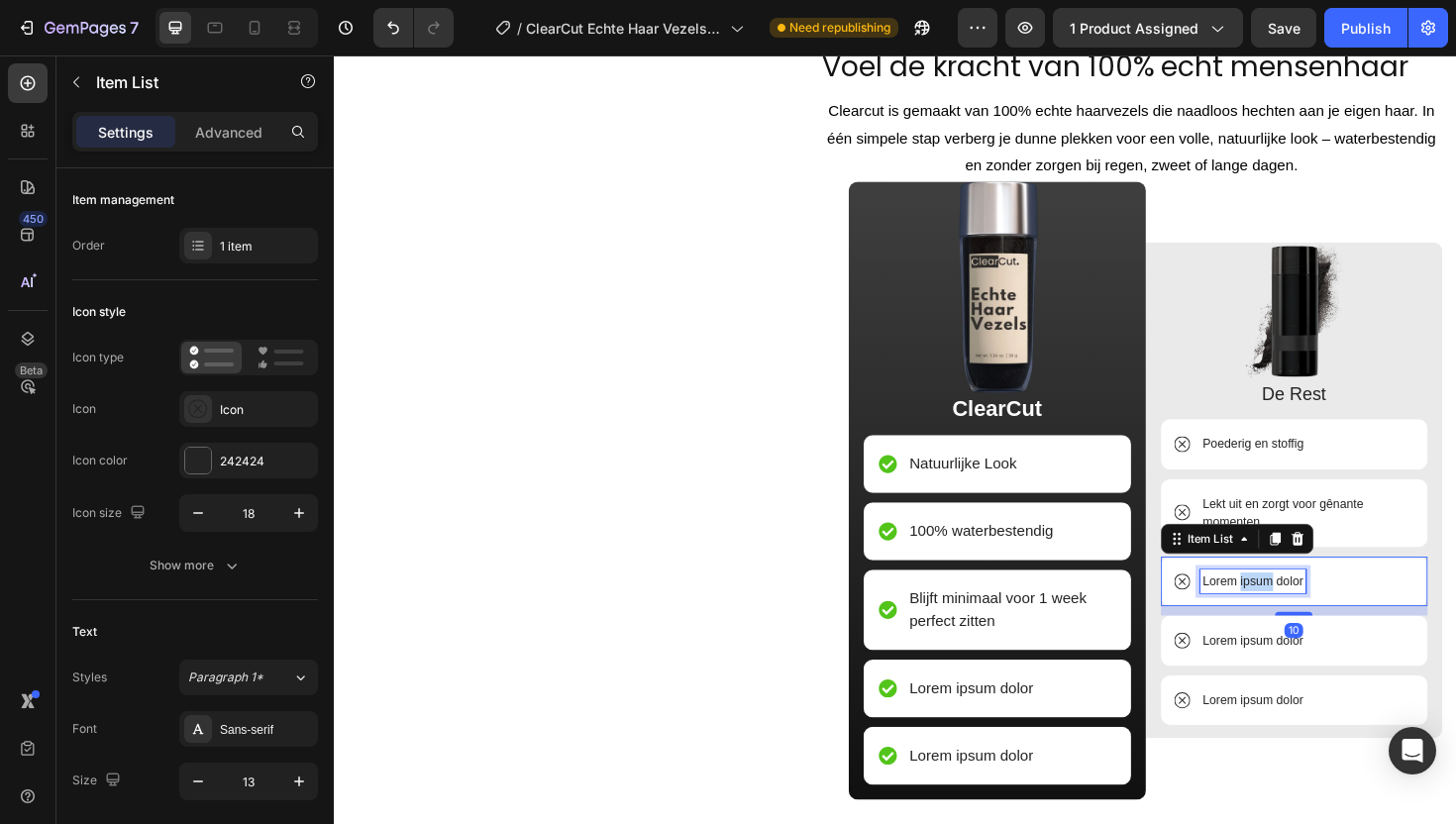 click on "Lorem ipsum dolor" at bounding box center [1307, 613] 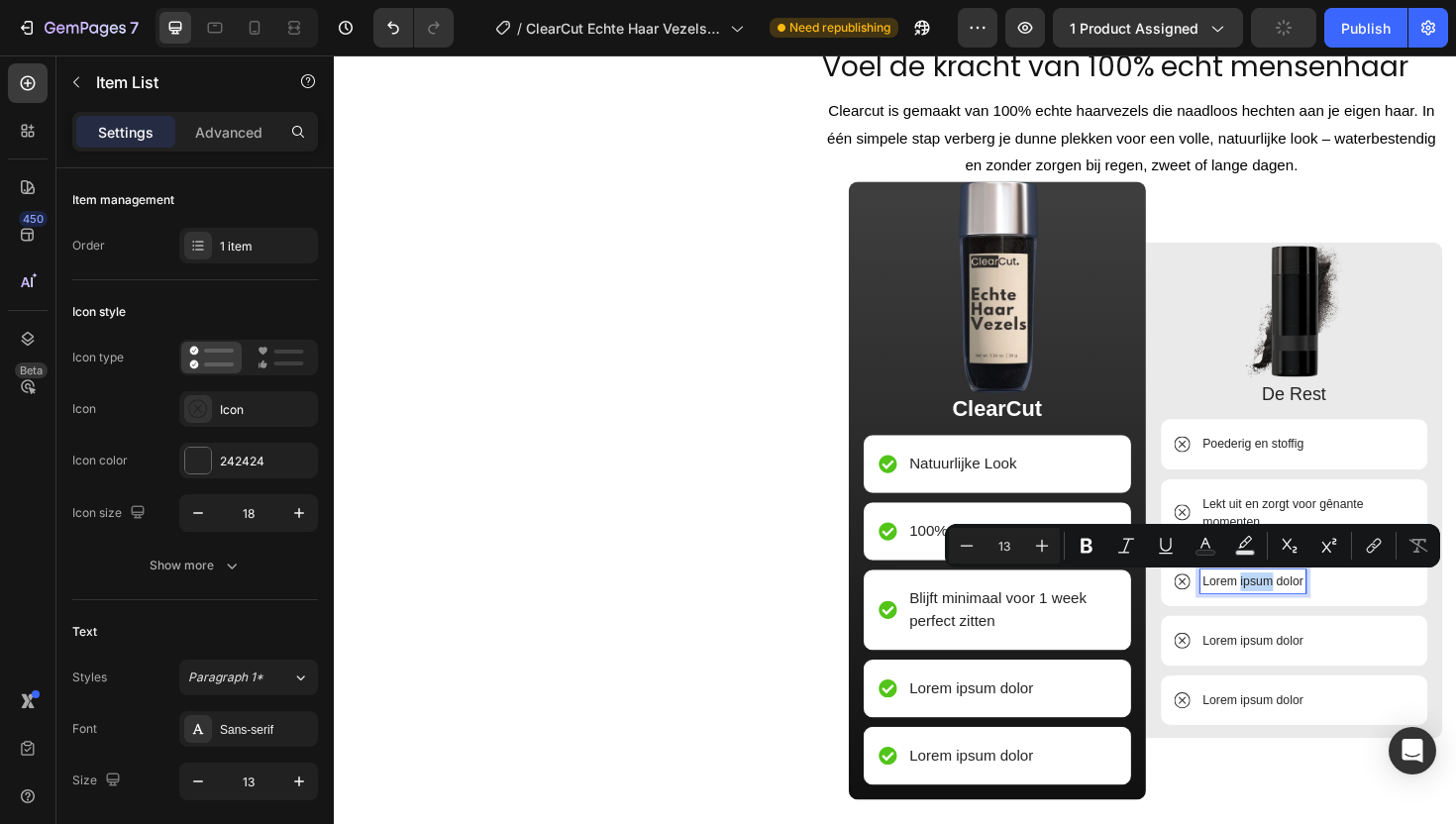 click on "Lorem ipsum dolor" at bounding box center (1307, 613) 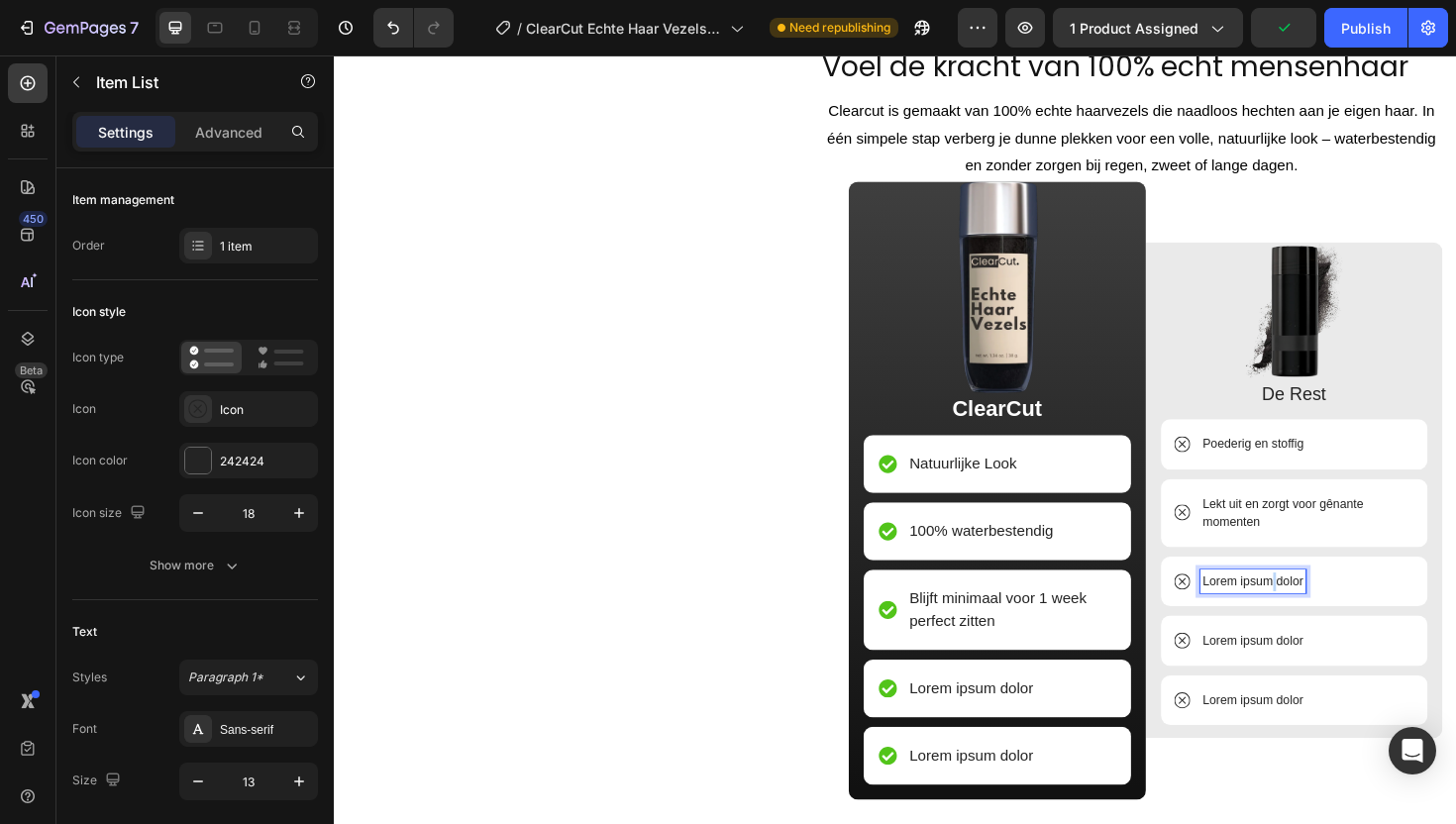 click on "Lorem ipsum dolor" at bounding box center (1307, 613) 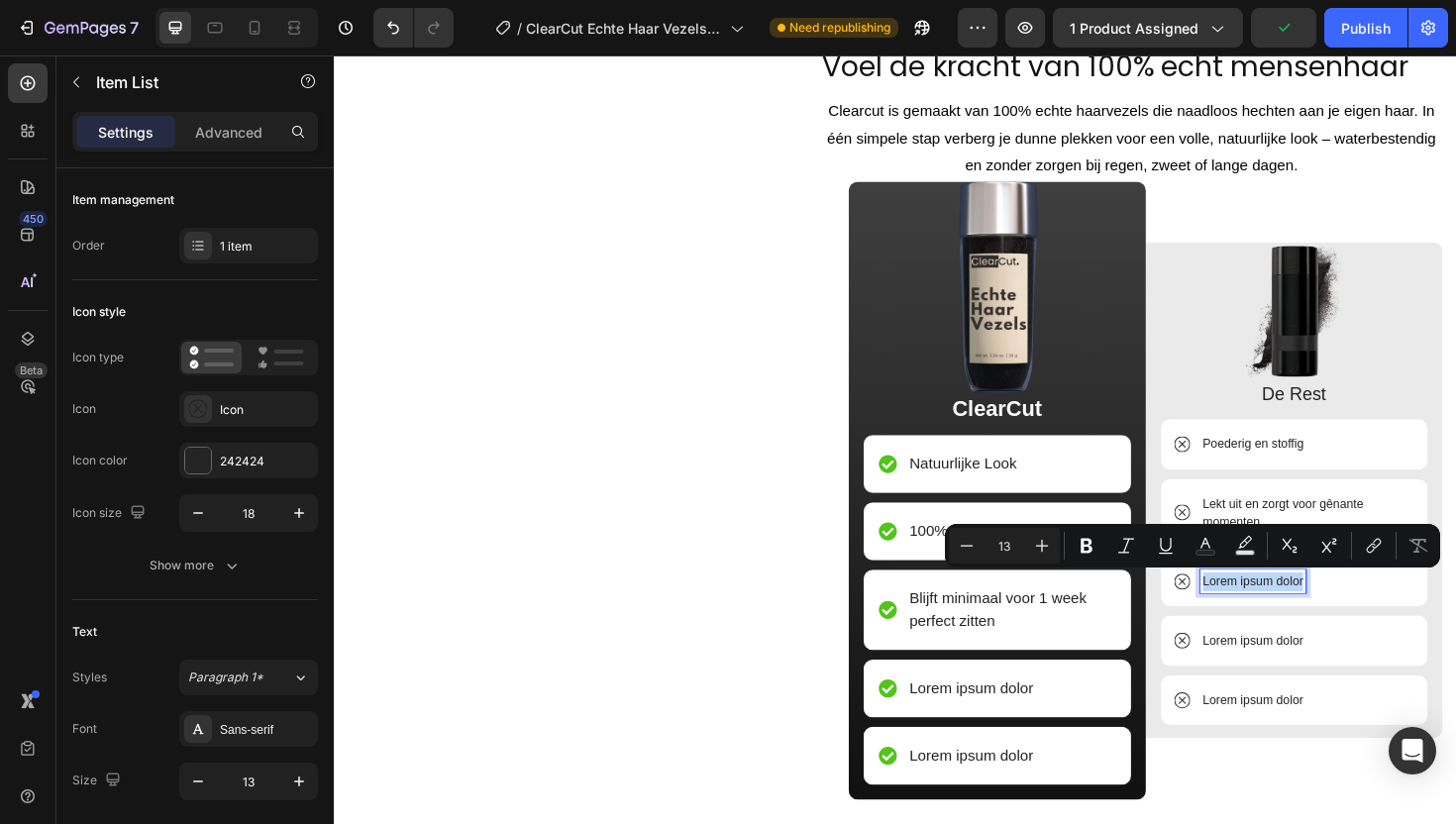 click on "Lorem ipsum dolor" at bounding box center (1307, 613) 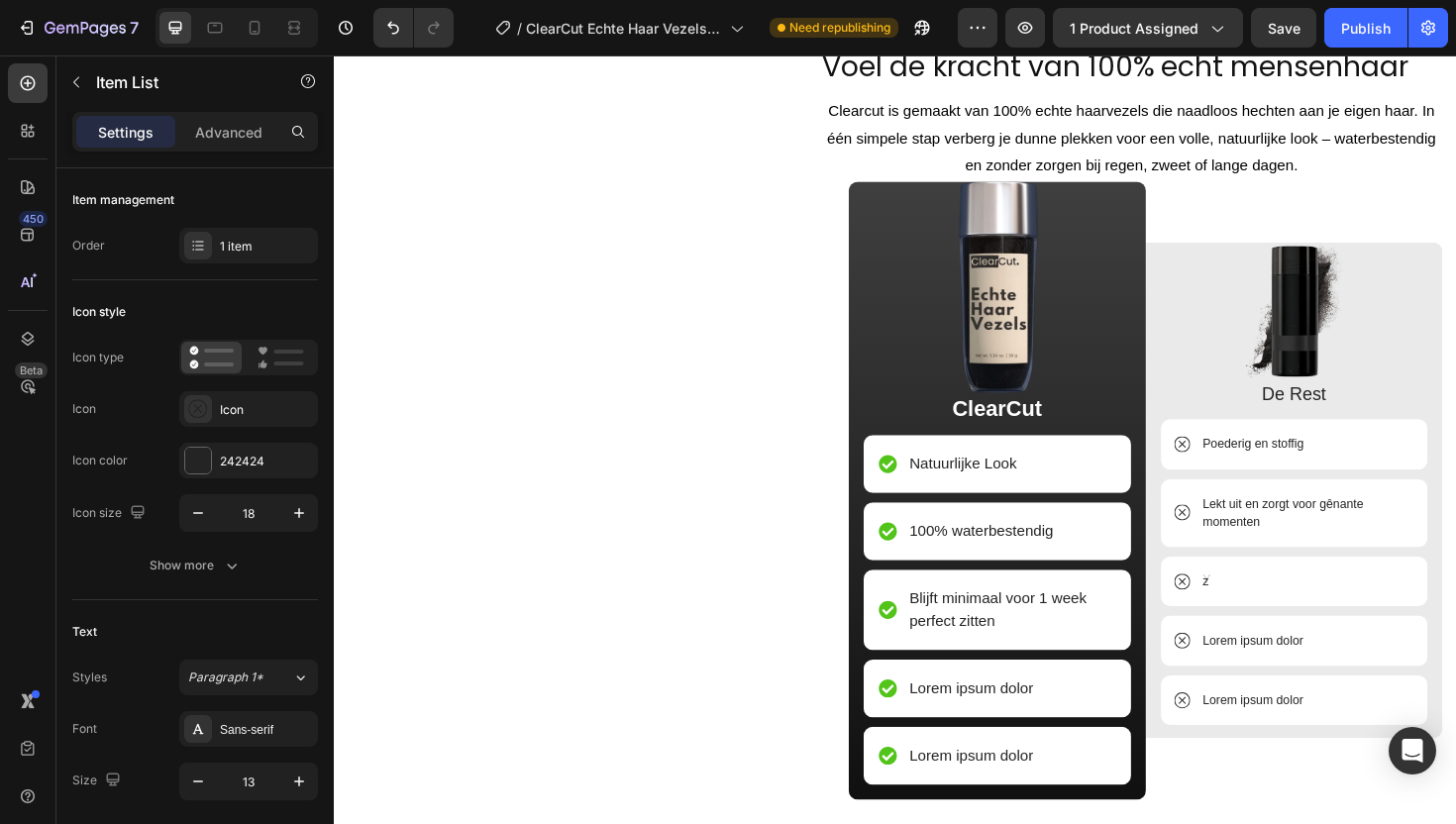 scroll, scrollTop: 2617, scrollLeft: 0, axis: vertical 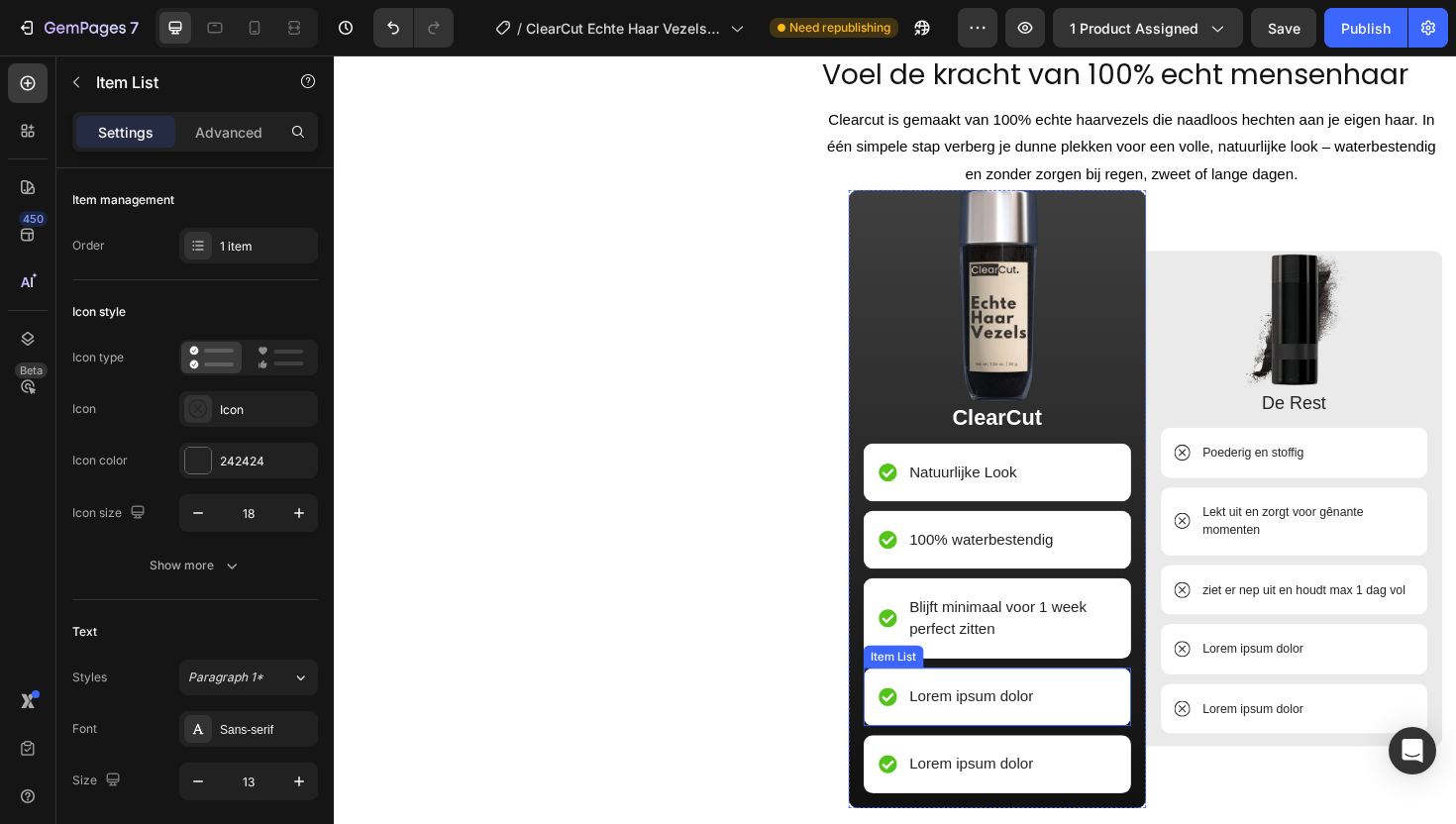 click on "Lorem ipsum dolor" at bounding box center [1008, 735] 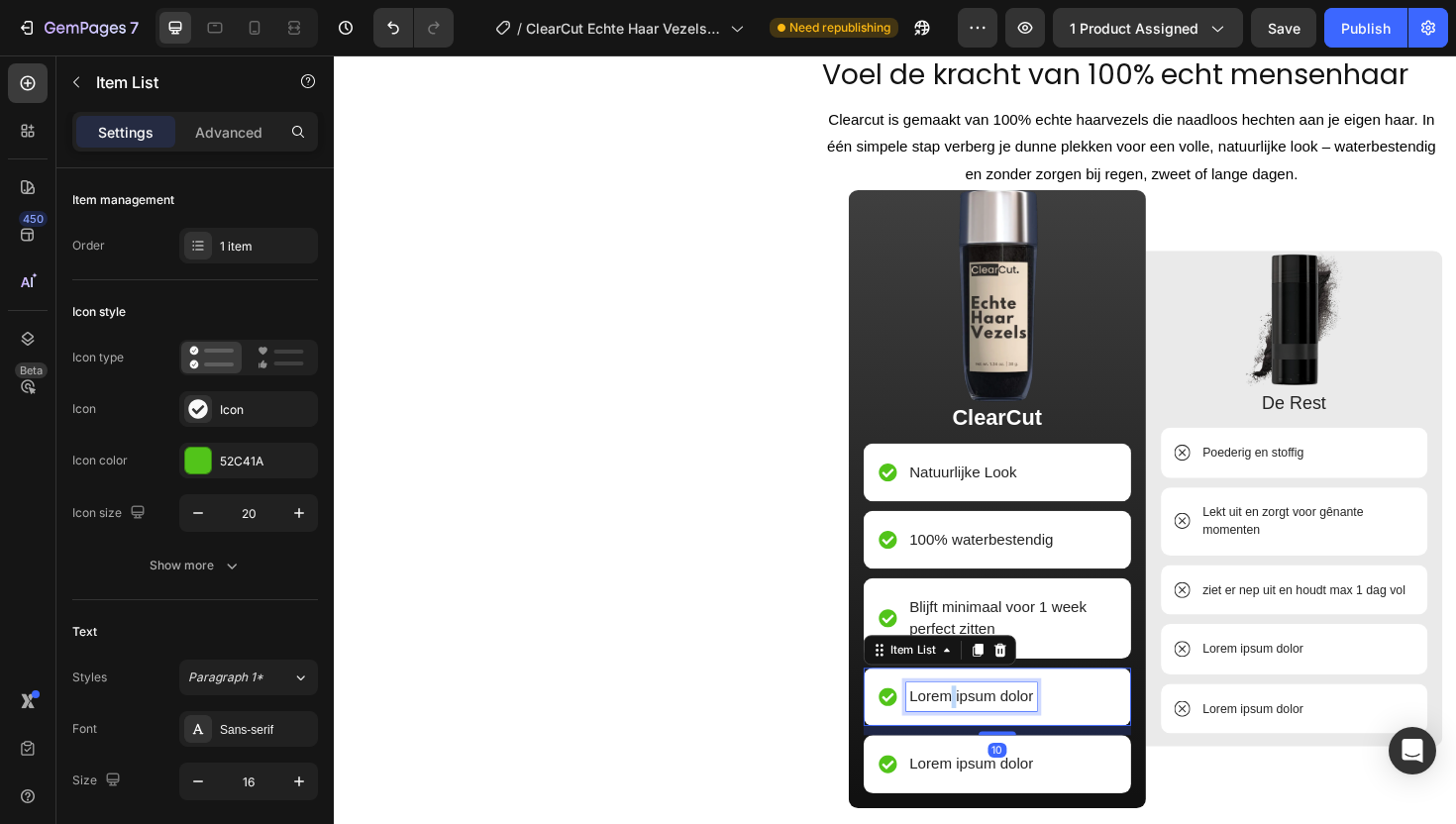 click on "Lorem ipsum dolor" at bounding box center (1008, 735) 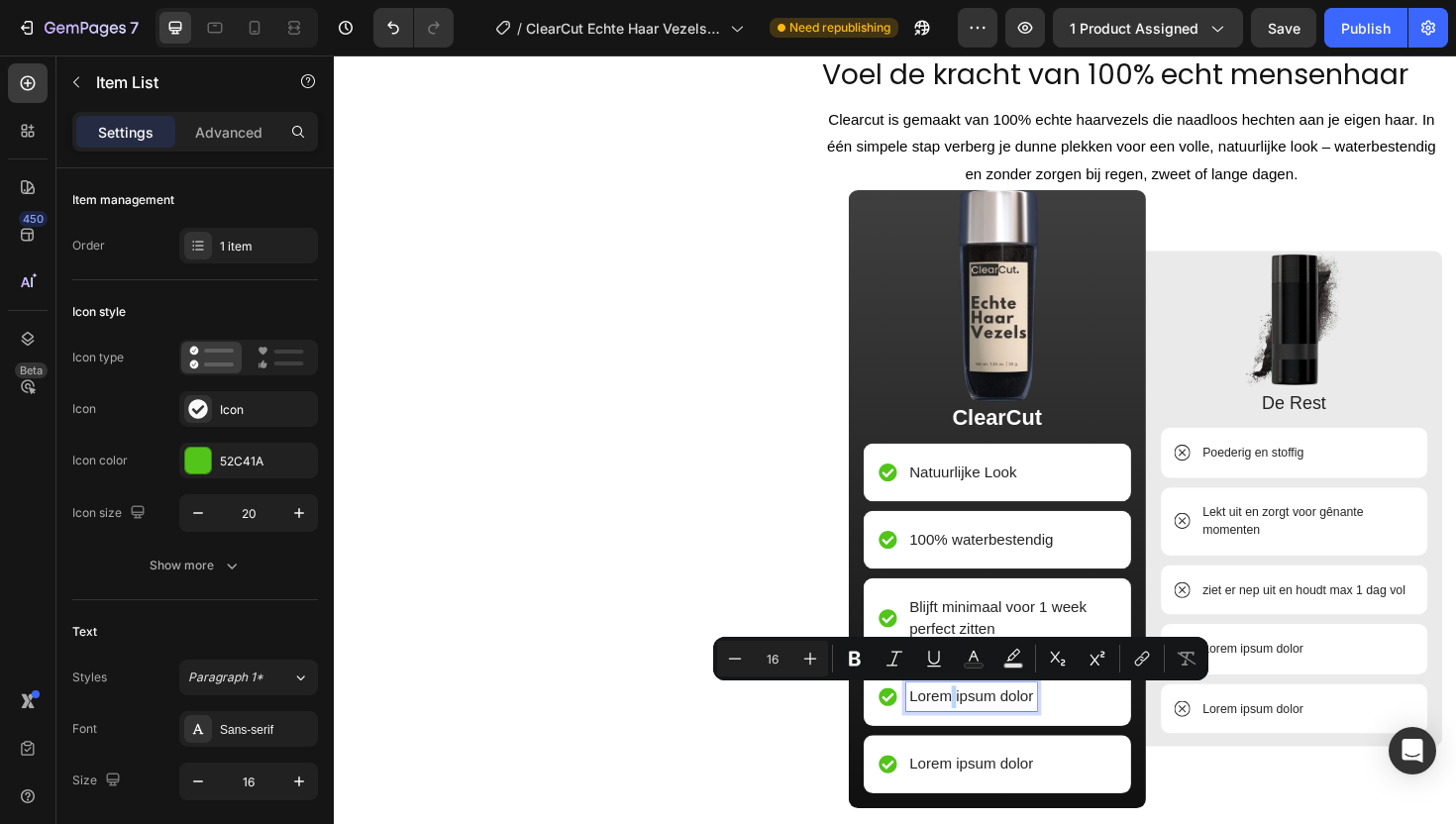 click on "Lorem ipsum dolor" at bounding box center (1008, 735) 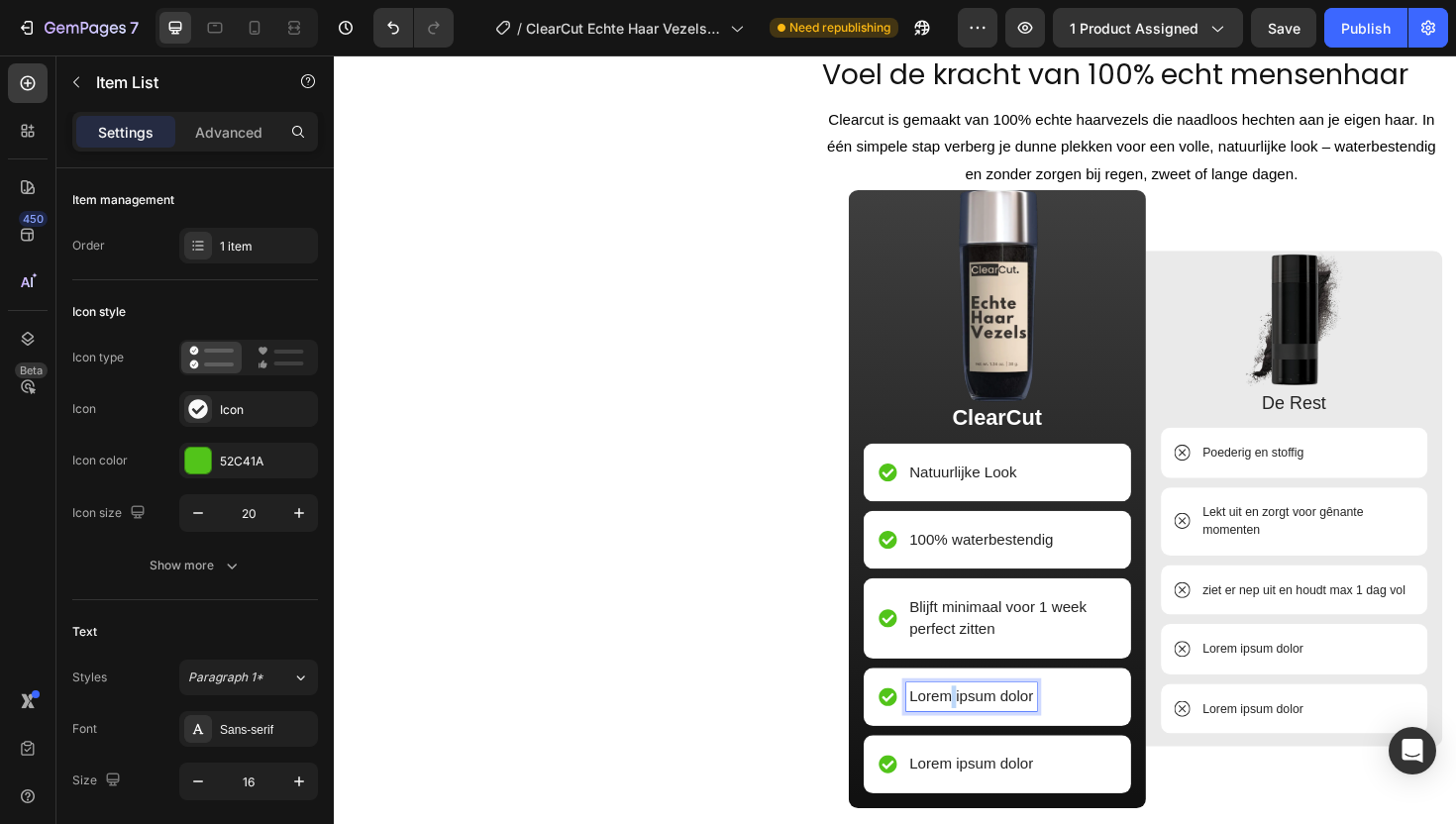 click on "Lorem ipsum dolor" at bounding box center (1008, 735) 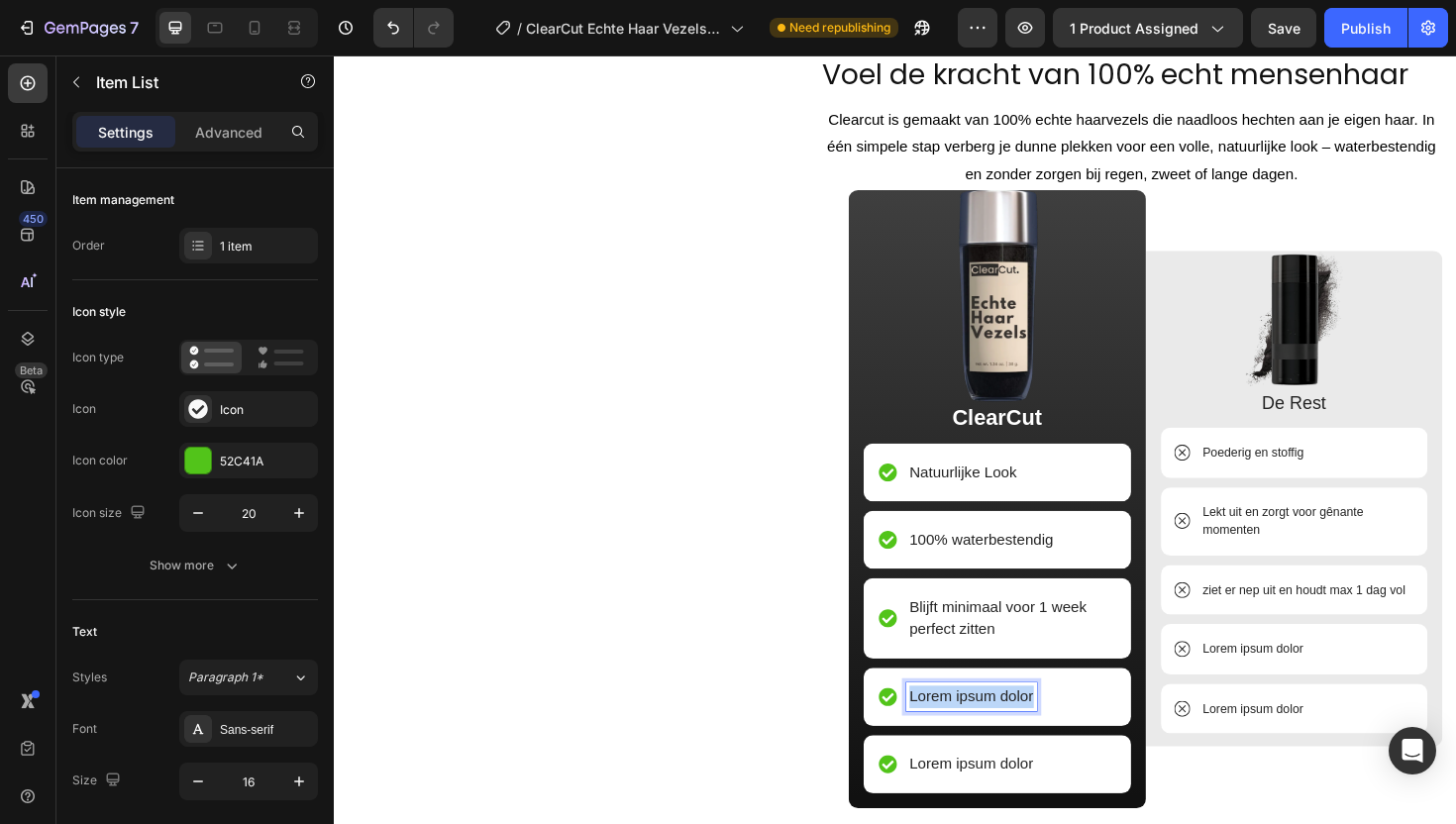 click on "Lorem ipsum dolor" at bounding box center [1008, 735] 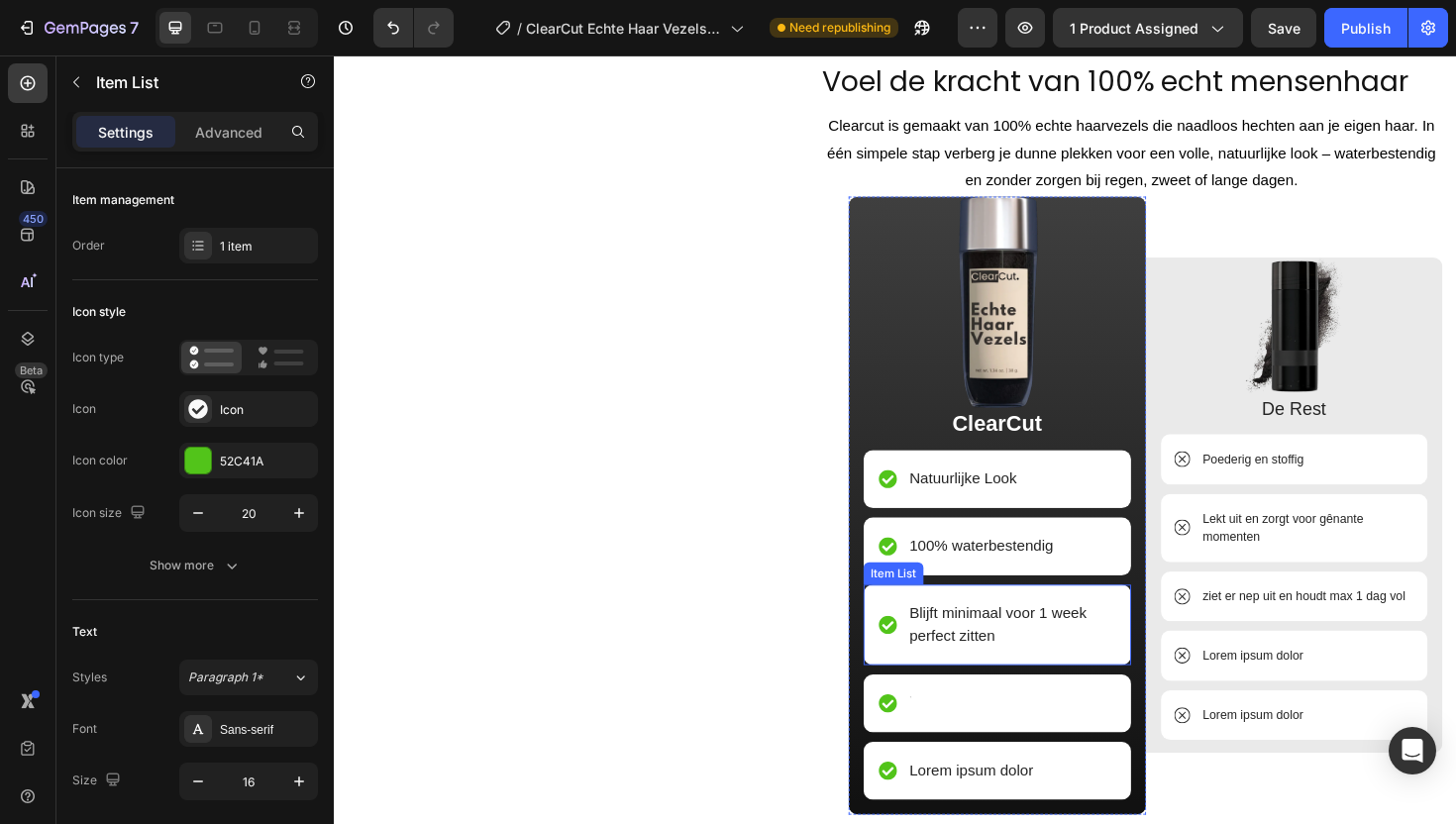 scroll, scrollTop: 2603, scrollLeft: 0, axis: vertical 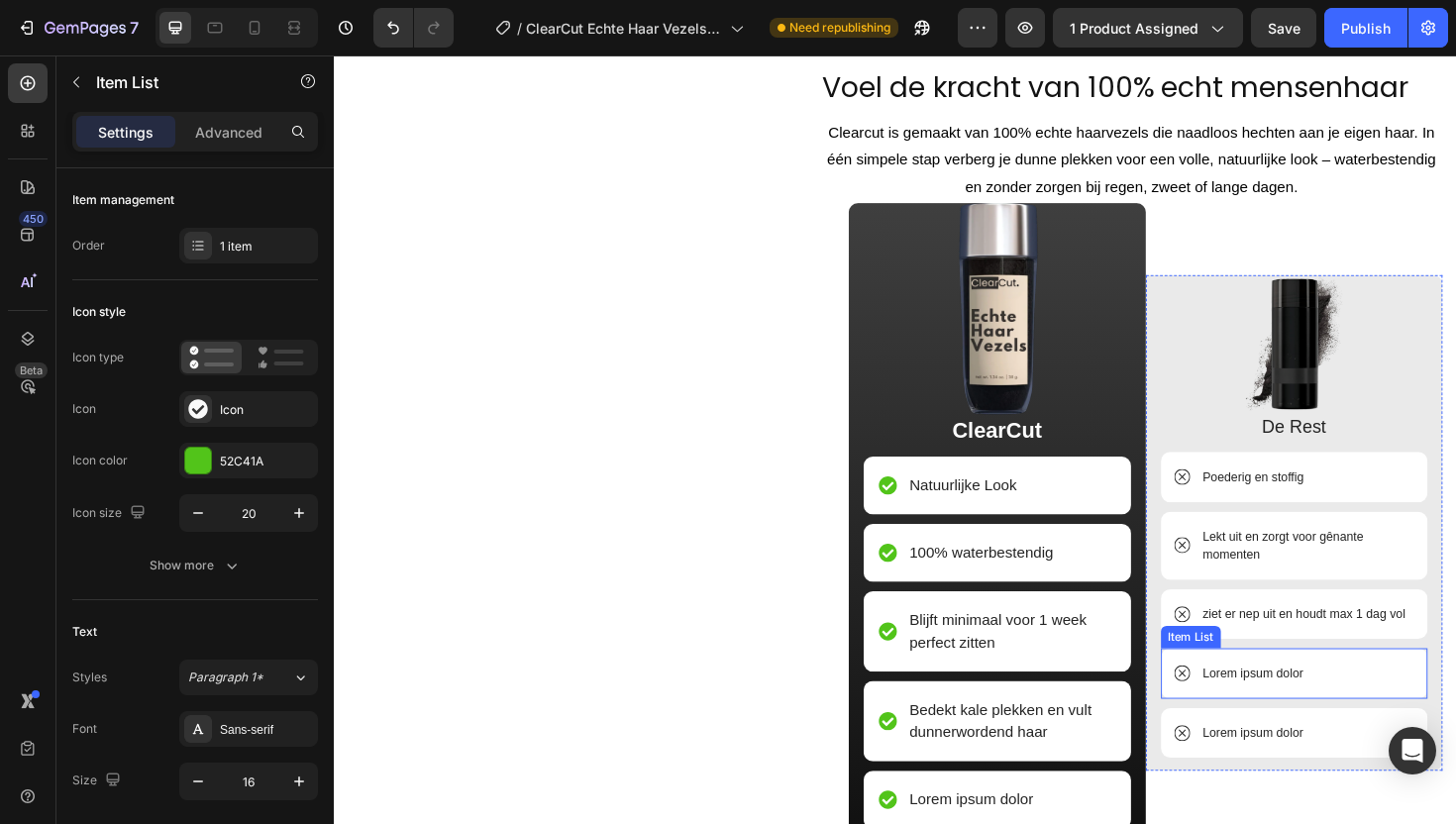 click on "Lorem ipsum dolor" at bounding box center [1307, 710] 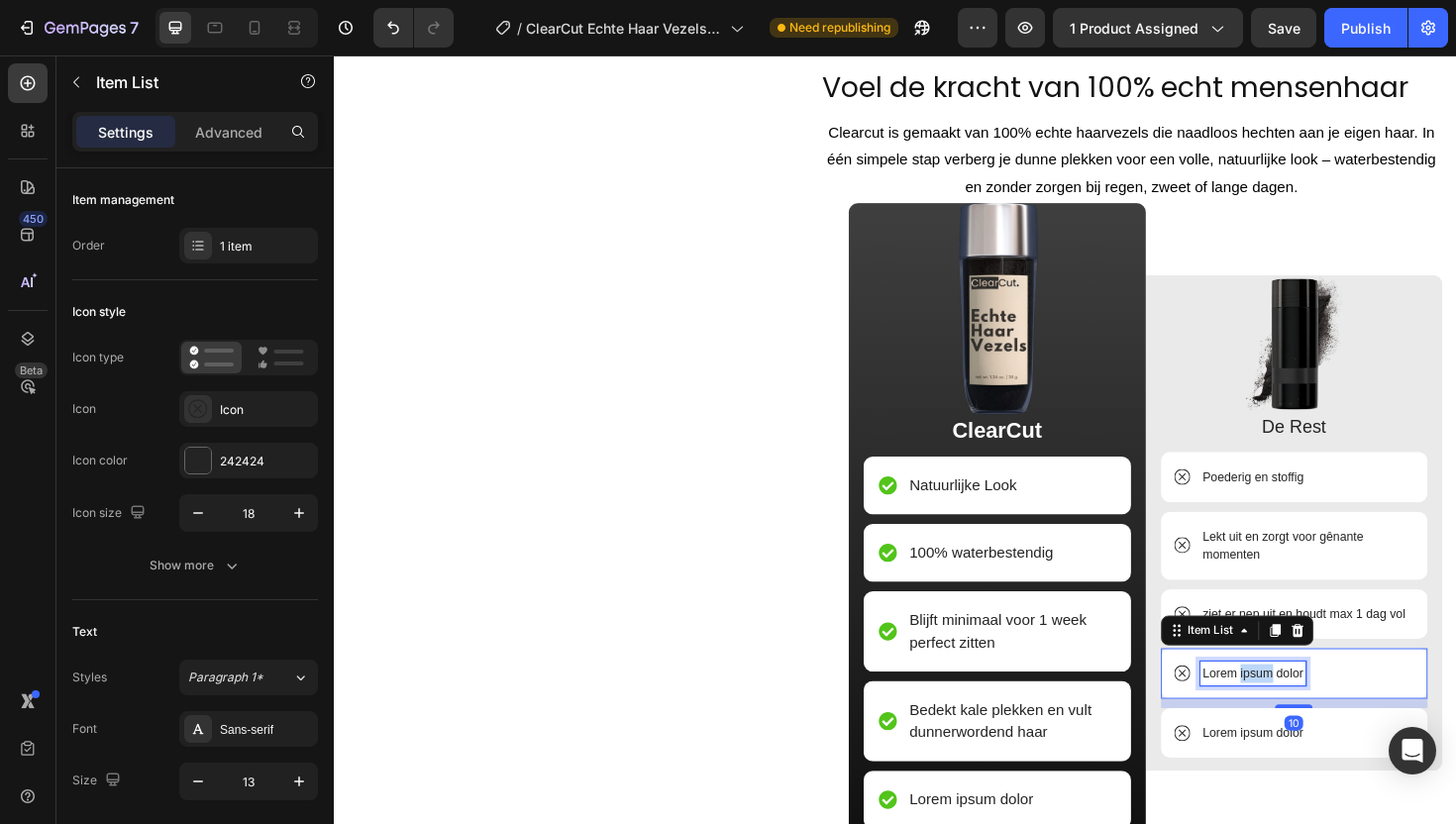 click on "Lorem ipsum dolor" at bounding box center (1307, 710) 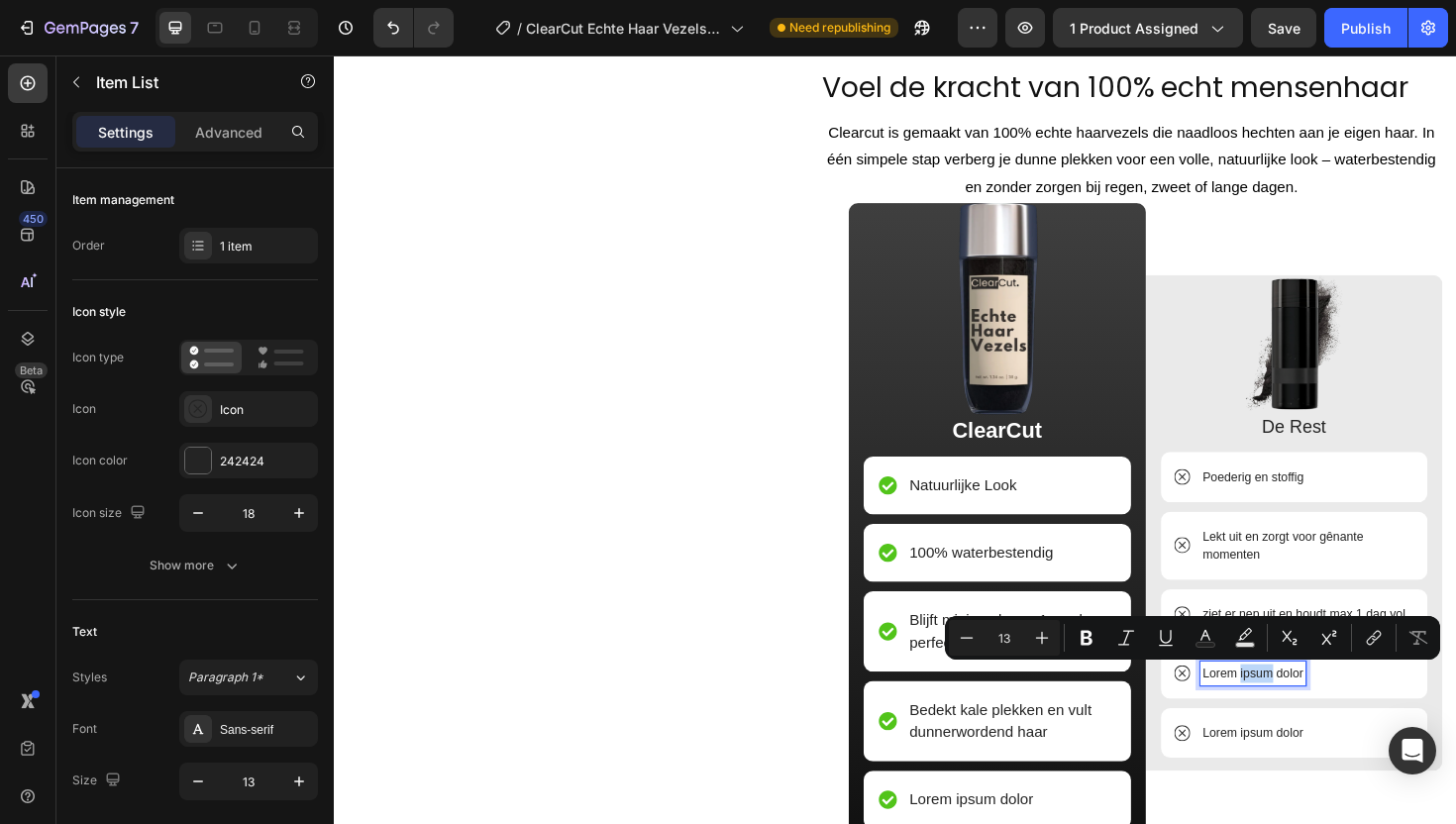 click on "Lorem ipsum dolor" at bounding box center [1307, 710] 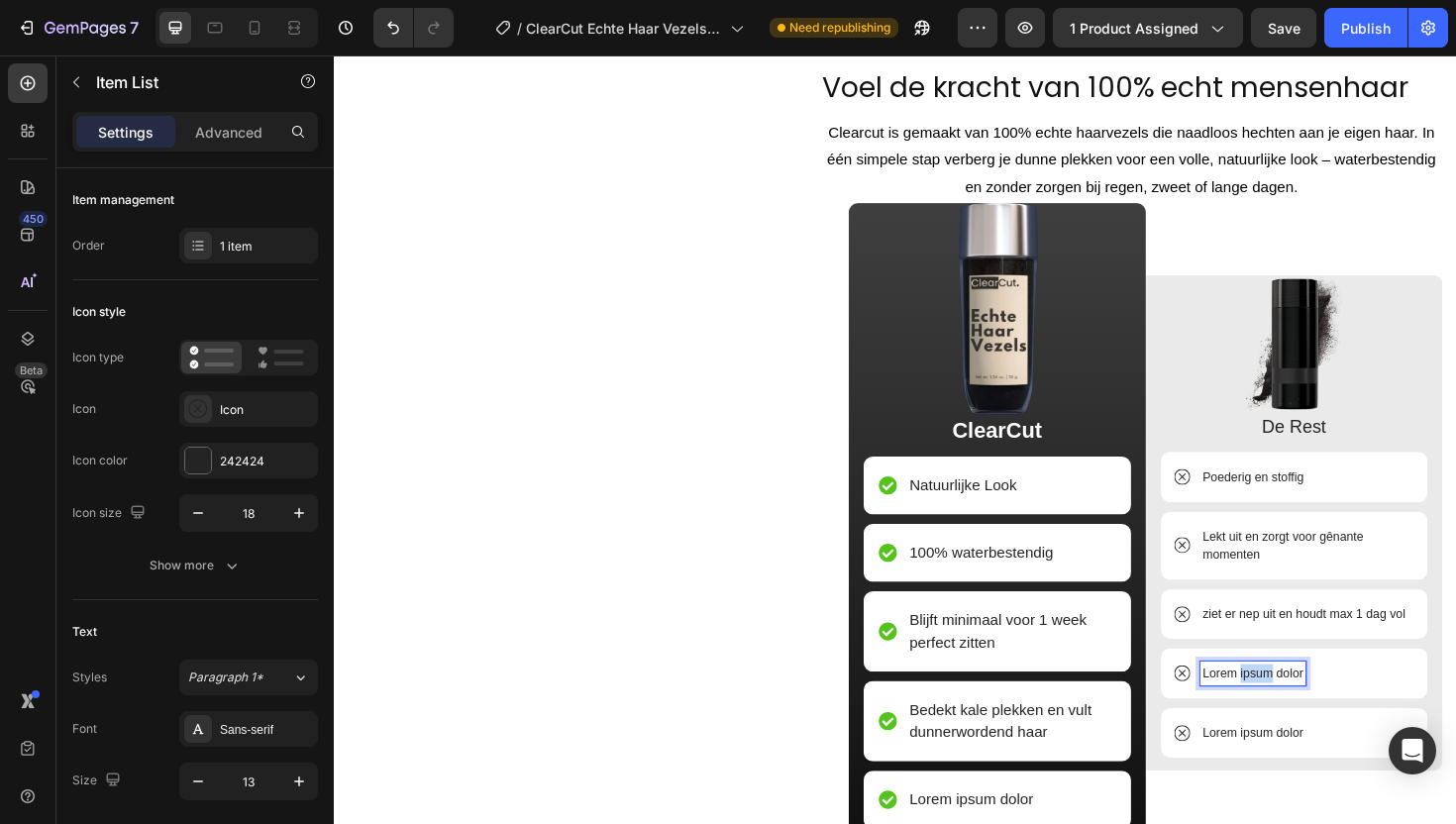 click on "Lorem ipsum dolor" at bounding box center [1307, 710] 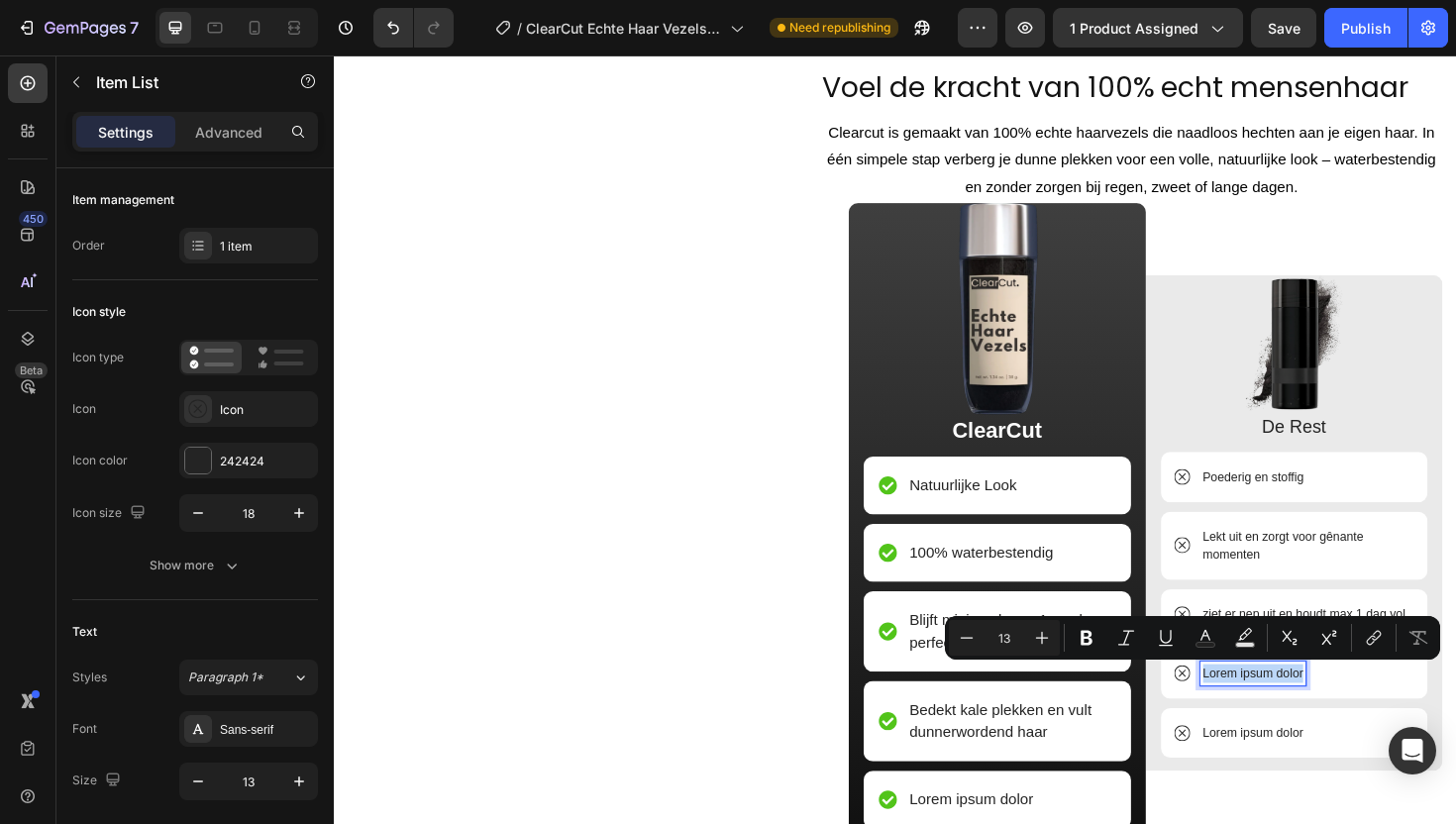 click on "Lorem ipsum dolor" at bounding box center [1307, 710] 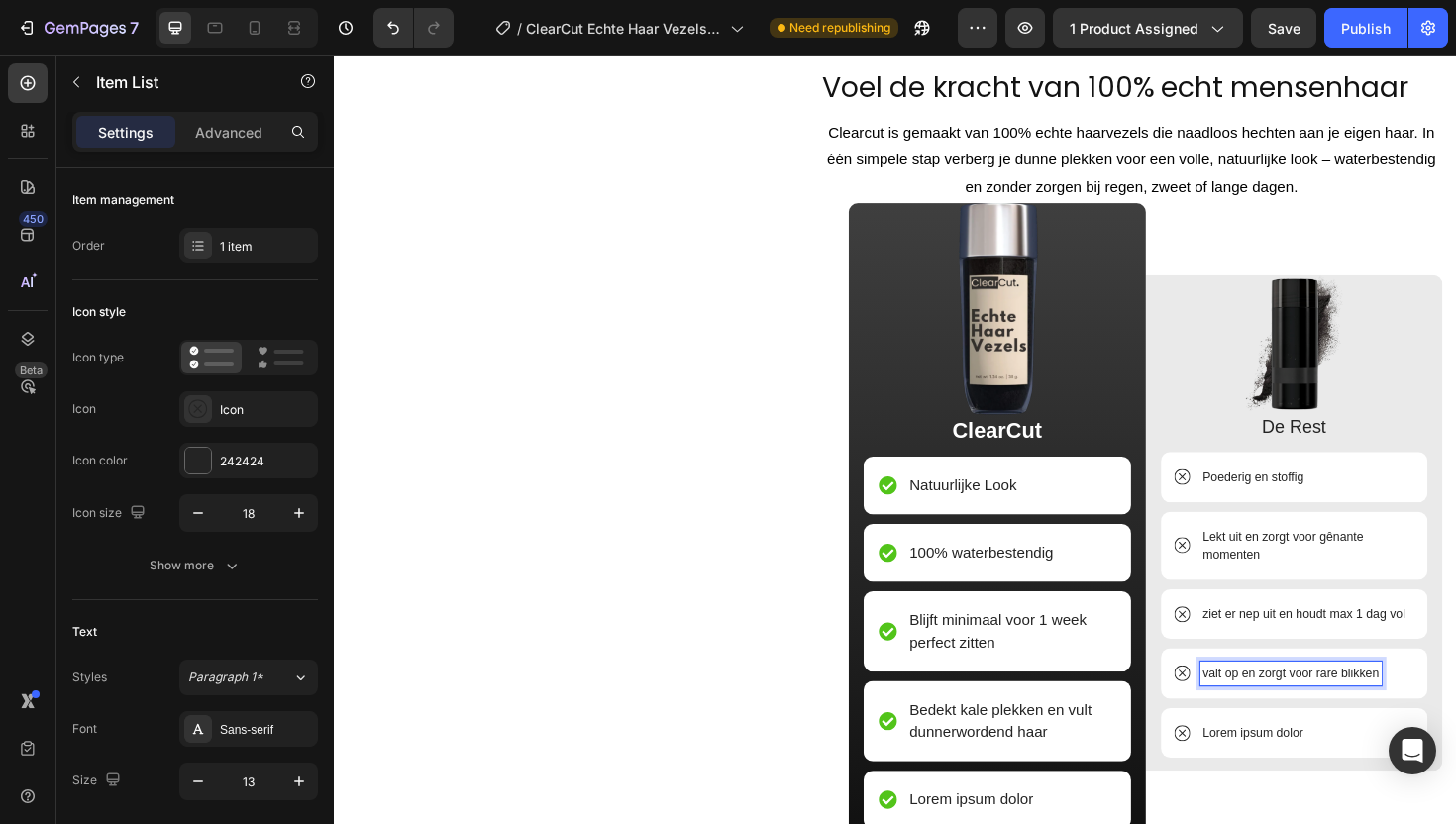 click on "valt op en zorgt voor rare blikken" at bounding box center [1347, 710] 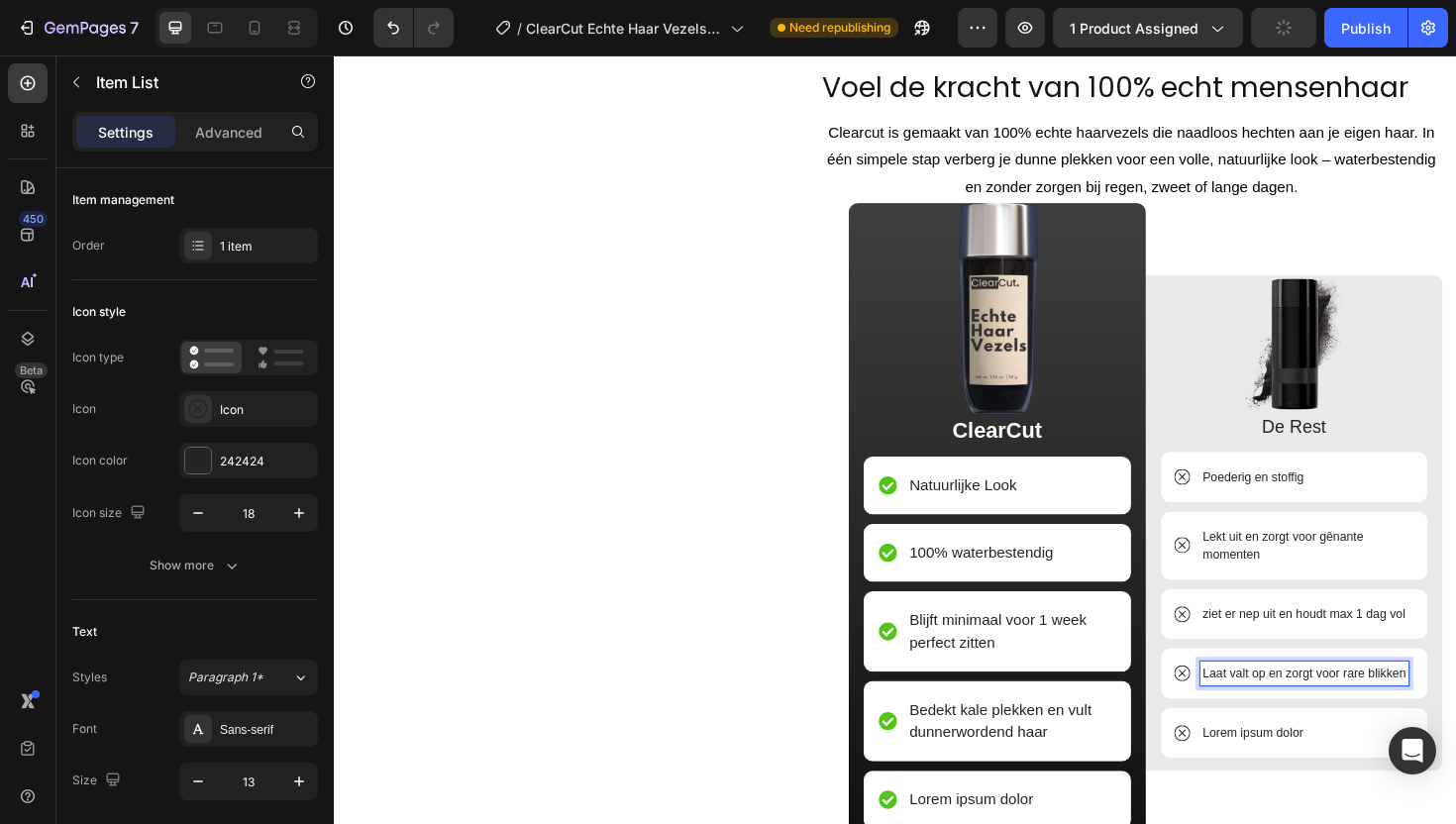 scroll, scrollTop: 2593, scrollLeft: 0, axis: vertical 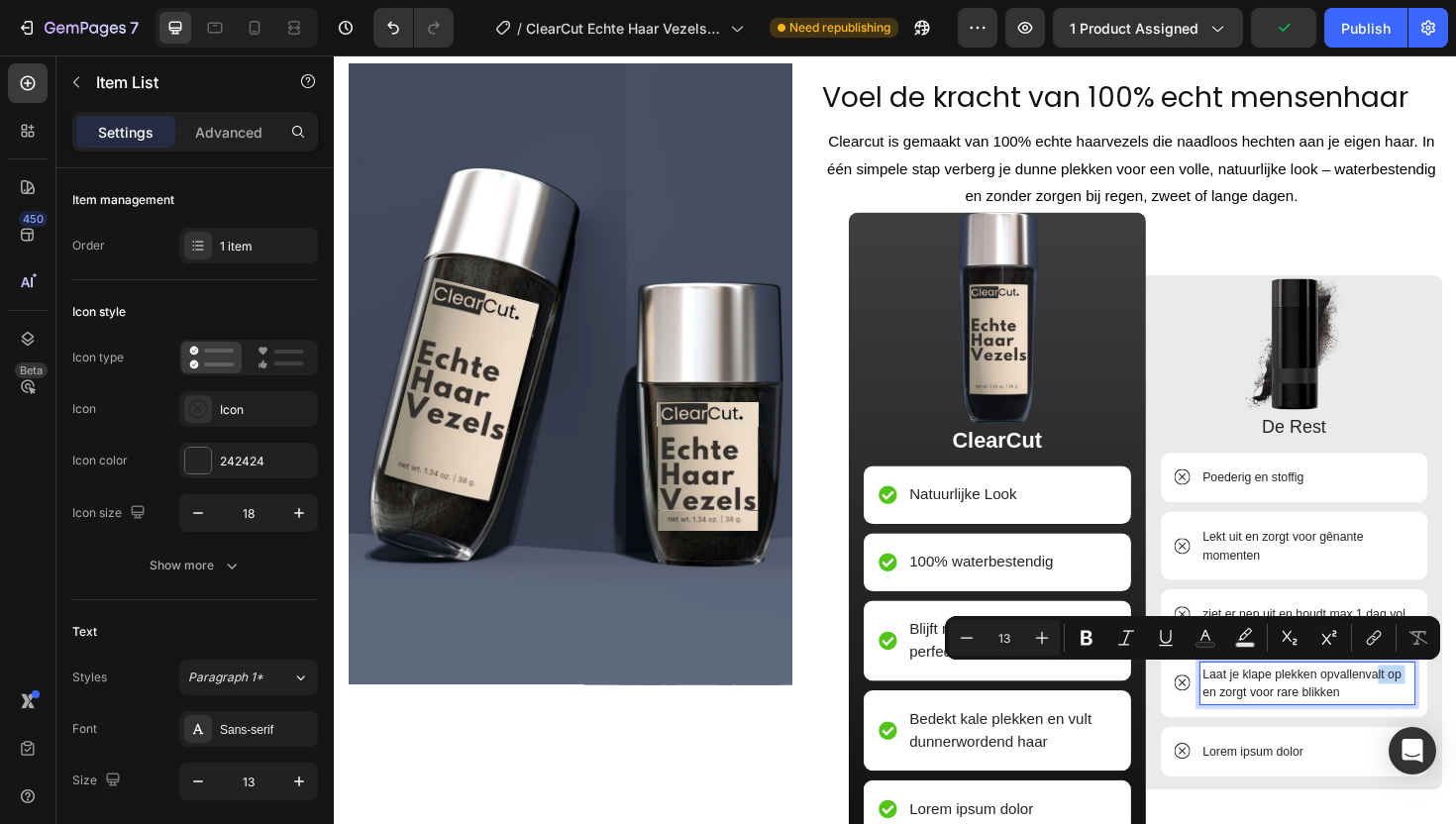 drag, startPoint x: 1423, startPoint y: 709, endPoint x: 1467, endPoint y: 712, distance: 44.102154 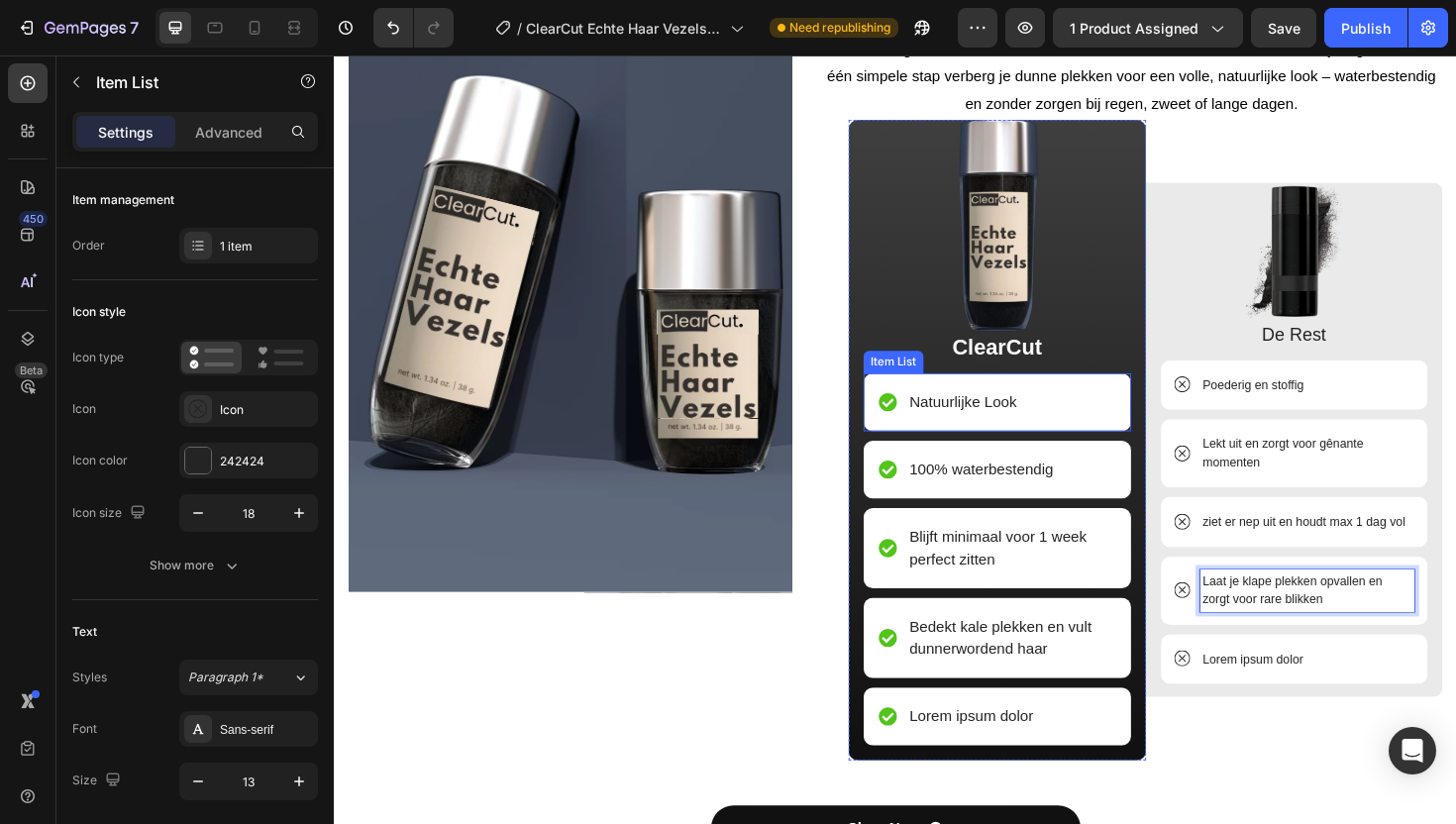 scroll, scrollTop: 2707, scrollLeft: 0, axis: vertical 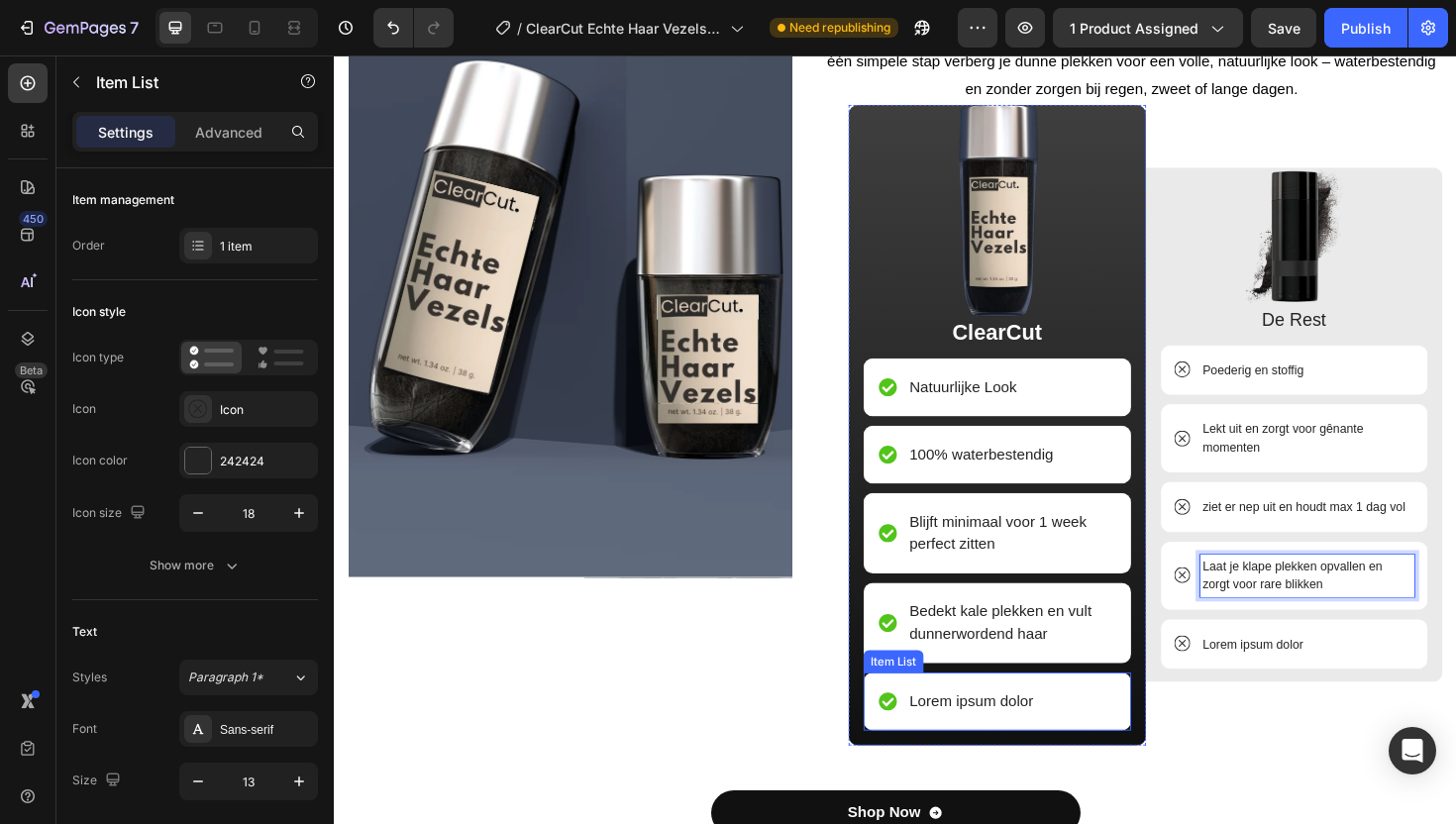 click on "Lorem ipsum dolor" at bounding box center [1036, 740] 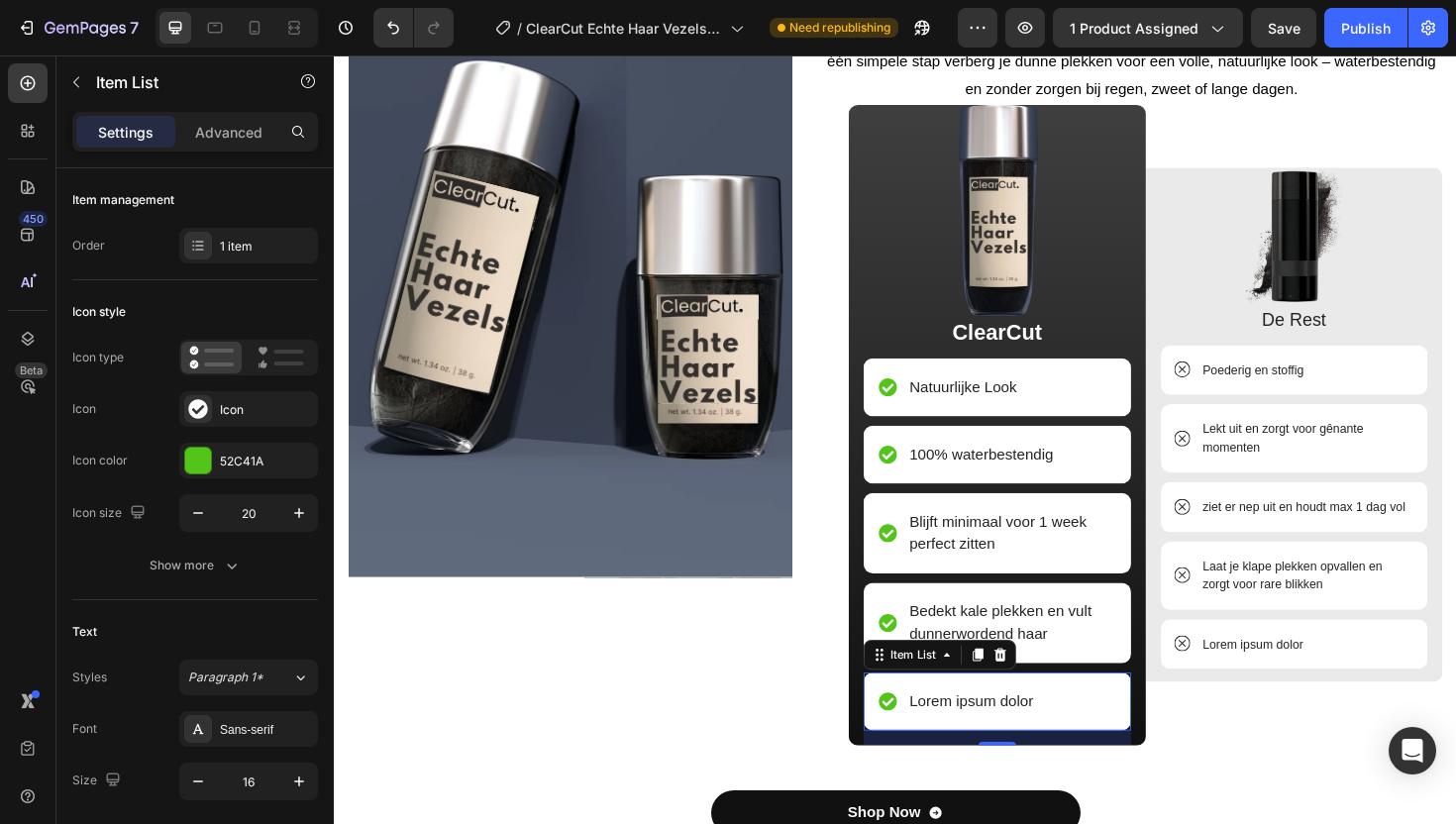 click on "Lorem ipsum dolor" at bounding box center [1008, 740] 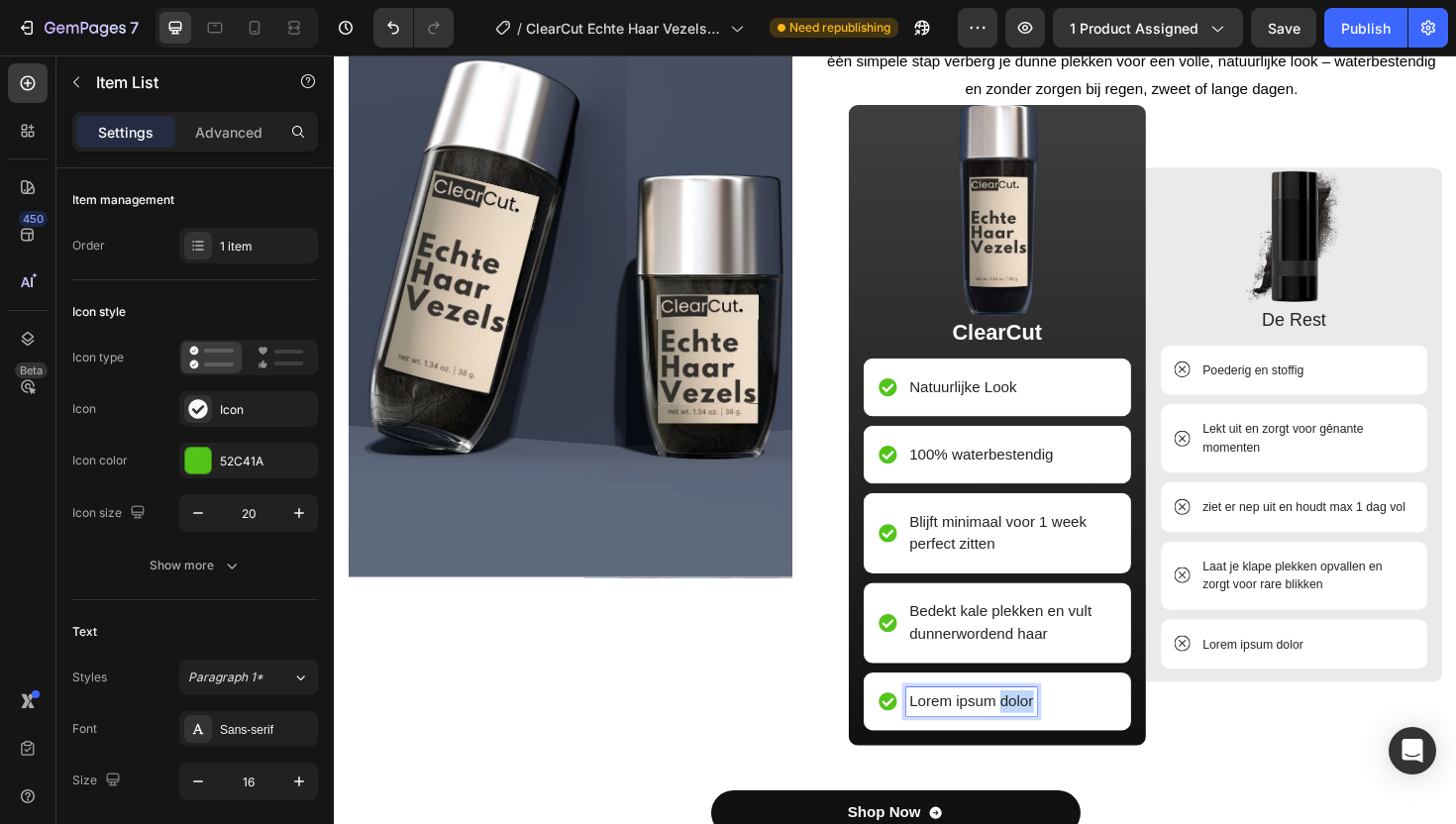 click on "Lorem ipsum dolor" at bounding box center (1008, 740) 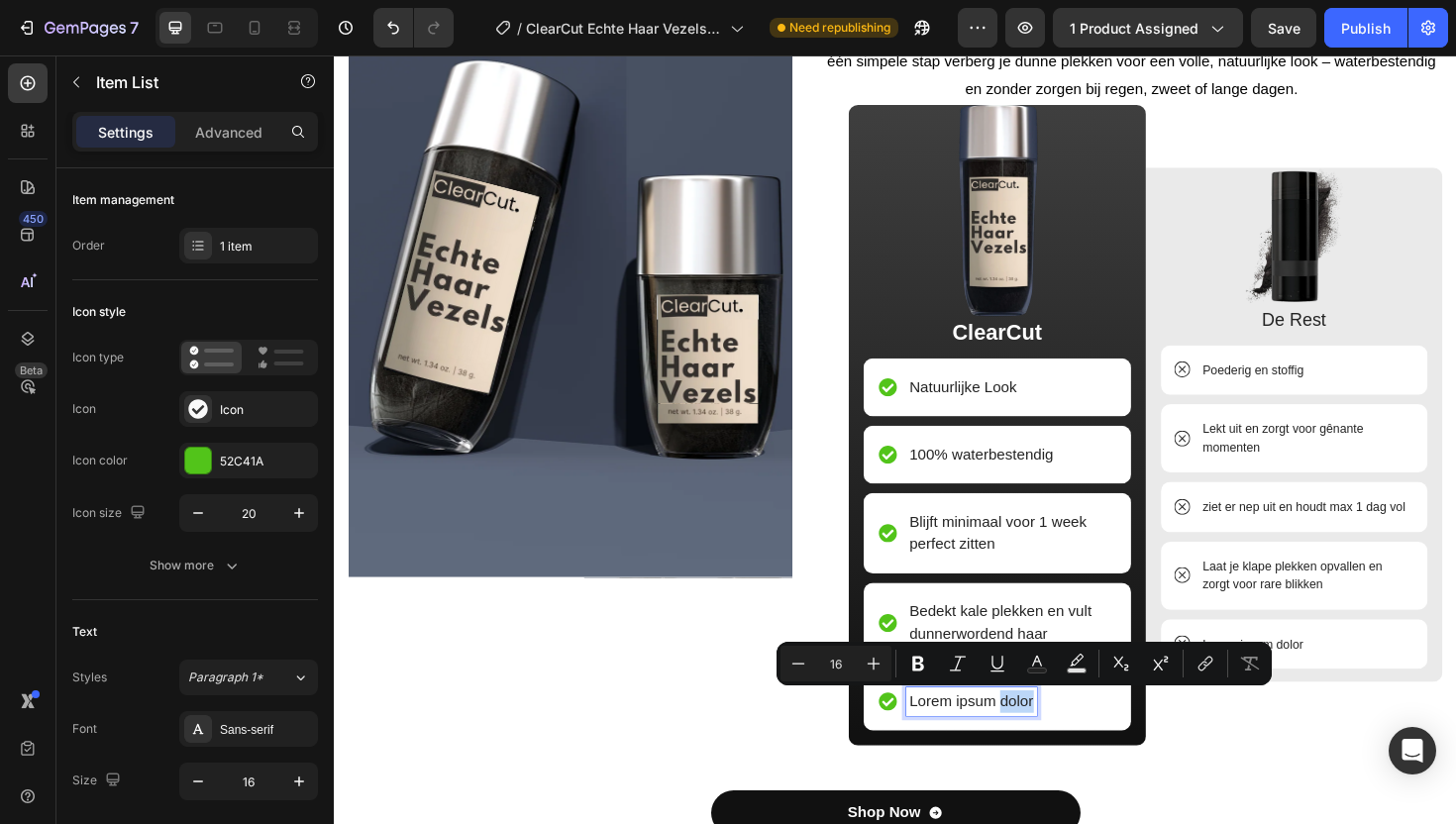 click on "Lorem ipsum dolor" at bounding box center [1036, 740] 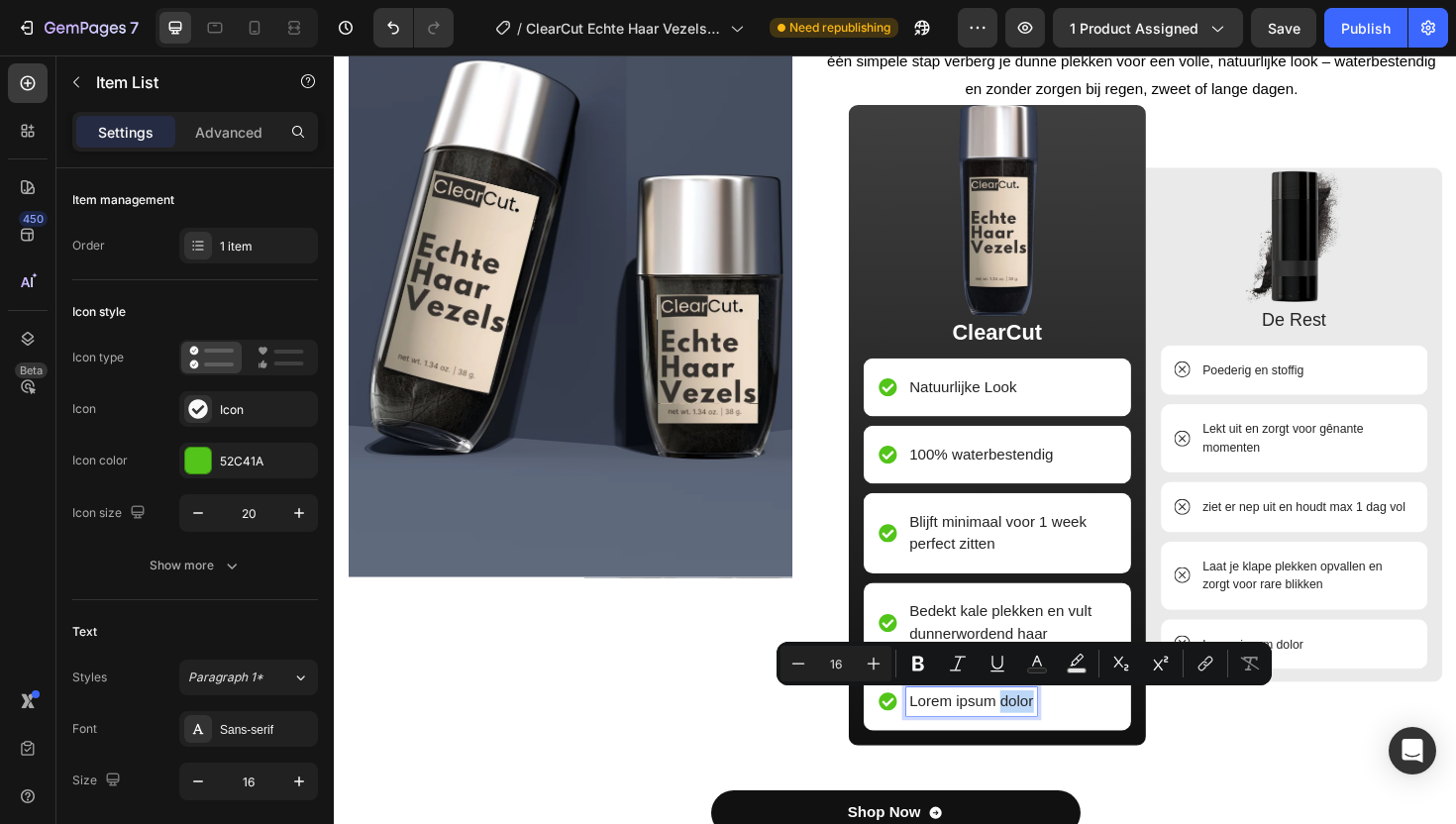 click on "Lorem ipsum dolor" at bounding box center (1008, 740) 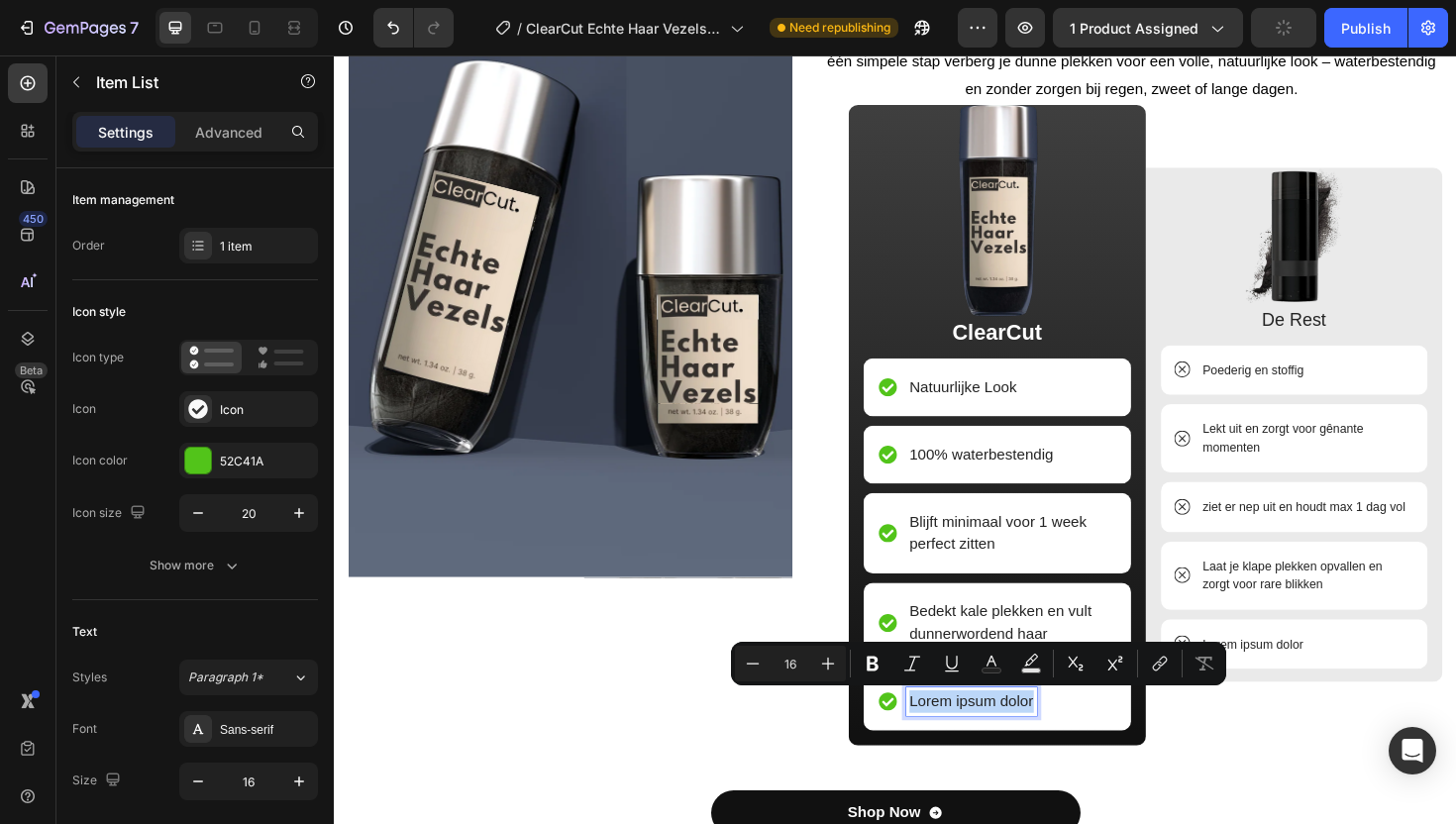 drag, startPoint x: 1068, startPoint y: 737, endPoint x: 938, endPoint y: 728, distance: 130.31117 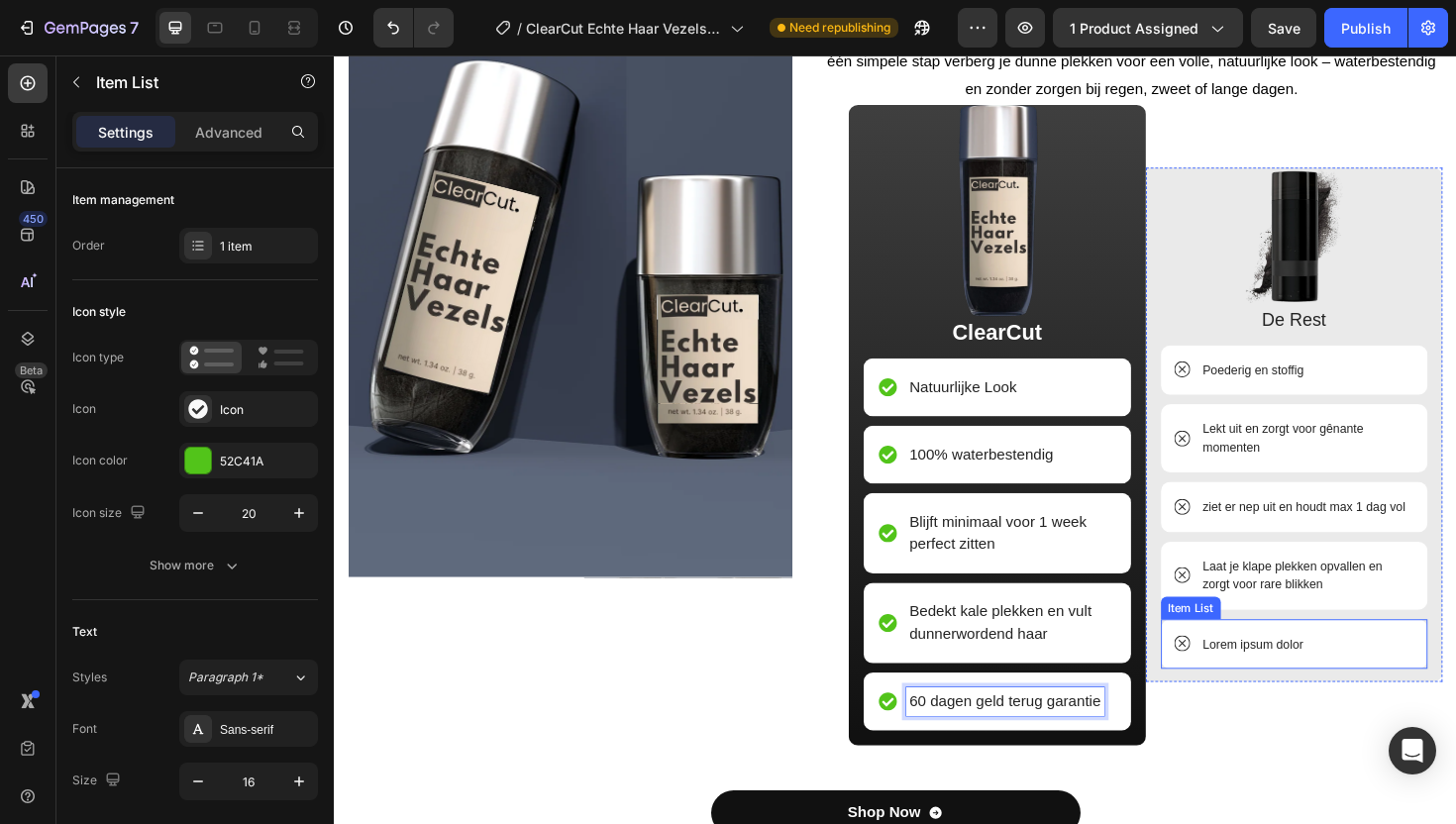 click on "Lorem ipsum dolor" at bounding box center [1307, 679] 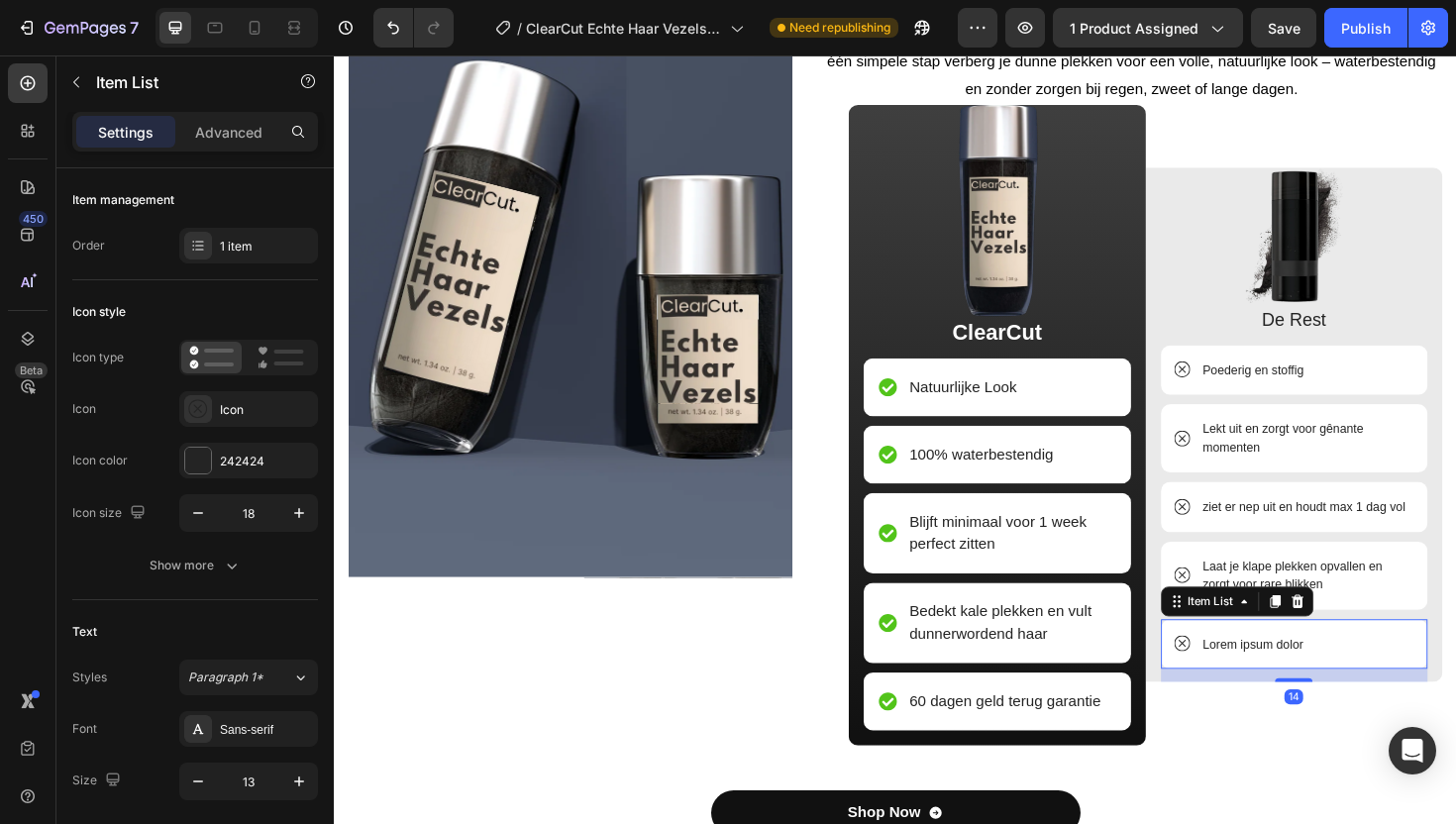 click on "Lorem ipsum dolor" at bounding box center [1307, 679] 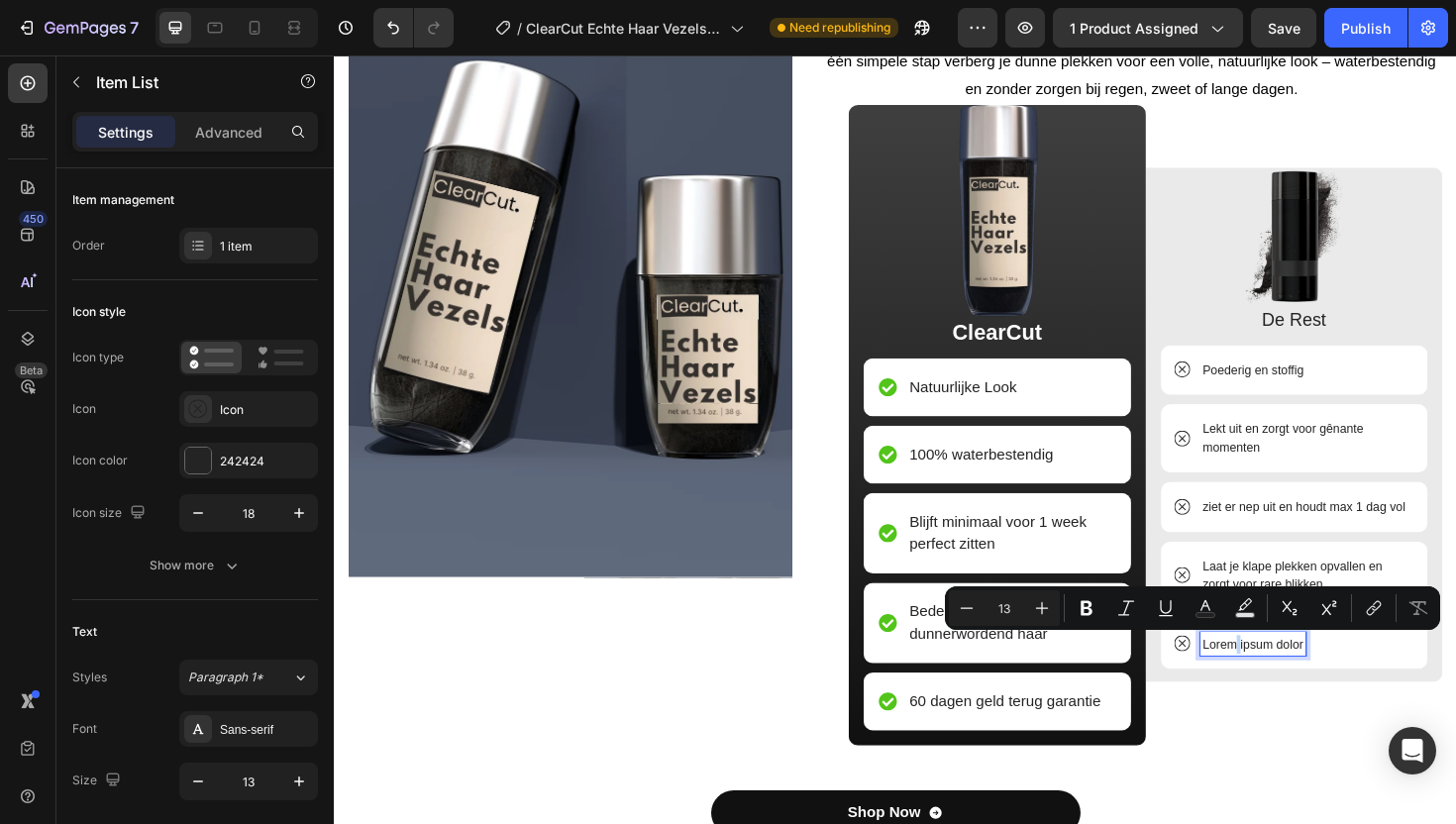 click on "Lorem ipsum dolor" at bounding box center (1307, 679) 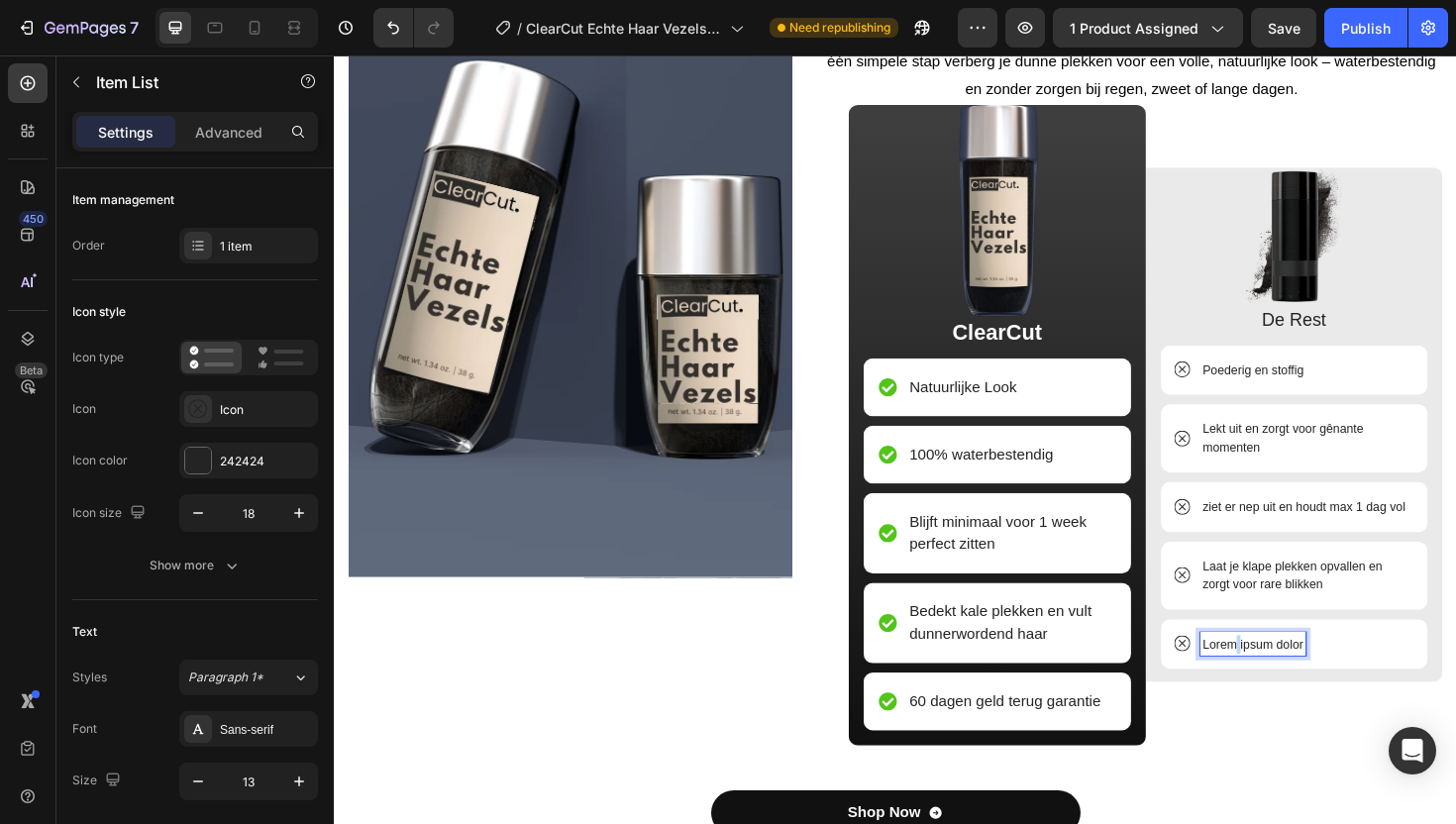 click on "Lorem ipsum dolor" at bounding box center (1307, 679) 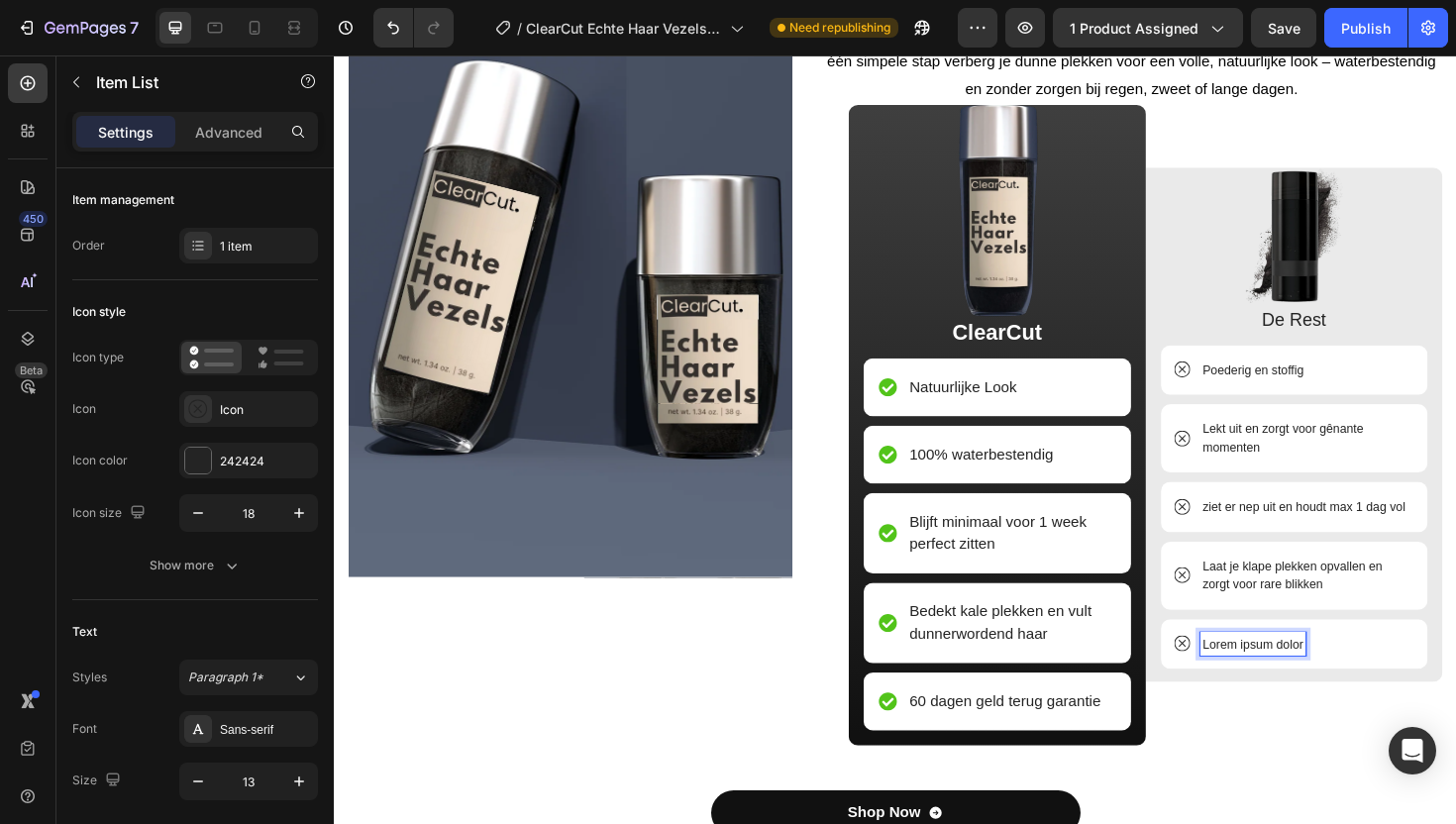 click on "Lorem ipsum dolor" at bounding box center (1307, 679) 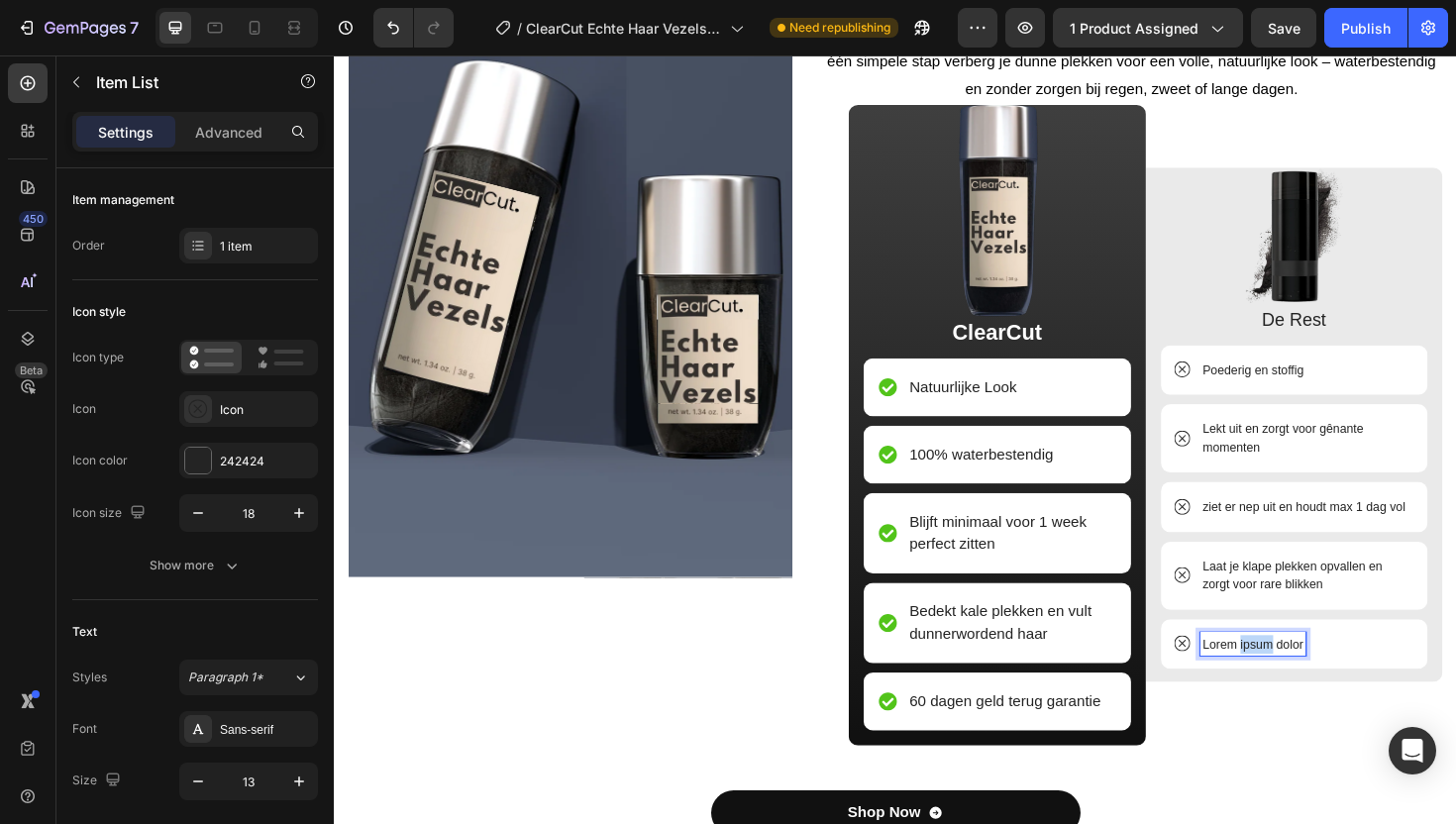 click on "Lorem ipsum dolor" at bounding box center [1307, 679] 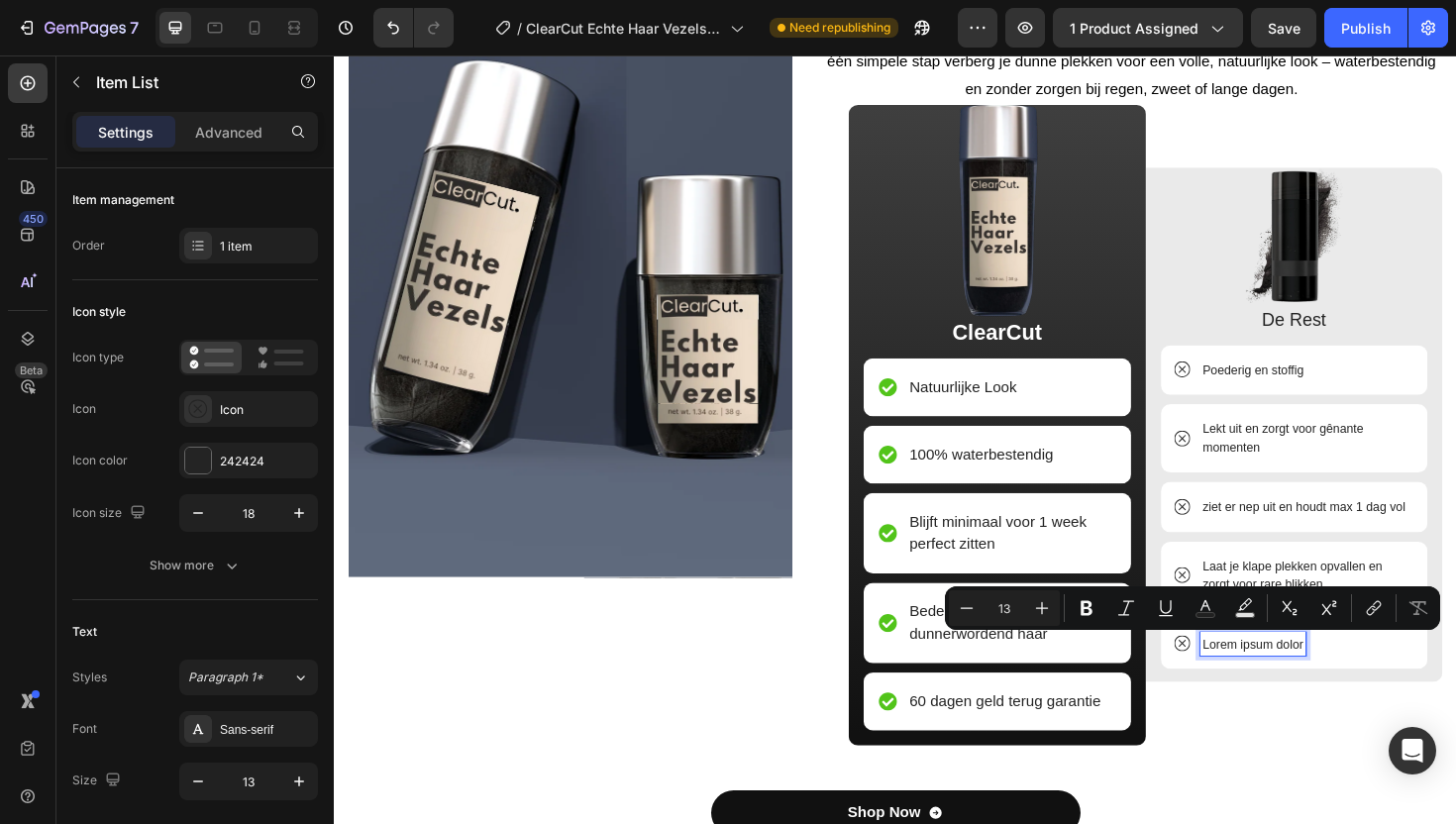 click on "Lorem ipsum dolor" at bounding box center (1307, 679) 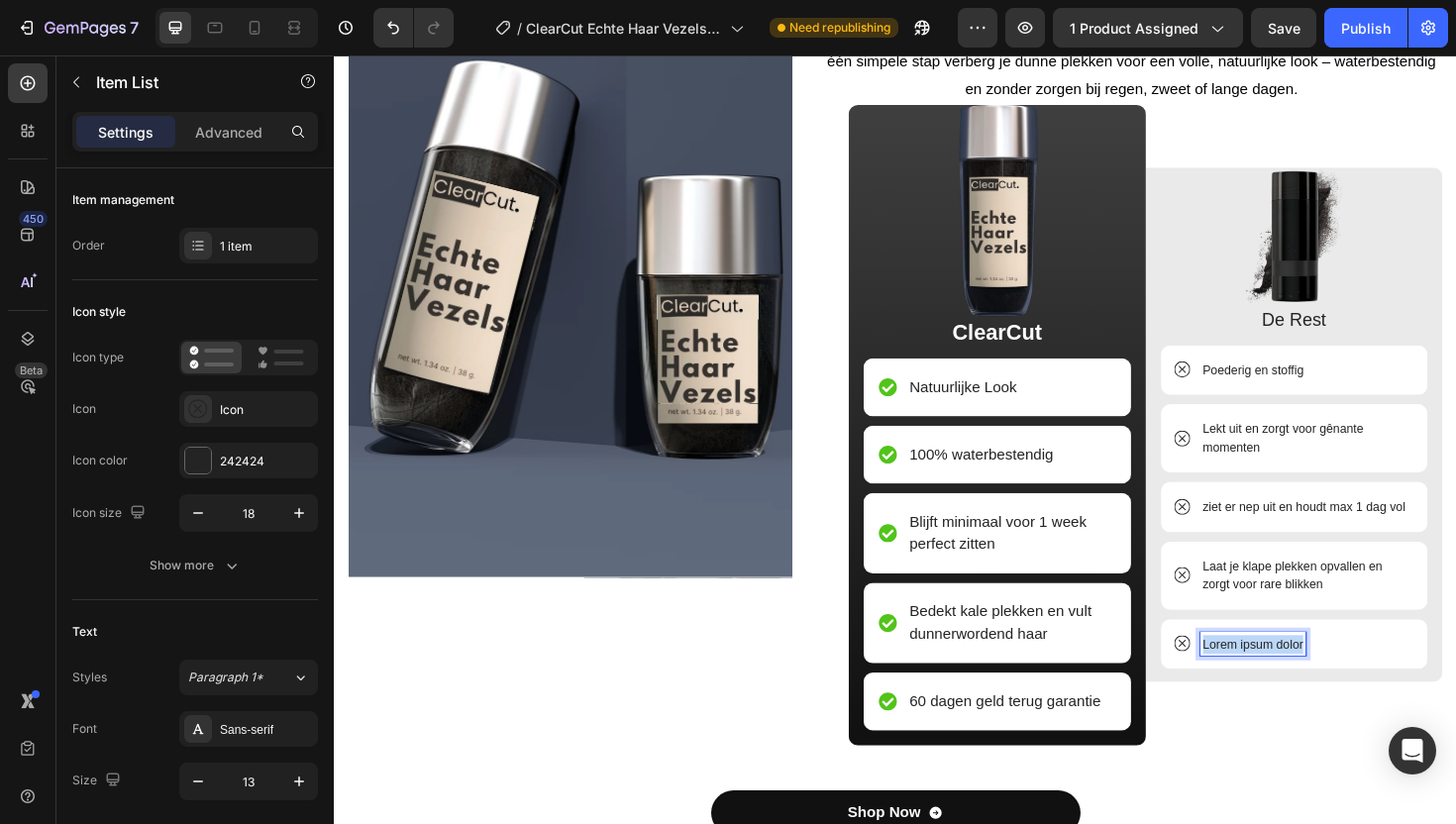 drag, startPoint x: 1348, startPoint y: 678, endPoint x: 1232, endPoint y: 670, distance: 116.27553 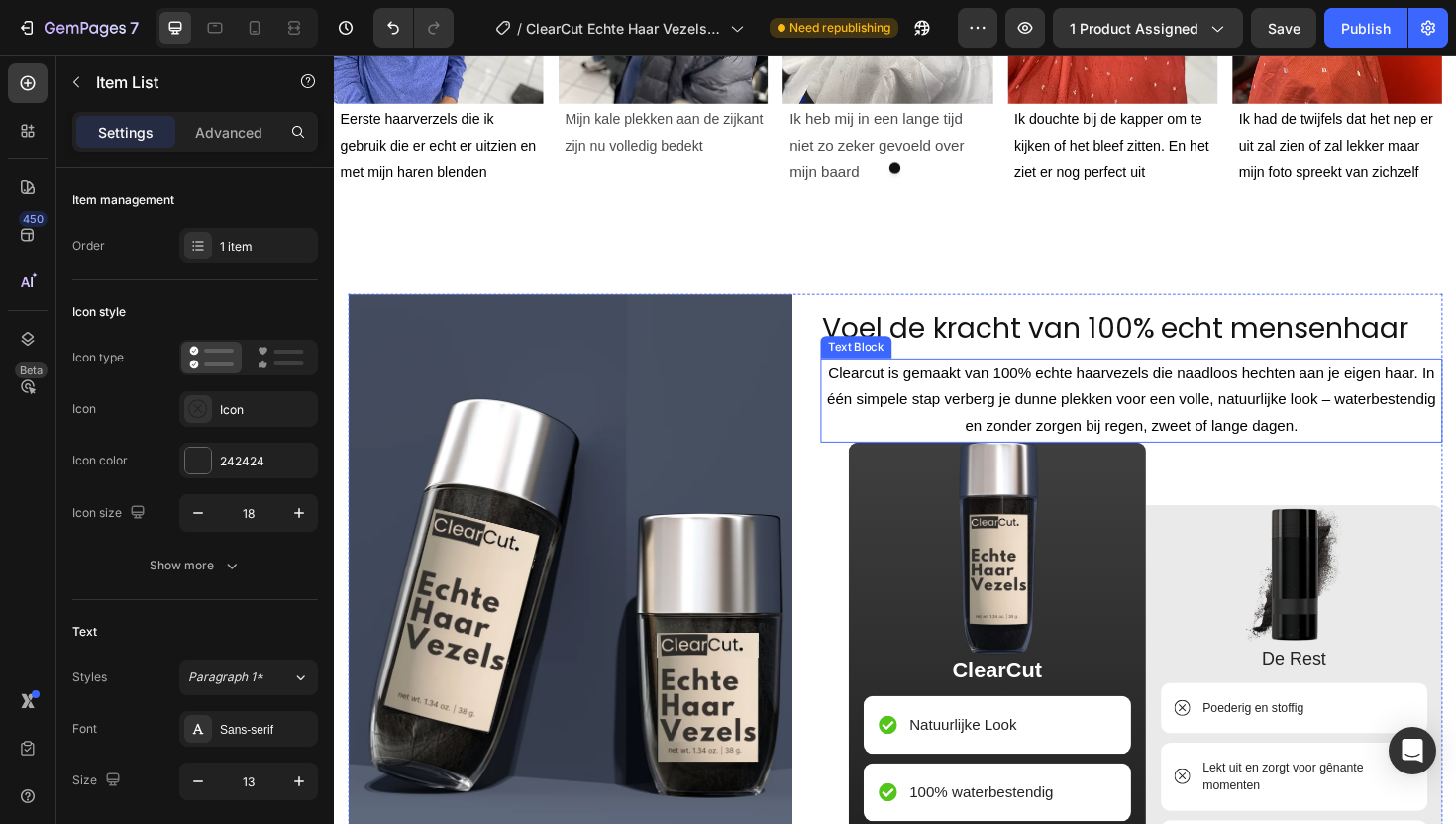 scroll, scrollTop: 2276, scrollLeft: 0, axis: vertical 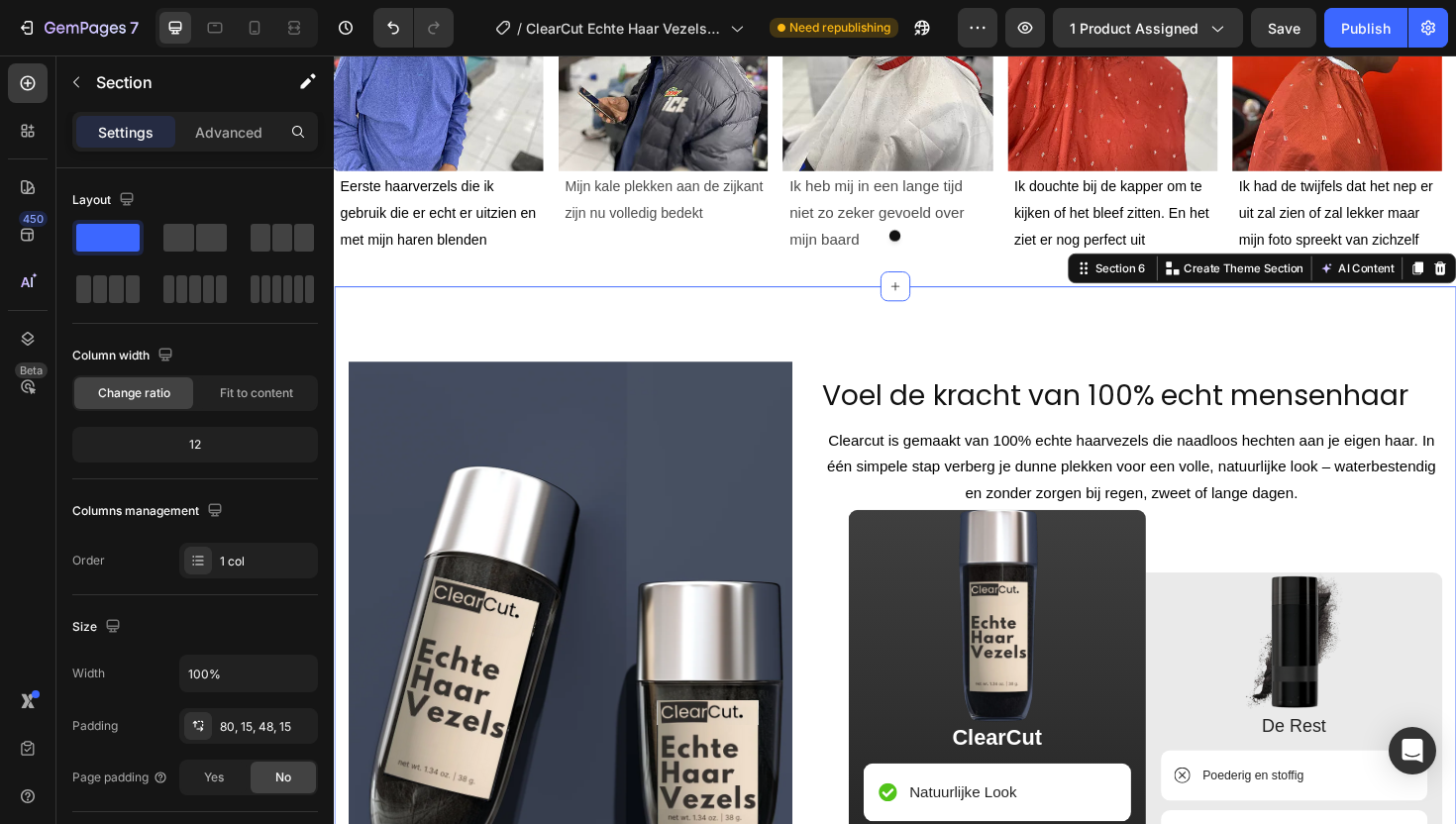 click on "Image ⁠⁠⁠⁠⁠⁠⁠ Voel de kracht van 100% echt mensenhaar Heading Clearcut is gemaakt van 100% echte haarvezels die naadloos hechten aan je eigen haar. In één simpele stap verberg je dunne plekken voor een volle, natuurlijke look – waterbestendig en zonder zorgen bij regen, zweet of lange dagen. Text Block Image ClearCut Text Block Natuurlijke Look Item List 100% waterbestendig Item List Blijft minimaal voor 1 week perfect zitten Item List Bedekt kale plekken en vult dunnerwordend haar Item List 60 dagen geld terug garantie Item List Row Image De Rest Text Block
Poederig en stoffig Item List
Lekt uit en zorgt voor gênante momenten Item List
ziet er nep uit en houdt max 1 dag vol Item List
Laat je klape plekken opvallen en zorgt voor rare blikken Item List
Onveilig winkelen Item List Row Row Row
Shop Now Button 30-day money-back guarantee included  Text Block Row Section 6" at bounding box center [928, 861] 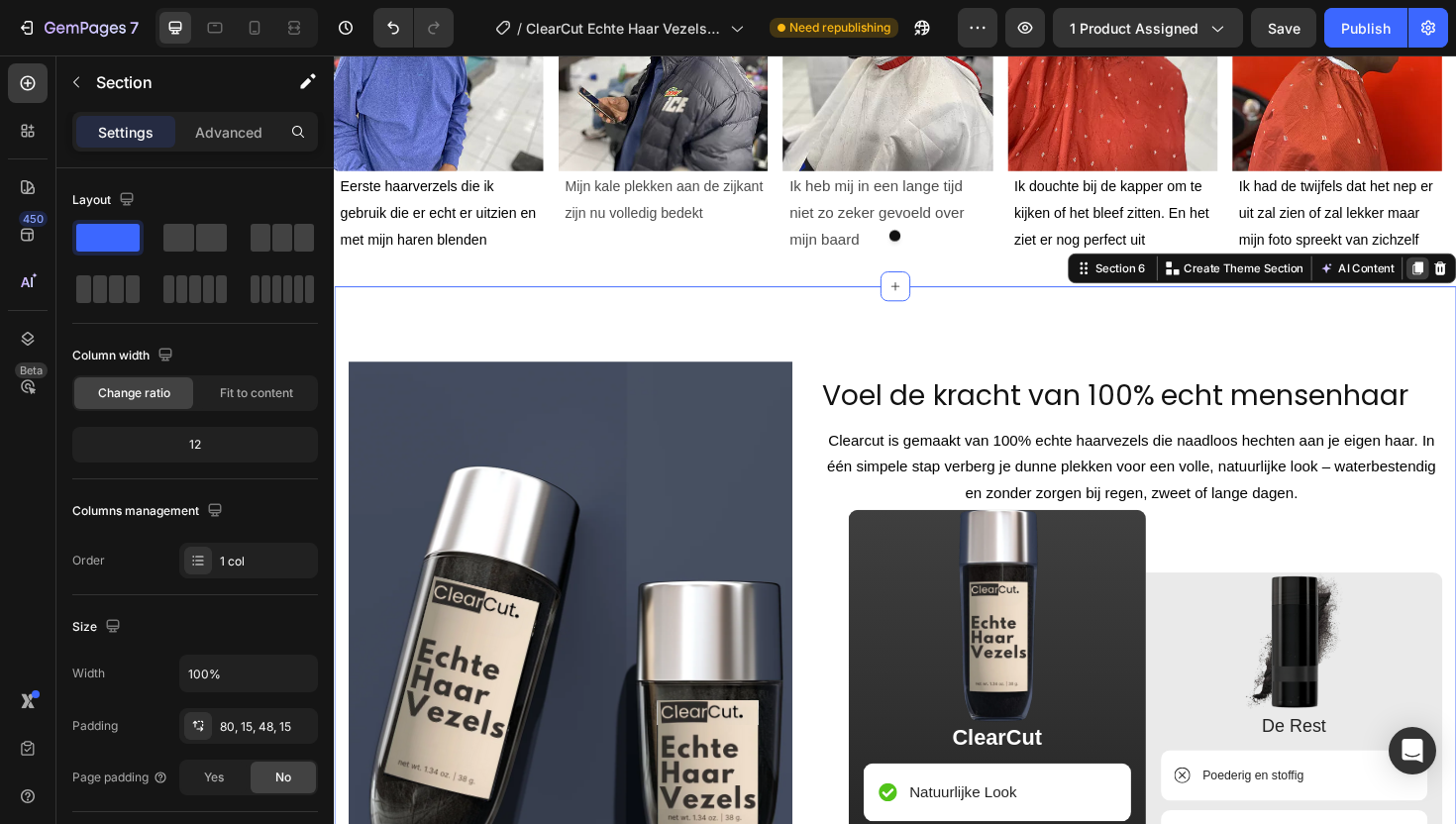 click 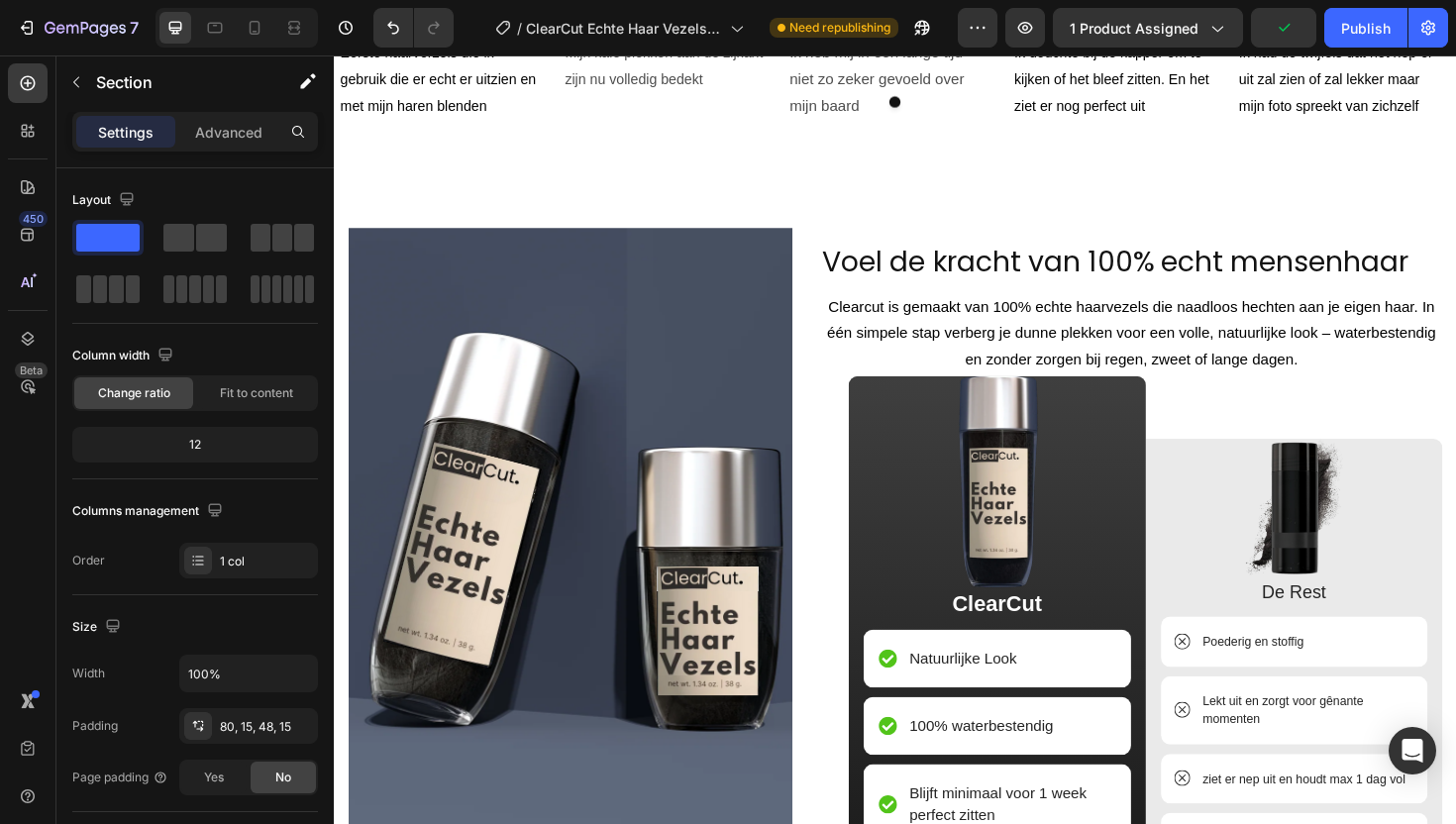 scroll, scrollTop: 2413, scrollLeft: 0, axis: vertical 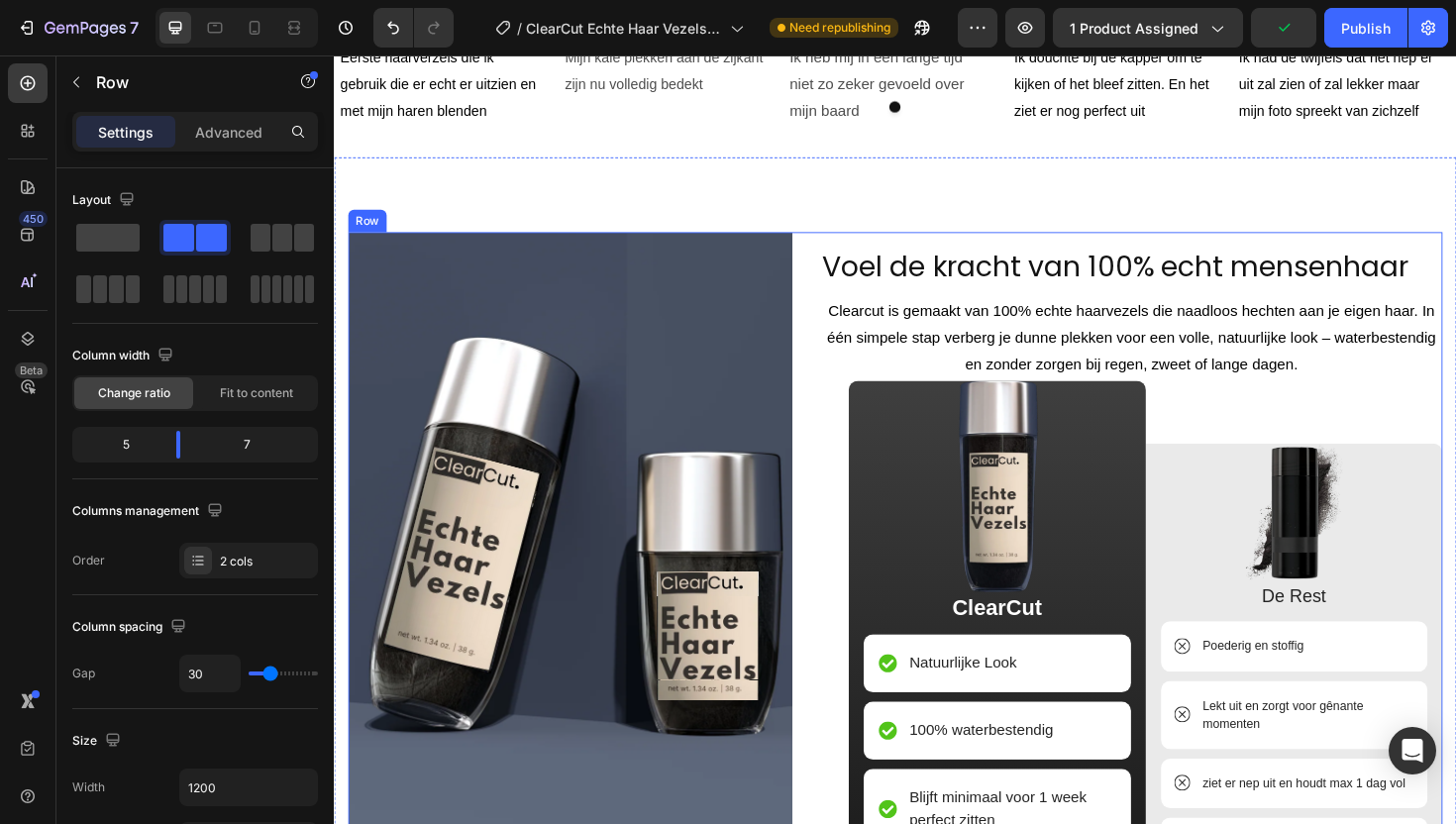 click on "Image ⁠⁠⁠⁠⁠⁠⁠ Voel de kracht van 100% echt mensenhaar Heading Clearcut is gemaakt van 100% echte haarvezels die naadloos hechten aan je eigen haar. In één simpele stap verberg je dunne plekken voor een volle, natuurlijke look – waterbestendig en zonder zorgen bij regen, zweet of lange dagen. Text Block Image ClearCut Text Block Natuurlijke Look Item List 100% waterbestendig Item List Blijft minimaal voor 1 week perfect zitten Item List Bedekt kale plekken en vult dunnerwordend haar Item List 60 dagen geld terug garantie Item List Row Image De Rest Text Block
Poederig en stoffig Item List
Lekt uit en zorgt voor gênante momenten Item List
ziet er nep uit en houdt max 1 dag vol Item List
Laat je klape plekken opvallen en zorgt voor rare blikken Item List
Onveilig winkelen Item List Row Row Row" at bounding box center [928, 669] 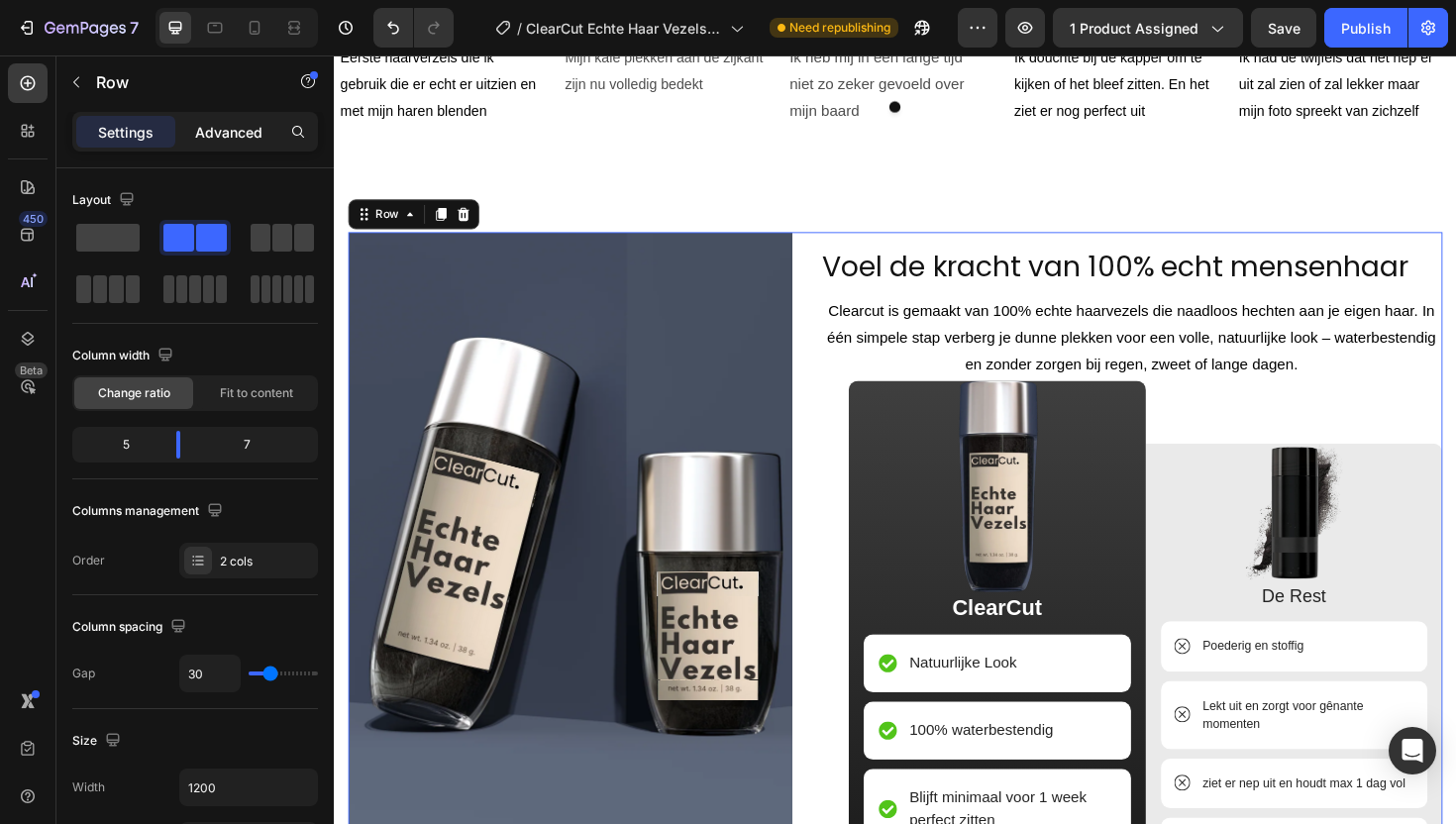 click on "Advanced" at bounding box center [229, 132] 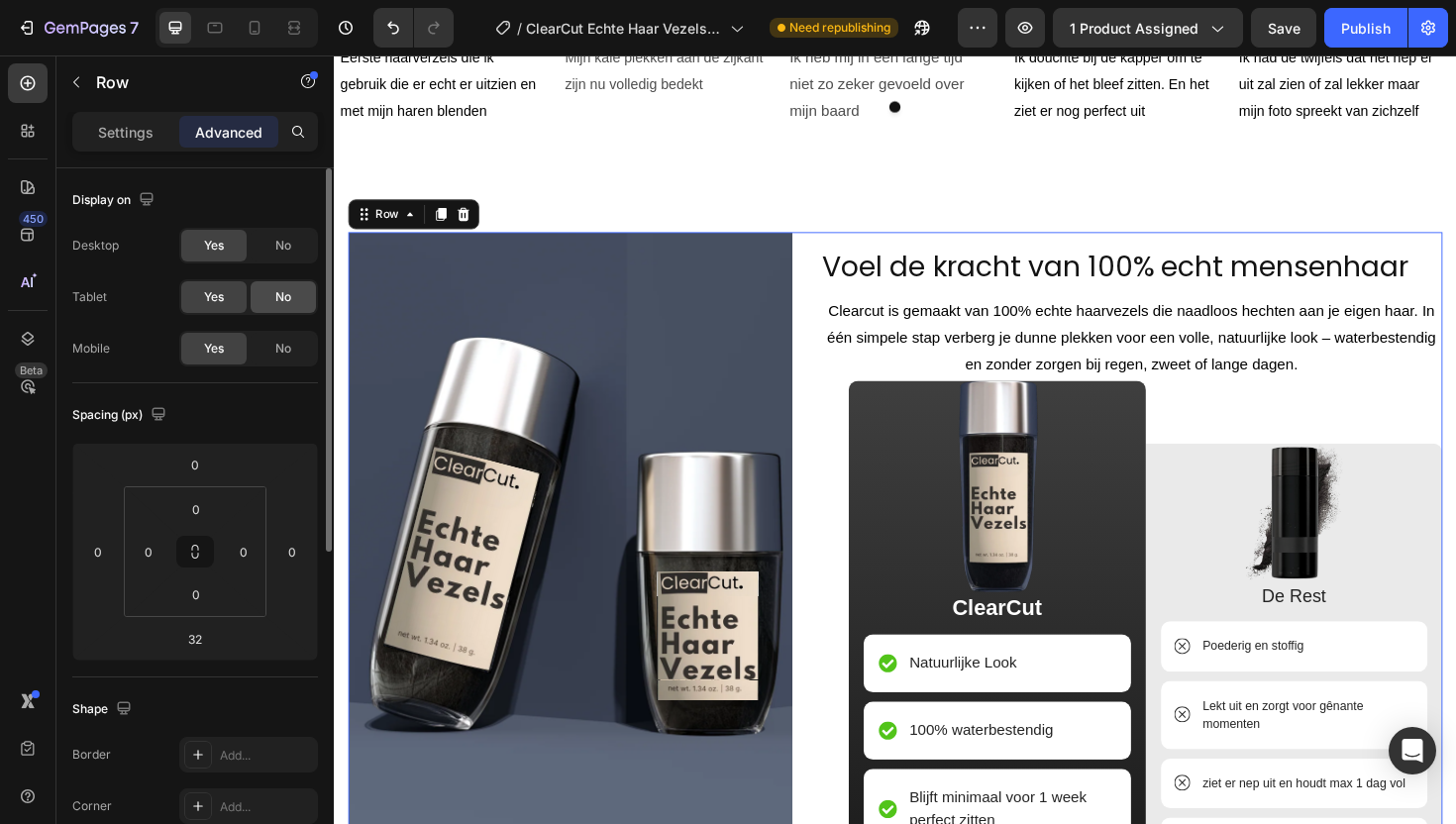 click on "No" 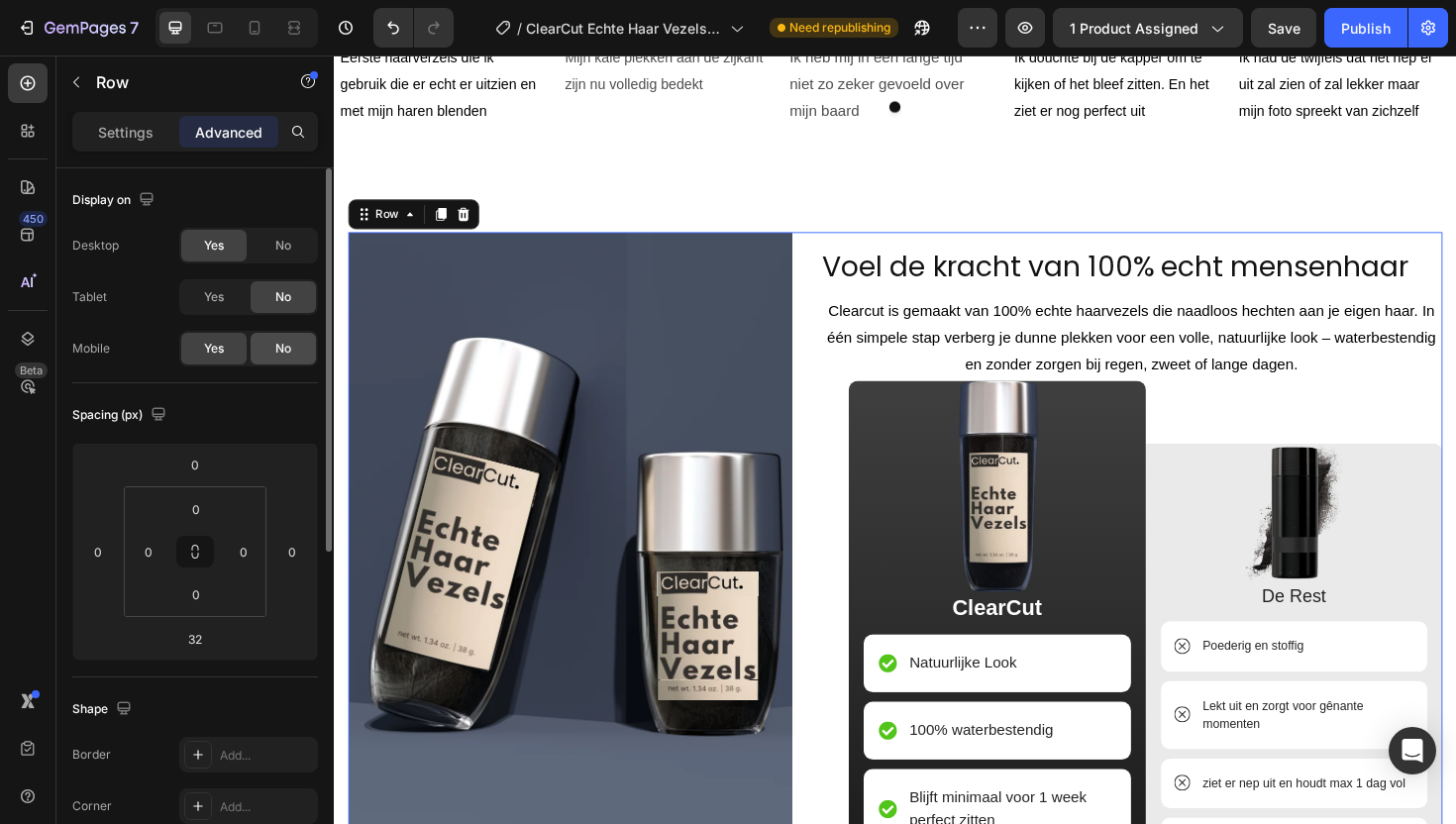 click on "No" 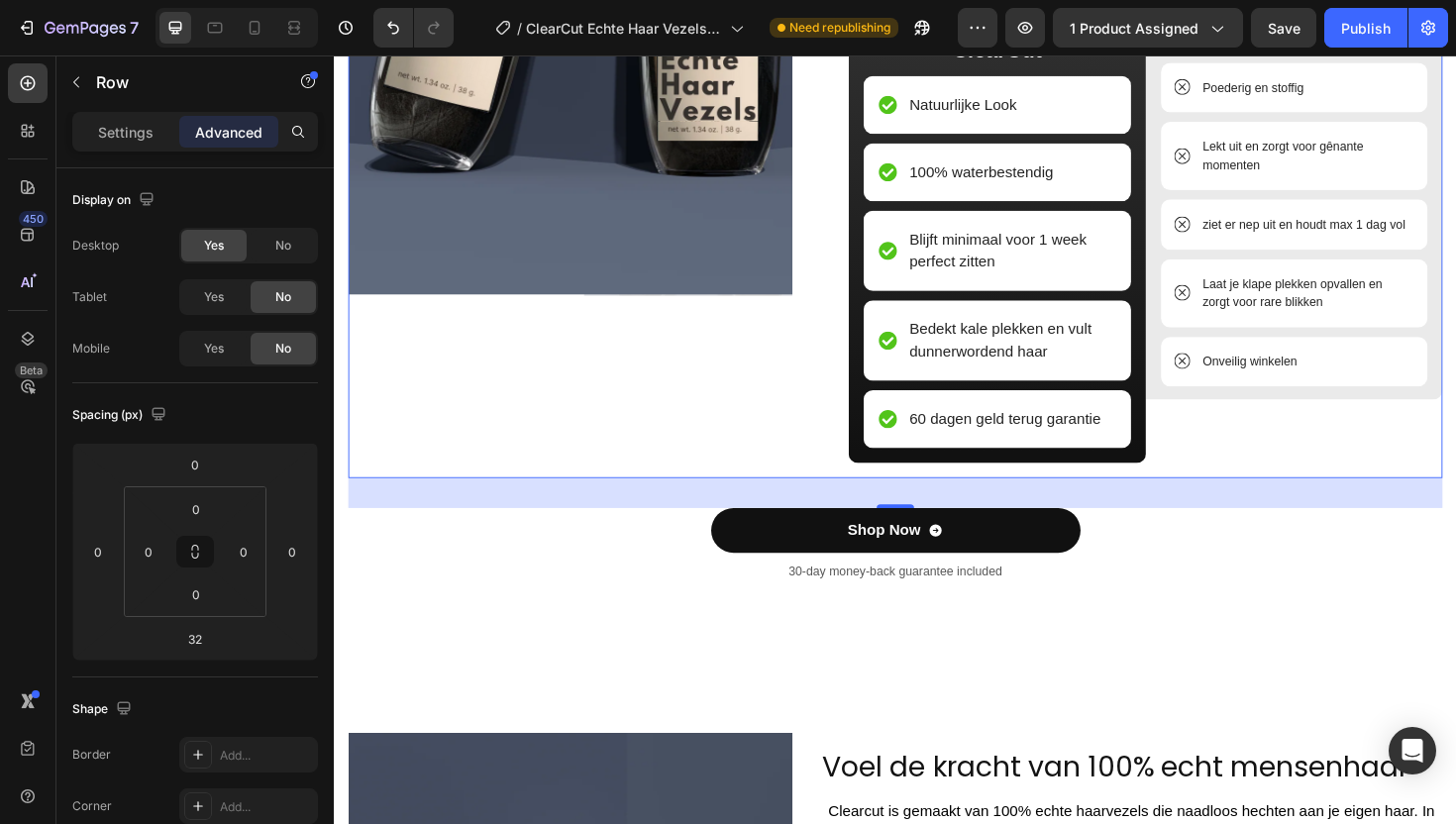 scroll, scrollTop: 3126, scrollLeft: 0, axis: vertical 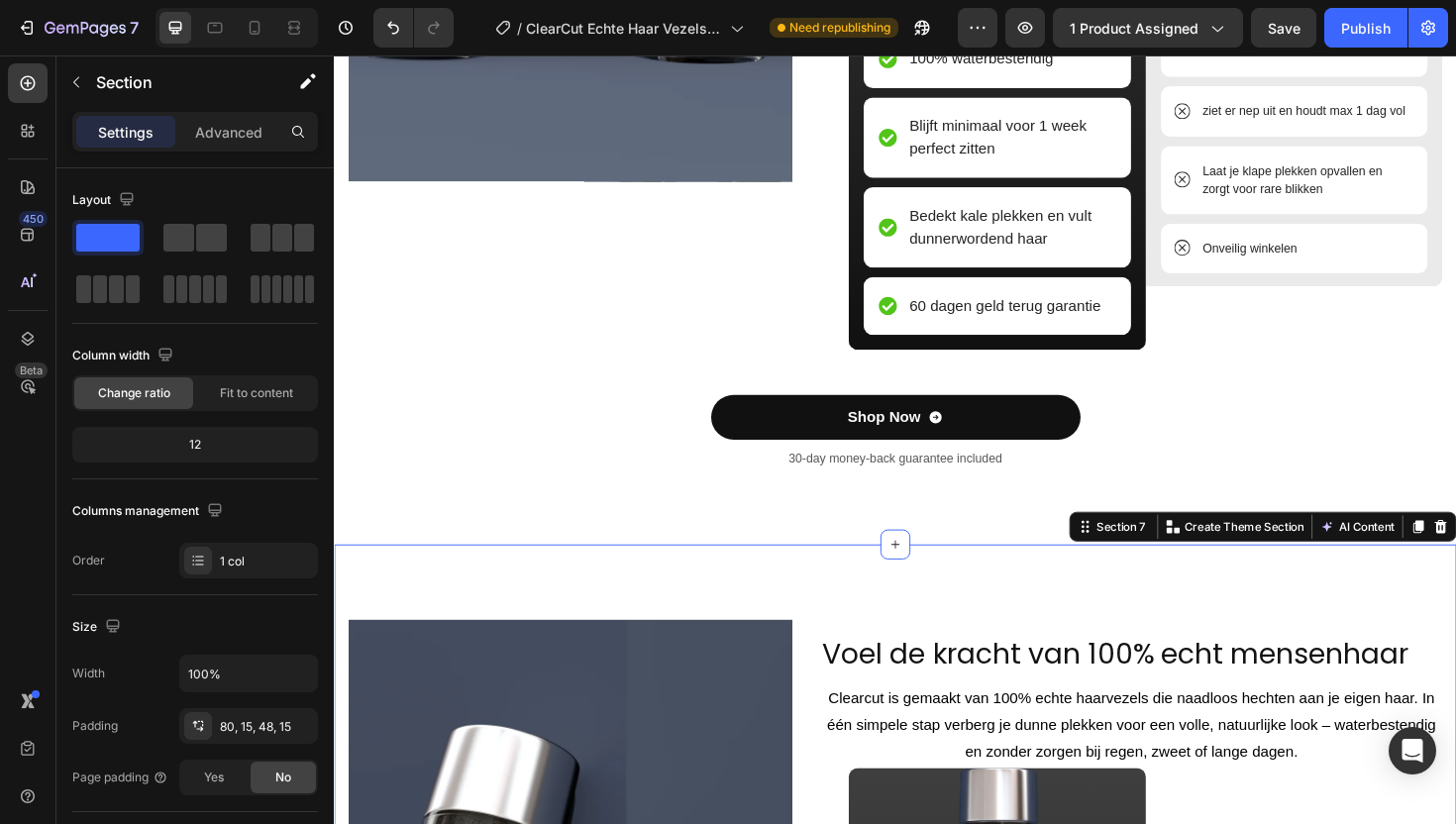 click on "Image Voel de kracht van 100% echt mensenhaar Heading Clearcut is gemaakt van 100% echte haarvezels die naadloos hechten aan je eigen haar. In één simpele stap verberg je dunne plekken voor een volle, natuurlijke look – waterbestendig en zonder zorgen bij regen, zweet of lange dagen. Text Block Image ClearCut Text Block Natuurlijke Look Item List 100% waterbestendig Item List Blijft minimaal voor 1 week perfect zitten Item List Bedekt kale plekken en vult dunnerwordend haar Item List 60 dagen geld terug garantie Item List Row Image De Rest Text Block
Poederig en stoffig Item List
Lekt uit en zorgt voor gênante momenten Item List
ziet er nep uit en houdt max 1 dag vol Item List
Laat je klape plekken opvallen en zorgt voor rare blikken Item List
Onveilig winkelen Item List Row Row Row
Shop Now Button 30-day money-back guarantee included  Text Block Row Section 7   Create Theme Section" at bounding box center [928, 1134] 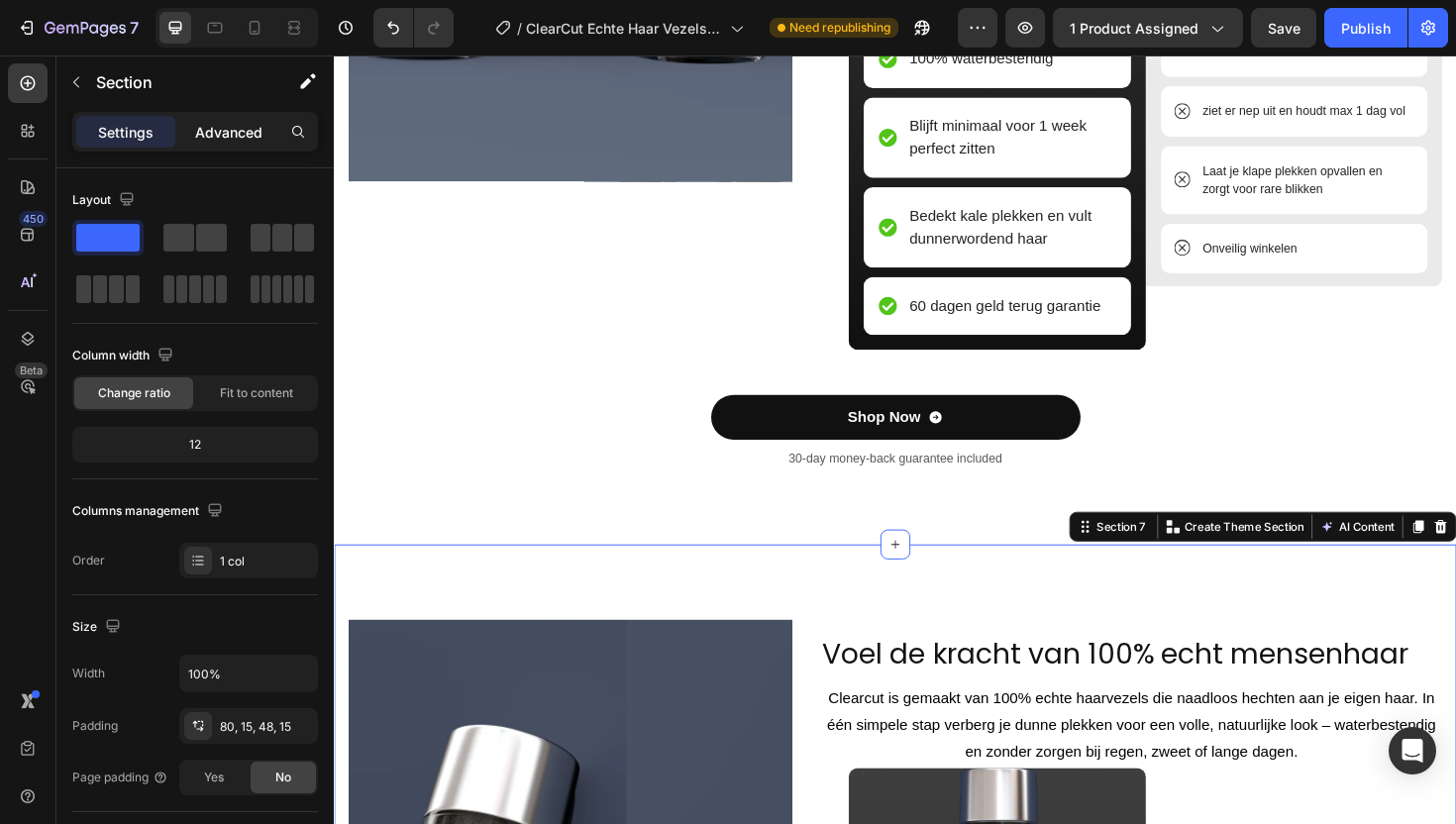 click on "Advanced" at bounding box center (229, 132) 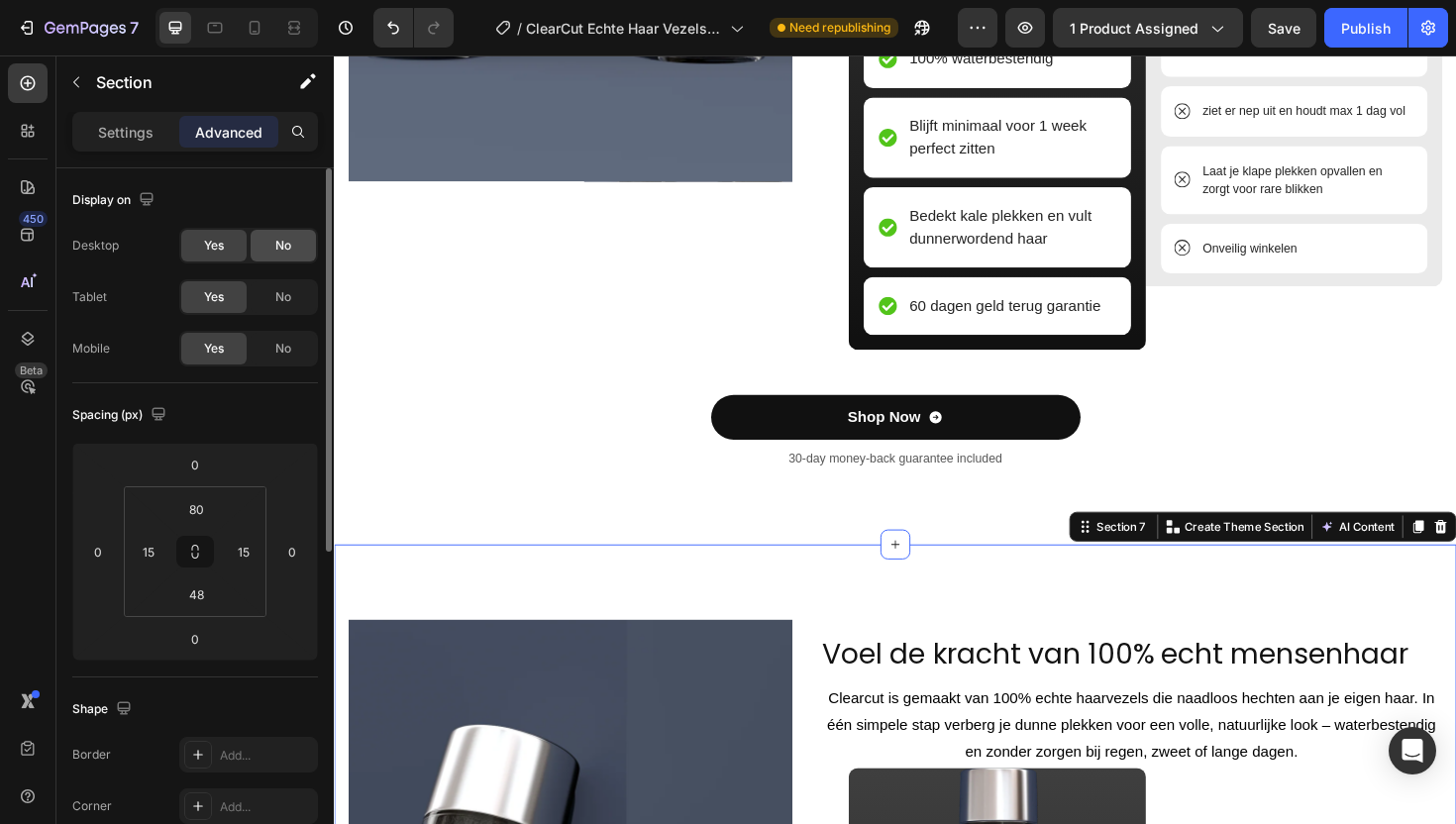 click on "No" 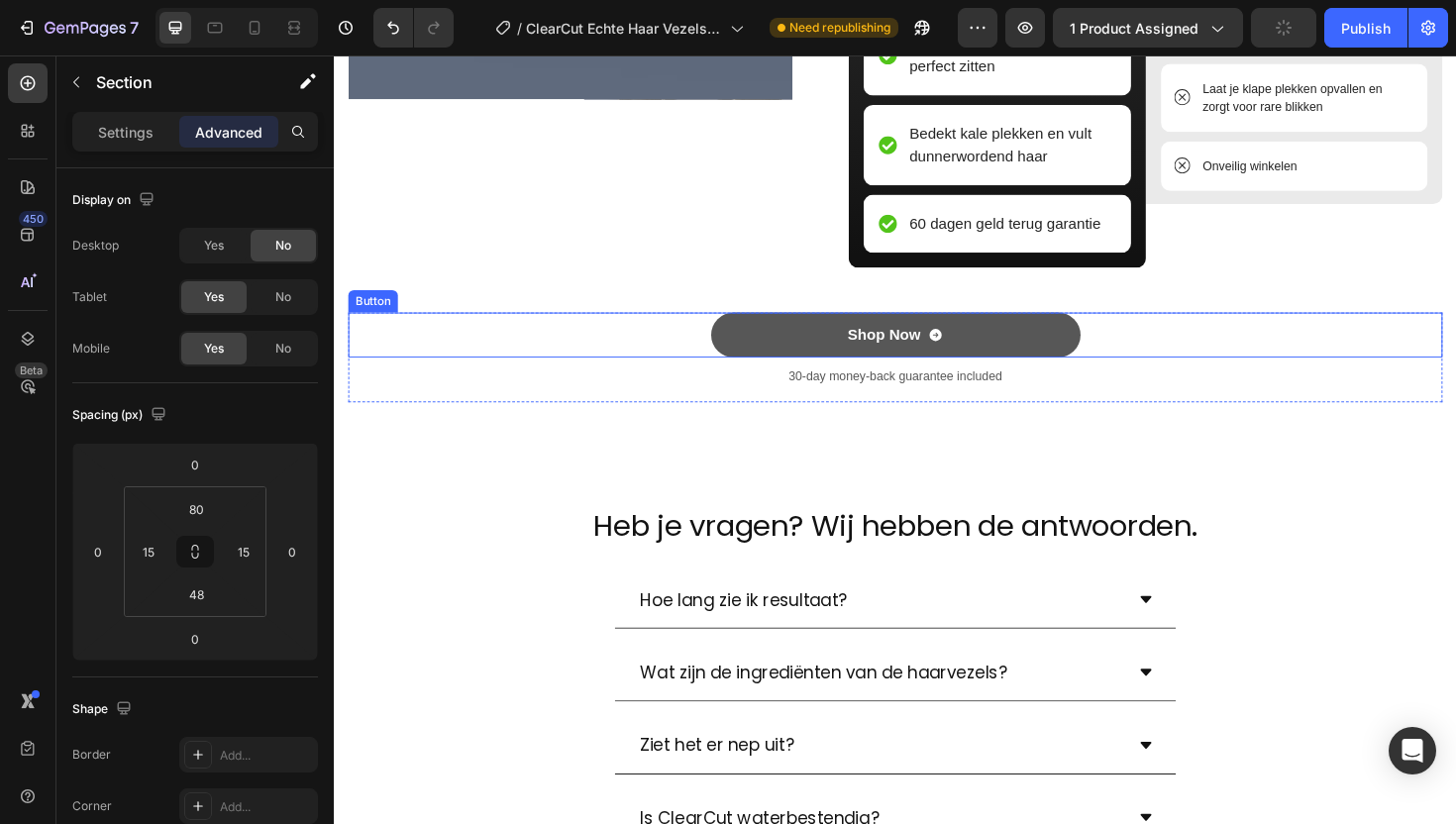 scroll, scrollTop: 3194, scrollLeft: 0, axis: vertical 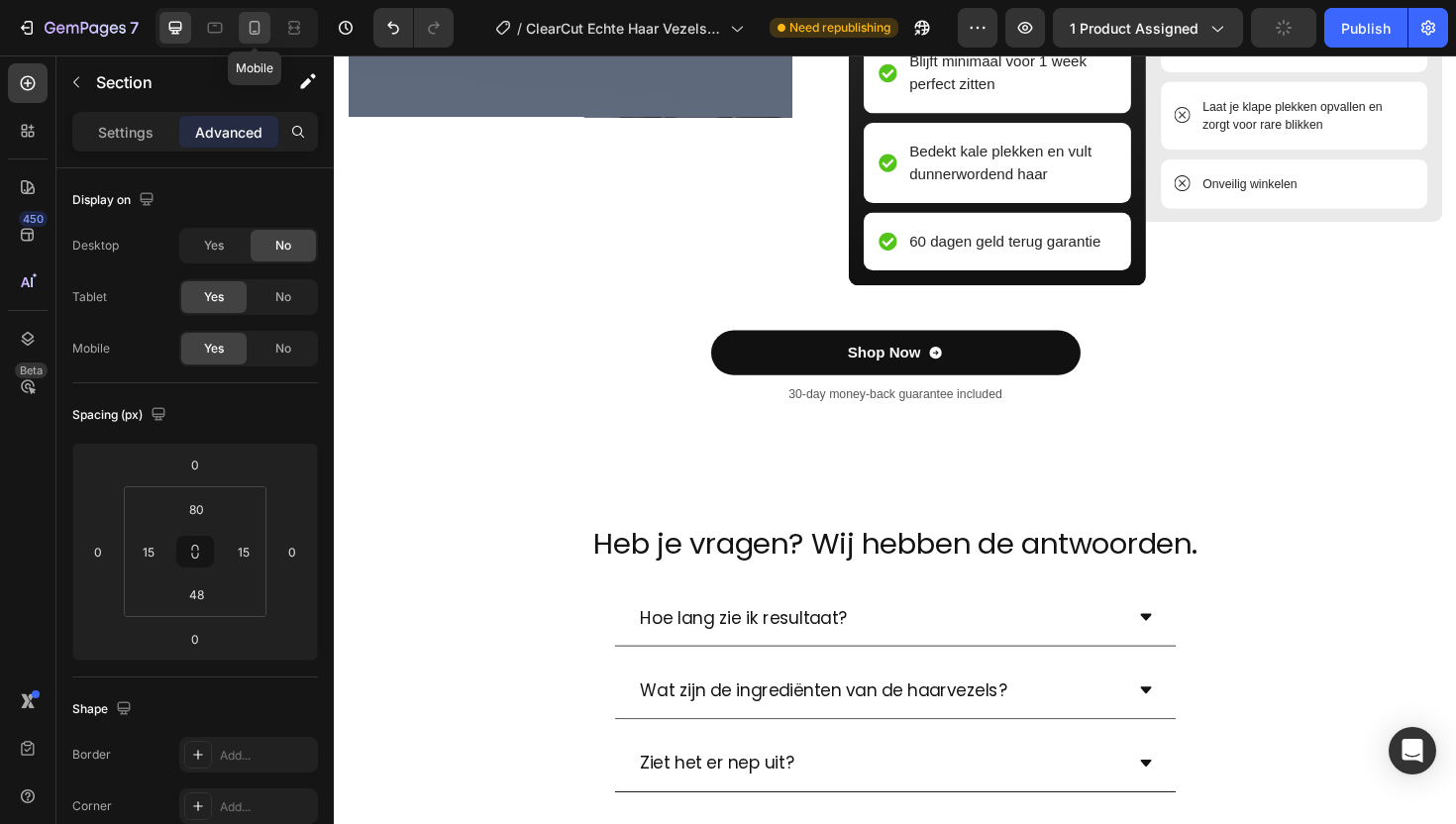 click 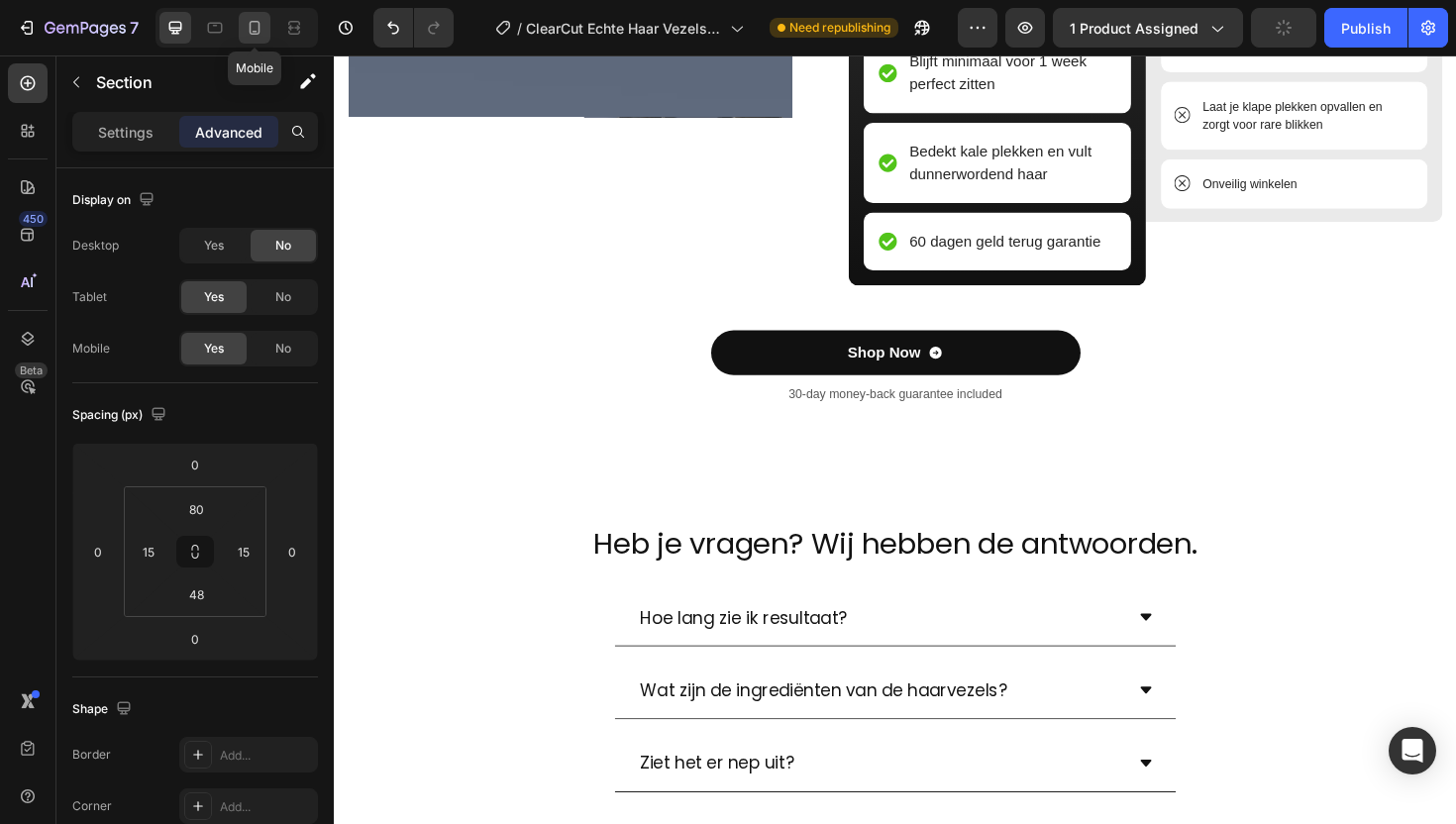 type on "42" 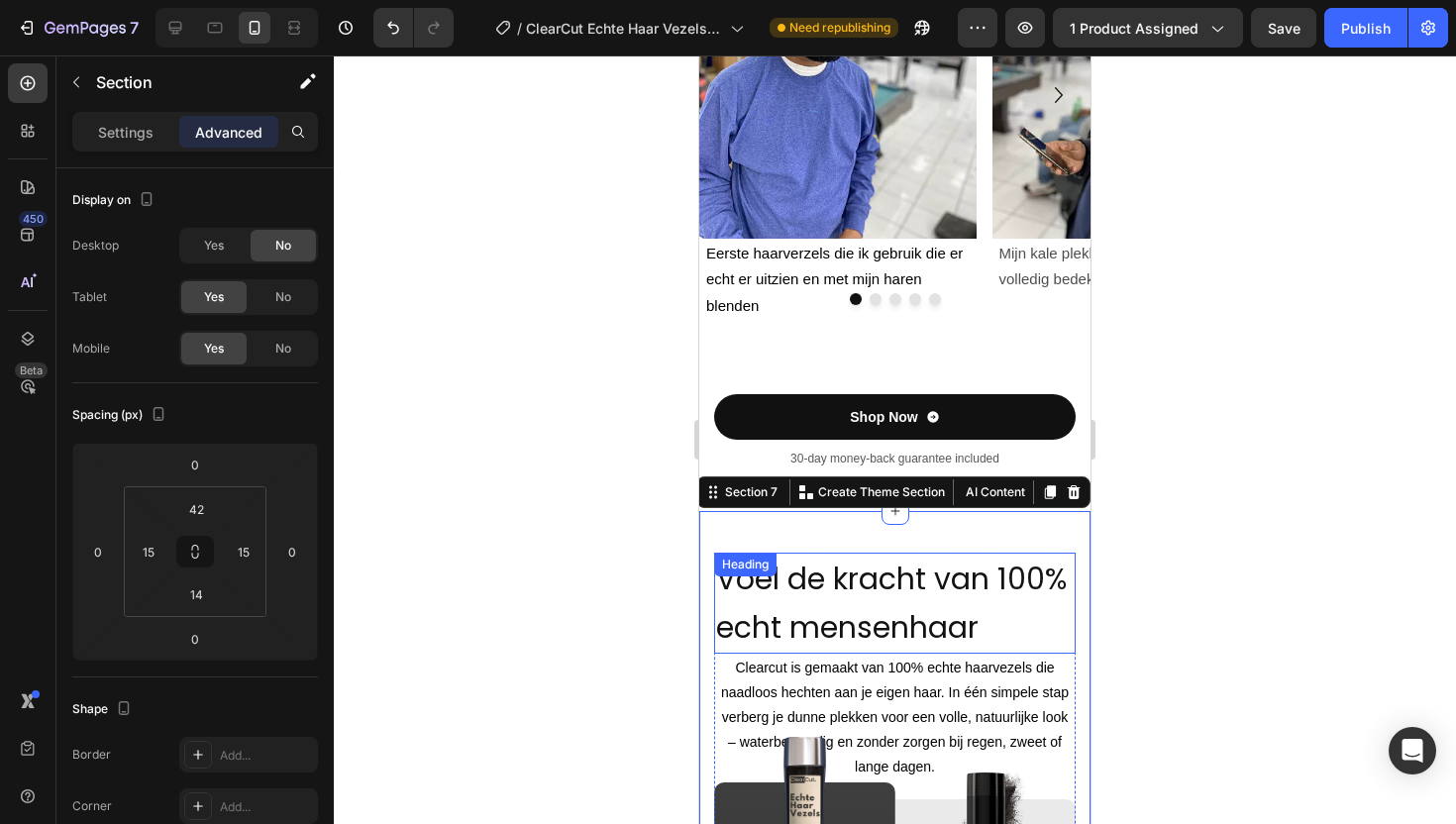 scroll, scrollTop: 2191, scrollLeft: 0, axis: vertical 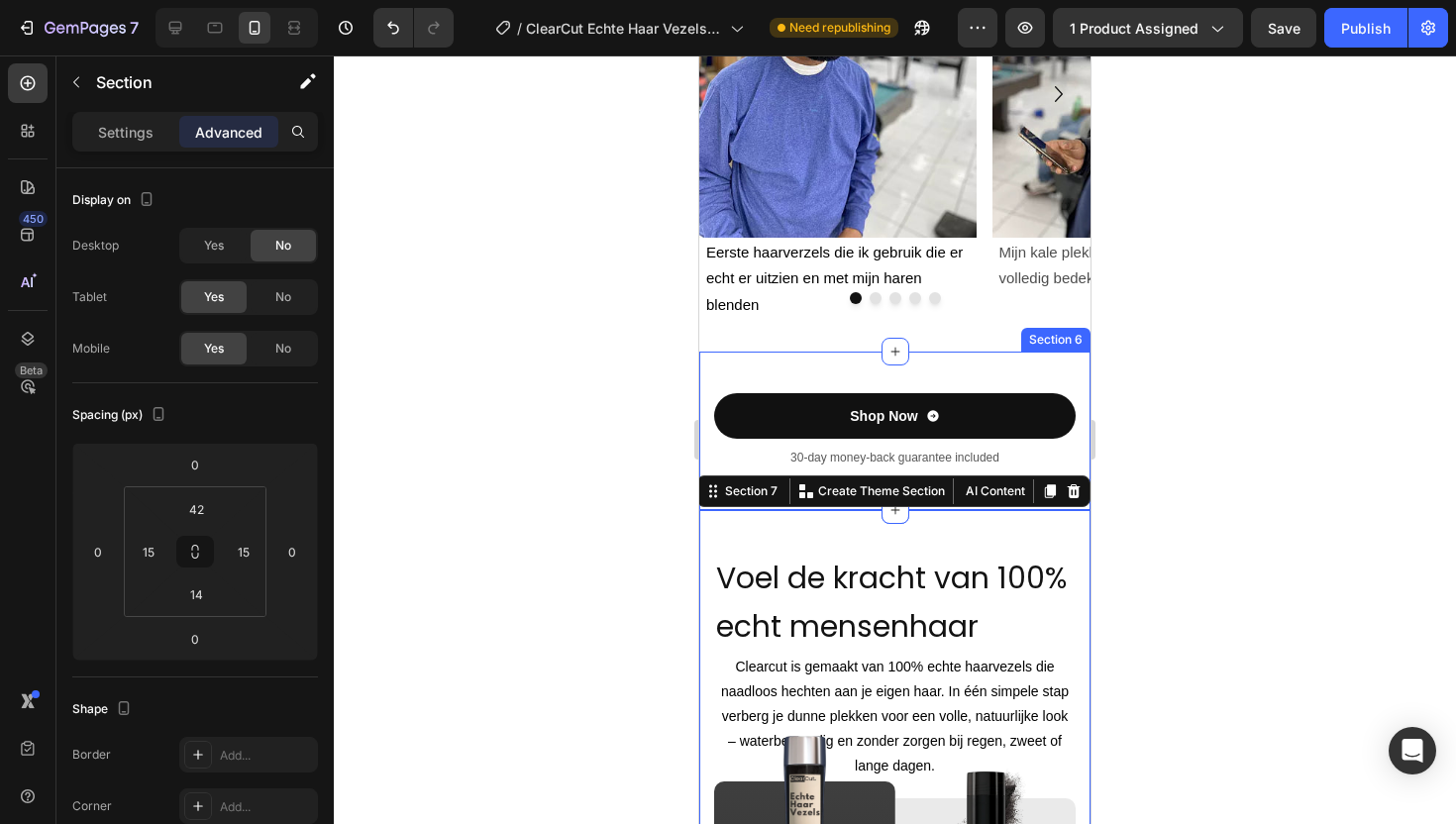click on "Image Voel de kracht van 100% echt mensenhaar Heading Clearcut is gemaakt van 100% echte haarvezels die naadloos hechten aan je eigen haar. In één simpele stap verberg je dunne plekken voor een volle, natuurlijke look – waterbestendig en zonder zorgen bij regen, zweet of lange dagen. Text Block Image ClearCut Text Block Natuurlijke Look Item List 100% waterbestendig Item List Blijft minimaal voor 1 week perfect zitten Item List Bedekt kale plekken en vult dunnerwordend haar Item List 60 dagen geld terug garantie Item List Row Image De Rest Text Block
Poederig en stoffig Item List
Lekt uit en zorgt voor gênante momenten Item List
ziet er nep uit en houdt max 1 dag vol Item List
Laat je klape plekken opvallen en zorgt voor rare blikken Item List
Onveilig winkelen Item List Row Row Row
Shop Now Button 30-day money-back guarantee included  Text Block Row Section 6" at bounding box center [894, 431] 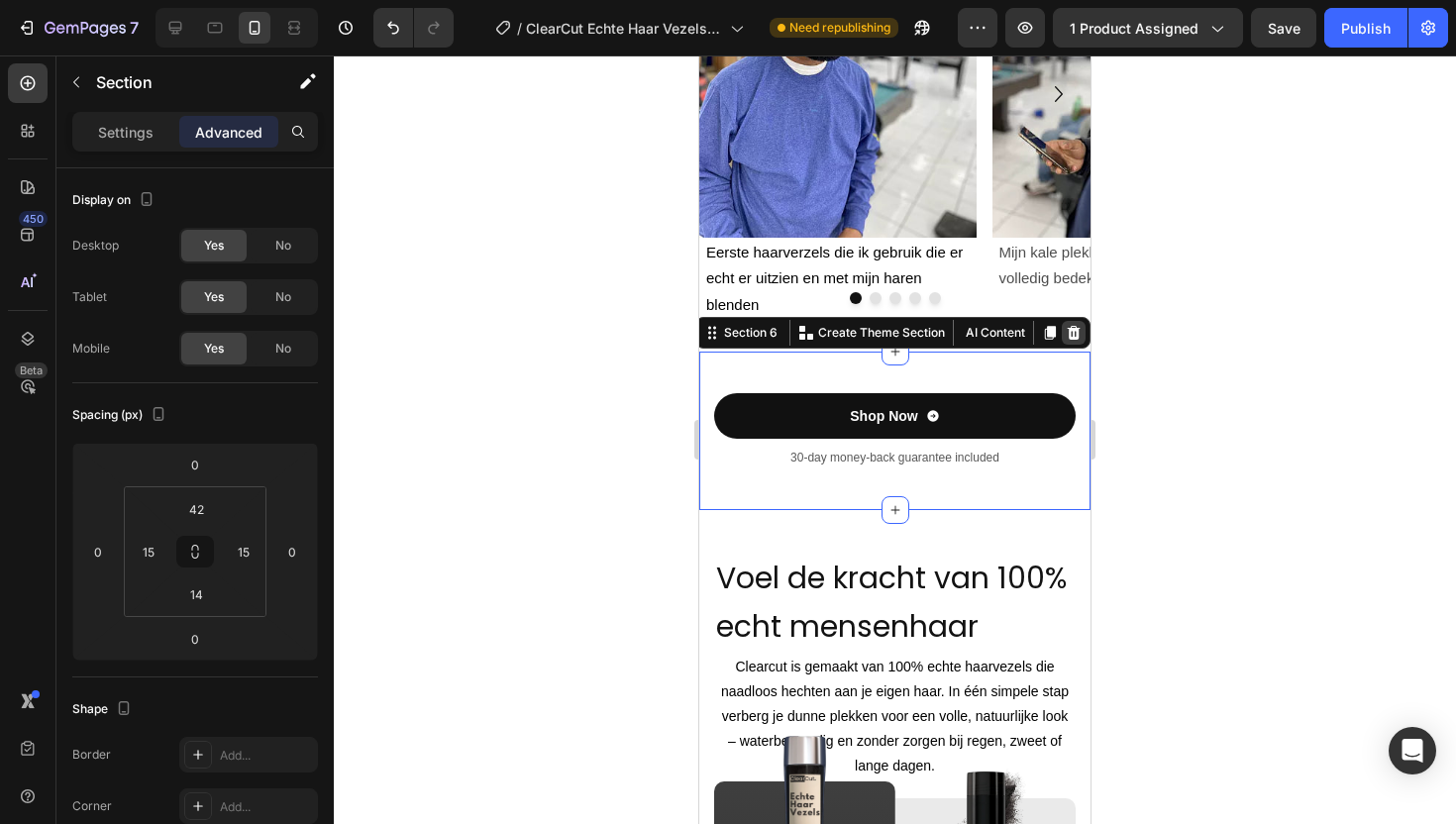 click 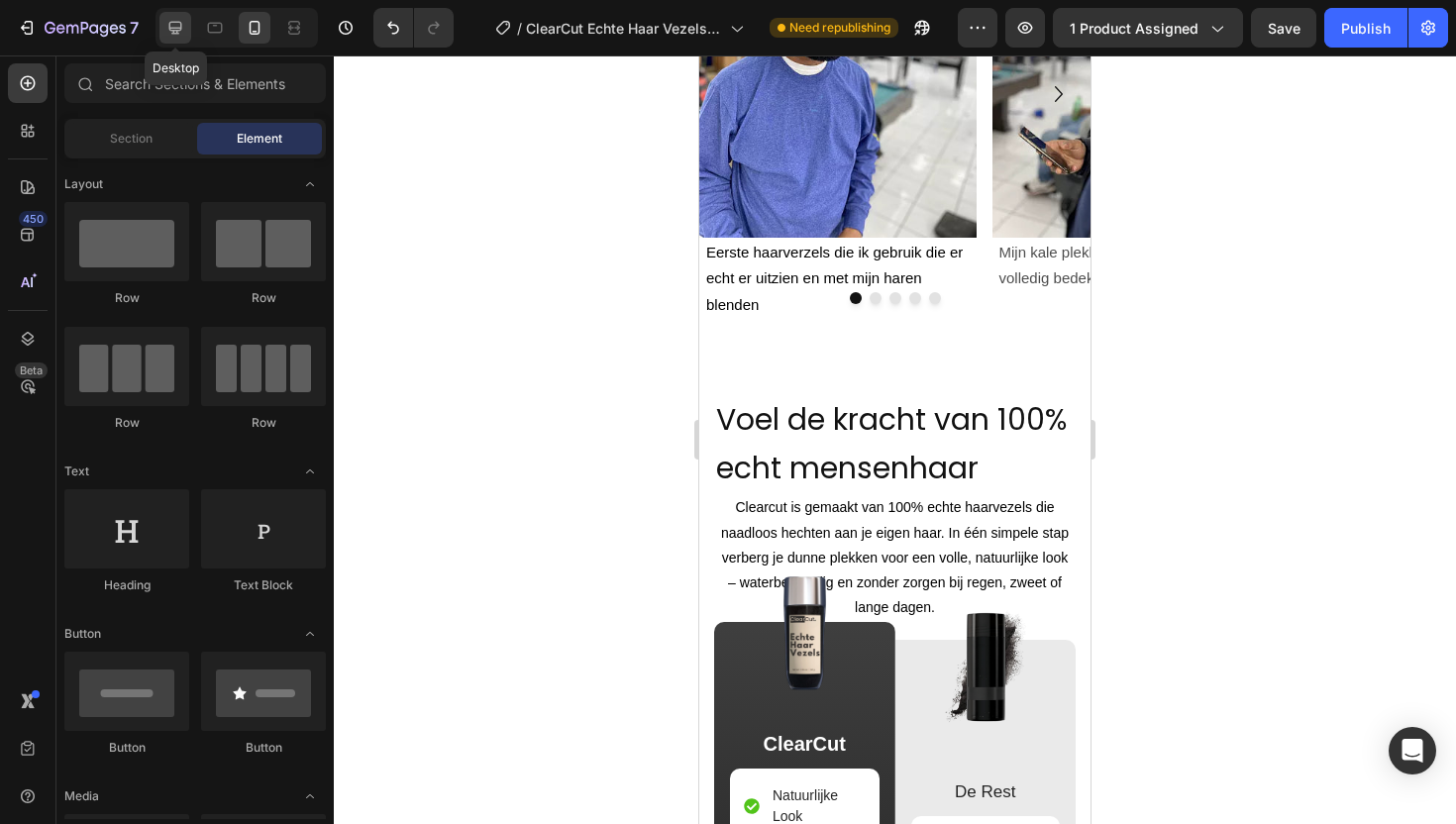click 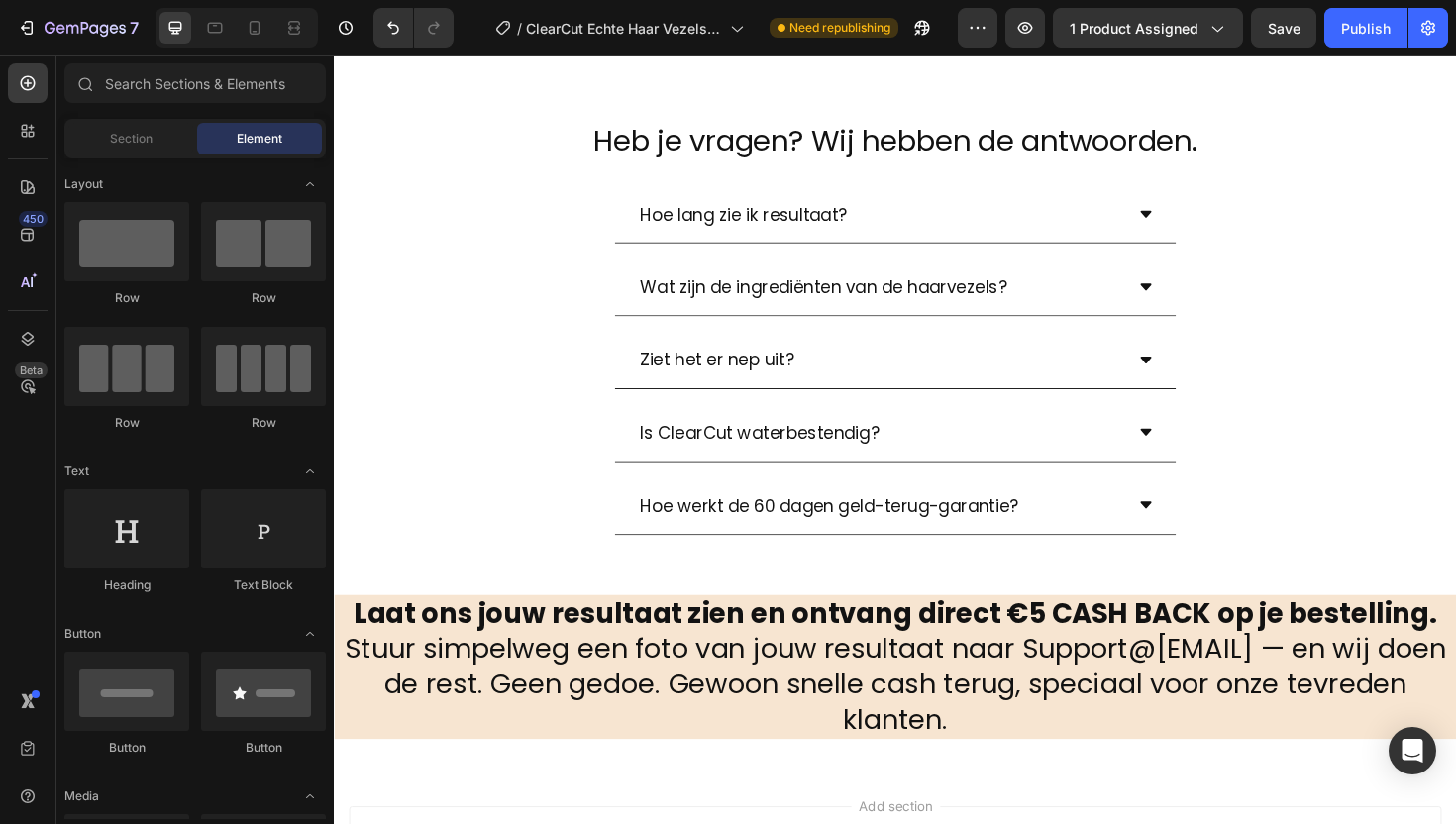 scroll, scrollTop: 2495, scrollLeft: 0, axis: vertical 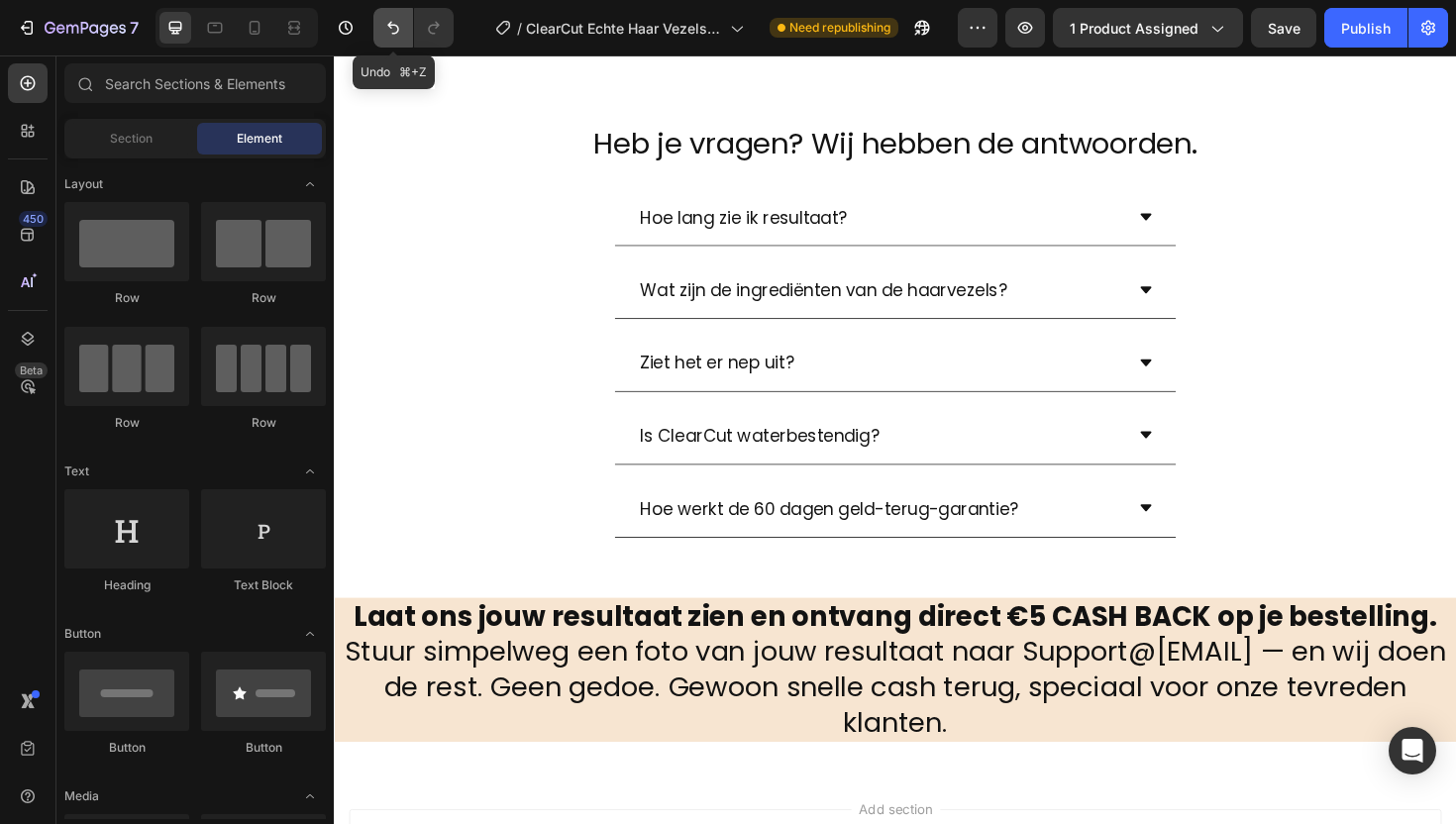 click 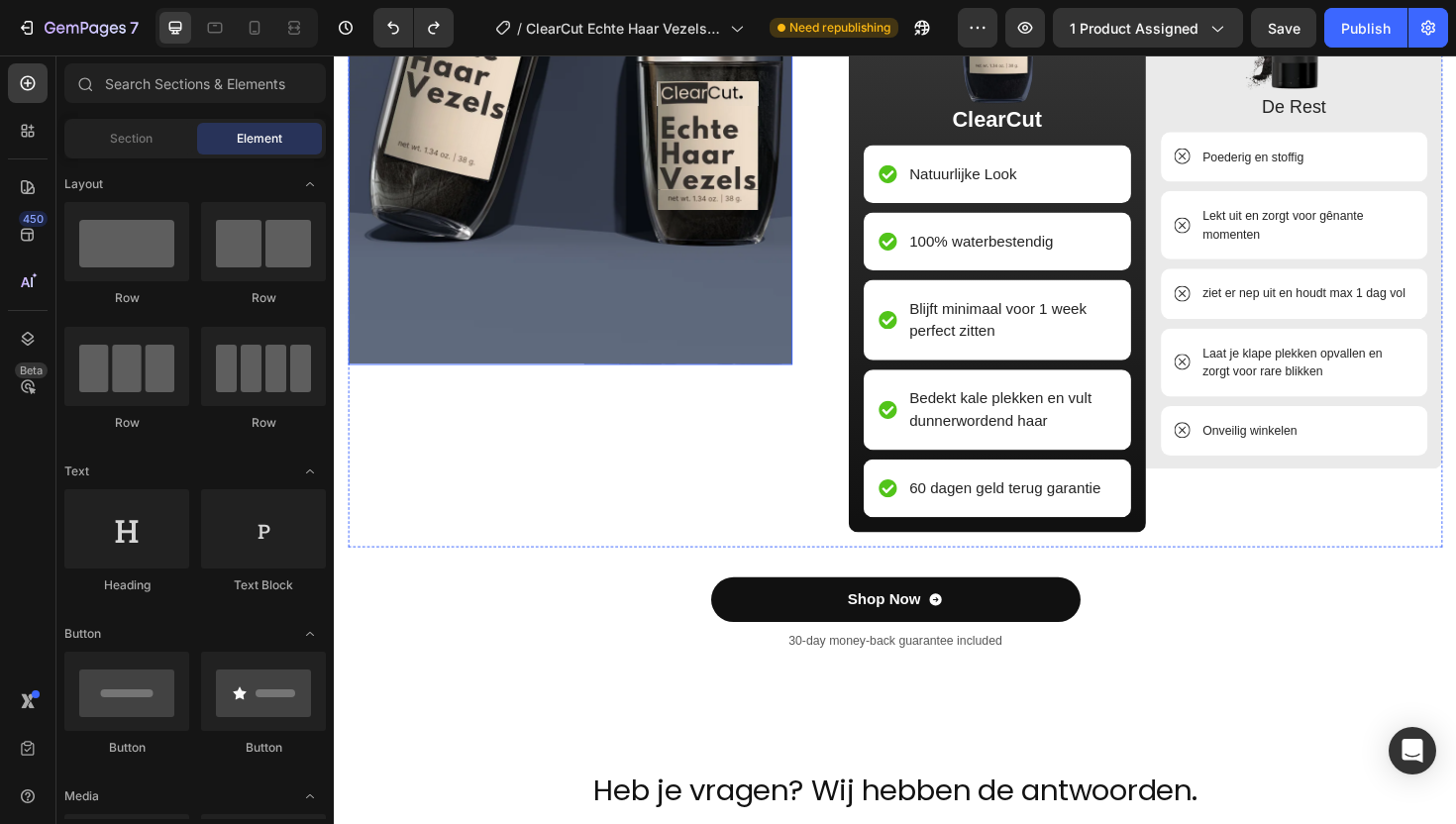 scroll, scrollTop: 2981, scrollLeft: 0, axis: vertical 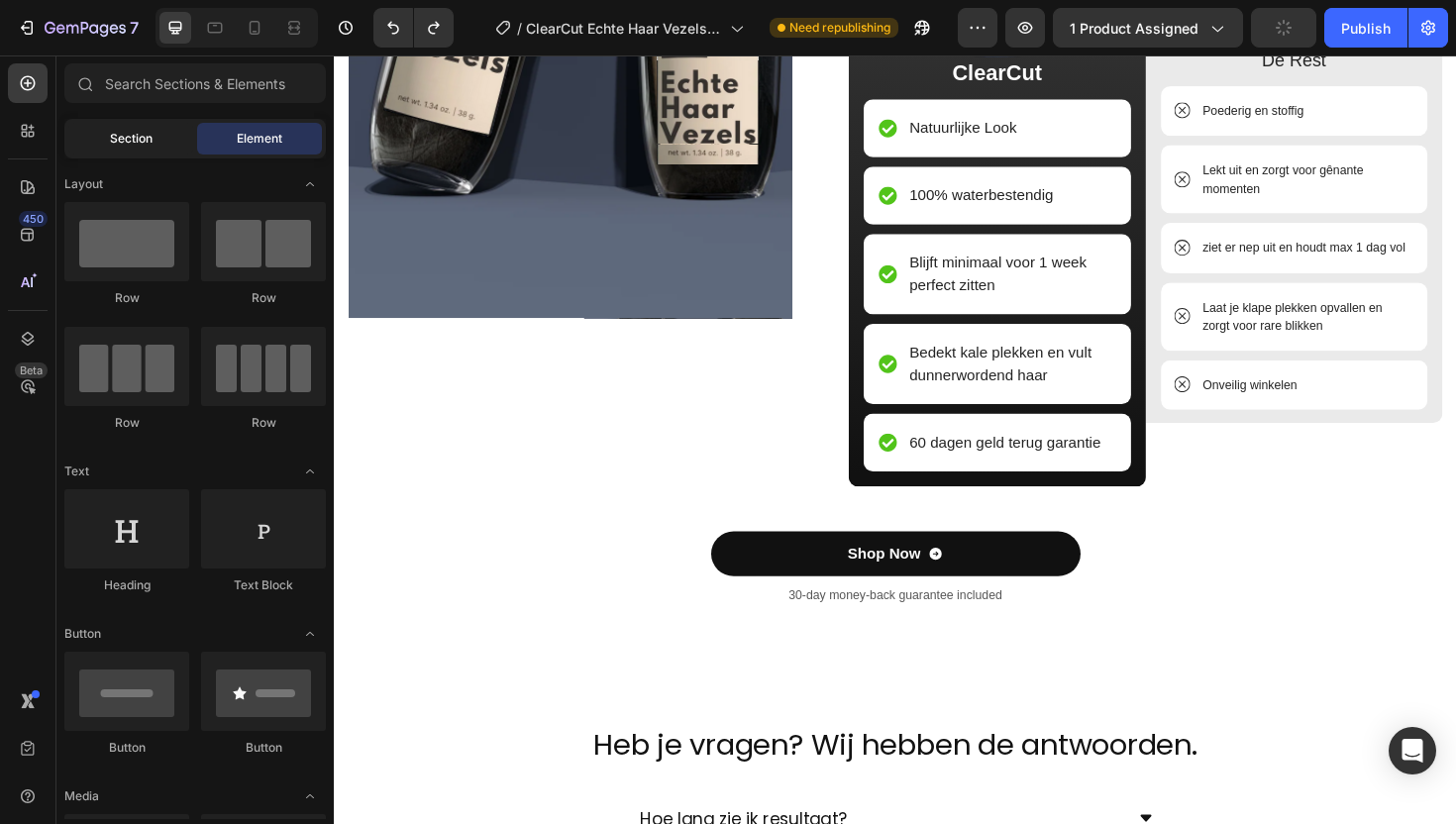 click on "Section" 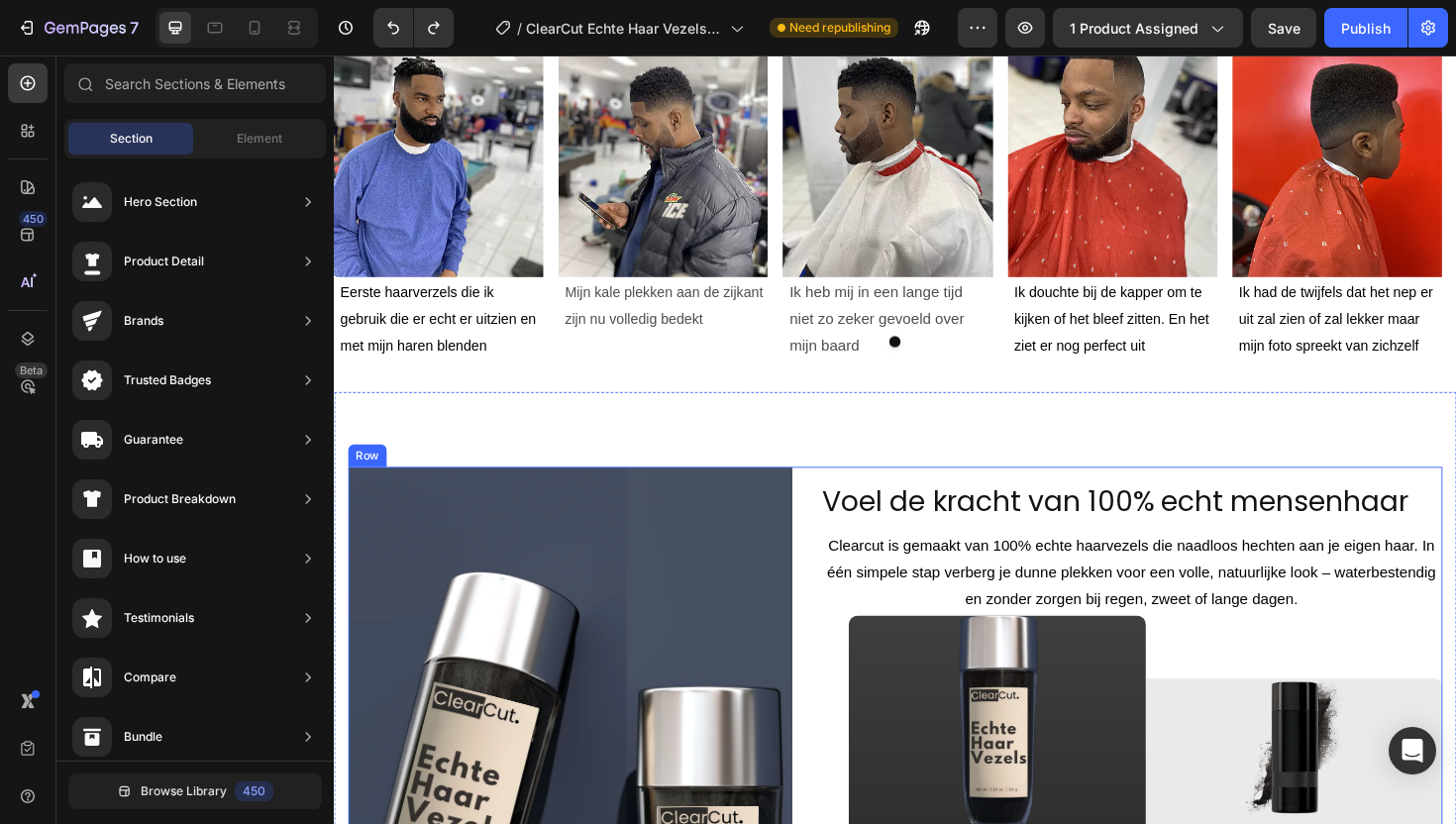 scroll, scrollTop: 2162, scrollLeft: 0, axis: vertical 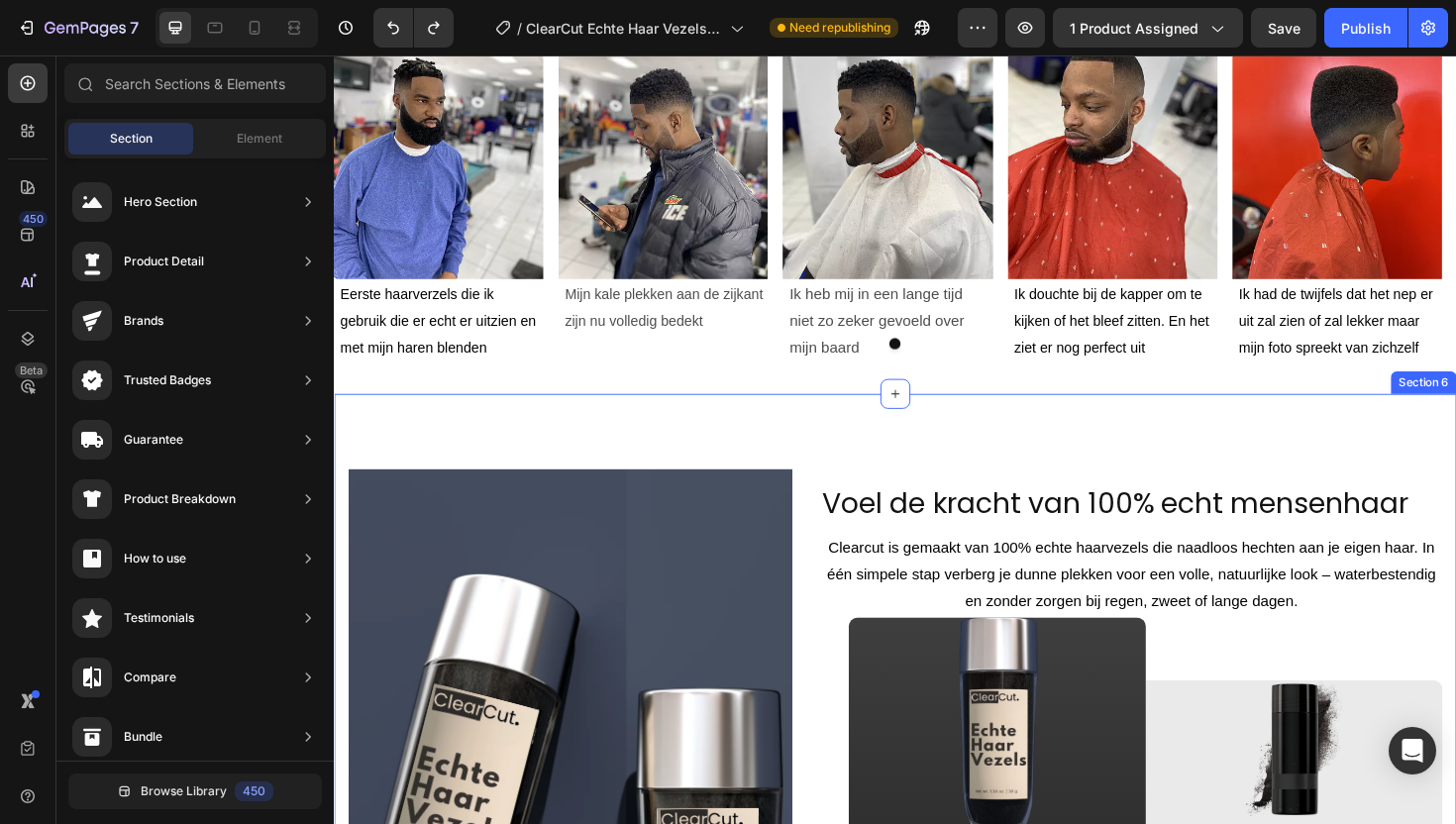 click on "Image Voel de kracht van 100% echt mensenhaar Heading Clearcut is gemaakt van 100% echte haarvezels die naadloos hechten aan je eigen haar. In één simpele stap verberg je dunne plekken voor een volle, natuurlijke look – waterbestendig en zonder zorgen bij regen, zweet of lange dagen. Text Block Image ClearCut Text Block Natuurlijke Look Item List 100% waterbestendig Item List Blijft minimaal voor 1 week perfect zitten Item List Bedekt kale plekken en vult dunnerwordend haar Item List 60 dagen geld terug garantie Item List Row Image De Rest Text Block
Poederig en stoffig Item List
Lekt uit en zorgt voor gênante momenten Item List
ziet er nep uit en houdt max 1 dag vol Item List
Laat je klape plekken opvallen en zorgt voor rare blikken Item List
Onveilig winkelen Item List Row Row Row
Shop Now Button 30-day money-back guarantee included  Text Block Row Section 6" at bounding box center [928, 975] 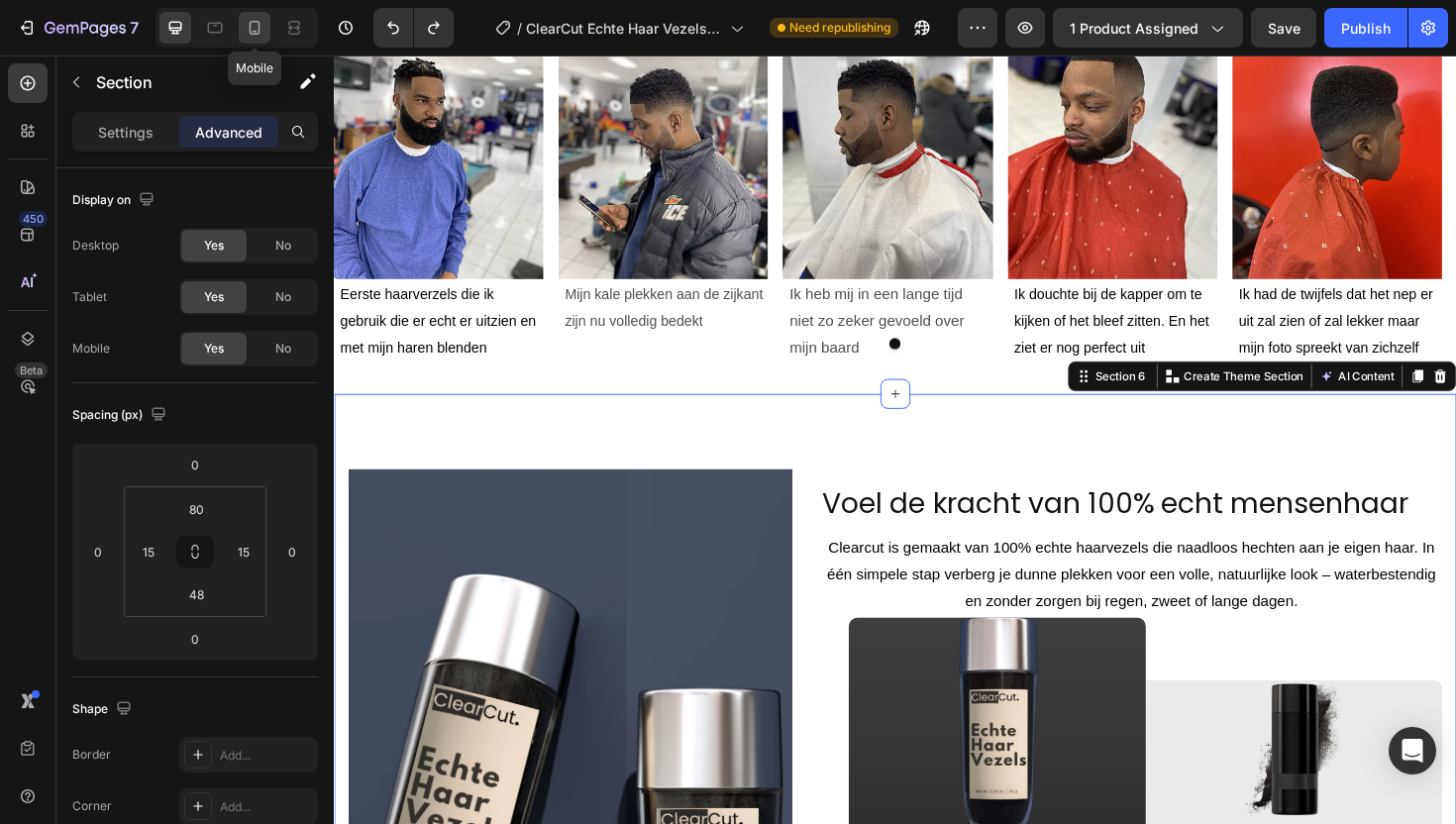 click 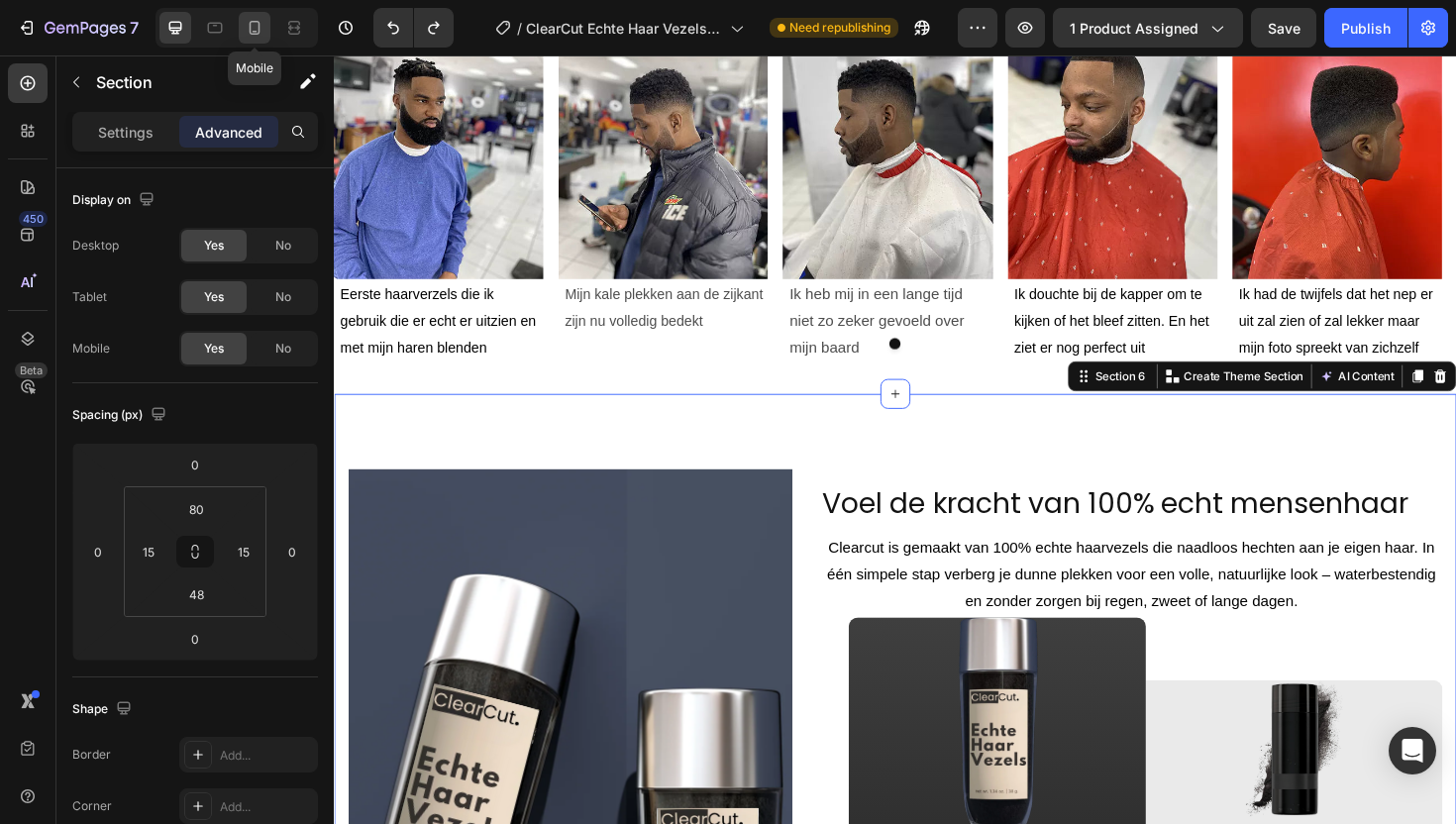 type on "42" 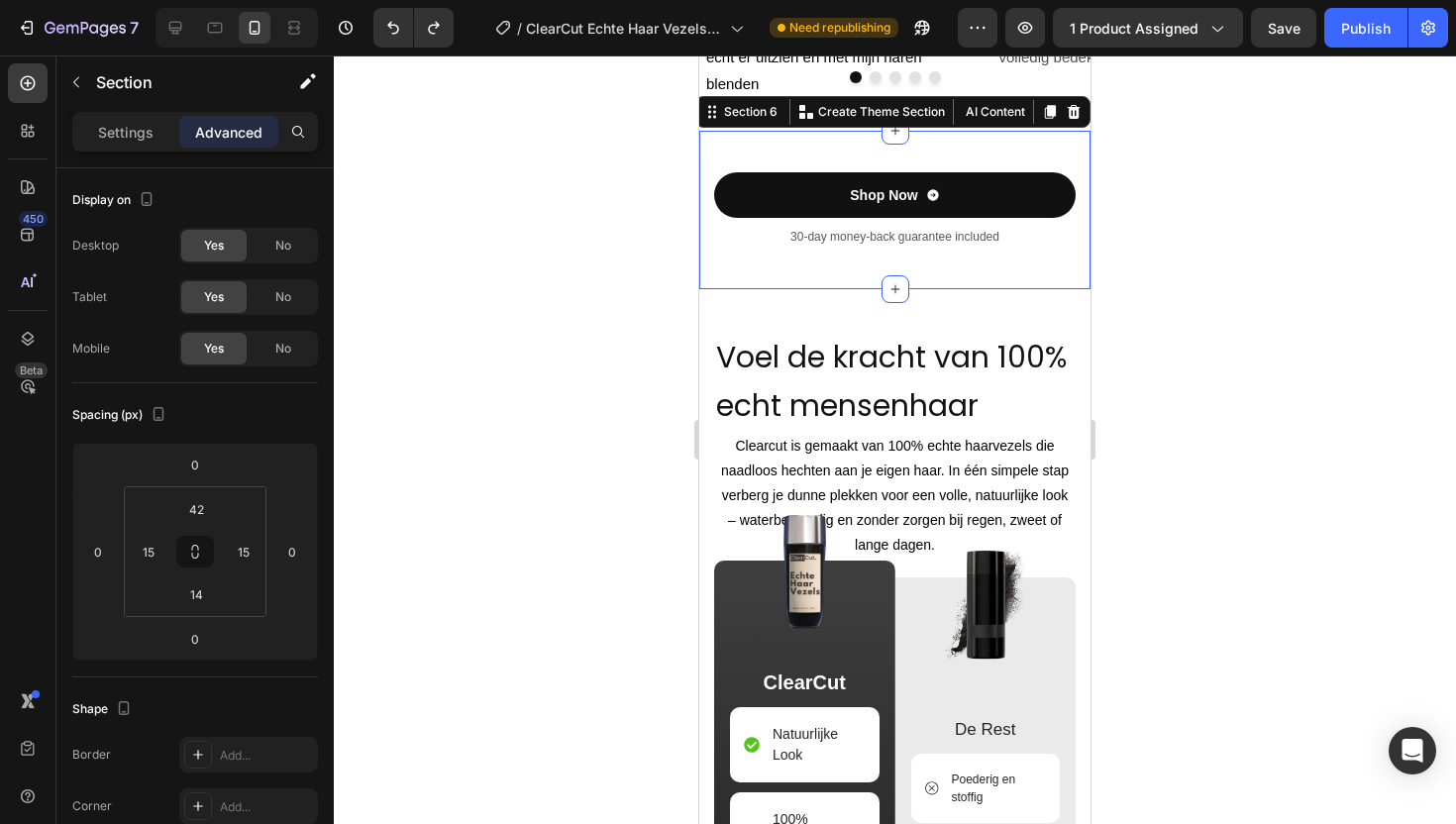 scroll, scrollTop: 2415, scrollLeft: 0, axis: vertical 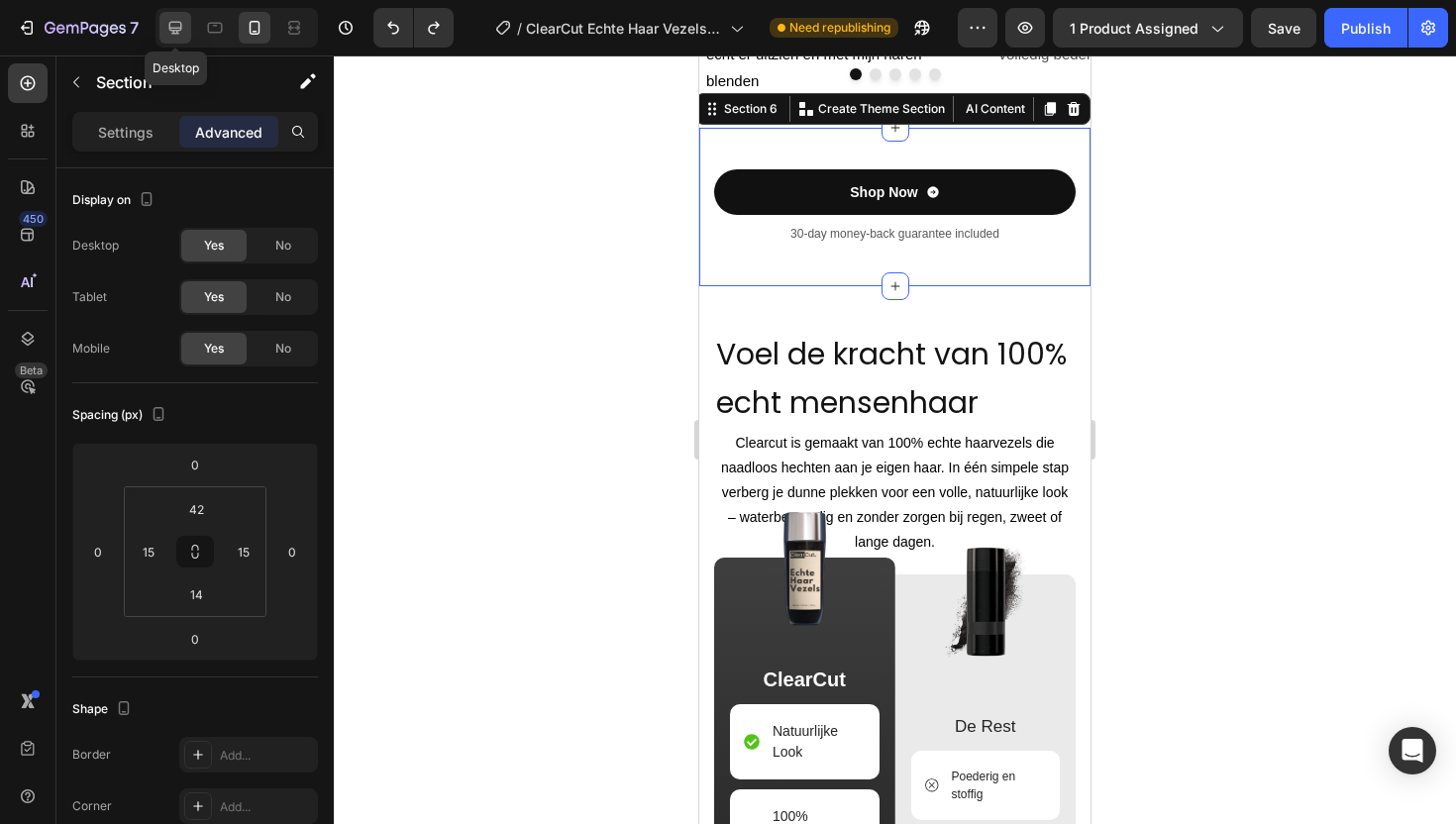 click 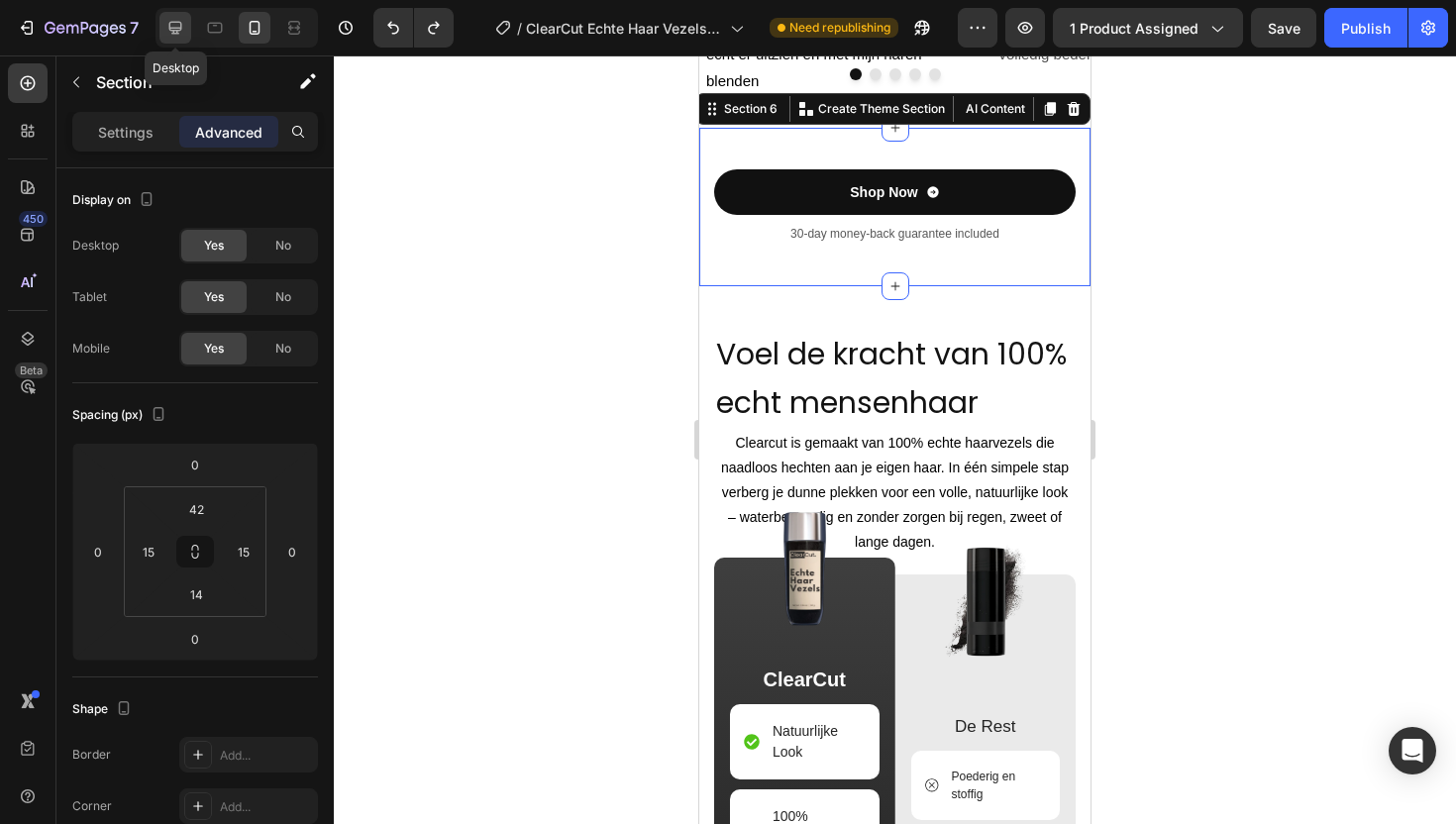 type on "80" 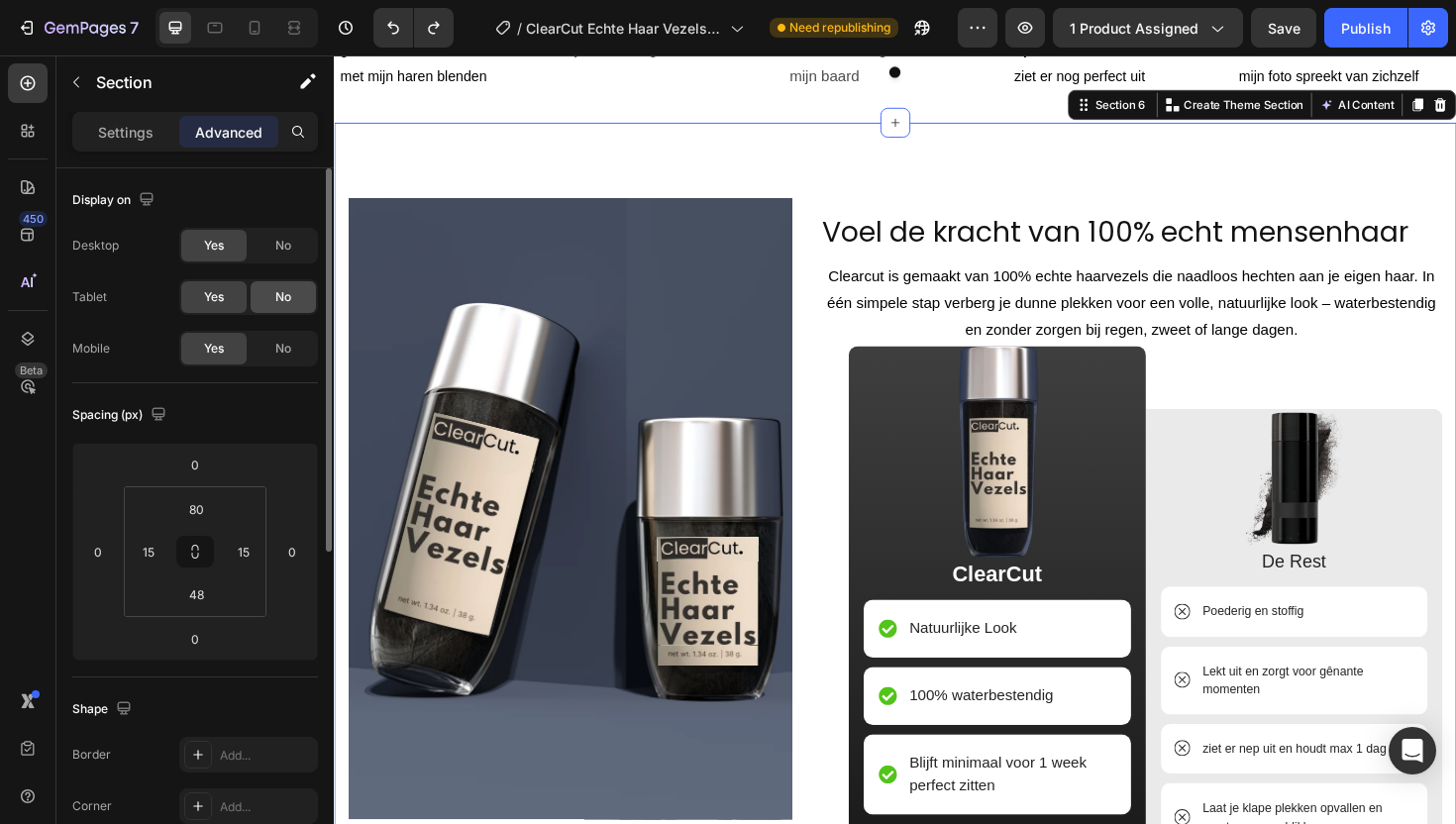 scroll, scrollTop: 2452, scrollLeft: 0, axis: vertical 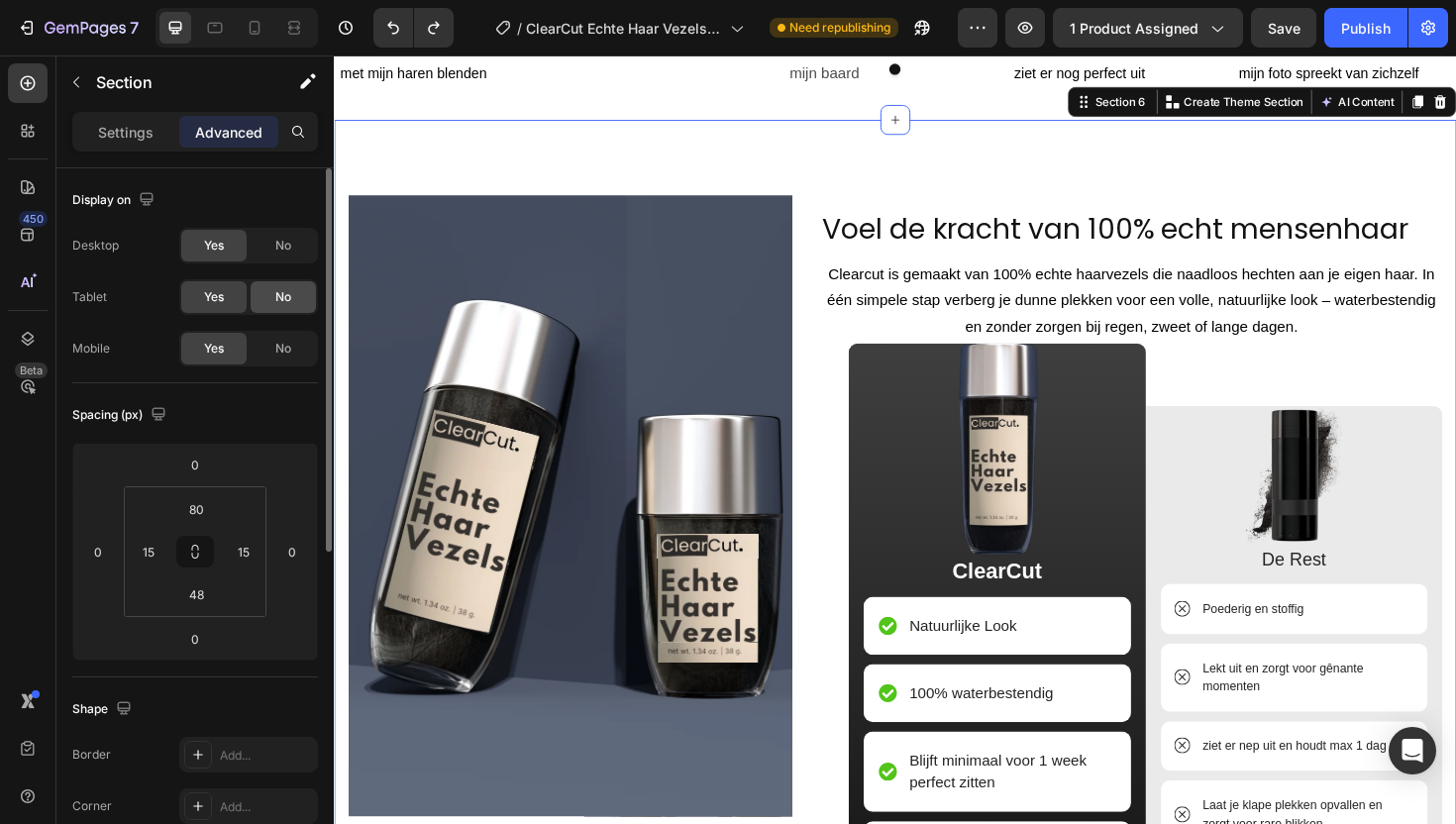 click on "No" 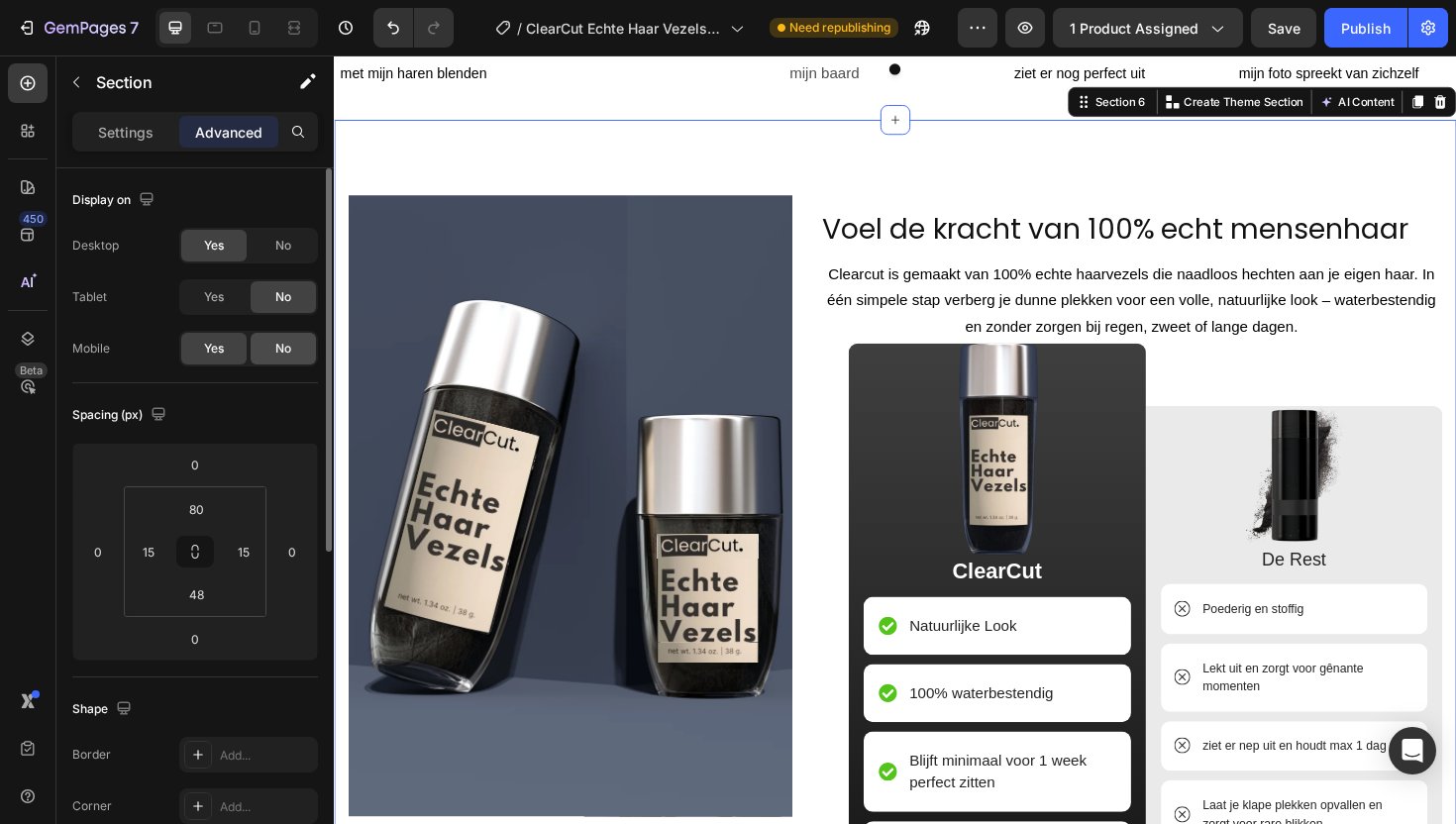 click on "No" 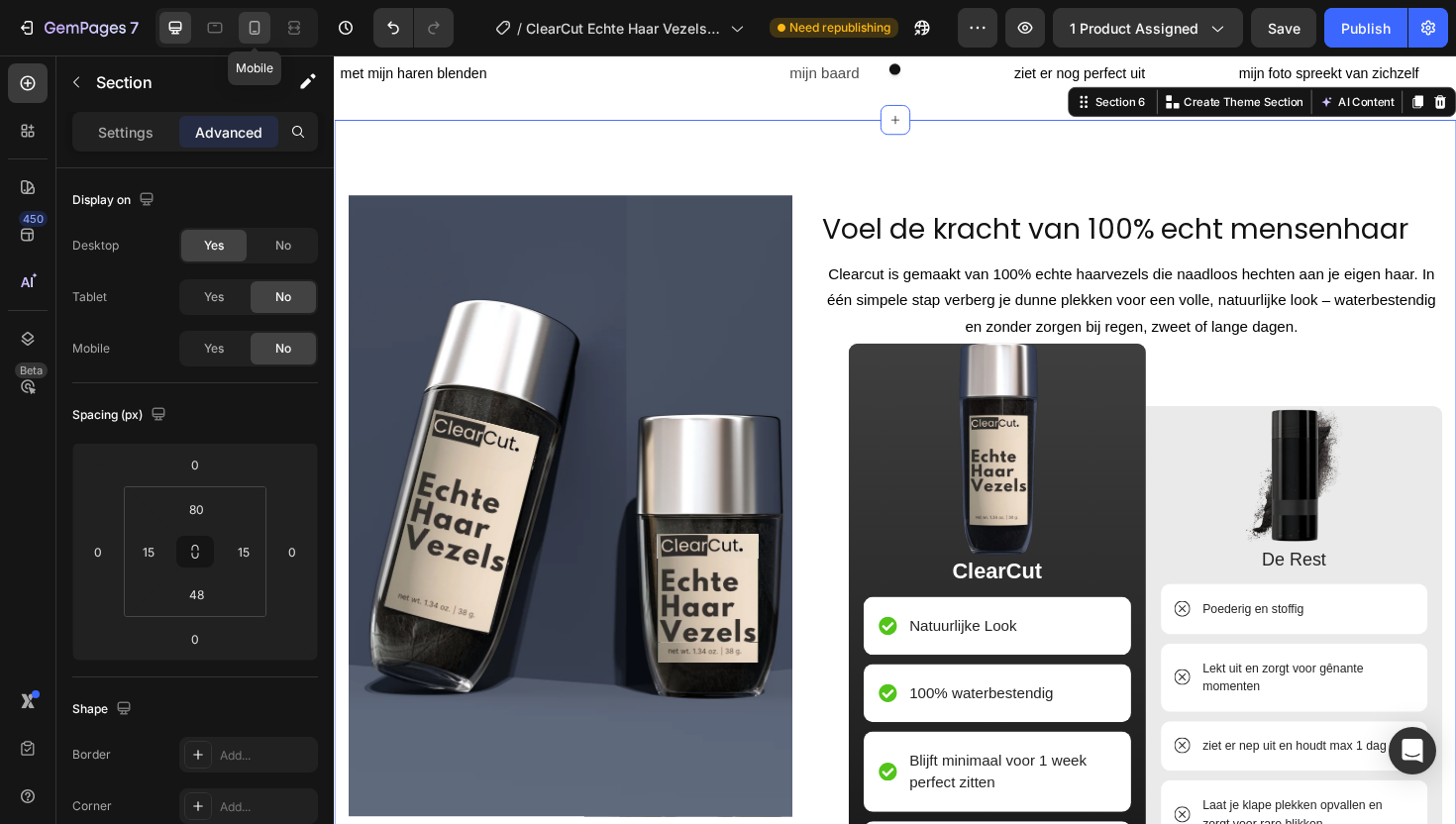 click 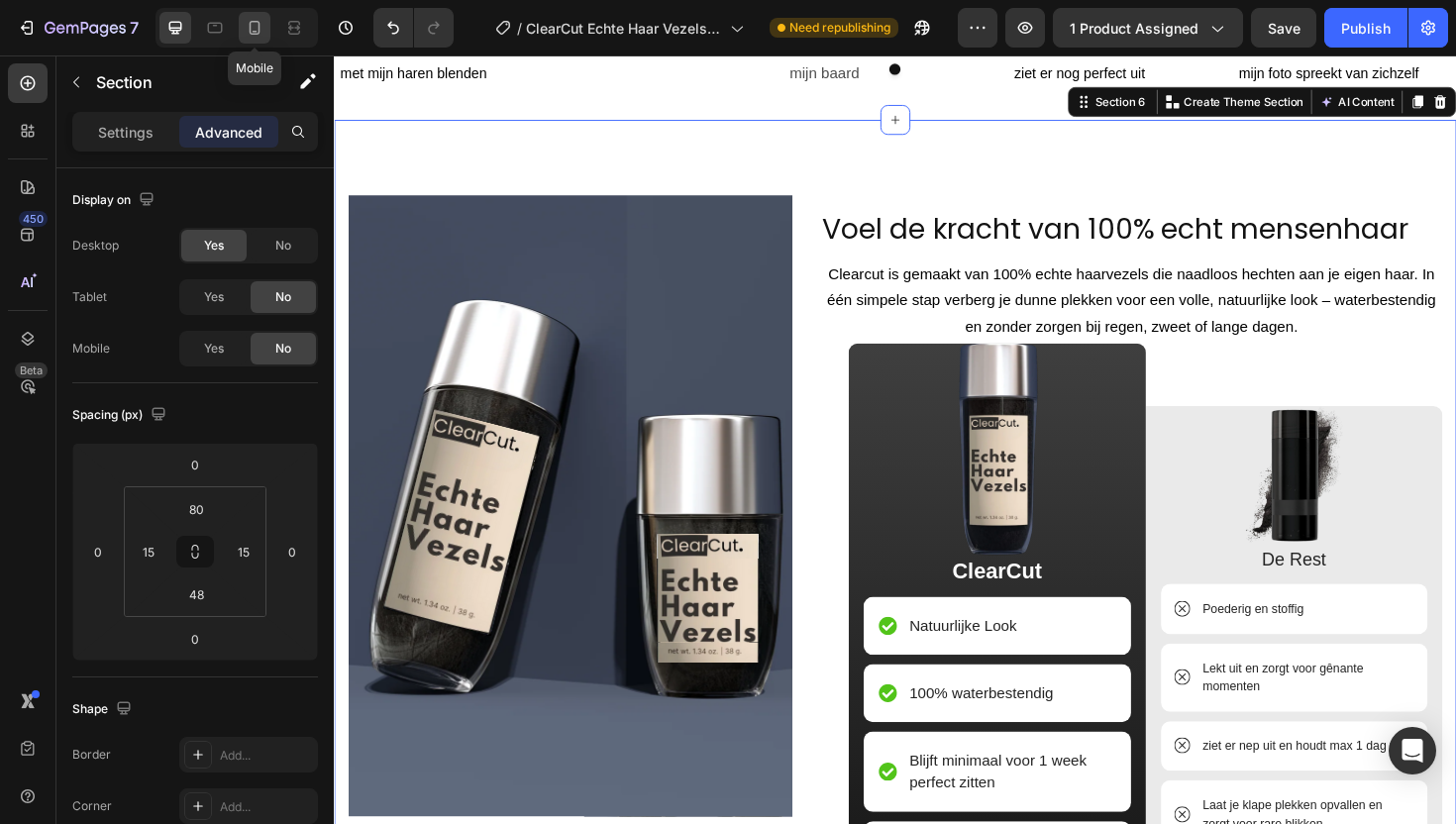 type on "42" 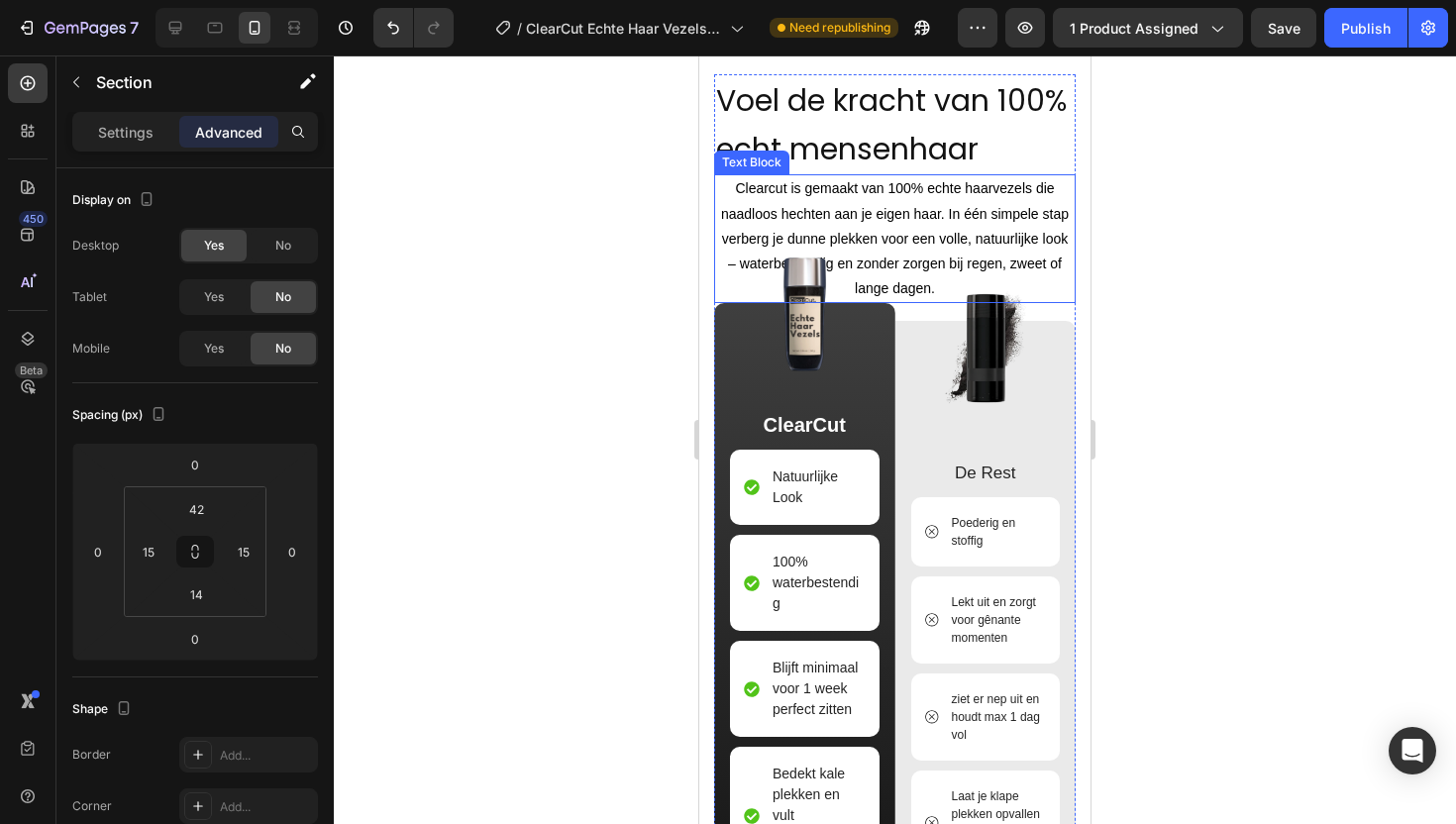 scroll, scrollTop: 2441, scrollLeft: 0, axis: vertical 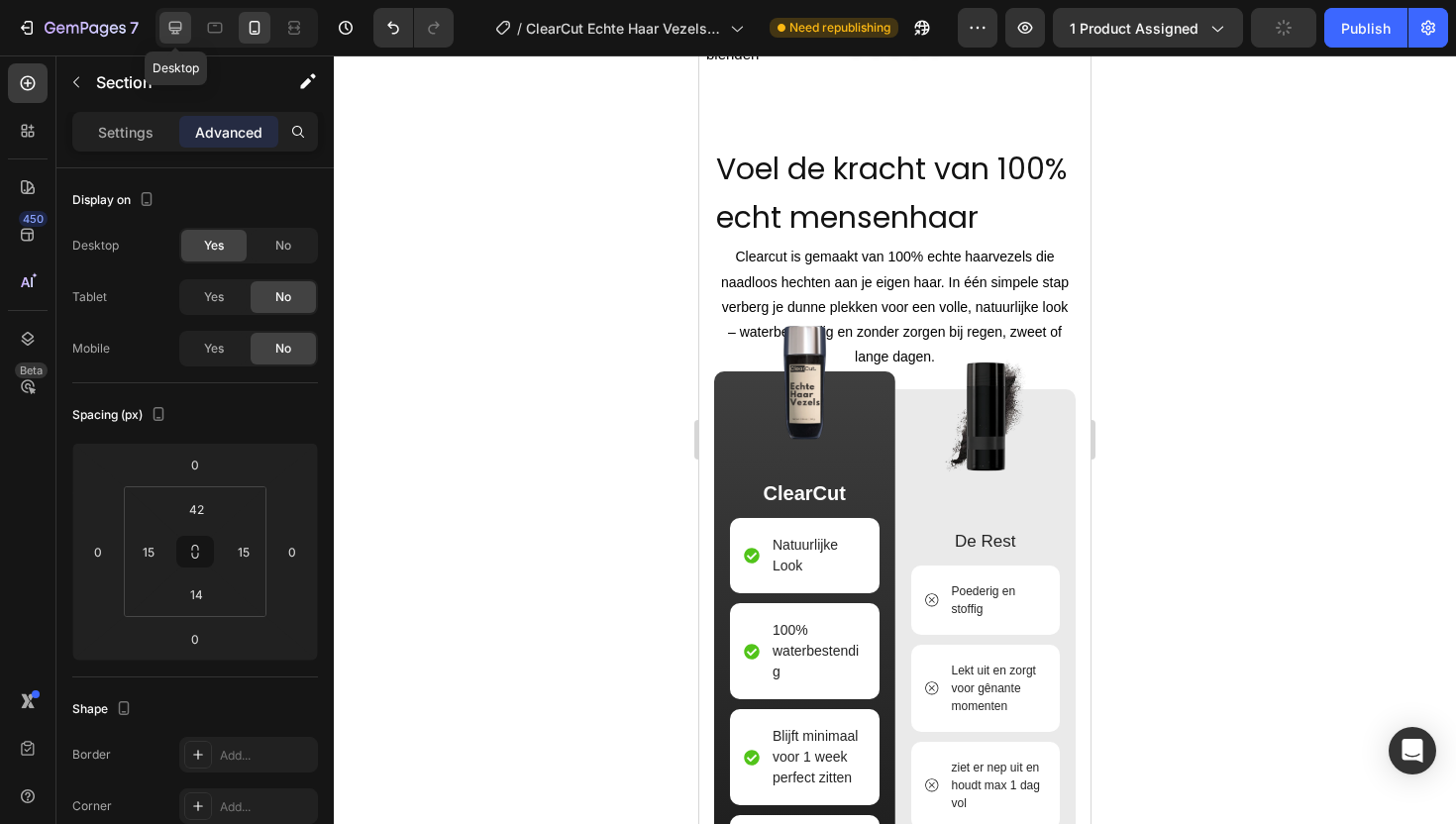 click 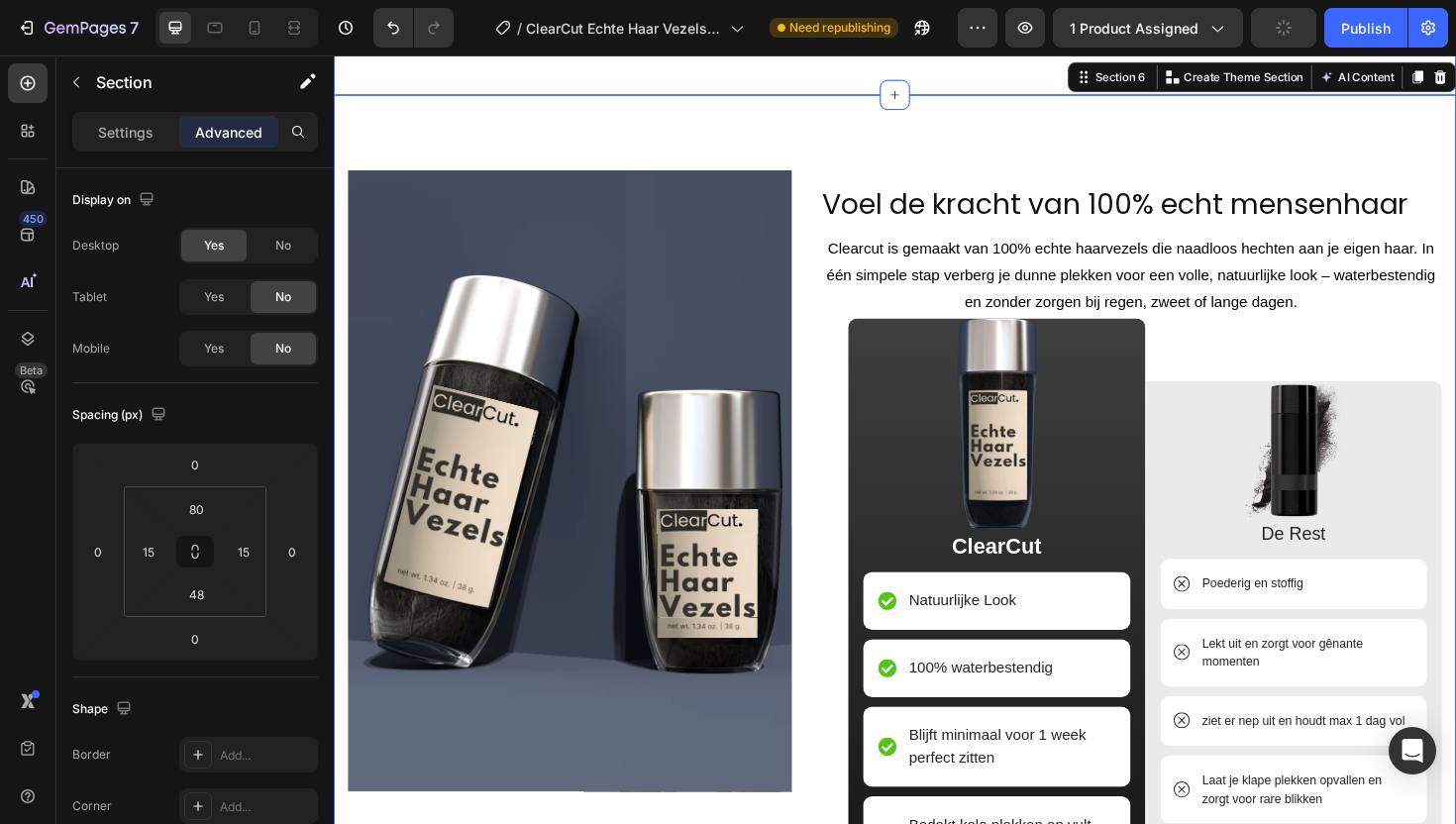 scroll, scrollTop: 2452, scrollLeft: 0, axis: vertical 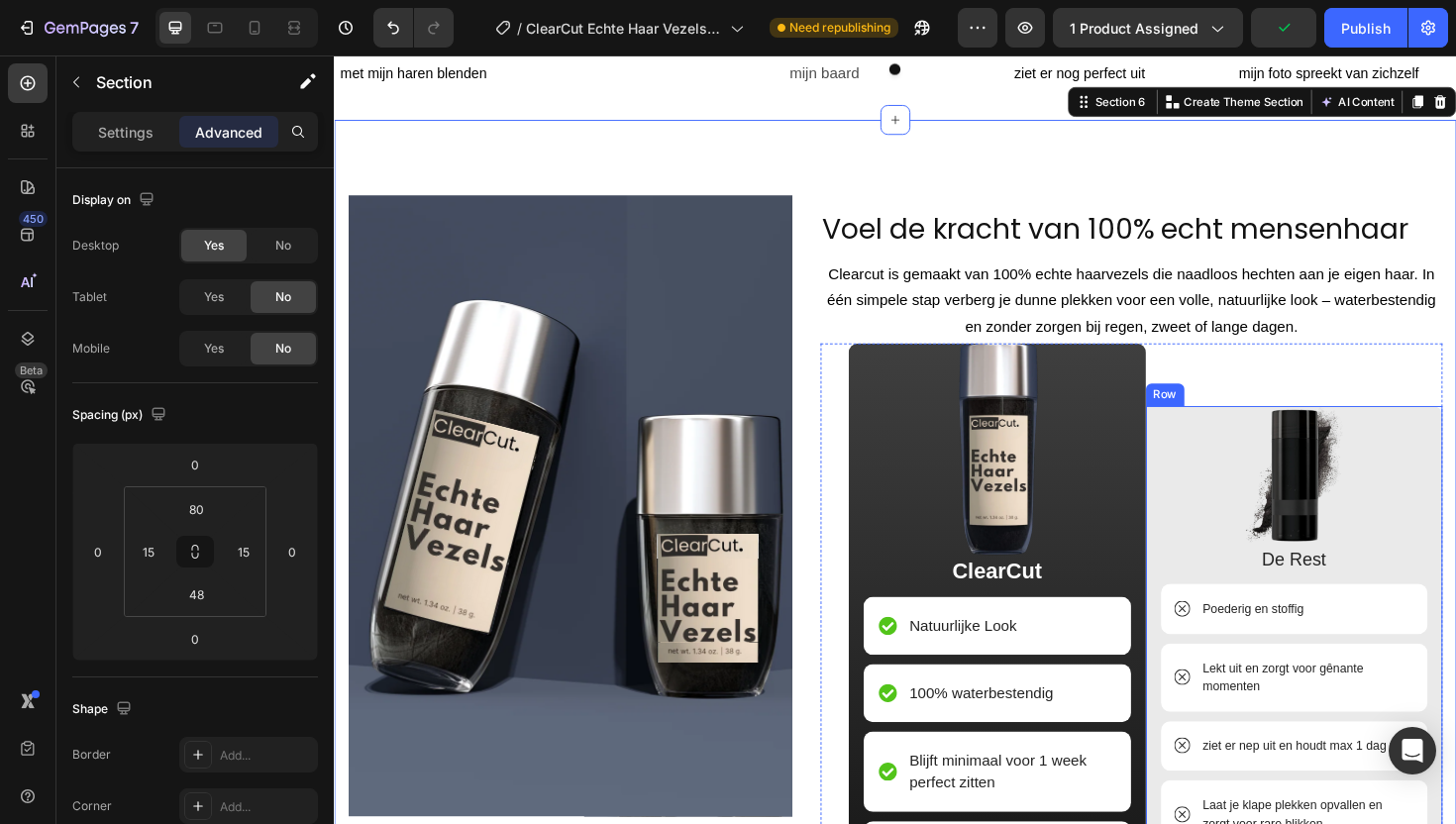 click on "Image De Rest Text Block
Poederig en stoffig Item List
Lekt uit en zorgt voor gênante momenten Item List
ziet er nep uit en houdt max 1 dag vol Item List
Laat je klape plekken opvallen en zorgt voor rare blikken Item List
Onveilig winkelen Item List Row" at bounding box center [1351, 699] 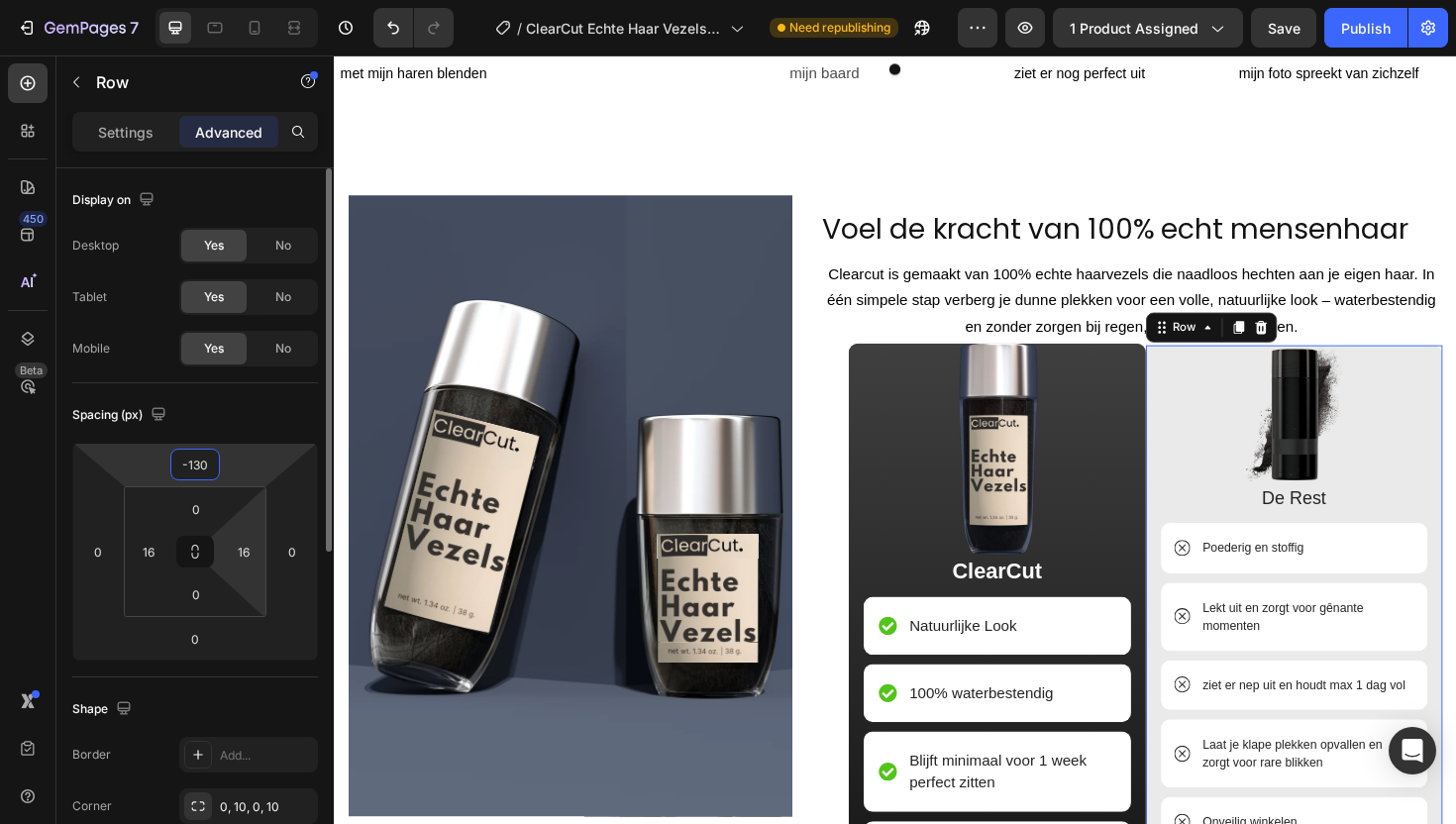 drag, startPoint x: 241, startPoint y: 458, endPoint x: 241, endPoint y: 514, distance: 56 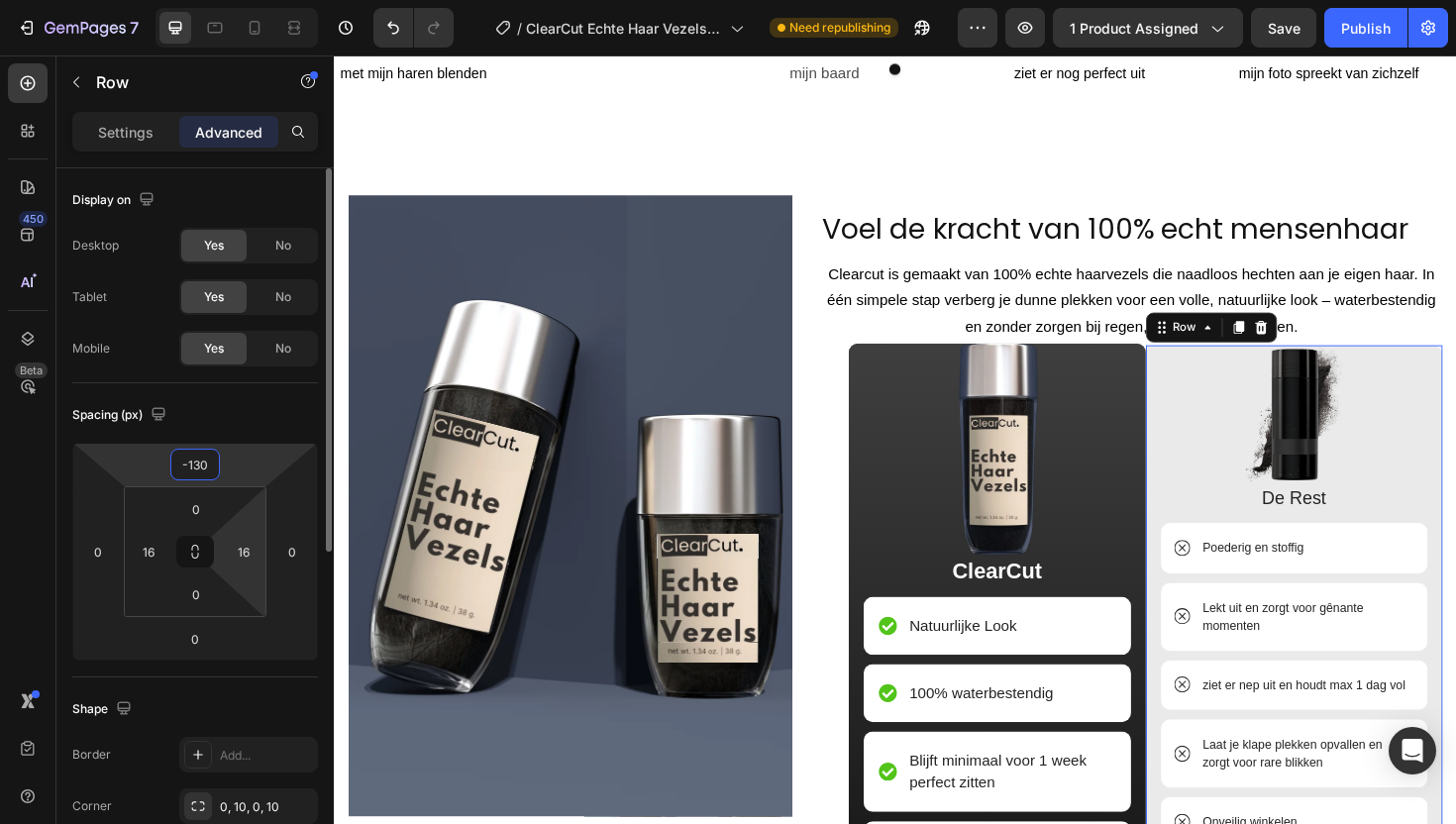 click on "7  Version history  /  ClearCut Echte Haar Vezels 38g Need republishing Preview 1 product assigned  Save   Publish  450 Beta Sections(18) Elements(84) Section Element Hero Section Product Detail Brands Trusted Badges Guarantee Product Breakdown How to use Testimonials Compare Bundle FAQs Social Proof Brand Story Product List Collection Blog List Contact Sticky Add to Cart Custom Footer Browse Library 450 Layout
Row
Row
Row
Row Text
Heading
Text Block Button
Button
Button Media
Image
Image" at bounding box center (728, 0) 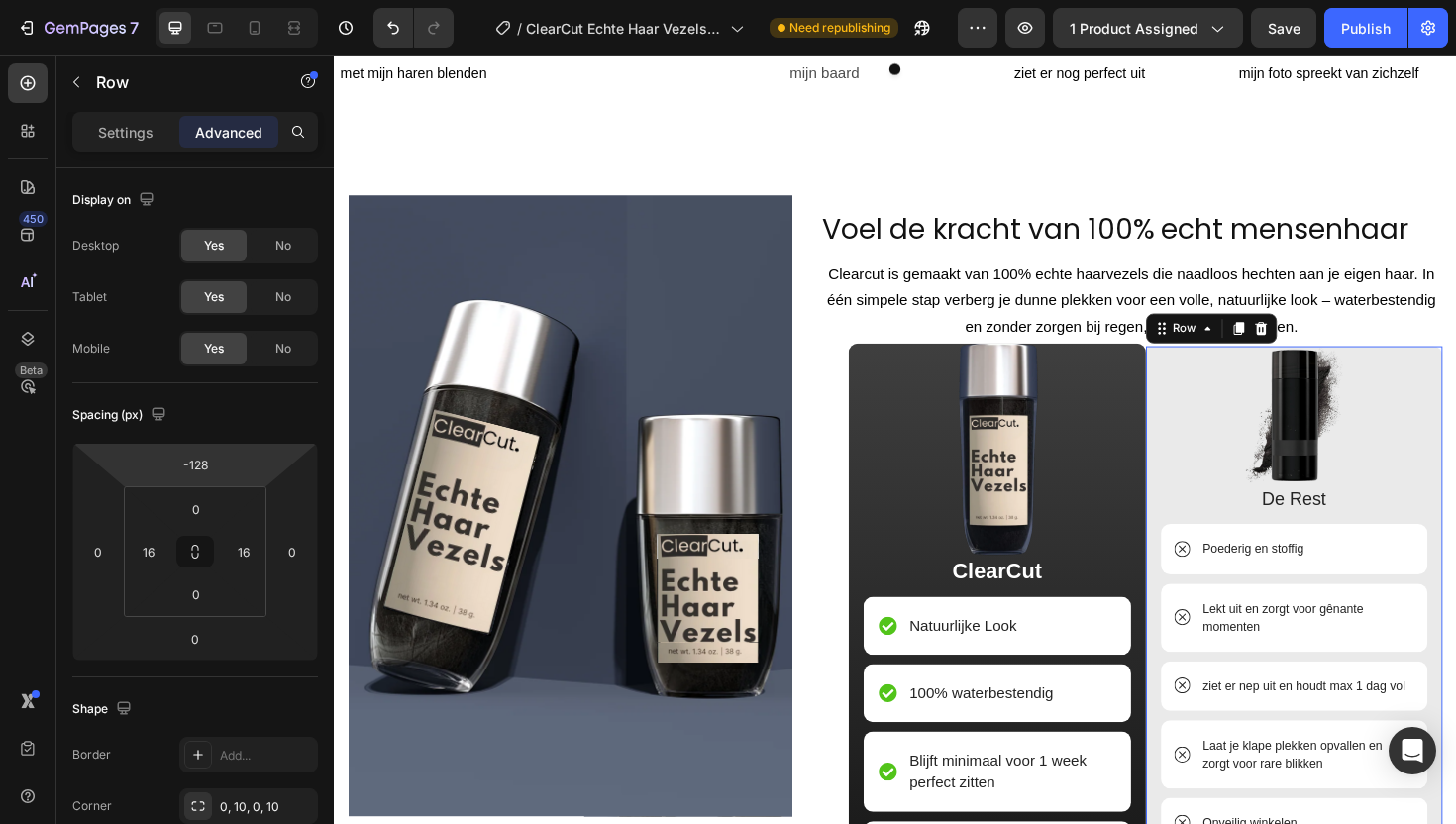 type on "-130" 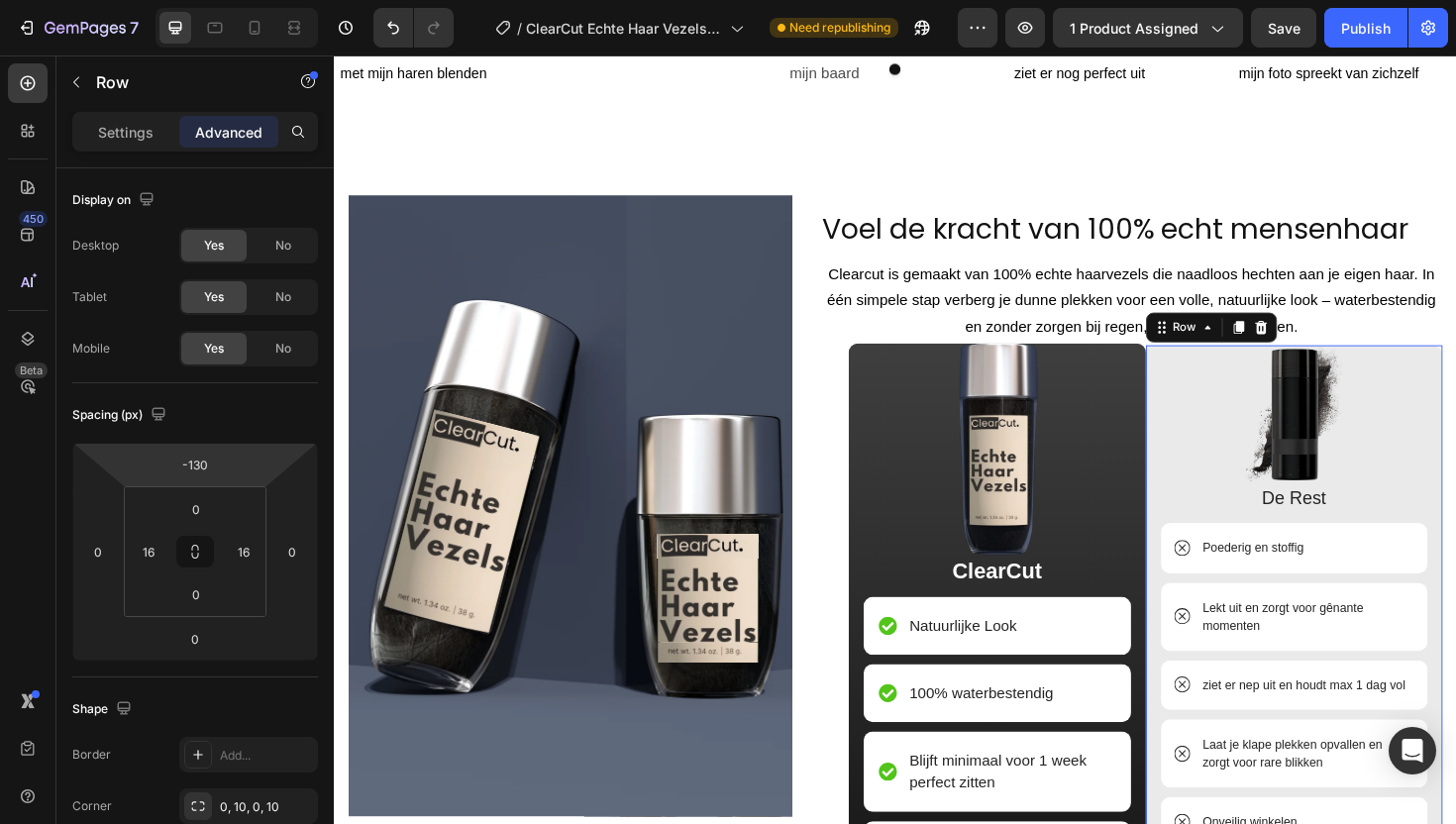 click on "7  Version history  /  ClearCut Echte Haar Vezels 38g Need republishing Preview 1 product assigned  Save   Publish  450 Beta Sections(18) Elements(84) Section Element Hero Section Product Detail Brands Trusted Badges Guarantee Product Breakdown How to use Testimonials Compare Bundle FAQs Social Proof Brand Story Product List Collection Blog List Contact Sticky Add to Cart Custom Footer Browse Library 450 Layout
Row
Row
Row
Row Text
Heading
Text Block Button
Button
Button Media
Image
Image" at bounding box center (728, 0) 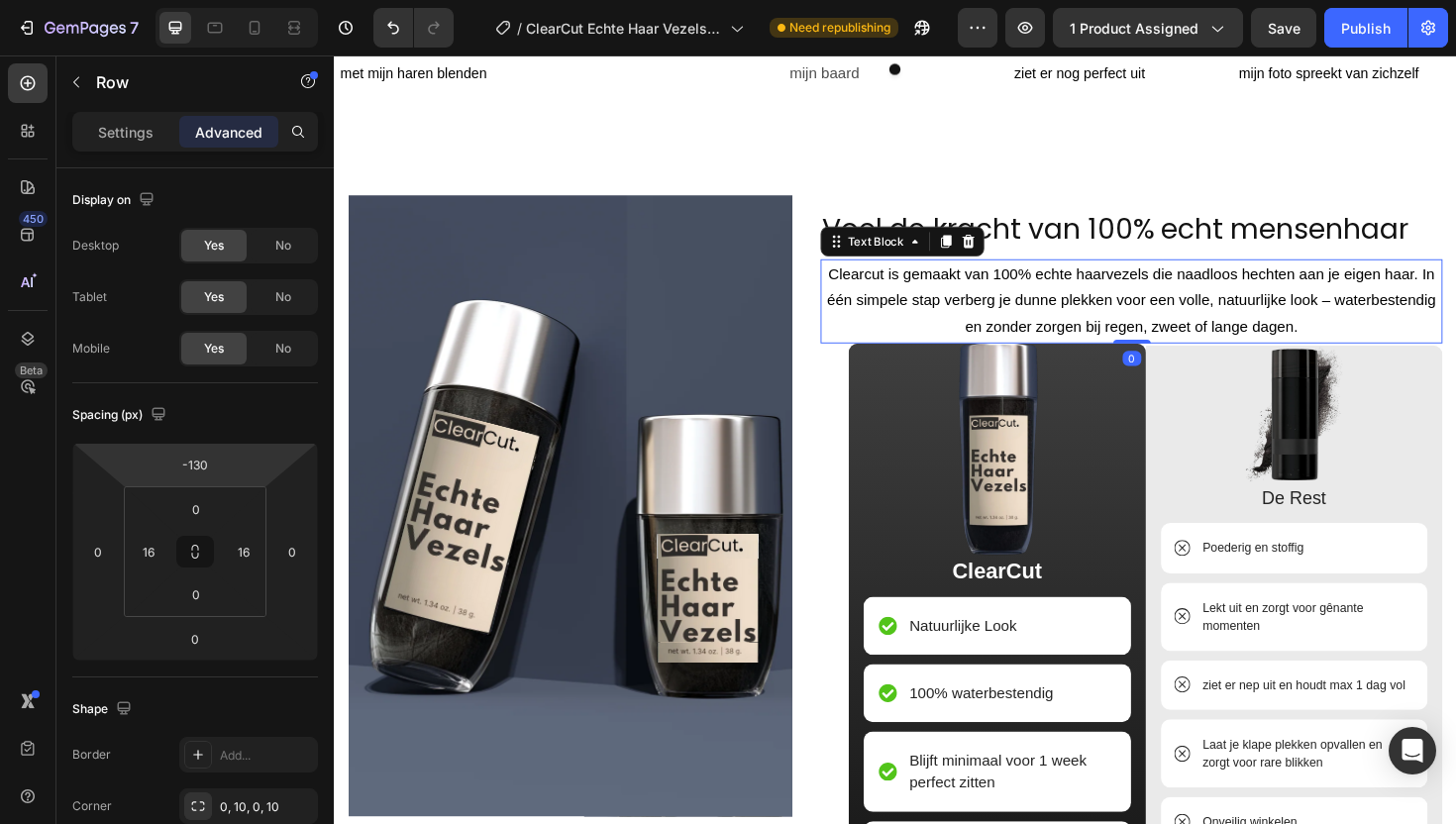 click on "Clearcut is gemaakt van 100% echte haarvezels die naadloos hechten aan je eigen haar. In één simpele stap verberg je dunne plekken voor een volle, natuurlijke look – waterbestendig en zonder zorgen bij regen, zweet of lange dagen." at bounding box center (1178, 316) 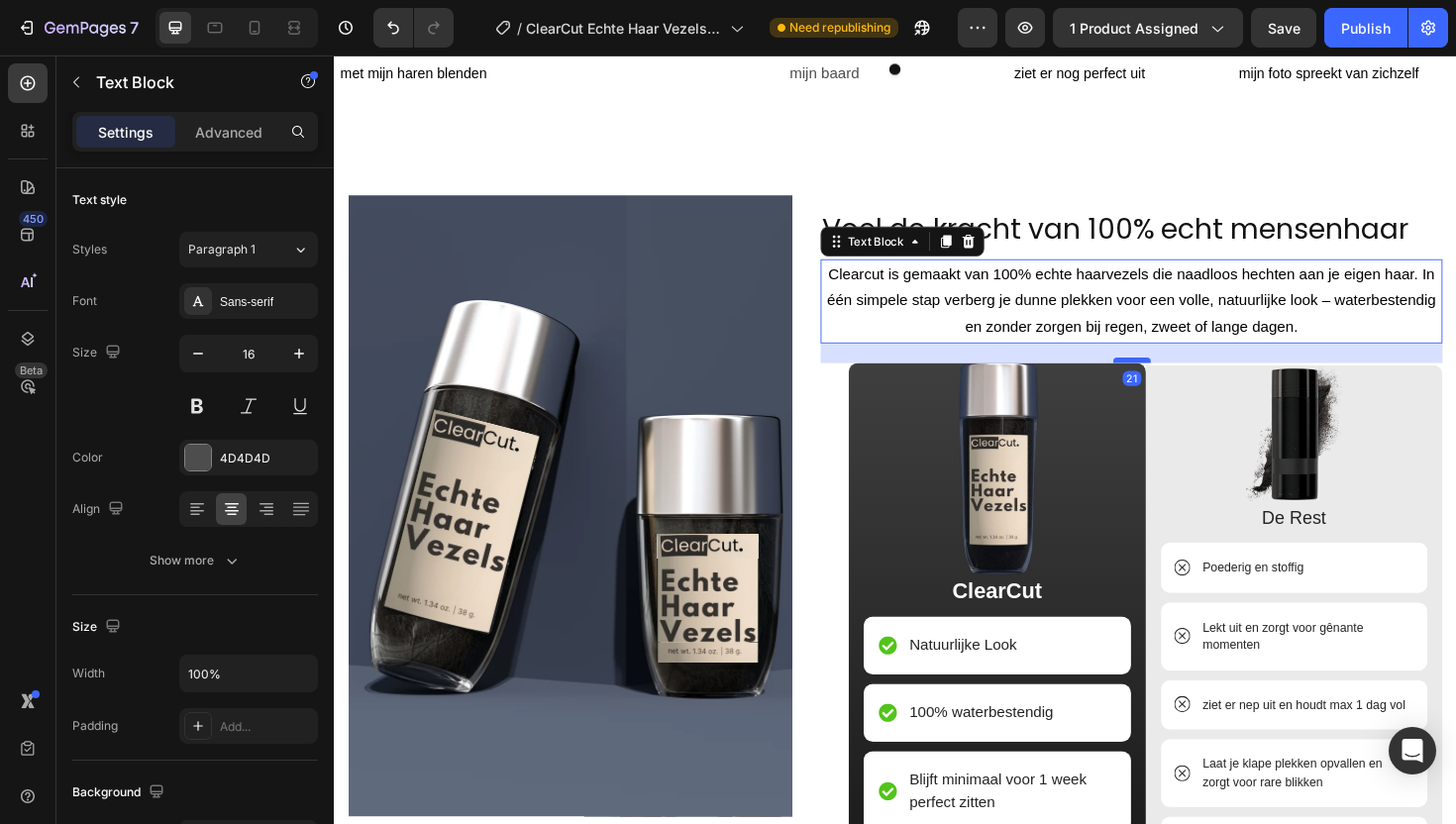 drag, startPoint x: 1179, startPoint y: 360, endPoint x: 1179, endPoint y: 381, distance: 21 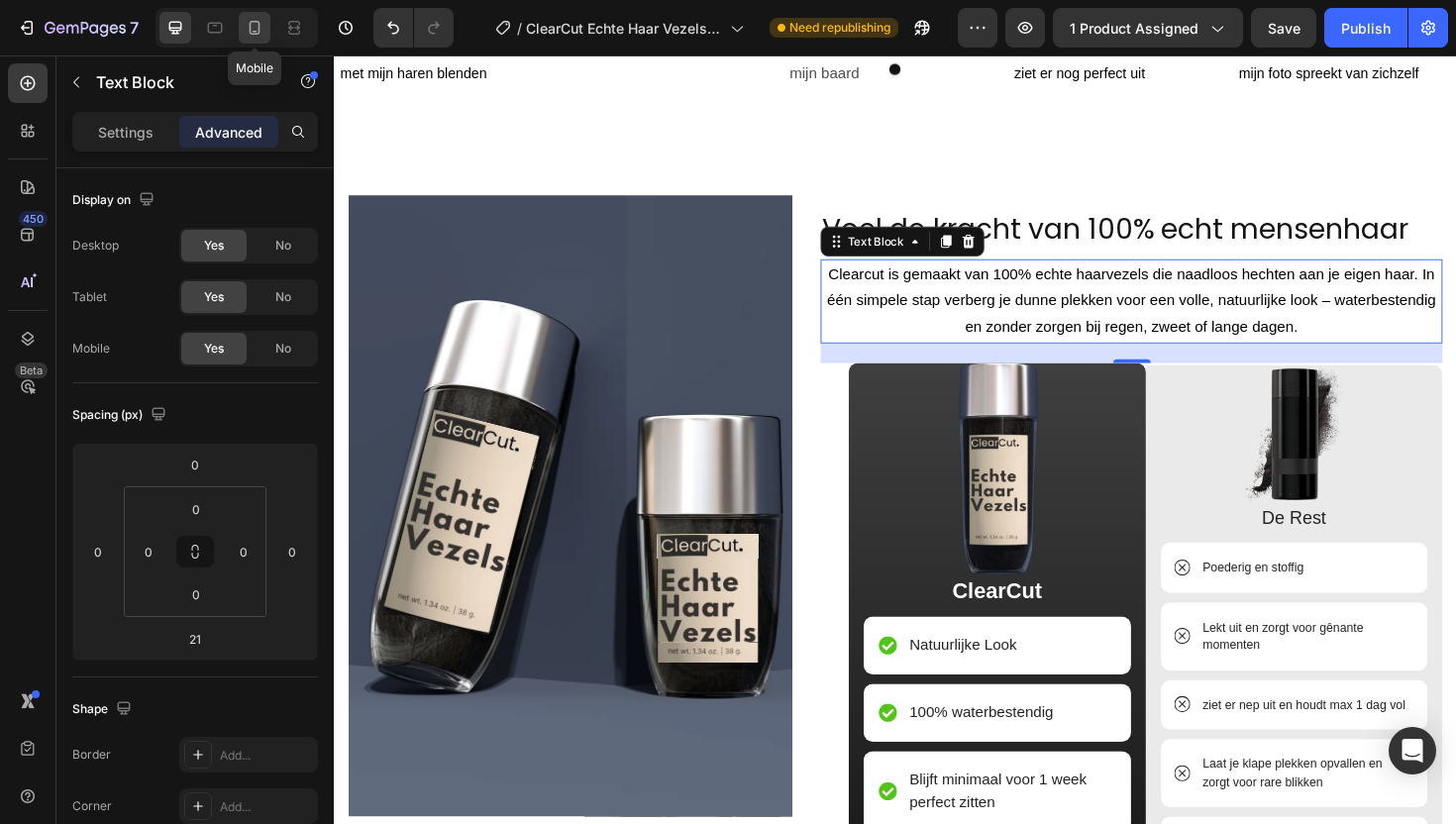 click 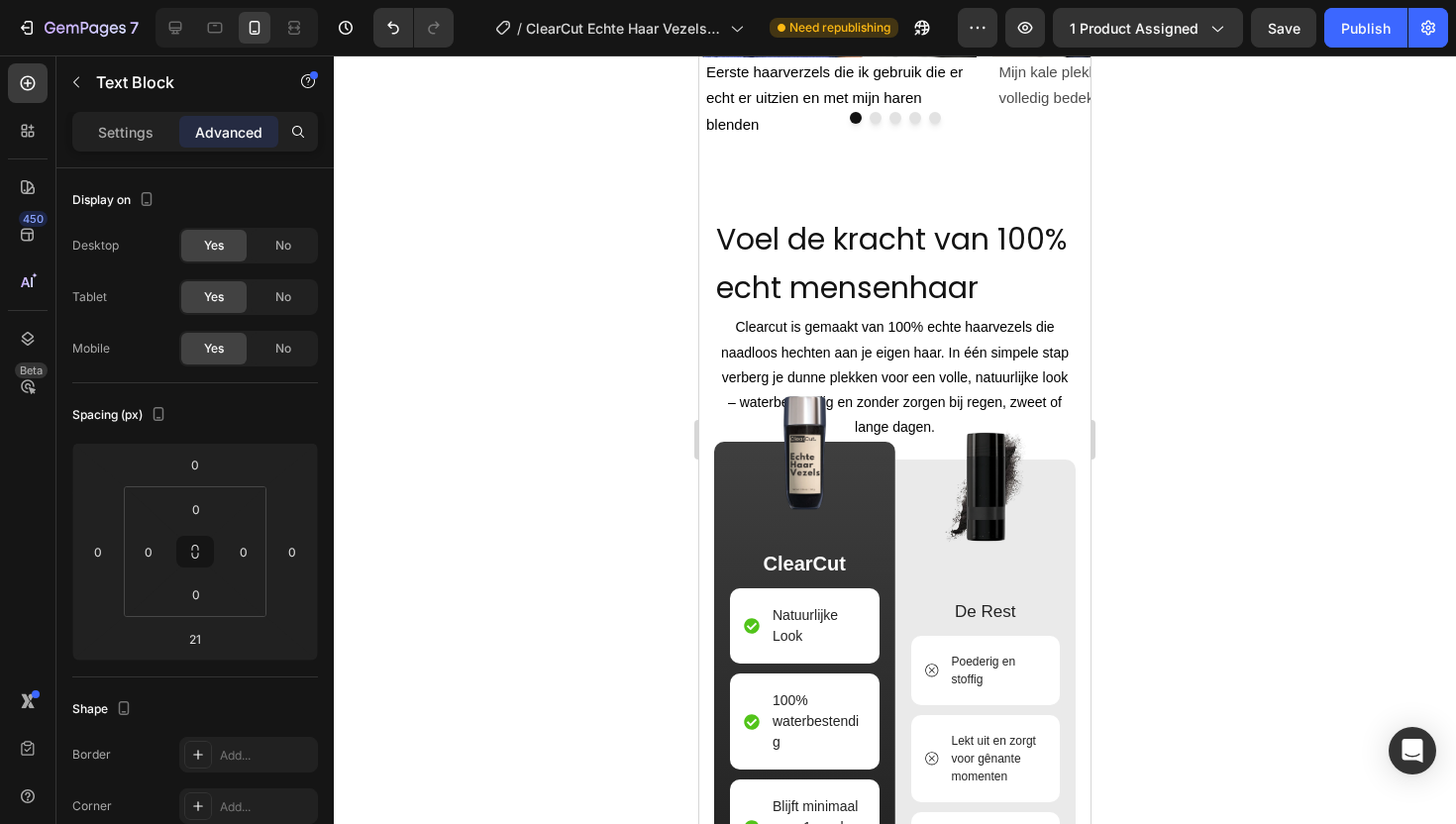 scroll, scrollTop: 2347, scrollLeft: 0, axis: vertical 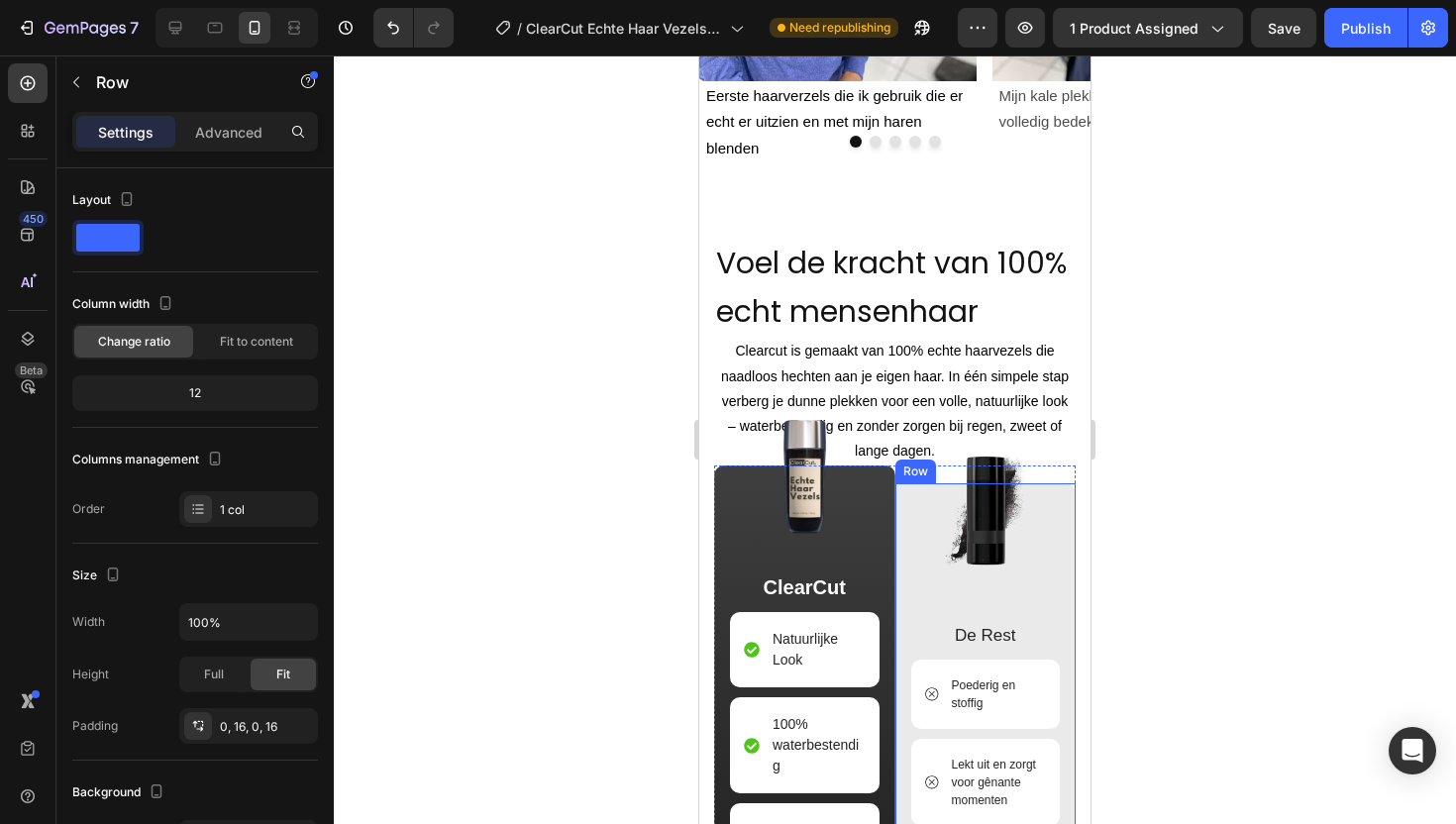 click on "Image De Rest Text Block
Poederig en stoffig Item List
Lekt uit en zorgt voor gênante momenten Item List
ziet er nep uit en houdt max 1 dag vol Item List
Laat je klape plekken opvallen en zorgt voor rare blikken Item List
Onveilig winkelen Item List" at bounding box center (986, 807) 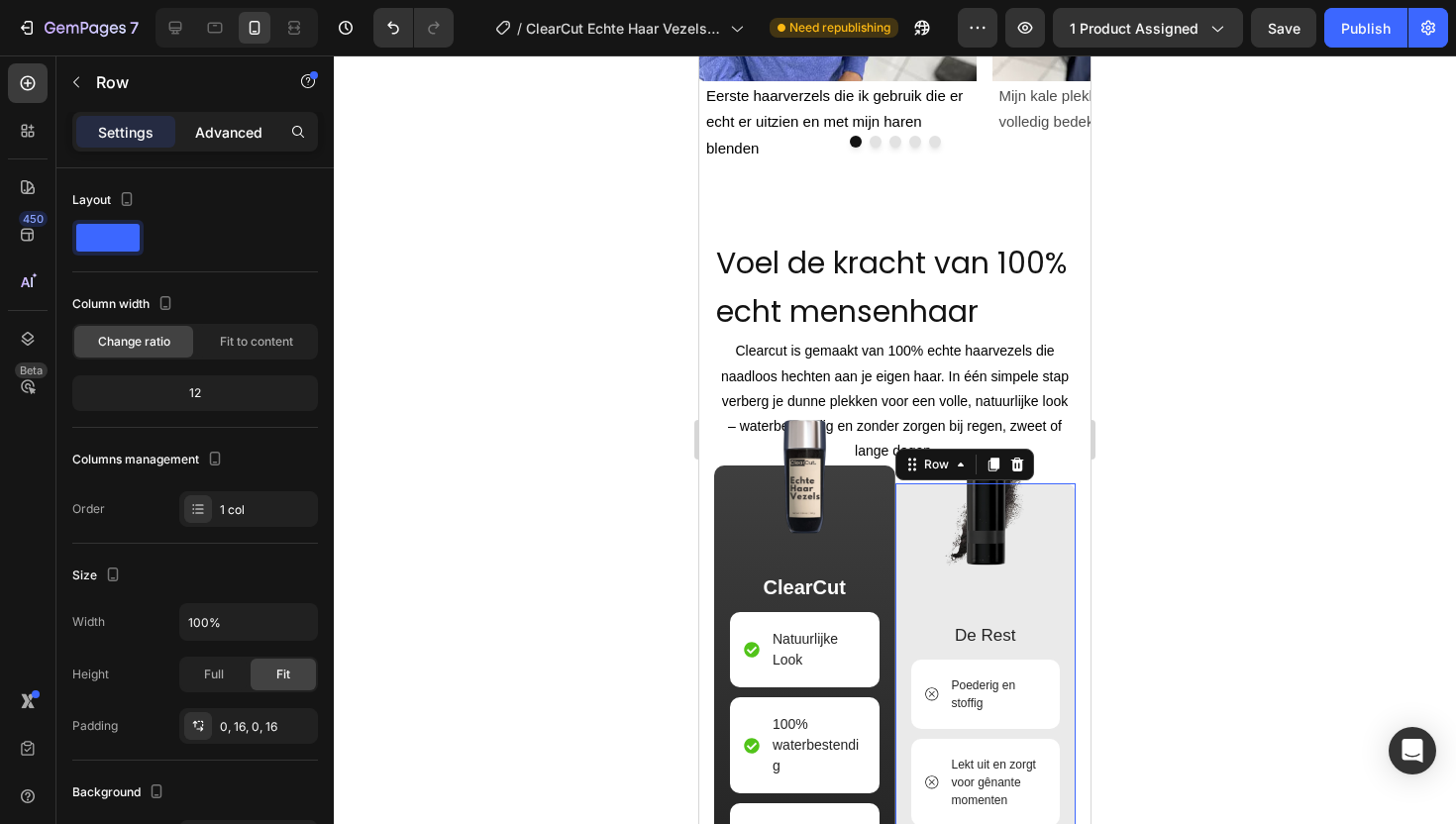 click on "Advanced" at bounding box center (229, 132) 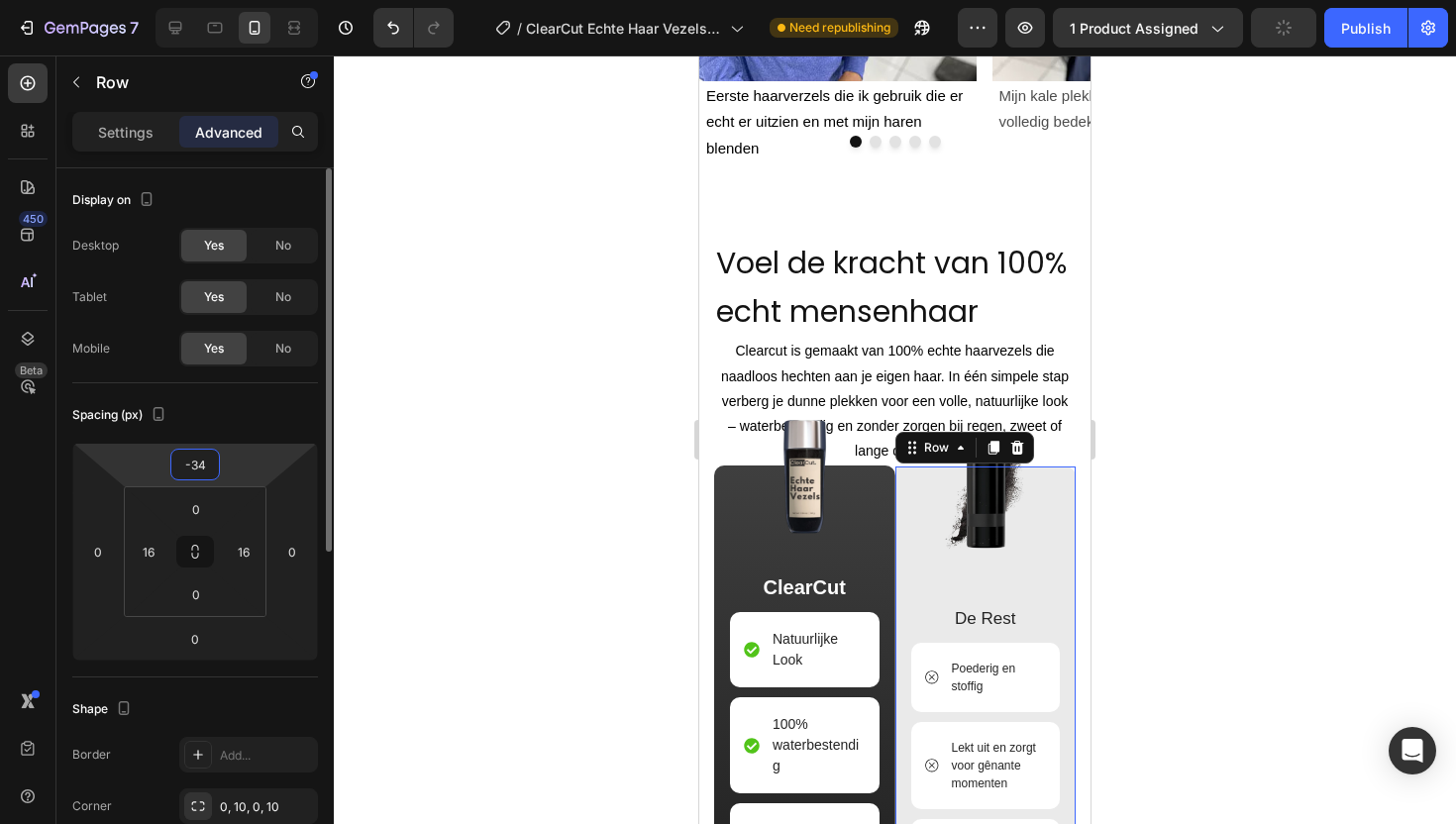 click on "7  Version history  /  ClearCut Echte Haar Vezels 38g Need republishing Preview 1 product assigned  Publish  450 Beta Sections(18) Elements(84) Section Element Hero Section Product Detail Brands Trusted Badges Guarantee Product Breakdown How to use Testimonials Compare Bundle FAQs Social Proof Brand Story Product List Collection Blog List Contact Sticky Add to Cart Custom Footer Browse Library 450 Layout
Row
Row
Row
Row Text
Heading
Text Block Button
Button
Button Media
Image
Image" at bounding box center [728, 0] 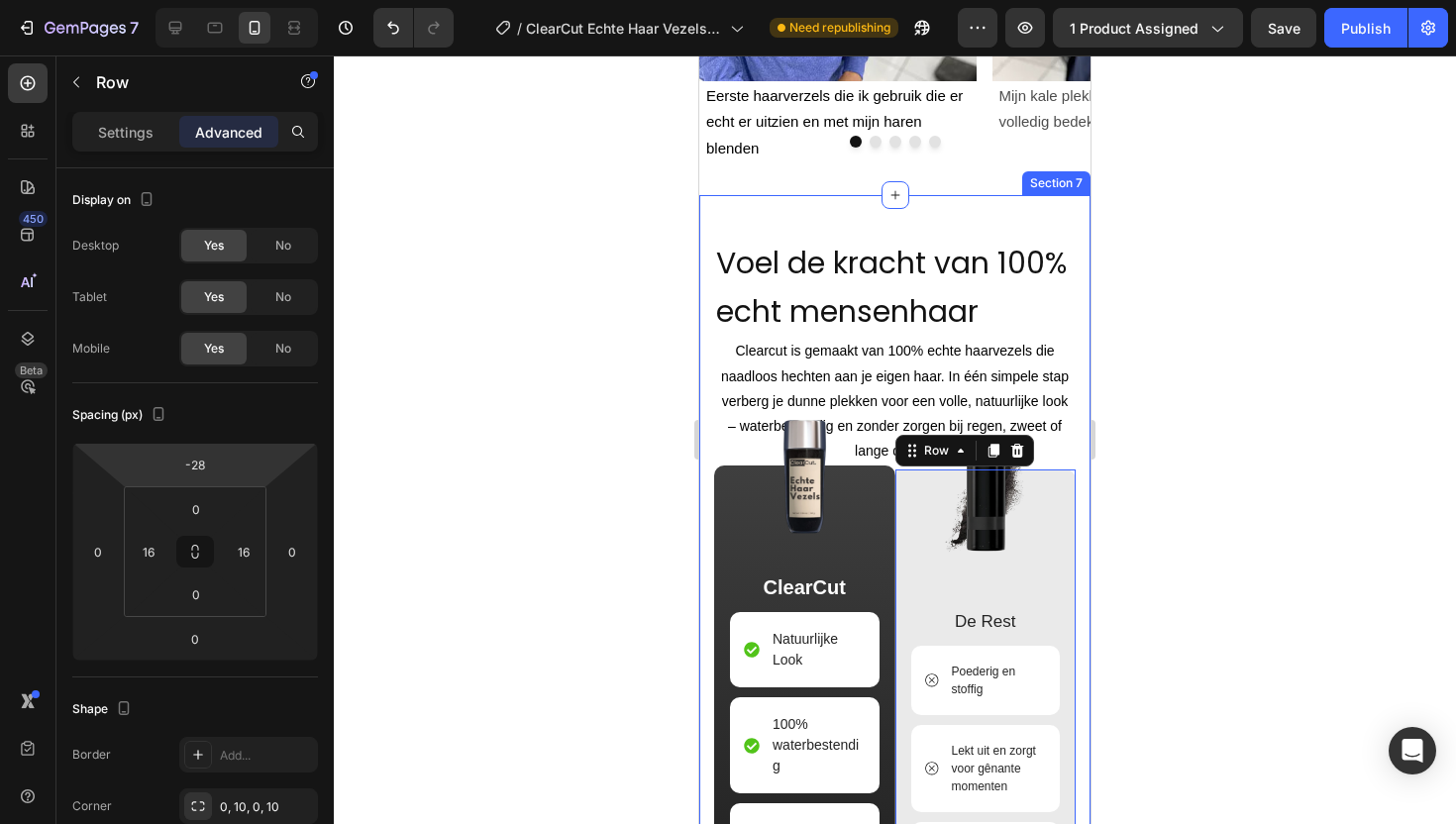 type on "-30" 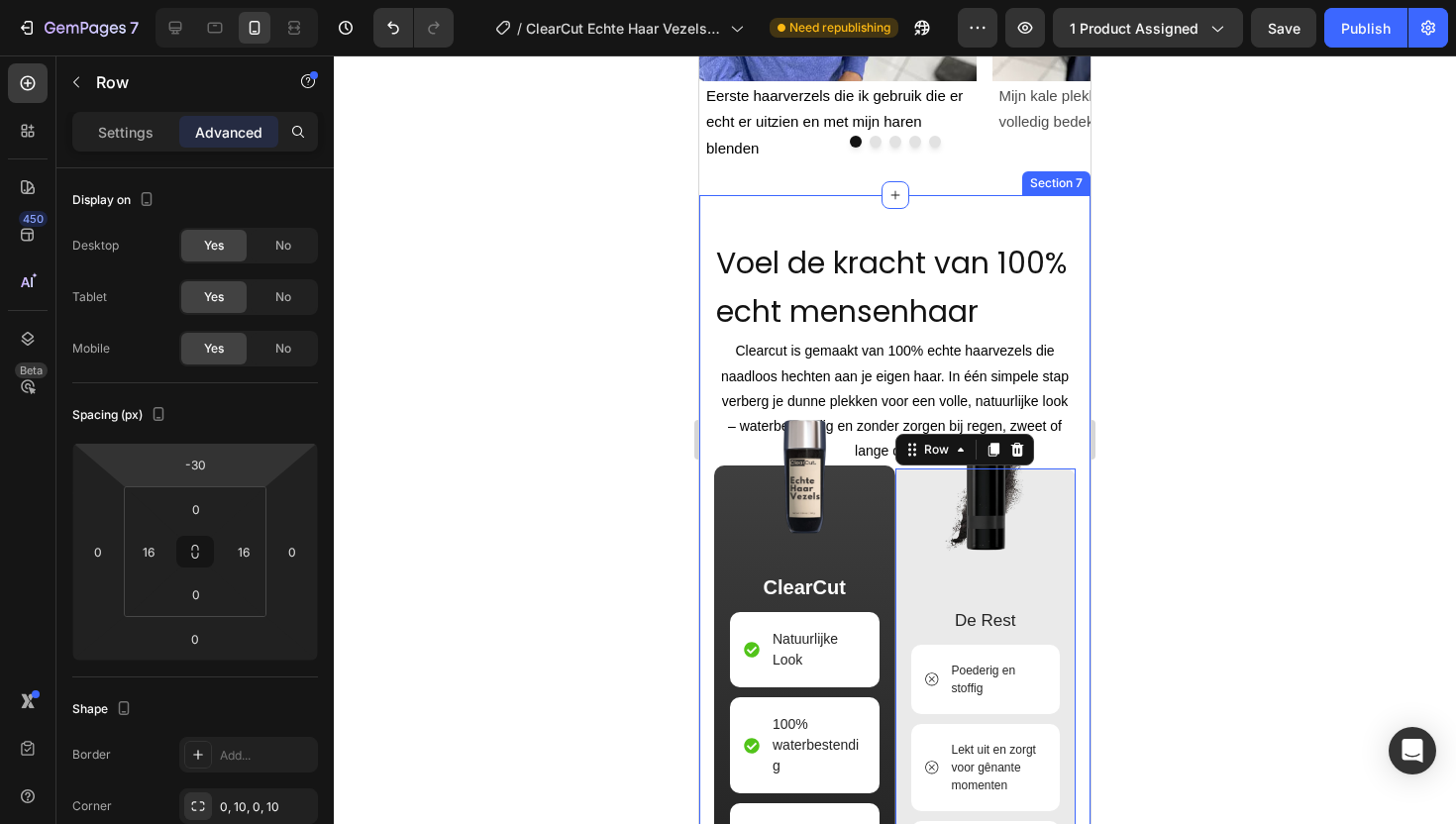 click on "7  Version history  /  ClearCut Echte Haar Vezels 38g Need republishing Preview 1 product assigned  Save   Publish  450 Beta Sections(18) Elements(84) Section Element Hero Section Product Detail Brands Trusted Badges Guarantee Product Breakdown How to use Testimonials Compare Bundle FAQs Social Proof Brand Story Product List Collection Blog List Contact Sticky Add to Cart Custom Footer Browse Library 450 Layout
Row
Row
Row
Row Text
Heading
Text Block Button
Button
Button Media
Image
Image" at bounding box center (728, 0) 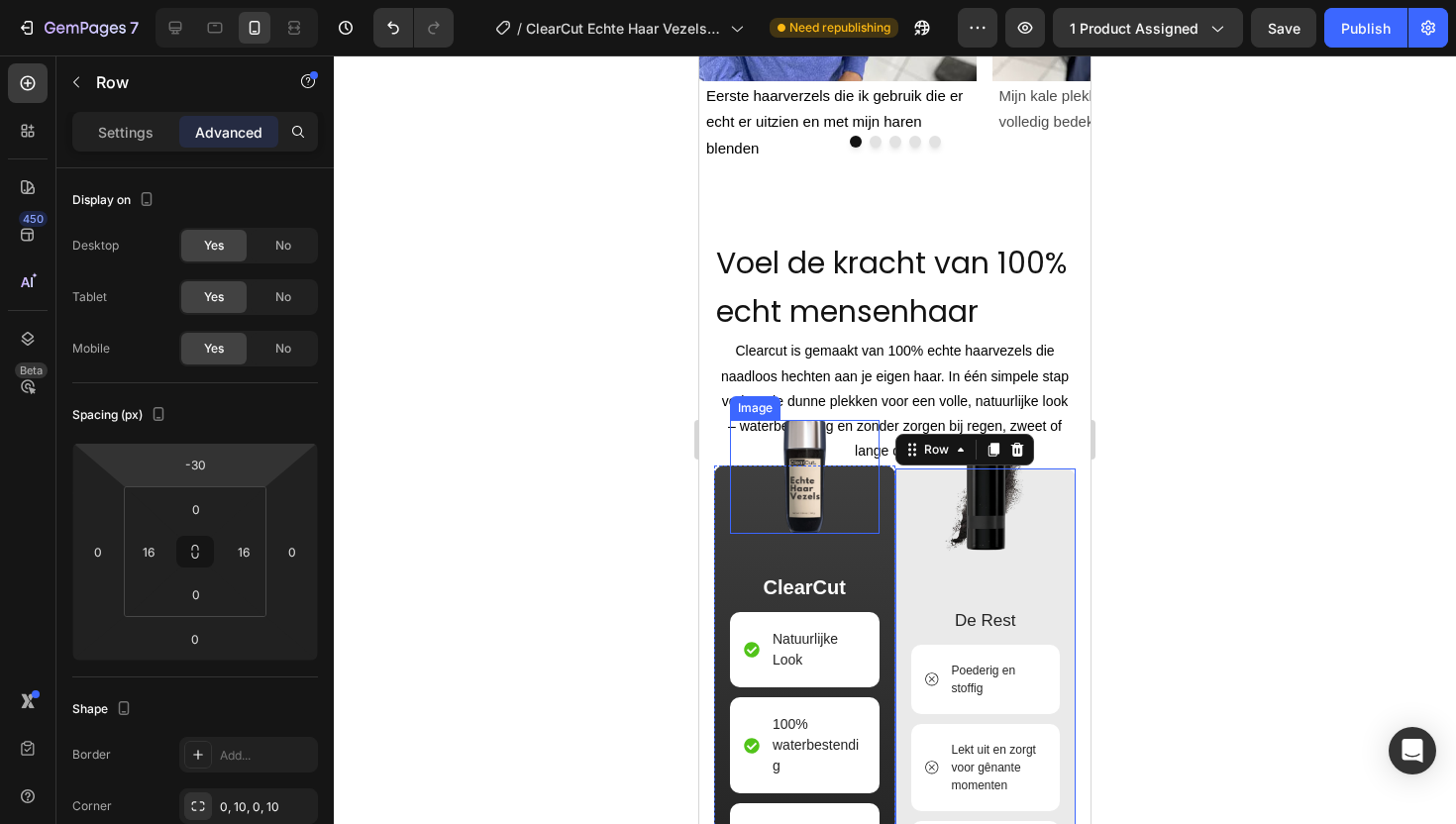 click at bounding box center [804, 476] 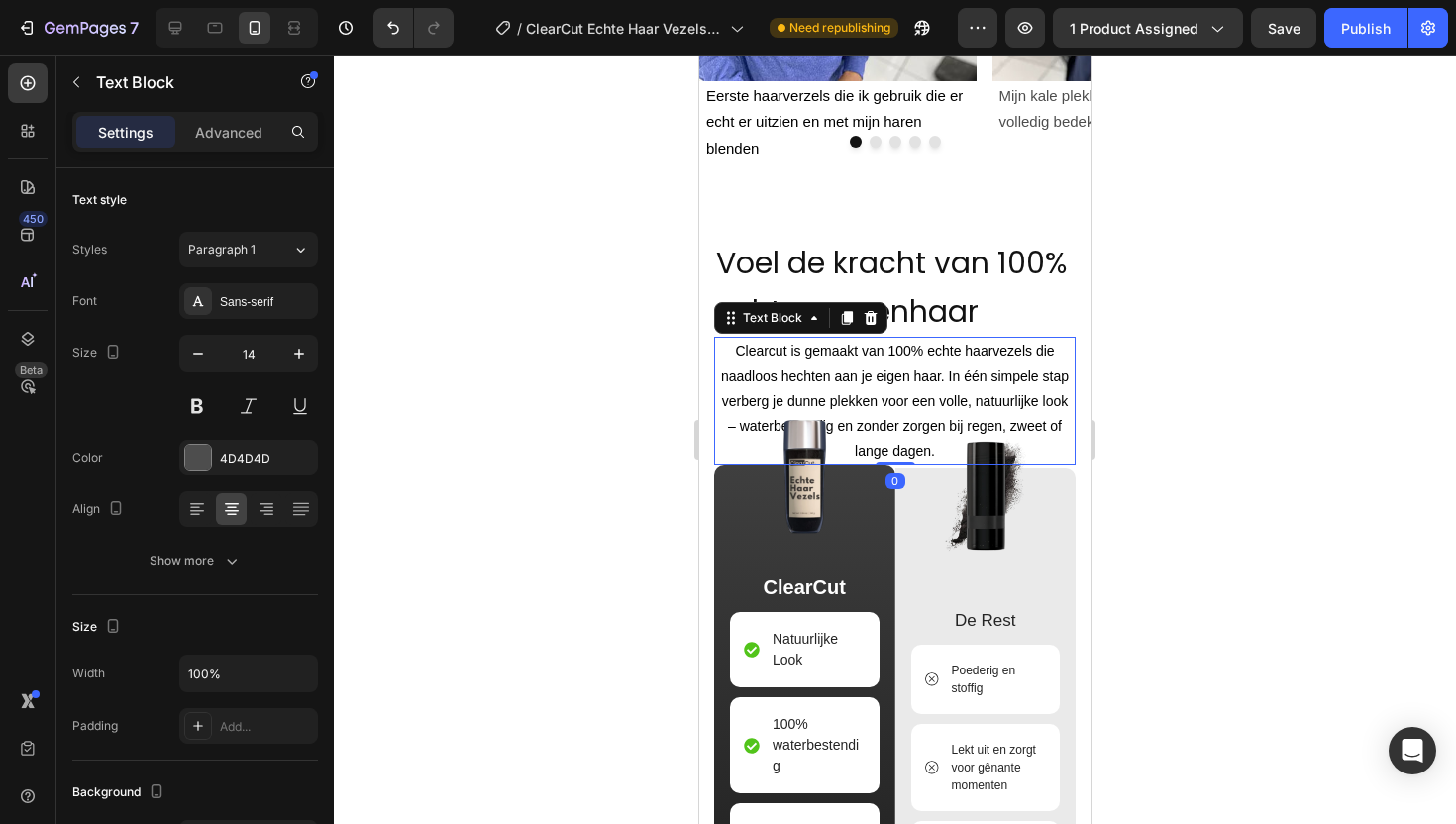click on "Clearcut is gemaakt van 100% echte haarvezels die naadloos hechten aan je eigen haar. In één simpele stap verberg je dunne plekken voor een volle, natuurlijke look – waterbestendig en zonder zorgen bij regen, zweet of lange dagen." at bounding box center (894, 400) 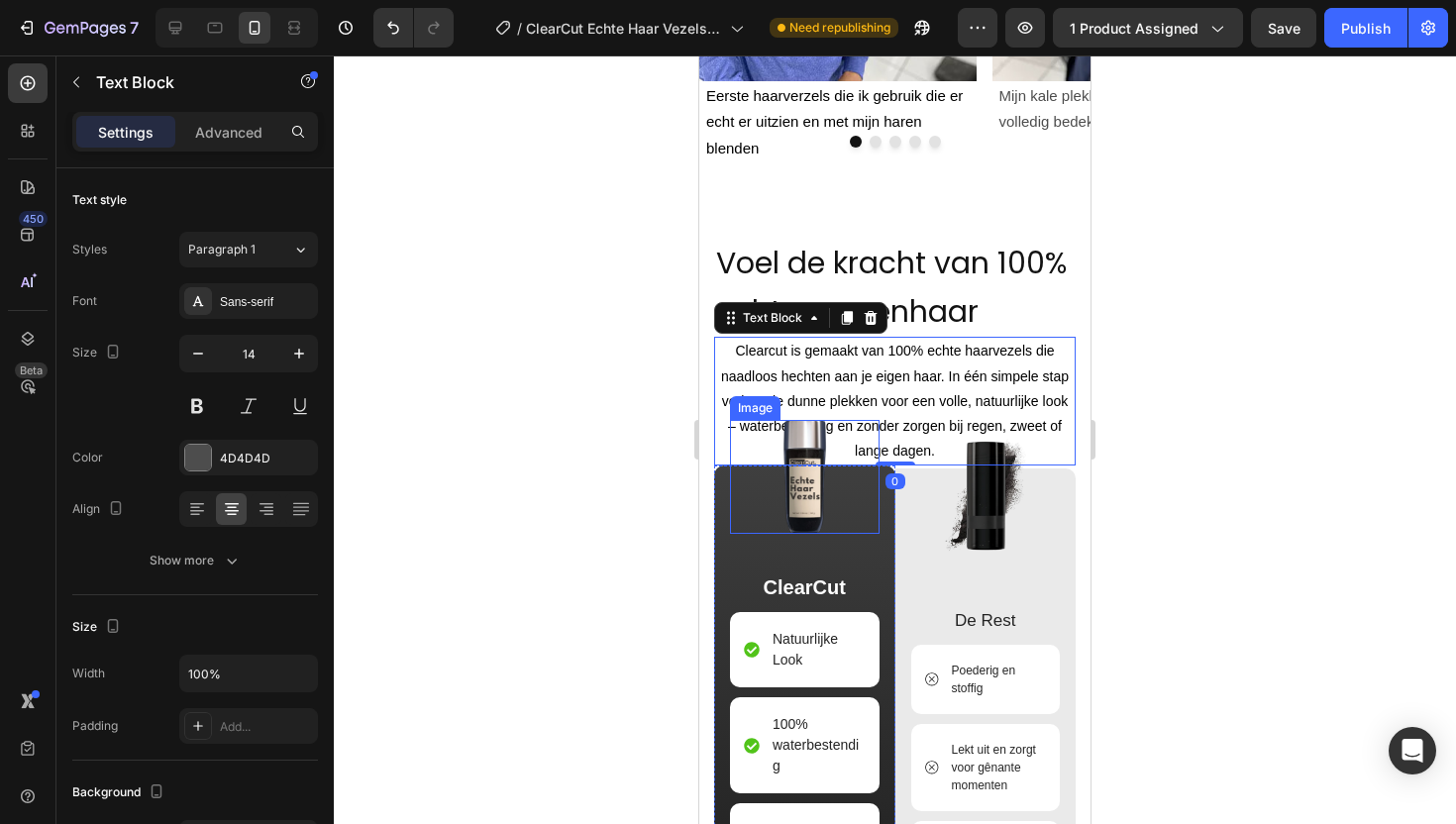 click at bounding box center (804, 476) 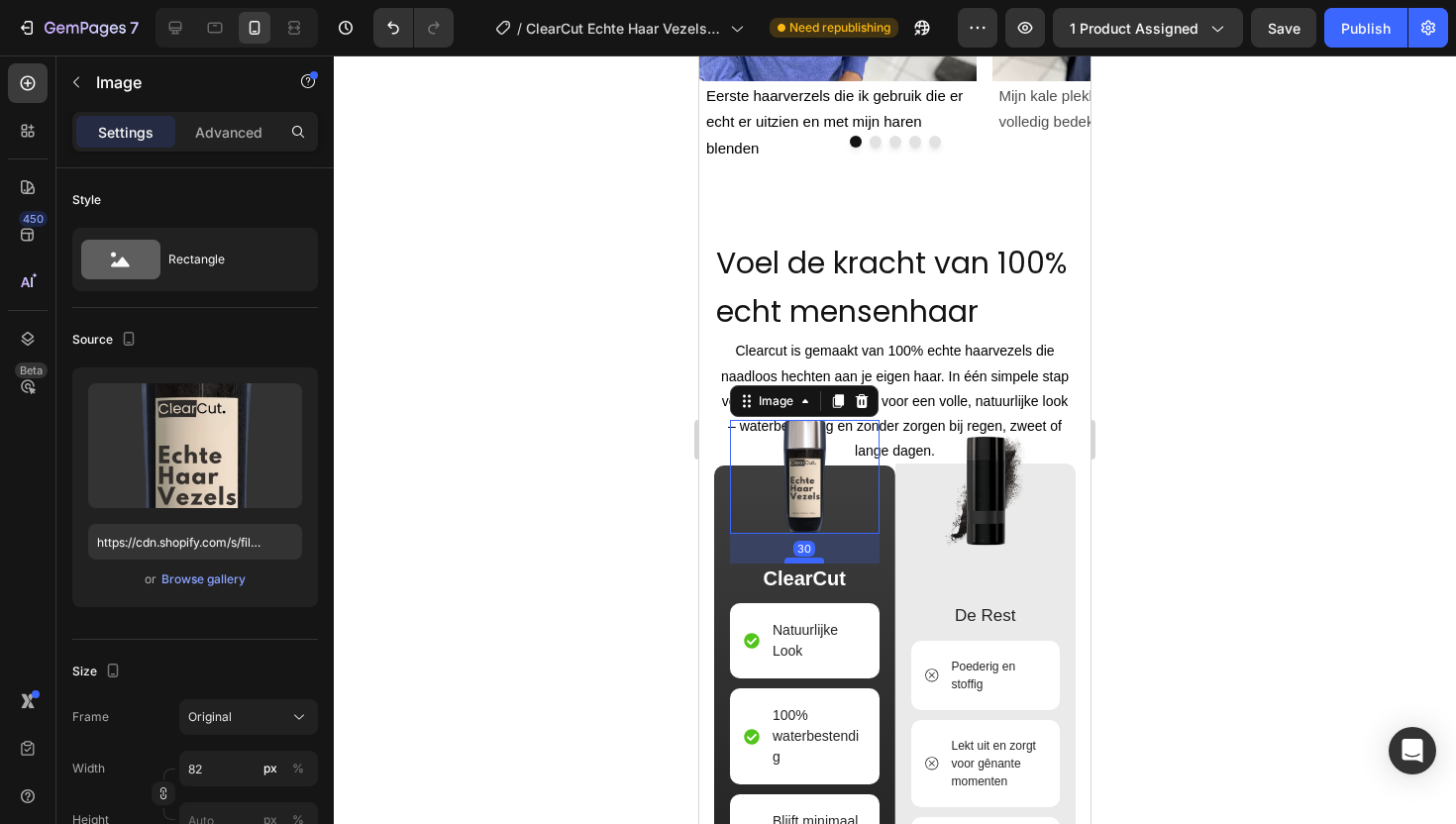 click at bounding box center (804, 561) 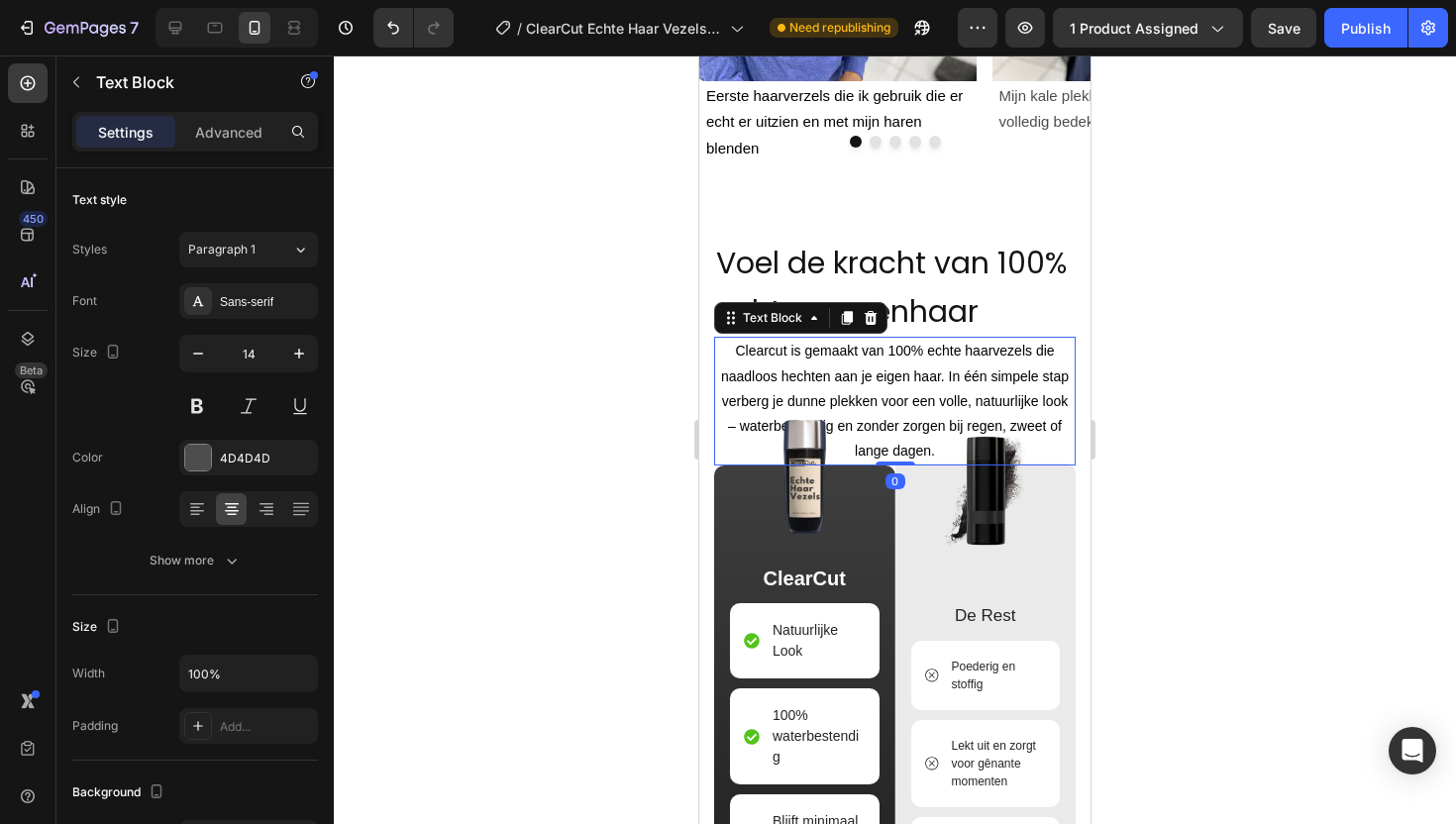 click on "Clearcut is gemaakt van 100% echte haarvezels die naadloos hechten aan je eigen haar. In één simpele stap verberg je dunne plekken voor een volle, natuurlijke look – waterbestendig en zonder zorgen bij regen, zweet of lange dagen." at bounding box center [894, 401] 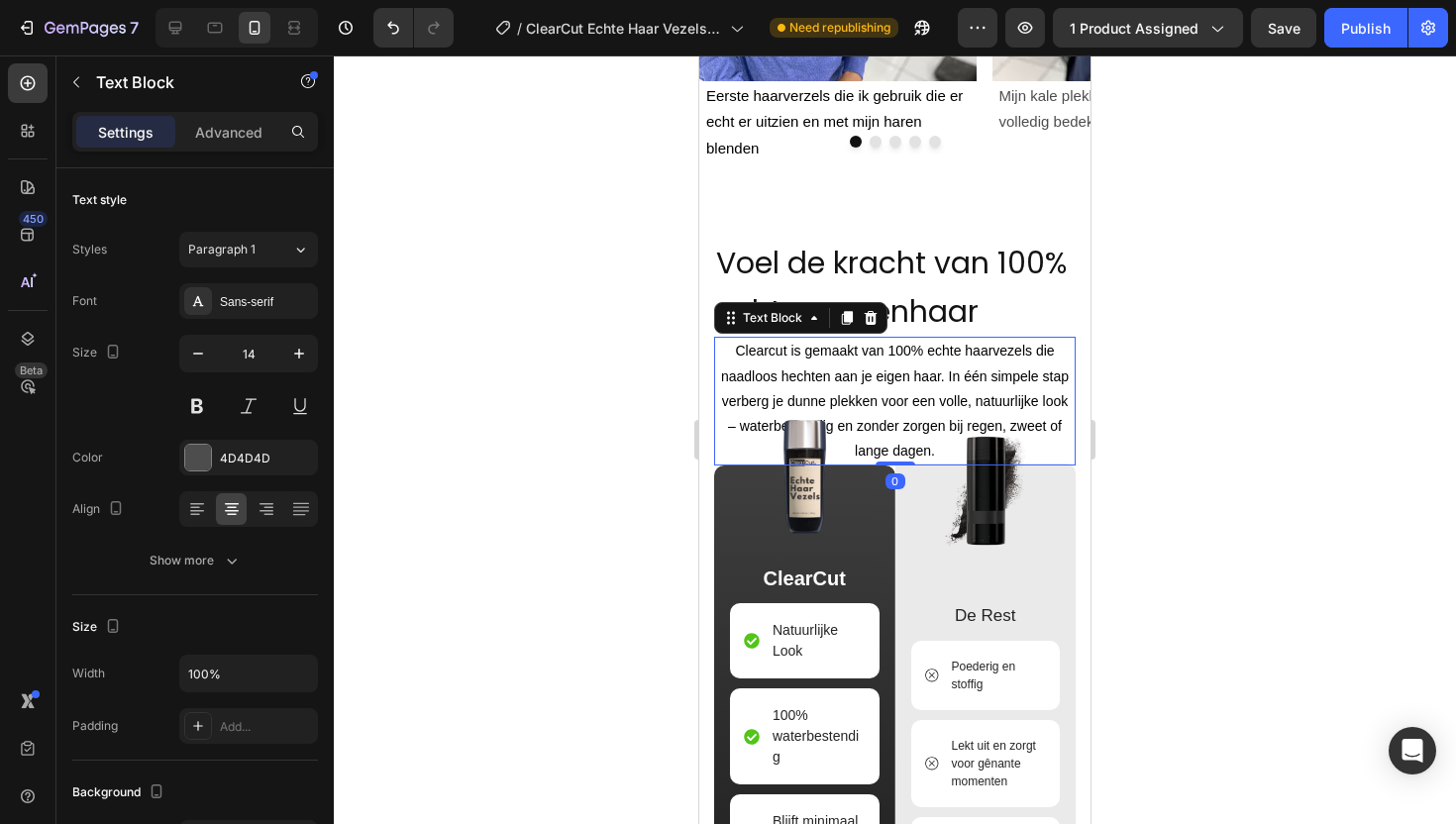 drag, startPoint x: 893, startPoint y: 509, endPoint x: 893, endPoint y: 494, distance: 15 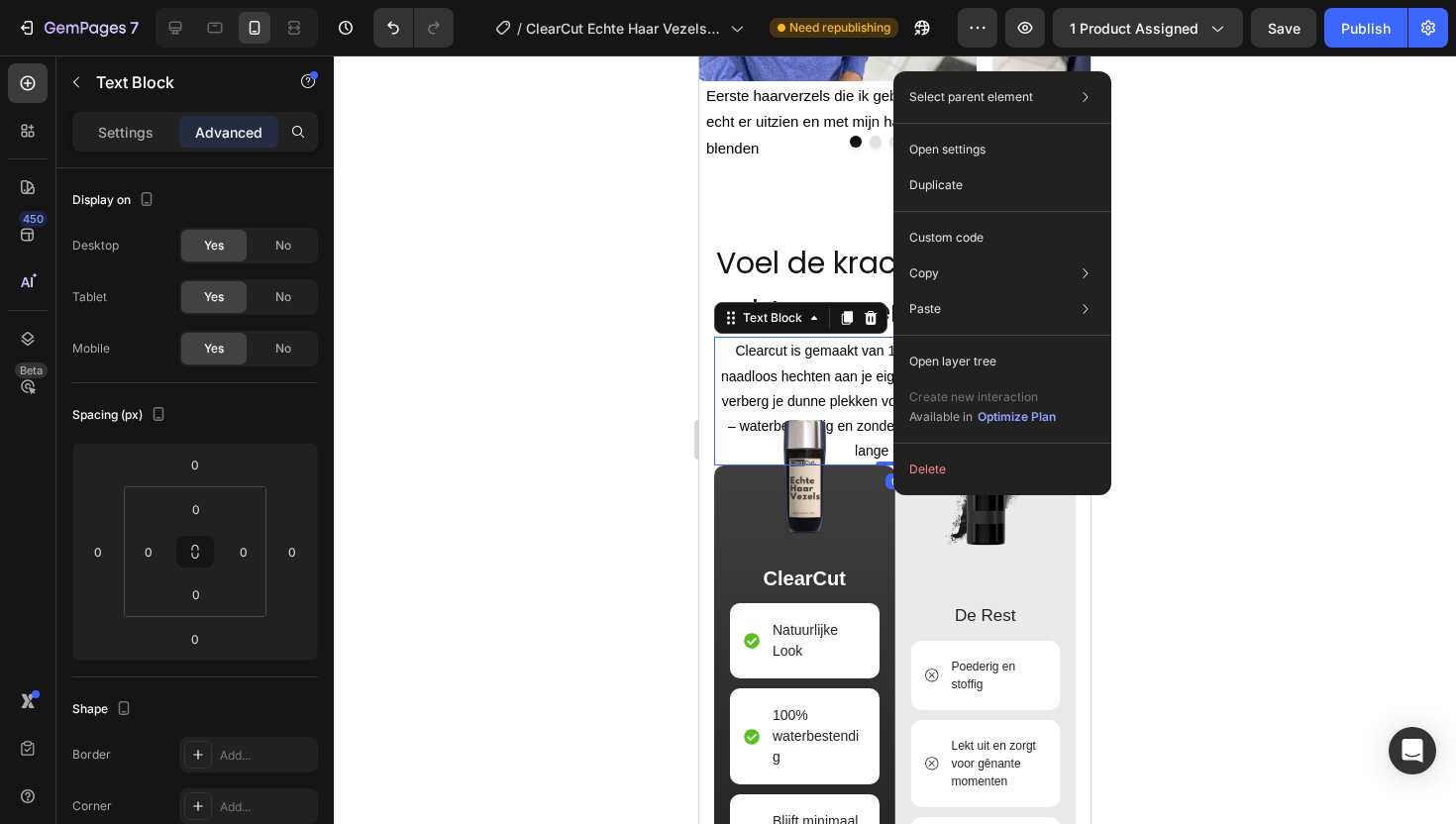 click on "Clearcut is gemaakt van 100% echte haarvezels die naadloos hechten aan je eigen haar. In één simpele stap verberg je dunne plekken voor een volle, natuurlijke look – waterbestendig en zonder zorgen bij regen, zweet of lange dagen." at bounding box center [894, 400] 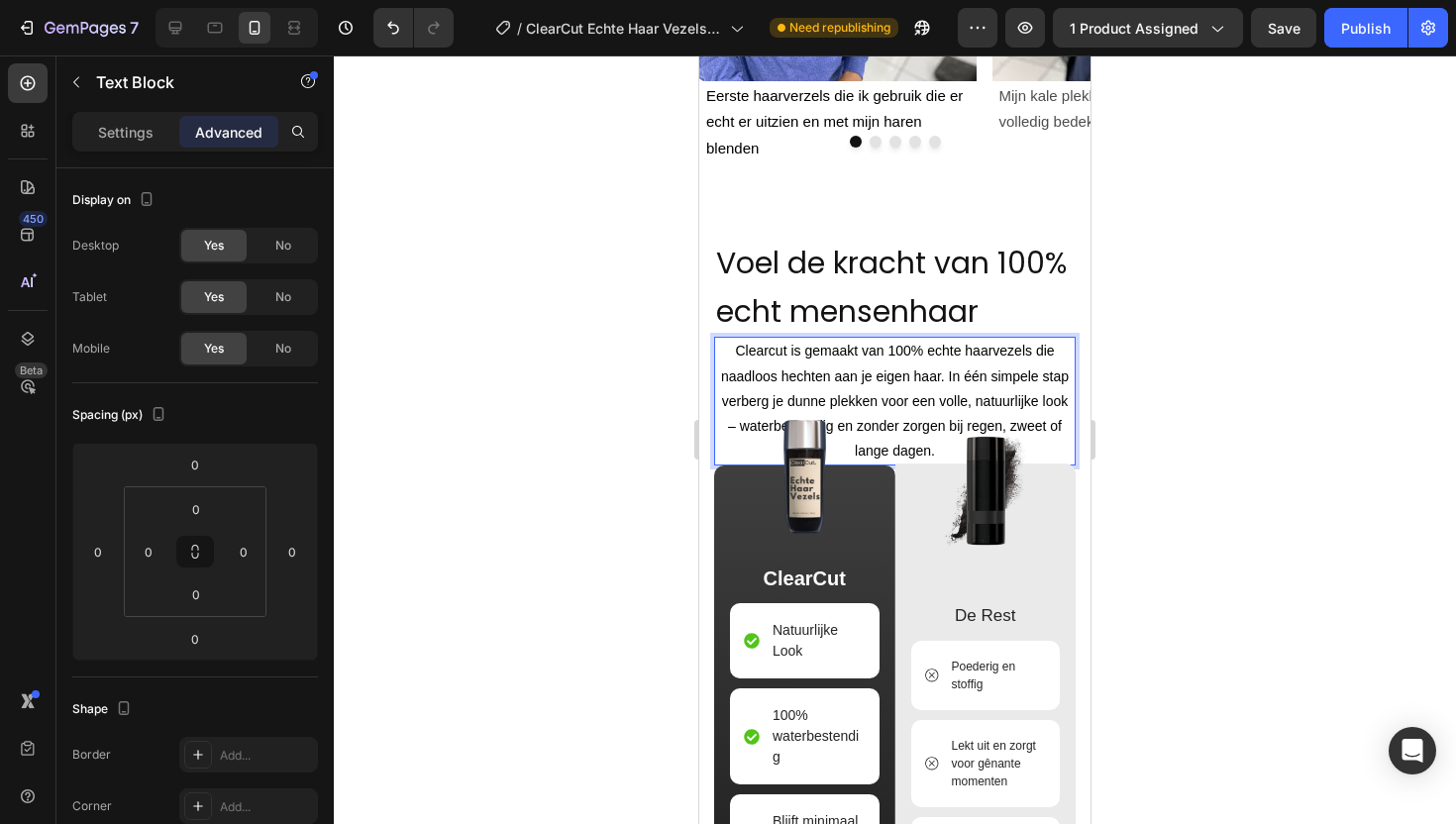 click on "Clearcut is gemaakt van 100% echte haarvezels die naadloos hechten aan je eigen haar. In één simpele stap verberg je dunne plekken voor een volle, natuurlijke look – waterbestendig en zonder zorgen bij regen, zweet of lange dagen." at bounding box center (894, 400) 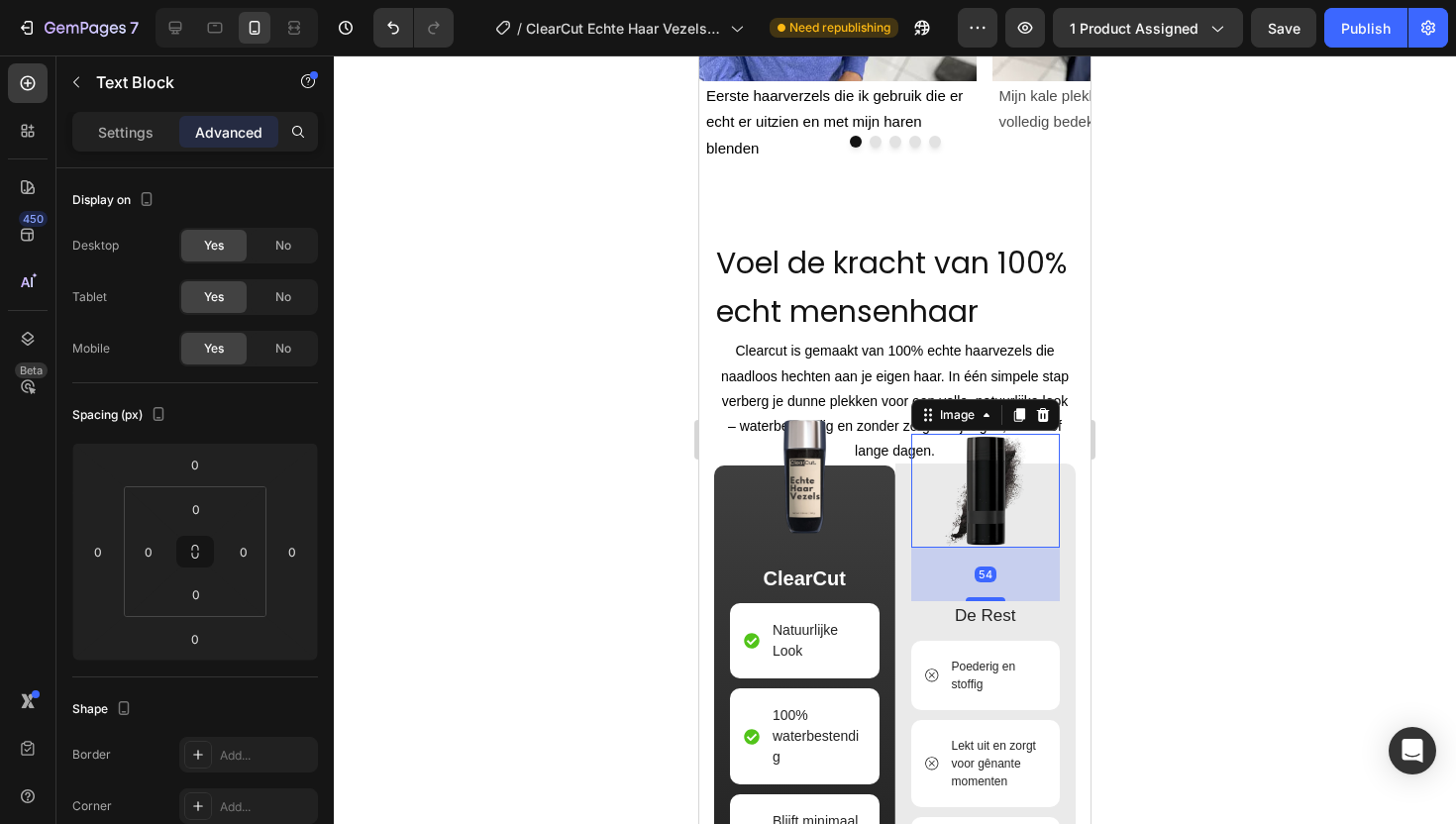 click at bounding box center [986, 490] 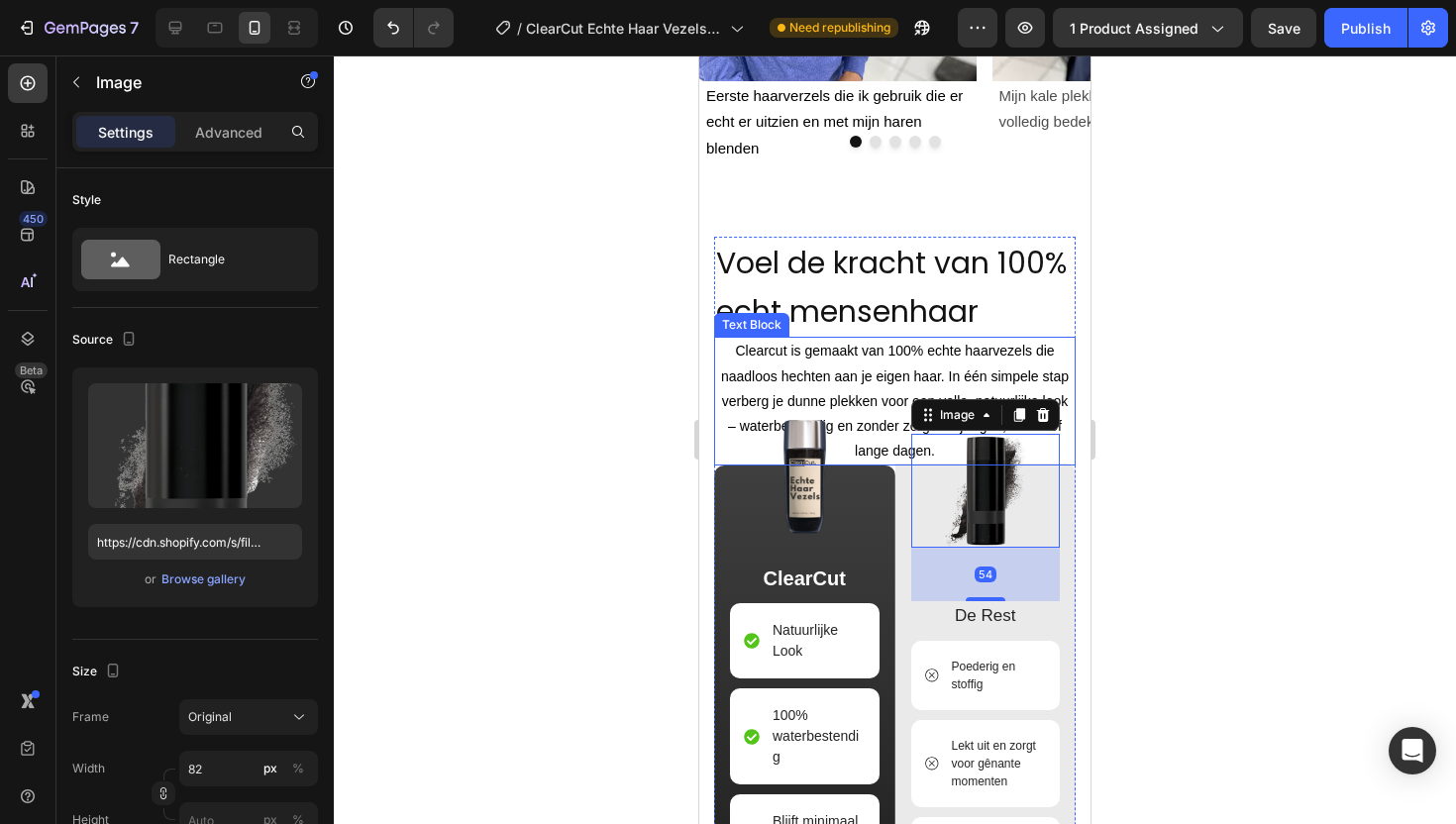 click on "Clearcut is gemaakt van 100% echte haarvezels die naadloos hechten aan je eigen haar. In één simpele stap verberg je dunne plekken voor een volle, natuurlijke look – waterbestendig en zonder zorgen bij regen, zweet of lange dagen." at bounding box center (894, 401) 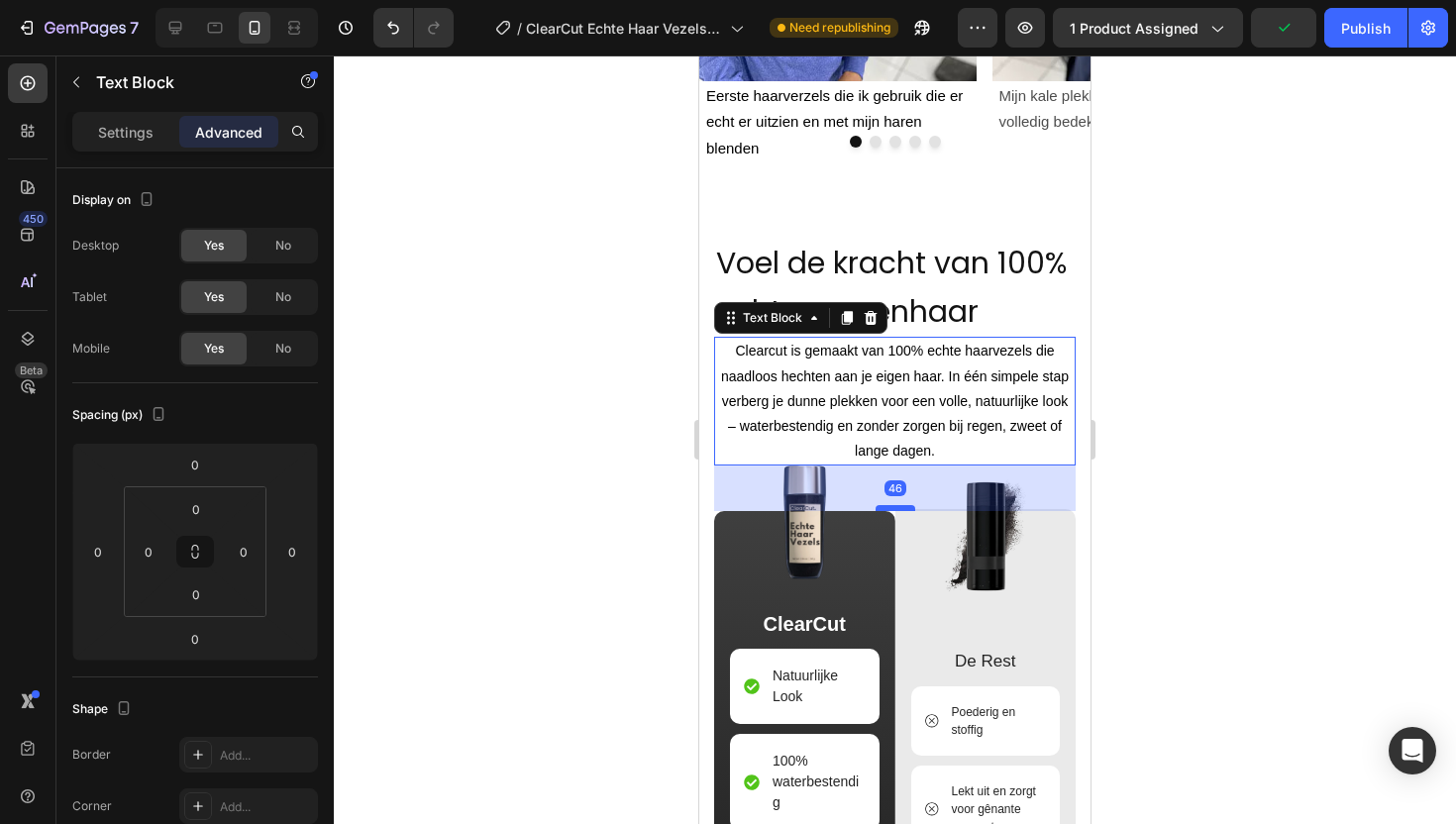 drag, startPoint x: 879, startPoint y: 509, endPoint x: 879, endPoint y: 555, distance: 46 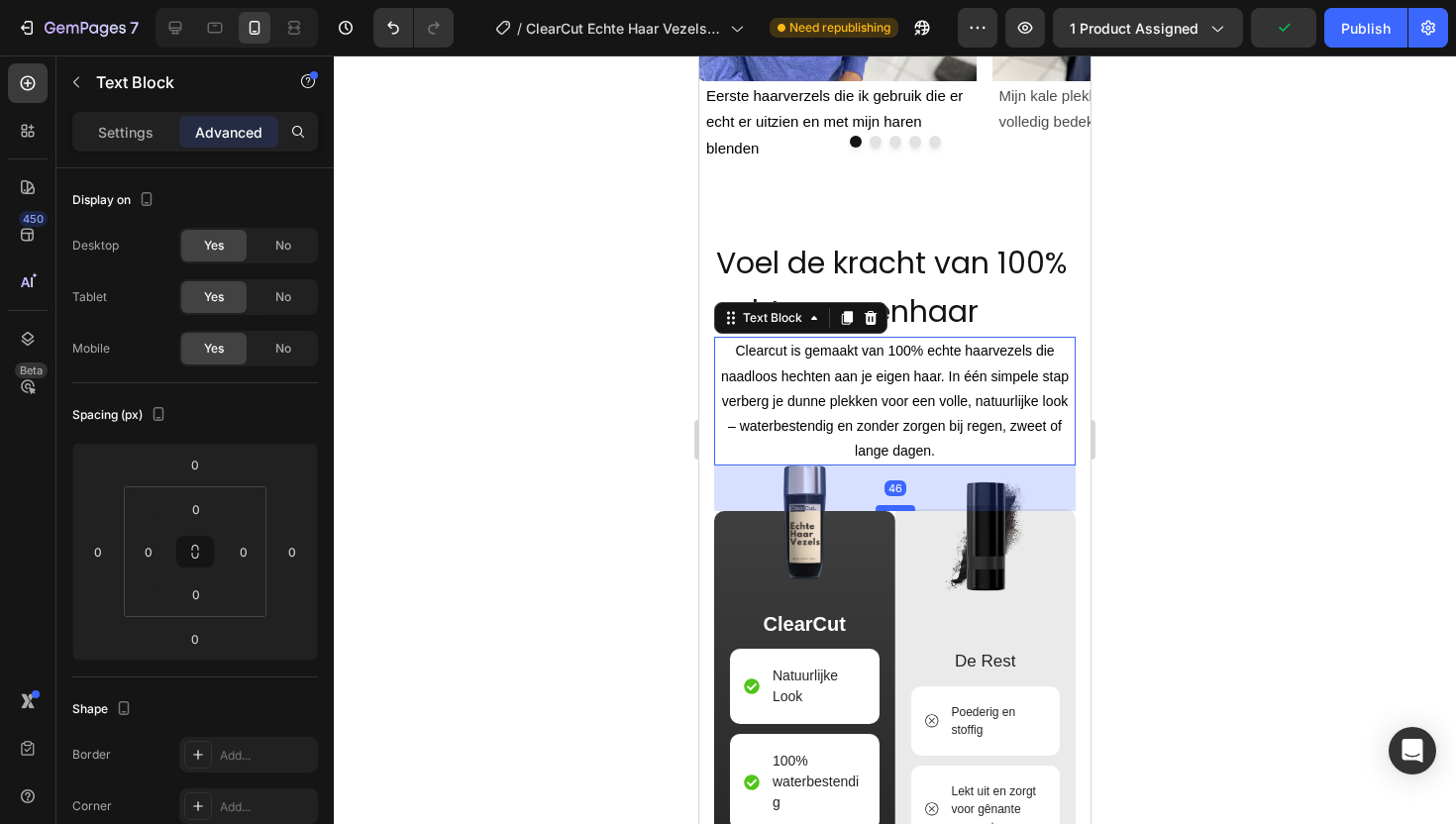 click at bounding box center (895, 508) 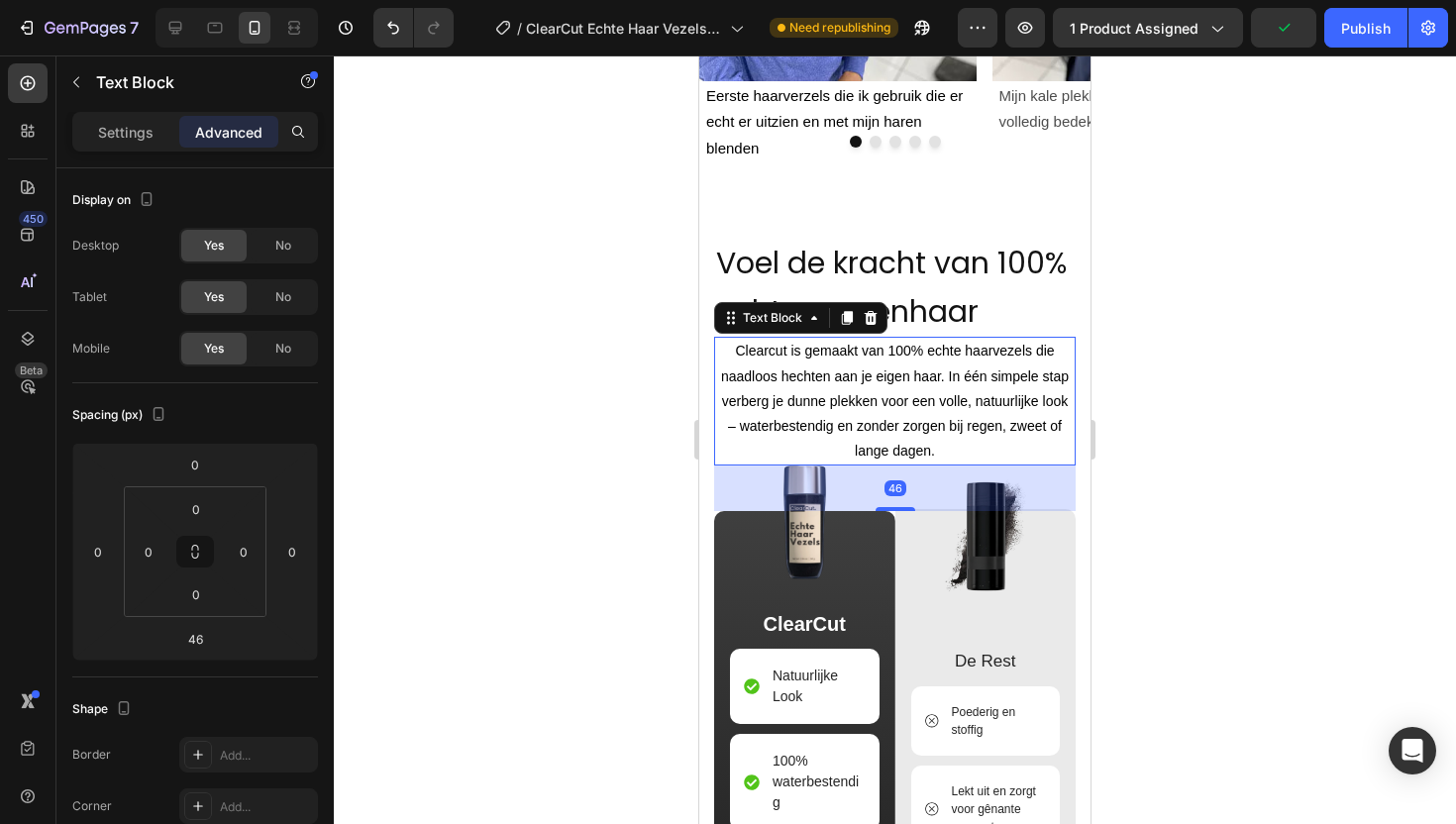 click 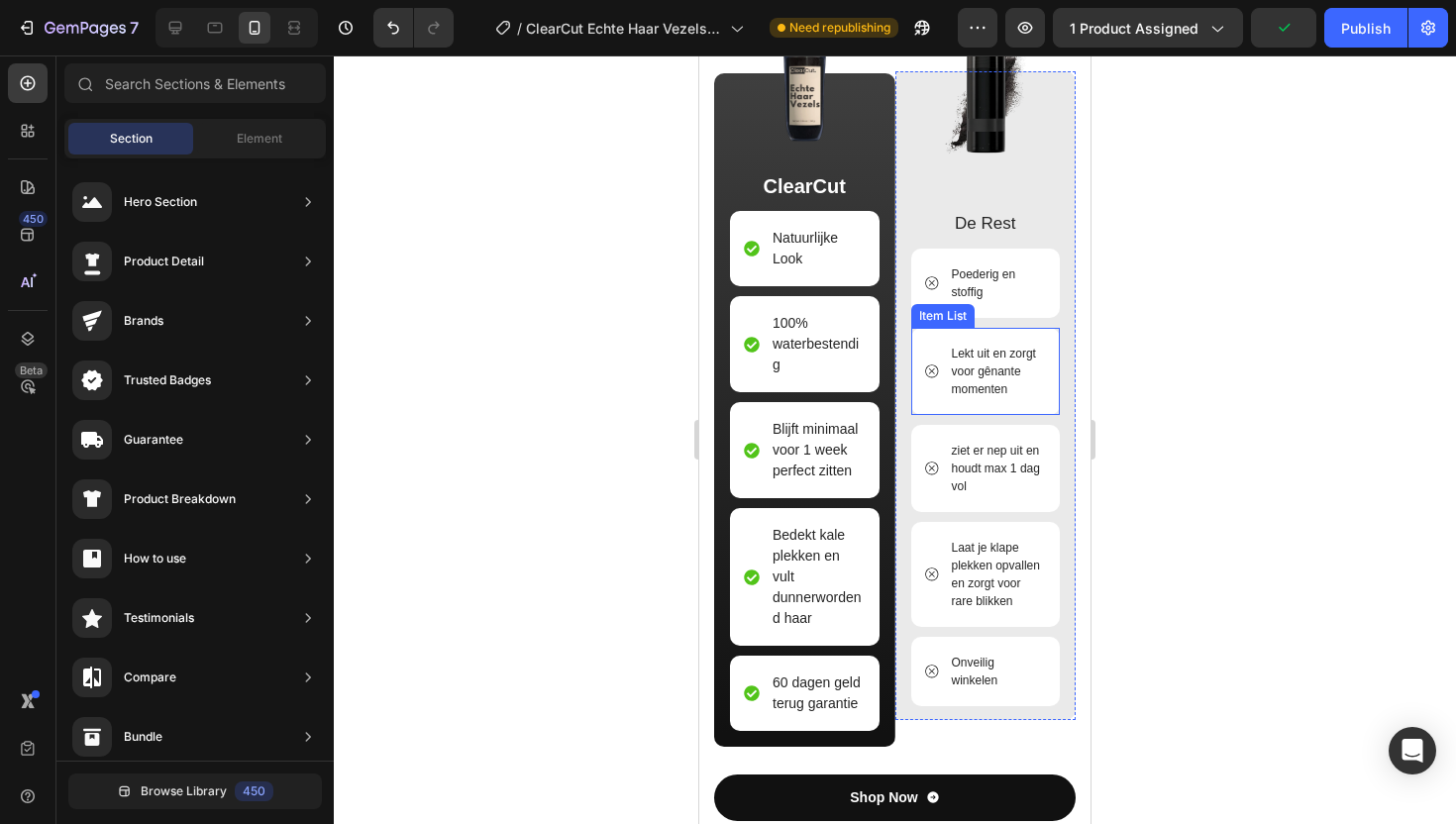 scroll, scrollTop: 2766, scrollLeft: 0, axis: vertical 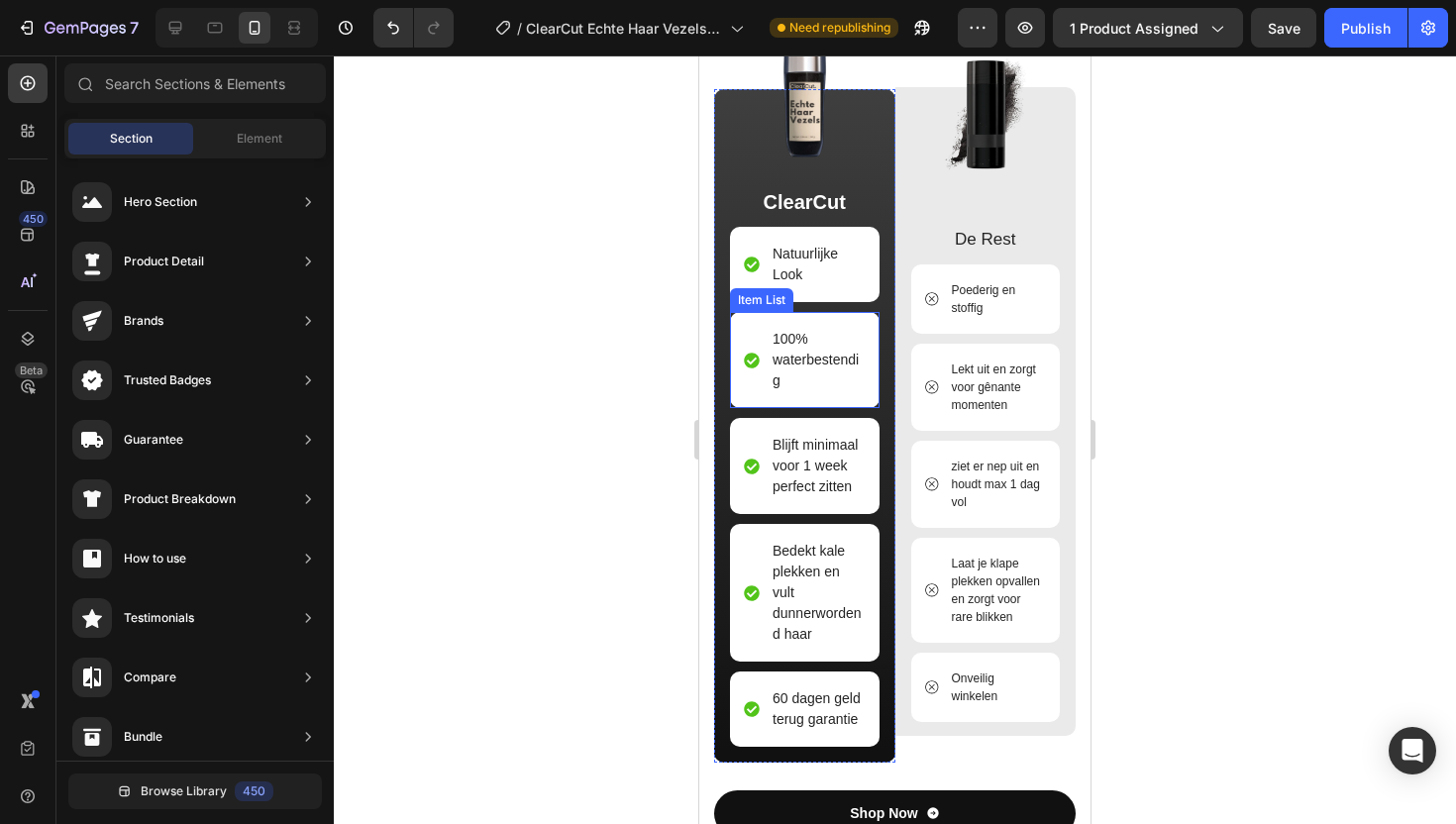 click on "100% waterbestendig" at bounding box center [817, 360] 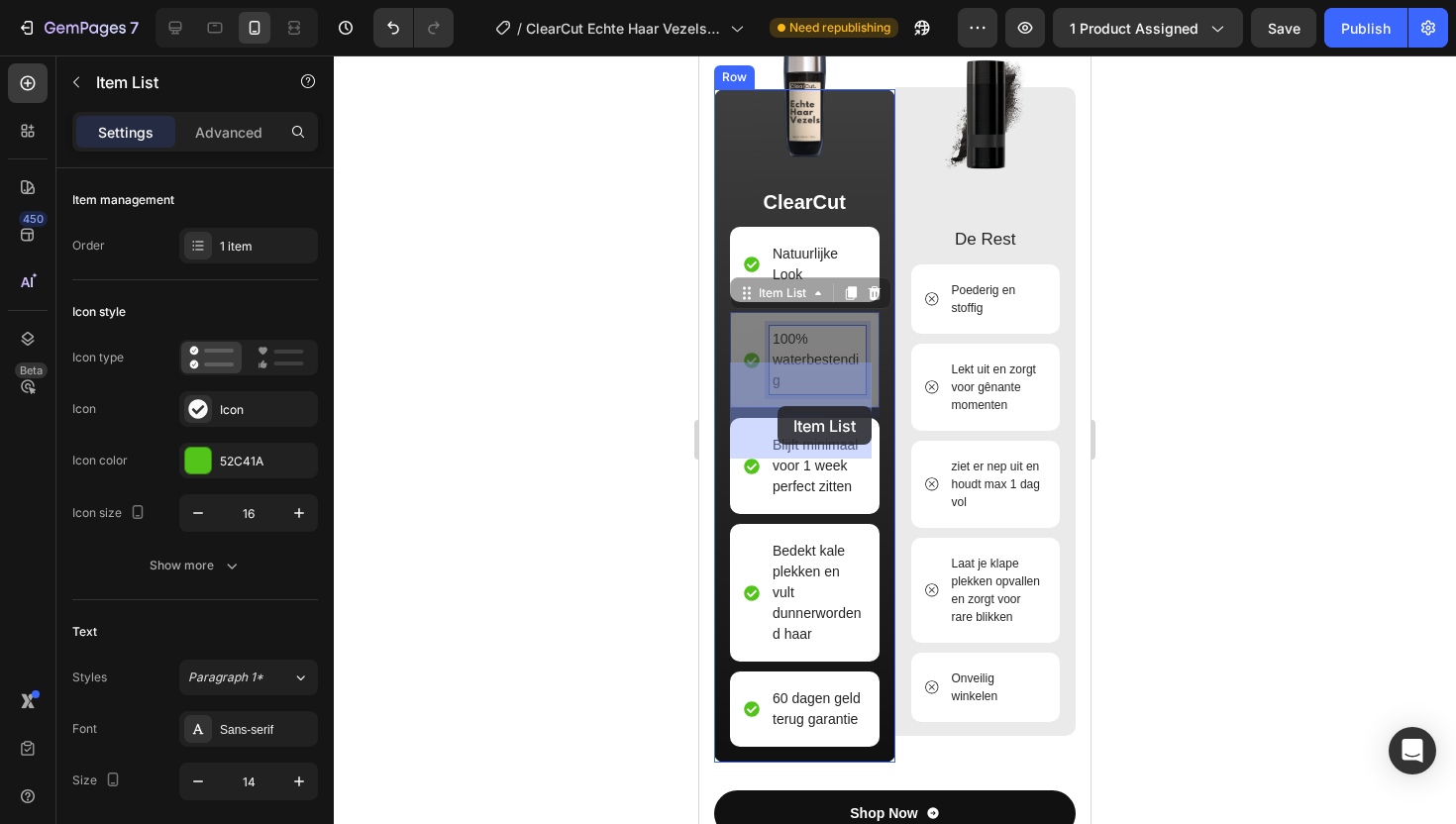 drag, startPoint x: 791, startPoint y: 431, endPoint x: 778, endPoint y: 406, distance: 28.178006 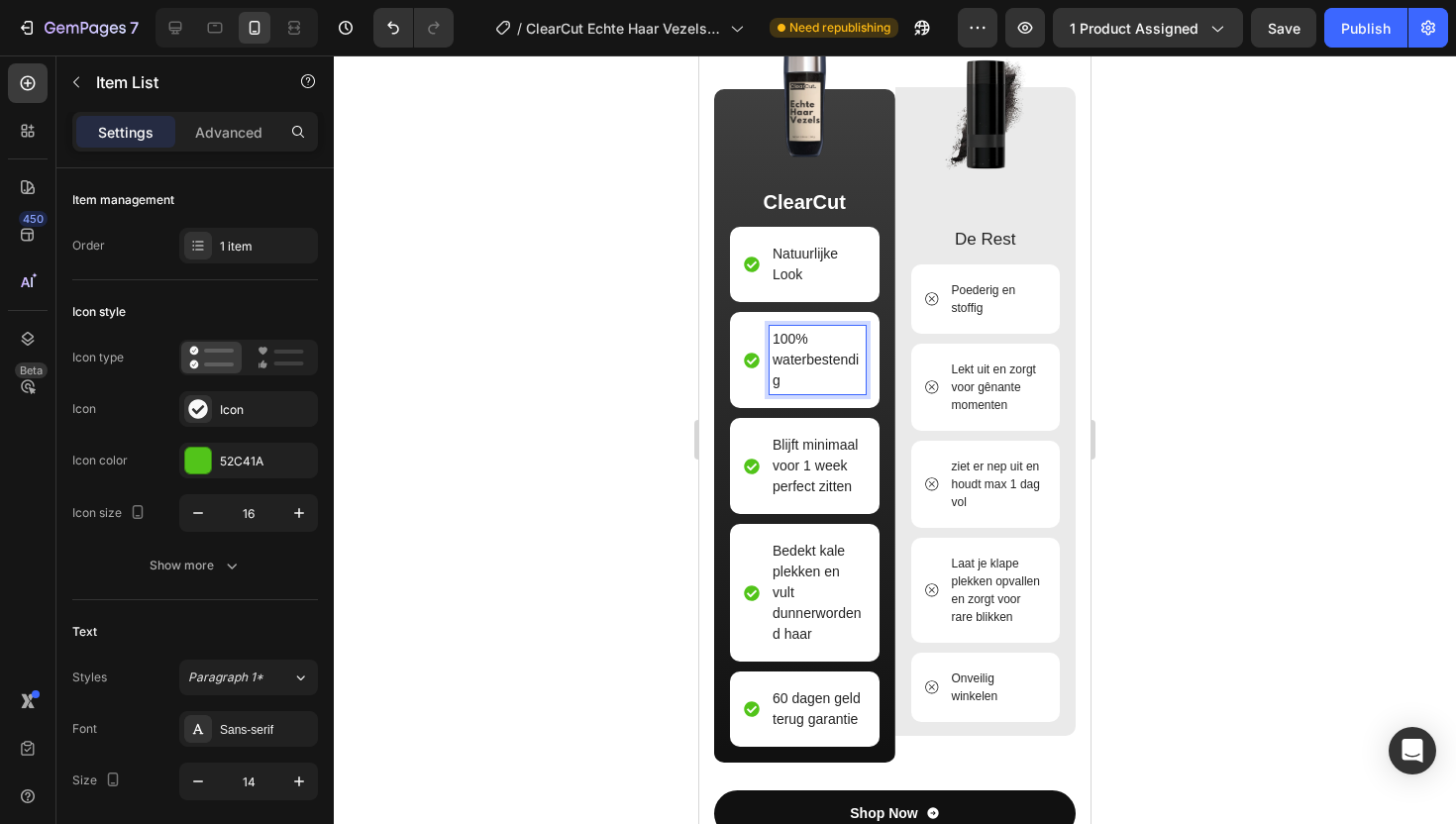 click on "100% waterbestendig" at bounding box center (804, 360) 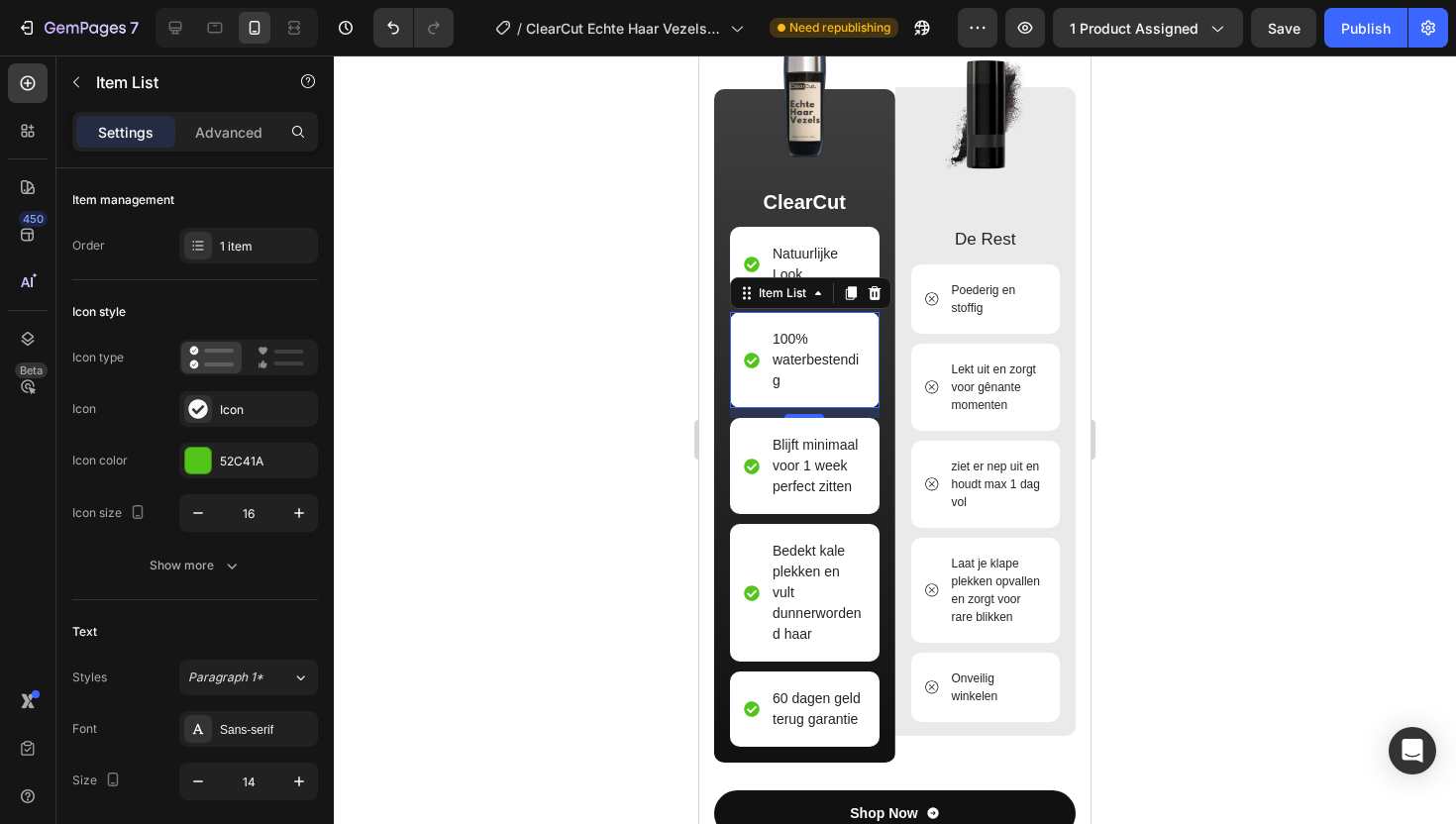 click on "100% waterbestendig" at bounding box center (817, 360) 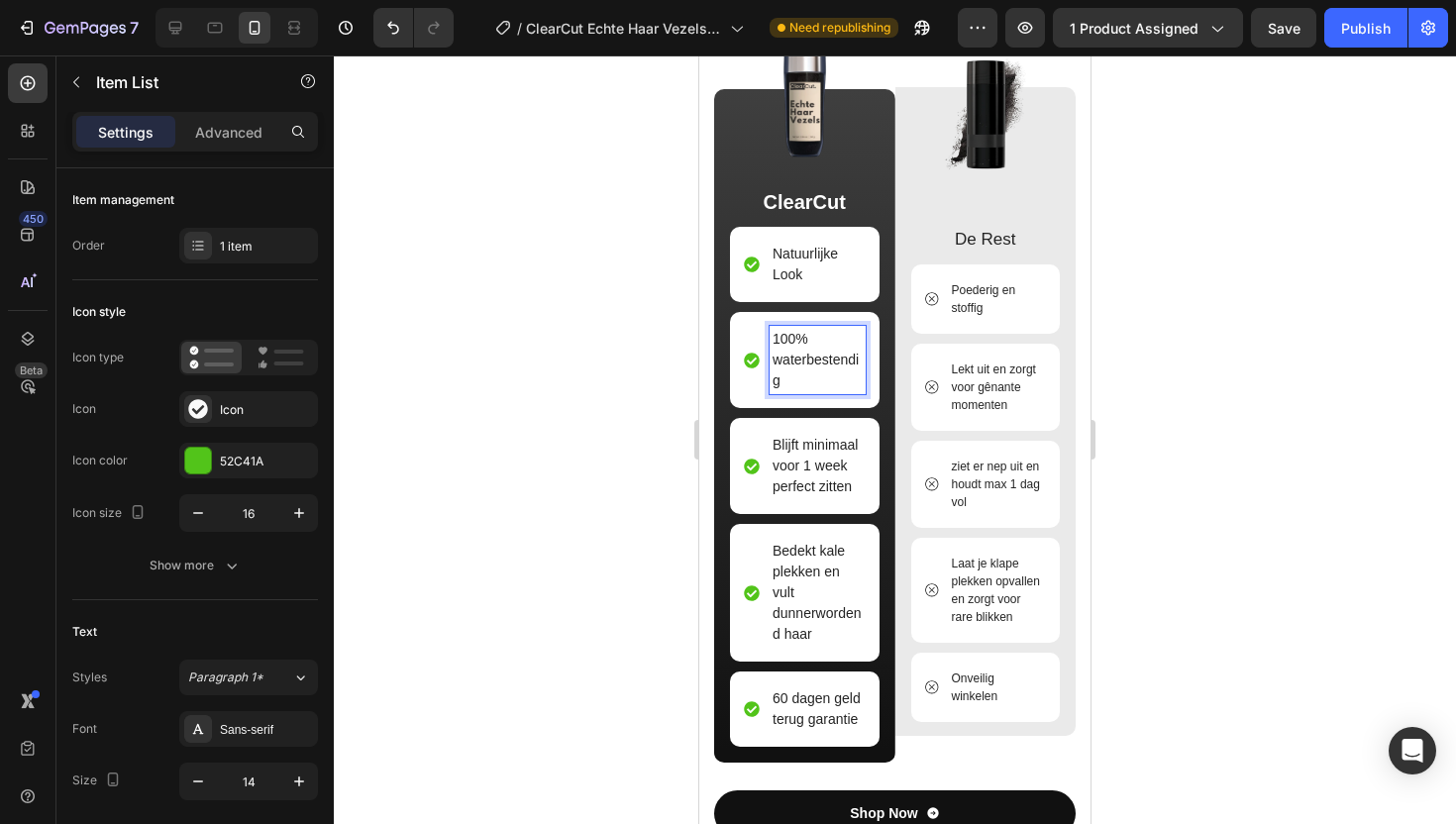click on "100% waterbestendig" at bounding box center (817, 360) 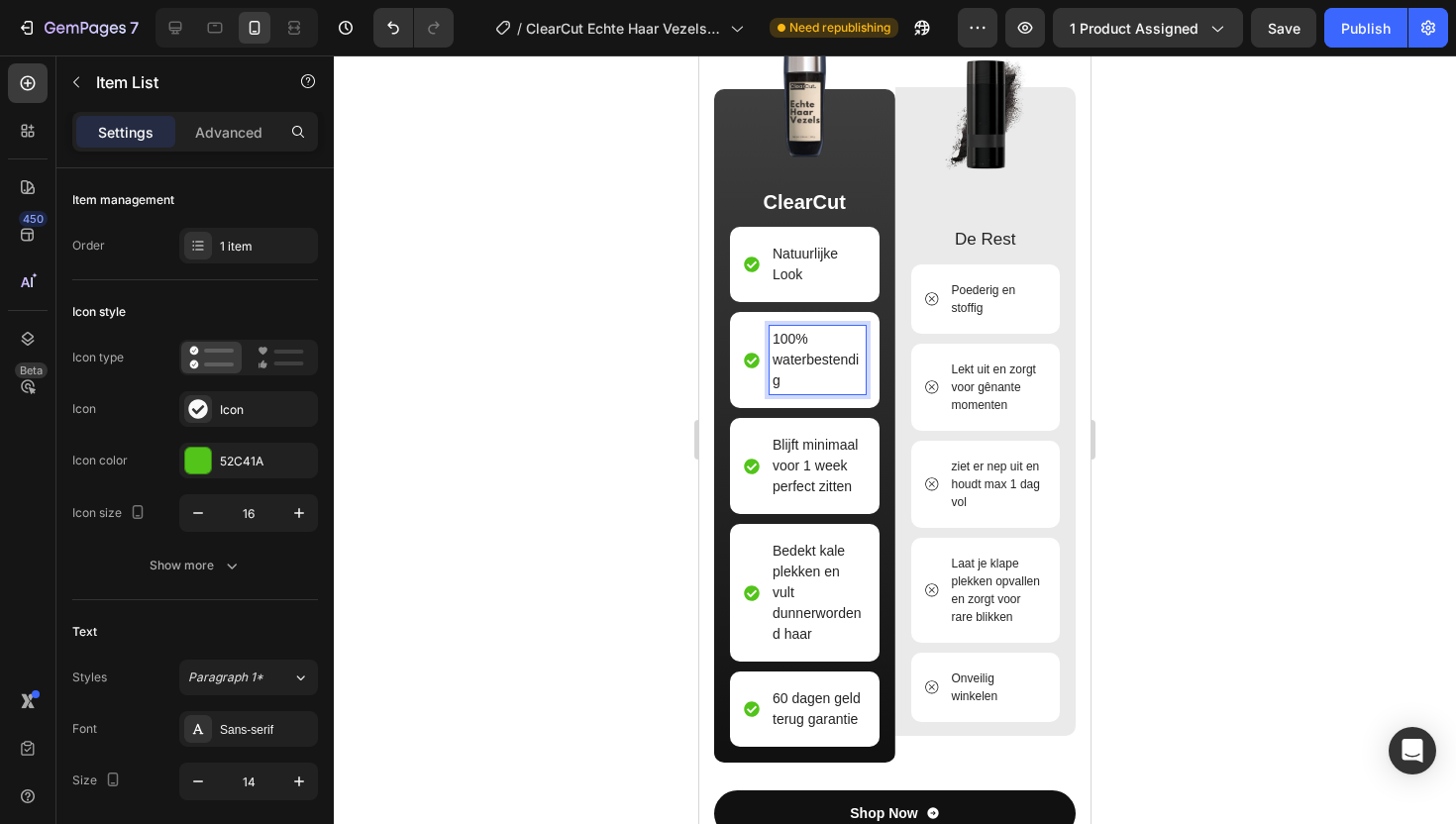 click on "100% waterbestendig" at bounding box center (817, 360) 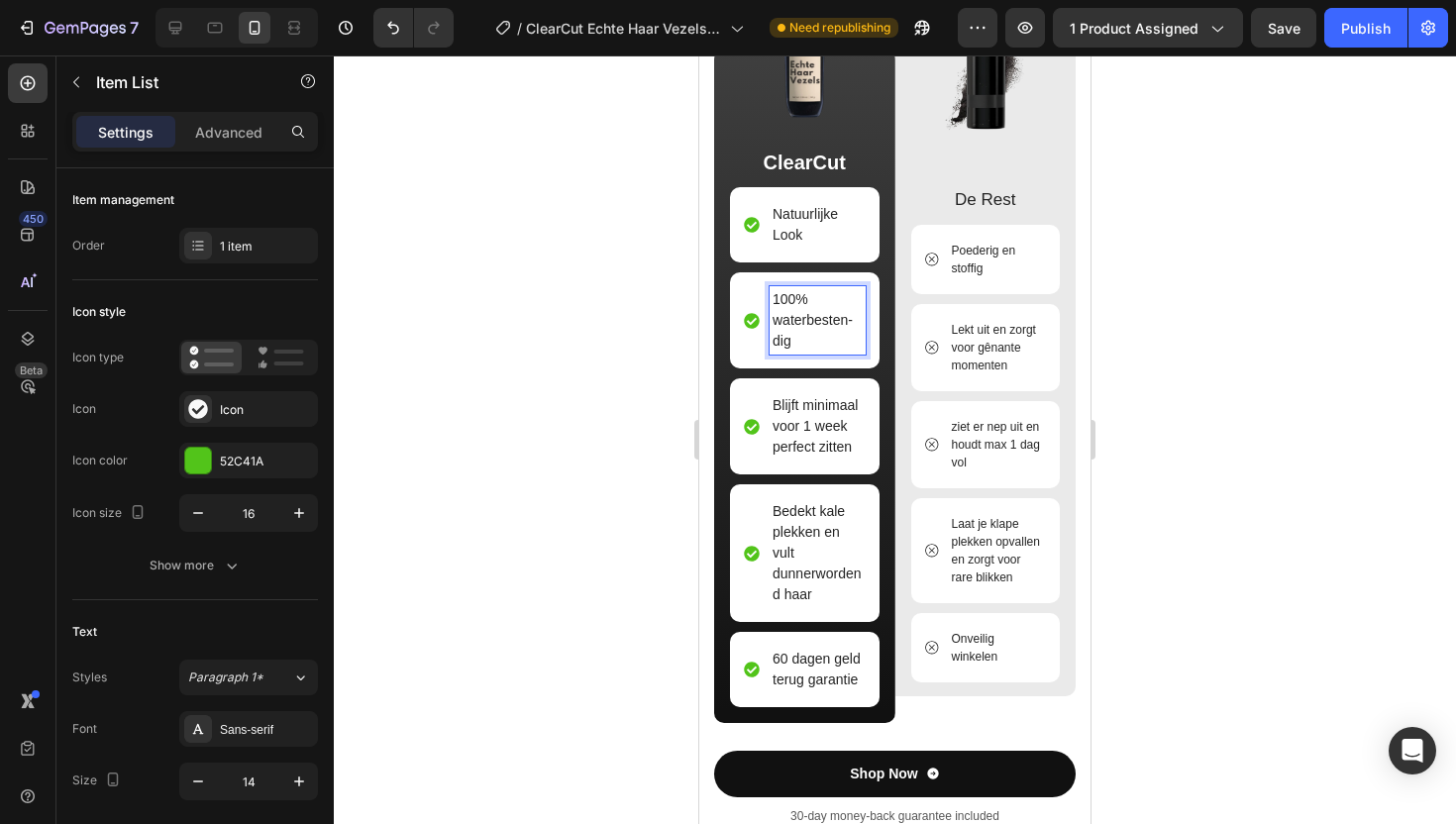 scroll, scrollTop: 2797, scrollLeft: 0, axis: vertical 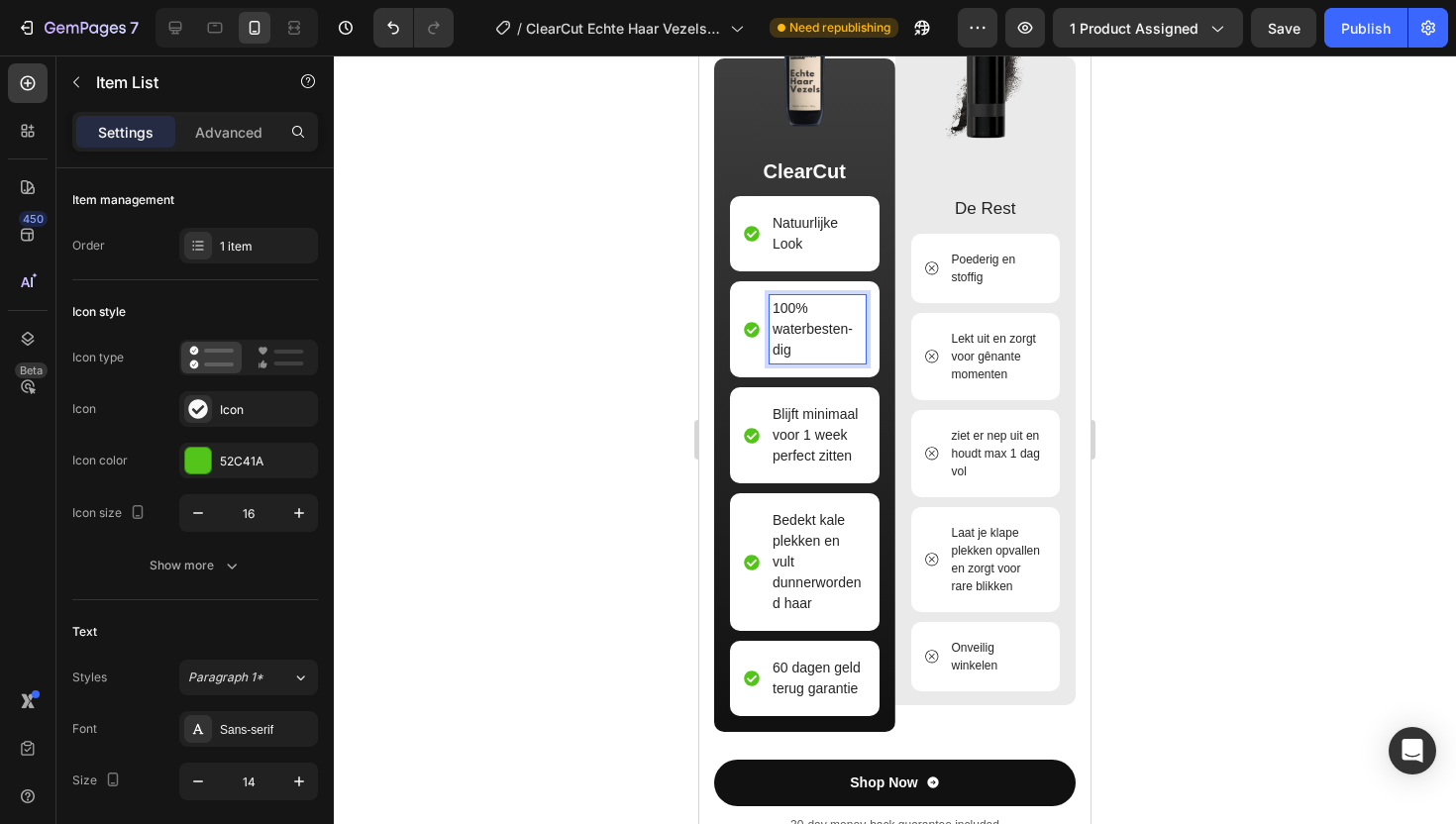 click on "100% waterbesten-dig" at bounding box center [817, 329] 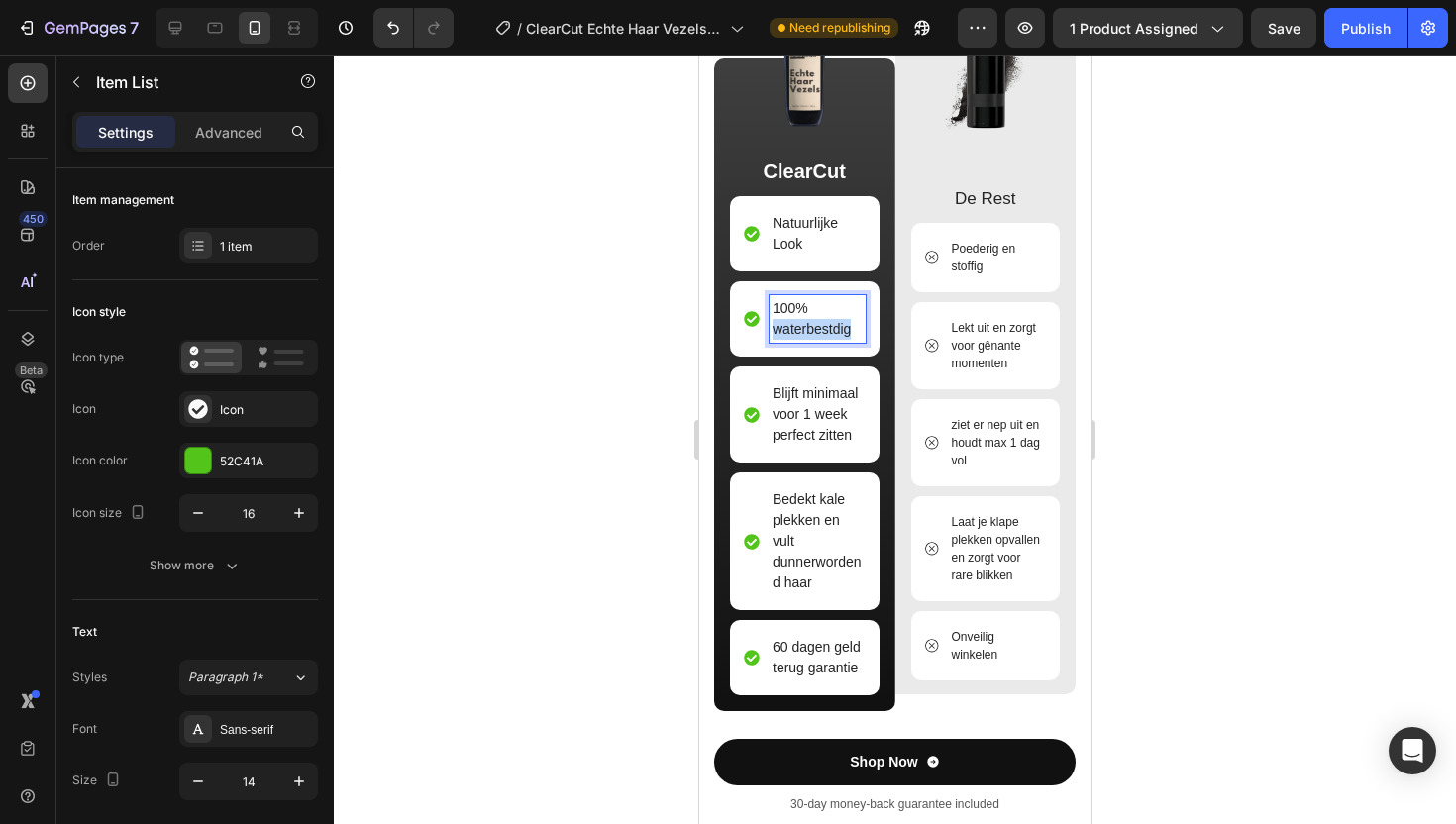 drag, startPoint x: 852, startPoint y: 379, endPoint x: 773, endPoint y: 379, distance: 79 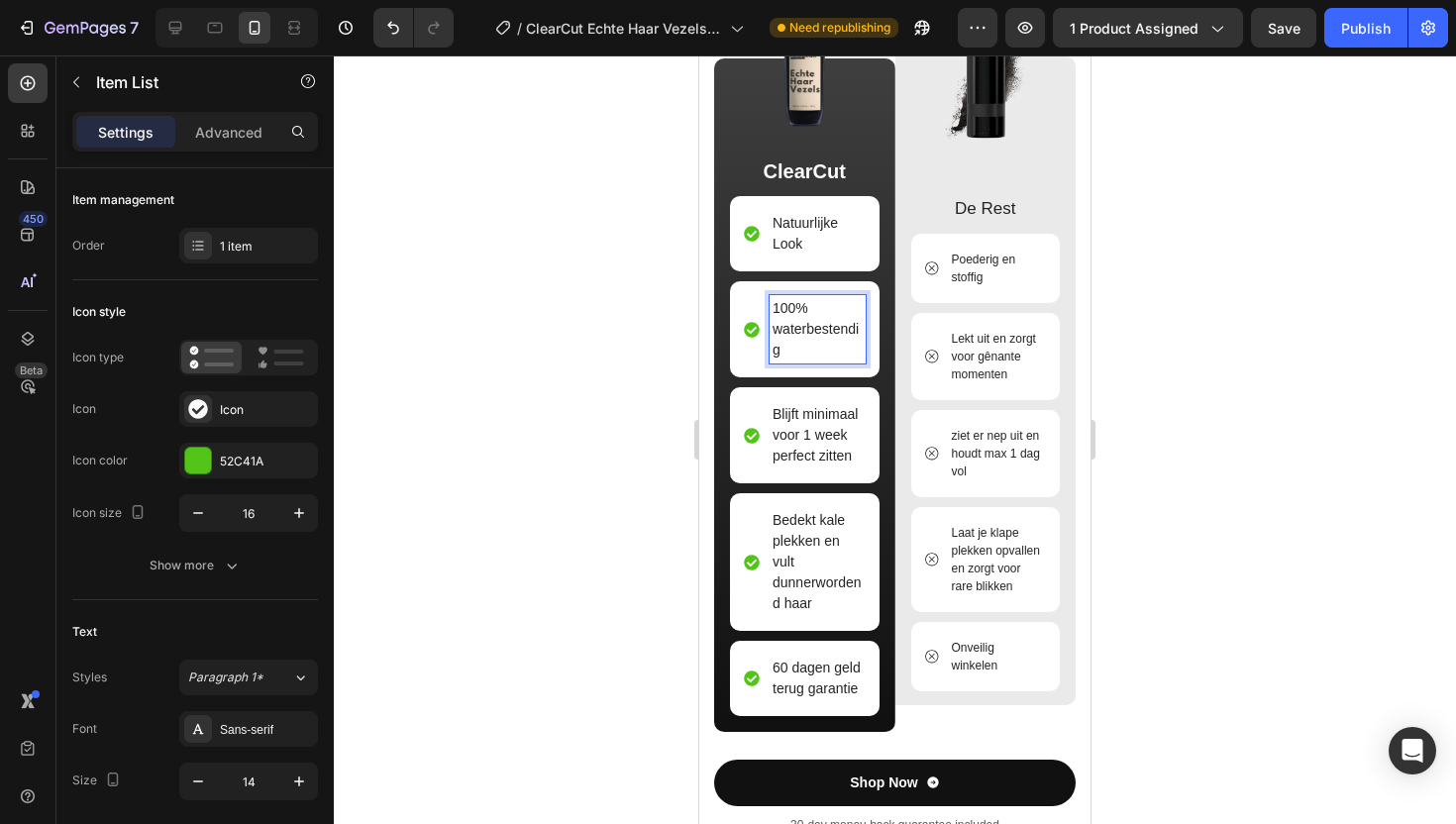 click on "waterbestendig" at bounding box center (817, 340) 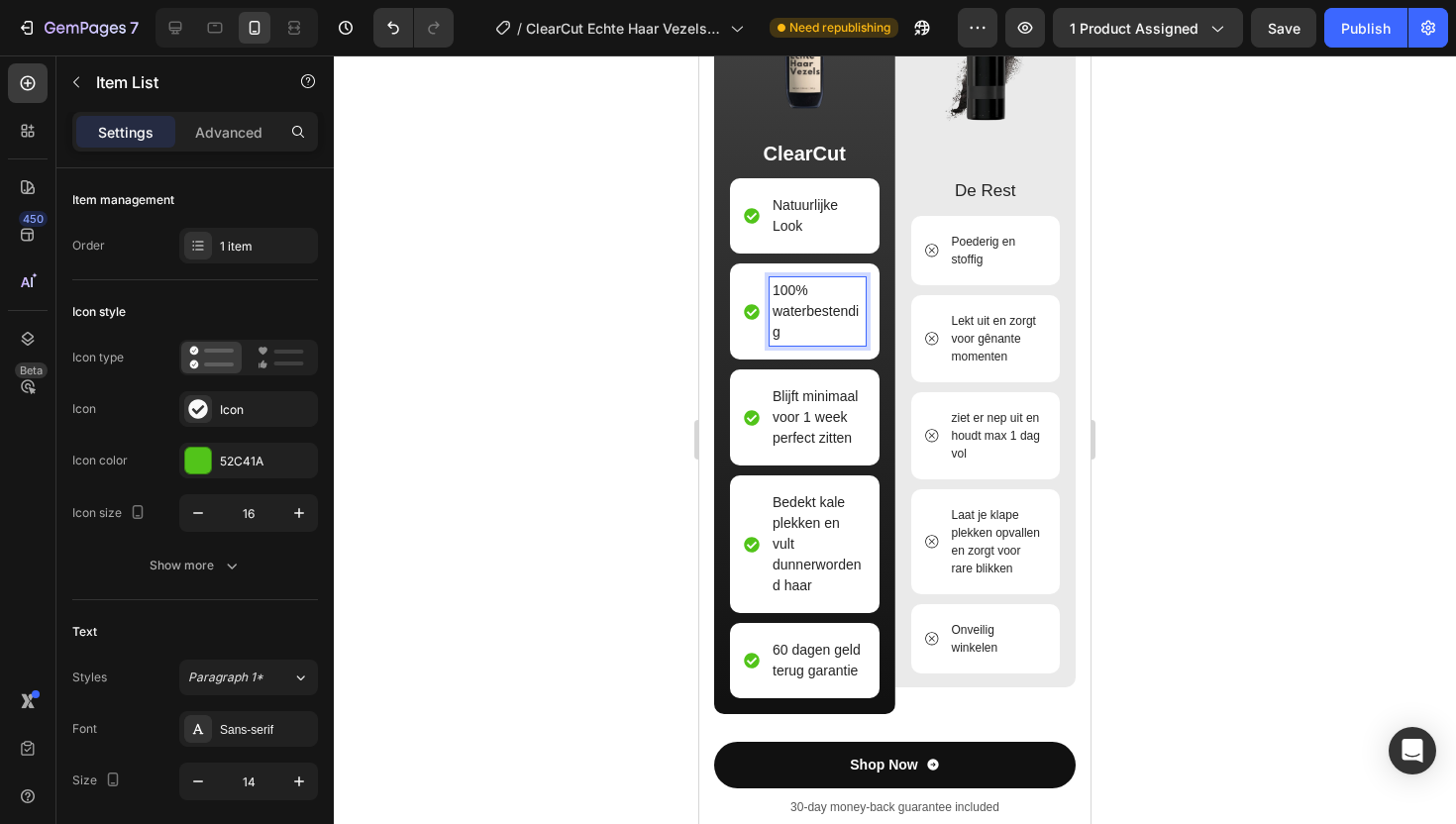scroll, scrollTop: 2822, scrollLeft: 0, axis: vertical 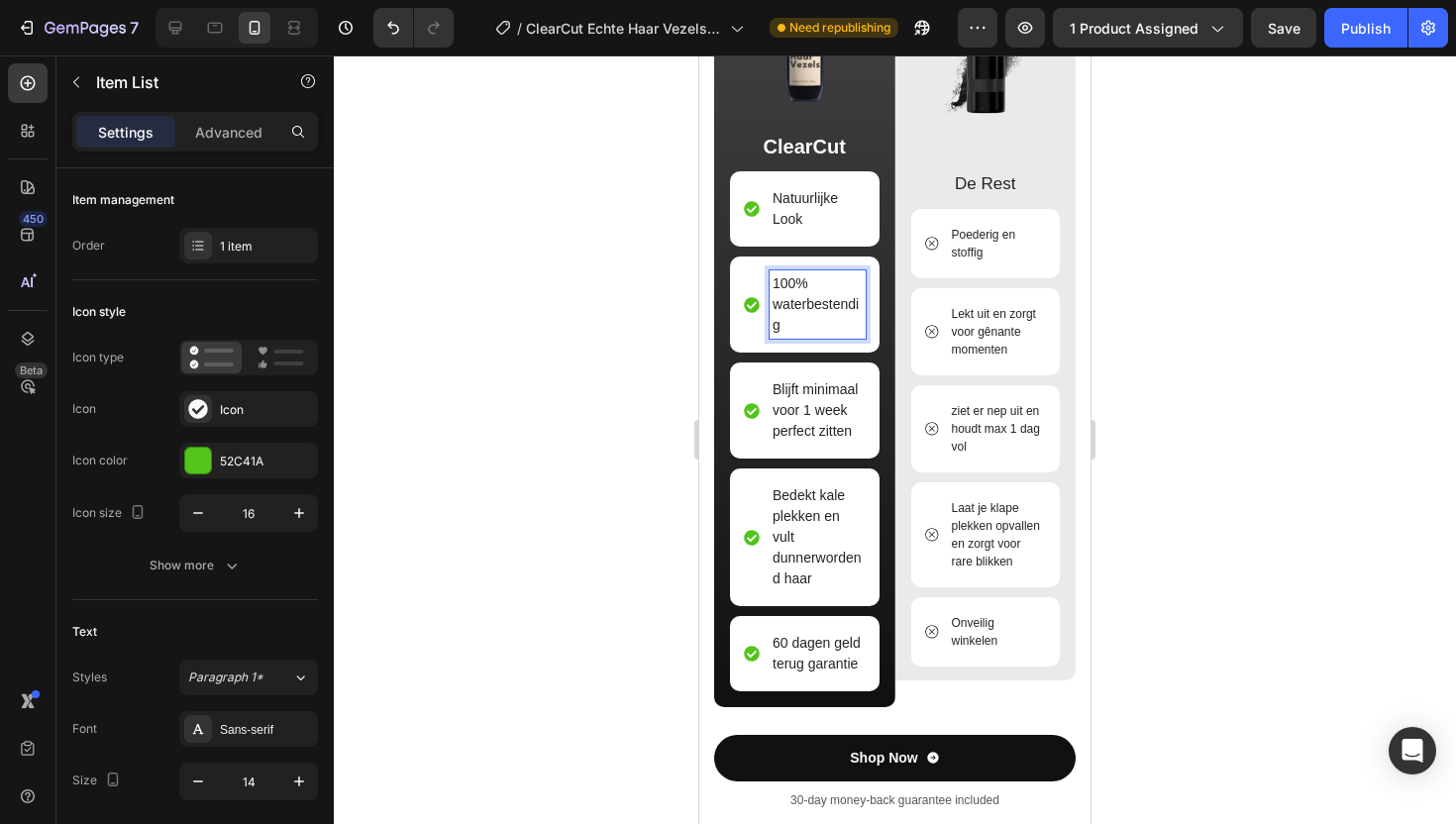 click on "100% waterbestendig" at bounding box center (817, 304) 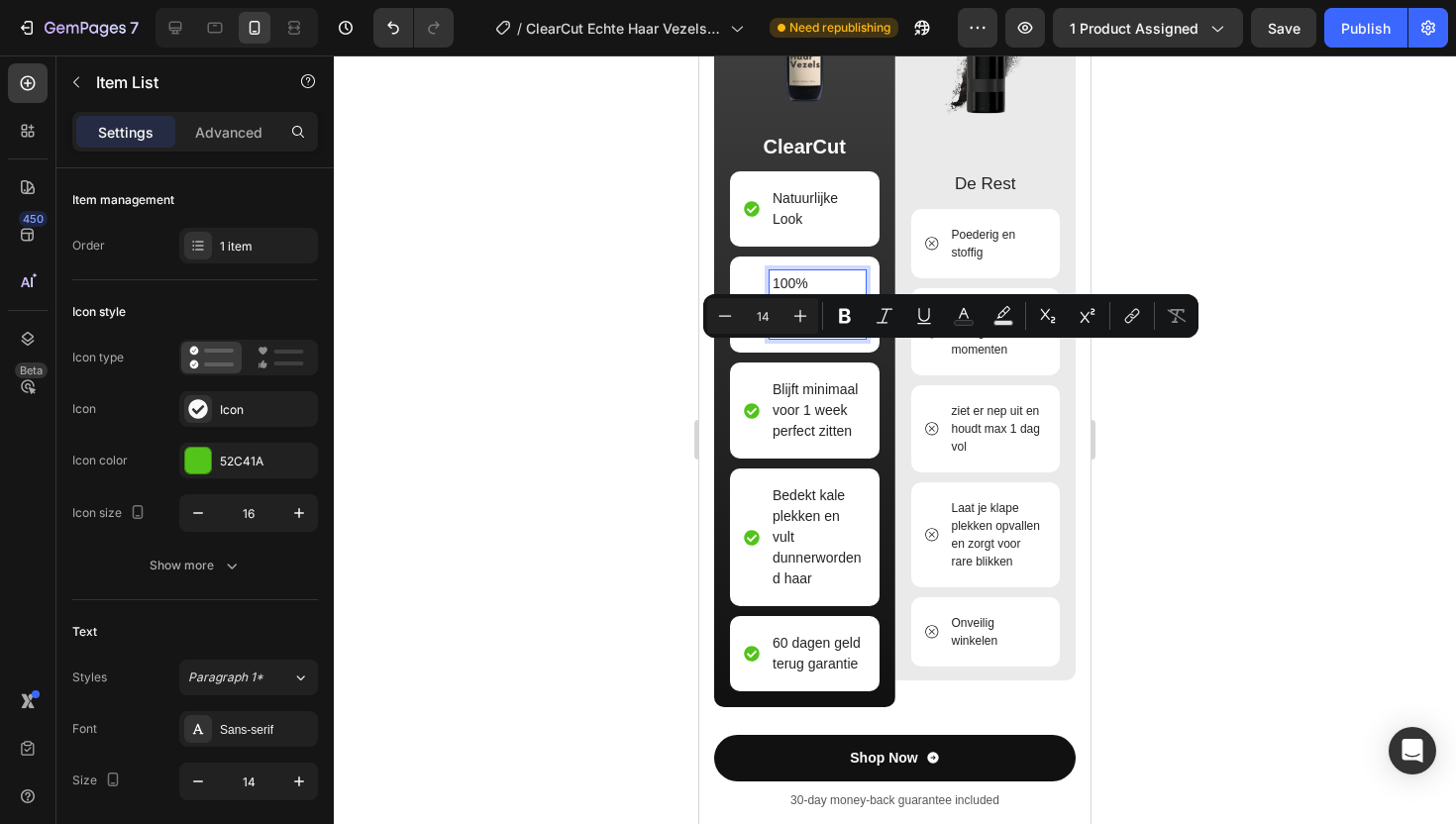 drag, startPoint x: 812, startPoint y: 381, endPoint x: 774, endPoint y: 347, distance: 50.9902 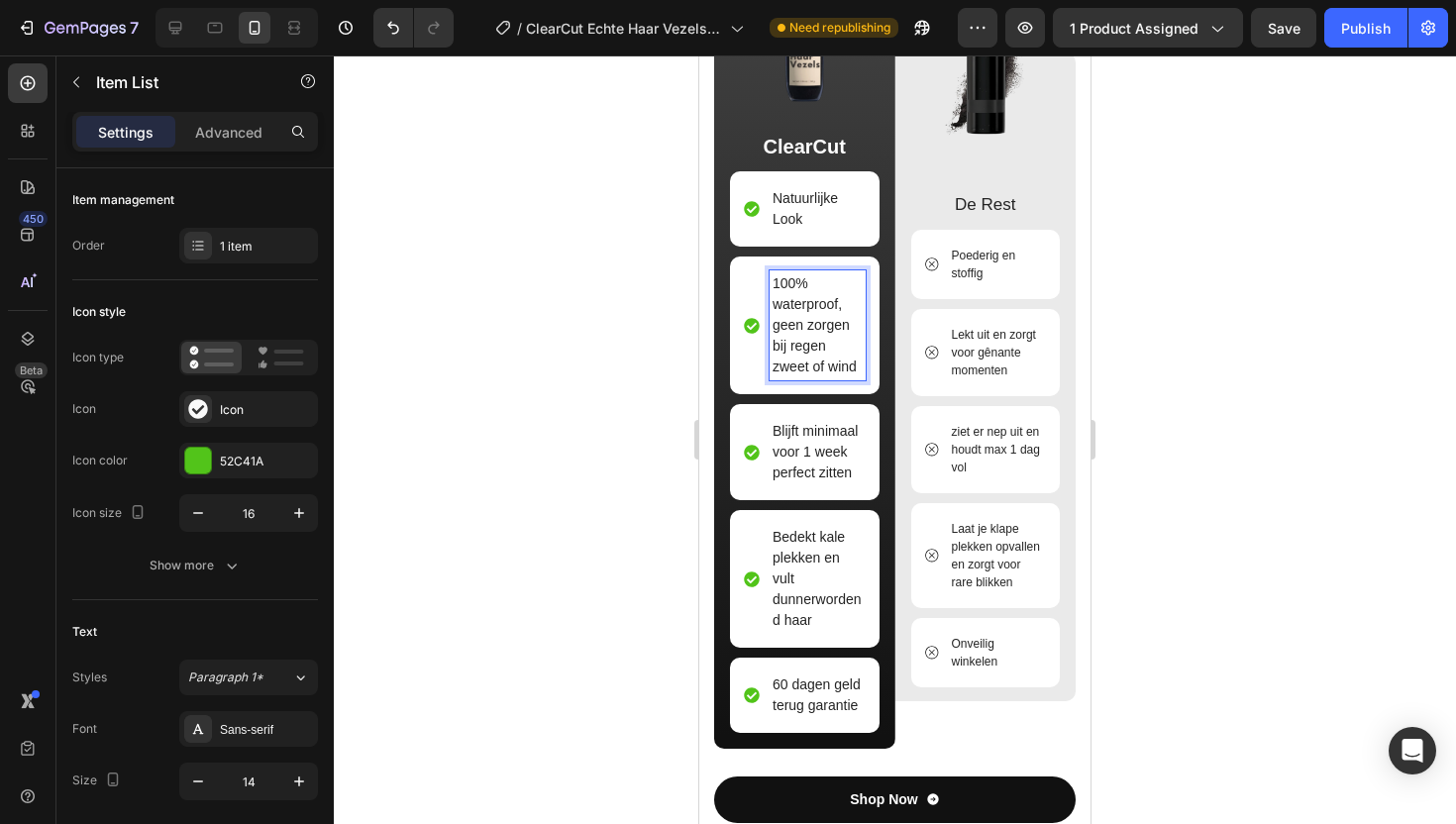 scroll, scrollTop: 2799, scrollLeft: 0, axis: vertical 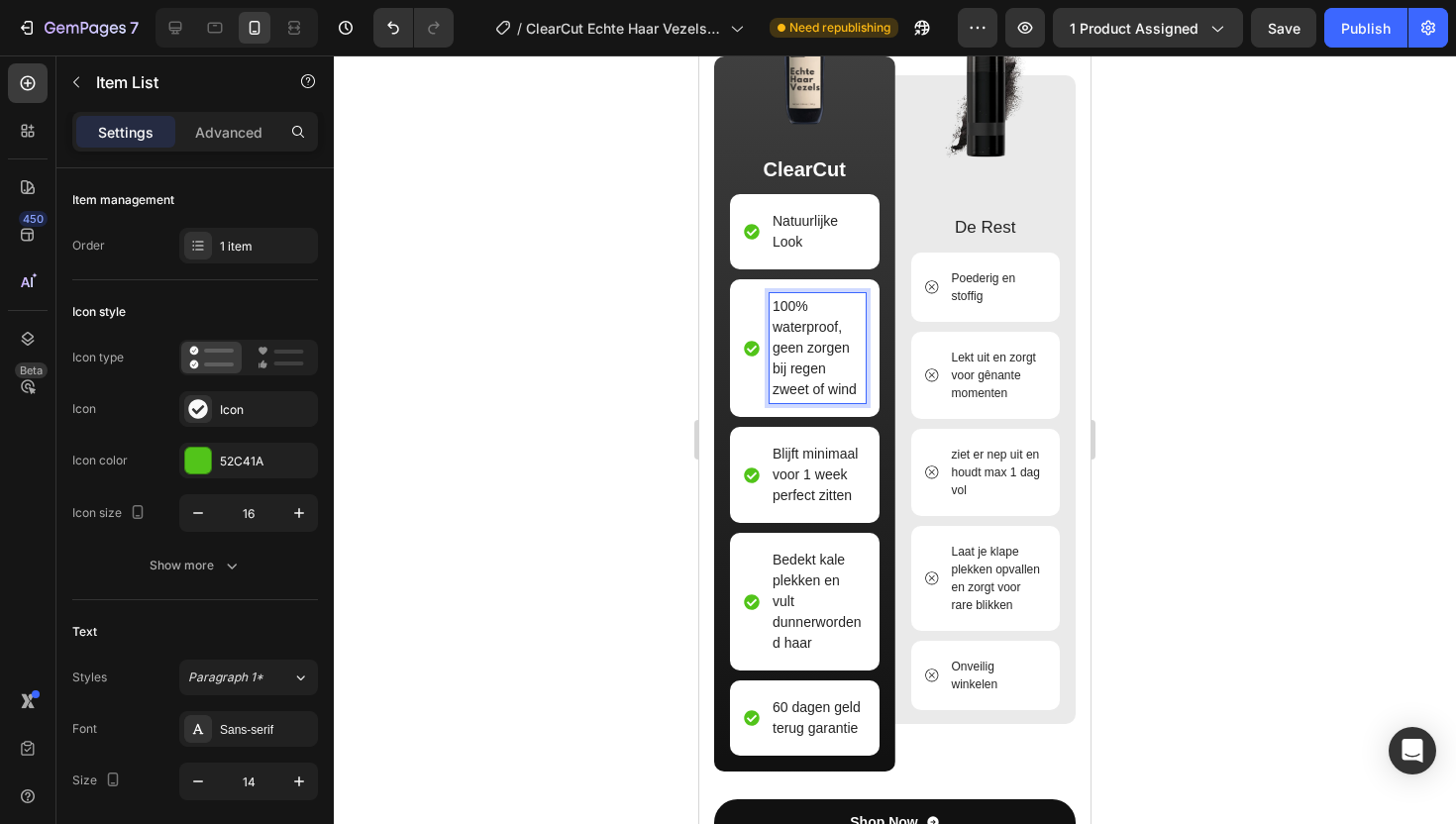 click on "100% waterproof, geen zorgen bij regen zweet of wind" at bounding box center [817, 348] 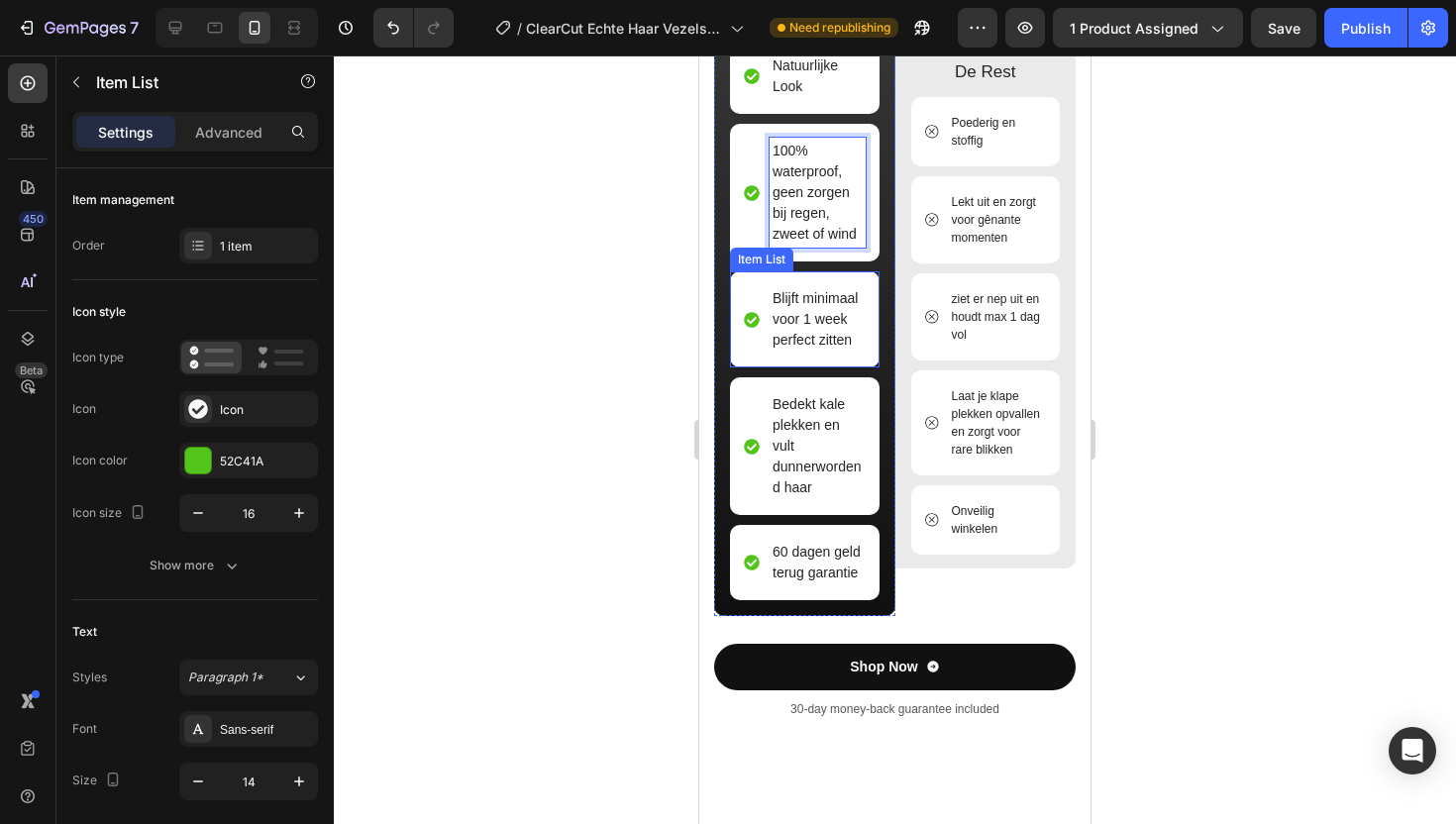 scroll, scrollTop: 2969, scrollLeft: 0, axis: vertical 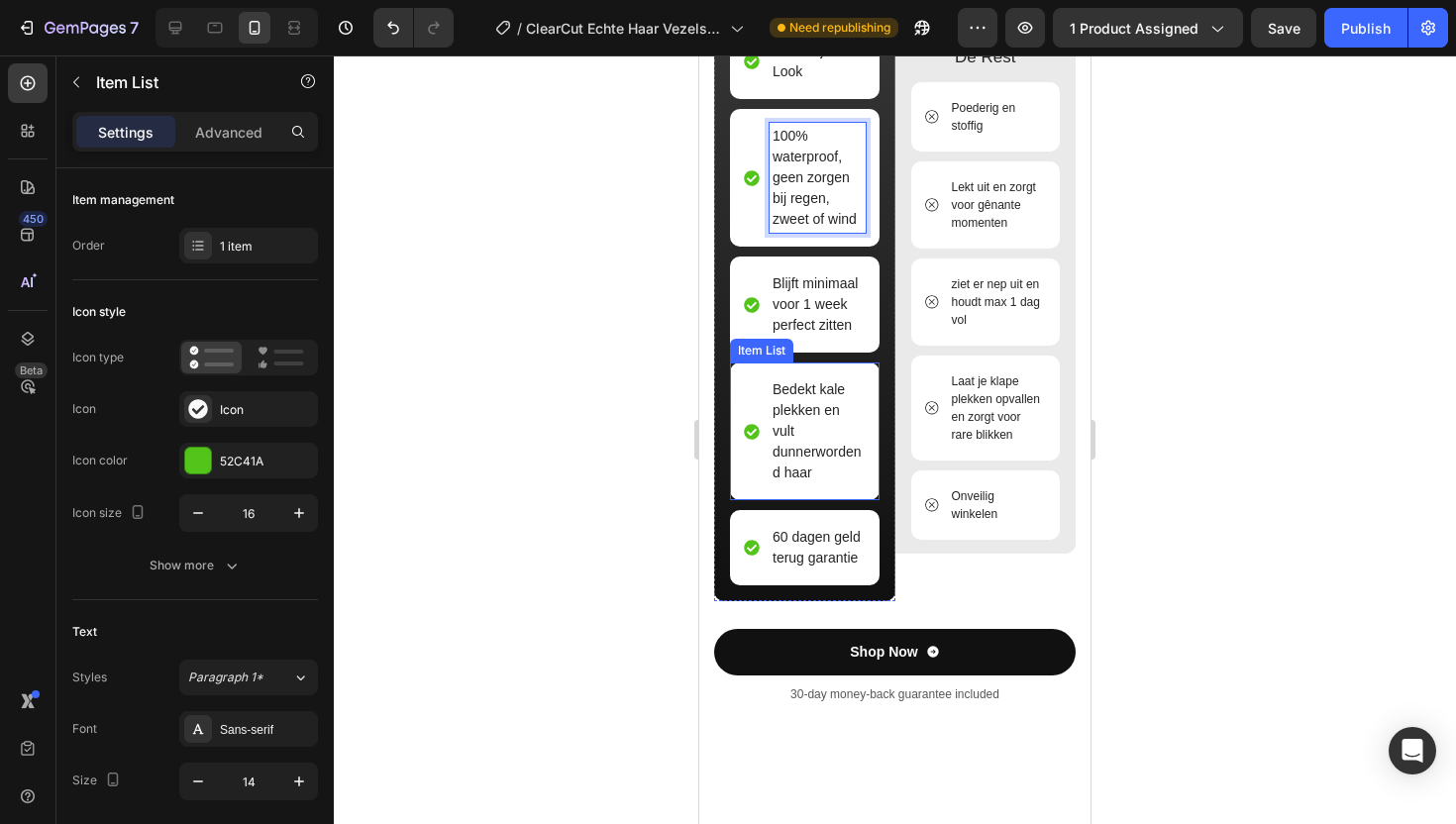 click on "Bedekt kale plekken en vult dunnerwordend haar" at bounding box center (817, 431) 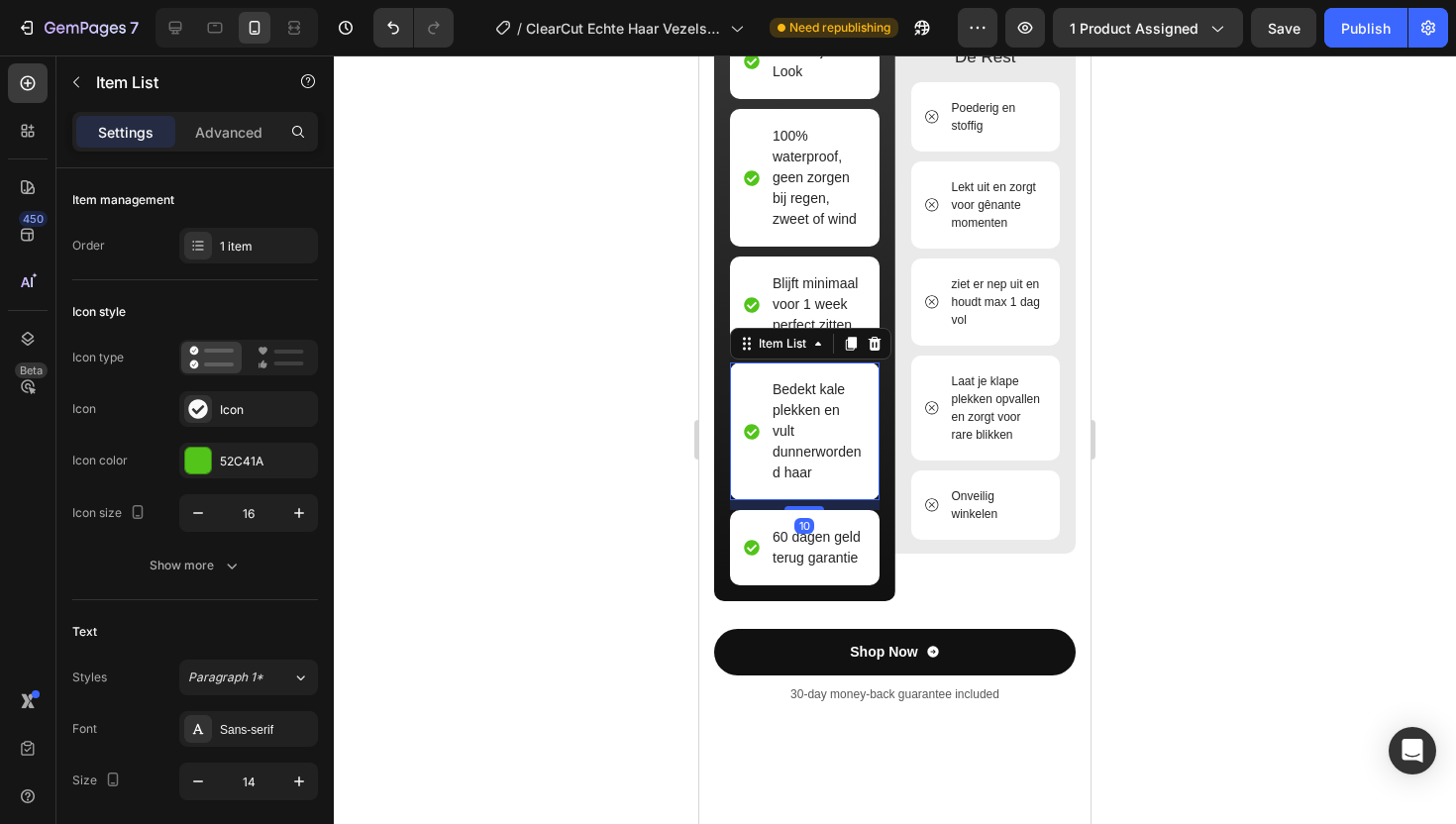 click on "Bedekt kale plekken en vult dunnerwordend haar" at bounding box center (817, 431) 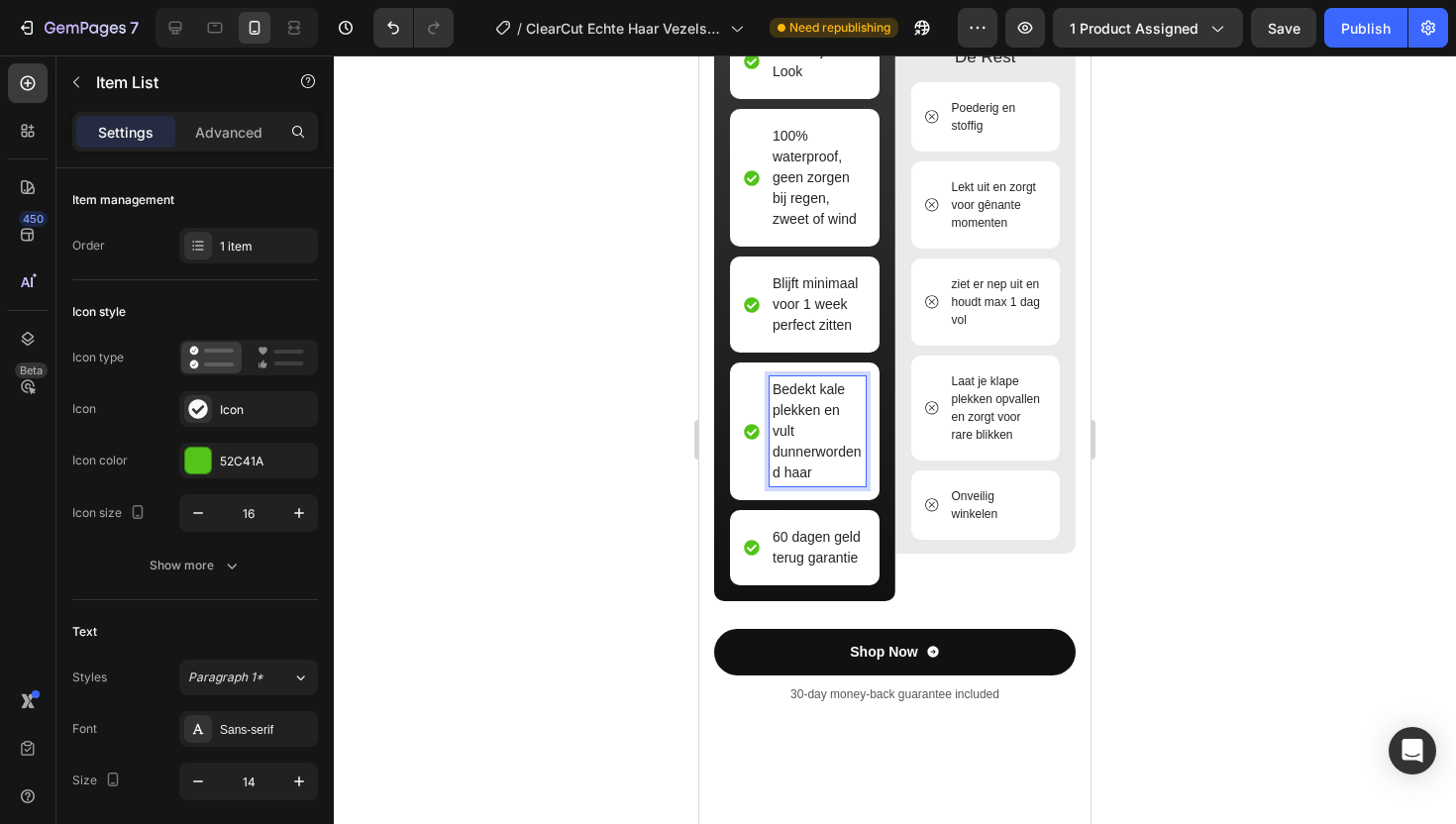 click on "Bedekt kale plekken en vult dunnerwordend haar" at bounding box center (817, 431) 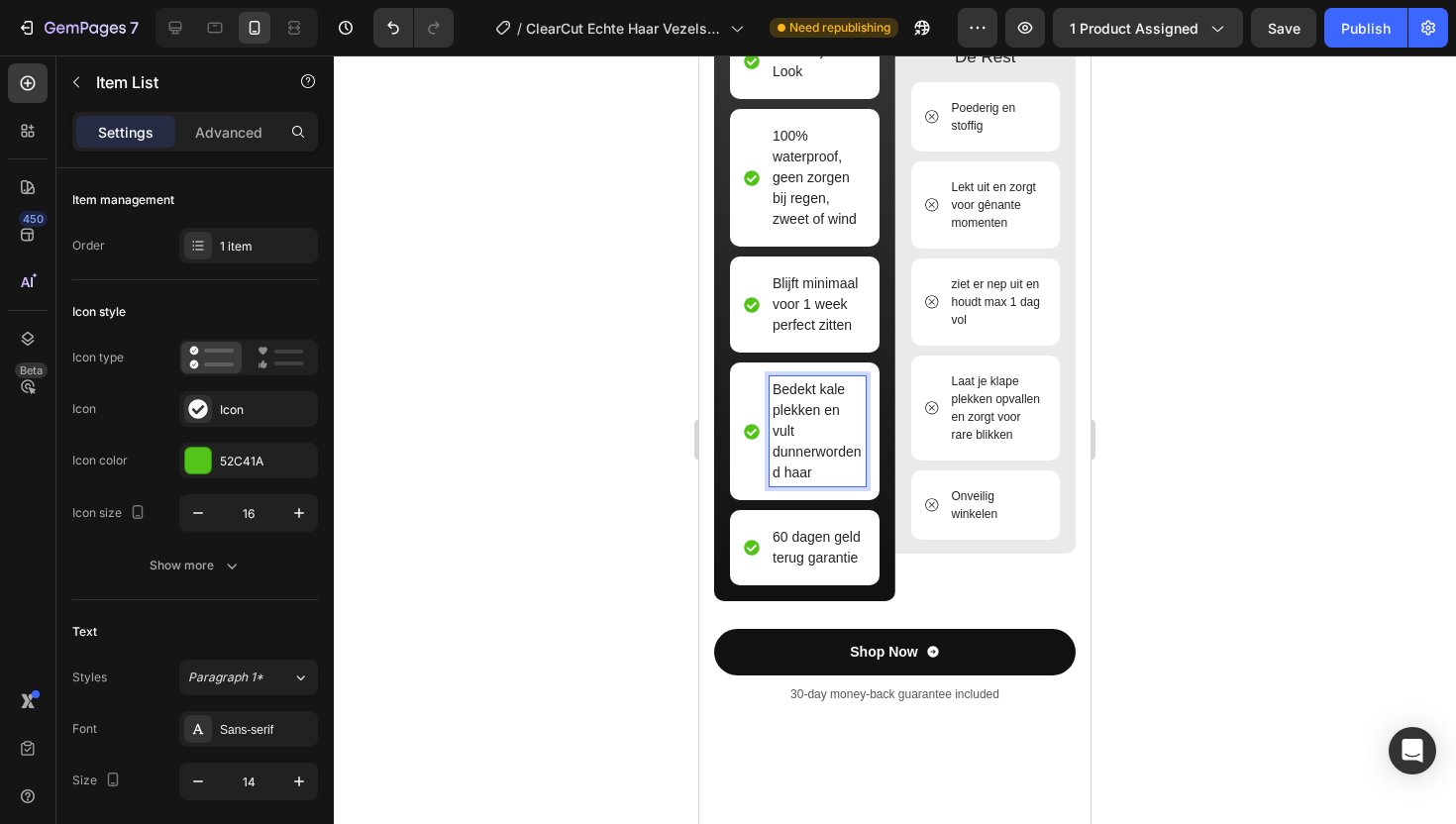 click on "Bedekt kale plekken en vult dunnerwordend haar" at bounding box center (817, 431) 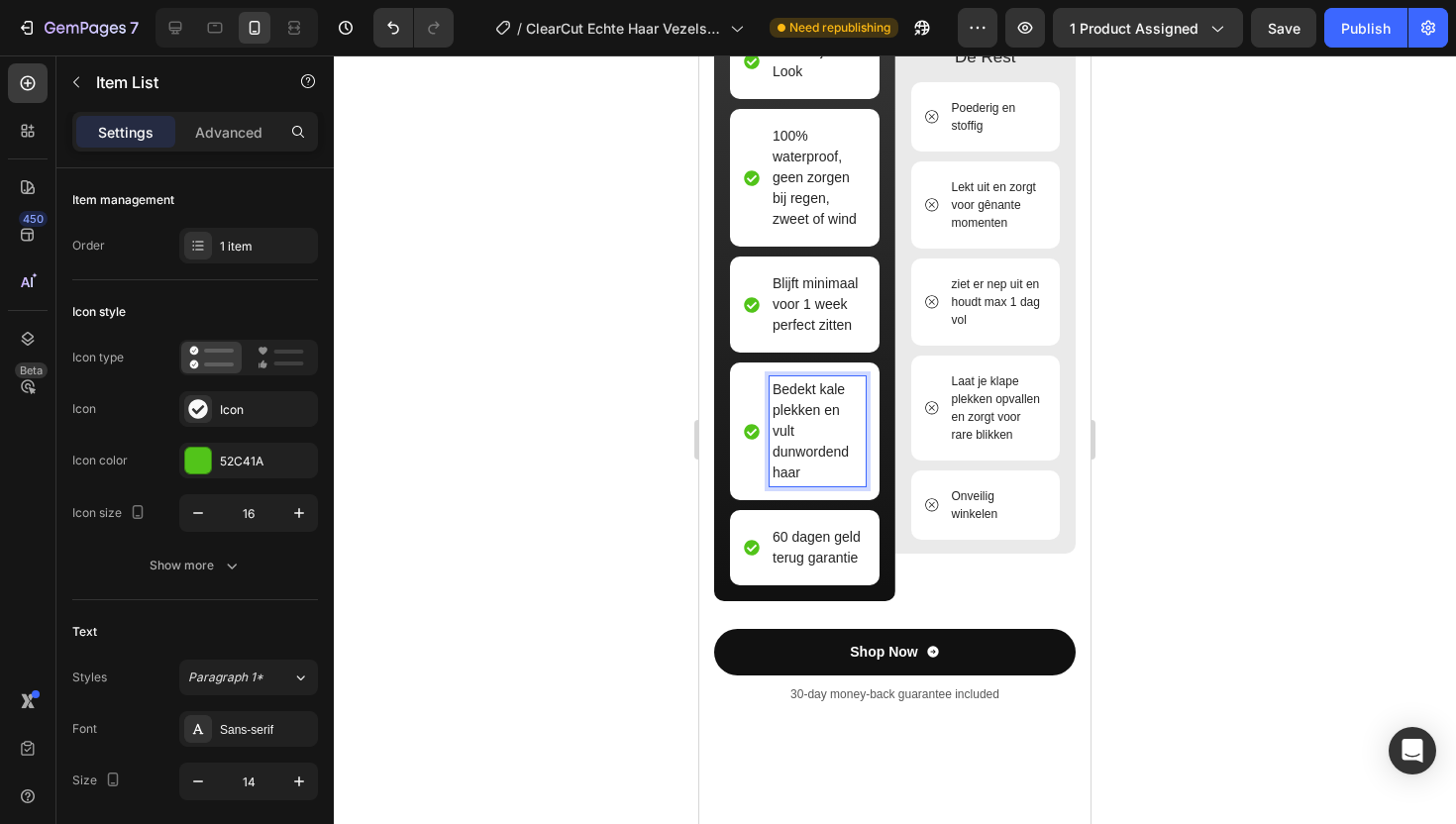 click on "Bedekt kale plekken en vult dunwordend haar" at bounding box center [817, 431] 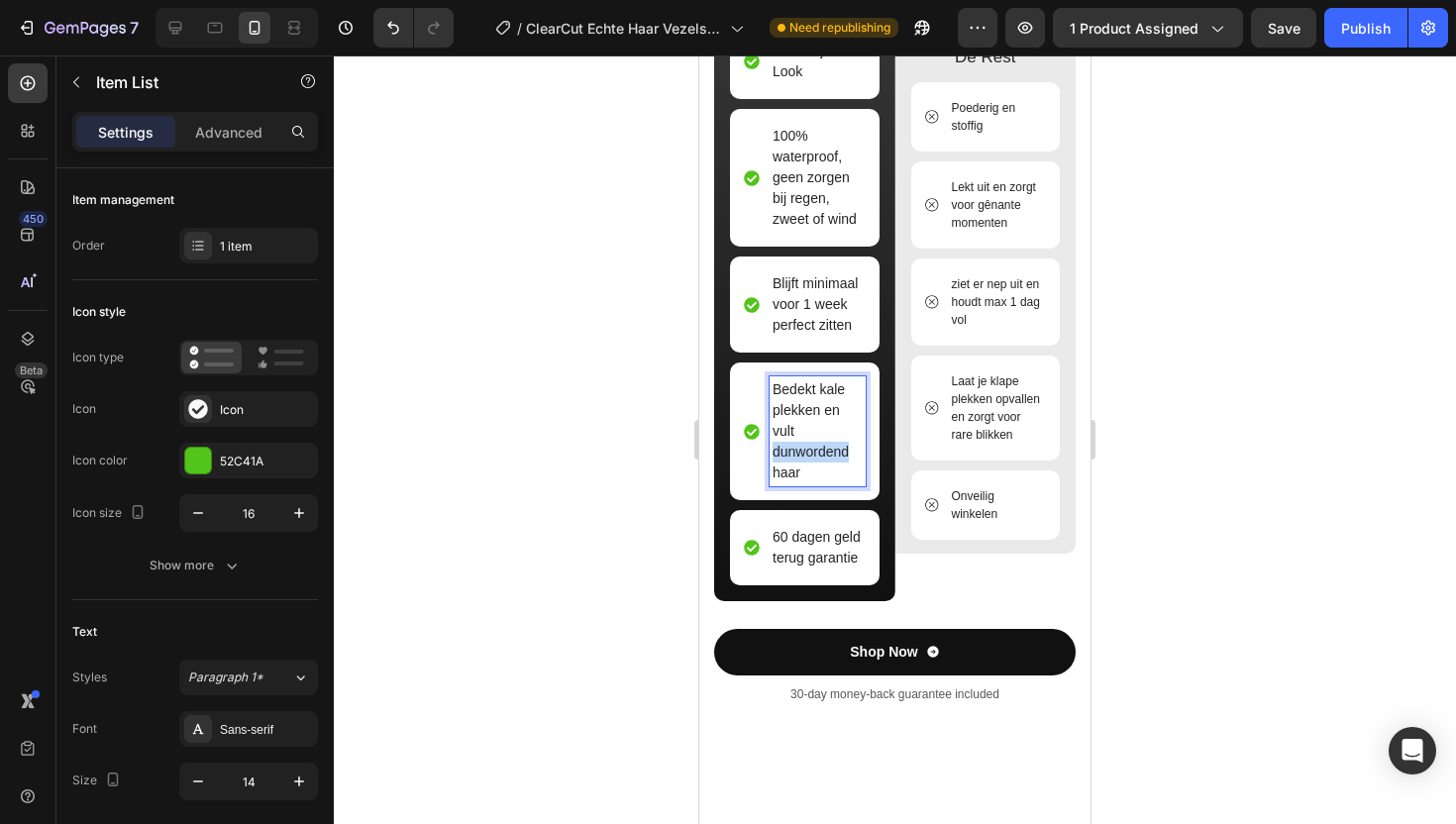 click on "Bedekt kale plekken en vult dunwordend haar" at bounding box center [817, 431] 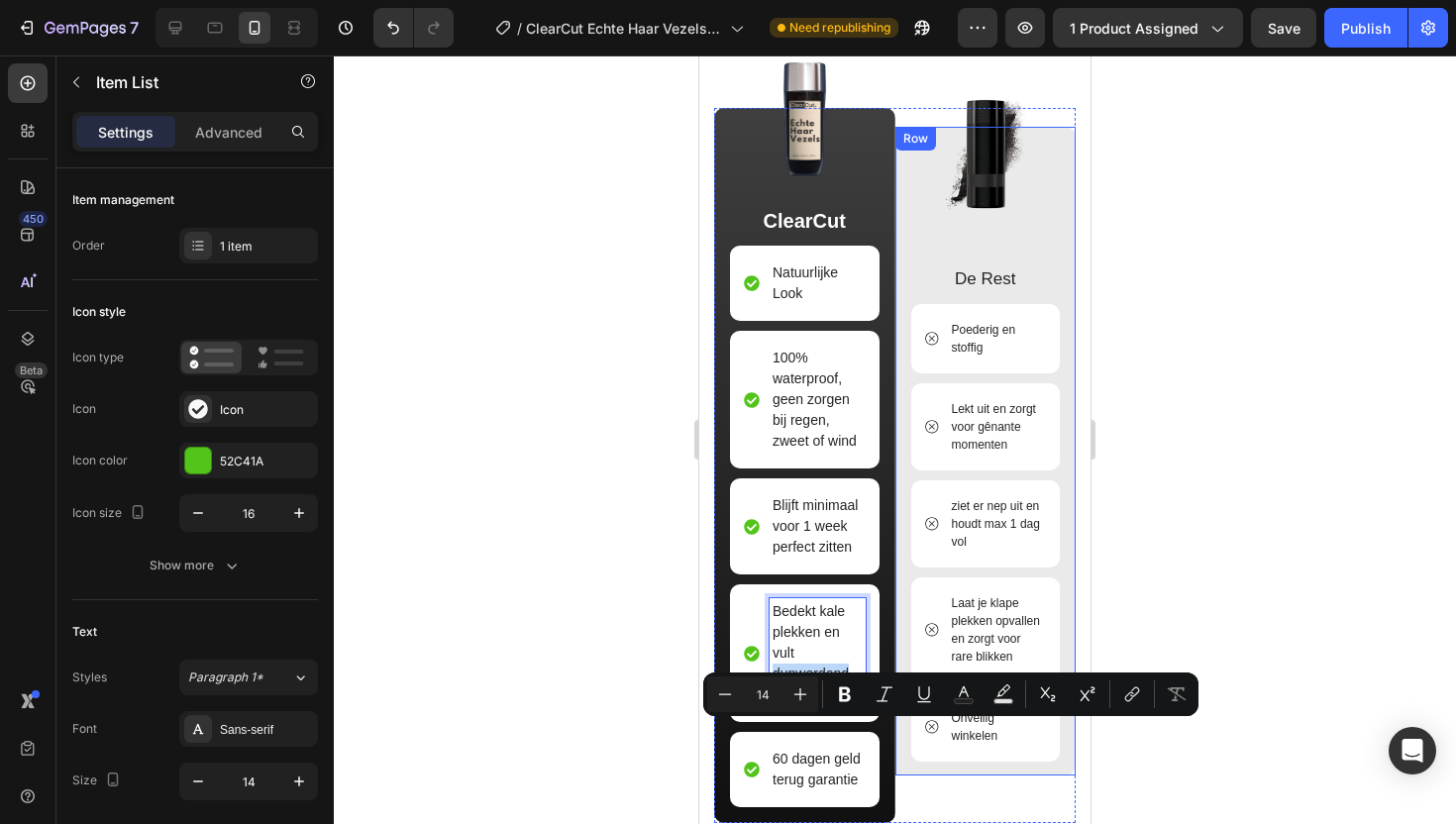 scroll, scrollTop: 2706, scrollLeft: 0, axis: vertical 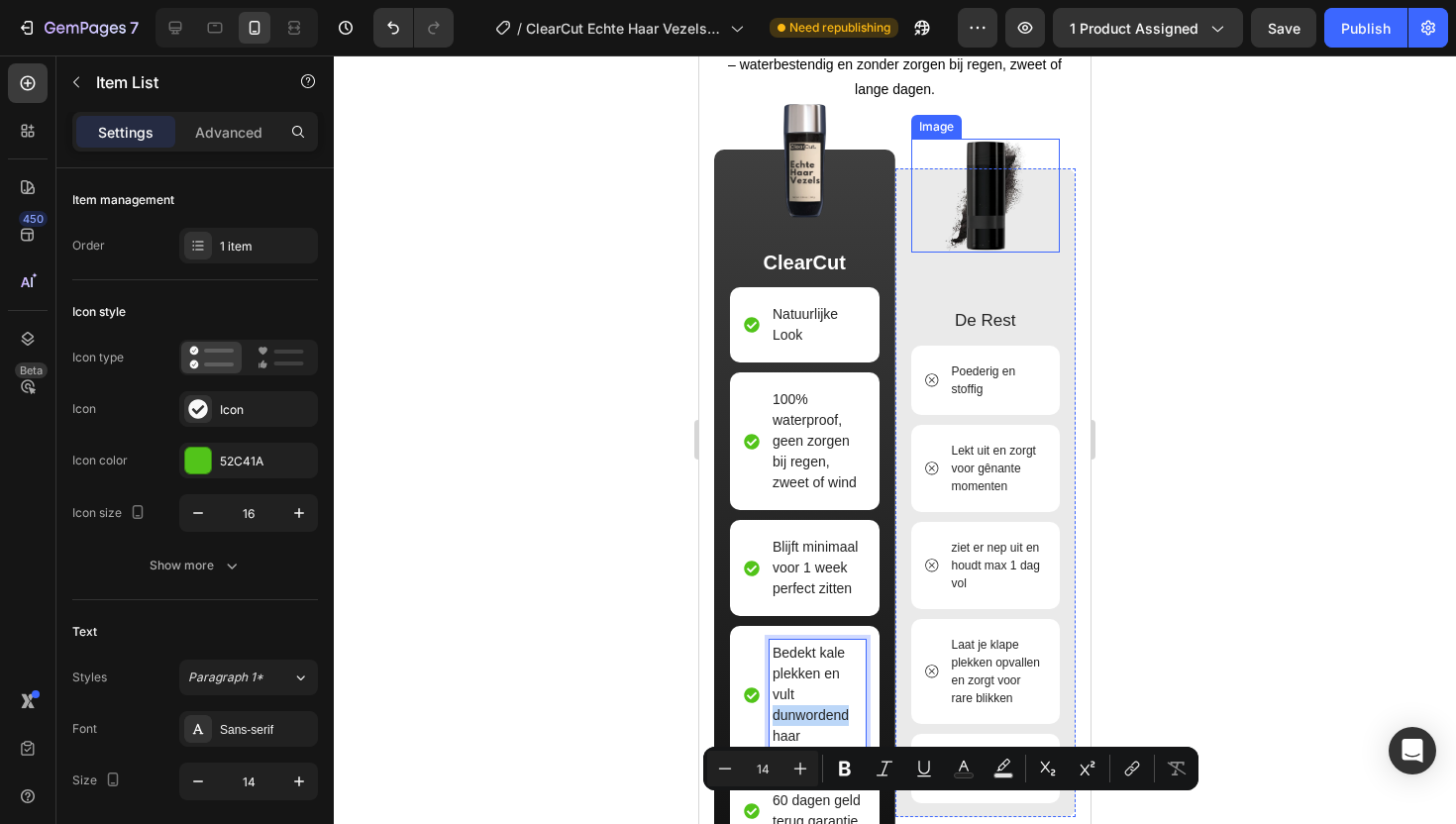 click at bounding box center (986, 195) 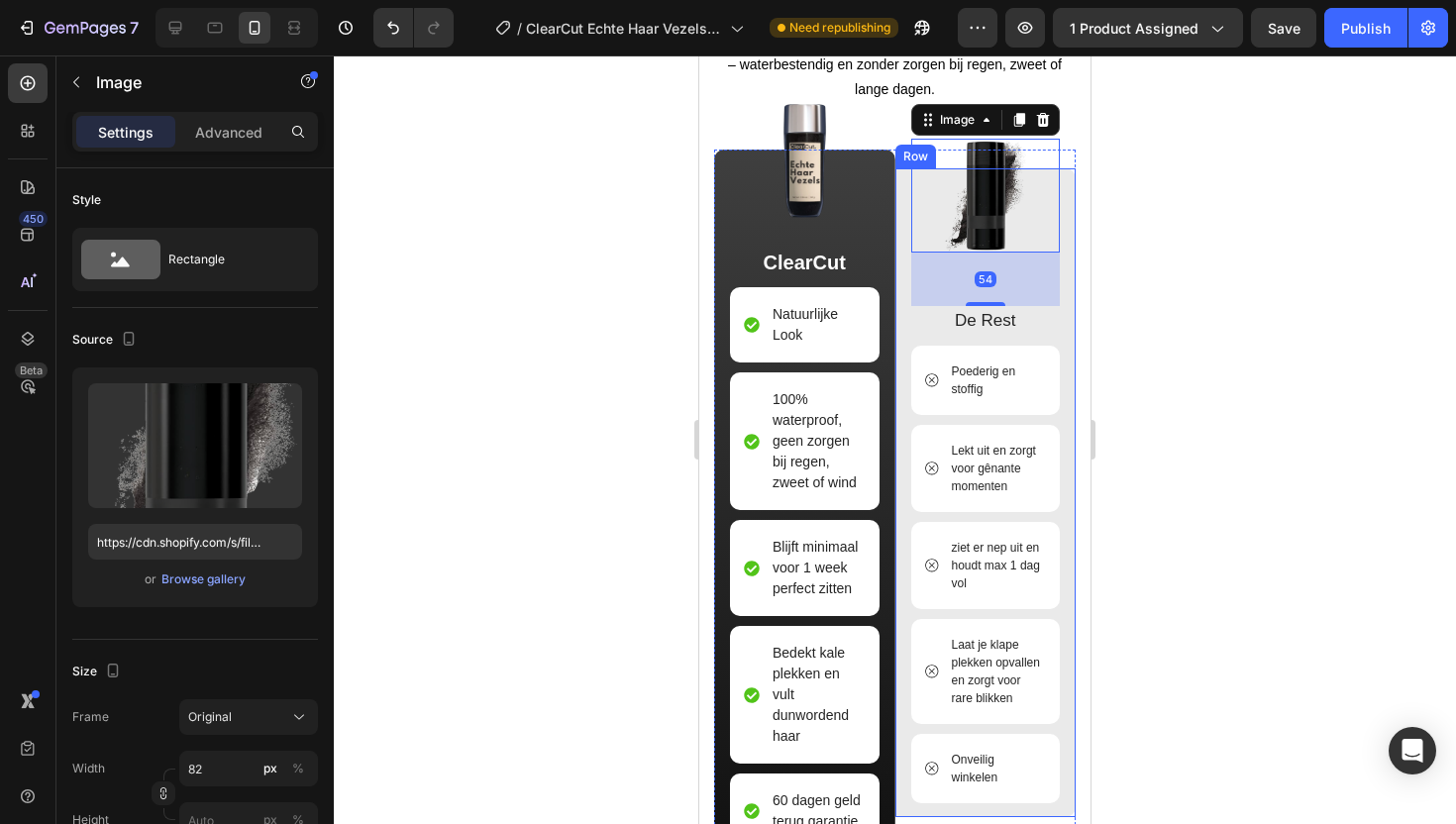 click on "Image   54 De Rest Text Block
Poederig en stoffig Item List
Lekt uit en zorgt voor gênante momenten Item List
ziet er nep uit en houdt max 1 dag vol Item List
Laat je klape plekken opvallen en zorgt voor rare blikken Item List
Onveilig winkelen Item List Row" at bounding box center [986, 492] 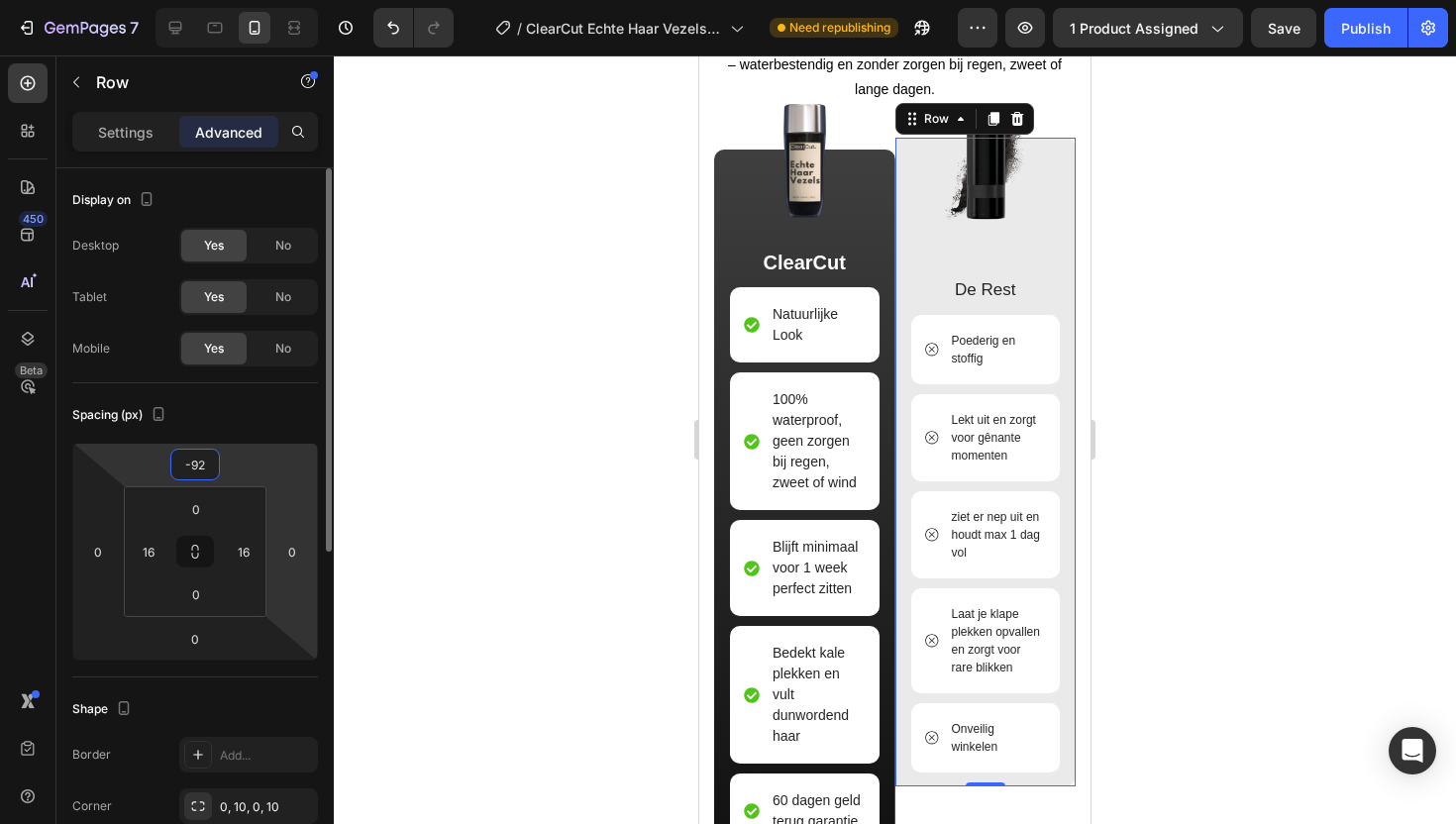 drag, startPoint x: 267, startPoint y: 473, endPoint x: 267, endPoint y: 501, distance: 28 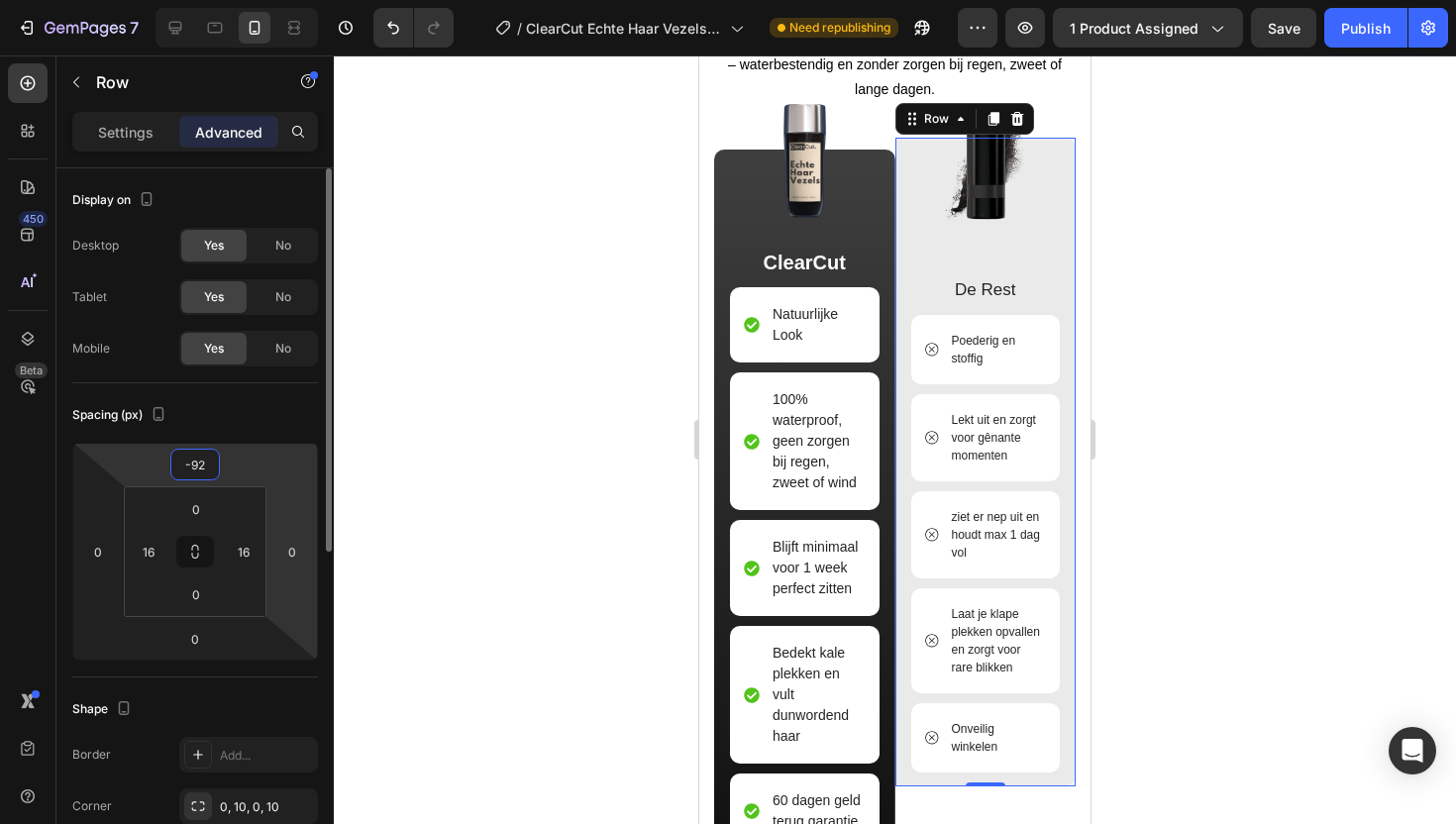 click on "7  Version history  /  ClearCut Echte Haar Vezels 38g Need republishing Preview 1 product assigned  Save   Publish  450 Beta Sections(18) Elements(84) Section Element Hero Section Product Detail Brands Trusted Badges Guarantee Product Breakdown How to use Testimonials Compare Bundle FAQs Social Proof Brand Story Product List Collection Blog List Contact Sticky Add to Cart Custom Footer Browse Library 450 Layout
Row
Row
Row
Row Text
Heading
Text Block Button
Button
Button Media
Image
Image" at bounding box center [728, 0] 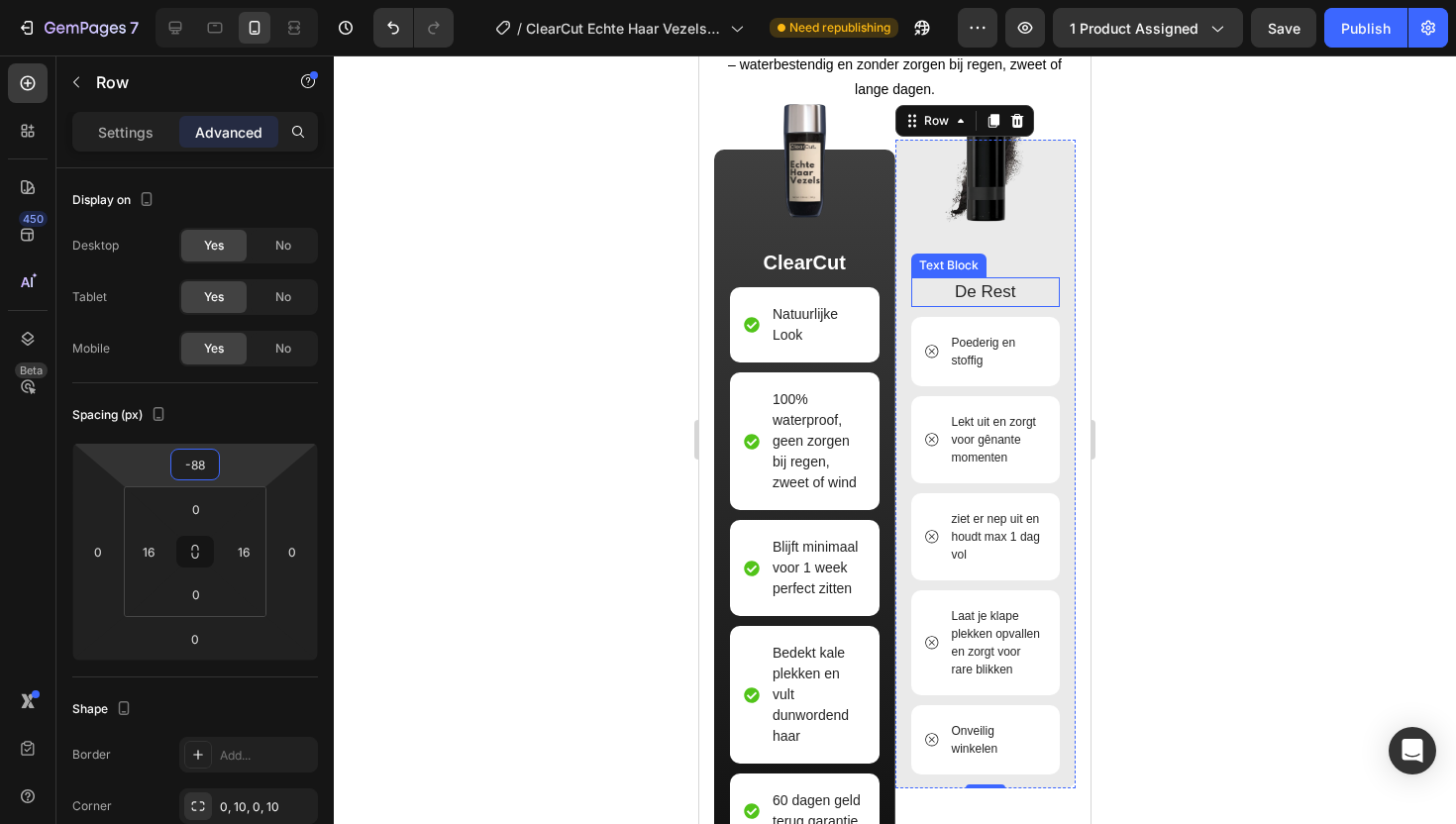 click on "De Rest" at bounding box center (986, 292) 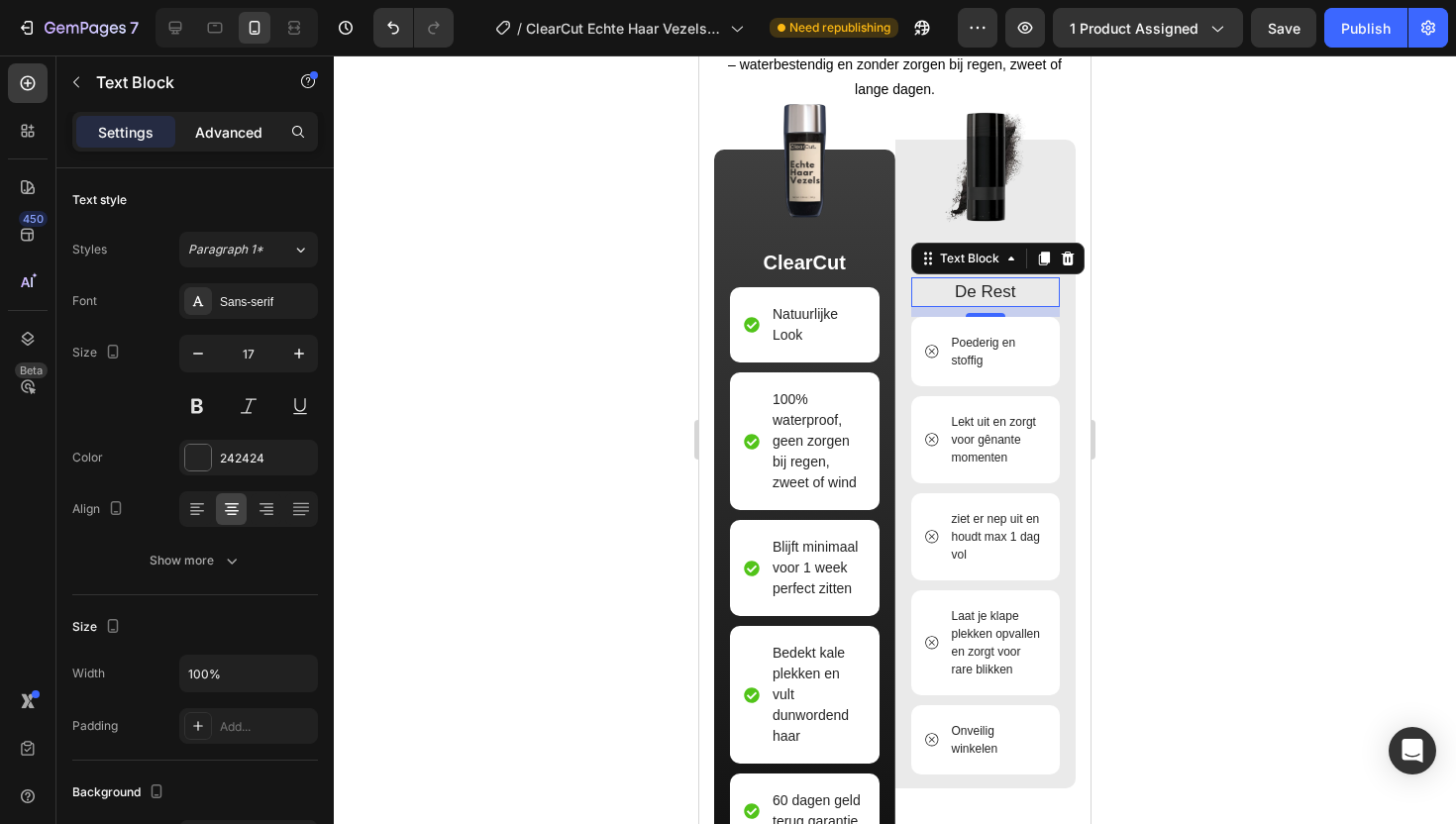 click on "Advanced" at bounding box center (229, 132) 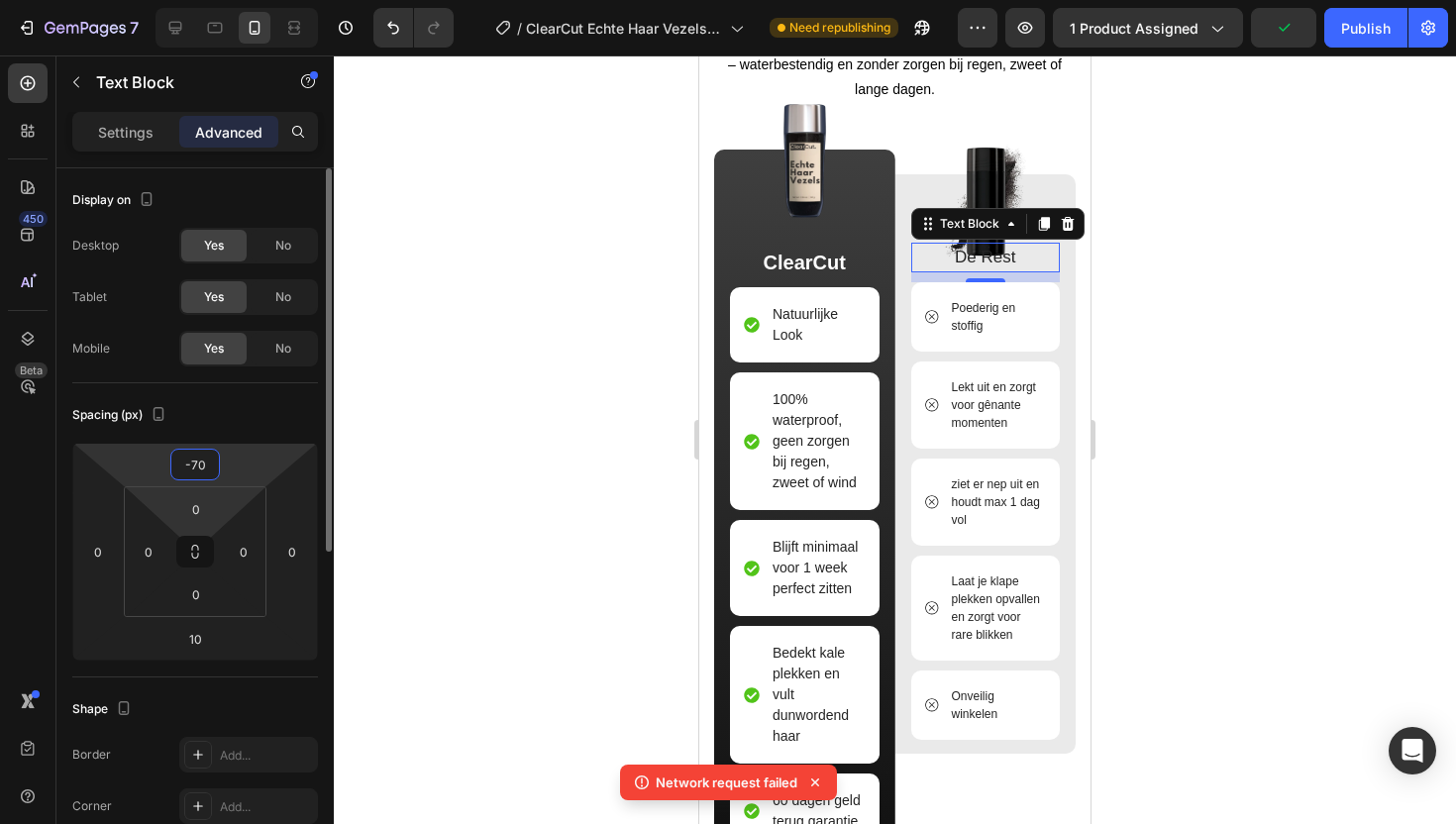 drag, startPoint x: 235, startPoint y: 459, endPoint x: 235, endPoint y: 487, distance: 28 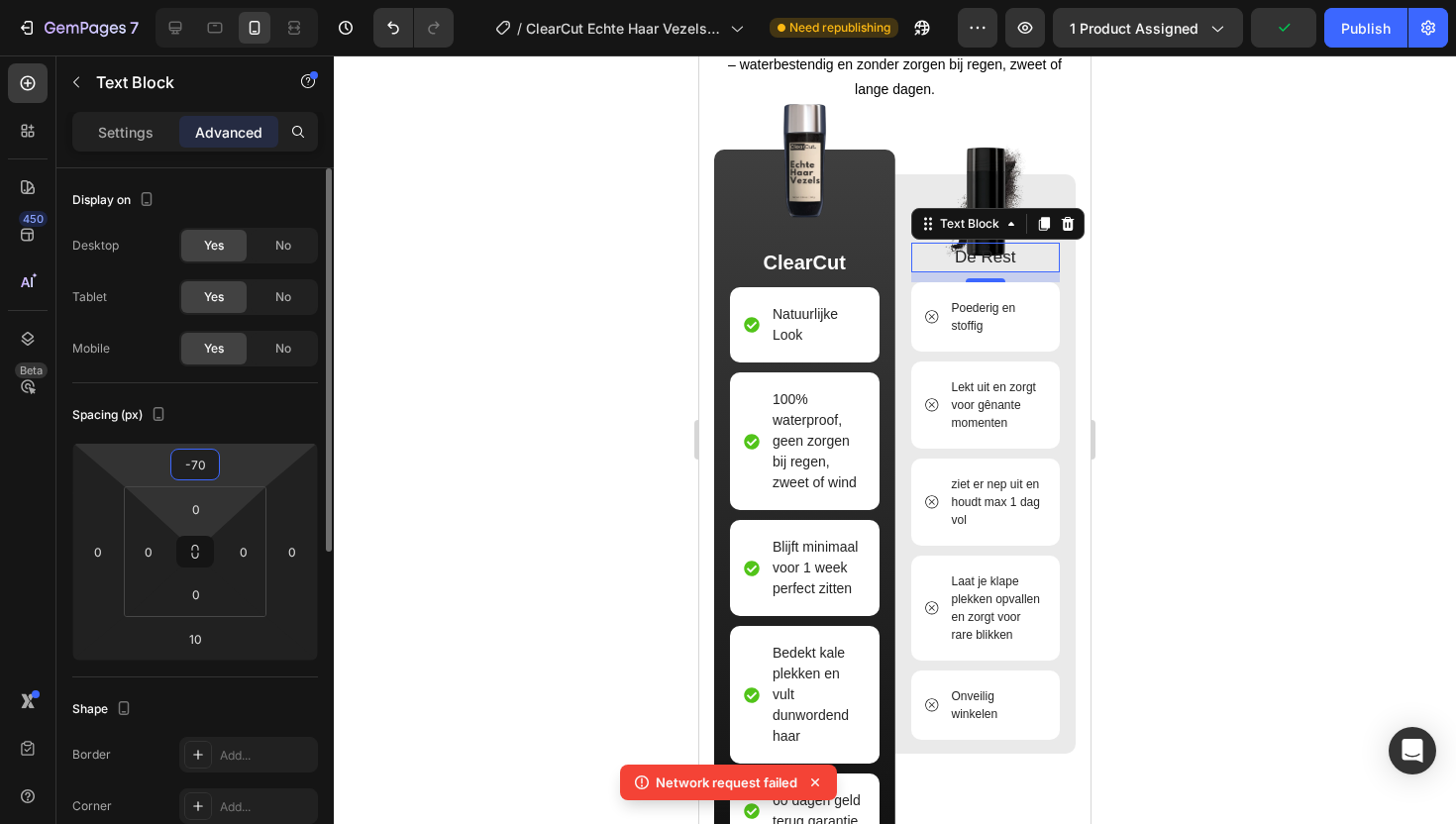 click on "7  Version history  /  ClearCut Echte Haar Vezels 38g Need republishing Preview 1 product assigned  Publish  450 Beta Sections(18) Elements(84) Section Element Hero Section Product Detail Brands Trusted Badges Guarantee Product Breakdown How to use Testimonials Compare Bundle FAQs Social Proof Brand Story Product List Collection Blog List Contact Sticky Add to Cart Custom Footer Browse Library 450 Layout
Row
Row
Row
Row Text
Heading
Text Block Button
Button
Button Media
Image
Image" at bounding box center [728, 0] 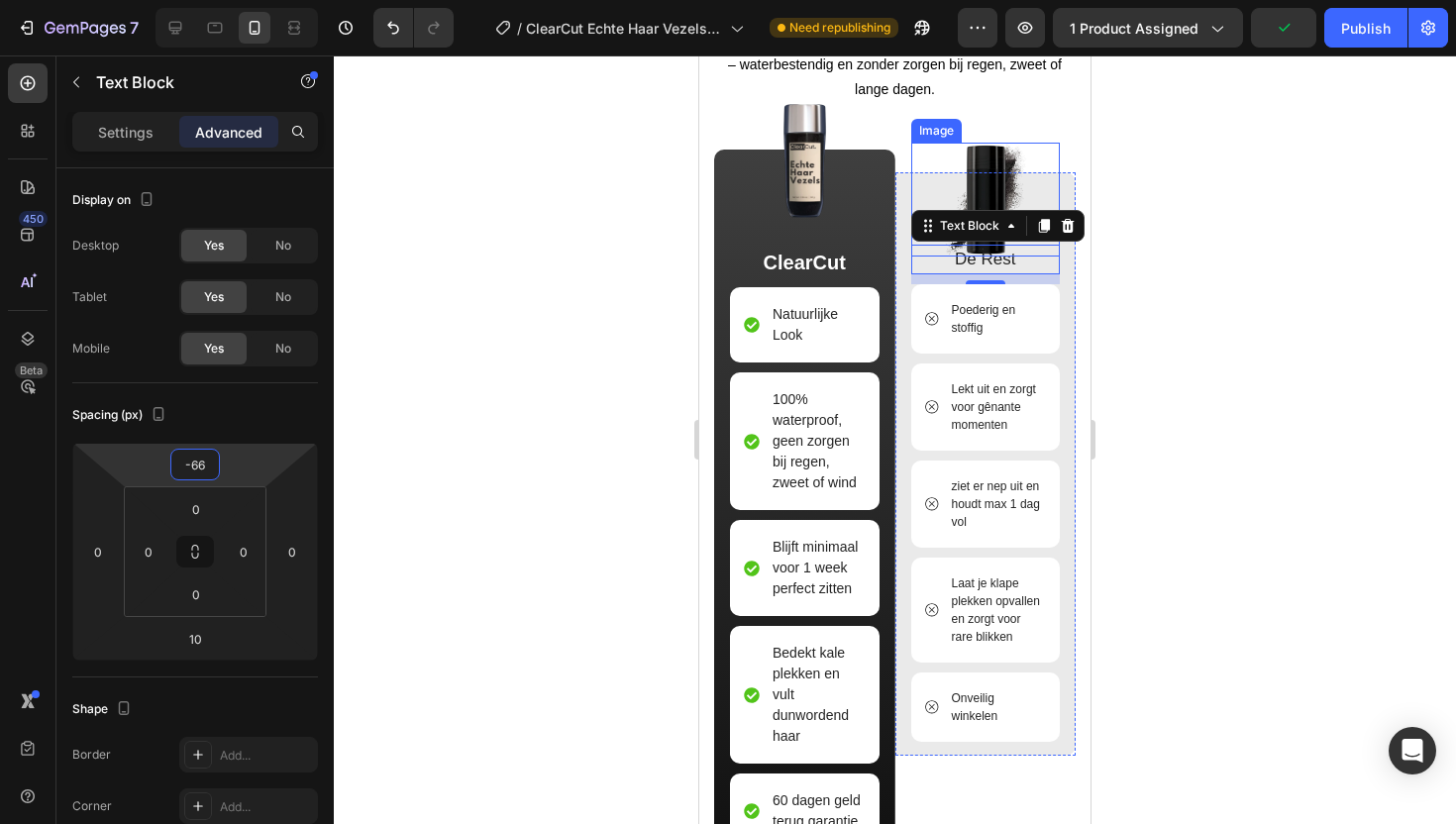 click at bounding box center (986, 199) 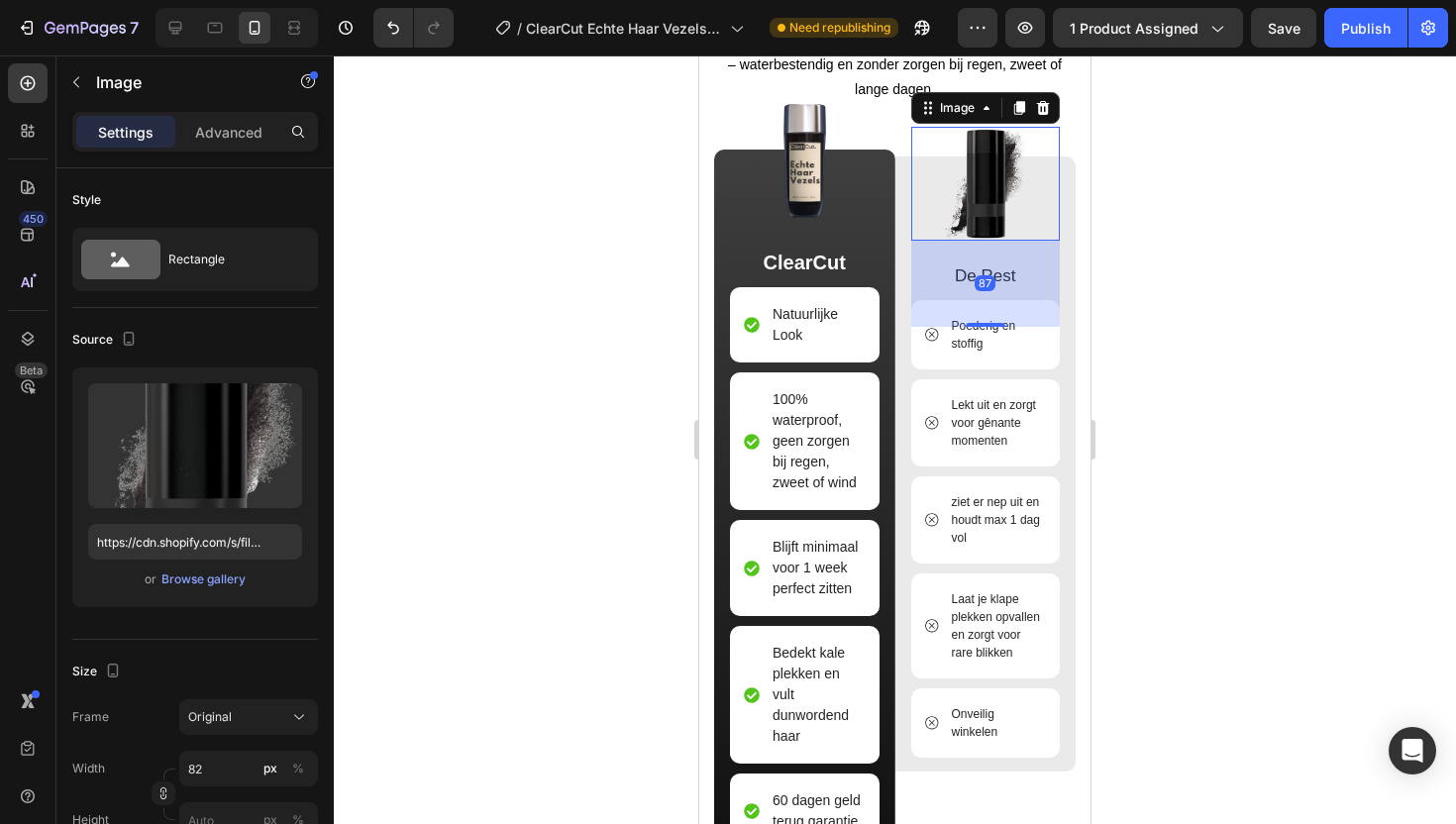drag, startPoint x: 975, startPoint y: 371, endPoint x: 971, endPoint y: 400, distance: 29.274562 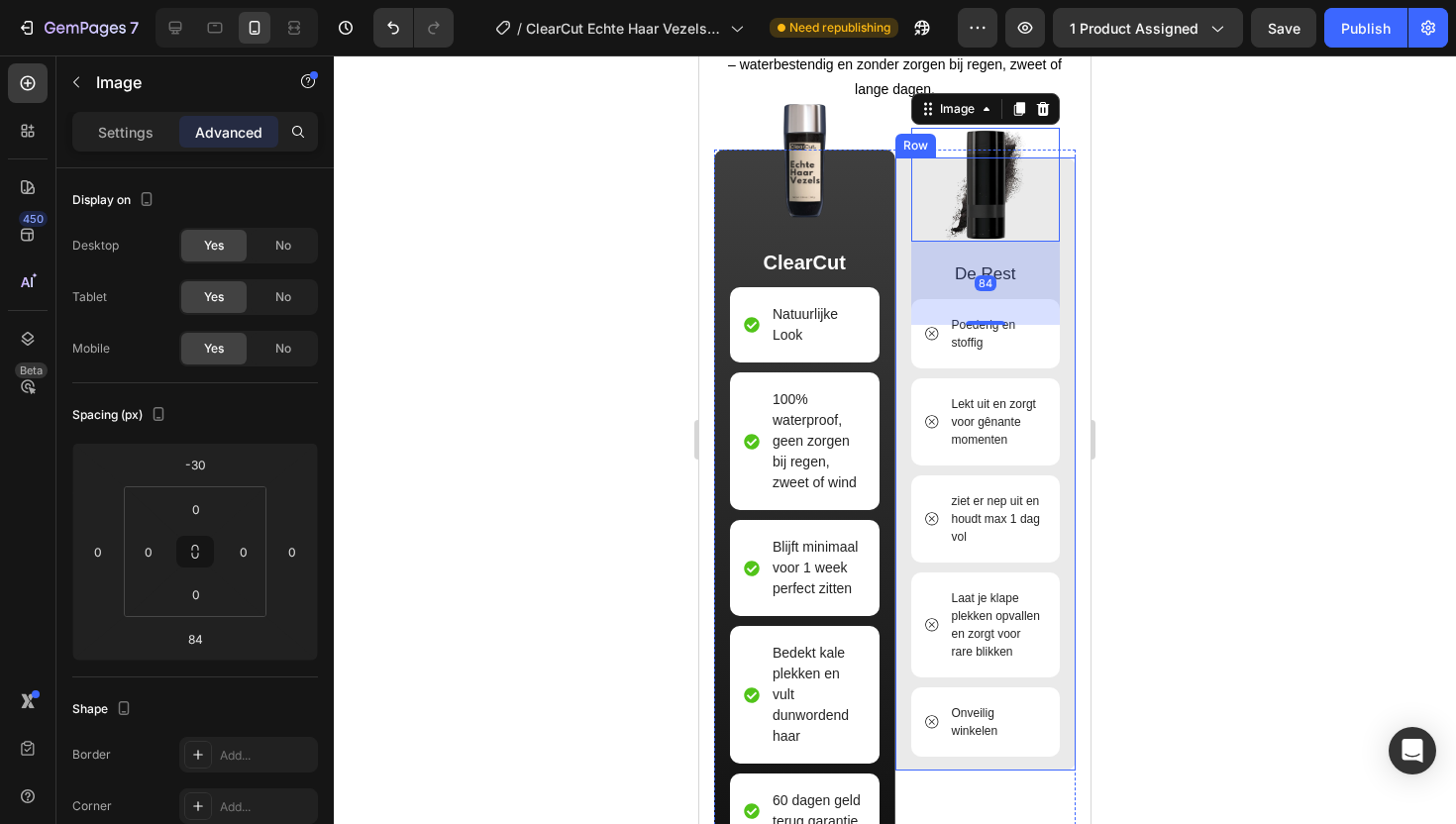 click on "Image   84 De Rest Text Block
Poederig en stoffig Item List
Lekt uit en zorgt voor gênante momenten Item List
ziet er nep uit en houdt max 1 dag vol Item List
Laat je klape plekken opvallen en zorgt voor rare blikken Item List
Onveilig winkelen Item List Row" at bounding box center [986, 464] 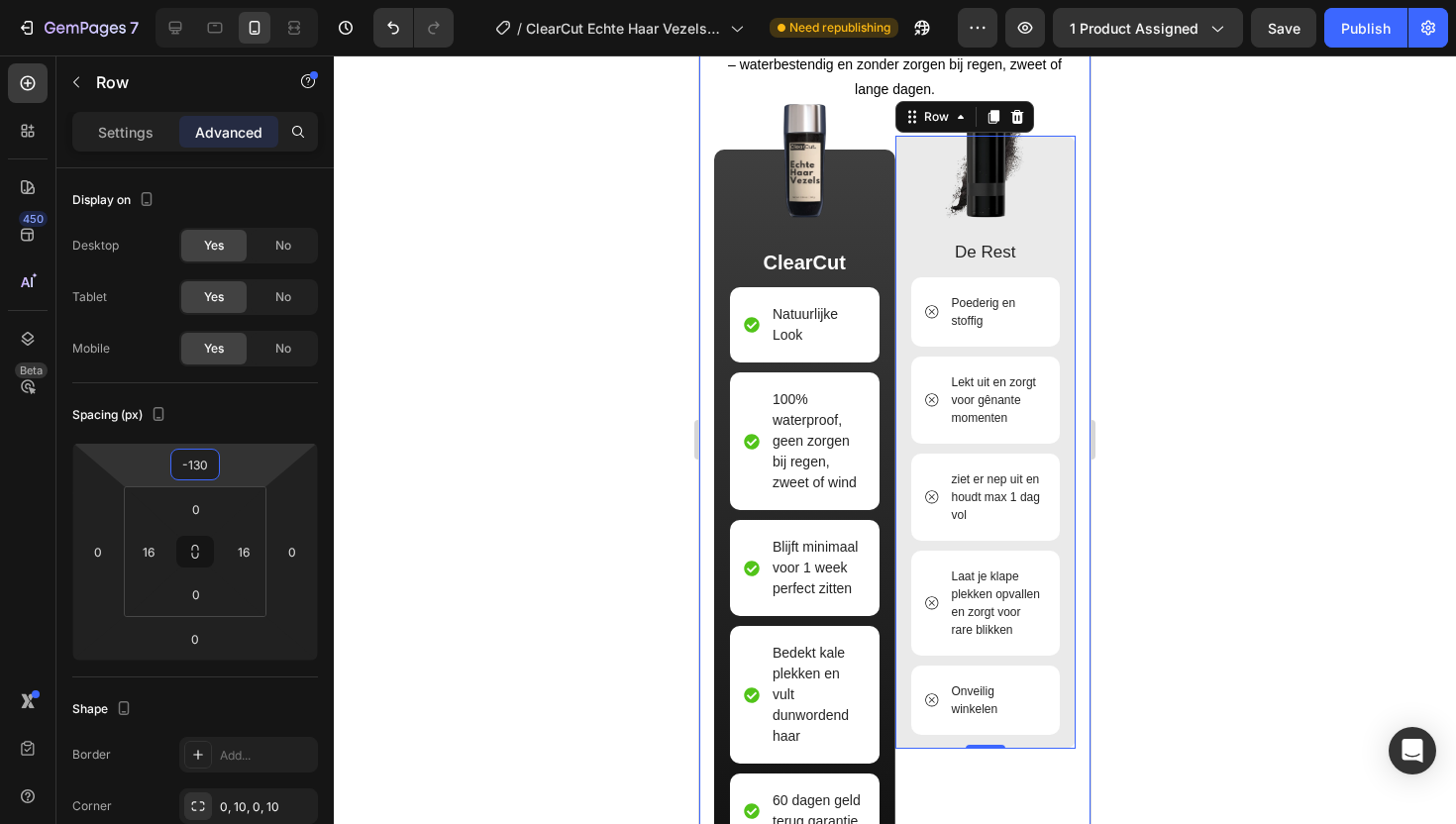 type on "-128" 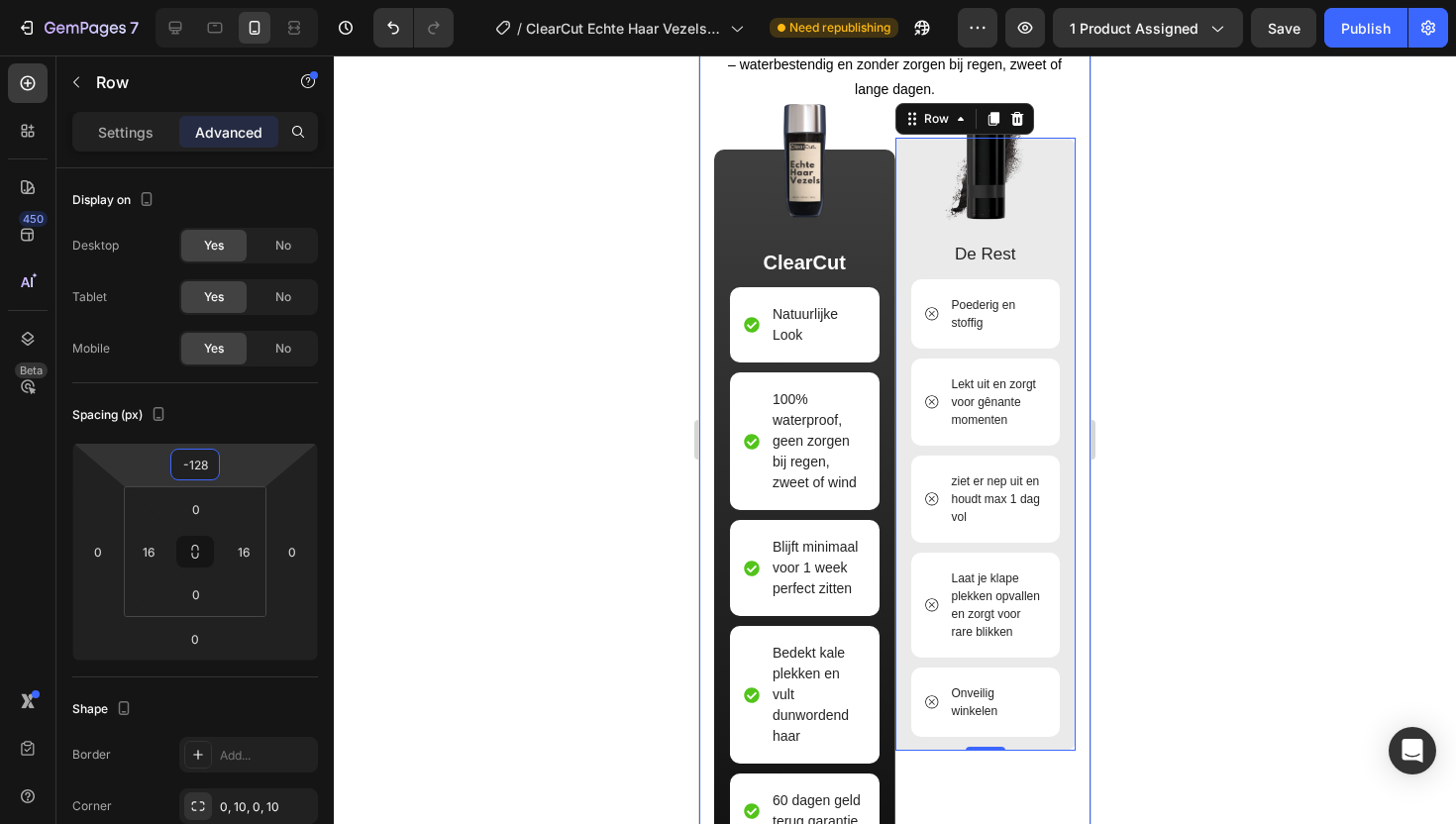 drag, startPoint x: 243, startPoint y: 458, endPoint x: 244, endPoint y: 477, distance: 19.026298 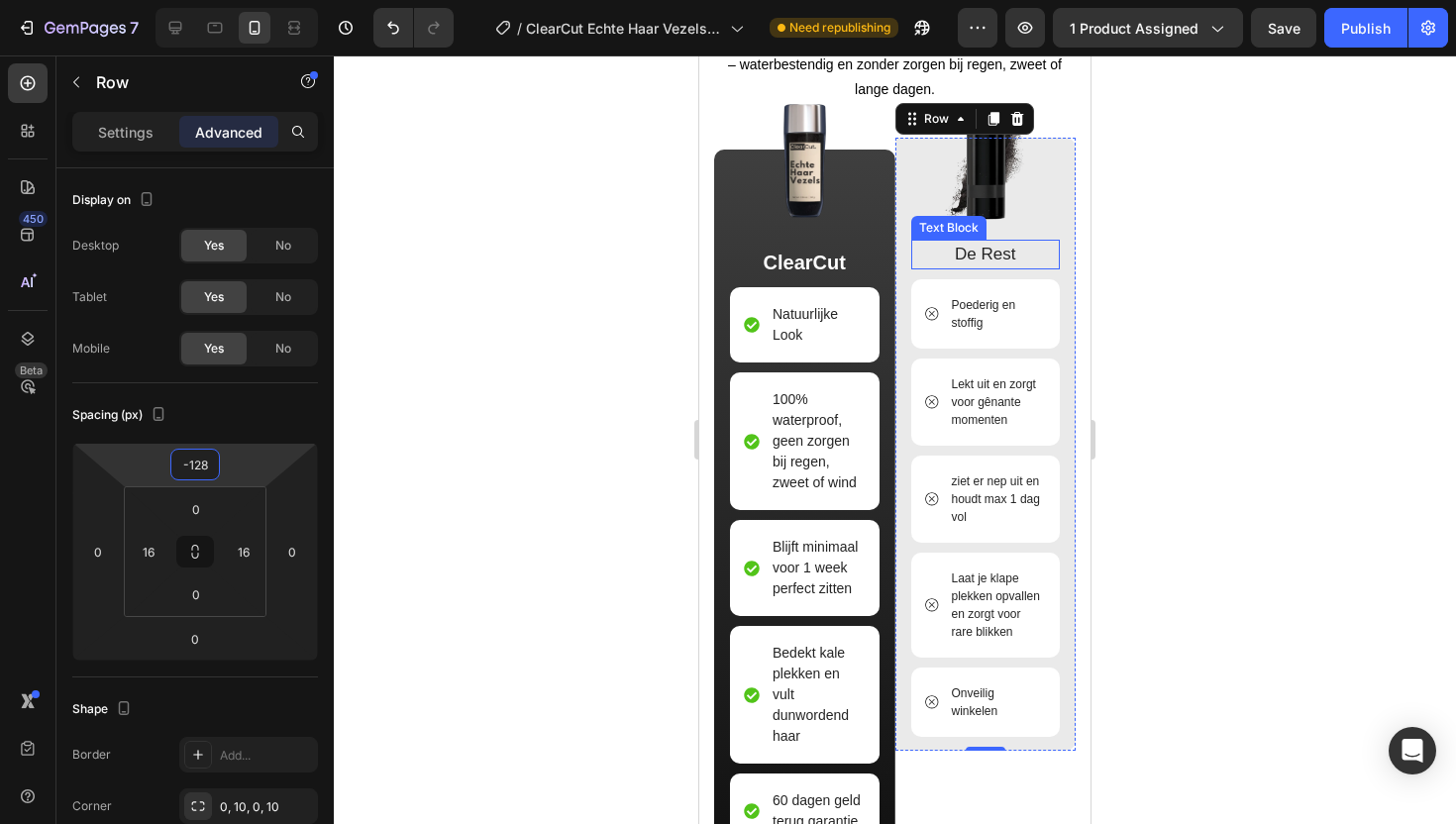 click on "De Rest" at bounding box center [986, 255] 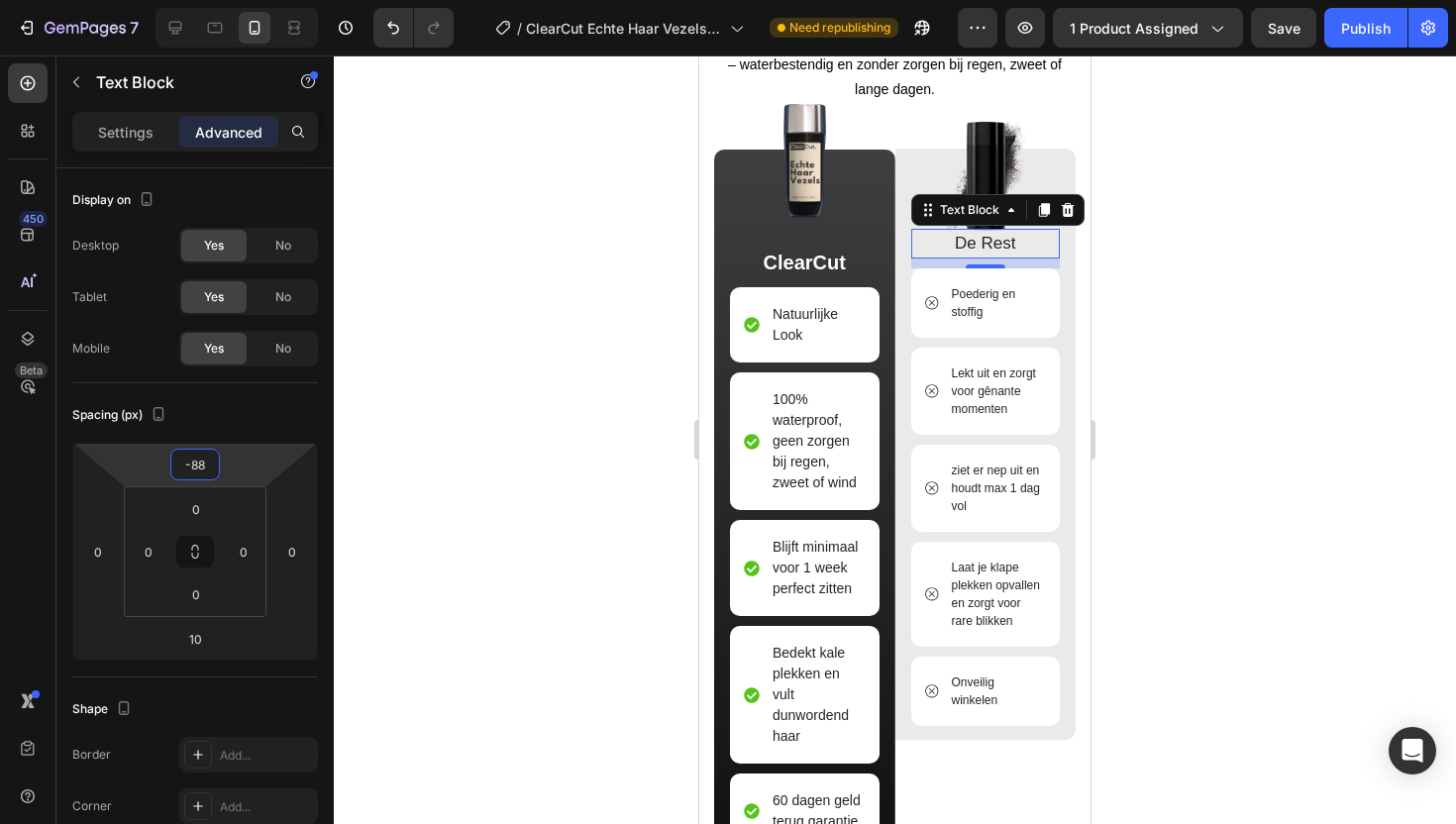 type on "-86" 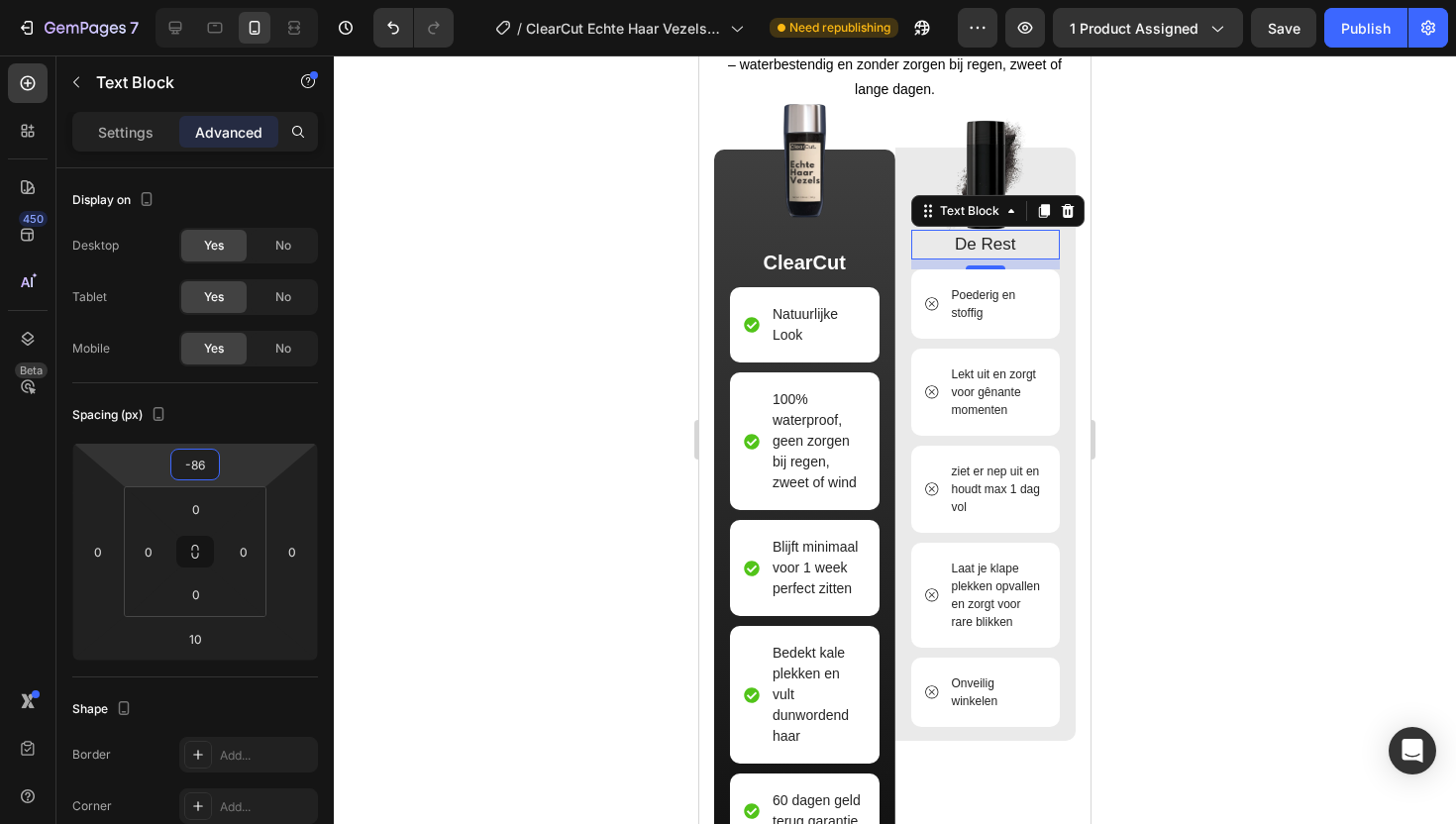 click on "7  Version history  /  ClearCut Echte Haar Vezels 38g Need republishing Preview 1 product assigned  Save   Publish  450 Beta Sections(18) Elements(84) Section Element Hero Section Product Detail Brands Trusted Badges Guarantee Product Breakdown How to use Testimonials Compare Bundle FAQs Social Proof Brand Story Product List Collection Blog List Contact Sticky Add to Cart Custom Footer Browse Library 450 Layout
Row
Row
Row
Row Text
Heading
Text Block Button
Button
Button Media
Image
Image" at bounding box center (728, 0) 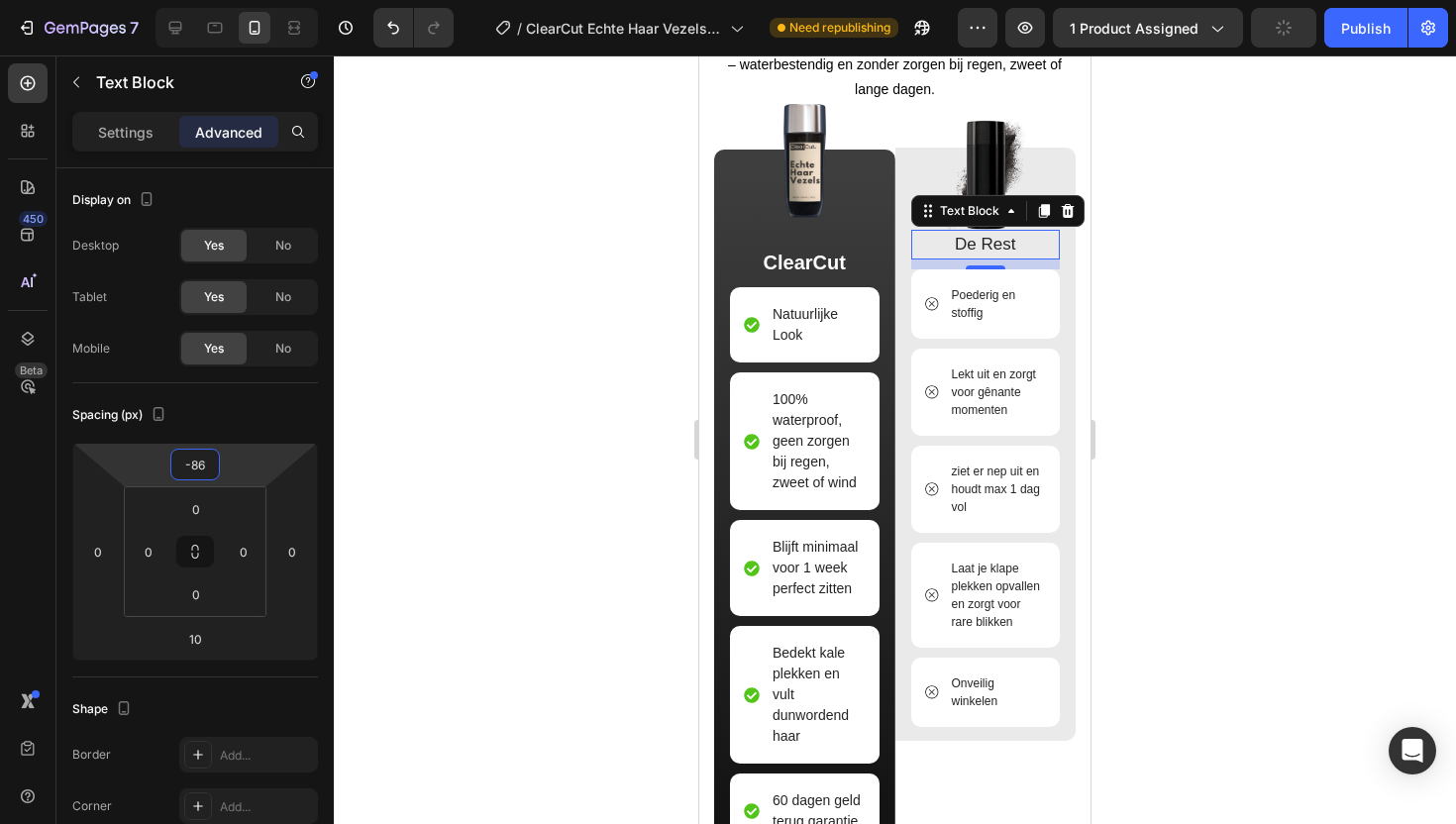 click on "De Rest" at bounding box center (986, 245) 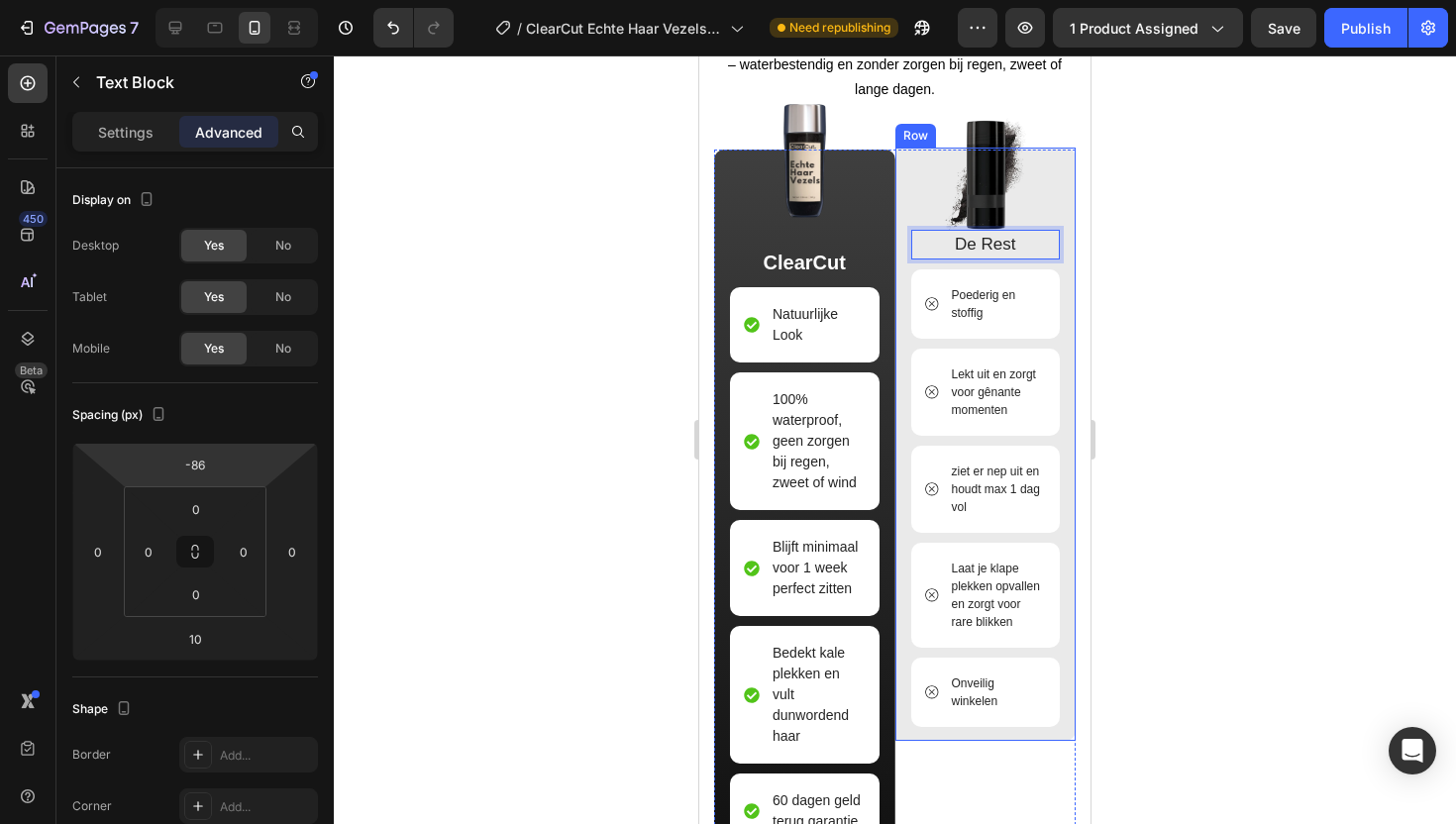 click on "Image De Rest Text Block   10
Poederig en stoffig Item List
Lekt uit en zorgt voor gênante momenten Item List
ziet er nep uit en houdt max 1 dag vol Item List
Laat je klape plekken opvallen en zorgt voor rare blikken Item List
Onveilig winkelen Item List Row" at bounding box center [986, 444] 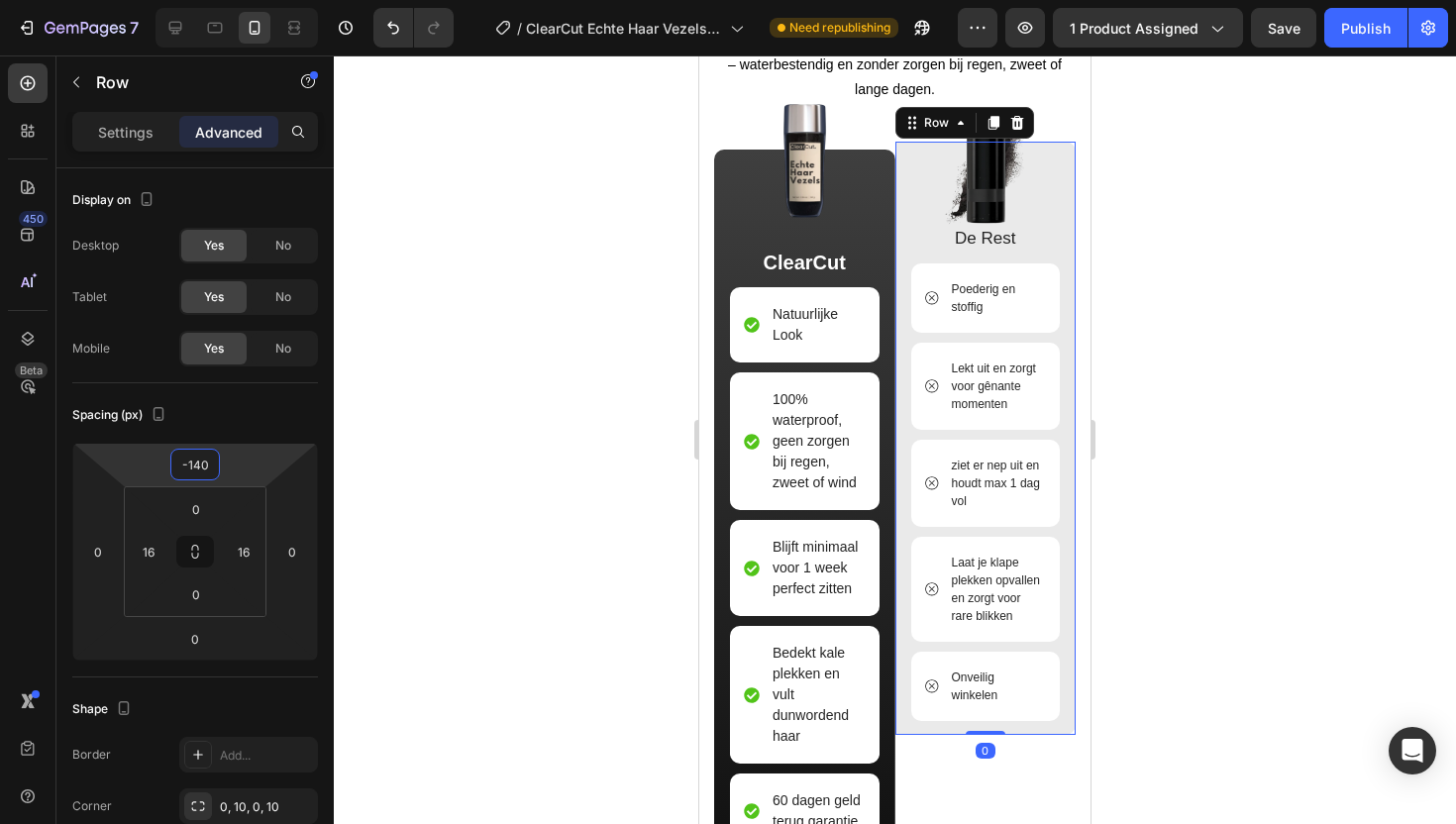 type on "-142" 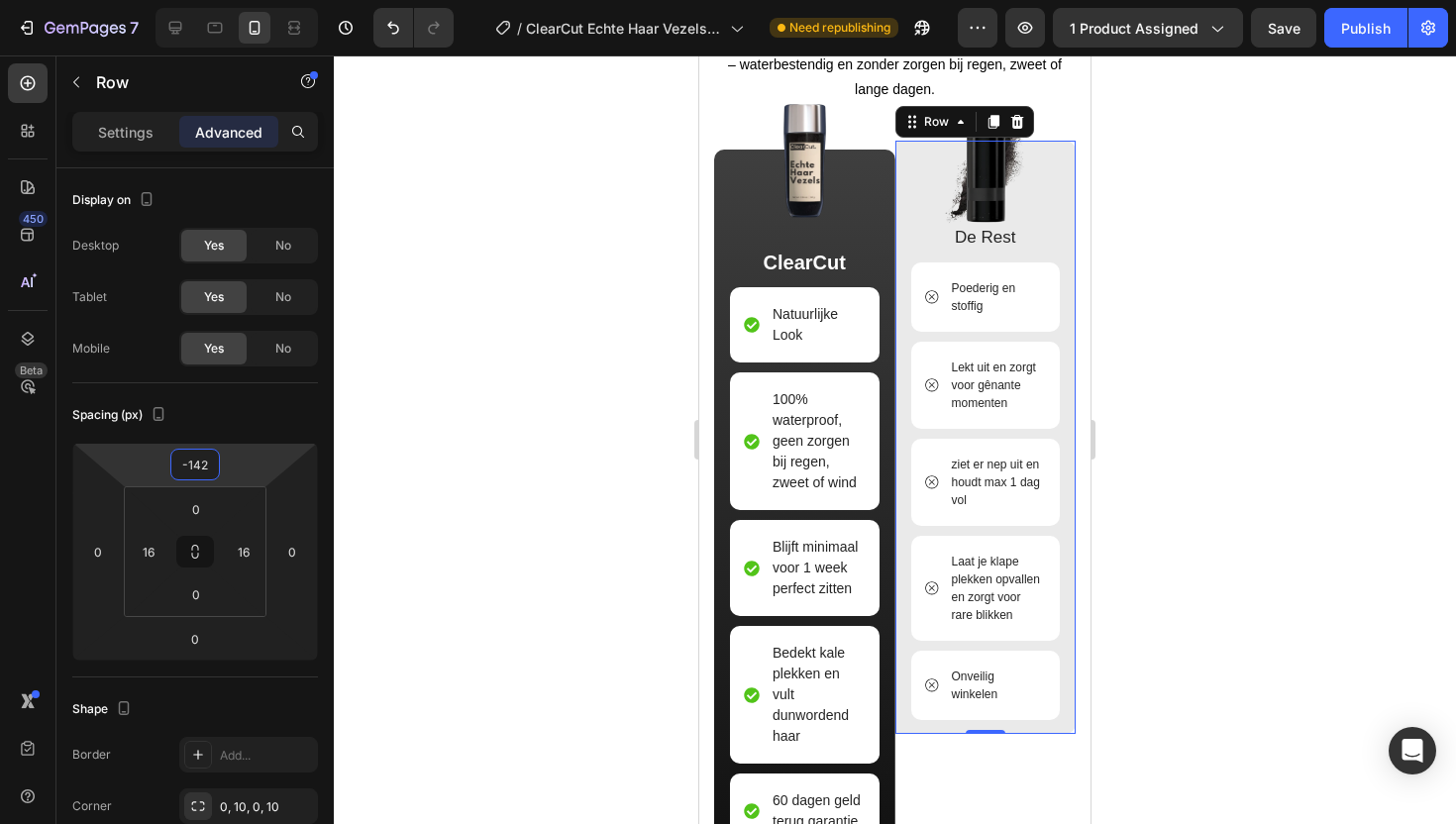 click on "7  Version history  /  ClearCut Echte Haar Vezels 38g Need republishing Preview 1 product assigned  Save   Publish  450 Beta Sections(18) Elements(84) Section Element Hero Section Product Detail Brands Trusted Badges Guarantee Product Breakdown How to use Testimonials Compare Bundle FAQs Social Proof Brand Story Product List Collection Blog List Contact Sticky Add to Cart Custom Footer Browse Library 450 Layout
Row
Row
Row
Row Text
Heading
Text Block Button
Button
Button Media
Image
Image" at bounding box center [728, 0] 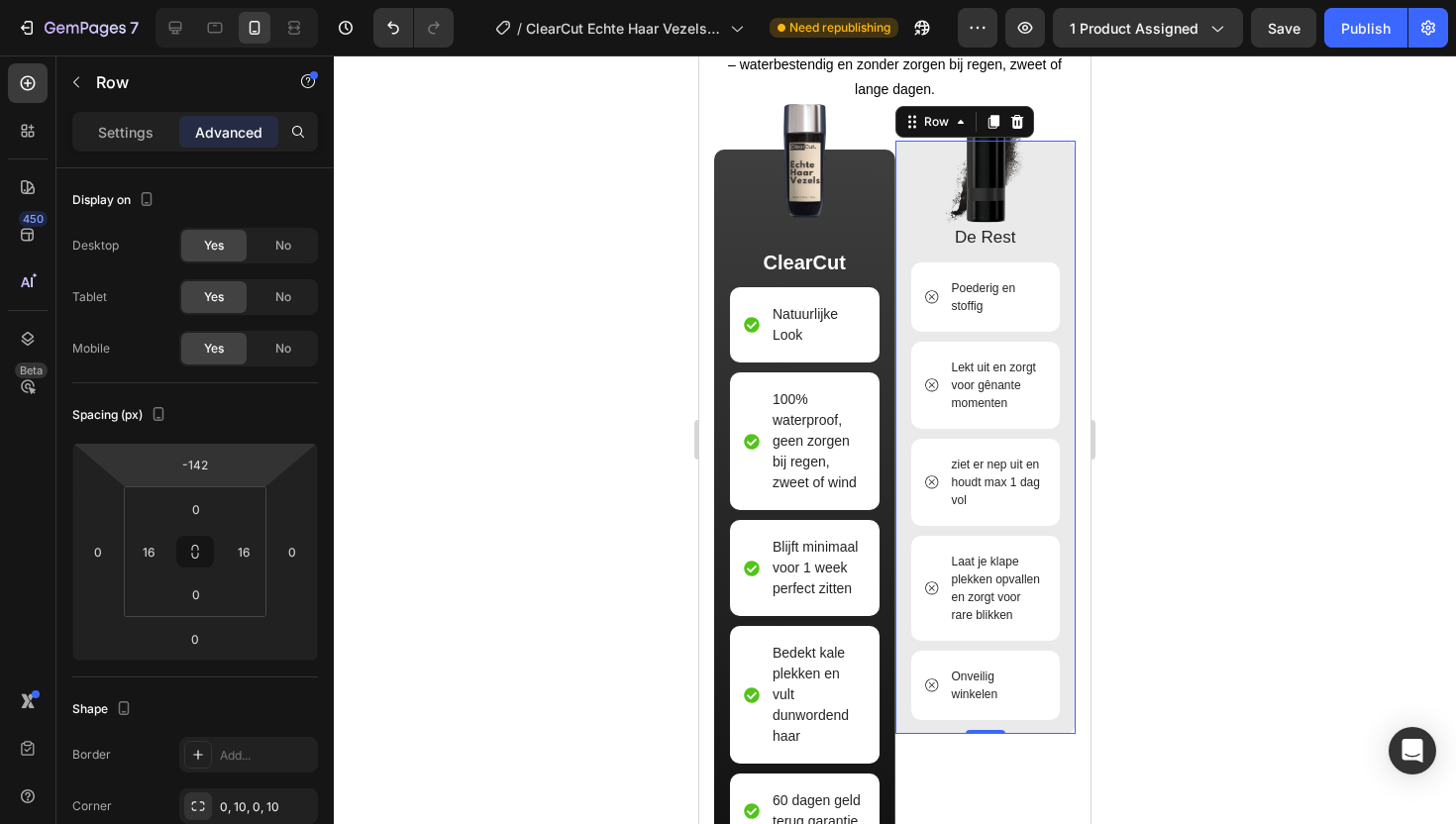 click 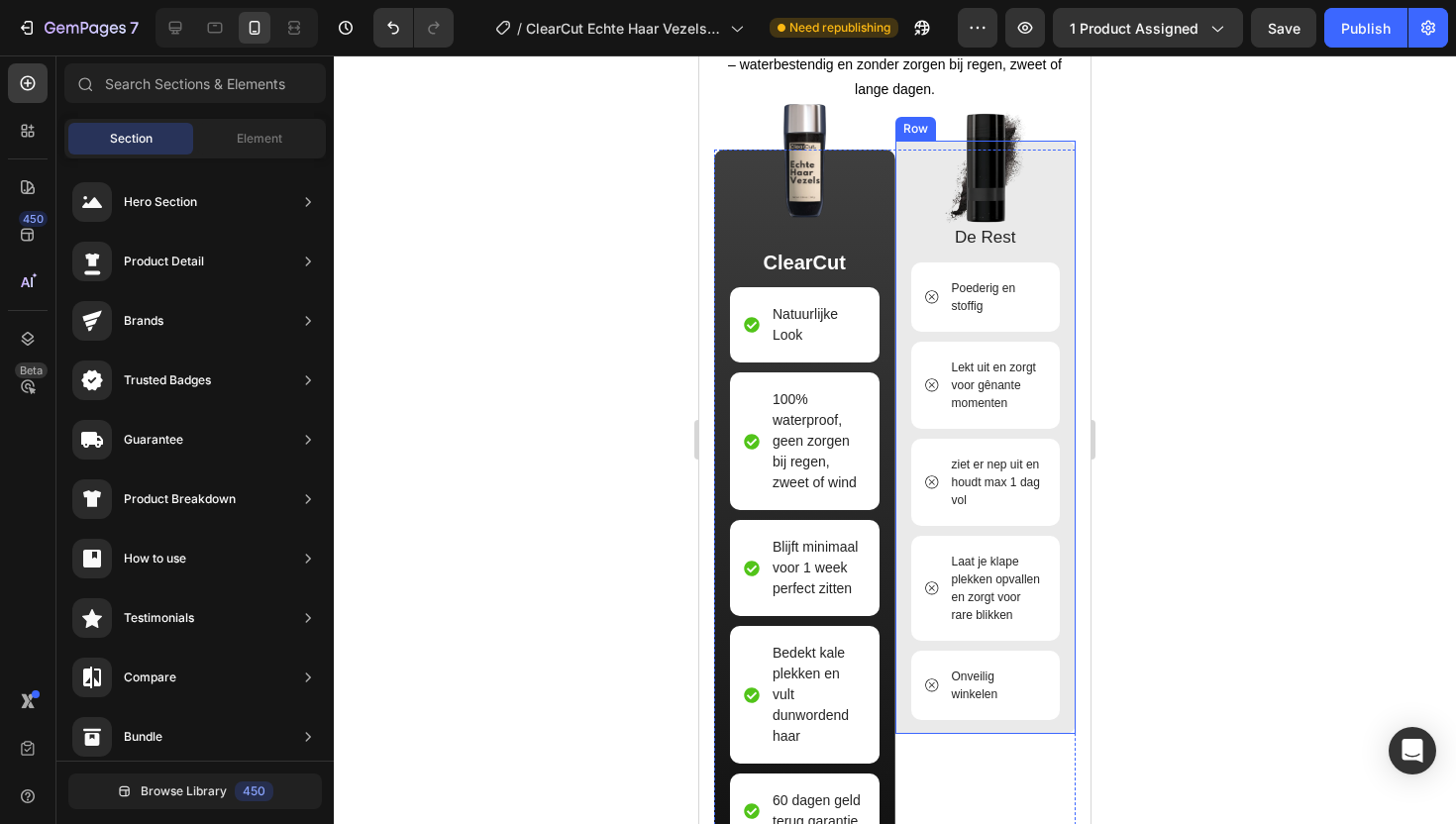 click on "Image De Rest Text Block
Poederig en stoffig Item List
Lekt uit en zorgt voor gênante momenten Item List
ziet er nep uit en houdt max 1 dag vol Item List
Laat je klape plekken opvallen en zorgt voor rare blikken Item List
Onveilig winkelen Item List Row" at bounding box center [986, 437] 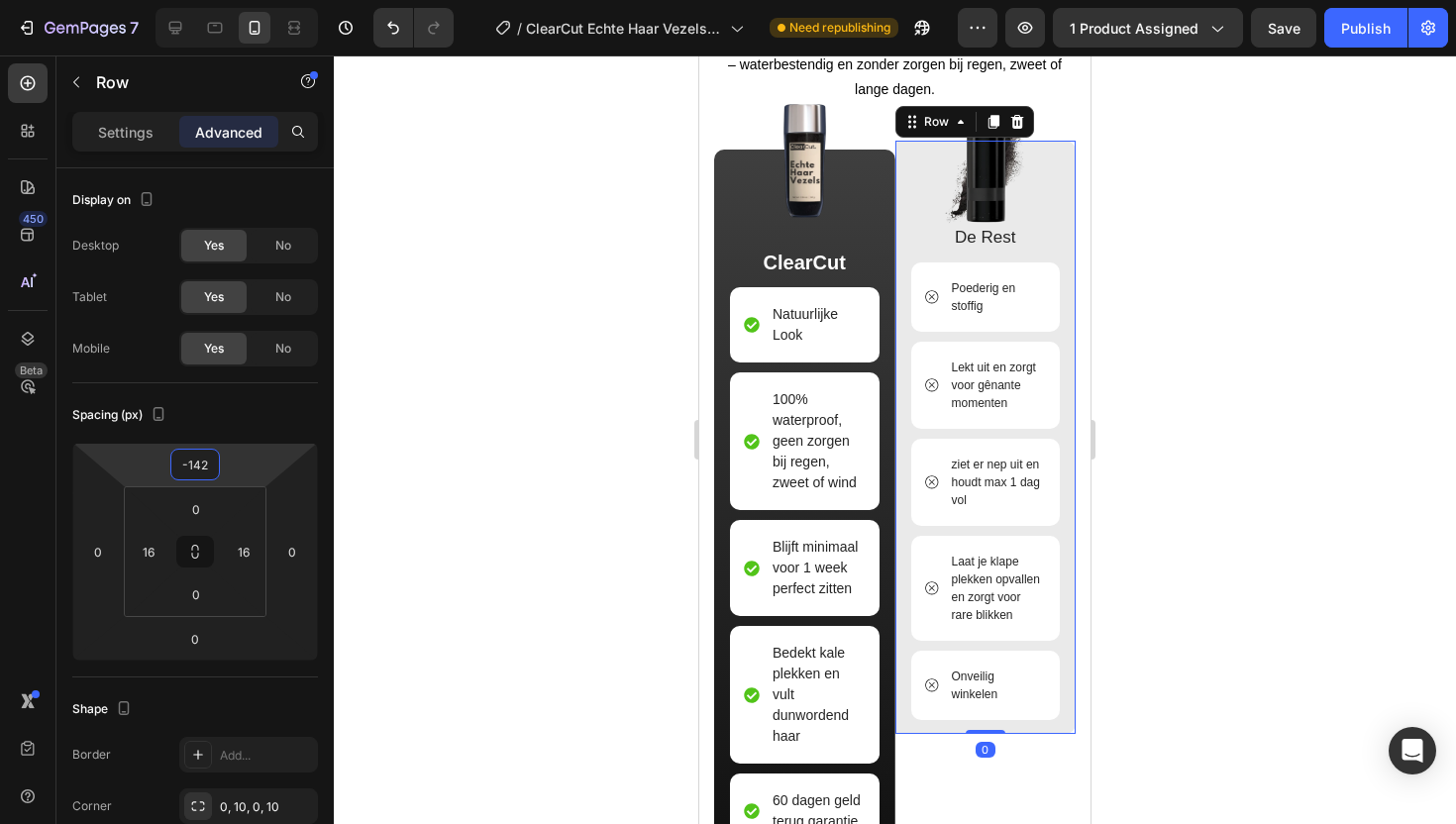 type on "-148" 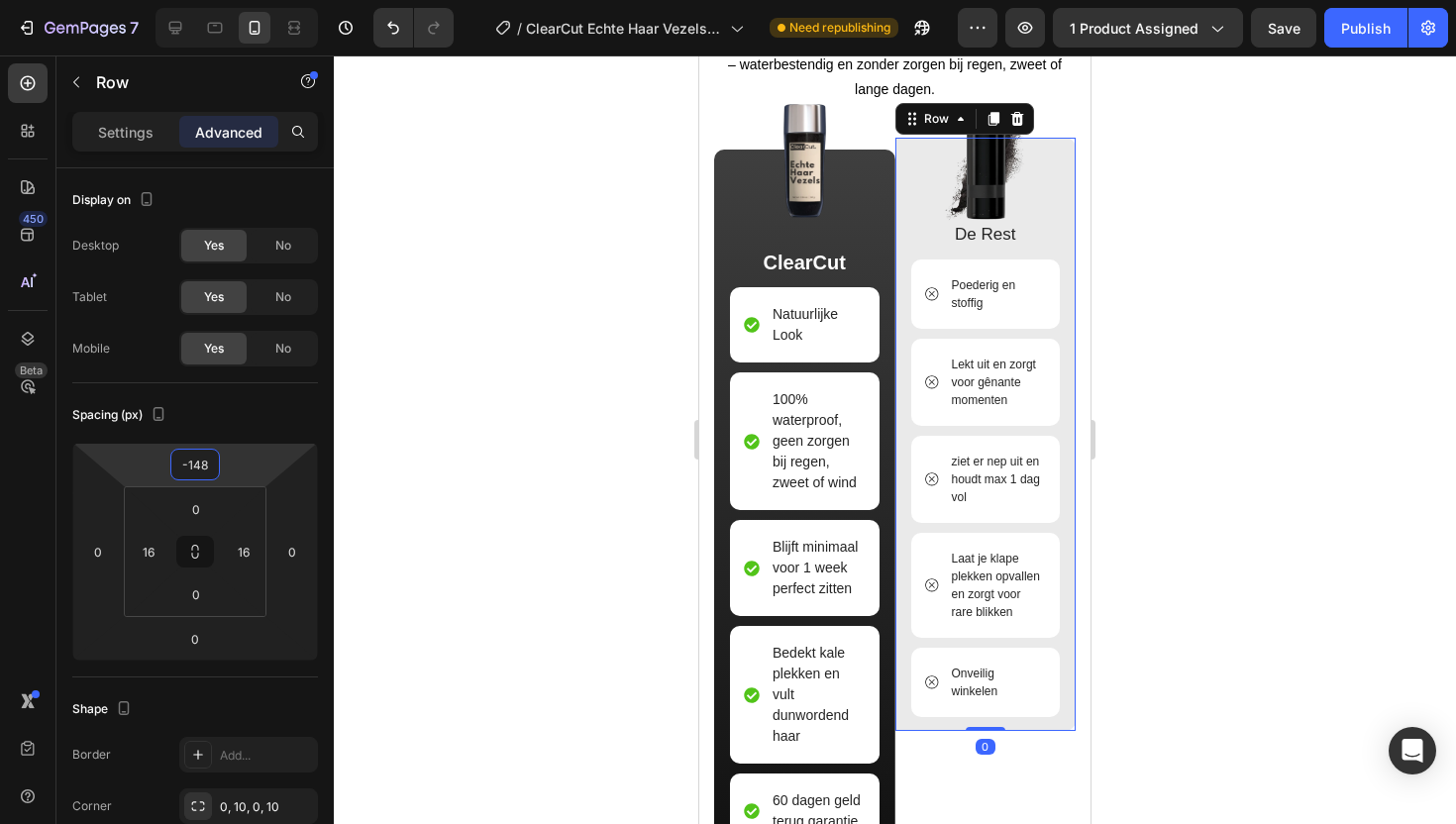 click on "7  Version history  /  ClearCut Echte Haar Vezels 38g Need republishing Preview 1 product assigned  Save   Publish  450 Beta Sections(18) Elements(84) Section Element Hero Section Product Detail Brands Trusted Badges Guarantee Product Breakdown How to use Testimonials Compare Bundle FAQs Social Proof Brand Story Product List Collection Blog List Contact Sticky Add to Cart Custom Footer Browse Library 450 Layout
Row
Row
Row
Row Text
Heading
Text Block Button
Button
Button Media
Image
Image" at bounding box center (728, 0) 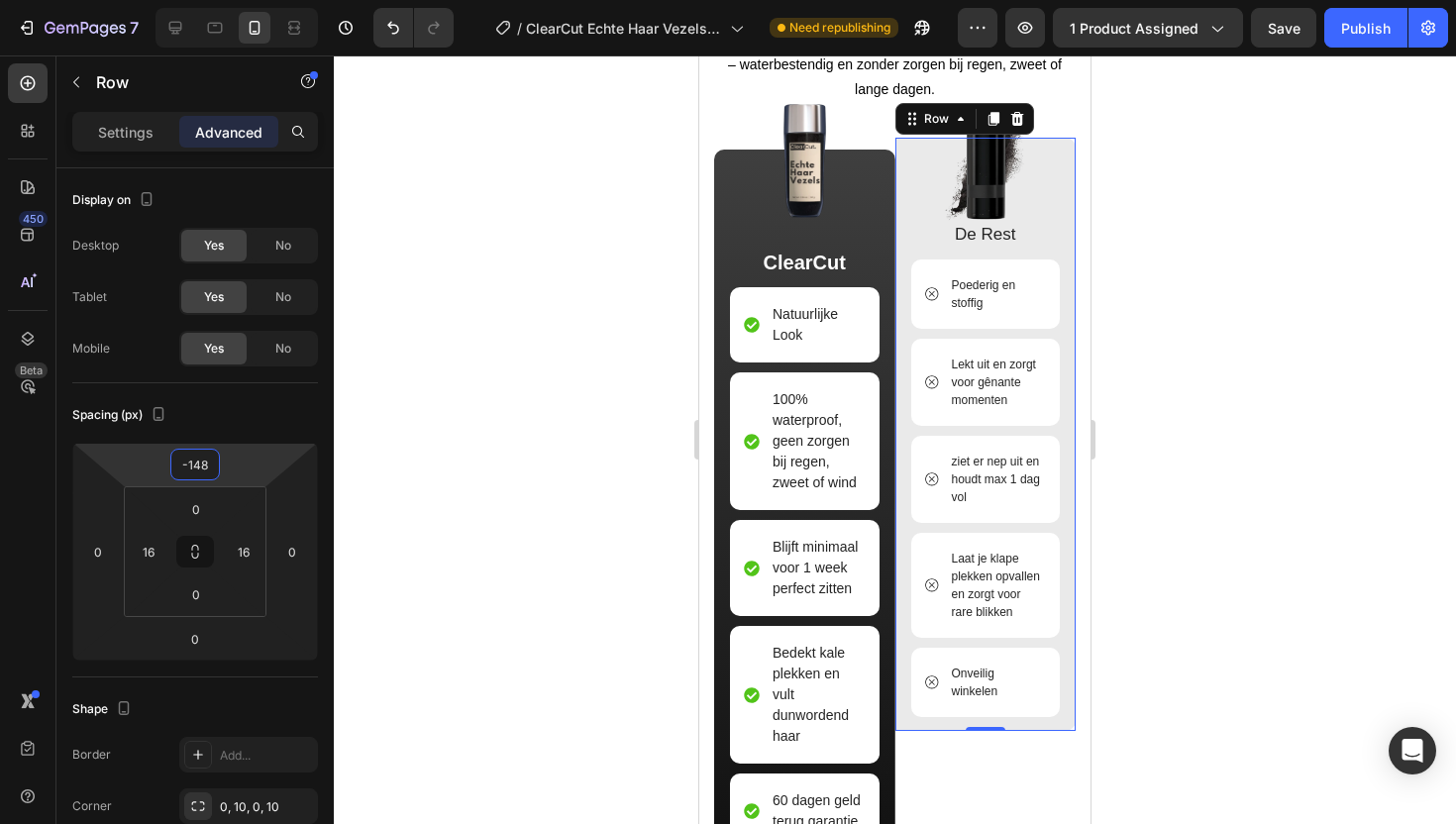click 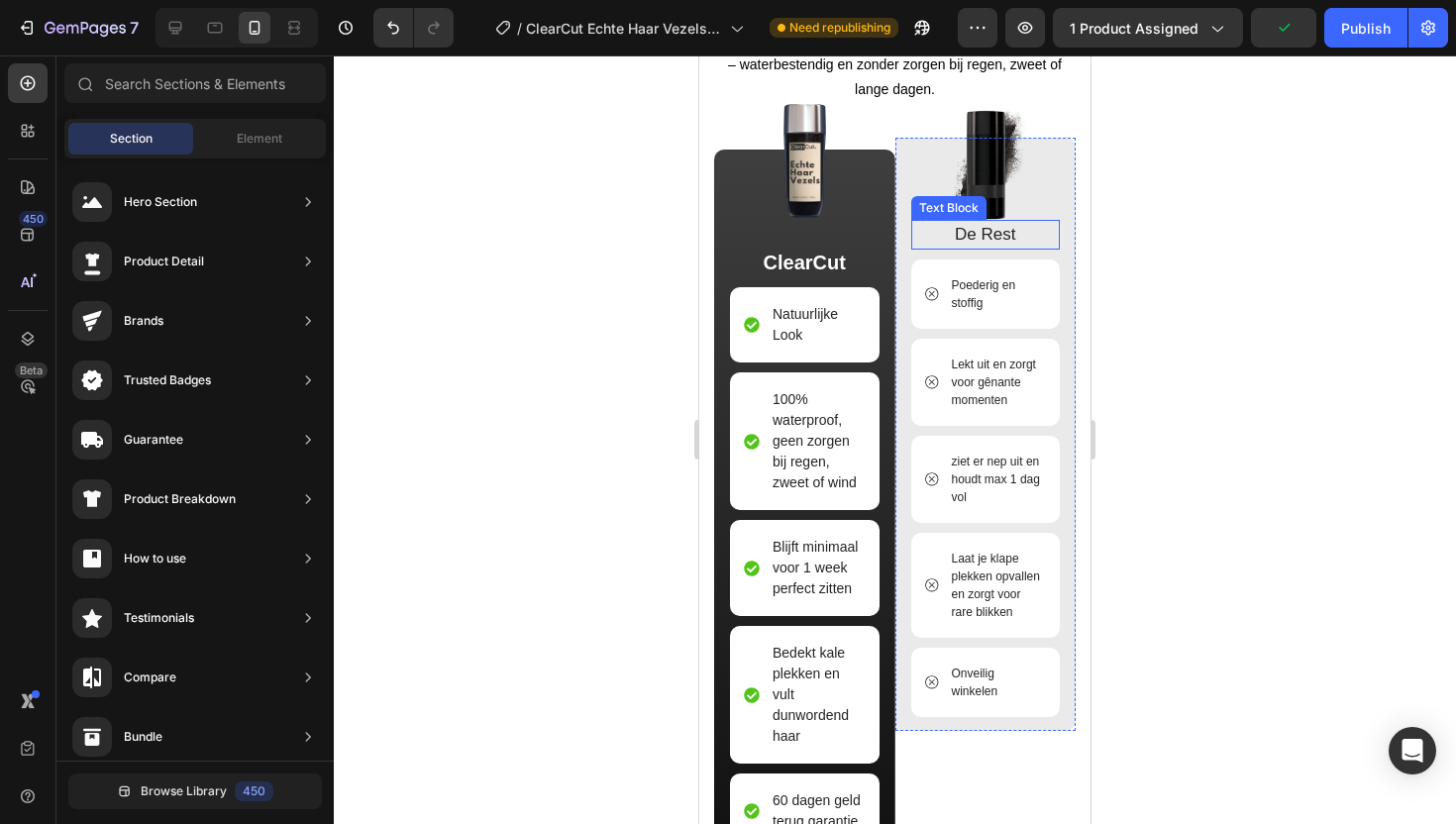 click on "De Rest" at bounding box center [986, 235] 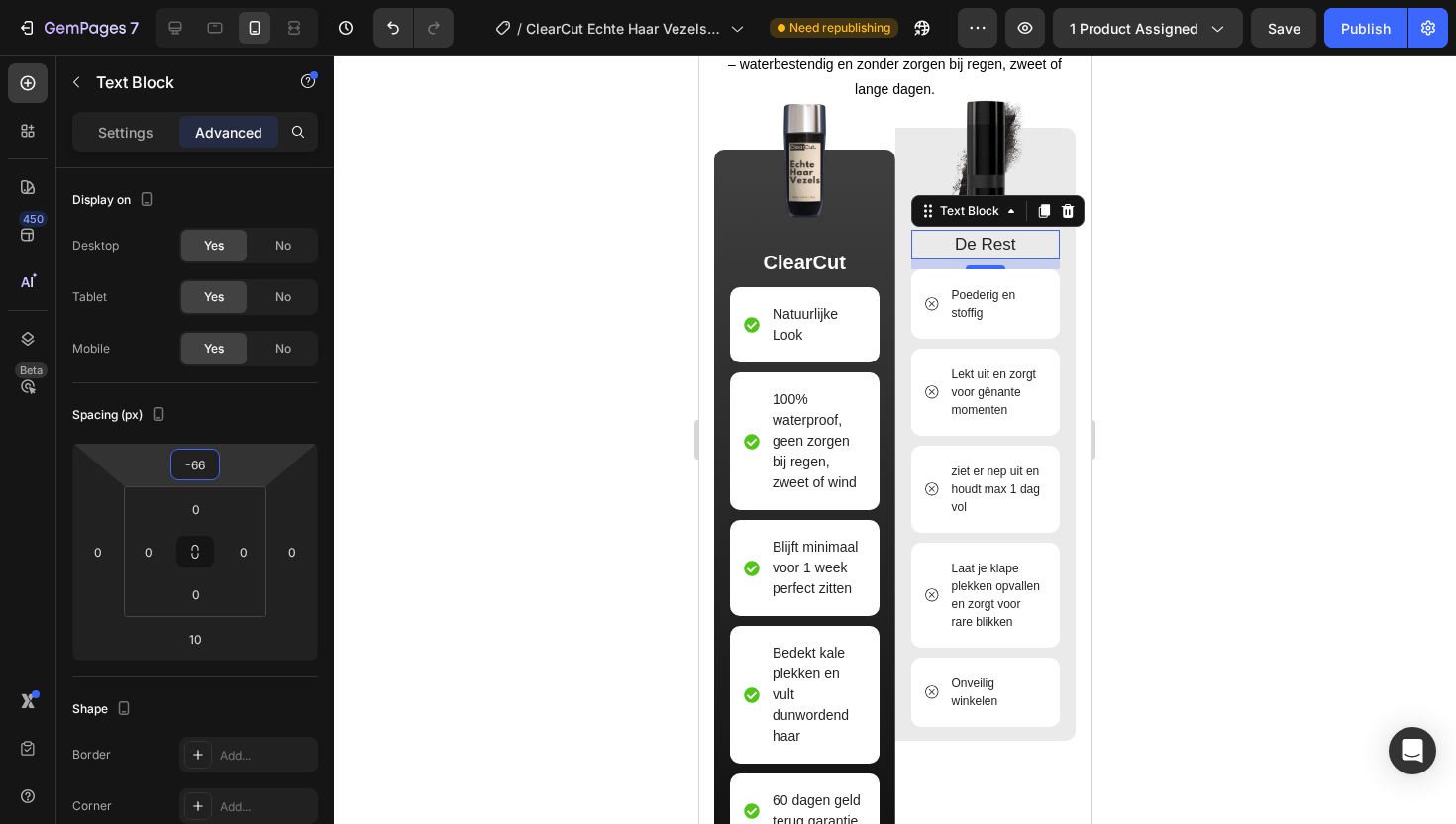 type on "-64" 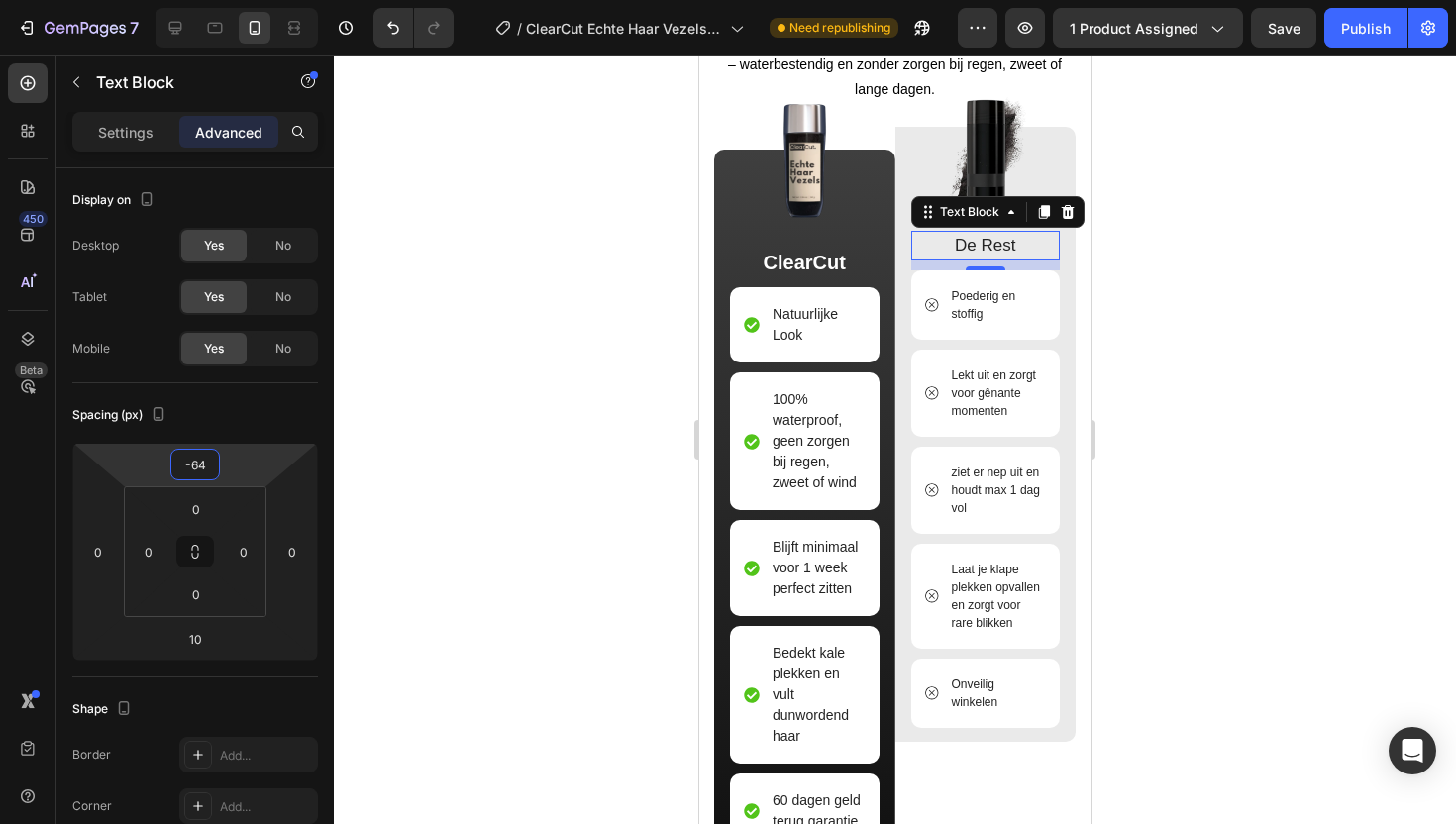 drag, startPoint x: 251, startPoint y: 469, endPoint x: 251, endPoint y: 459, distance: 10 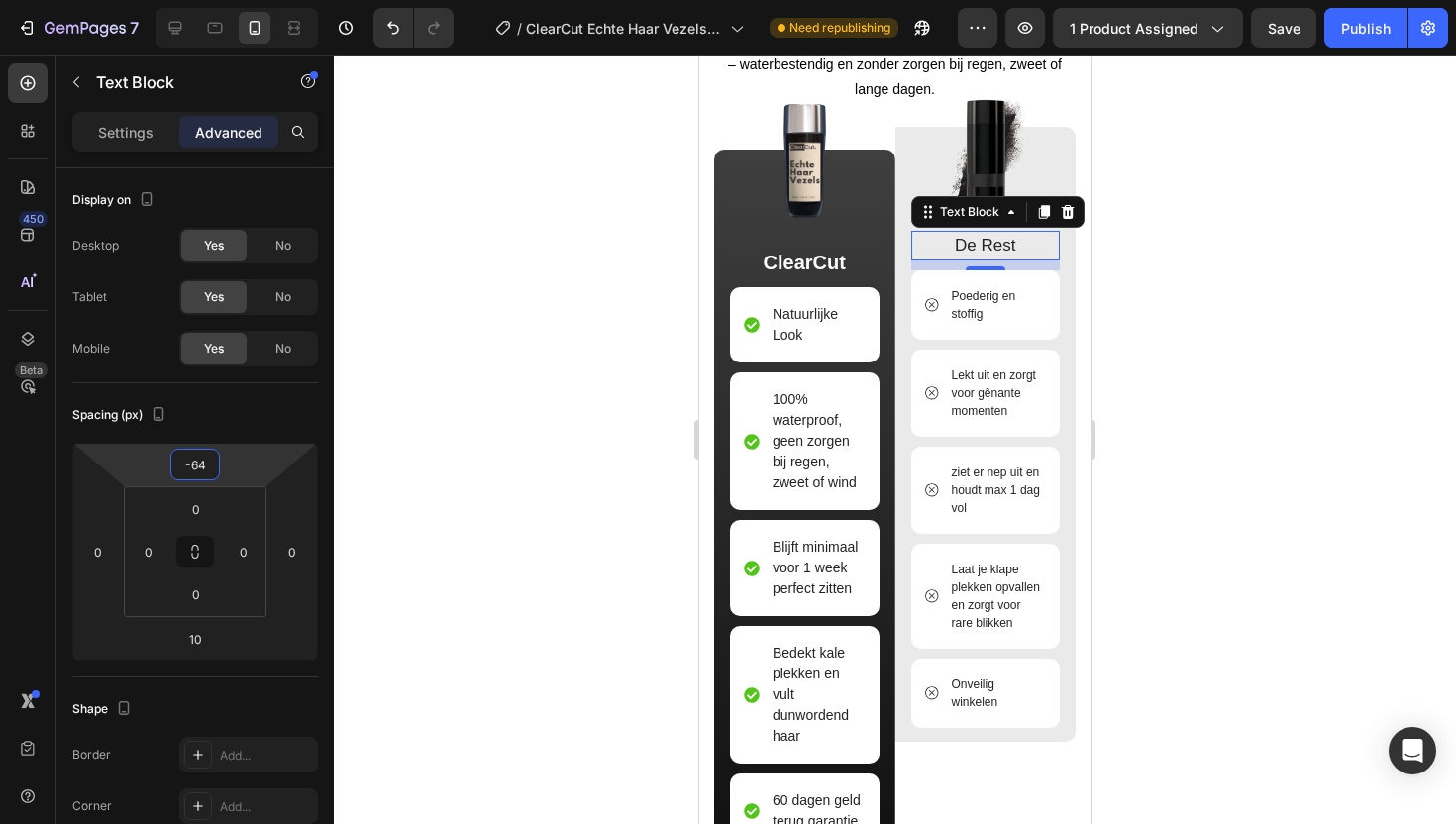 click on "7  Version history  /  ClearCut Echte Haar Vezels 38g Need republishing Preview 1 product assigned  Save   Publish  450 Beta Sections(18) Elements(84) Section Element Hero Section Product Detail Brands Trusted Badges Guarantee Product Breakdown How to use Testimonials Compare Bundle FAQs Social Proof Brand Story Product List Collection Blog List Contact Sticky Add to Cart Custom Footer Browse Library 450 Layout
Row
Row
Row
Row Text
Heading
Text Block Button
Button
Button Media
Image
Image" at bounding box center (728, 0) 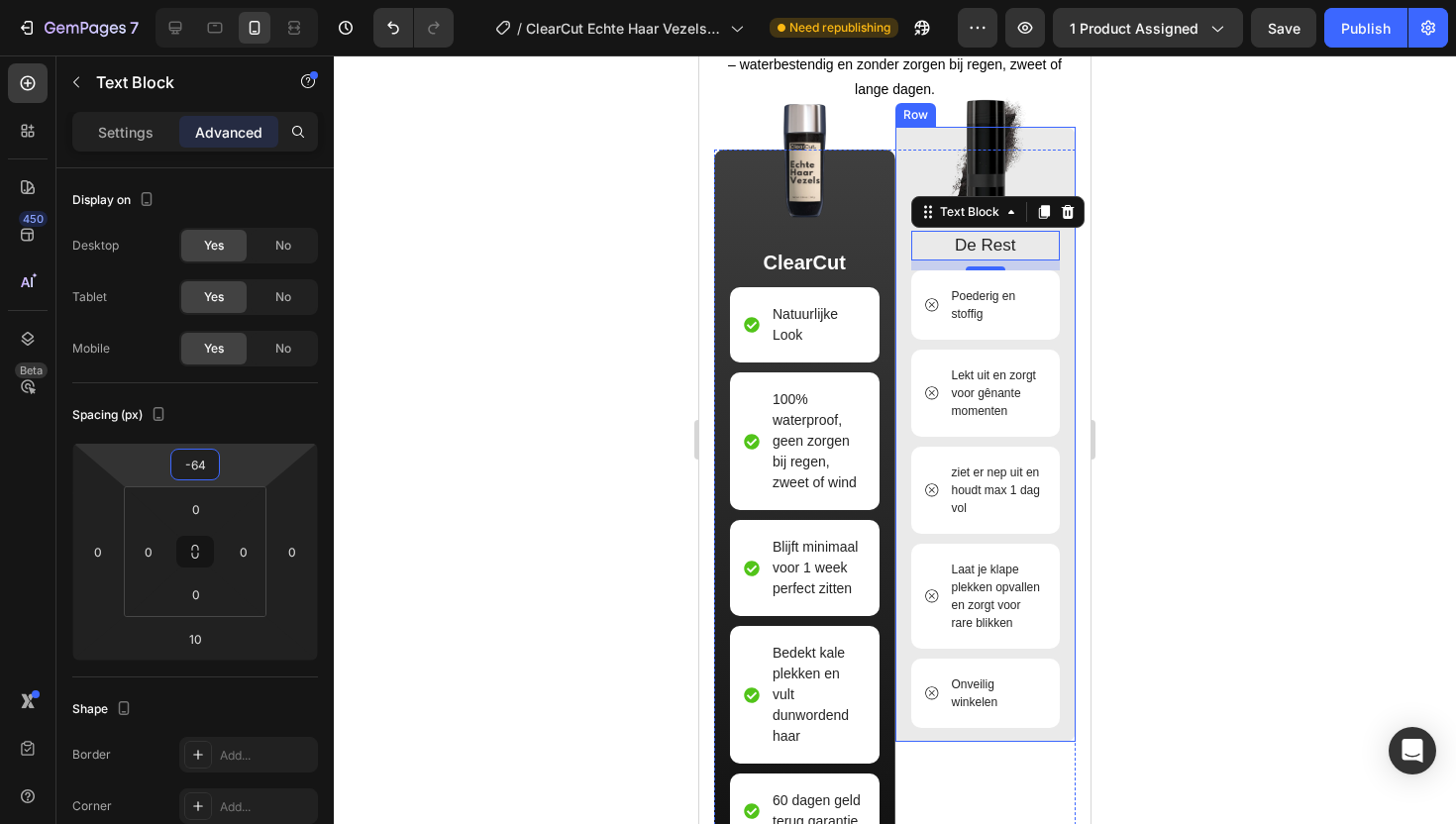 click on "Image De Rest Text Block   10
Poederig en stoffig Item List
Lekt uit en zorgt voor gênante momenten Item List
ziet er nep uit en houdt max 1 dag vol Item List
Laat je klape plekken opvallen en zorgt voor rare blikken Item List
Onveilig winkelen Item List Row" at bounding box center [986, 434] 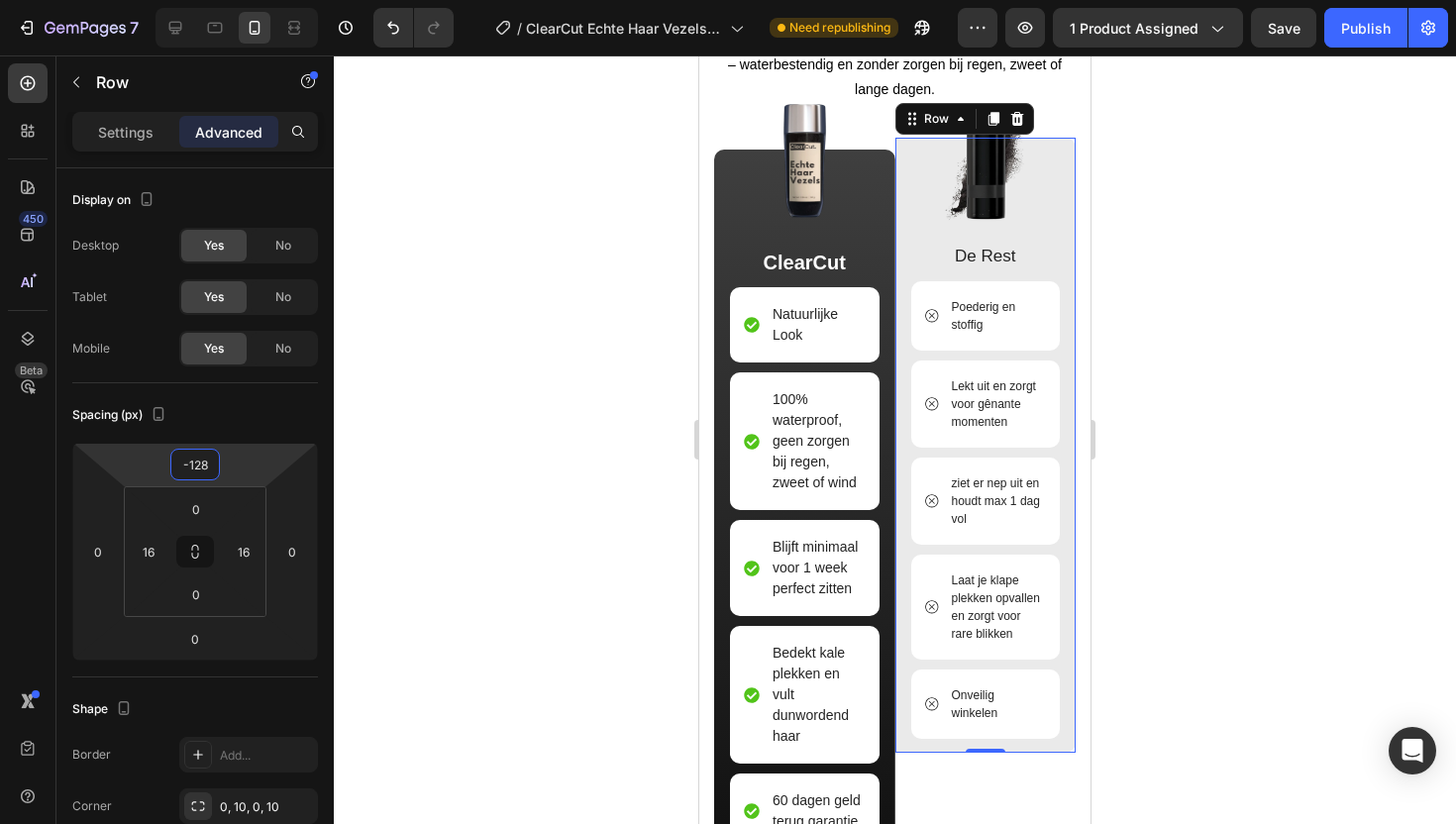 type on "-130" 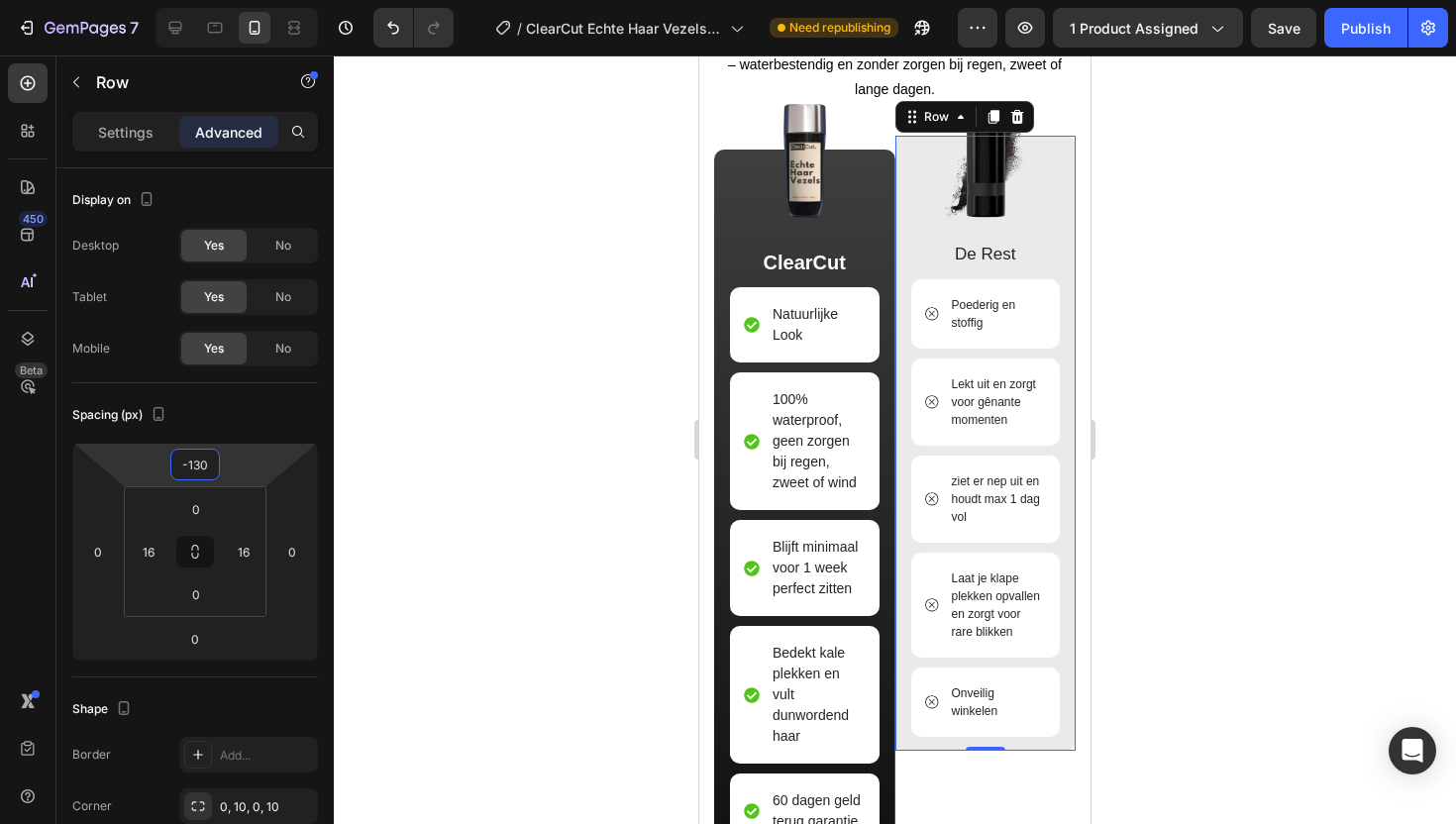 click on "7  Version history  /  ClearCut Echte Haar Vezels 38g Need republishing Preview 1 product assigned  Save   Publish  450 Beta Sections(18) Elements(84) Section Element Hero Section Product Detail Brands Trusted Badges Guarantee Product Breakdown How to use Testimonials Compare Bundle FAQs Social Proof Brand Story Product List Collection Blog List Contact Sticky Add to Cart Custom Footer Browse Library 450 Layout
Row
Row
Row
Row Text
Heading
Text Block Button
Button
Button Media
Image
Image" at bounding box center [728, 0] 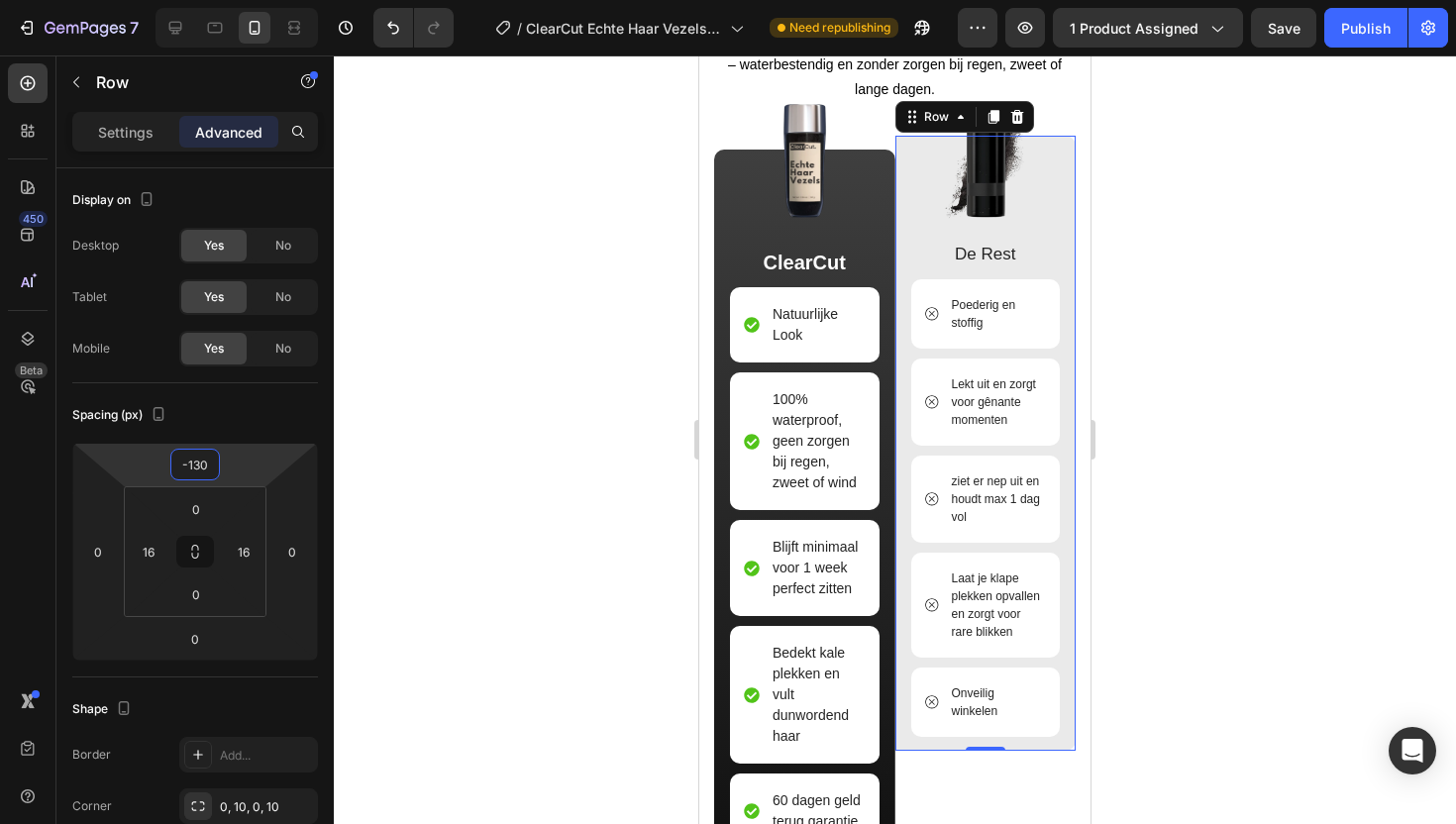 click 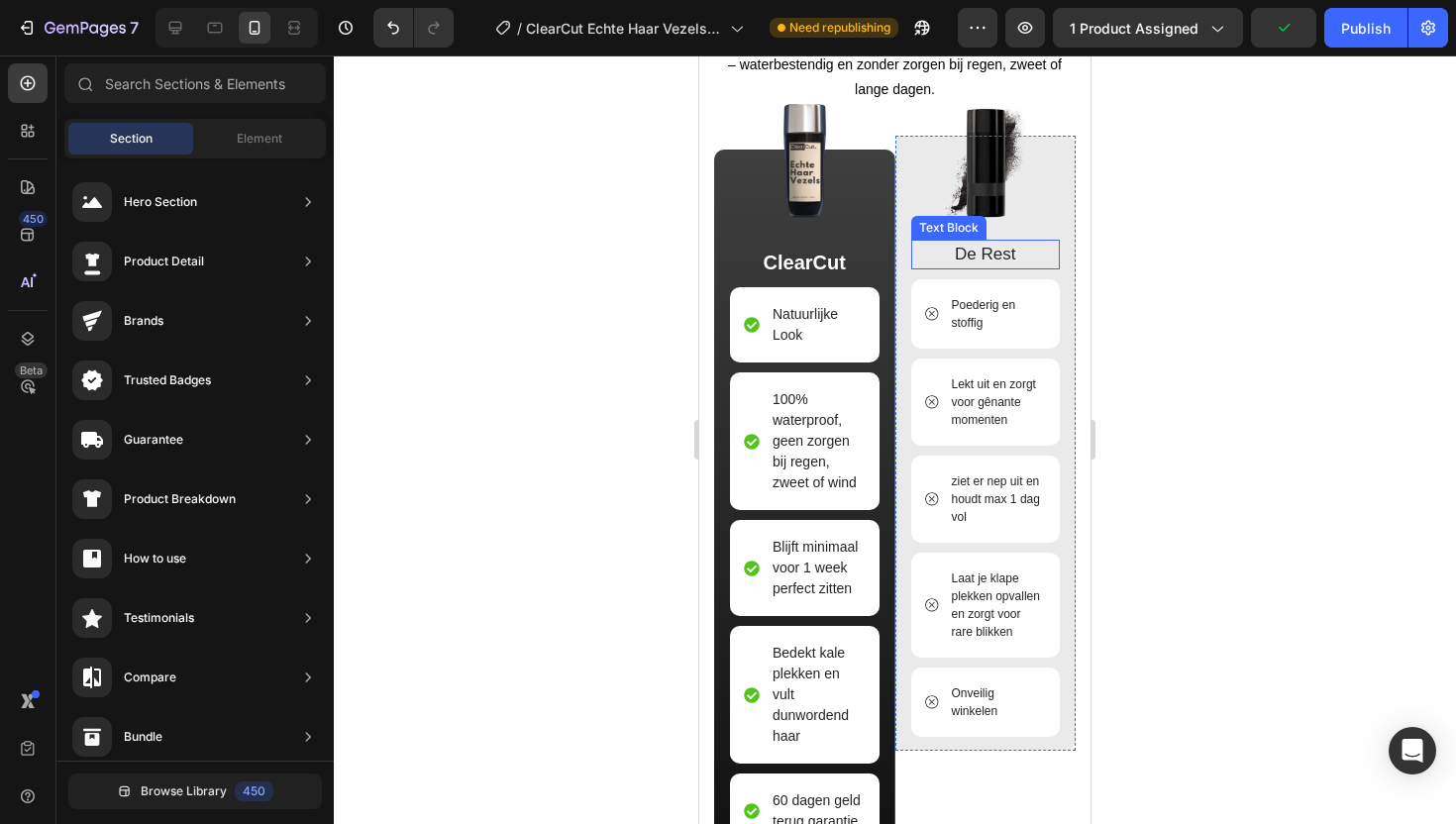 click on "De Rest" at bounding box center [986, 255] 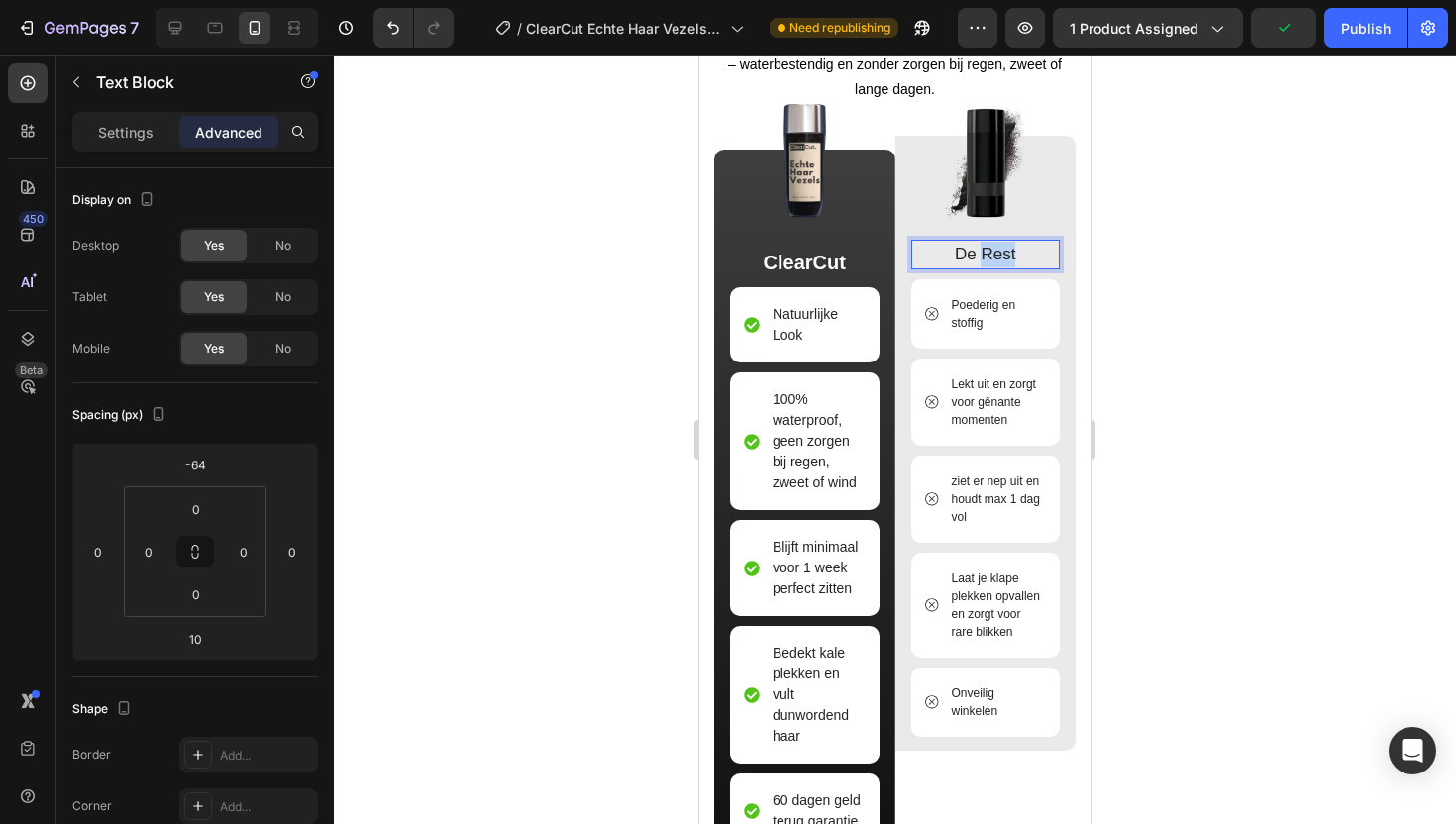 click on "De Rest" at bounding box center (986, 255) 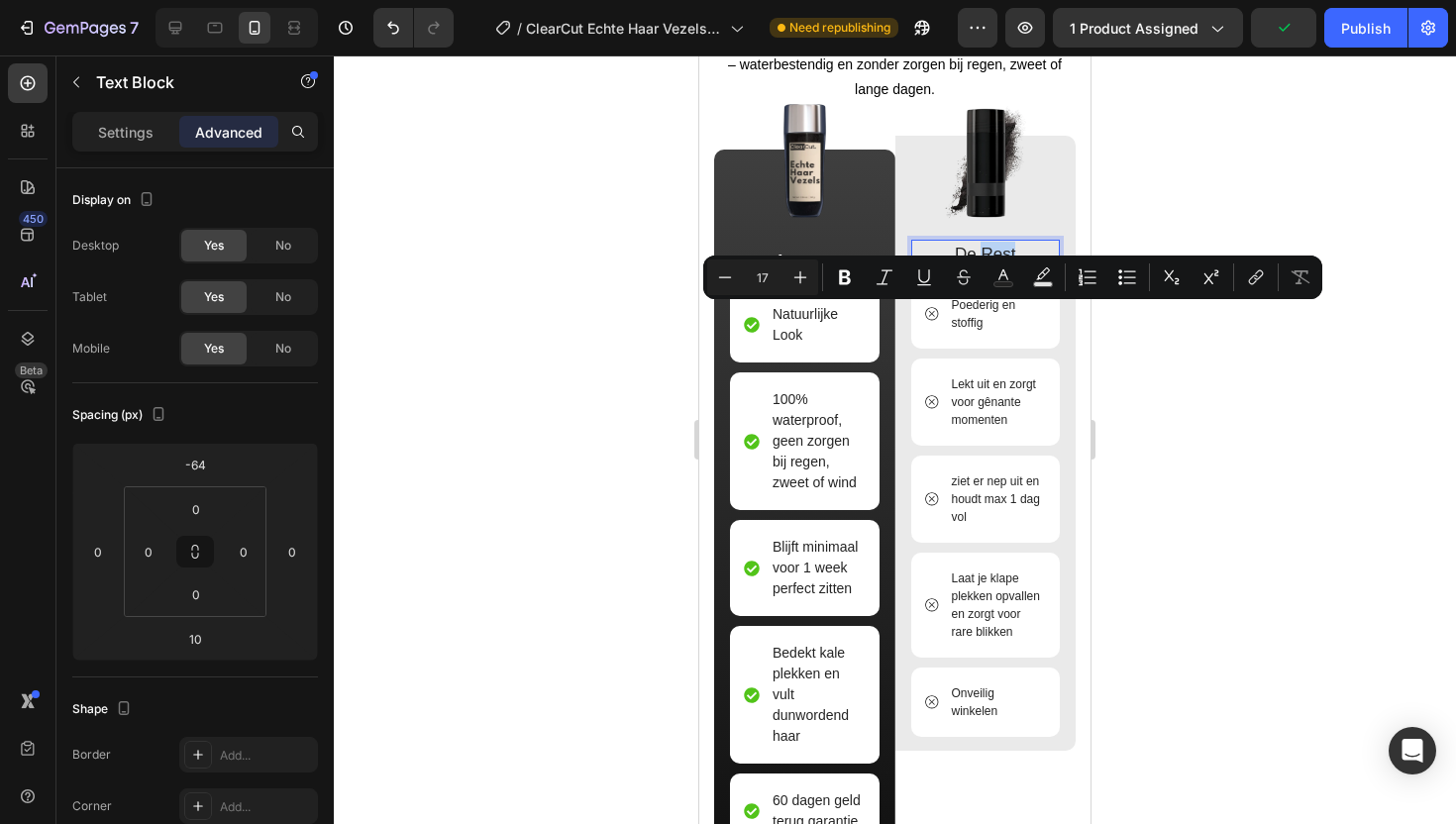 click on "De Rest" at bounding box center [986, 255] 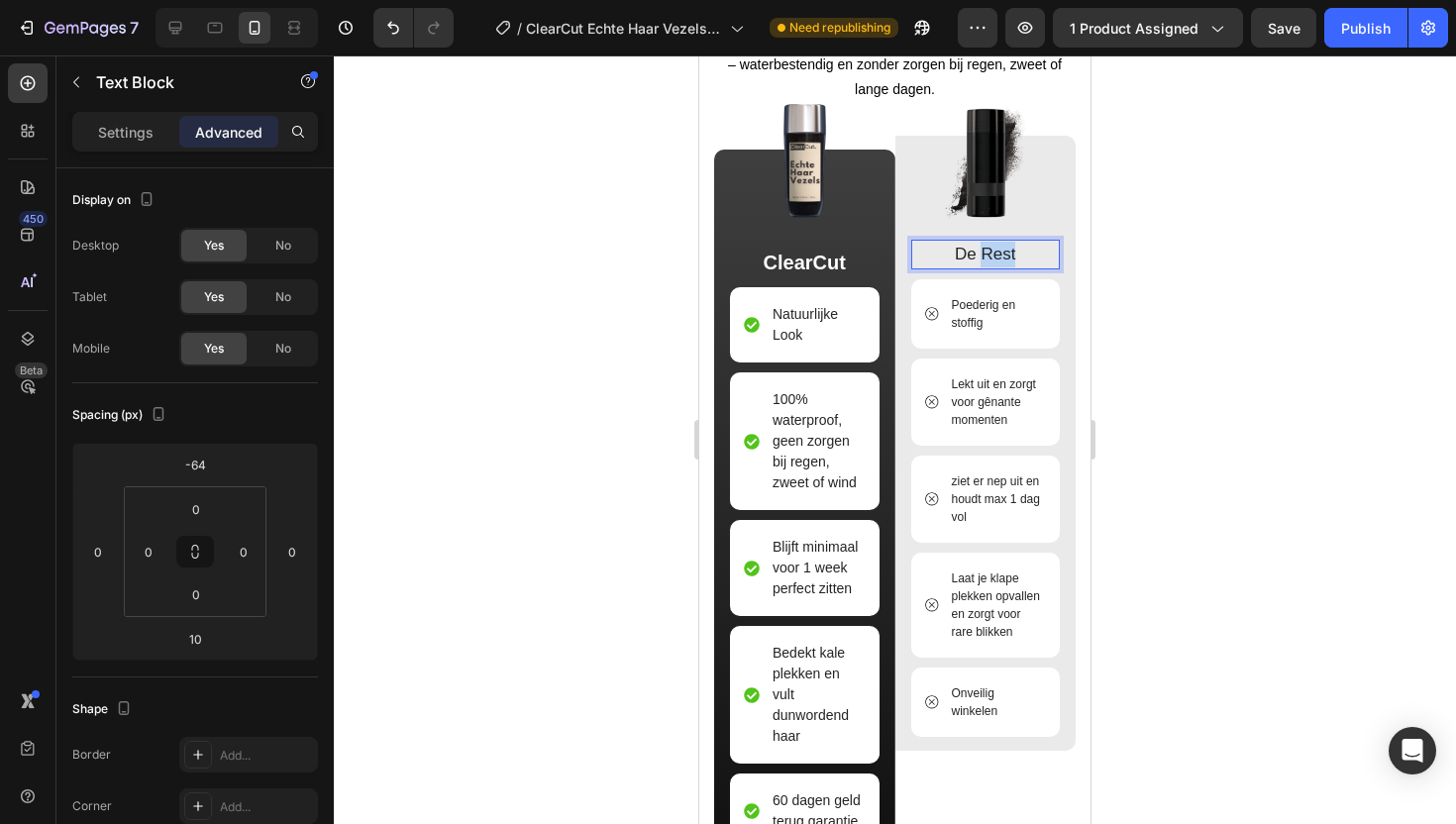 click on "De Rest" at bounding box center (986, 255) 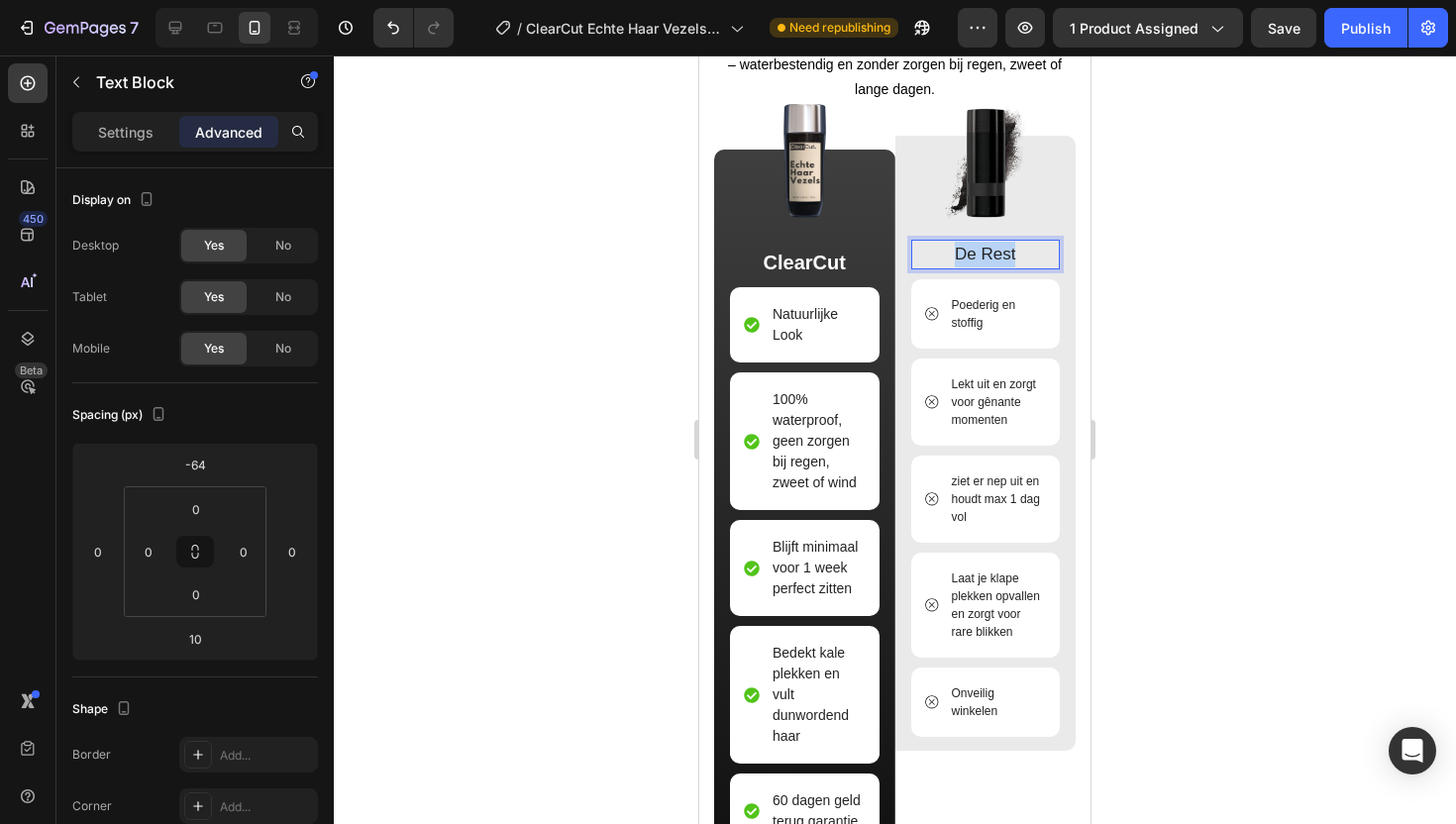 click on "De Rest" at bounding box center (986, 255) 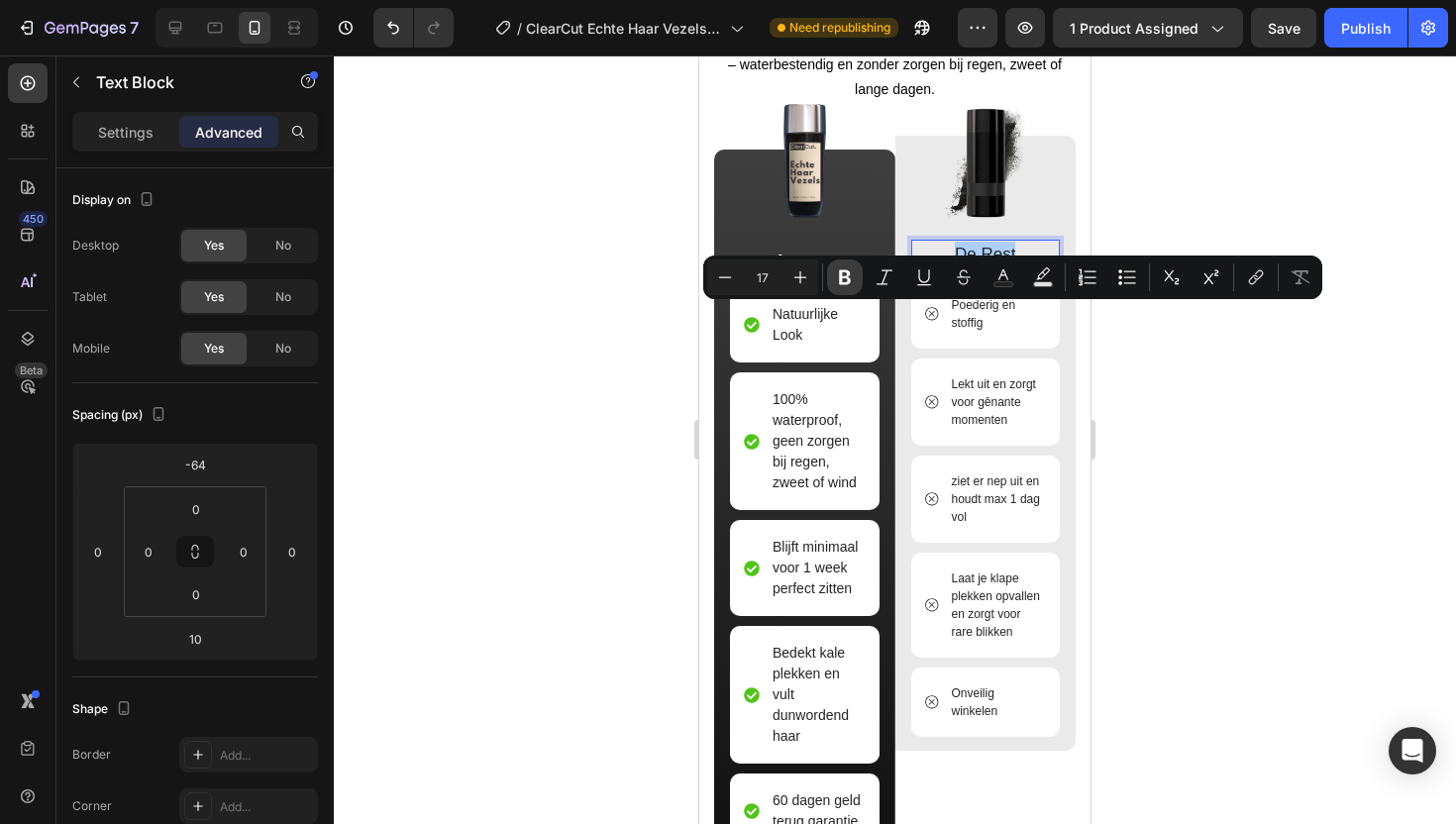 click 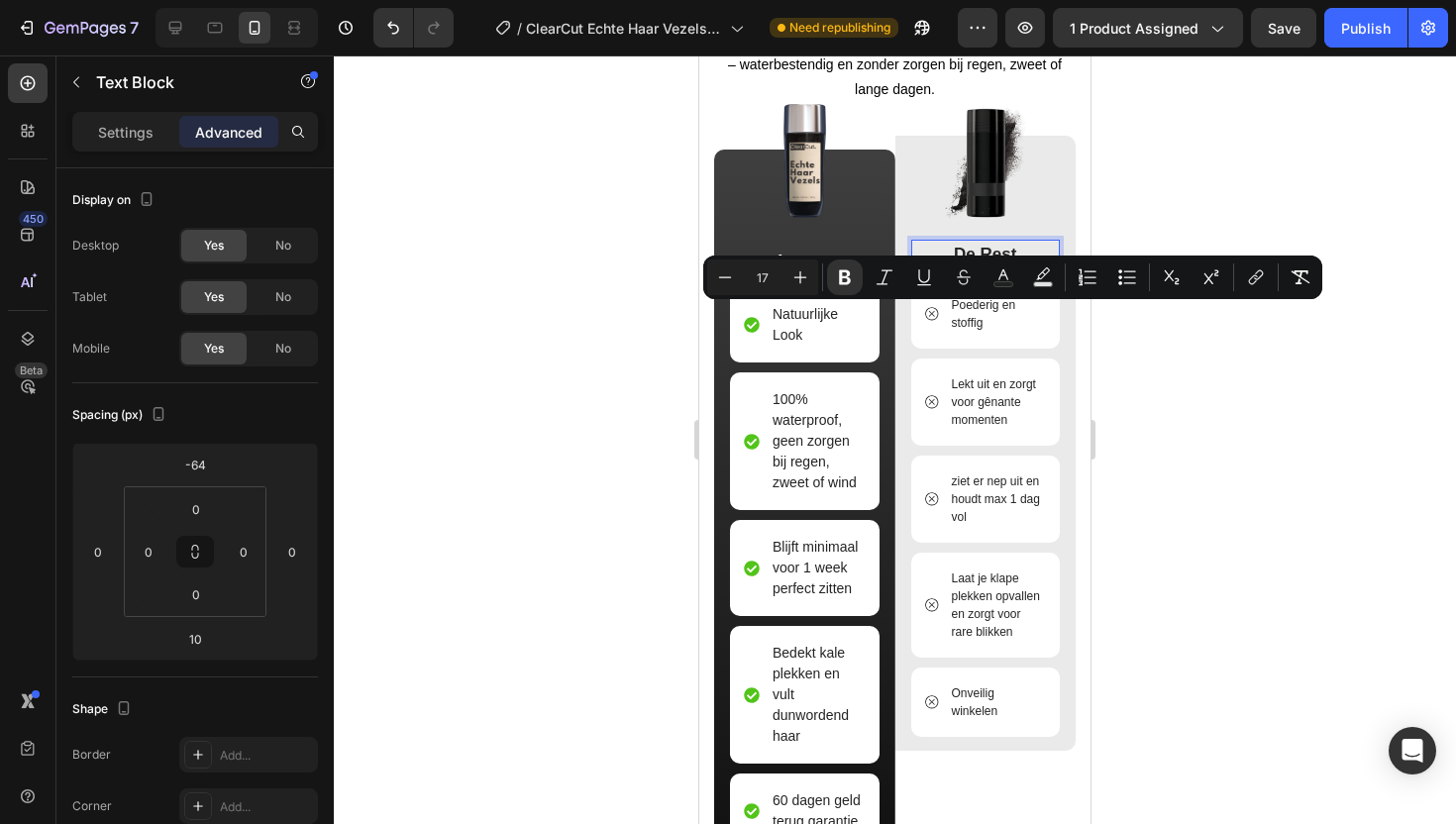 click 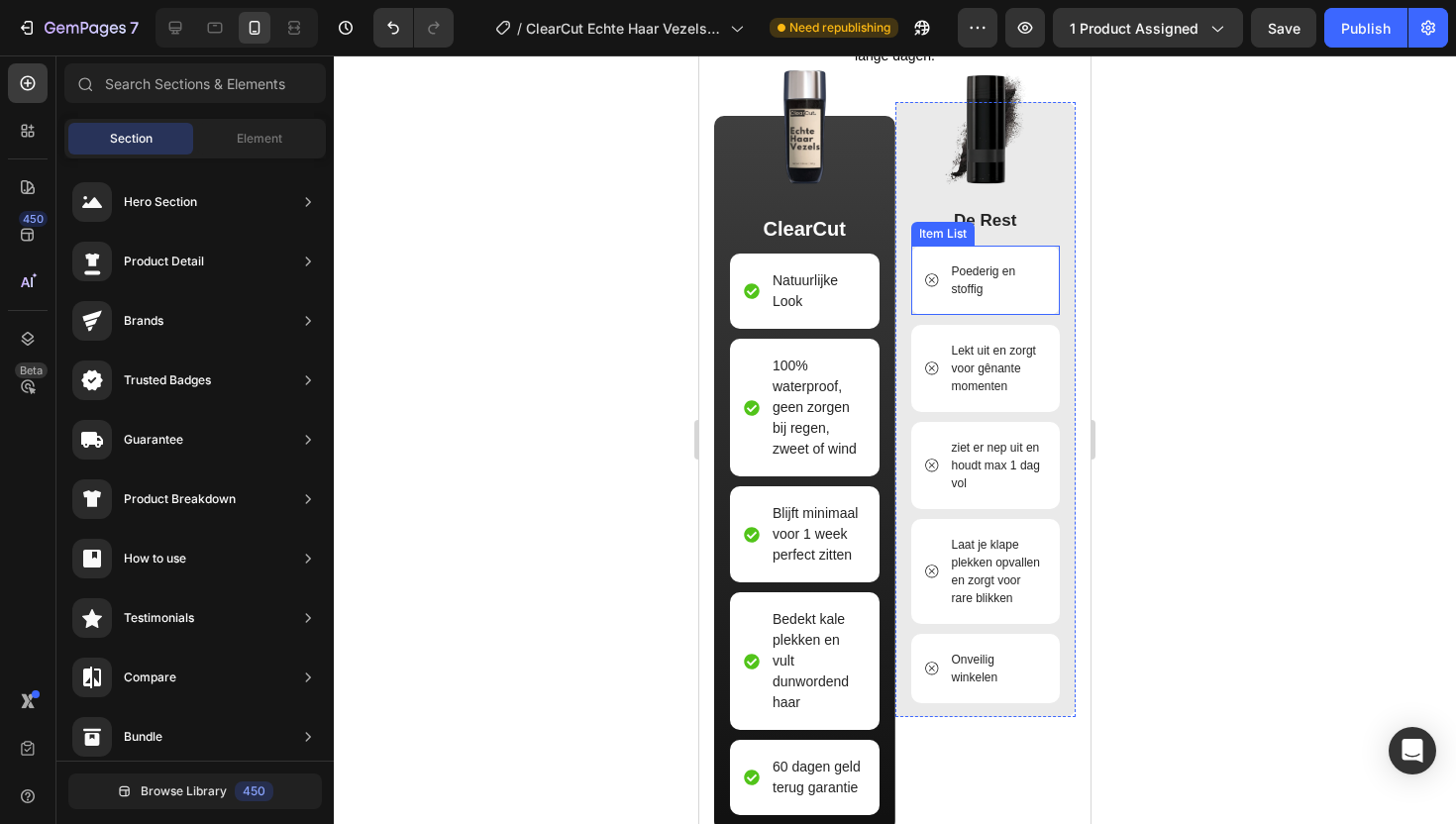 scroll, scrollTop: 2729, scrollLeft: 0, axis: vertical 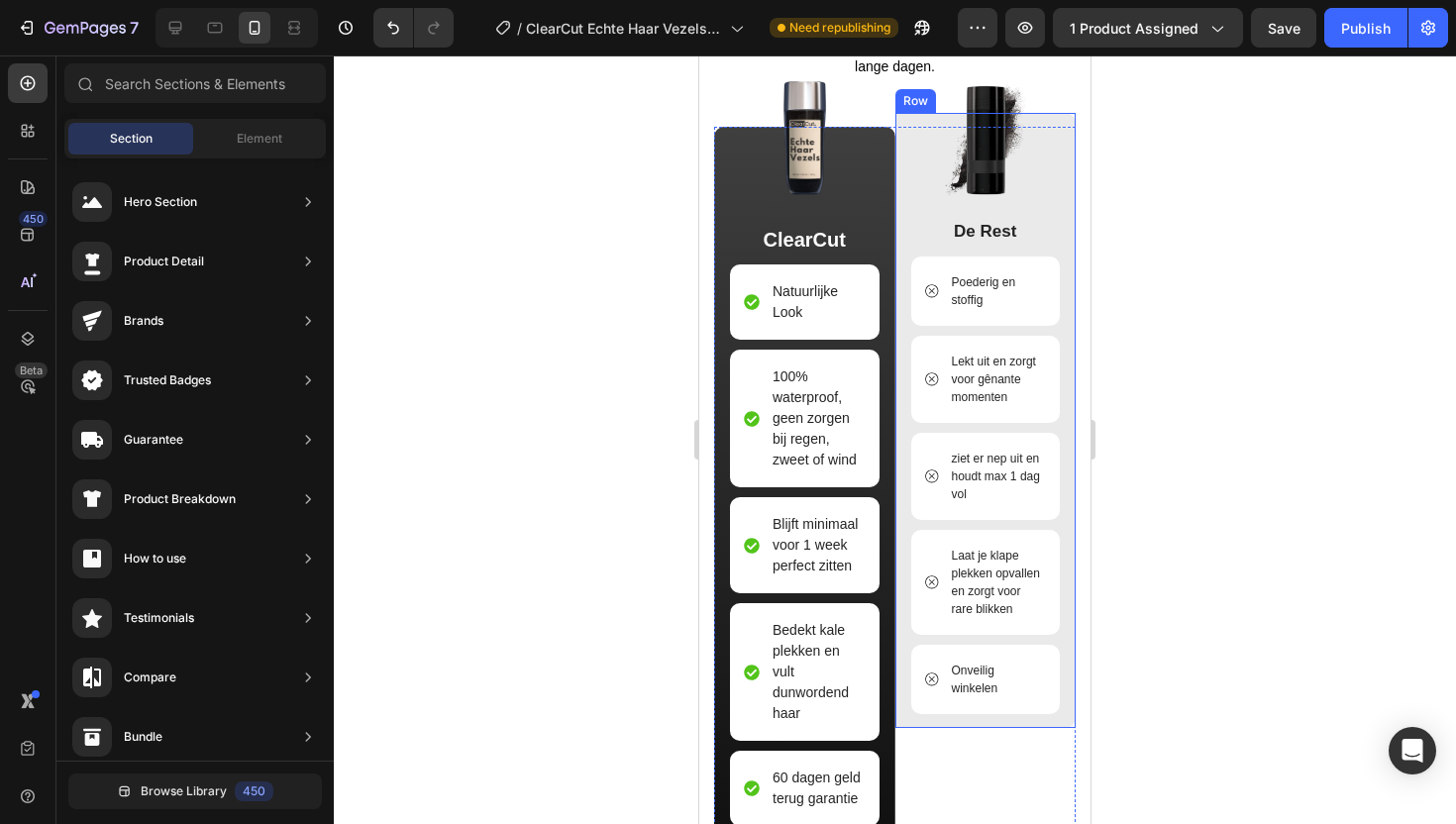 click on "Image De Rest Text Block
Poederig en stoffig Item List
Lekt uit en zorgt voor gênante momenten Item List
ziet er nep uit en houdt max 1 dag vol Item List
Laat je klape plekken opvallen en zorgt voor rare blikken Item List
Onveilig winkelen Item List Row" at bounding box center (986, 420) 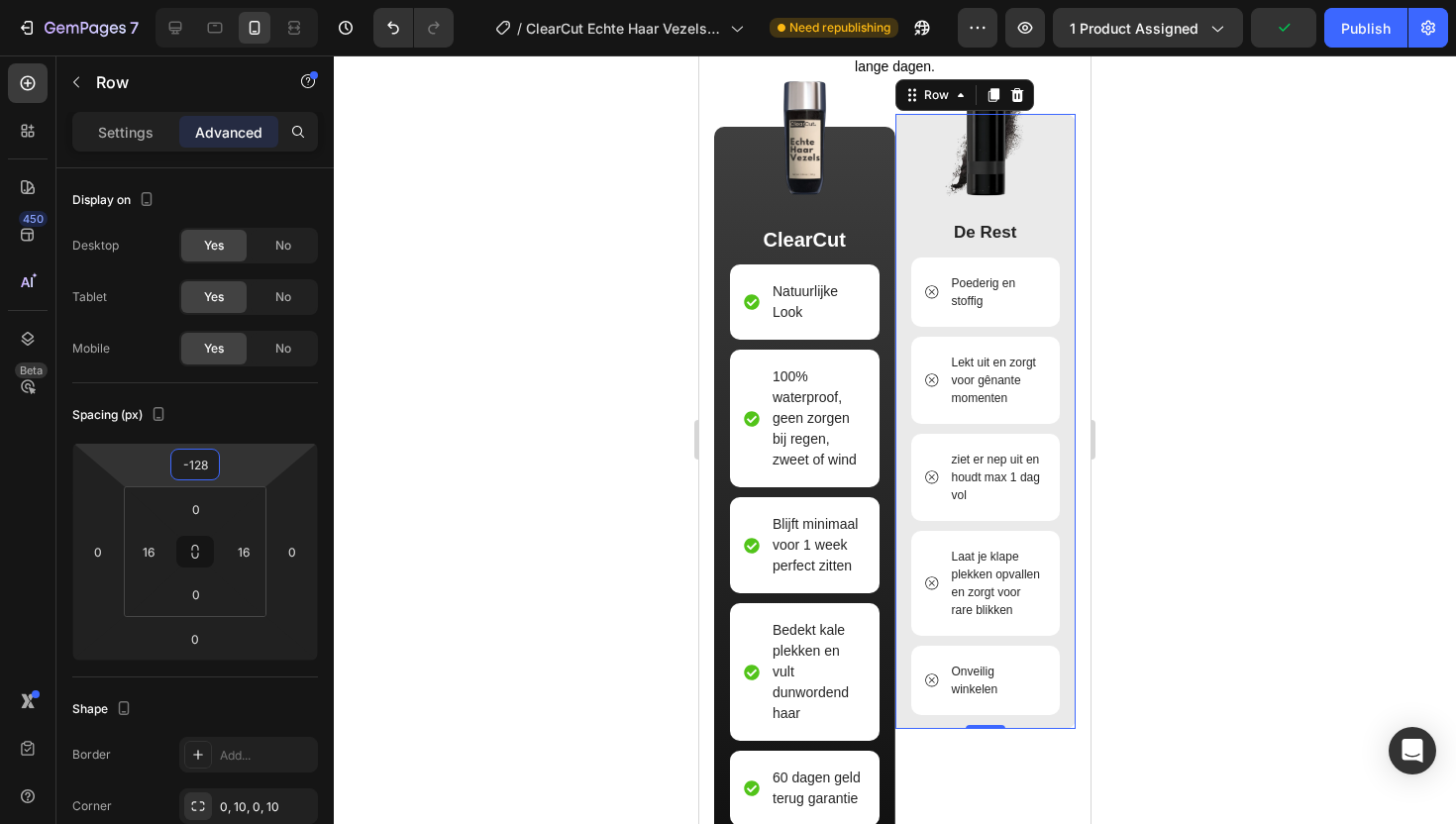 type on "-126" 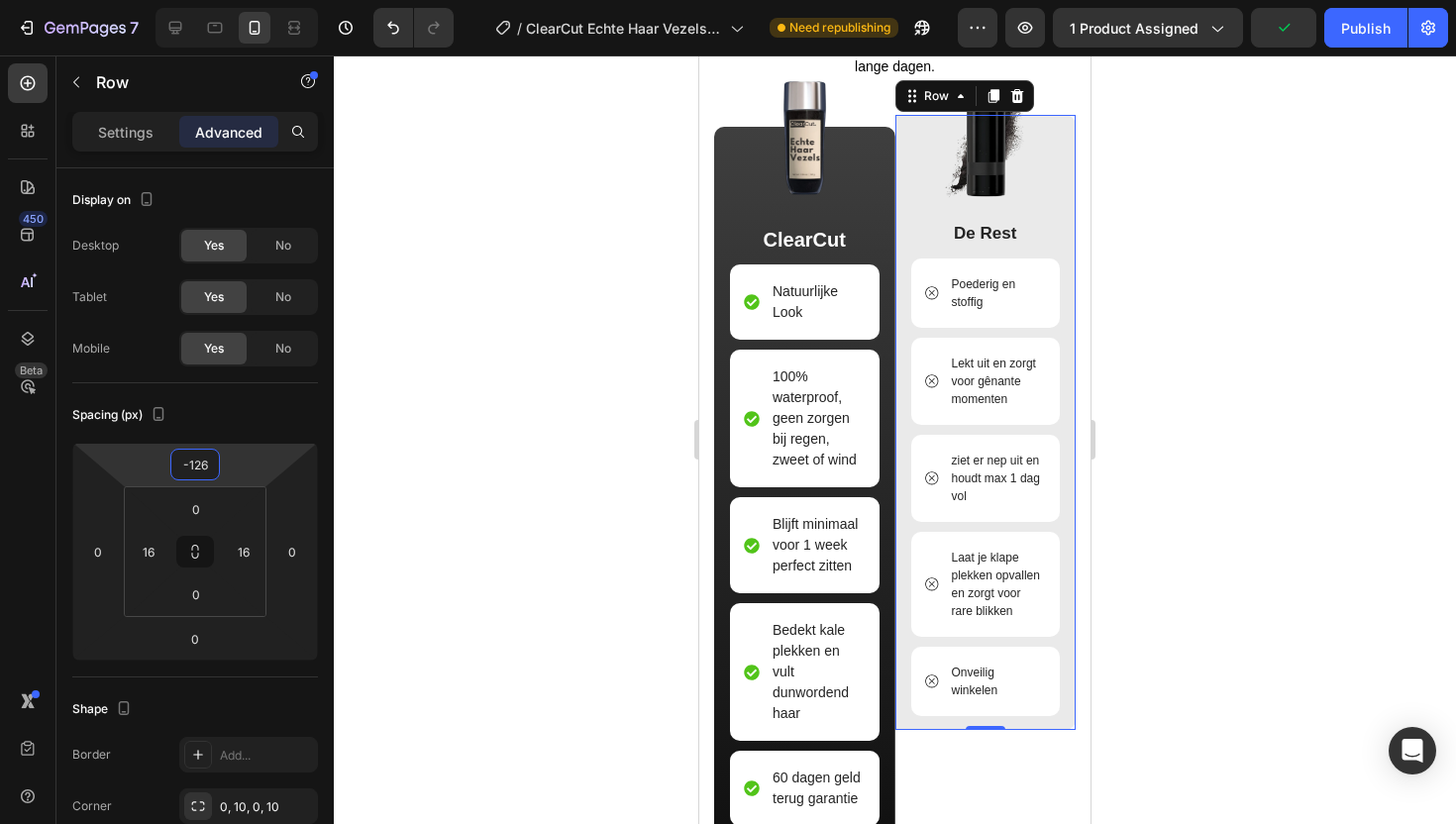 click on "7  Version history  /  ClearCut Echte Haar Vezels 38g Need republishing Preview 1 product assigned  Publish  450 Beta Sections(18) Elements(84) Section Element Hero Section Product Detail Brands Trusted Badges Guarantee Product Breakdown How to use Testimonials Compare Bundle FAQs Social Proof Brand Story Product List Collection Blog List Contact Sticky Add to Cart Custom Footer Browse Library 450 Layout
Row
Row
Row
Row Text
Heading
Text Block Button
Button
Button Media
Image
Image" at bounding box center [728, 0] 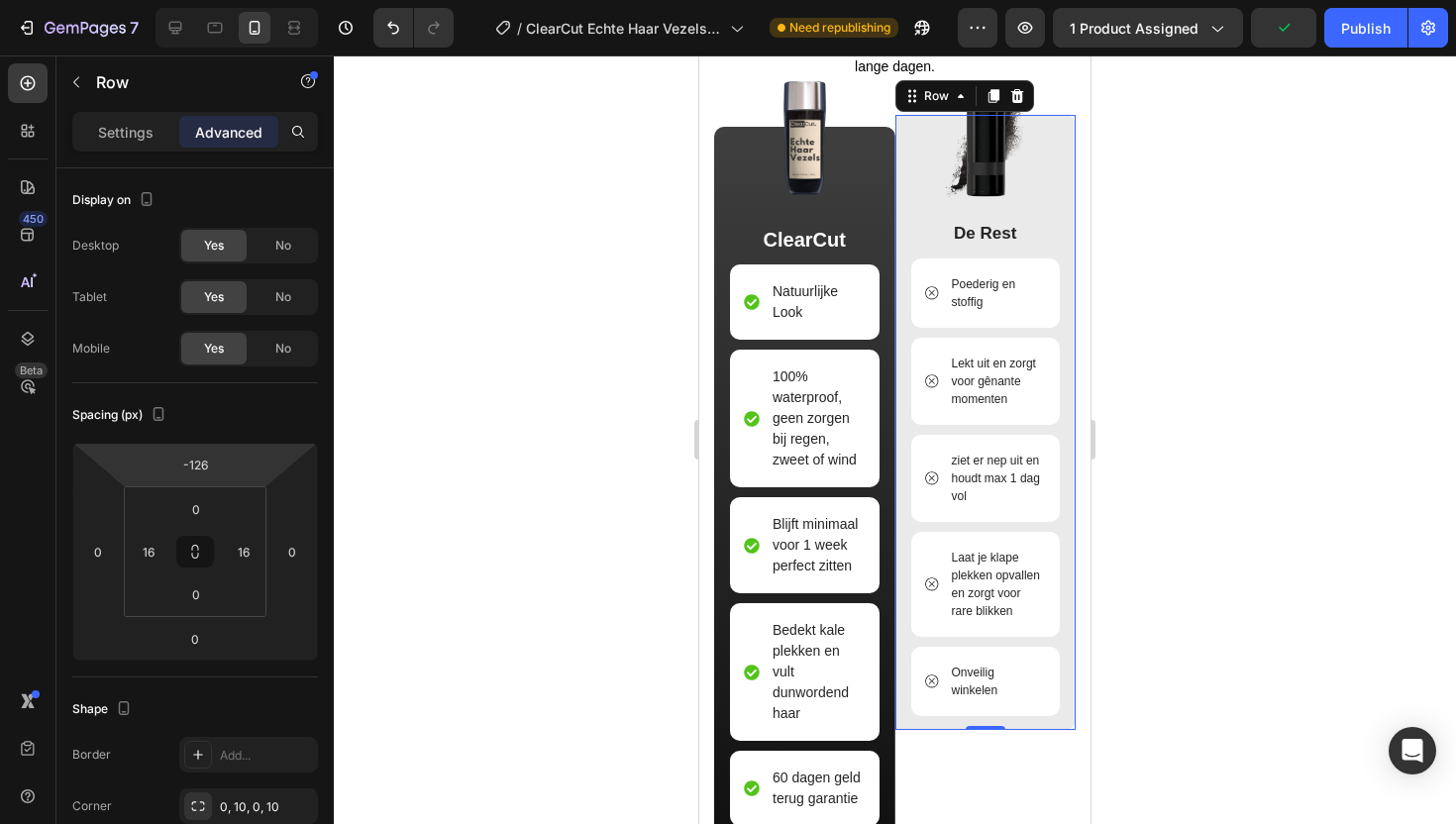 click 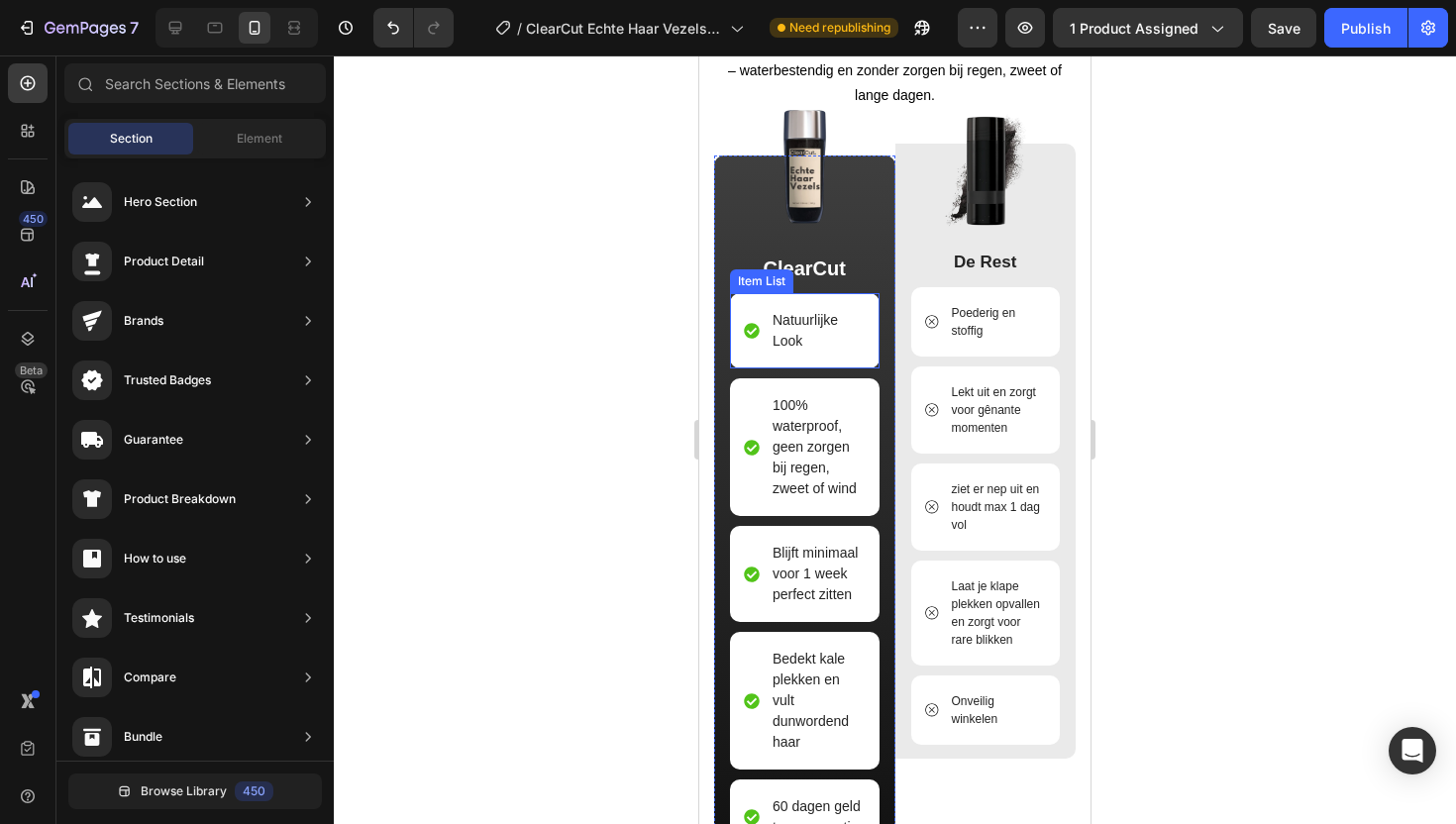scroll, scrollTop: 2682, scrollLeft: 0, axis: vertical 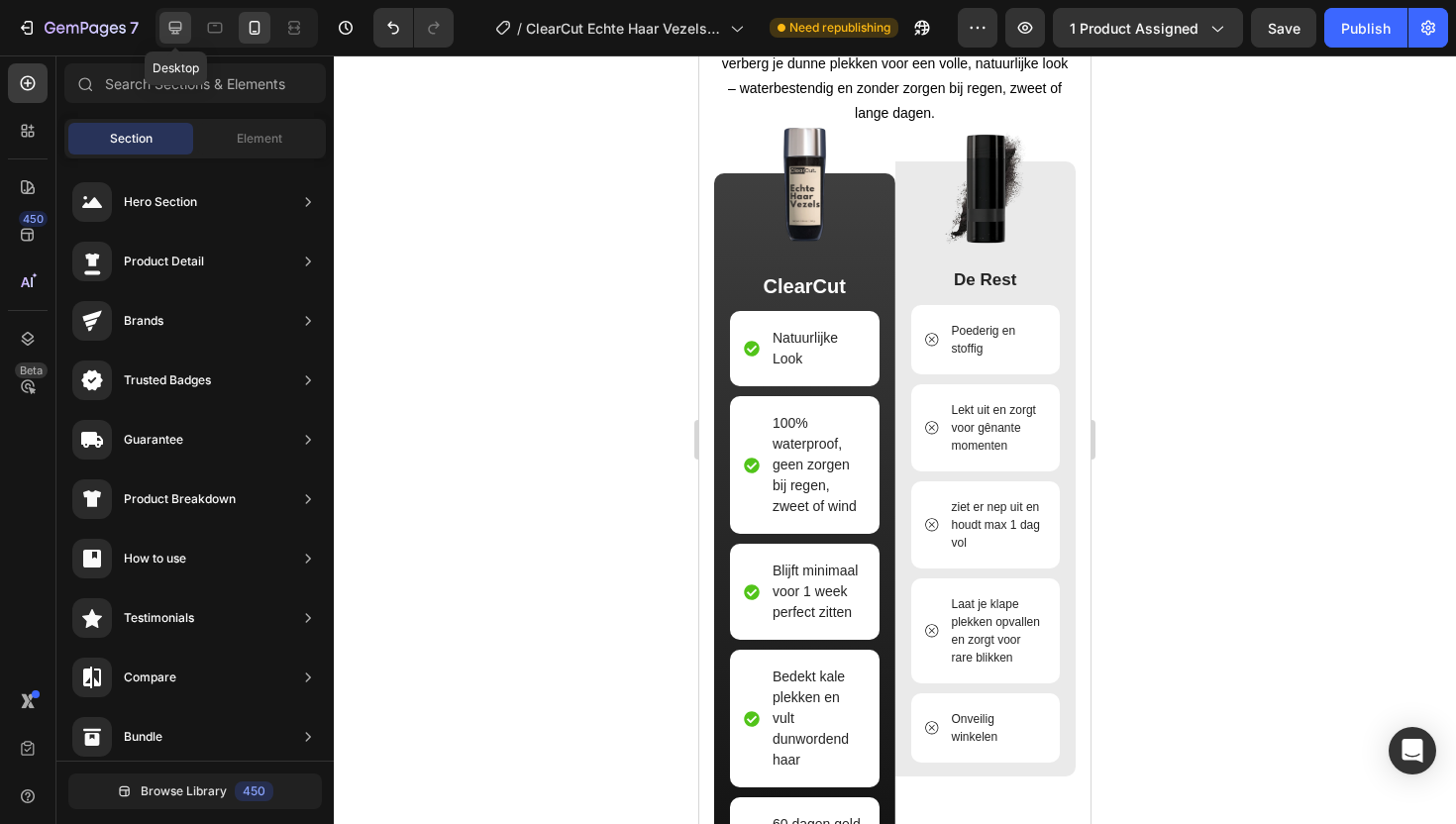 click 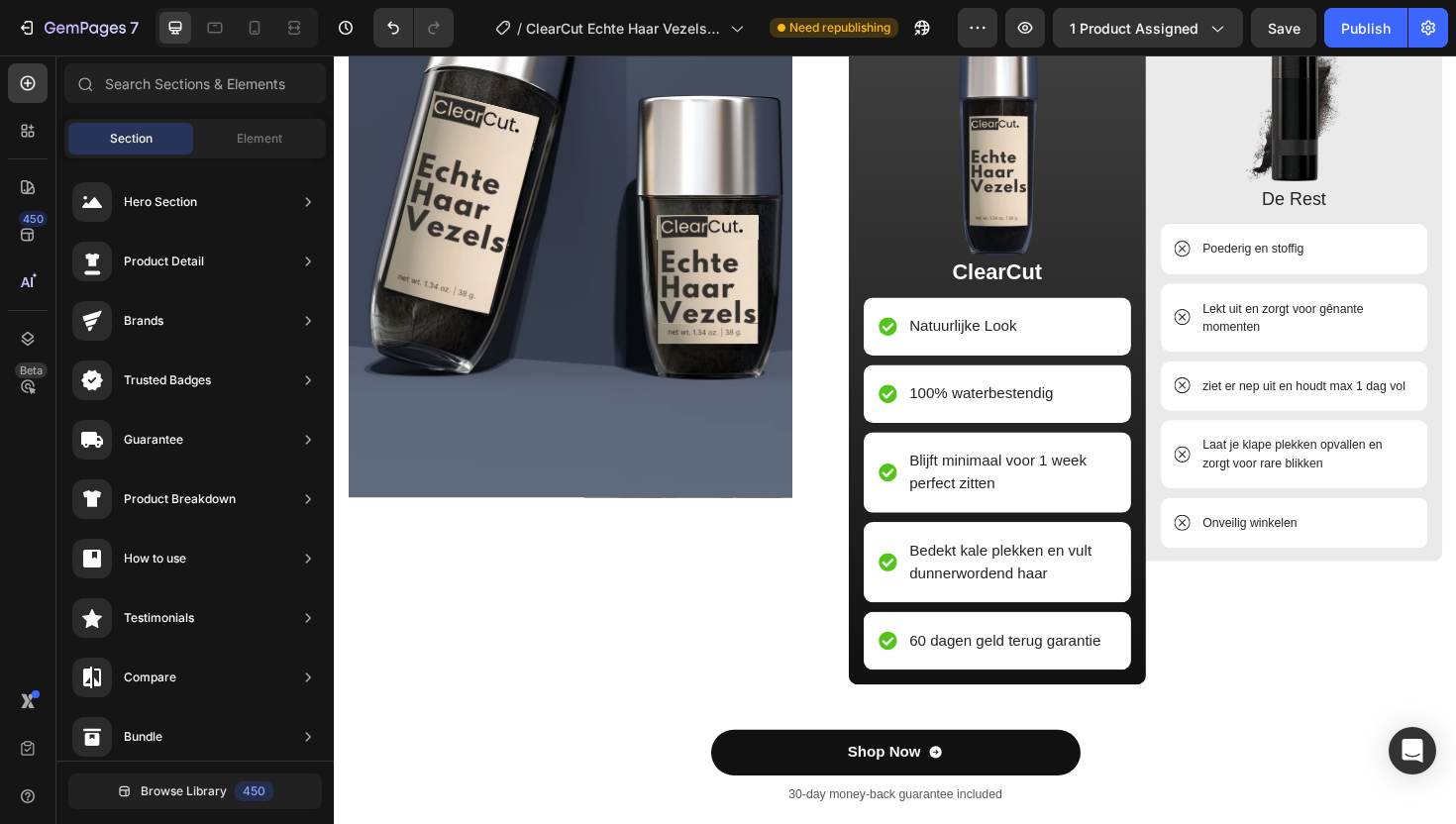 scroll, scrollTop: 2850, scrollLeft: 0, axis: vertical 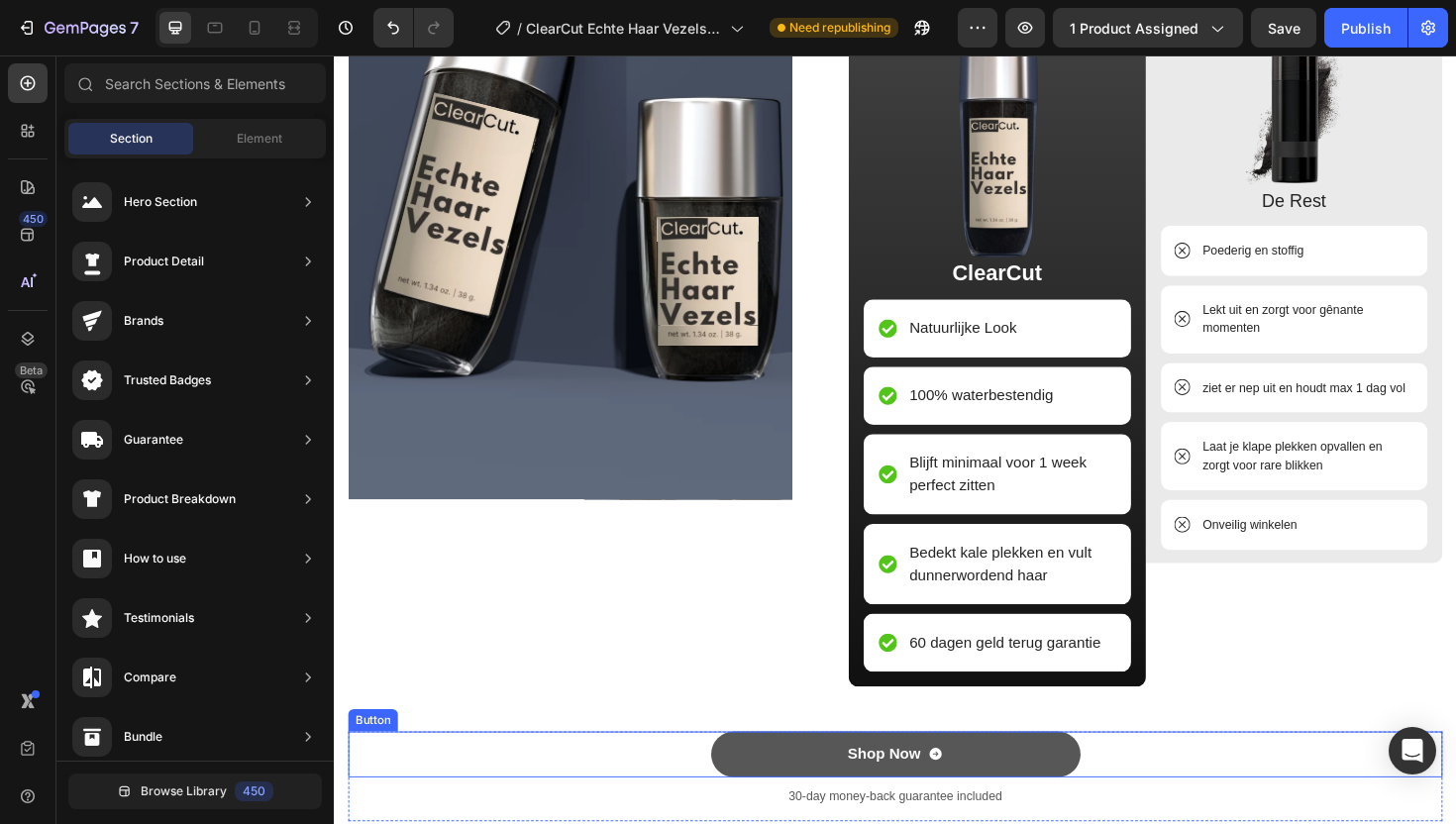 click on "Shop Now" at bounding box center [928, 795] 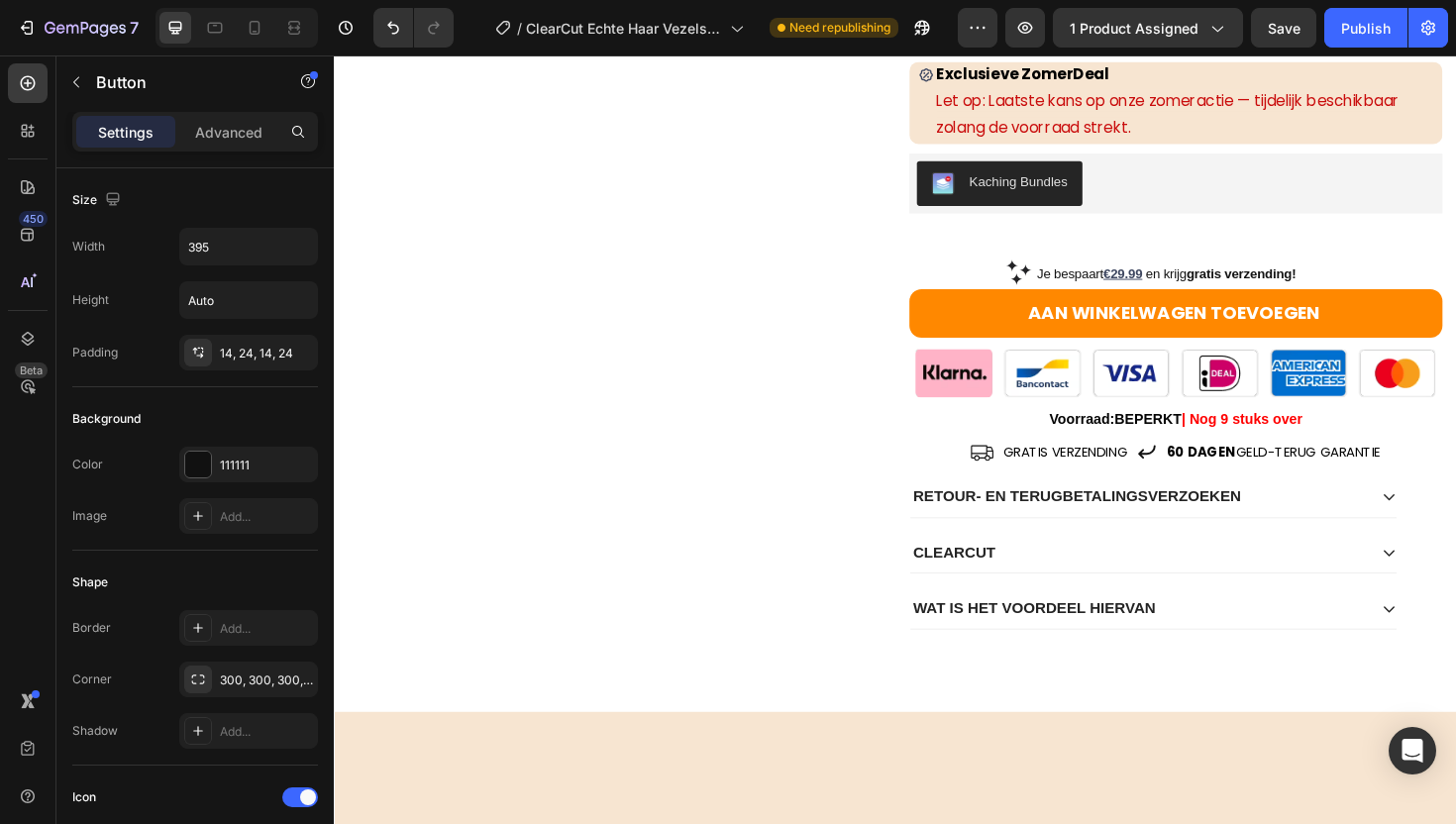 scroll, scrollTop: 270, scrollLeft: 0, axis: vertical 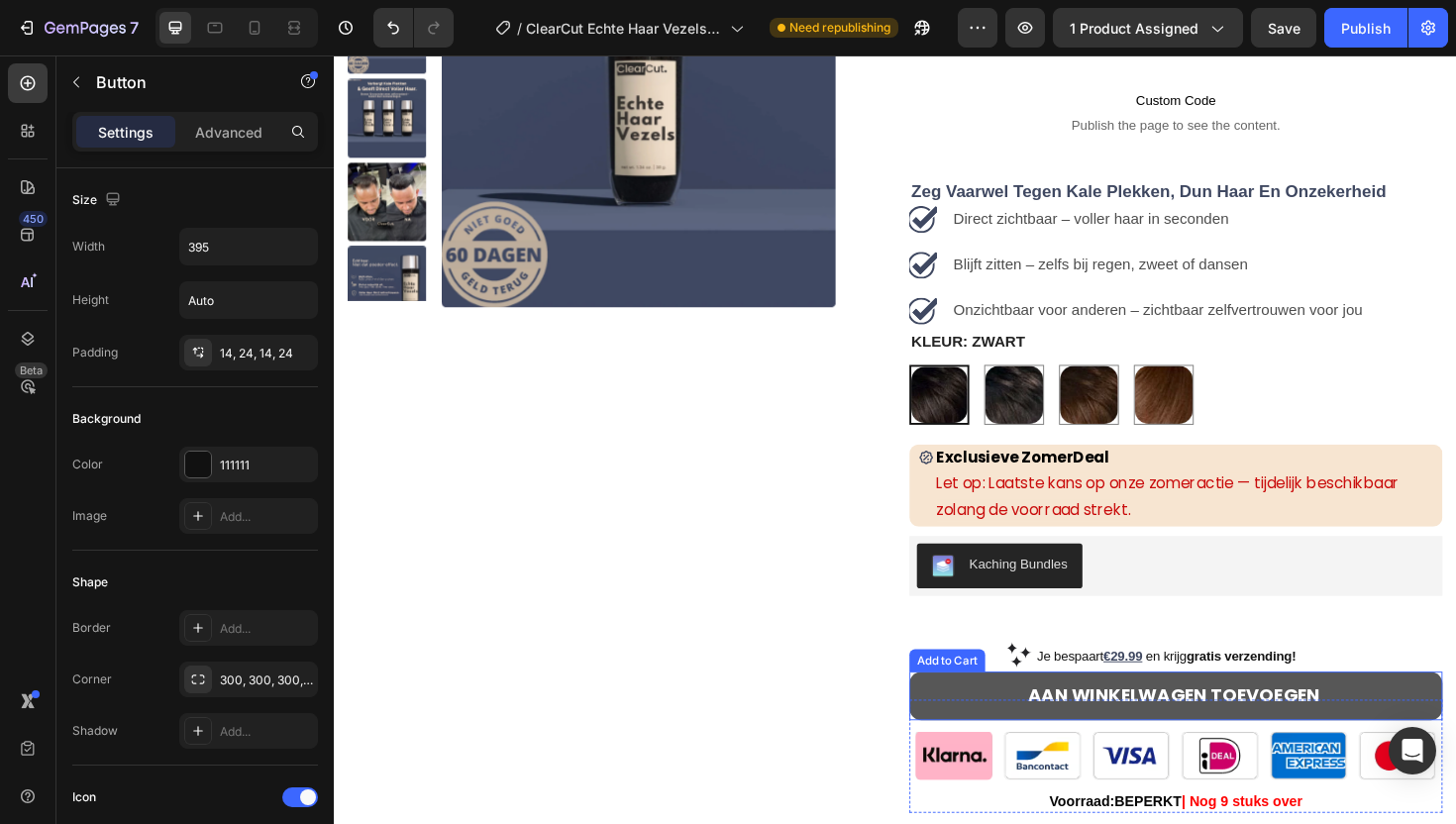 click on "AAN WINKELWAGEN TOEVOEGEN" at bounding box center [1225, 734] 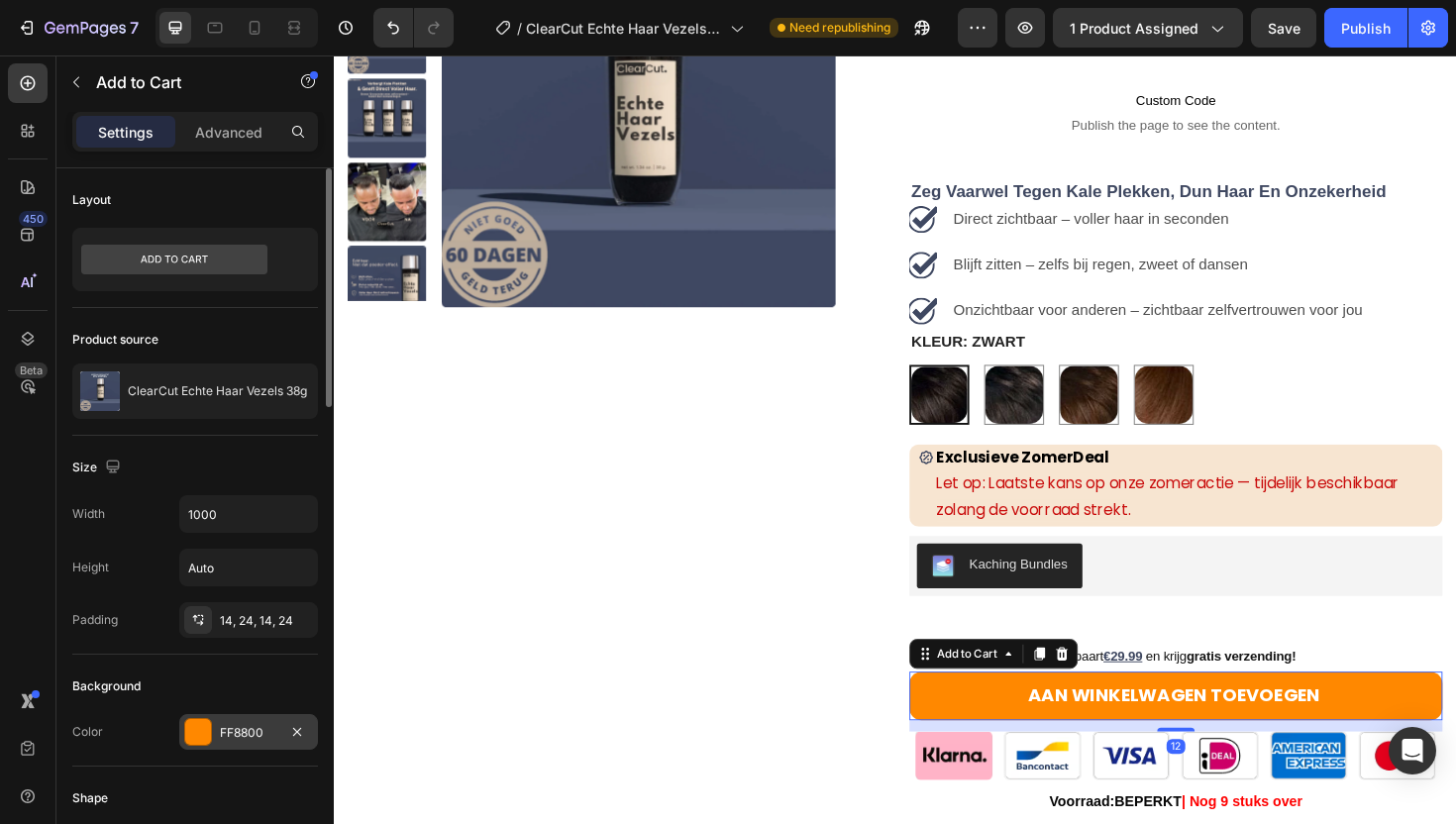 click on "FF8800" at bounding box center (249, 733) 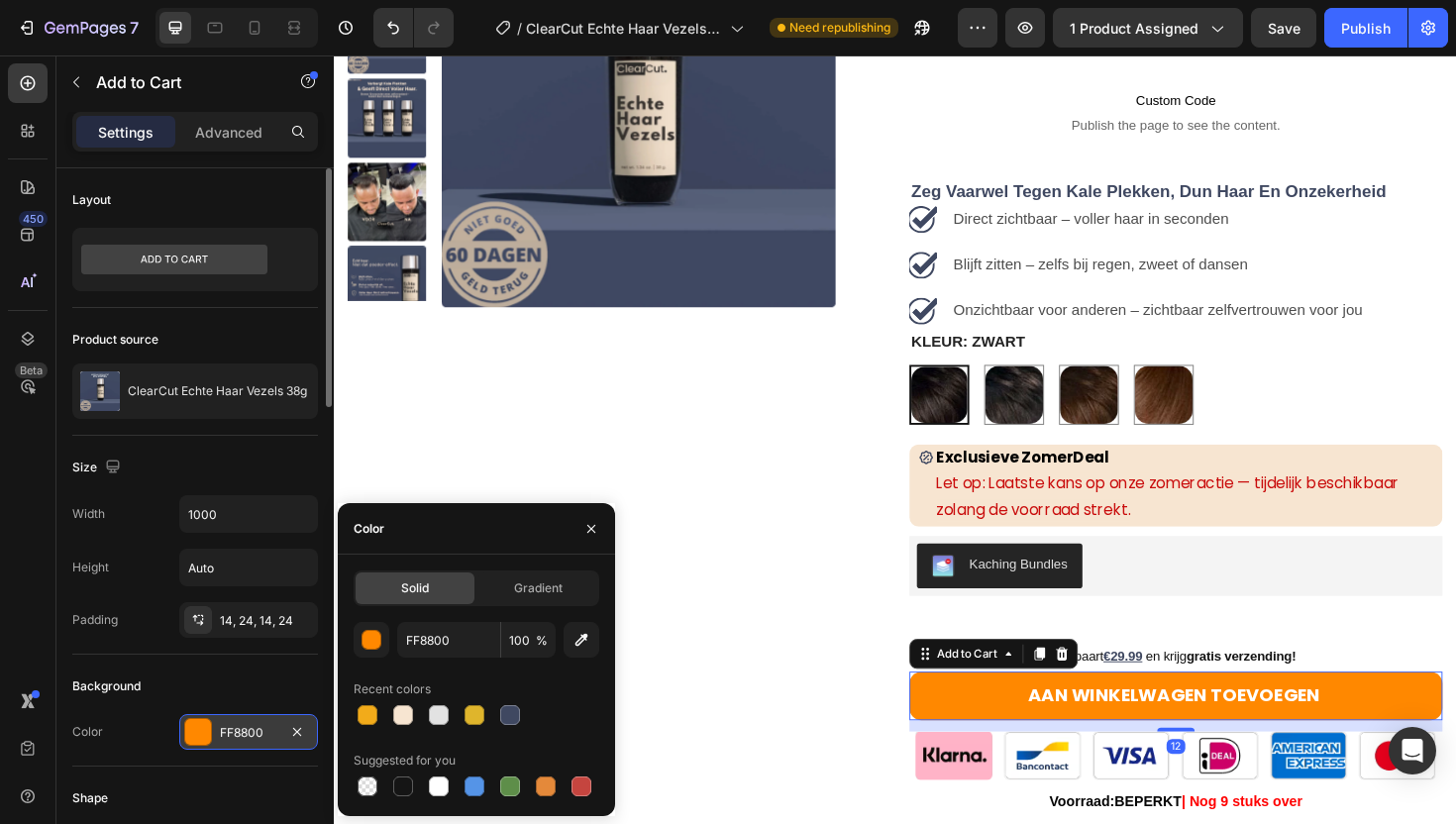 click on "FF8800" at bounding box center (249, 733) 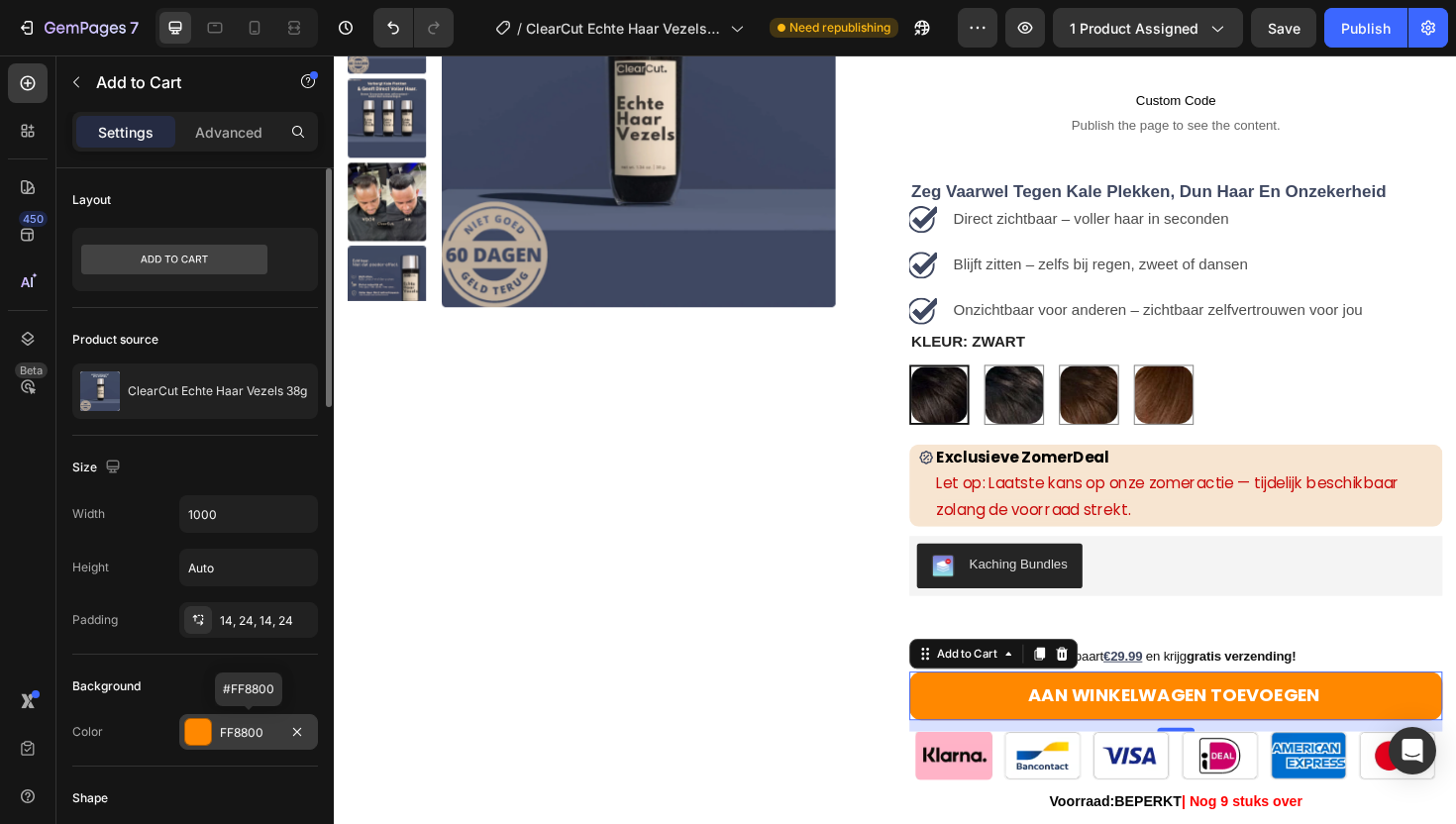 click on "FF8800" at bounding box center (249, 733) 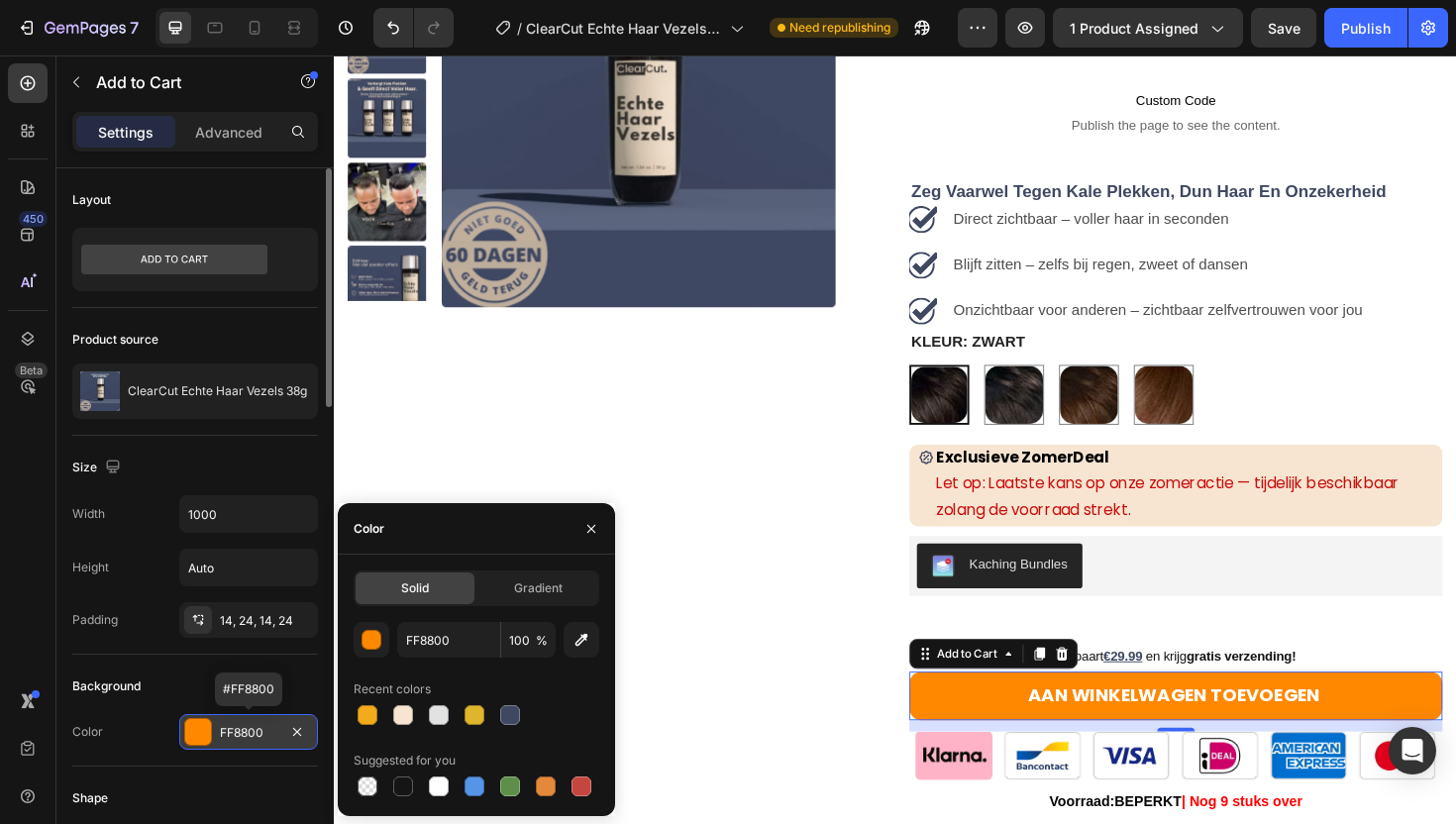 click on "FF8800" at bounding box center [249, 733] 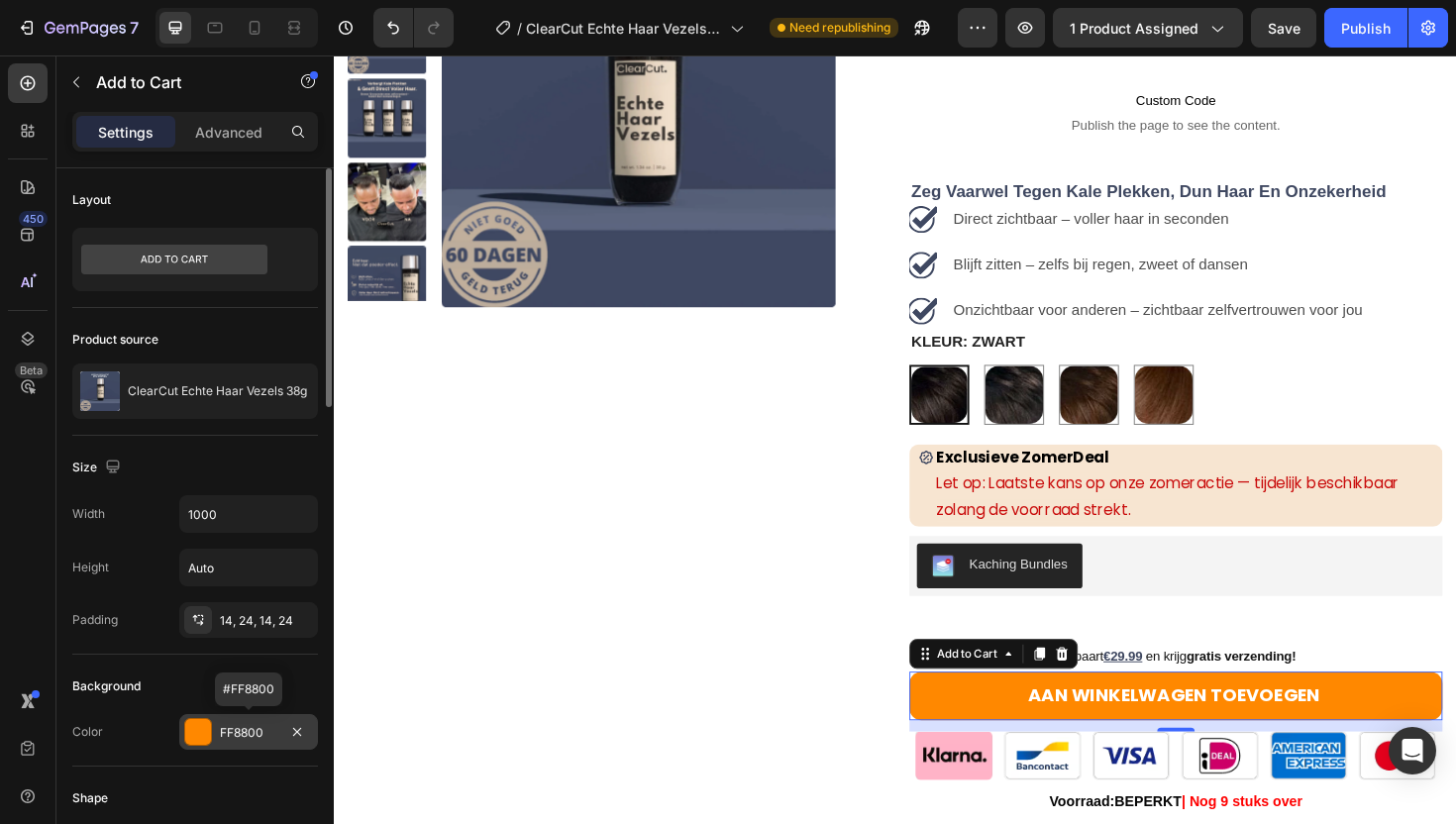 click on "FF8800" at bounding box center (249, 733) 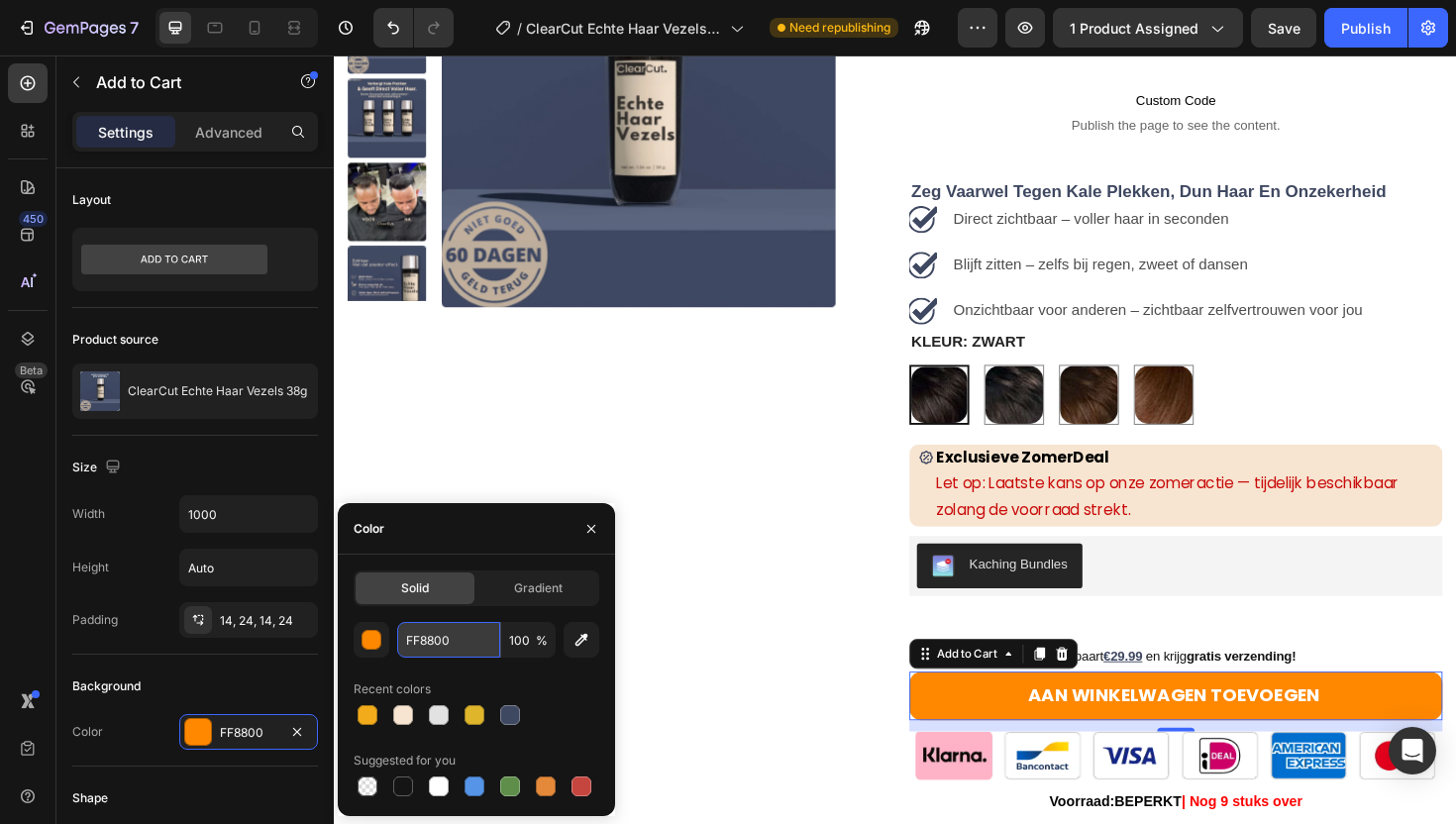click on "FF8800" at bounding box center (449, 640) 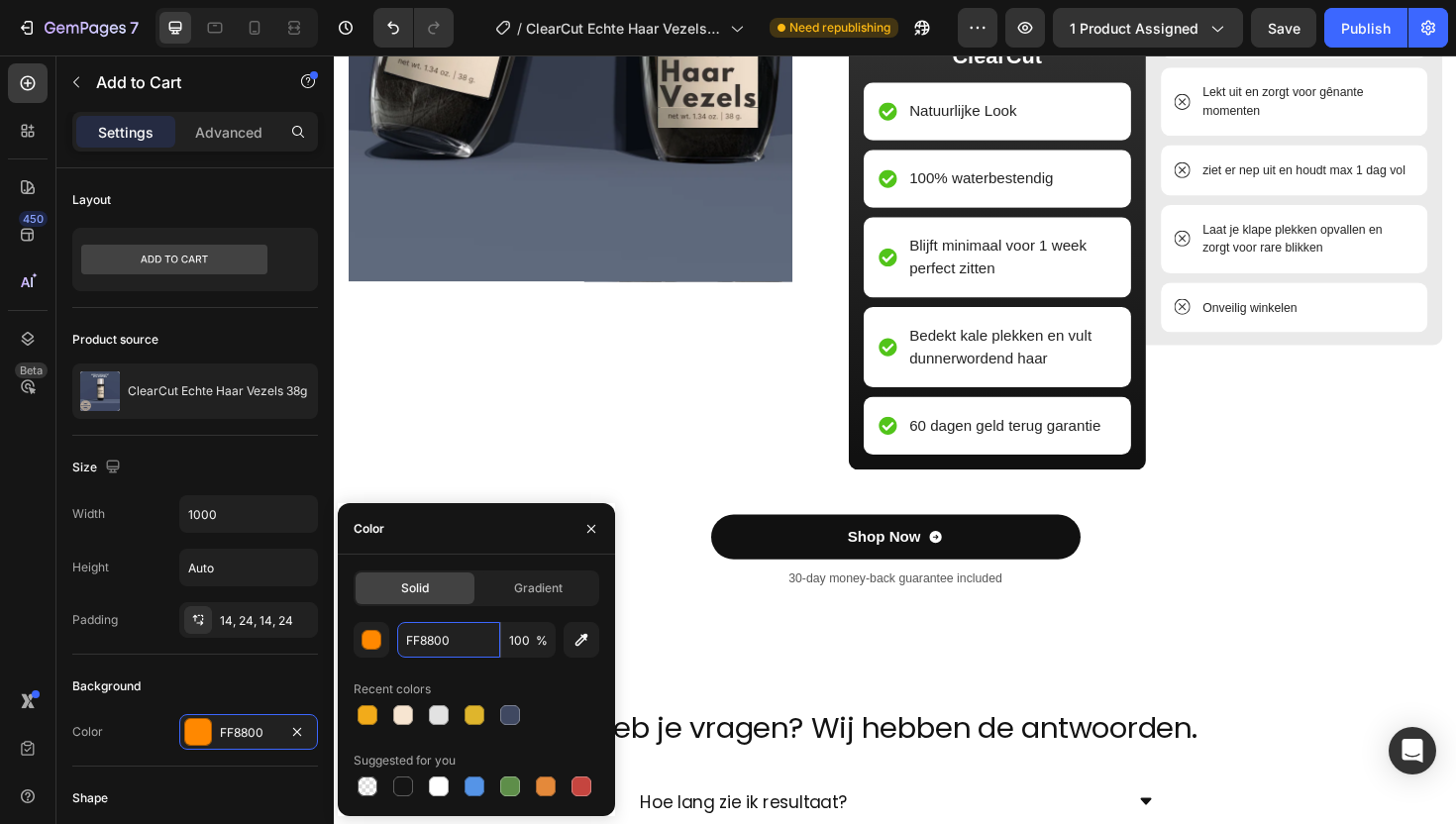 scroll, scrollTop: 3039, scrollLeft: 0, axis: vertical 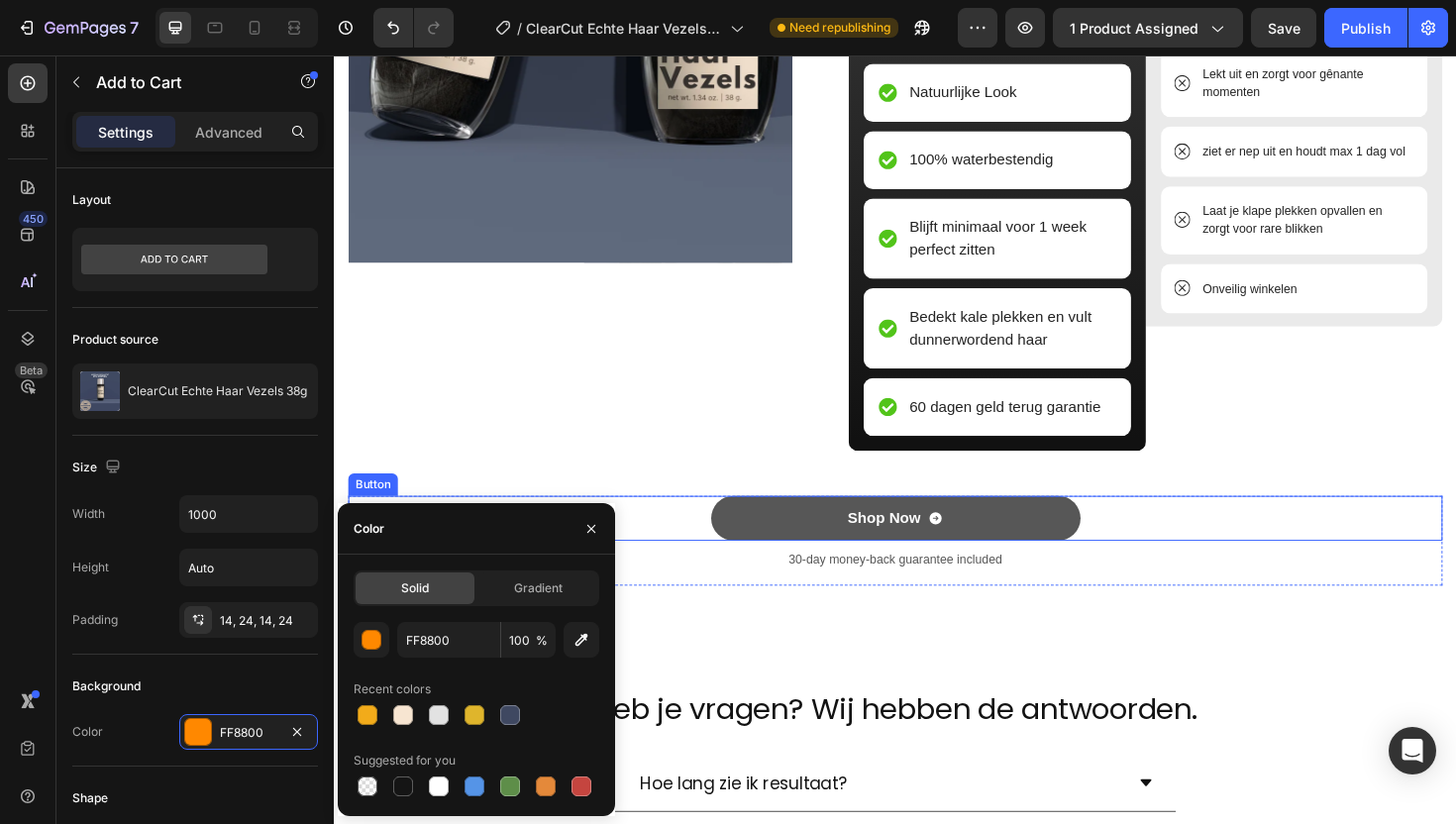 click on "Shop Now" at bounding box center (928, 546) 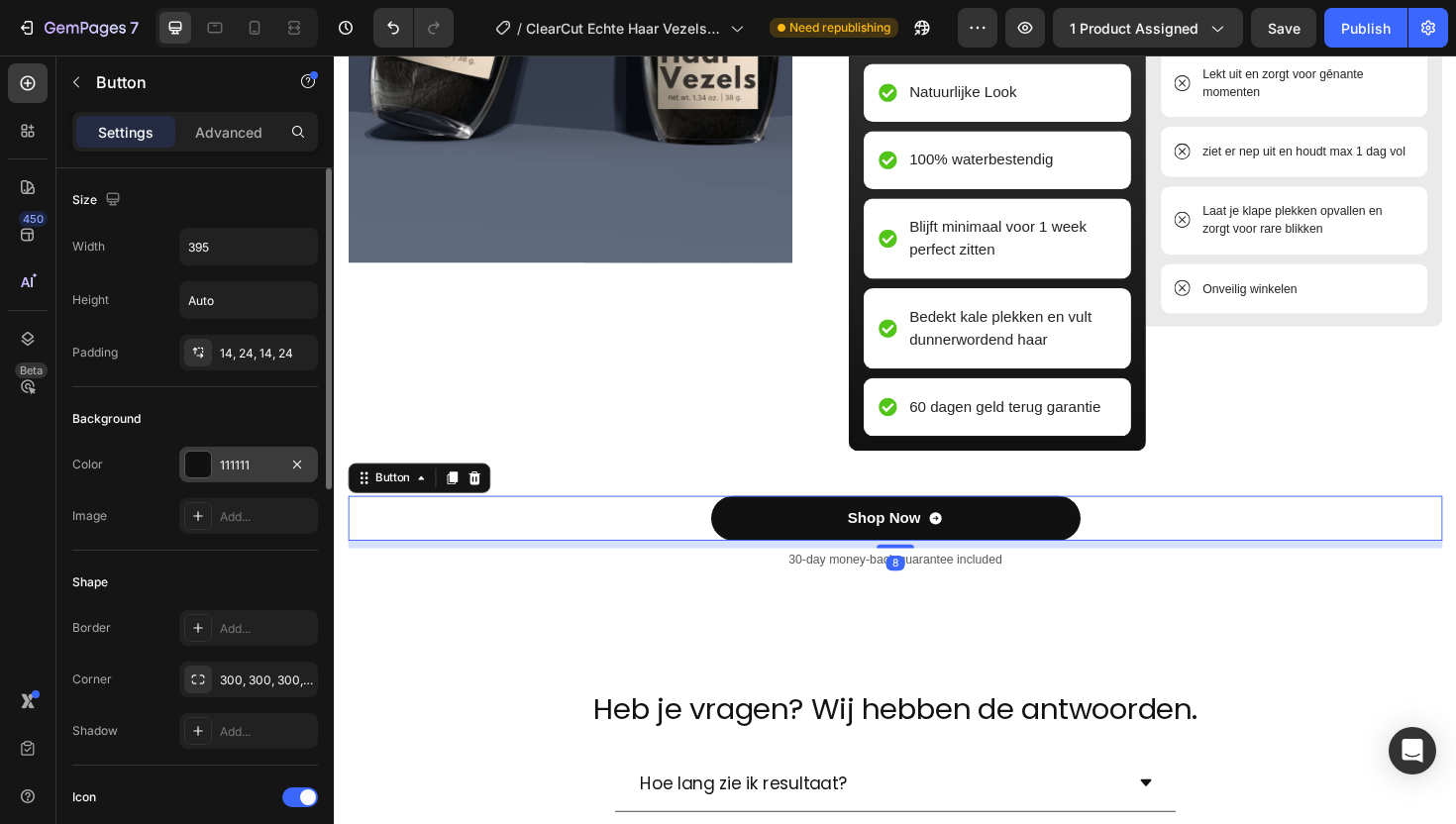 click on "111111" at bounding box center (249, 465) 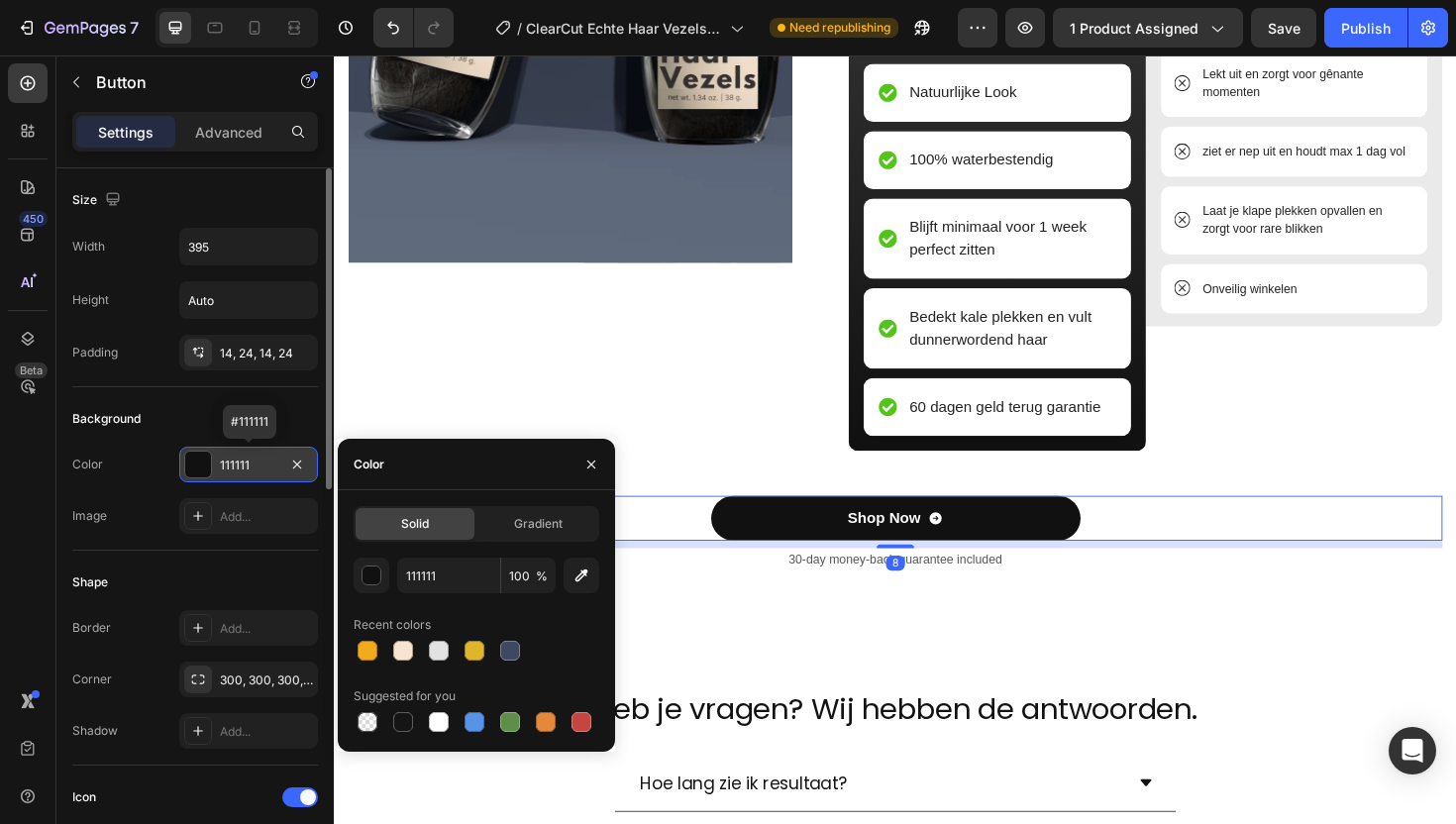 click on "111111" at bounding box center (249, 465) 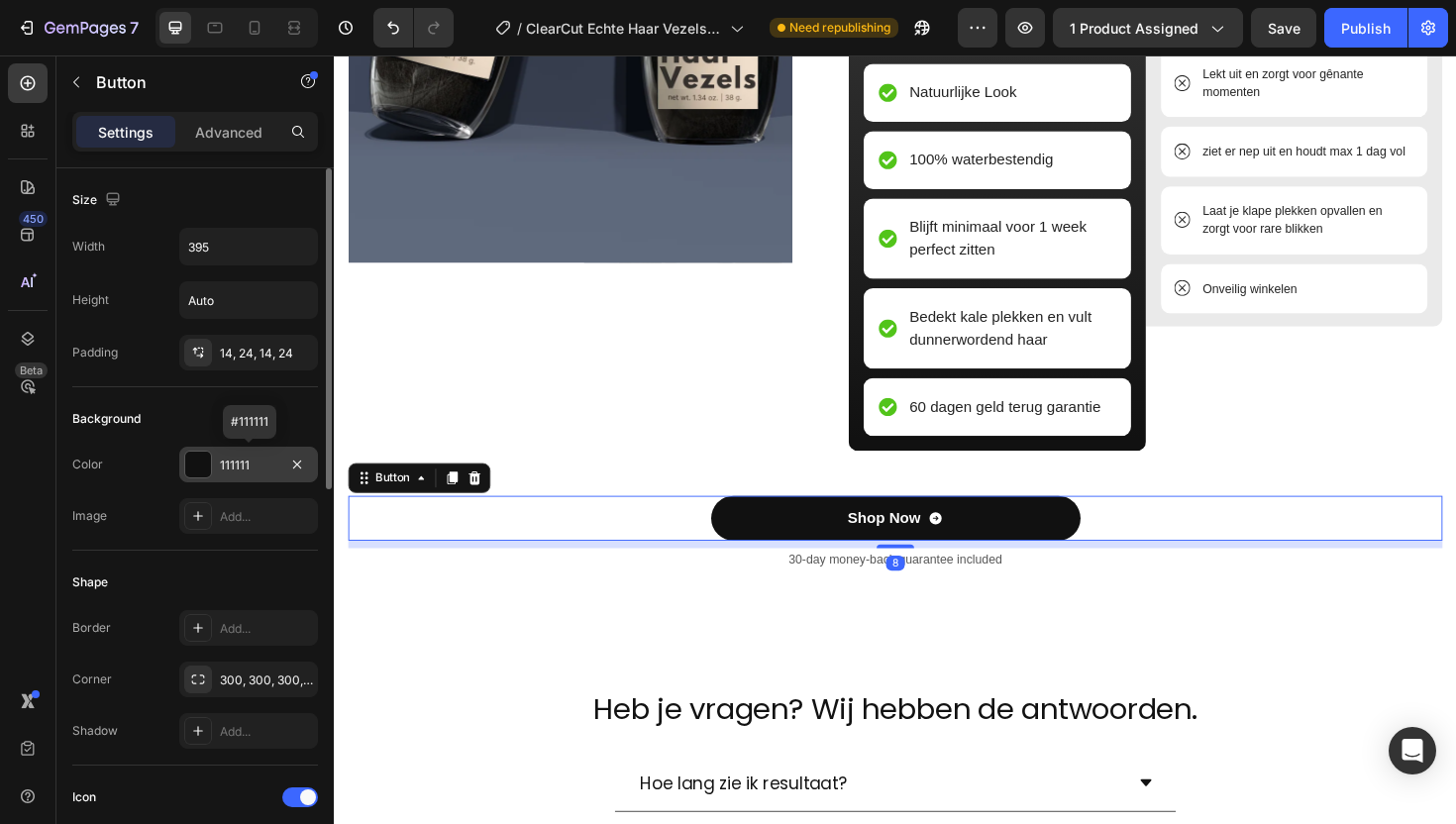 click on "111111" at bounding box center [249, 465] 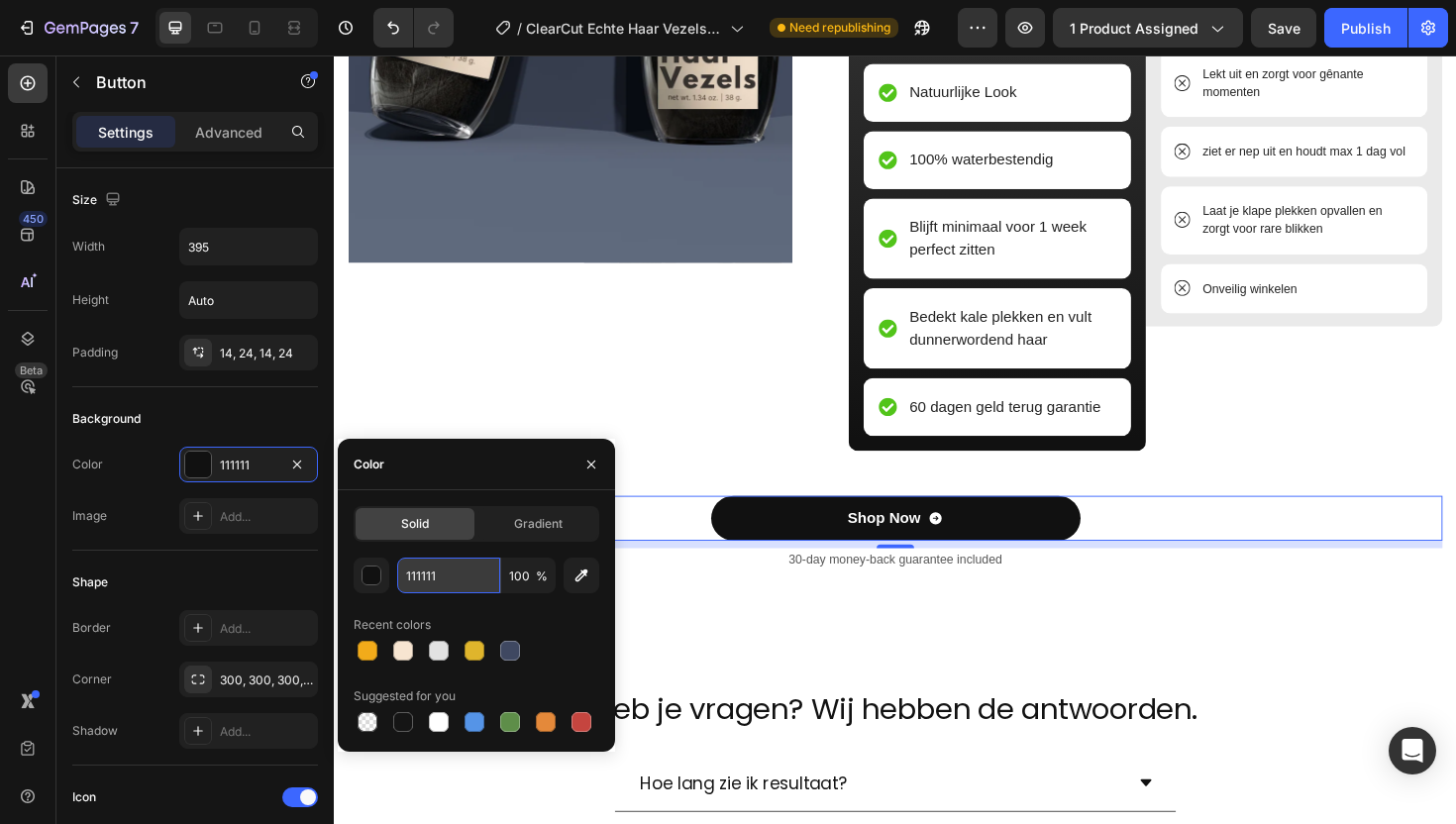 click on "111111" at bounding box center (449, 575) 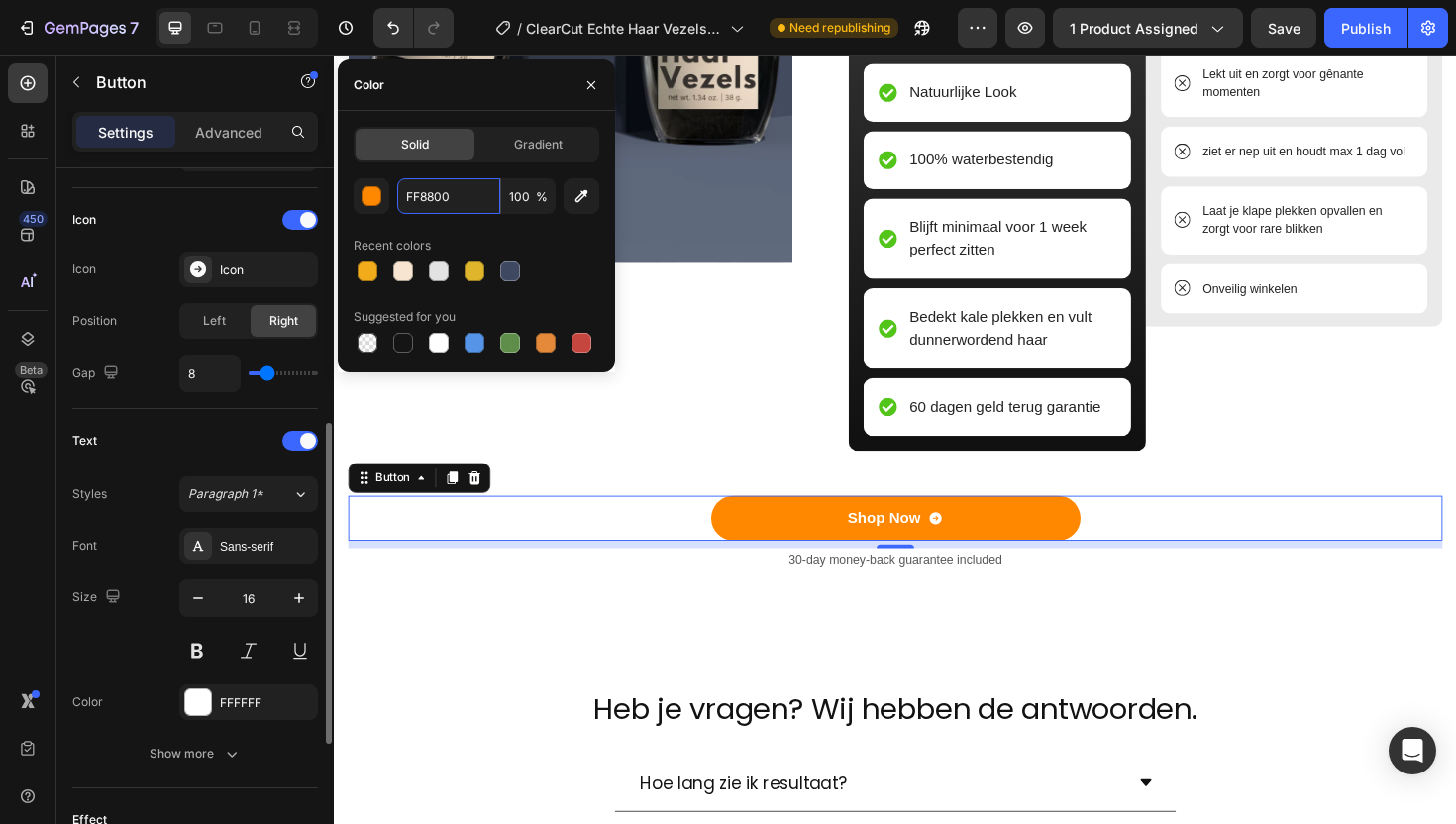 scroll, scrollTop: 578, scrollLeft: 0, axis: vertical 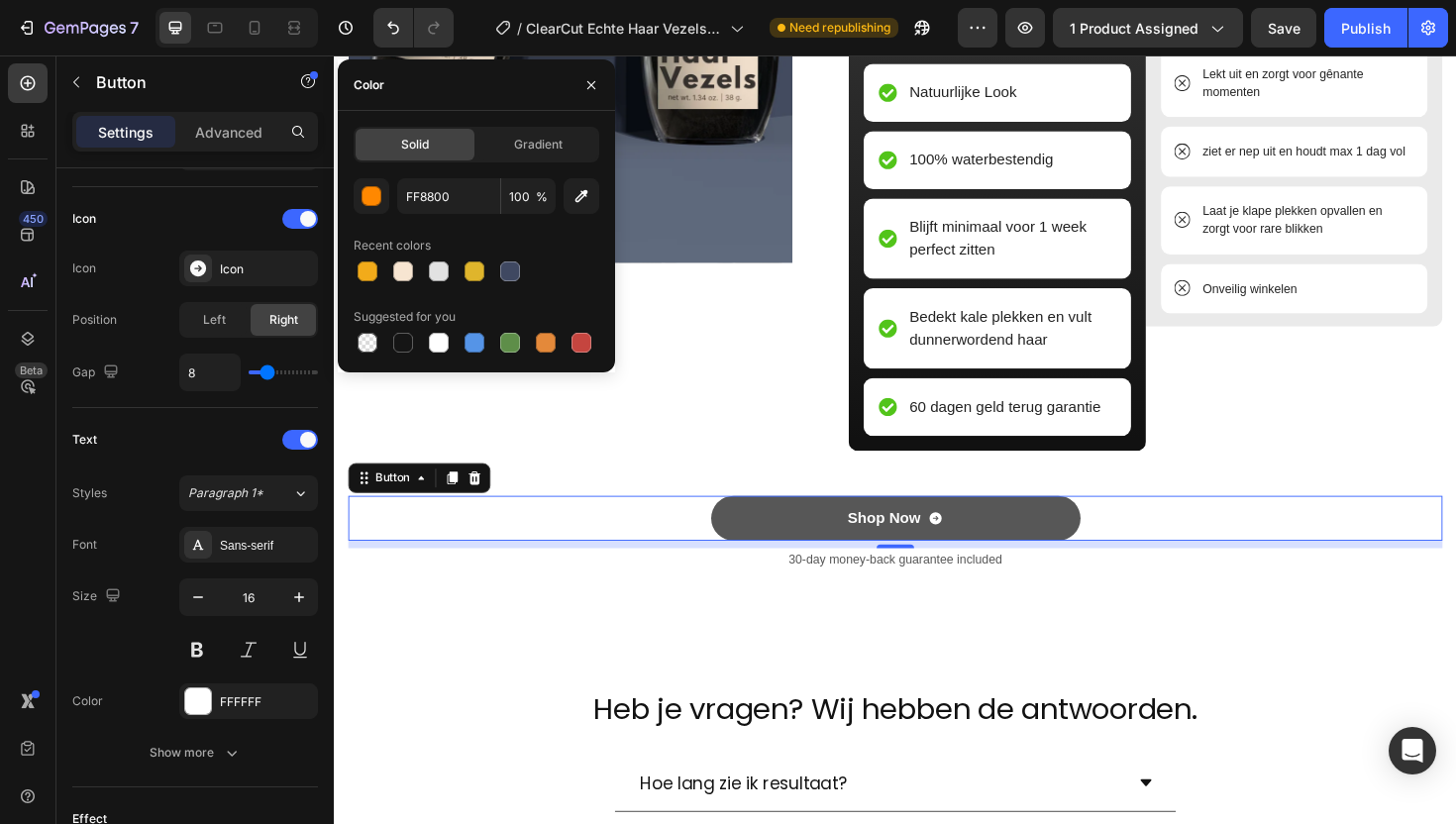 click on "Shop Now" at bounding box center (928, 546) 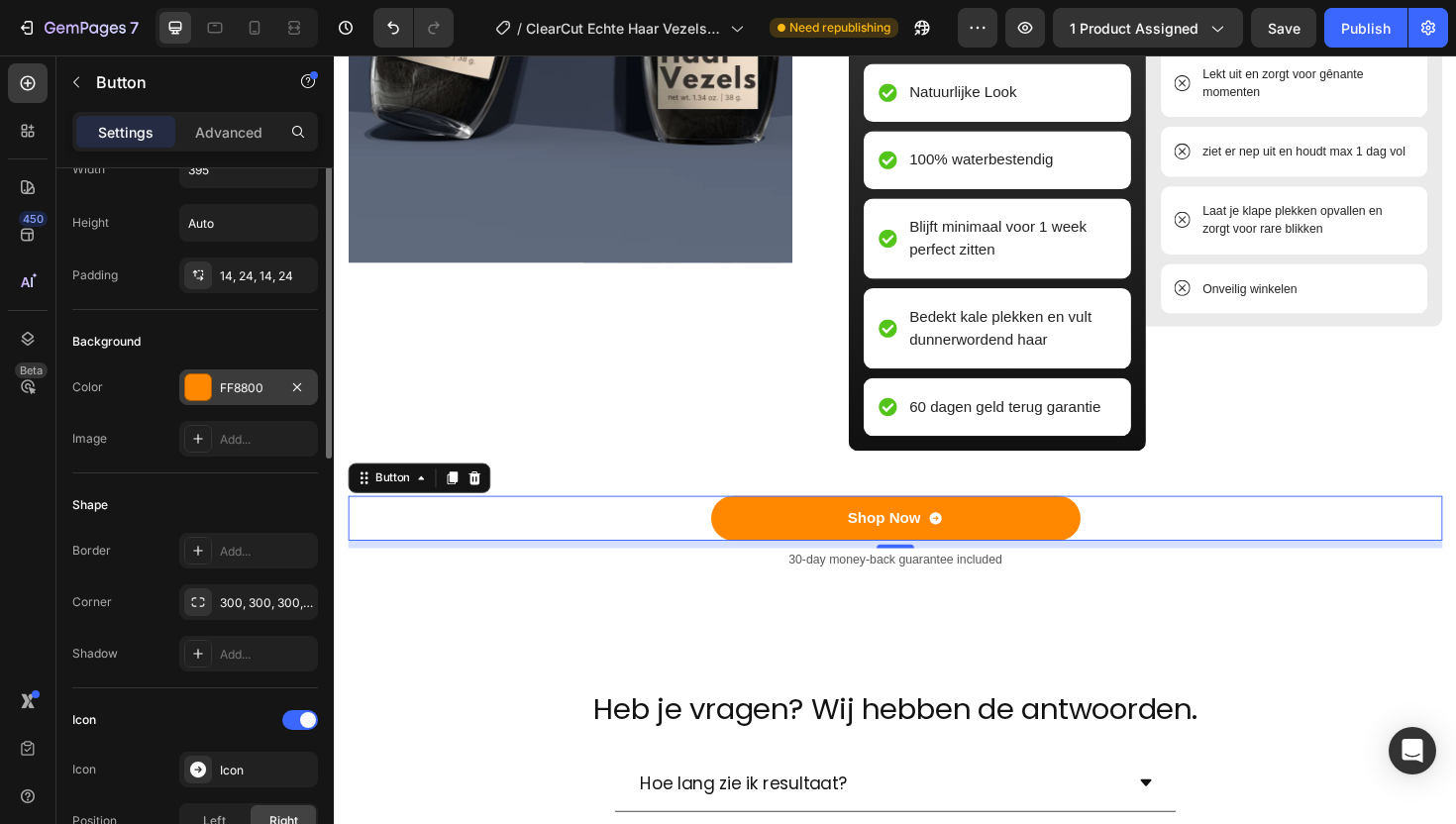 scroll, scrollTop: 0, scrollLeft: 0, axis: both 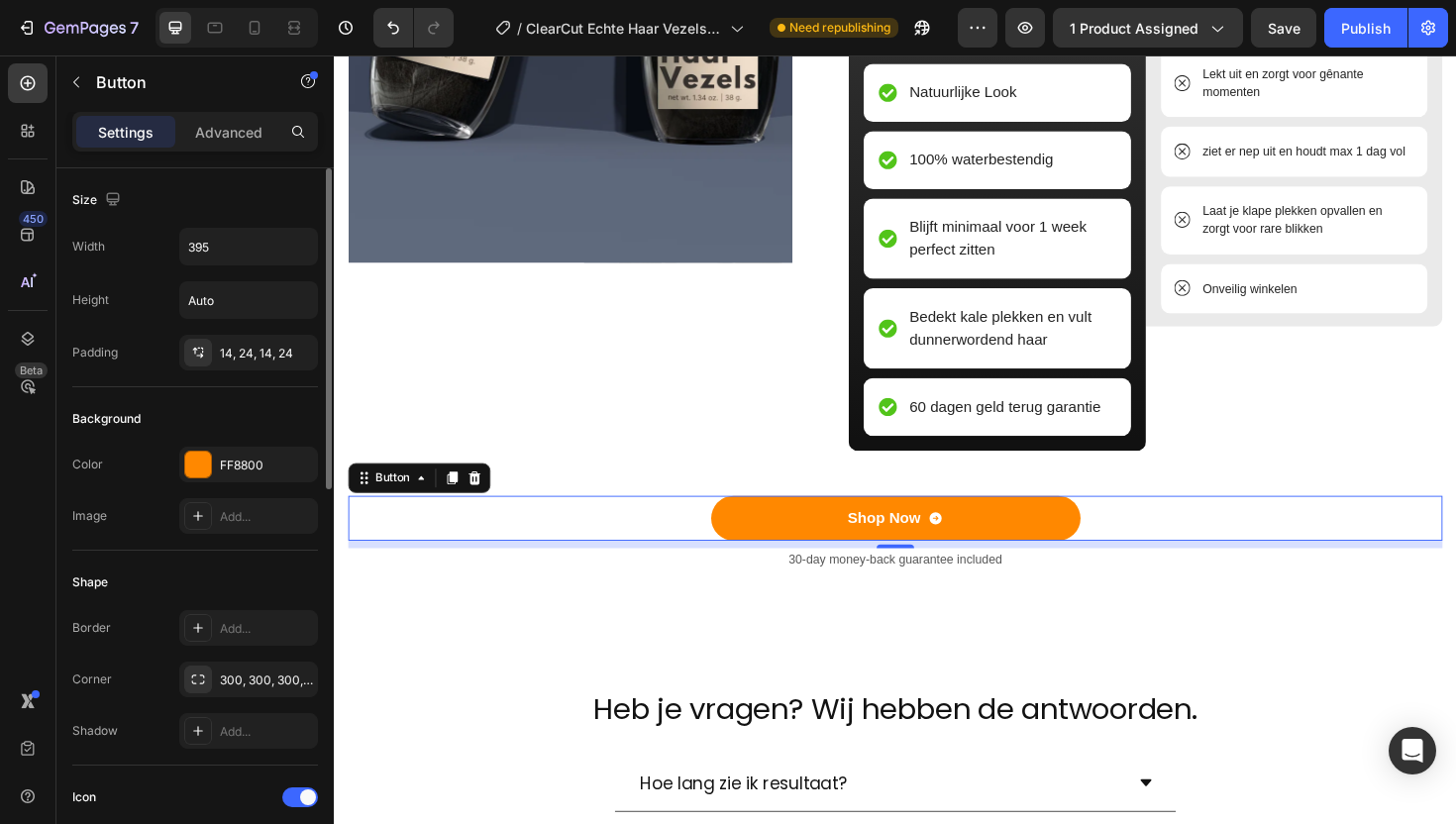 click on "Settings Advanced" at bounding box center (195, 132) 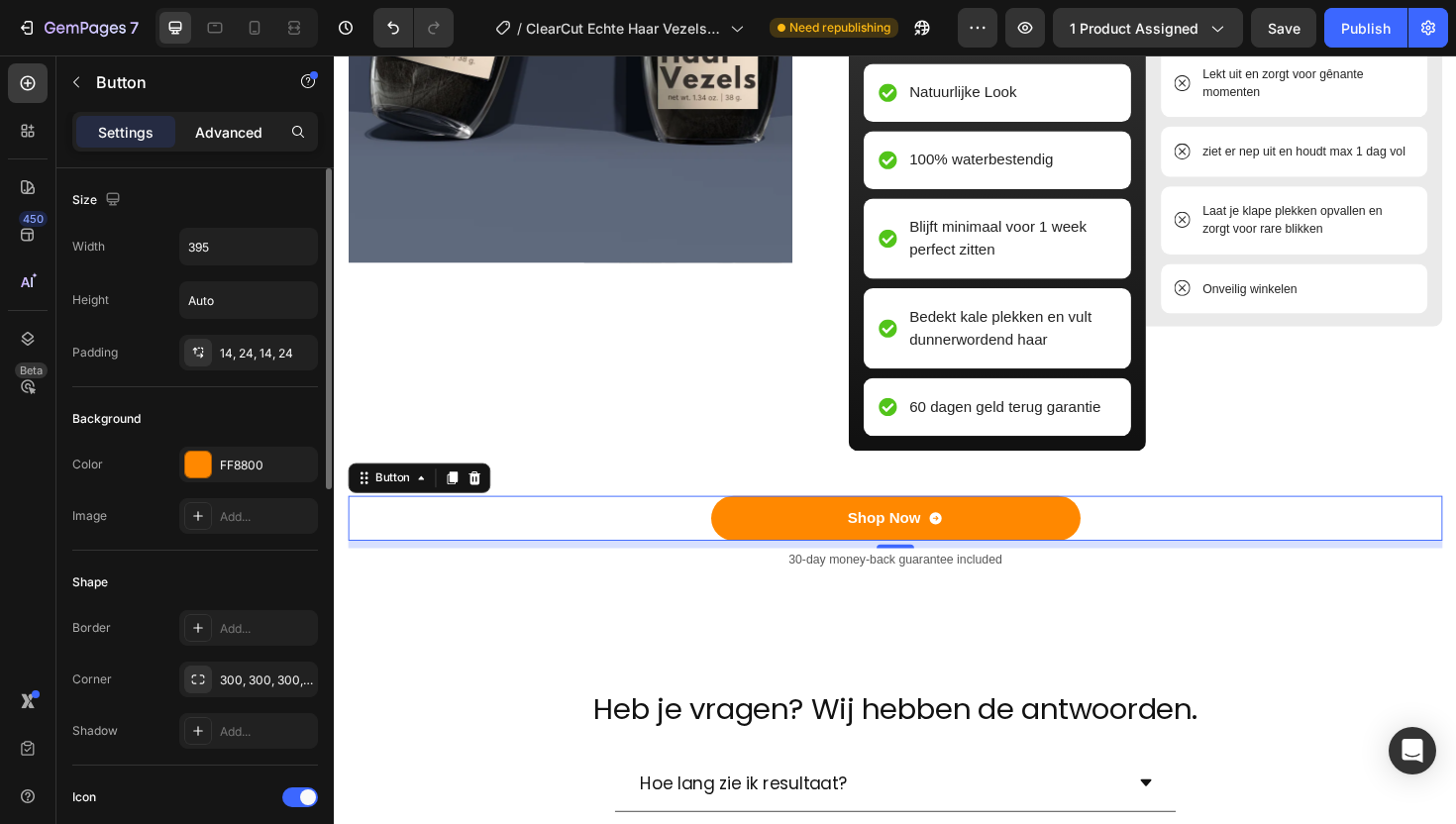 click on "Advanced" at bounding box center (229, 132) 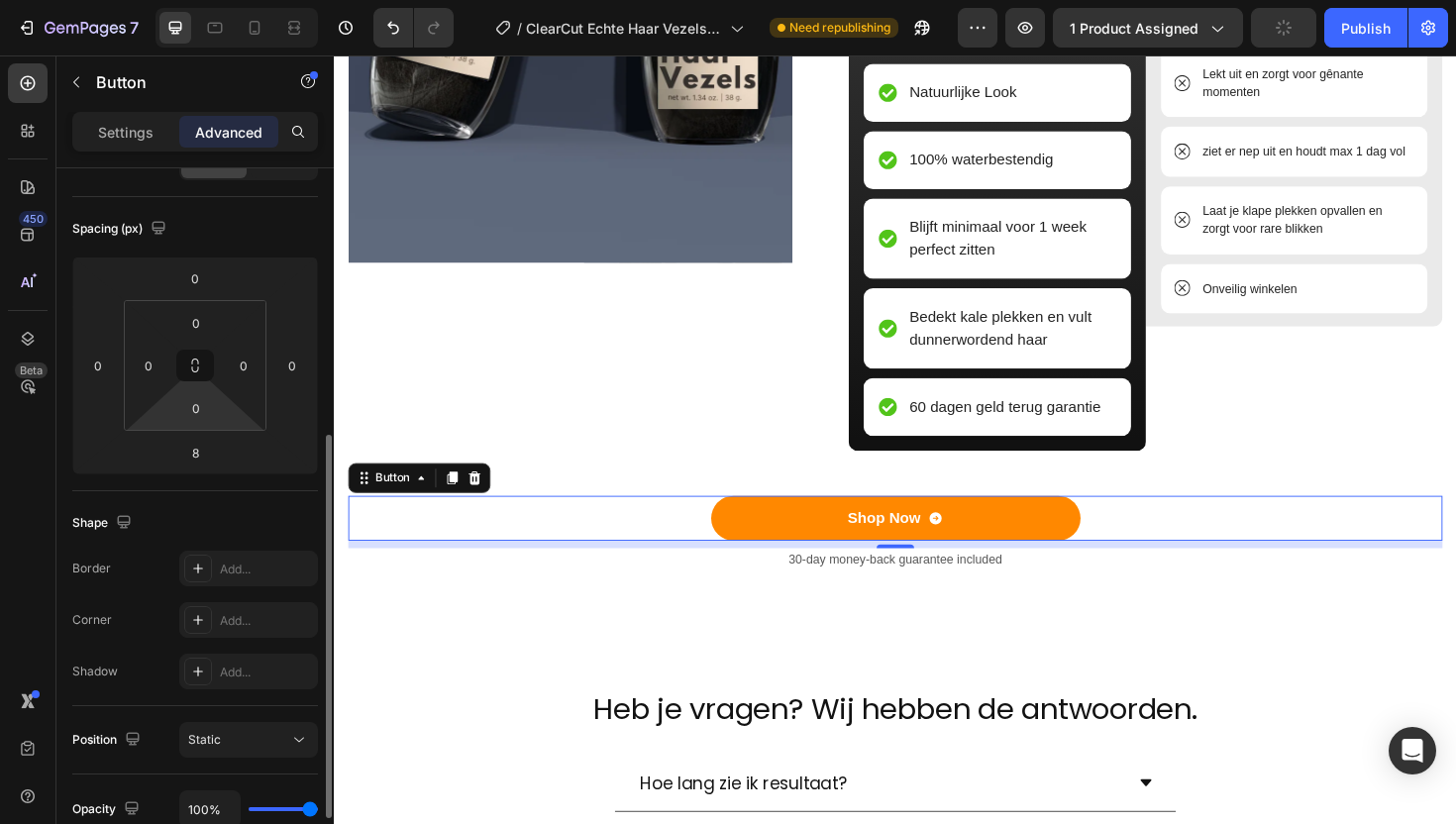 scroll, scrollTop: 0, scrollLeft: 0, axis: both 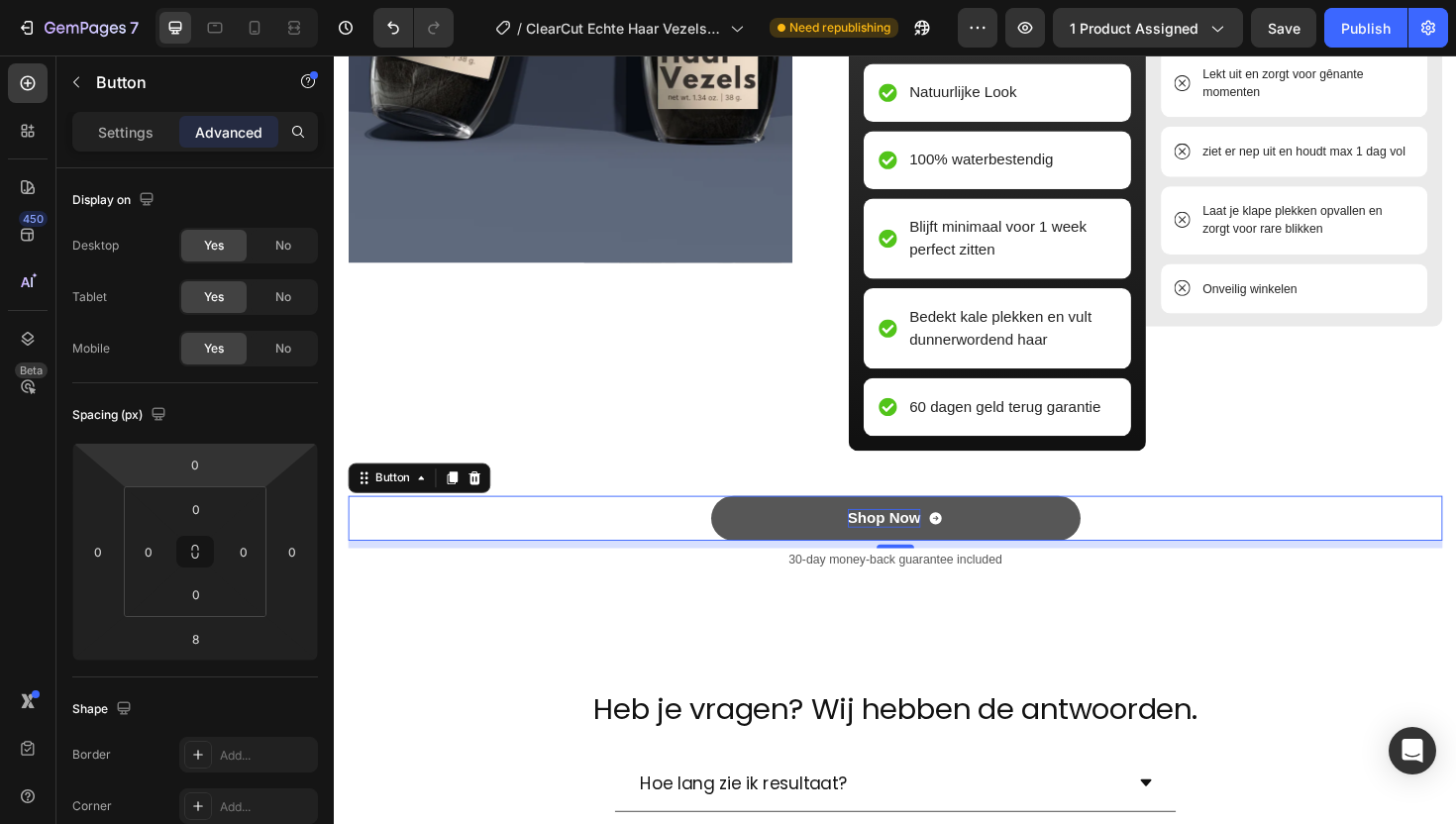 click on "Shop Now" at bounding box center (916, 546) 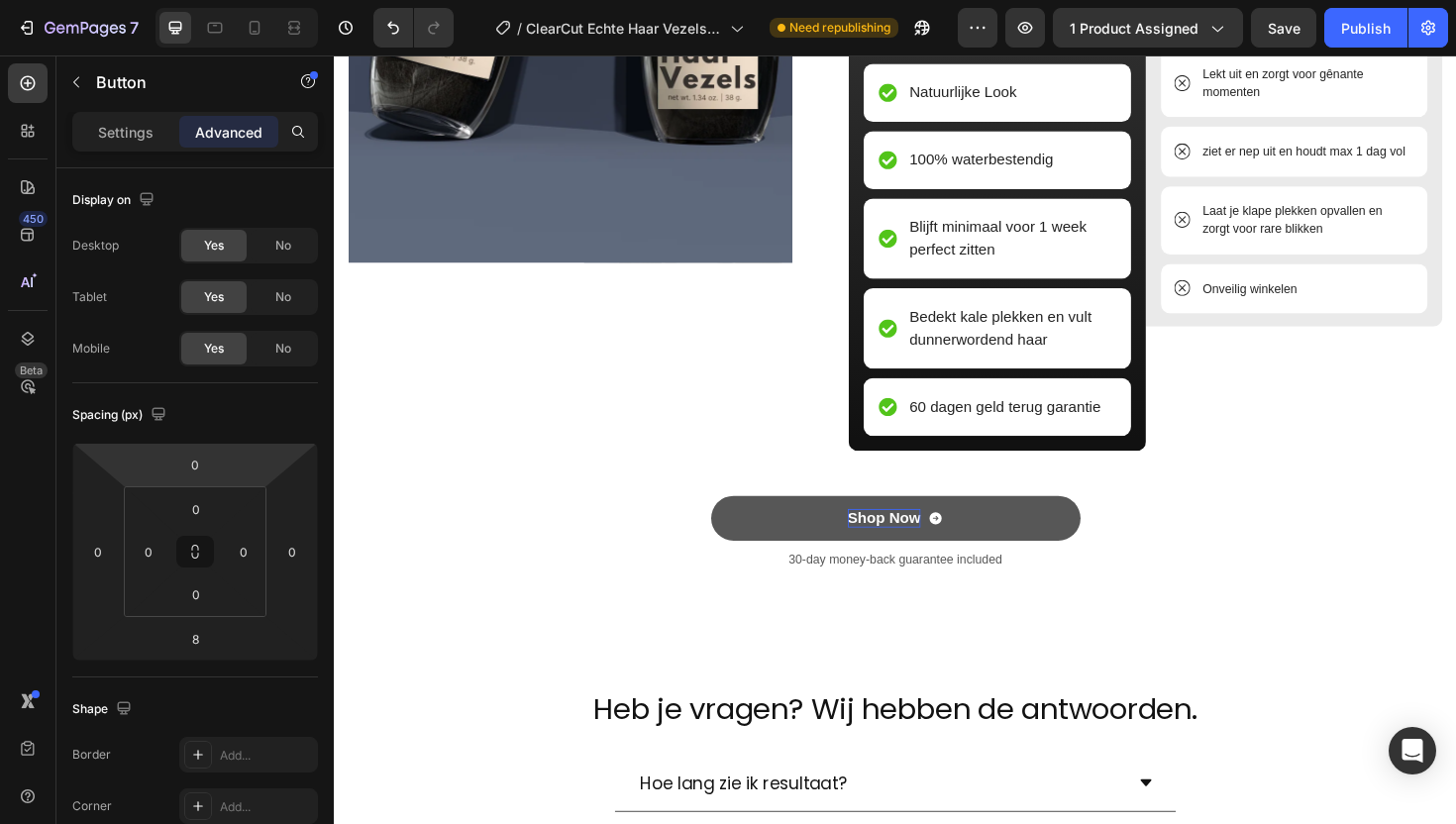 click on "Shop Now" at bounding box center (916, 546) 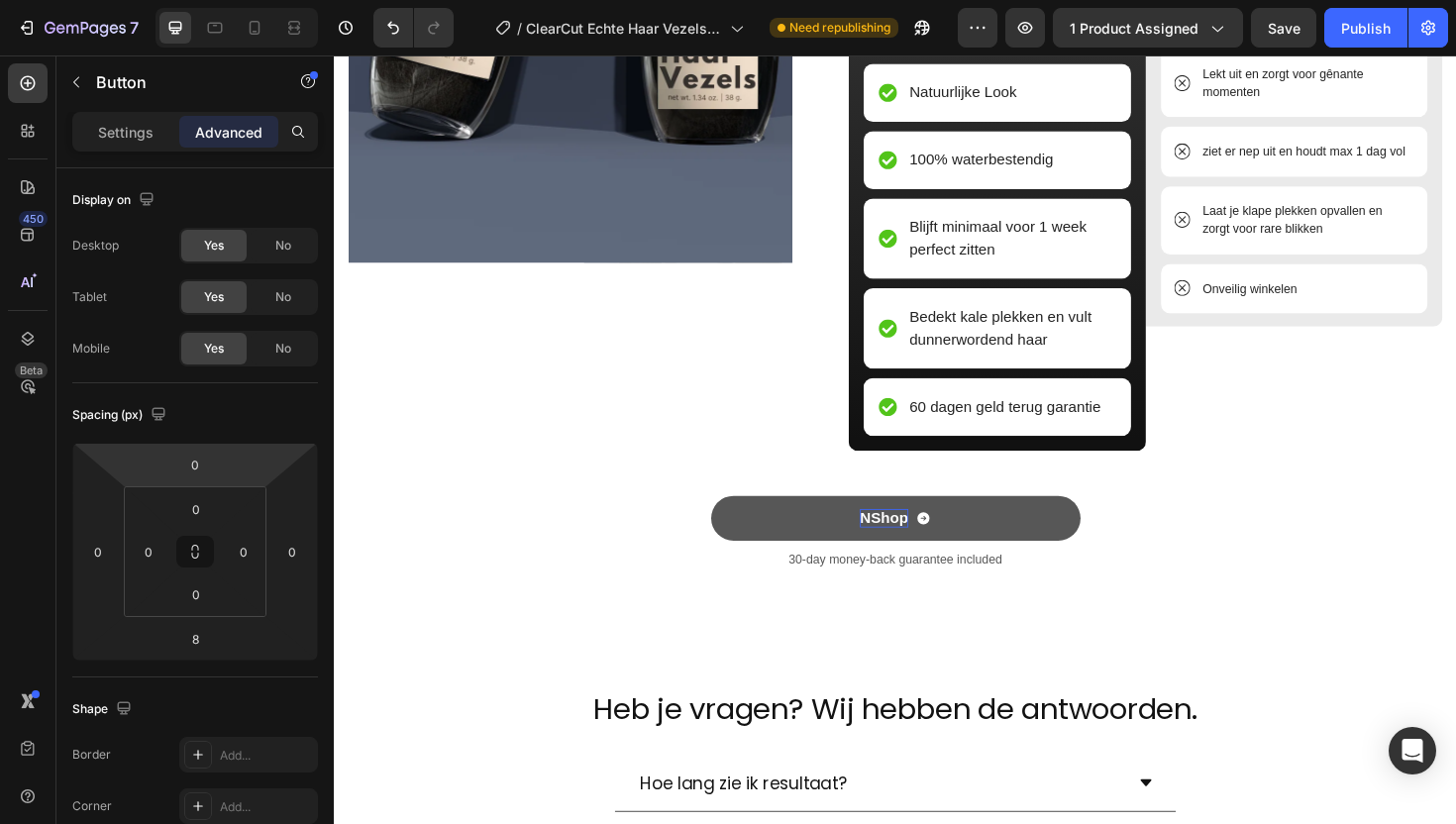 click on "NShop" at bounding box center [916, 546] 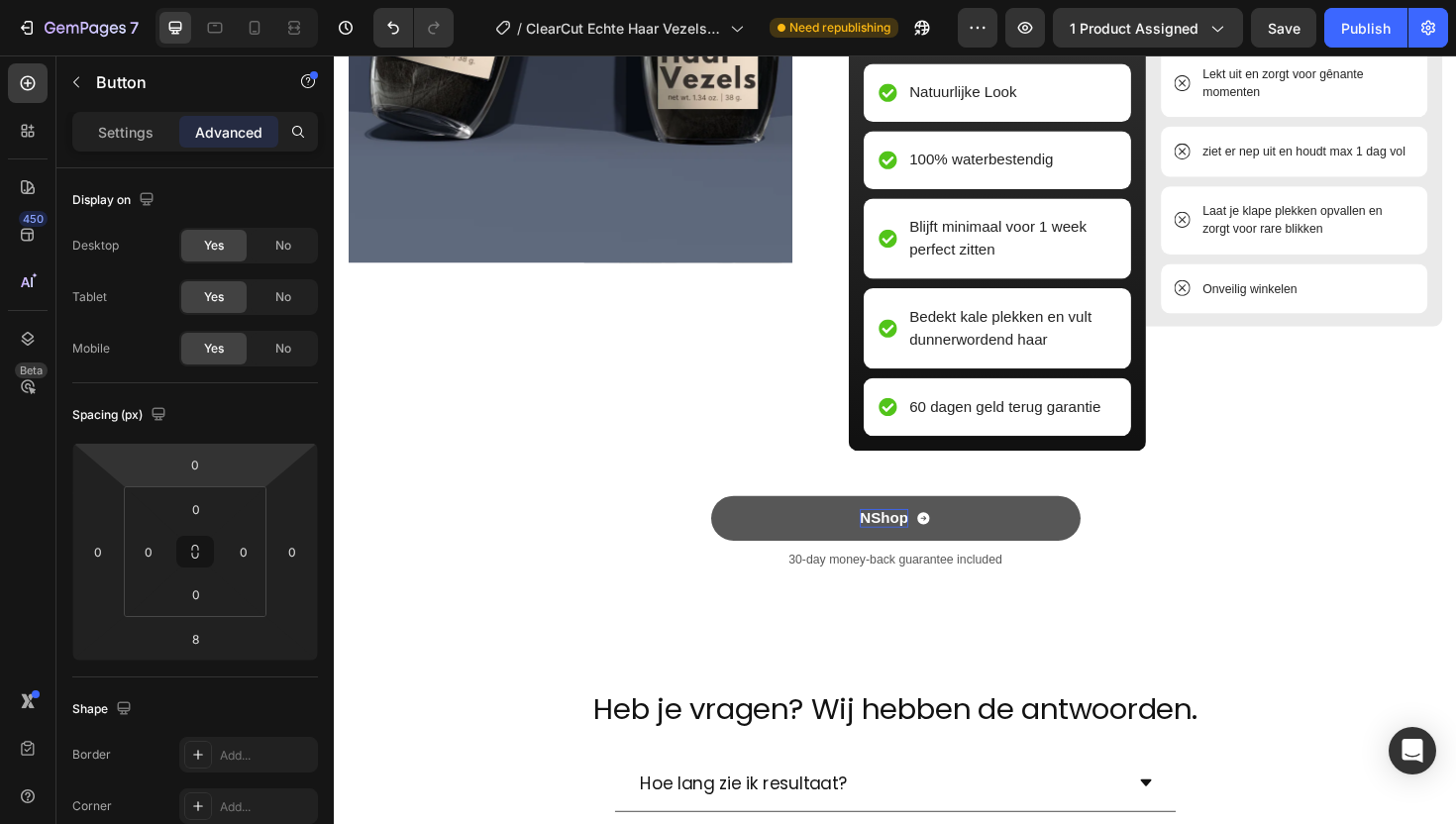 click on "NShop" at bounding box center [916, 546] 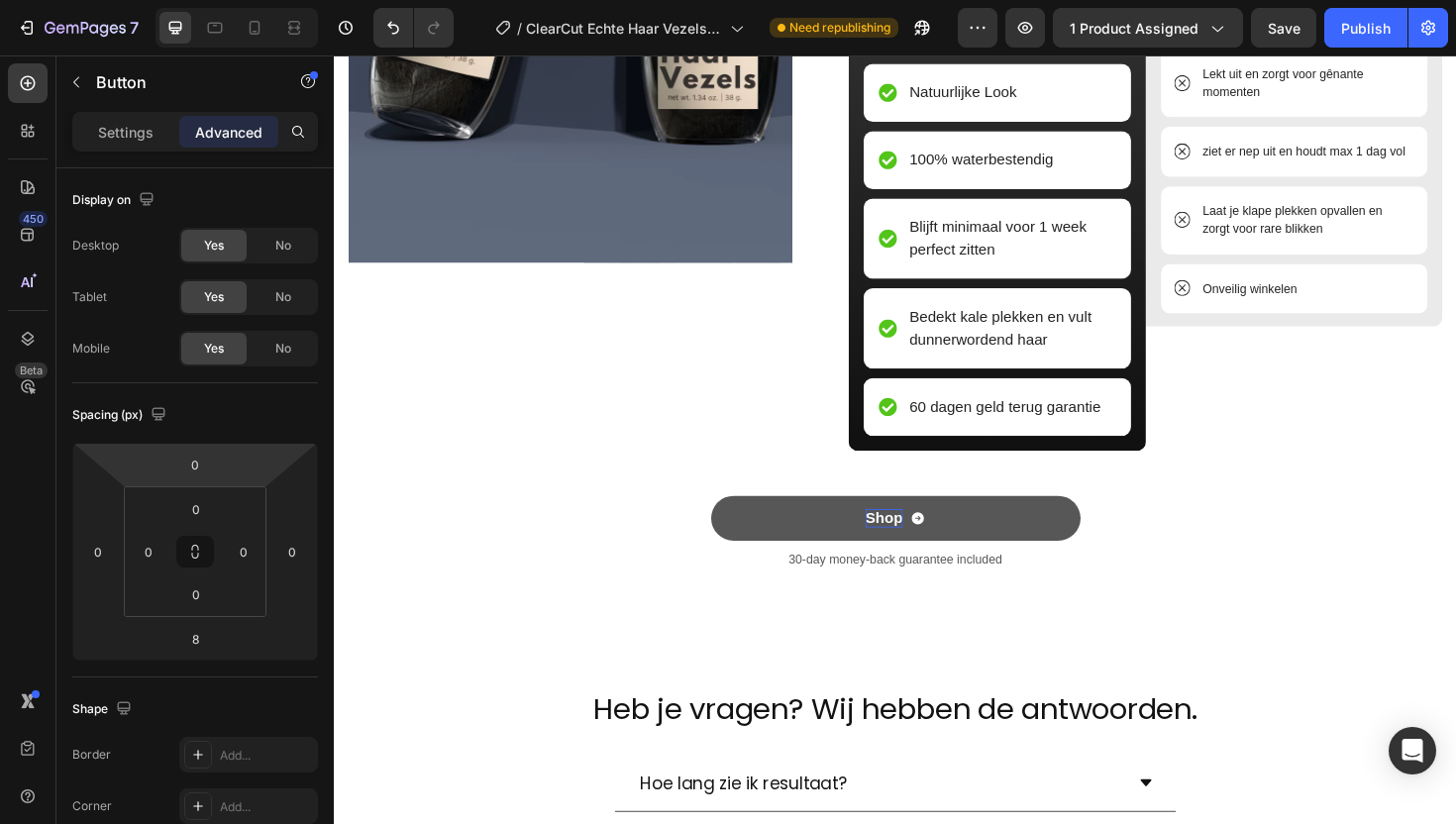 click on "Shop" at bounding box center (916, 546) 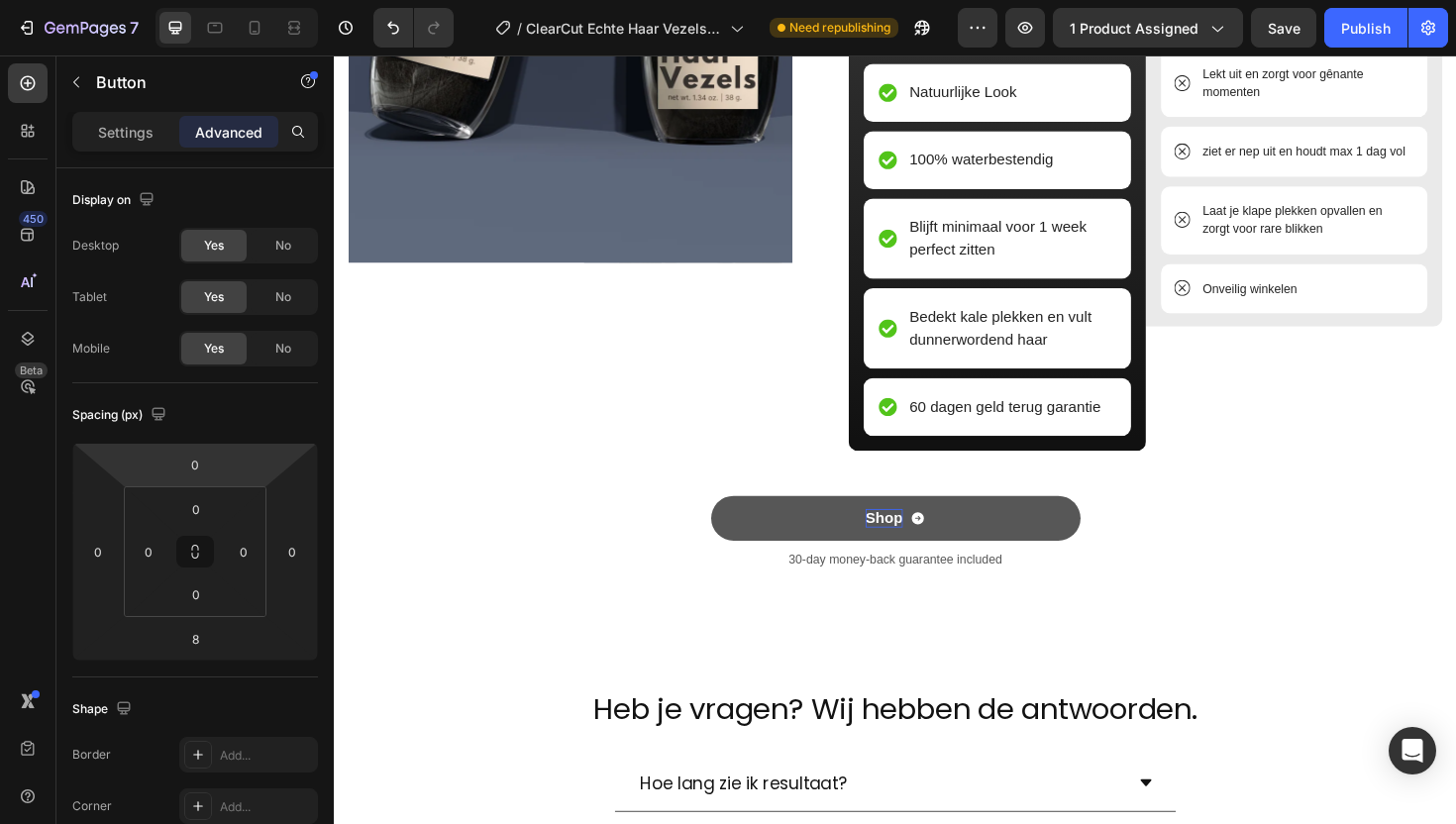 click on "Shop" at bounding box center [928, 546] 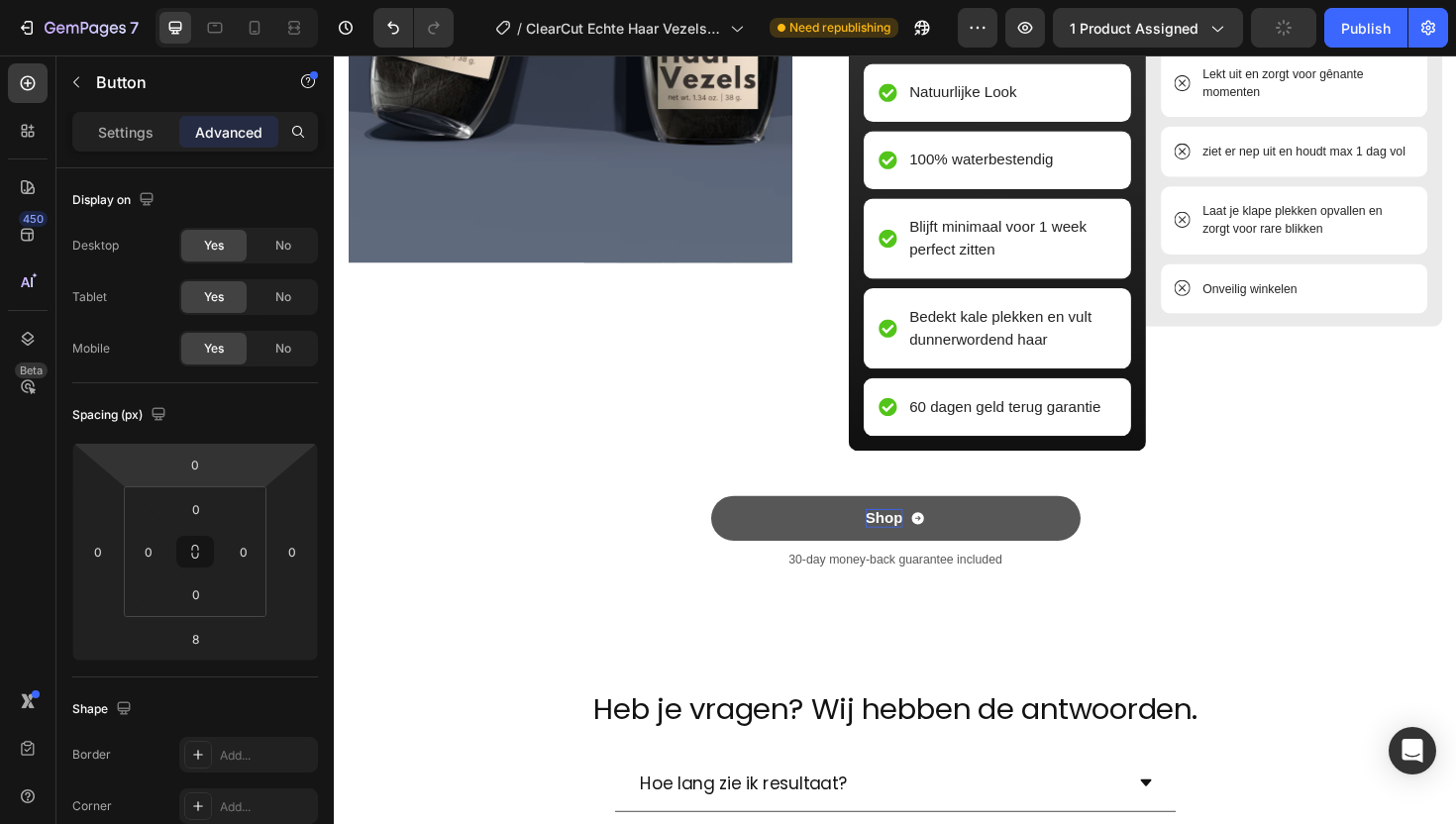 click on "Shop" at bounding box center (916, 546) 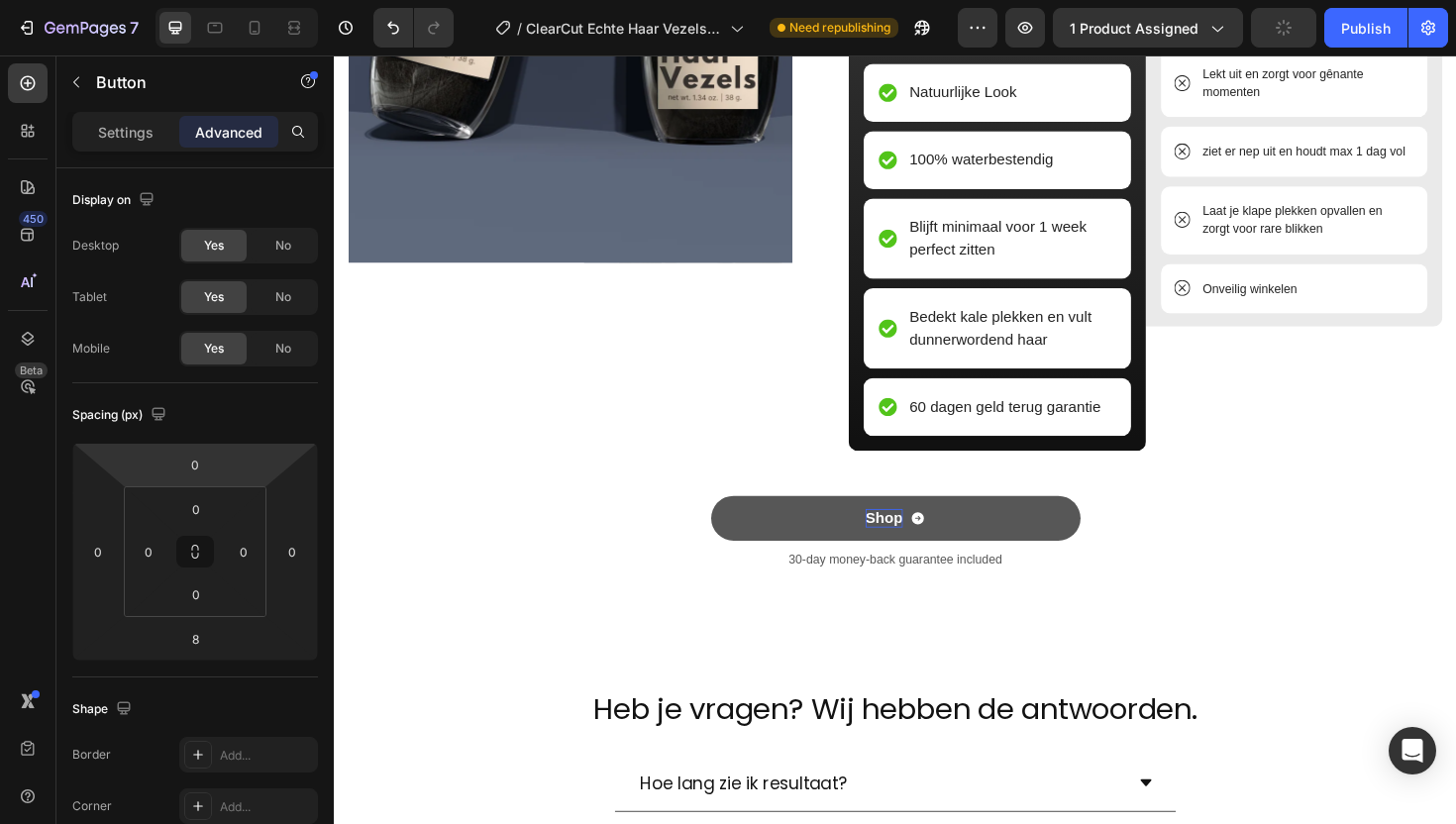click on "Shop" at bounding box center (916, 546) 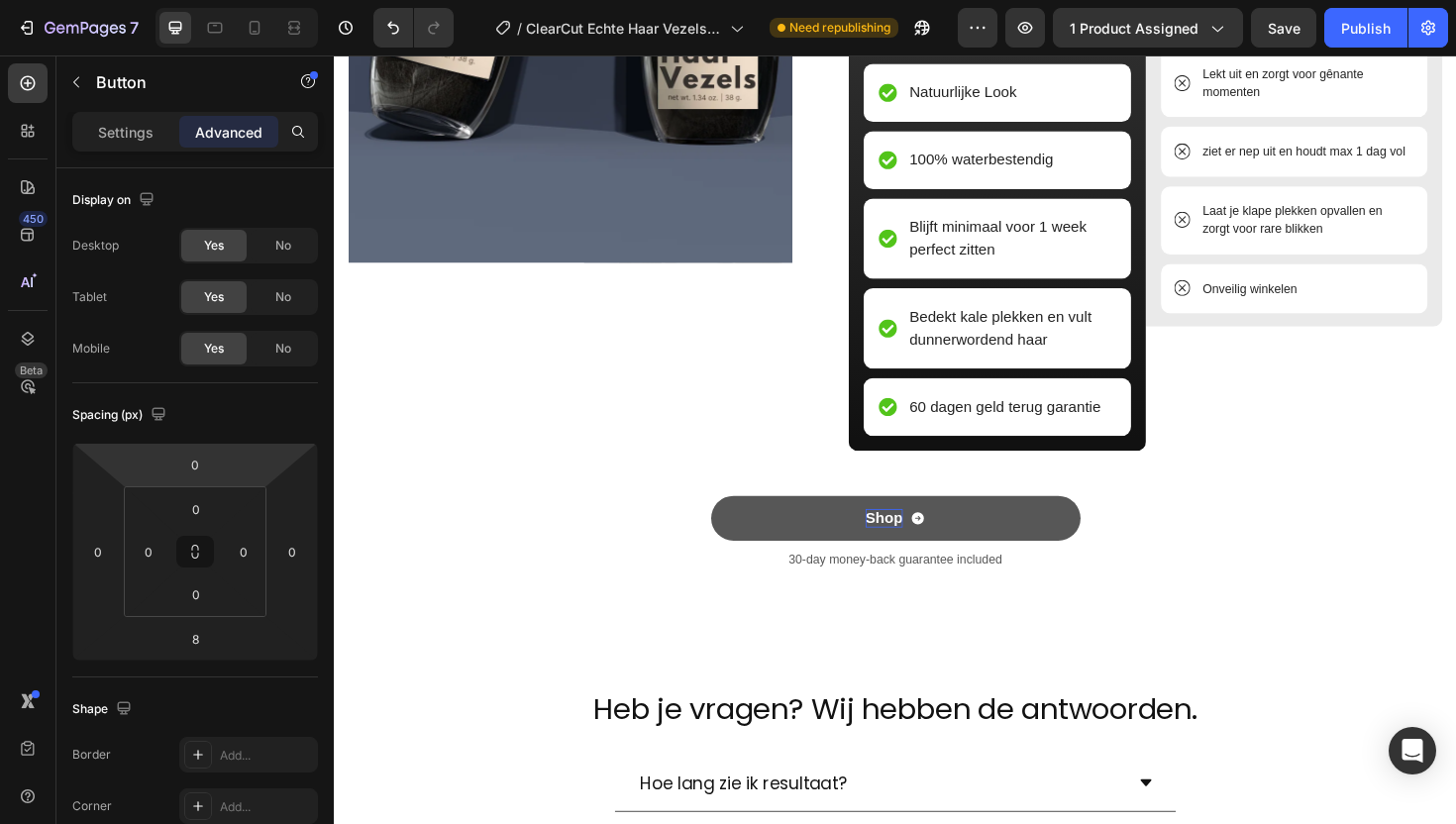 click on "Shop" at bounding box center [928, 546] 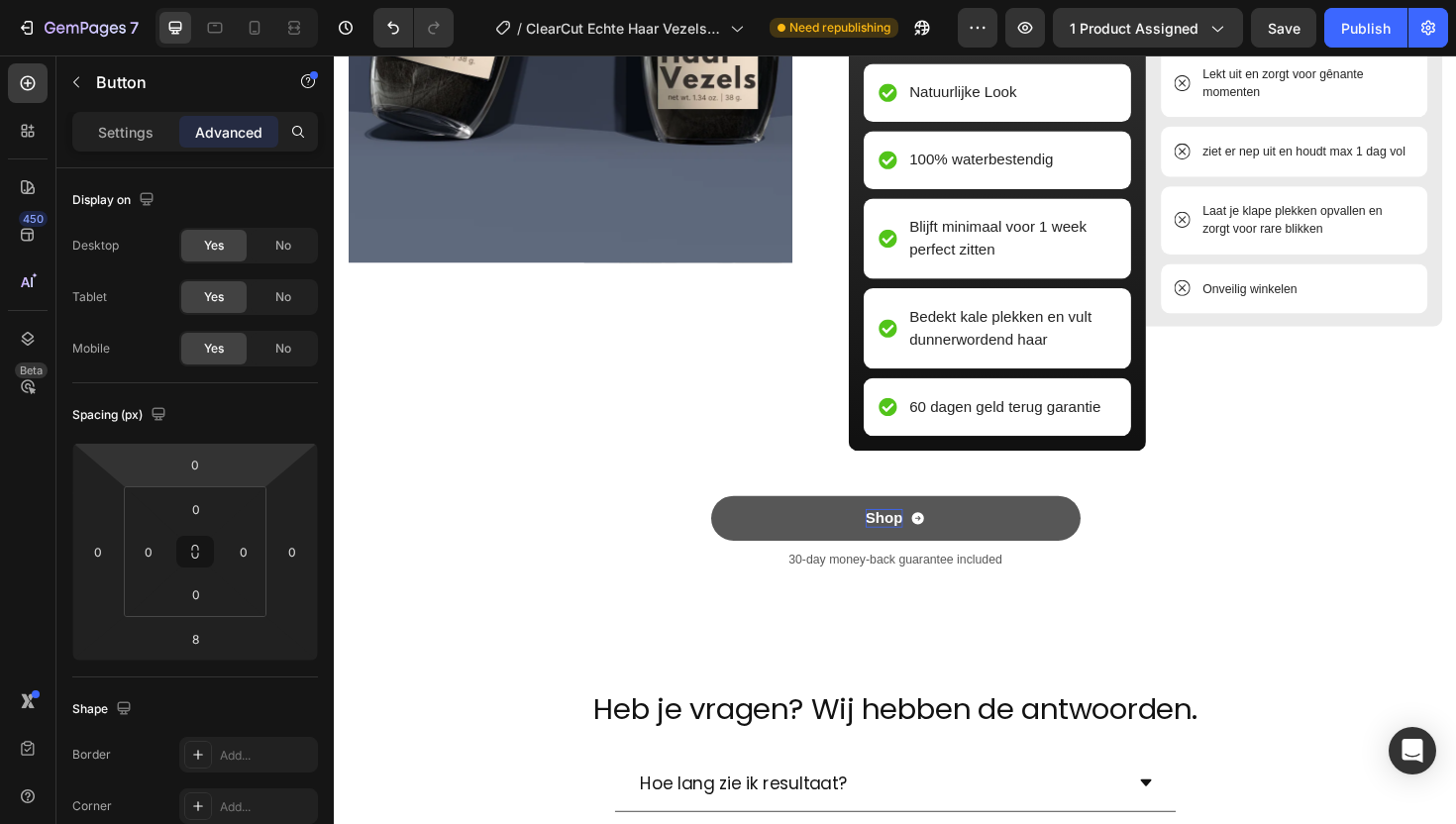 click on "Shop" at bounding box center (916, 546) 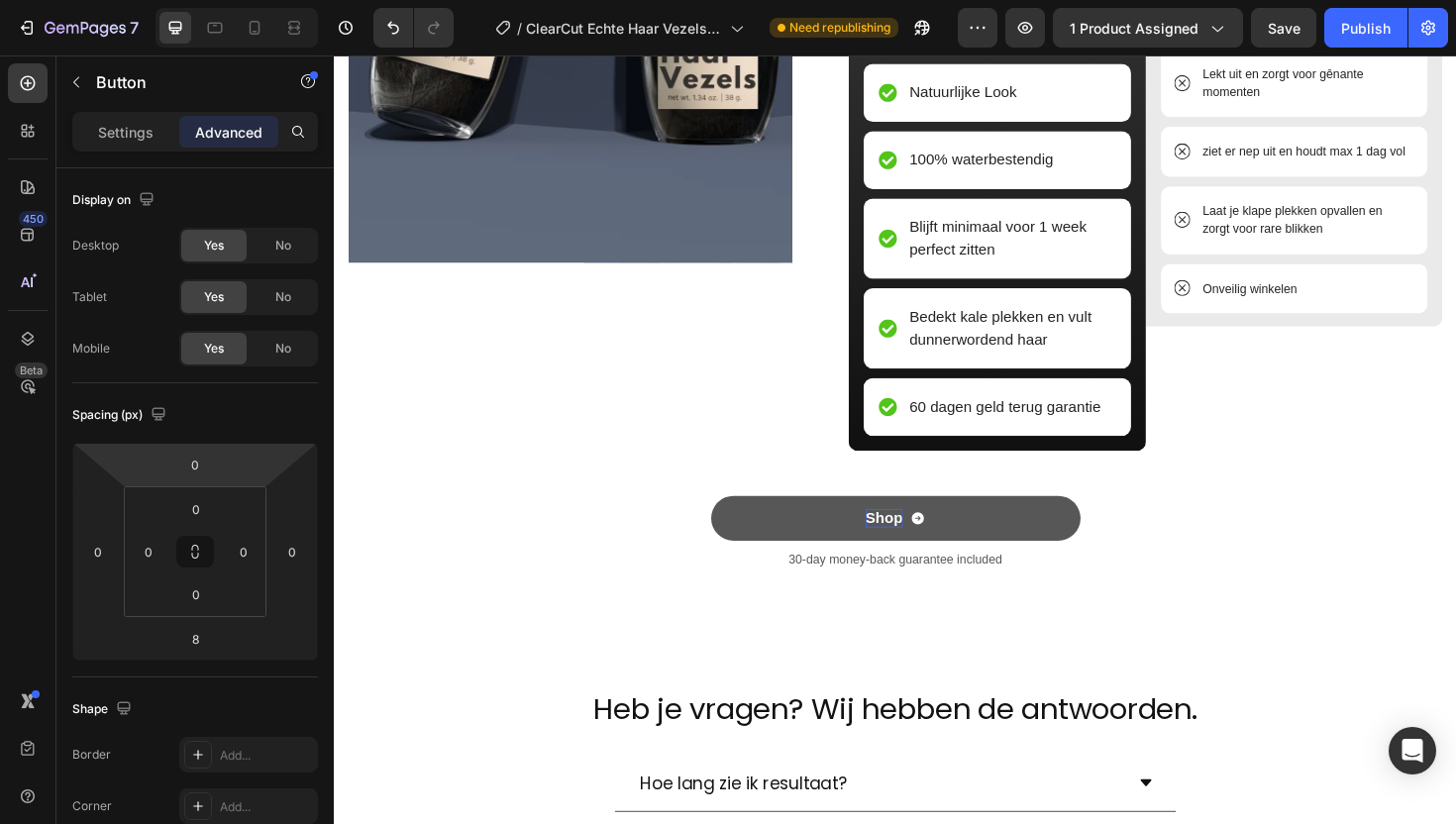 click on "Shop" at bounding box center (916, 546) 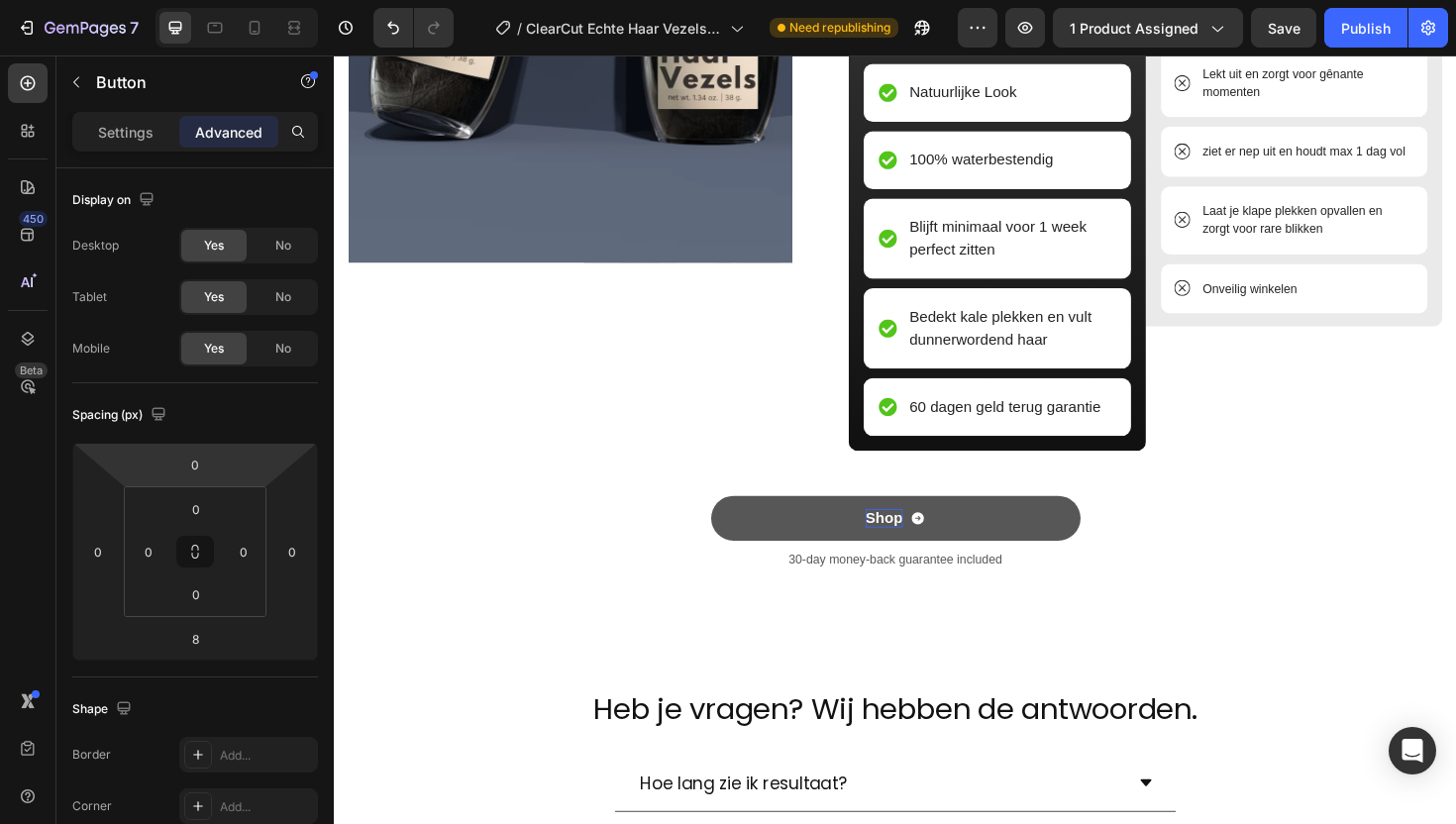 click on "Shop" at bounding box center [916, 546] 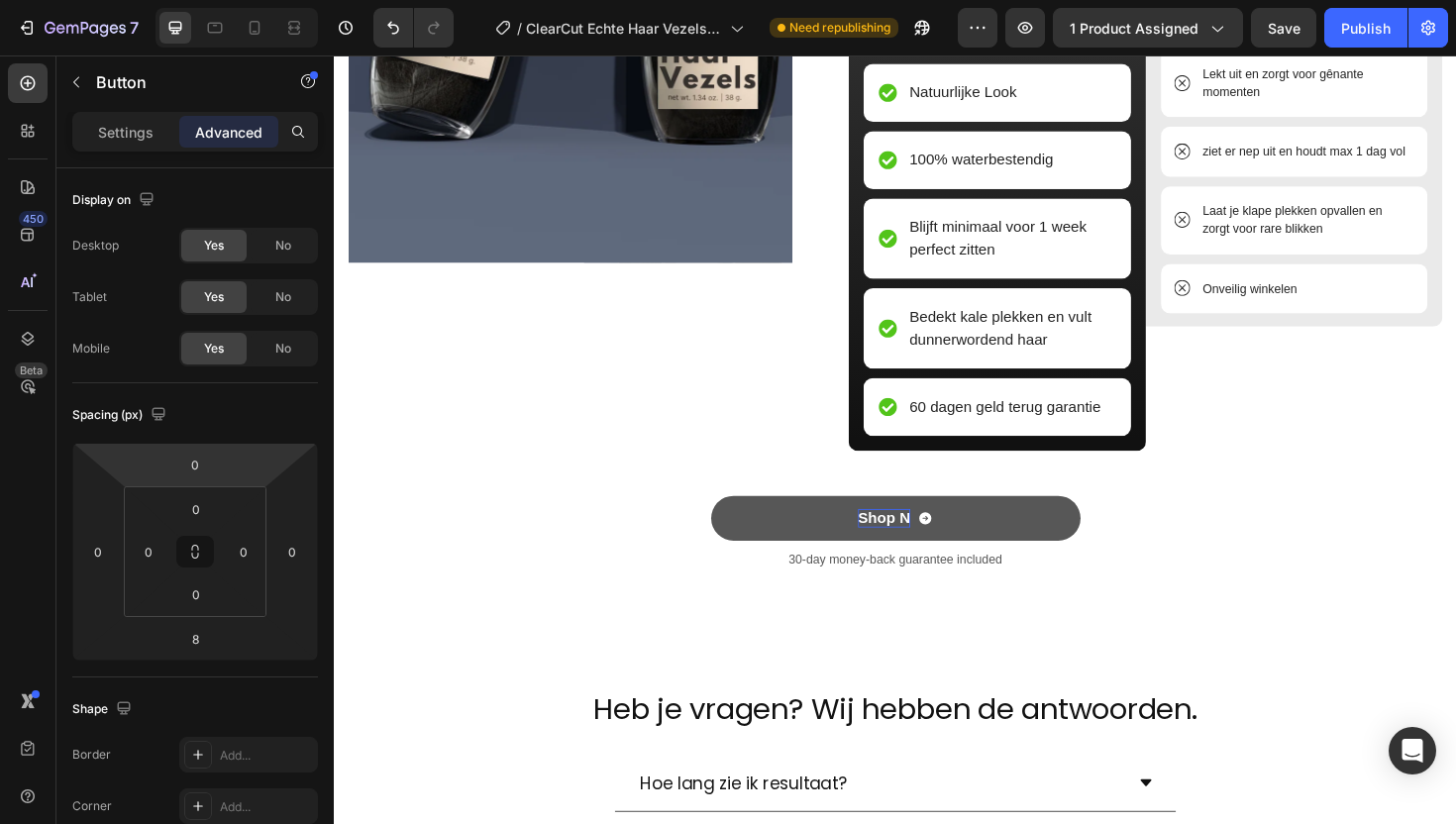 click on "Shop N" at bounding box center [916, 546] 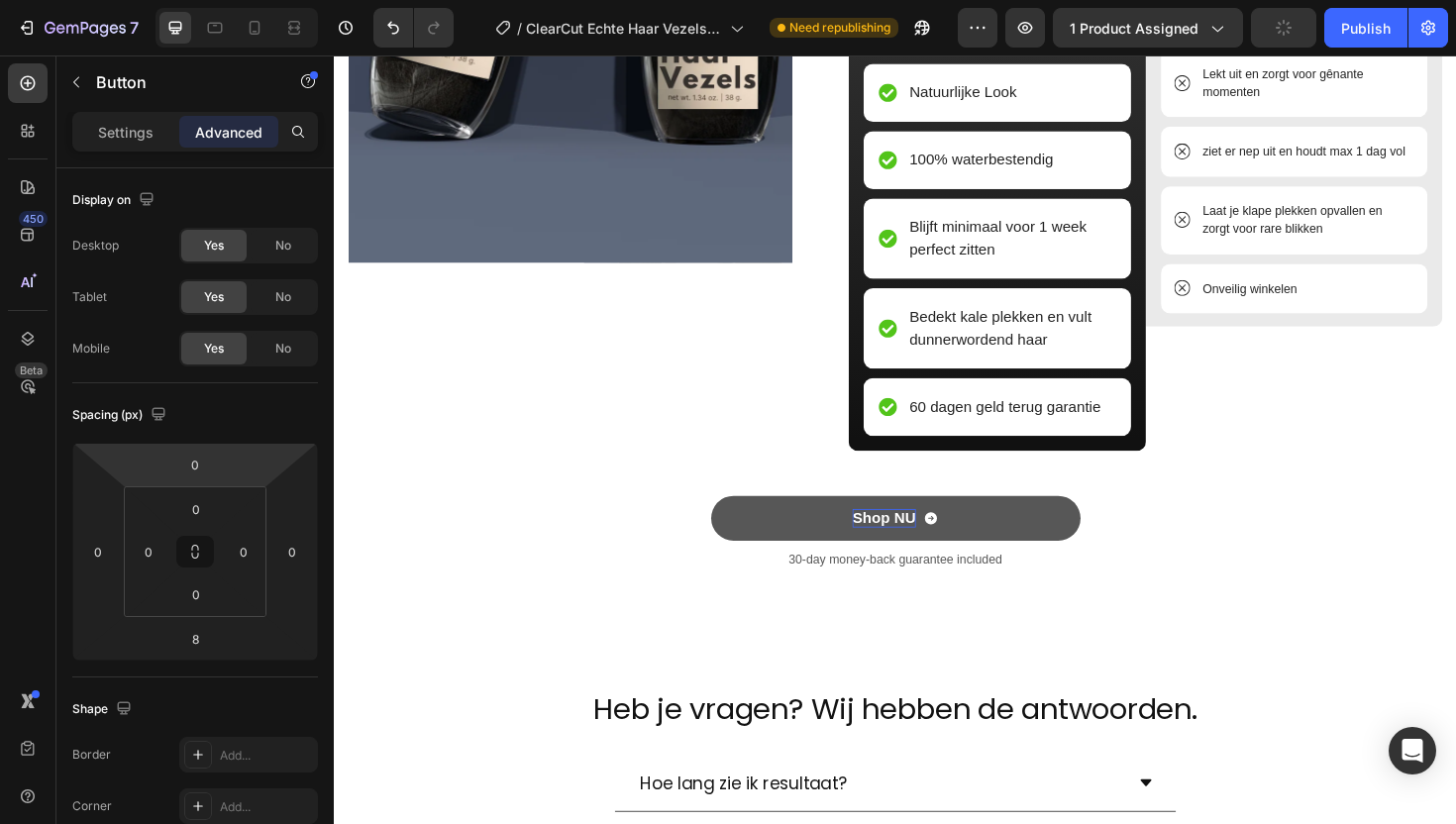 click on "Shop NU" at bounding box center [916, 546] 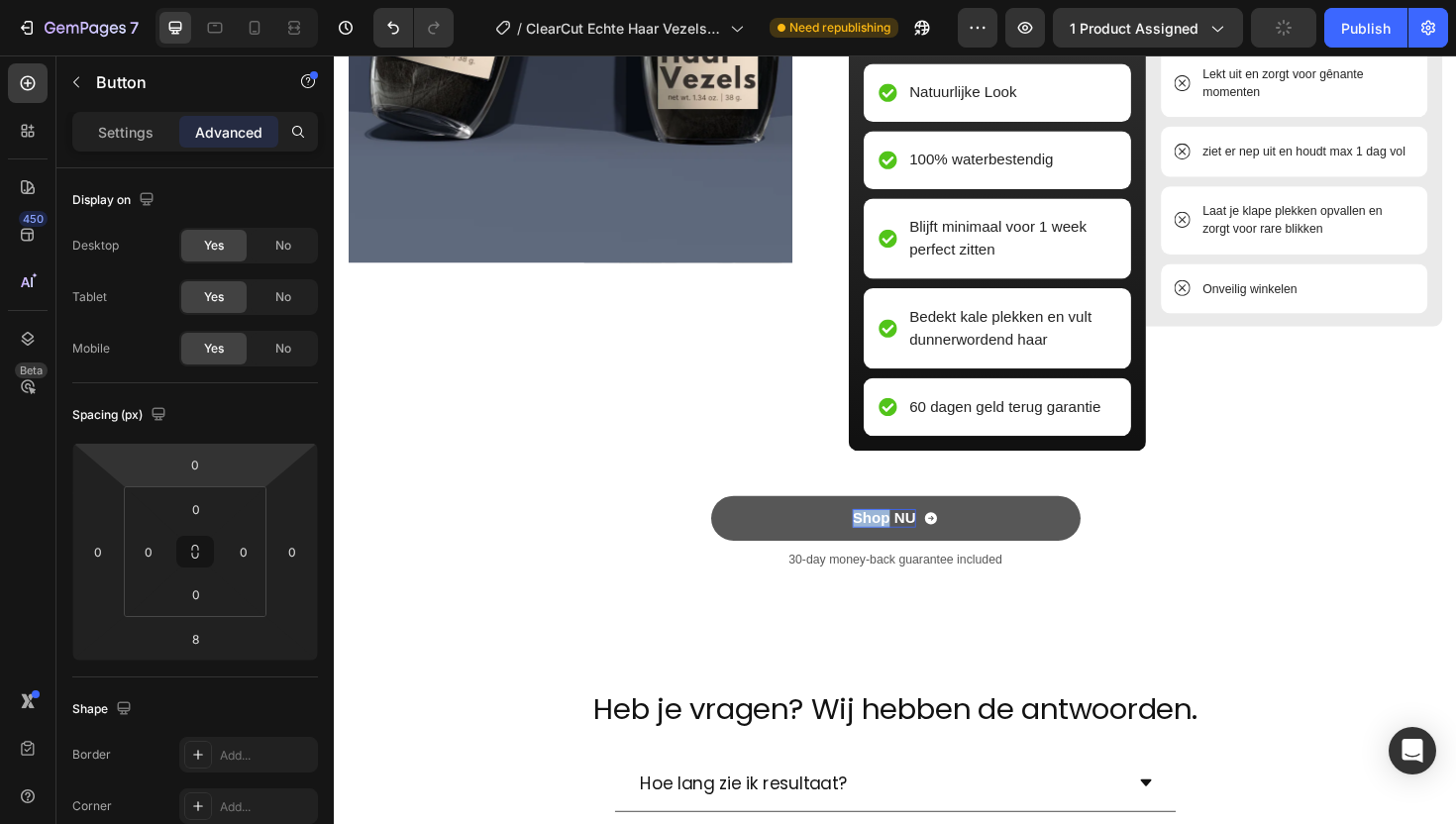 click on "Shop NU" at bounding box center (916, 546) 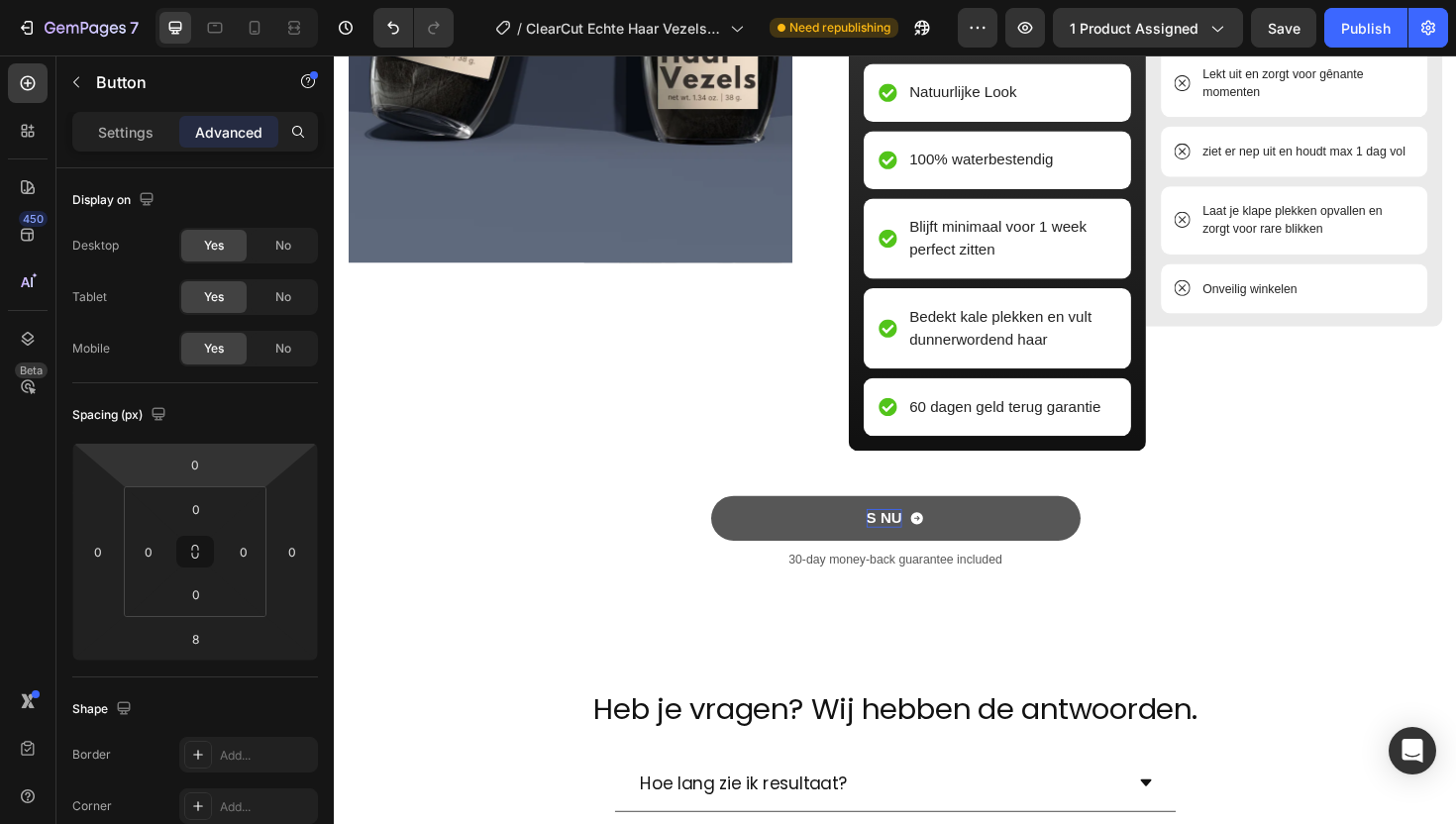 click on "S NU" at bounding box center (916, 546) 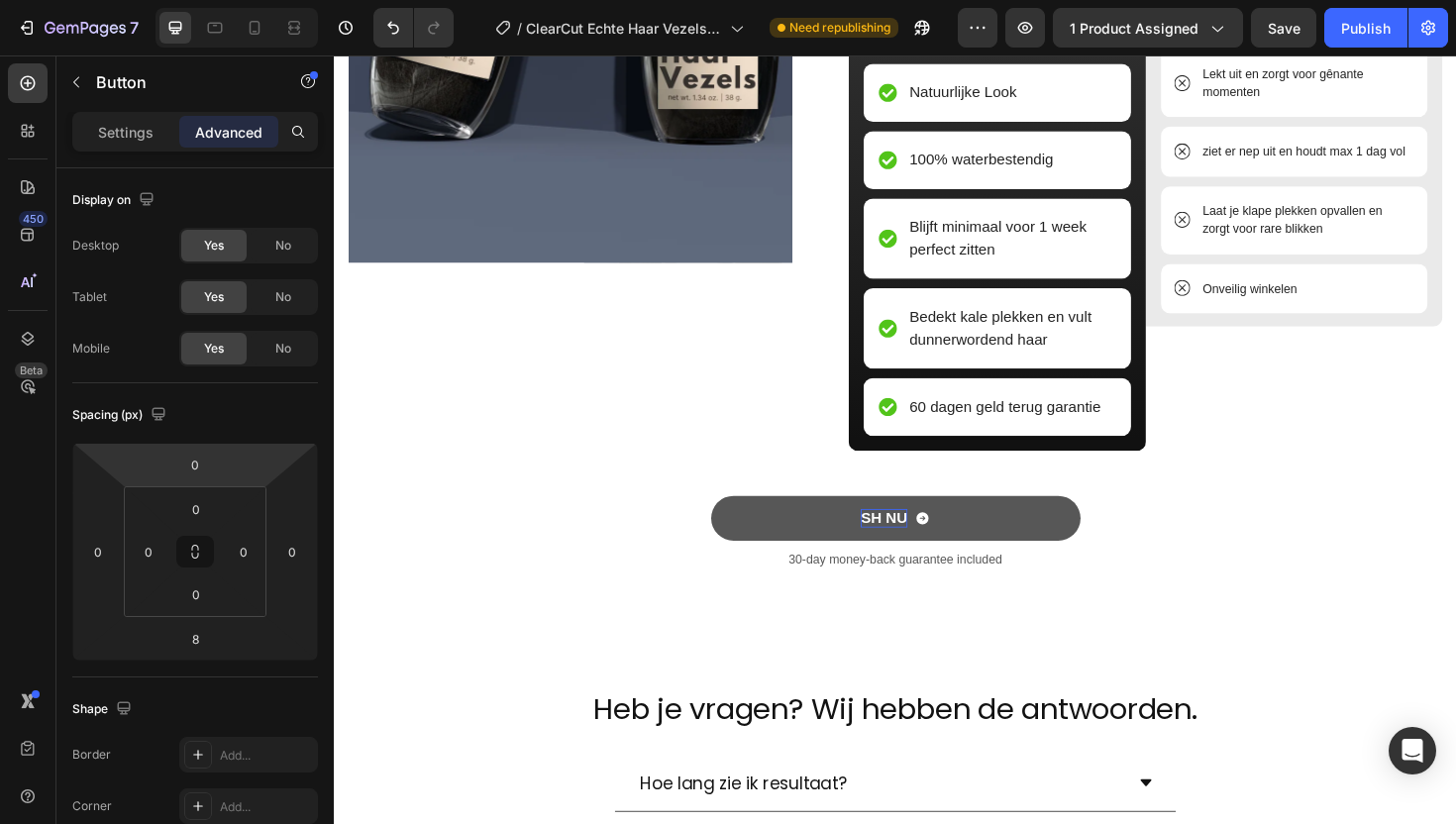 click on "SH NU" at bounding box center (916, 546) 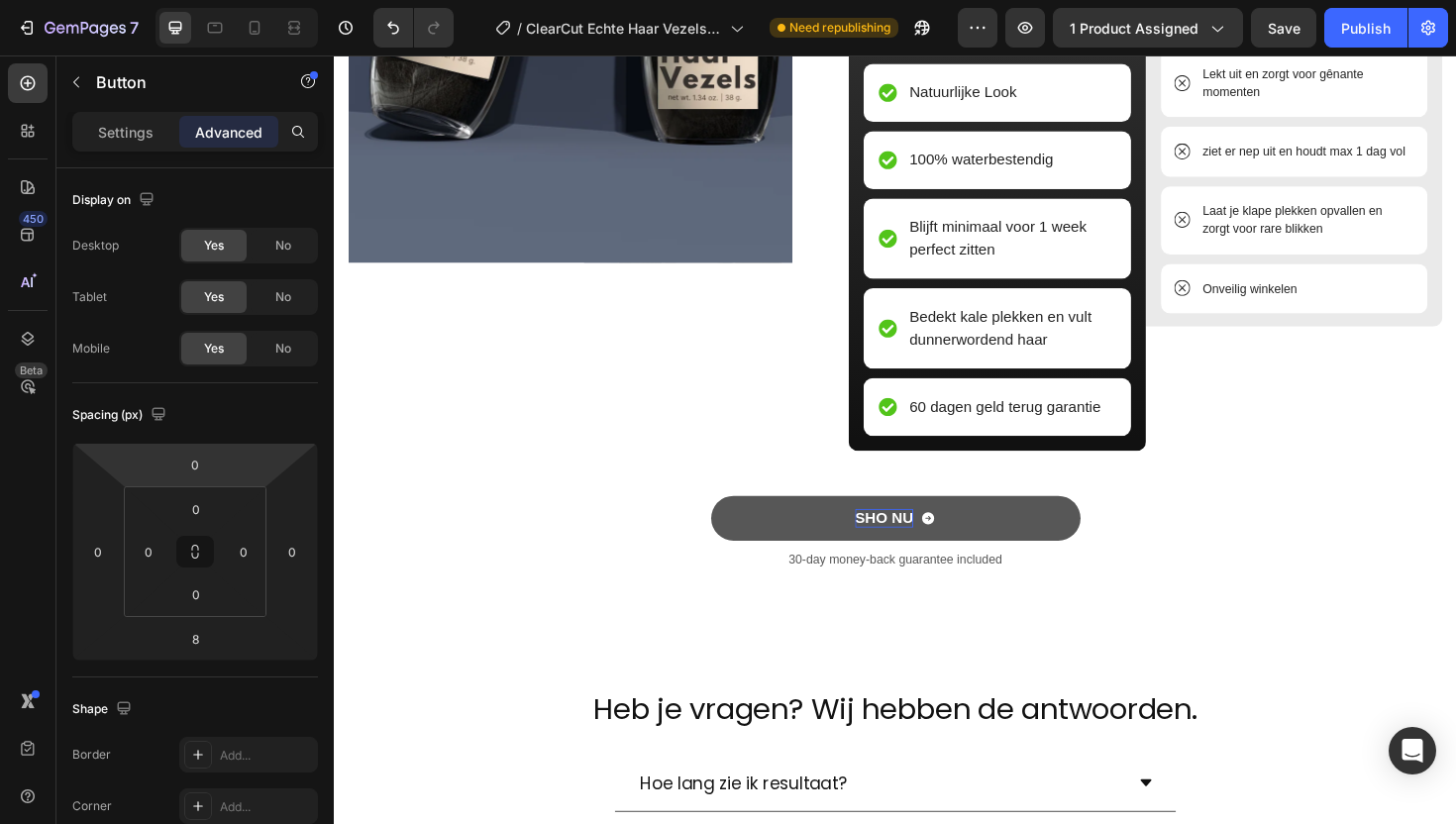 click on "SHO NU" at bounding box center (916, 546) 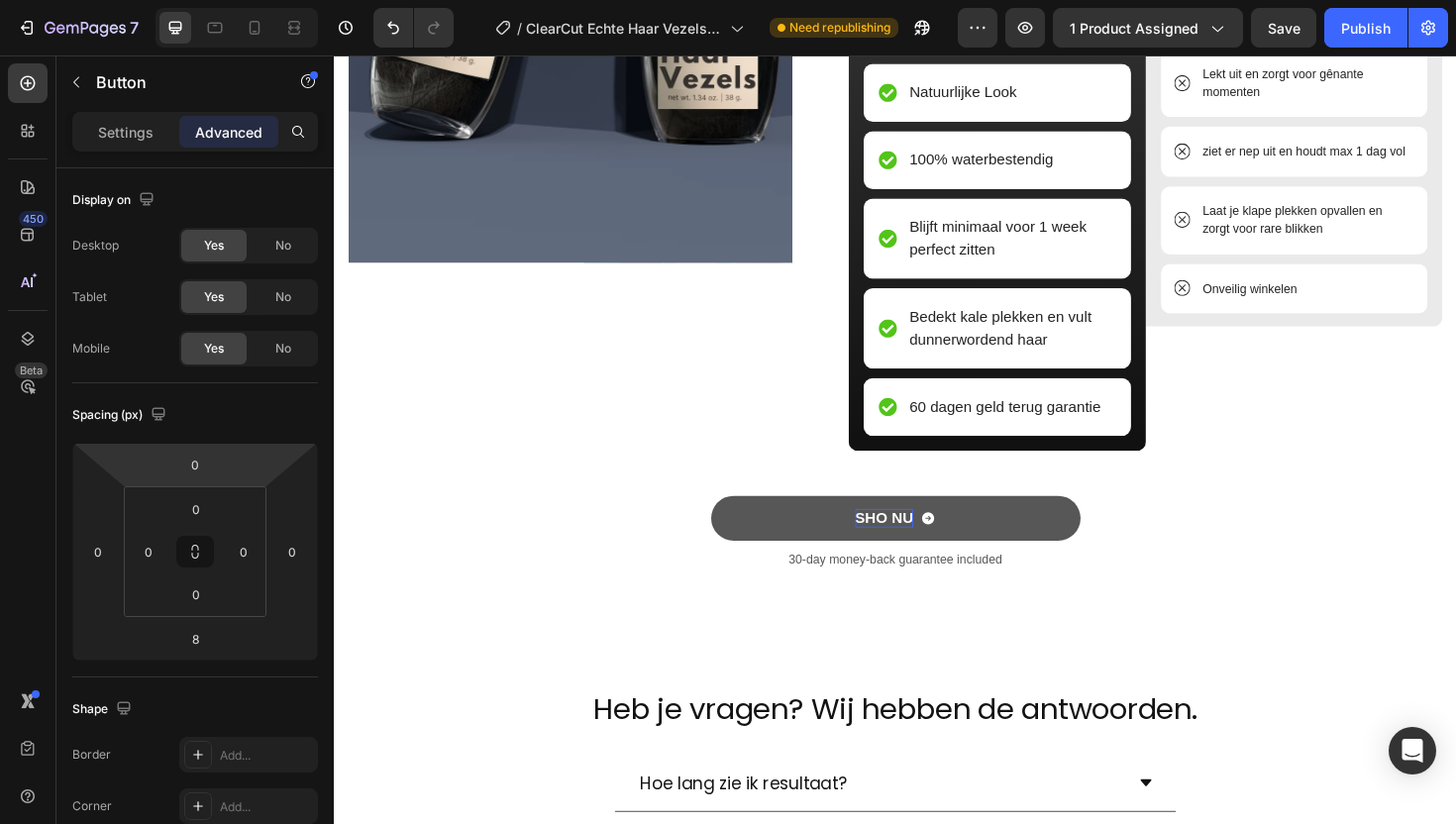 click on "SHO NU" at bounding box center (916, 546) 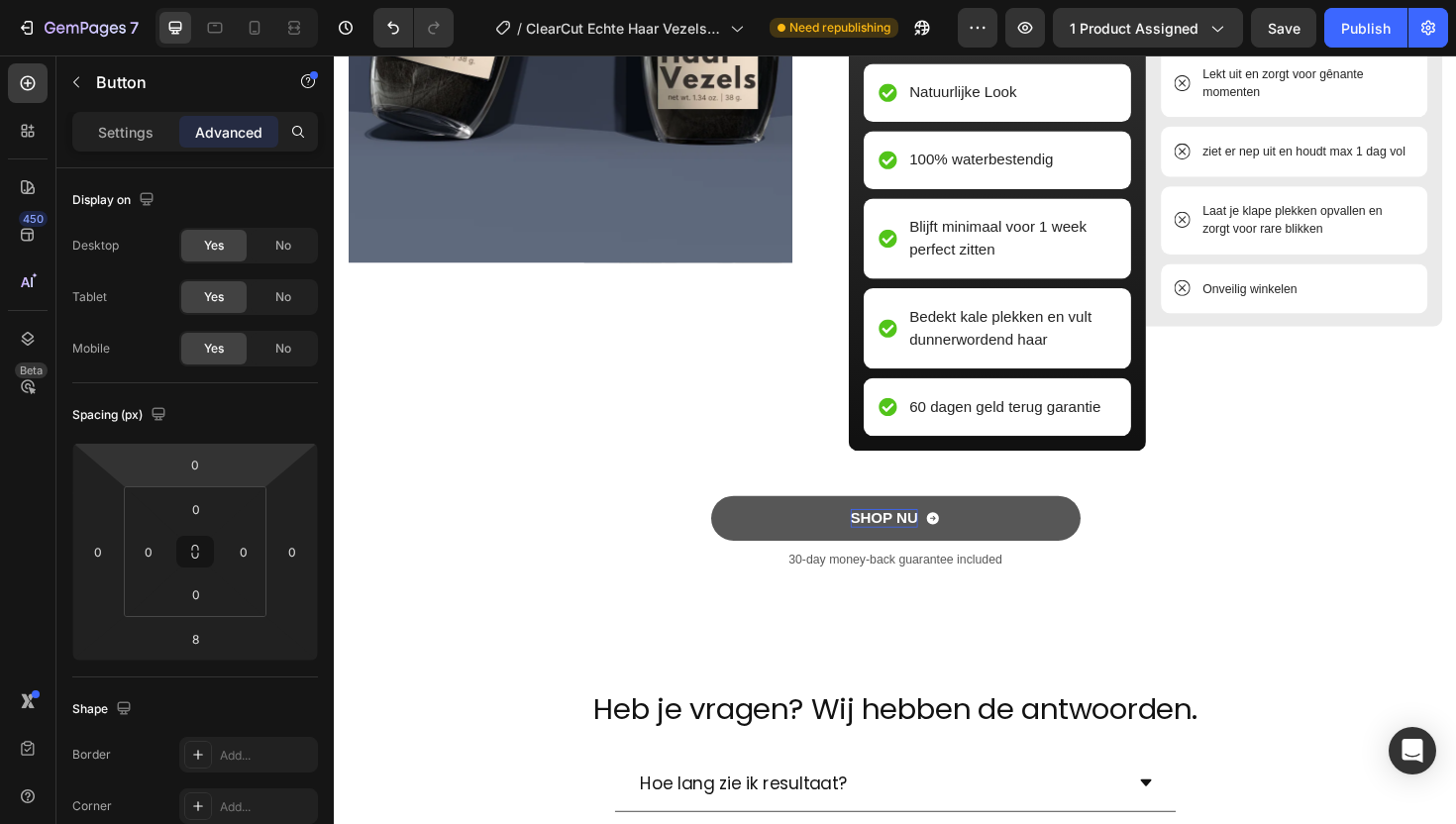 click on "SHOP NU" at bounding box center [928, 546] 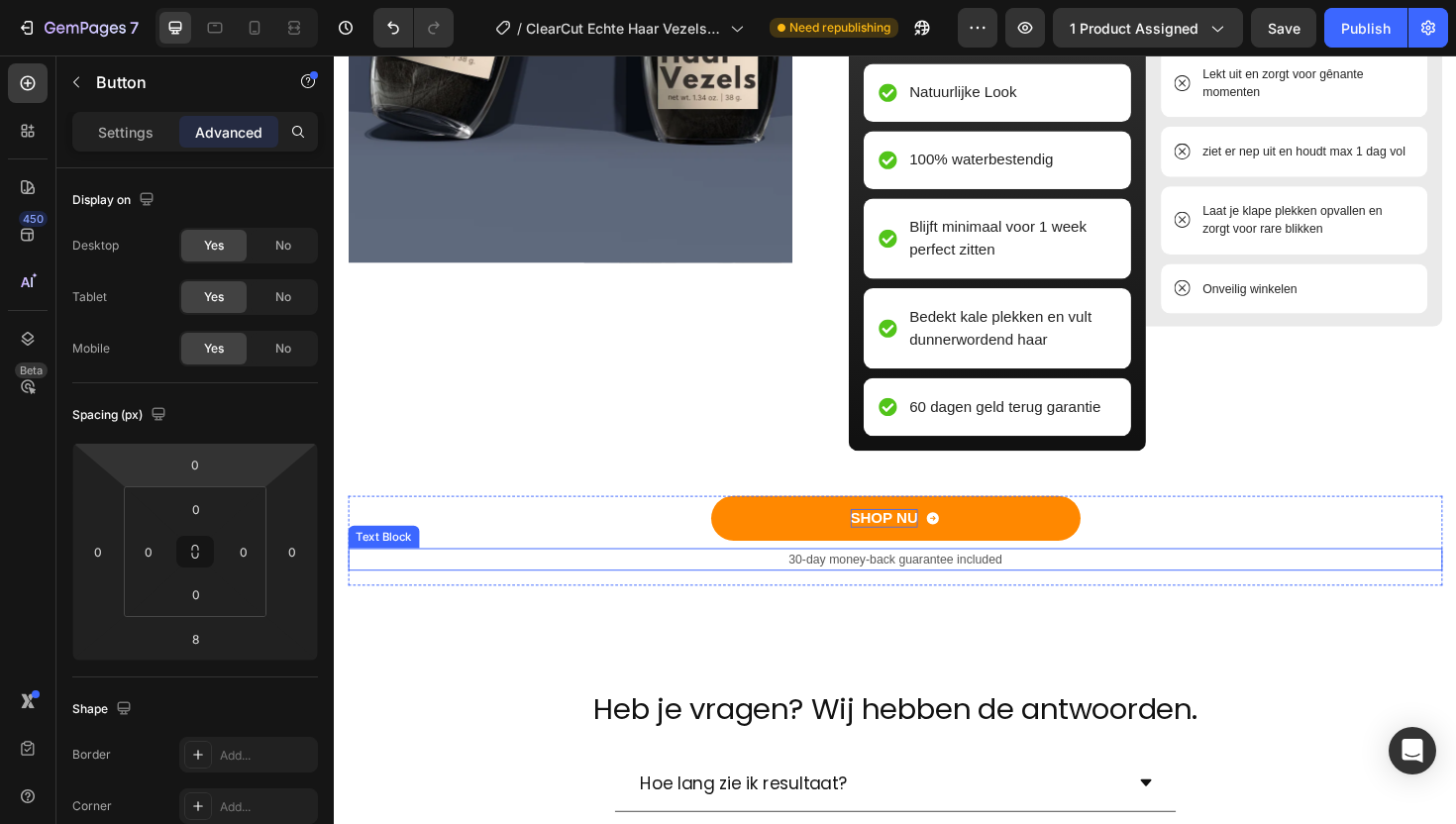 click on "30-day money-back guarantee included" at bounding box center (928, 589) 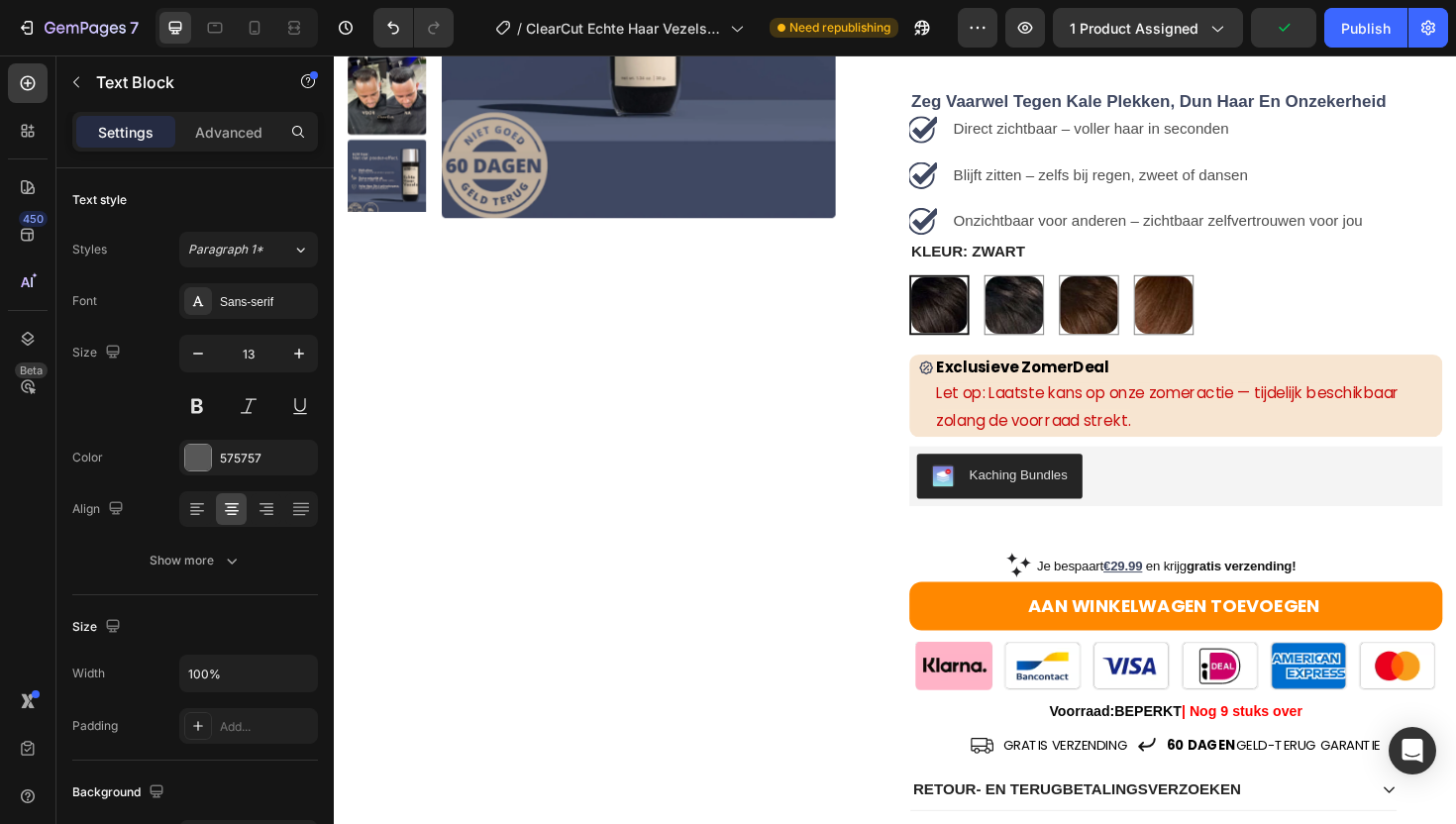 scroll, scrollTop: 366, scrollLeft: 0, axis: vertical 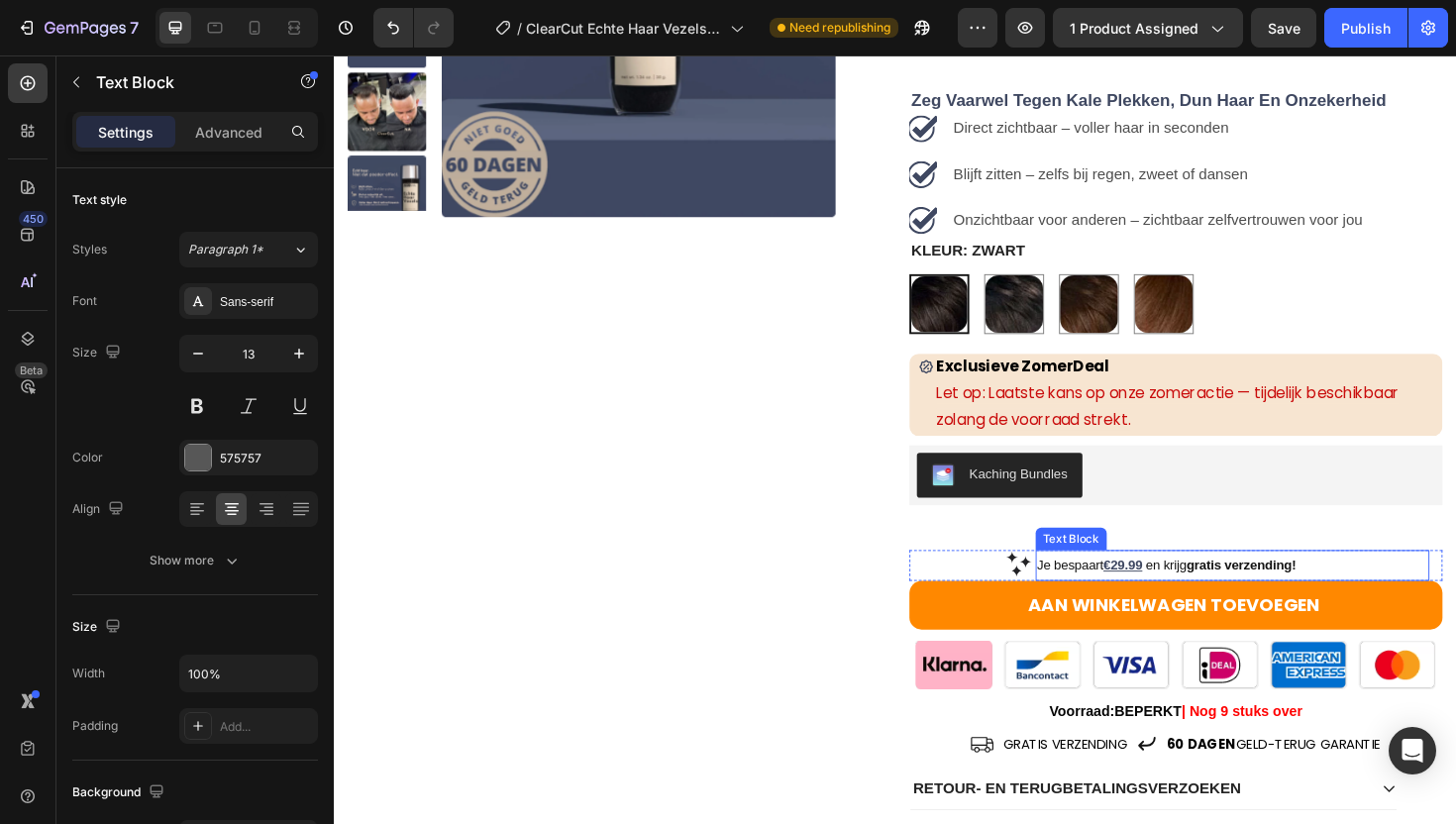 click on "gratis verzending!" at bounding box center [1294, 595] 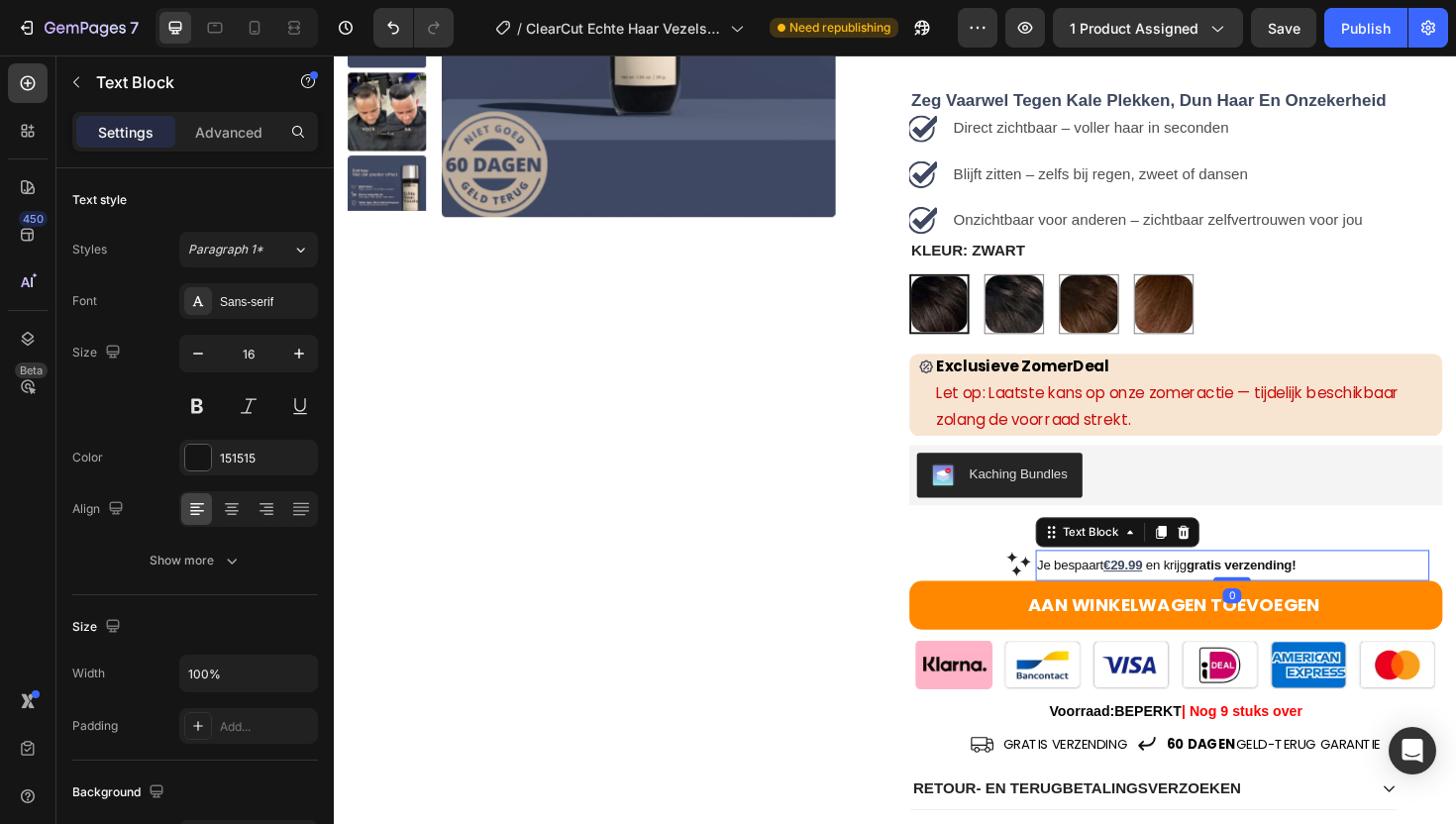 click on "Je bespaart  €29.99   en krijg  gratis verzending!" at bounding box center [1286, 595] 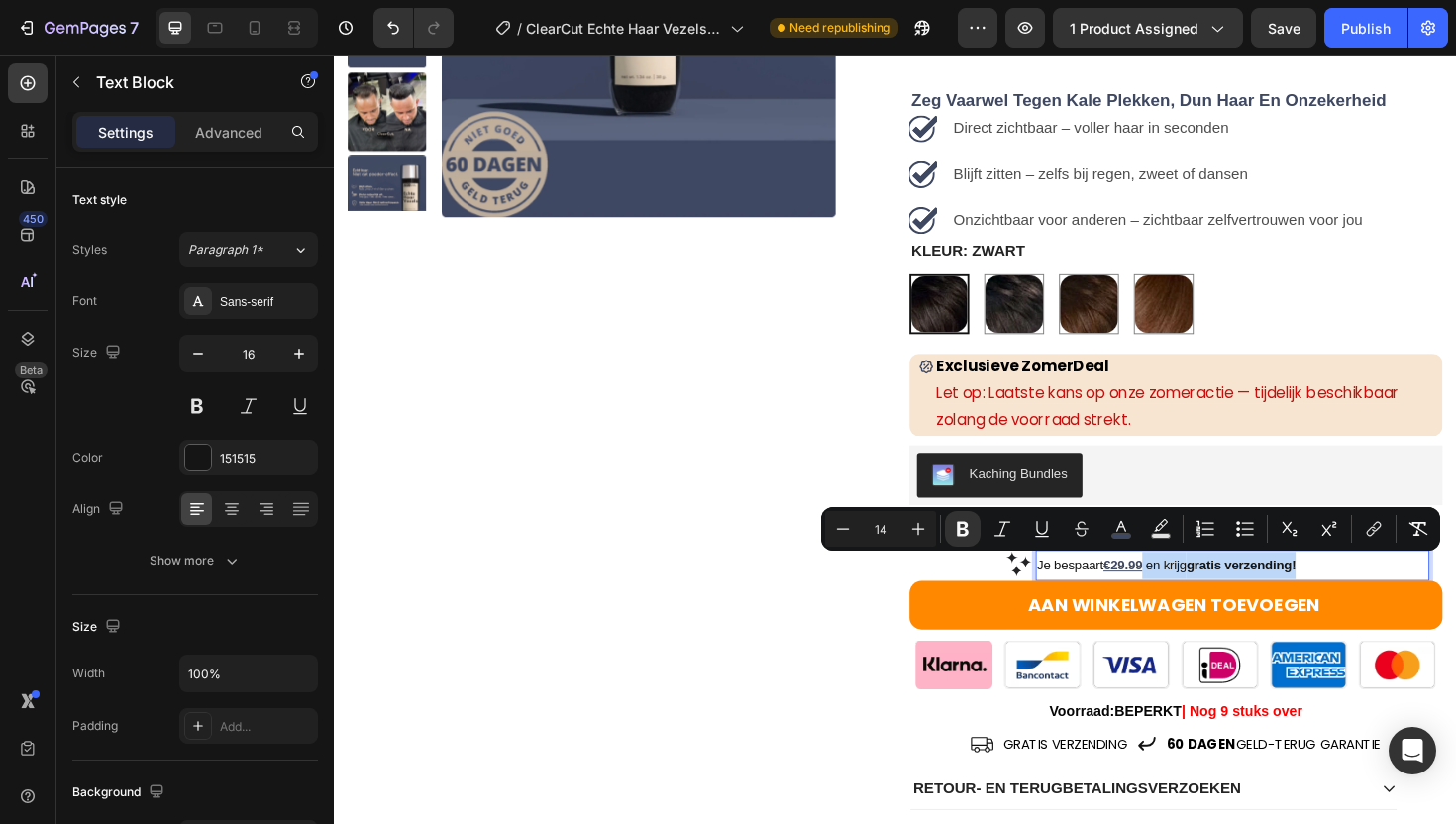 drag, startPoint x: 1356, startPoint y: 590, endPoint x: 1189, endPoint y: 584, distance: 167.10775 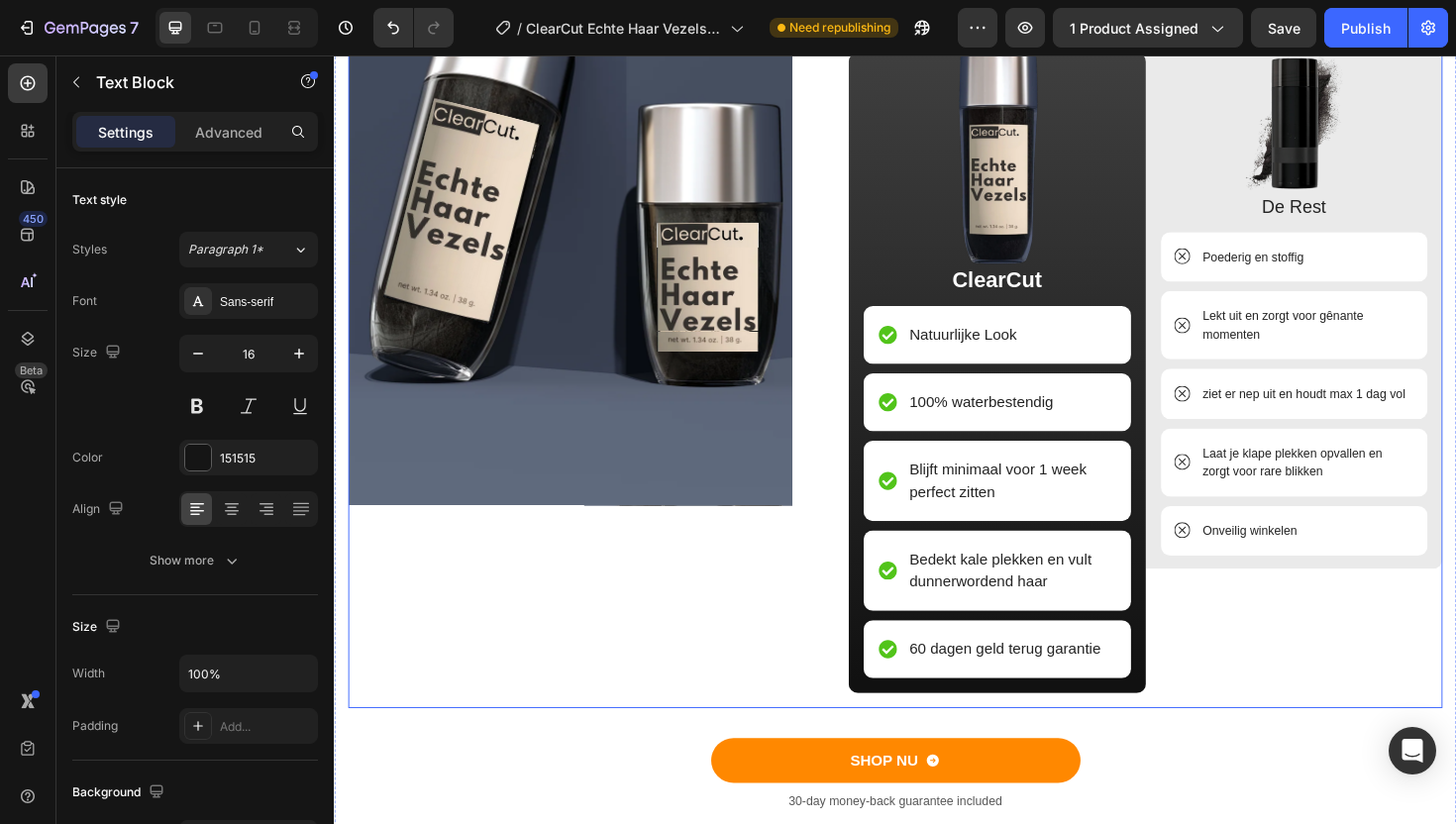 scroll, scrollTop: 2948, scrollLeft: 0, axis: vertical 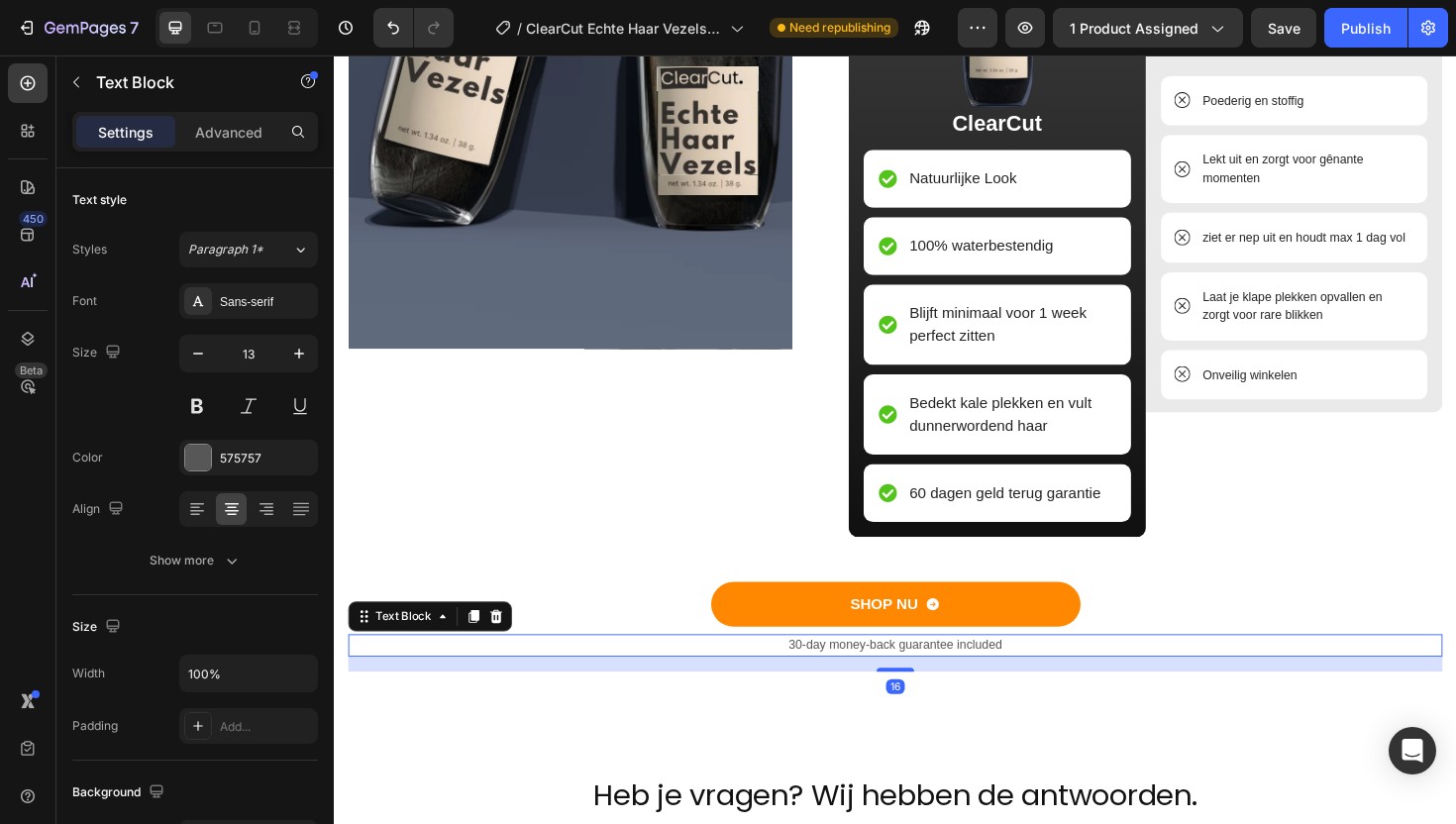 click on "30-day money-back guarantee included" at bounding box center [928, 680] 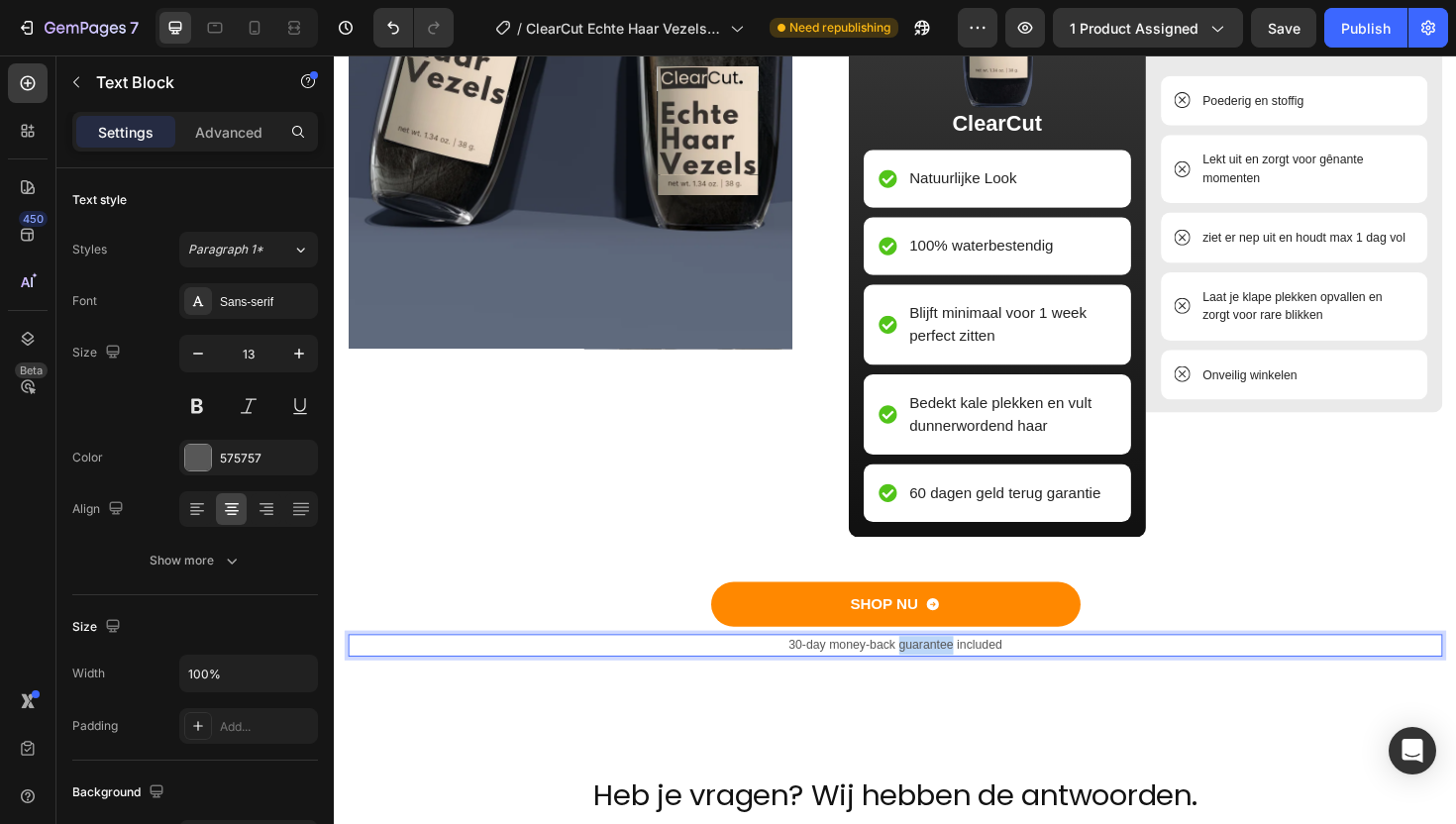 click on "30-day money-back guarantee included" at bounding box center (928, 680) 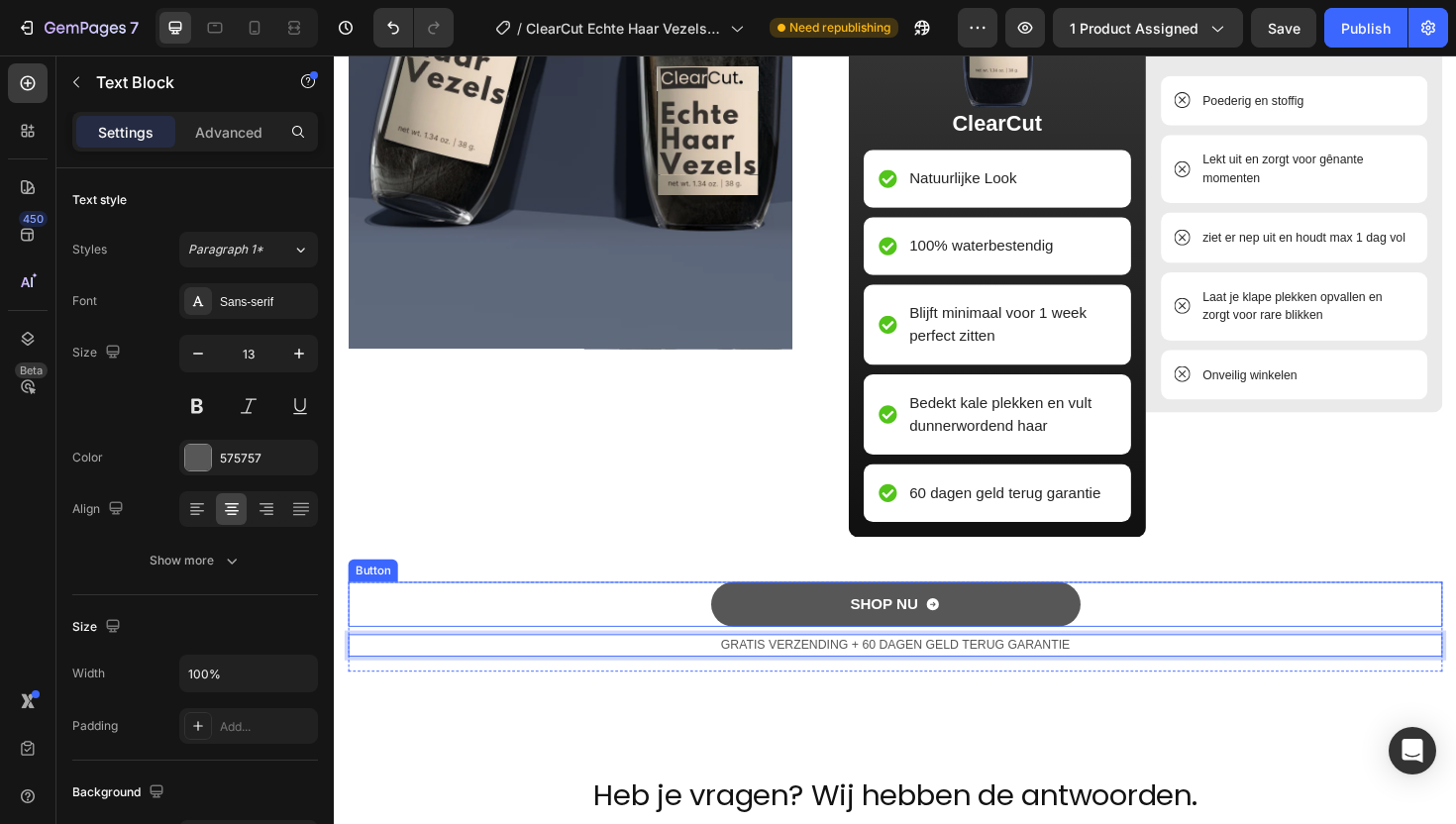 click on "SHOP NU" at bounding box center (928, 637) 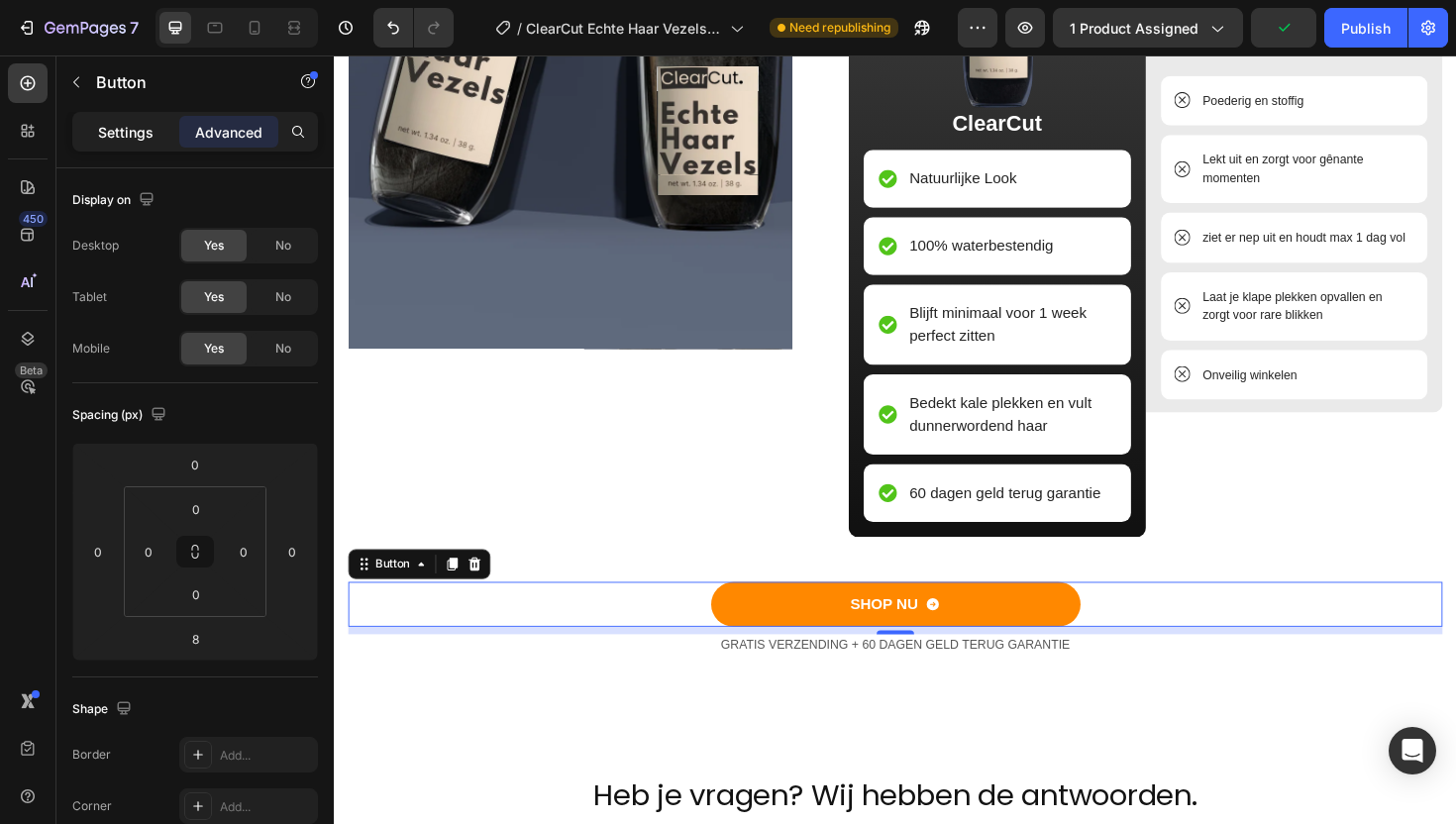 click on "Settings" at bounding box center [126, 132] 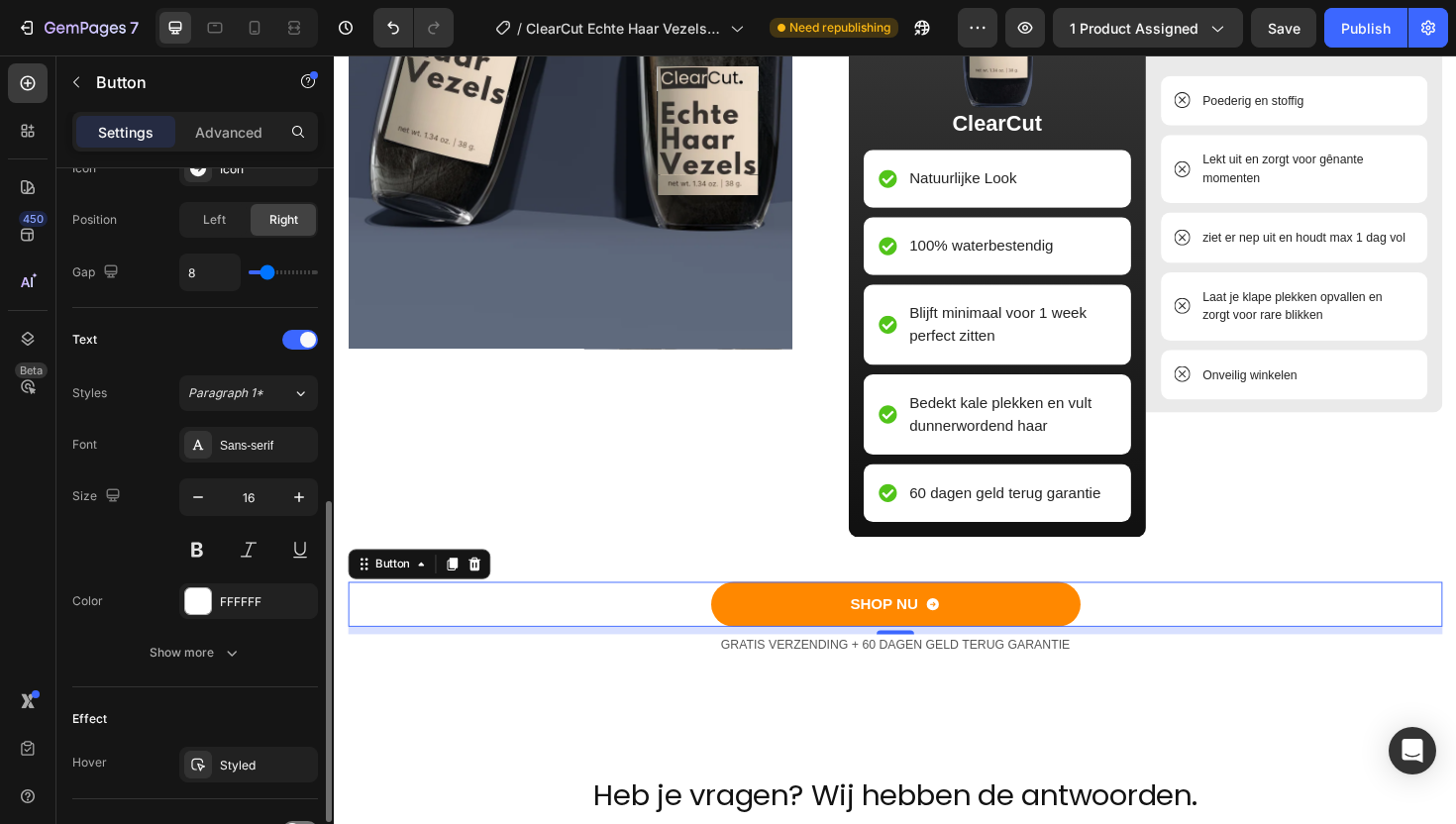 scroll, scrollTop: 705, scrollLeft: 0, axis: vertical 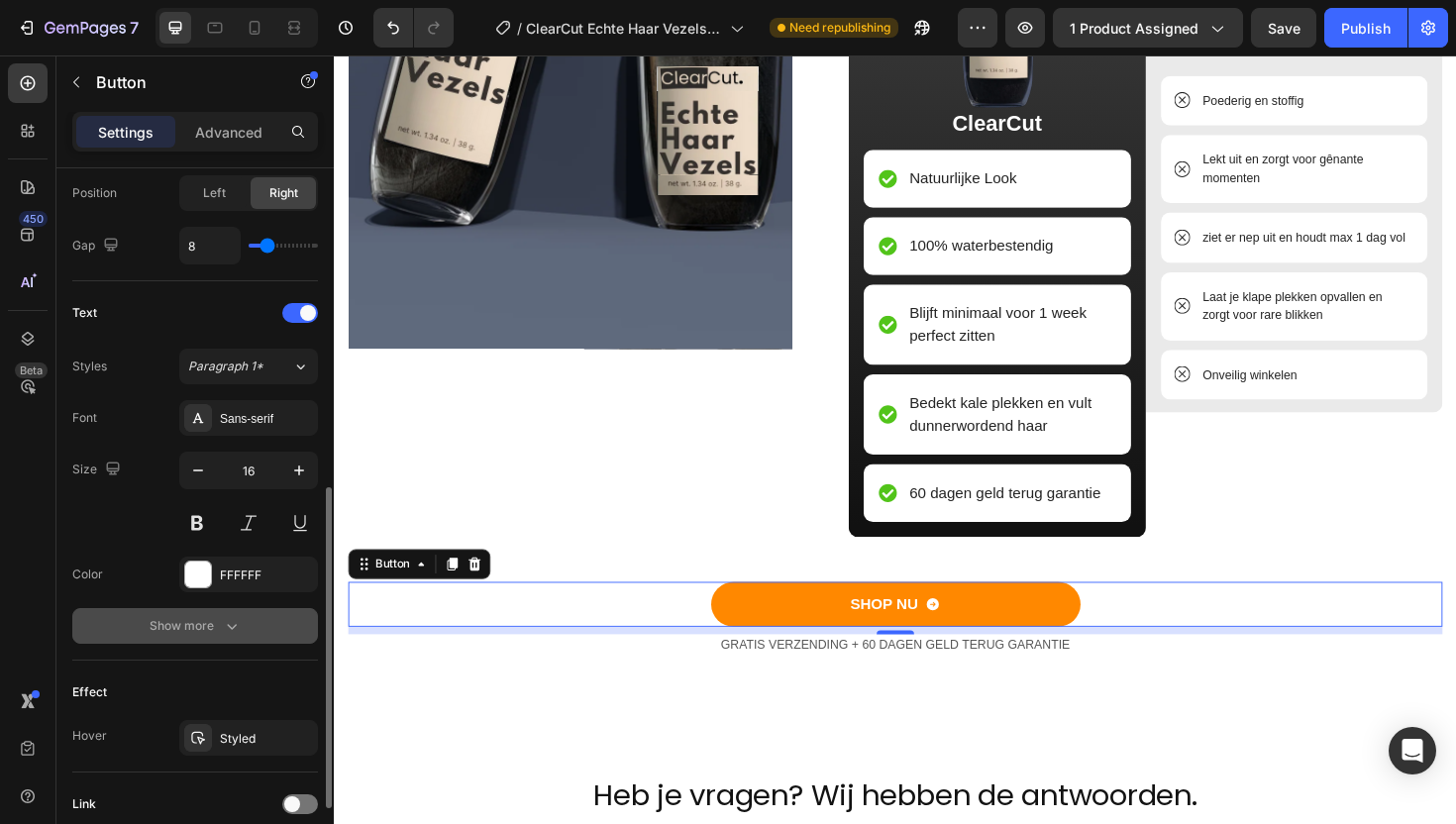 click on "Show more" at bounding box center (195, 626) 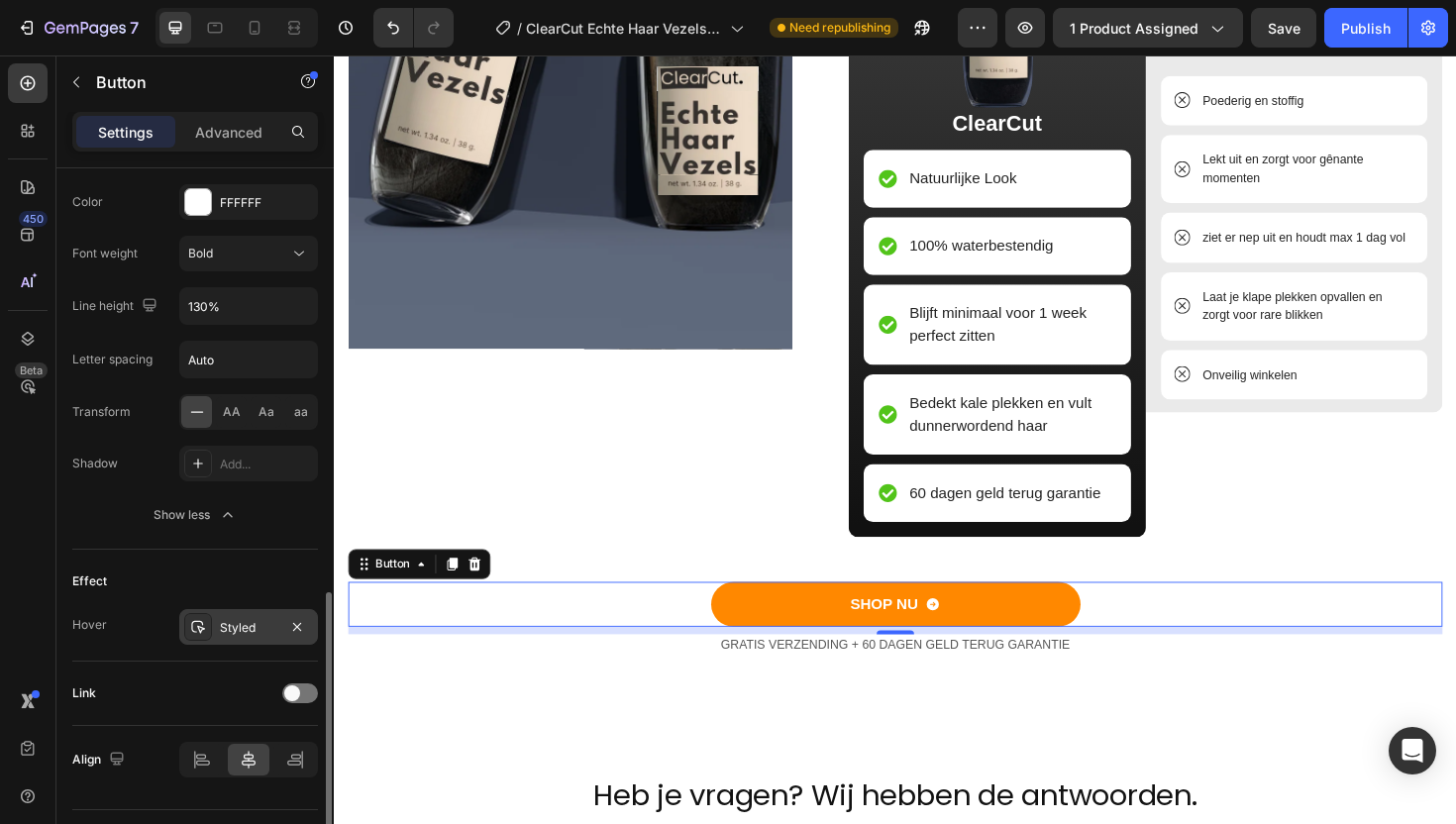 scroll, scrollTop: 1126, scrollLeft: 0, axis: vertical 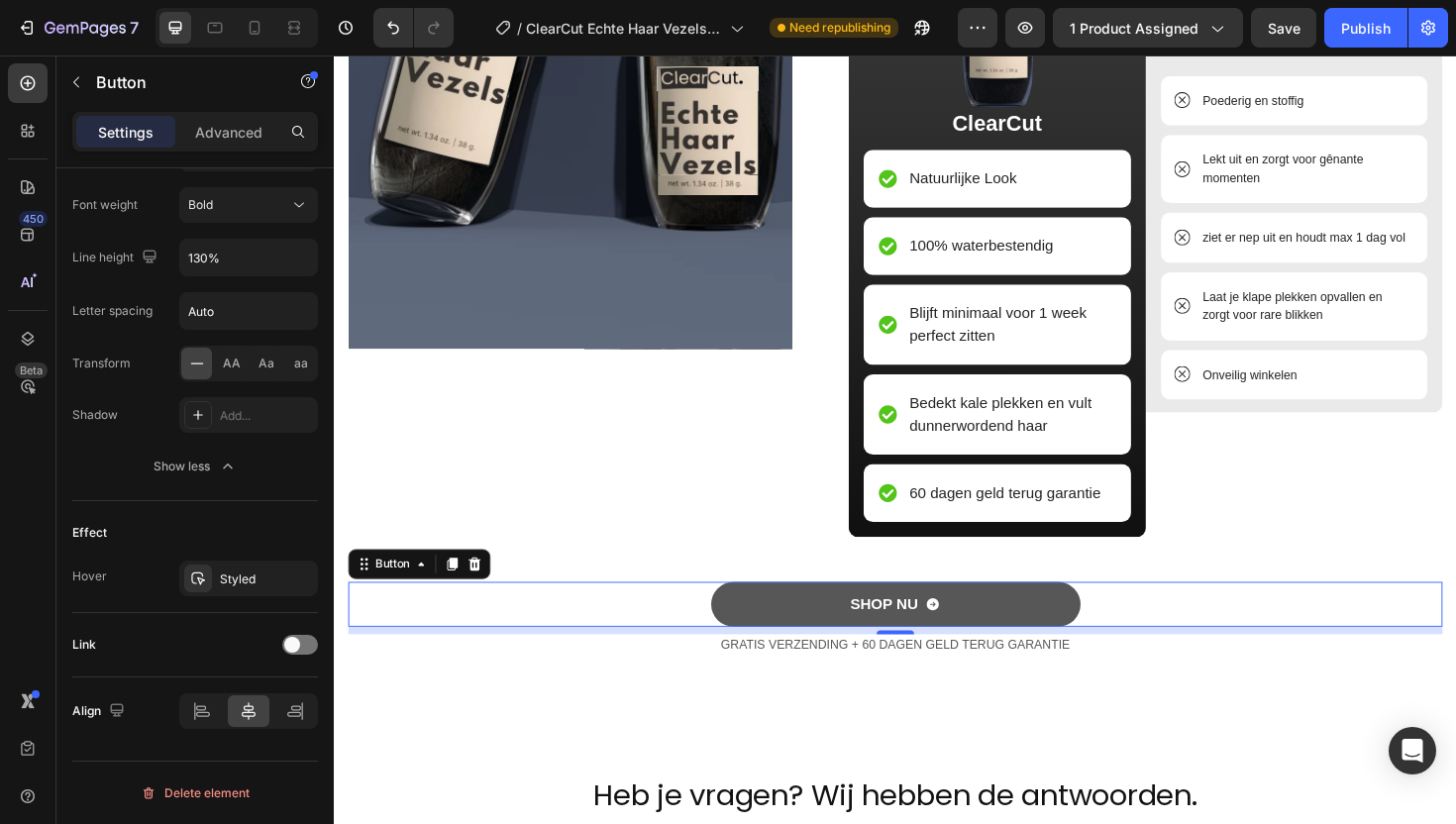 click on "SHOP NU" at bounding box center (928, 637) 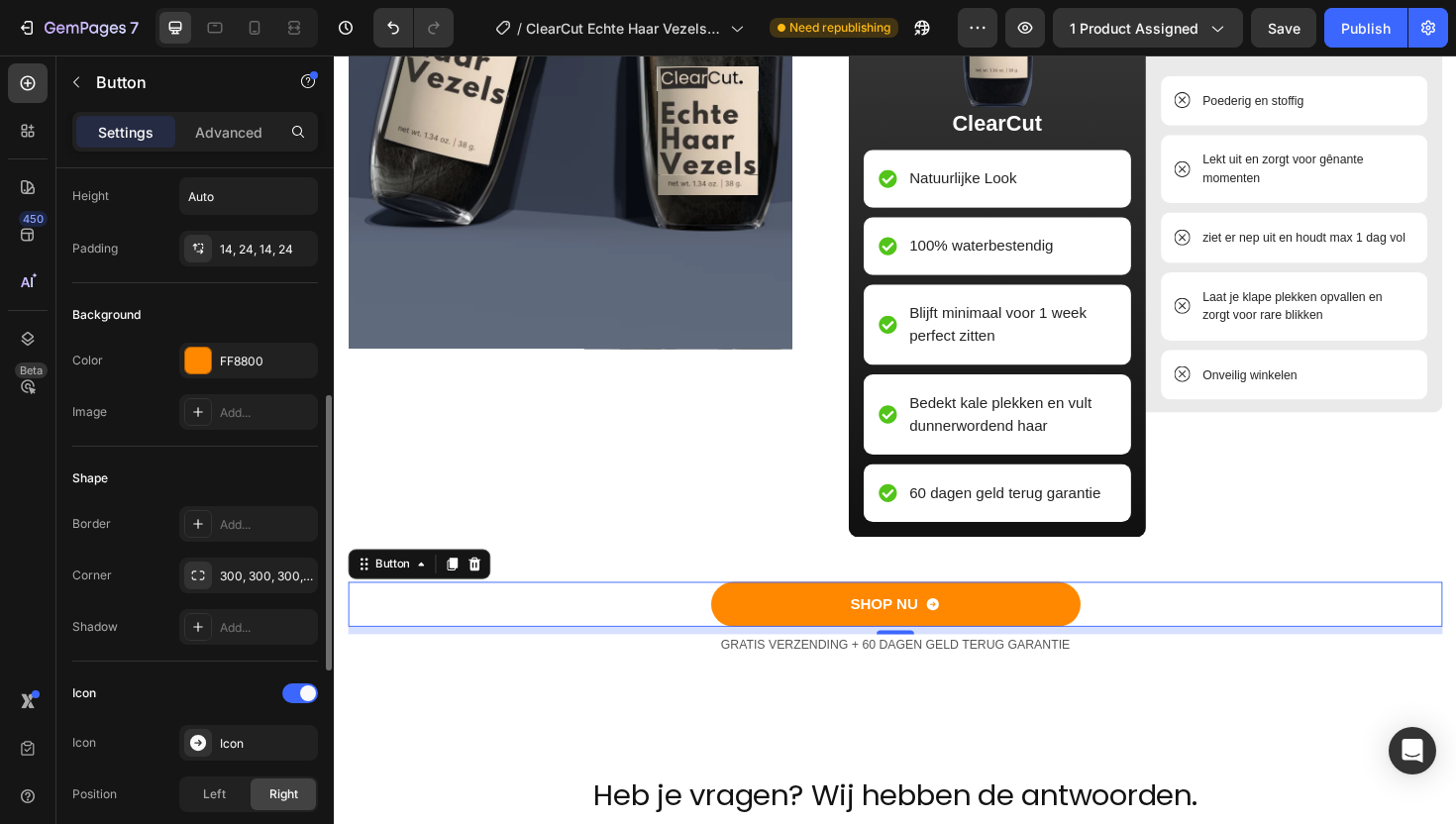scroll, scrollTop: 0, scrollLeft: 0, axis: both 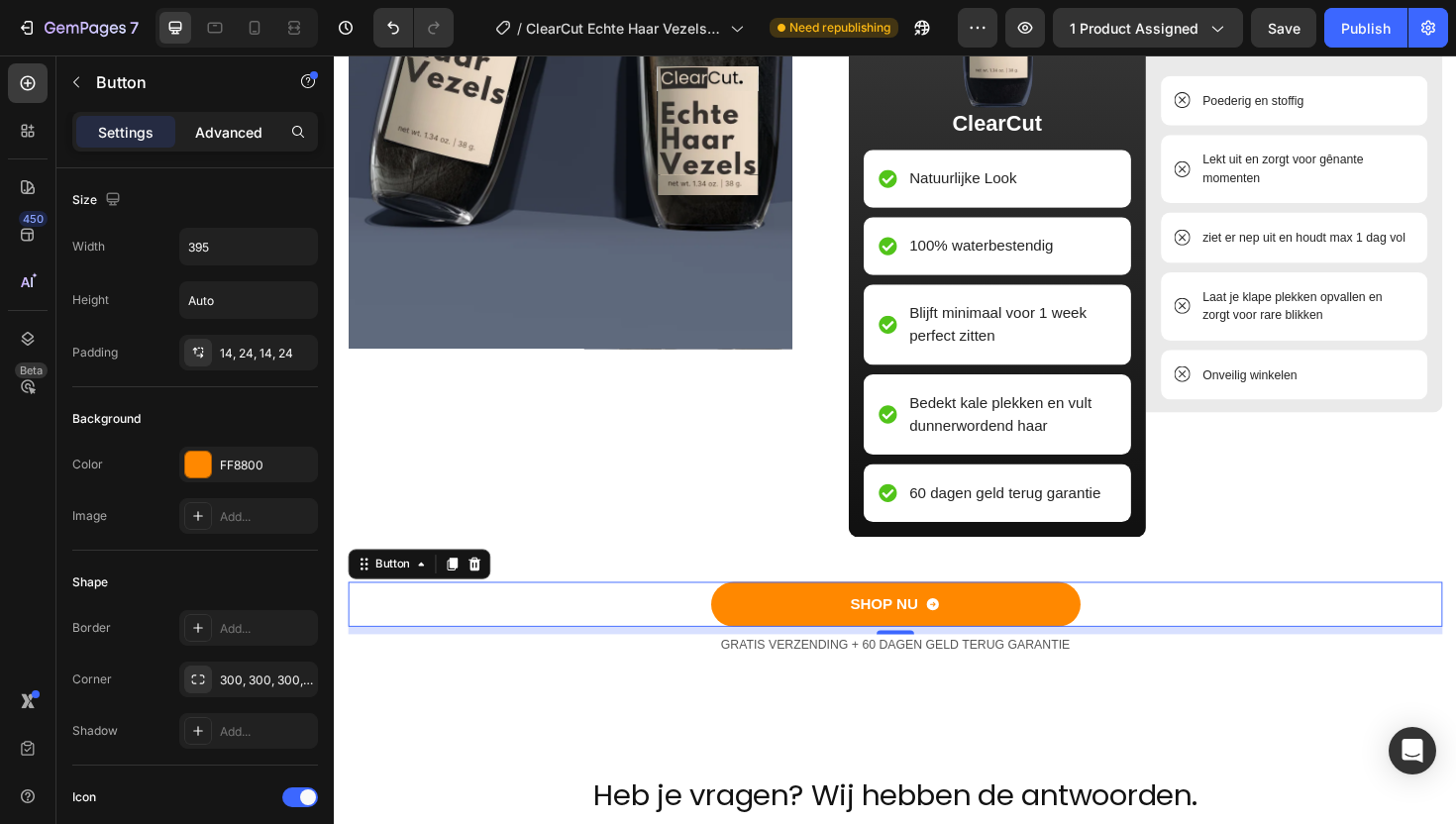 click on "Advanced" at bounding box center [229, 132] 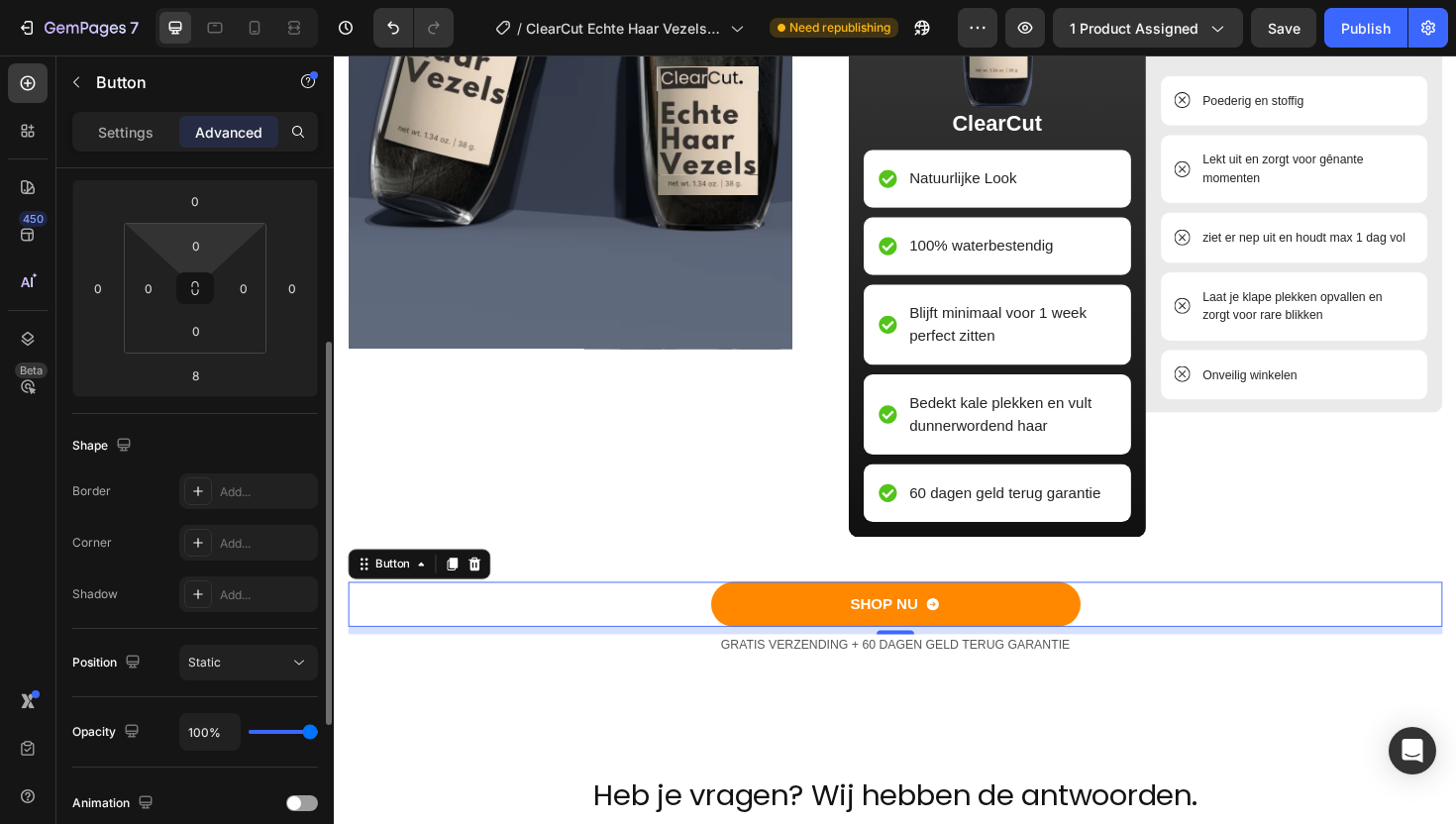 scroll, scrollTop: 295, scrollLeft: 0, axis: vertical 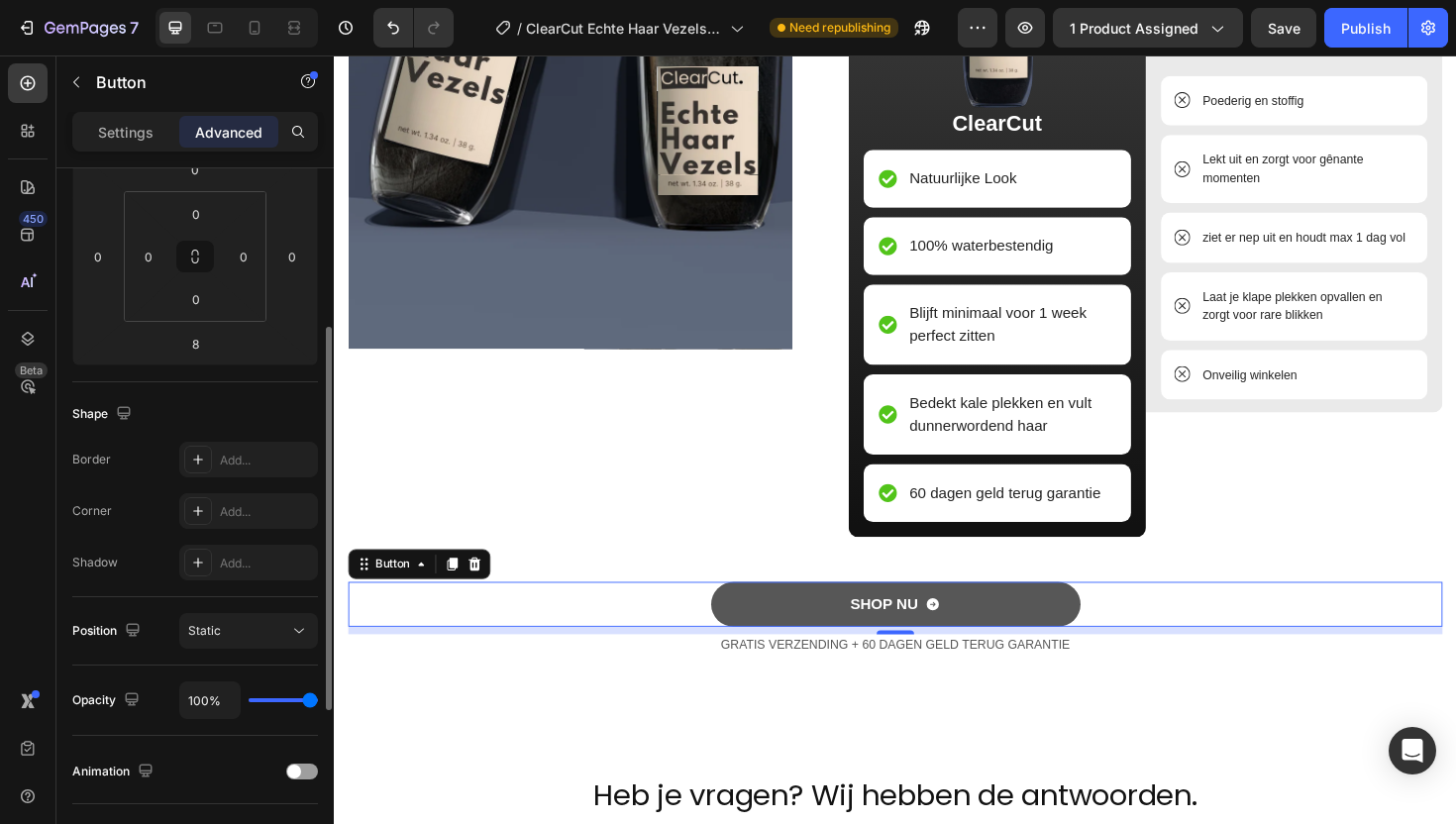 click on "SHOP NU" at bounding box center (928, 637) 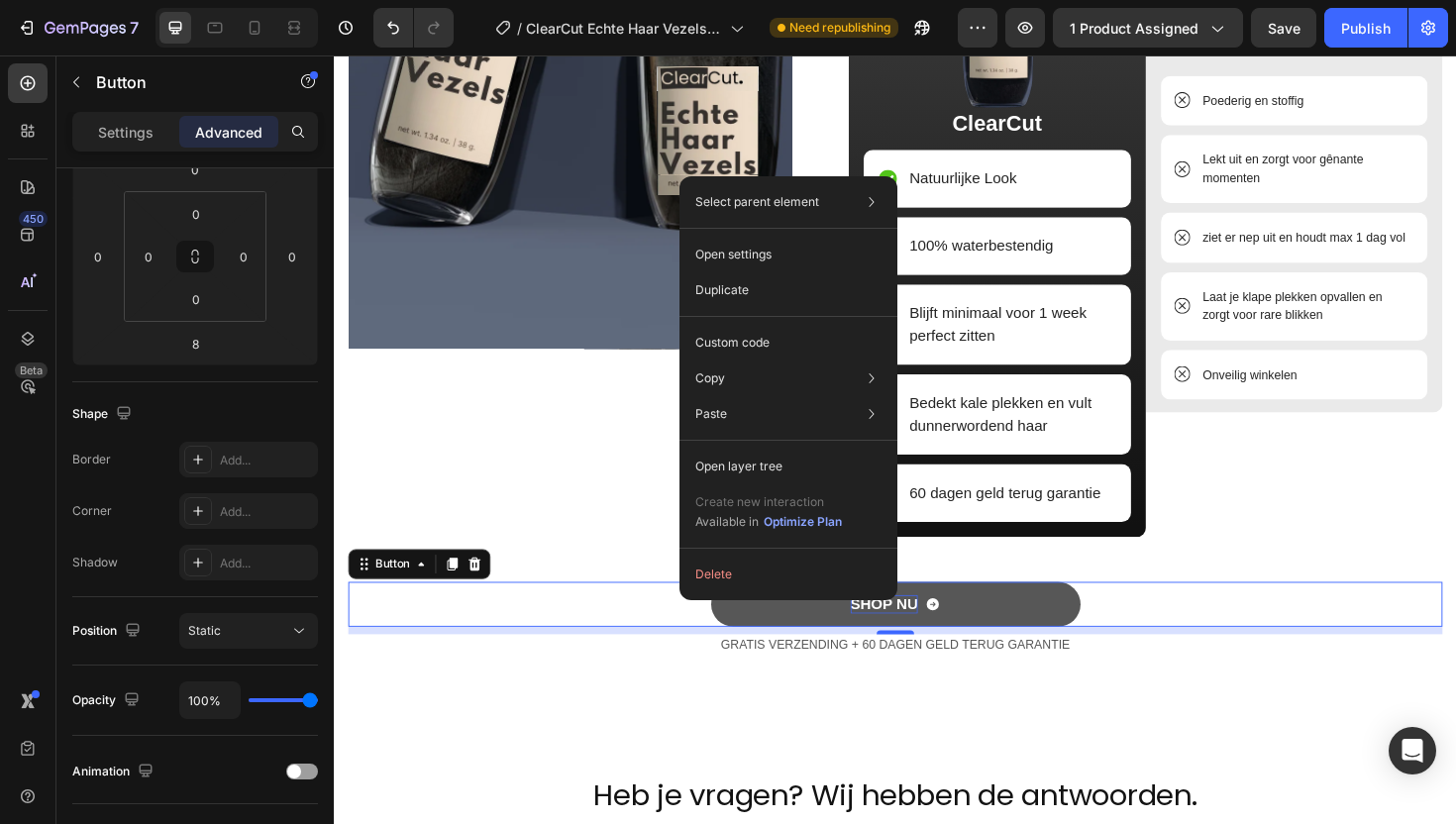 click on "SHOP NU" at bounding box center [916, 637] 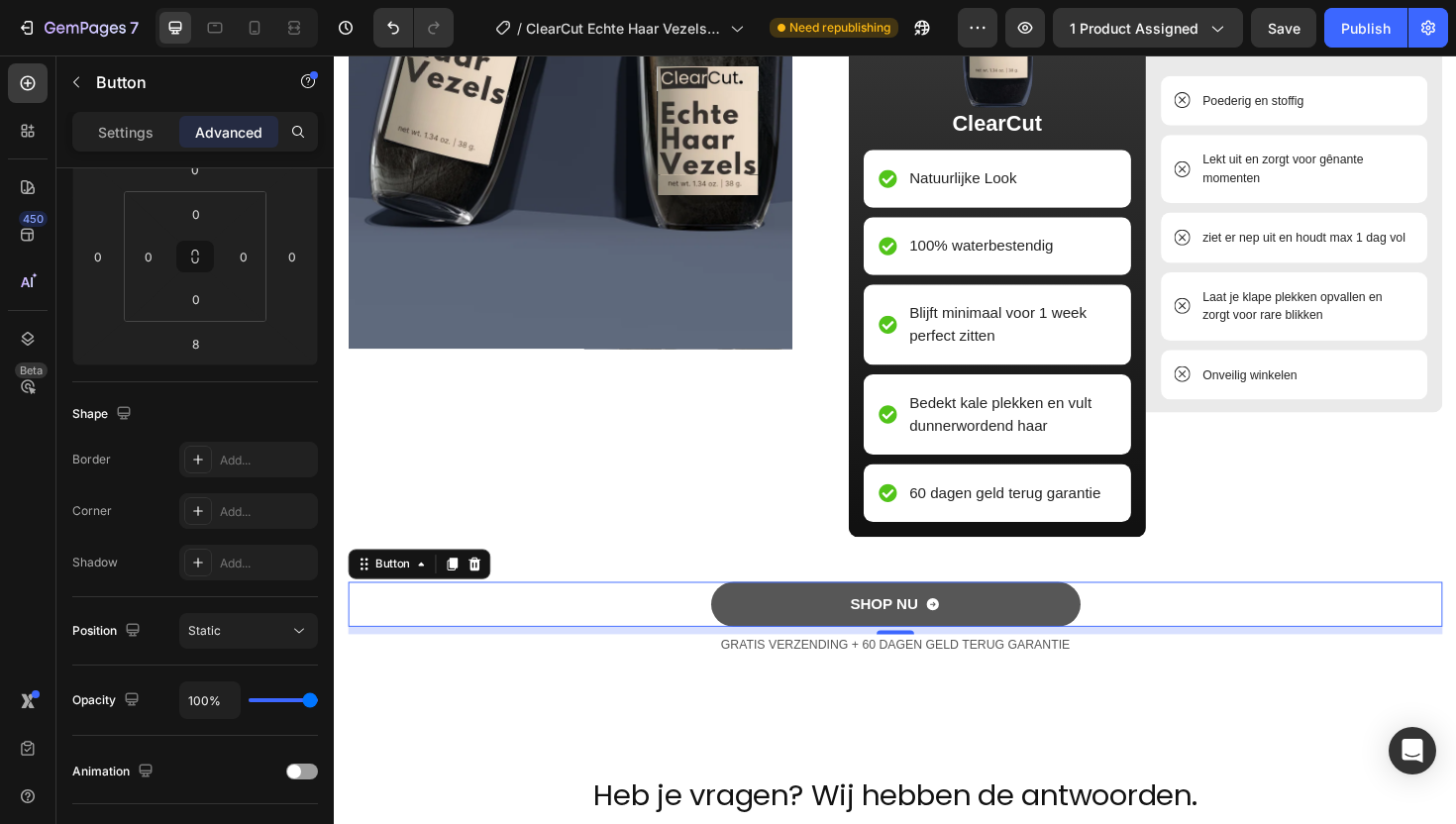 click on "SHOP NU" at bounding box center [928, 637] 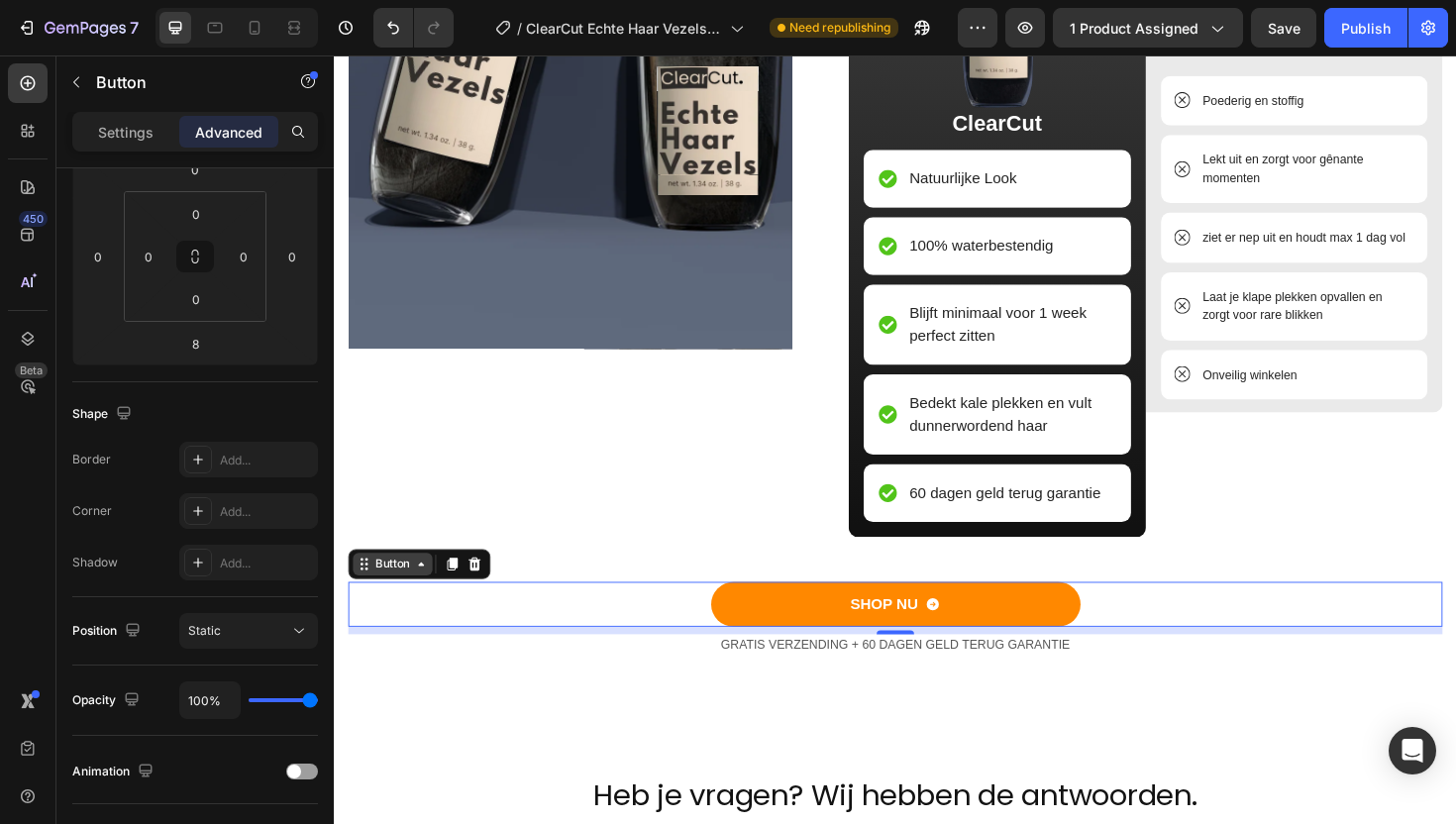 click on "Button" at bounding box center [395, 594] 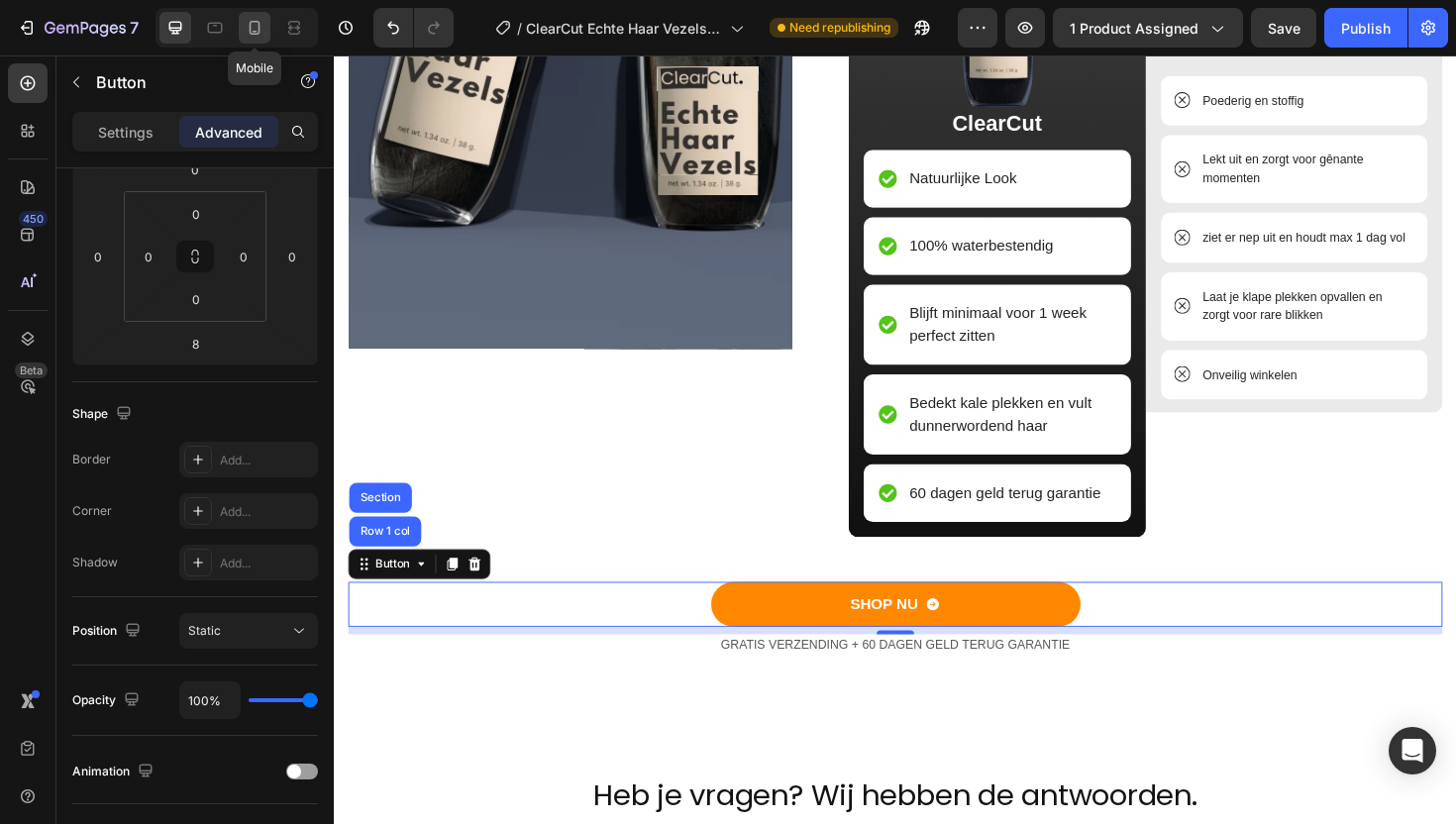 click 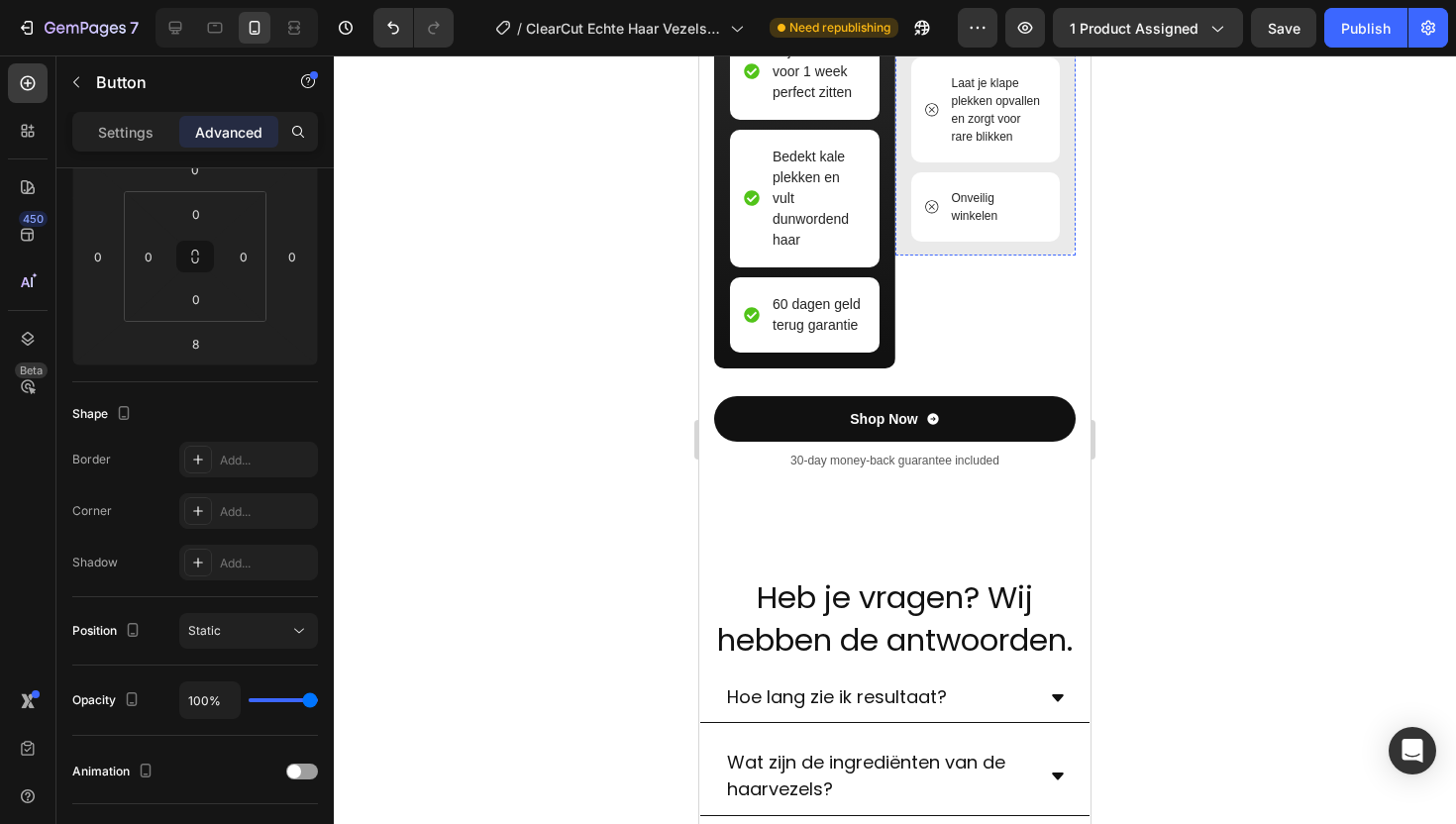 scroll, scrollTop: 3194, scrollLeft: 0, axis: vertical 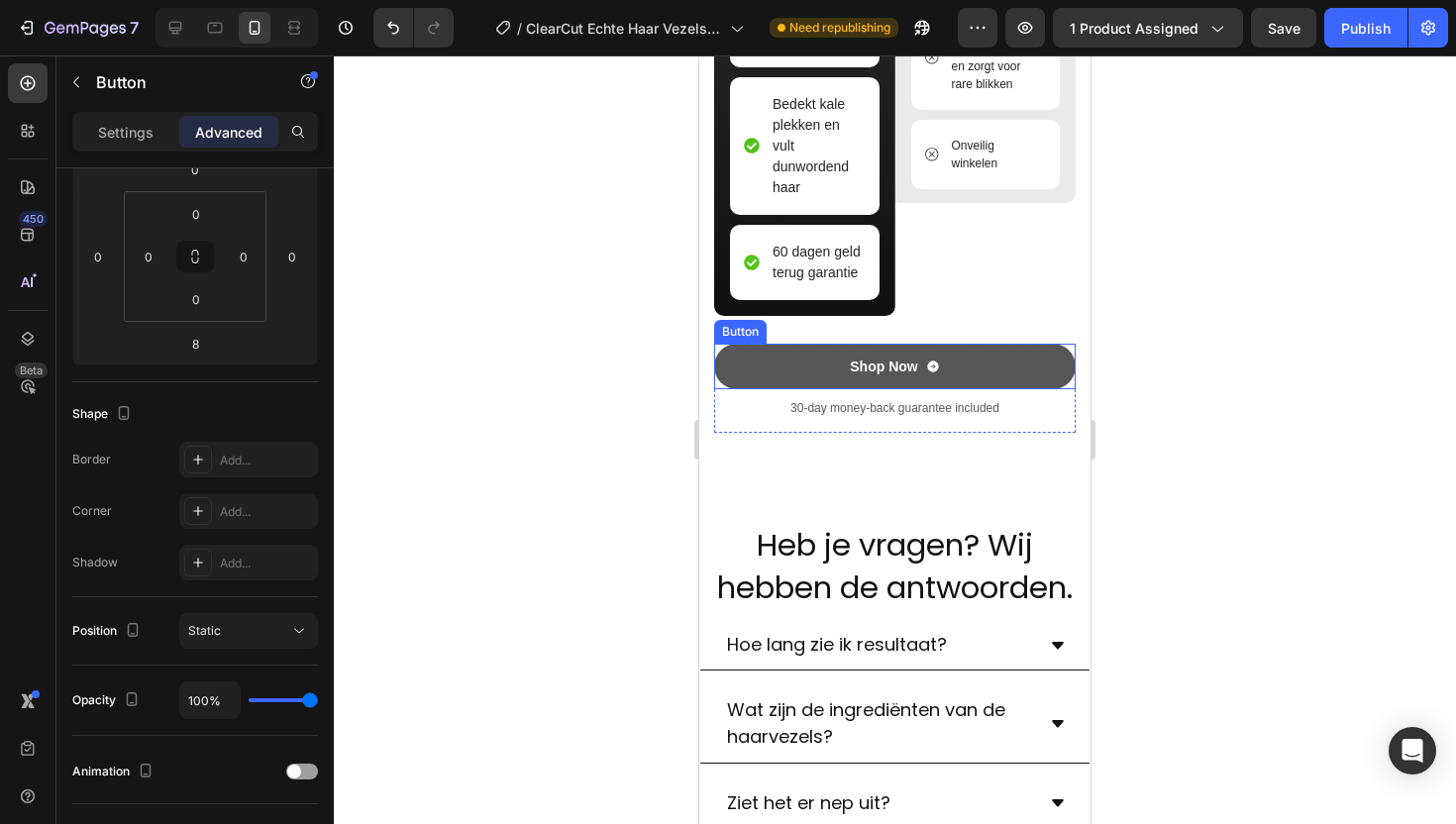click on "Shop Now" at bounding box center [894, 366] 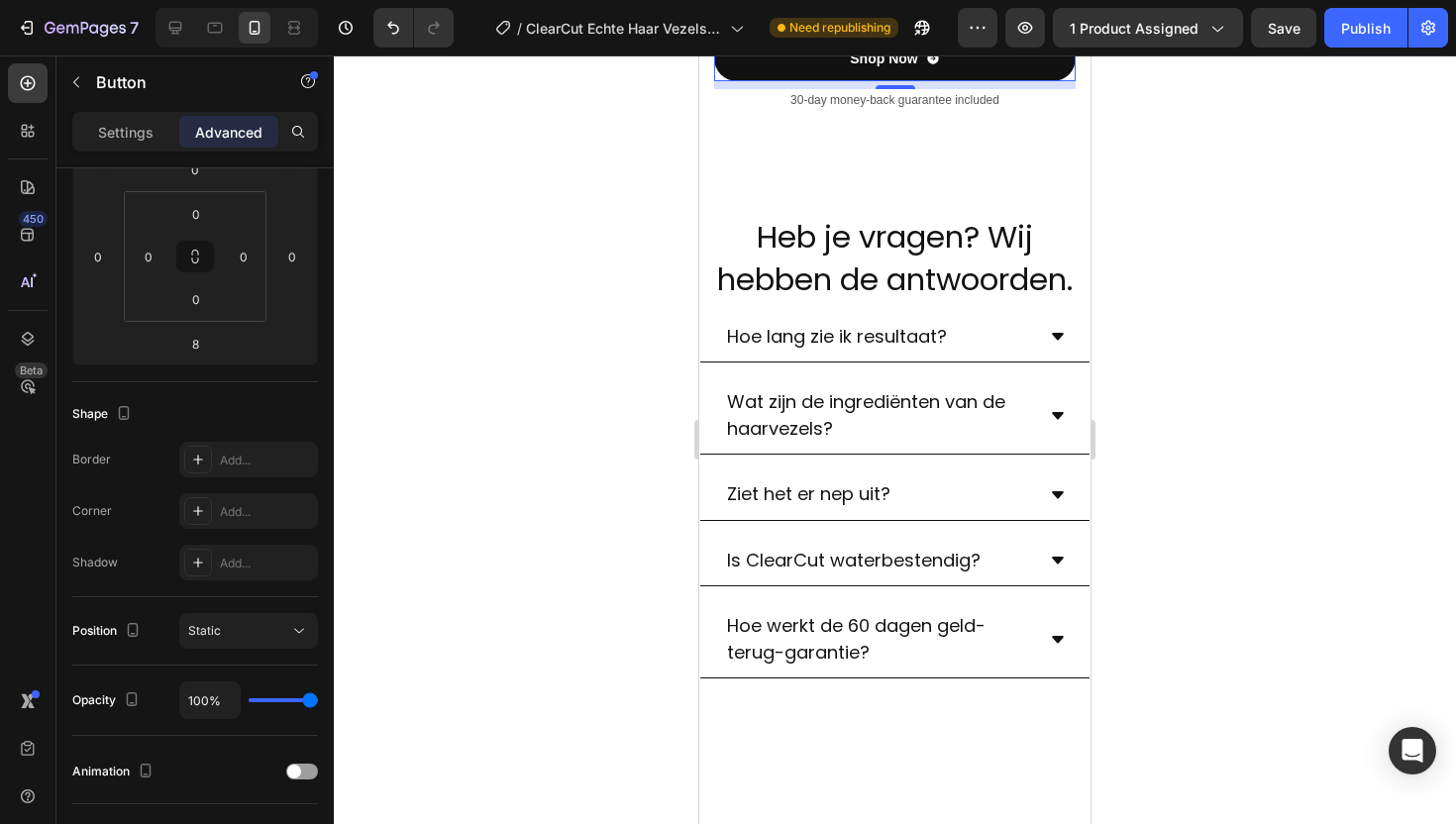 scroll, scrollTop: 3401, scrollLeft: 0, axis: vertical 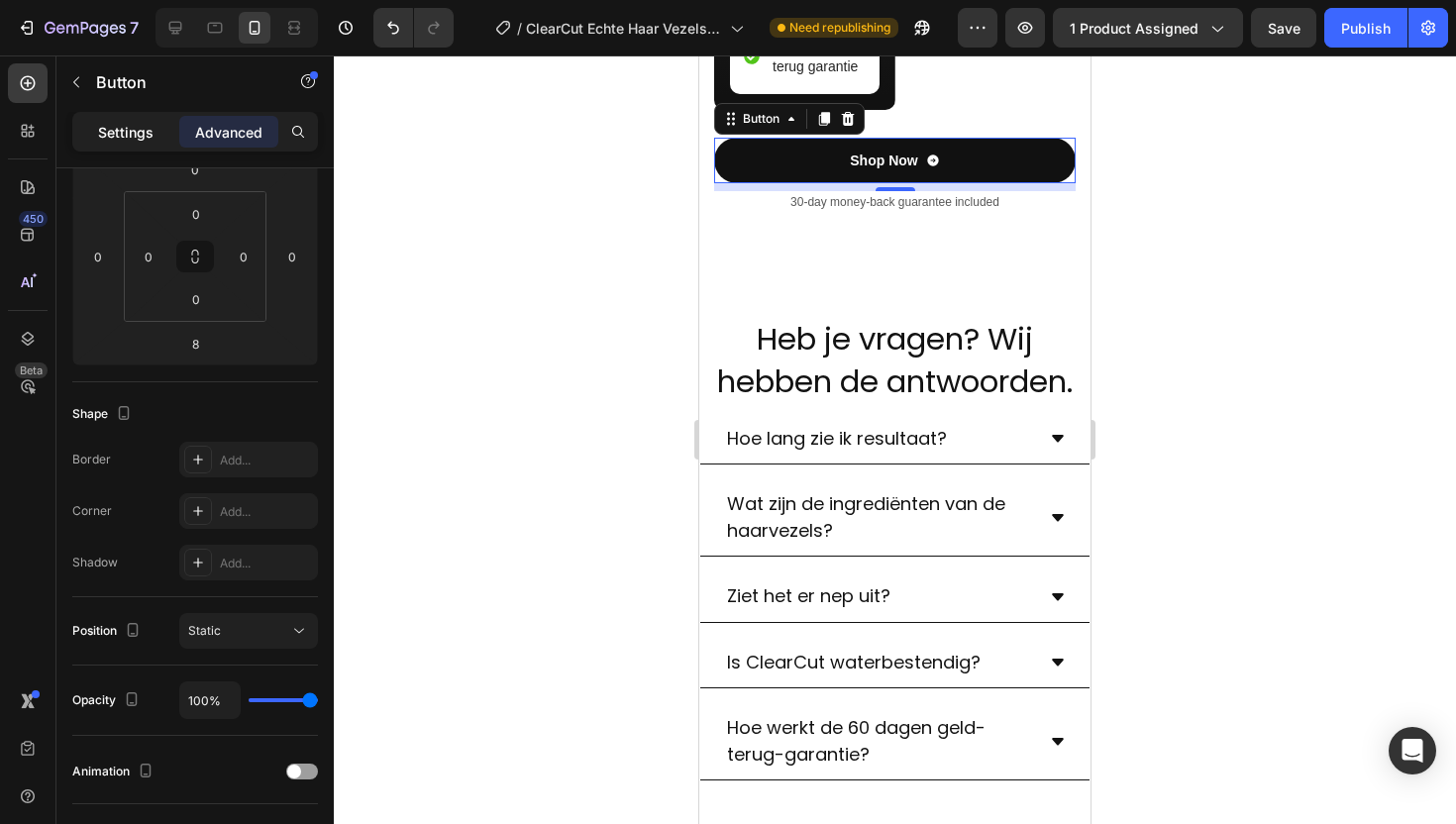 click on "Settings" at bounding box center (126, 132) 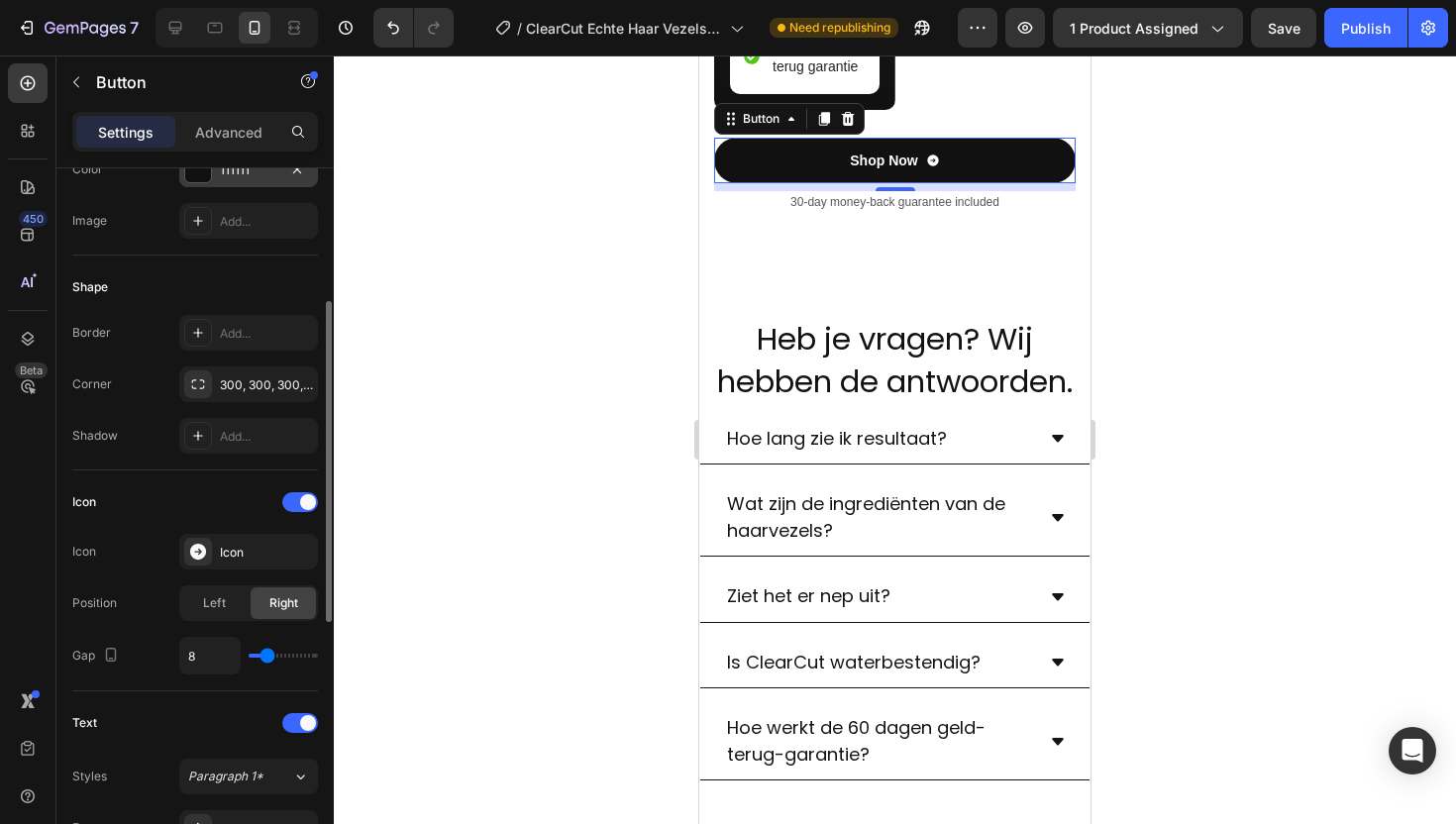 click at bounding box center (198, 169) 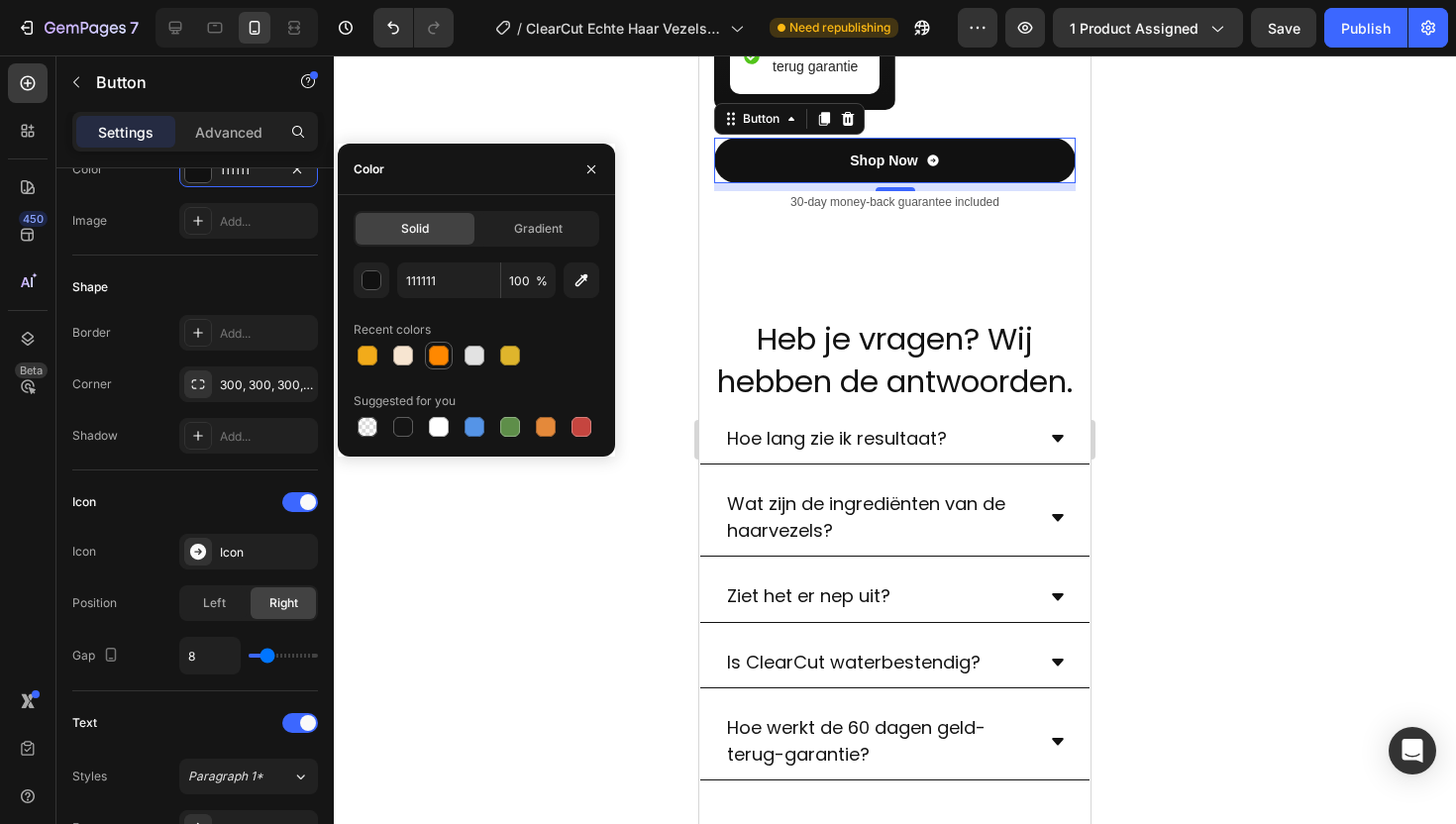 click at bounding box center (439, 356) 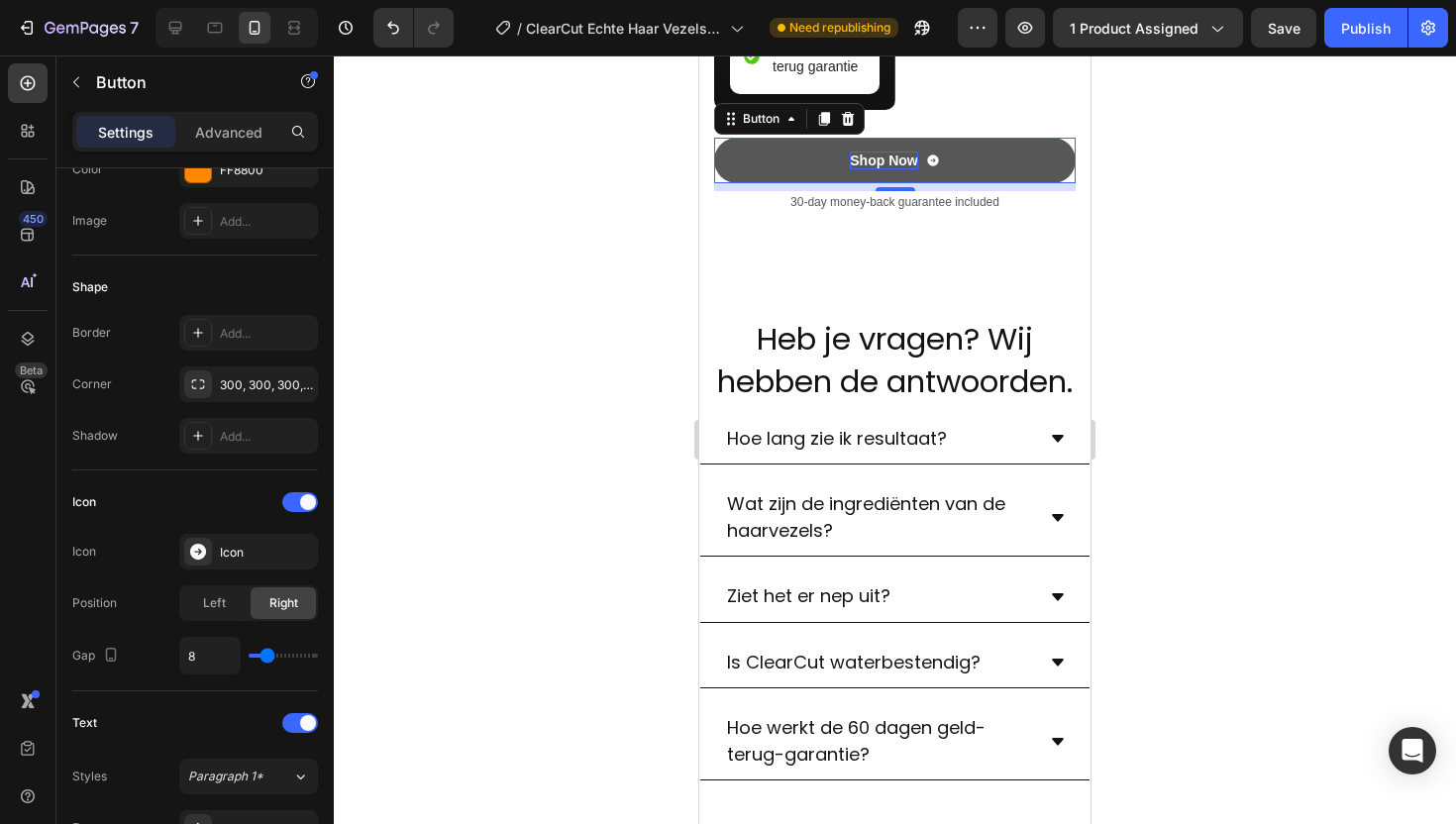 click on "Shop Now" at bounding box center (884, 160) 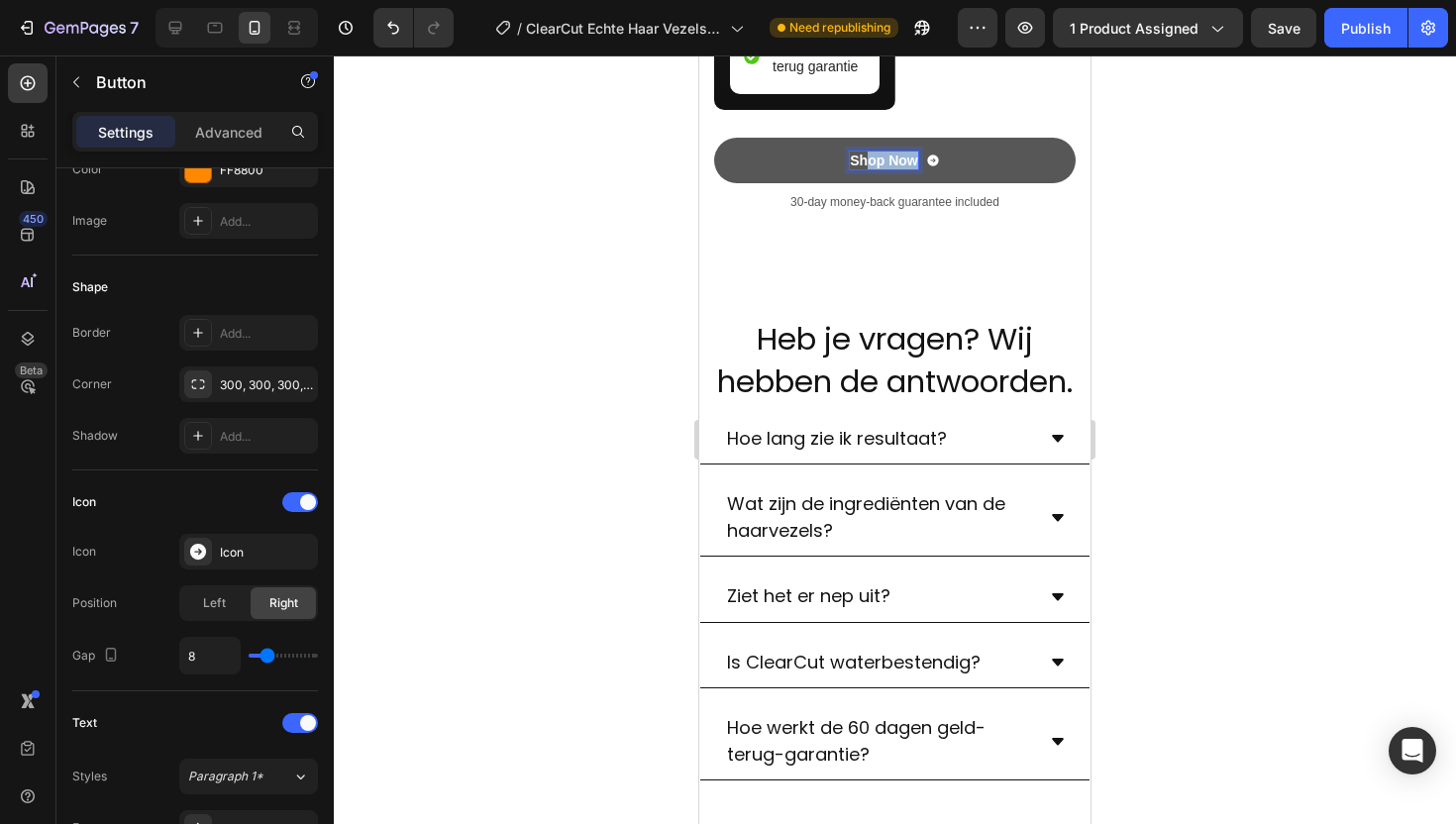drag, startPoint x: 909, startPoint y: 268, endPoint x: 863, endPoint y: 269, distance: 46.010868 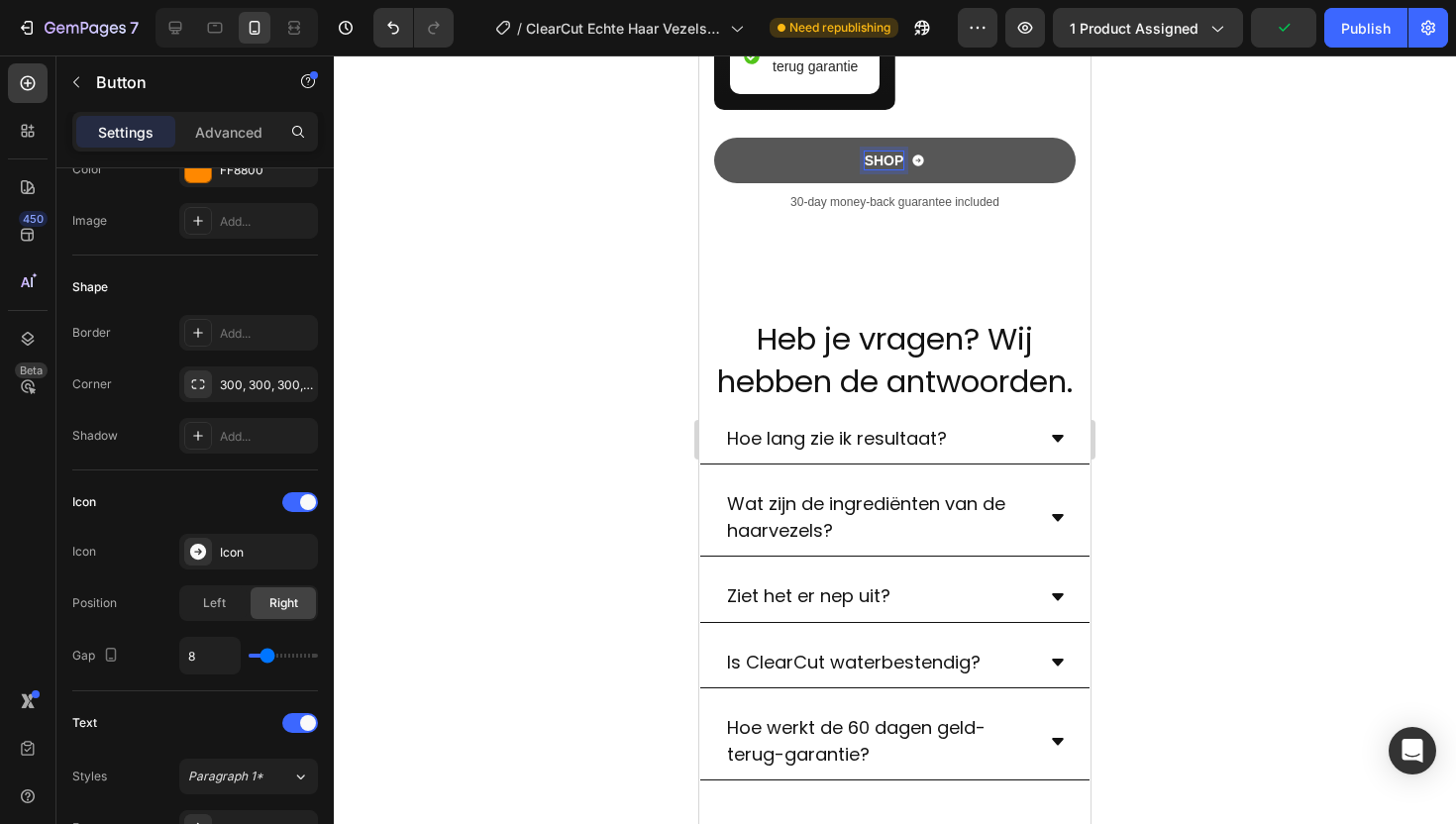 click on "SHOP" at bounding box center (894, 160) 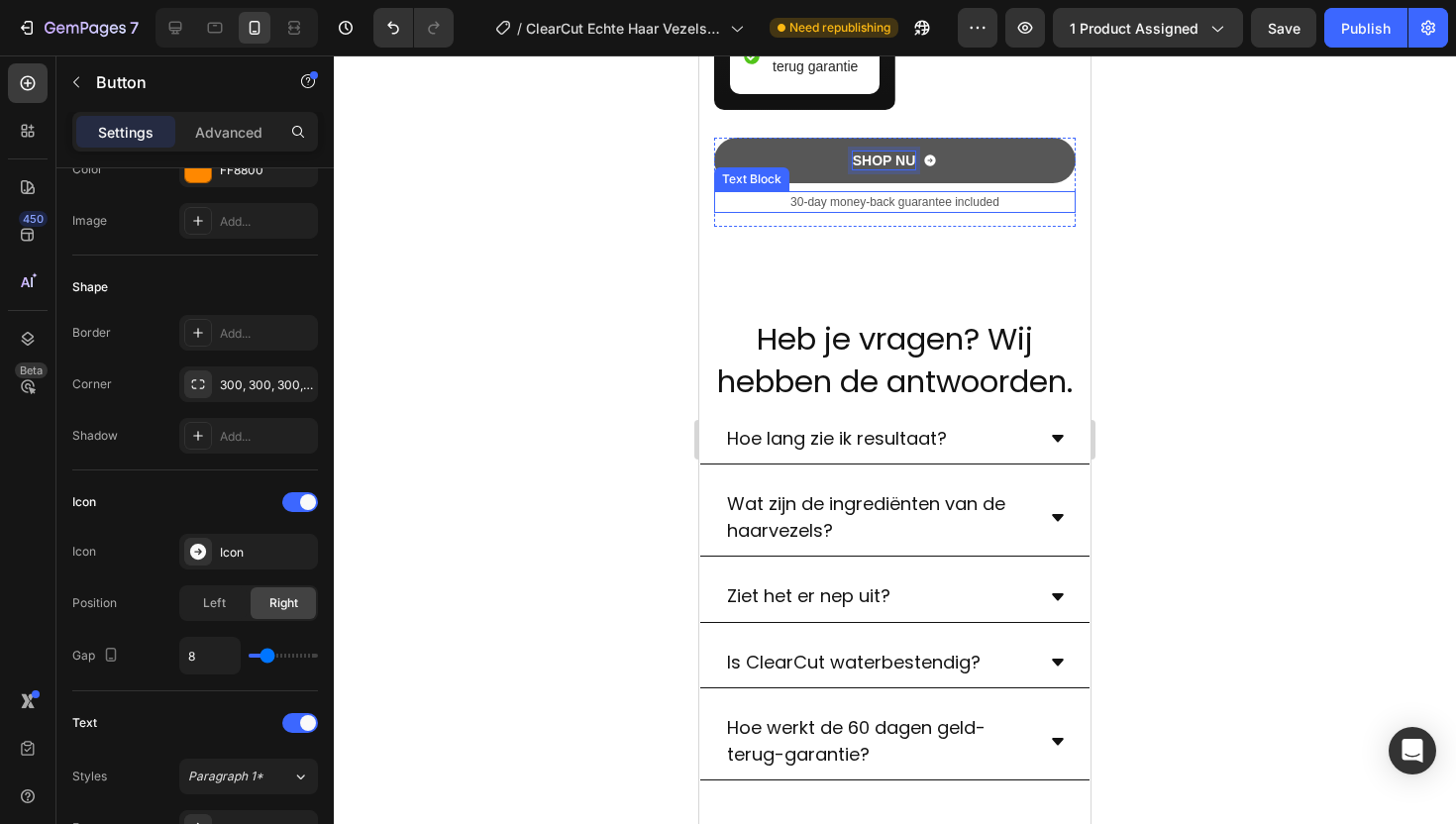 click on "30-day money-back guarantee included" at bounding box center (894, 202) 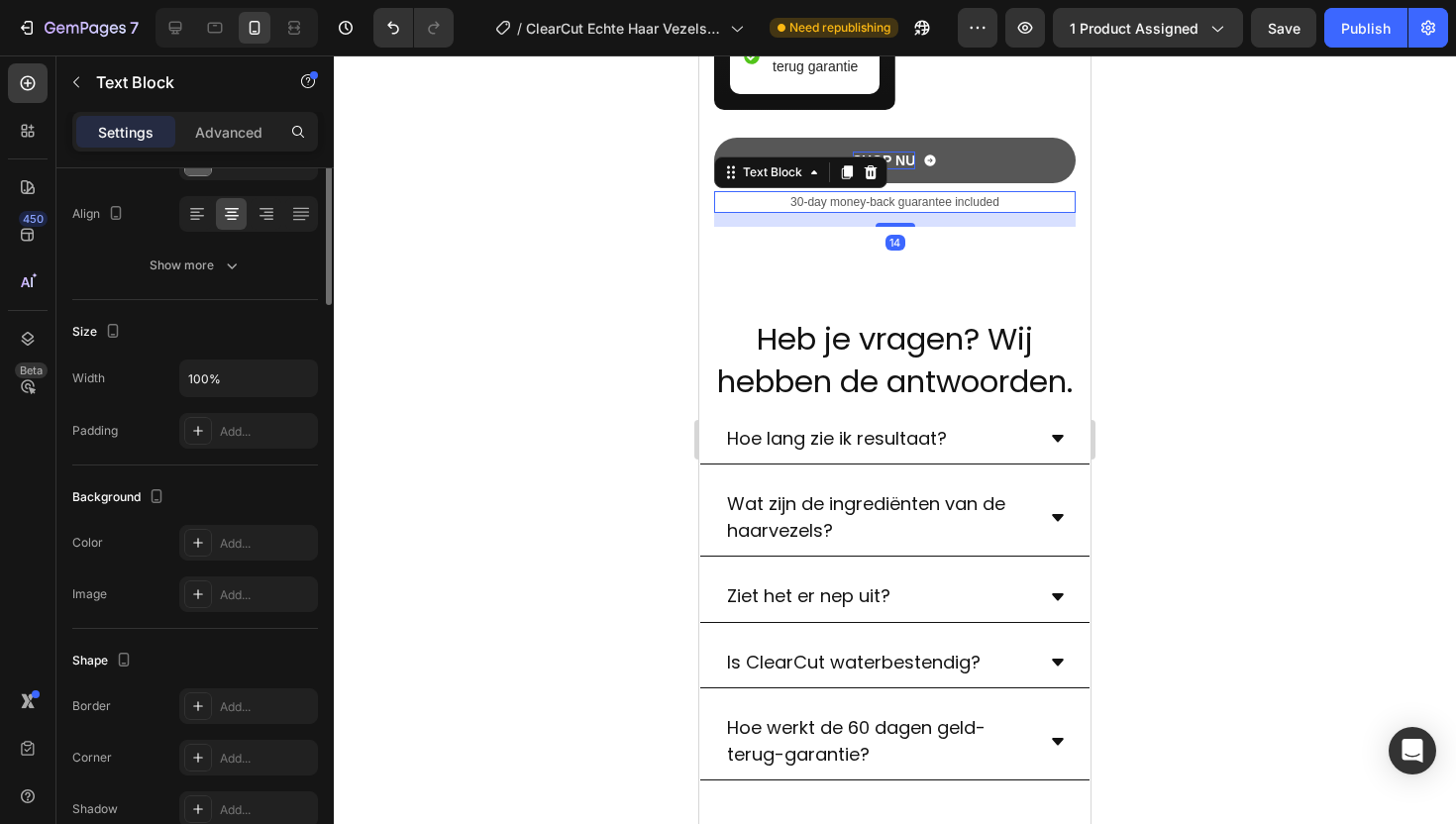 scroll, scrollTop: 0, scrollLeft: 0, axis: both 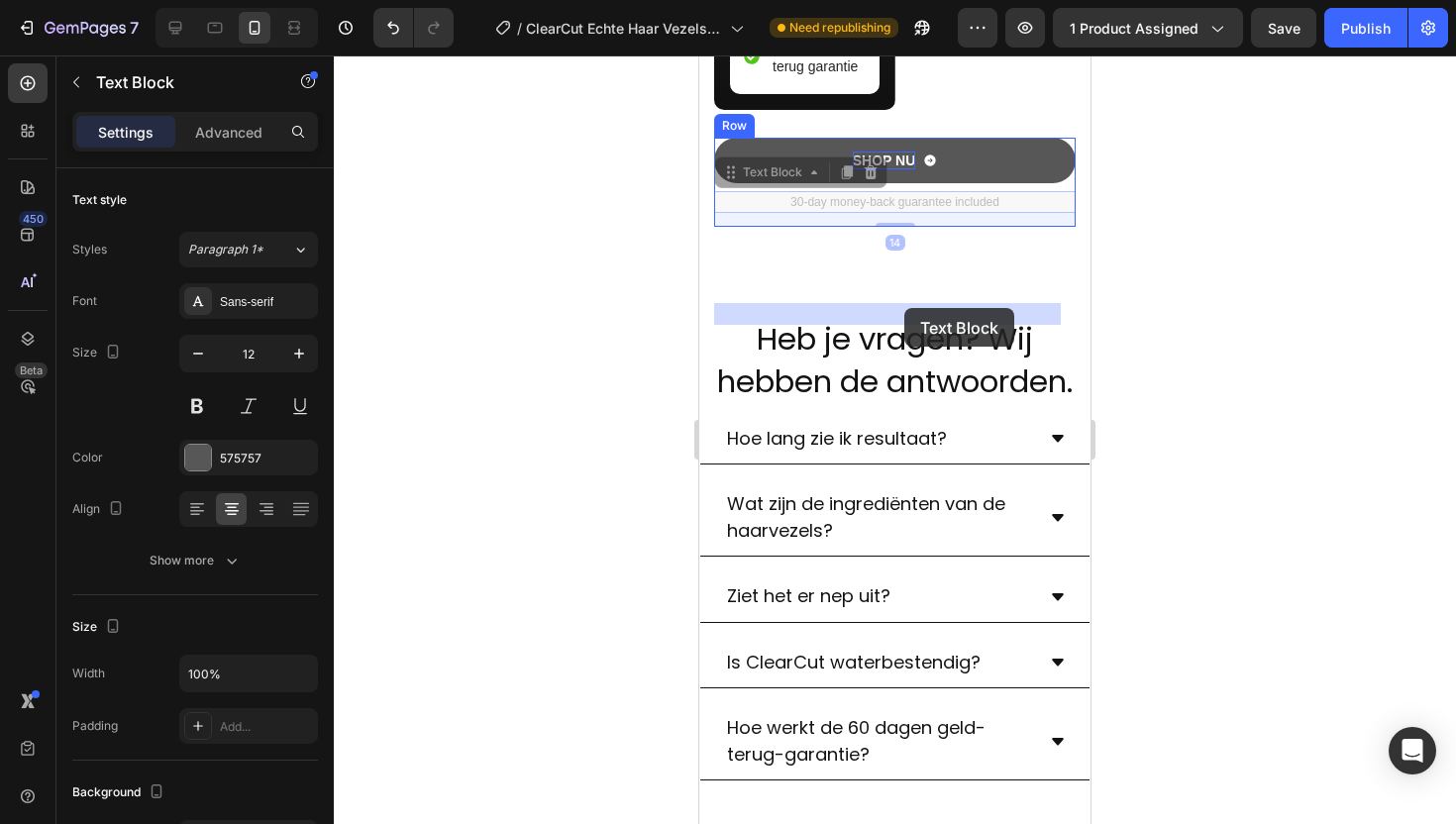 drag, startPoint x: 1007, startPoint y: 306, endPoint x: 906, endPoint y: 305, distance: 101.005 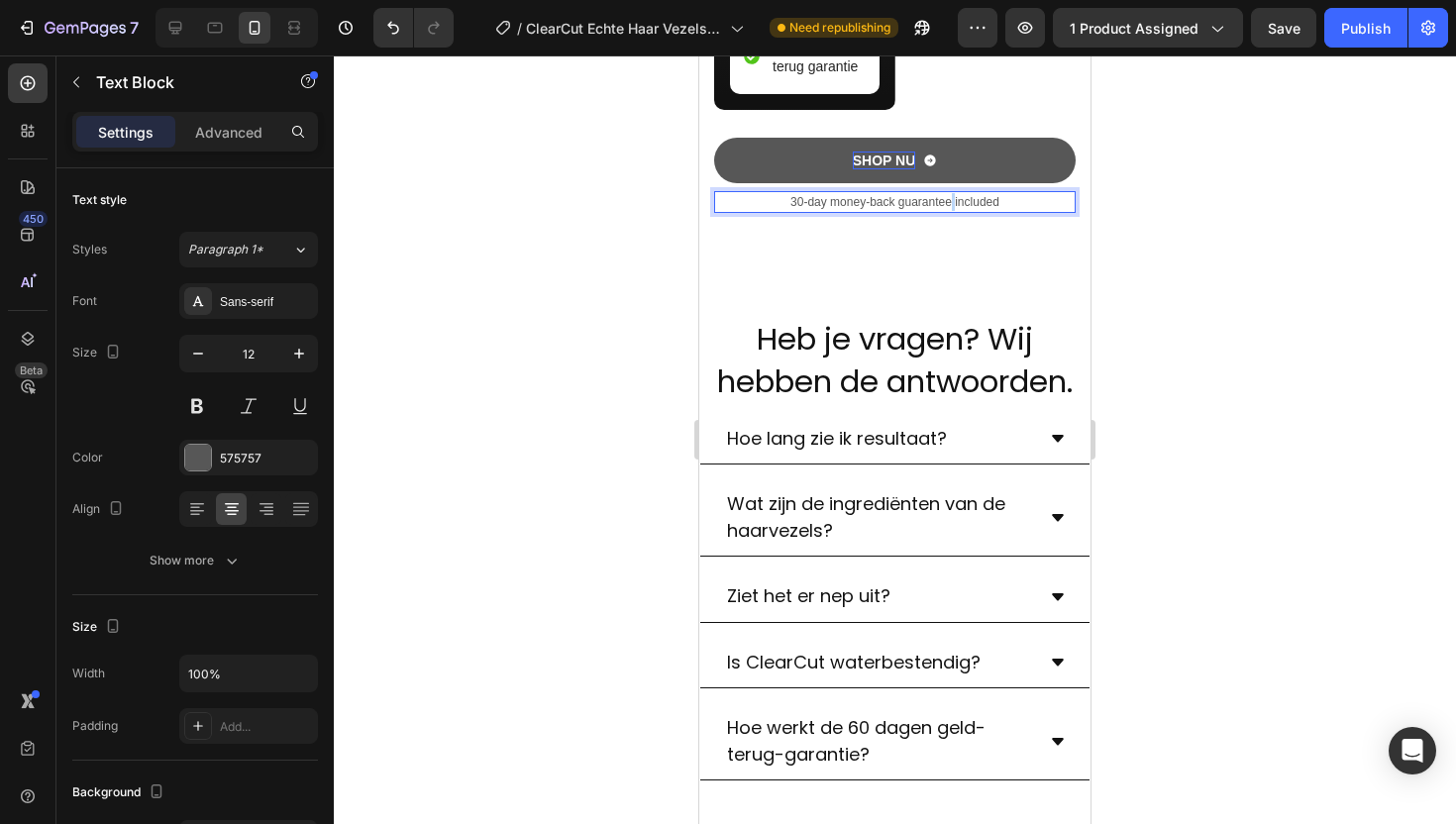 click on "30-day money-back guarantee included" at bounding box center (894, 202) 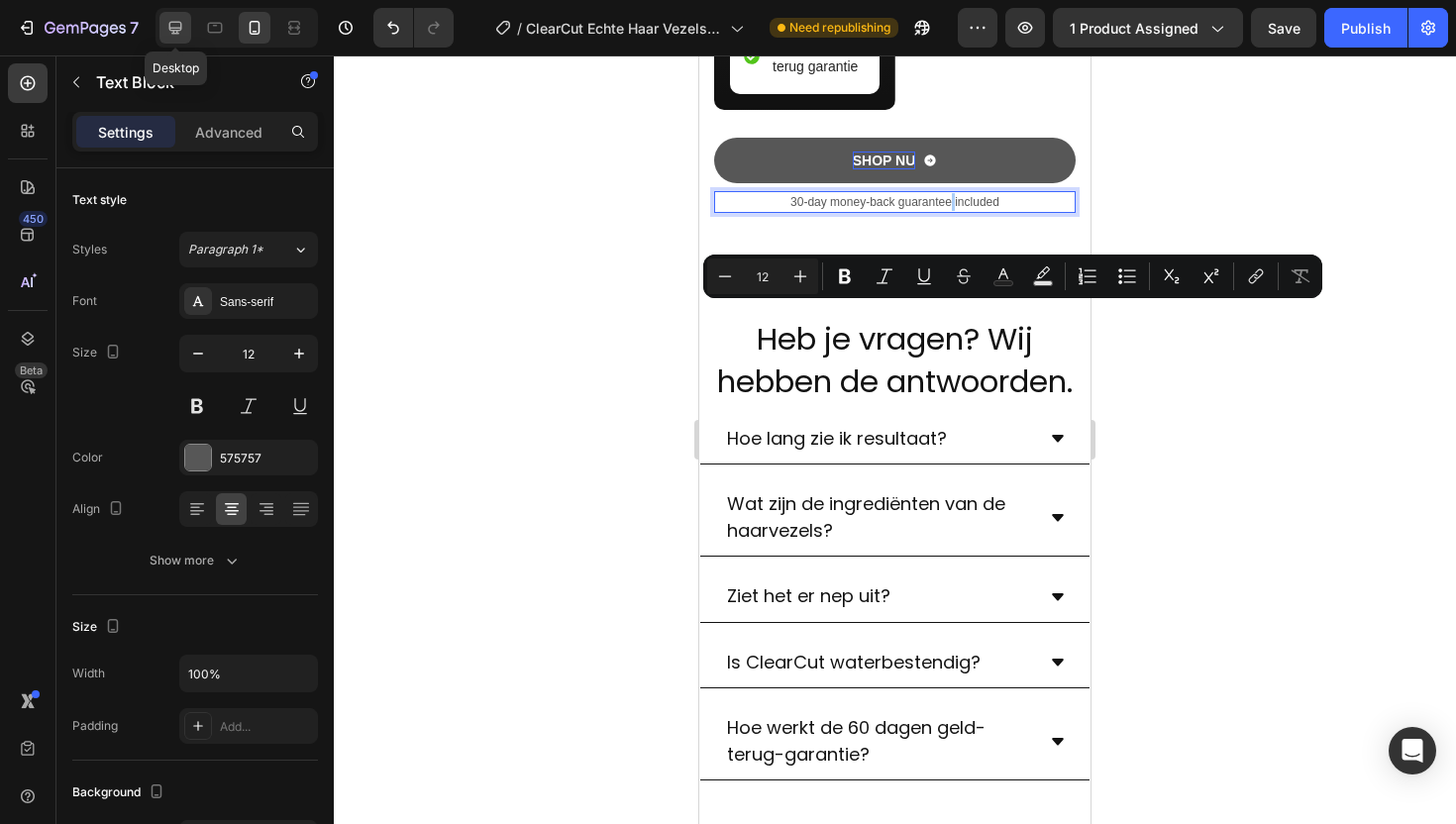 click 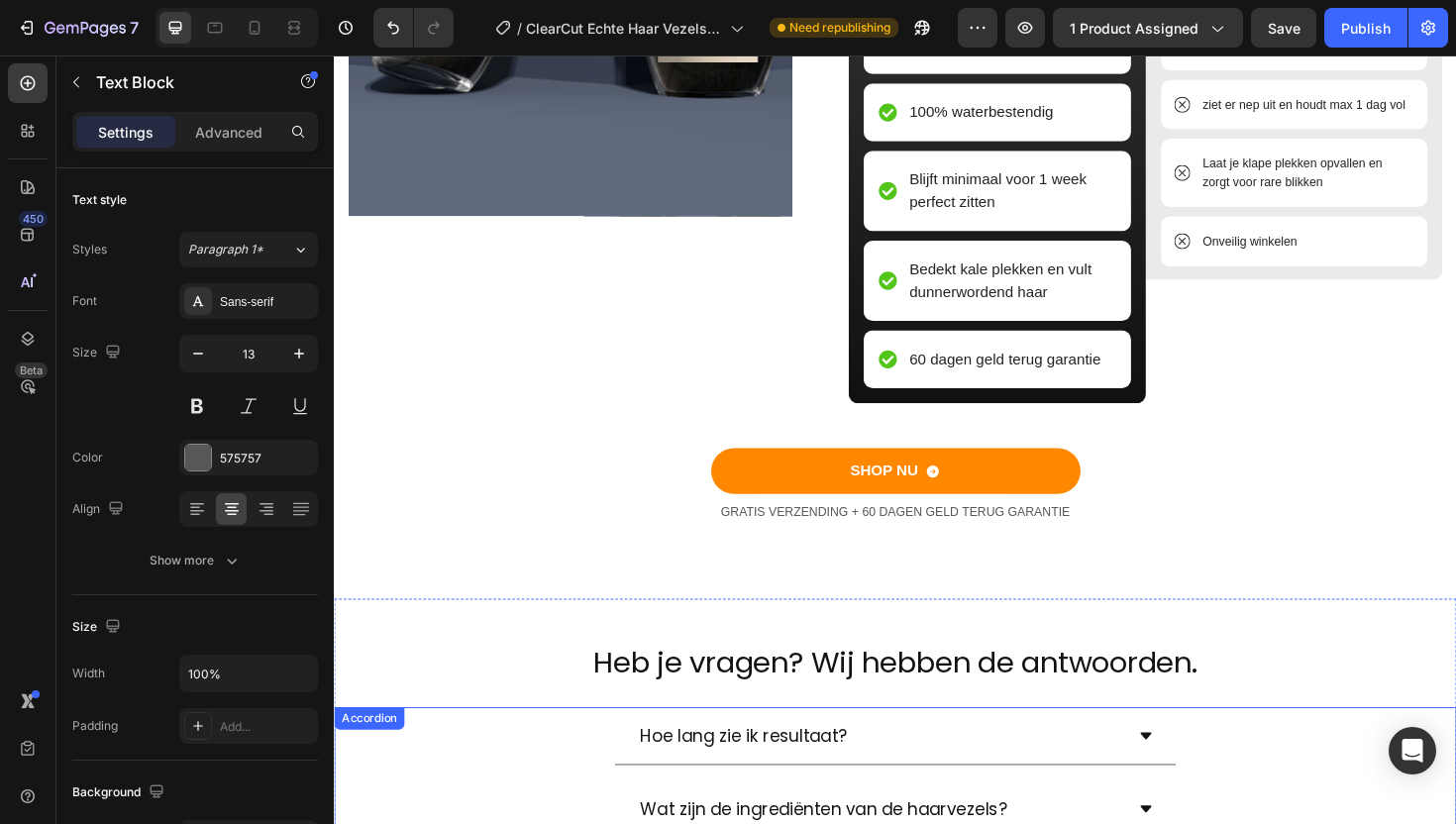 scroll, scrollTop: 3080, scrollLeft: 0, axis: vertical 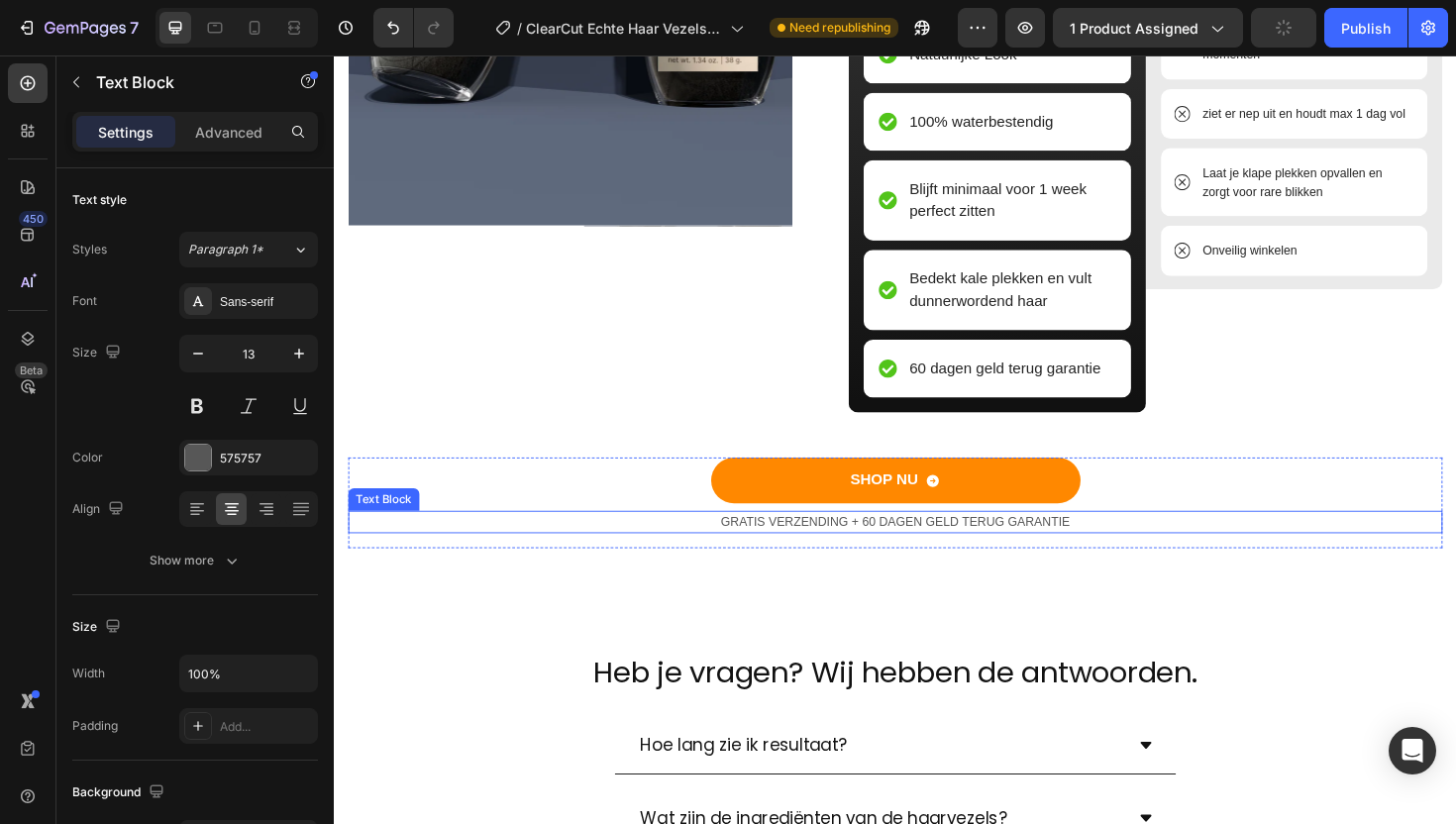 click on "GRATIS VERZENDING + 60 DAGEN GELD TERUG GARANTIE" at bounding box center (928, 550) 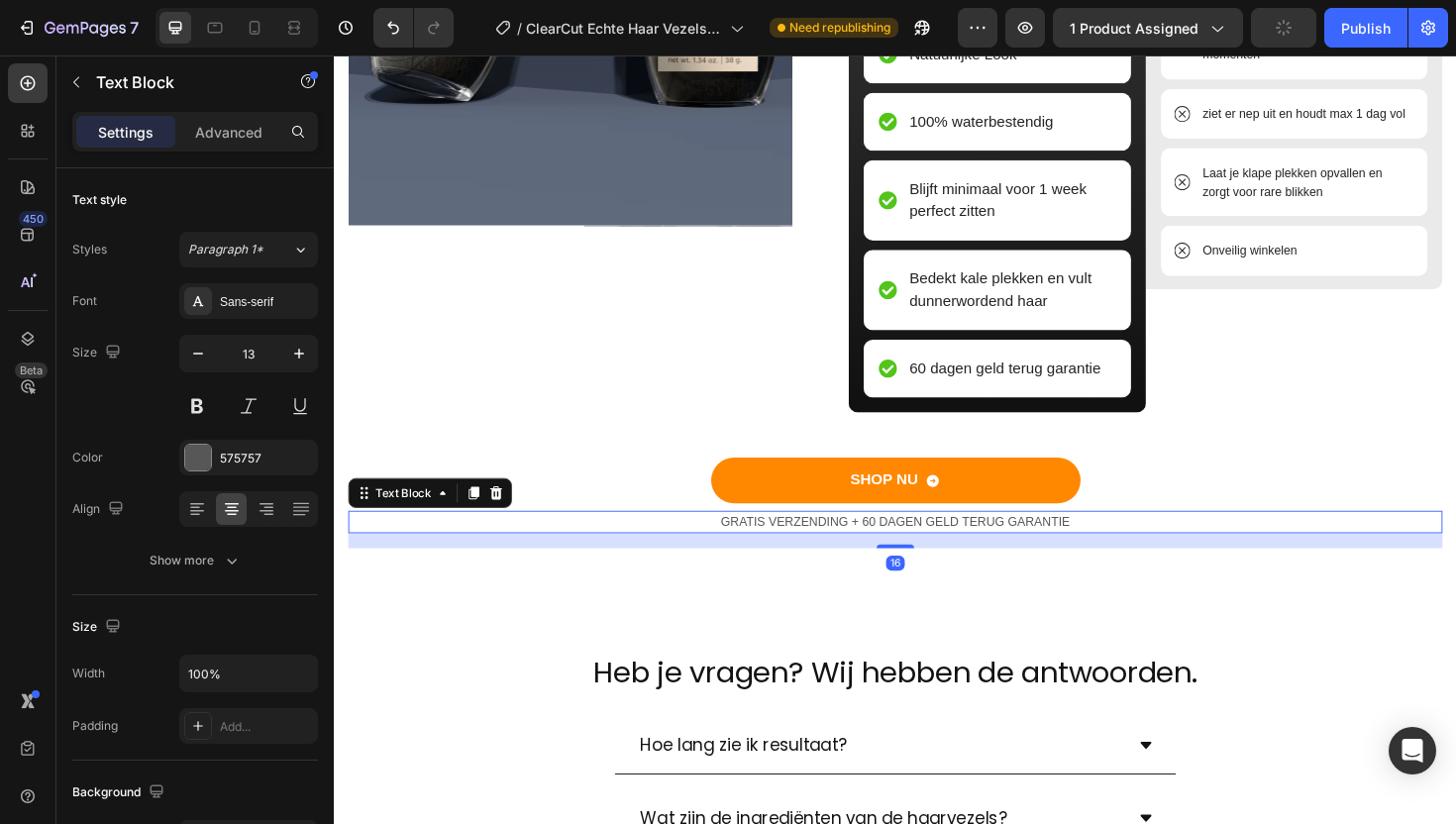 click on "GRATIS VERZENDING + 60 DAGEN GELD TERUG GARANTIE" at bounding box center [928, 550] 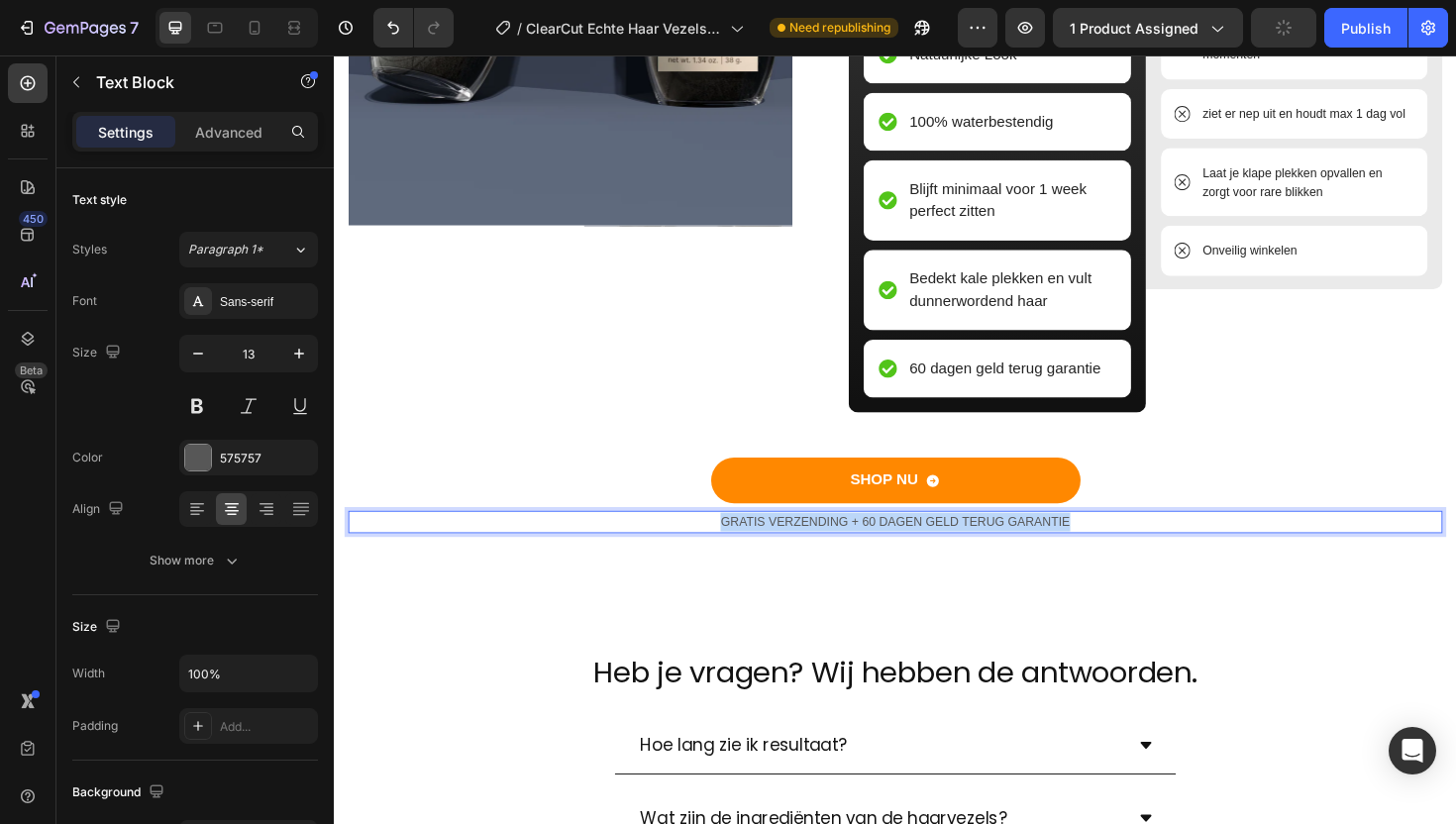 click on "GRATIS VERZENDING + 60 DAGEN GELD TERUG GARANTIE" at bounding box center [928, 550] 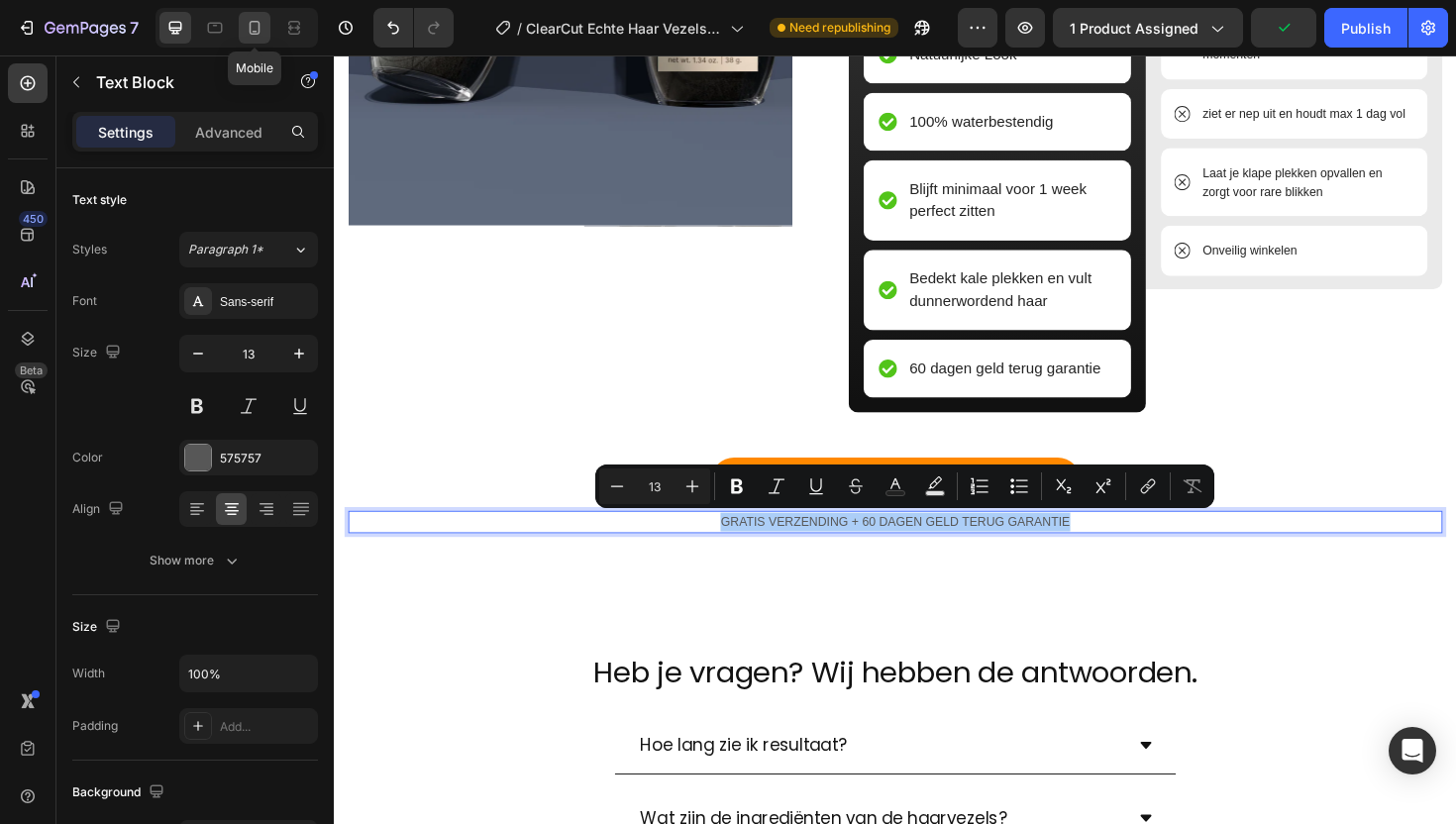 click 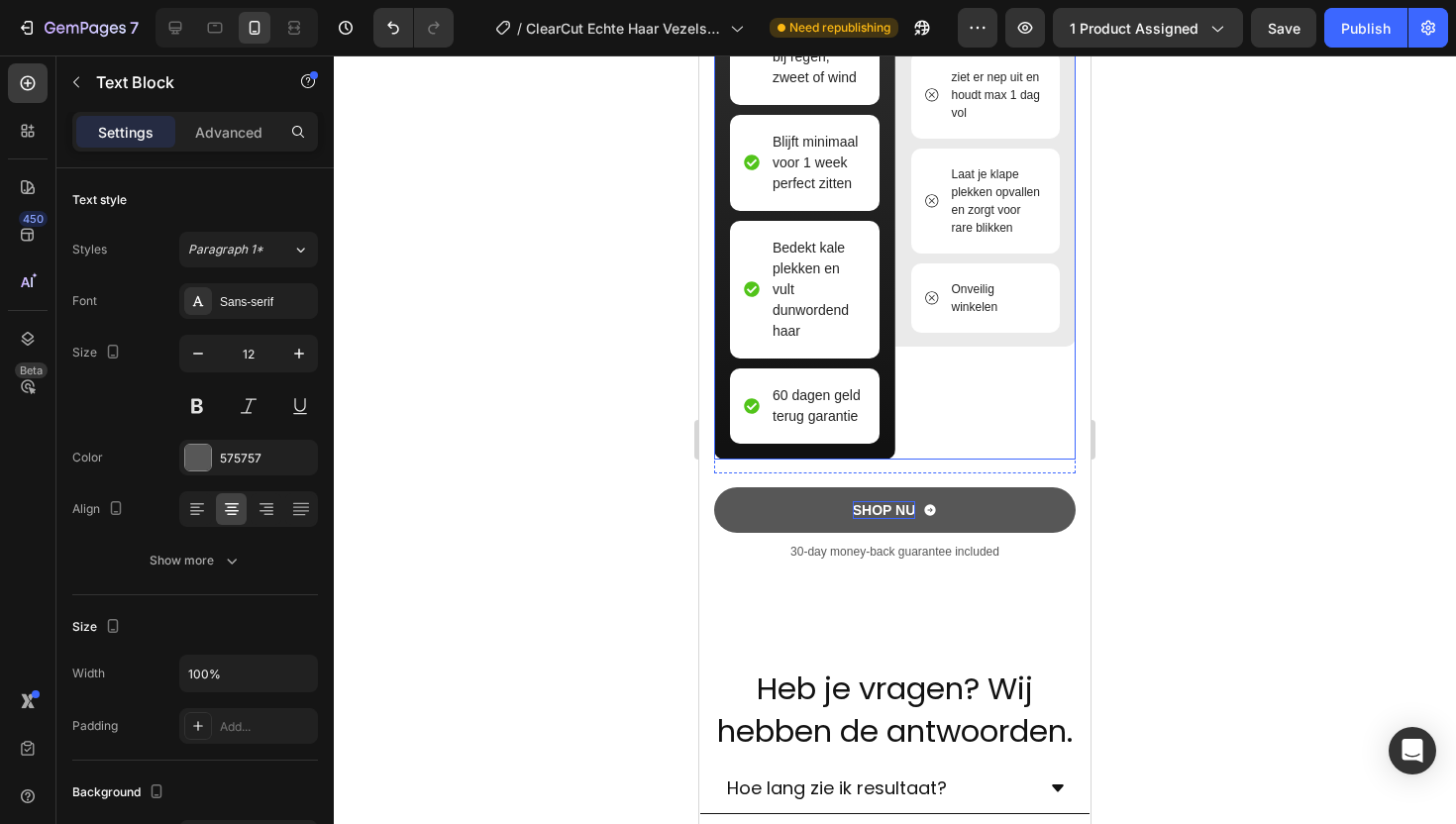 scroll, scrollTop: 3063, scrollLeft: 0, axis: vertical 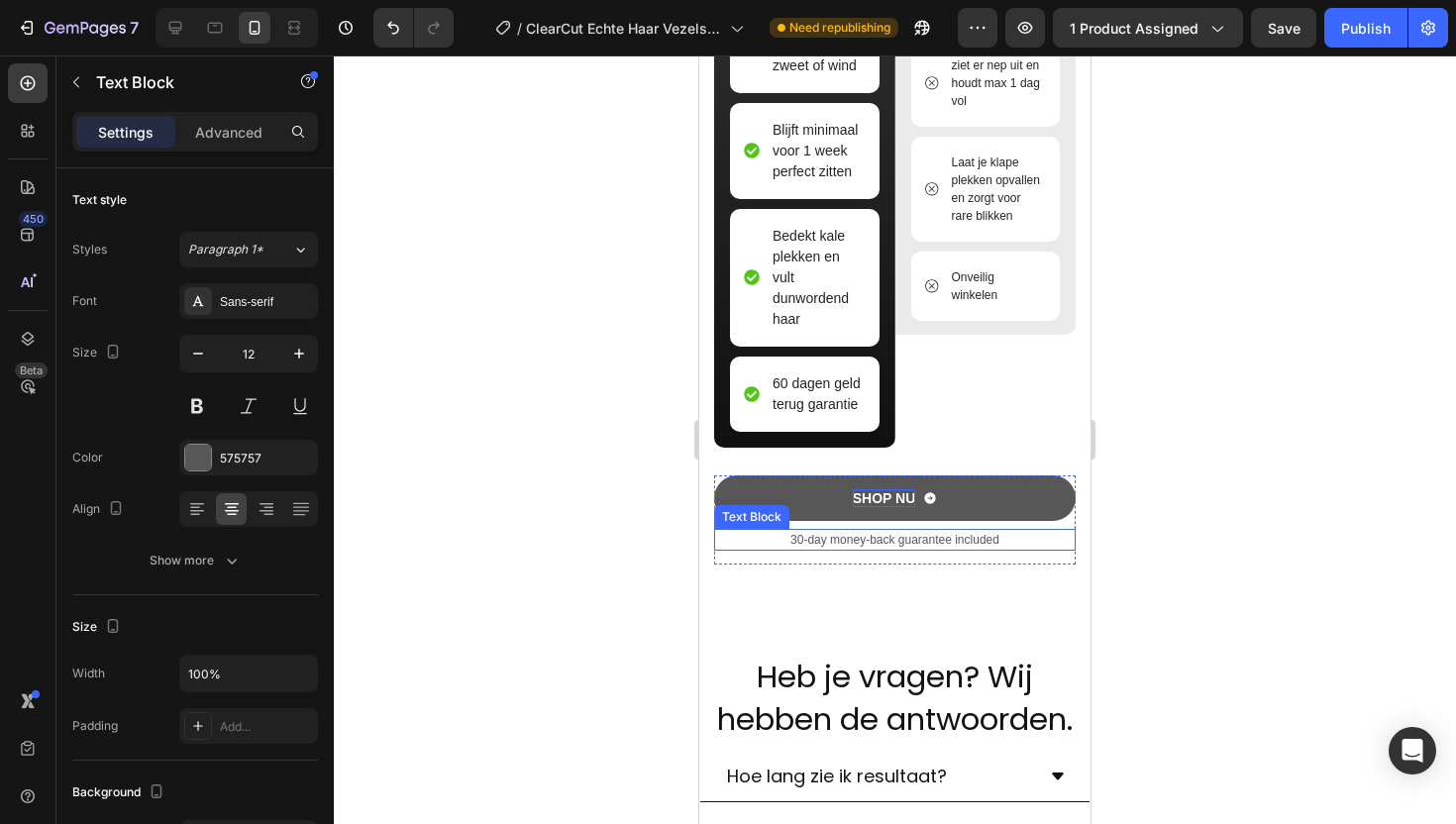 click on "30-day money-back guarantee included" at bounding box center [894, 540] 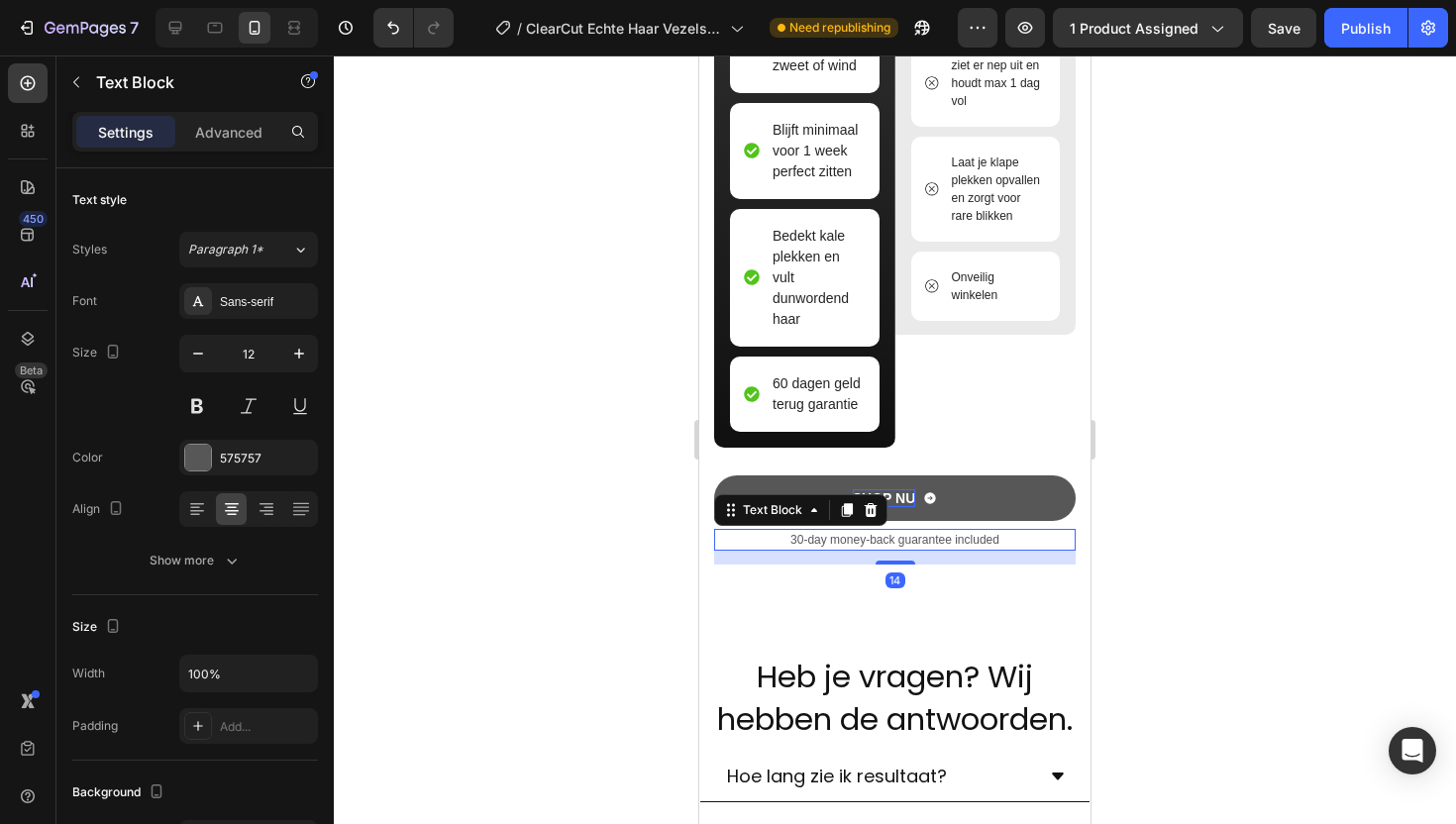click on "30-day money-back guarantee included" at bounding box center (894, 540) 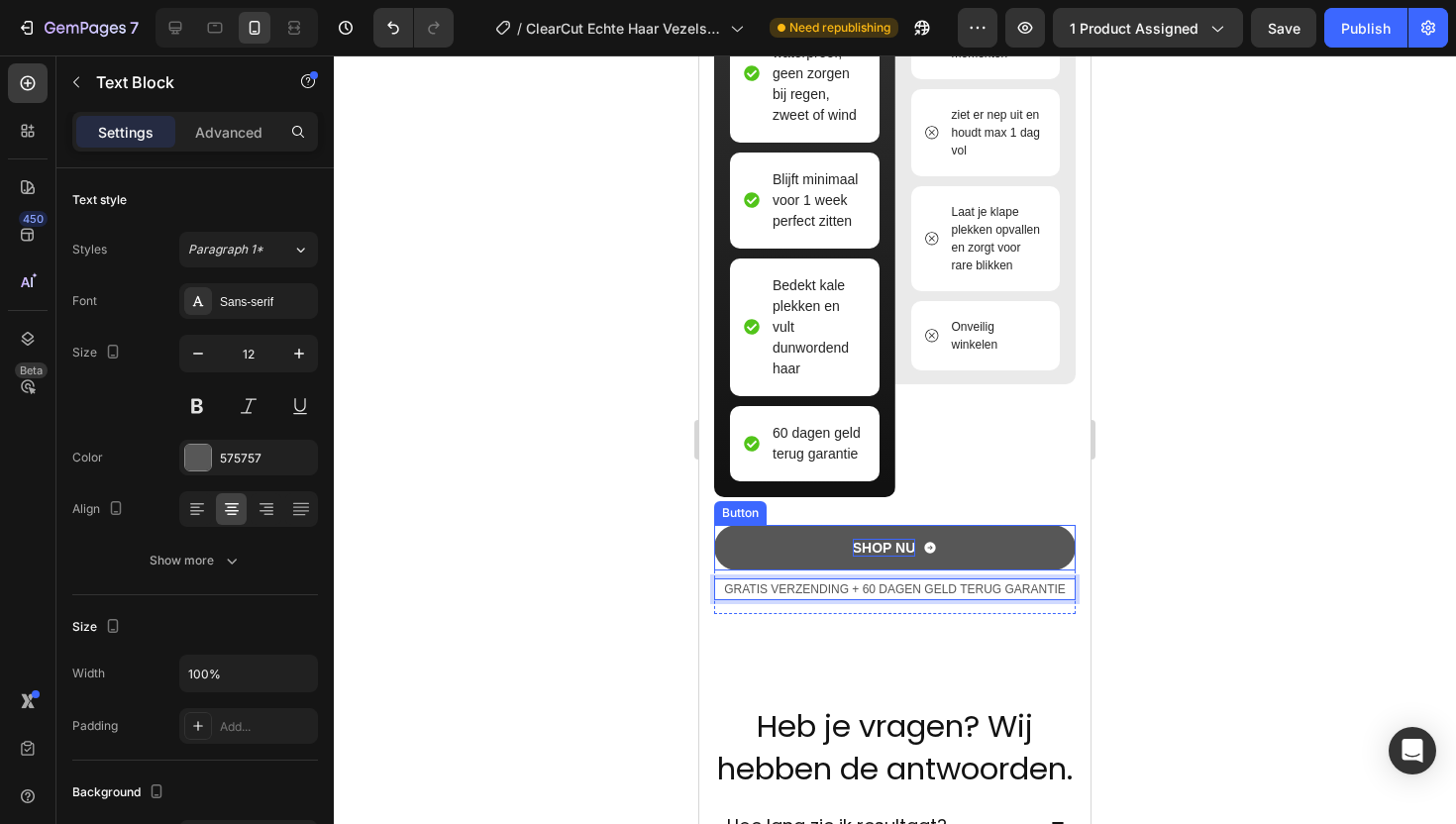 scroll, scrollTop: 3009, scrollLeft: 0, axis: vertical 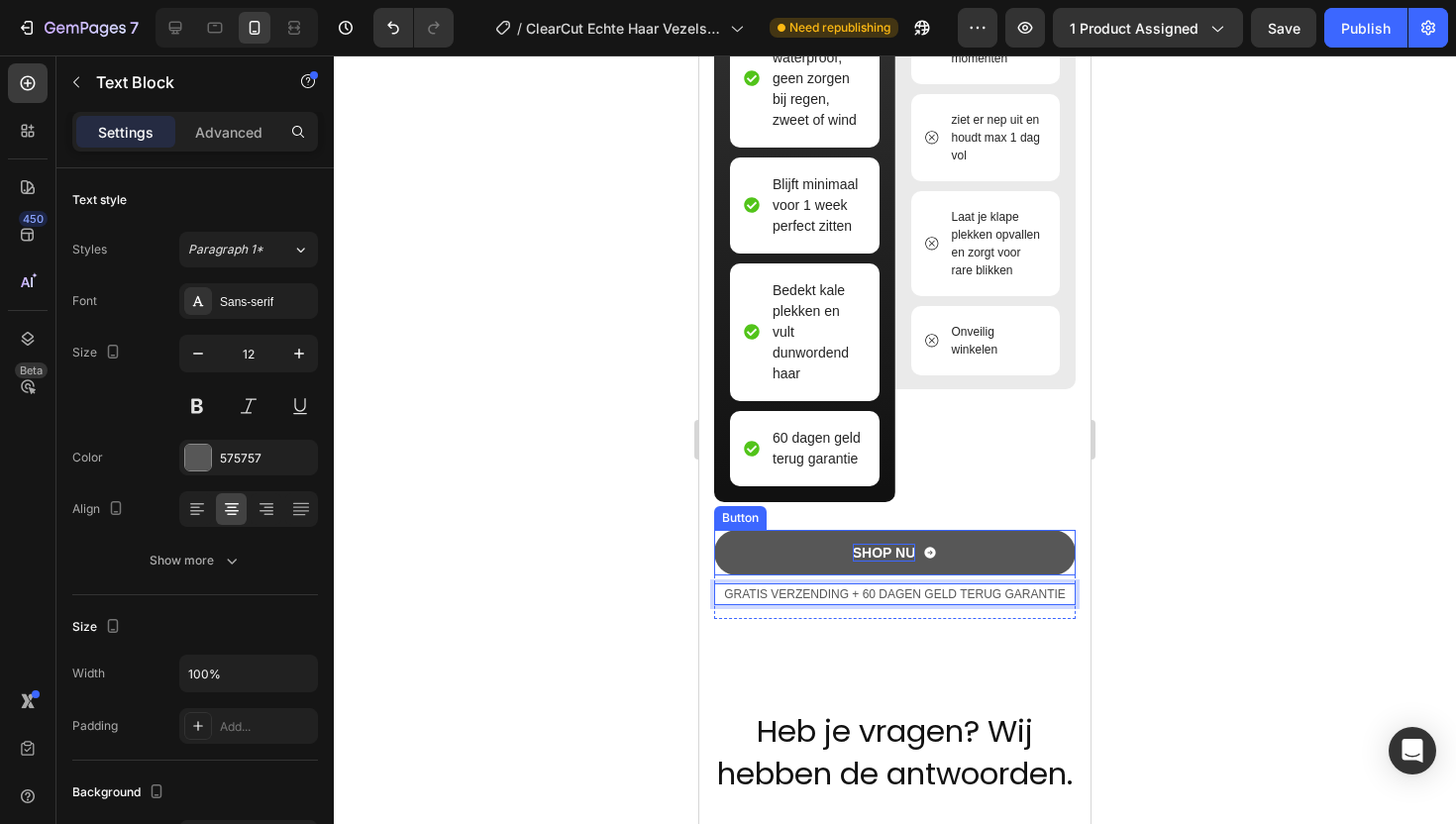 click on "SHOP NU" at bounding box center (894, 553) 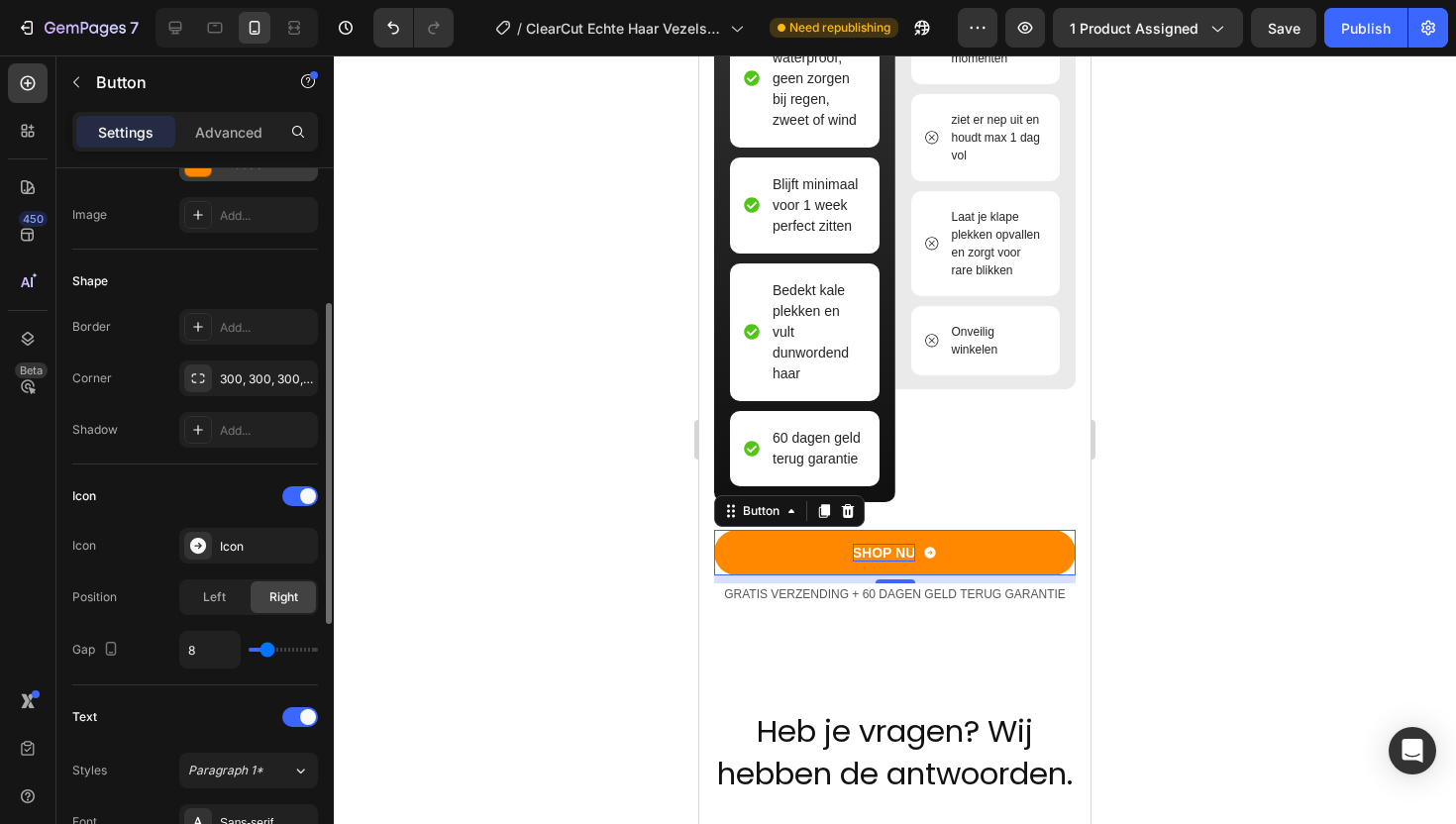 scroll, scrollTop: 310, scrollLeft: 0, axis: vertical 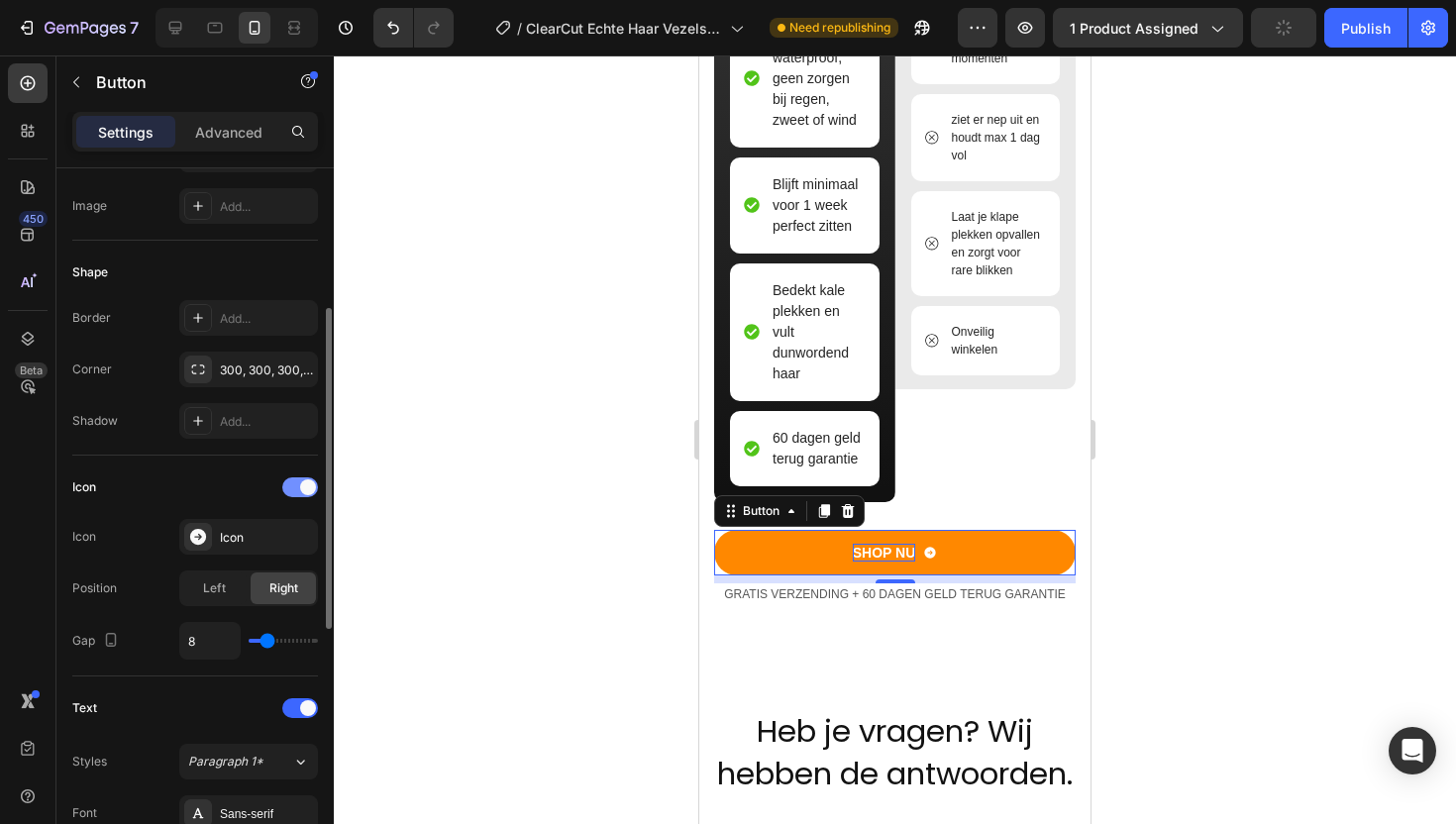 click at bounding box center (308, 487) 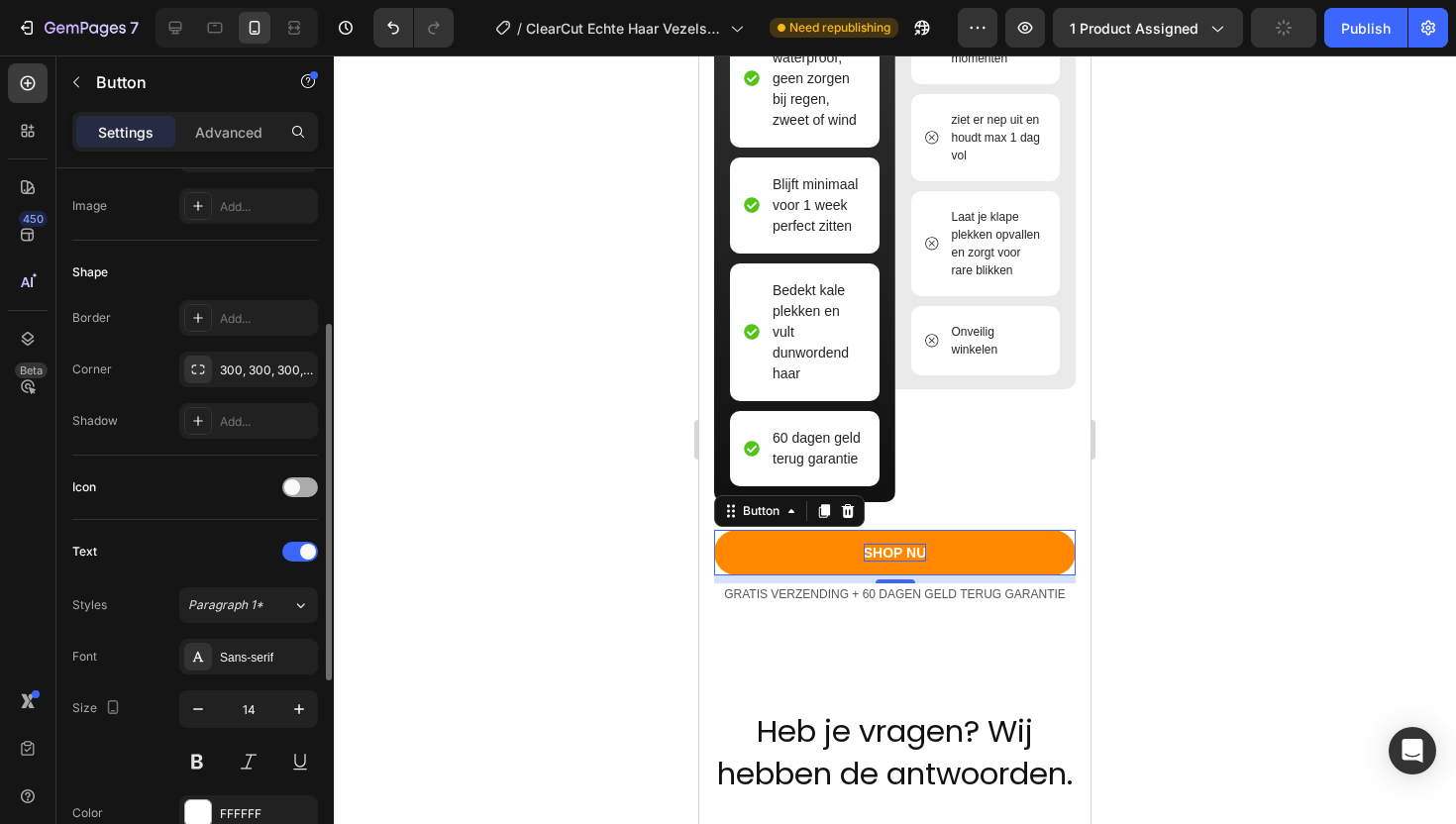 click at bounding box center [300, 487] 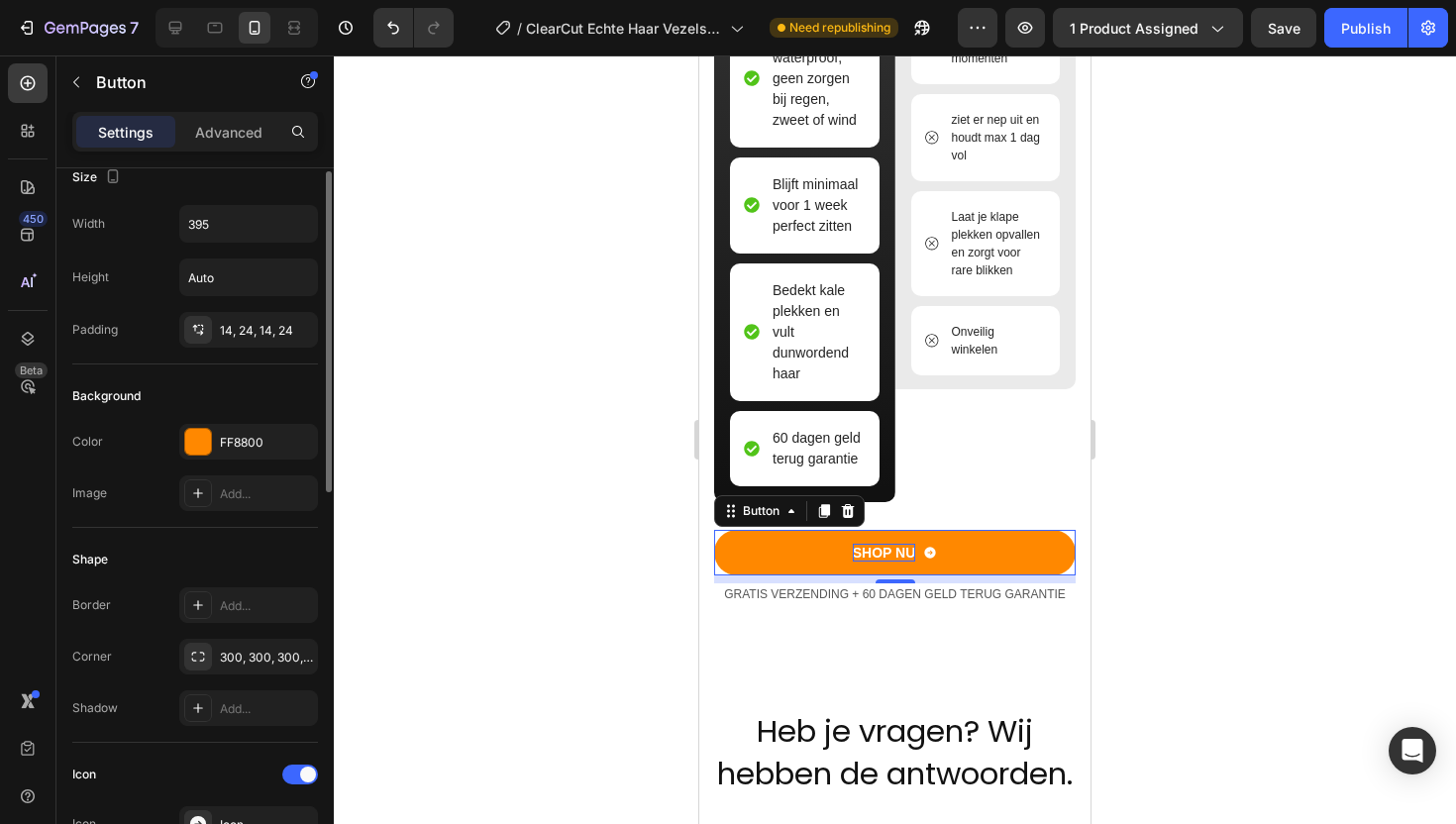 scroll, scrollTop: 0, scrollLeft: 0, axis: both 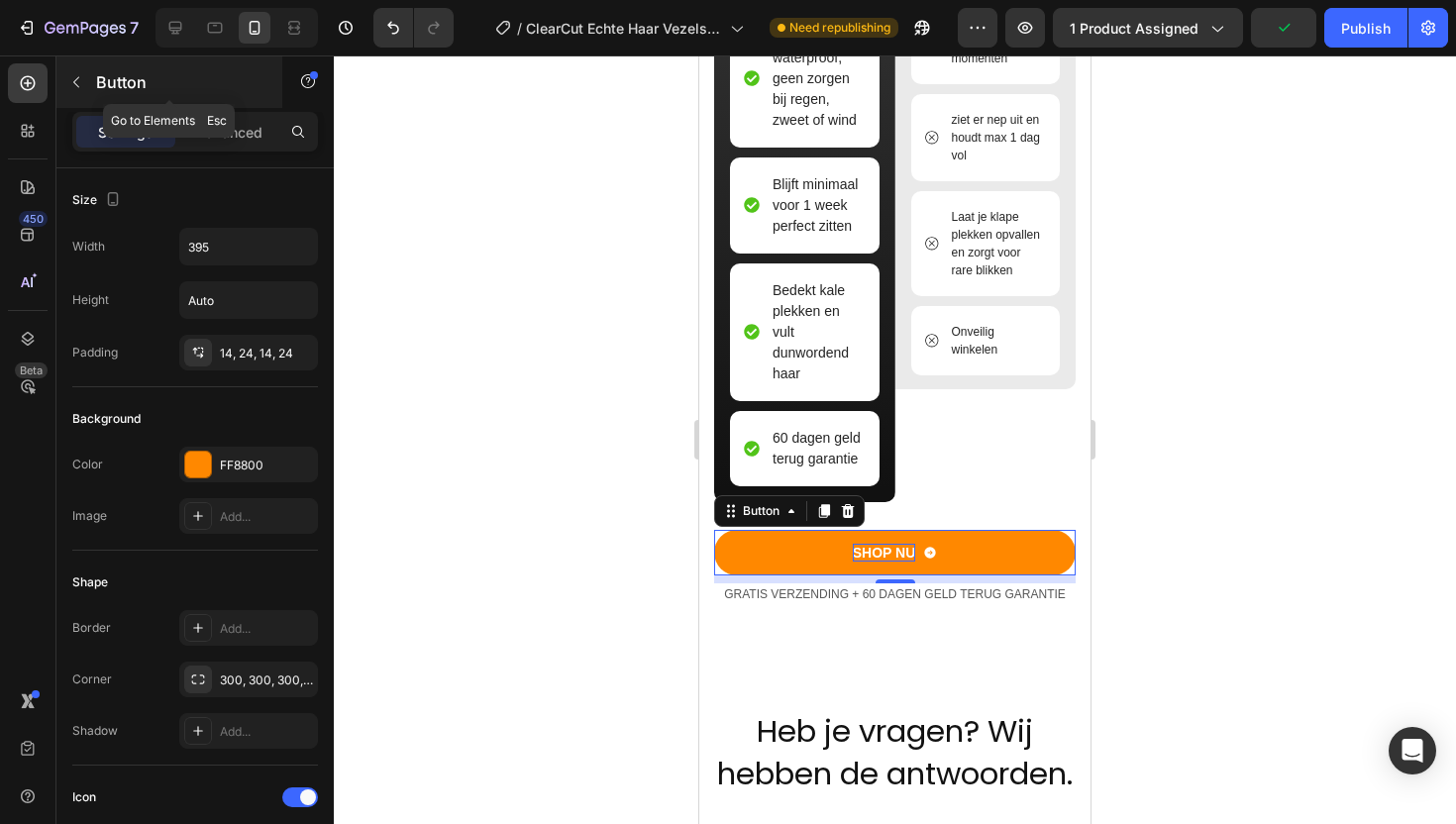 click 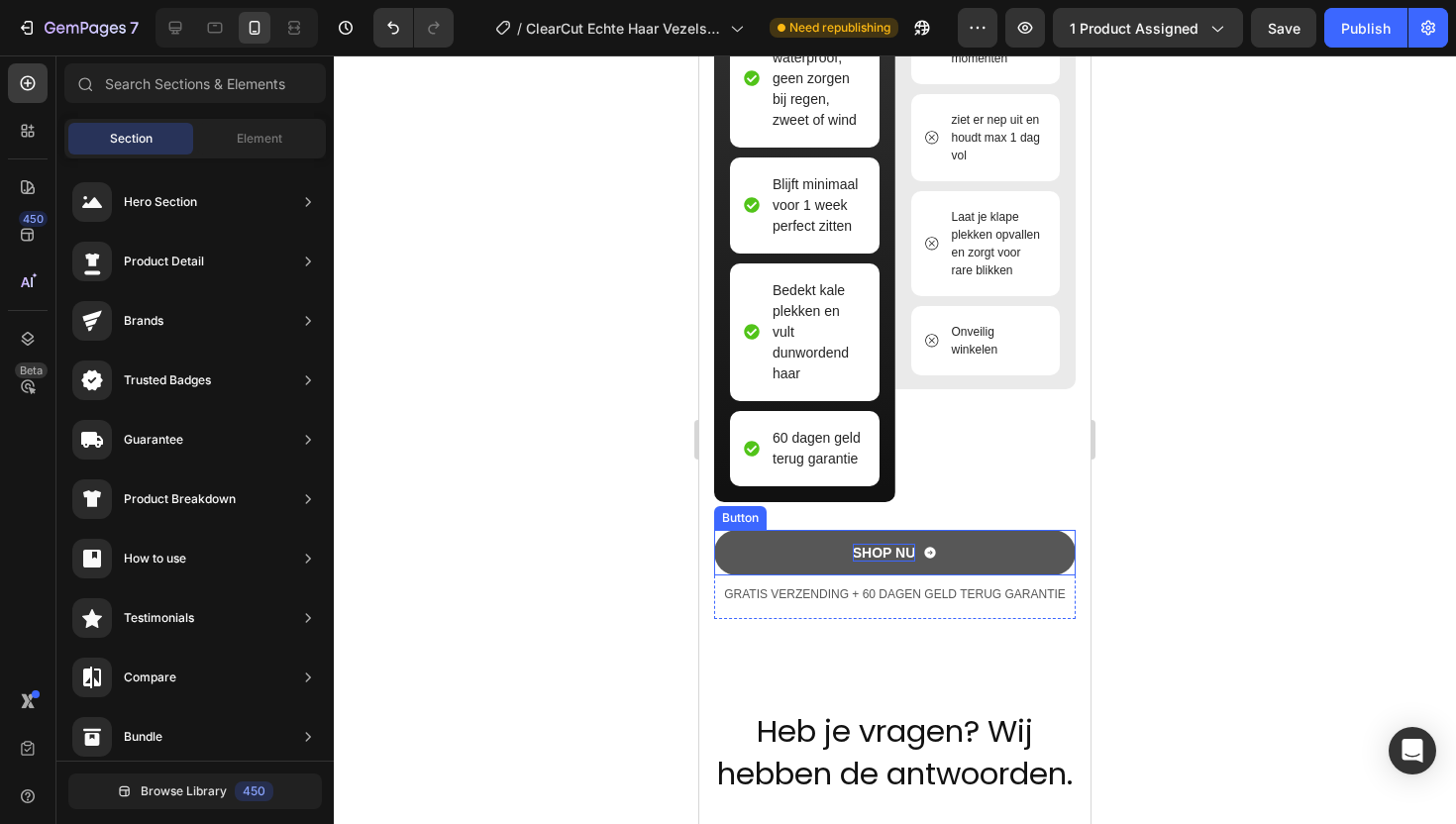 click on "SHOP NU" at bounding box center (894, 553) 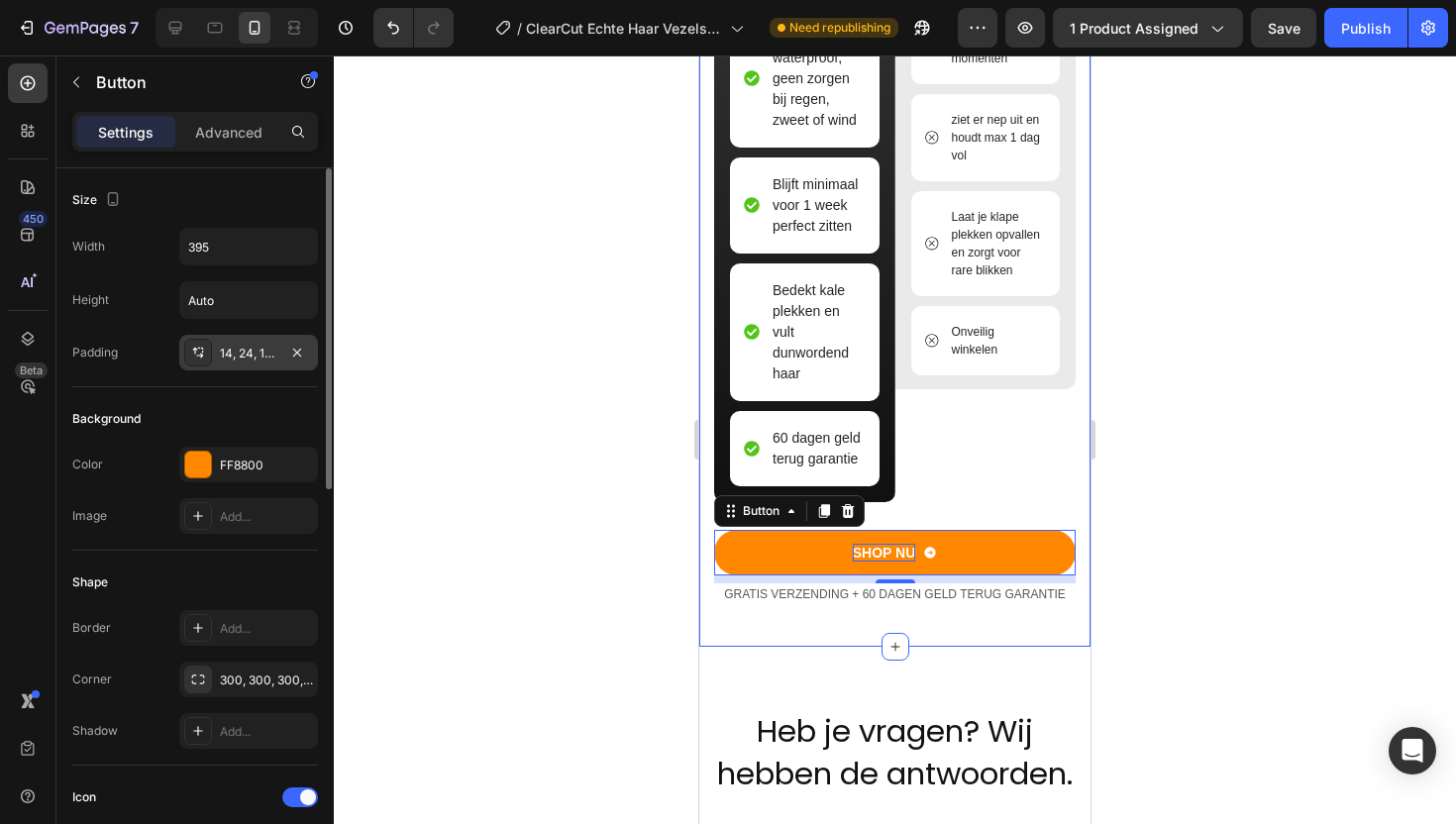 click 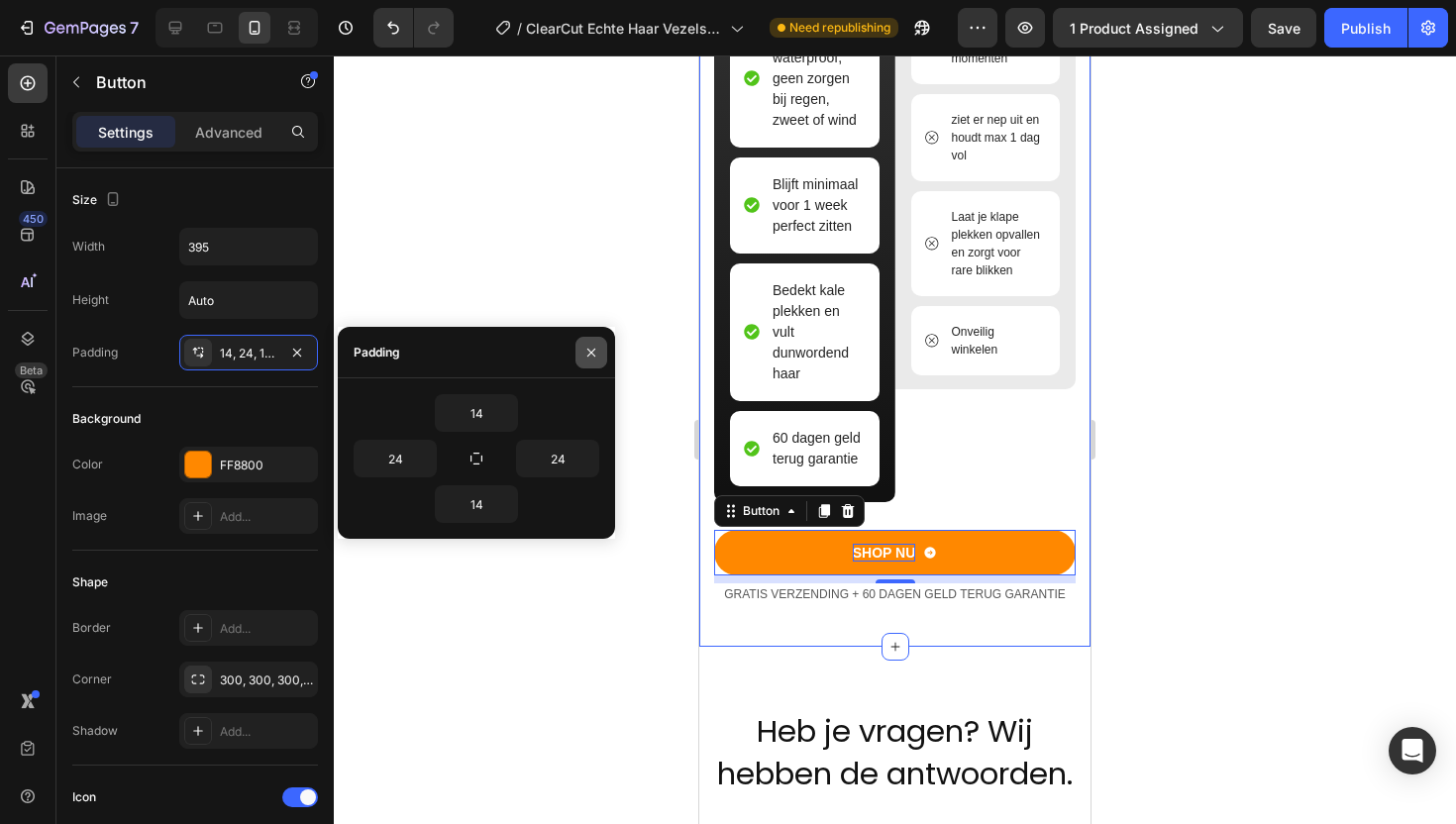click 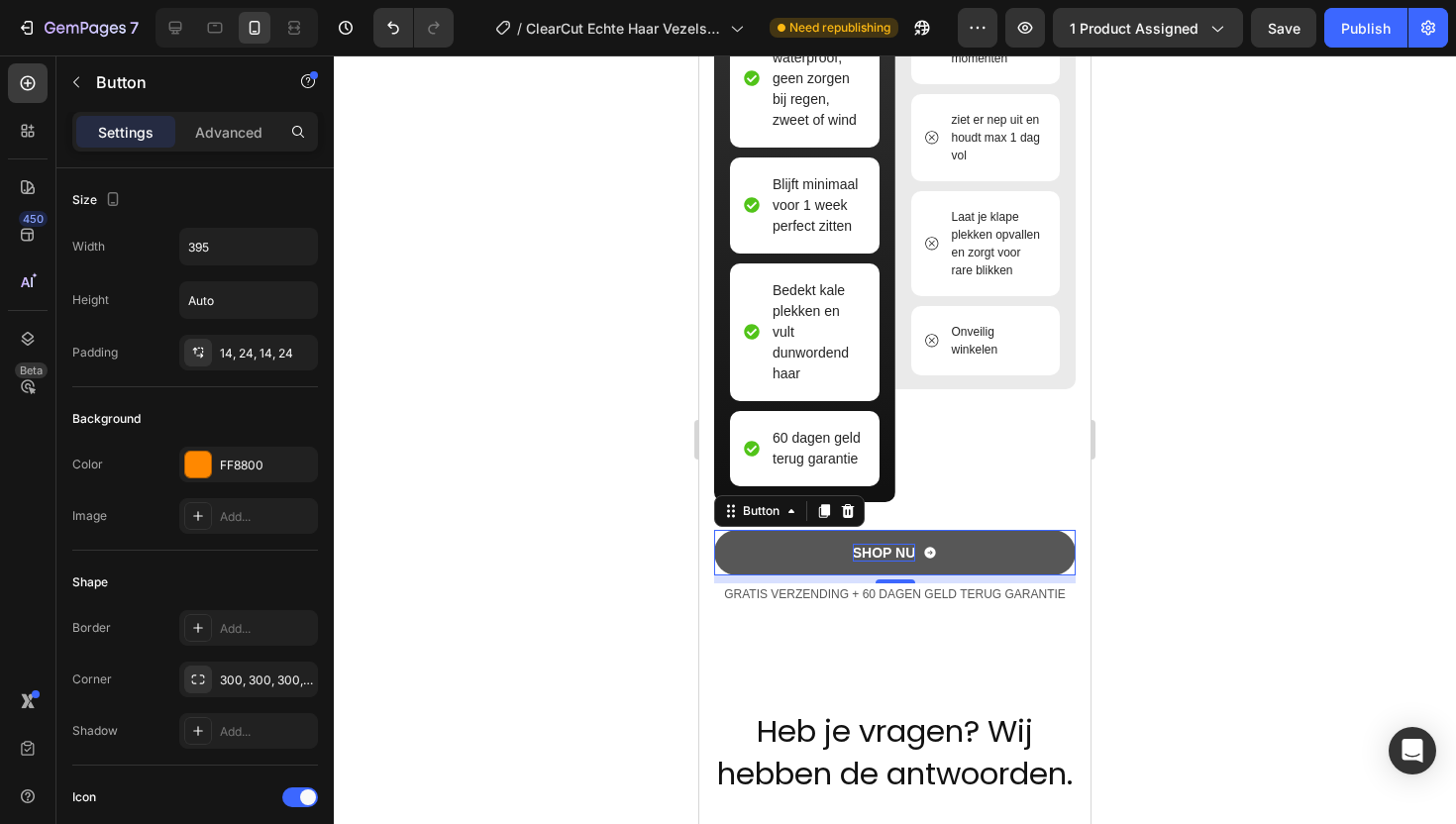 click on "SHOP NU" at bounding box center [894, 553] 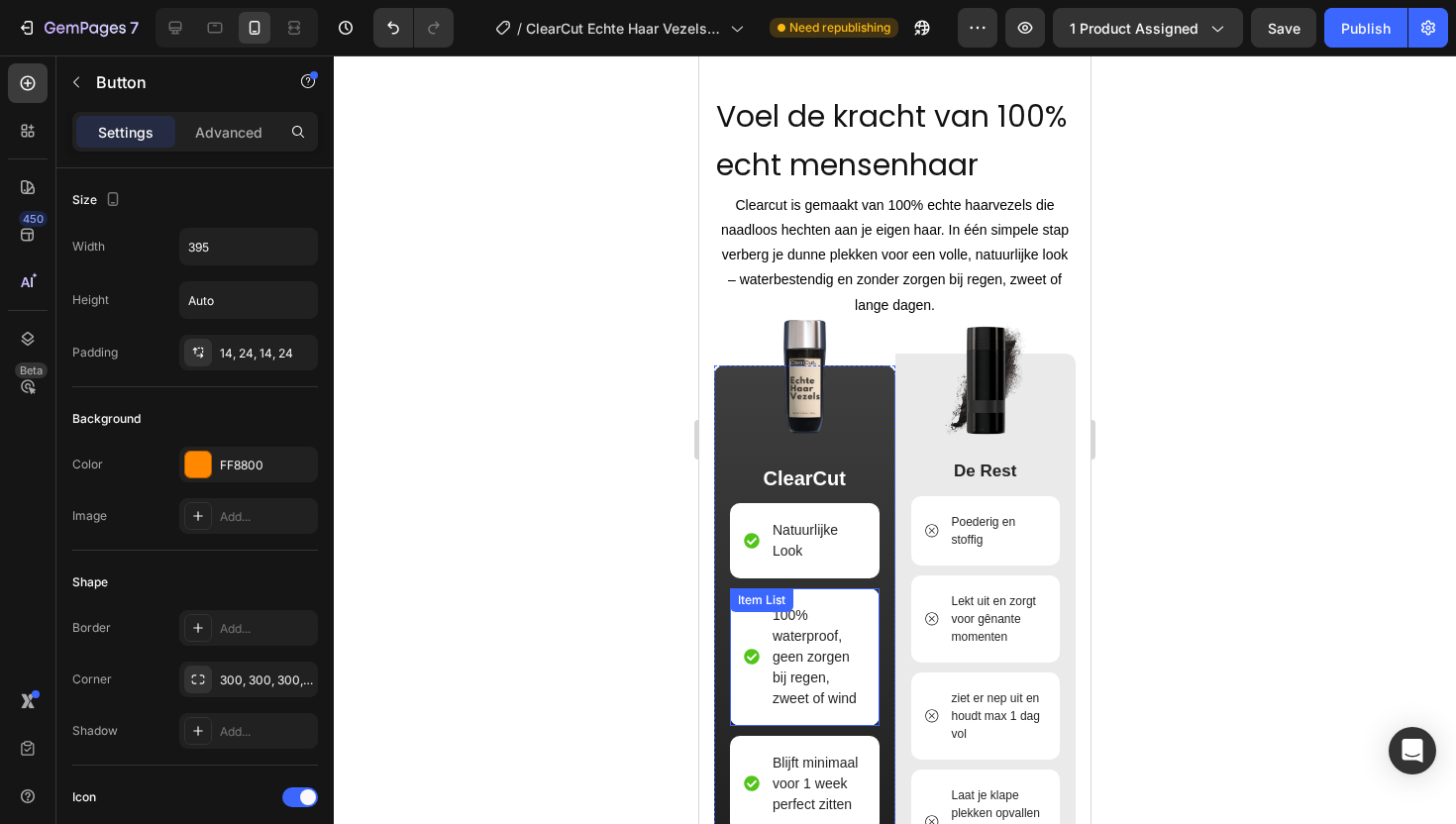 scroll, scrollTop: 2427, scrollLeft: 0, axis: vertical 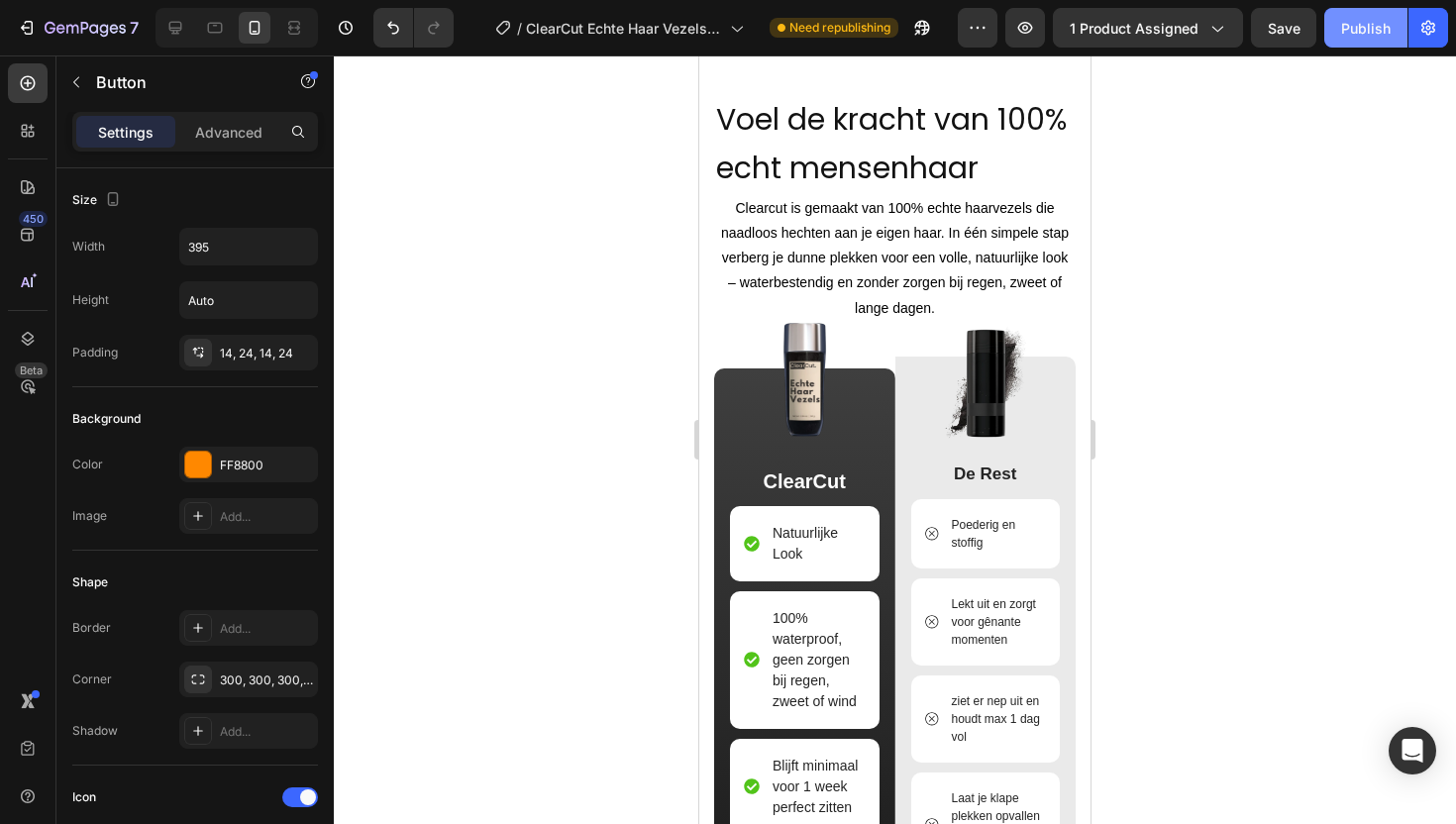 click on "Publish" 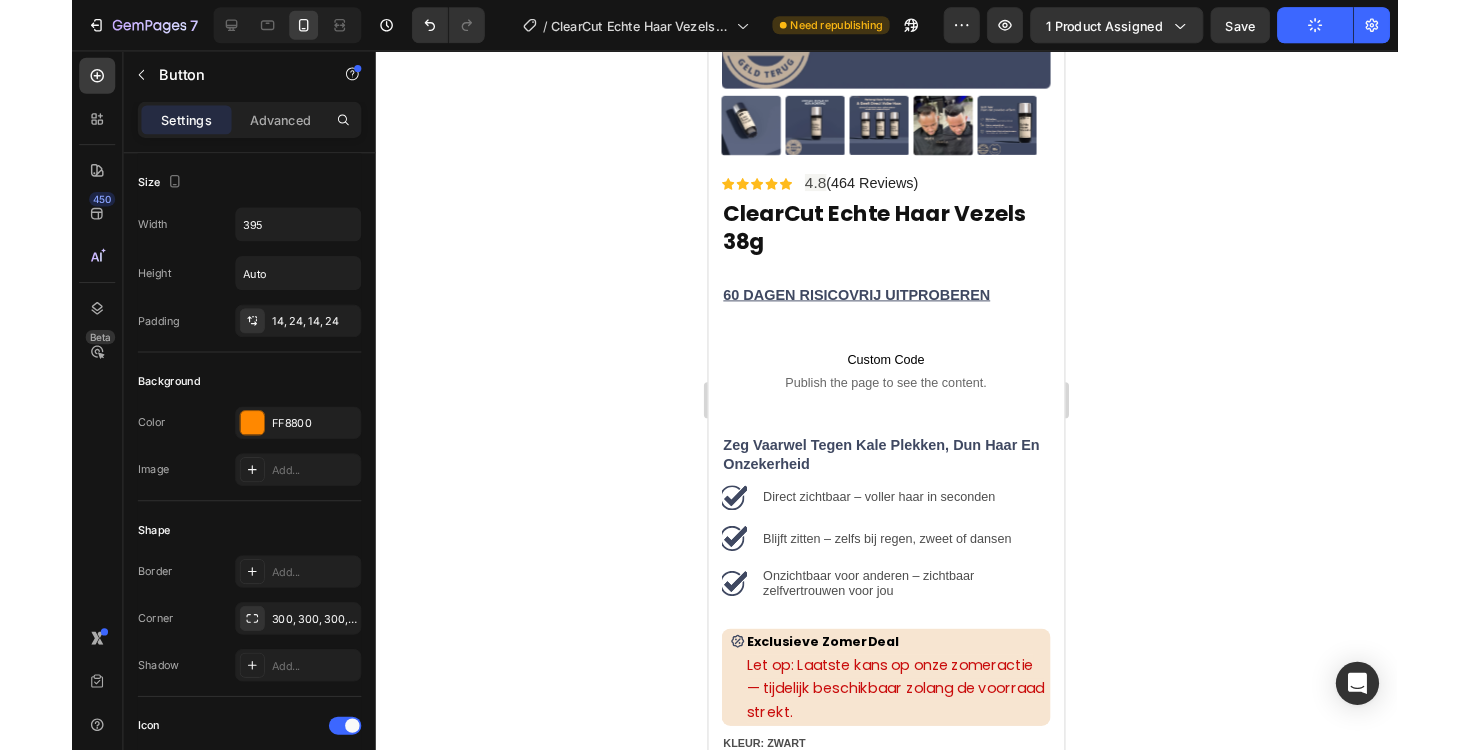 scroll, scrollTop: 375, scrollLeft: 0, axis: vertical 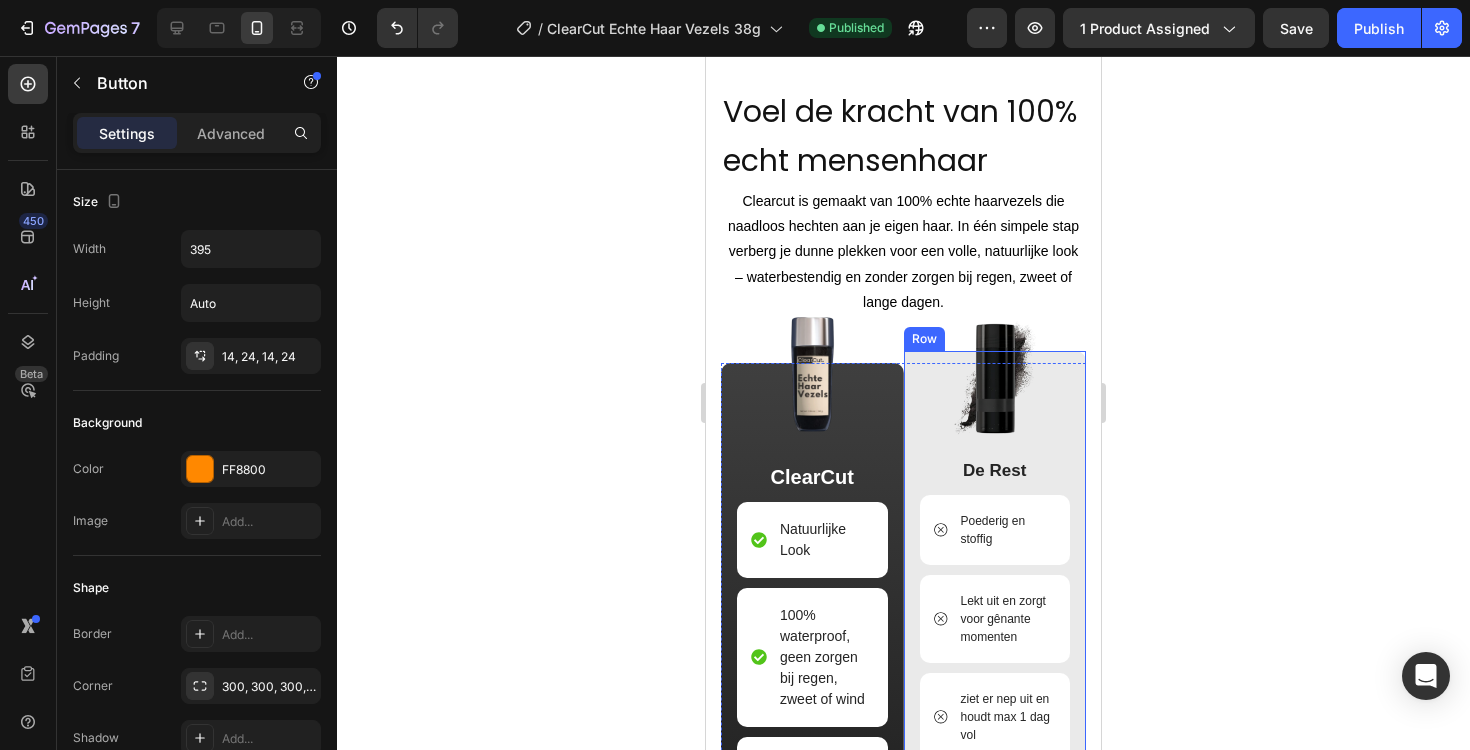 click on "Image De Rest Text Block
Poederig en stoffig Item List
Lekt uit en zorgt voor gênante momenten Item List
ziet er nep uit en houdt max 1 dag vol Item List
Laat je klape plekken opvallen en zorgt voor rare blikken Item List
Onveilig winkelen Item List" at bounding box center [995, 661] 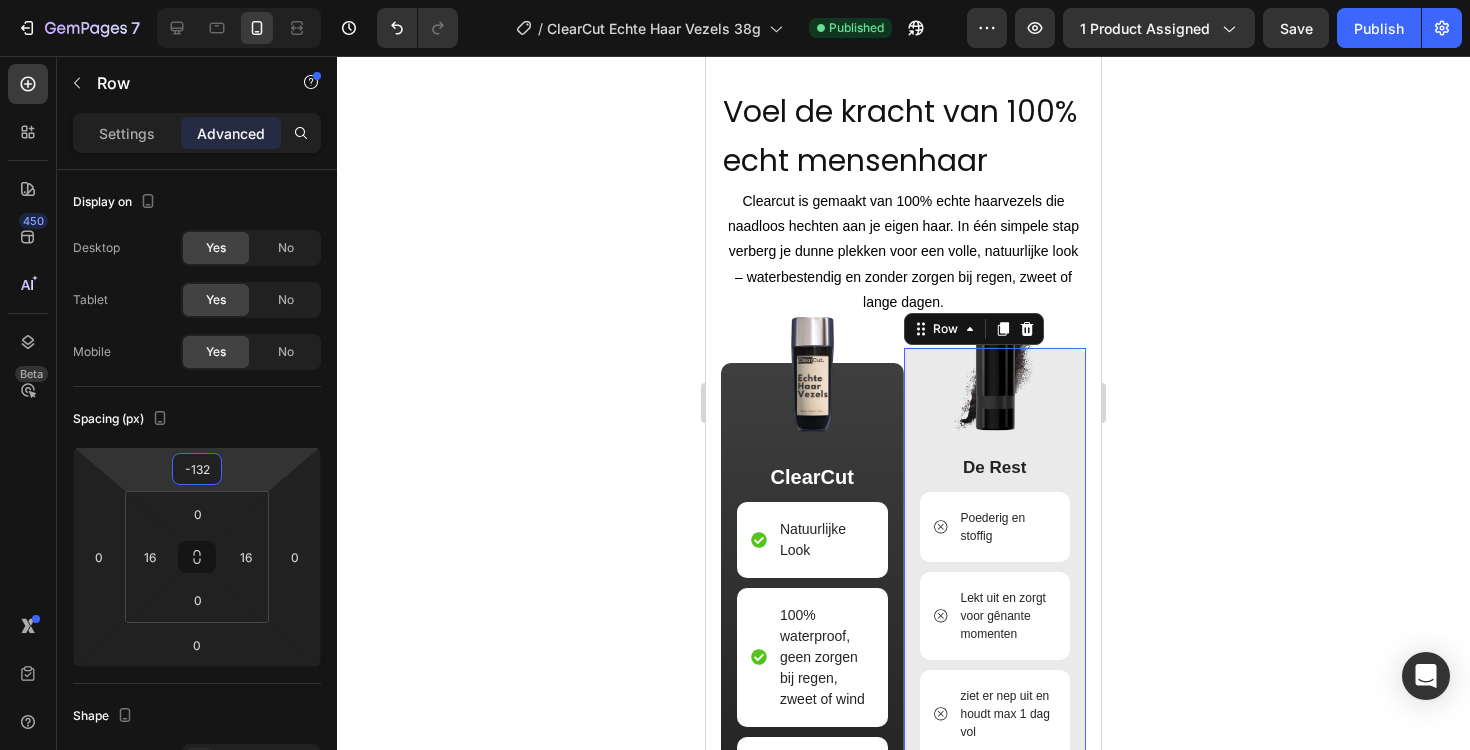 type on "-130" 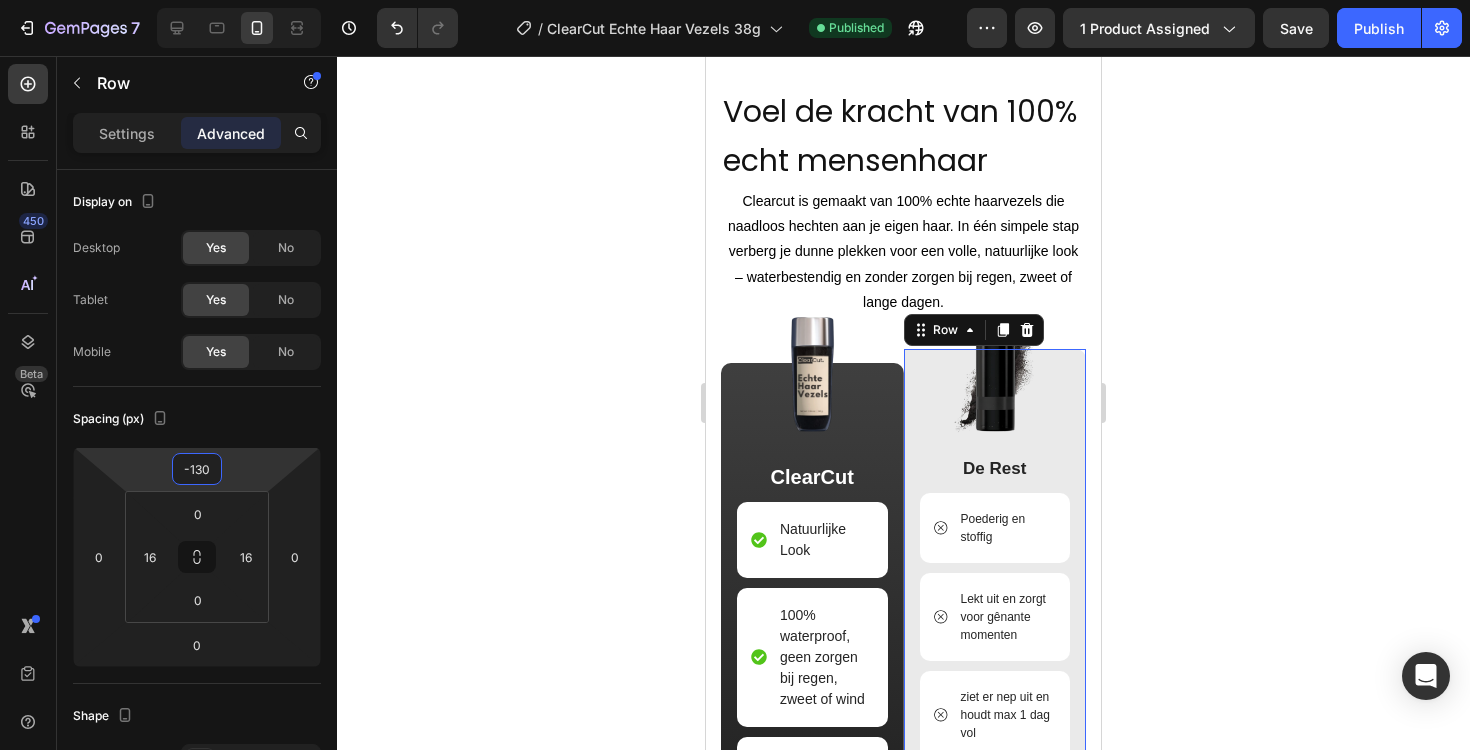 click on "7  Version history  /  ClearCut Echte Haar Vezels 38g Published Preview 1 product assigned  Save   Publish  450 Beta Sections(18) Elements(84) Section Element Hero Section Product Detail Brands Trusted Badges Guarantee Product Breakdown How to use Testimonials Compare Bundle FAQs Social Proof Brand Story Product List Collection Blog List Contact Sticky Add to Cart Custom Footer Browse Library 450 Layout
Row
Row
Row
Row Text
Heading
Text Block Button
Button
Button Media
Image
Image" at bounding box center (735, 0) 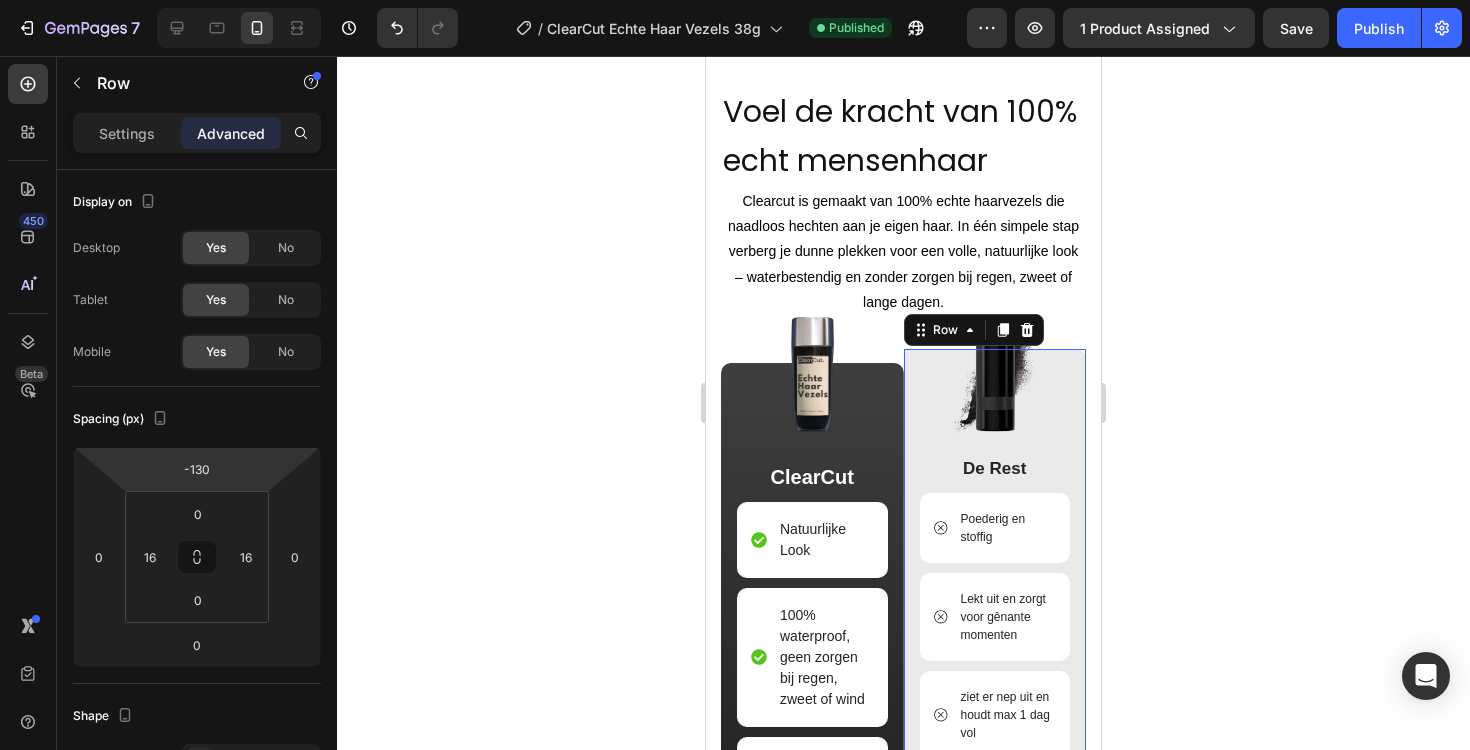 click 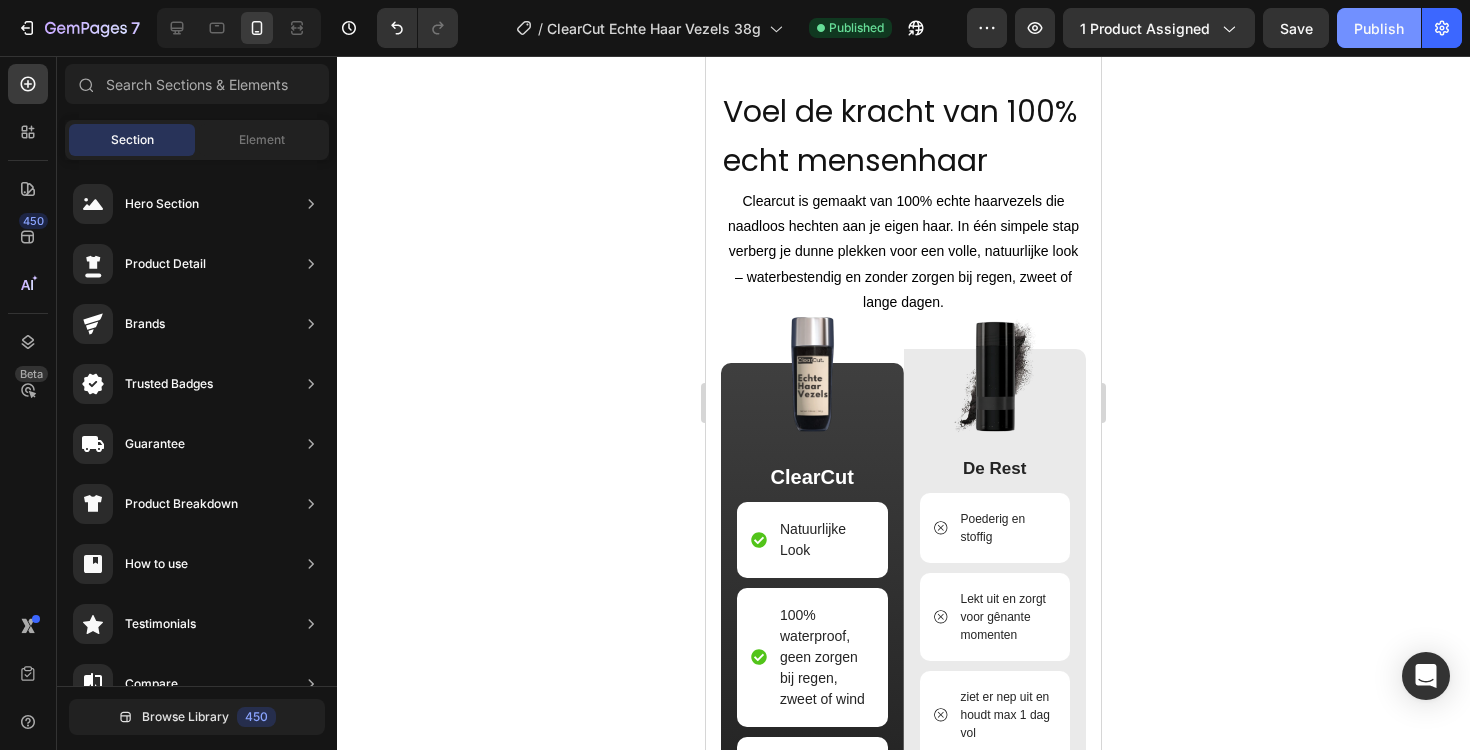 click on "Publish" at bounding box center [1379, 28] 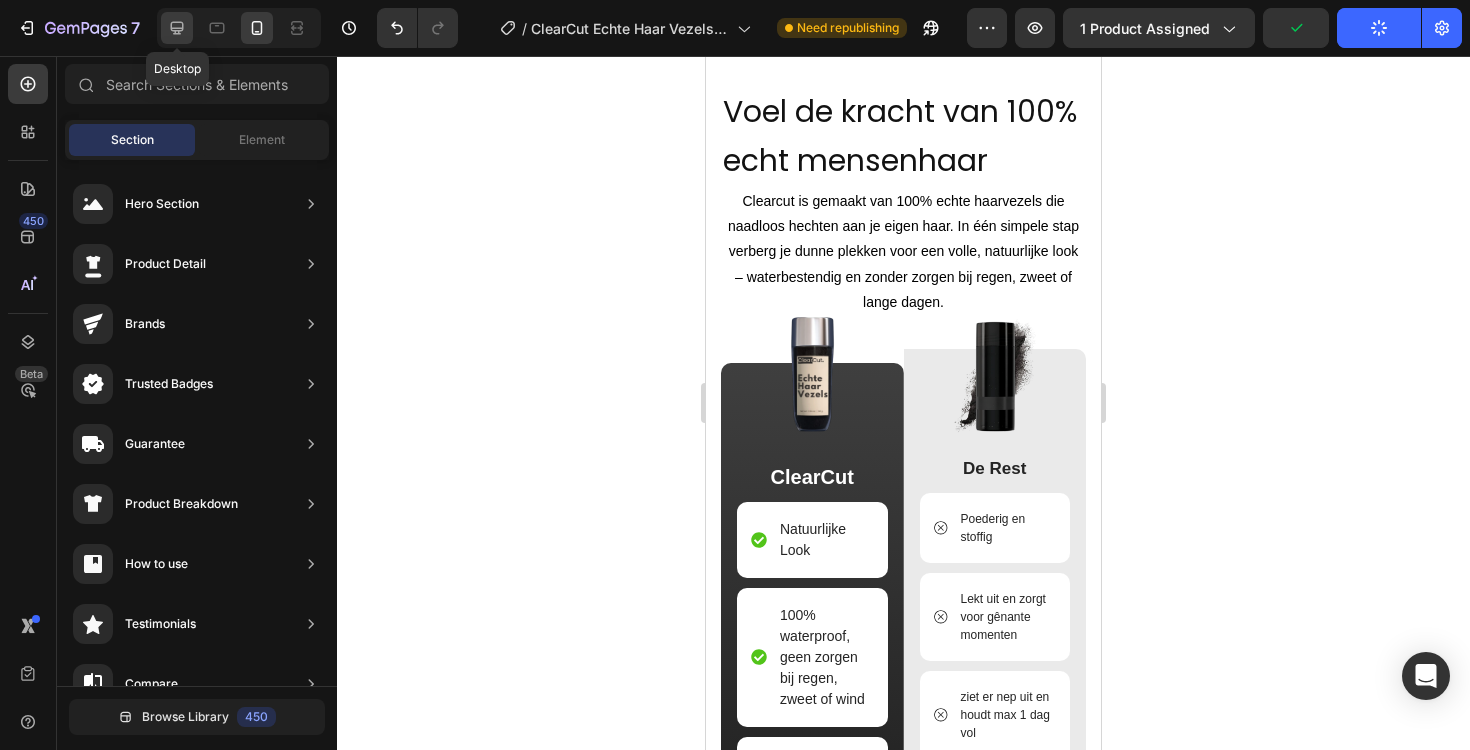 click 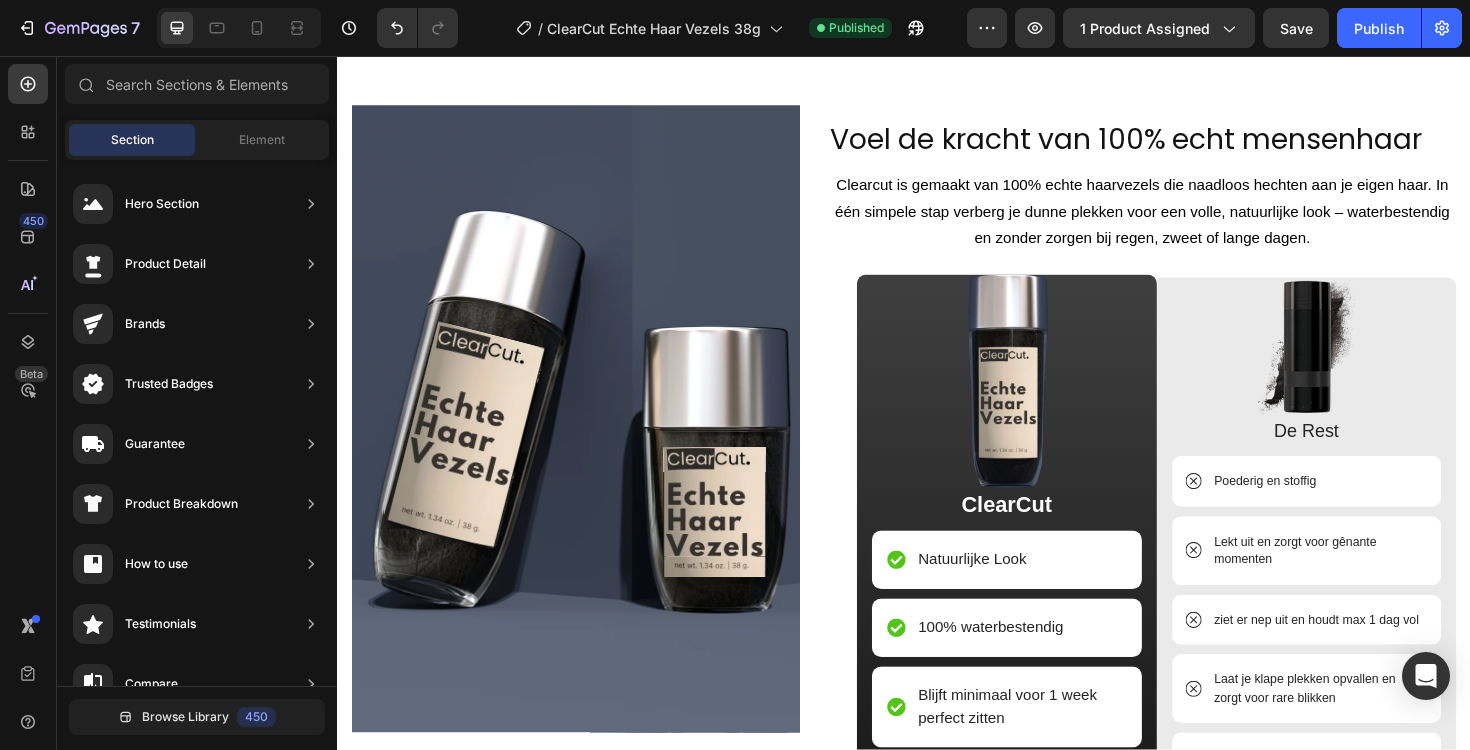 scroll, scrollTop: 3117, scrollLeft: 0, axis: vertical 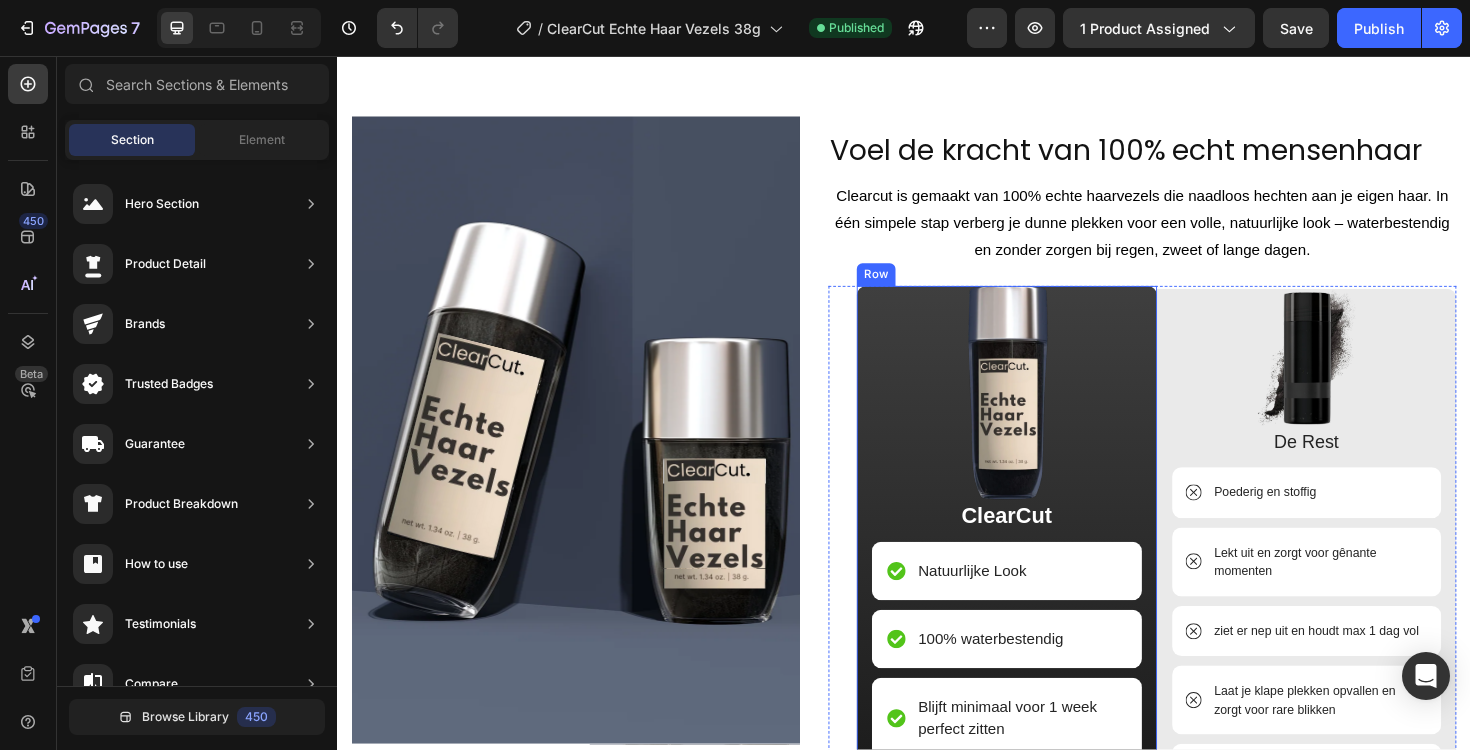click on "Image ClearCut Text Block Natuurlijke Look Item List 100% waterbestendig Item List Blijft minimaal voor 1 week perfect zitten Item List Bedekt kale plekken en vult dunnerwordend haar Item List 60 dagen geld terug garantie Item List Row" at bounding box center (1046, 642) 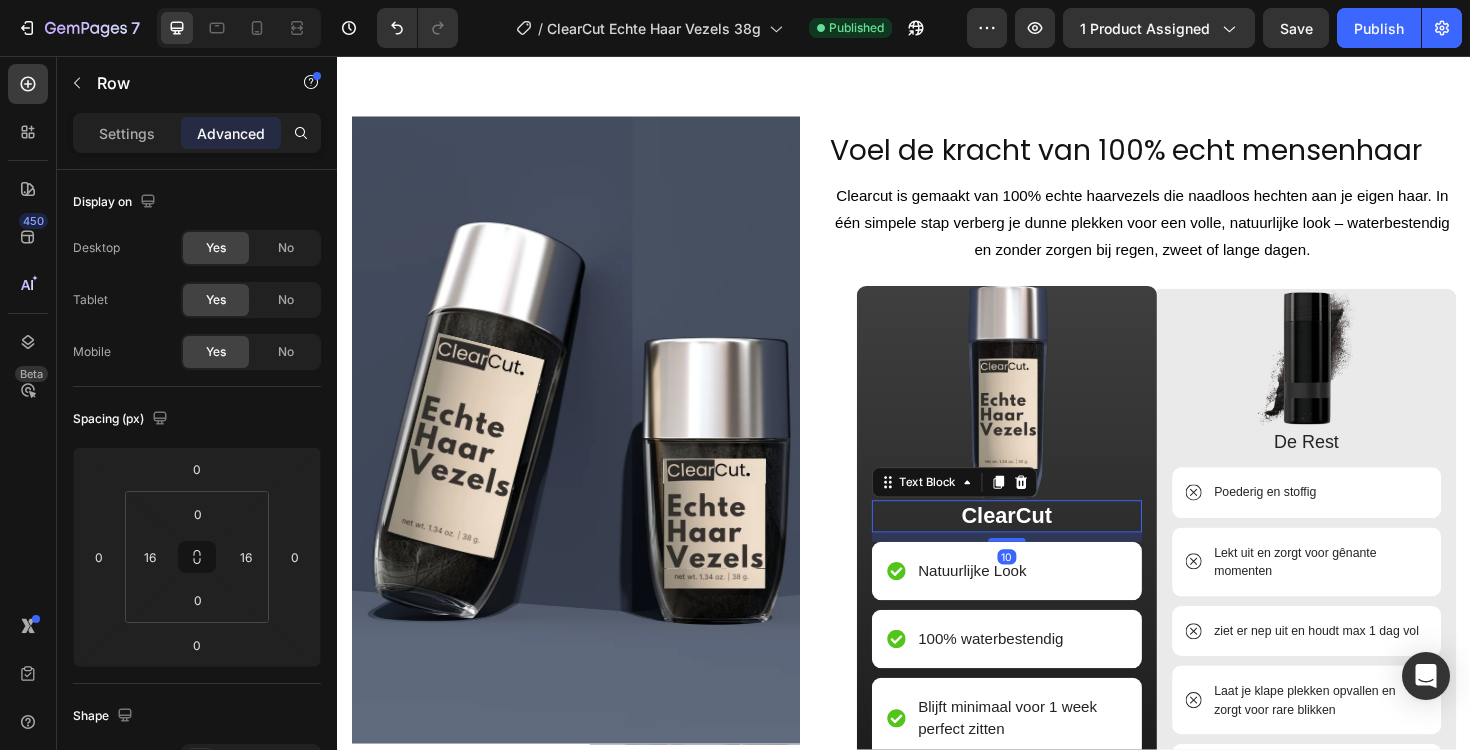click on "ClearCut" at bounding box center (1046, 544) 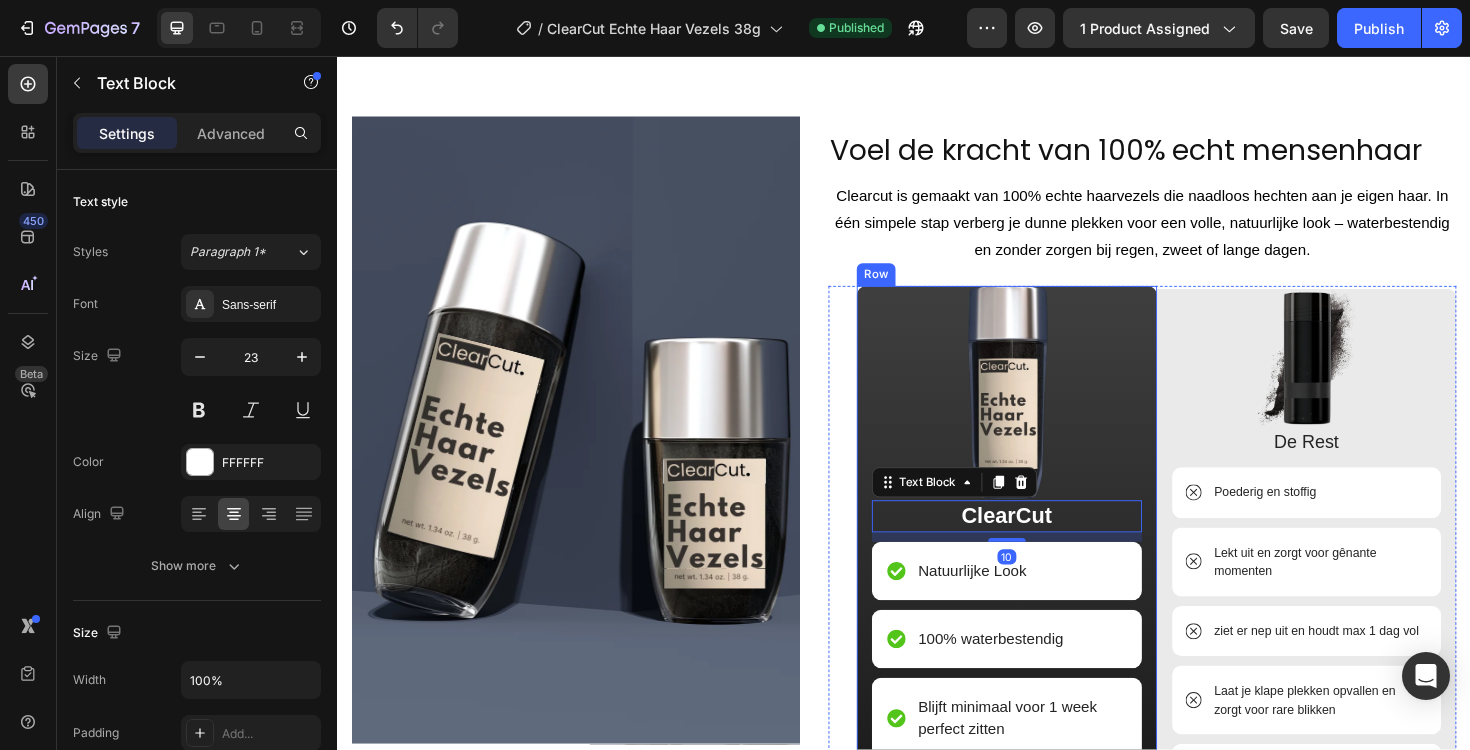 click on "Image ClearCut Text Block   10 Natuurlijke Look Item List 100% waterbestendig Item List Blijft minimaal voor 1 week perfect zitten Item List Bedekt kale plekken en vult dunnerwordend haar Item List 60 dagen geld terug garantie Item List Row" at bounding box center (1046, 642) 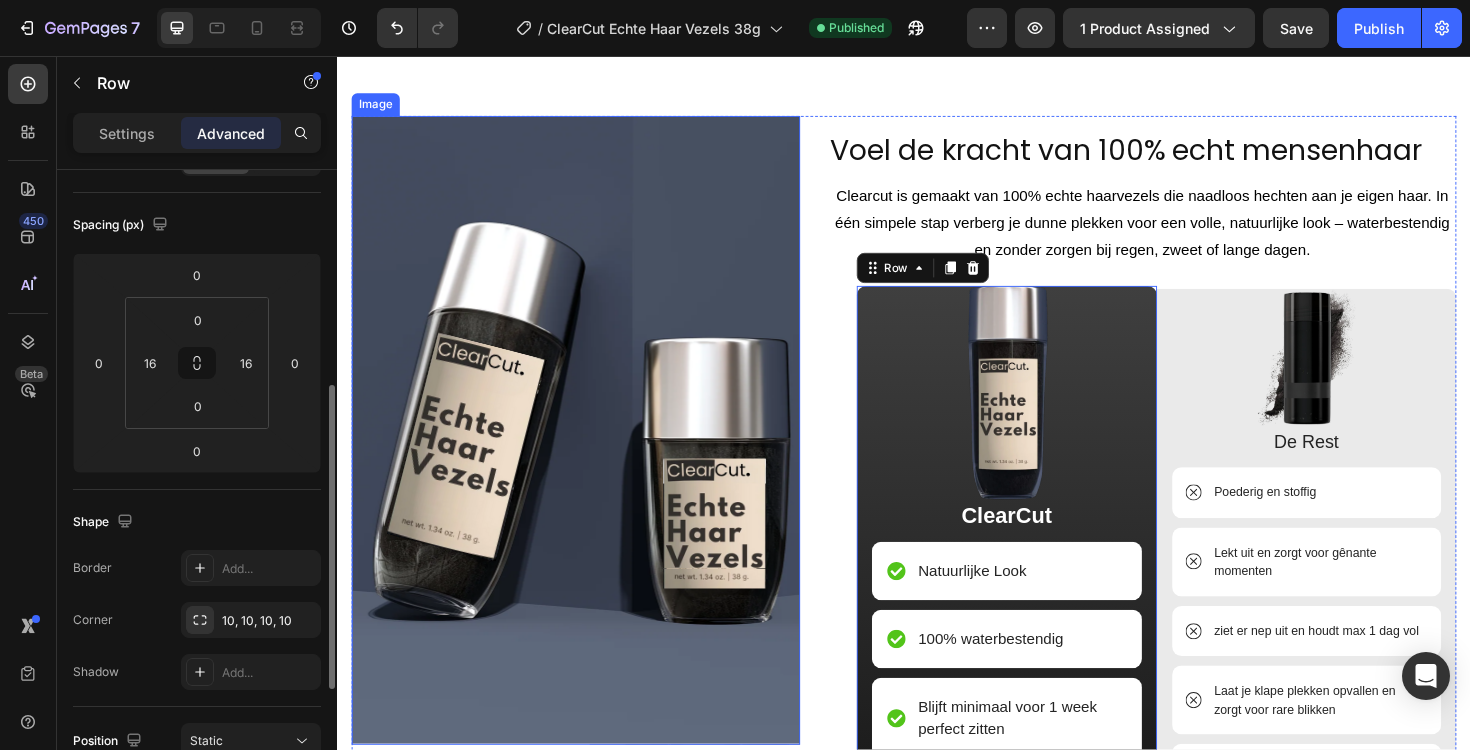 scroll, scrollTop: 277, scrollLeft: 0, axis: vertical 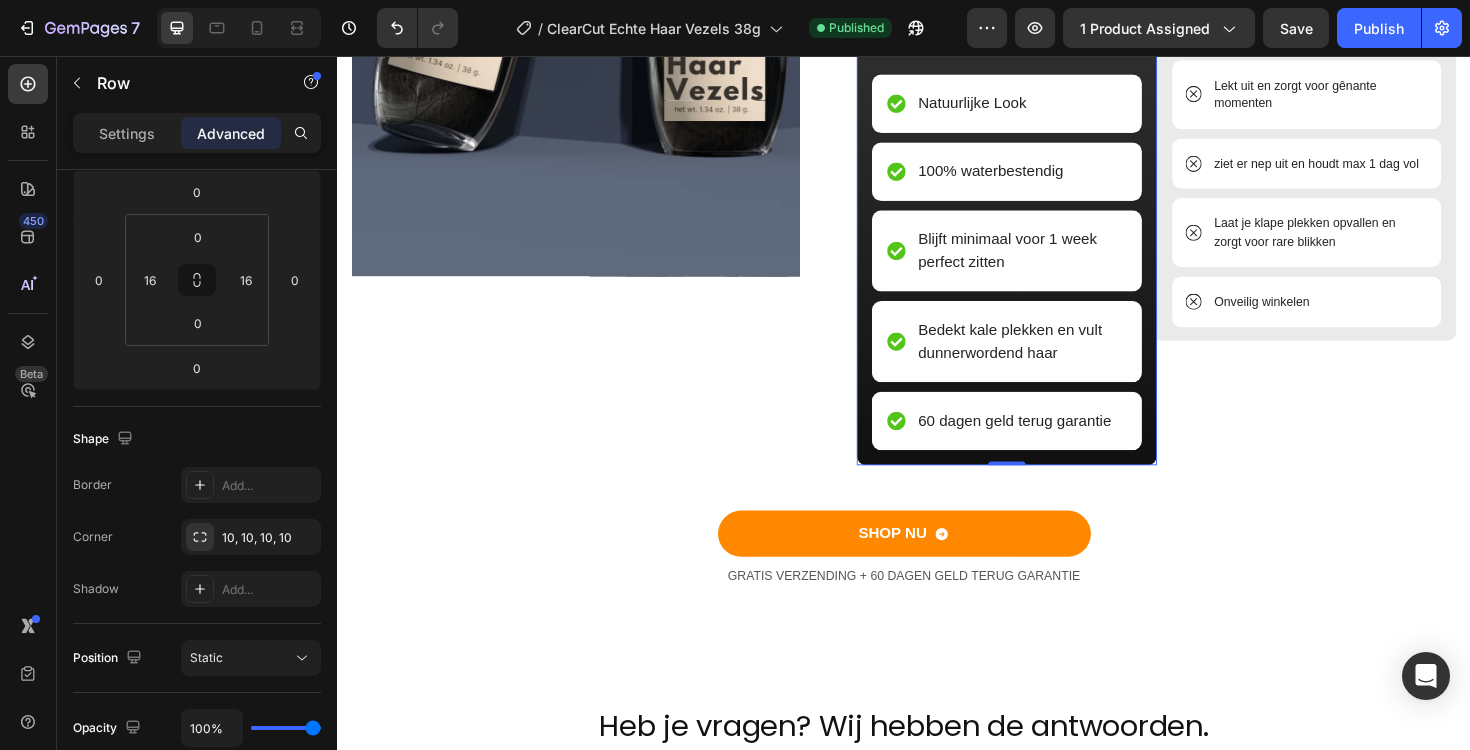 click on "Image ClearCut Text Block Natuurlijke Look Item List 100% waterbestendig Item List Blijft minimaal voor 1 week perfect zitten Item List Bedekt kale plekken en vult dunnerwordend haar Item List 60 dagen geld terug garantie Item List Row   0" at bounding box center (1046, 147) 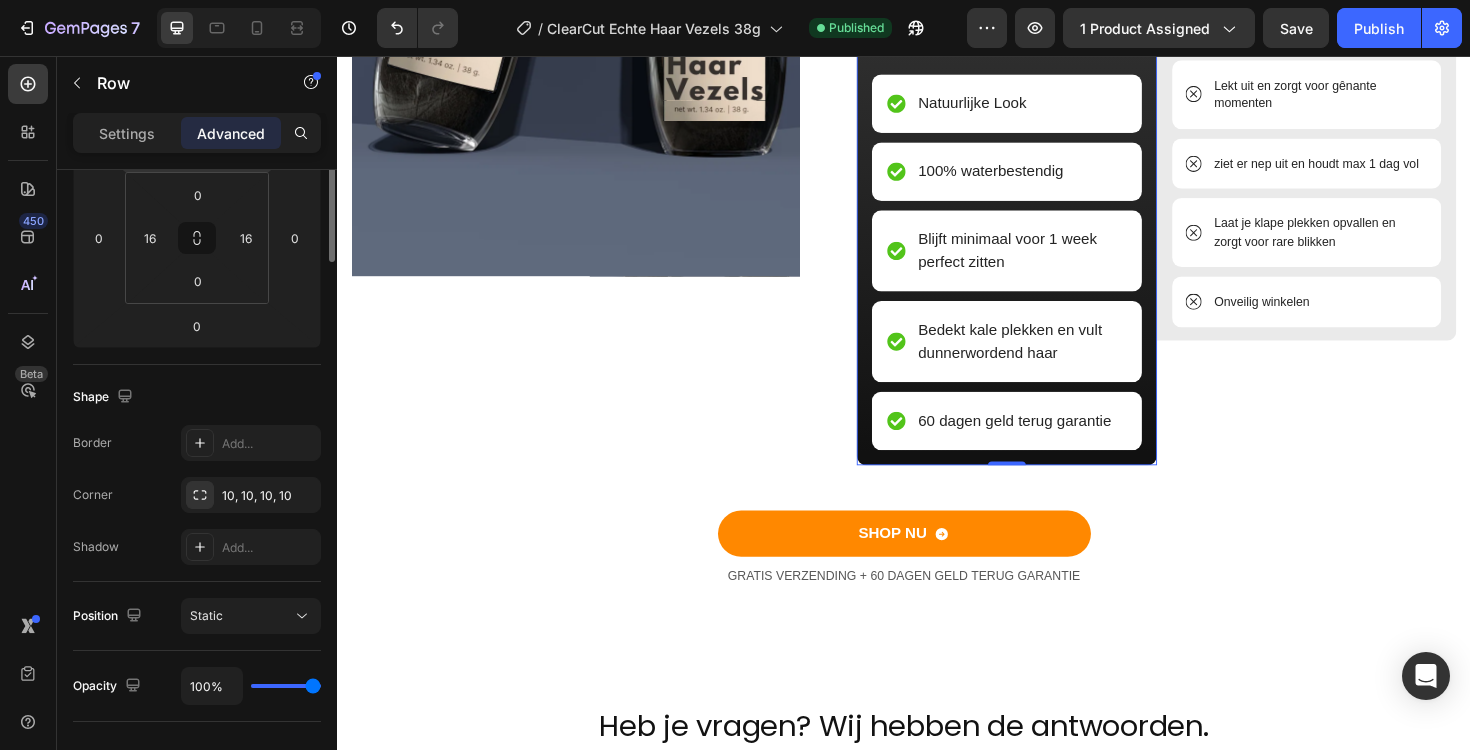 scroll, scrollTop: 0, scrollLeft: 0, axis: both 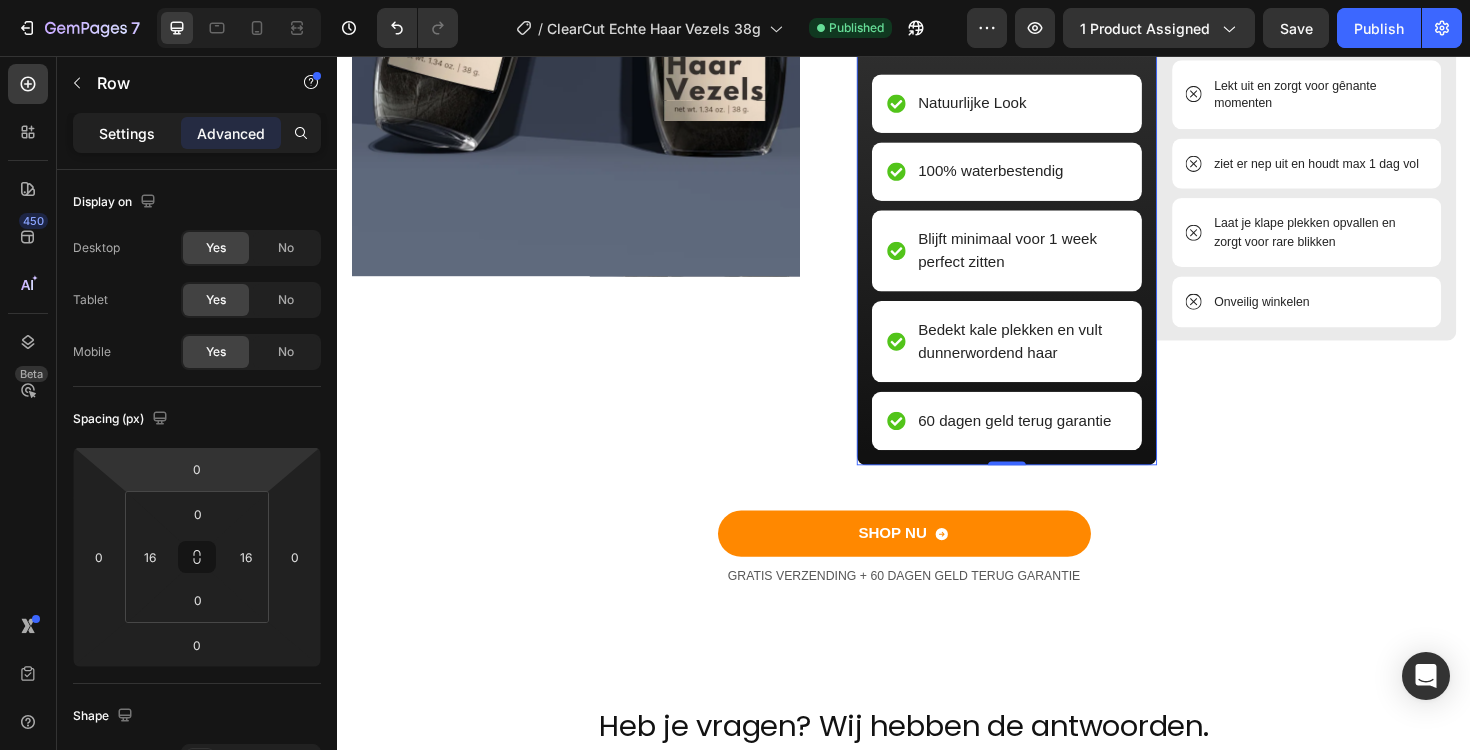 click on "Settings" at bounding box center (127, 133) 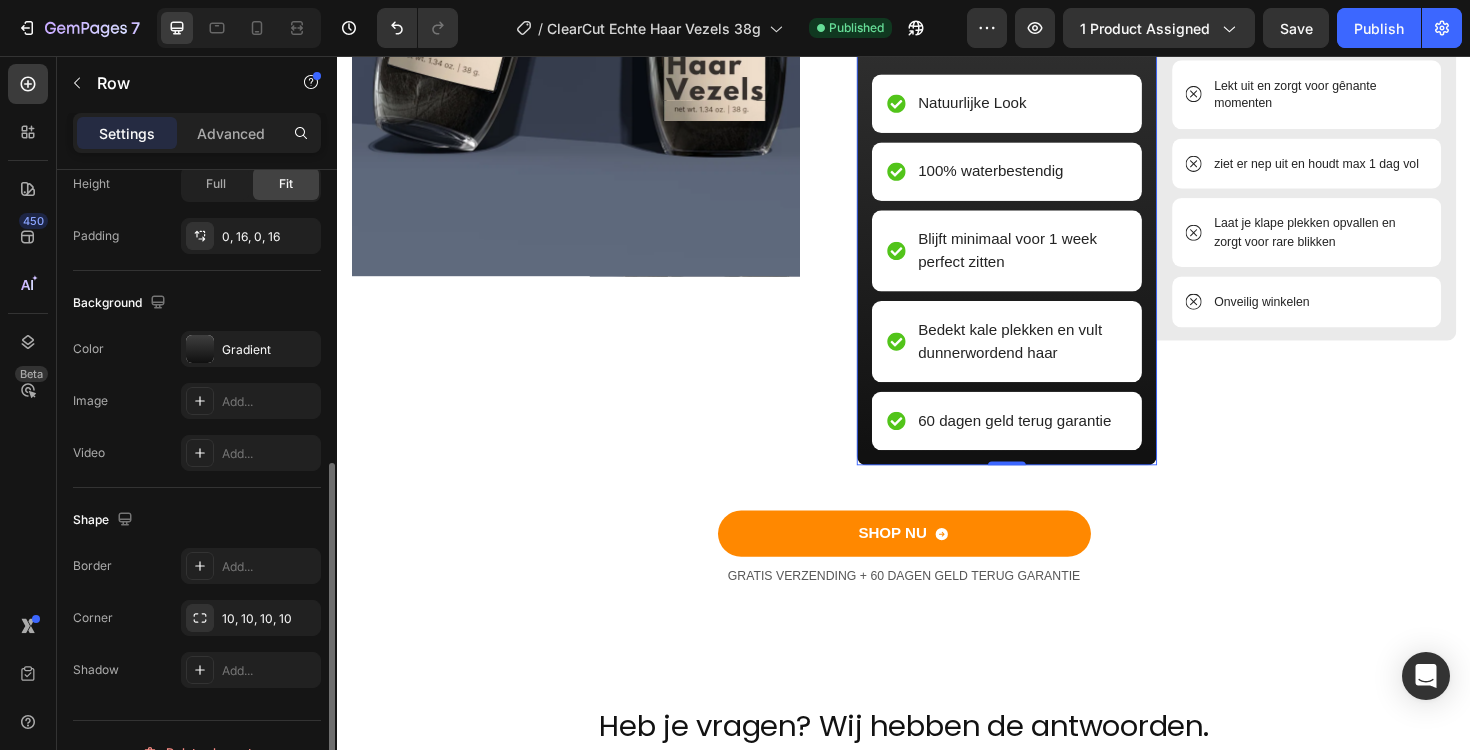 scroll, scrollTop: 550, scrollLeft: 0, axis: vertical 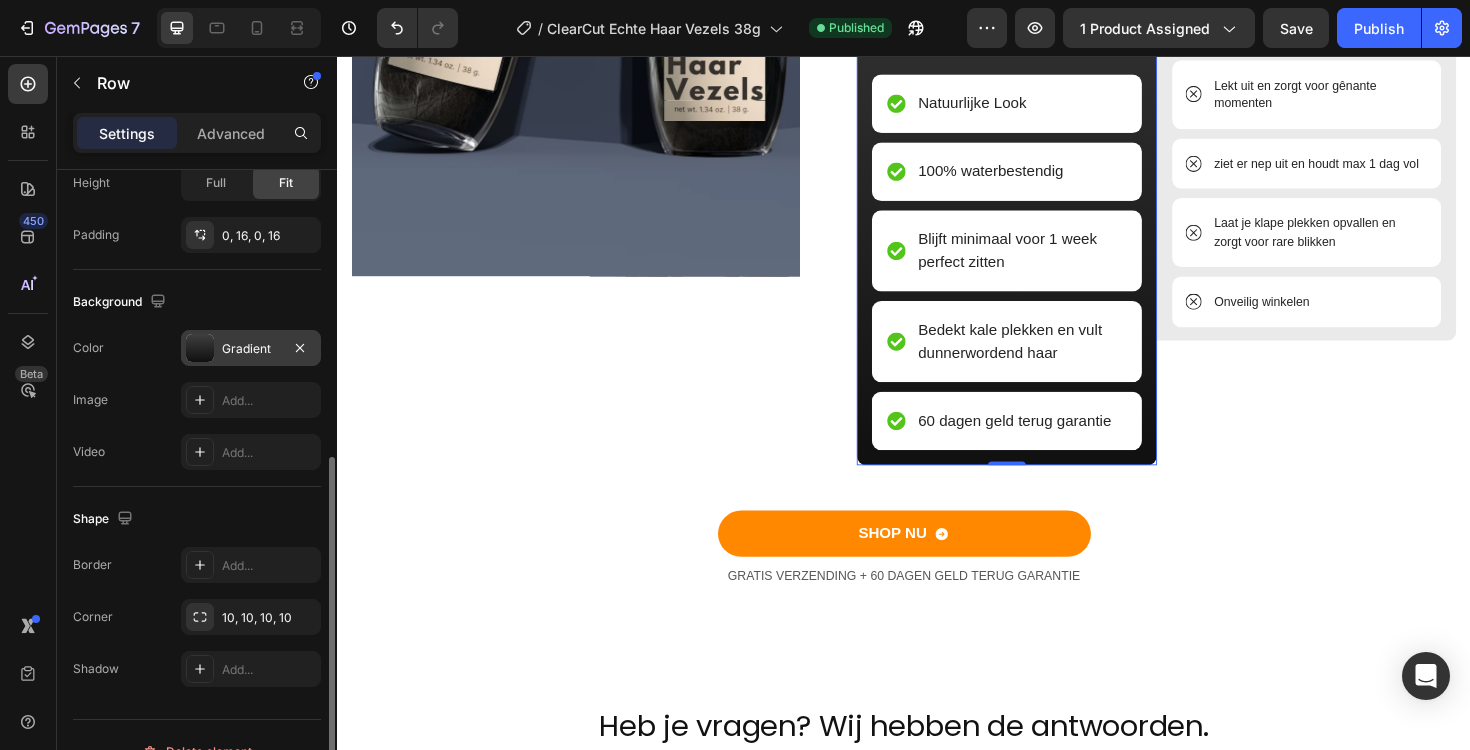 click on "Gradient" at bounding box center [251, 348] 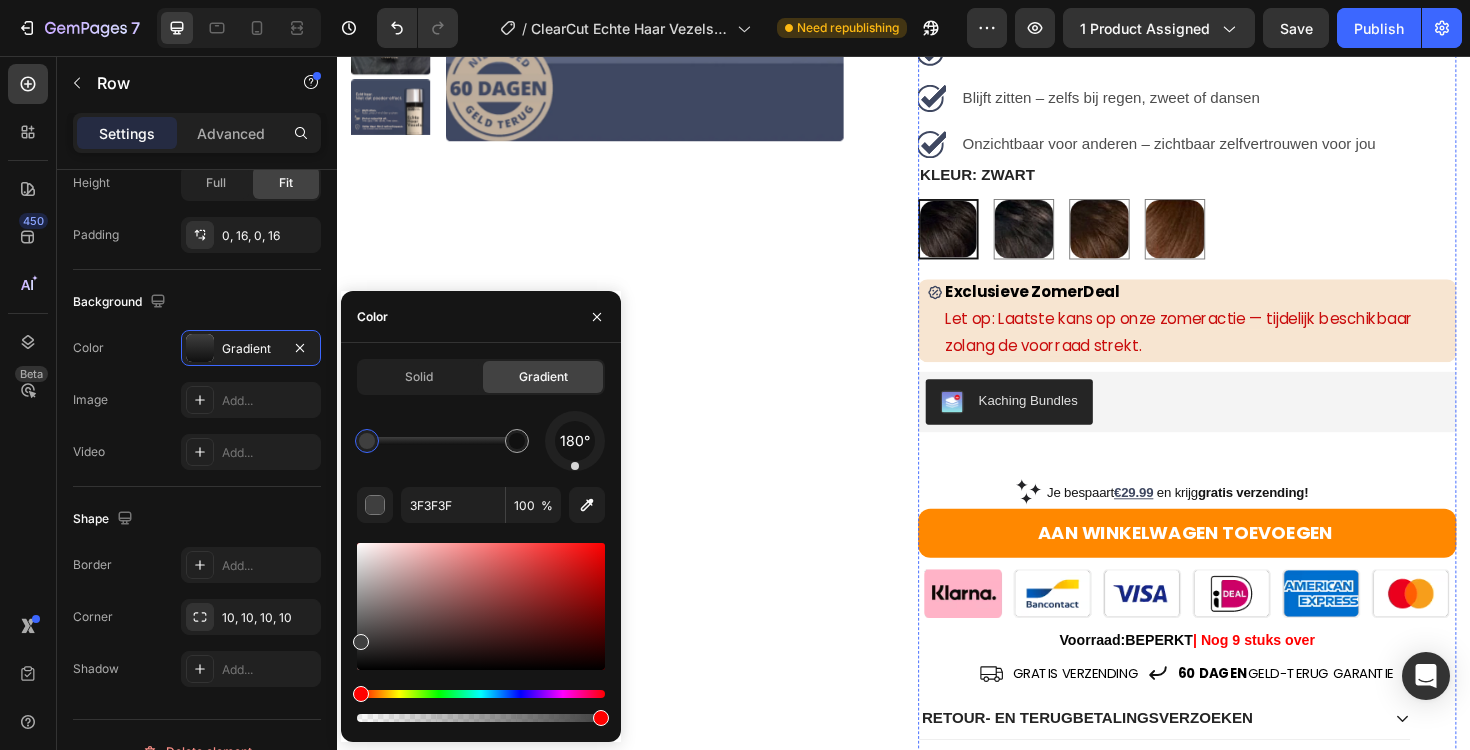 scroll, scrollTop: 456, scrollLeft: 0, axis: vertical 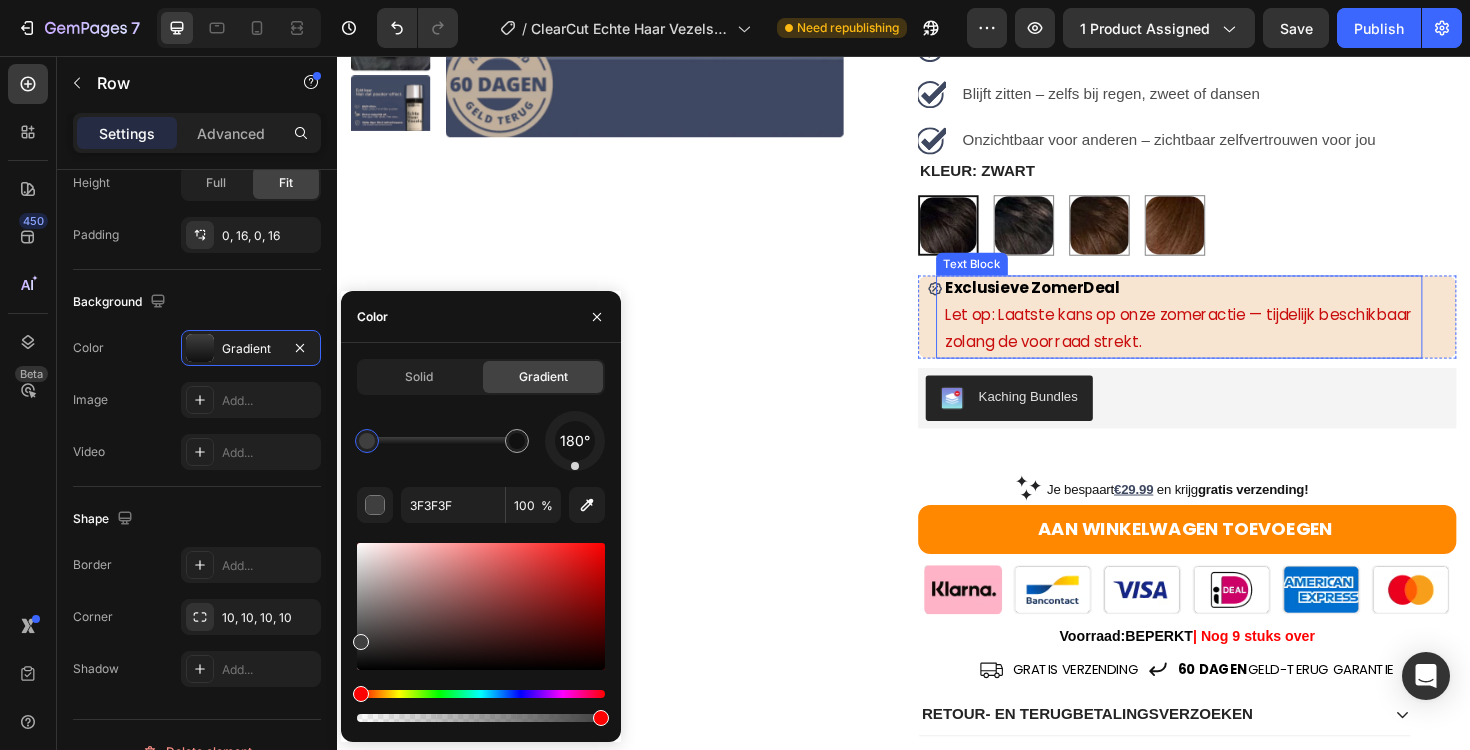 click on "Exclusieve ZomerDeal Let op: Laatste kans op onze zomeractie — tijdelijk beschikbaar zolang de voorraad strekt." at bounding box center (1228, 333) 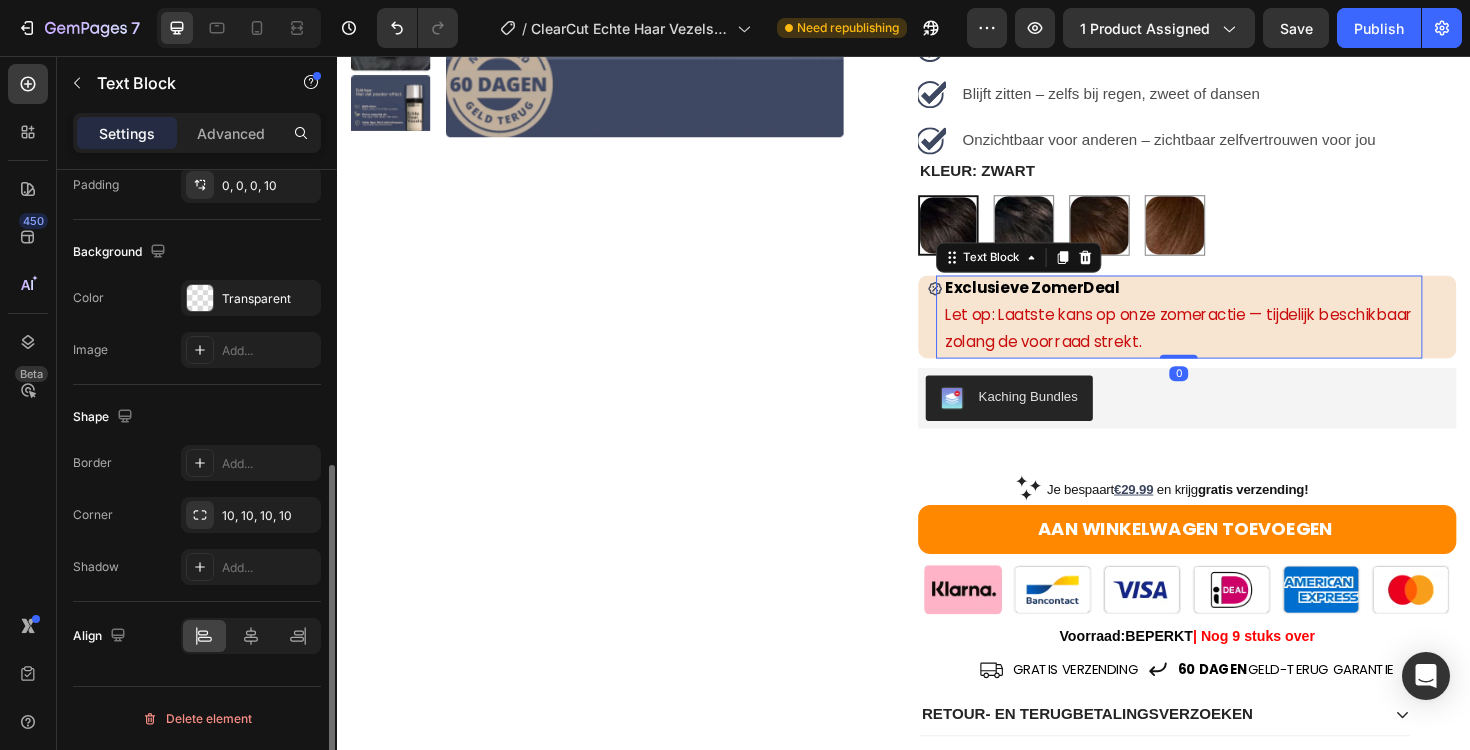 scroll, scrollTop: 0, scrollLeft: 0, axis: both 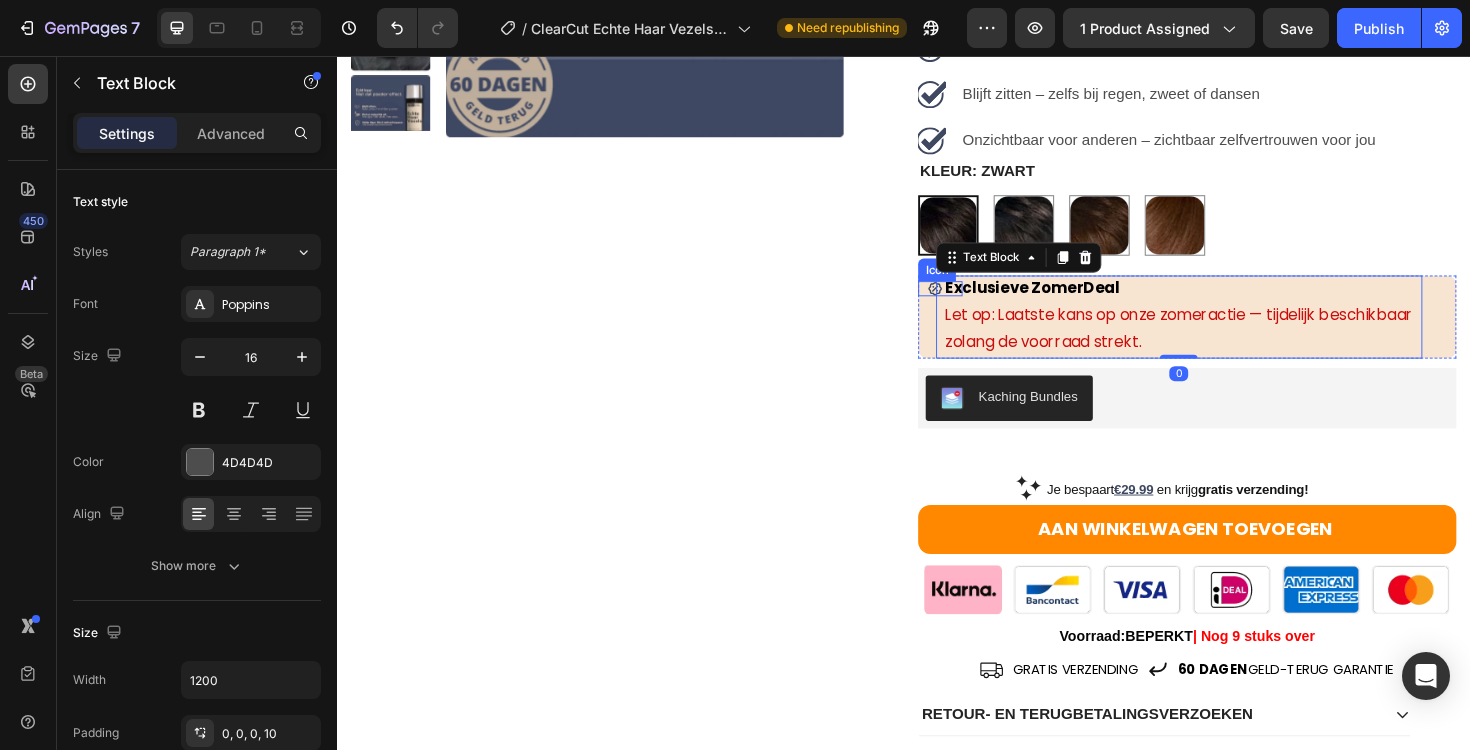 click 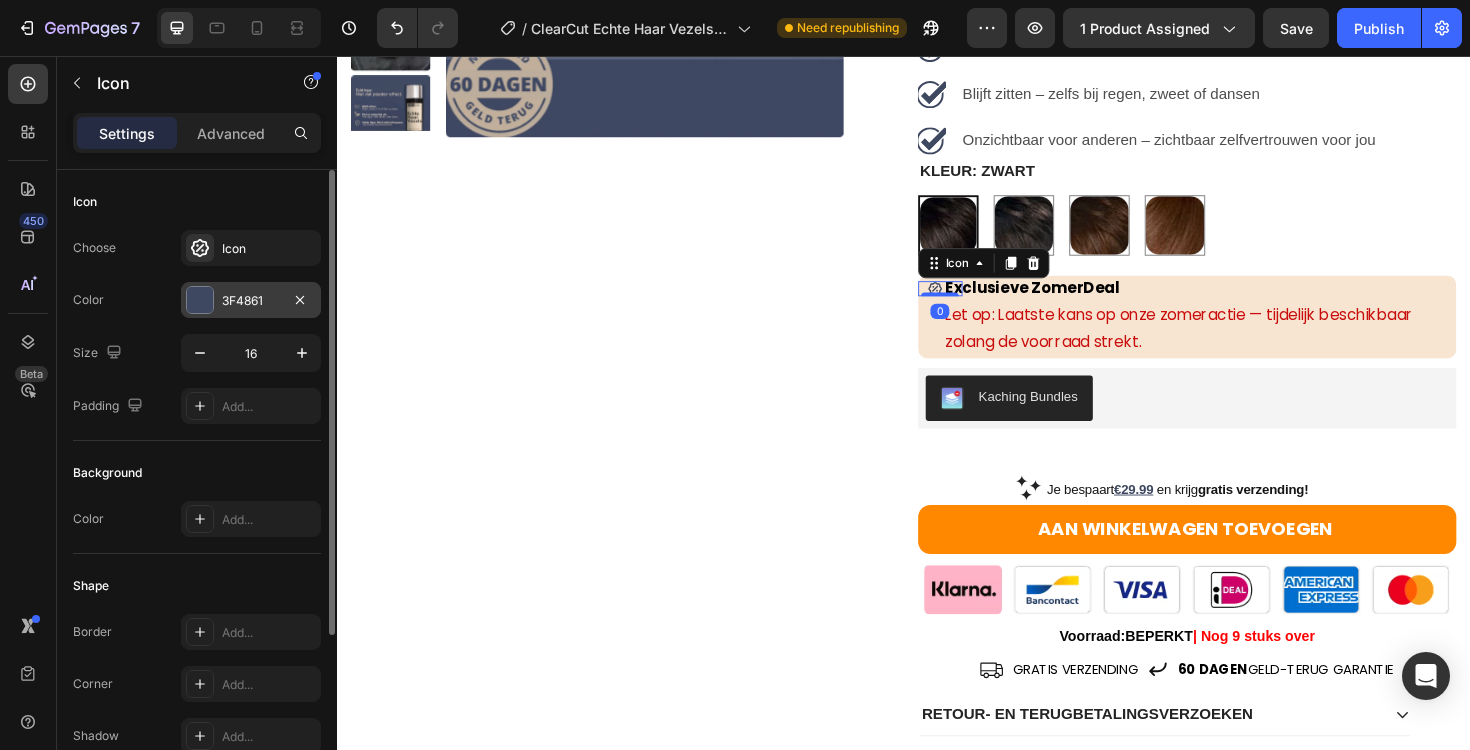 click on "3F4861" at bounding box center (251, 301) 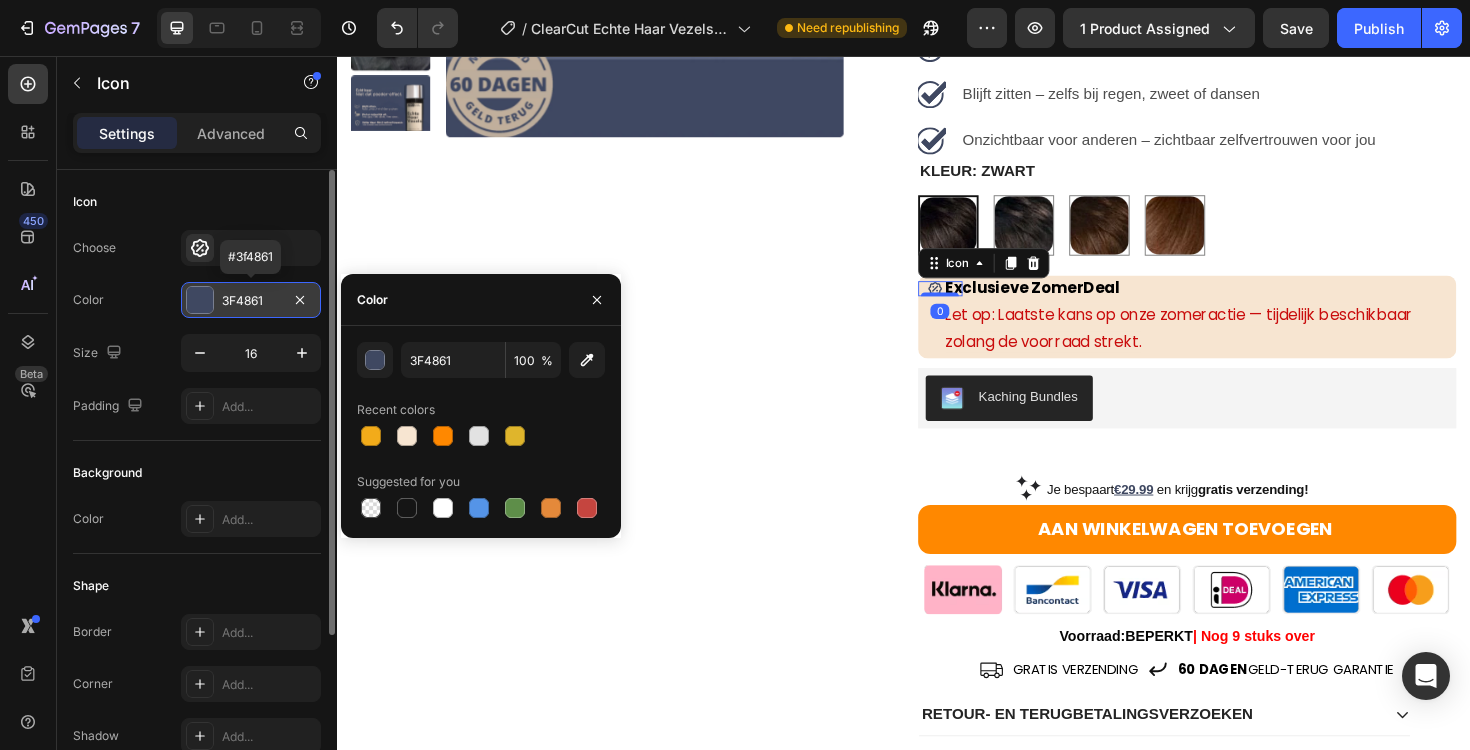 click on "3F4861" at bounding box center (251, 301) 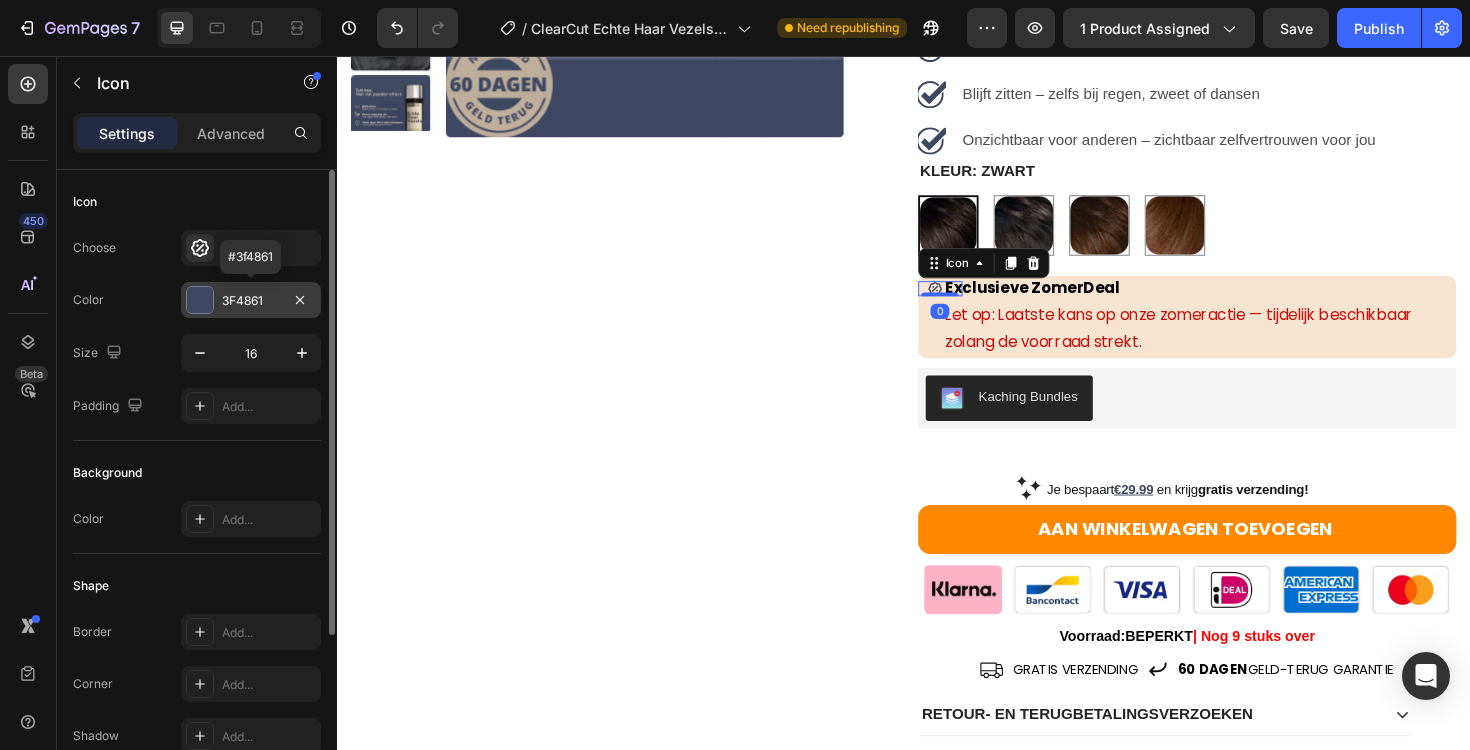 click on "3F4861" at bounding box center [251, 301] 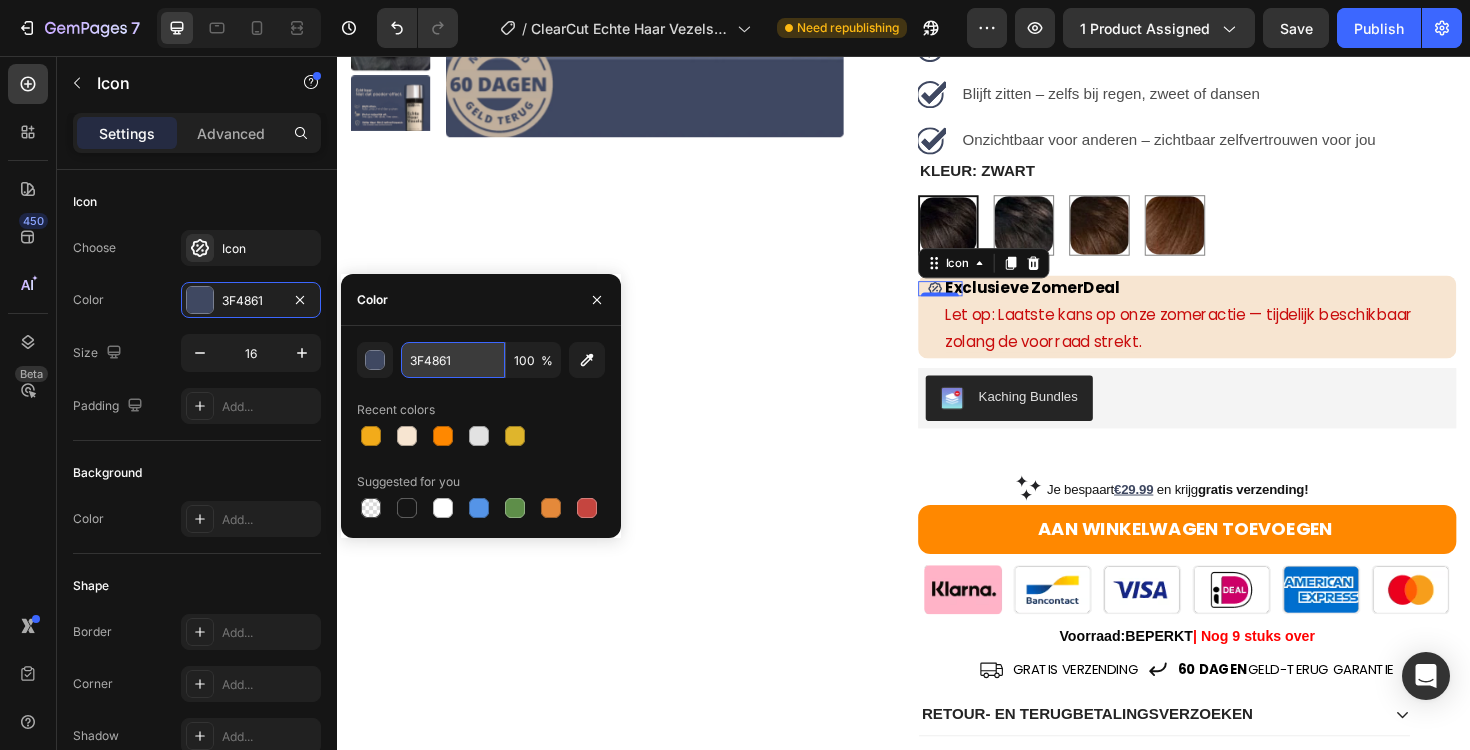 click on "3F4861" at bounding box center (453, 360) 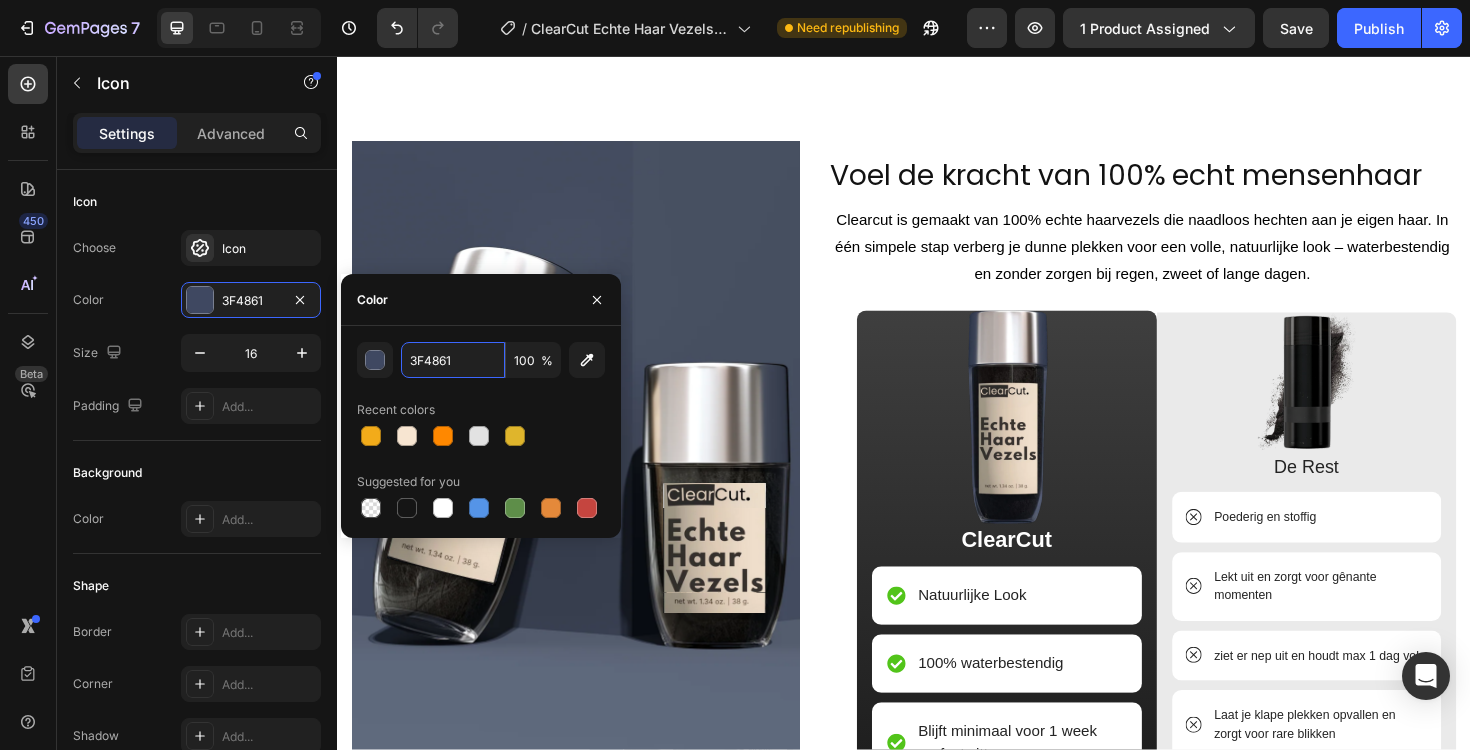 scroll, scrollTop: 2565, scrollLeft: 0, axis: vertical 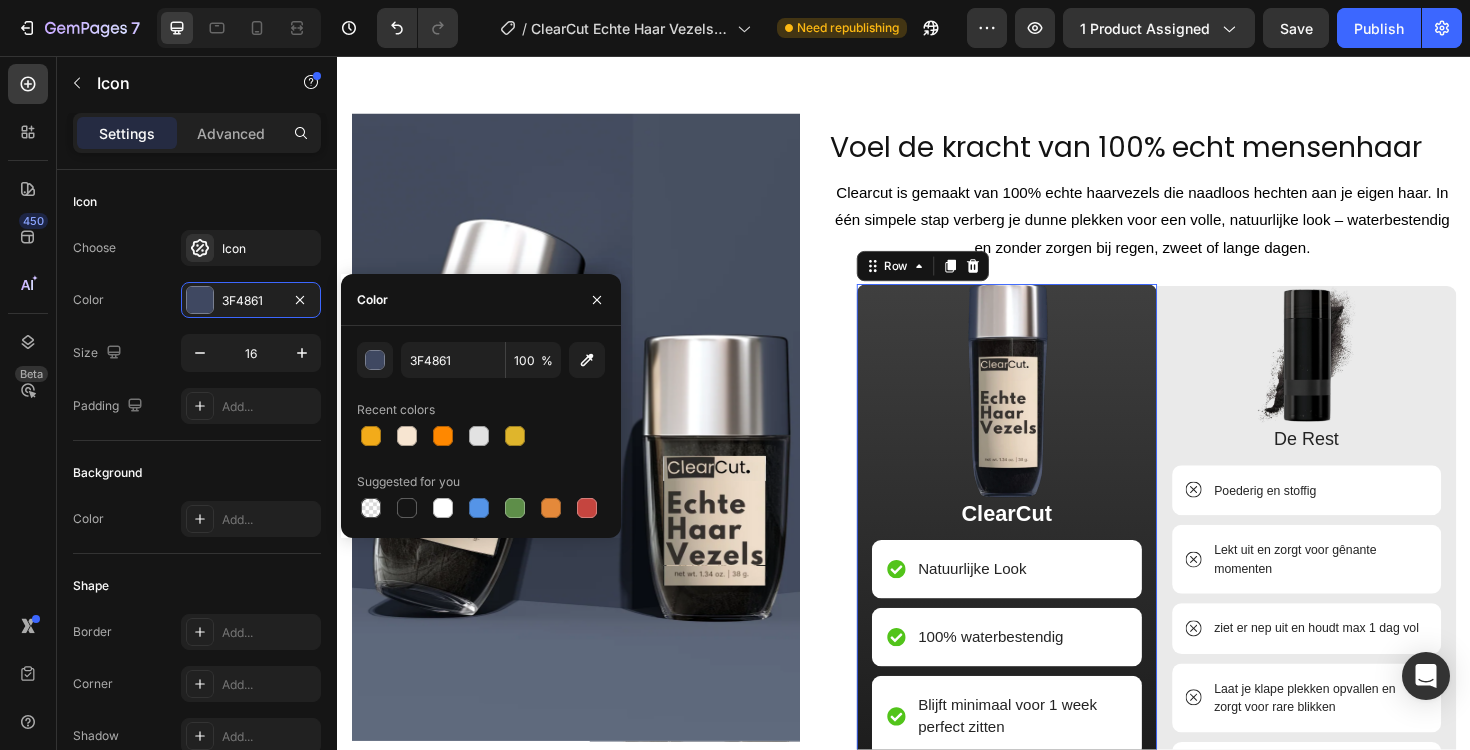 click on "Image ClearCut Text Block Natuurlijke Look Item List 100% waterbestendig Item List Blijft minimaal voor 1 week perfect zitten Item List Bedekt kale plekken en vult dunnerwordend haar Item List 60 dagen geld terug garantie Item List Row   0" at bounding box center [1046, 640] 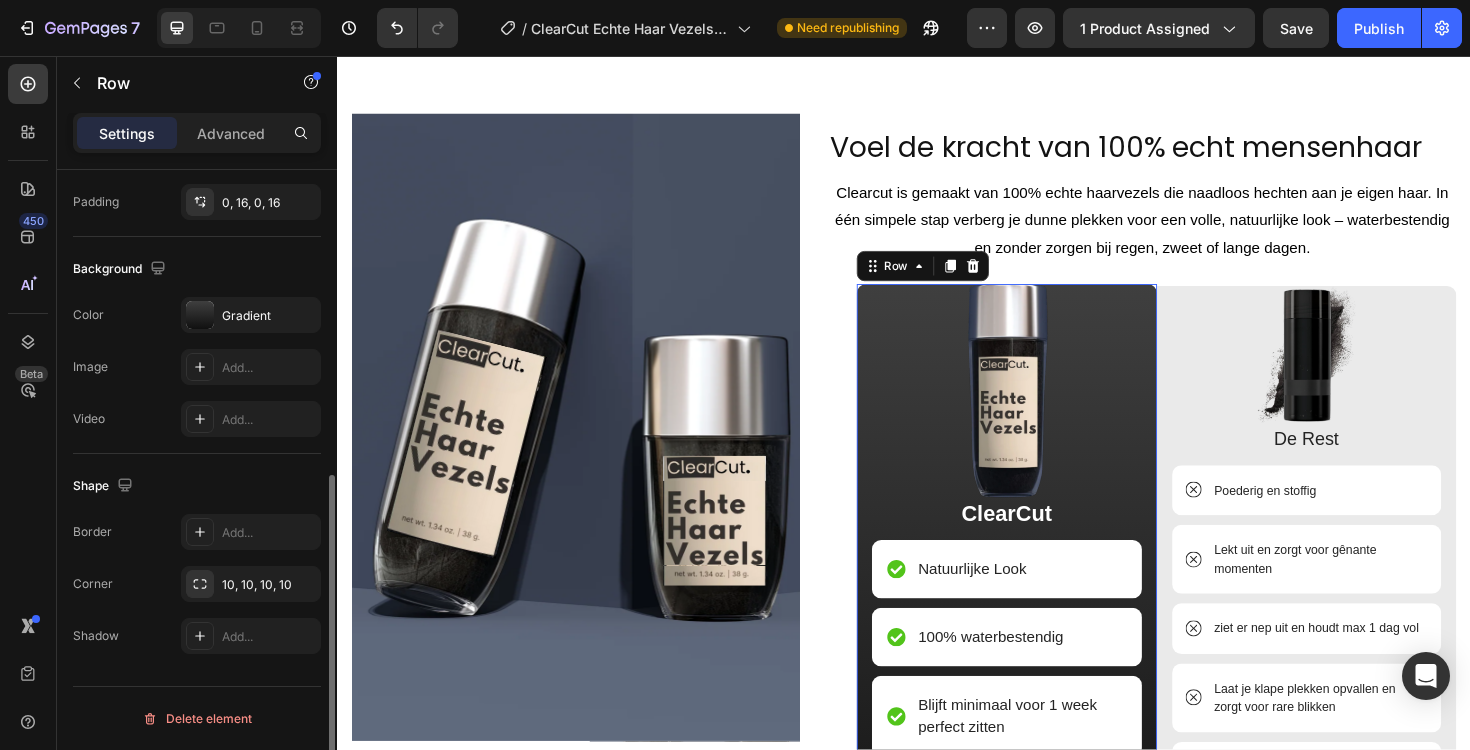 scroll, scrollTop: 581, scrollLeft: 0, axis: vertical 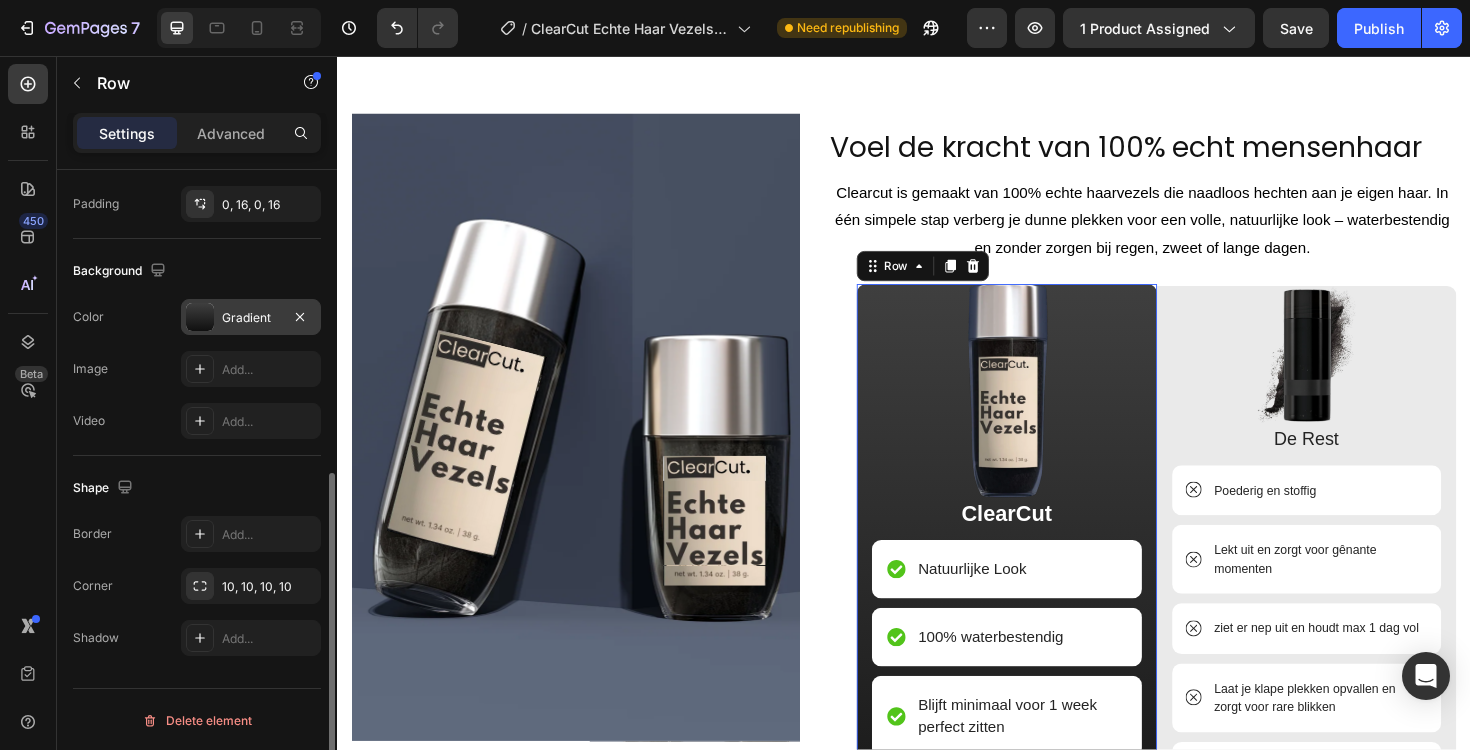 click on "Gradient" at bounding box center [251, 318] 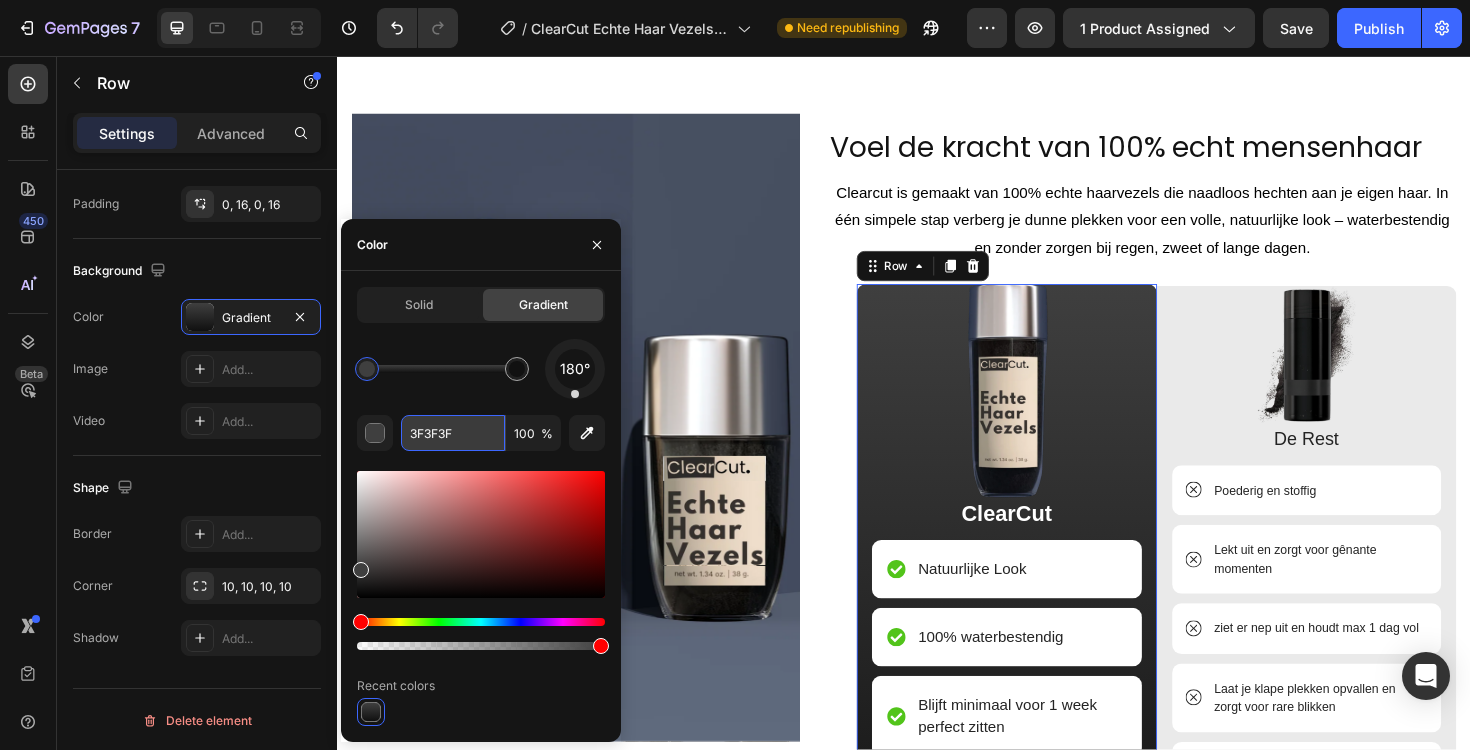 click on "3F3F3F" at bounding box center (453, 433) 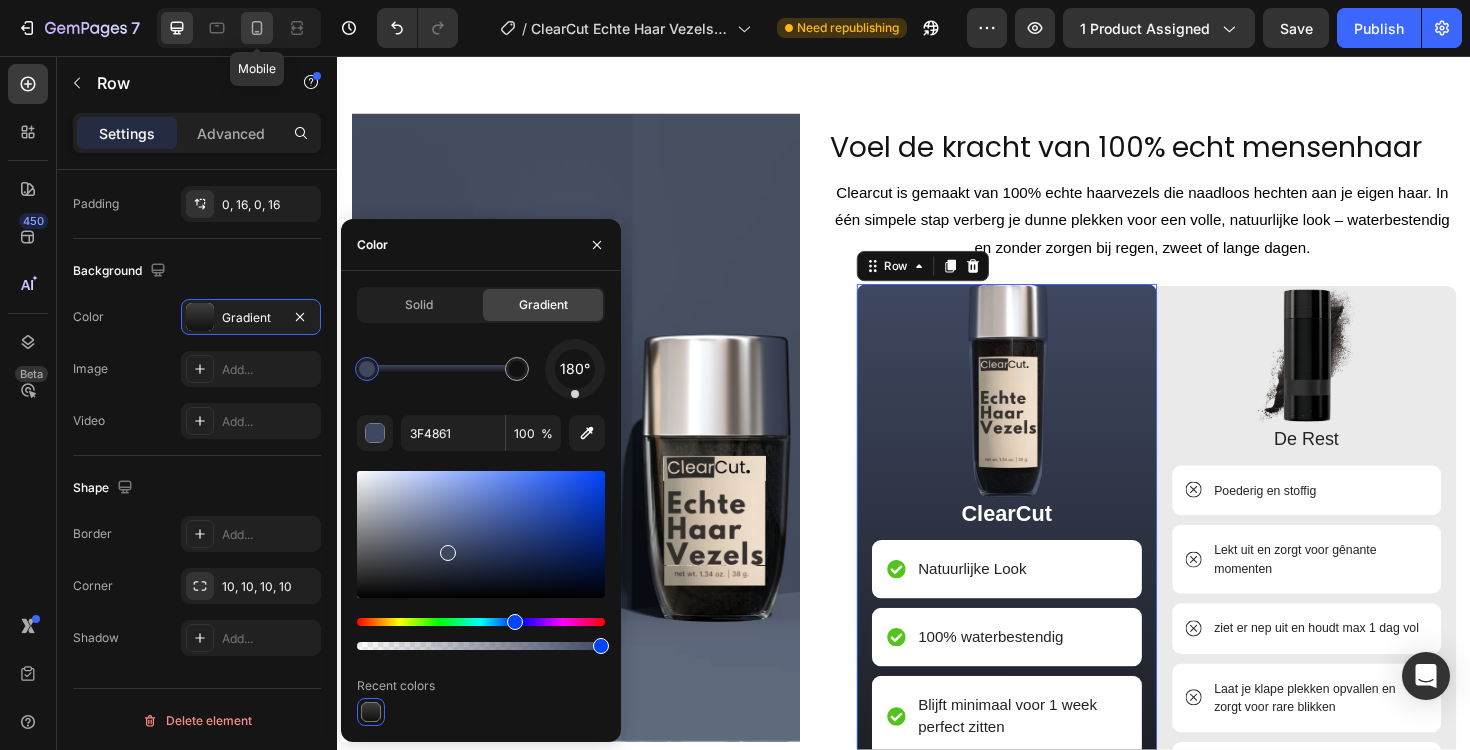 click 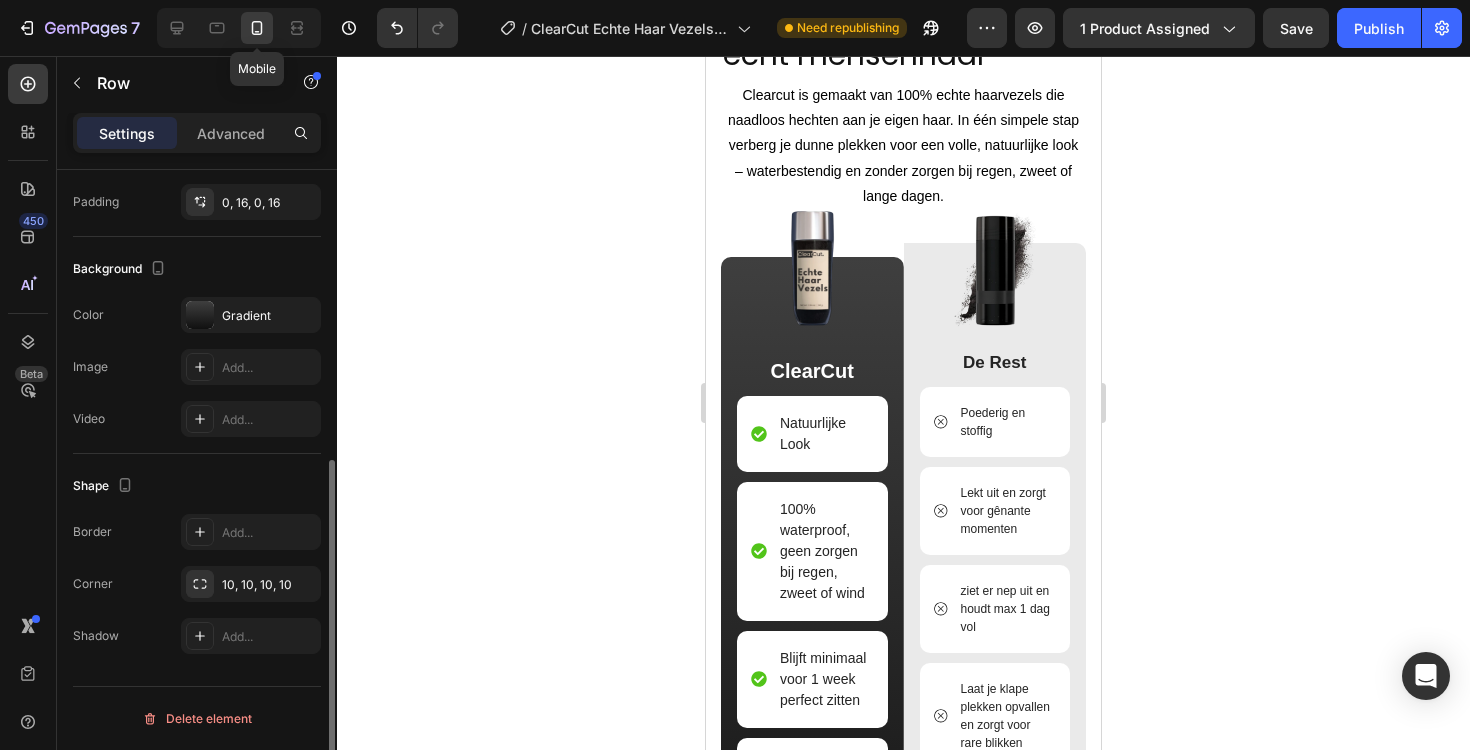 scroll, scrollTop: 531, scrollLeft: 0, axis: vertical 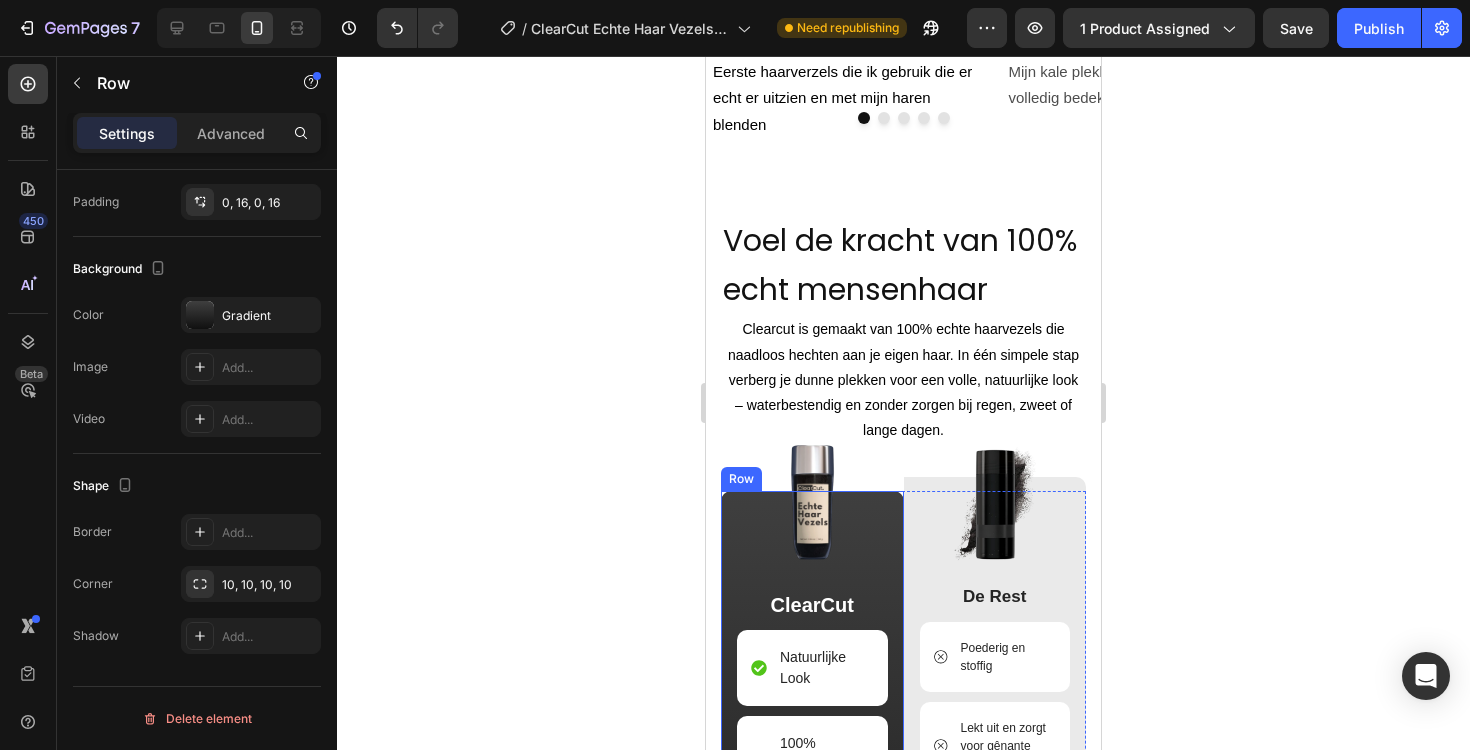 click on "Image ClearCut Text Block Natuurlijke Look Item List 100% waterproof, geen zorgen bij regen, zweet of wind Item List Blijft minimaal voor 1 week perfect zitten Item List Bedekt kale plekken en vult dunwordend haar Item List 60 dagen geld terug garantie Item List Row" at bounding box center (812, 852) 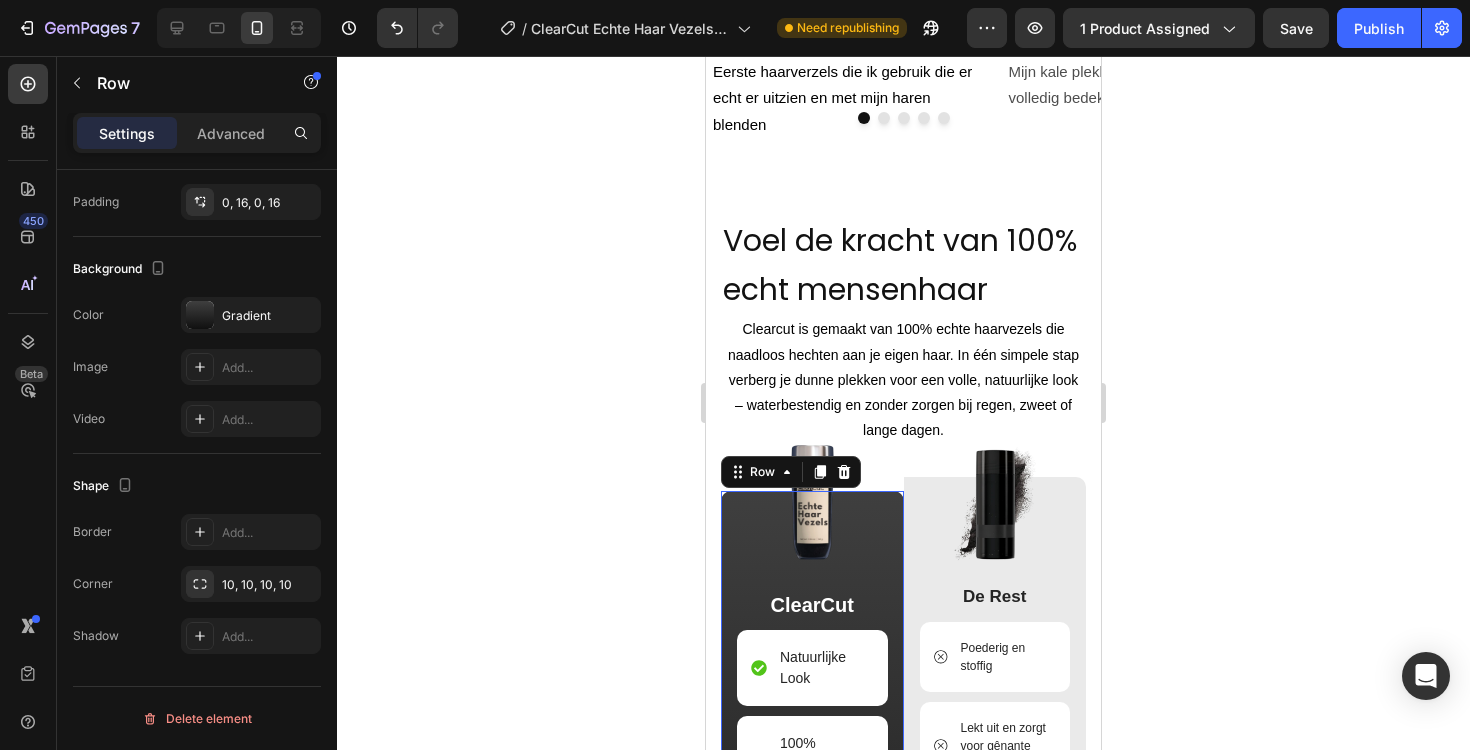 drag, startPoint x: 357, startPoint y: 490, endPoint x: 320, endPoint y: 425, distance: 74.793045 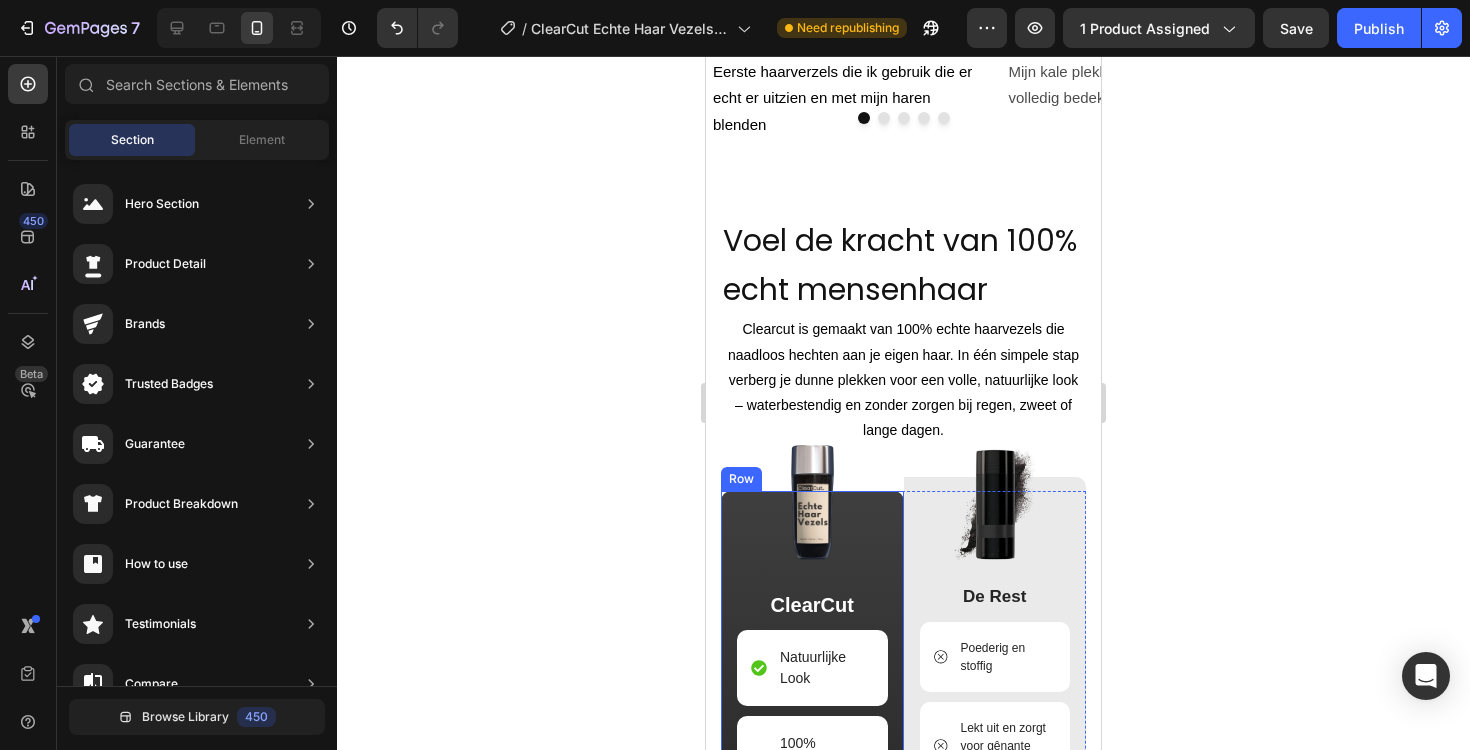 click on "Image ClearCut Text Block Natuurlijke Look Item List 100% waterproof, geen zorgen bij regen, zweet of wind Item List Blijft minimaal voor 1 week perfect zitten Item List Bedekt kale plekken en vult dunwordend haar Item List 60 dagen geld terug garantie Item List Row" at bounding box center (812, 852) 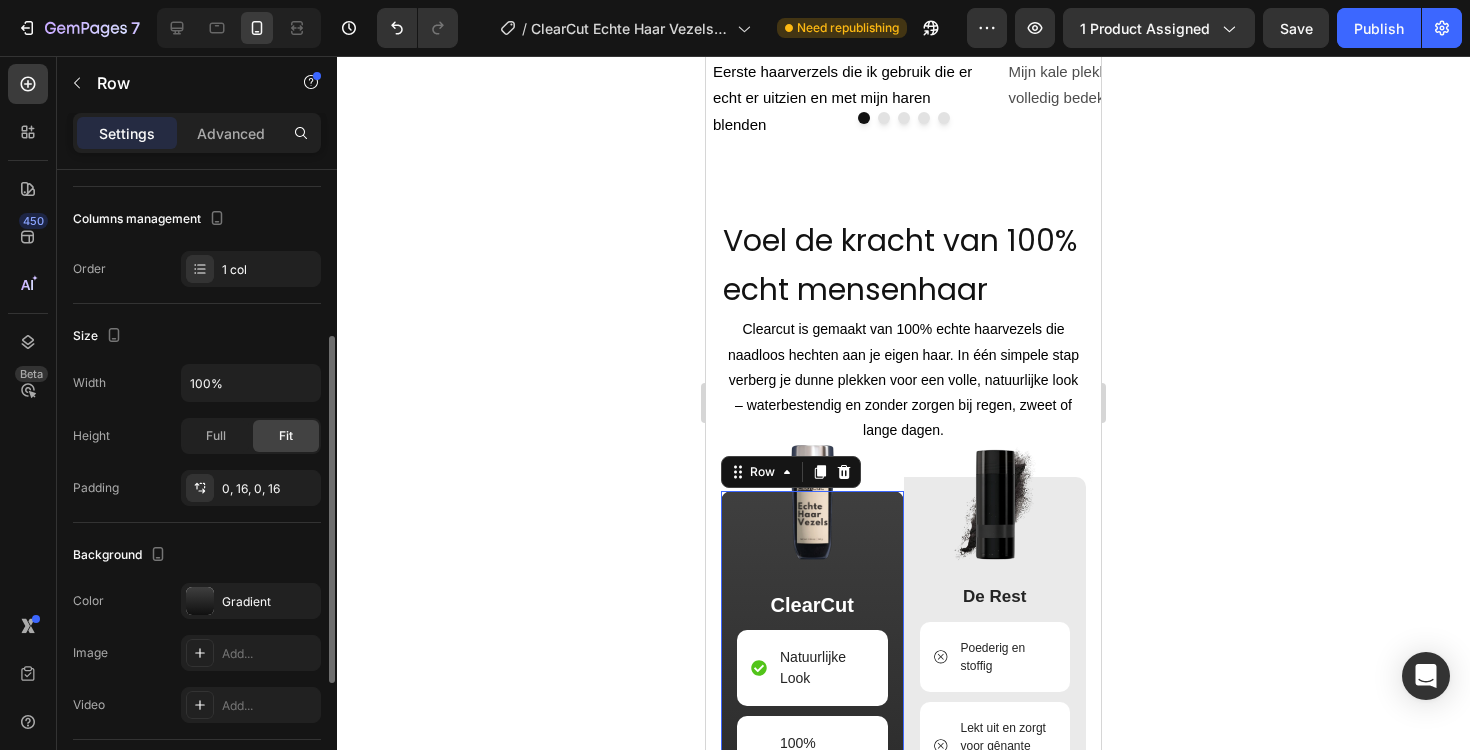 scroll, scrollTop: 266, scrollLeft: 0, axis: vertical 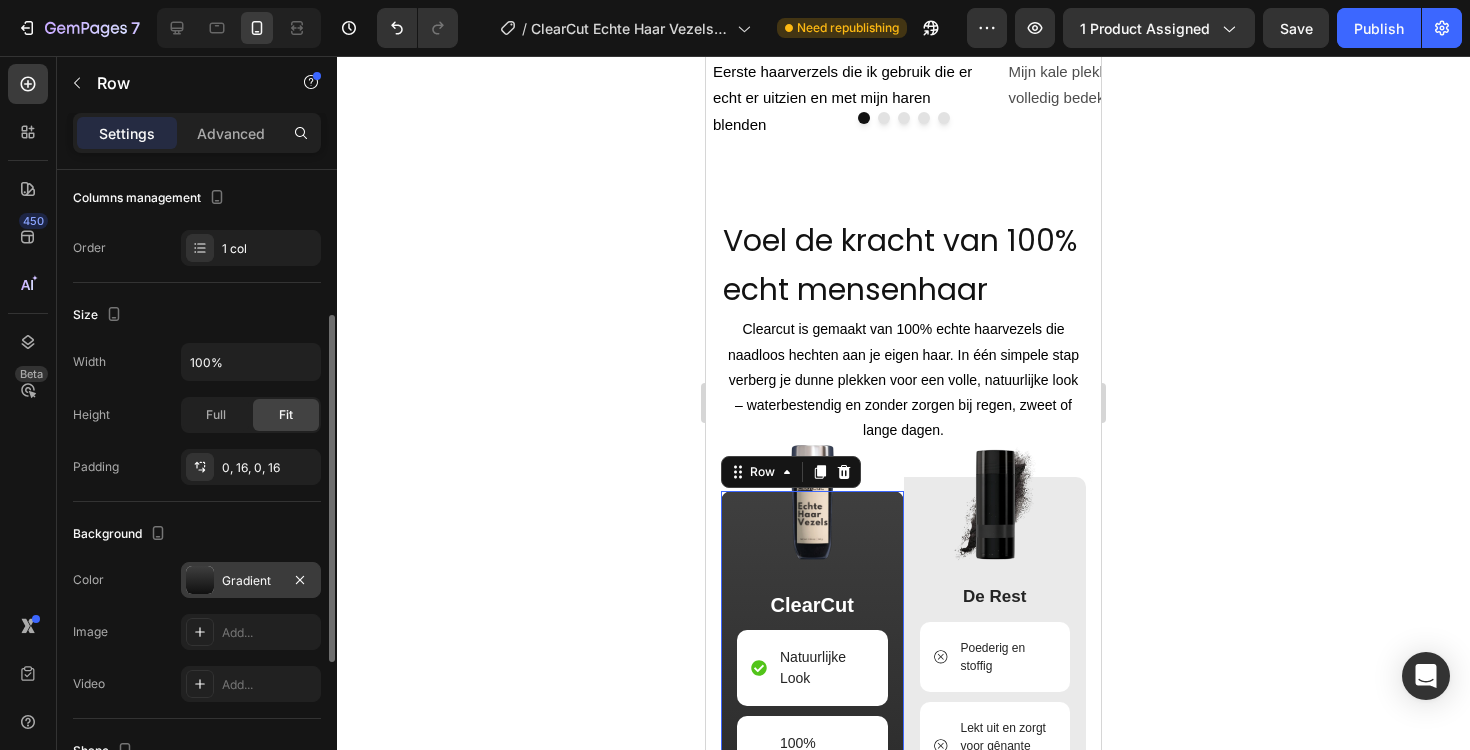 click on "Gradient" at bounding box center (251, 581) 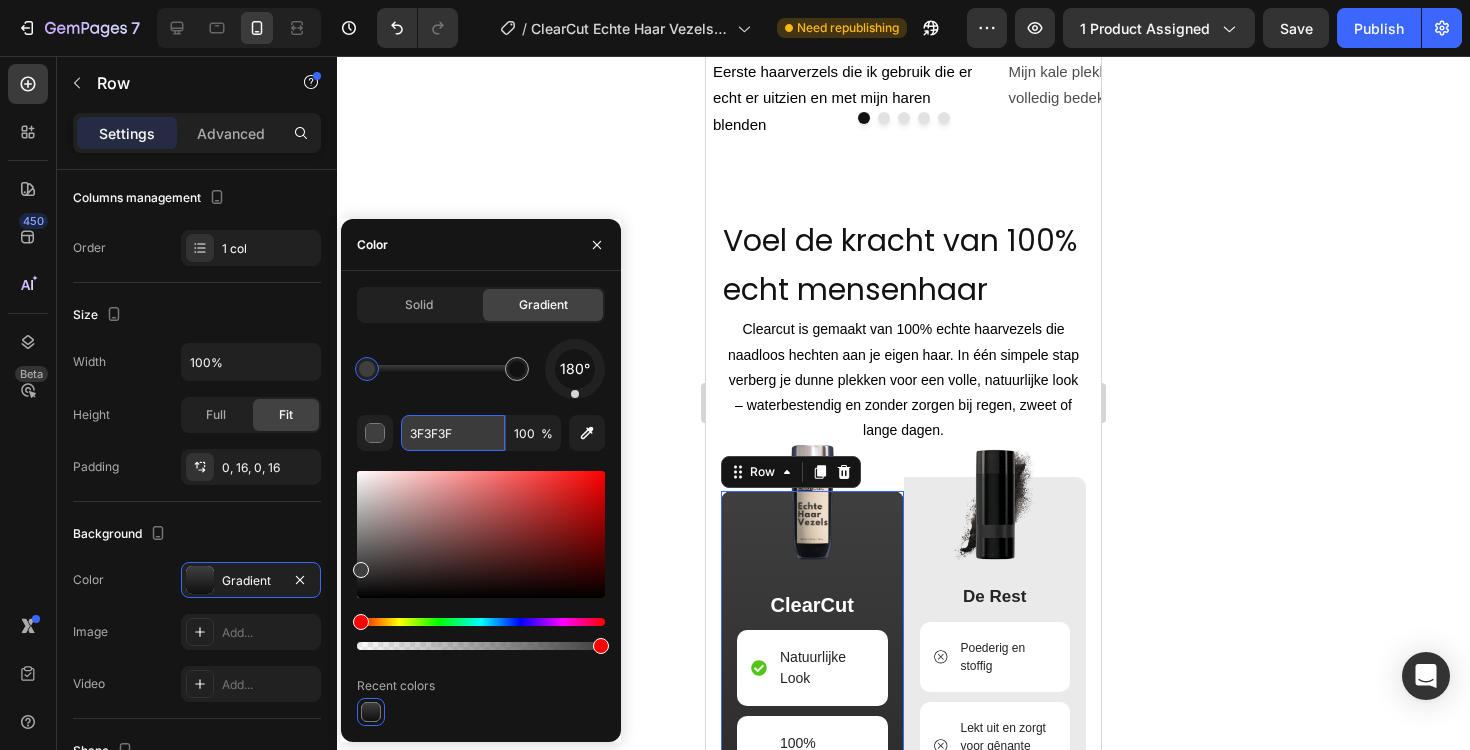 click on "3F3F3F" at bounding box center (453, 433) 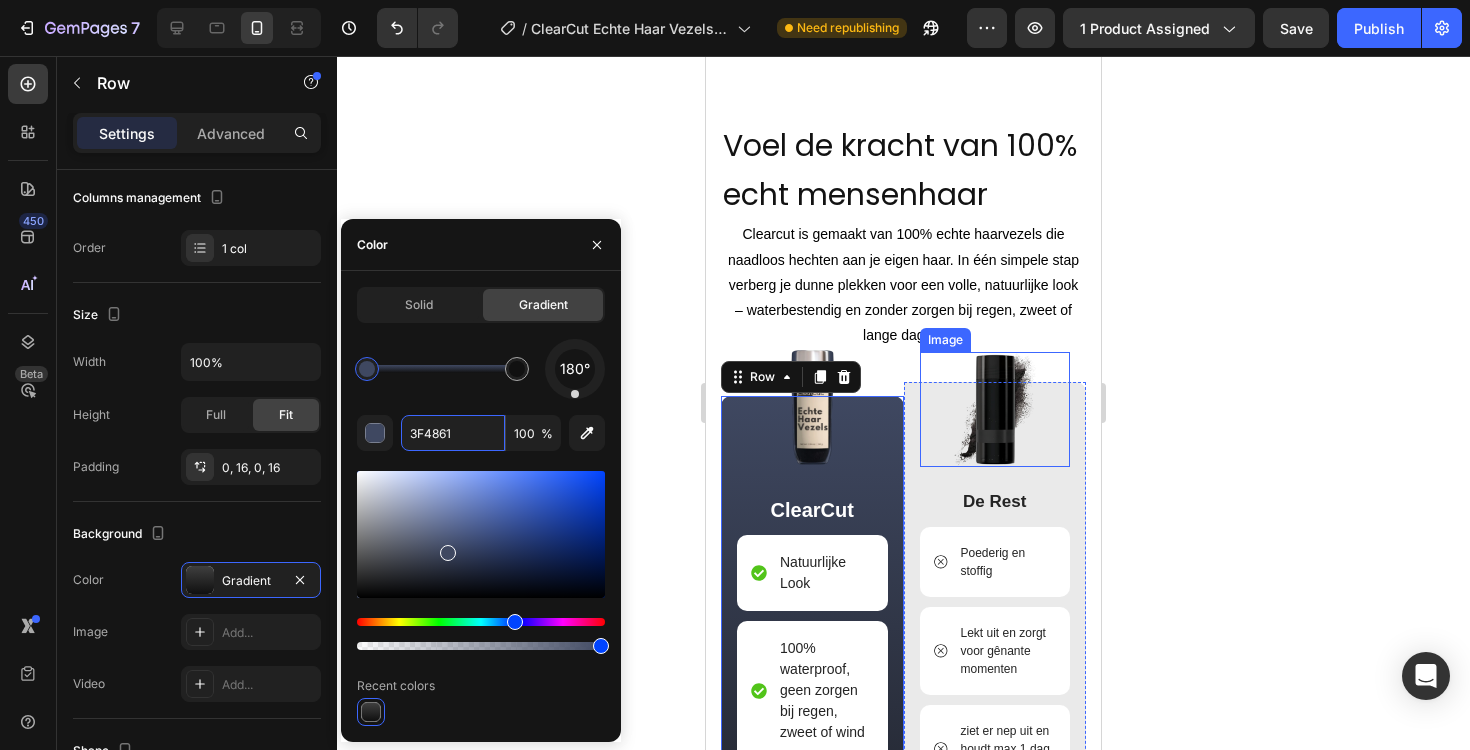 scroll, scrollTop: 2438, scrollLeft: 0, axis: vertical 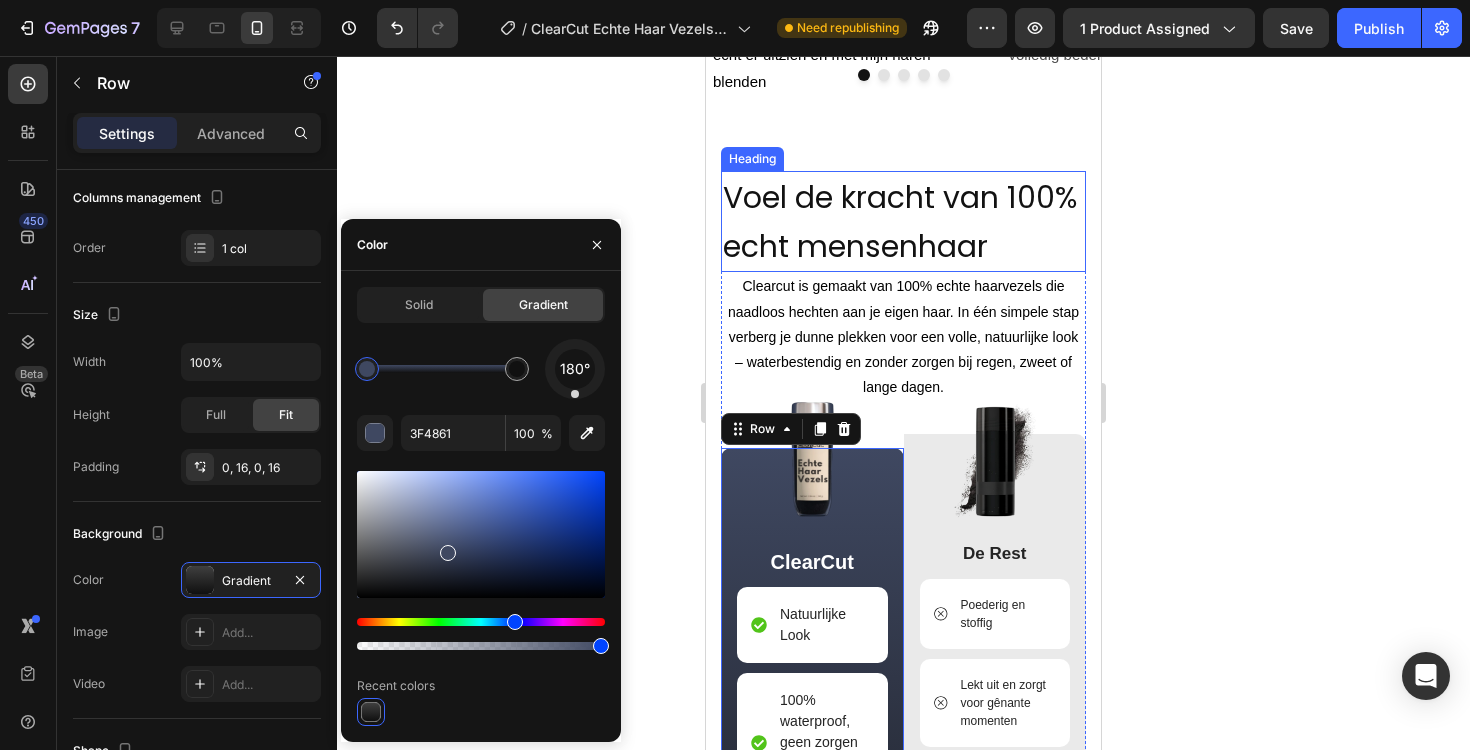 click on "Voel de kracht van 100% echt mensenhaar" at bounding box center (900, 222) 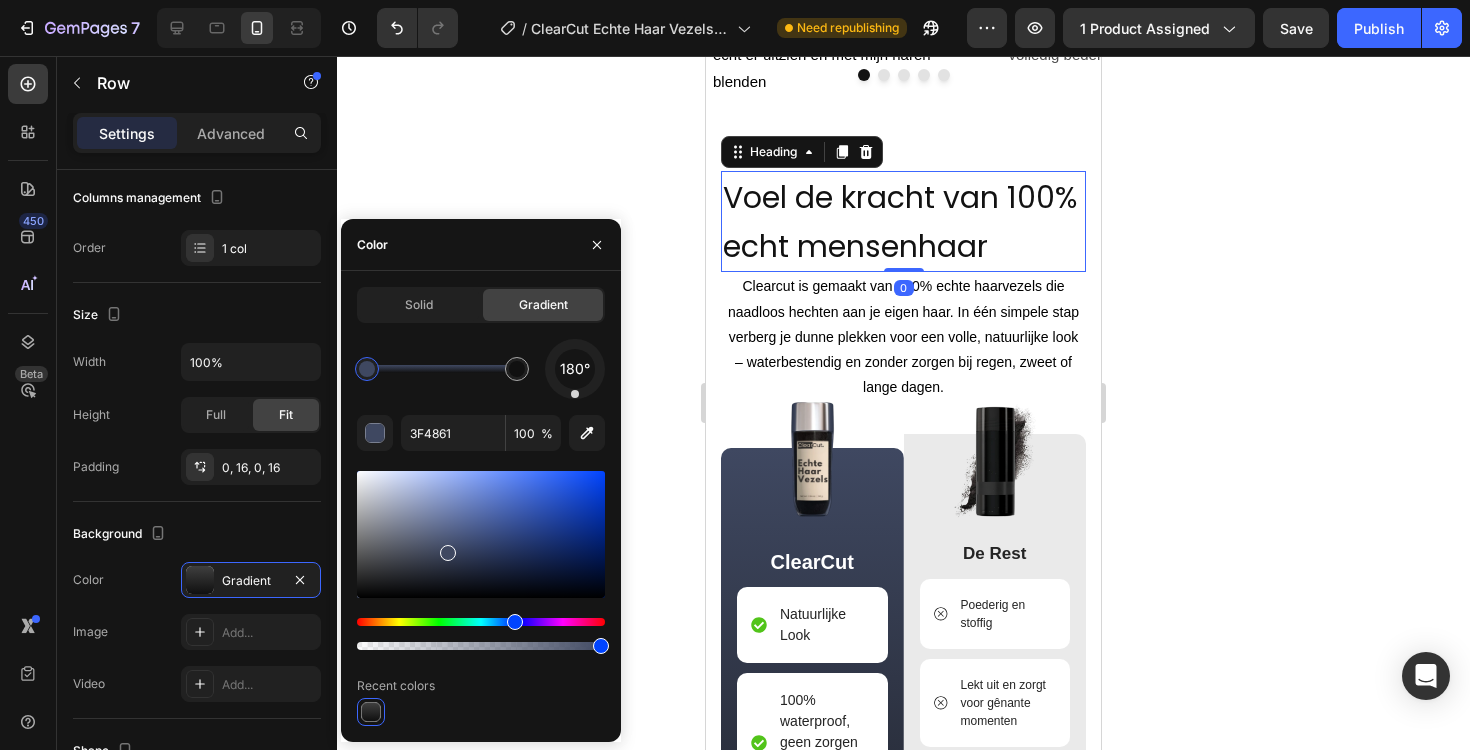 scroll, scrollTop: 0, scrollLeft: 0, axis: both 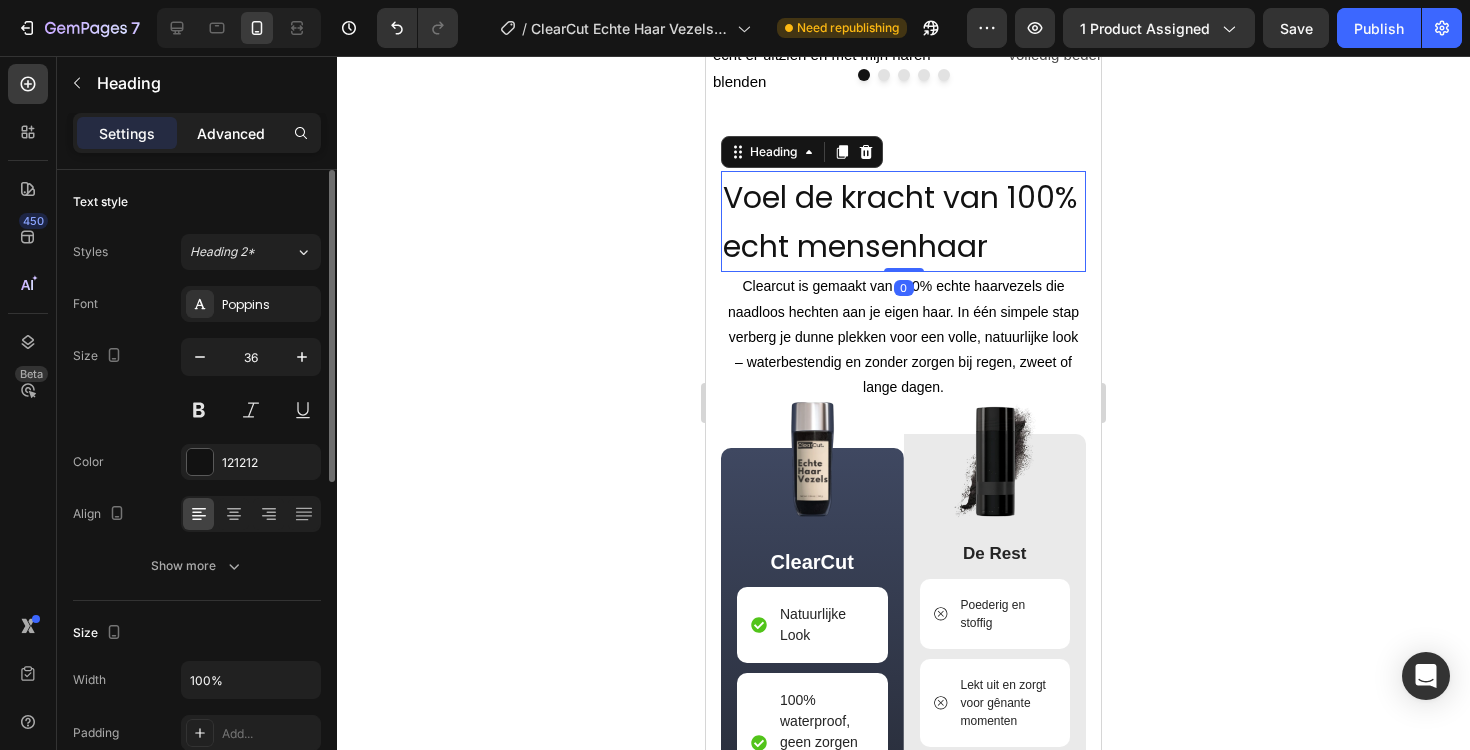 click on "Advanced" at bounding box center [231, 133] 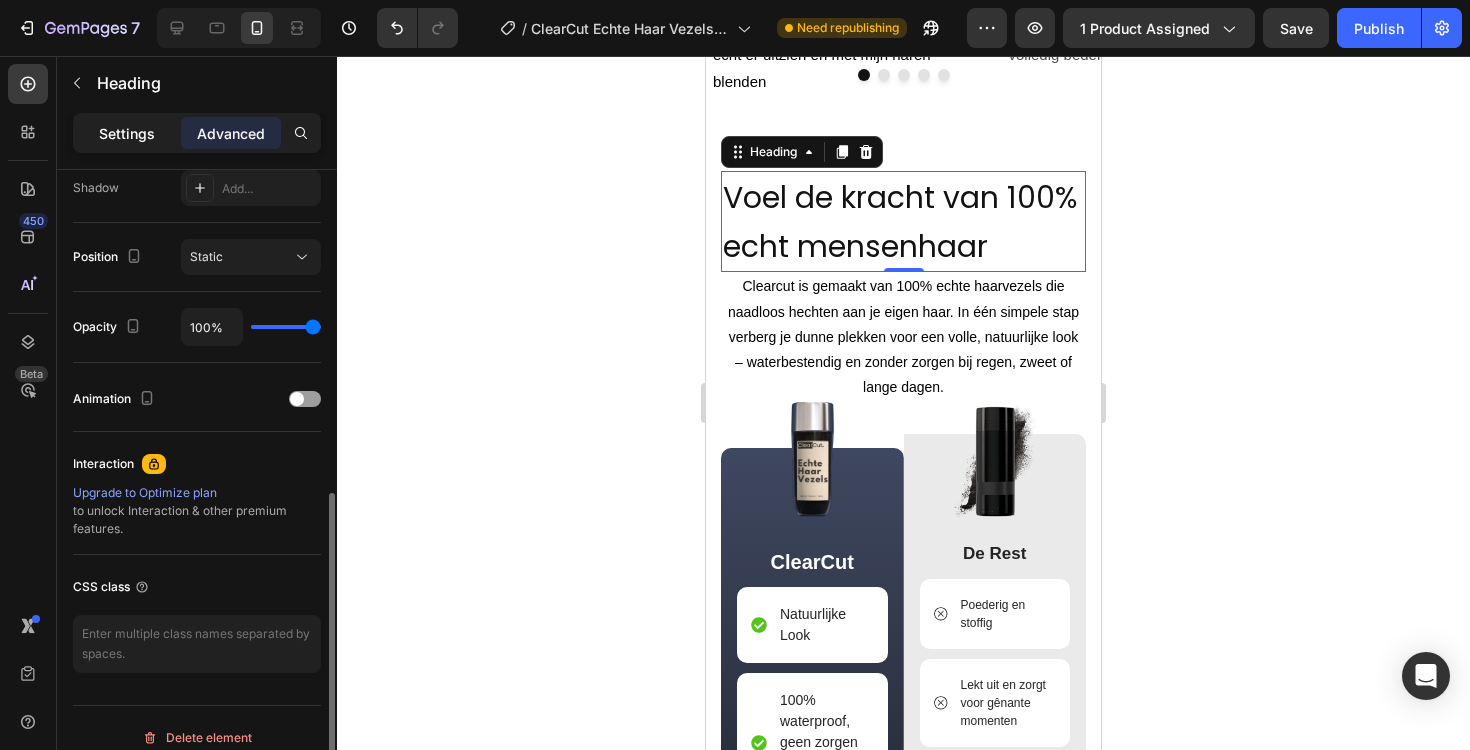 click on "Settings" 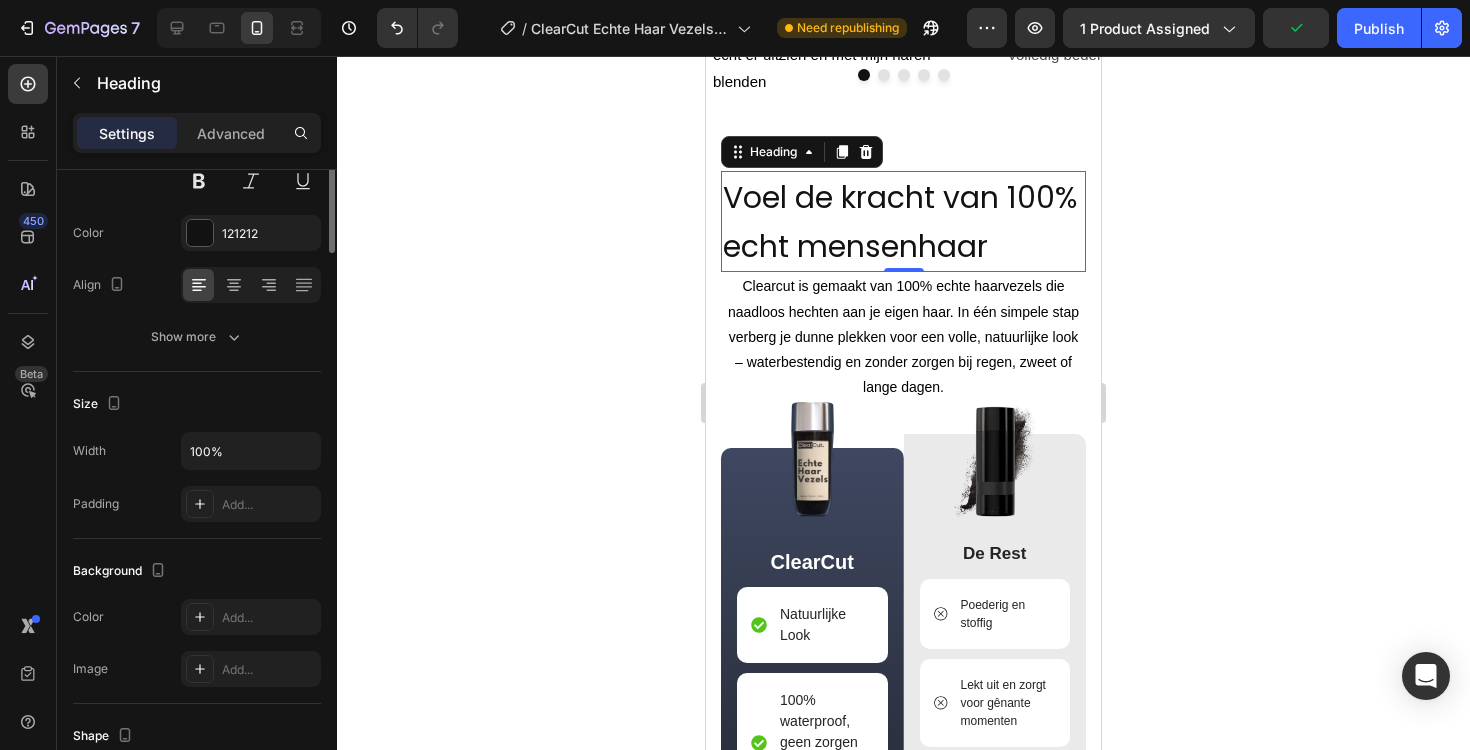 scroll, scrollTop: 0, scrollLeft: 0, axis: both 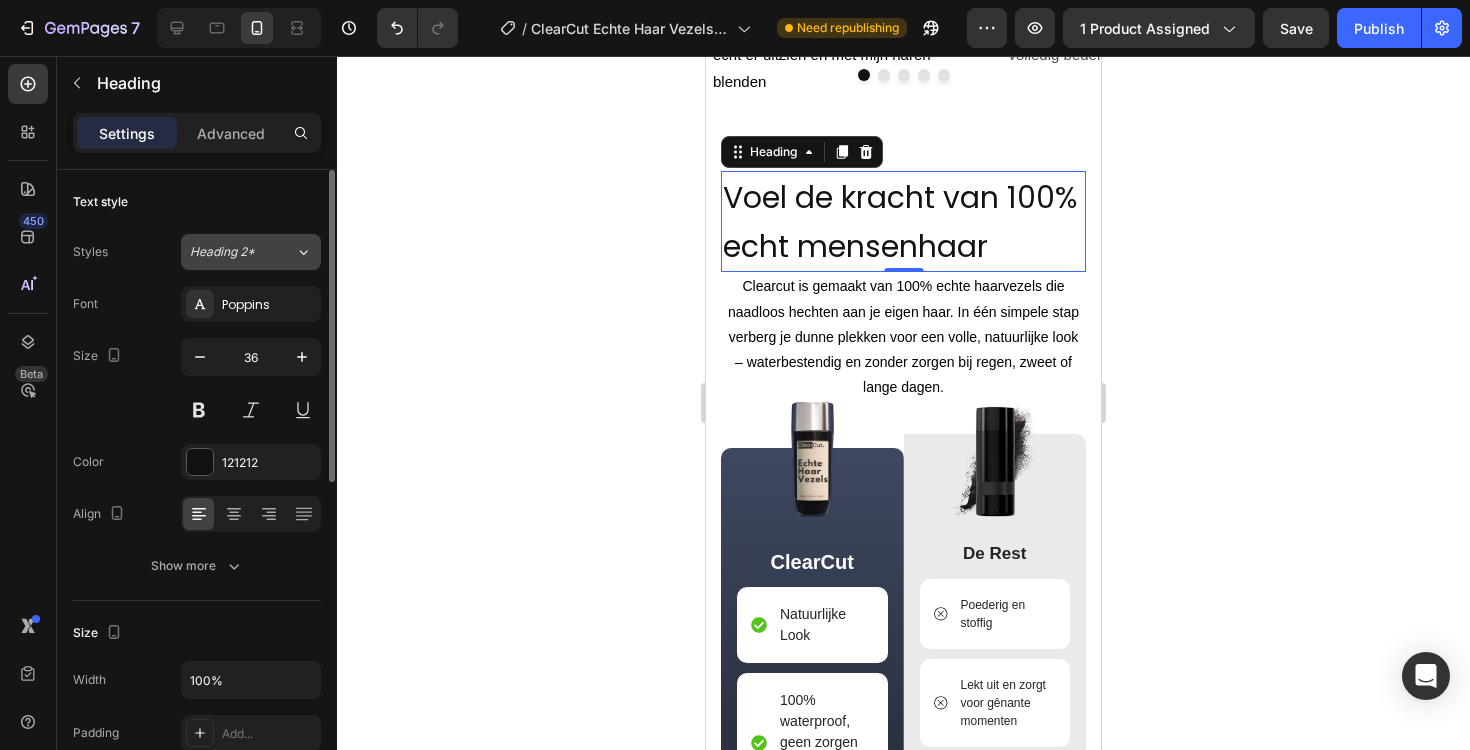 click on "Heading 2*" 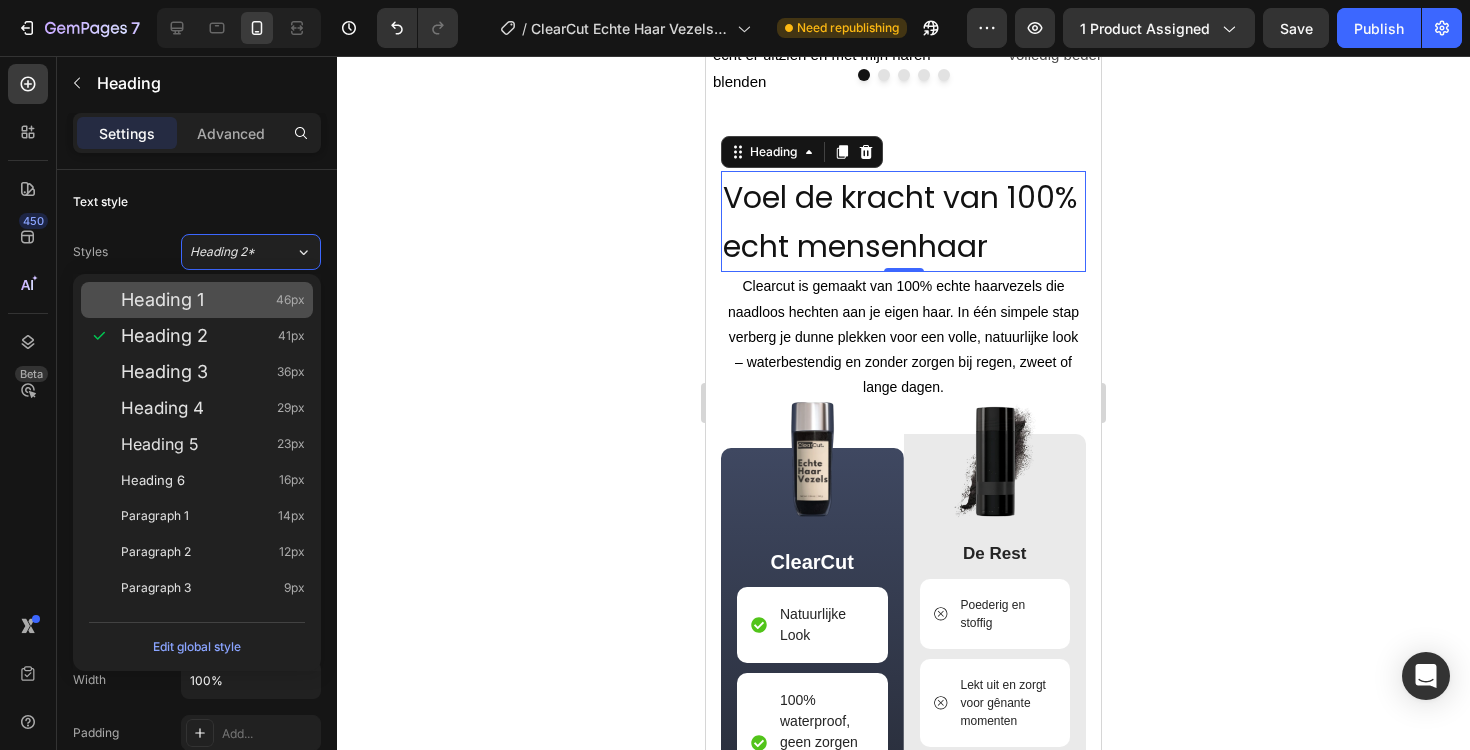 click on "Heading 1 46px" at bounding box center [197, 300] 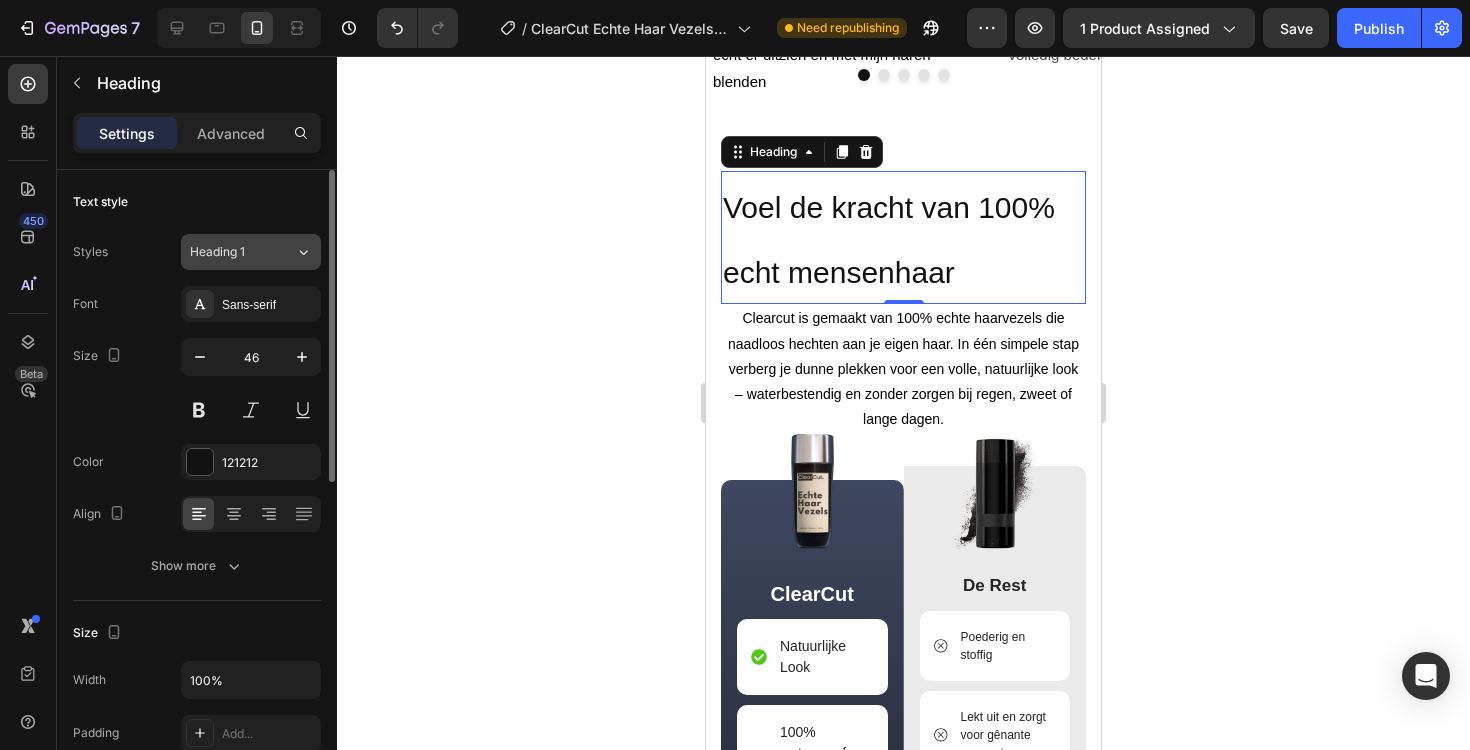 click on "Heading 1" 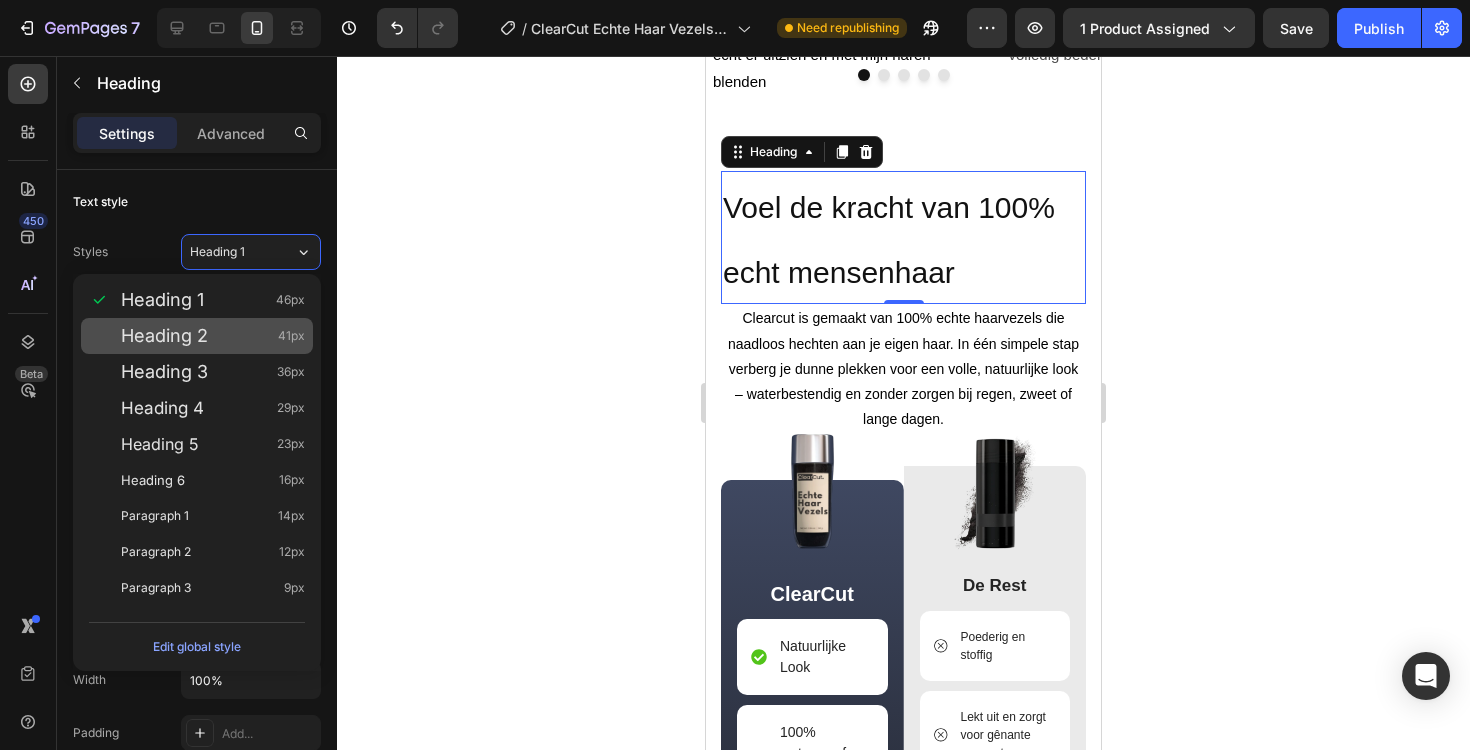 click on "Heading 2" at bounding box center (164, 336) 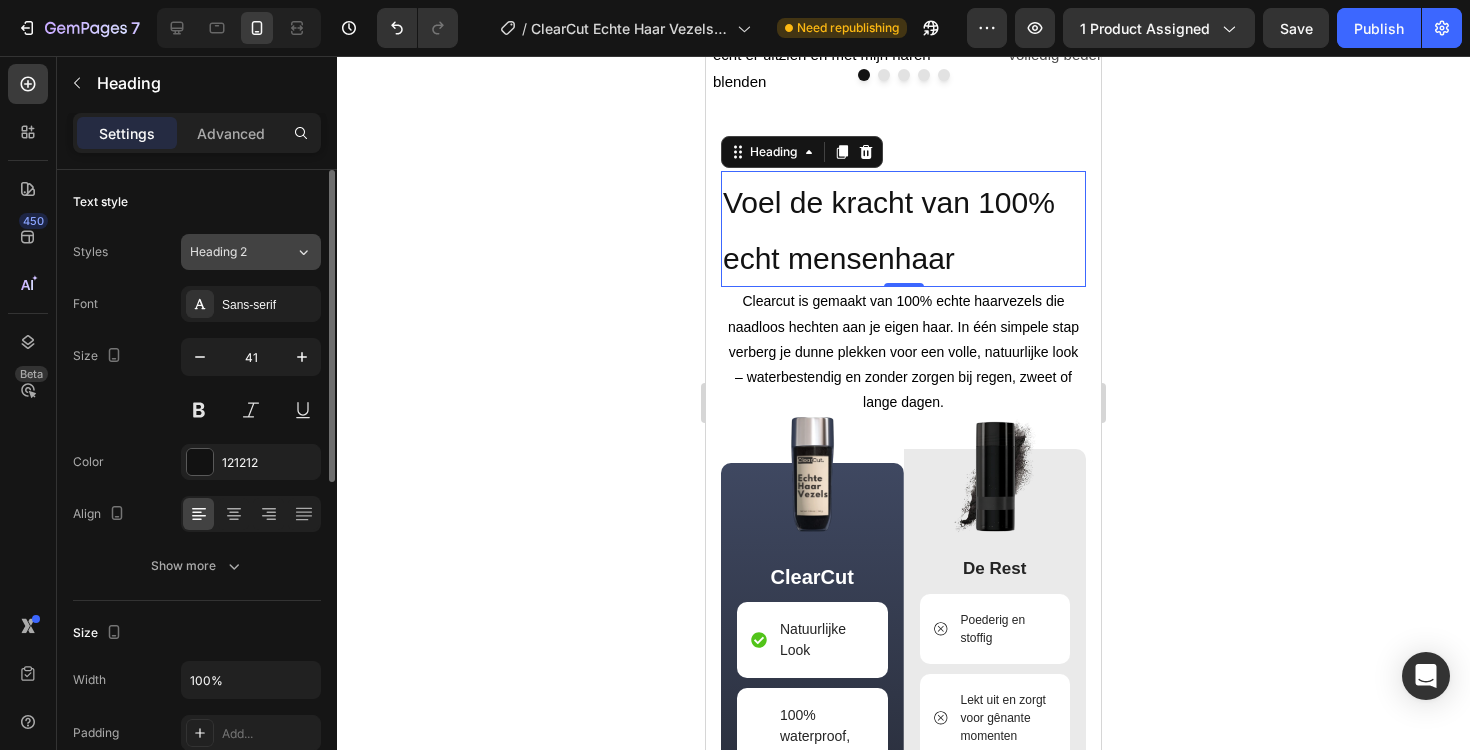 click on "Heading 2" 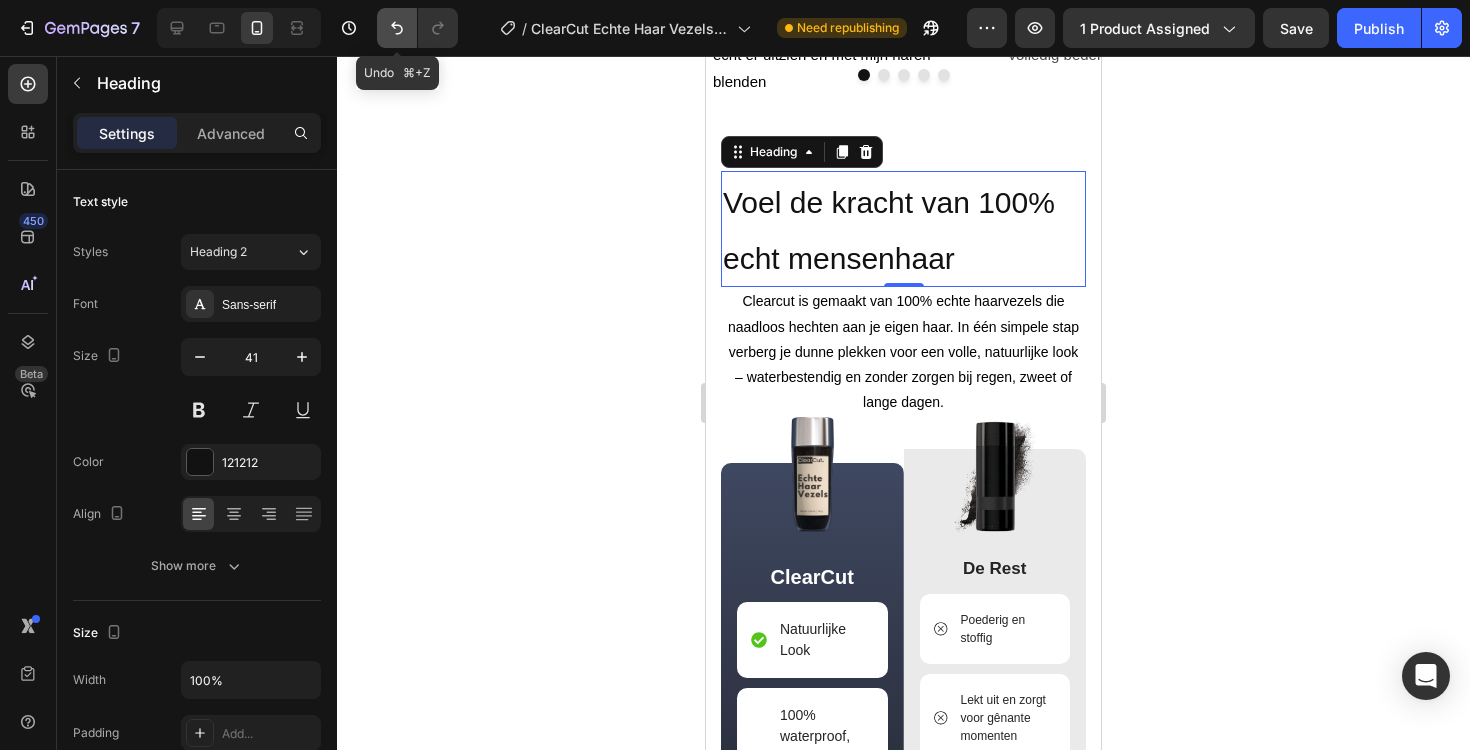 click 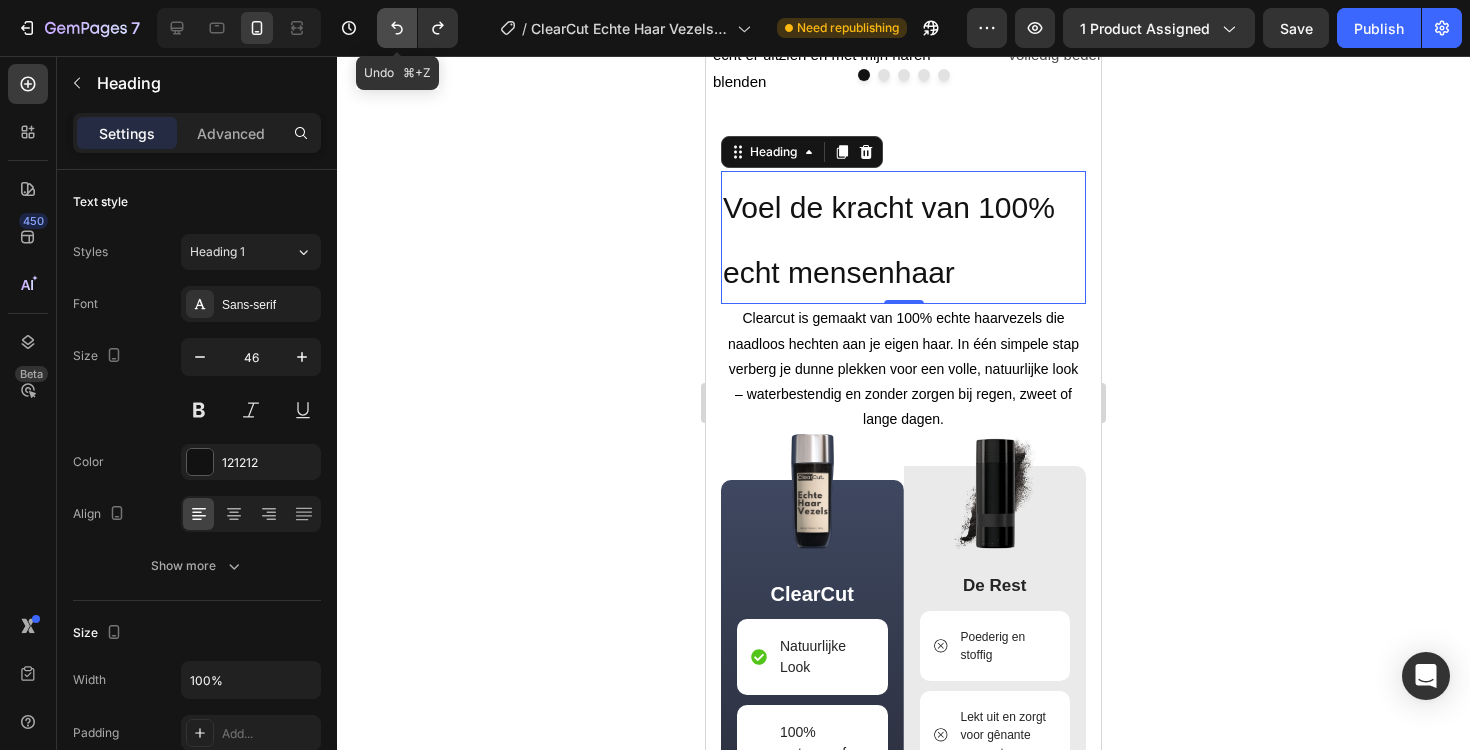click 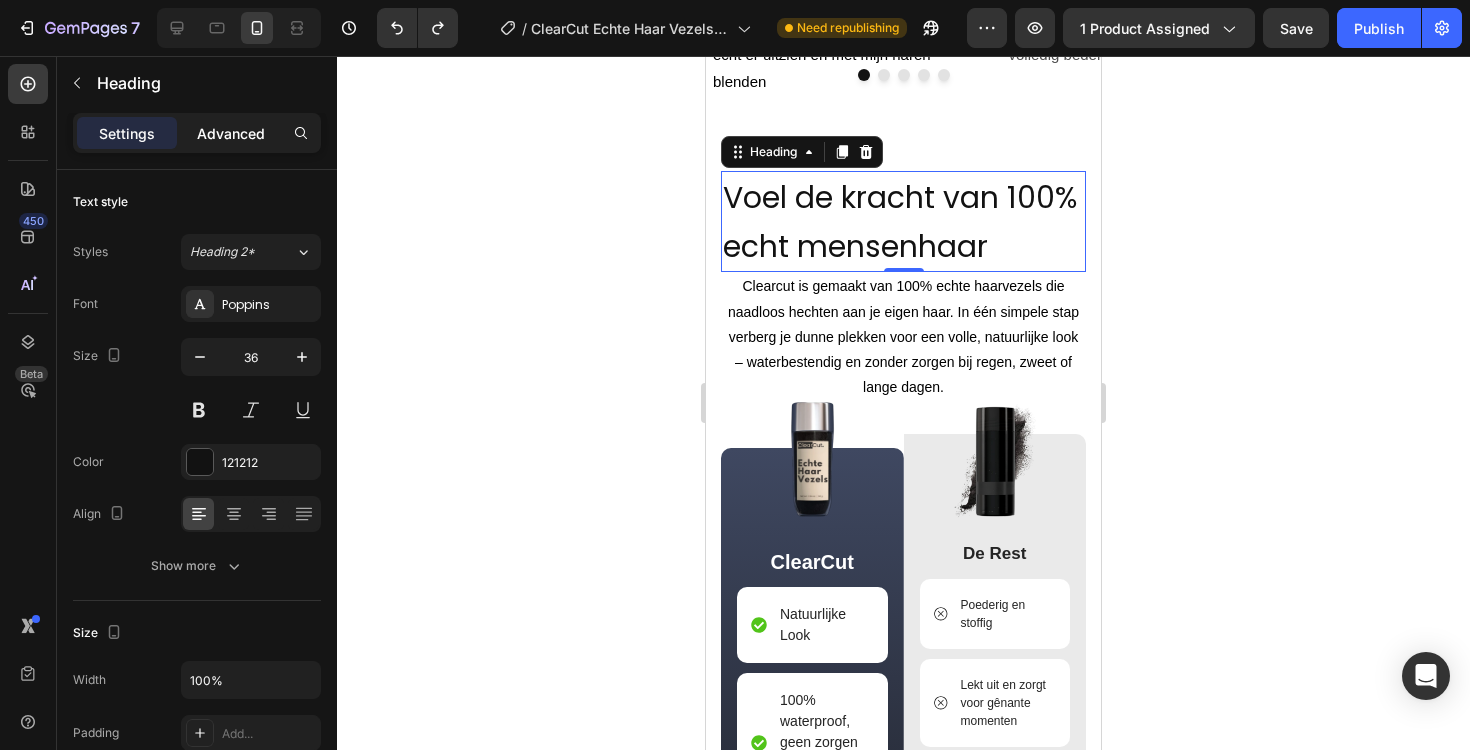 click on "Advanced" at bounding box center [231, 133] 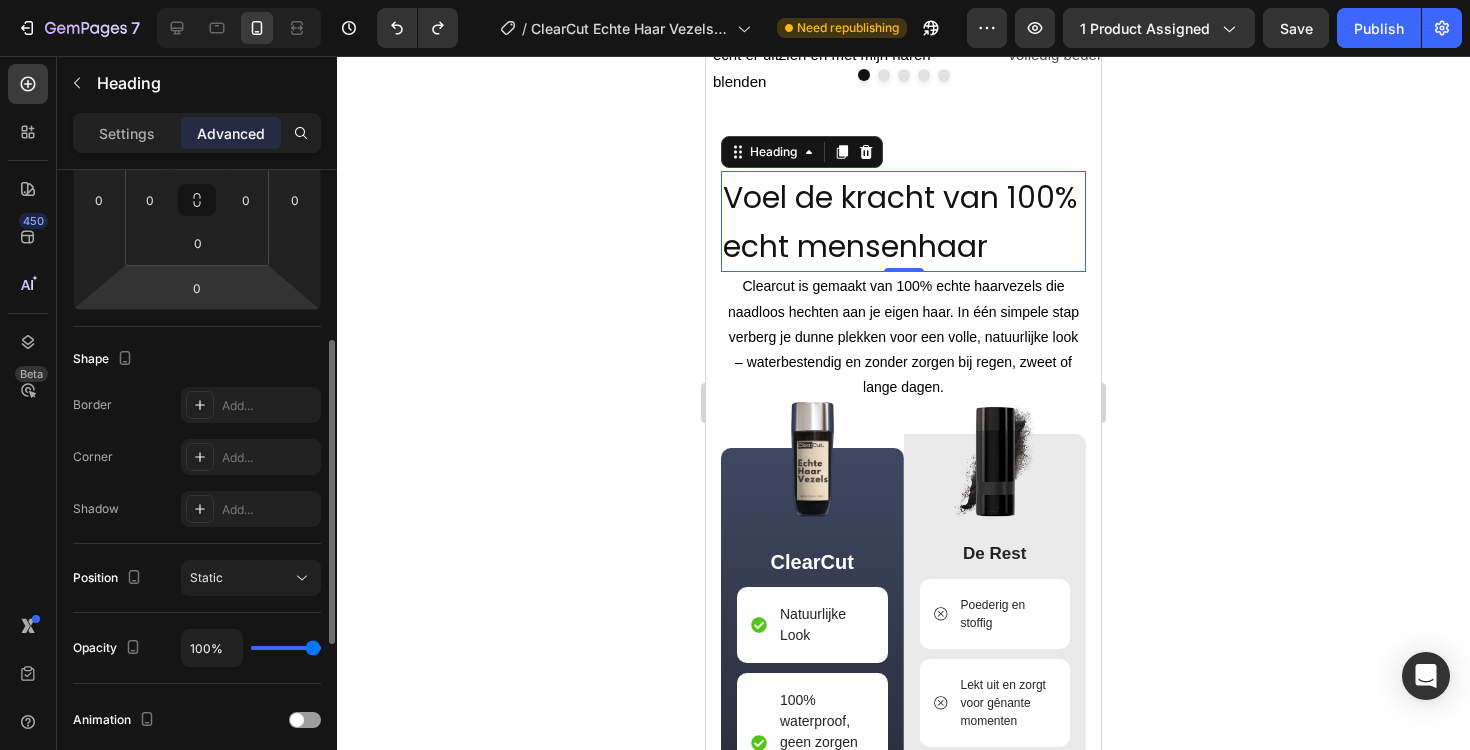 scroll, scrollTop: 16, scrollLeft: 0, axis: vertical 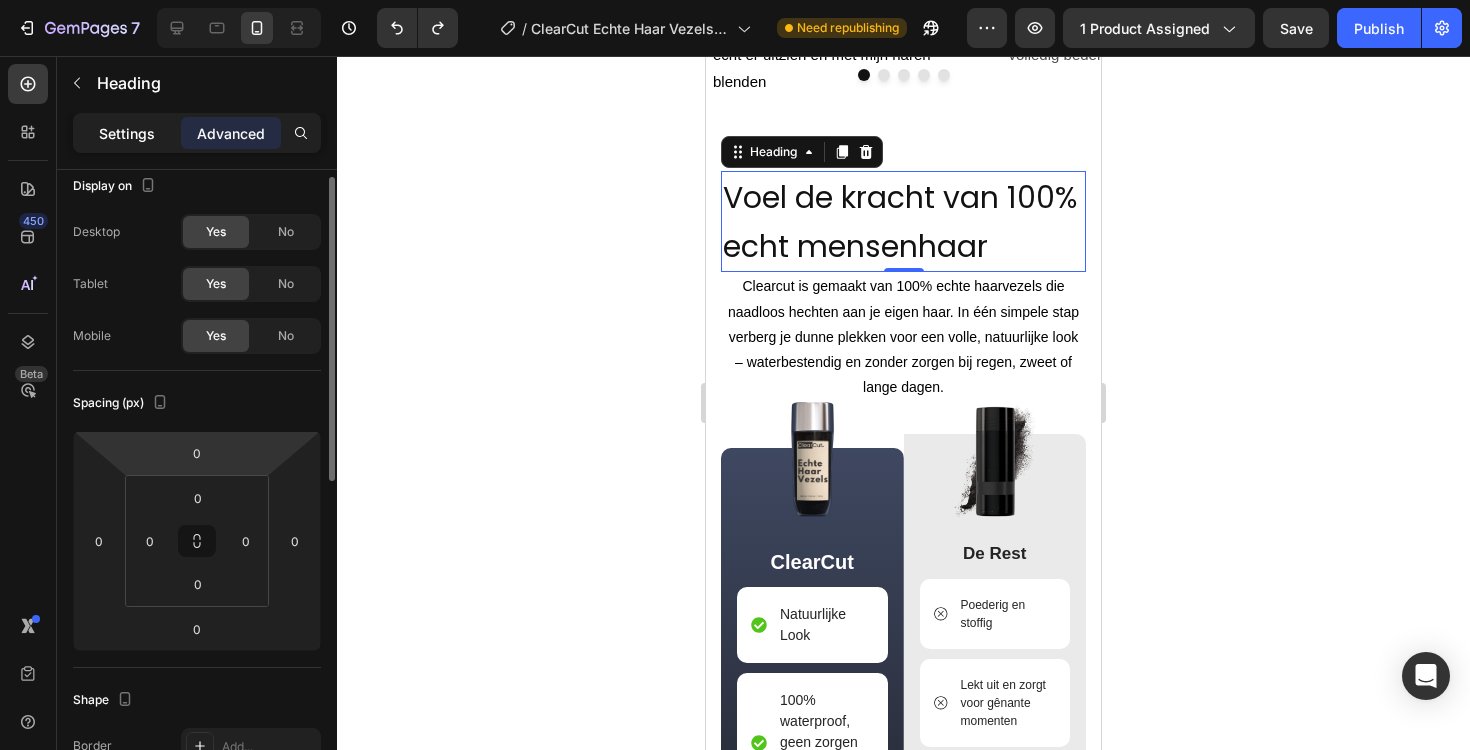 click on "Settings" at bounding box center [127, 133] 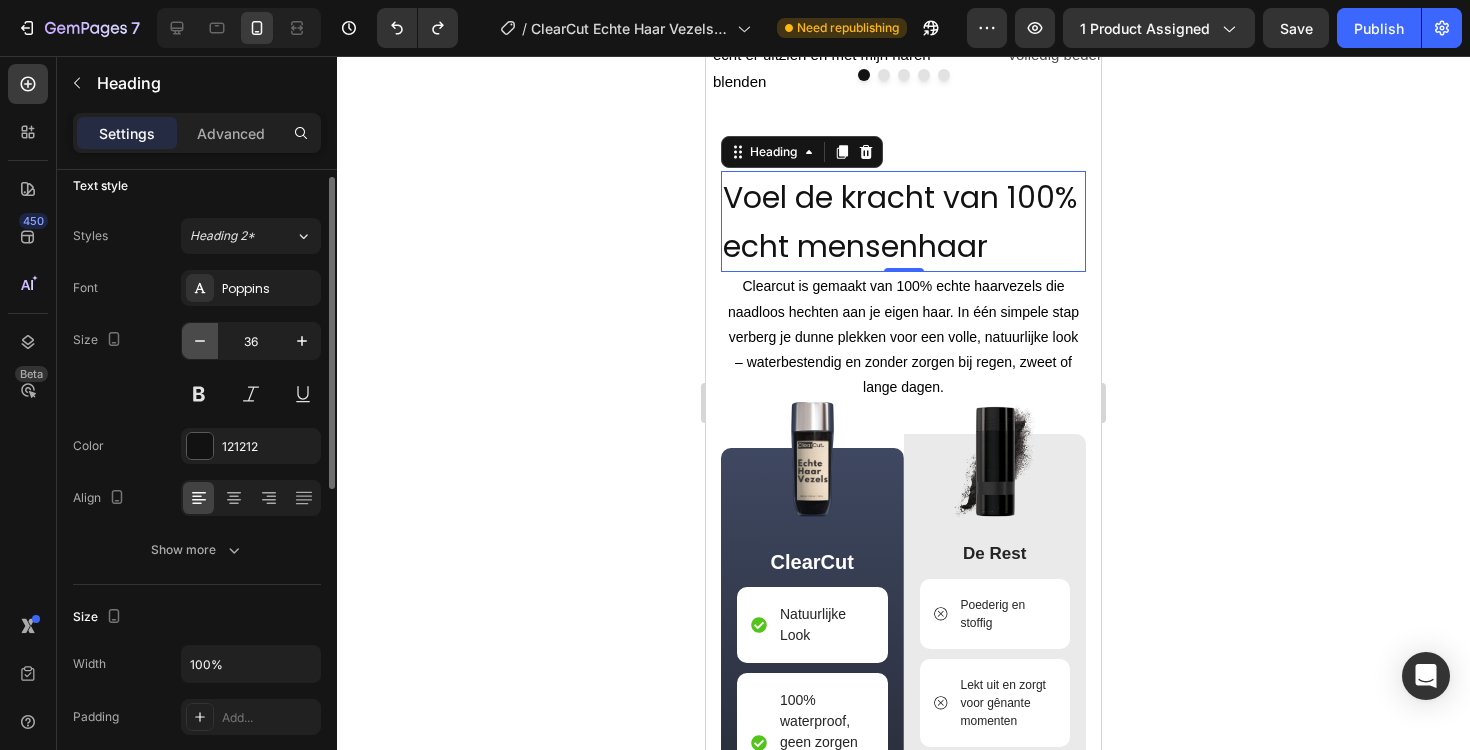 click 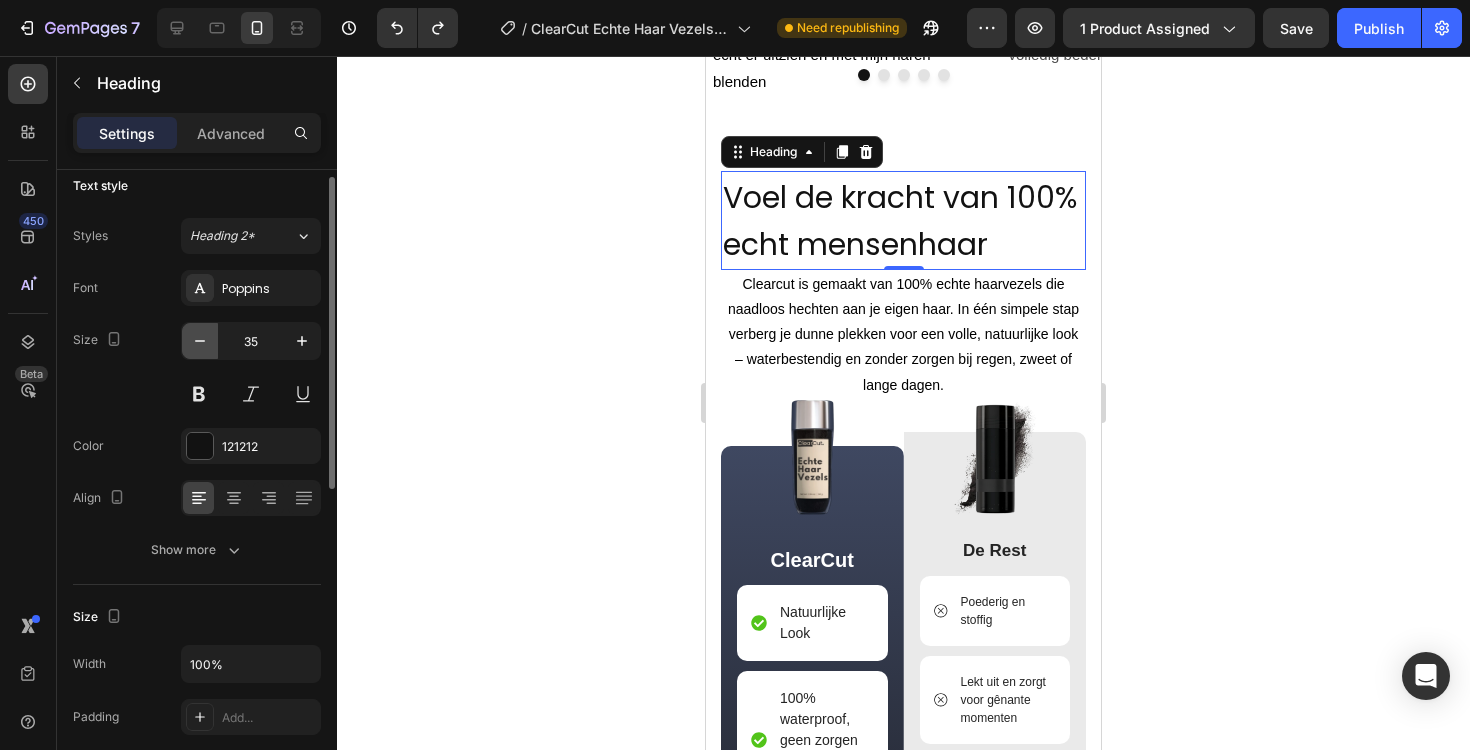 click 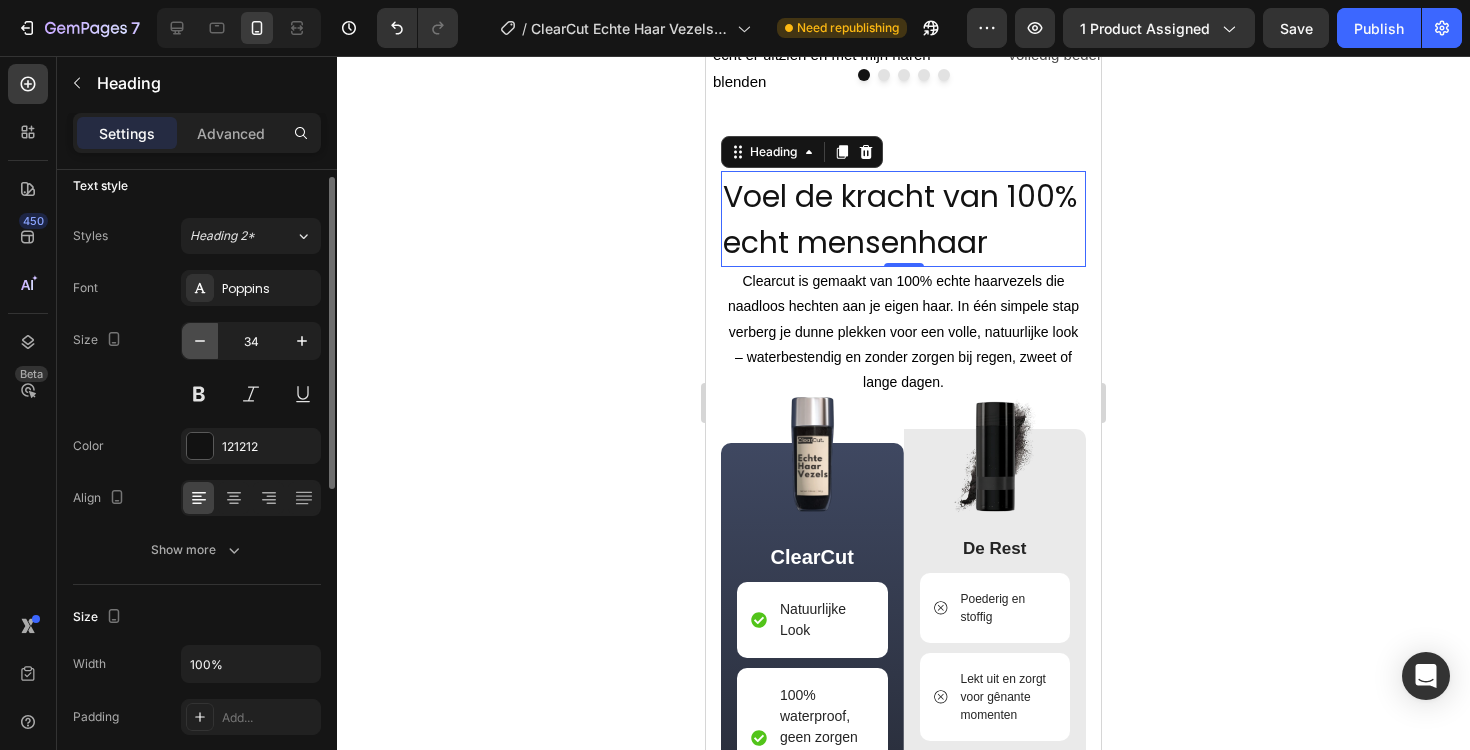 click 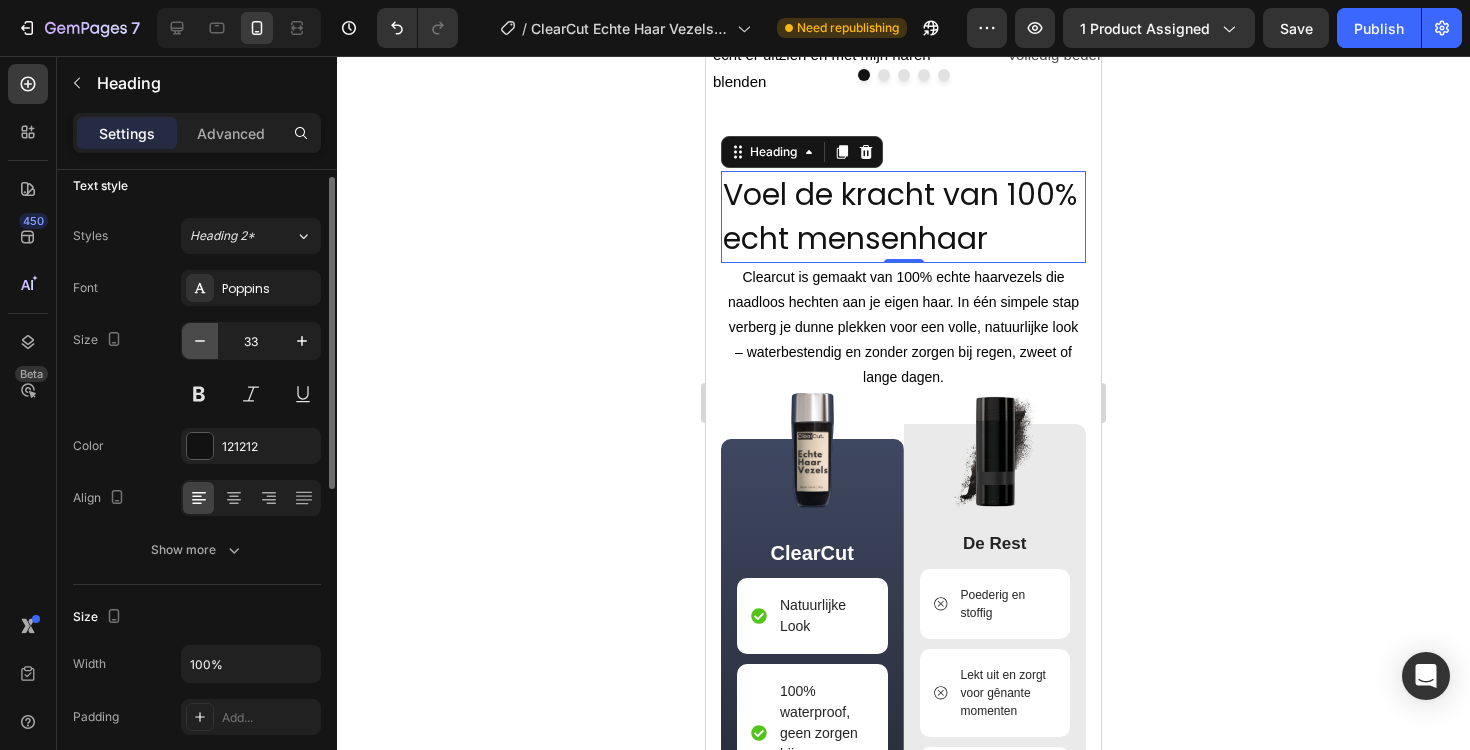 click 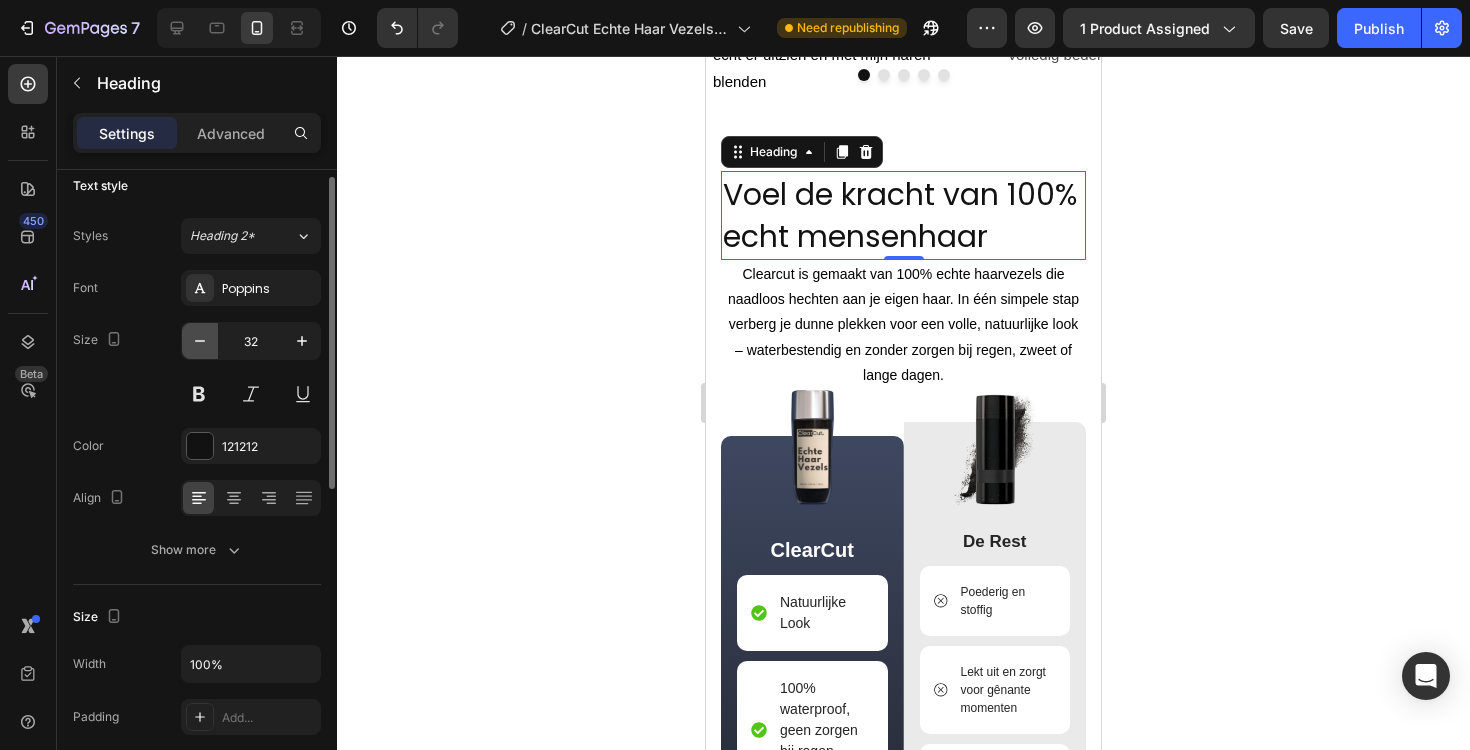 click 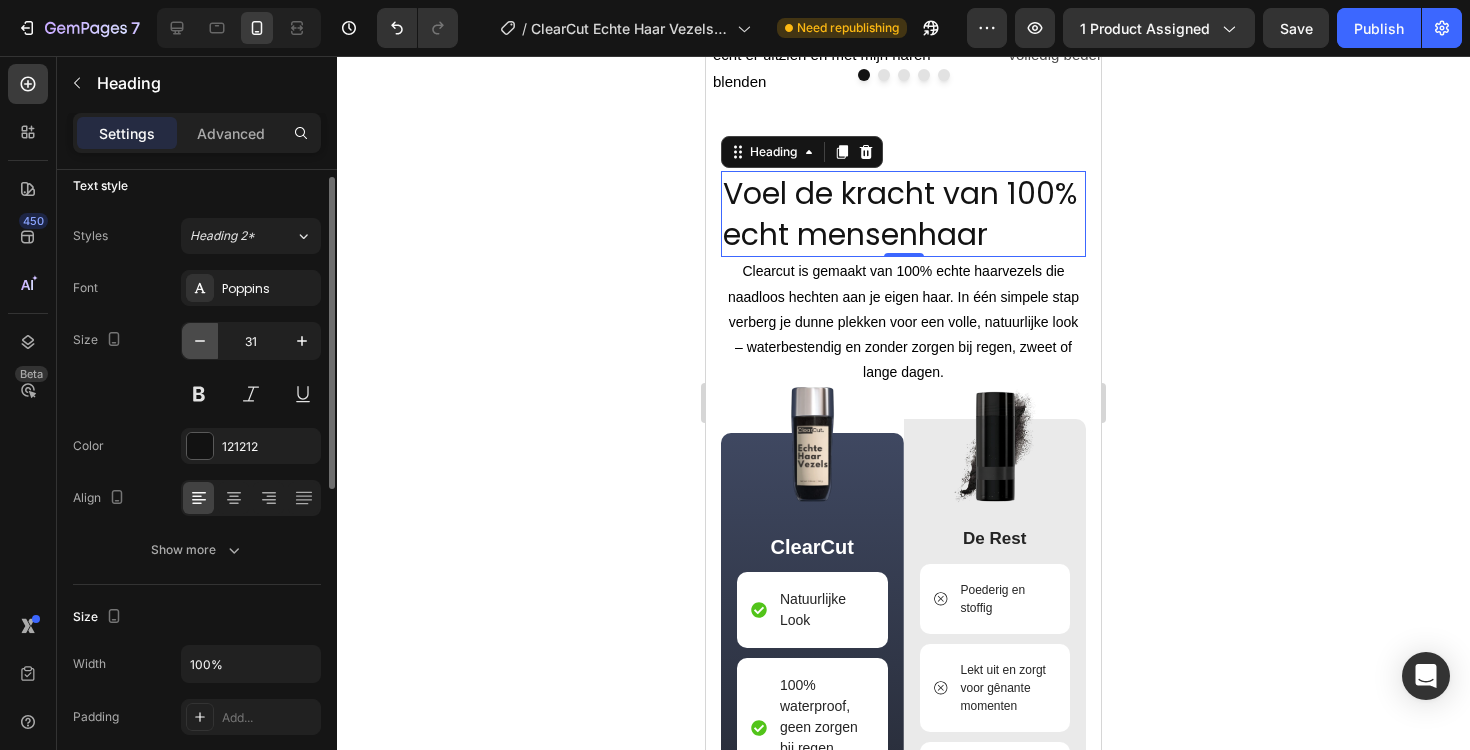 click 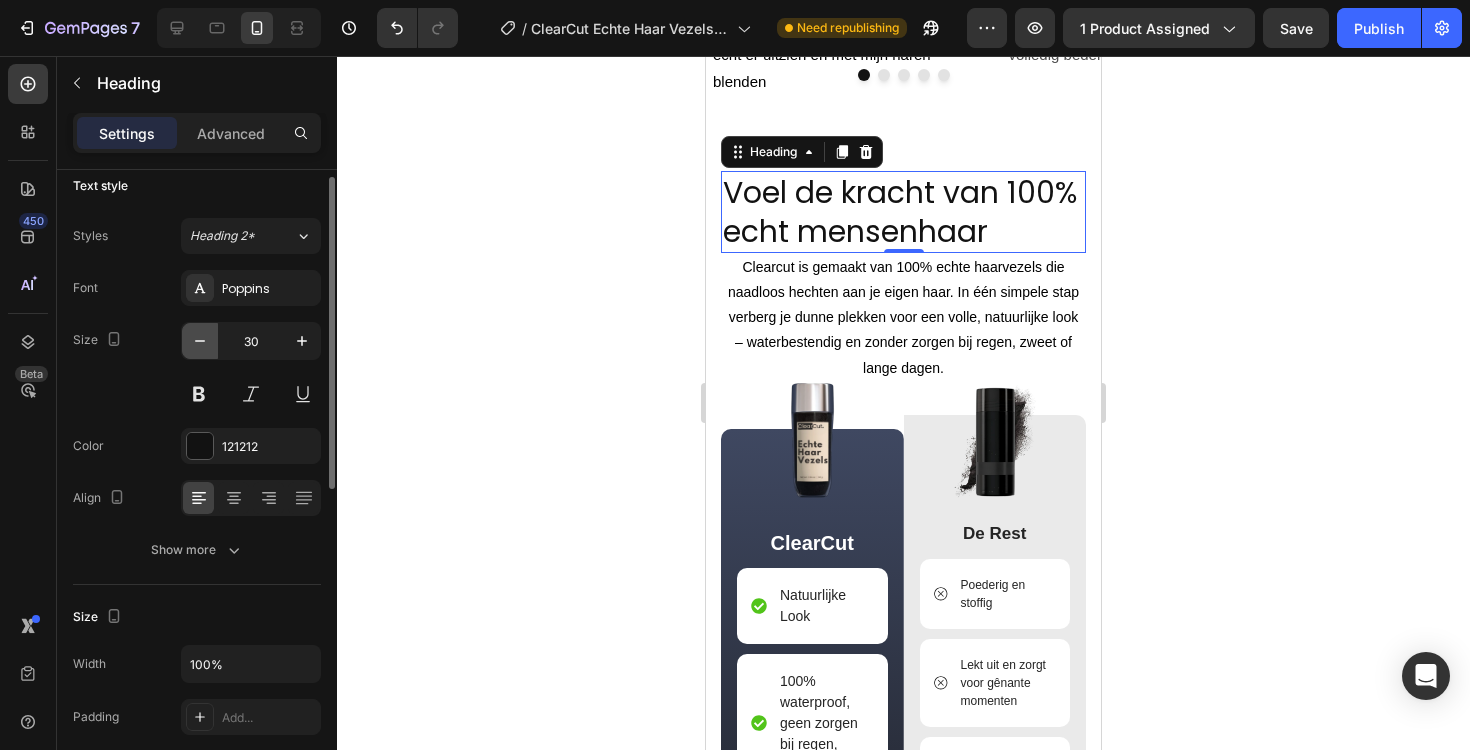 click 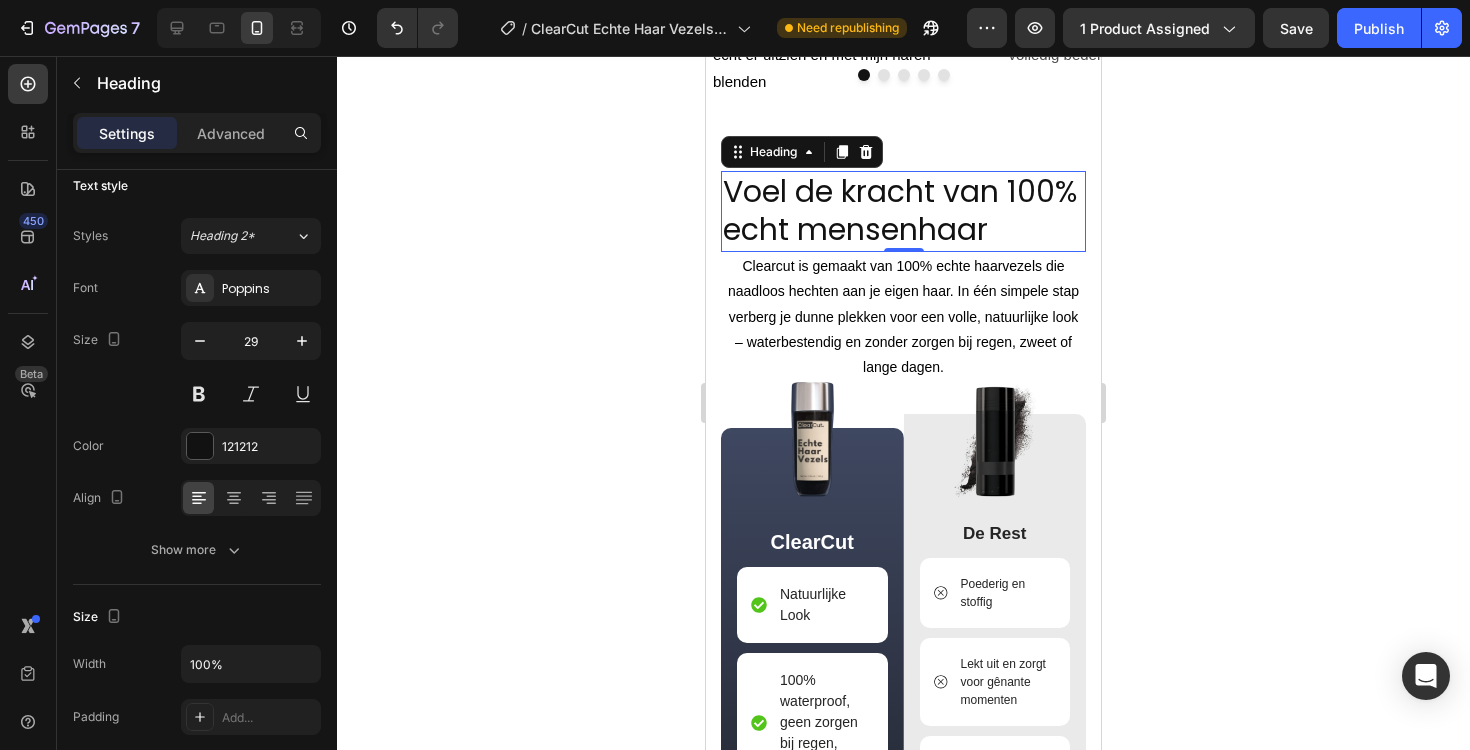 click 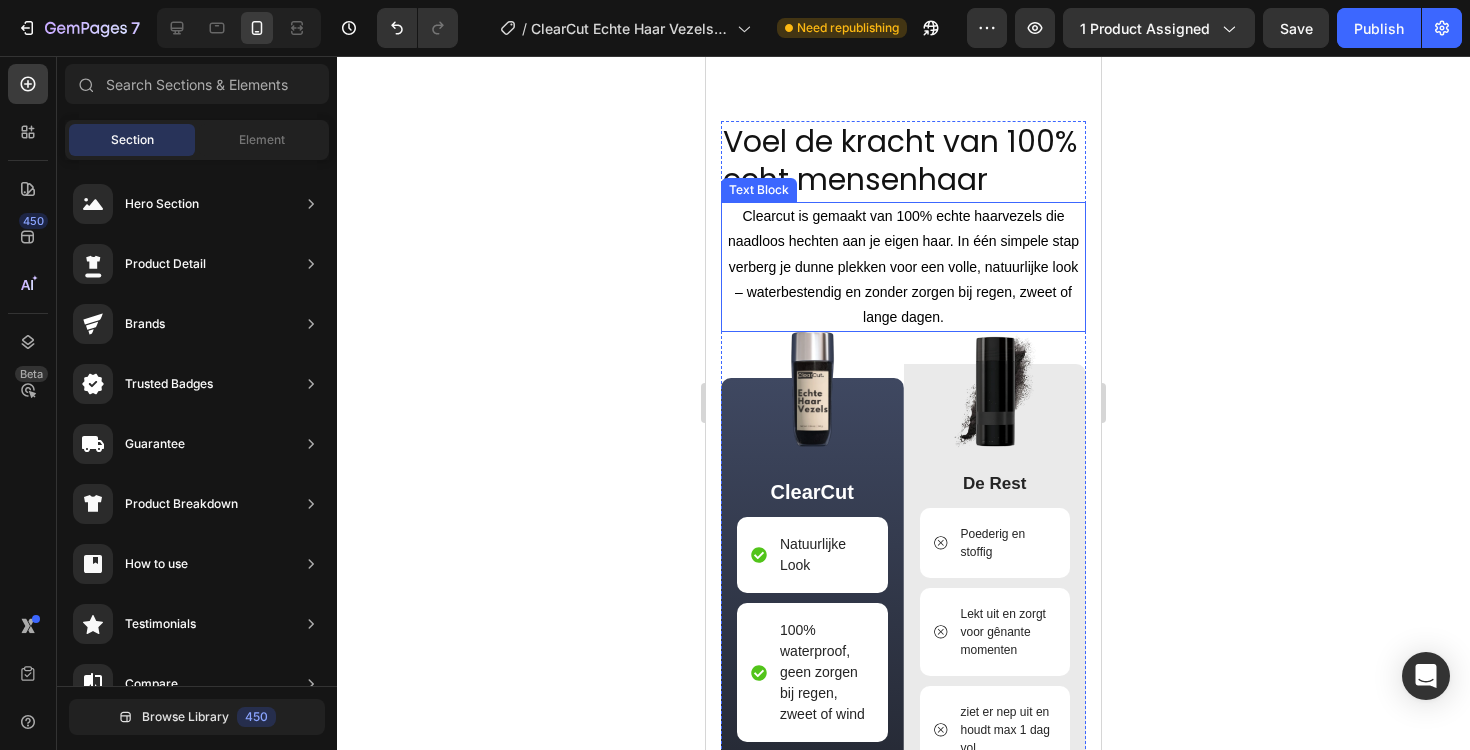 scroll, scrollTop: 2434, scrollLeft: 0, axis: vertical 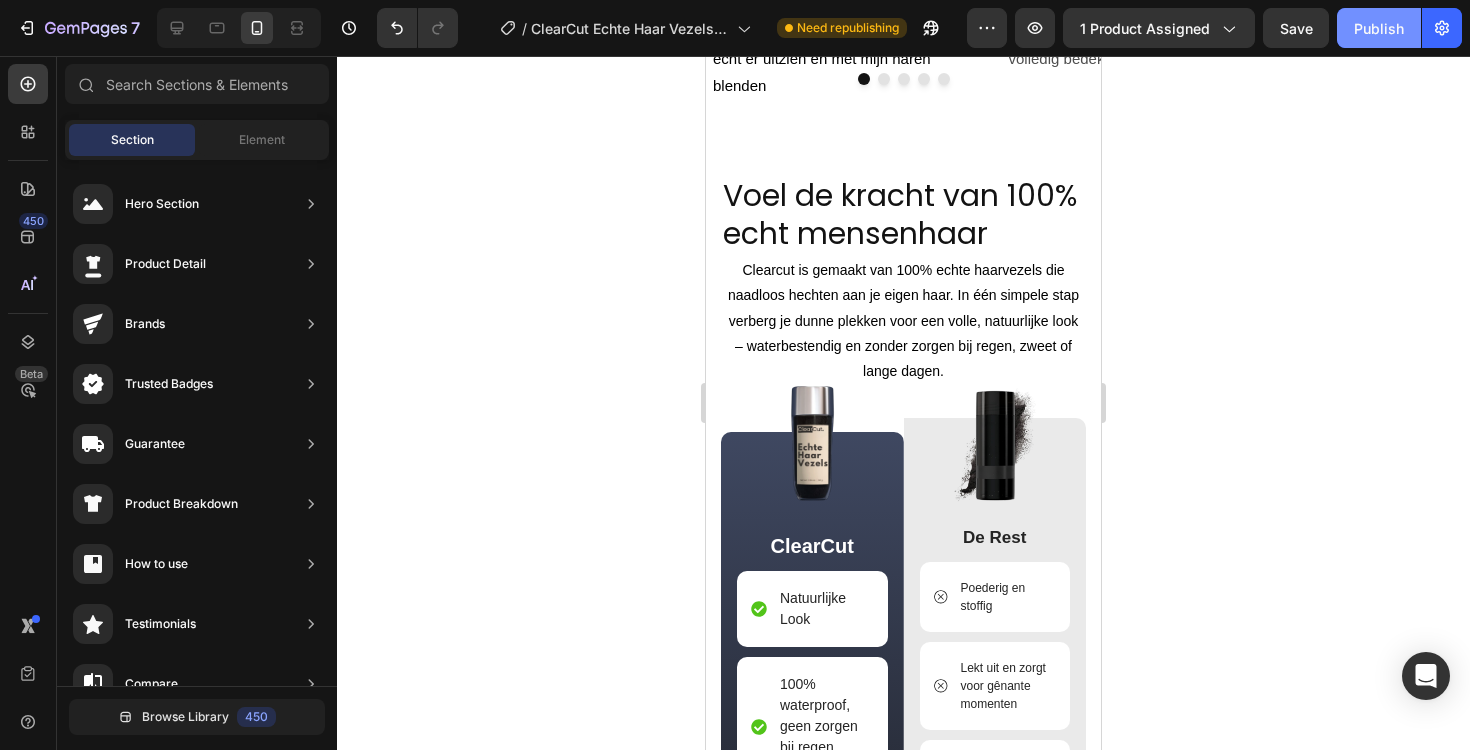 click on "Publish" at bounding box center (1379, 28) 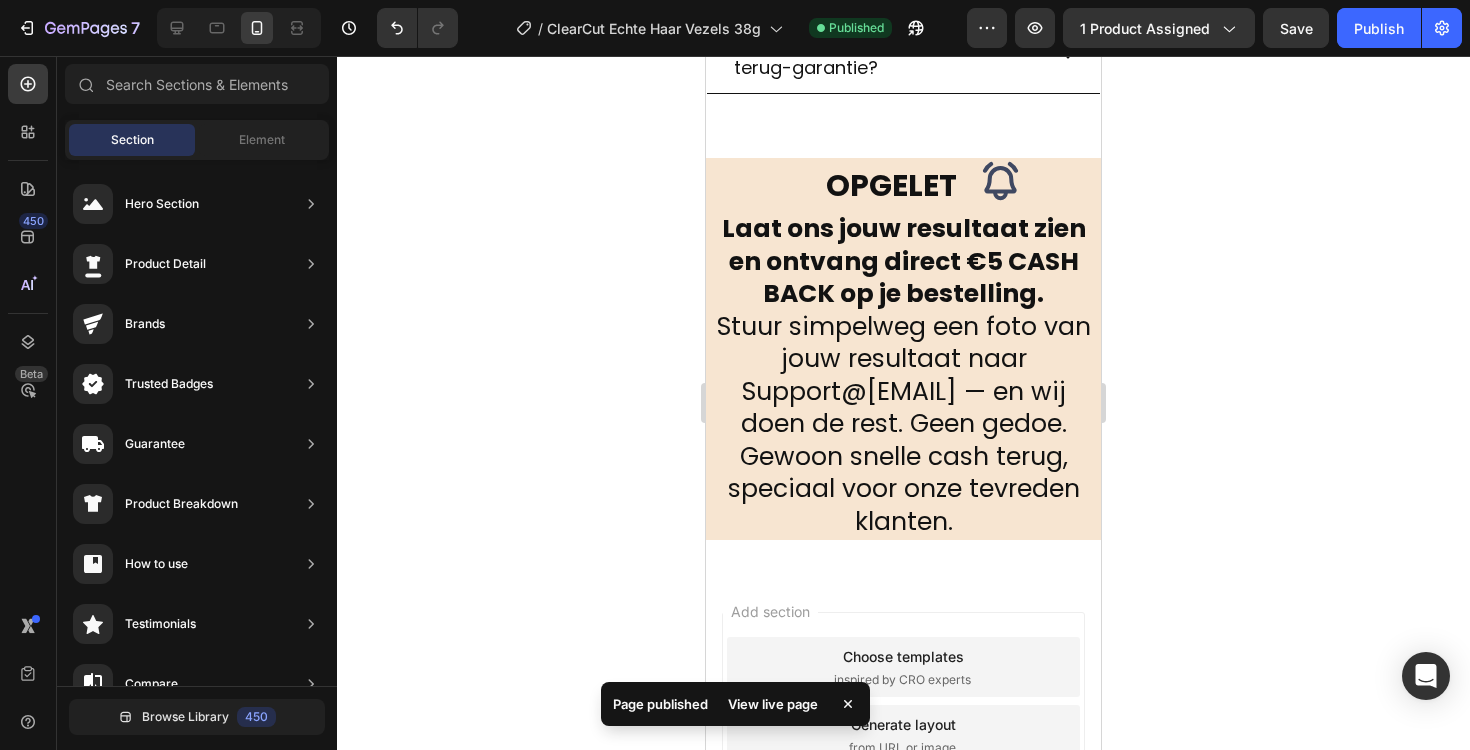 scroll, scrollTop: 4263, scrollLeft: 0, axis: vertical 